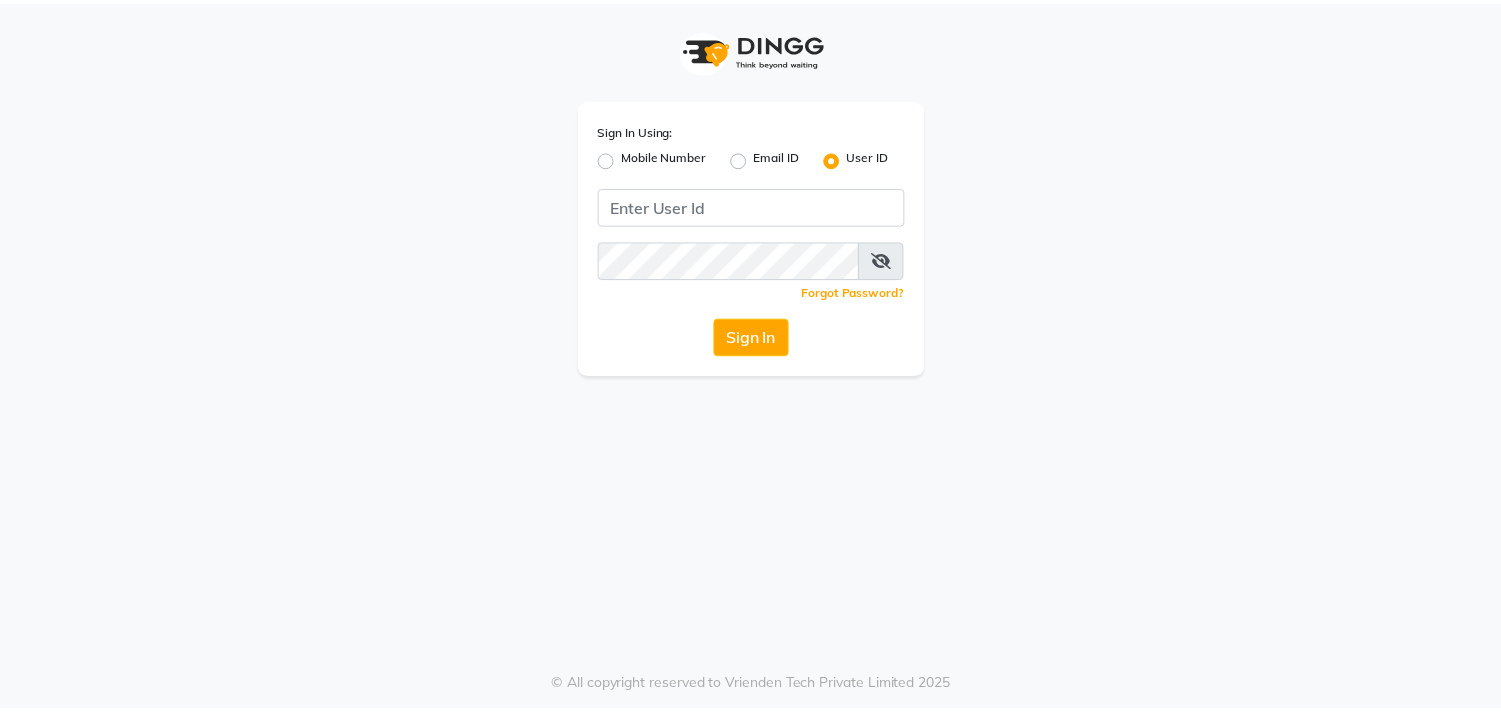 scroll, scrollTop: 0, scrollLeft: 0, axis: both 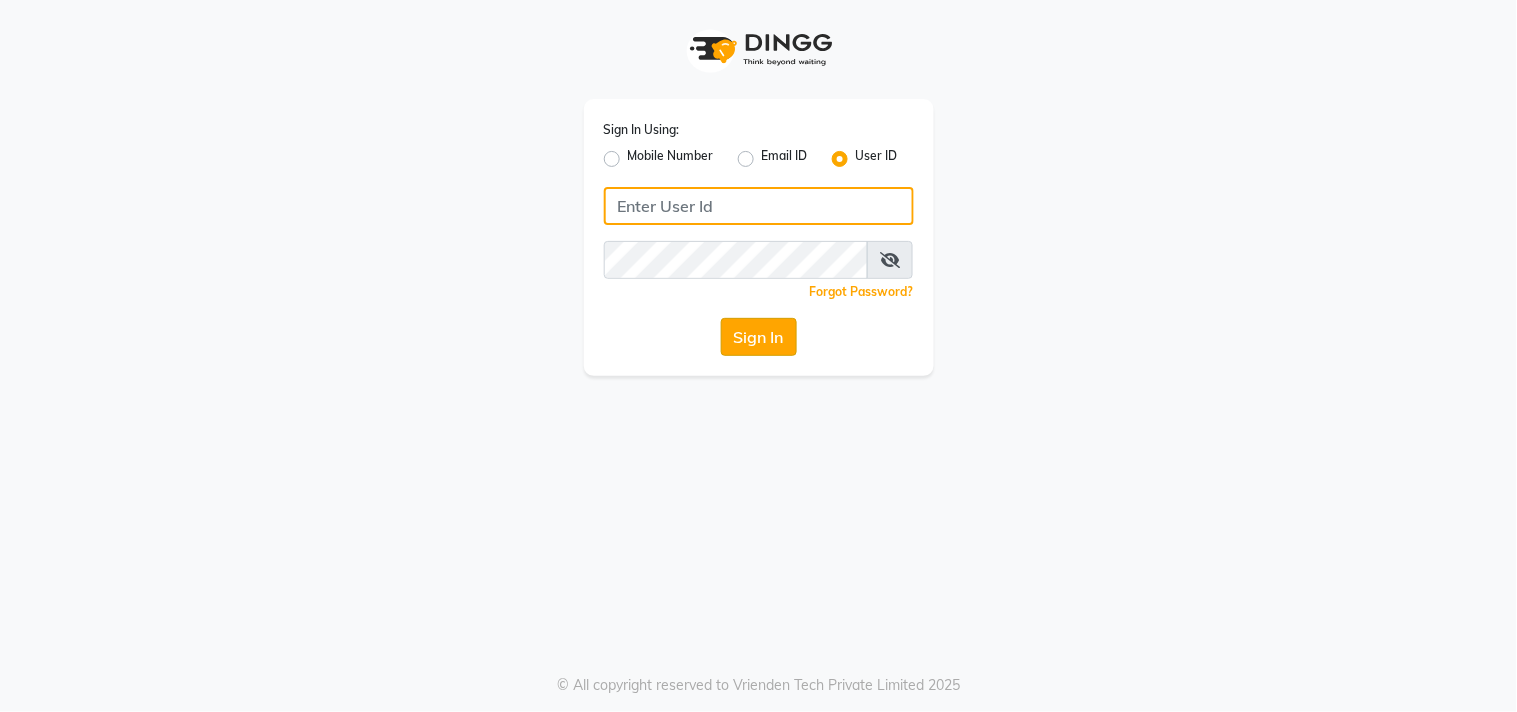 type on "ecoluxe" 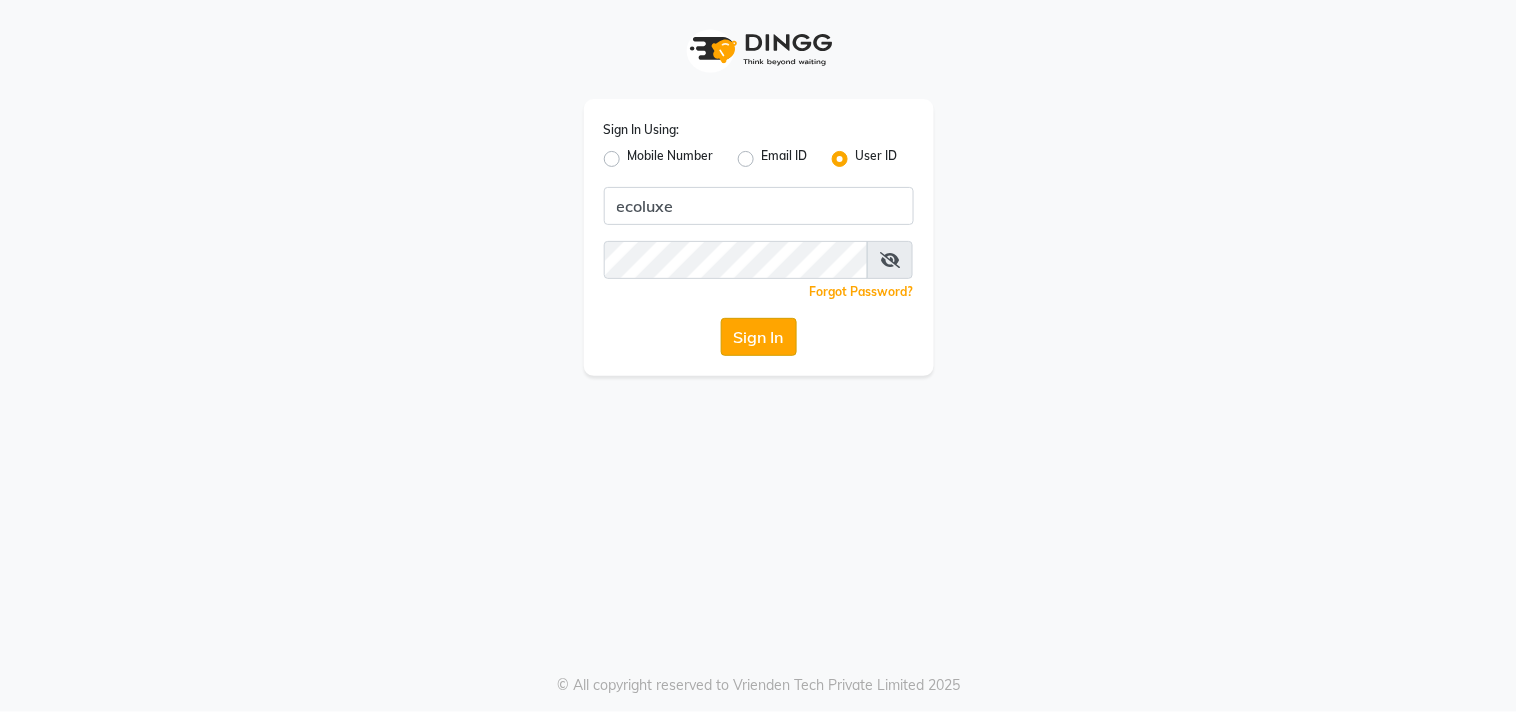 click on "Sign In" 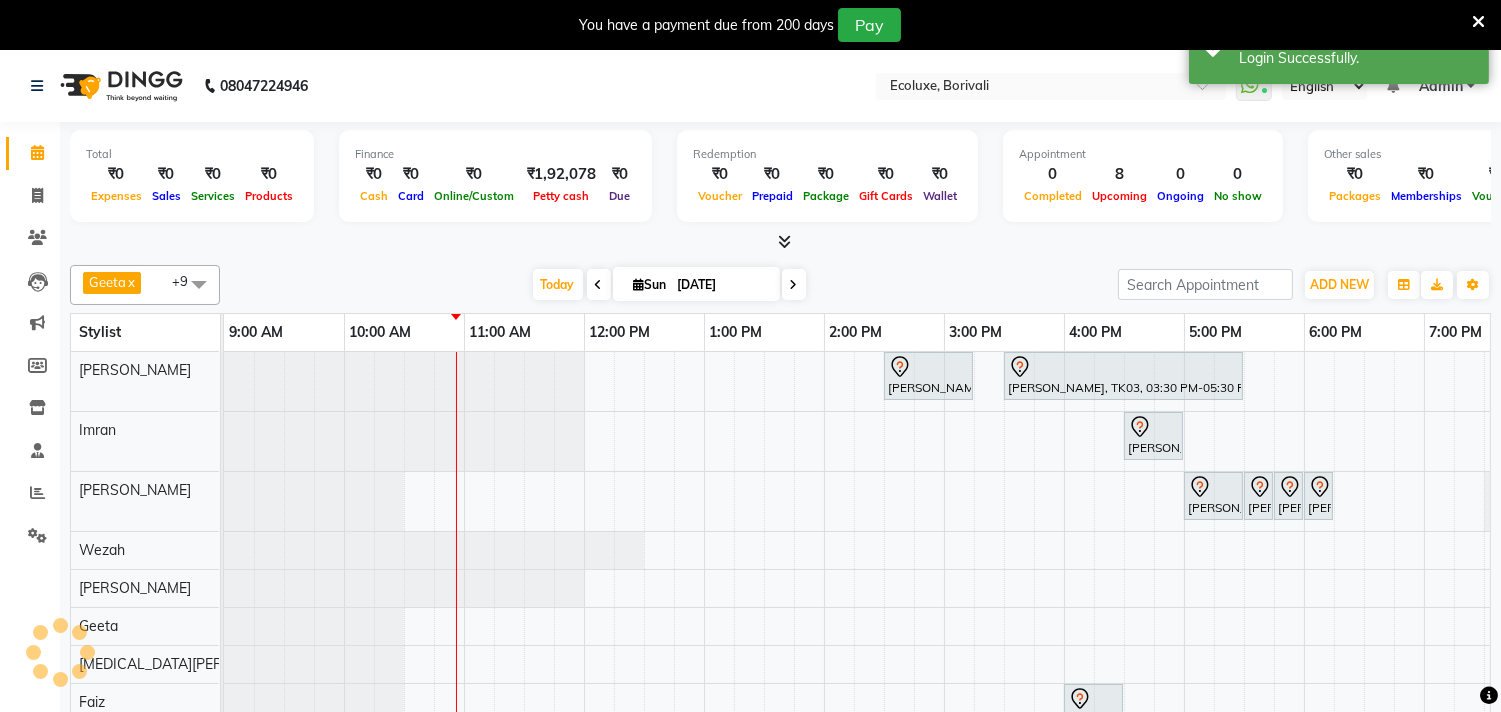 scroll, scrollTop: 92, scrollLeft: 0, axis: vertical 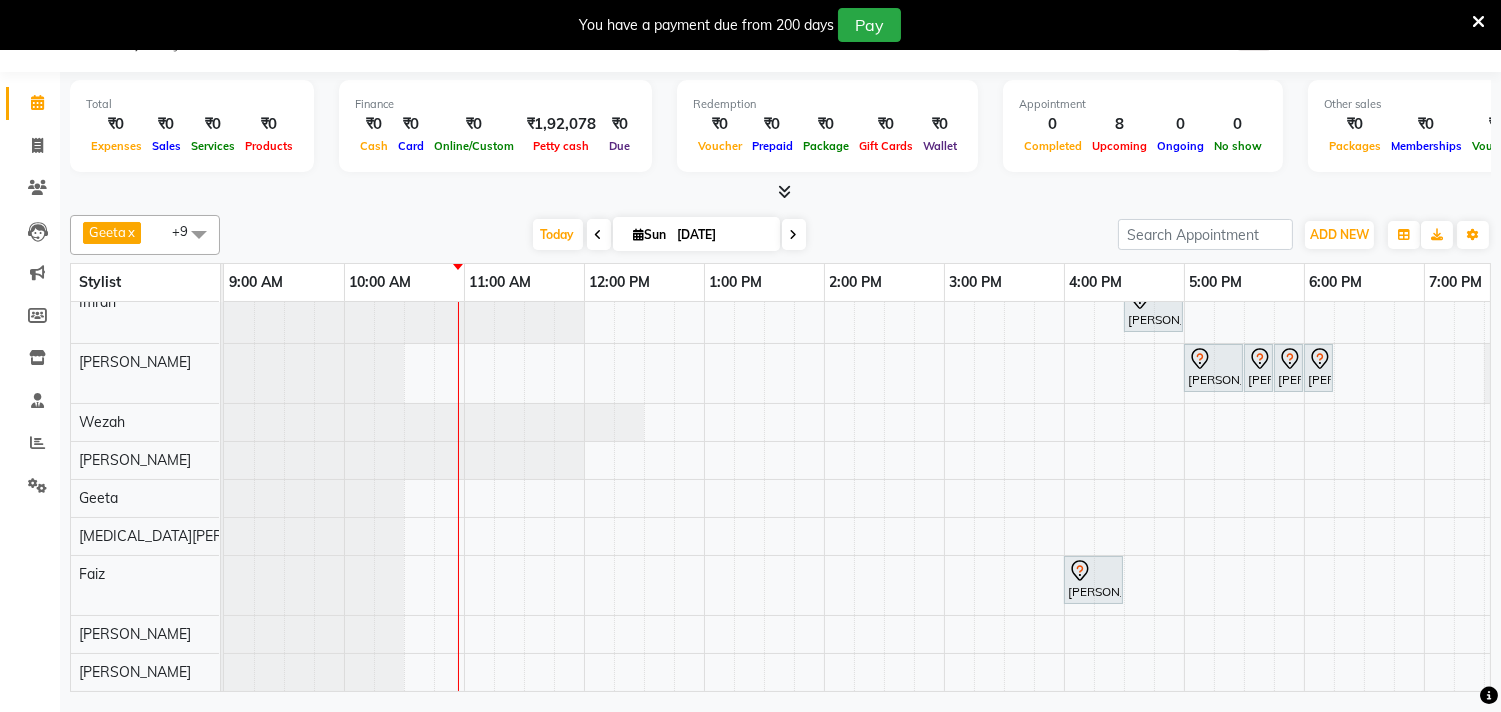 click on "Bhavisha Bhalala, TK01, 02:30 PM-03:15 PM, Kids Haircut (Upto 4yrs)             Soniya Panjabi, TK03, 03:30 PM-05:30 PM, Touchup - Root Touch (Up To 2 Inch) Inoa             Nikkhil Borana, TK04, 04:30 PM-05:00 PM, Men - Beard             Supriya Shetty, TK02, 05:00 PM-05:30 PM, Waxing (Rica Wax) - Full Arms              Supriya Shetty, TK02, 05:30 PM-05:45 PM, Waxing (Rica Wax) - Underarms             Supriya Shetty, TK02, 05:45 PM-06:00 PM, Woman Eyebrow             Supriya Shetty, TK02, 06:00 PM-06:15 PM, Woman Upperlip              Nikkhil Borana, TK04, 04:00 PM-04:30 PM, Men - Clean Shave" at bounding box center [1064, 457] 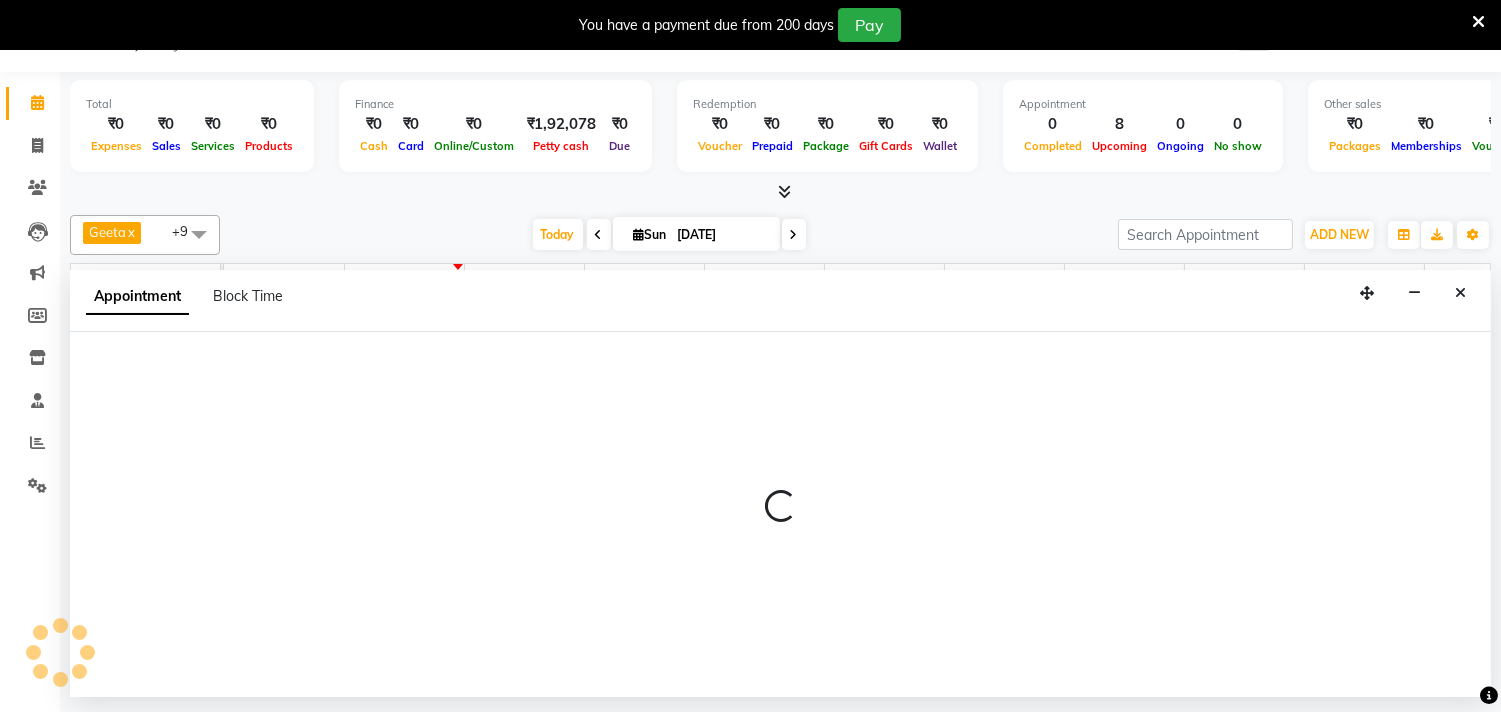 select on "67913" 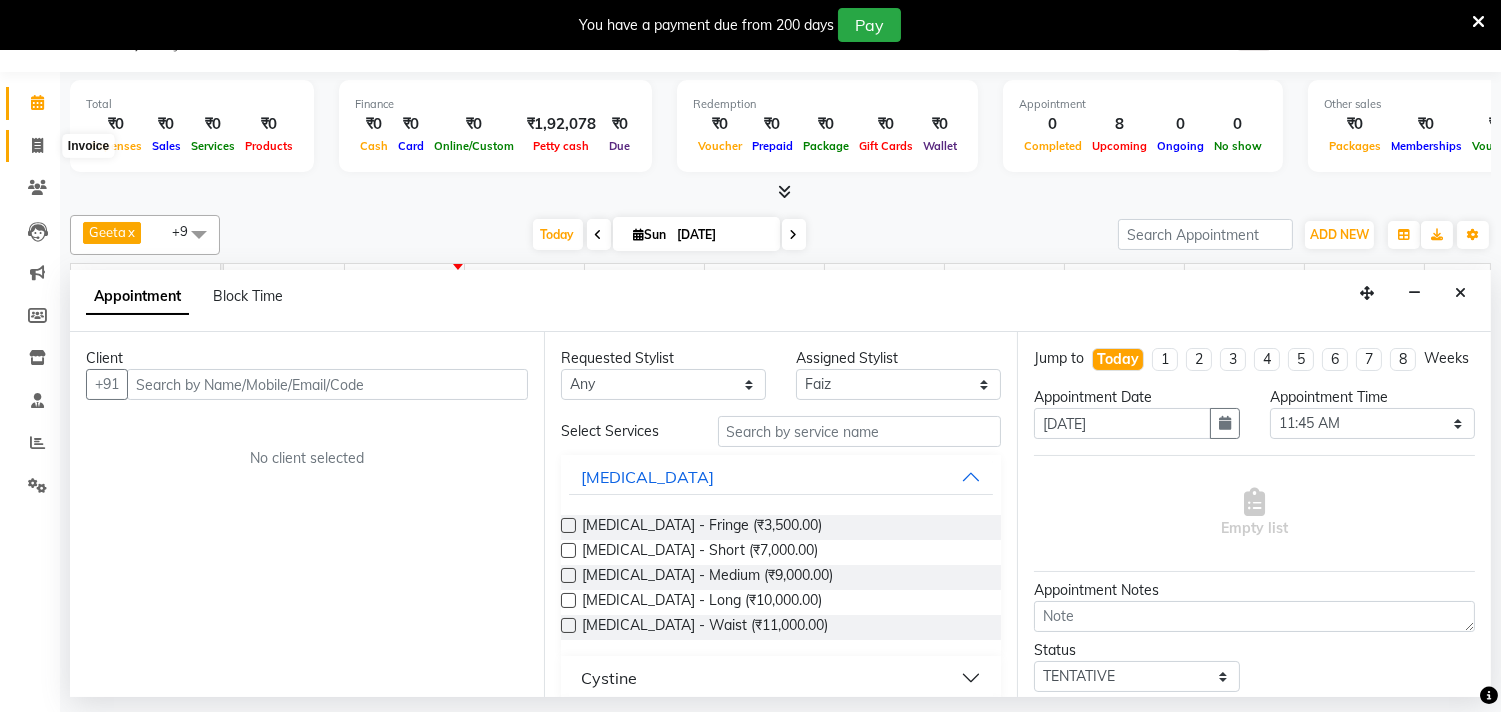 click 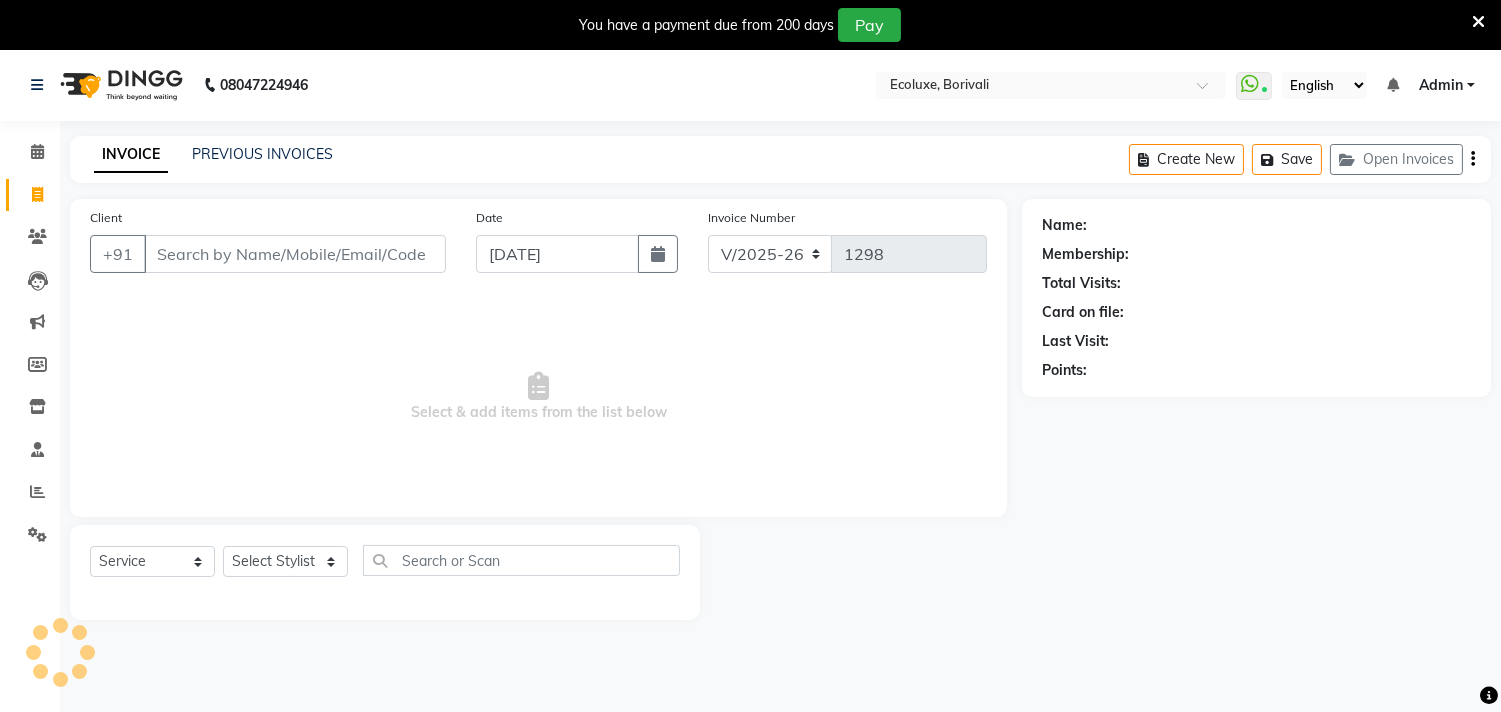 scroll, scrollTop: 0, scrollLeft: 0, axis: both 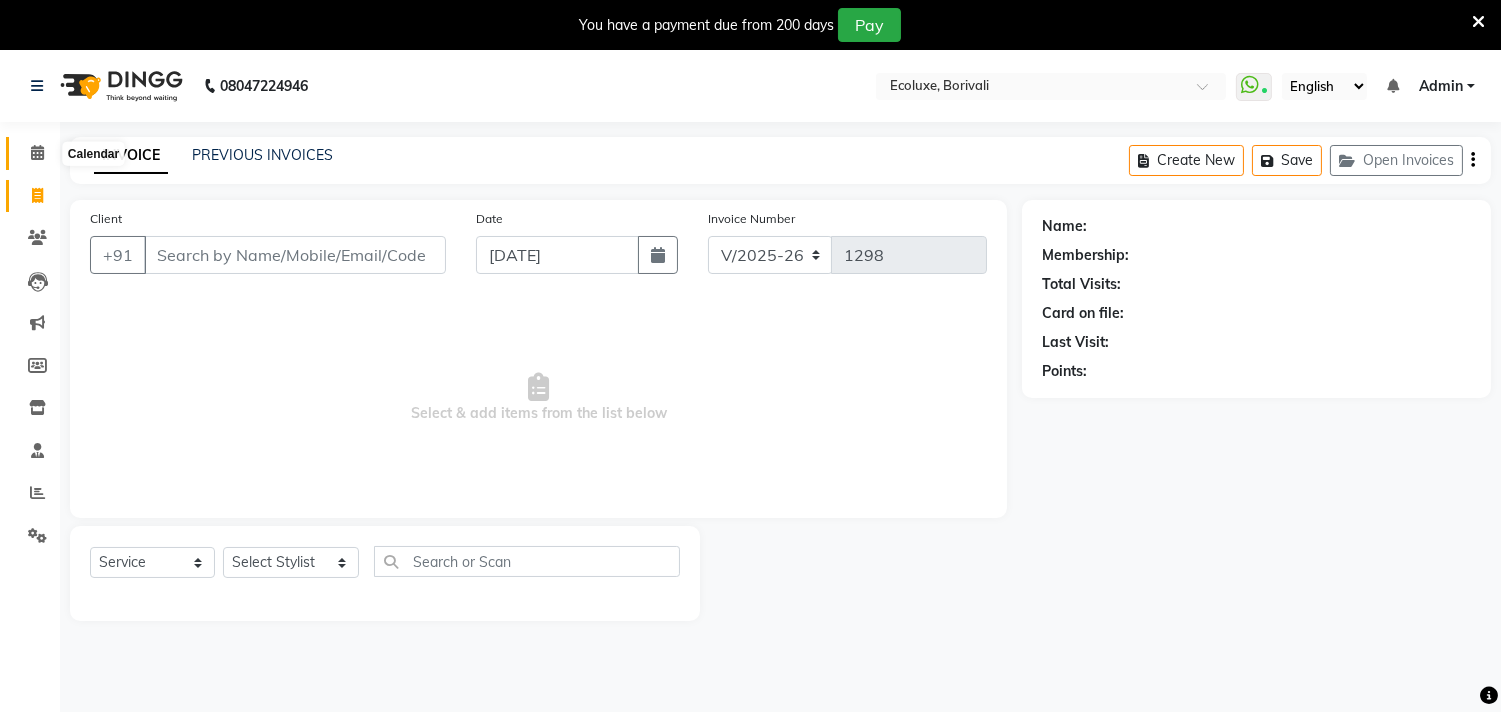 click 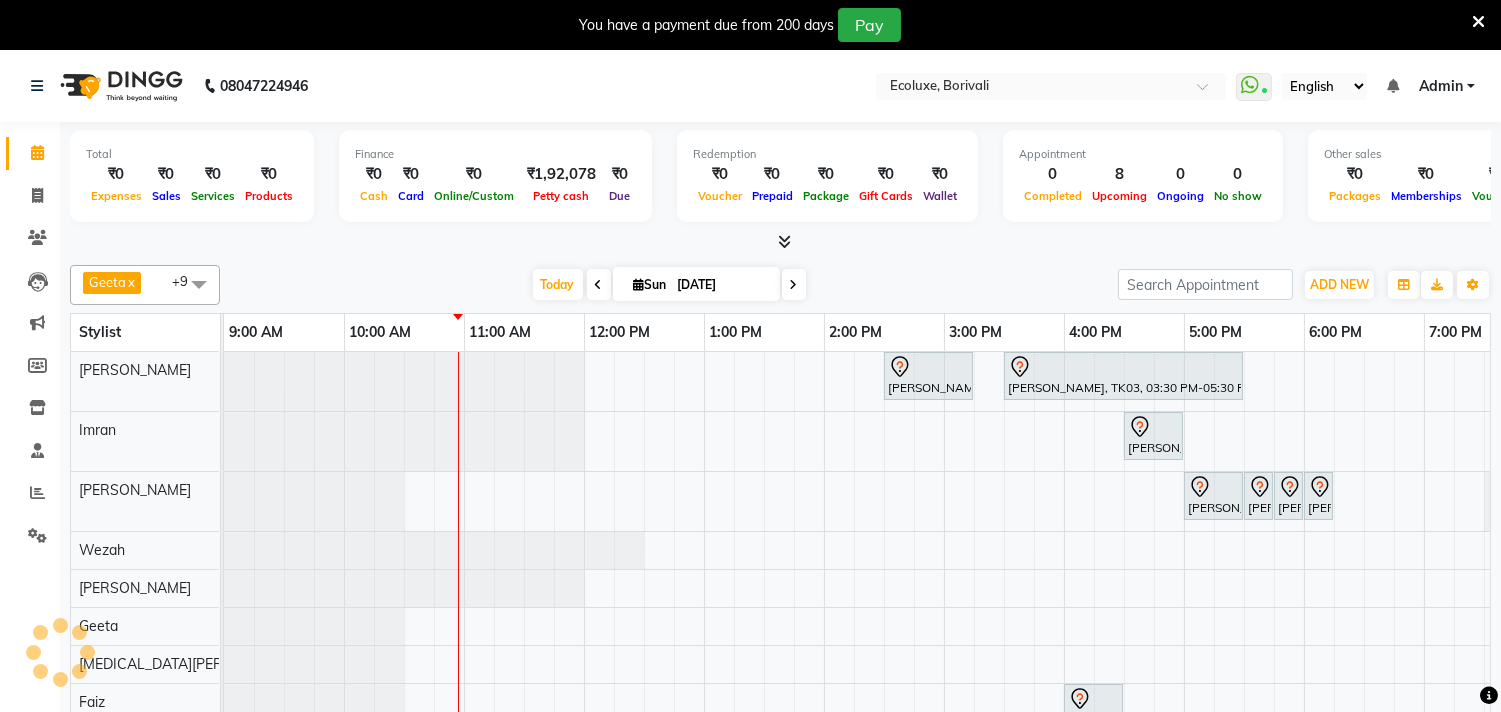 scroll, scrollTop: 7, scrollLeft: 0, axis: vertical 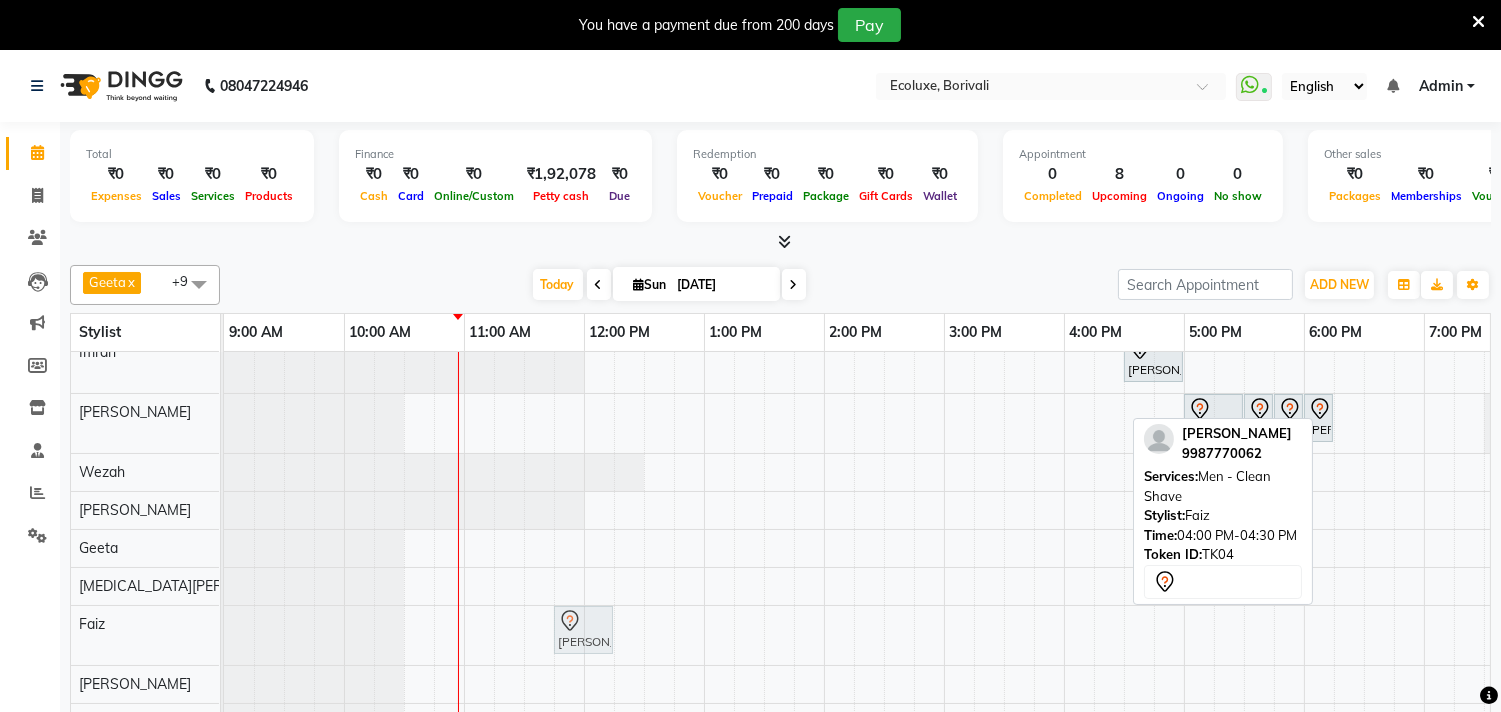 drag, startPoint x: 1090, startPoint y: 631, endPoint x: 581, endPoint y: 643, distance: 509.14145 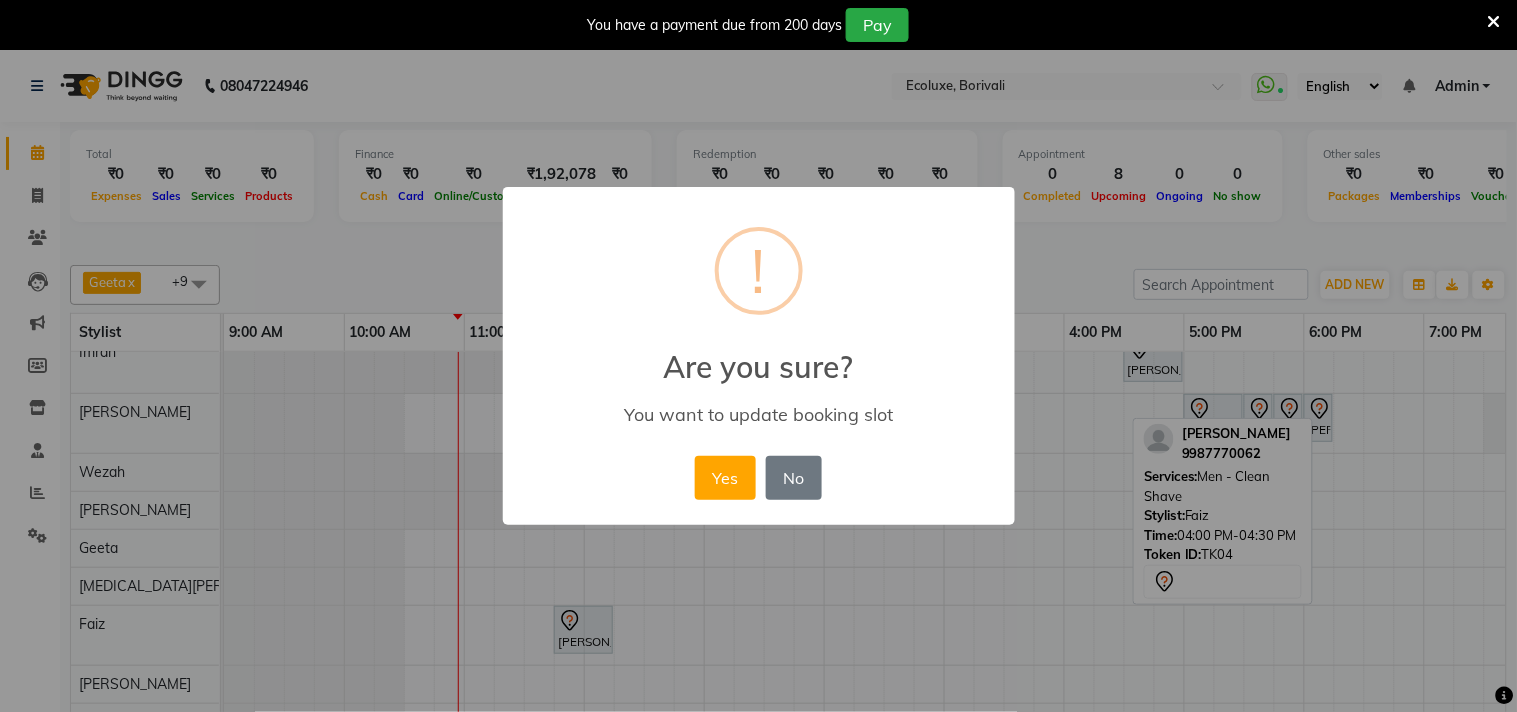 click on "× ! Are you sure? You want to update booking slot Yes No No" at bounding box center [759, 356] 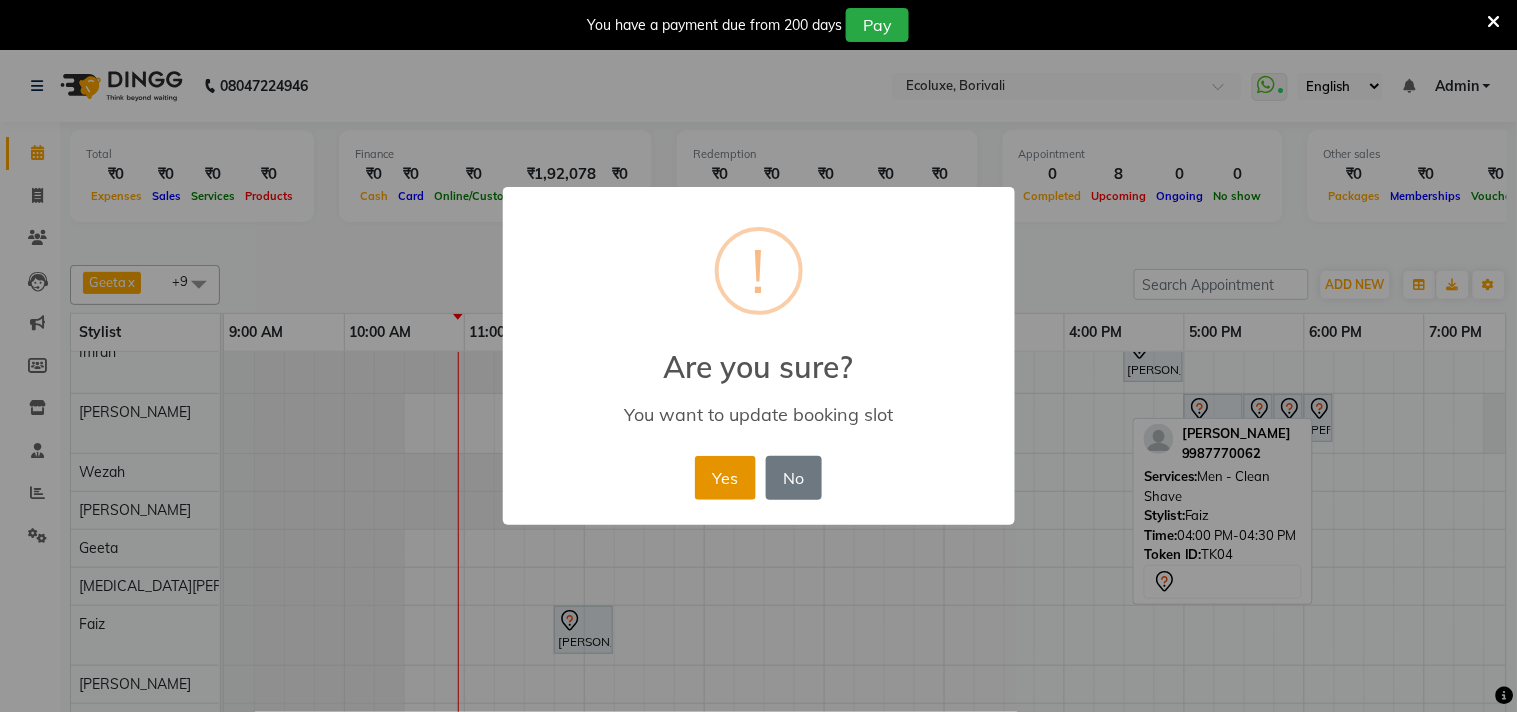 click on "Yes" at bounding box center (725, 478) 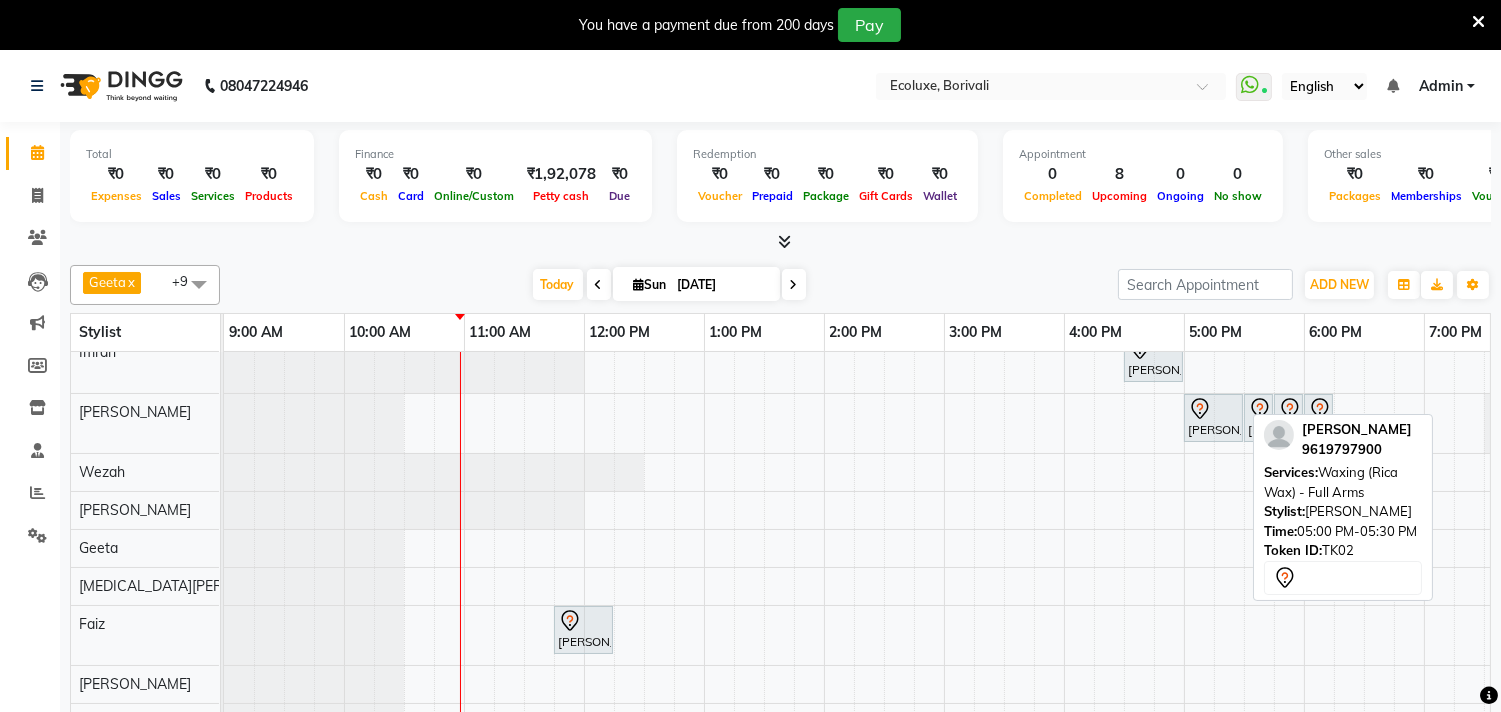 scroll, scrollTop: 34, scrollLeft: 0, axis: vertical 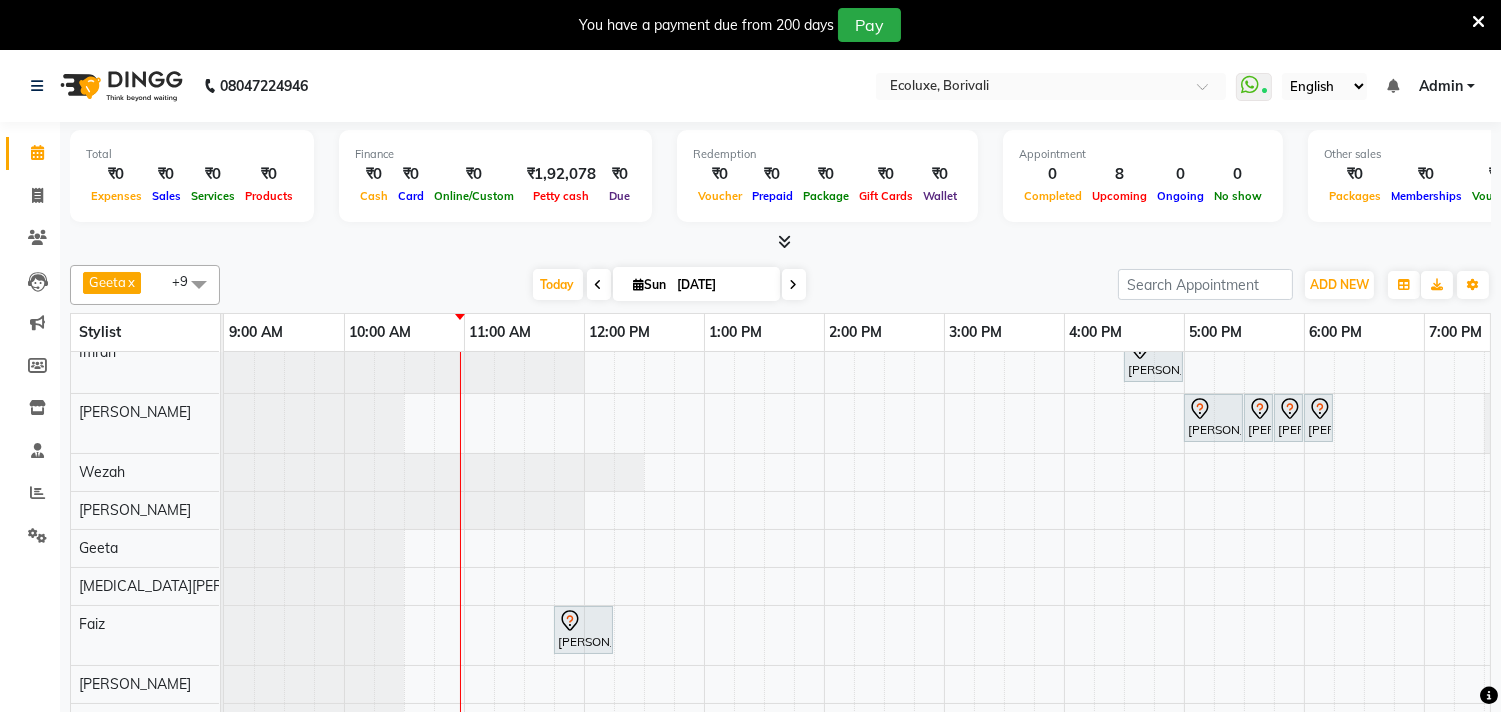 click on "Bhavisha Bhalala, TK01, 02:30 PM-03:15 PM, Kids Haircut (Upto 4yrs)             Soniya Panjabi, TK03, 03:30 PM-05:30 PM, Touchup - Root Touch (Up To 2 Inch) Inoa             Nikkhil Borana, TK04, 04:30 PM-05:00 PM, Men - Beard             Supriya Shetty, TK02, 05:00 PM-05:30 PM, Waxing (Rica Wax) - Full Arms              Supriya Shetty, TK02, 05:30 PM-05:45 PM, Waxing (Rica Wax) - Underarms             Supriya Shetty, TK02, 05:45 PM-06:00 PM, Woman Eyebrow             Supriya Shetty, TK02, 06:00 PM-06:15 PM, Woman Upperlip              Nikkhil Borana, TK04, 11:45 AM-12:15 PM, Men - Clean Shave" at bounding box center (1064, 507) 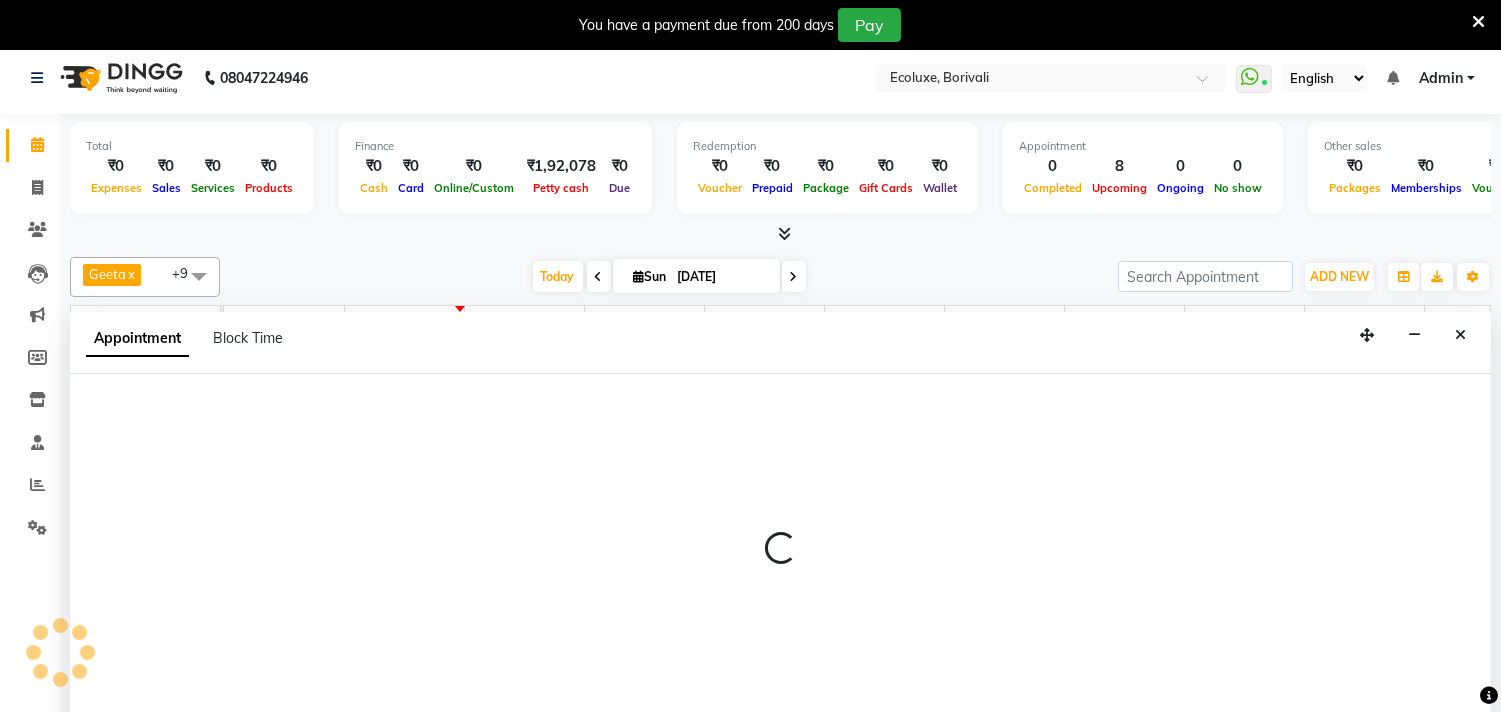 select on "67913" 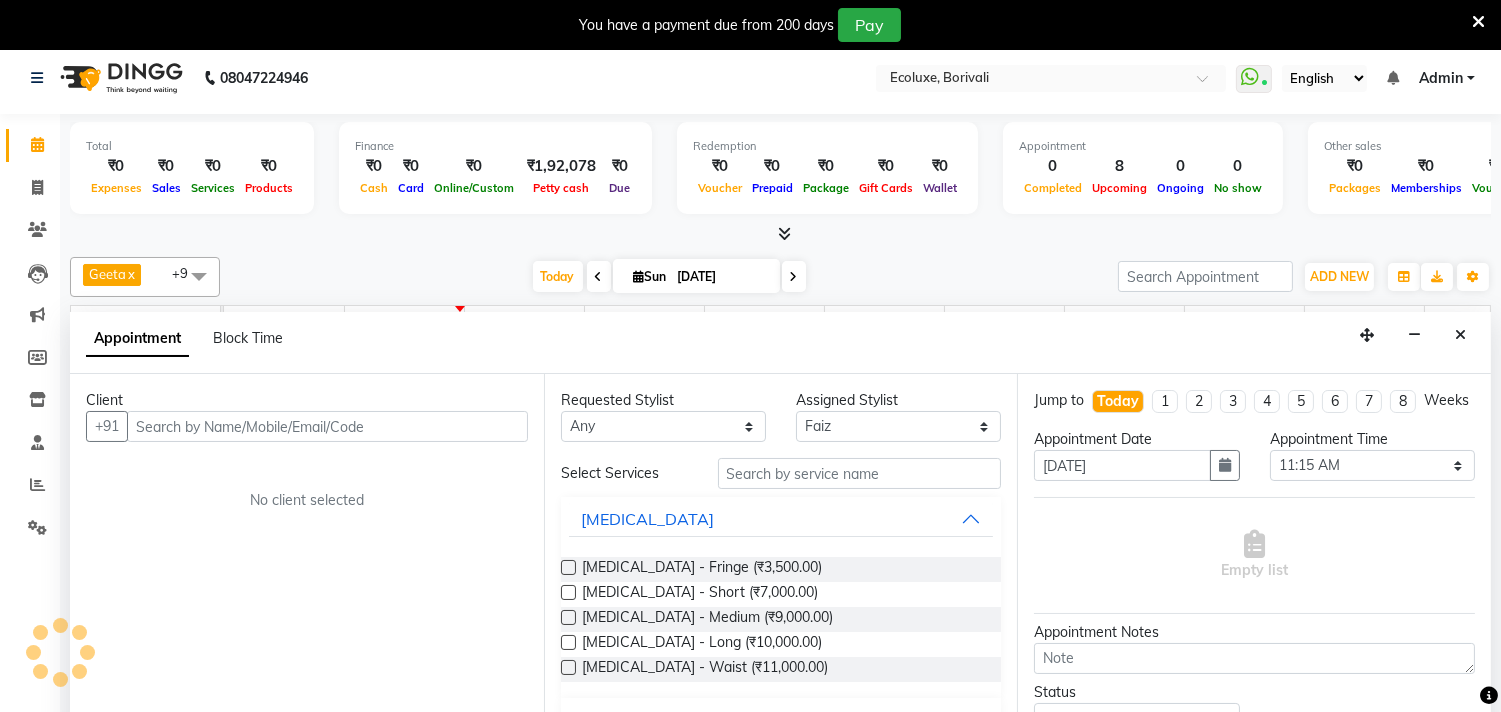 scroll, scrollTop: 50, scrollLeft: 0, axis: vertical 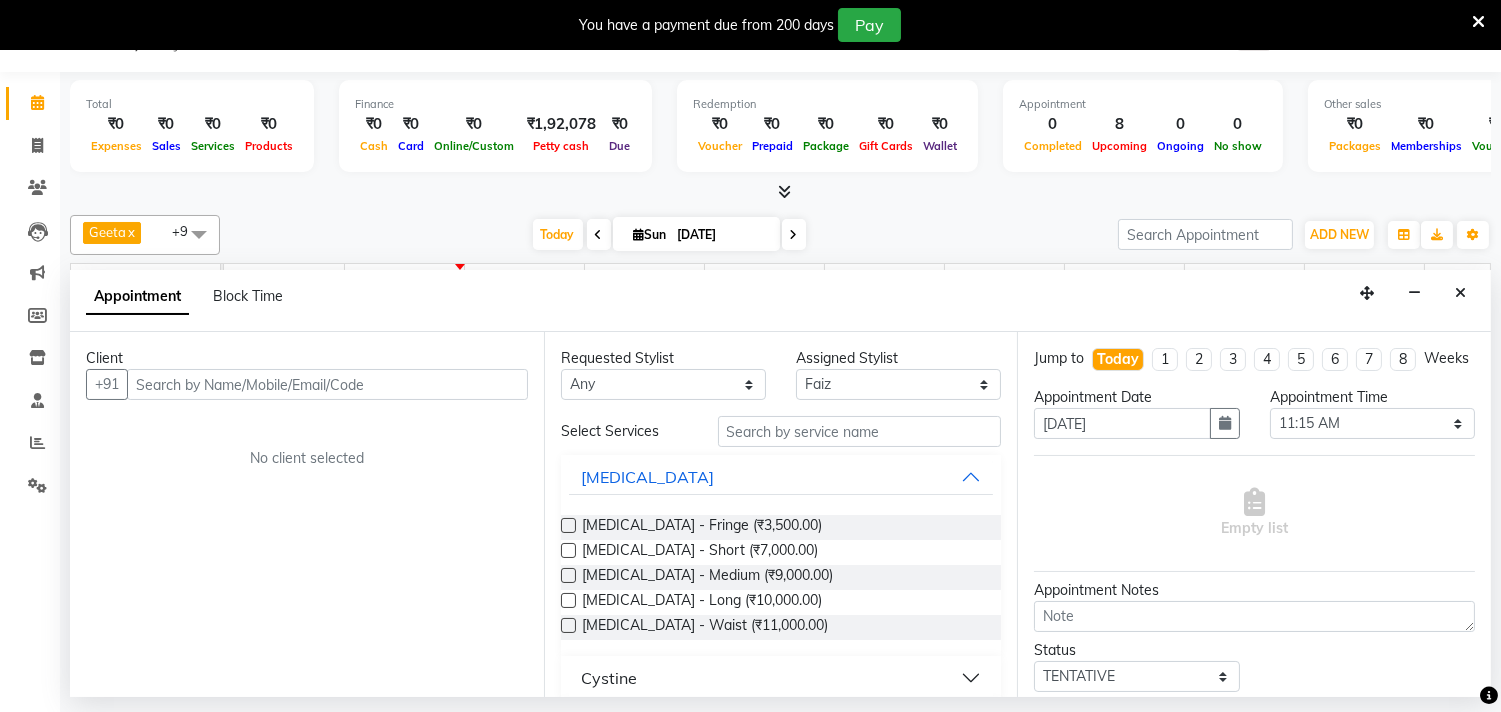 click at bounding box center (327, 384) 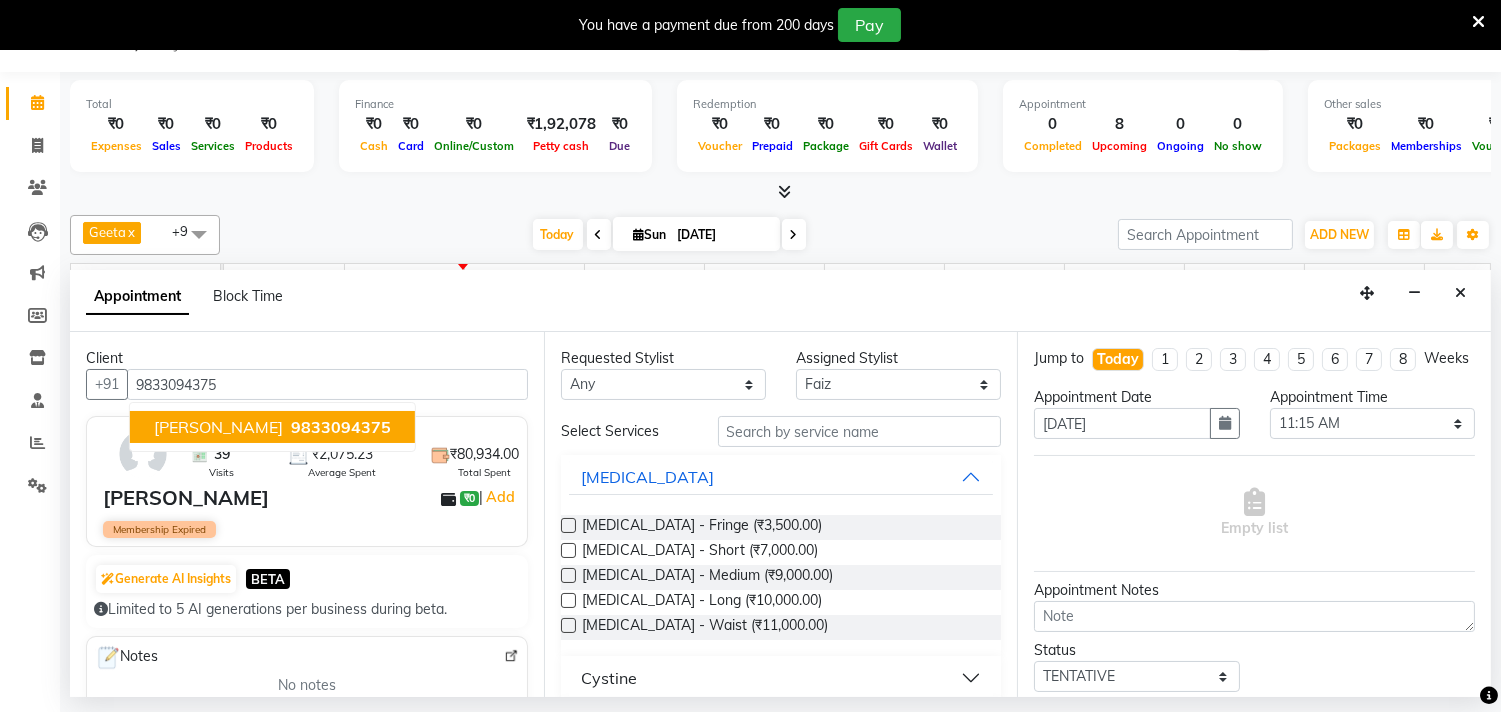 click on "[PERSON_NAME]" at bounding box center [218, 427] 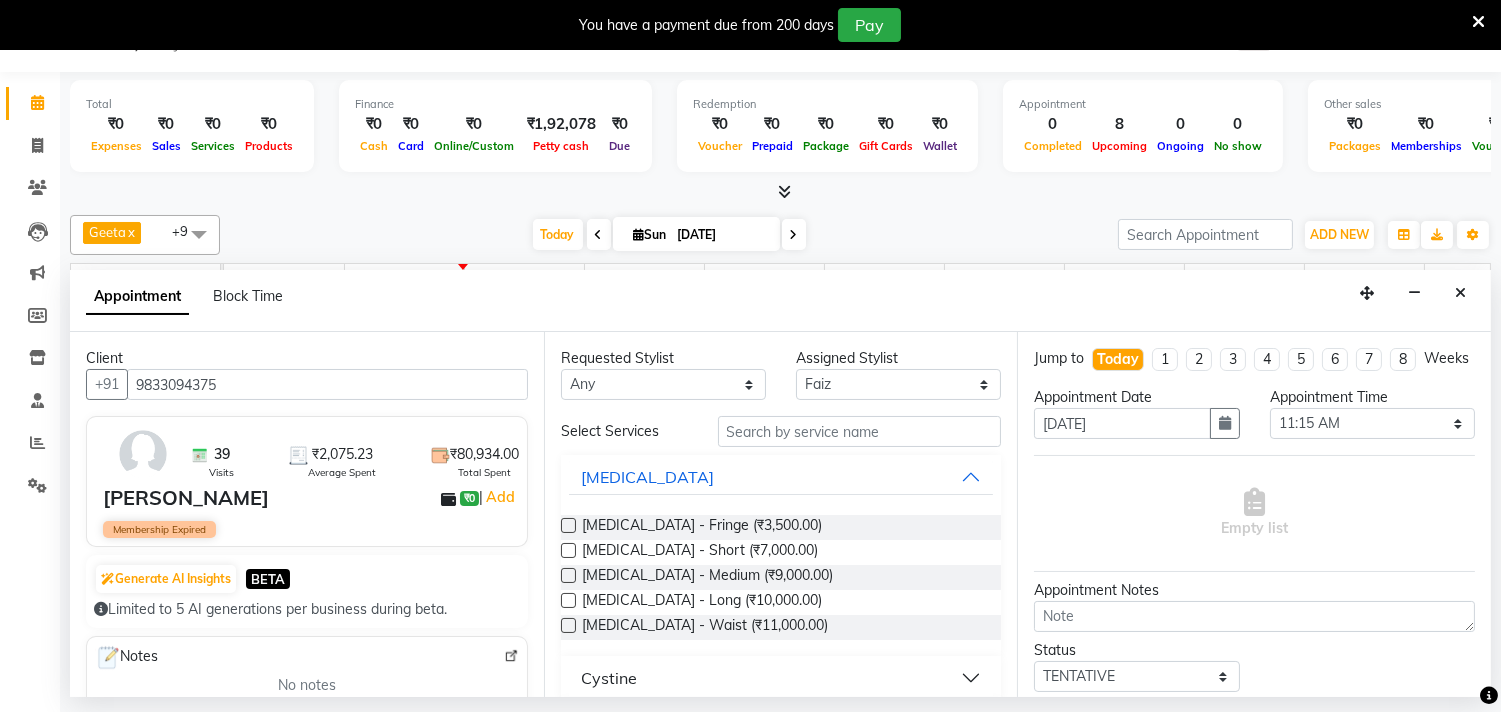 type on "9833094375" 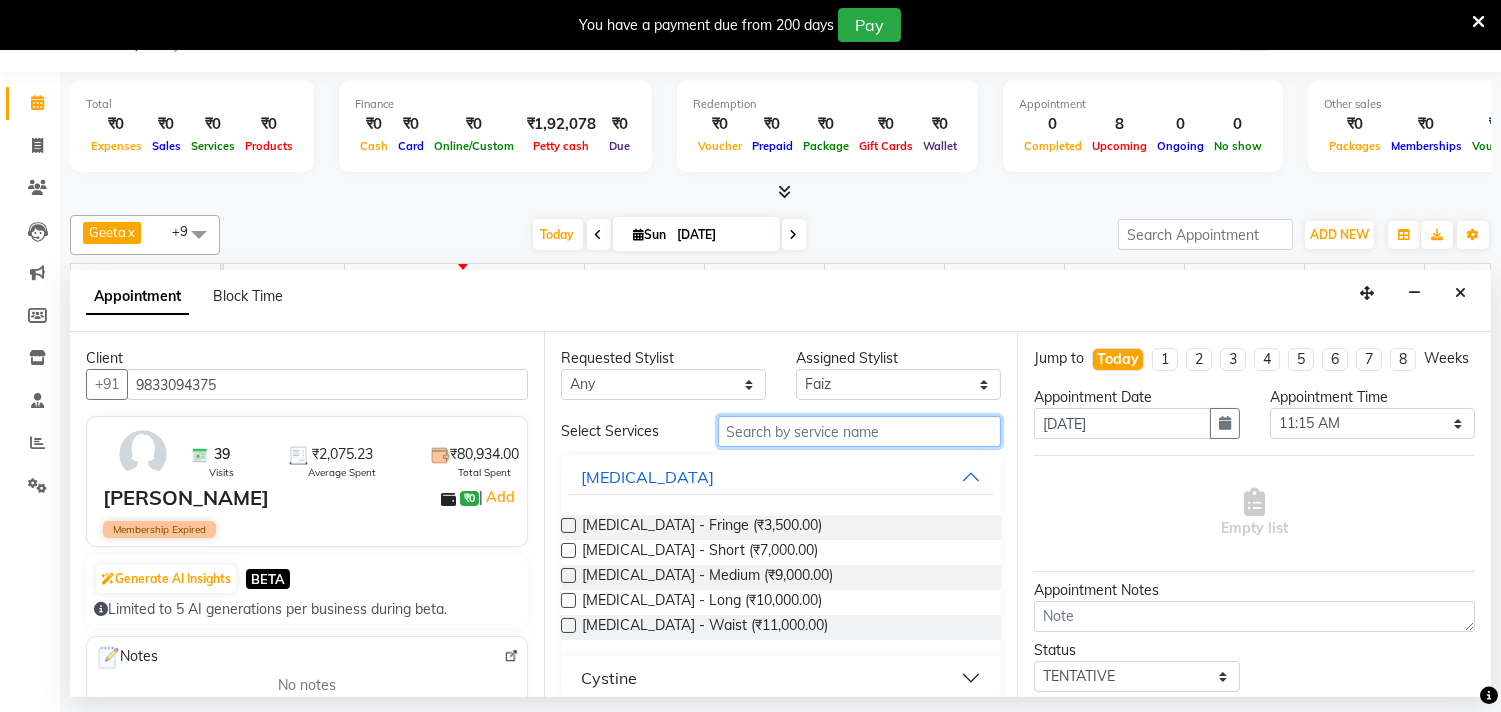 click at bounding box center [860, 431] 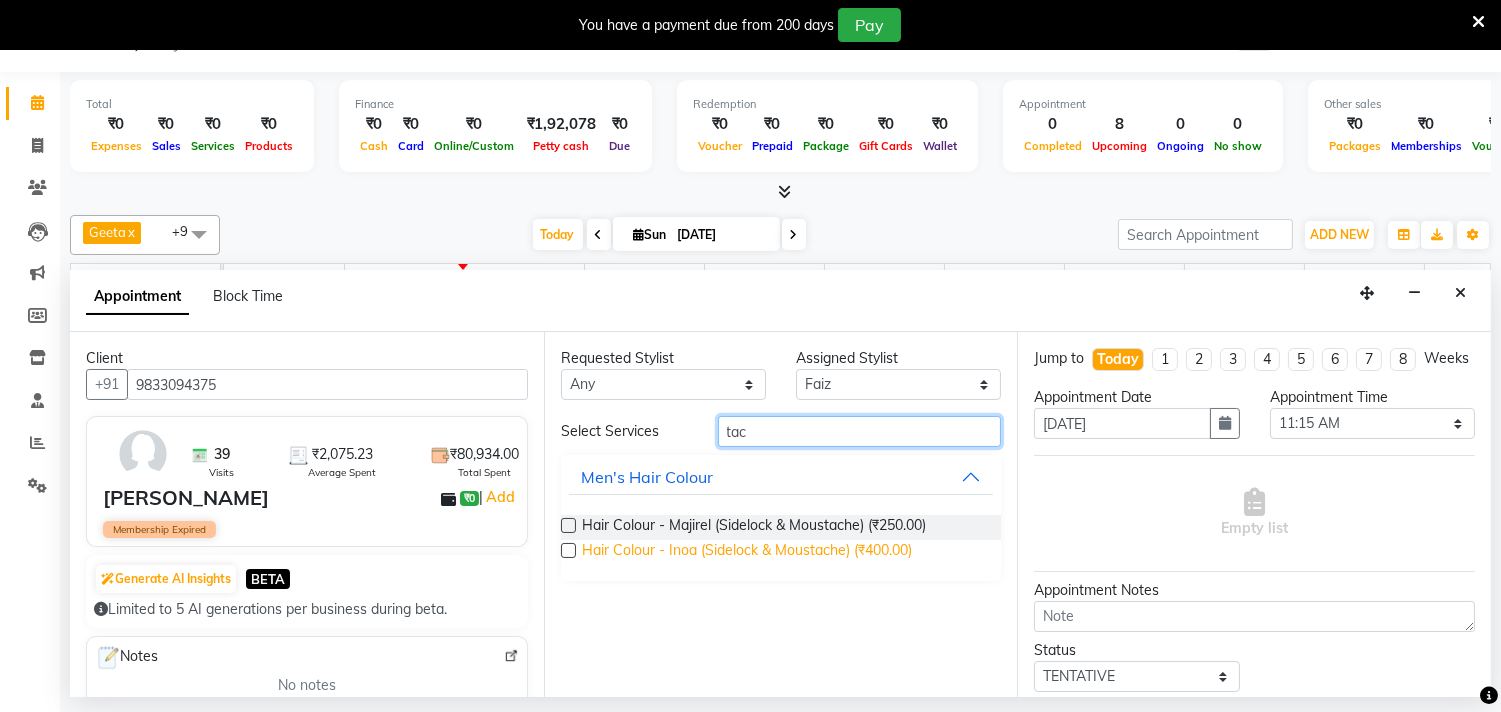 type on "tac" 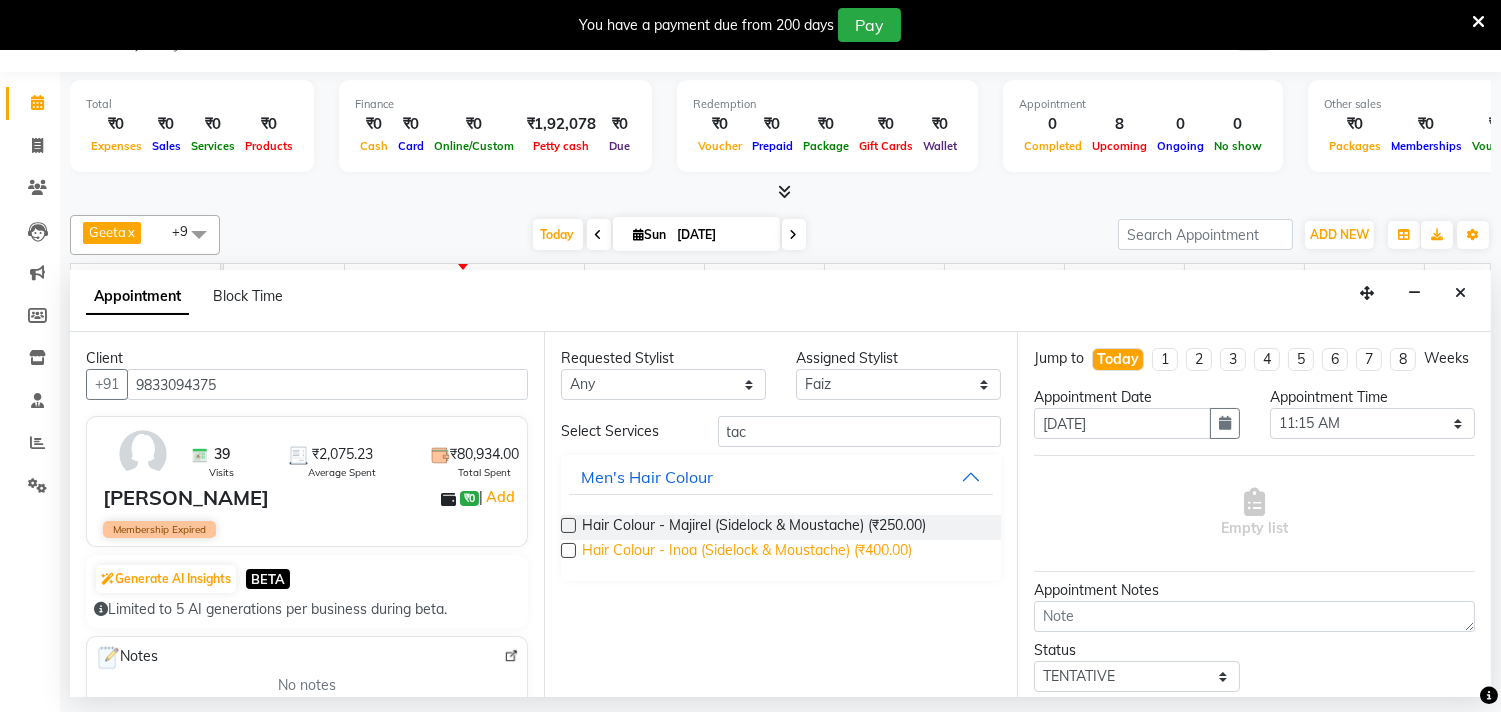 click on "Hair Colour - Inoa (Sidelock & Moustache) (₹400.00)" at bounding box center (747, 552) 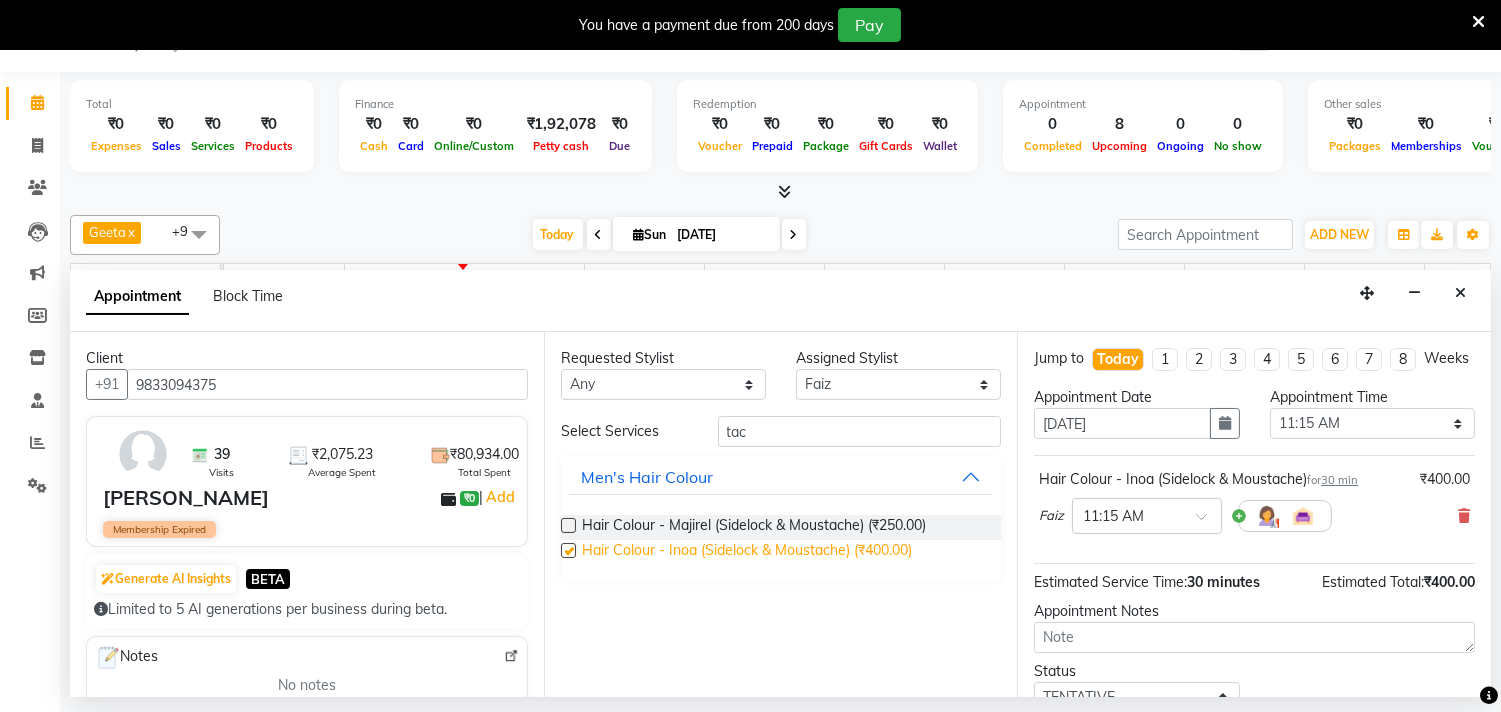 checkbox on "false" 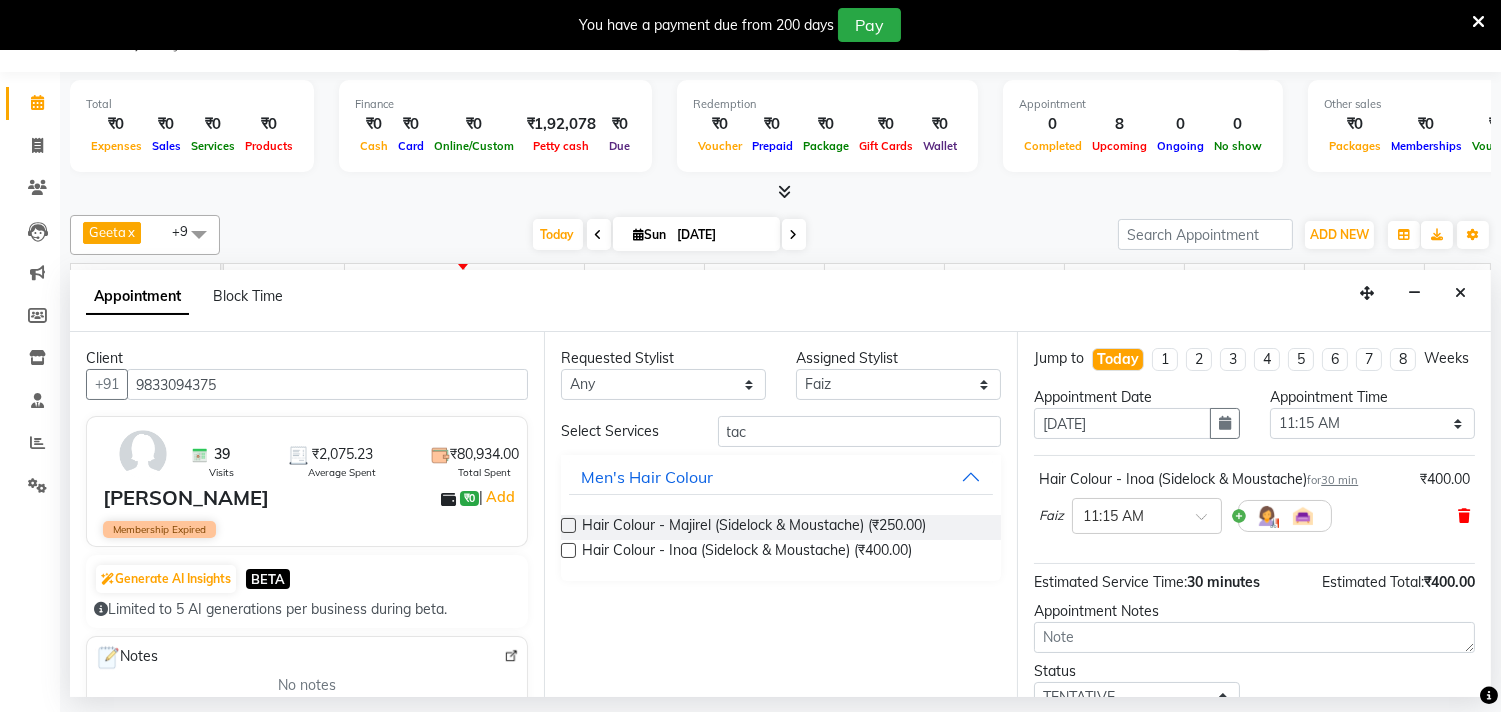 click at bounding box center (1464, 516) 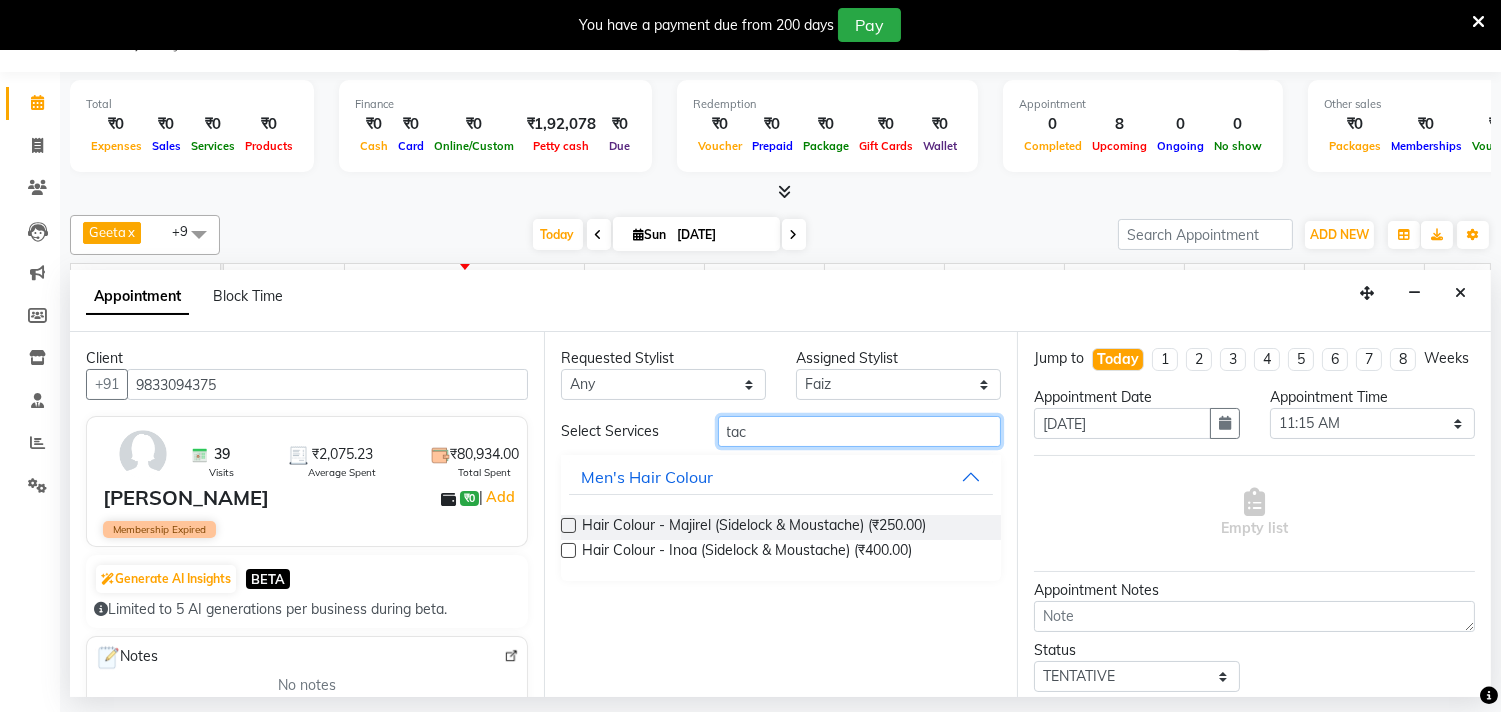 click on "tac" at bounding box center [860, 431] 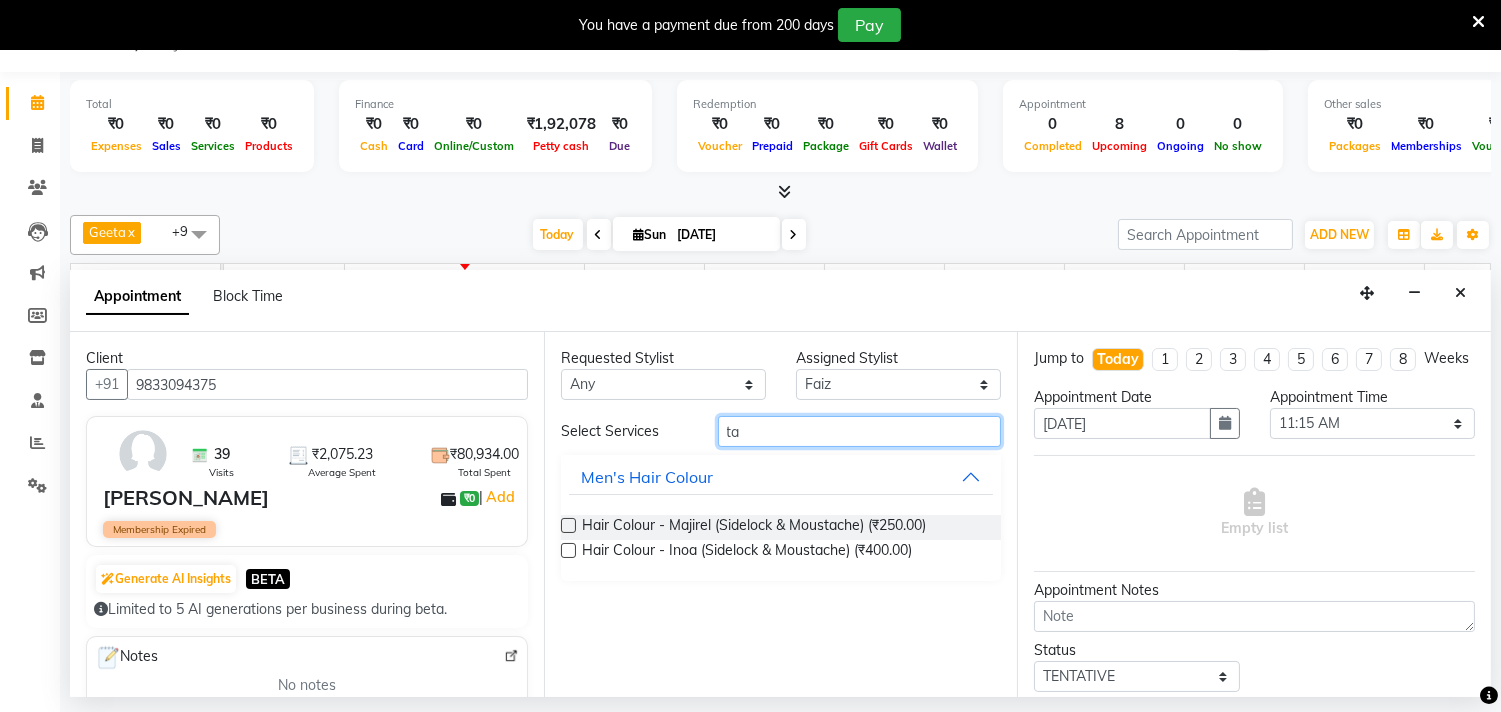 type on "t" 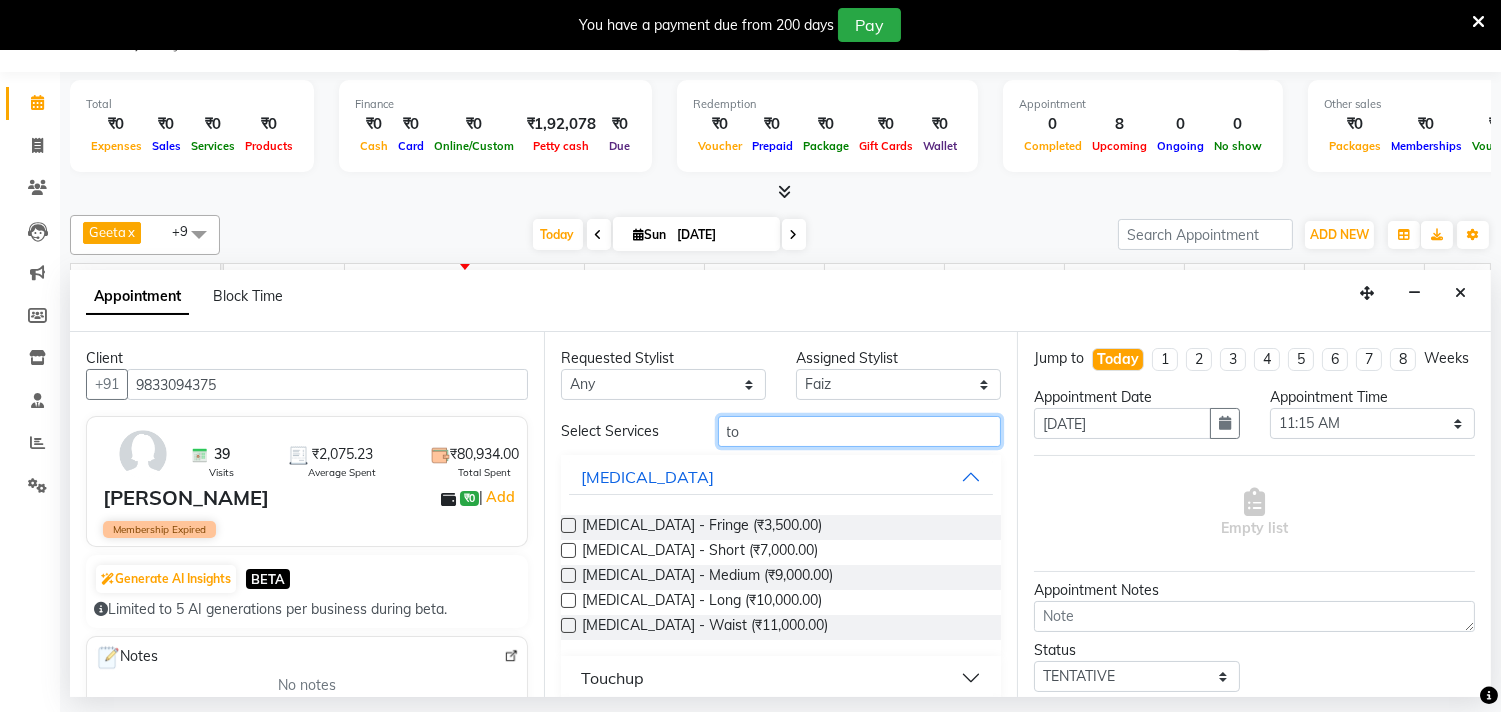 type on "t" 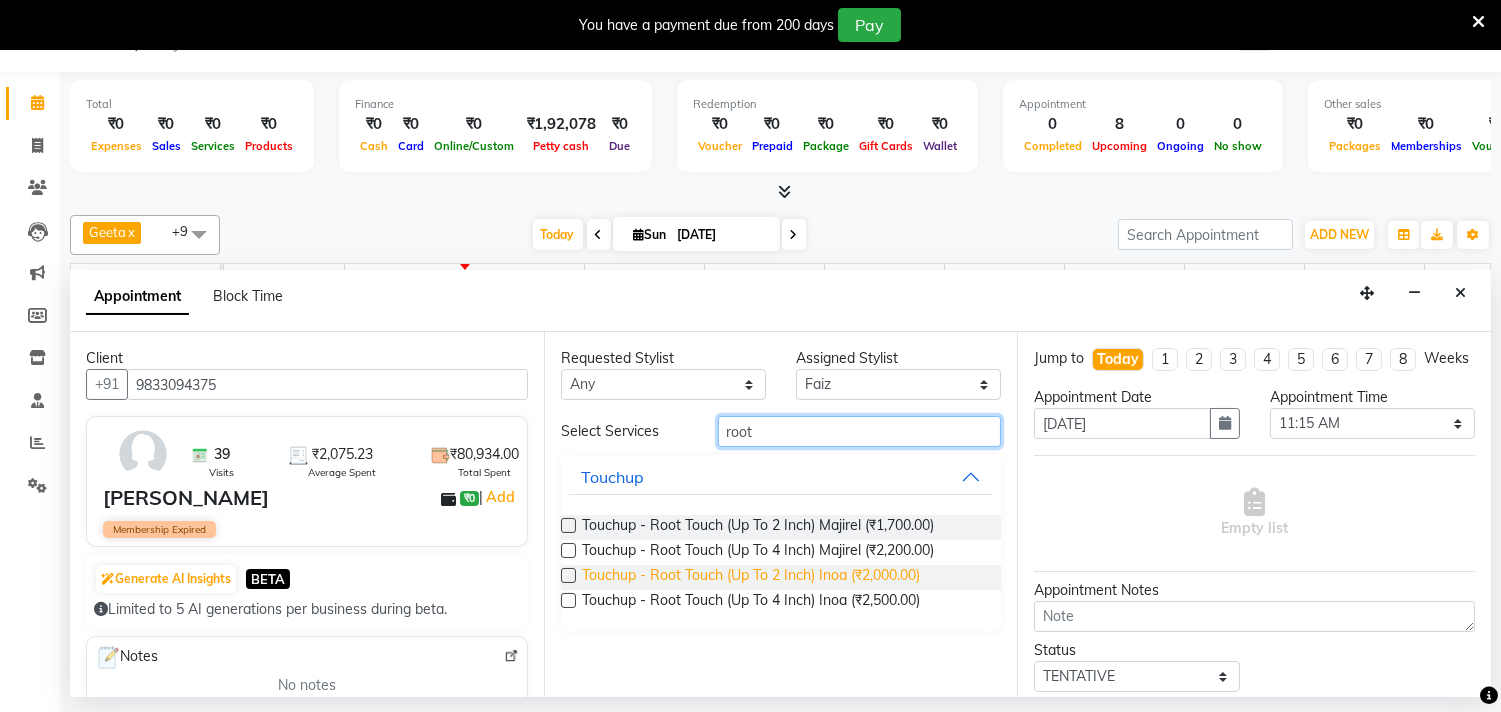 type on "root" 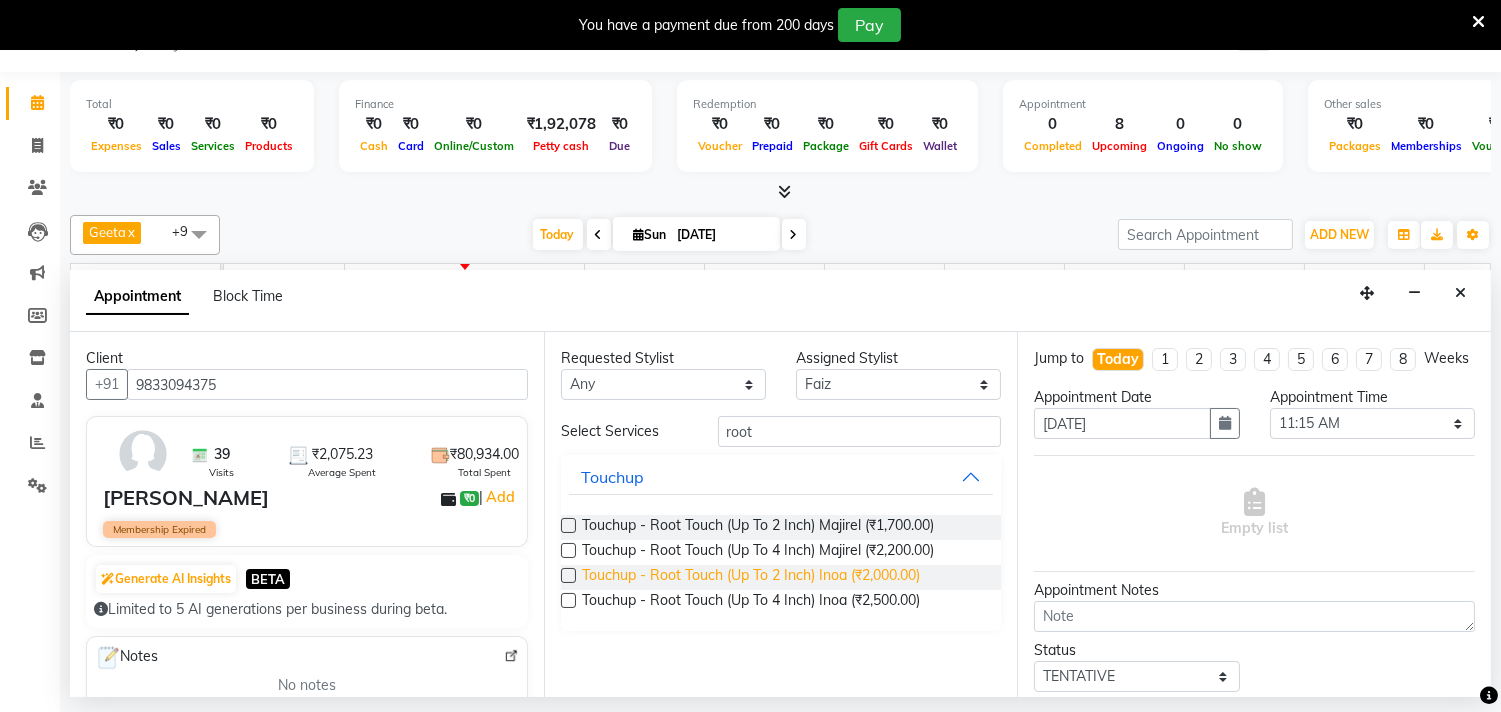 click on "Touchup - Root Touch (Up To 2 Inch) Inoa (₹2,000.00)" at bounding box center (751, 577) 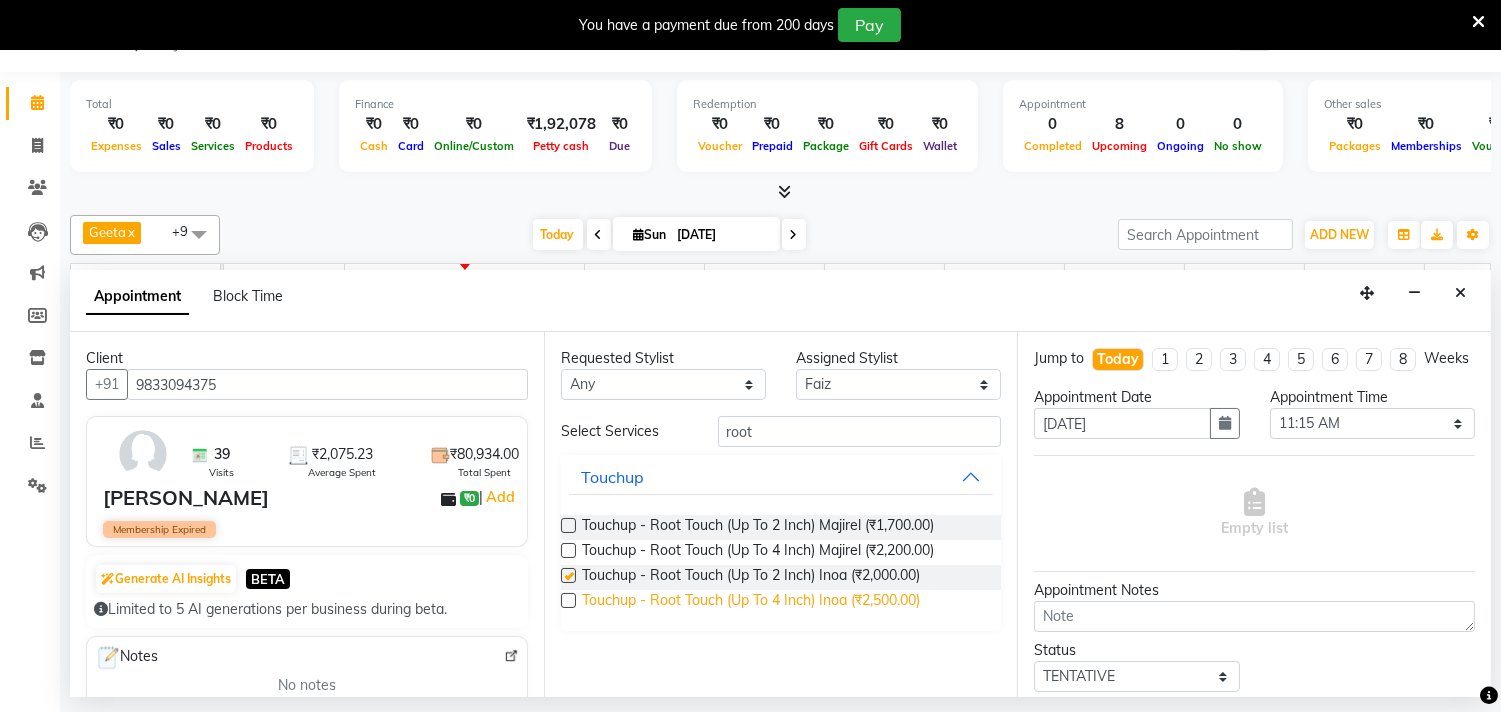 checkbox on "false" 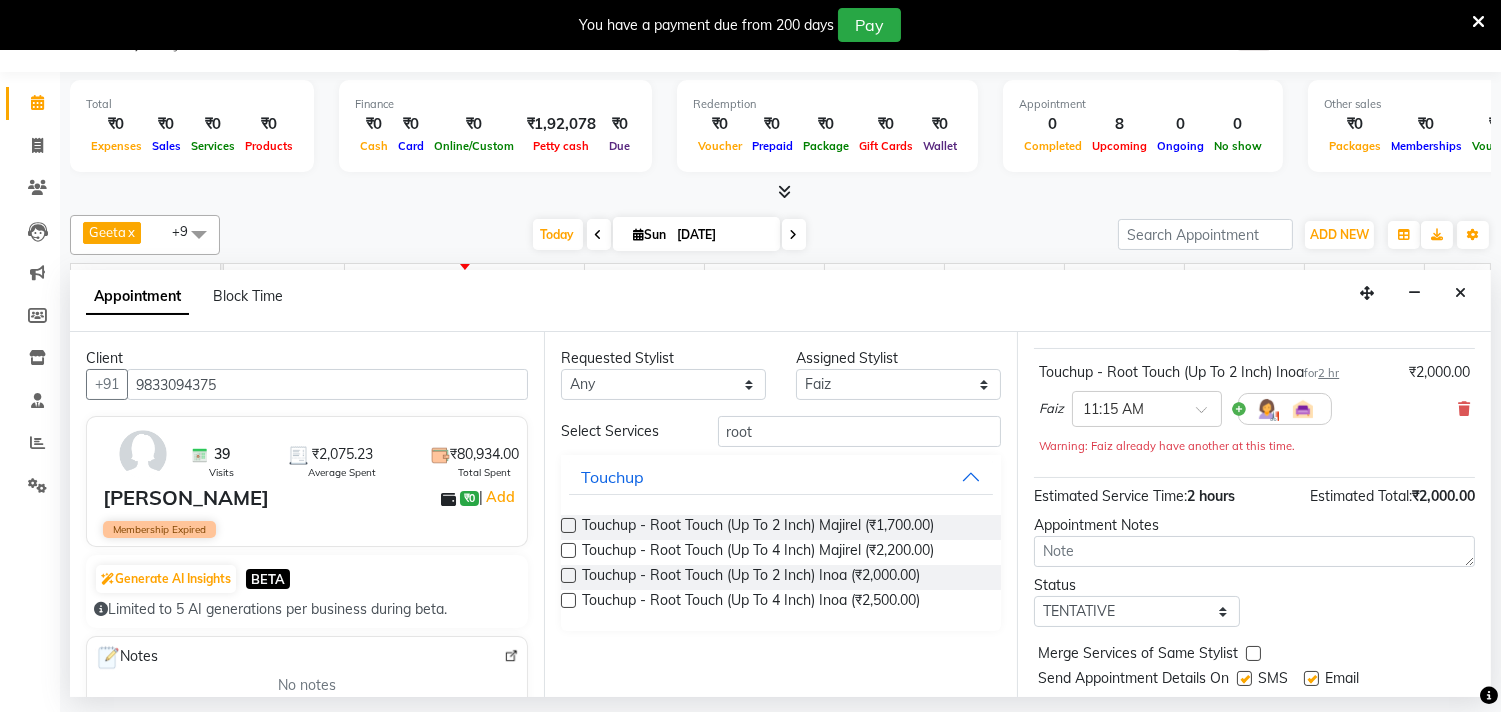 scroll, scrollTop: 182, scrollLeft: 0, axis: vertical 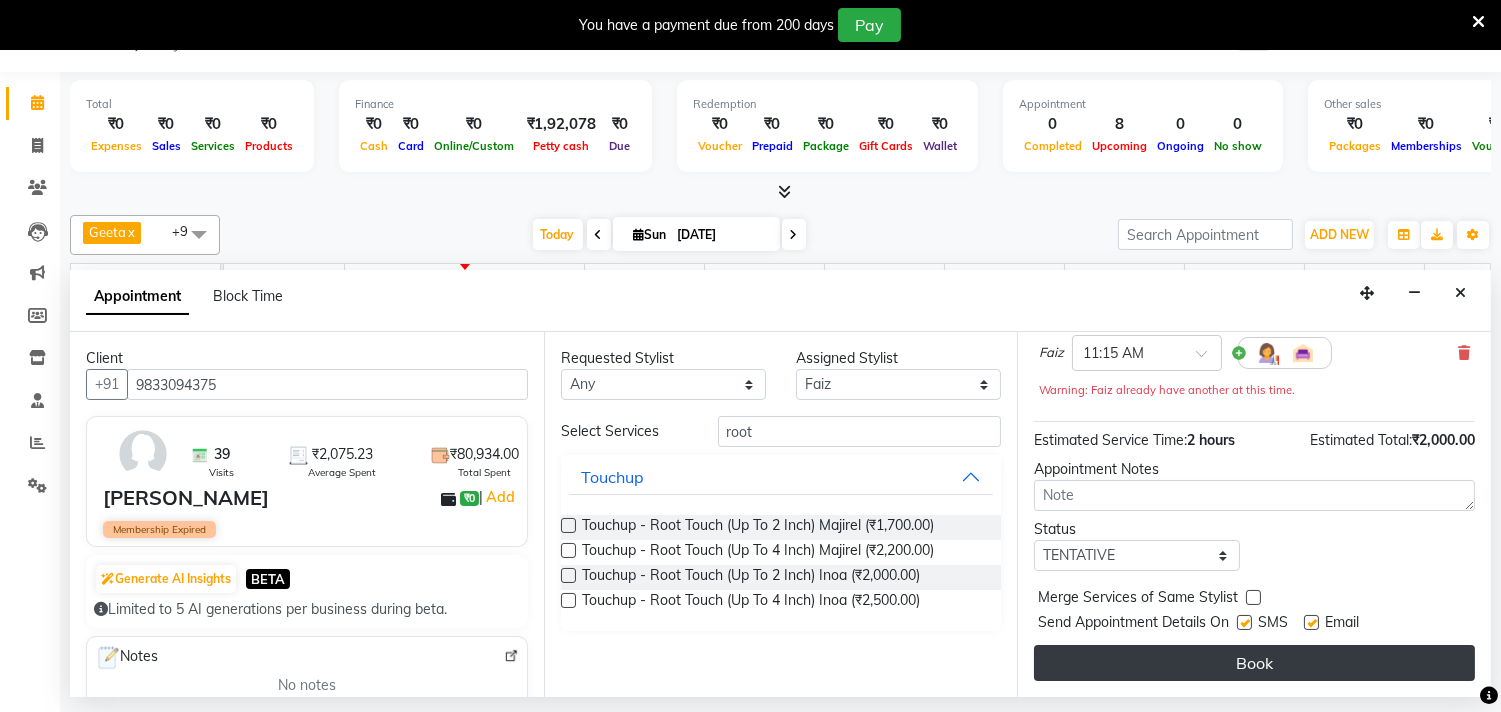 drag, startPoint x: 1267, startPoint y: 661, endPoint x: 1257, endPoint y: 657, distance: 10.770329 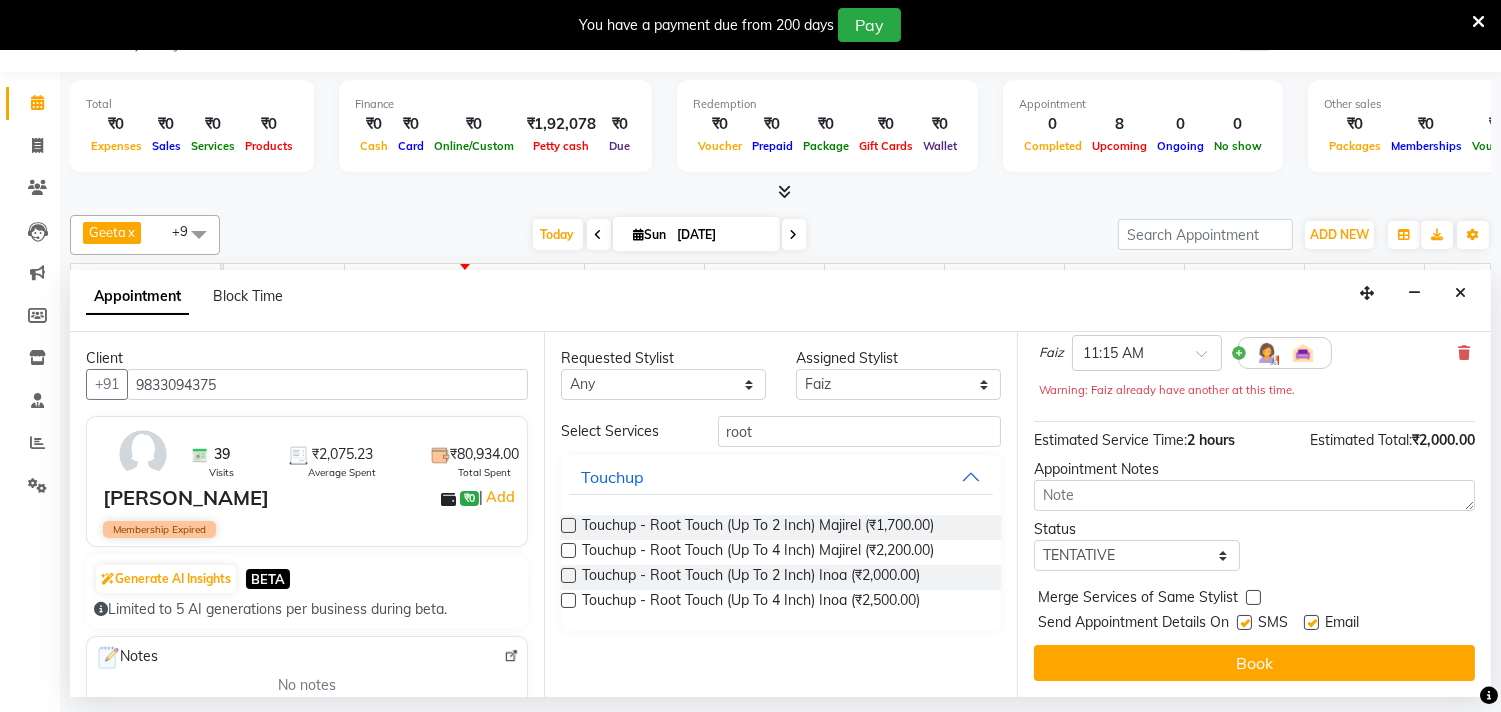 click on "Book" at bounding box center [1254, 663] 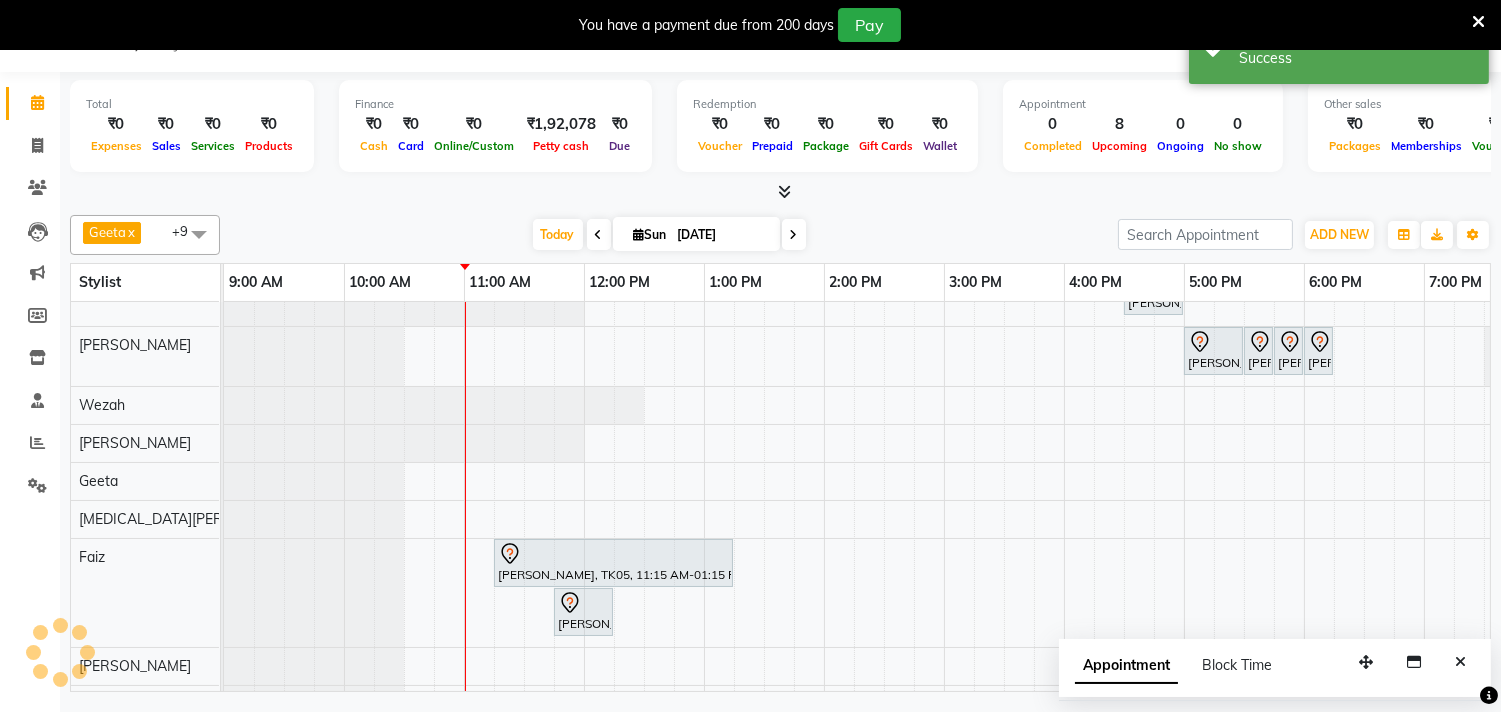 scroll, scrollTop: 0, scrollLeft: 0, axis: both 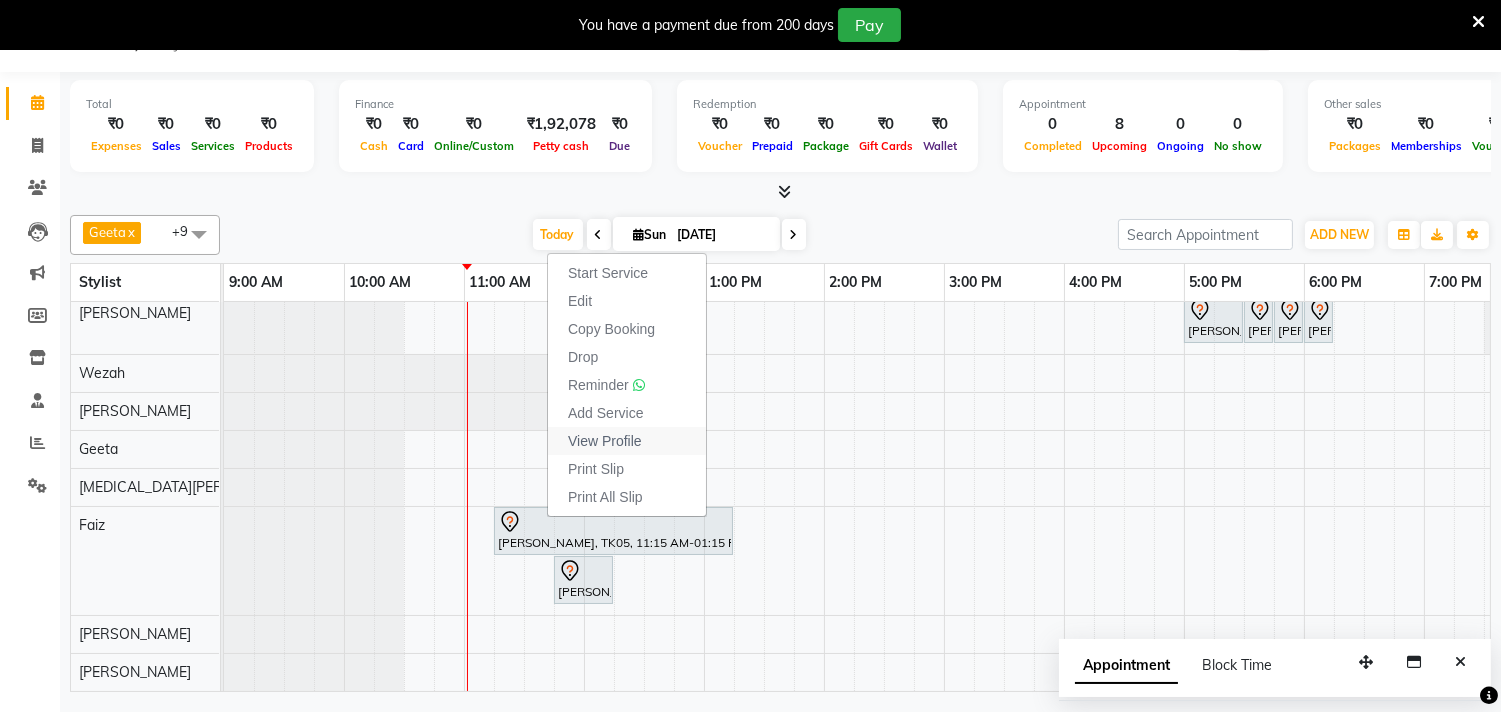 click on "View Profile" at bounding box center [605, 441] 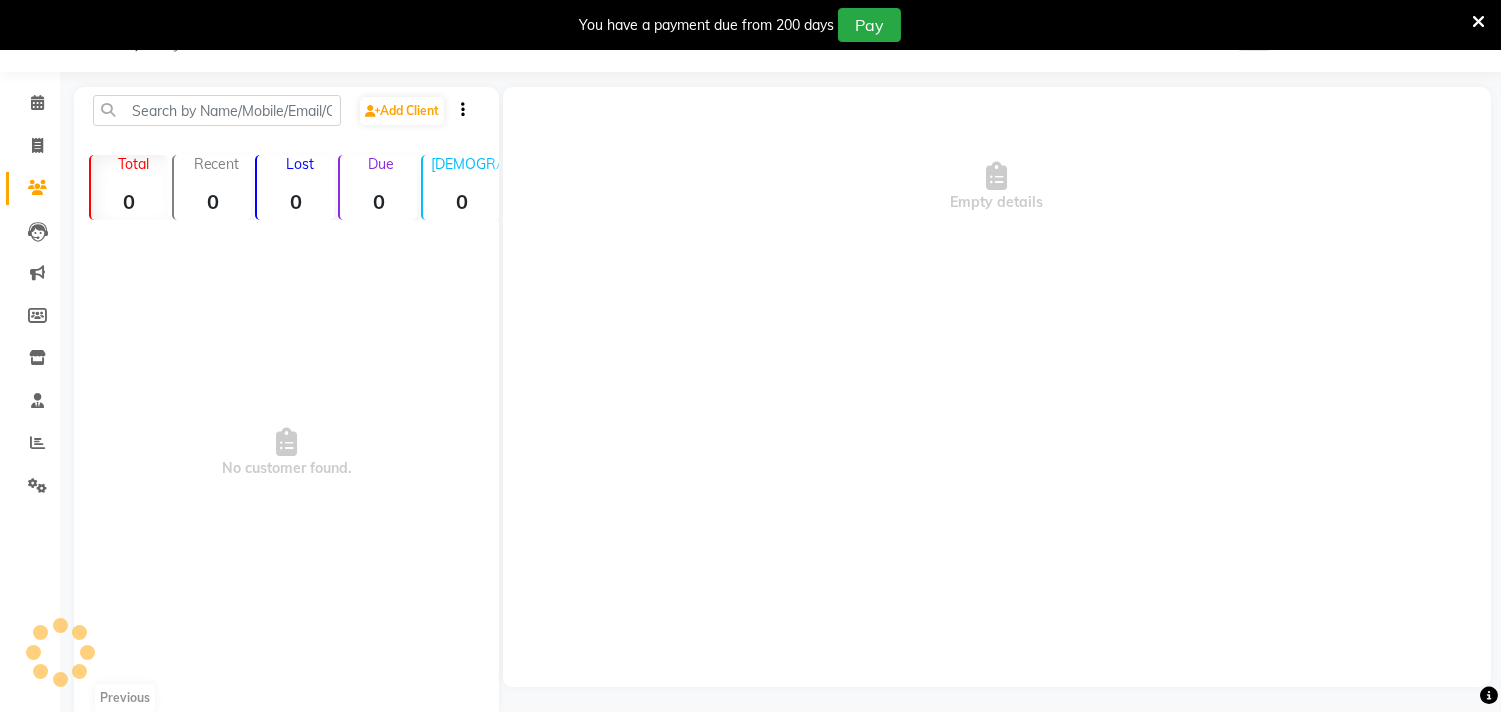 scroll, scrollTop: 0, scrollLeft: 0, axis: both 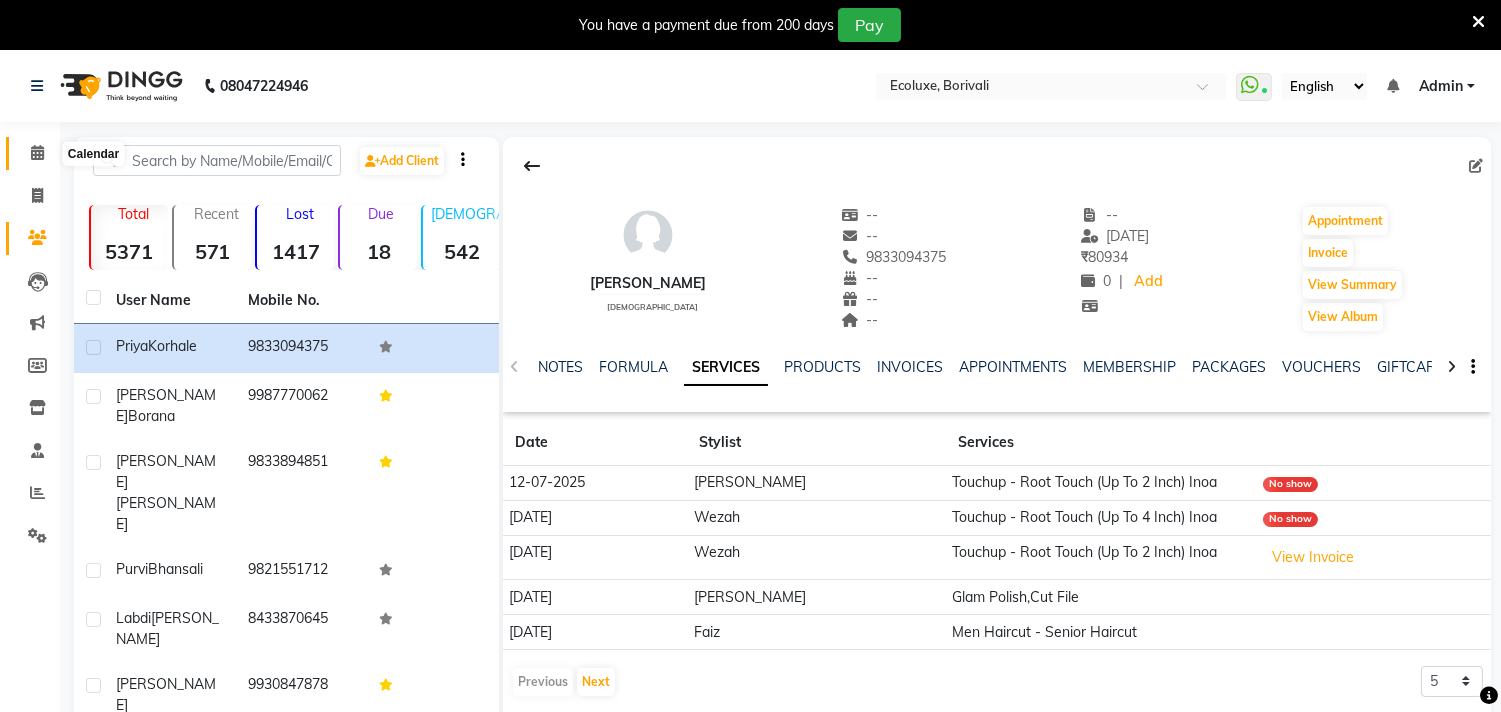 click 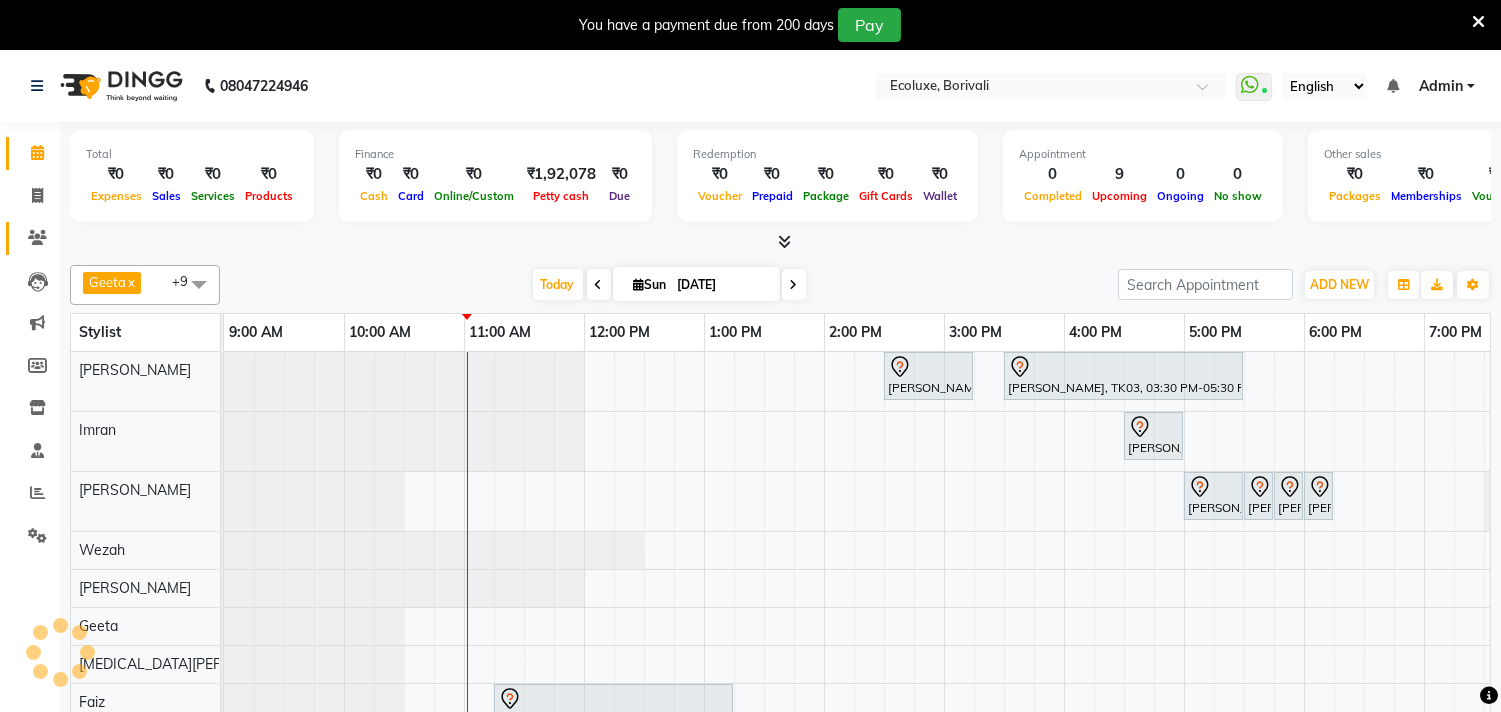 scroll, scrollTop: 7, scrollLeft: 0, axis: vertical 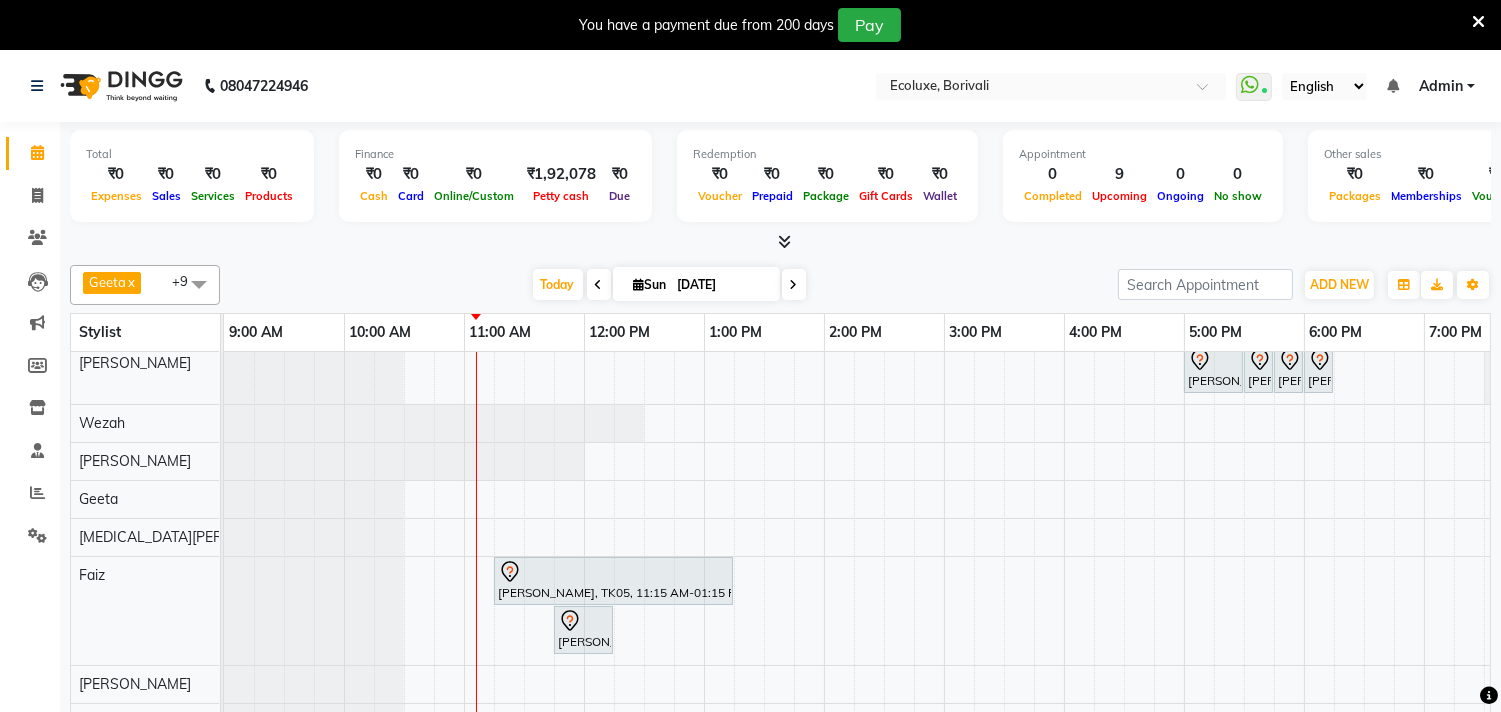 click at bounding box center (599, 284) 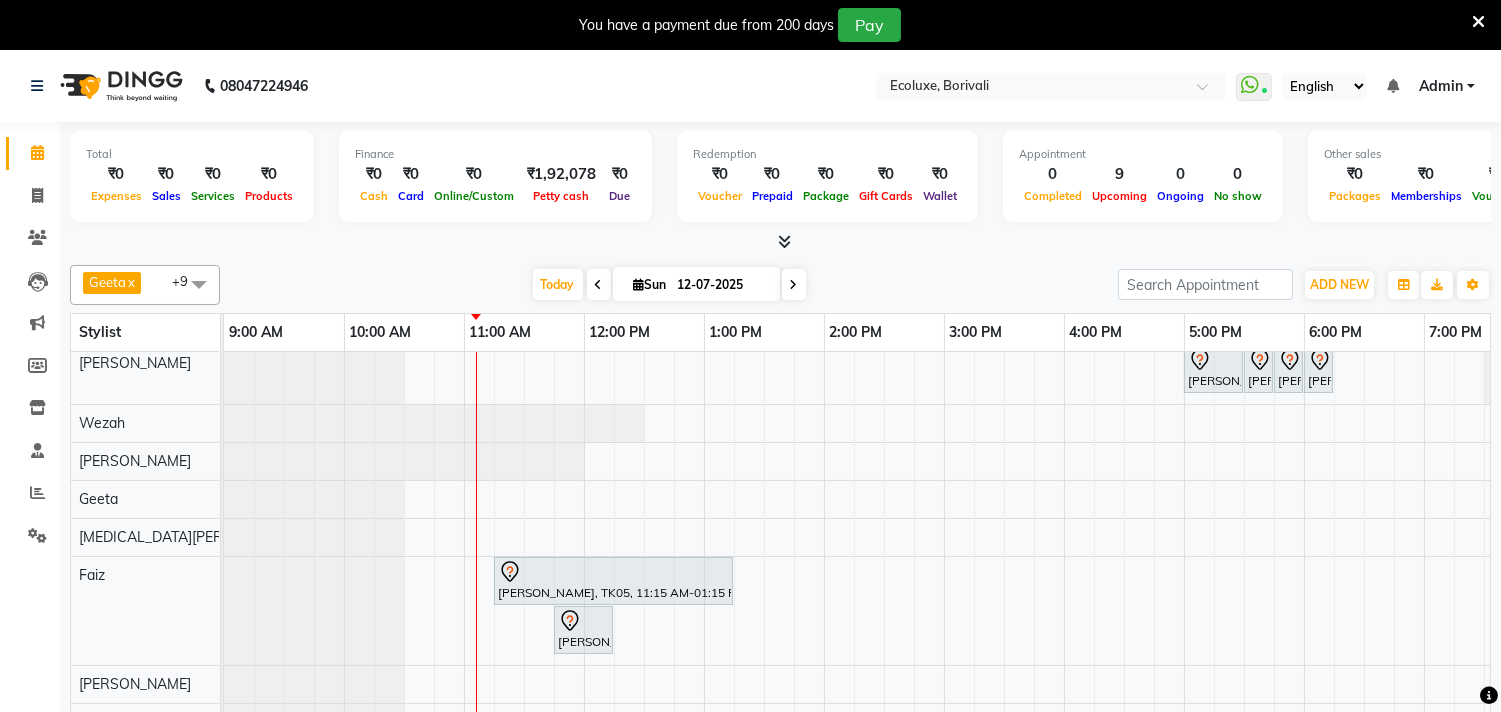 scroll, scrollTop: 7, scrollLeft: 0, axis: vertical 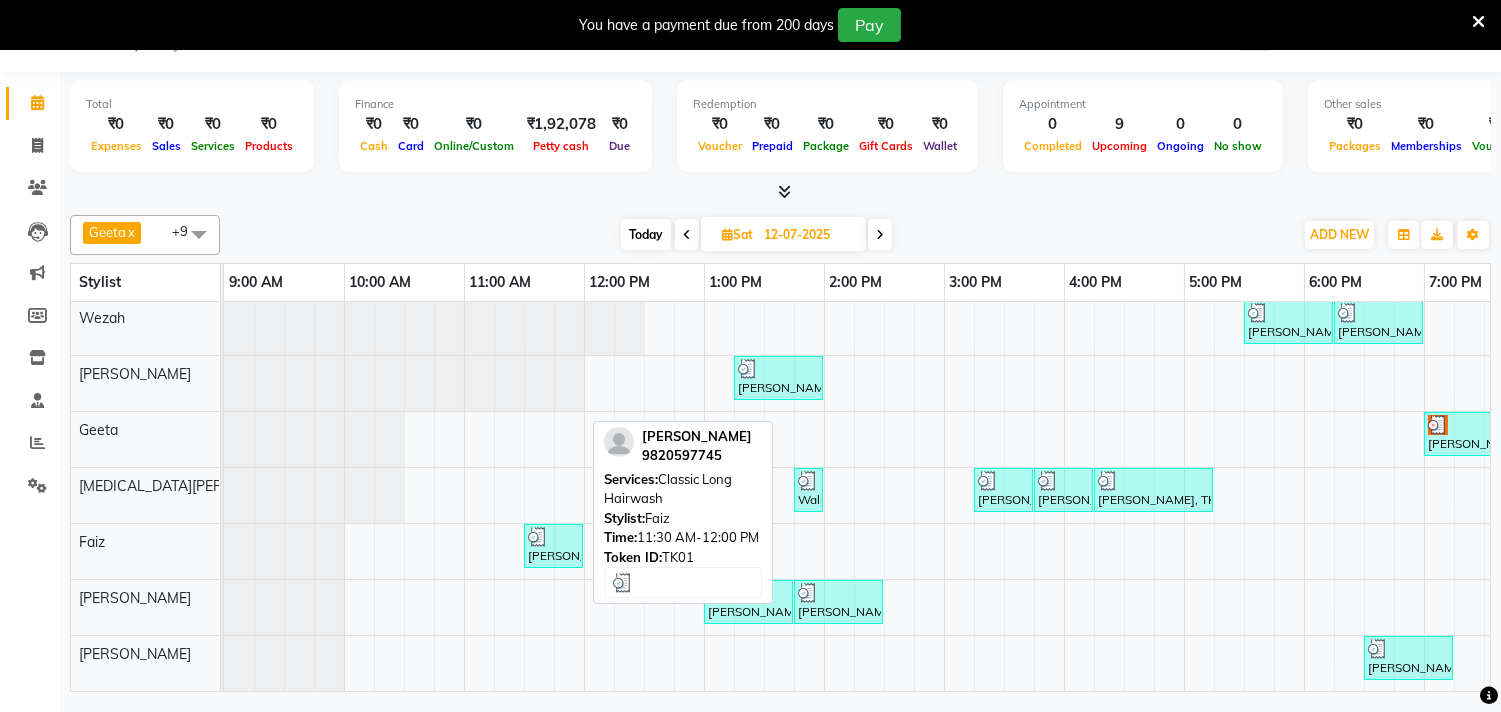 click on "Shefali Gandhi, TK01, 11:30 AM-12:00 PM, Classic Long Hairwash" at bounding box center (553, 546) 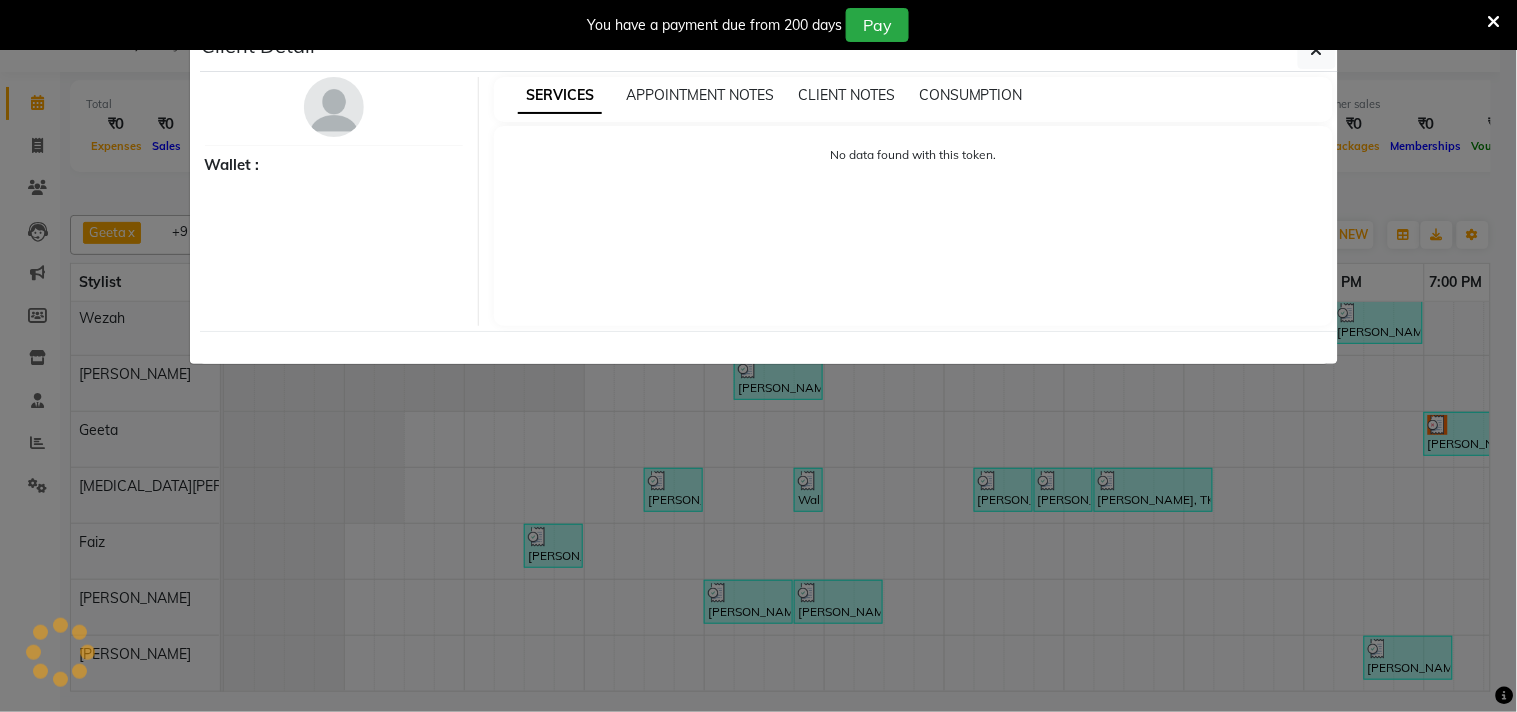 select on "3" 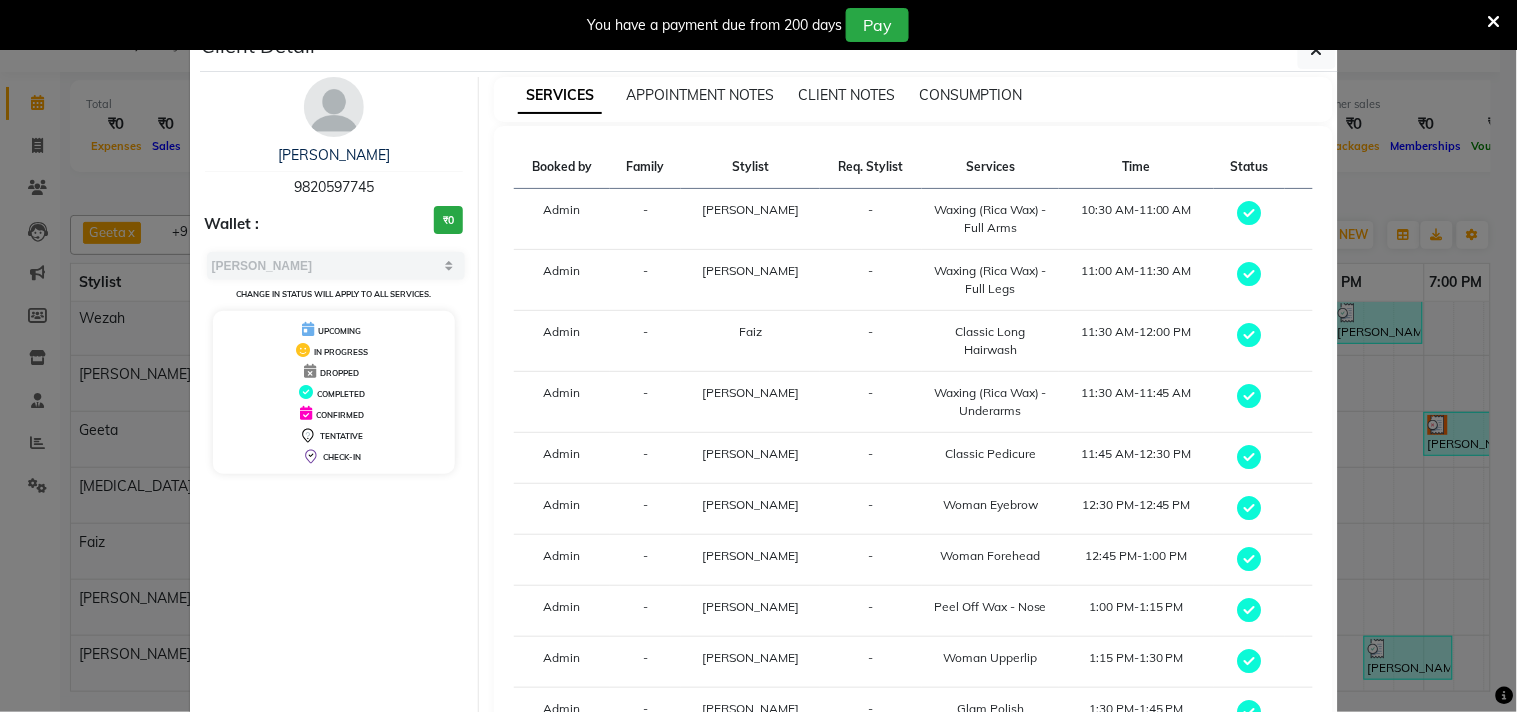 click on "Faiz" at bounding box center [750, 341] 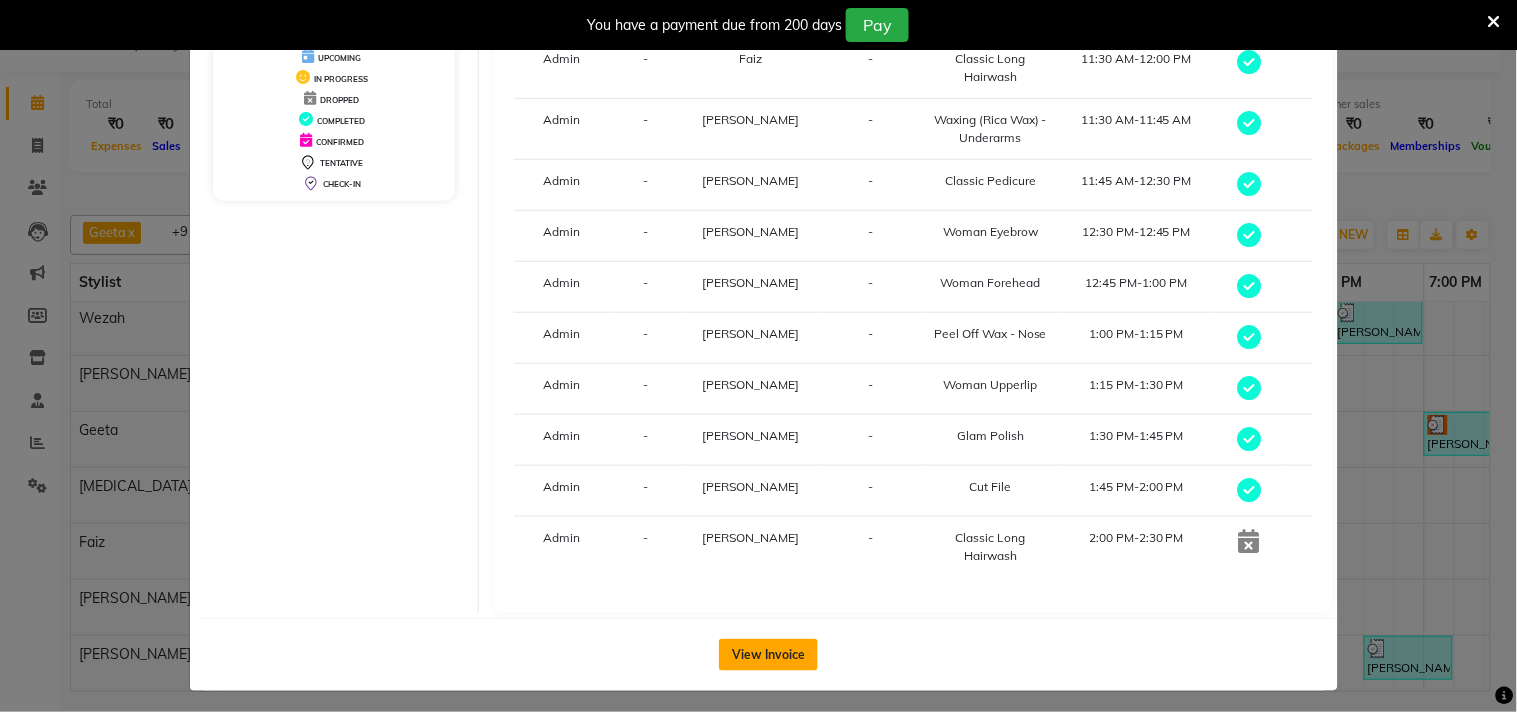 click on "View Invoice" 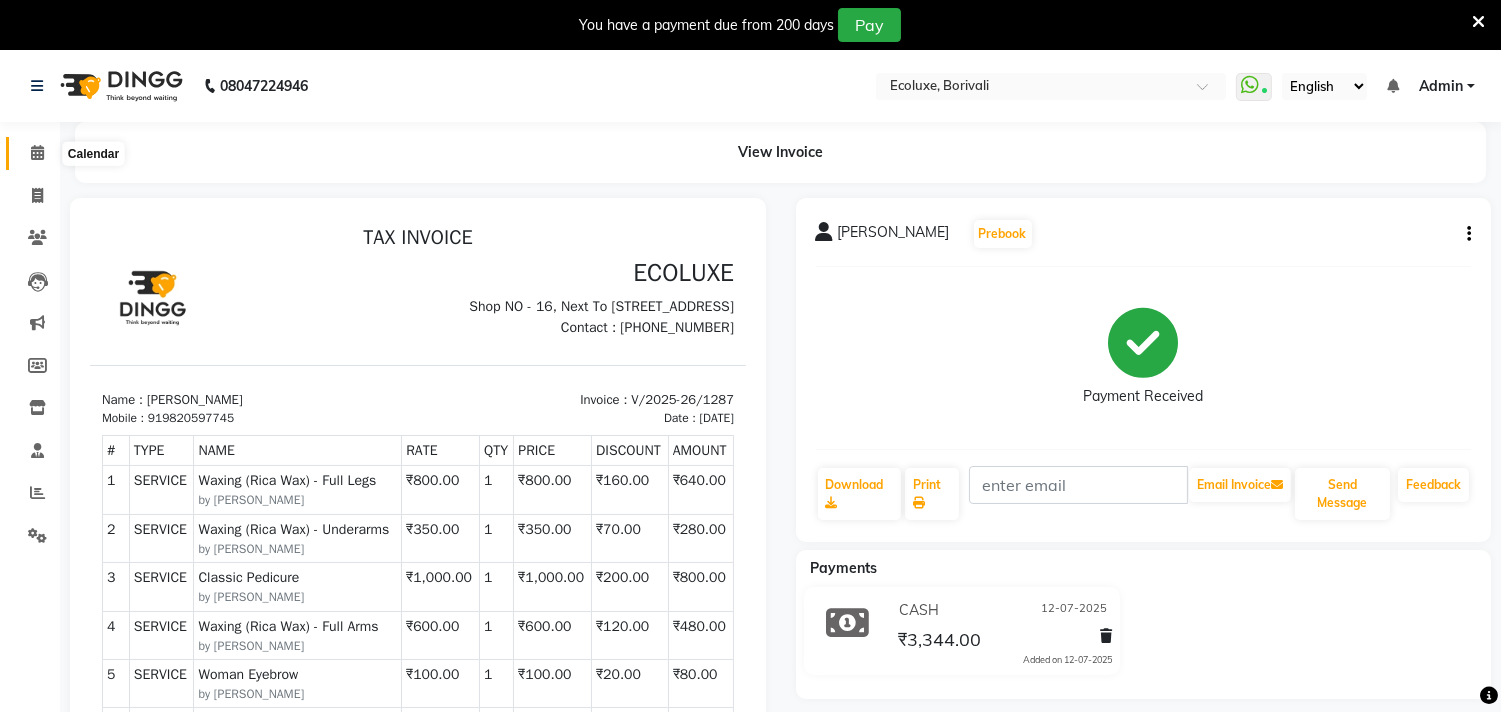 click 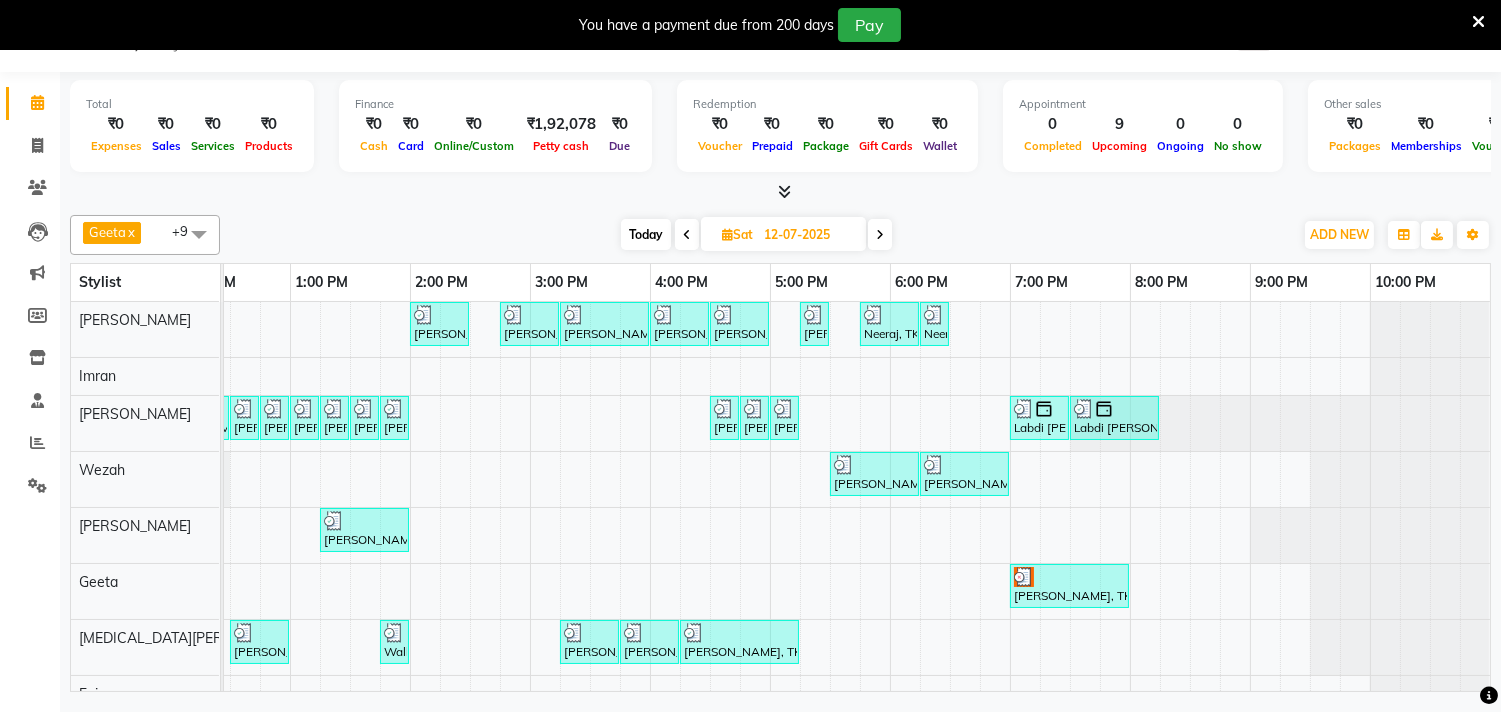 click at bounding box center (687, 234) 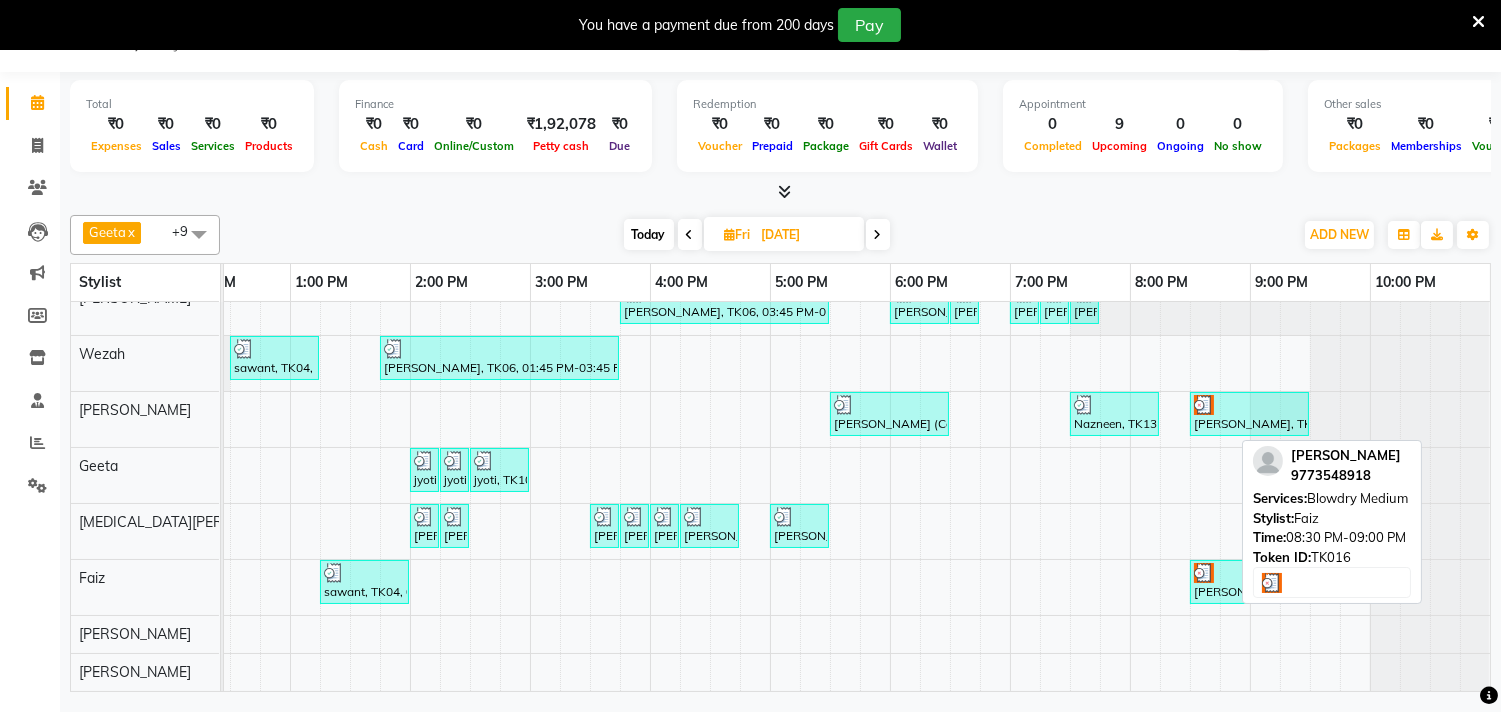 click on "dipta, TK16, 08:30 PM-09:00 PM, Blowdry Medium" at bounding box center [1219, 582] 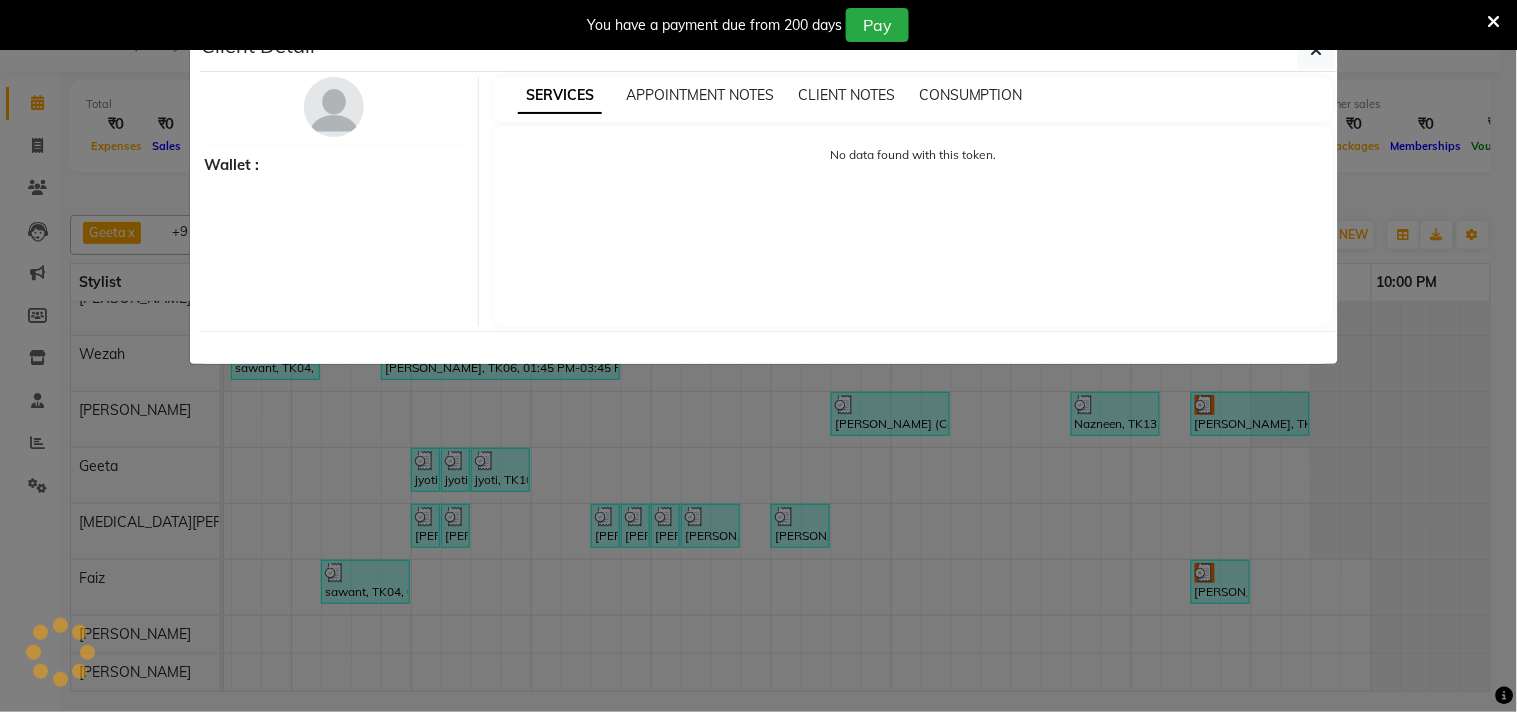 select on "3" 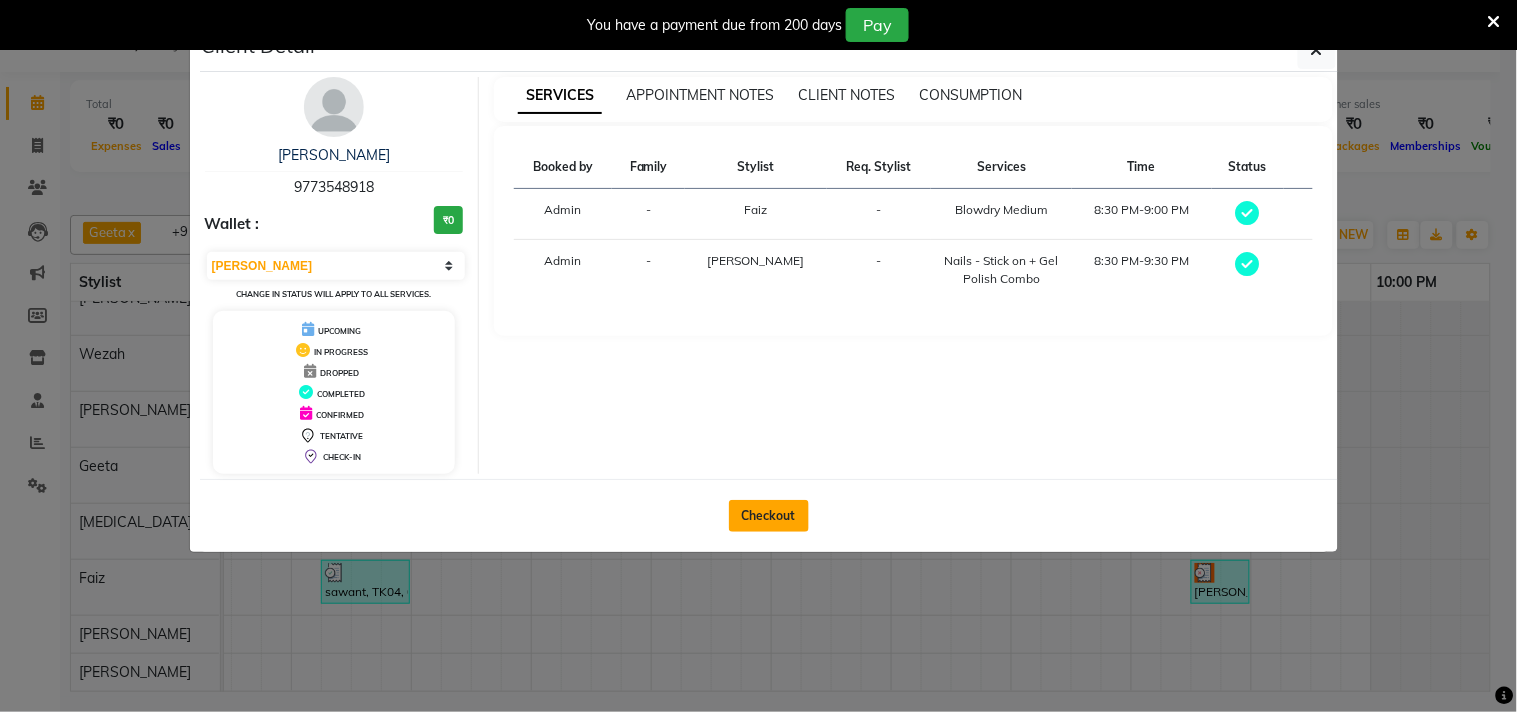 click on "Checkout" 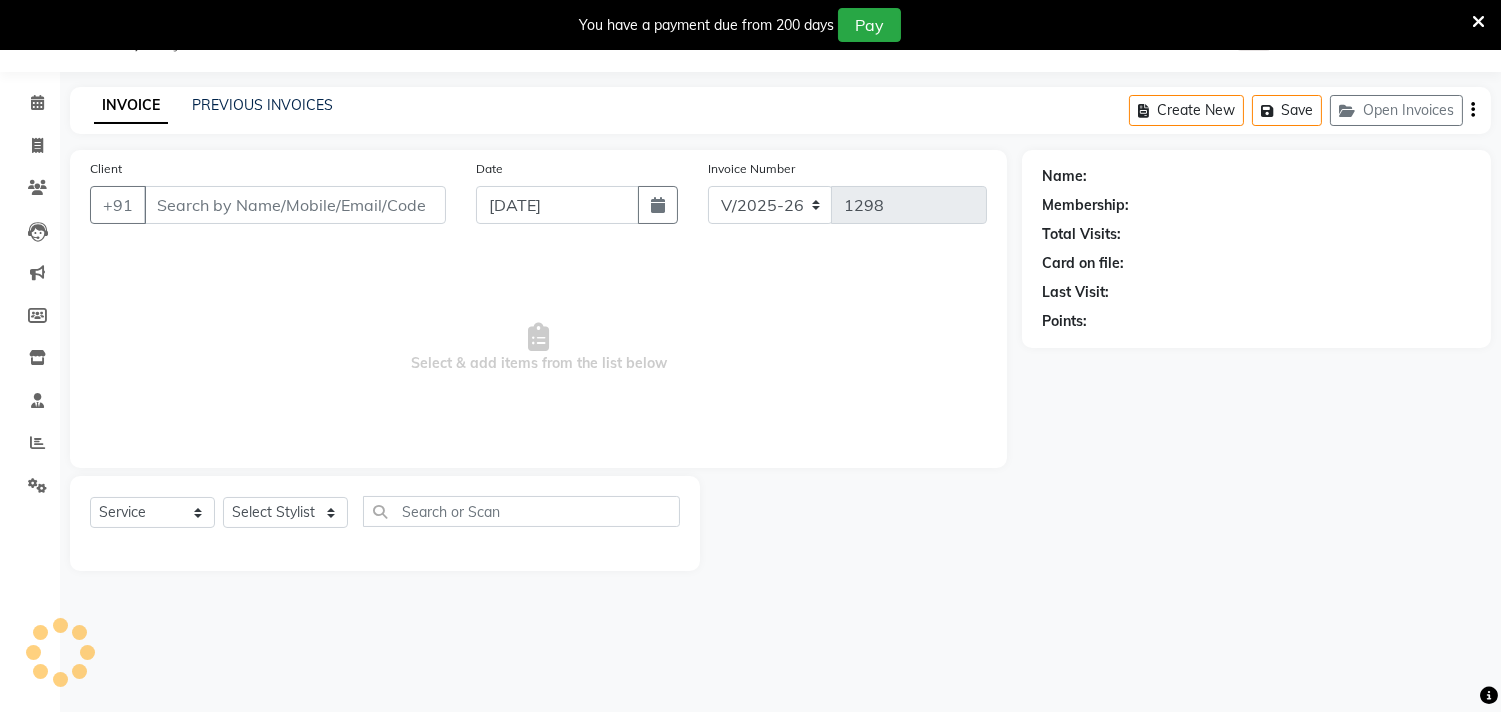 type on "9773548918" 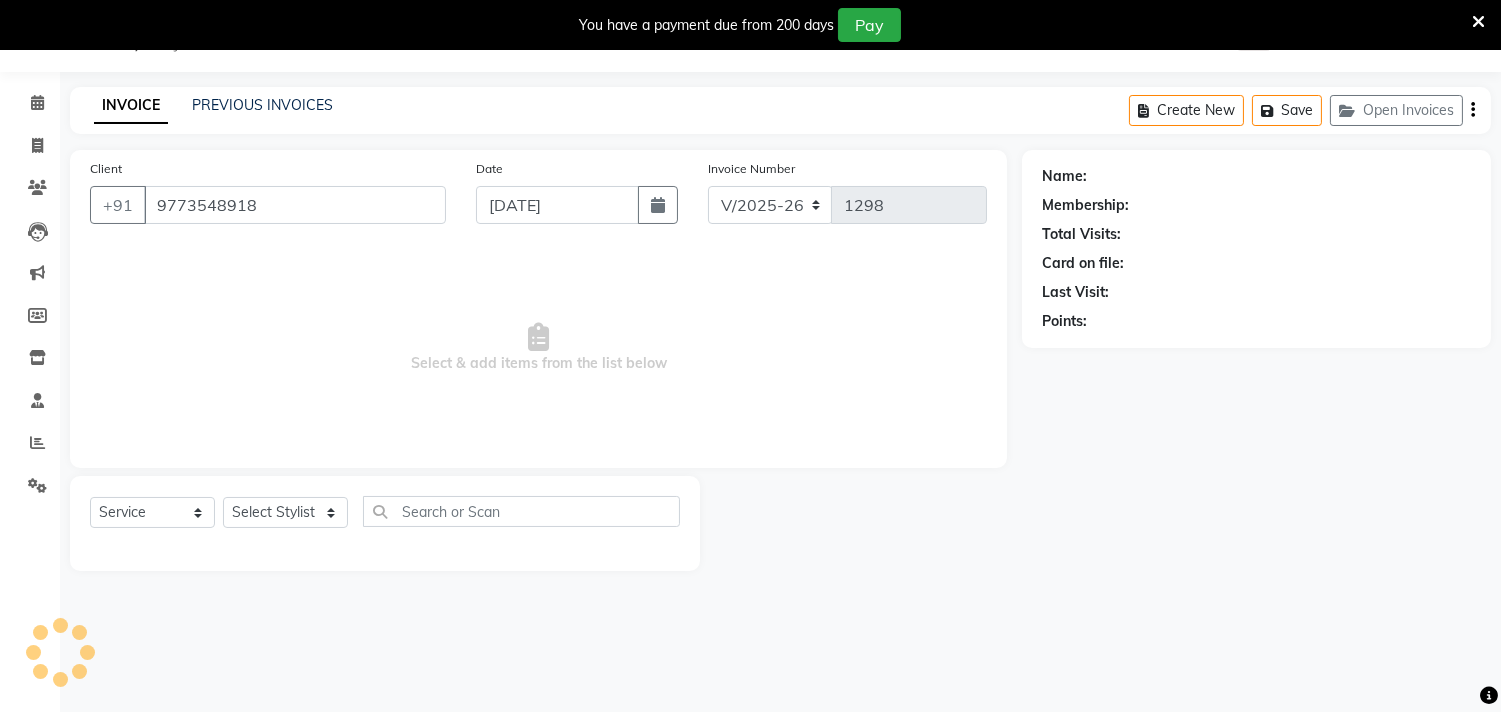 select on "67913" 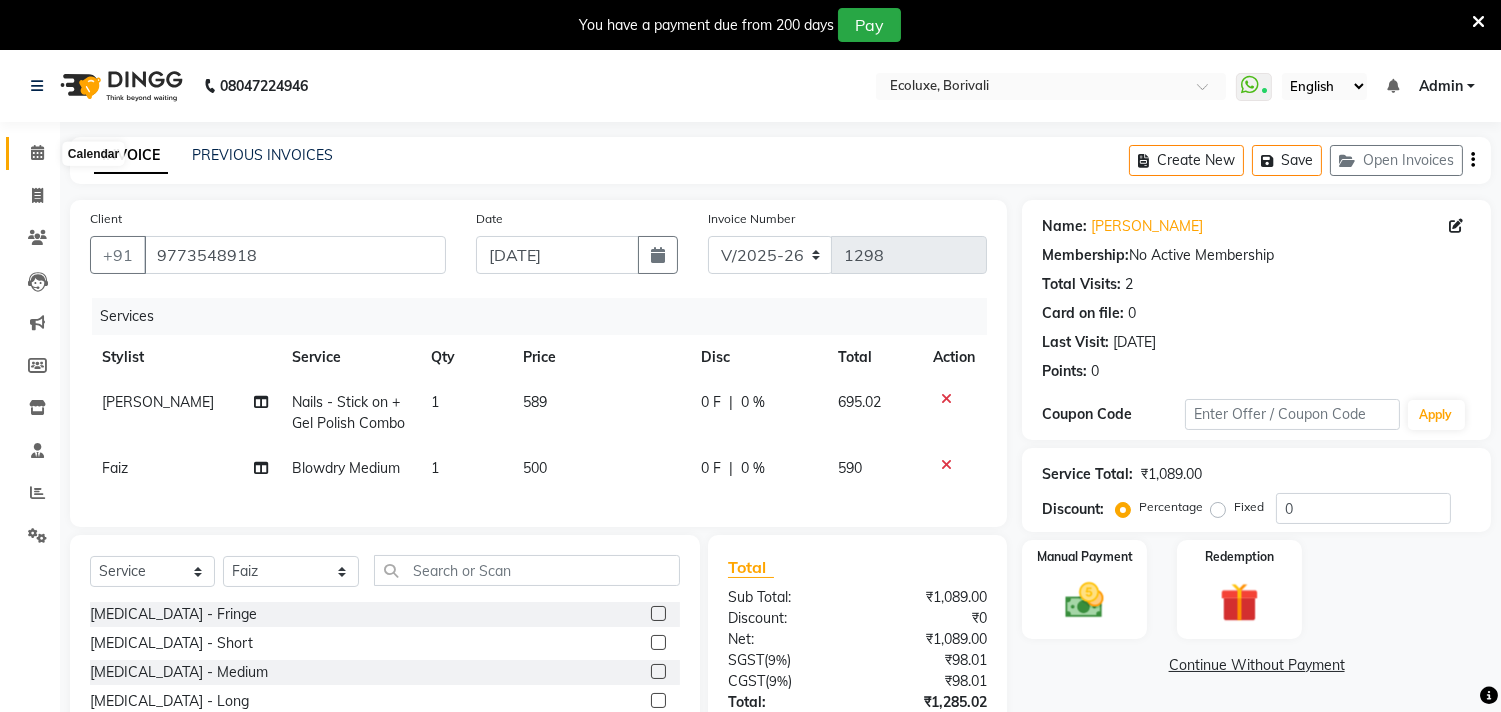 click 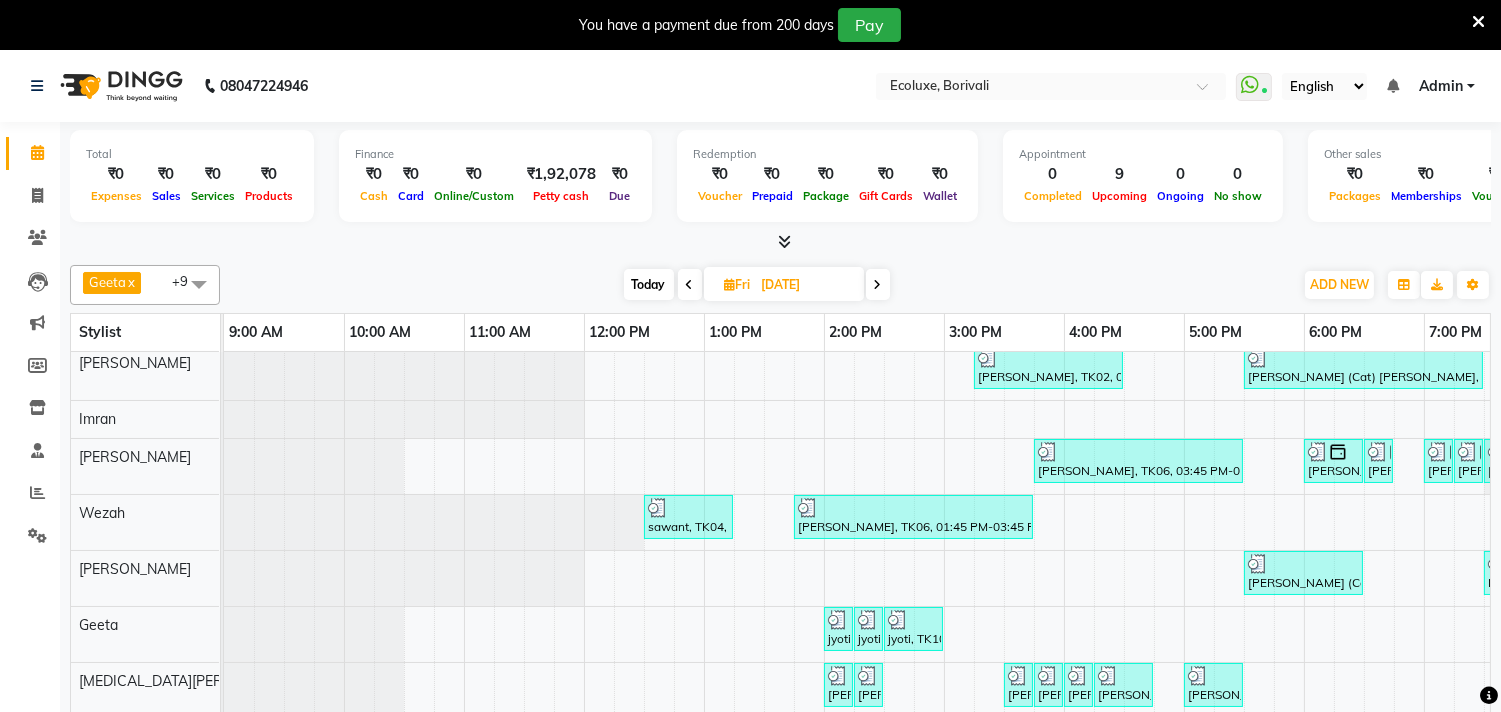 click at bounding box center [690, 285] 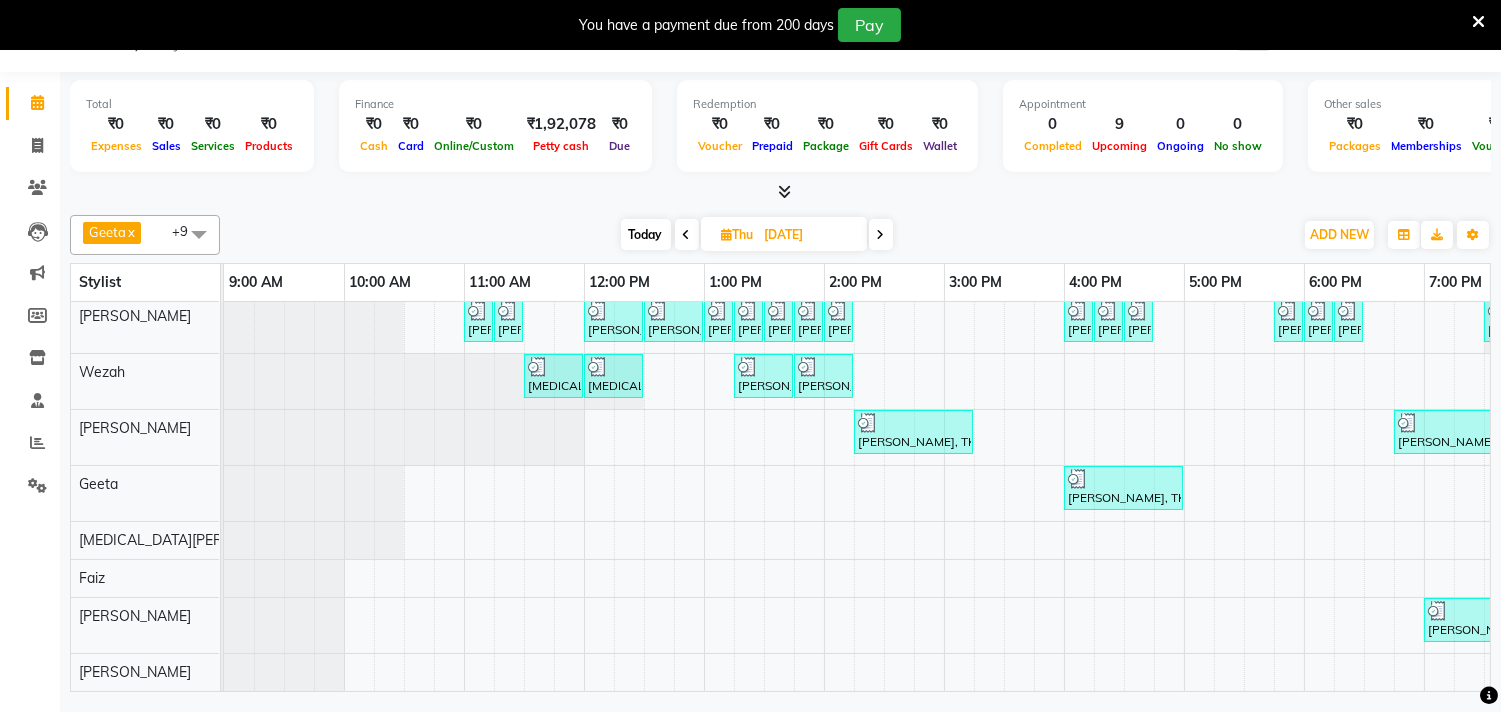 click at bounding box center (687, 235) 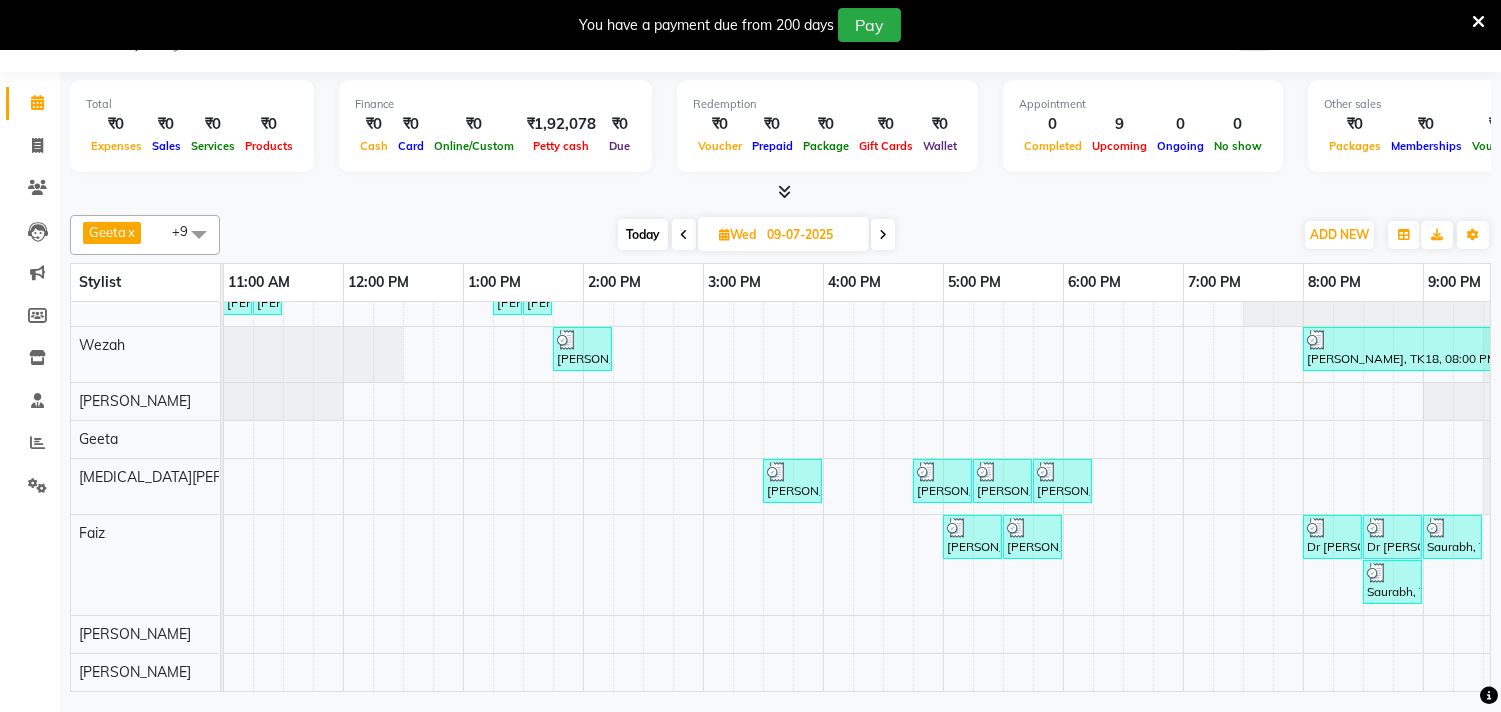 click at bounding box center [883, 234] 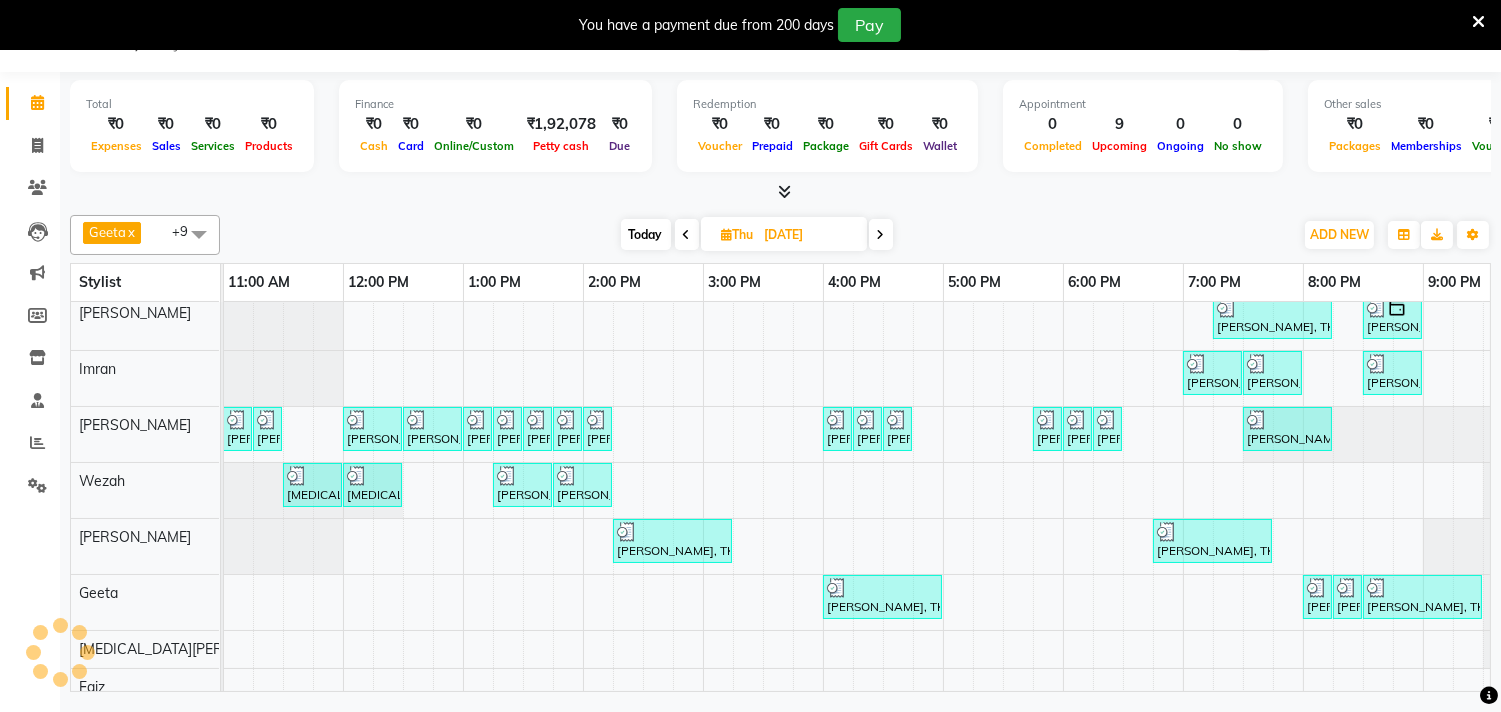 click at bounding box center (881, 234) 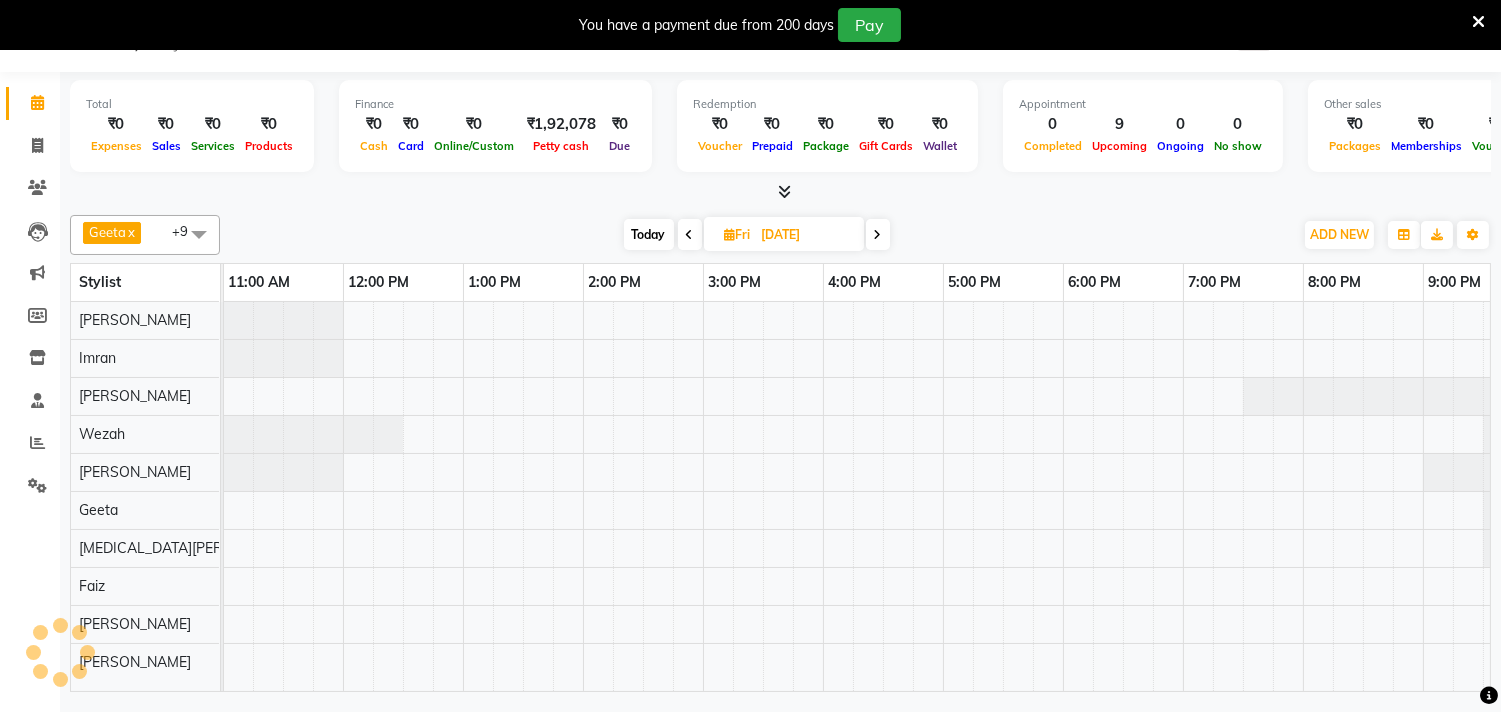 click at bounding box center (878, 235) 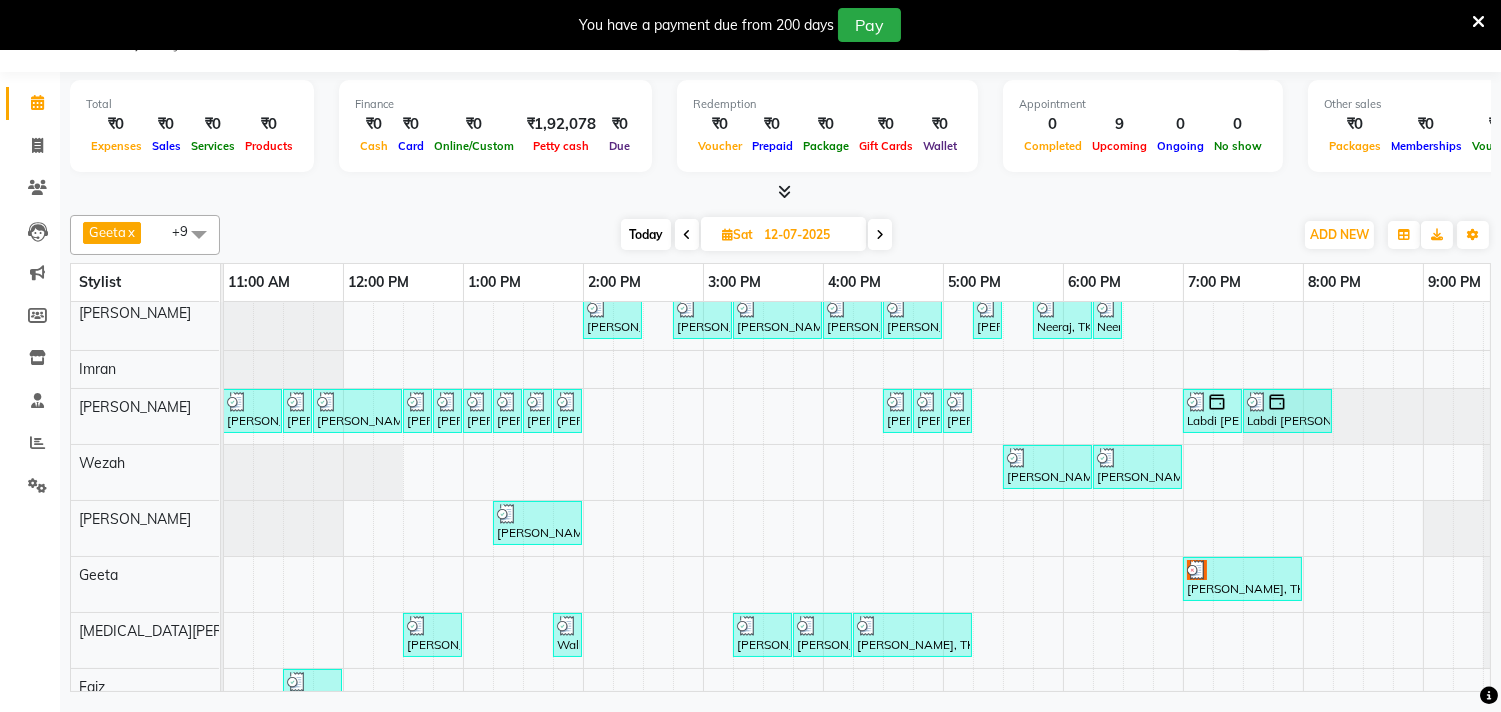 click at bounding box center (880, 235) 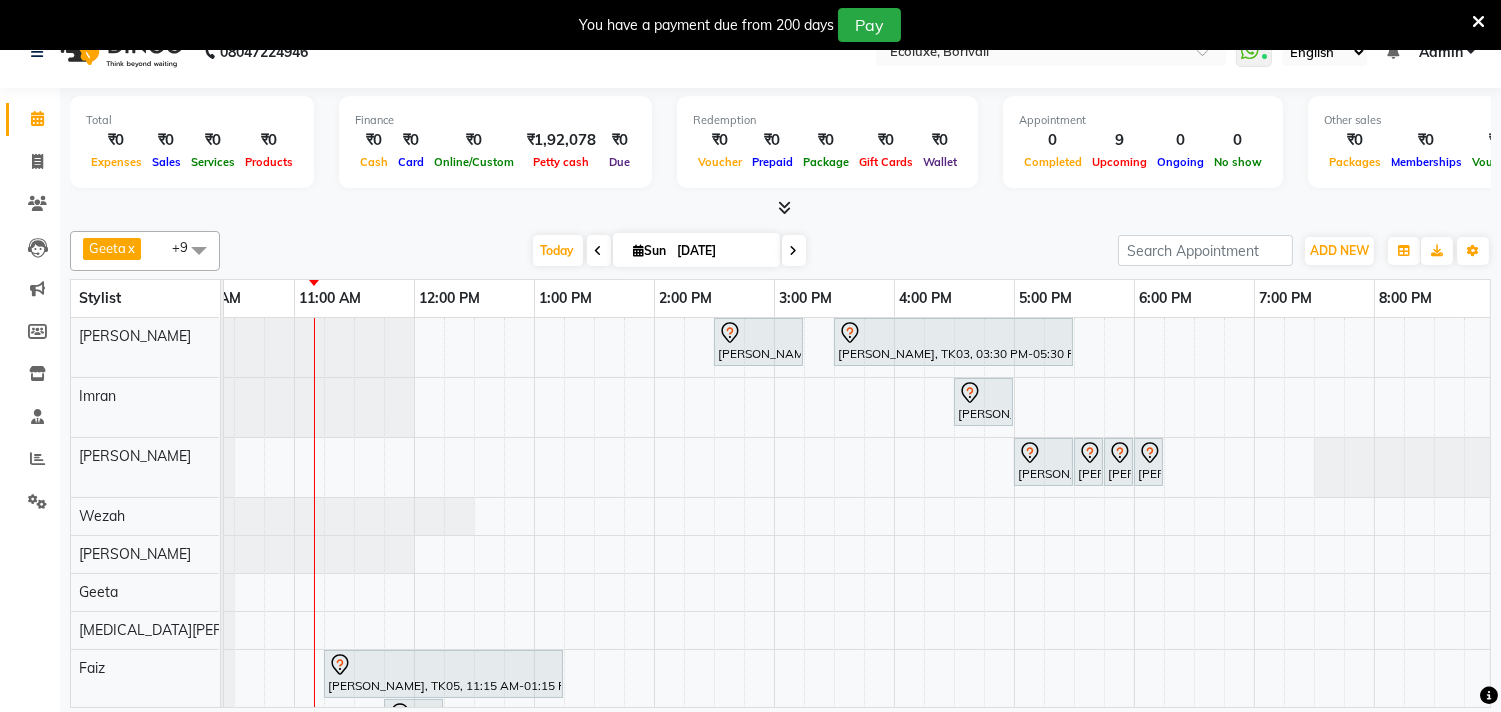 scroll, scrollTop: 50, scrollLeft: 0, axis: vertical 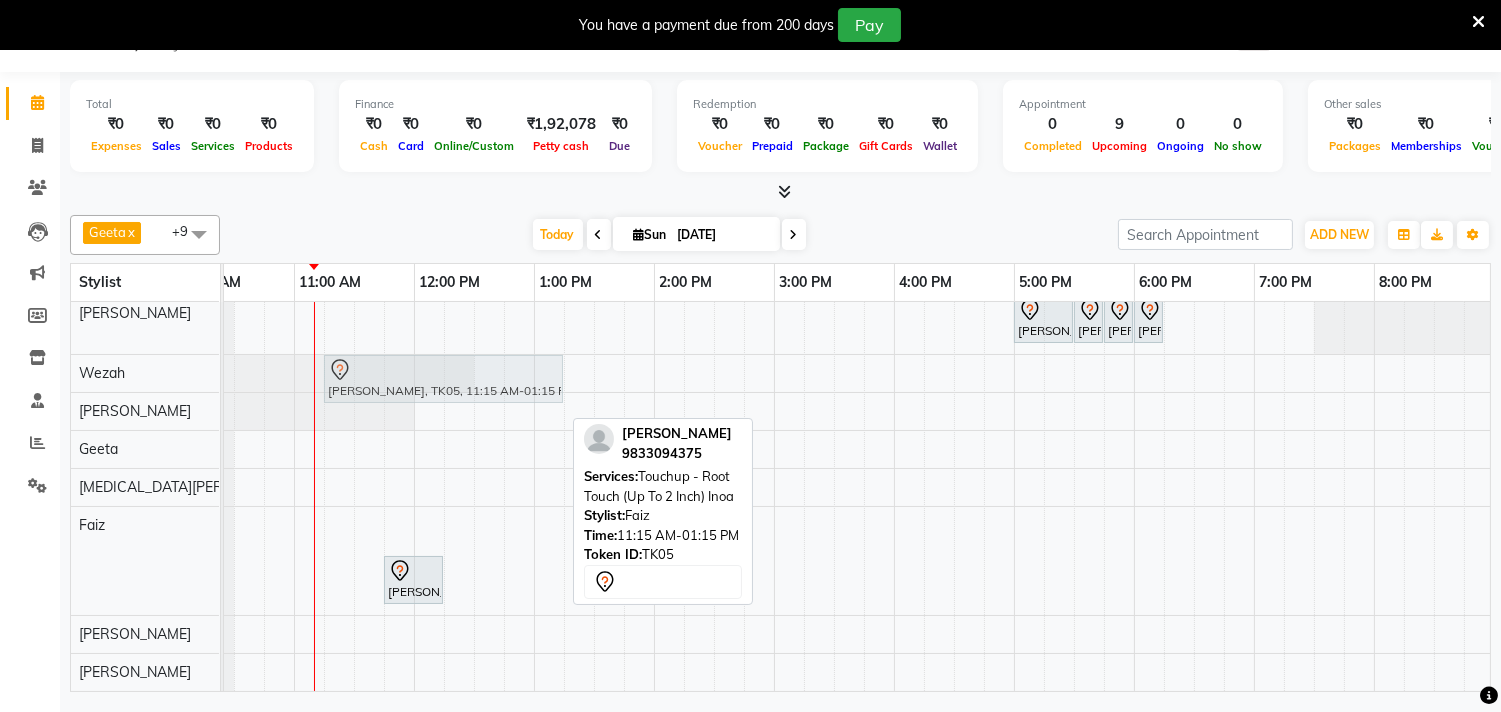 drag, startPoint x: 441, startPoint y: 510, endPoint x: 442, endPoint y: 348, distance: 162.00308 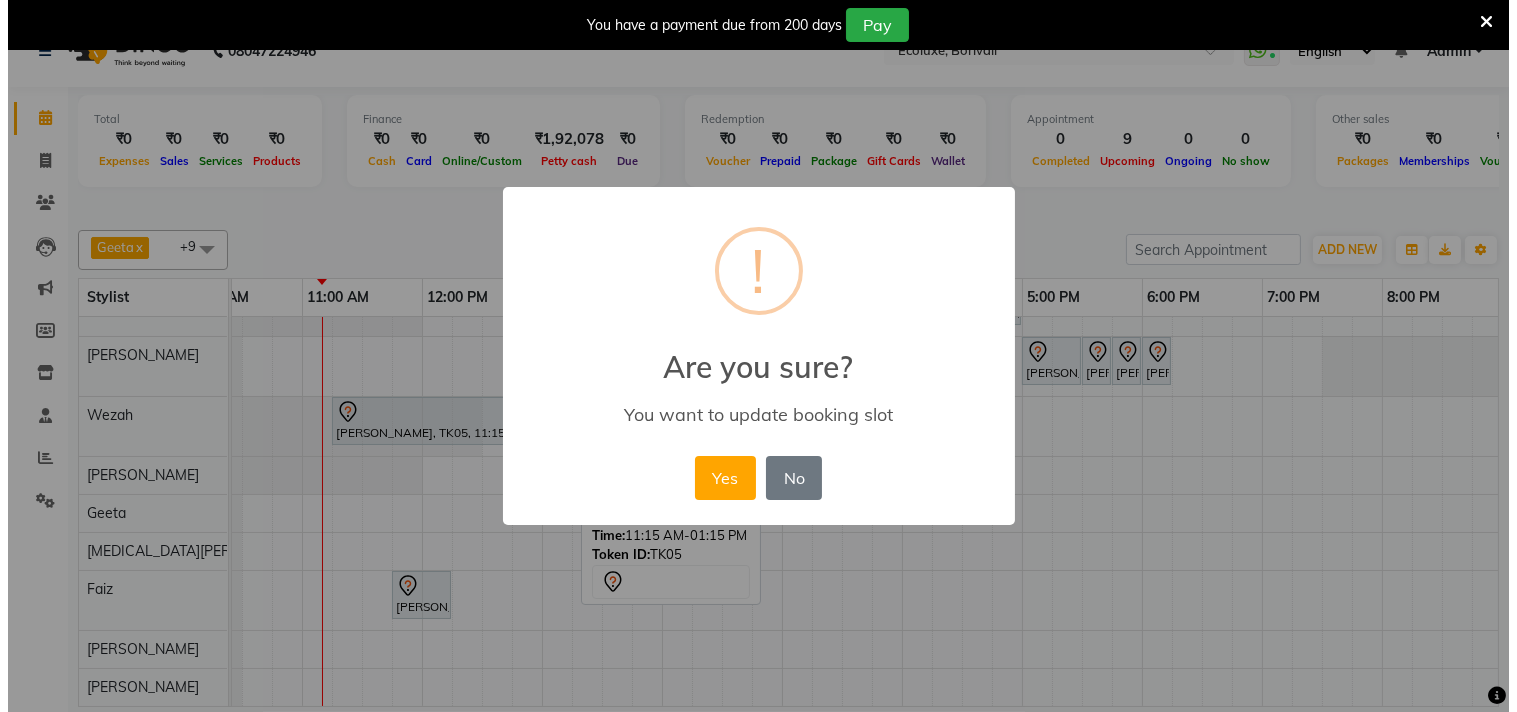 scroll, scrollTop: 34, scrollLeft: 0, axis: vertical 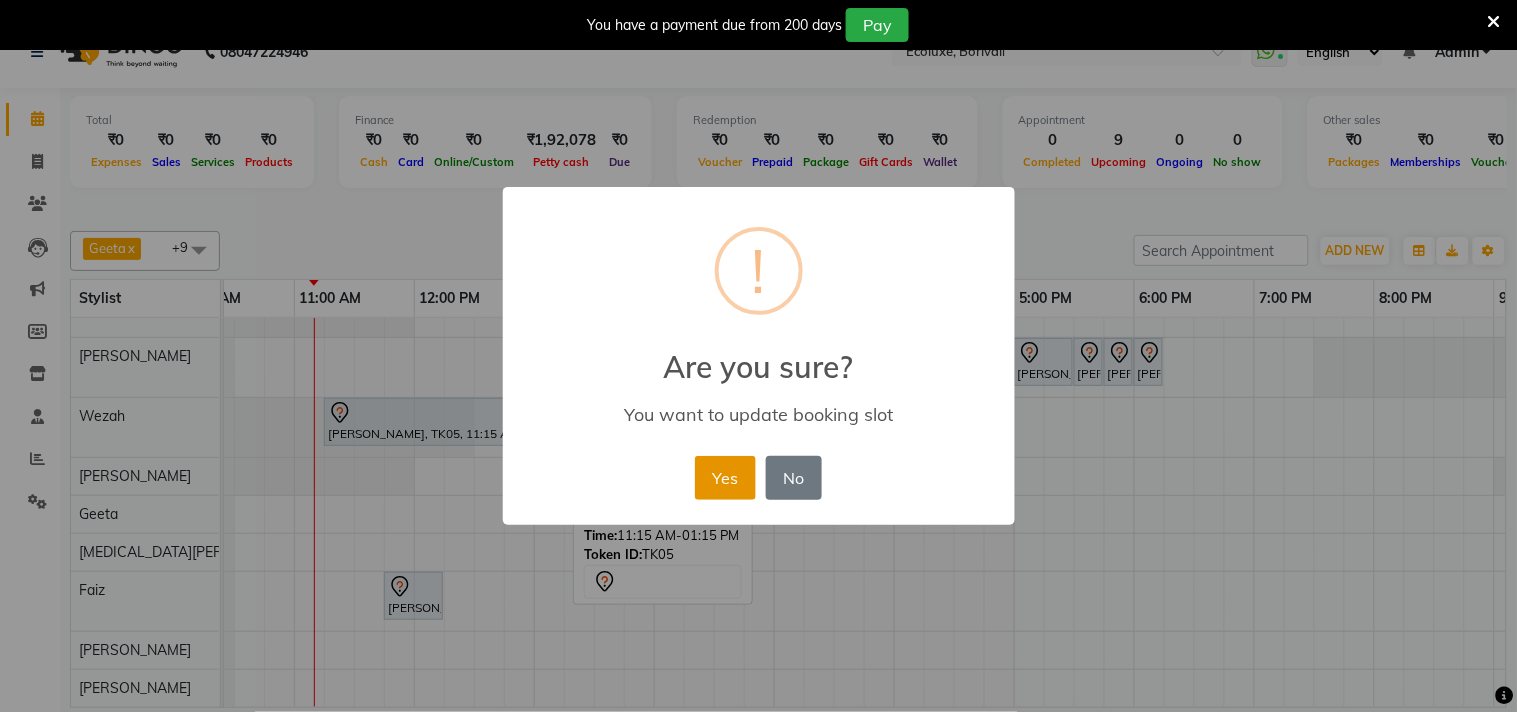 click on "Yes" at bounding box center [725, 478] 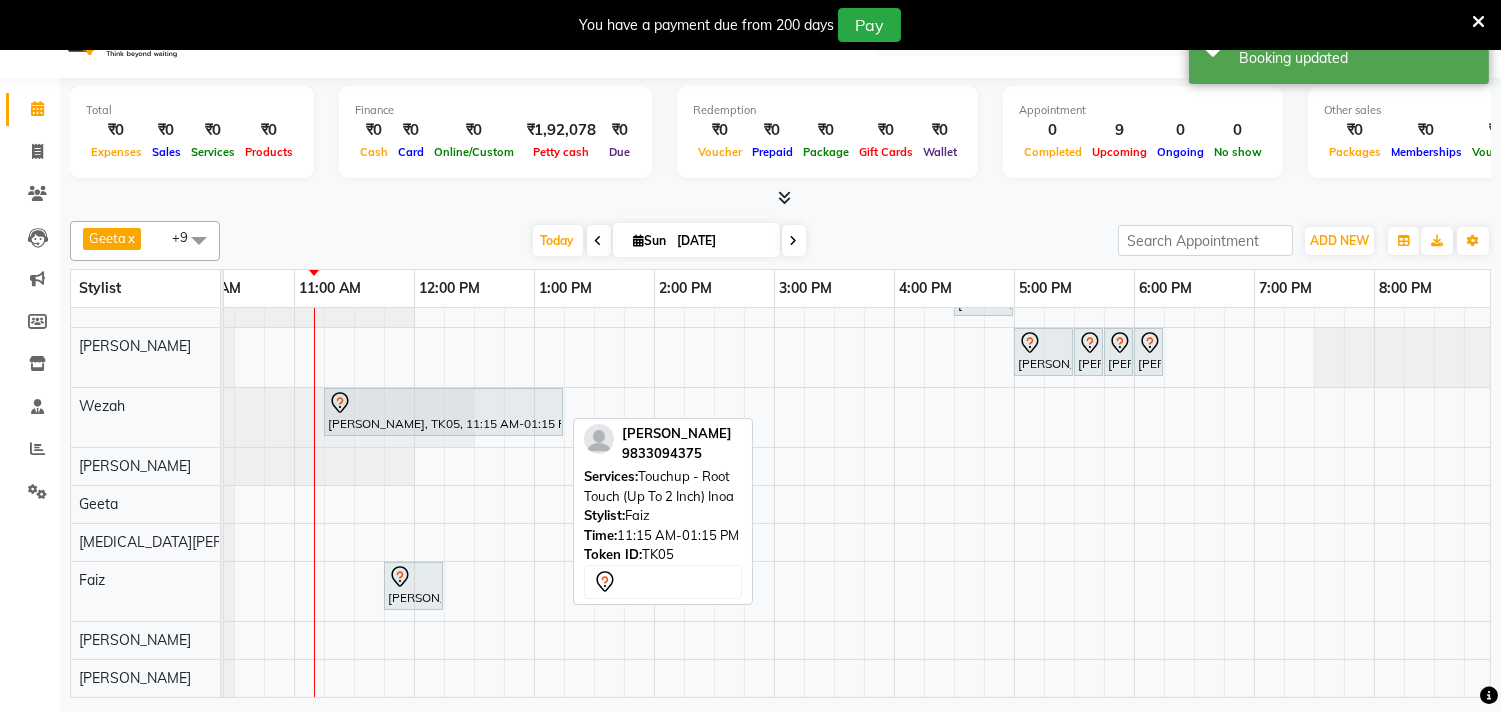 scroll, scrollTop: 50, scrollLeft: 0, axis: vertical 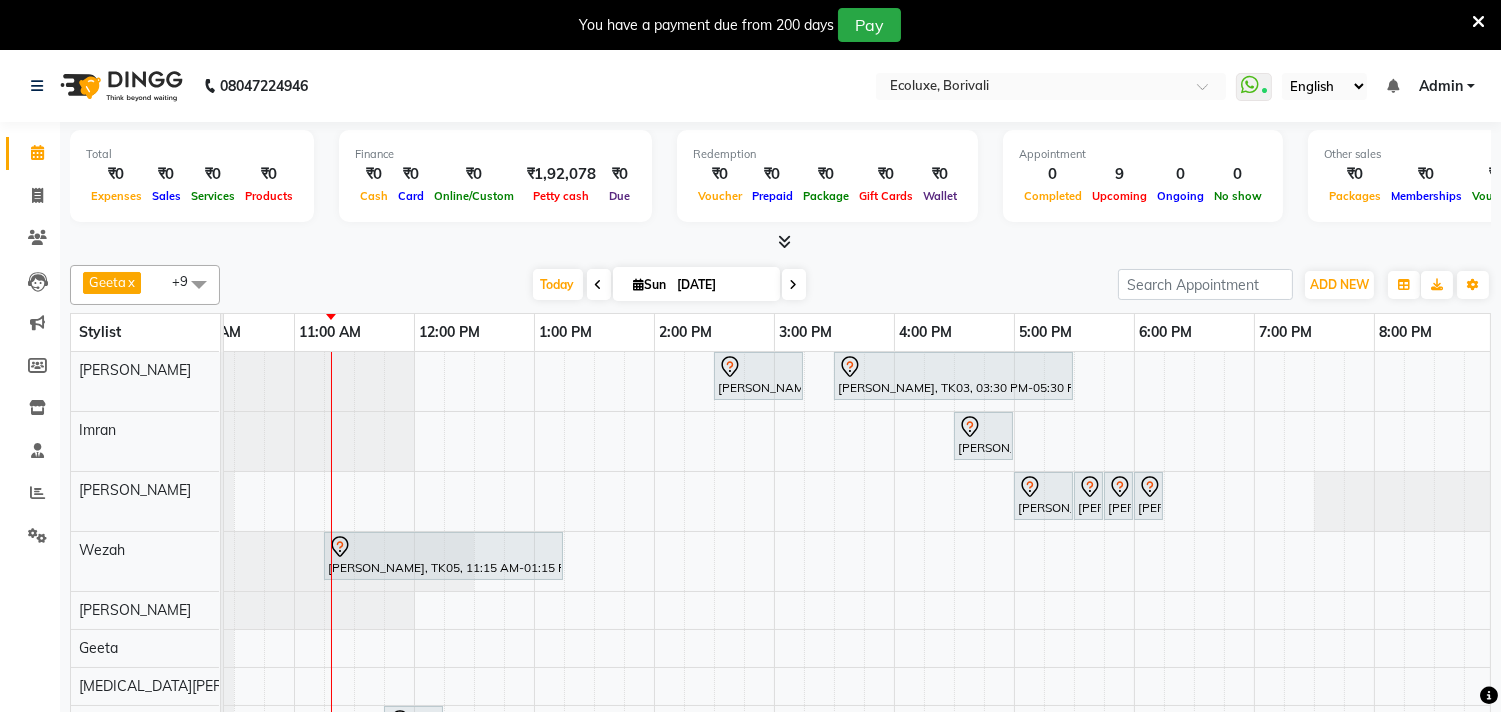 click at bounding box center (794, 285) 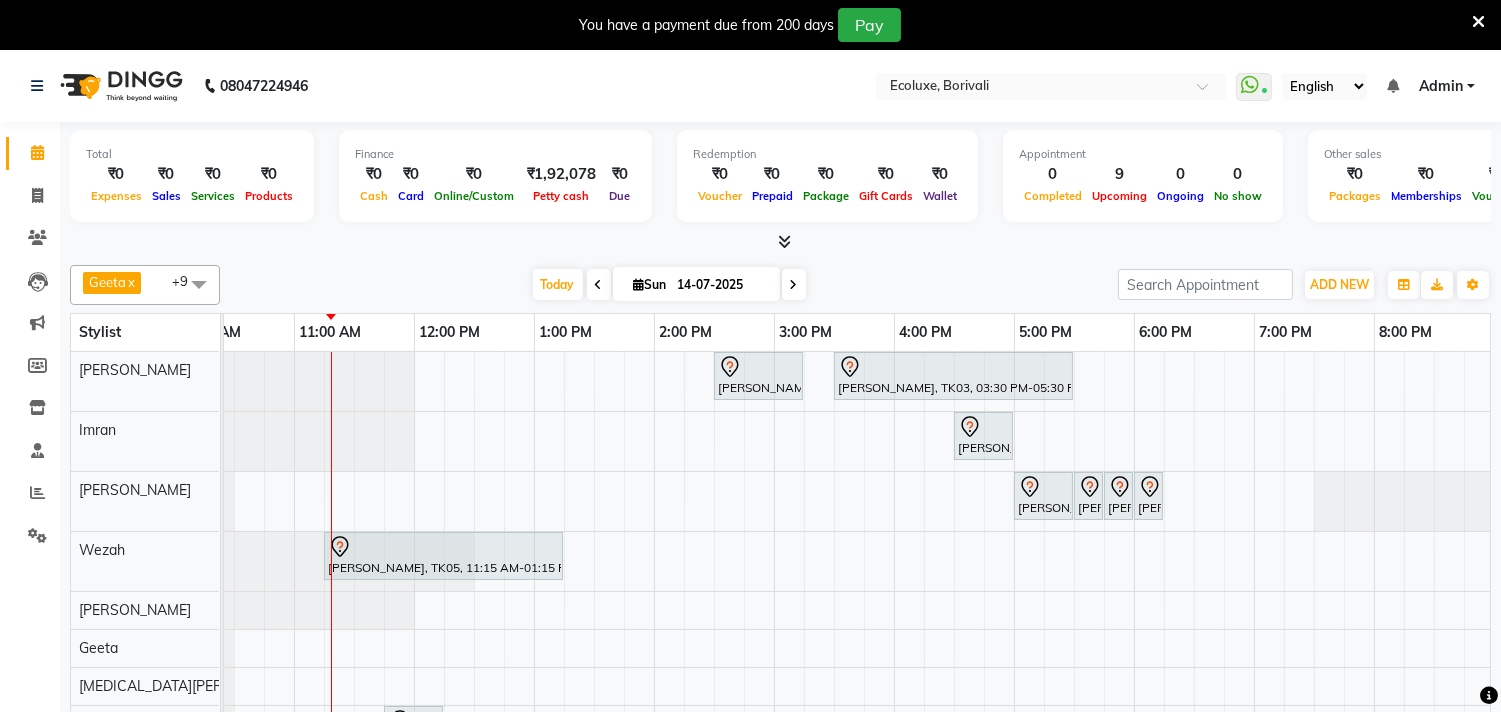 scroll, scrollTop: 0, scrollLeft: 0, axis: both 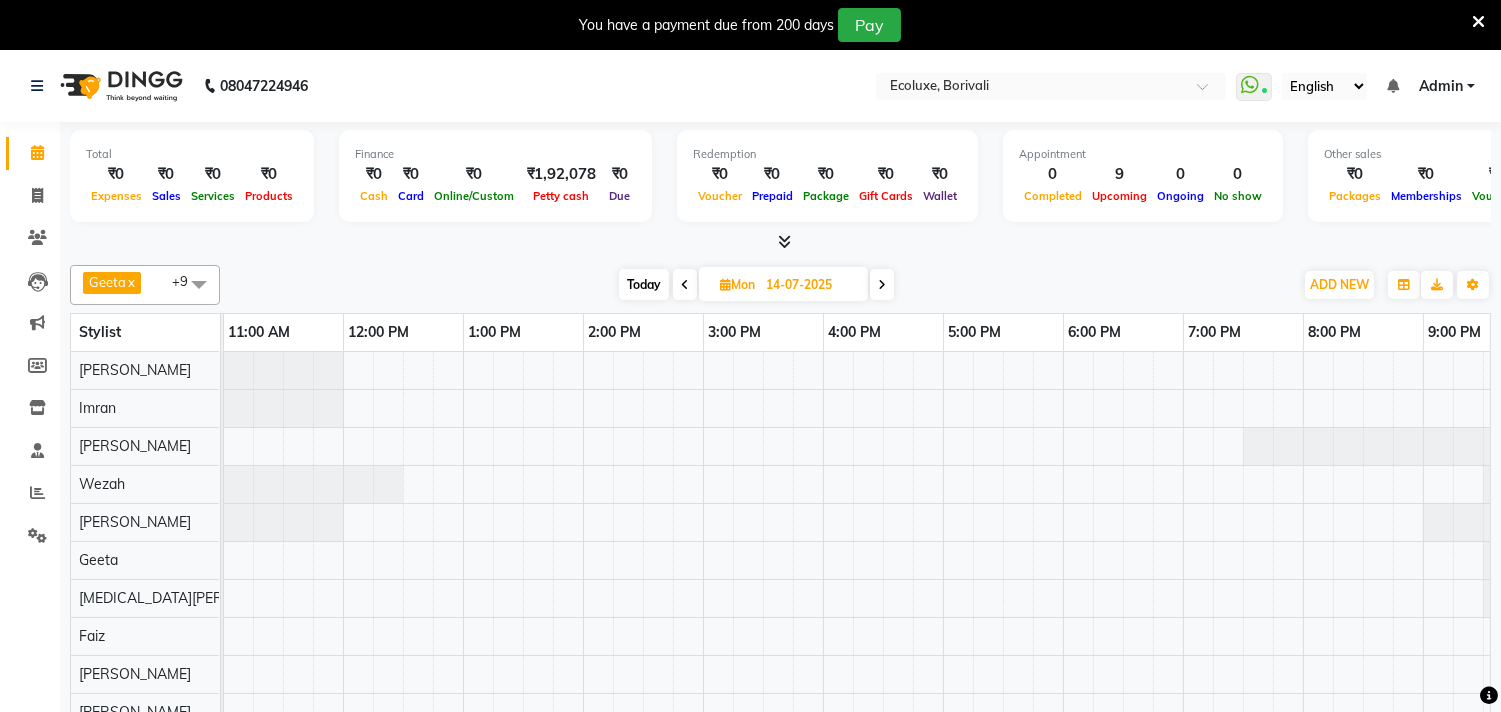 click at bounding box center [882, 285] 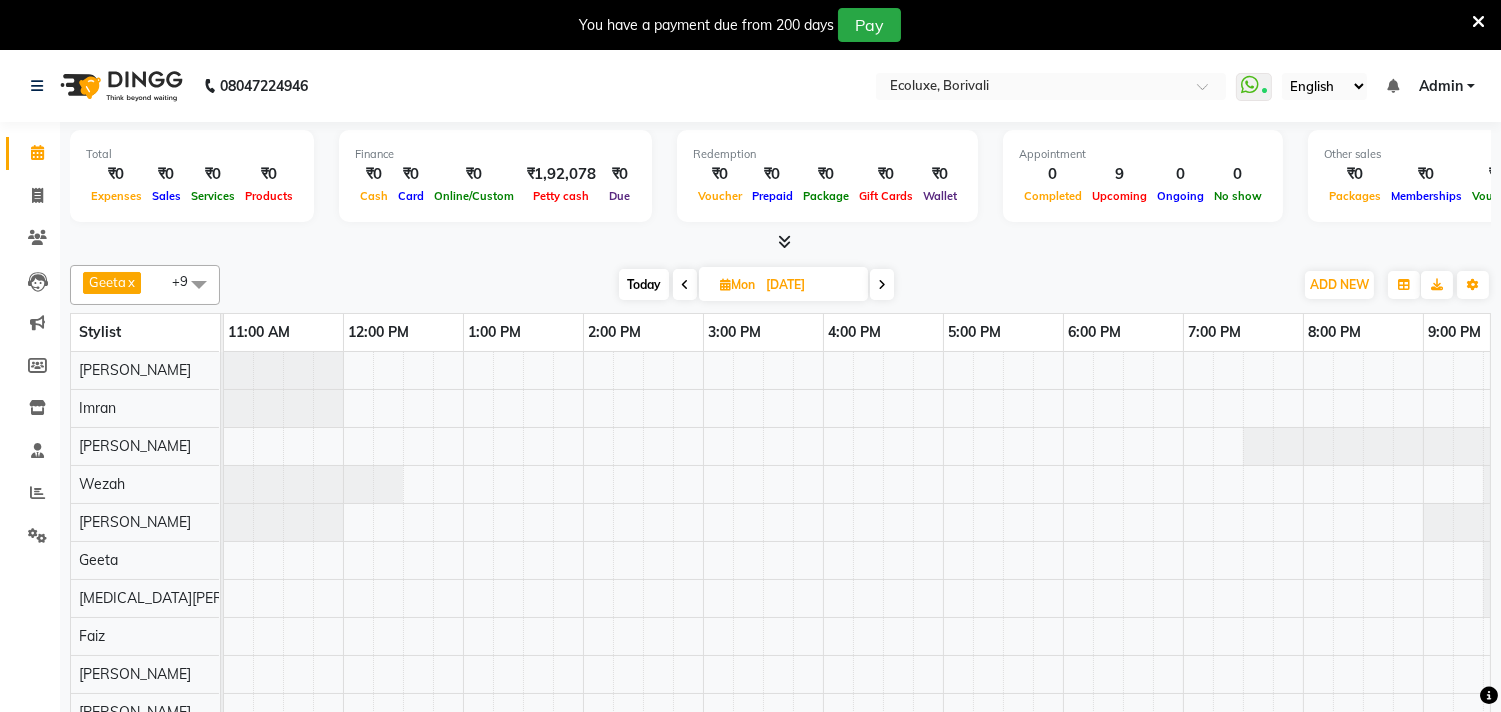 scroll, scrollTop: 0, scrollLeft: 241, axis: horizontal 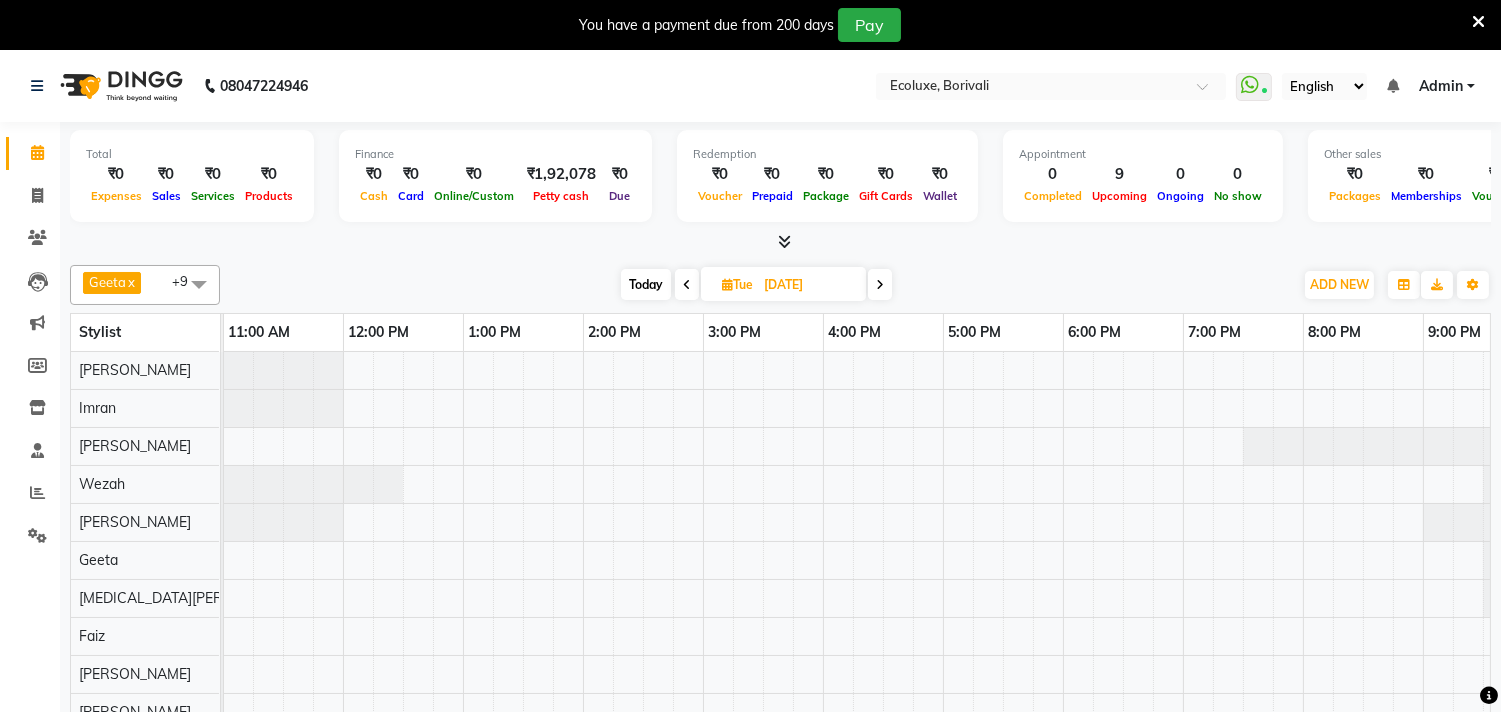 click on "Today" at bounding box center [646, 284] 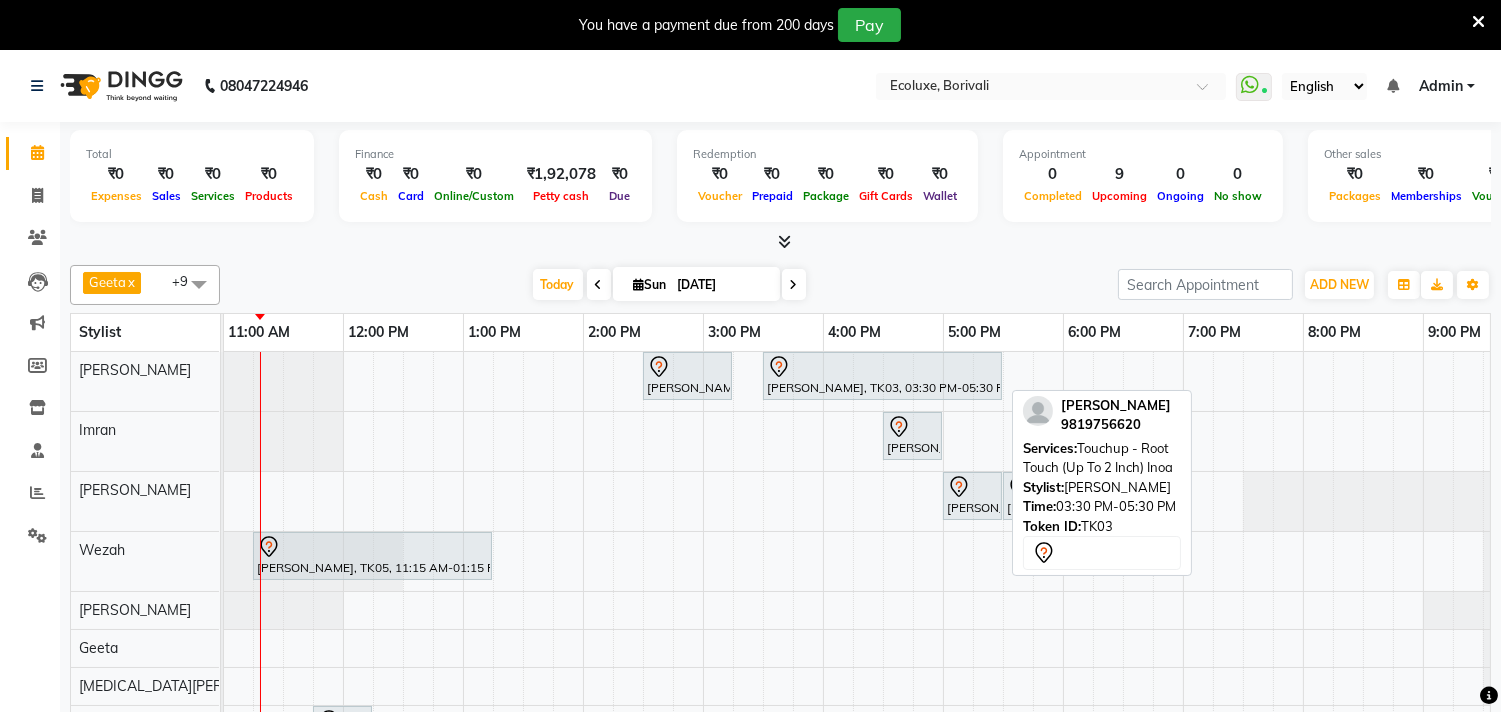 scroll, scrollTop: 66, scrollLeft: 241, axis: both 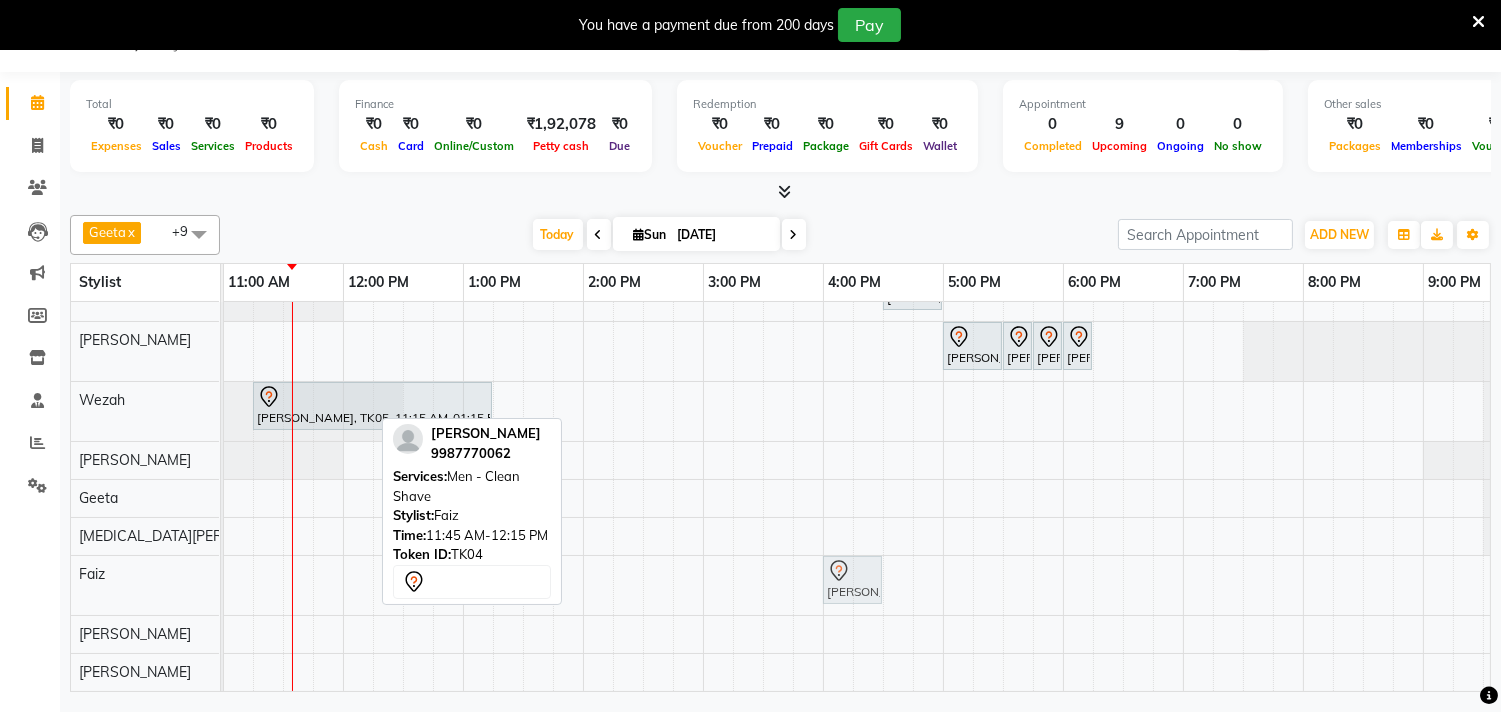 drag, startPoint x: 328, startPoint y: 547, endPoint x: 848, endPoint y: 571, distance: 520.5535 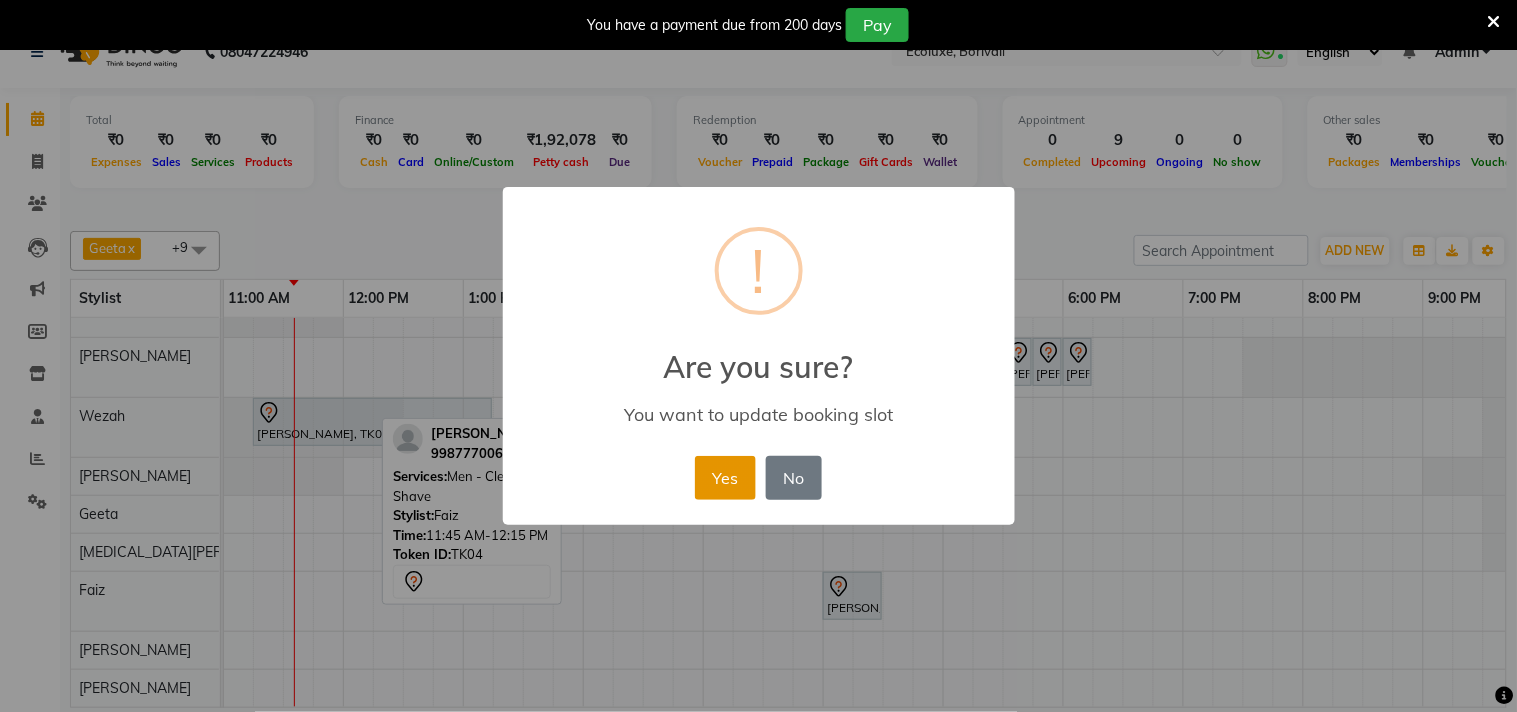 click on "Yes" at bounding box center (725, 478) 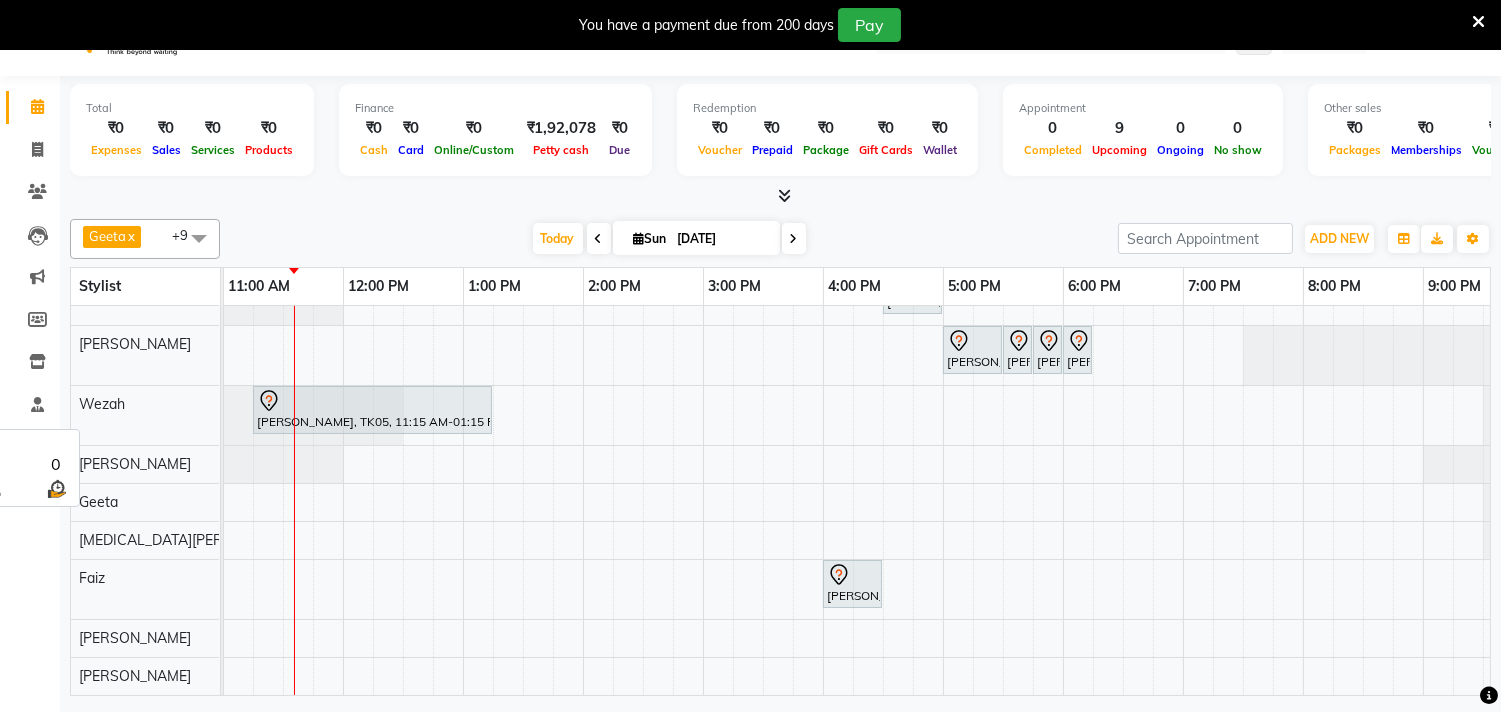 scroll, scrollTop: 50, scrollLeft: 0, axis: vertical 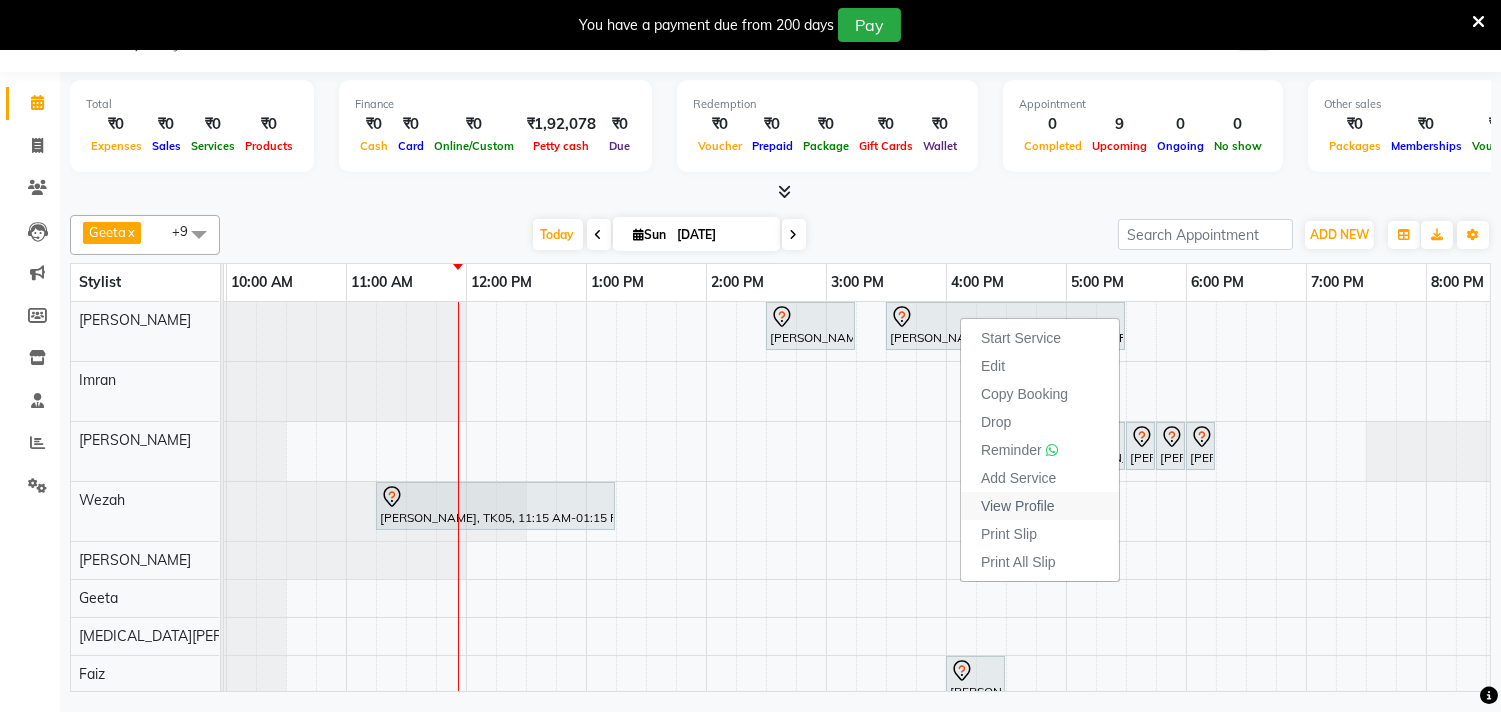 click on "View Profile" at bounding box center [1018, 506] 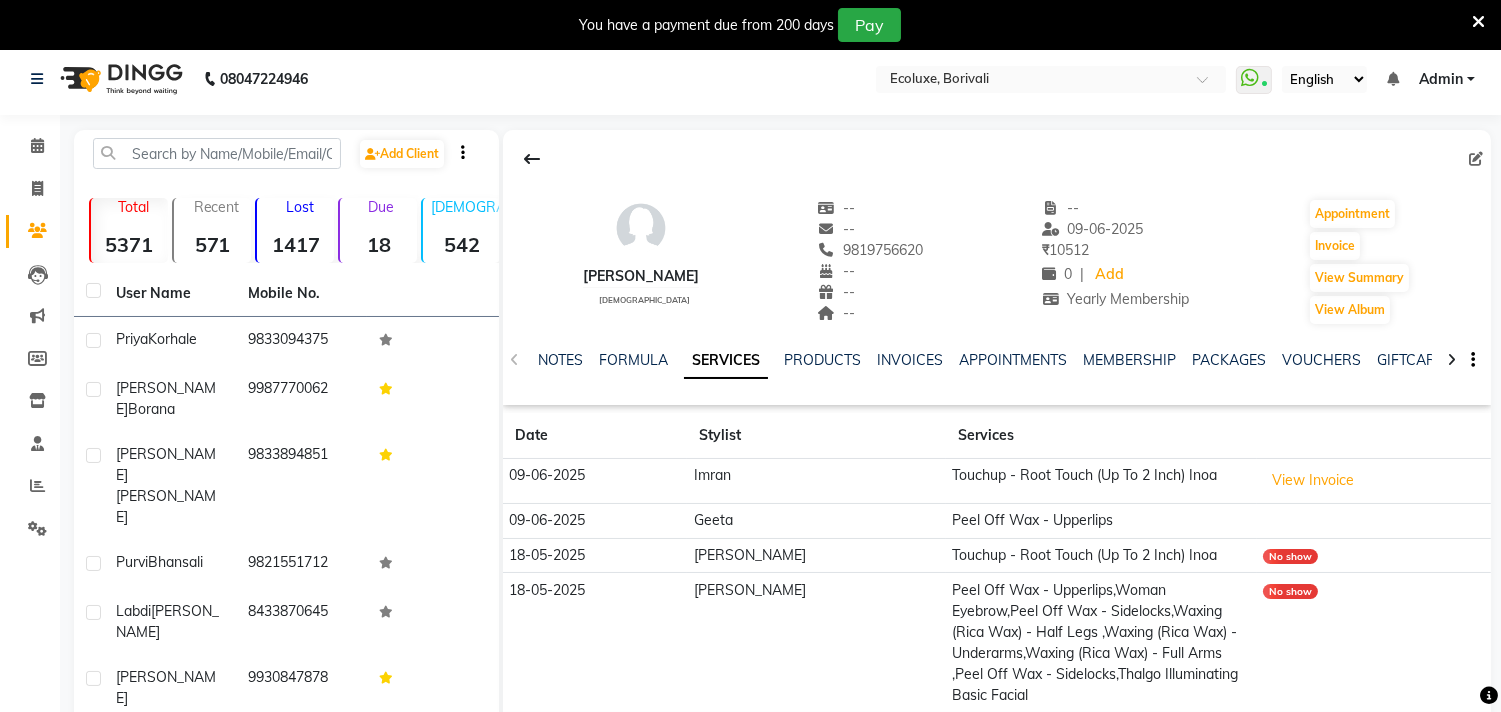 scroll, scrollTop: 0, scrollLeft: 0, axis: both 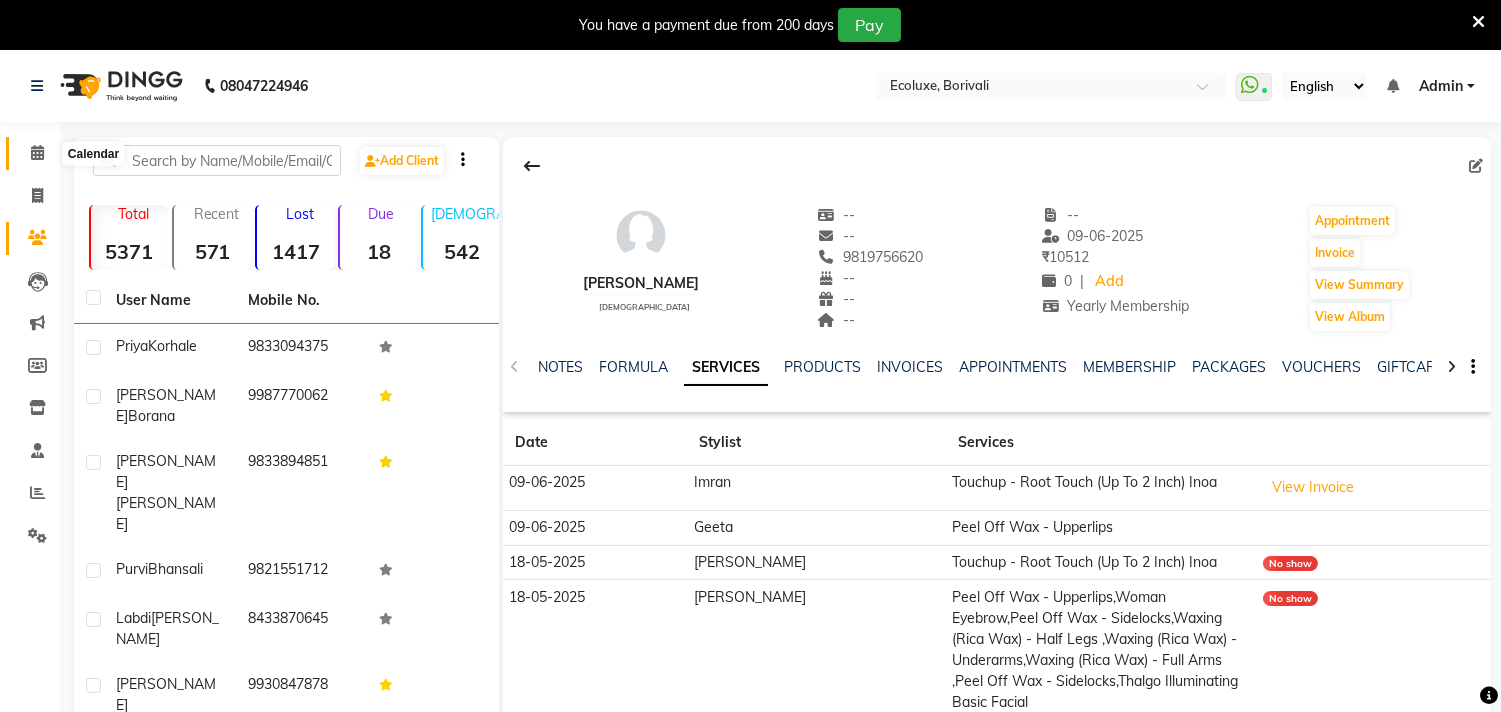 click 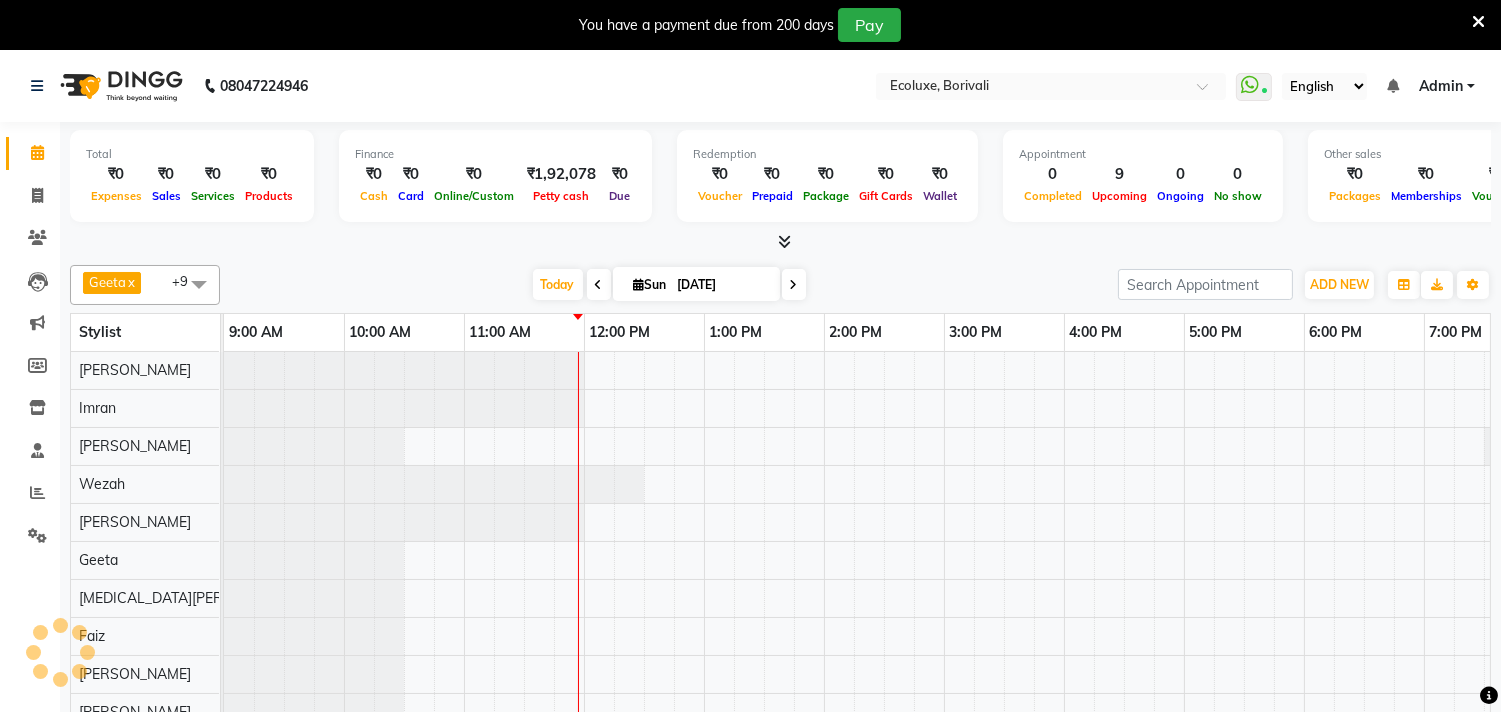 scroll, scrollTop: 0, scrollLeft: 0, axis: both 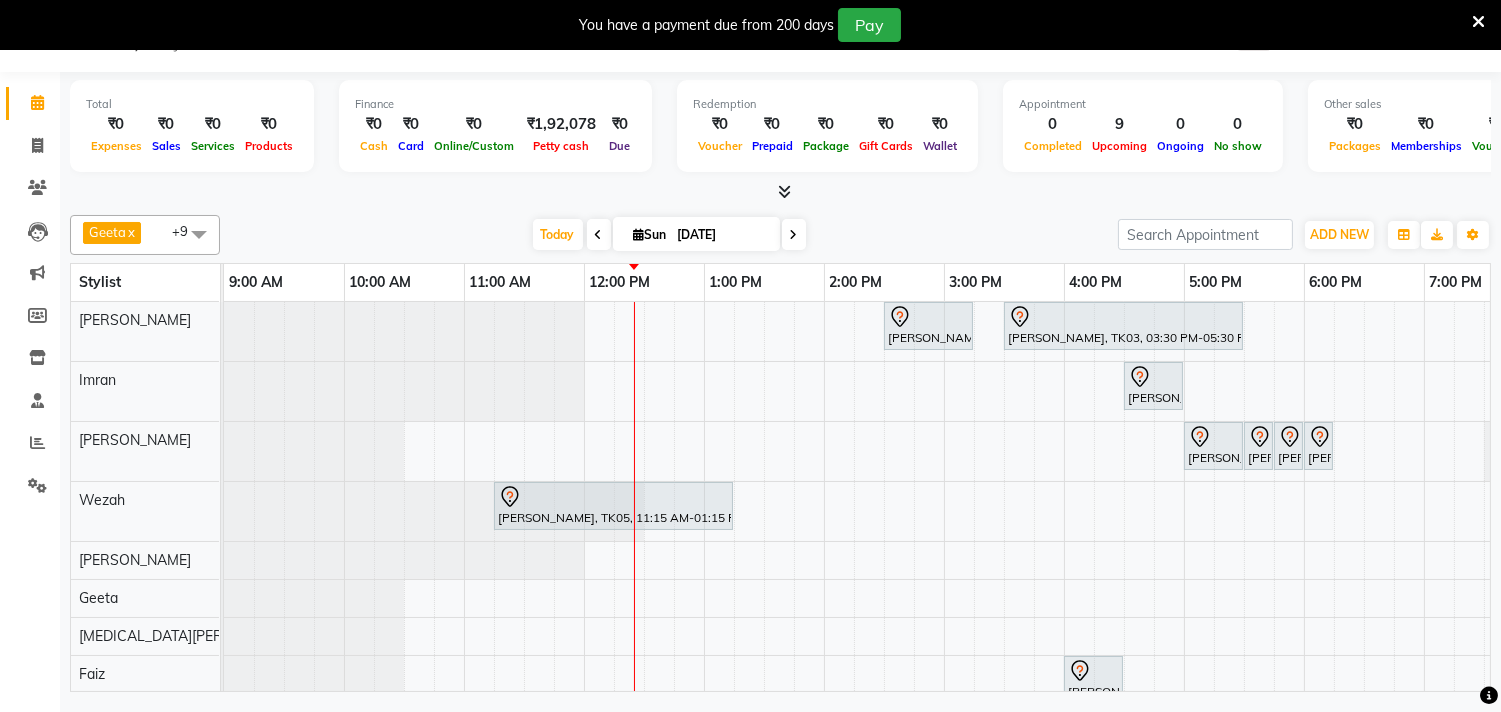 click at bounding box center [599, 234] 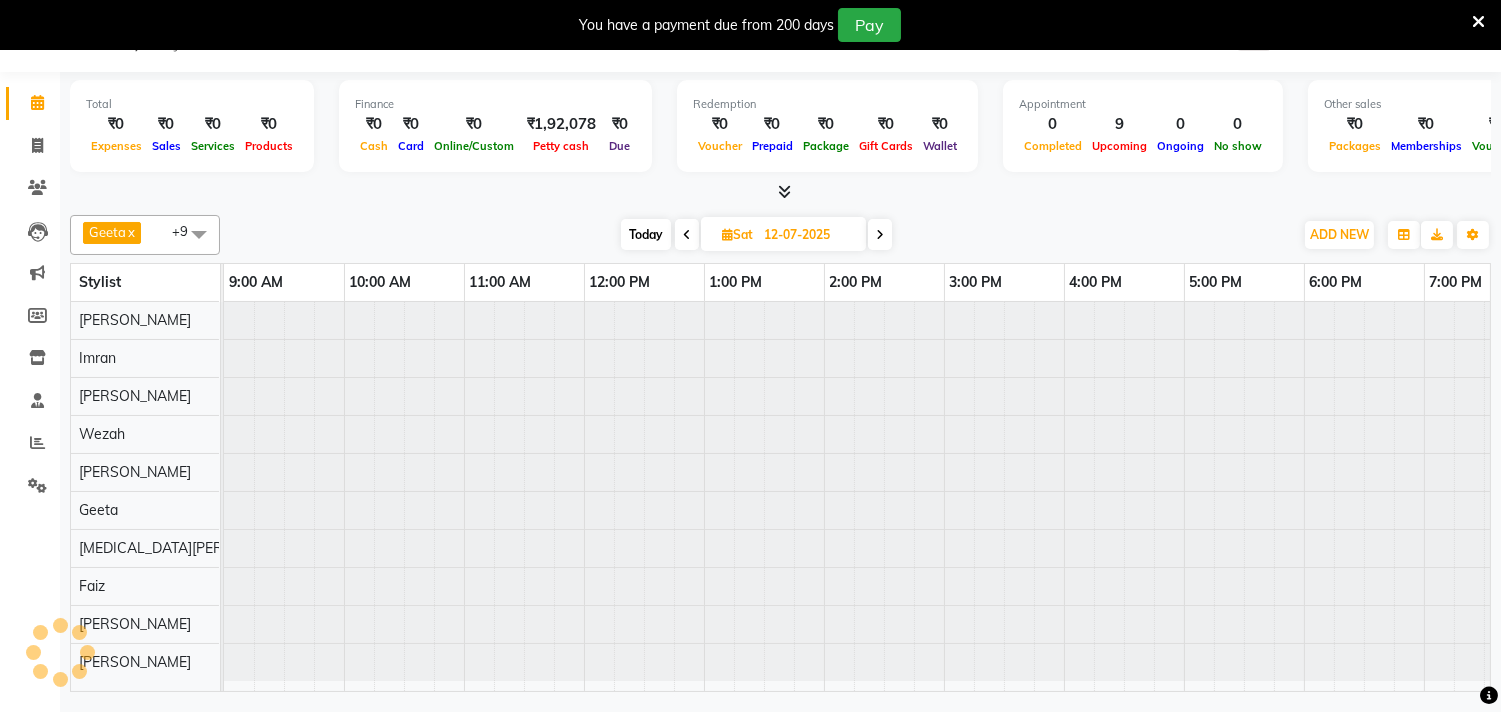 scroll, scrollTop: 0, scrollLeft: 361, axis: horizontal 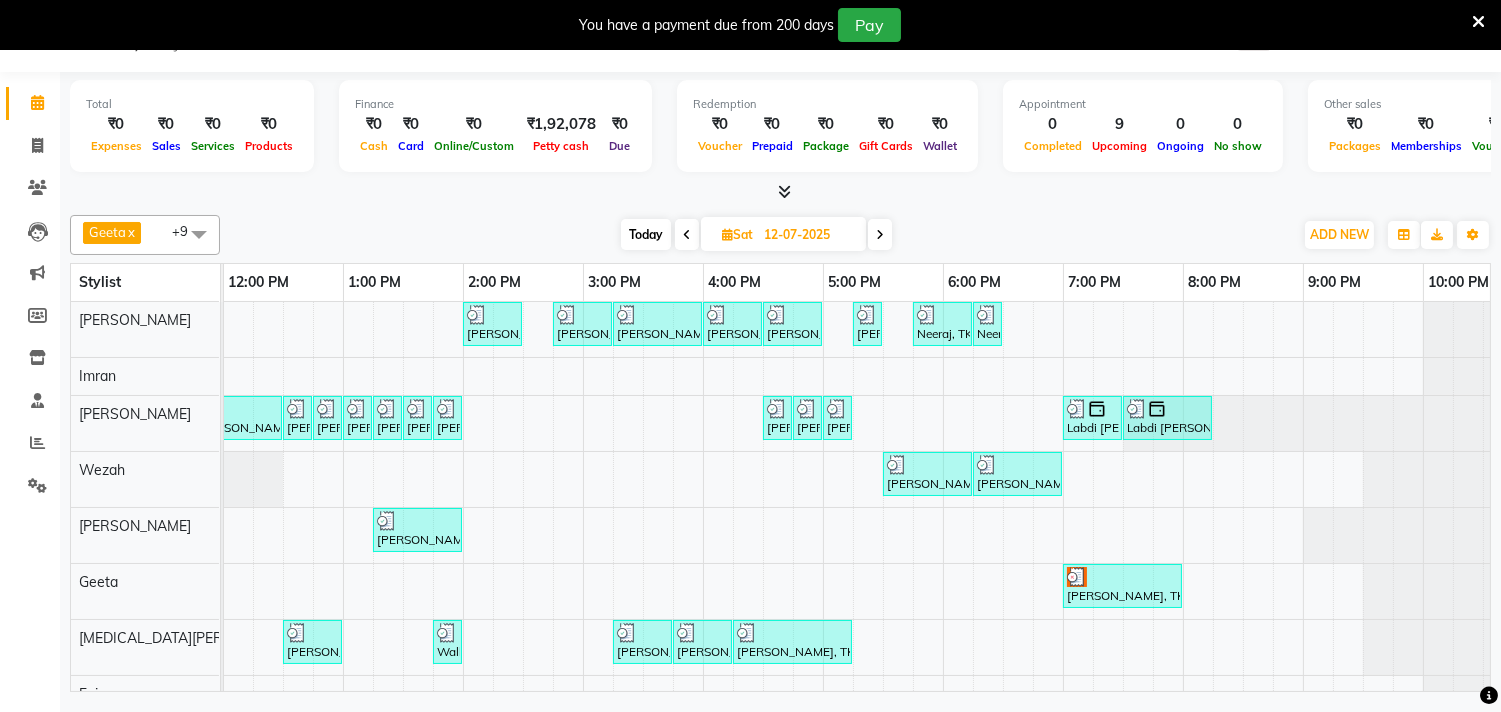 drag, startPoint x: 684, startPoint y: 234, endPoint x: 674, endPoint y: 237, distance: 10.440307 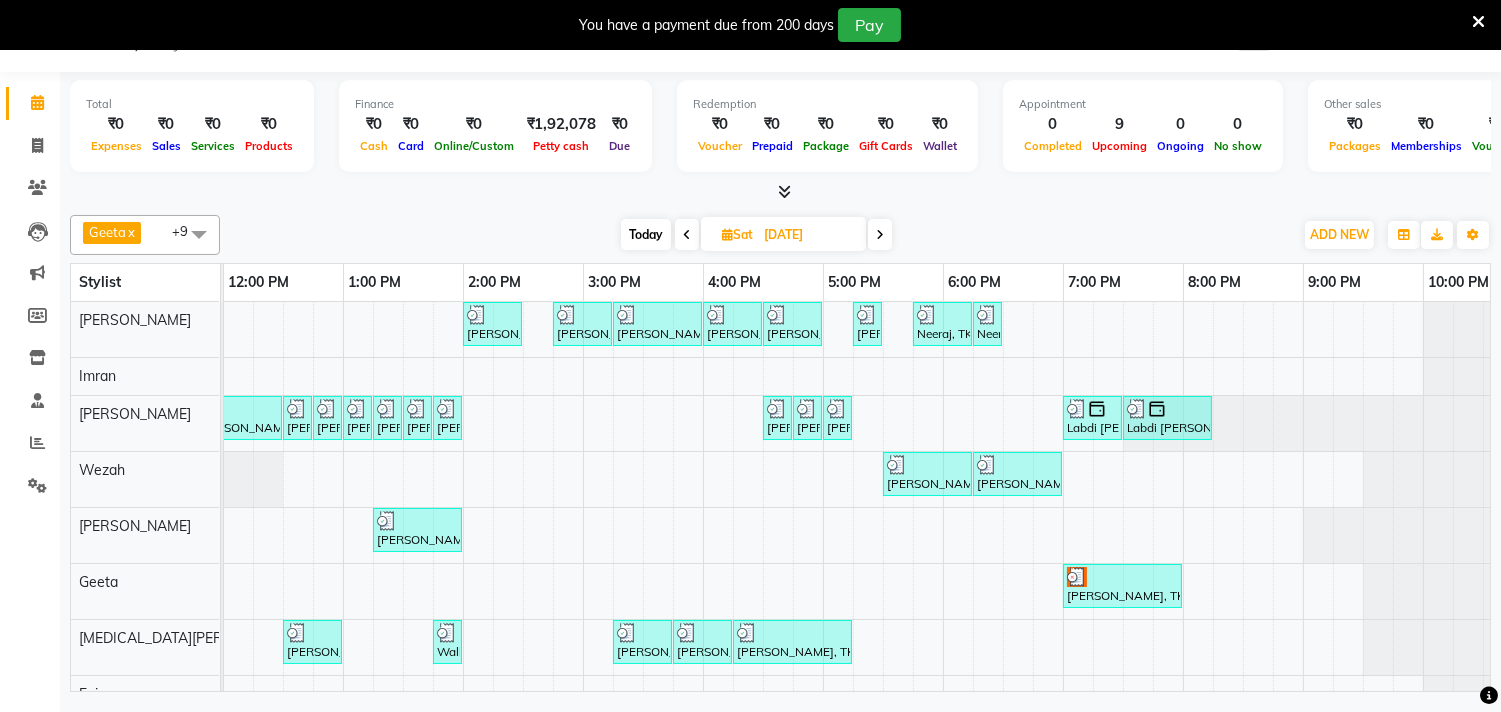 scroll, scrollTop: 0, scrollLeft: 0, axis: both 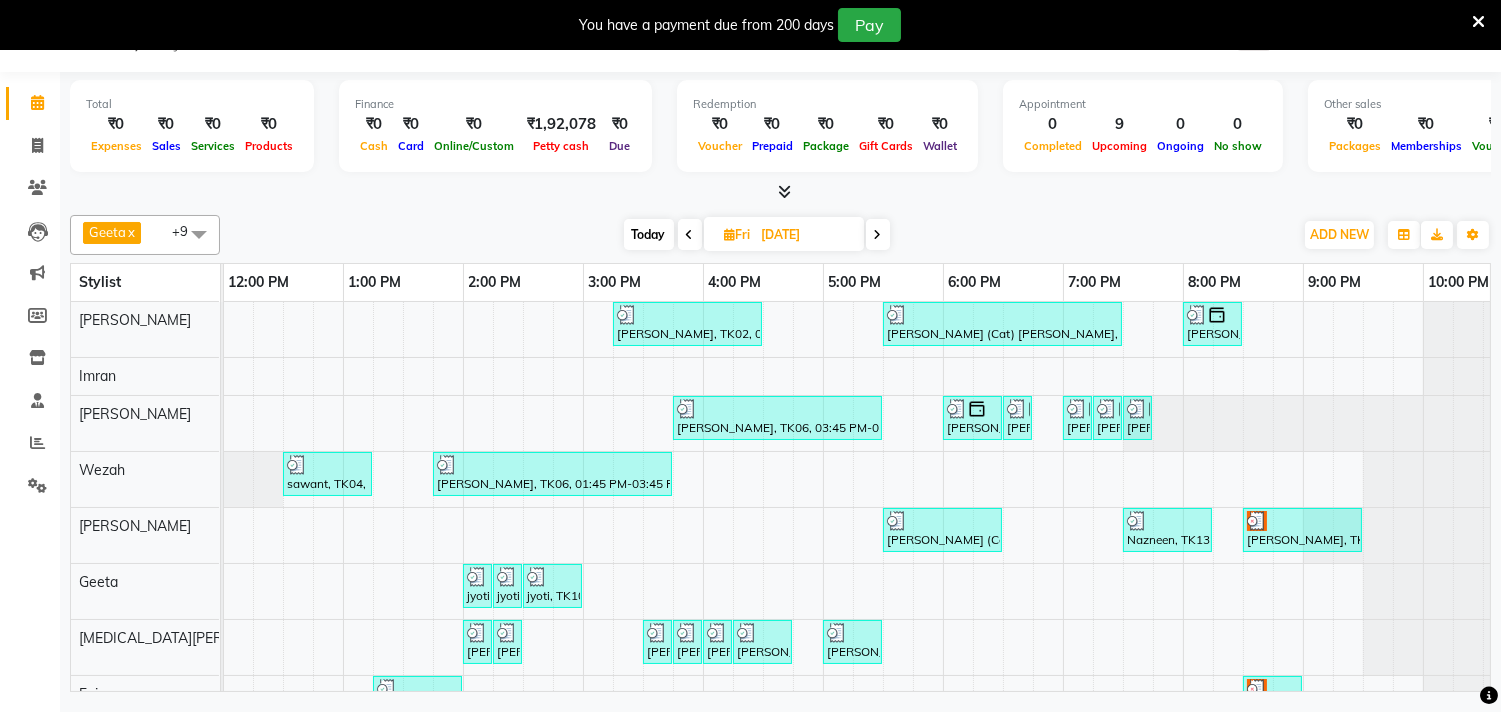 click at bounding box center (690, 235) 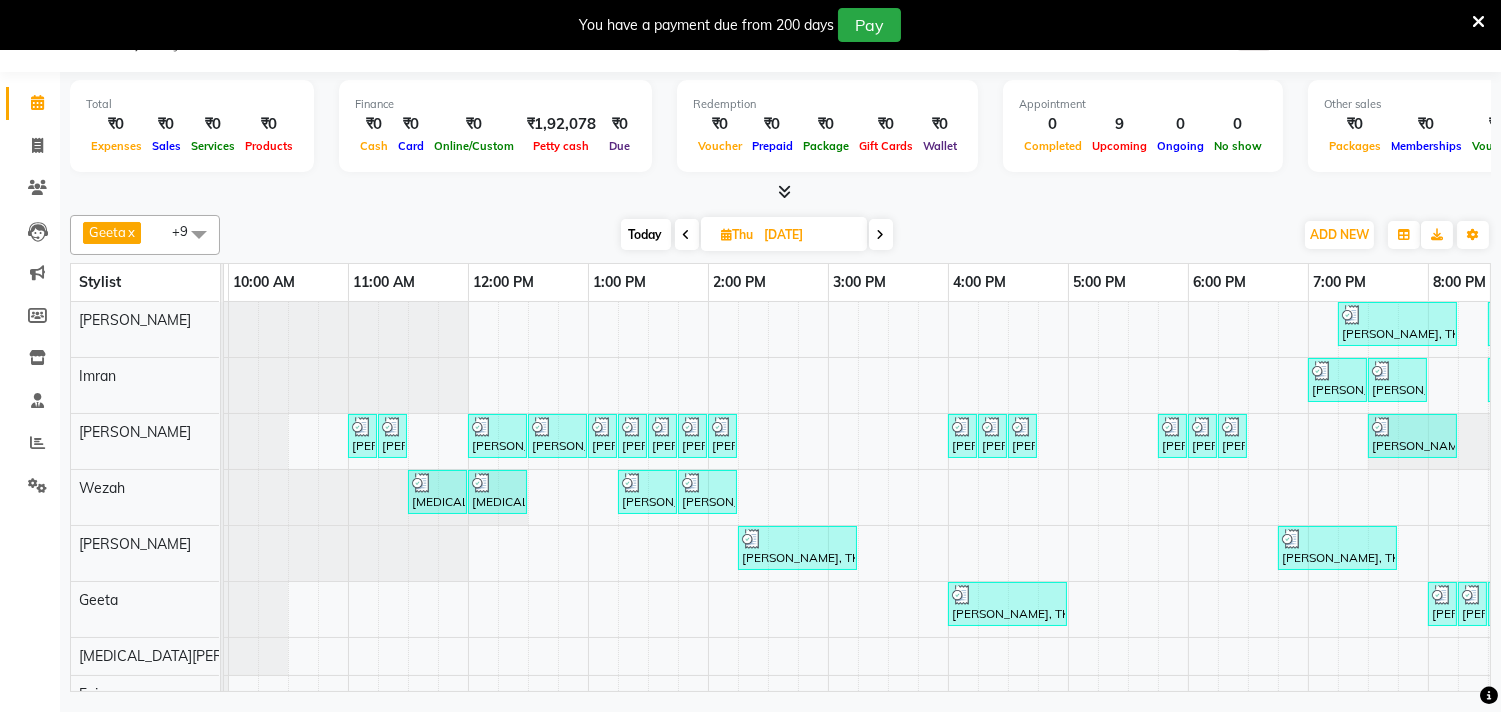 click at bounding box center (881, 234) 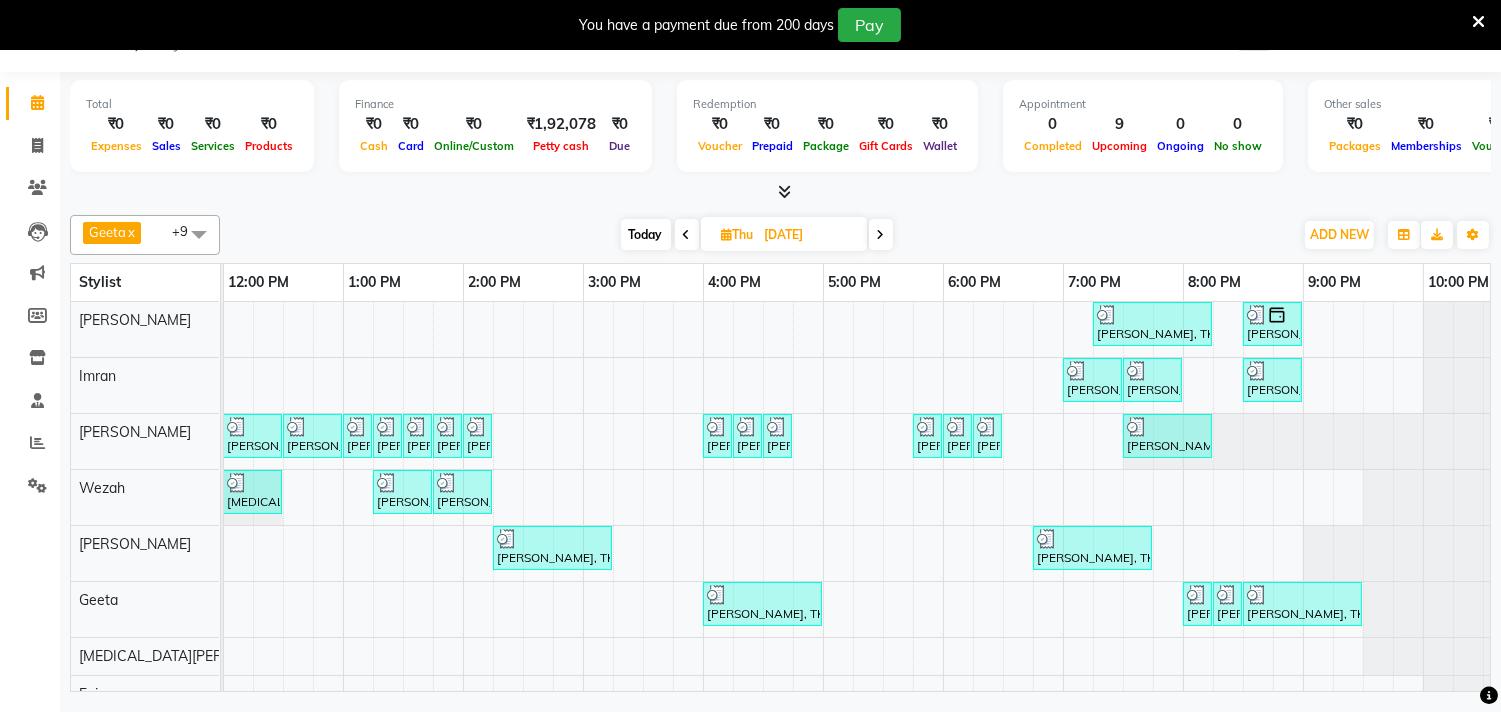 click at bounding box center (881, 234) 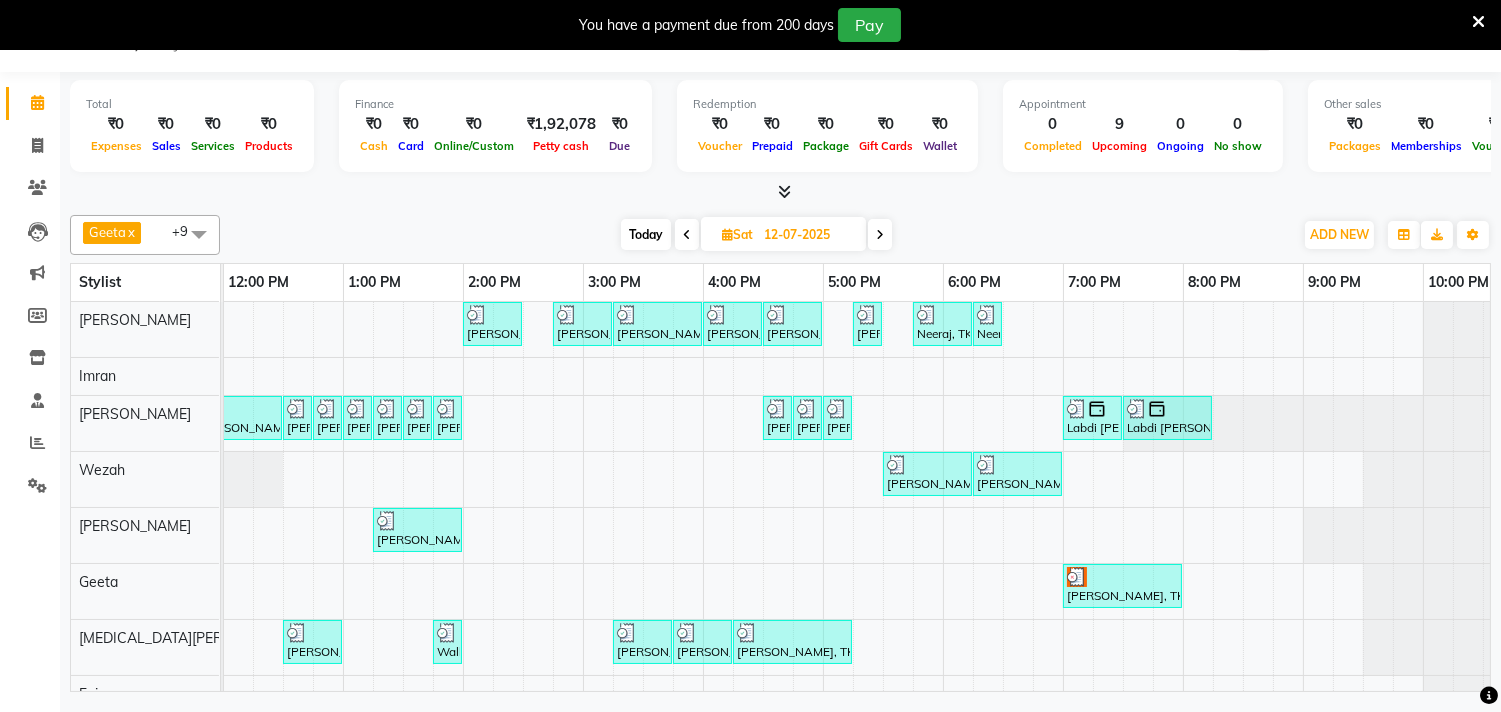 click at bounding box center [880, 234] 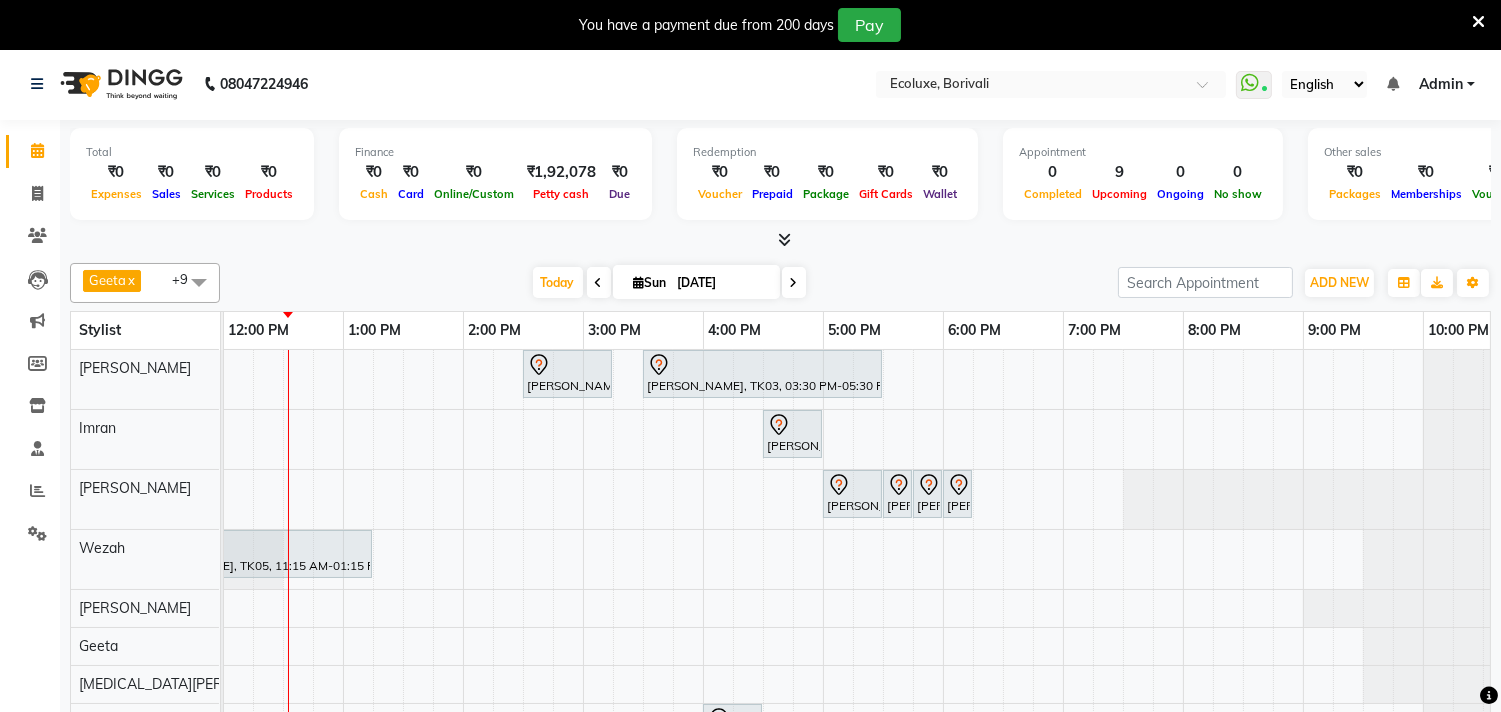 scroll, scrollTop: 0, scrollLeft: 0, axis: both 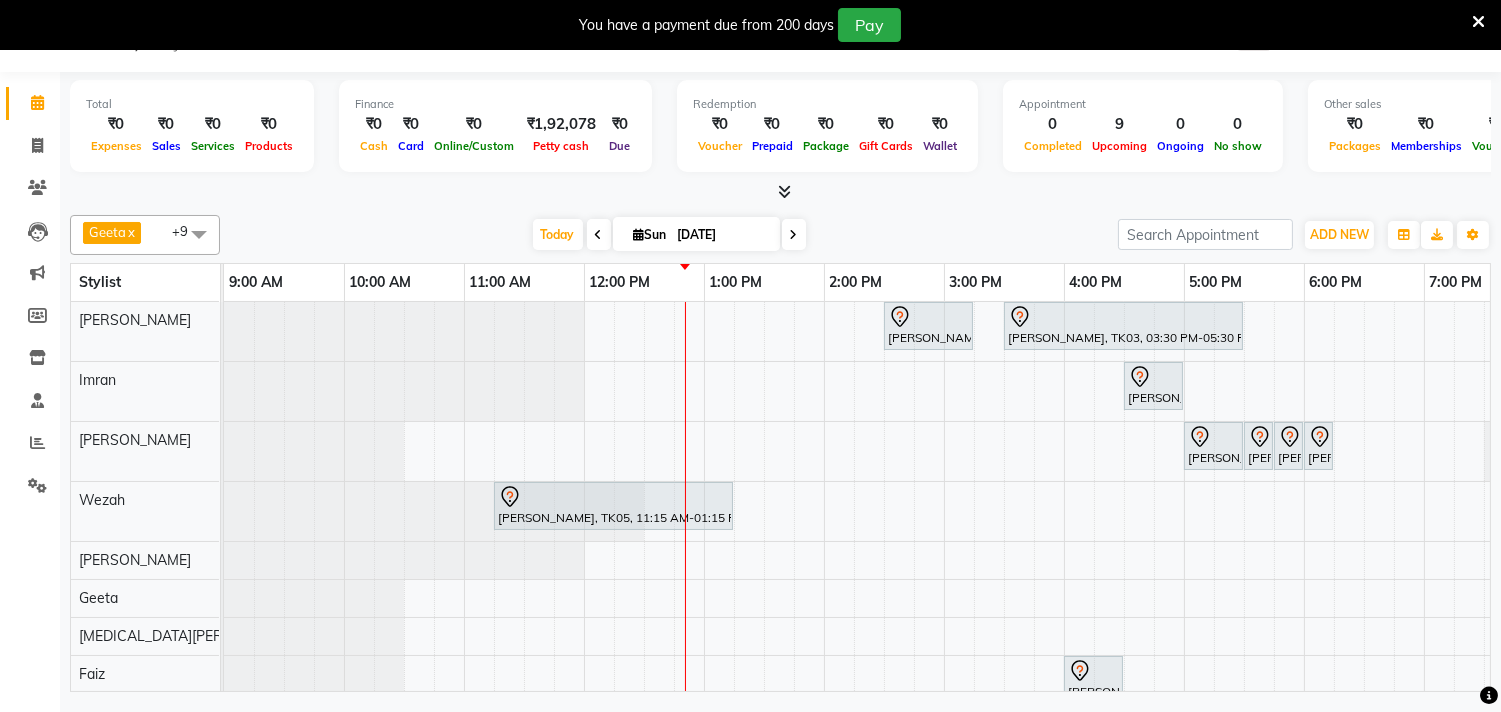 click at bounding box center (1478, 22) 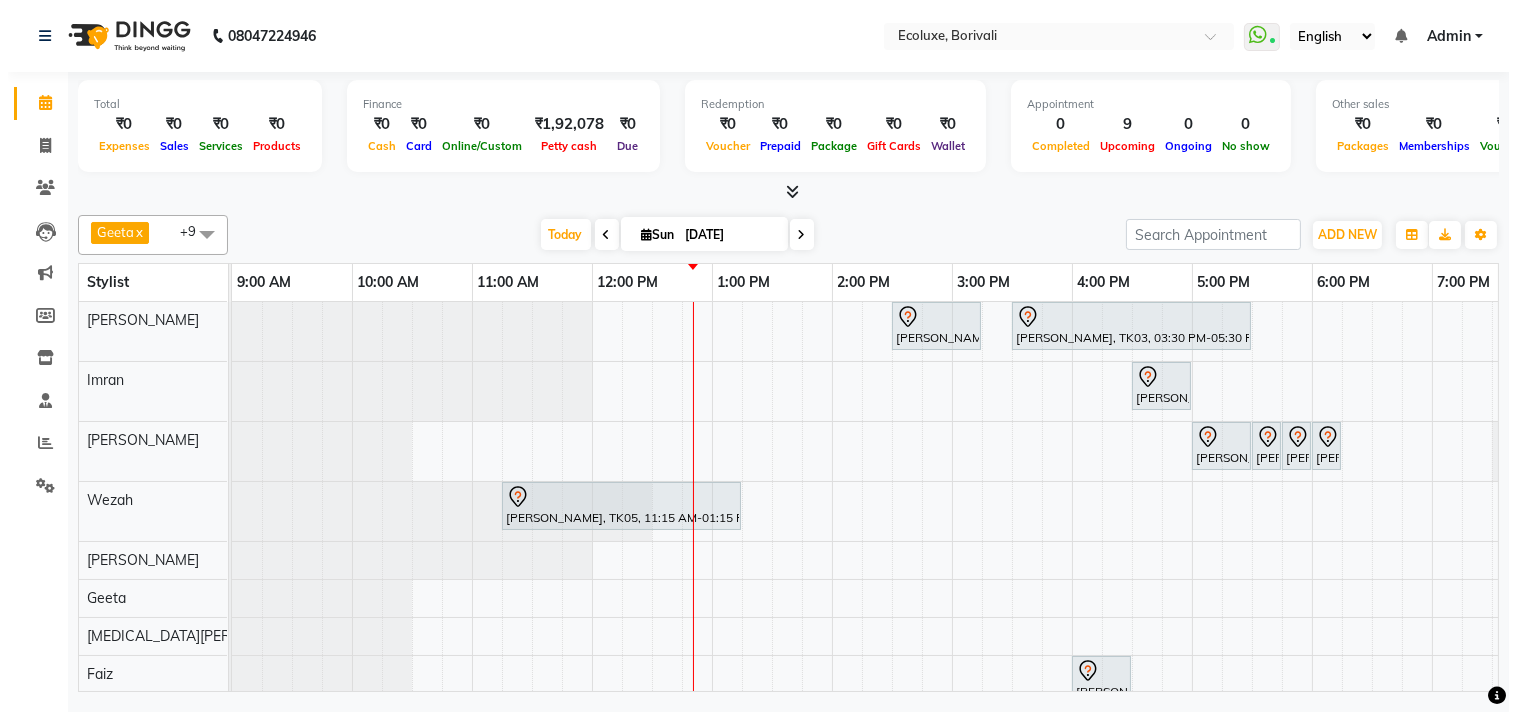 scroll, scrollTop: 0, scrollLeft: 0, axis: both 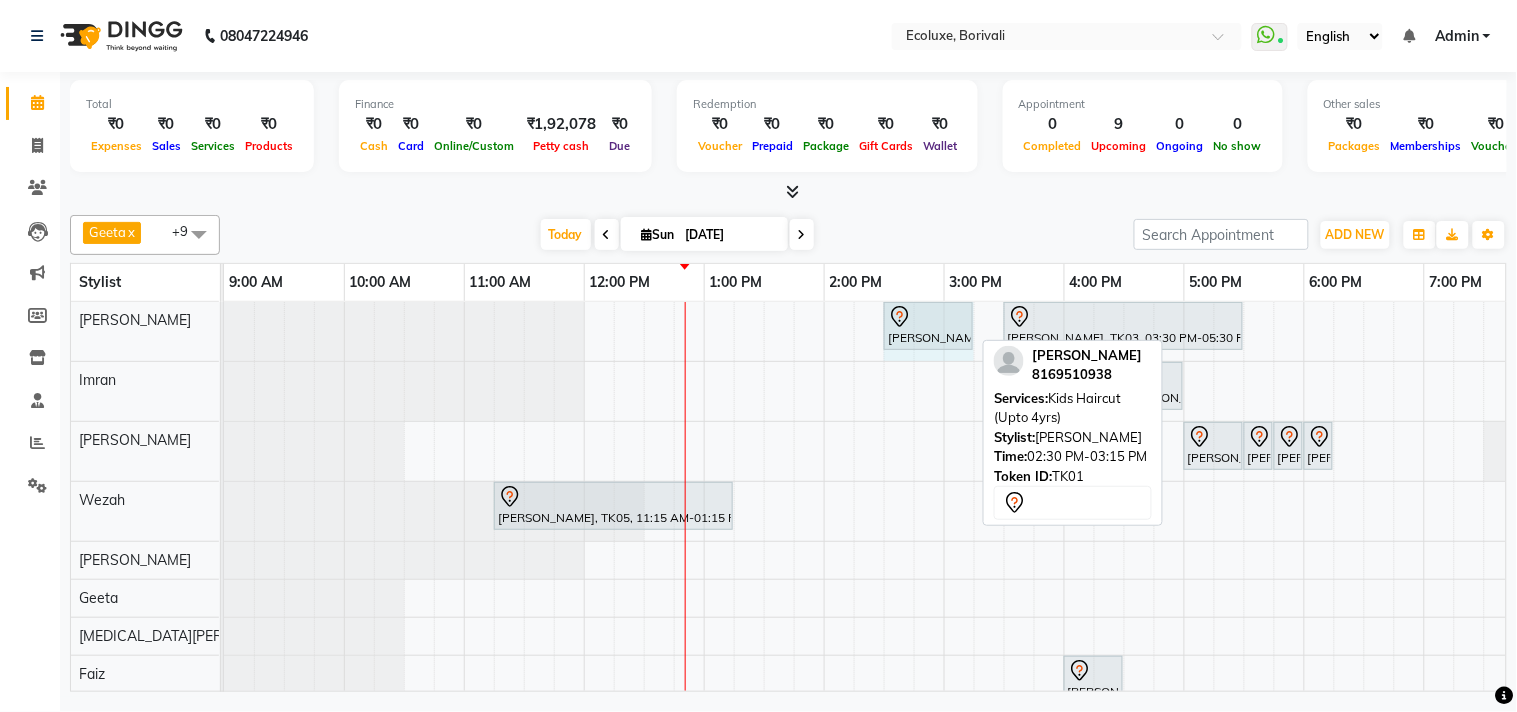 click on "Bhavisha Bhalala, TK01, 02:30 PM-03:15 PM, Kids Haircut (Upto 4yrs)             Soniya Panjabi, TK03, 03:30 PM-05:30 PM, Touchup - Root Touch (Up To 2 Inch) Inoa             Bhavisha Bhalala, TK01, 02:30 PM-03:15 PM, Kids Haircut (Upto 4yrs)" at bounding box center (224, 331) 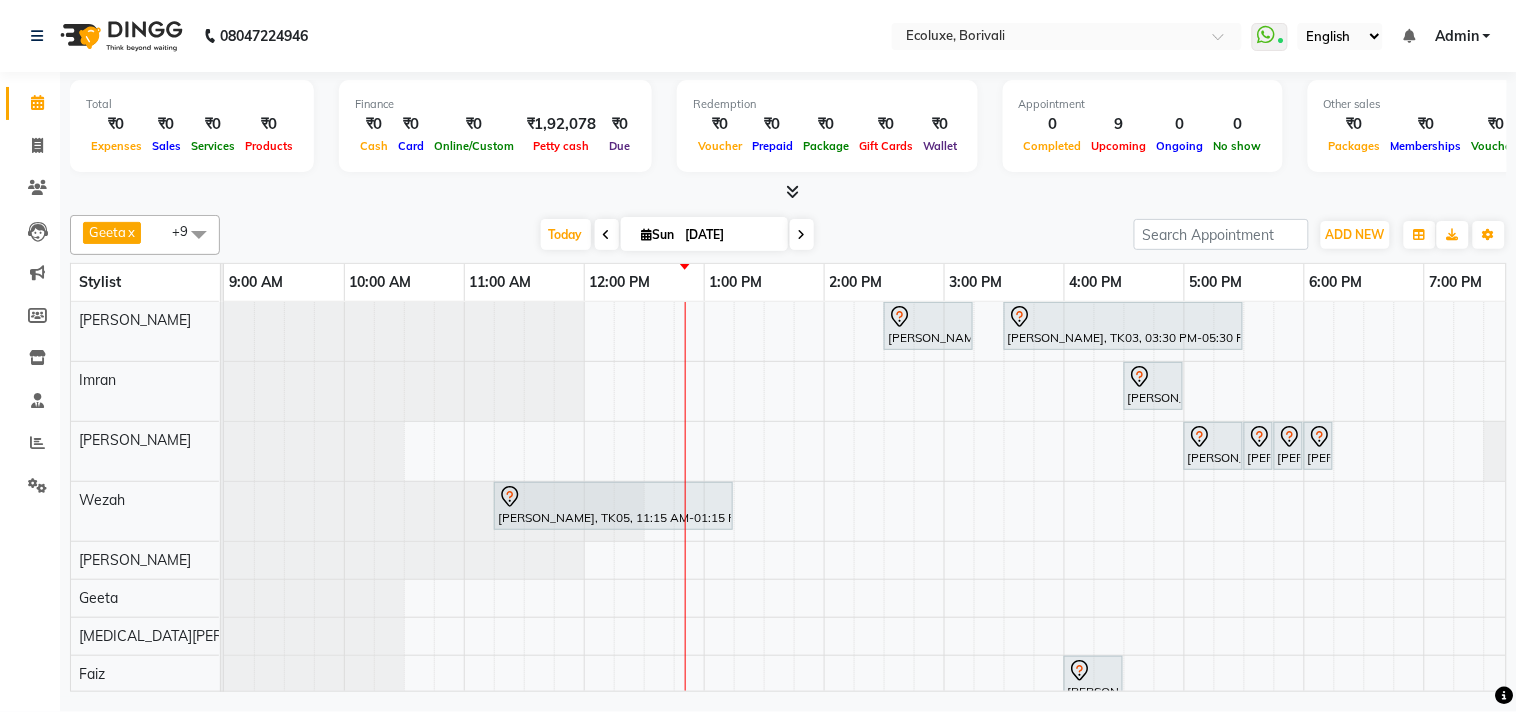 scroll, scrollTop: 117, scrollLeft: 0, axis: vertical 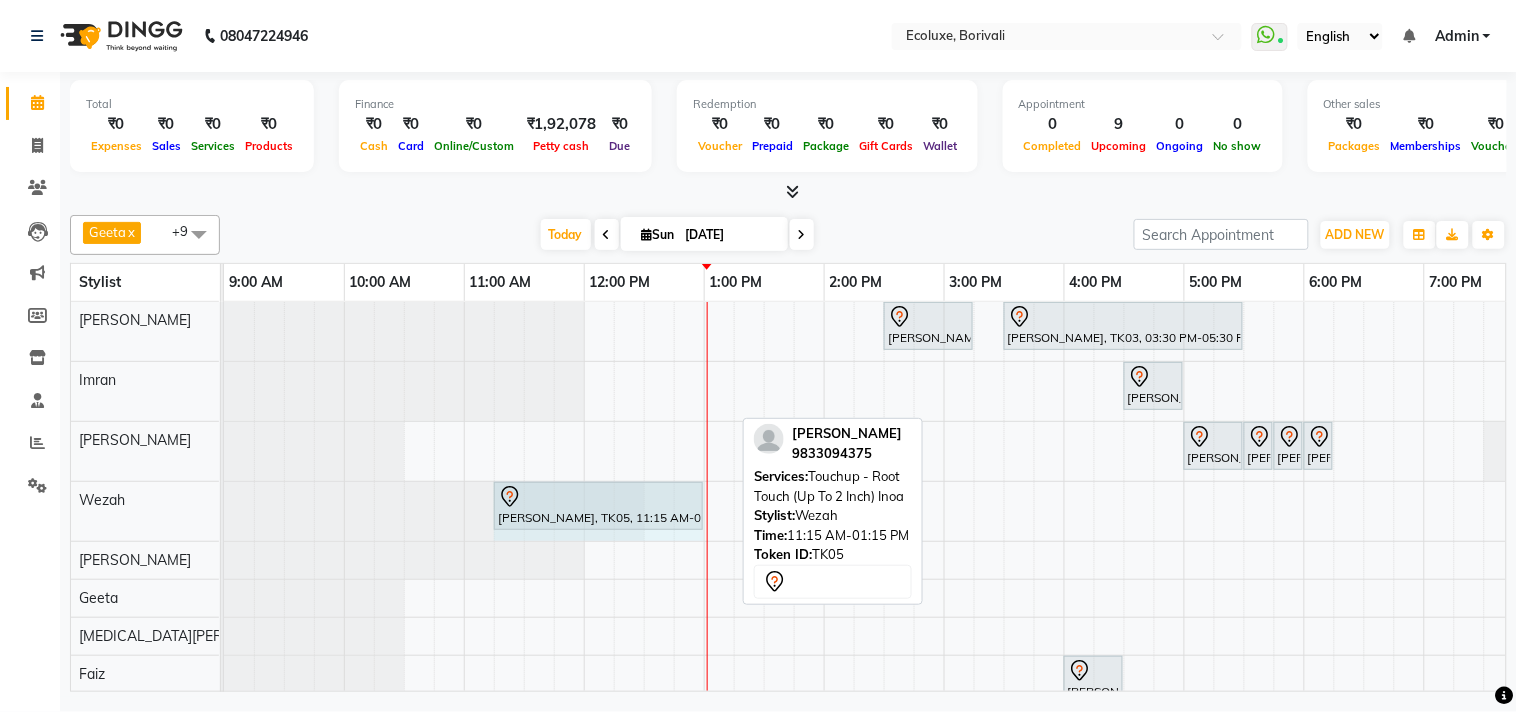 drag, startPoint x: 731, startPoint y: 507, endPoint x: 697, endPoint y: 503, distance: 34.234486 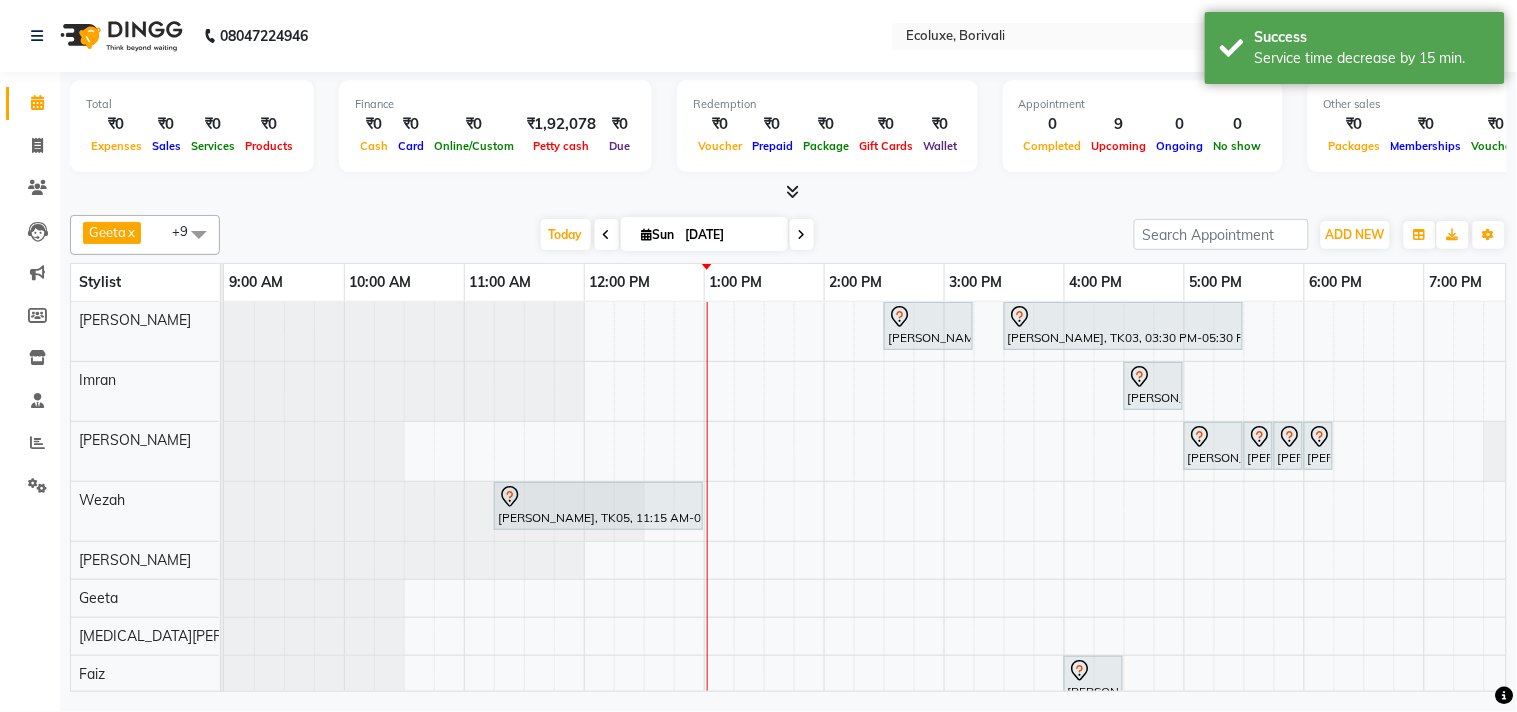 scroll, scrollTop: 0, scrollLeft: 154, axis: horizontal 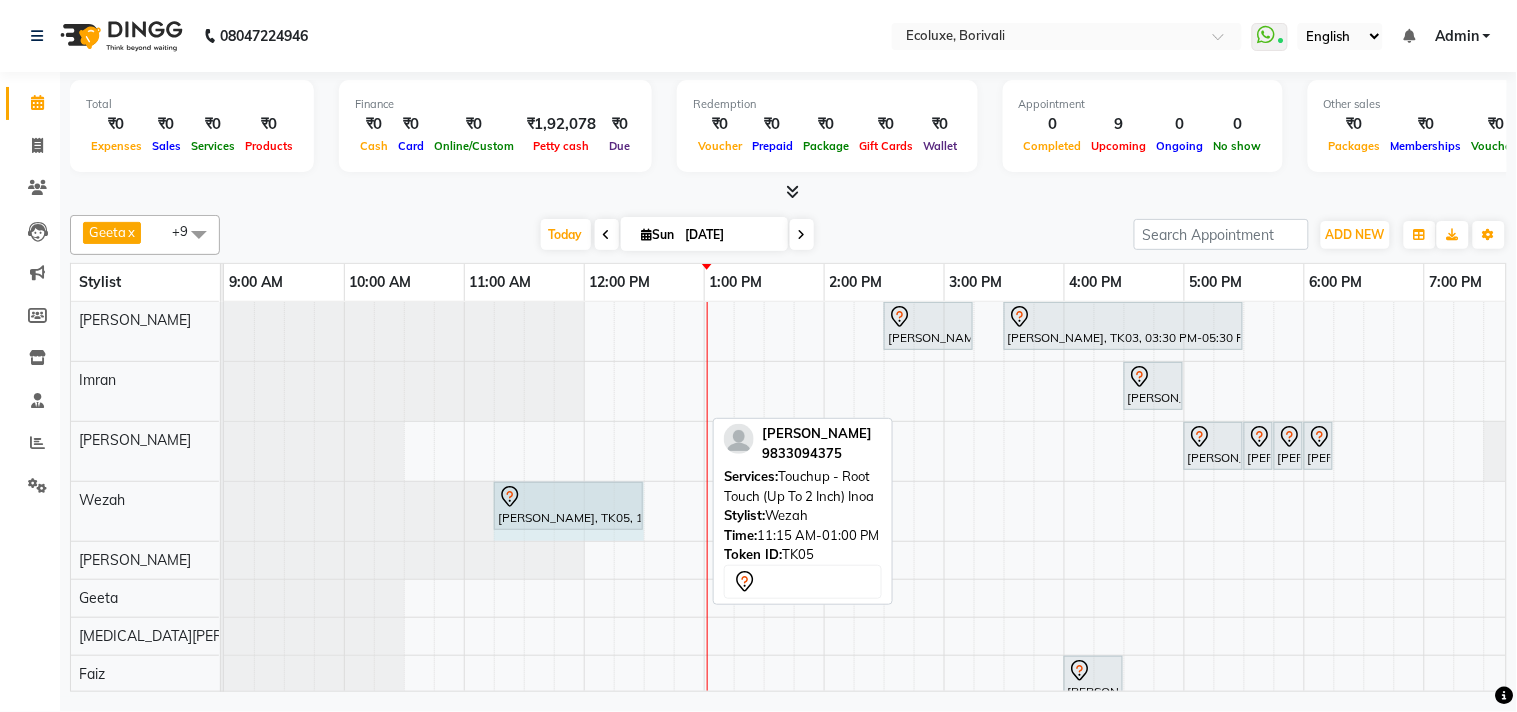 click on "Priya Korhale, TK05, 11:15 AM-01:00 PM, Touchup - Root Touch (Up To 2 Inch) Inoa             Priya Korhale, TK05, 11:15 AM-01:00 PM, Touchup - Root Touch (Up To 2 Inch) Inoa" at bounding box center [224, 511] 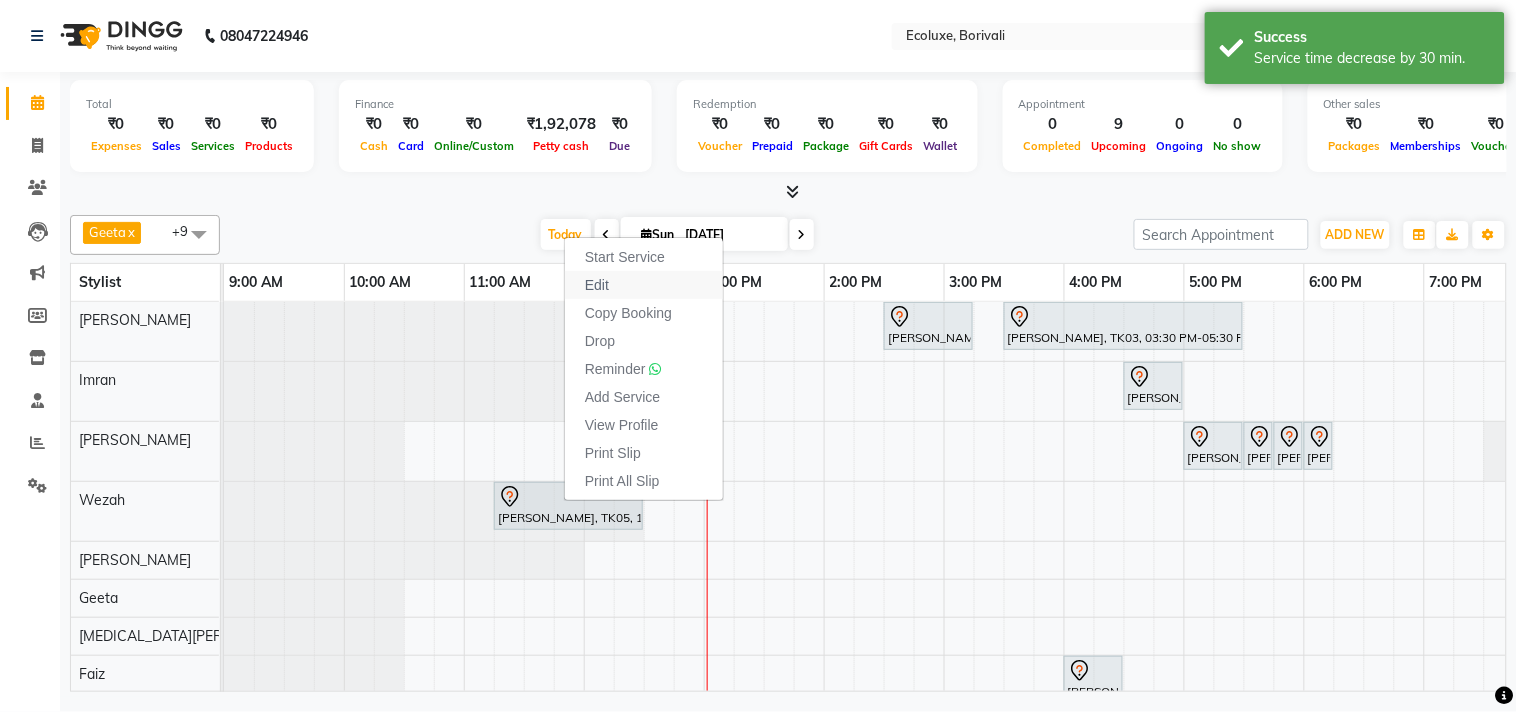 click on "Edit" at bounding box center (597, 285) 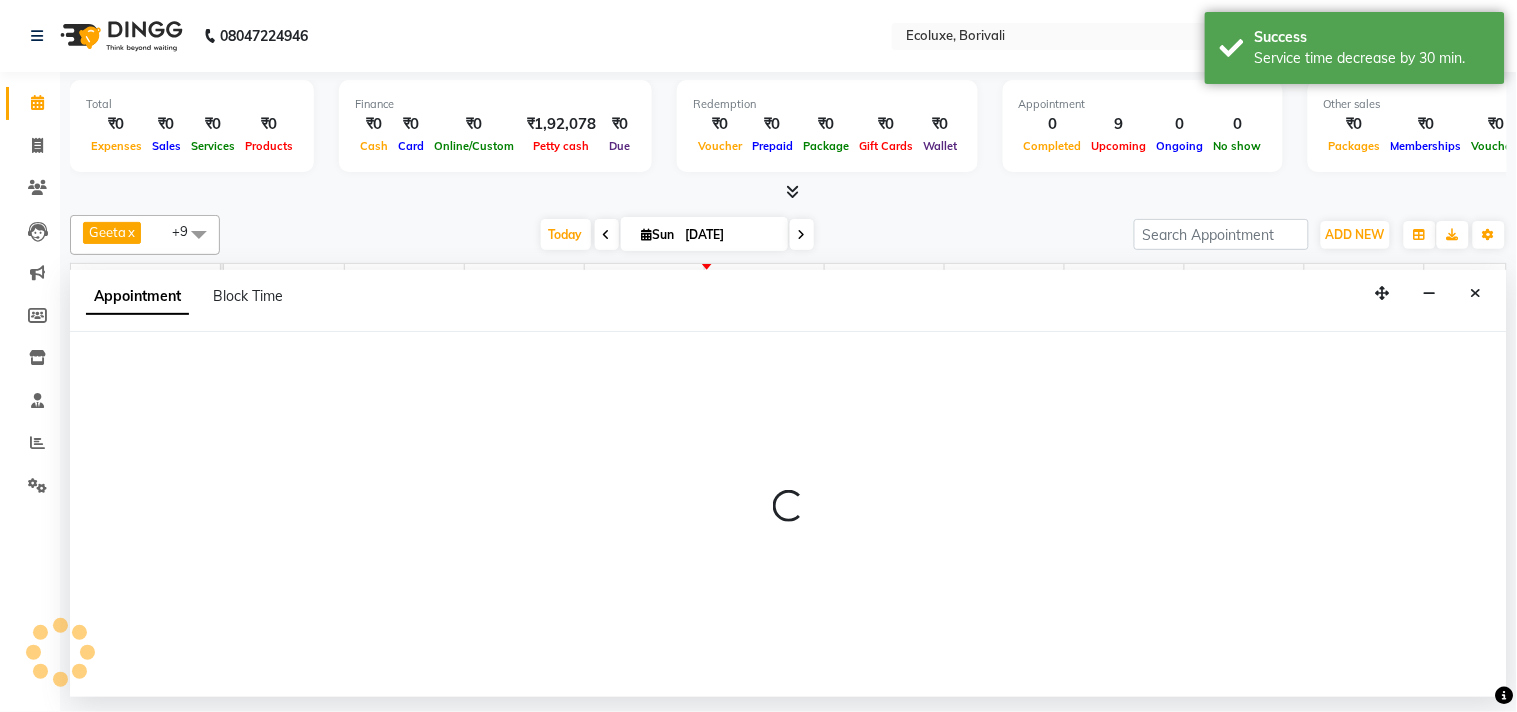 select on "tentative" 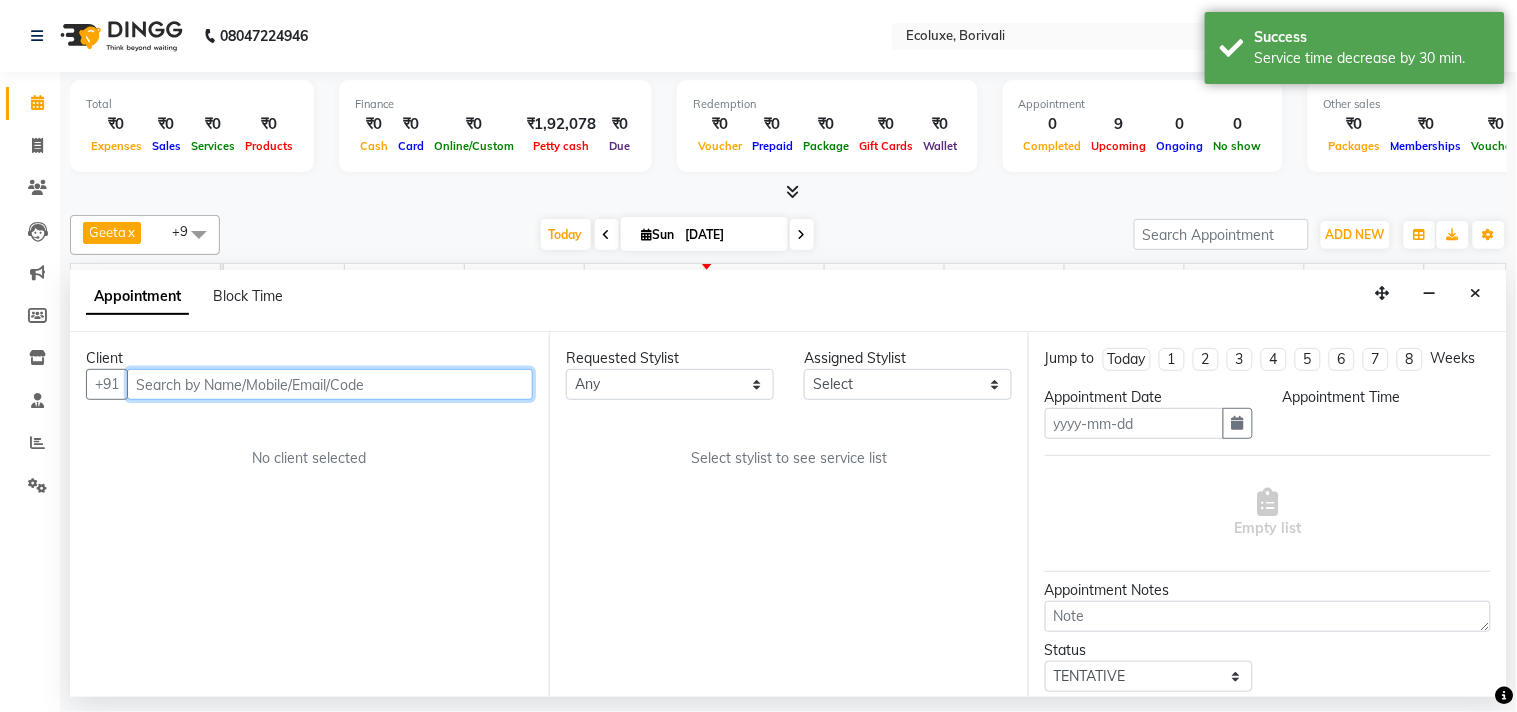 type on "[DATE]" 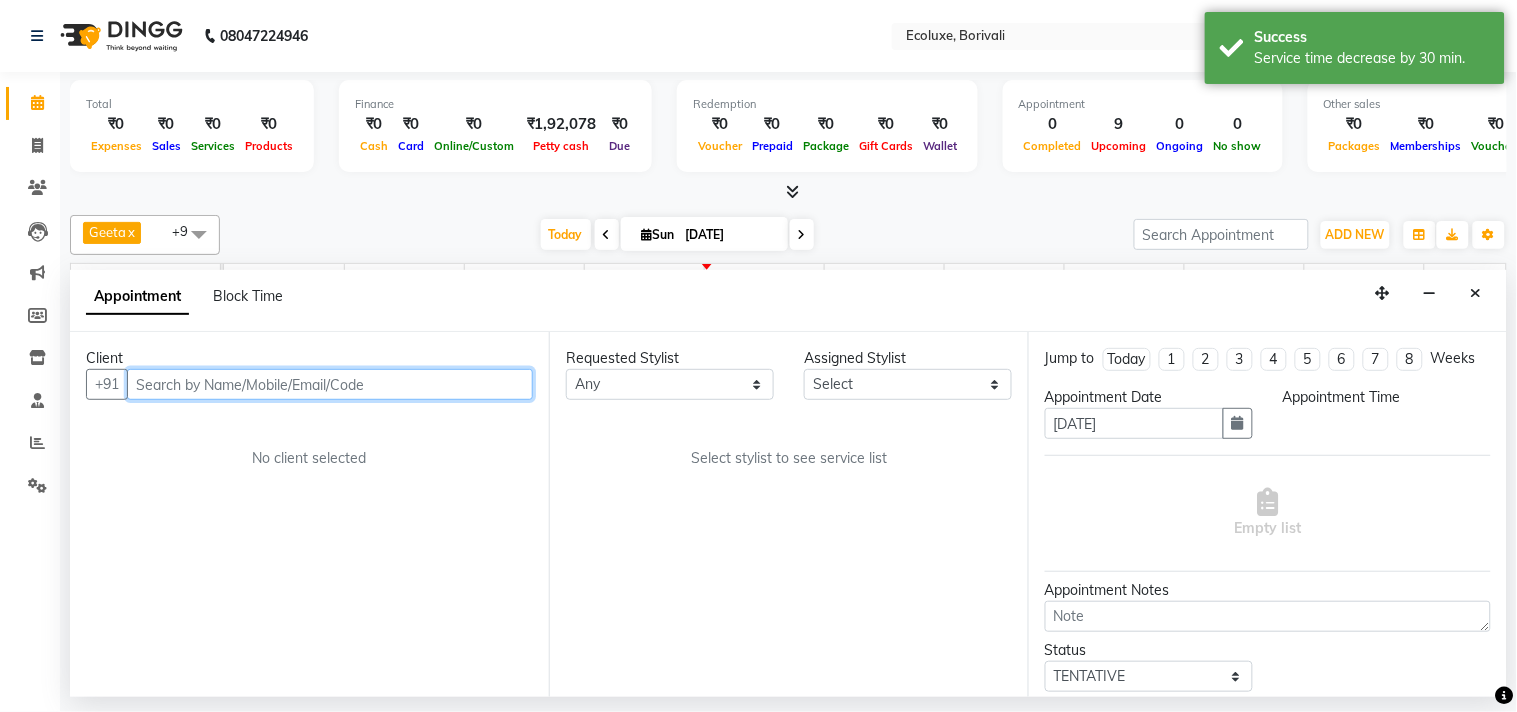 select on "37822" 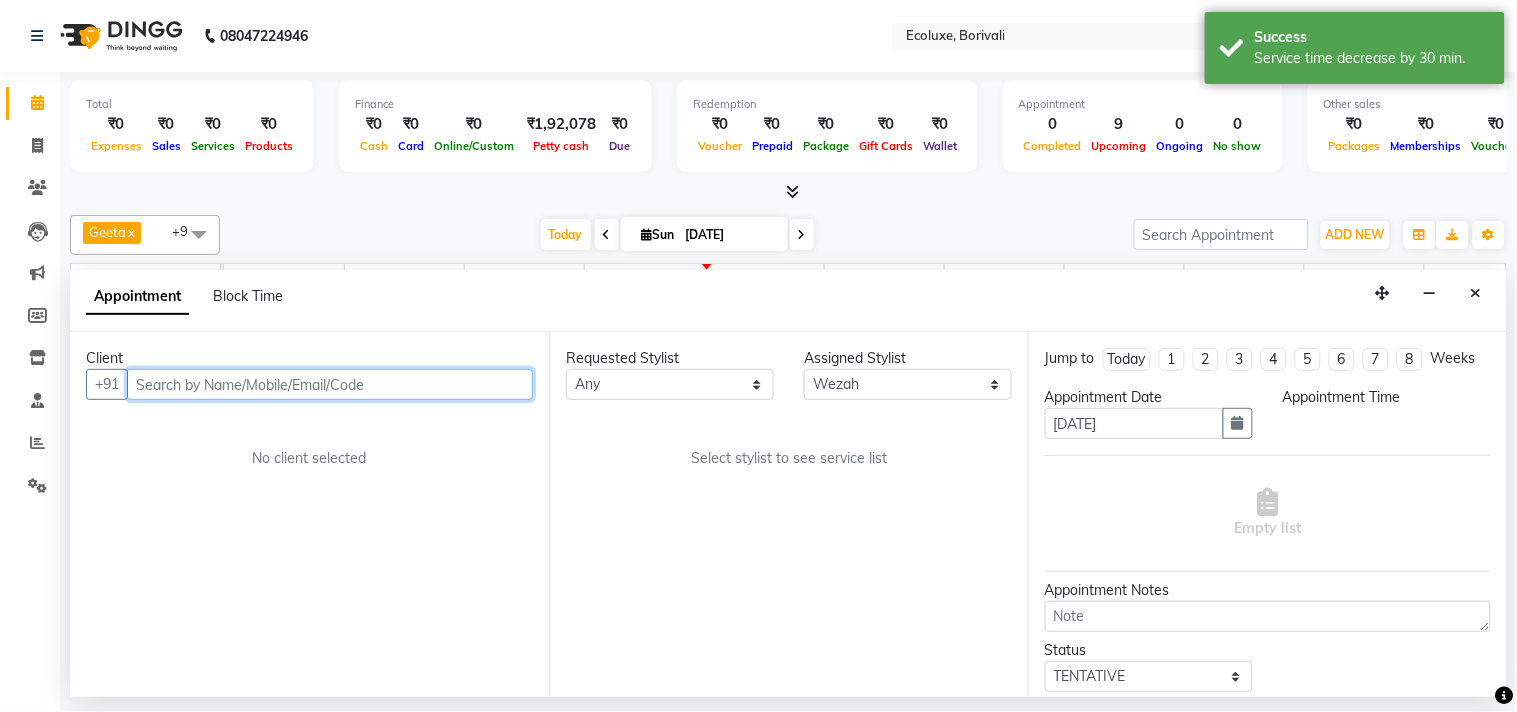 select on "675" 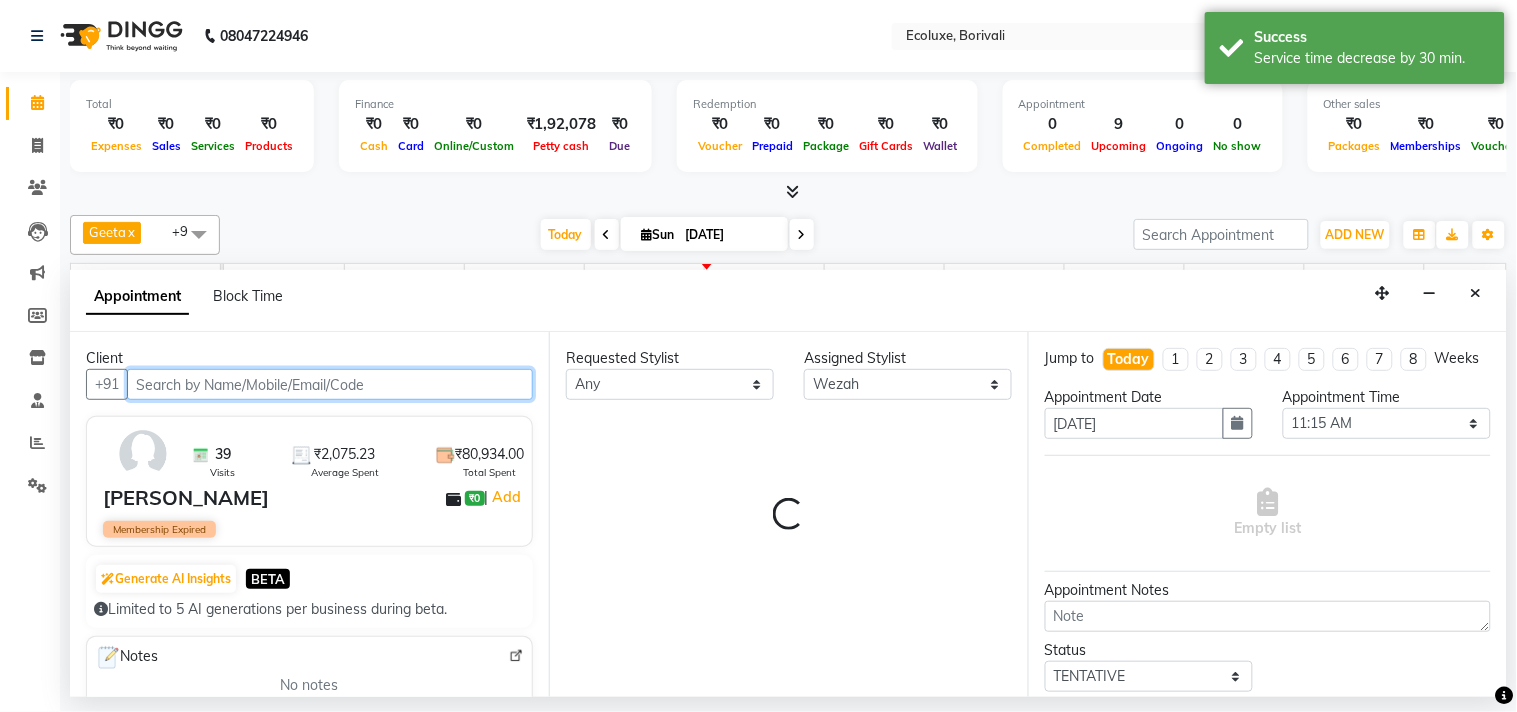 scroll, scrollTop: 0, scrollLeft: 397, axis: horizontal 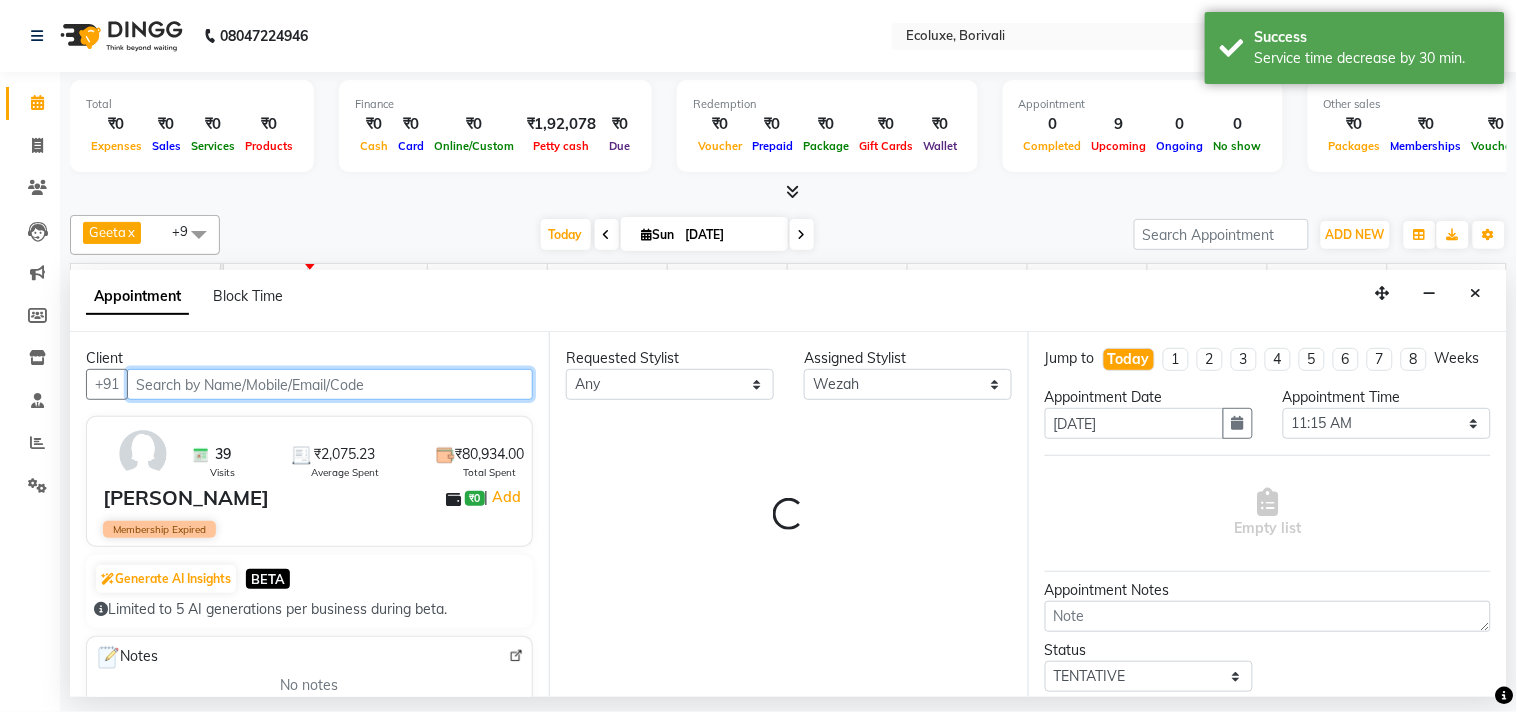 select on "2487" 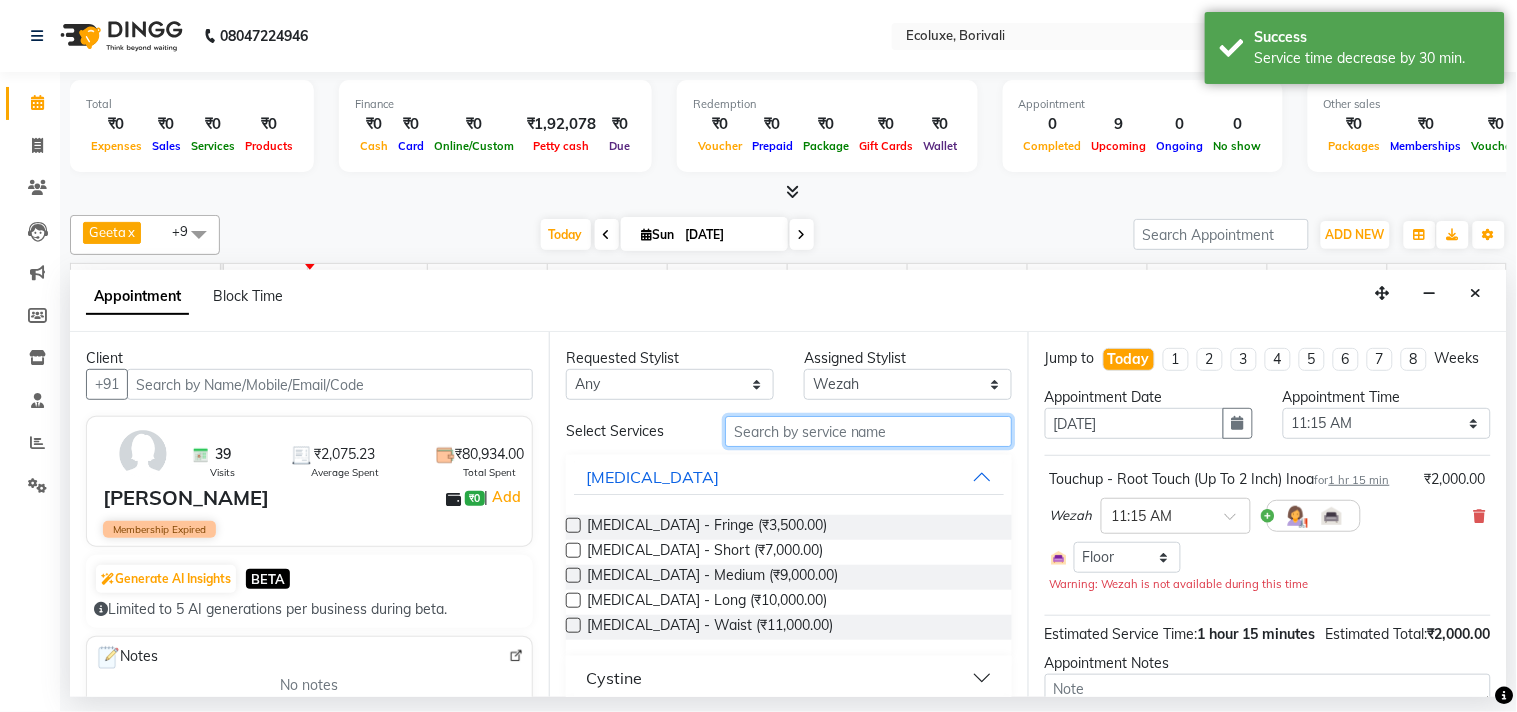 click at bounding box center [868, 431] 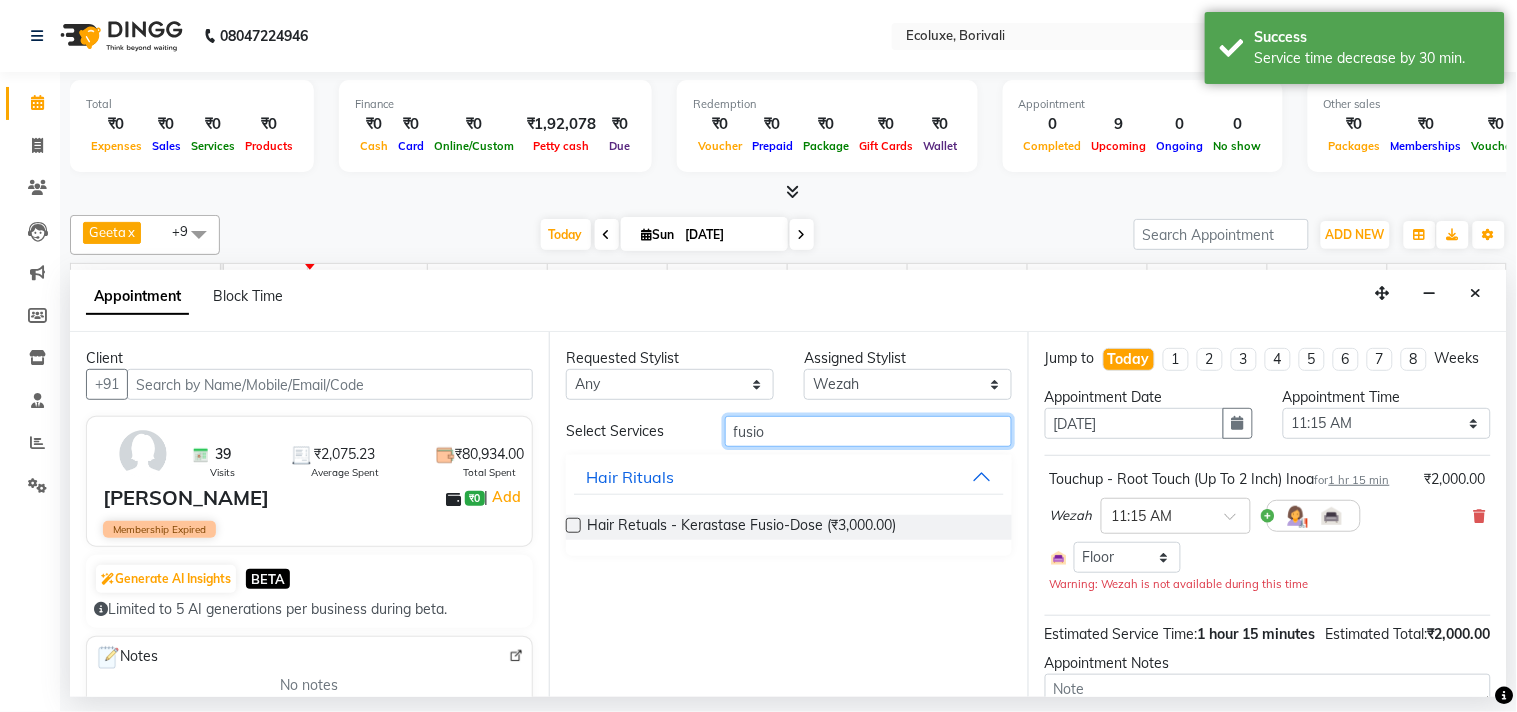 type on "fusio" 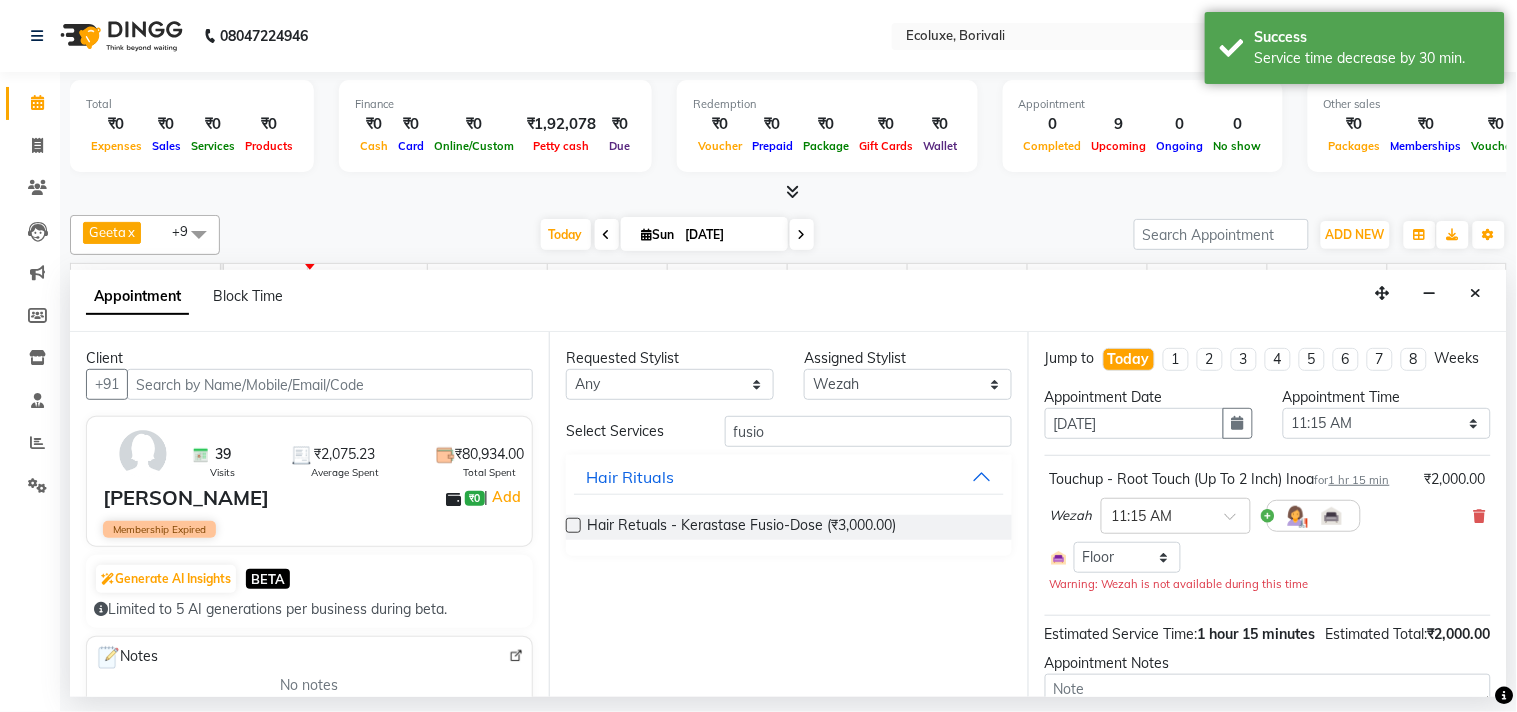 click at bounding box center (573, 525) 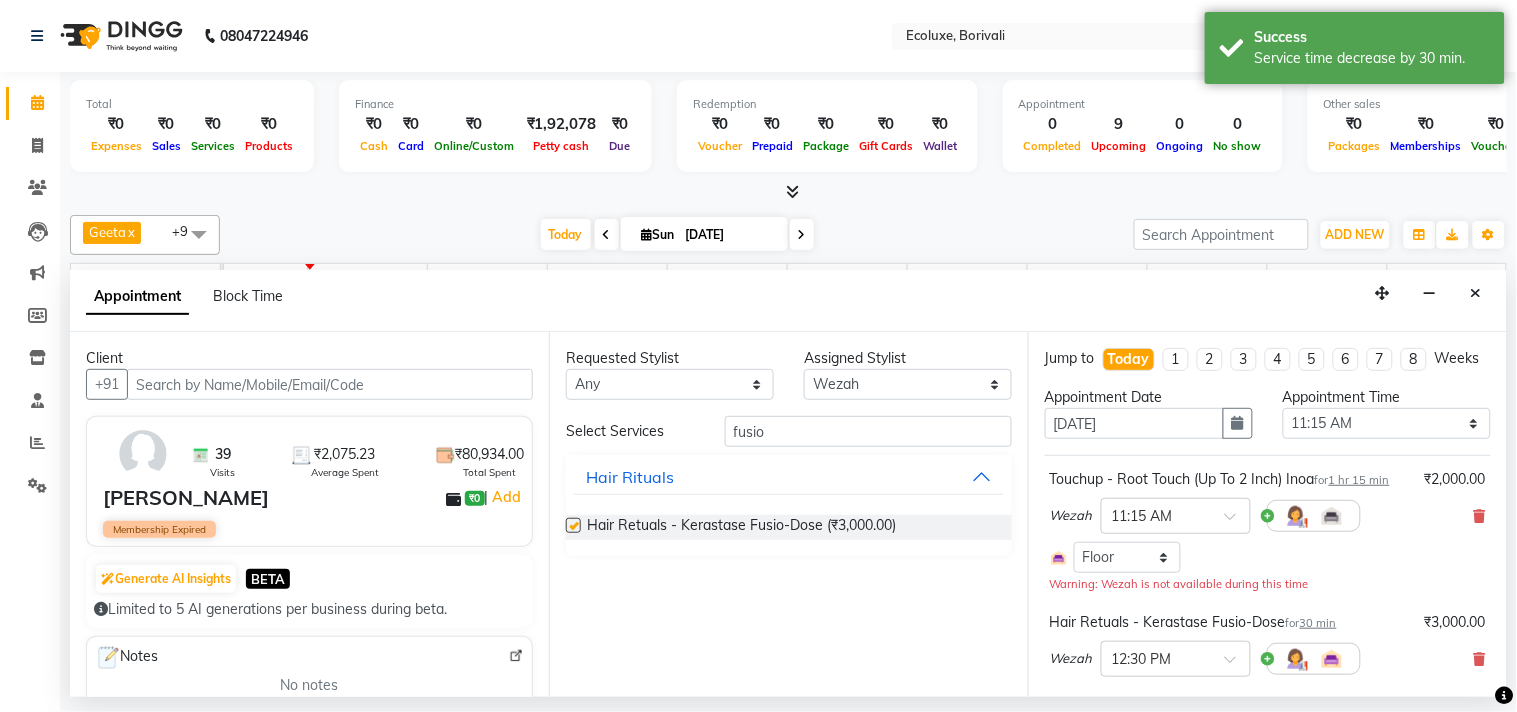 checkbox on "false" 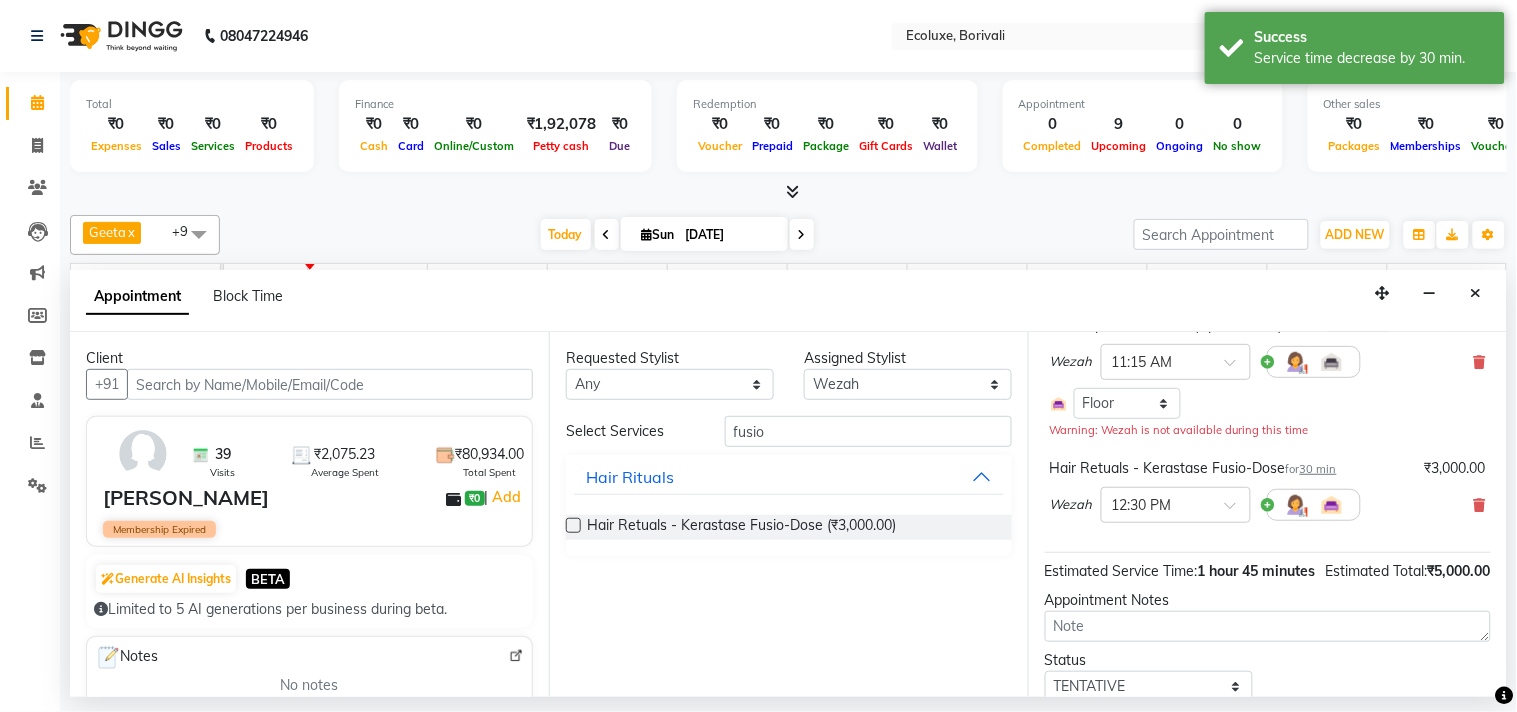 scroll, scrollTop: 266, scrollLeft: 0, axis: vertical 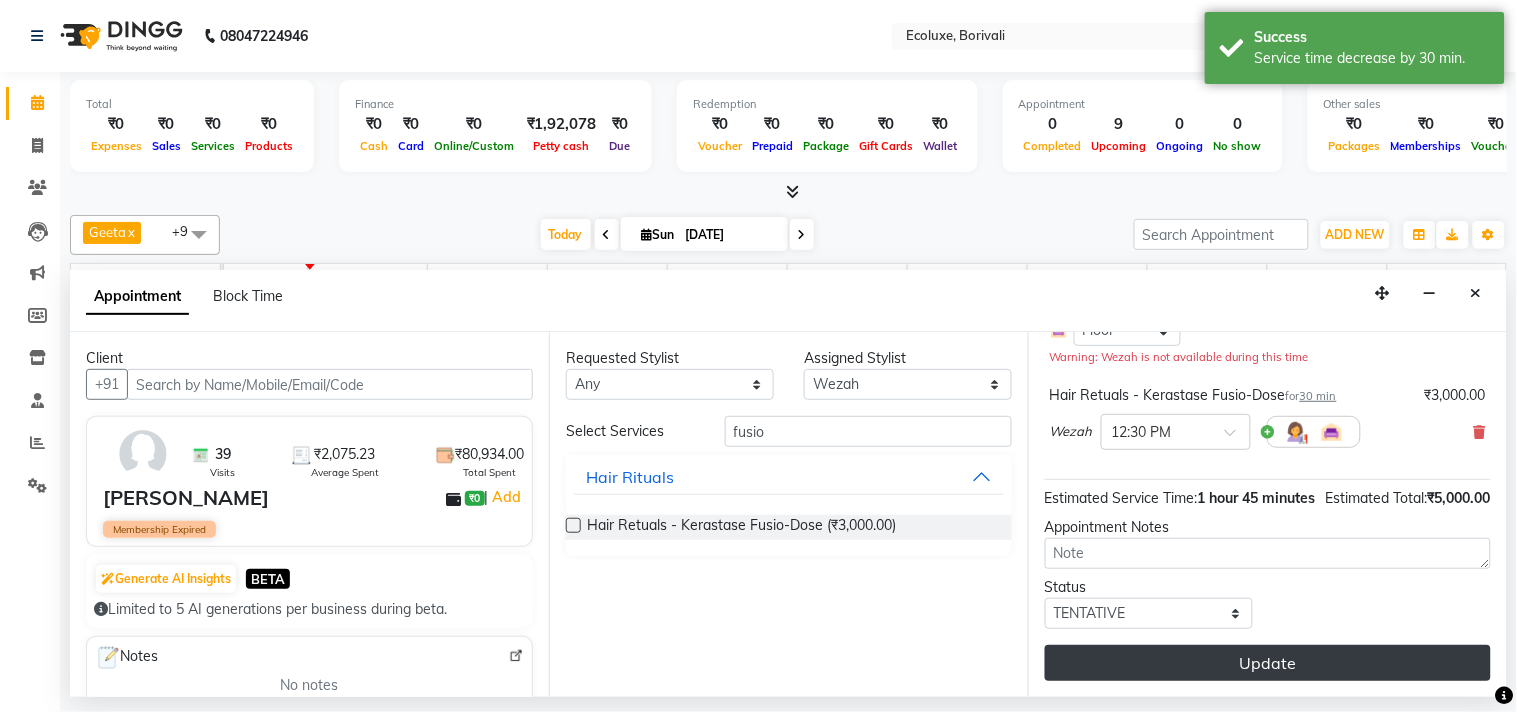 click on "Update" at bounding box center (1268, 663) 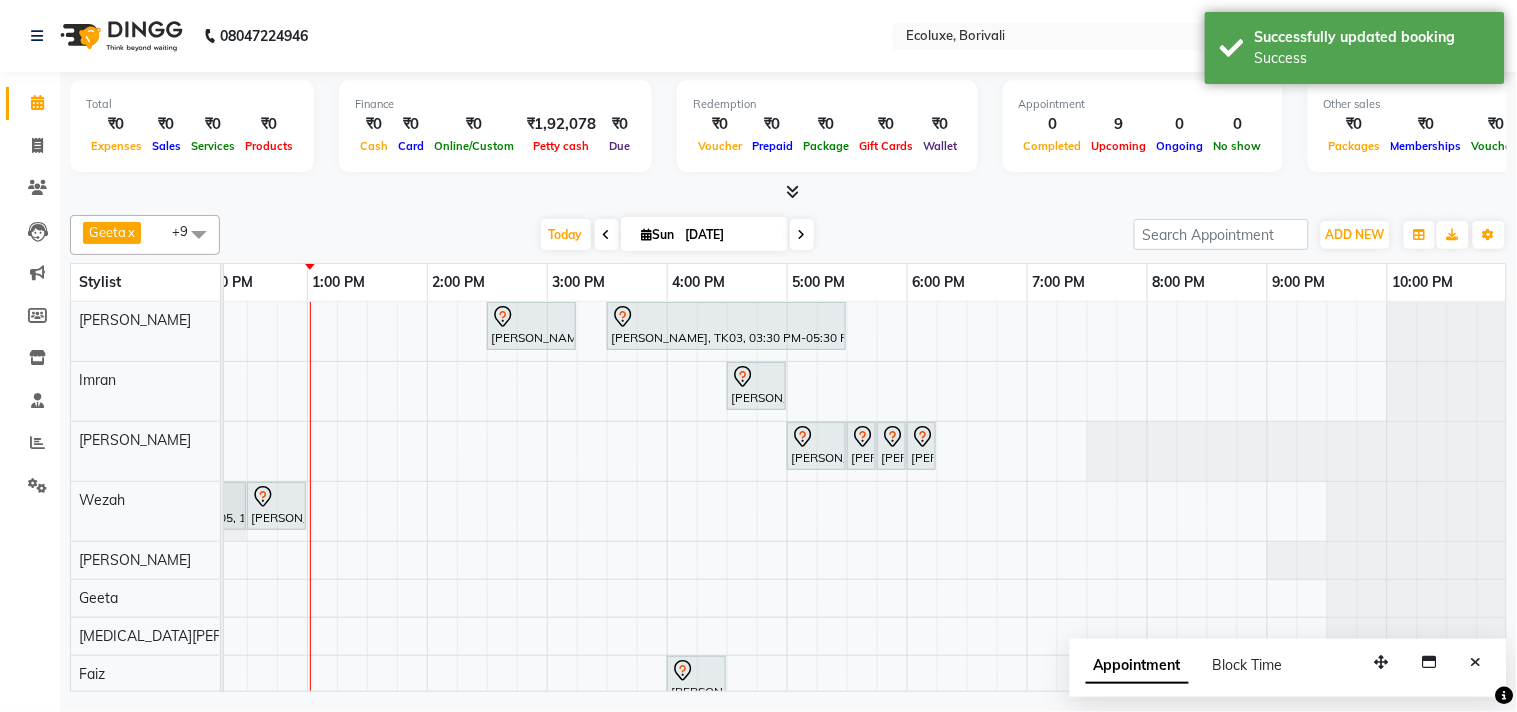 scroll, scrollTop: 0, scrollLeft: 0, axis: both 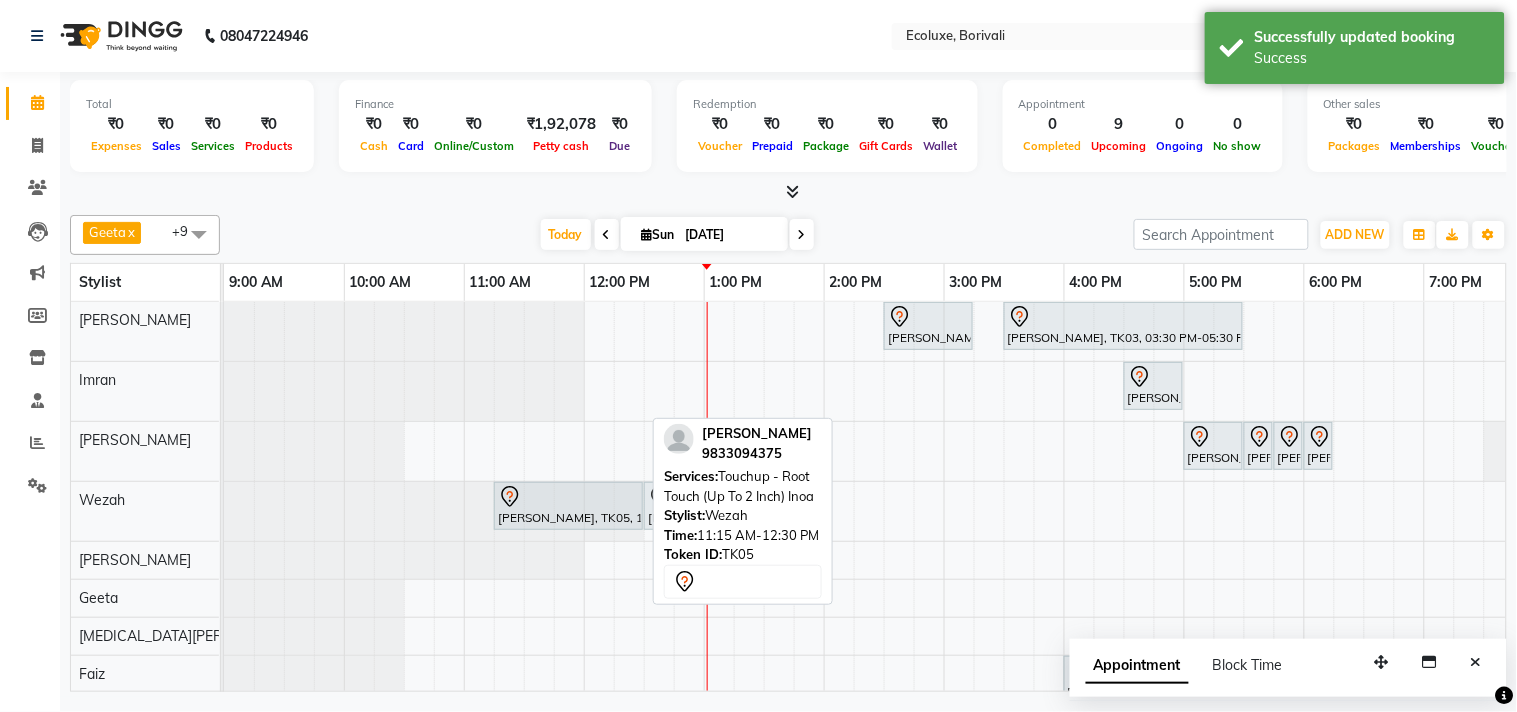 click at bounding box center [568, 497] 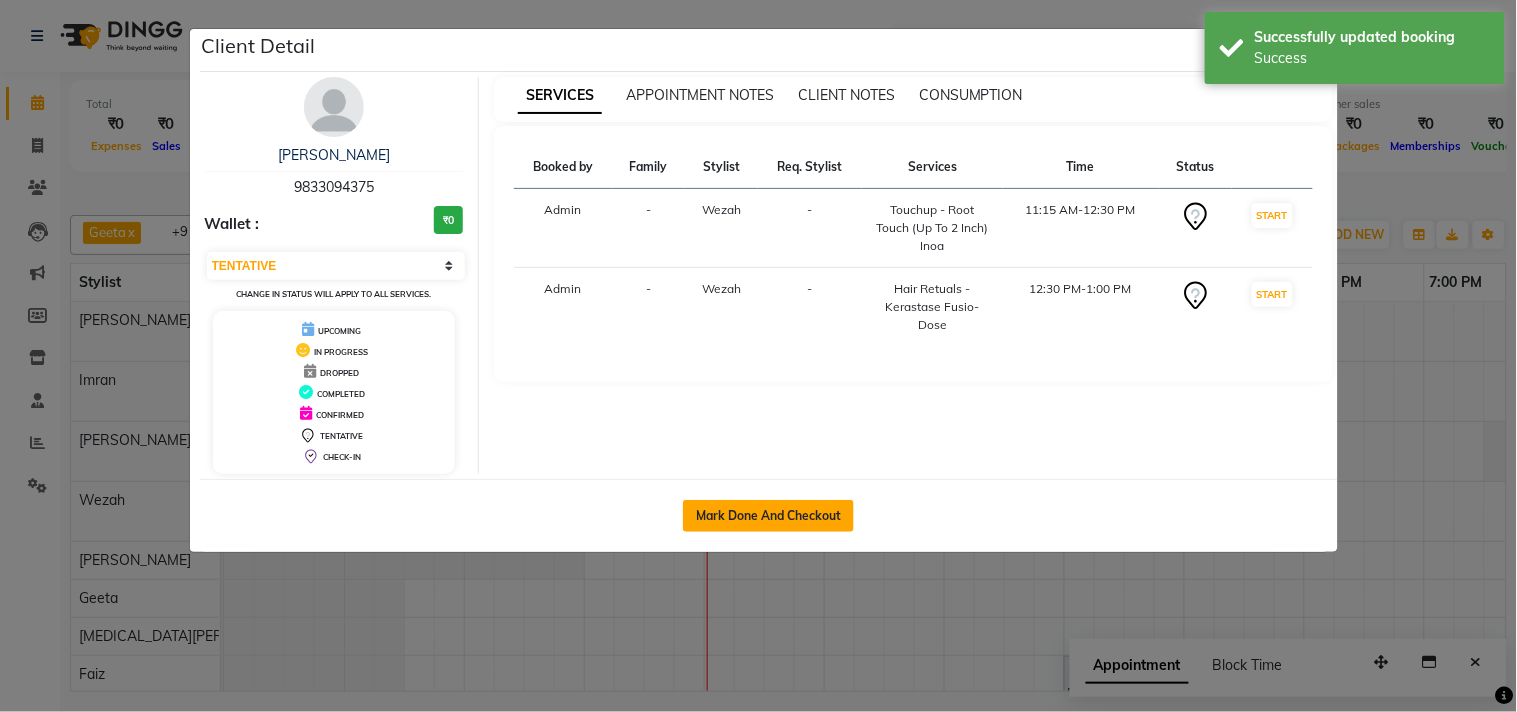 click on "Mark Done And Checkout" 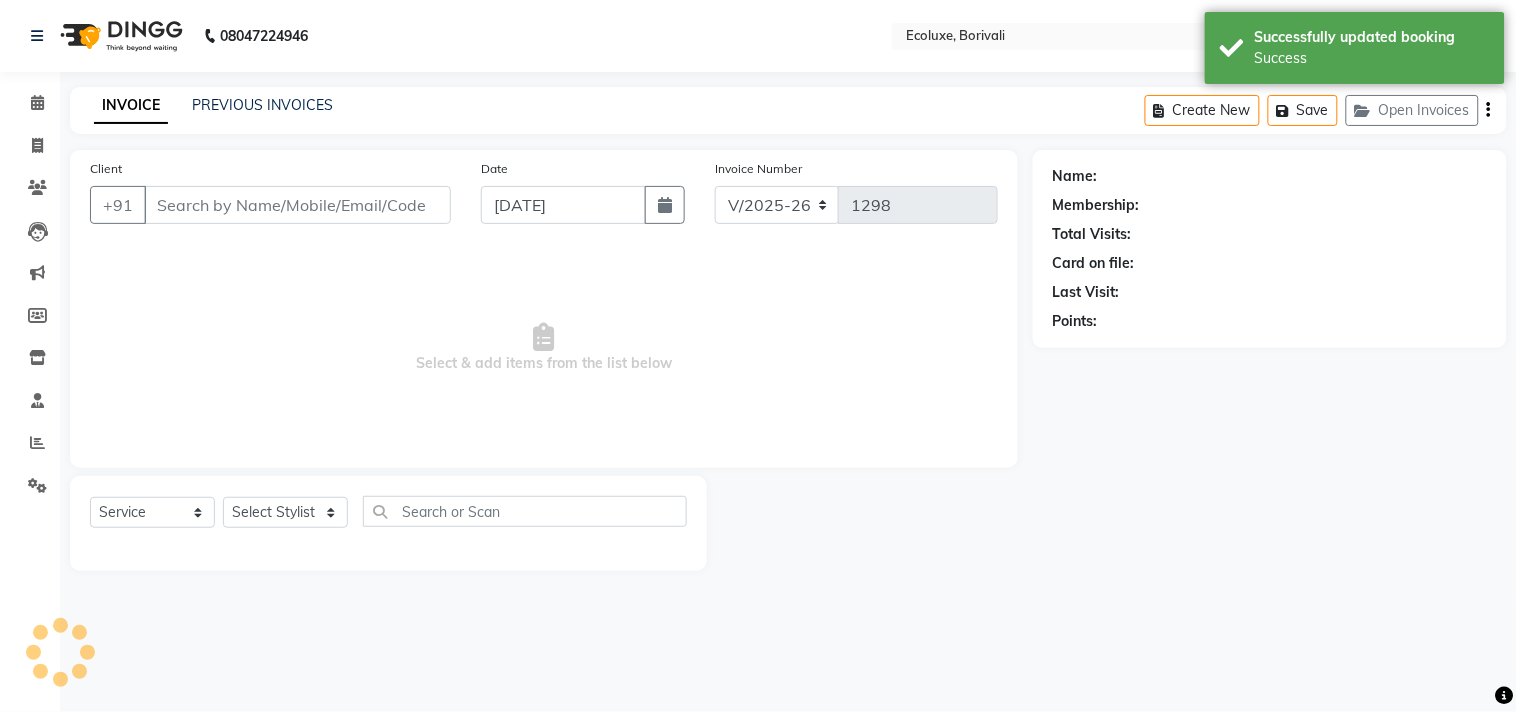 type on "9833094375" 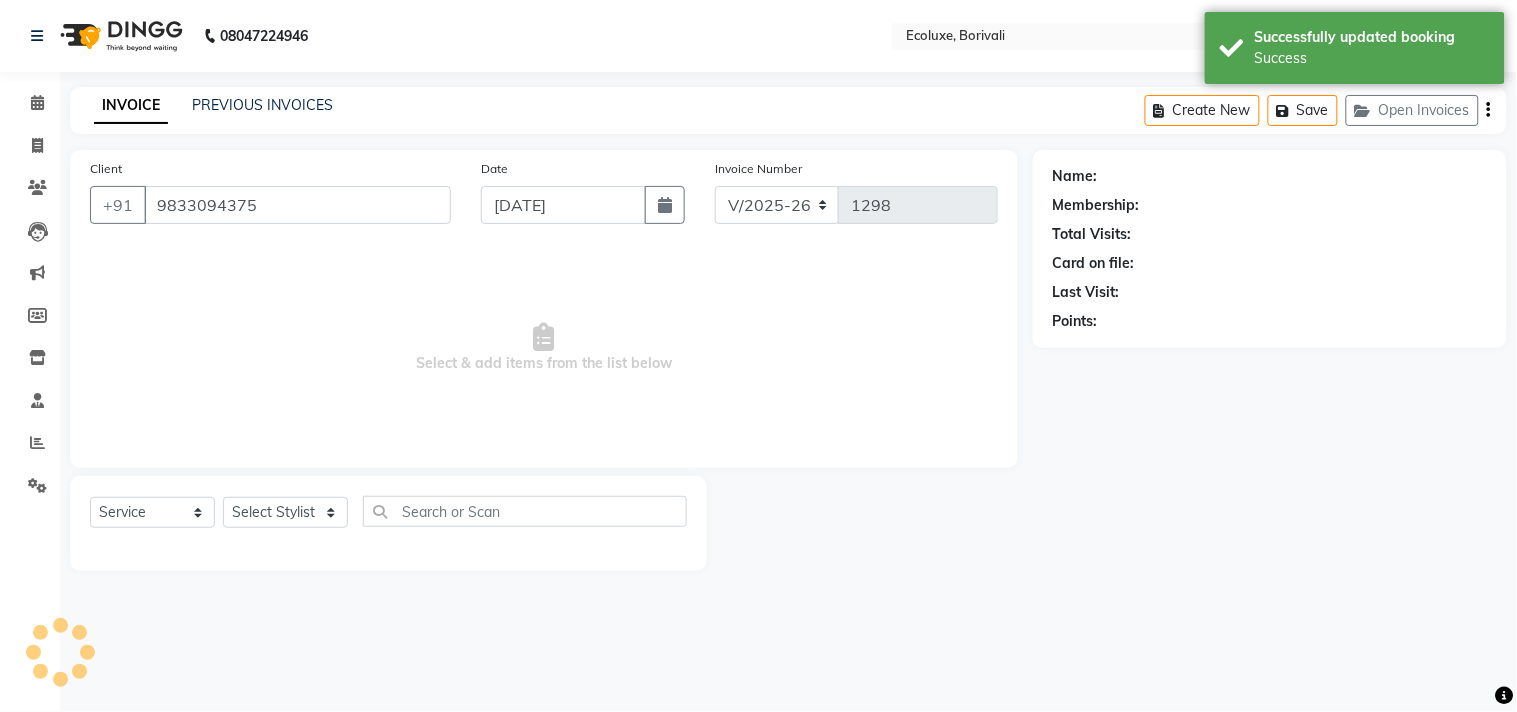 select on "37822" 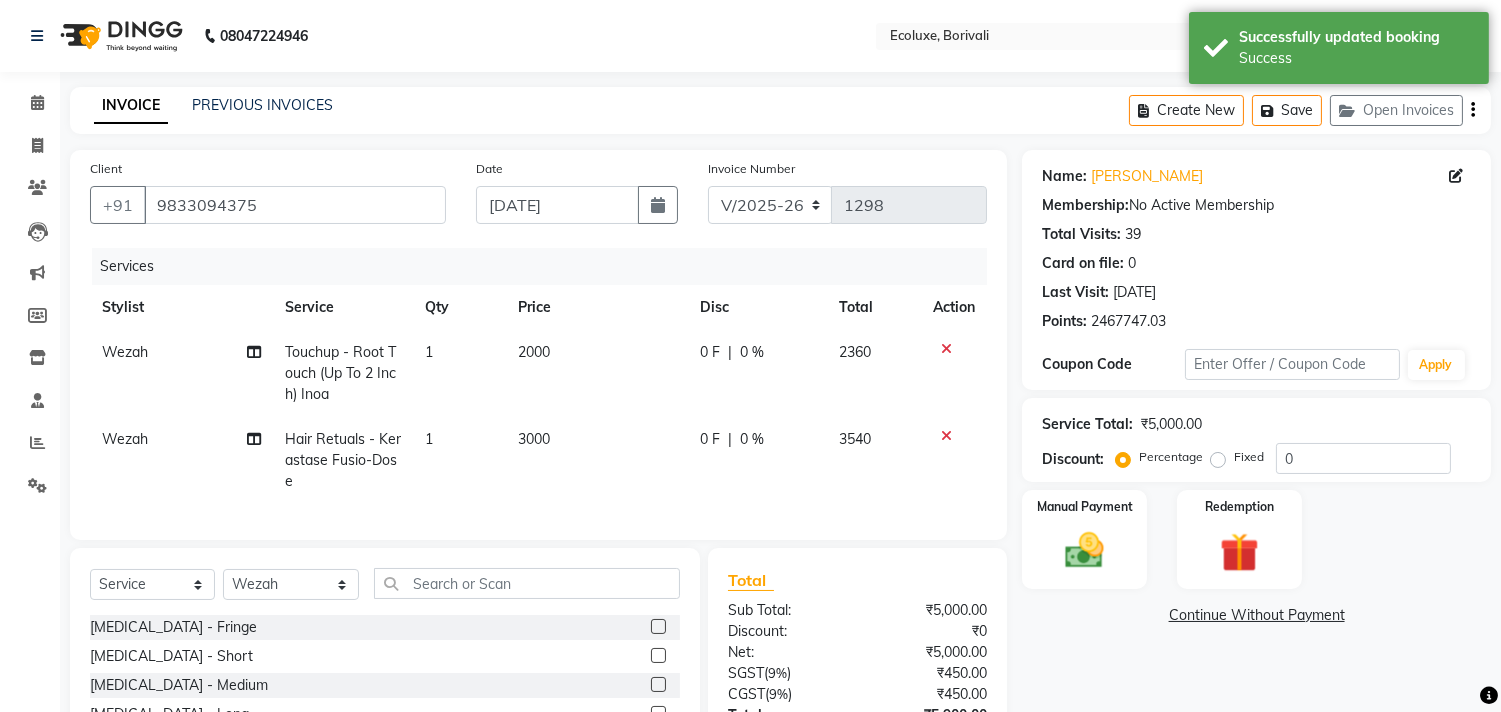 click 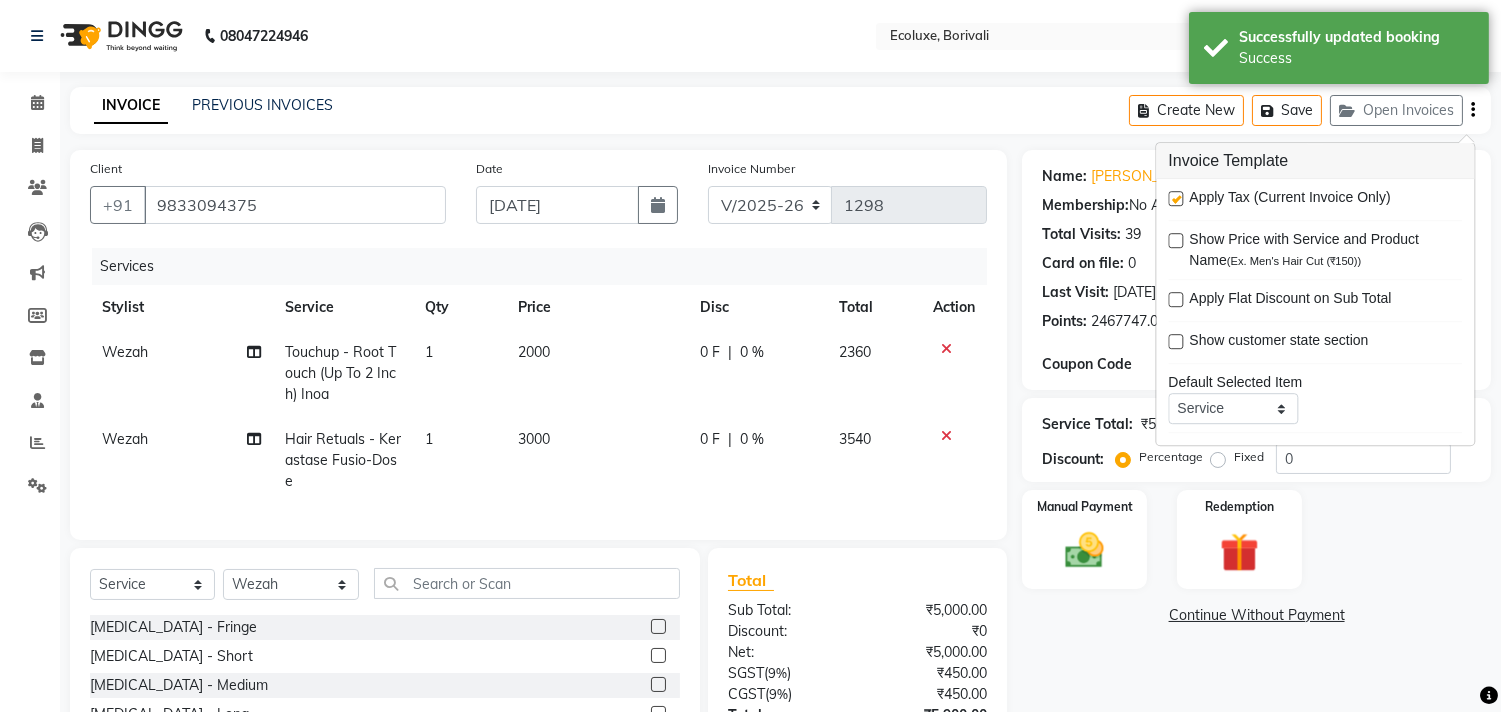 click at bounding box center [1175, 198] 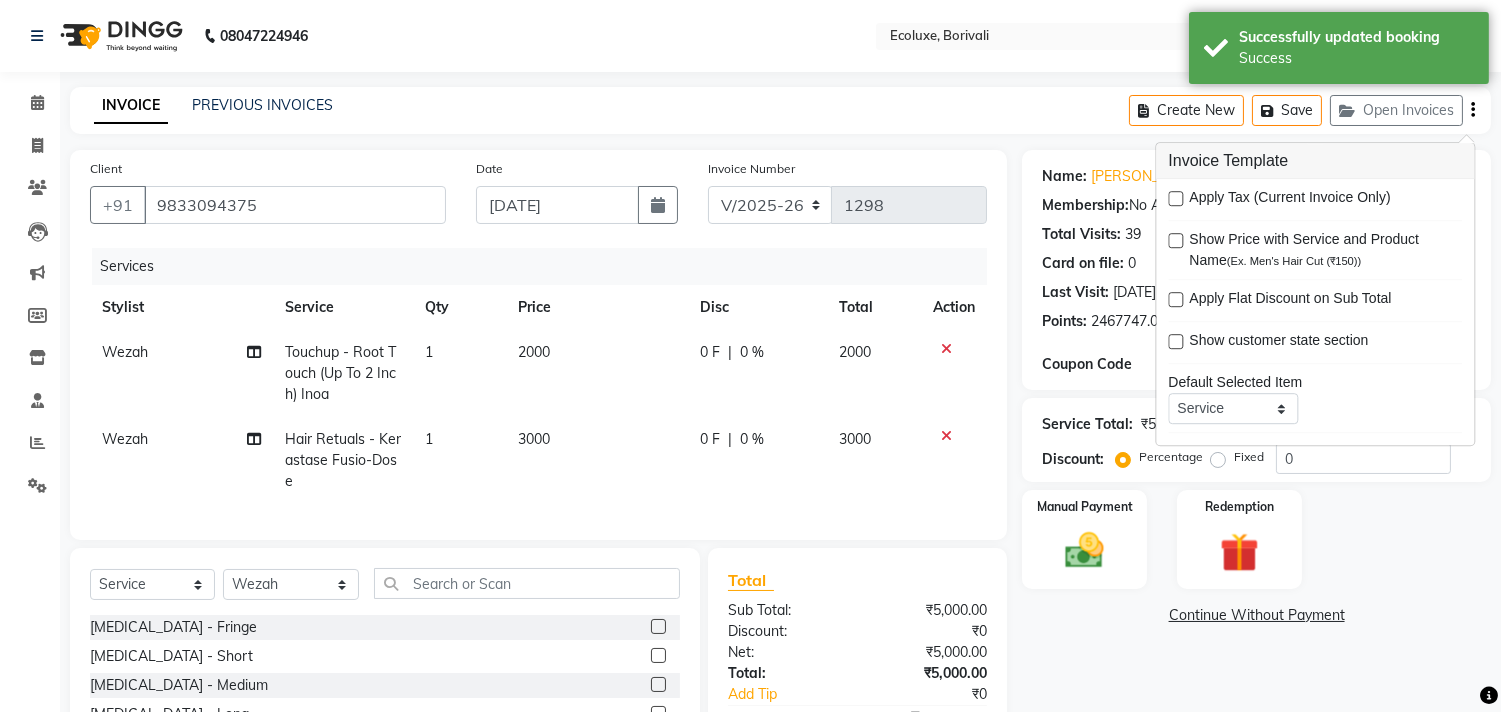 click on "INVOICE PREVIOUS INVOICES Create New   Save   Open Invoices" 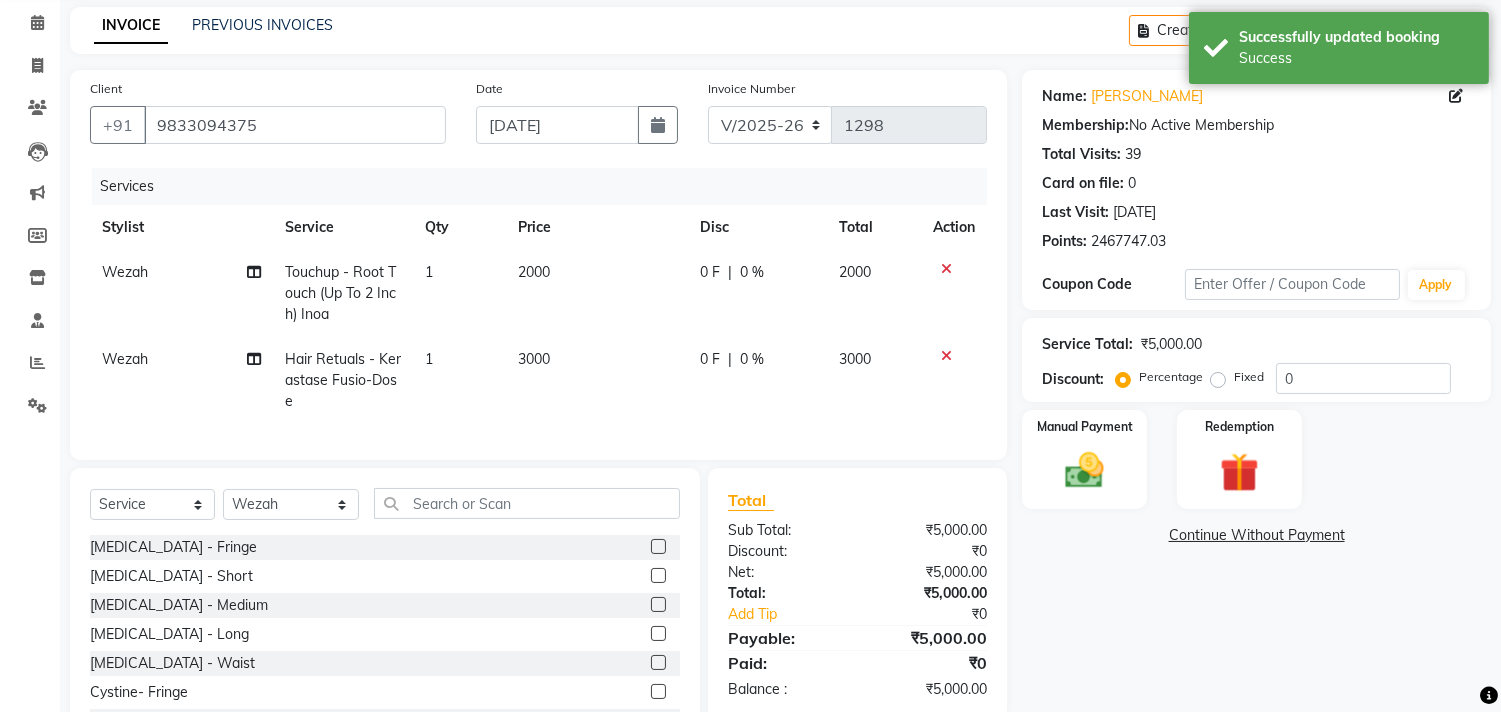 scroll, scrollTop: 177, scrollLeft: 0, axis: vertical 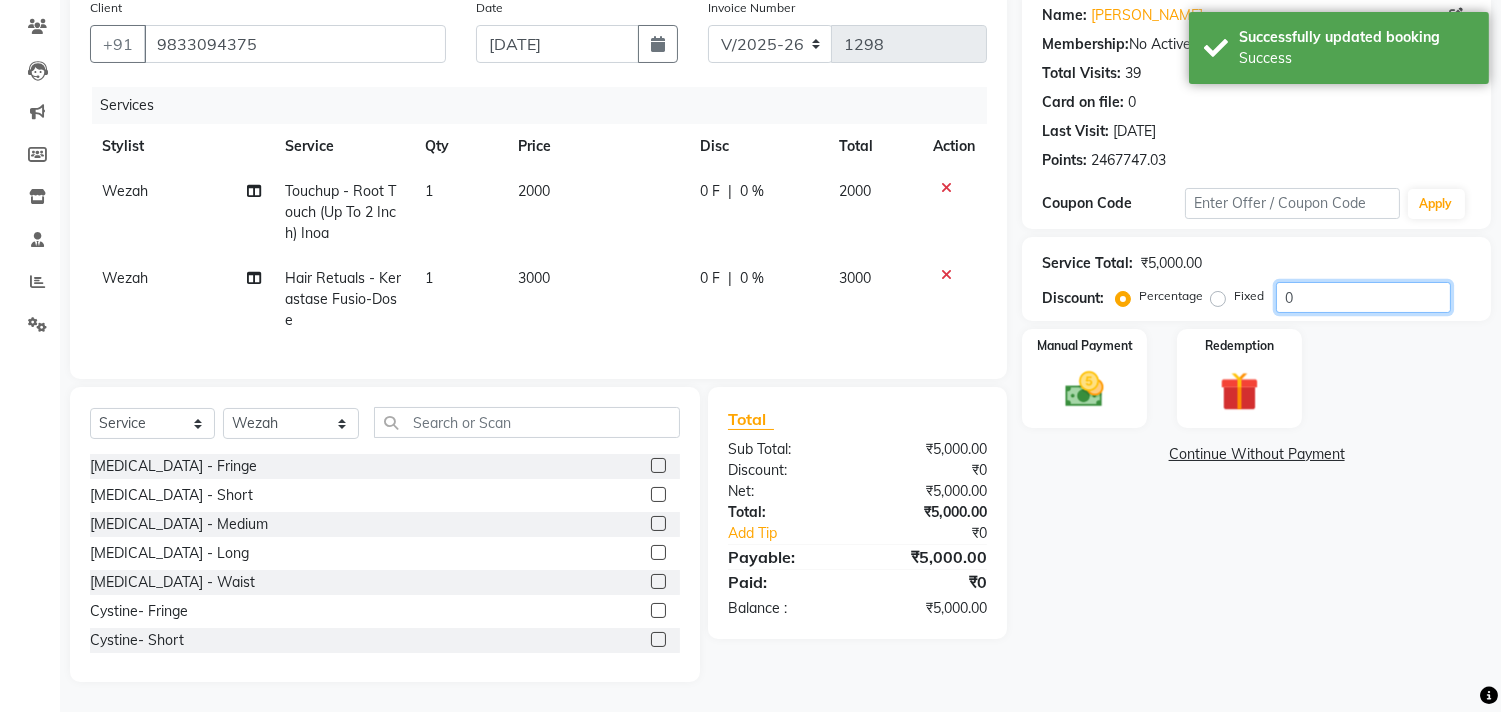 click on "0" 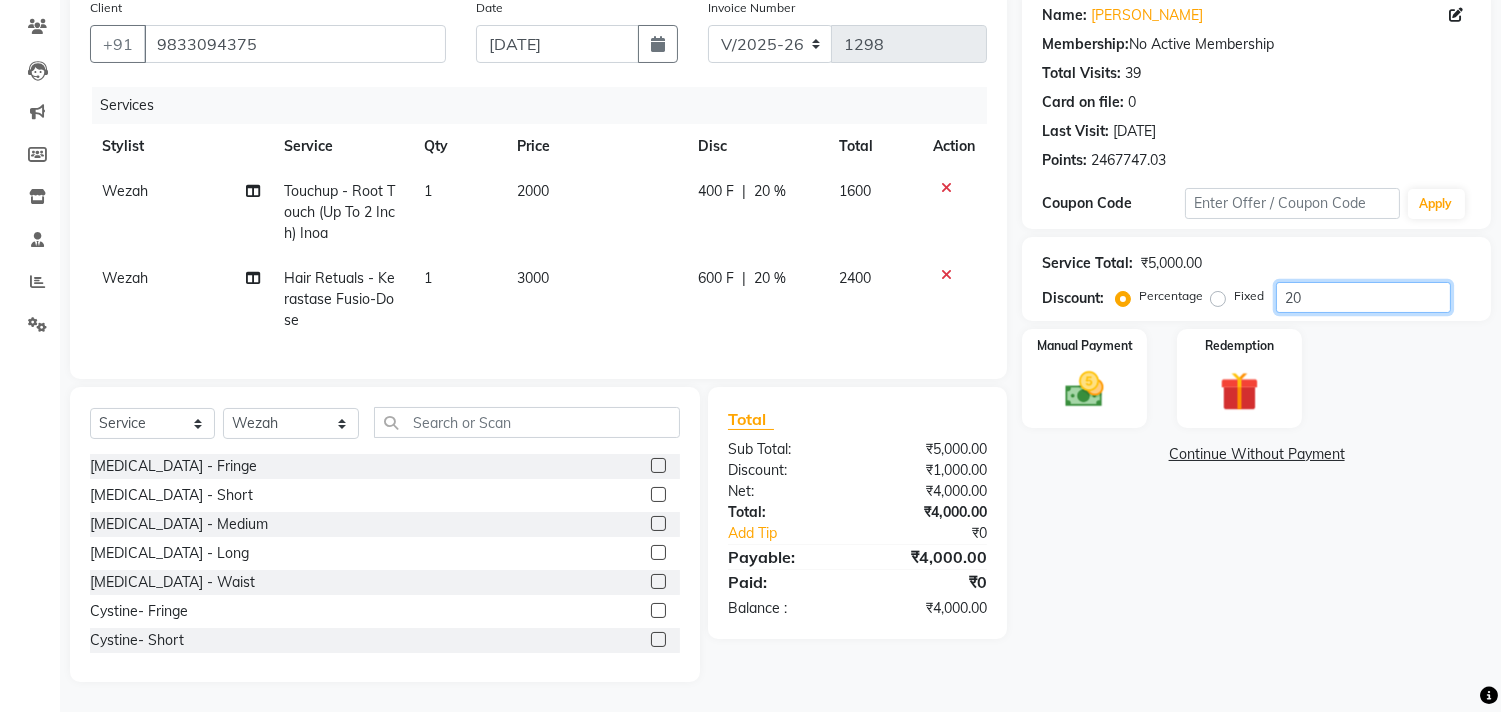 type on "20" 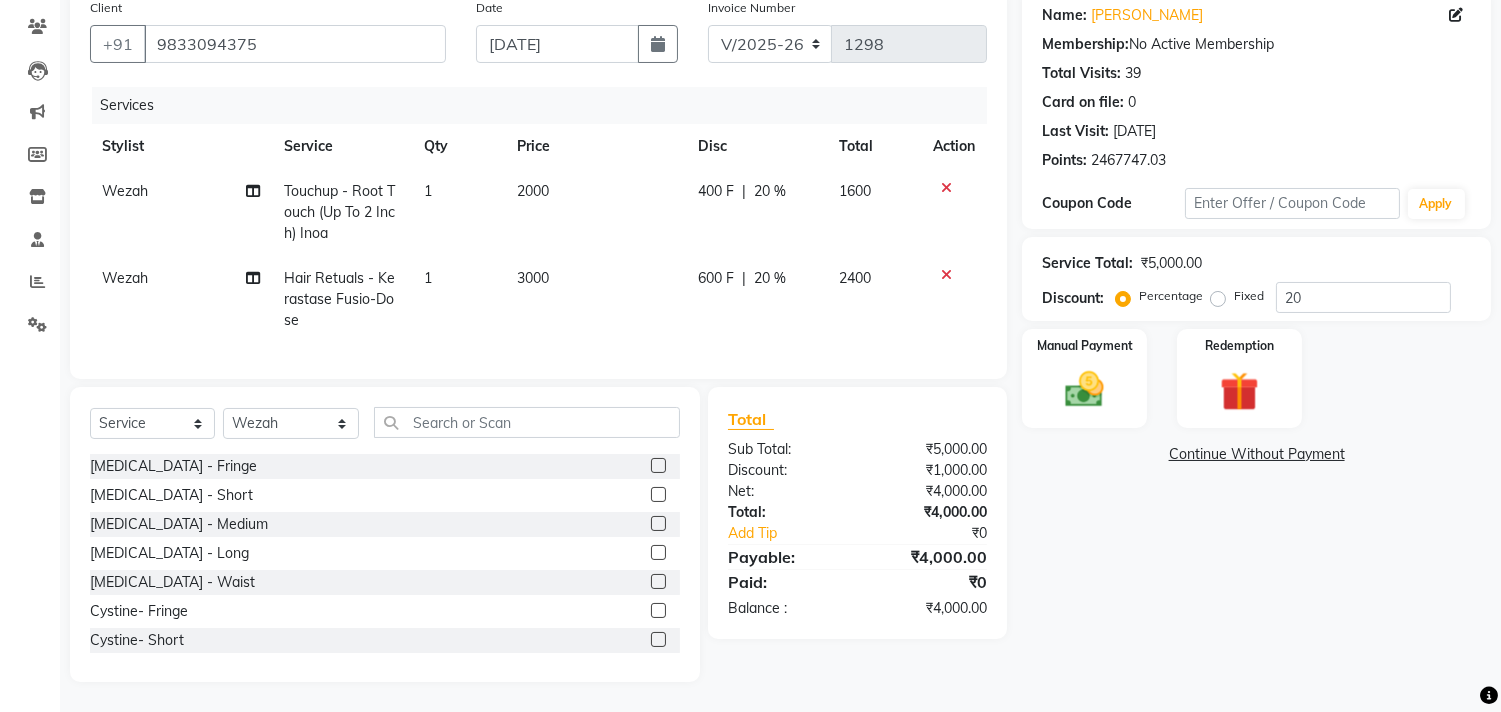 click on "Name: Priya Korhale Membership:  No Active Membership  Total Visits:  39 Card on file:  0 Last Visit:   15-06-2025 Points:   2467747.03  Coupon Code Apply Service Total:  ₹5,000.00  Discount:  Percentage   Fixed  20 Manual Payment Redemption  Continue Without Payment" 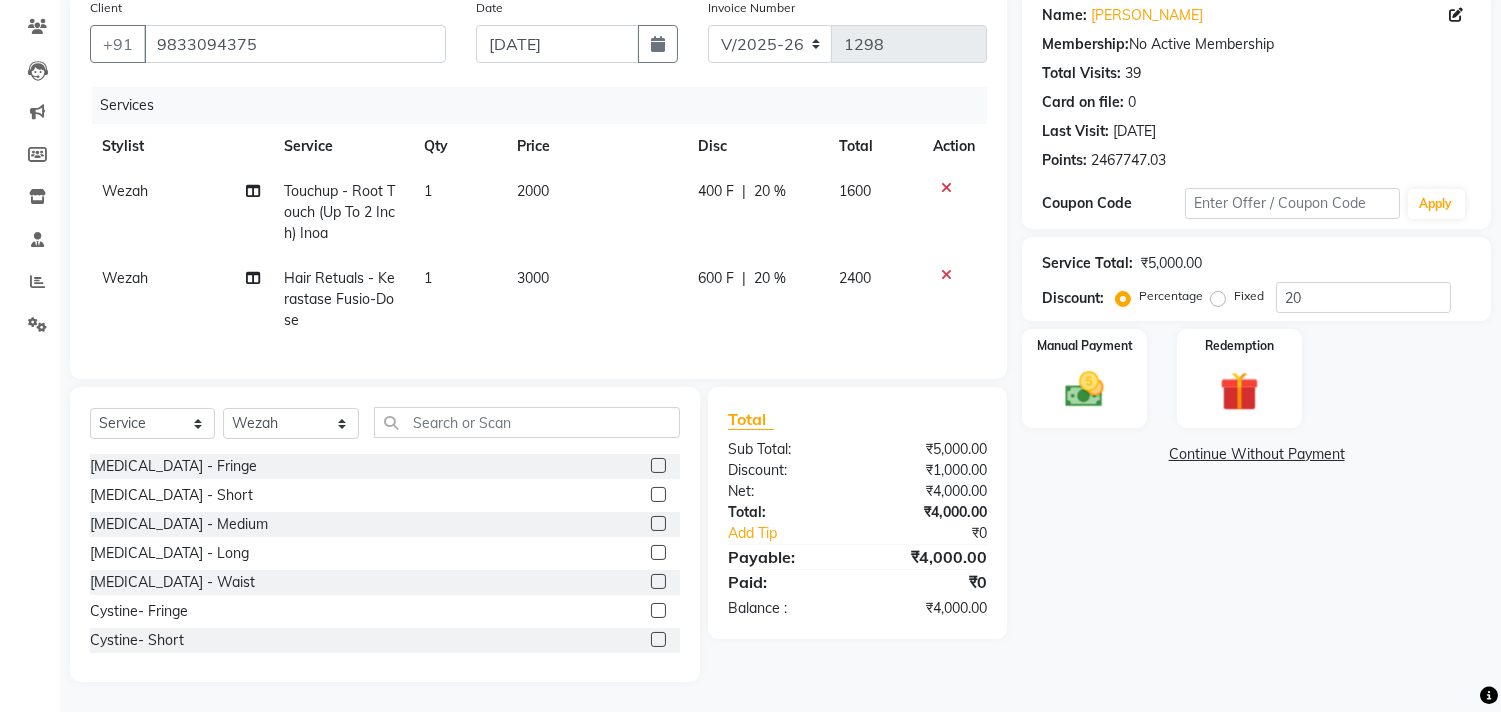 click on "Total Sub Total: ₹5,000.00 Discount: ₹1,000.00 Net: ₹4,000.00 Total: ₹4,000.00 Add Tip ₹0 Payable: ₹4,000.00 Paid: ₹0 Balance   : ₹4,000.00" 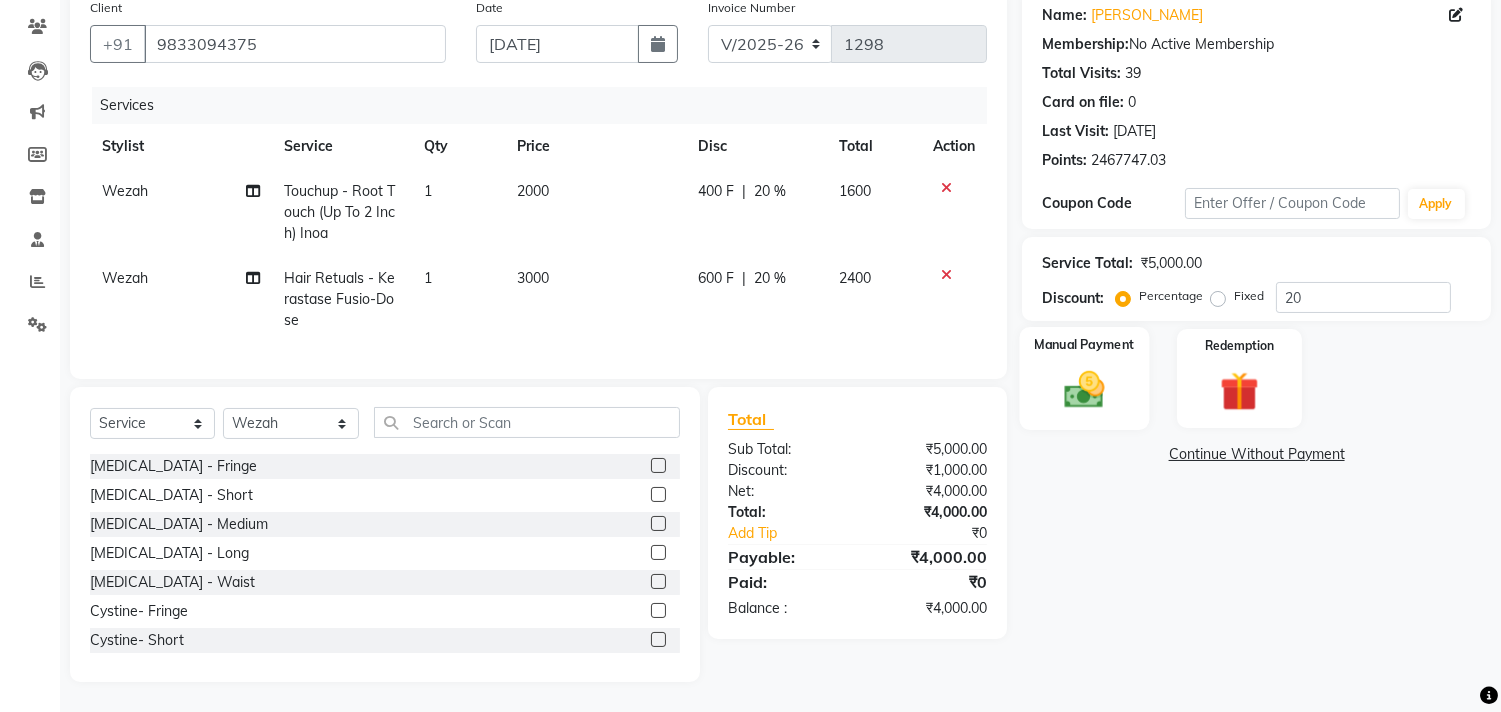click 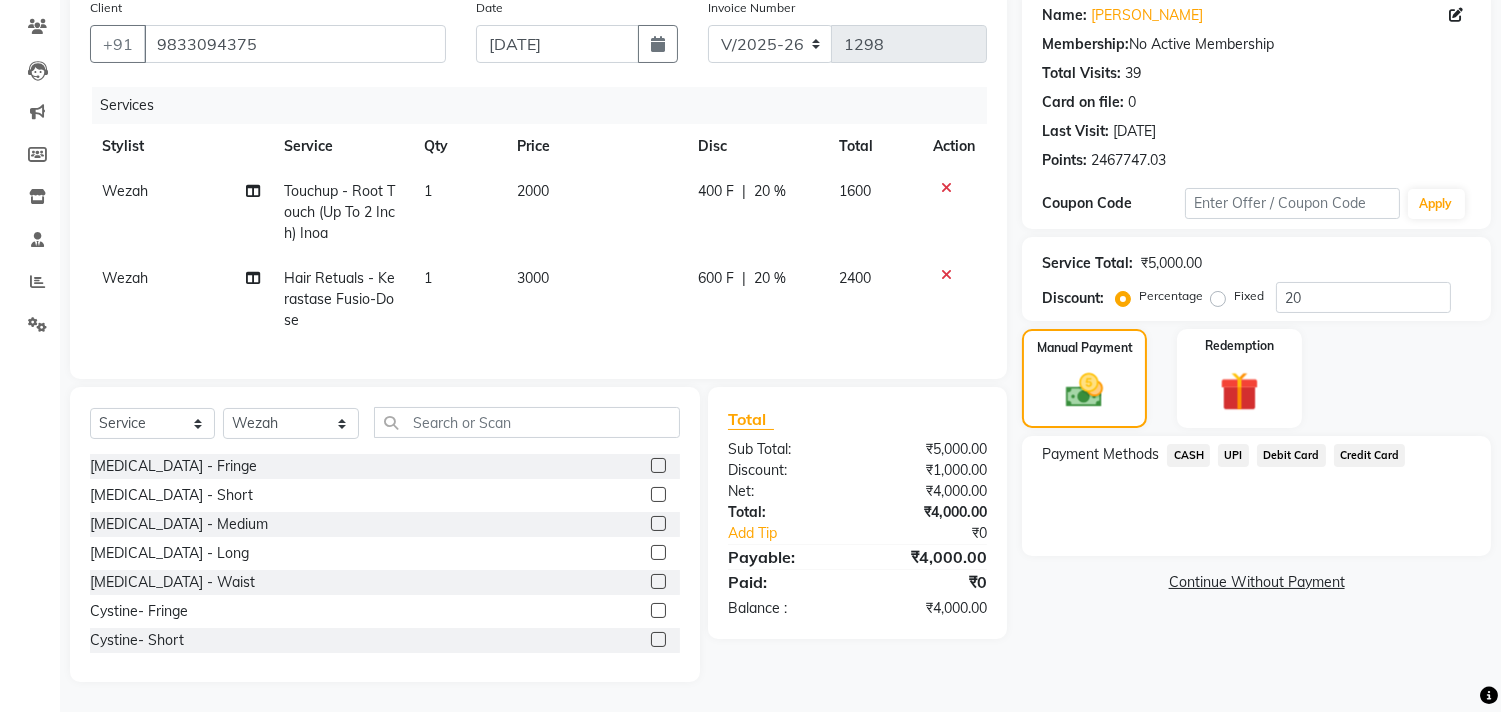 click on "UPI" 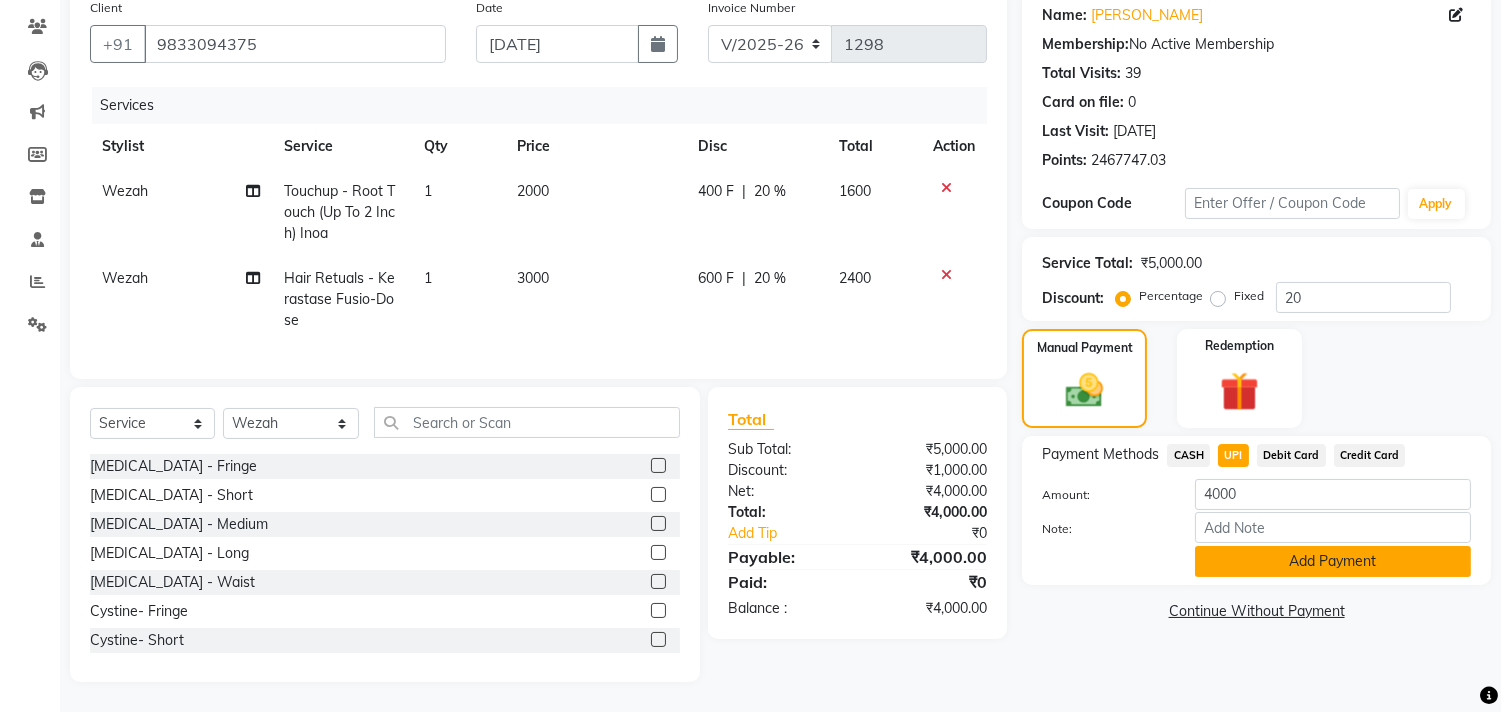 click on "Add Payment" 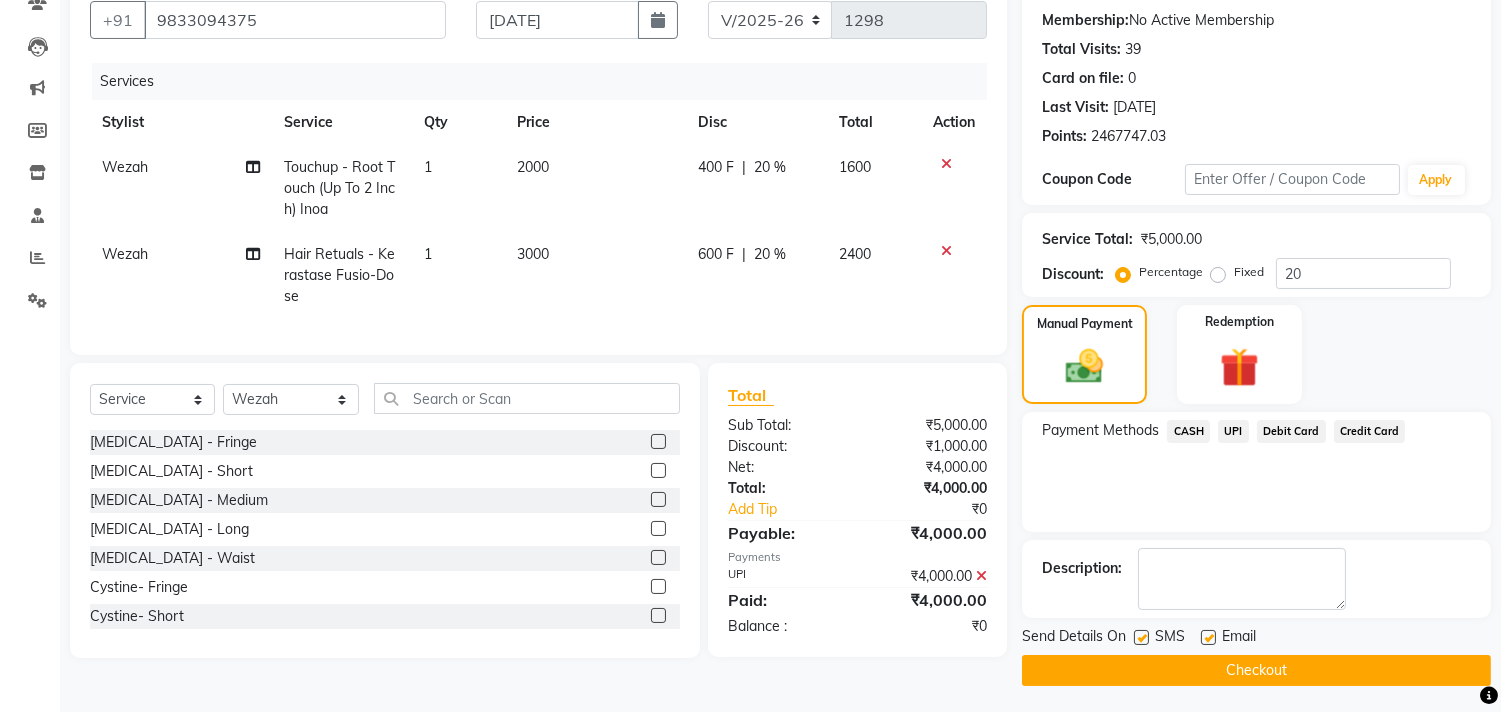 scroll, scrollTop: 187, scrollLeft: 0, axis: vertical 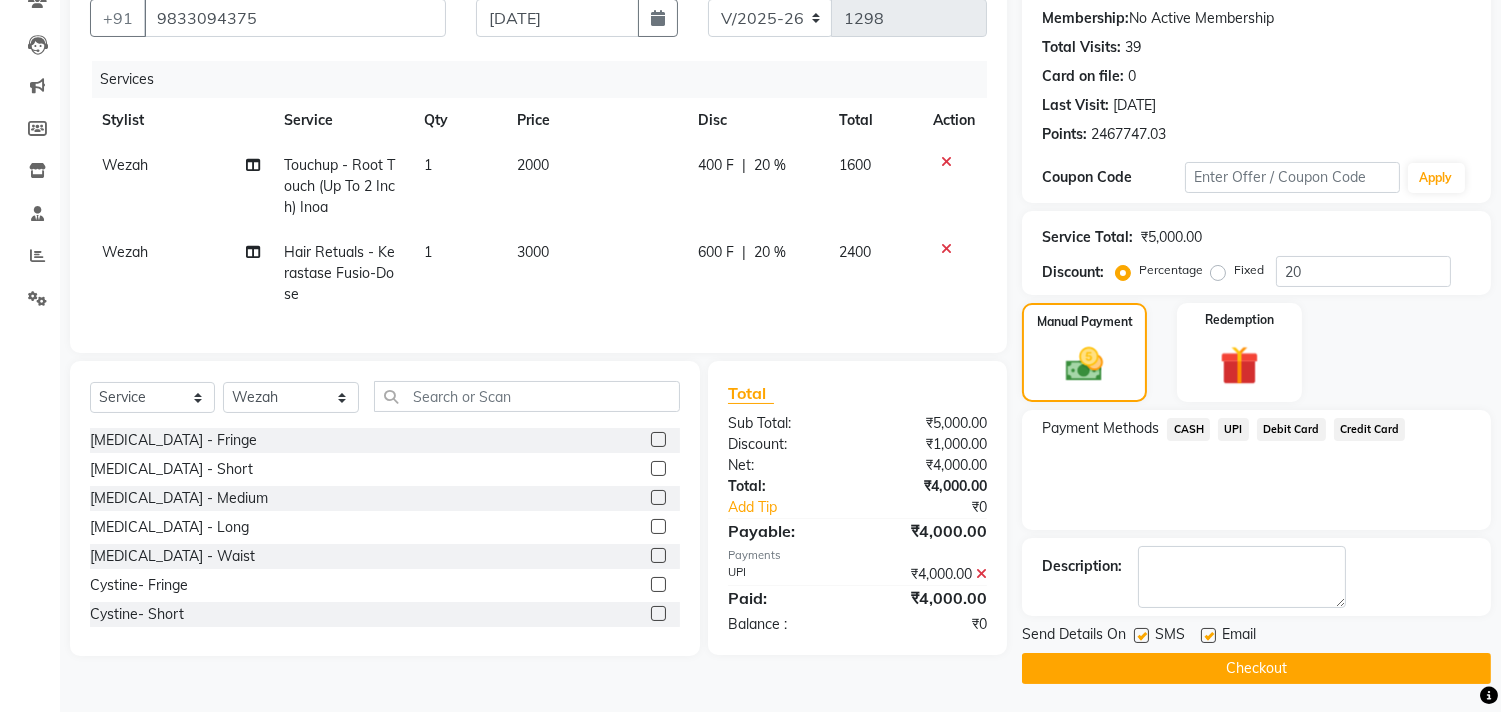 click on "Checkout" 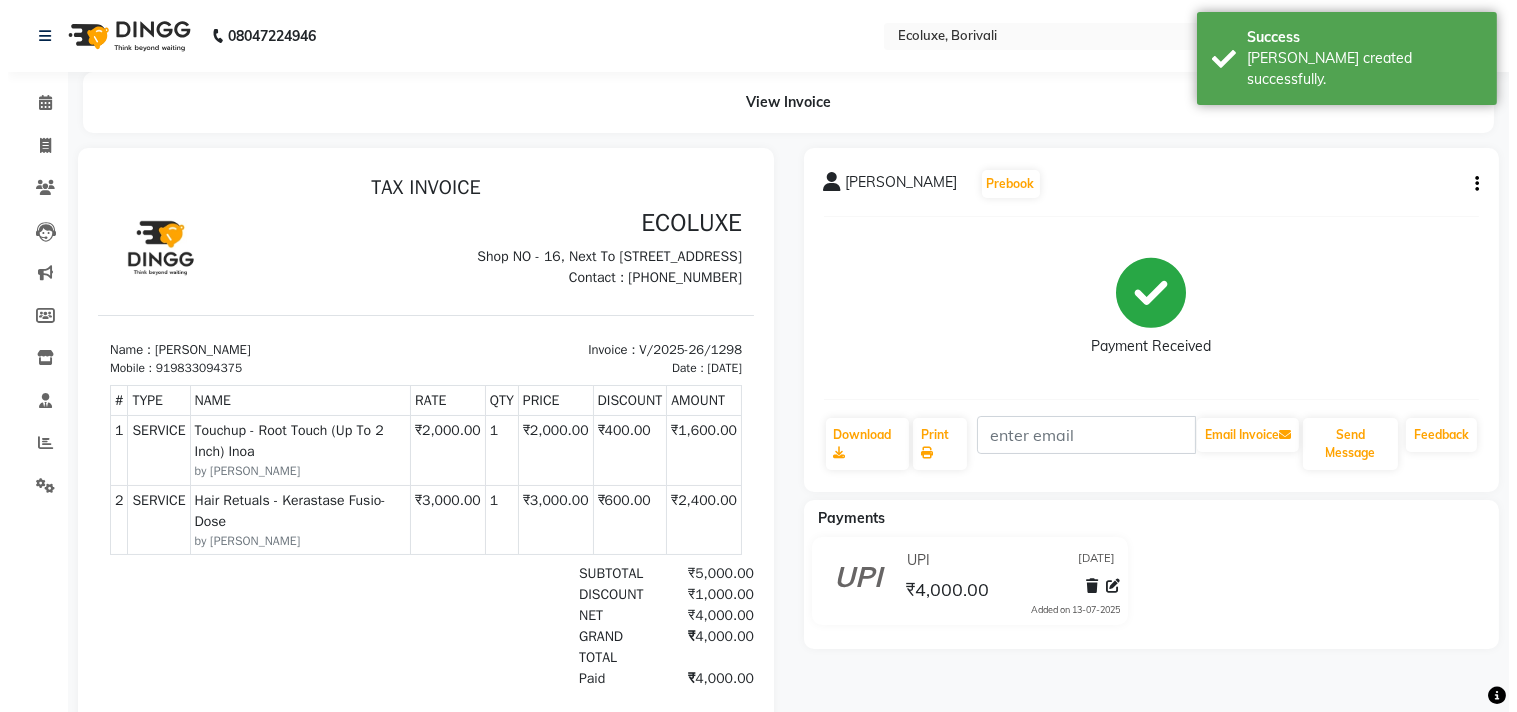 scroll, scrollTop: 0, scrollLeft: 0, axis: both 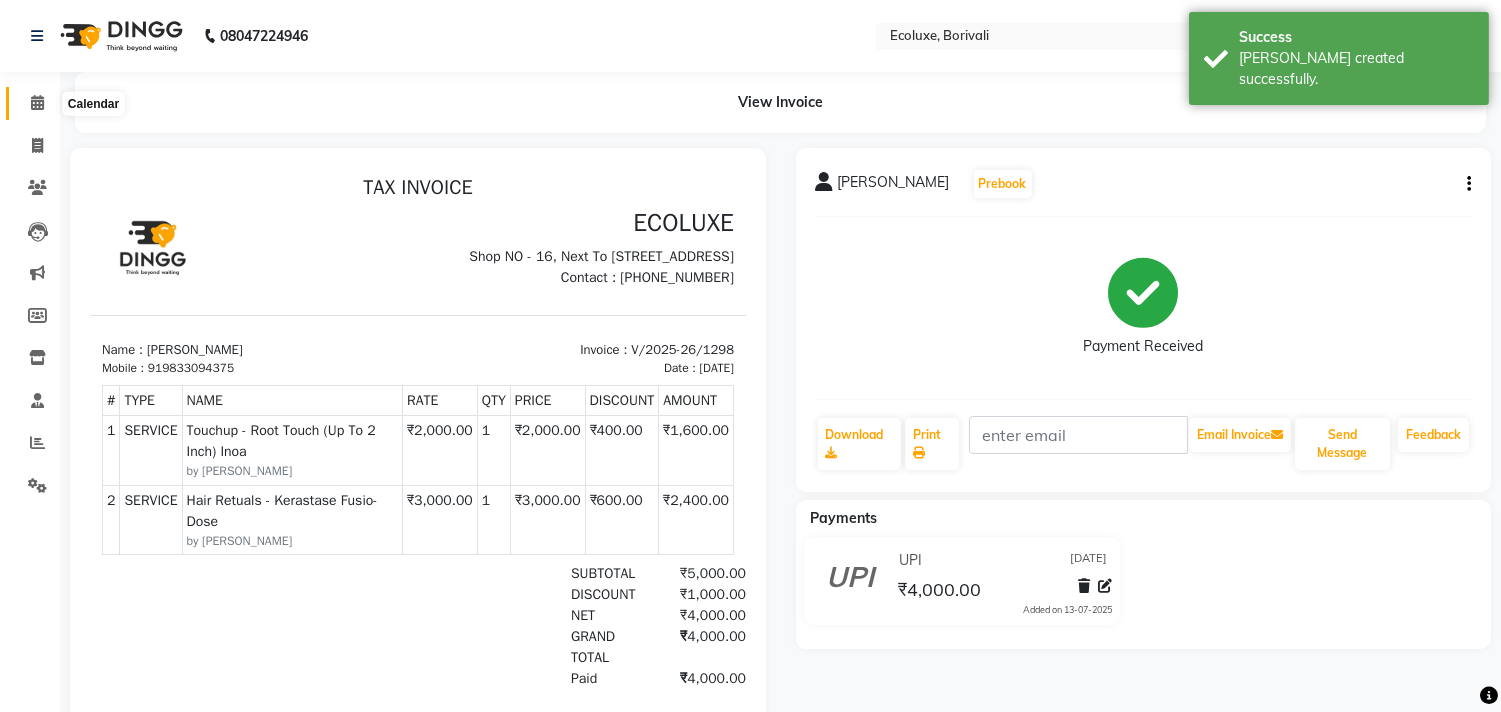 click 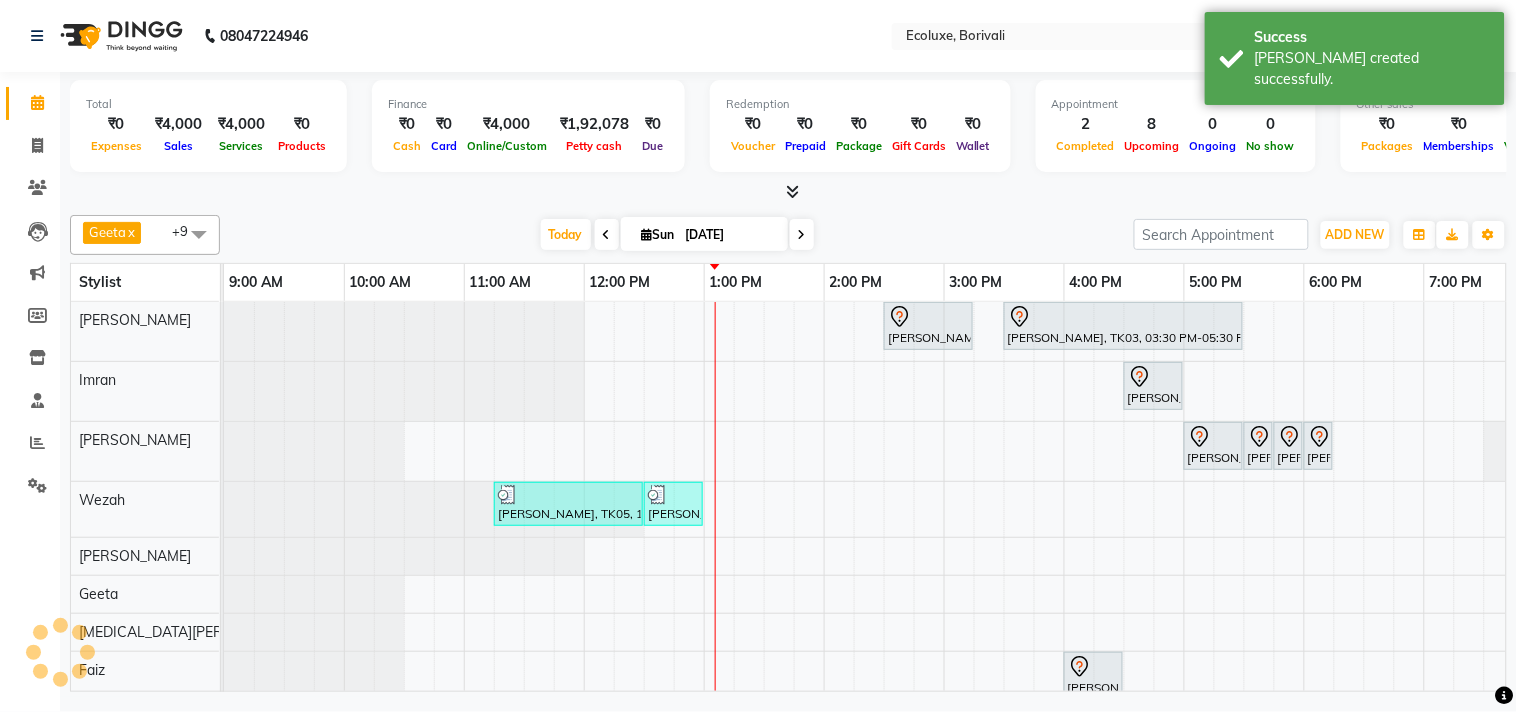 scroll, scrollTop: 7, scrollLeft: 0, axis: vertical 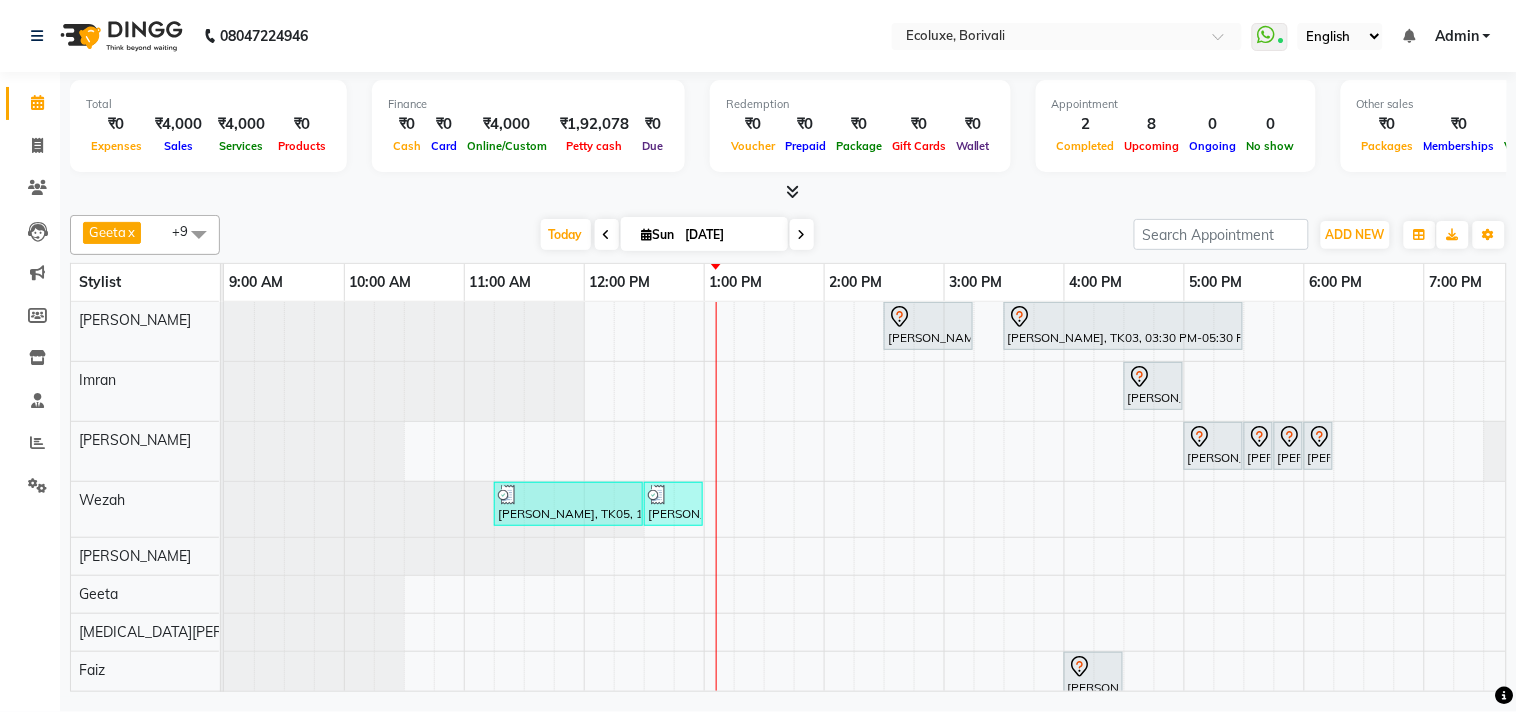 click on "Bhavisha Bhalala, TK01, 02:30 PM-03:15 PM, Kids Haircut (Upto 4yrs)             Soniya Panjabi, TK03, 03:30 PM-05:30 PM, Touchup - Root Touch (Up To 2 Inch) Inoa             Nikkhil Borana, TK04, 04:30 PM-05:00 PM, Men - Beard             Supriya Shetty, TK02, 05:00 PM-05:30 PM, Waxing (Rica Wax) - Full Arms              Supriya Shetty, TK02, 05:30 PM-05:45 PM, Waxing (Rica Wax) - Underarms             Supriya Shetty, TK02, 05:45 PM-06:00 PM, Woman Eyebrow             Supriya Shetty, TK02, 06:00 PM-06:15 PM, Woman Upperlip      Priya Korhale, TK05, 11:15 AM-12:30 PM, Touchup - Root Touch (Up To 2 Inch) Inoa     Priya Korhale, TK05, 12:30 PM-01:00 PM, Hair Retuals - Kerastase Fusio-Dose              Nikkhil Borana, TK04, 04:00 PM-04:30 PM, Men - Clean Shave" at bounding box center (1064, 544) 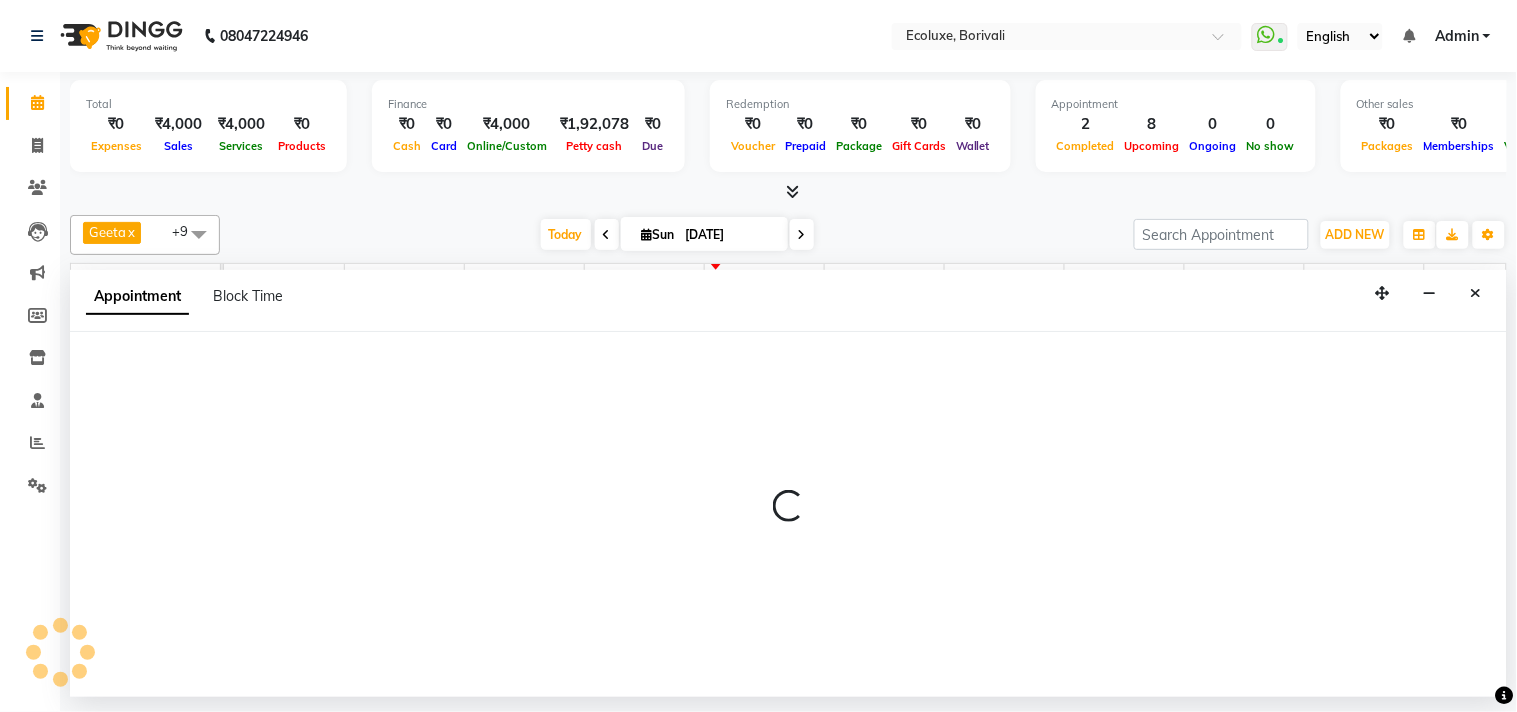 select on "35738" 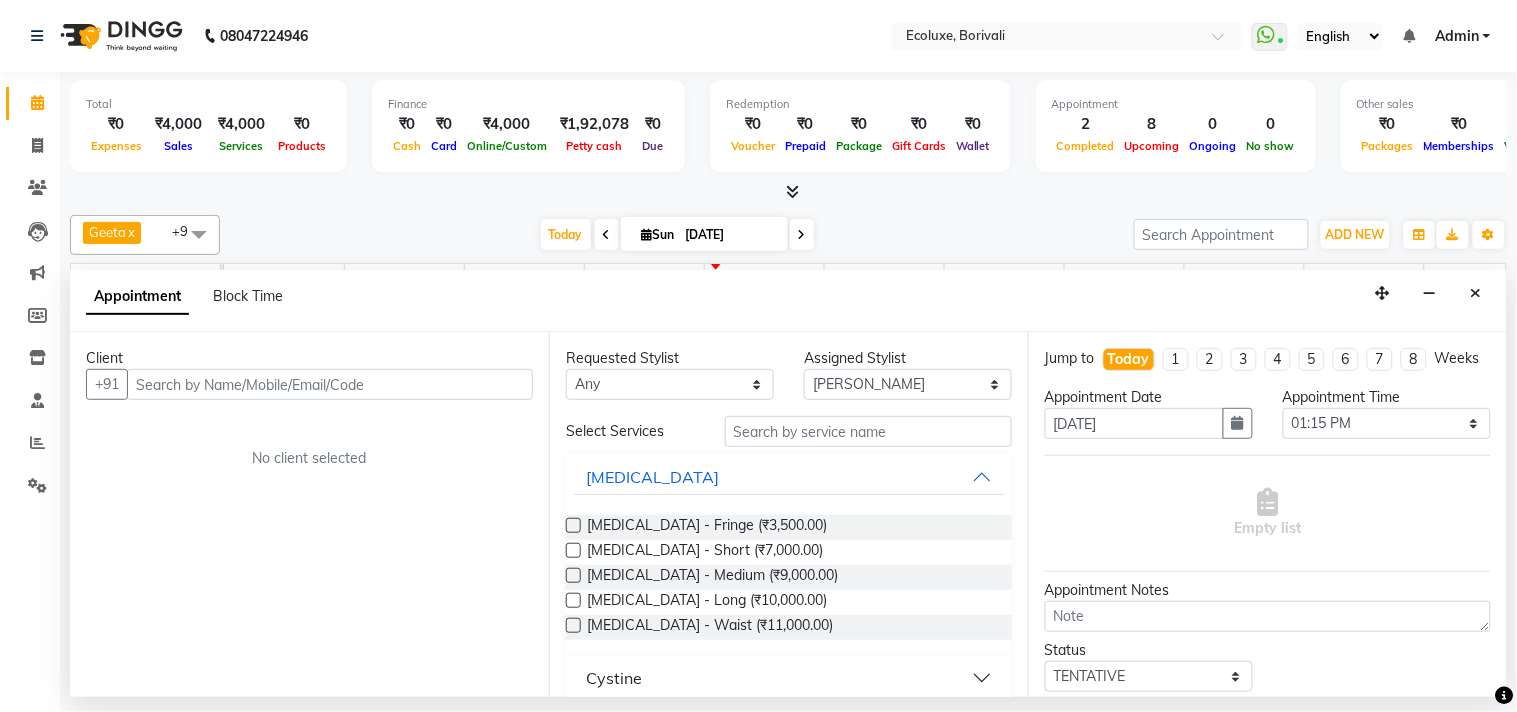 click at bounding box center (330, 384) 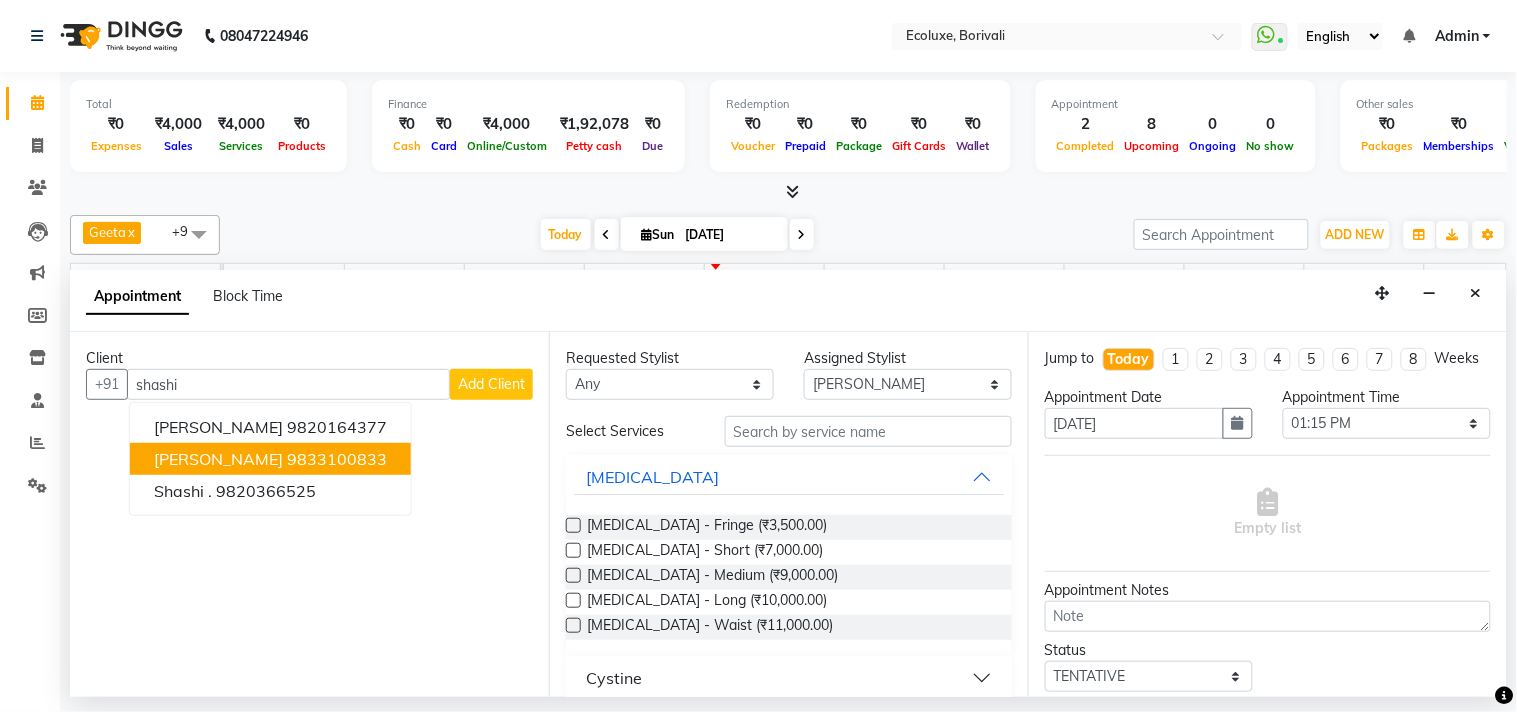 click on "[PERSON_NAME]" at bounding box center [218, 459] 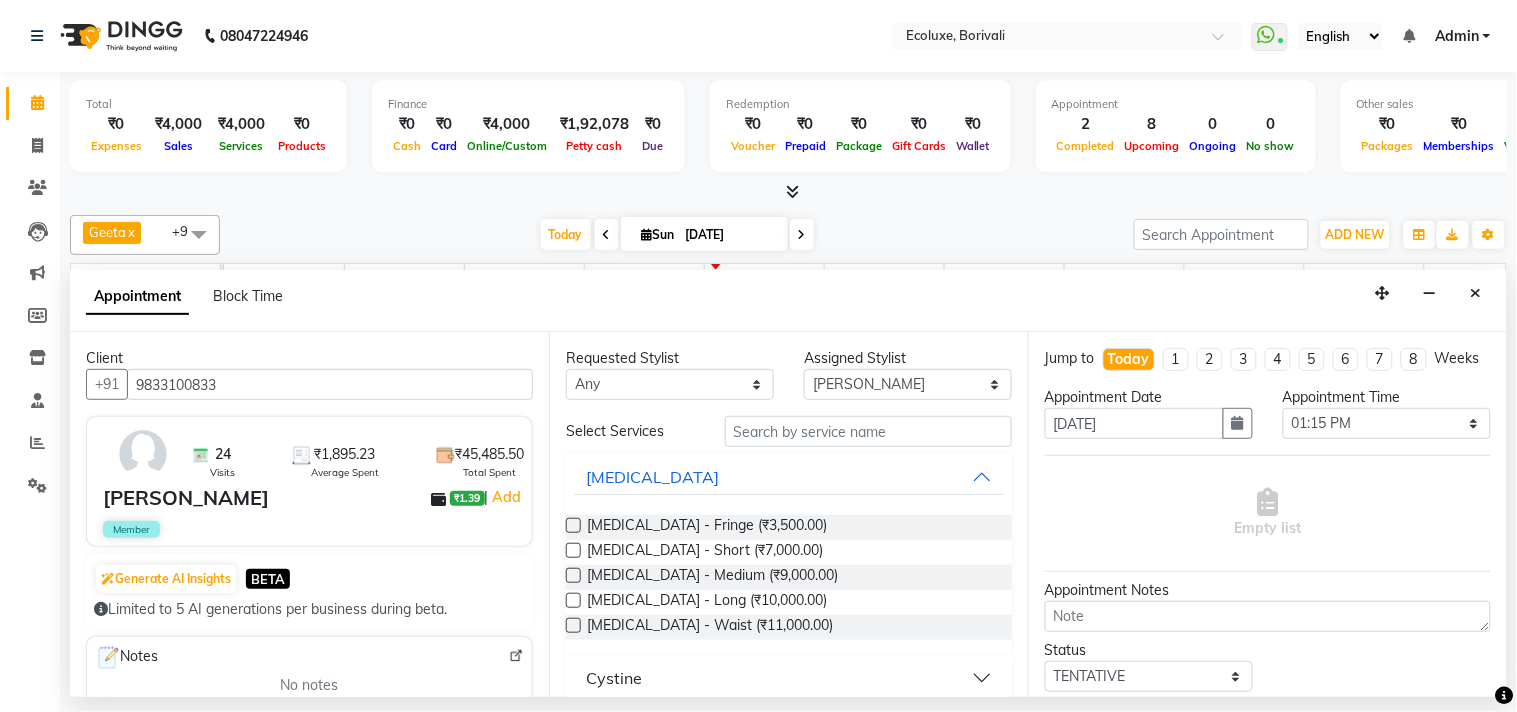 type on "9833100833" 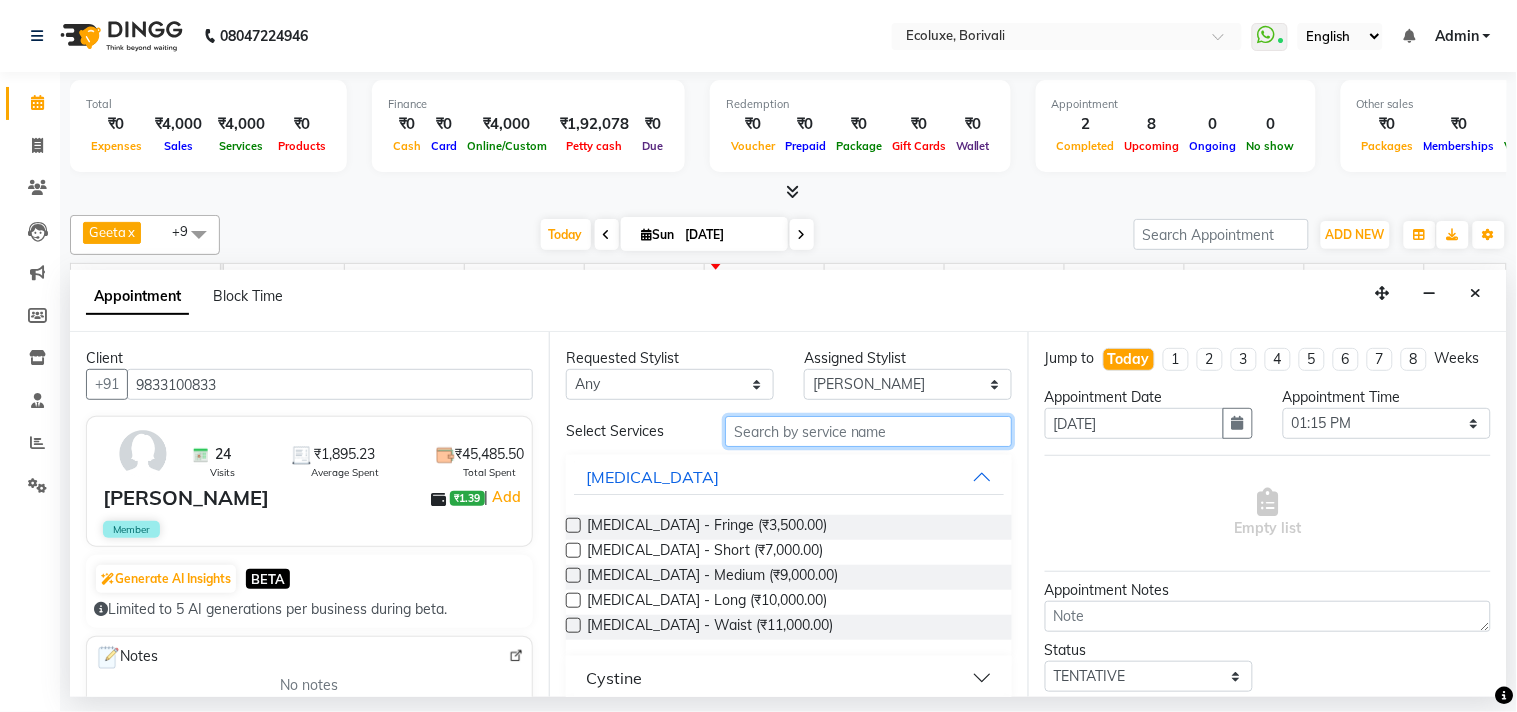 click at bounding box center (868, 431) 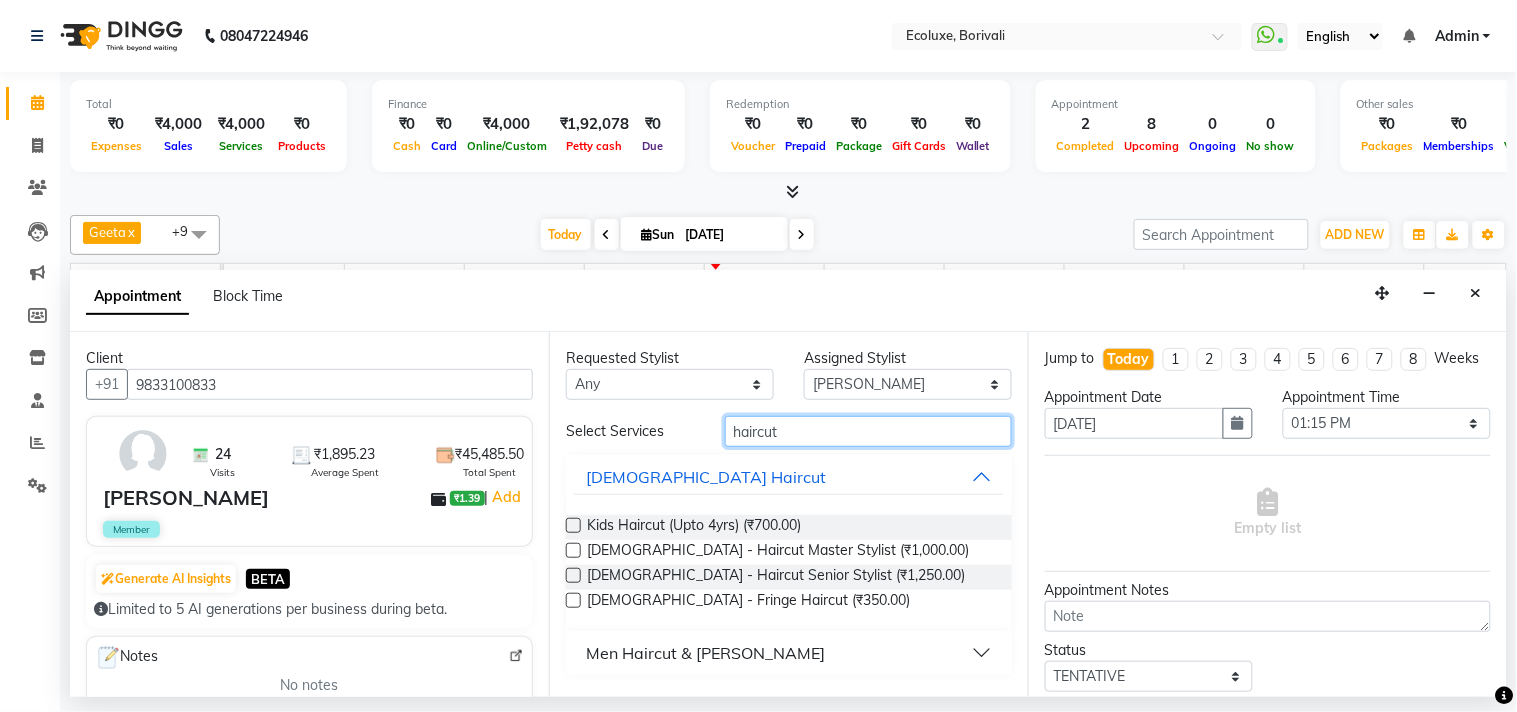type on "haircut" 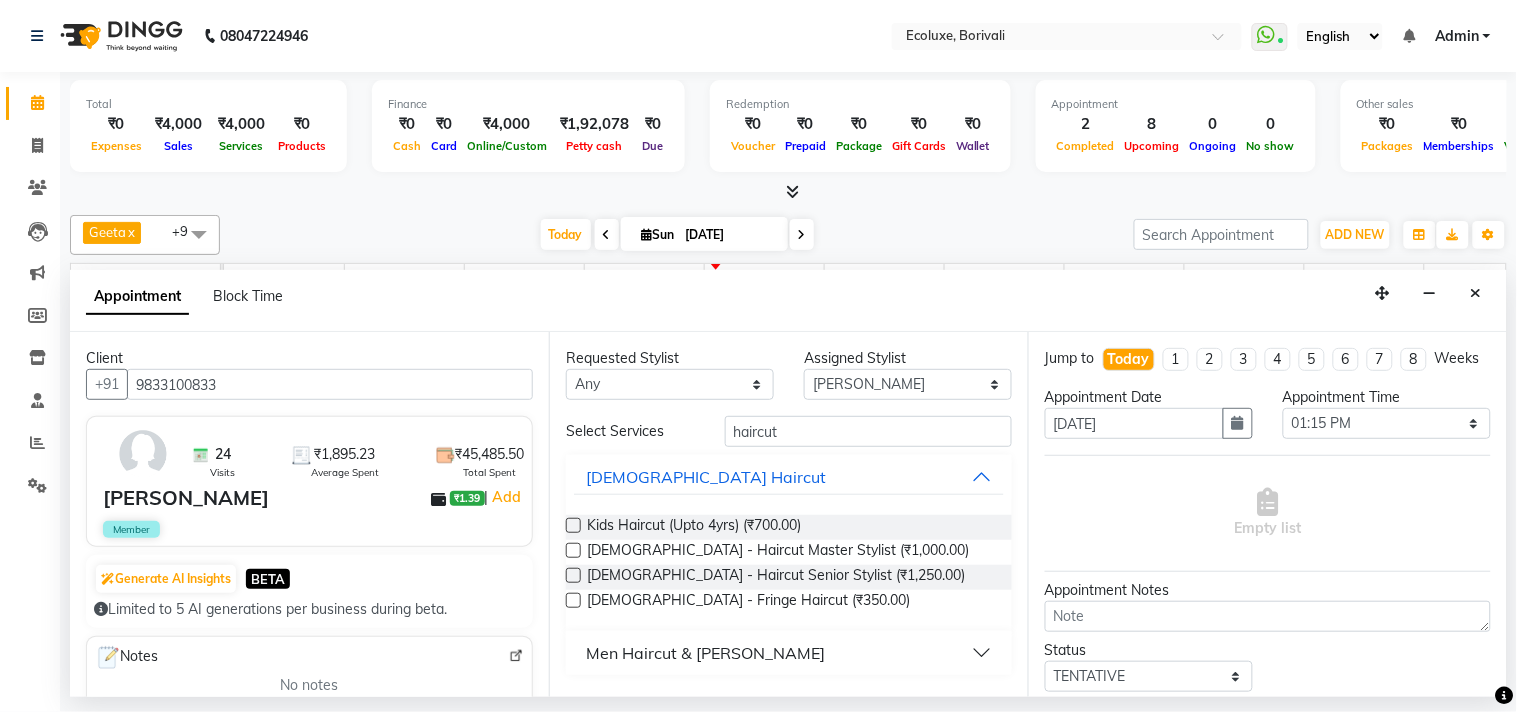 click on "Men Haircut & [PERSON_NAME]" at bounding box center [789, 653] 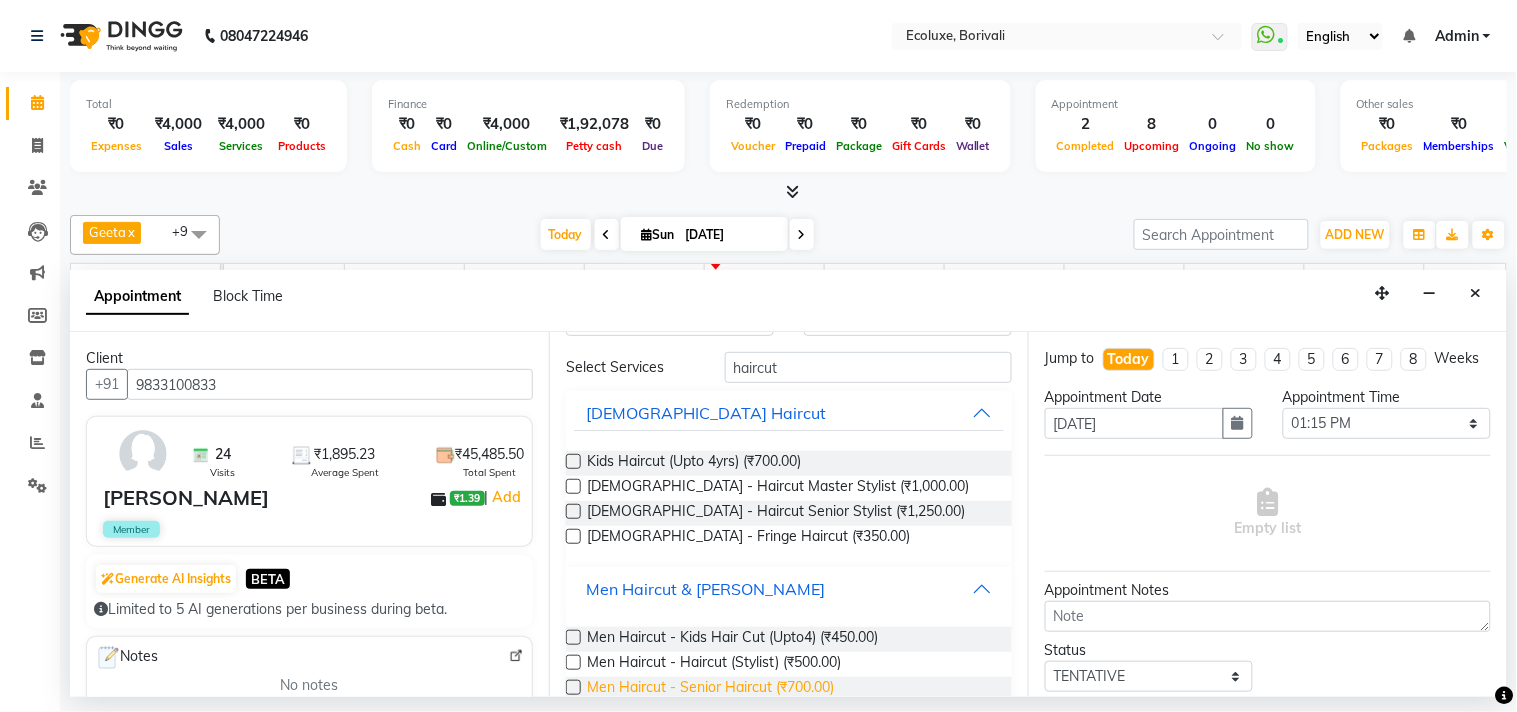 scroll, scrollTop: 115, scrollLeft: 0, axis: vertical 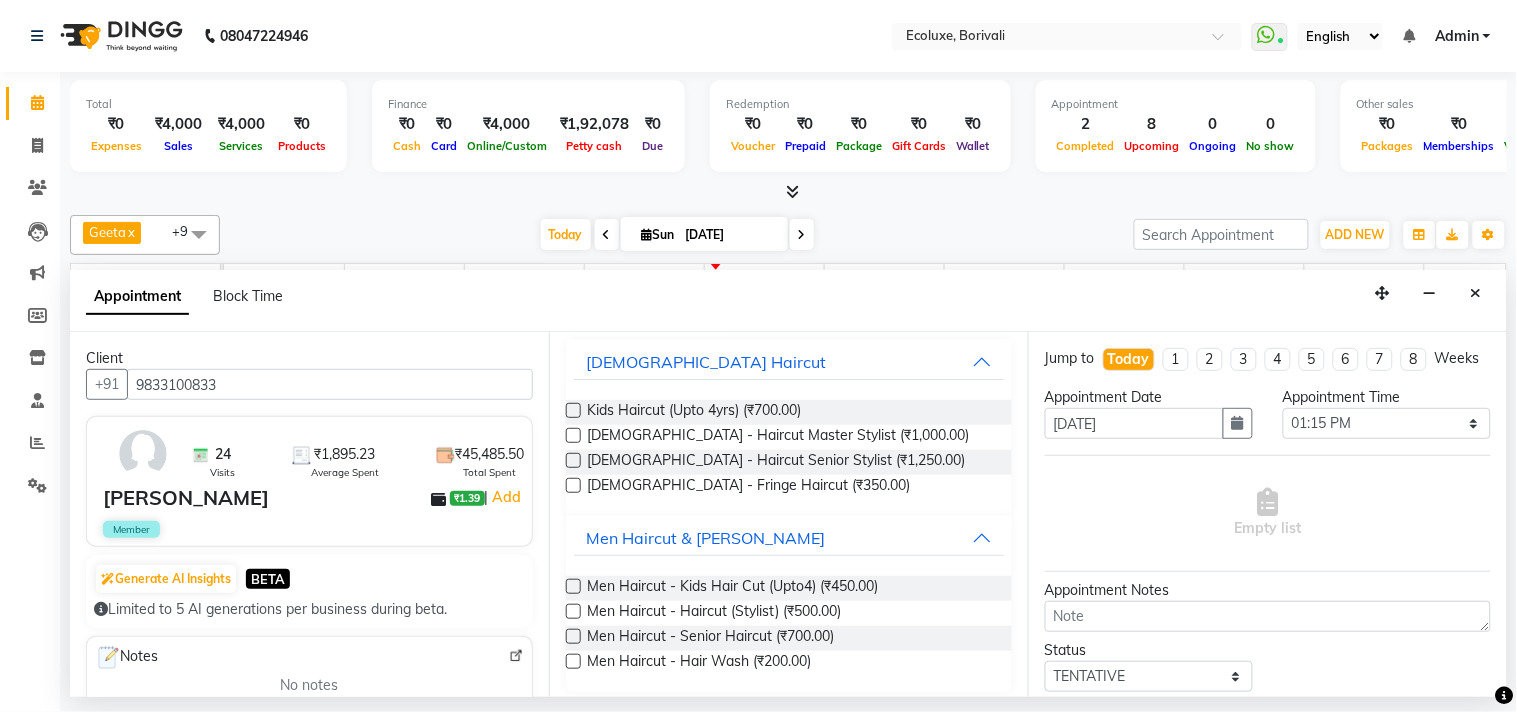 click at bounding box center [573, 636] 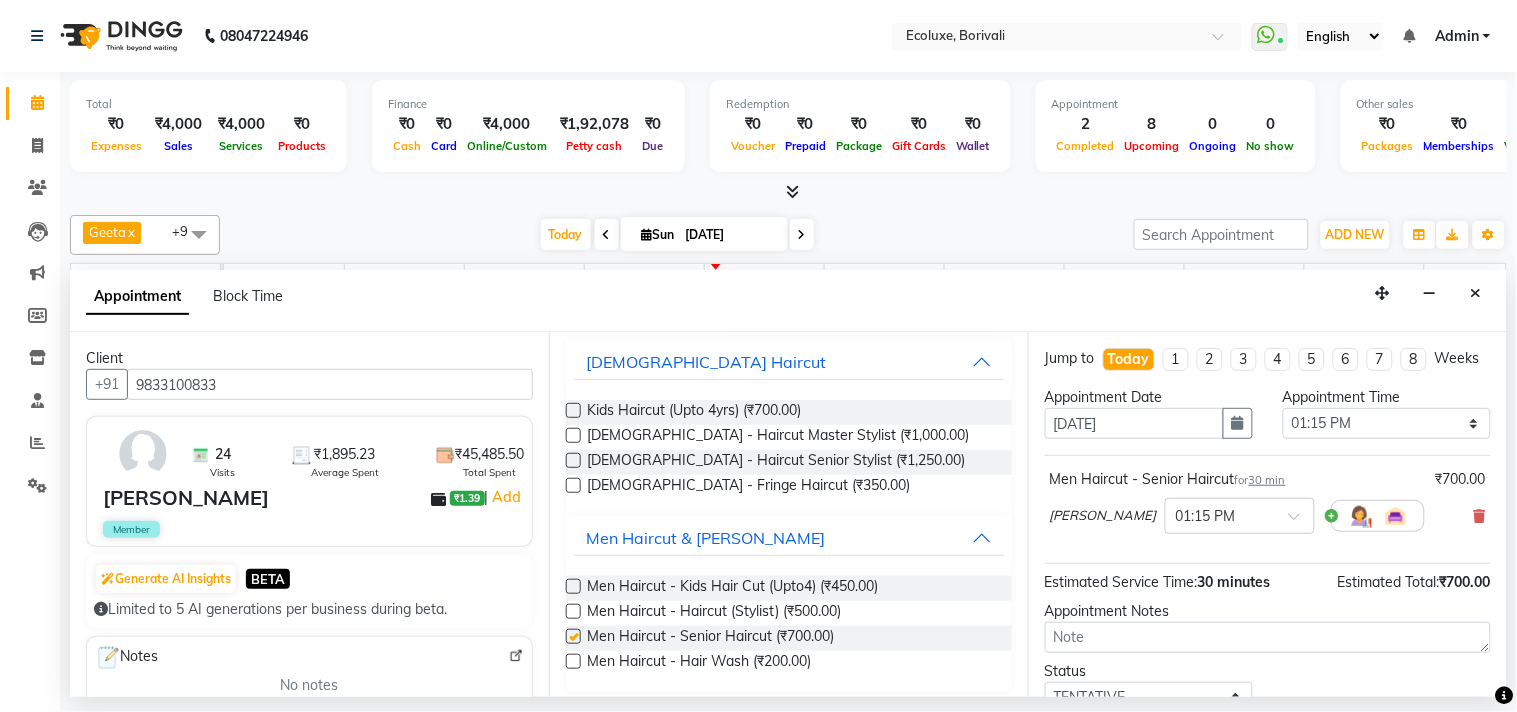 checkbox on "false" 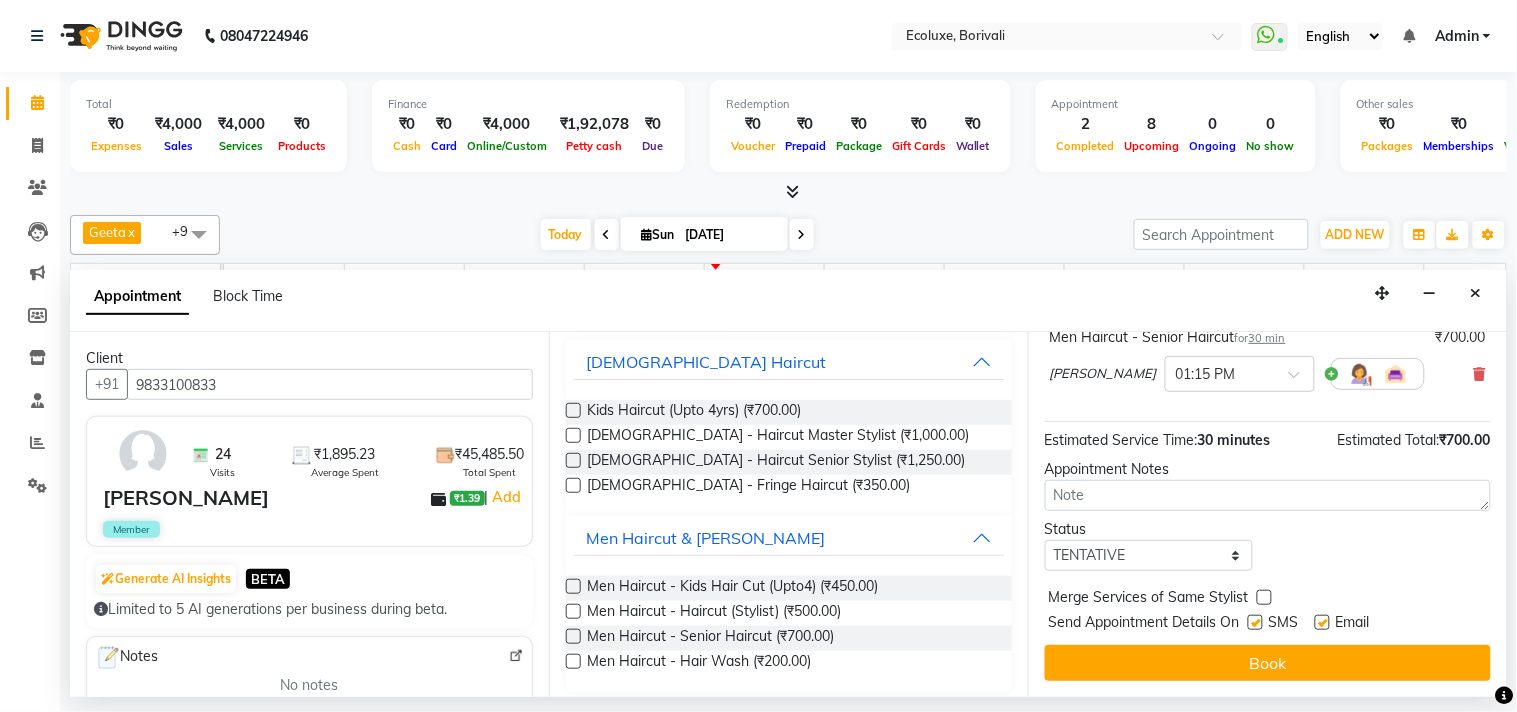 scroll, scrollTop: 161, scrollLeft: 0, axis: vertical 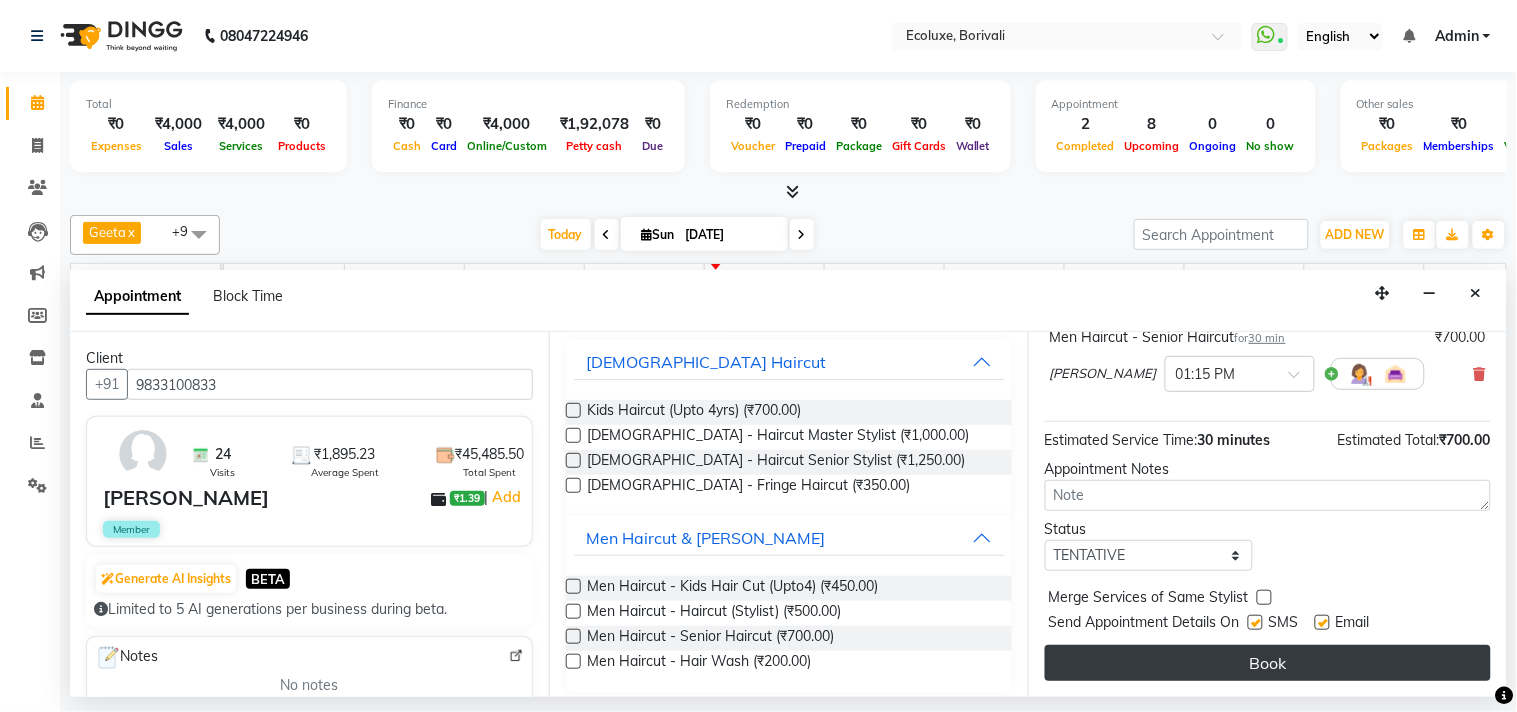 click on "Book" at bounding box center [1268, 663] 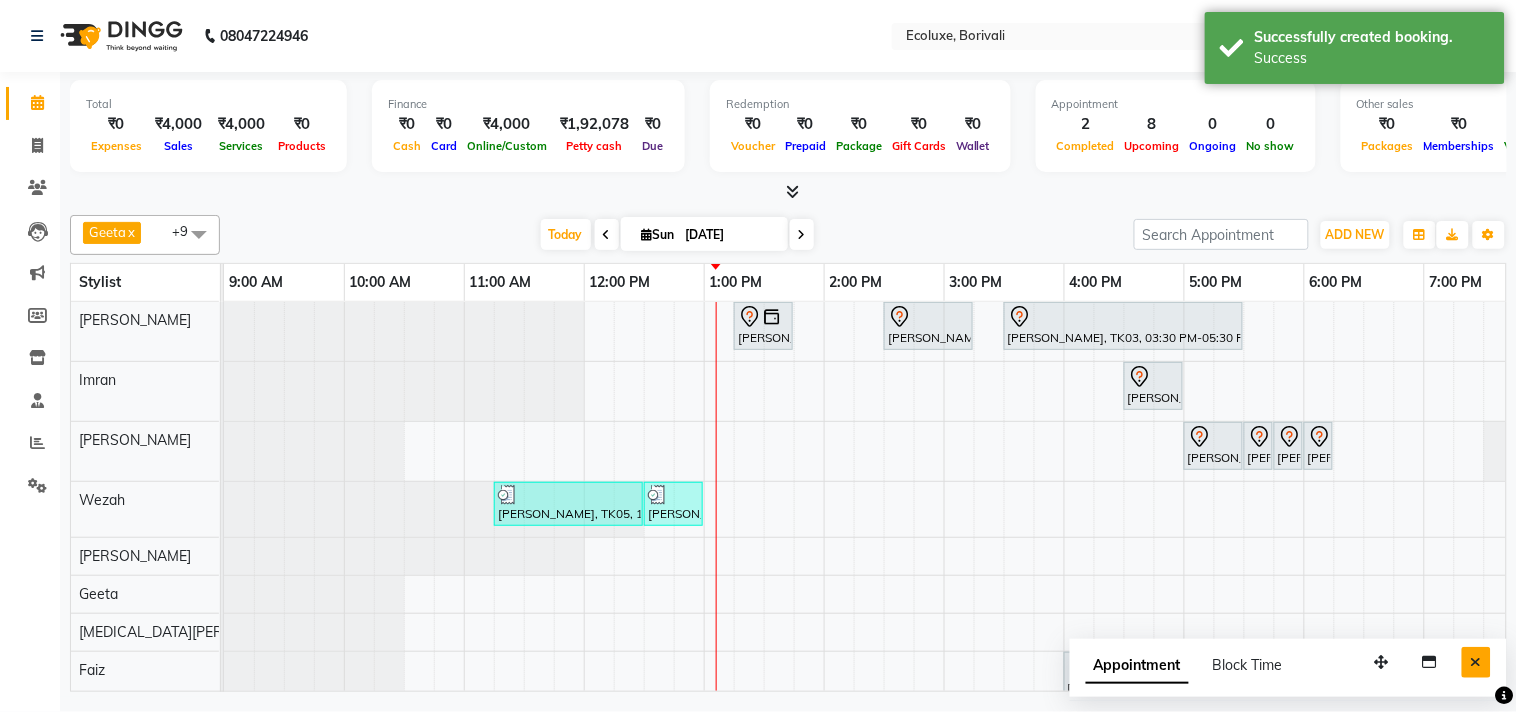 click at bounding box center [1476, 662] 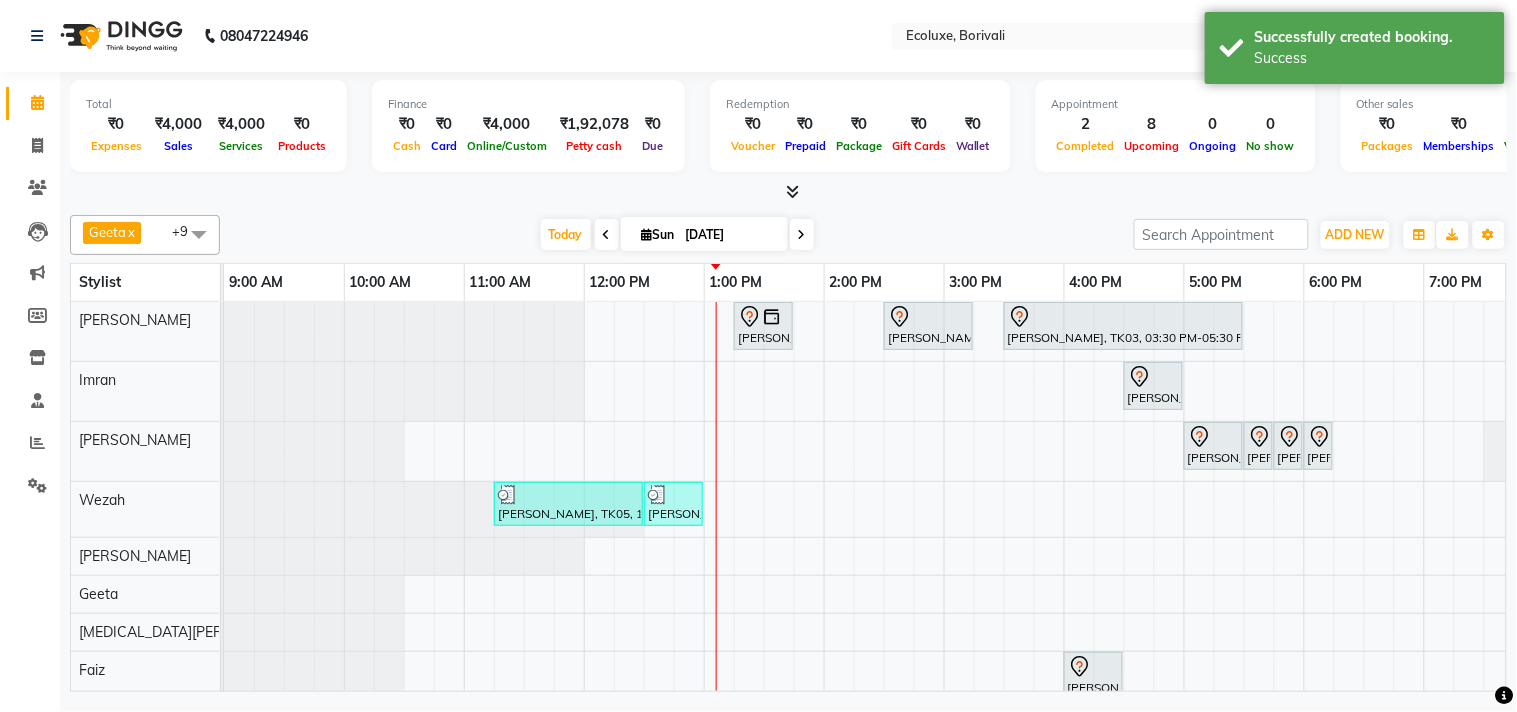 scroll, scrollTop: 0, scrollLeft: 200, axis: horizontal 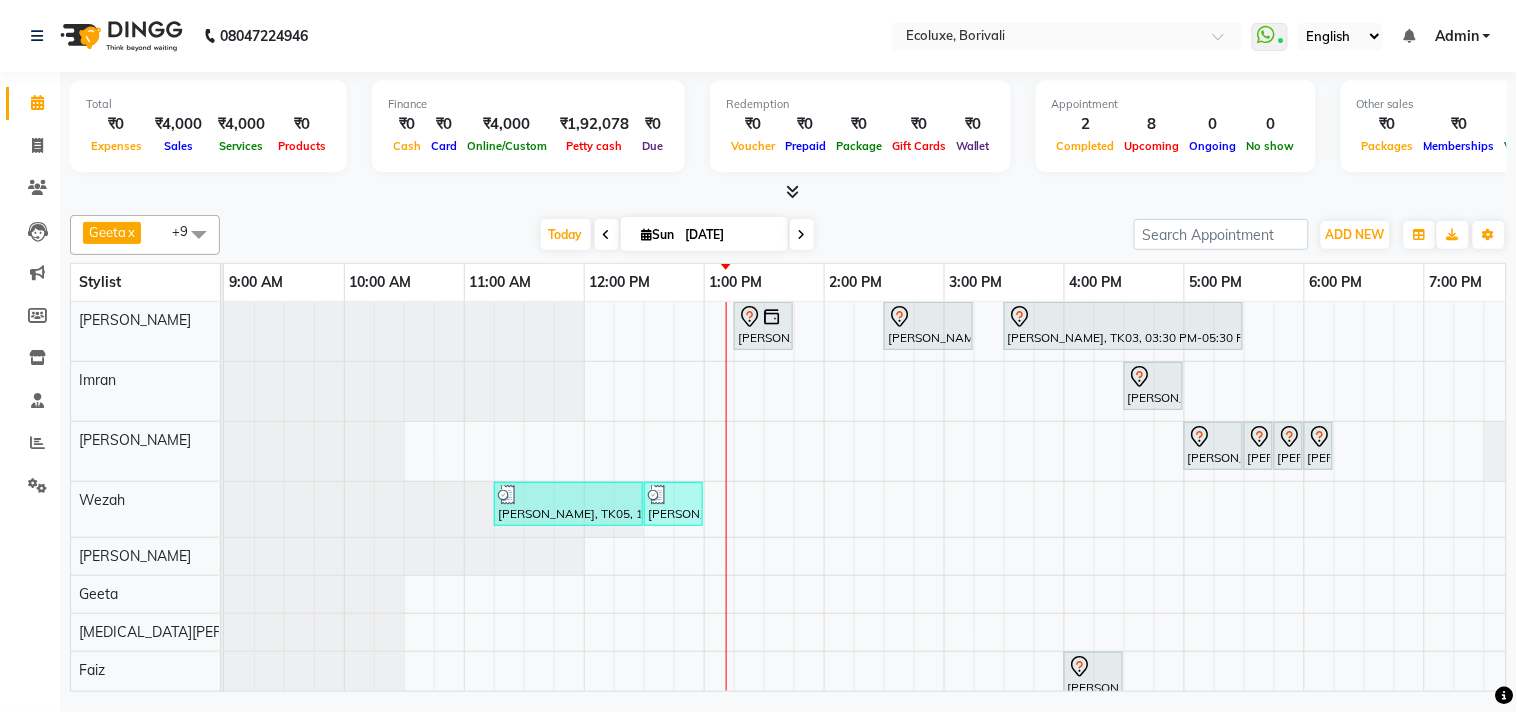 drag, startPoint x: 986, startPoint y: 670, endPoint x: 1516, endPoint y: 755, distance: 536.77277 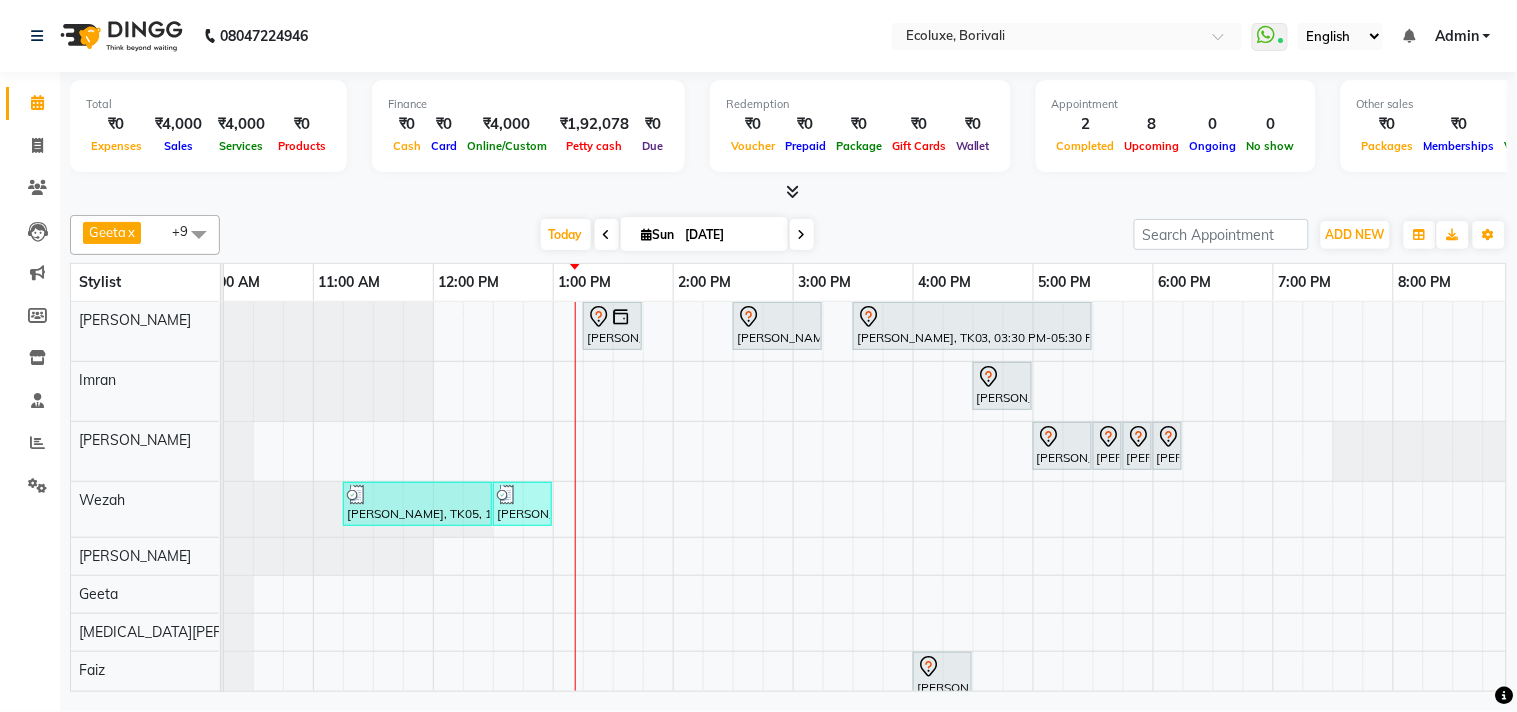 scroll, scrollTop: 0, scrollLeft: 408, axis: horizontal 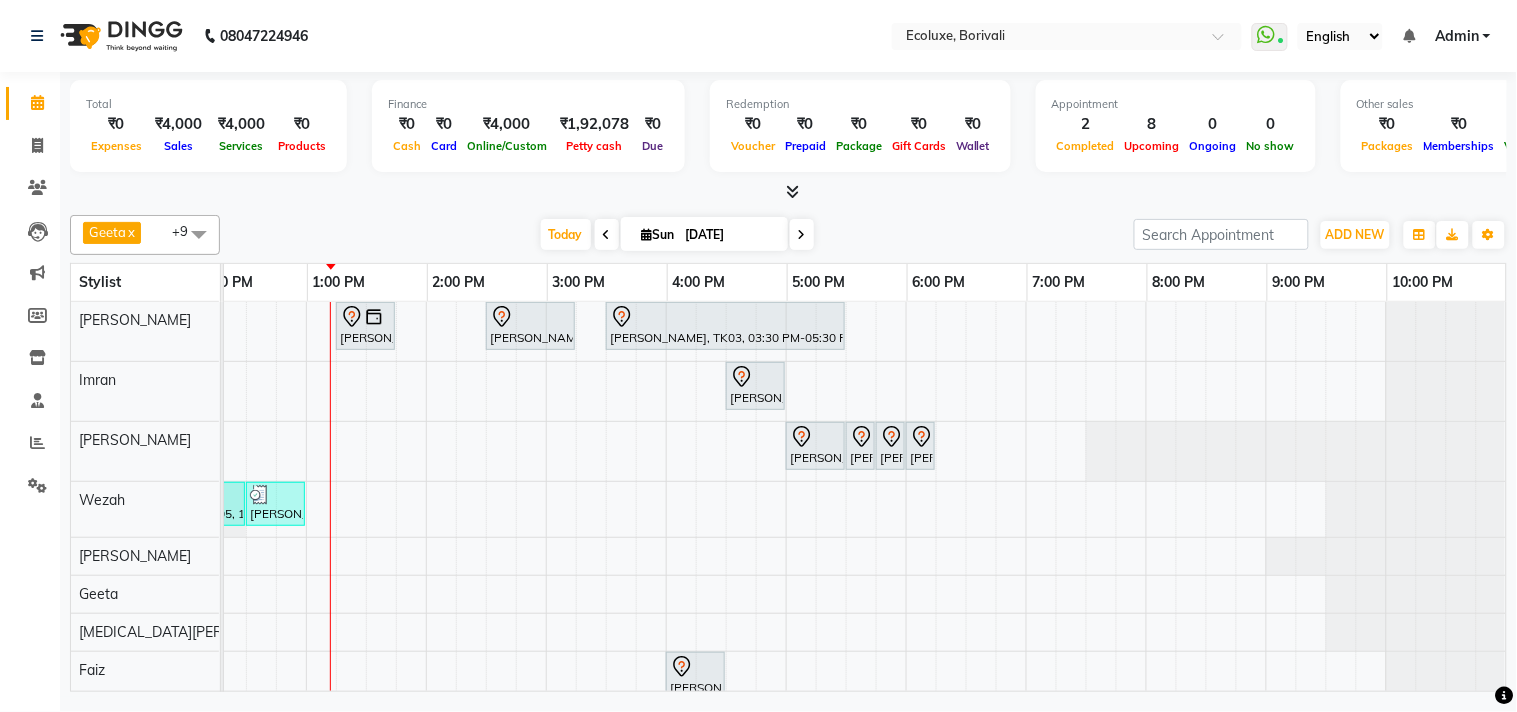 click on "Shashikala Naik, TK06, 01:15 PM-01:45 PM, Men Haircut - Senior Haircut             Bhavisha Bhalala, TK01, 02:30 PM-03:15 PM, Kids Haircut (Upto 4yrs)             Soniya Panjabi, TK03, 03:30 PM-05:30 PM, Touchup - Root Touch (Up To 2 Inch) Inoa             Nikkhil Borana, TK04, 04:30 PM-05:00 PM, Men - Beard             Supriya Shetty, TK02, 05:00 PM-05:30 PM, Waxing (Rica Wax) - Full Arms              Supriya Shetty, TK02, 05:30 PM-05:45 PM, Waxing (Rica Wax) - Underarms             Supriya Shetty, TK02, 05:45 PM-06:00 PM, Woman Eyebrow             Supriya Shetty, TK02, 06:00 PM-06:15 PM, Woman Upperlip      Priya Korhale, TK05, 11:15 AM-12:30 PM, Touchup - Root Touch (Up To 2 Inch) Inoa     Priya Korhale, TK05, 12:30 PM-01:00 PM, Hair Retuals - Kerastase Fusio-Dose              Nikkhil Borana, TK04, 04:00 PM-04:30 PM, Men - Clean Shave" at bounding box center [666, 544] 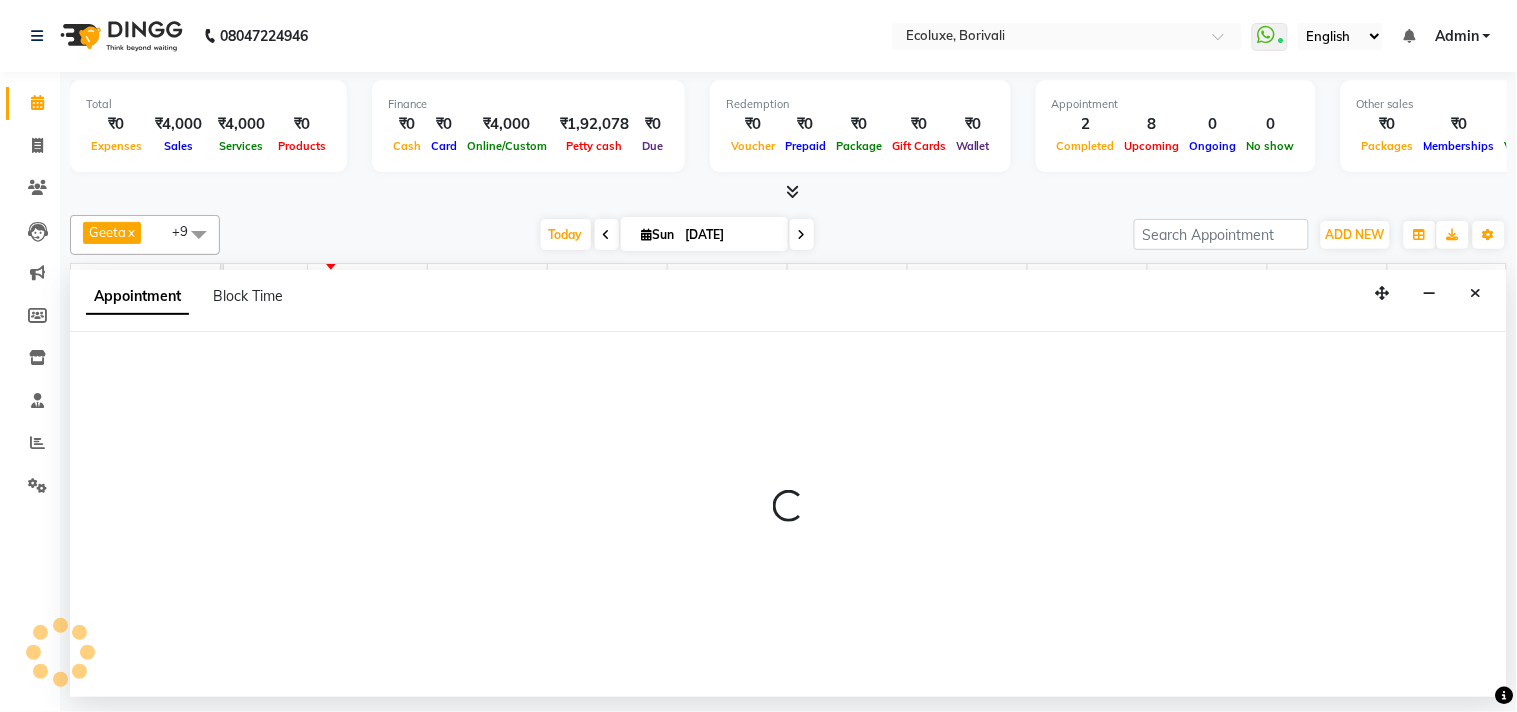 select on "35738" 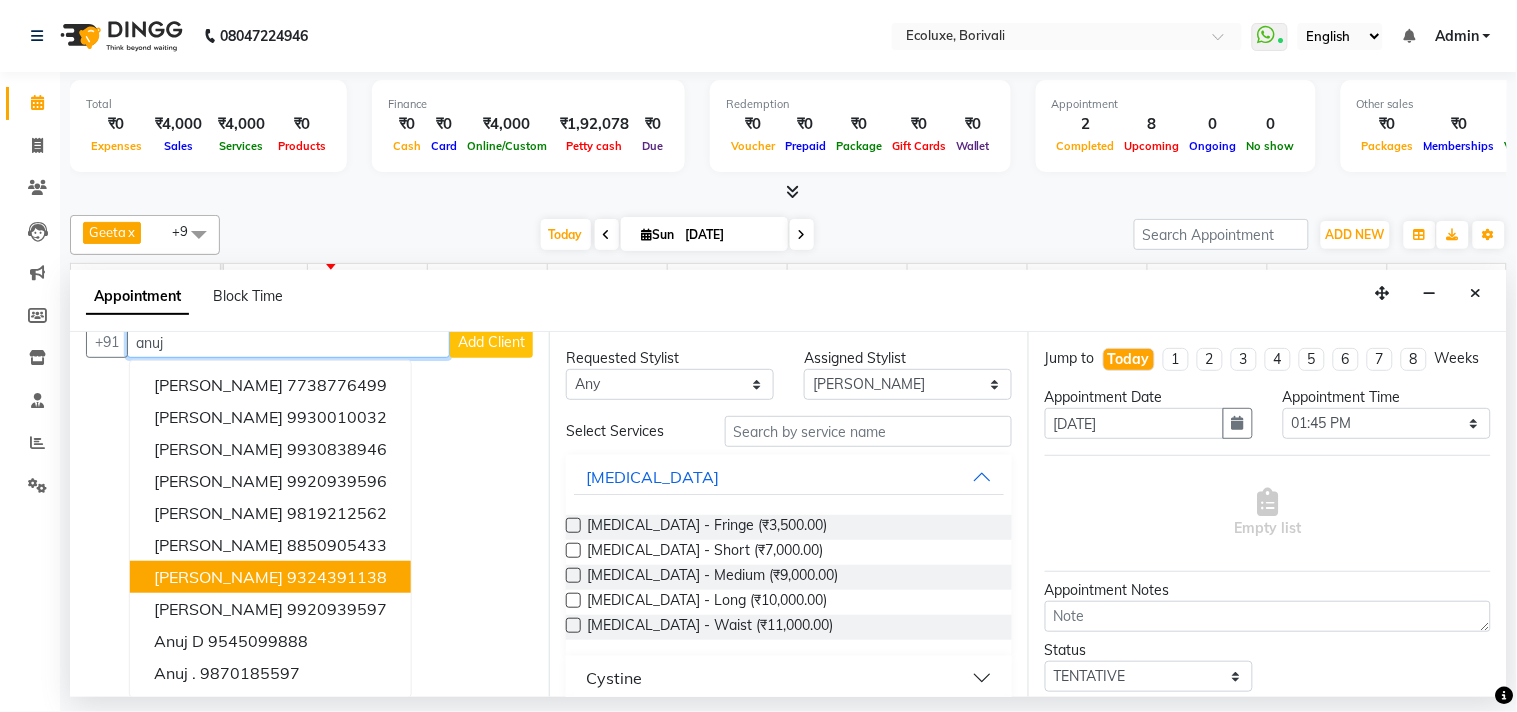 scroll, scrollTop: 0, scrollLeft: 0, axis: both 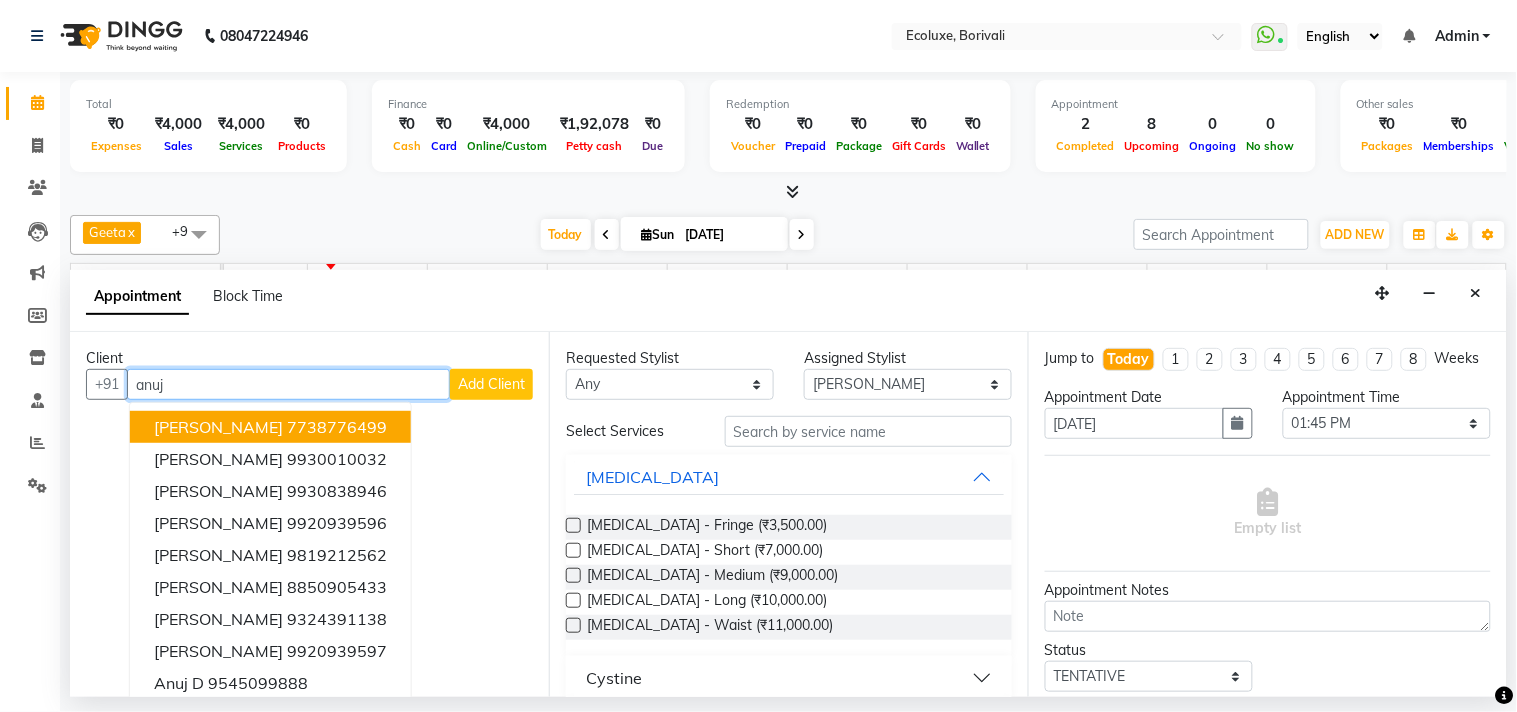 click on "Anuj Modi  7738776499 ANUJA PUTHRAN  9930010032 Anuj Shah  9930838946 Anuj Prapati  9920939596 Anuj Gupta  9819212562 Anuj Shinde  8850905433 Anuja Sleek  9324391138 anuj prajapati  9920939597 Anuj D  9545099888 Anuj .  9870185597" at bounding box center [270, 571] 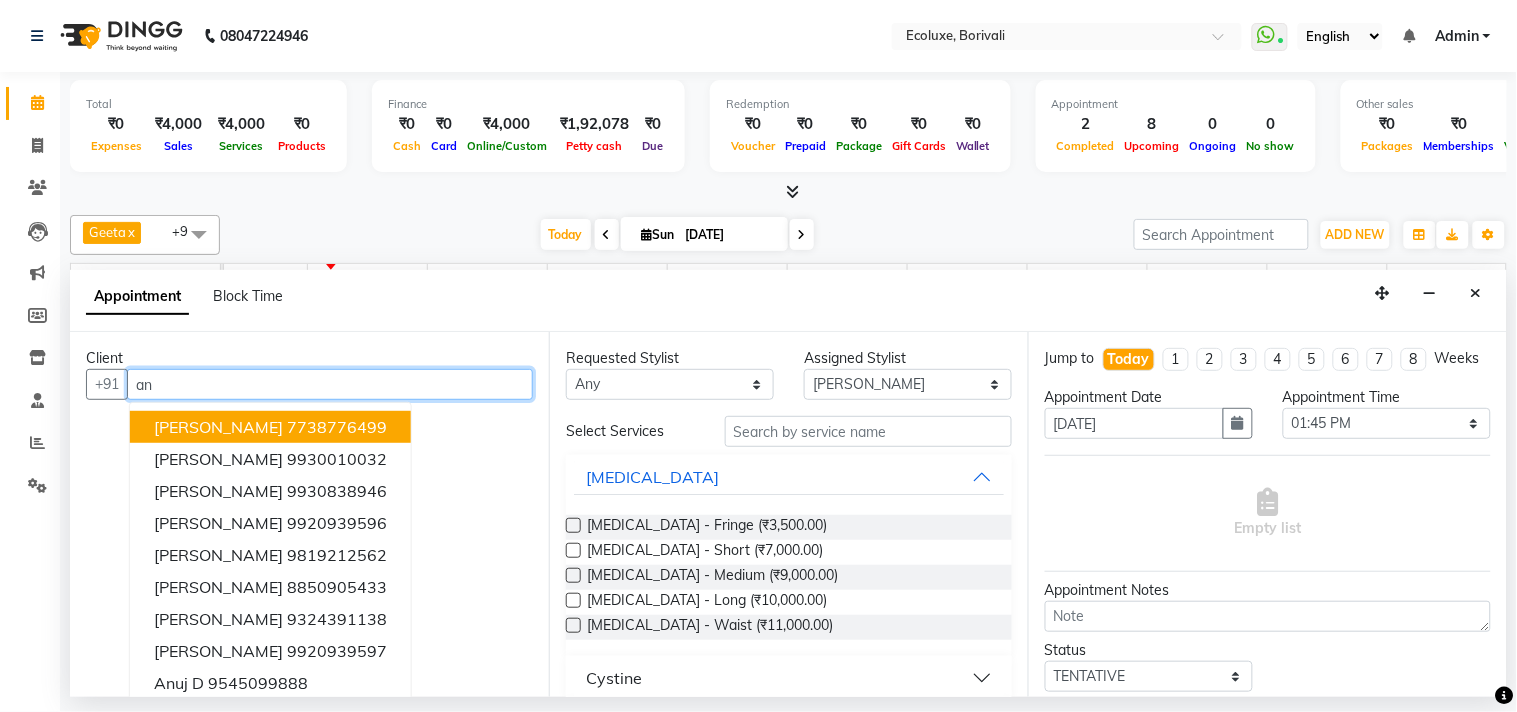 type on "a" 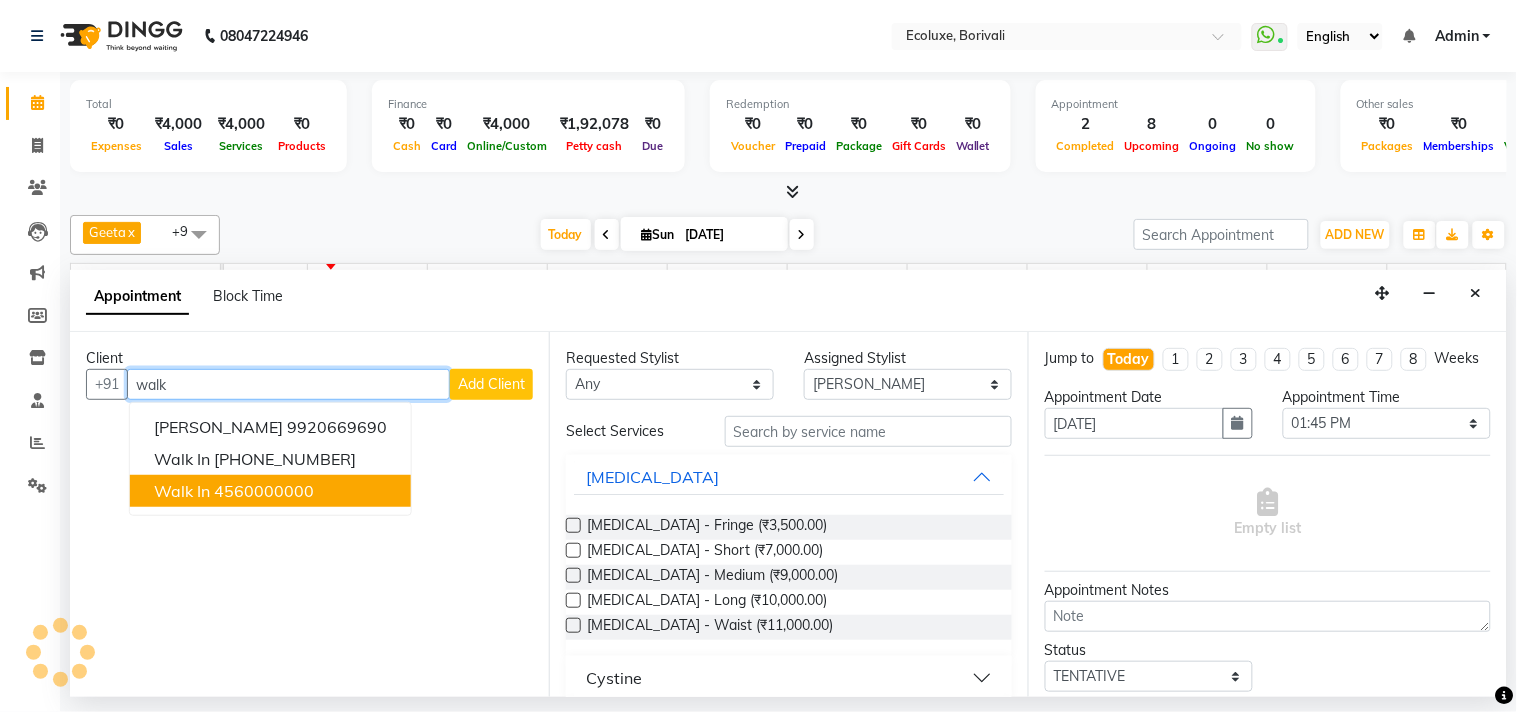 click on "4560000000" at bounding box center [264, 491] 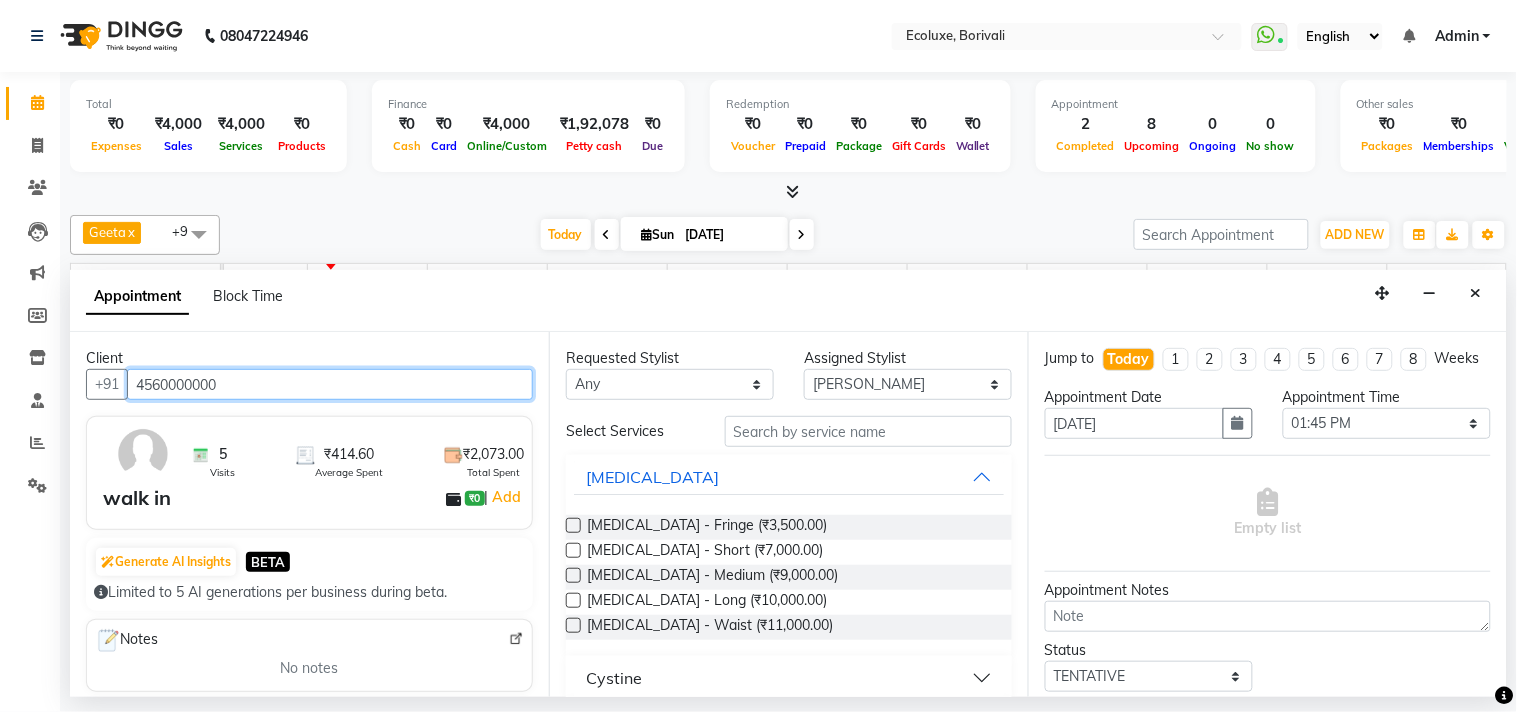 type on "4560000000" 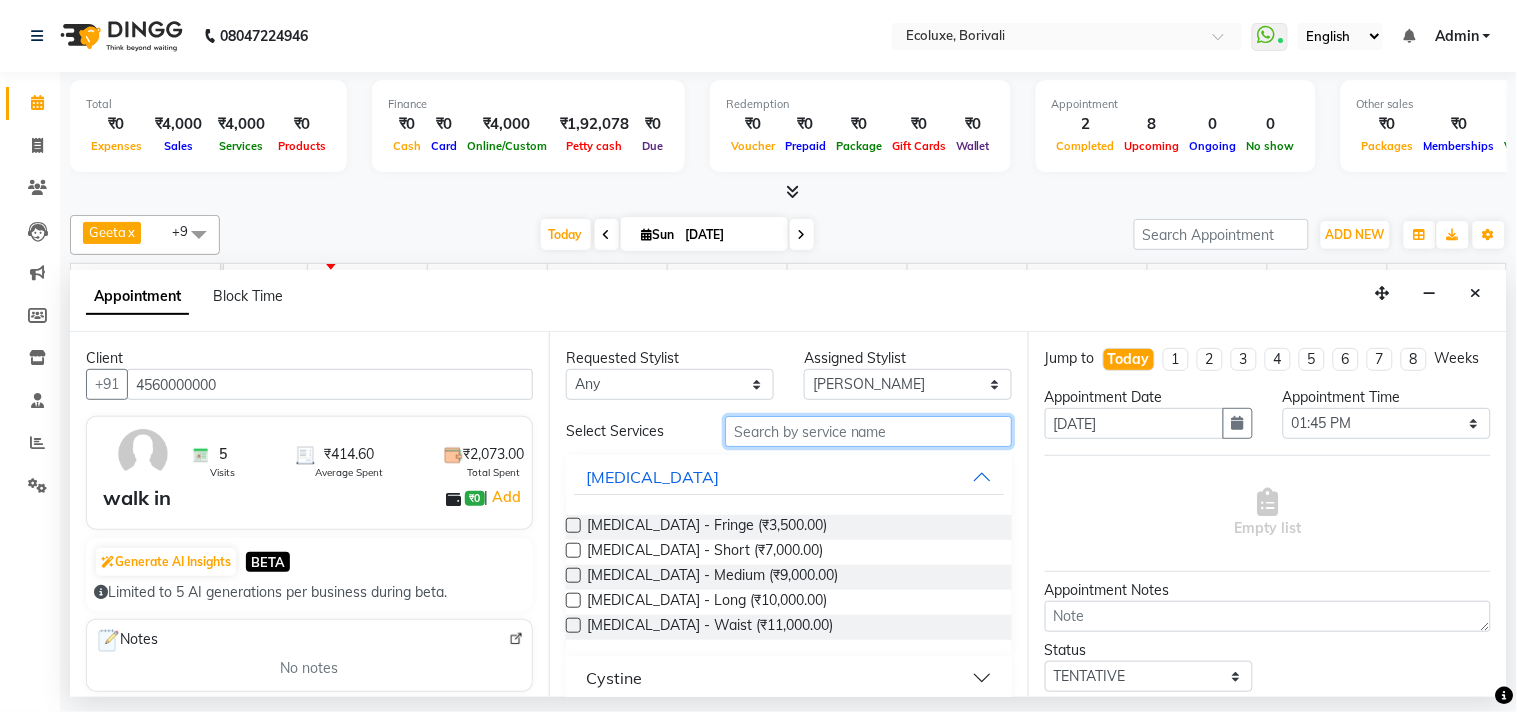 click at bounding box center [868, 431] 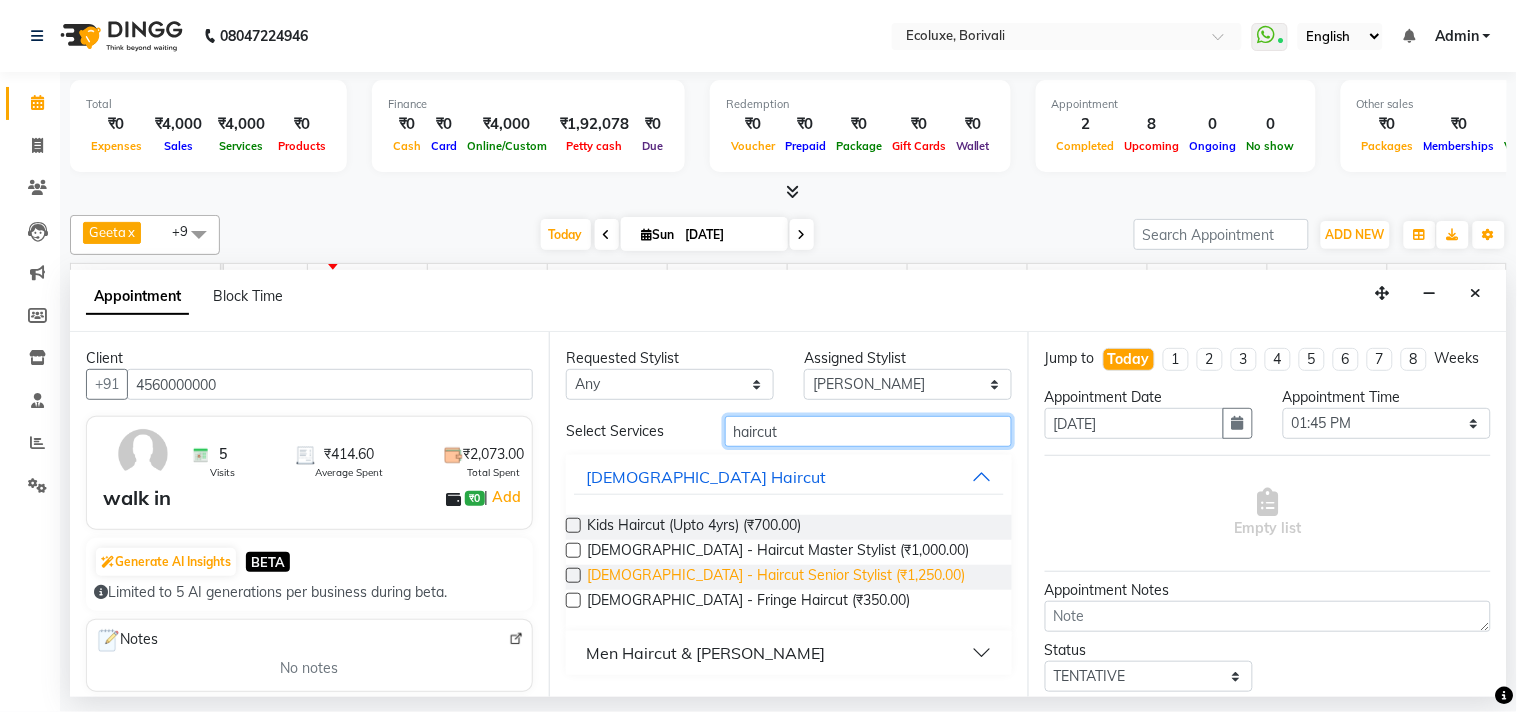type on "haircut" 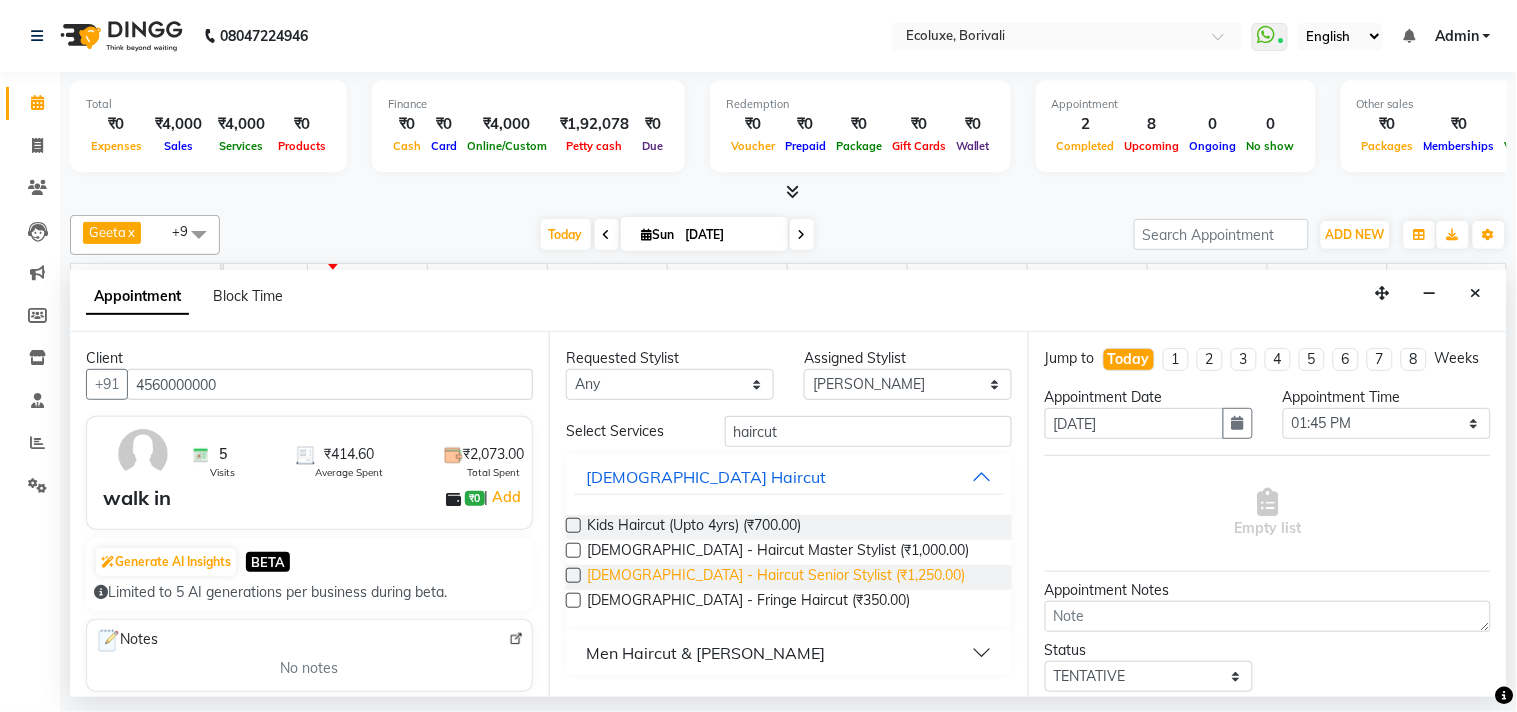 click on "[DEMOGRAPHIC_DATA] - Haircut Senior Stylist (₹1,250.00)" at bounding box center [776, 577] 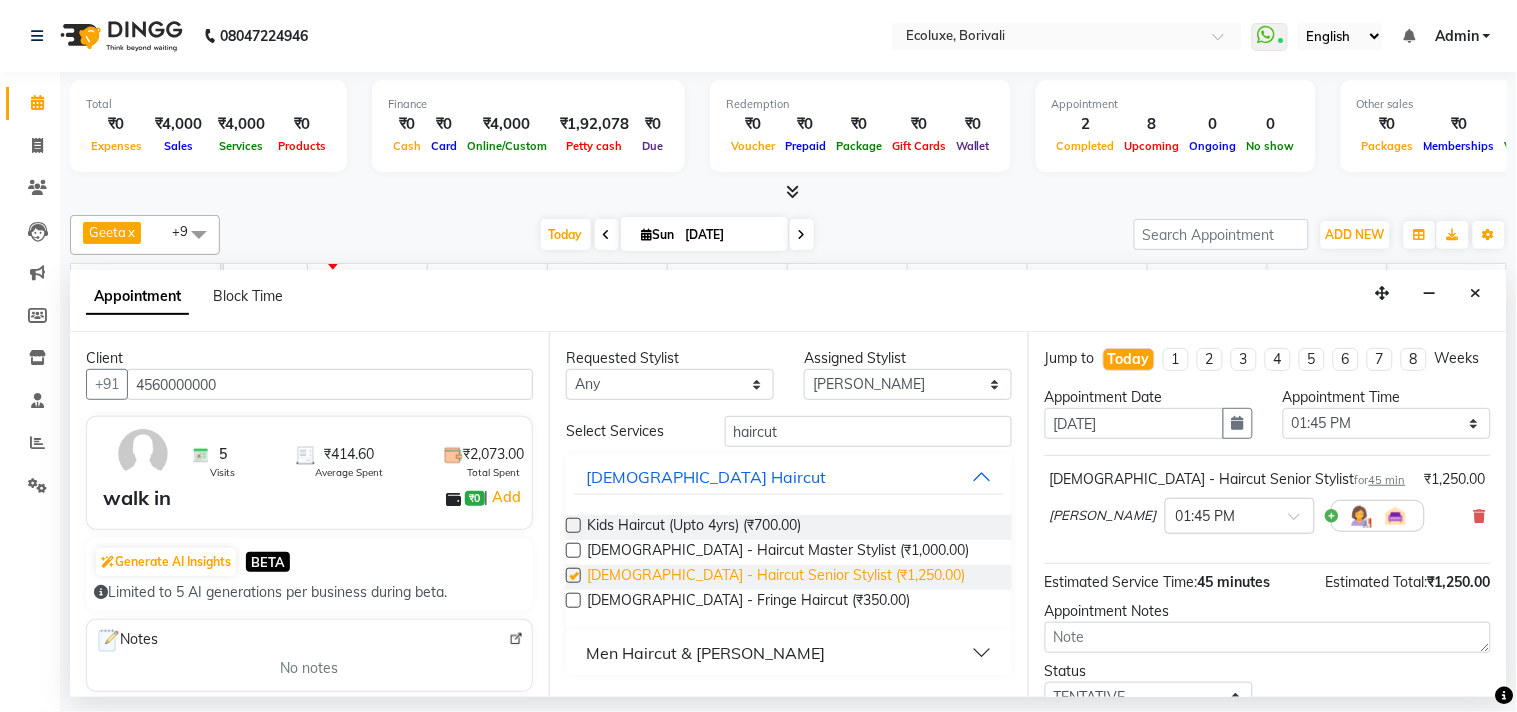 checkbox on "false" 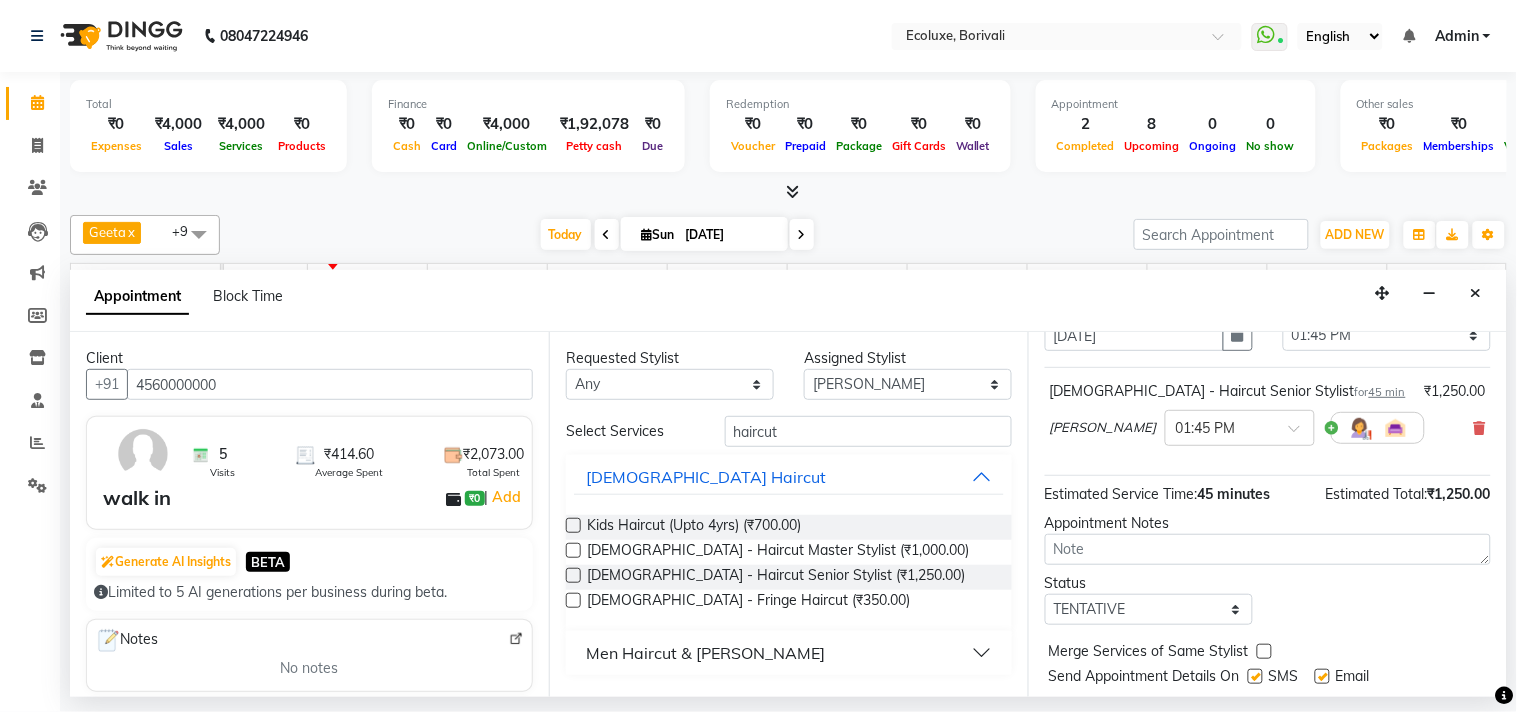 scroll, scrollTop: 161, scrollLeft: 0, axis: vertical 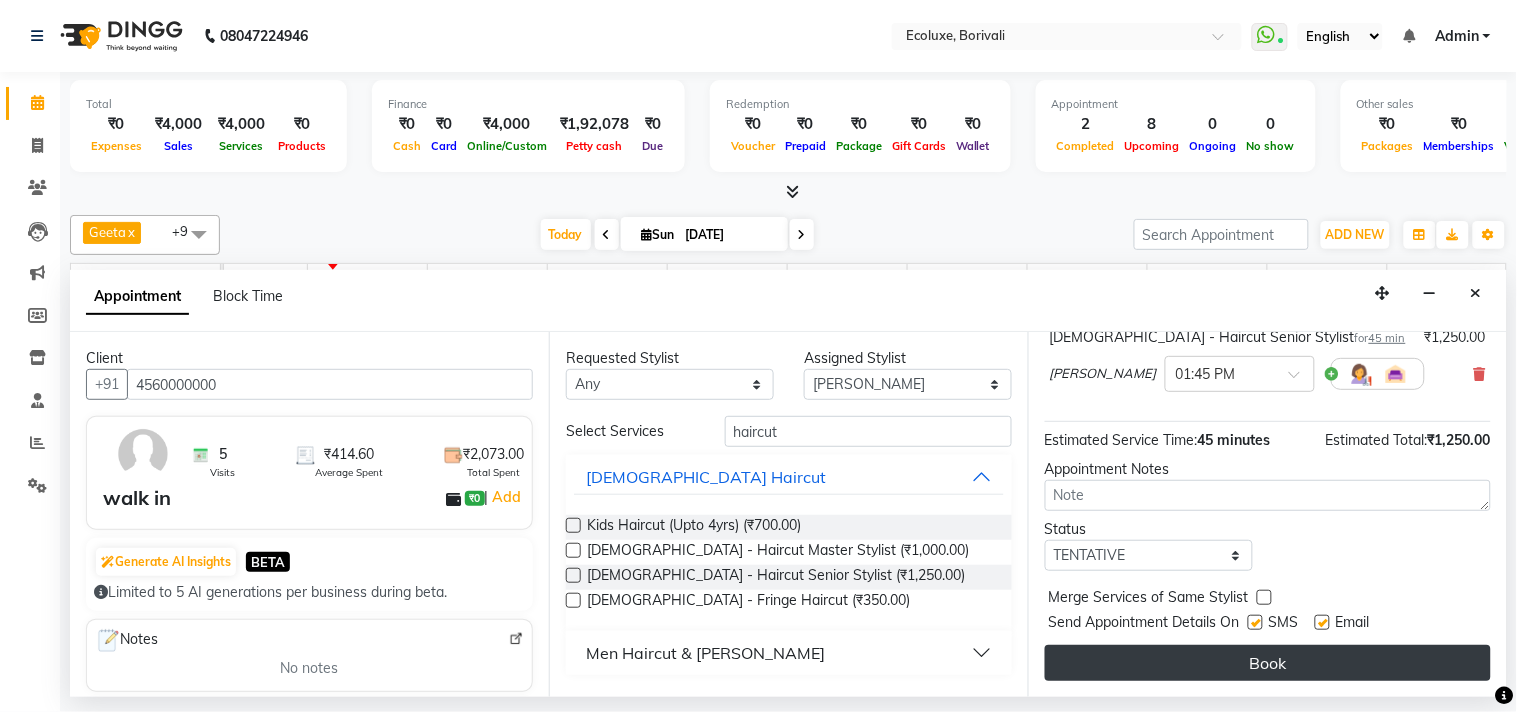 click on "Book" at bounding box center (1268, 663) 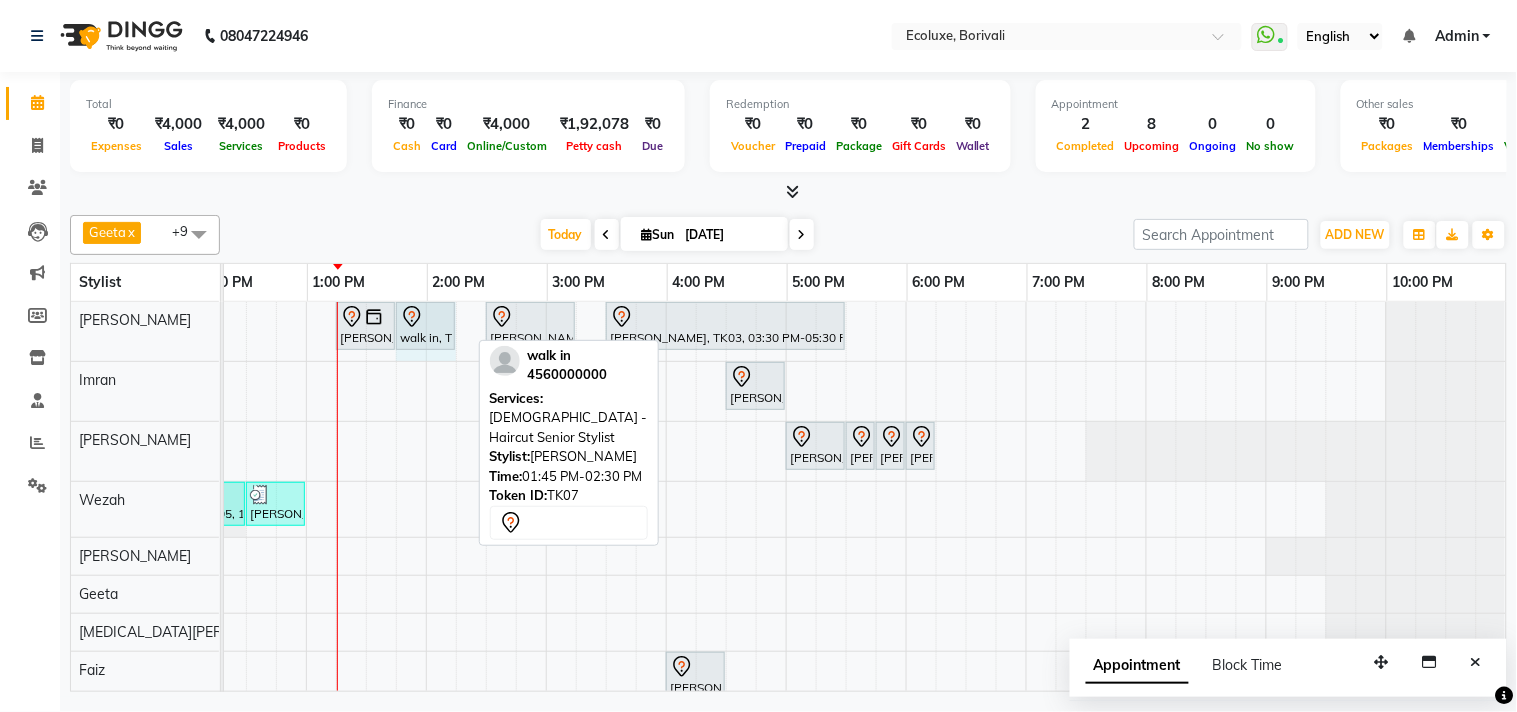 click on "Shashikala Naik, TK06, 01:15 PM-01:45 PM, Men Haircut - Senior Haircut             walk in, TK07, 01:45 PM-02:30 PM, Female - Haircut Senior Stylist             Bhavisha Bhalala, TK01, 02:30 PM-03:15 PM, Kids Haircut (Upto 4yrs)             Soniya Panjabi, TK03, 03:30 PM-05:30 PM, Touchup - Root Touch (Up To 2 Inch) Inoa             walk in, TK07, 01:45 PM-02:30 PM, Female - Haircut Senior Stylist" at bounding box center (-174, 331) 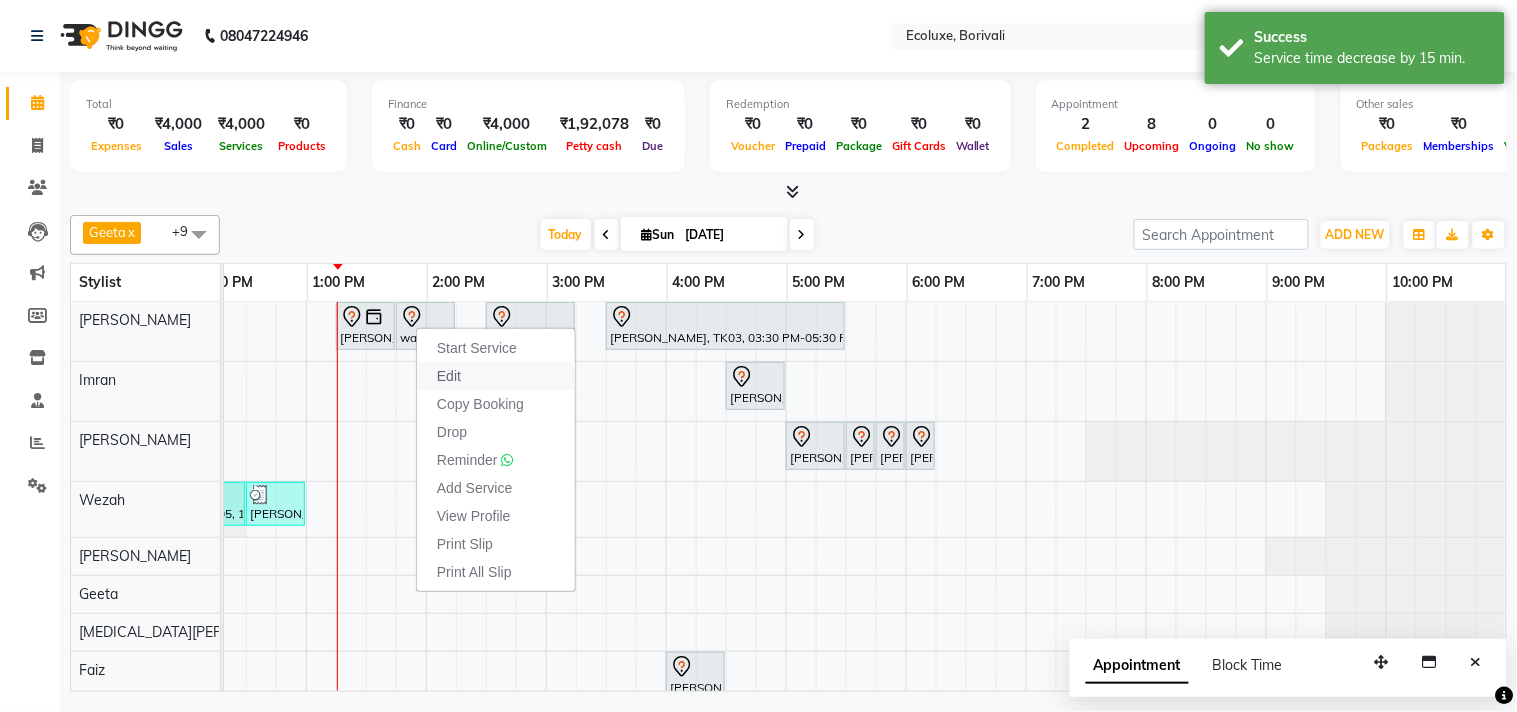 click on "Edit" at bounding box center [449, 376] 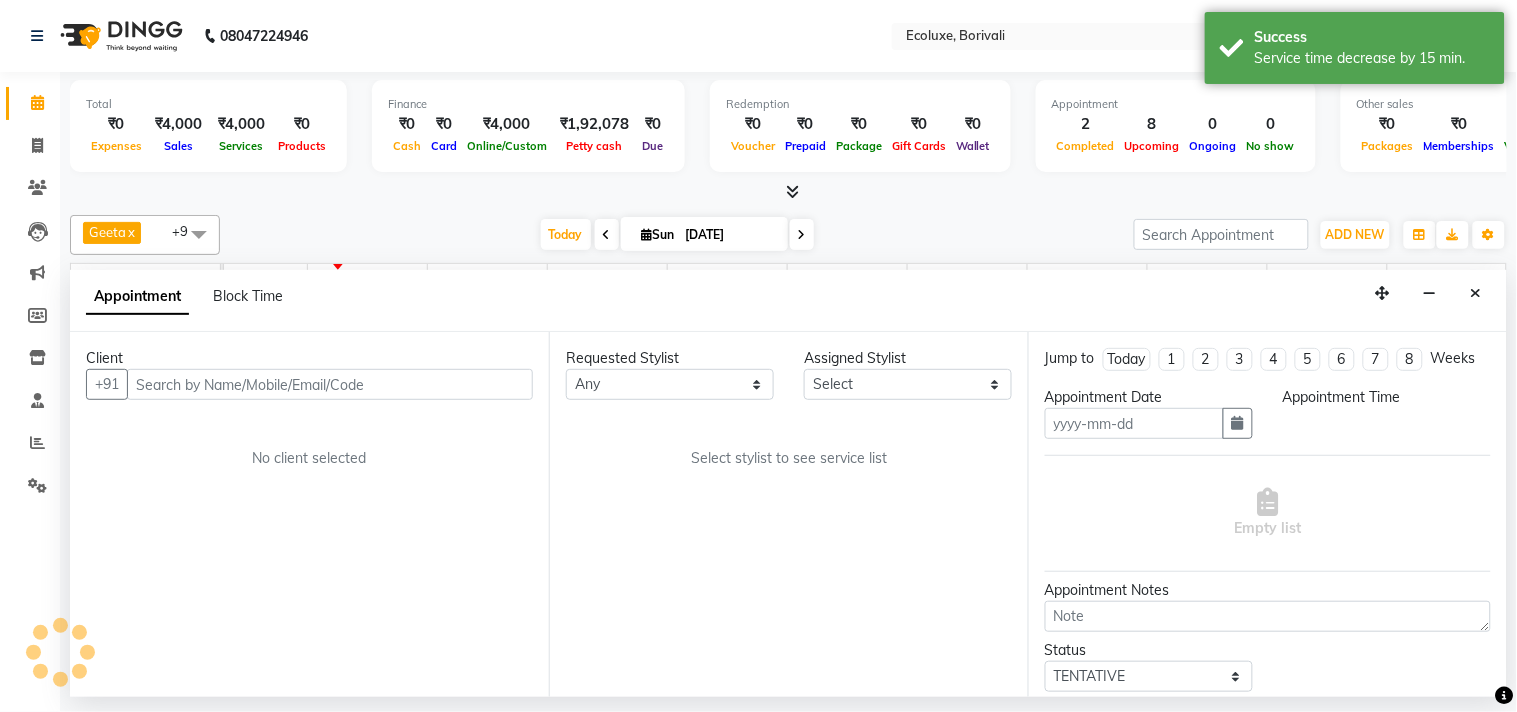 type on "[DATE]" 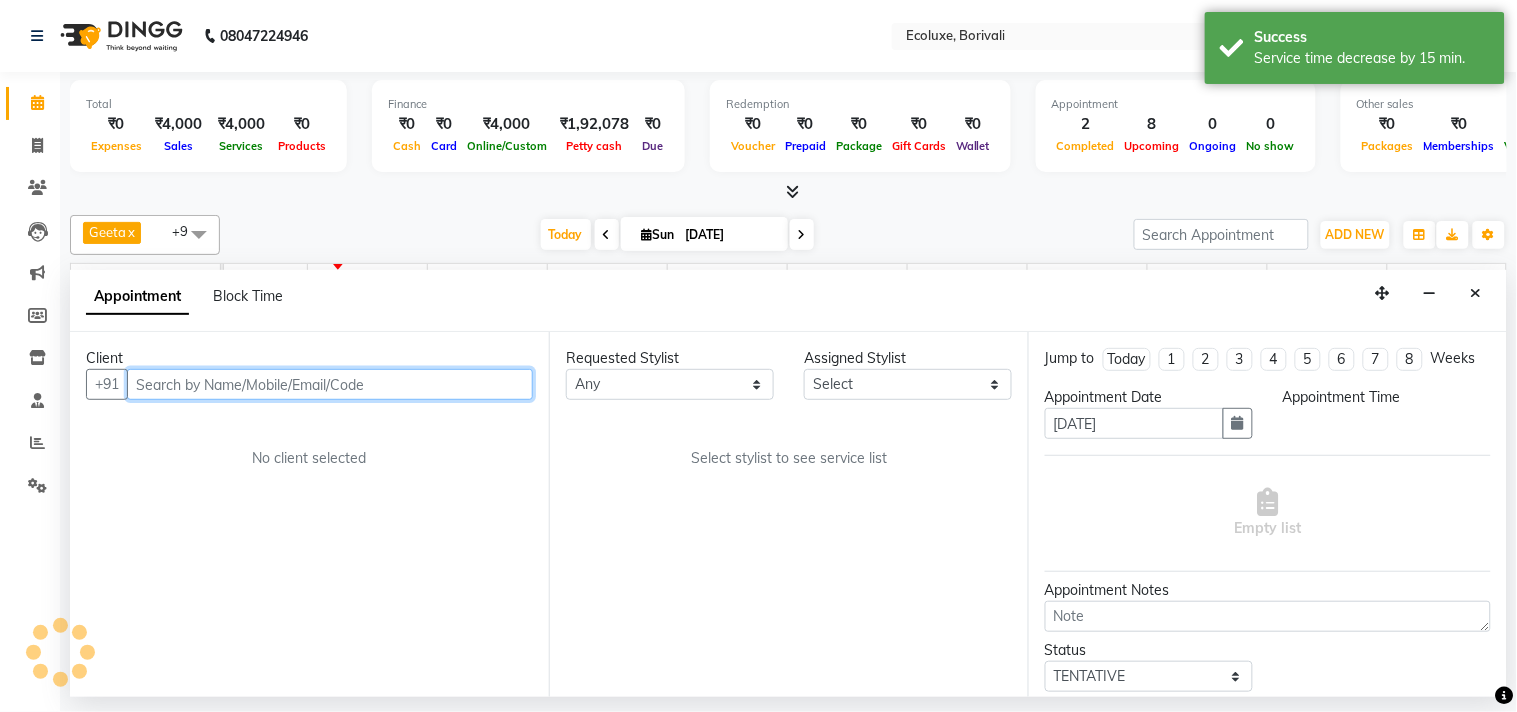 select on "825" 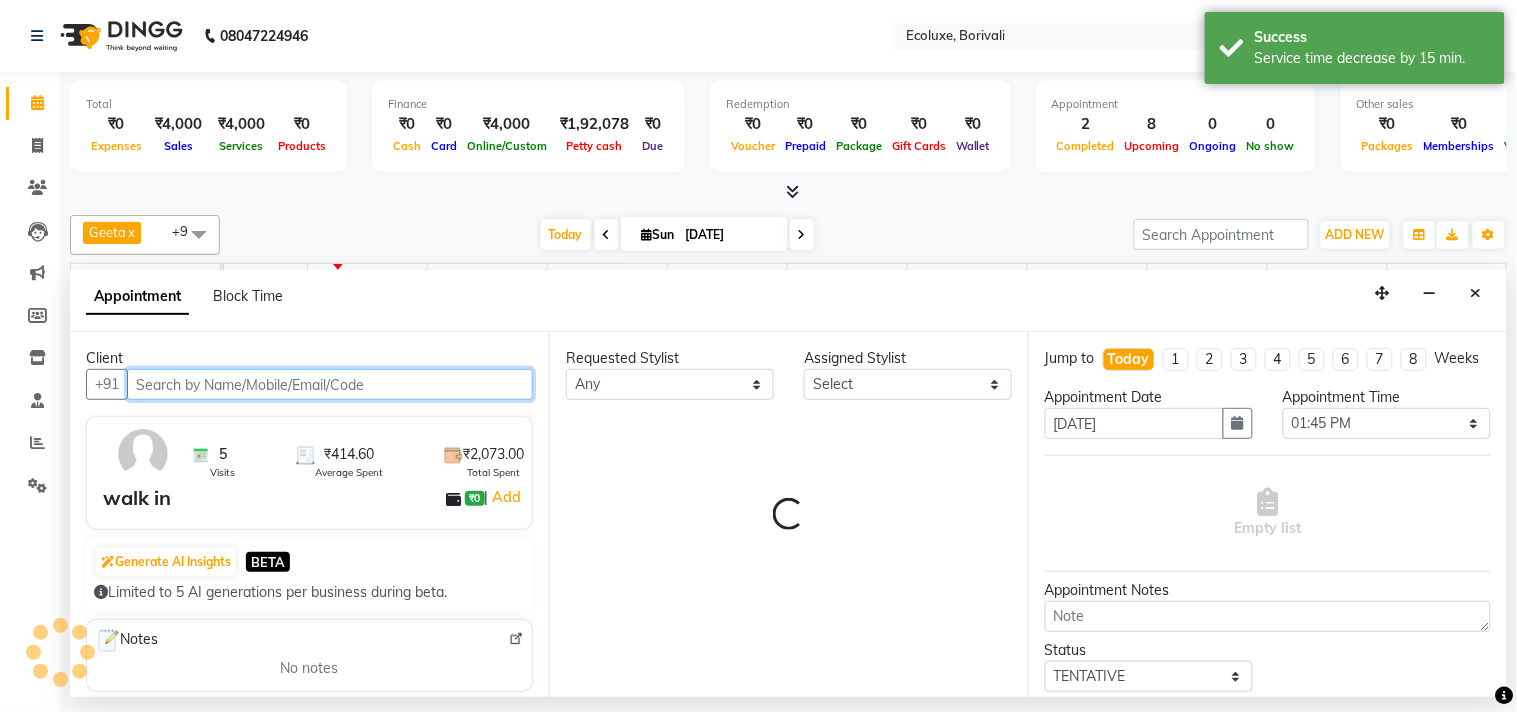 scroll, scrollTop: 0, scrollLeft: 397, axis: horizontal 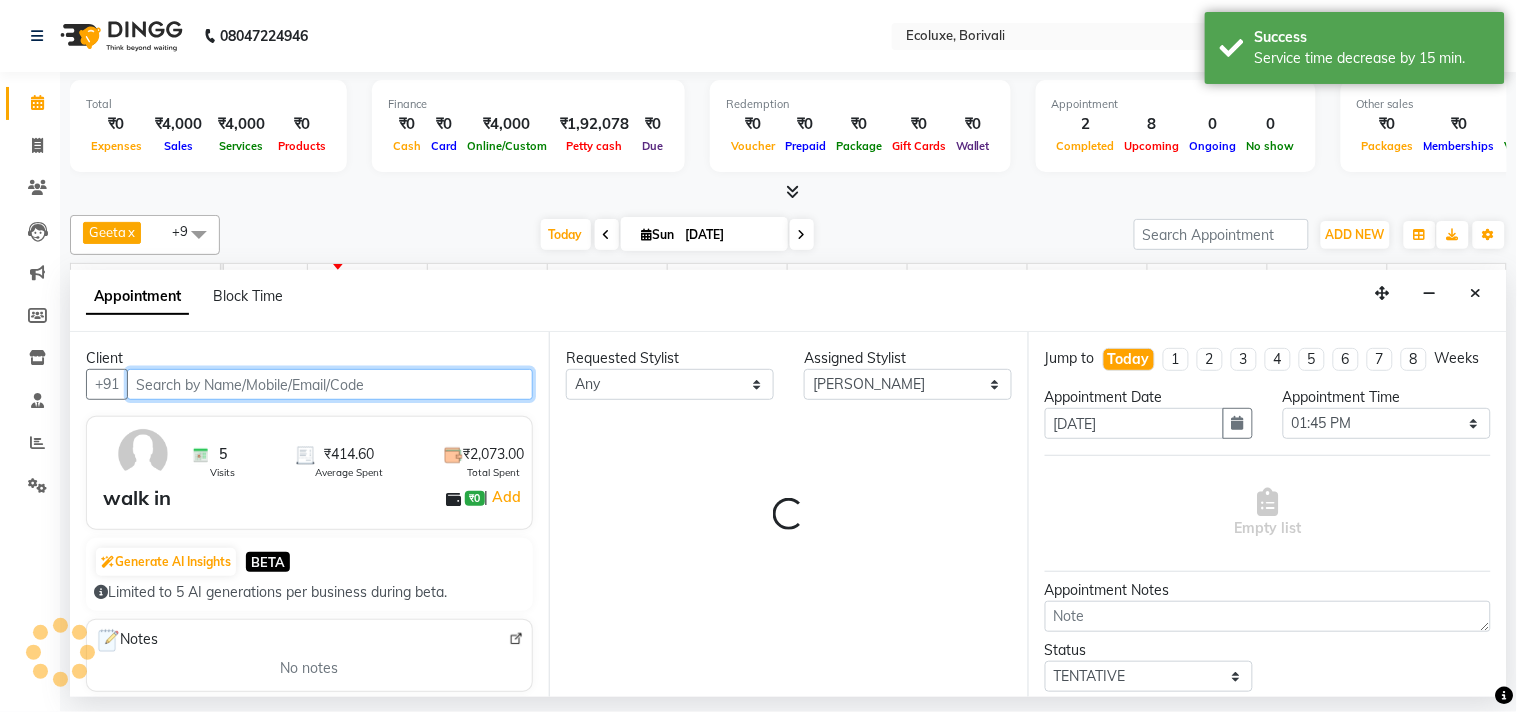 select on "2487" 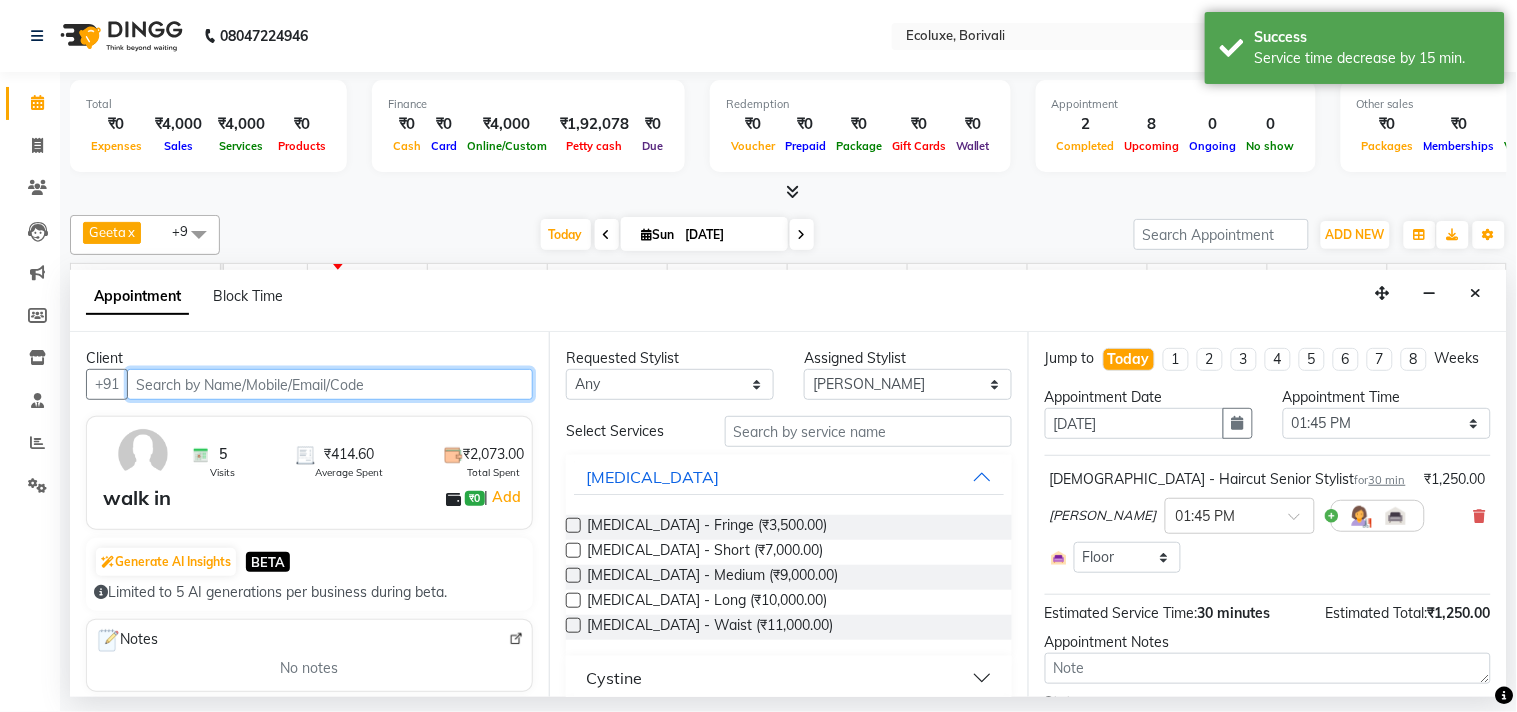 click at bounding box center (330, 384) 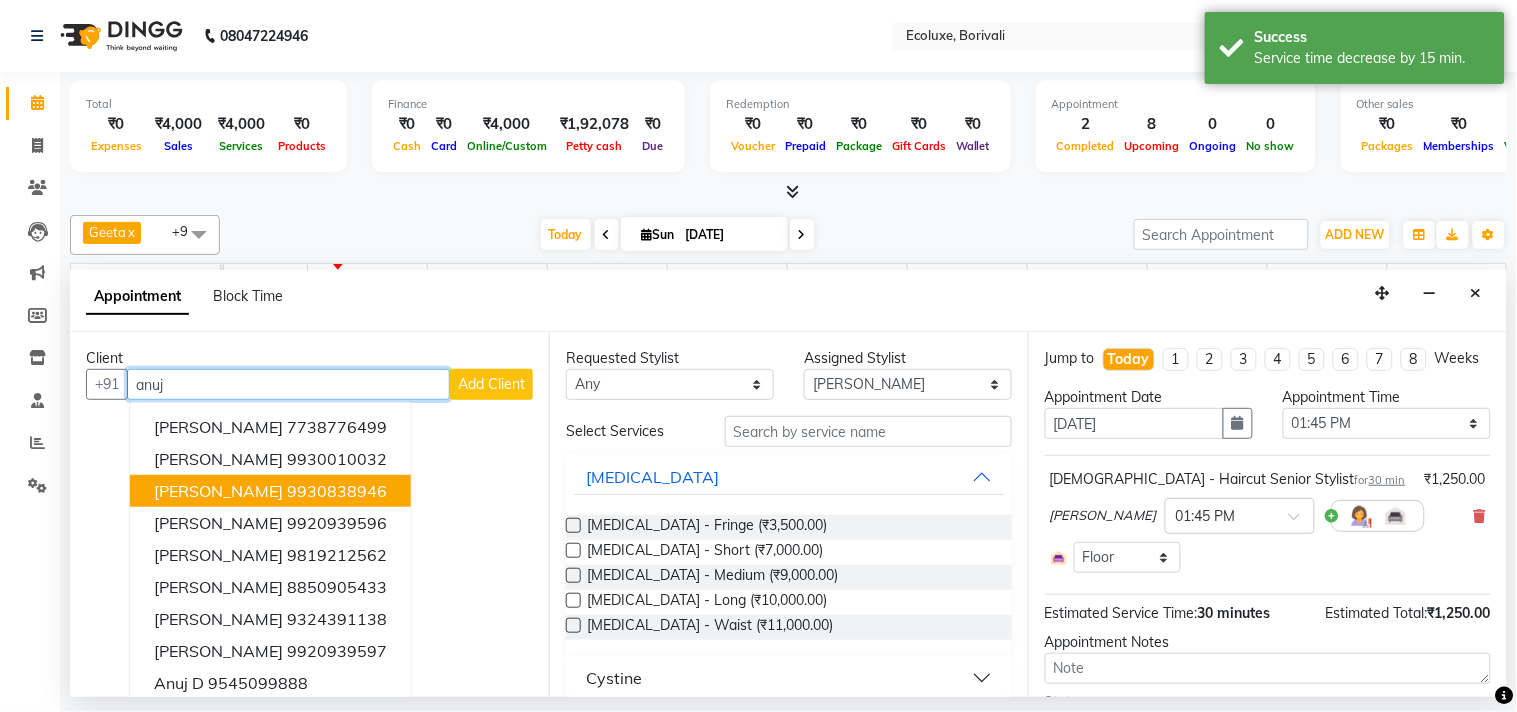 click on "9930838946" at bounding box center [337, 491] 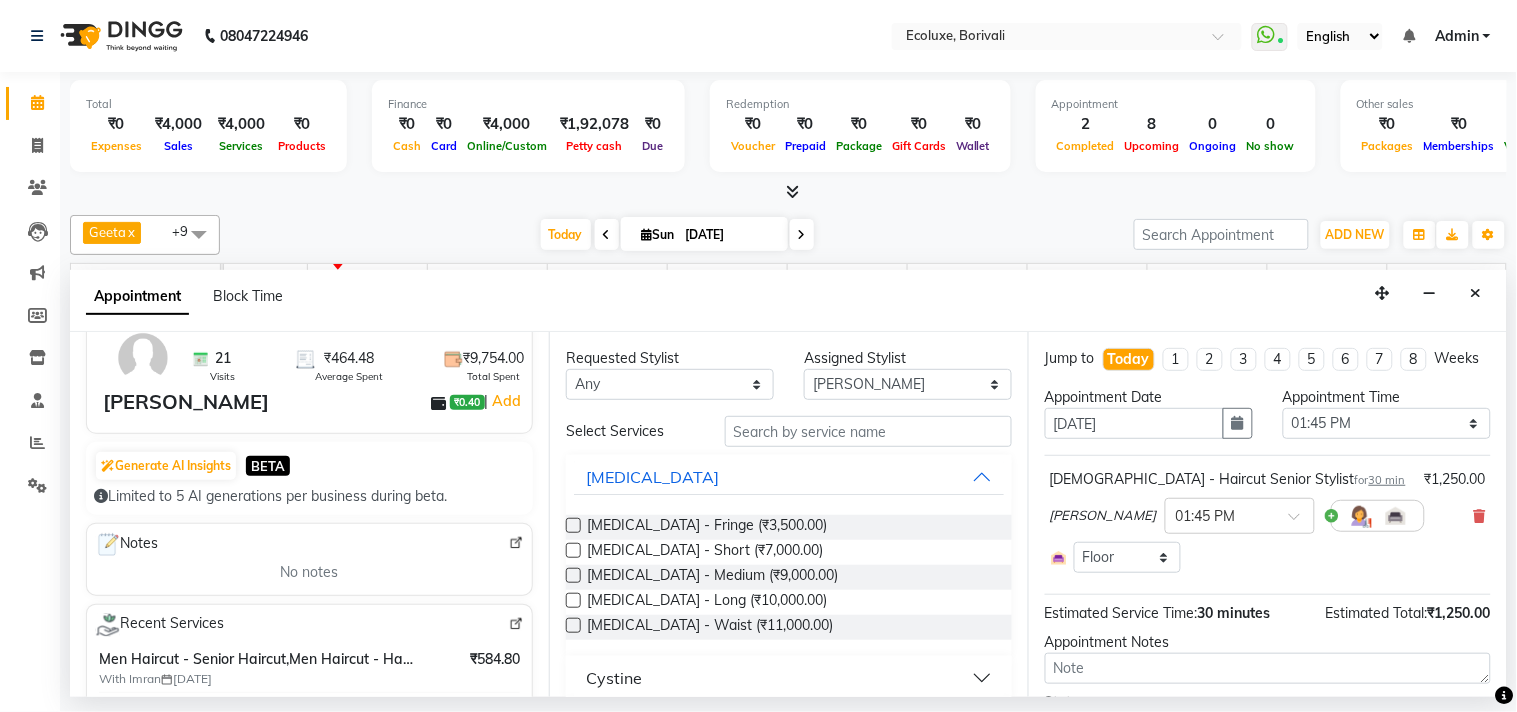 scroll, scrollTop: 0, scrollLeft: 0, axis: both 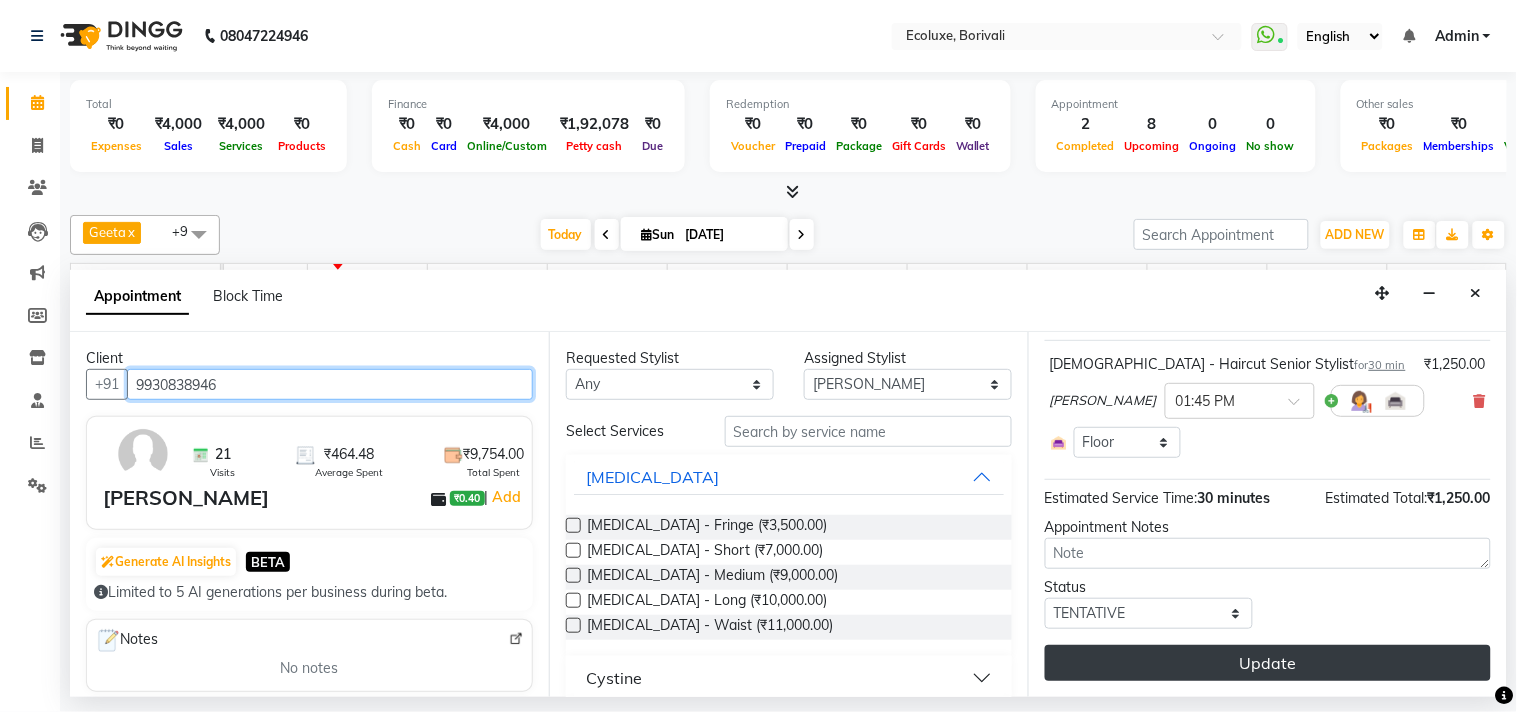 type on "9930838946" 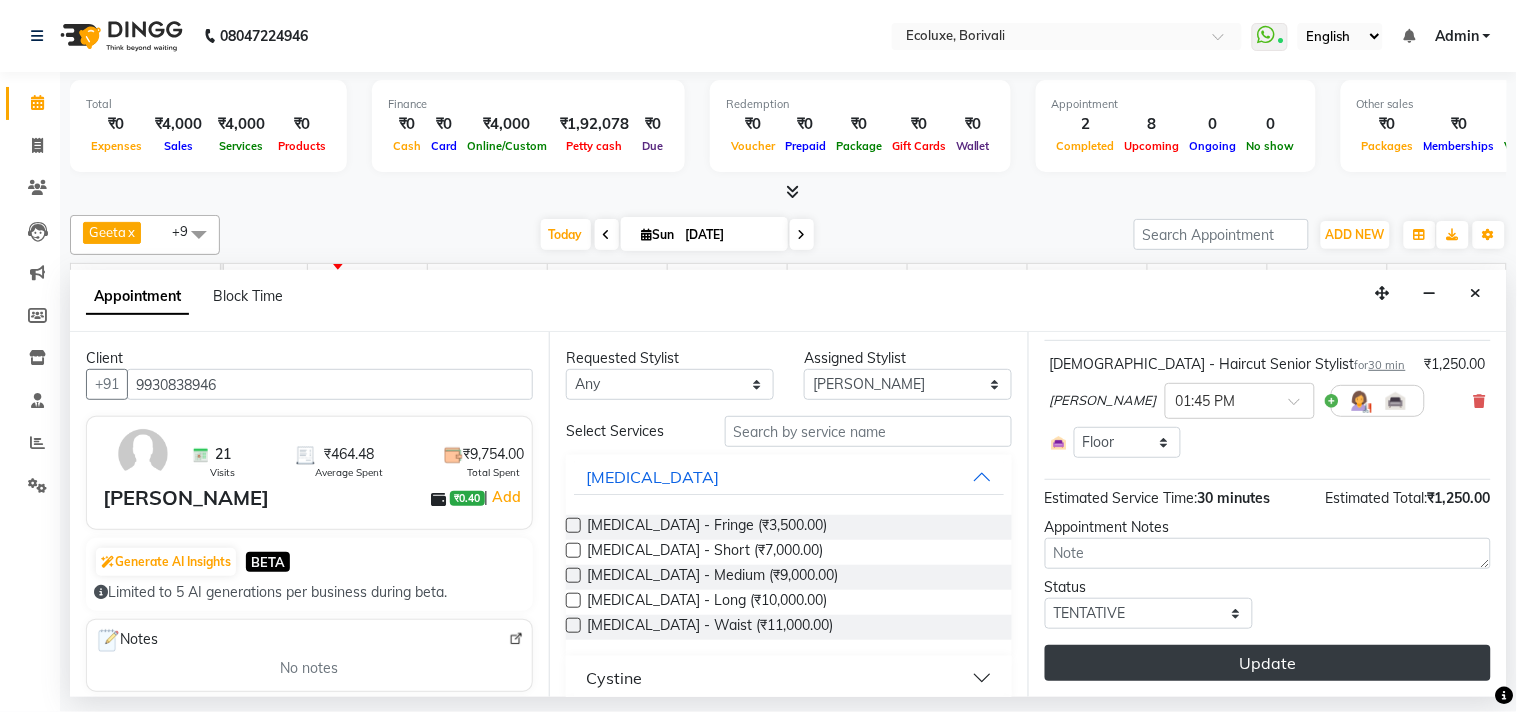 click on "Update" at bounding box center [1268, 663] 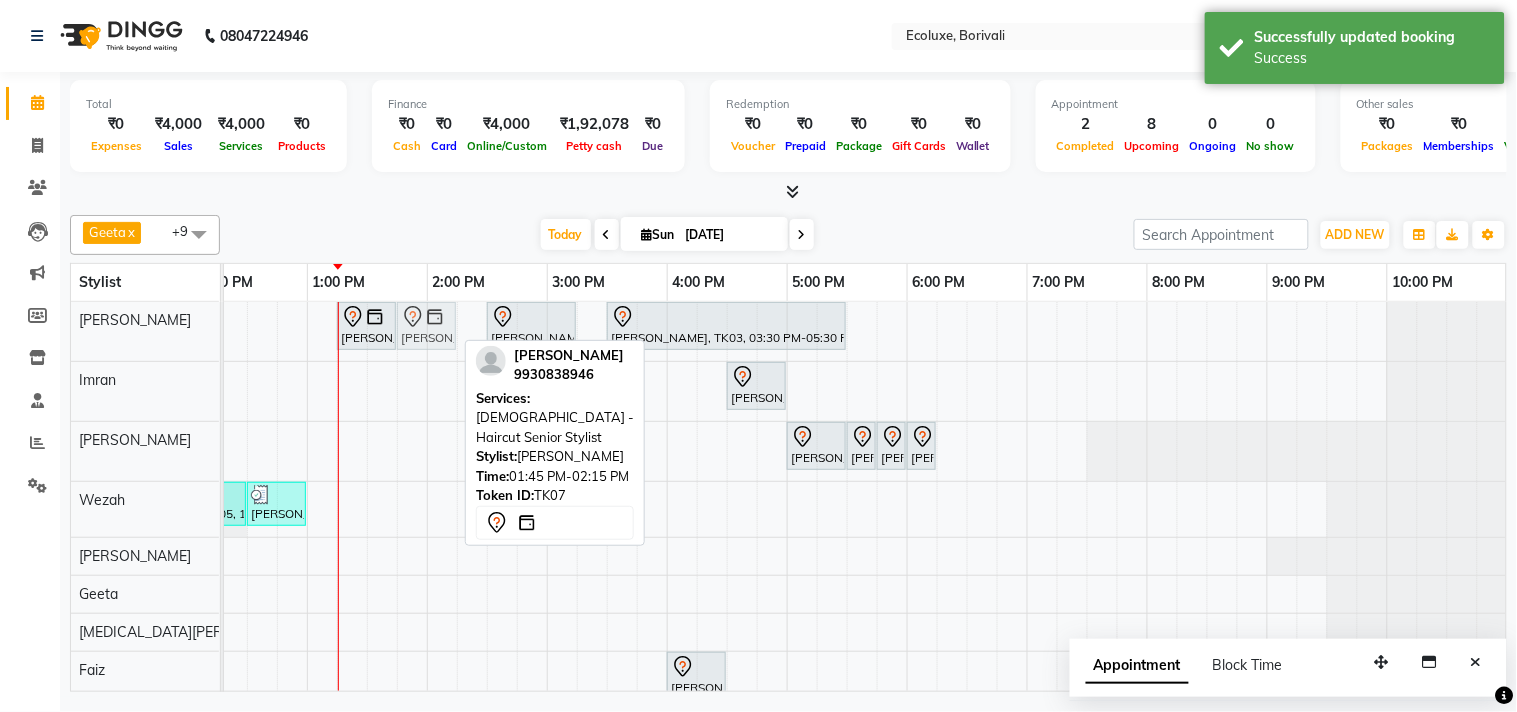 click on "Shashikala Naik, TK06, 01:15 PM-01:45 PM, Men Haircut - Senior Haircut             Anuj Shah, TK07, 01:45 PM-02:15 PM, Female - Haircut Senior Stylist             Bhavisha Bhalala, TK01, 02:30 PM-03:15 PM, Kids Haircut (Upto 4yrs)             Soniya Panjabi, TK03, 03:30 PM-05:30 PM, Touchup - Root Touch (Up To 2 Inch) Inoa             Anuj Shah, TK07, 01:45 PM-02:15 PM, Female - Haircut Senior Stylist" at bounding box center (-173, 331) 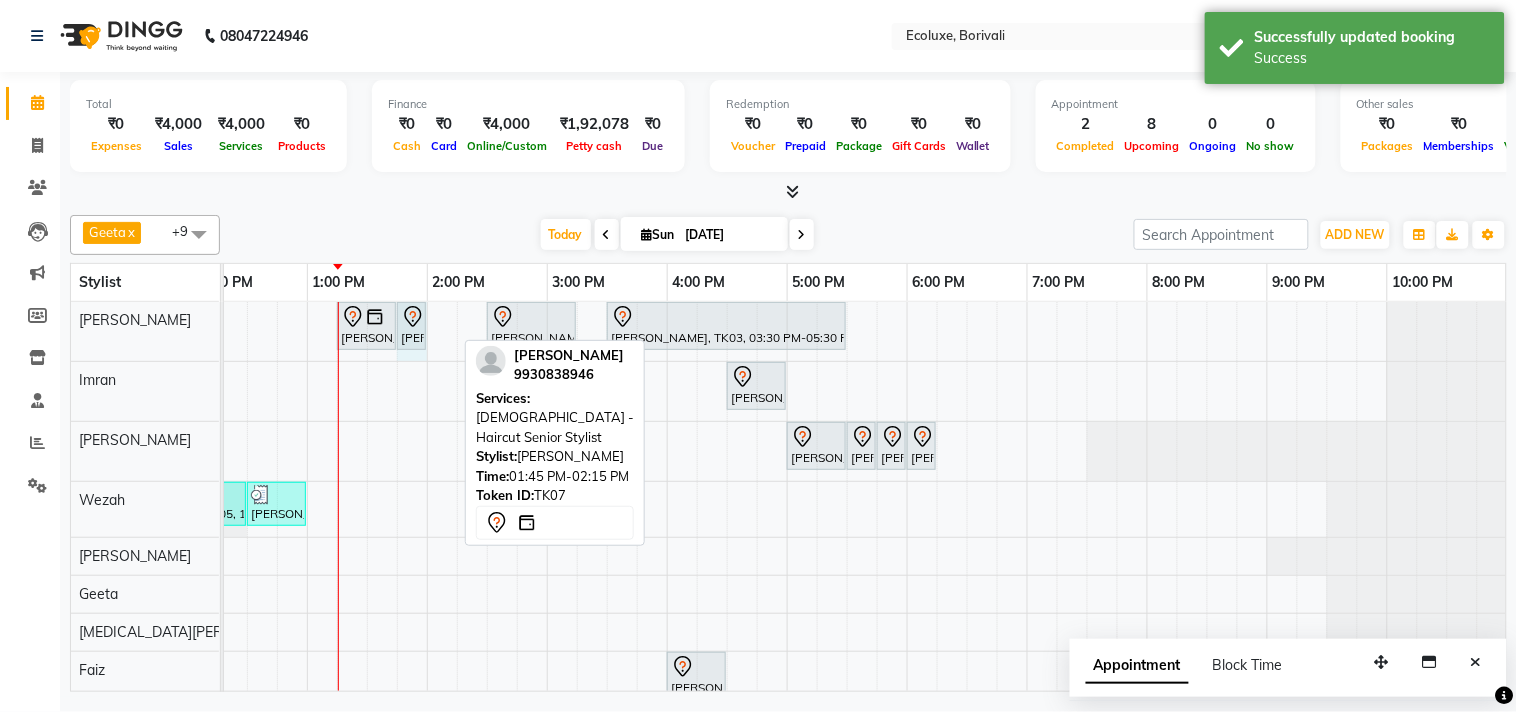 drag, startPoint x: 450, startPoint y: 323, endPoint x: 421, endPoint y: 323, distance: 29 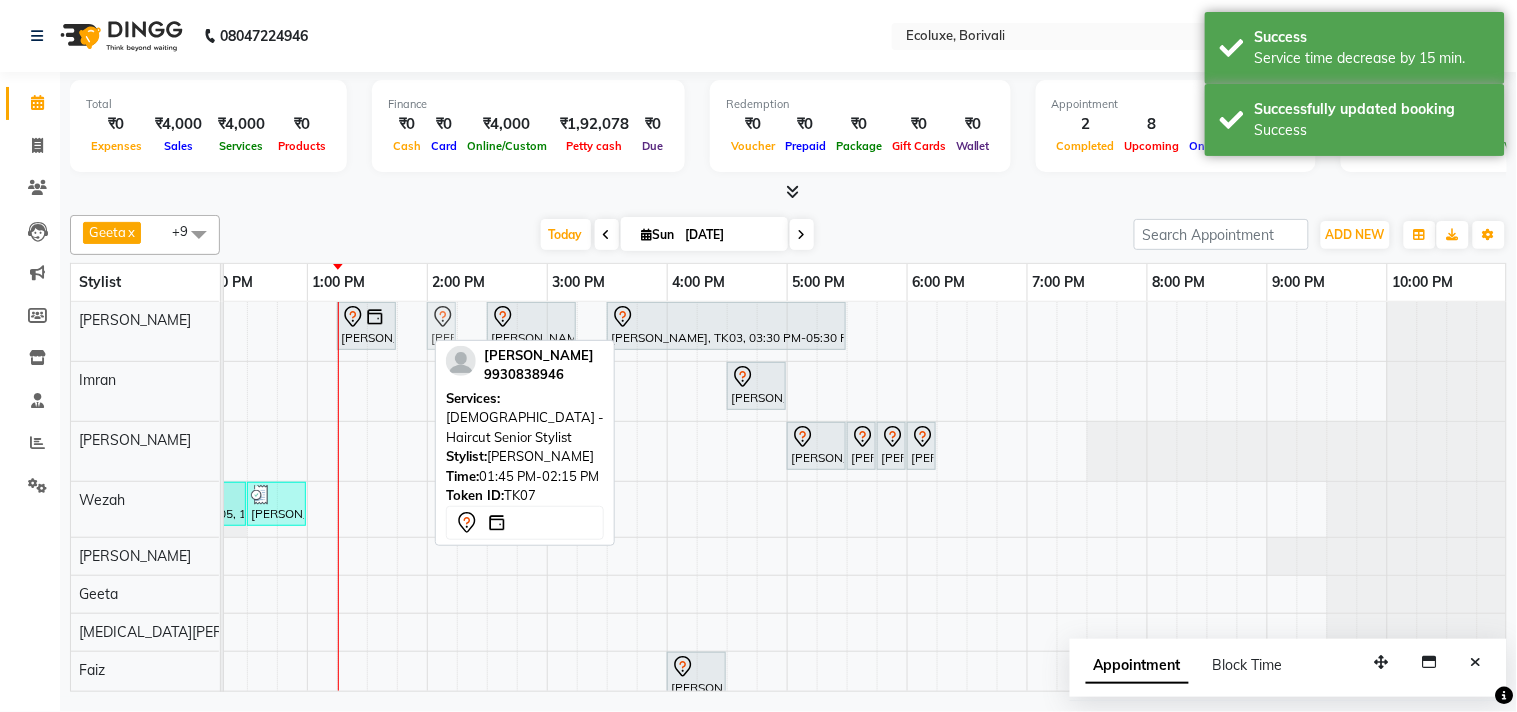 drag, startPoint x: 420, startPoint y: 323, endPoint x: 443, endPoint y: 334, distance: 25.495098 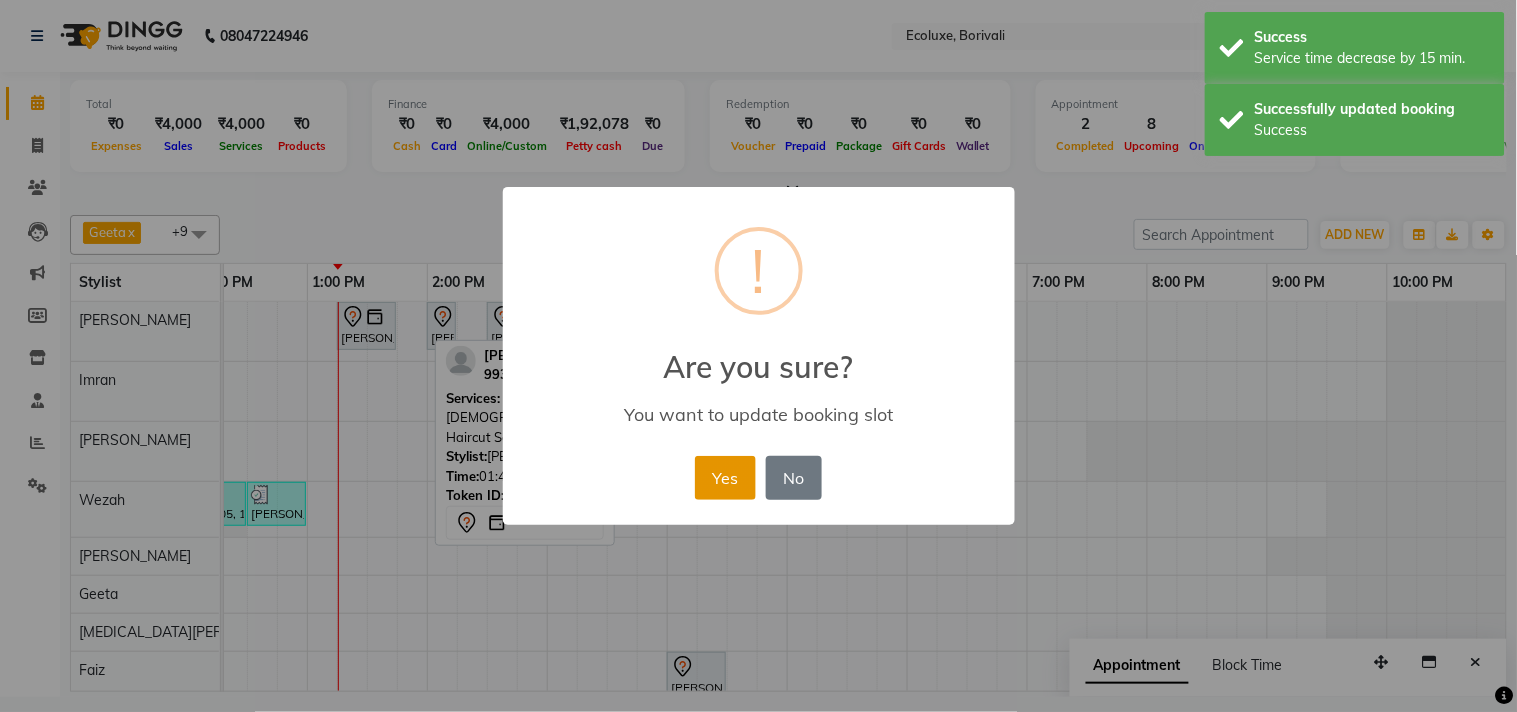 click on "Yes" at bounding box center [725, 478] 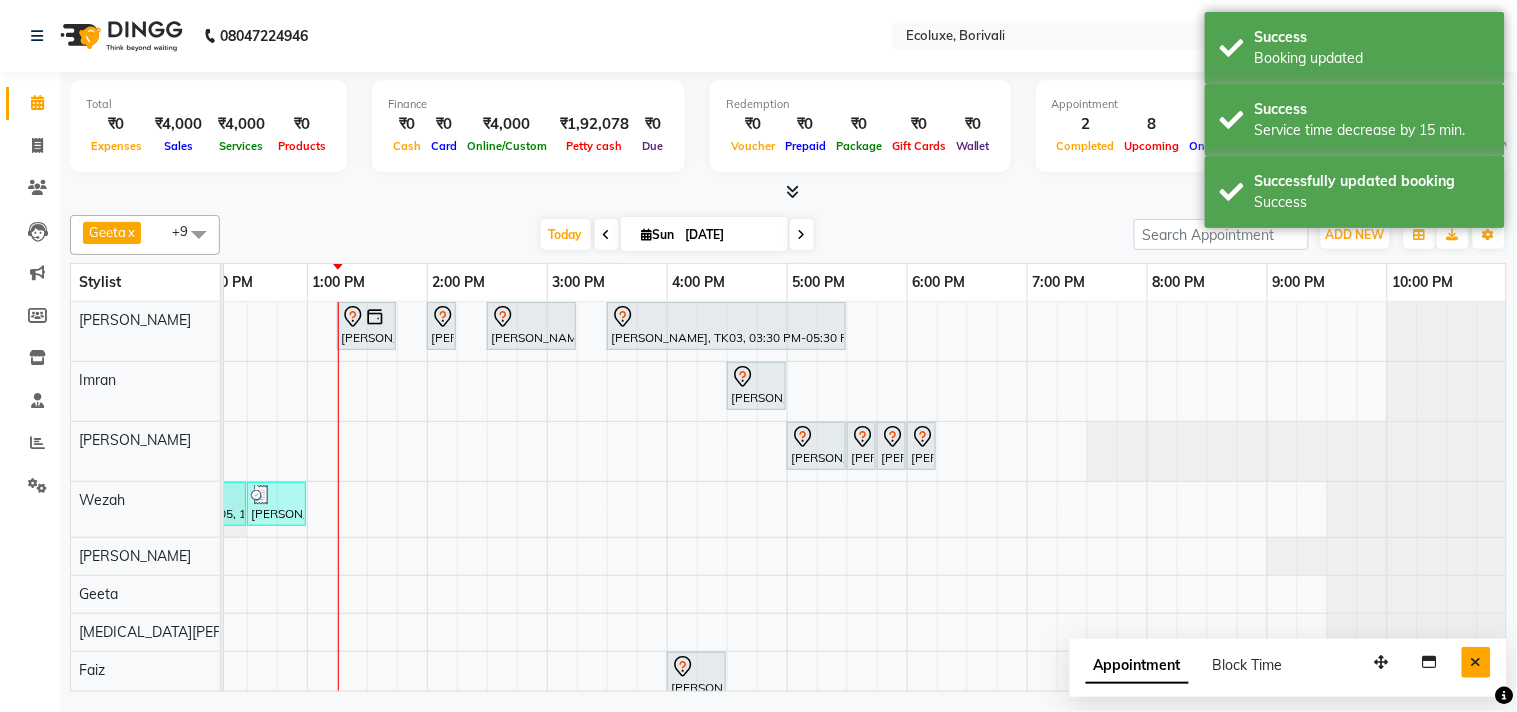 click at bounding box center [1476, 662] 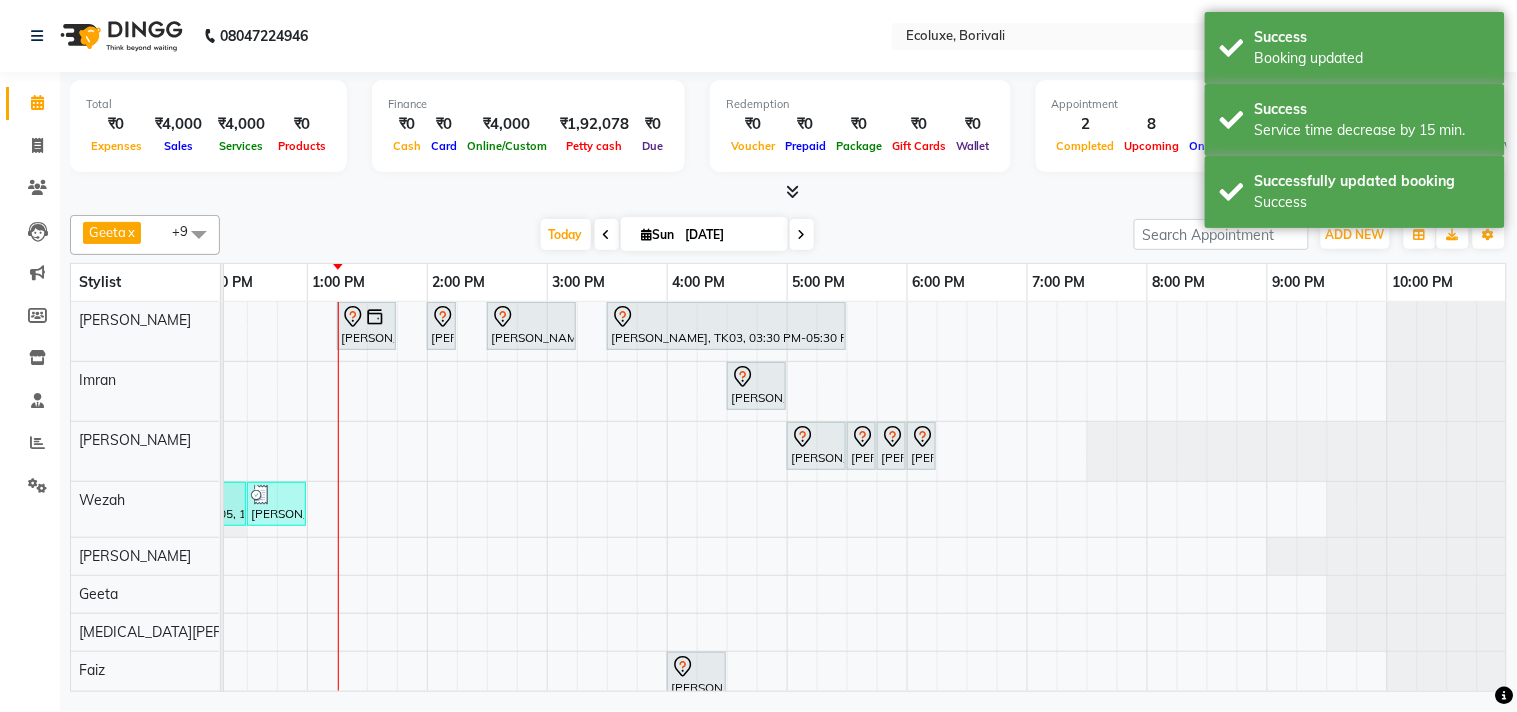 click on "Geeta  x Shafique  x Sonal Sawant   x  Imran   x Kamal Khende  x Neelu  x Wezah  x Faiz  x Nikita Raut  x Alisha Sasankar  x +9 Select All  Imran  Alisha Sasankar Faiz Geeta Harshada Pawar  Kamal Khende Mohammad Faisal  Neelu Nikita Raut Sakina Shafique Sonal Sawant  Umar Shaikh Wezah Today  Sun 13-07-2025 Toggle Dropdown Add Appointment Add Invoice Add Expense Add Attendance Add Client Add Transaction Toggle Dropdown Add Appointment Add Invoice Add Expense Add Attendance Add Client ADD NEW Toggle Dropdown Add Appointment Add Invoice Add Expense Add Attendance Add Client Add Transaction Geeta  x Shafique  x Sonal Sawant   x  Imran   x Kamal Khende  x Neelu  x Wezah  x Faiz  x Nikita Raut  x Alisha Sasankar  x +9 Select All  Imran  Alisha Sasankar Faiz Geeta Harshada Pawar  Kamal Khende Mohammad Faisal  Neelu Nikita Raut Sakina Shafique Sonal Sawant  Umar Shaikh Wezah Group By  Staff View   Room View  View as Vertical  Vertical - Week View  Horizontal  Horizontal - Week View  List  Zoom" 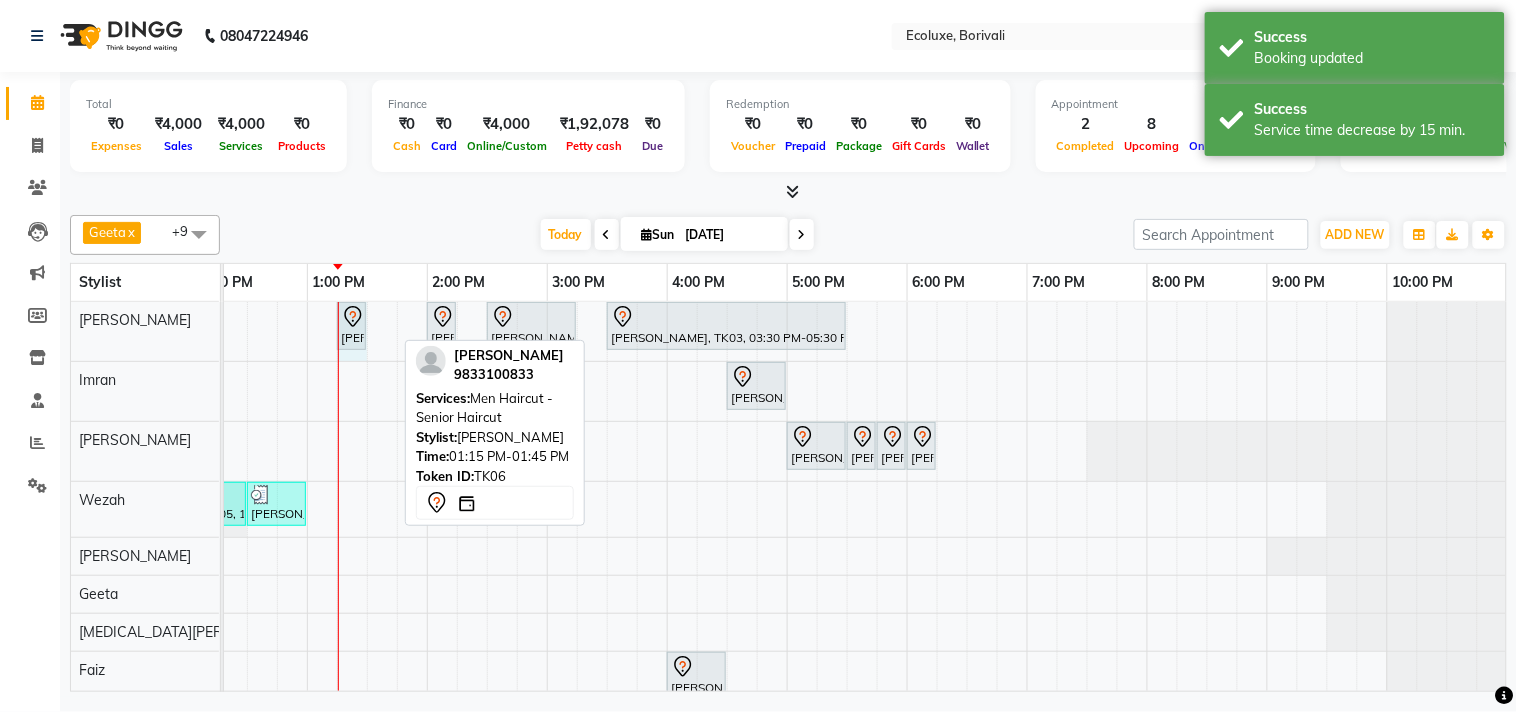 drag, startPoint x: 396, startPoint y: 323, endPoint x: 361, endPoint y: 322, distance: 35.014282 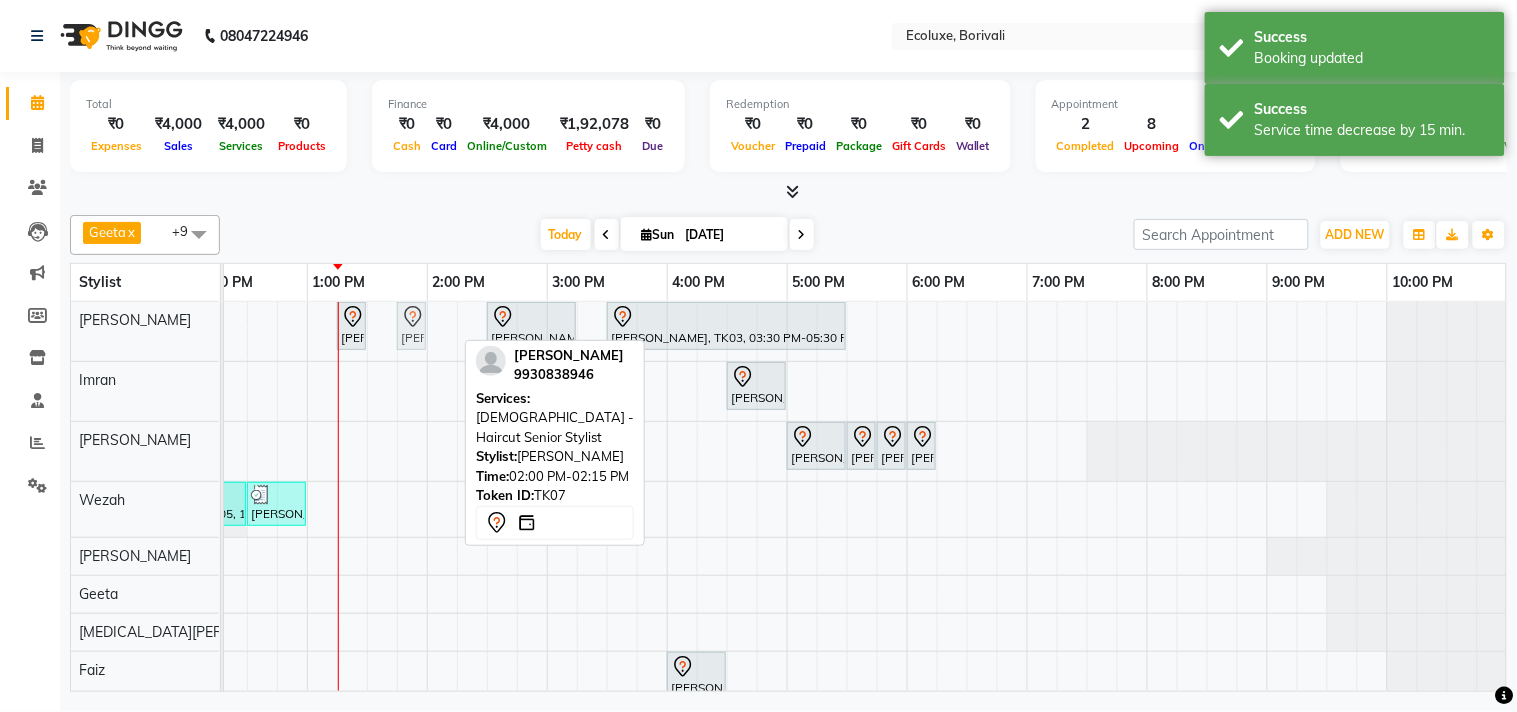 drag, startPoint x: 441, startPoint y: 317, endPoint x: 408, endPoint y: 317, distance: 33 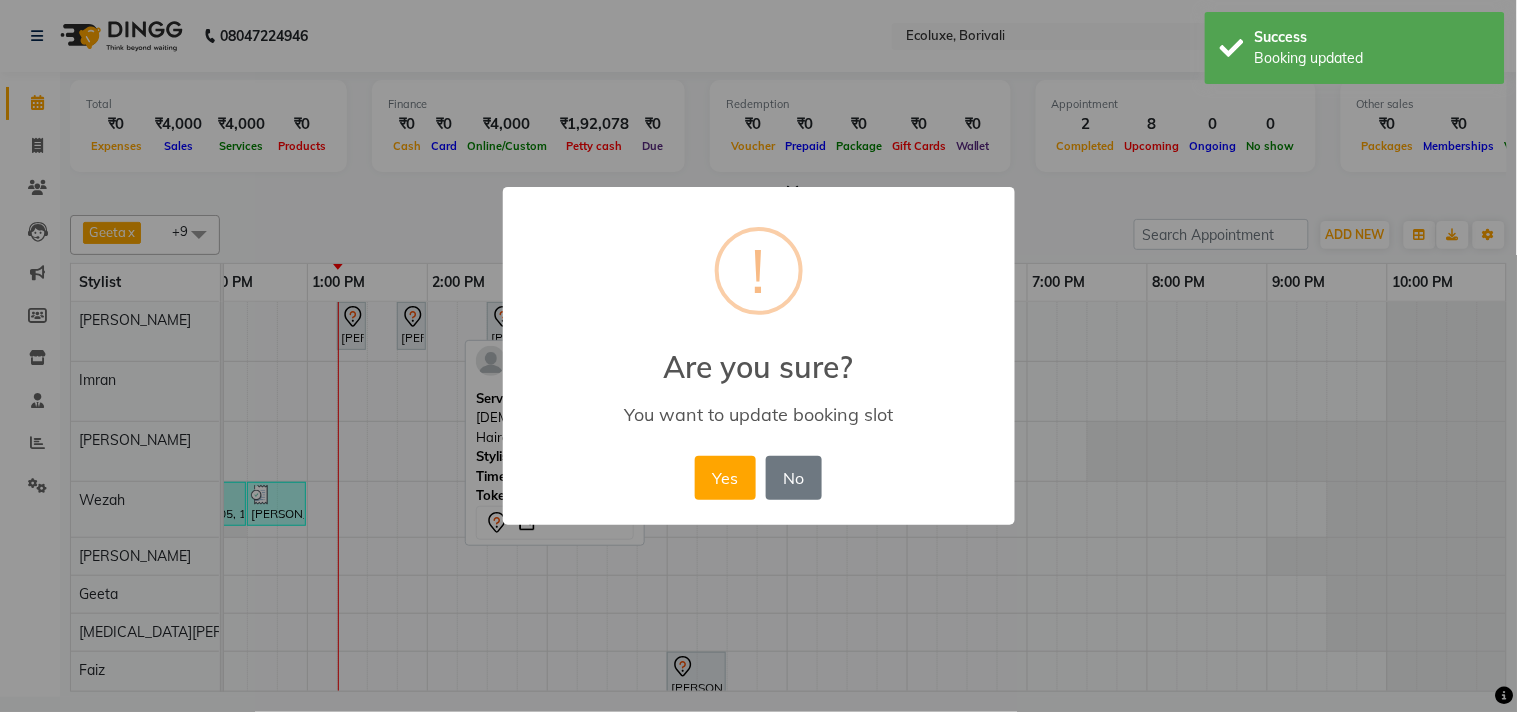 drag, startPoint x: 734, startPoint y: 474, endPoint x: 673, endPoint y: 454, distance: 64.195015 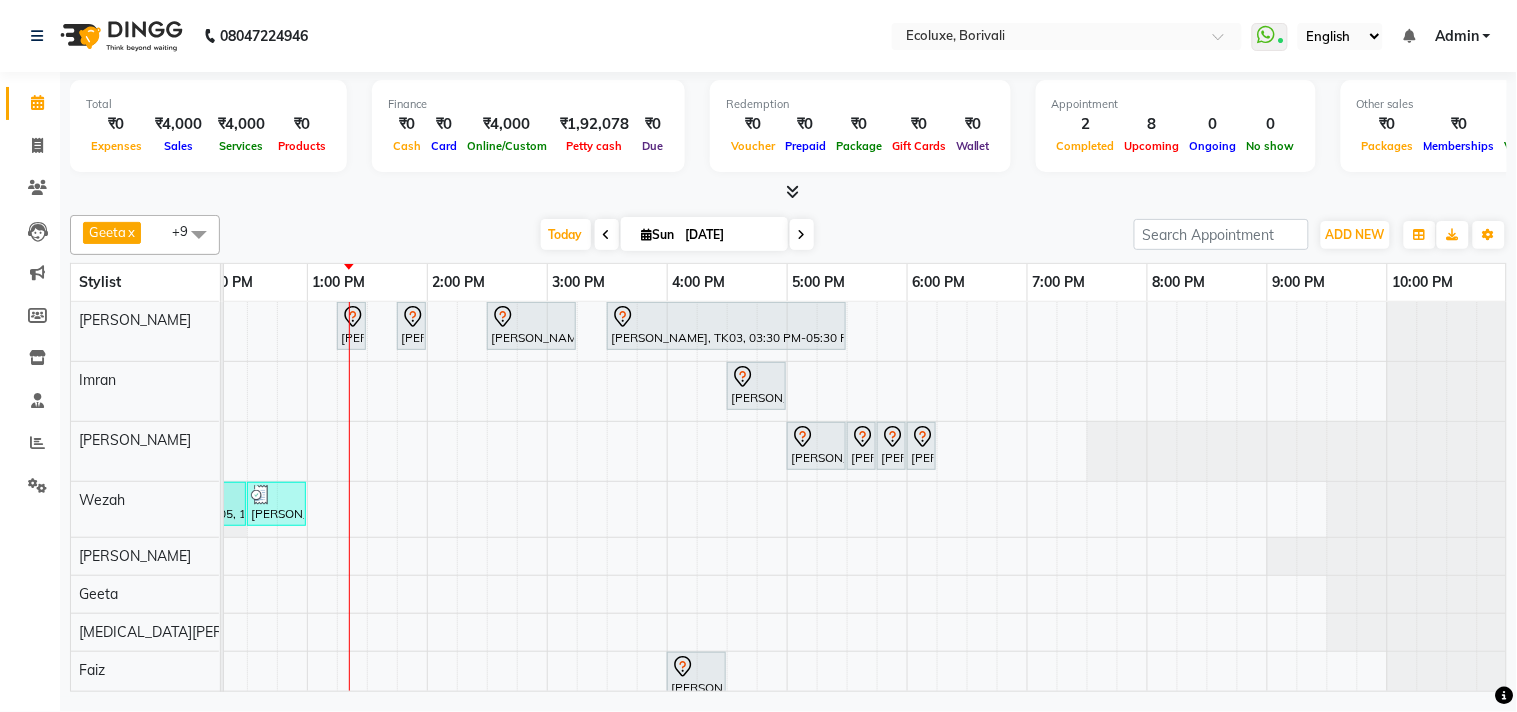 click on "Shashikala Naik, TK06, 01:15 PM-01:30 PM, Men Haircut - Senior Haircut             Anuj Shah, TK07, 01:45 PM-02:00 PM, Female - Haircut Senior Stylist             Bhavisha Bhalala, TK01, 02:30 PM-03:15 PM, Kids Haircut (Upto 4yrs)             Soniya Panjabi, TK03, 03:30 PM-05:30 PM, Touchup - Root Touch (Up To 2 Inch) Inoa             Nikkhil Borana, TK04, 04:30 PM-05:00 PM, Men - Beard             Supriya Shetty, TK02, 05:00 PM-05:30 PM, Waxing (Rica Wax) - Full Arms              Supriya Shetty, TK02, 05:30 PM-05:45 PM, Waxing (Rica Wax) - Underarms             Supriya Shetty, TK02, 05:45 PM-06:00 PM, Woman Eyebrow             Supriya Shetty, TK02, 06:00 PM-06:15 PM, Woman Upperlip      Priya Korhale, TK05, 11:15 AM-12:30 PM, Touchup - Root Touch (Up To 2 Inch) Inoa     Priya Korhale, TK05, 12:30 PM-01:00 PM, Hair Retuals - Kerastase Fusio-Dose              Nikkhil Borana, TK04, 04:00 PM-04:30 PM, Men - Clean Shave" at bounding box center (667, 544) 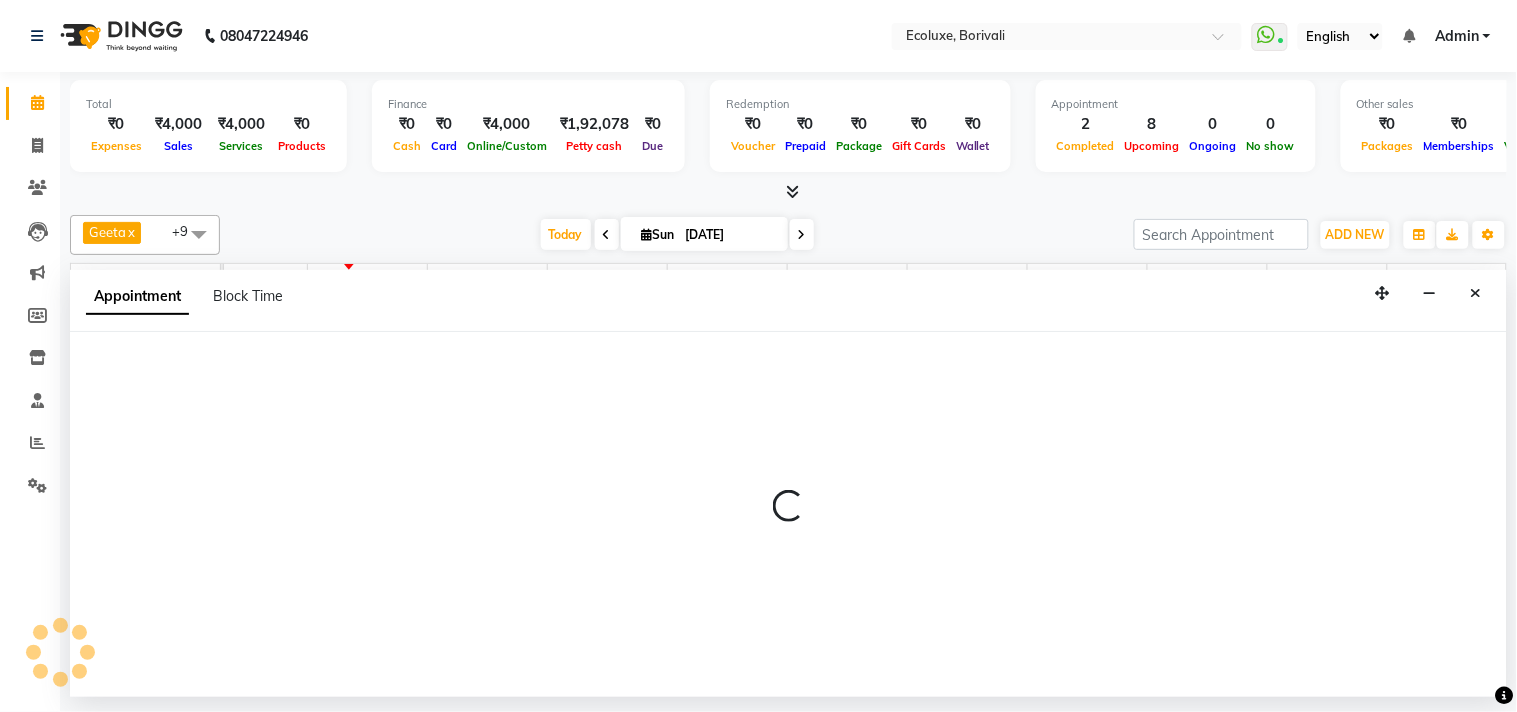 select on "37822" 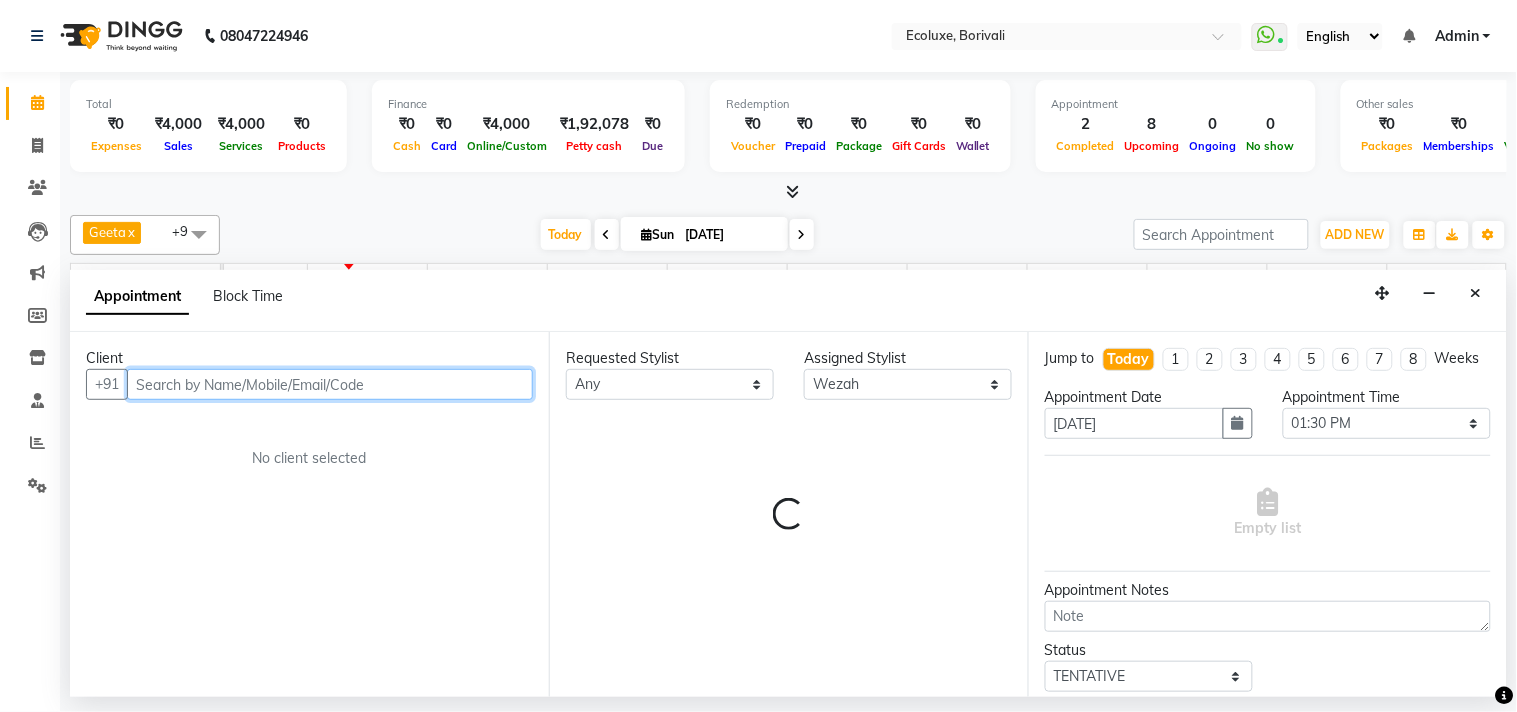 click at bounding box center [330, 384] 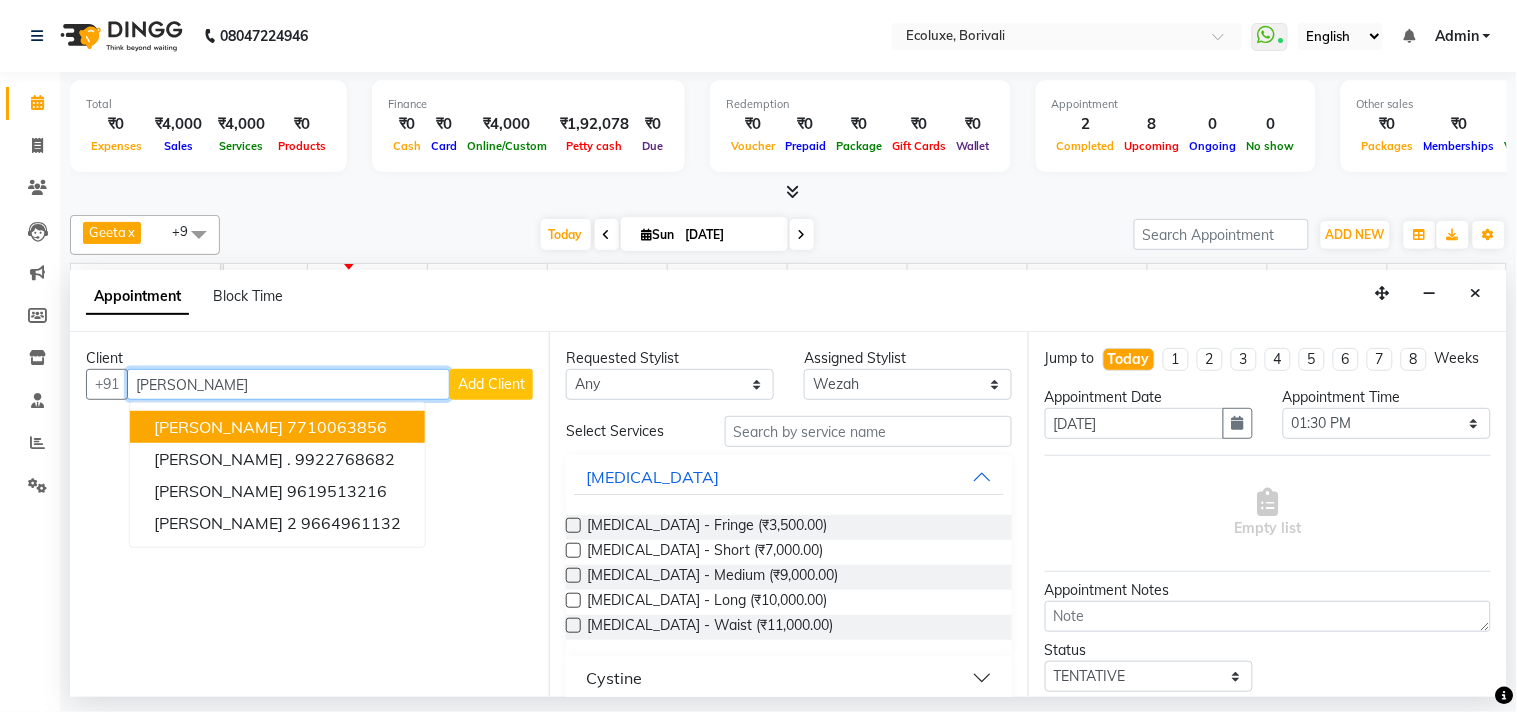 click on "7710063856" at bounding box center [337, 427] 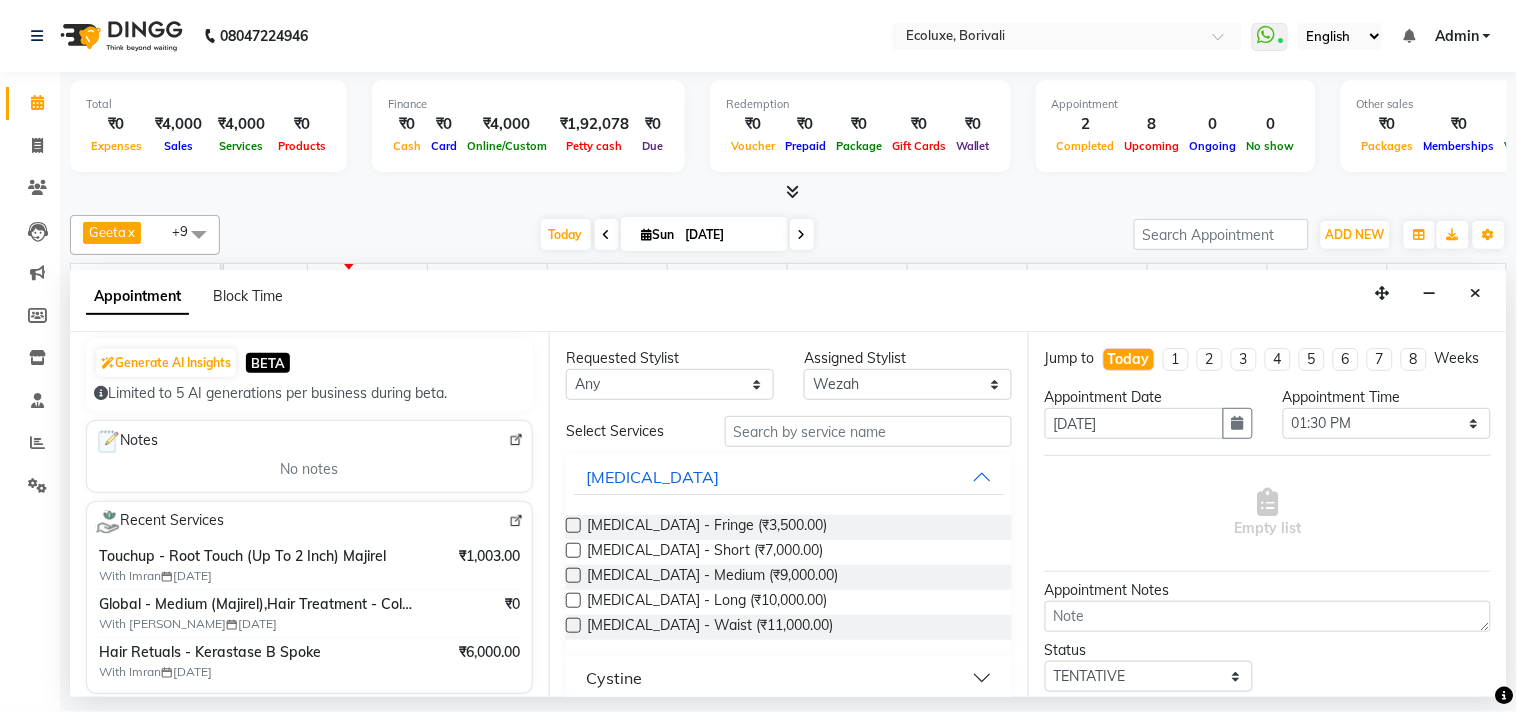 scroll, scrollTop: 222, scrollLeft: 0, axis: vertical 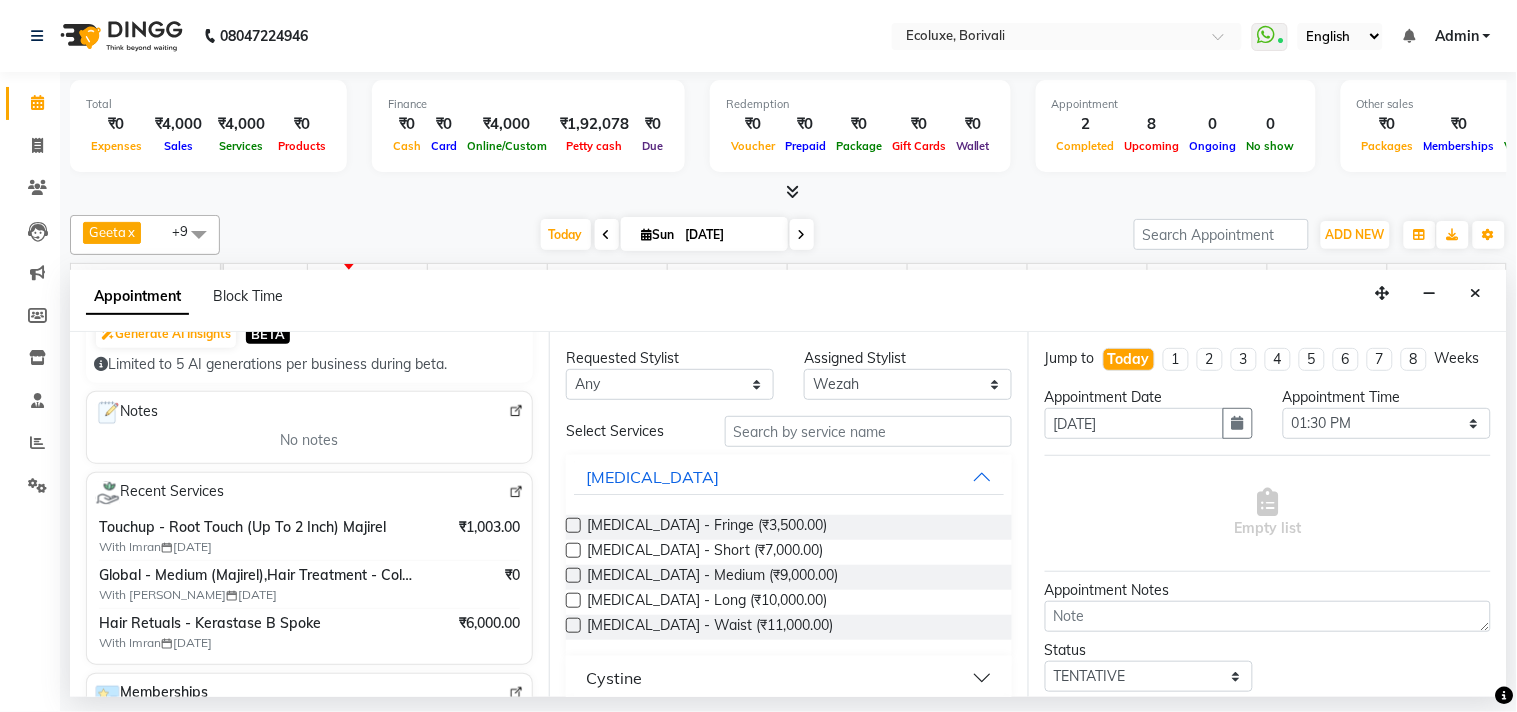 type on "7710063856" 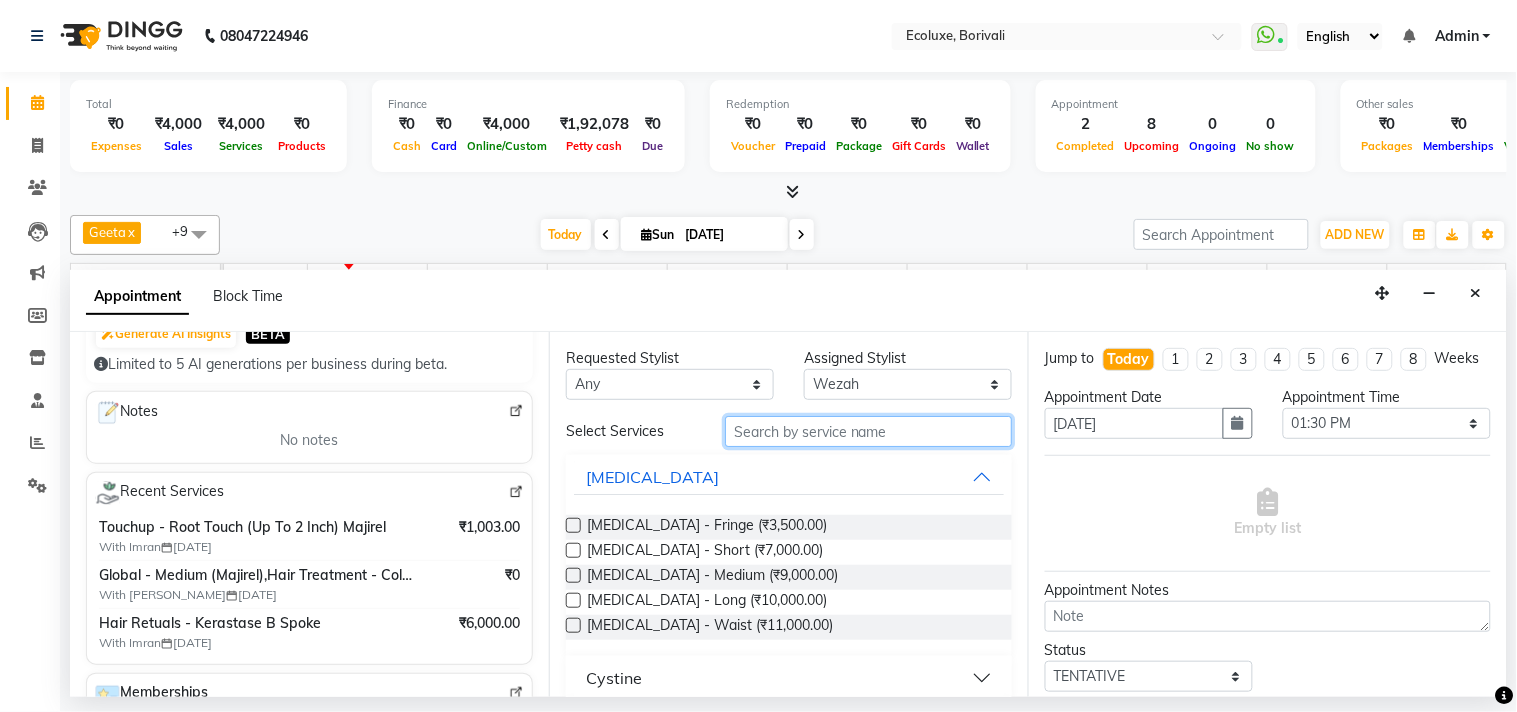 click at bounding box center [868, 431] 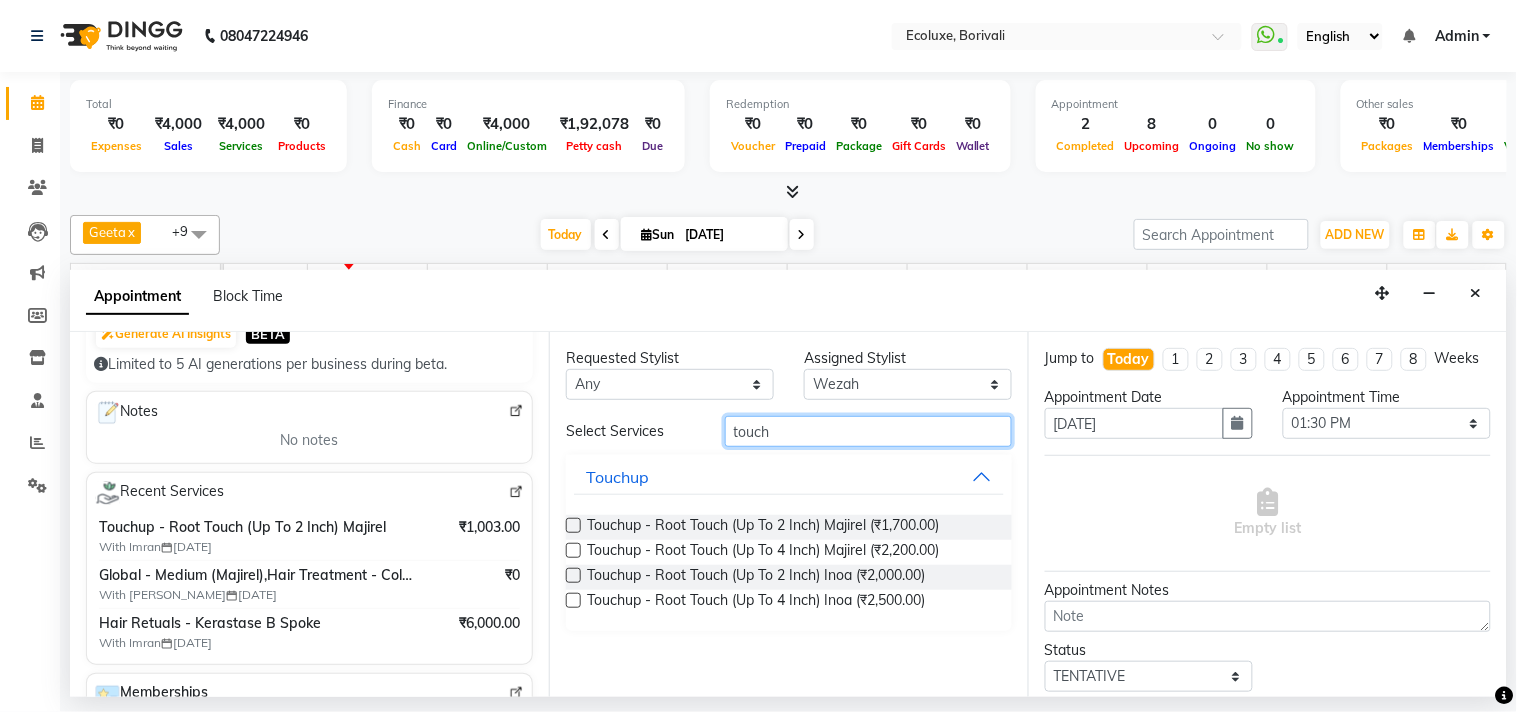 type on "touch" 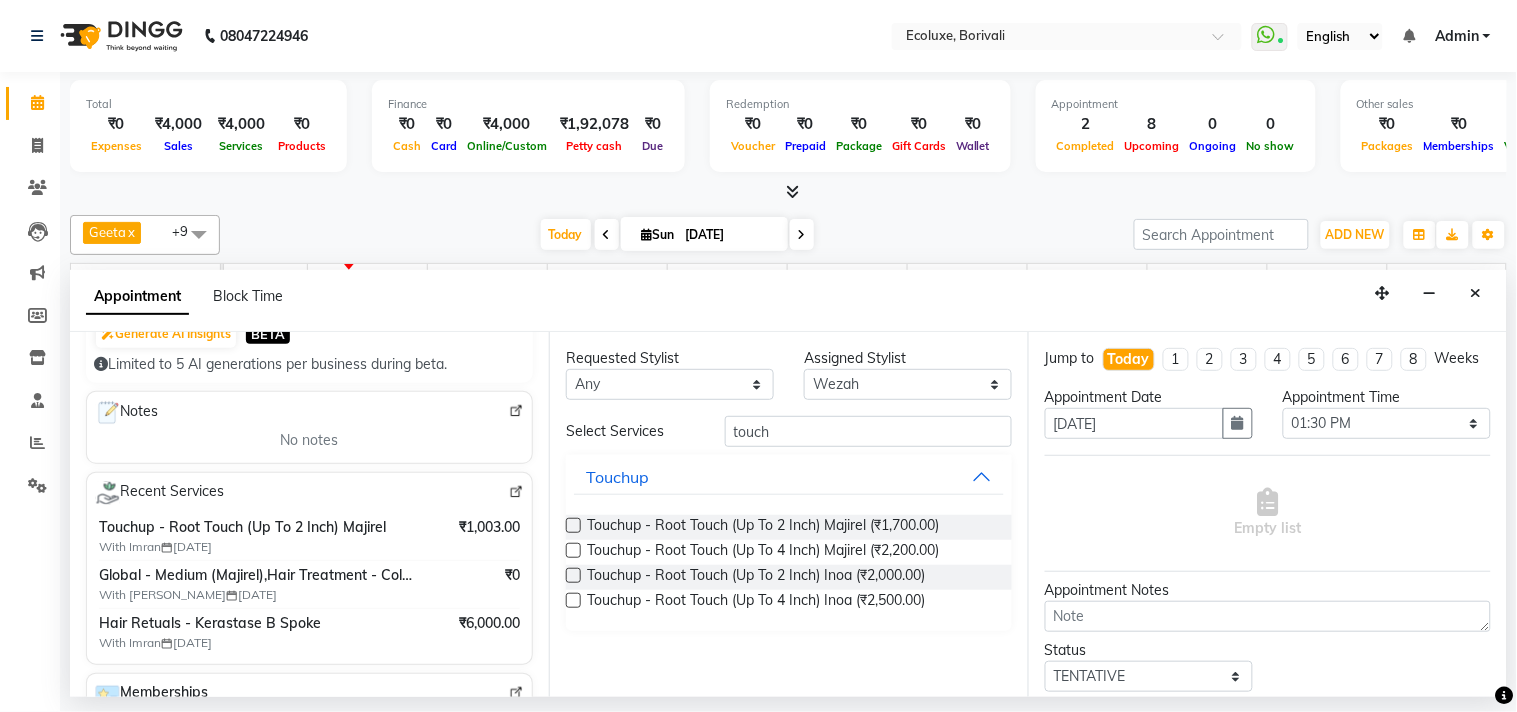 click at bounding box center (573, 525) 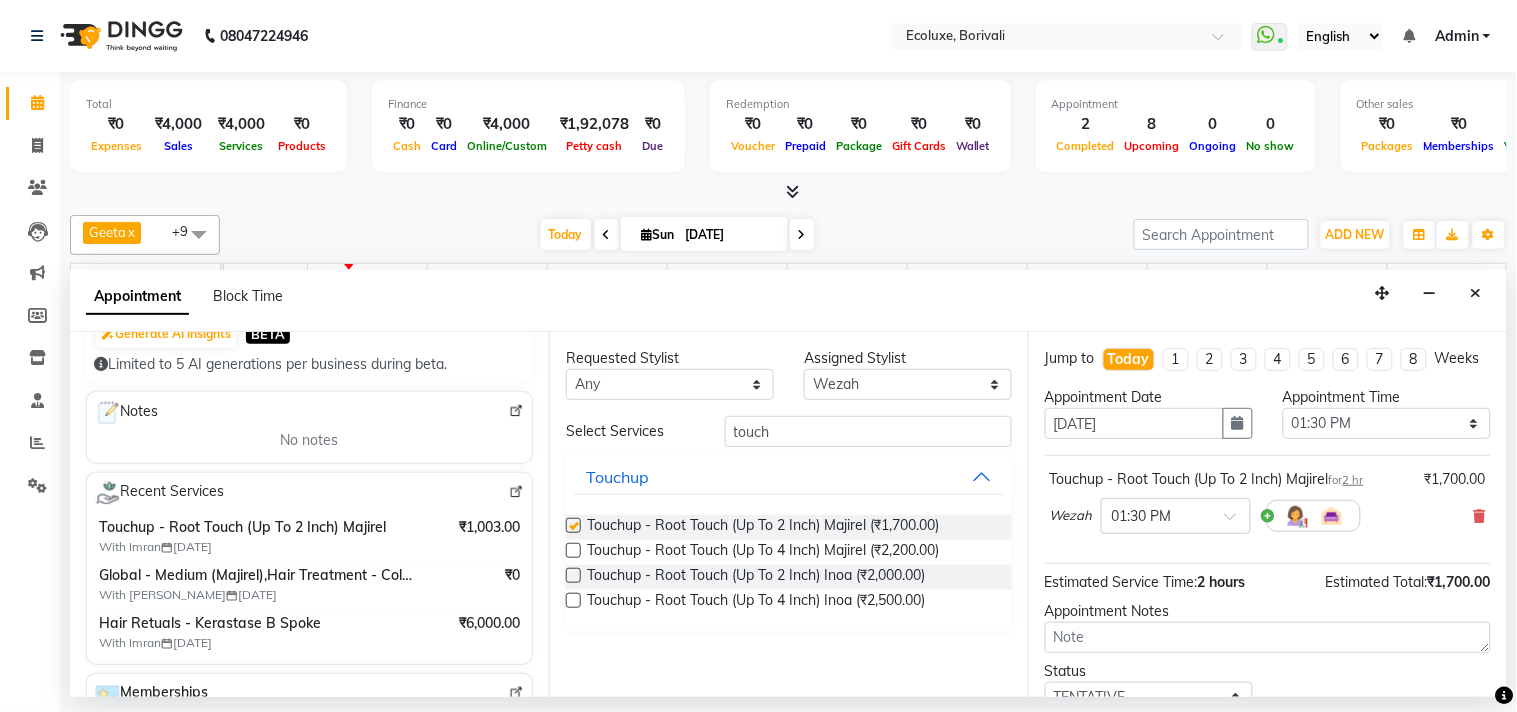 checkbox on "false" 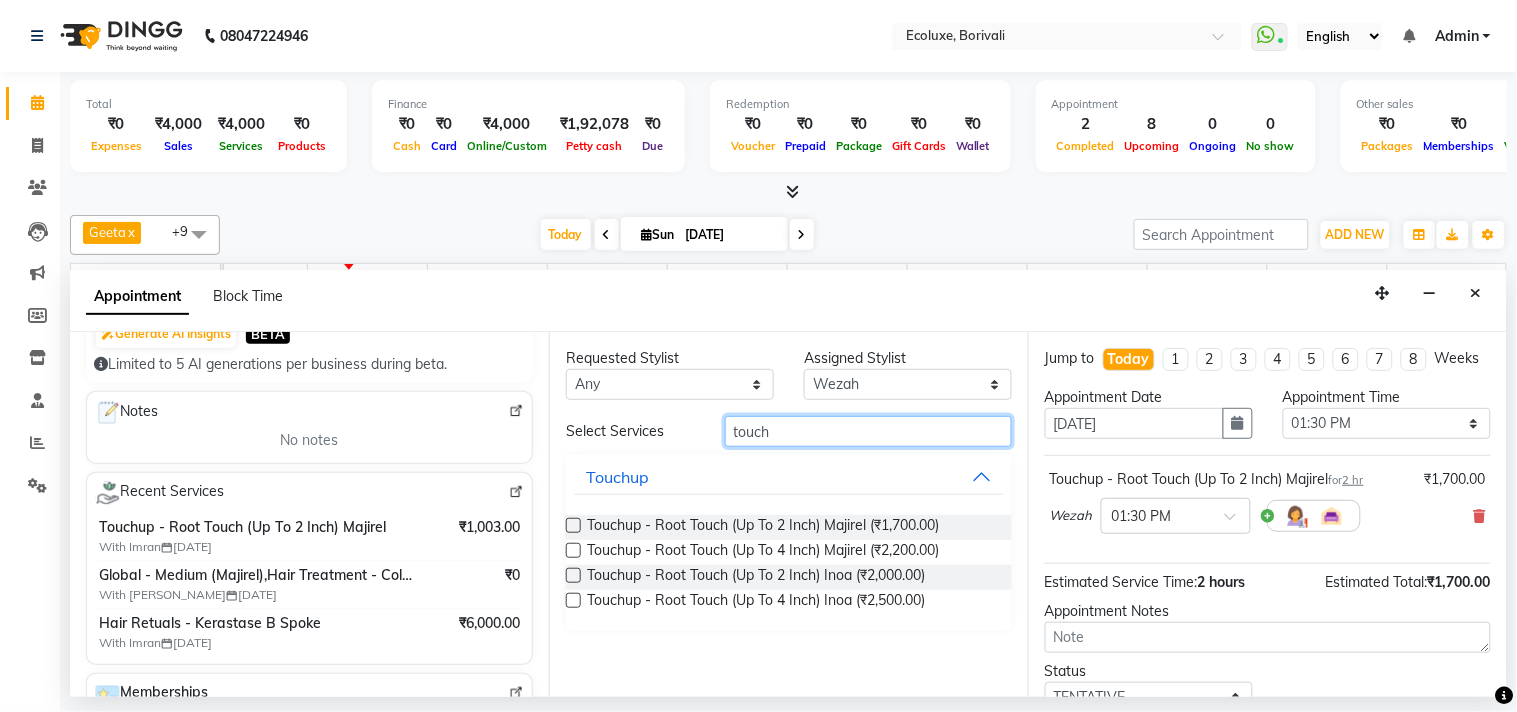 click on "touch" at bounding box center [868, 431] 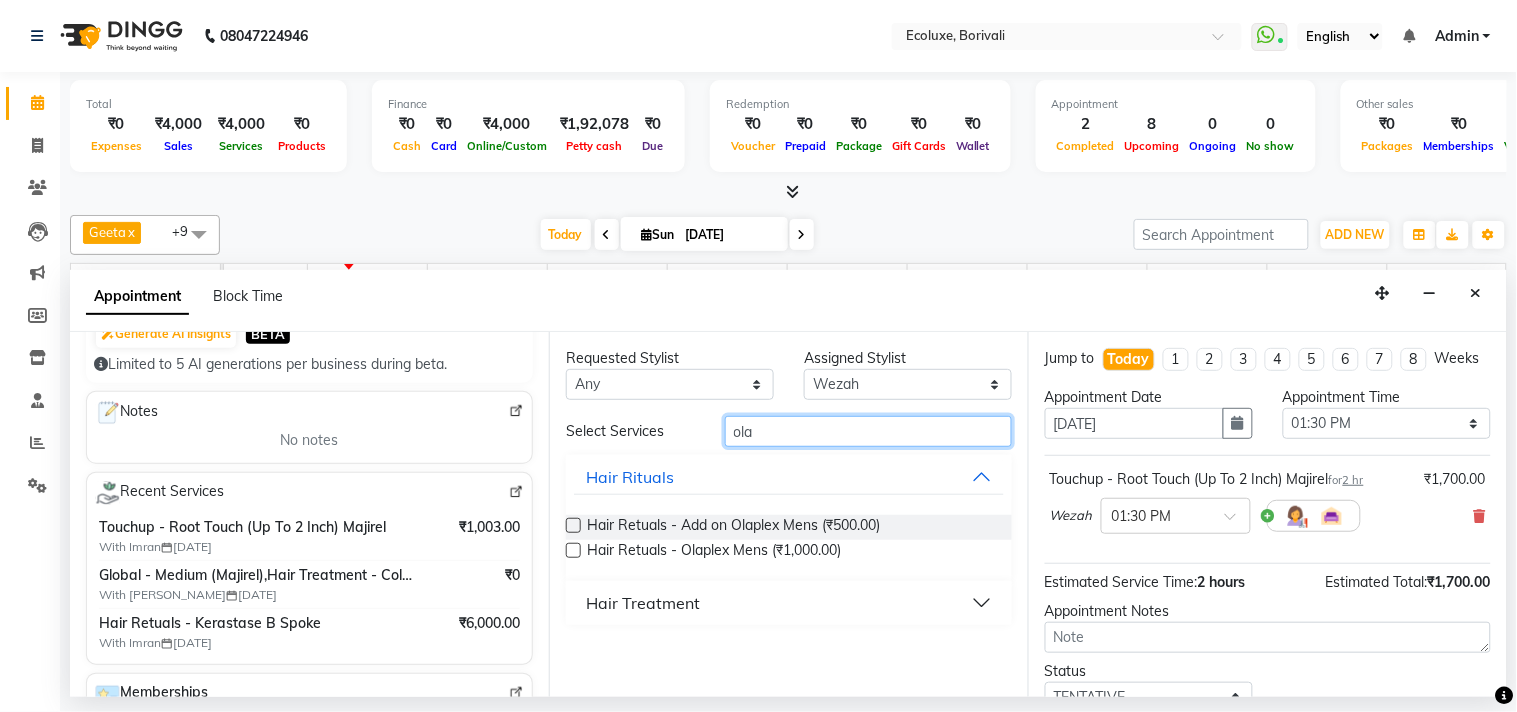 type on "ola" 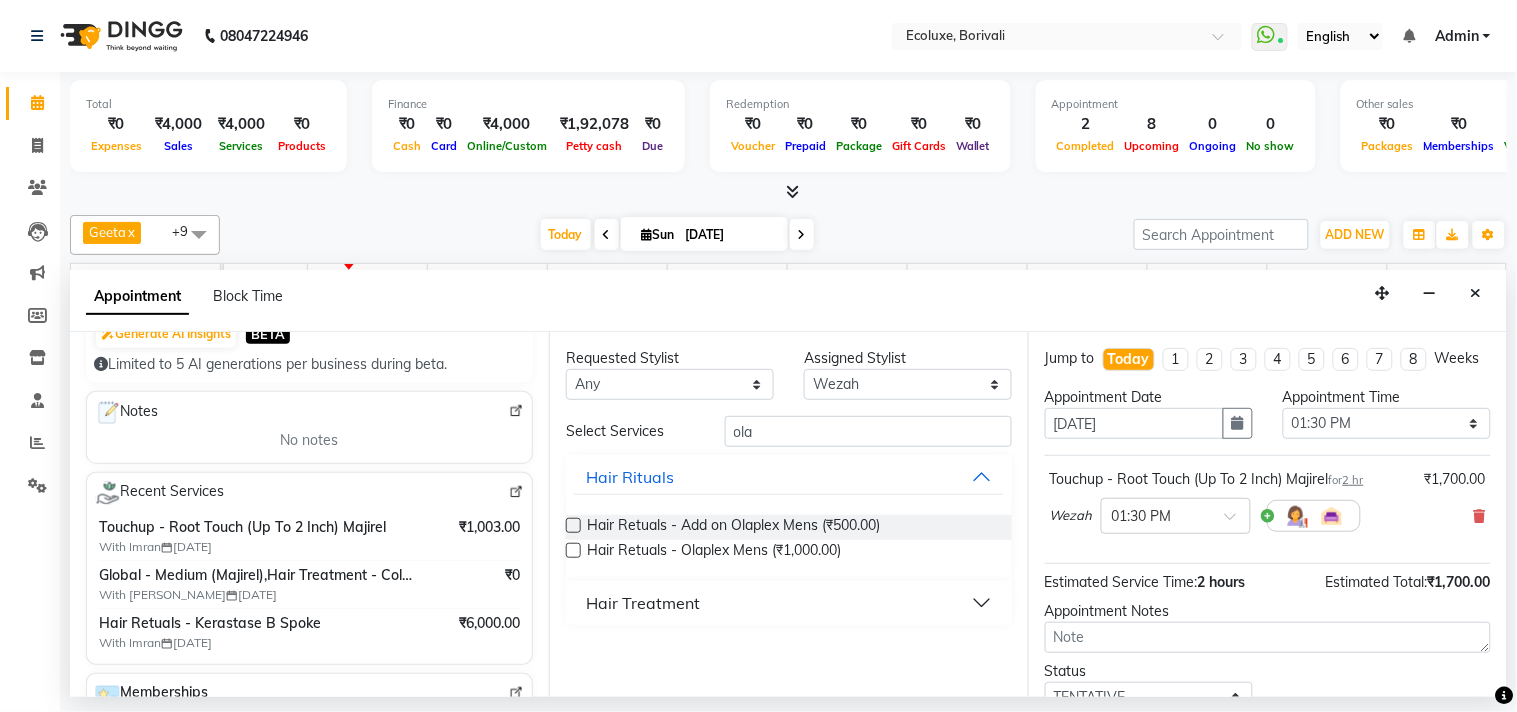 click on "Hair Treatment" at bounding box center [643, 603] 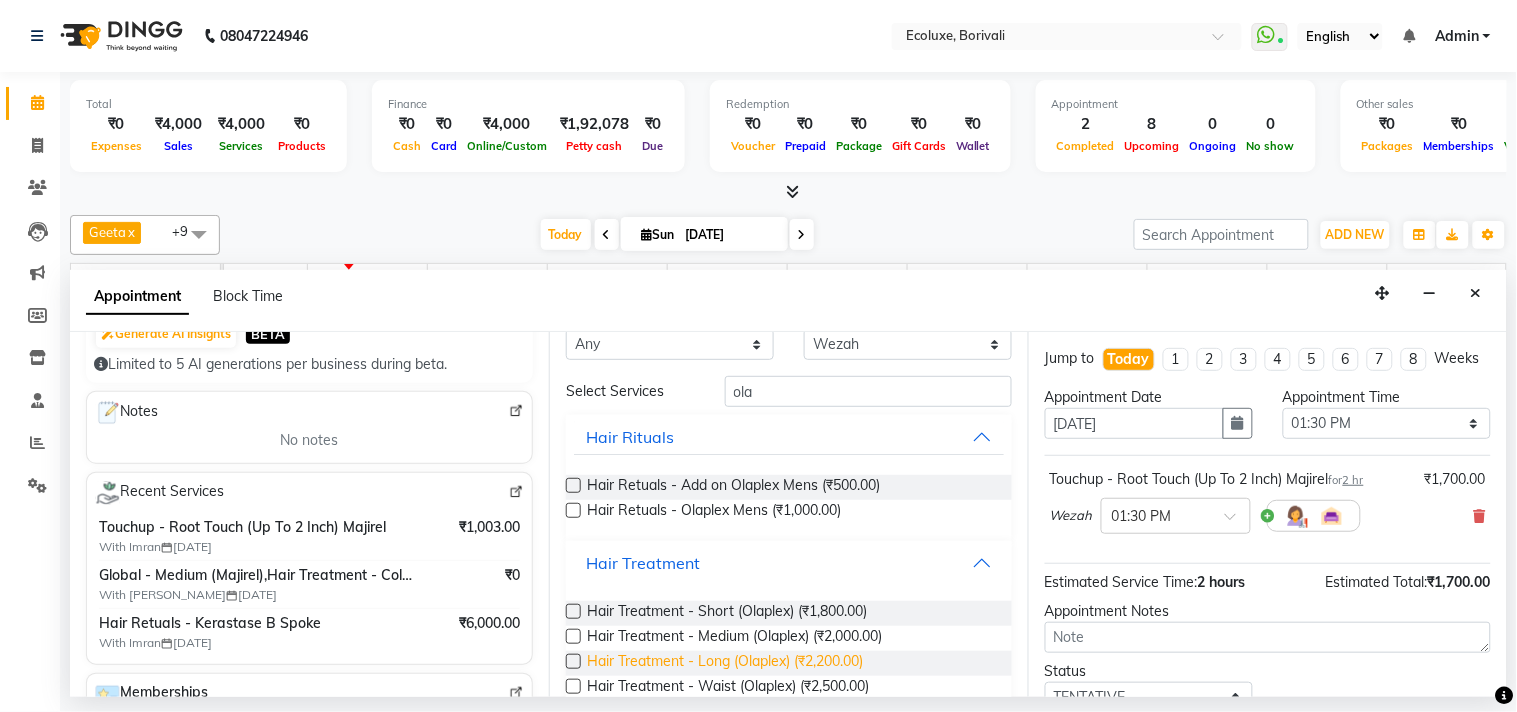 scroll, scrollTop: 75, scrollLeft: 0, axis: vertical 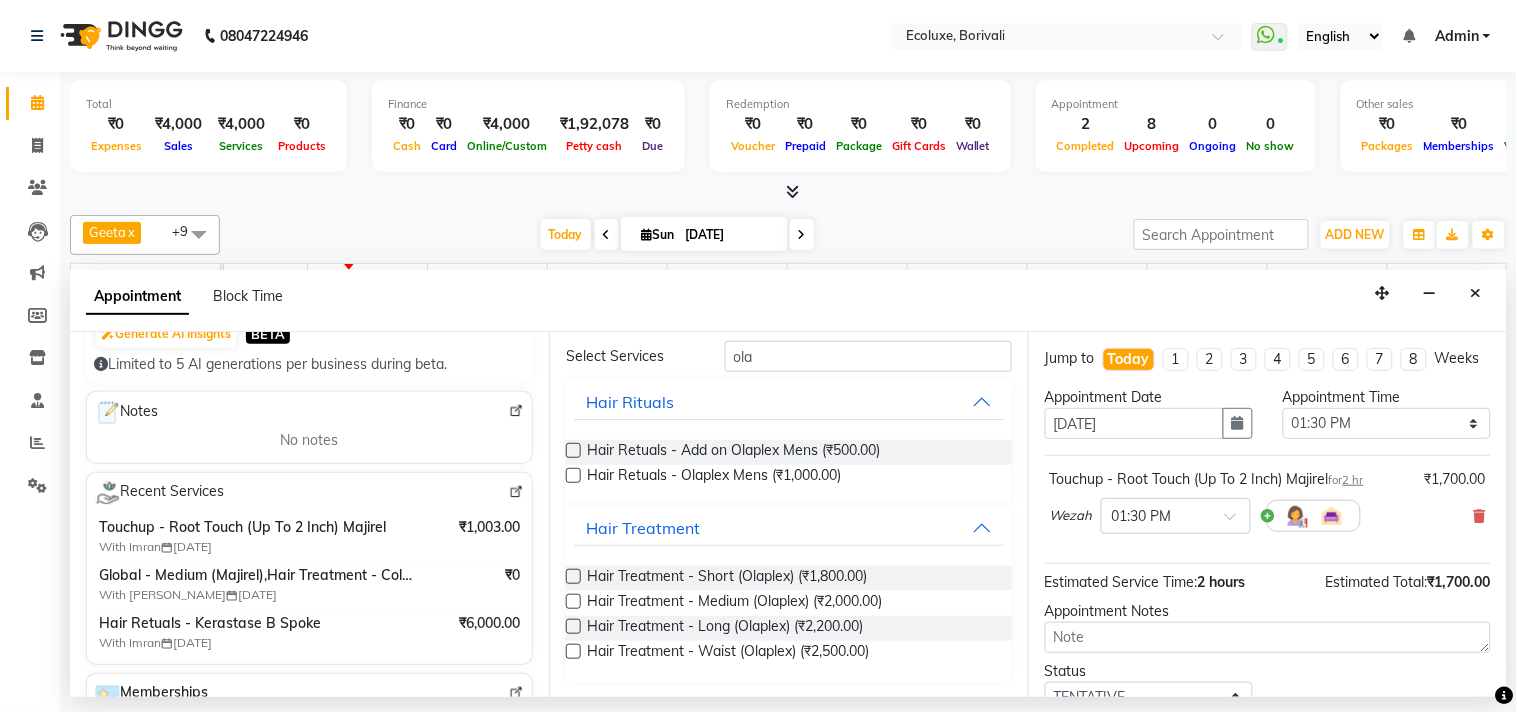 click at bounding box center (573, 626) 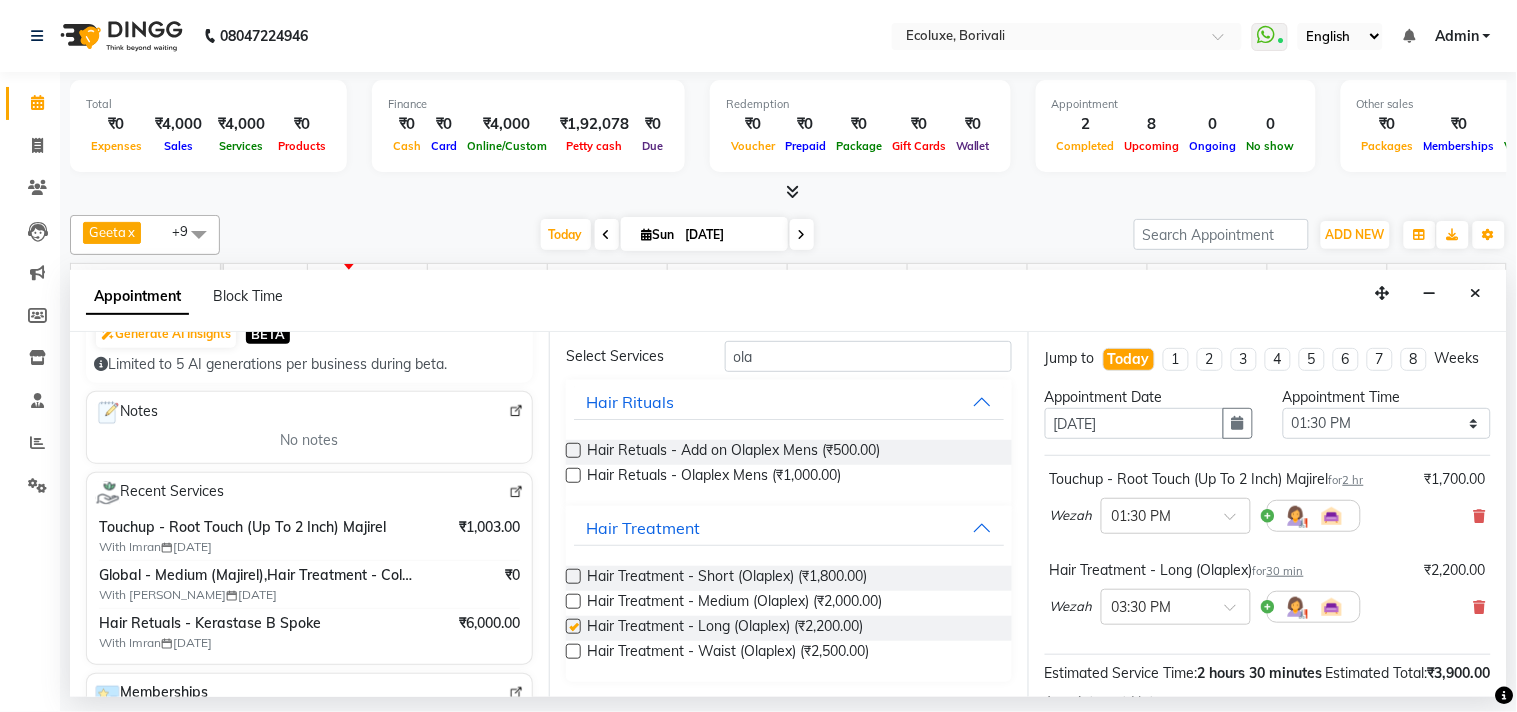 checkbox on "false" 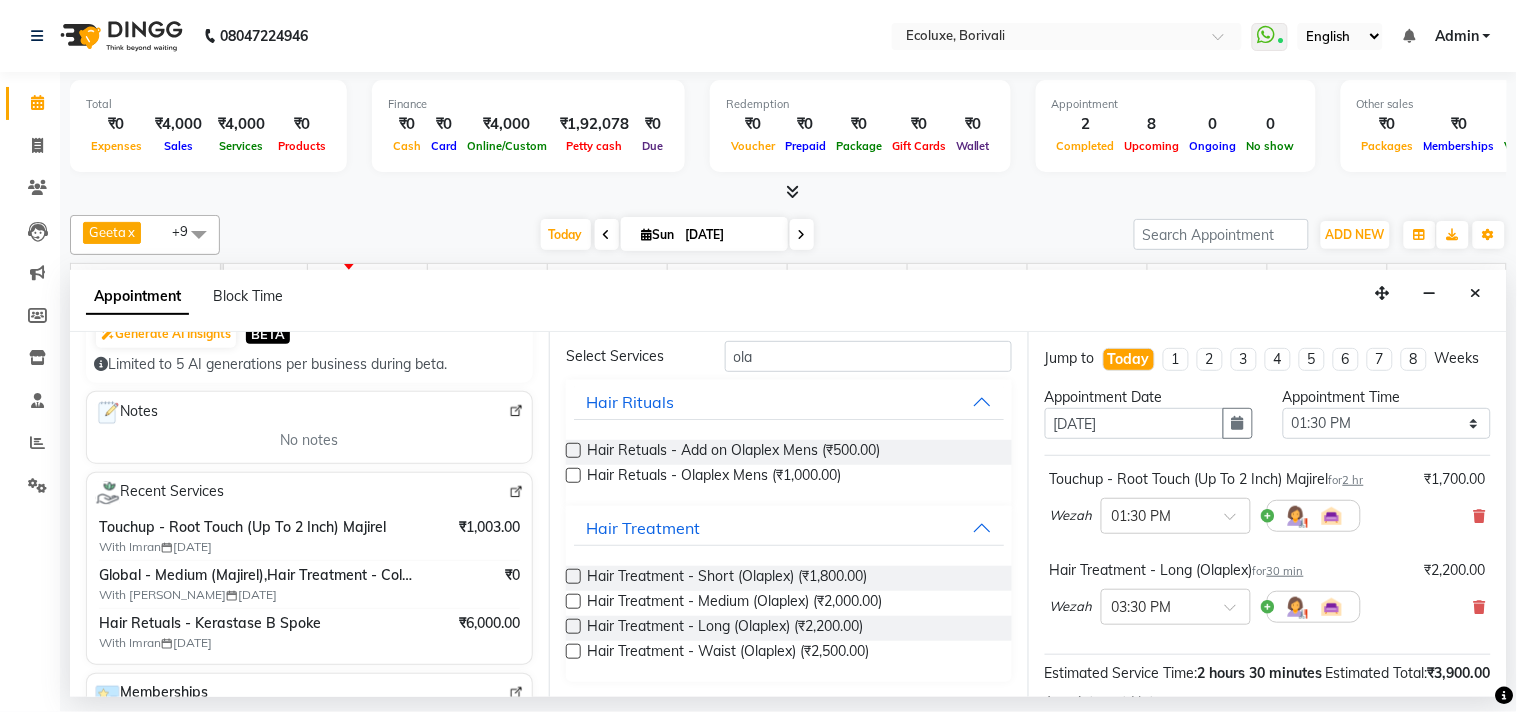 scroll, scrollTop: 272, scrollLeft: 0, axis: vertical 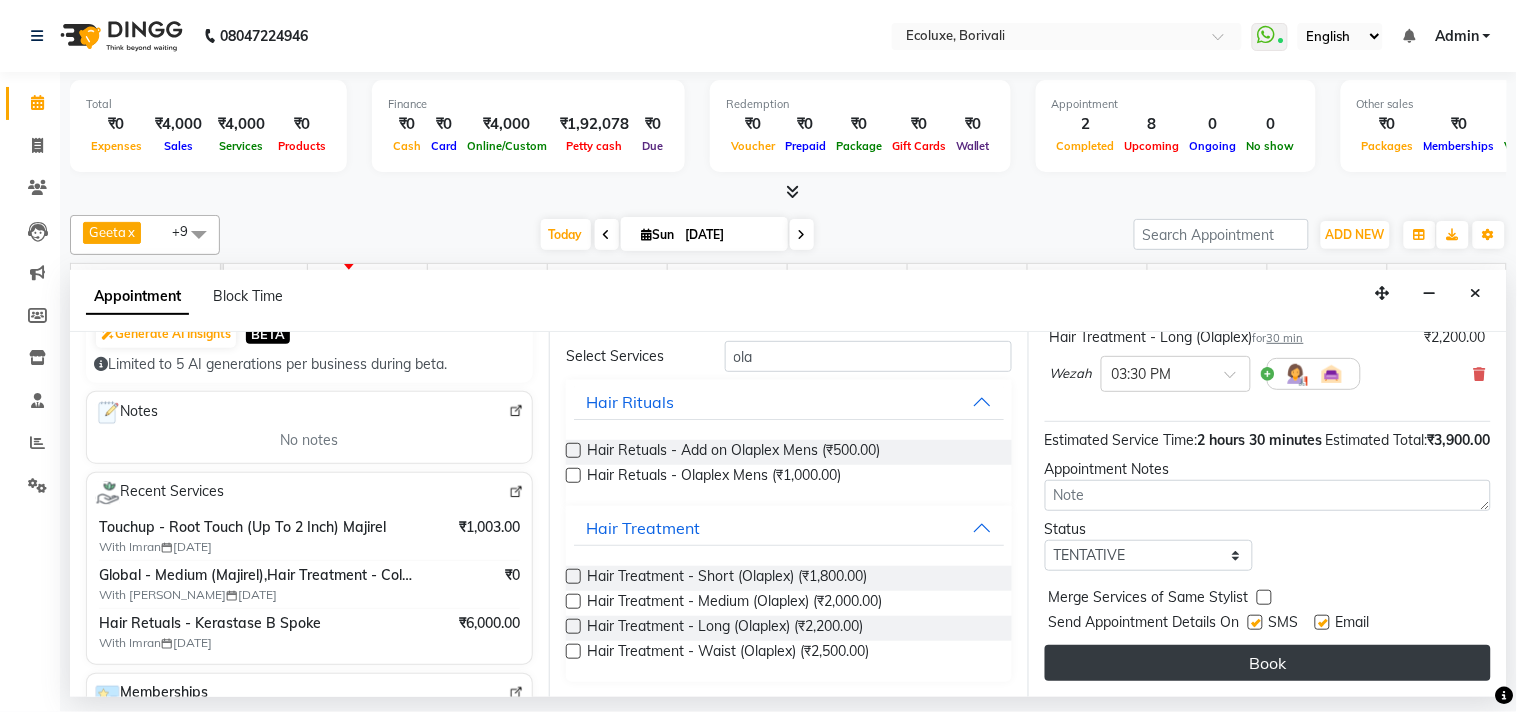 click on "Book" at bounding box center [1268, 663] 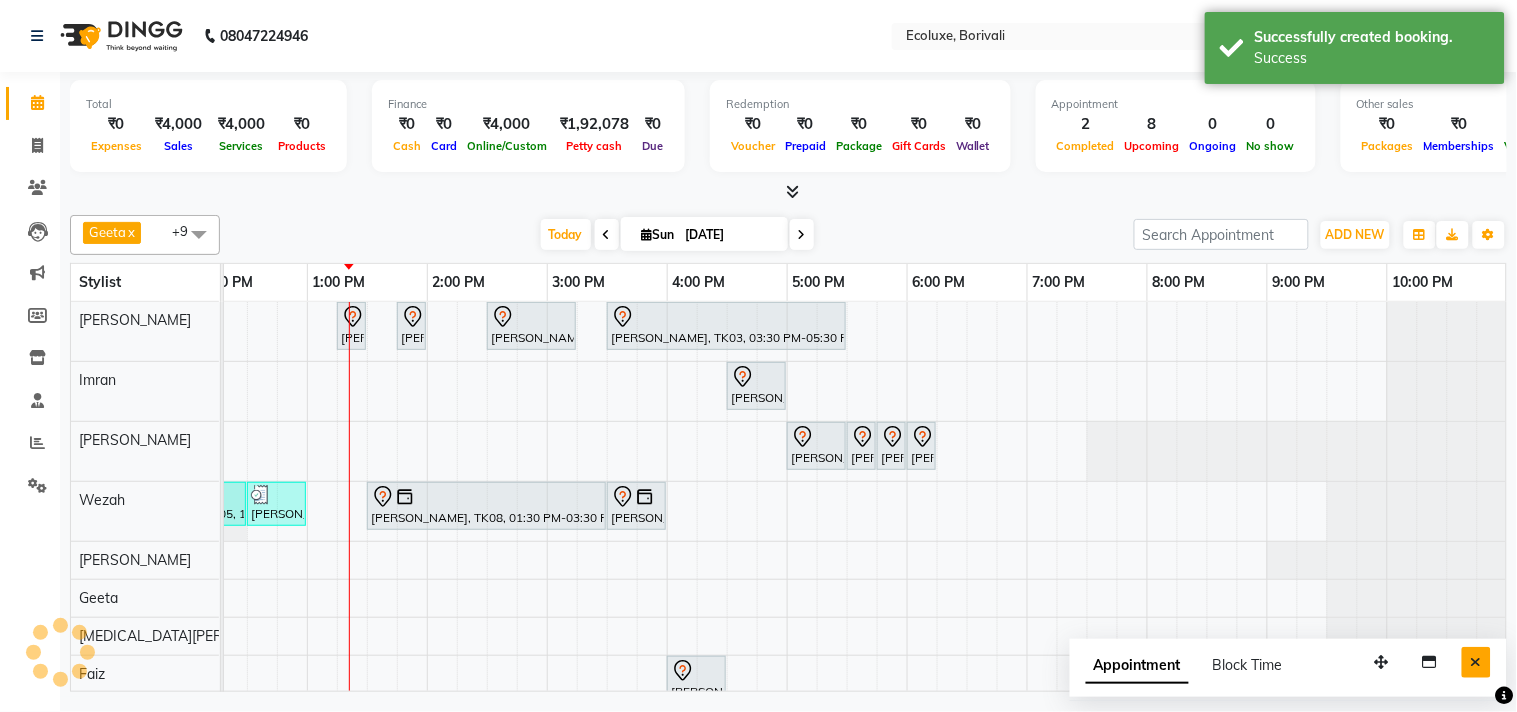 click at bounding box center (1476, 662) 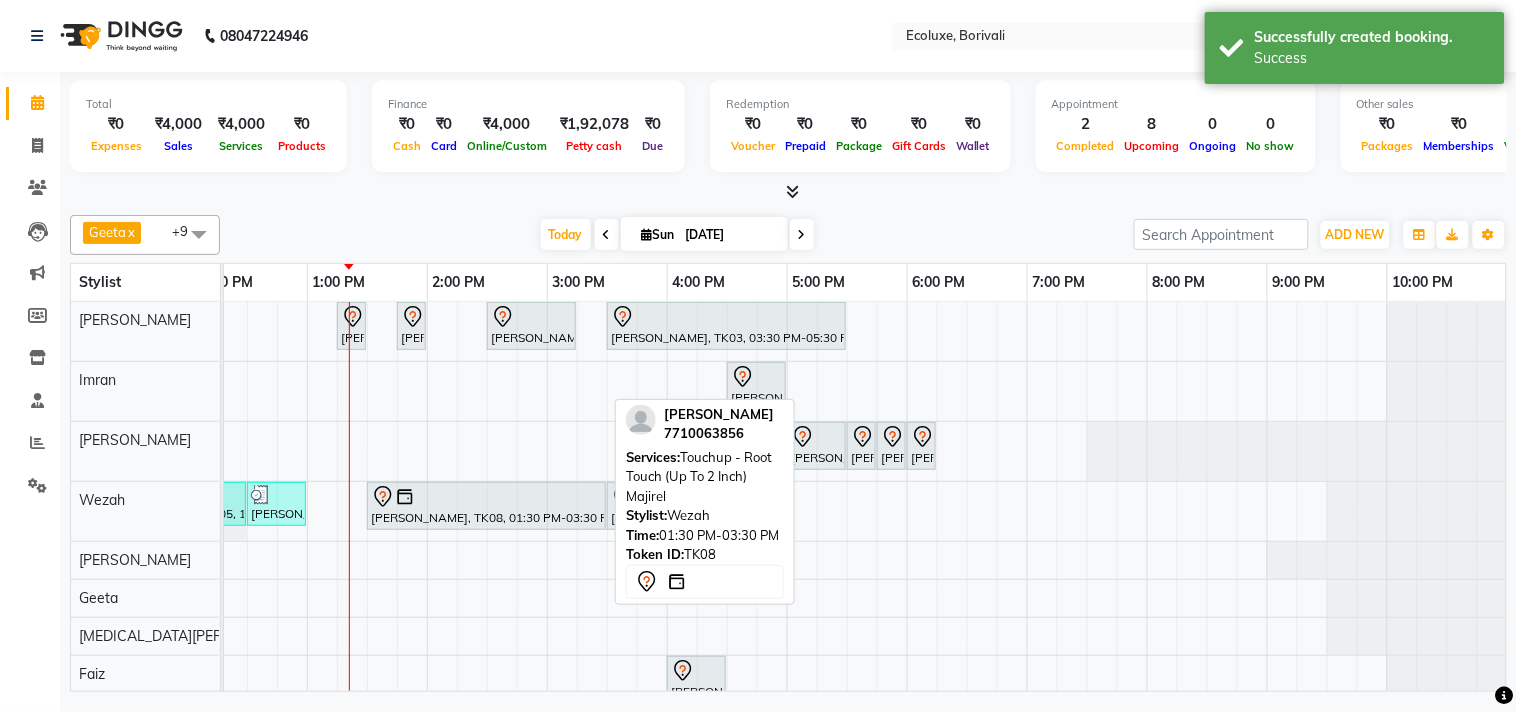 click at bounding box center (486, 497) 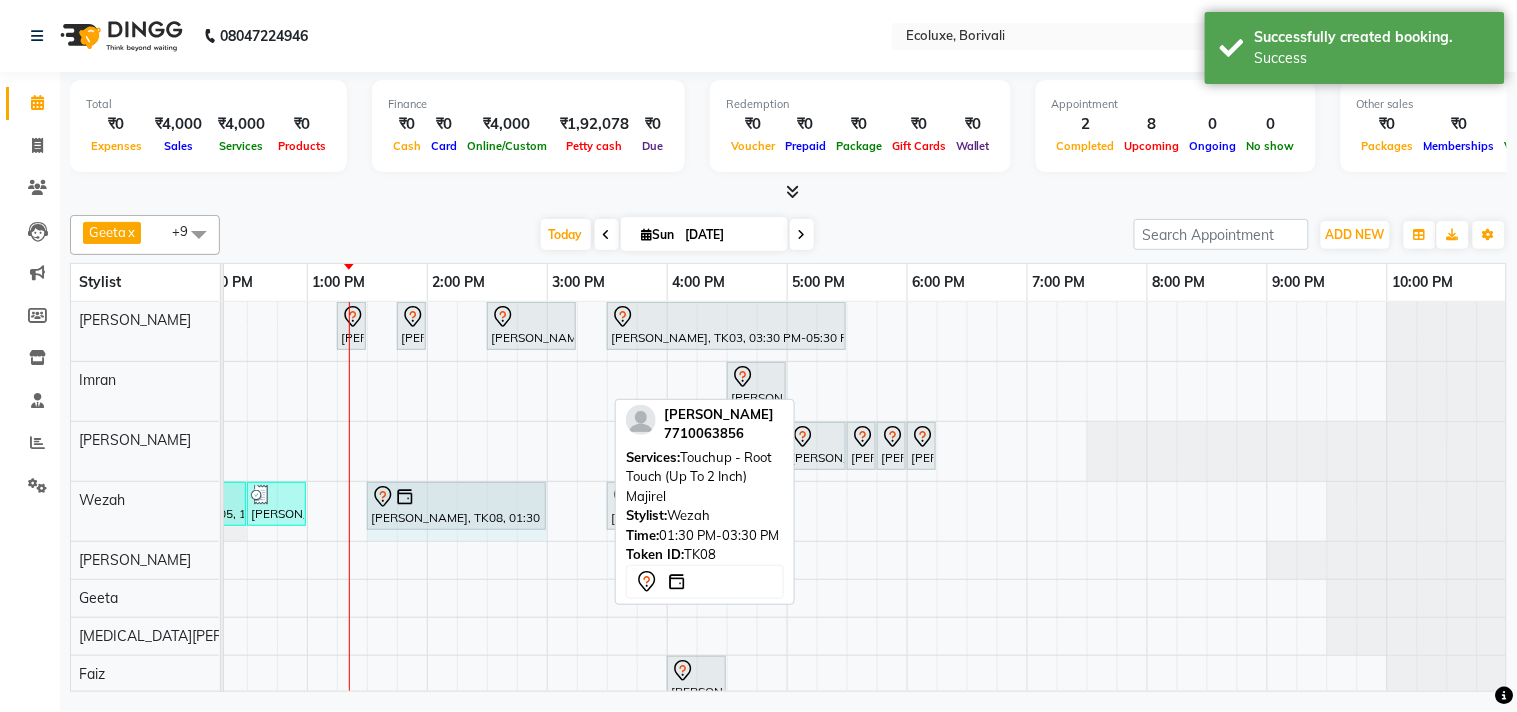 drag, startPoint x: 603, startPoint y: 495, endPoint x: 533, endPoint y: 495, distance: 70 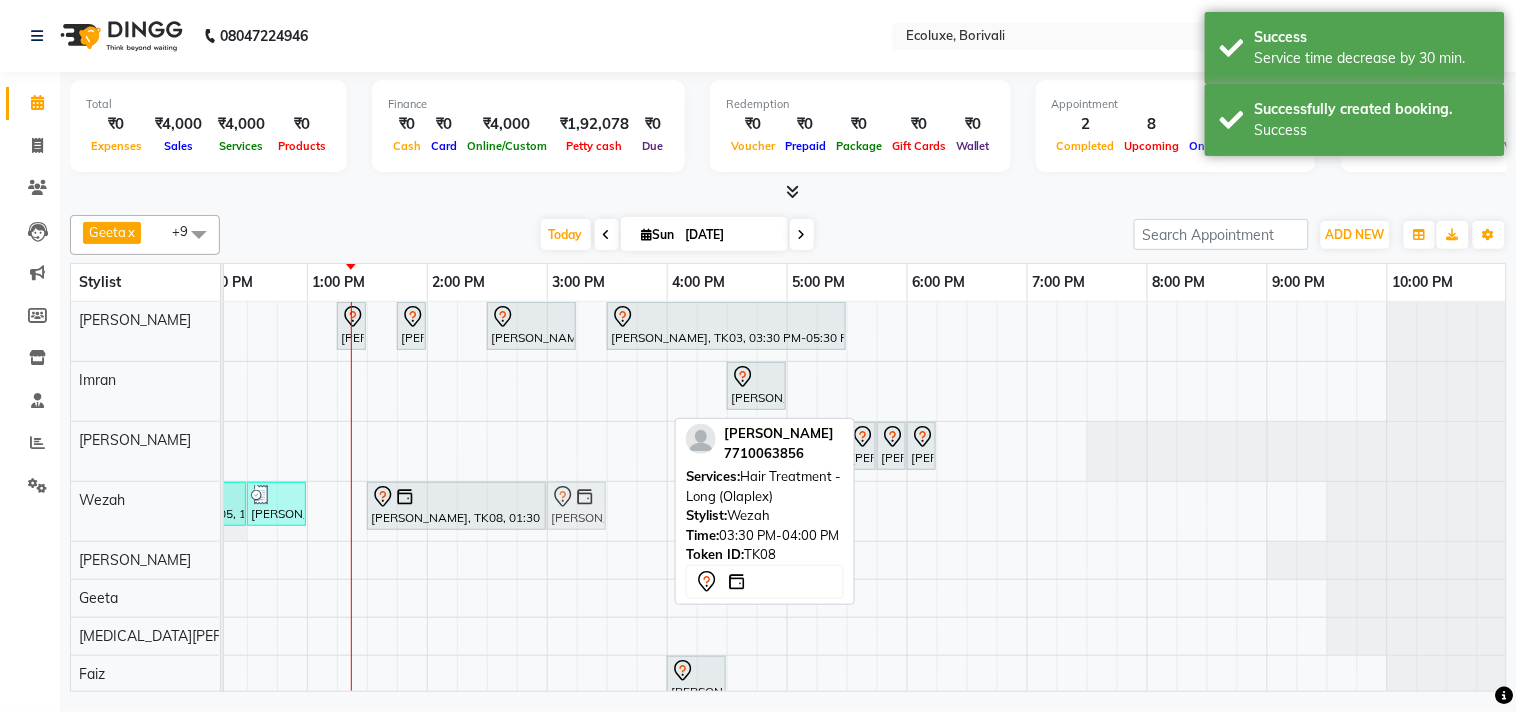 drag, startPoint x: 641, startPoint y: 504, endPoint x: 573, endPoint y: 508, distance: 68.117546 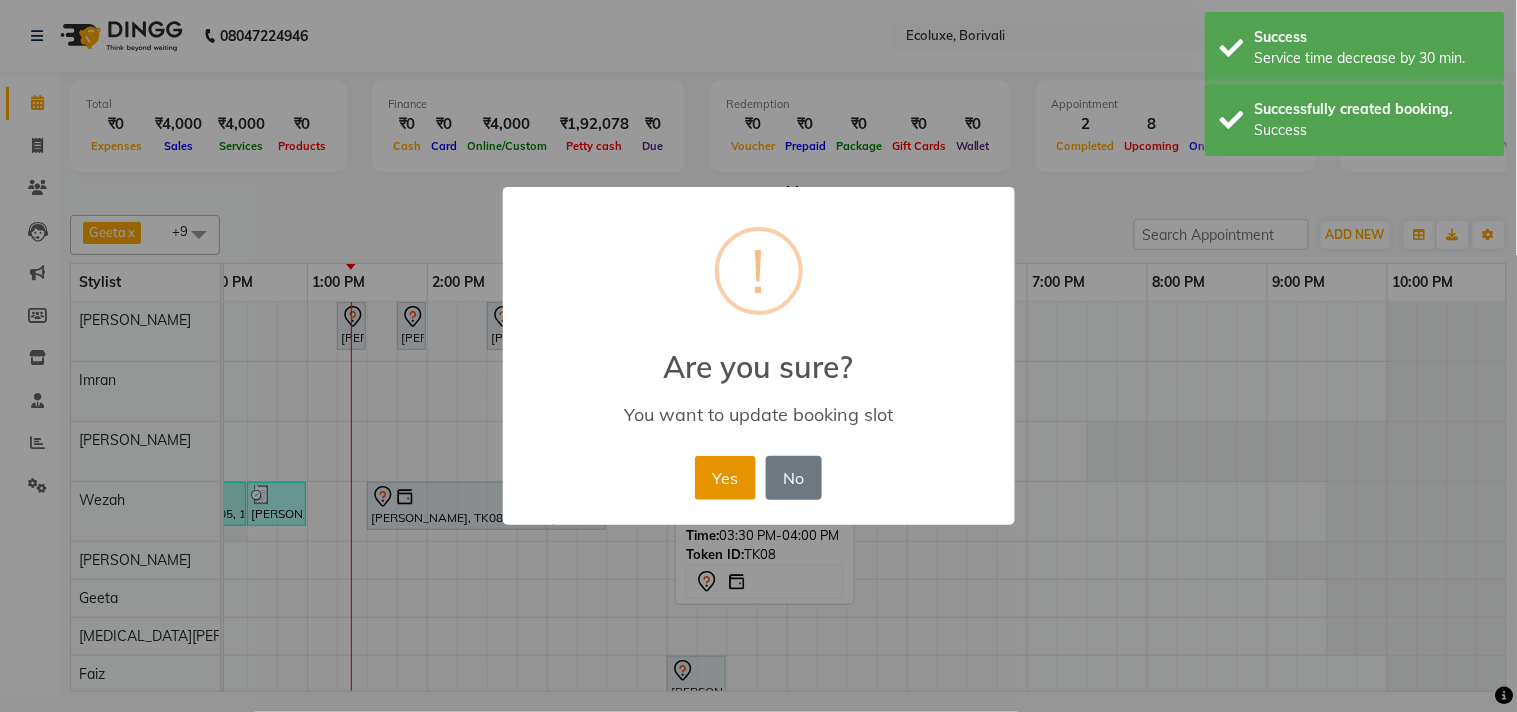 click on "Yes" at bounding box center (725, 478) 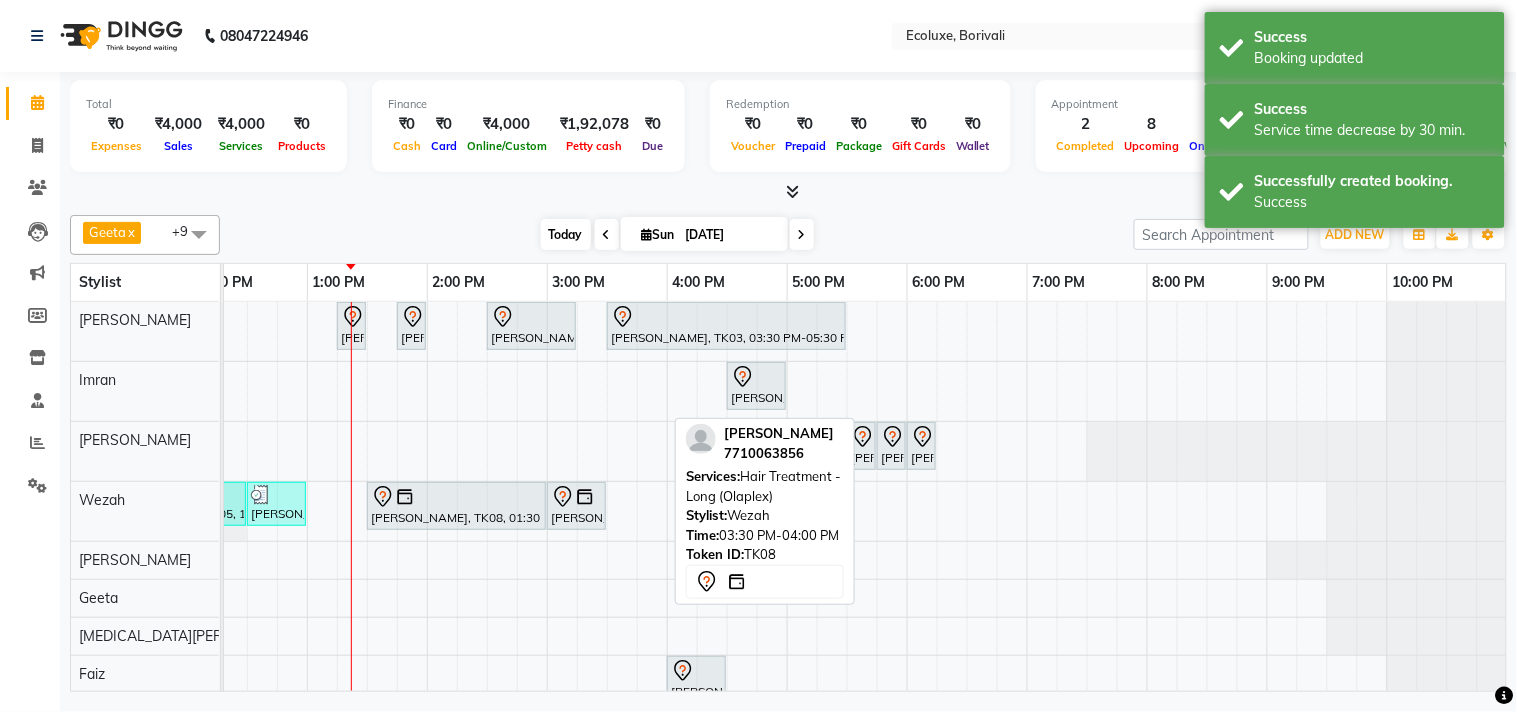 click on "Today" at bounding box center [566, 234] 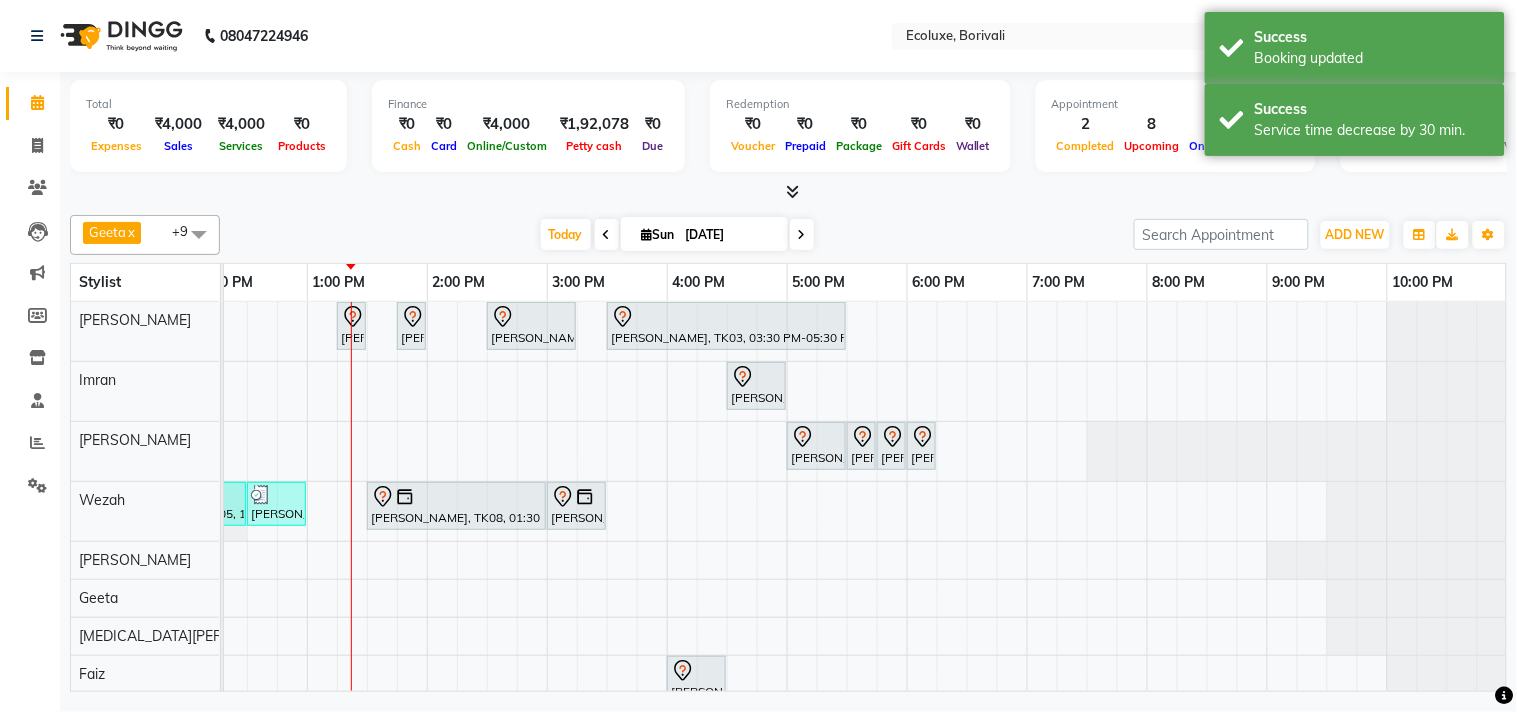scroll, scrollTop: 117, scrollLeft: 397, axis: both 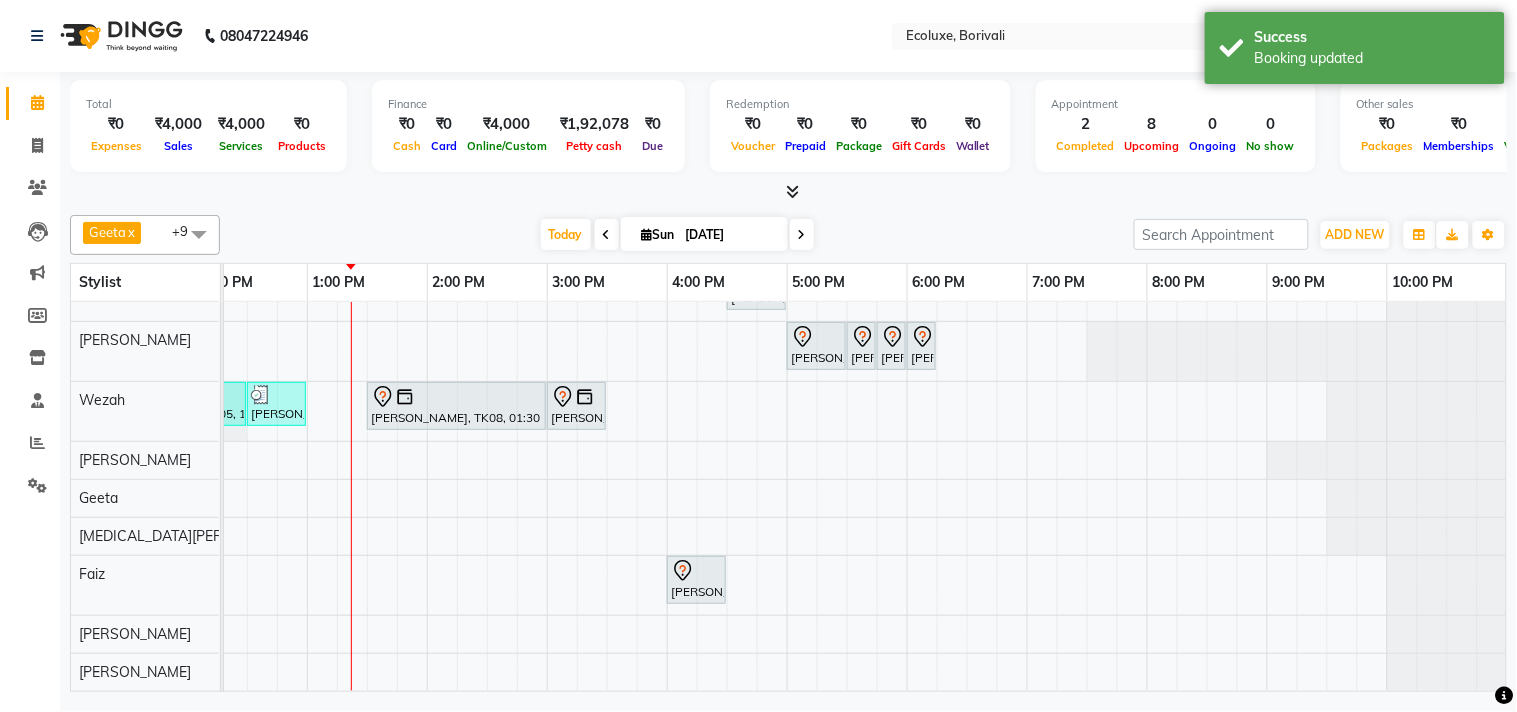 click at bounding box center (199, 234) 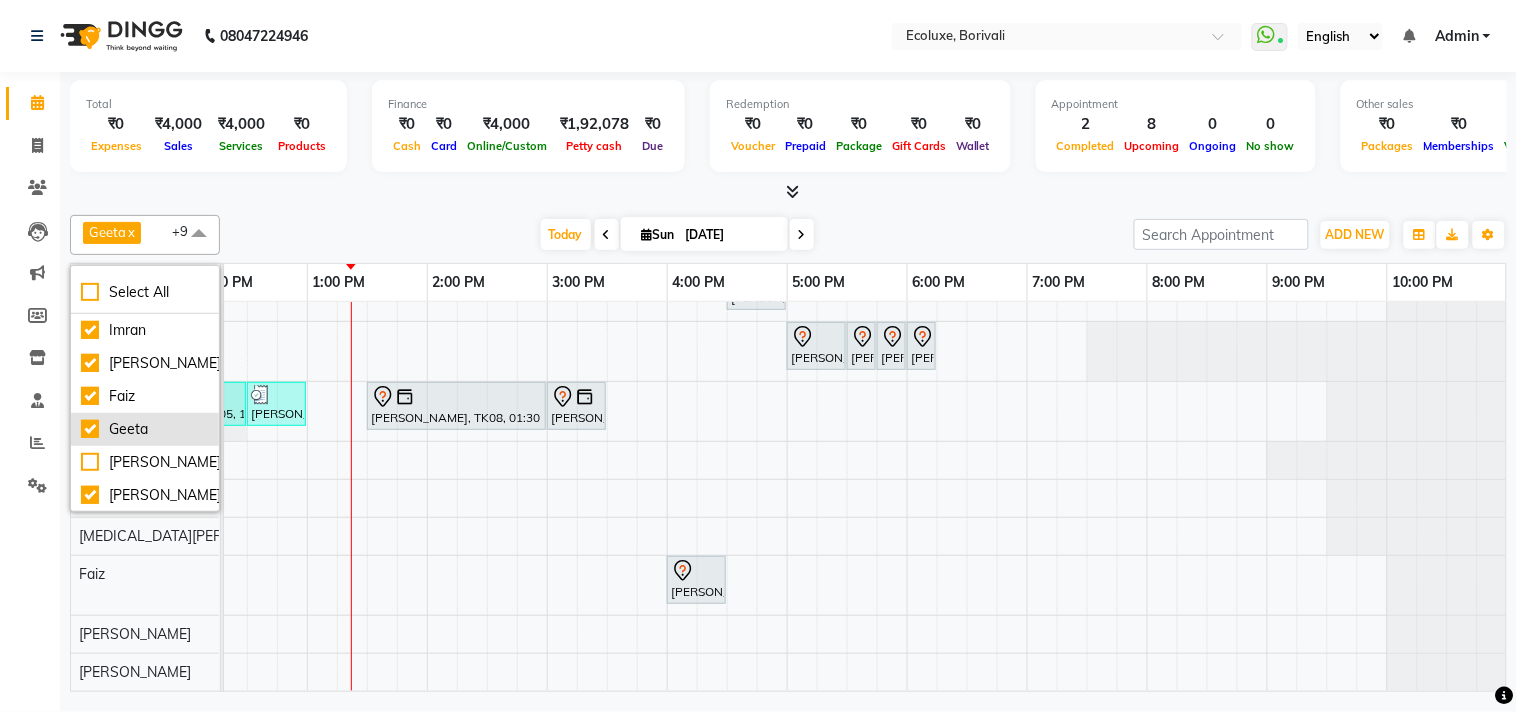 click on "Geeta" at bounding box center [145, 429] 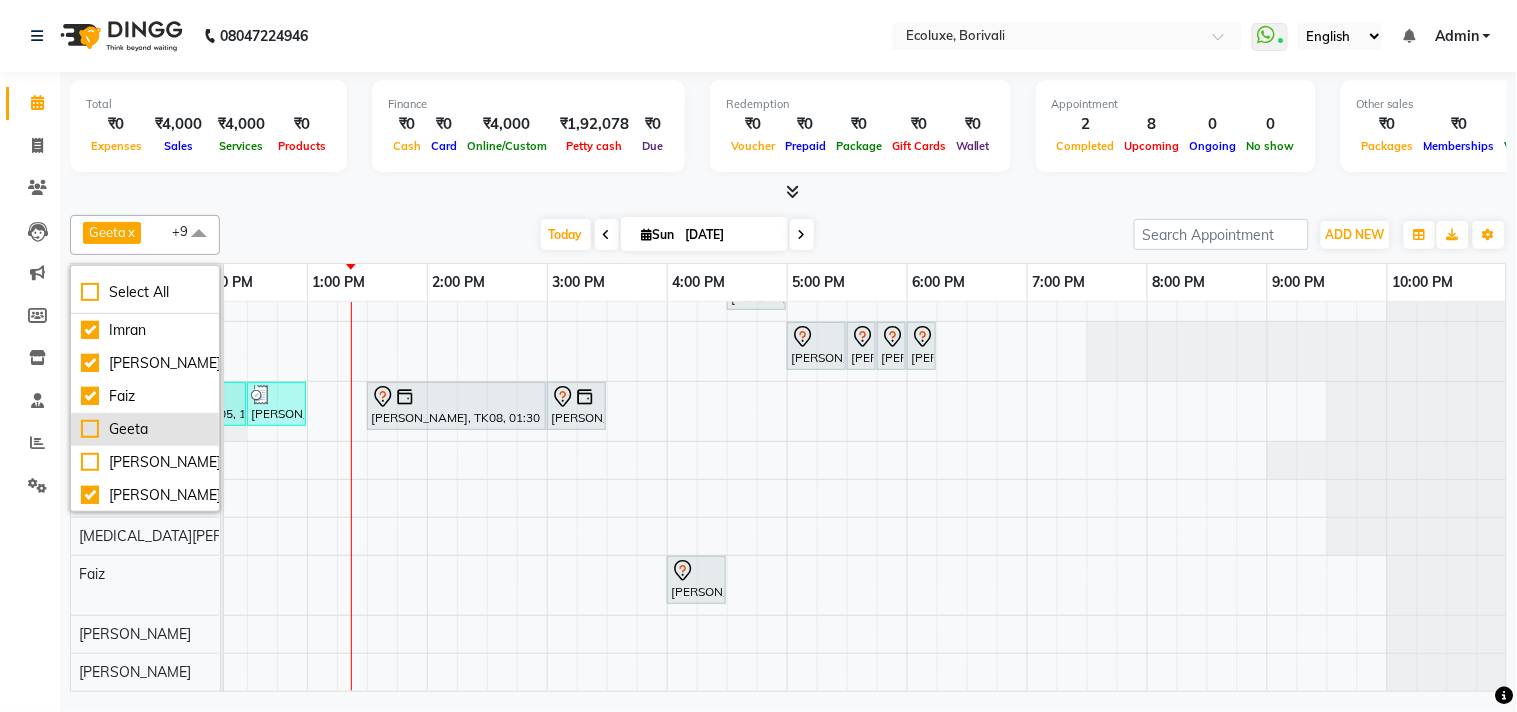 checkbox on "false" 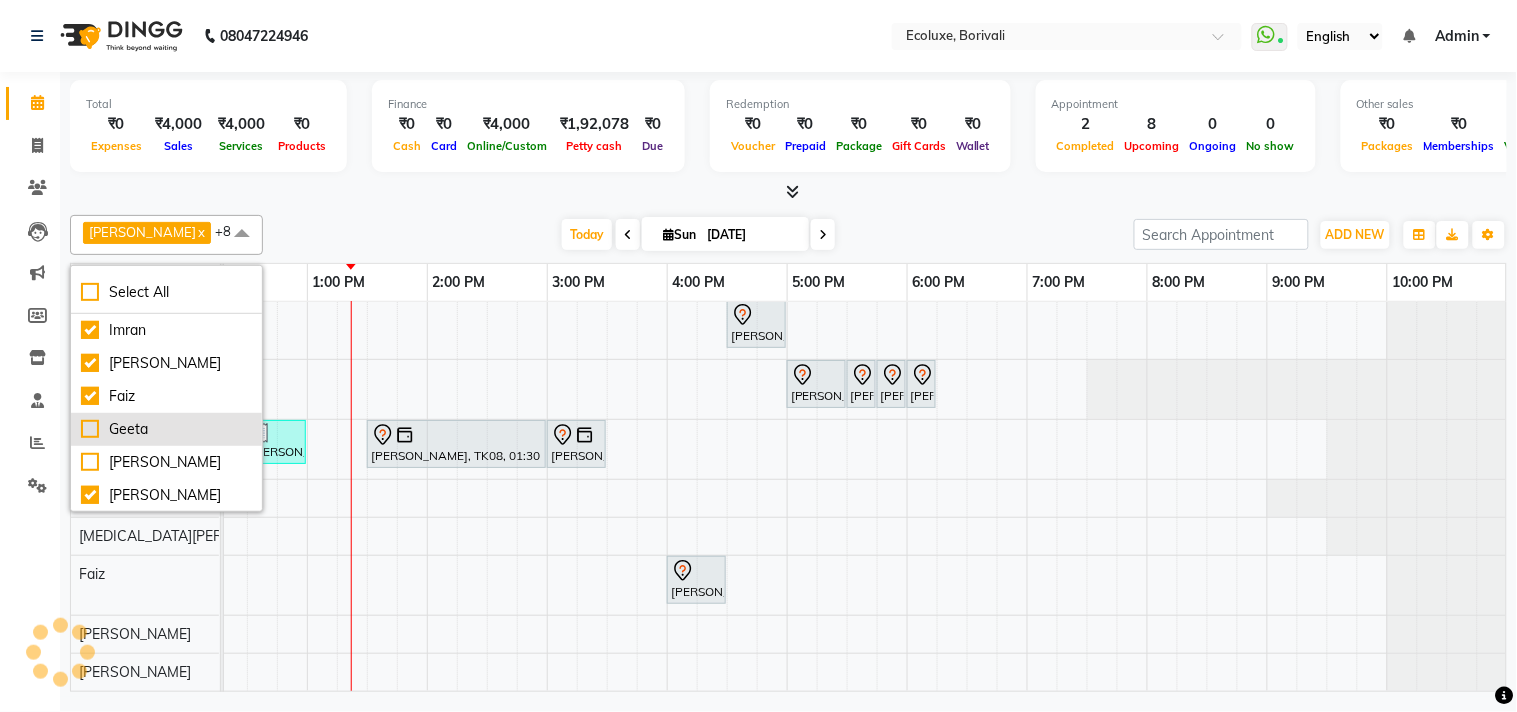 scroll, scrollTop: 80, scrollLeft: 0, axis: vertical 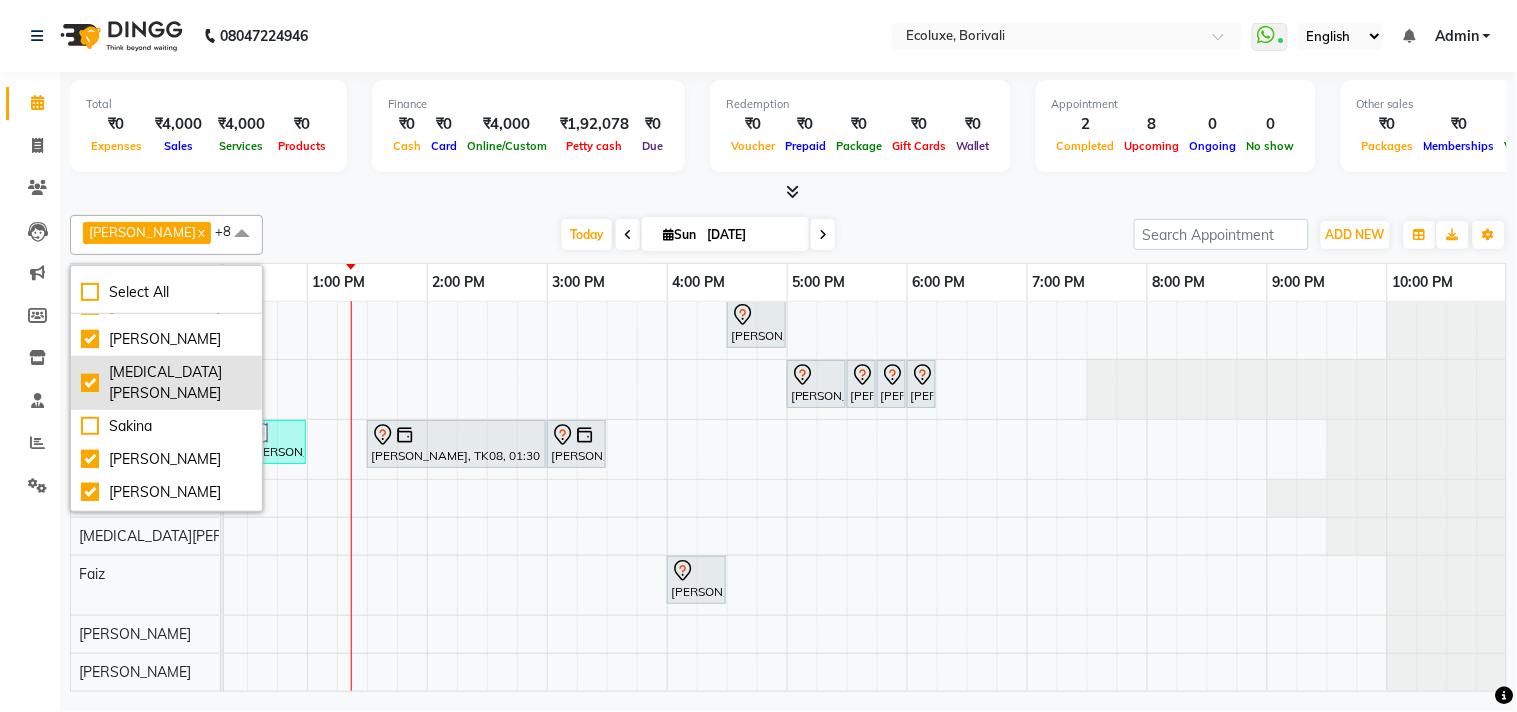 click on "[MEDICAL_DATA][PERSON_NAME]" at bounding box center [166, 383] 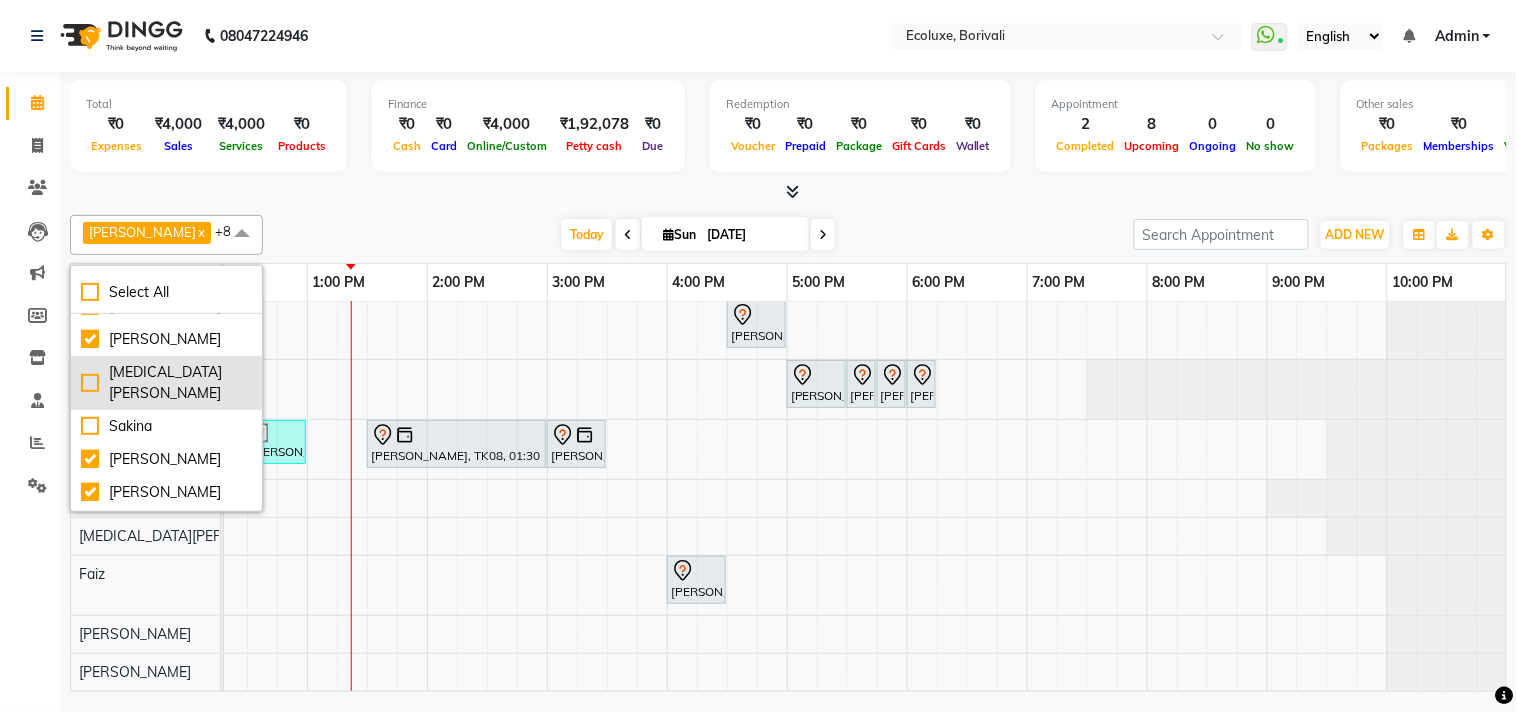 checkbox on "false" 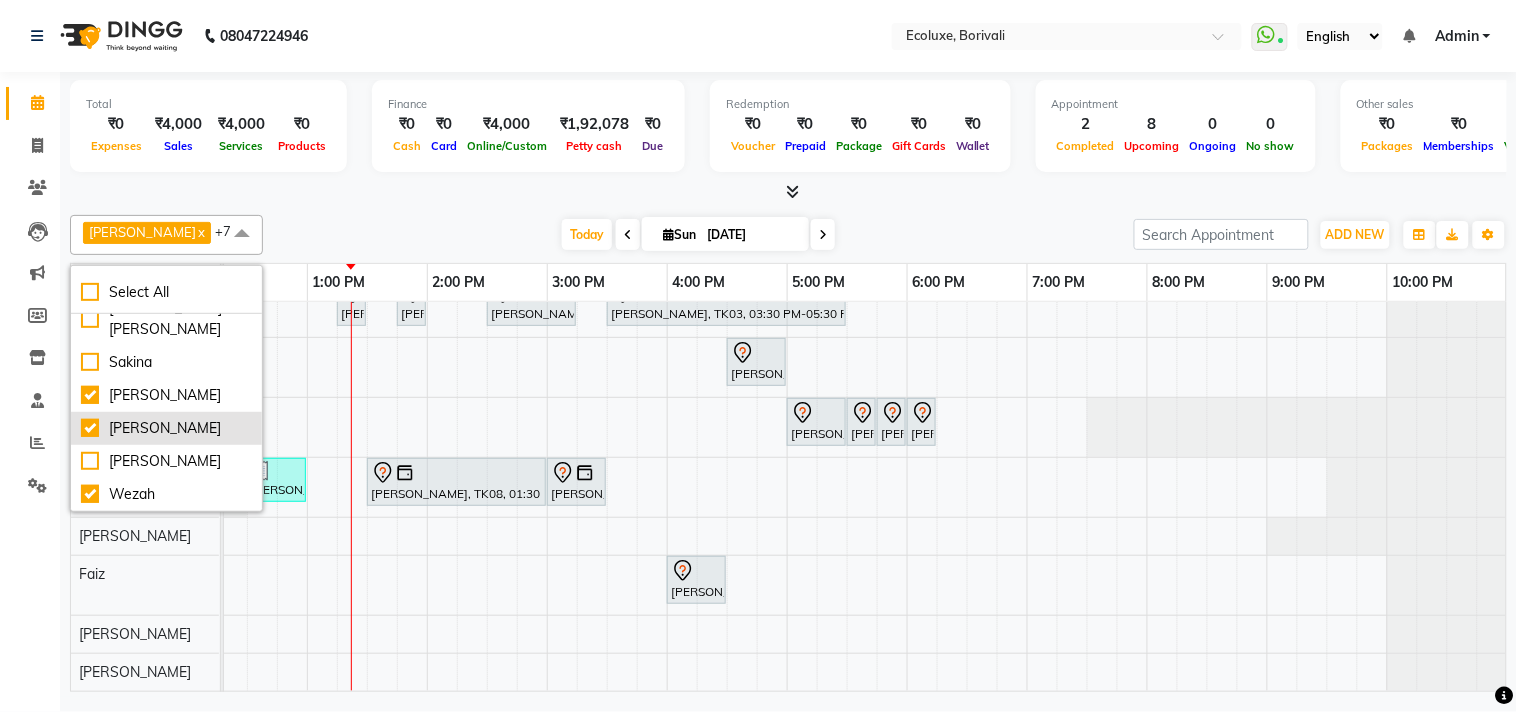 scroll, scrollTop: 390, scrollLeft: 0, axis: vertical 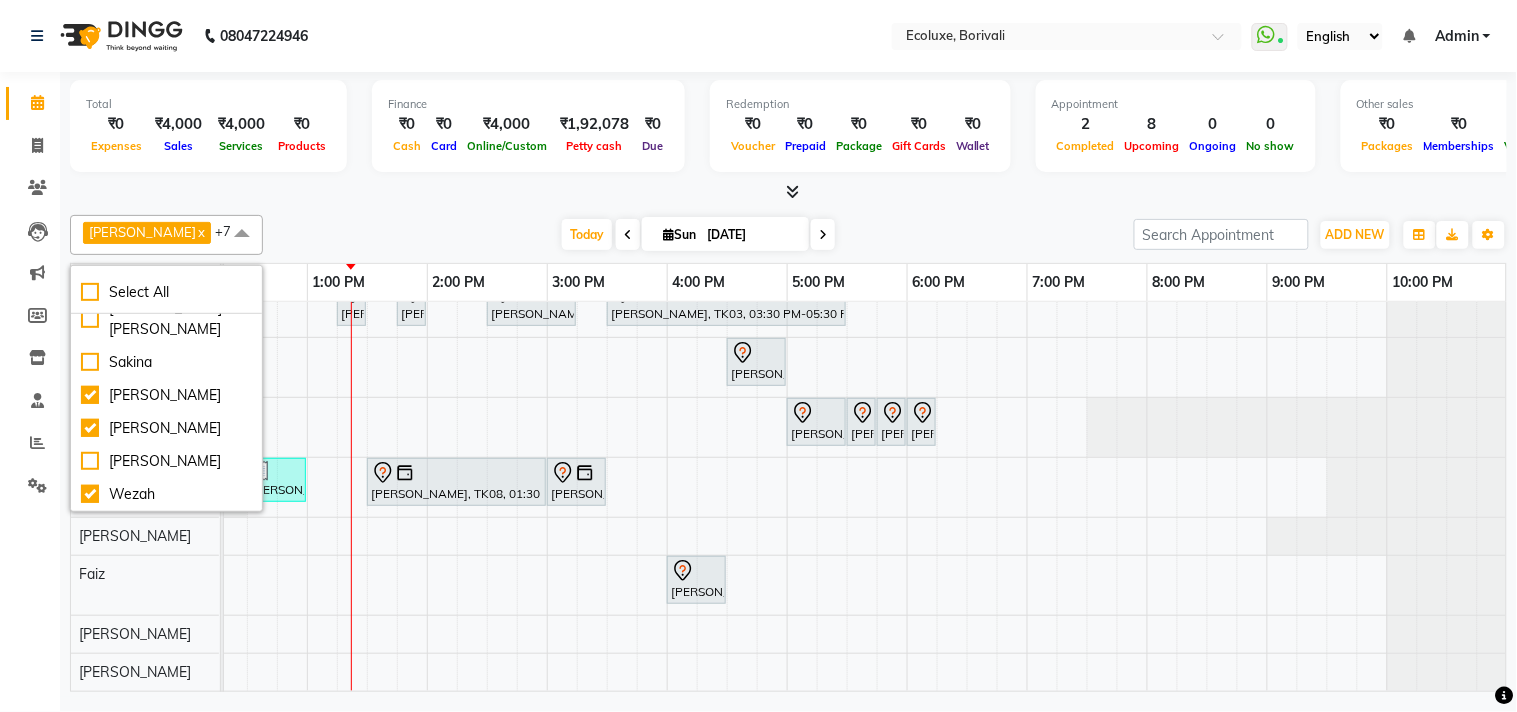 click on "Shafique  x Sonal Sawant   x  Imran   x Kamal Khende  x Neelu  x Wezah  x Faiz  x Alisha Sasankar  x +7 Select All  Imran  Alisha Sasankar Faiz Geeta Harshada Pawar  Kamal Khende Mohammad Faisal  Neelu Nikita Raut Sakina Shafique Sonal Sawant  Umar Shaikh Wezah Today  Sun 13-07-2025 Toggle Dropdown Add Appointment Add Invoice Add Expense Add Attendance Add Client Add Transaction Toggle Dropdown Add Appointment Add Invoice Add Expense Add Attendance Add Client ADD NEW Toggle Dropdown Add Appointment Add Invoice Add Expense Add Attendance Add Client Add Transaction Shafique  x Sonal Sawant   x  Imran   x Kamal Khende  x Neelu  x Wezah  x Faiz  x Alisha Sasankar  x +7 Select All  Imran  Alisha Sasankar Faiz Geeta Harshada Pawar  Kamal Khende Mohammad Faisal  Neelu Nikita Raut Sakina Shafique Sonal Sawant  Umar Shaikh Wezah Group By  Staff View   Room View  View as Vertical  Vertical - Week View  Horizontal  Horizontal - Week View  List  Toggle Dropdown Calendar Settings Manage Tags  Full Screen" 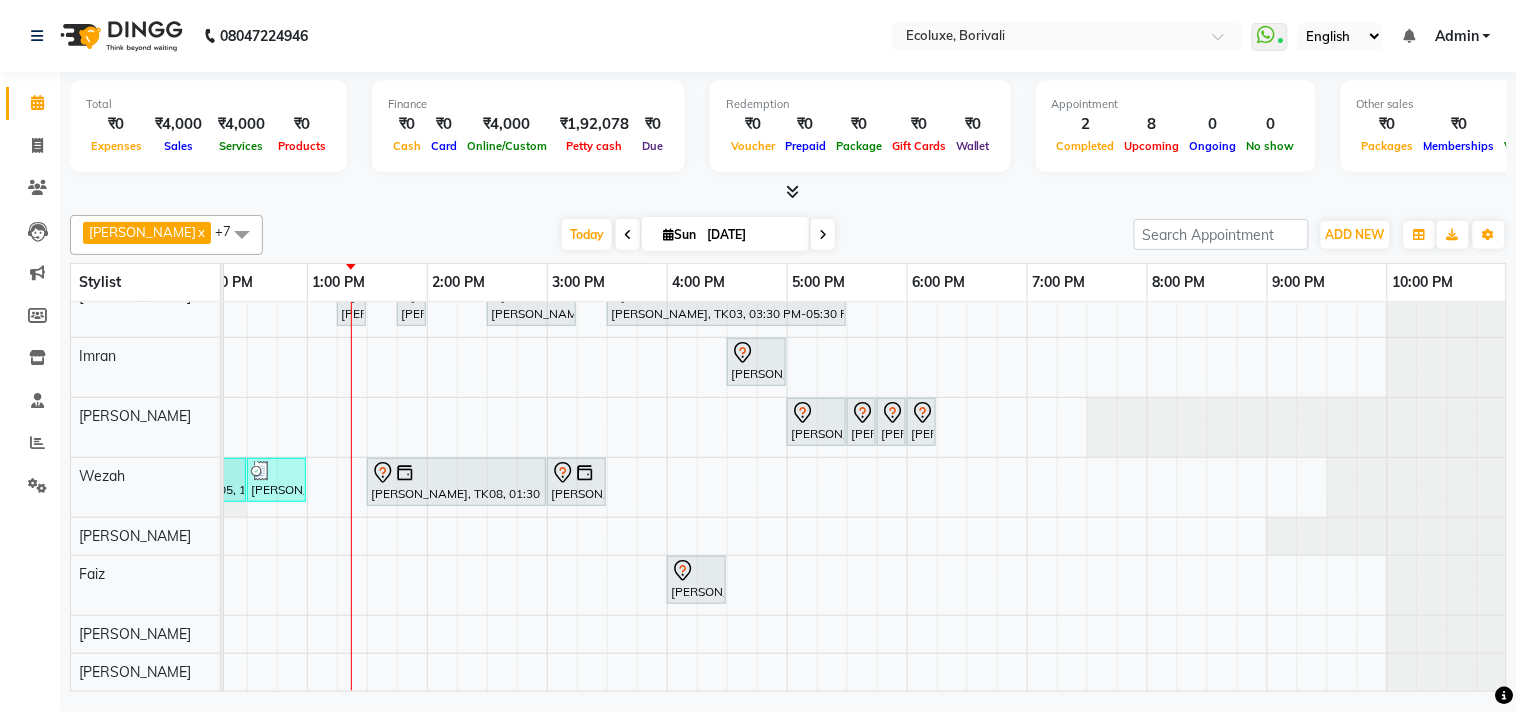 scroll, scrollTop: 0, scrollLeft: 397, axis: horizontal 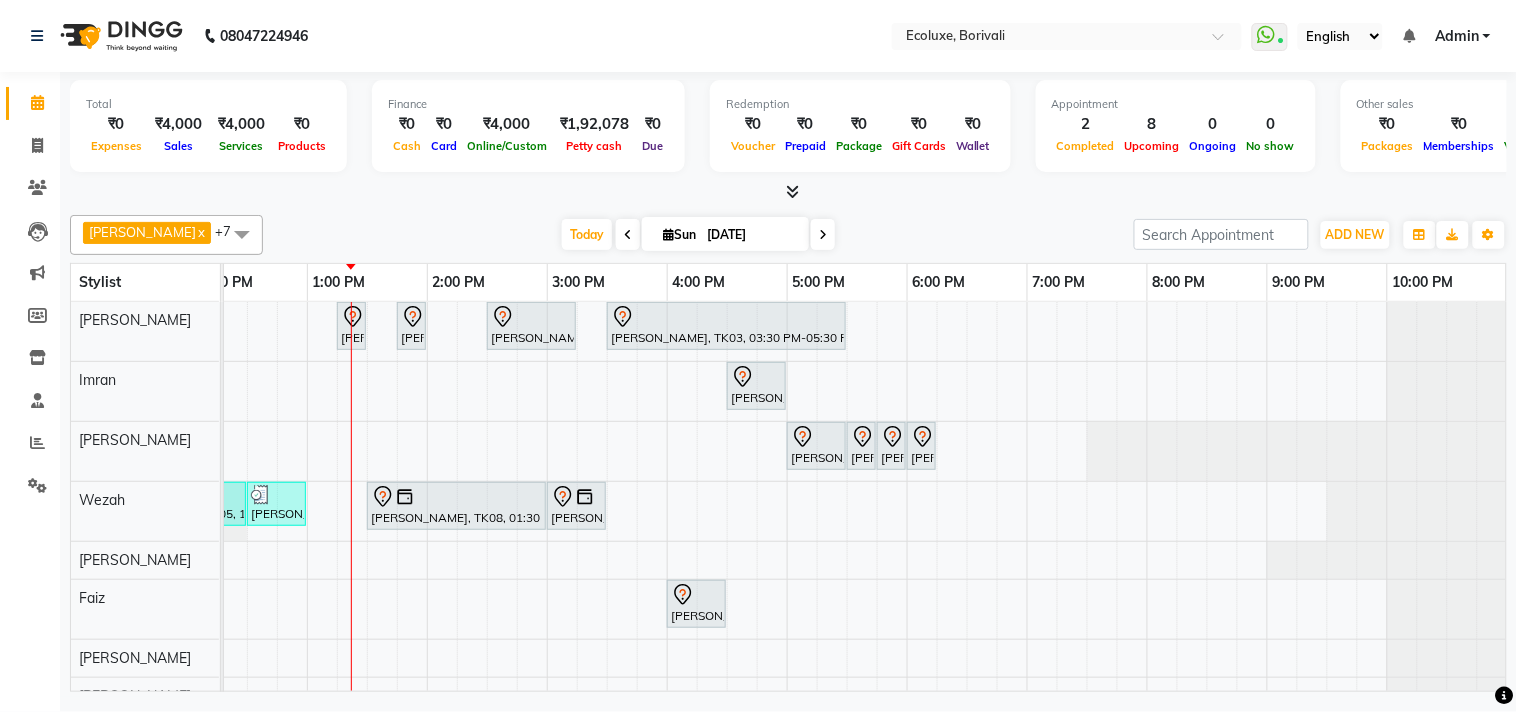 click on "[DATE]  [DATE]" at bounding box center (698, 235) 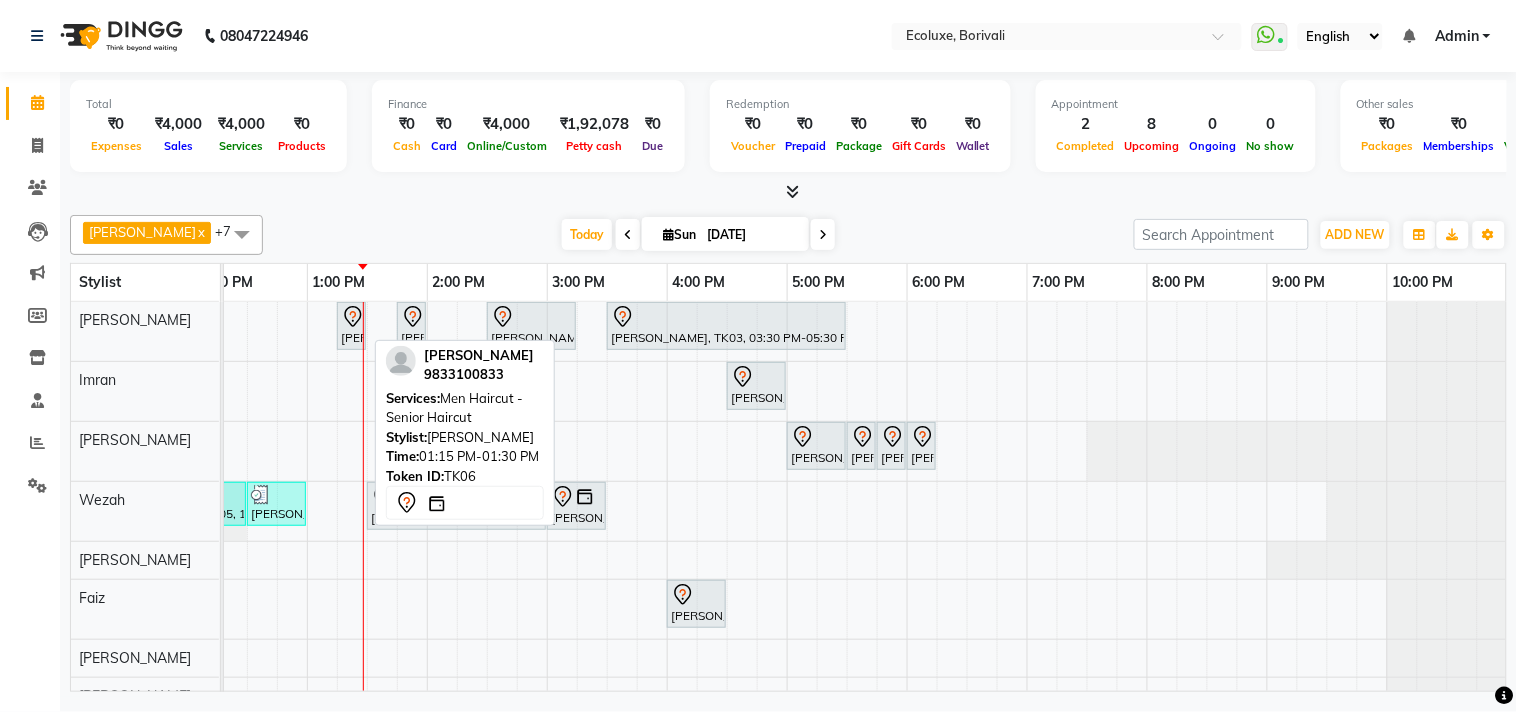 click 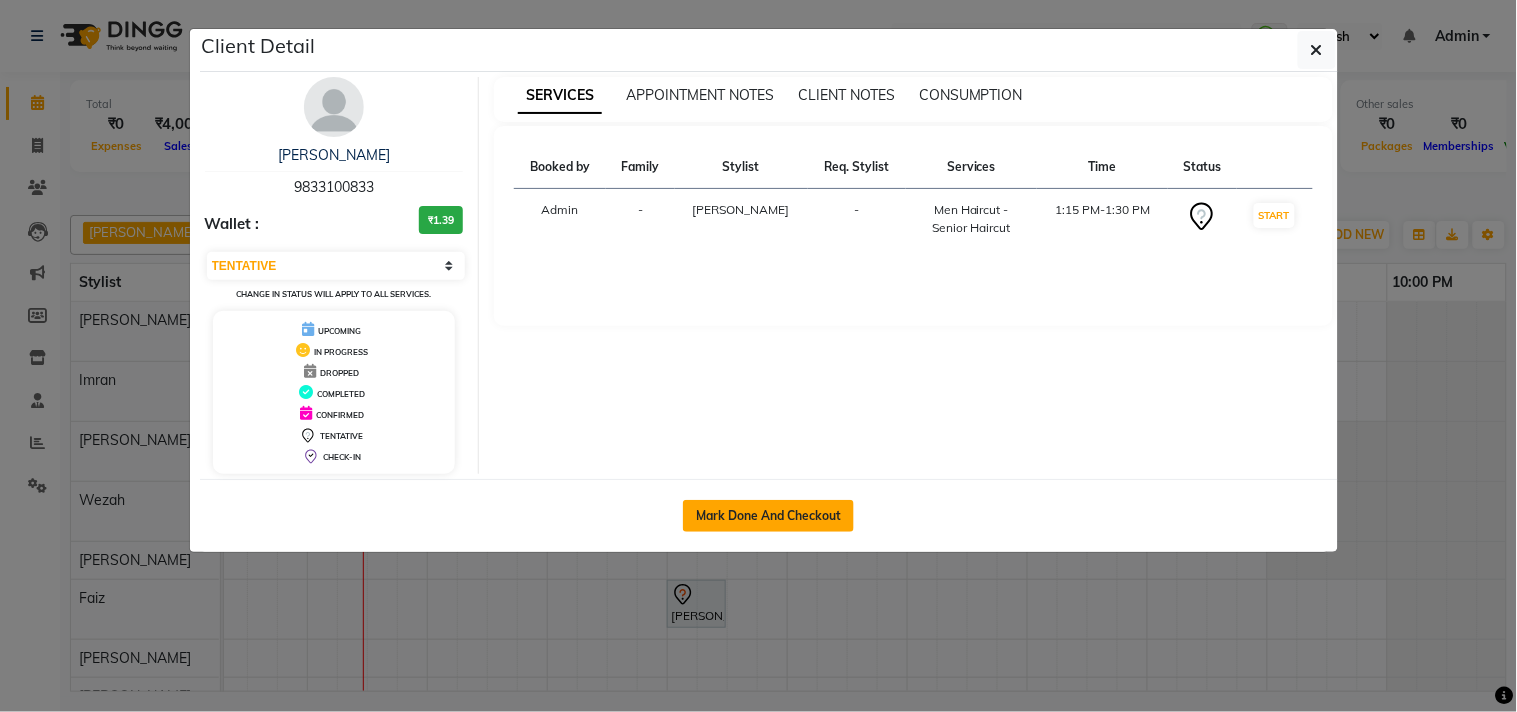 click on "Mark Done And Checkout" 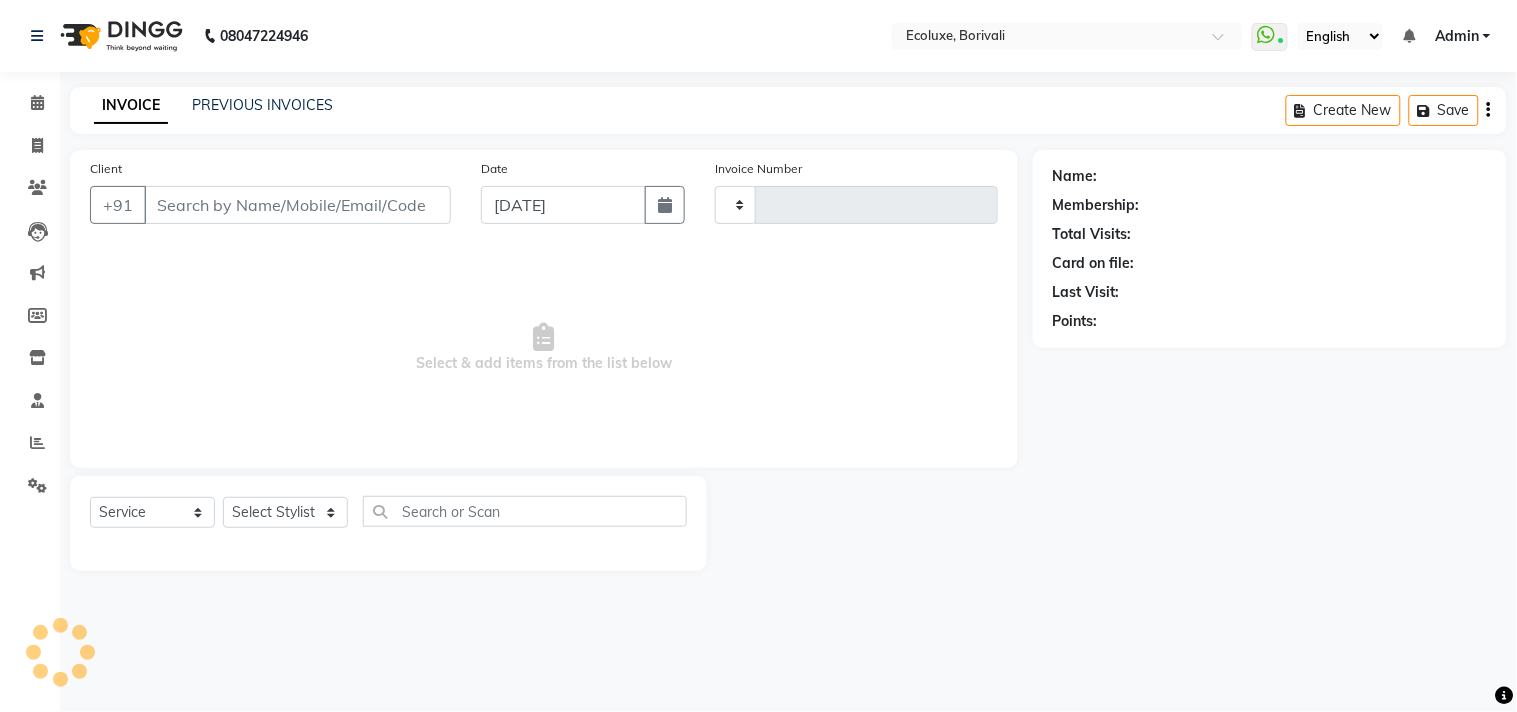 type on "1299" 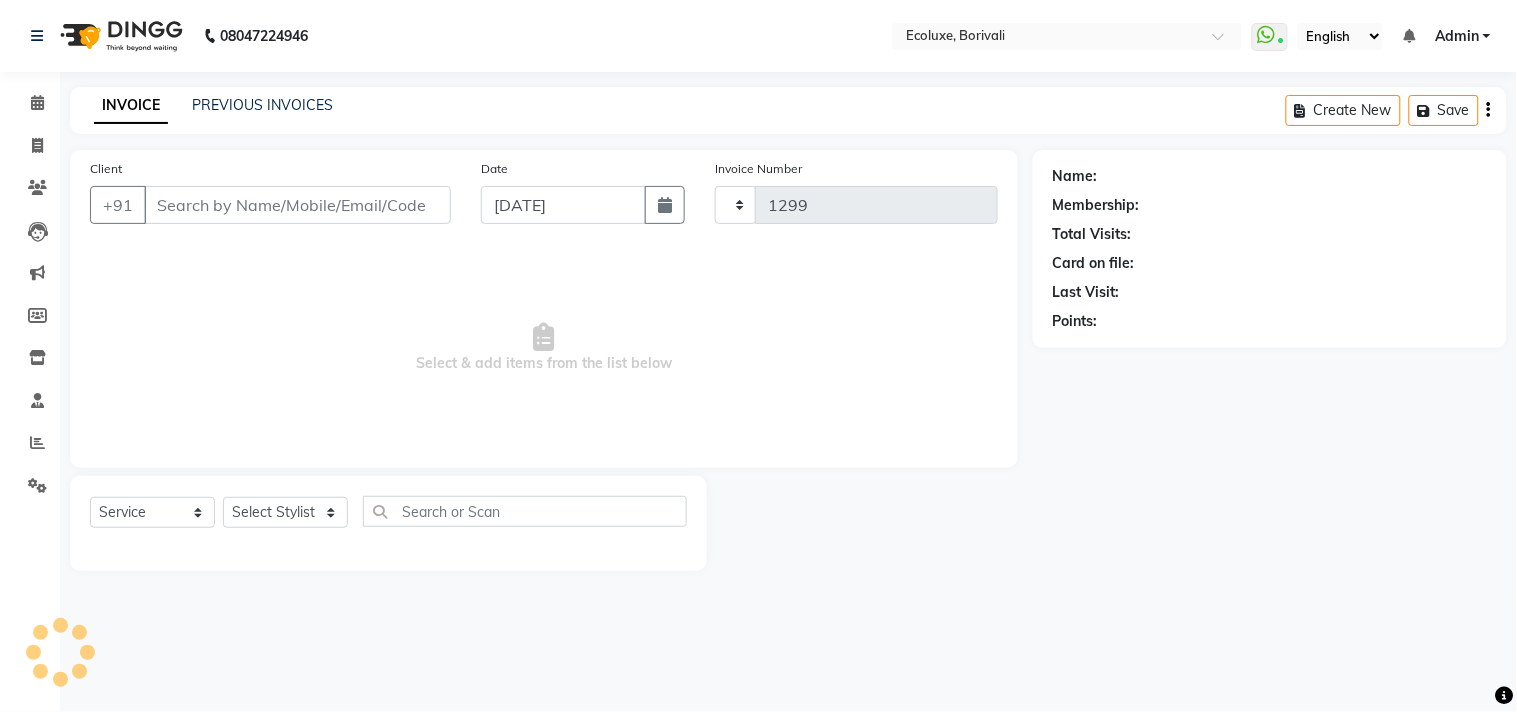 select on "5386" 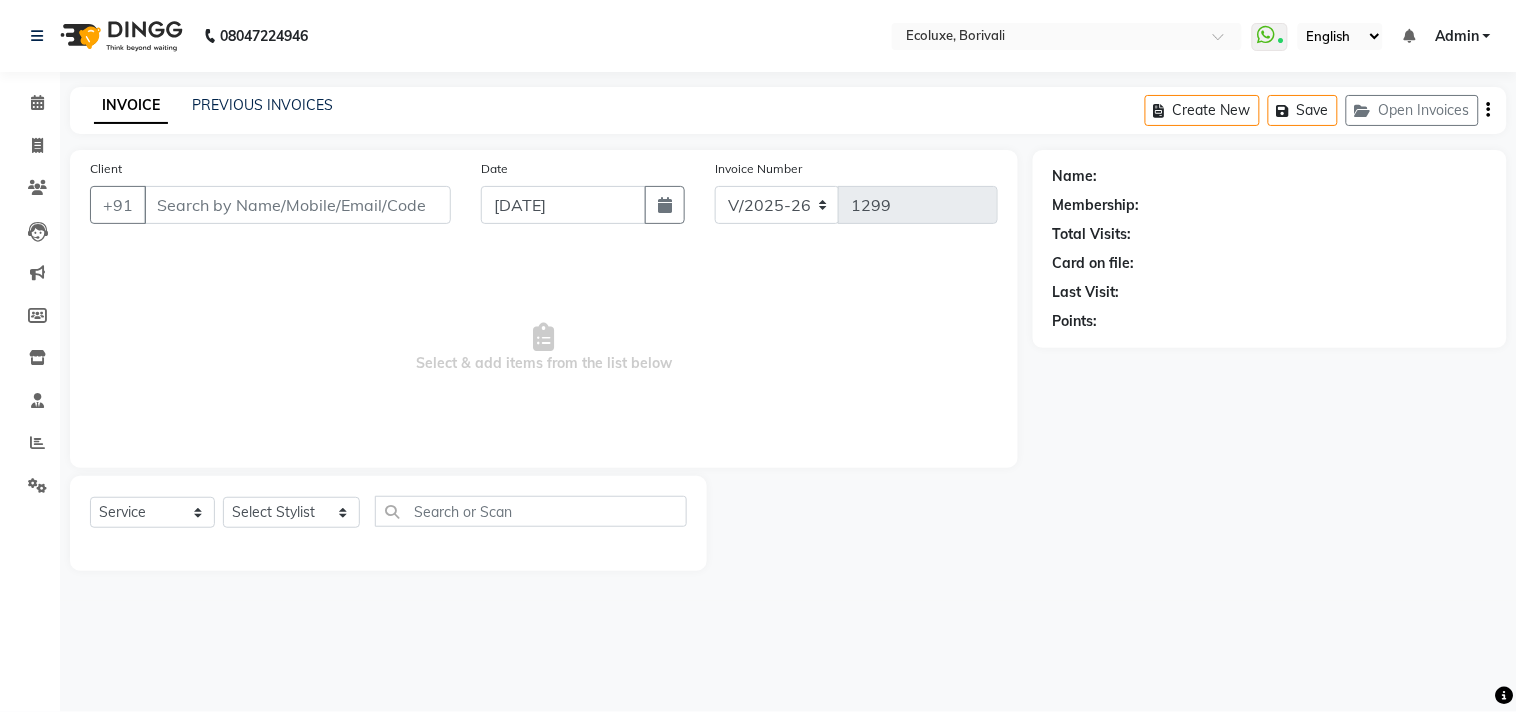 click 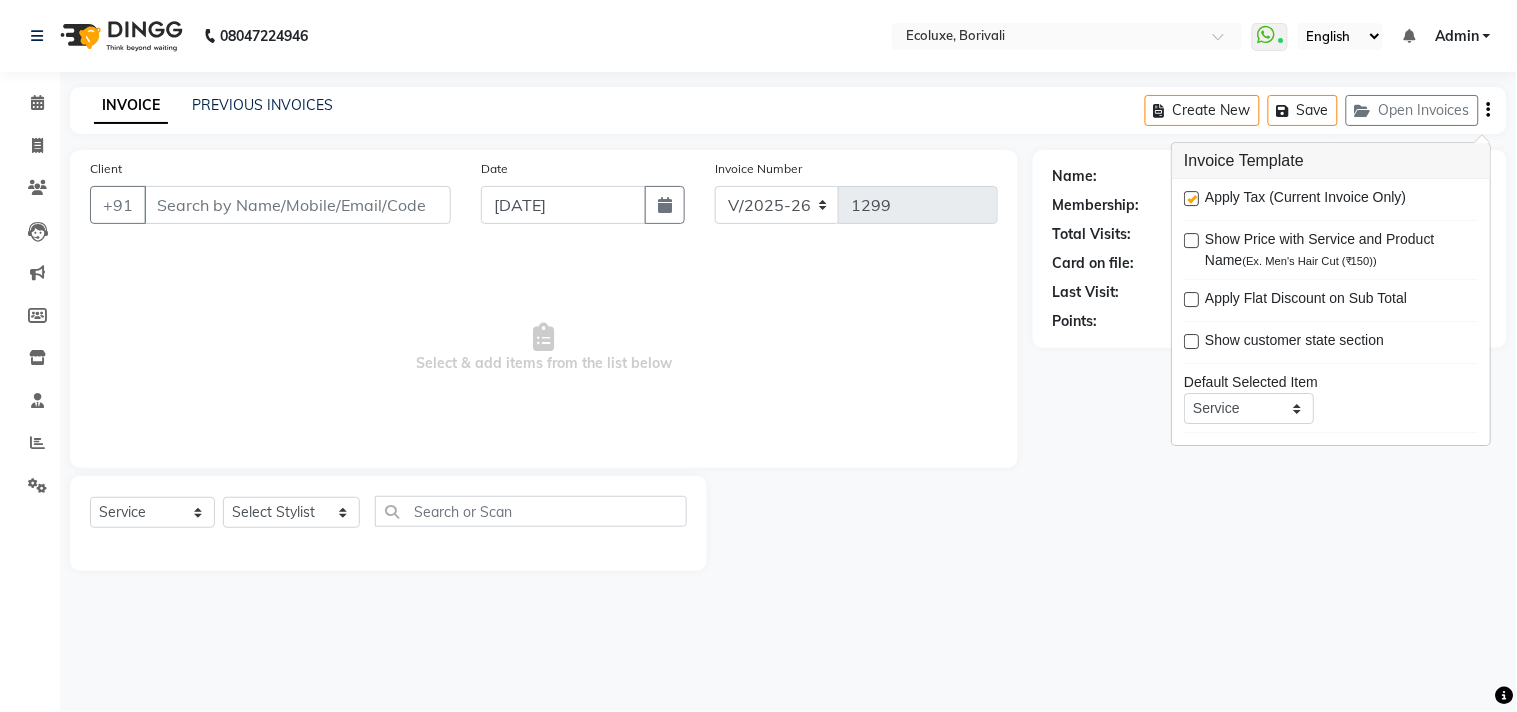 click at bounding box center (1191, 198) 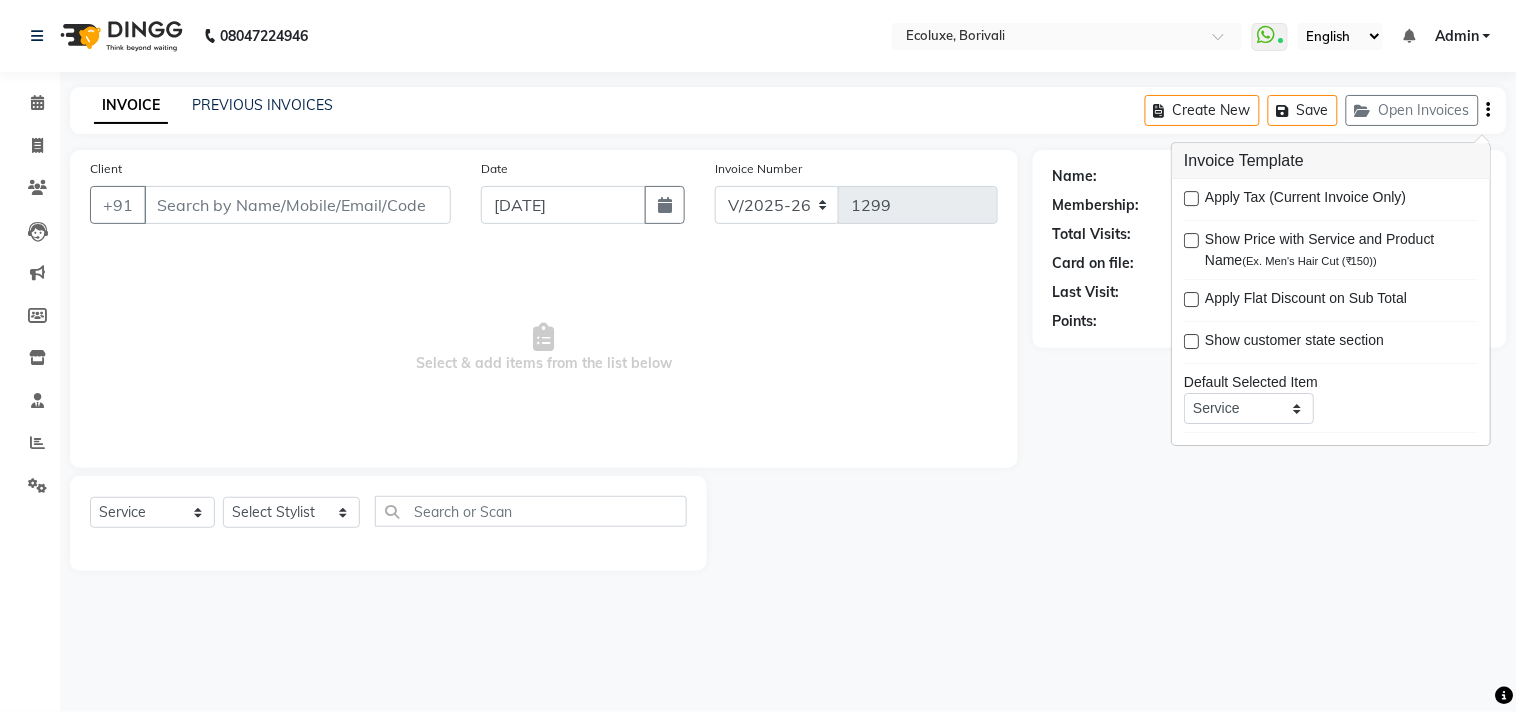 click on "INVOICE PREVIOUS INVOICES Create New   Save   Open Invoices" 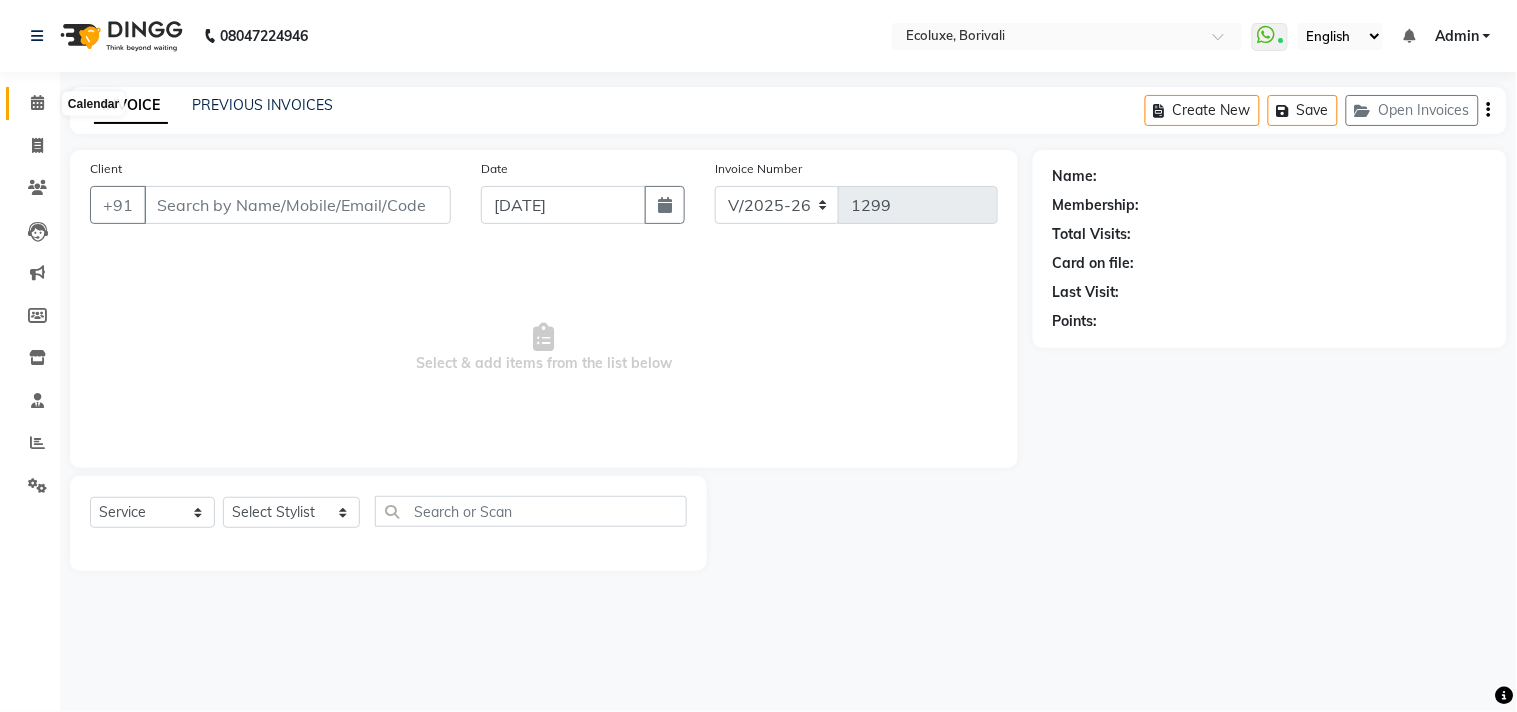 click 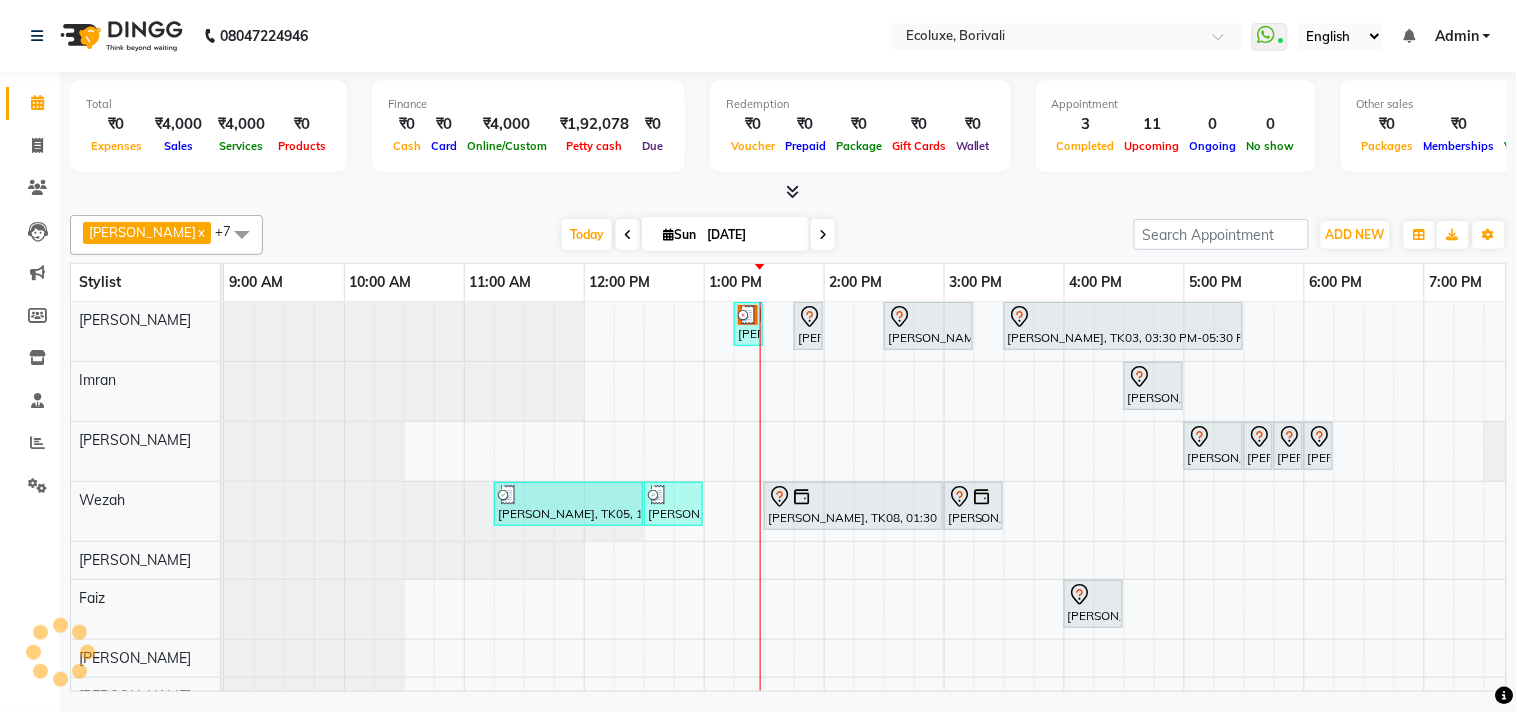 scroll, scrollTop: 0, scrollLeft: 0, axis: both 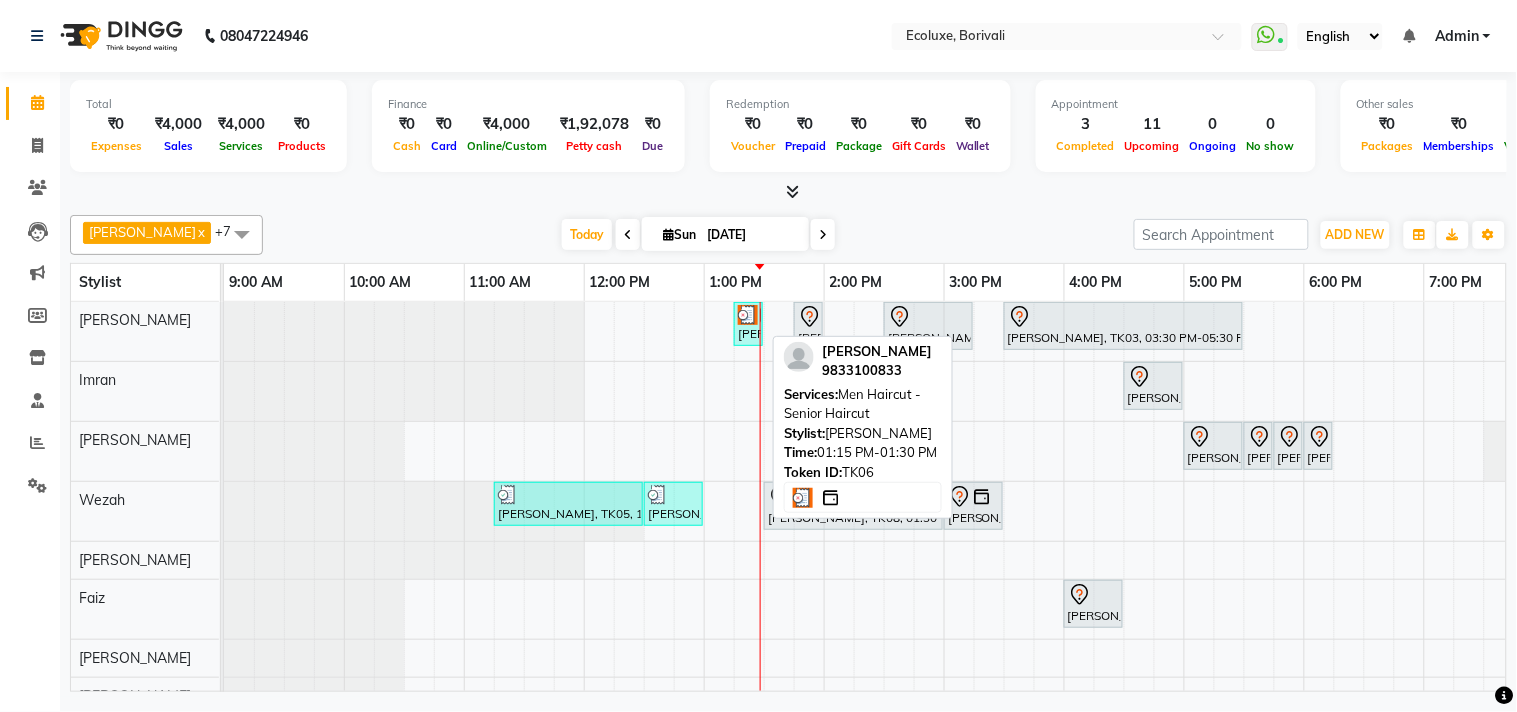 click at bounding box center (748, 315) 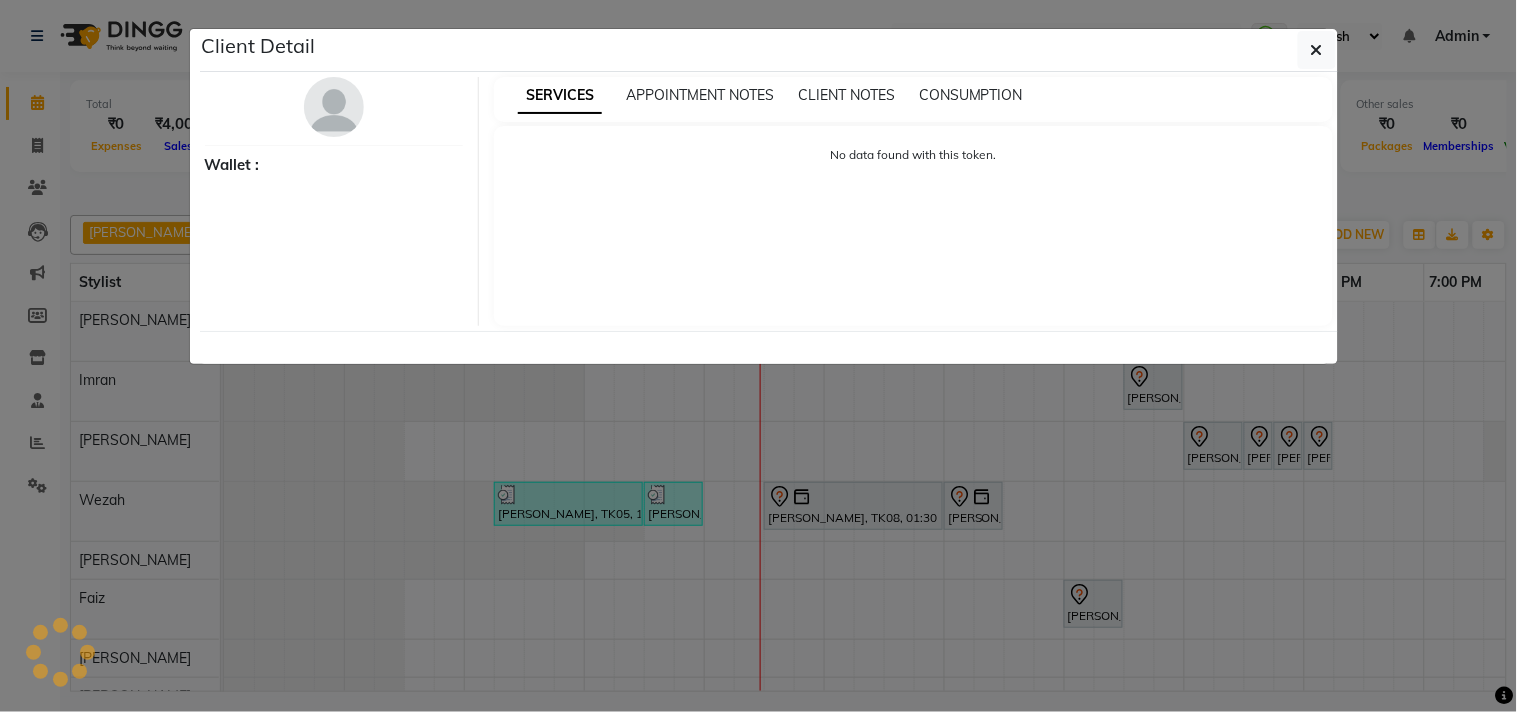 select on "3" 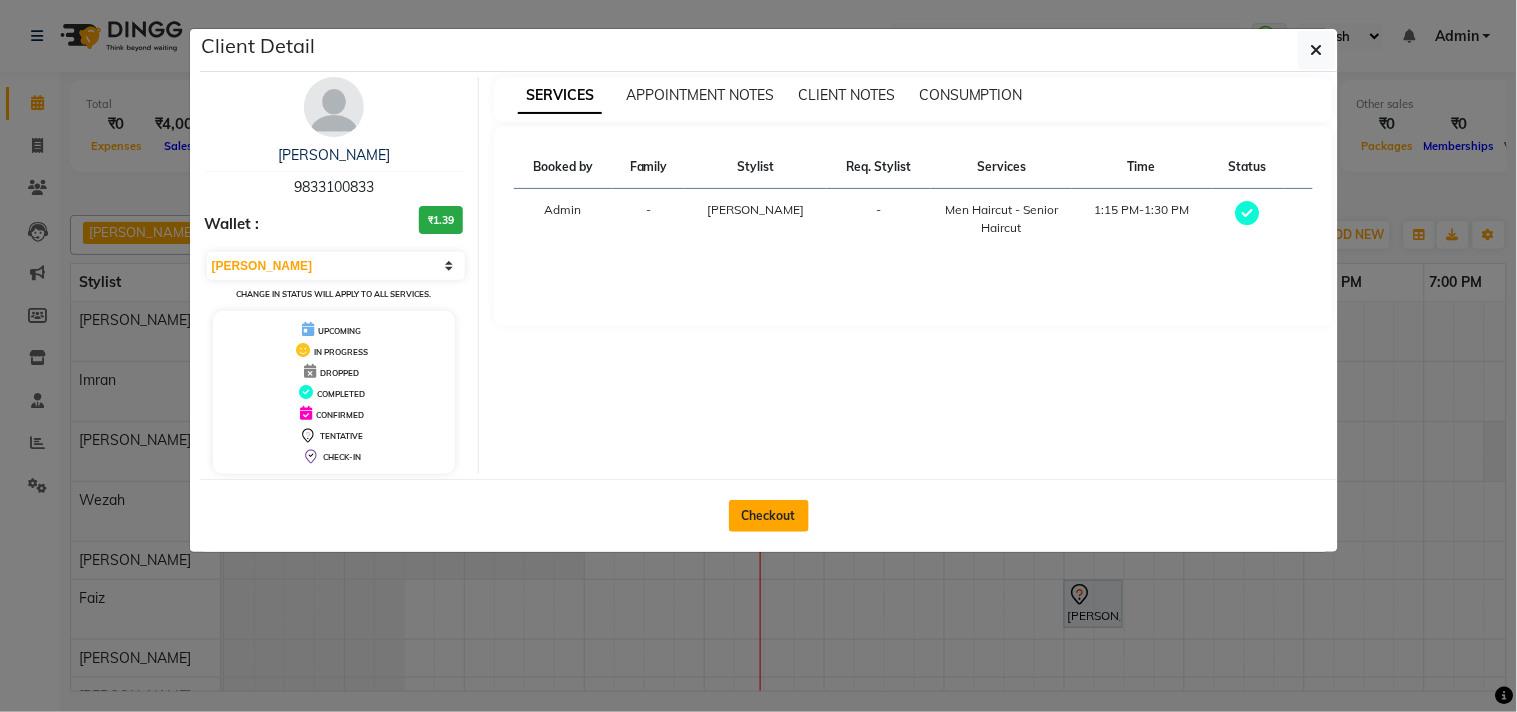 click on "Checkout" 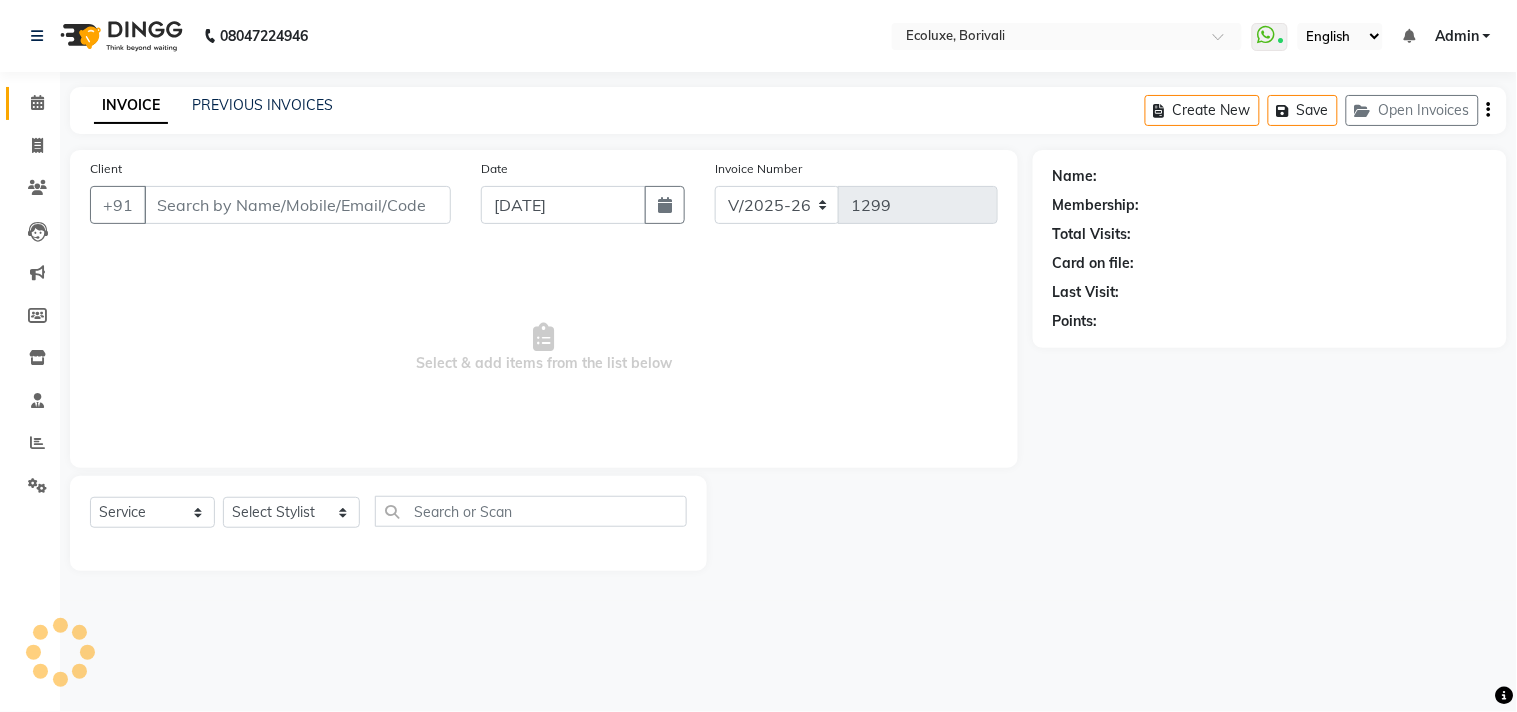 type on "9833100833" 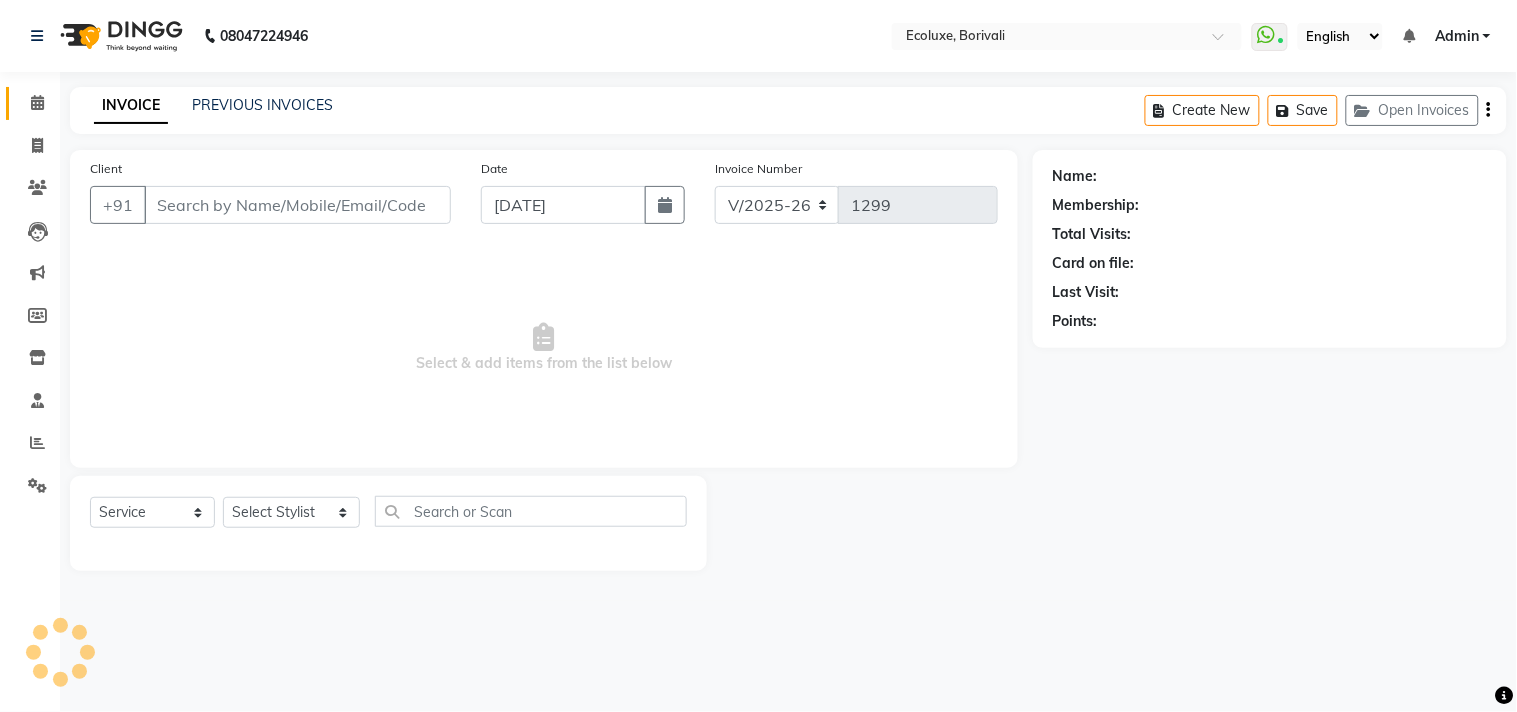 select on "35738" 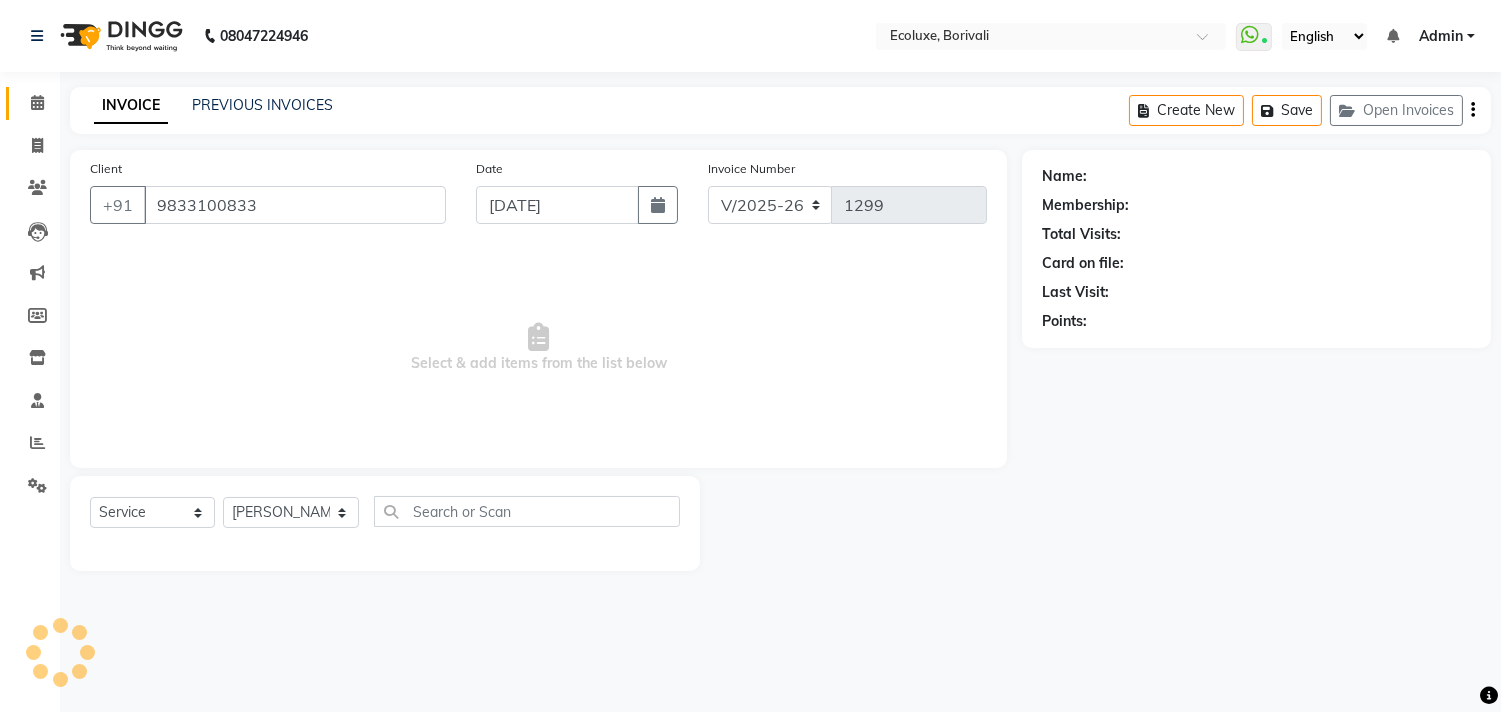 select on "1: Object" 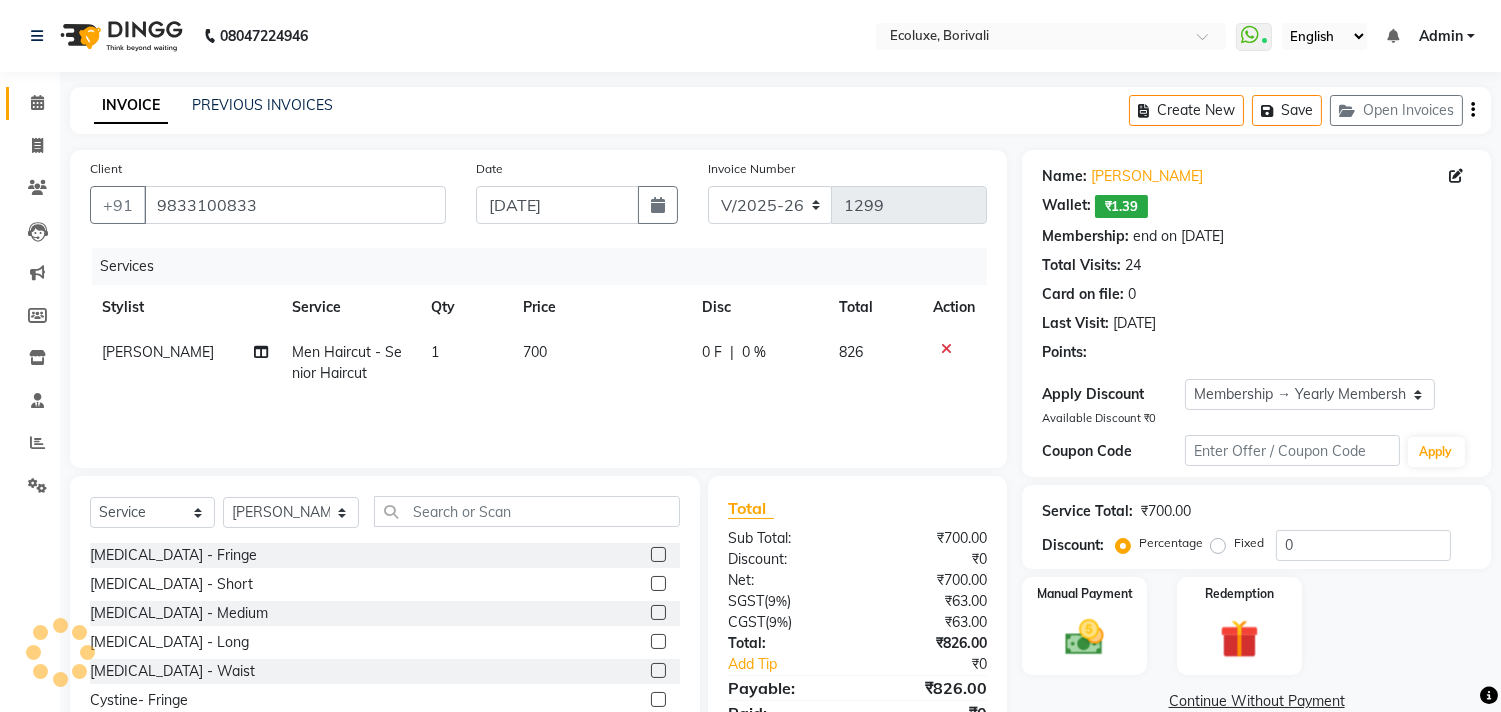 type on "20" 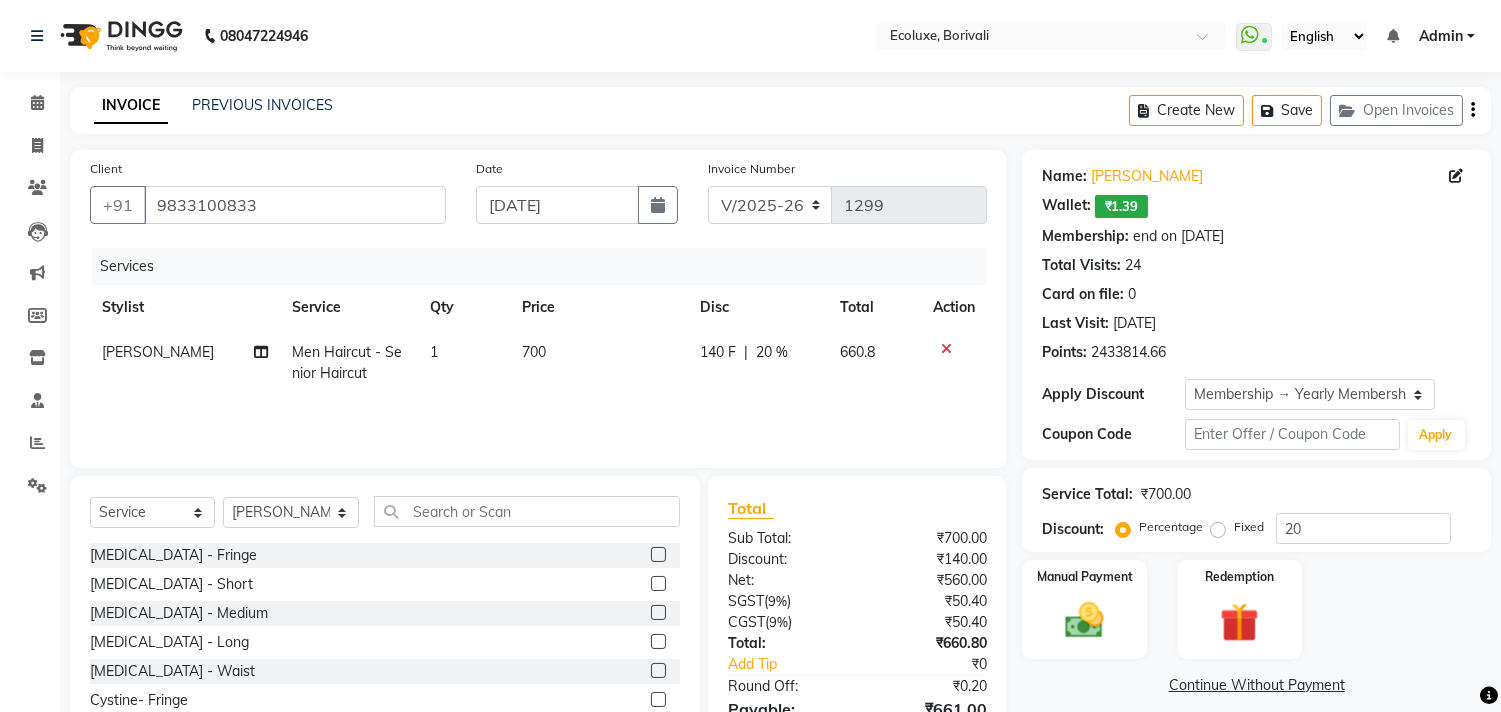 click 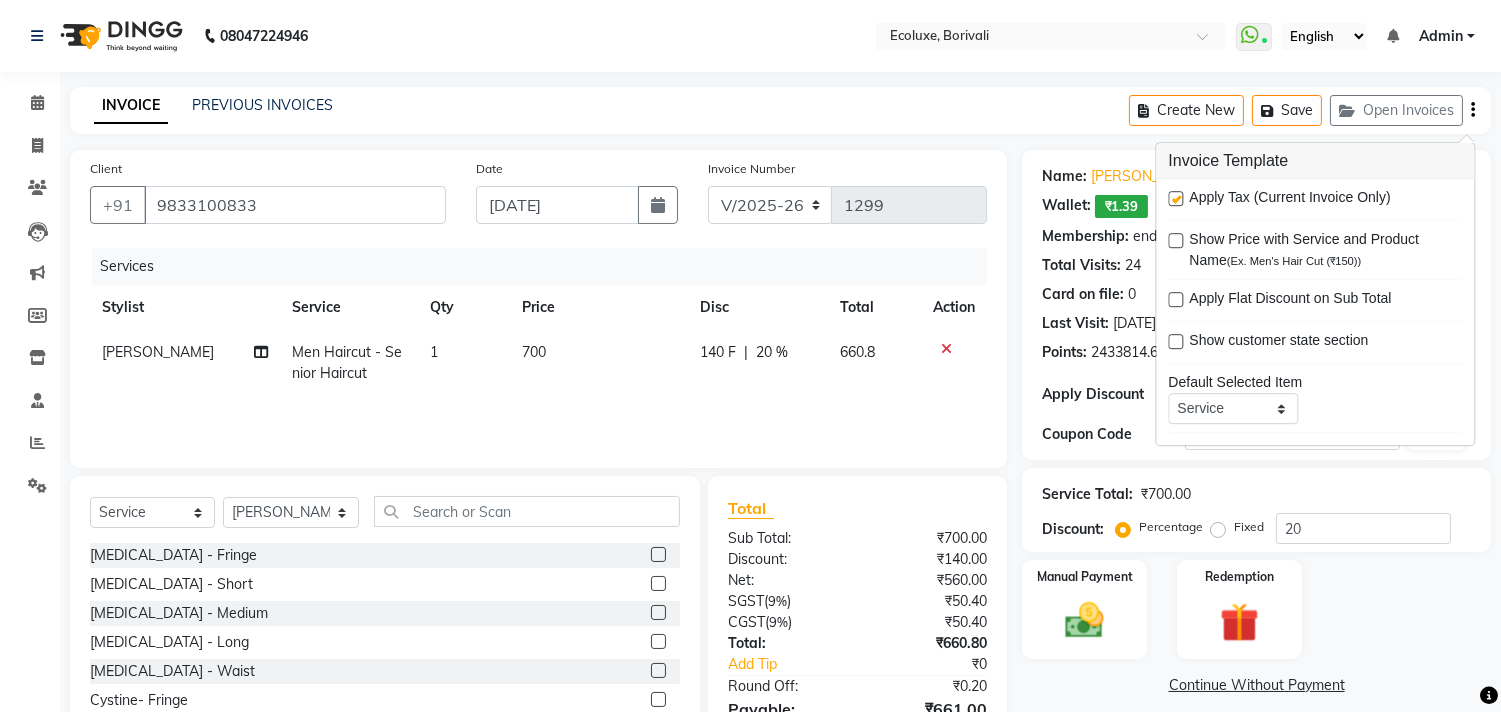 click at bounding box center [1175, 198] 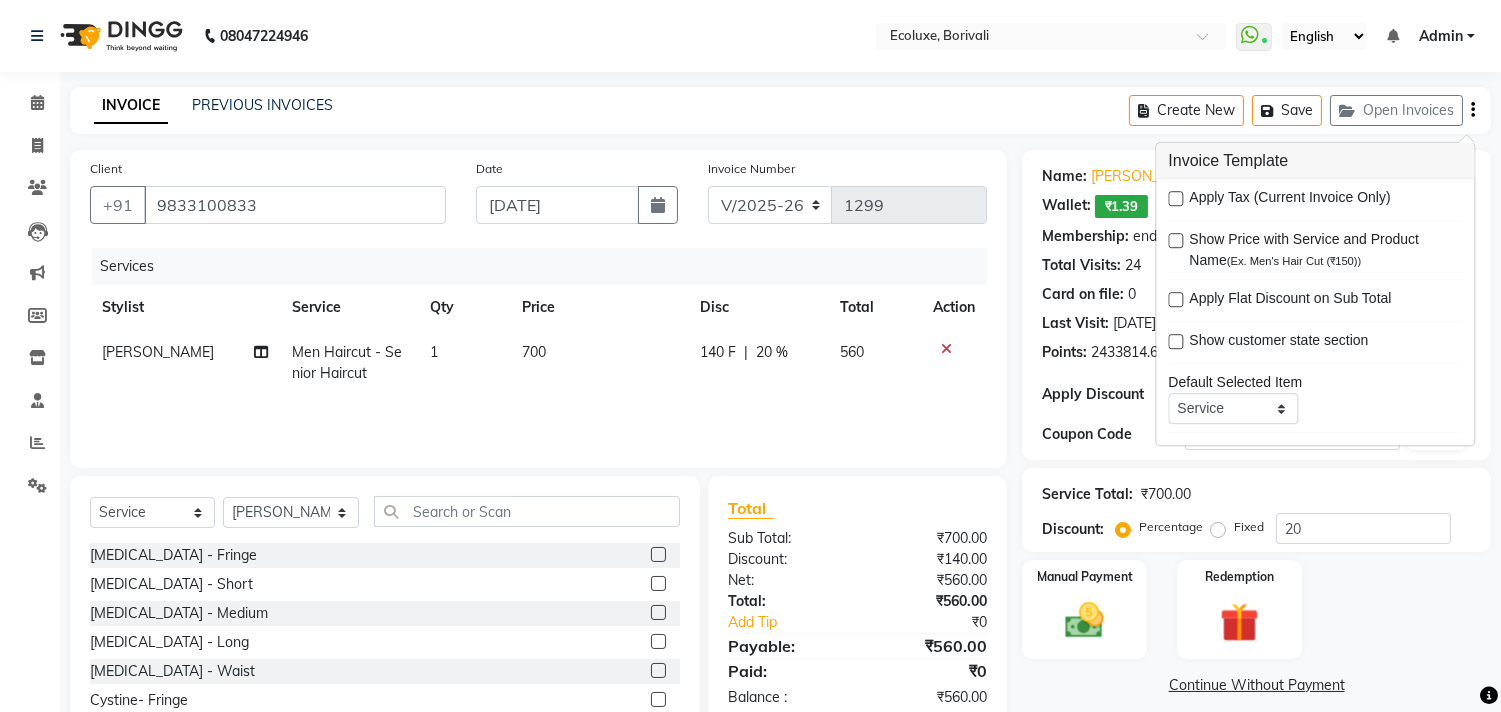 click on "INVOICE PREVIOUS INVOICES Create New   Save   Open Invoices  Client +91 9833100833 Date 13-07-2025 Invoice Number V/2025 V/2025-26 1299 Services Stylist Service Qty Price Disc Total Action Shafique Men Haircut - Senior Haircut 1 700 140 F | 20 % 560 Select  Service  Product  Membership  Package Voucher Prepaid Gift Card  Select Stylist Alisha Sasankar Aparna Acharekar Faiz Geeta Harshada Pawar   Imran  Kamal Khende Mohammad Faisal  Neelu Nikita Raut Roshan Sakina Shafique Sonal Sawant  Umar Shaikh Wezah Botox - Fringe  Botox - Short  Botox - Medium  Botox - Long  Botox - Waist  Cystine- Fringe  Cystine- Short  Cystine- Medium  Cystine- Long  Cystine- Waist  Smoothening / Straightening / Rebonding - Fringe  Smoothening / Straightening / Rebonding - Short  Smoothening / Straightening / Rebonding - Medium  Smoothening / Straightening / Rebonding - Long  Smoothening / Straightening / Rebonding - Waist  Nano Plastia - Small    Nano Plastia - Small    Nano Plastia - Medium  Nano Plastia - Long  Keratin - Small   :" 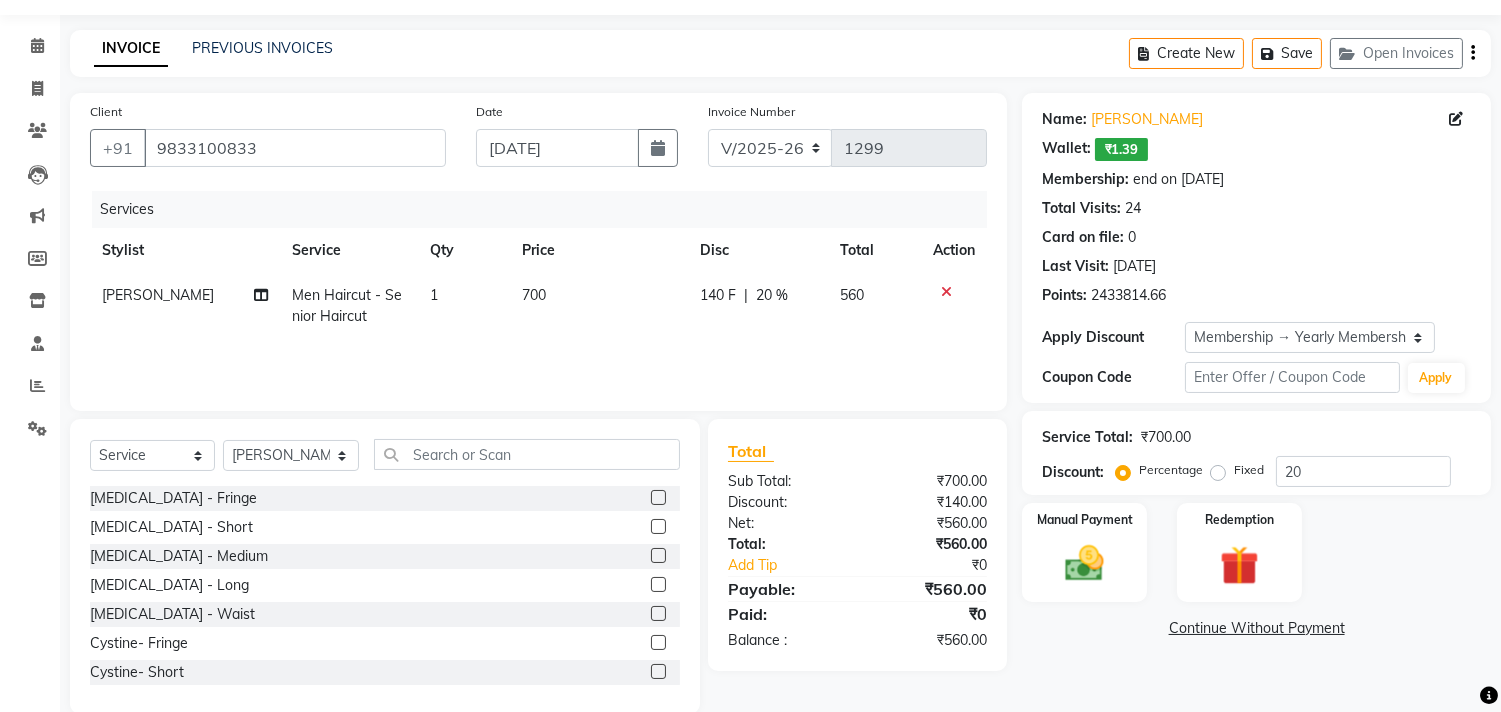 scroll, scrollTop: 88, scrollLeft: 0, axis: vertical 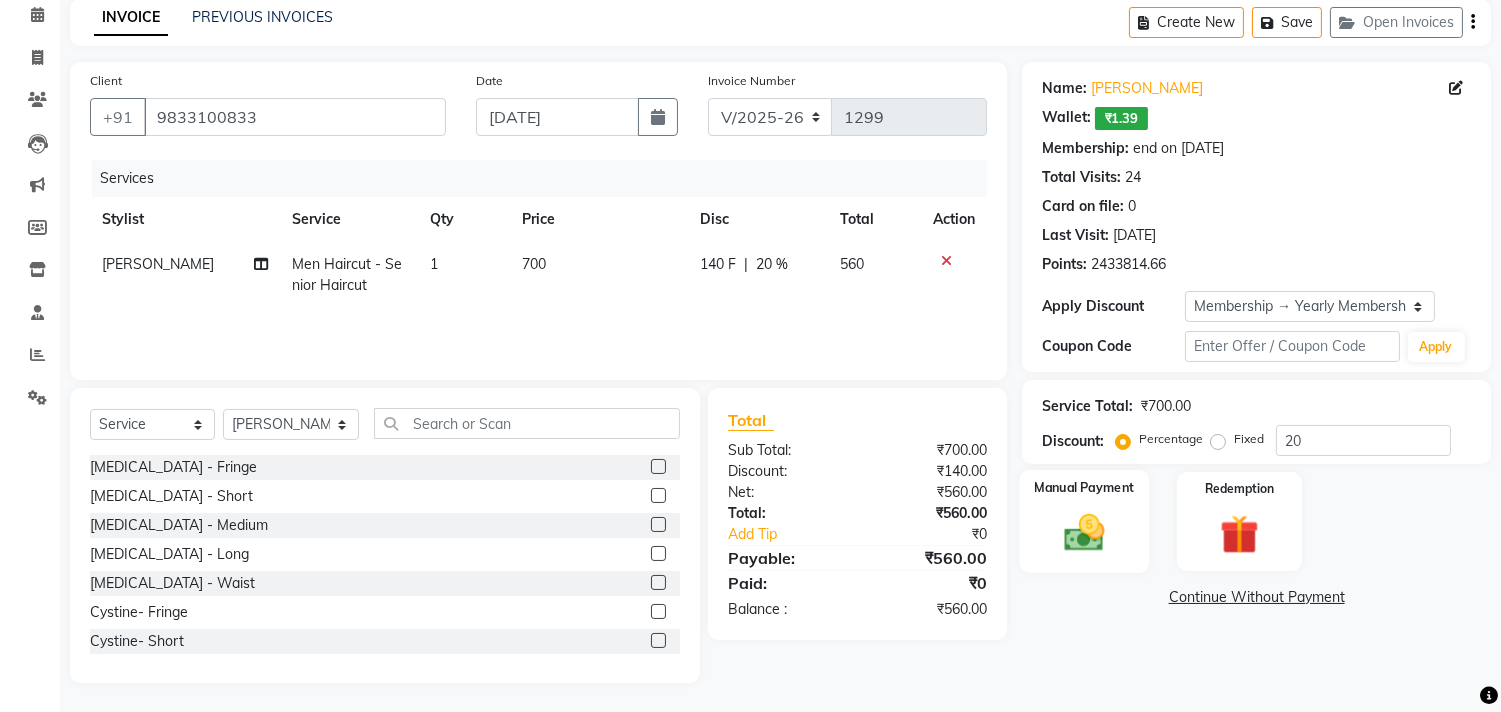 click 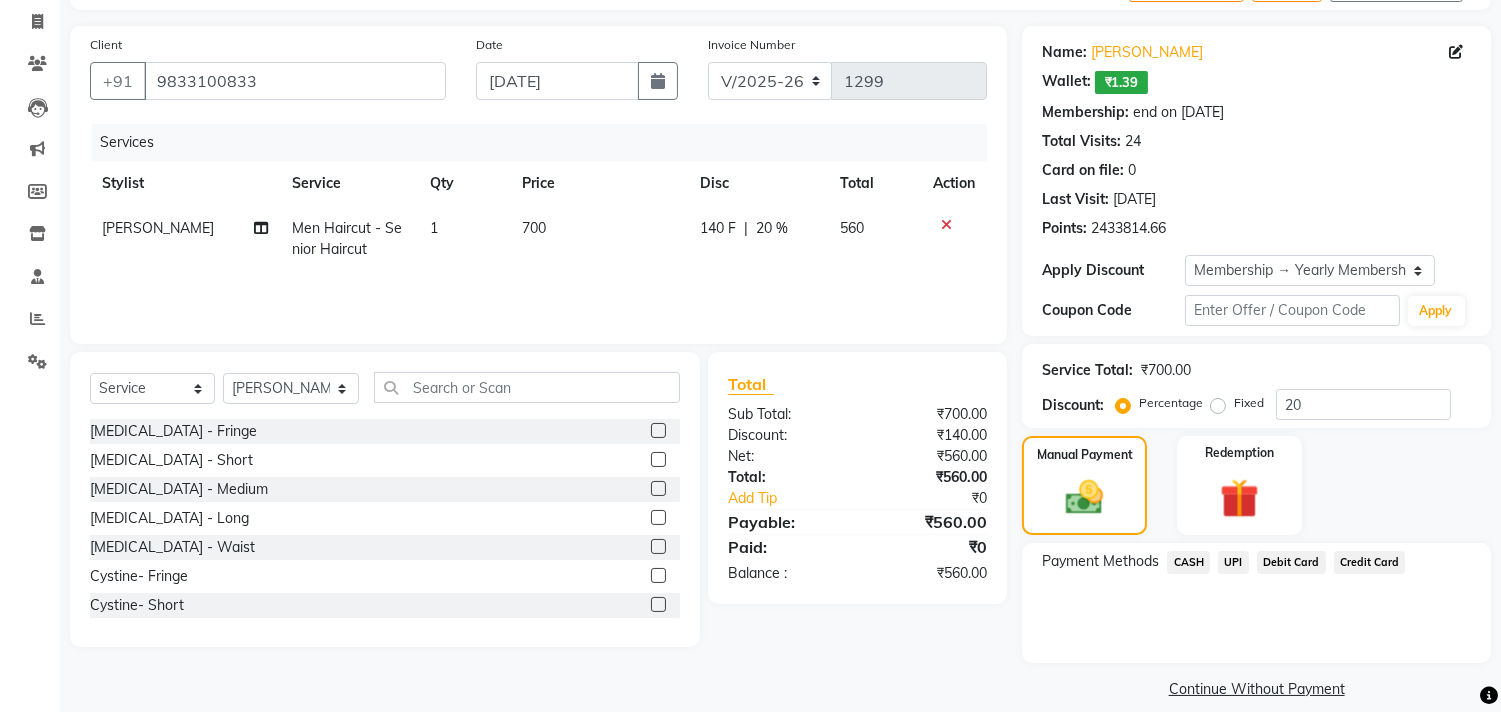 scroll, scrollTop: 144, scrollLeft: 0, axis: vertical 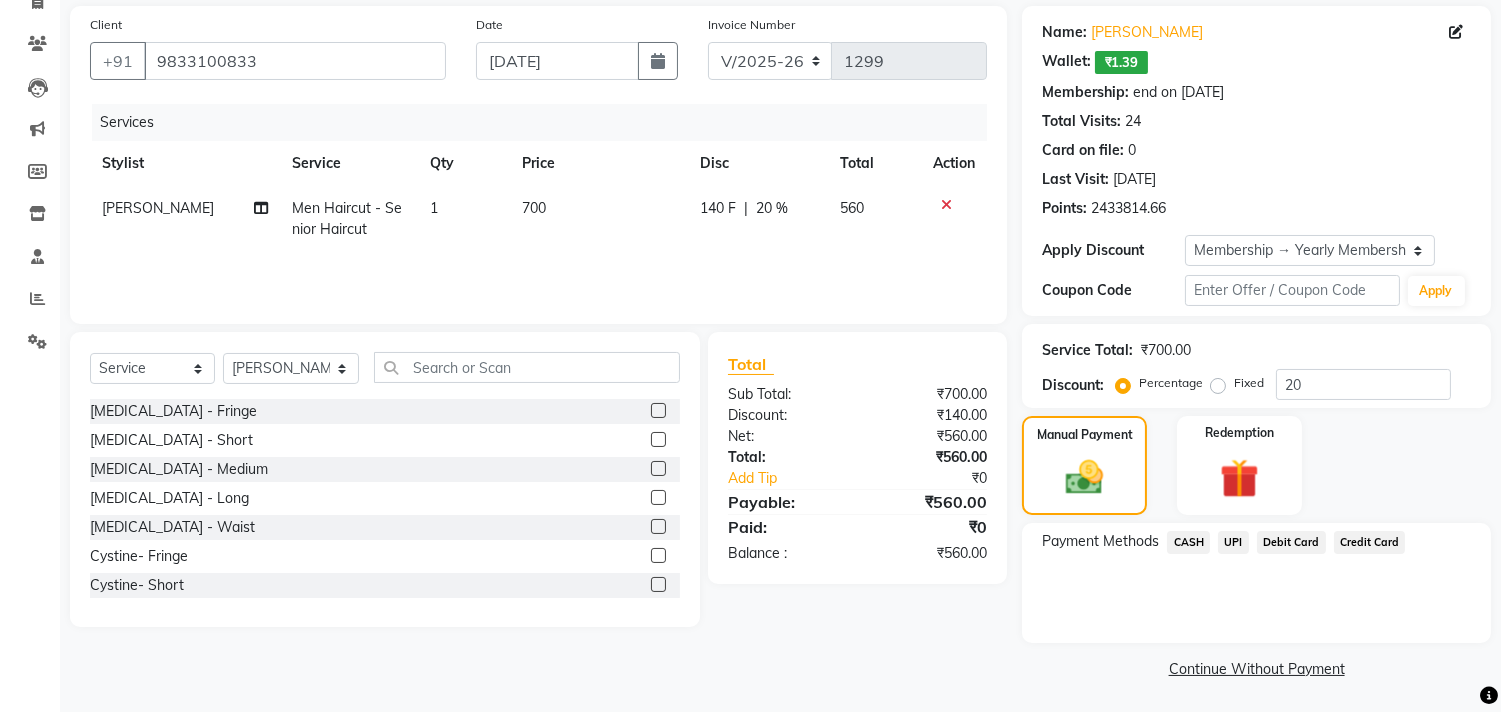 click on "UPI" 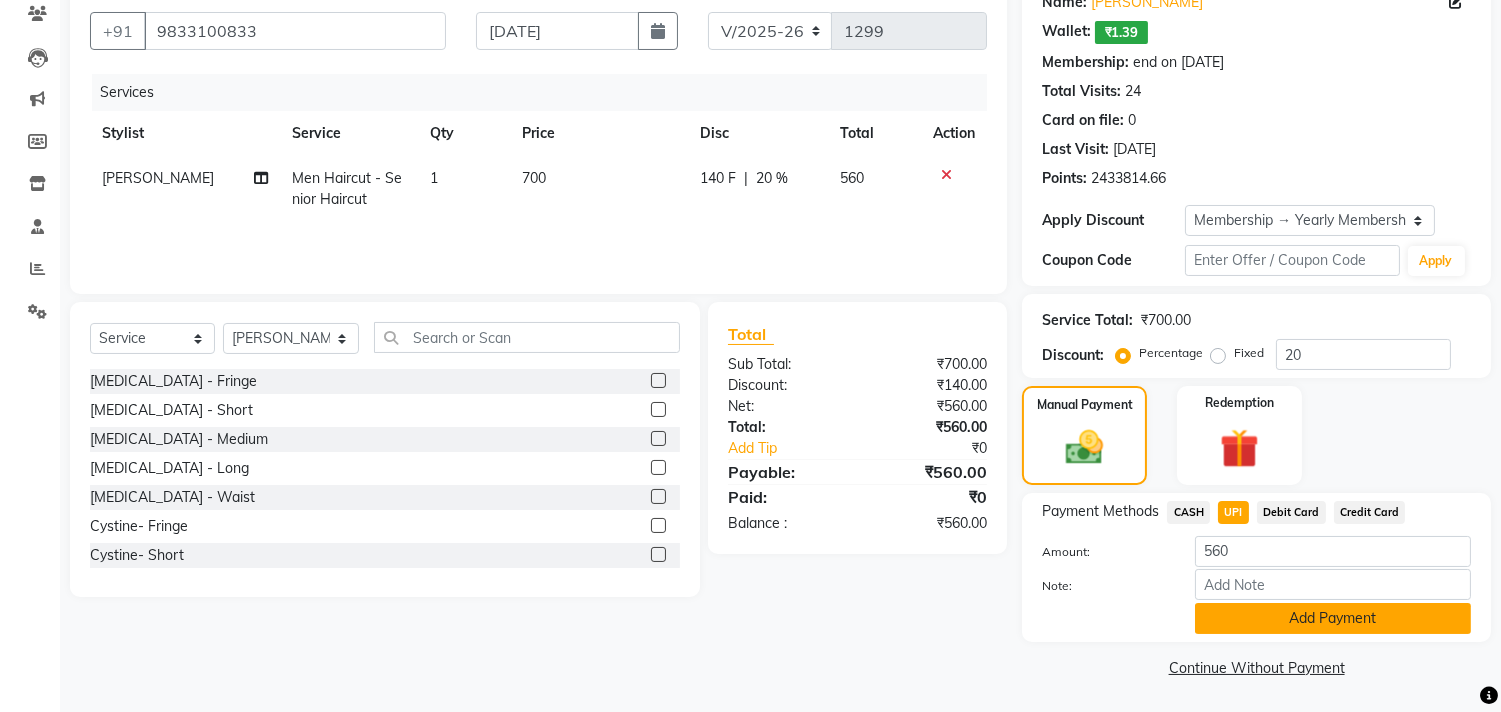click on "Add Payment" 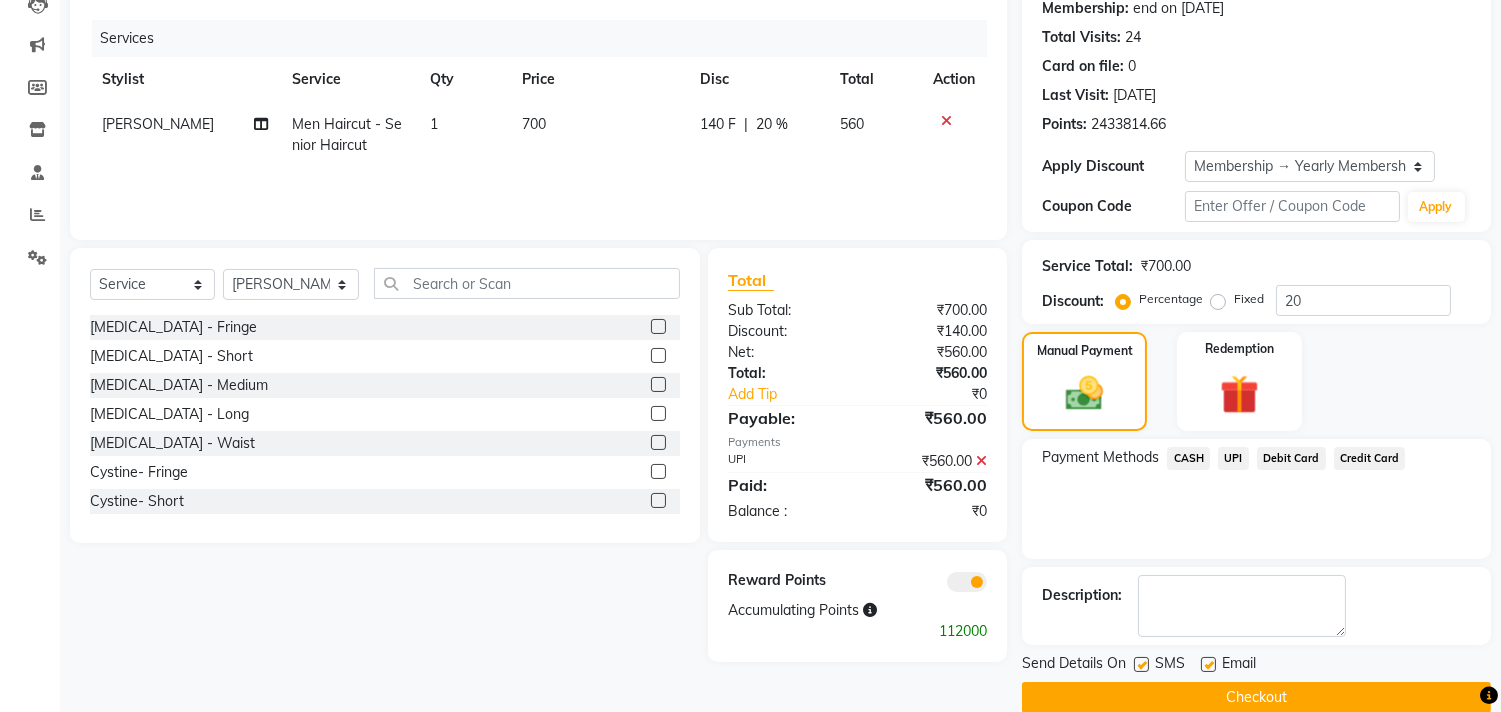 scroll, scrollTop: 257, scrollLeft: 0, axis: vertical 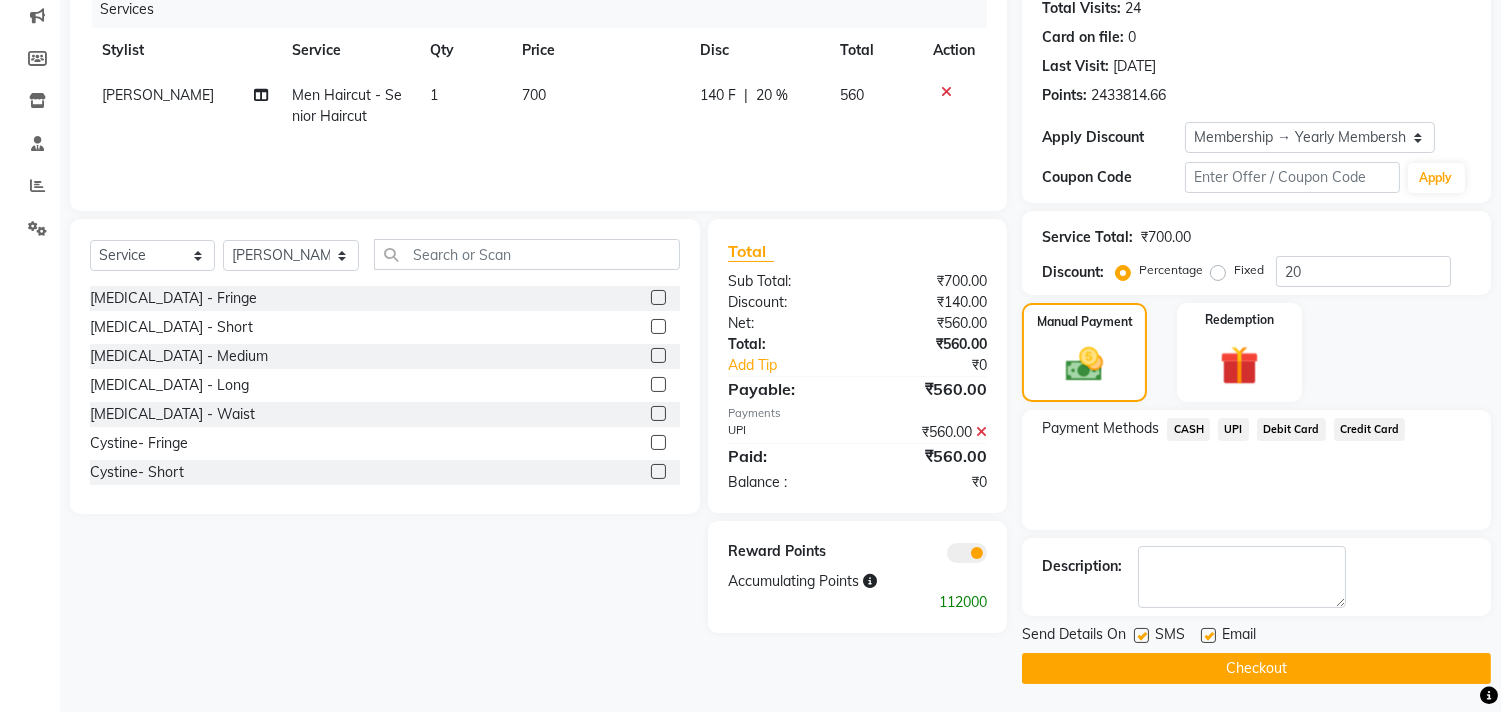 click on "Checkout" 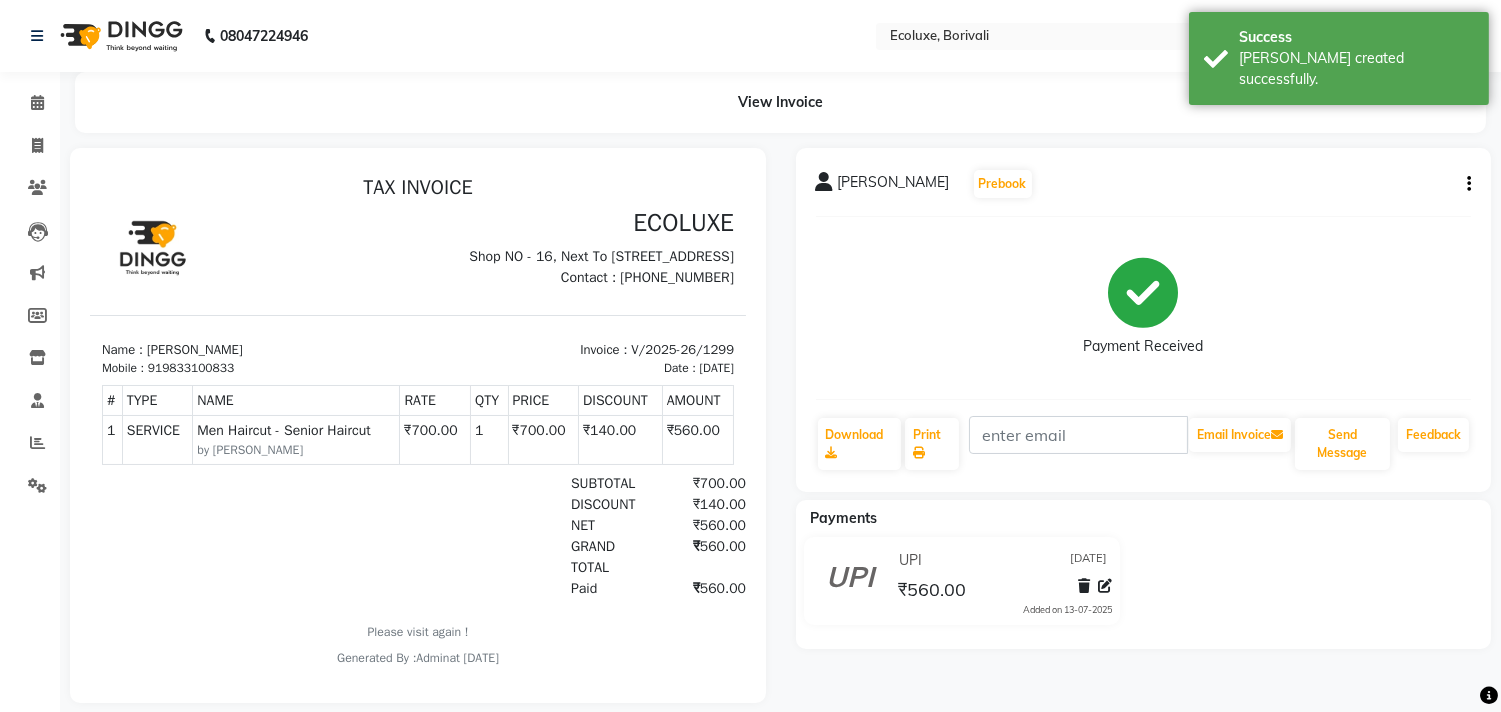 scroll, scrollTop: 0, scrollLeft: 0, axis: both 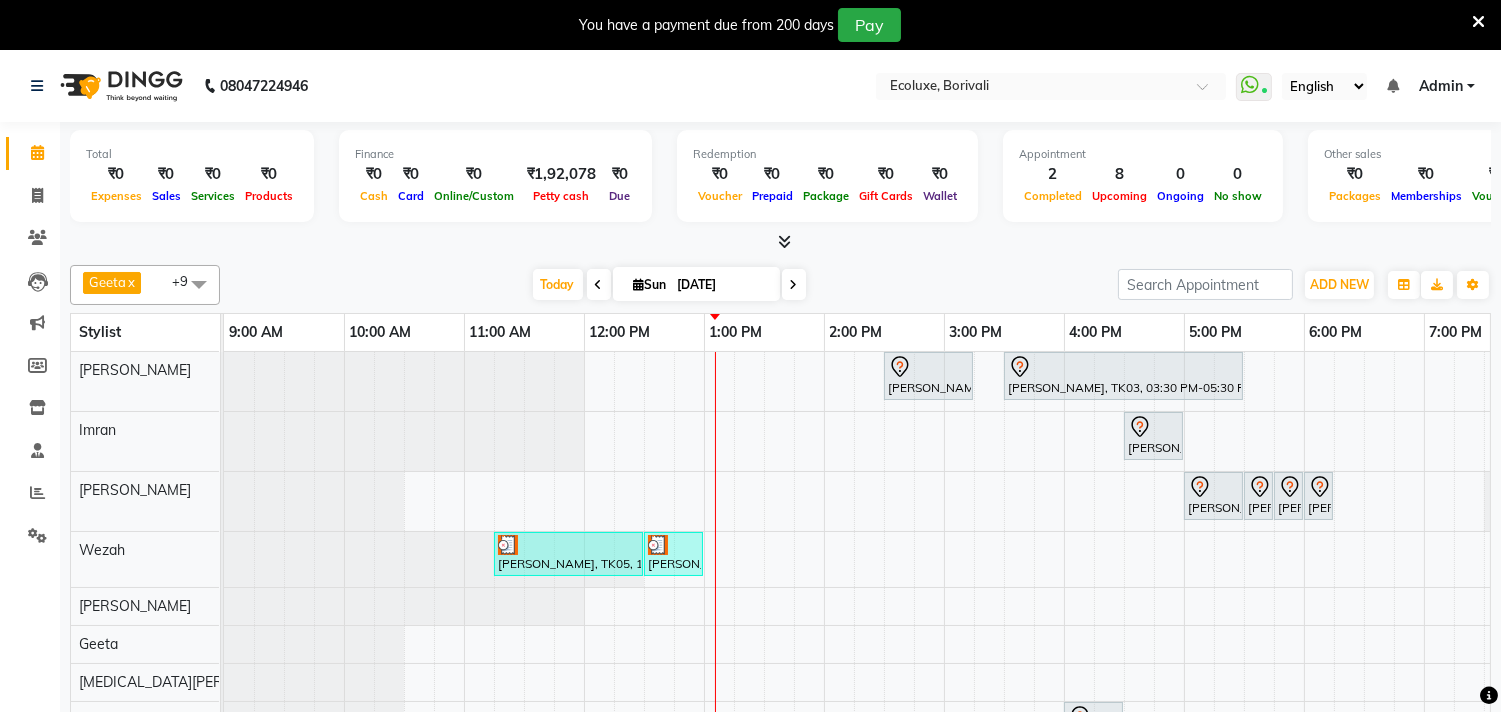 click on "You have a payment due from 200 days   Pay" at bounding box center (750, 25) 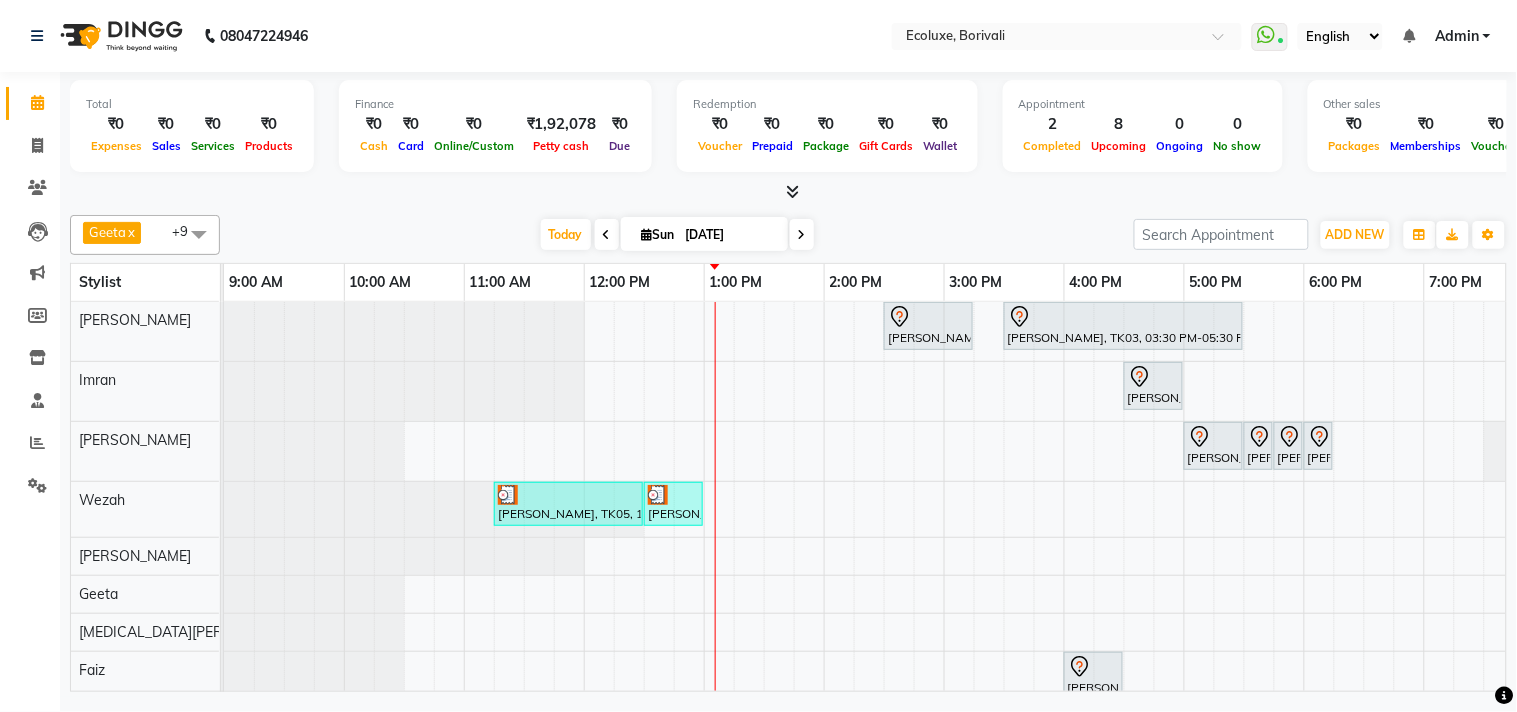 scroll, scrollTop: 0, scrollLeft: 217, axis: horizontal 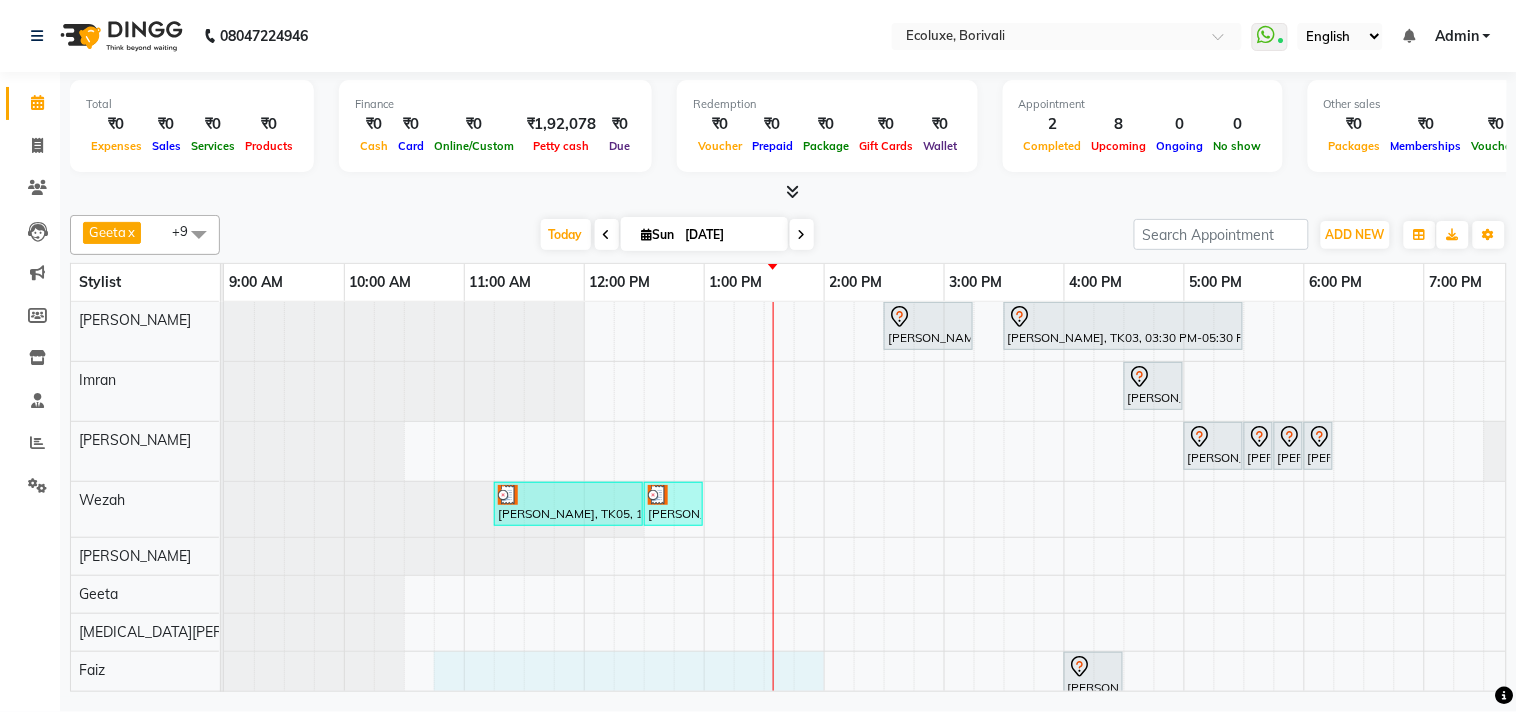 drag, startPoint x: 463, startPoint y: 671, endPoint x: 858, endPoint y: 531, distance: 419.07635 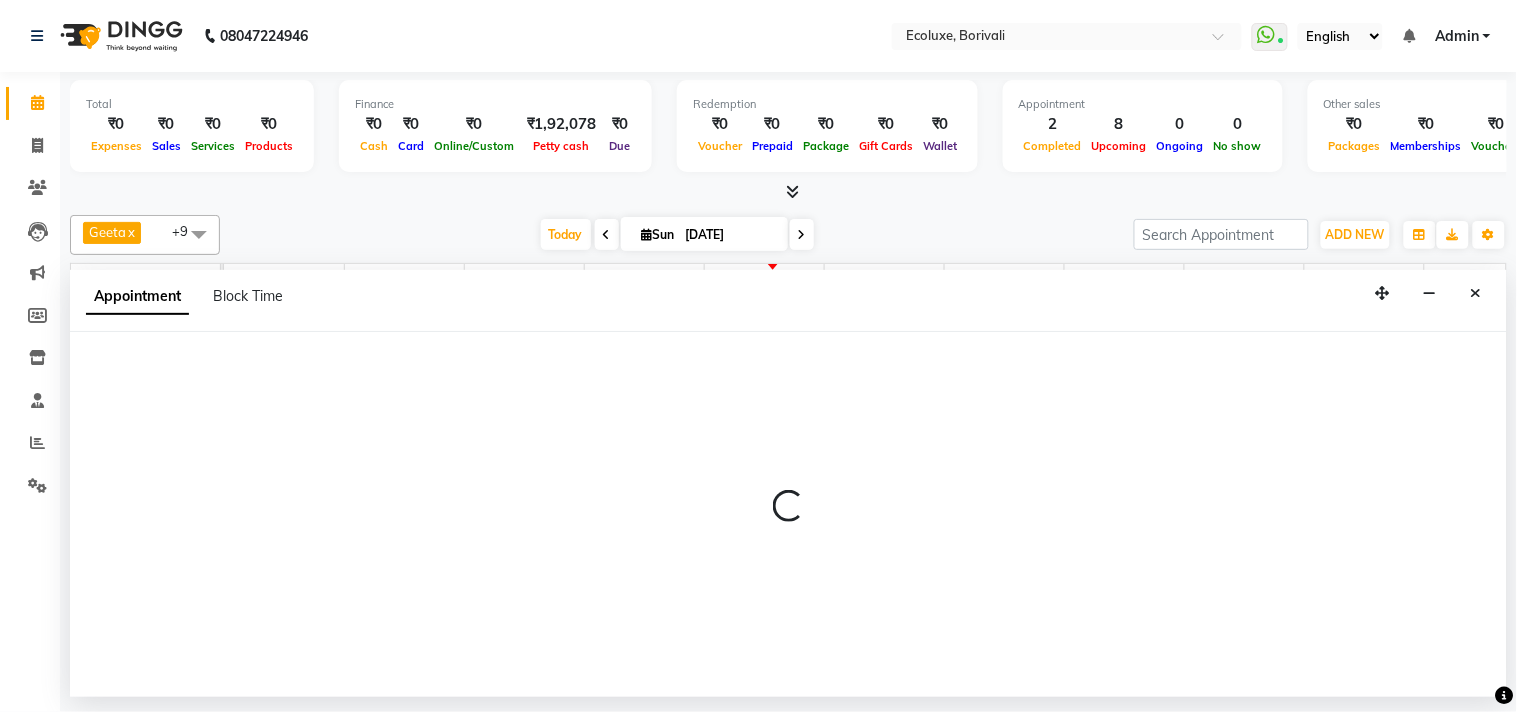 select on "67913" 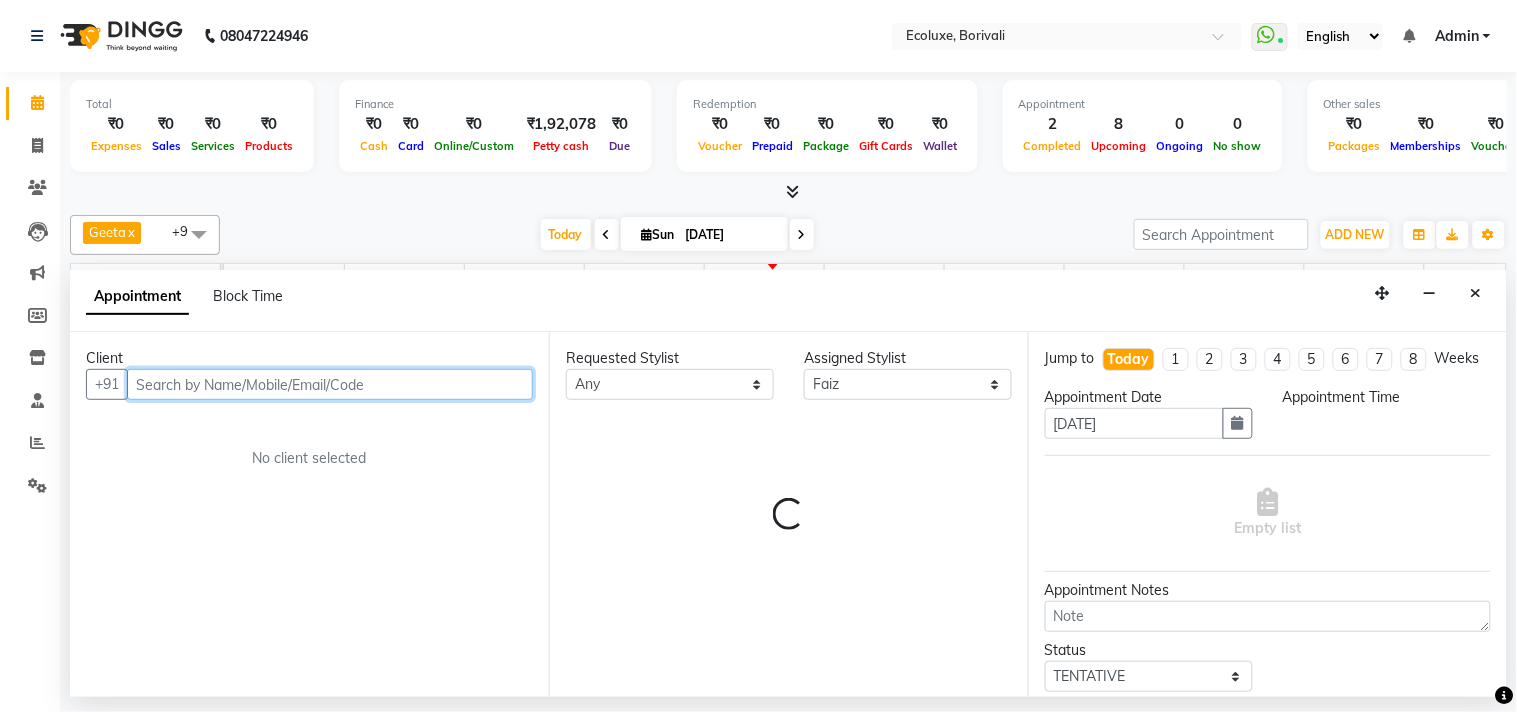 select on "645" 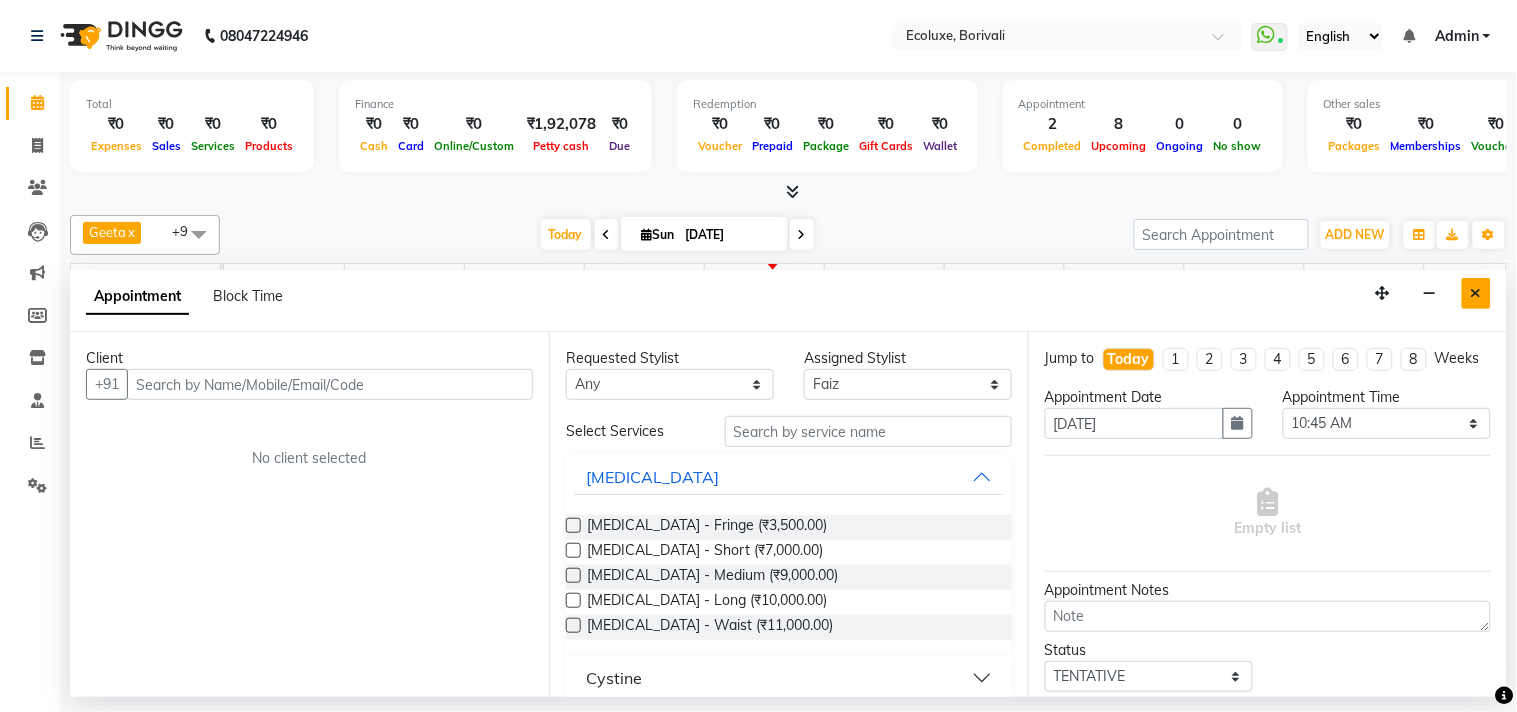 click at bounding box center (1476, 293) 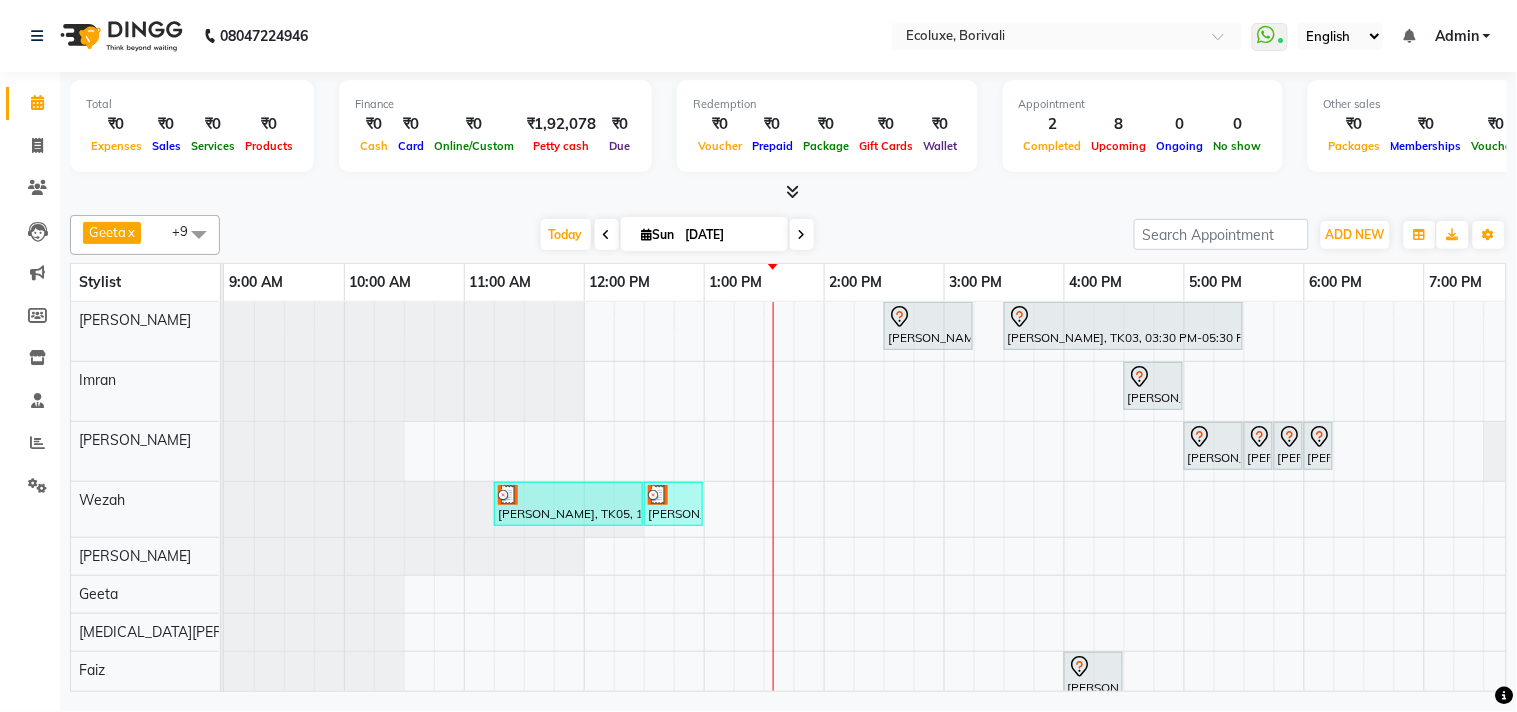 scroll, scrollTop: 0, scrollLeft: 142, axis: horizontal 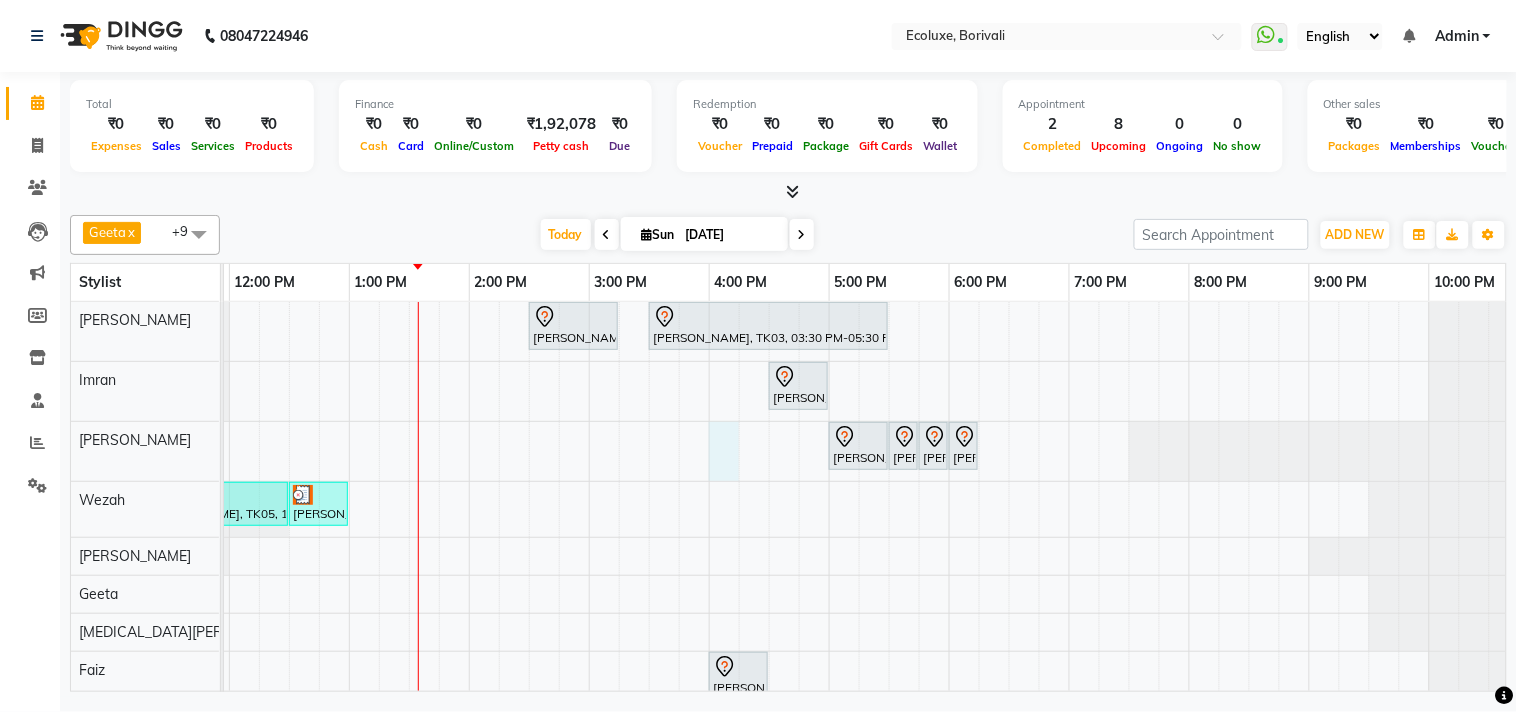 click on "Bhavisha Bhalala, TK01, 02:30 PM-03:15 PM, Kids Haircut (Upto 4yrs)             Soniya Panjabi, TK03, 03:30 PM-05:30 PM, Touchup - Root Touch (Up To 2 Inch) Inoa             Nikkhil Borana, TK04, 04:30 PM-05:00 PM, Men - Beard             Supriya Shetty, TK02, 05:00 PM-05:30 PM, Waxing (Rica Wax) - Full Arms              Supriya Shetty, TK02, 05:30 PM-05:45 PM, Waxing (Rica Wax) - Underarms             Supriya Shetty, TK02, 05:45 PM-06:00 PM, Woman Eyebrow             Supriya Shetty, TK02, 06:00 PM-06:15 PM, Woman Upperlip      Priya Korhale, TK05, 11:15 AM-12:30 PM, Touchup - Root Touch (Up To 2 Inch) Inoa     Priya Korhale, TK05, 12:30 PM-01:00 PM, Hair Retuals - Kerastase Fusio-Dose              Nikkhil Borana, TK04, 04:00 PM-04:30 PM, Men - Clean Shave" at bounding box center (709, 544) 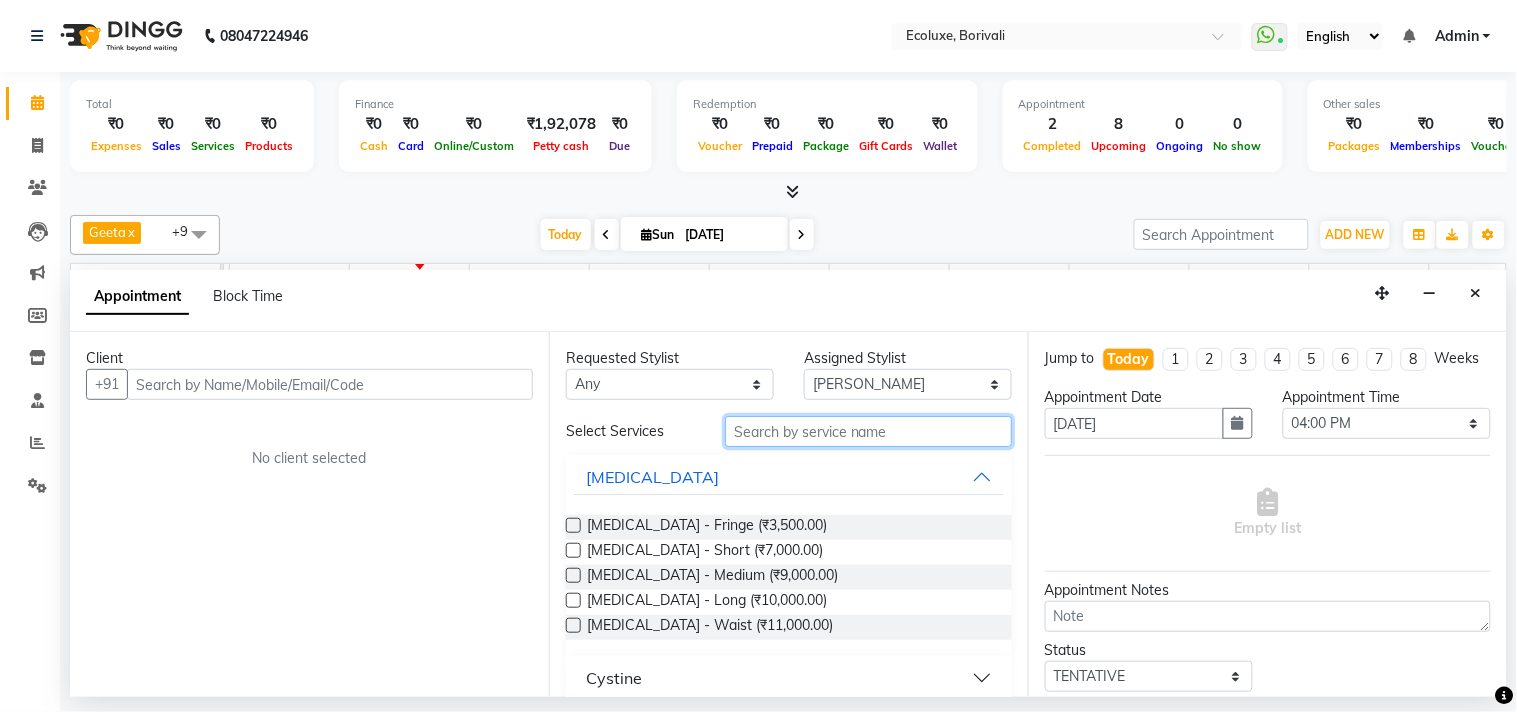click at bounding box center (868, 431) 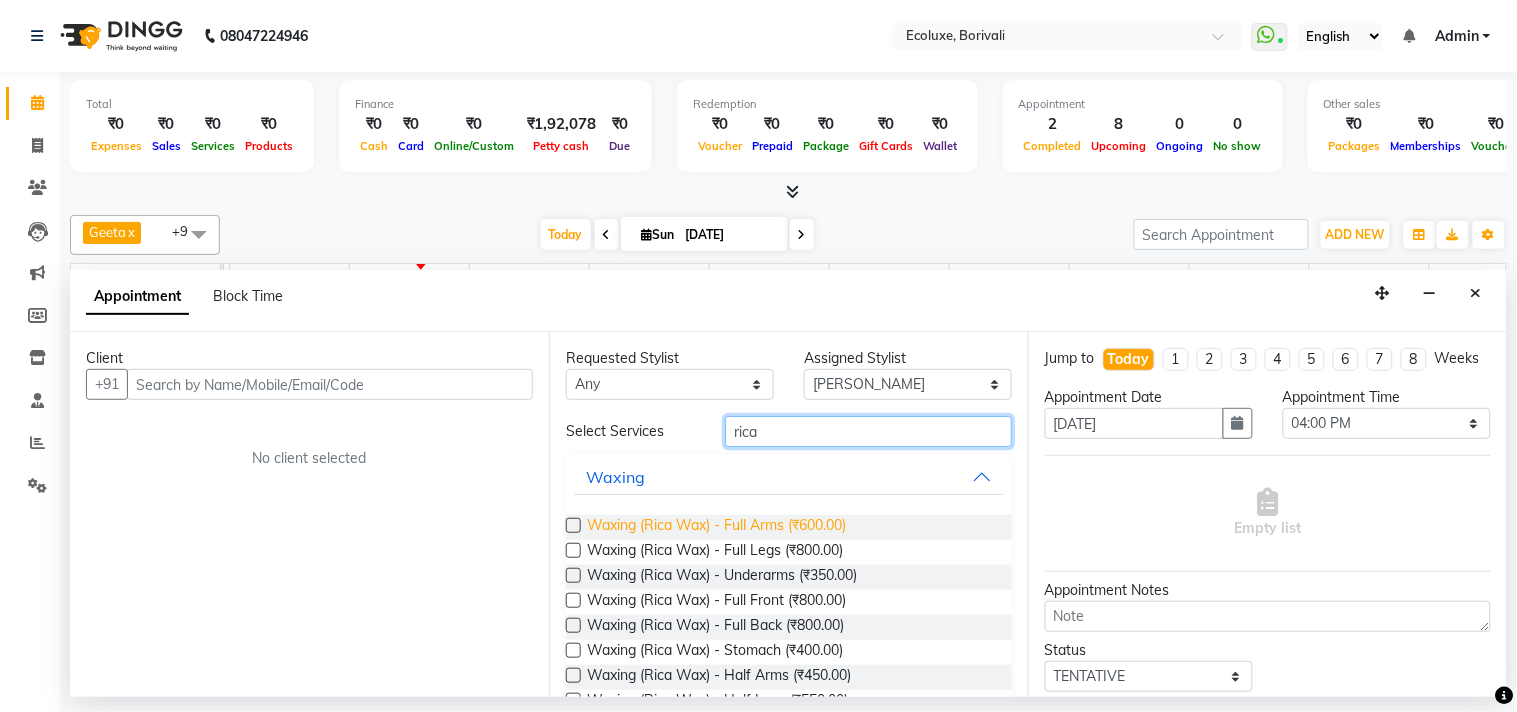 type on "rica" 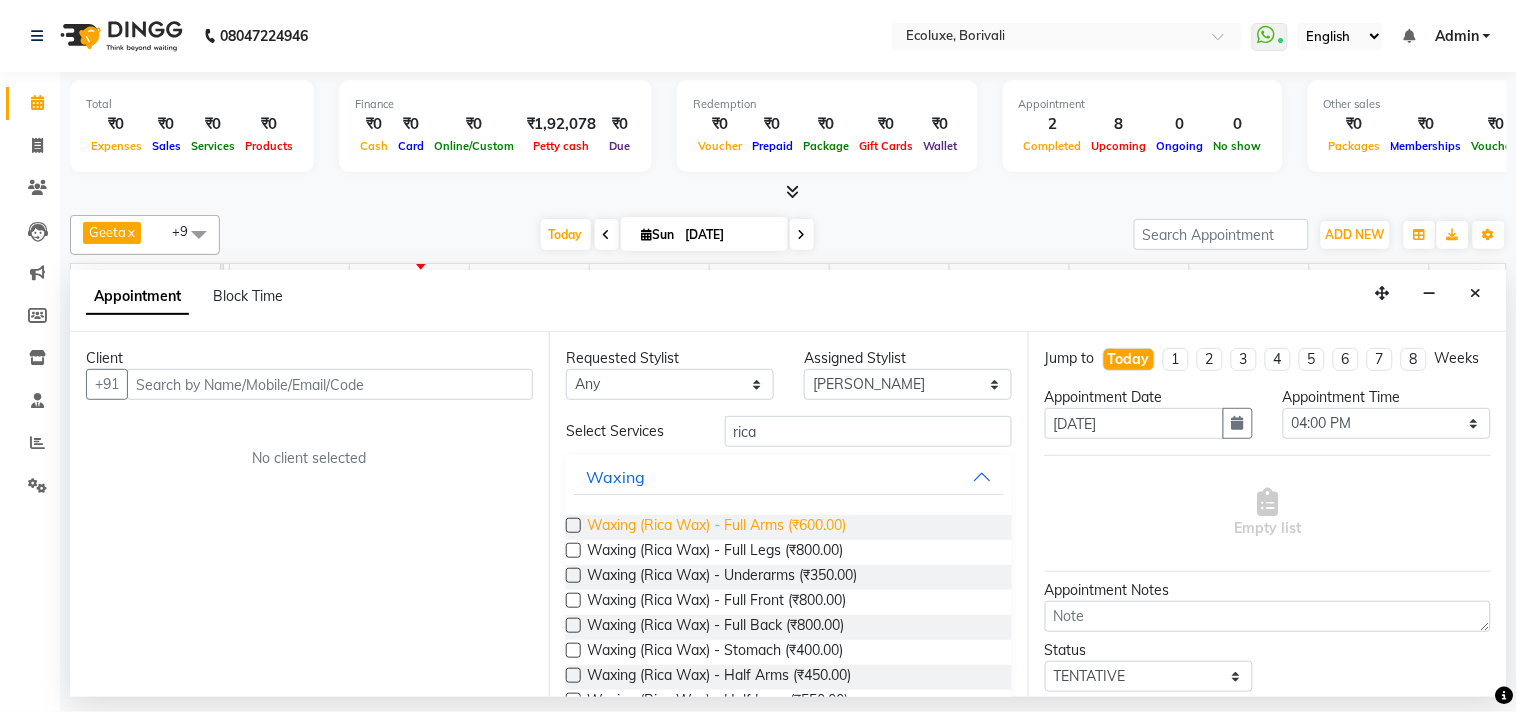 click on "Waxing (Rica Wax) - Full Arms  (₹600.00)" at bounding box center [716, 527] 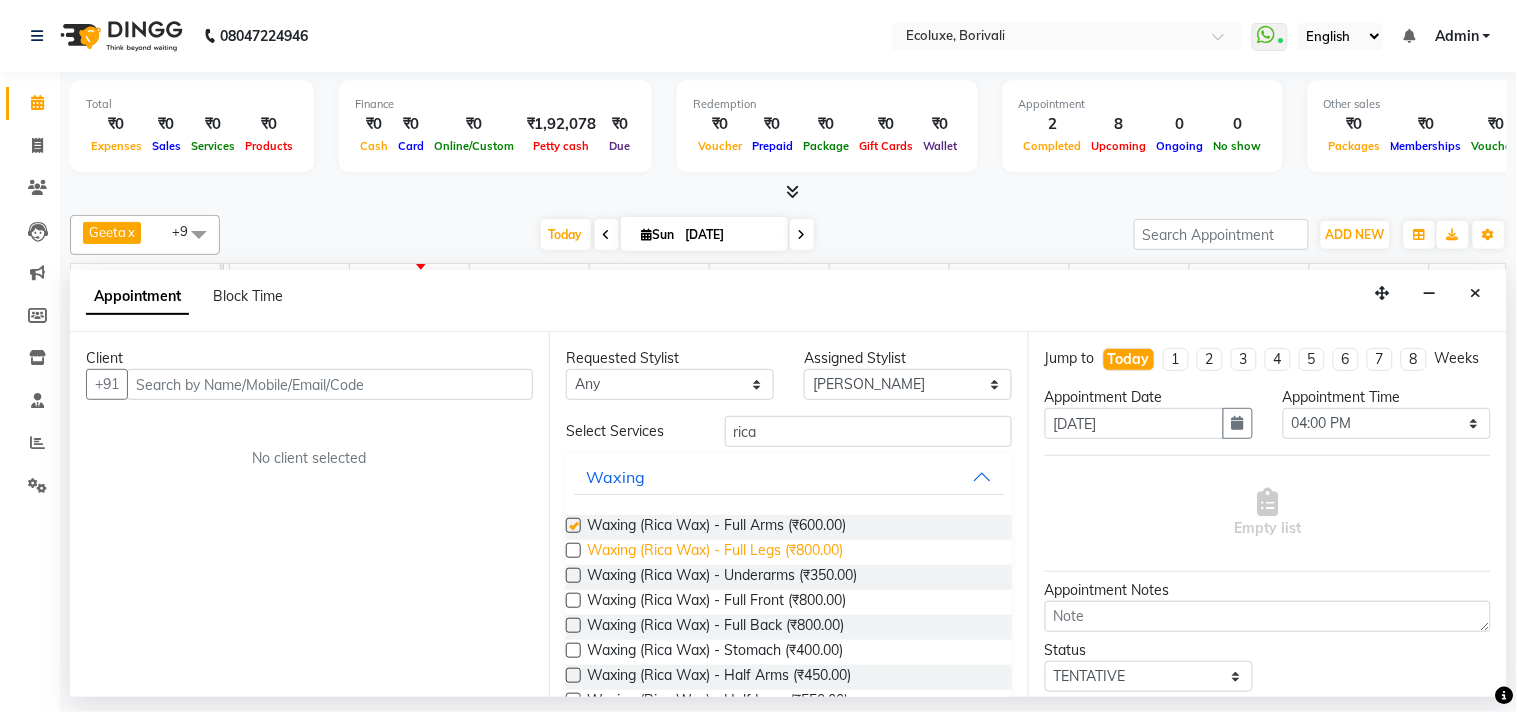 checkbox on "false" 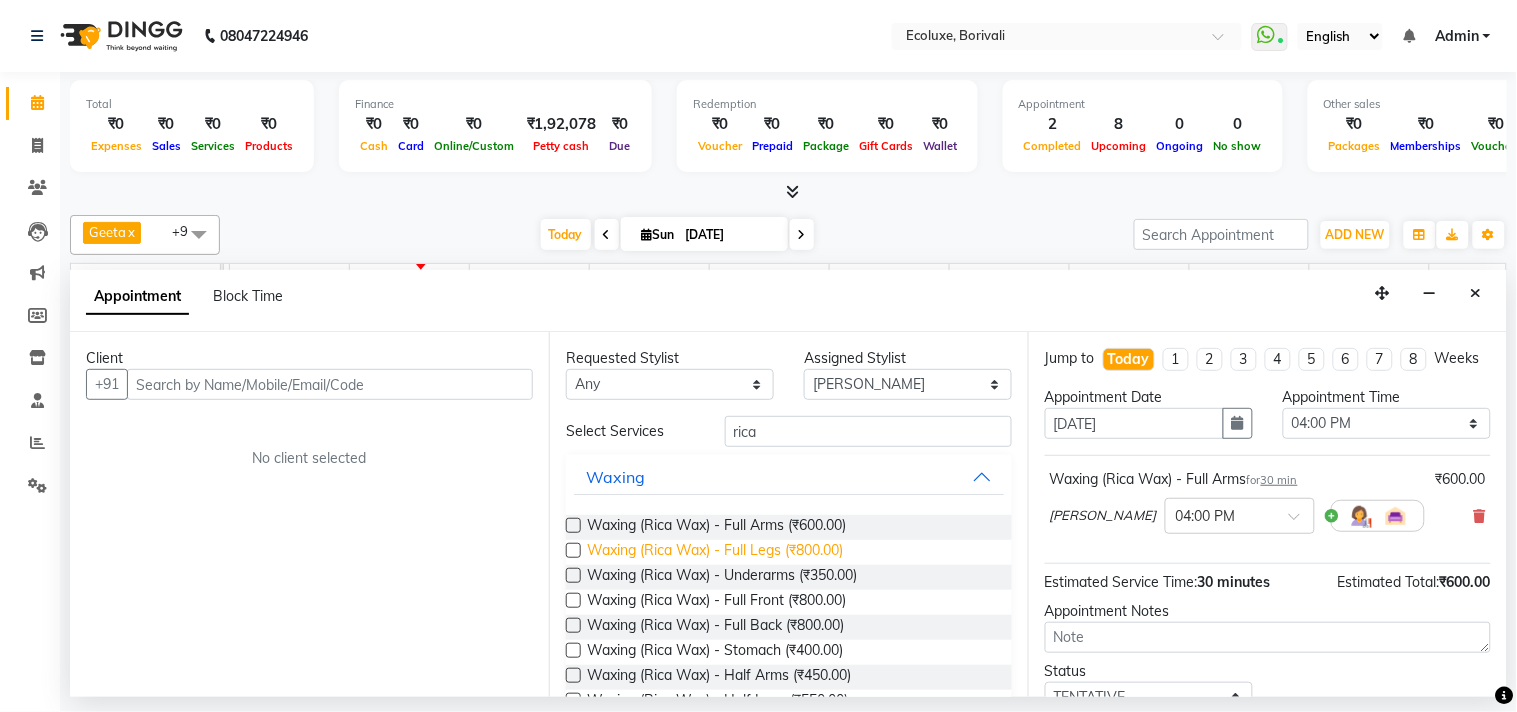 click on "Waxing (Rica Wax) - Full Legs (₹800.00)" at bounding box center (715, 552) 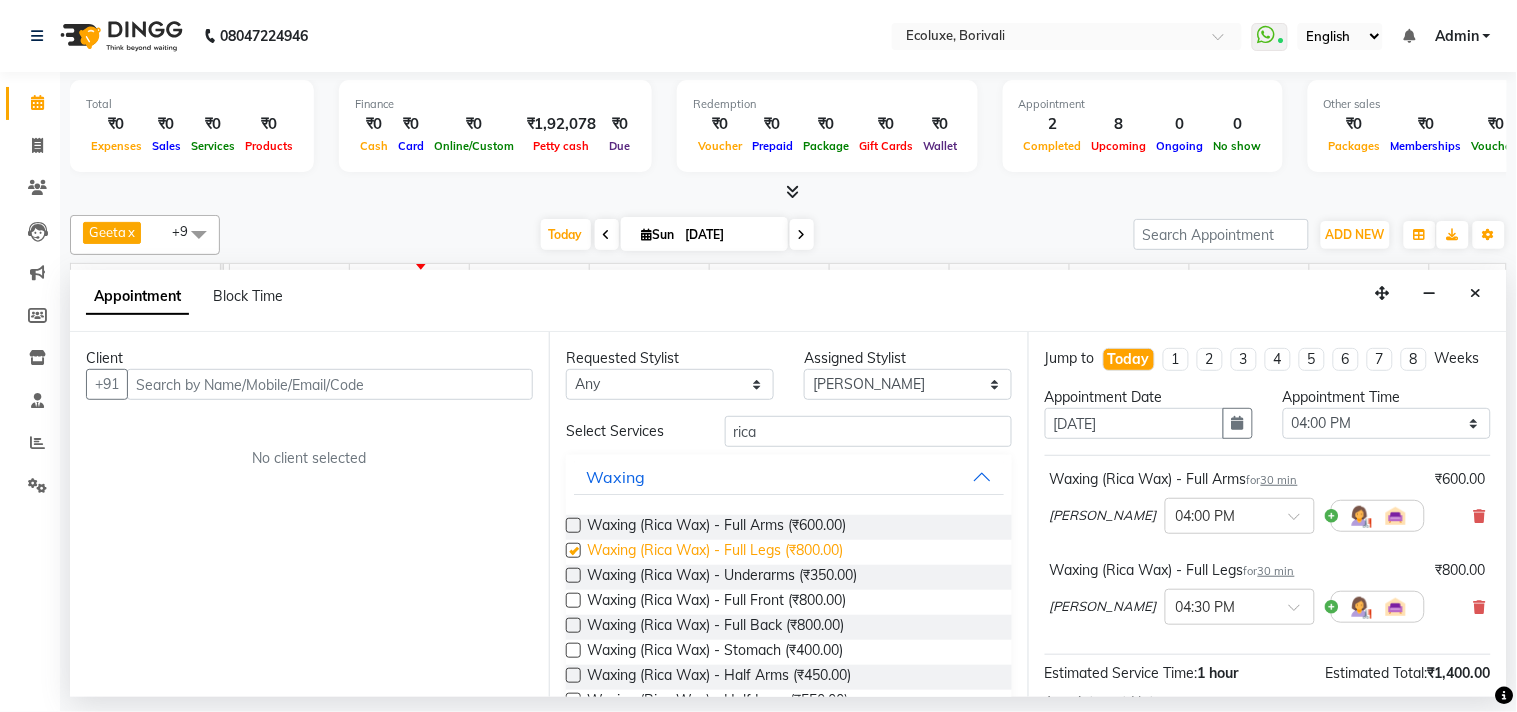 checkbox on "false" 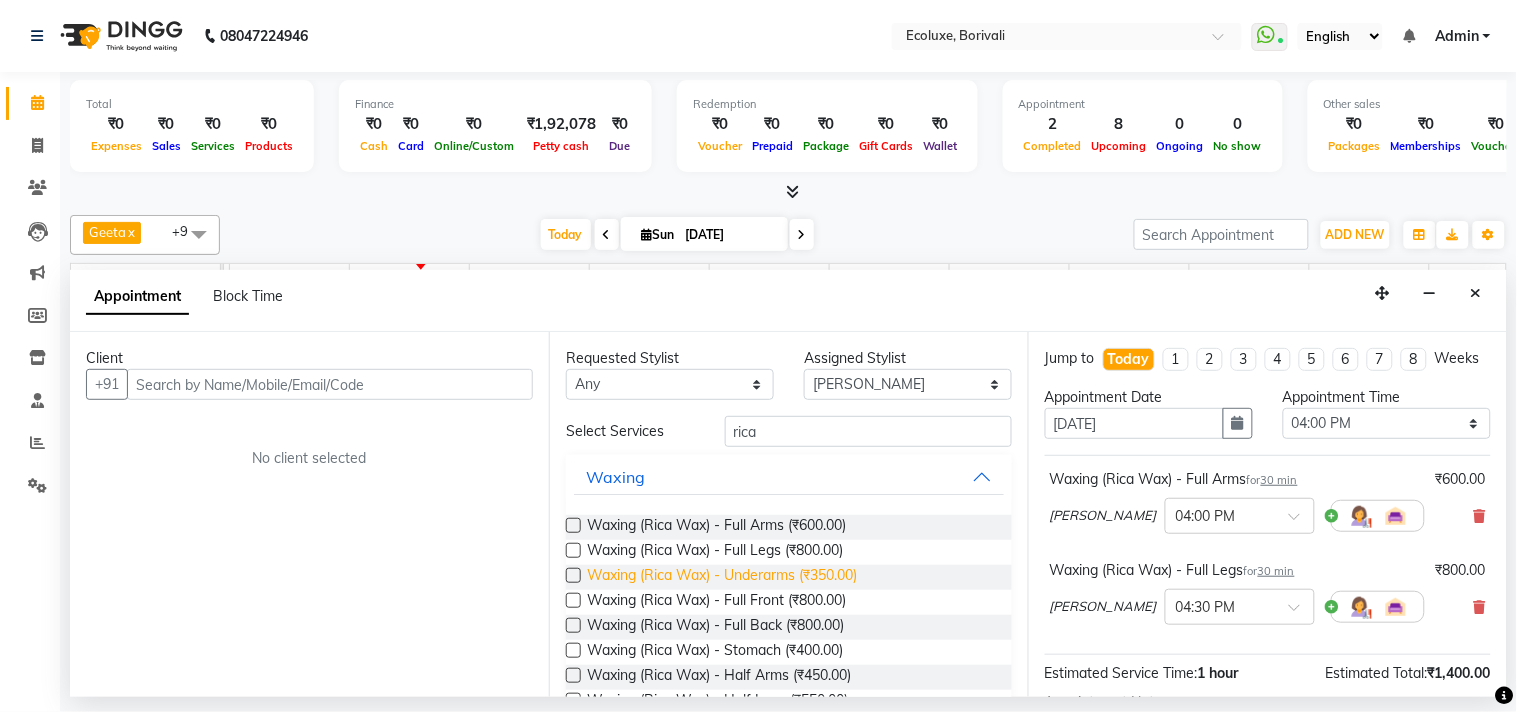 click on "Waxing (Rica Wax) - Underarms (₹350.00)" at bounding box center (722, 577) 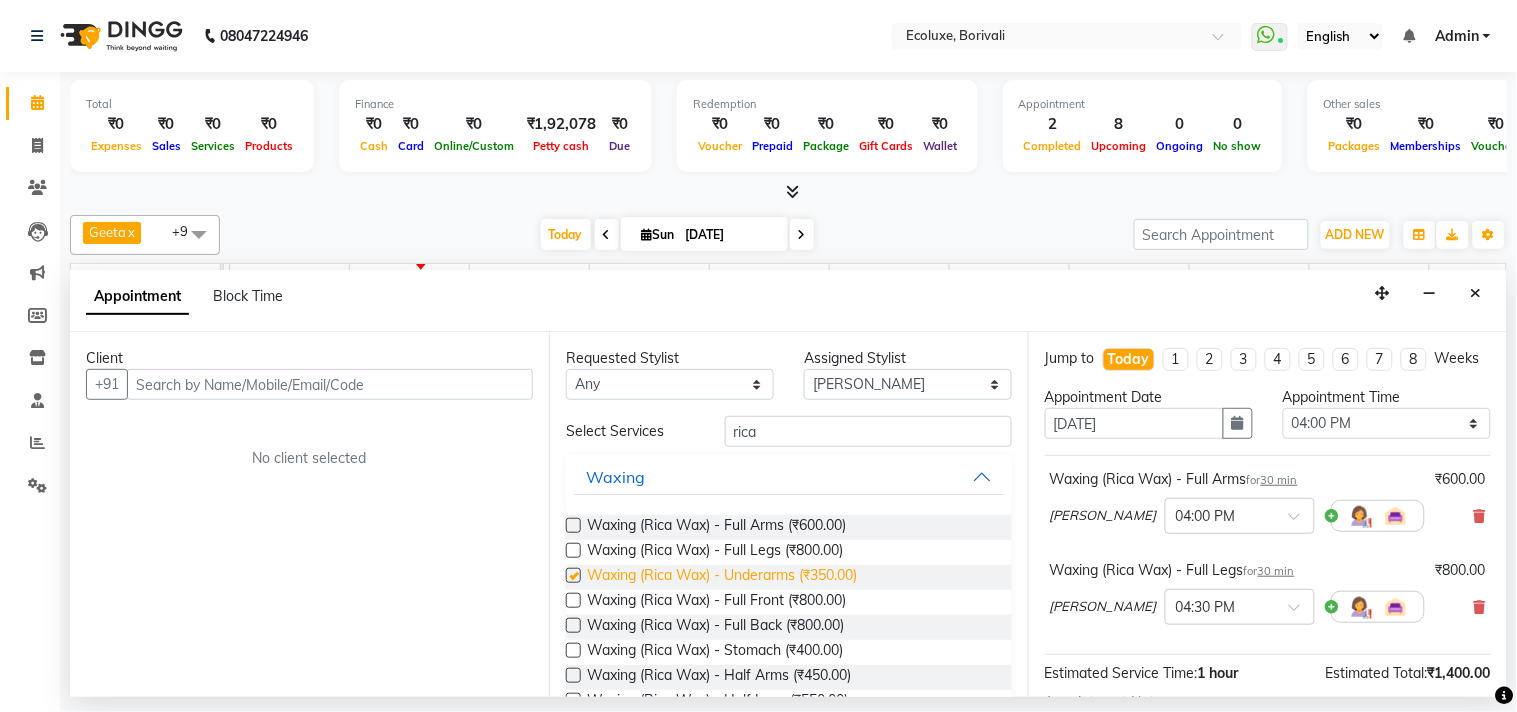 checkbox on "false" 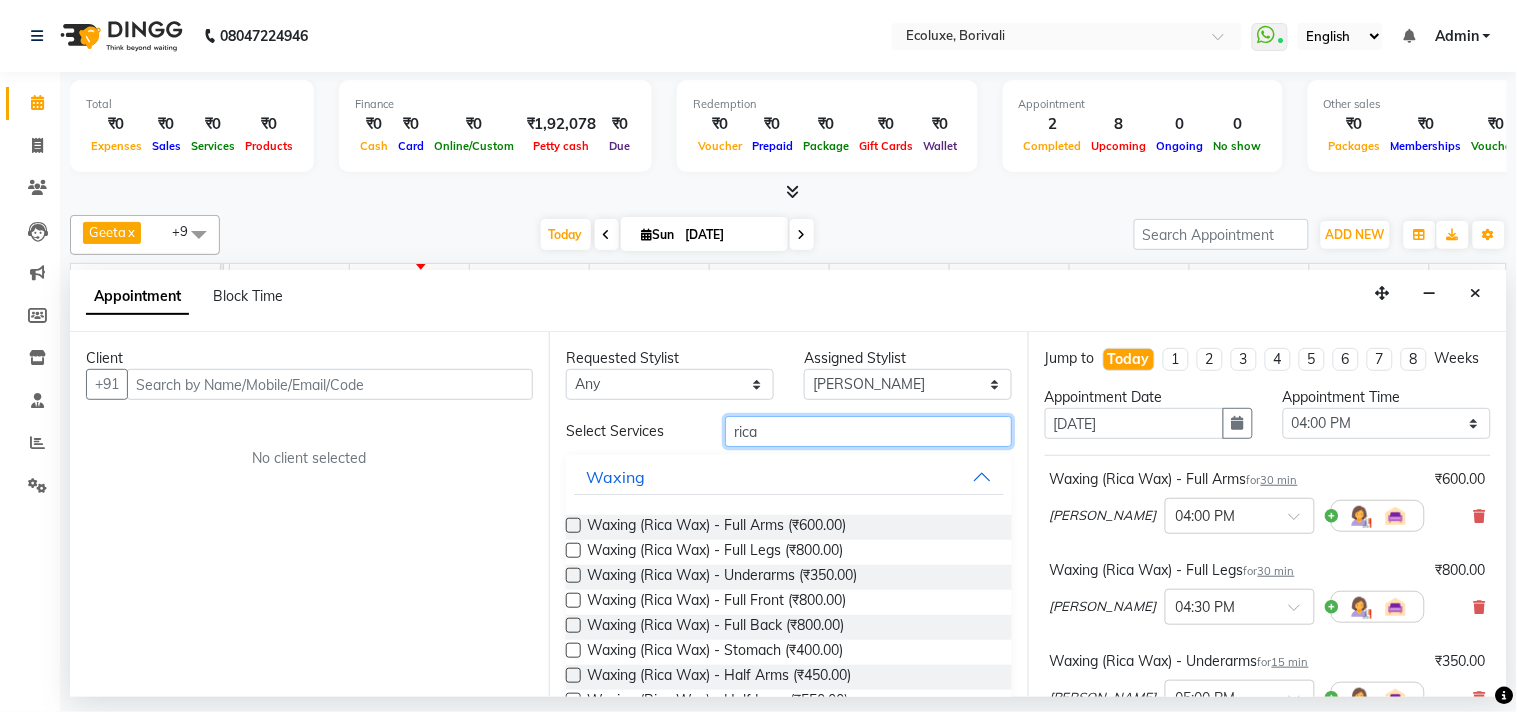 click on "rica" at bounding box center [868, 431] 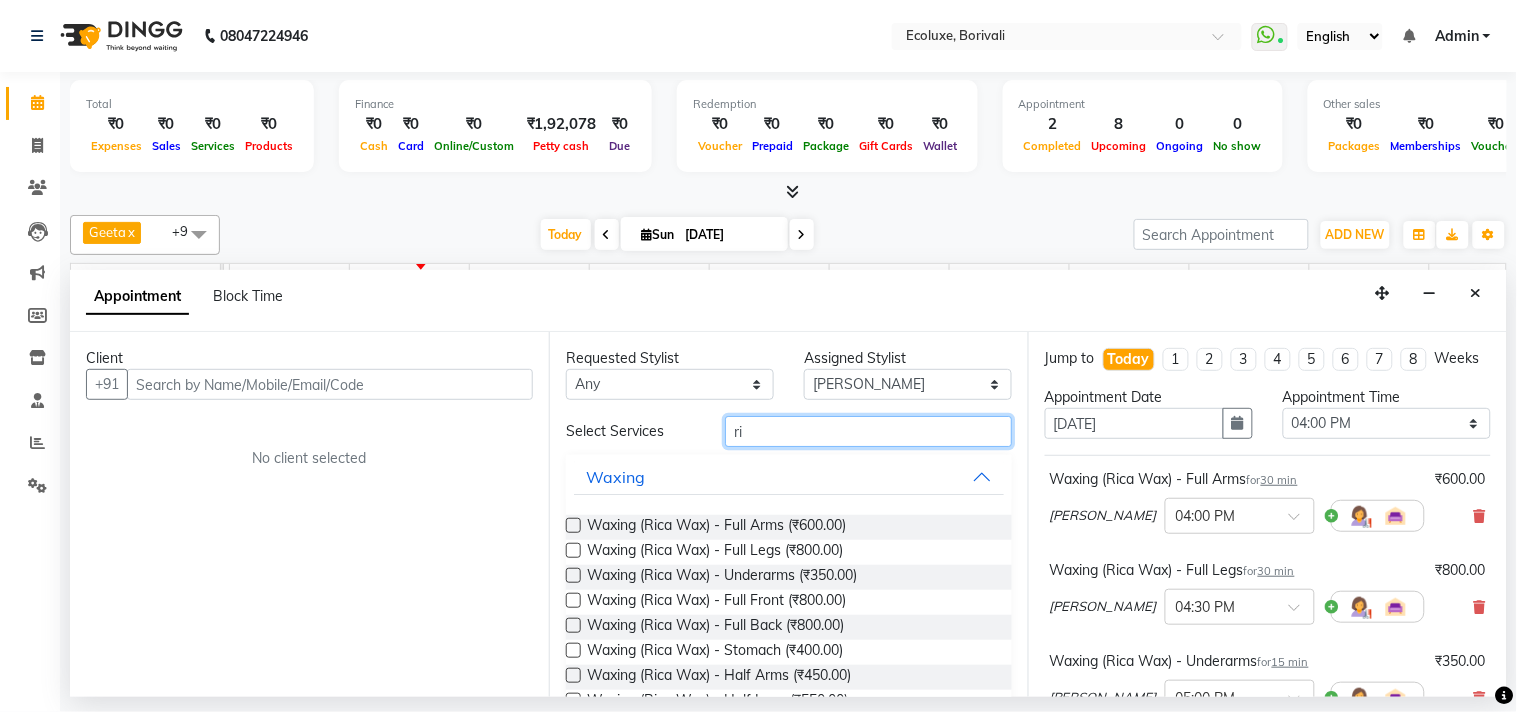 type on "r" 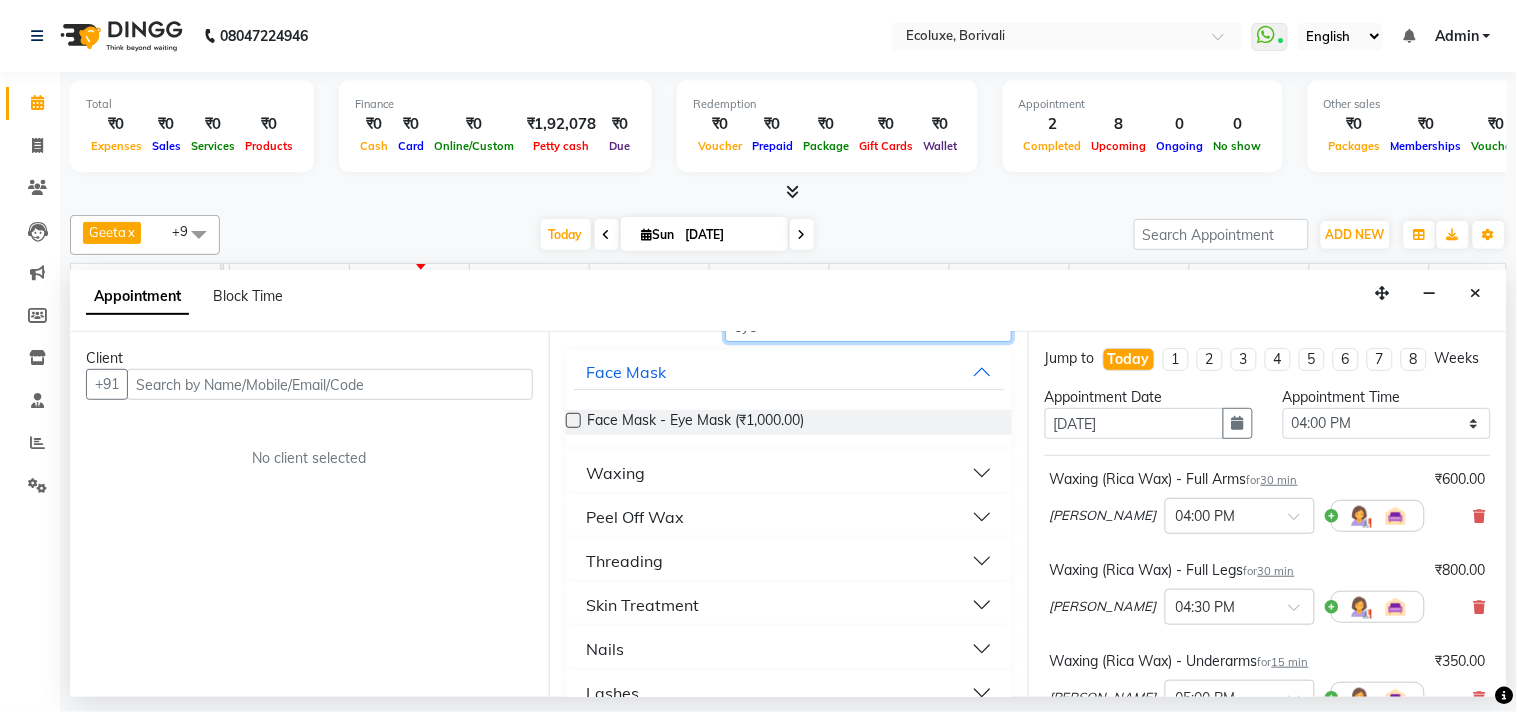 scroll, scrollTop: 137, scrollLeft: 0, axis: vertical 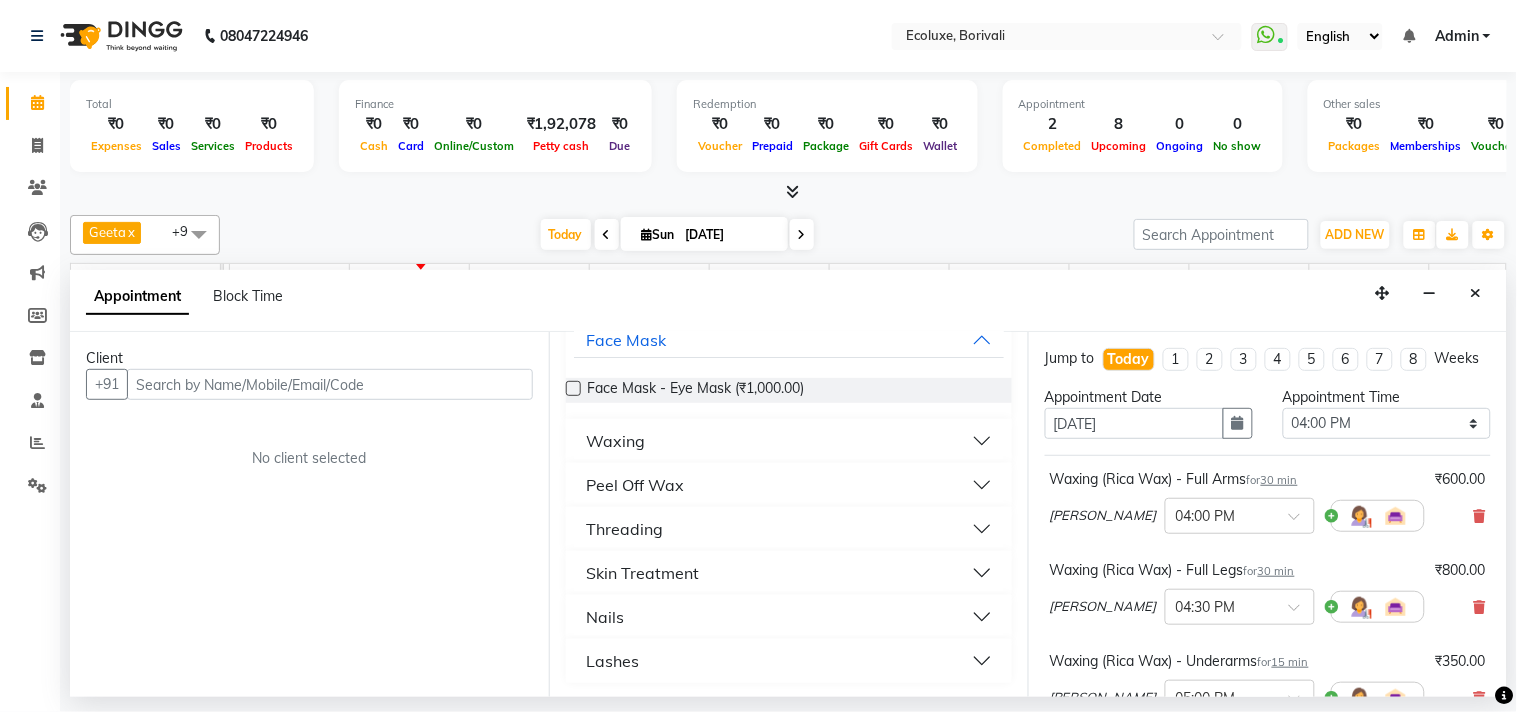 type on "eye" 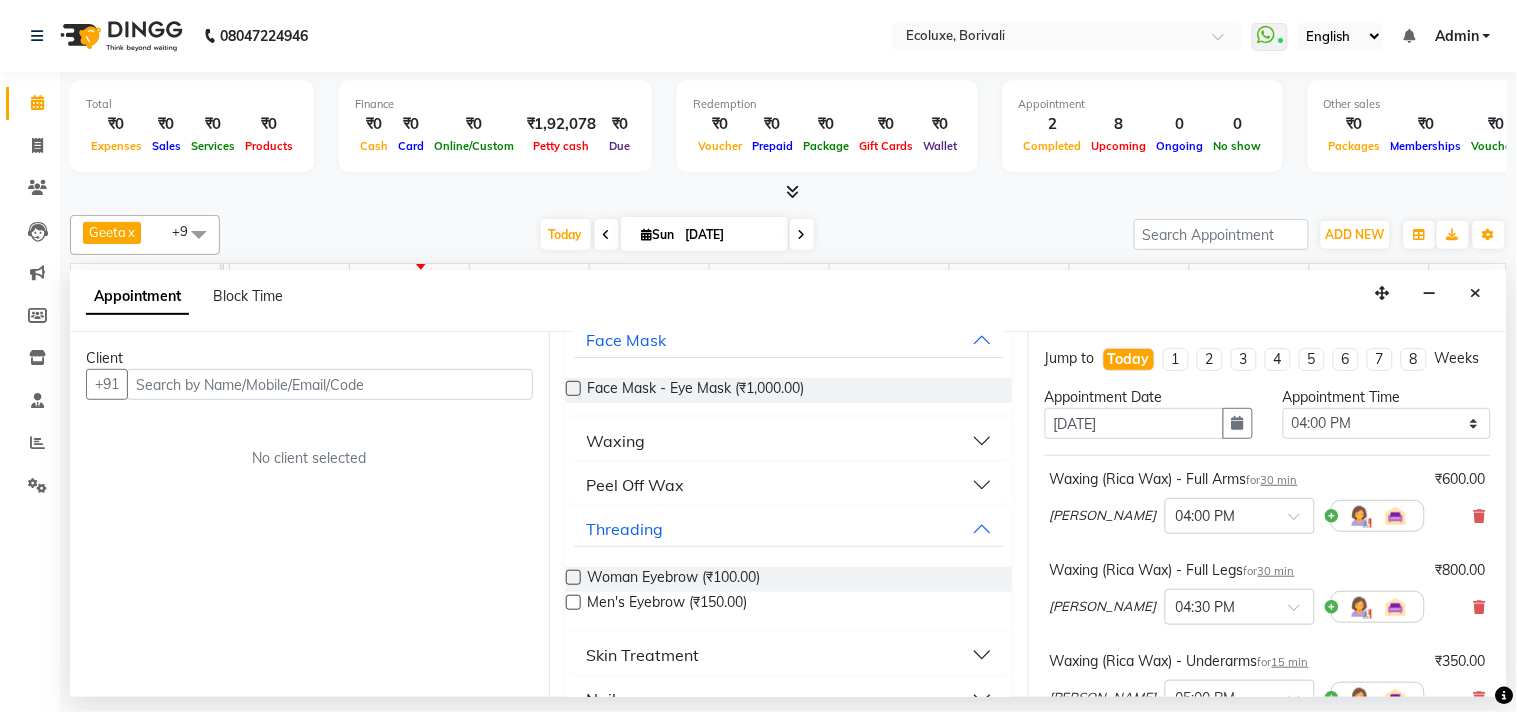 click on "Woman Eyebrow (₹100.00)" at bounding box center (789, 579) 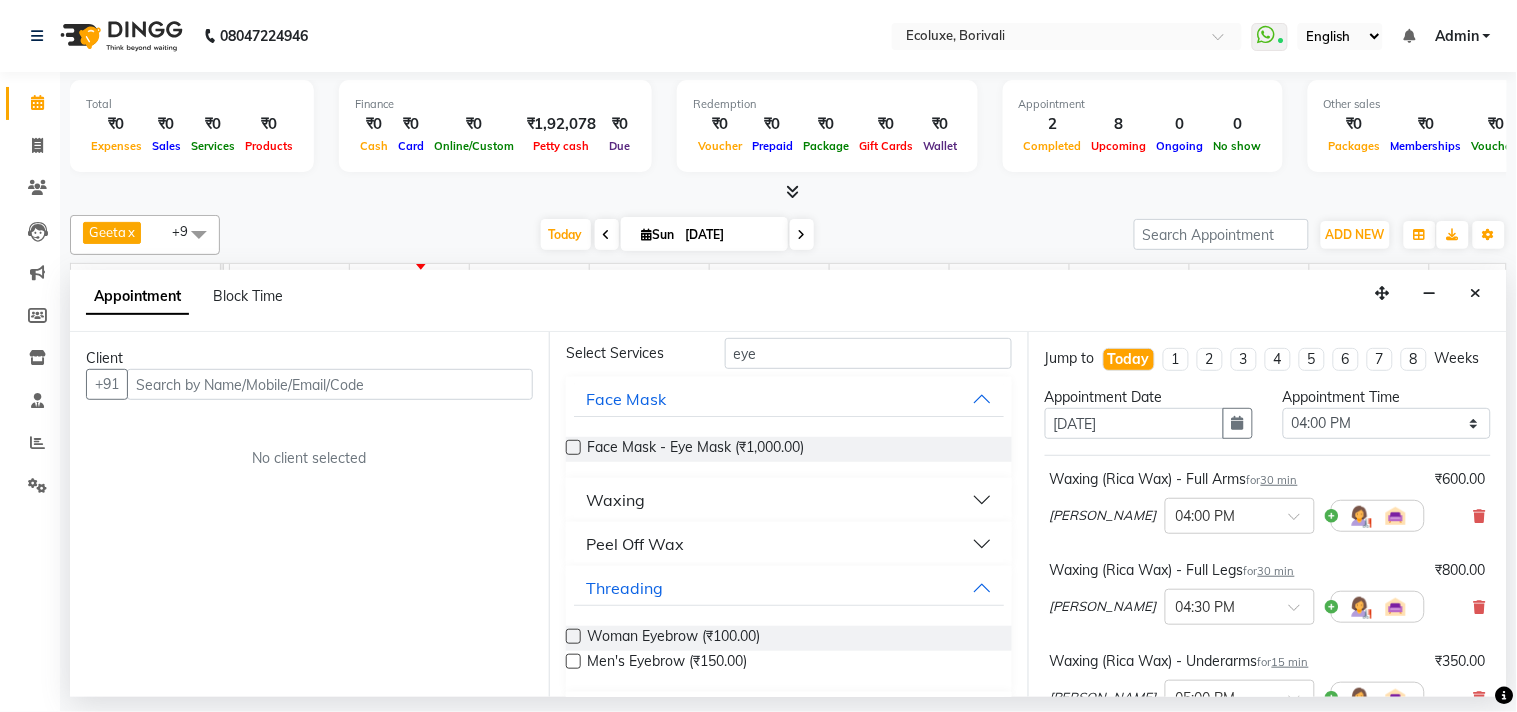 scroll, scrollTop: 0, scrollLeft: 0, axis: both 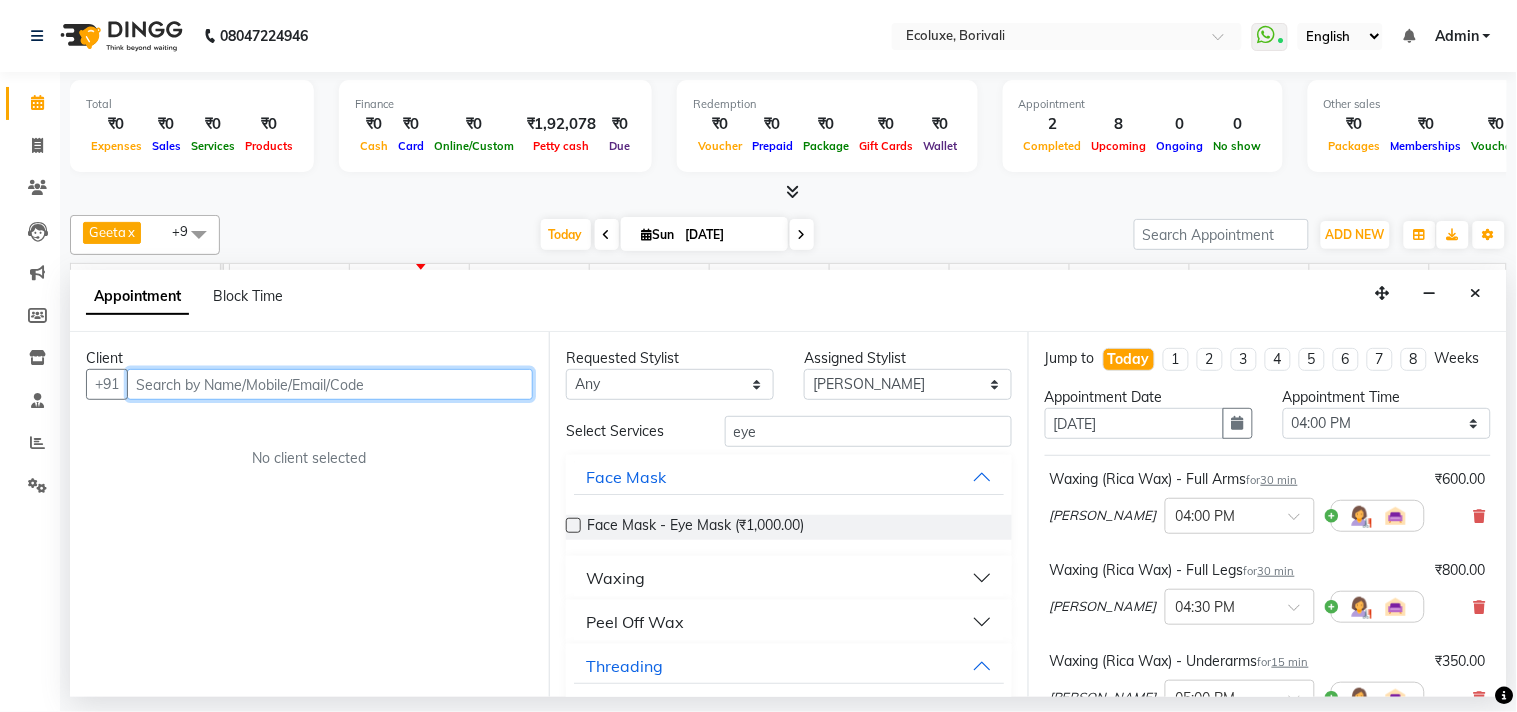 click at bounding box center [330, 384] 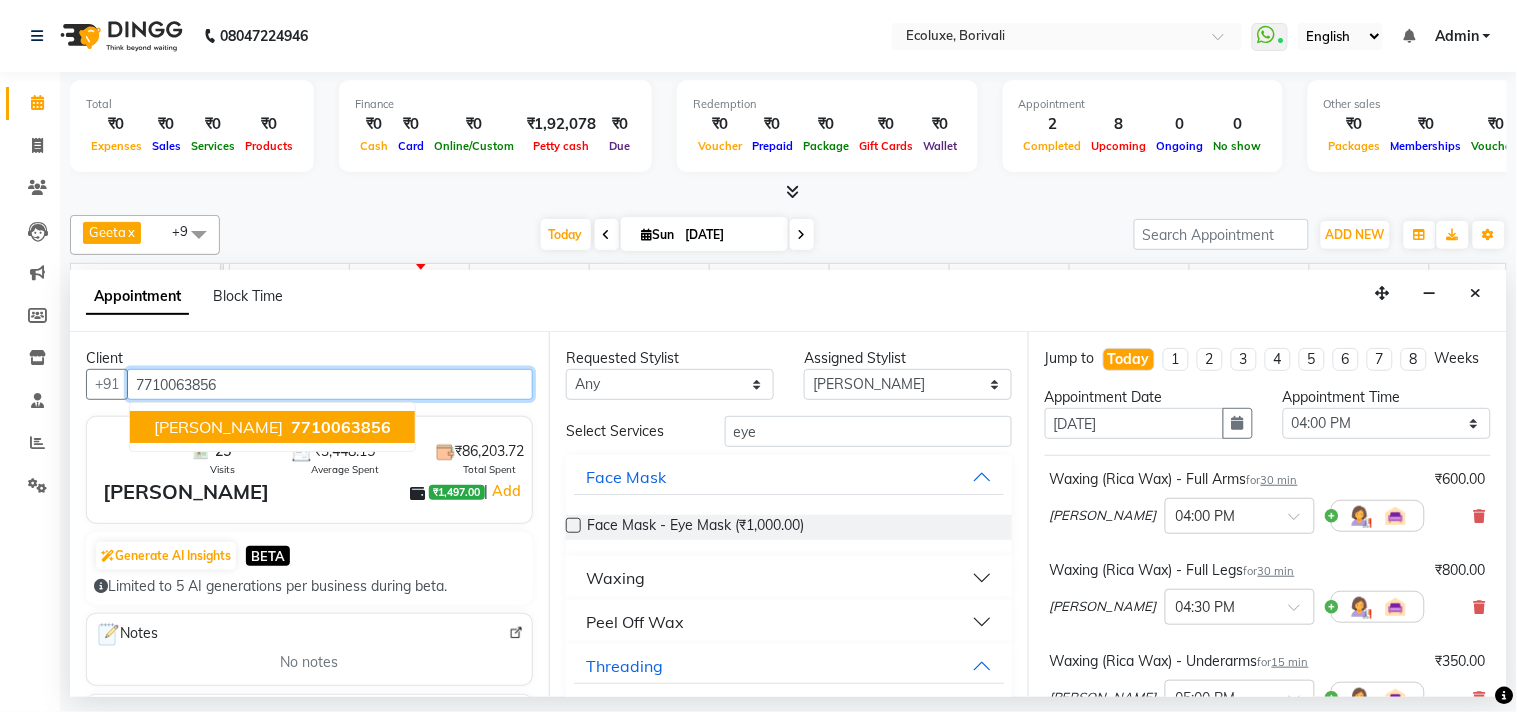 click on "[PERSON_NAME]" at bounding box center (218, 427) 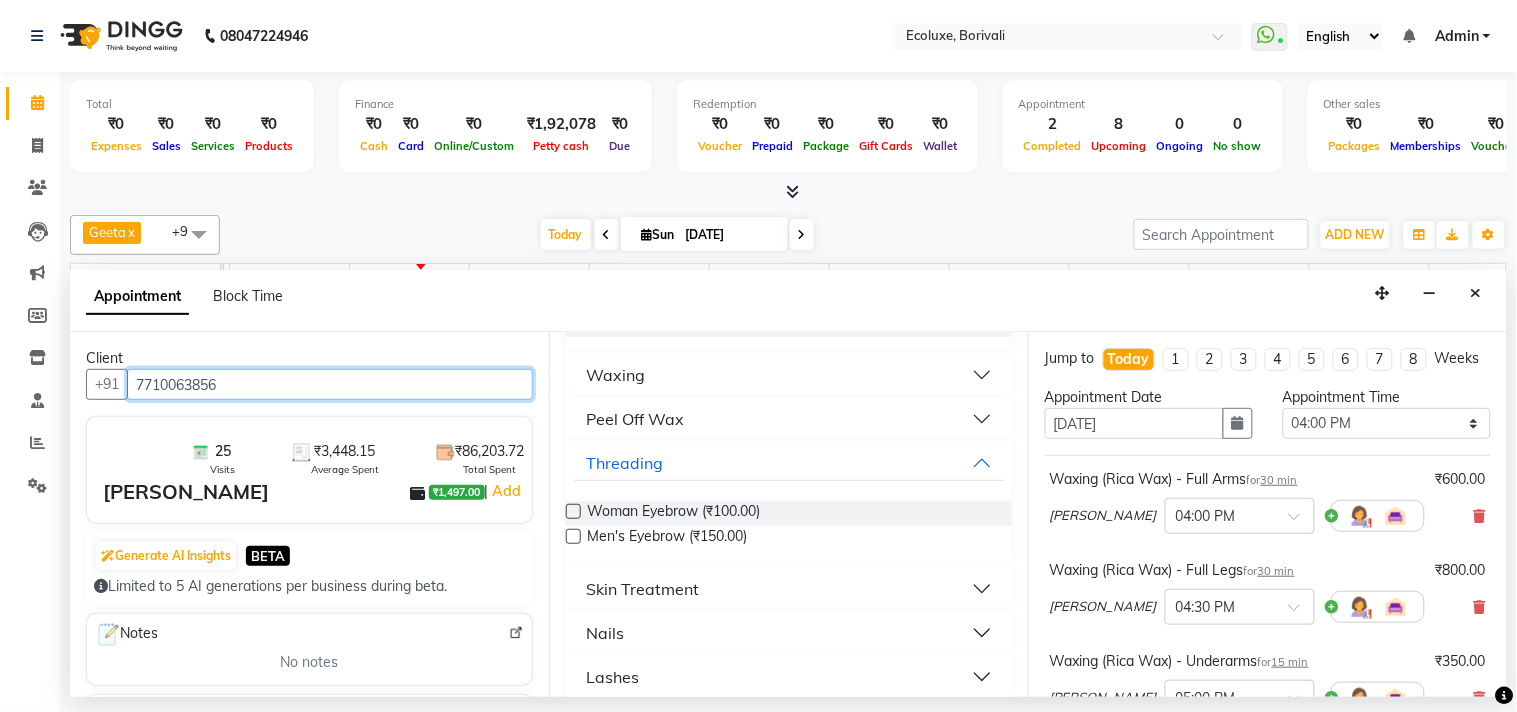 scroll, scrollTop: 220, scrollLeft: 0, axis: vertical 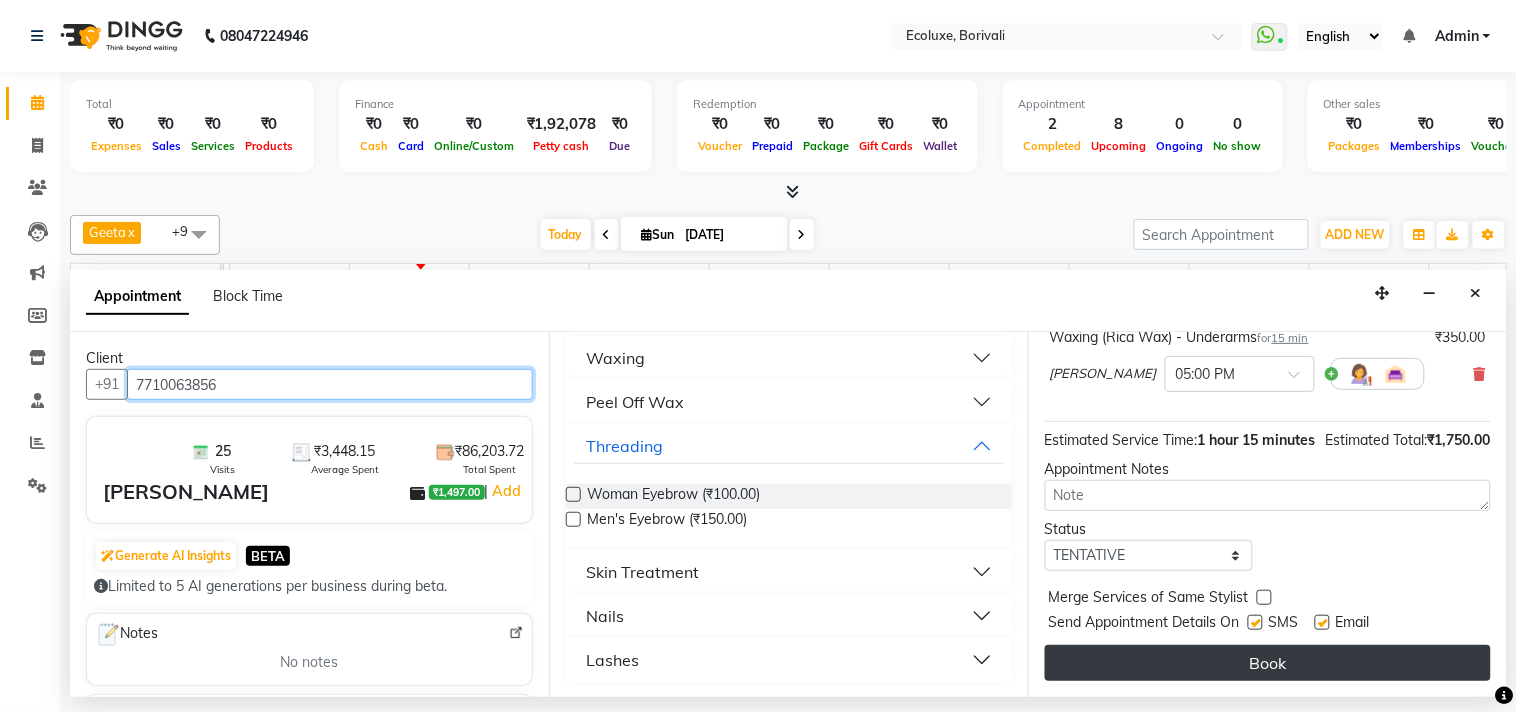 type on "7710063856" 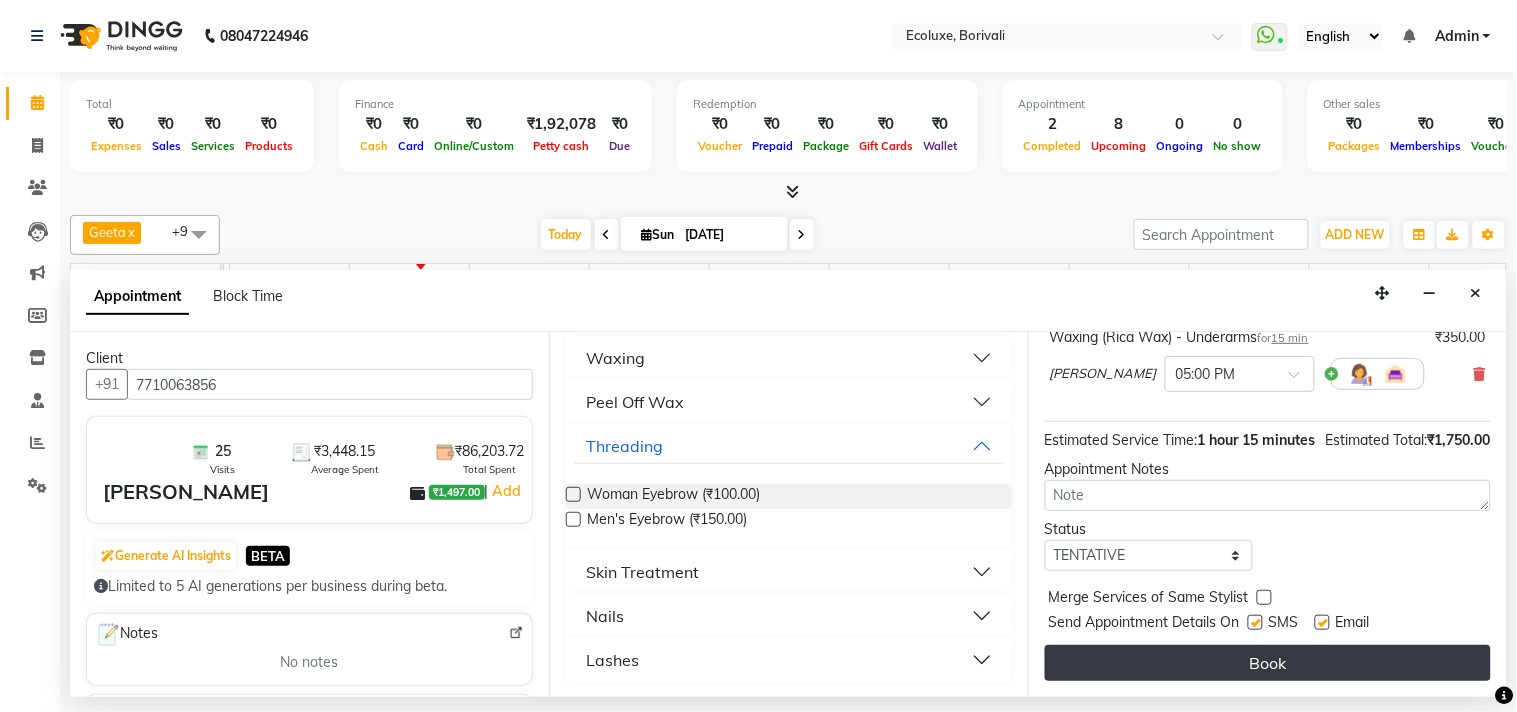 click on "Book" at bounding box center [1268, 663] 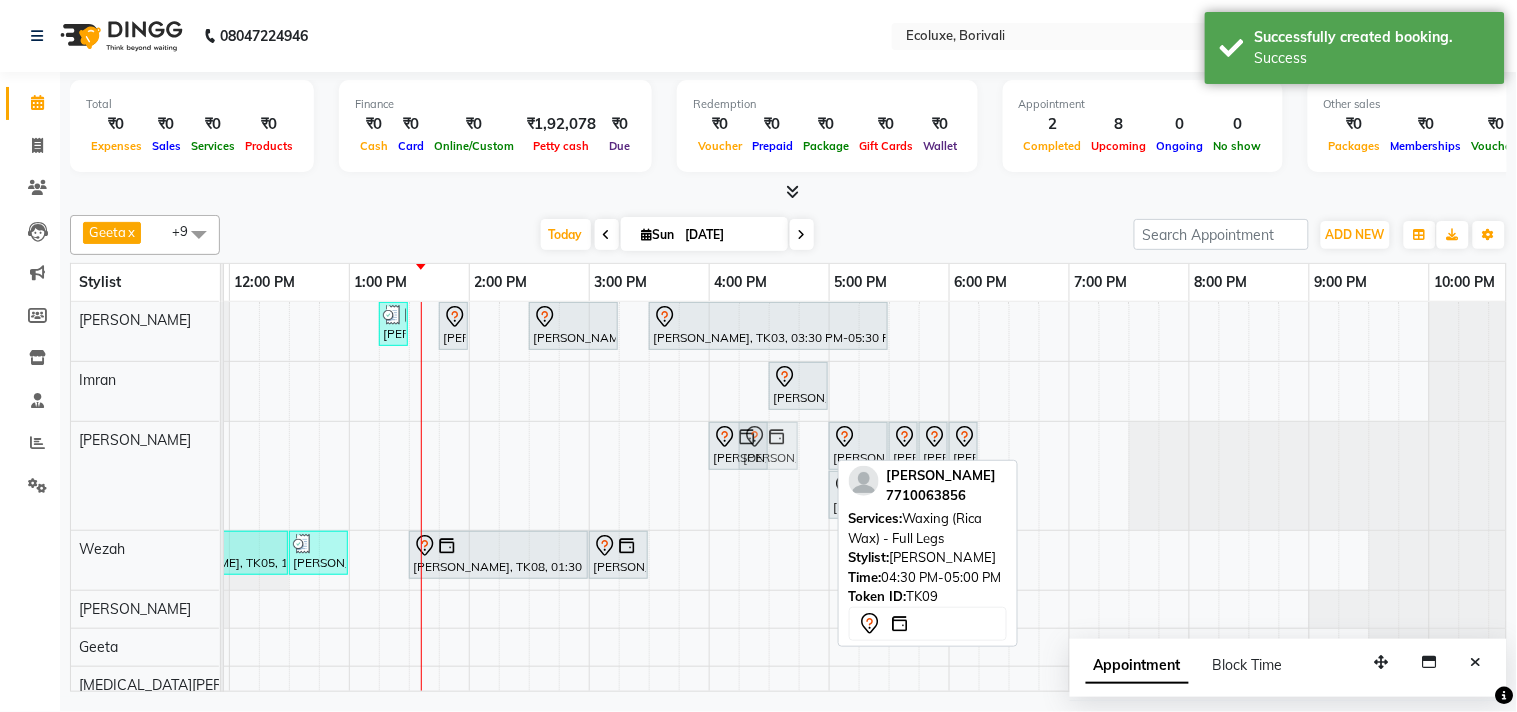 drag, startPoint x: 813, startPoint y: 438, endPoint x: 776, endPoint y: 453, distance: 39.92493 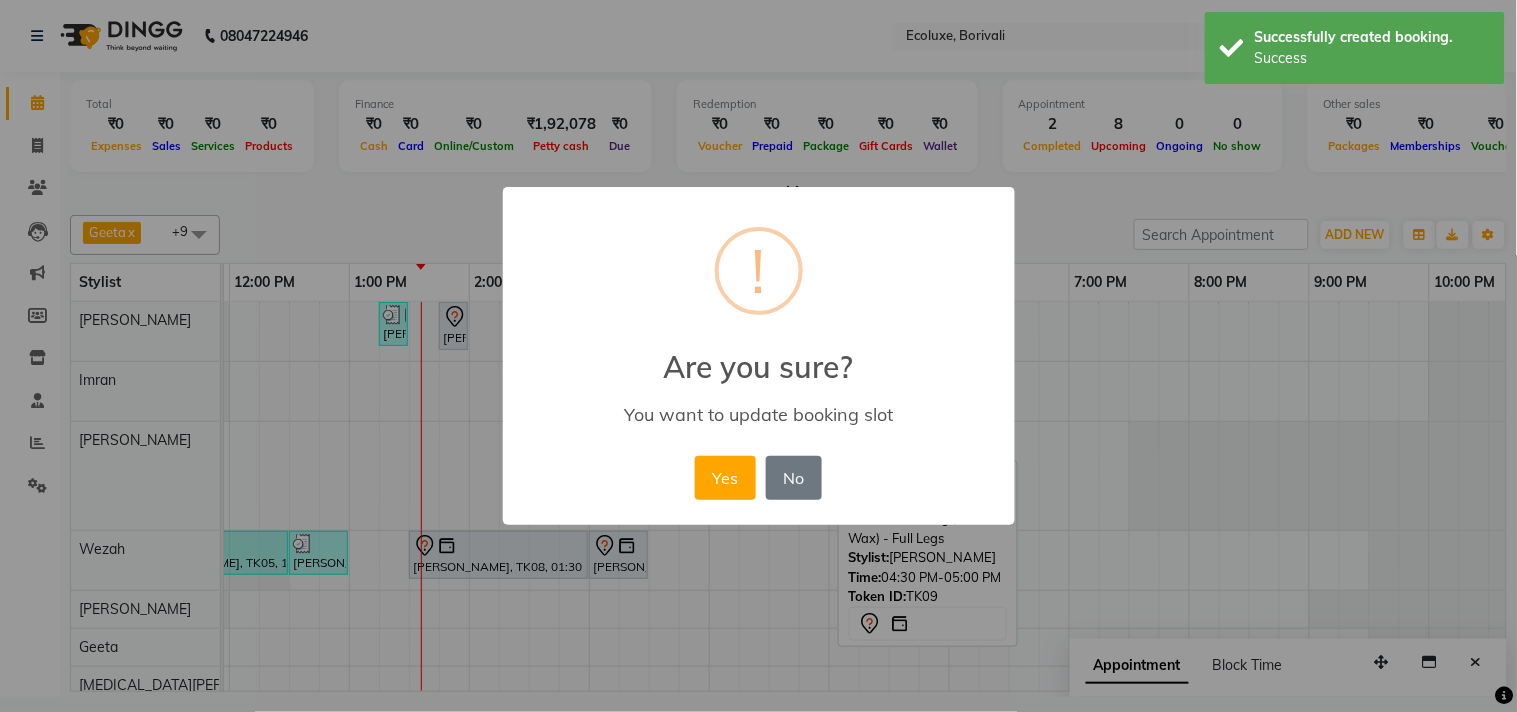click on "× ! Are you sure? You want to update booking slot Yes No No" at bounding box center [759, 356] 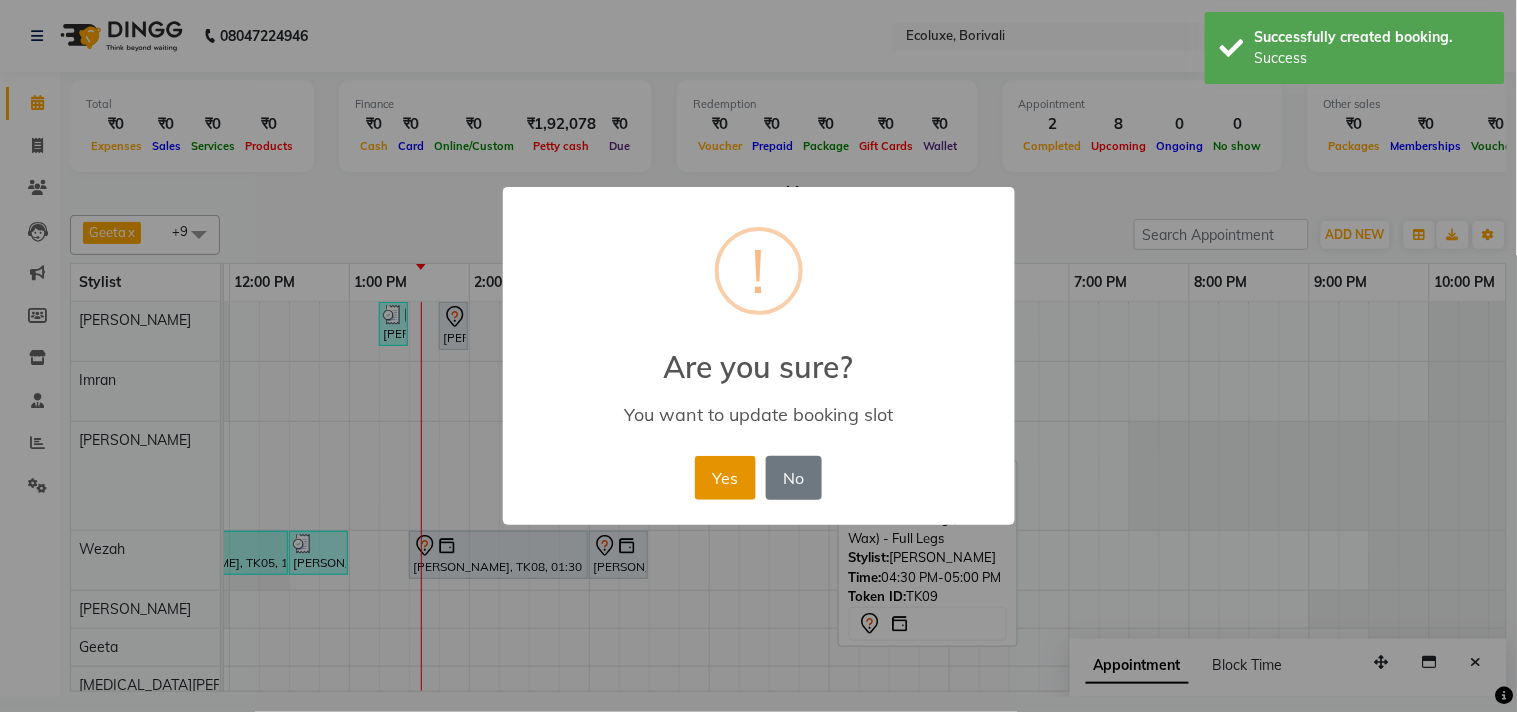 click on "Yes" at bounding box center (725, 478) 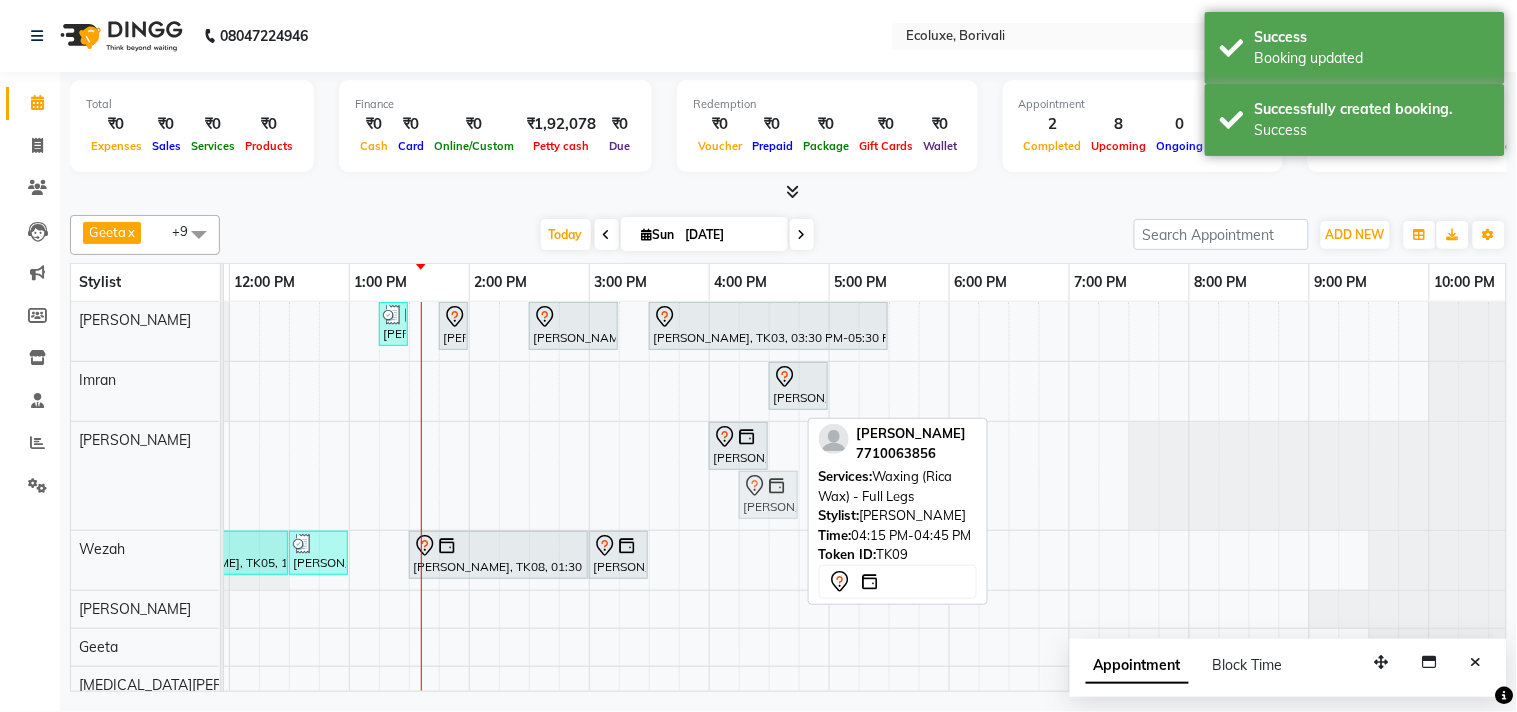 drag, startPoint x: 775, startPoint y: 503, endPoint x: 780, endPoint y: 454, distance: 49.25444 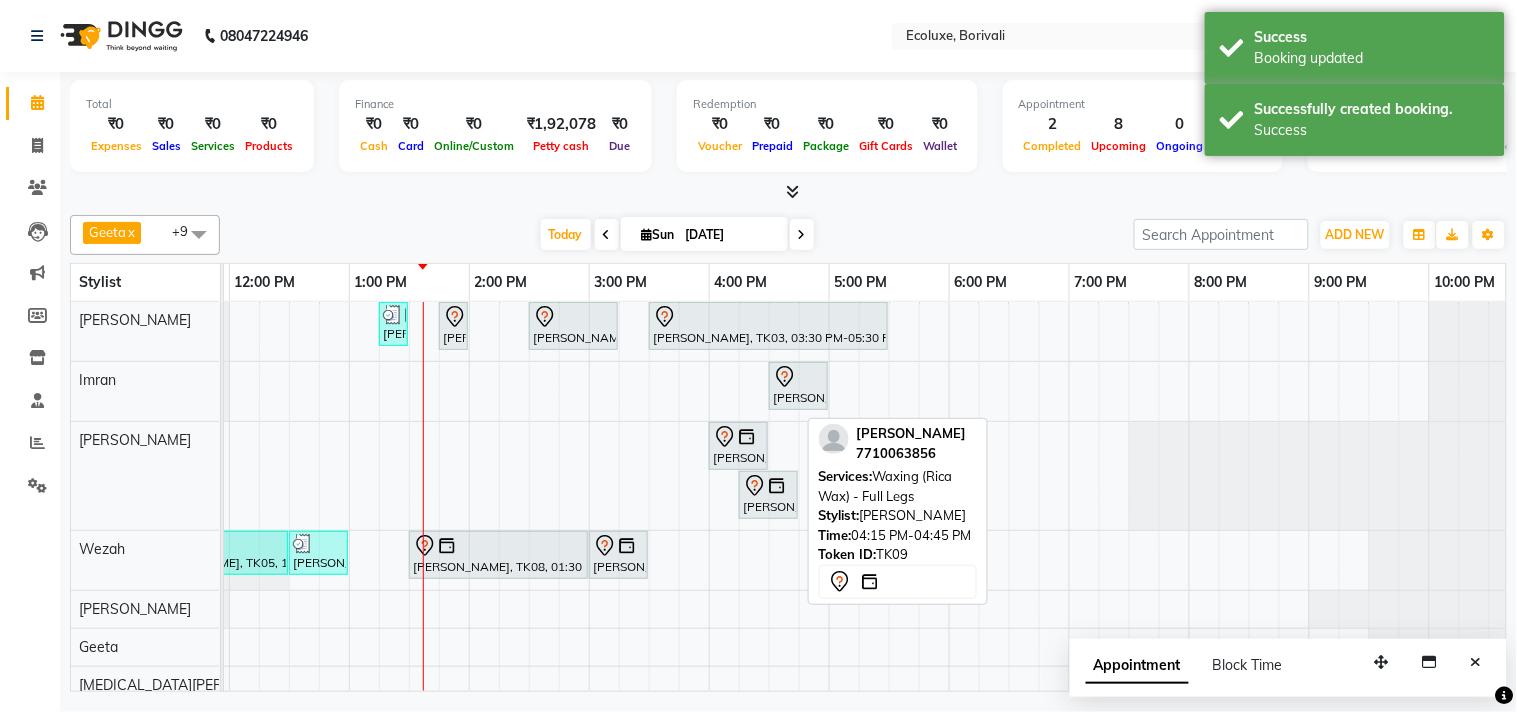 click on "Shashikala Naik, TK06, 01:15 PM-01:30 PM, Men Haircut - Senior Haircut             Anuj Shah, TK07, 01:45 PM-02:00 PM, Female - Haircut Senior Stylist             Bhavisha Bhalala, TK01, 02:30 PM-03:15 PM, Kids Haircut (Upto 4yrs)             Soniya Panjabi, TK03, 03:30 PM-05:30 PM, Touchup - Root Touch (Up To 2 Inch) Inoa             Nikkhil Borana, TK04, 04:30 PM-05:00 PM, Men - Beard             Nimisha Desai, TK09, 04:00 PM-04:30 PM, Waxing (Rica Wax) - Full Arms              Supriya Shetty, TK02, 05:00 PM-05:30 PM, Waxing (Rica Wax) - Full Arms              Supriya Shetty, TK02, 05:30 PM-05:45 PM, Waxing (Rica Wax) - Underarms             Supriya Shetty, TK02, 05:45 PM-06:00 PM, Woman Eyebrow             Supriya Shetty, TK02, 06:00 PM-06:15 PM, Woman Upperlip              Nimisha Desai, TK09, 04:15 PM-04:45 PM, Waxing (Rica Wax) - Full Legs             Nimisha Desai, TK09, 05:00 PM-05:15 PM, Waxing (Rica Wax) - Underarms" at bounding box center [709, 571] 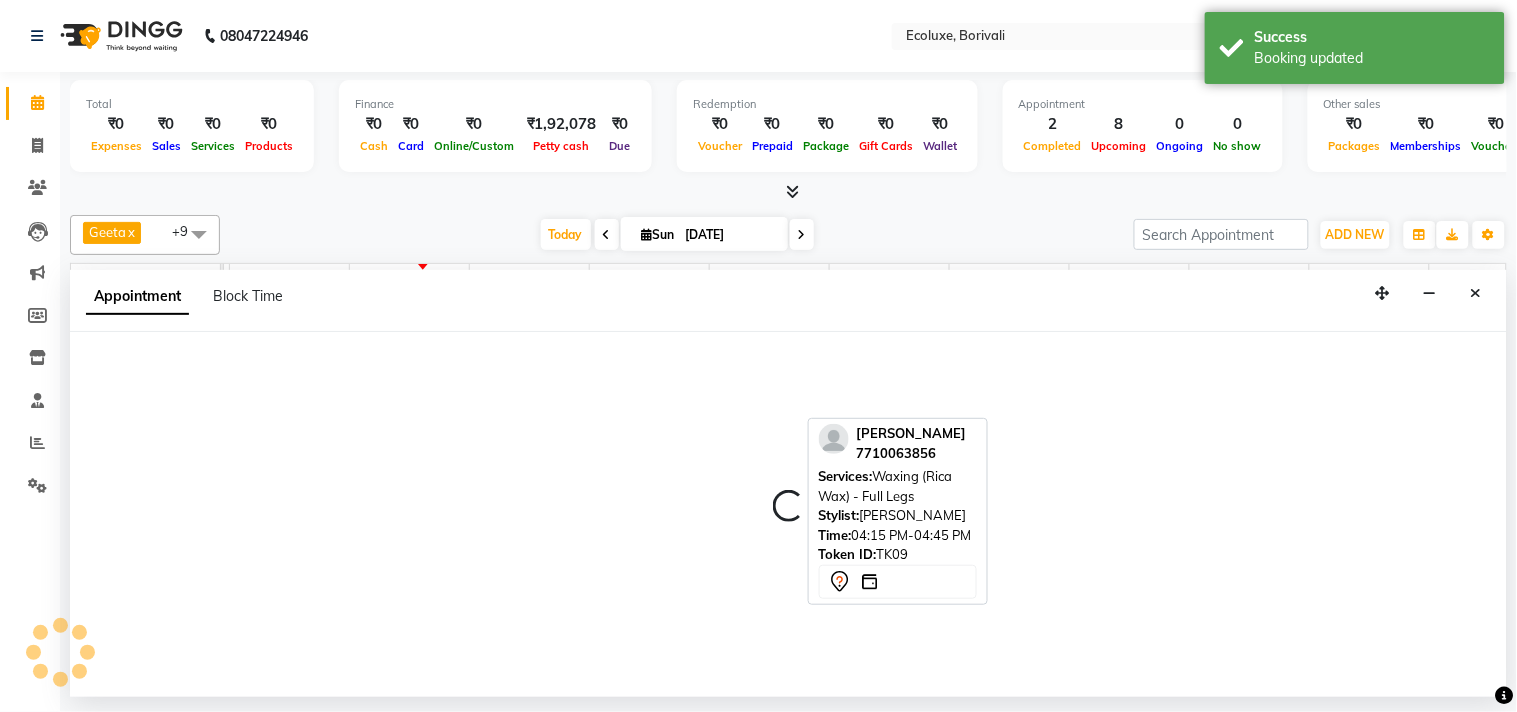 select on "36344" 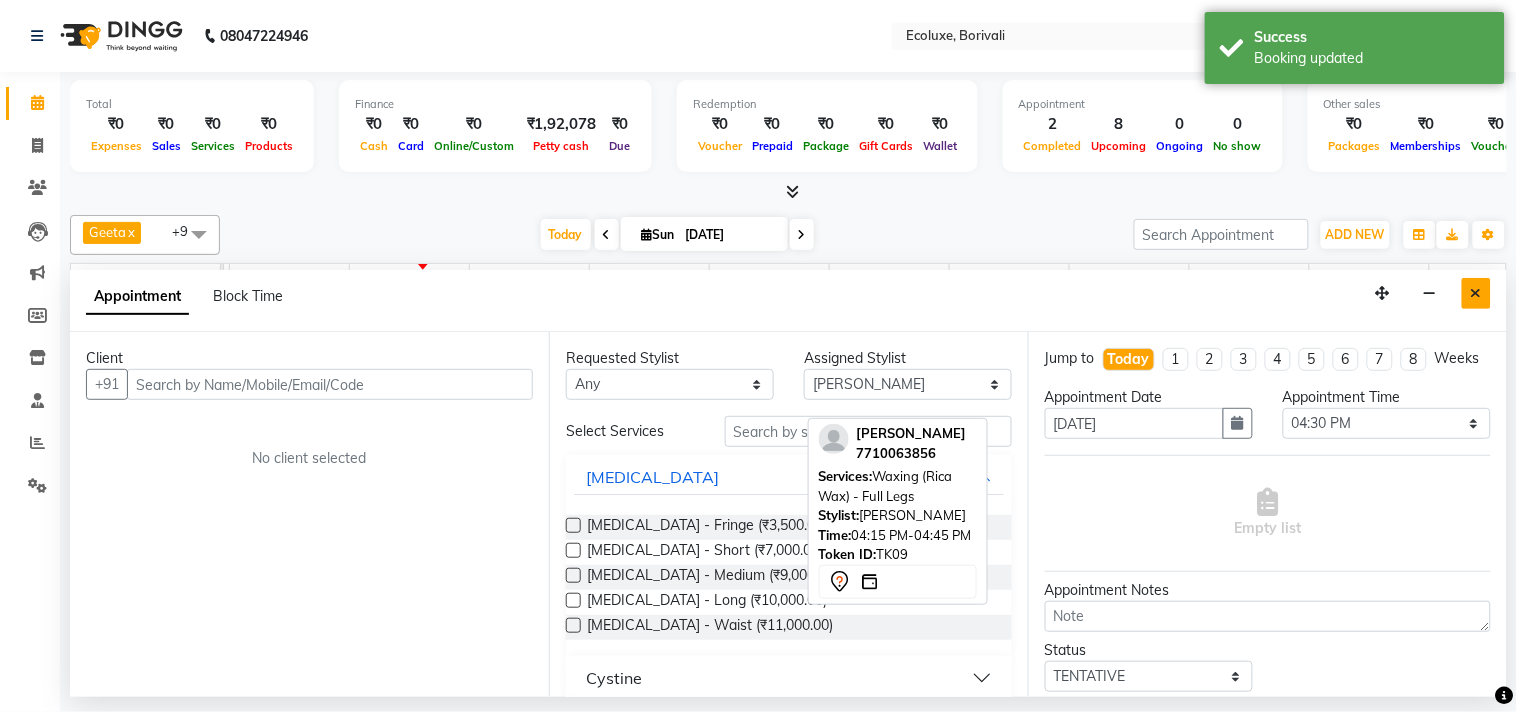 click at bounding box center [1476, 293] 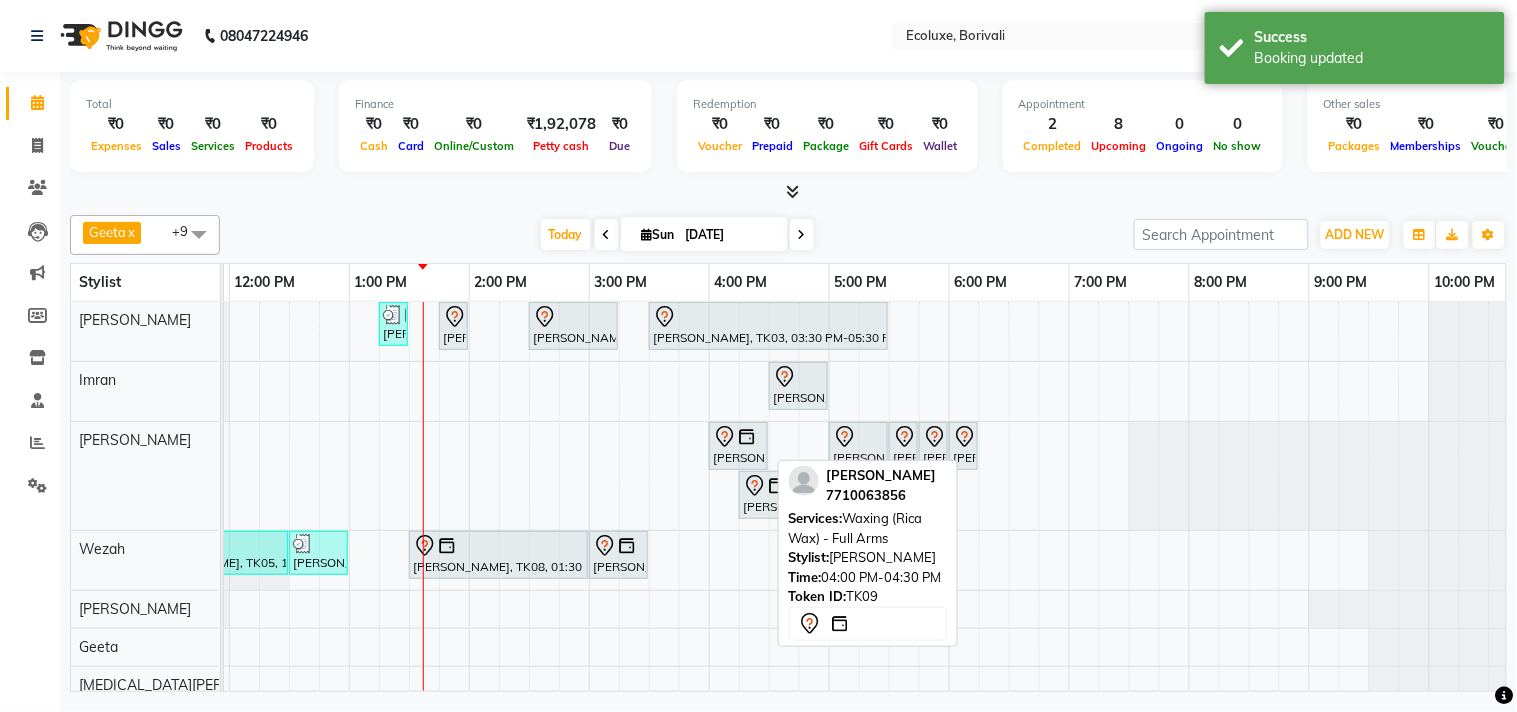 click at bounding box center [747, 437] 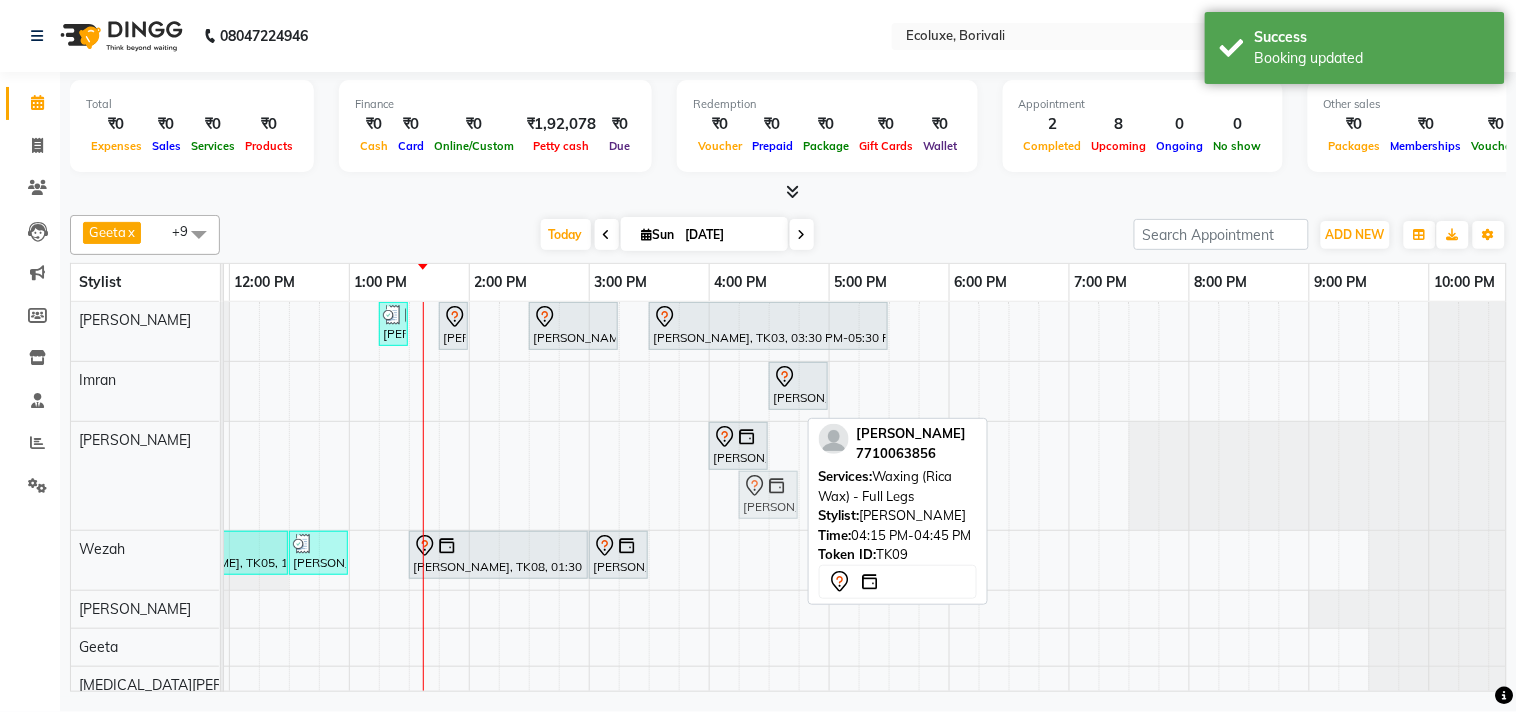 drag, startPoint x: 782, startPoint y: 498, endPoint x: 797, endPoint y: 447, distance: 53.160137 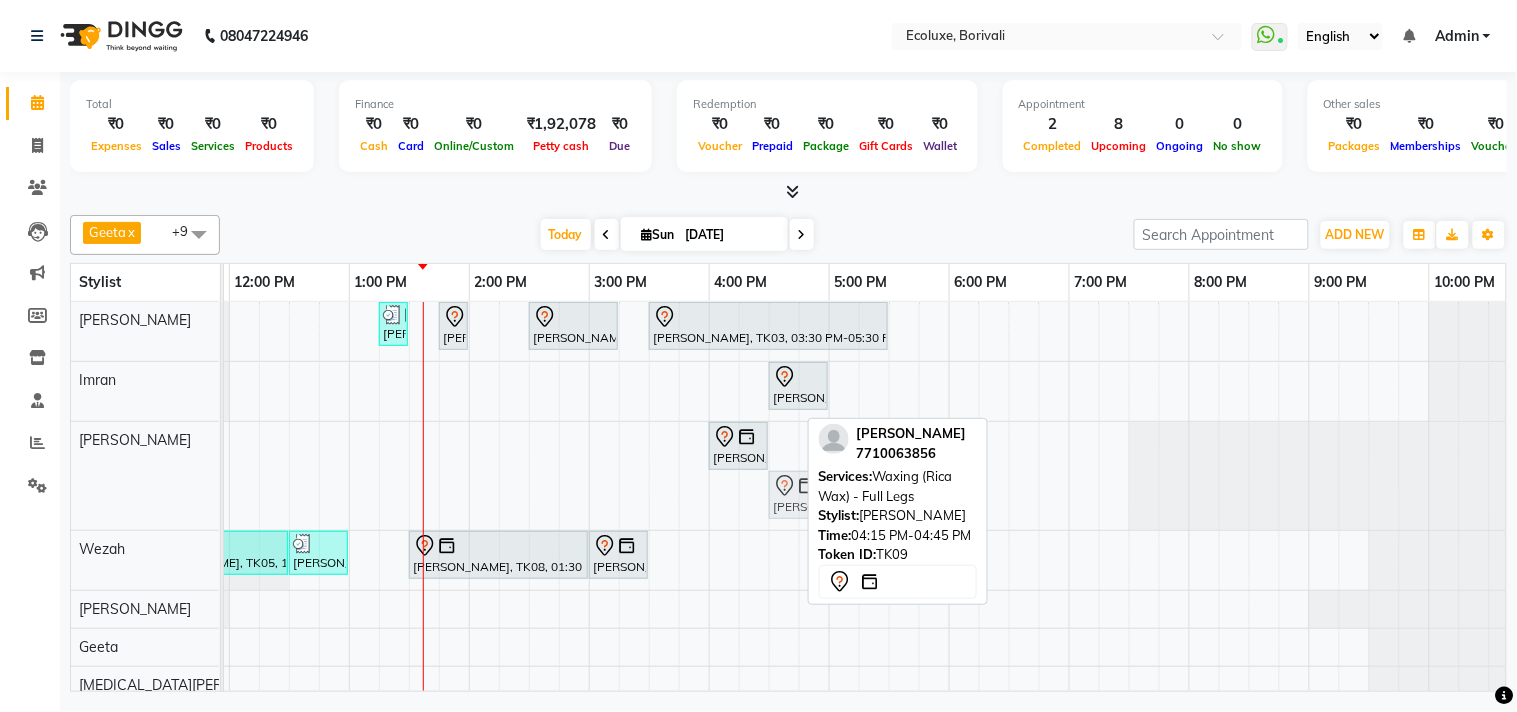 drag, startPoint x: 777, startPoint y: 496, endPoint x: 794, endPoint y: 444, distance: 54.708317 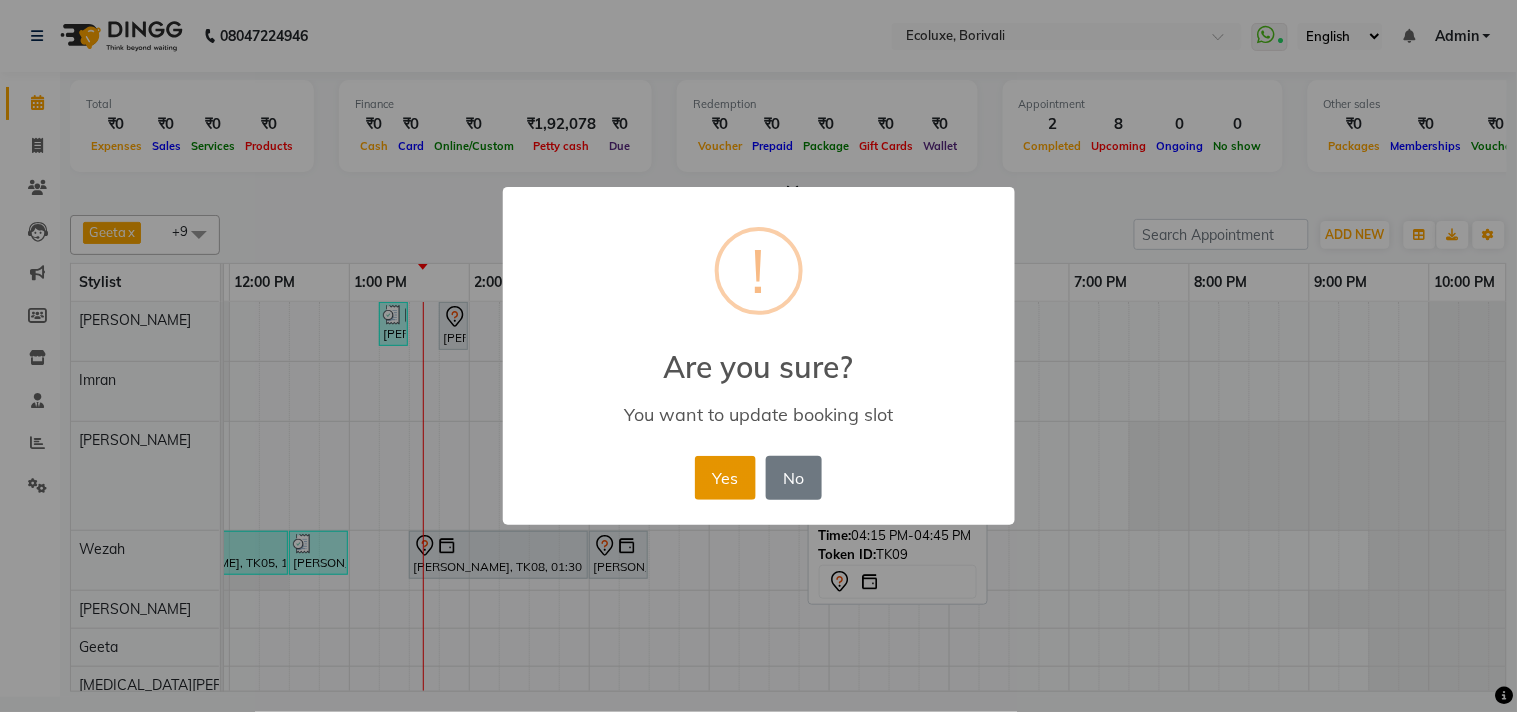 click on "Yes" at bounding box center [725, 478] 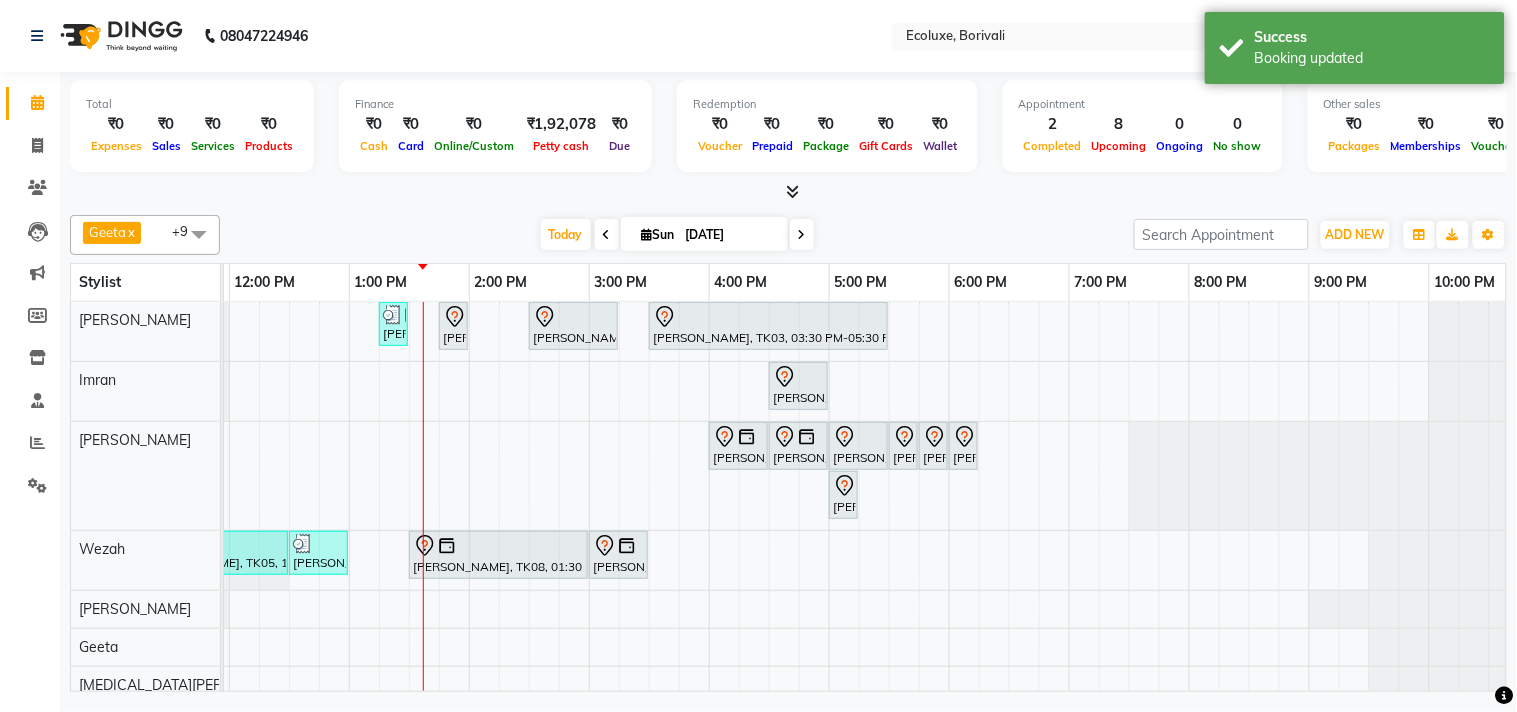 click at bounding box center (788, 192) 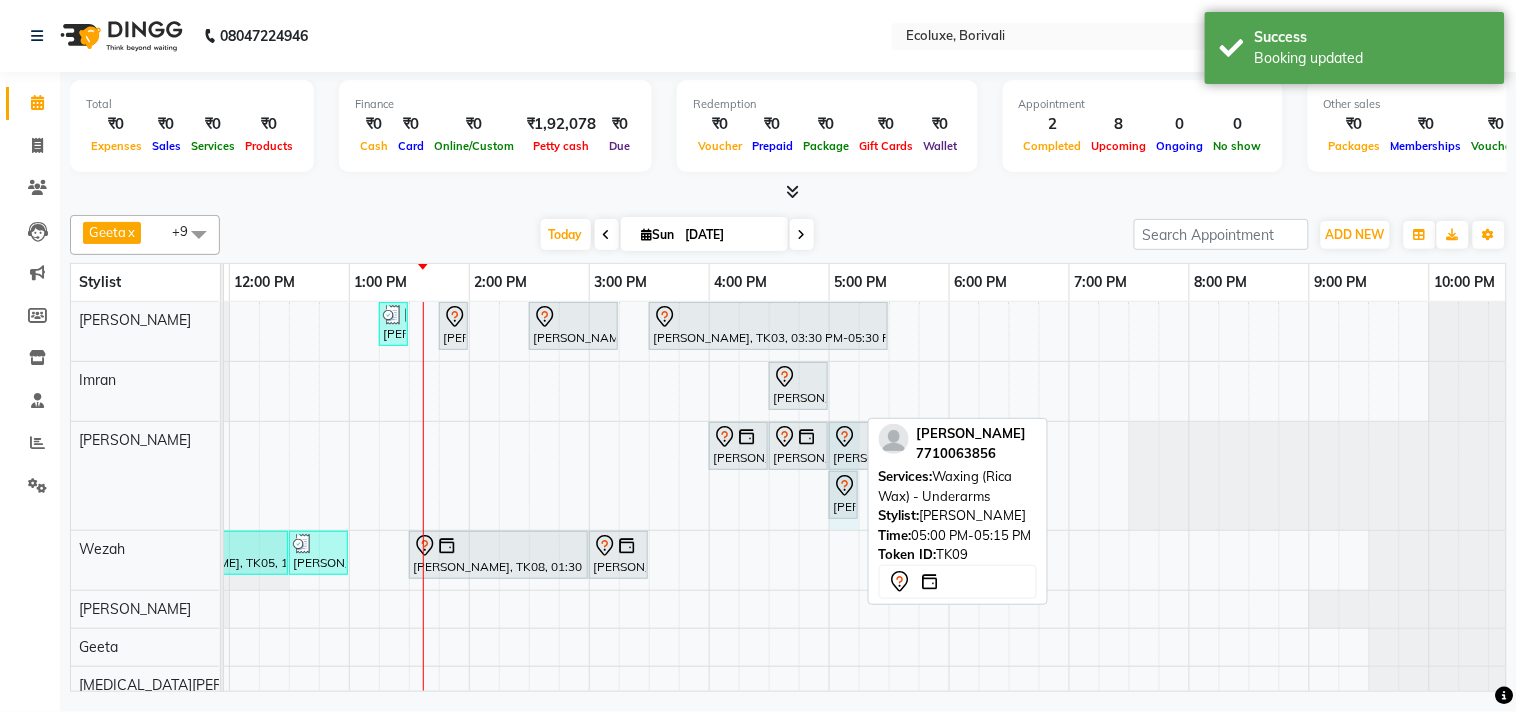 drag, startPoint x: 853, startPoint y: 488, endPoint x: 837, endPoint y: 515, distance: 31.38471 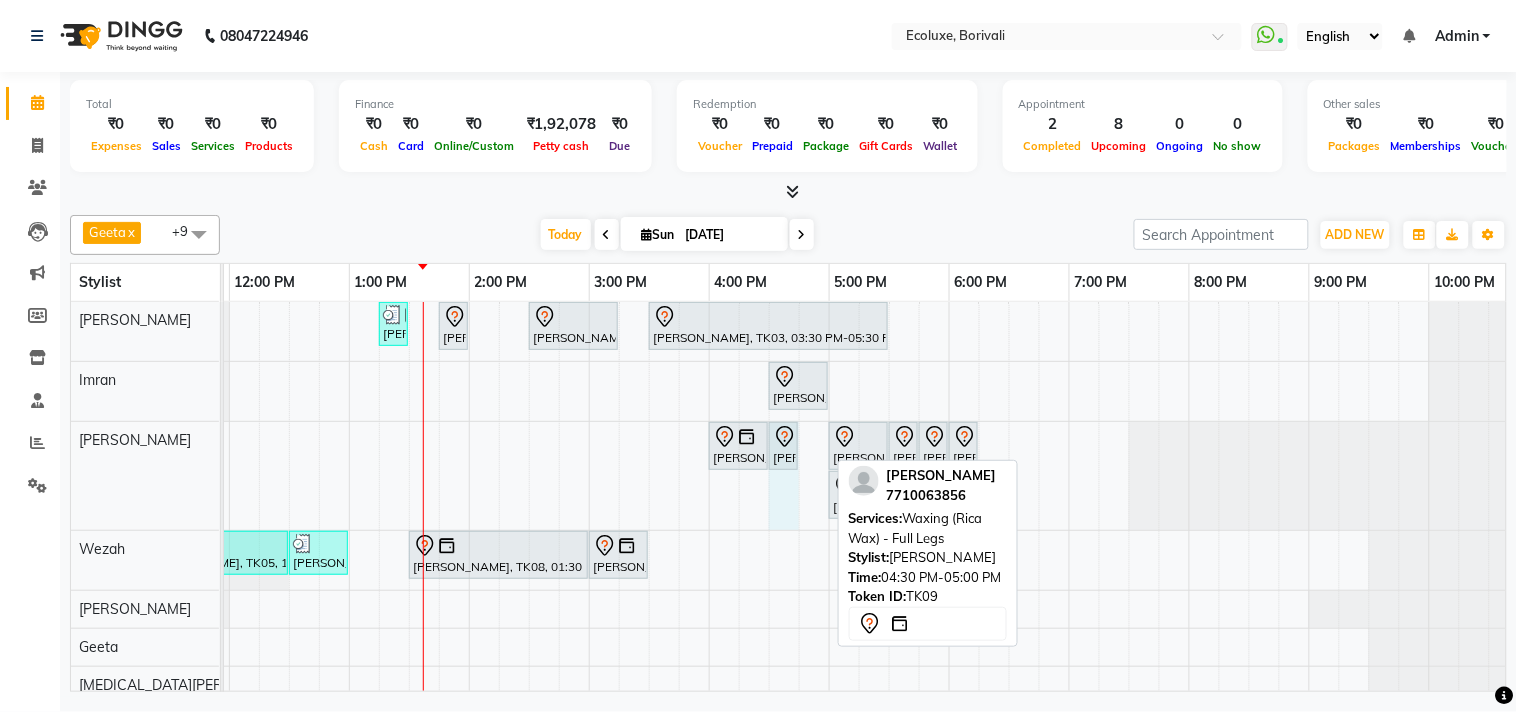 drag, startPoint x: 826, startPoint y: 455, endPoint x: 796, endPoint y: 457, distance: 30.066593 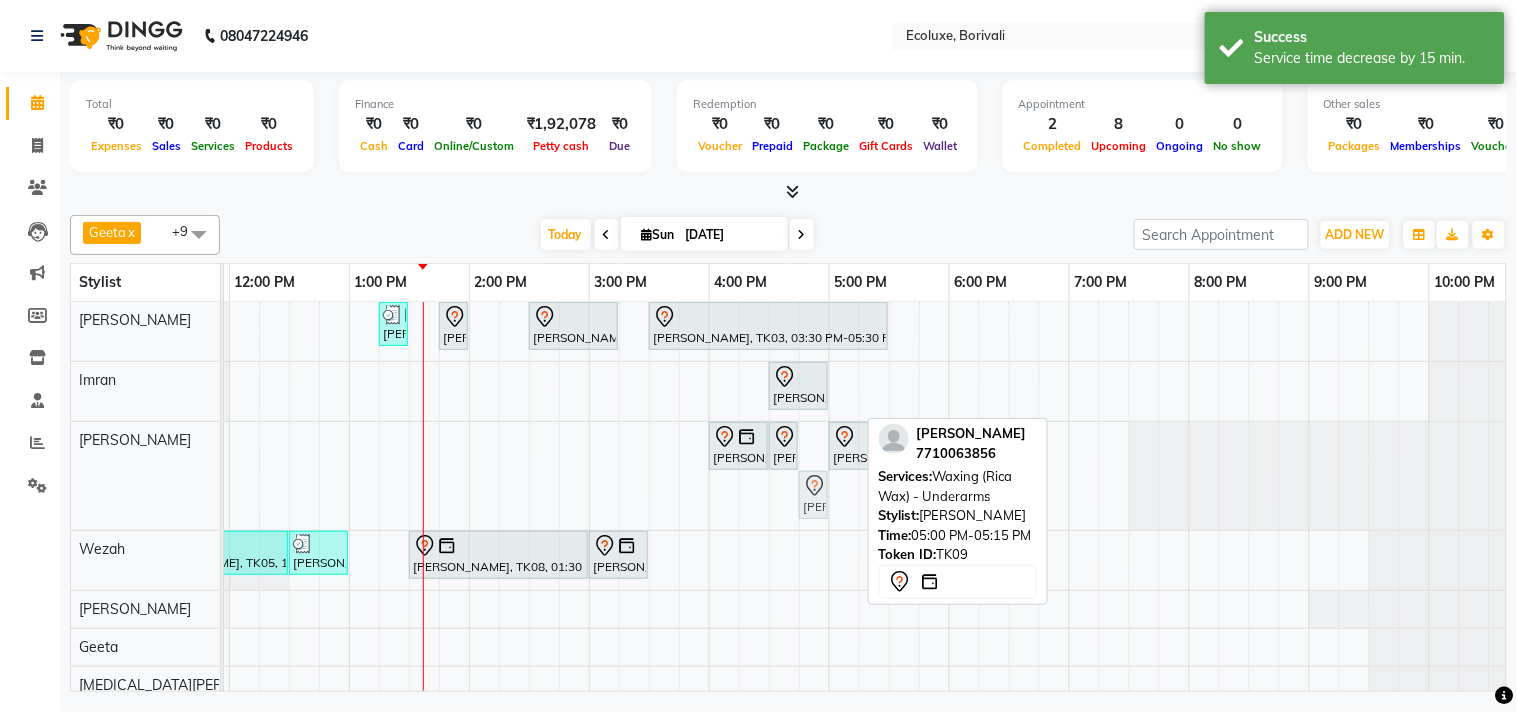 drag, startPoint x: 847, startPoint y: 503, endPoint x: 811, endPoint y: 451, distance: 63.245552 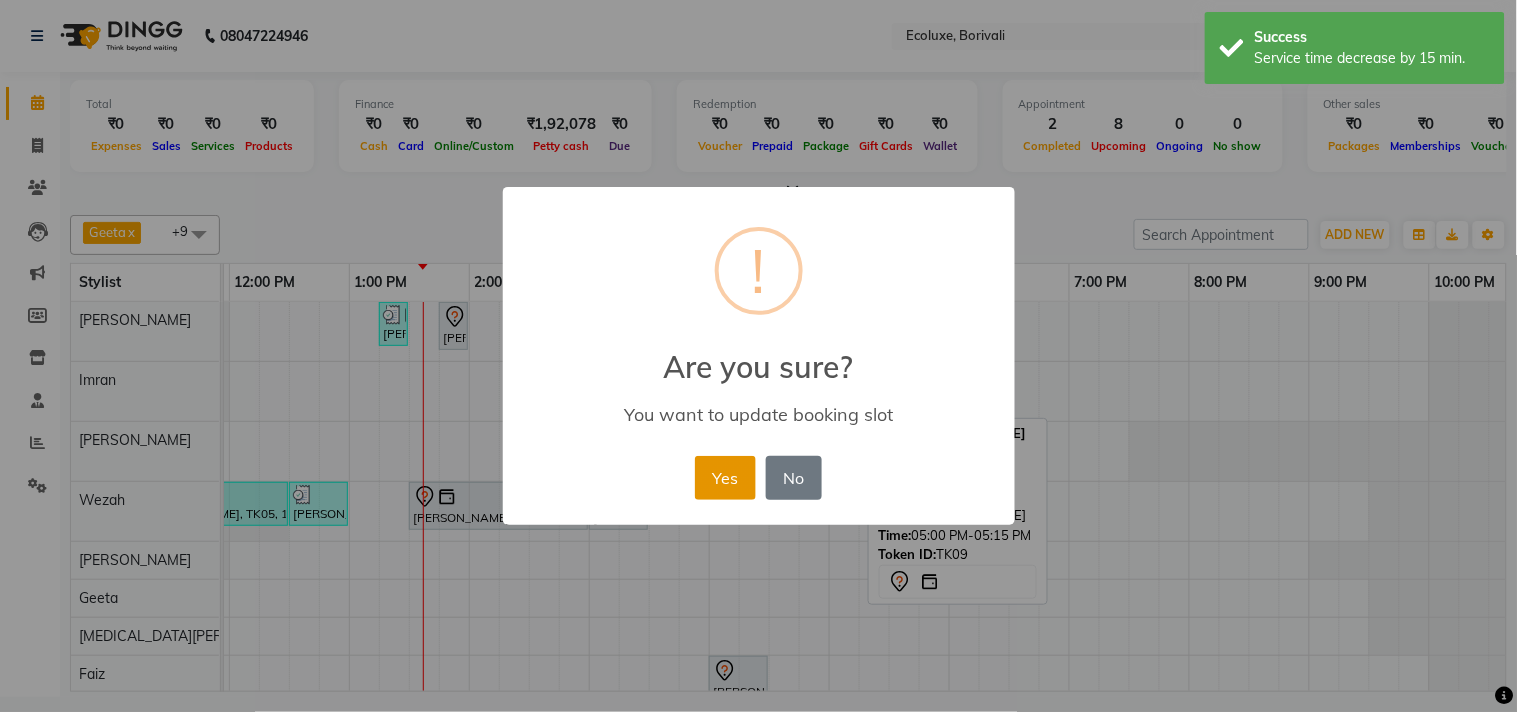 click on "Yes" at bounding box center (725, 478) 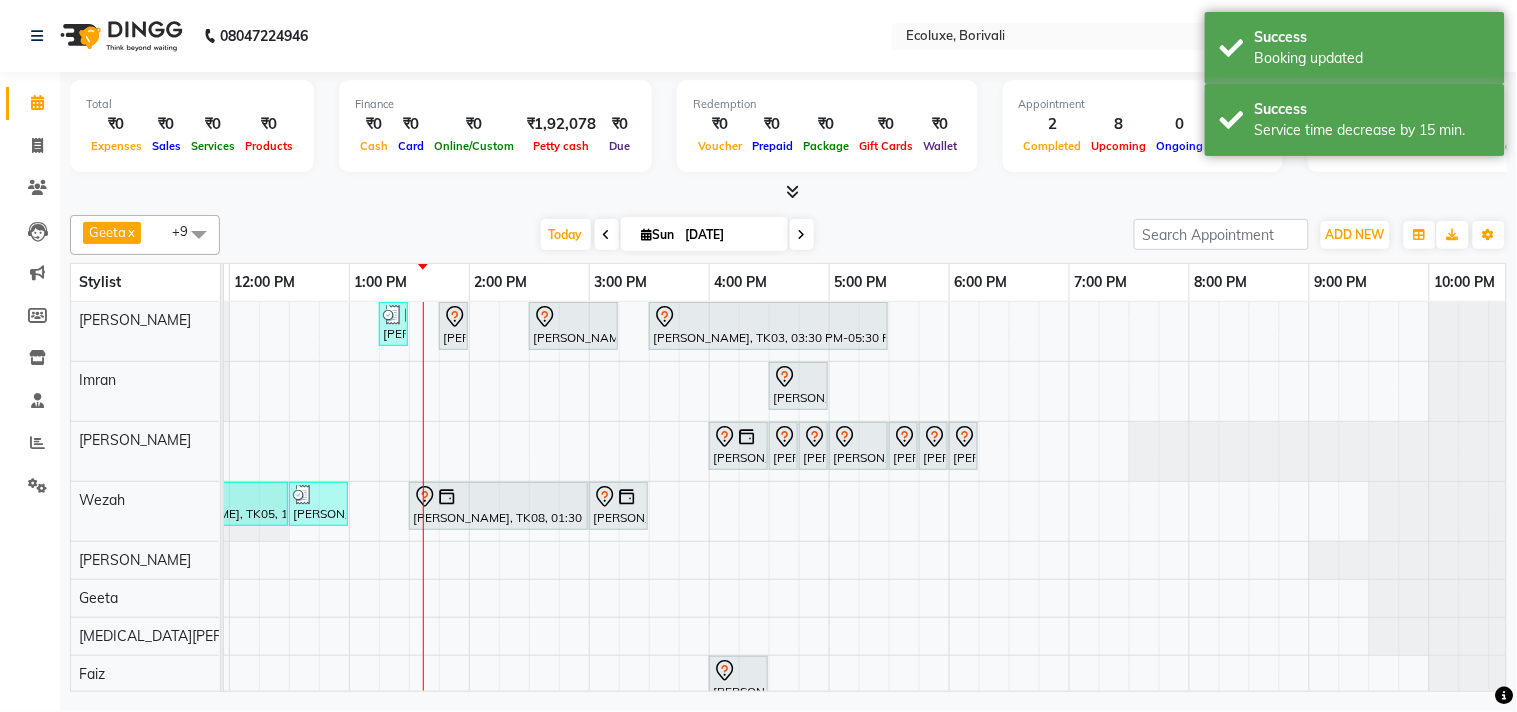 click at bounding box center [788, 192] 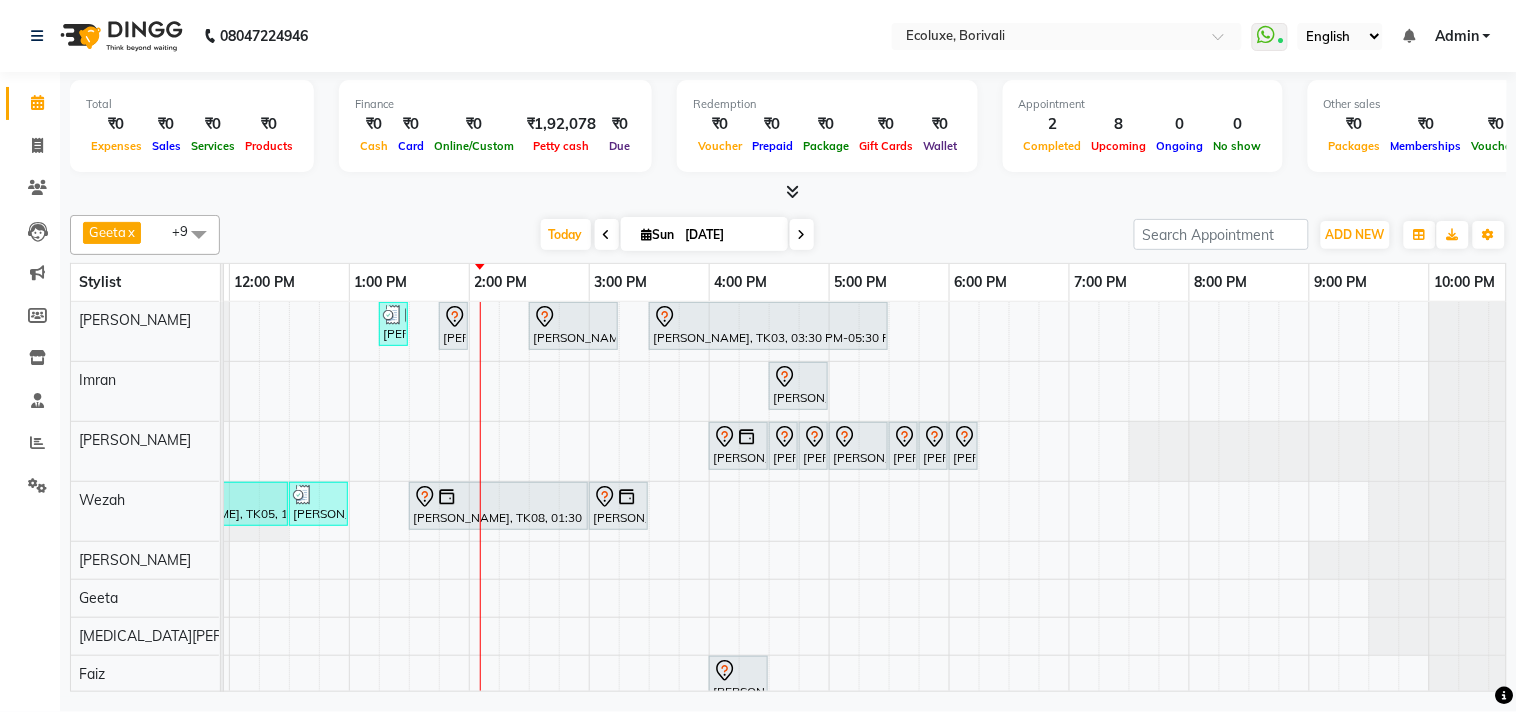 scroll, scrollTop: 80, scrollLeft: 355, axis: both 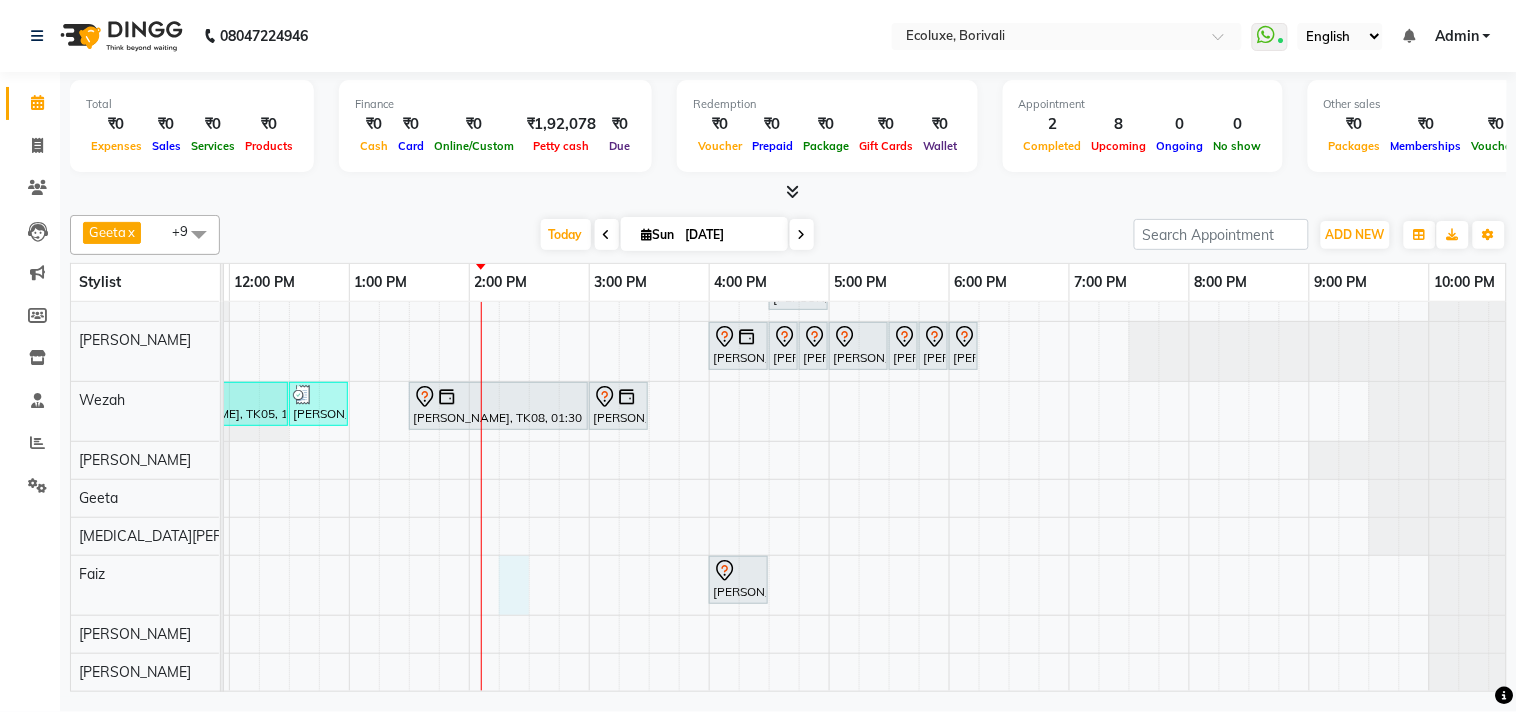 click on "Shashikala Naik, TK06, 01:15 PM-01:30 PM, Men Haircut - Senior Haircut             Anuj Shah, TK07, 01:45 PM-02:00 PM, Female - Haircut Senior Stylist             Bhavisha Bhalala, TK01, 02:30 PM-03:15 PM, Kids Haircut (Upto 4yrs)             Soniya Panjabi, TK03, 03:30 PM-05:30 PM, Touchup - Root Touch (Up To 2 Inch) Inoa             Nikkhil Borana, TK04, 04:30 PM-05:00 PM, Men - Beard             Nimisha Desai, TK09, 04:00 PM-04:30 PM, Waxing (Rica Wax) - Full Arms              Nimisha Desai, TK09, 04:30 PM-04:45 PM, Waxing (Rica Wax) - Full Legs             Nimisha Desai, TK09, 04:45 PM-05:00 PM, Waxing (Rica Wax) - Underarms             Supriya Shetty, TK02, 05:00 PM-05:30 PM, Waxing (Rica Wax) - Full Arms              Supriya Shetty, TK02, 05:30 PM-05:45 PM, Waxing (Rica Wax) - Underarms             Supriya Shetty, TK02, 05:45 PM-06:00 PM, Woman Eyebrow             Supriya Shetty, TK02, 06:00 PM-06:15 PM, Woman Upperlip" at bounding box center (709, 446) 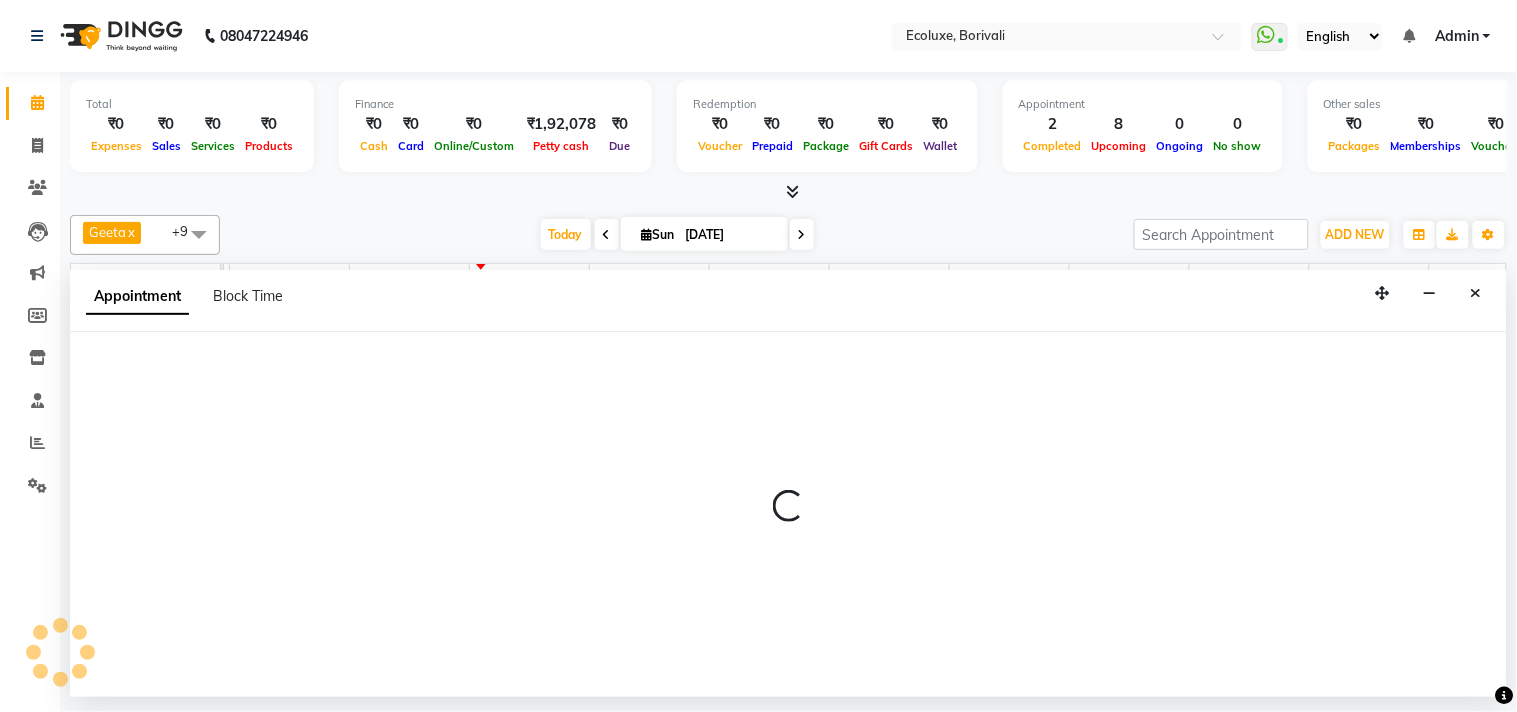 select on "67913" 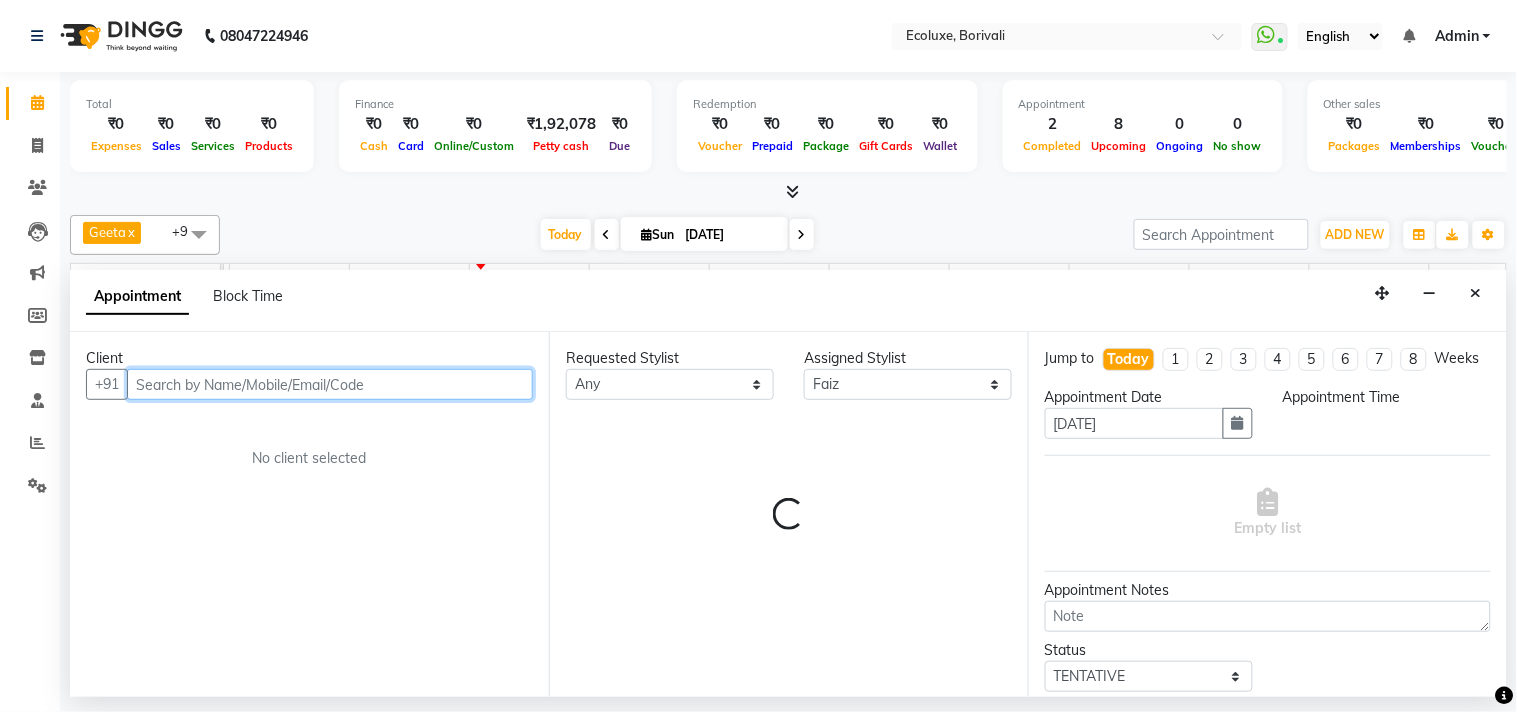 select on "855" 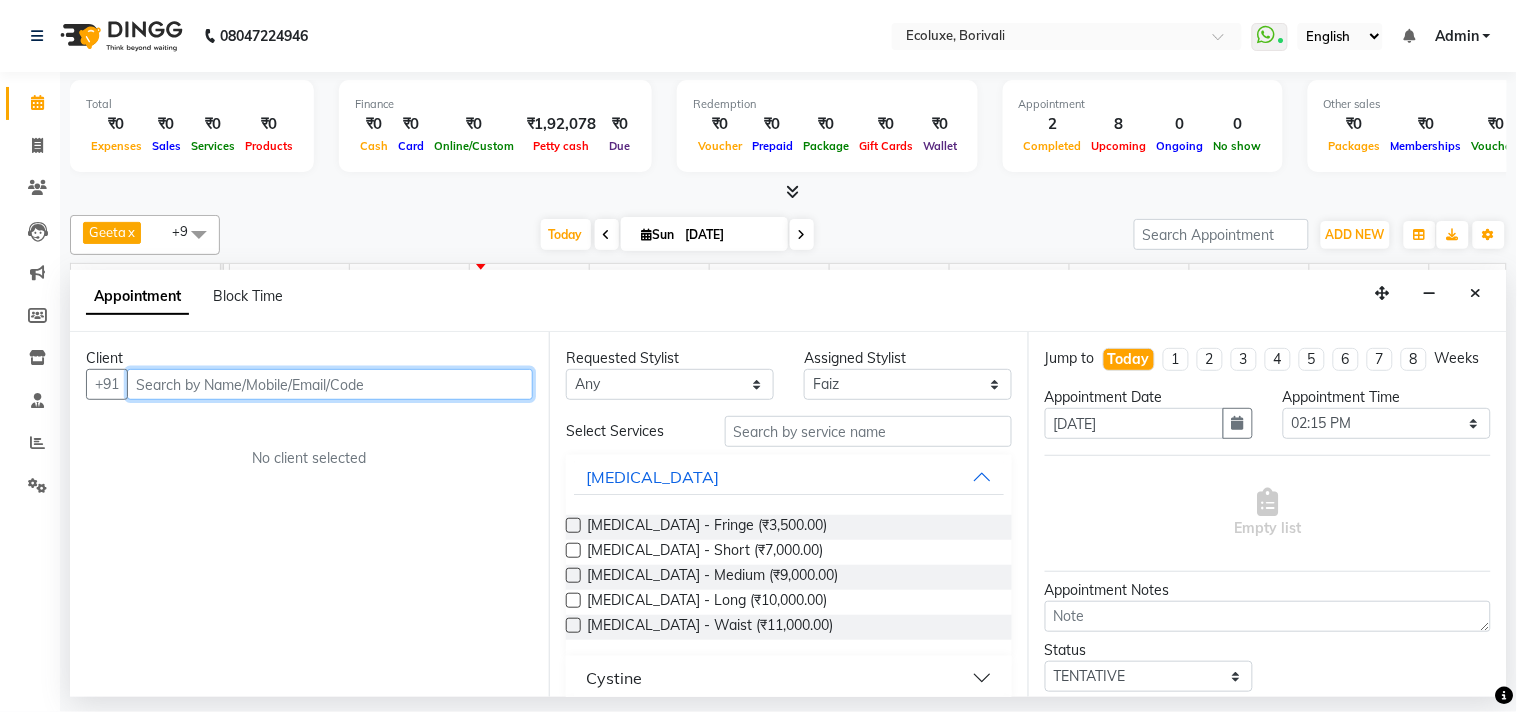 click at bounding box center [330, 384] 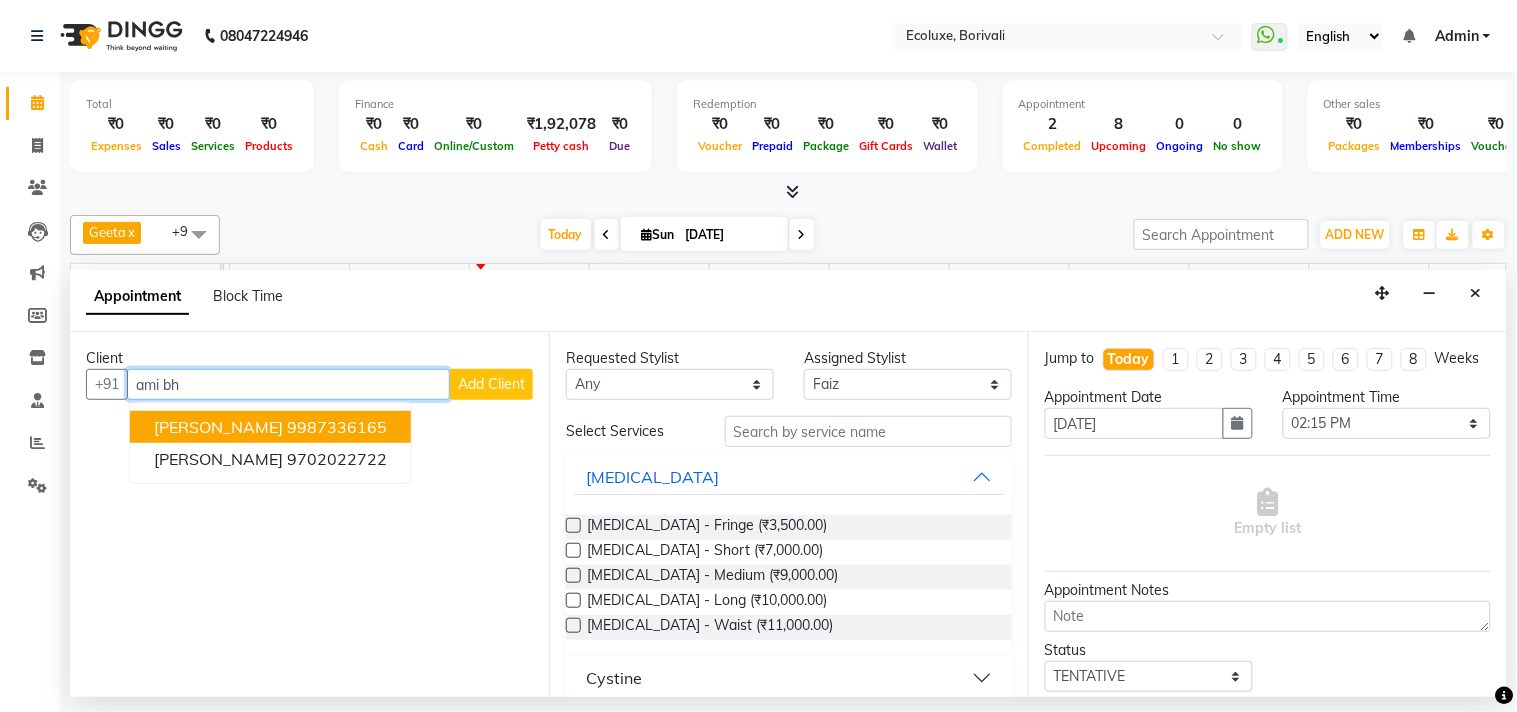 click on "[PERSON_NAME]" at bounding box center [218, 427] 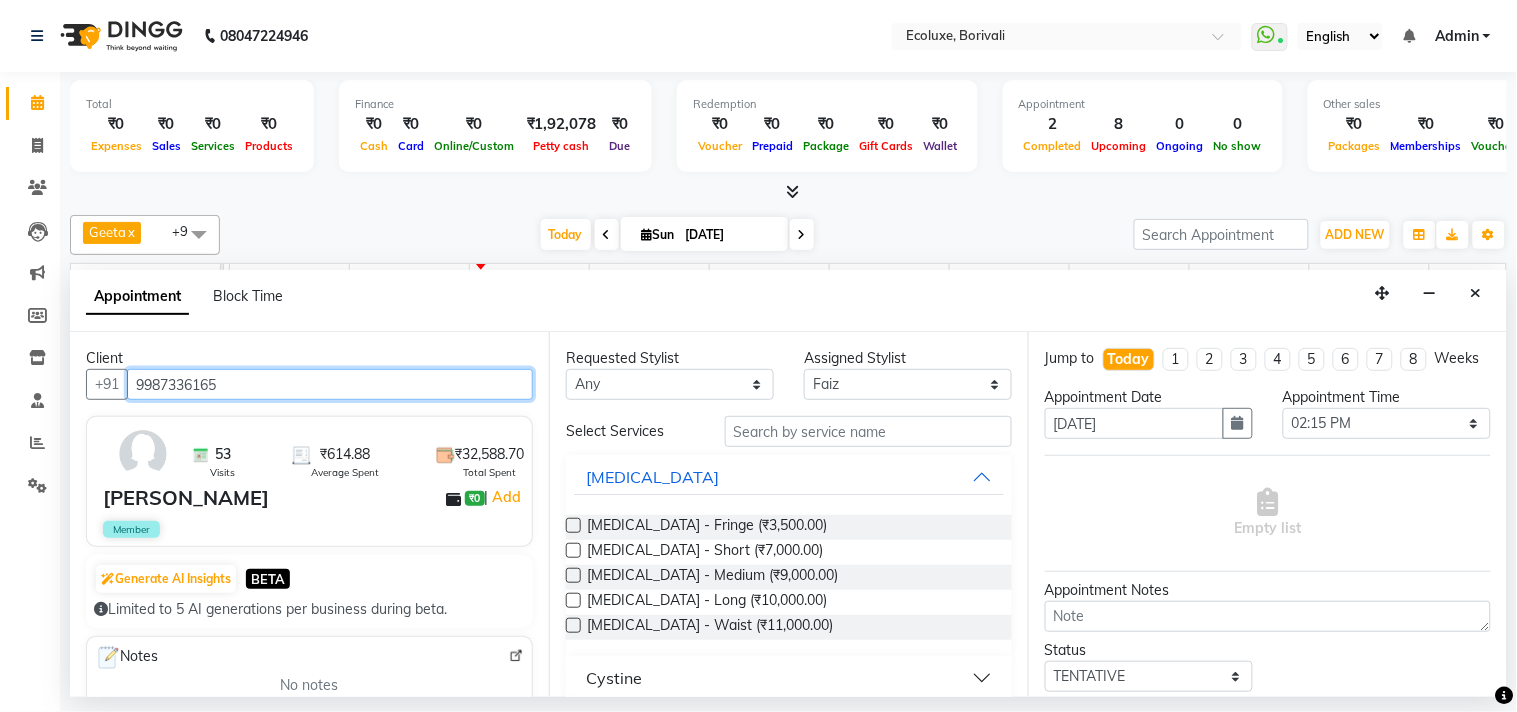 type on "9987336165" 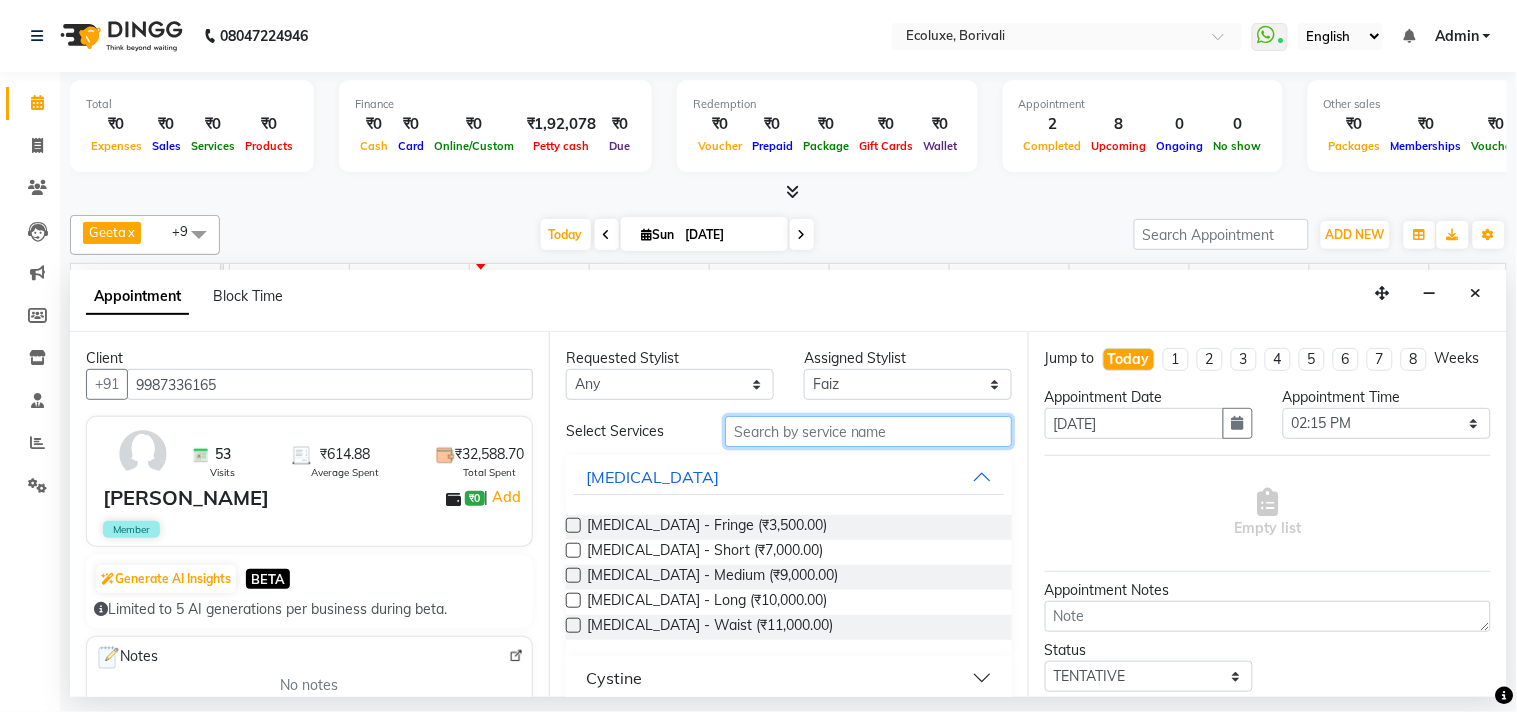 click at bounding box center (868, 431) 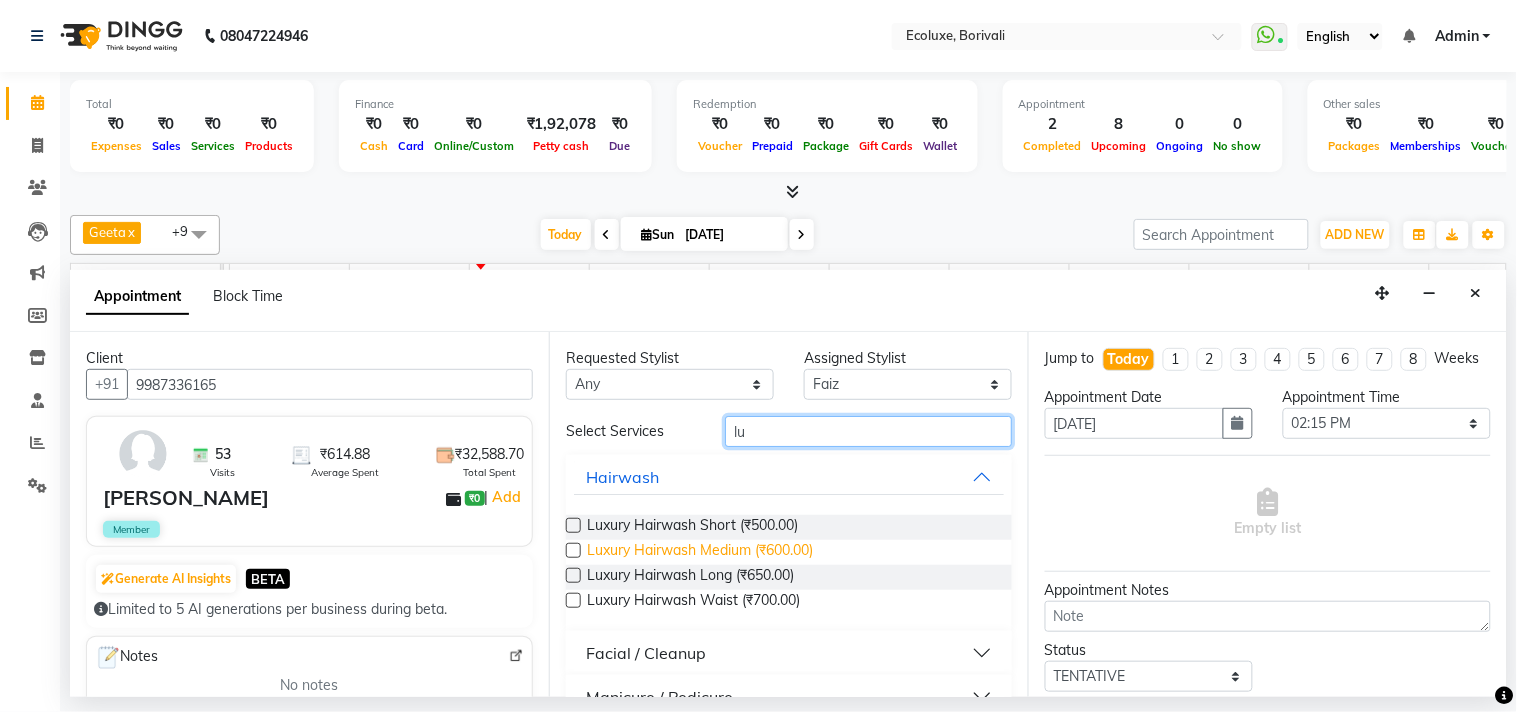 type on "lu" 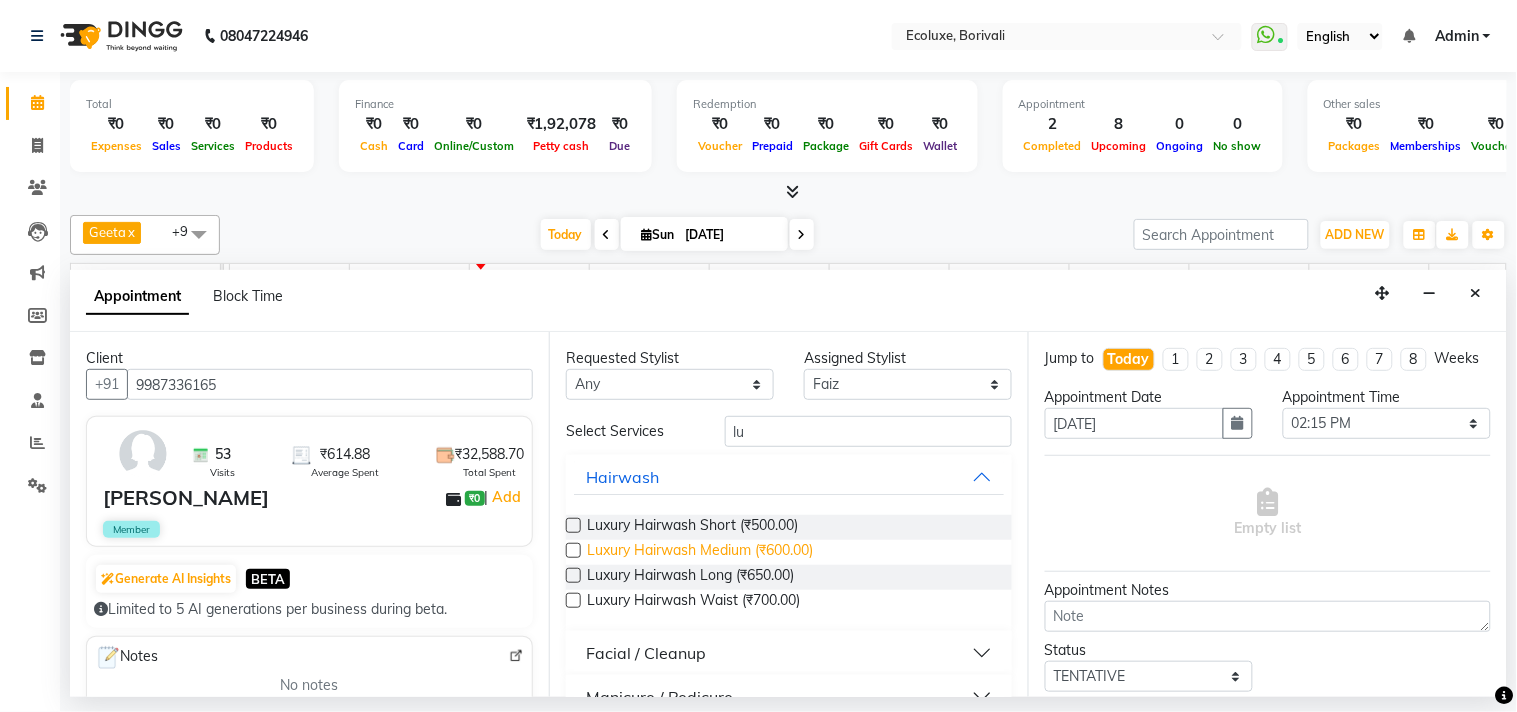 click on "Luxury  Hairwash Medium (₹600.00)" at bounding box center [700, 552] 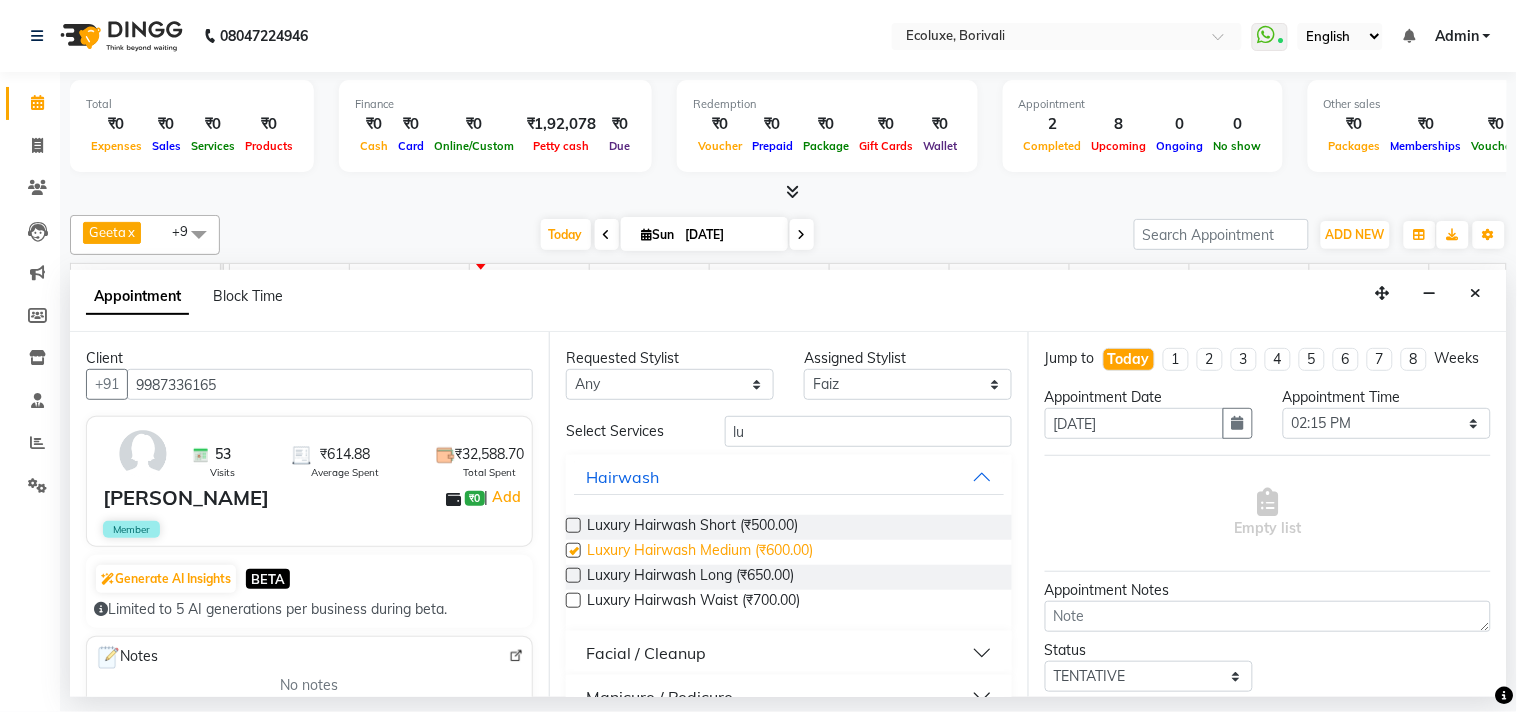 checkbox on "false" 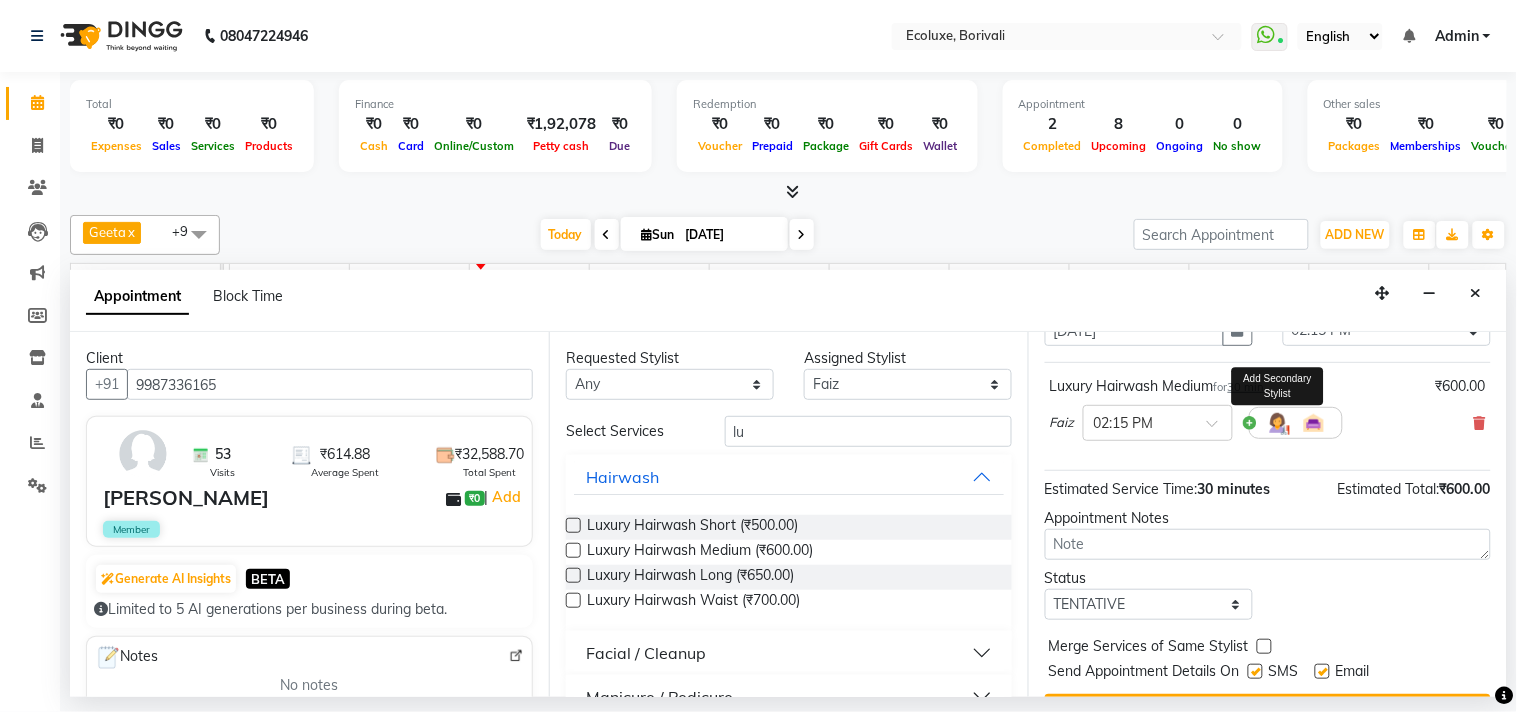 scroll, scrollTop: 161, scrollLeft: 0, axis: vertical 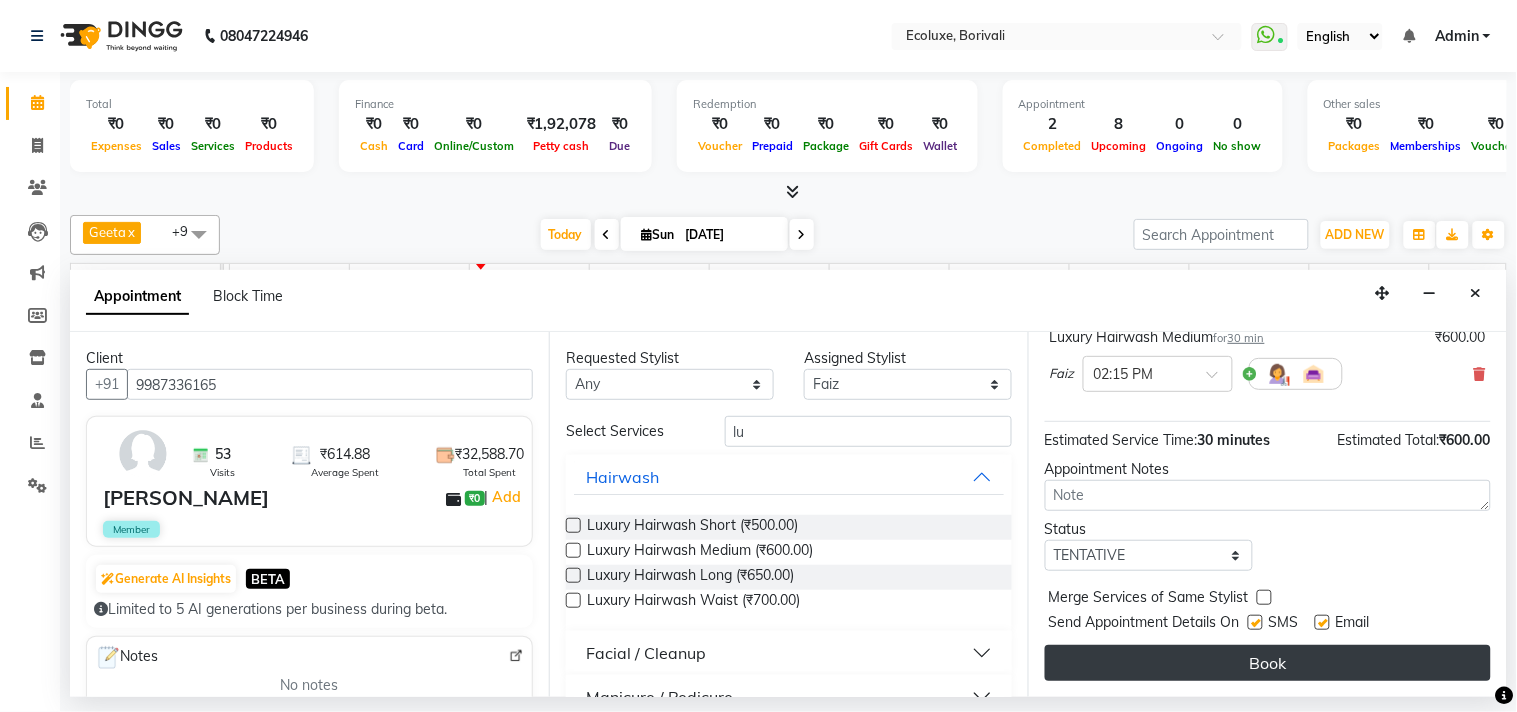 click on "Book" at bounding box center (1268, 663) 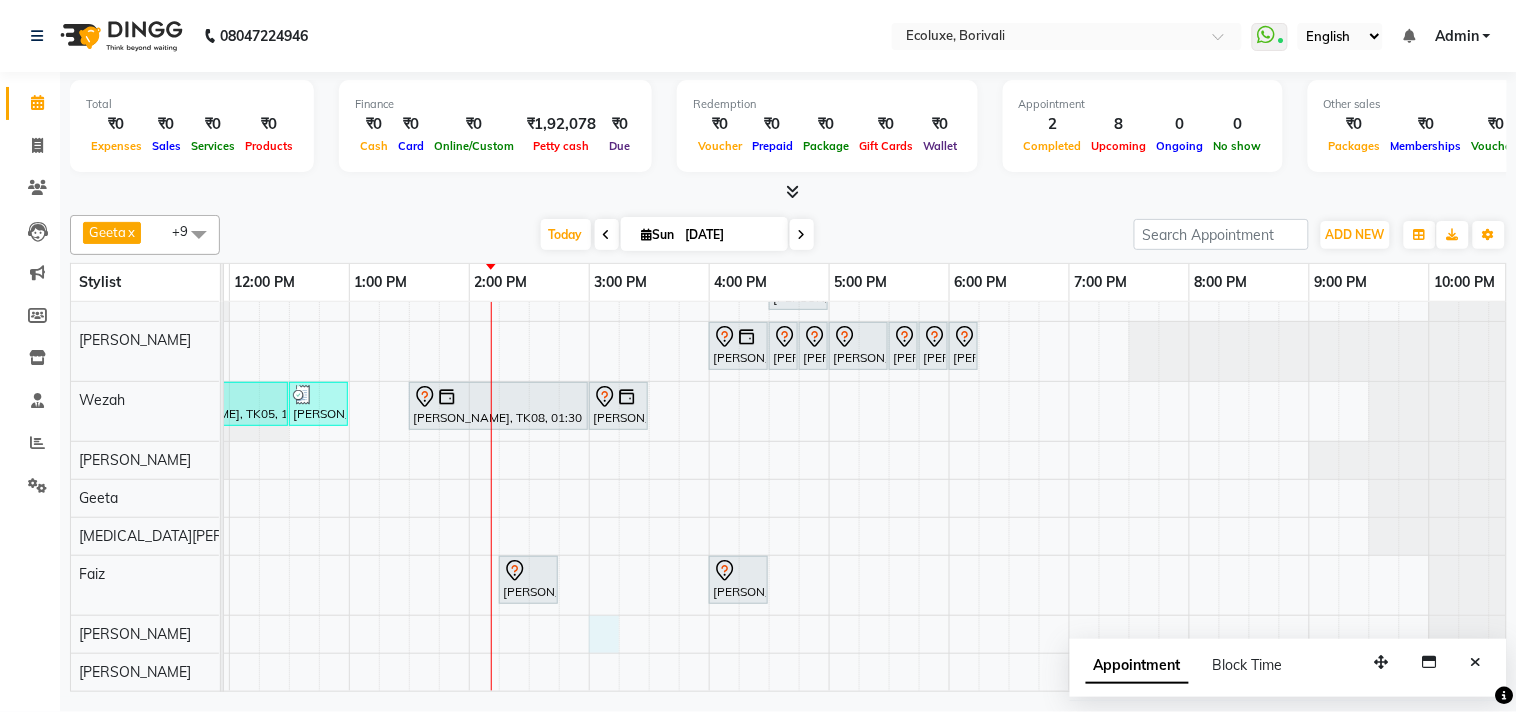 click on "Shashikala Naik, TK06, 01:15 PM-01:30 PM, Men Haircut - Senior Haircut             Anuj Shah, TK07, 01:45 PM-02:00 PM, Female - Haircut Senior Stylist             Bhavisha Bhalala, TK01, 02:30 PM-03:15 PM, Kids Haircut (Upto 4yrs)             Soniya Panjabi, TK03, 03:30 PM-05:30 PM, Touchup - Root Touch (Up To 2 Inch) Inoa             Nikkhil Borana, TK04, 04:30 PM-05:00 PM, Men - Beard             Nimisha Desai, TK09, 04:00 PM-04:30 PM, Waxing (Rica Wax) - Full Arms              Nimisha Desai, TK09, 04:30 PM-04:45 PM, Waxing (Rica Wax) - Full Legs             Nimisha Desai, TK09, 04:45 PM-05:00 PM, Waxing (Rica Wax) - Underarms             Supriya Shetty, TK02, 05:00 PM-05:30 PM, Waxing (Rica Wax) - Full Arms              Supriya Shetty, TK02, 05:30 PM-05:45 PM, Waxing (Rica Wax) - Underarms             Supriya Shetty, TK02, 05:45 PM-06:00 PM, Woman Eyebrow             Supriya Shetty, TK02, 06:00 PM-06:15 PM, Woman Upperlip" at bounding box center (709, 446) 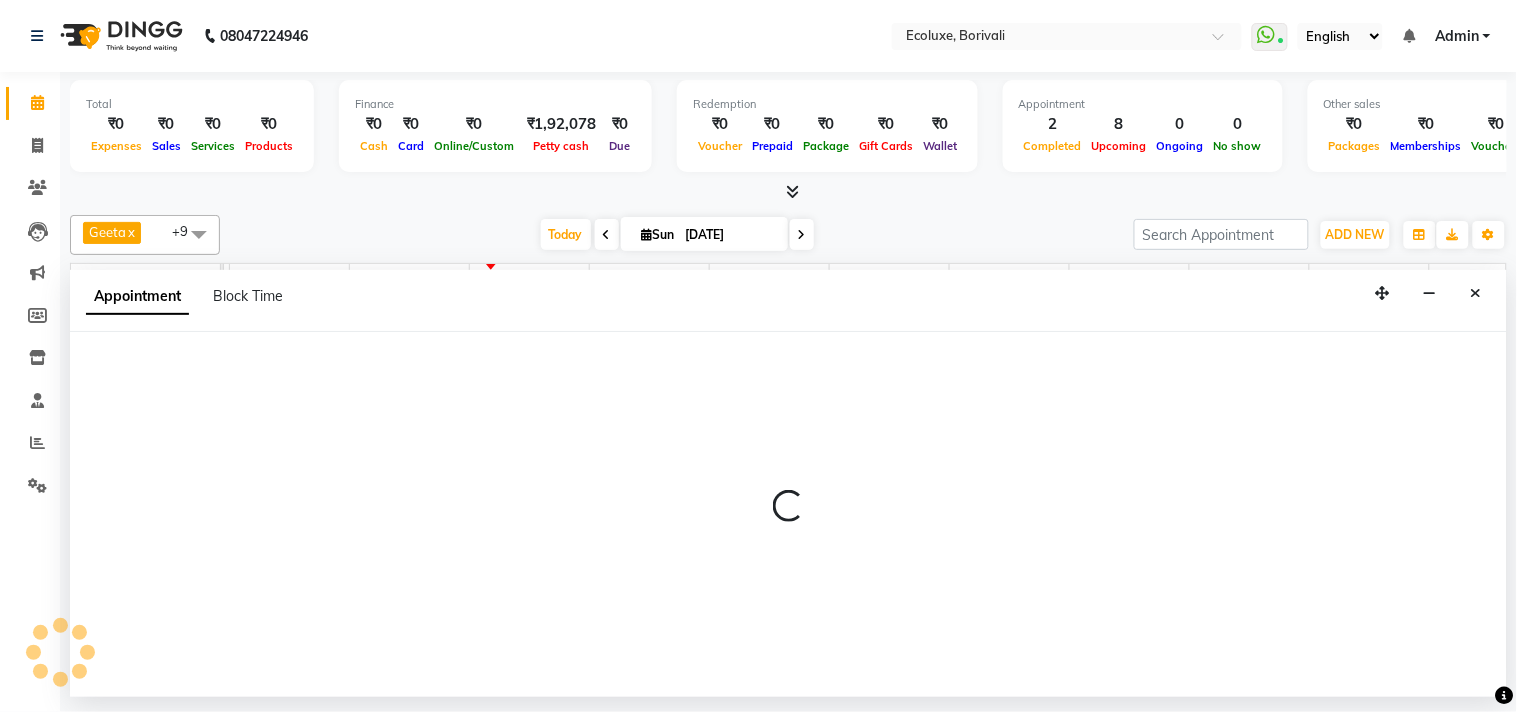 select on "75670" 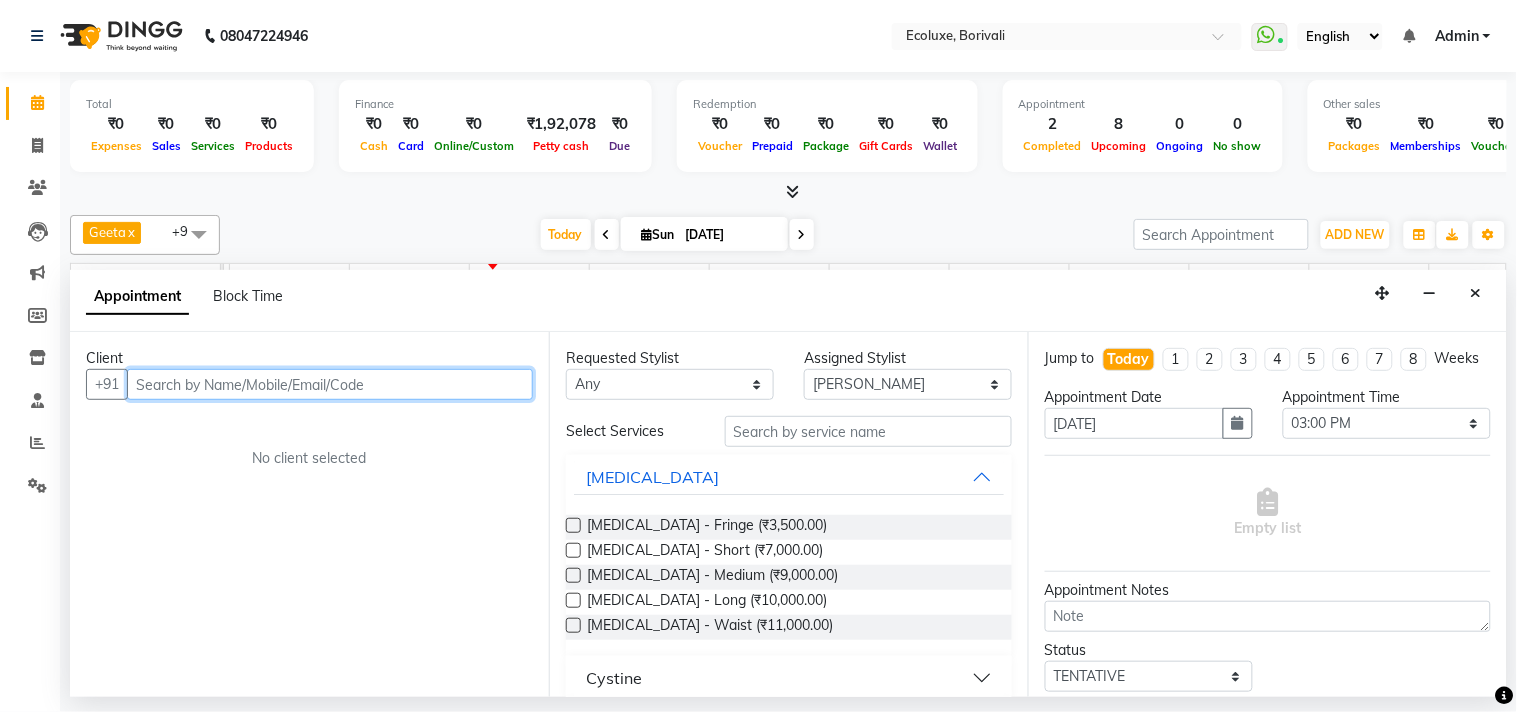 click at bounding box center (330, 384) 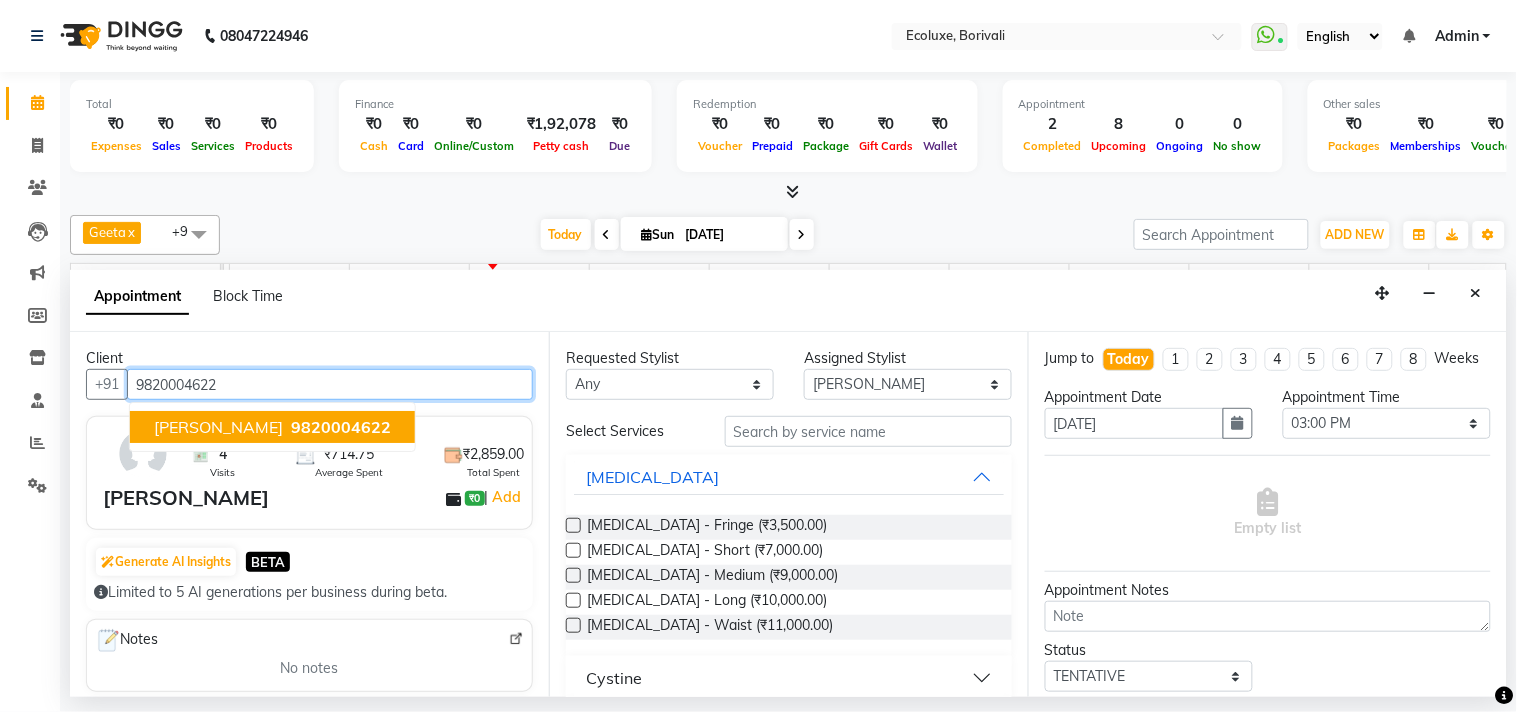 type on "9820004622" 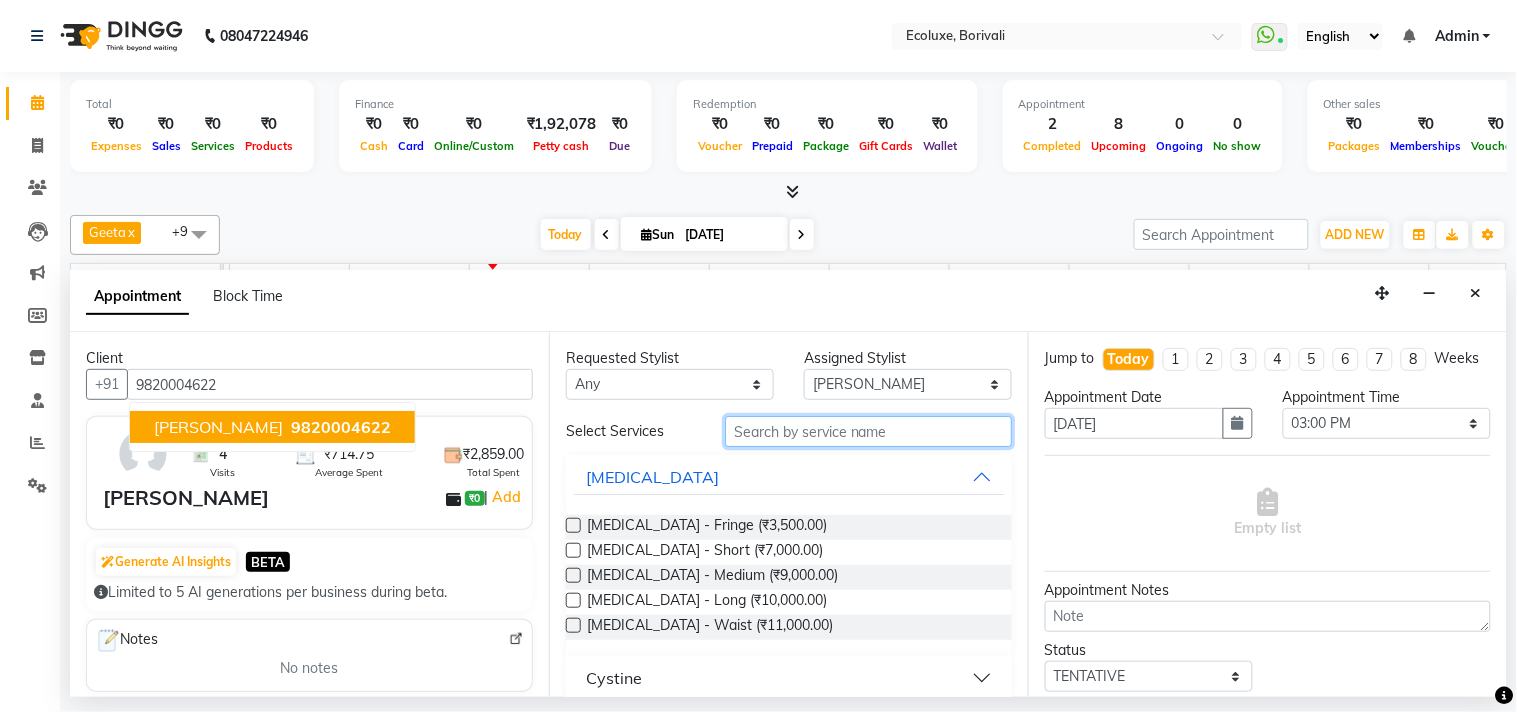 click at bounding box center (868, 431) 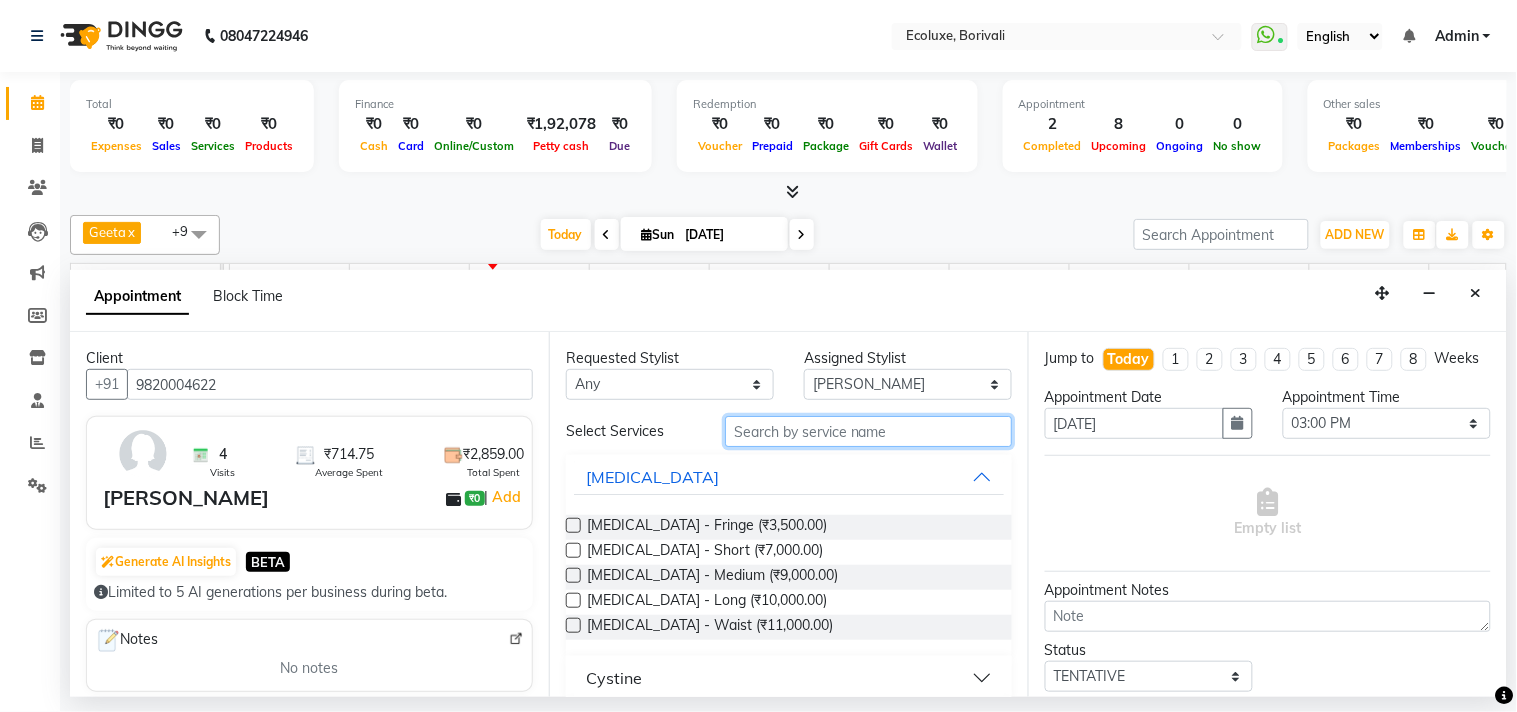 click at bounding box center (868, 431) 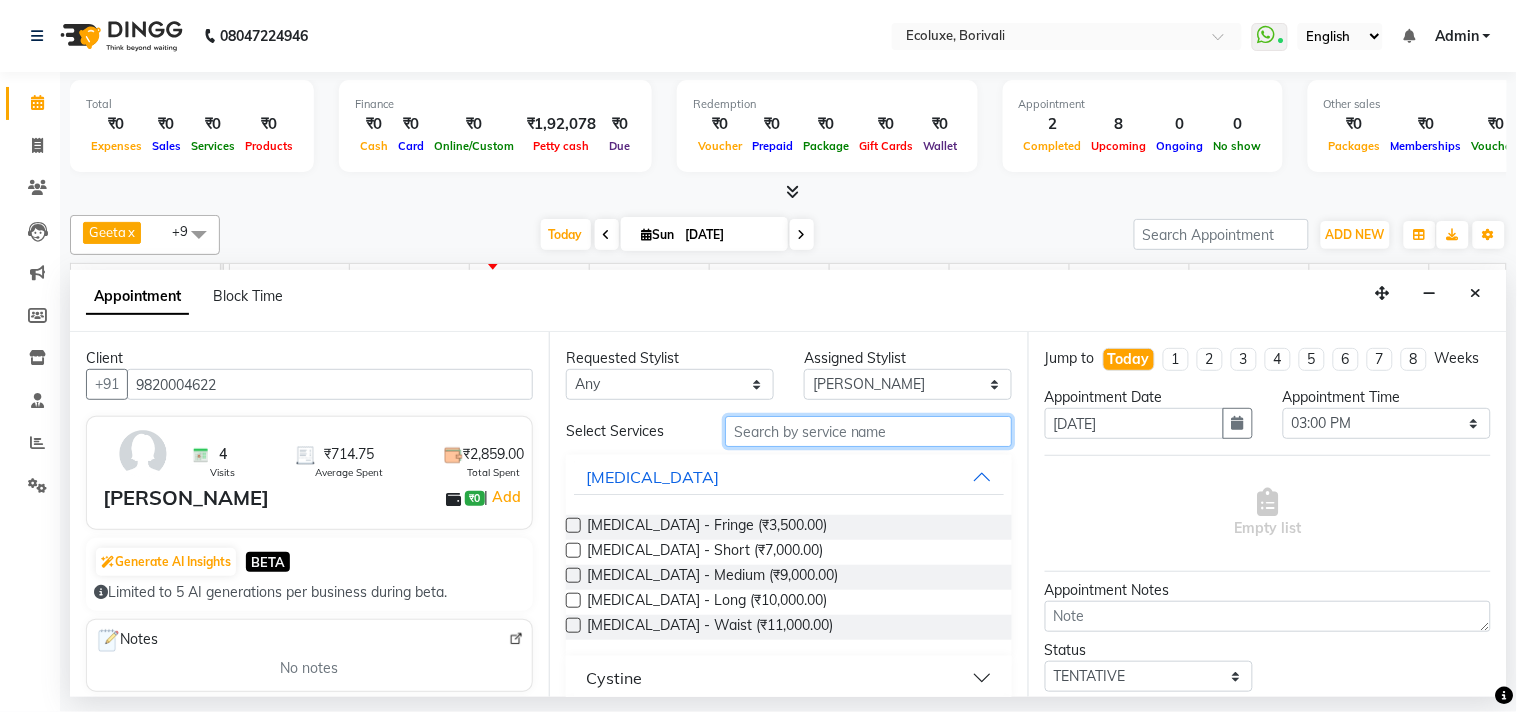 click at bounding box center [868, 431] 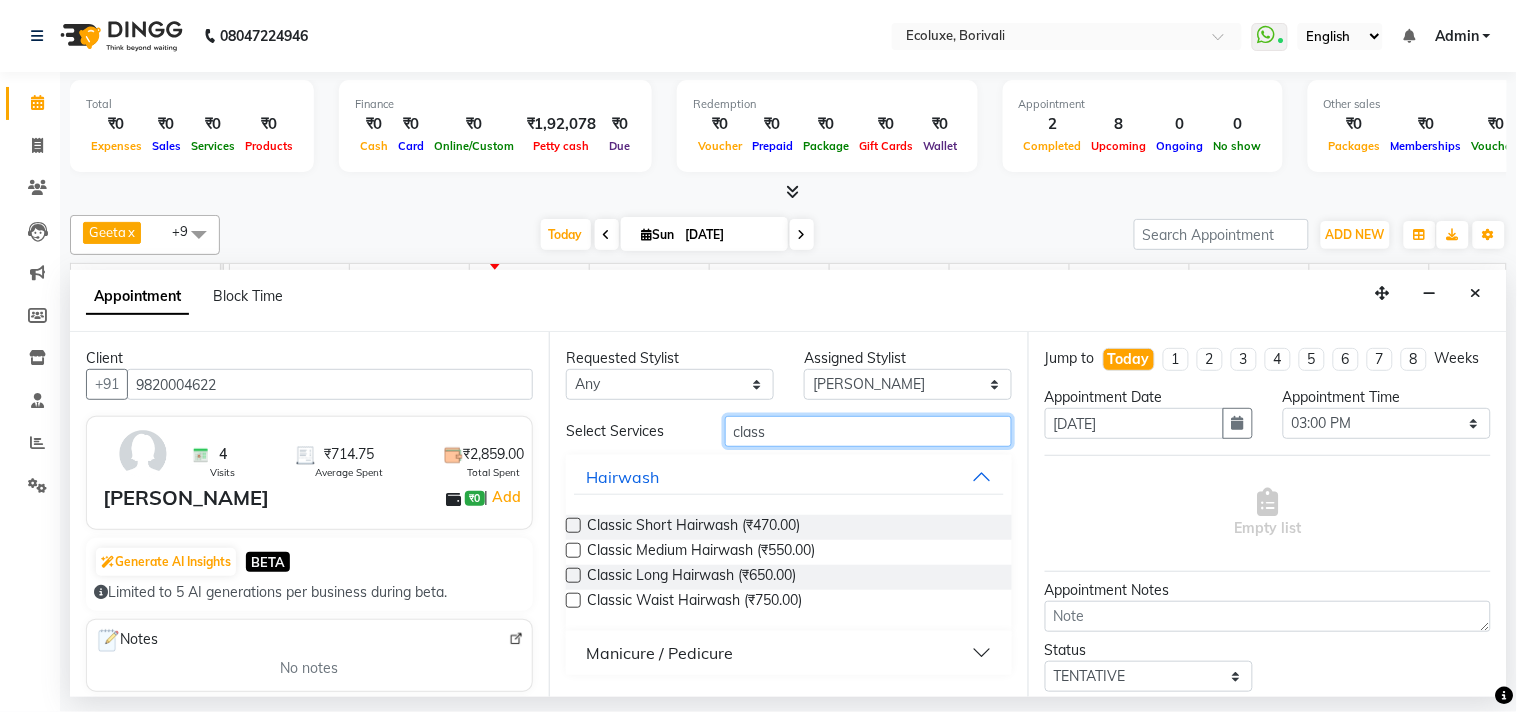 type on "class" 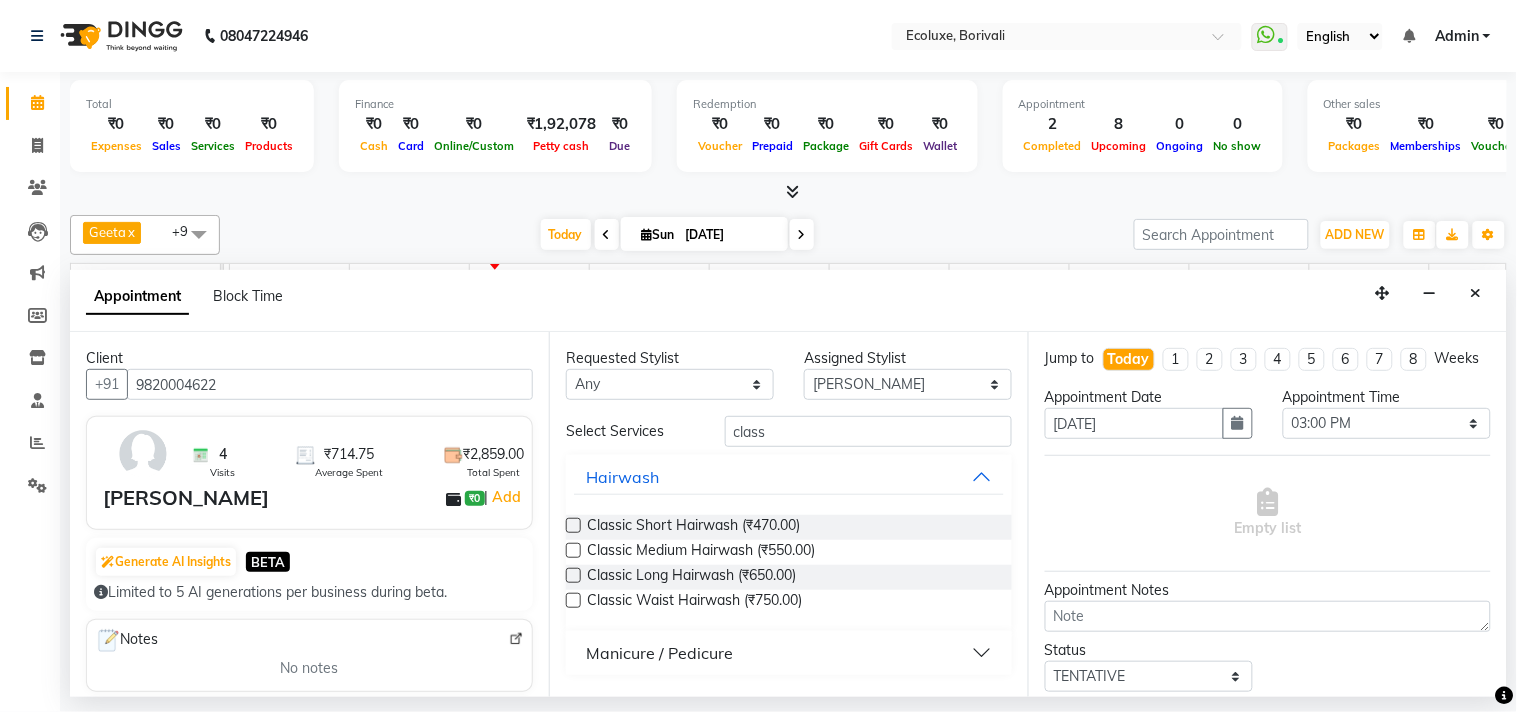 click on "Manicure / Pedicure" at bounding box center (789, 653) 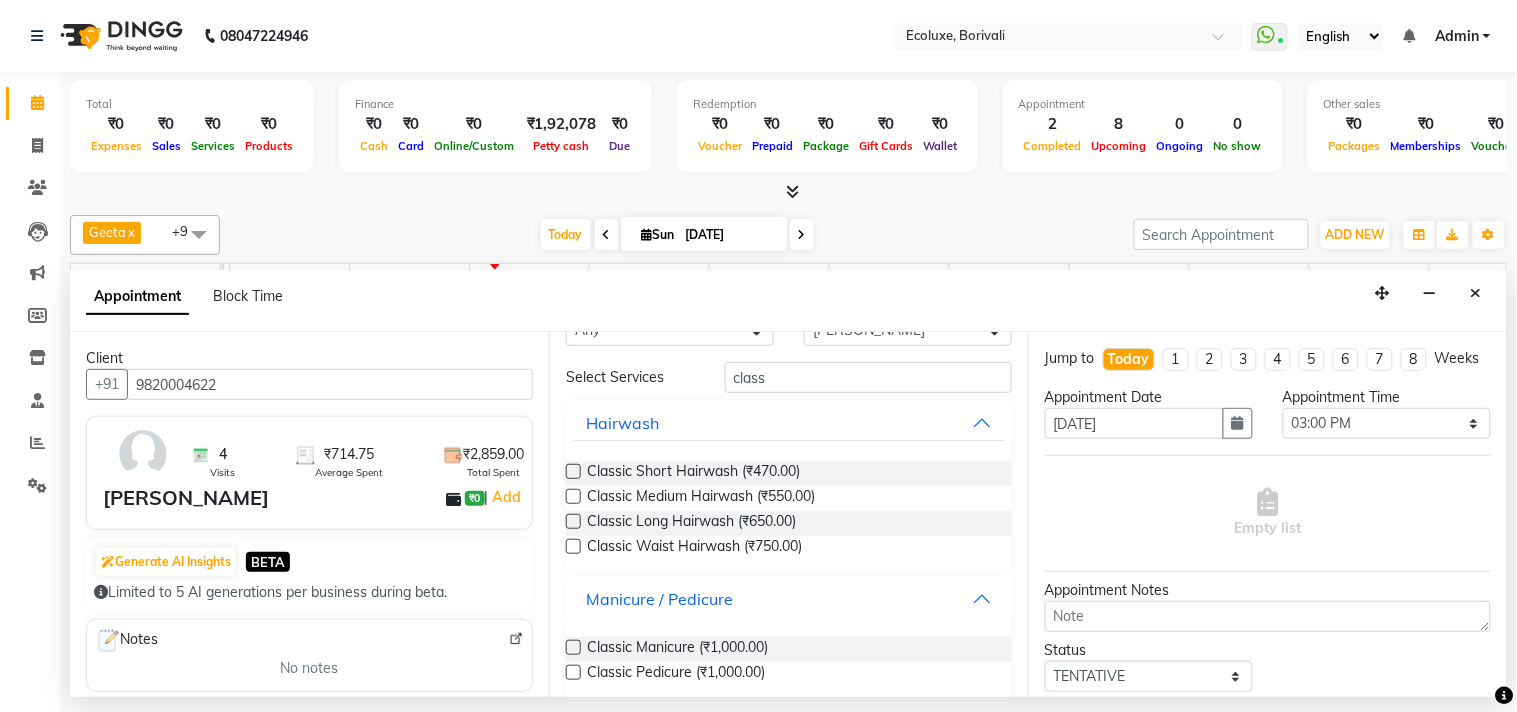 scroll, scrollTop: 75, scrollLeft: 0, axis: vertical 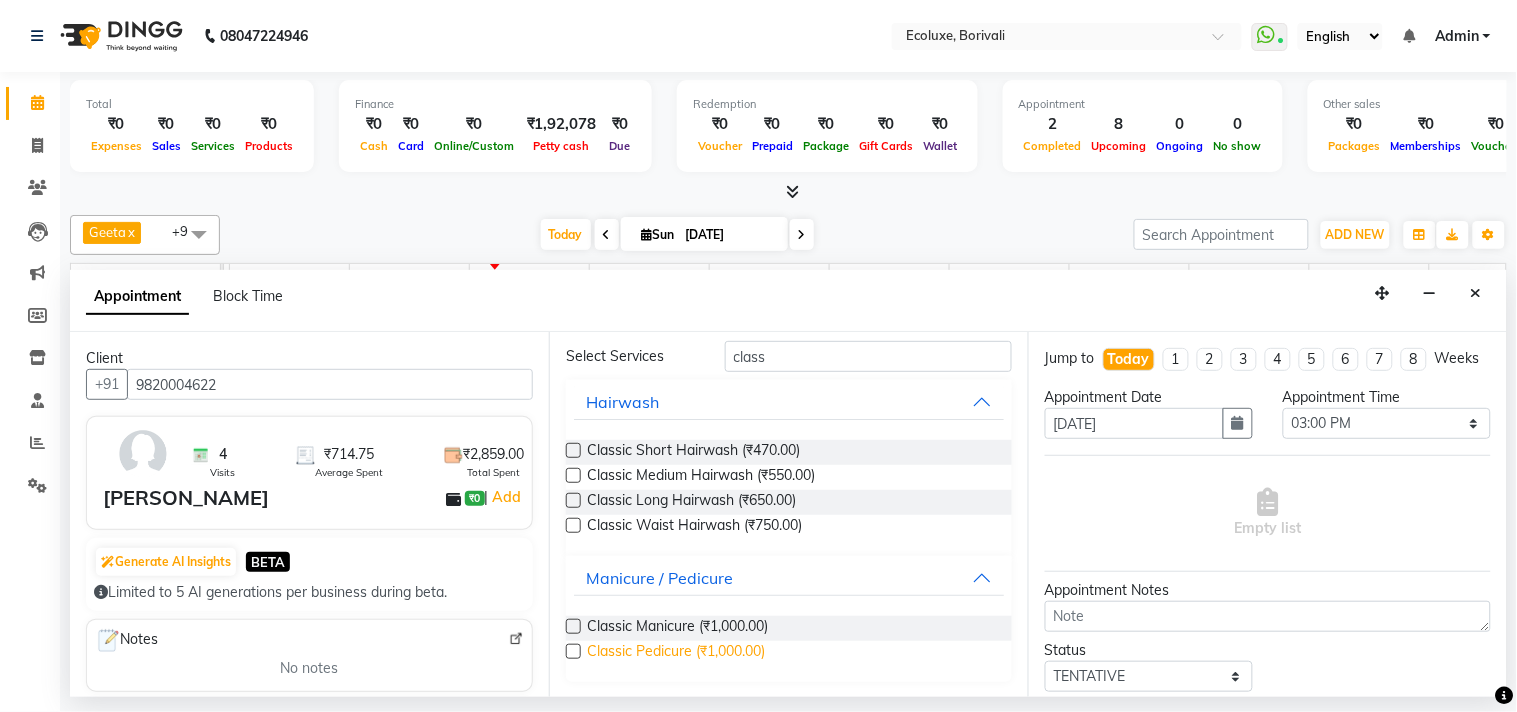 click on "Classic Pedicure (₹1,000.00)" at bounding box center (676, 653) 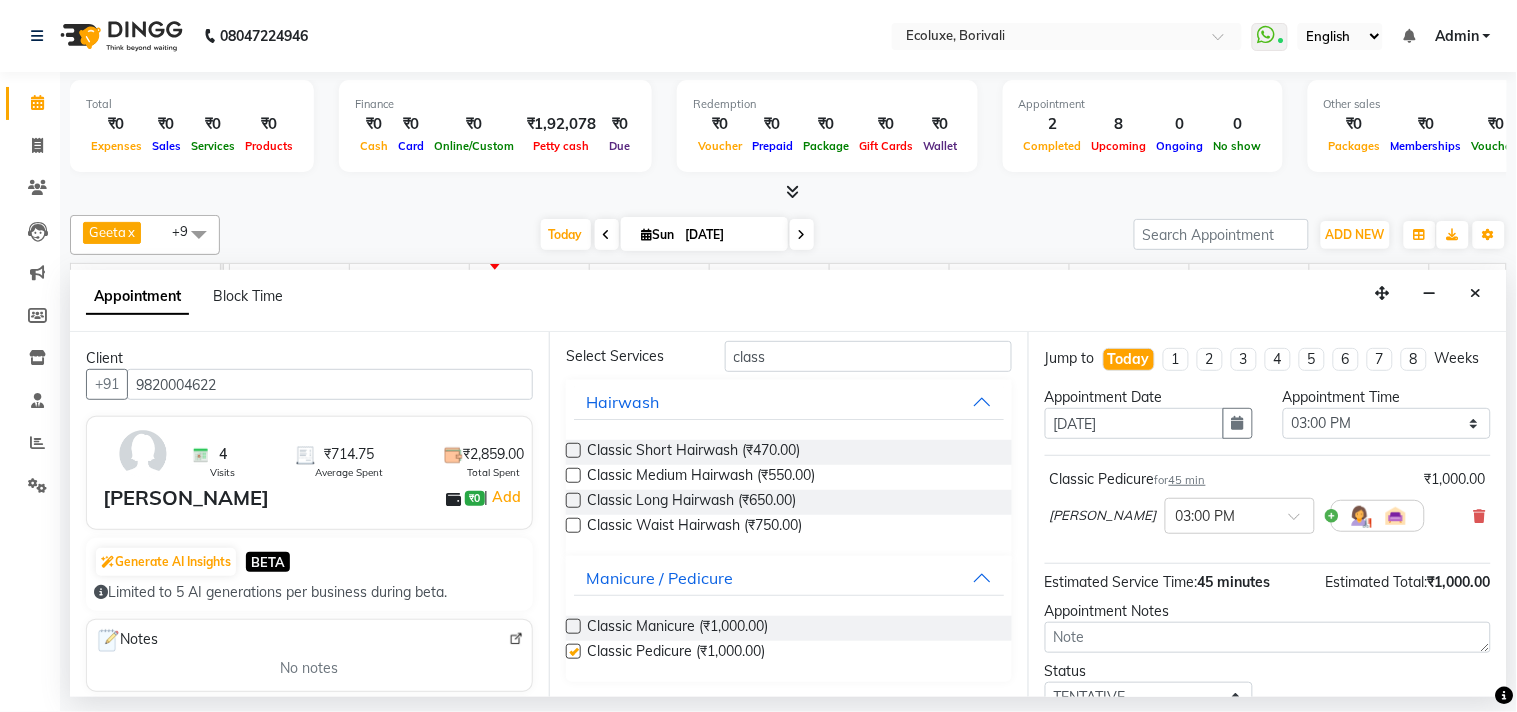 checkbox on "false" 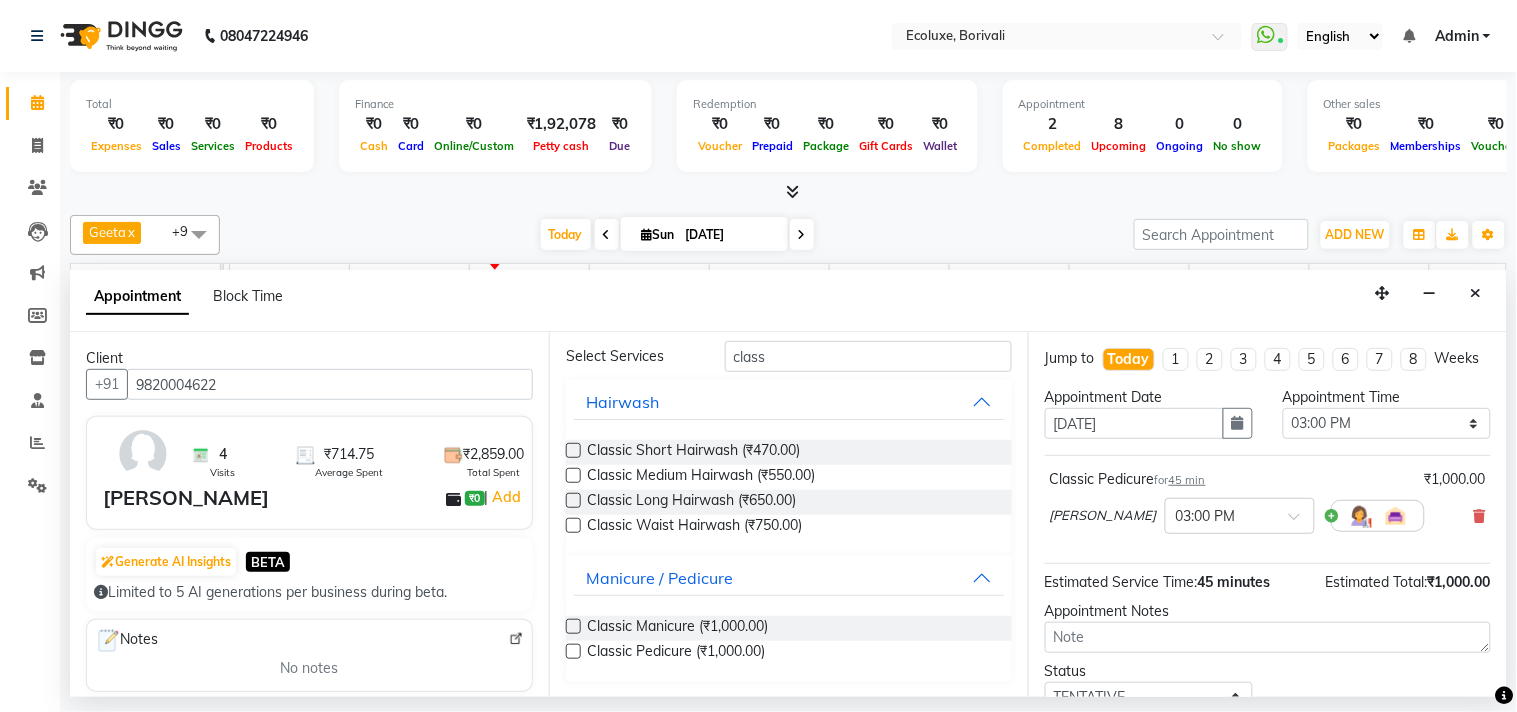 scroll, scrollTop: 0, scrollLeft: 0, axis: both 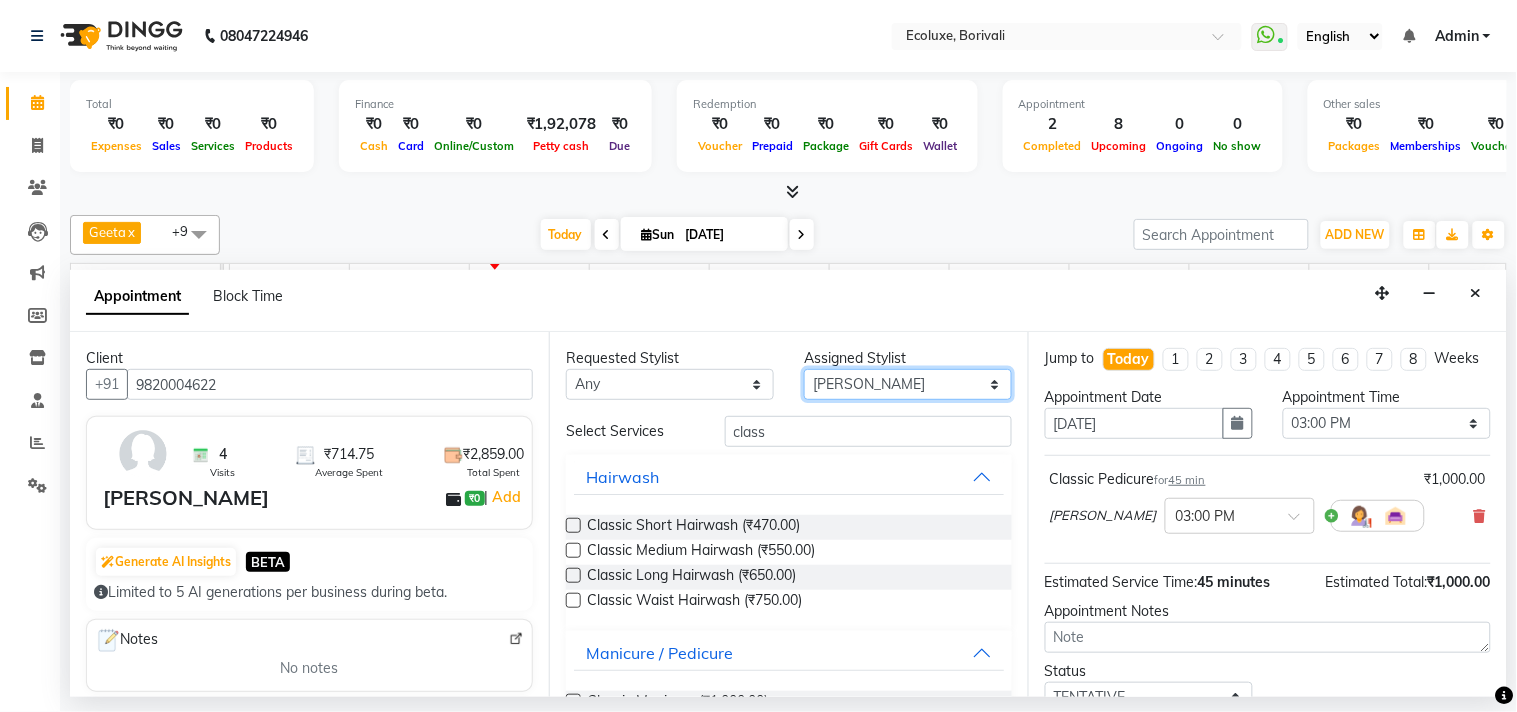 drag, startPoint x: 927, startPoint y: 384, endPoint x: 914, endPoint y: 385, distance: 13.038404 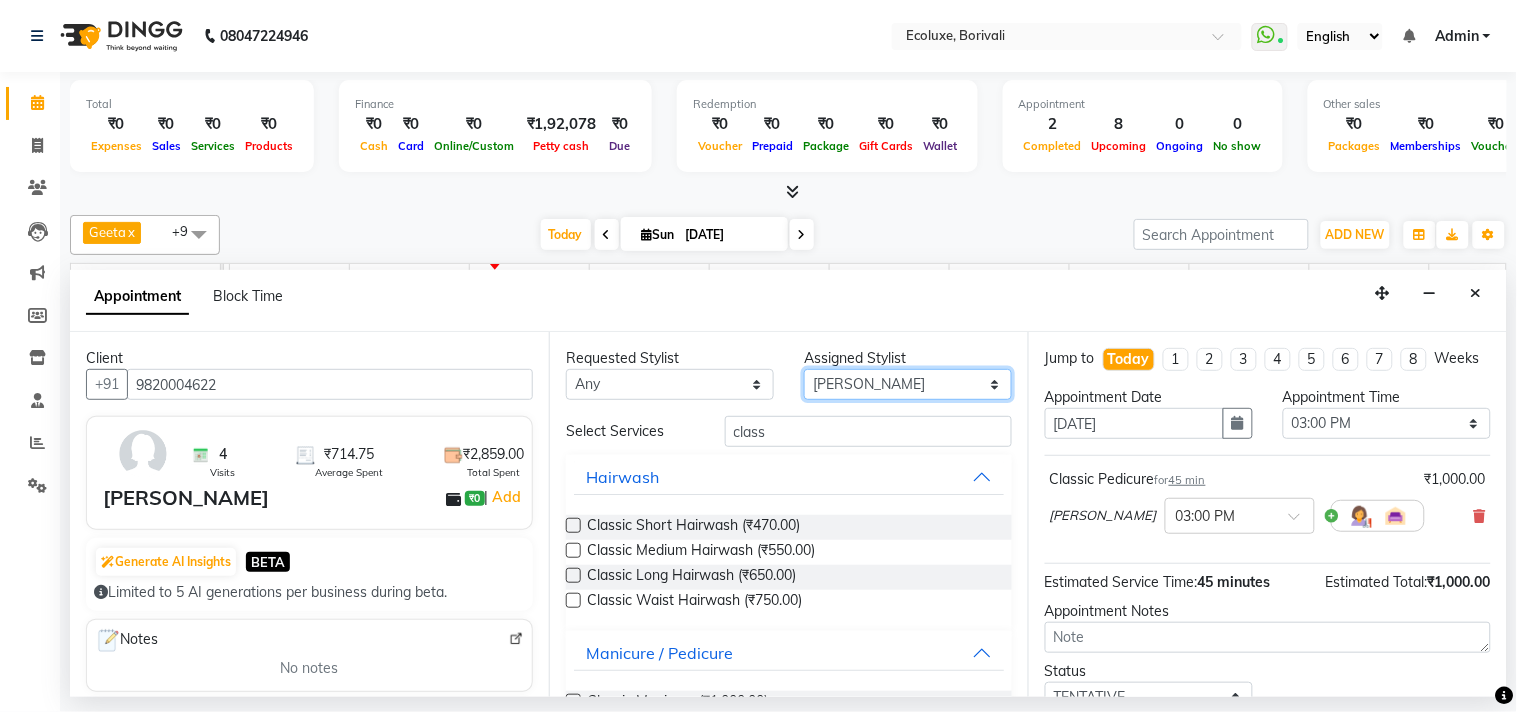 select on "36344" 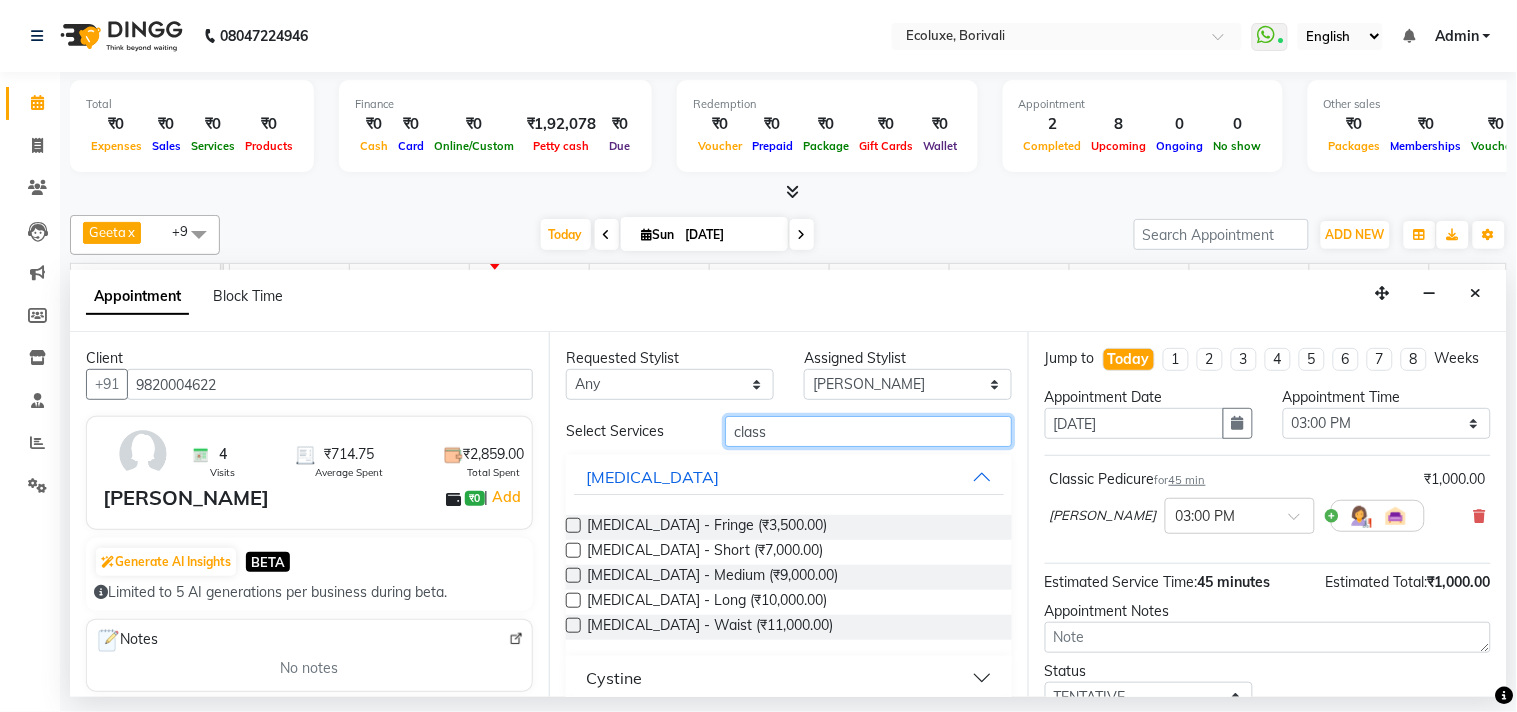 drag, startPoint x: 791, startPoint y: 432, endPoint x: 707, endPoint y: 424, distance: 84.38009 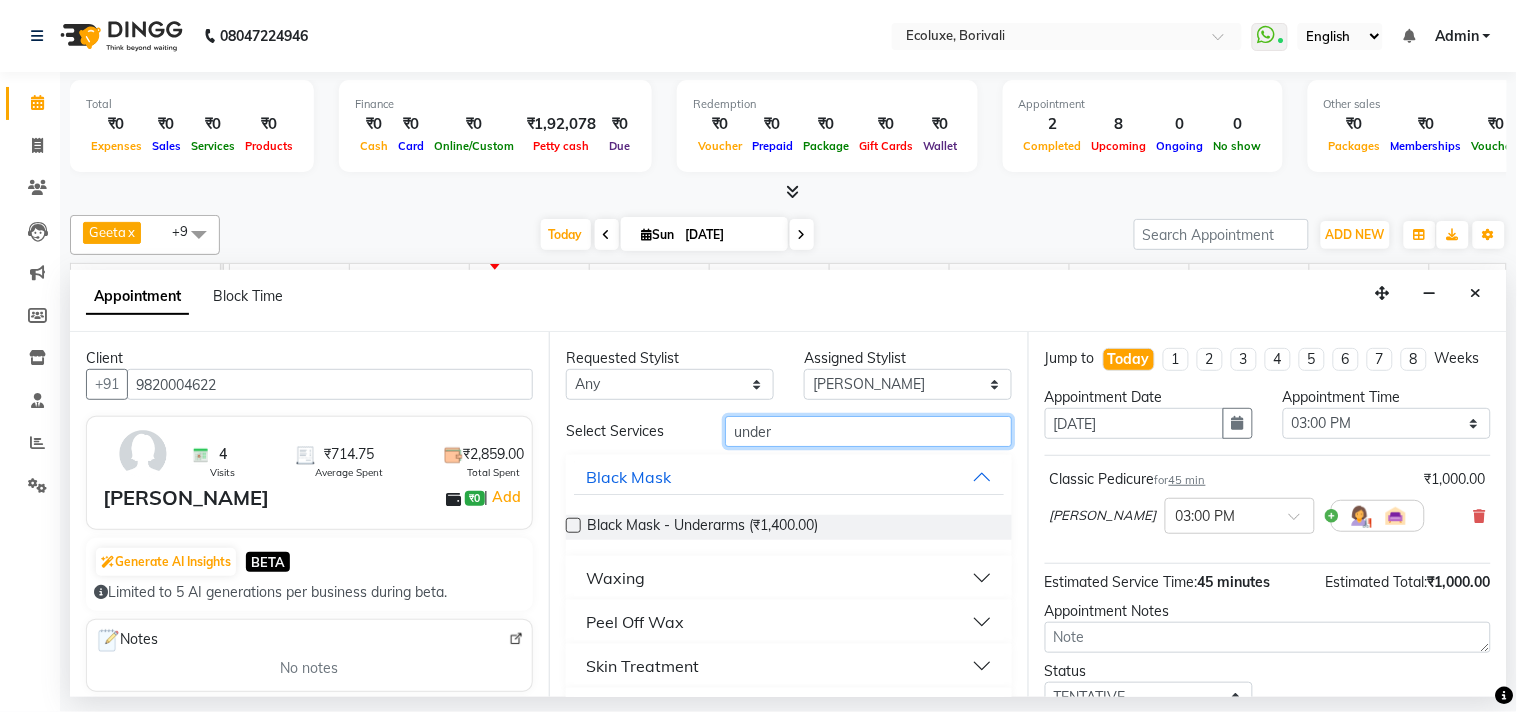 type on "under" 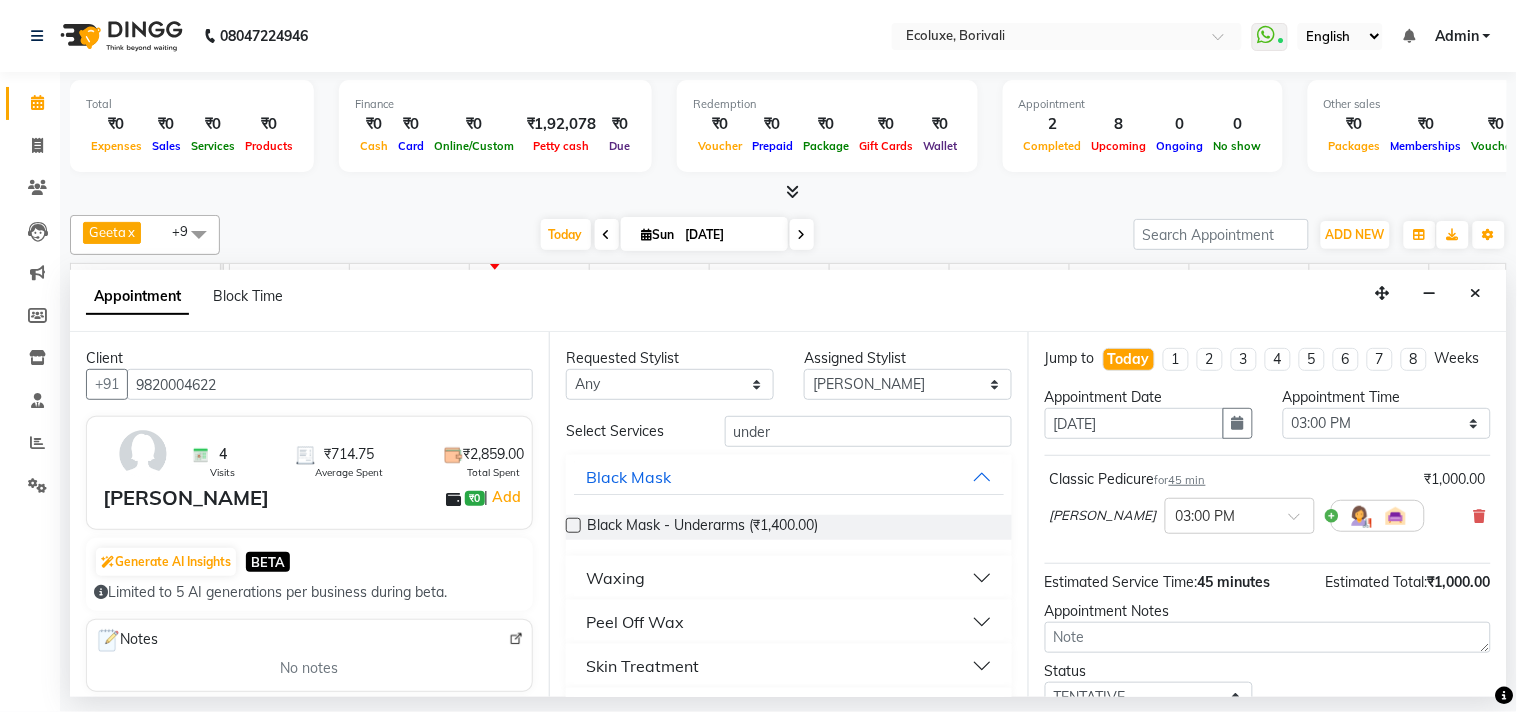 click on "Waxing" at bounding box center [789, 578] 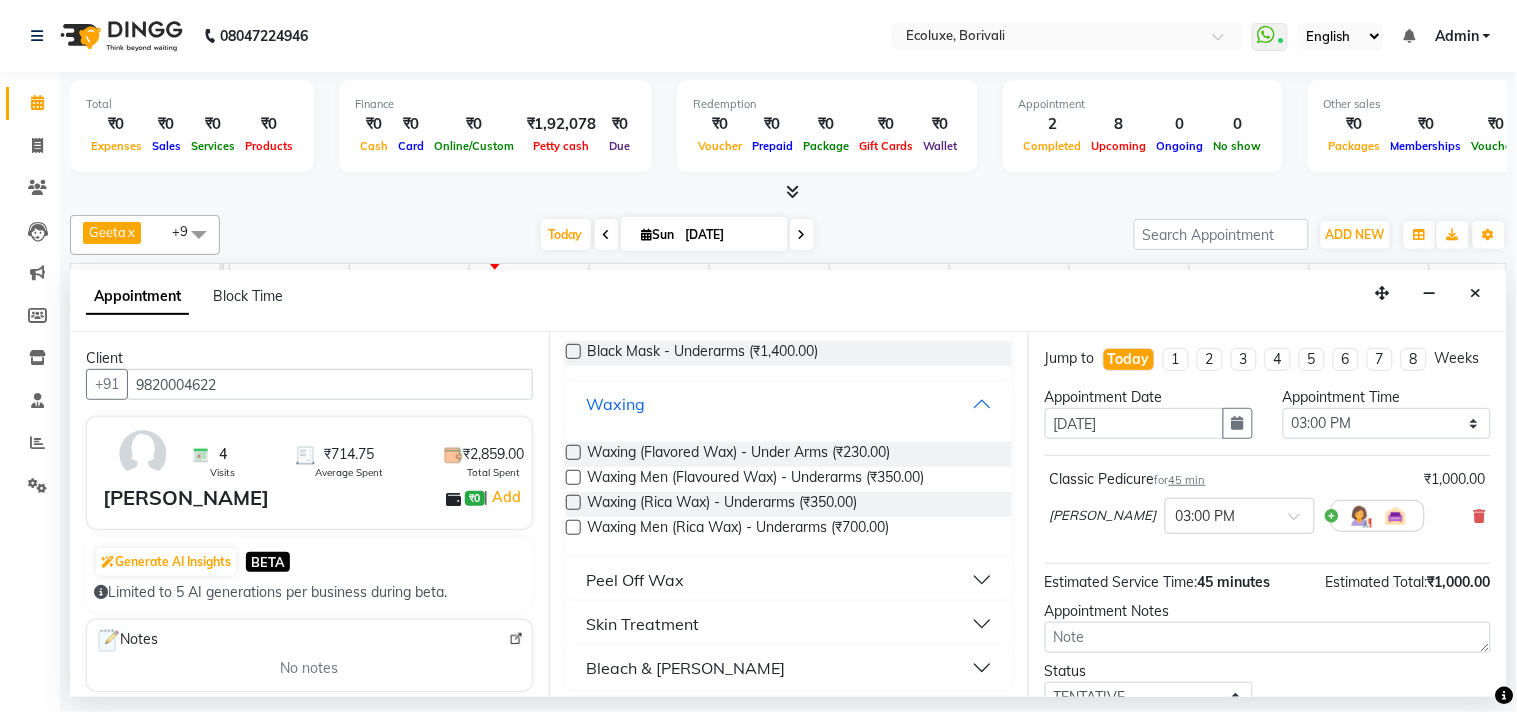 scroll, scrollTop: 182, scrollLeft: 0, axis: vertical 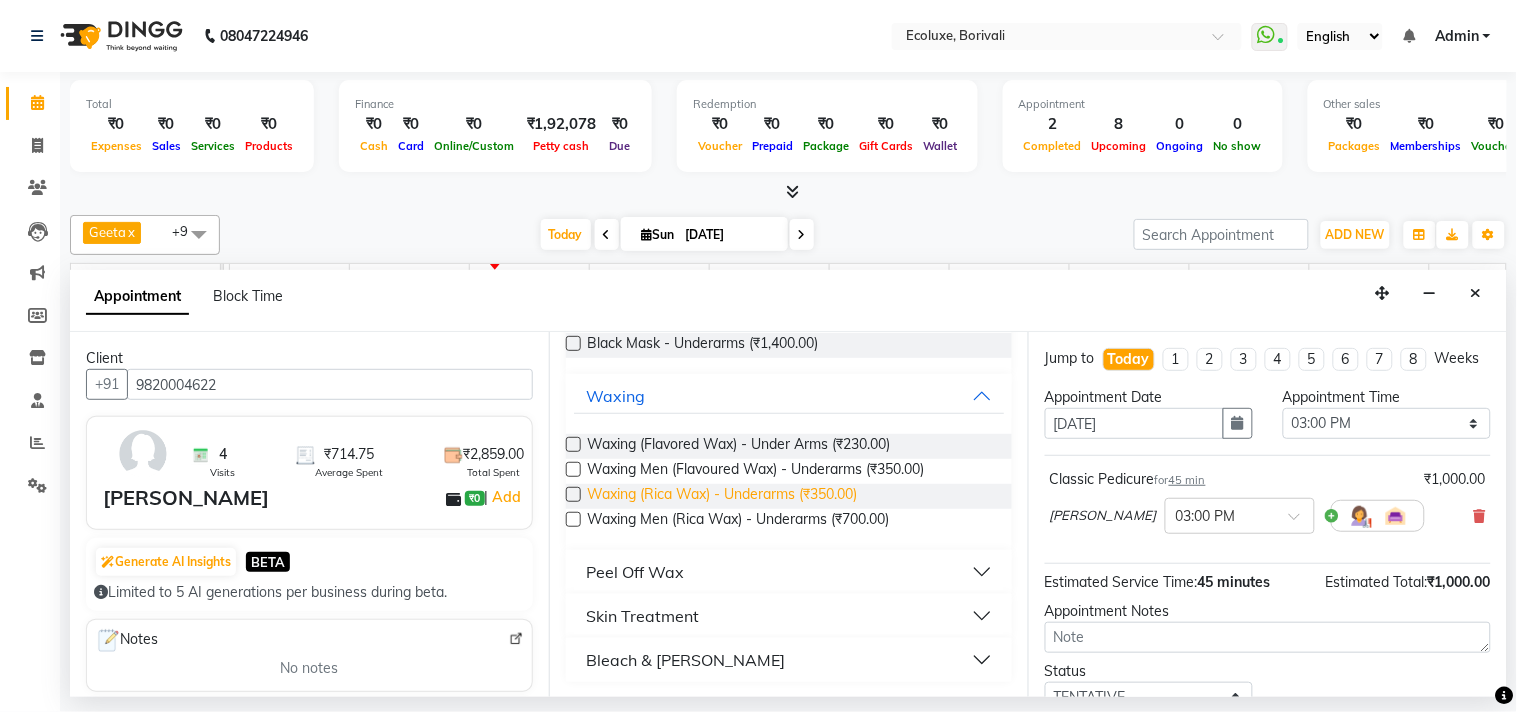 click on "Waxing (Rica Wax) - Underarms (₹350.00)" at bounding box center [722, 496] 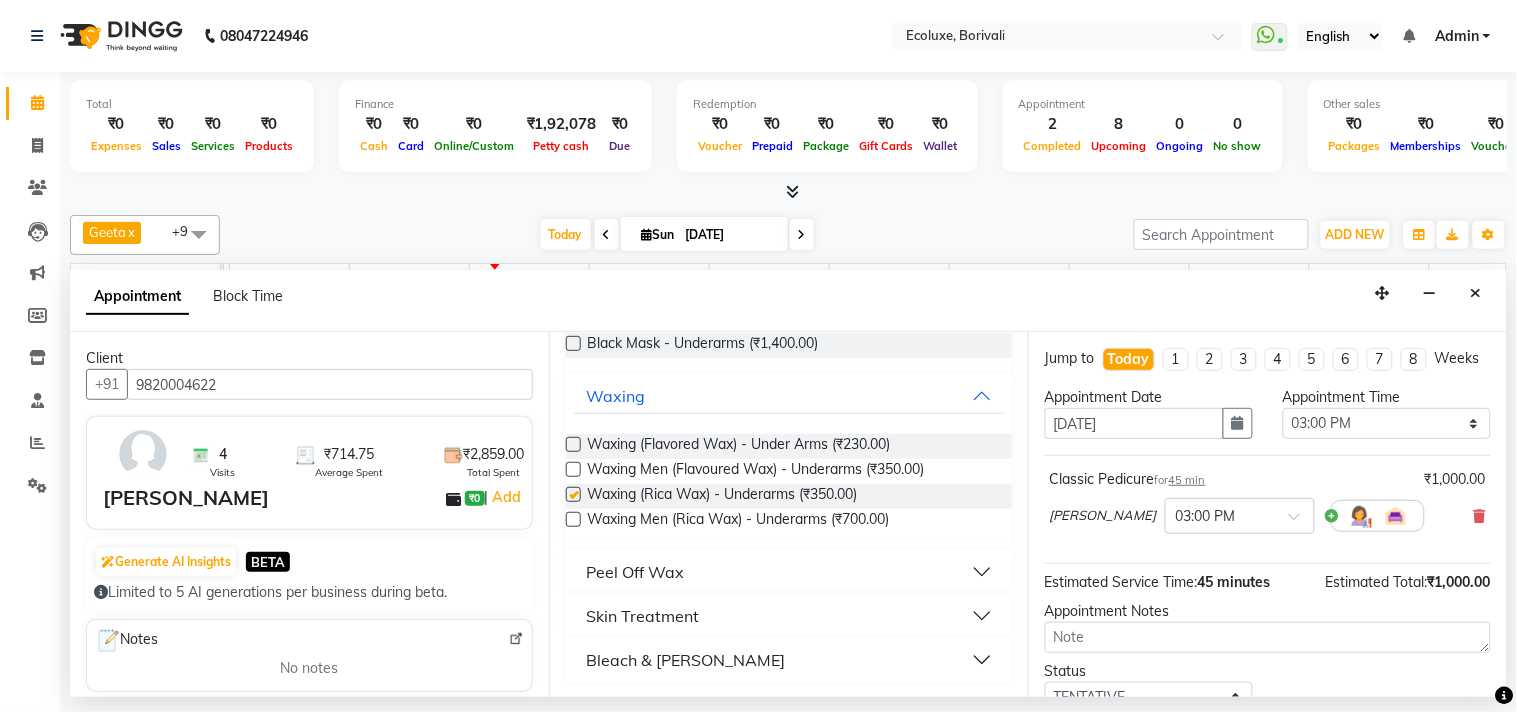 checkbox on "false" 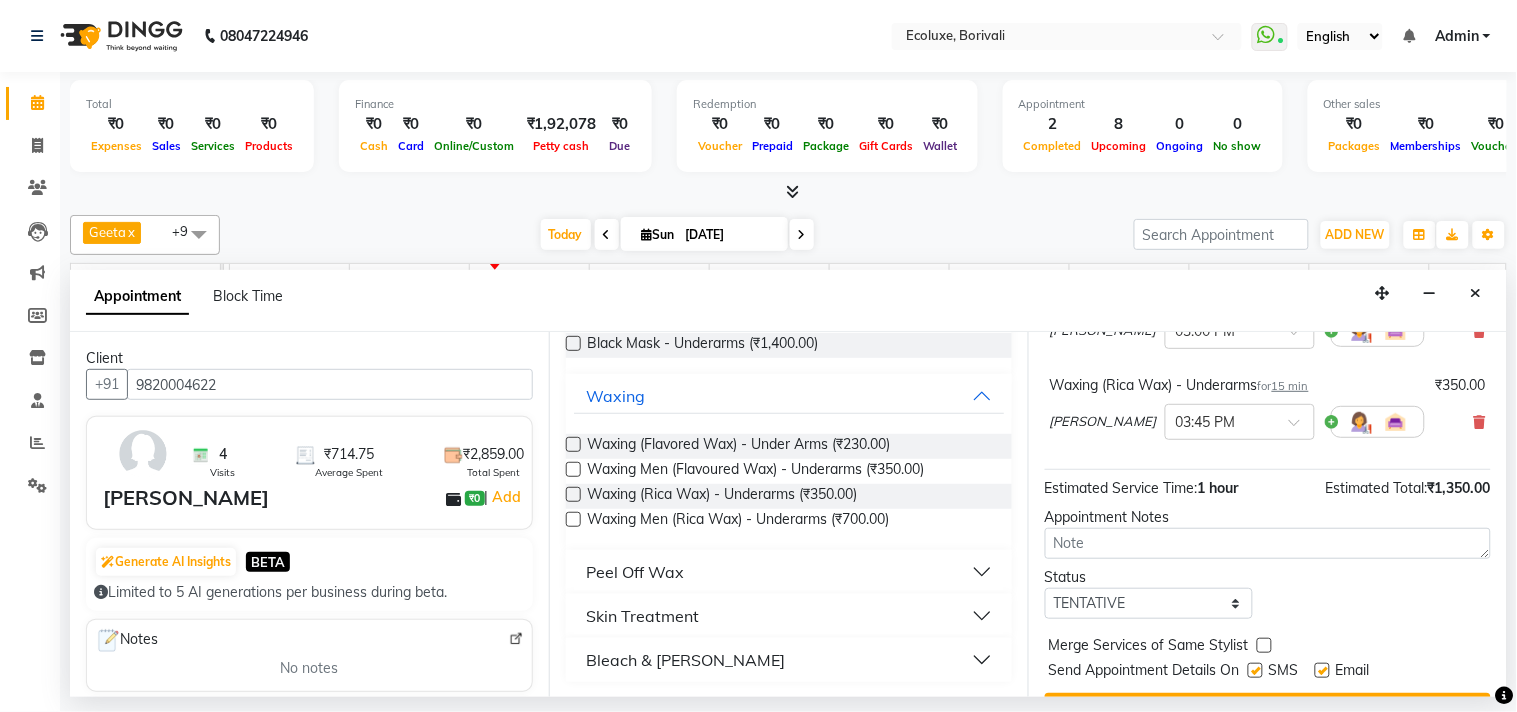 scroll, scrollTop: 252, scrollLeft: 0, axis: vertical 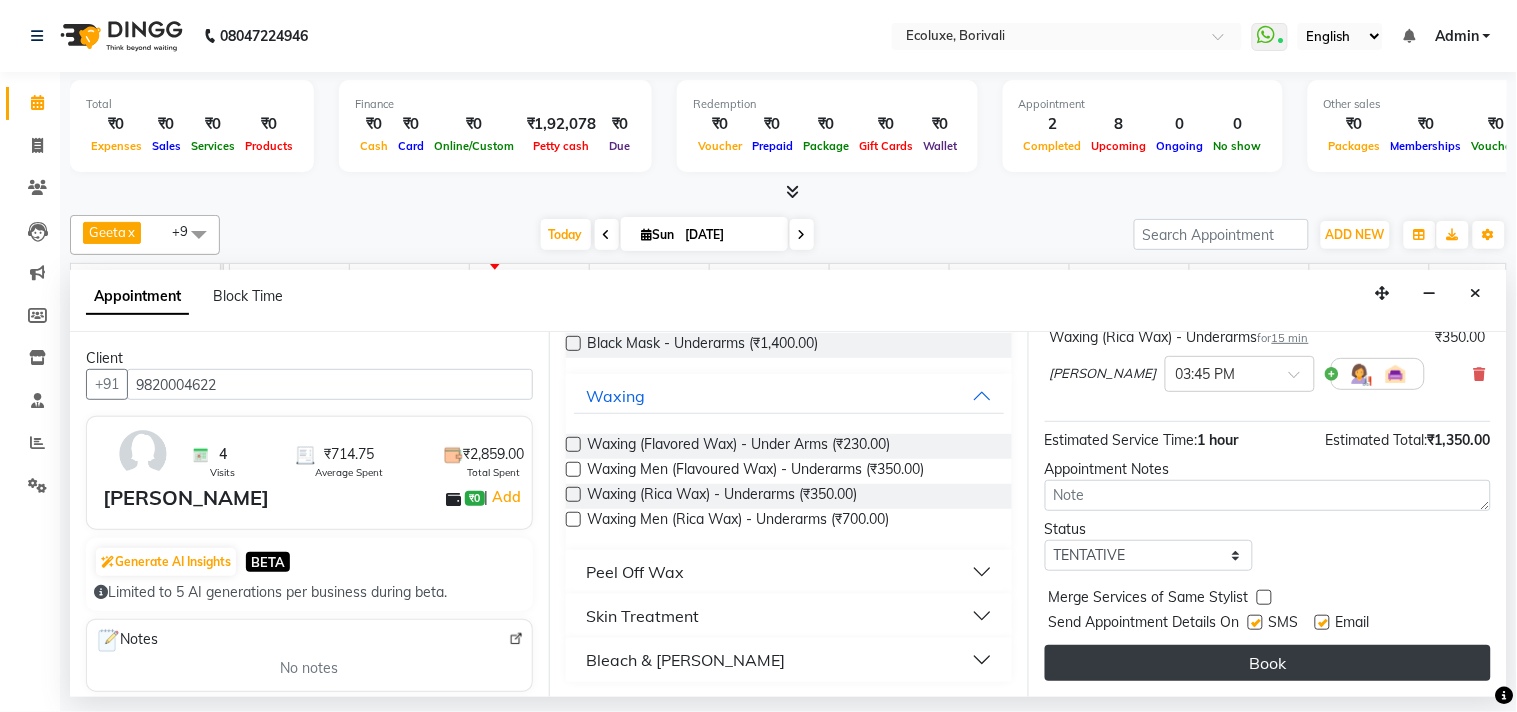 click on "Book" at bounding box center [1268, 663] 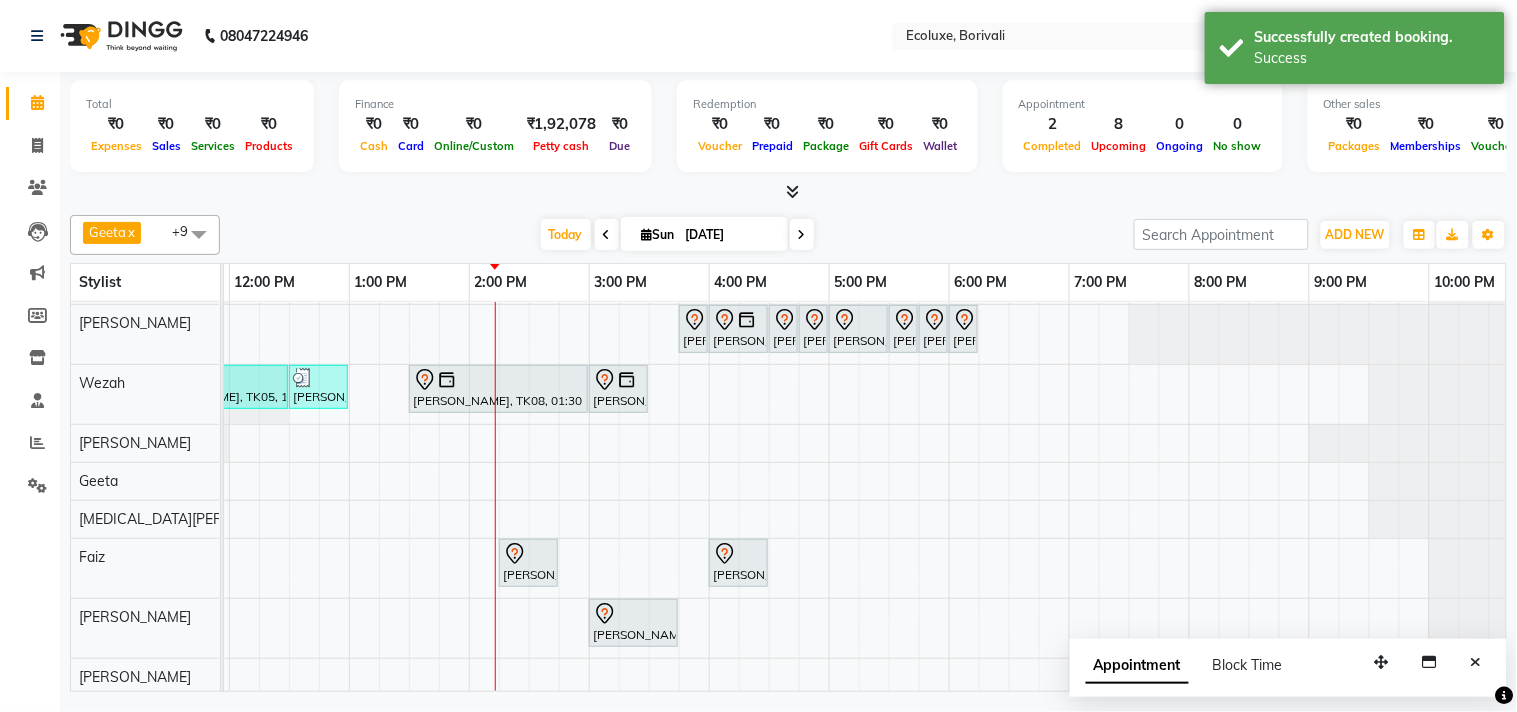 scroll, scrollTop: 67, scrollLeft: 355, axis: both 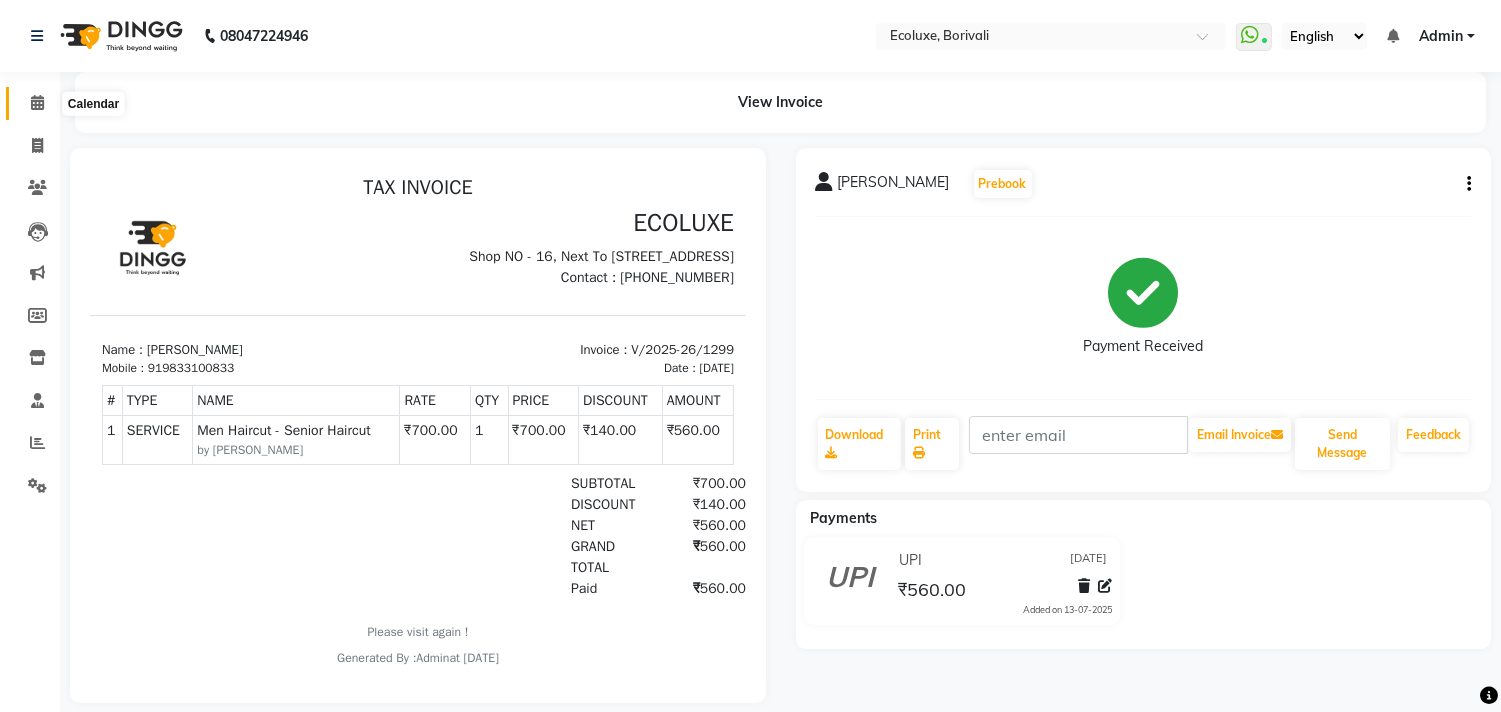 click 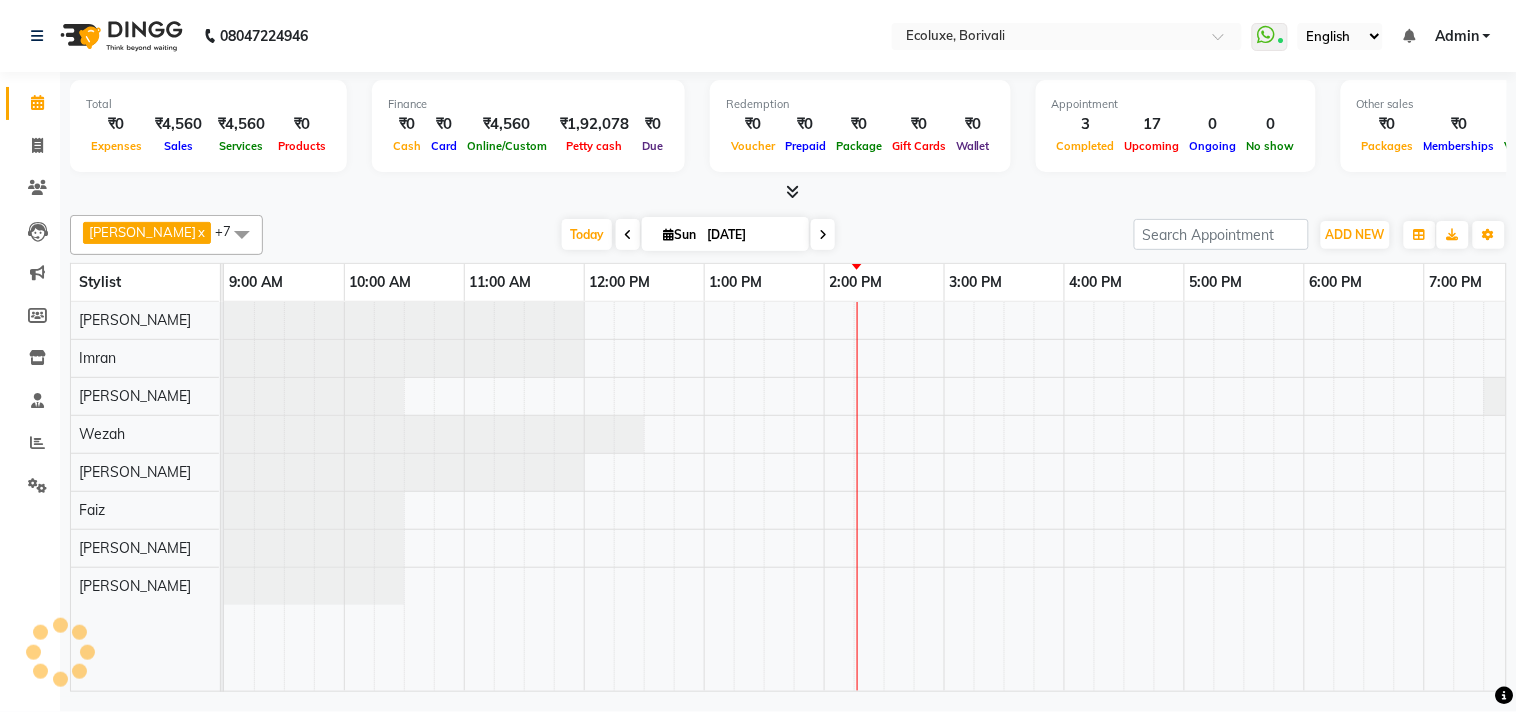 scroll, scrollTop: 0, scrollLeft: 0, axis: both 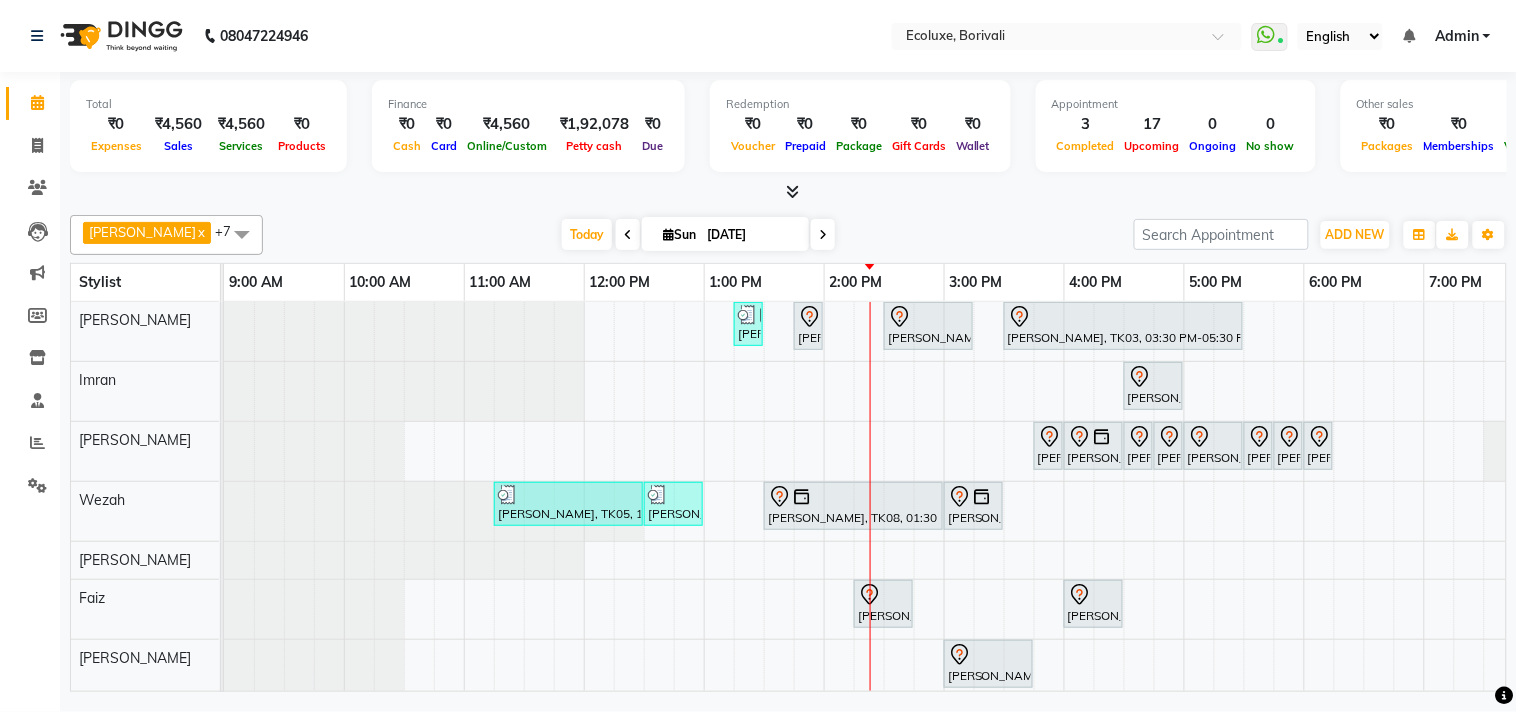 click on "[PERSON_NAME], TK06, 01:15 PM-01:30 PM, Men Haircut - Senior Haircut             [PERSON_NAME], TK07, 01:45 PM-02:00 PM, [DEMOGRAPHIC_DATA] - Haircut Senior Stylist             [PERSON_NAME], TK01, 02:30 PM-03:15 PM, Kids Haircut (Upto 4yrs)             [PERSON_NAME] Panjabi, TK03, 03:30 PM-05:30 PM, Touchup - Root Touch (Up To 2 Inch) Inoa             [PERSON_NAME], TK04, 04:30 PM-05:00 PM, Men - [PERSON_NAME]             [PERSON_NAME], TK11, 03:45 PM-04:00 PM, Waxing (Rica Wax) - Underarms             [PERSON_NAME], TK09, 04:00 PM-04:30 PM, Waxing (Rica Wax) - Full Arms              [PERSON_NAME], TK09, 04:30 PM-04:45 PM, Waxing (Rica Wax) - Full Legs             [PERSON_NAME], TK09, 04:45 PM-05:00 PM, Waxing (Rica Wax) - Underarms             [PERSON_NAME], TK02, 05:00 PM-05:30 PM, Waxing (Rica Wax) - Full Arms              [PERSON_NAME], TK02, 05:30 PM-05:45 PM, Waxing (Rica Wax) - Underarms             [PERSON_NAME], TK02, 05:45 PM-06:00 PM, Woman Eyebrow             [PERSON_NAME], TK02, 06:00 PM-06:15 PM, Woman Upperlip" at bounding box center [1064, 519] 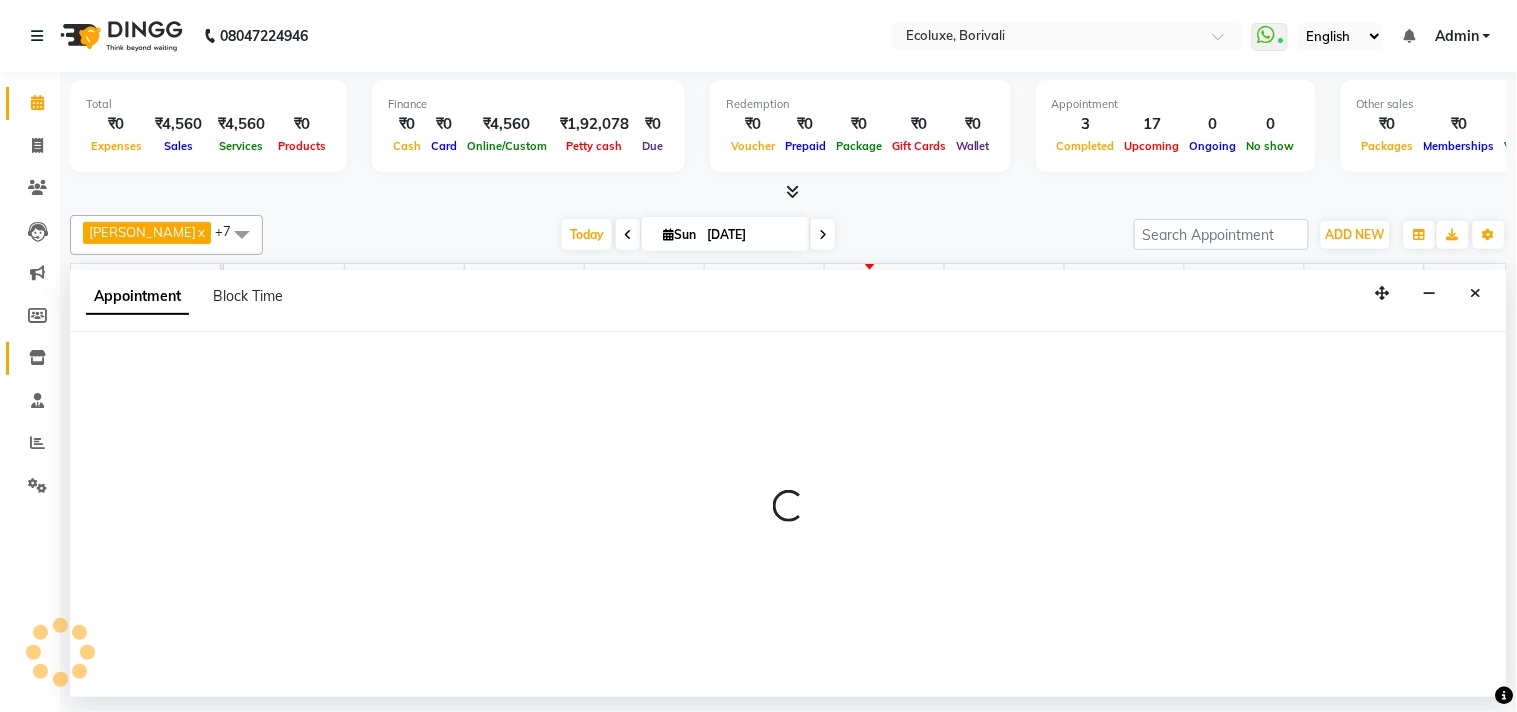 select on "35738" 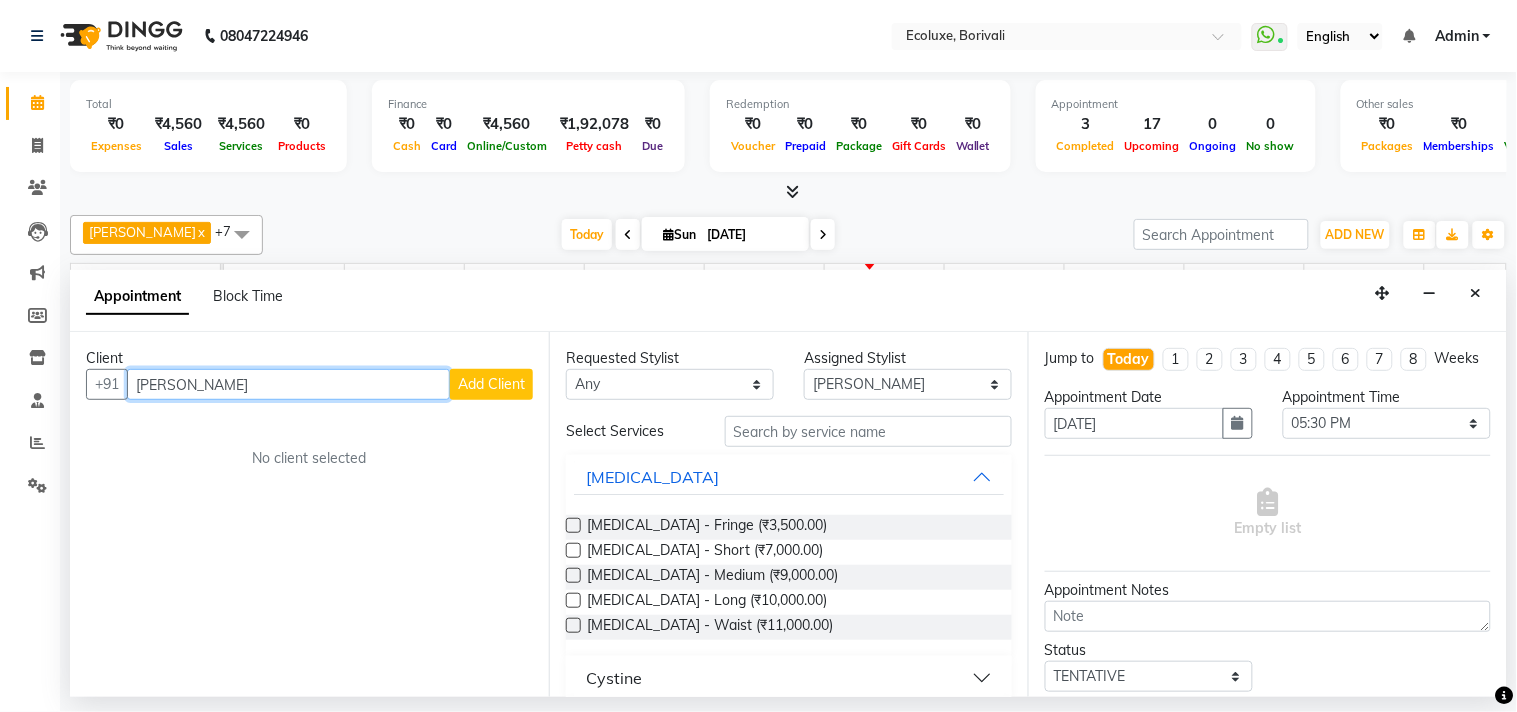click on "[PERSON_NAME]" at bounding box center (288, 384) 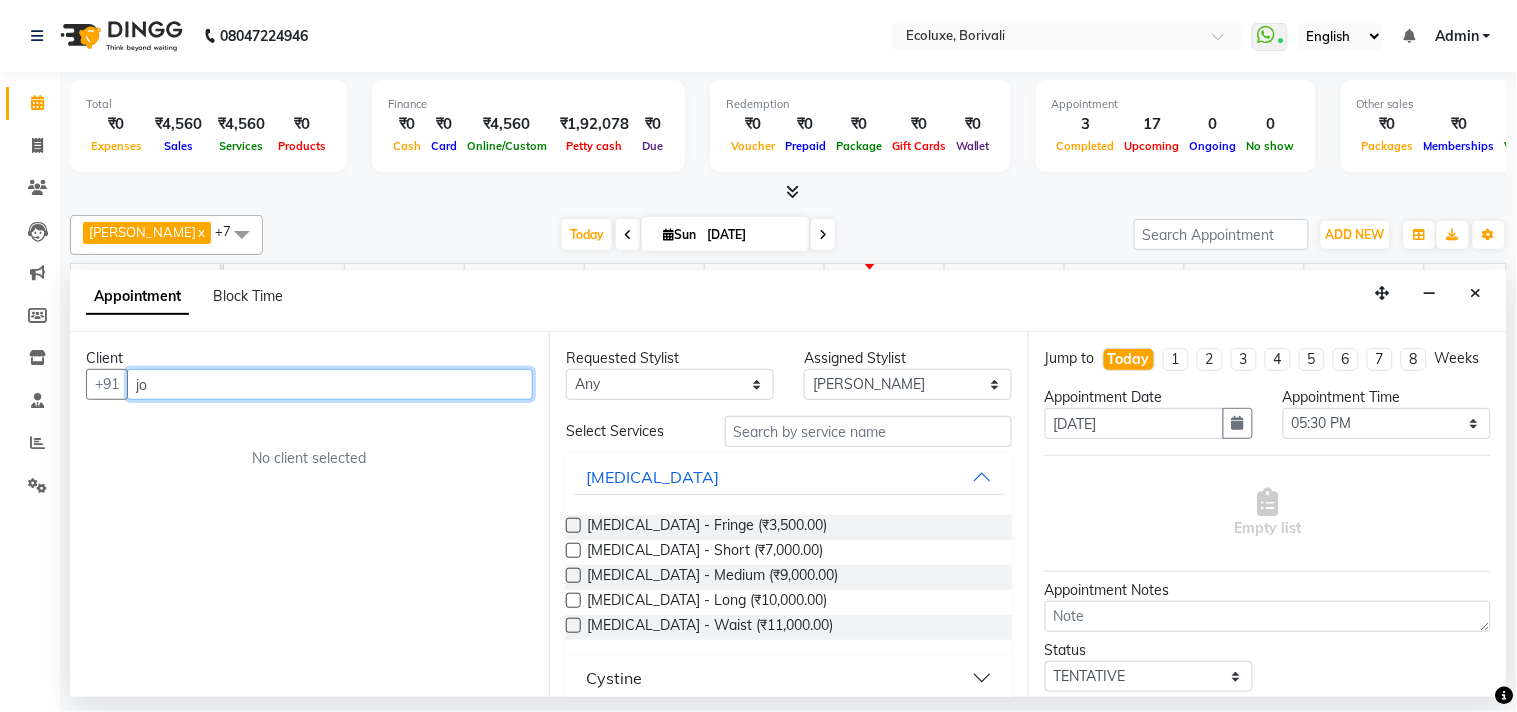 type on "j" 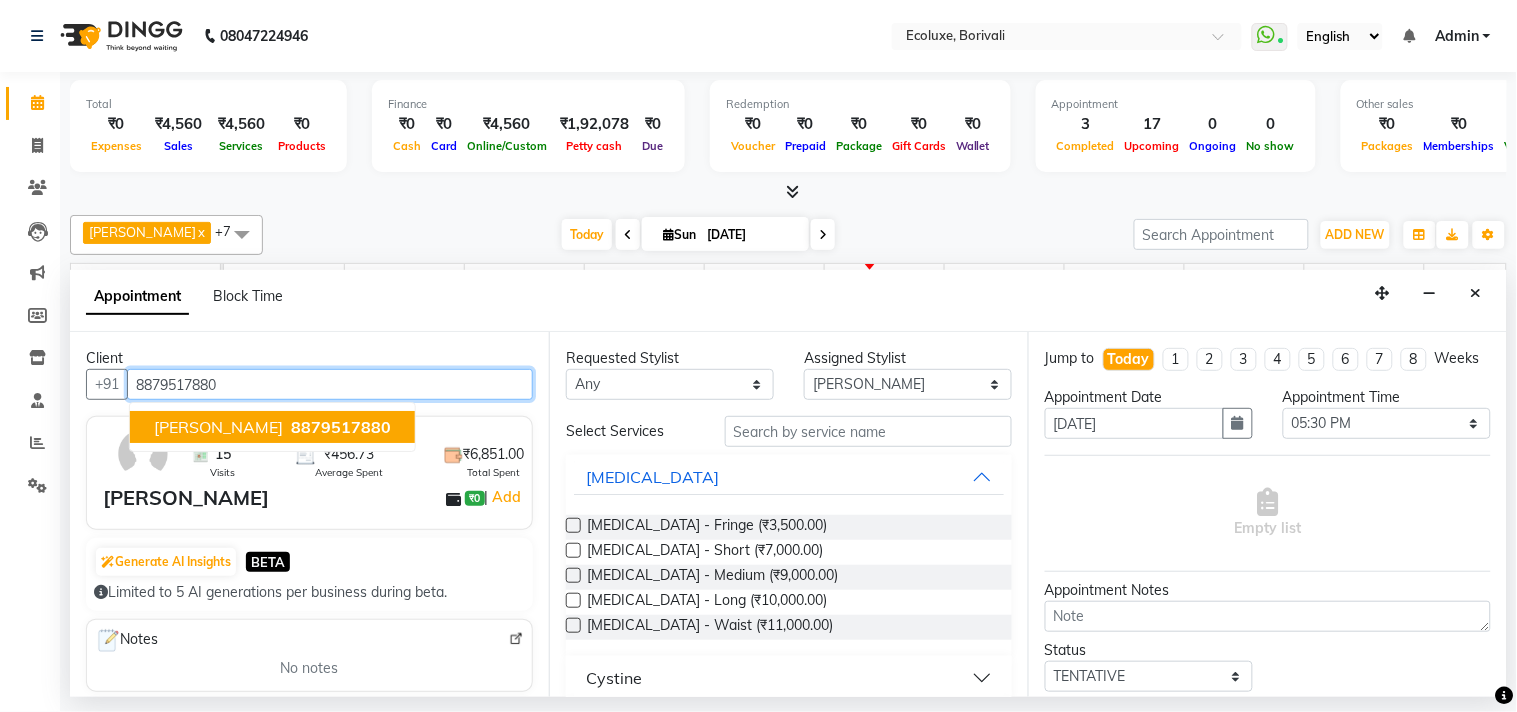 click on "8879517880" at bounding box center (339, 427) 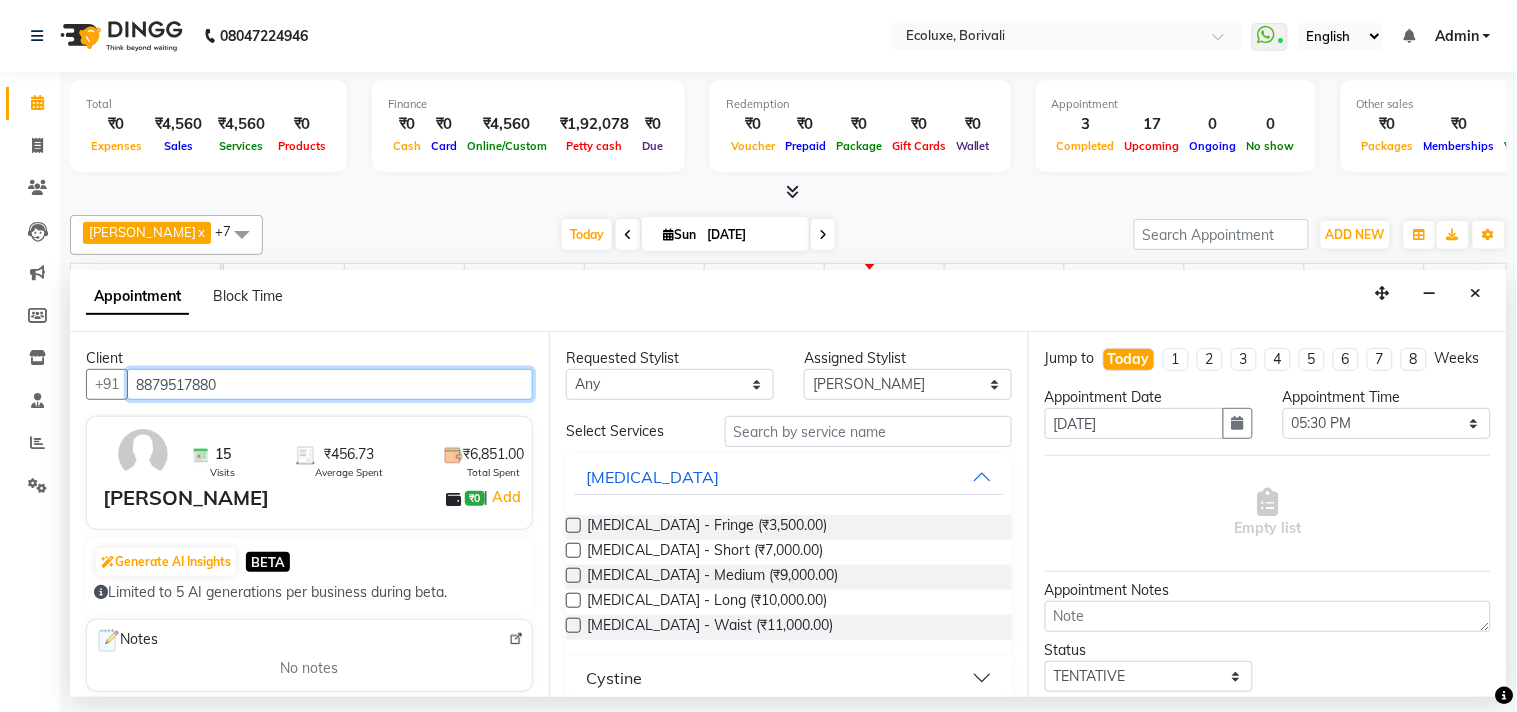 type on "8879517880" 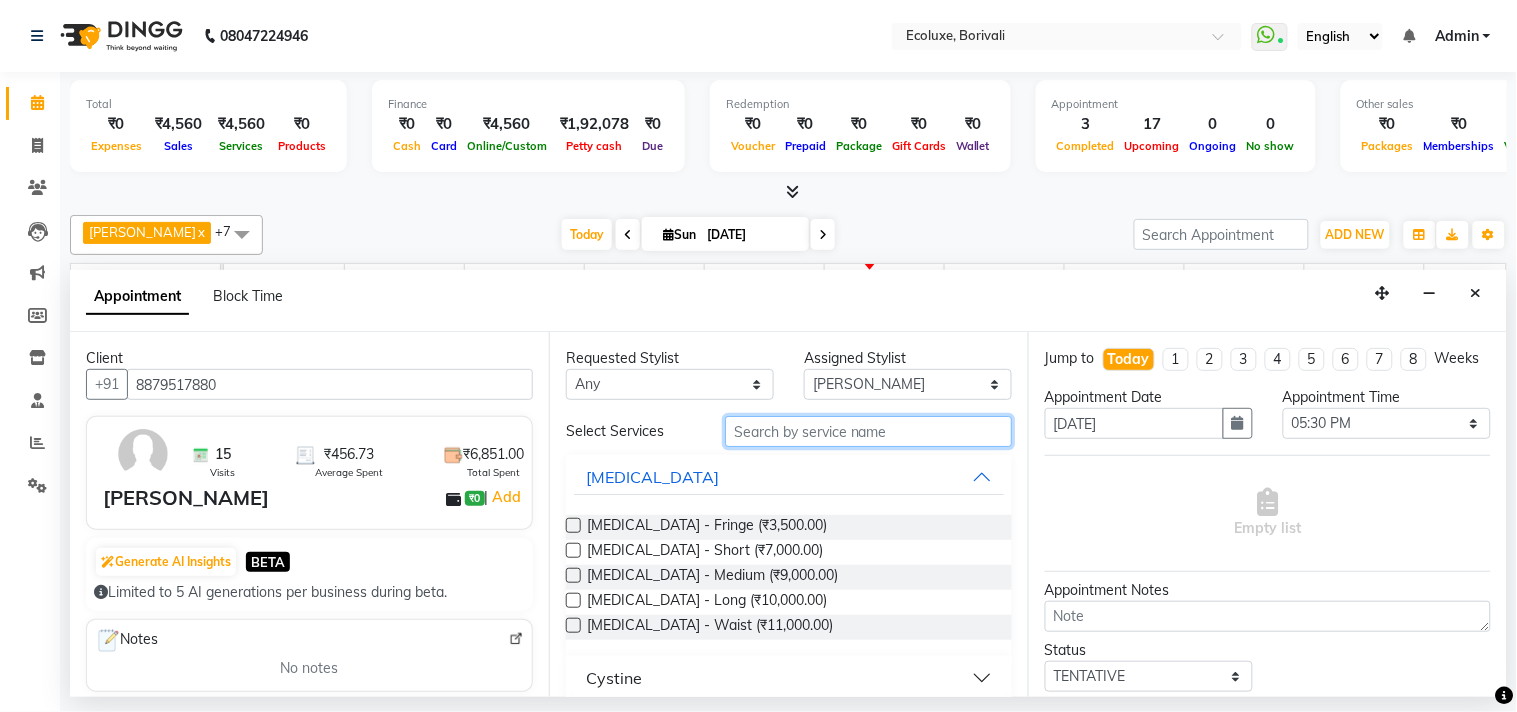 click at bounding box center (868, 431) 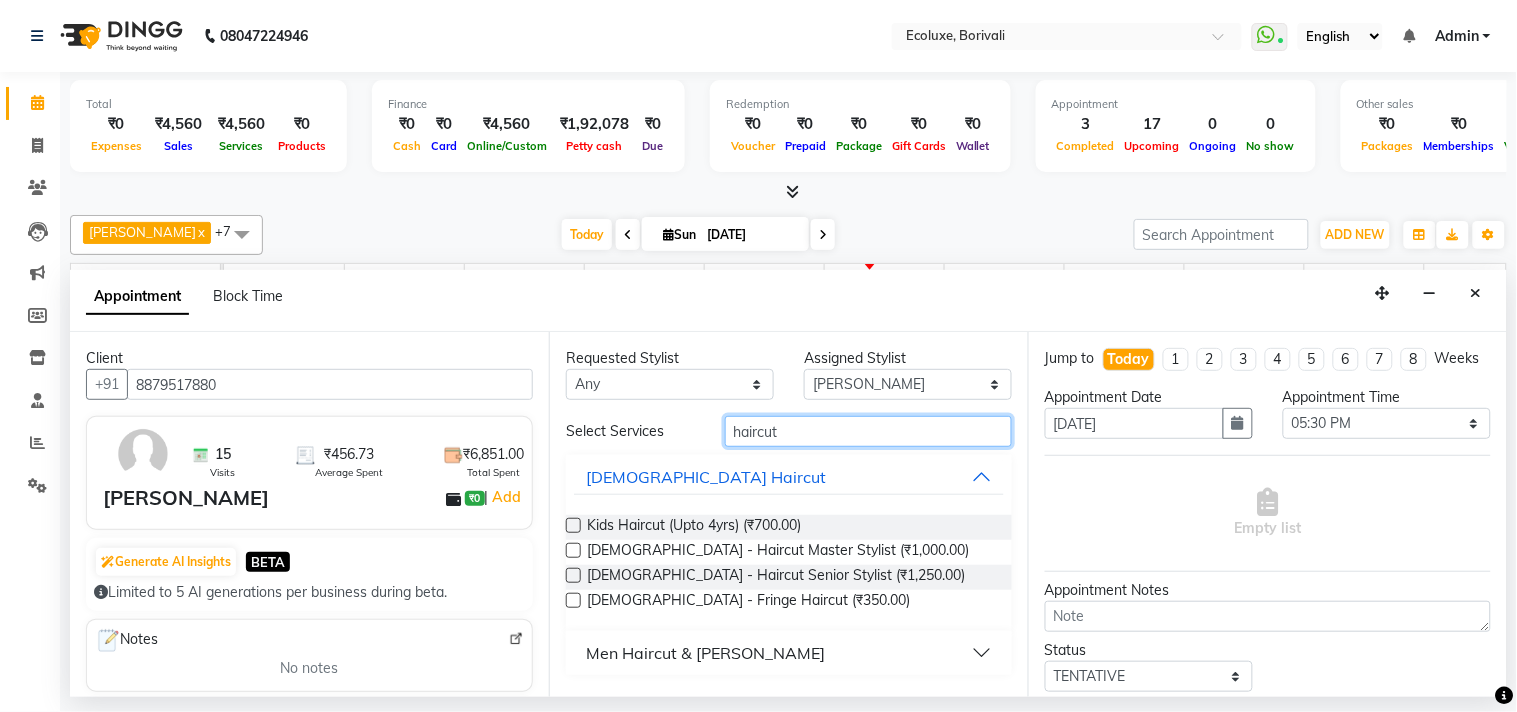 type on "haircut" 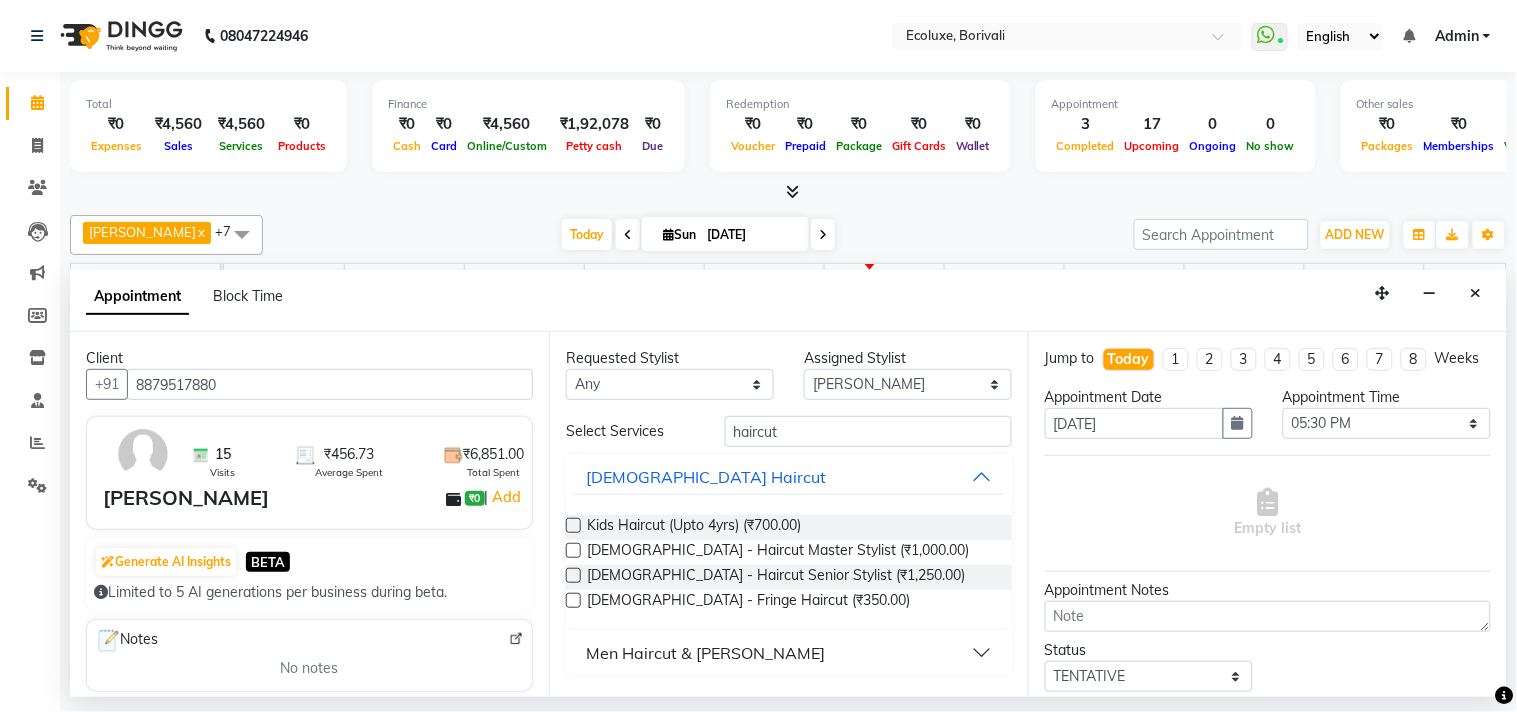 click on "Men Haircut & [PERSON_NAME]" at bounding box center [705, 653] 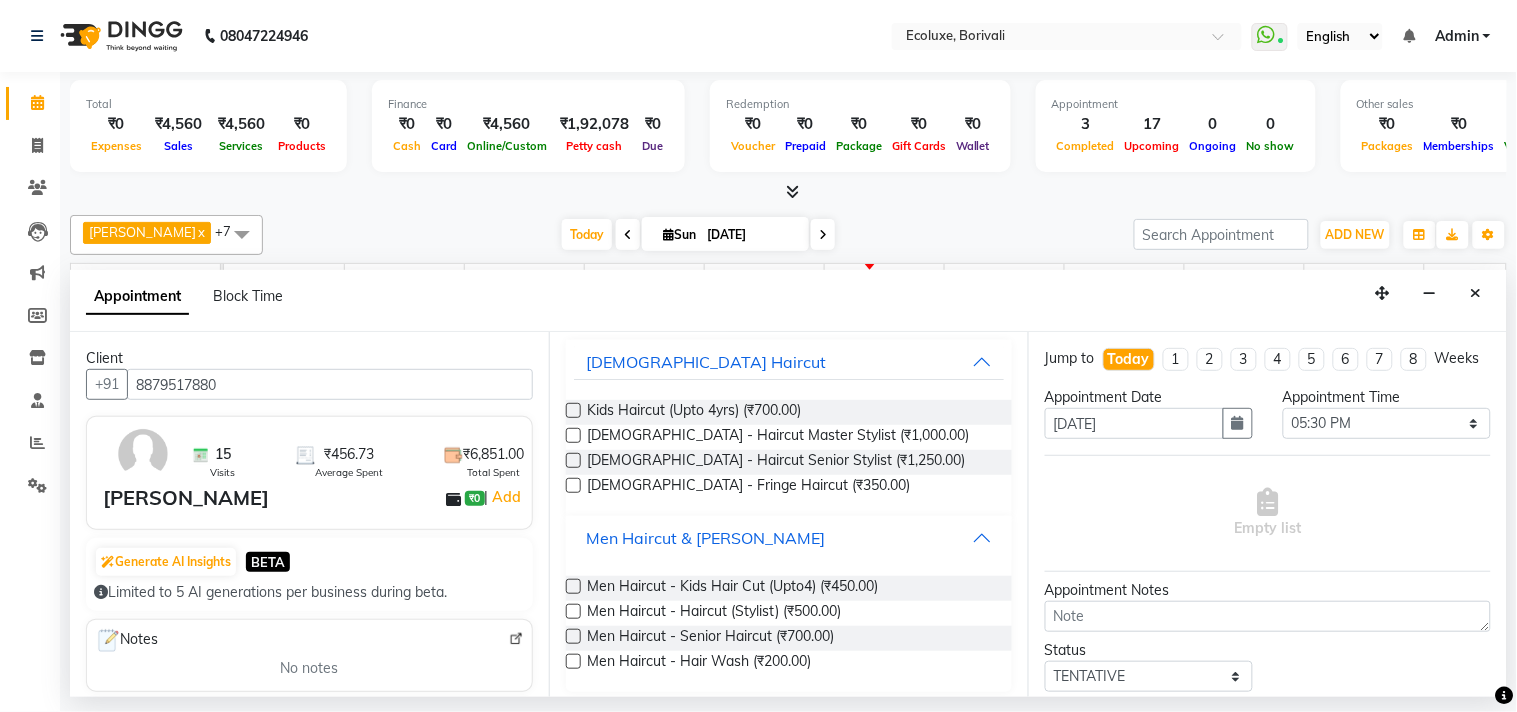 scroll, scrollTop: 125, scrollLeft: 0, axis: vertical 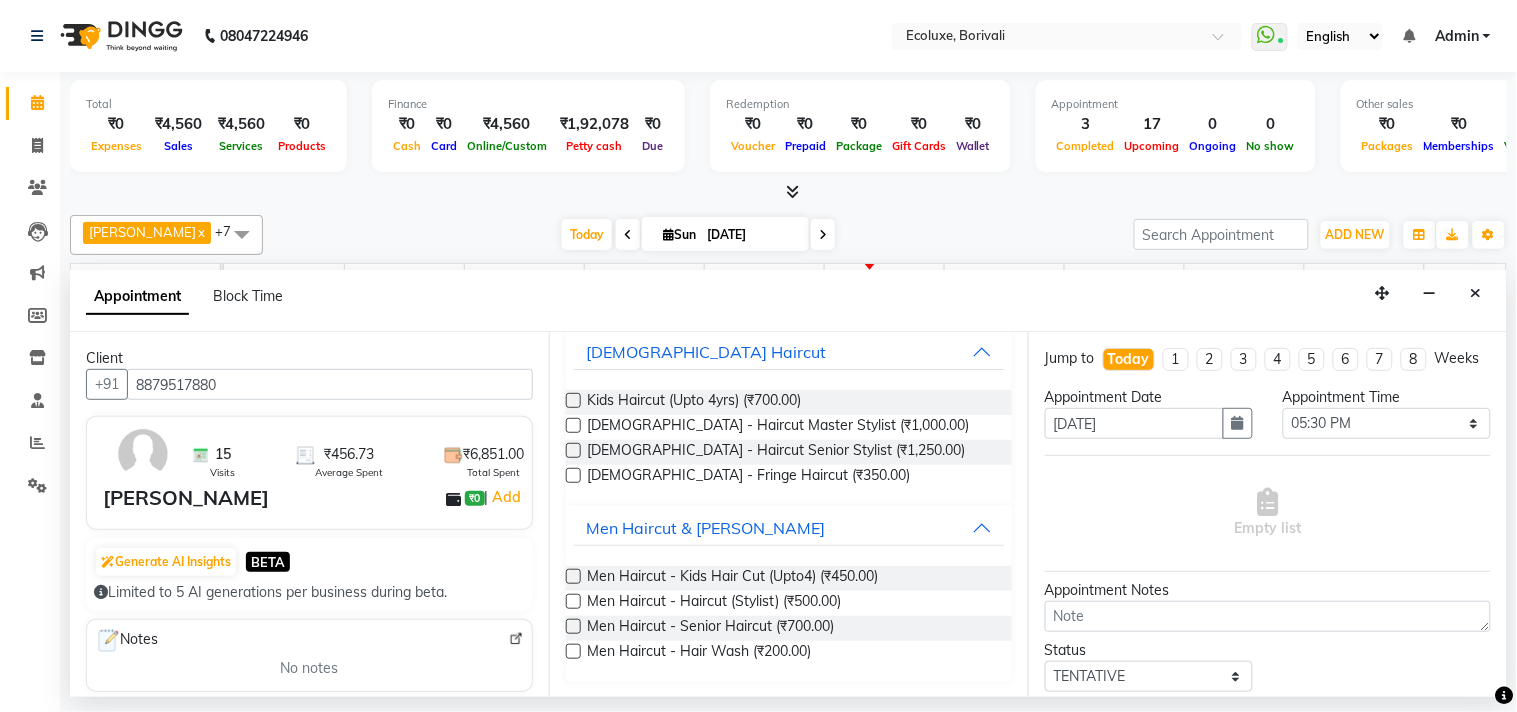 click on "Men Haircut - Senior Haircut (₹700.00)" at bounding box center (710, 628) 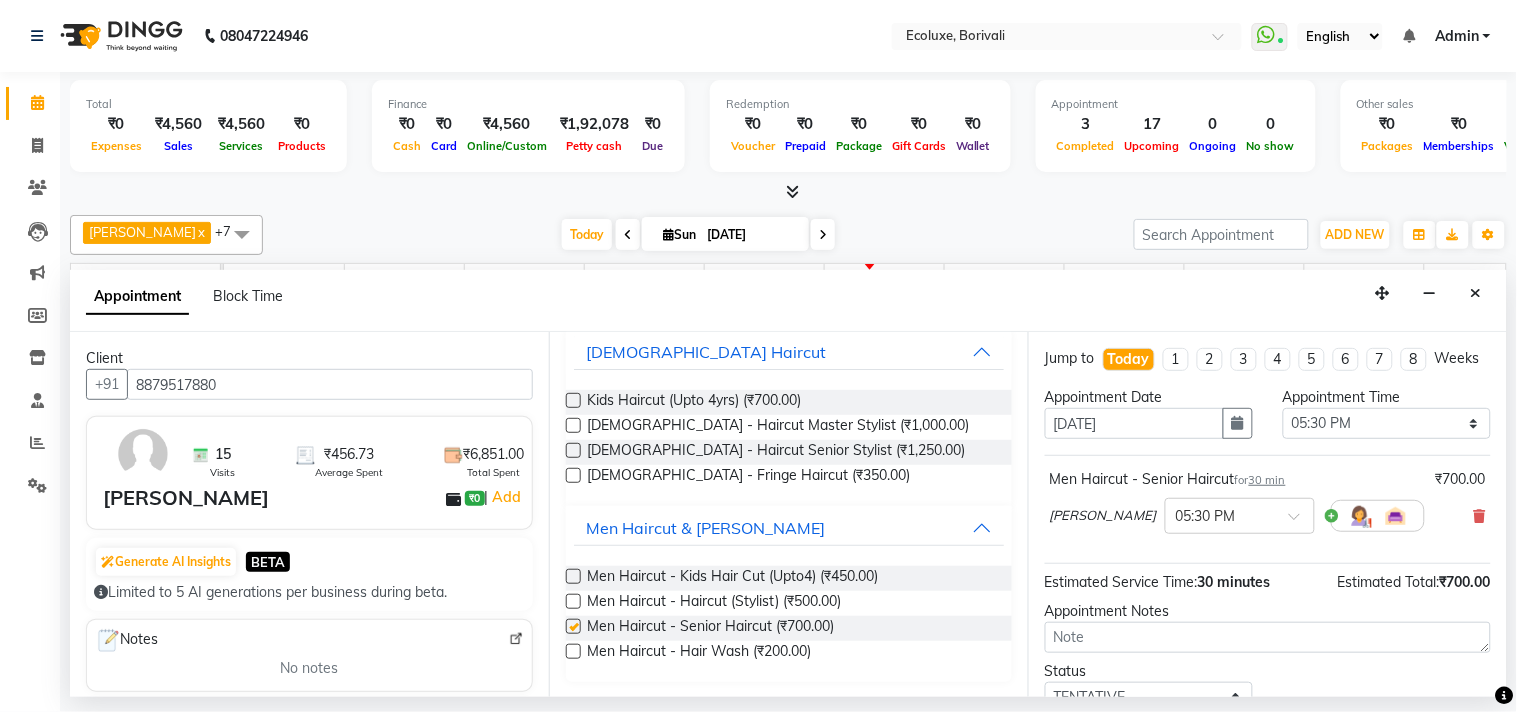 checkbox on "false" 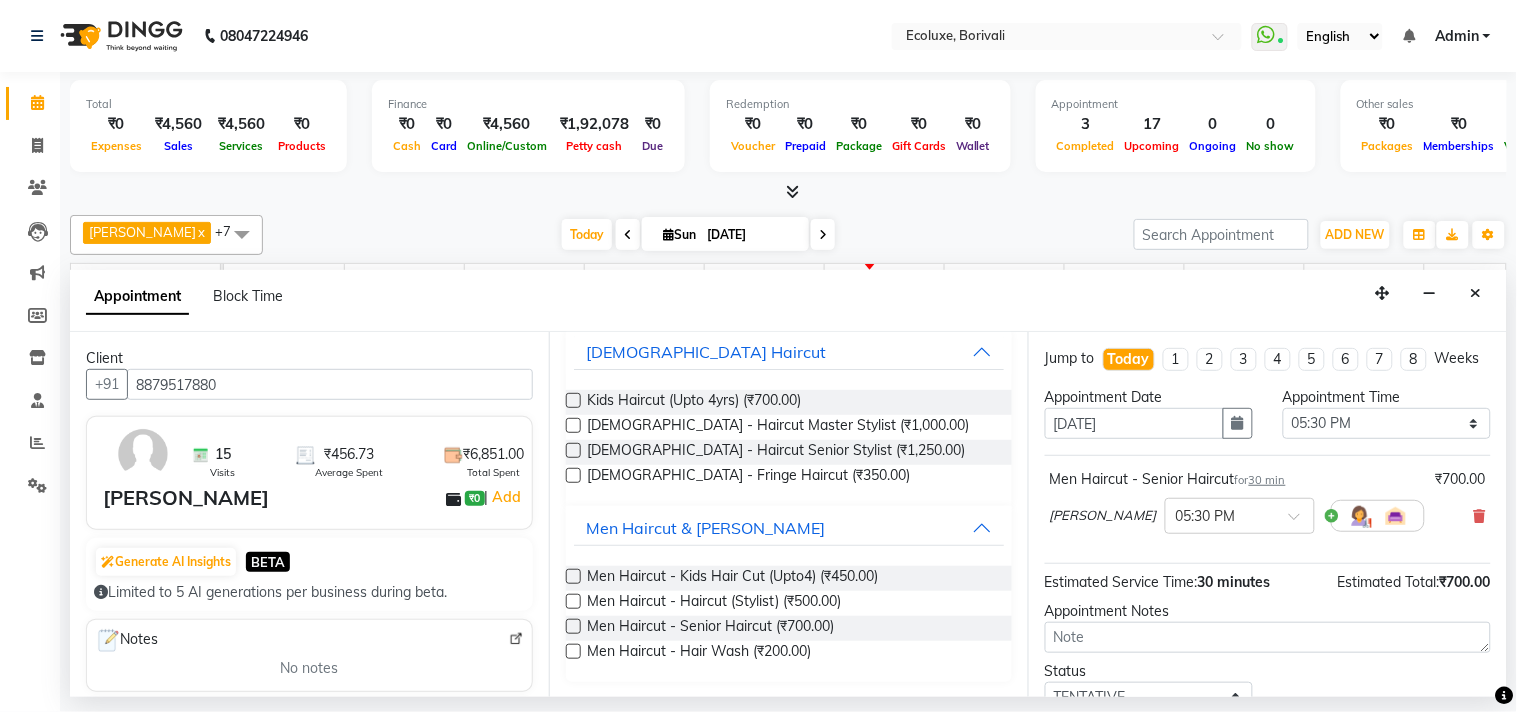 scroll, scrollTop: 161, scrollLeft: 0, axis: vertical 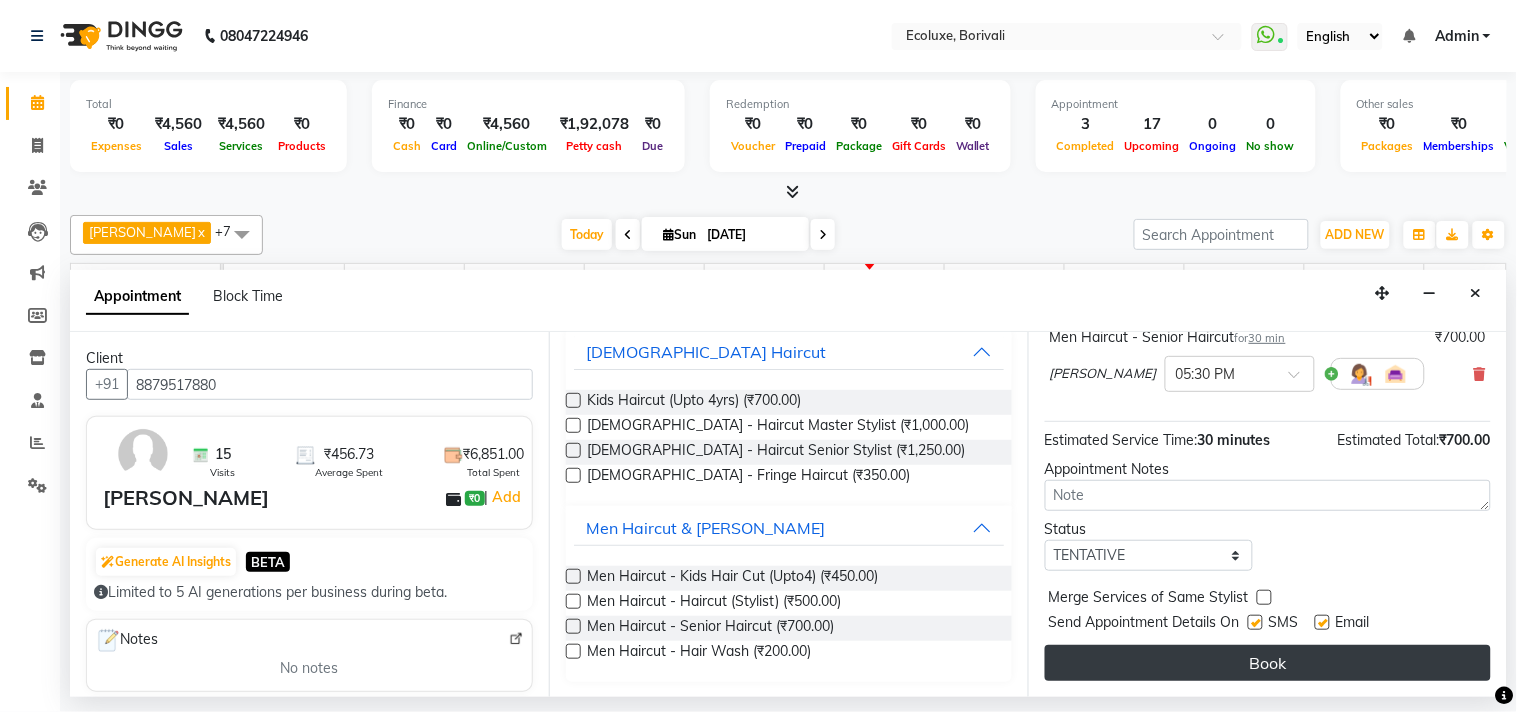 click on "Book" at bounding box center (1268, 663) 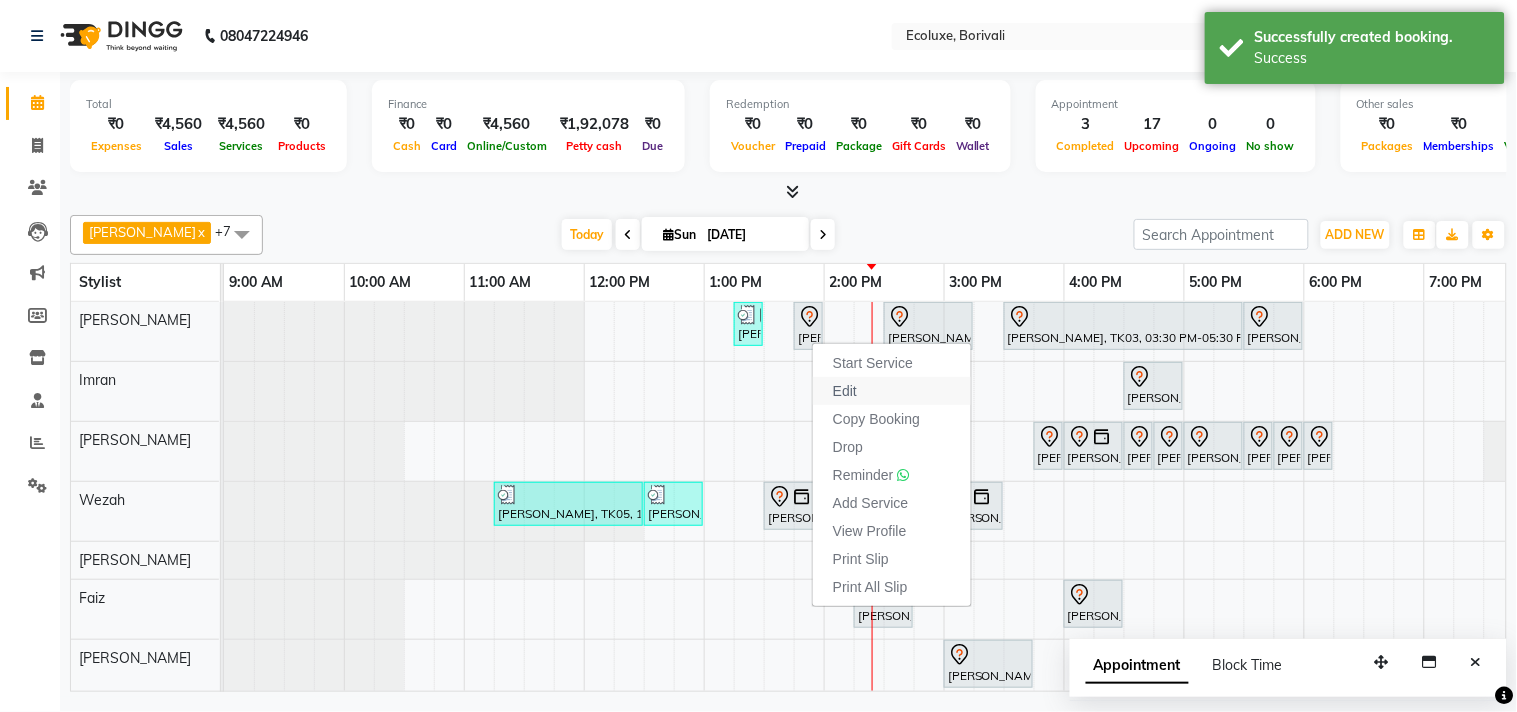 click on "Edit" at bounding box center (845, 391) 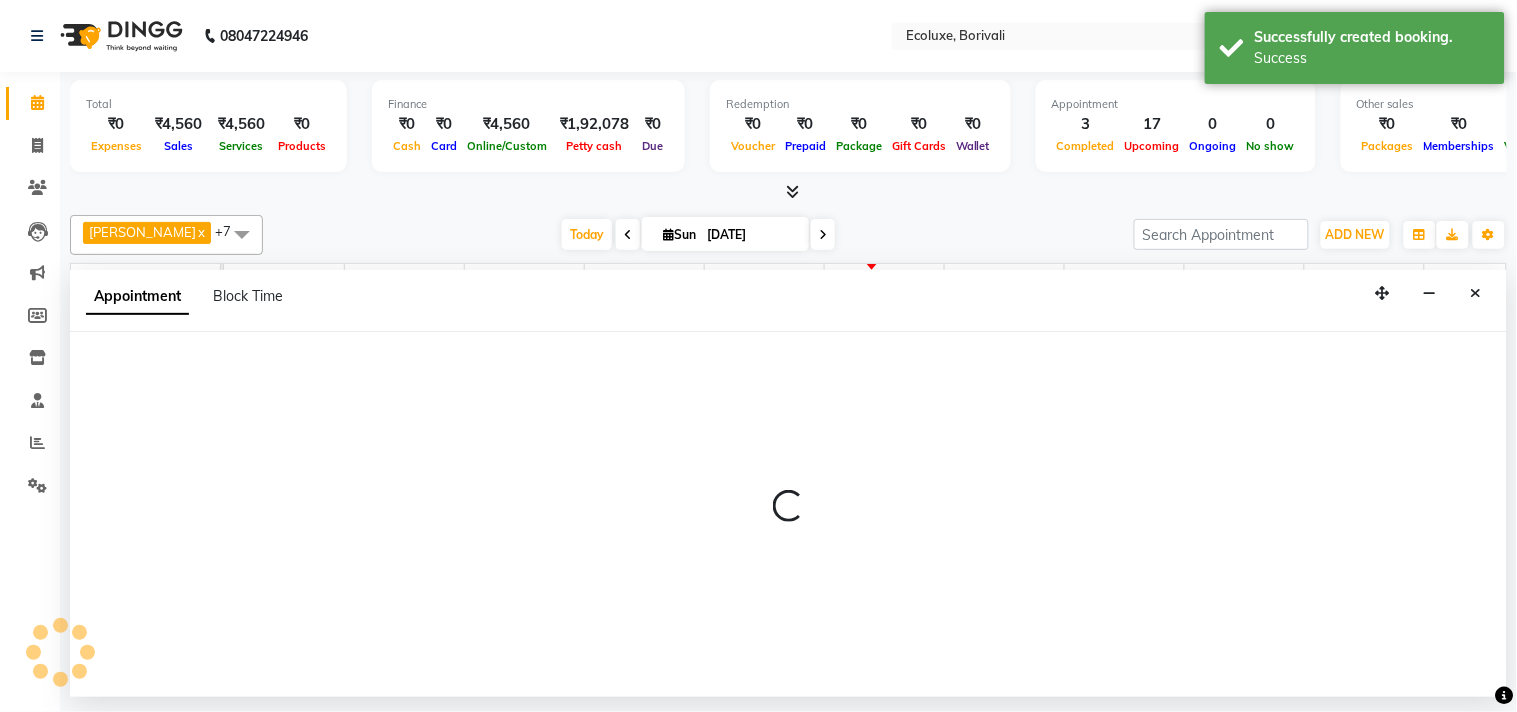 select on "35738" 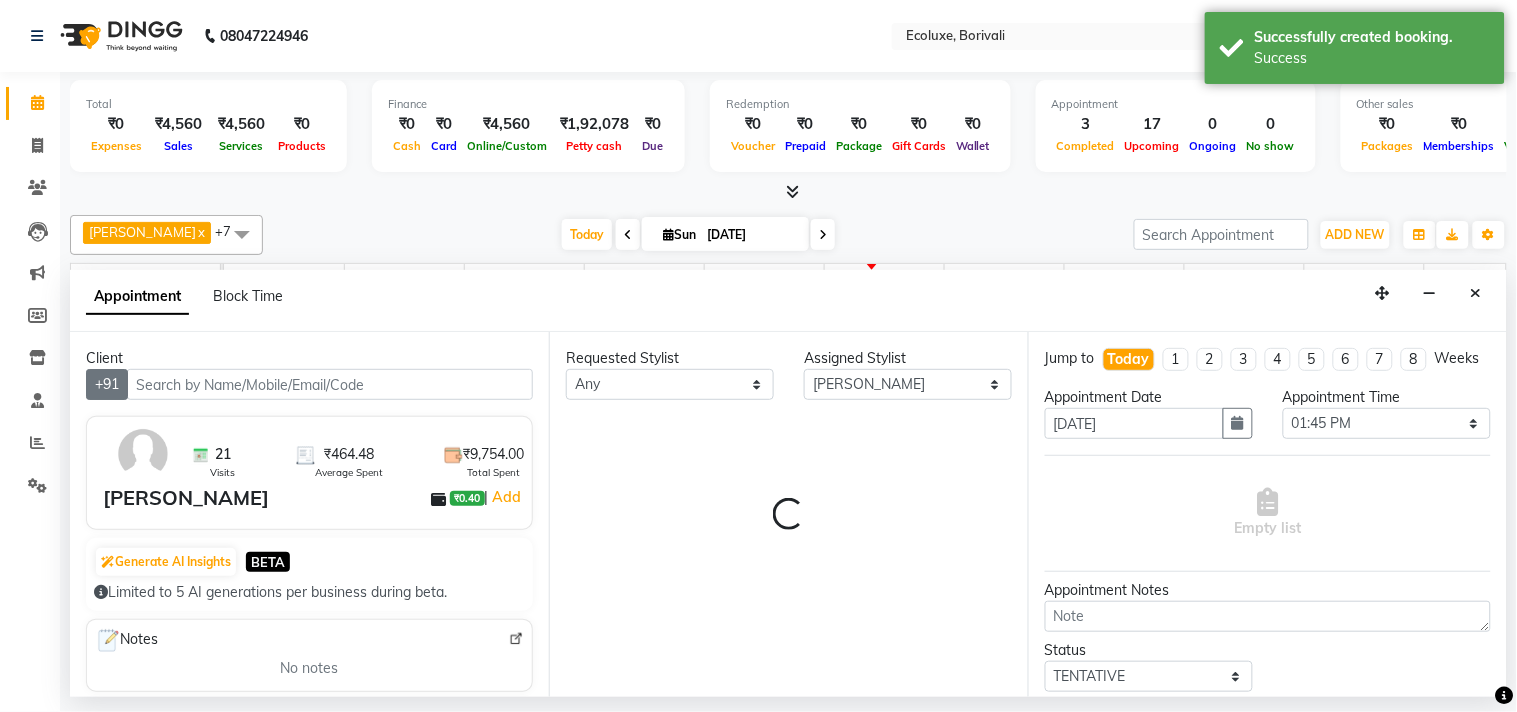 scroll, scrollTop: 0, scrollLeft: 397, axis: horizontal 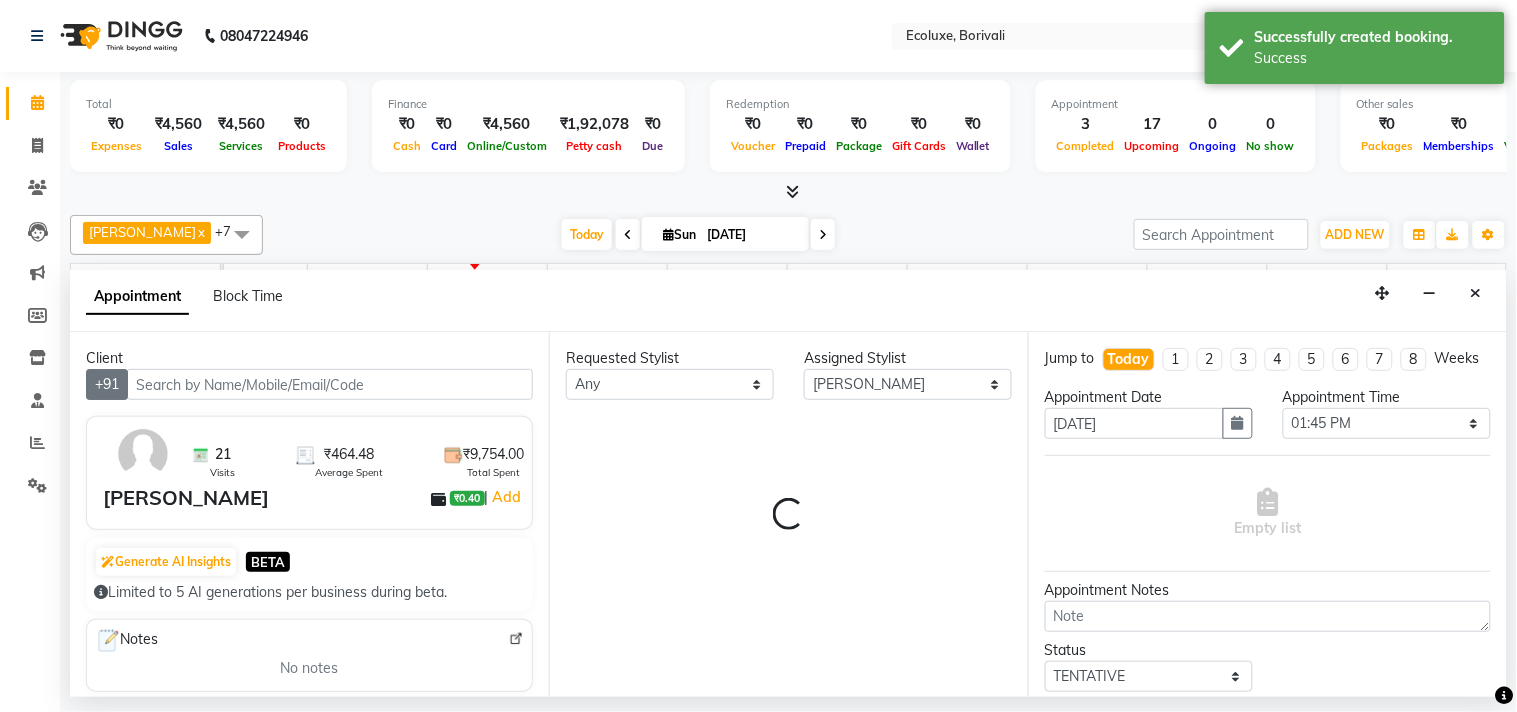 select on "2487" 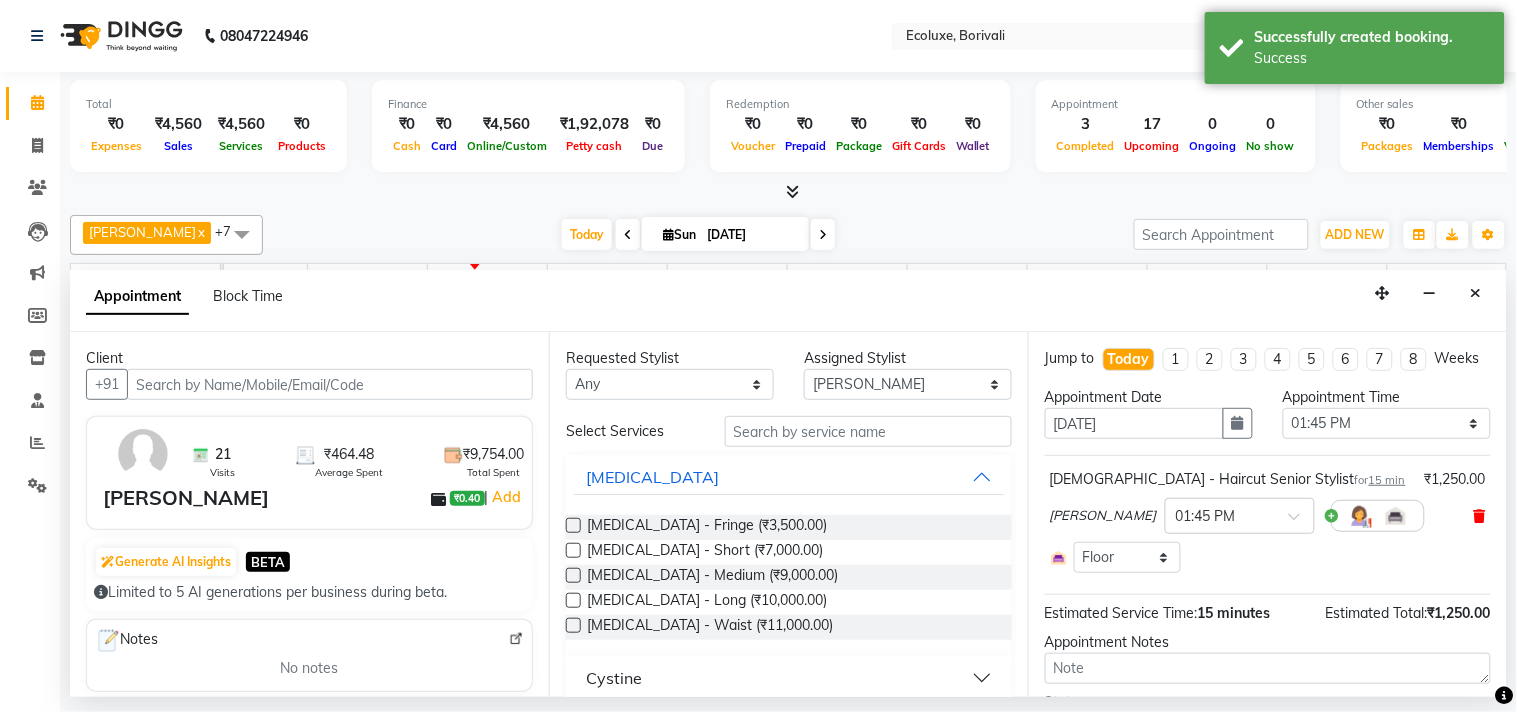 click at bounding box center [1480, 516] 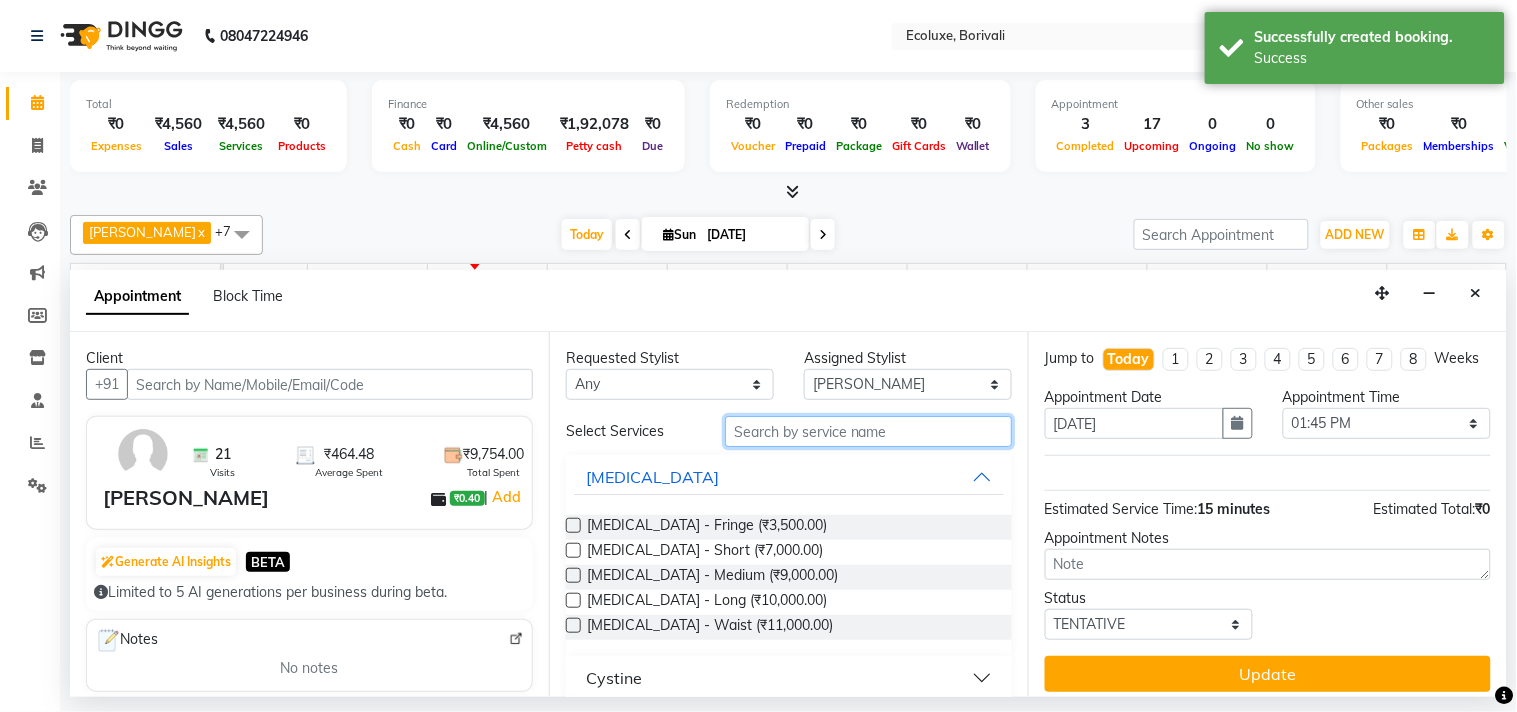 click at bounding box center [868, 431] 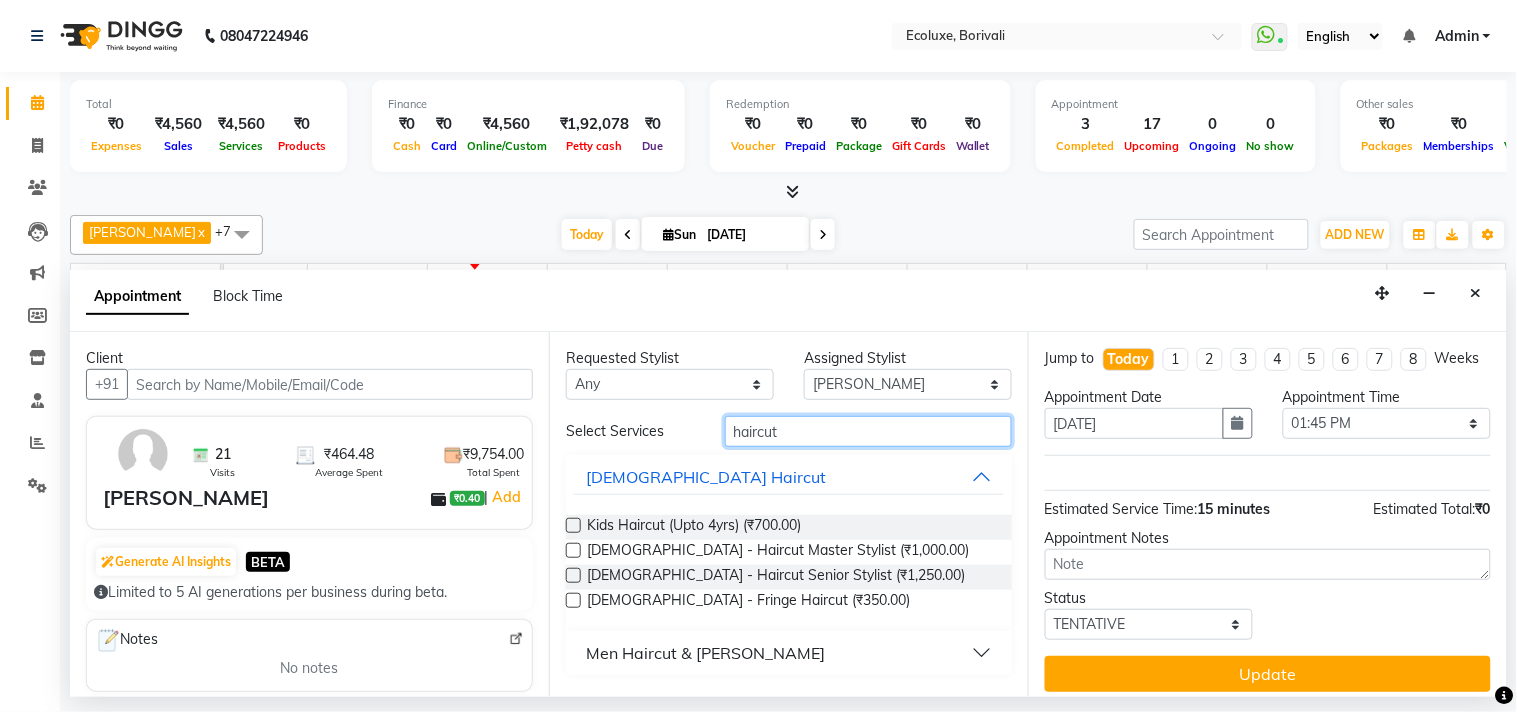 type on "haircut" 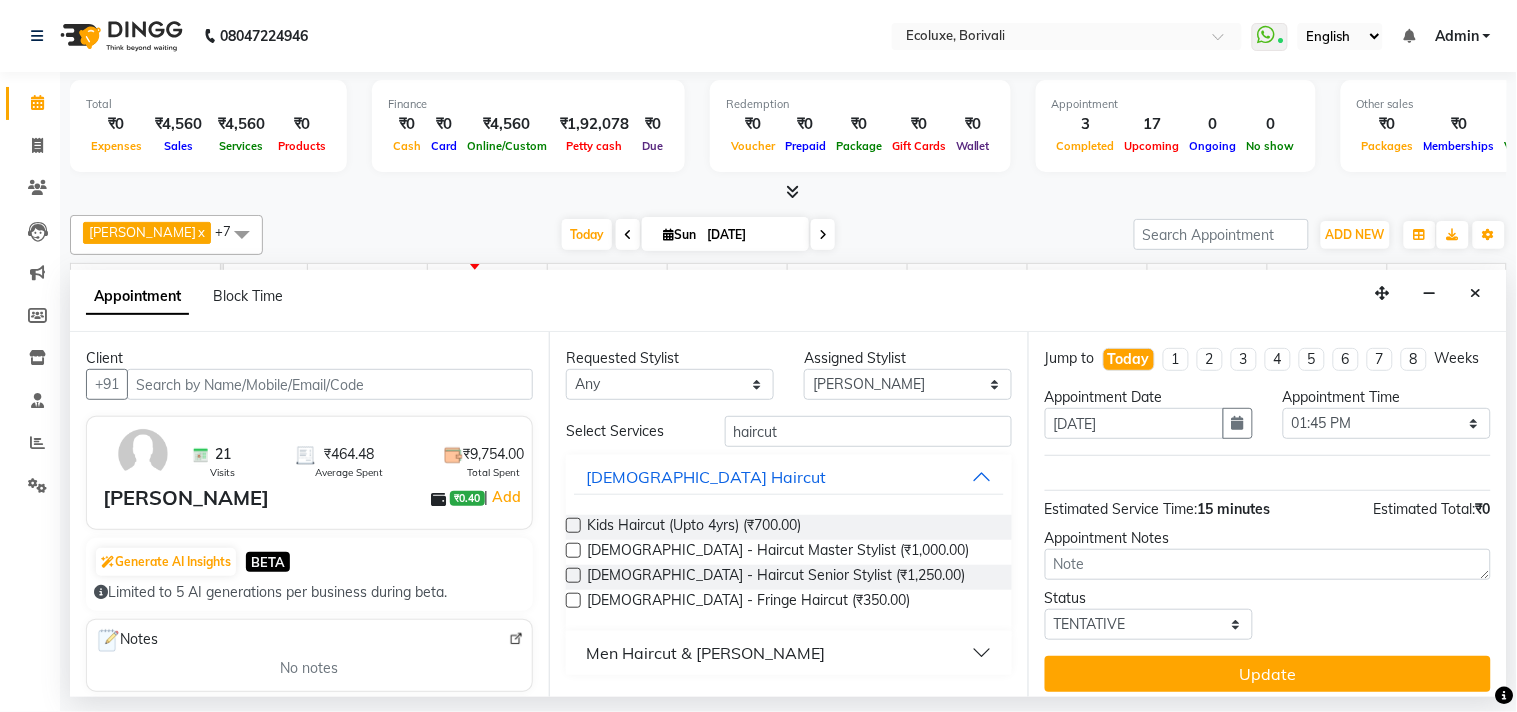 click on "Men Haircut & [PERSON_NAME]" at bounding box center [705, 653] 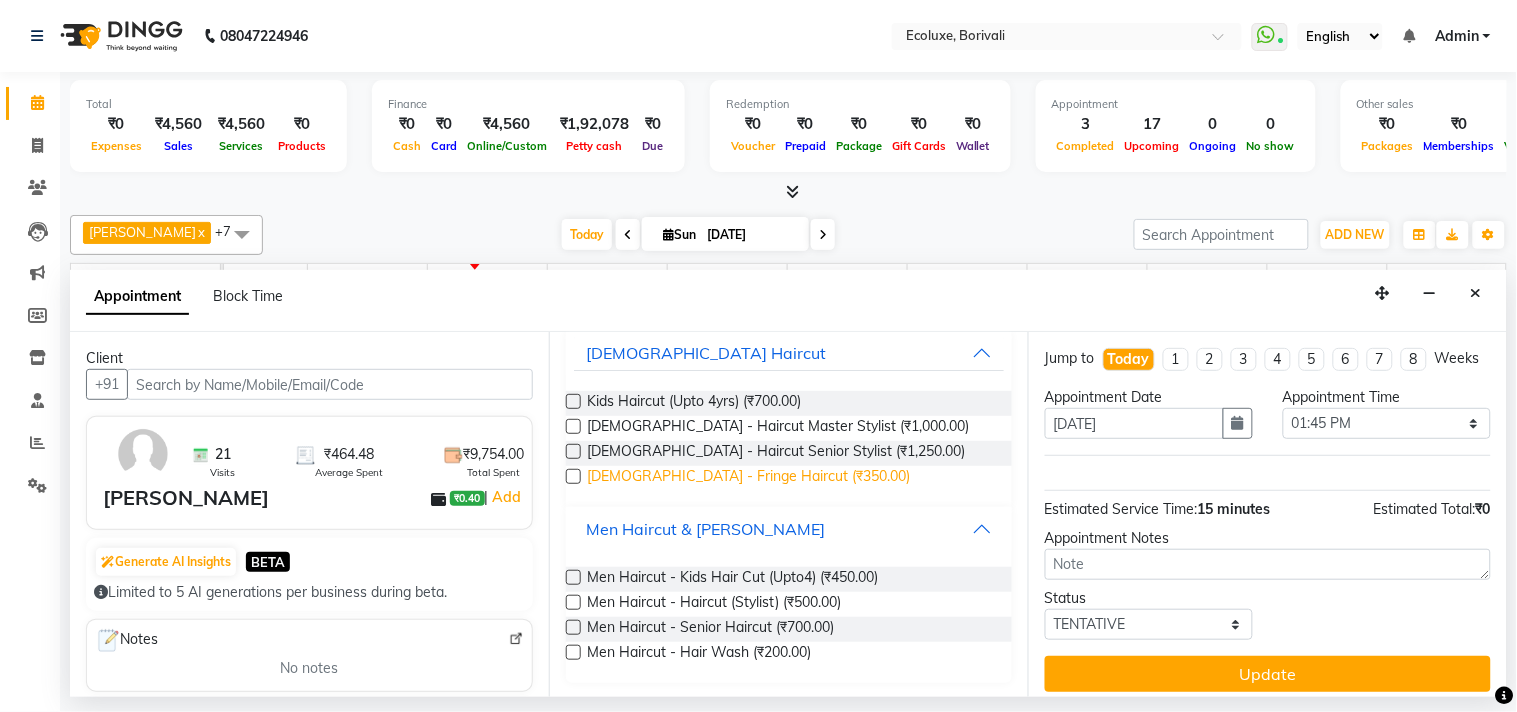 scroll, scrollTop: 125, scrollLeft: 0, axis: vertical 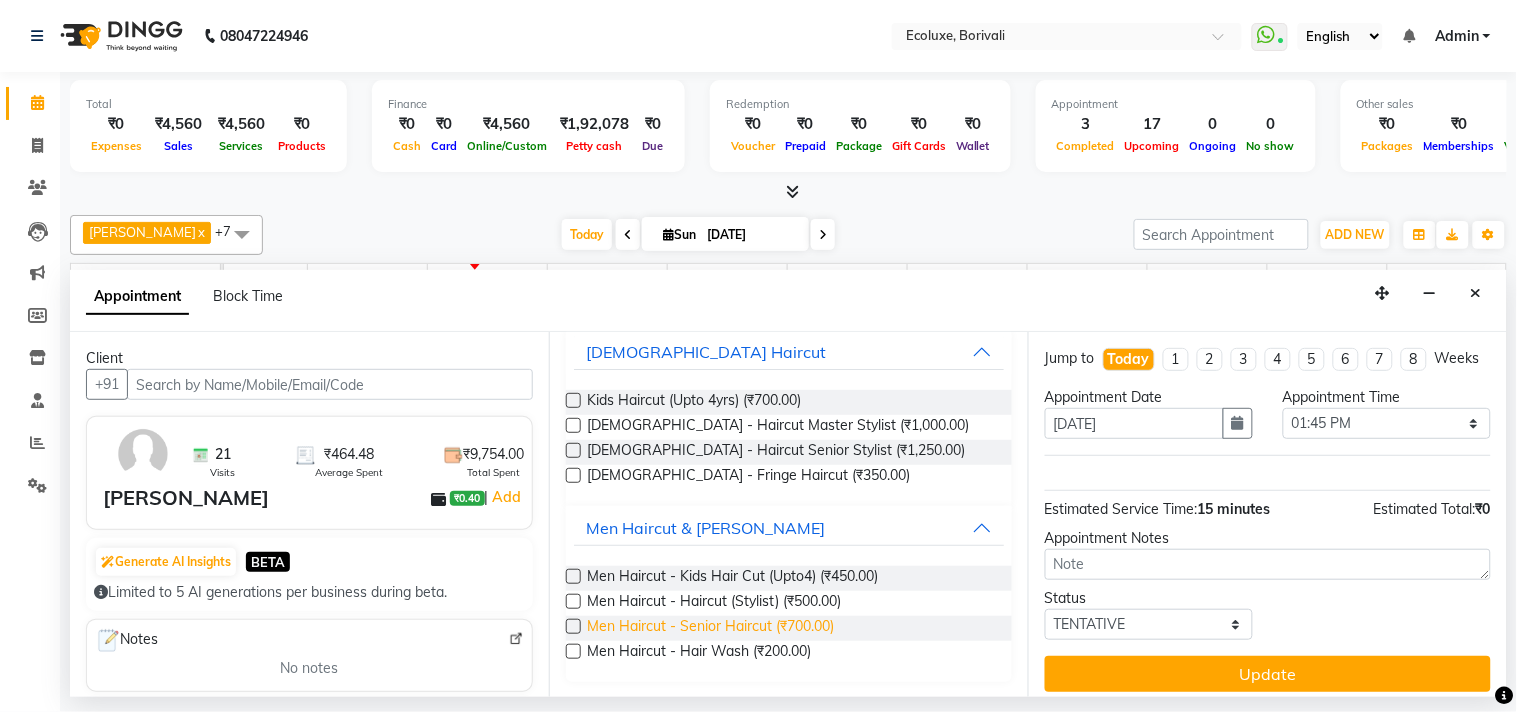 click on "Men Haircut - Senior Haircut (₹700.00)" at bounding box center (710, 628) 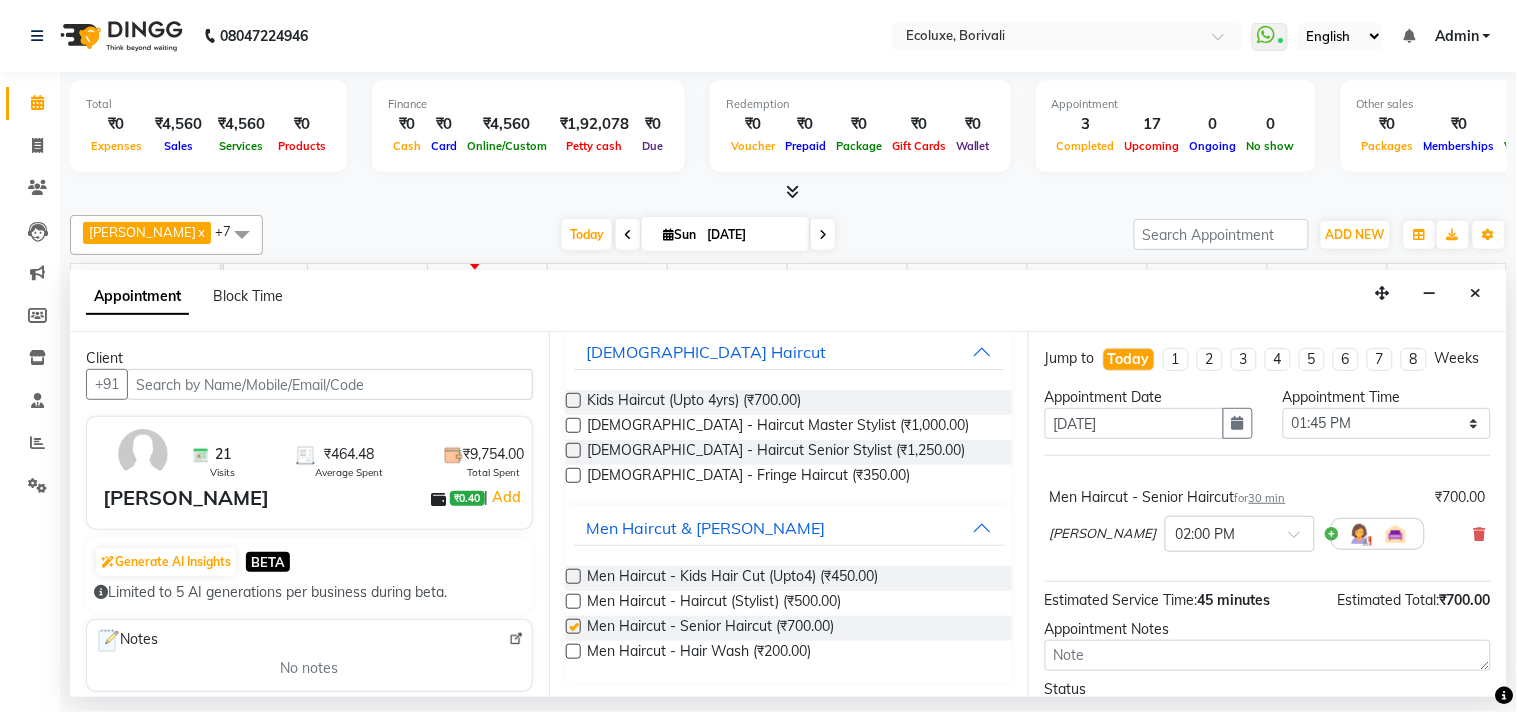 checkbox on "false" 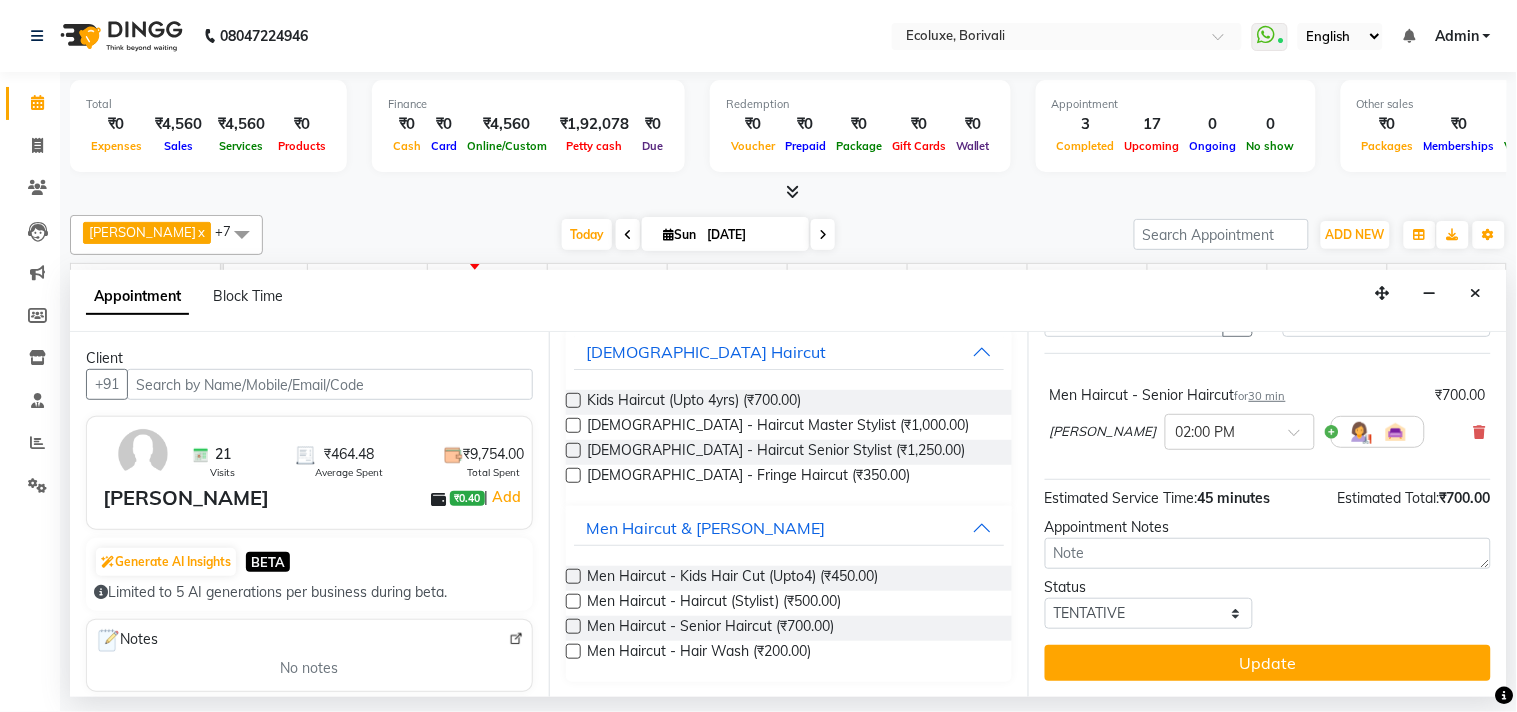 scroll, scrollTop: 121, scrollLeft: 0, axis: vertical 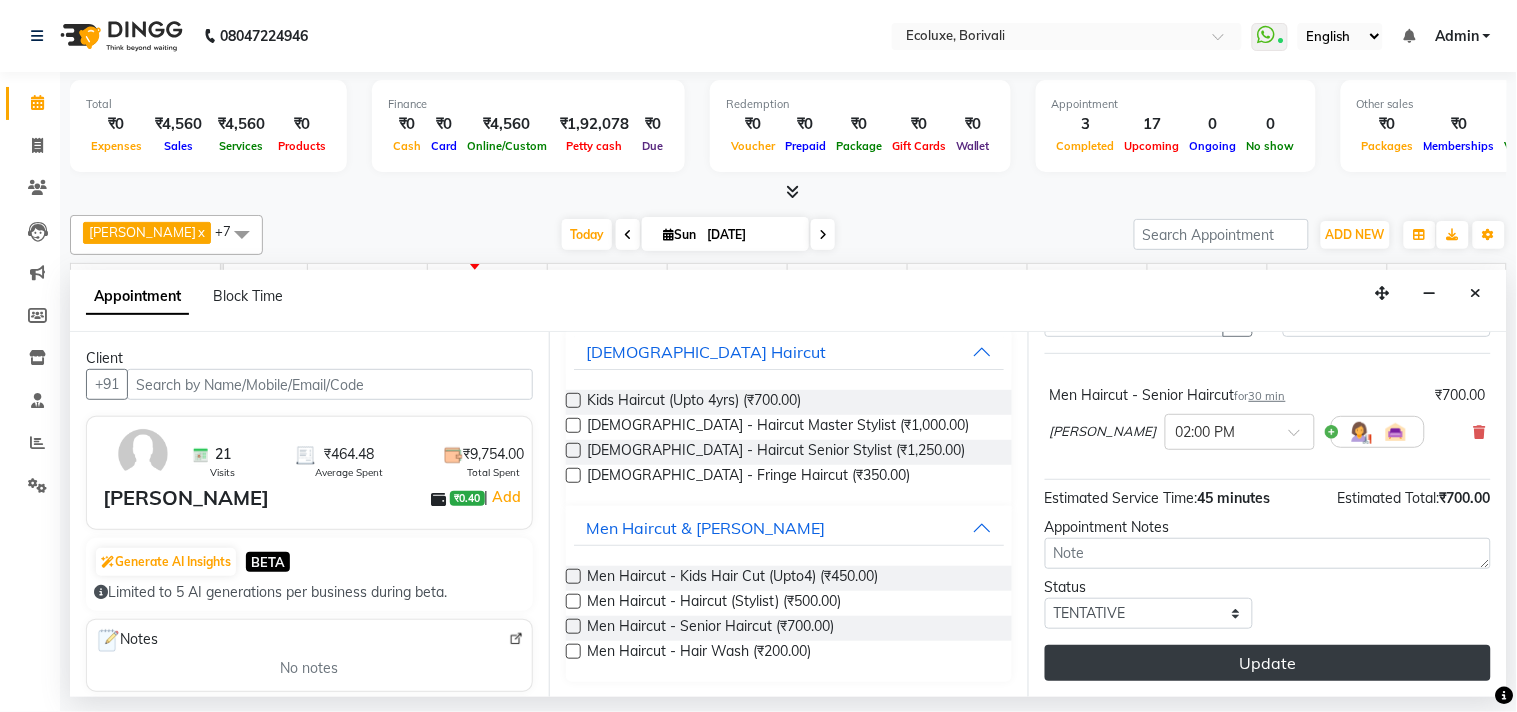 click on "Update" at bounding box center (1268, 663) 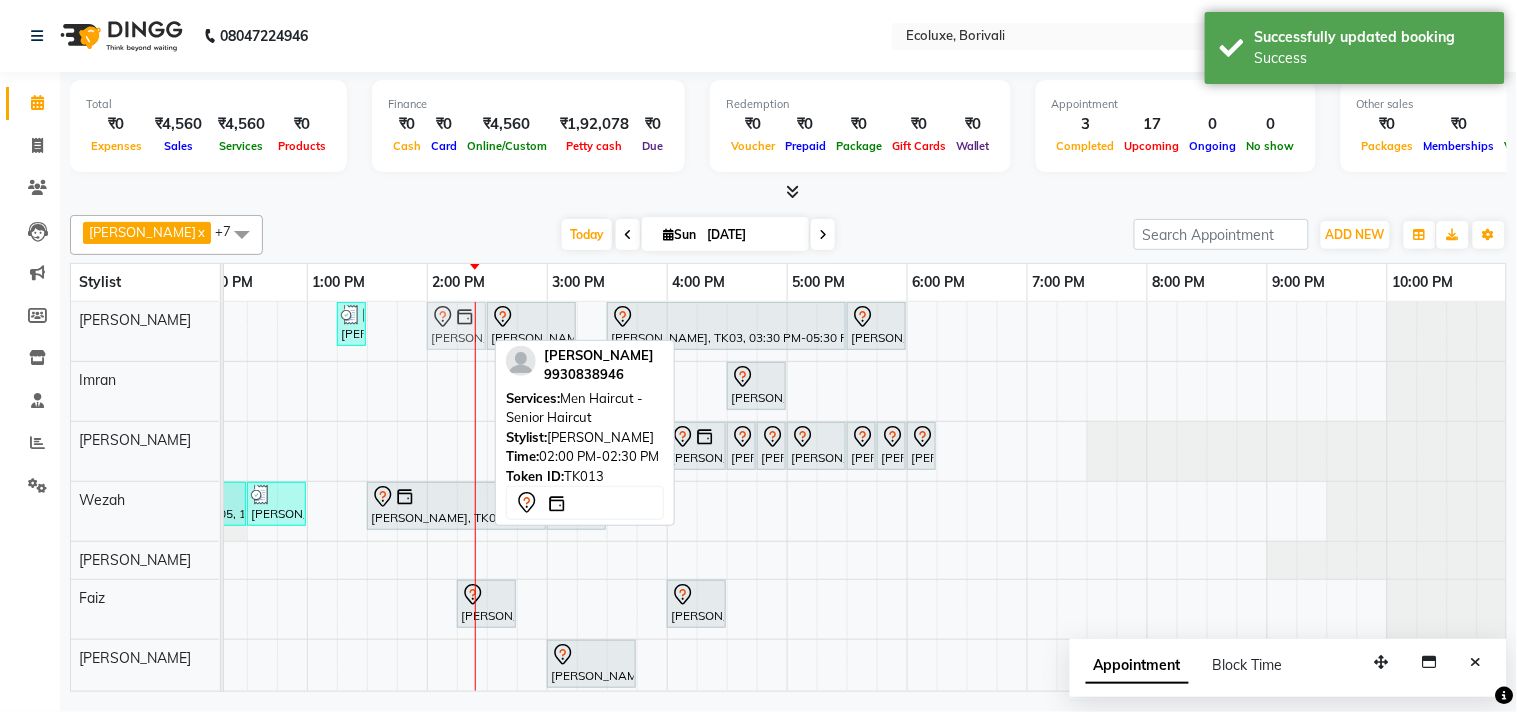 drag, startPoint x: 442, startPoint y: 326, endPoint x: 453, endPoint y: 341, distance: 18.601076 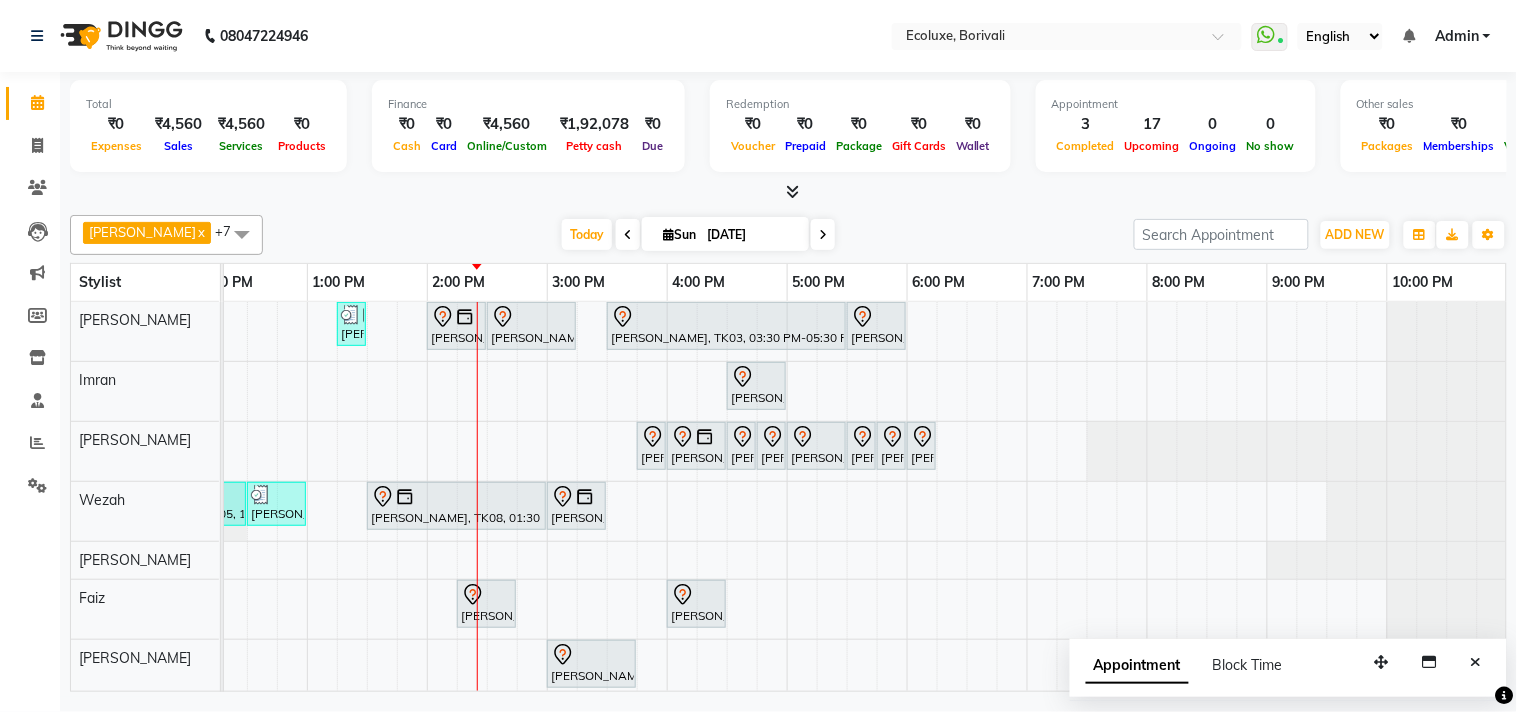 scroll, scrollTop: 63, scrollLeft: 397, axis: both 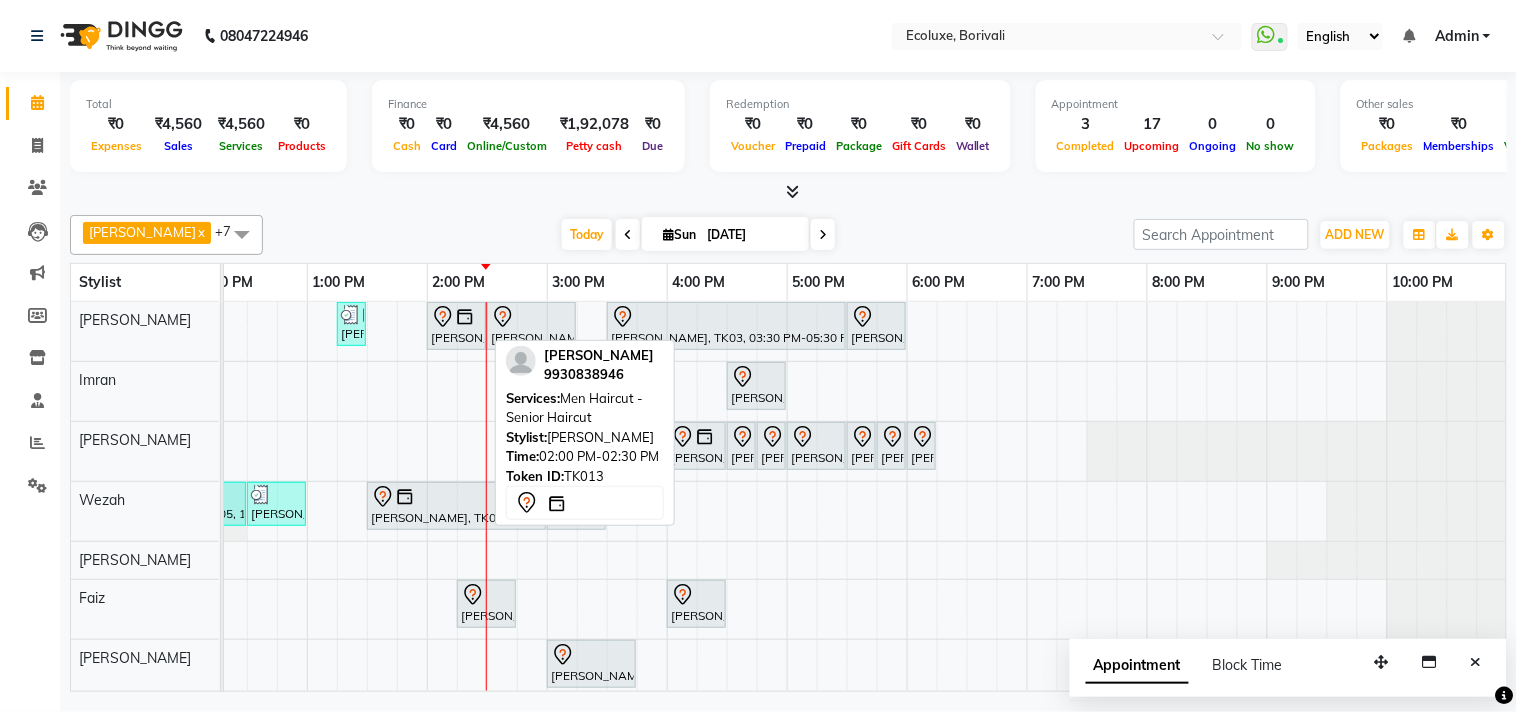 drag, startPoint x: 438, startPoint y: 354, endPoint x: 427, endPoint y: 361, distance: 13.038404 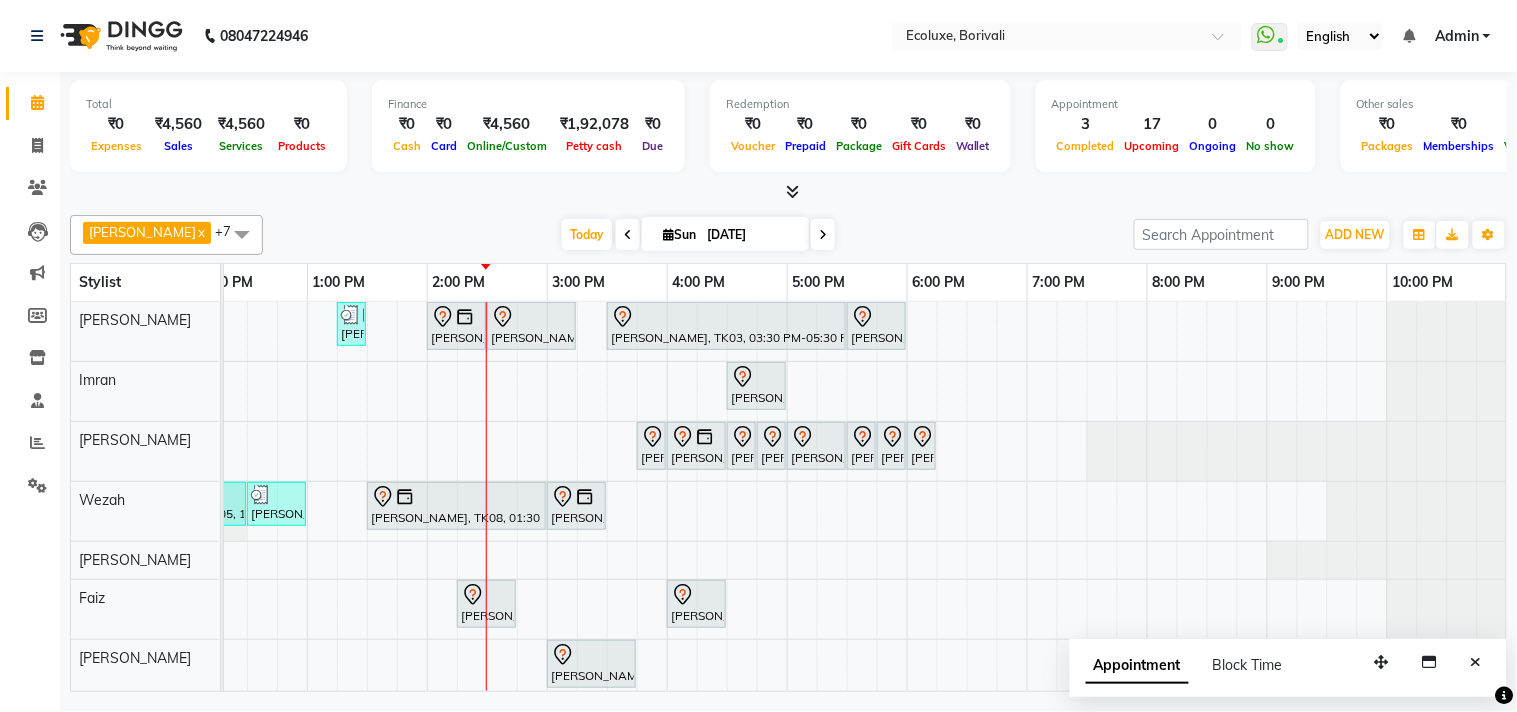 drag, startPoint x: 427, startPoint y: 361, endPoint x: 1014, endPoint y: 194, distance: 610.2934 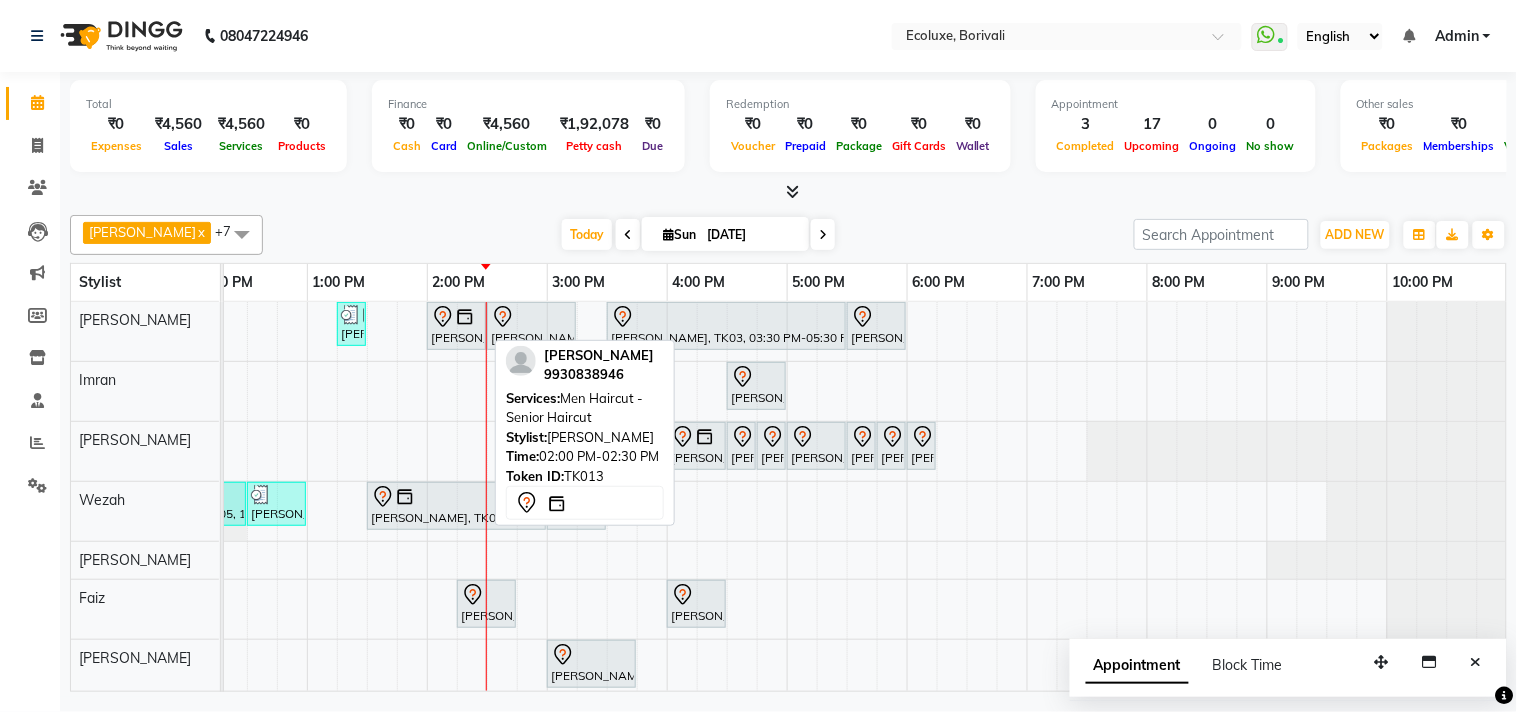 click at bounding box center [465, 317] 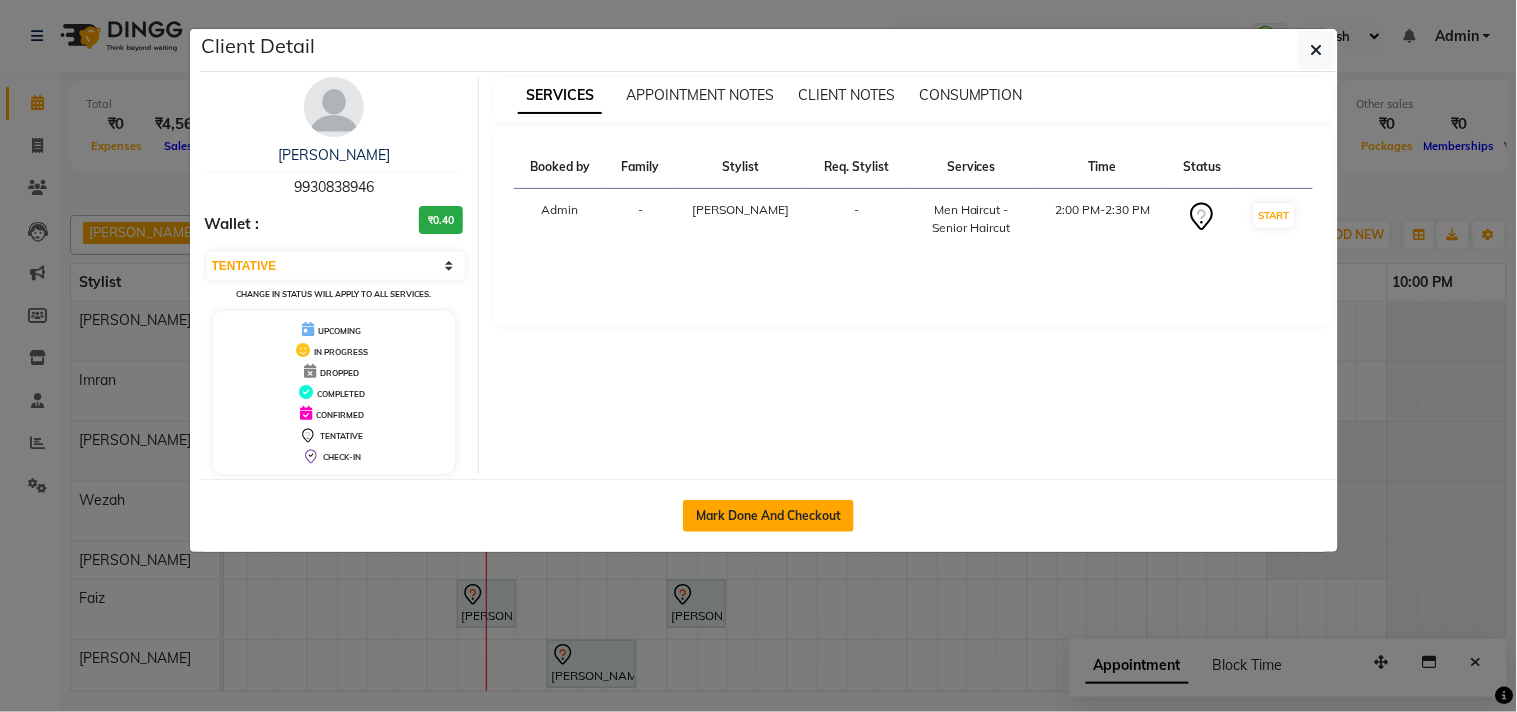 click on "Mark Done And Checkout" 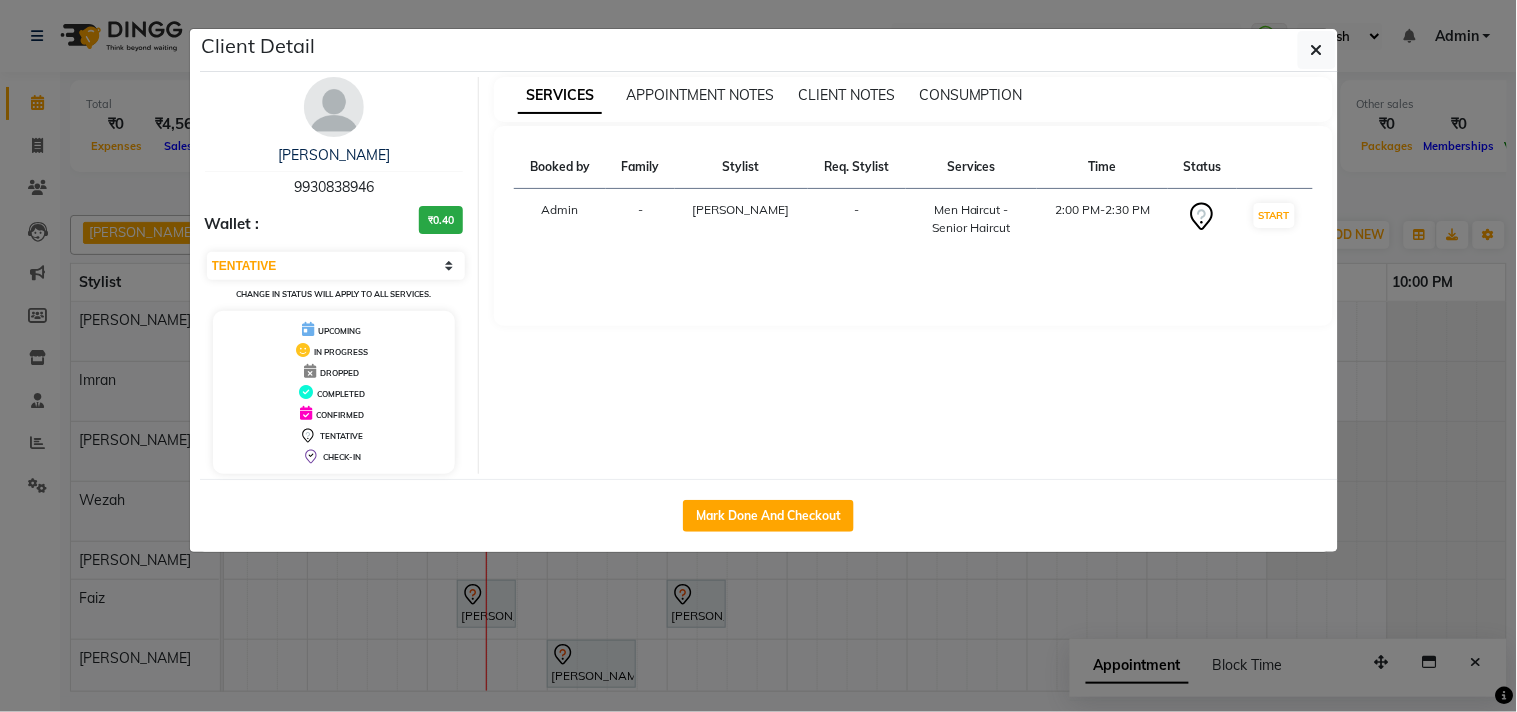 select on "service" 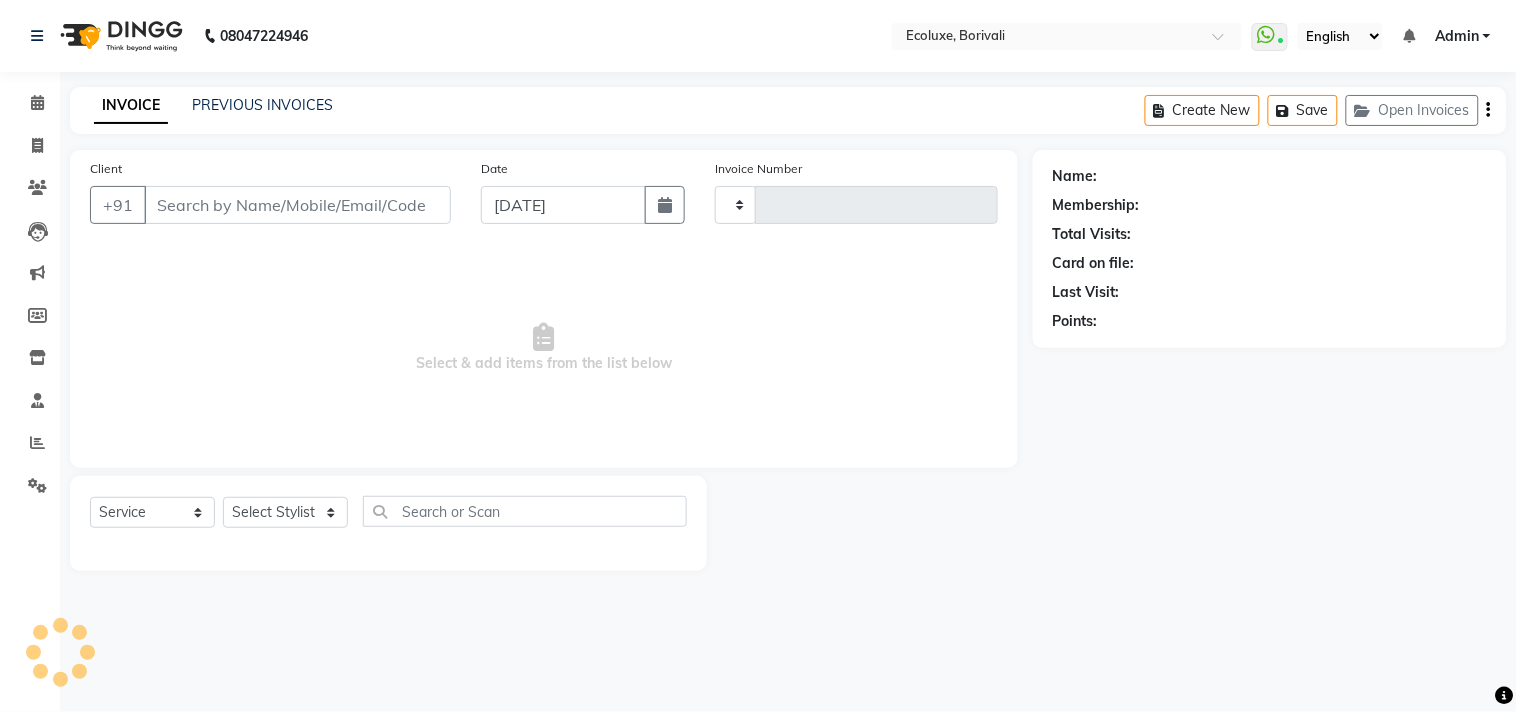 click 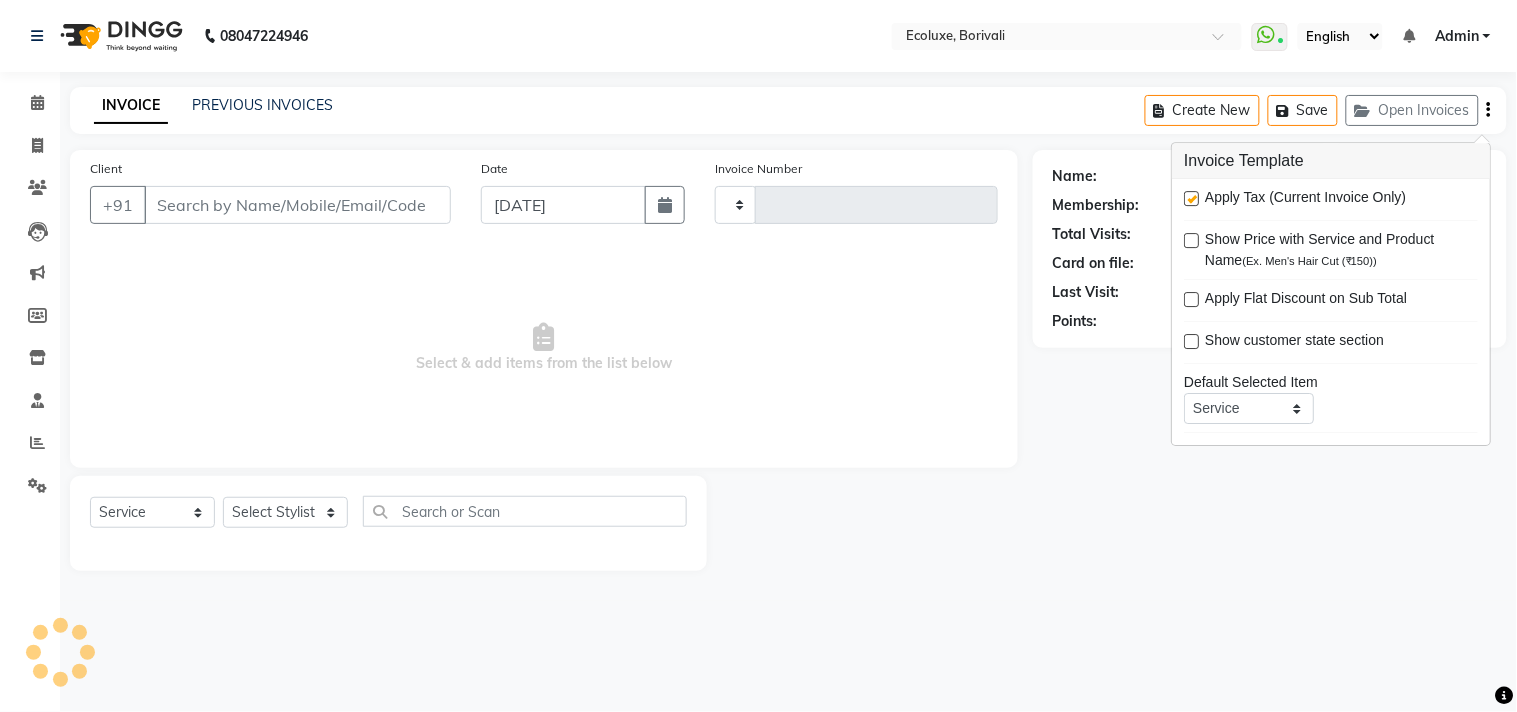 click at bounding box center (1191, 198) 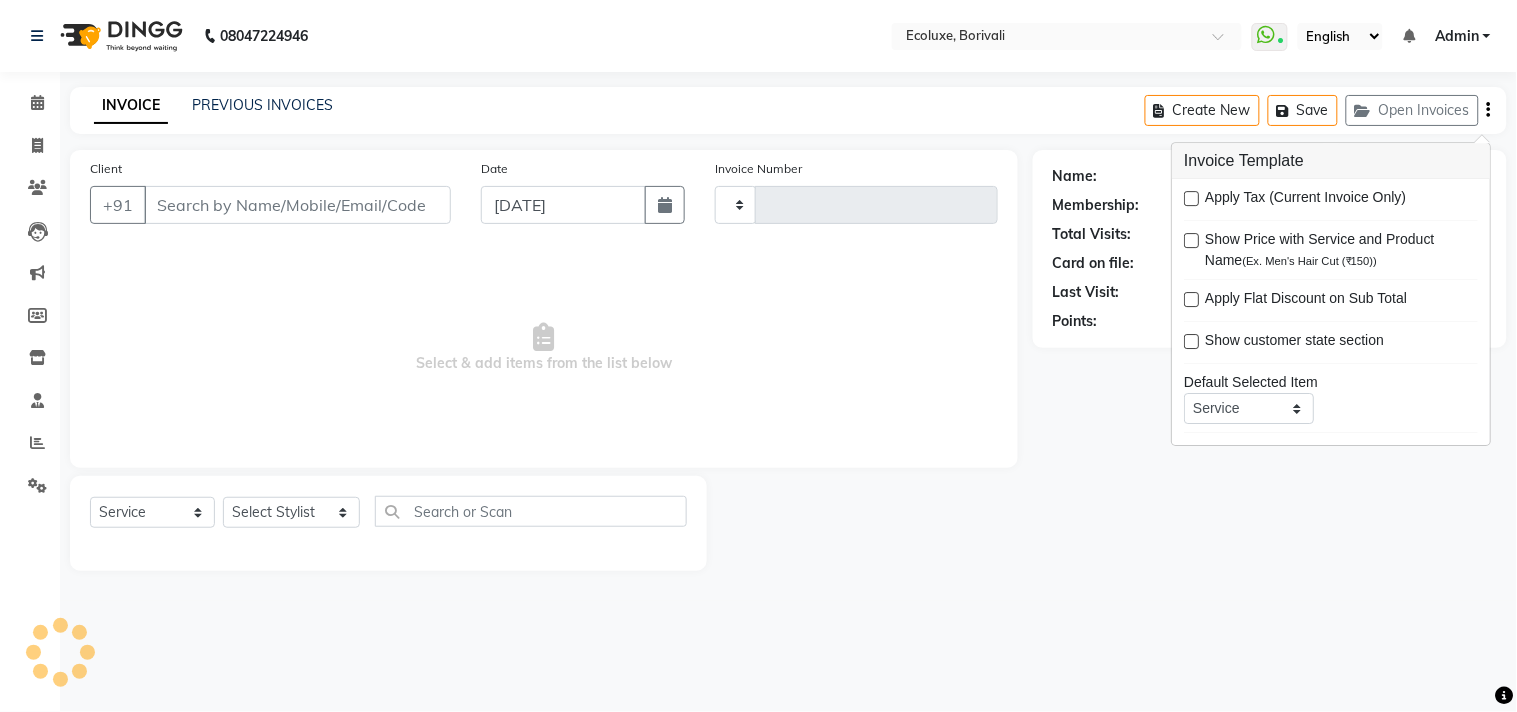type on "1300" 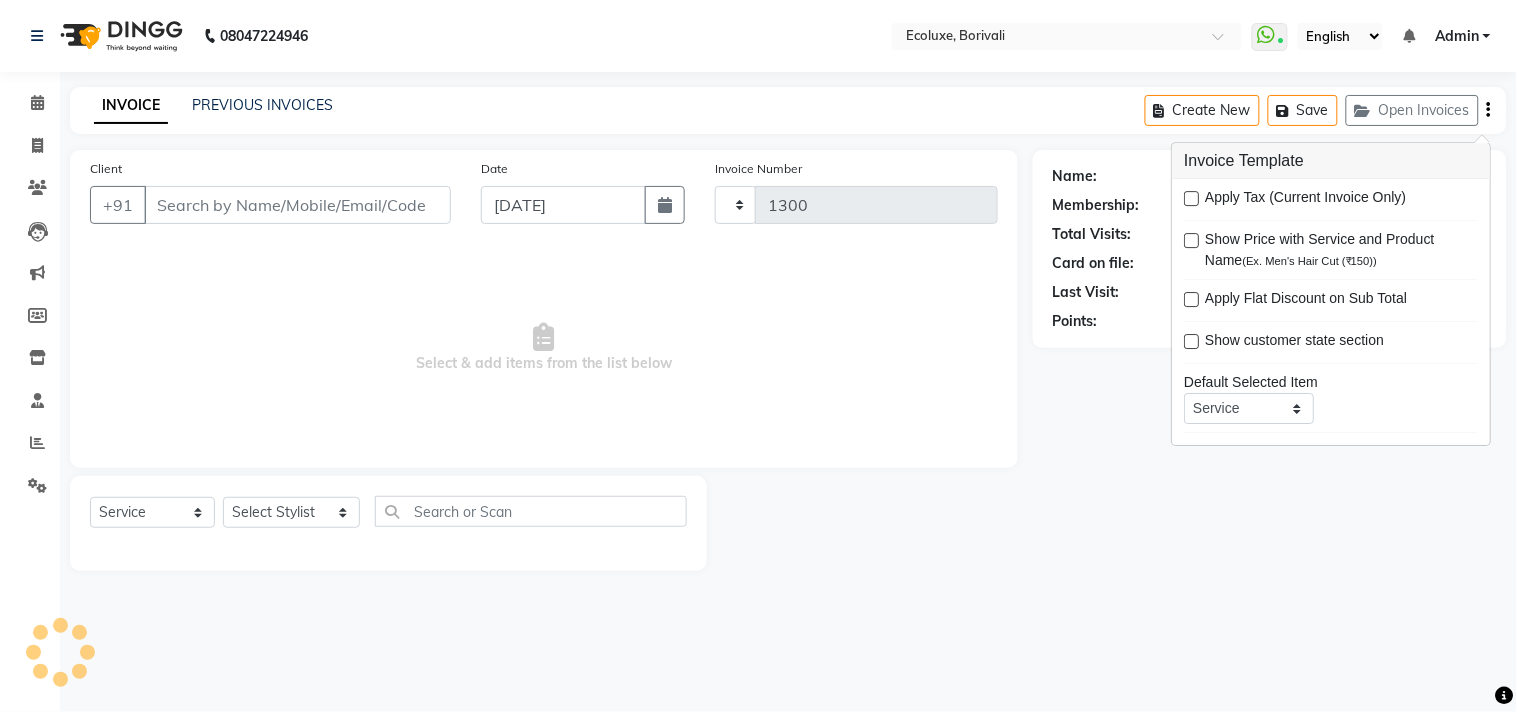 select on "5386" 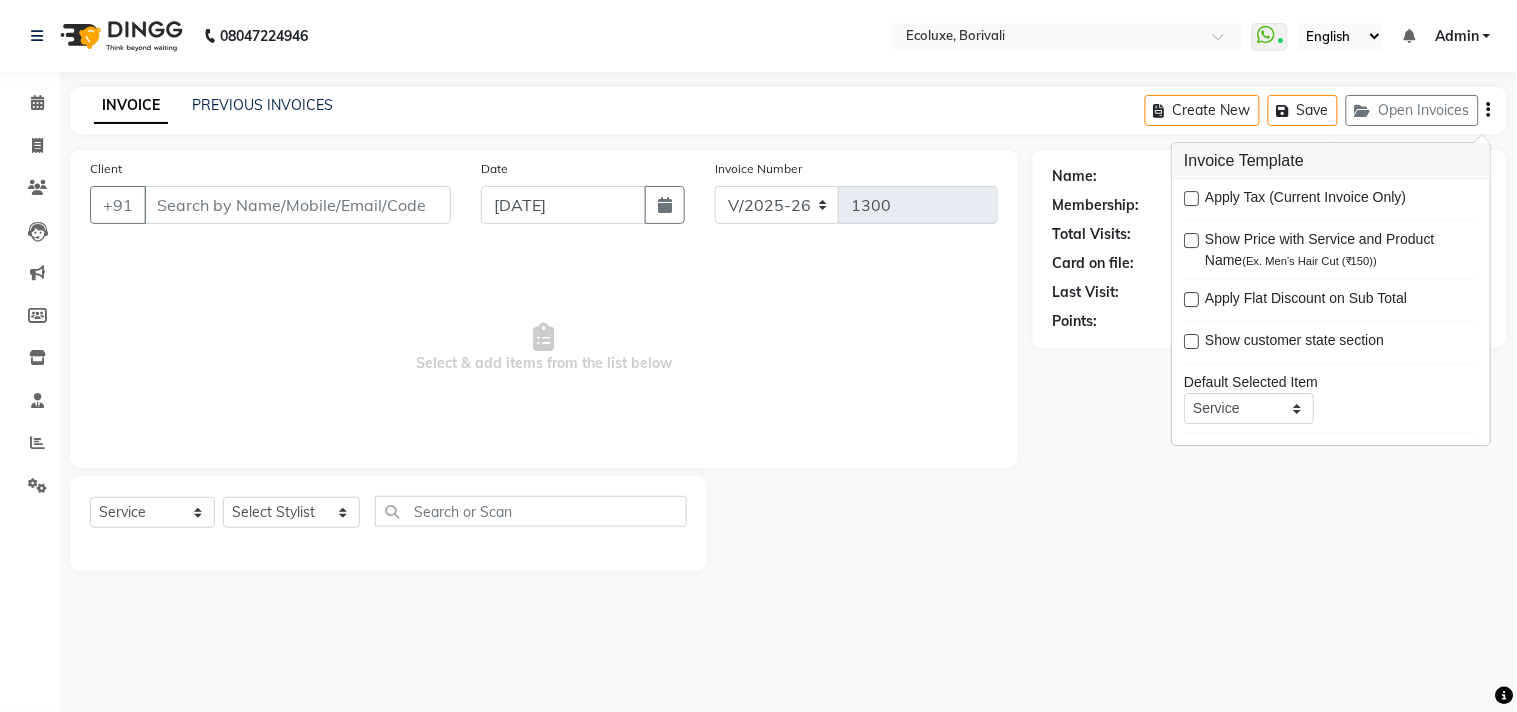 click on "Name: Membership: Total Visits: Card on file: Last Visit:  Points:" 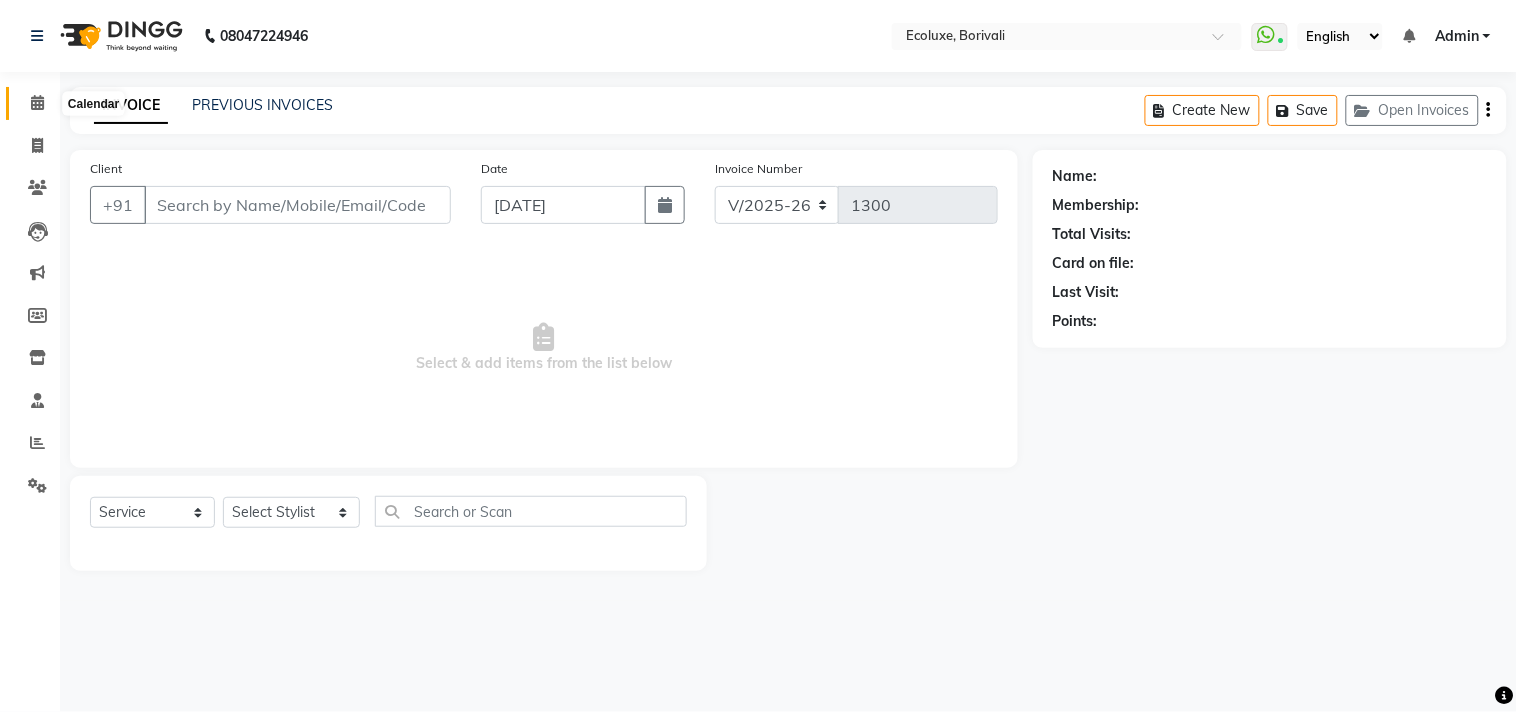 click 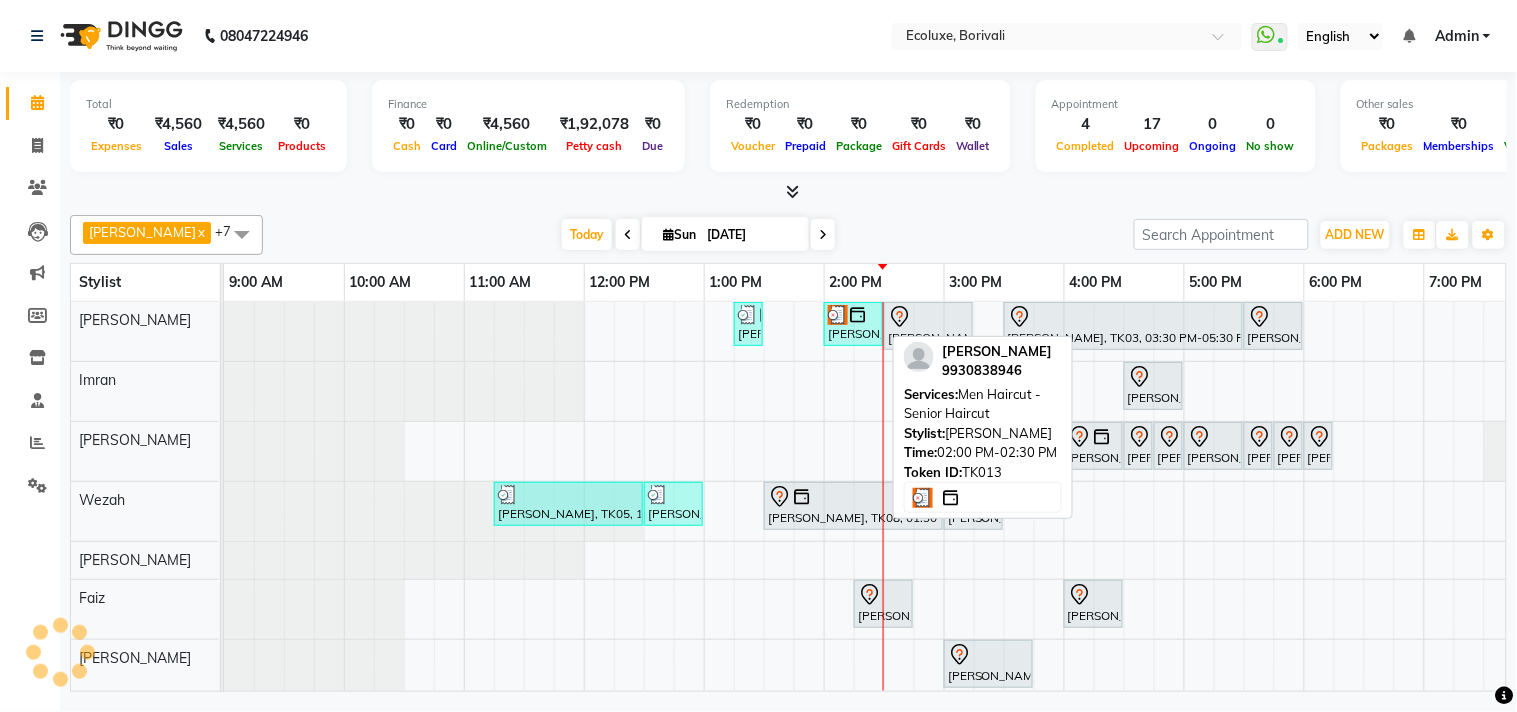 click at bounding box center (858, 315) 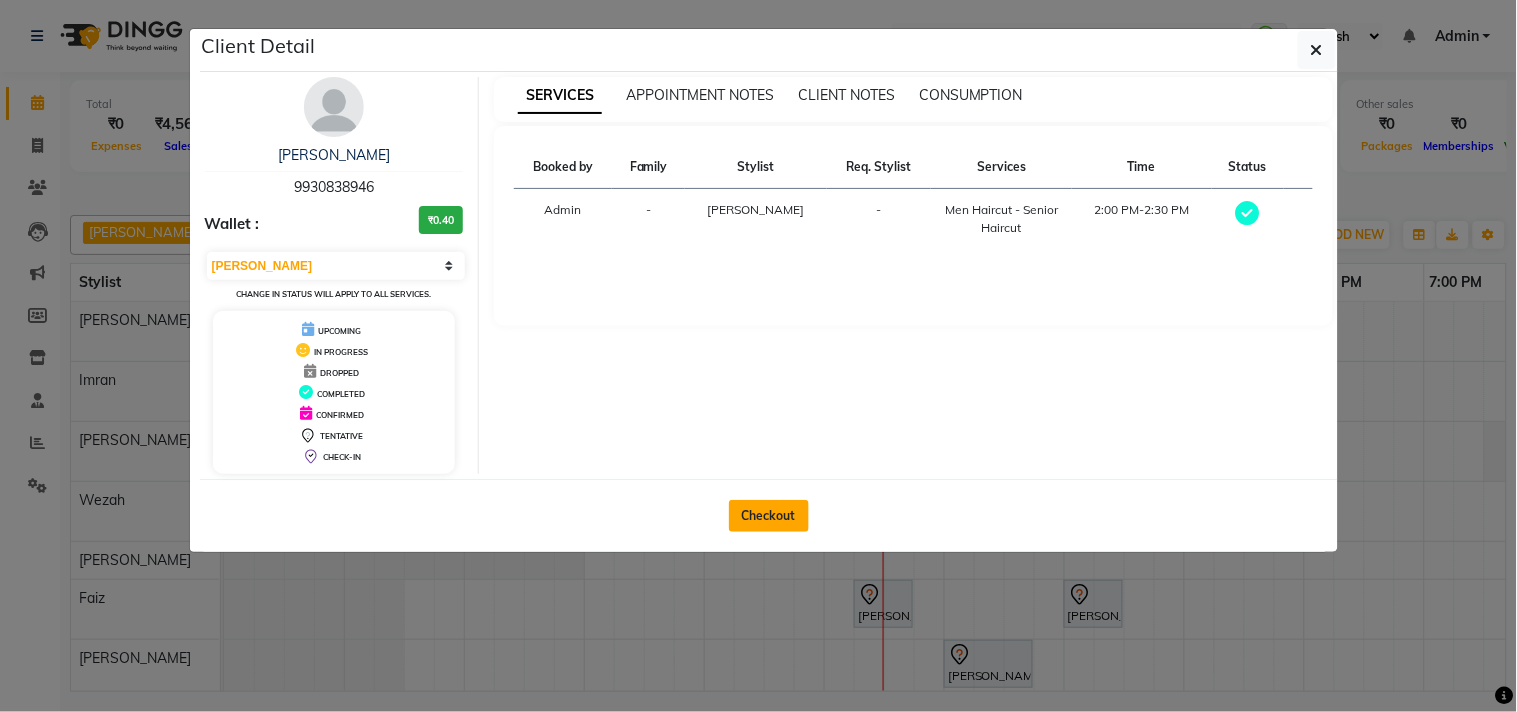 click on "Checkout" 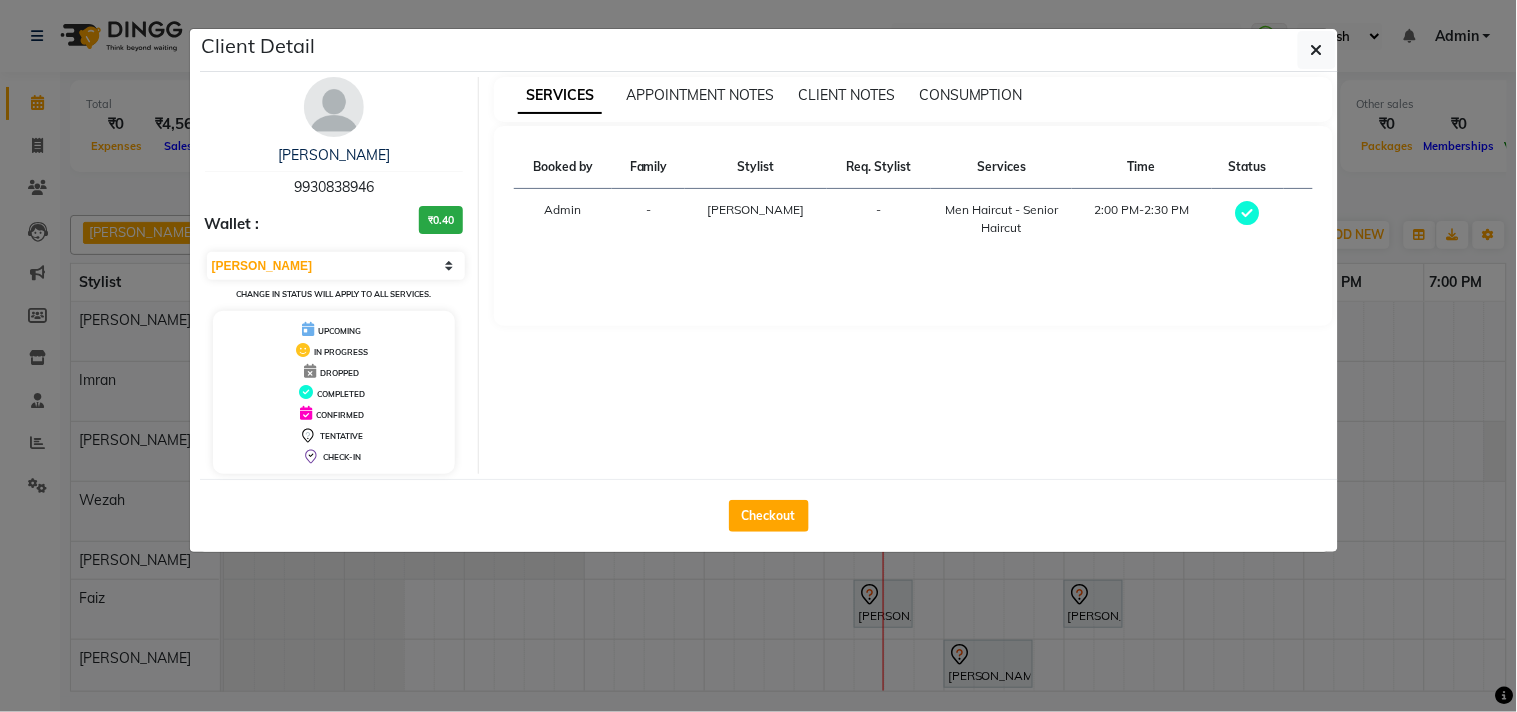 select on "service" 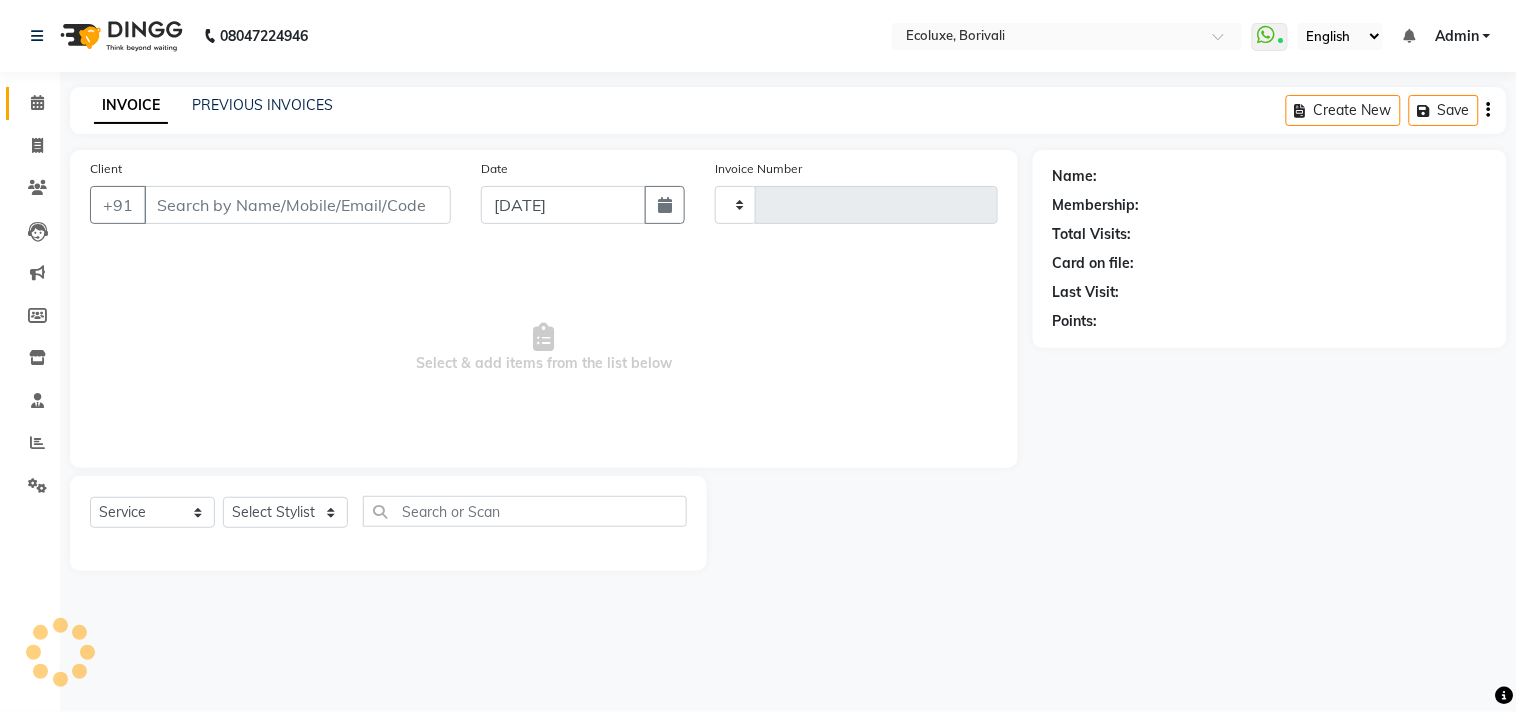 type on "1300" 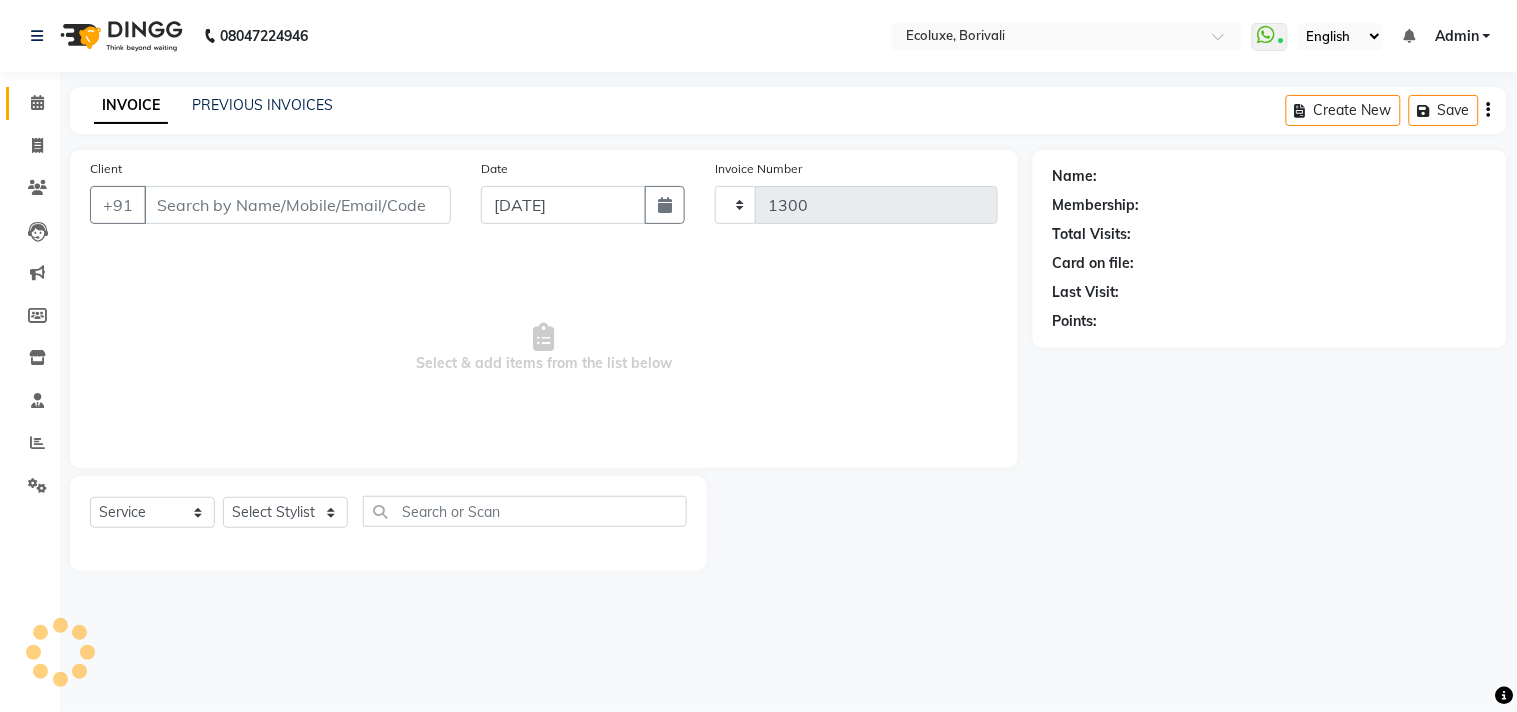 select on "5386" 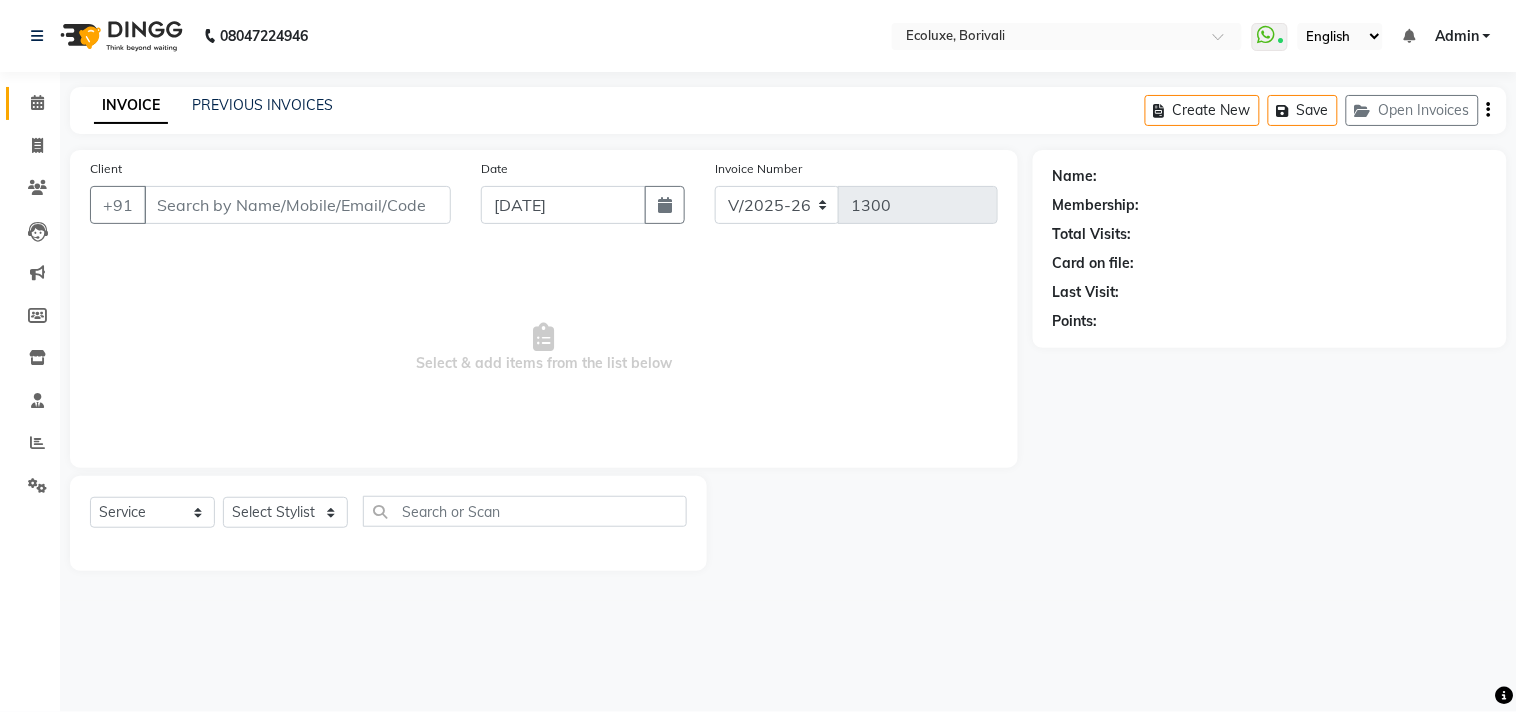 type on "9930838946" 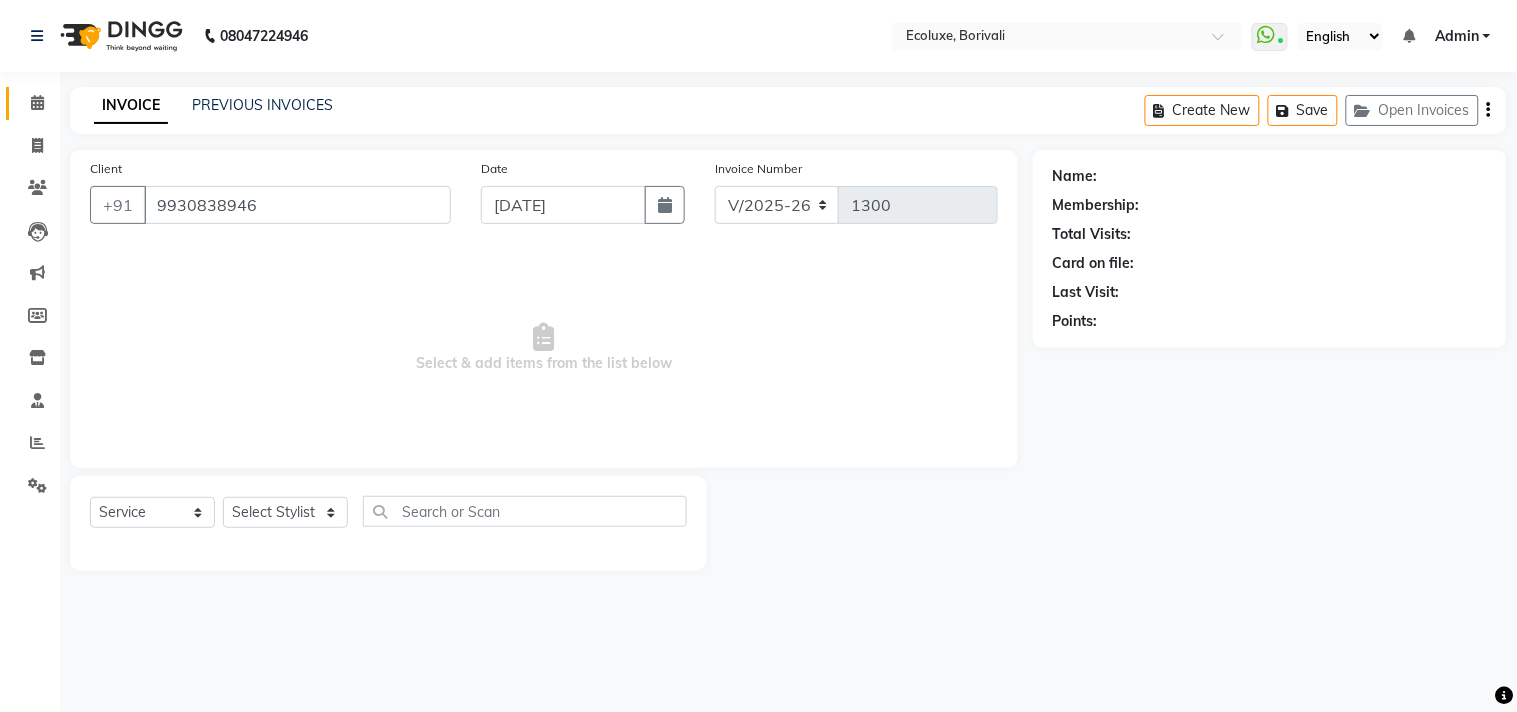 select on "35738" 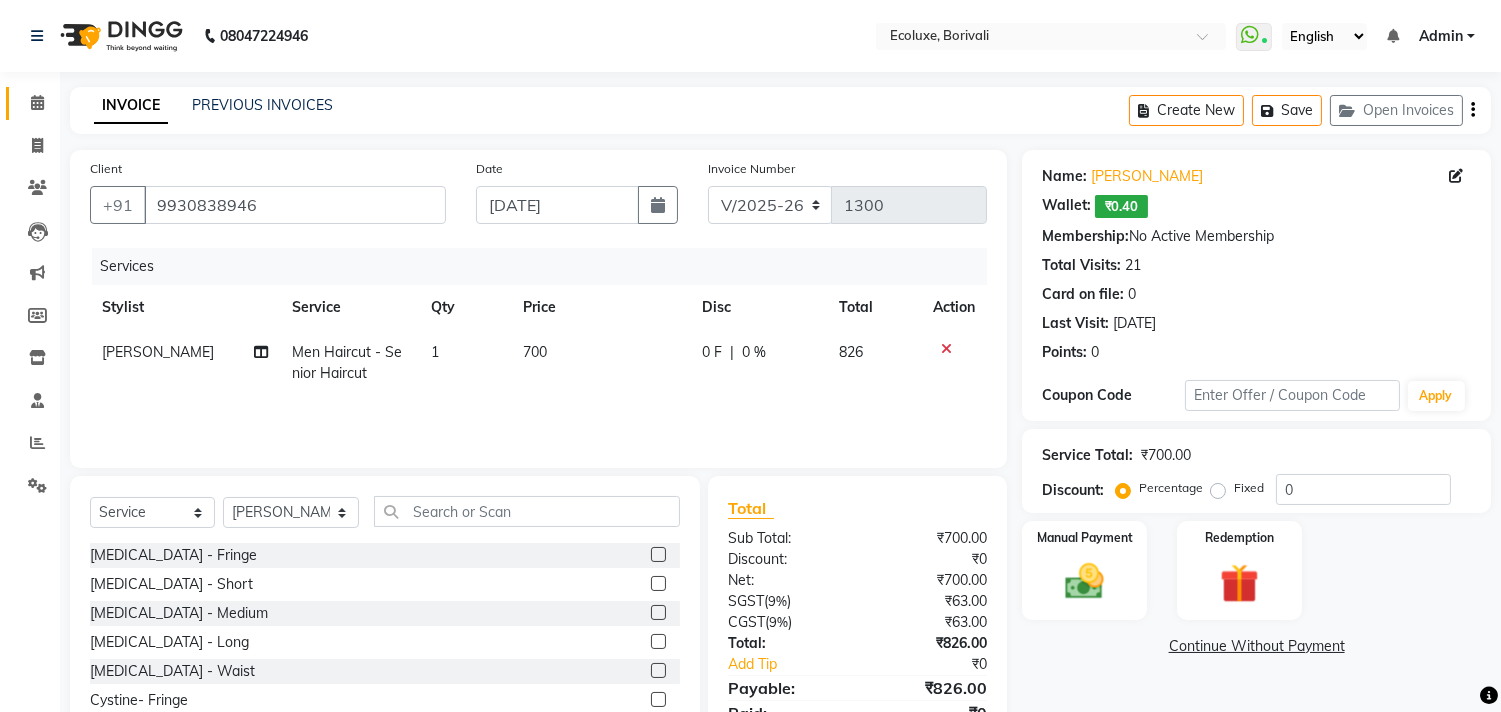 scroll, scrollTop: 88, scrollLeft: 0, axis: vertical 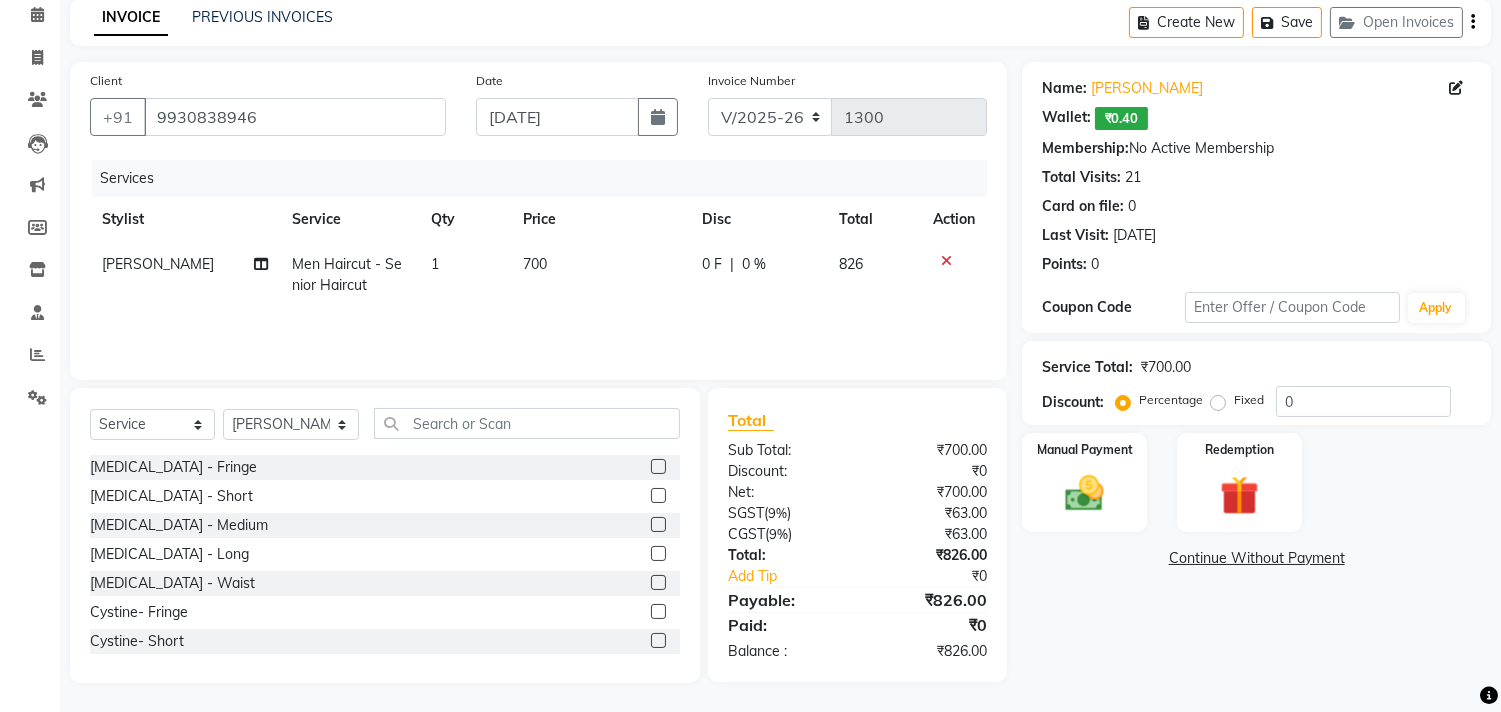 click 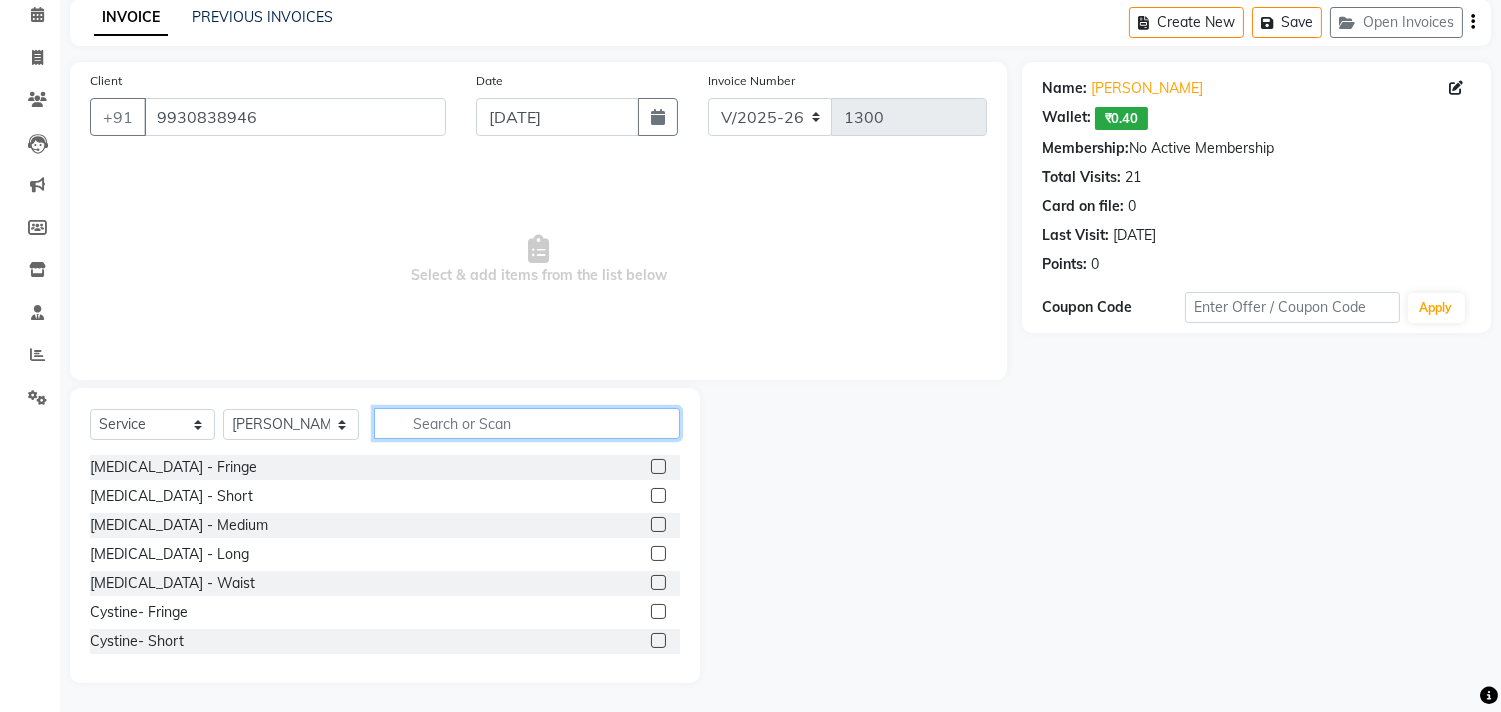 click 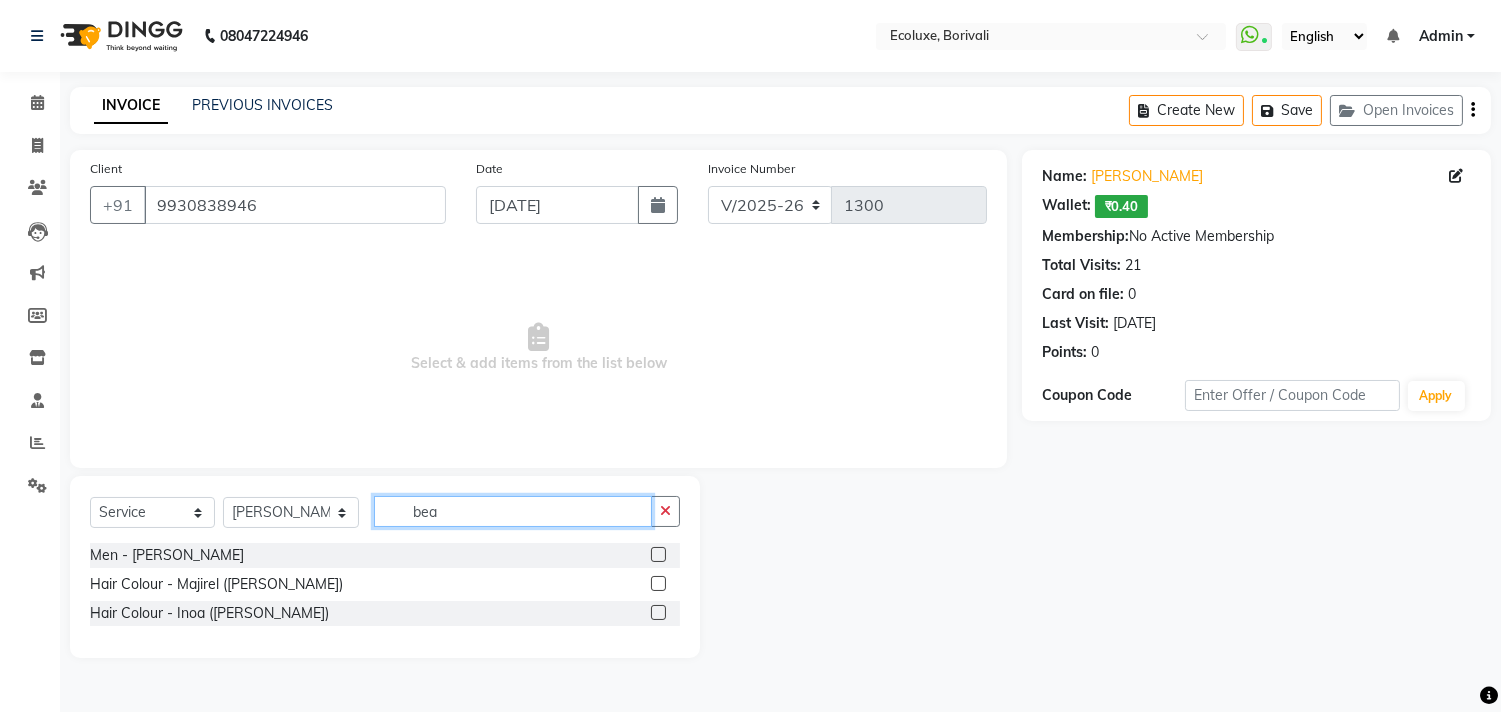 scroll, scrollTop: 0, scrollLeft: 0, axis: both 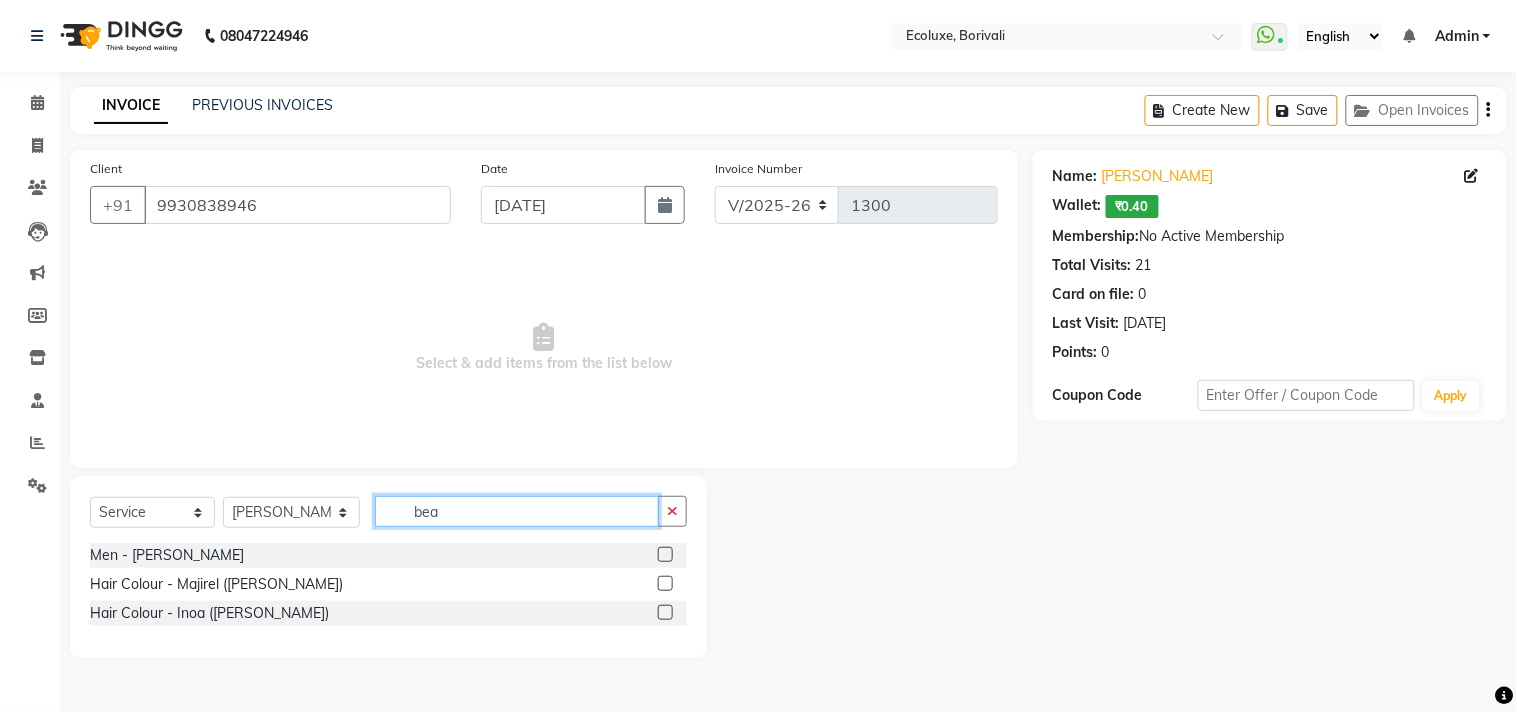 type on "bea" 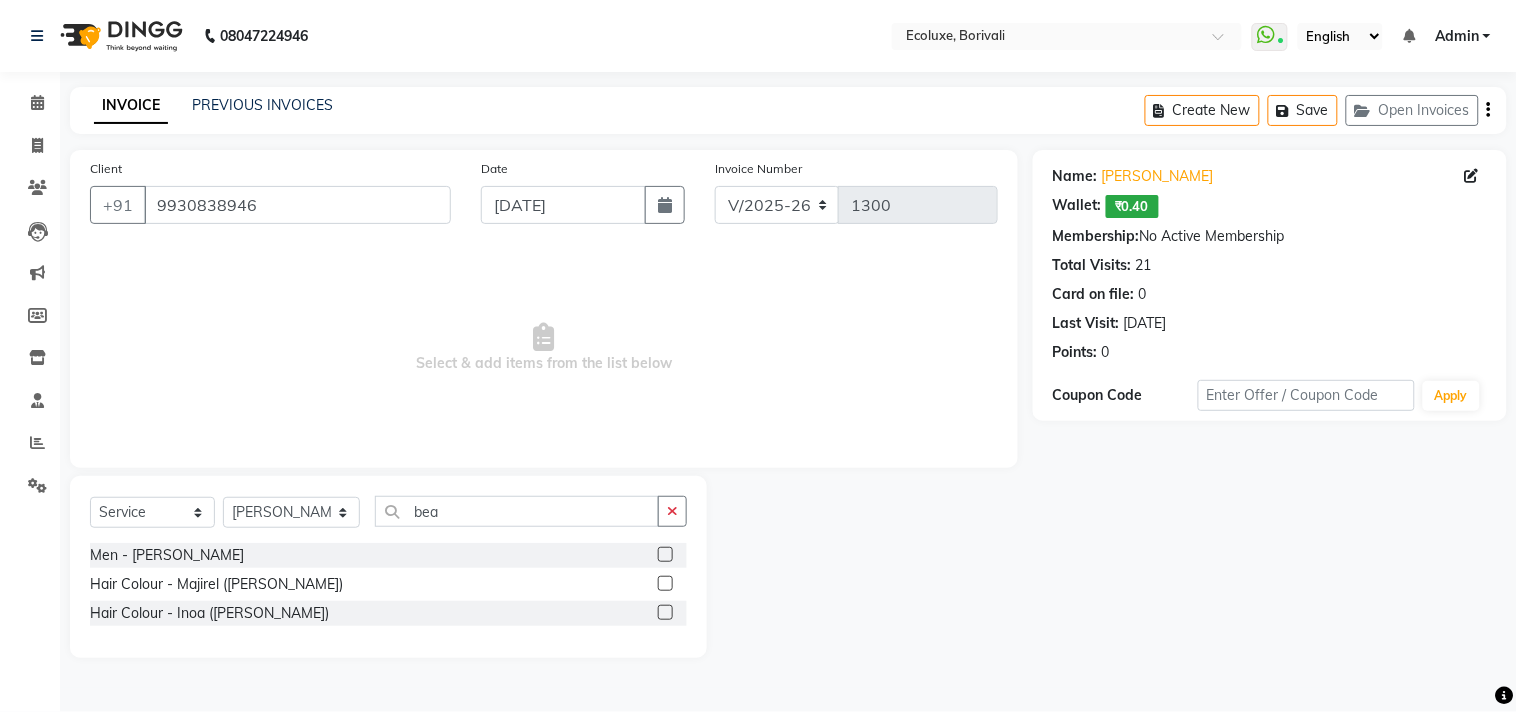 click on "Men - [PERSON_NAME]" 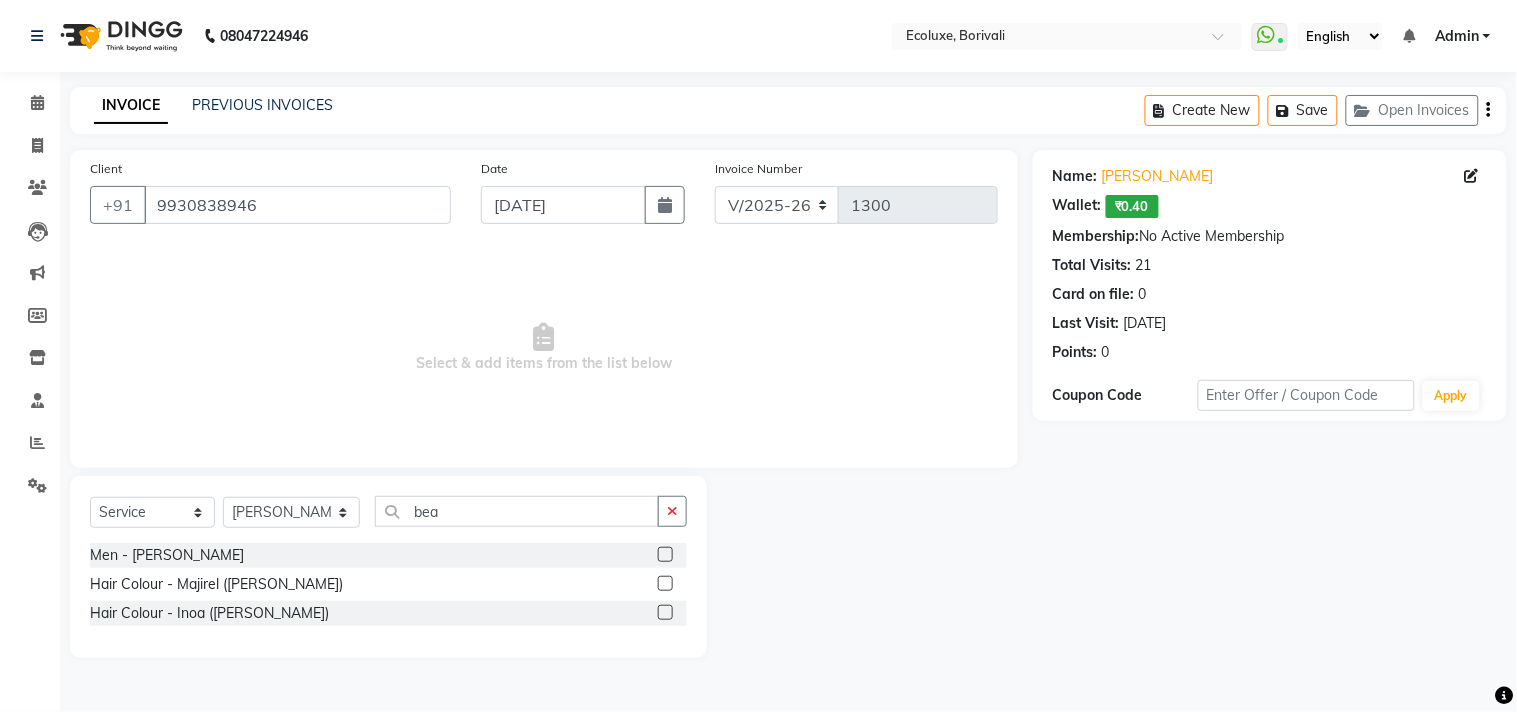 click 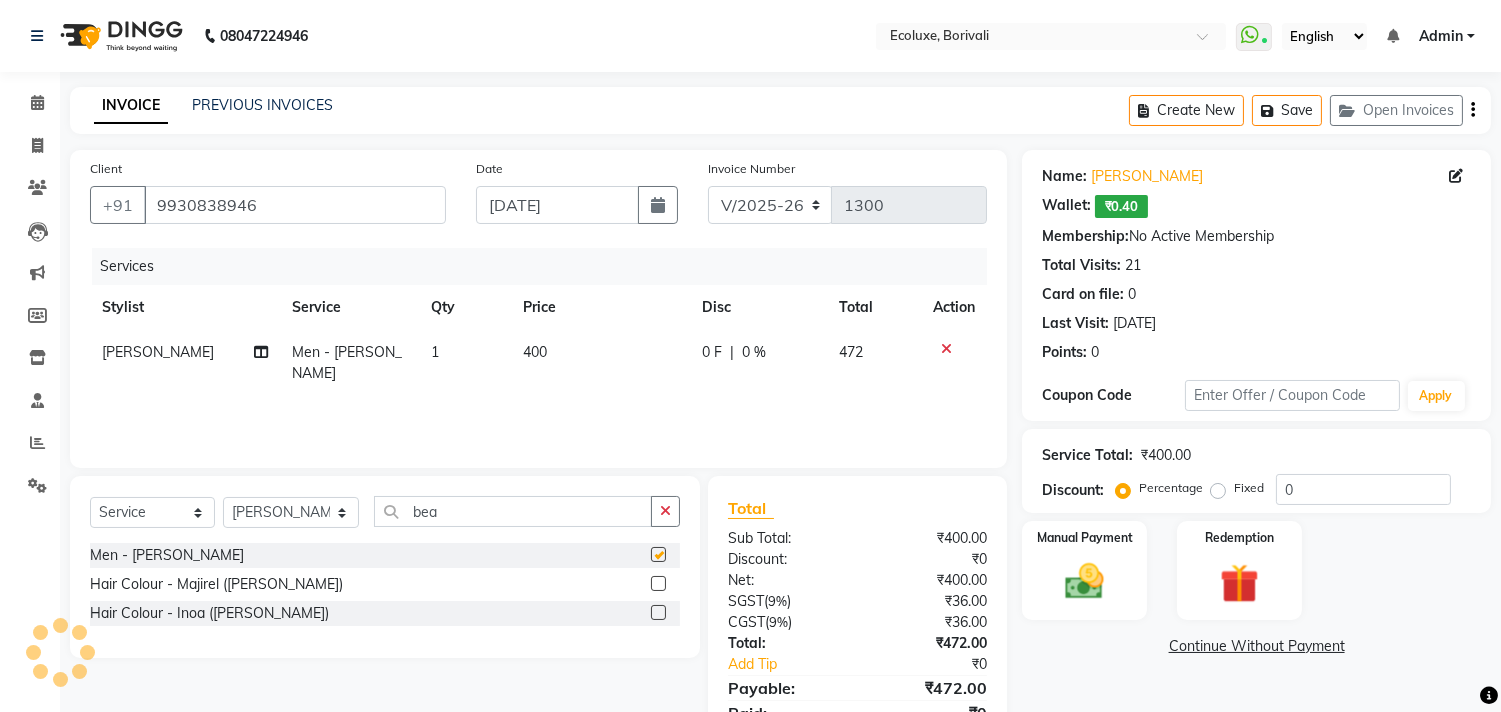 checkbox on "false" 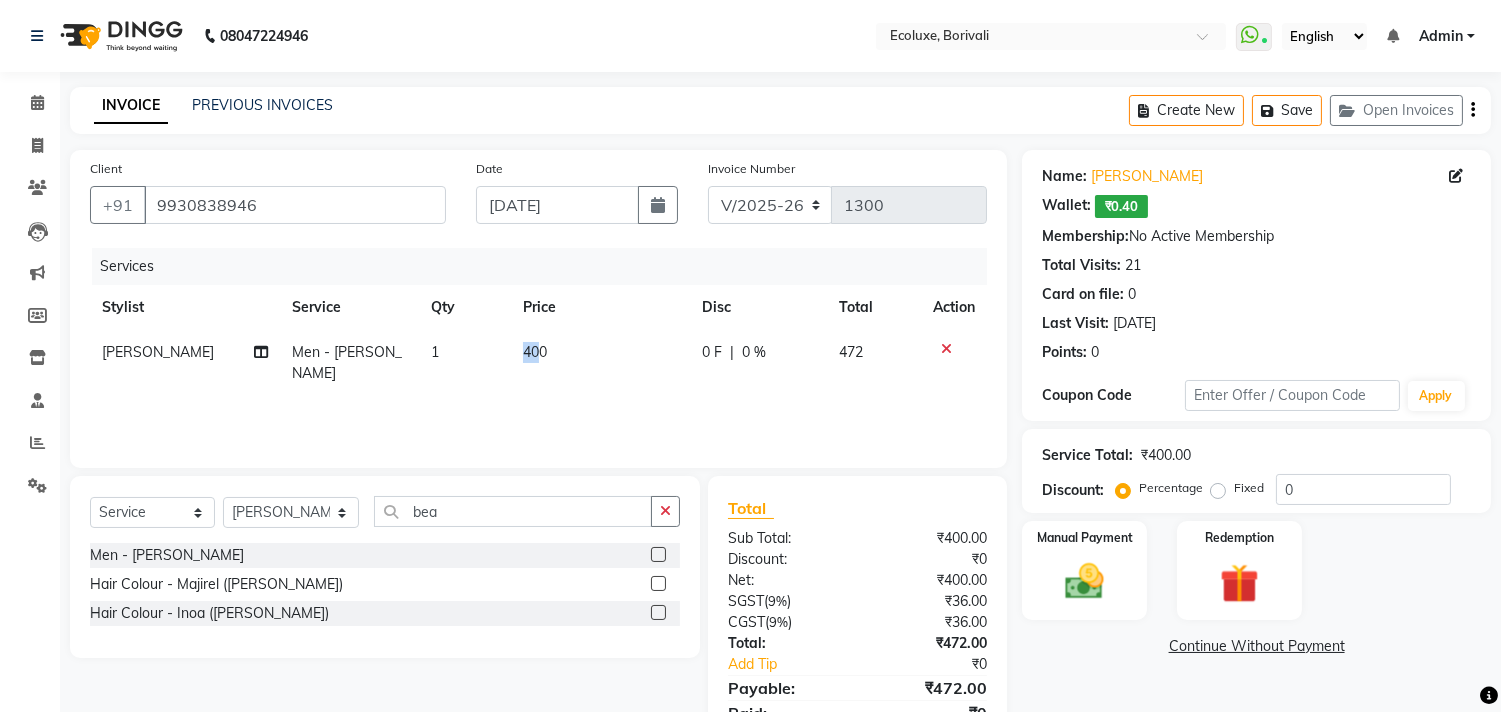 drag, startPoint x: 538, startPoint y: 351, endPoint x: 458, endPoint y: 371, distance: 82.46211 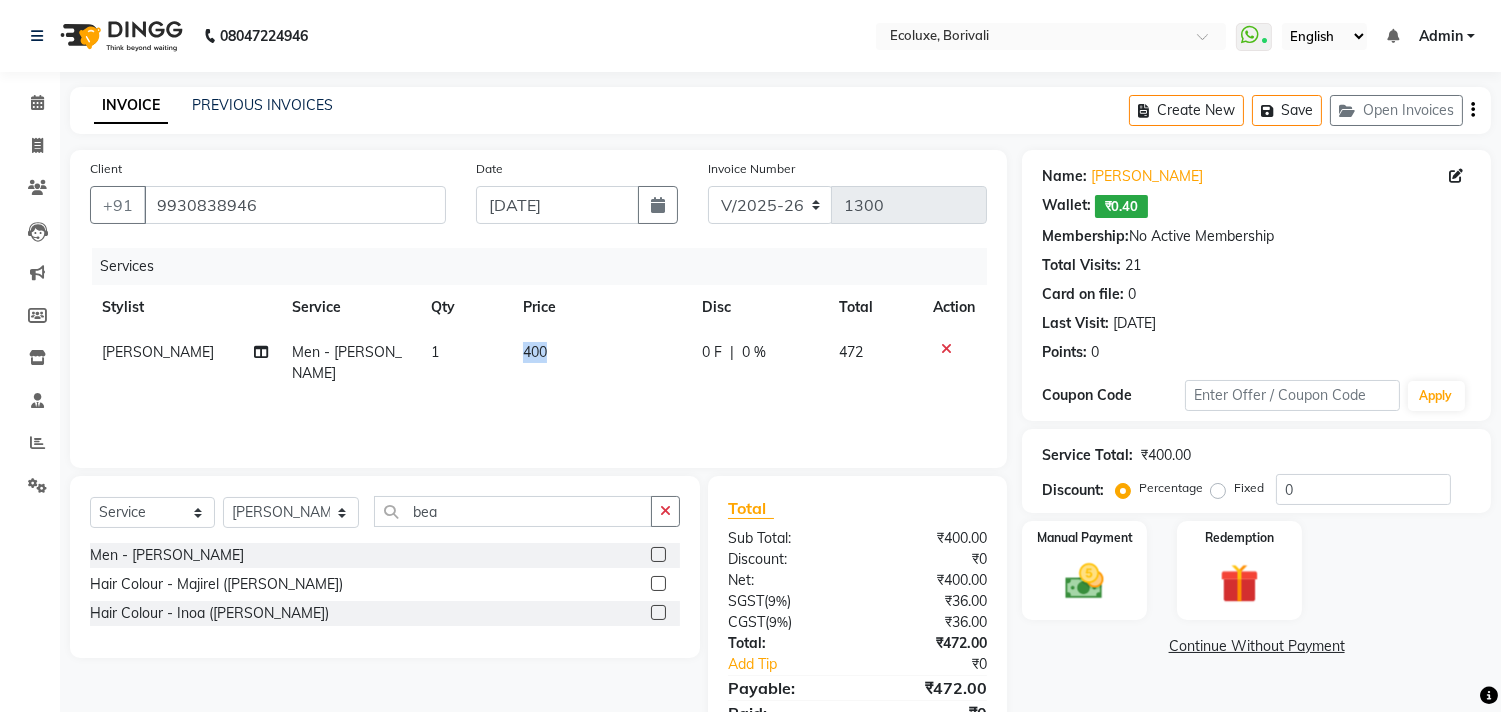drag, startPoint x: 560, startPoint y: 345, endPoint x: 442, endPoint y: 358, distance: 118.71394 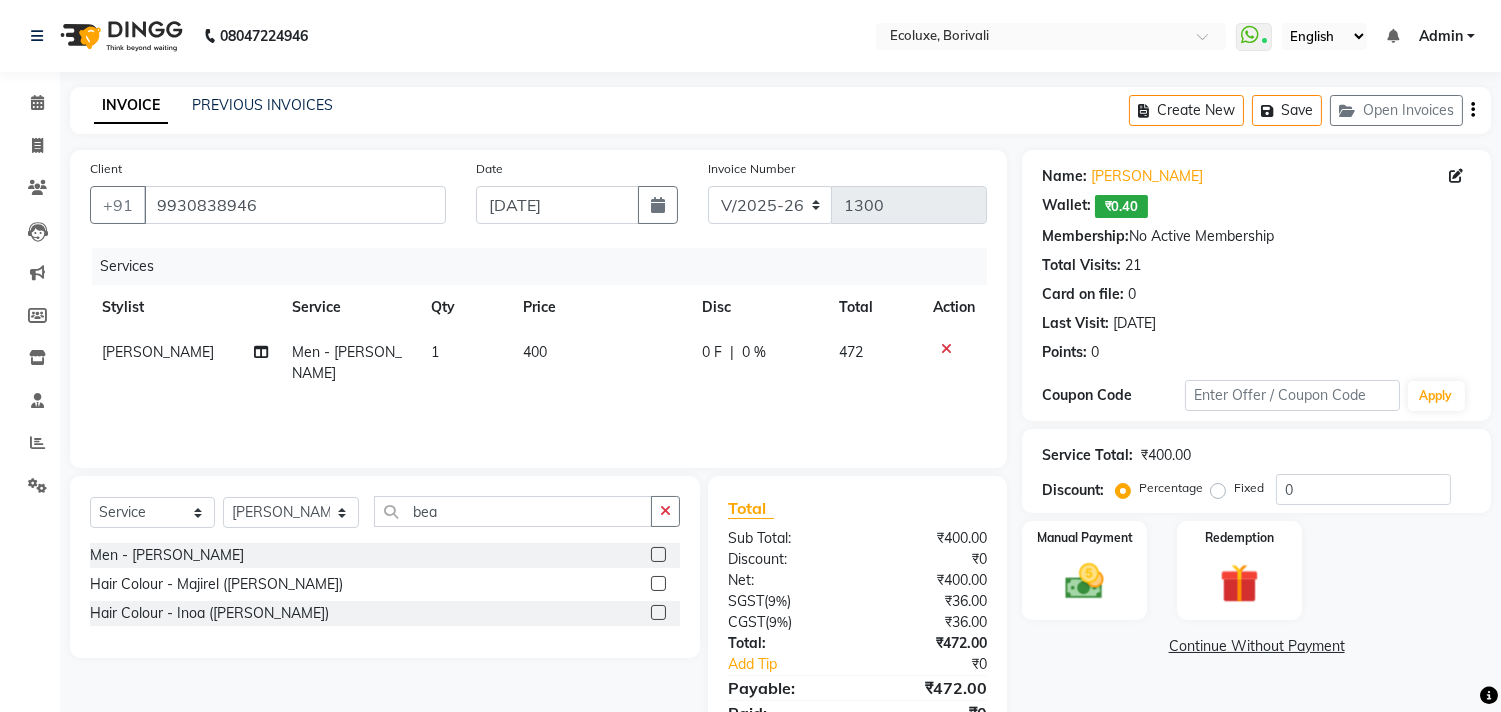 select on "35738" 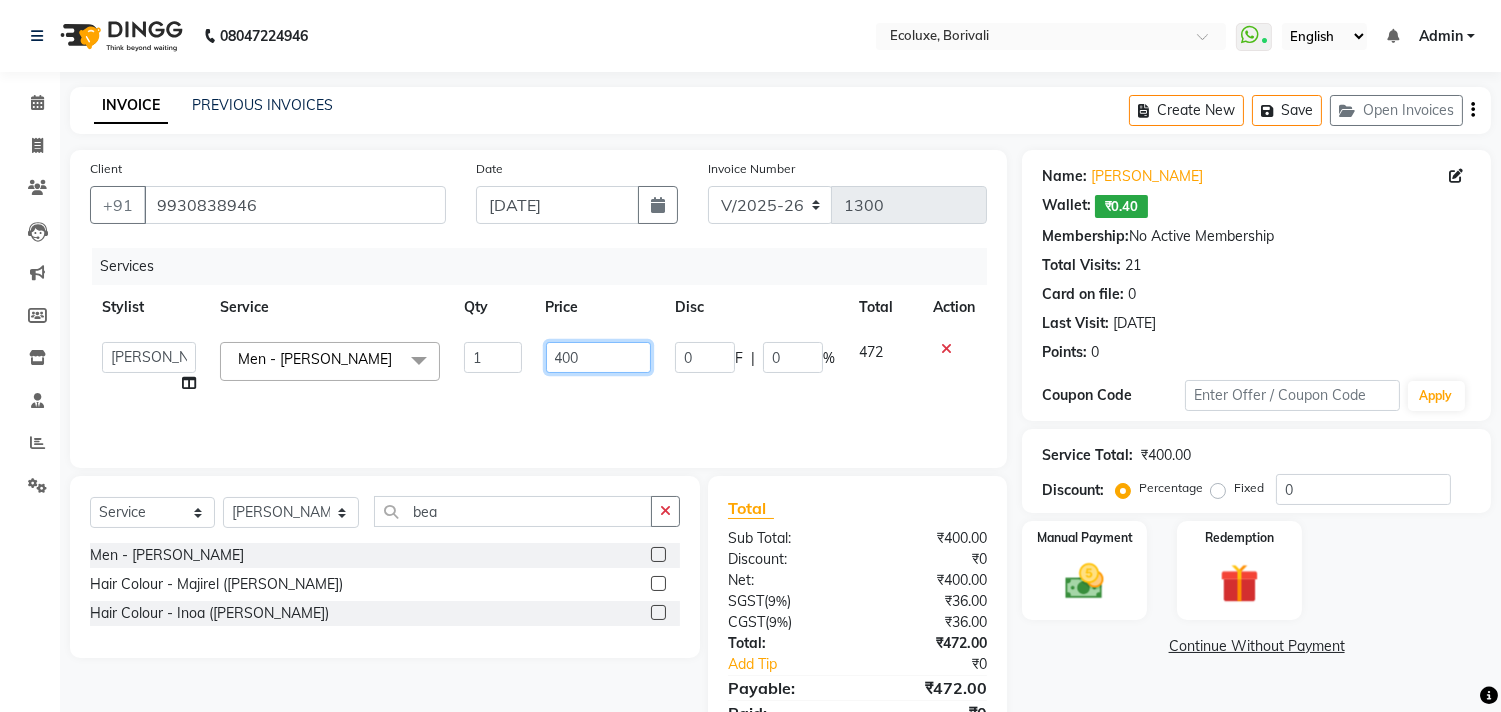 drag, startPoint x: 603, startPoint y: 352, endPoint x: 503, endPoint y: 368, distance: 101.27191 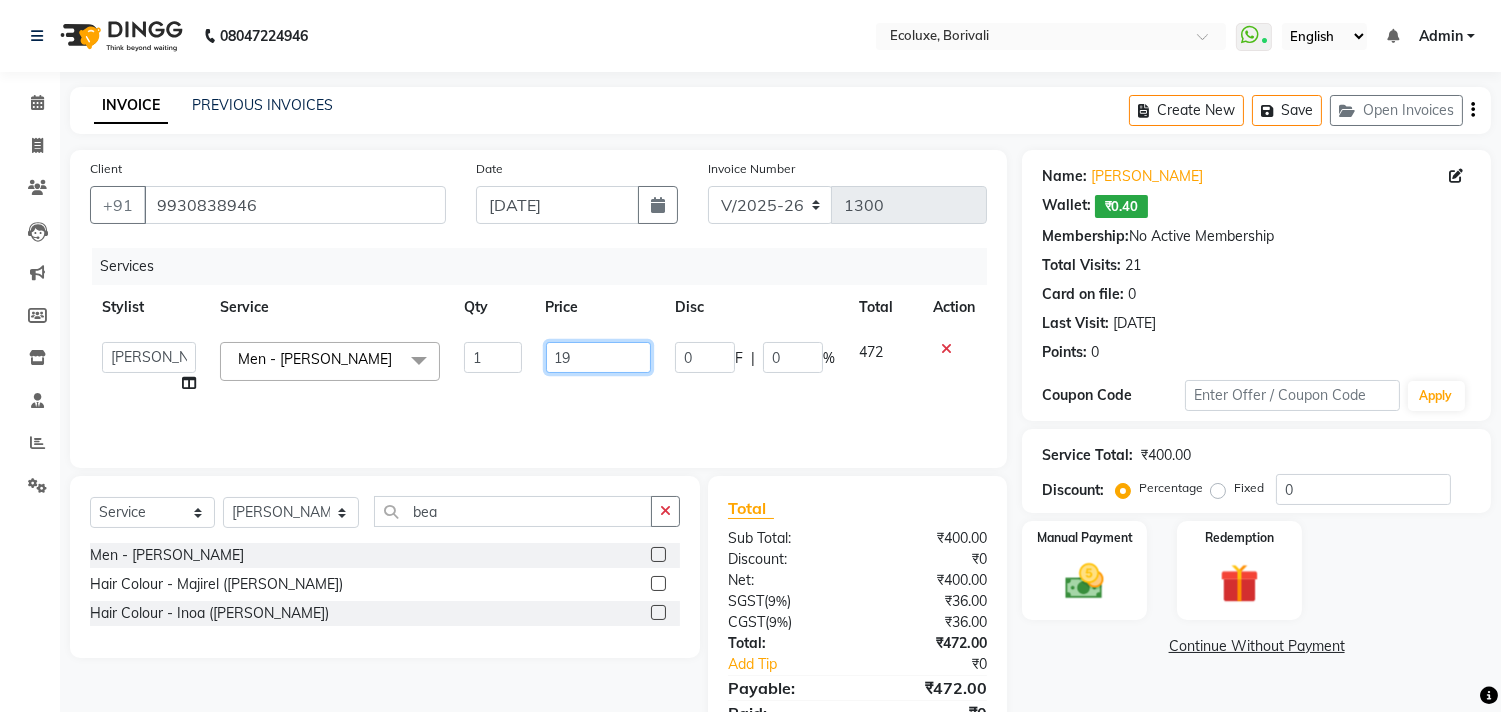 type on "193" 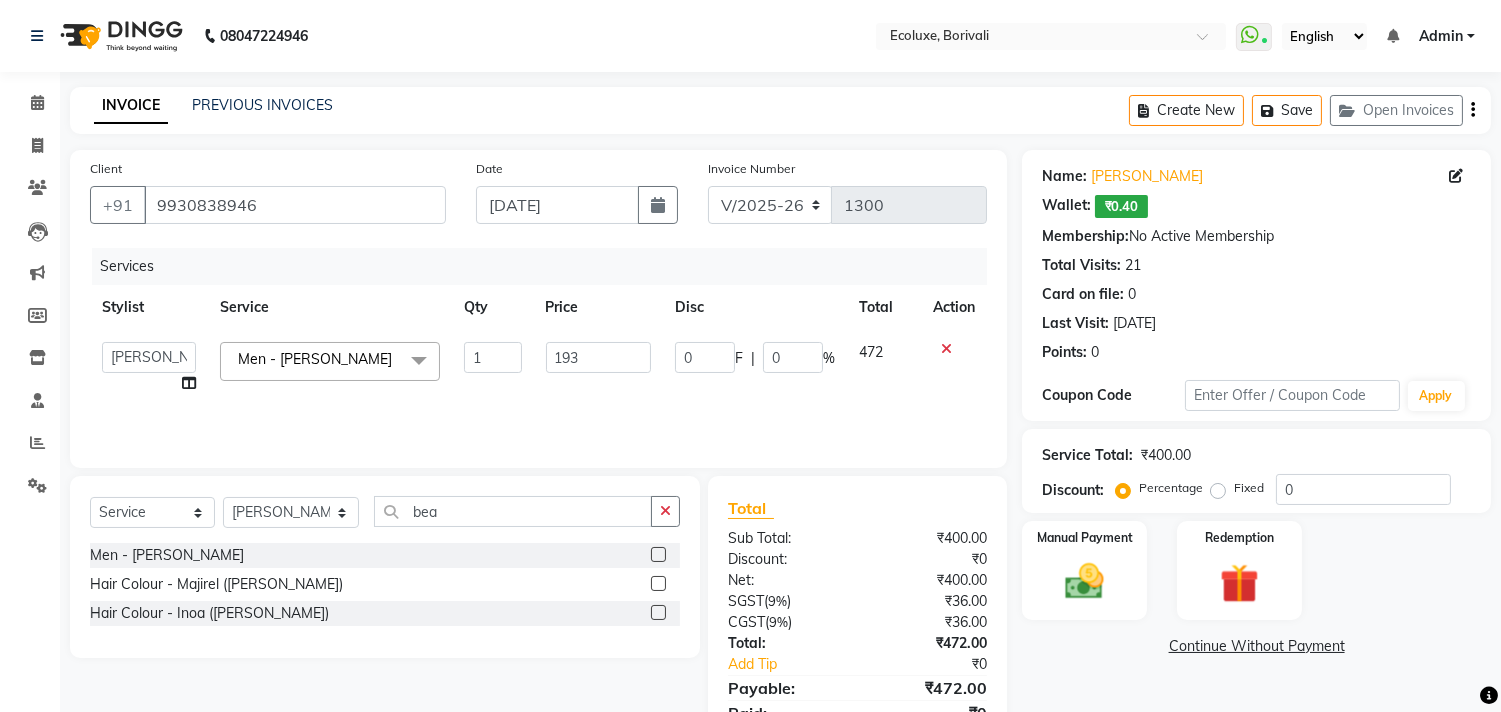 click on "Name: Anuj Shah  Wallet:   ₹0.40  Membership:  No Active Membership  Total Visits:  21 Card on file:  0 Last Visit:   11-06-2025 Points:   0  Coupon Code Apply Service Total:  ₹400.00  Discount:  Percentage   Fixed  0 Manual Payment Redemption  Continue Without Payment" 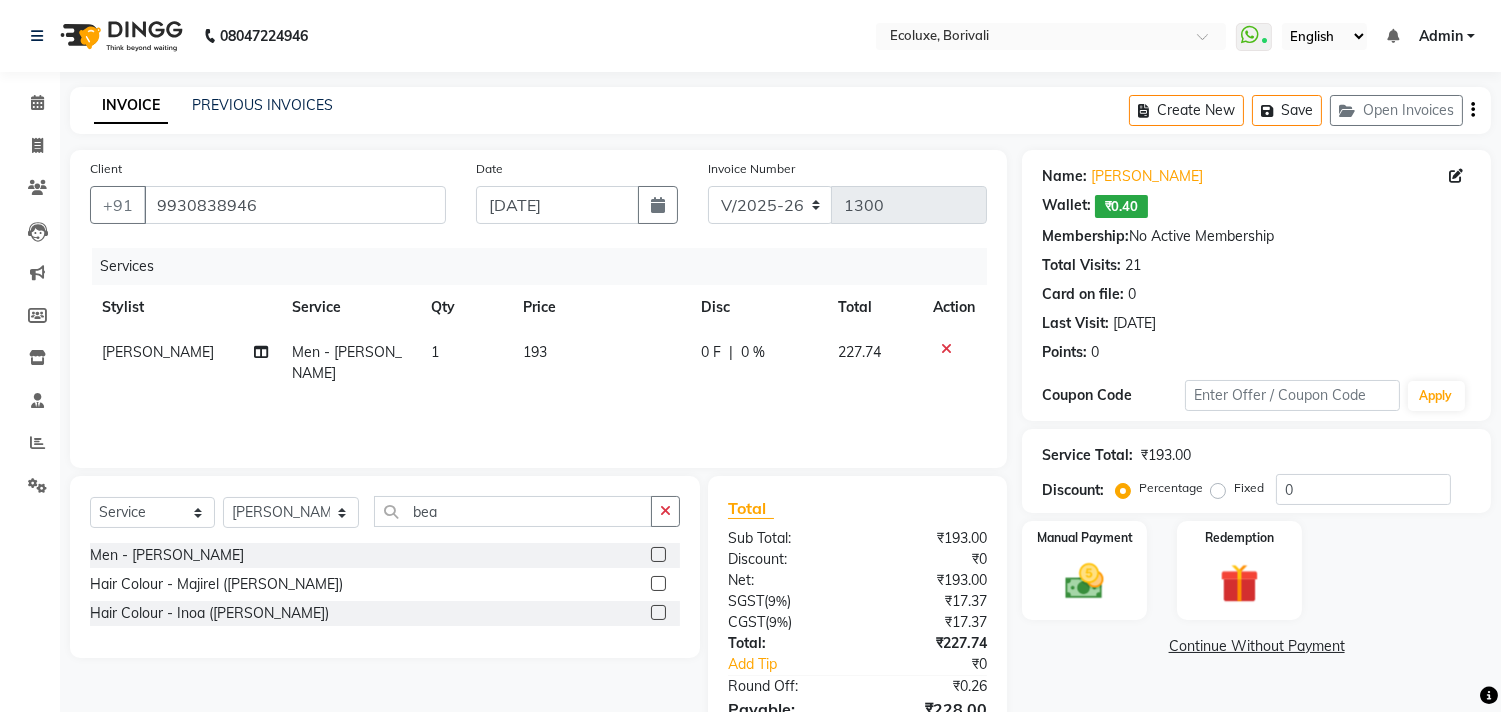 click on "Create New   Save   Open Invoices" 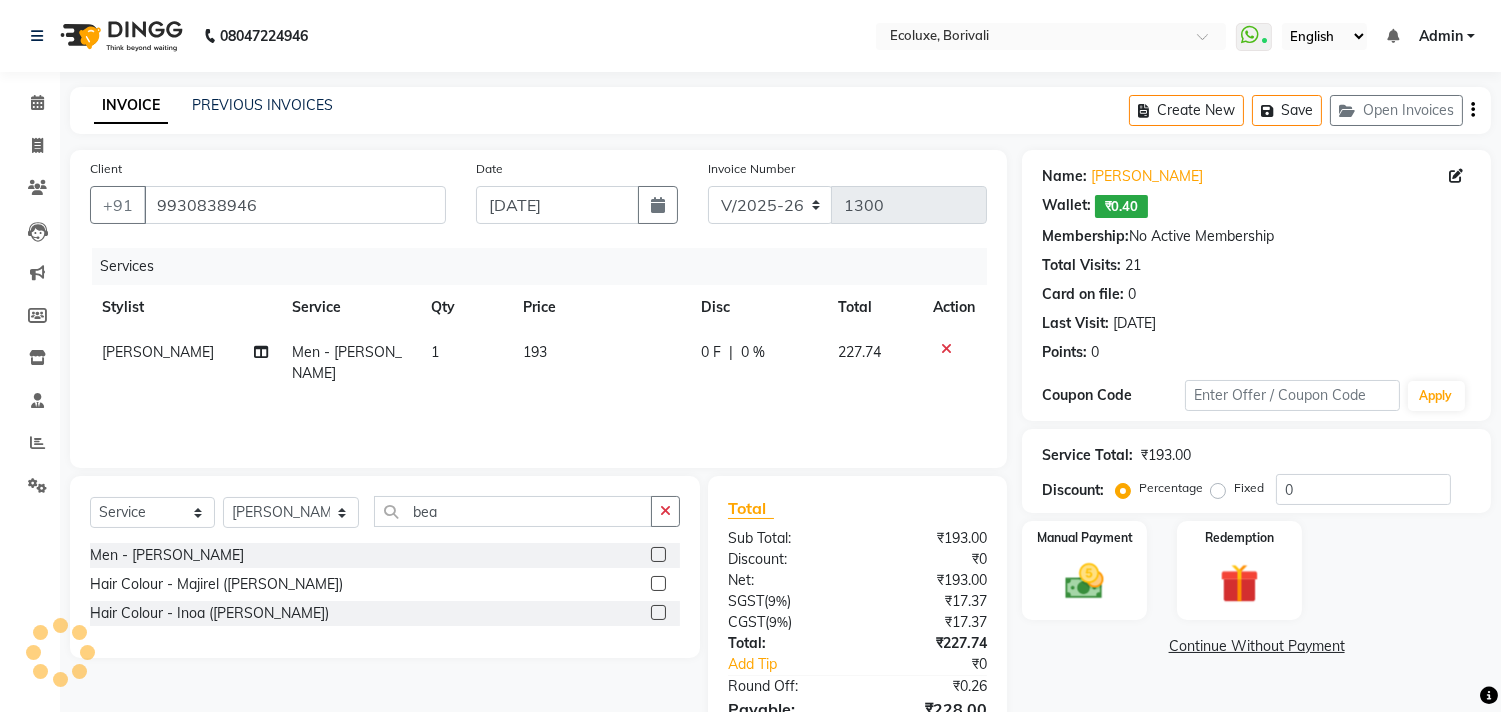 click on "Create New   Save   Open Invoices" 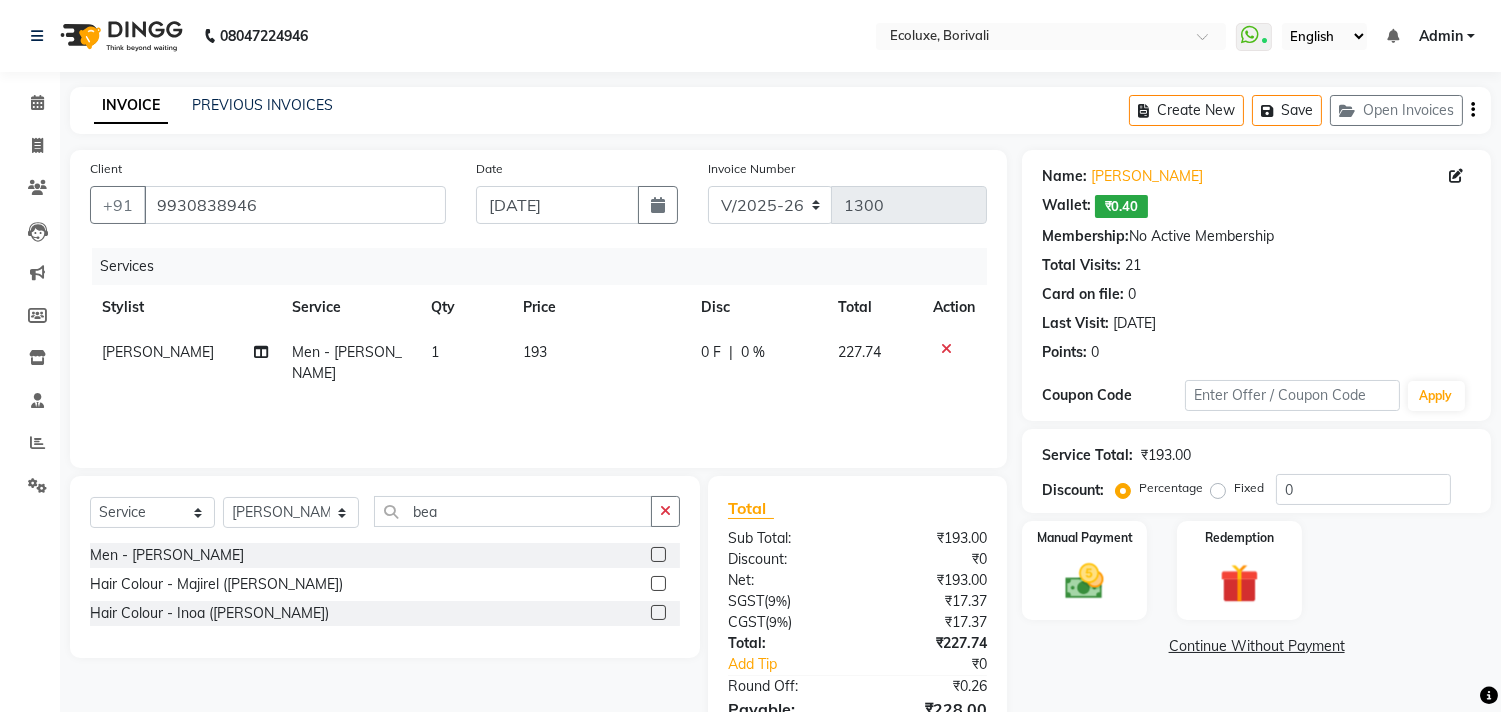 click on "Create New   Save   Open Invoices" 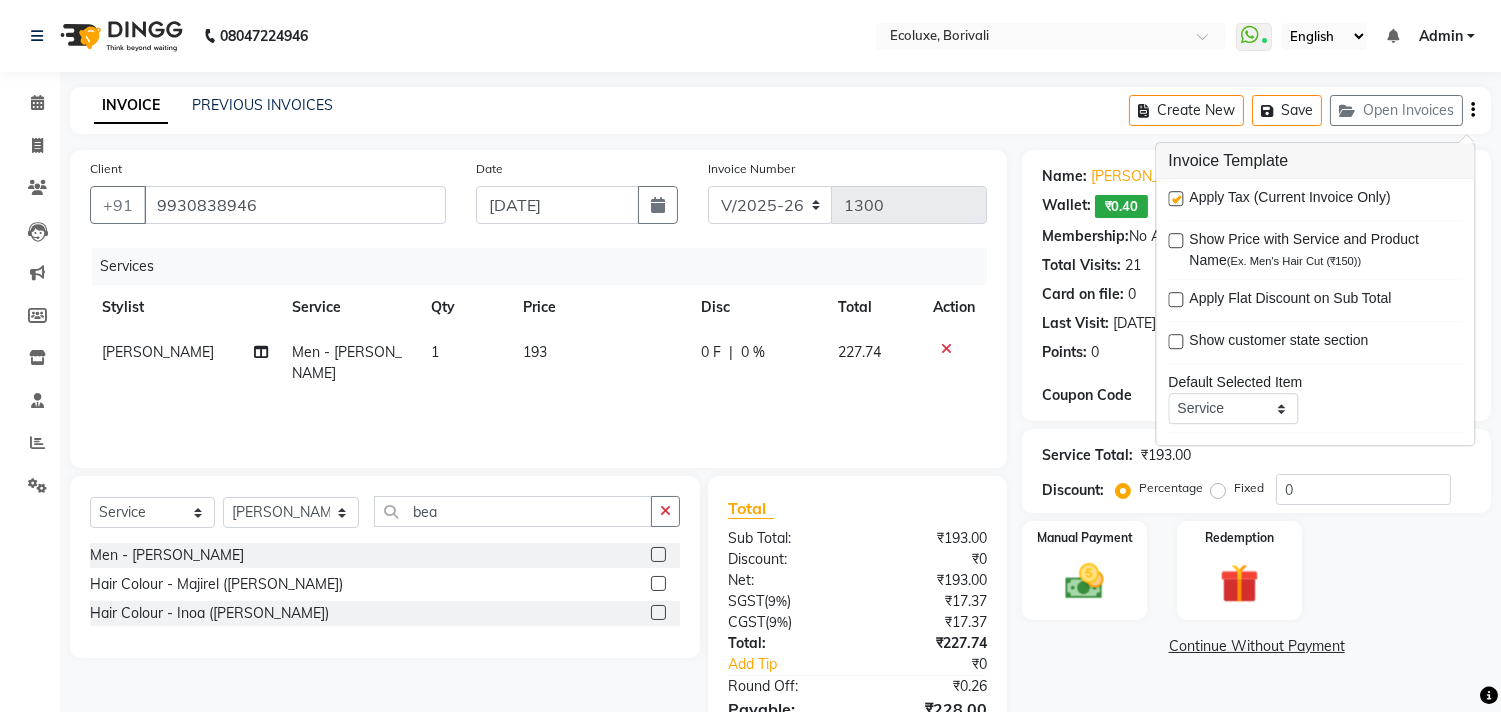 click at bounding box center (1175, 198) 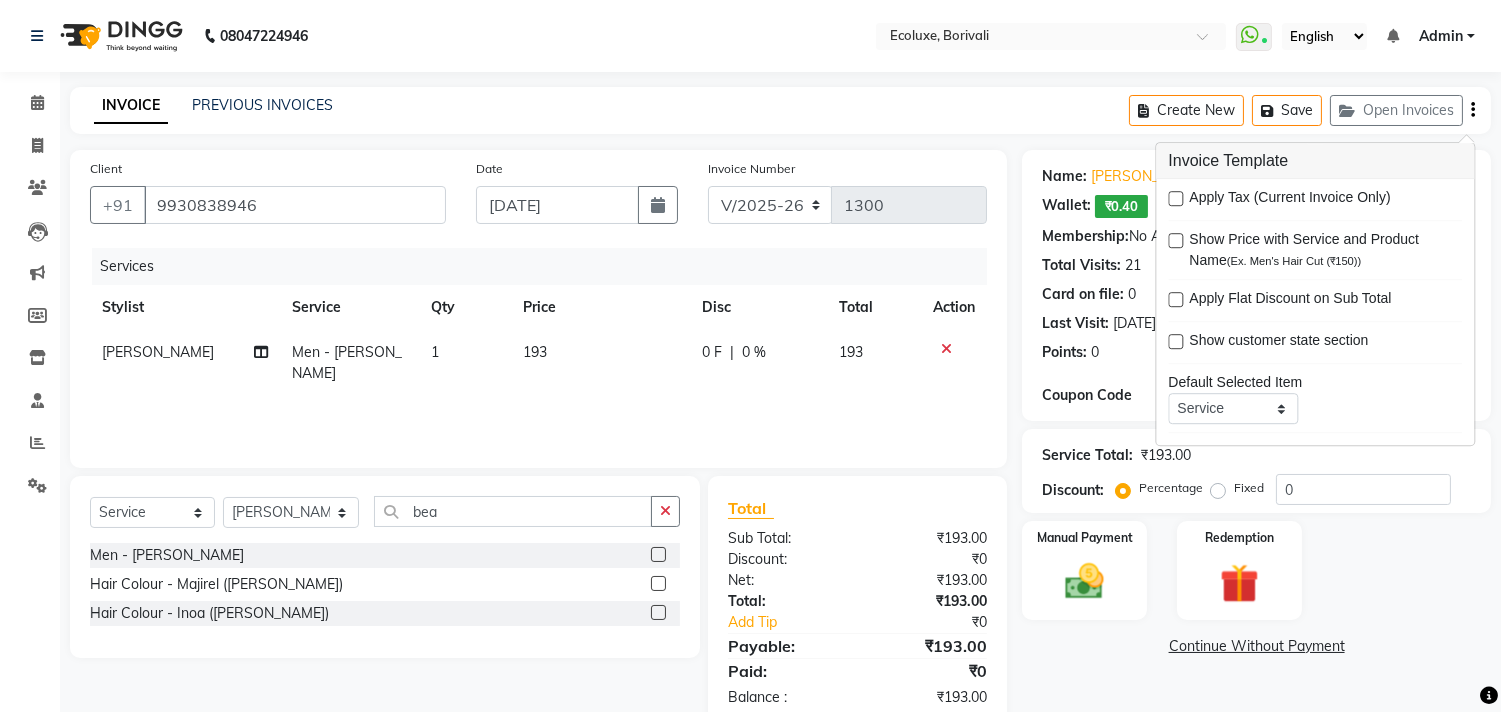 scroll, scrollTop: 46, scrollLeft: 0, axis: vertical 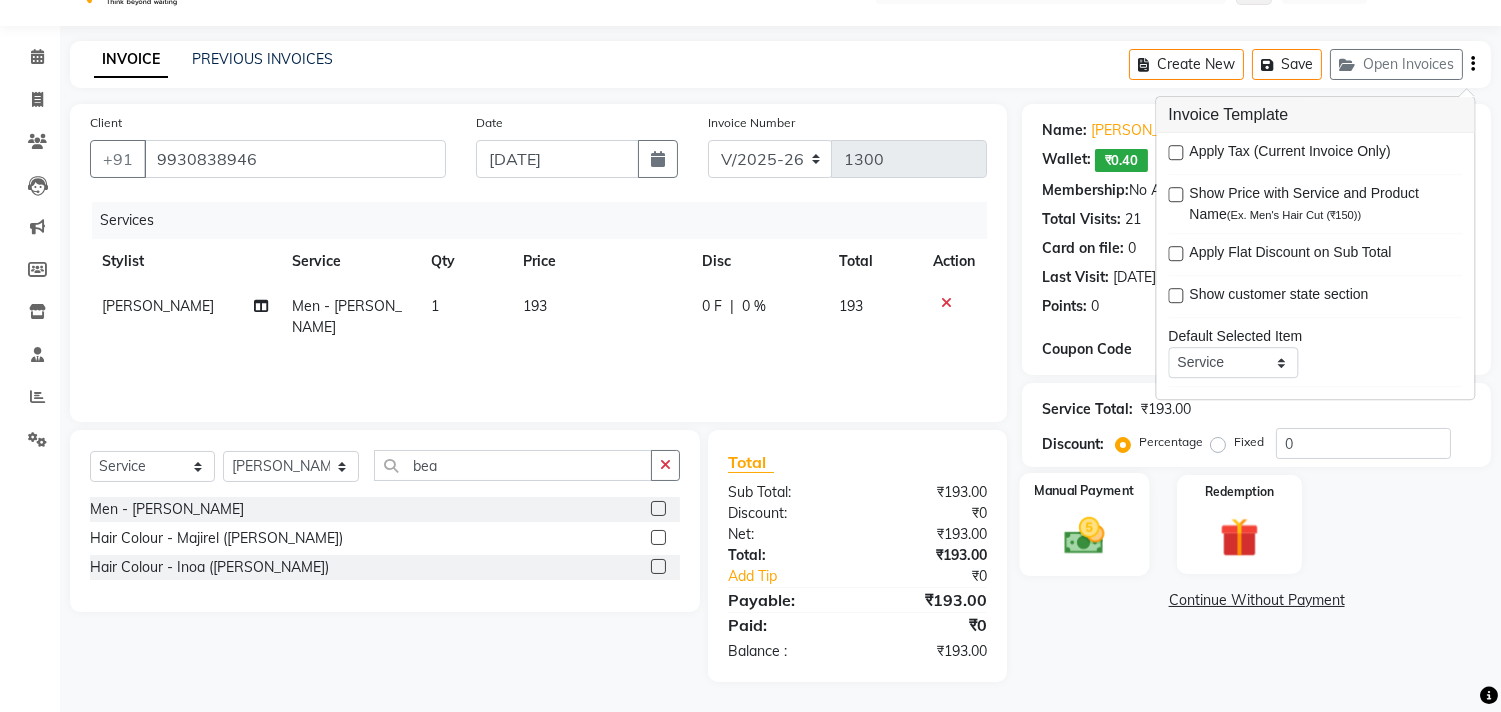 click on "Manual Payment" 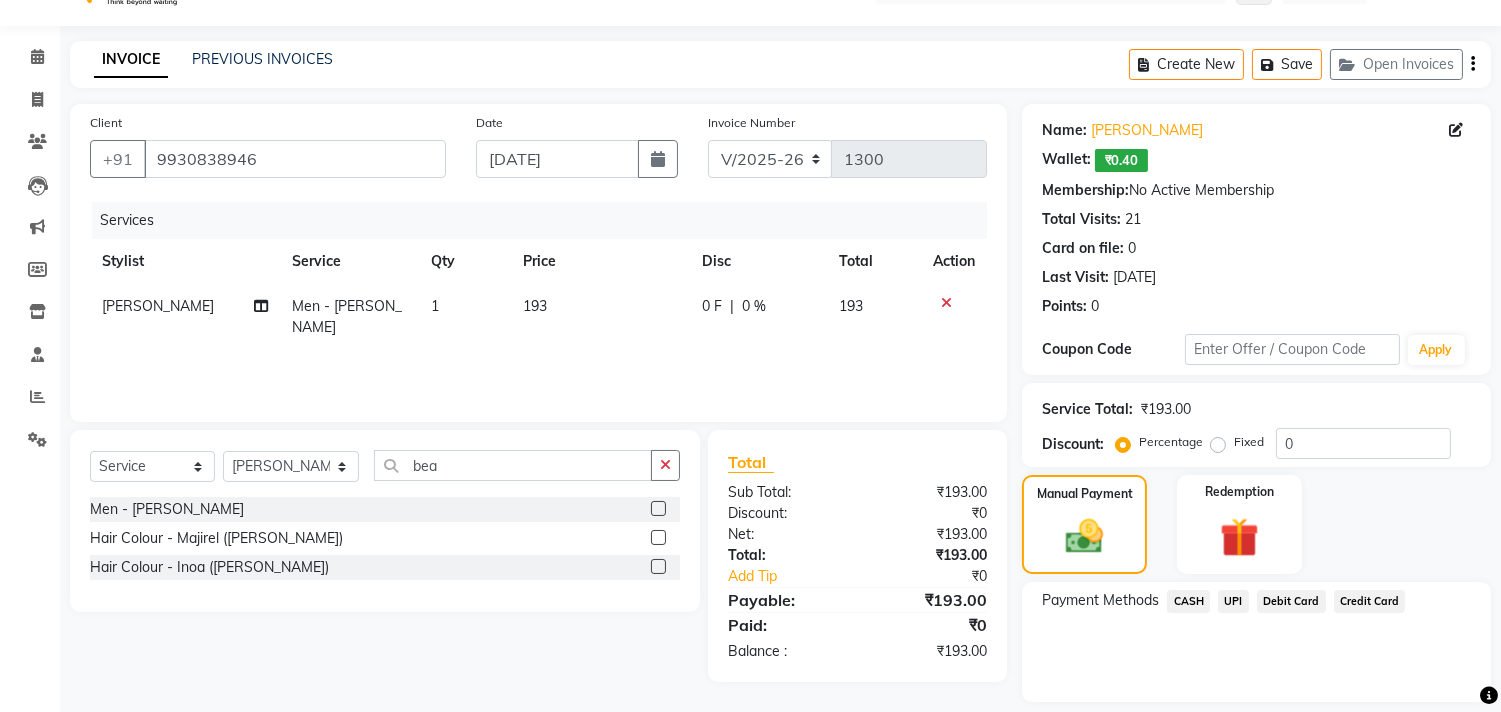 click on "UPI" 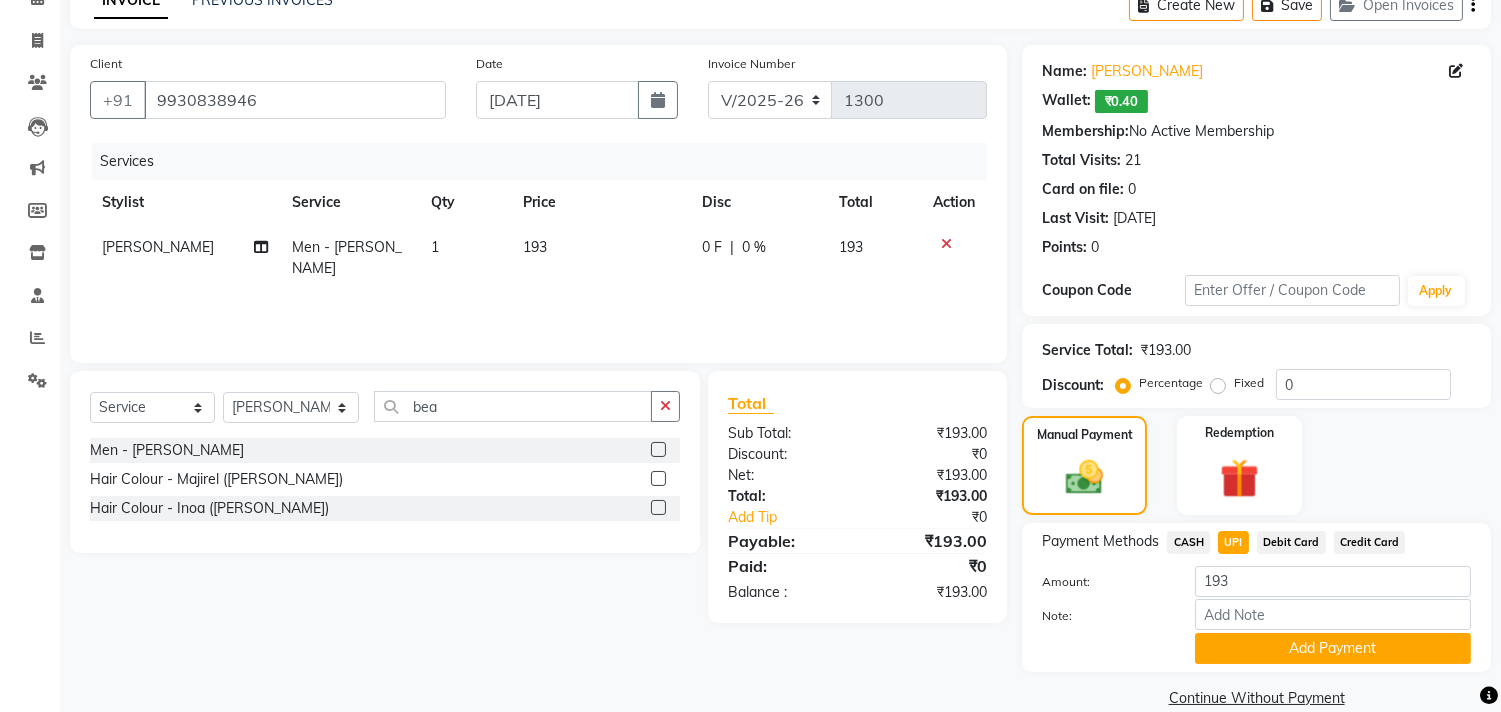 scroll, scrollTop: 135, scrollLeft: 0, axis: vertical 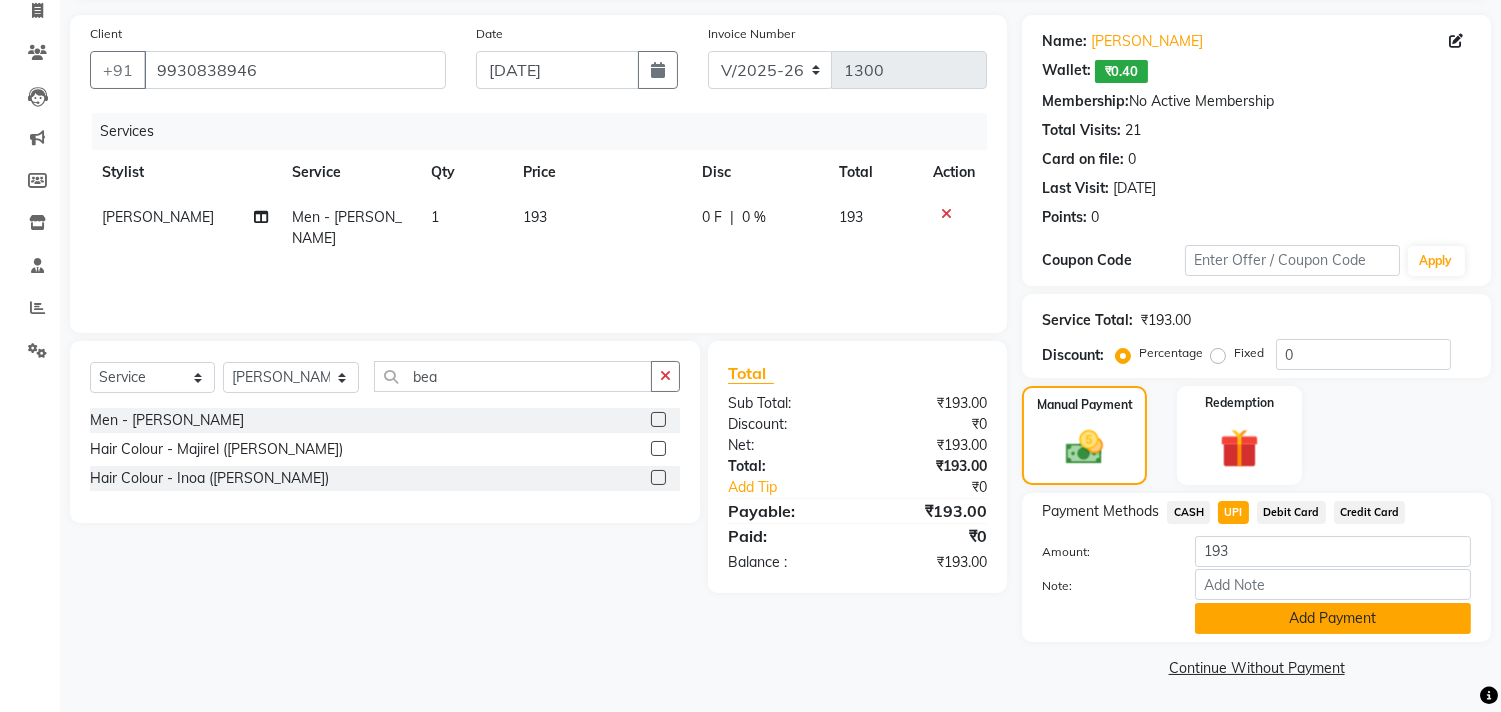 click on "Add Payment" 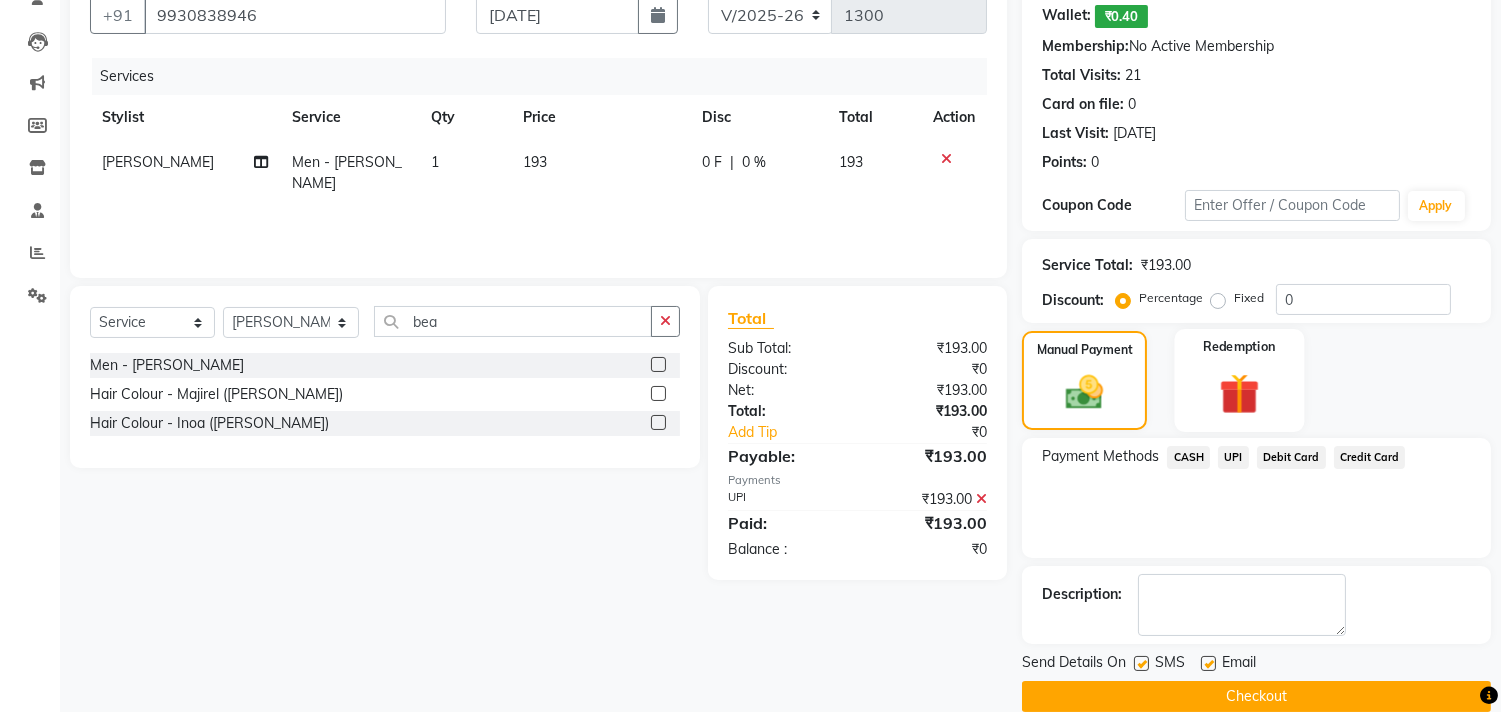 scroll, scrollTop: 218, scrollLeft: 0, axis: vertical 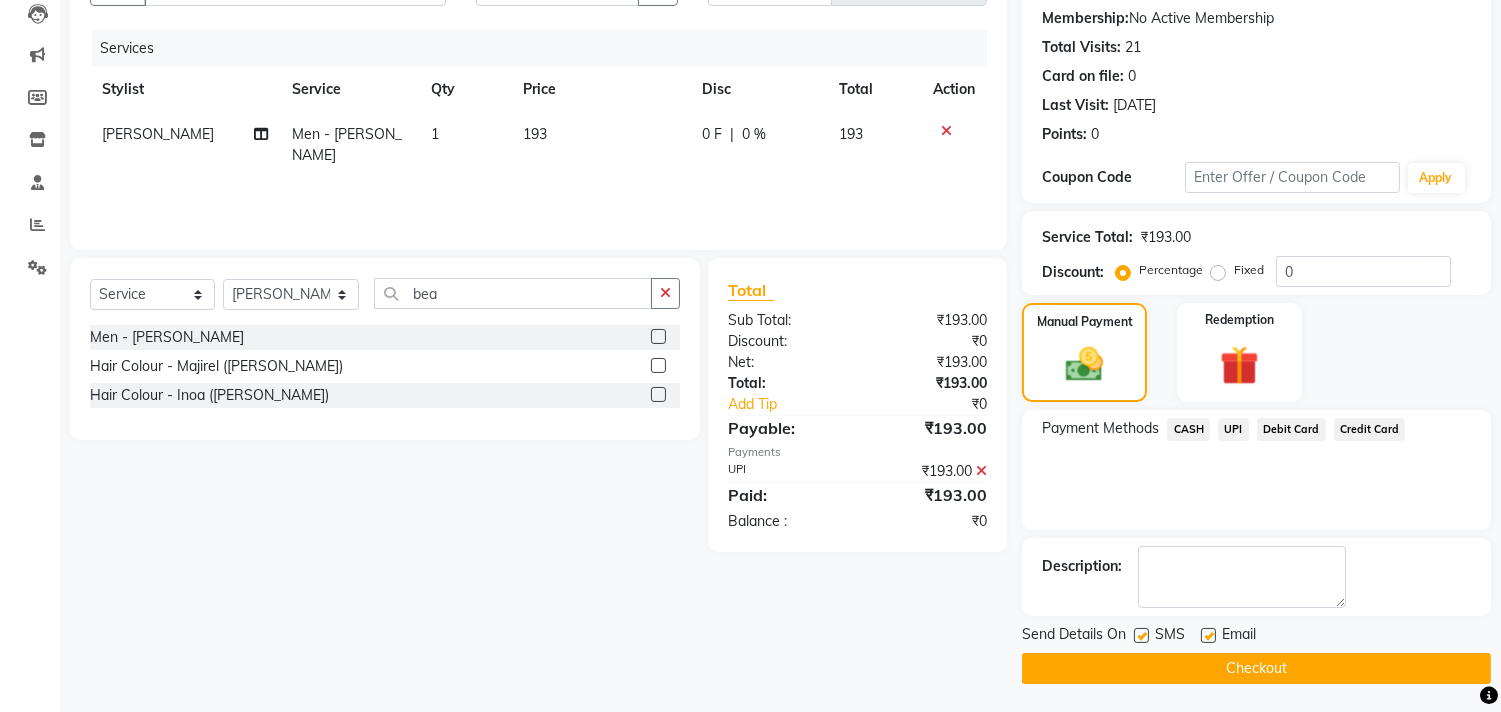 click on "UPI" 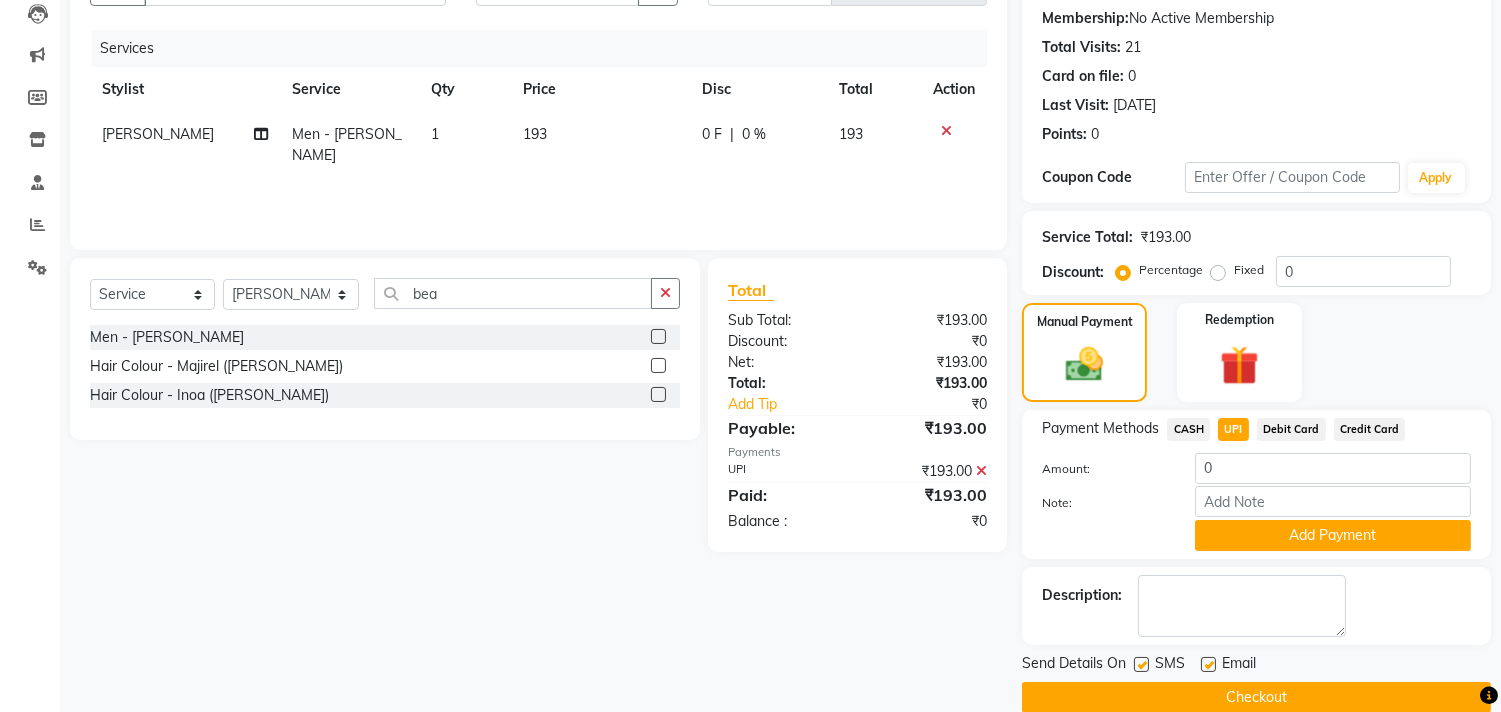 scroll, scrollTop: 248, scrollLeft: 0, axis: vertical 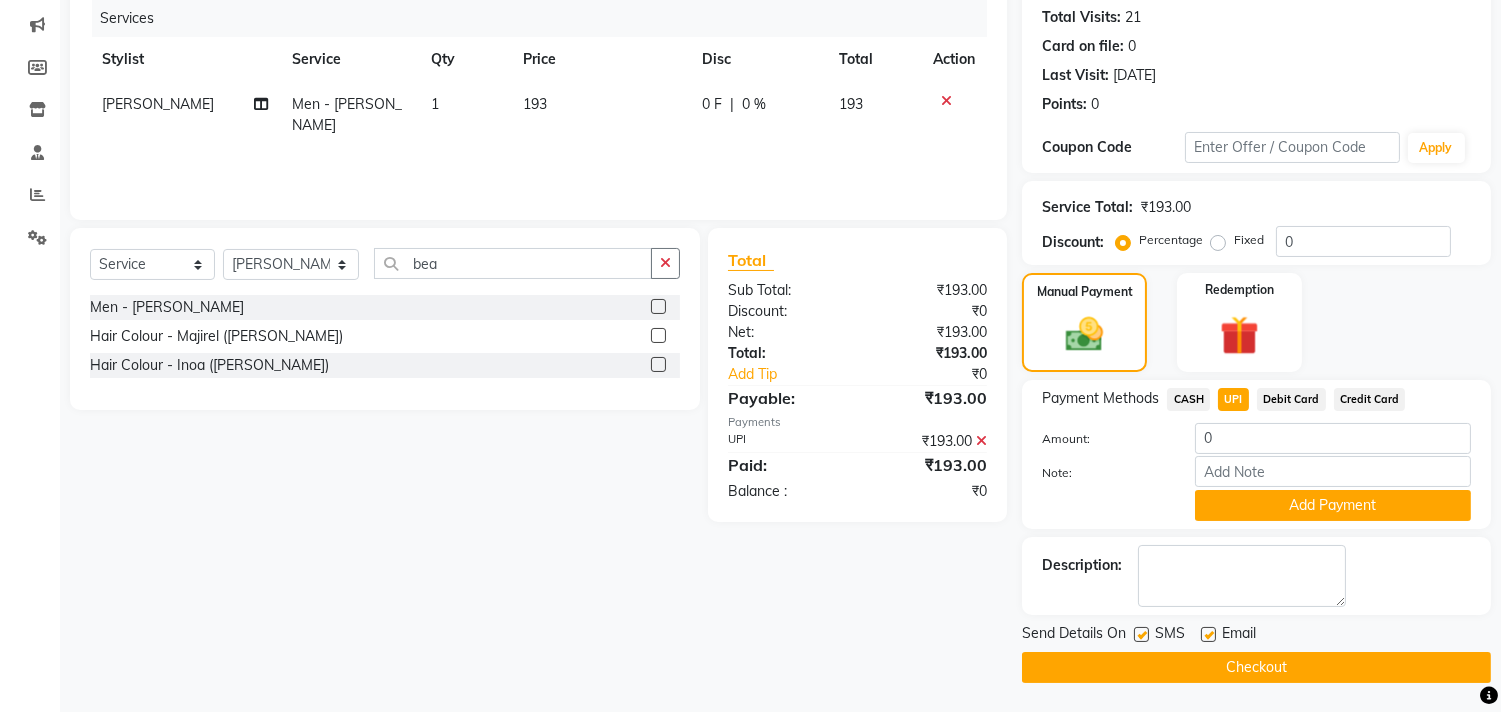 click on "Checkout" 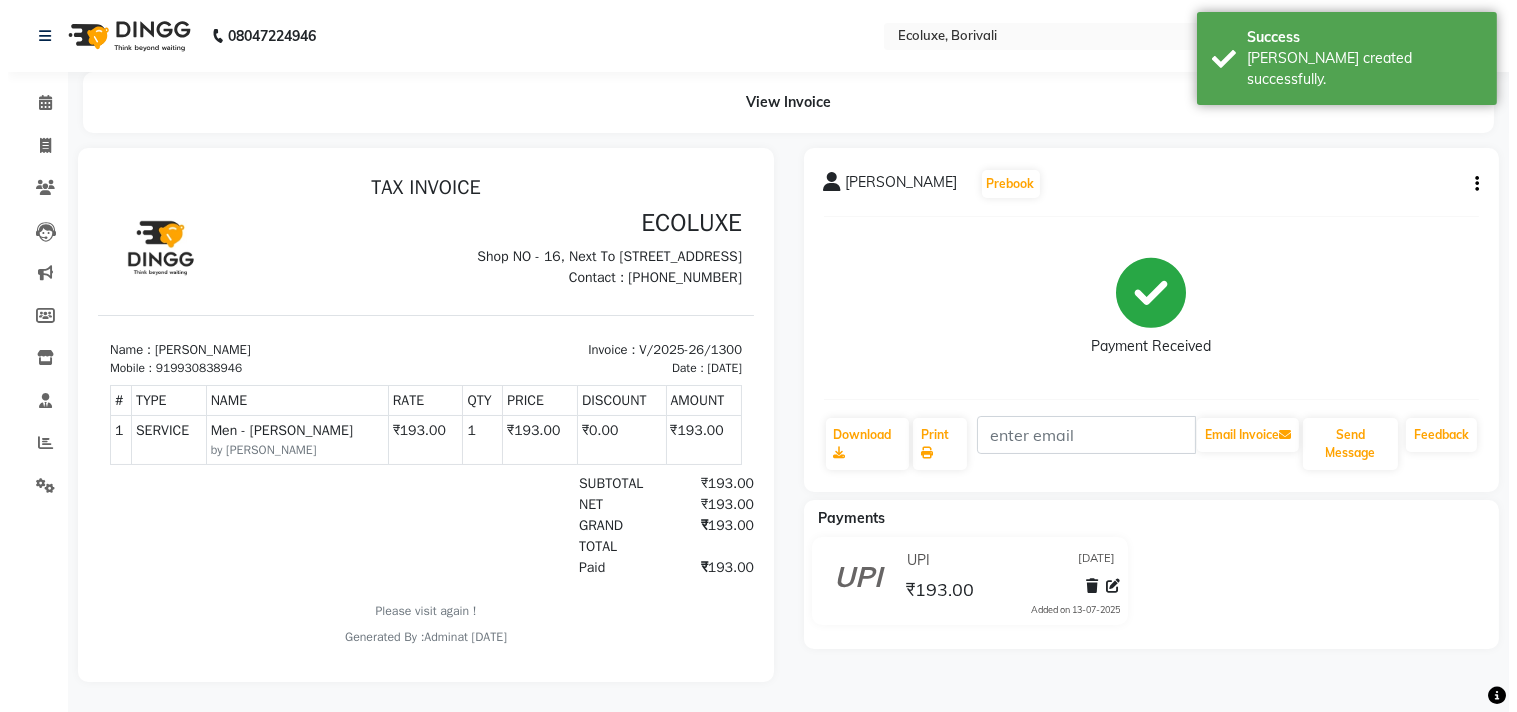 scroll, scrollTop: 0, scrollLeft: 0, axis: both 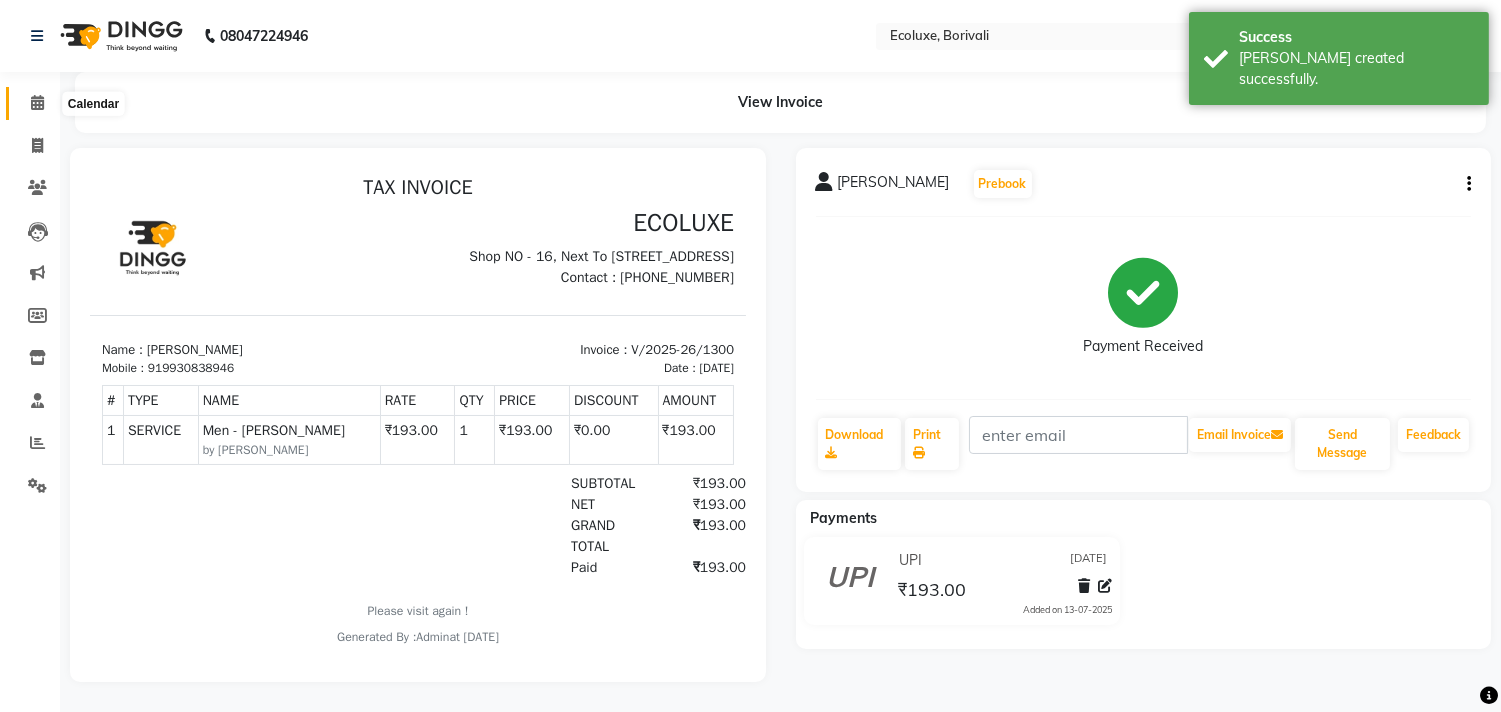 click 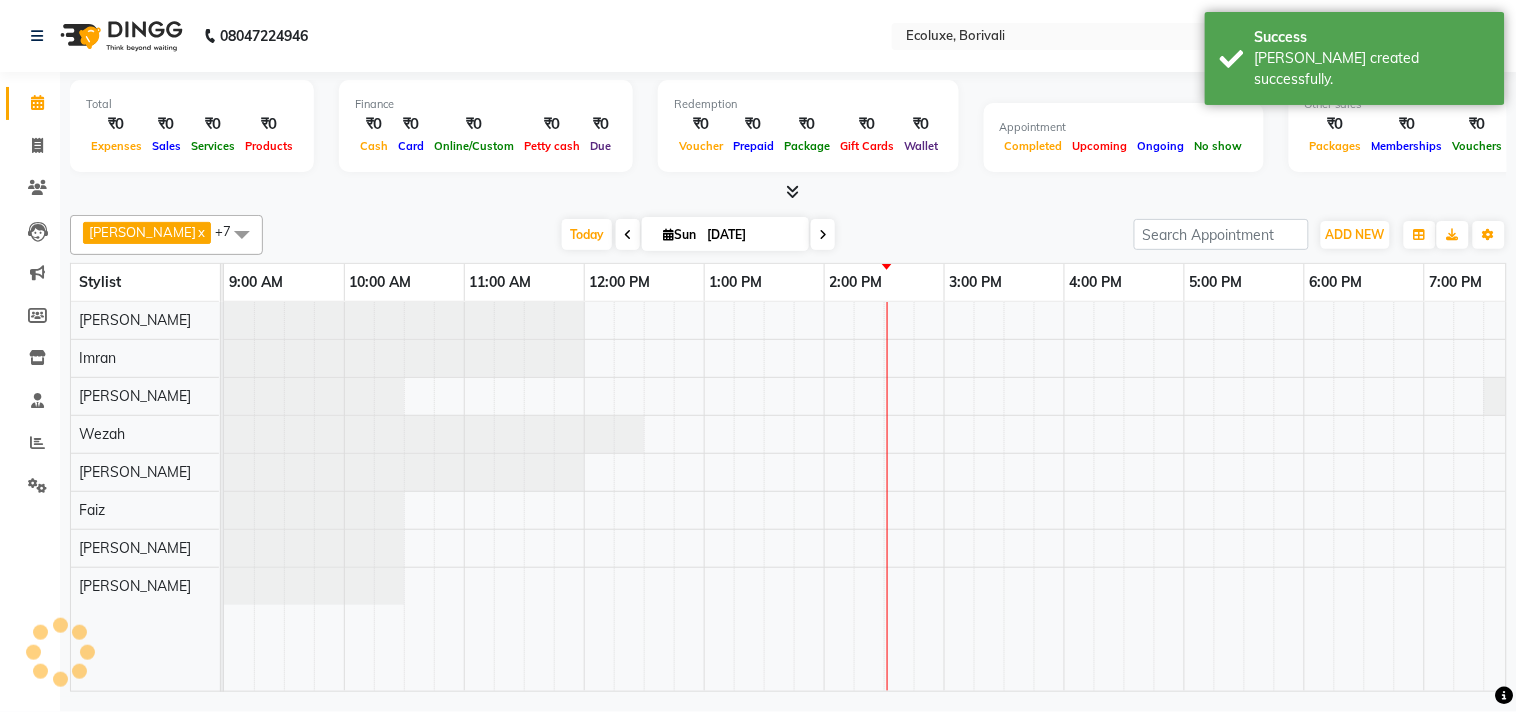 scroll, scrollTop: 0, scrollLeft: 0, axis: both 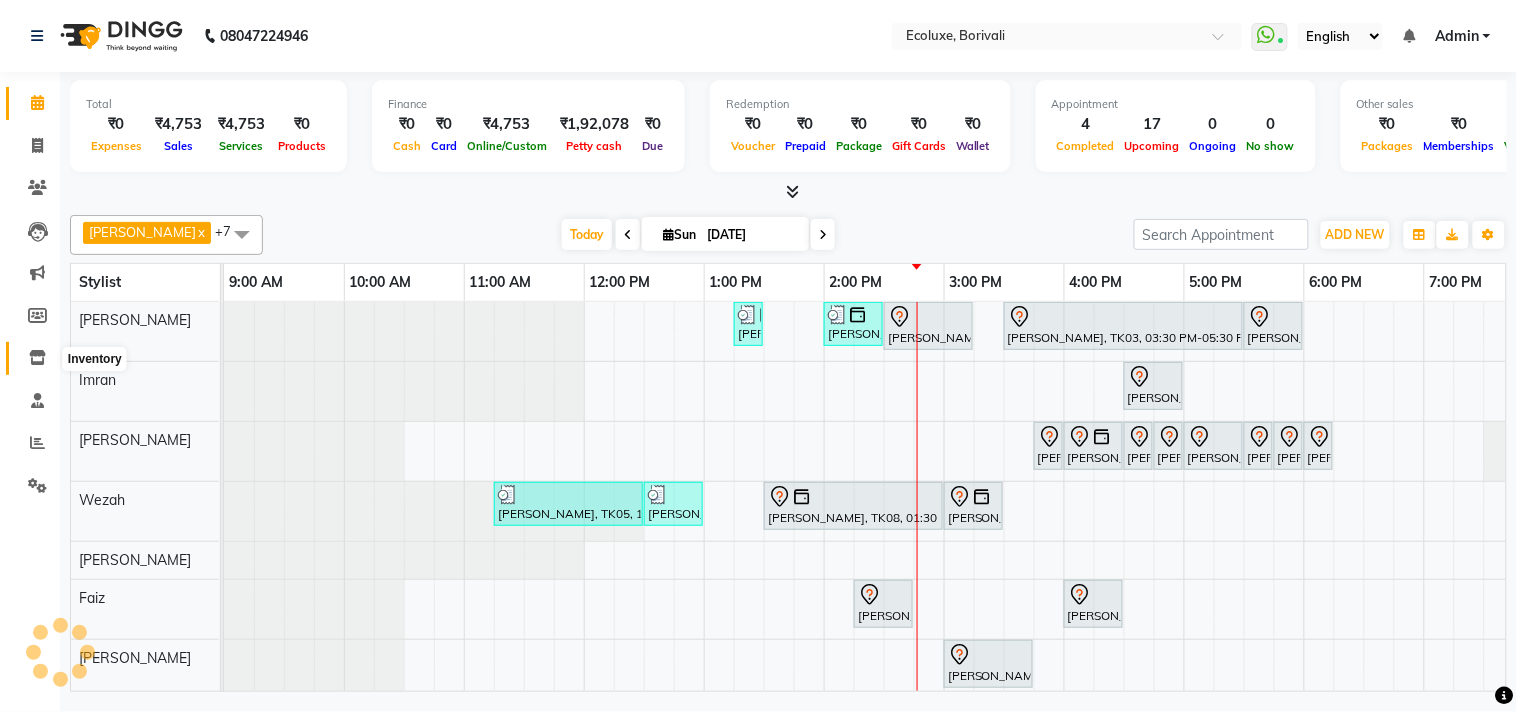 click 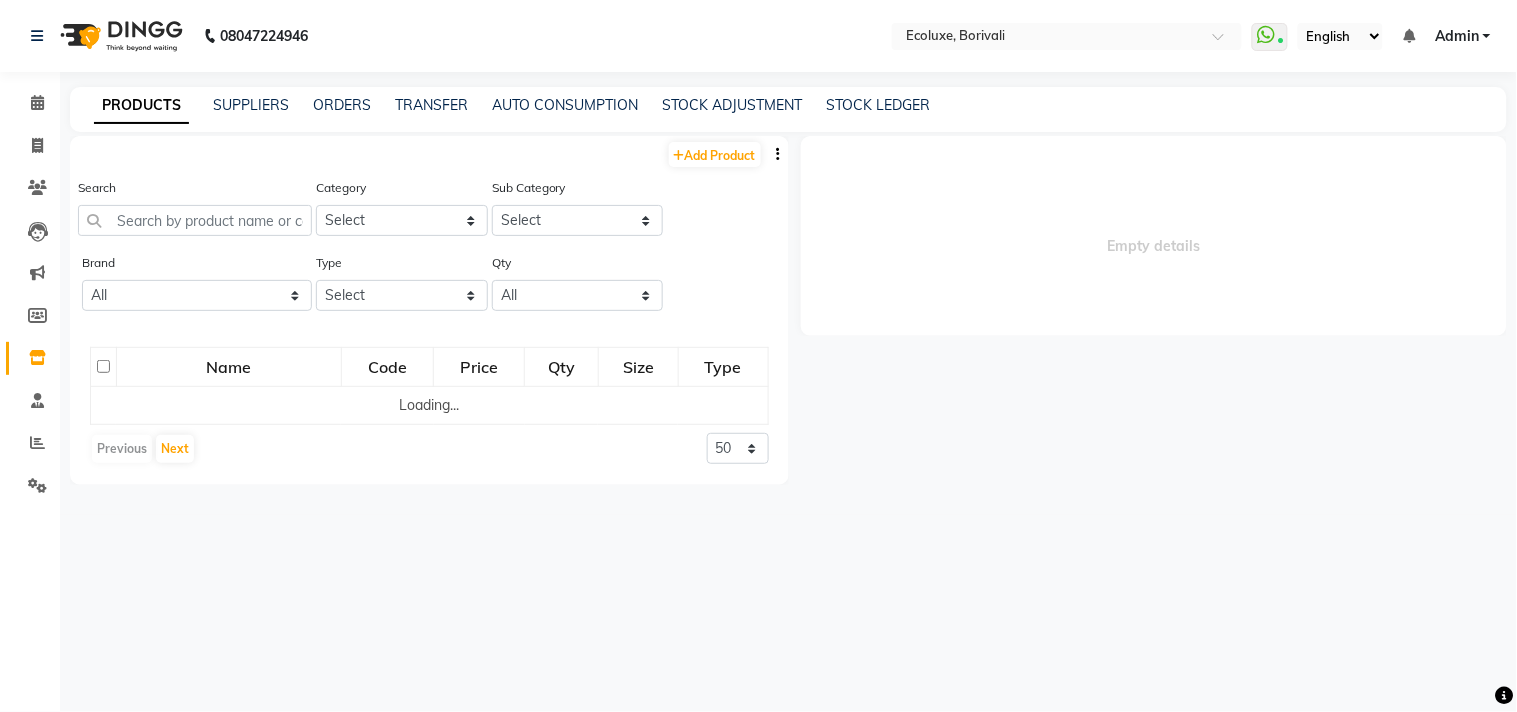 select 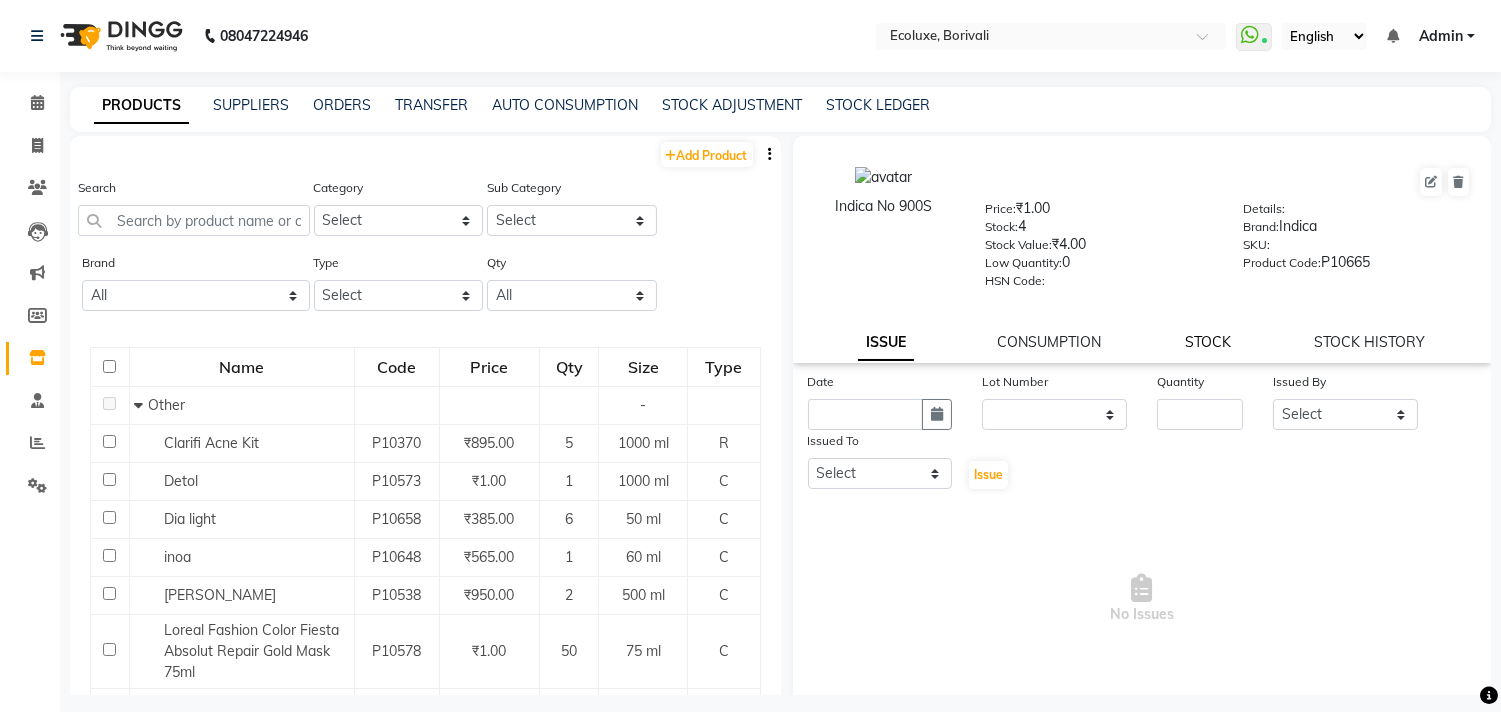 click on "STOCK" 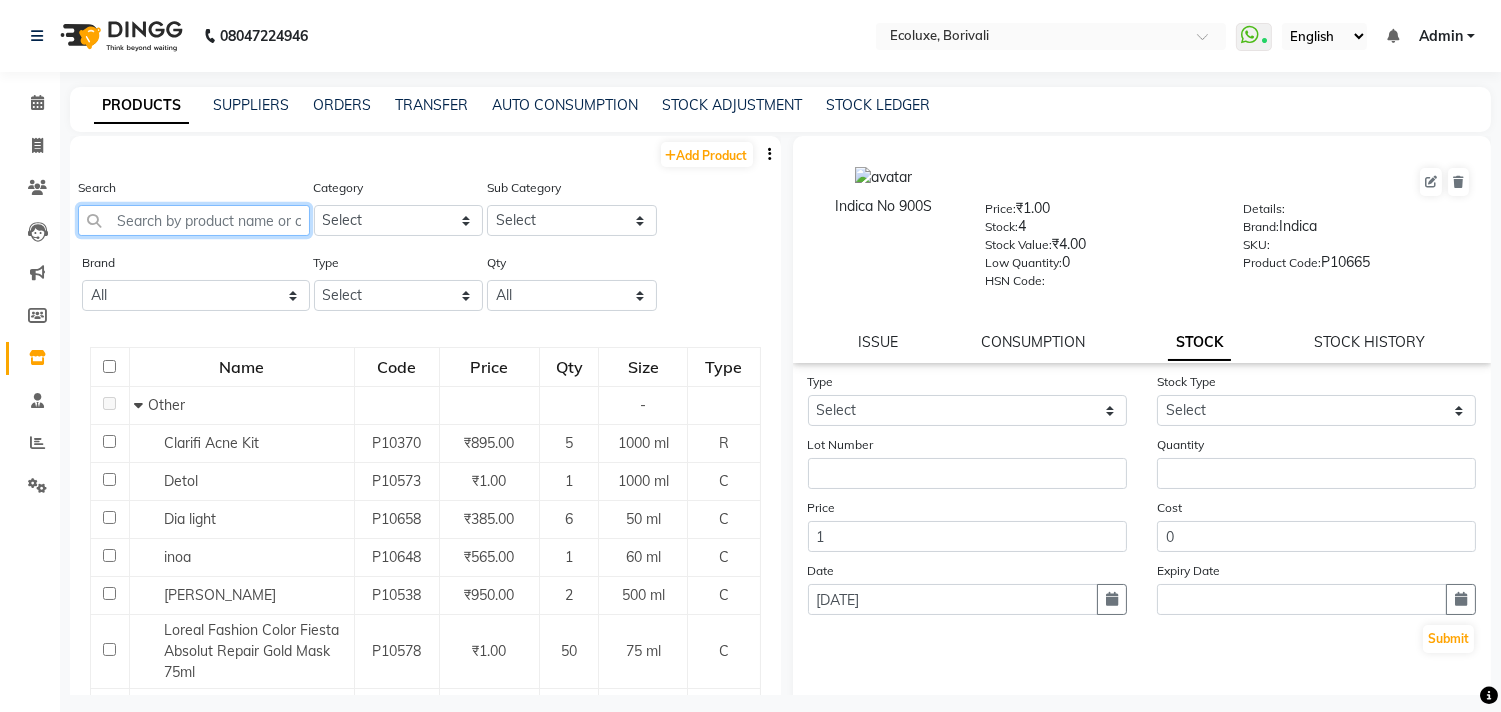 click 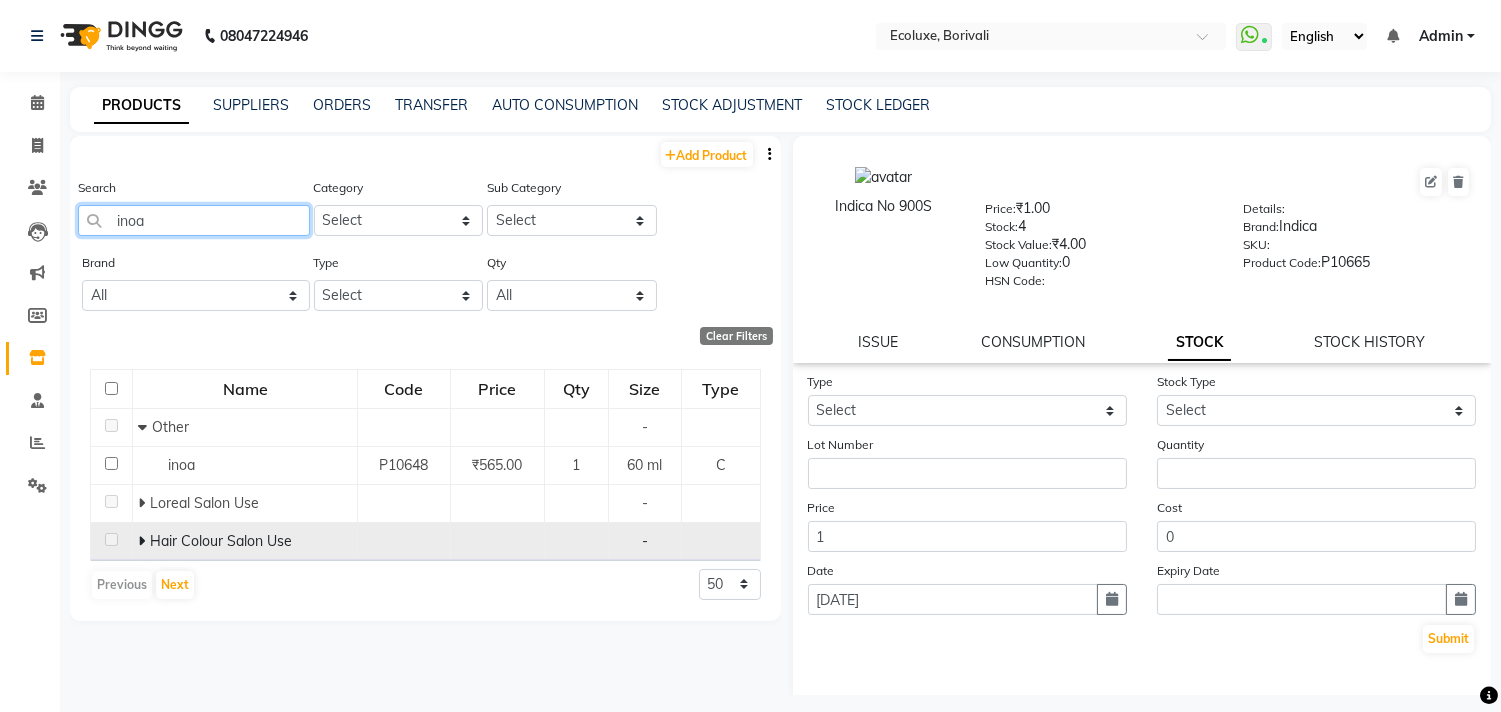 type on "inoa" 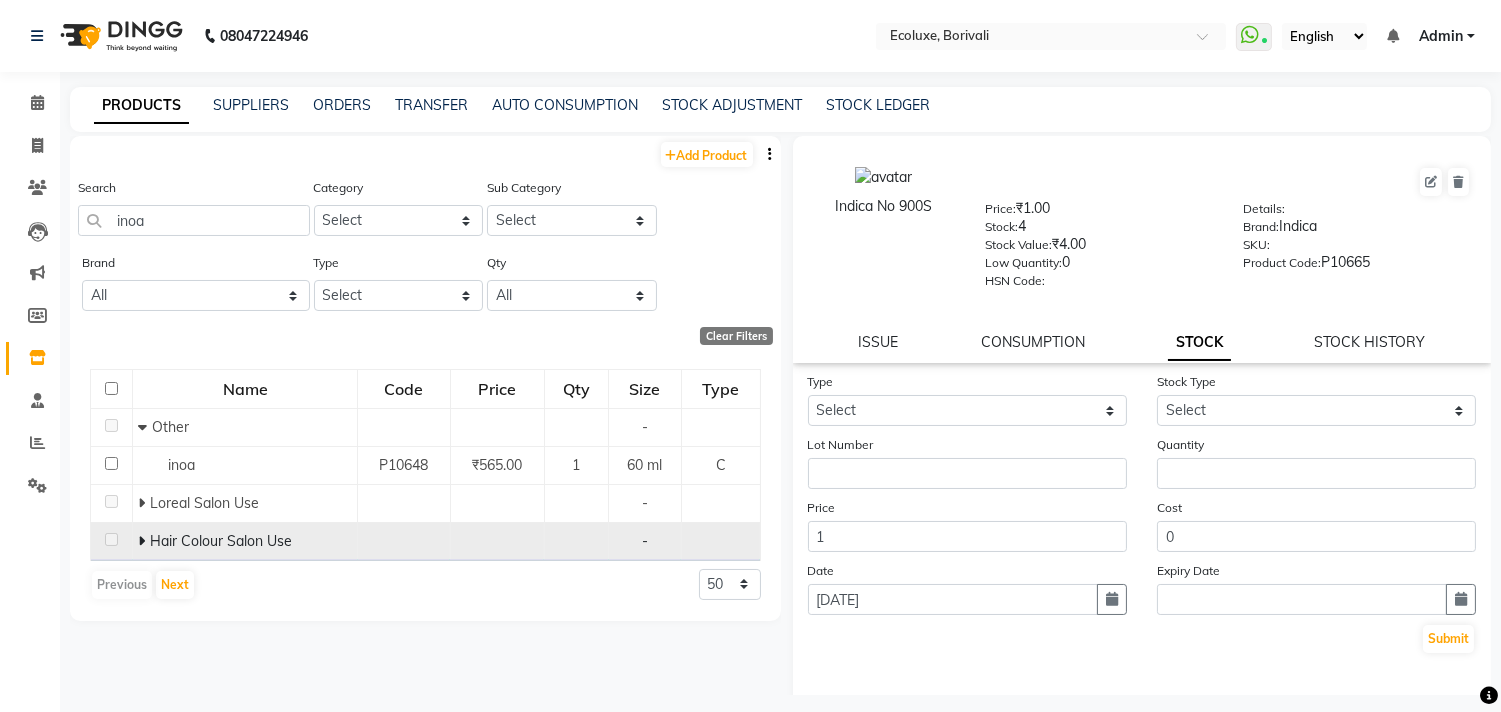 click on "Hair Colour Salon Use" 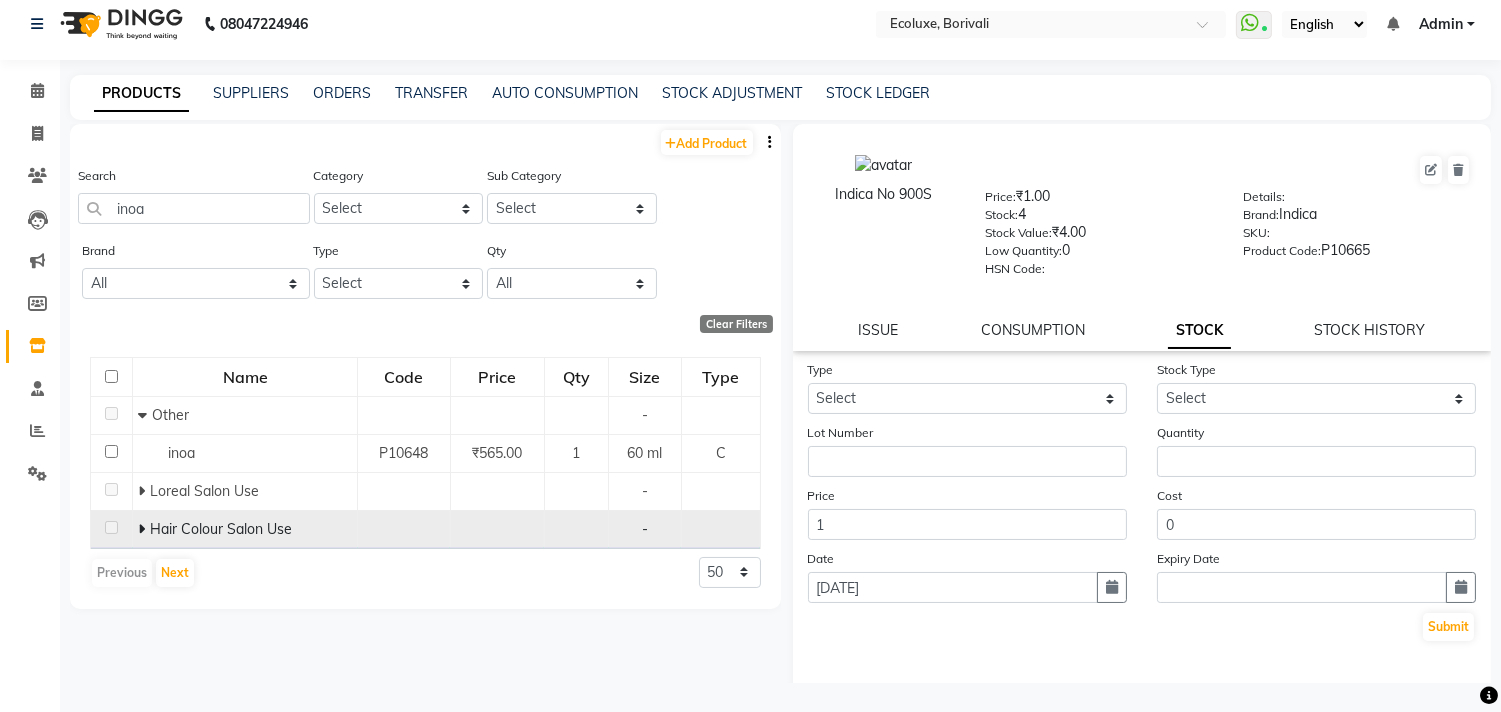 click 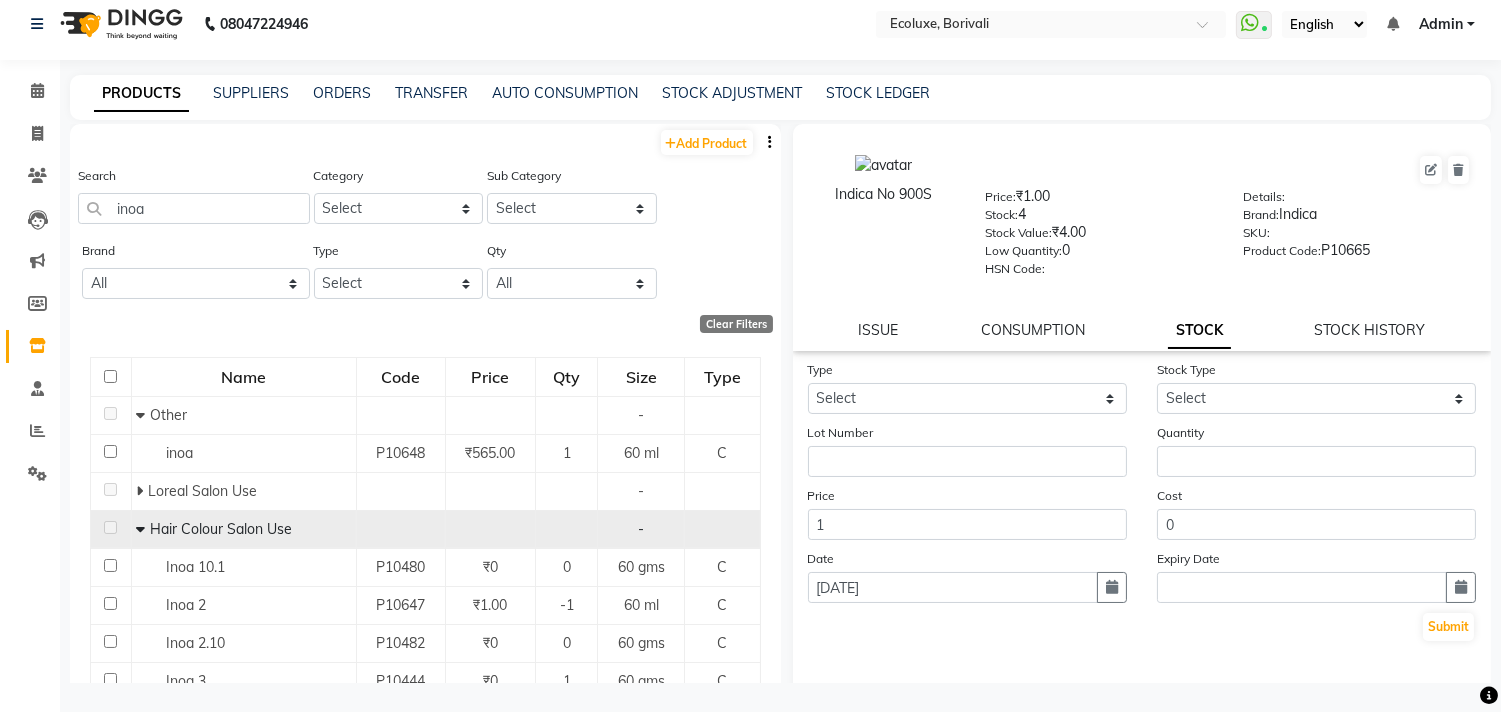 click on "Hair Colour Salon Use" 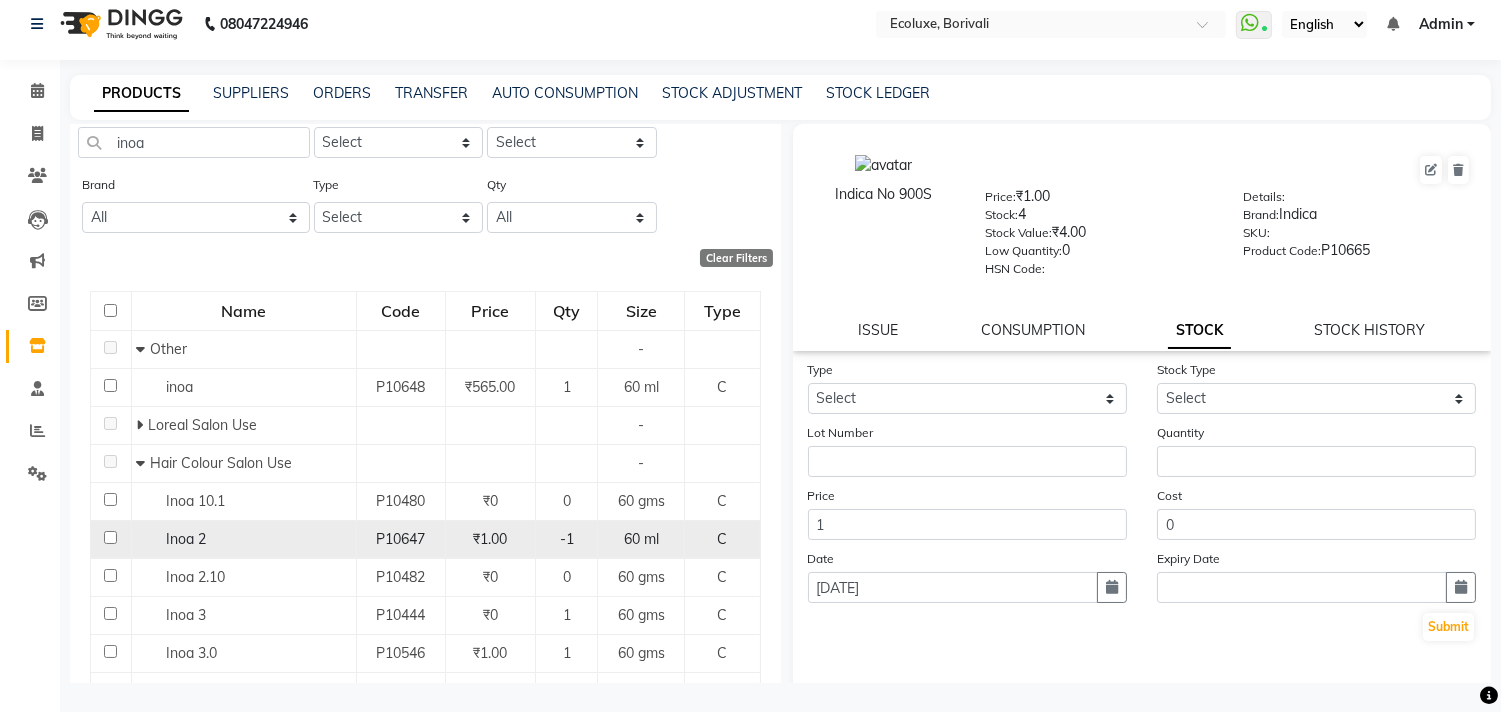 scroll, scrollTop: 222, scrollLeft: 0, axis: vertical 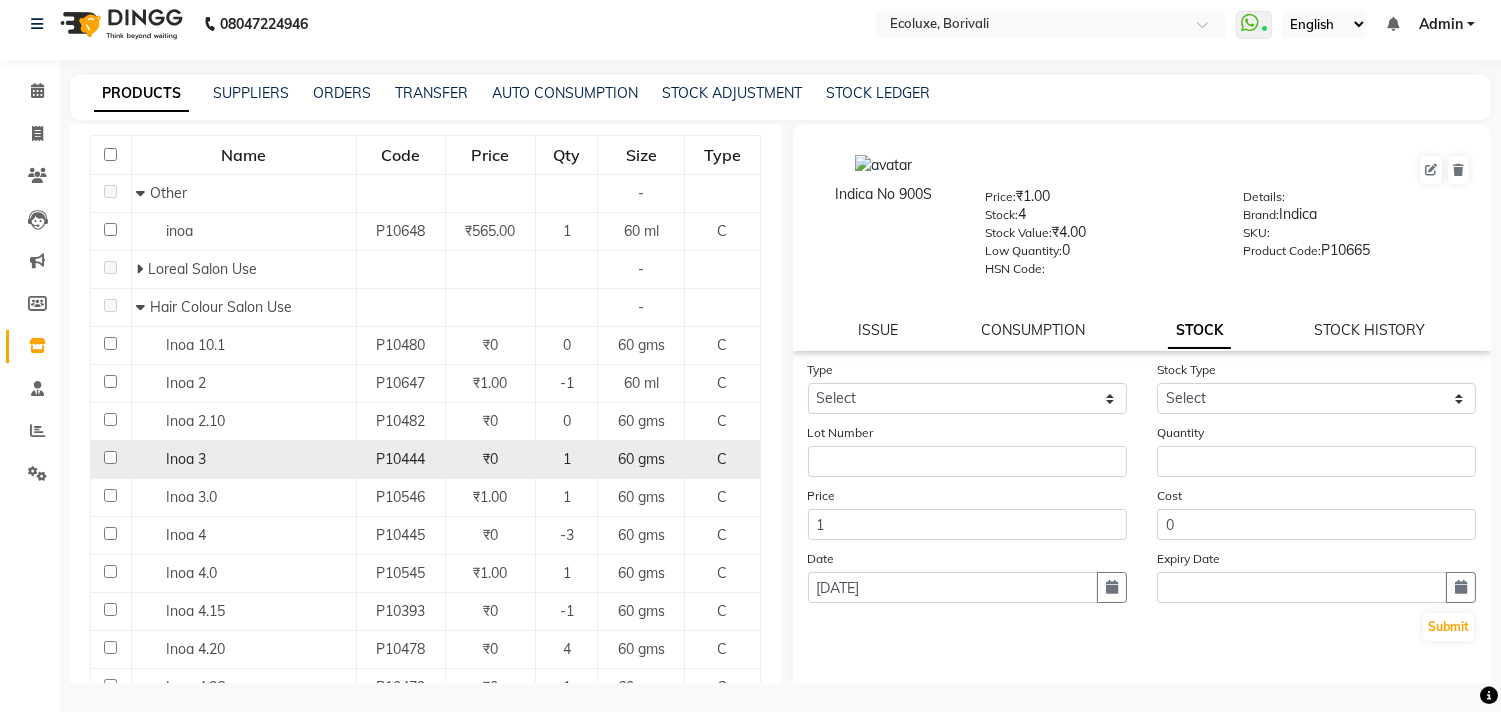 click on "Inoa 3" 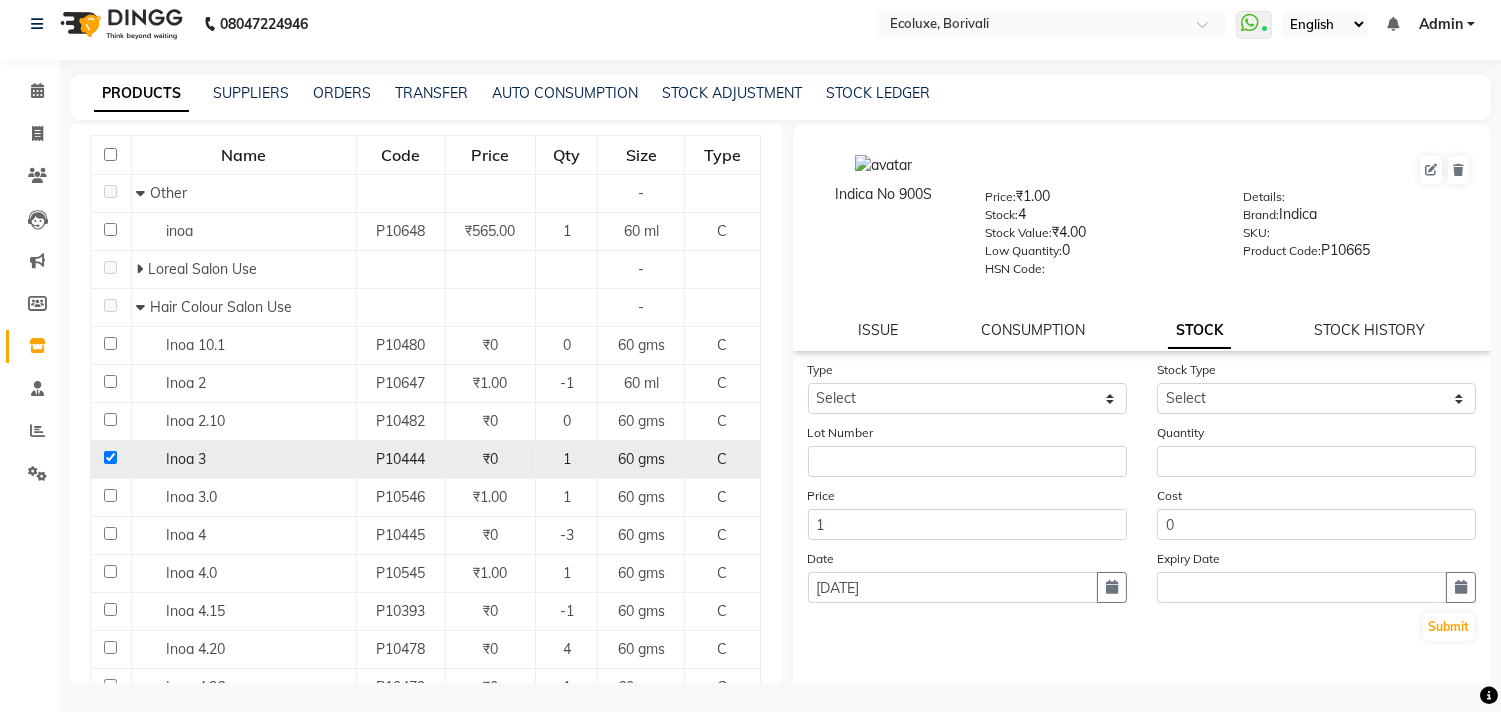 checkbox on "true" 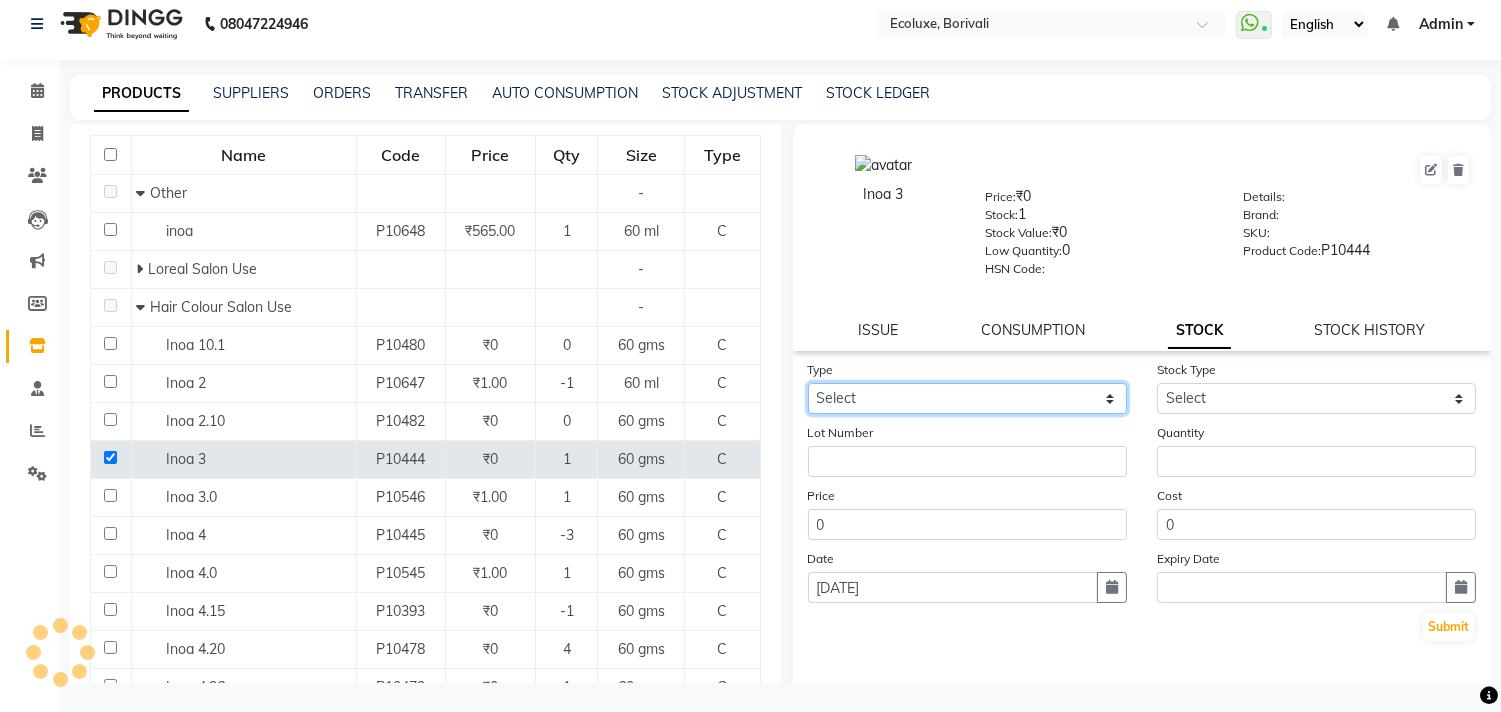 click on "Select In Out" 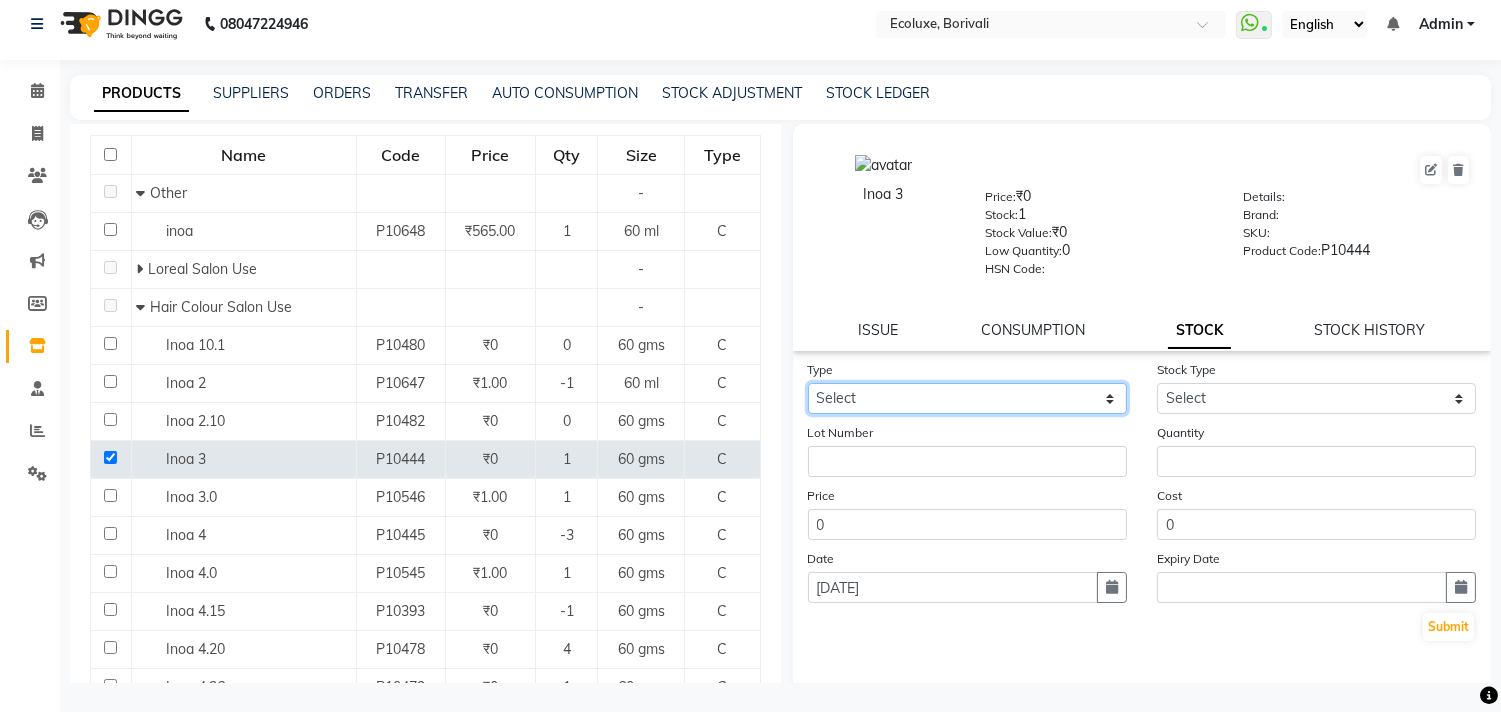 select on "out" 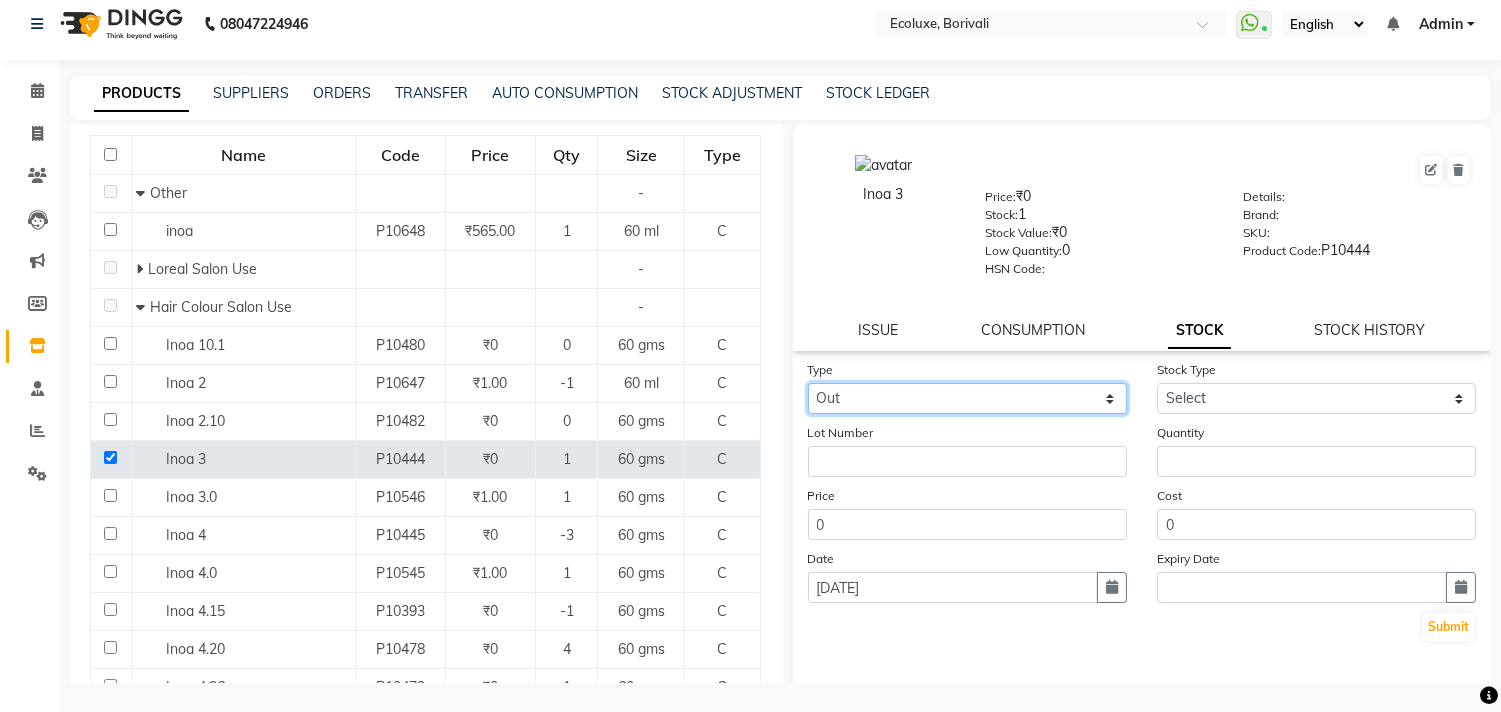 click on "Select In Out" 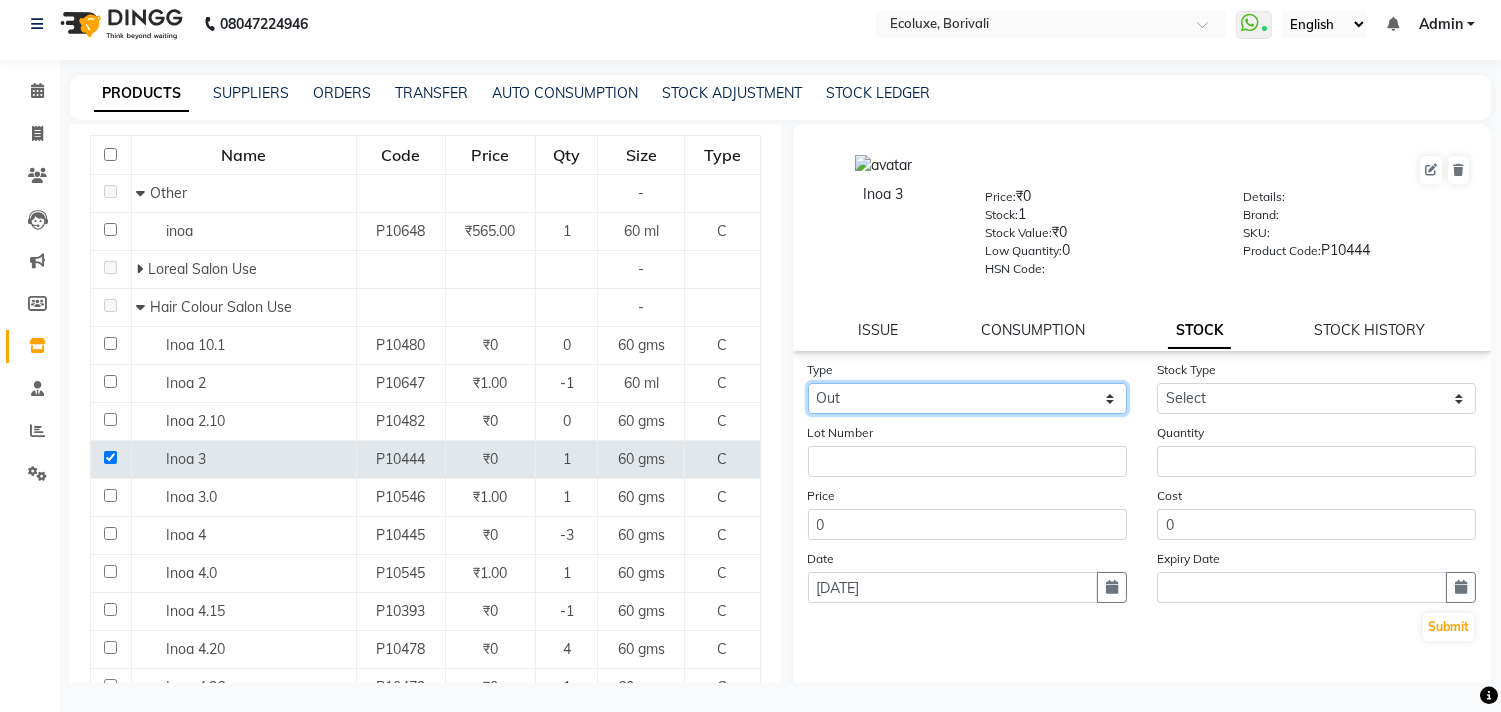 select 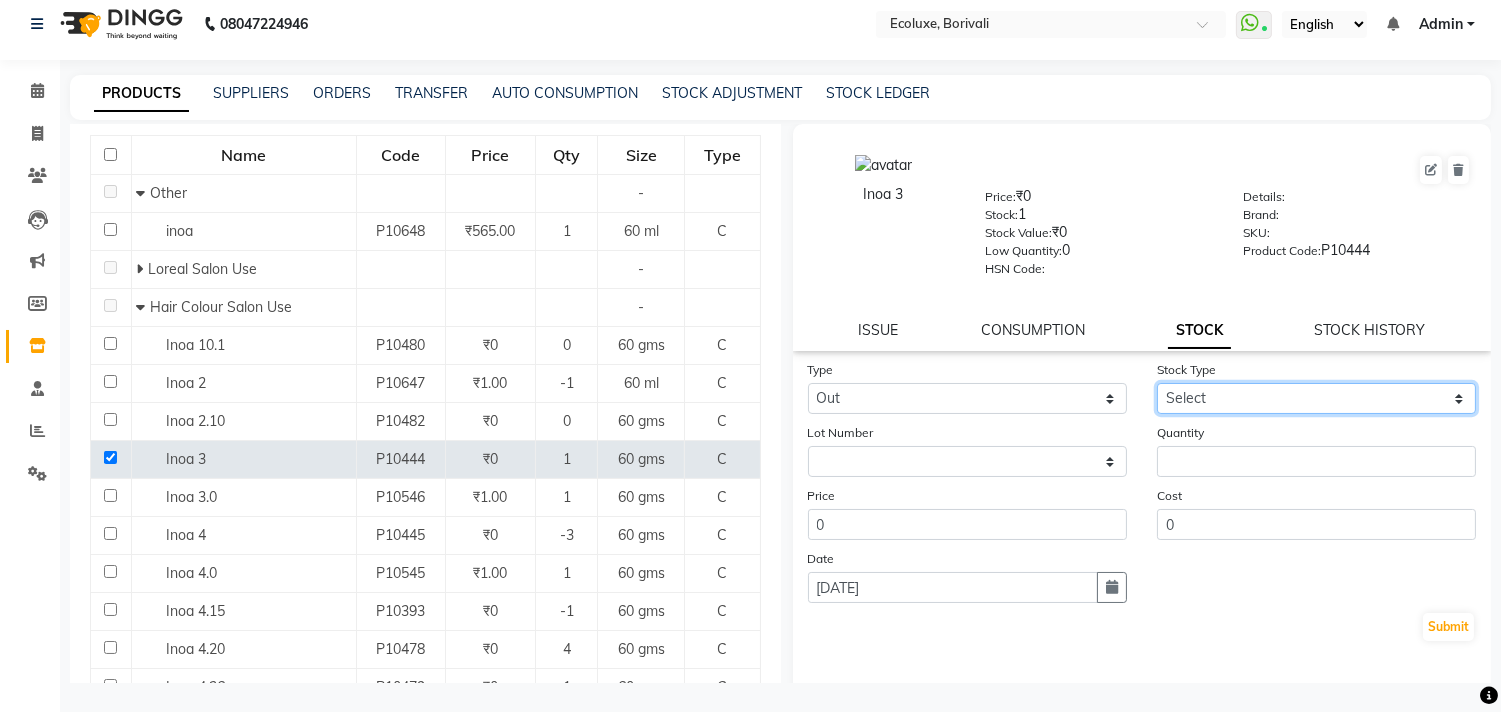 click on "Select Internal Use Damaged Expired Adjustment Return Other" 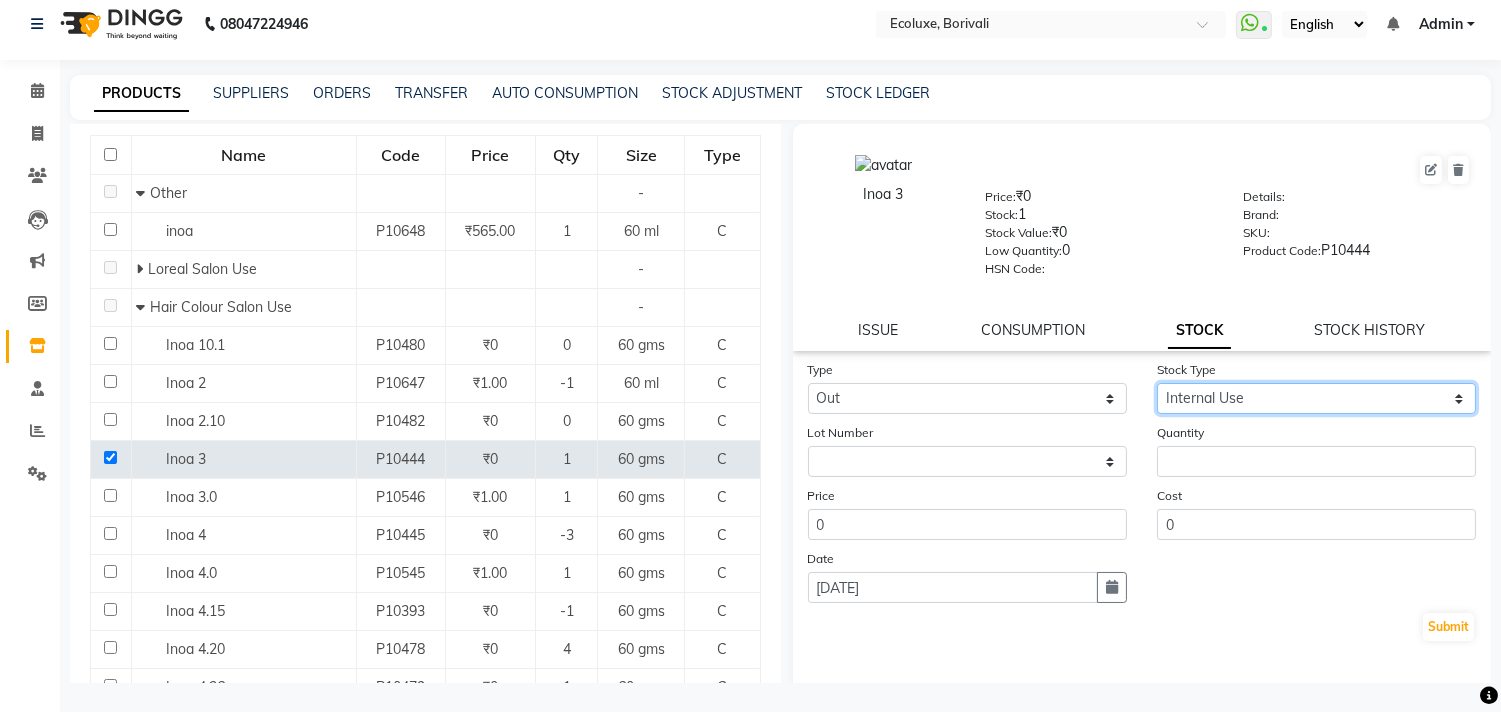 click on "Select Internal Use Damaged Expired Adjustment Return Other" 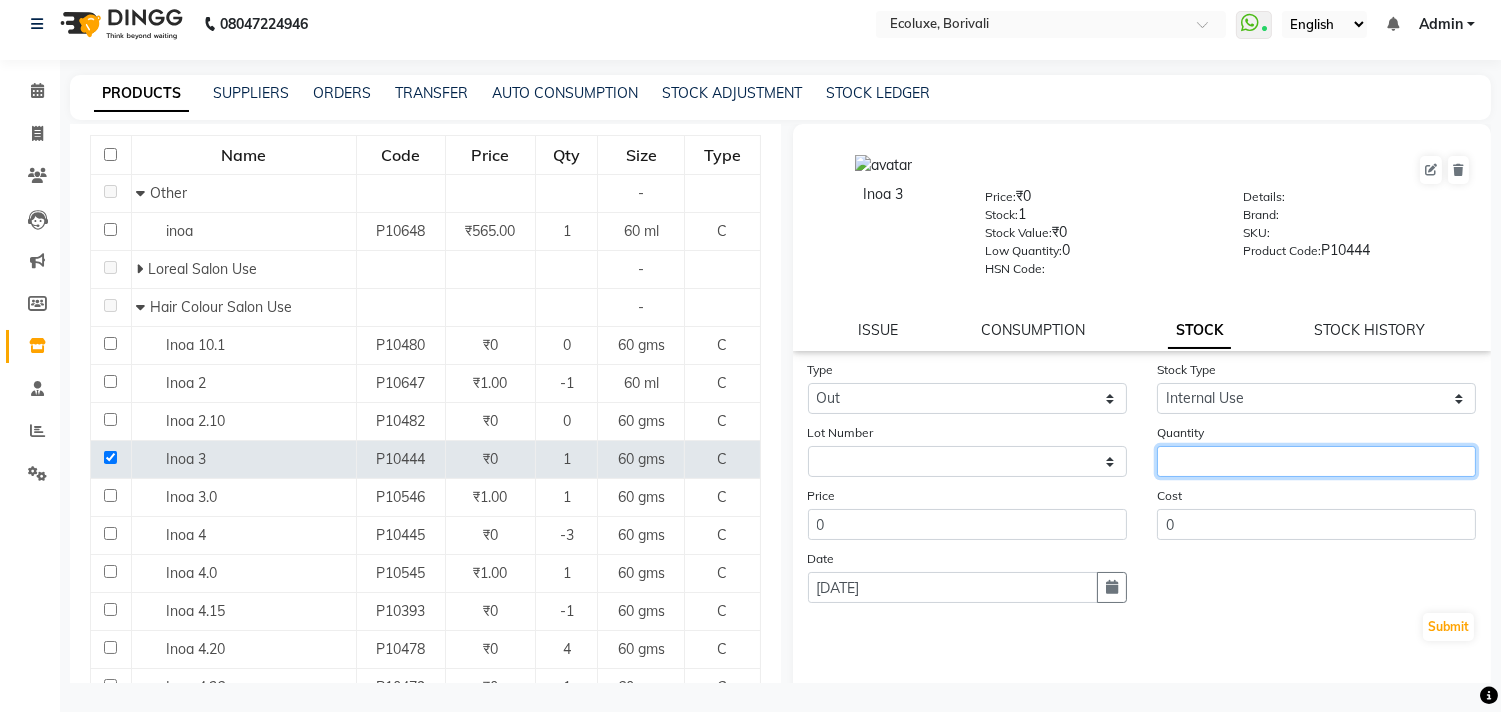 click 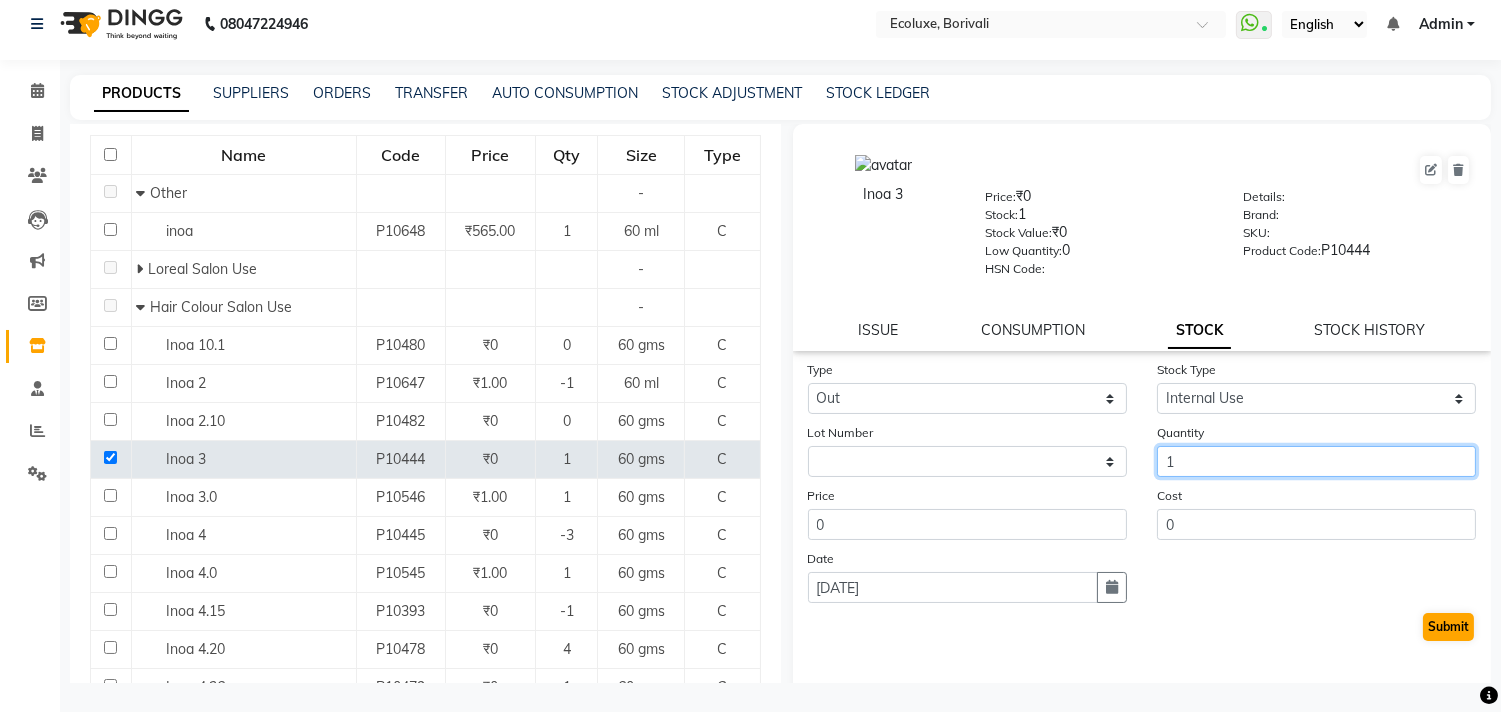 type on "1" 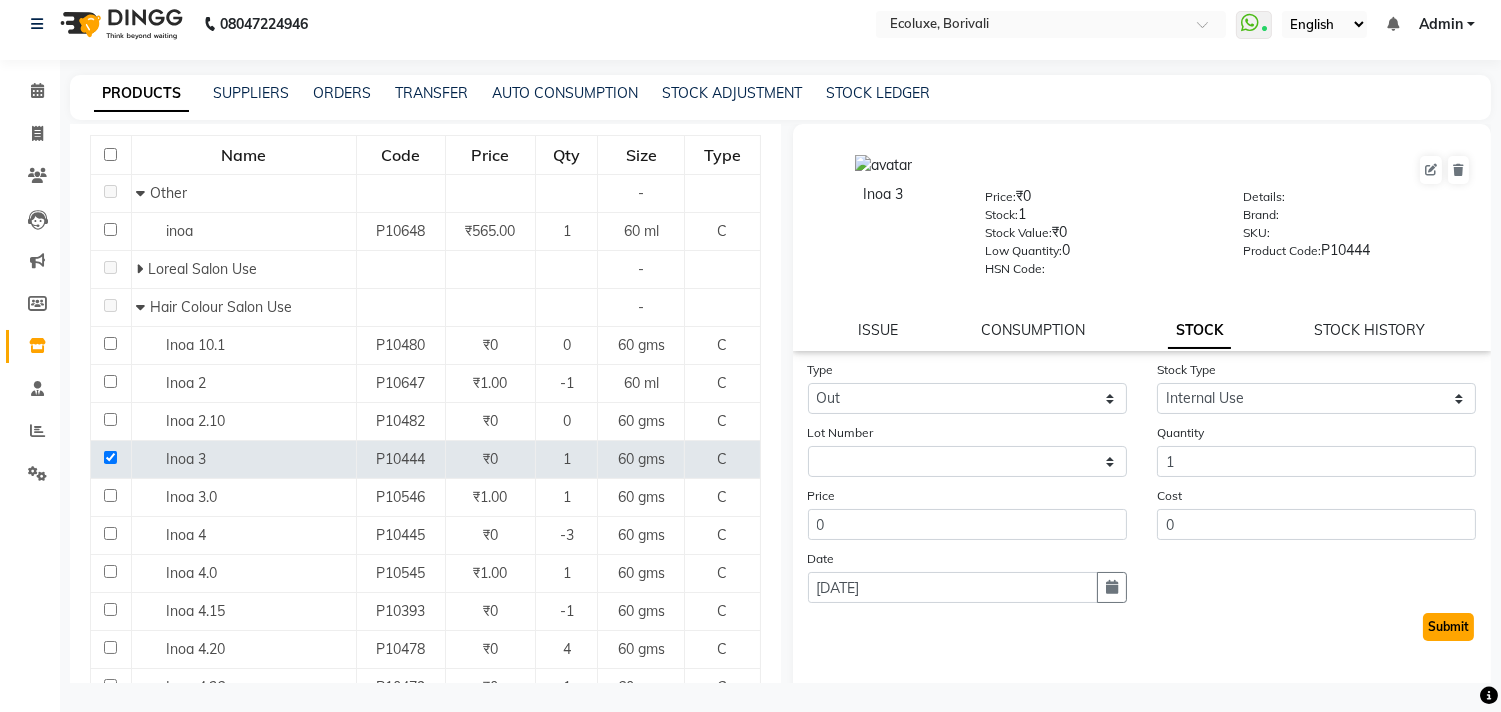click on "Submit" 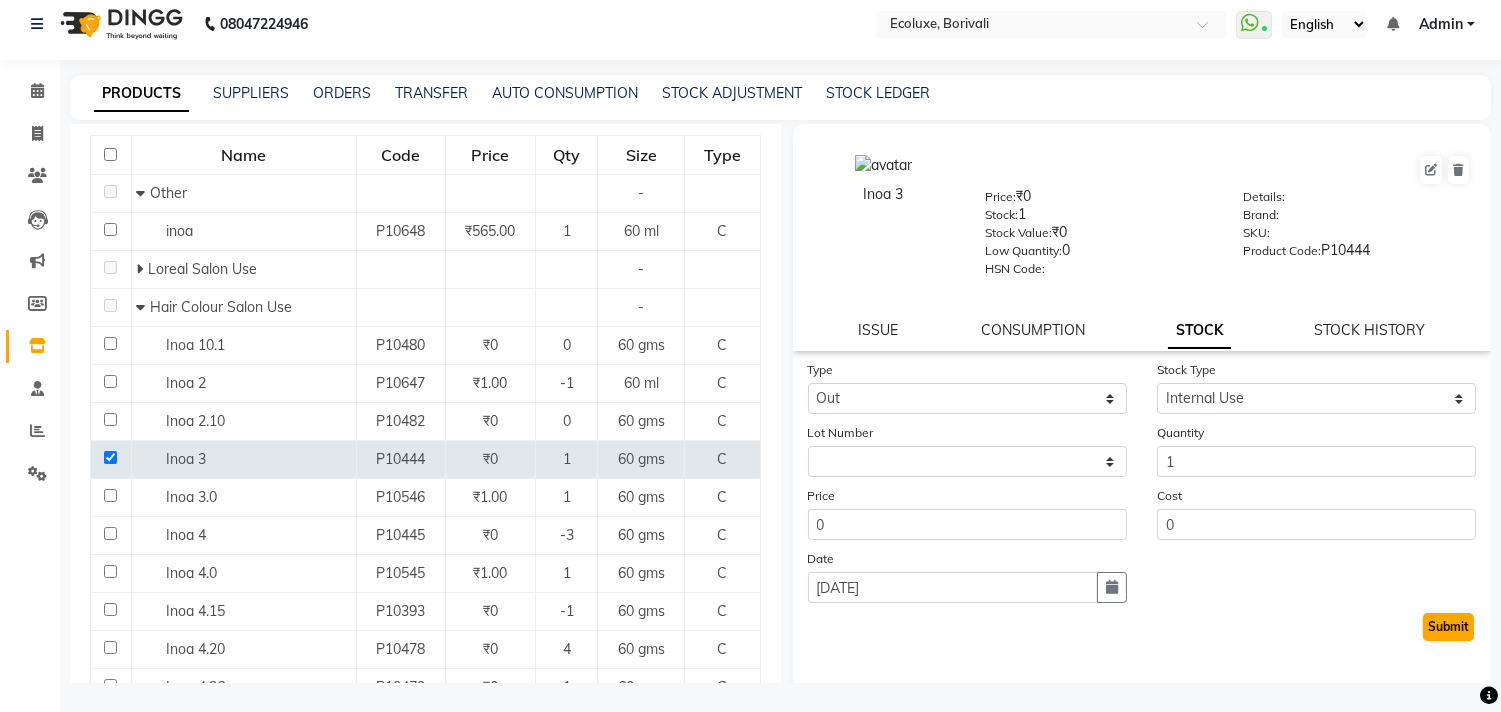 select 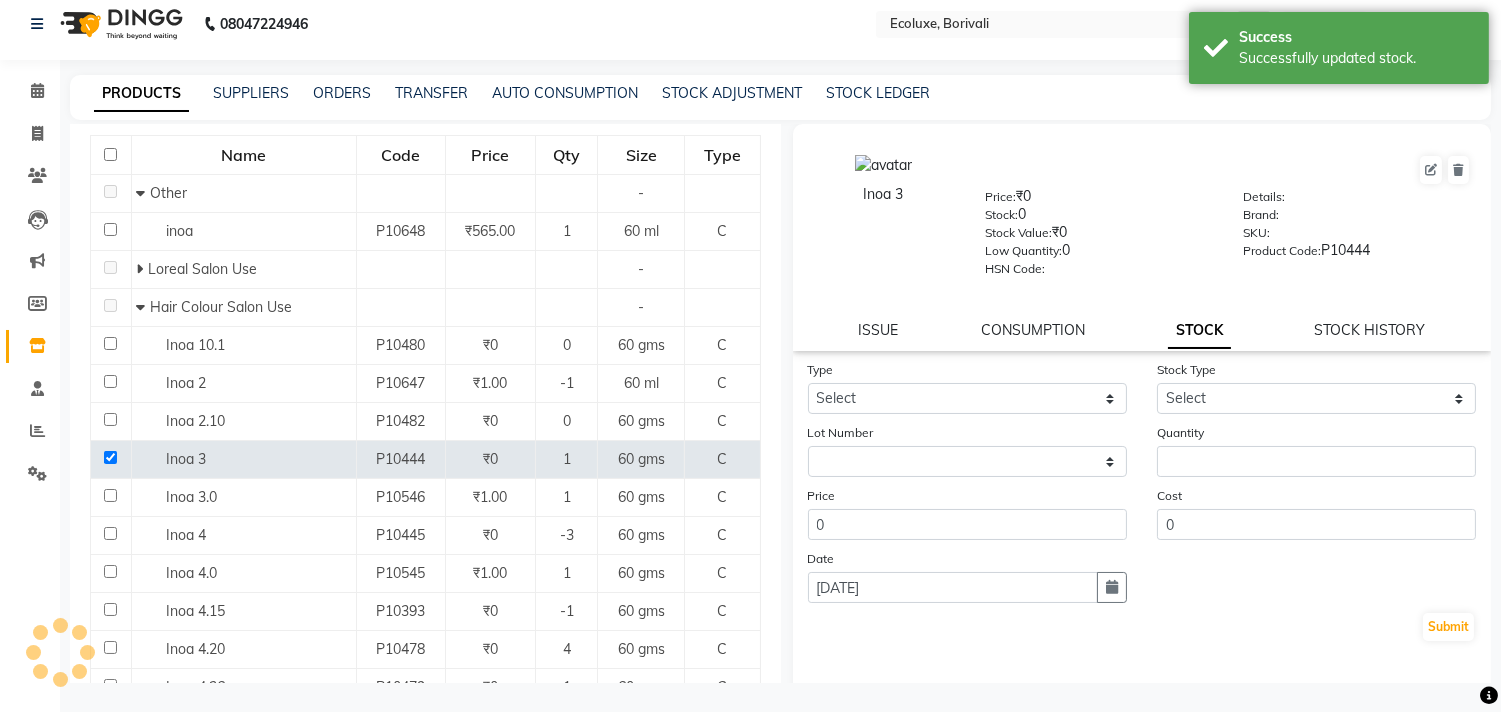 scroll, scrollTop: 0, scrollLeft: 0, axis: both 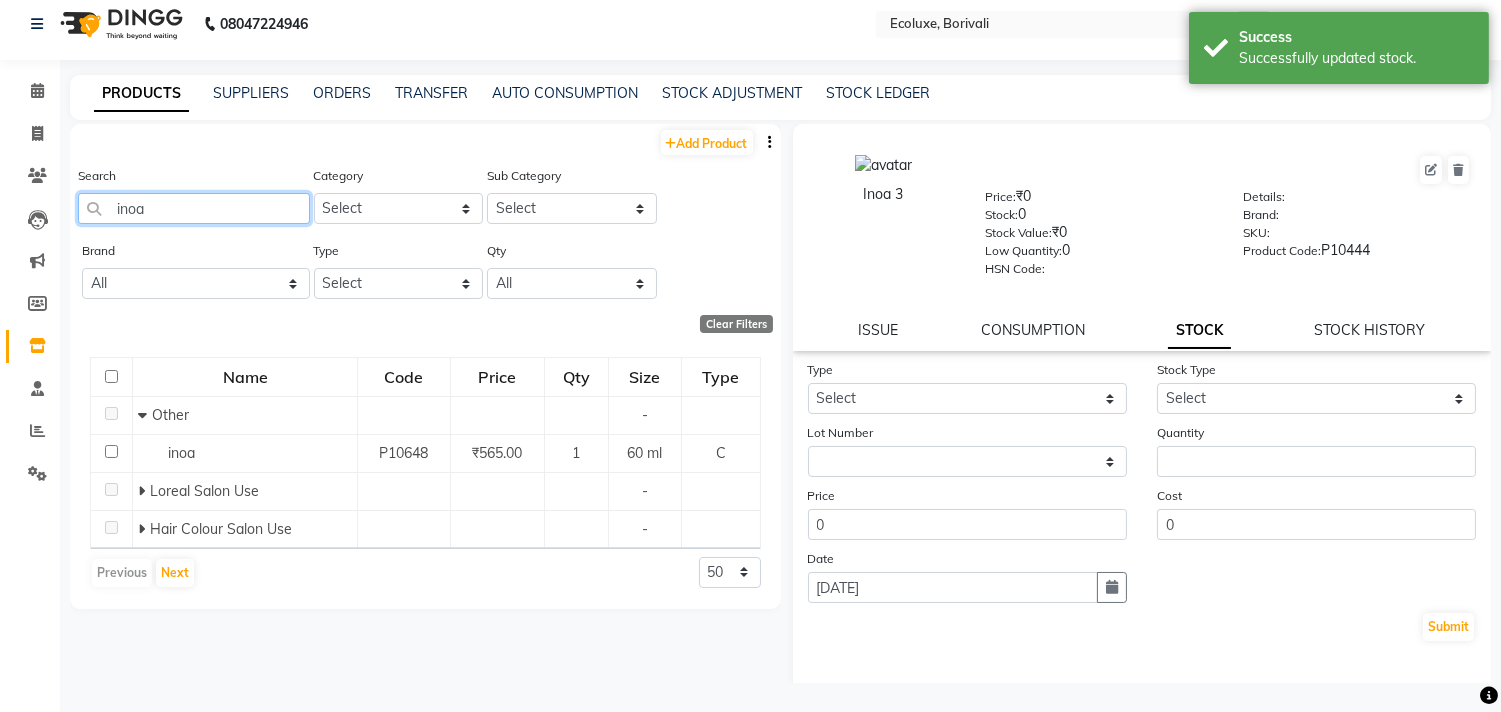 click on "inoa" 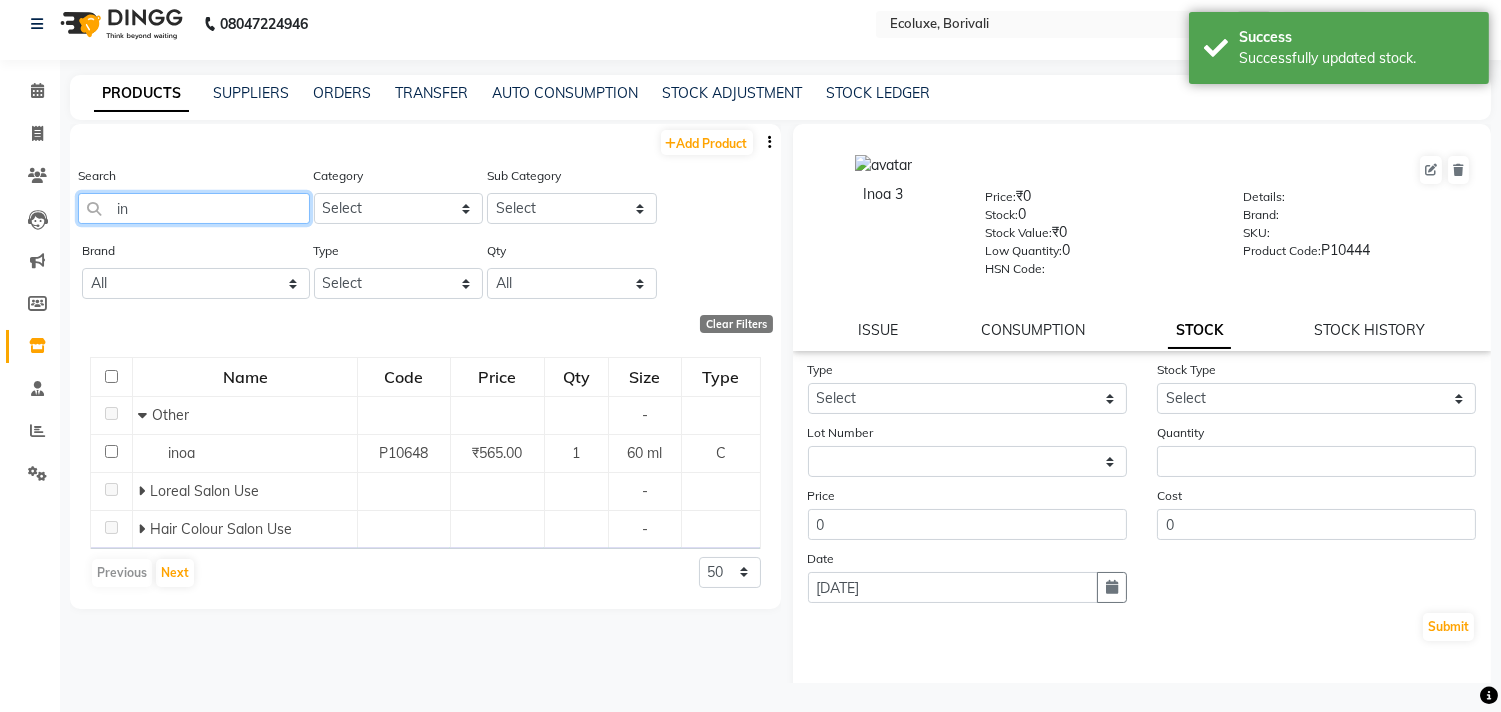 type on "i" 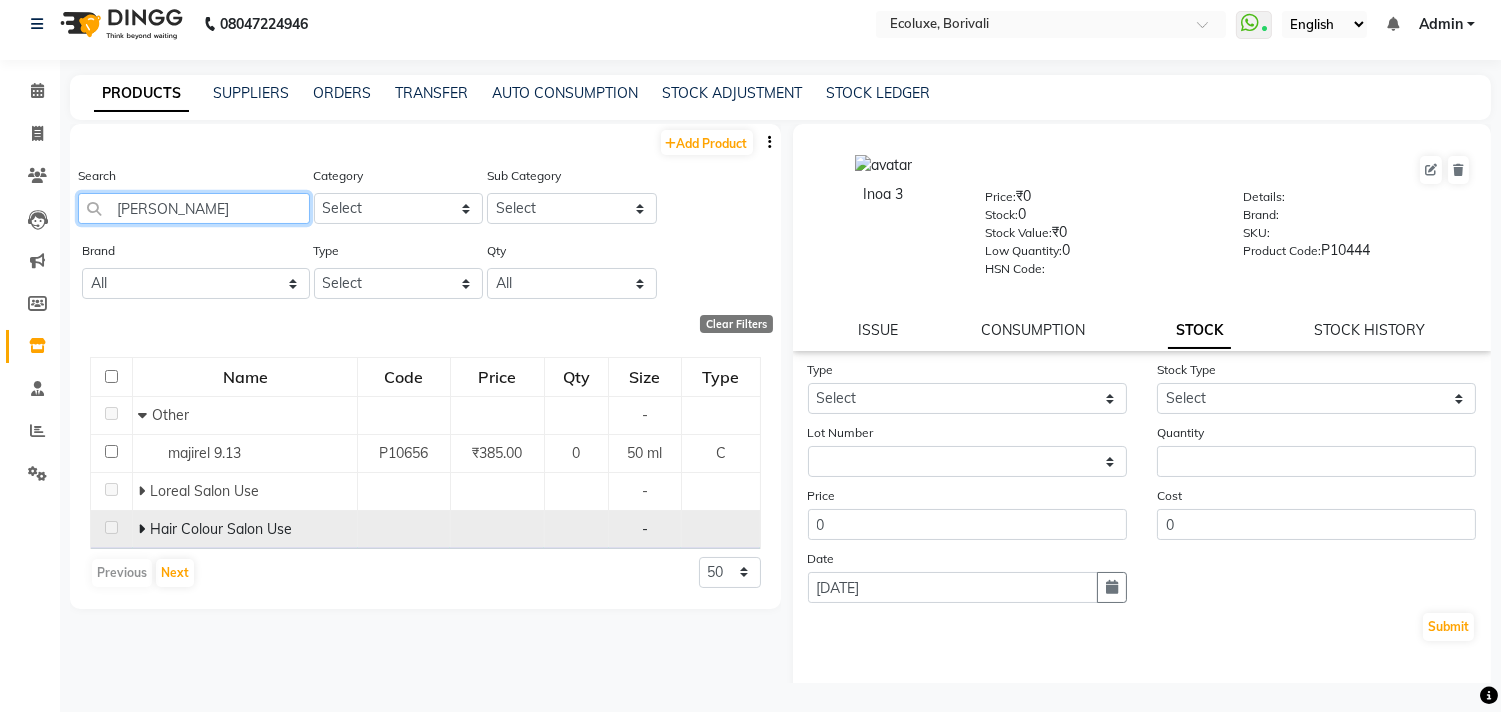 type on "maji" 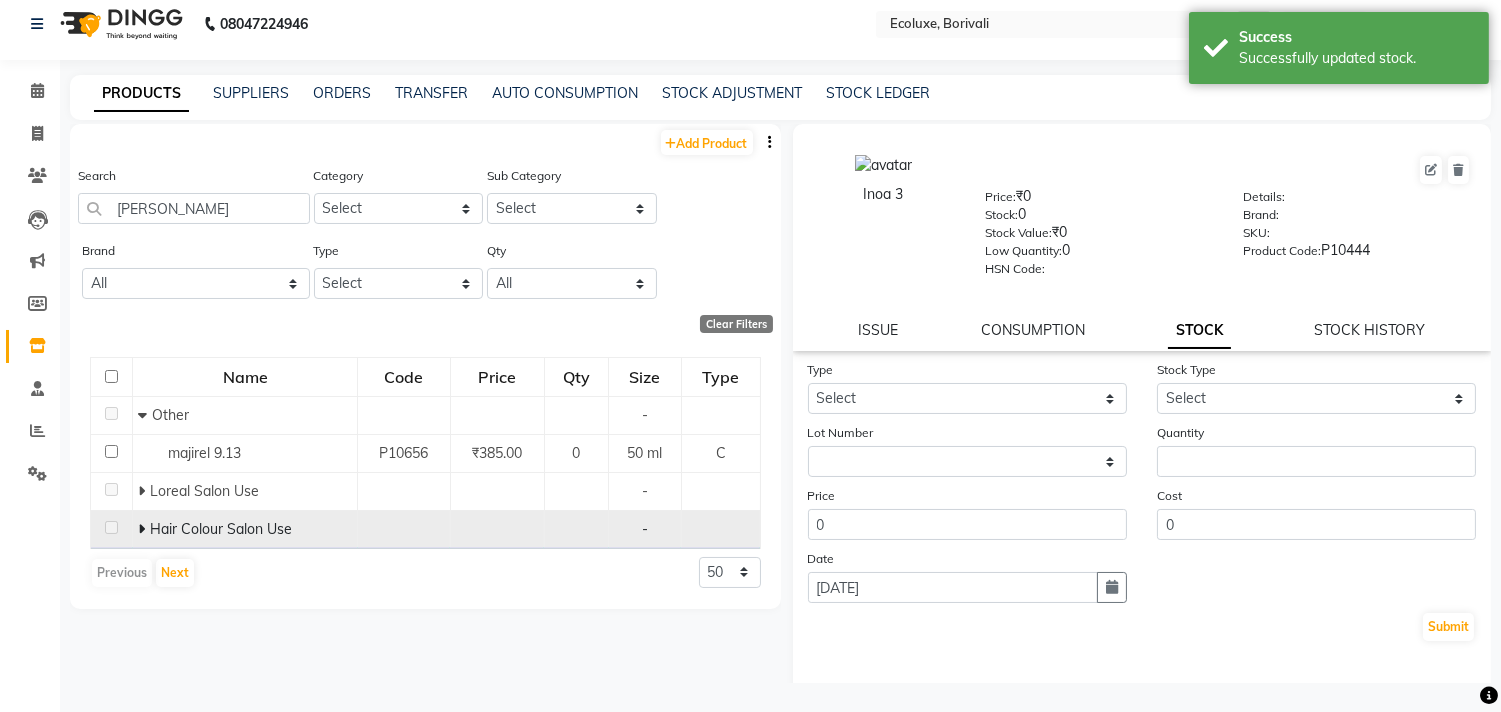 click 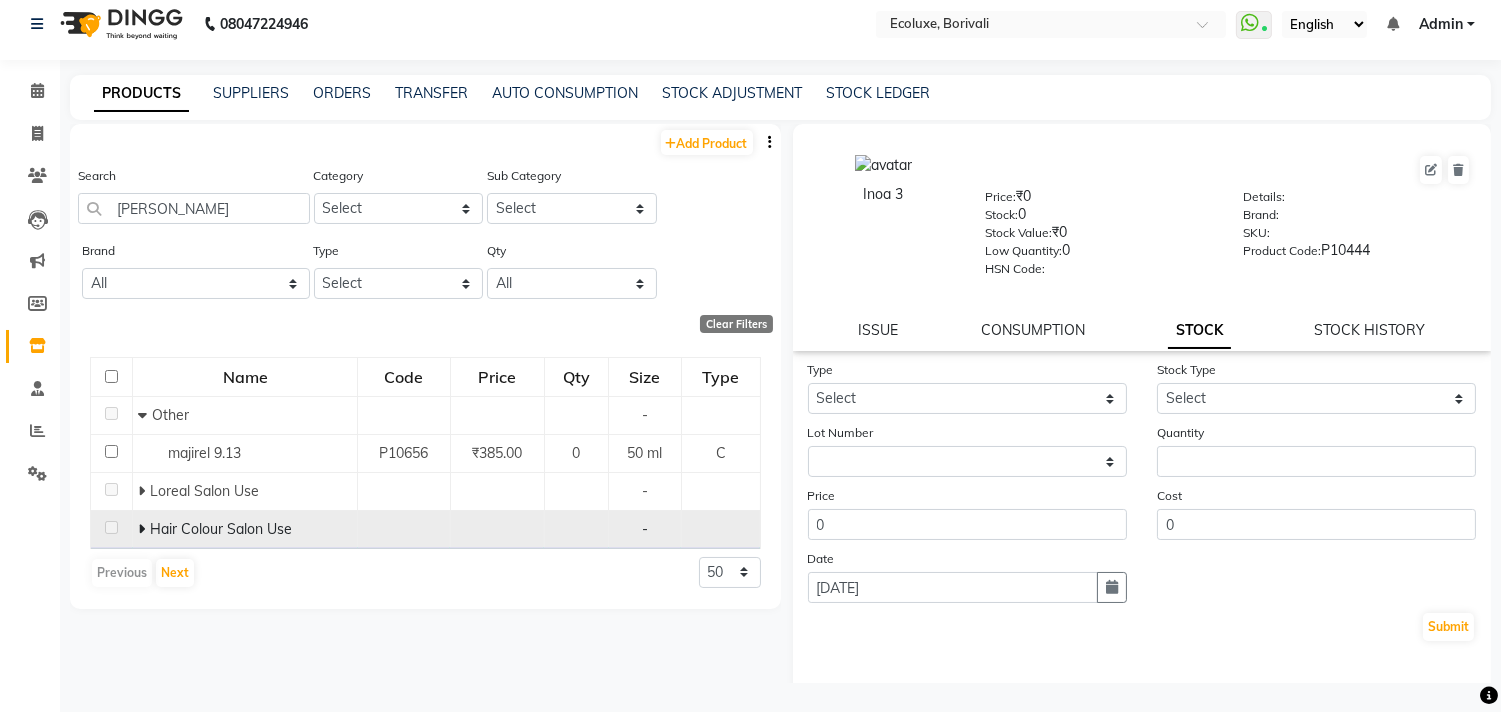click on "Hair Colour Salon Use" 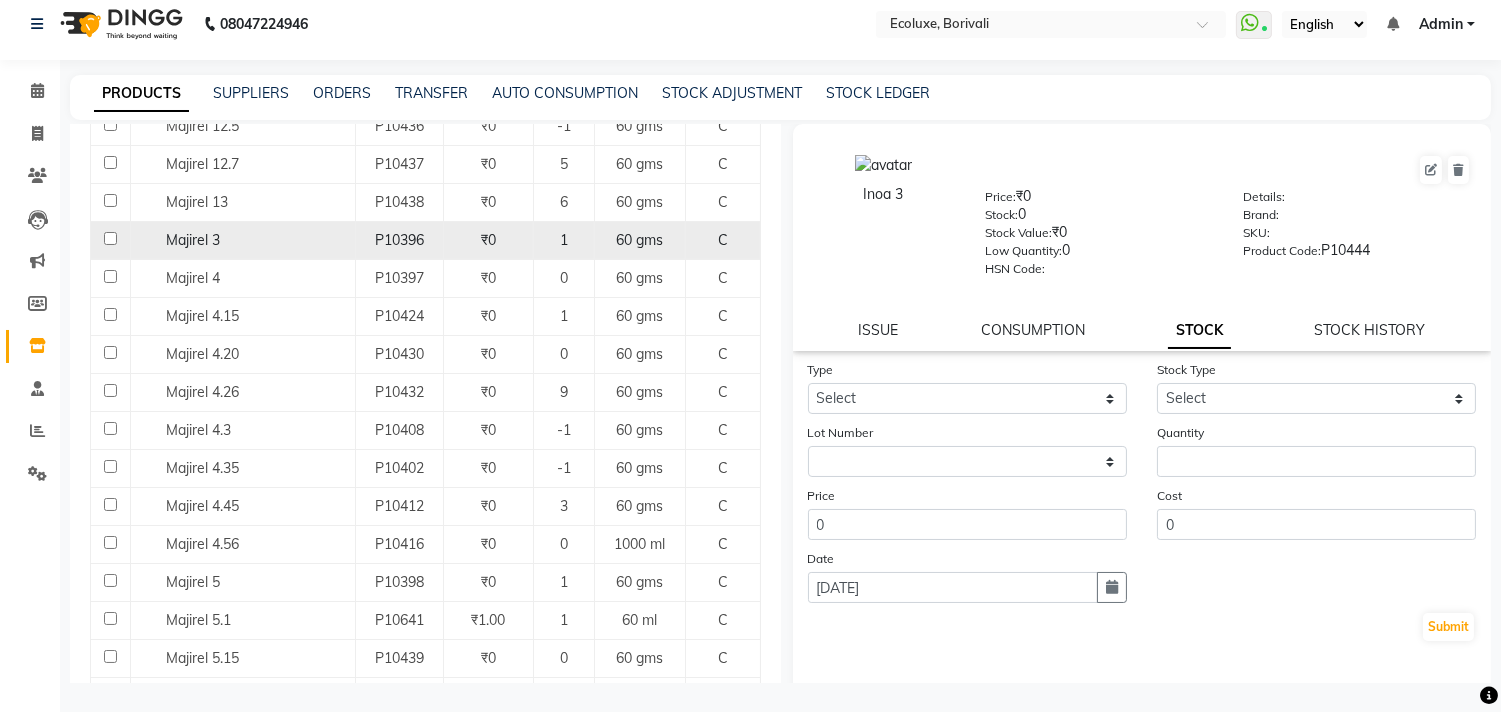 scroll, scrollTop: 666, scrollLeft: 0, axis: vertical 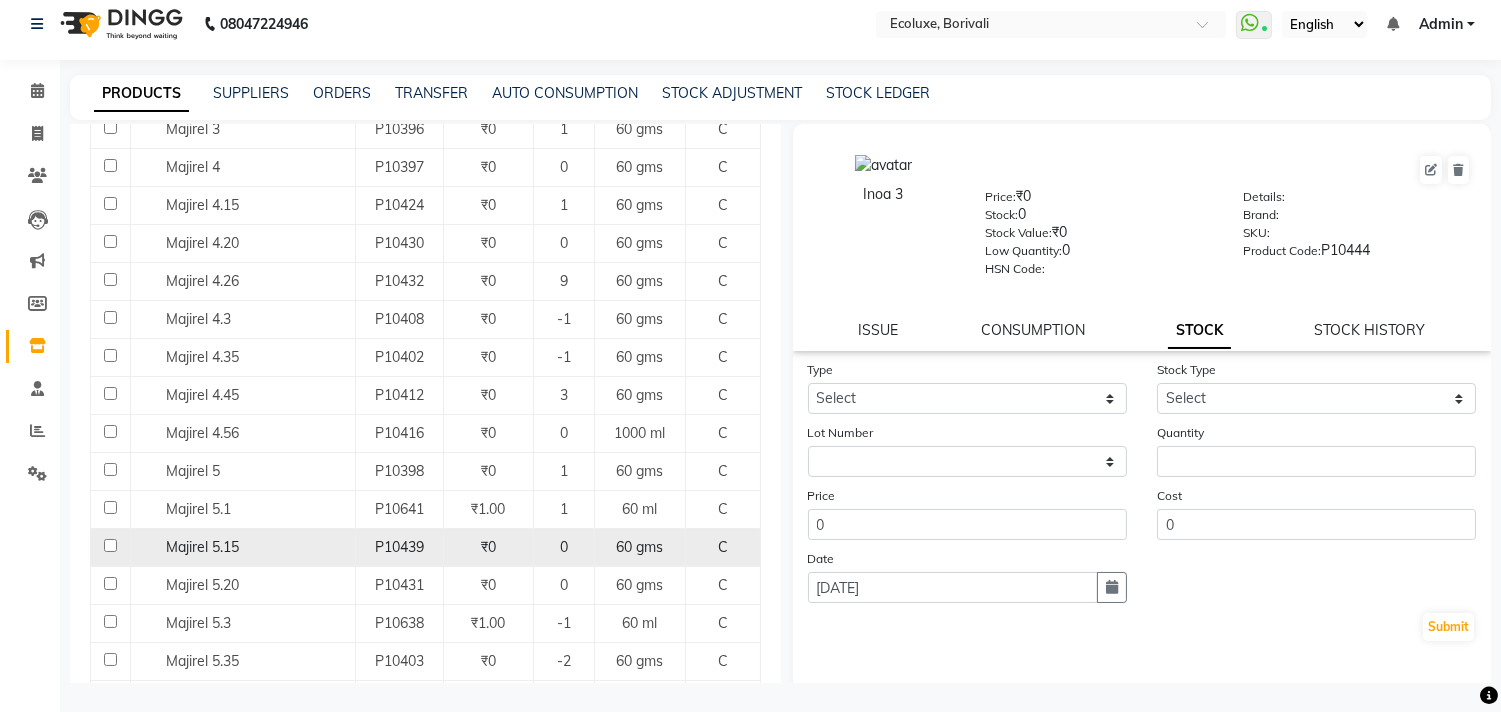click 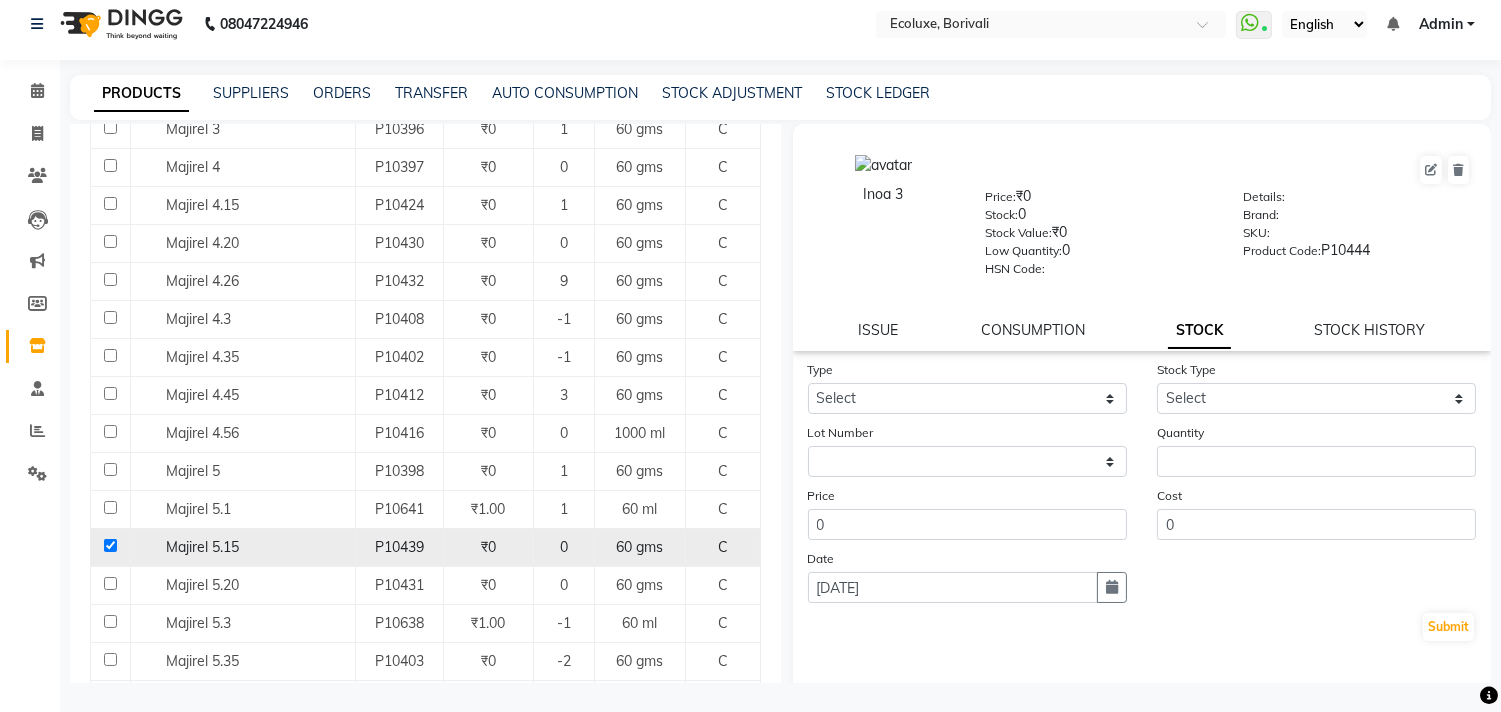 checkbox on "true" 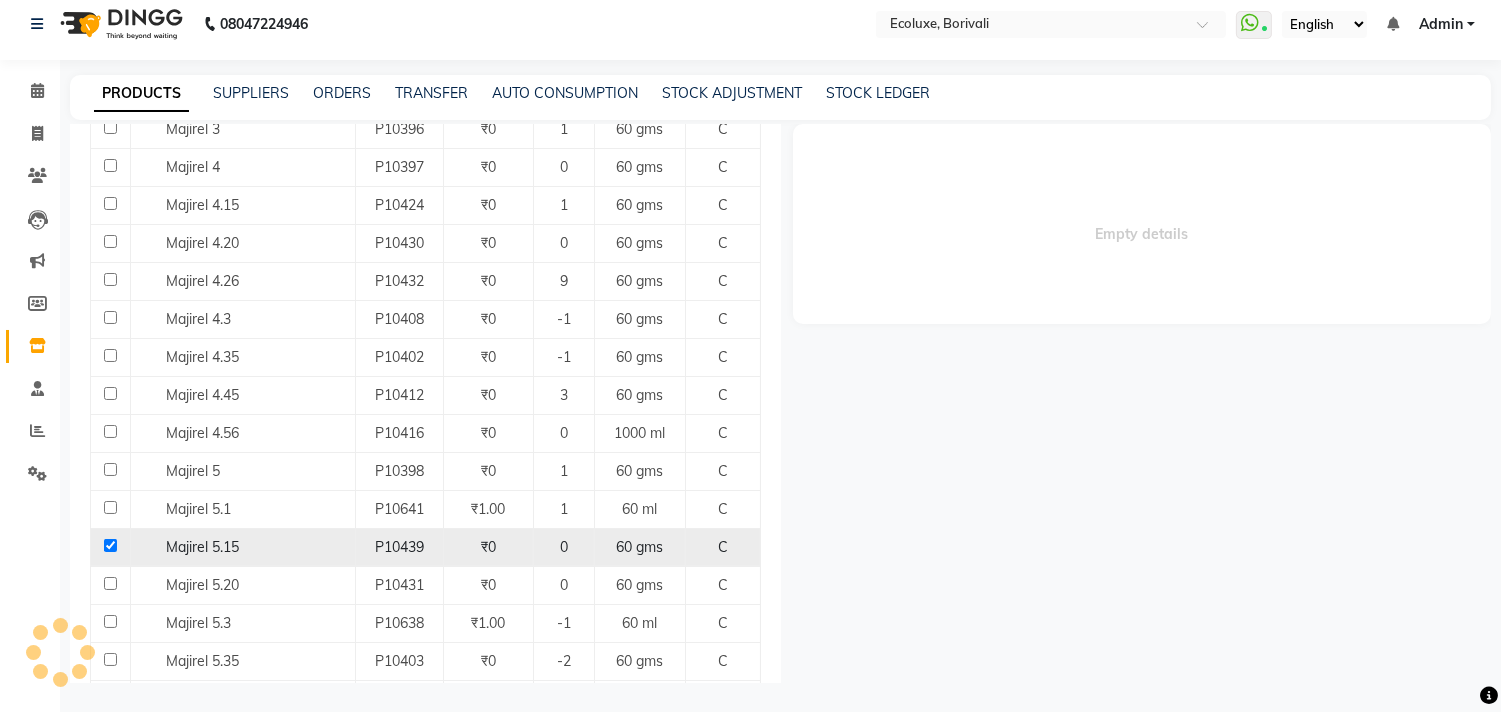 select 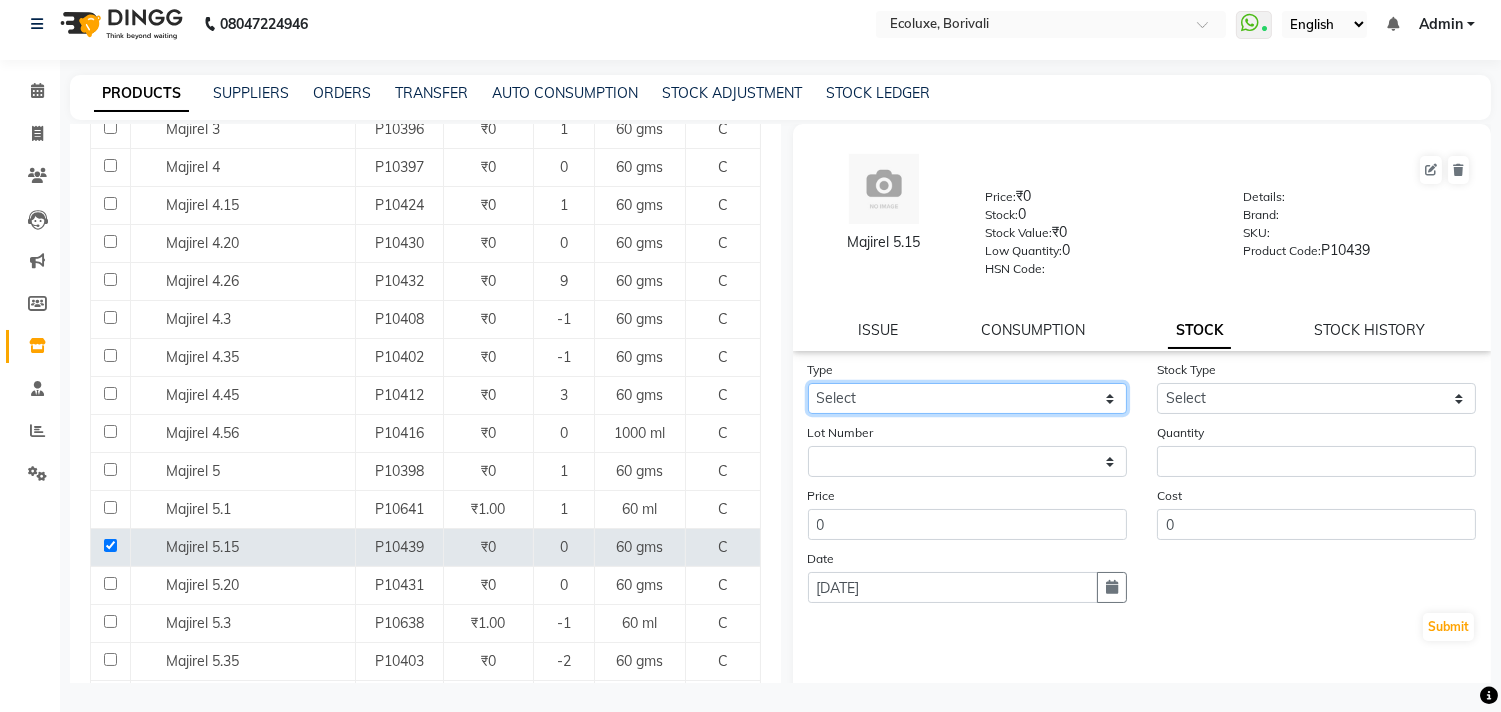 click on "Select In Out" 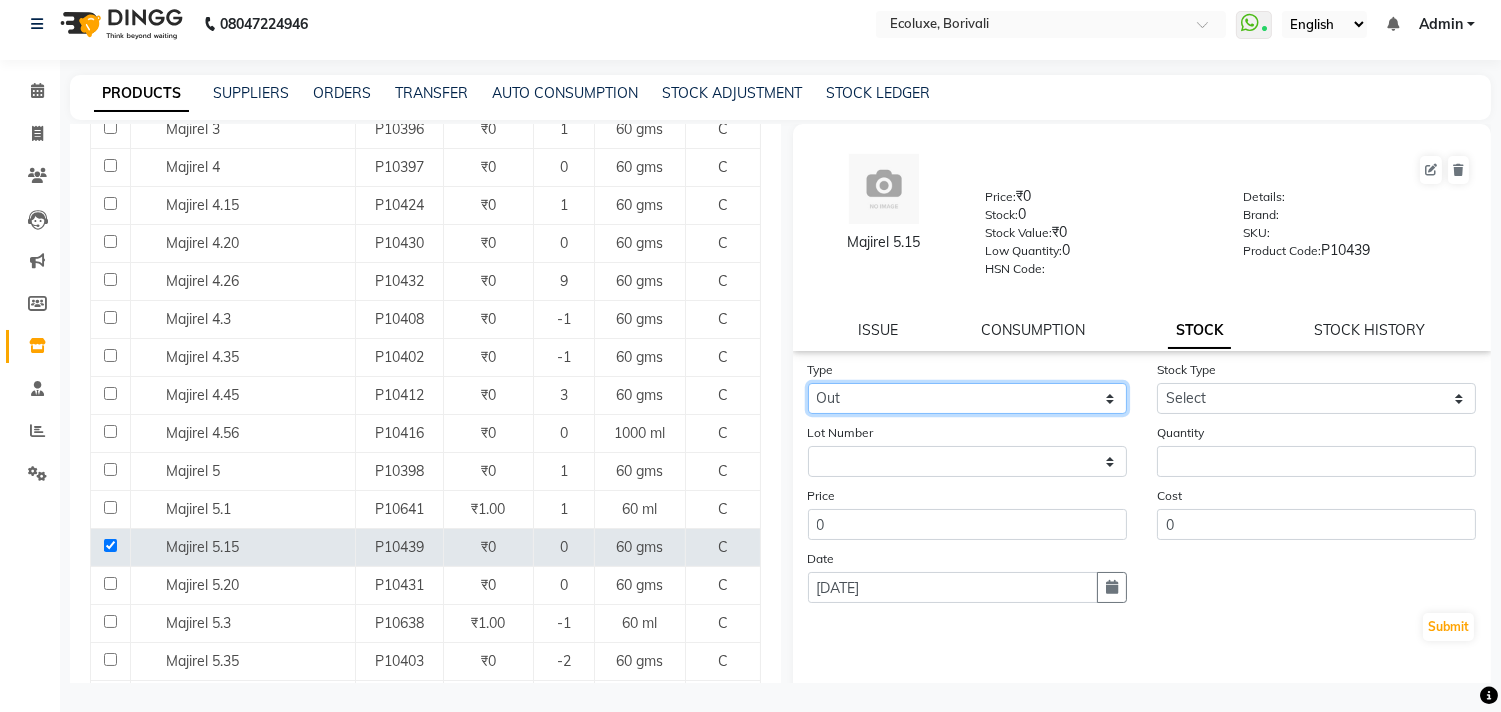 click on "Select In Out" 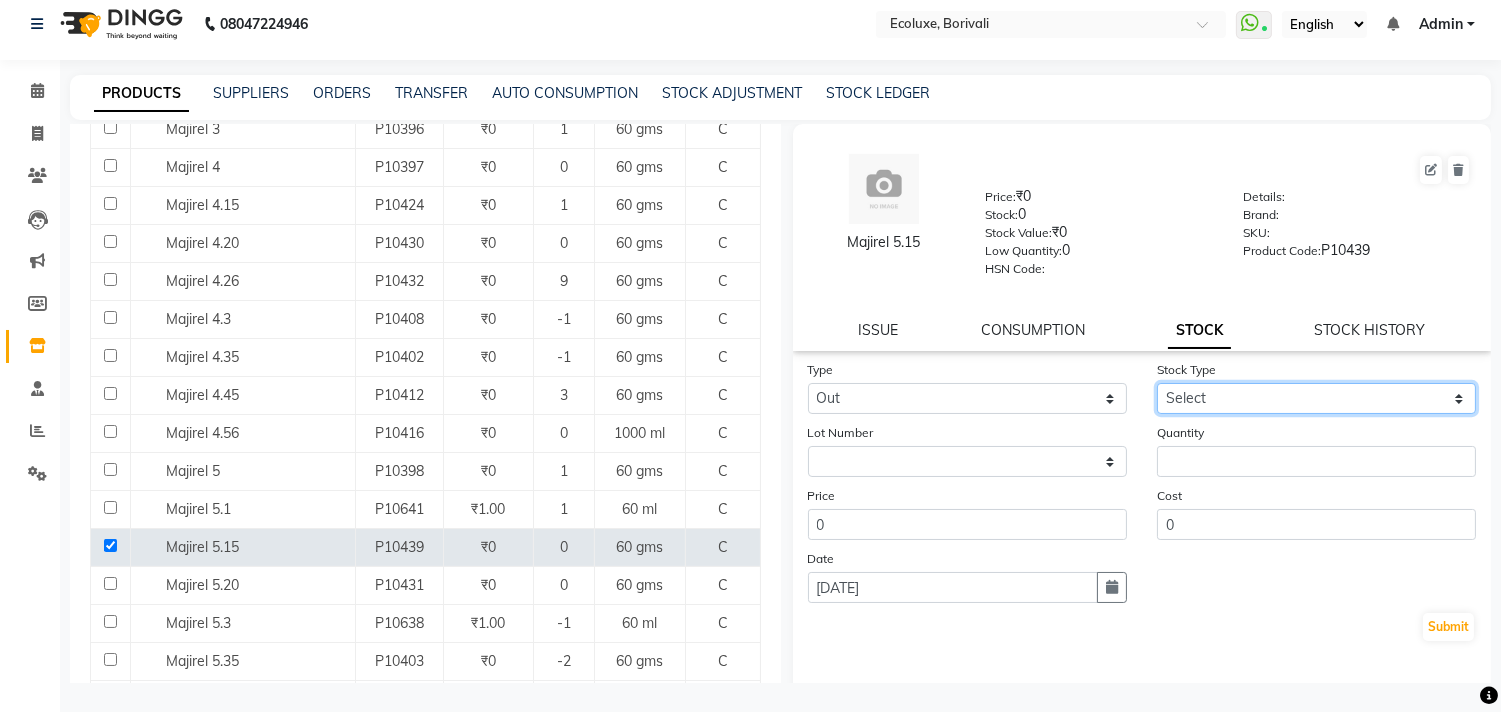 click on "Select Internal Use Damaged Expired Adjustment Return Other" 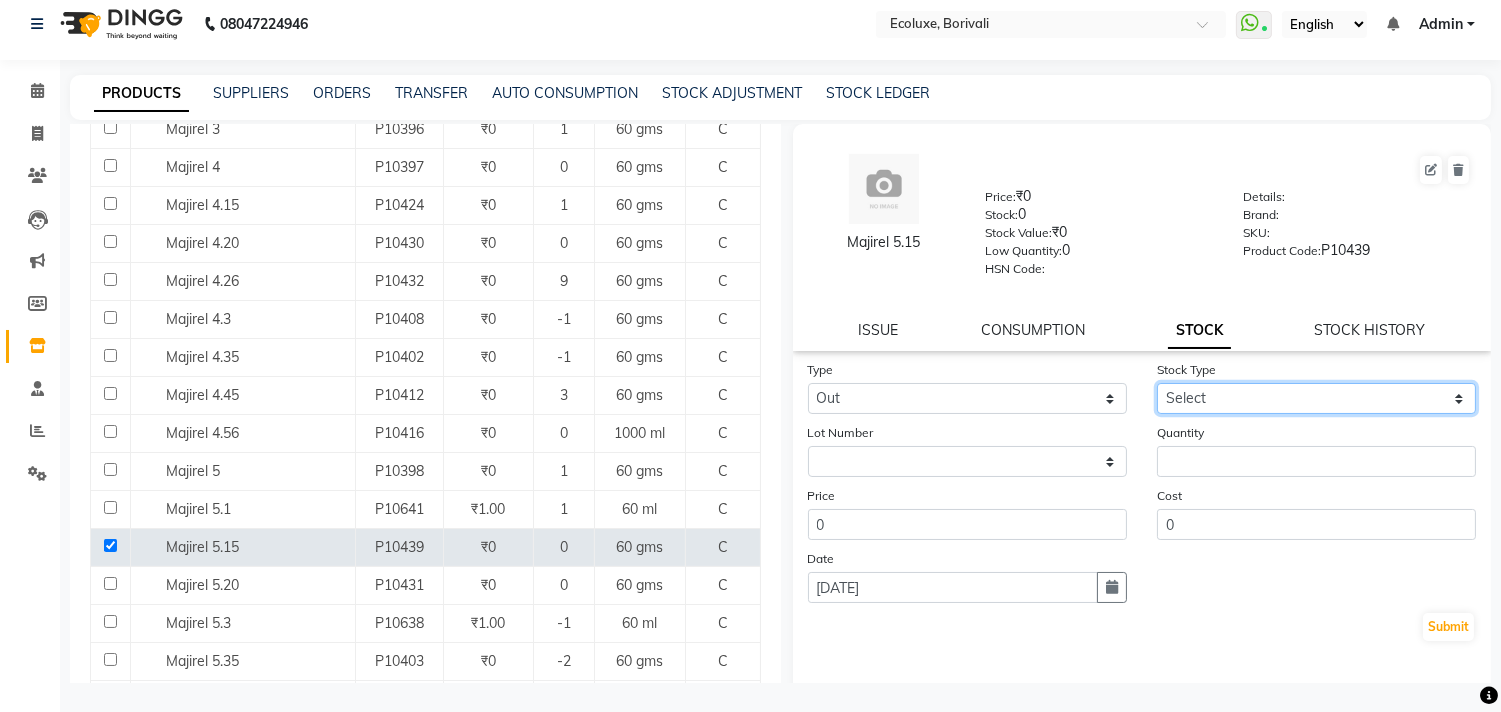 select on "internal use" 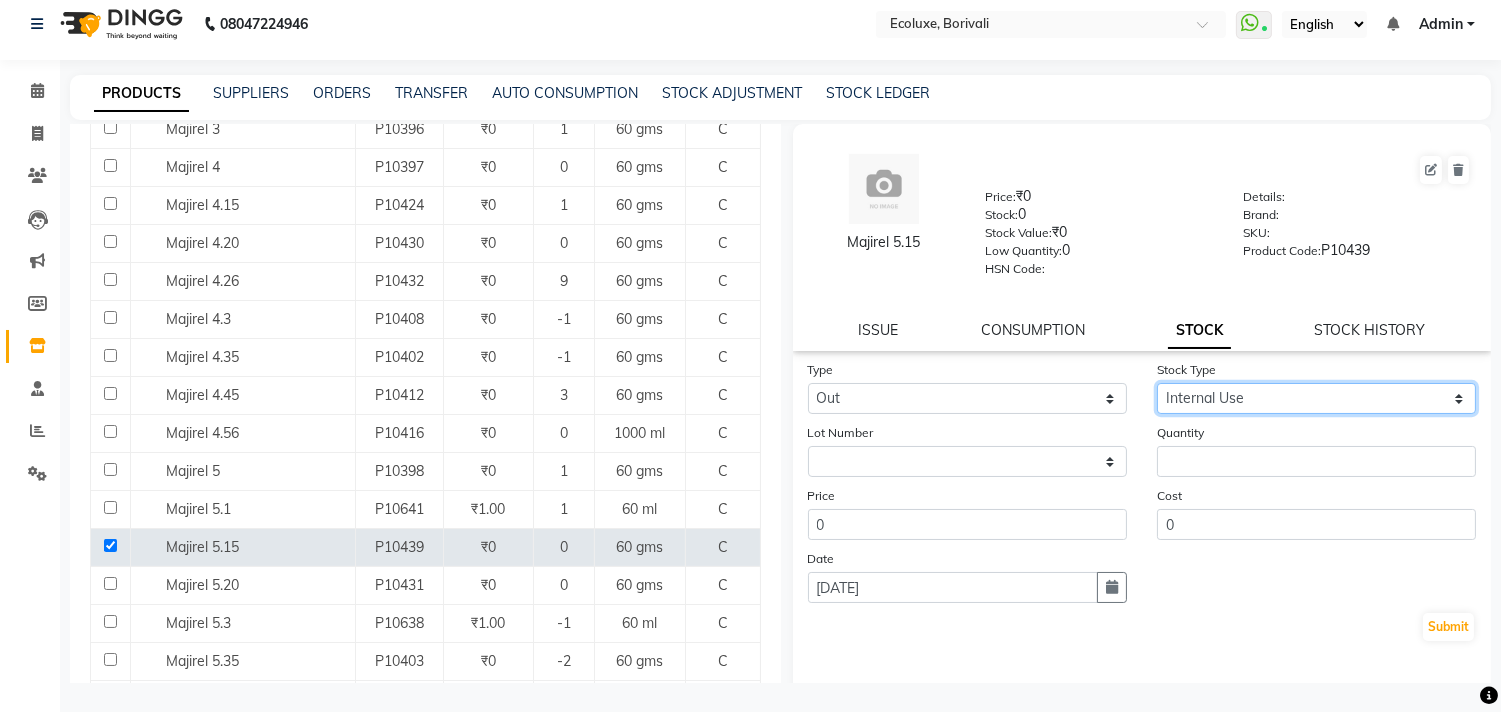 click on "Select Internal Use Damaged Expired Adjustment Return Other" 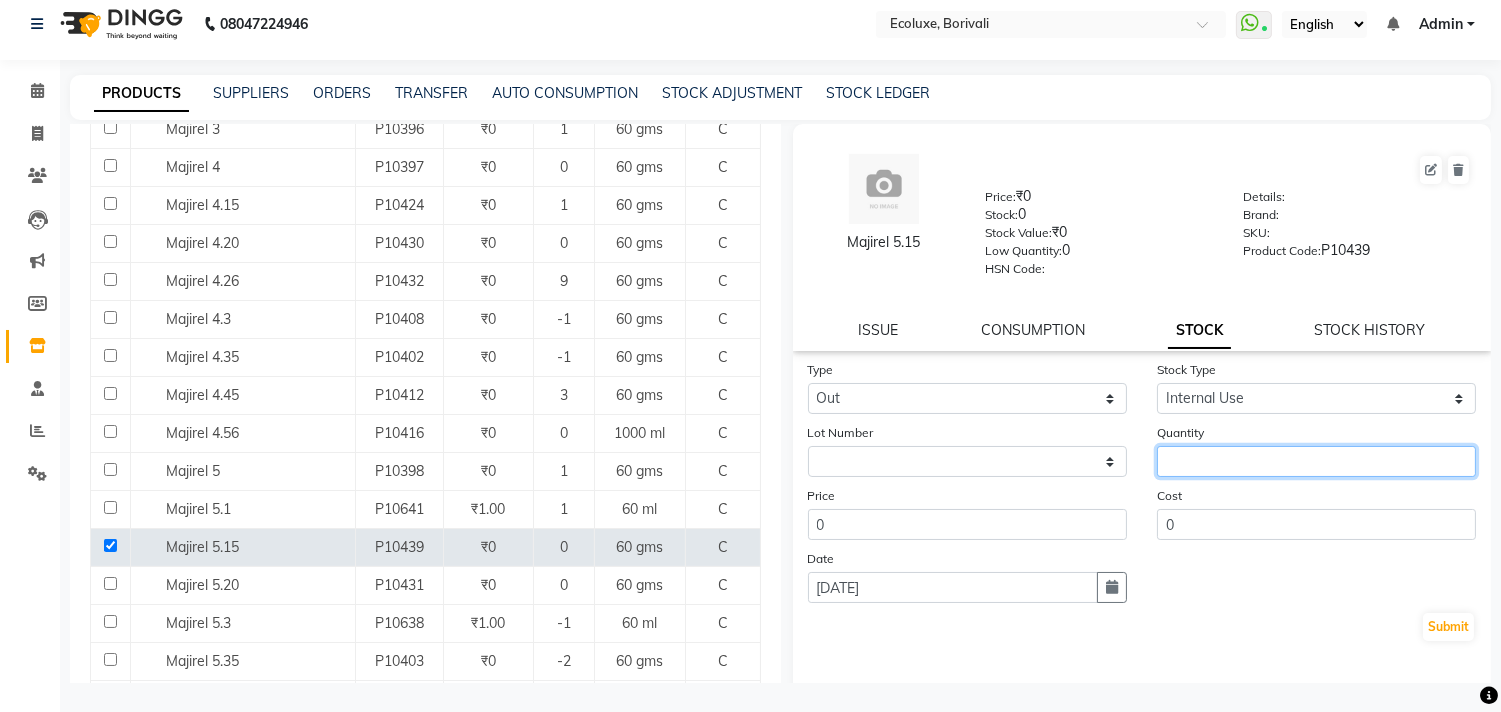 click 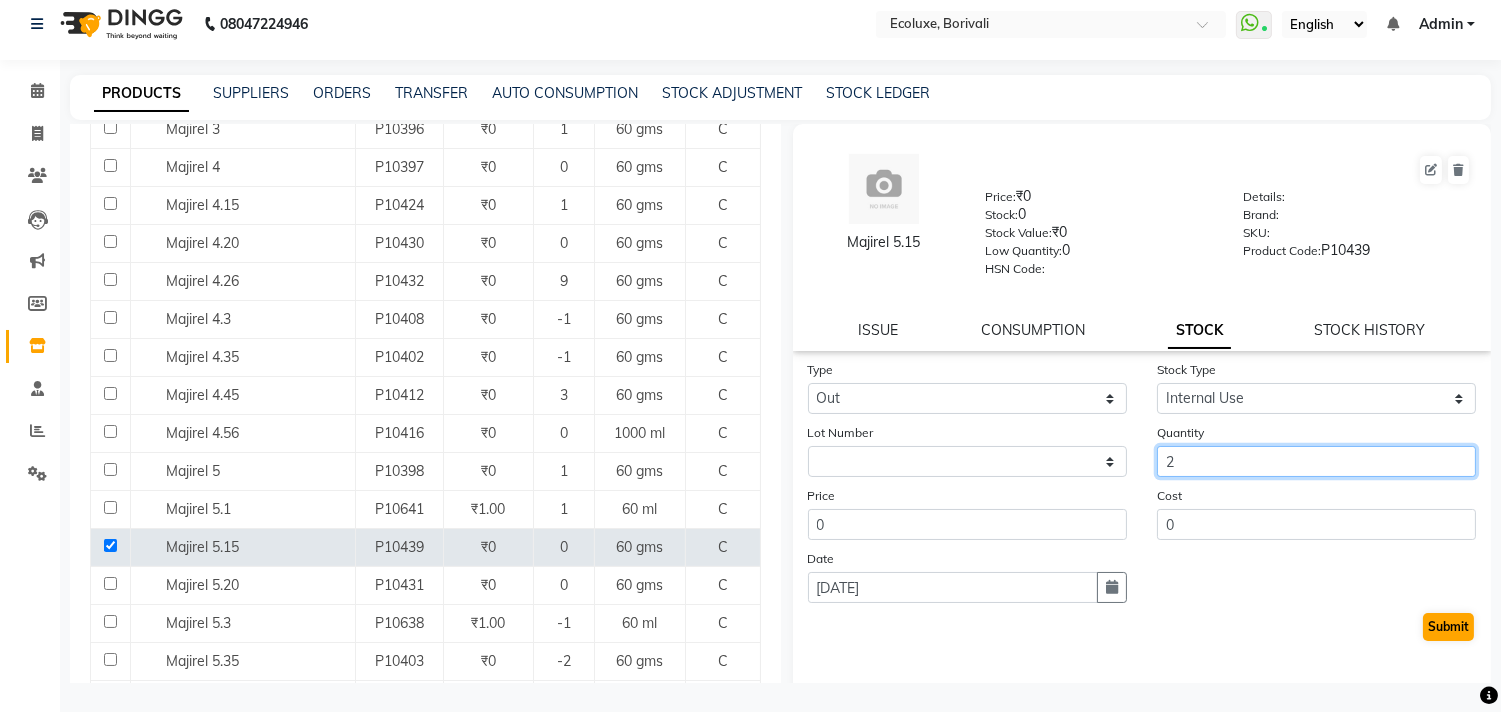 type on "2" 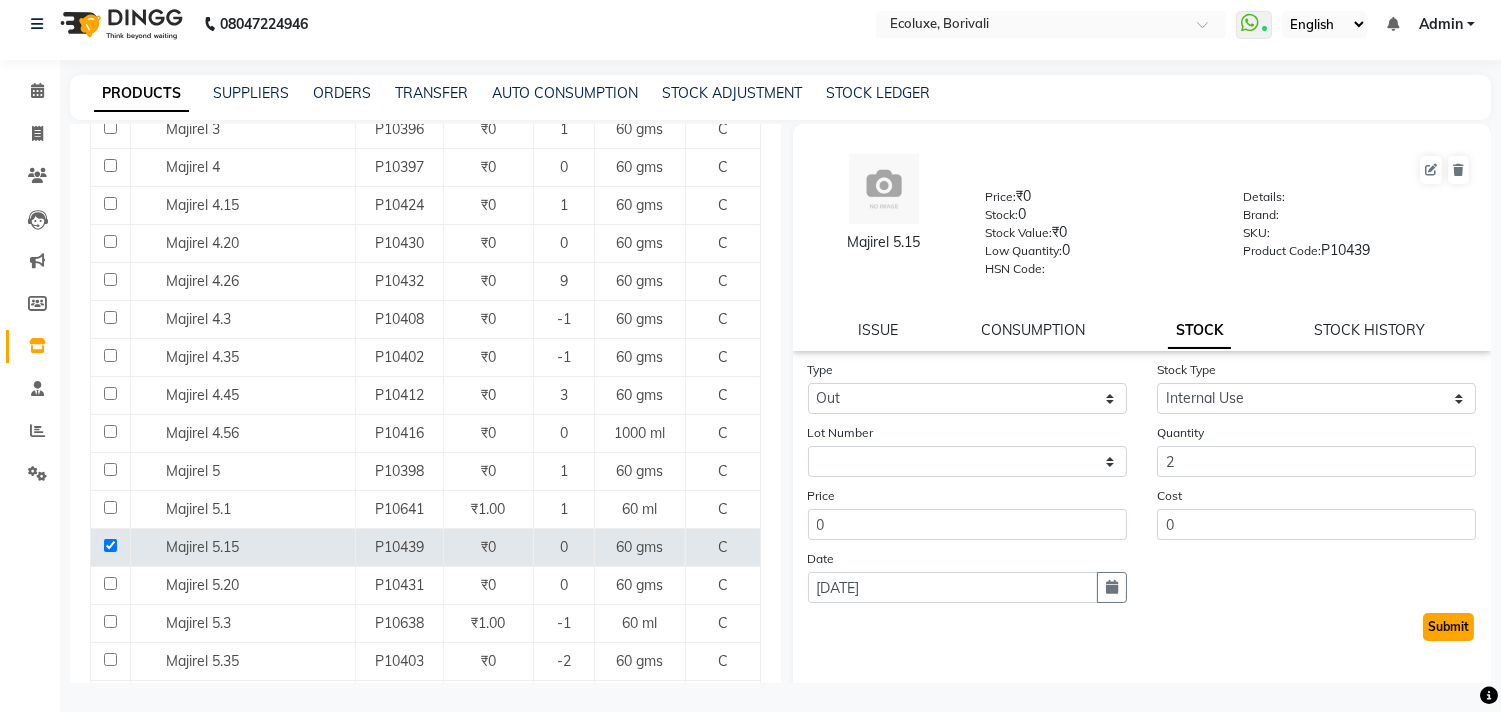 click on "Submit" 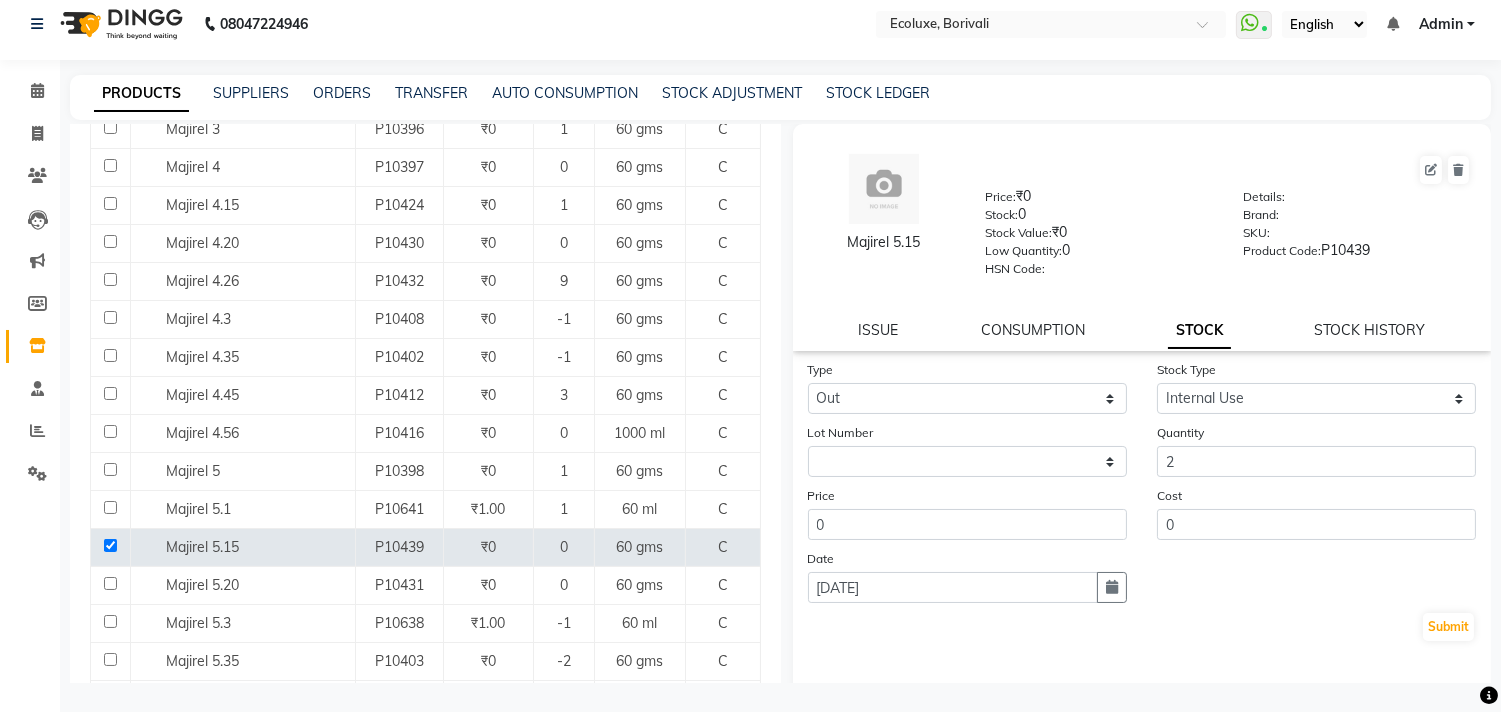 select 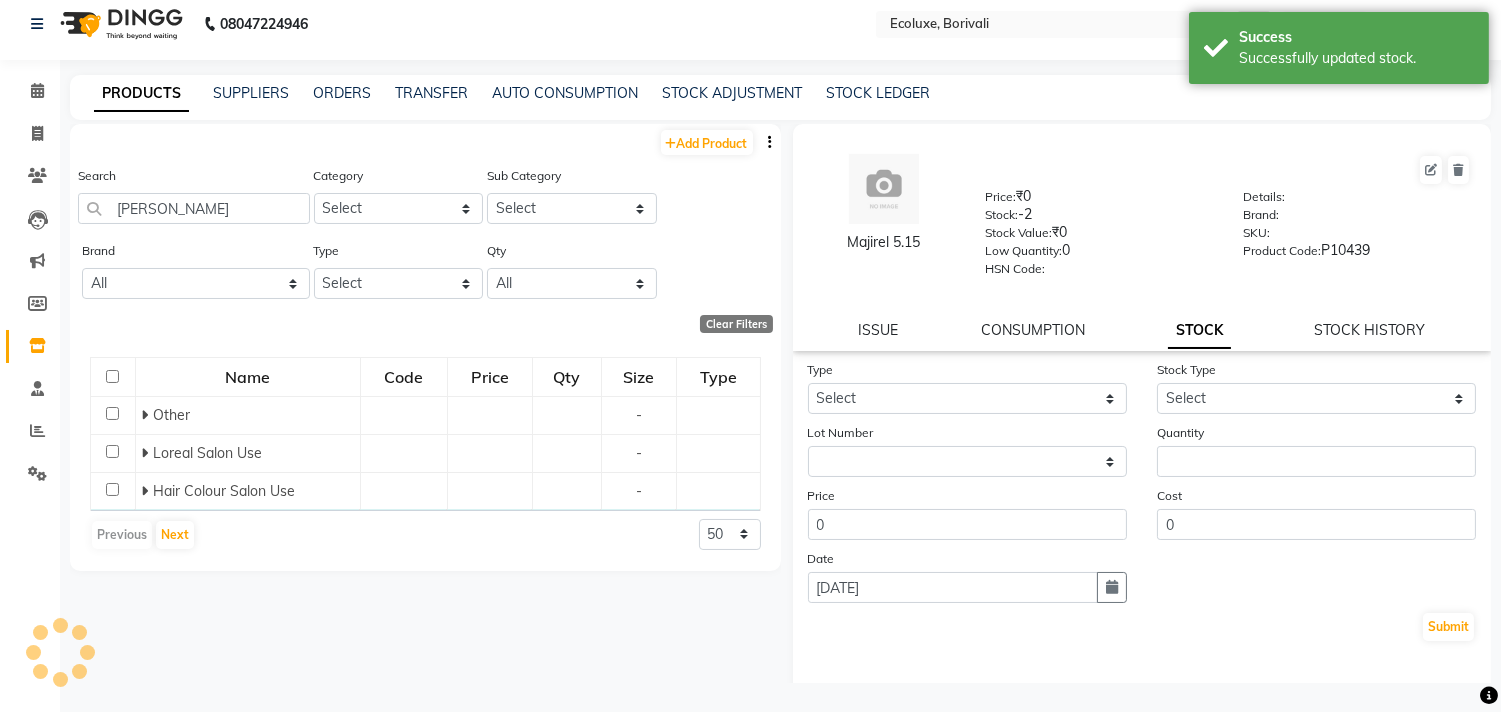 scroll, scrollTop: 0, scrollLeft: 0, axis: both 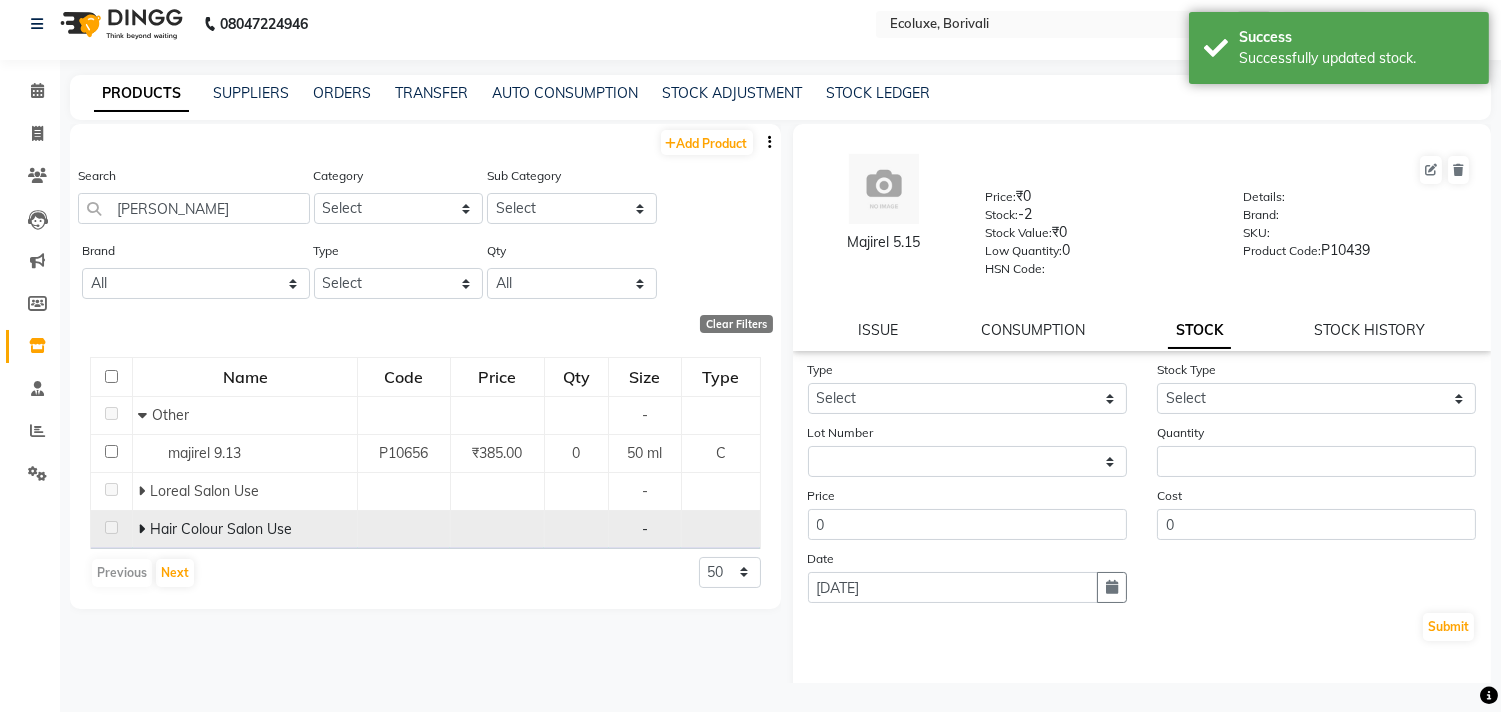 click 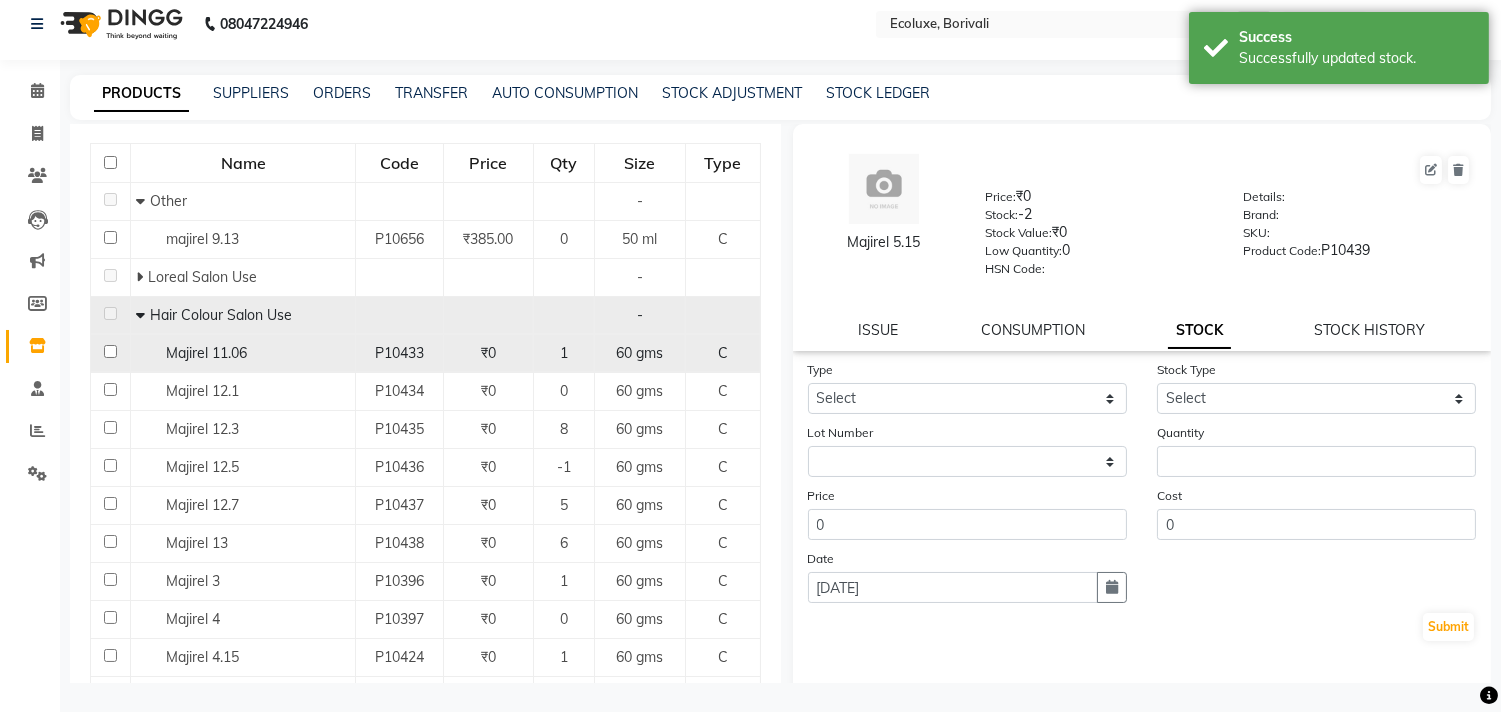 scroll, scrollTop: 222, scrollLeft: 0, axis: vertical 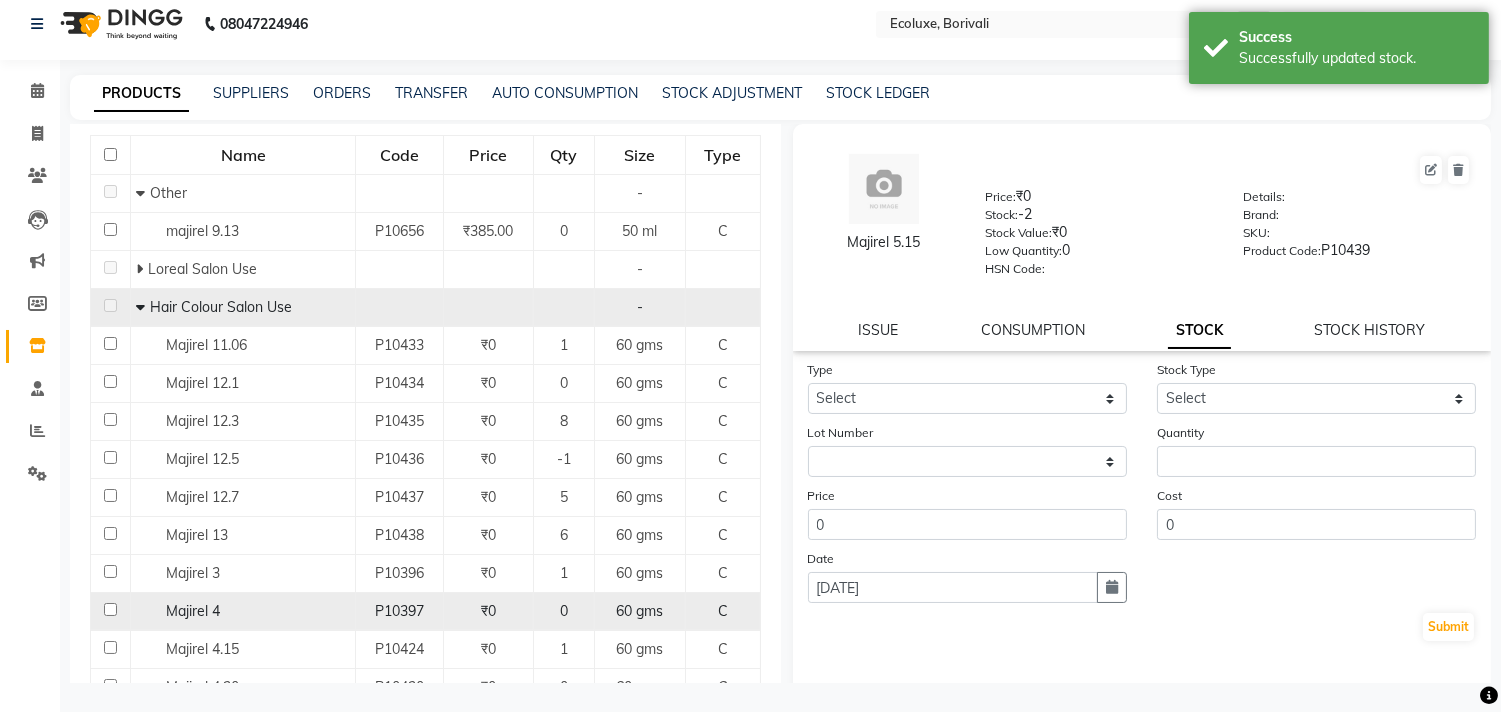 click on "Majirel 4" 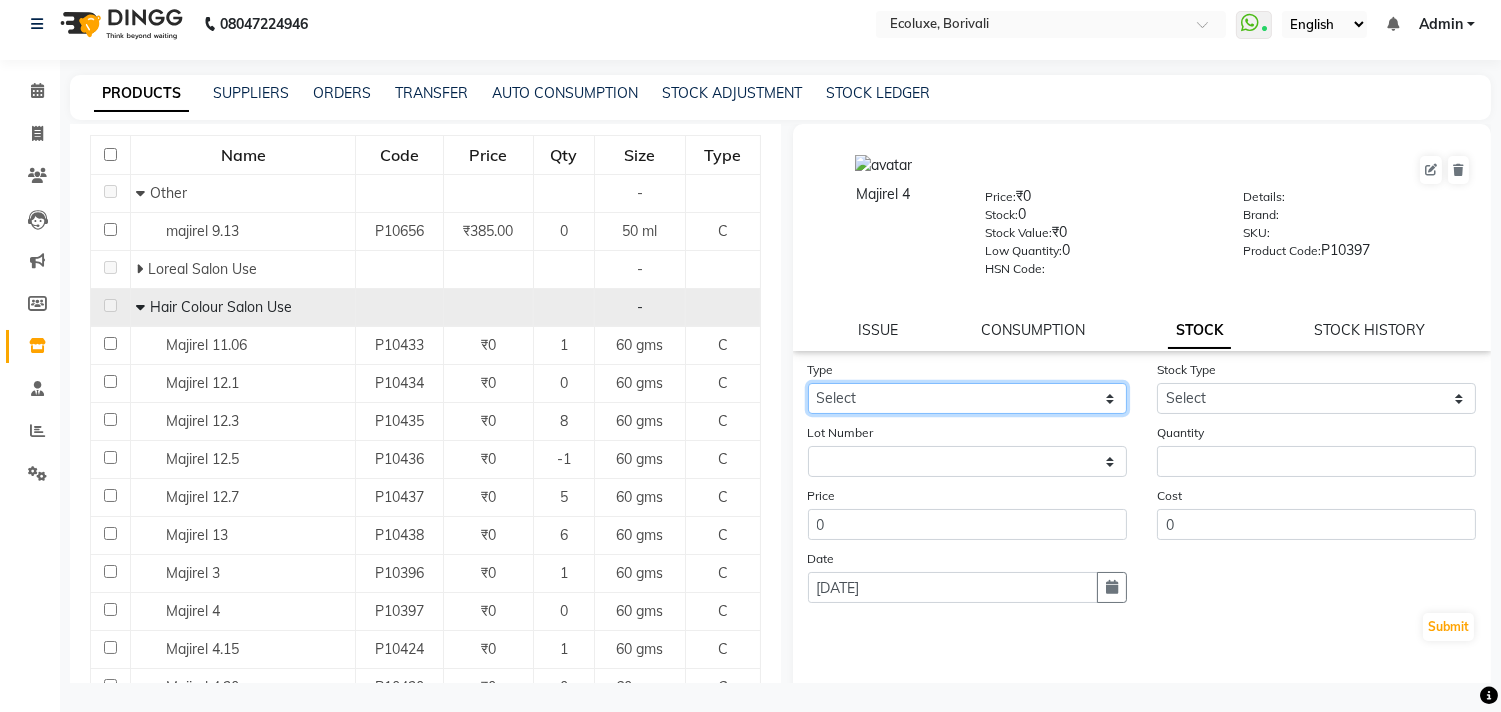 click on "Select In Out" 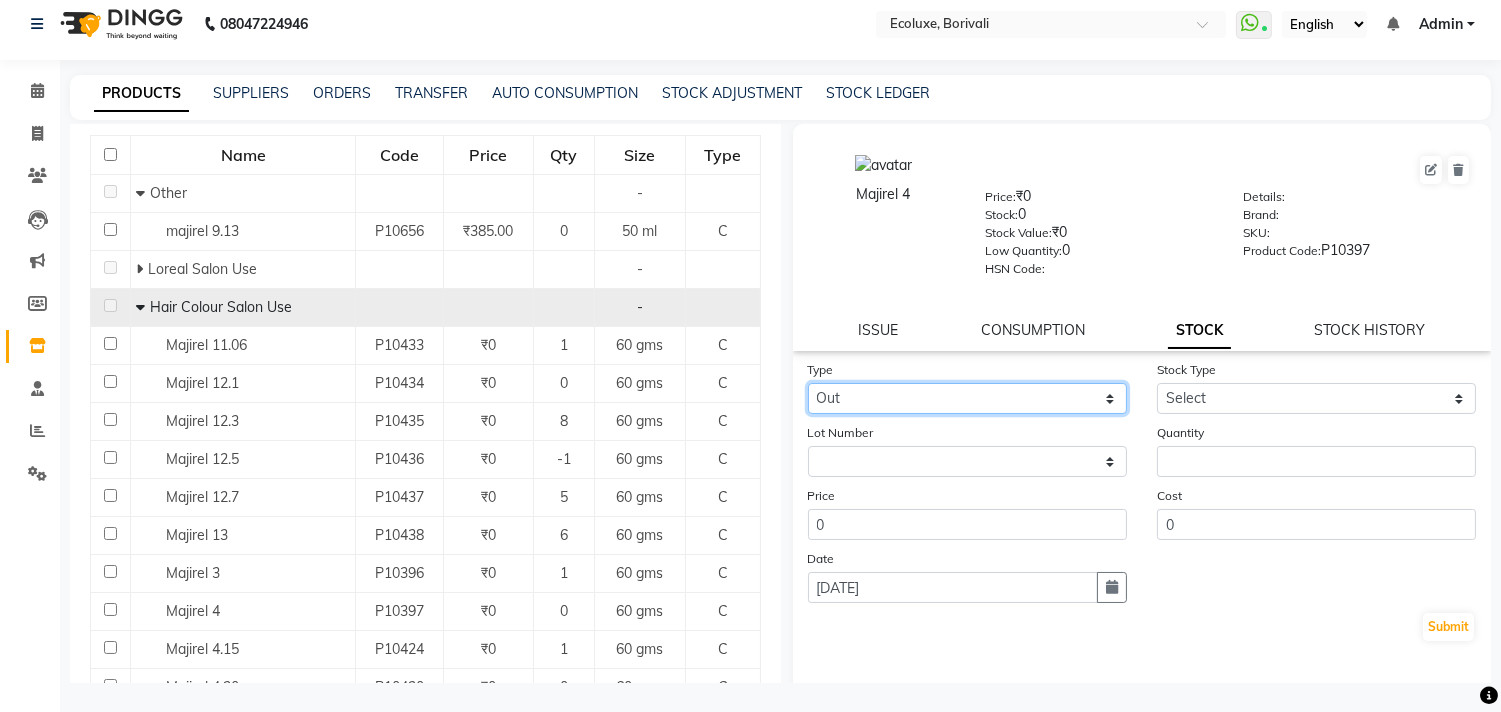 click on "Select In Out" 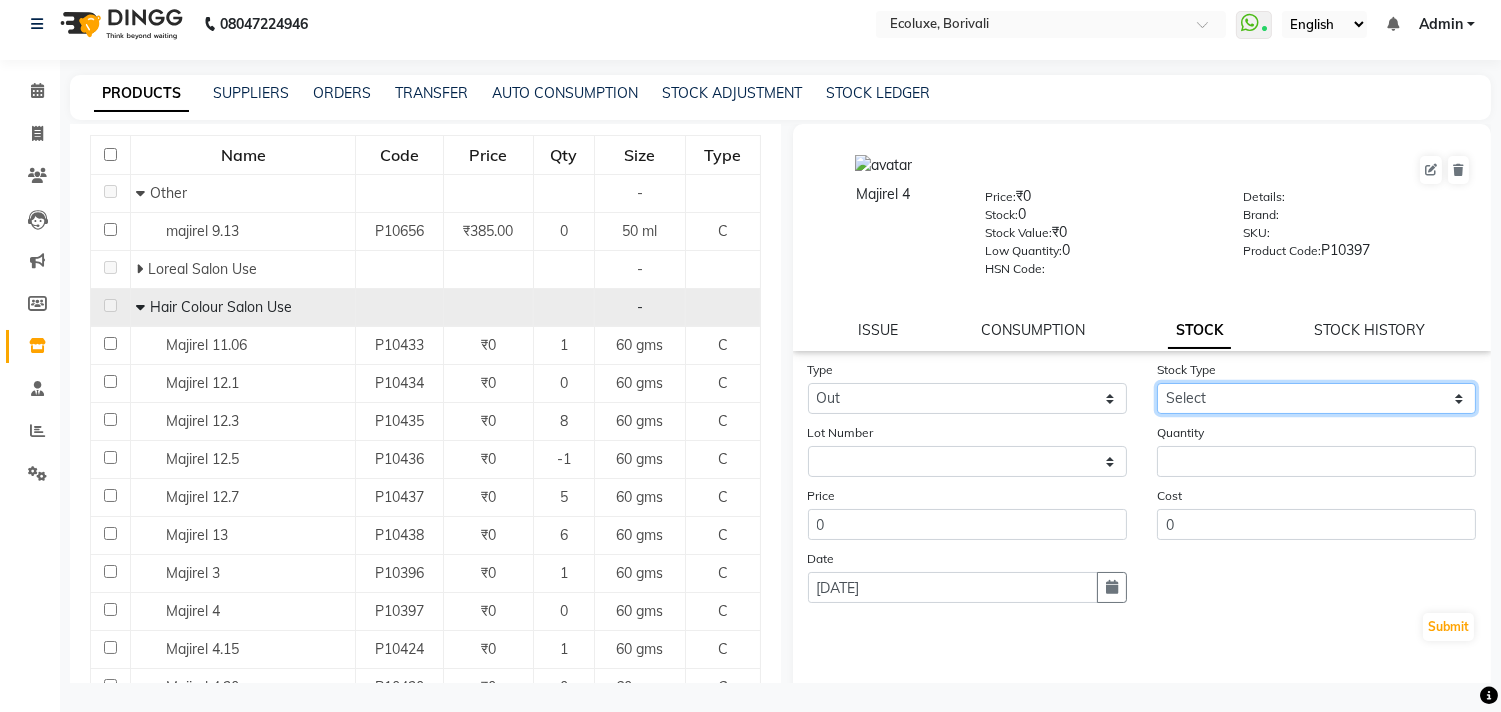 click on "Select Internal Use Damaged Expired Adjustment Return Other" 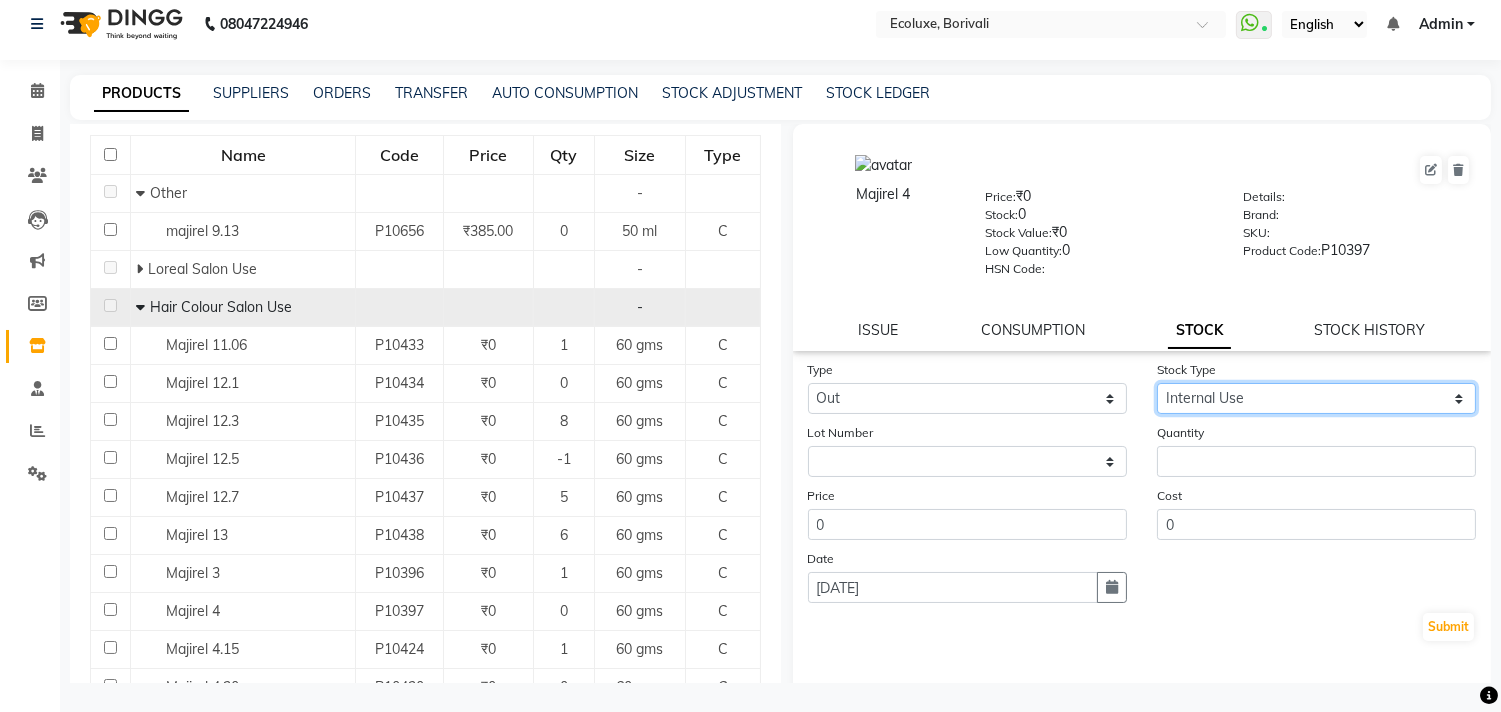 click on "Select Internal Use Damaged Expired Adjustment Return Other" 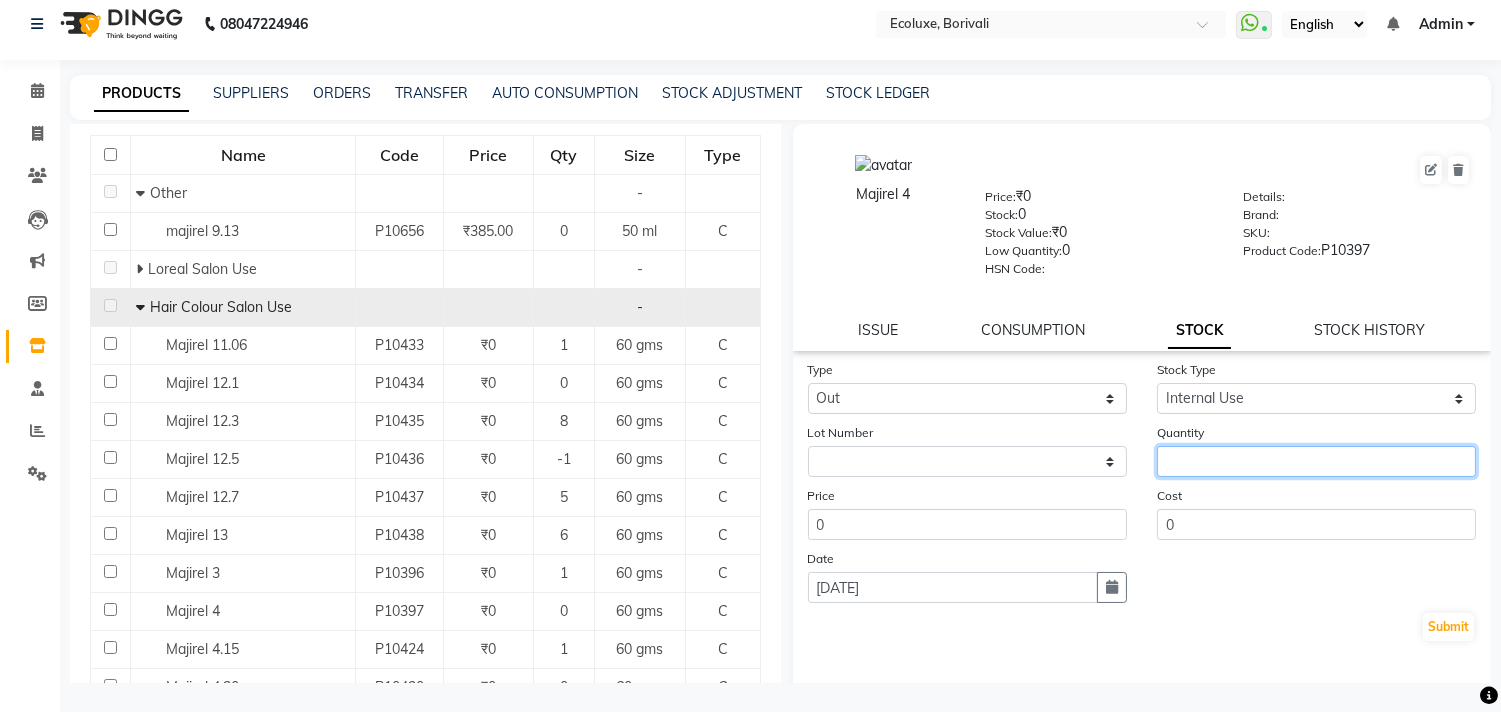 click 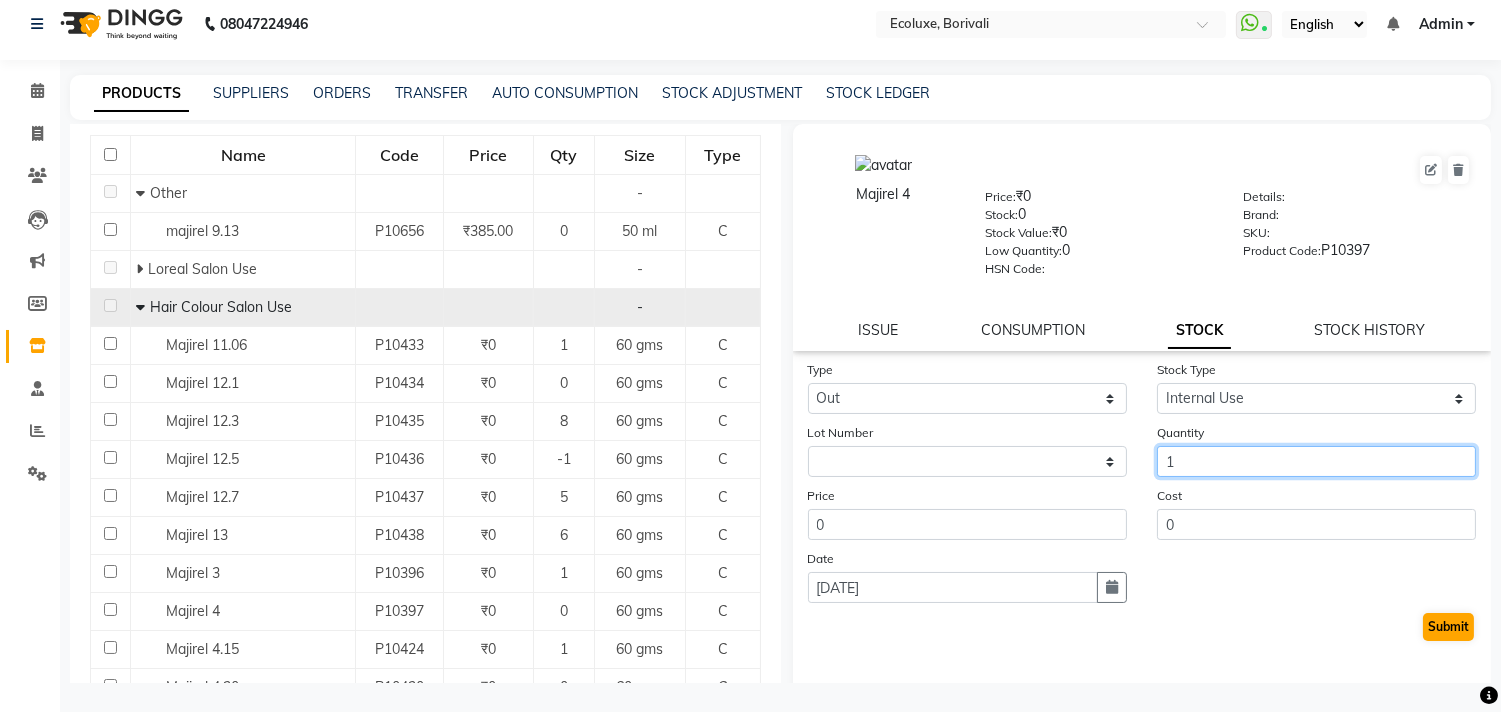 type on "1" 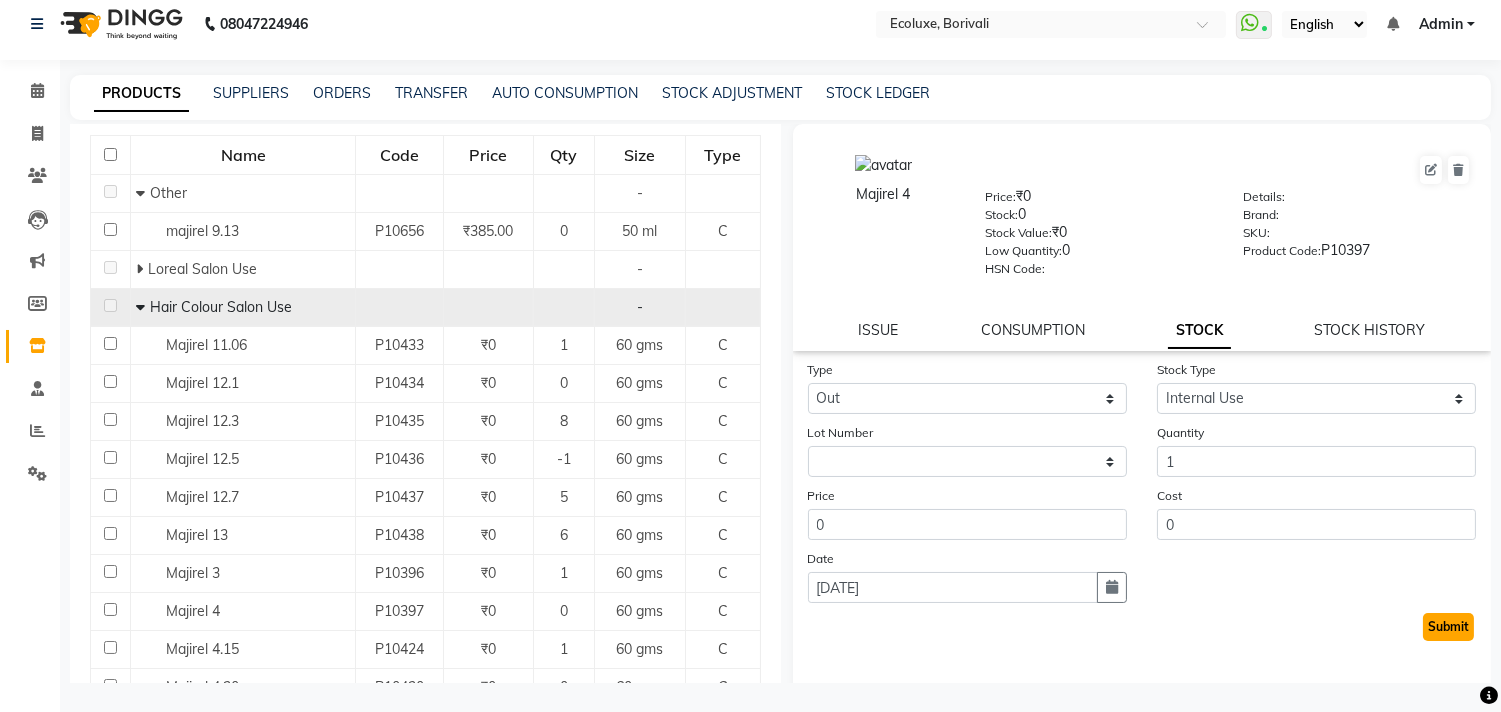click on "Submit" 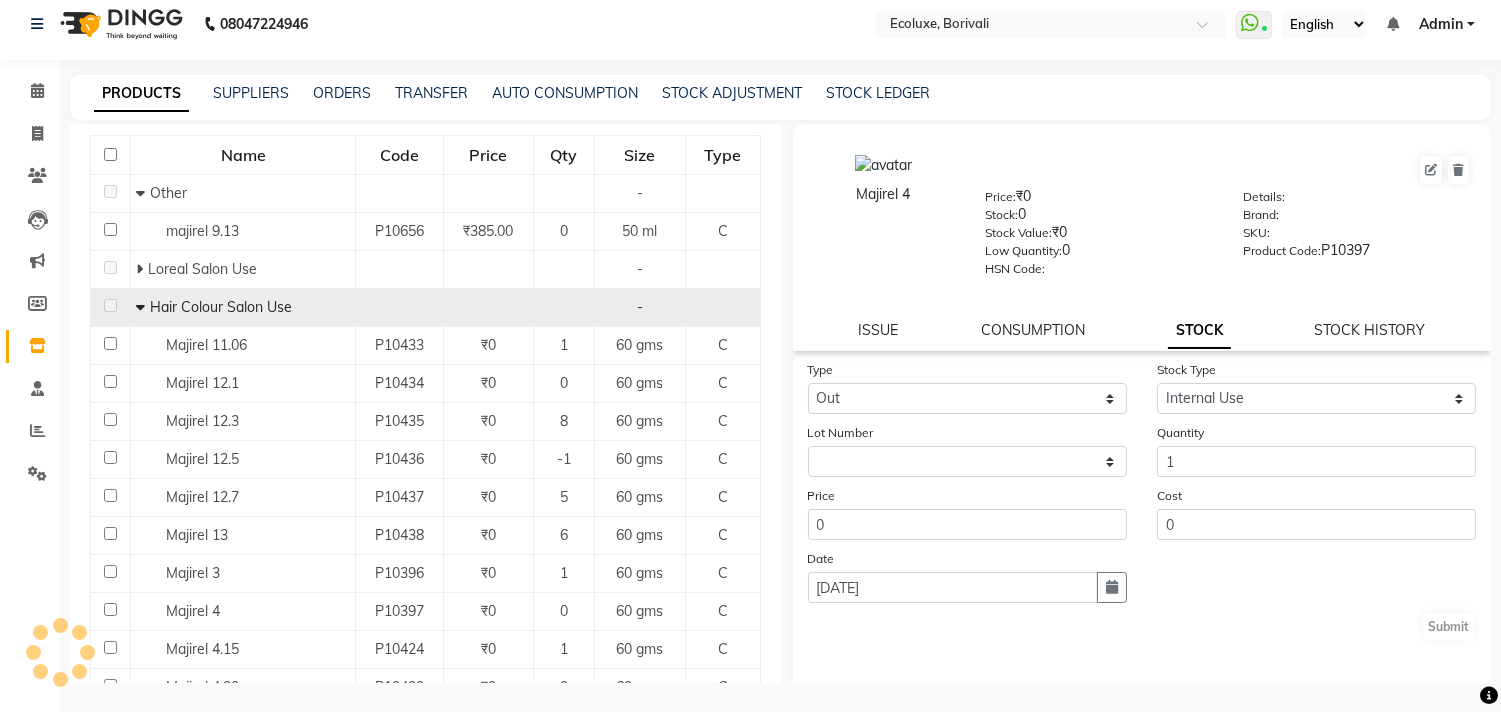 select 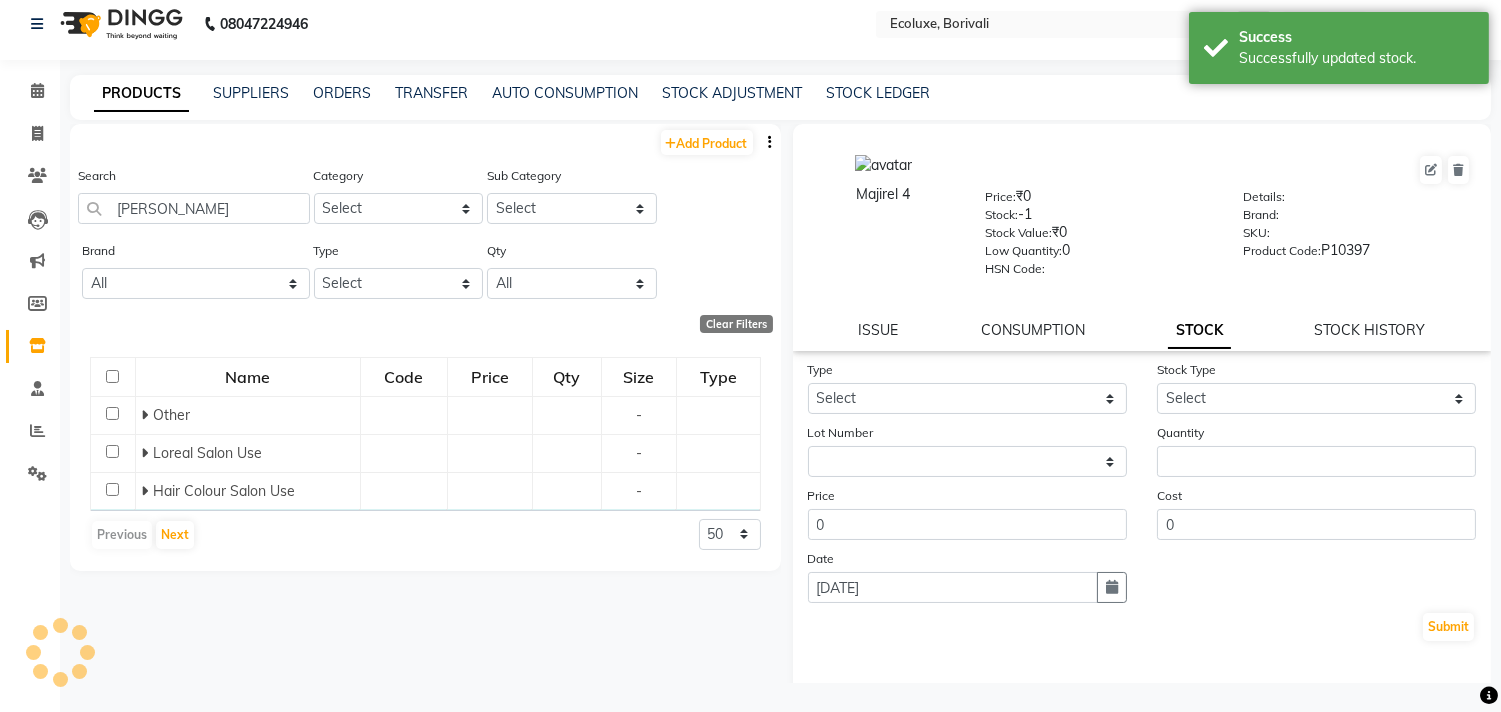 scroll, scrollTop: 0, scrollLeft: 0, axis: both 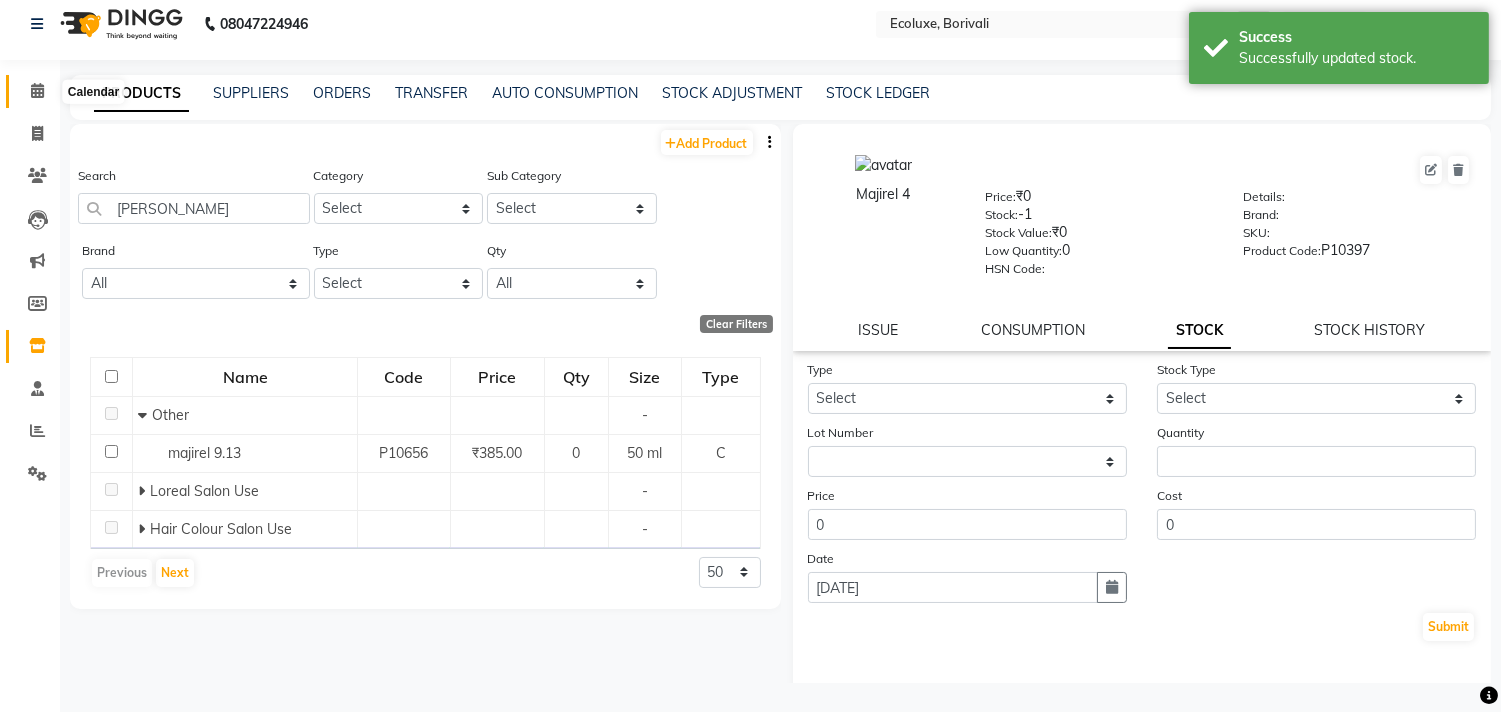 click 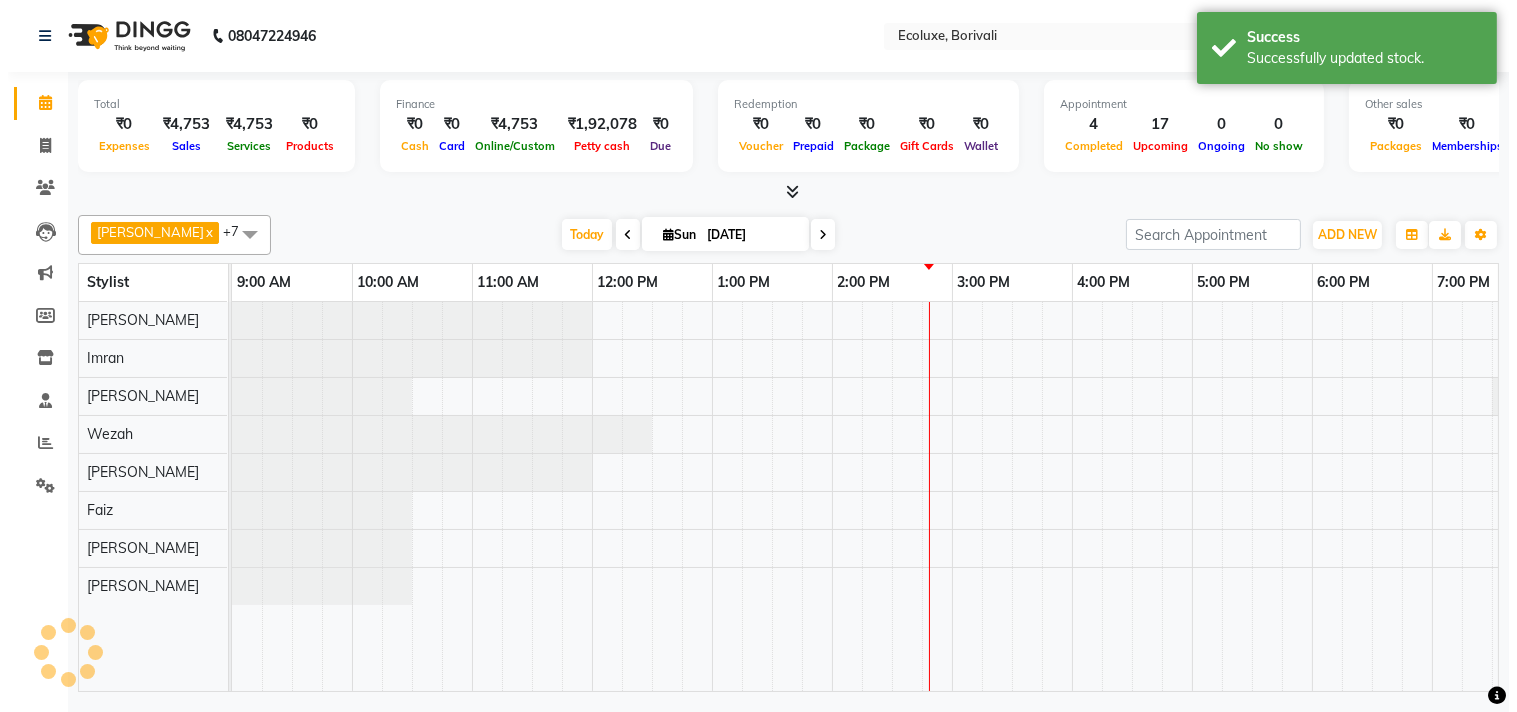 scroll, scrollTop: 0, scrollLeft: 0, axis: both 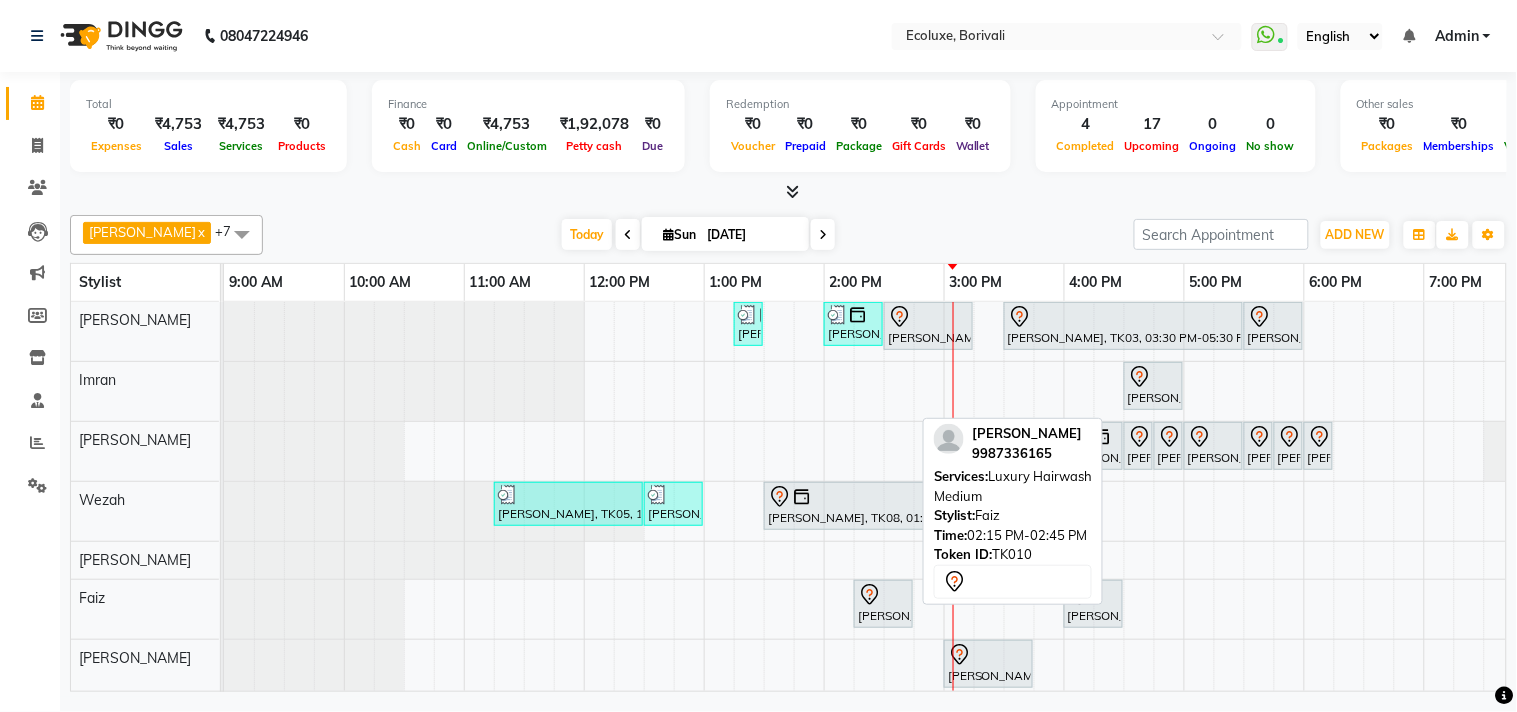 click at bounding box center [883, 595] 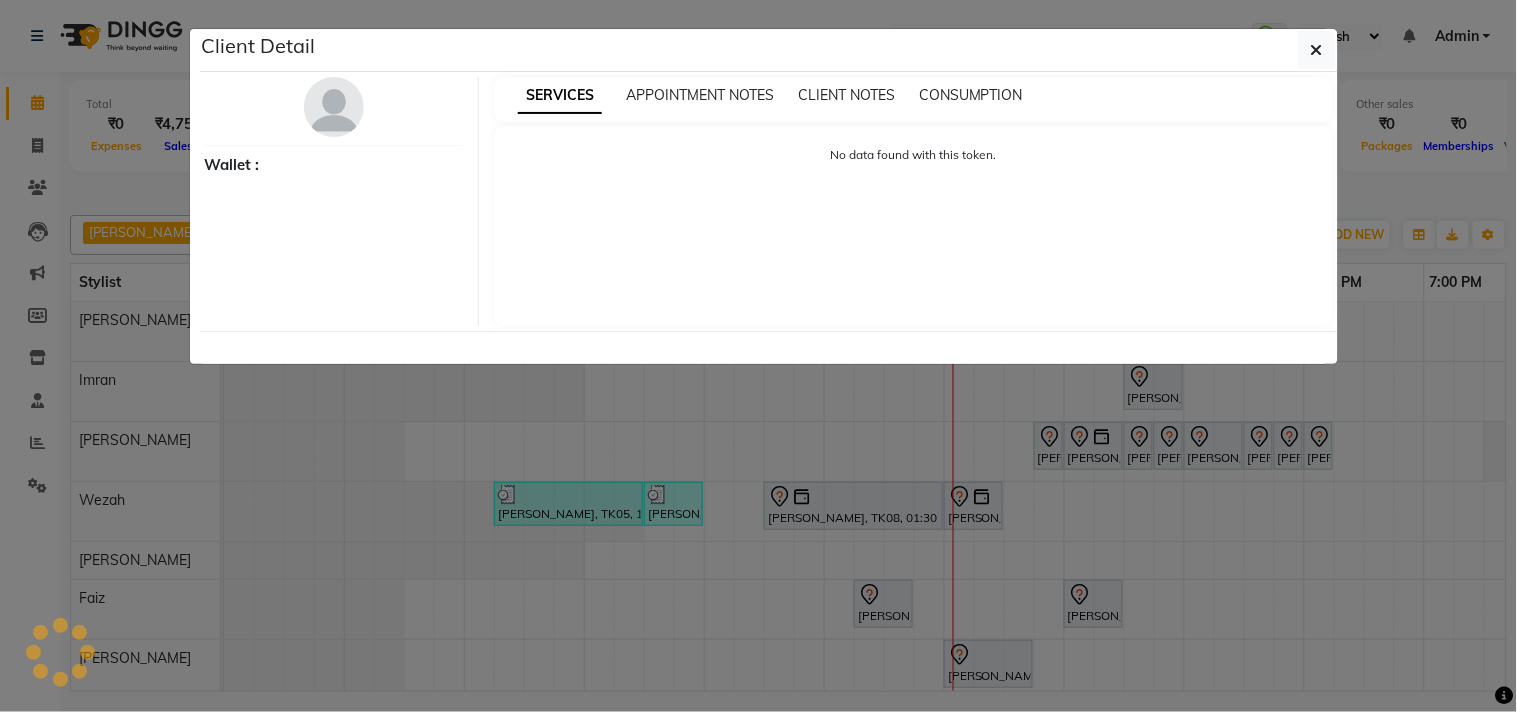 select on "7" 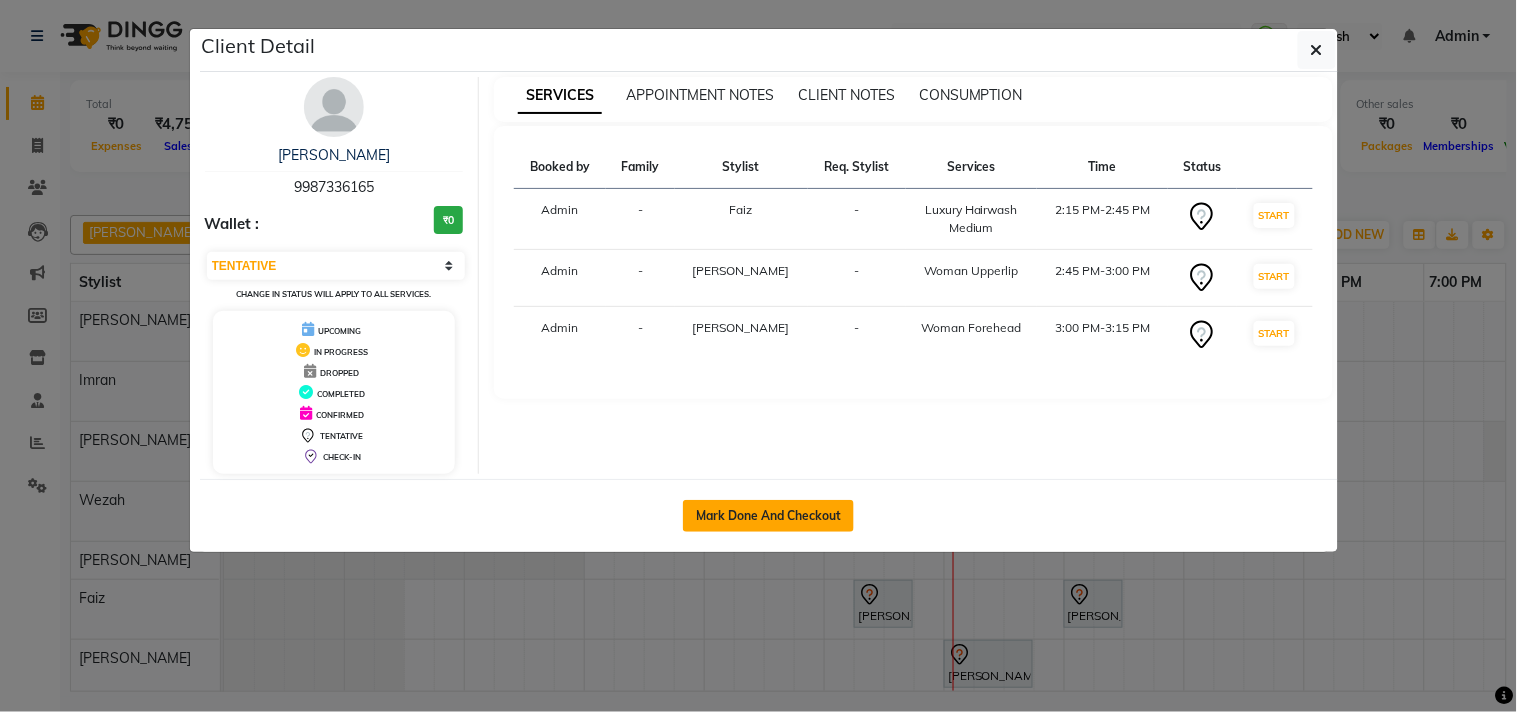 click on "Mark Done And Checkout" 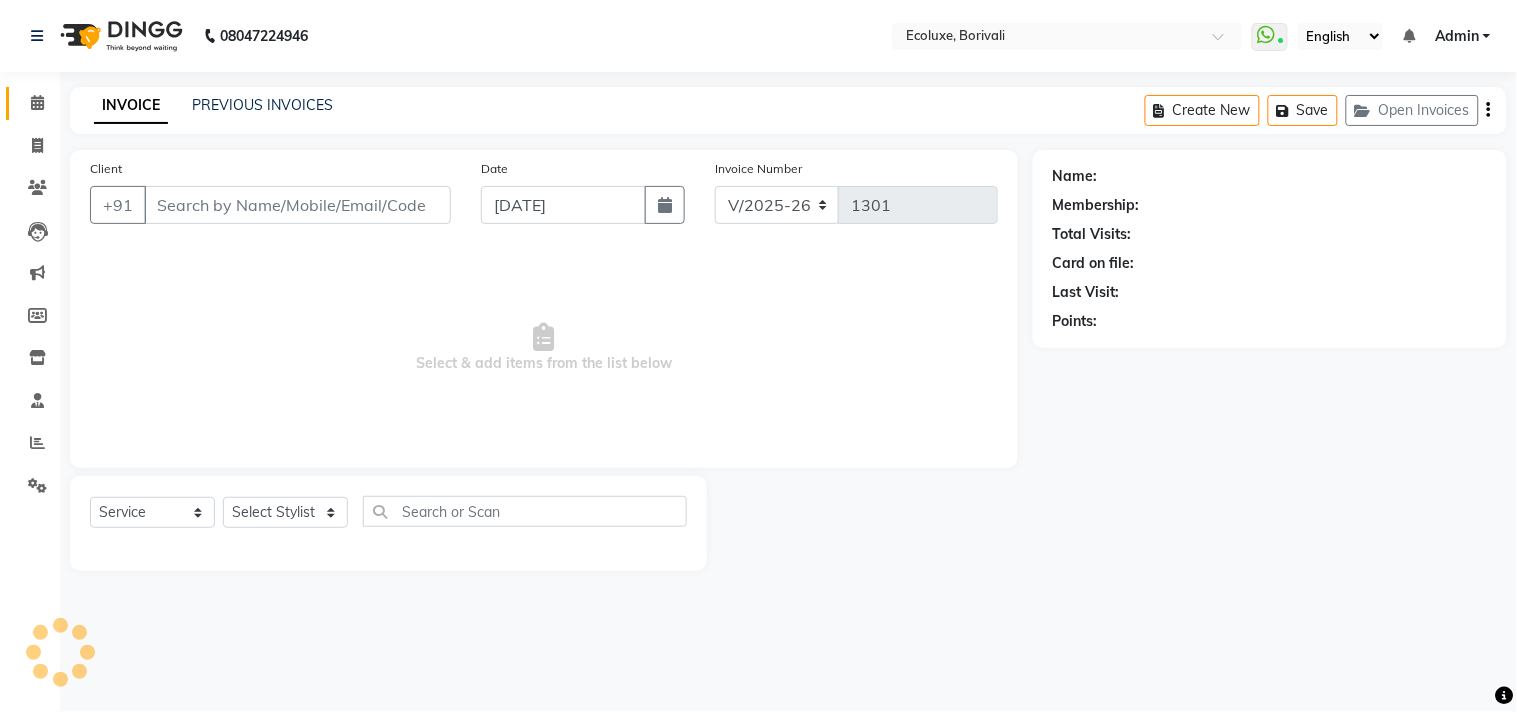 type on "9987336165" 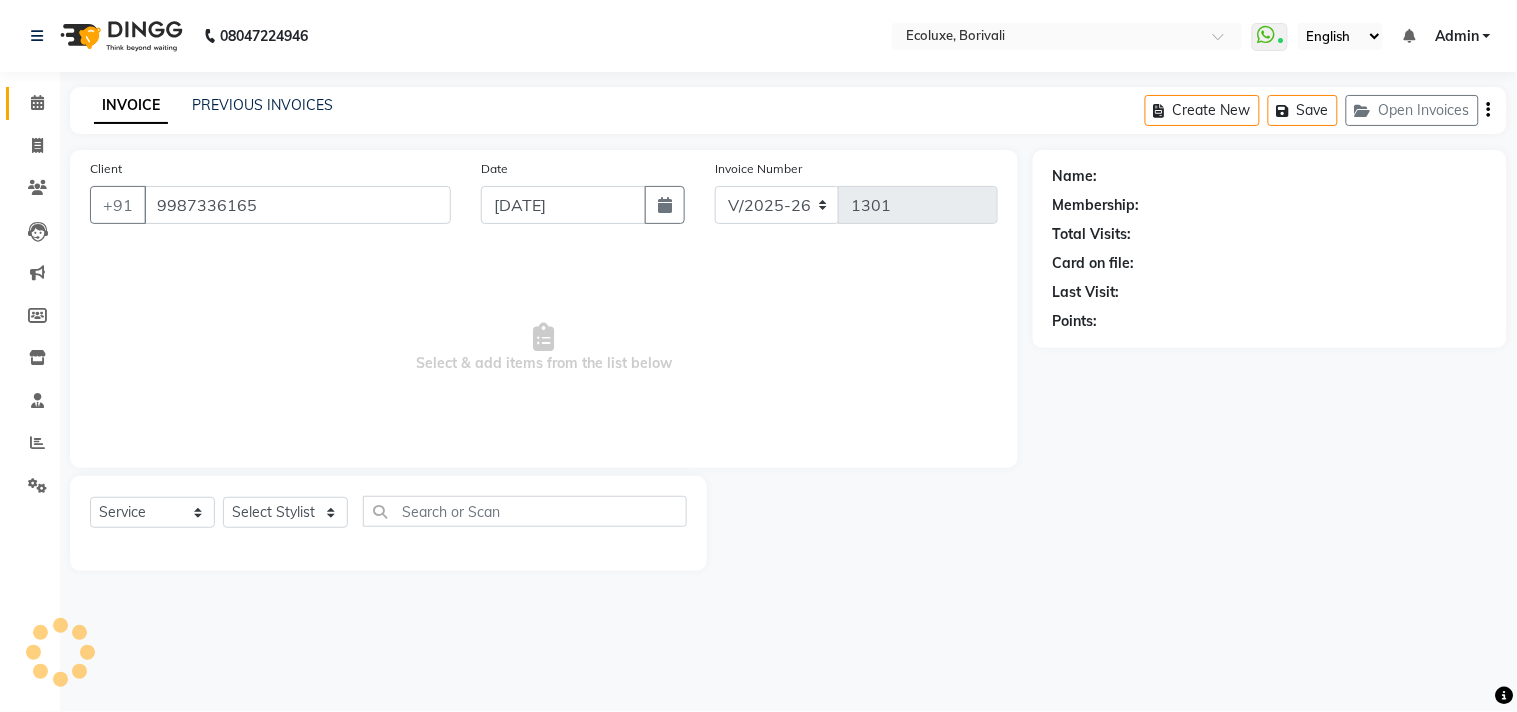 select on "36344" 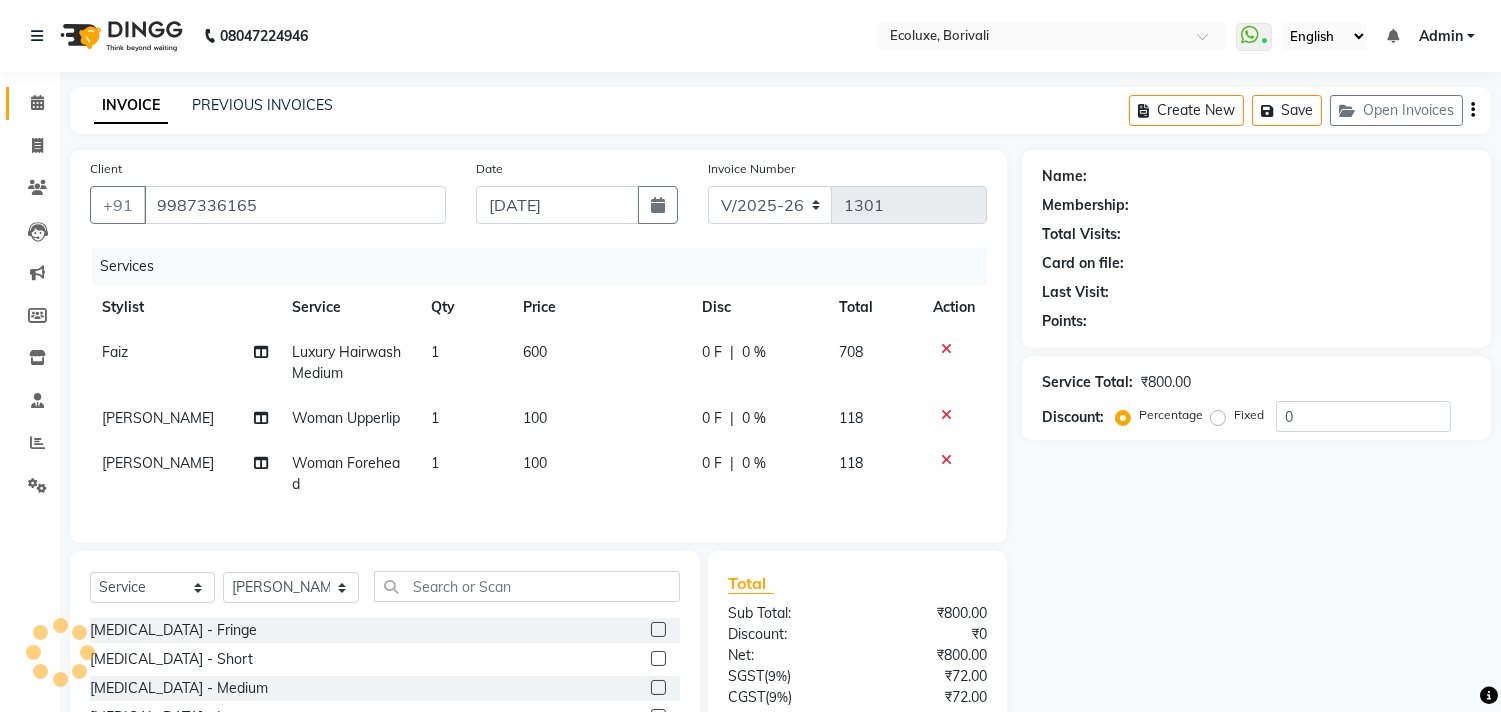 select on "1: Object" 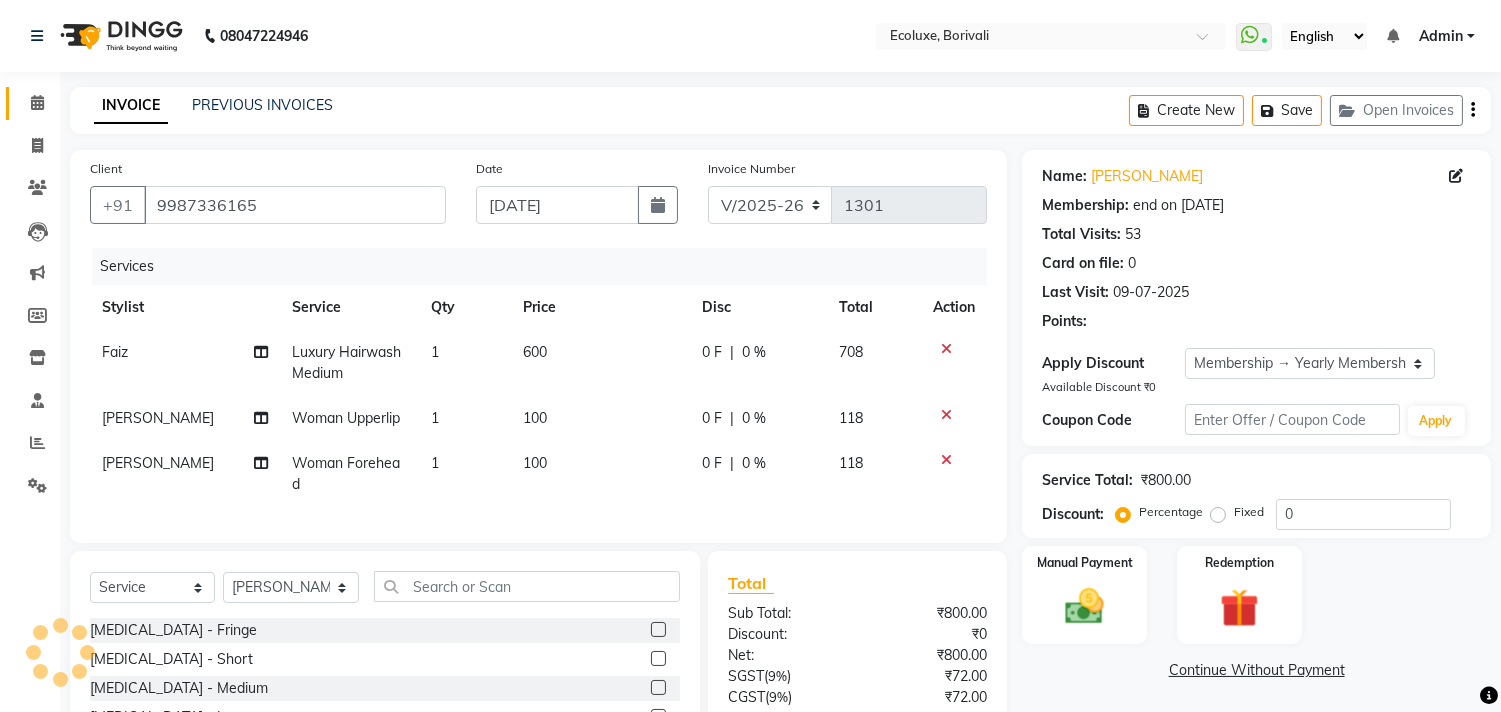type on "20" 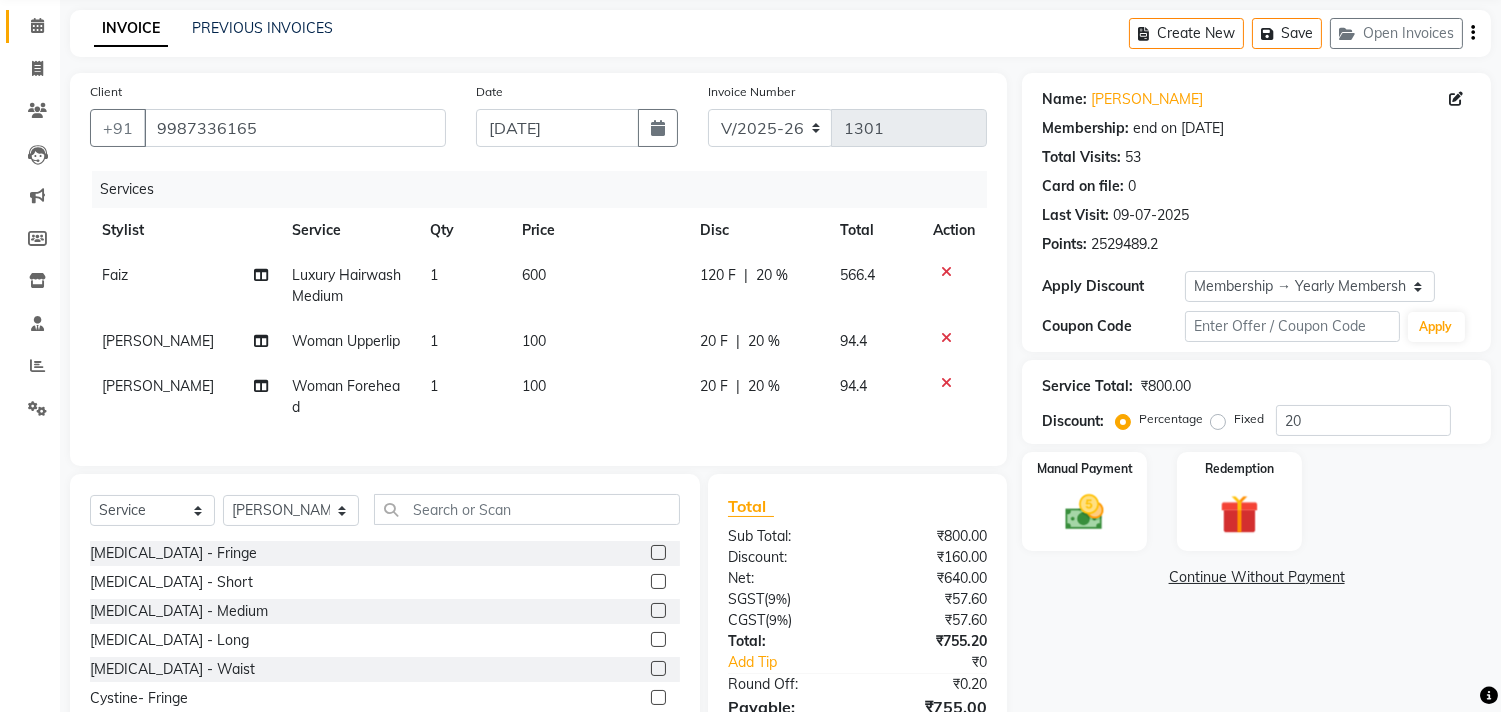 scroll, scrollTop: 0, scrollLeft: 0, axis: both 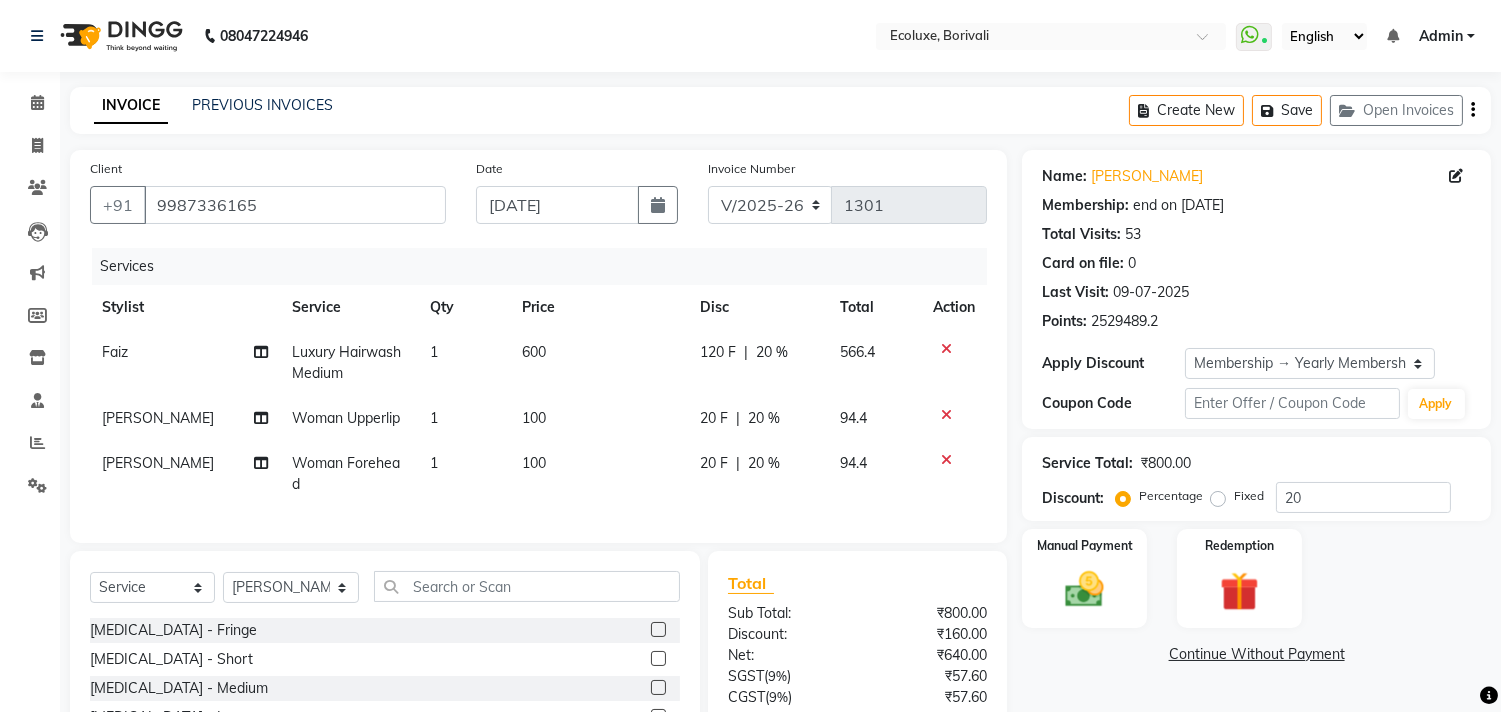 click 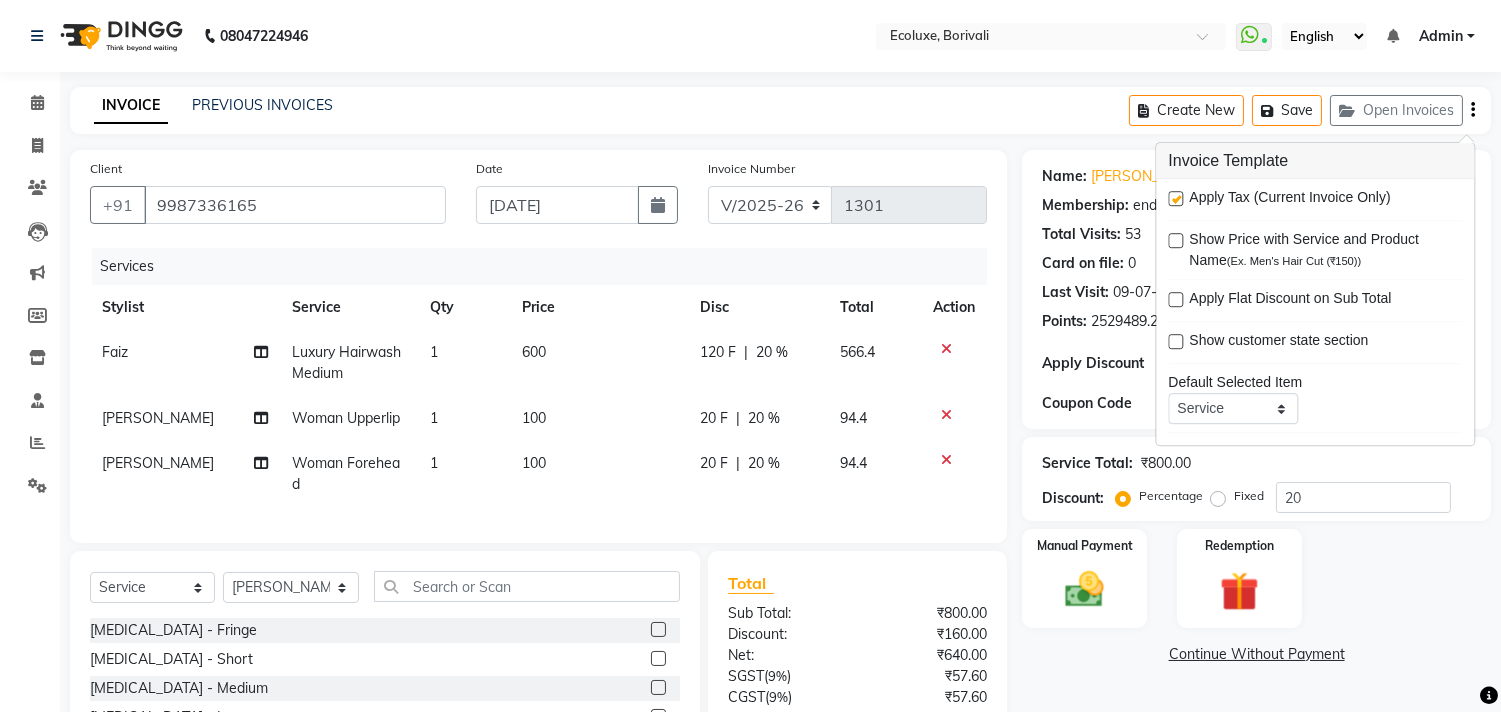 click at bounding box center [1175, 198] 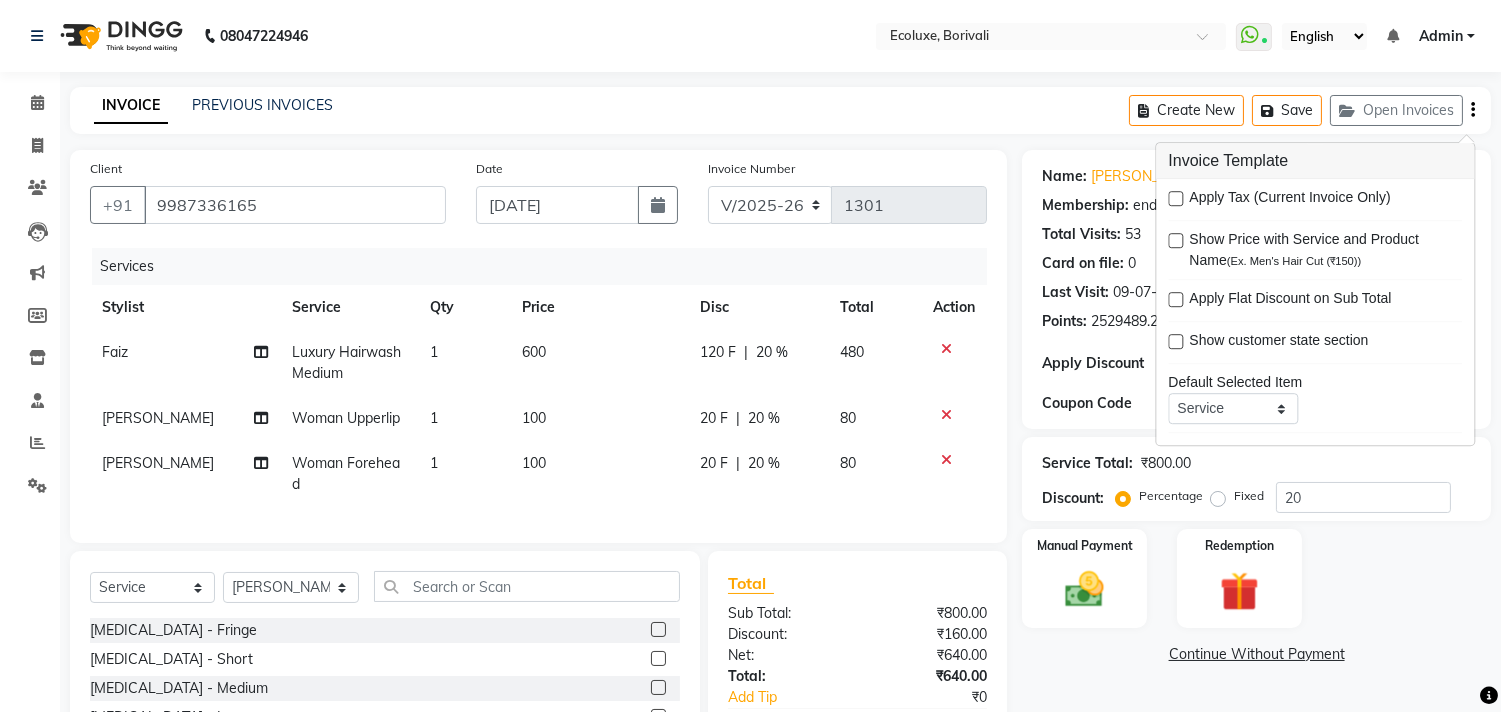 click on "Name: Ami Bhuta Membership: end on 30-04-2026 Total Visits:  53 Card on file:  0 Last Visit:   09-07-2025 Points:   2529489.2" 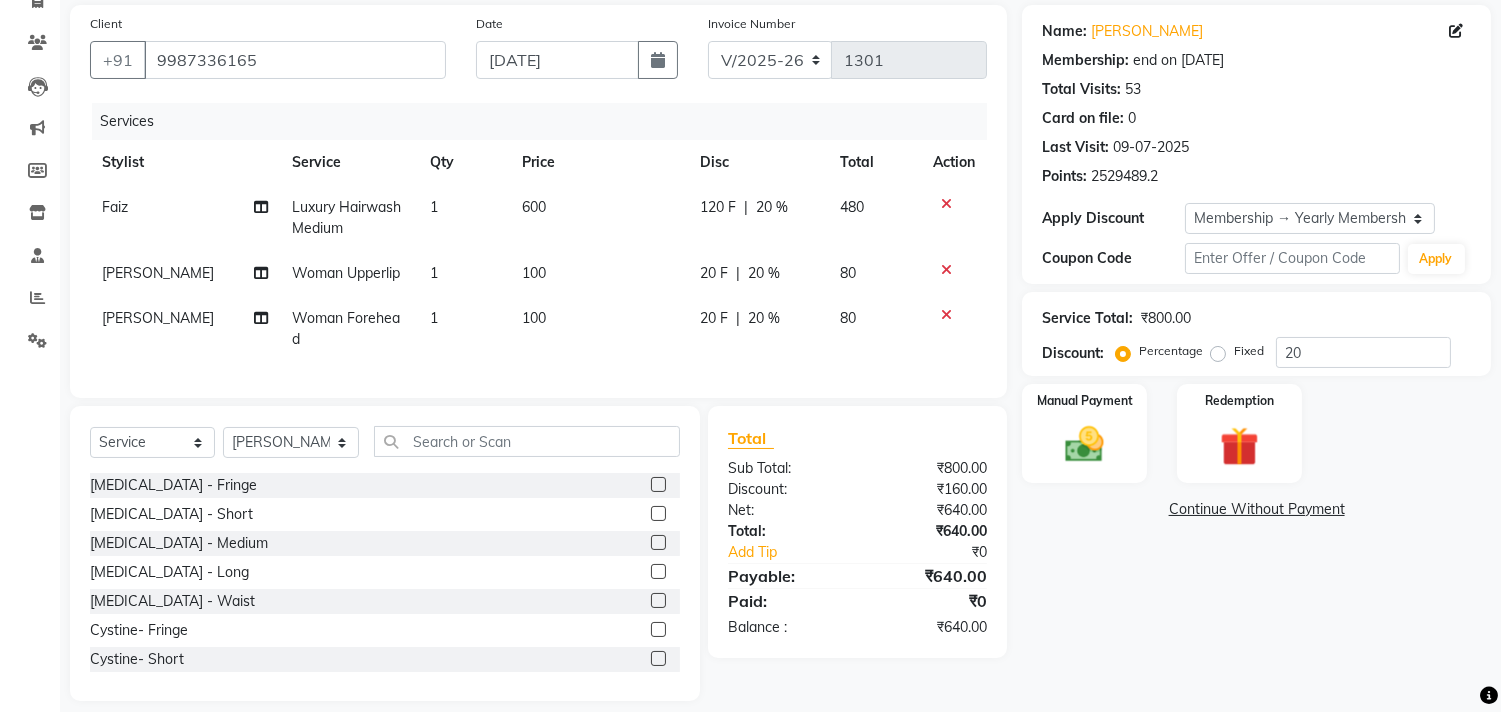 scroll, scrollTop: 180, scrollLeft: 0, axis: vertical 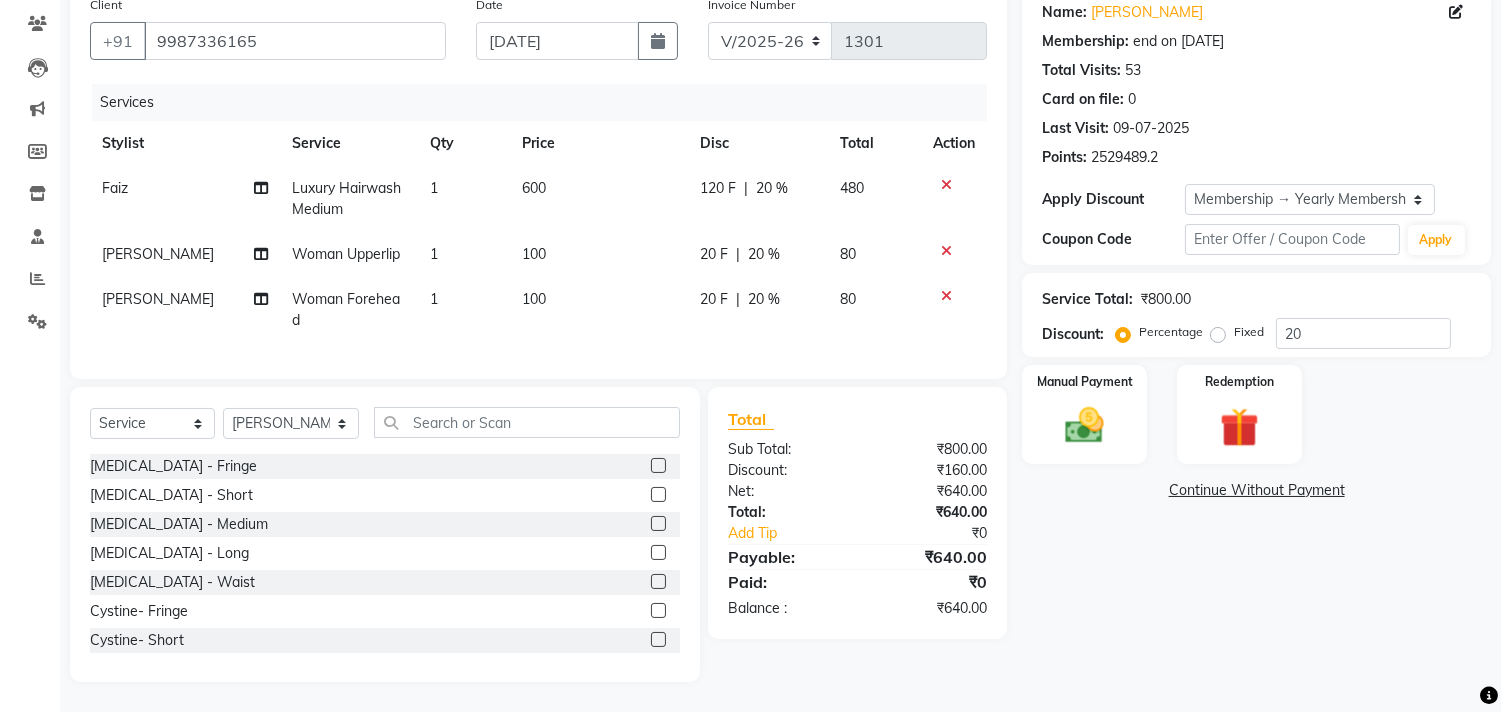 click on "600" 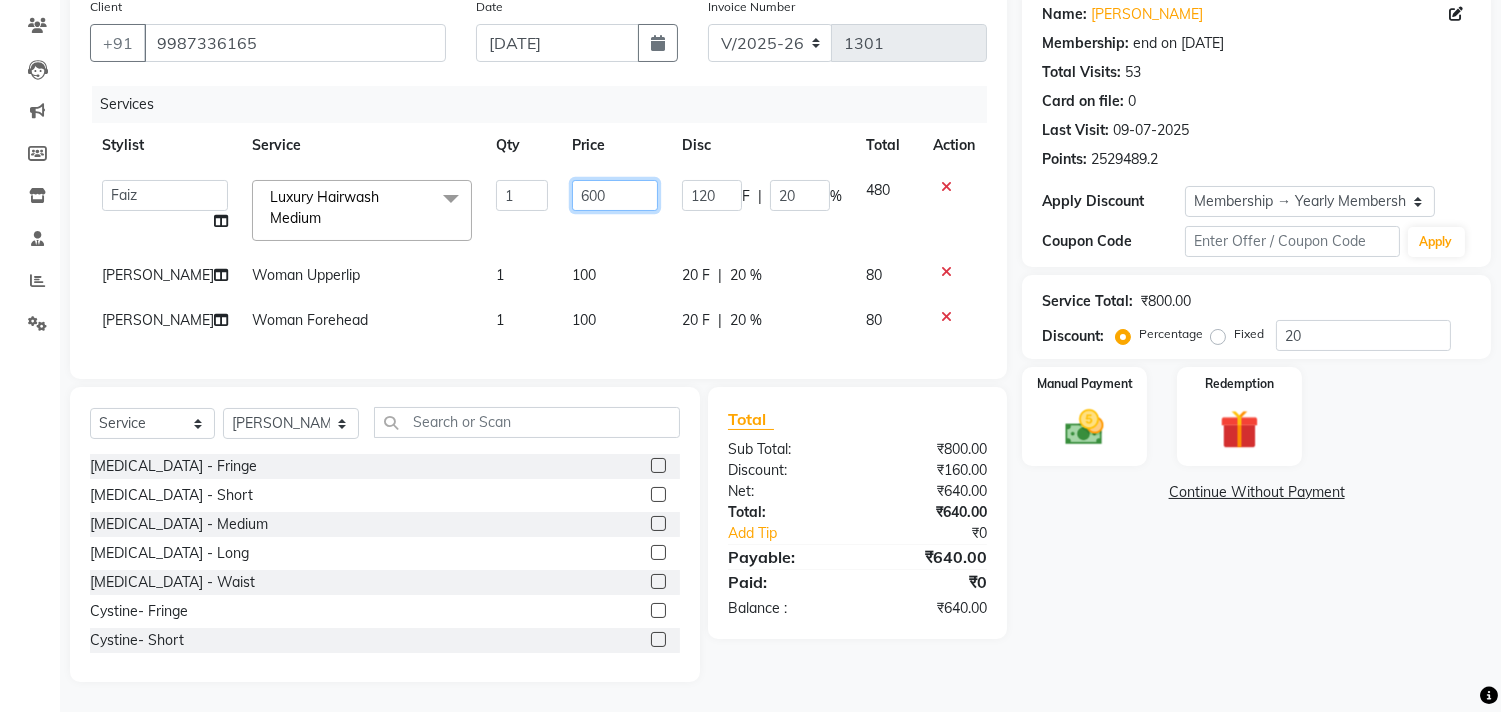click on "600" 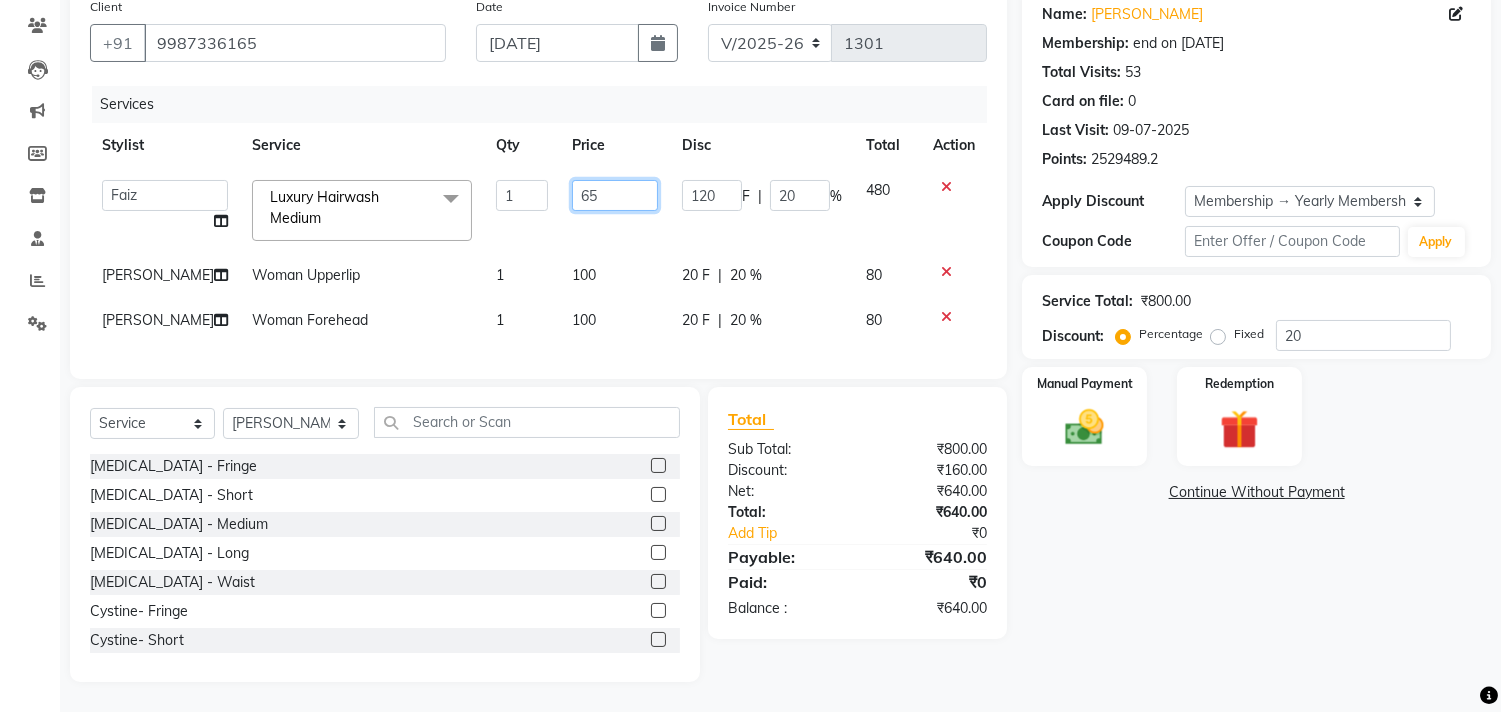 type on "650" 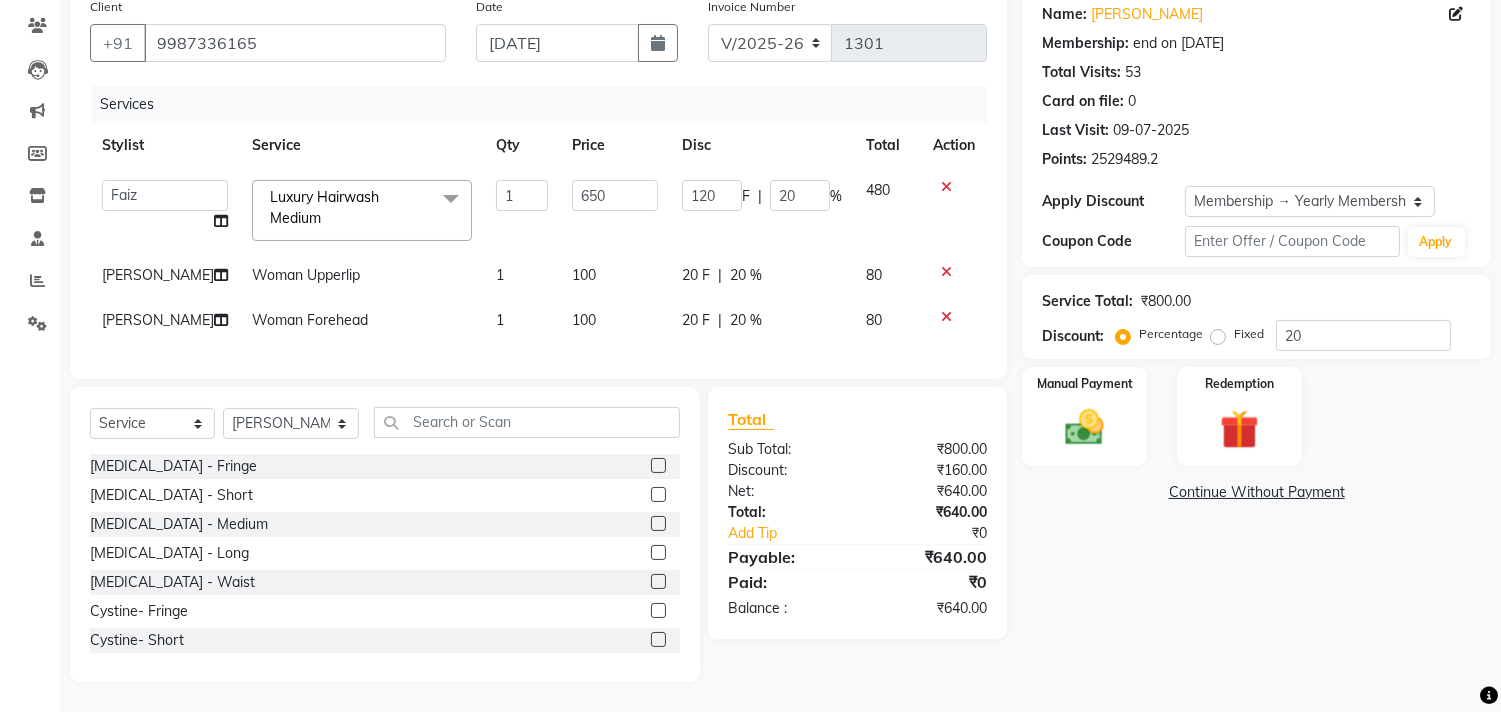 click on "Name: Ami Bhuta Membership: end on 30-04-2026 Total Visits:  53 Card on file:  0 Last Visit:   09-07-2025 Points:   2529489.2  Apply Discount Select Membership → Yearly Membership Coupon Code Apply Service Total:  ₹800.00  Discount:  Percentage   Fixed  20 Manual Payment Redemption  Continue Without Payment" 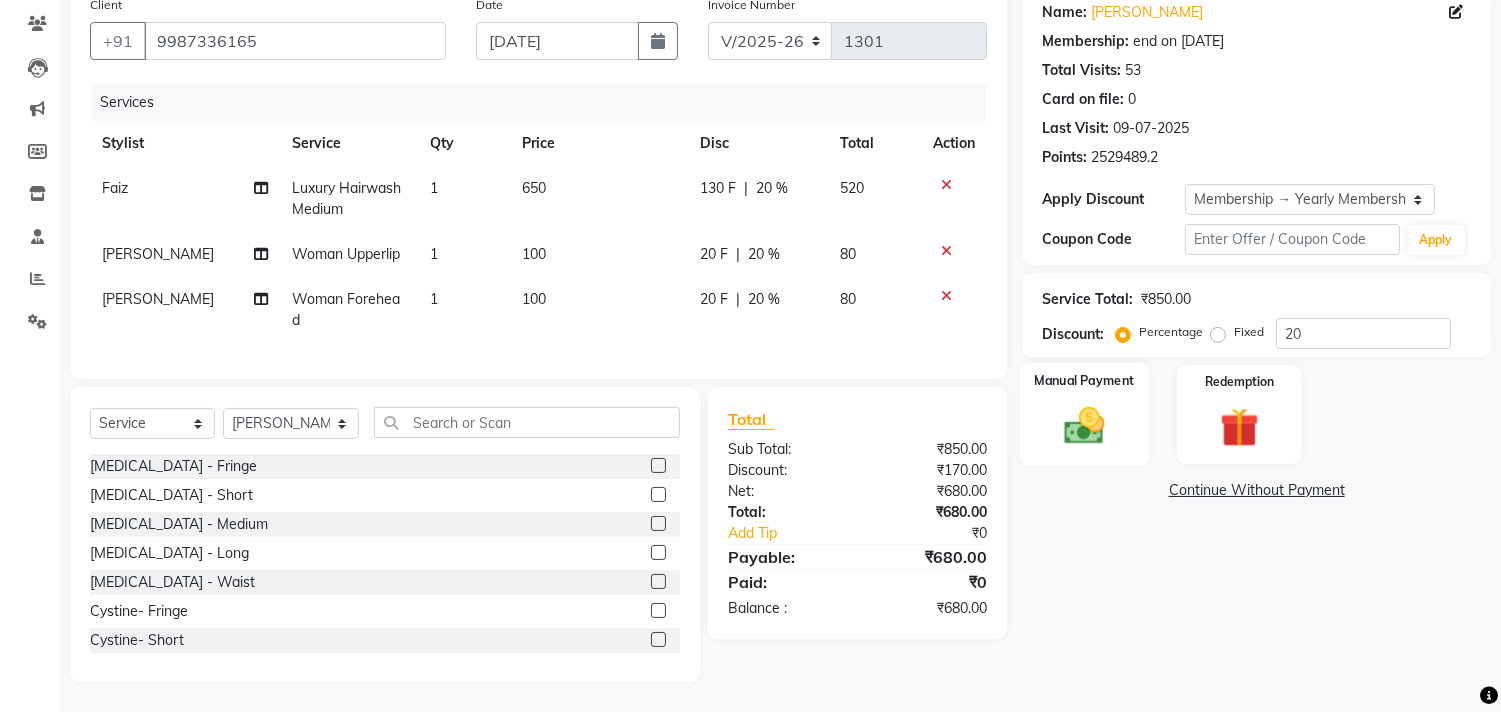 click 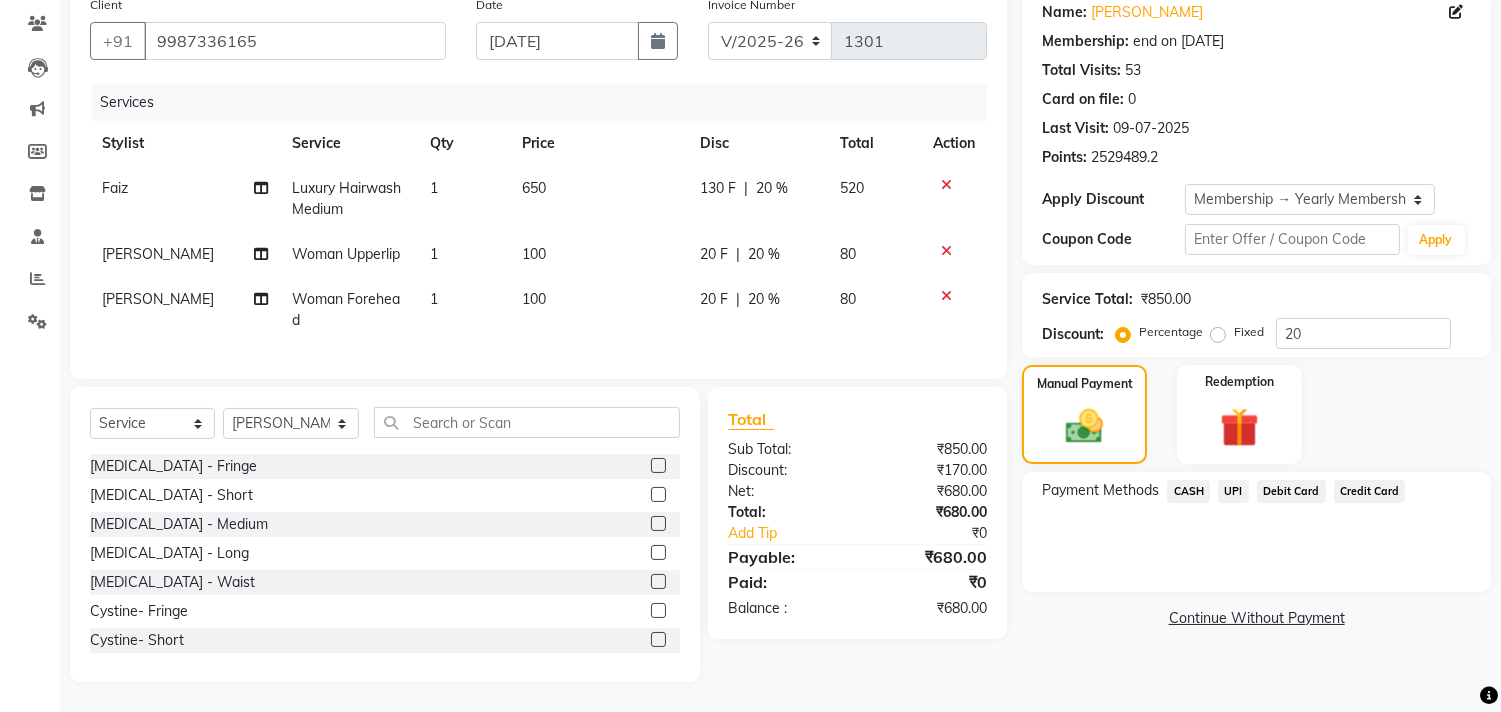 click on "CASH" 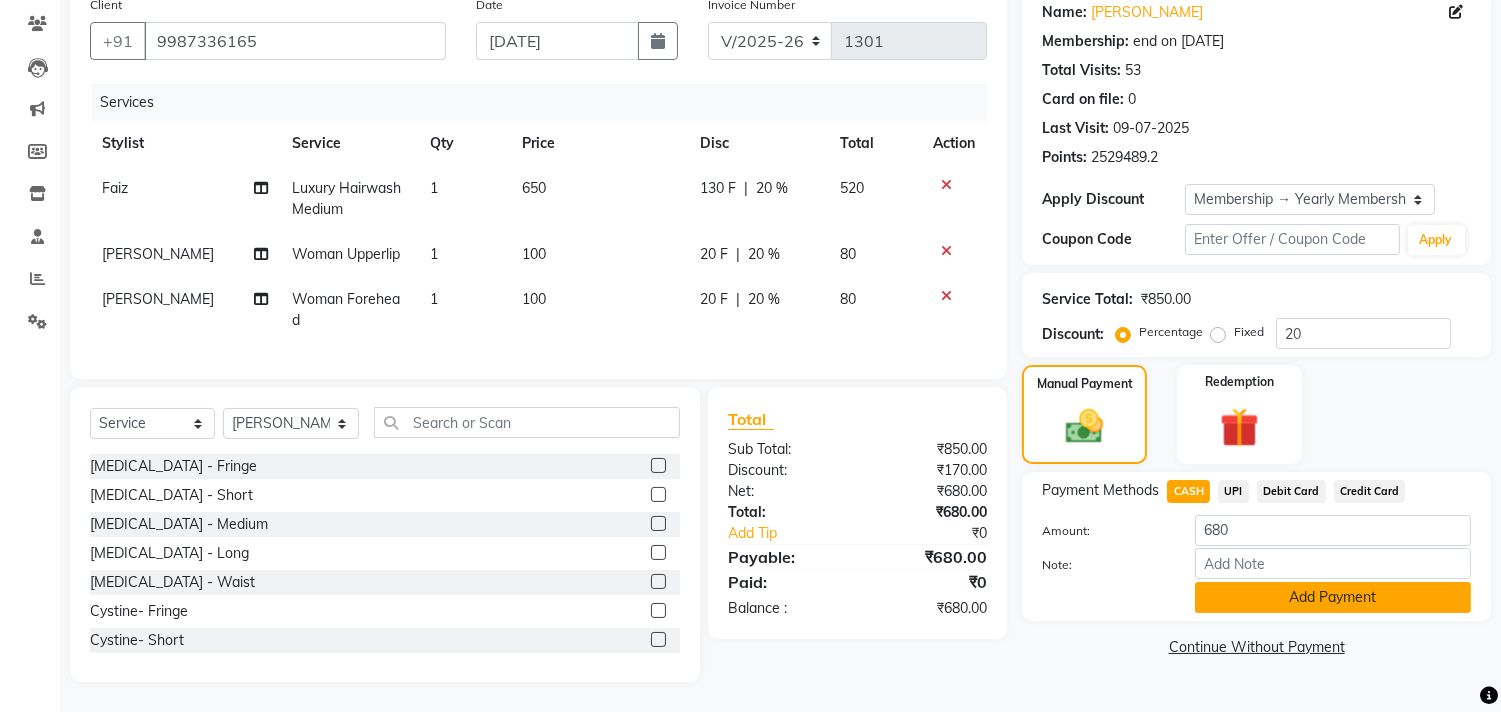 click on "Add Payment" 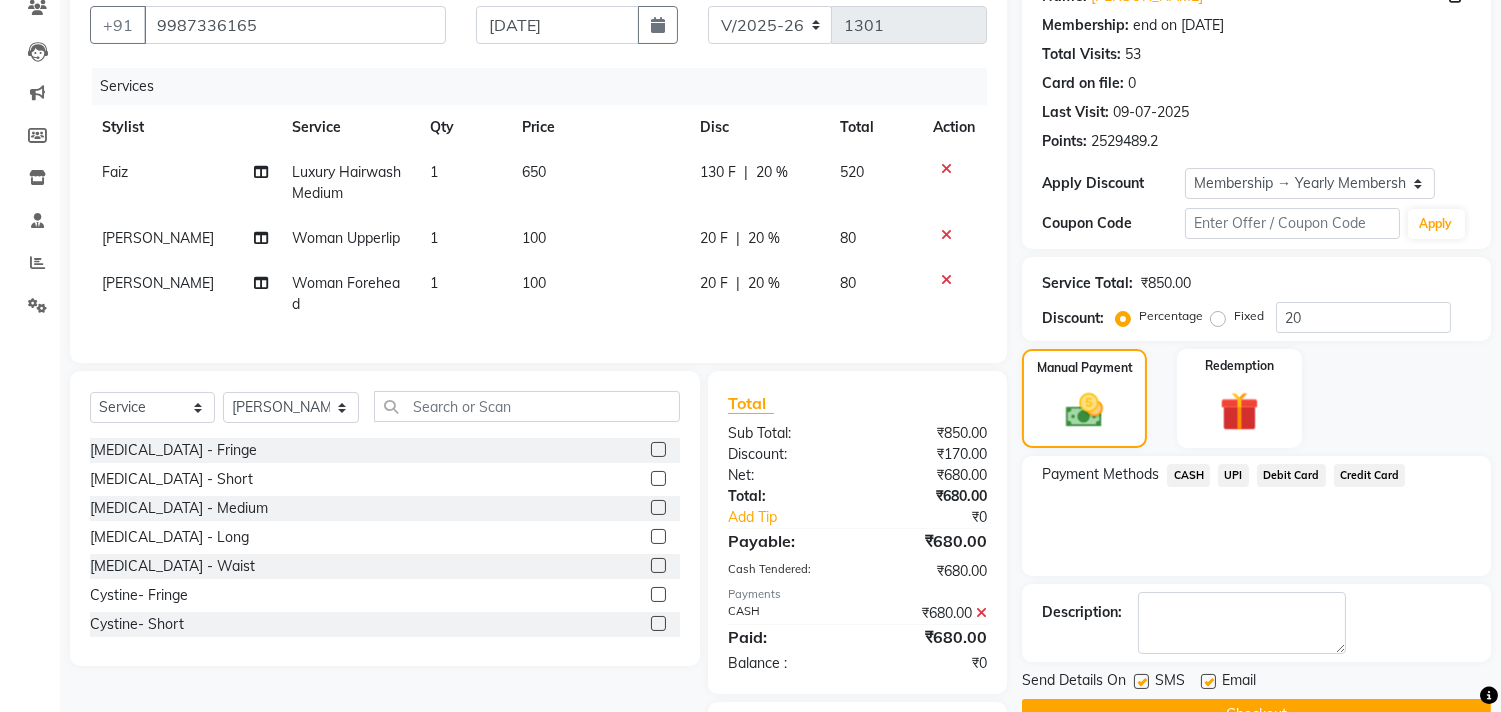scroll, scrollTop: 328, scrollLeft: 0, axis: vertical 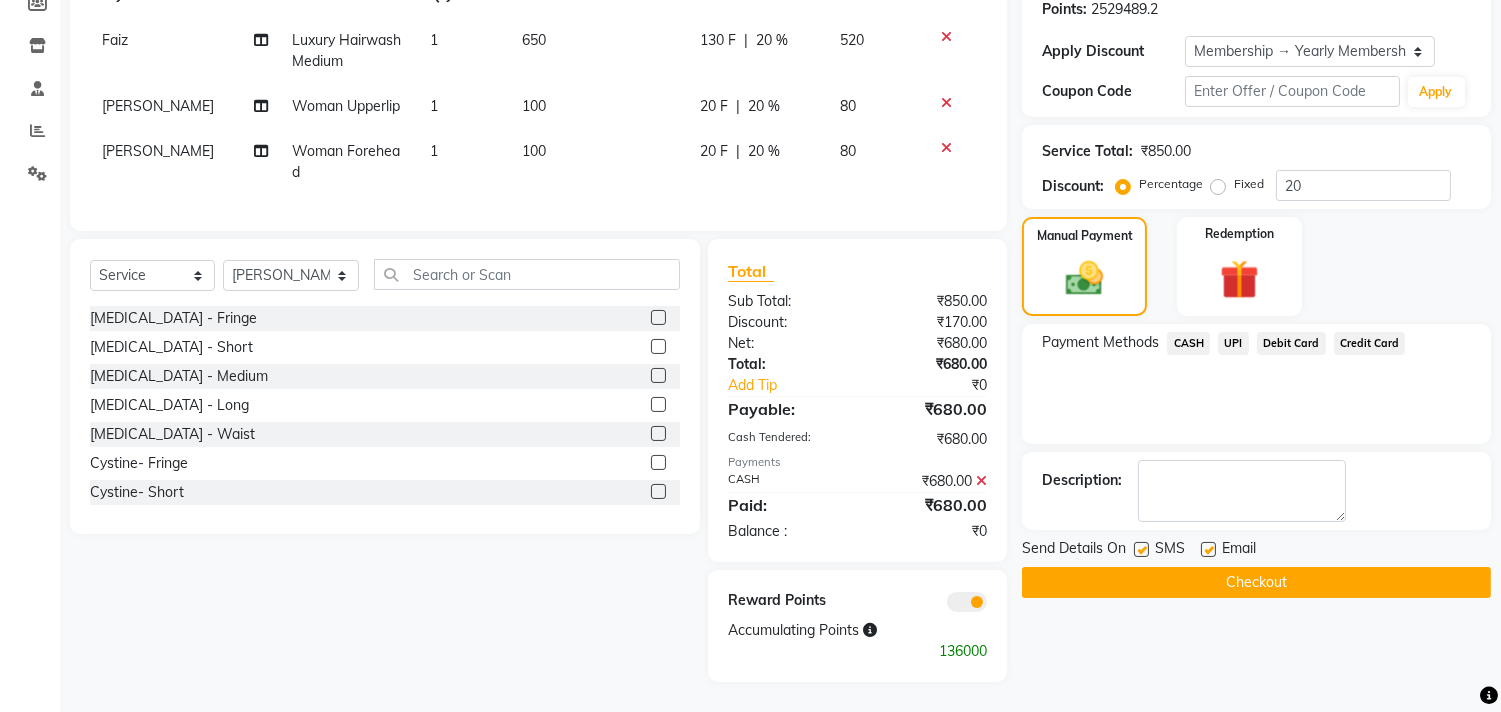 click on "Checkout" 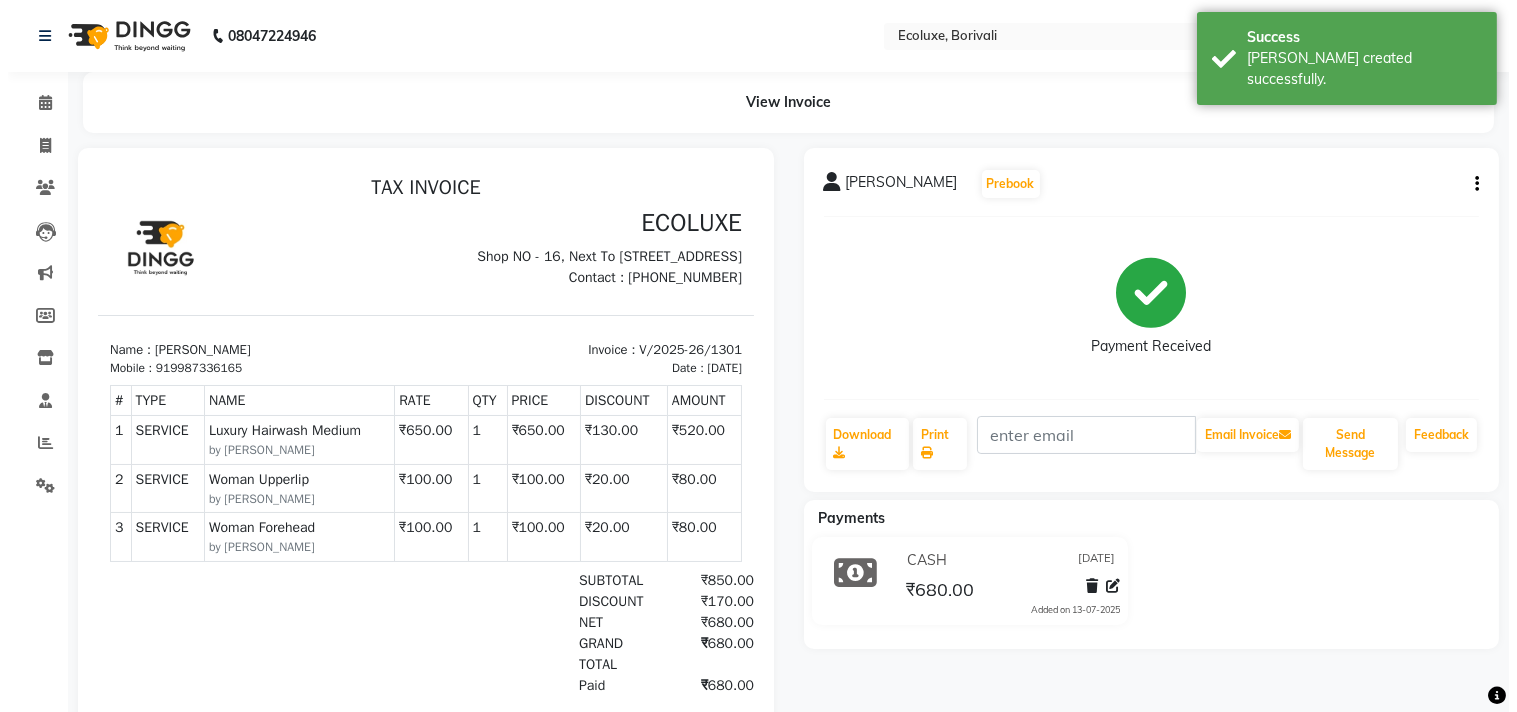 scroll, scrollTop: 0, scrollLeft: 0, axis: both 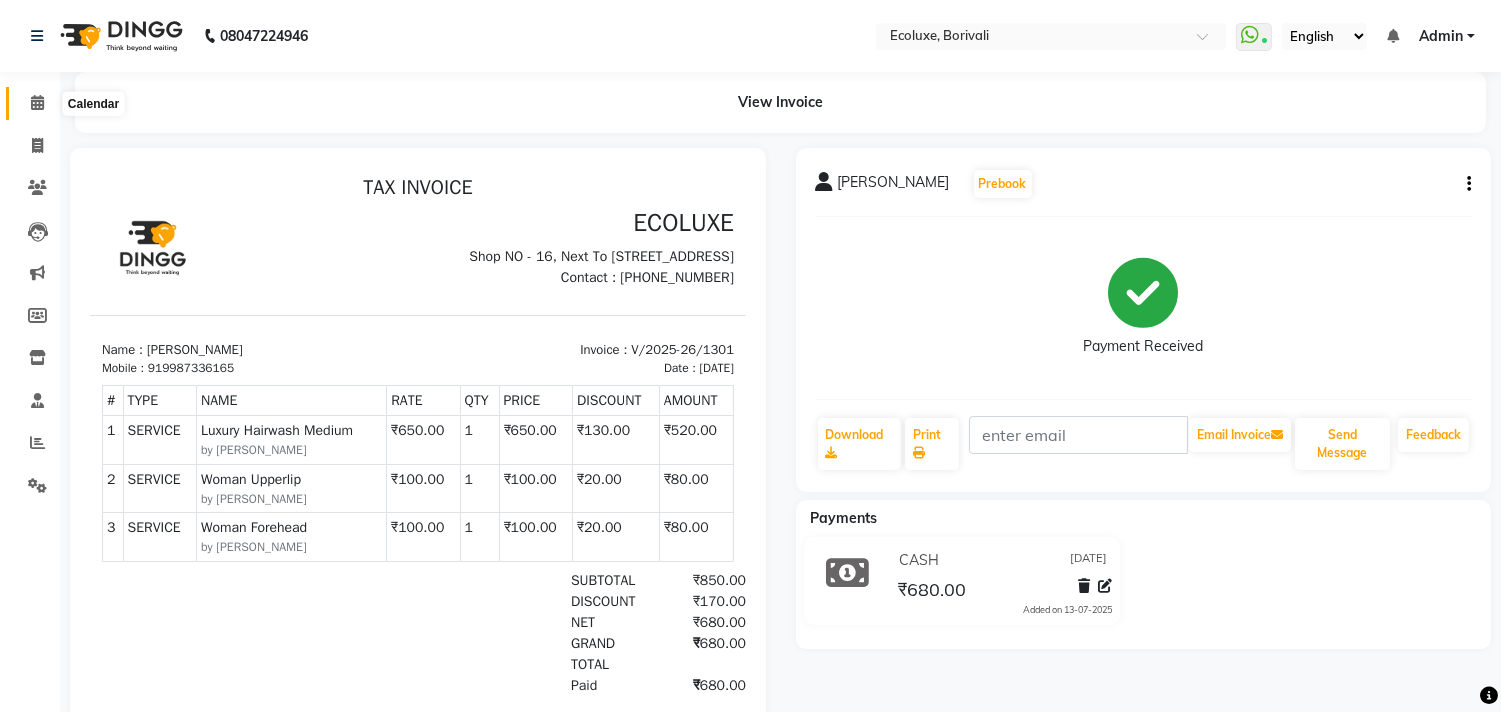 click 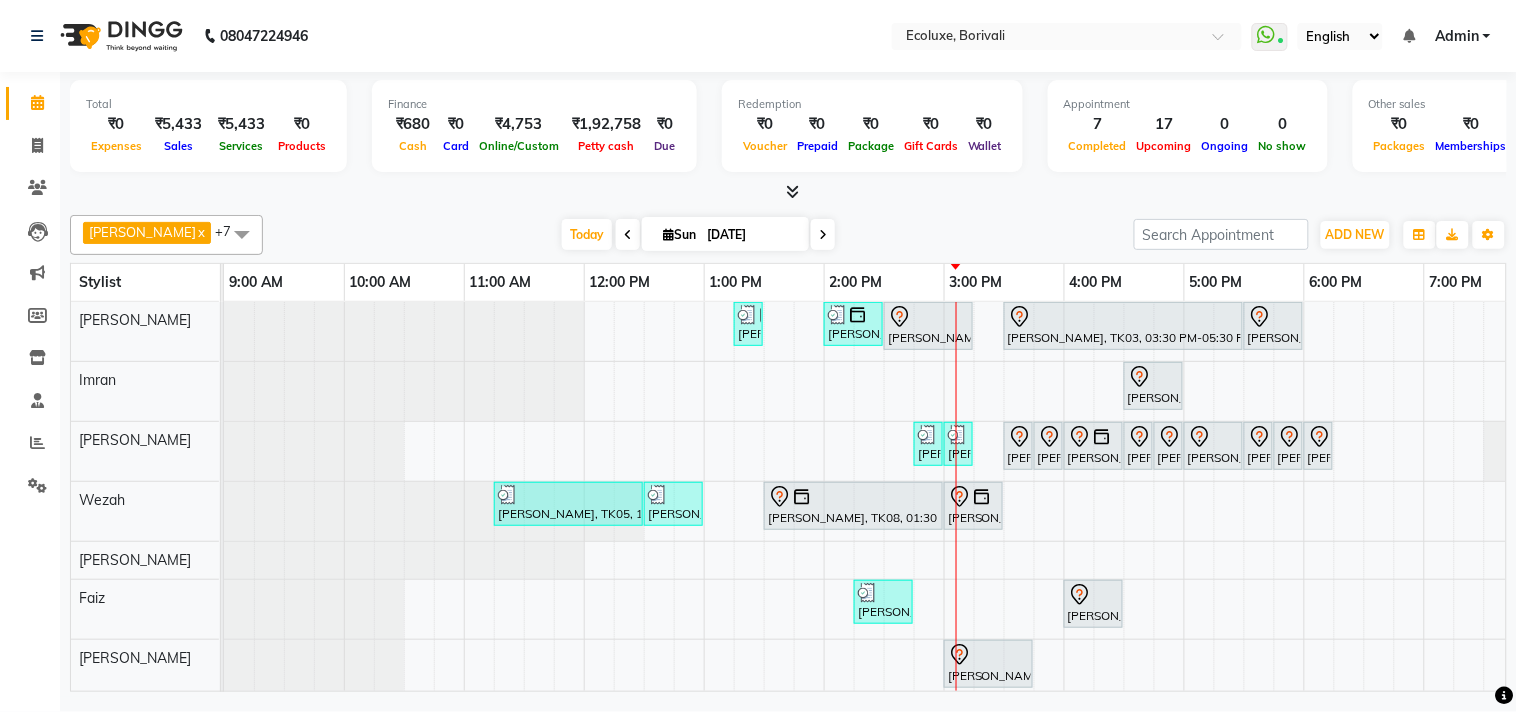 scroll, scrollTop: 44, scrollLeft: 0, axis: vertical 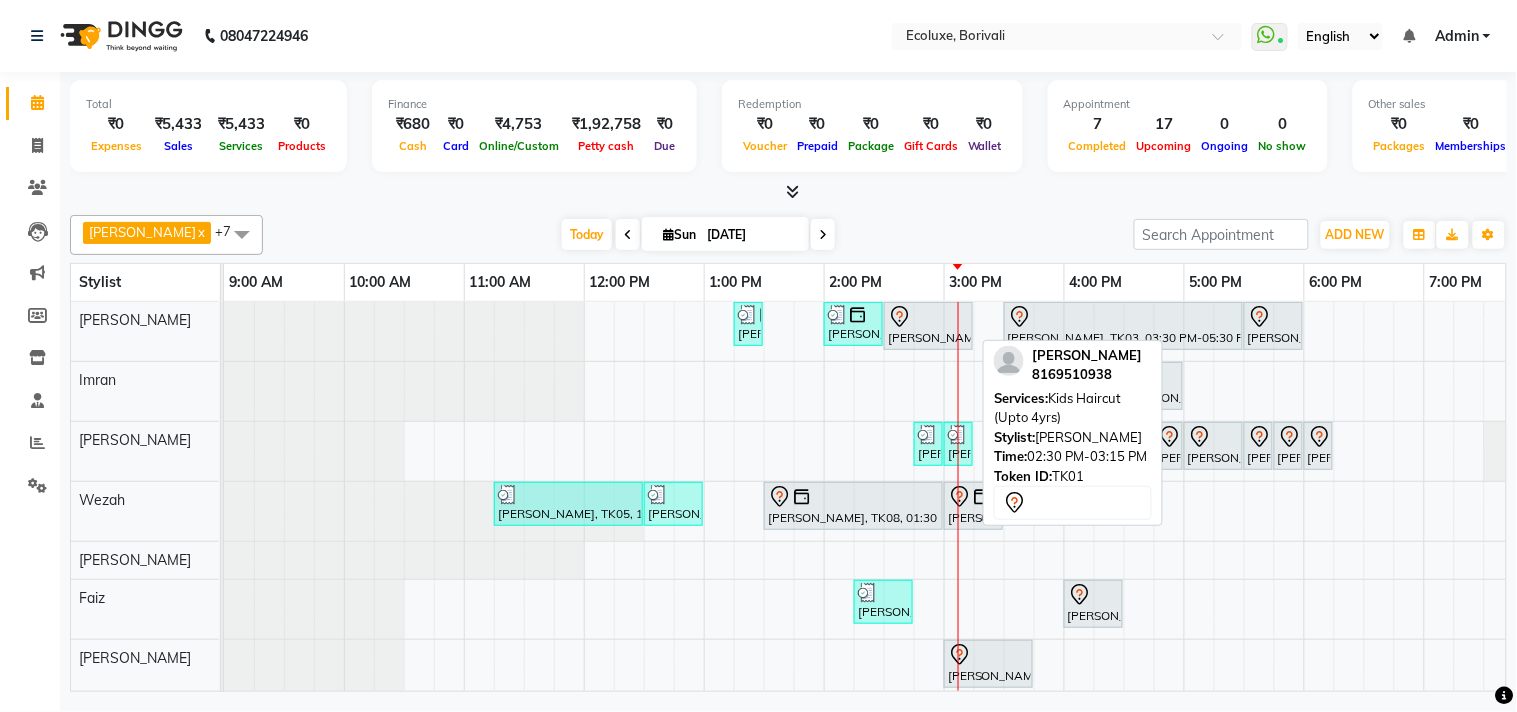 click on "[PERSON_NAME], TK01, 02:30 PM-03:15 PM, Kids Haircut (Upto 4yrs)" at bounding box center (928, 326) 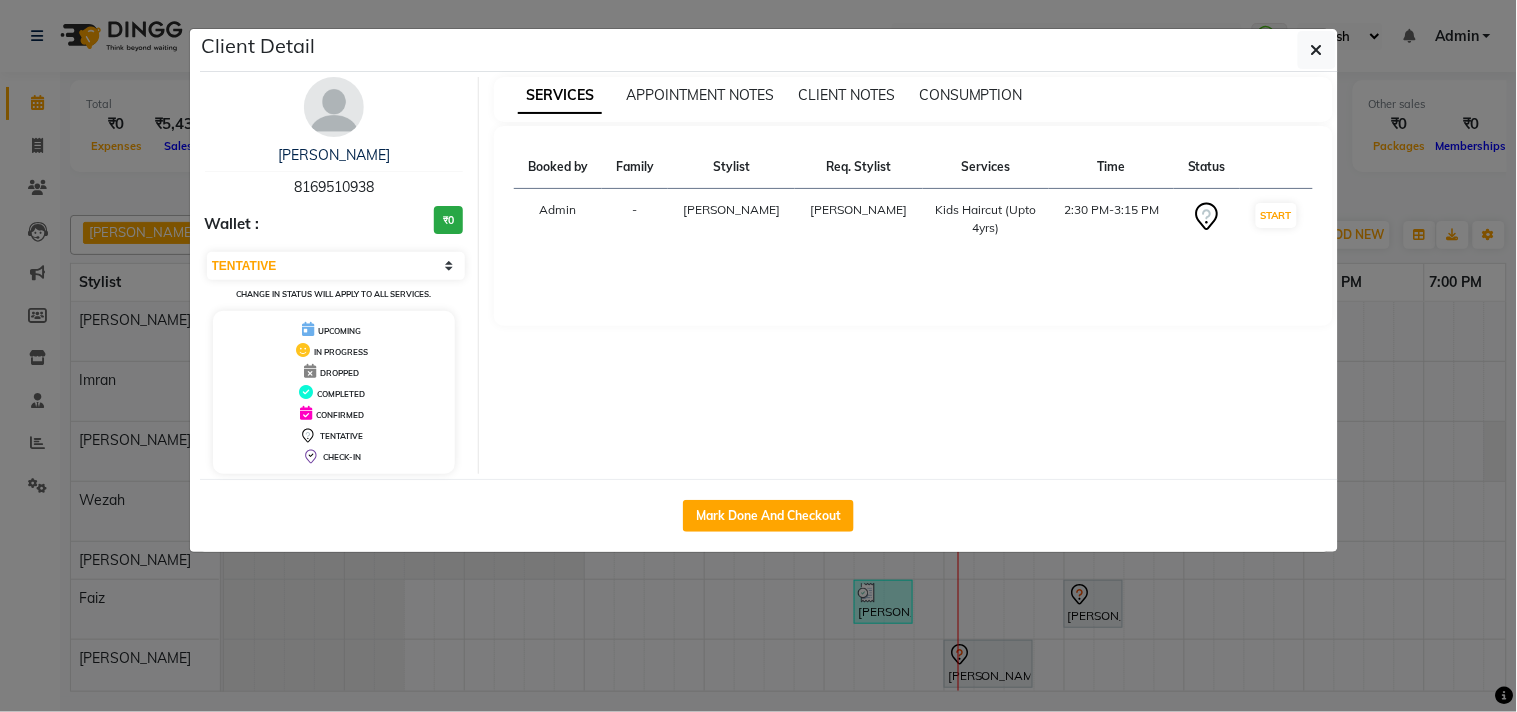 click on "Mark Done And Checkout" 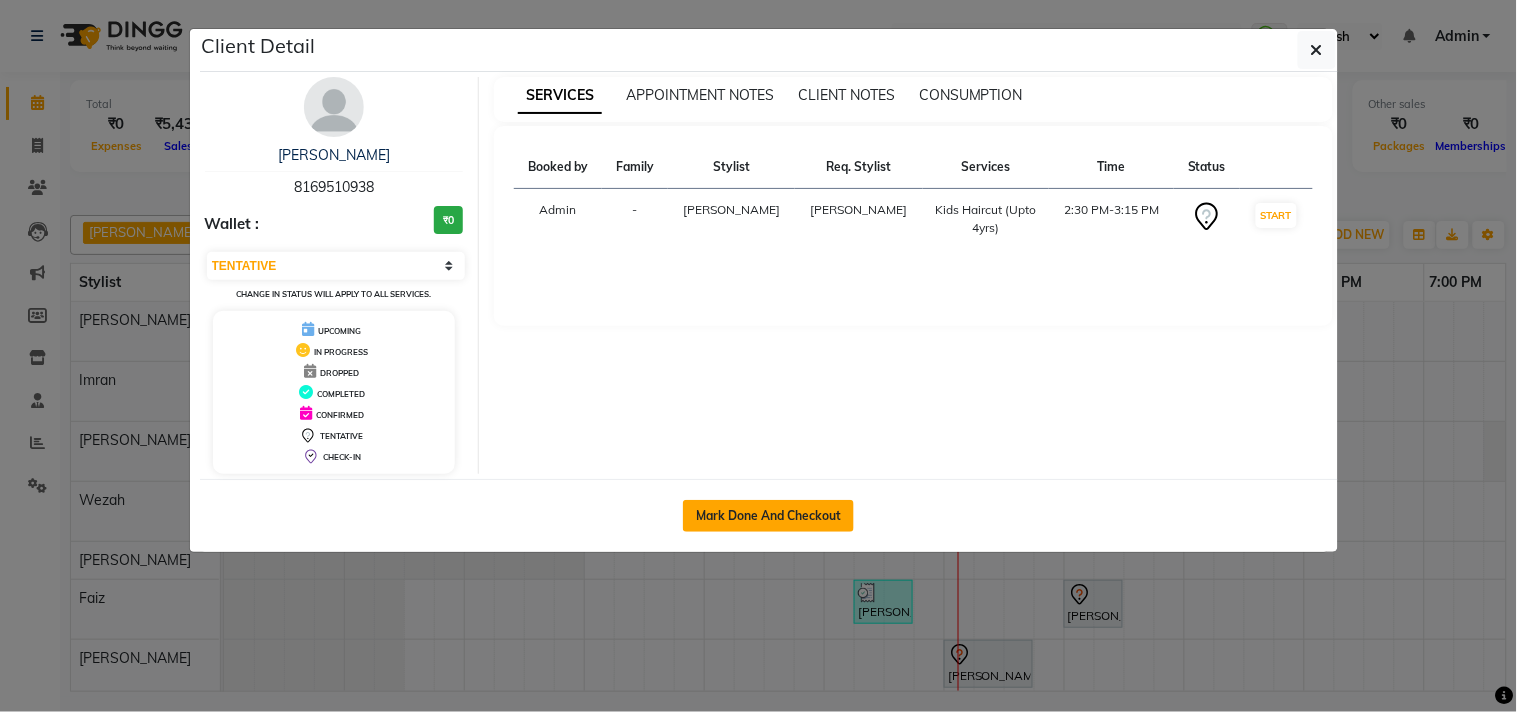 click on "Mark Done And Checkout" 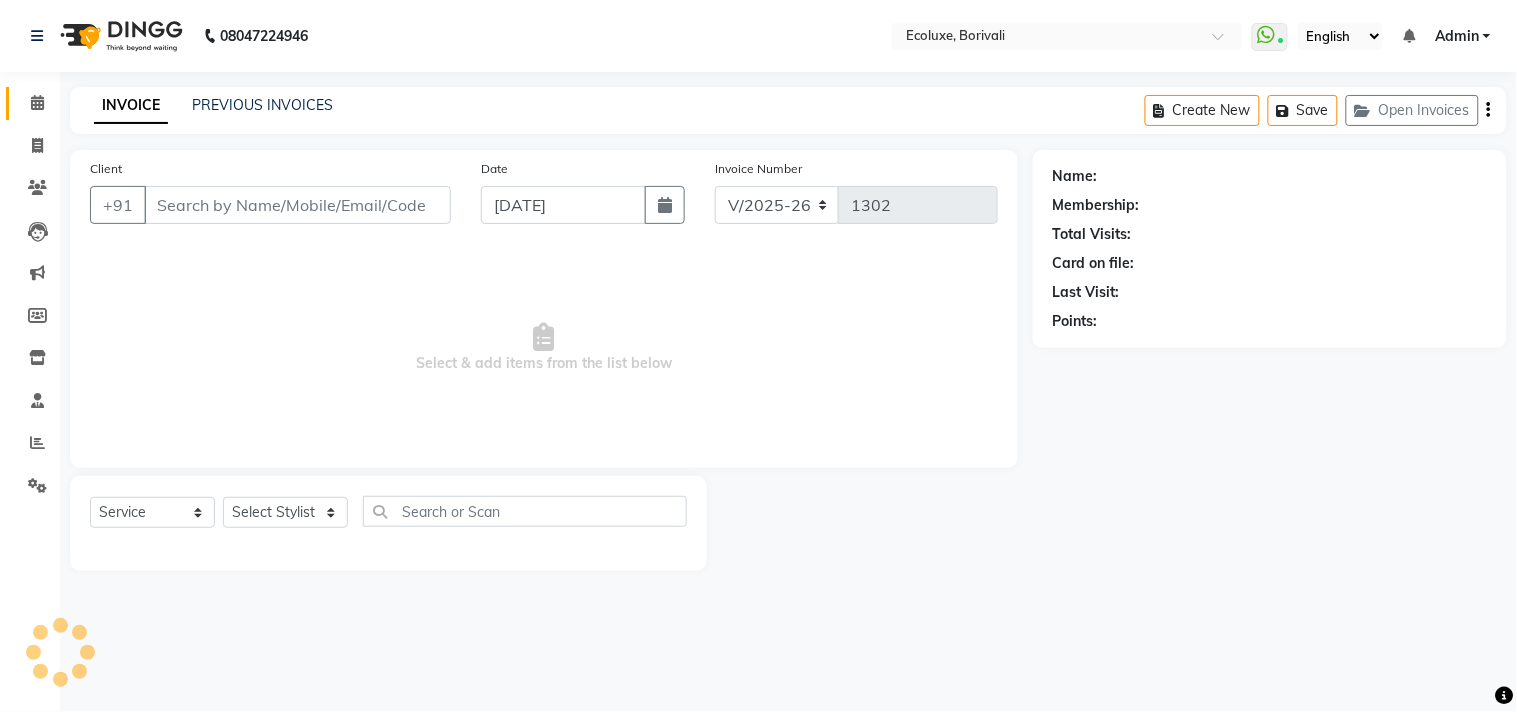 type on "8169510938" 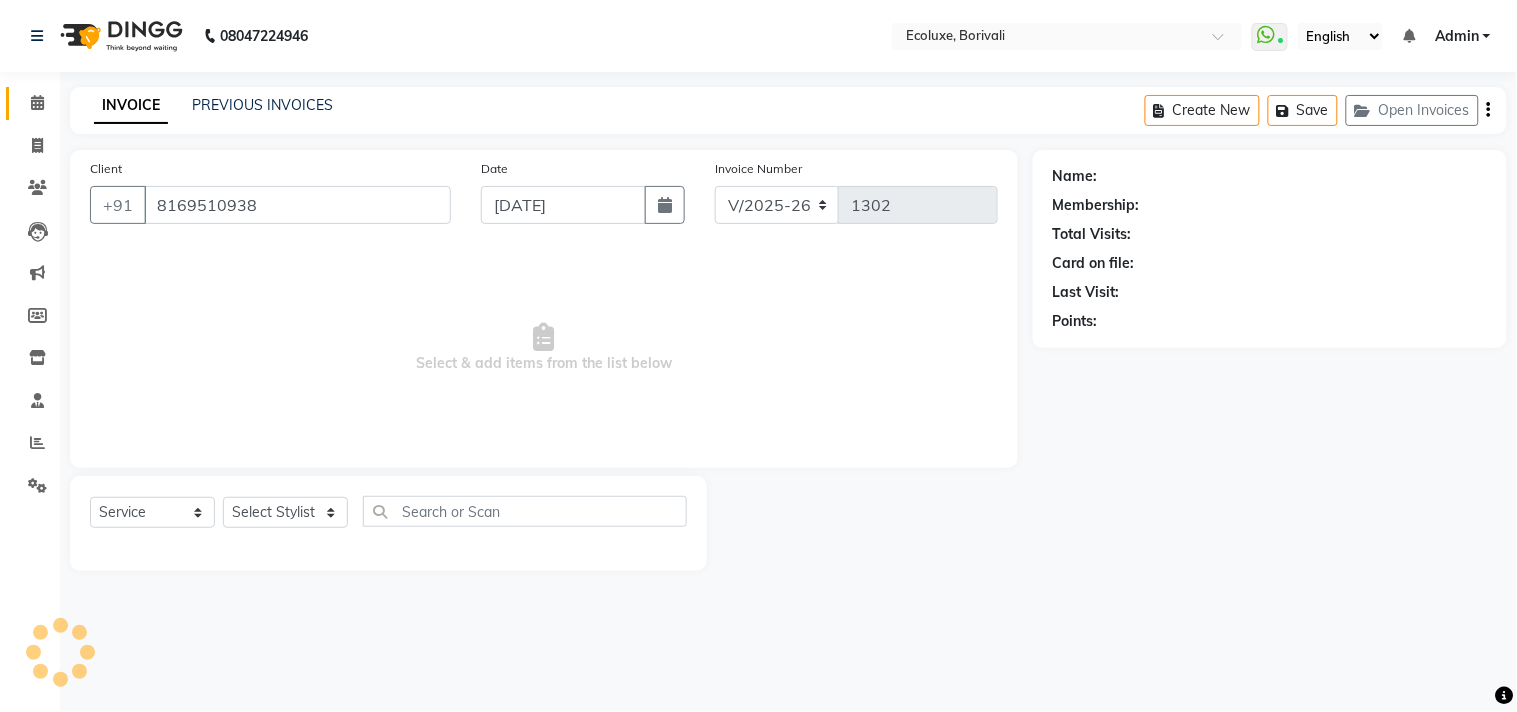 select on "35738" 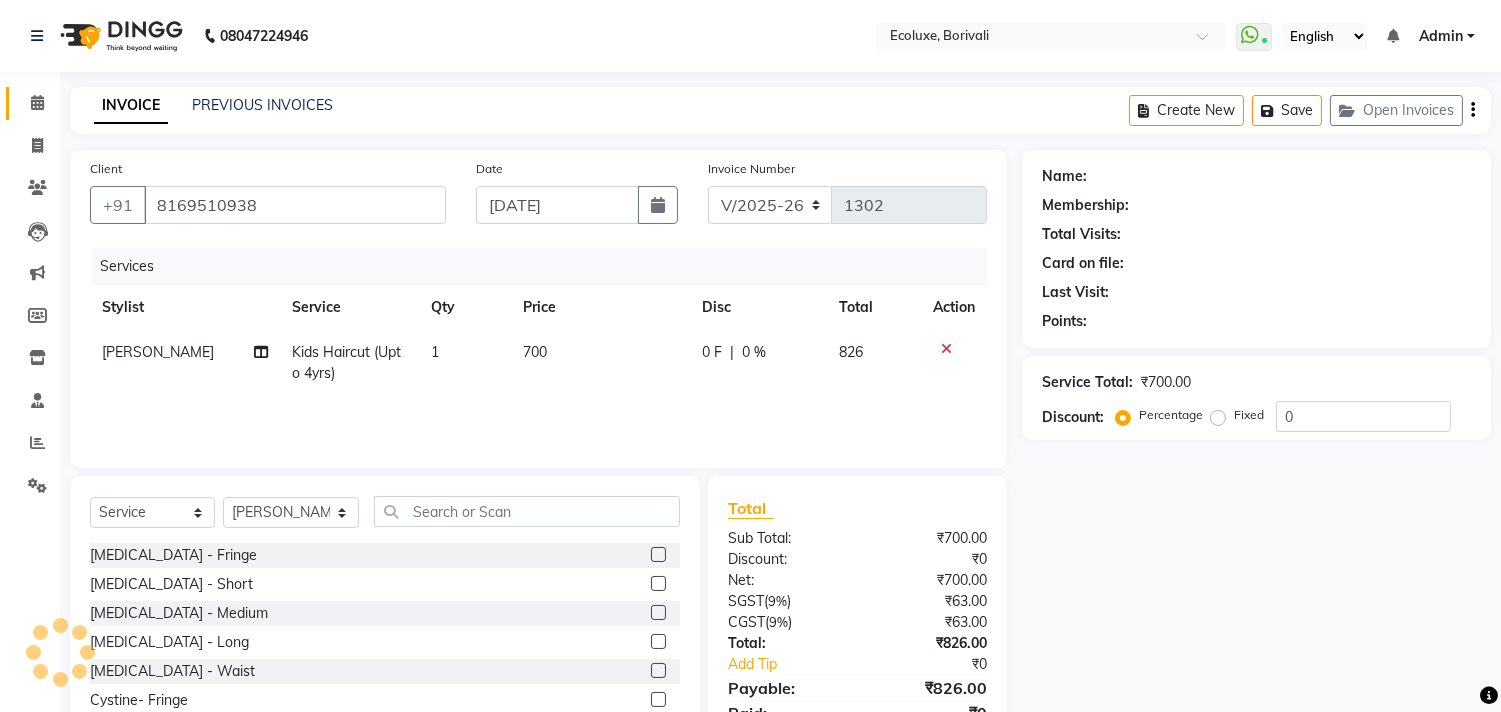 type on "20" 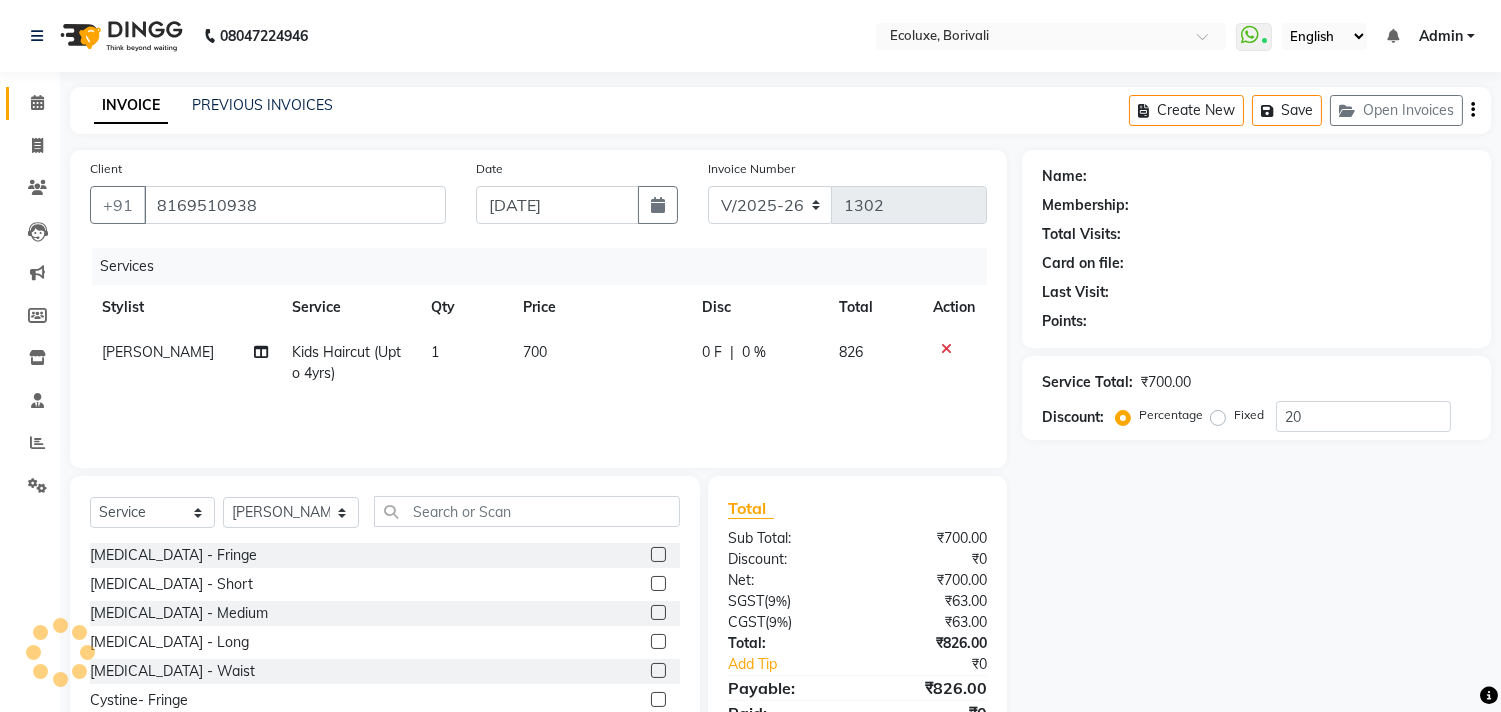 select on "1: Object" 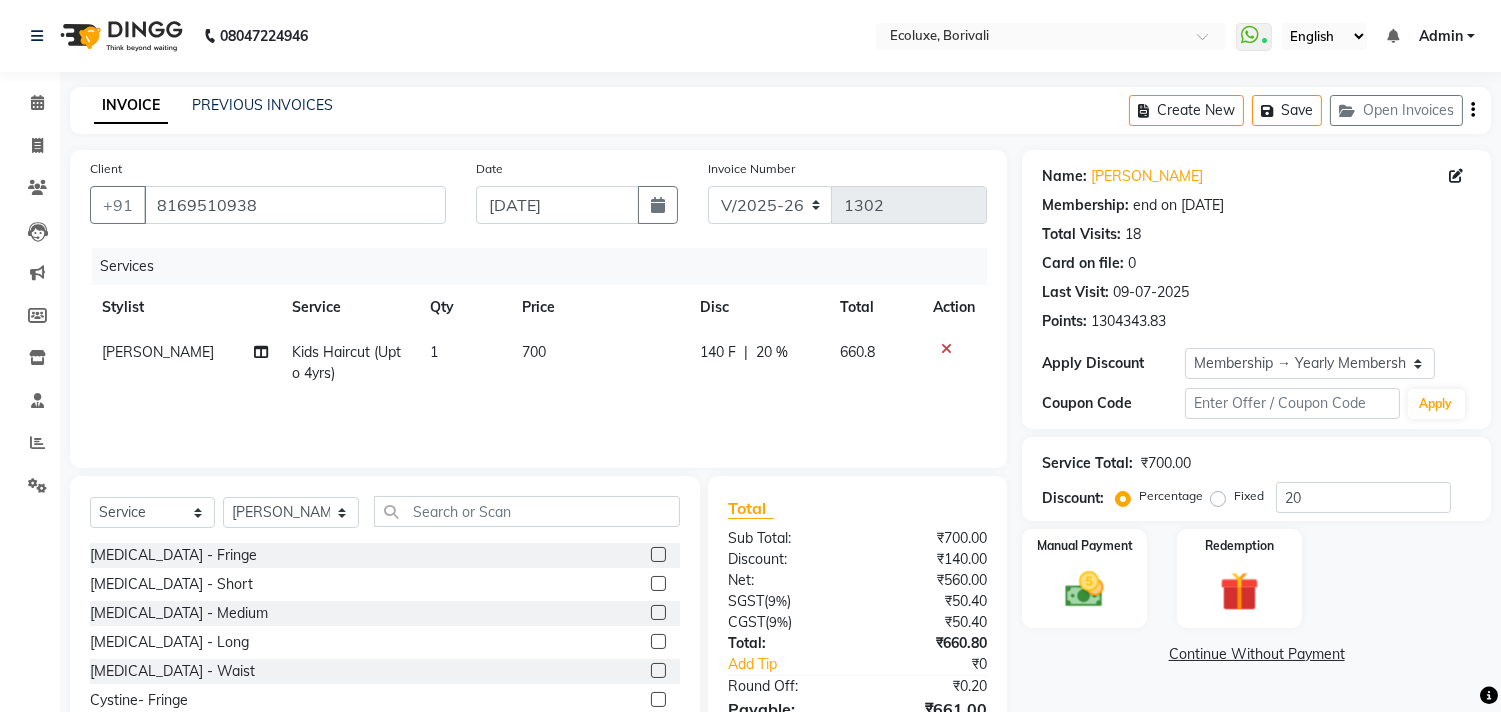 click 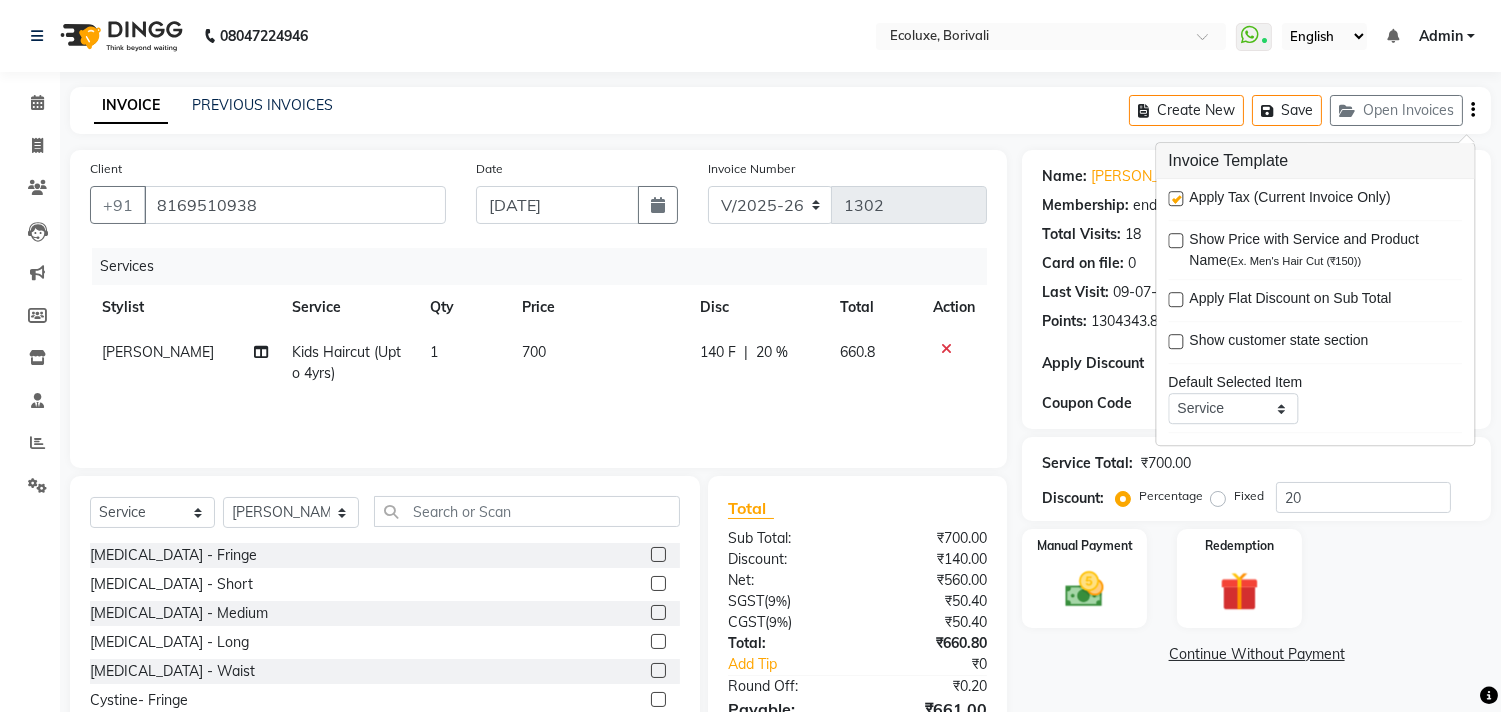 click at bounding box center (1175, 198) 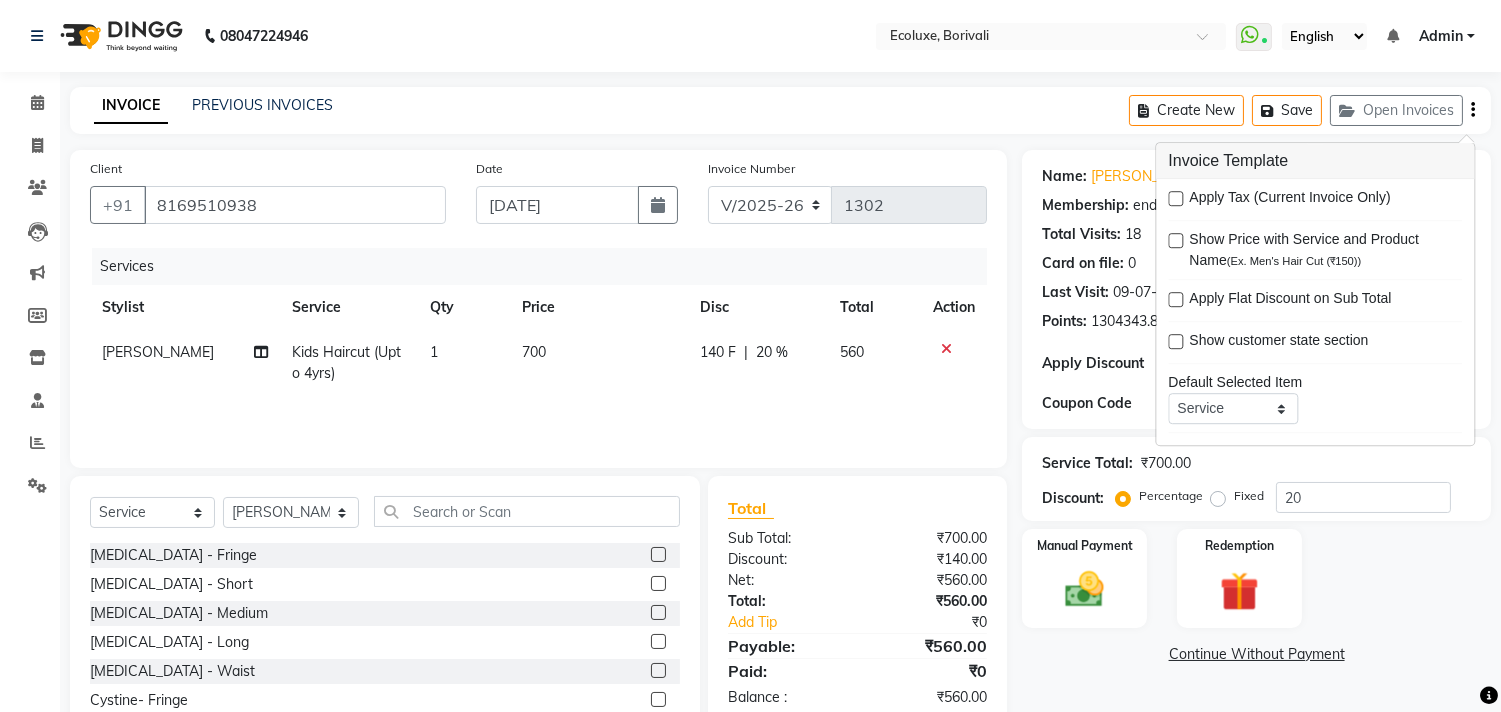 click on "INVOICE PREVIOUS INVOICES Create New   Save   Open Invoices" 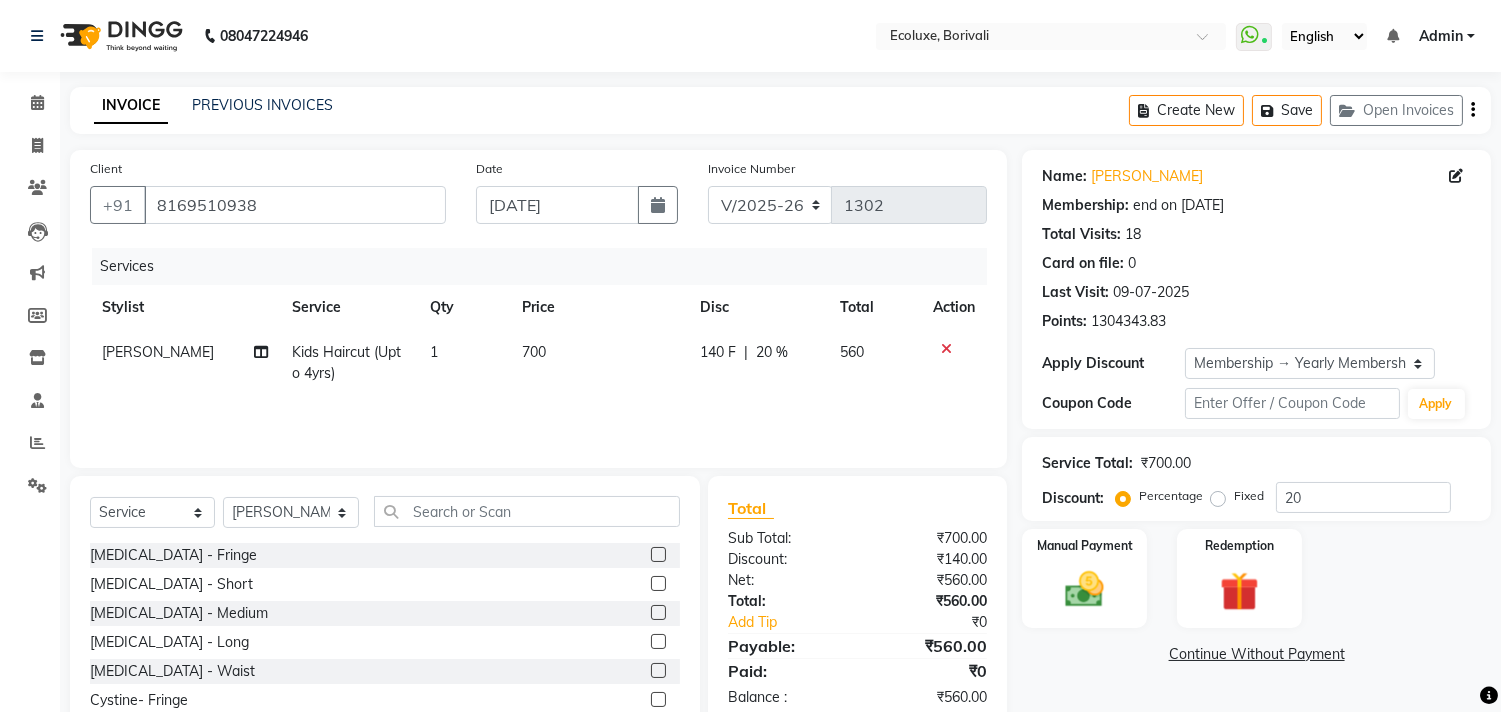 scroll, scrollTop: 88, scrollLeft: 0, axis: vertical 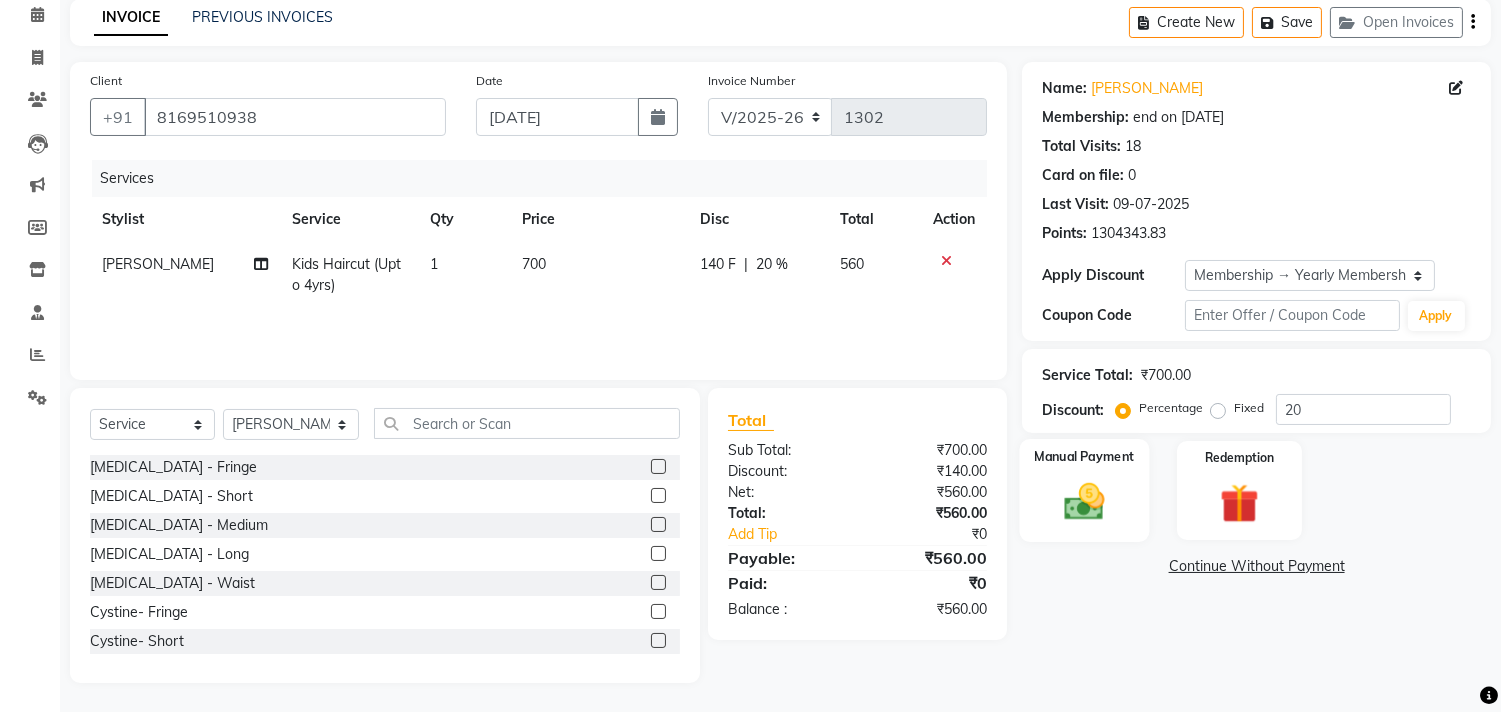 click 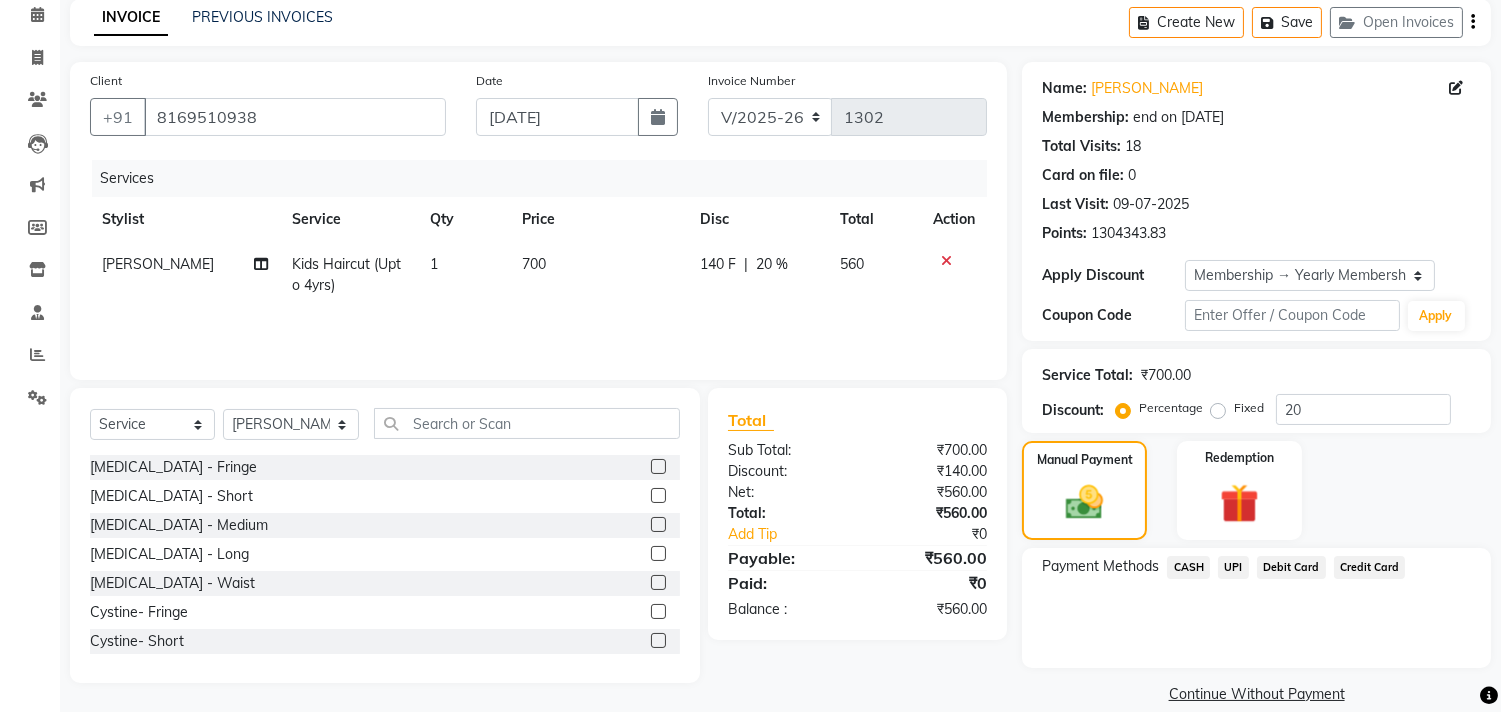 click on "UPI" 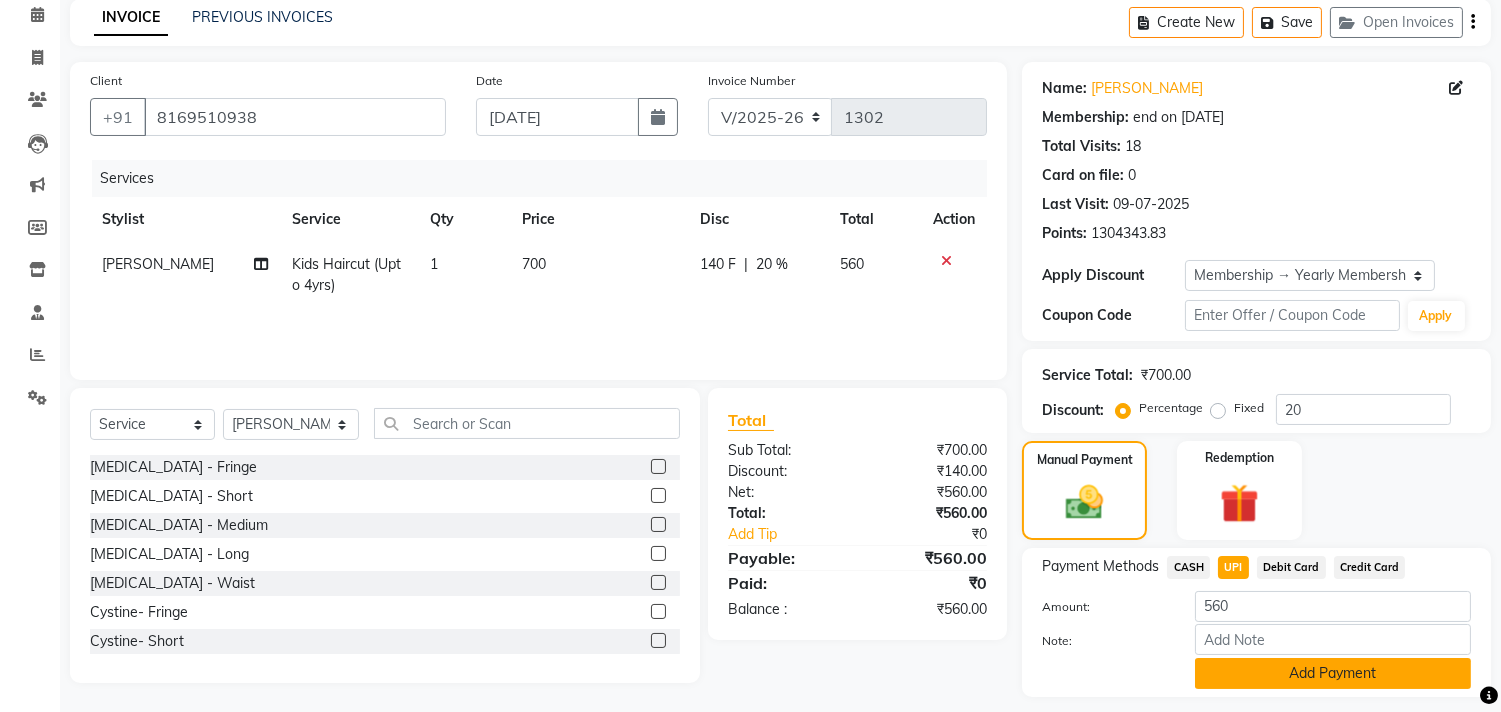 click on "Add Payment" 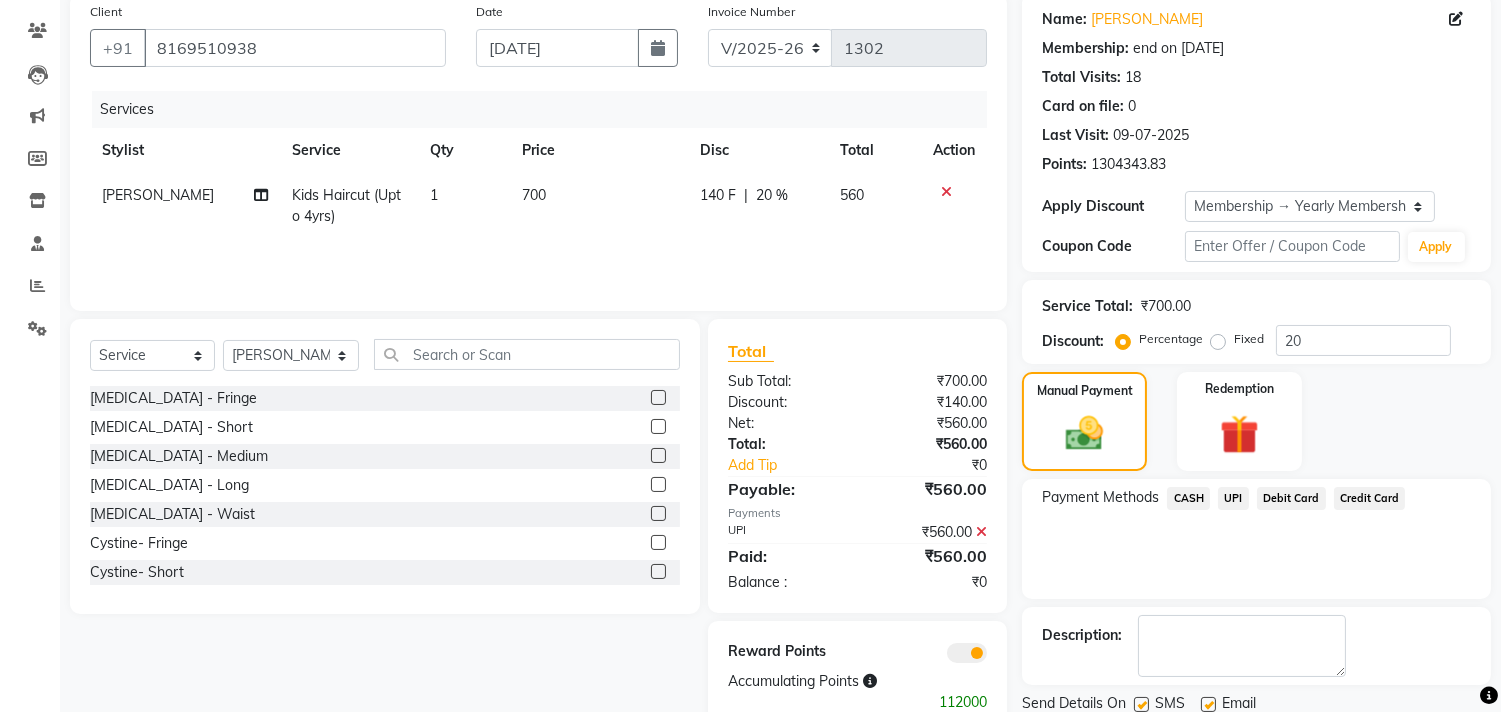 scroll, scrollTop: 227, scrollLeft: 0, axis: vertical 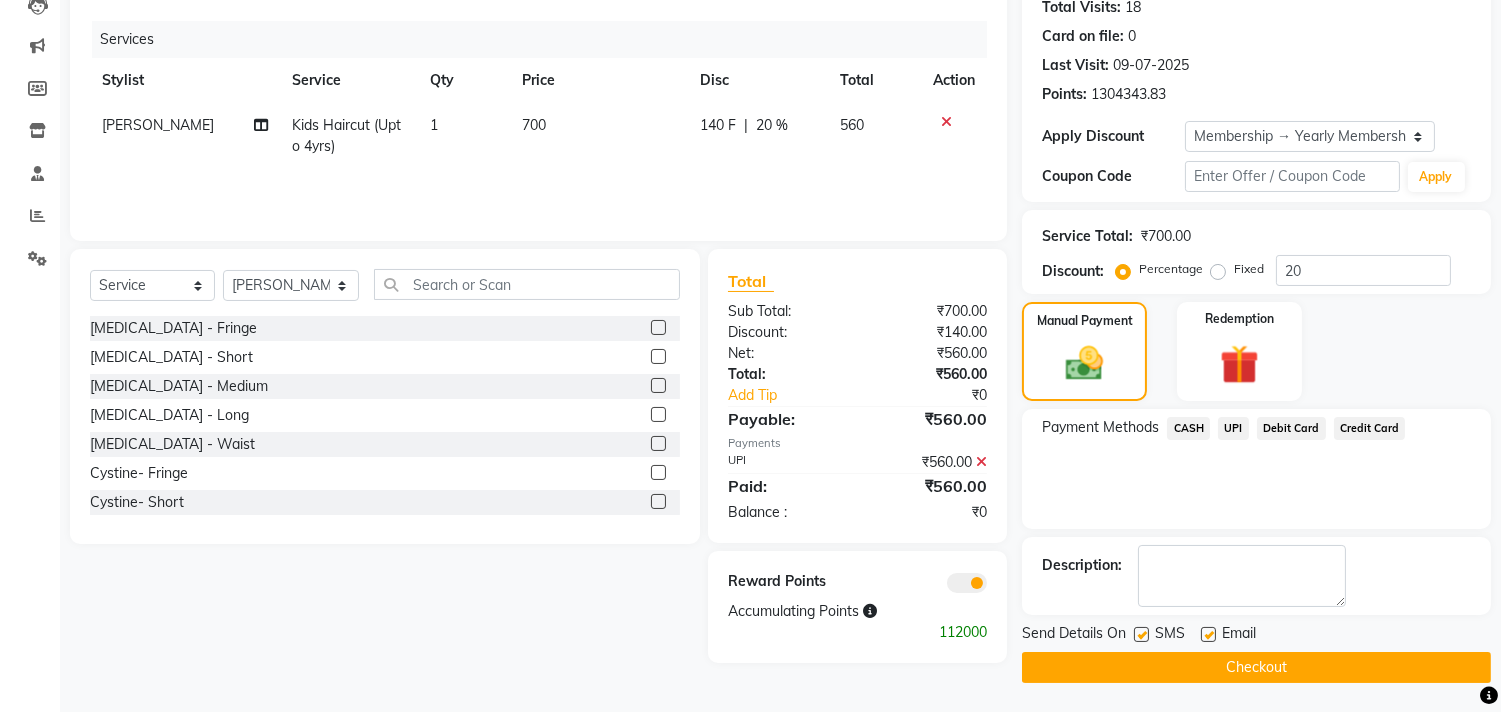 click on "Checkout" 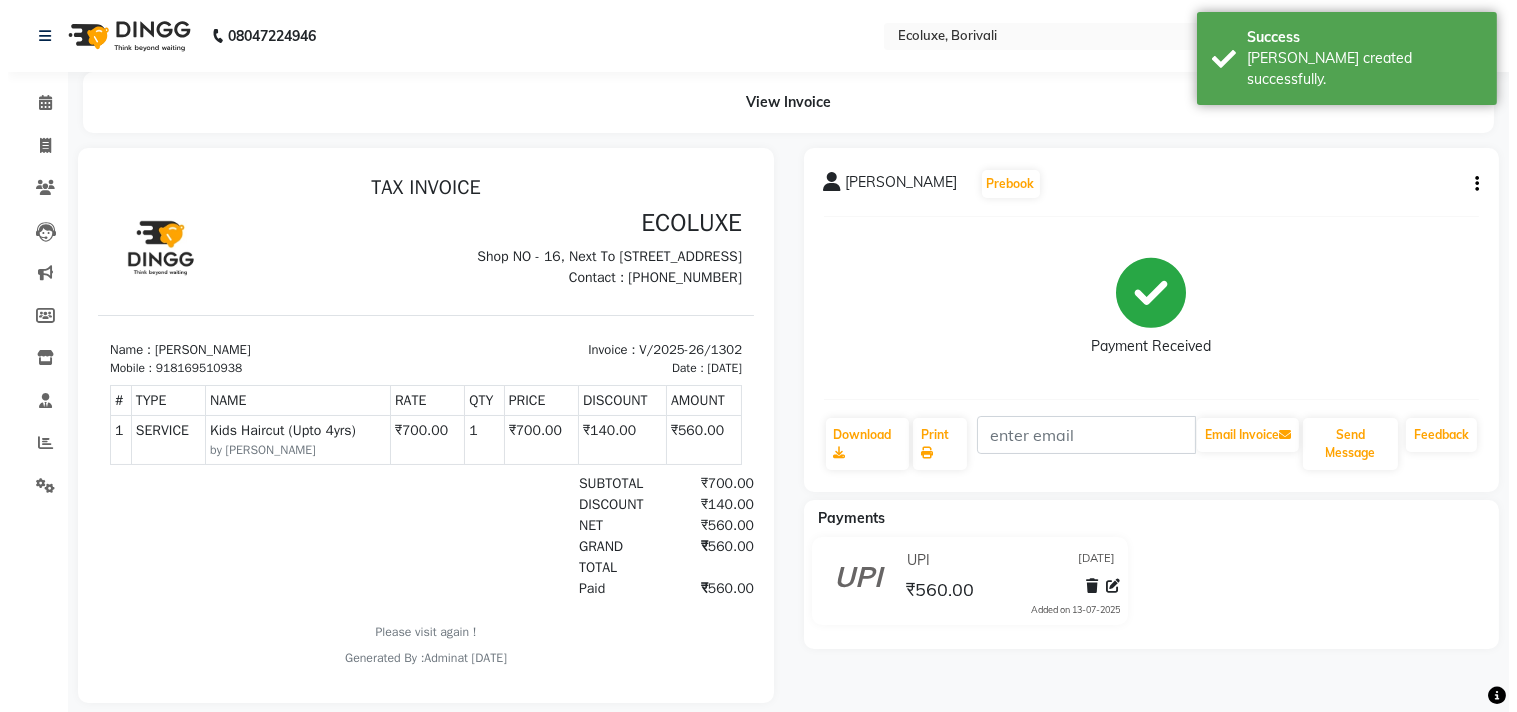 scroll, scrollTop: 0, scrollLeft: 0, axis: both 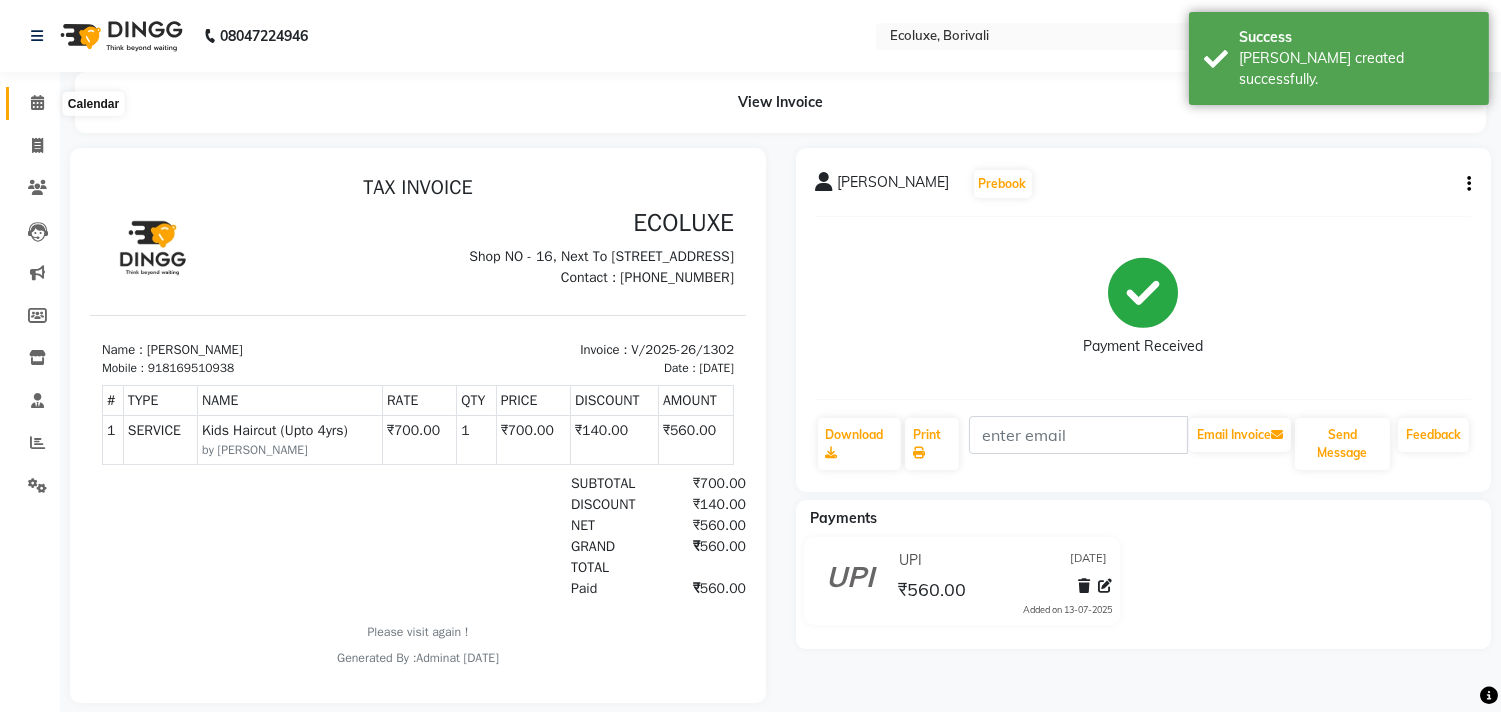 click 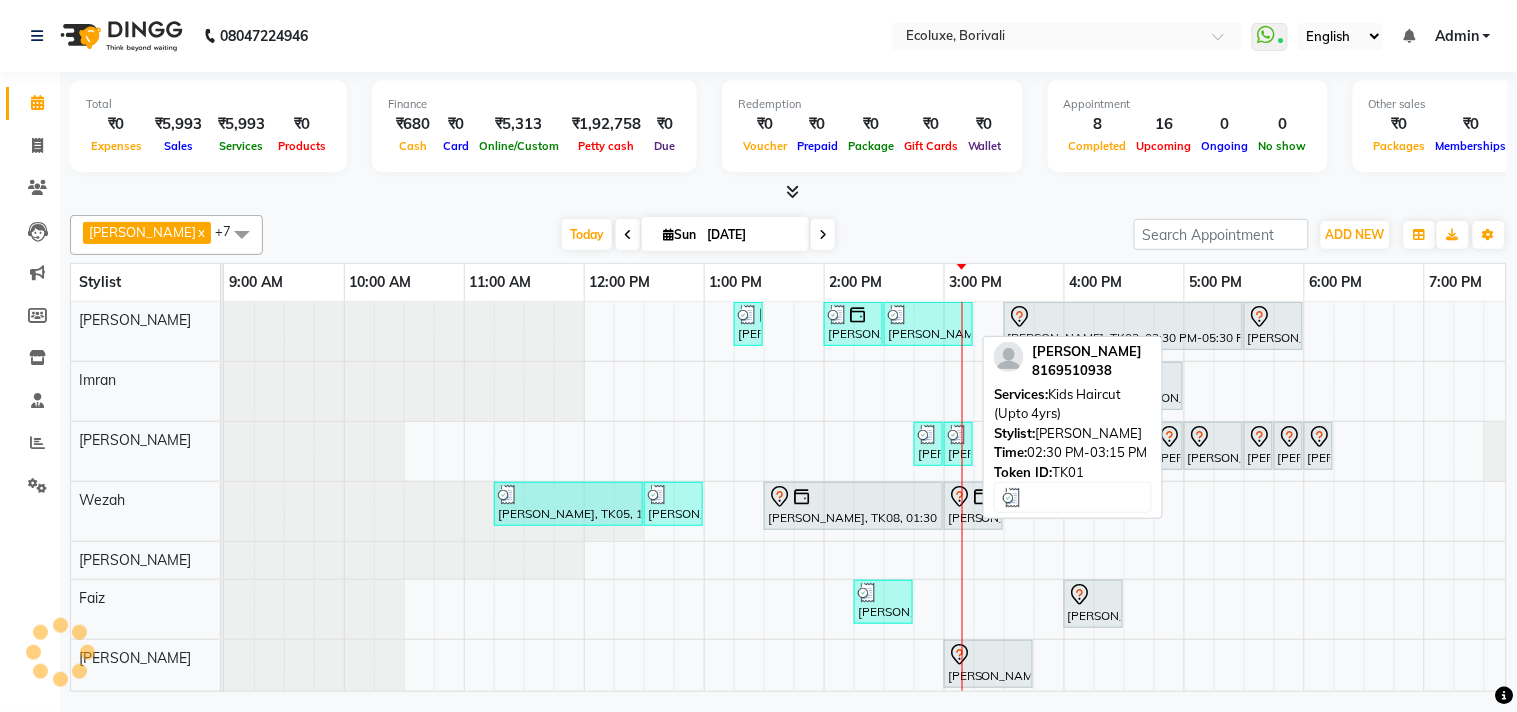 click on "[PERSON_NAME], TK01, 02:30 PM-03:15 PM, Kids Haircut (Upto 4yrs)" at bounding box center (928, 324) 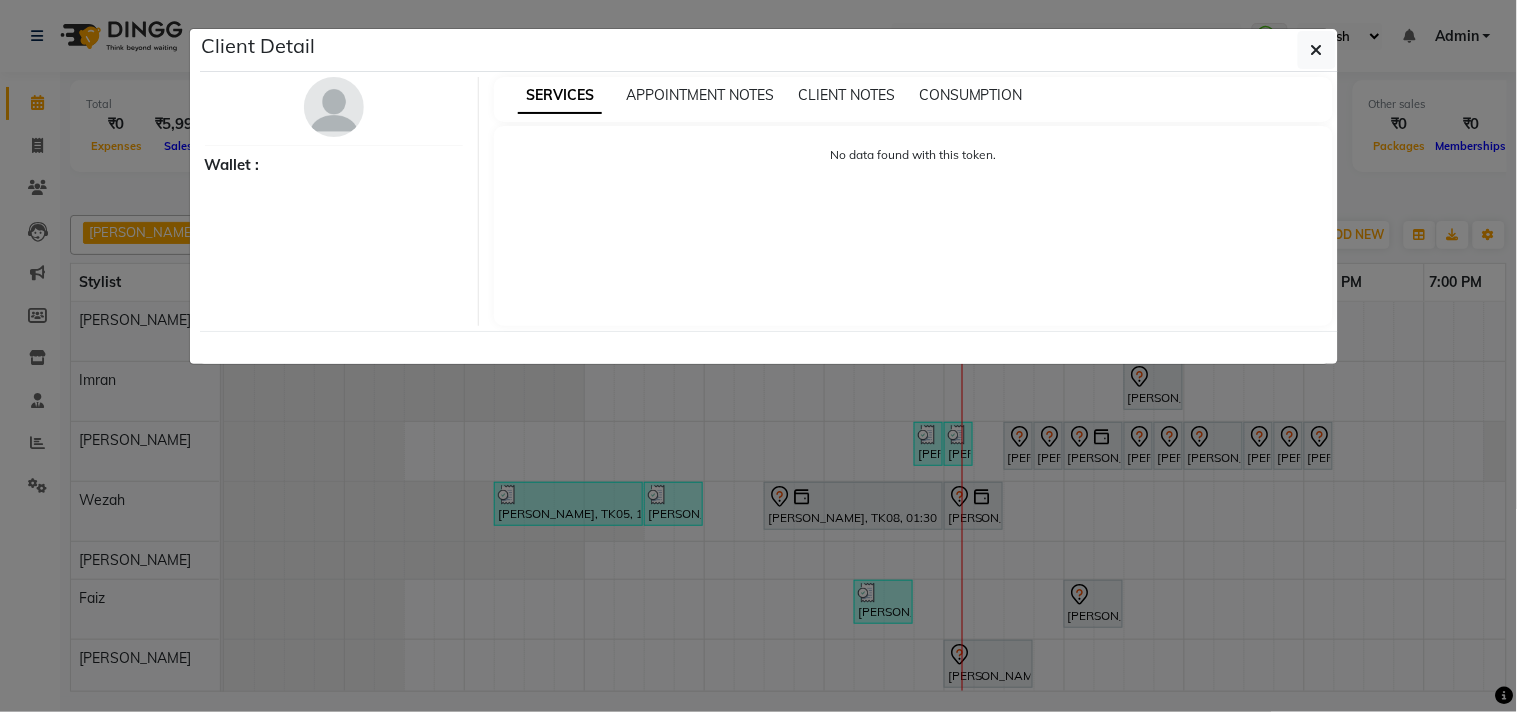 select on "3" 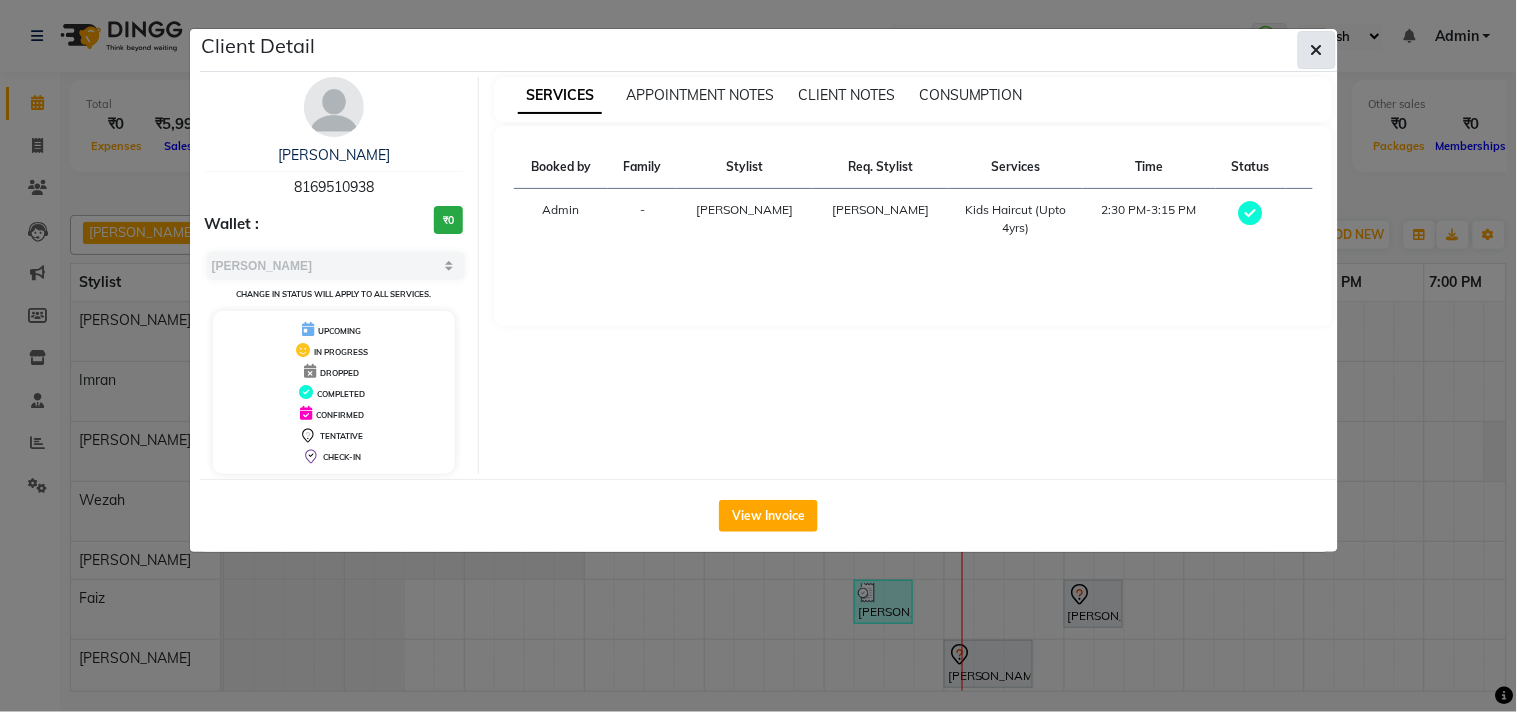 click 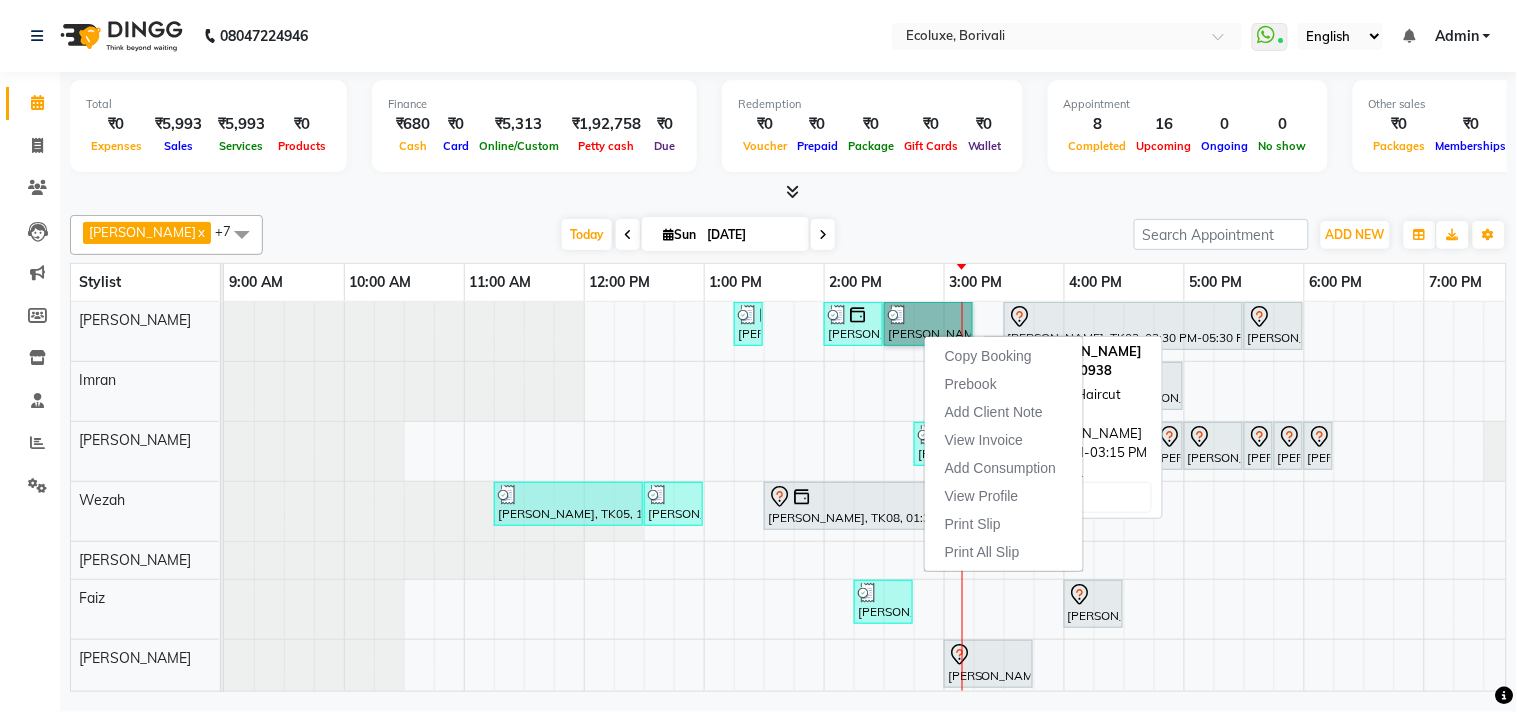 click on "[PERSON_NAME], TK01, 02:30 PM-03:15 PM, Kids Haircut (Upto 4yrs)" at bounding box center [928, 324] 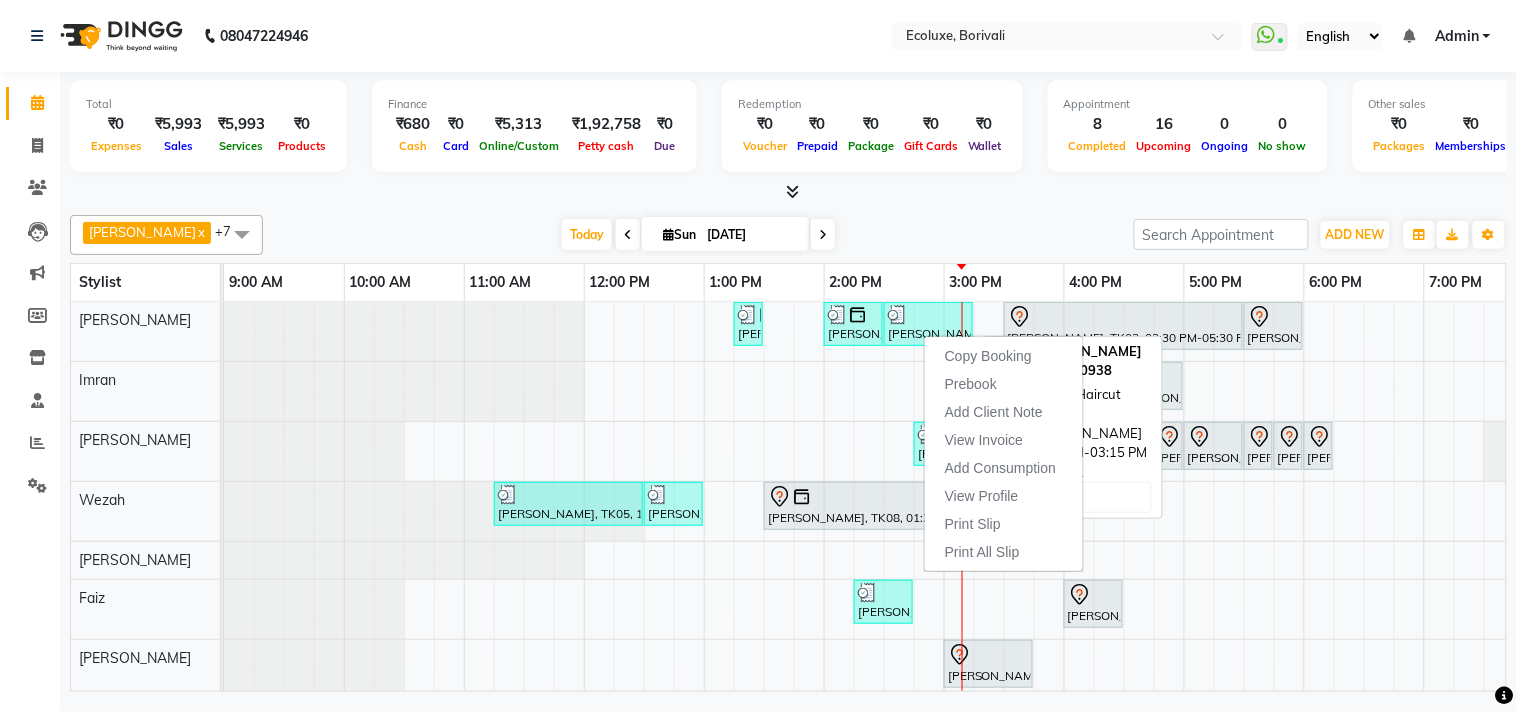 select on "3" 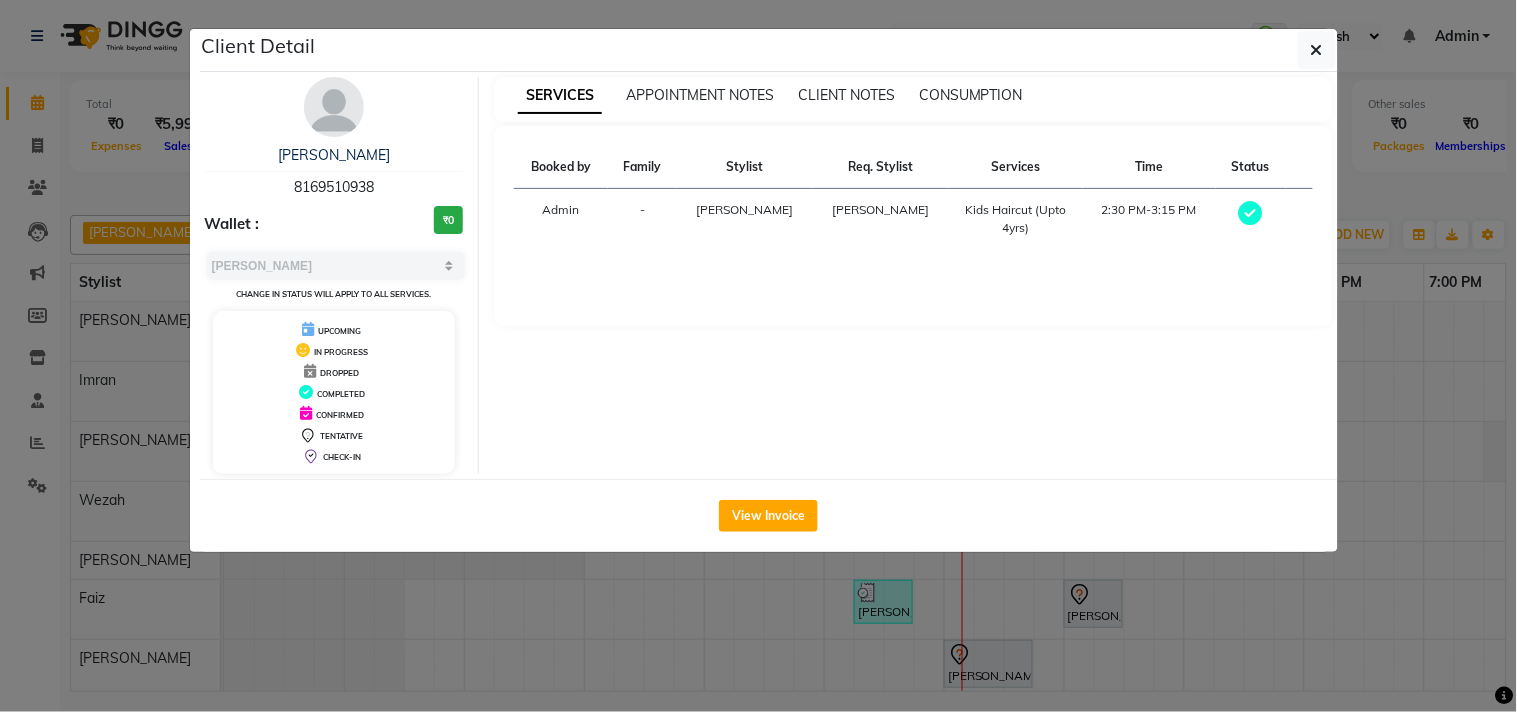 drag, startPoint x: 385, startPoint y: 191, endPoint x: 300, endPoint y: 202, distance: 85.70881 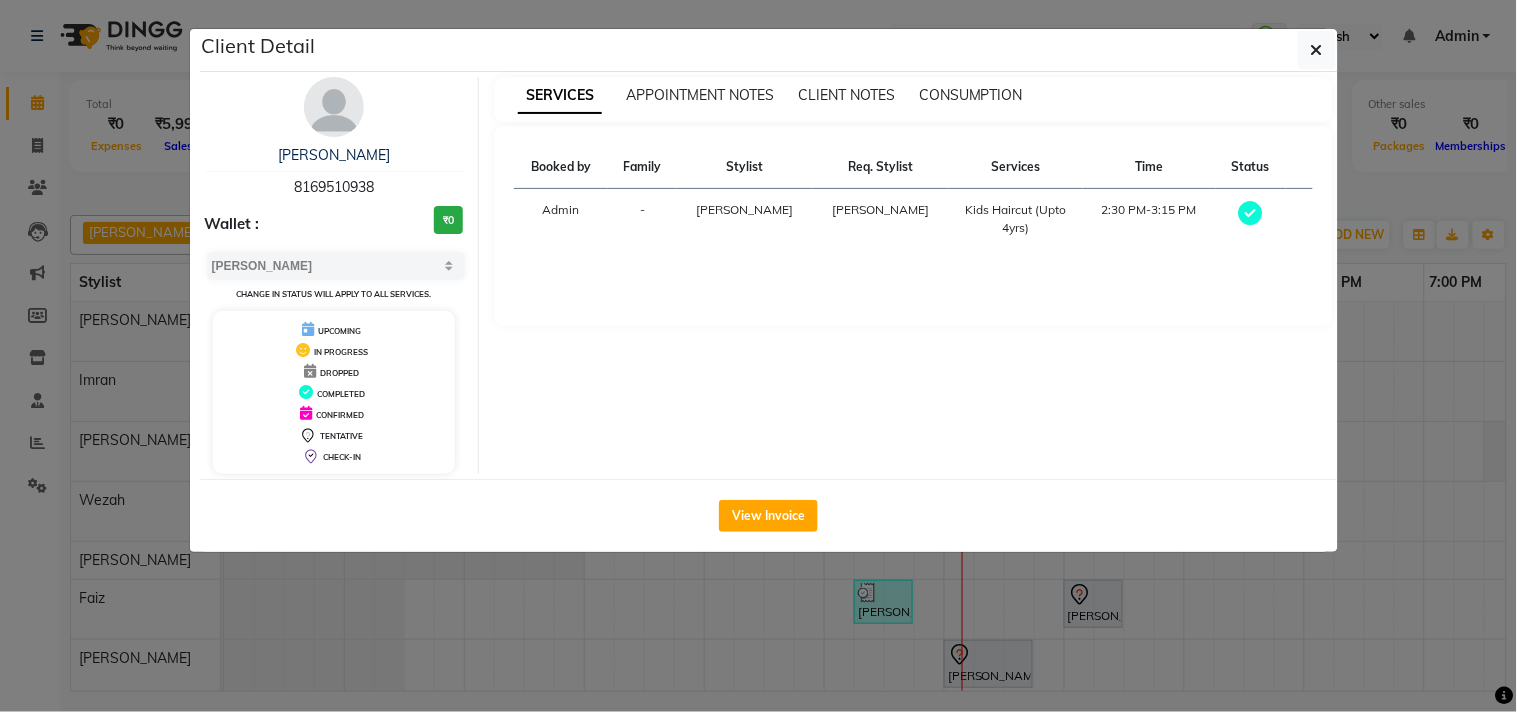 copy on "8169510938" 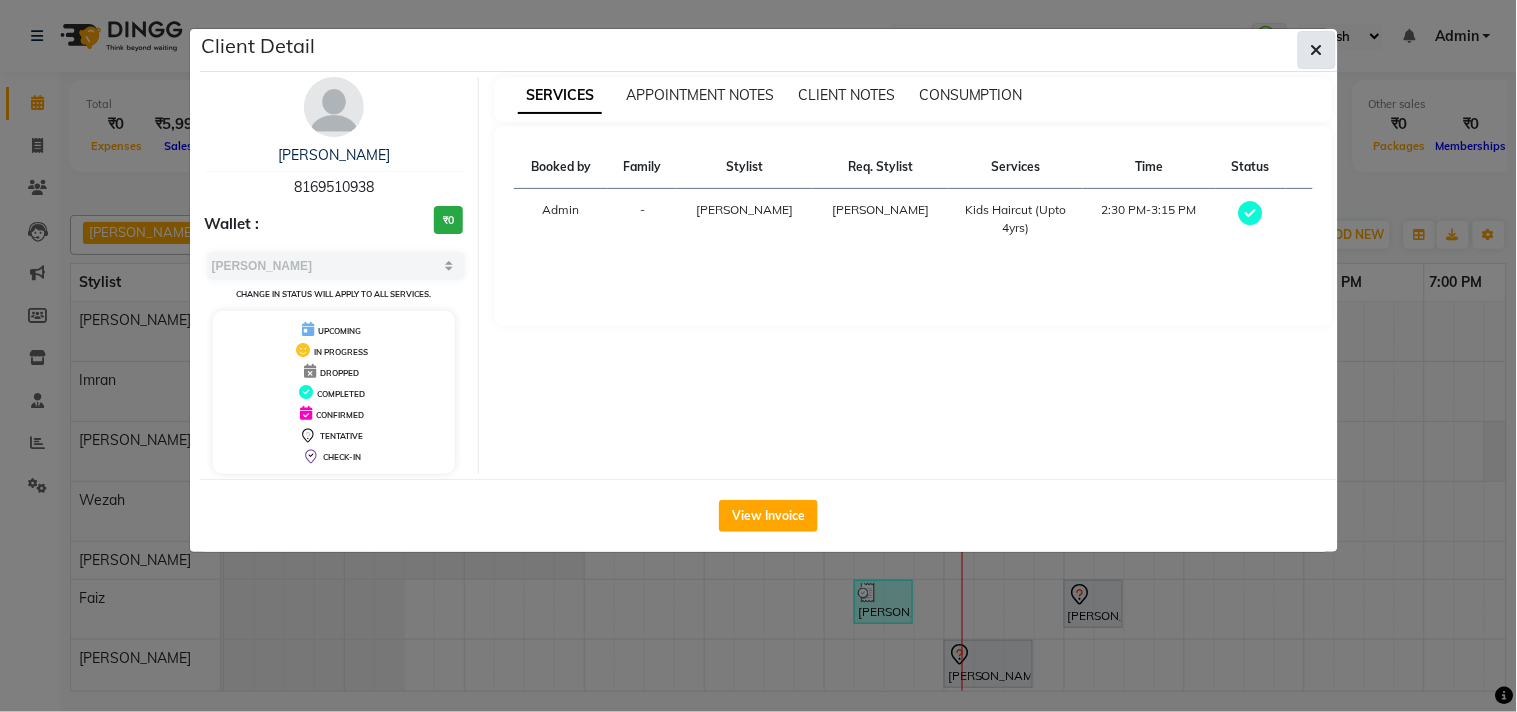 click 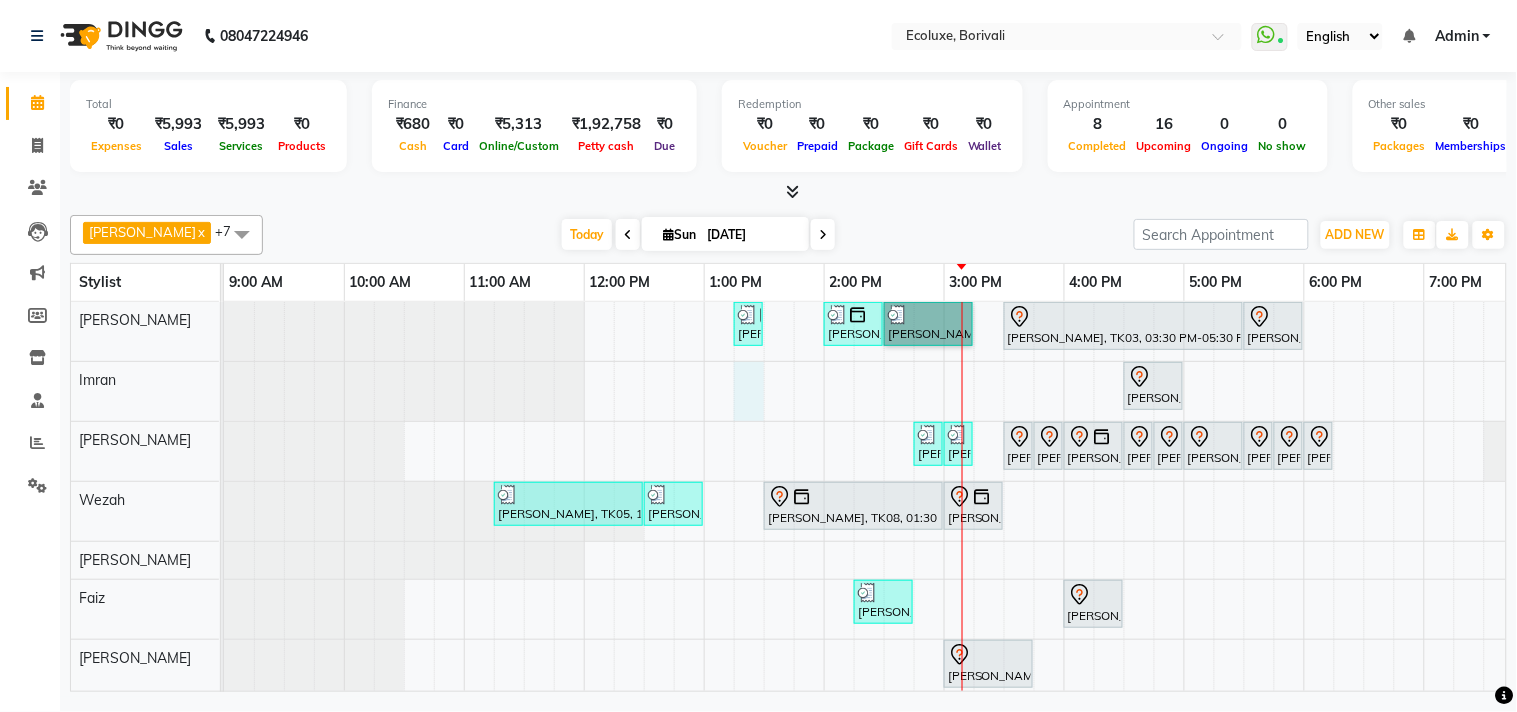 click on "Shashikala Naik, TK06, 01:15 PM-01:30 PM, Men Haircut - Senior Haircut     Anuj Shah, TK13, 02:00 PM-02:30 PM, Men - Beard     Bhavisha Bhalala, TK01, 02:30 PM-03:15 PM, Kids Haircut (Upto 4yrs)             Soniya Panjabi, TK03, 03:30 PM-05:30 PM, Touchup - Root Touch (Up To 2 Inch) Inoa             Jash Kothari, TK12, 05:30 PM-06:00 PM, Men Haircut - Senior Haircut             Nikkhil Borana, TK04, 04:30 PM-05:00 PM, Men - Beard     Ami Bhuta, TK10, 02:45 PM-03:00 PM, Woman Upperlip      Ami Bhuta, TK10, 03:00 PM-03:15 PM, Woman Forehead             Nimisha Desai, TK09, 03:30 PM-03:45 PM, Woman Eyebrow             Avani Gandhi, TK11, 03:45 PM-04:00 PM, Waxing (Rica Wax) - Underarms             Nimisha Desai, TK09, 04:00 PM-04:30 PM, Waxing (Rica Wax) - Full Arms              Nimisha Desai, TK09, 04:30 PM-04:45 PM, Waxing (Rica Wax) - Full Legs             Nimisha Desai, TK09, 04:45 PM-05:00 PM, Waxing (Rica Wax) - Underarms" at bounding box center [1064, 519] 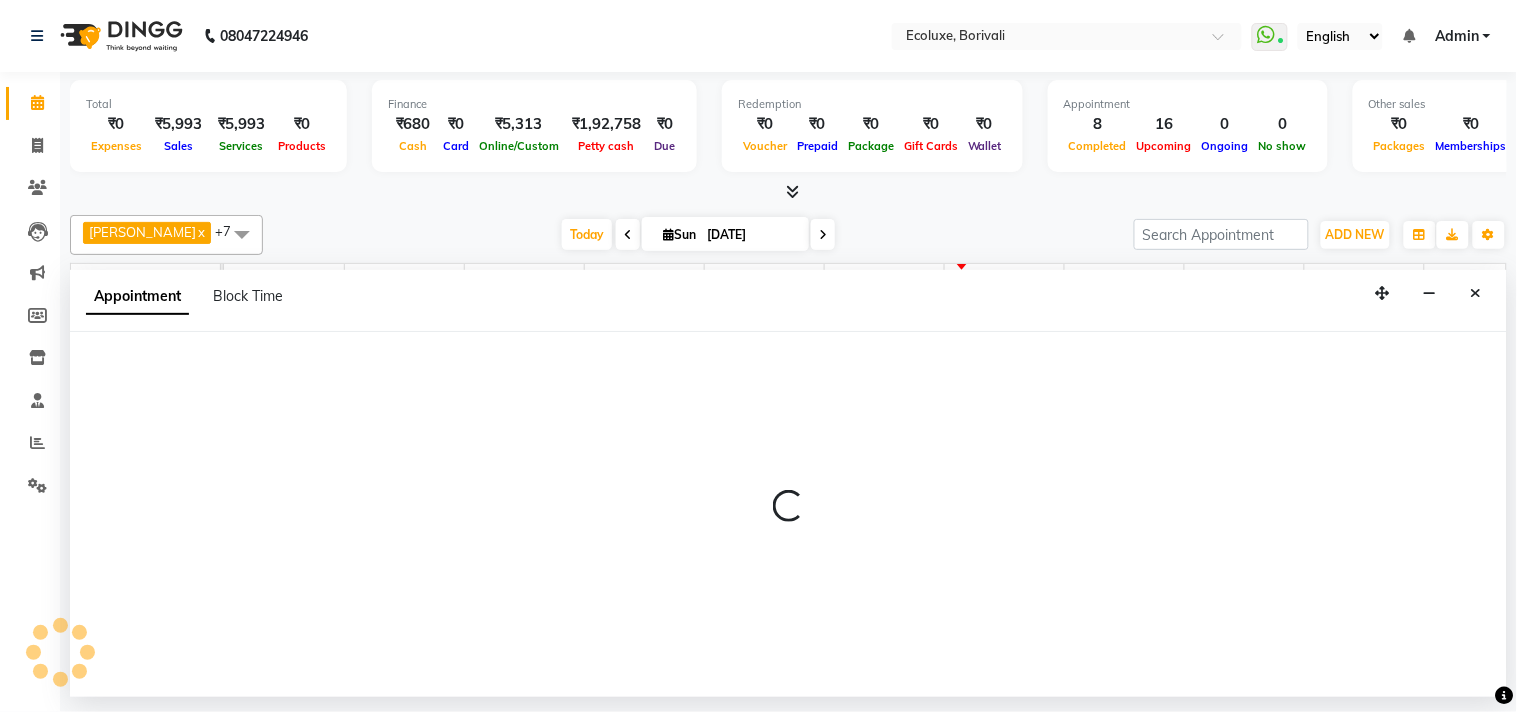 select on "35739" 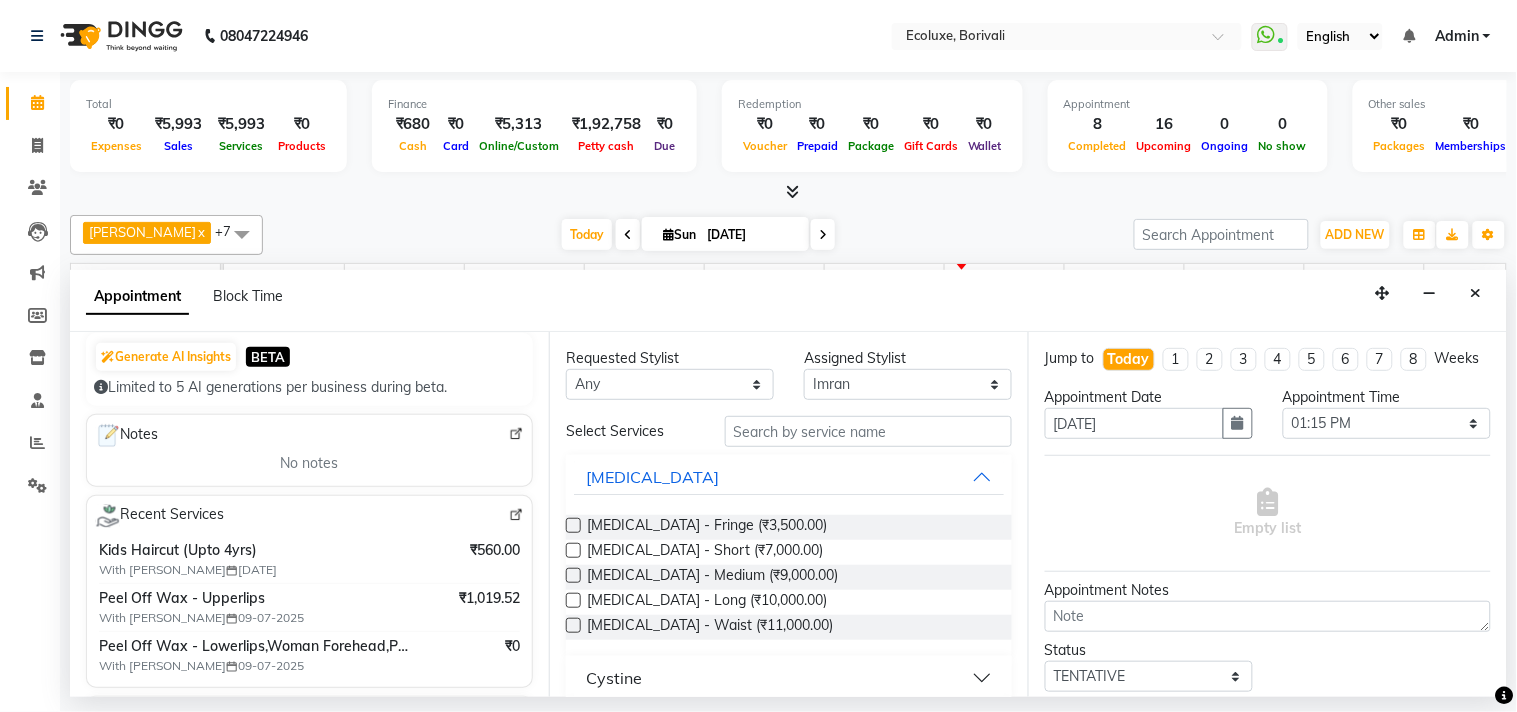 scroll, scrollTop: 333, scrollLeft: 0, axis: vertical 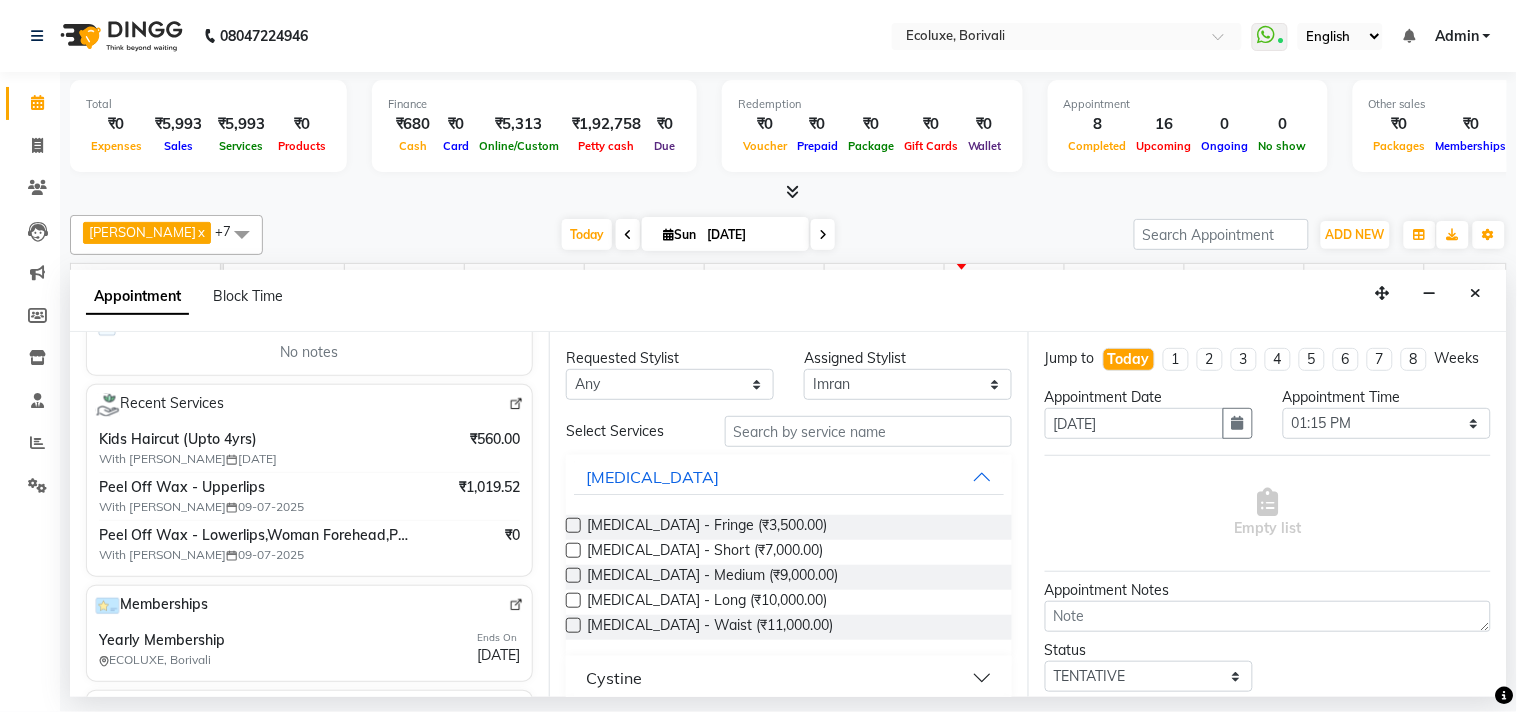 type on "8169510938" 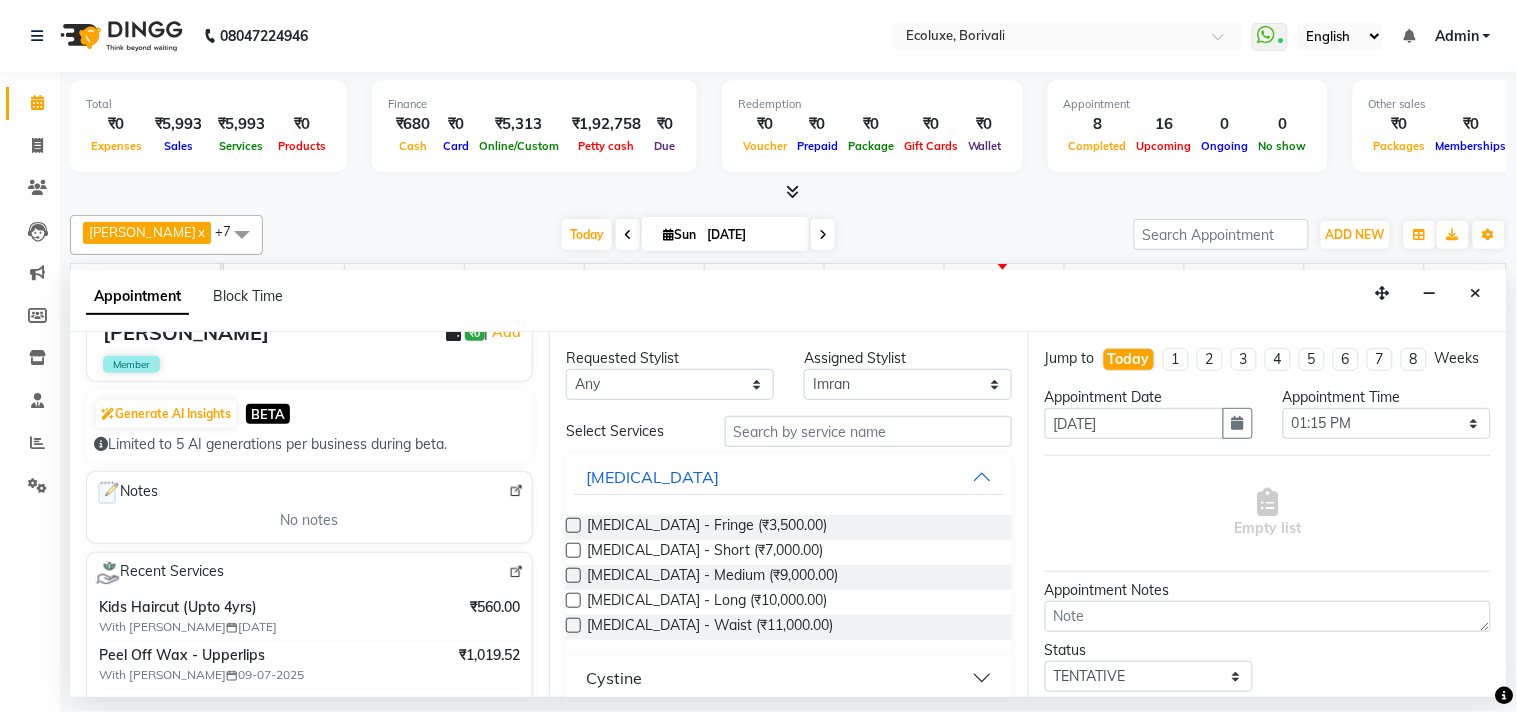 scroll, scrollTop: 0, scrollLeft: 0, axis: both 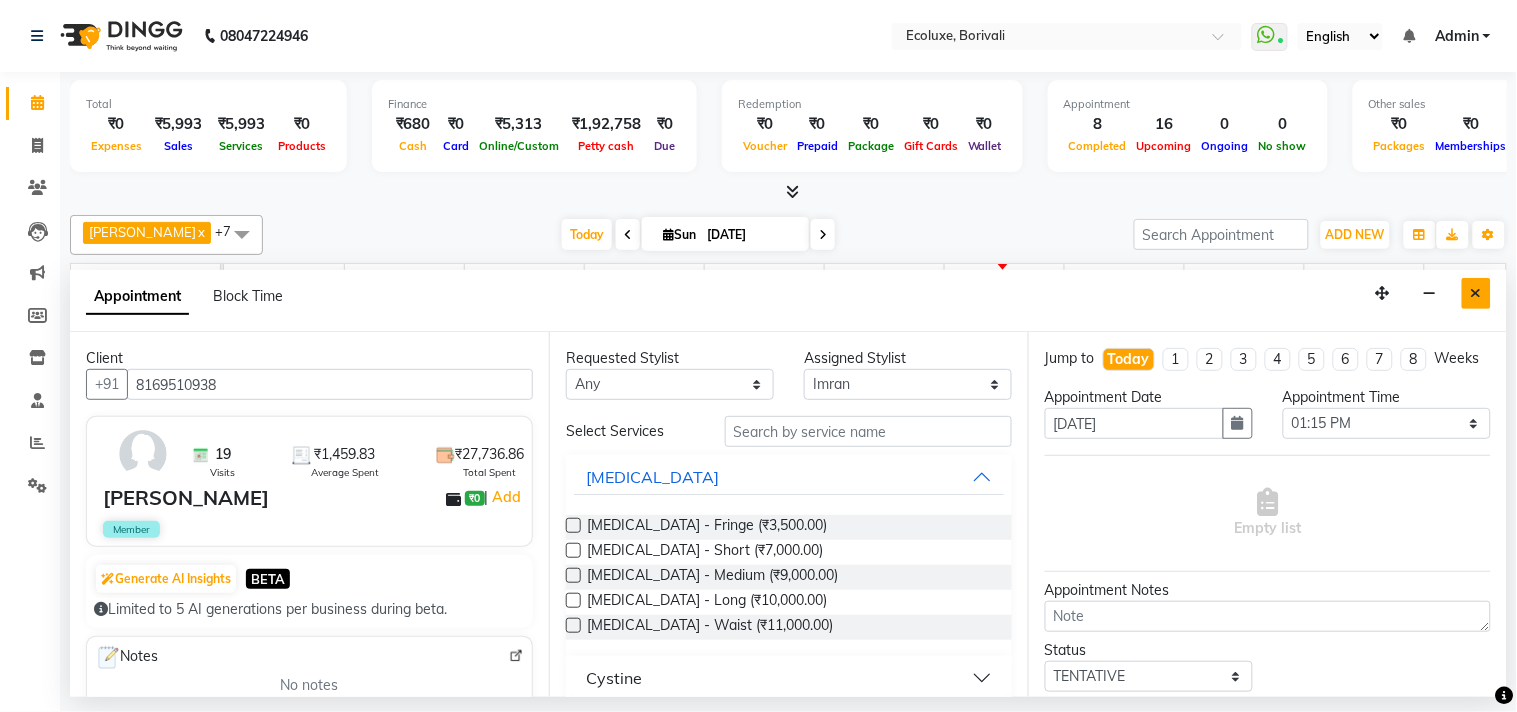 click at bounding box center [1476, 293] 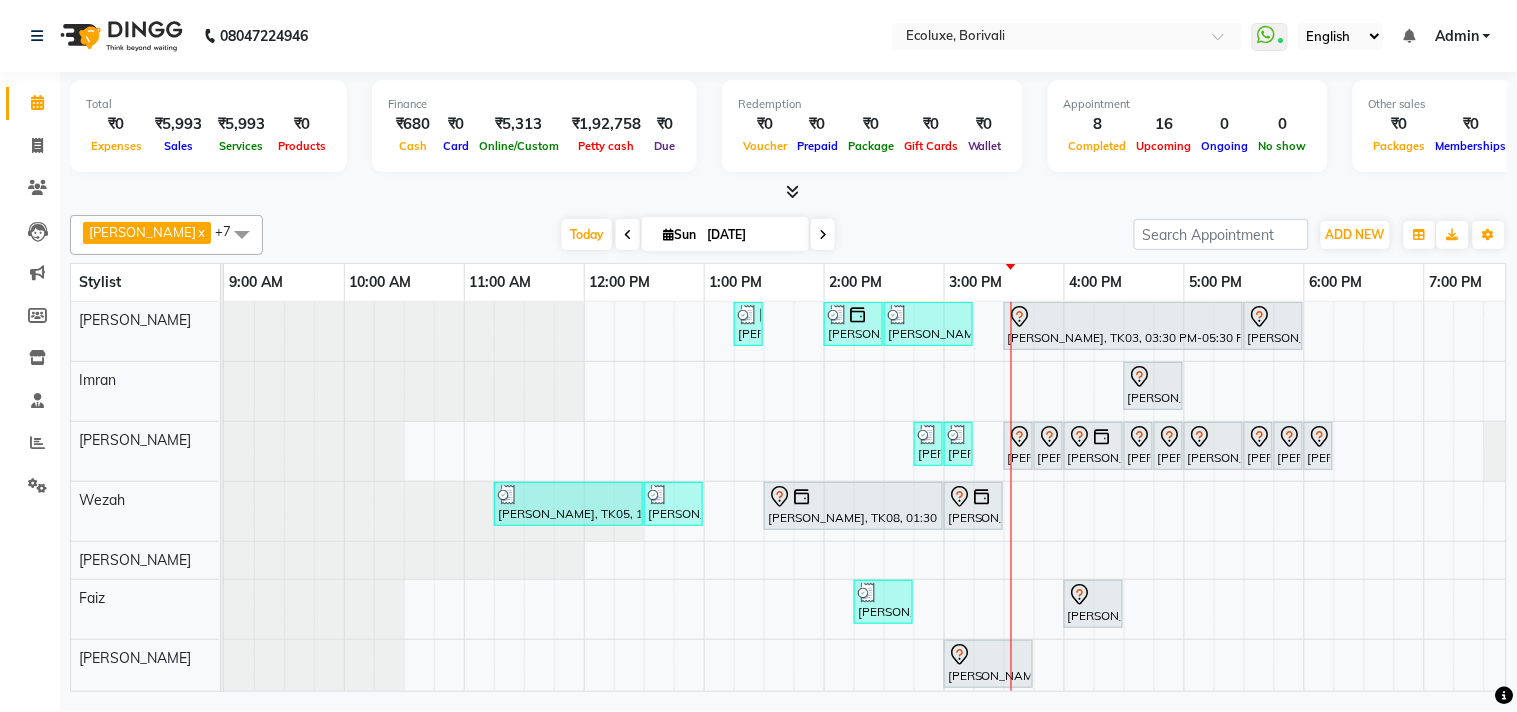 click on "Today  Sun 13-07-2025" at bounding box center (698, 235) 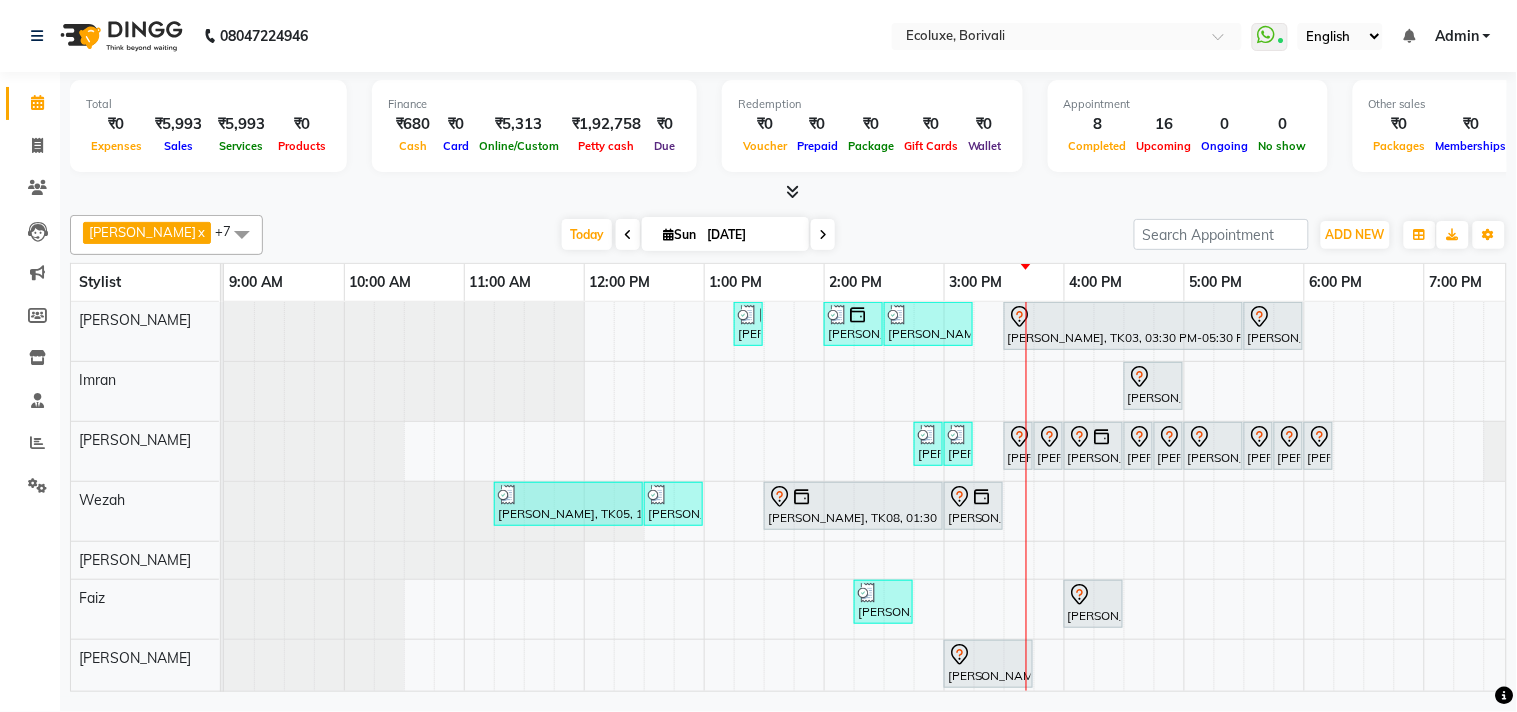 scroll, scrollTop: 54, scrollLeft: 0, axis: vertical 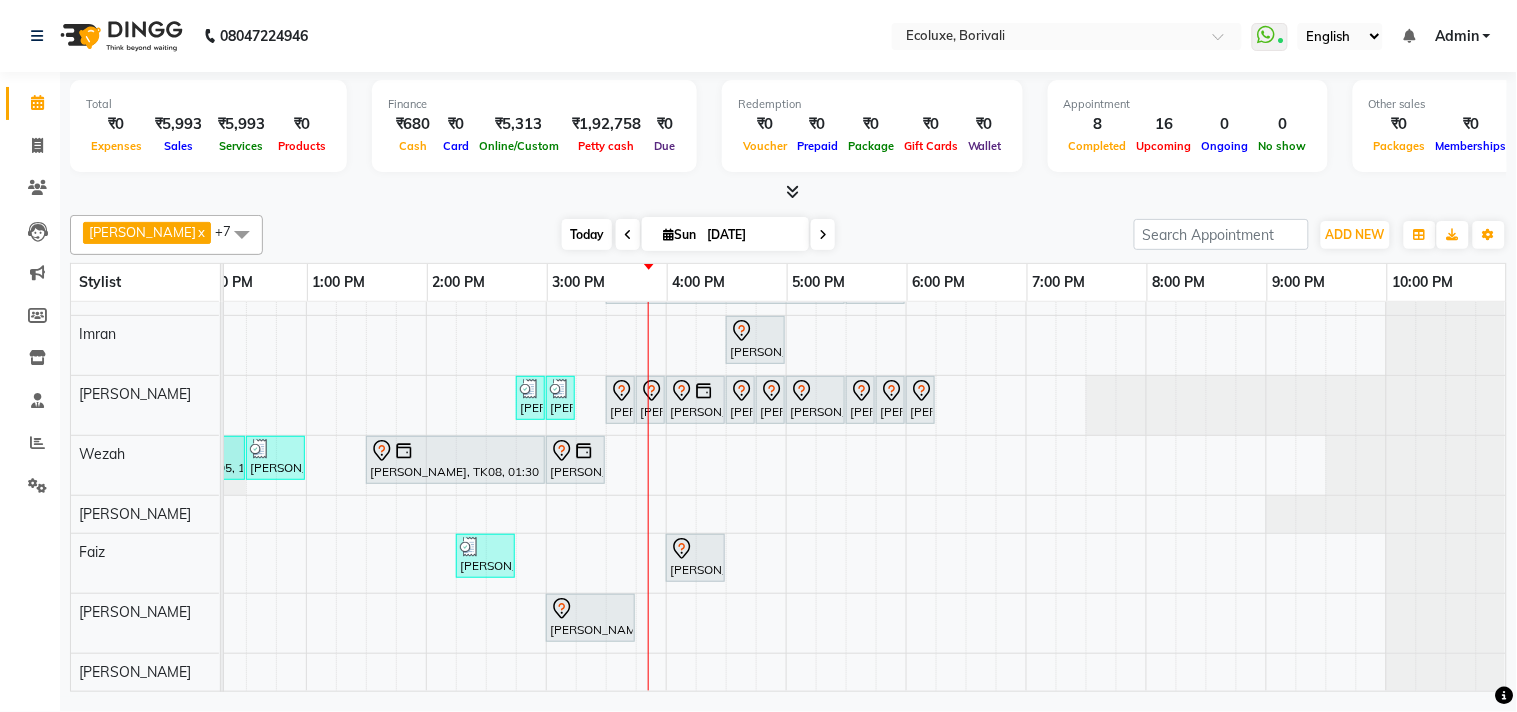 click on "Today" at bounding box center (587, 234) 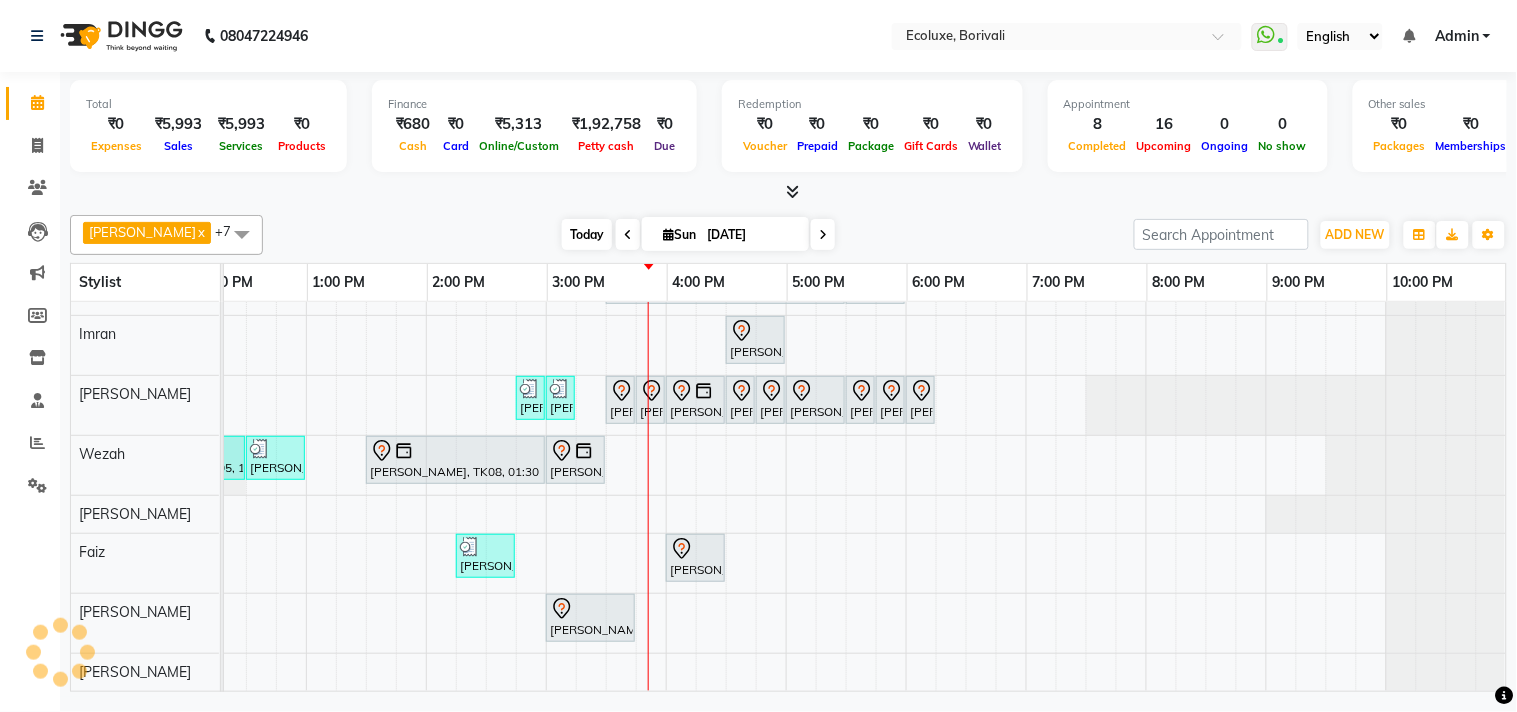 scroll, scrollTop: 0, scrollLeft: 397, axis: horizontal 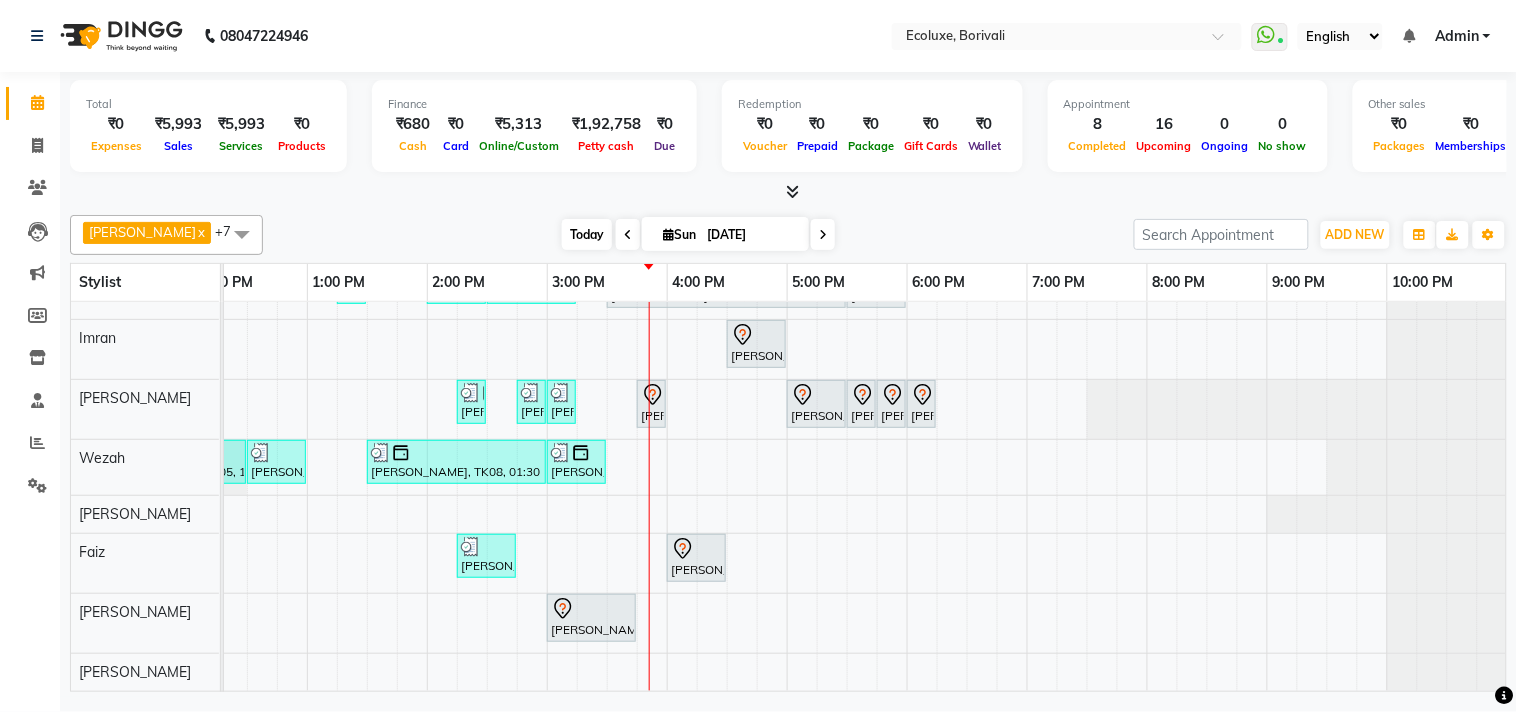 click on "Today" at bounding box center (587, 234) 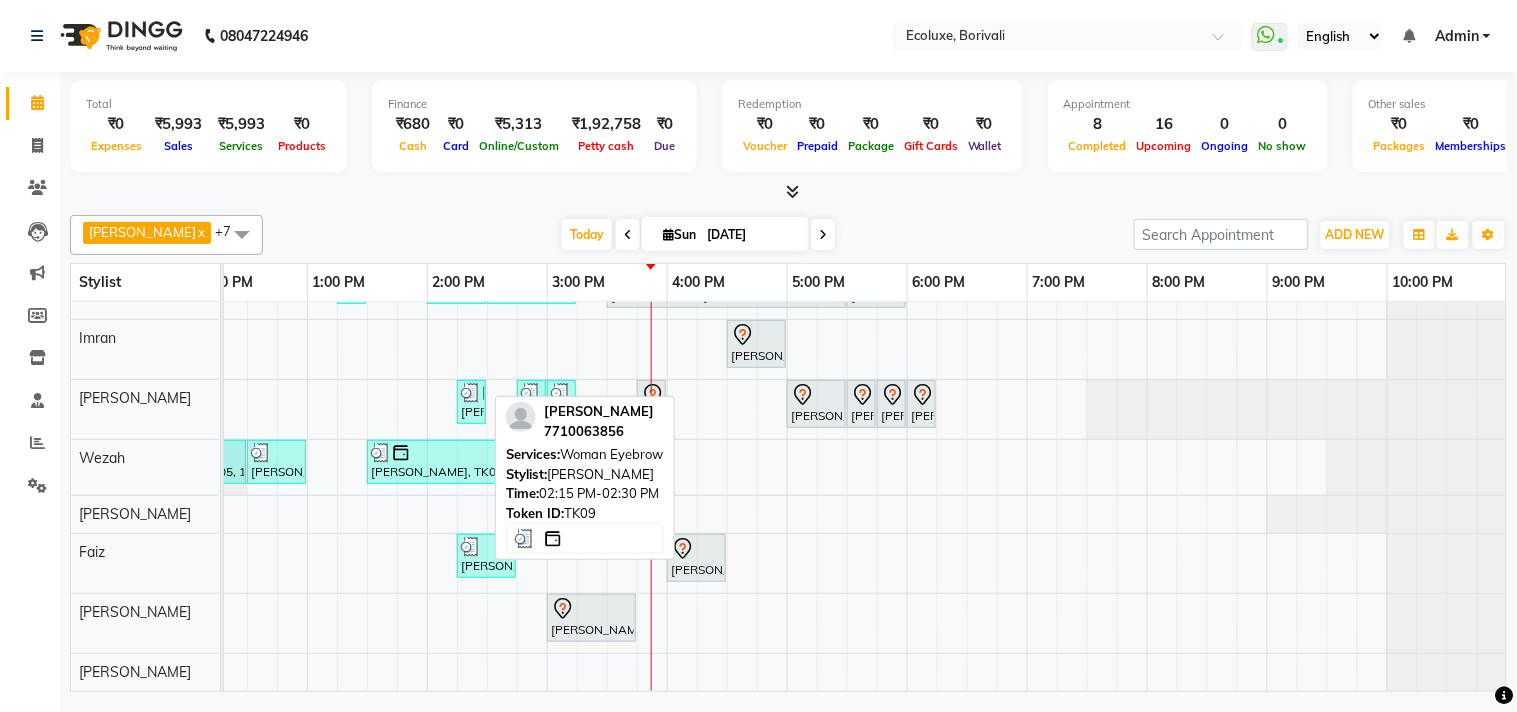 scroll, scrollTop: 58, scrollLeft: 397, axis: both 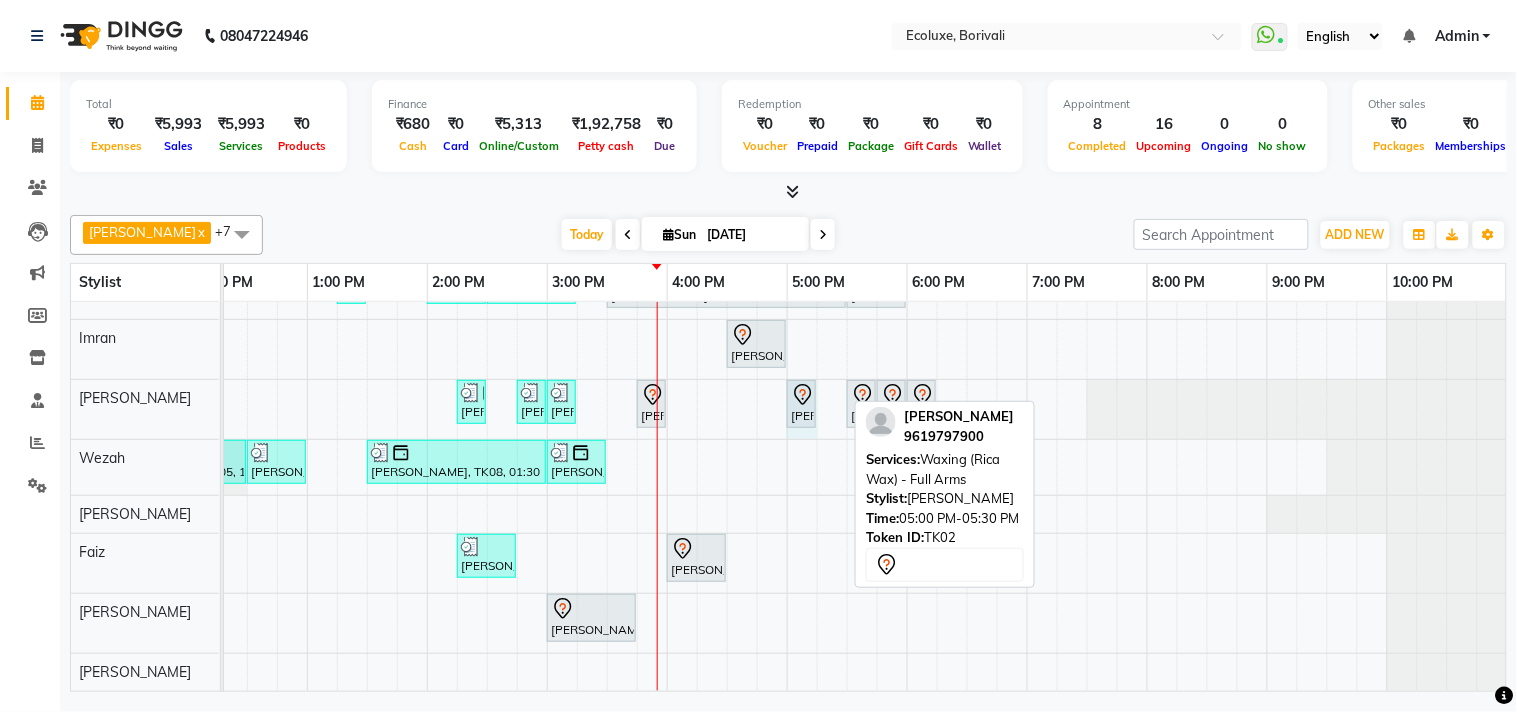 drag, startPoint x: 843, startPoint y: 383, endPoint x: 811, endPoint y: 382, distance: 32.01562 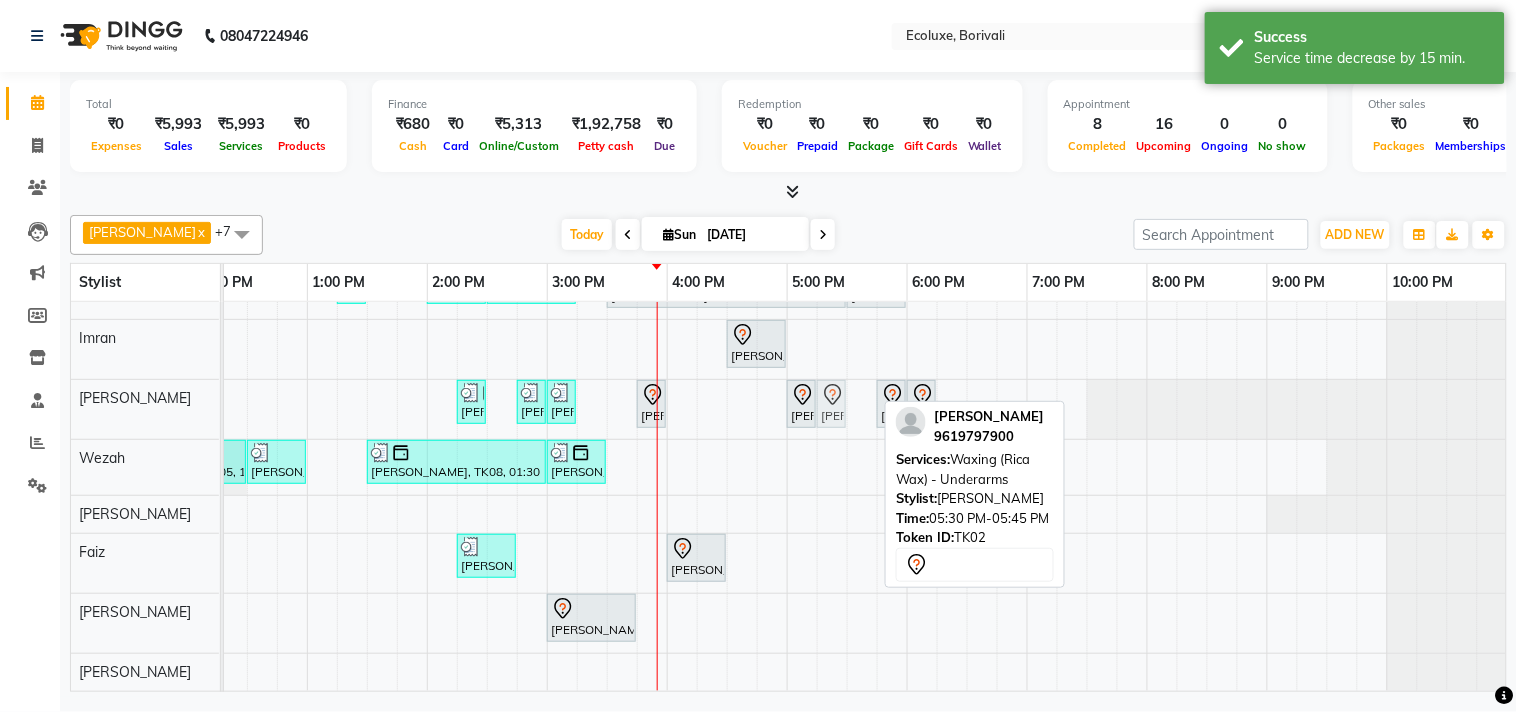 drag, startPoint x: 863, startPoint y: 383, endPoint x: 845, endPoint y: 386, distance: 18.248287 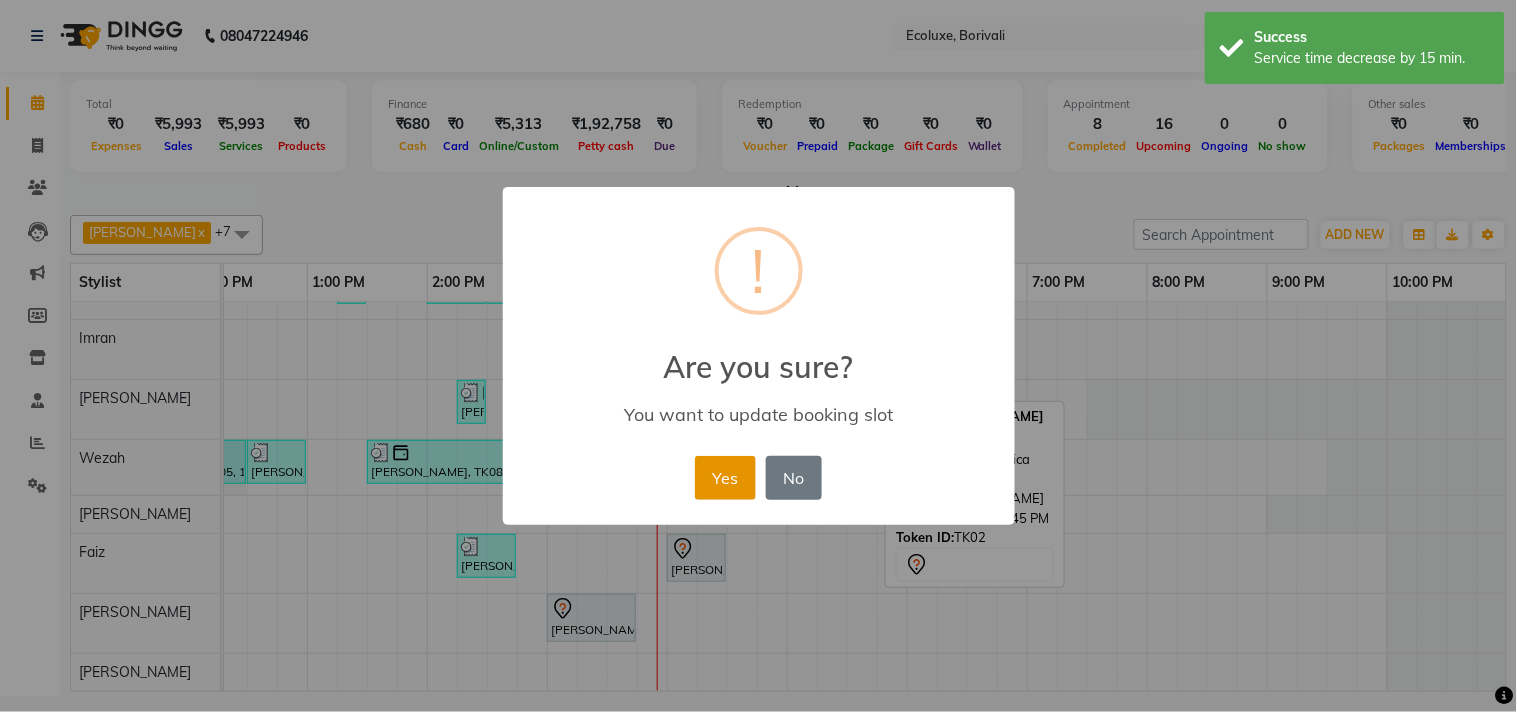 click on "Yes" at bounding box center [725, 478] 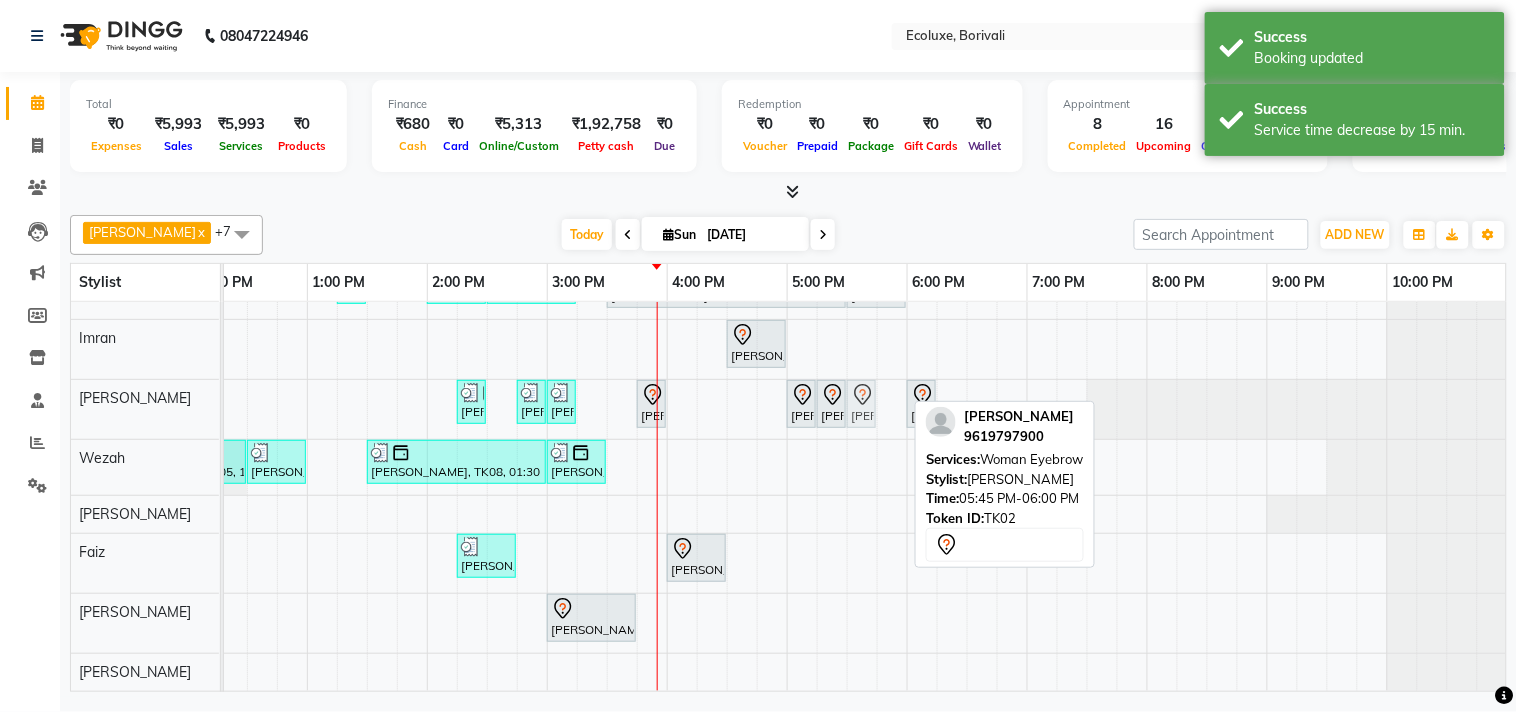 drag, startPoint x: 890, startPoint y: 384, endPoint x: 873, endPoint y: 385, distance: 17.029387 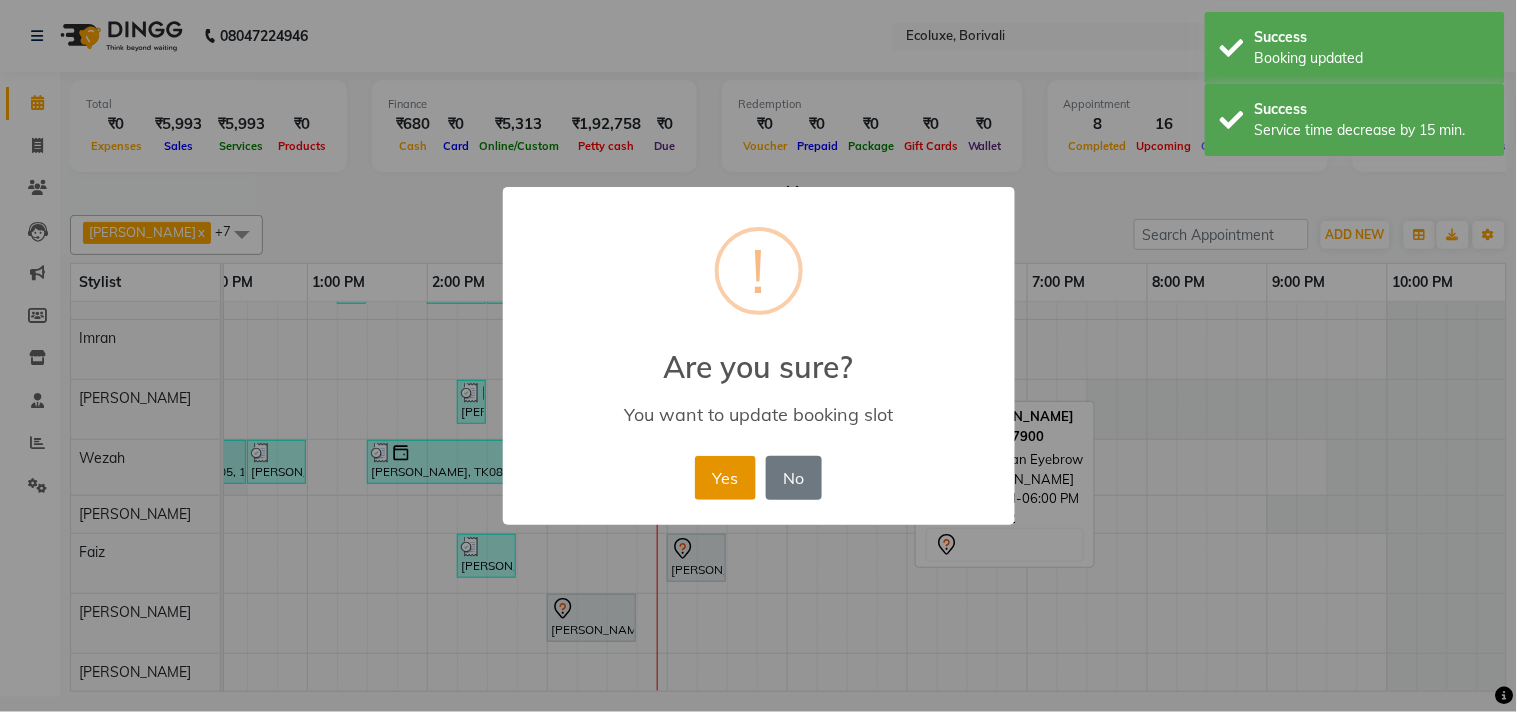 click on "Yes" at bounding box center (725, 478) 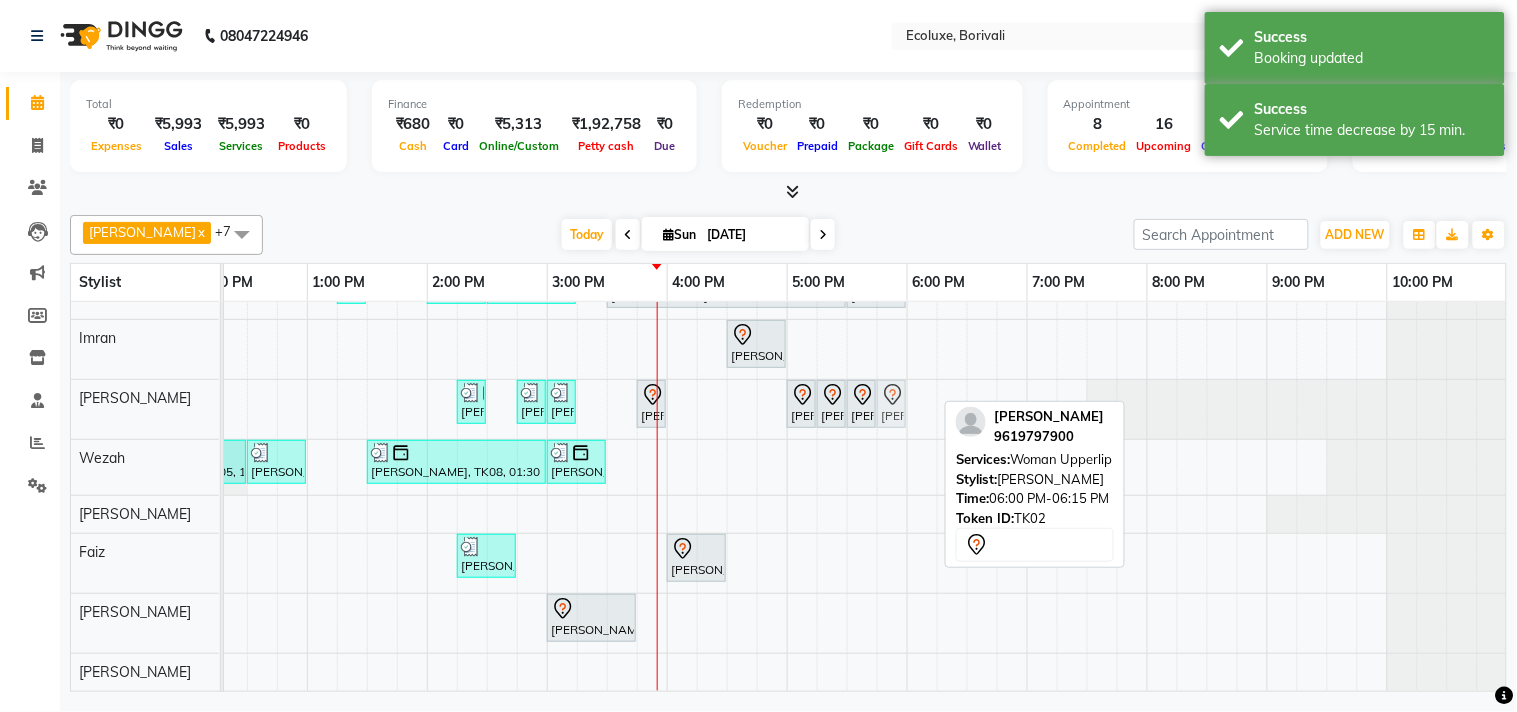 drag, startPoint x: 914, startPoint y: 384, endPoint x: 896, endPoint y: 387, distance: 18.248287 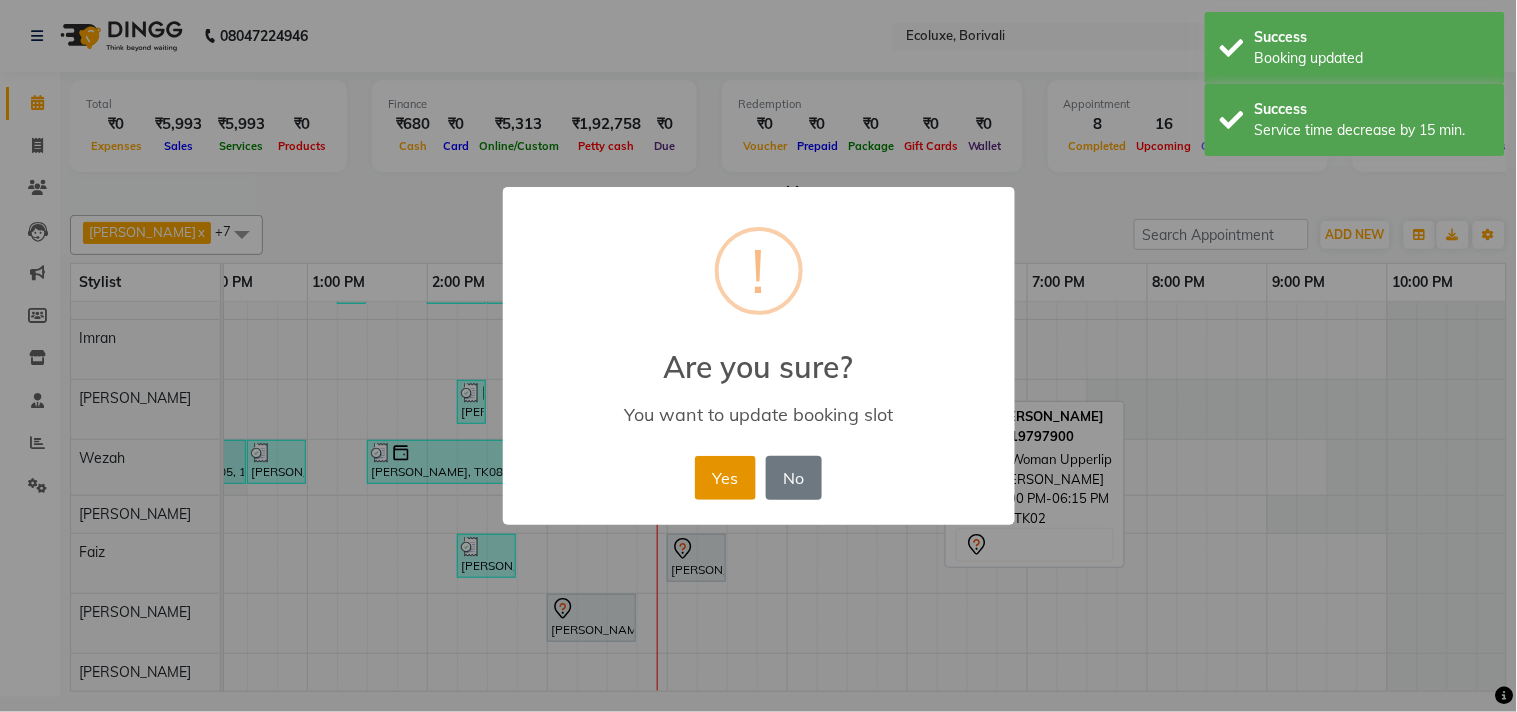 click on "Yes" at bounding box center (725, 478) 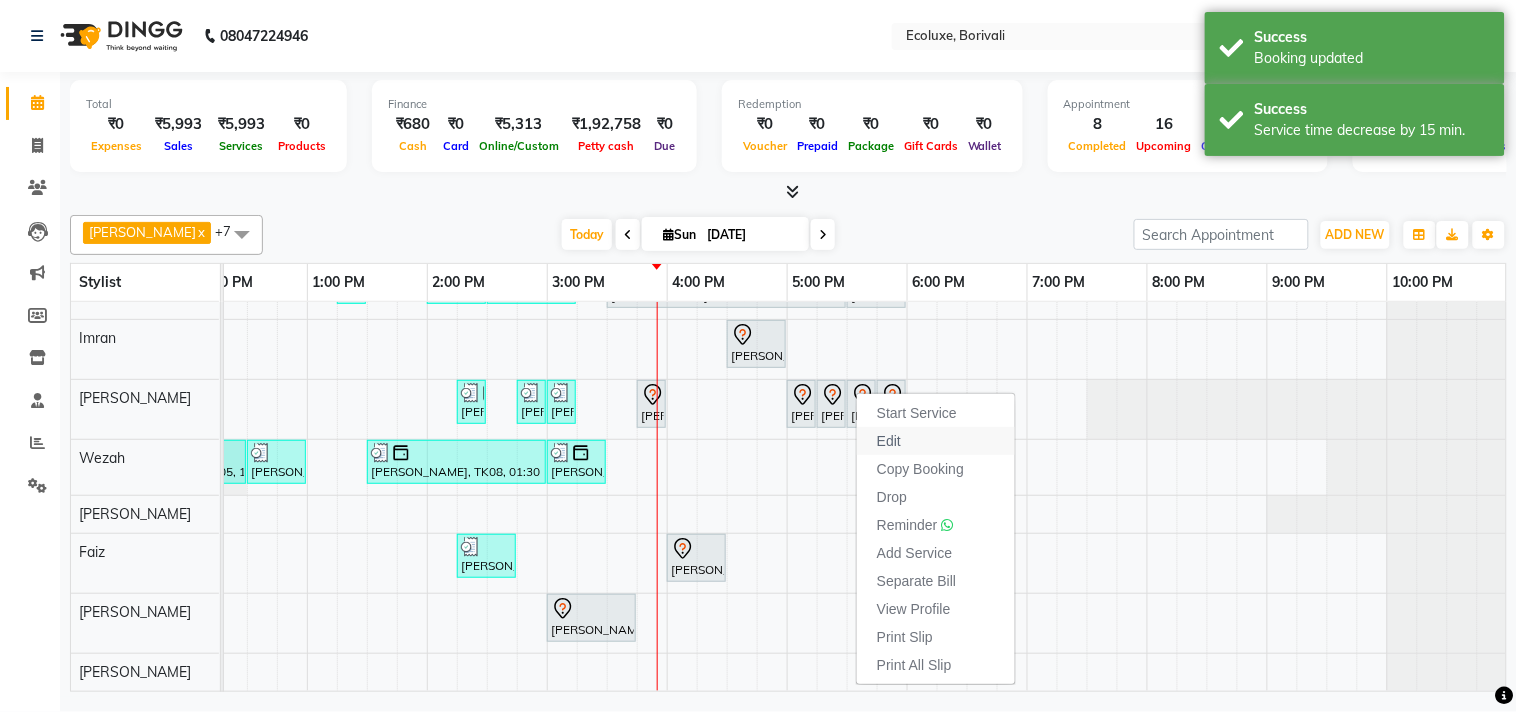 click on "Edit" at bounding box center (889, 441) 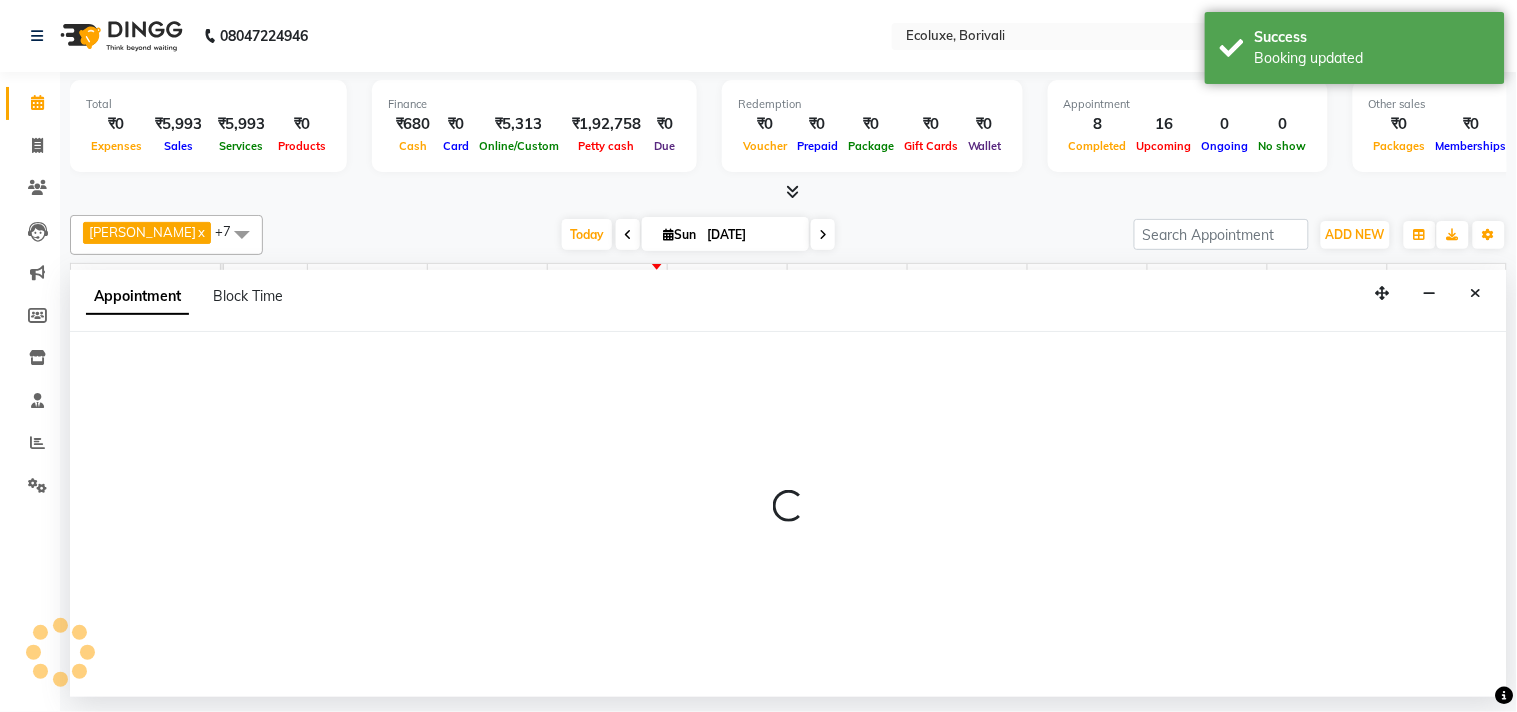 select on "tentative" 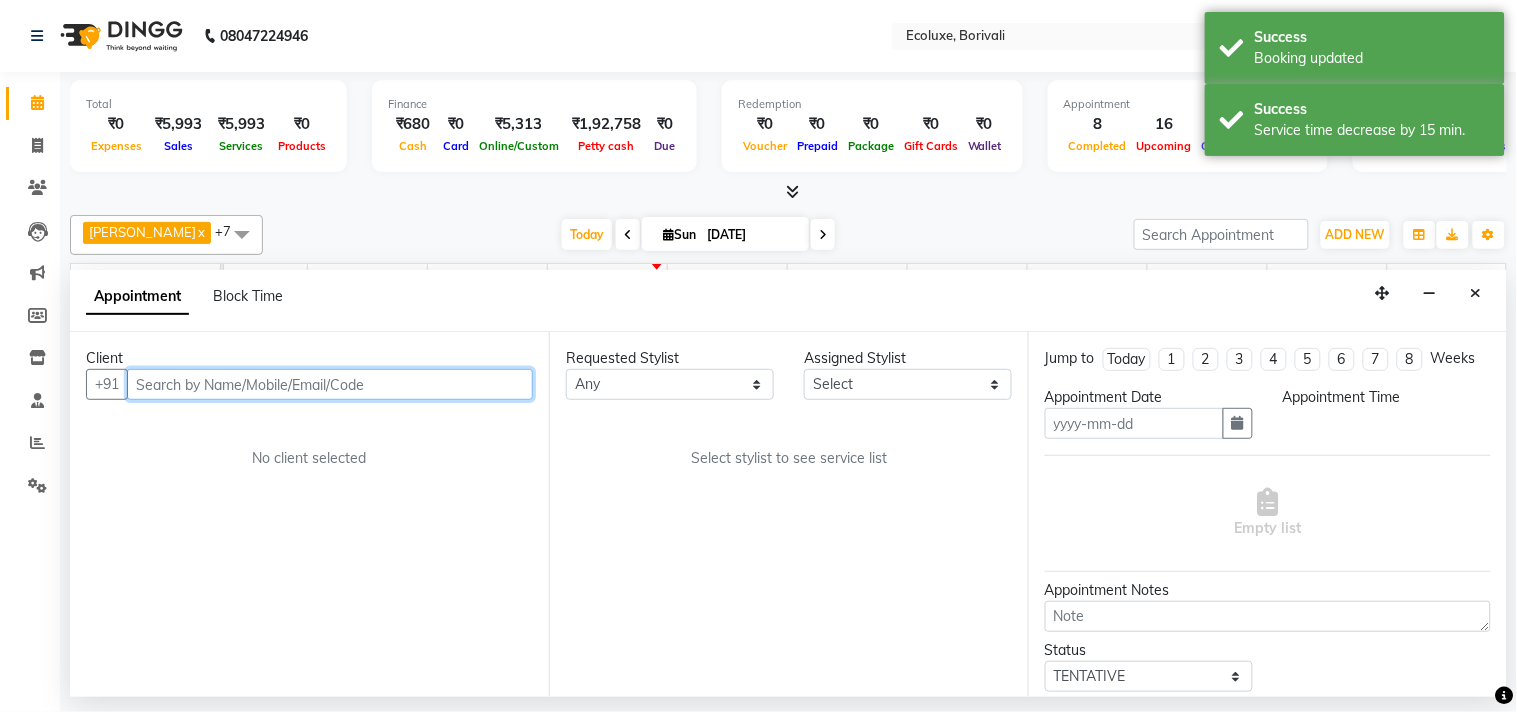type on "[DATE]" 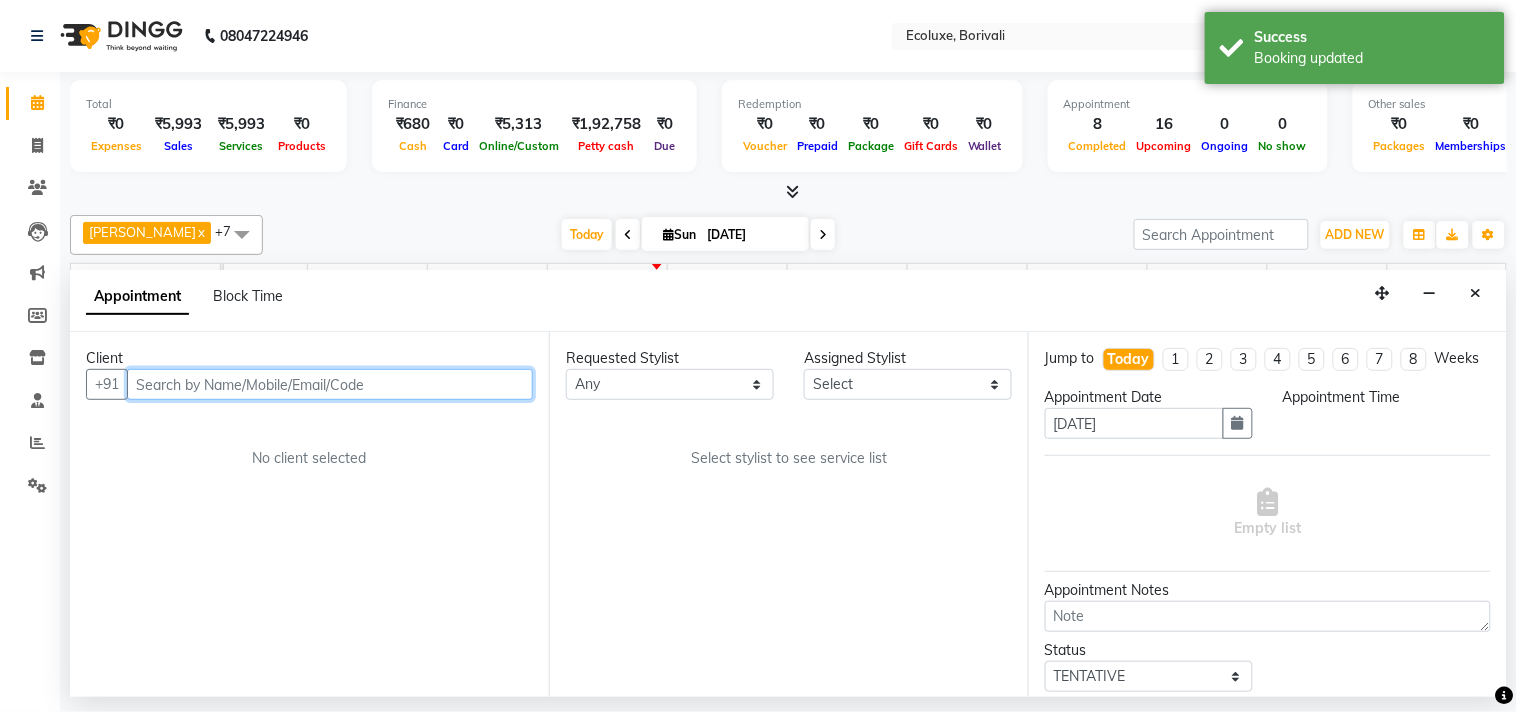 scroll, scrollTop: 0, scrollLeft: 397, axis: horizontal 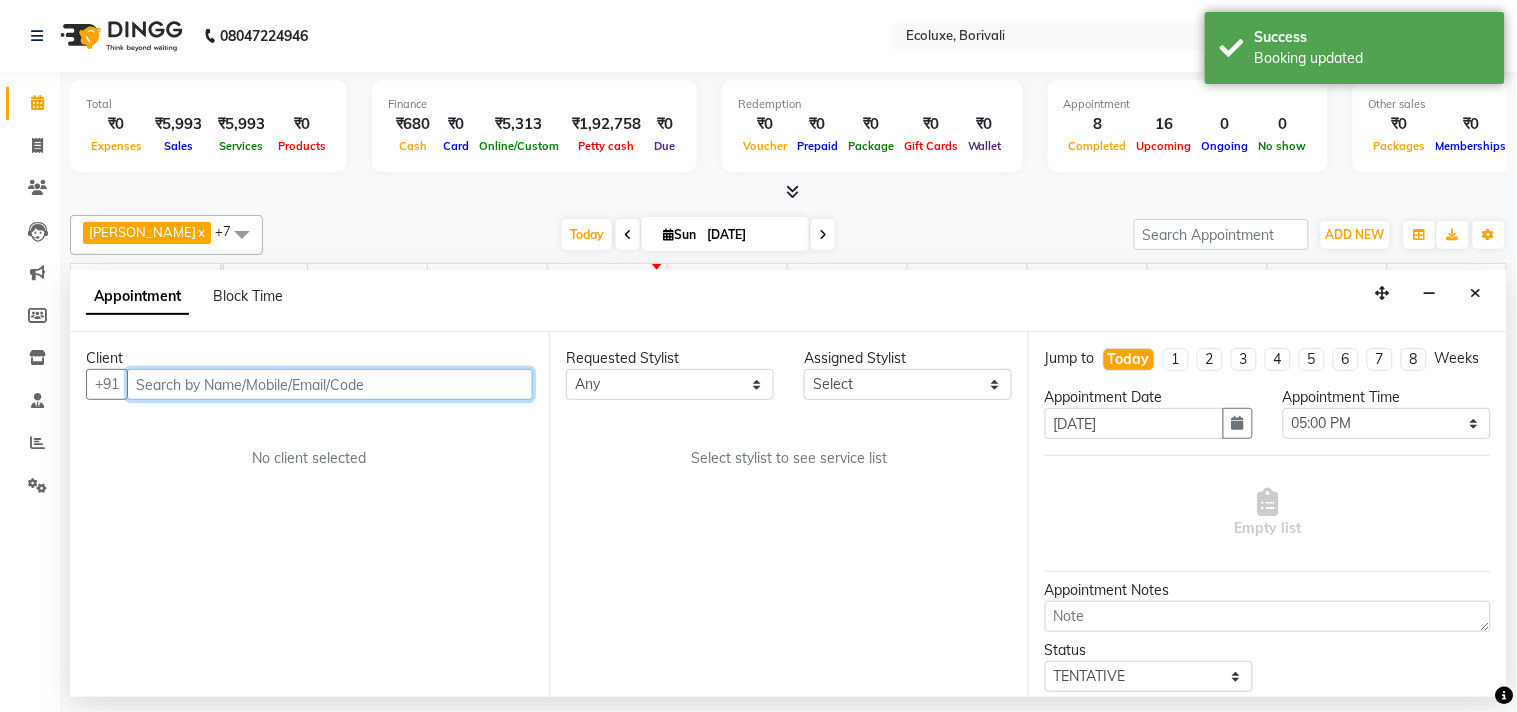 select on "36344" 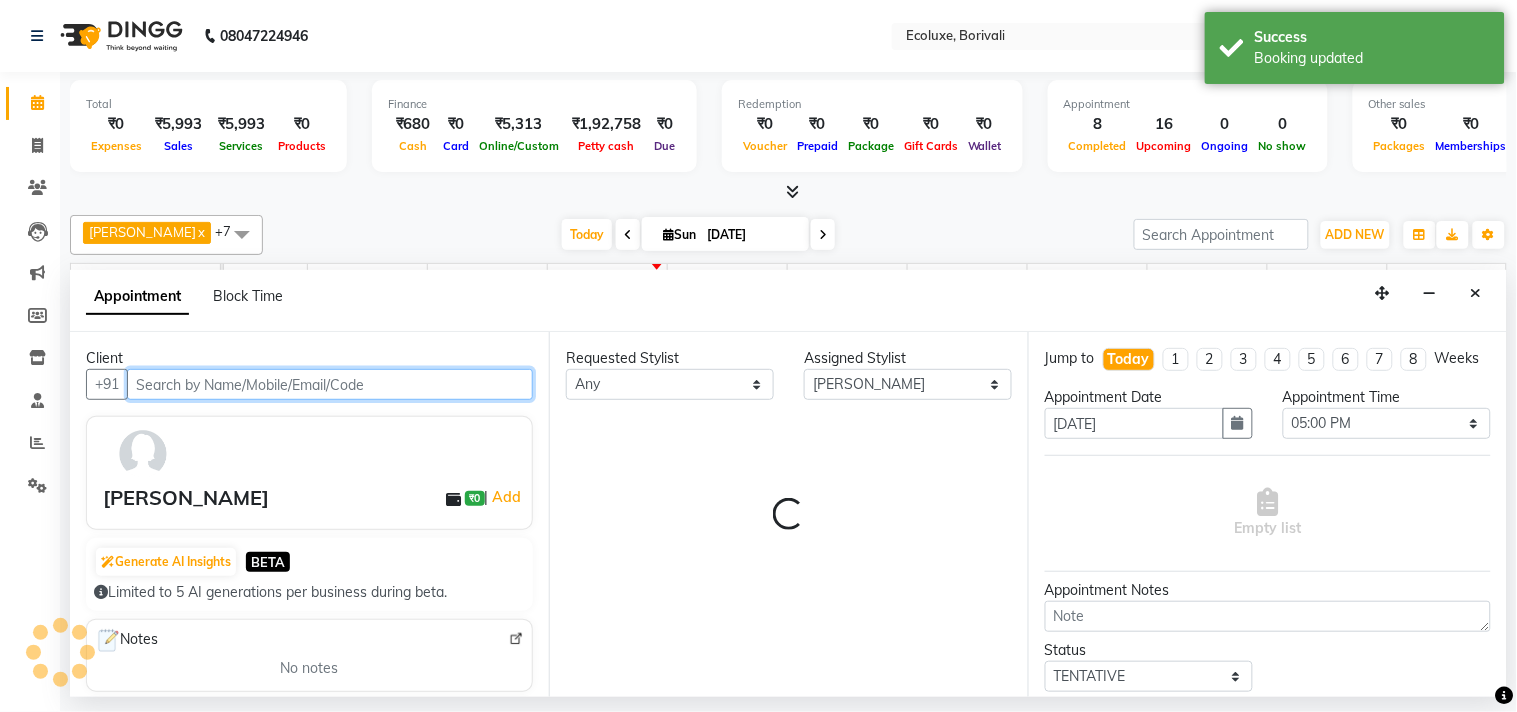 select on "2487" 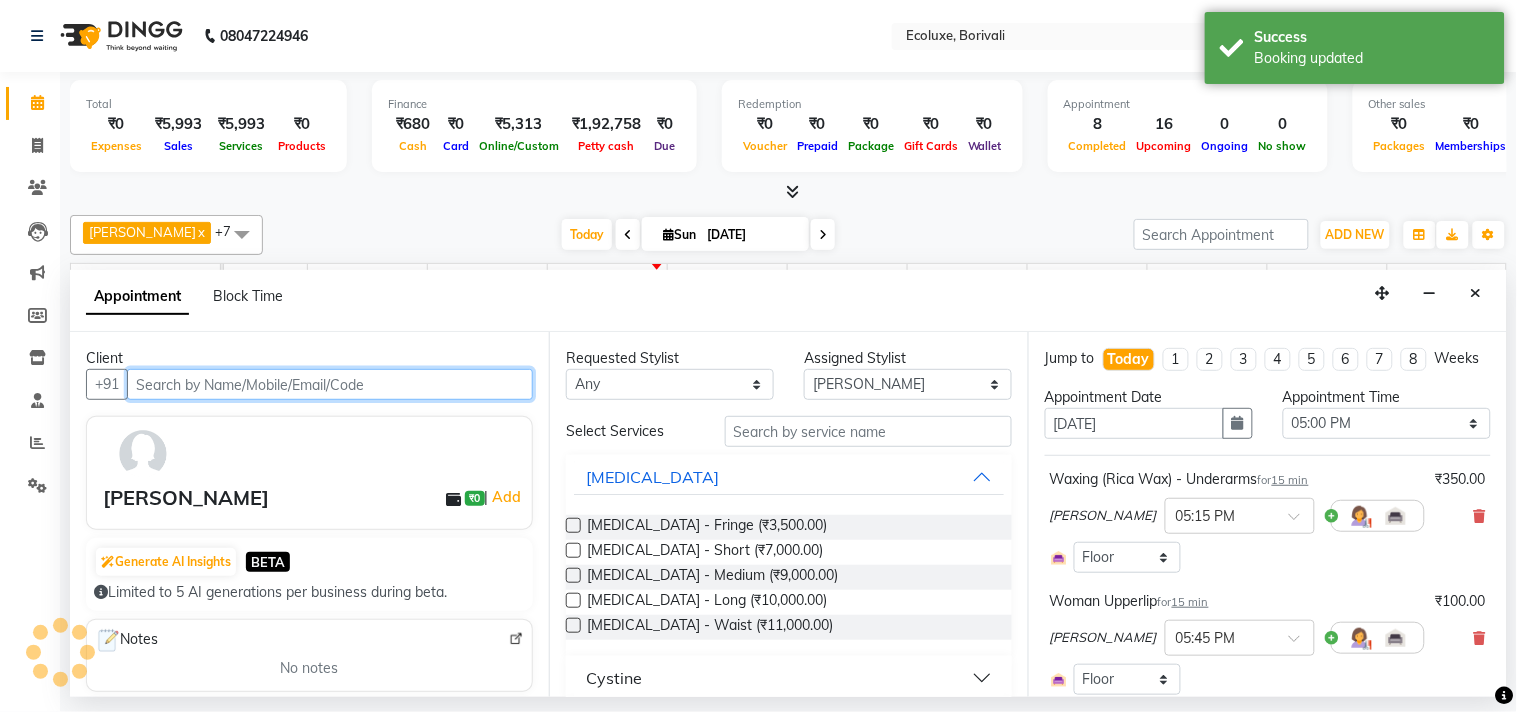 select on "2487" 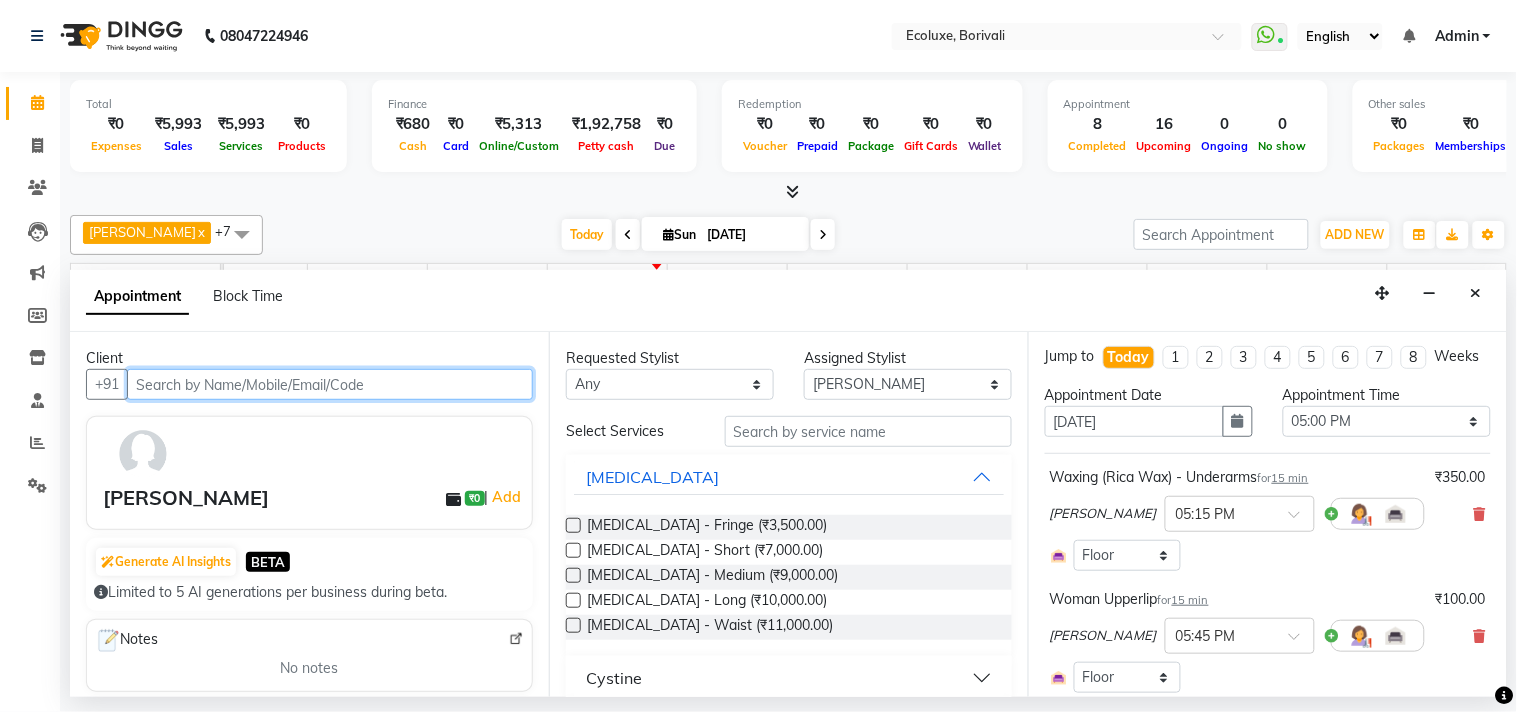 scroll, scrollTop: 0, scrollLeft: 0, axis: both 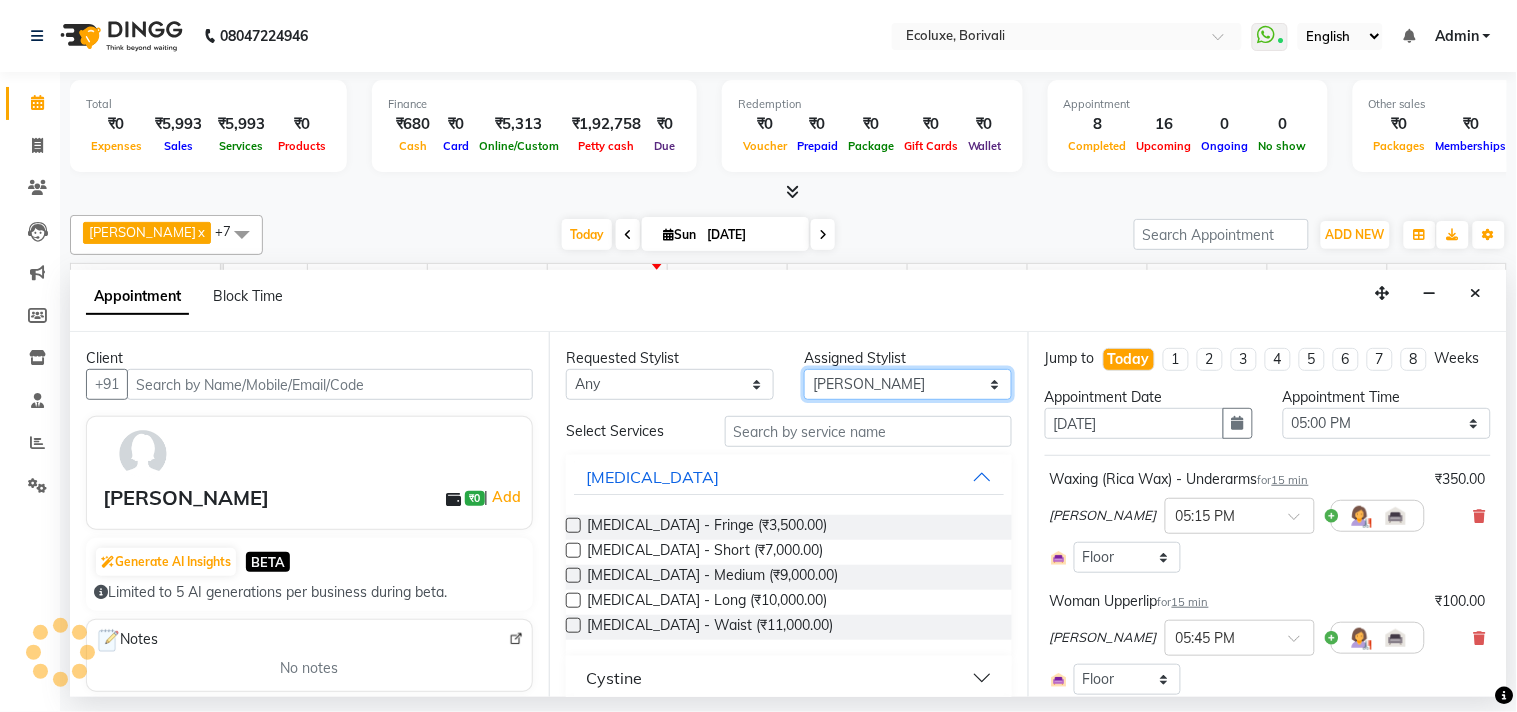 click on "Select Alisha Sasankar Faiz Geeta Harshada Pawar   Imran  Kamal Khende Mohammad Faisal  Neelu Nikita Raut Sakina Shafique Sonal Sawant  Umar Shaikh Wezah" at bounding box center [908, 384] 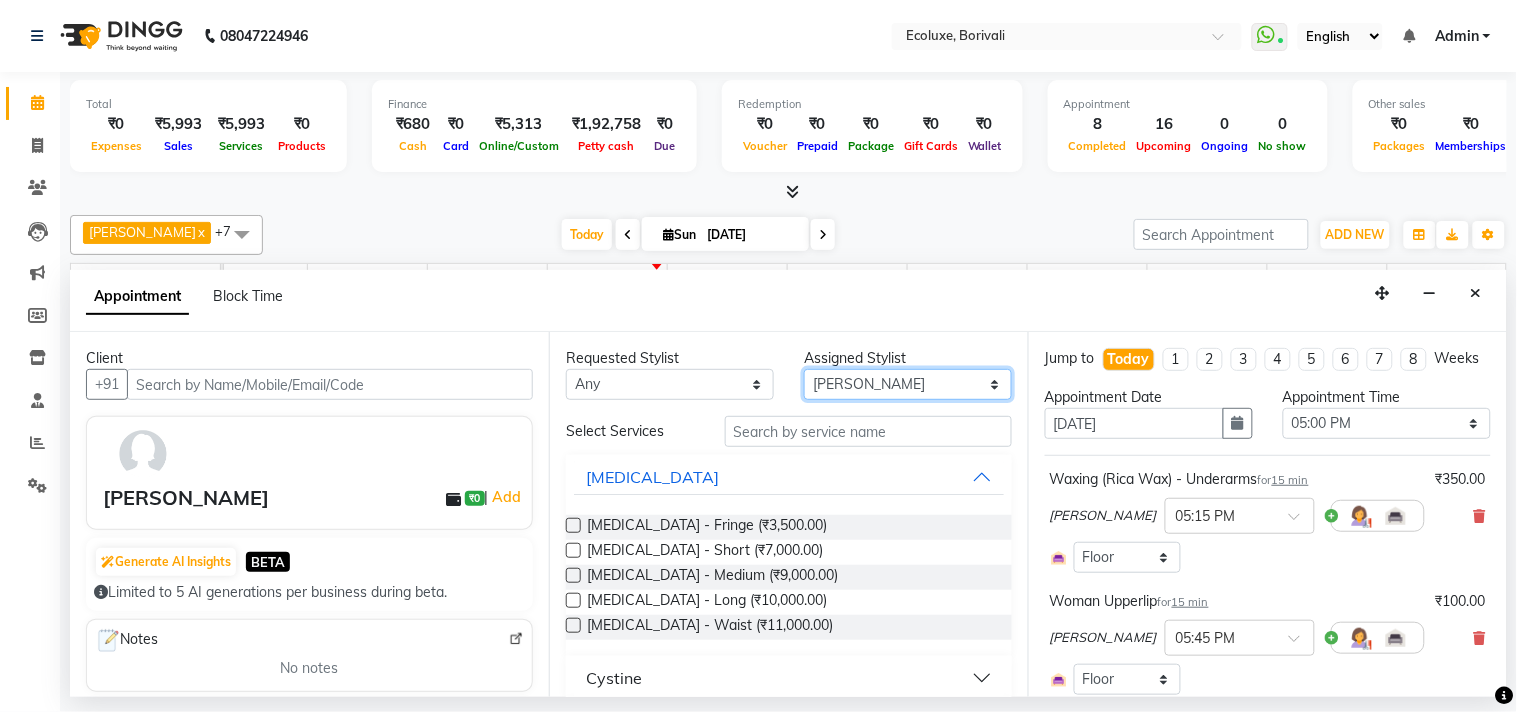 select on "83550" 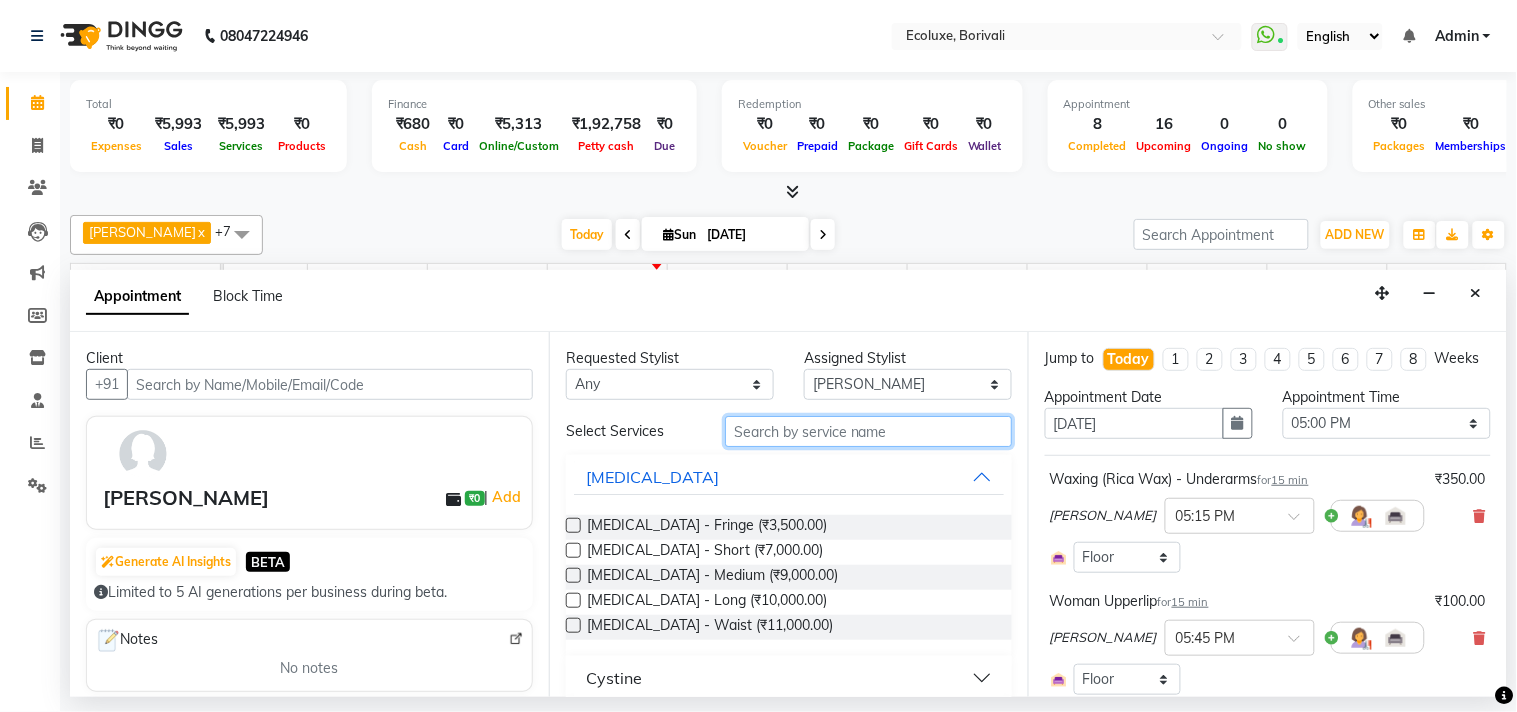 click at bounding box center [868, 431] 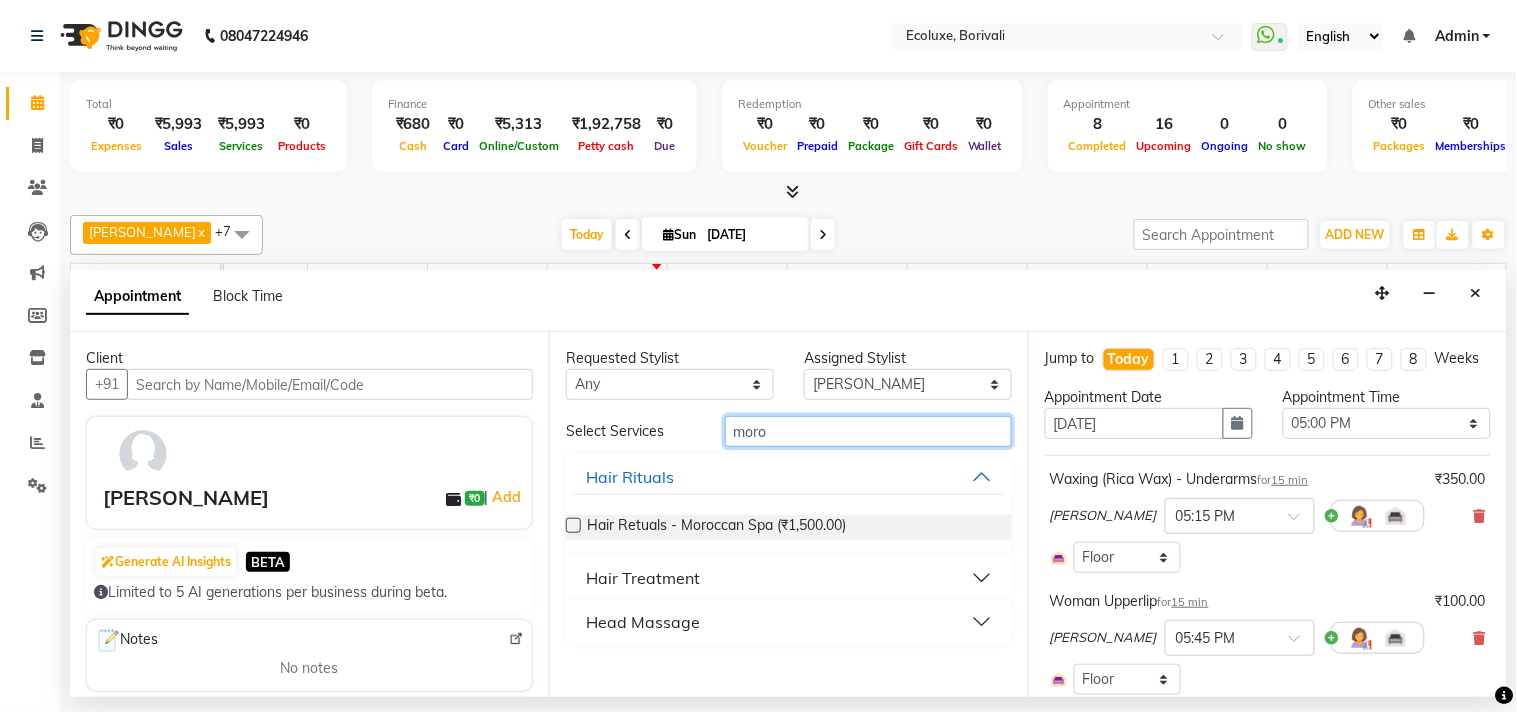 type on "moro" 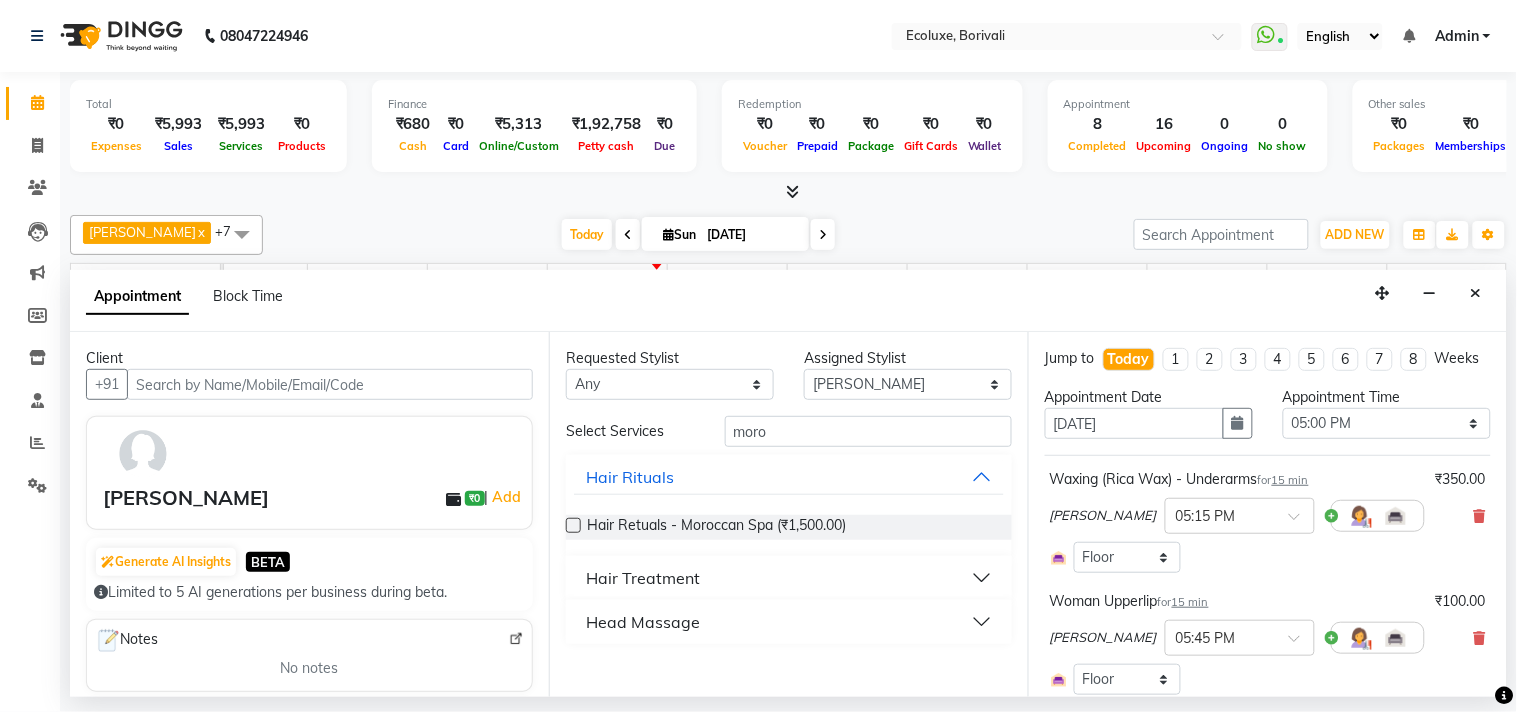 click on "Hair Treatment" at bounding box center [643, 578] 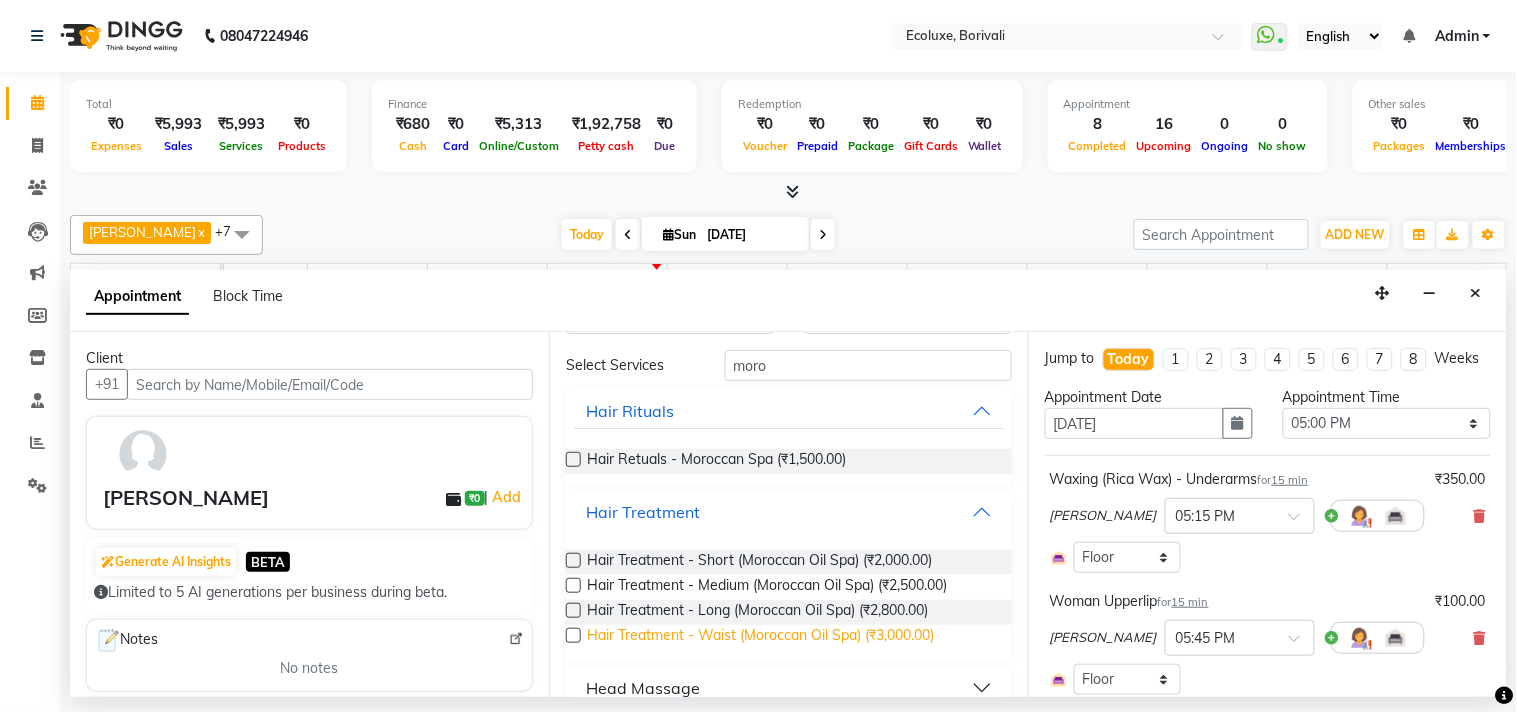 scroll, scrollTop: 94, scrollLeft: 0, axis: vertical 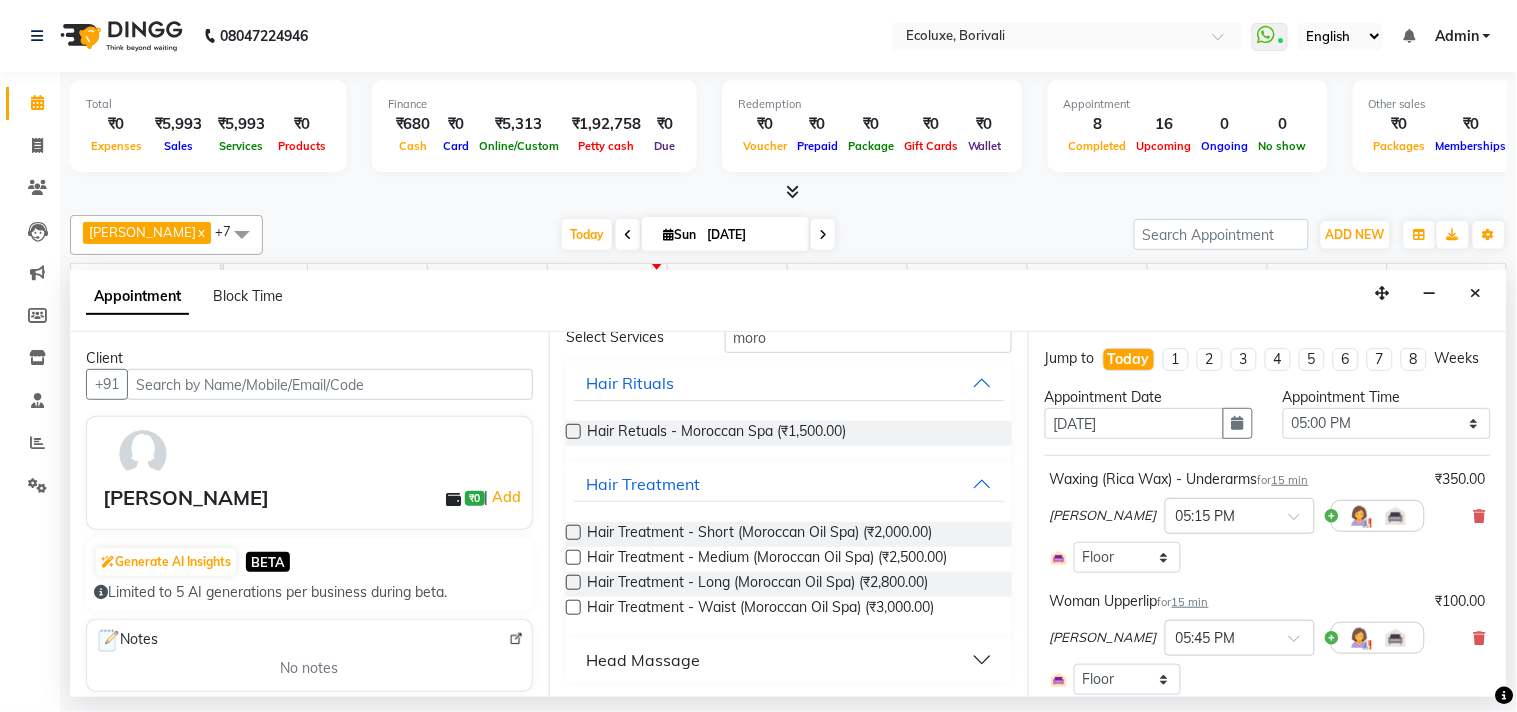 click at bounding box center [573, 557] 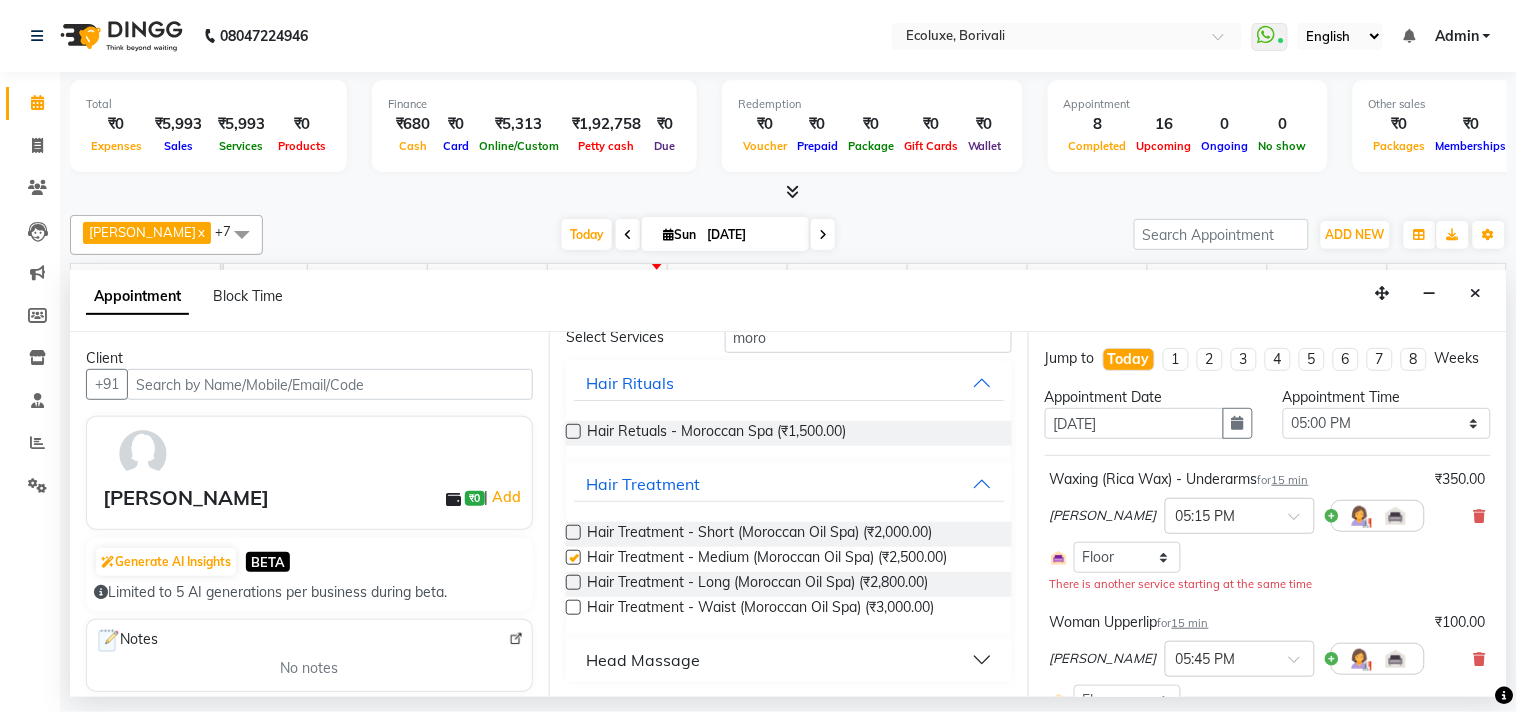 checkbox on "false" 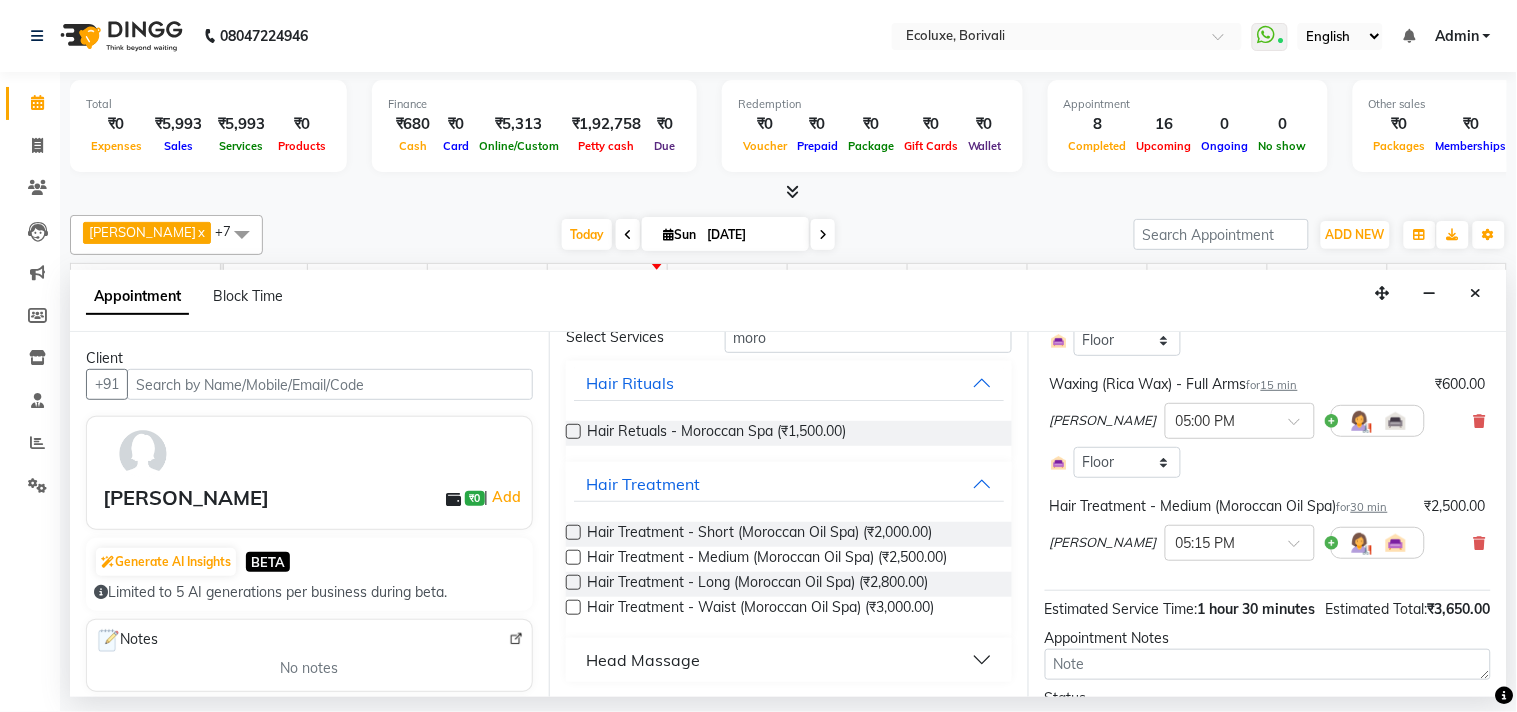 scroll, scrollTop: 632, scrollLeft: 0, axis: vertical 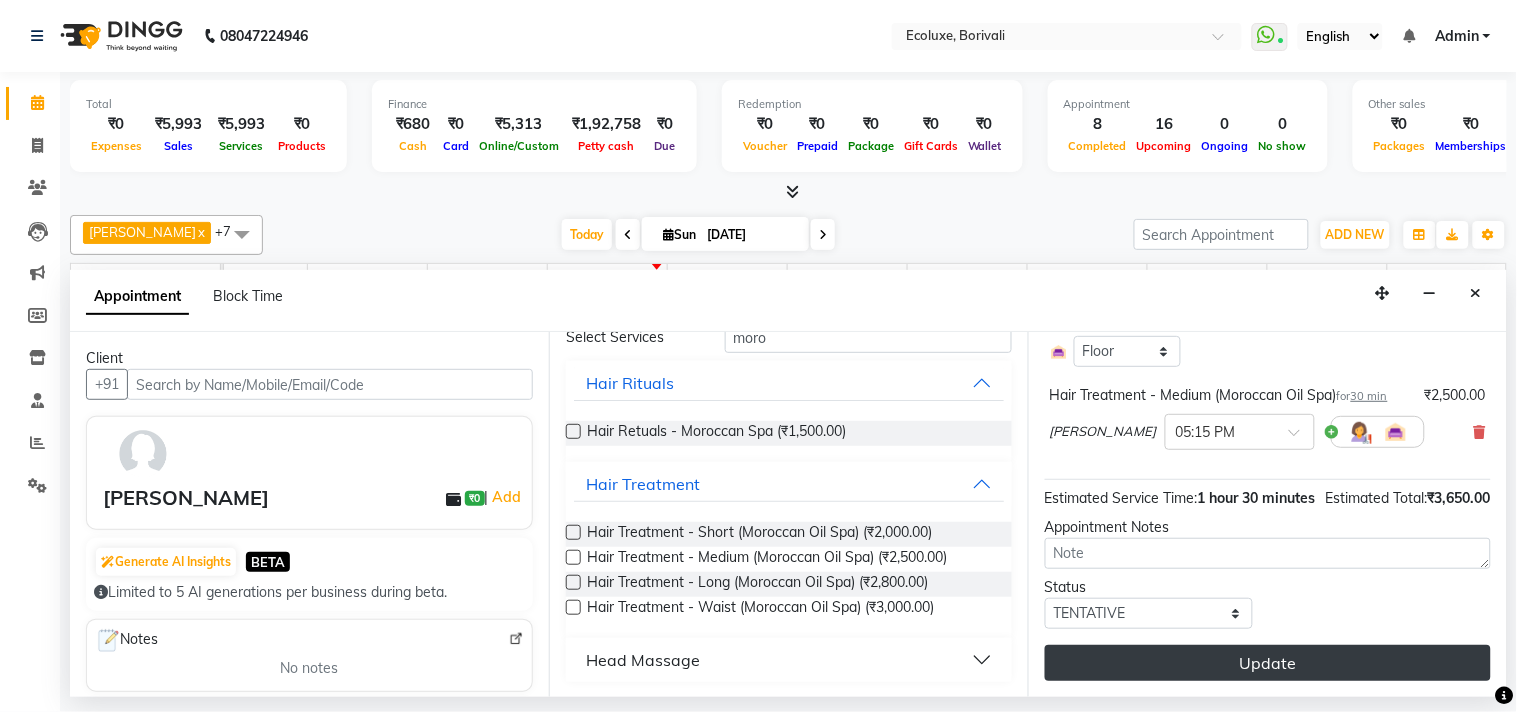 click on "Update" at bounding box center (1268, 663) 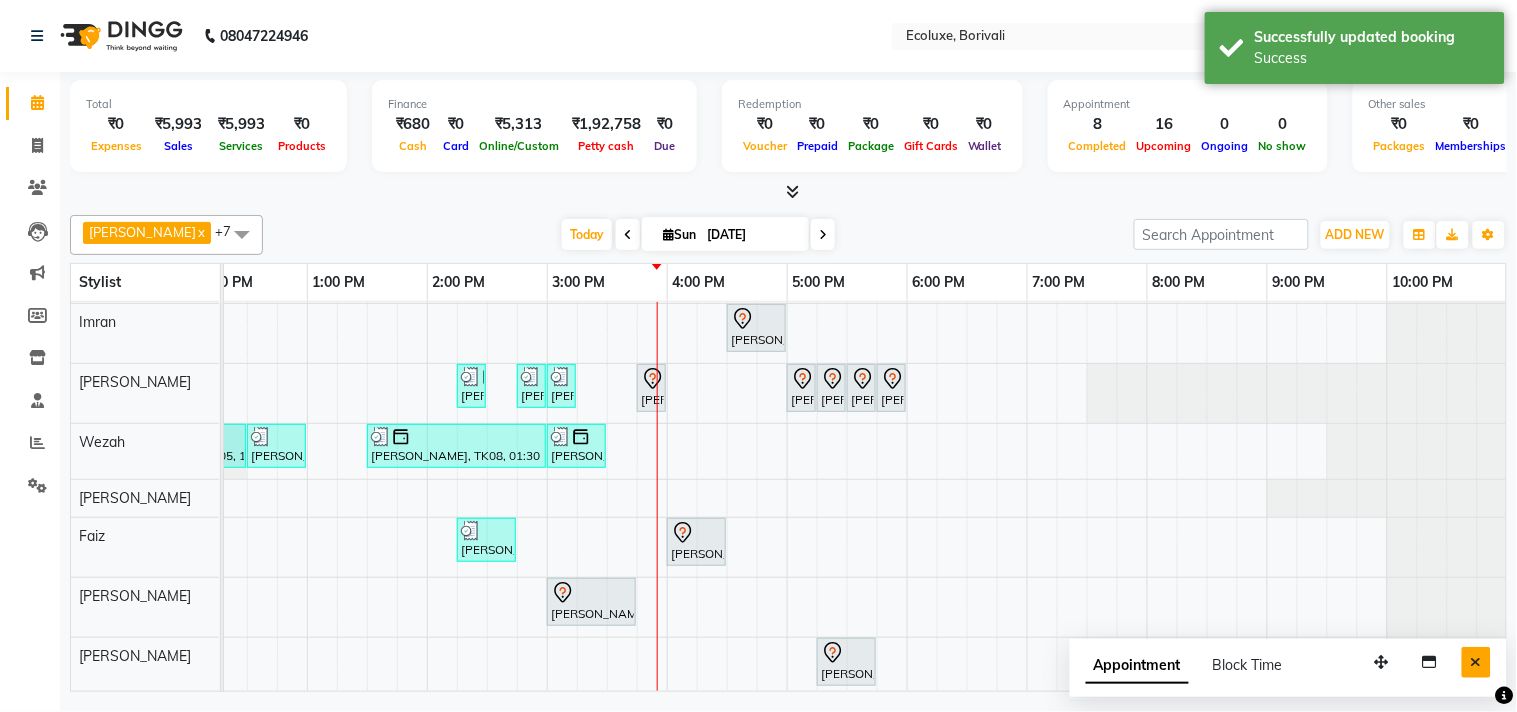 click at bounding box center (1476, 662) 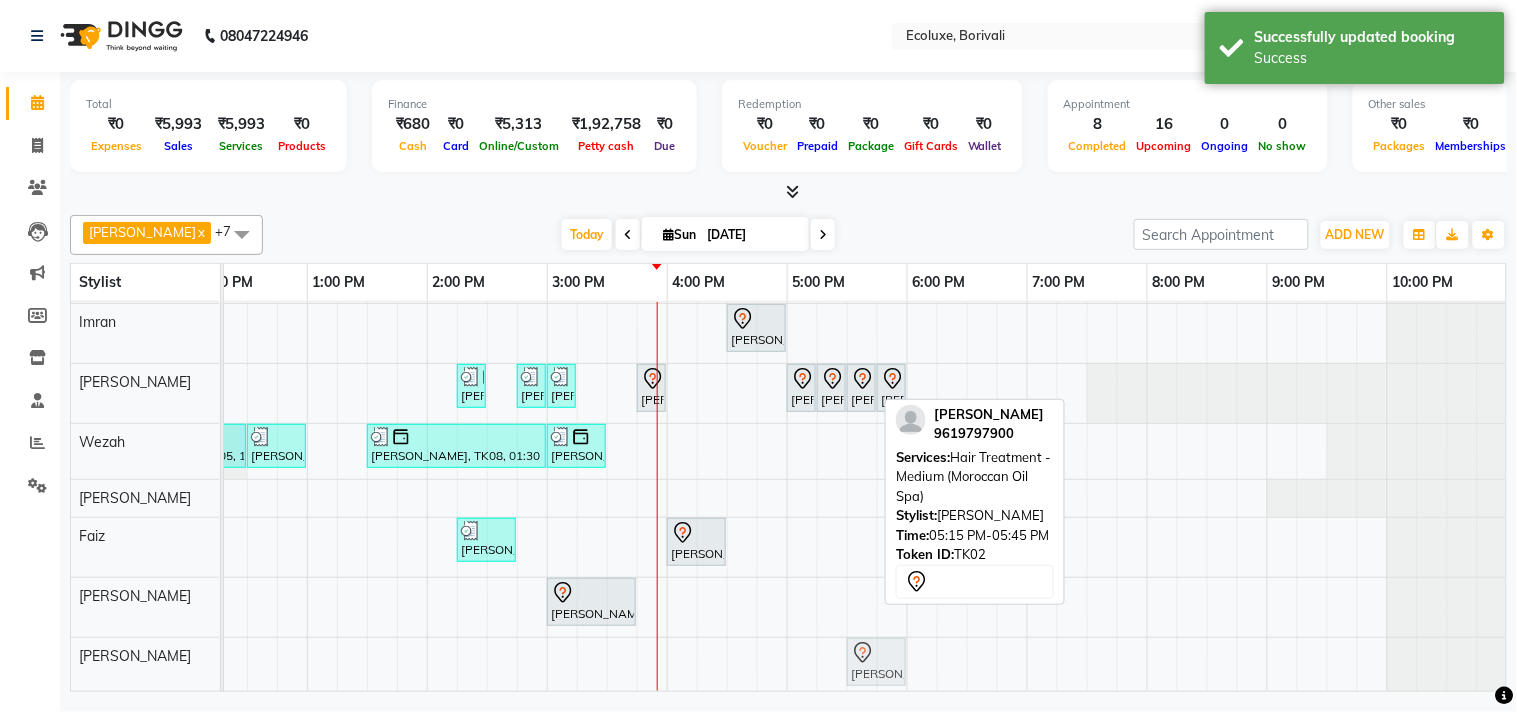 click on "Supriya Shetty, TK02, 05:15 PM-05:45 PM, Hair Treatment - Medium (Moroccan Oil Spa)             Supriya Shetty, TK02, 05:15 PM-05:45 PM, Hair Treatment - Medium (Moroccan Oil Spa)" at bounding box center (-173, 667) 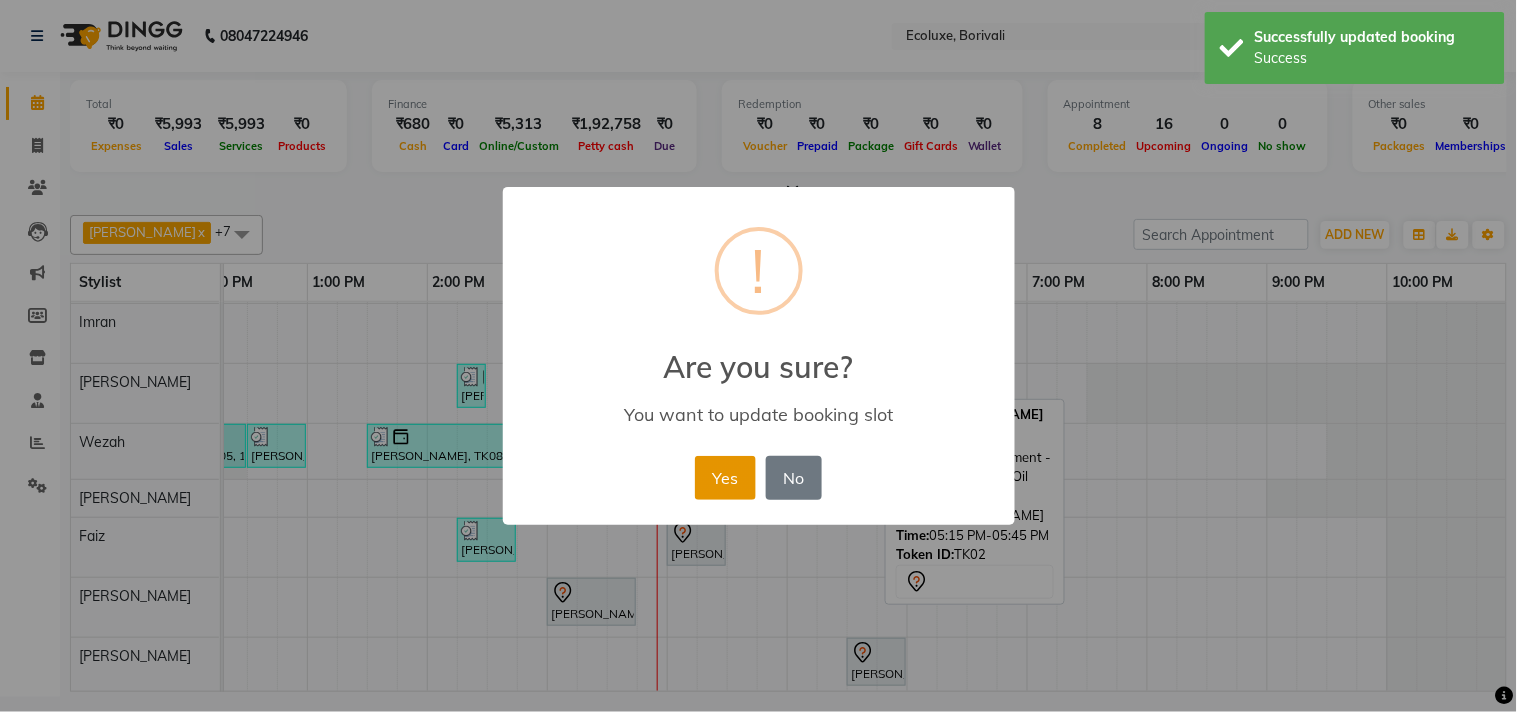 click on "Yes" at bounding box center [725, 478] 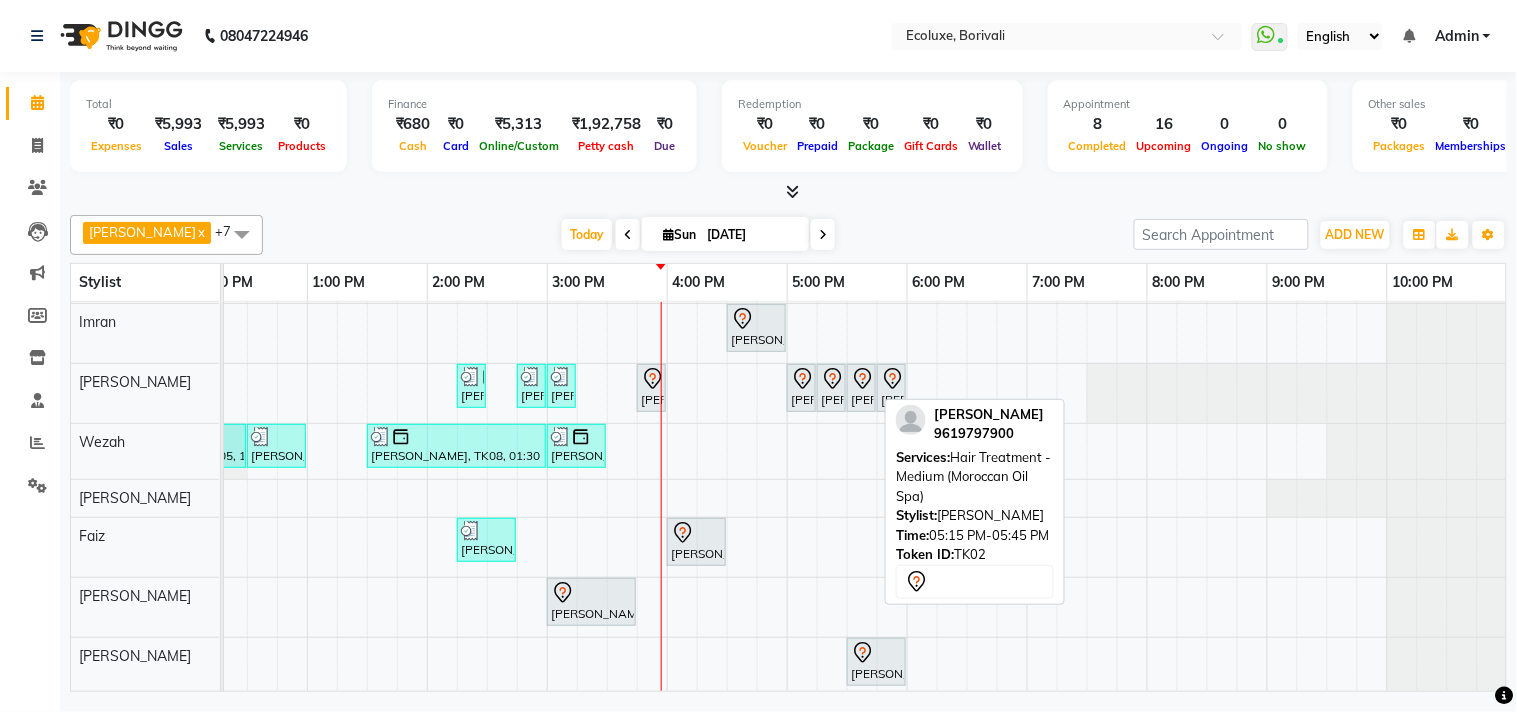 scroll, scrollTop: 20, scrollLeft: 397, axis: both 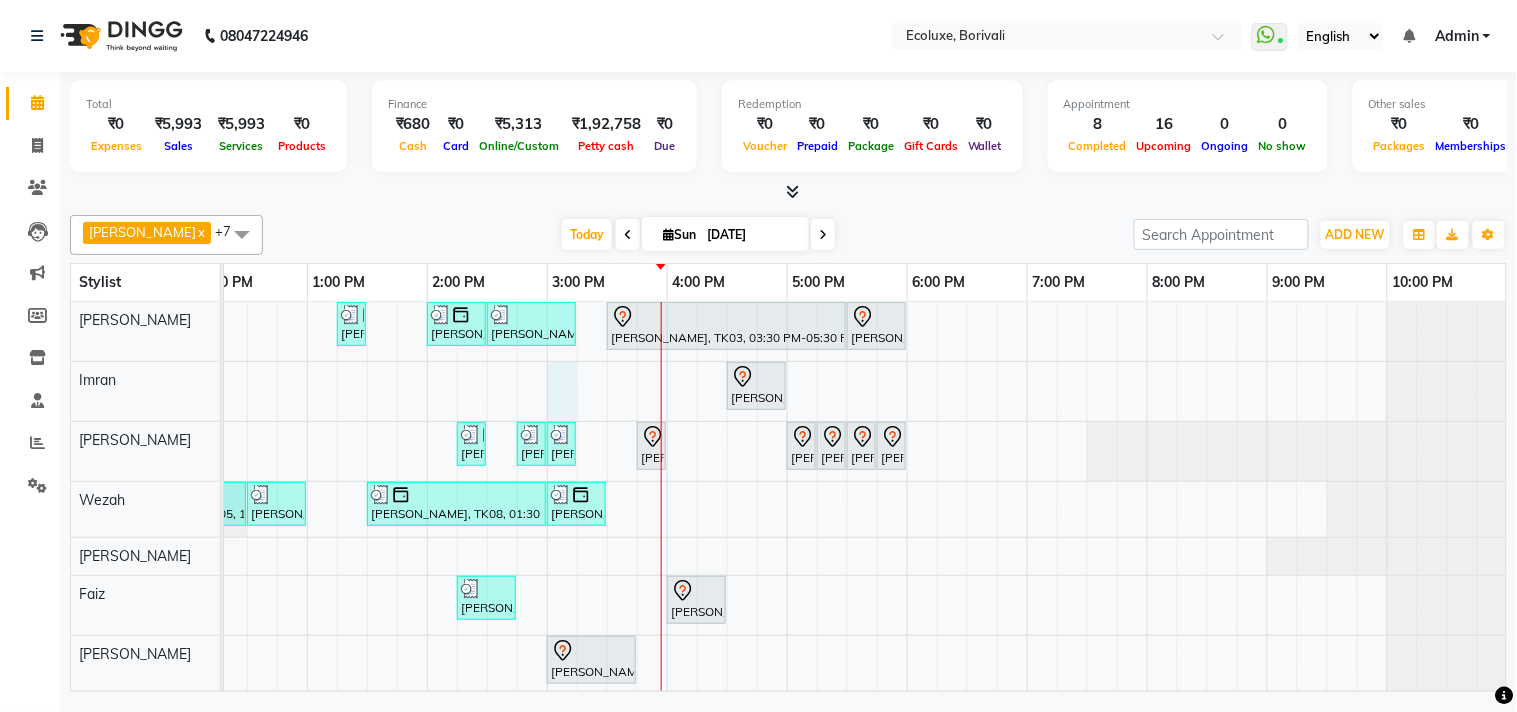 click on "Shashikala Naik, TK06, 01:15 PM-01:30 PM, Men Haircut - Senior Haircut     Anuj Shah, TK13, 02:00 PM-02:30 PM, Men - Beard     Bhavisha Bhalala, TK01, 02:30 PM-03:15 PM, Kids Haircut (Upto 4yrs)             Soniya Panjabi, TK03, 03:30 PM-05:30 PM, Touchup - Root Touch (Up To 2 Inch) Inoa             Jash Kothari, TK12, 05:30 PM-06:00 PM, Men Haircut - Senior Haircut             Nikkhil Borana, TK04, 04:30 PM-05:00 PM, Men - Beard     Nimisha Desai, TK09, 02:15 PM-02:30 PM, Woman Eyebrow     Ami Bhuta, TK10, 02:45 PM-03:00 PM, Woman Upperlip      Ami Bhuta, TK10, 03:00 PM-03:15 PM, Woman Forehead             Avani Gandhi, TK11, 03:45 PM-04:00 PM, Waxing (Rica Wax) - Underarms             Supriya Shetty, TK02, 05:00 PM-05:15 PM, Waxing (Rica Wax) - Full Arms              Supriya Shetty, TK02, 05:15 PM-05:30 PM, Waxing (Rica Wax) - Underarms             Supriya Shetty, TK02, 05:30 PM-05:45 PM, Woman Eyebrow             Supriya Shetty, TK02, 05:45 PM-06:00 PM, Woman Upperlip" at bounding box center (667, 528) 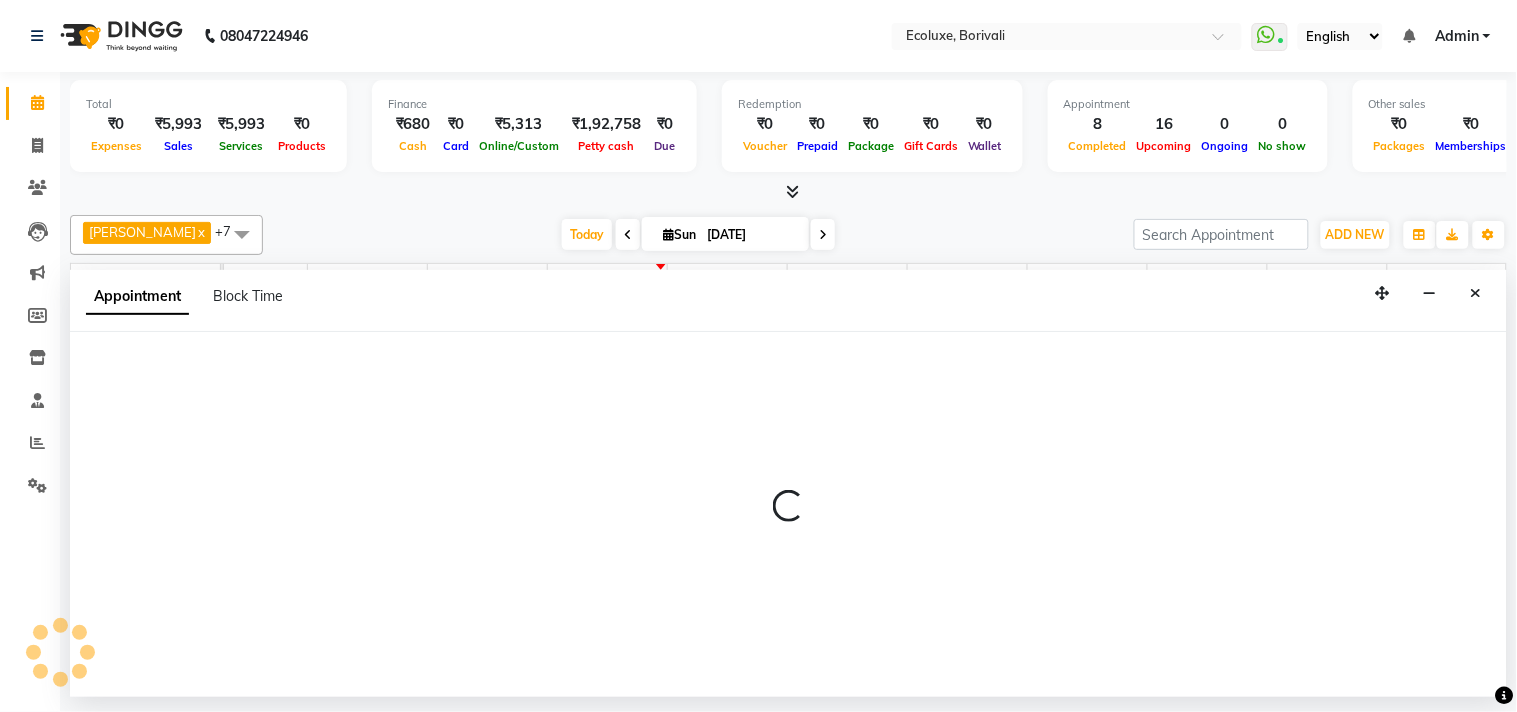 select on "35739" 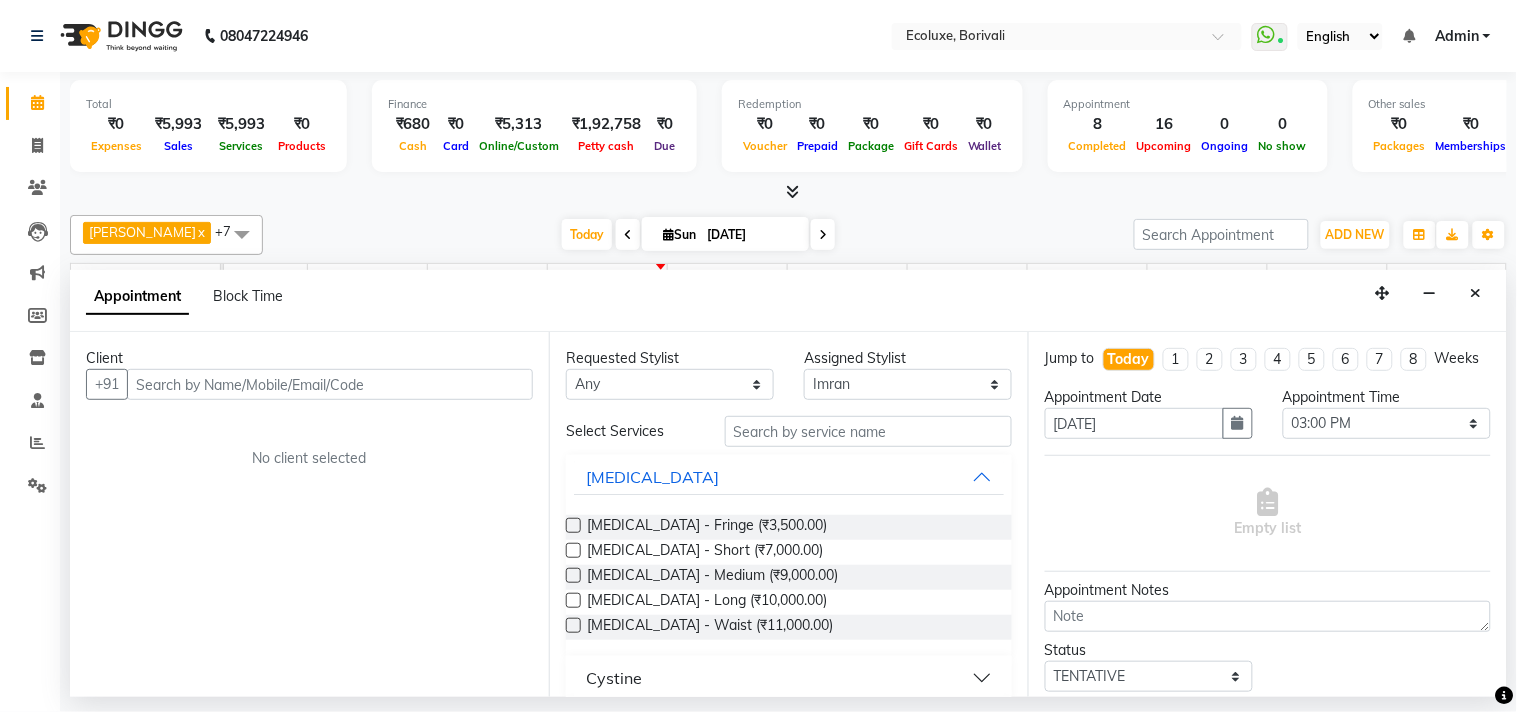 click at bounding box center (330, 384) 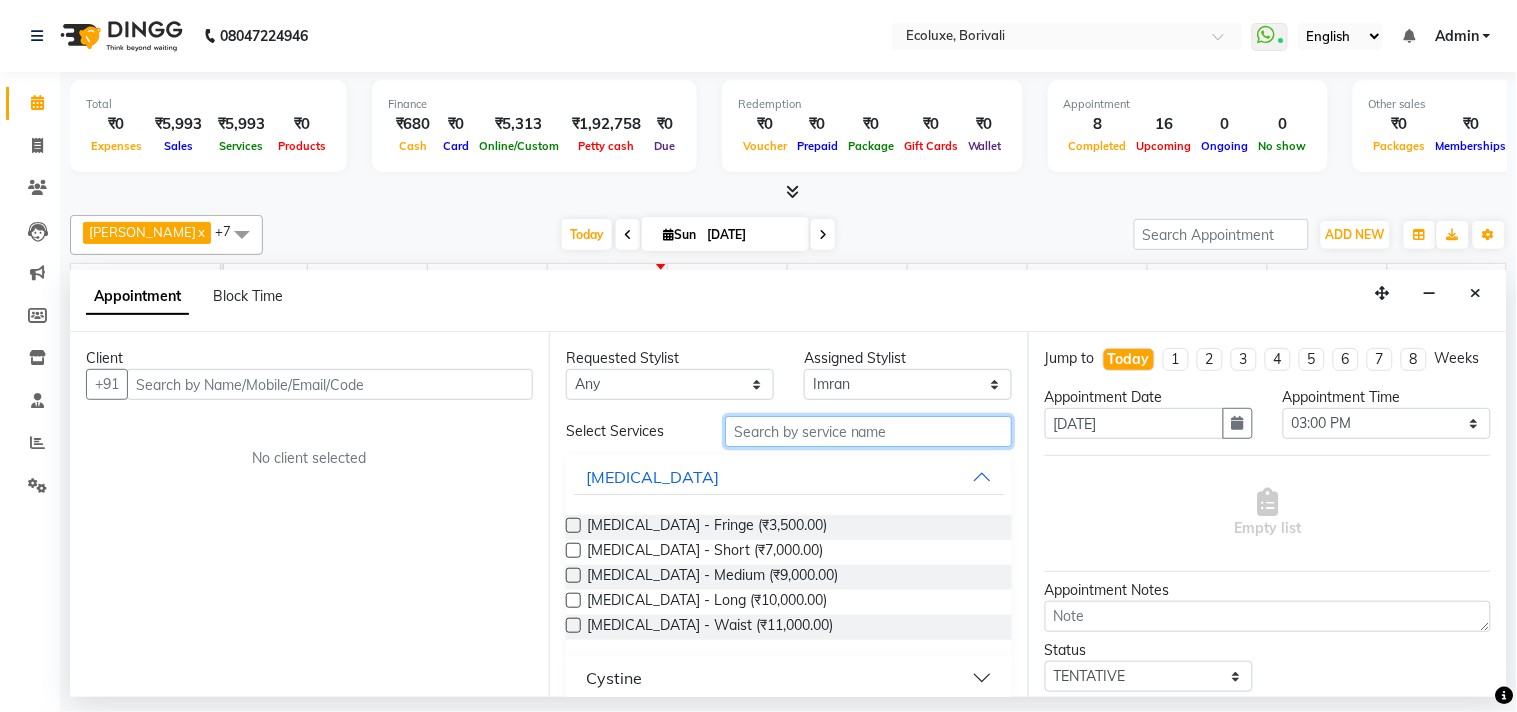 click at bounding box center [868, 431] 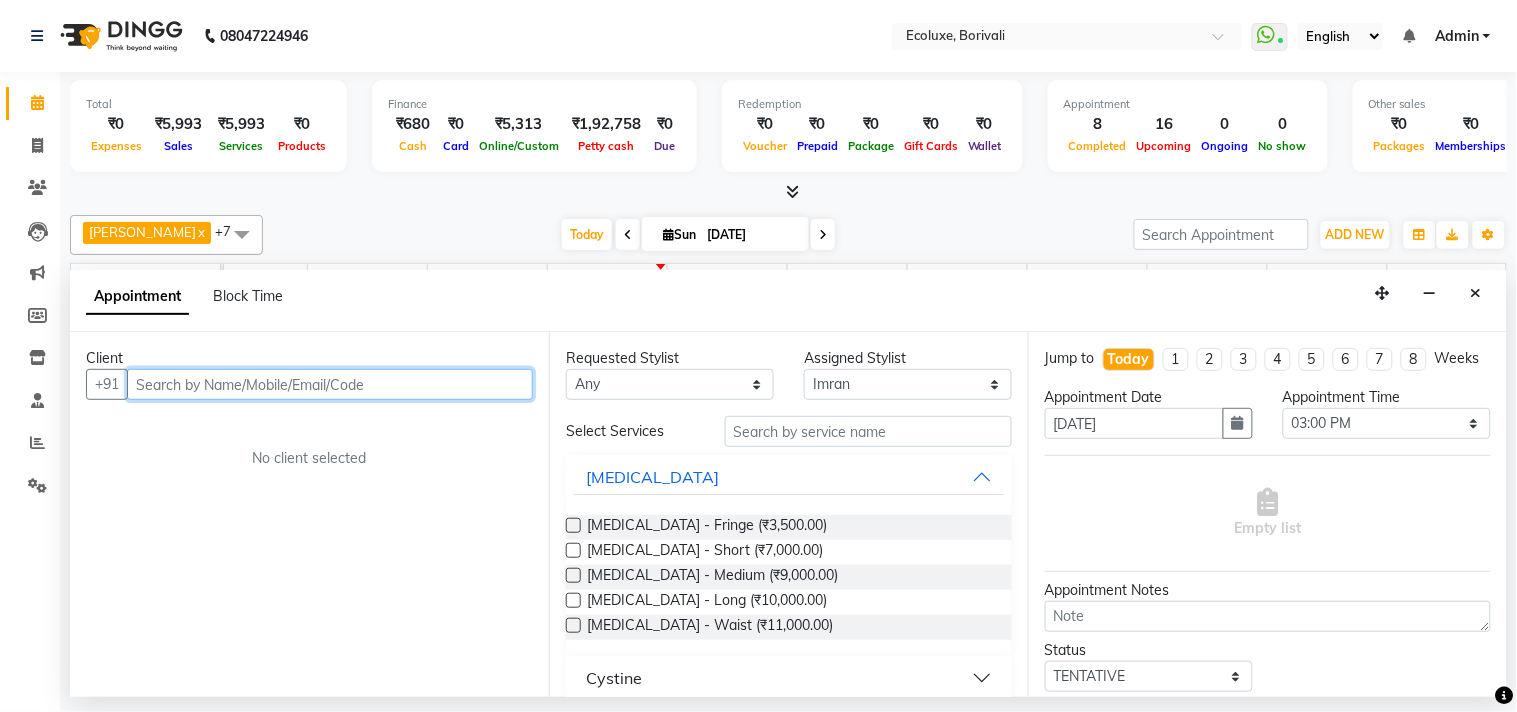 click at bounding box center (330, 384) 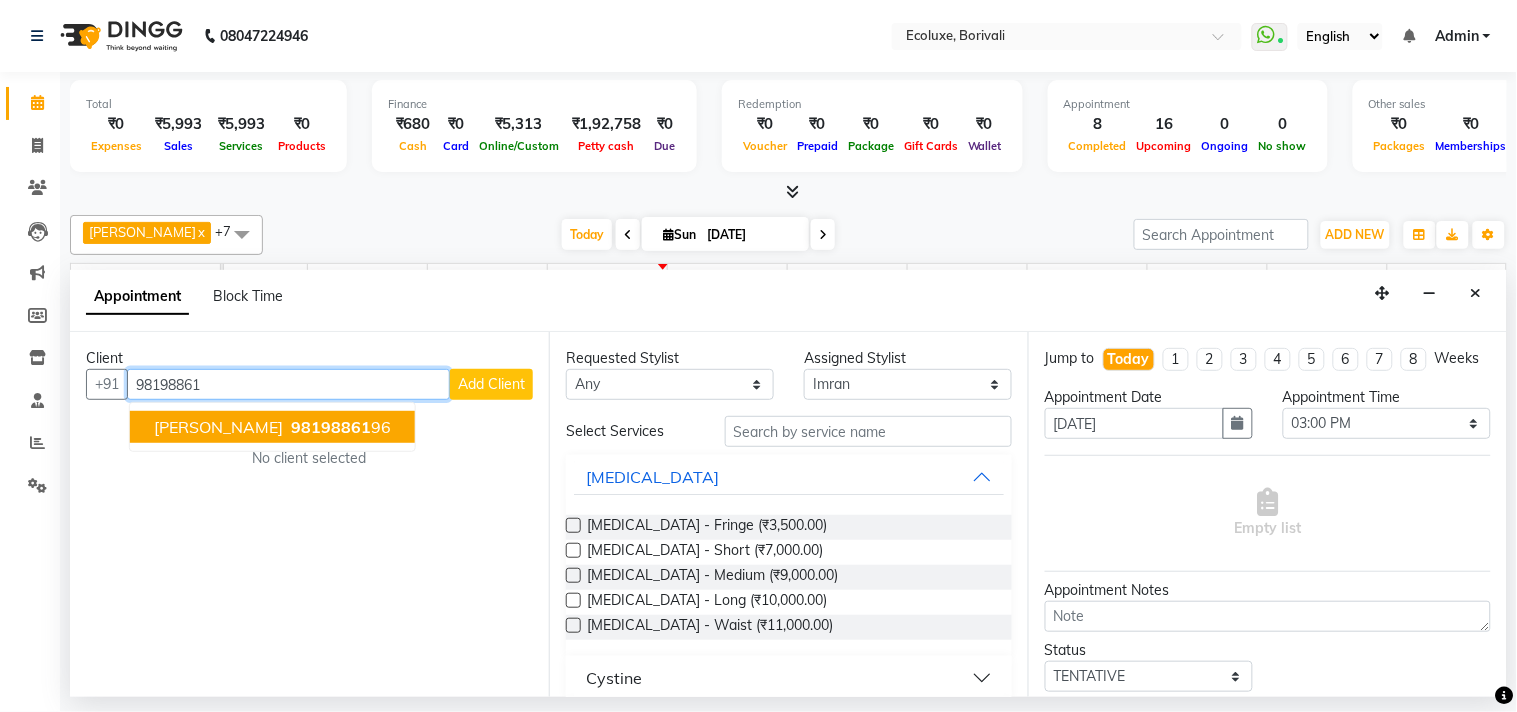 click on "[PERSON_NAME]" at bounding box center (218, 427) 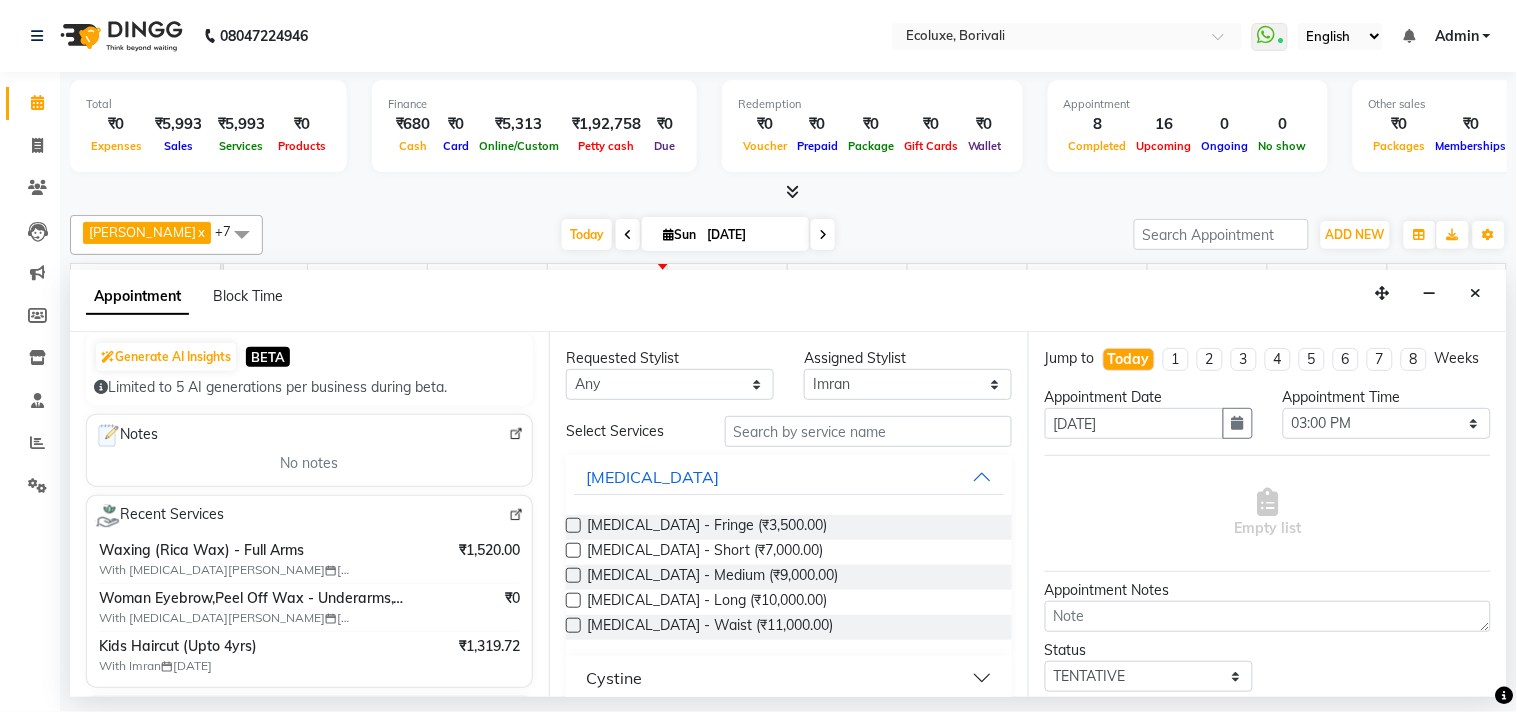 scroll, scrollTop: 222, scrollLeft: 0, axis: vertical 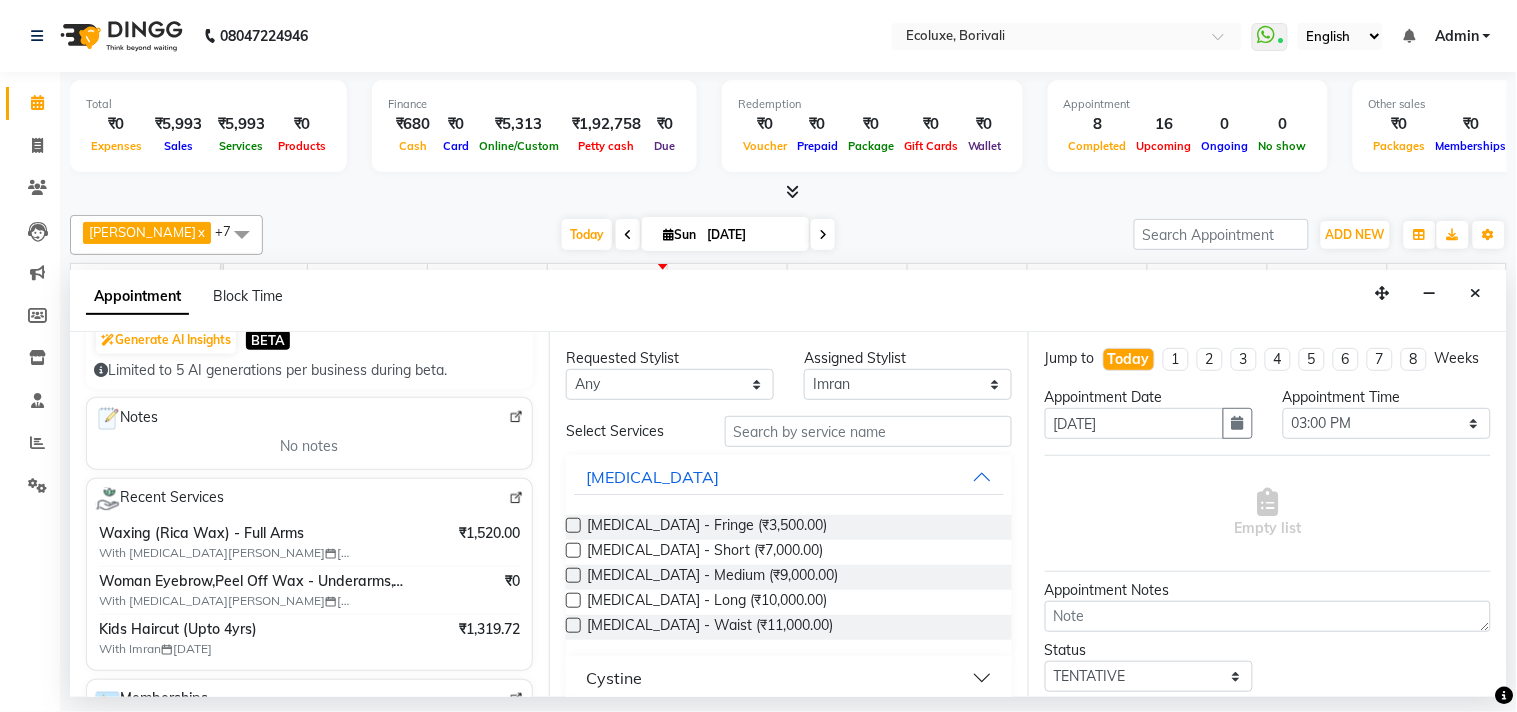 type on "9819886196" 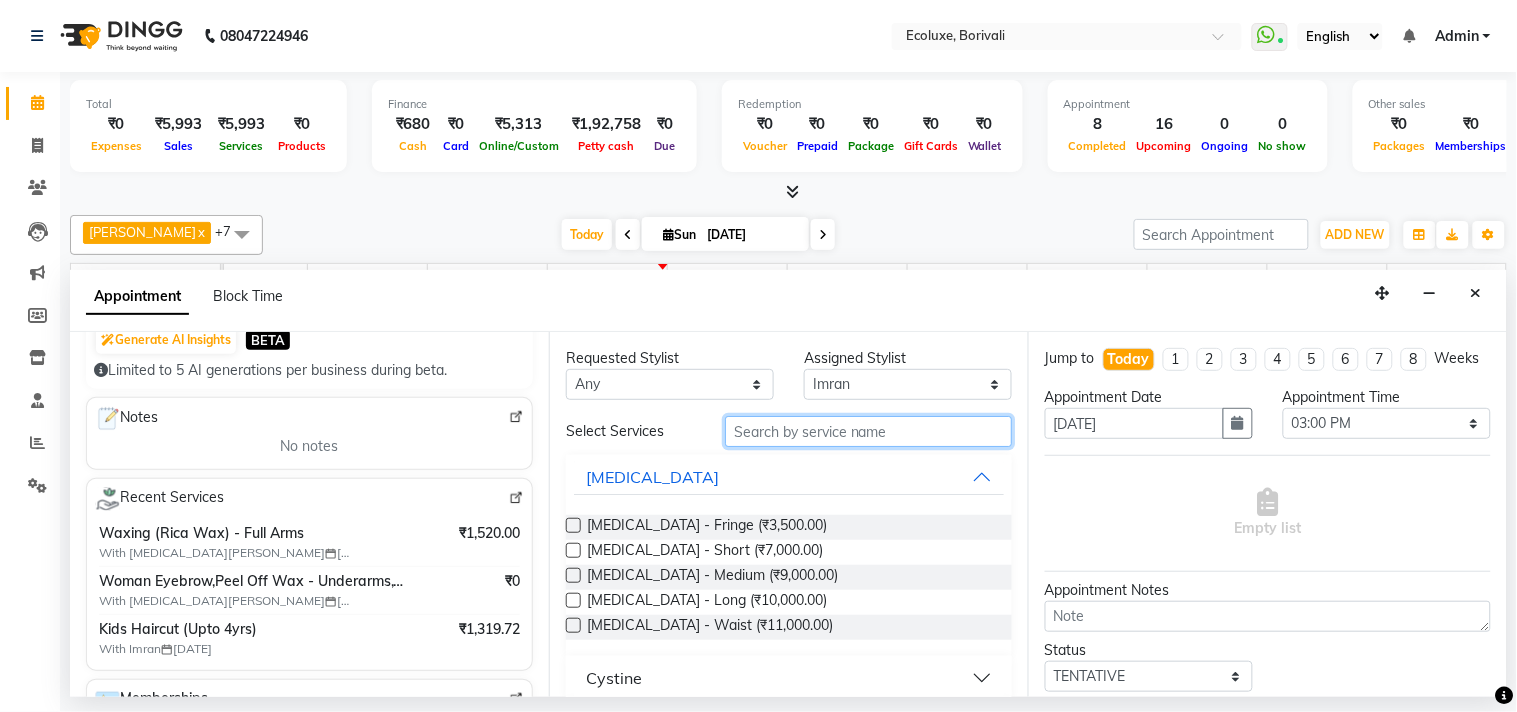 click at bounding box center (868, 431) 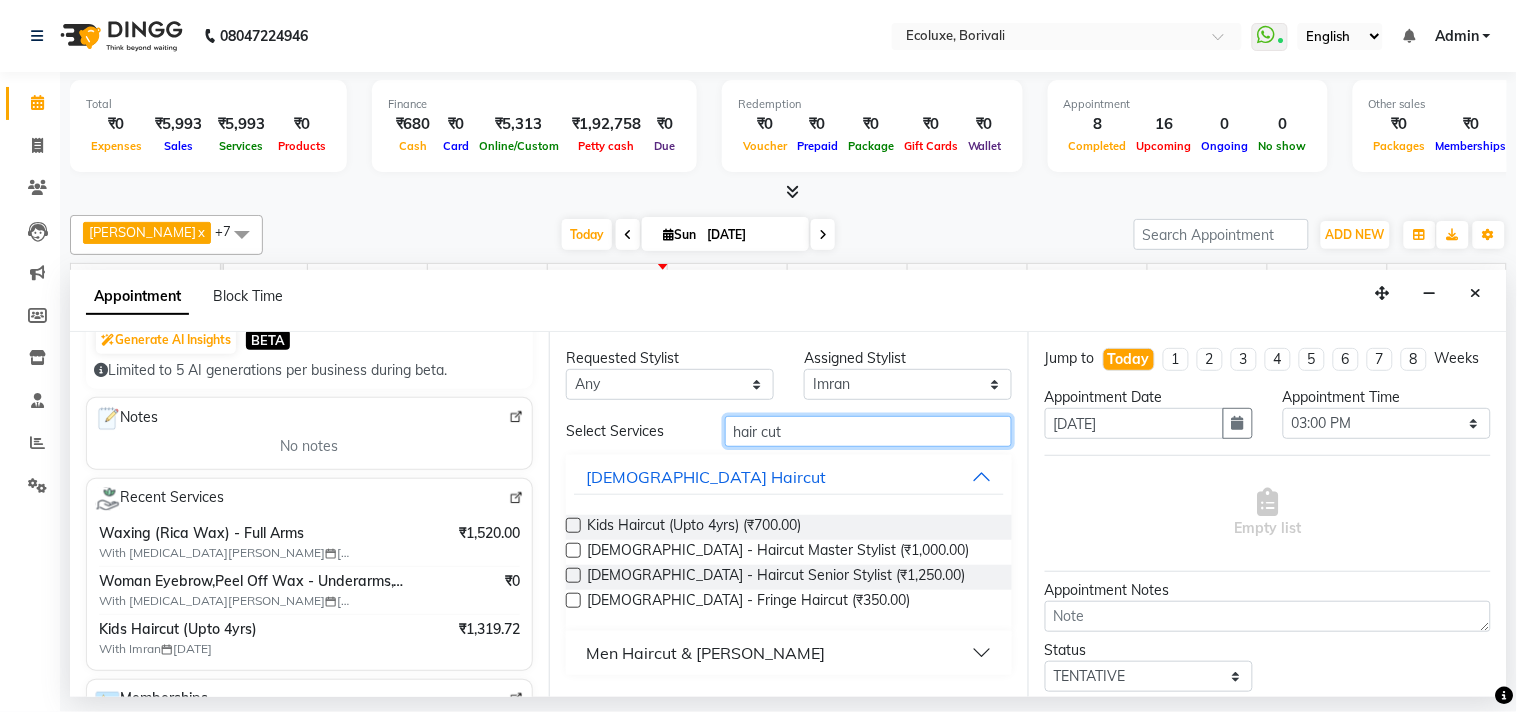 type on "hair cut" 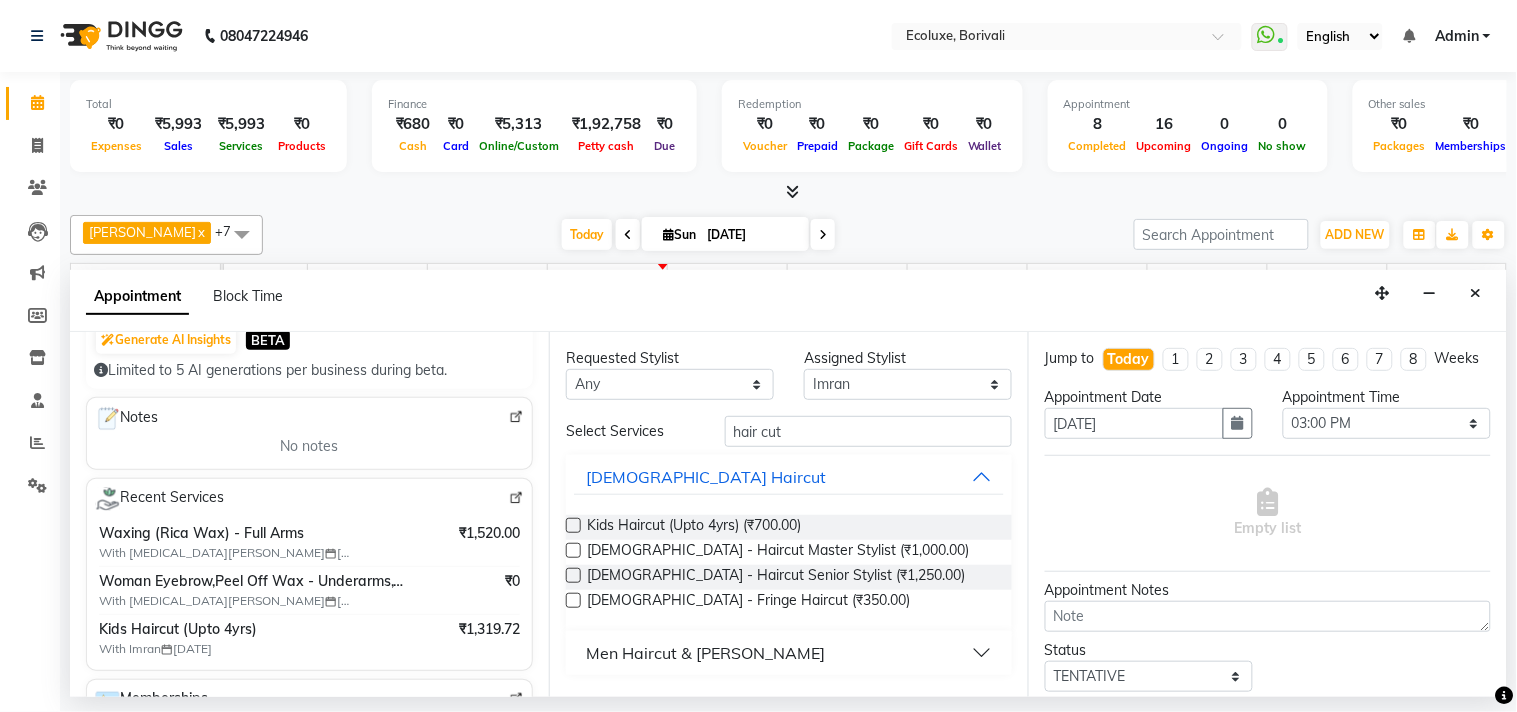 click at bounding box center [573, 525] 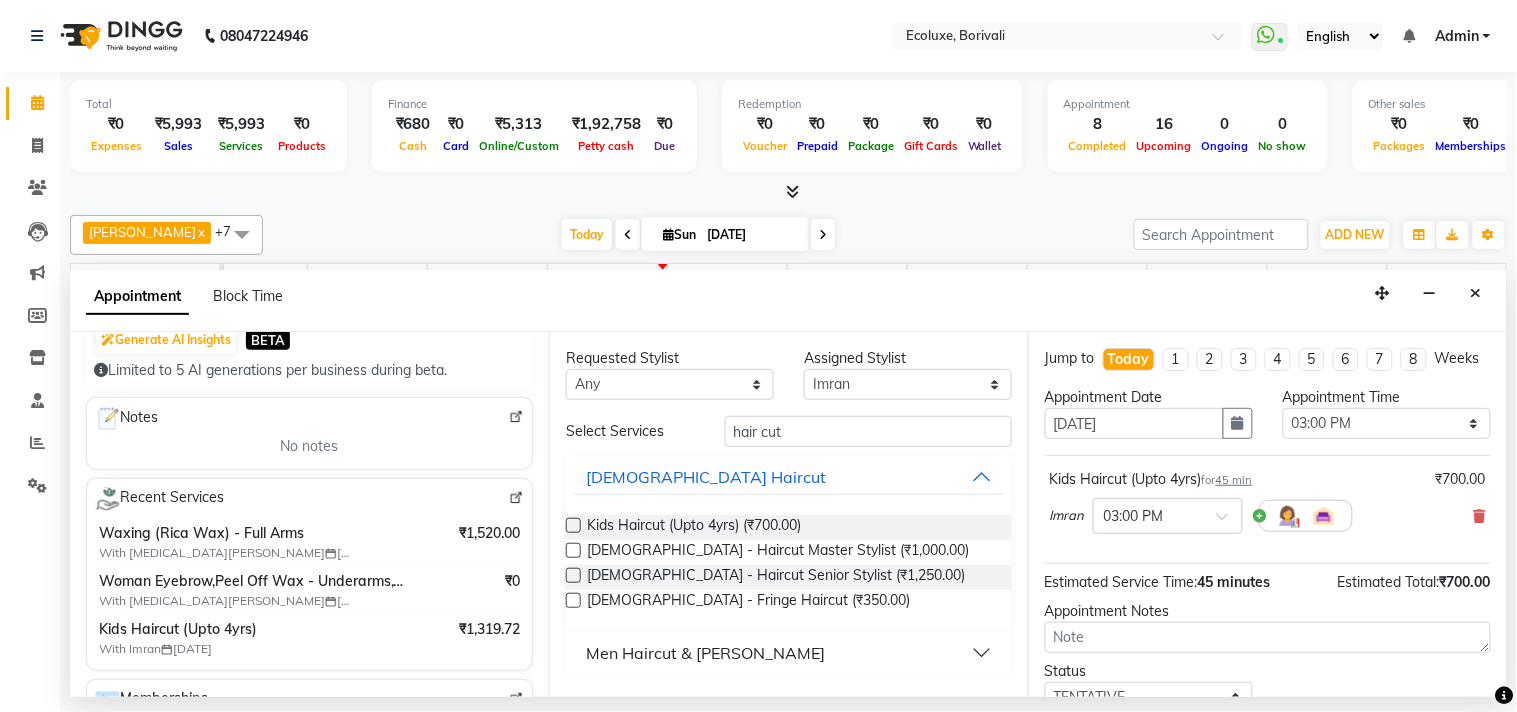 click at bounding box center [573, 525] 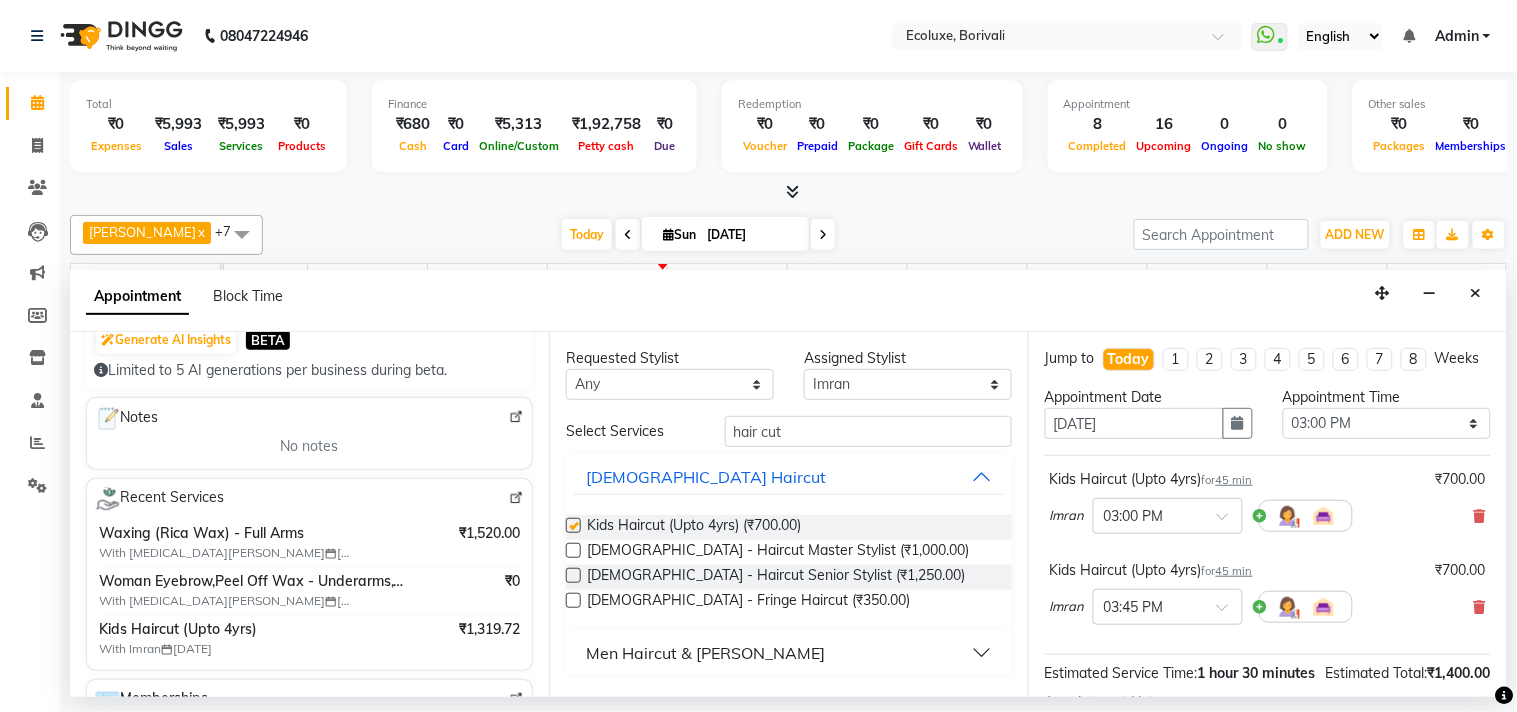 checkbox on "false" 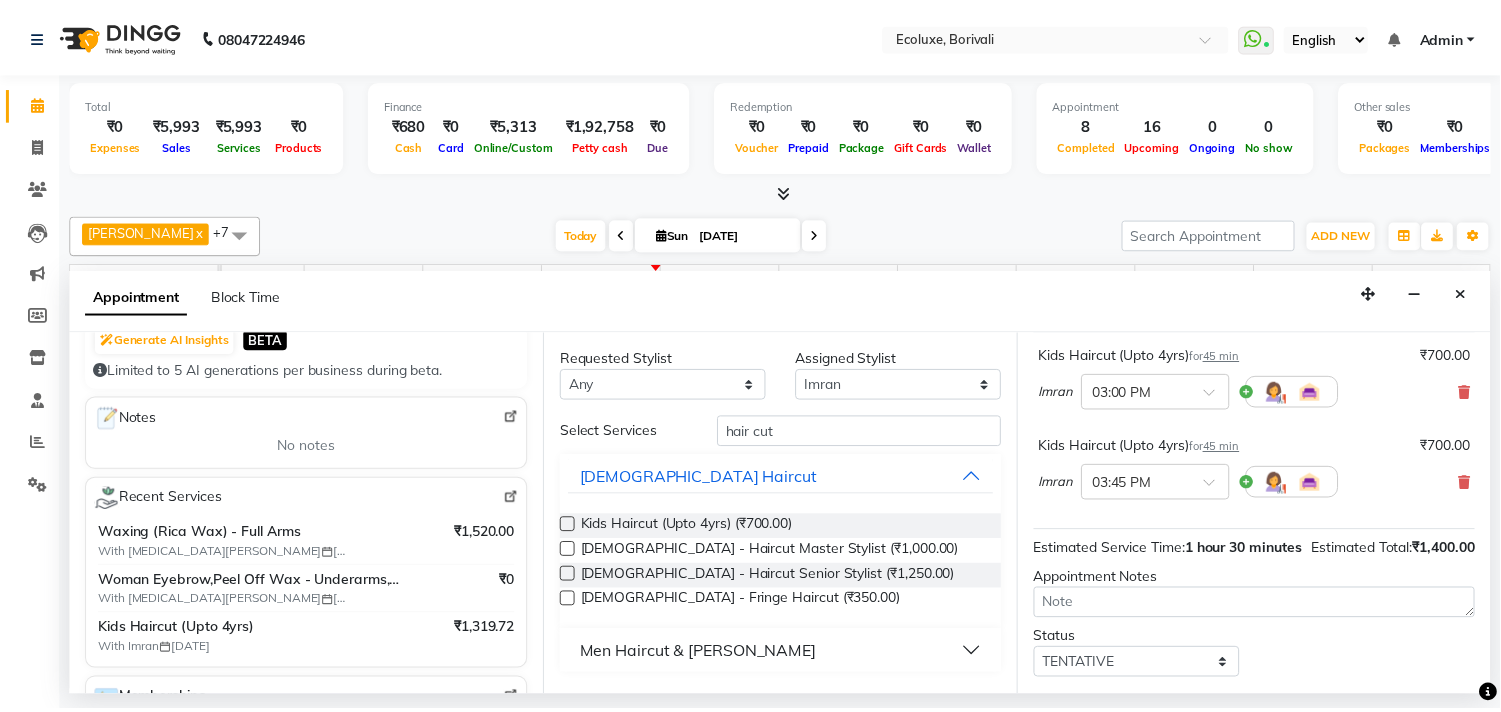 scroll, scrollTop: 272, scrollLeft: 0, axis: vertical 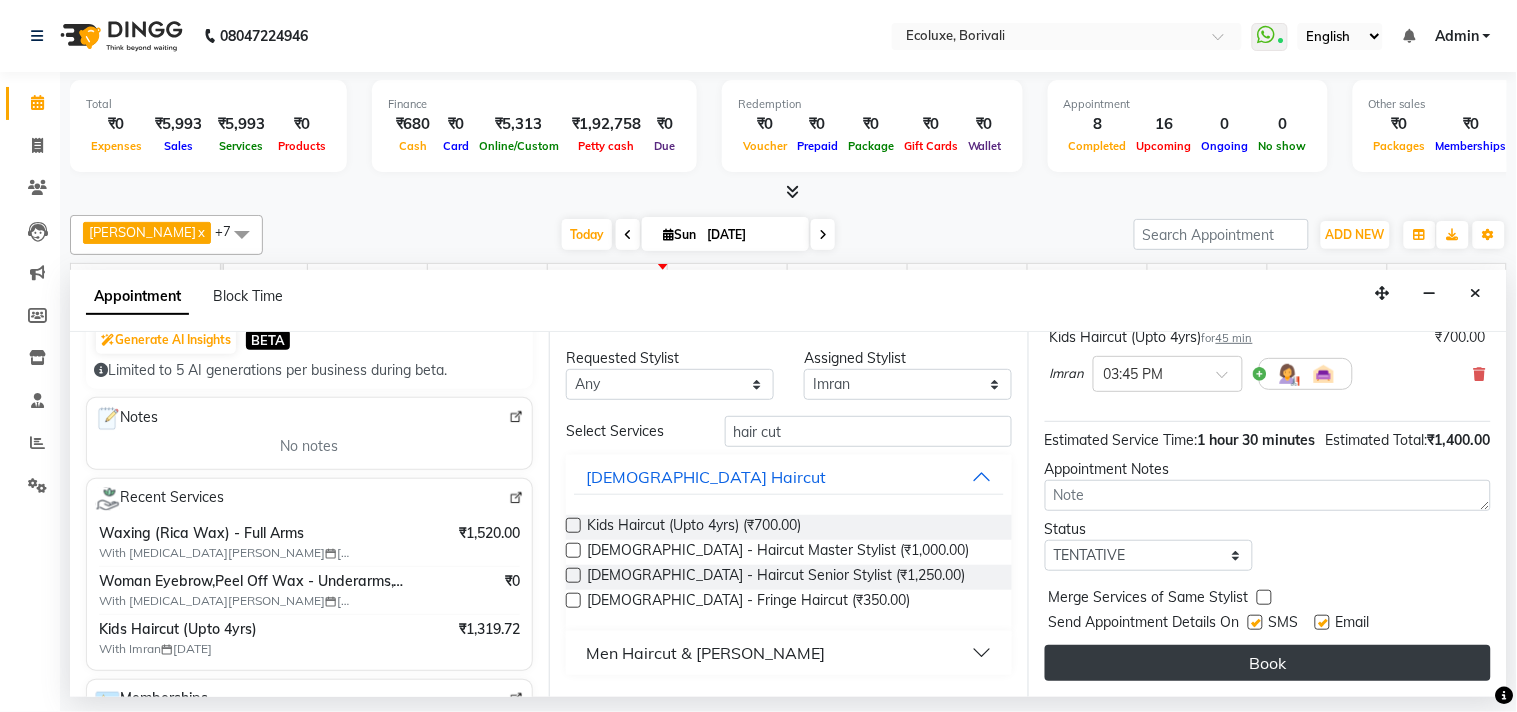 click on "Book" at bounding box center [1268, 663] 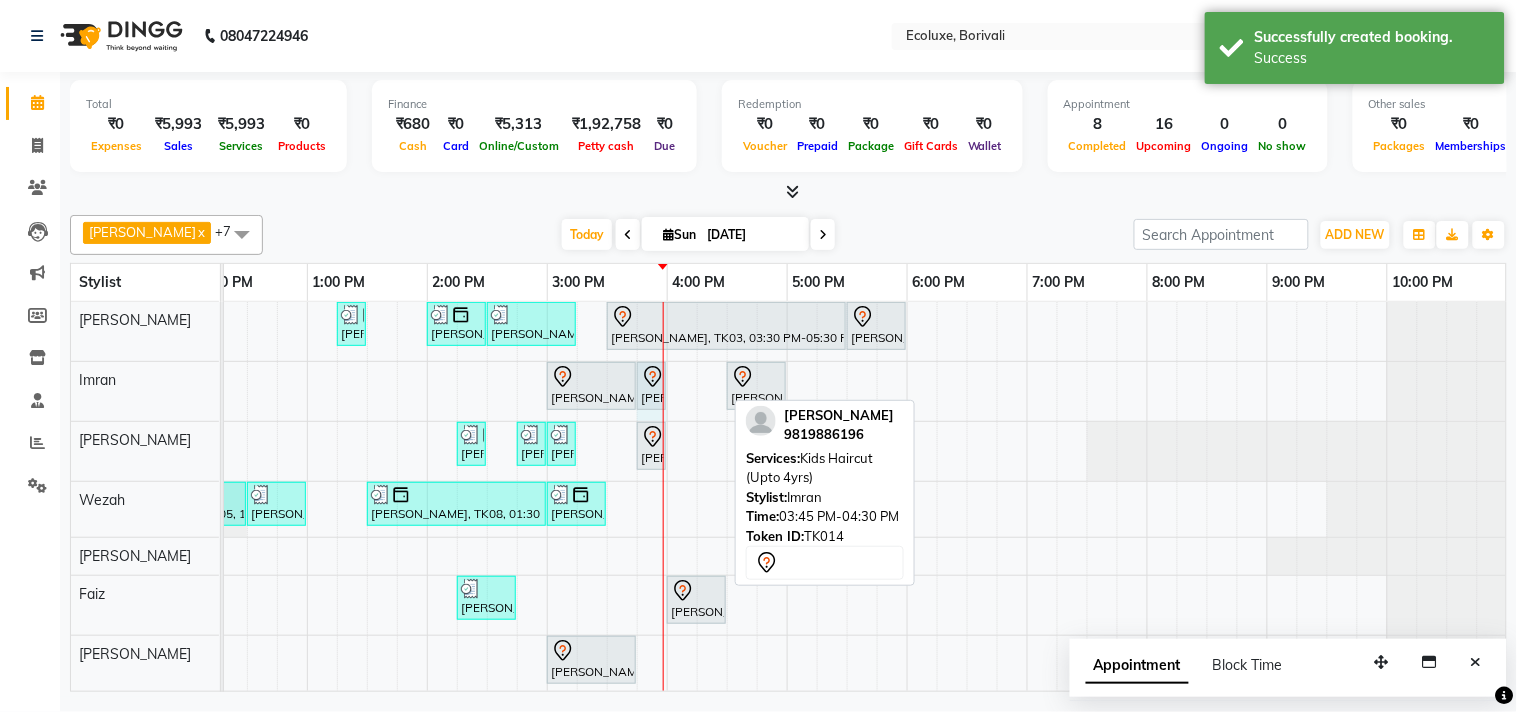 drag, startPoint x: 722, startPoint y: 378, endPoint x: 661, endPoint y: 385, distance: 61.400326 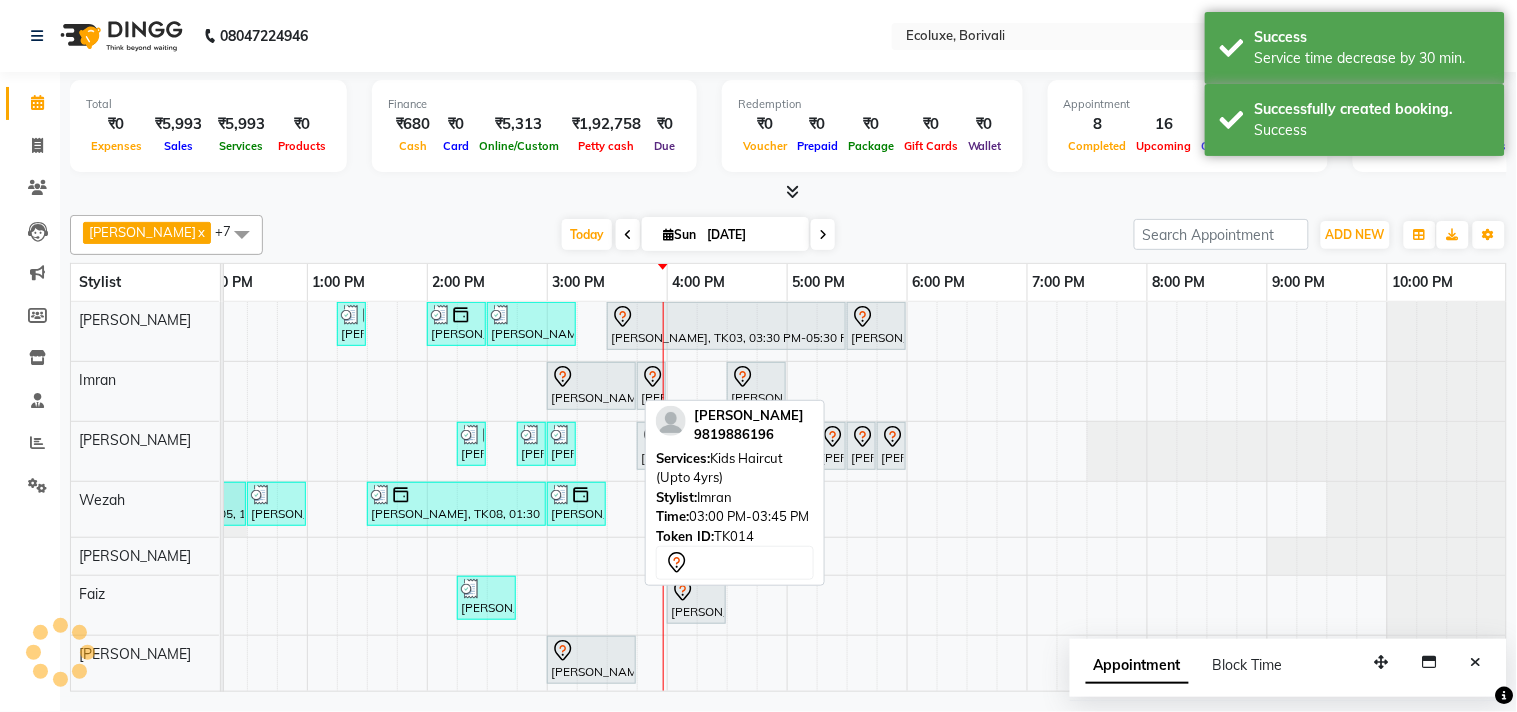 click on "[PERSON_NAME], TK14, 03:00 PM-03:45 PM, Kids Haircut (Upto 4yrs)" at bounding box center [591, 386] 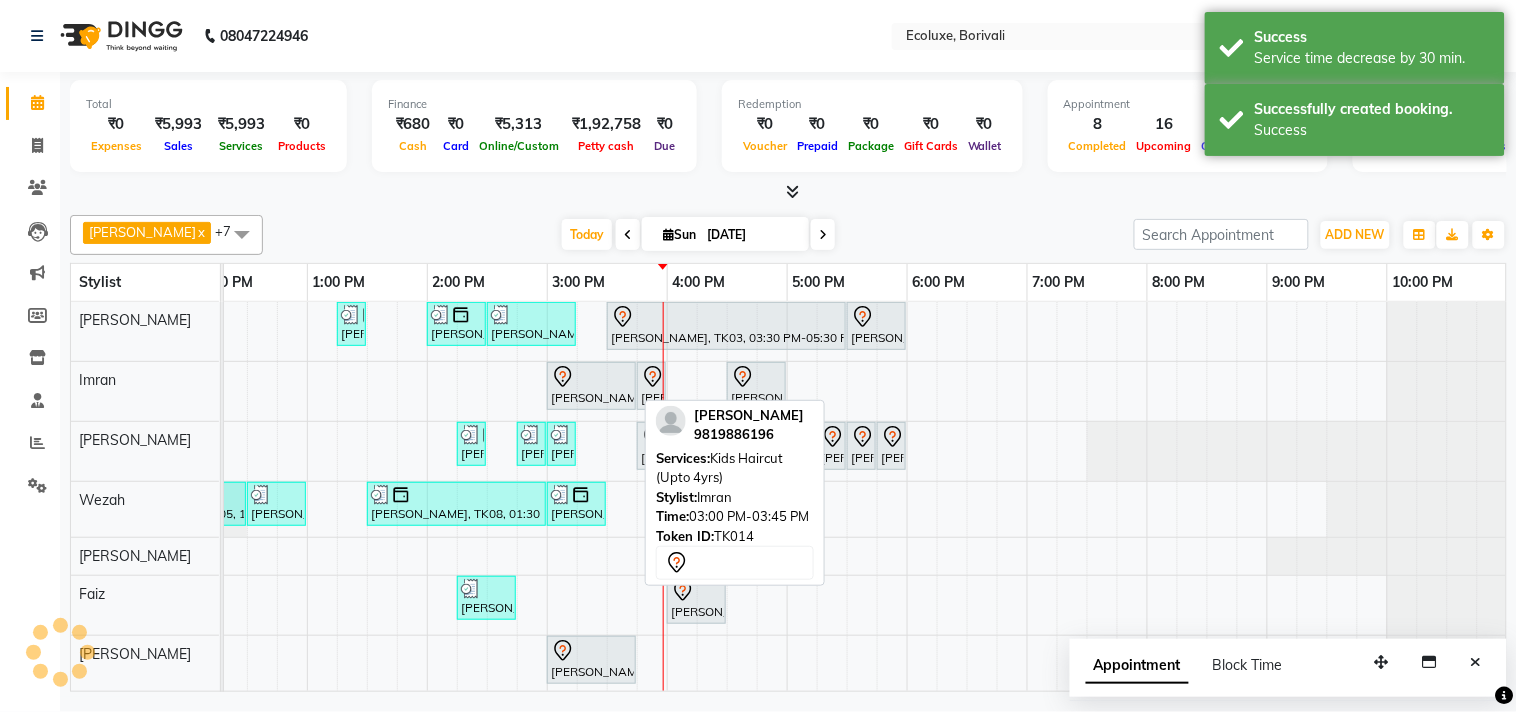 click on "[PERSON_NAME], TK14, 03:00 PM-03:45 PM, Kids Haircut (Upto 4yrs)" at bounding box center [591, 386] 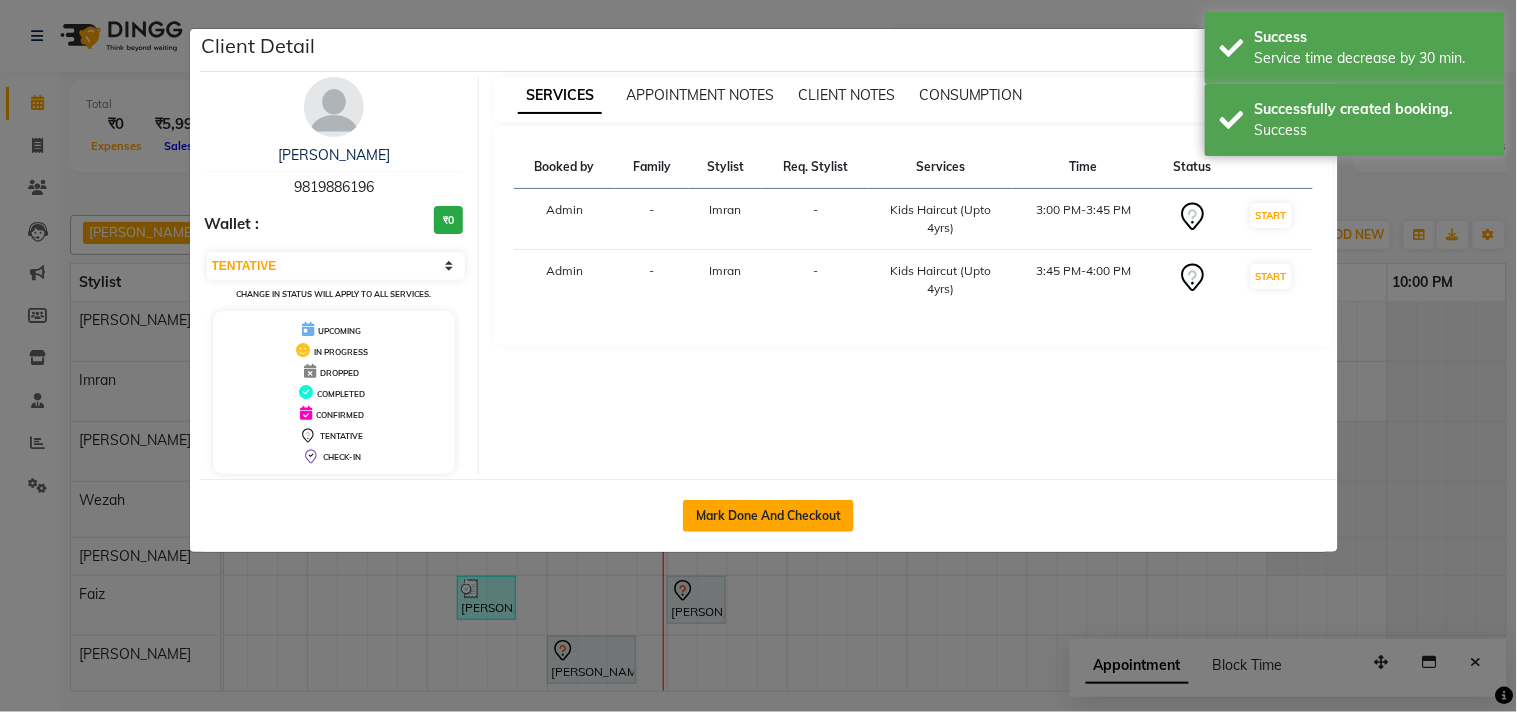 click on "Mark Done And Checkout" 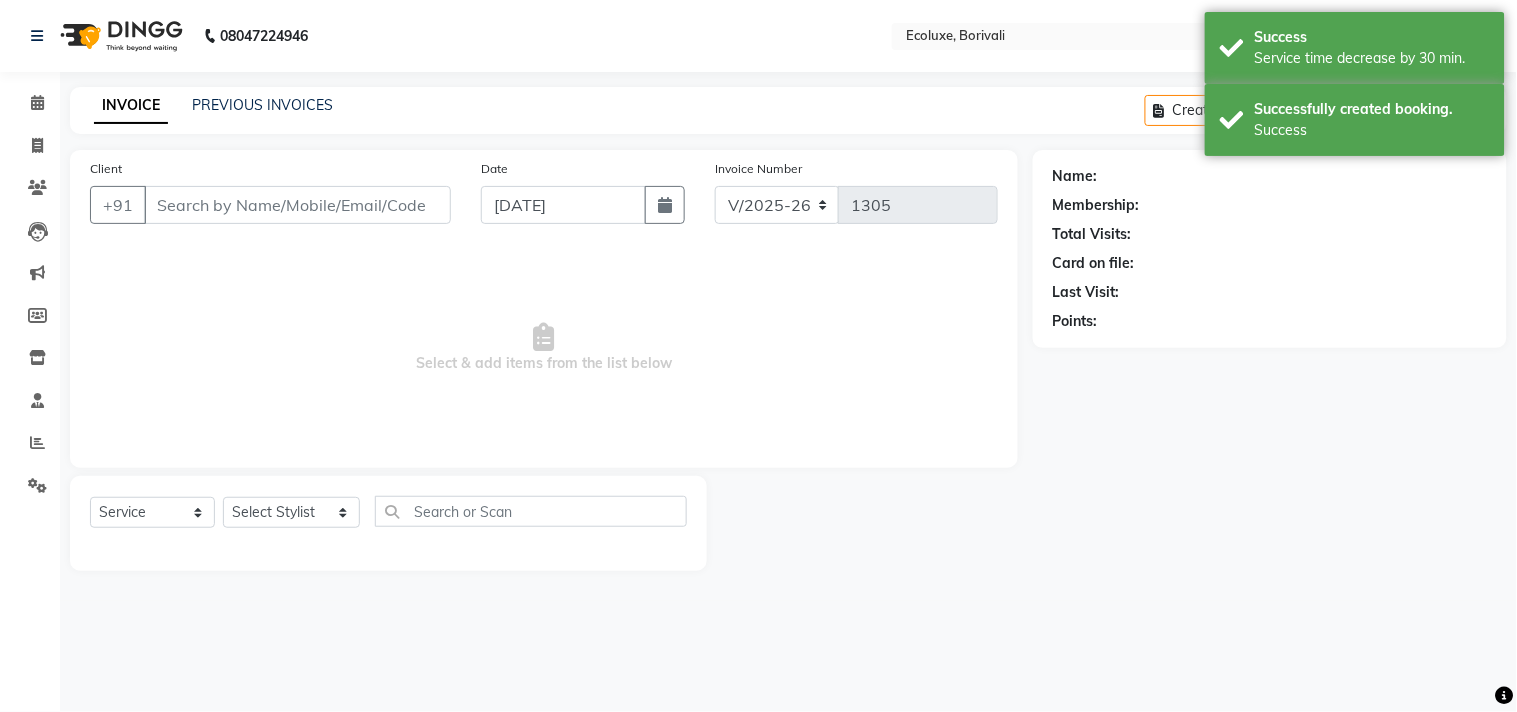 type on "9819886196" 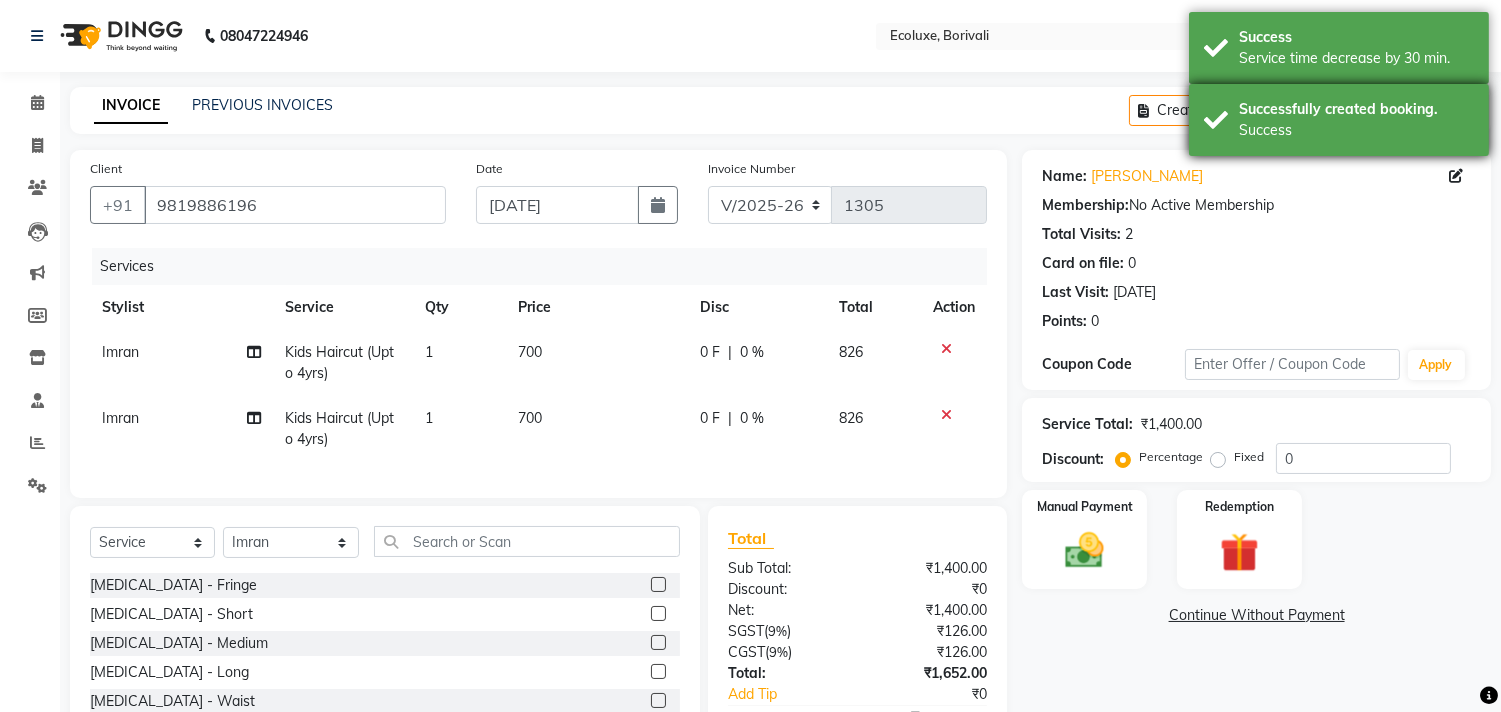 click on "Successfully created booking." at bounding box center [1356, 109] 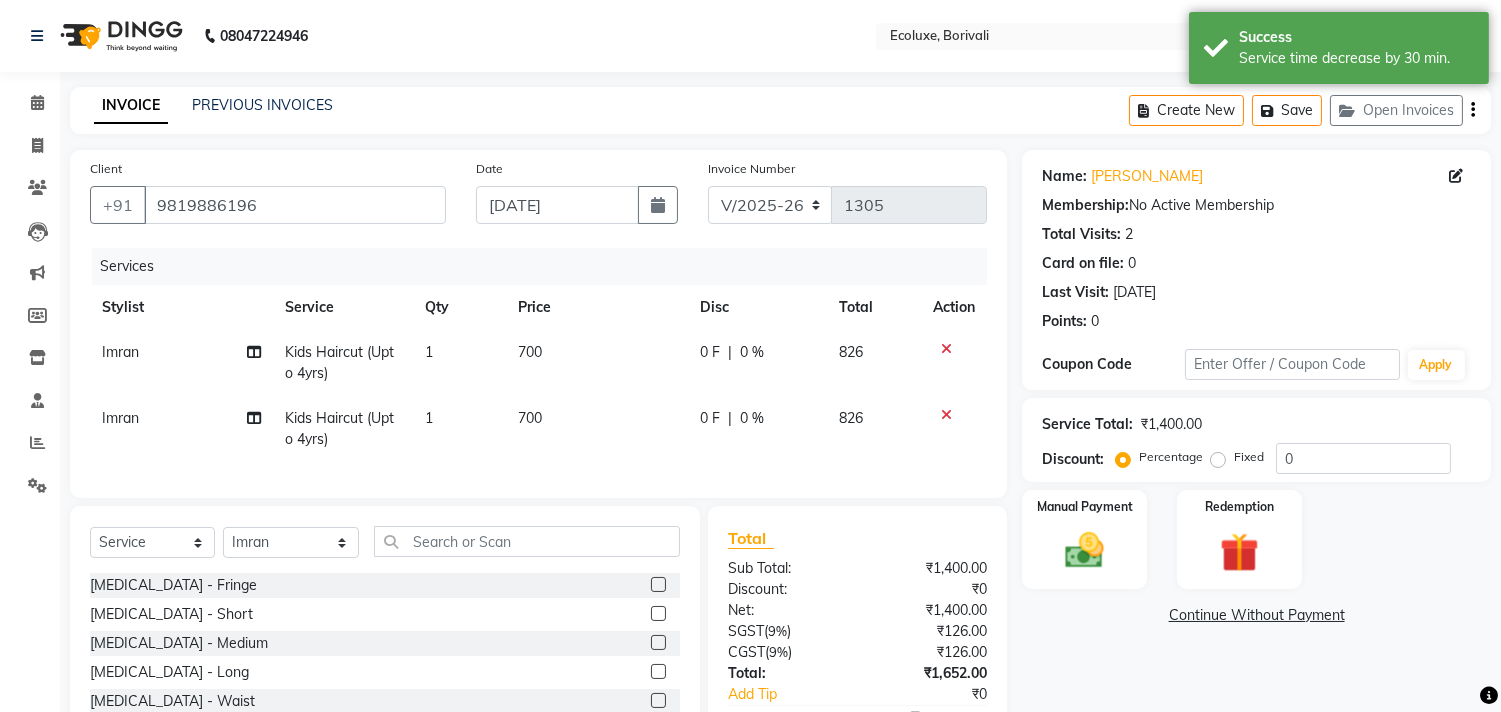 click 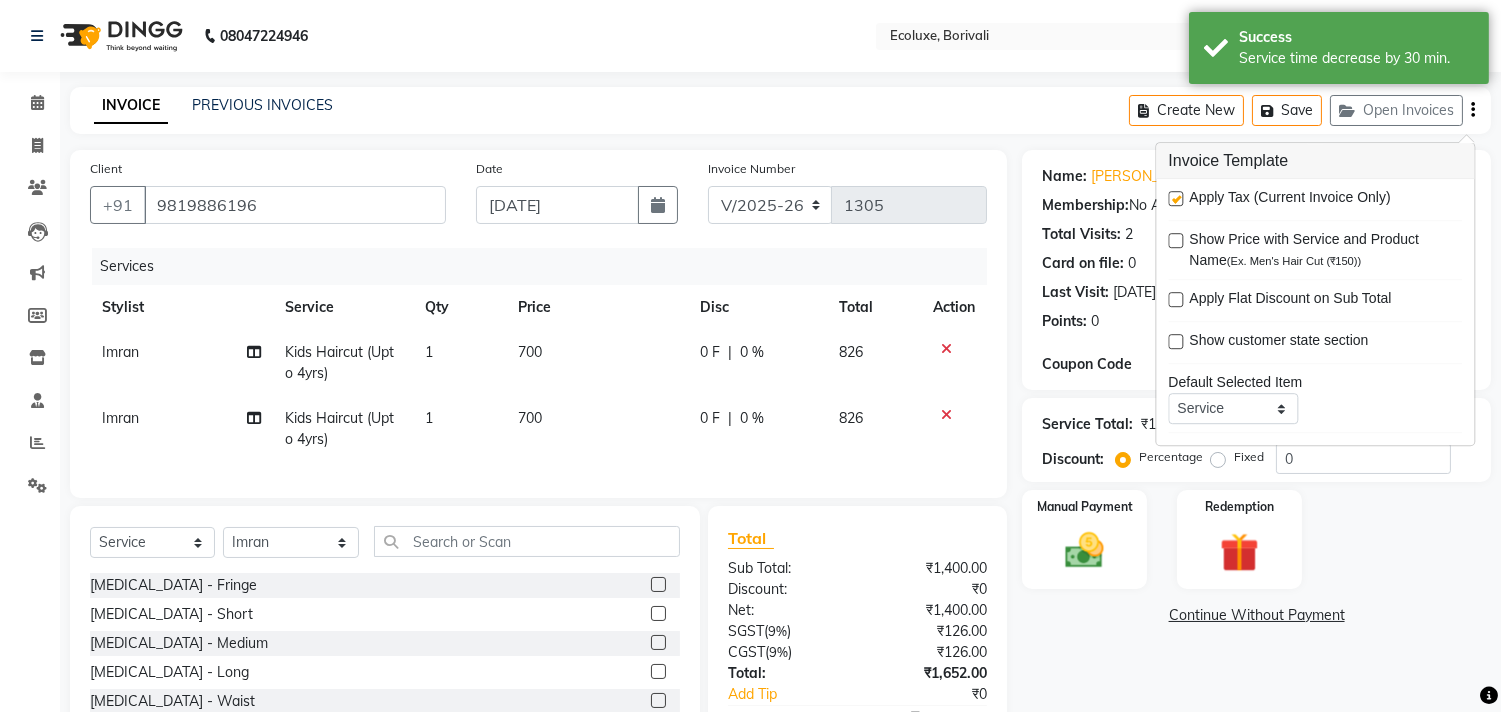 click at bounding box center (1175, 198) 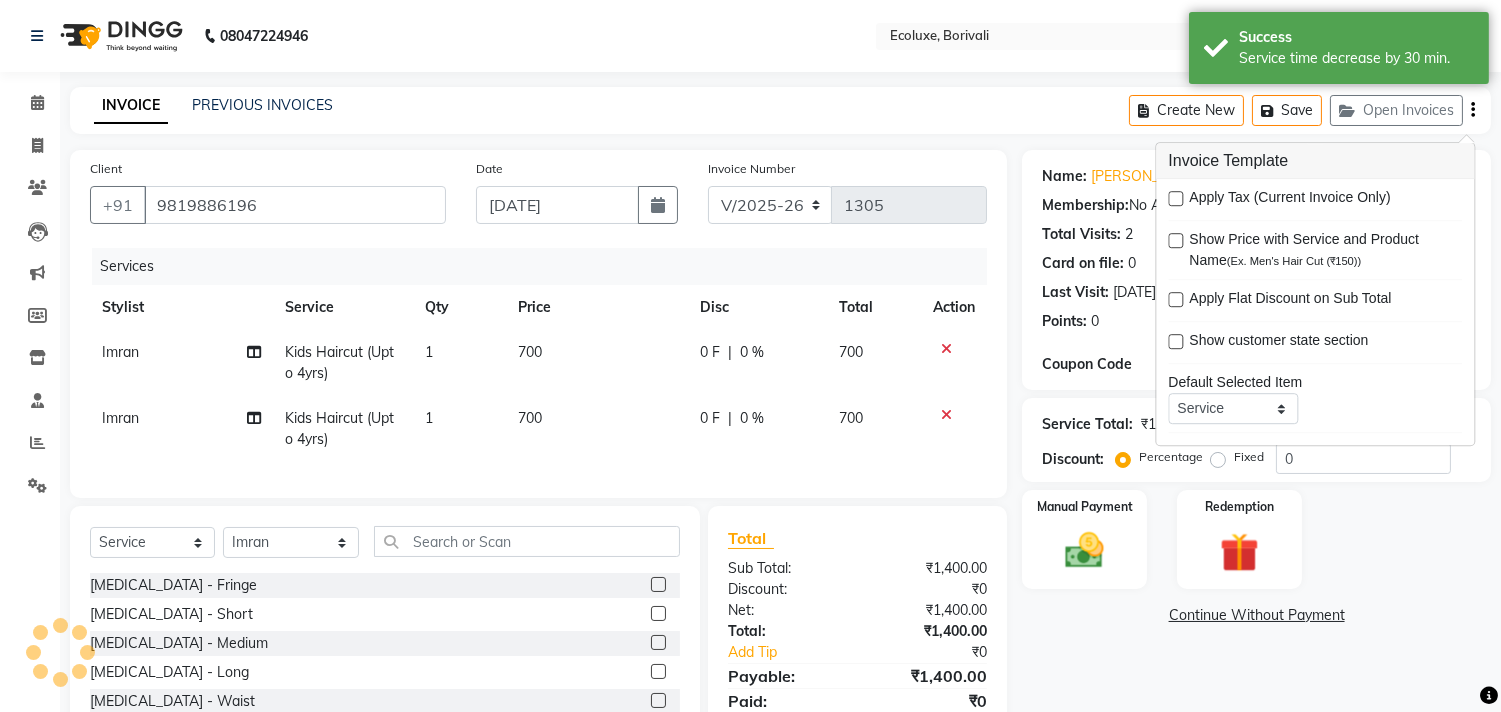 click on "Name: Shewta Goyal Membership:  No Active Membership  Total Visits:  2 Card on file:  0 Last Visit:   02-06-2025 Points:   0  Coupon Code Apply" 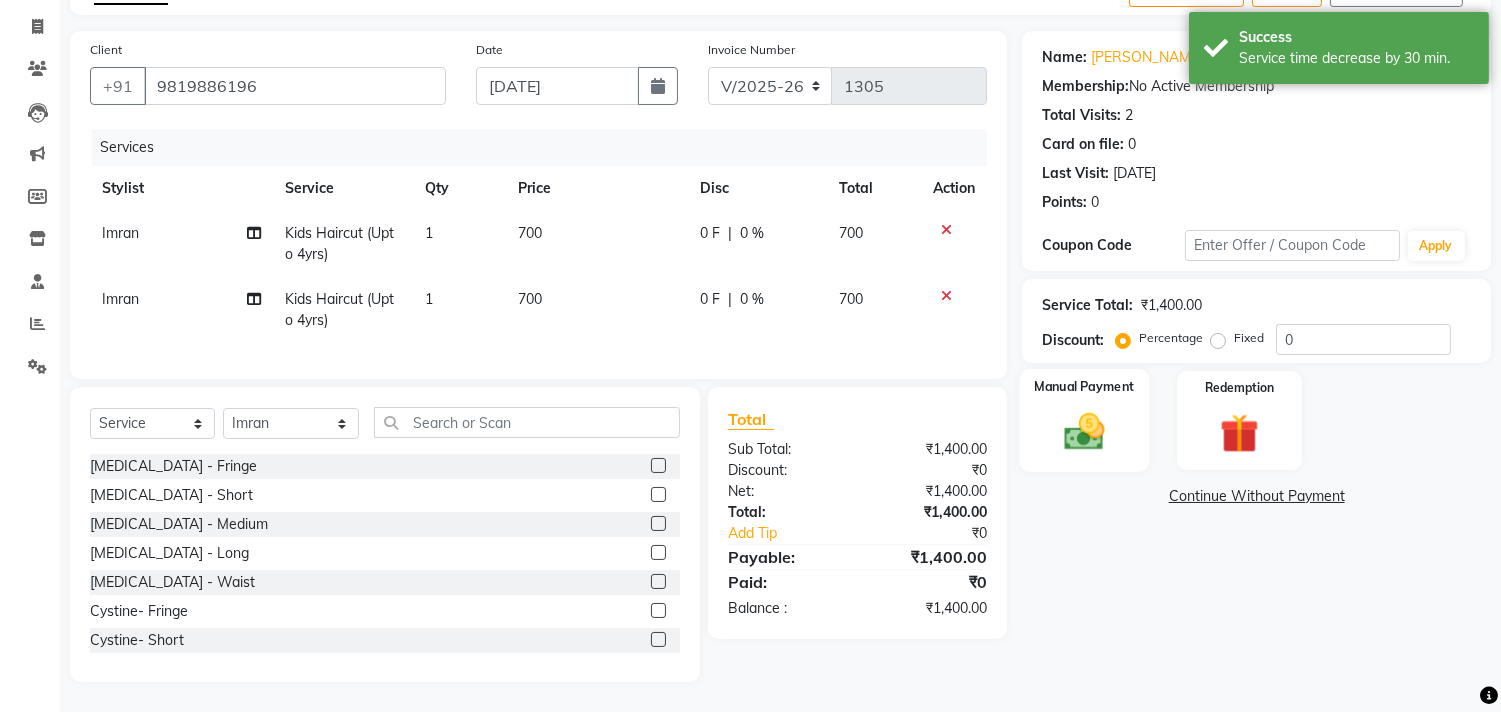 scroll, scrollTop: 135, scrollLeft: 0, axis: vertical 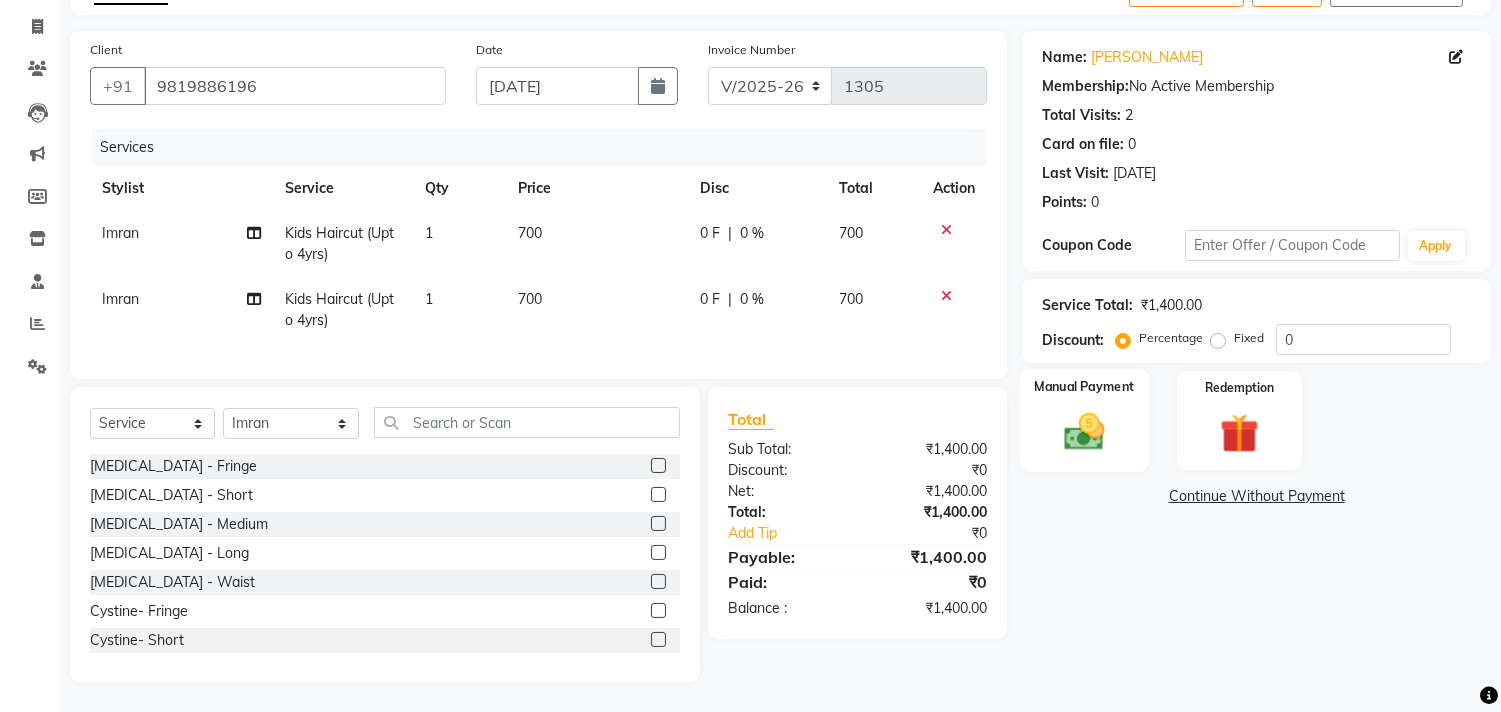 click 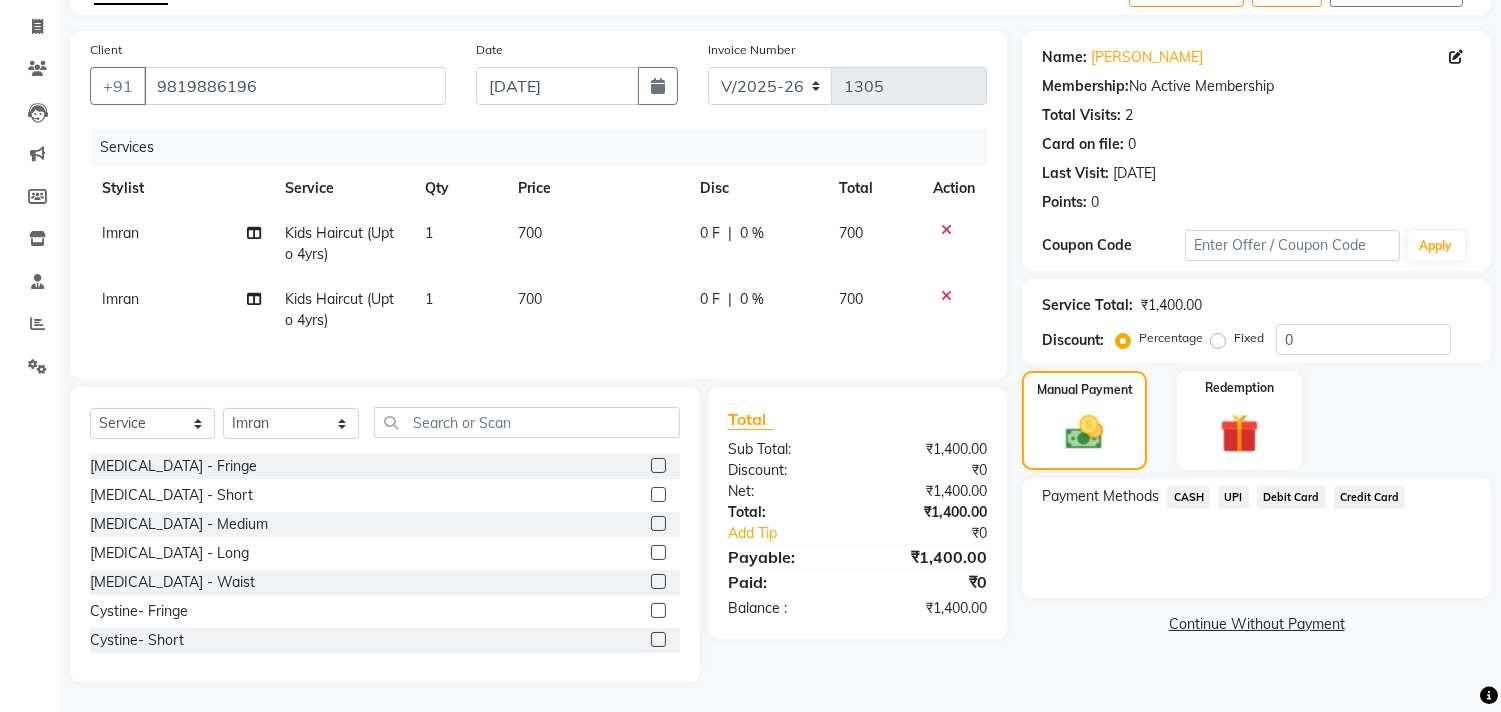 click on "UPI" 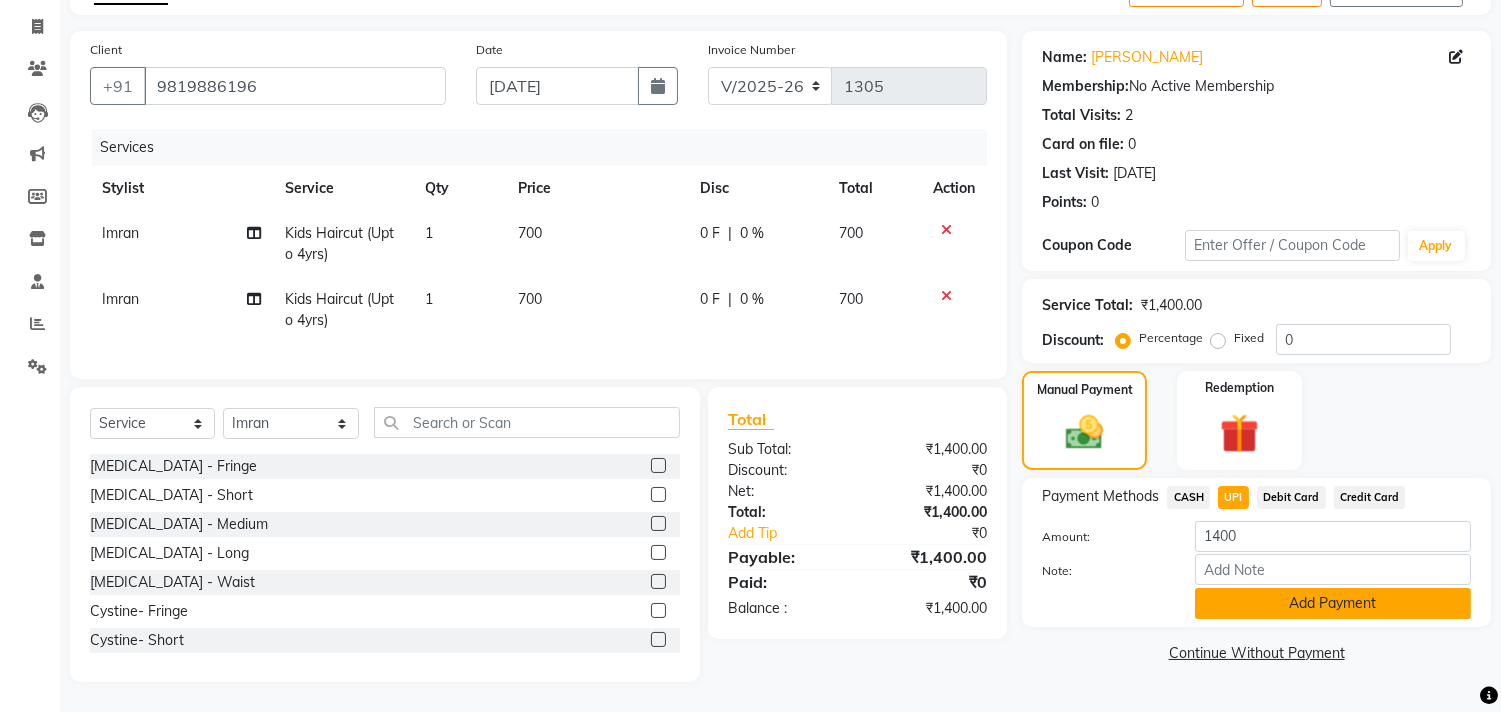 click on "Add Payment" 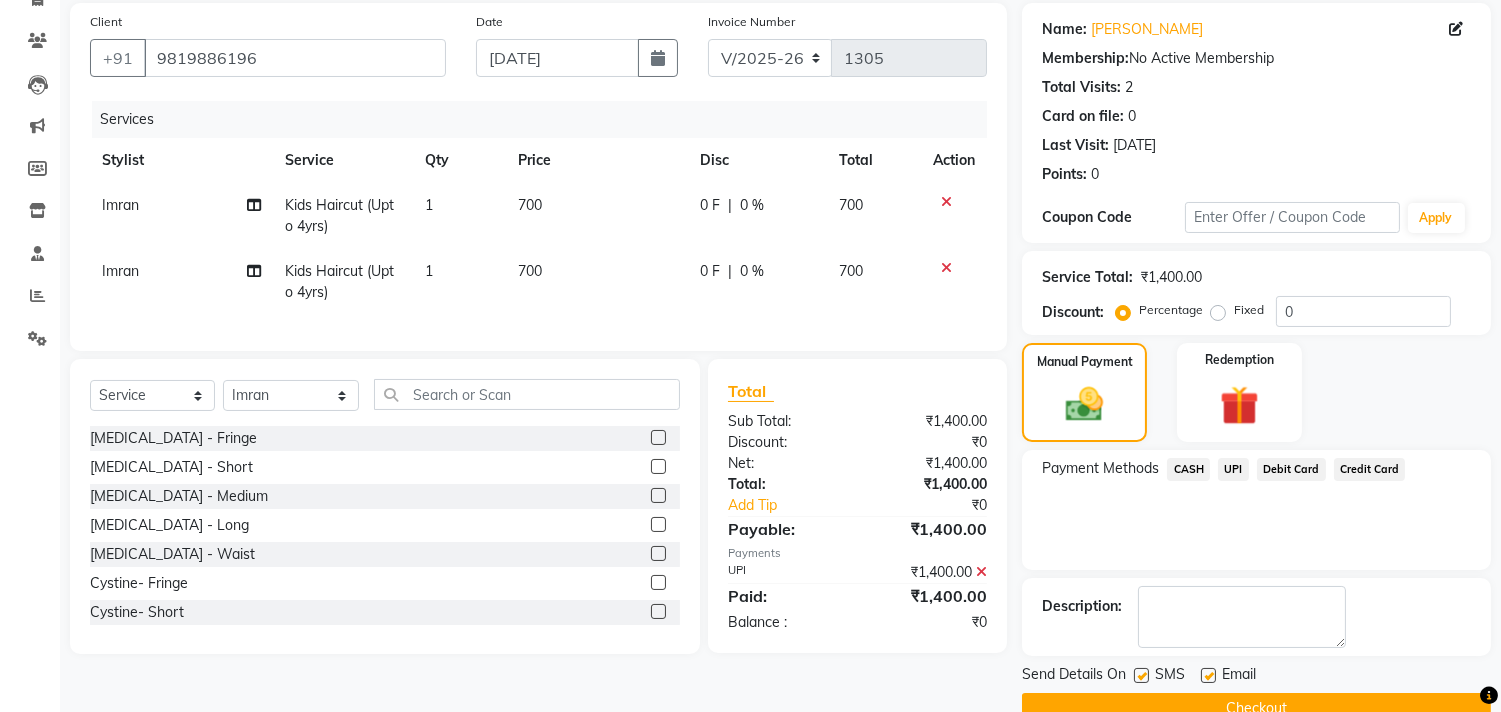 scroll, scrollTop: 187, scrollLeft: 0, axis: vertical 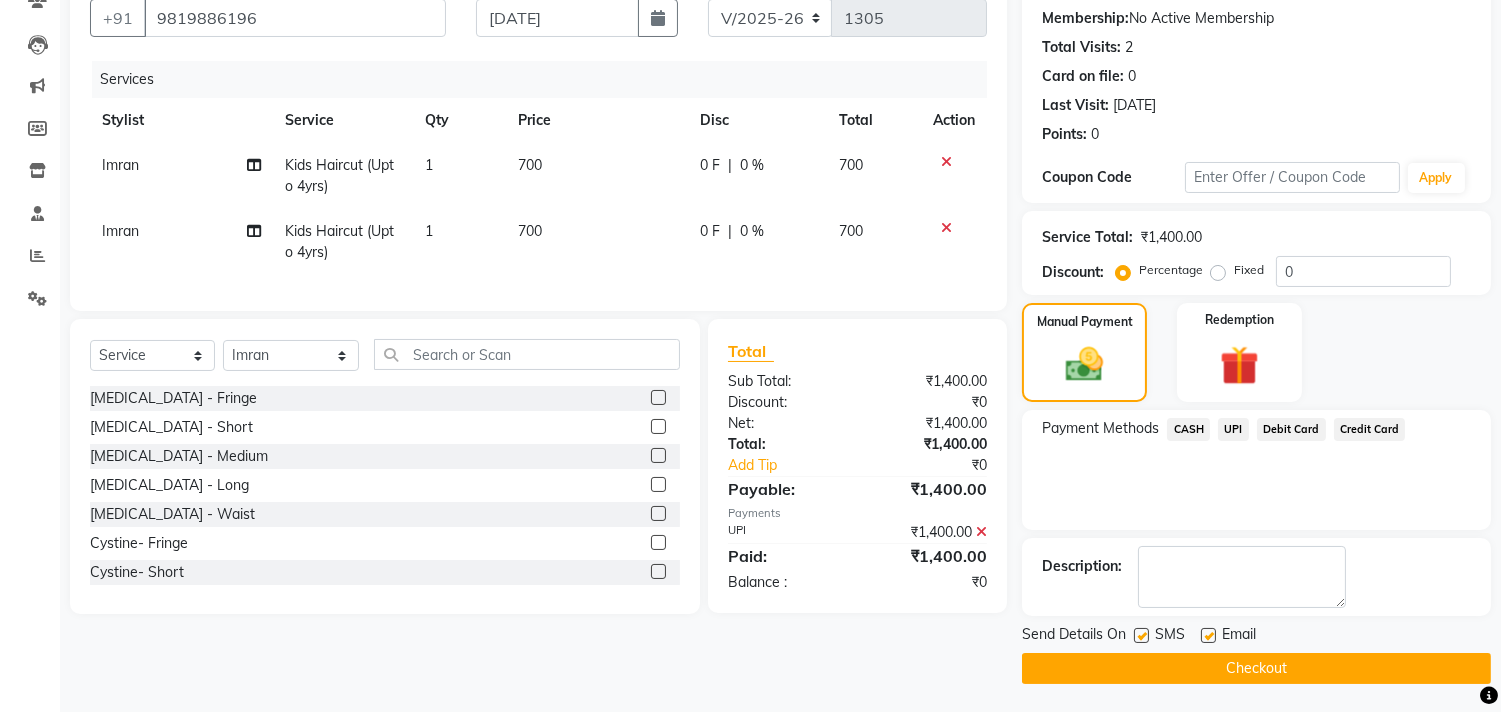 click 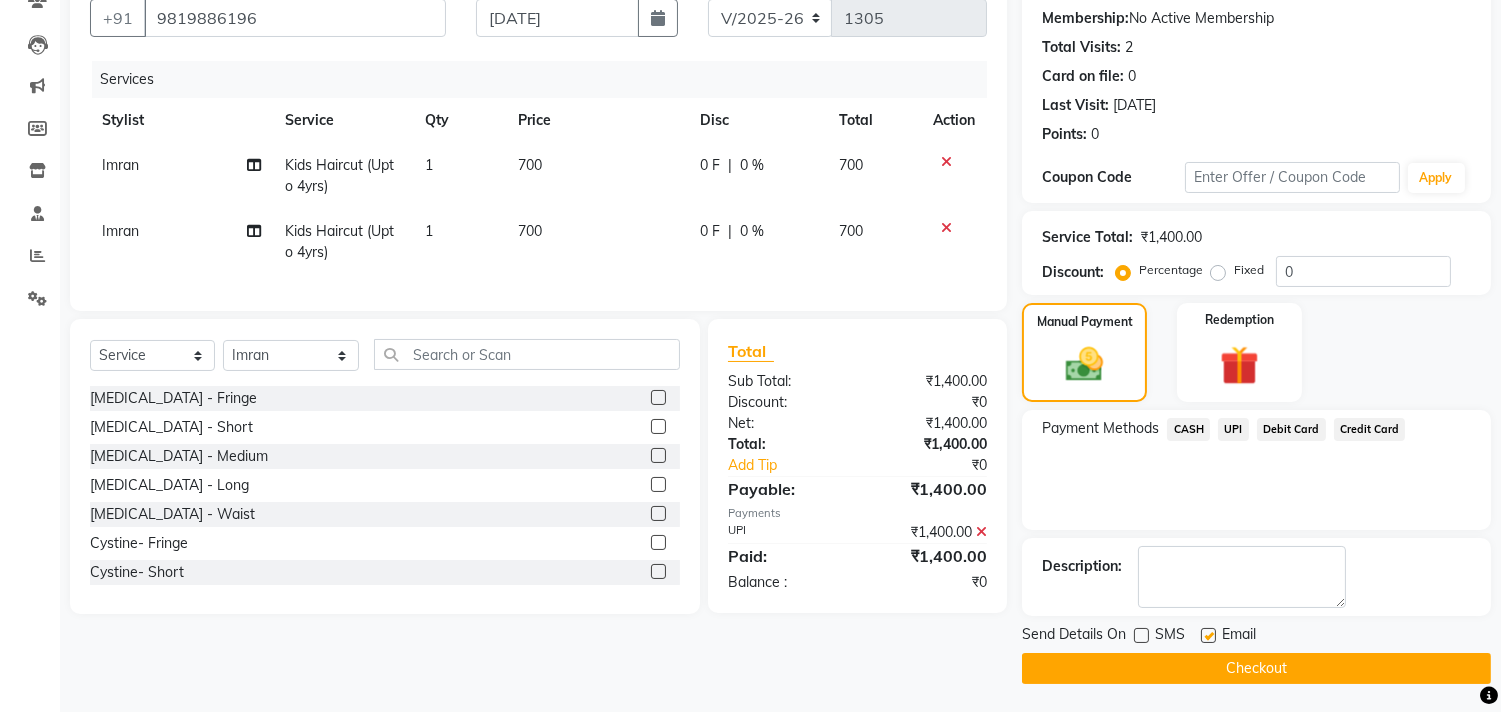 click 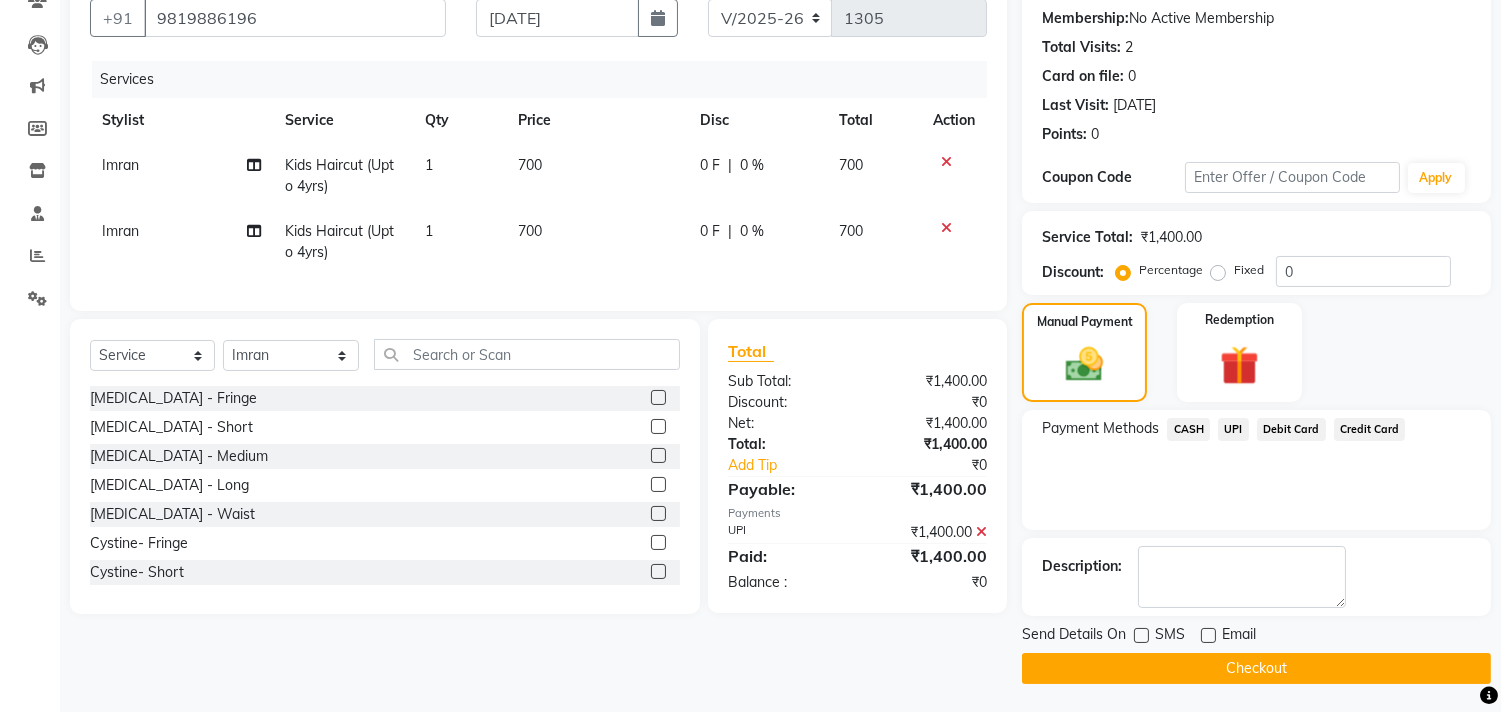 click on "Checkout" 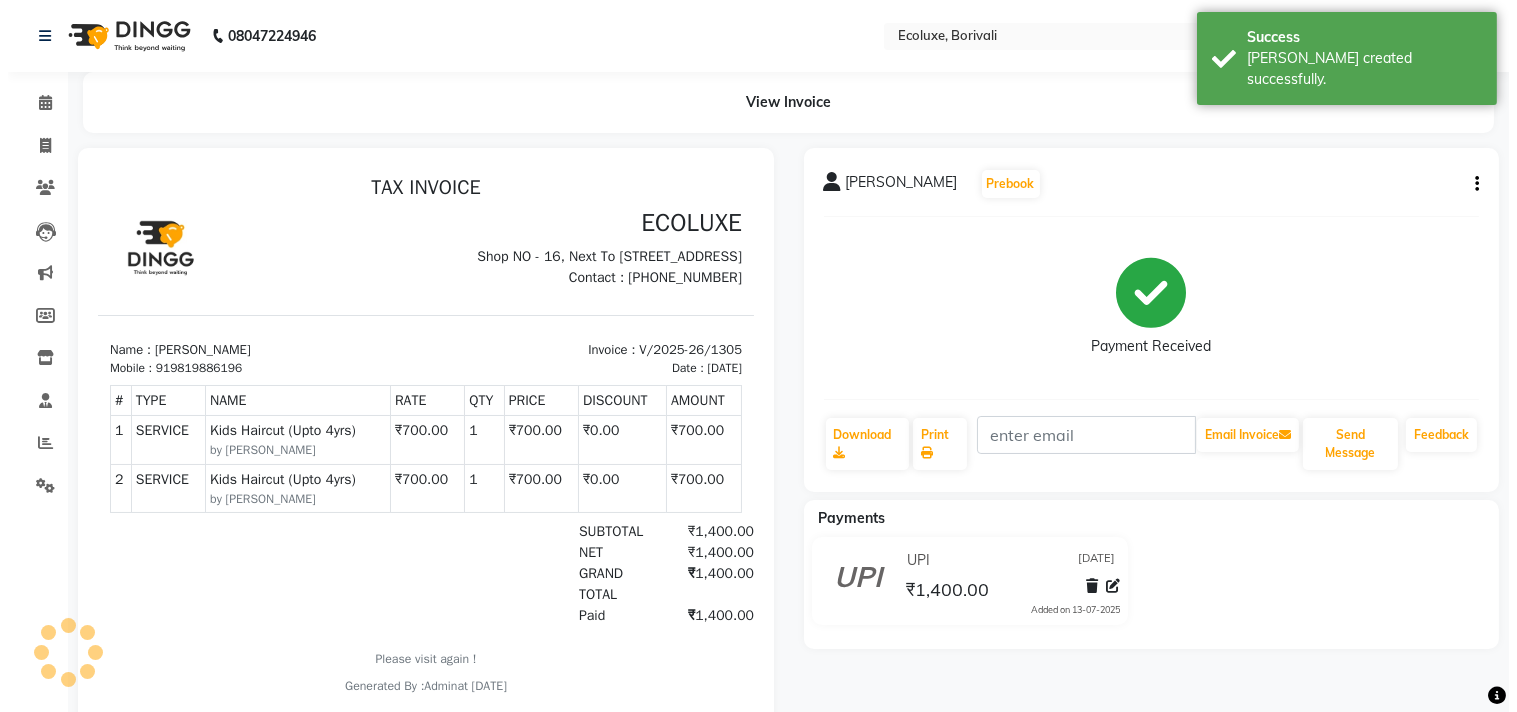 scroll, scrollTop: 0, scrollLeft: 0, axis: both 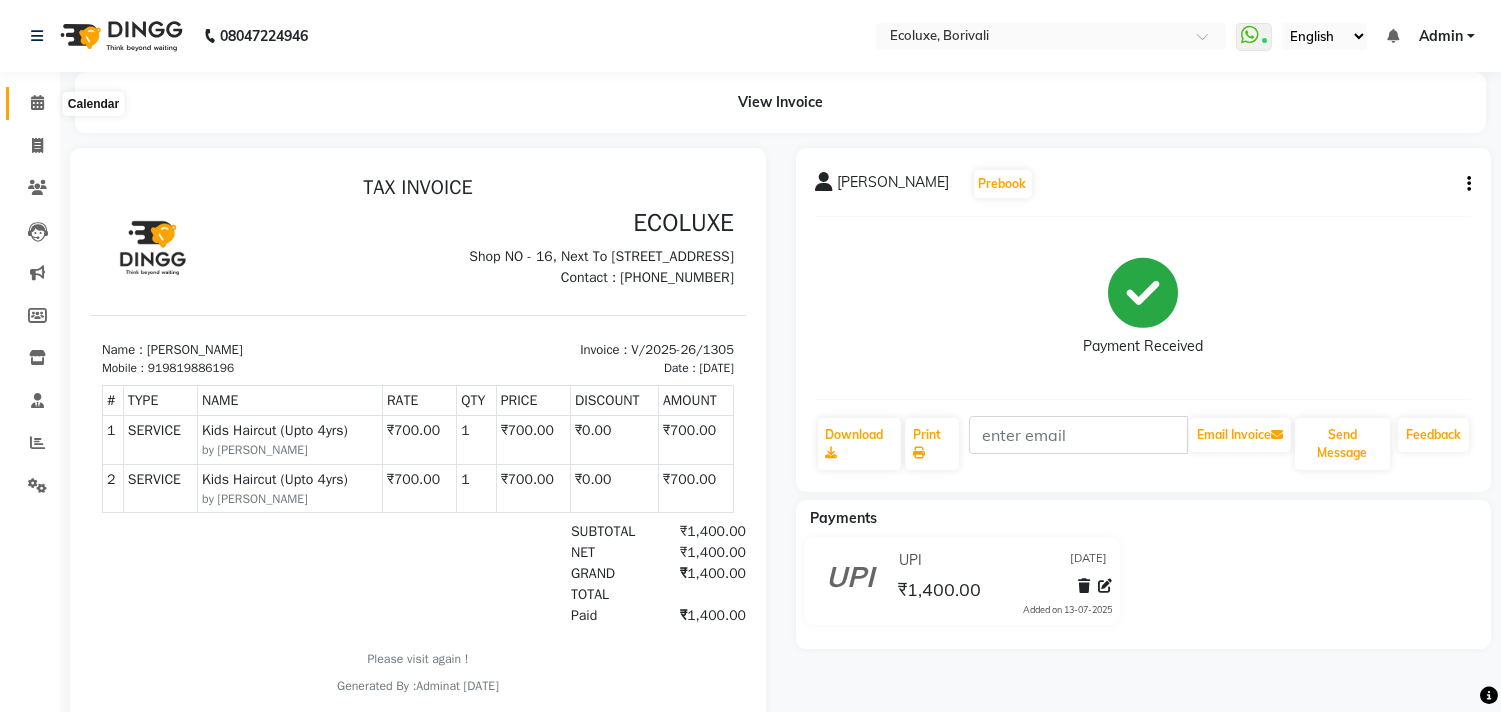 click 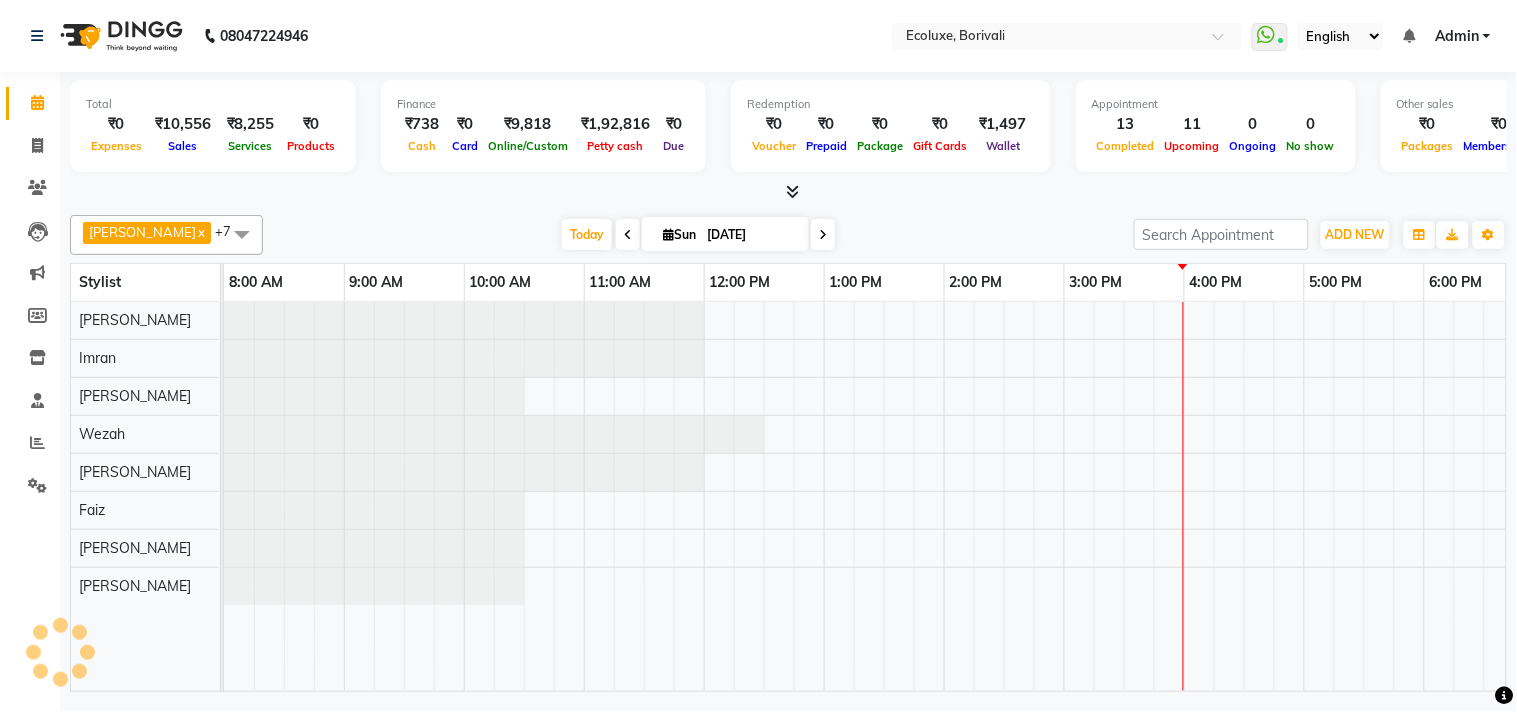 scroll, scrollTop: 0, scrollLeft: 0, axis: both 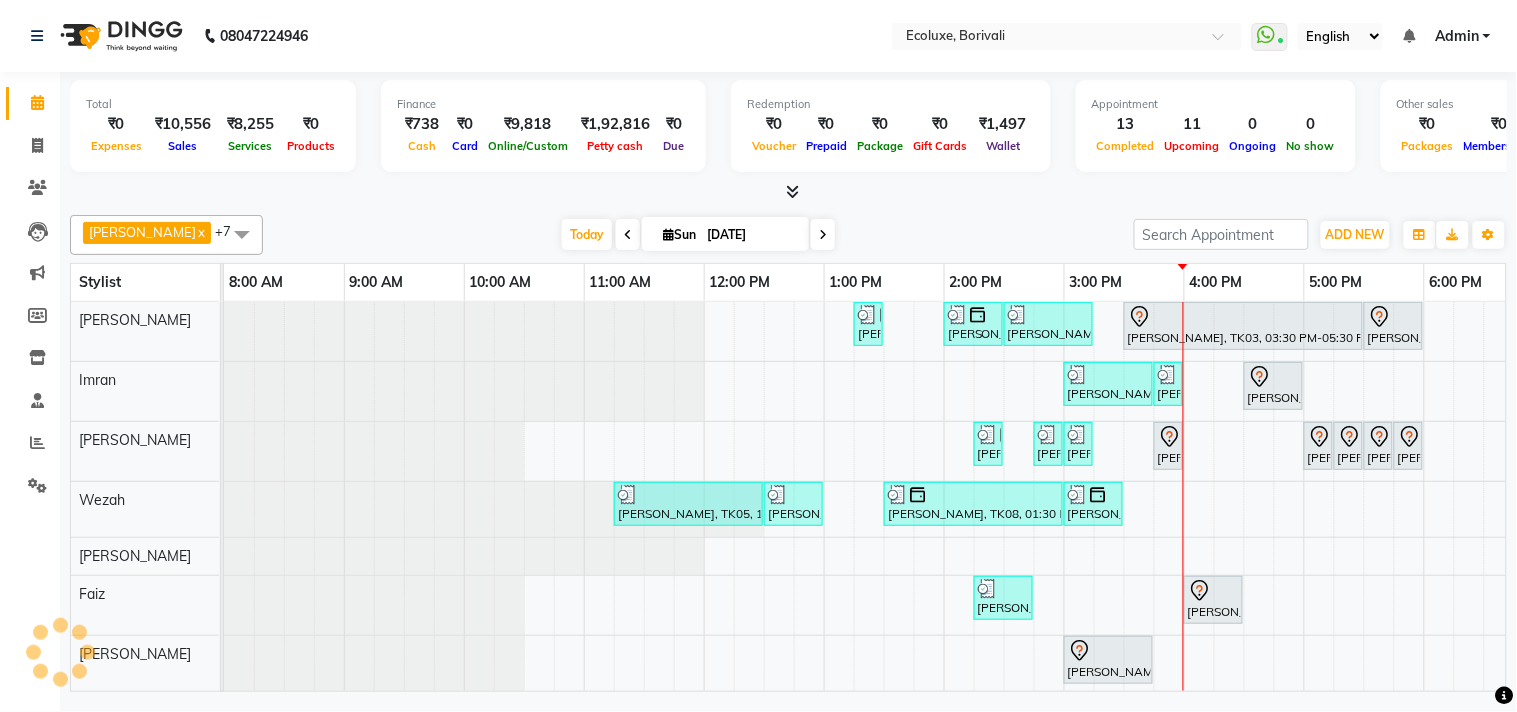 click on "[DATE]  [DATE]" at bounding box center [698, 235] 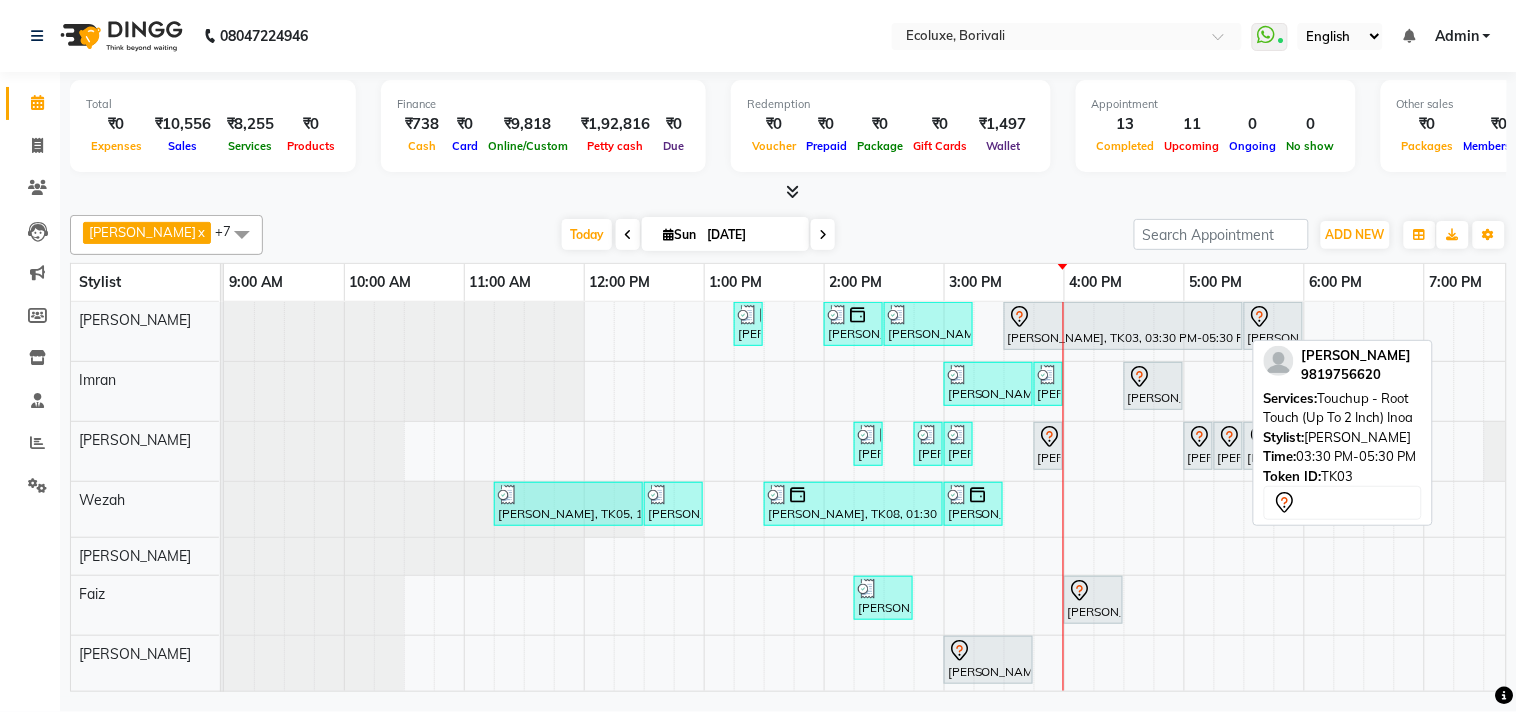 click on "Soniya Panjabi, TK03, 03:30 PM-05:30 PM, Touchup - Root Touch (Up To 2 Inch) Inoa" at bounding box center [1123, 326] 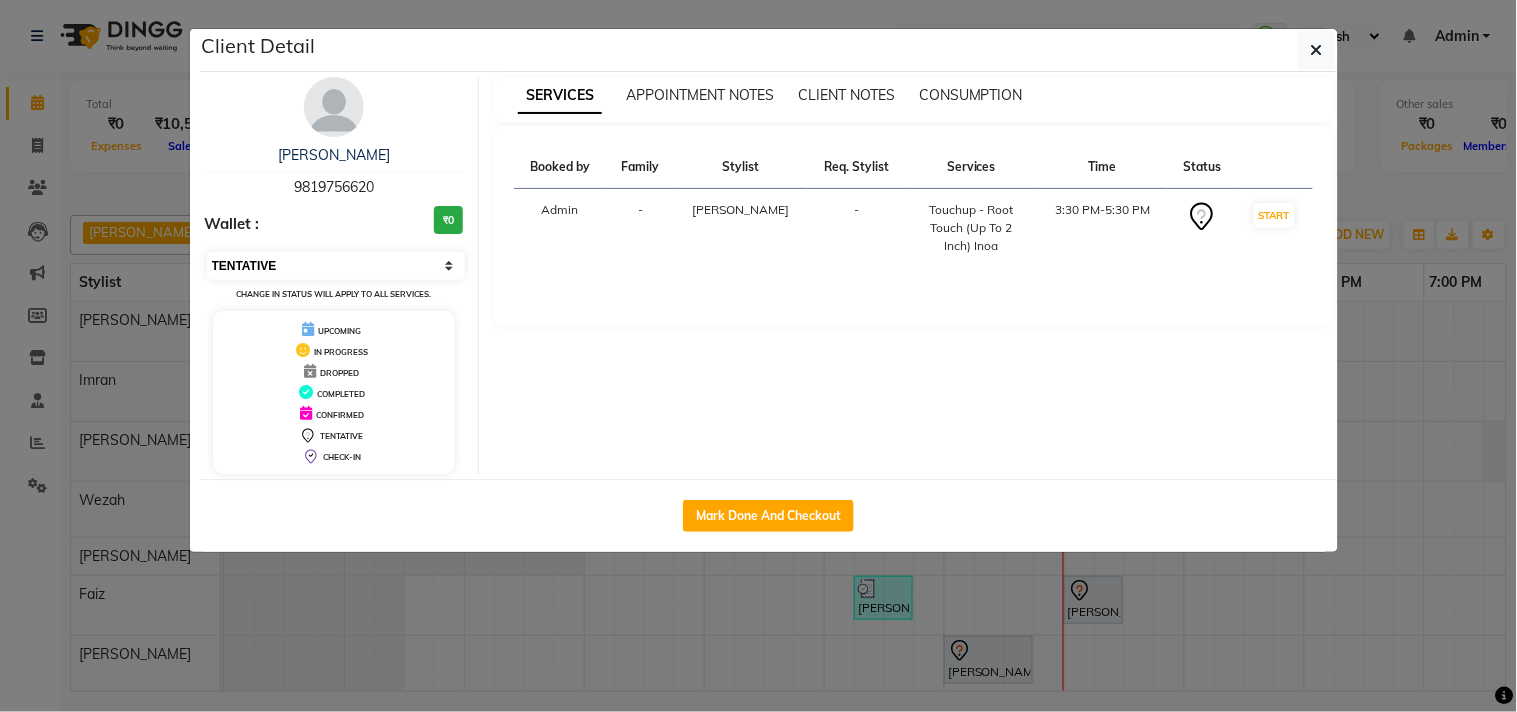 click on "Select IN SERVICE CONFIRMED TENTATIVE CHECK IN MARK DONE DROPPED UPCOMING" at bounding box center (336, 266) 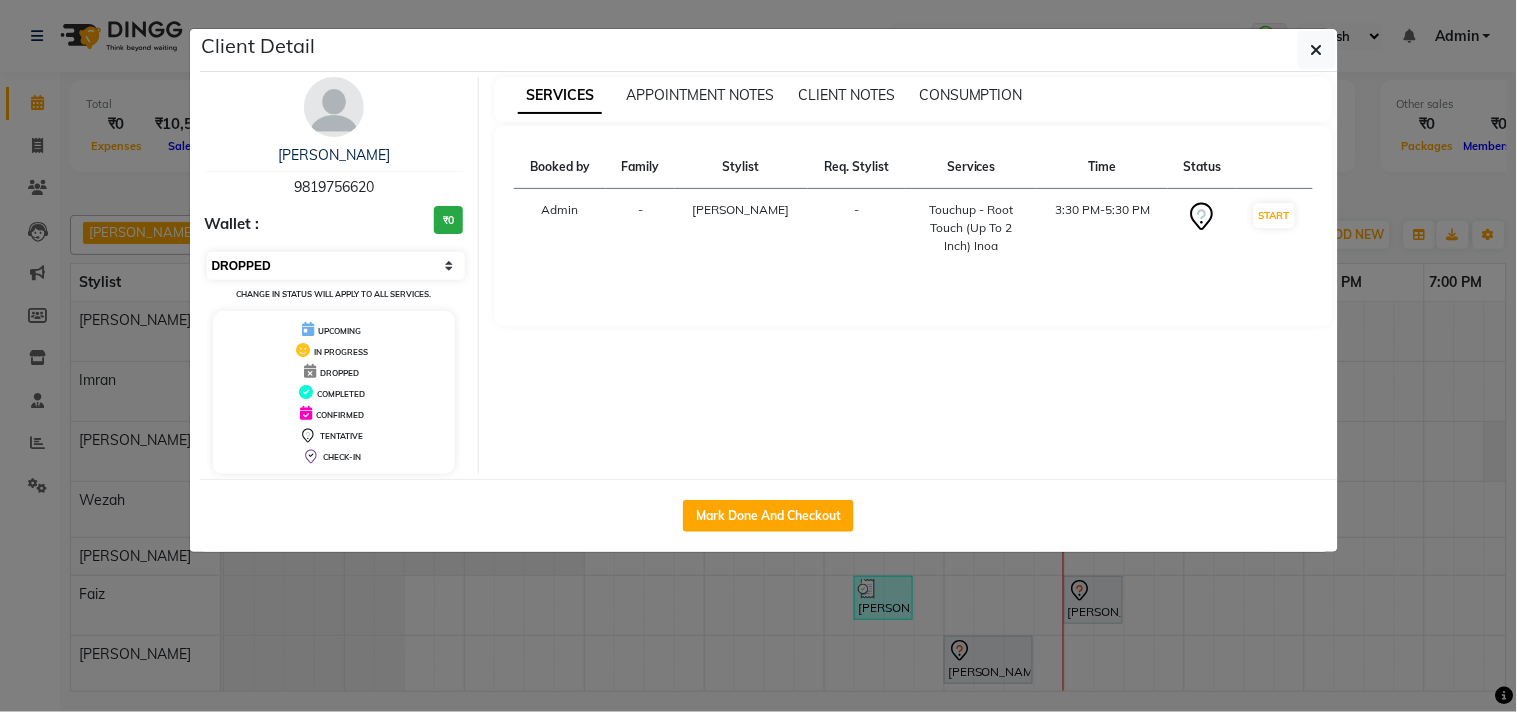 click on "Select IN SERVICE CONFIRMED TENTATIVE CHECK IN MARK DONE DROPPED UPCOMING" at bounding box center [336, 266] 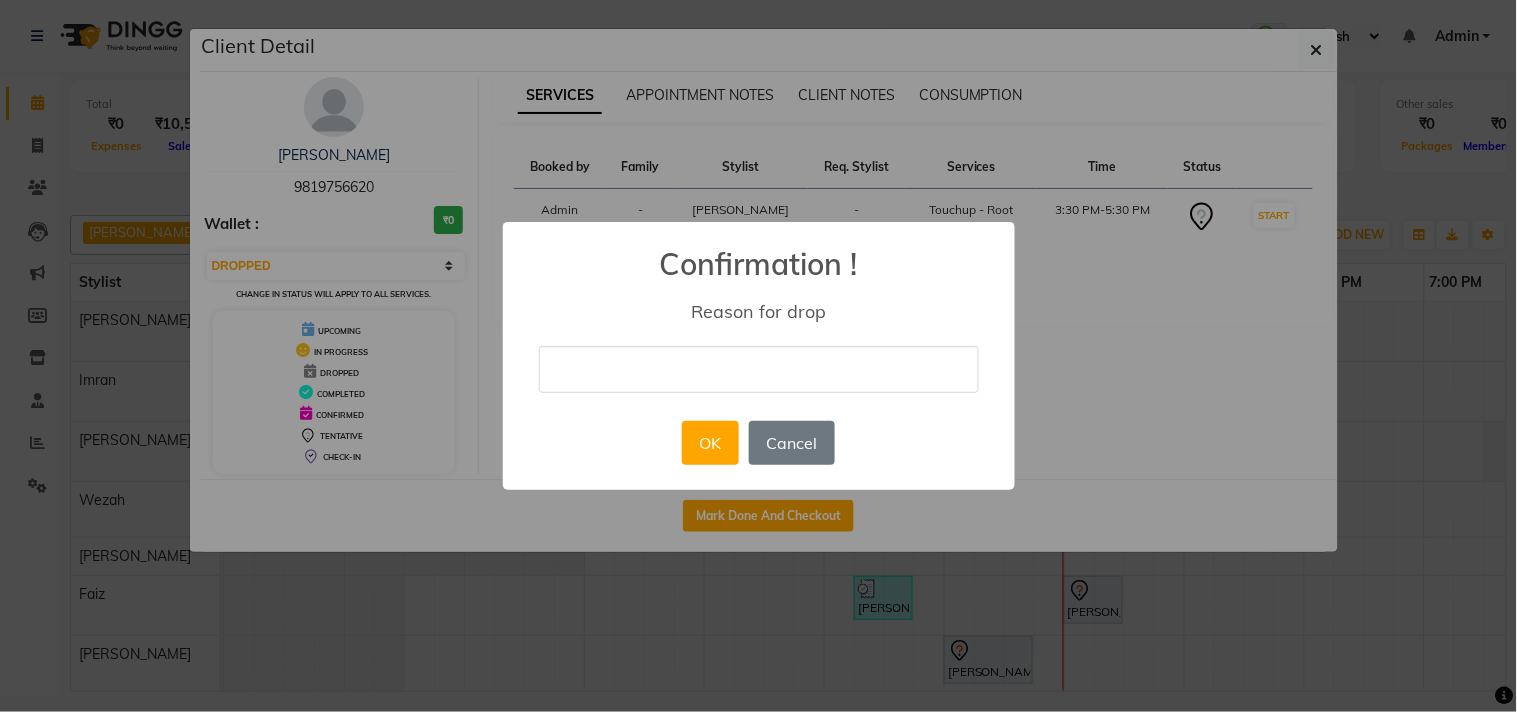 click at bounding box center (759, 369) 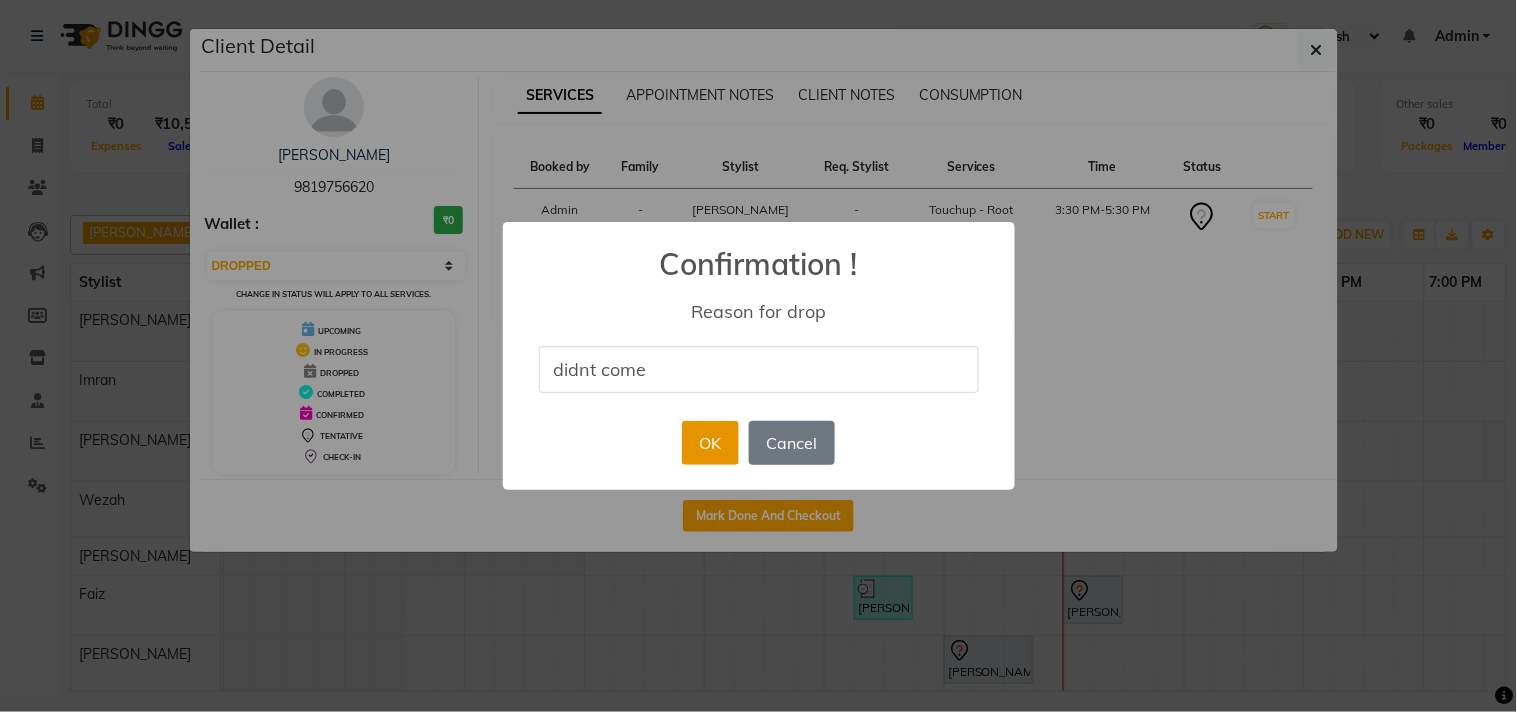 click on "OK" at bounding box center (710, 443) 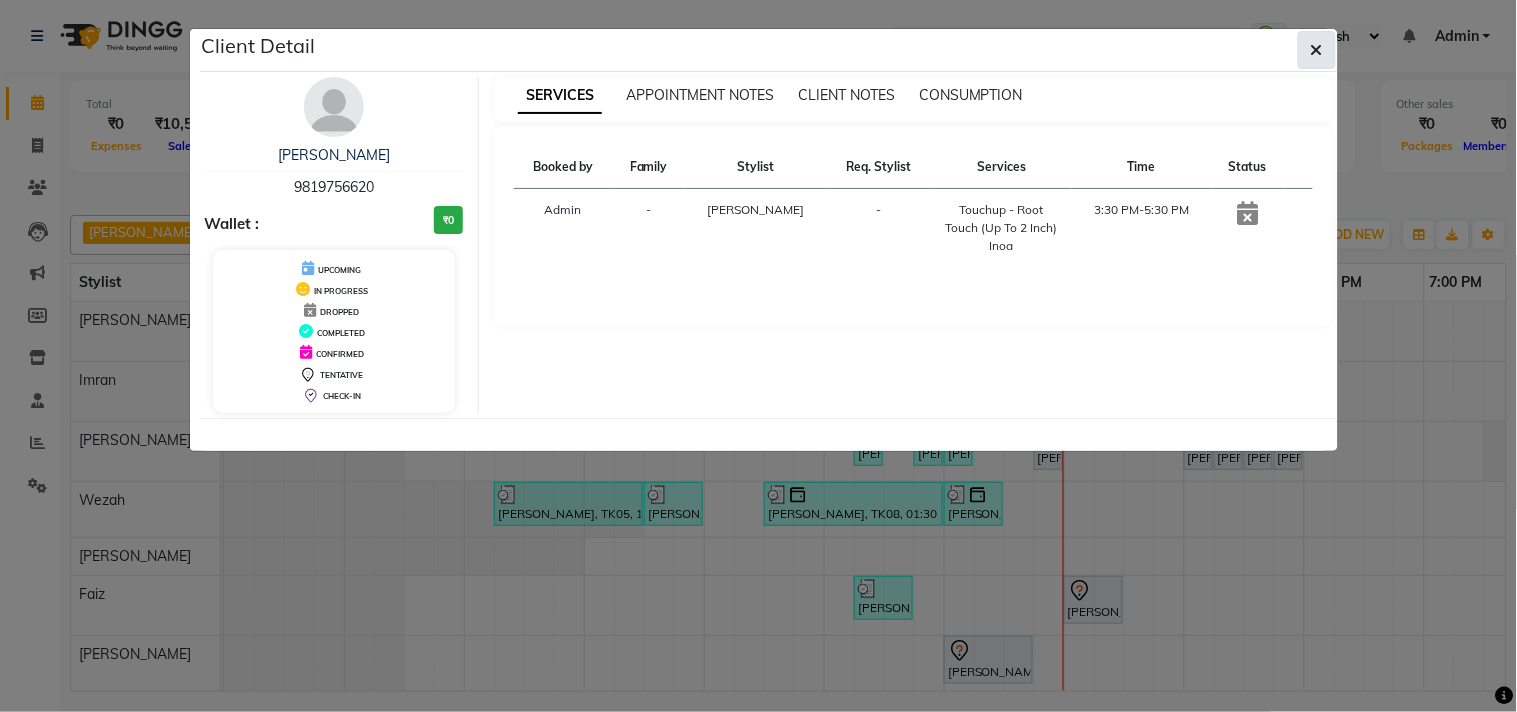 click 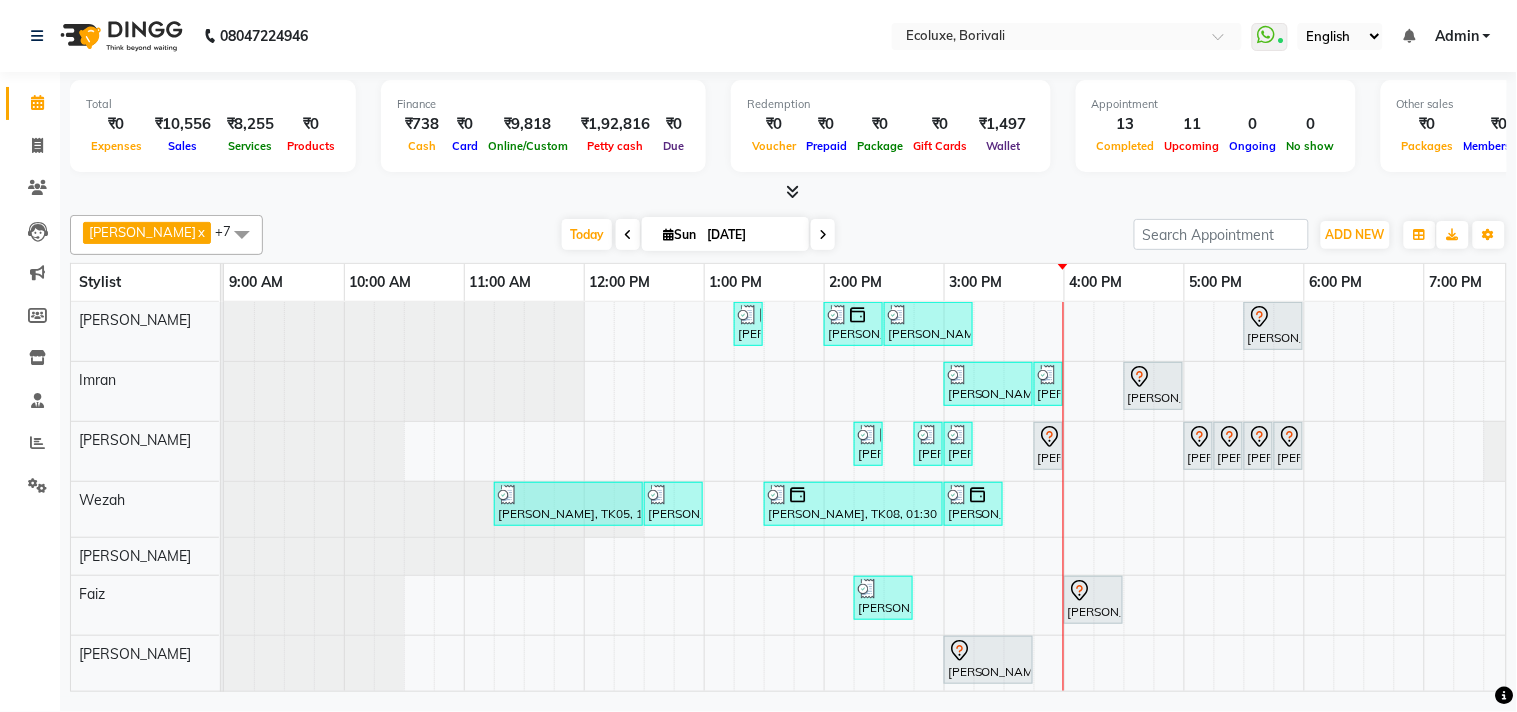 click on "[DATE]  [DATE]" at bounding box center (698, 235) 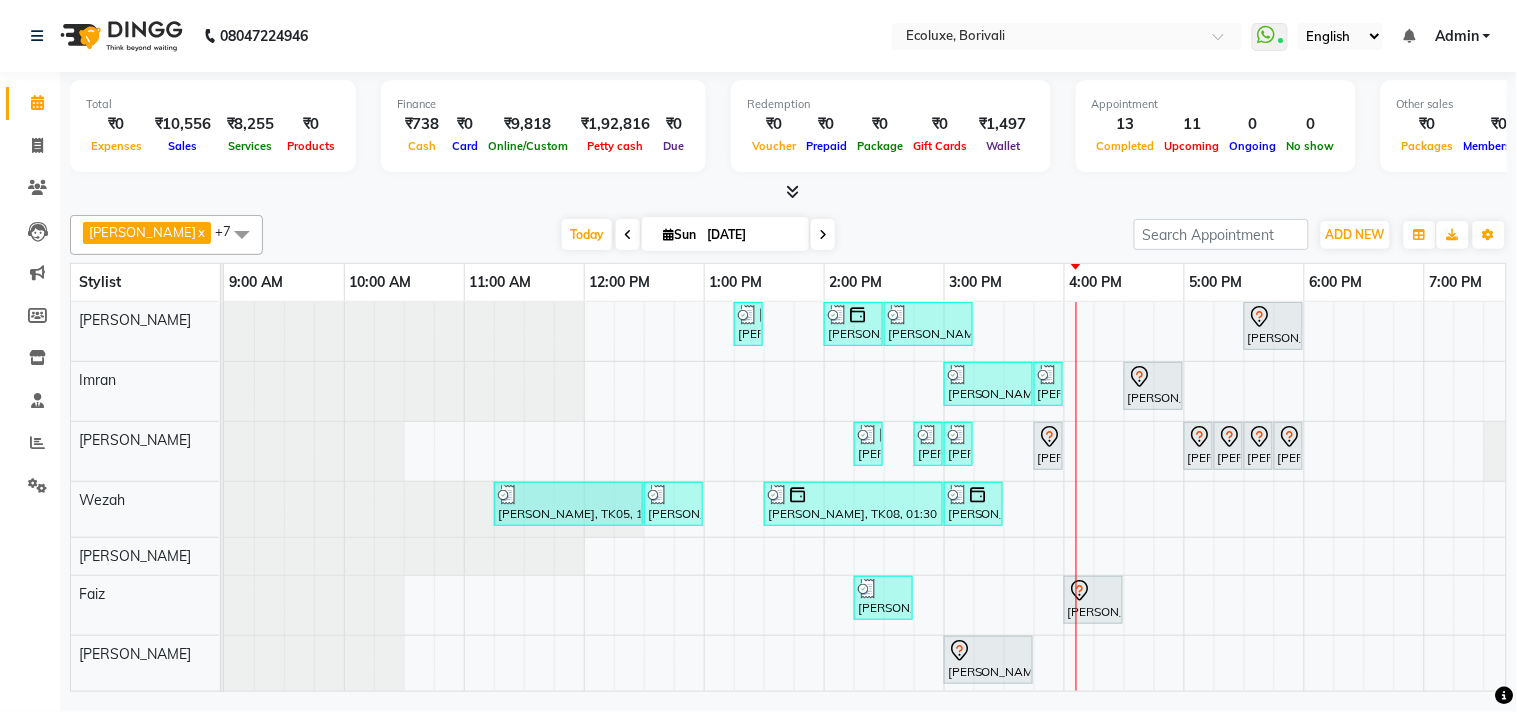 click on "[DATE]  [DATE]" at bounding box center [698, 235] 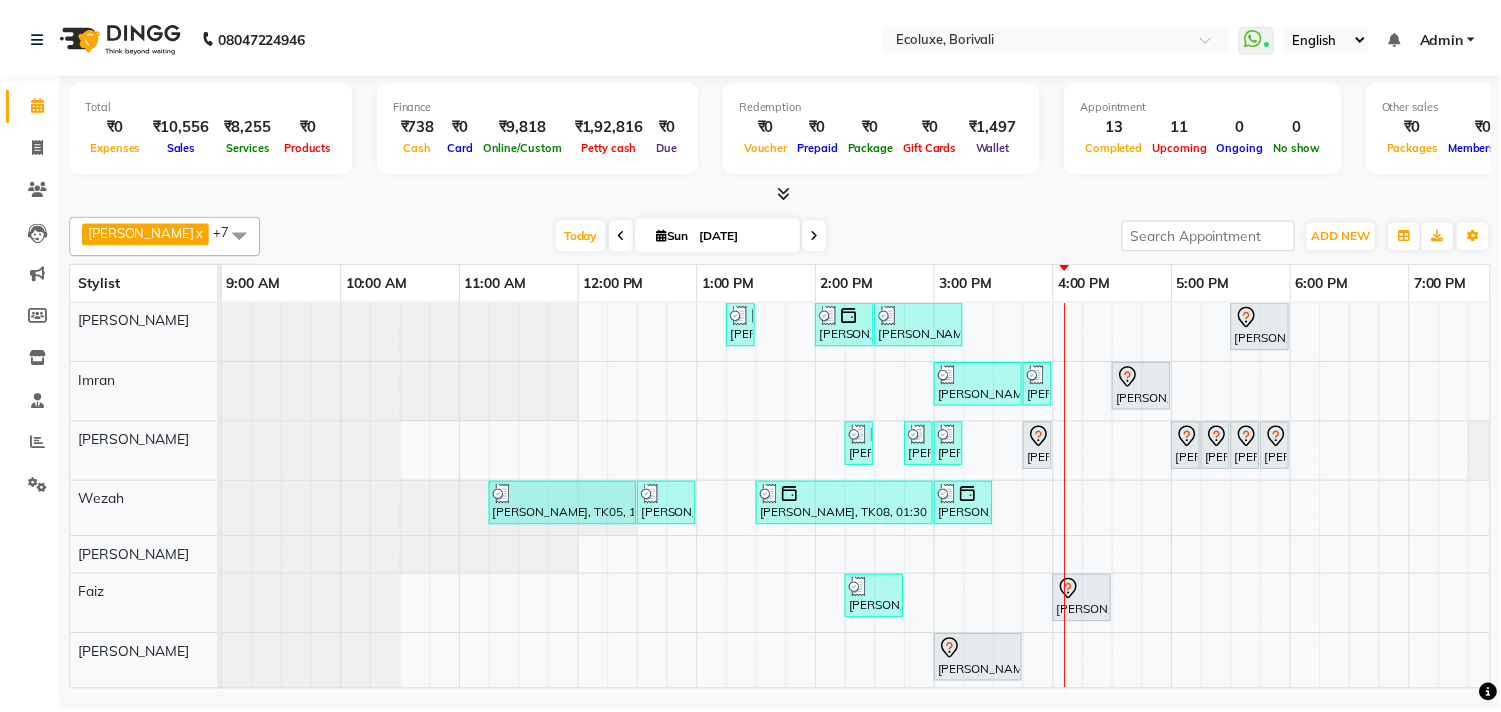scroll, scrollTop: 81, scrollLeft: 0, axis: vertical 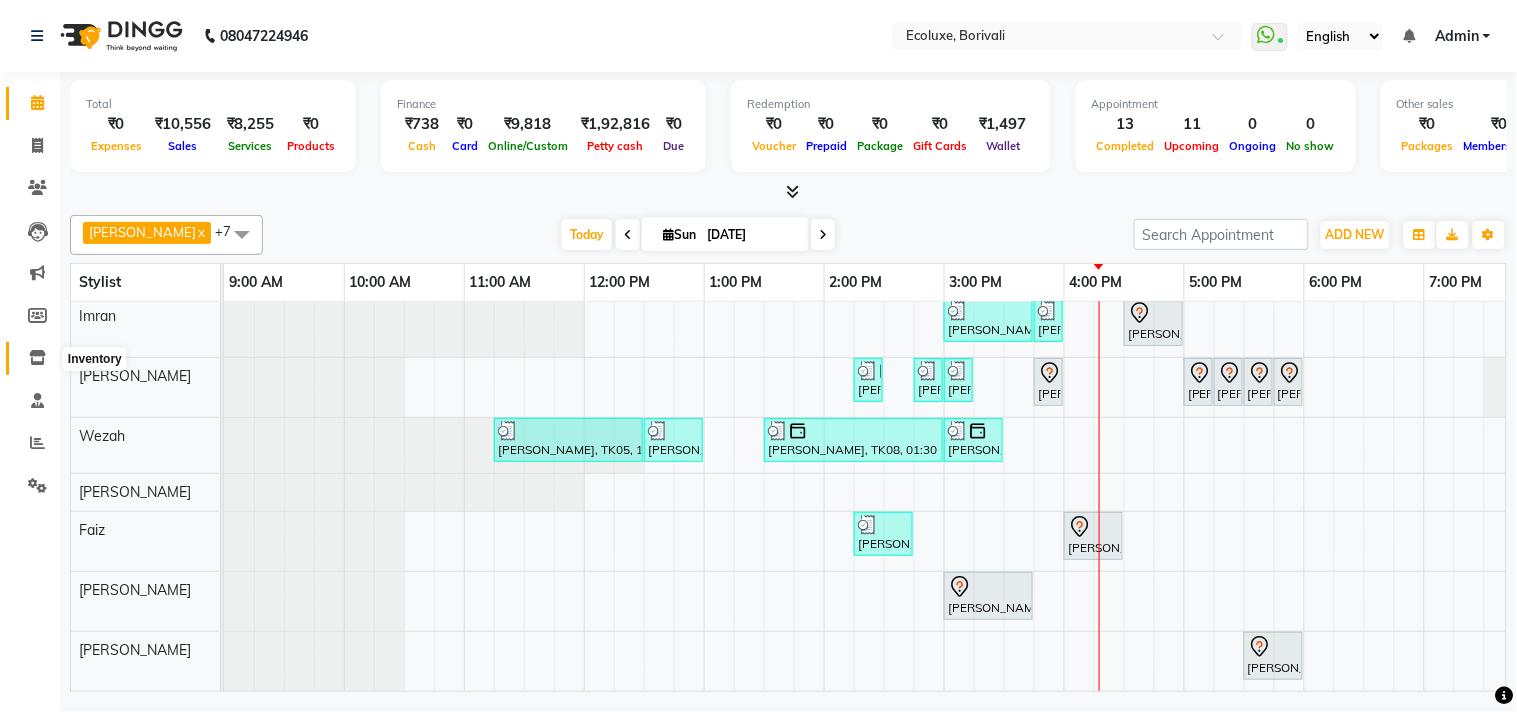 click 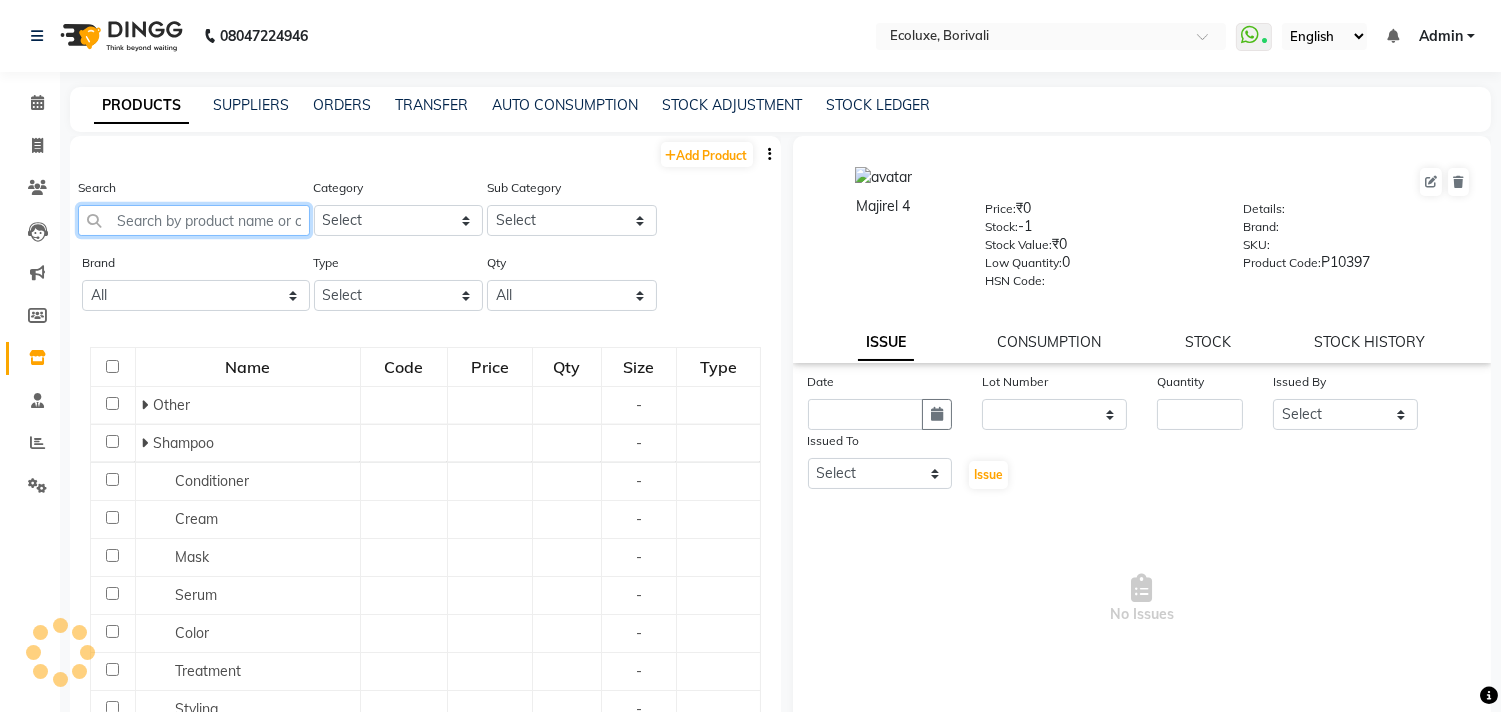 click 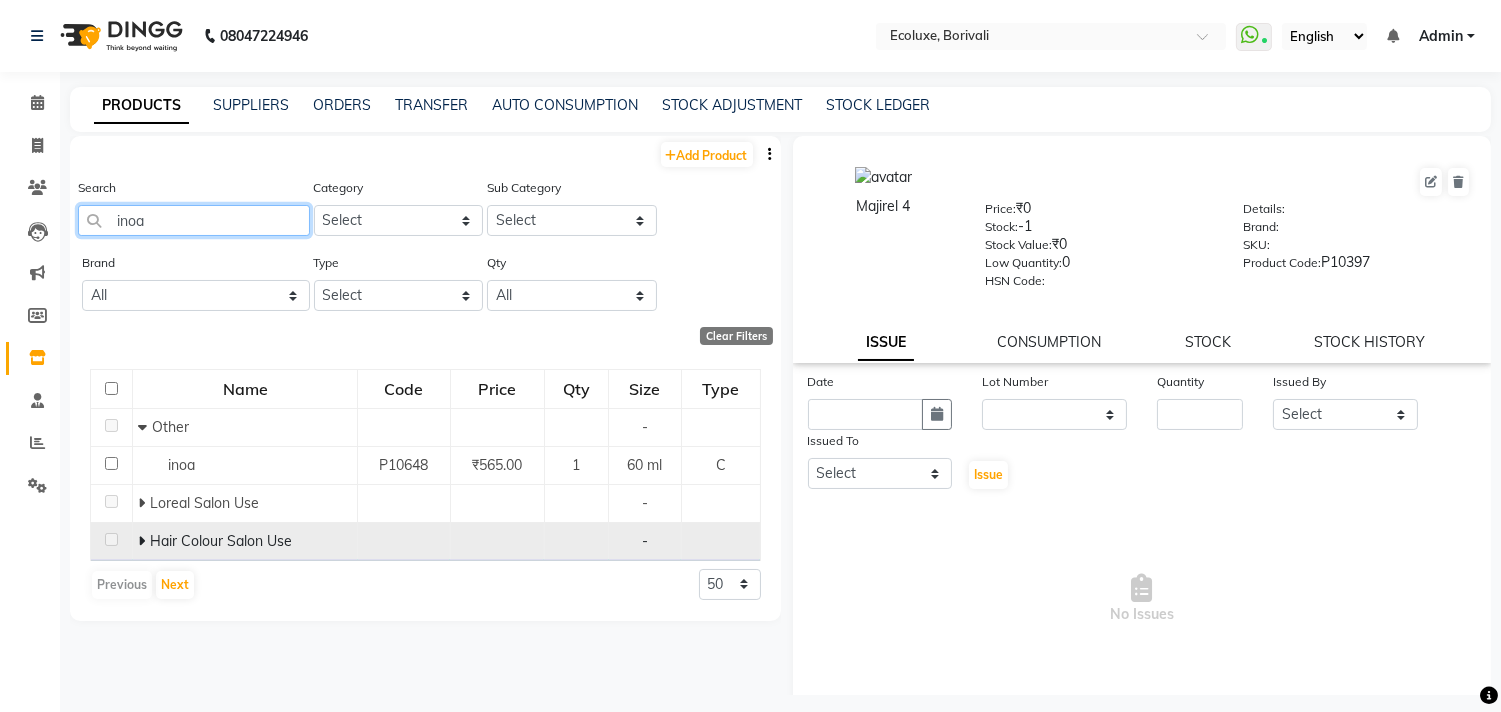 type on "inoa" 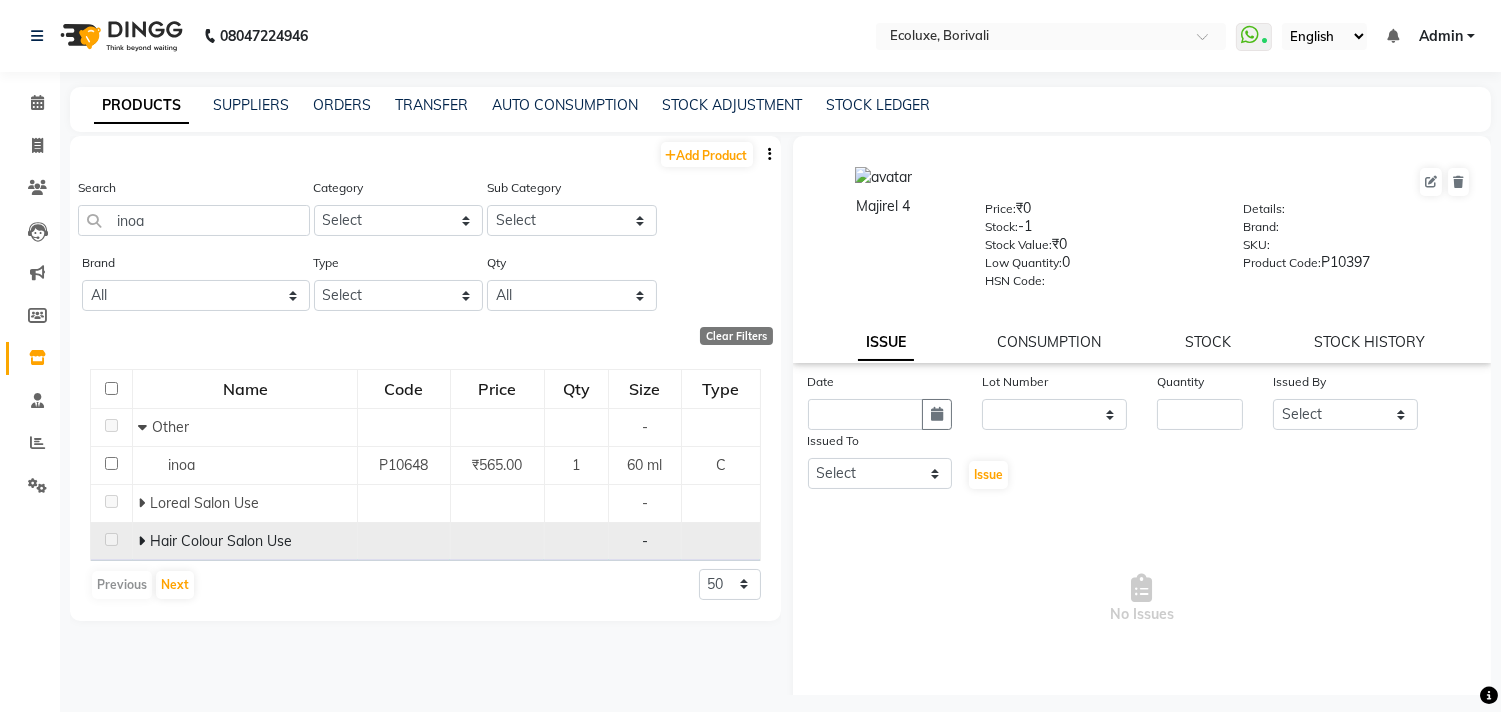 click on "Hair Colour Salon Use" 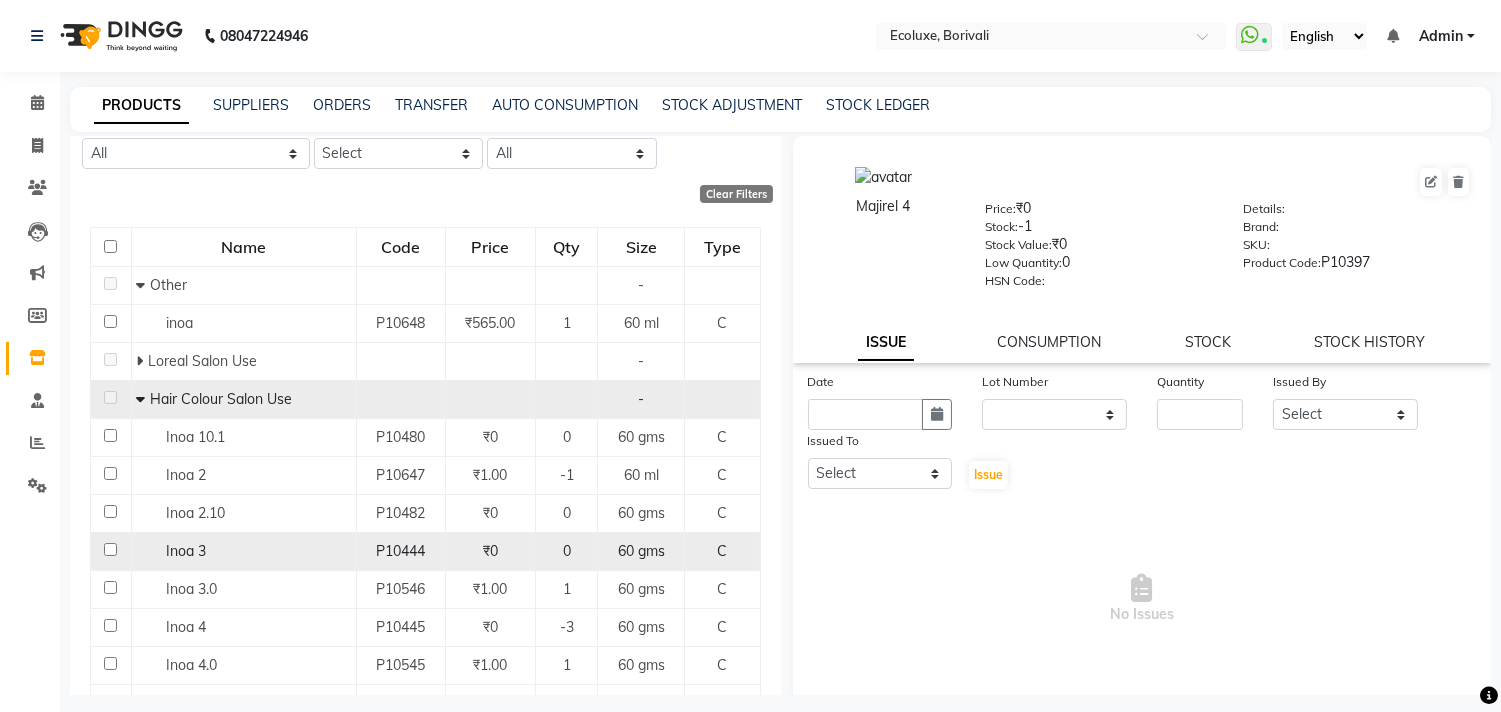 scroll, scrollTop: 333, scrollLeft: 0, axis: vertical 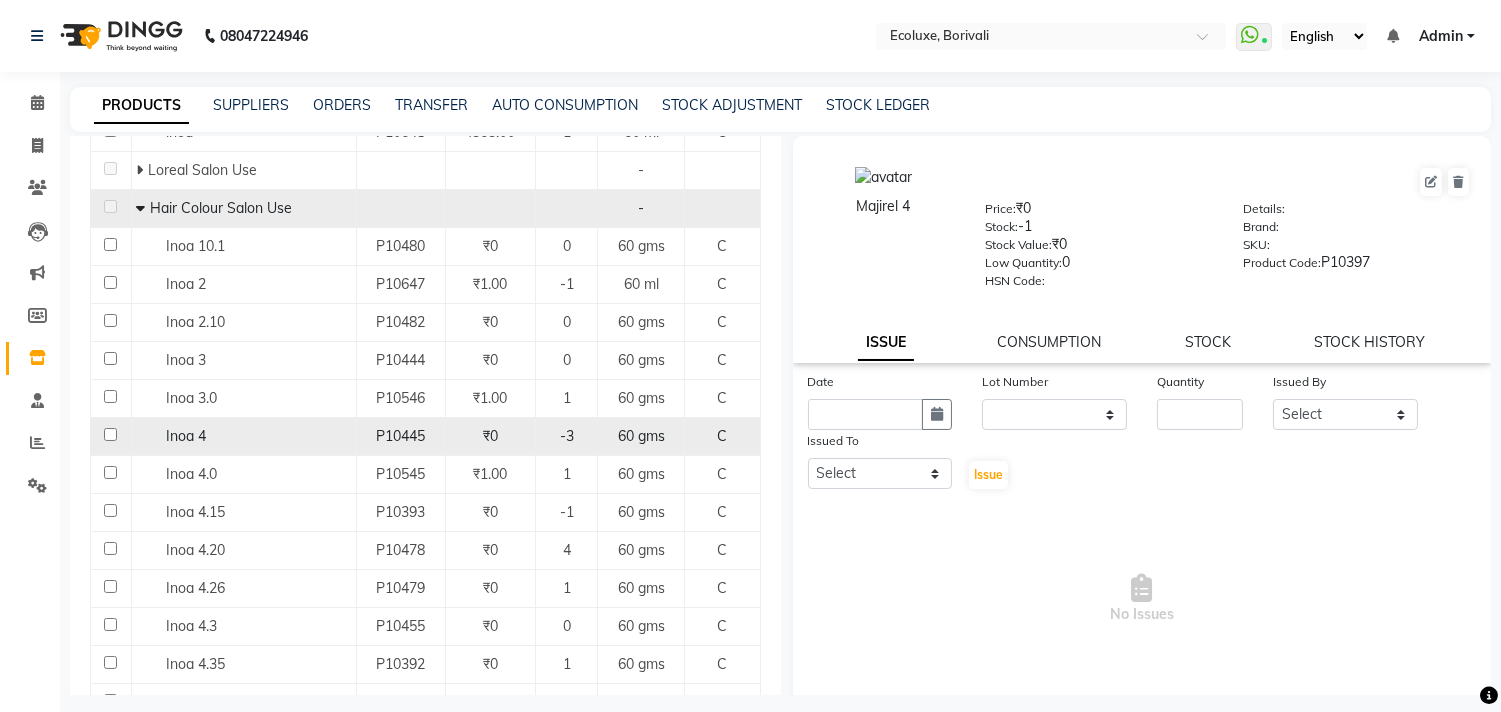 click on "Inoa 4" 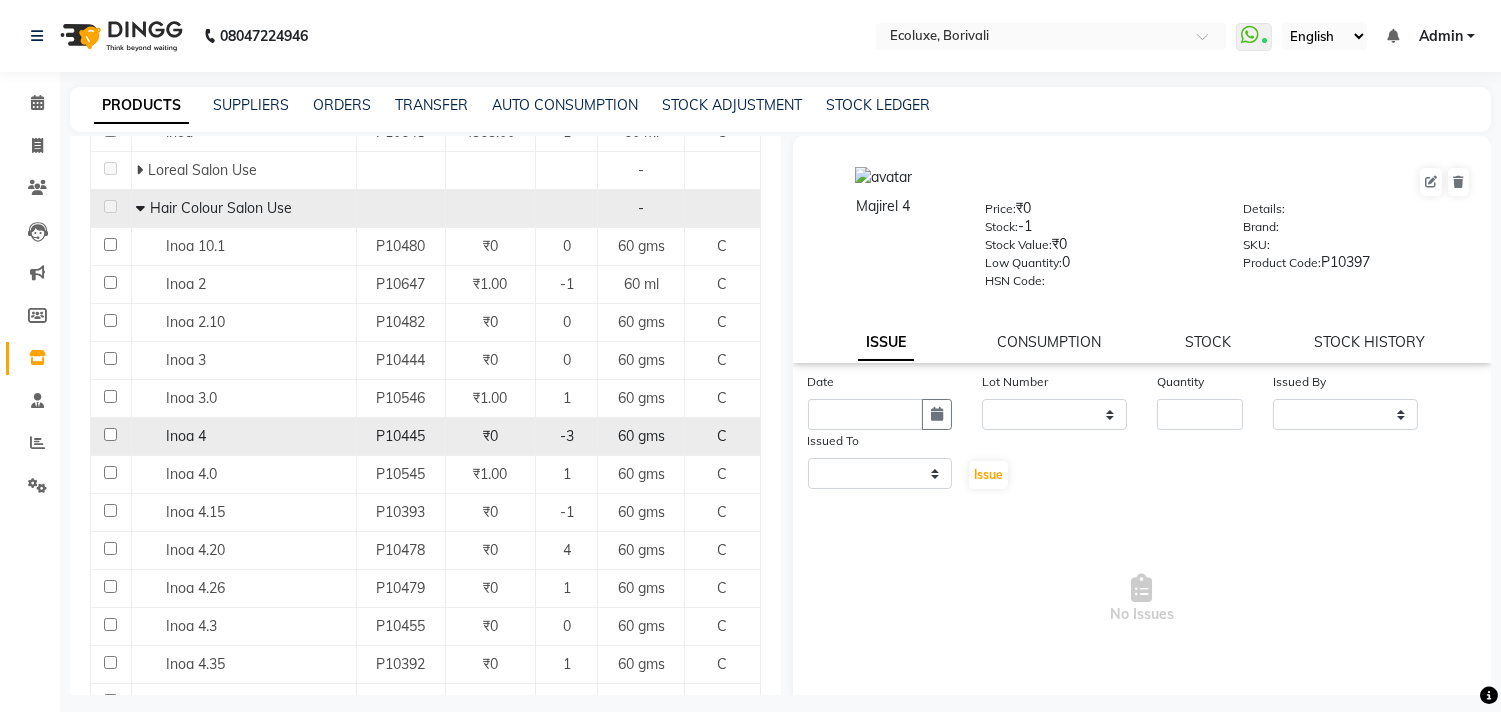 select 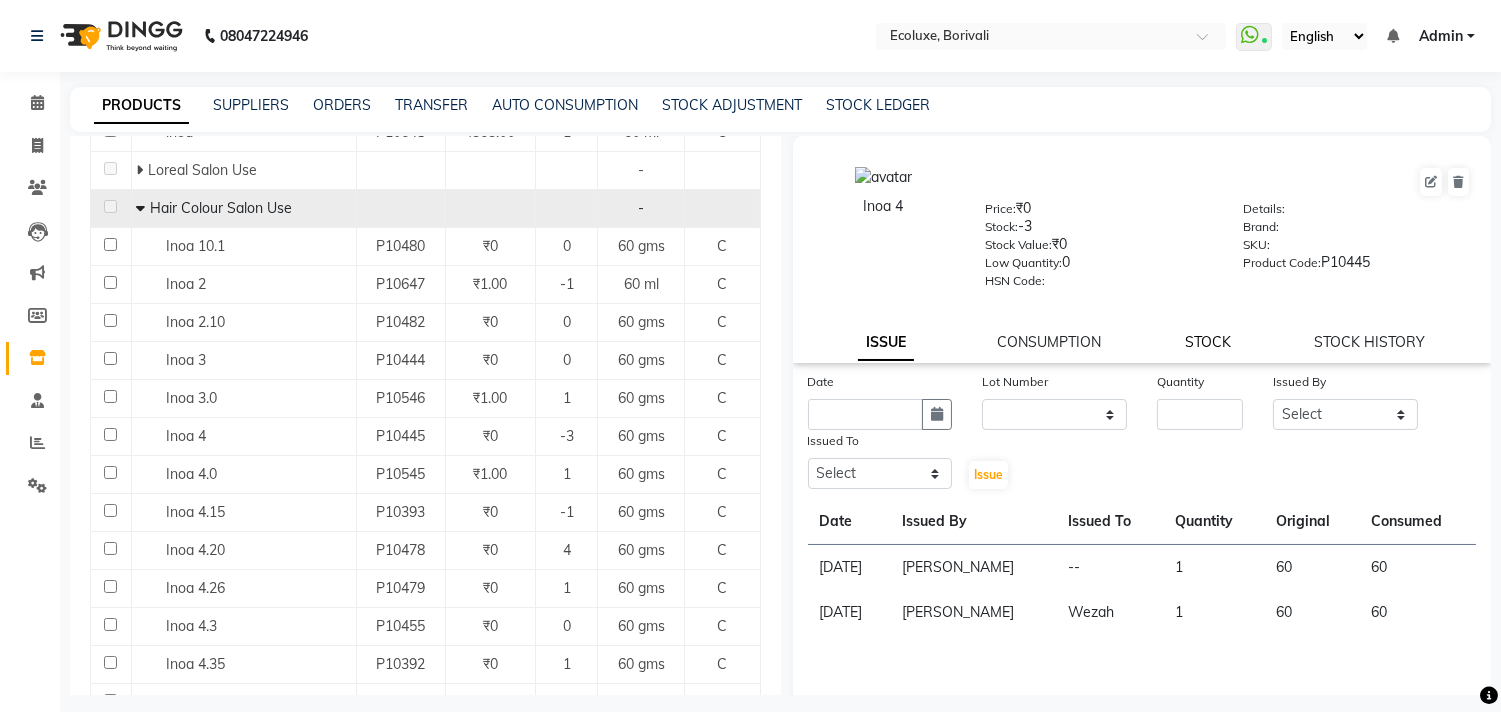click on "STOCK" 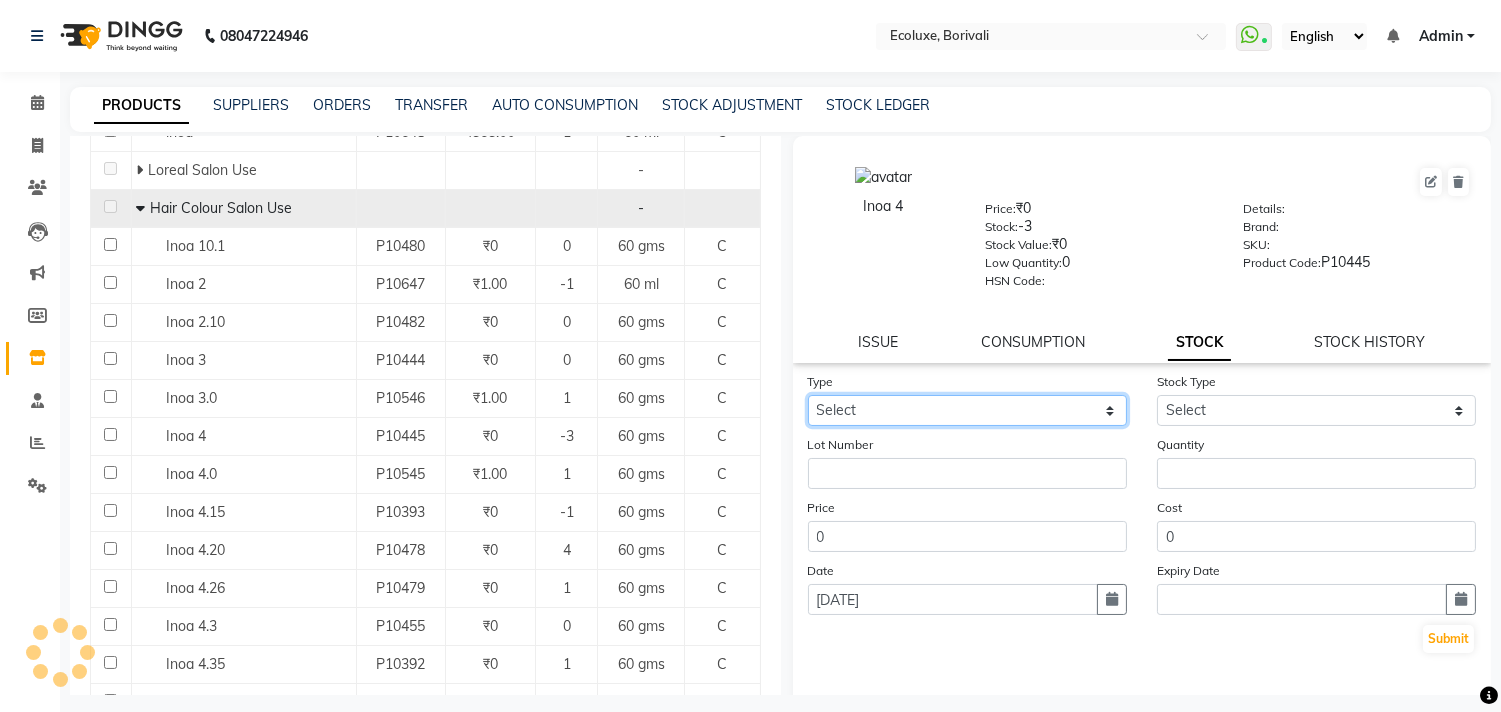 drag, startPoint x: 961, startPoint y: 404, endPoint x: 951, endPoint y: 411, distance: 12.206555 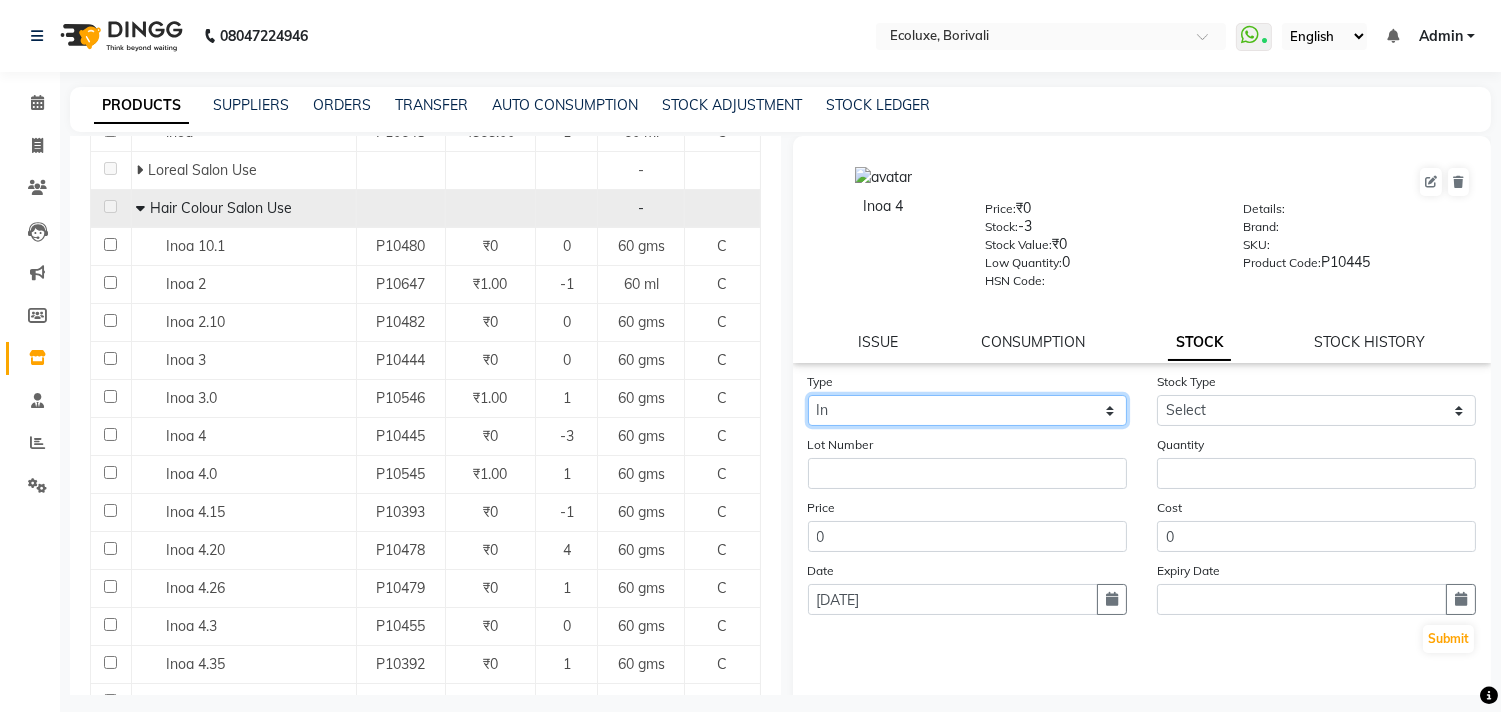click on "Select In Out" 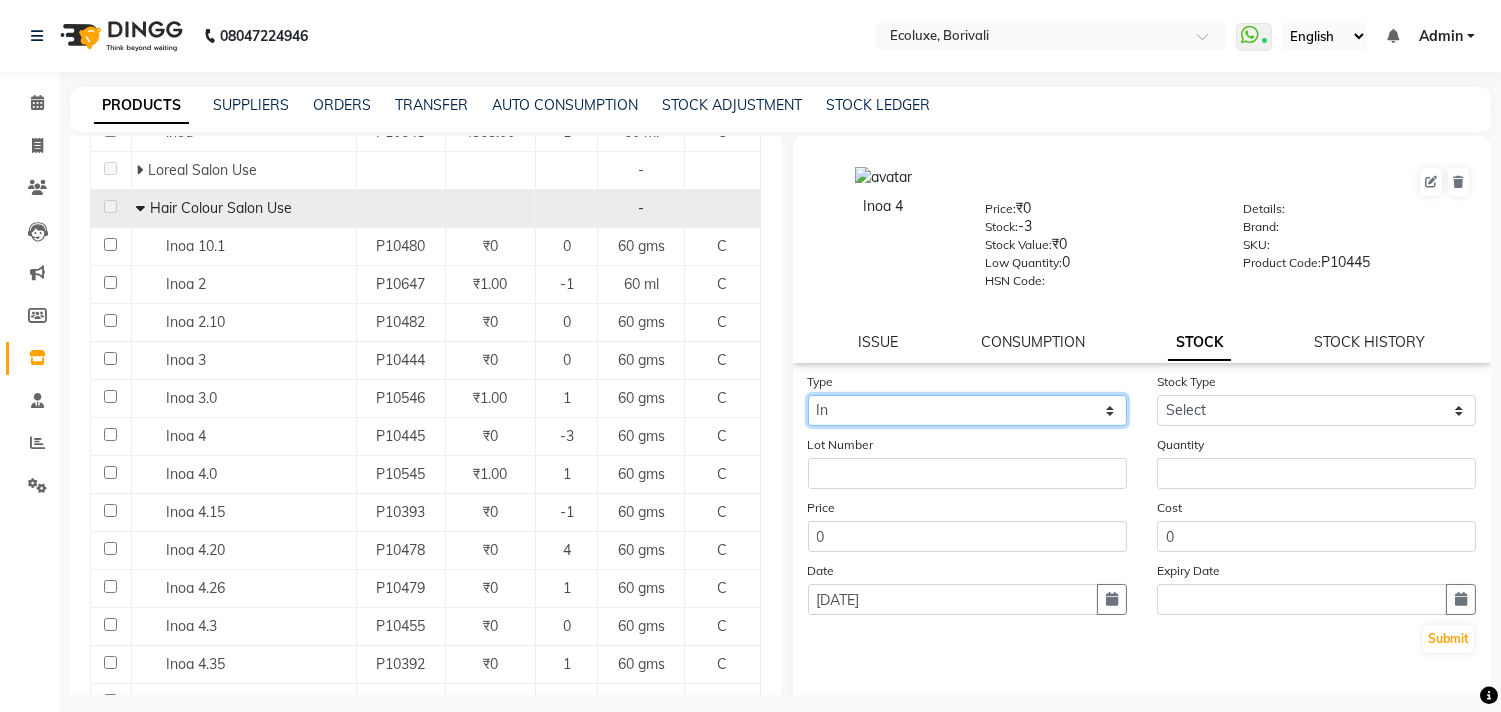 click on "Select In Out" 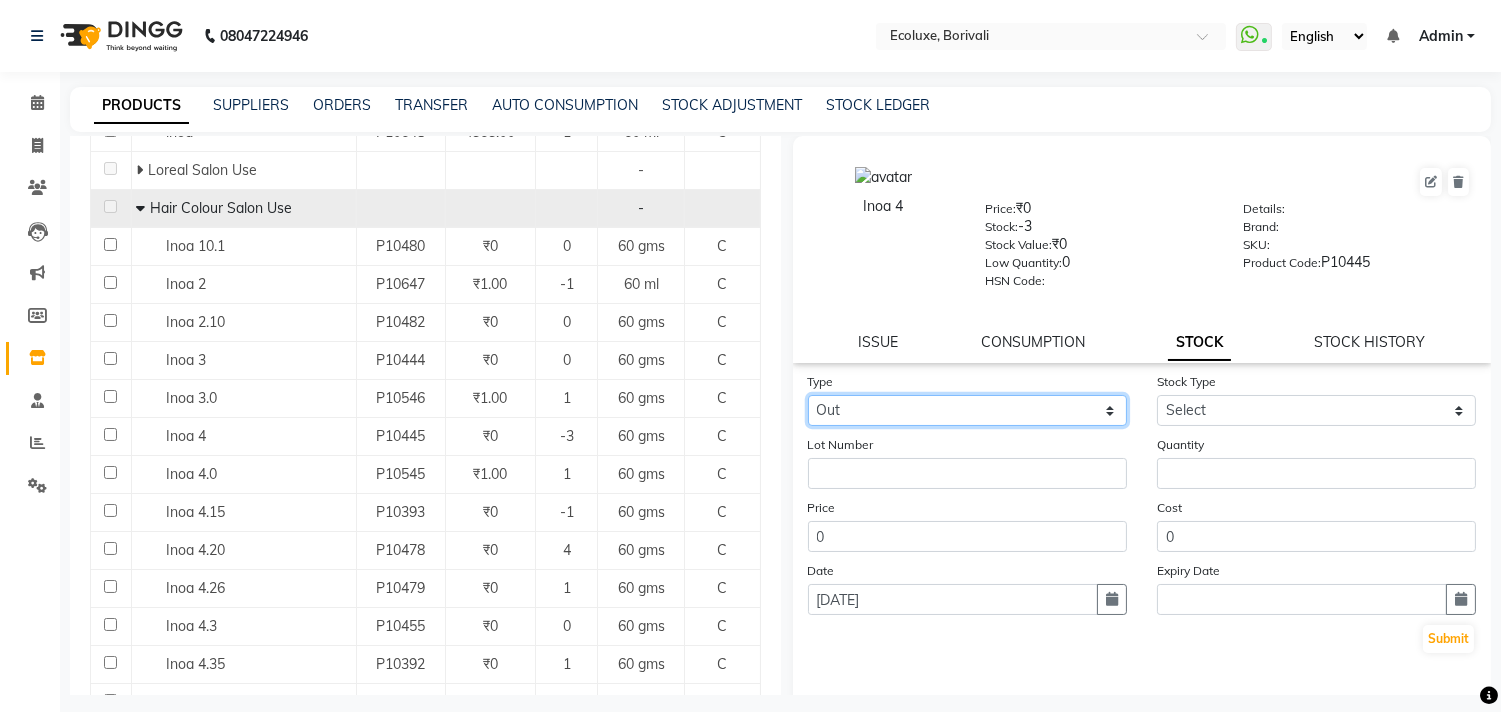 click on "Select In Out" 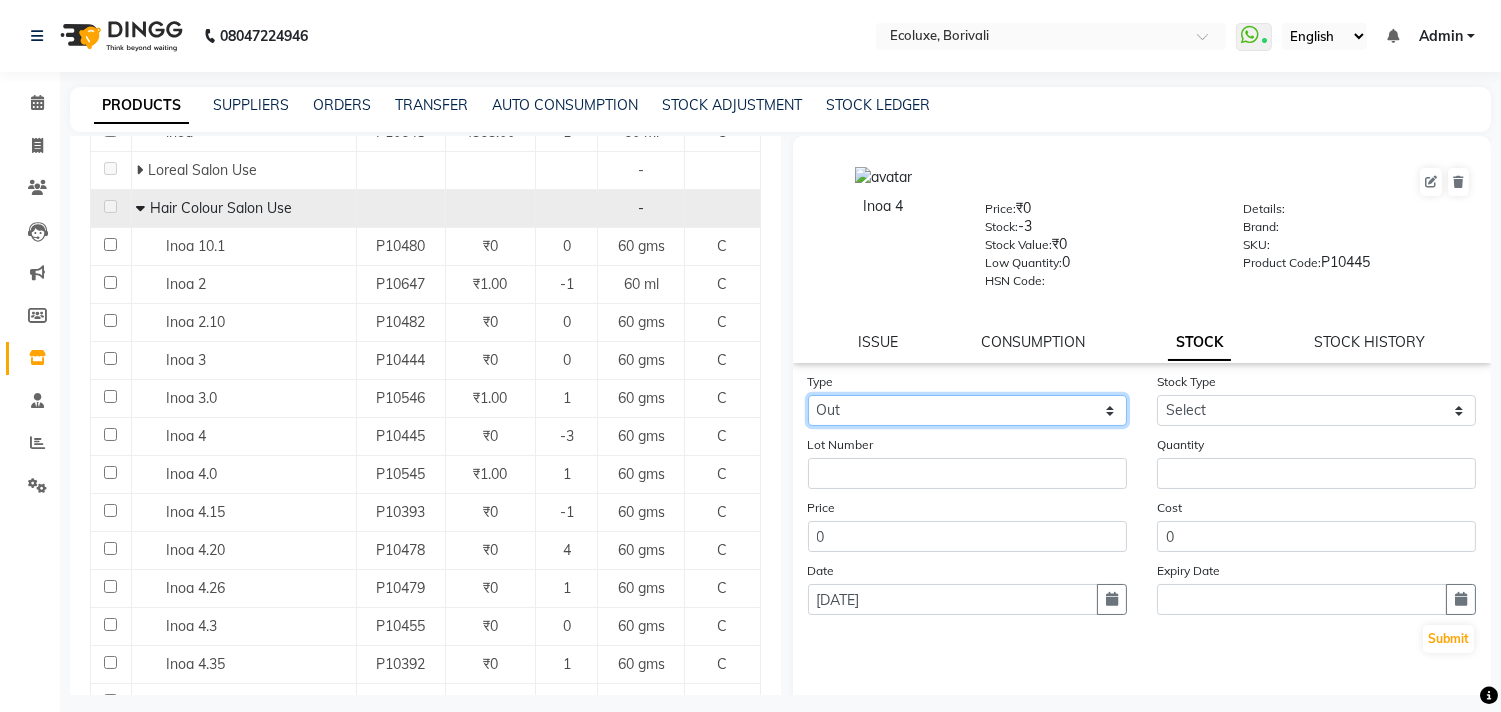 select 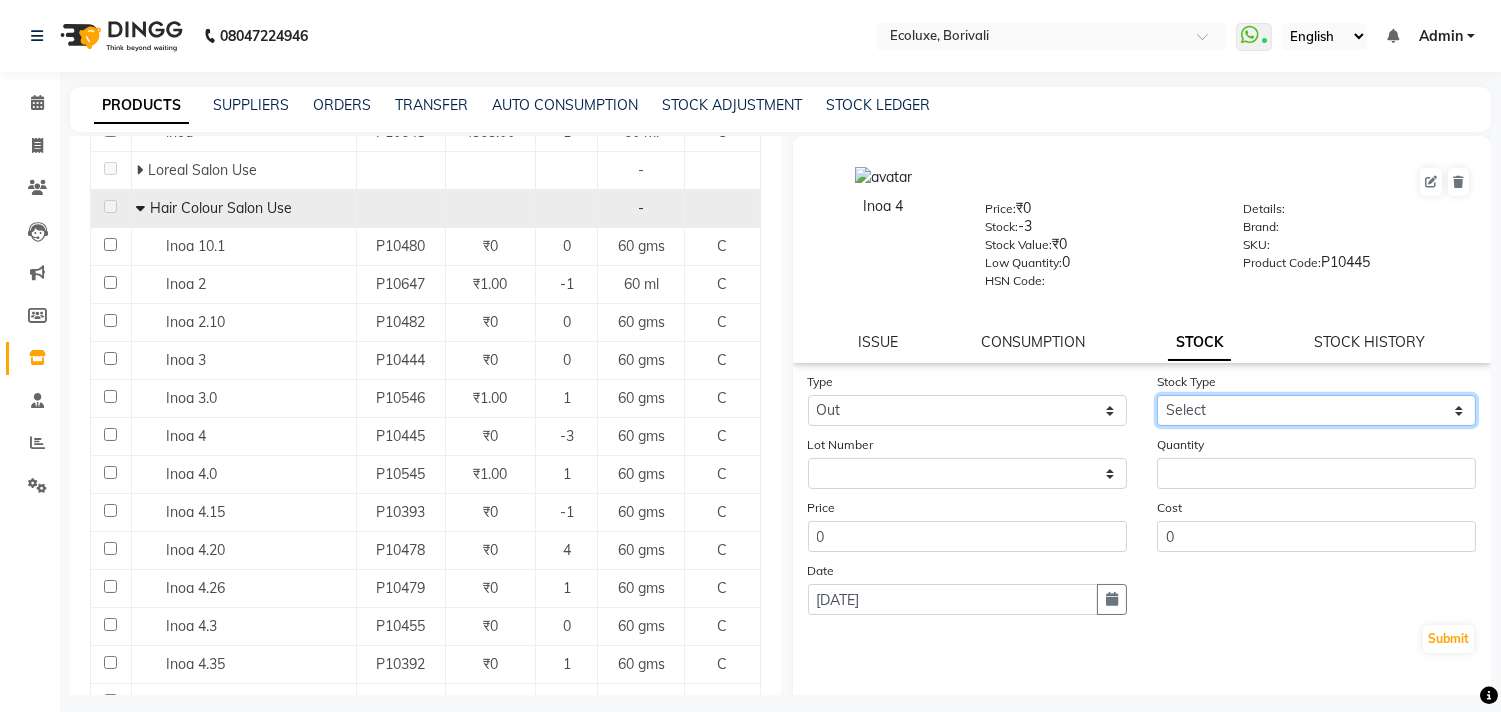 click on "Select Internal Use Damaged Expired Adjustment Return Other" 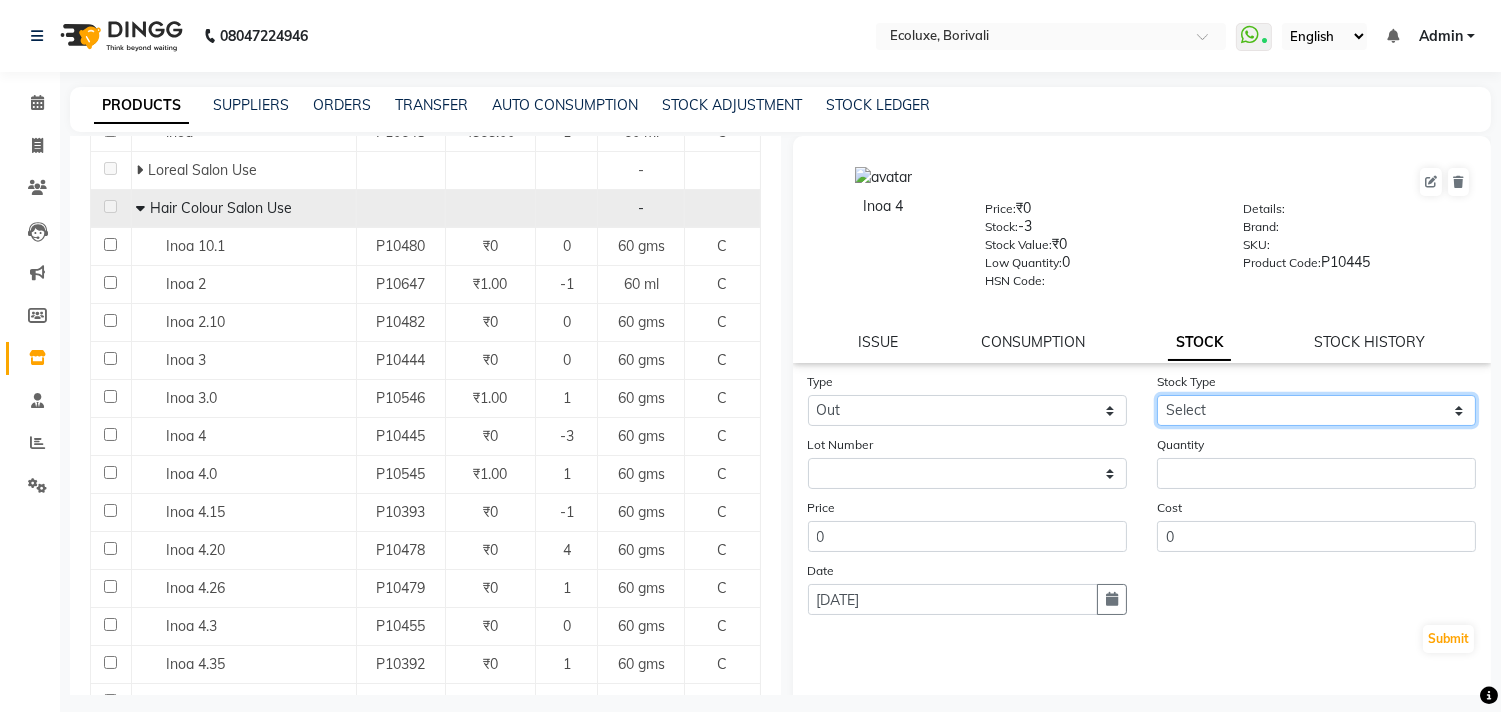 select on "internal use" 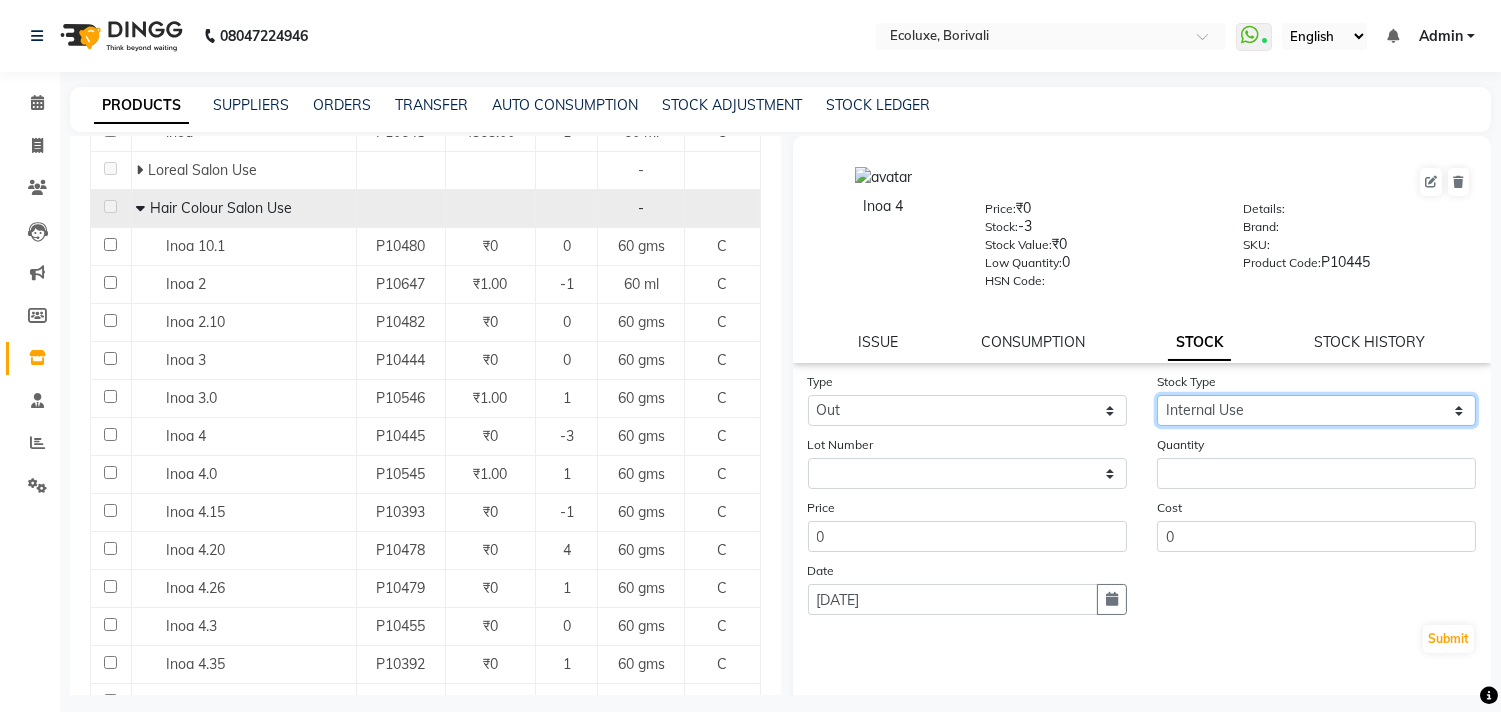 click on "Select Internal Use Damaged Expired Adjustment Return Other" 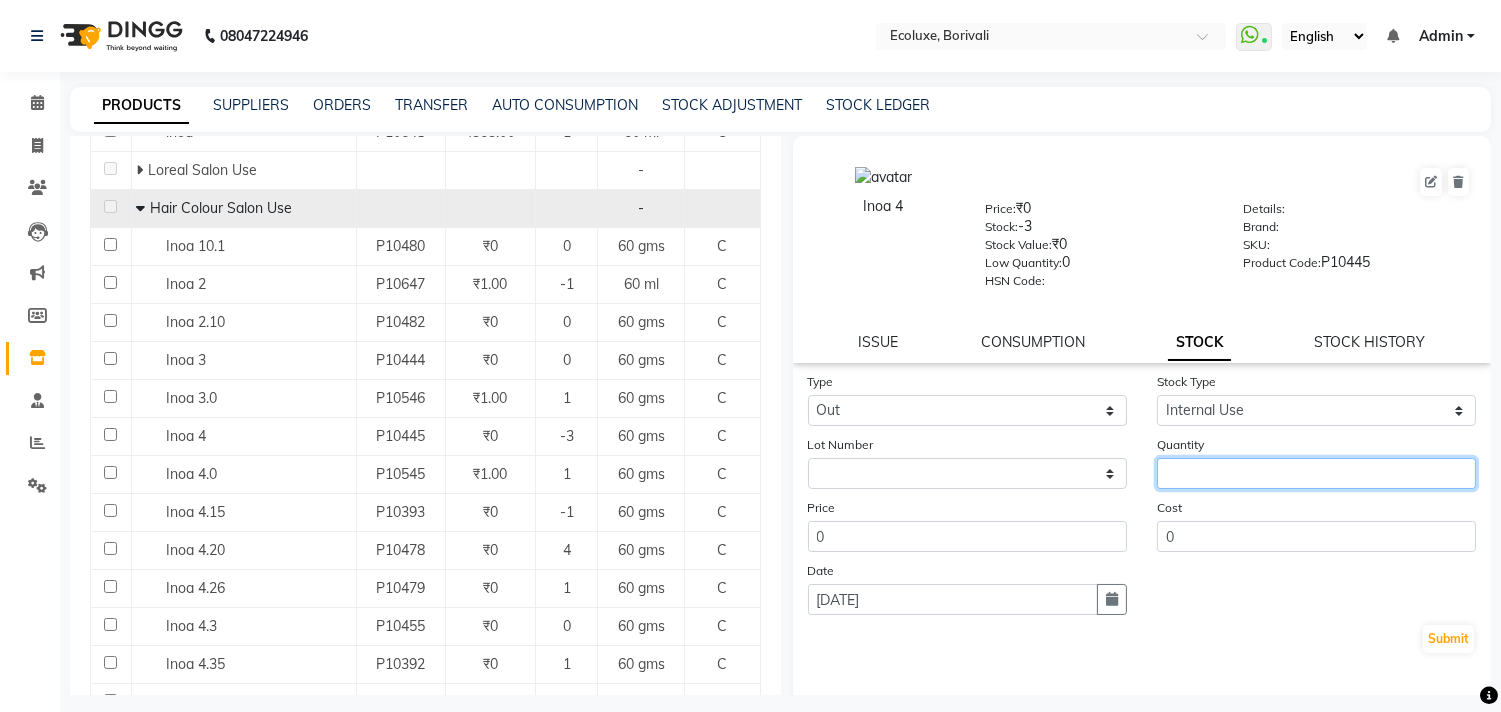 click 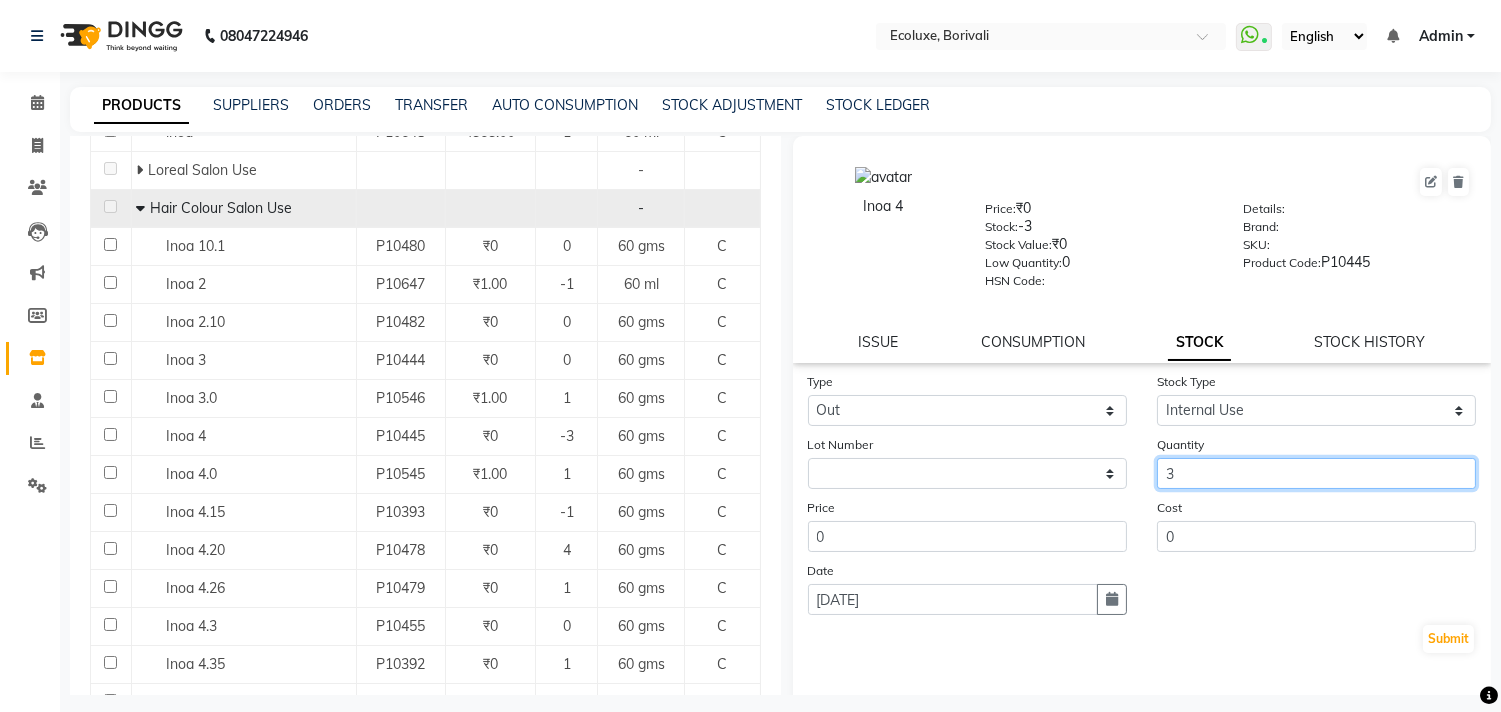 type on "3" 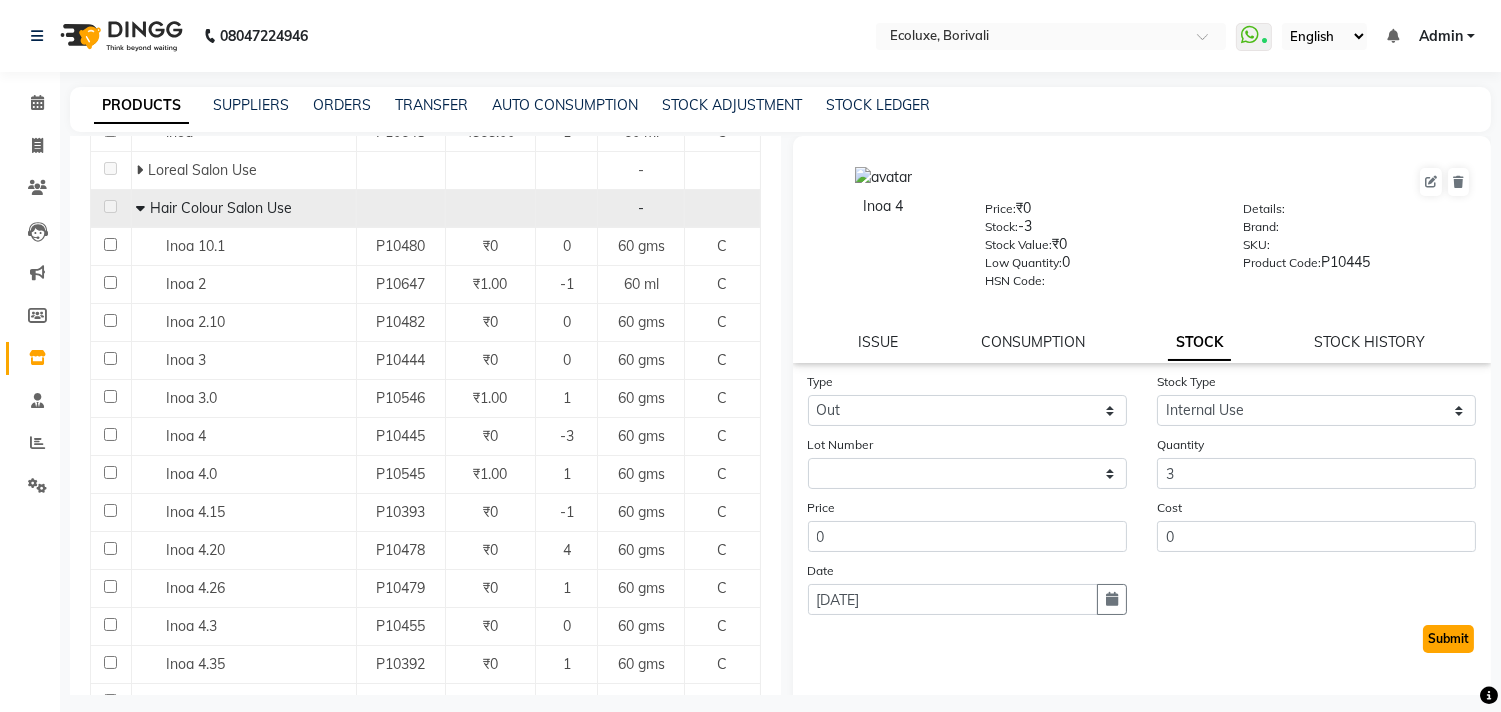 click on "Submit" 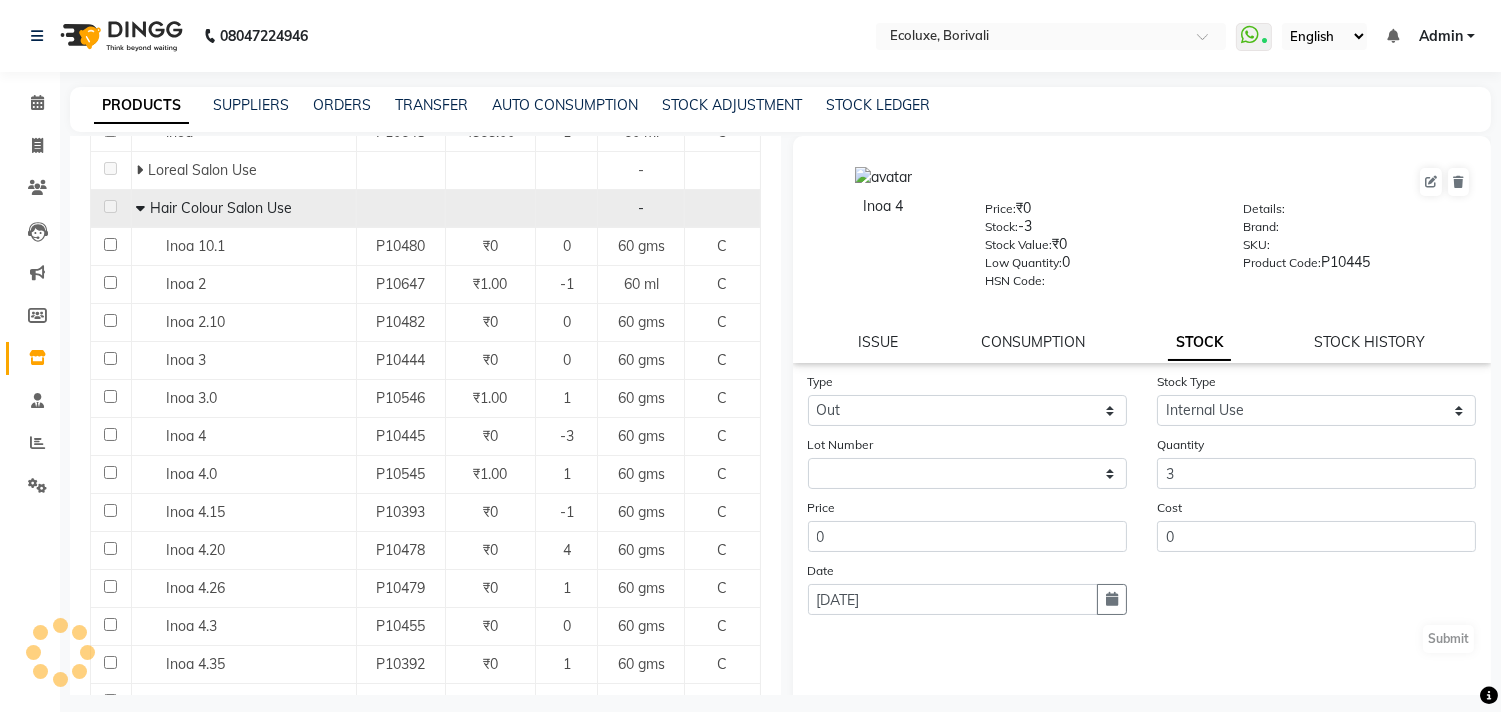 select 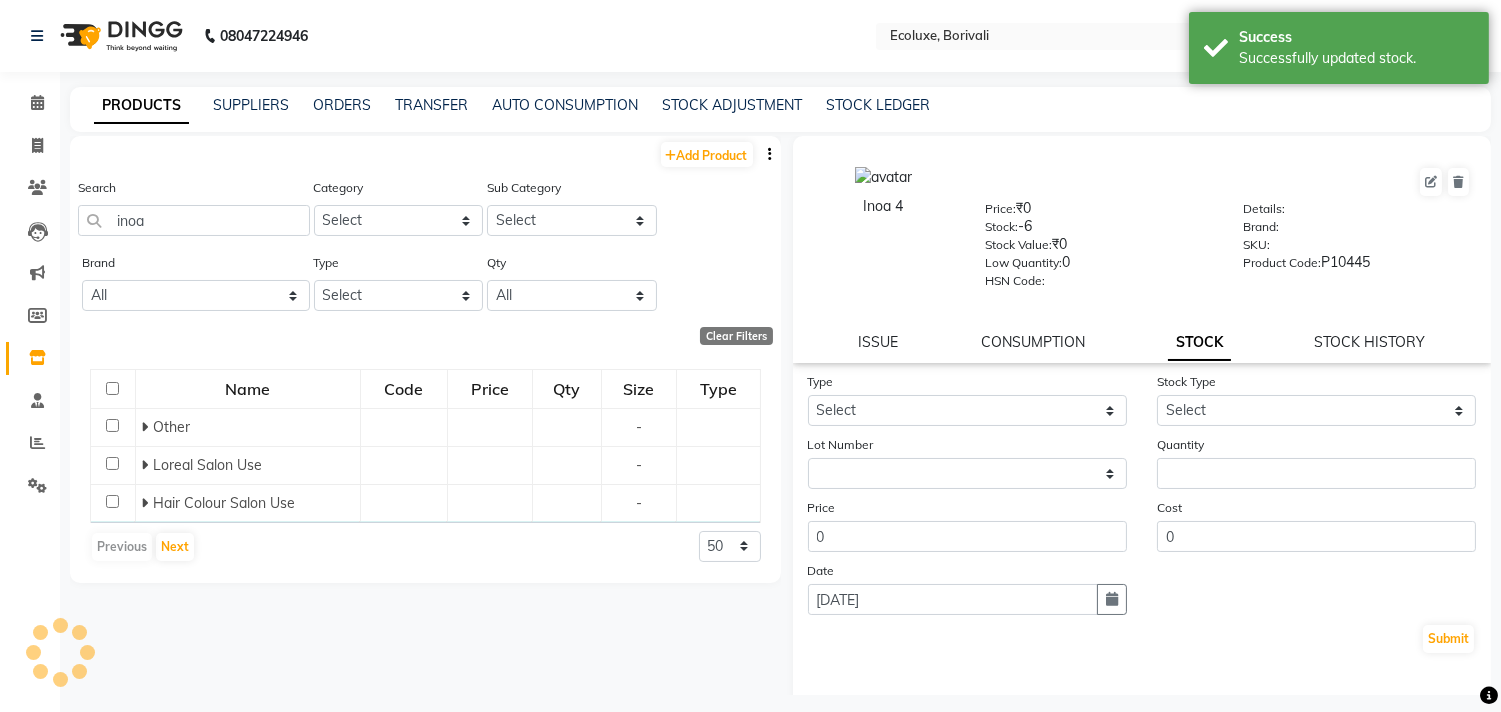 scroll, scrollTop: 0, scrollLeft: 0, axis: both 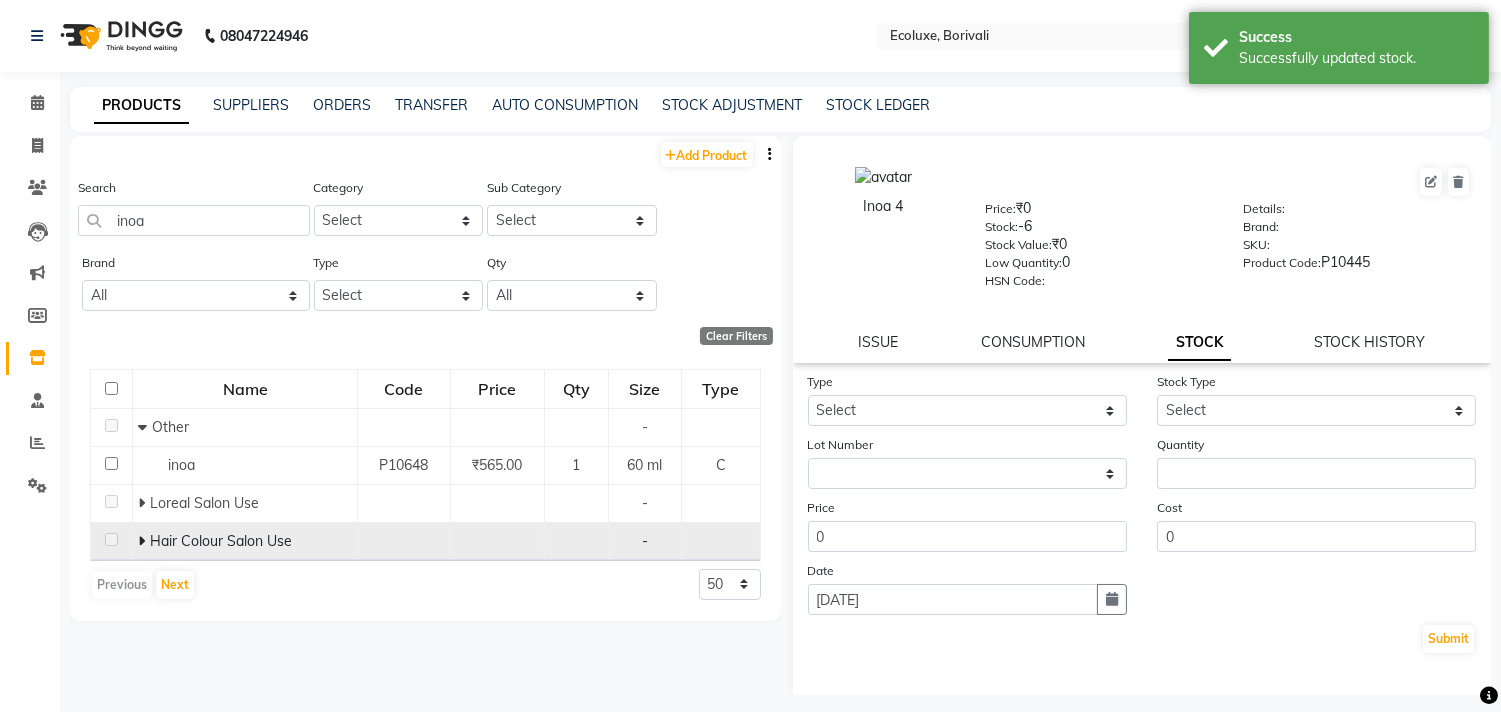 click 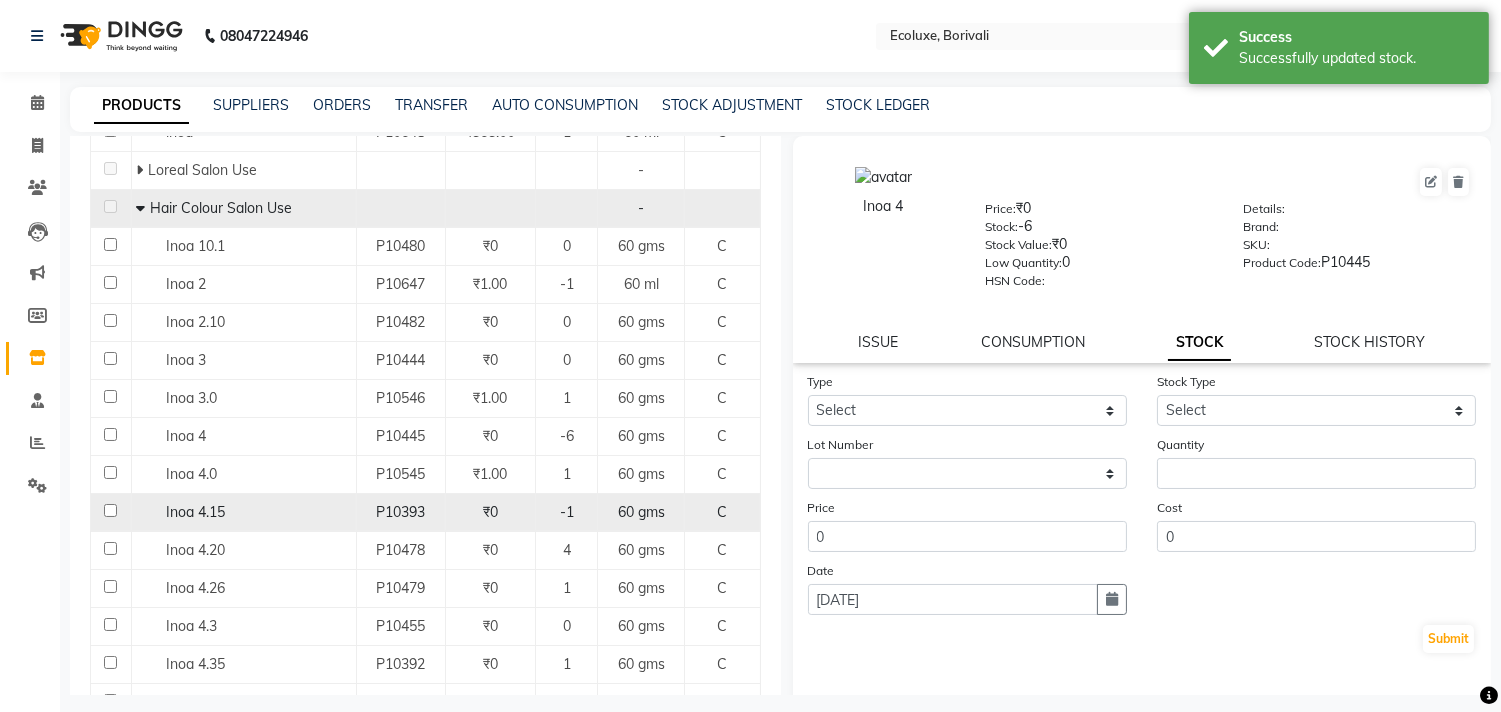 scroll, scrollTop: 444, scrollLeft: 0, axis: vertical 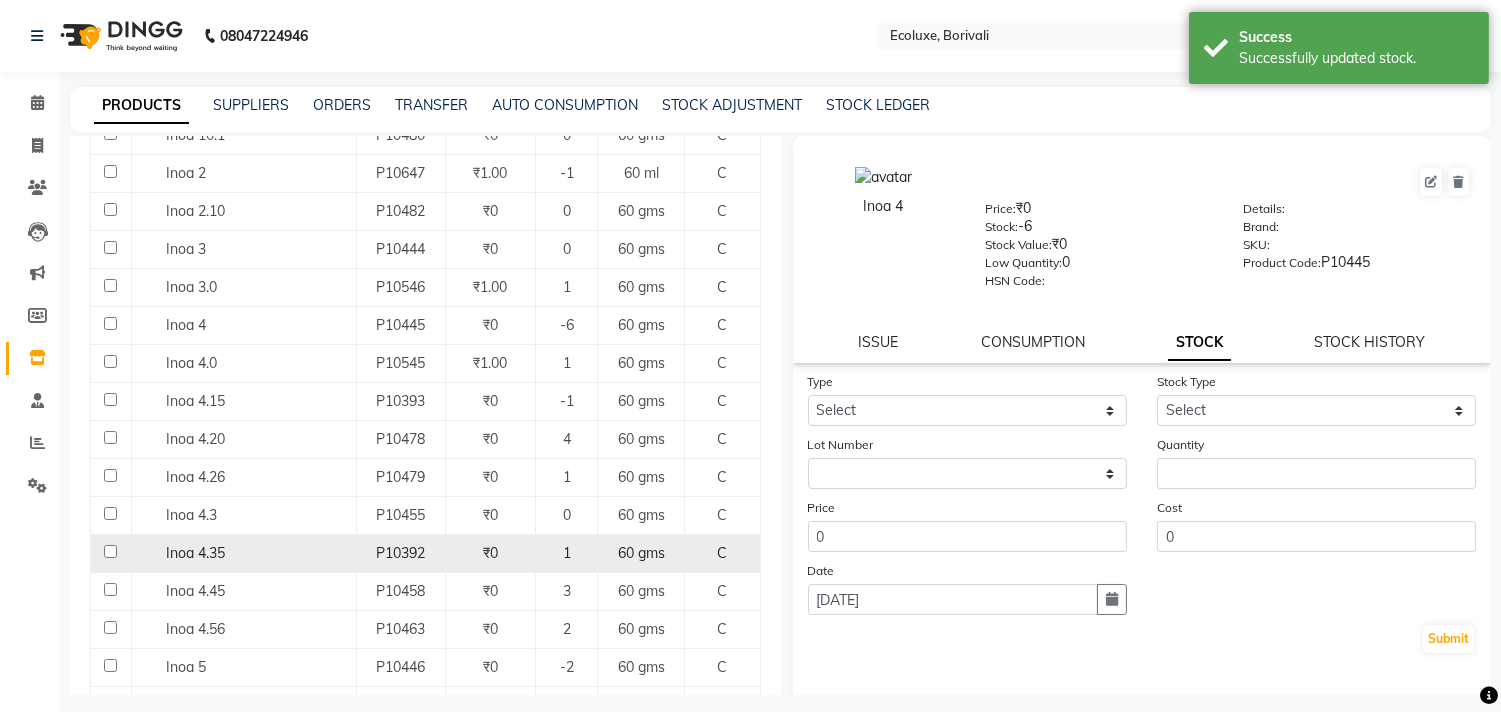 click on "Inoa 4.35" 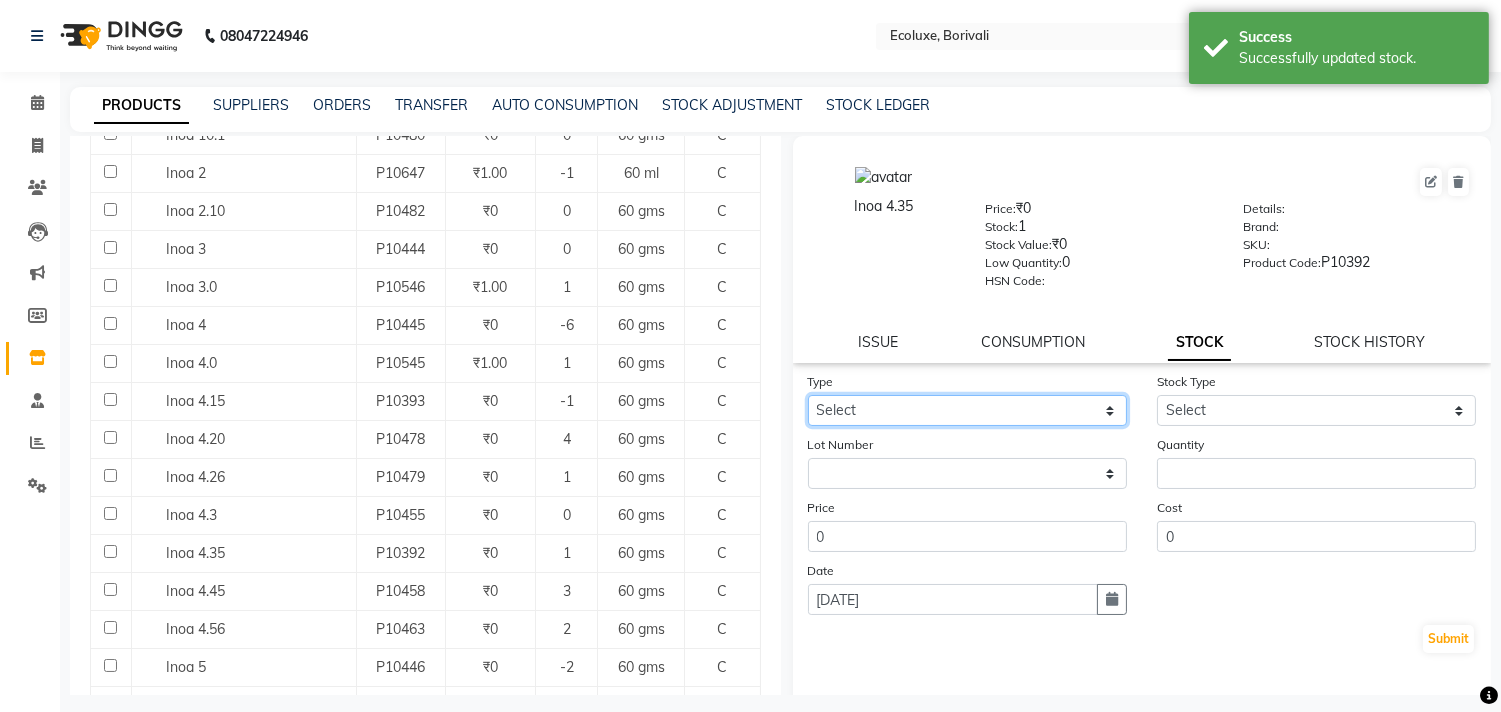 click on "Select In Out" 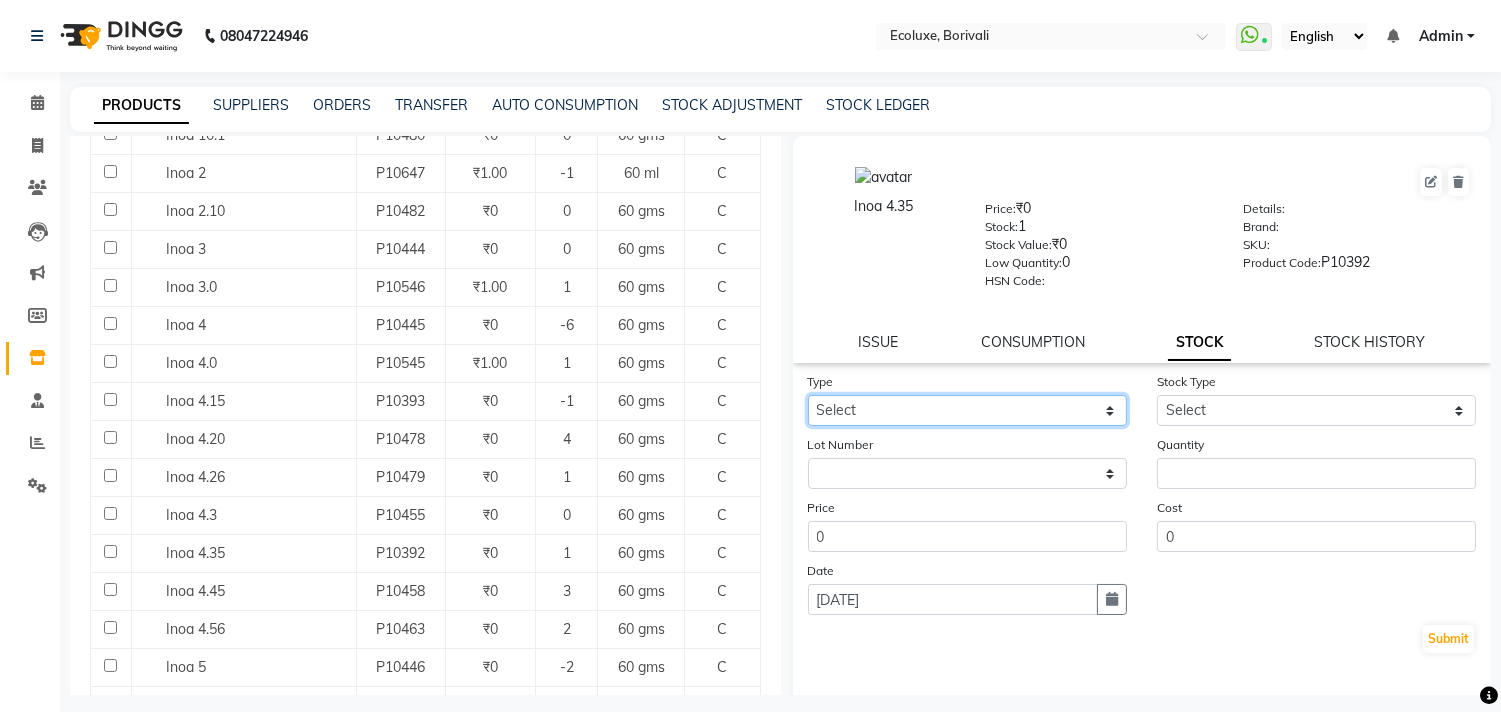 select on "out" 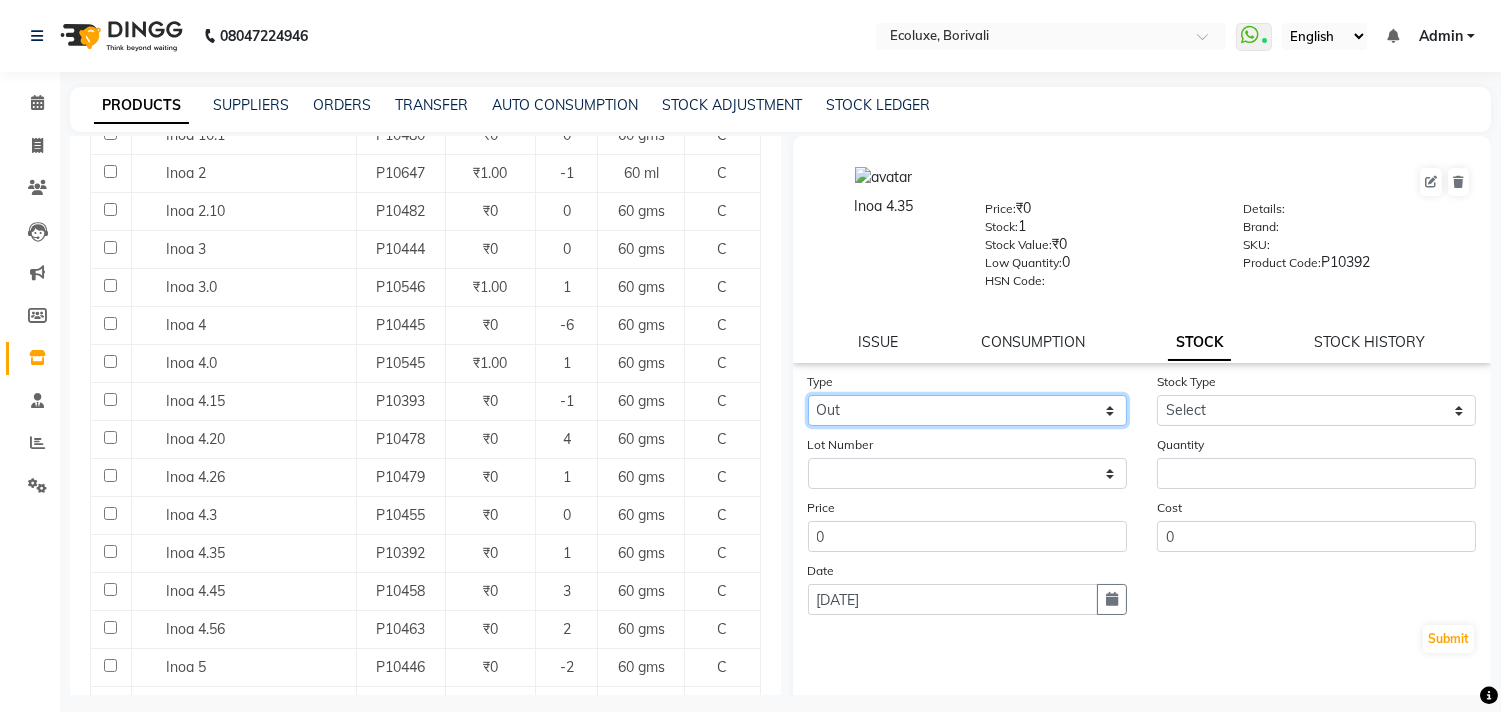 click on "Select In Out" 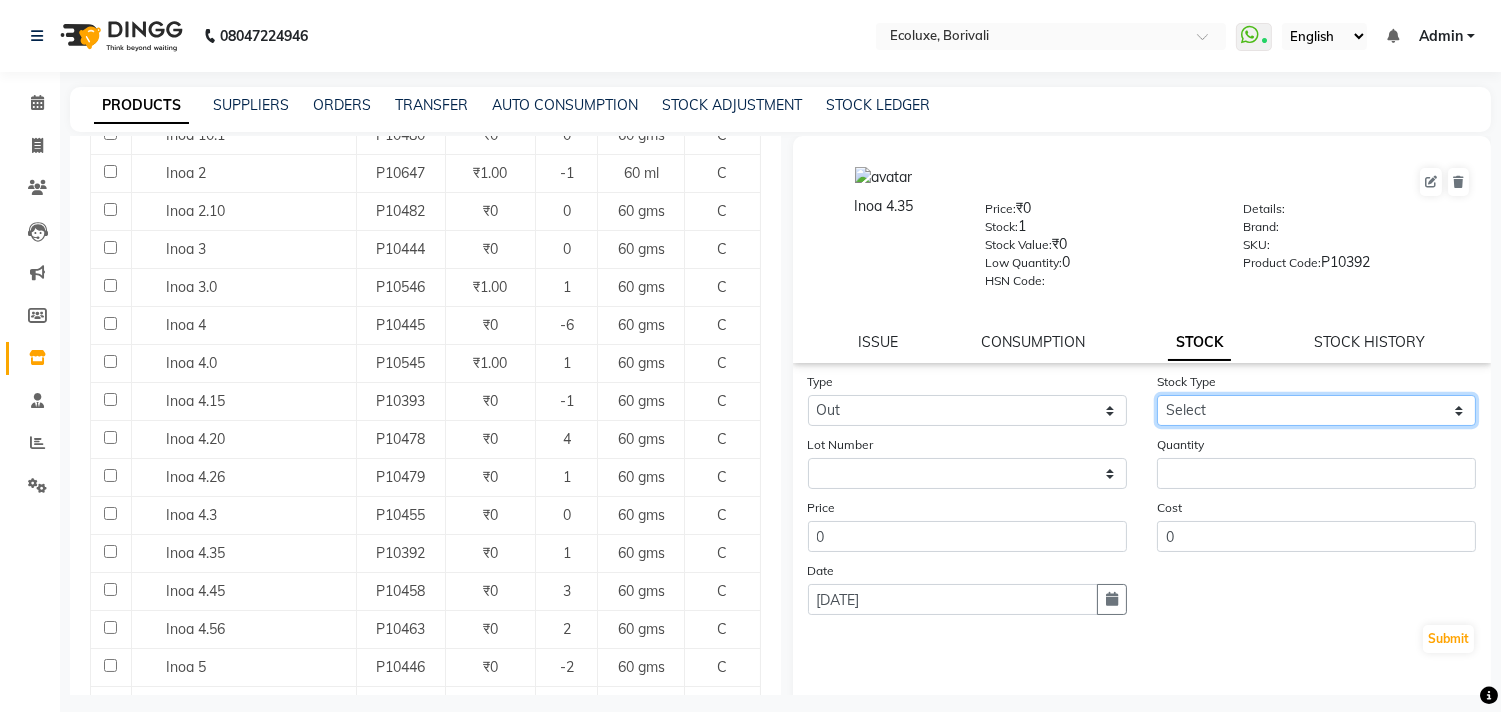 click on "Select Internal Use Damaged Expired Adjustment Return Other" 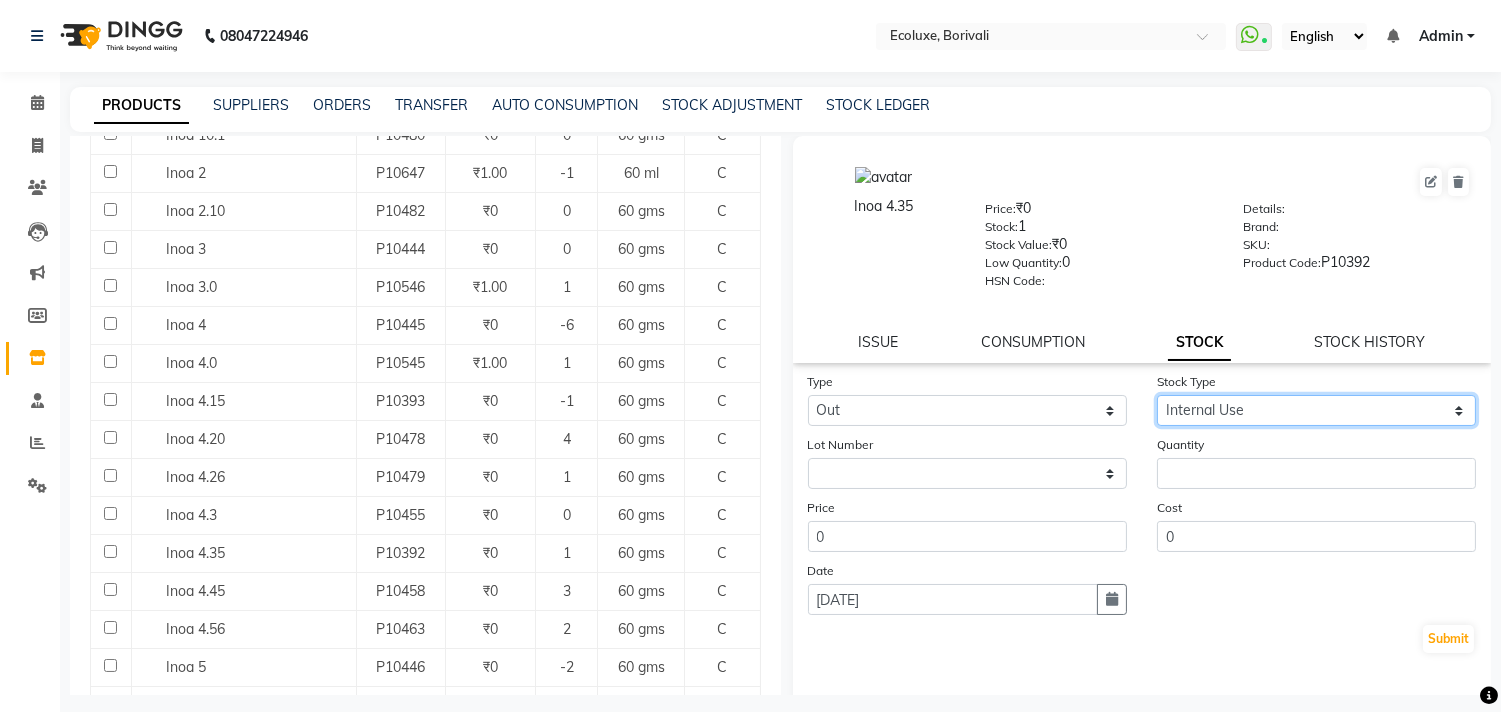 click on "Select Internal Use Damaged Expired Adjustment Return Other" 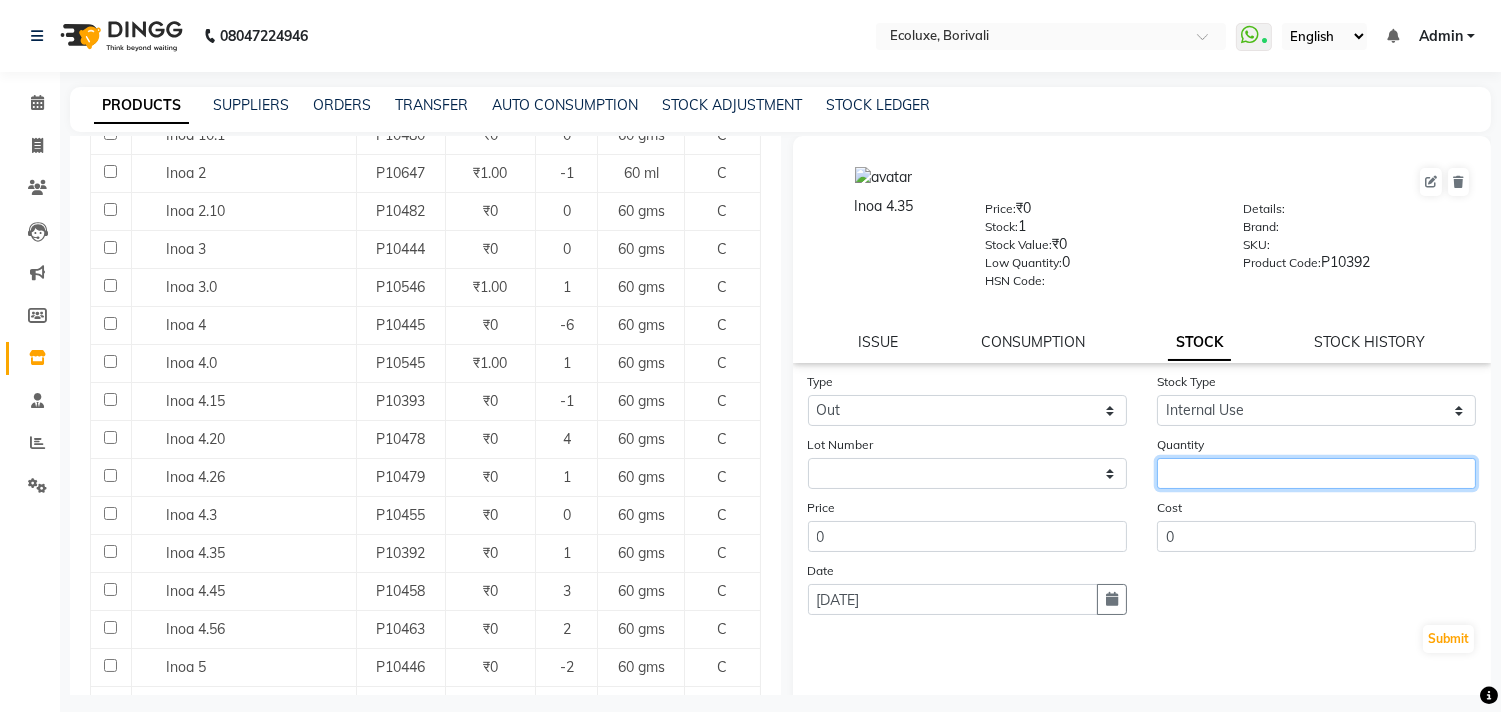 click 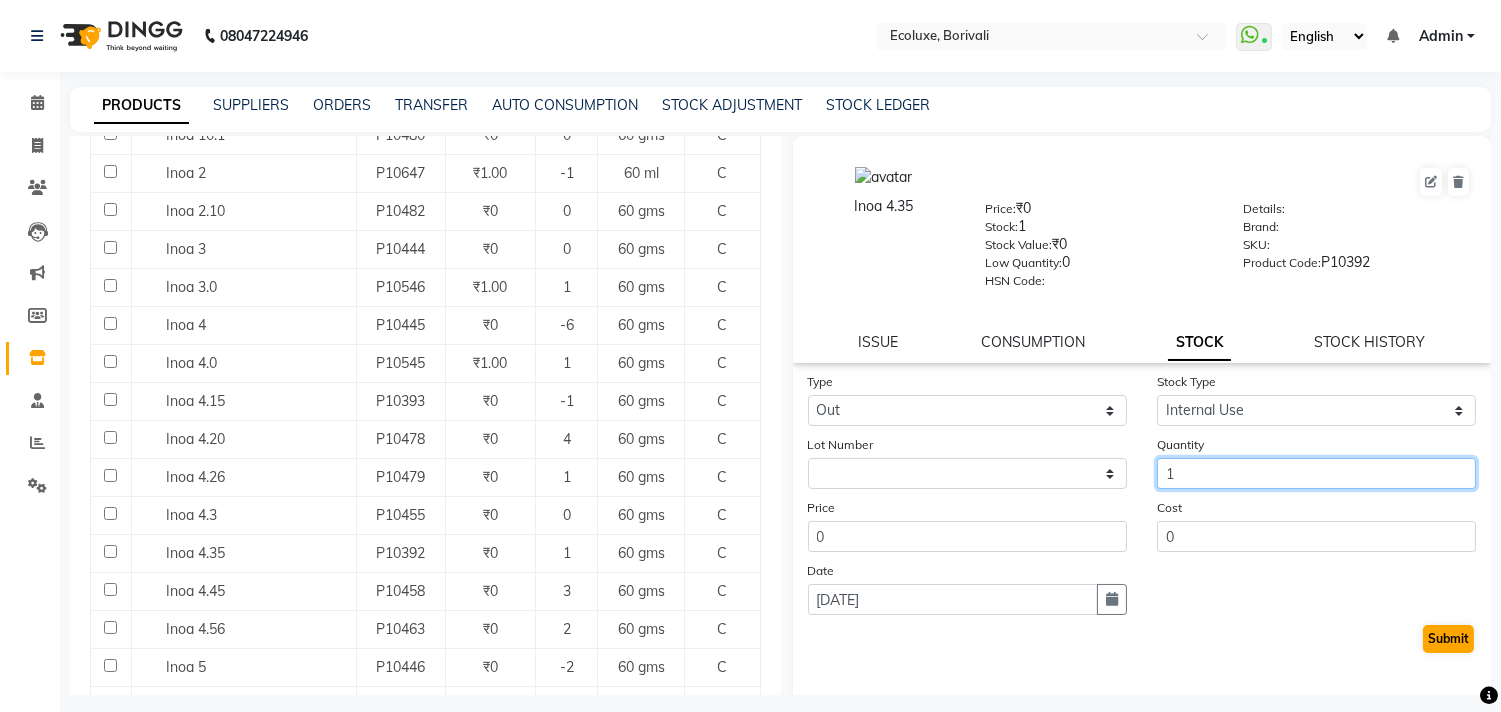 type on "1" 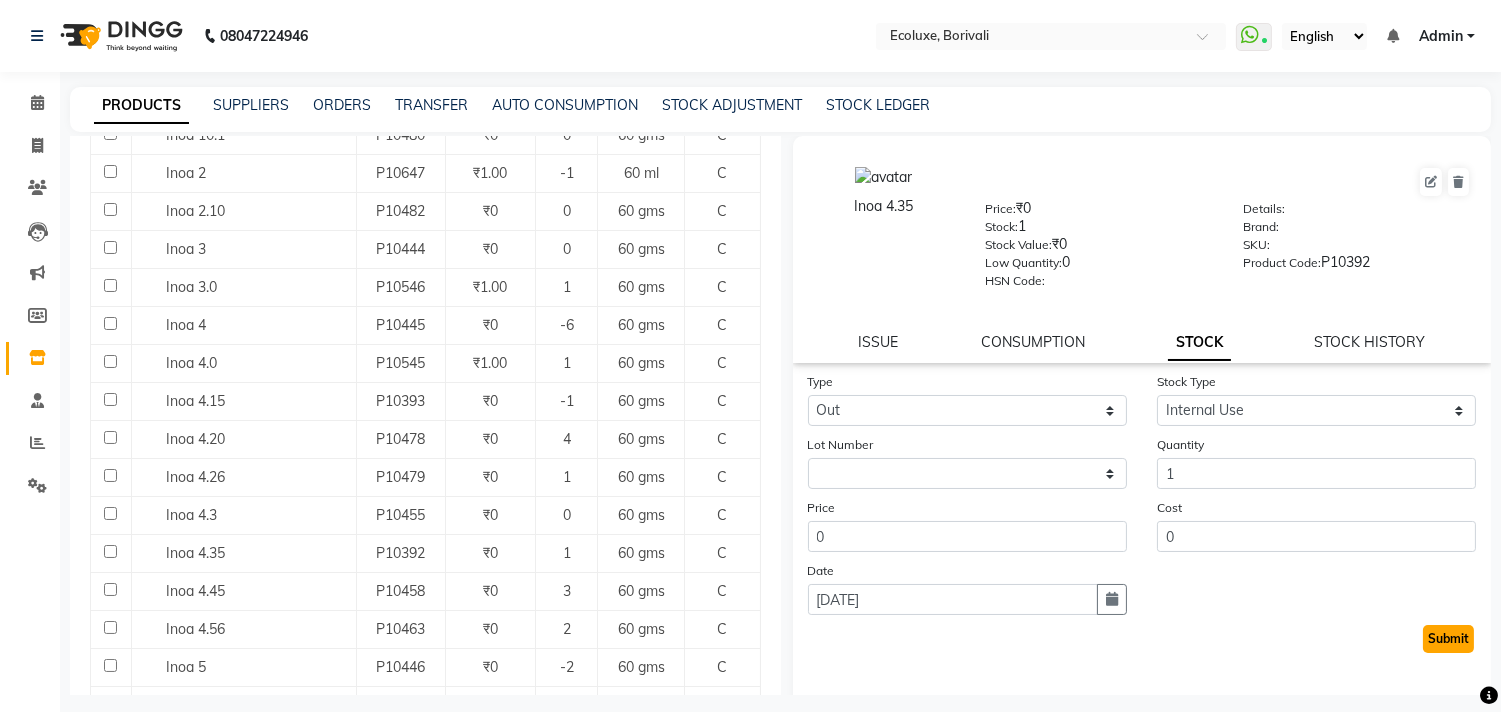 click on "Submit" 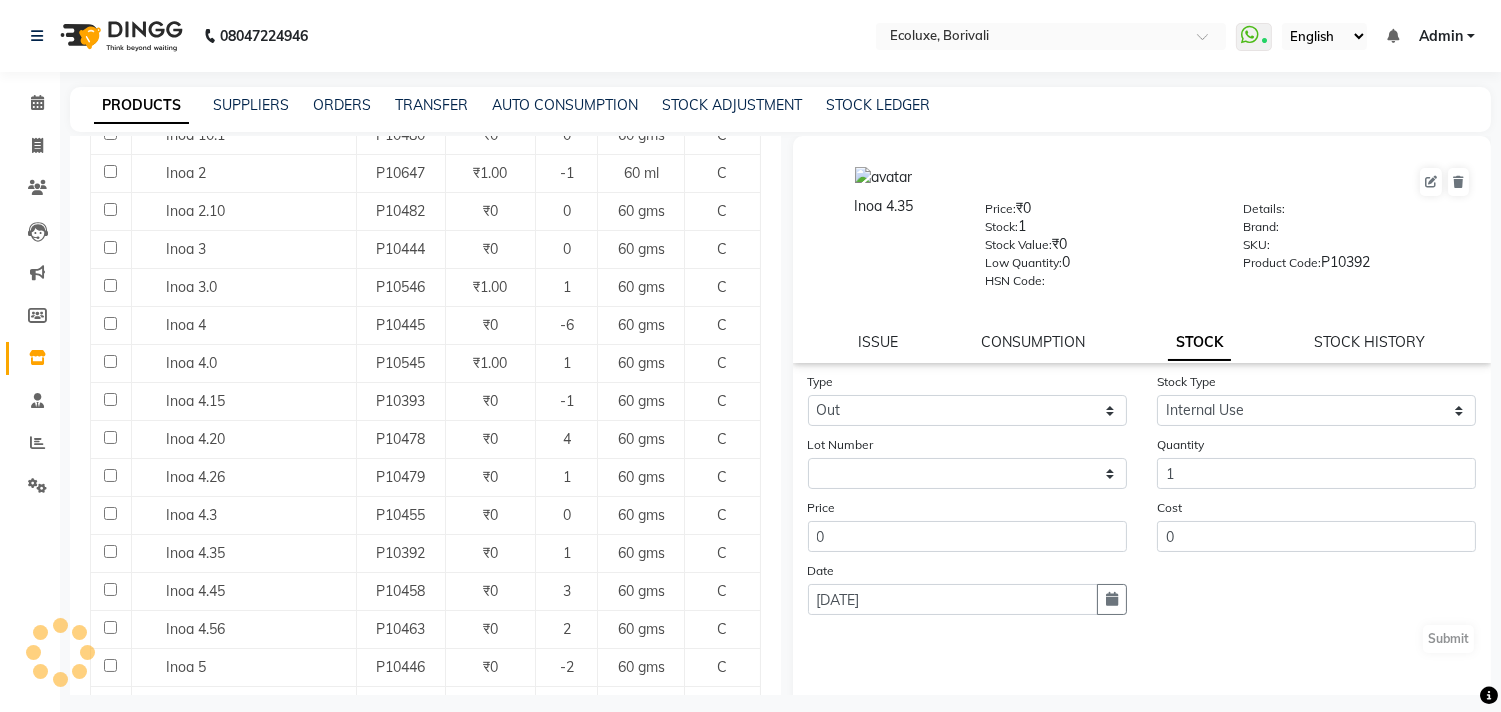 select 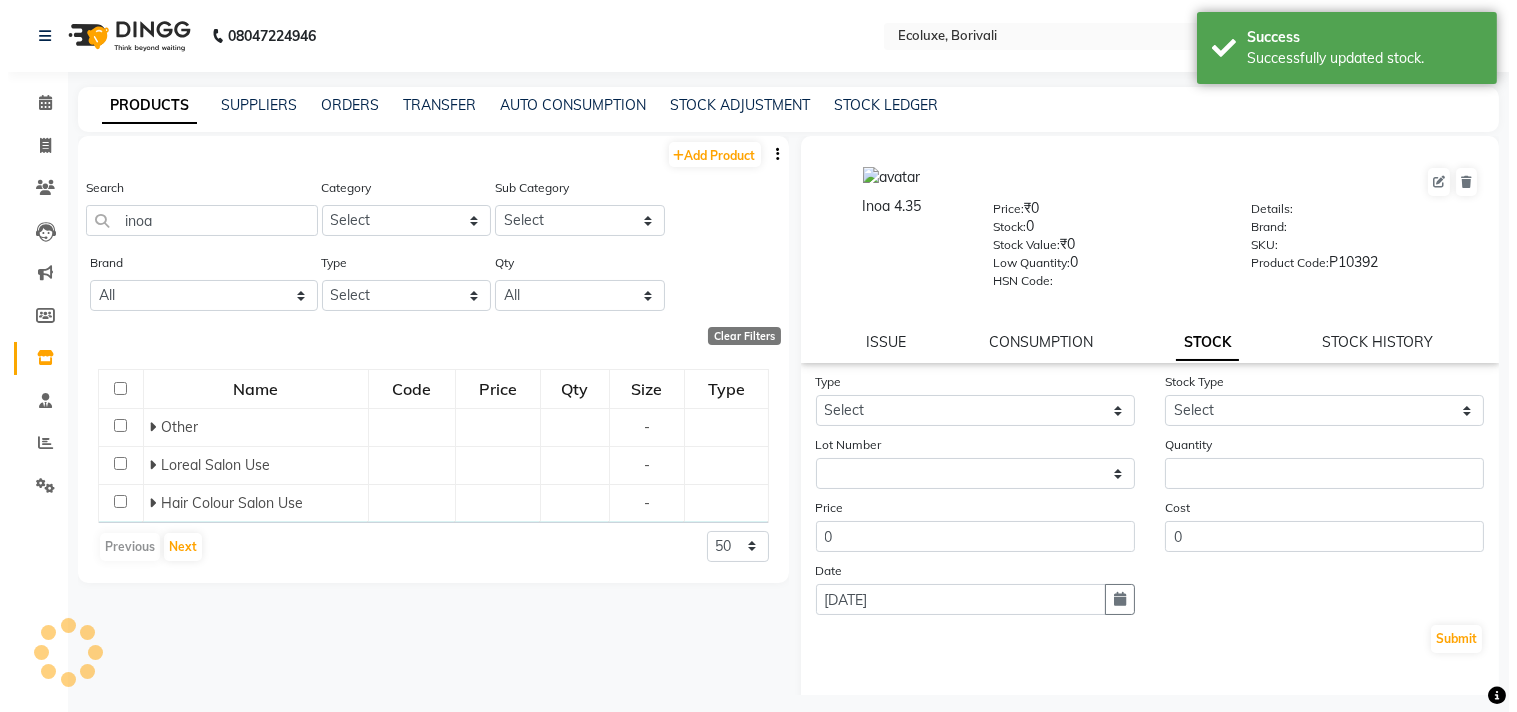 scroll, scrollTop: 0, scrollLeft: 0, axis: both 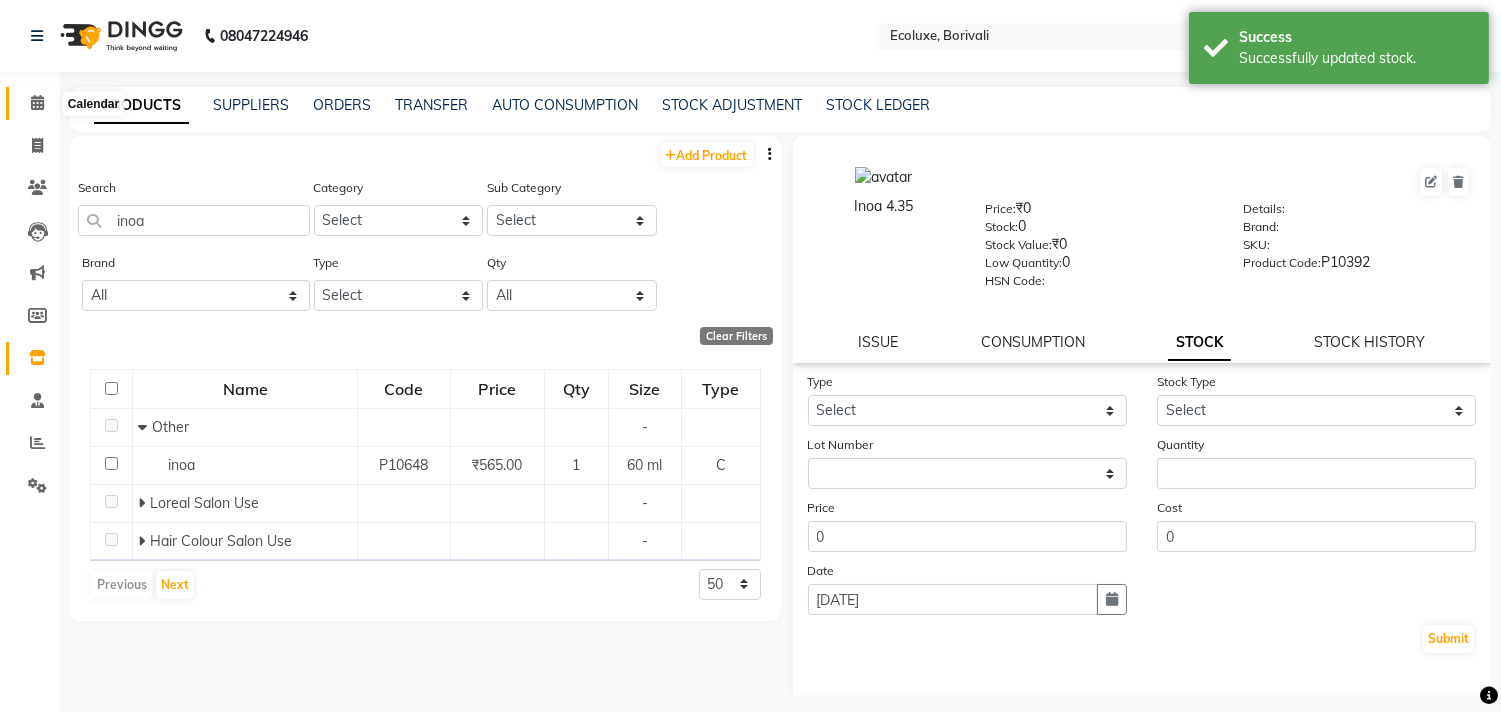 click 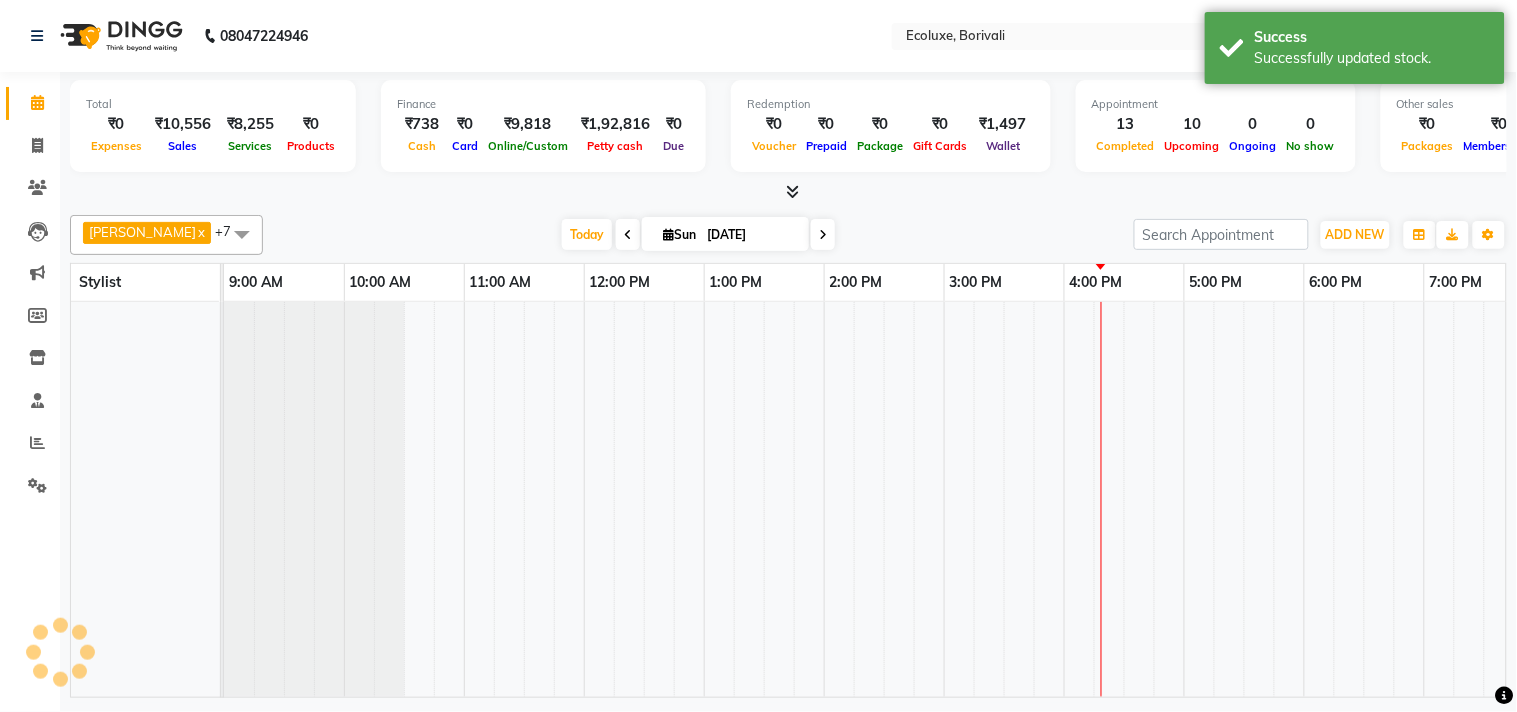 scroll, scrollTop: 0, scrollLeft: 0, axis: both 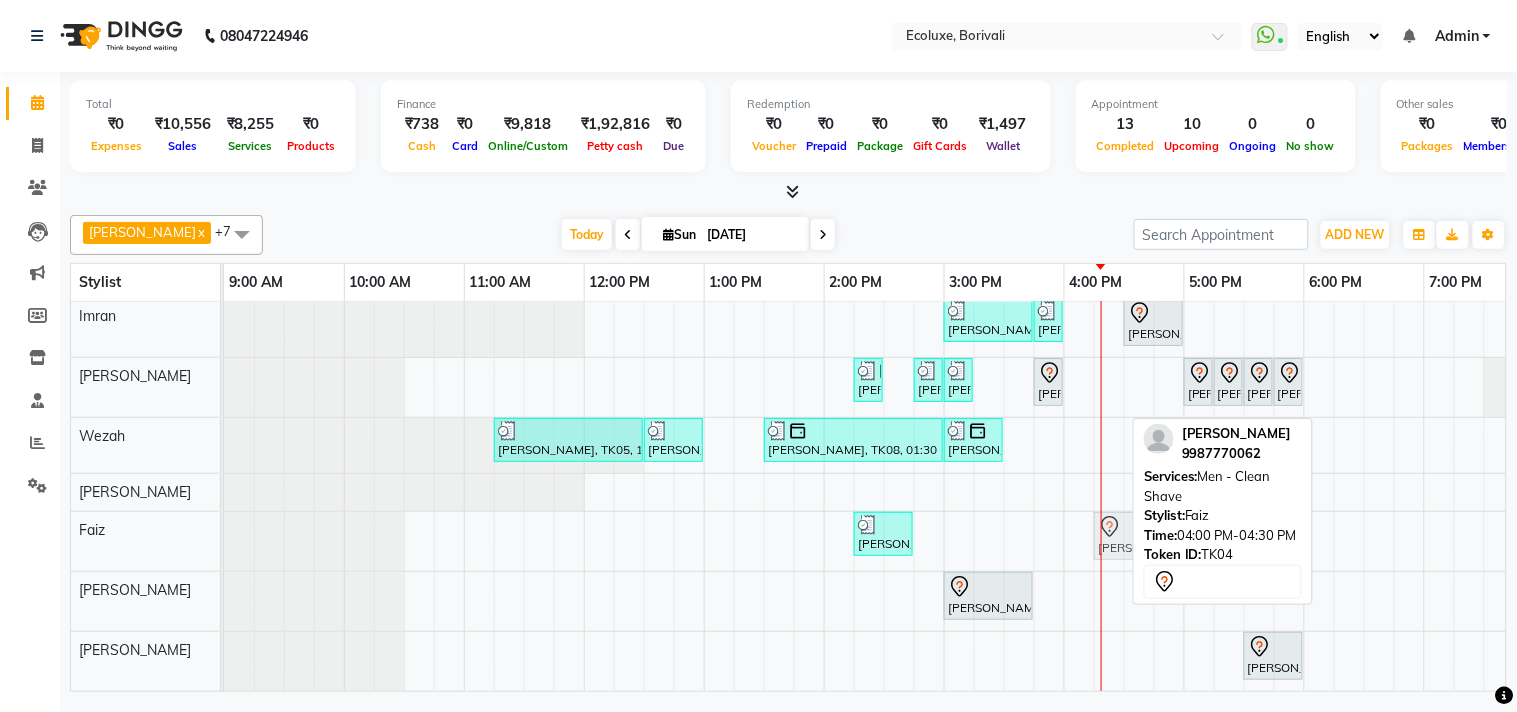 drag, startPoint x: 1084, startPoint y: 523, endPoint x: 1118, endPoint y: 520, distance: 34.132095 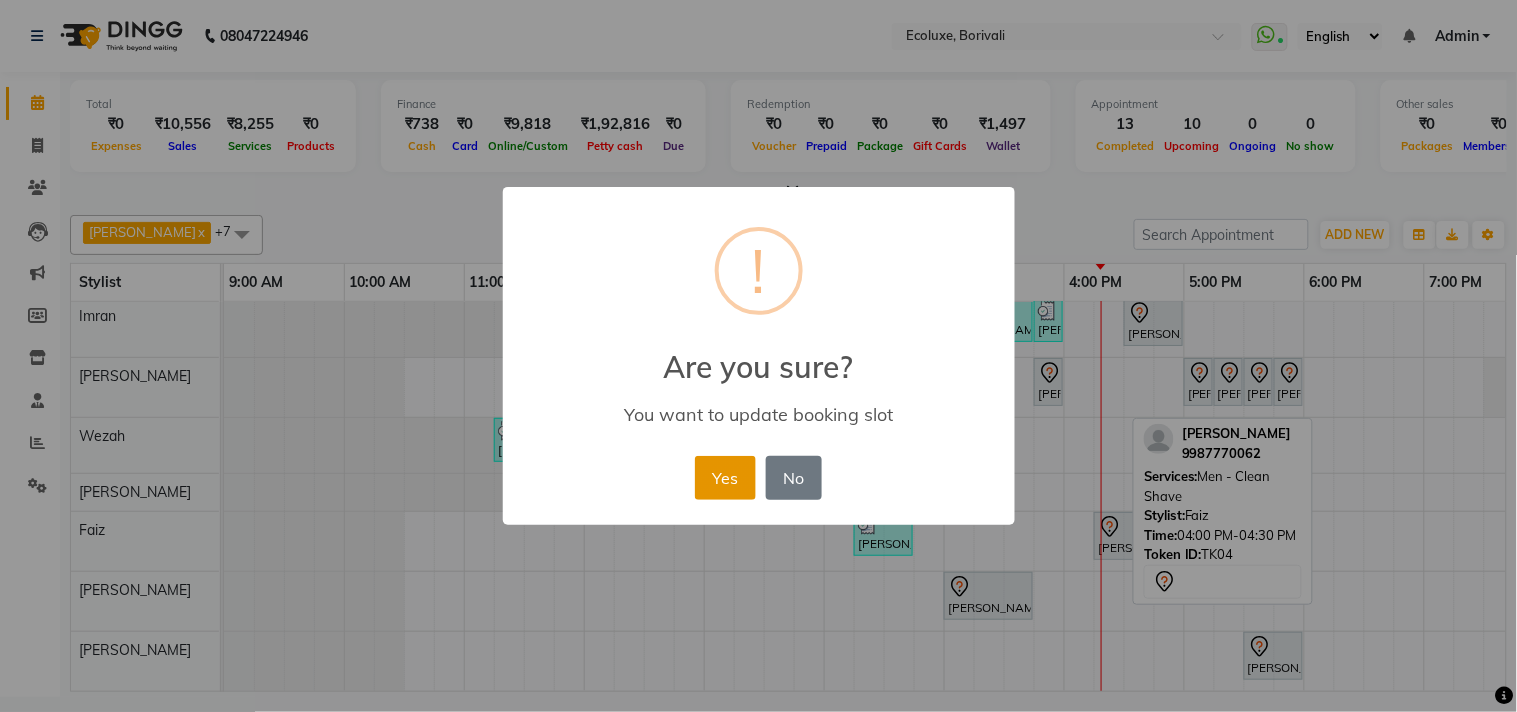 click on "Yes" at bounding box center [725, 478] 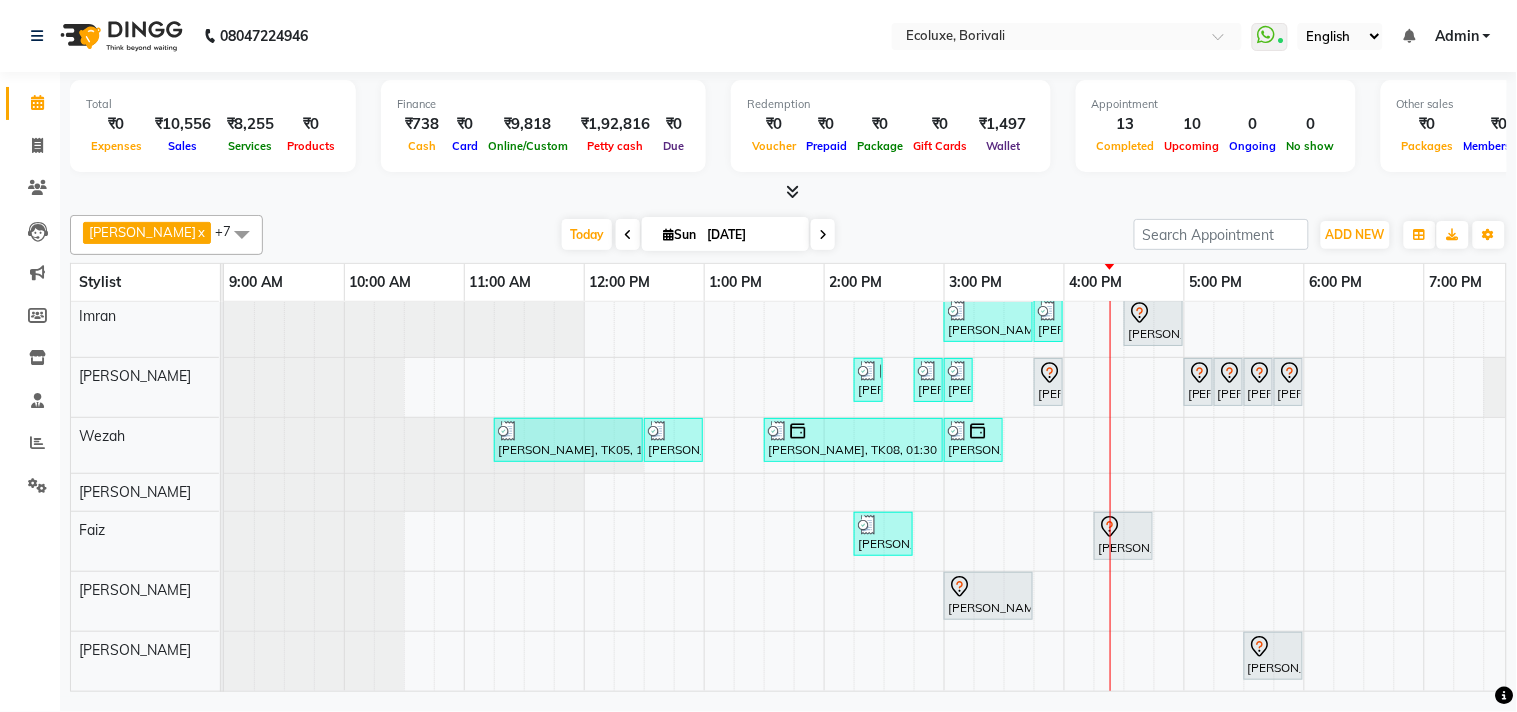 scroll, scrollTop: 0, scrollLeft: 0, axis: both 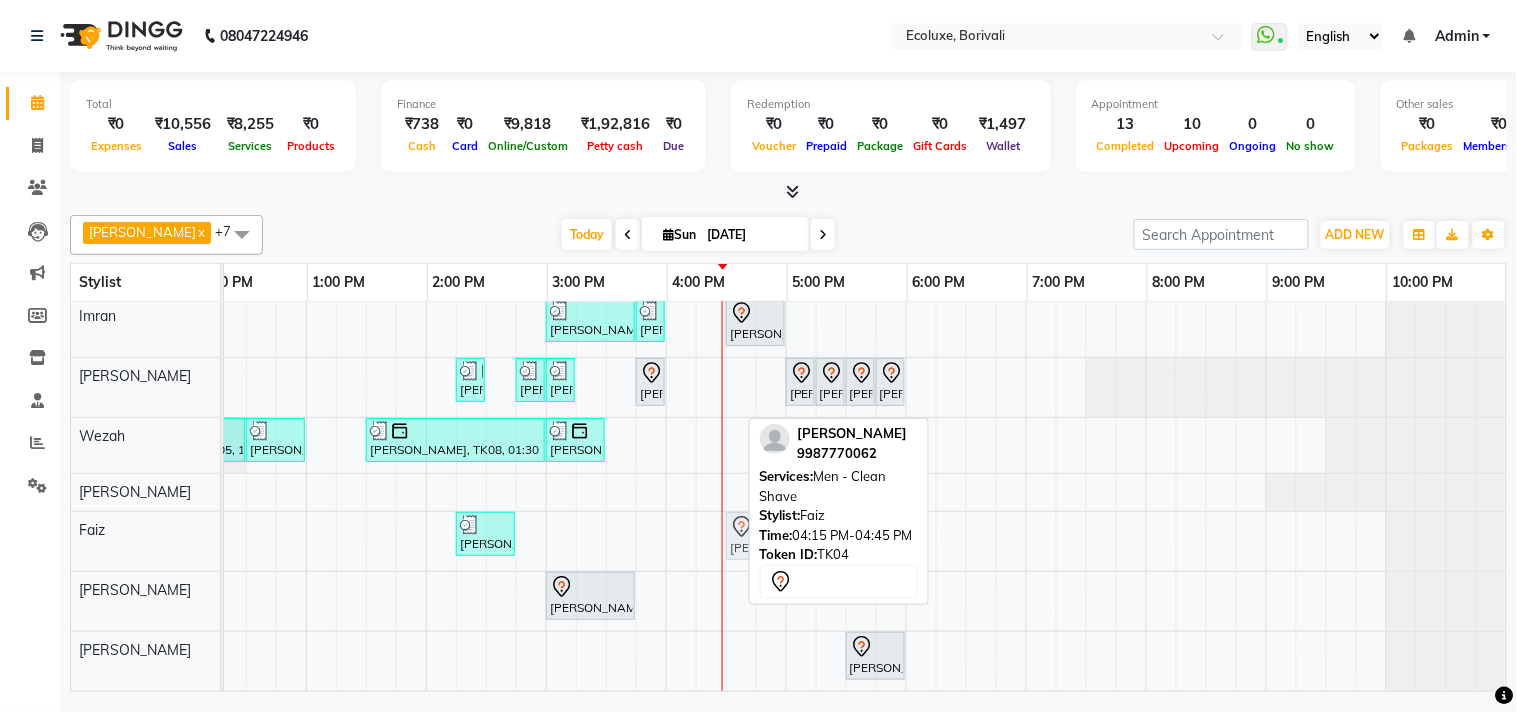 drag, startPoint x: 710, startPoint y: 510, endPoint x: 728, endPoint y: 515, distance: 18.681541 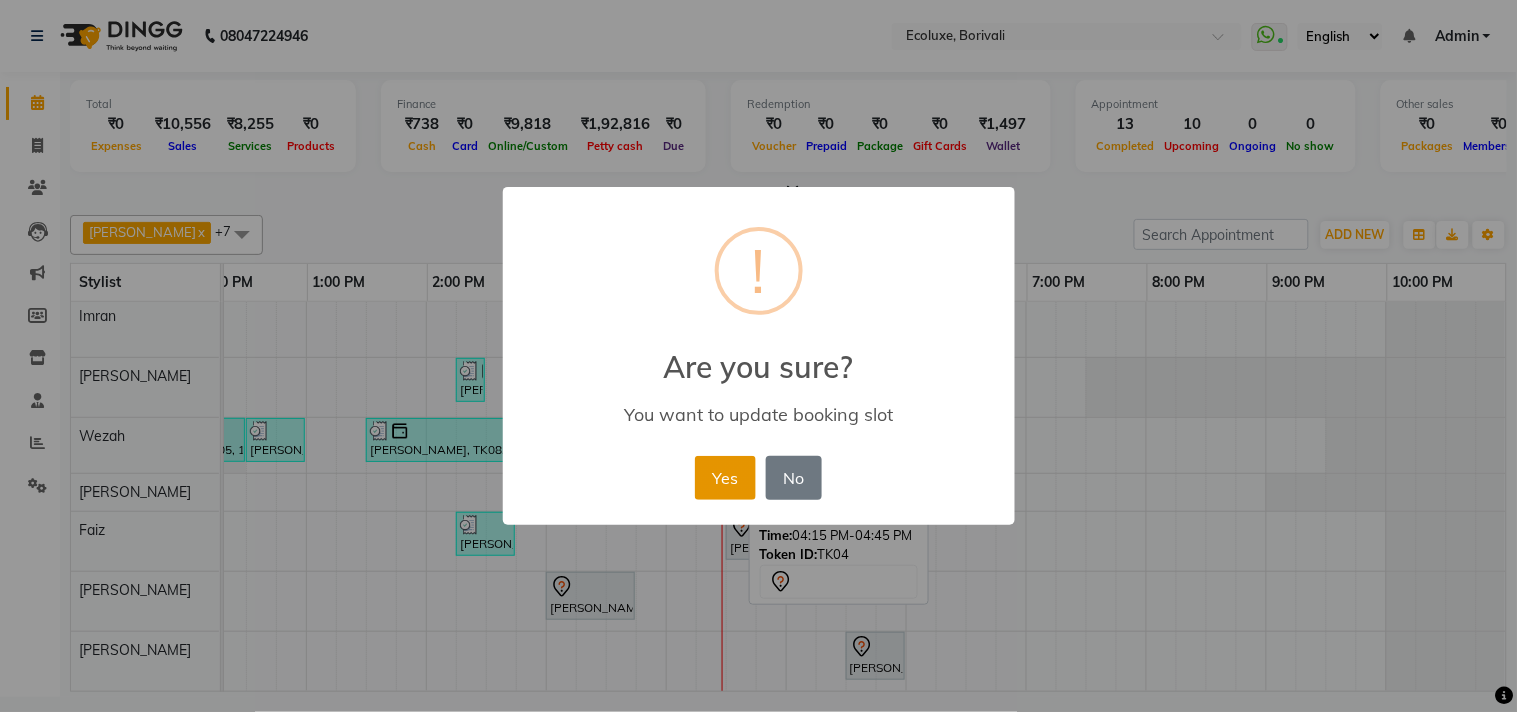 click on "Yes" at bounding box center [725, 478] 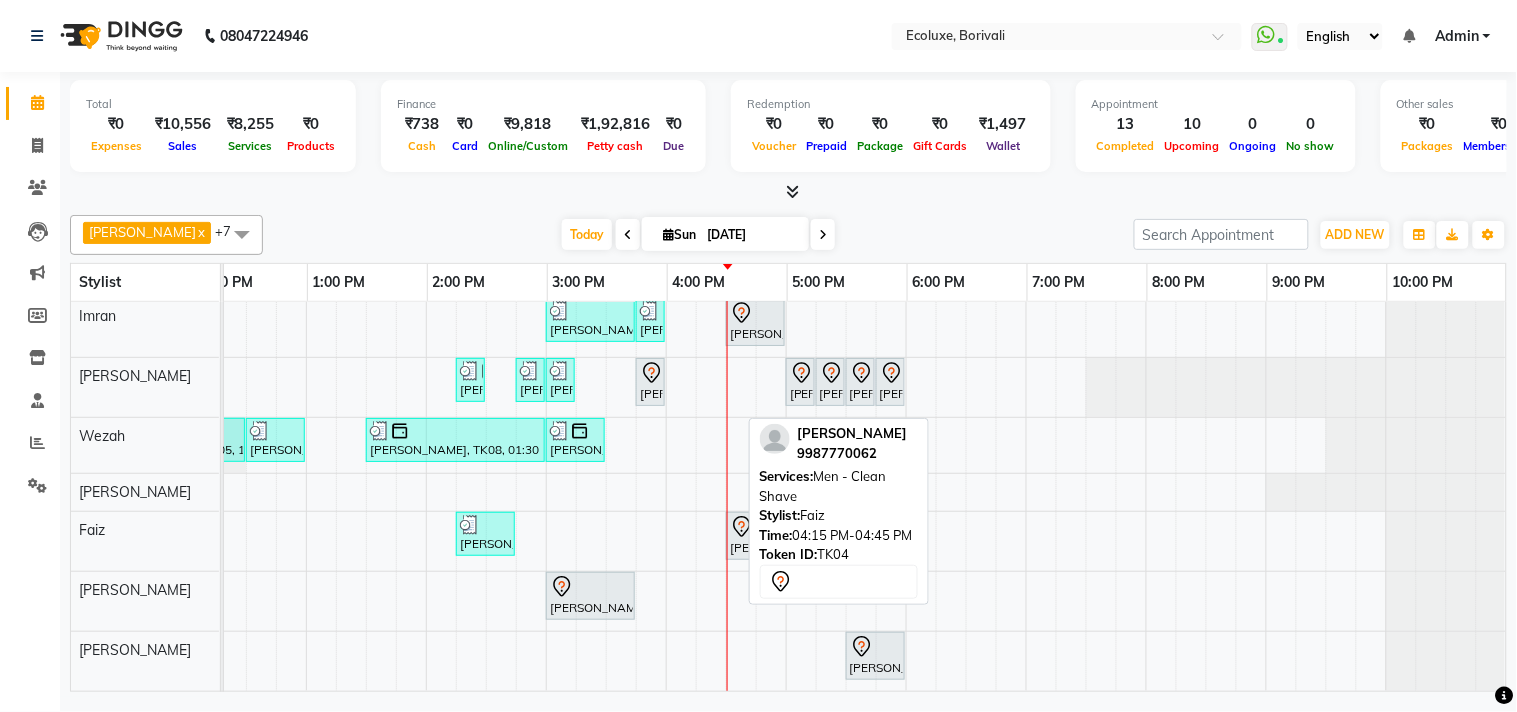 scroll, scrollTop: 2, scrollLeft: 414, axis: both 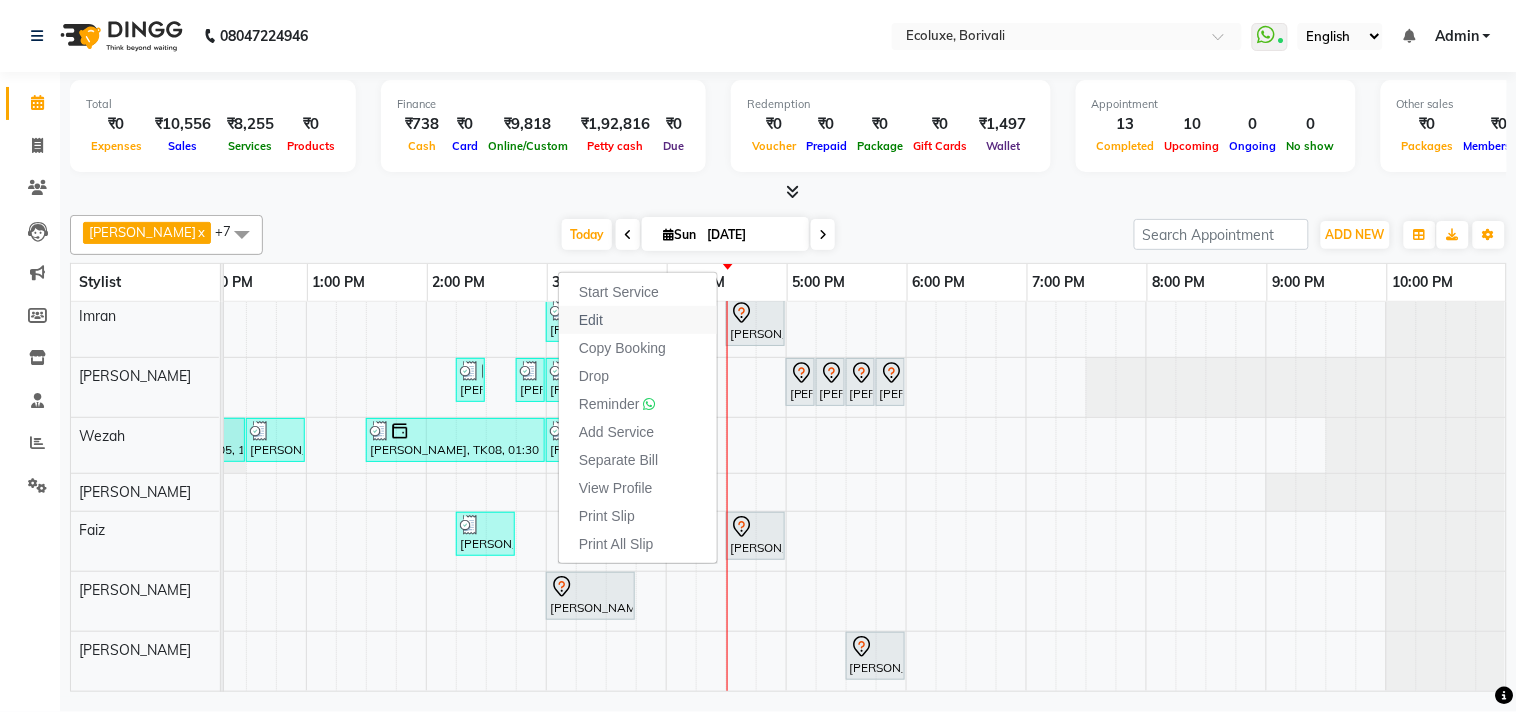 click on "Edit" at bounding box center [591, 320] 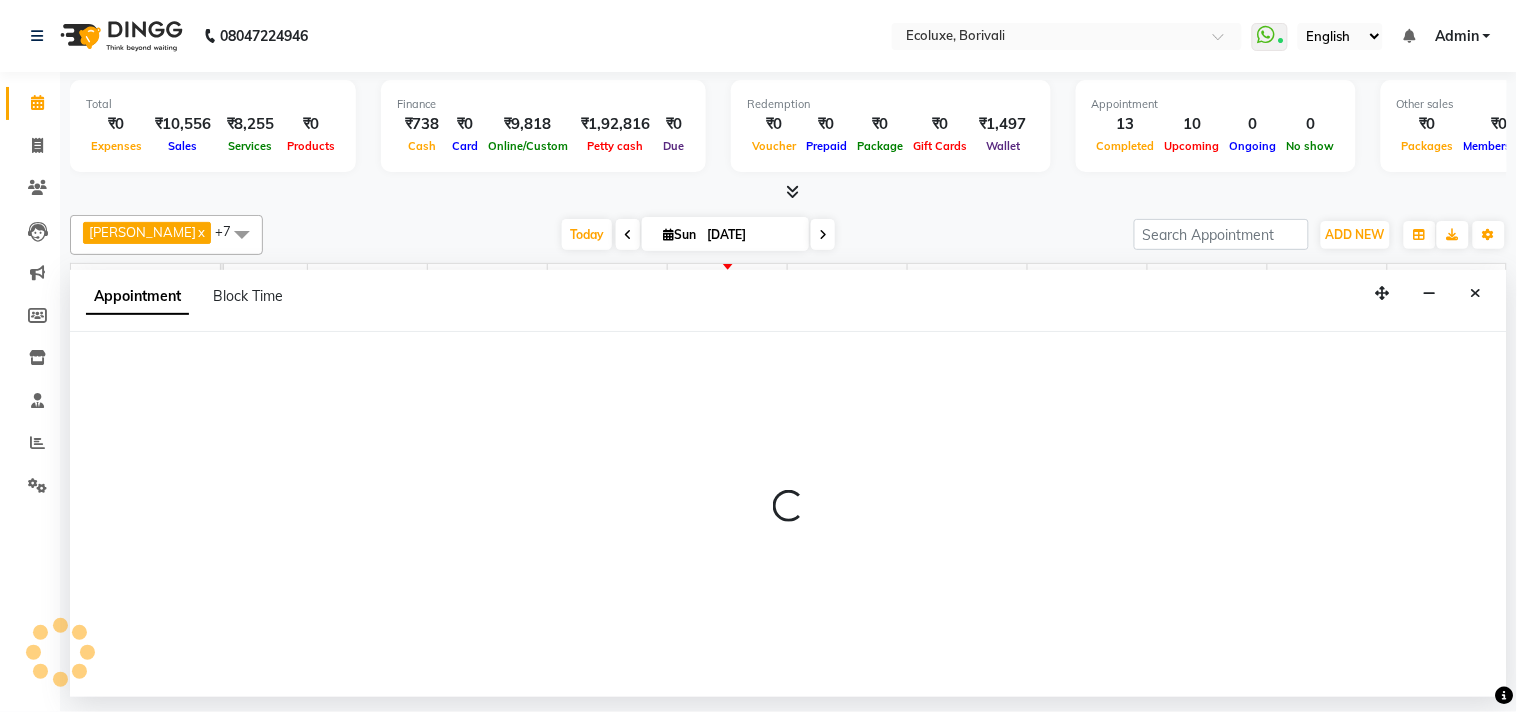 select on "tentative" 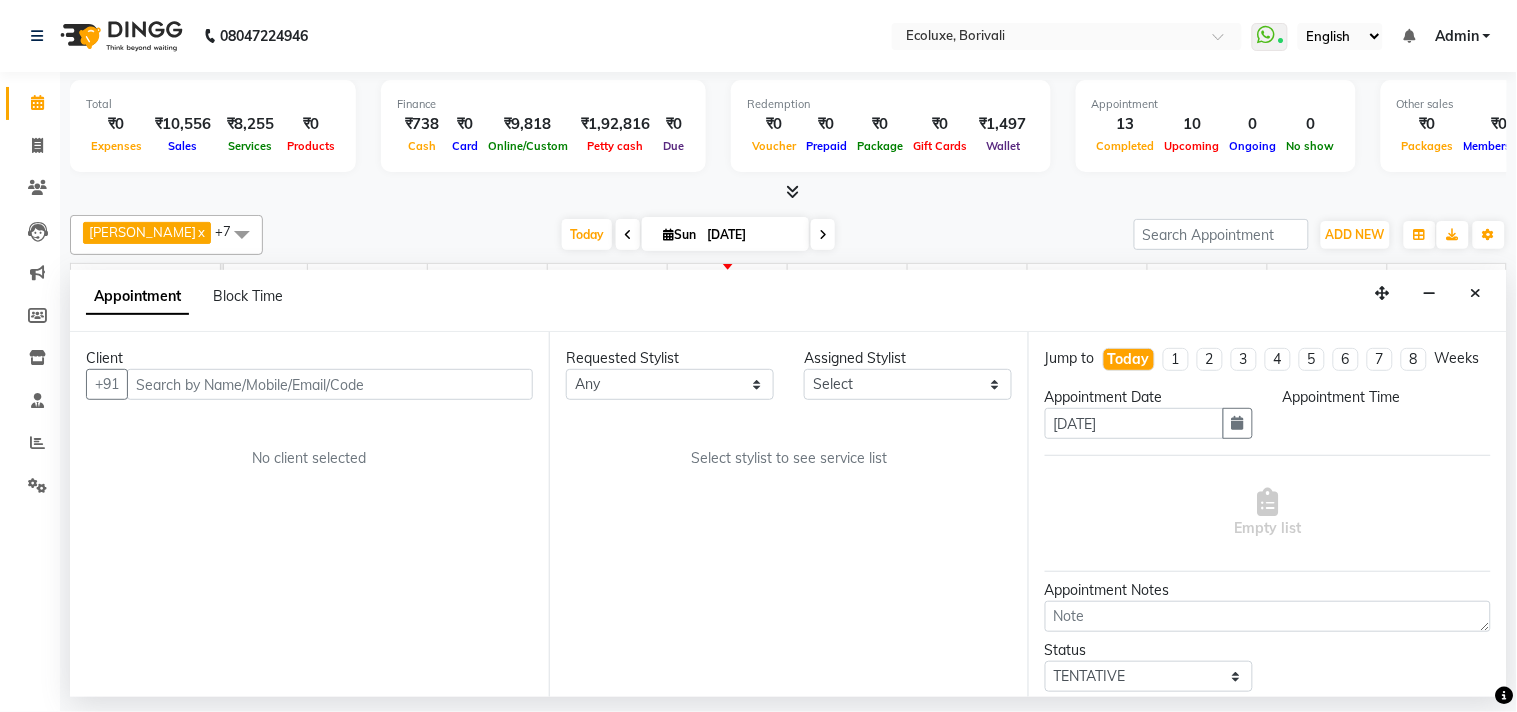 scroll, scrollTop: 0, scrollLeft: 0, axis: both 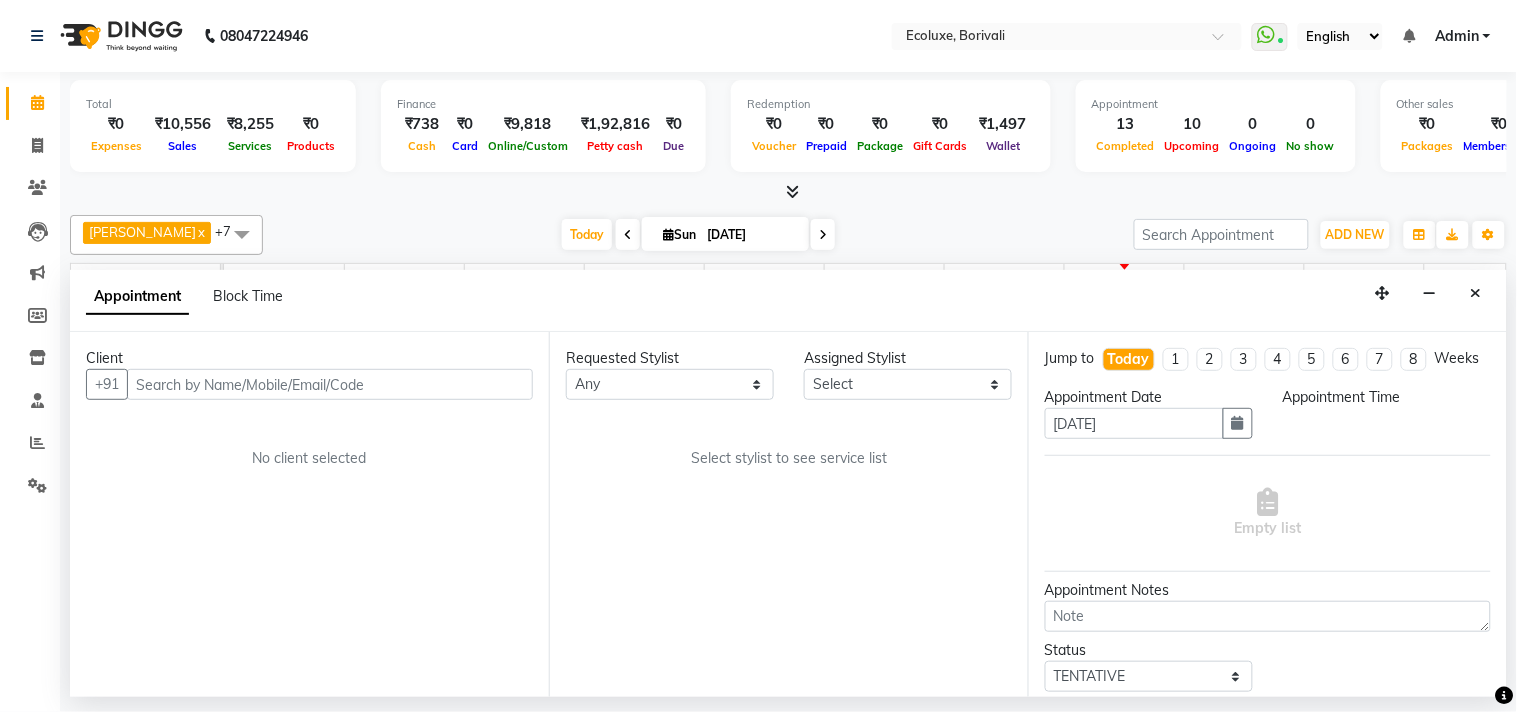 select on "36344" 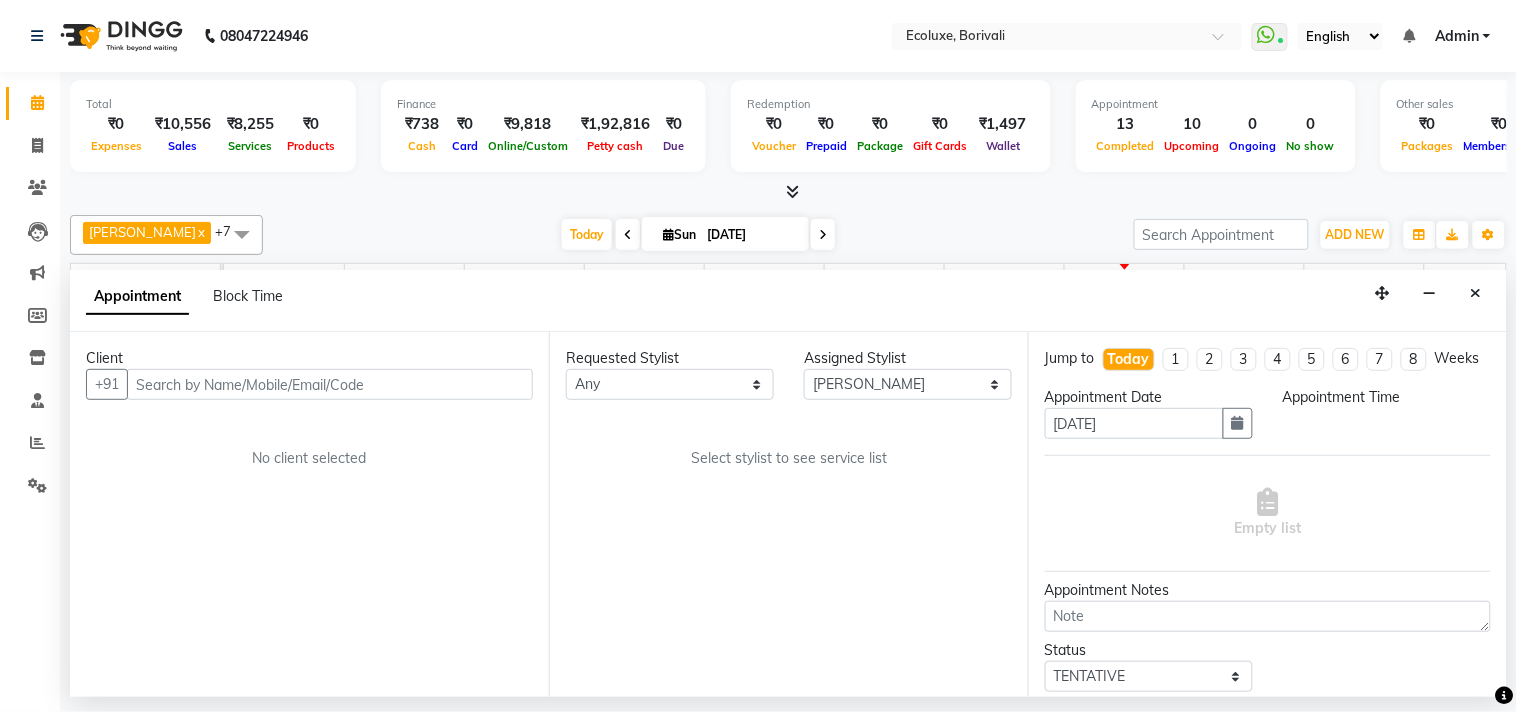 select on "900" 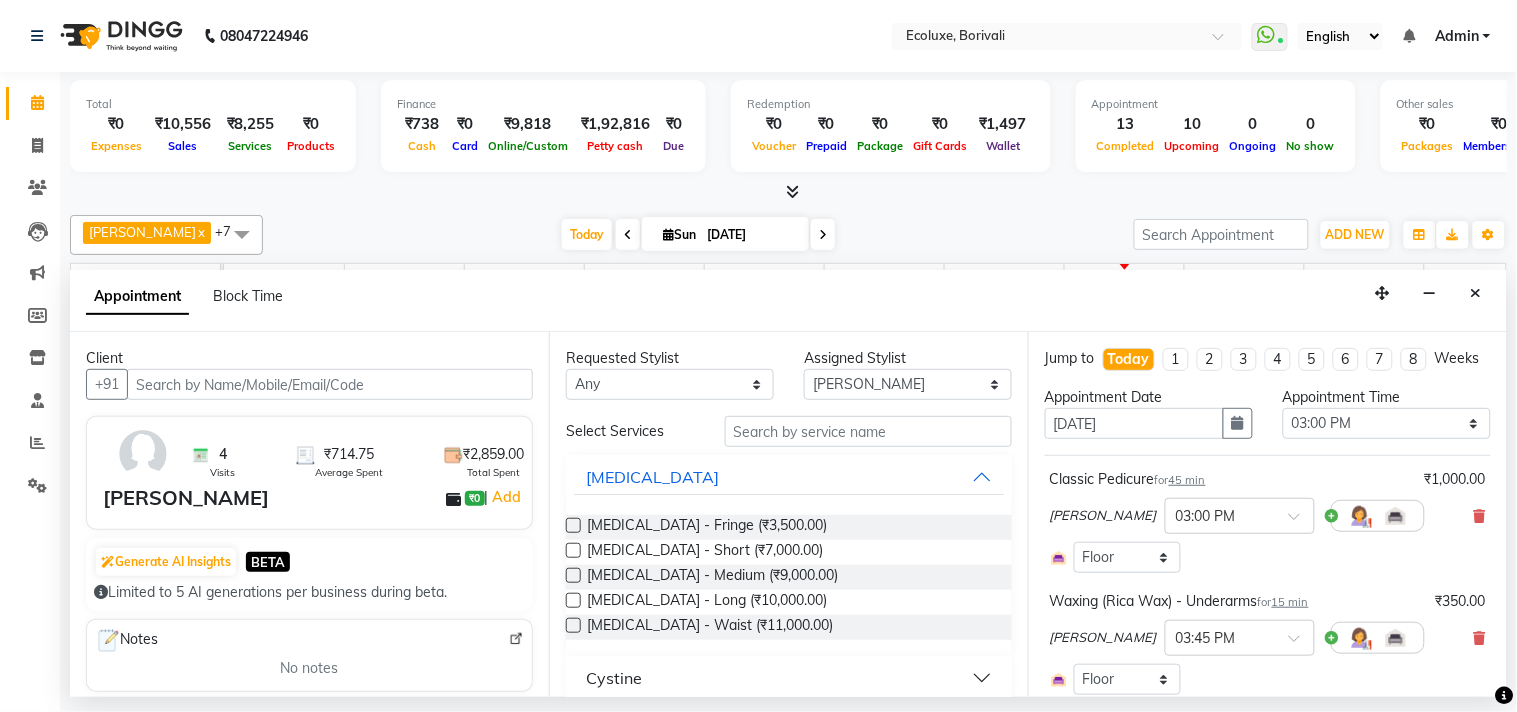 scroll, scrollTop: 0, scrollLeft: 397, axis: horizontal 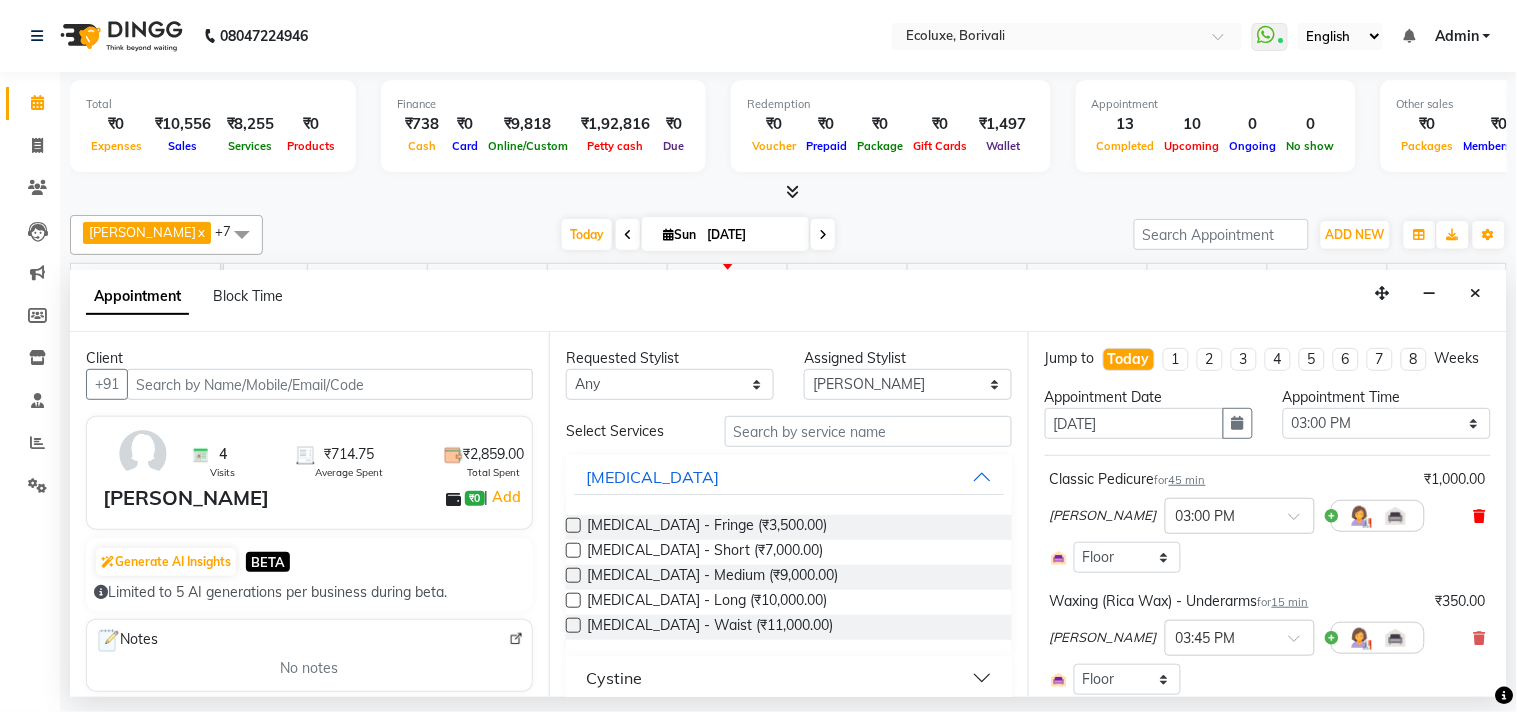 click at bounding box center (1480, 516) 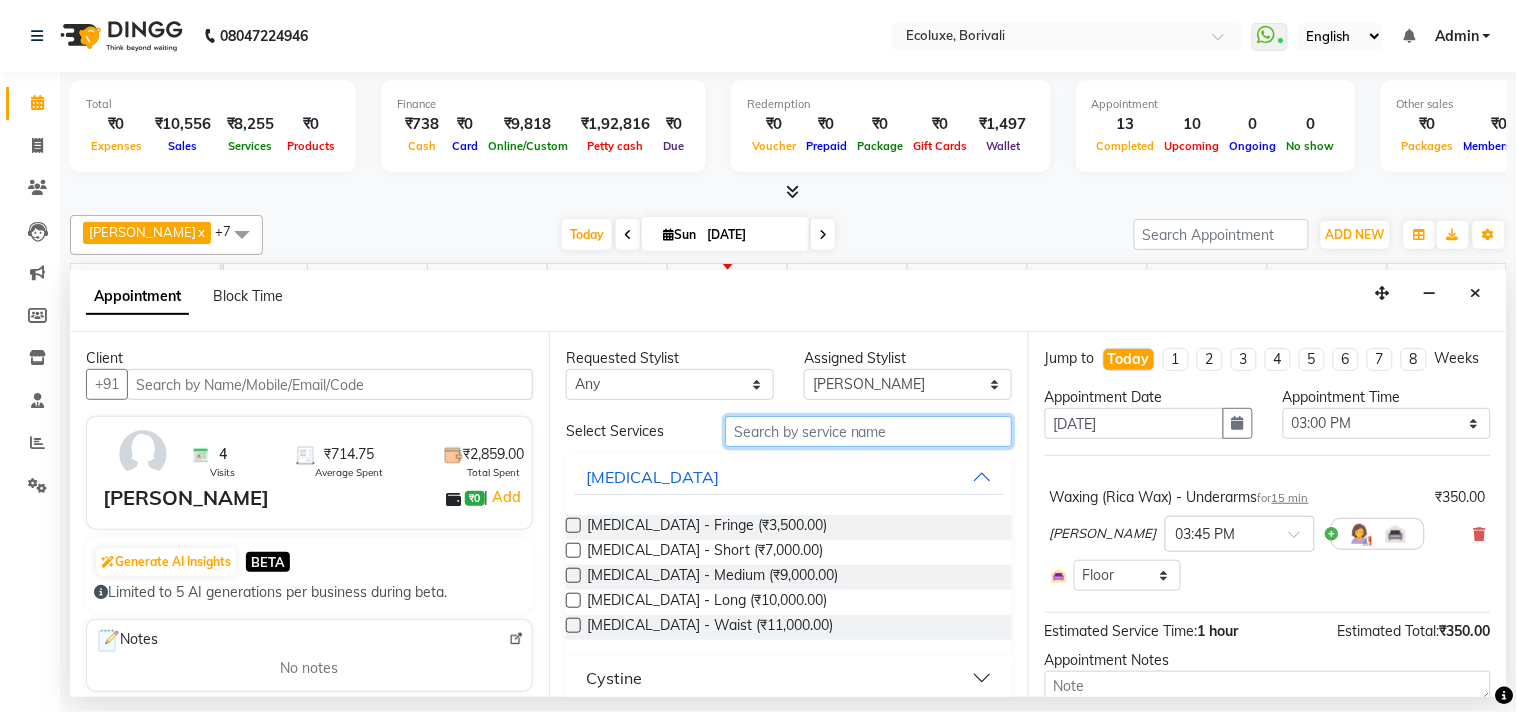 click at bounding box center (868, 431) 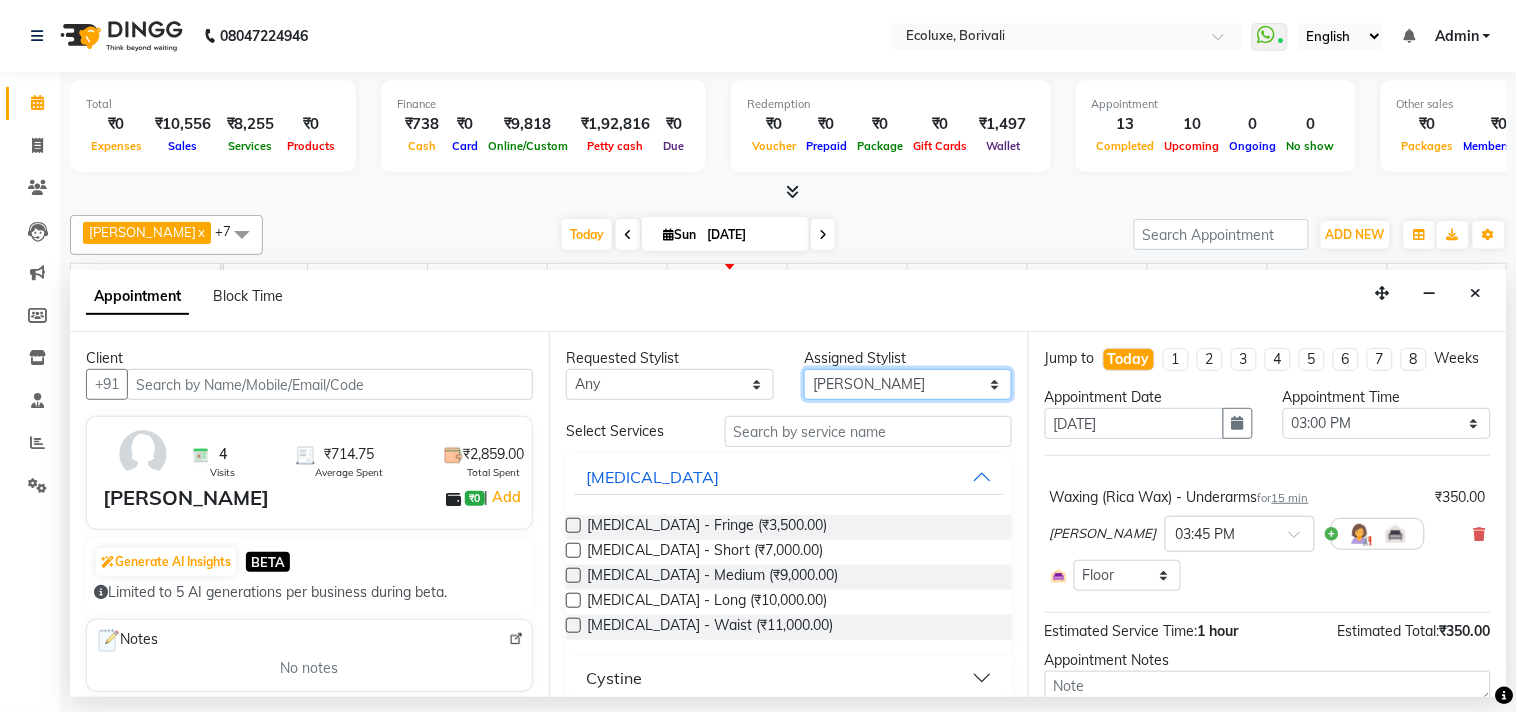 click on "Select [PERSON_NAME] Faiz Geeta [PERSON_NAME]   [PERSON_NAME] Khende [PERSON_NAME]  [PERSON_NAME] [MEDICAL_DATA][PERSON_NAME] [PERSON_NAME] [PERSON_NAME]  [PERSON_NAME] Wezah" at bounding box center (908, 384) 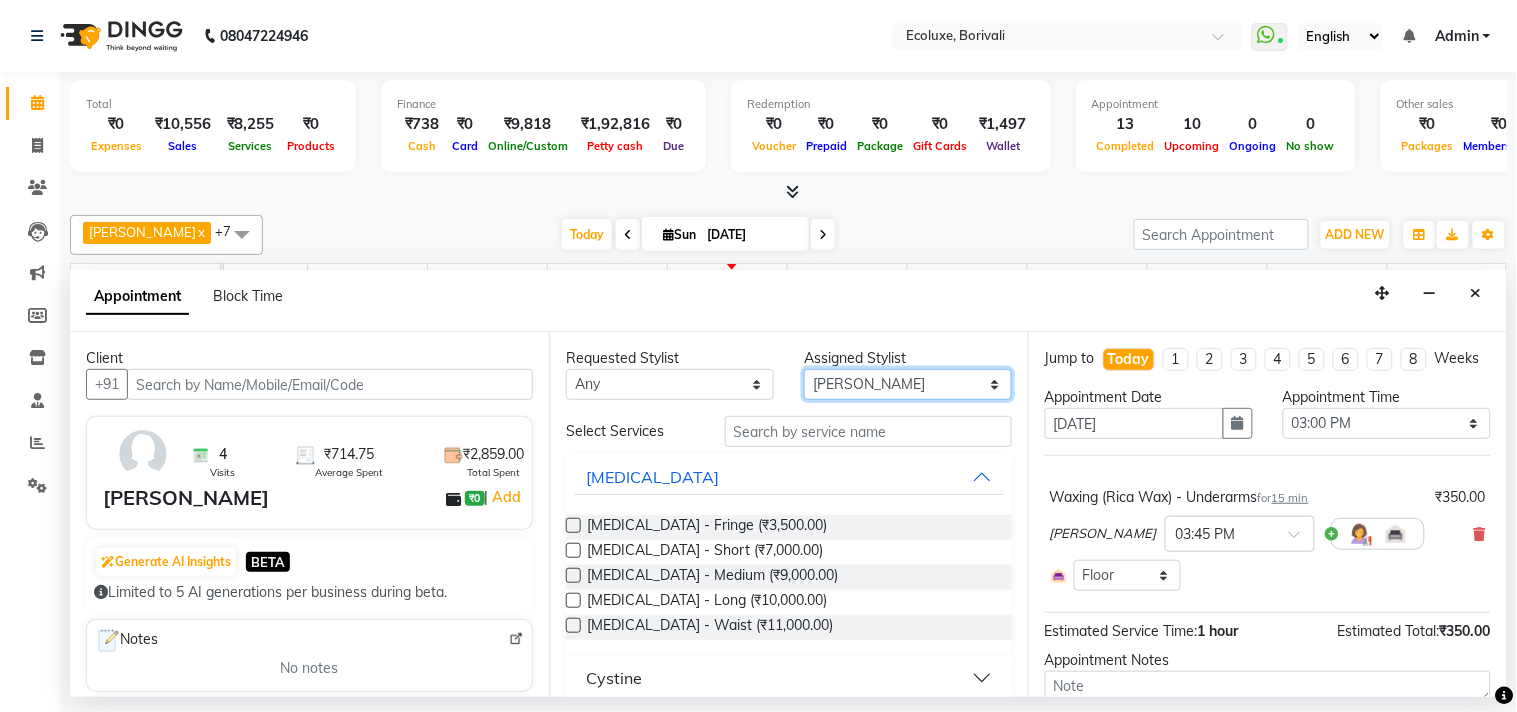 select on "75670" 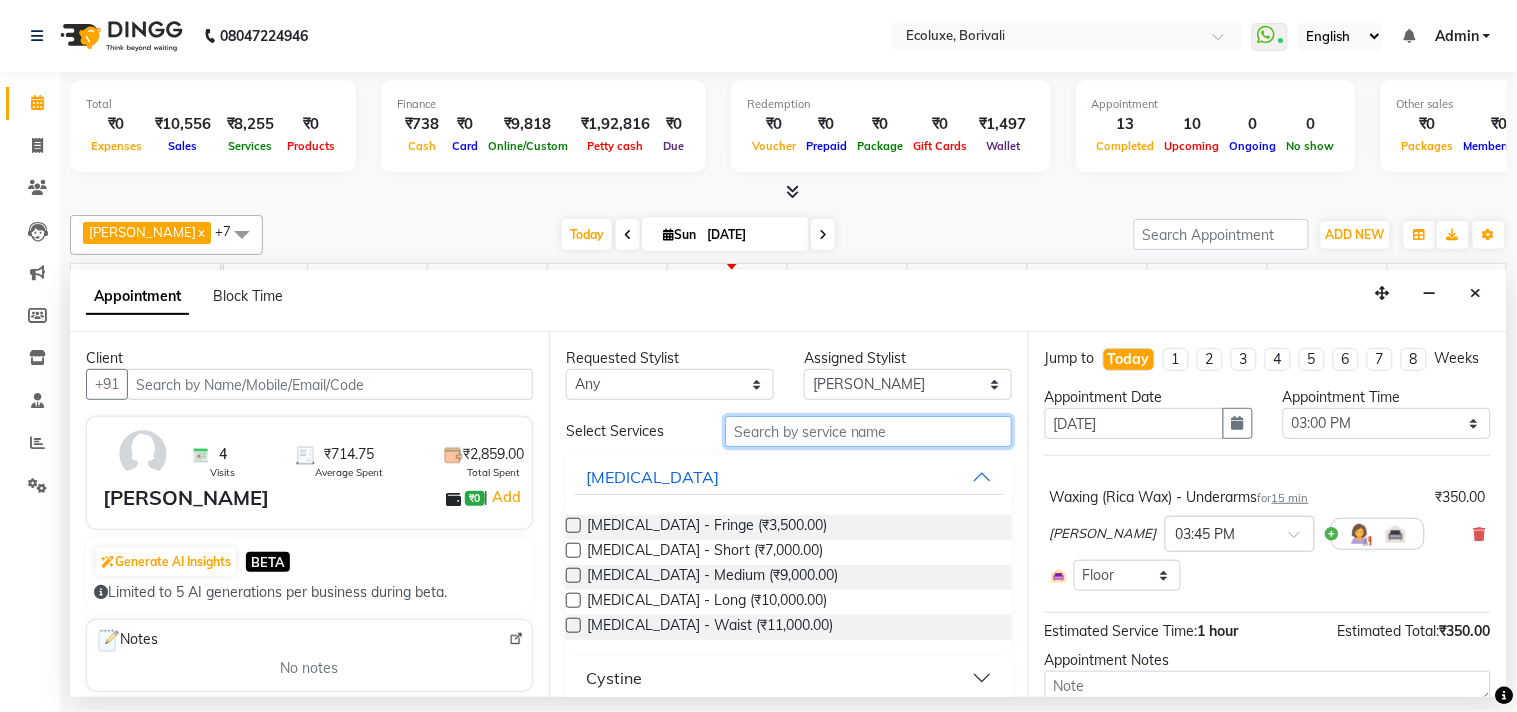 click at bounding box center [868, 431] 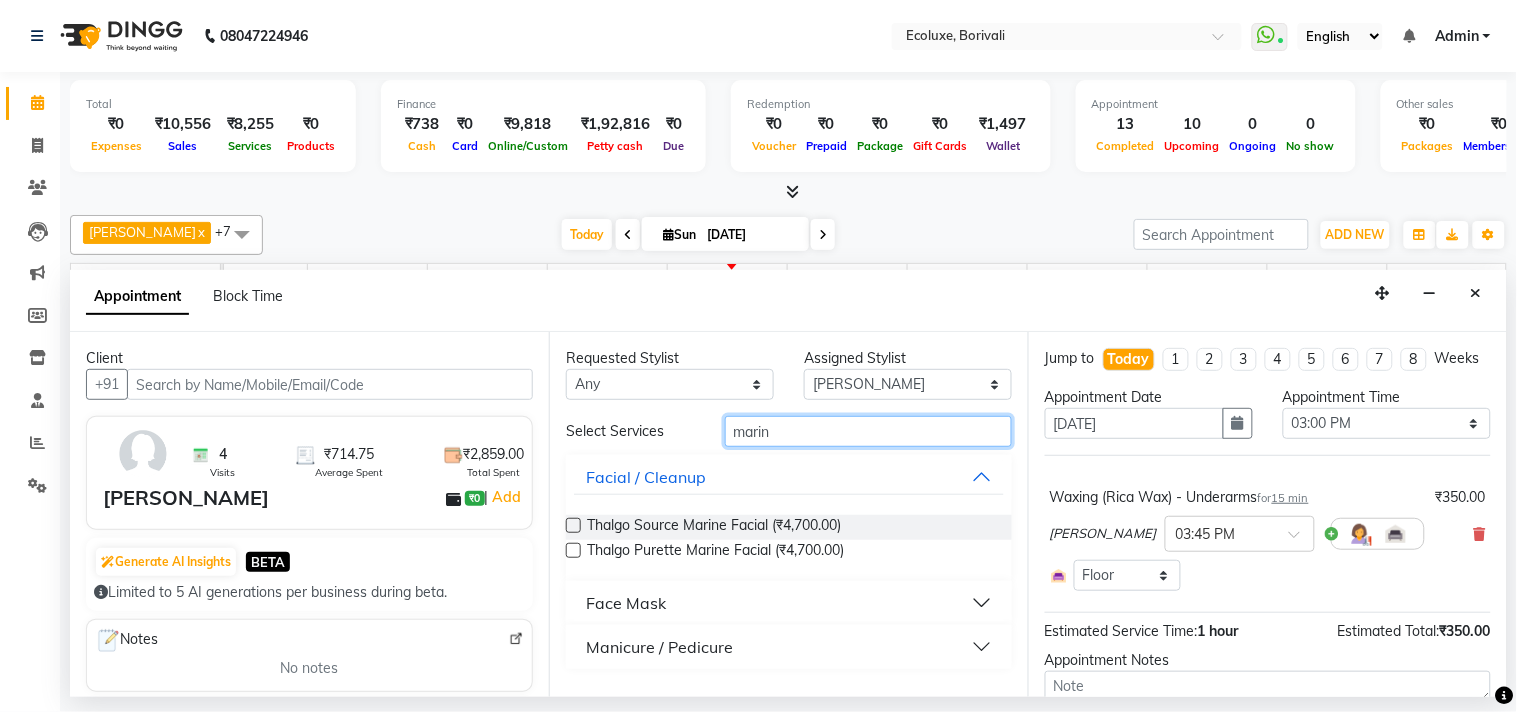 type on "marin" 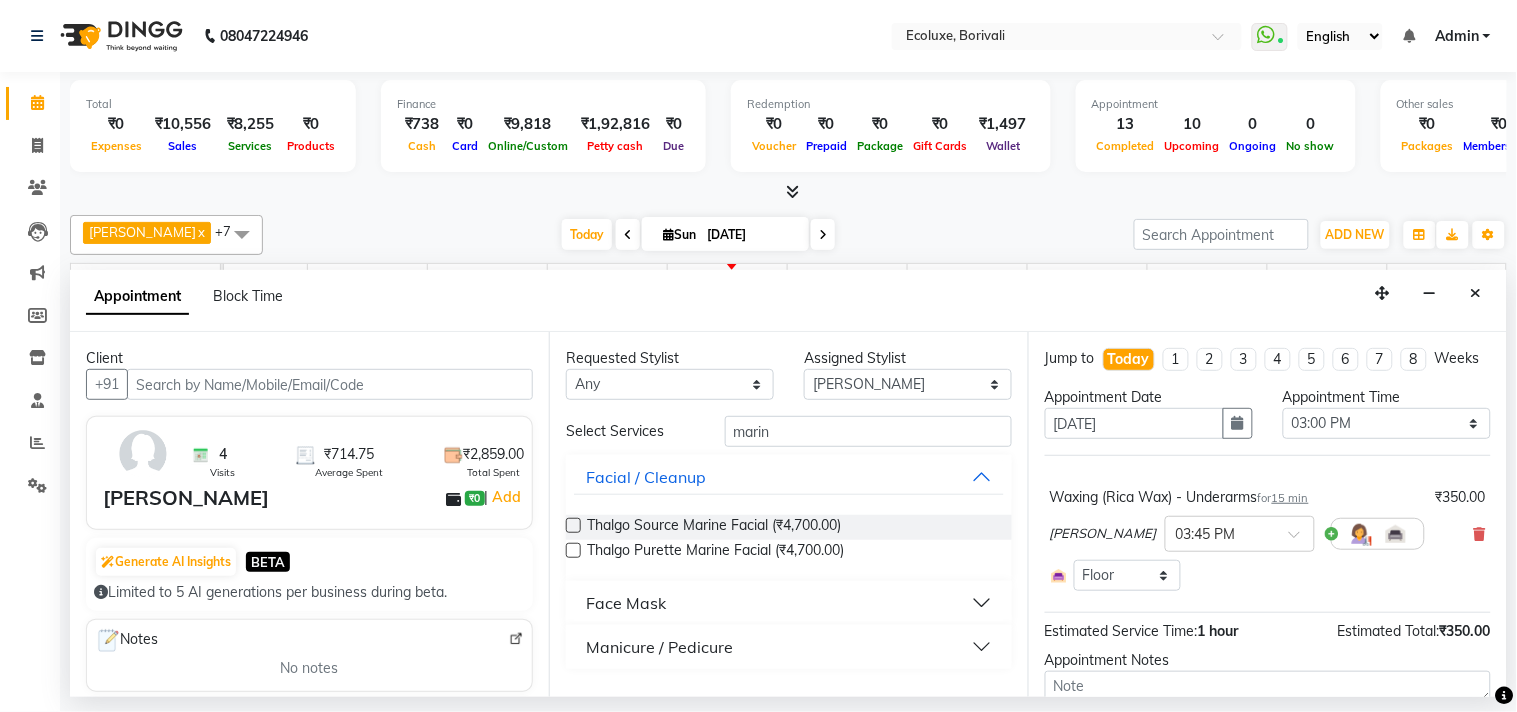 click on "Manicure / Pedicure" at bounding box center (659, 647) 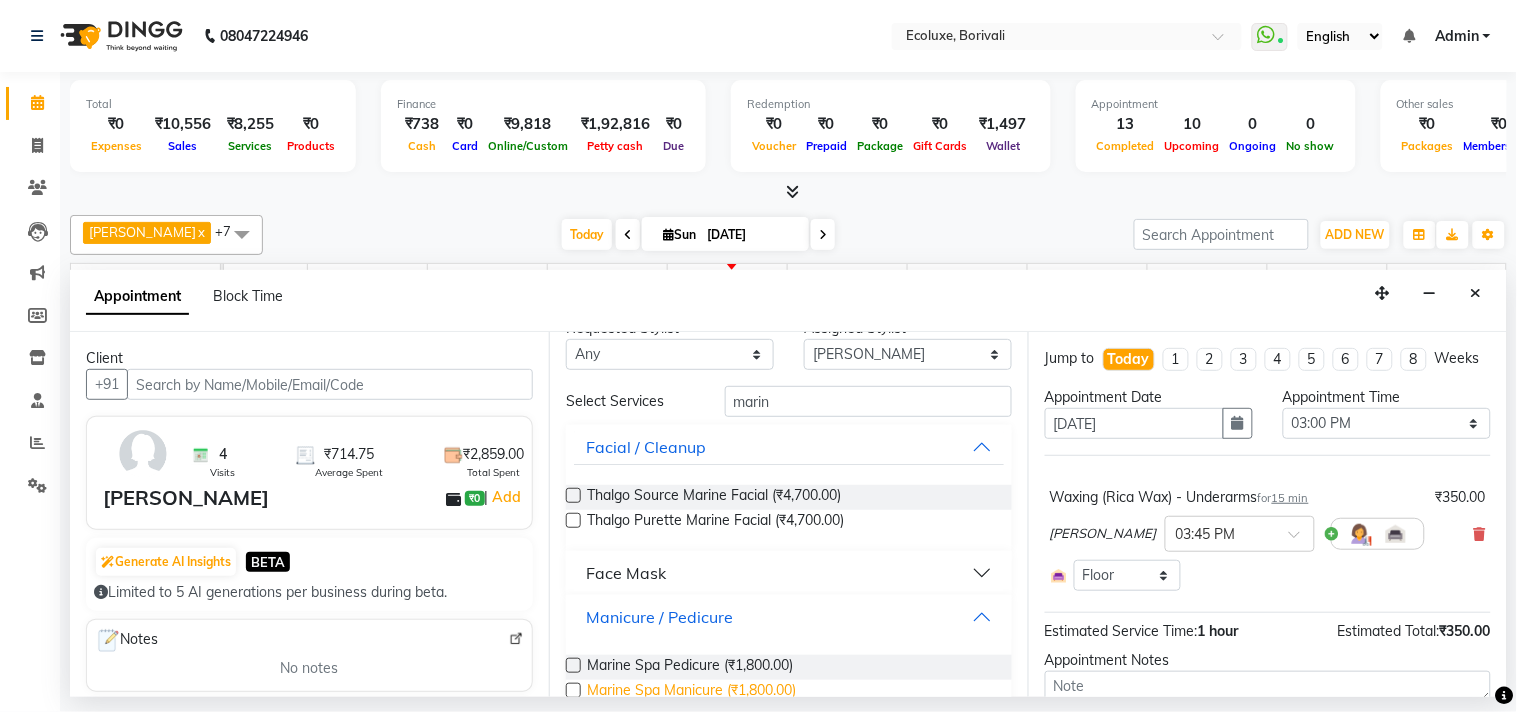 scroll, scrollTop: 65, scrollLeft: 0, axis: vertical 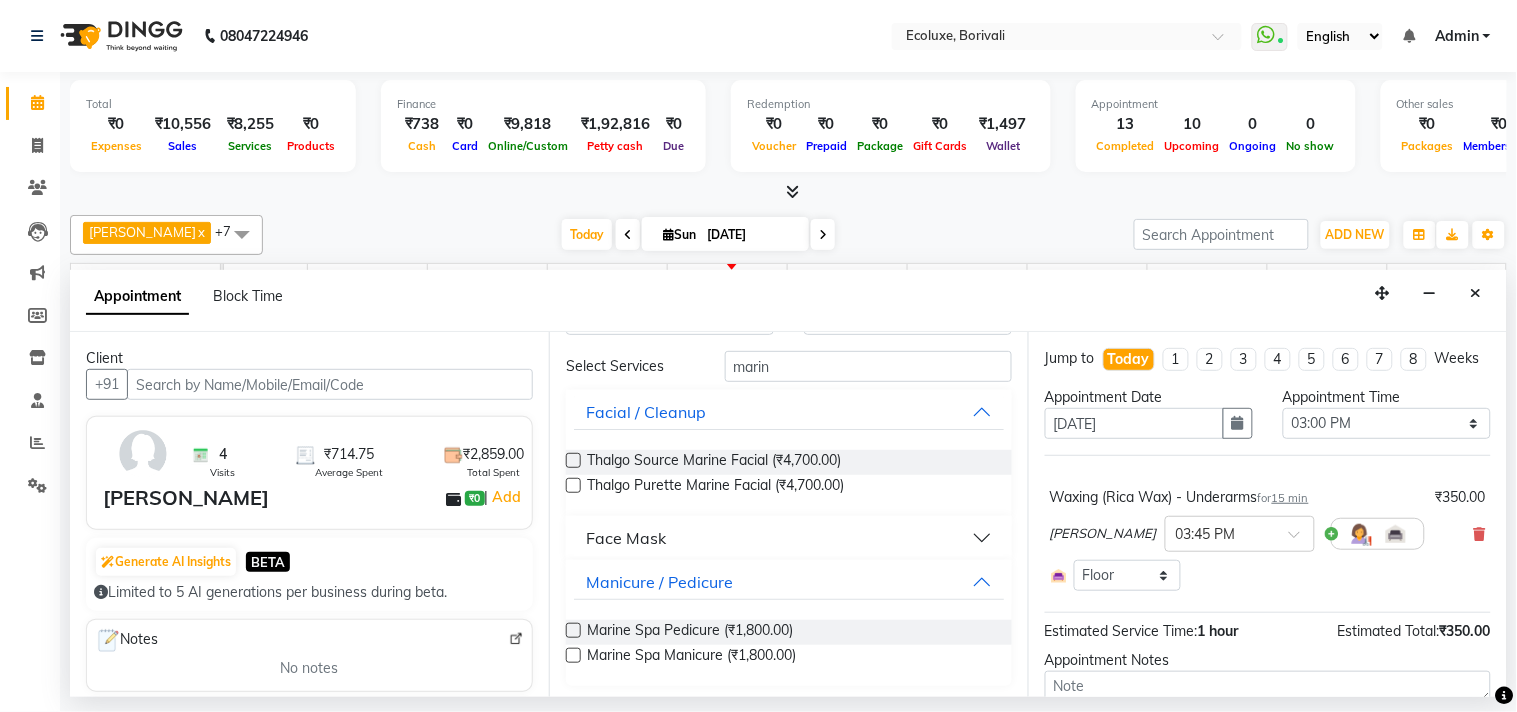 click at bounding box center (573, 630) 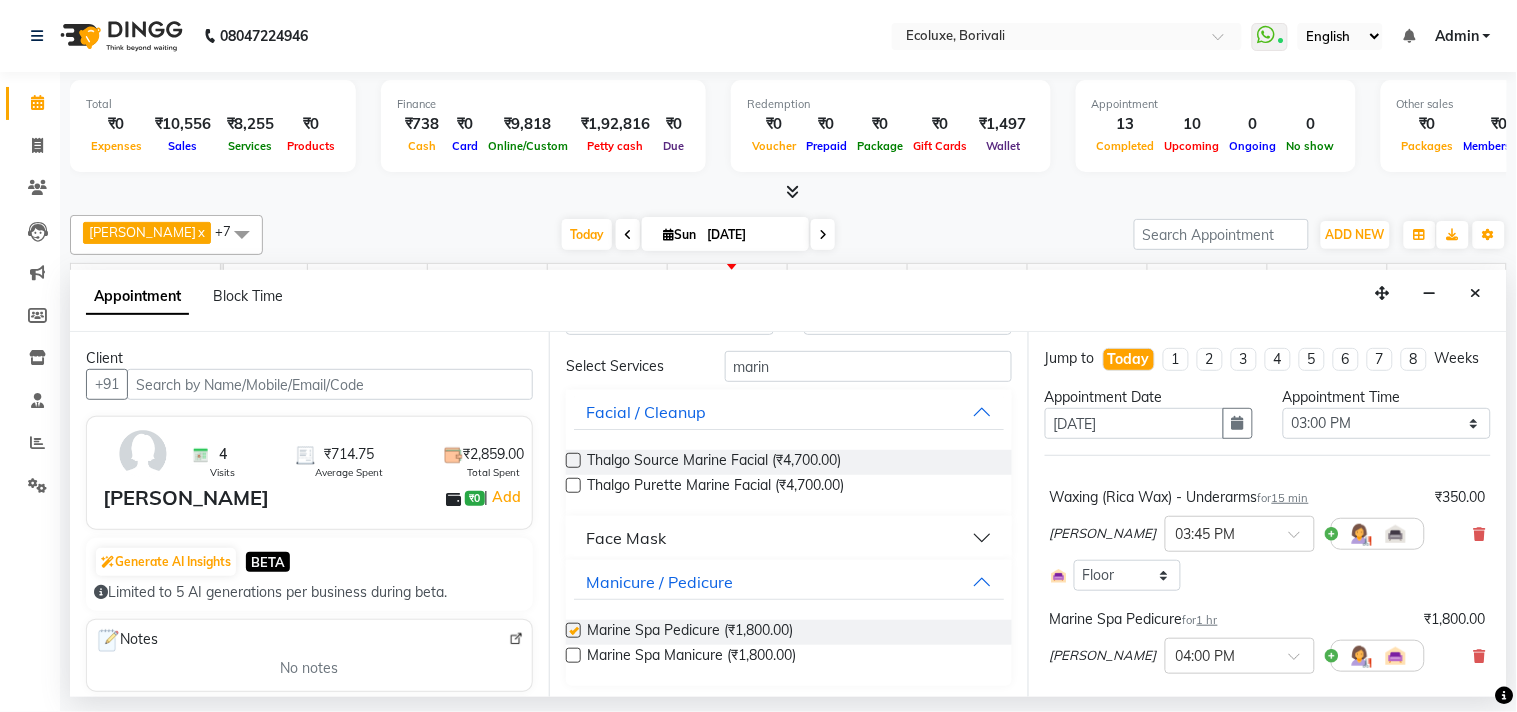 checkbox on "false" 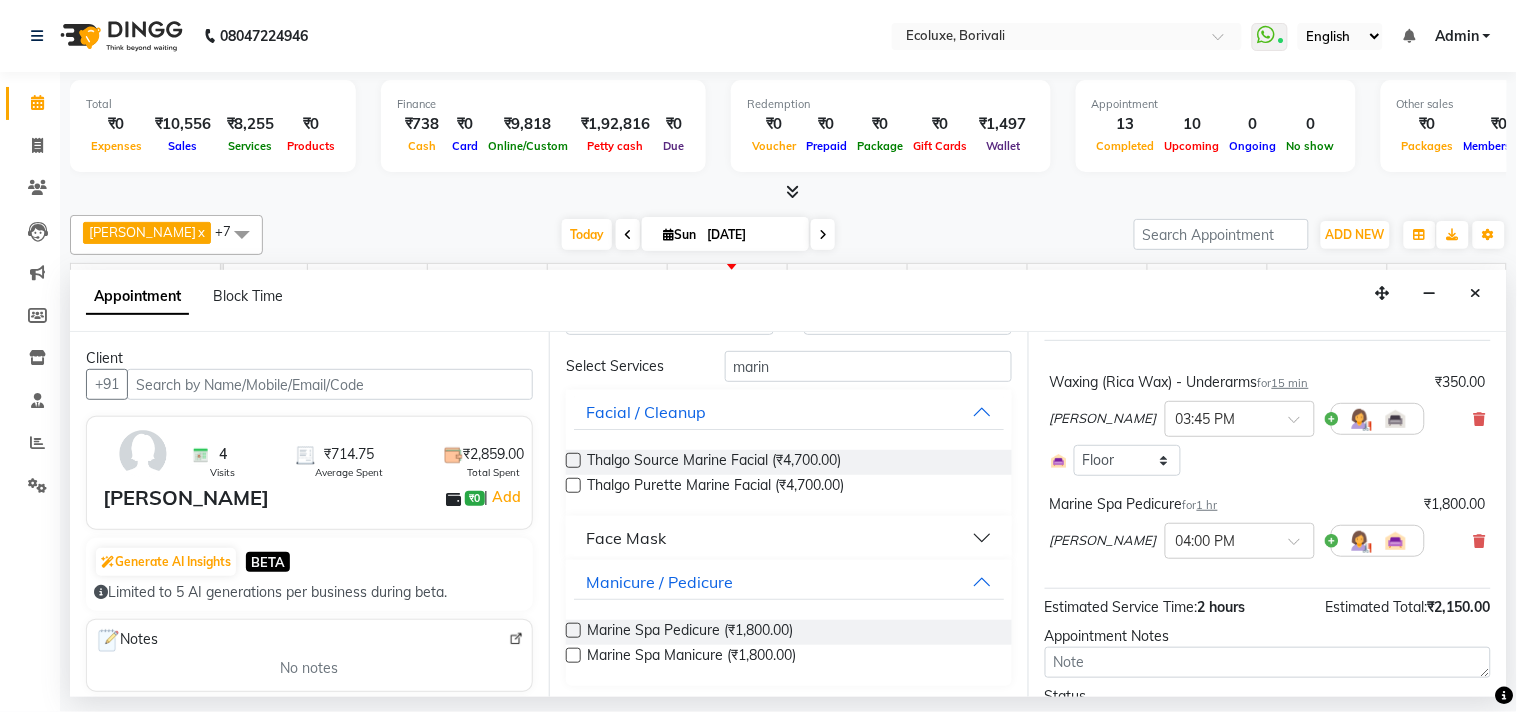 scroll, scrollTop: 242, scrollLeft: 0, axis: vertical 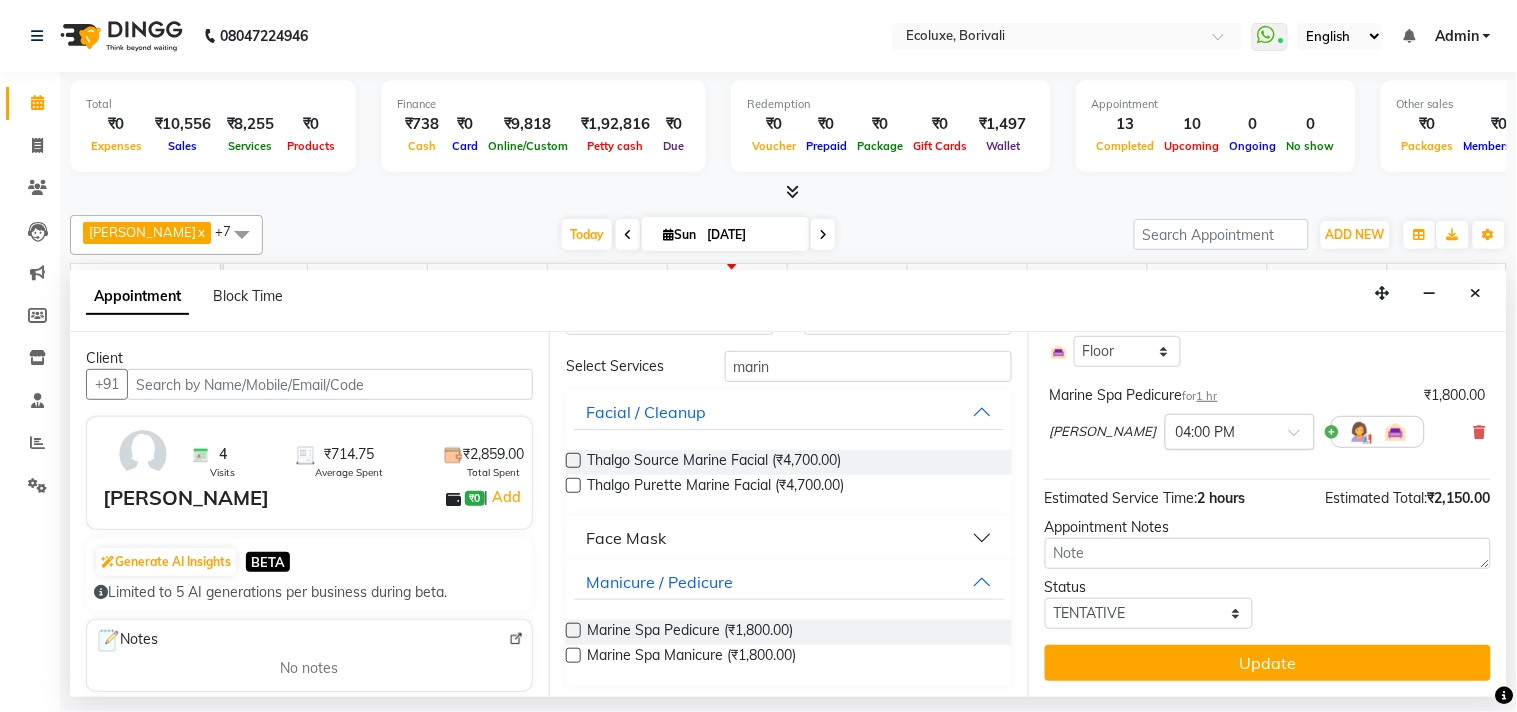 click at bounding box center (1220, 430) 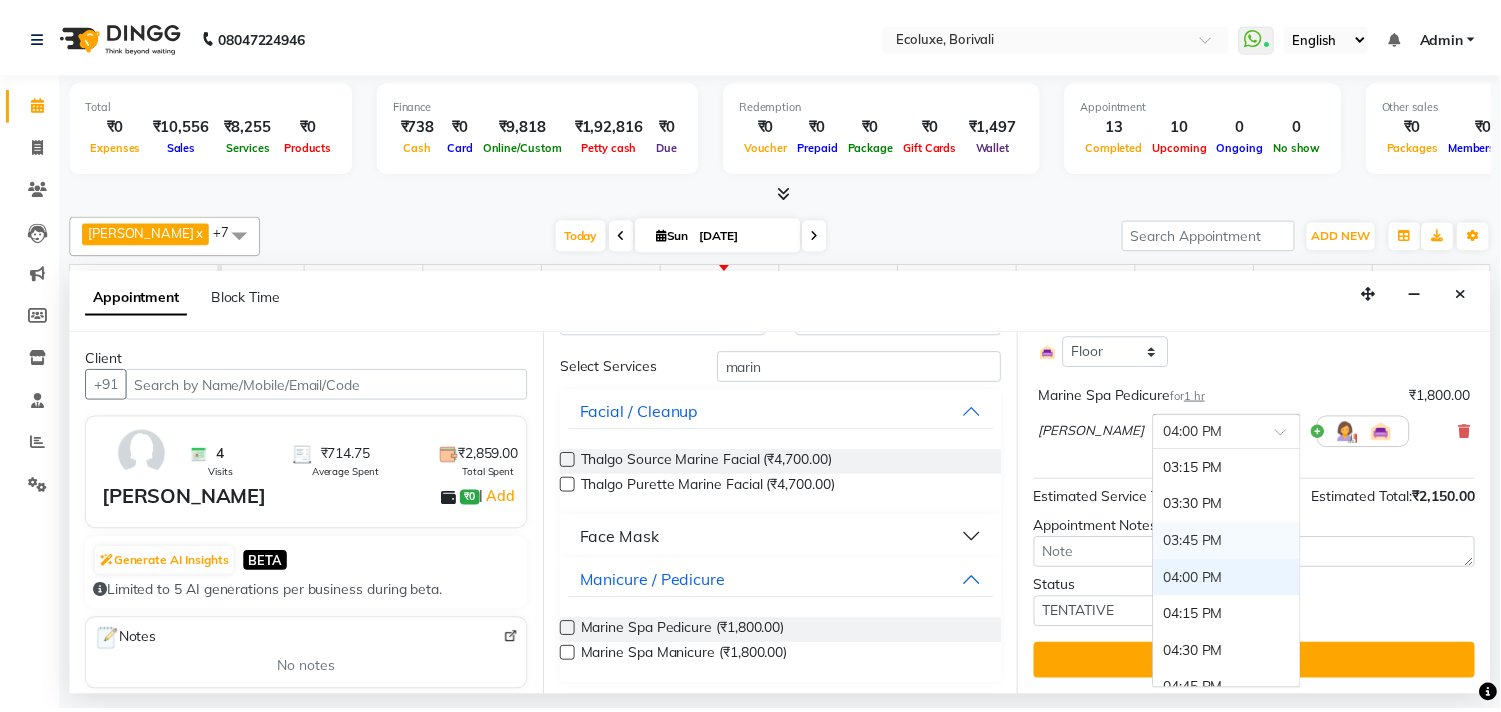 scroll, scrollTop: 670, scrollLeft: 0, axis: vertical 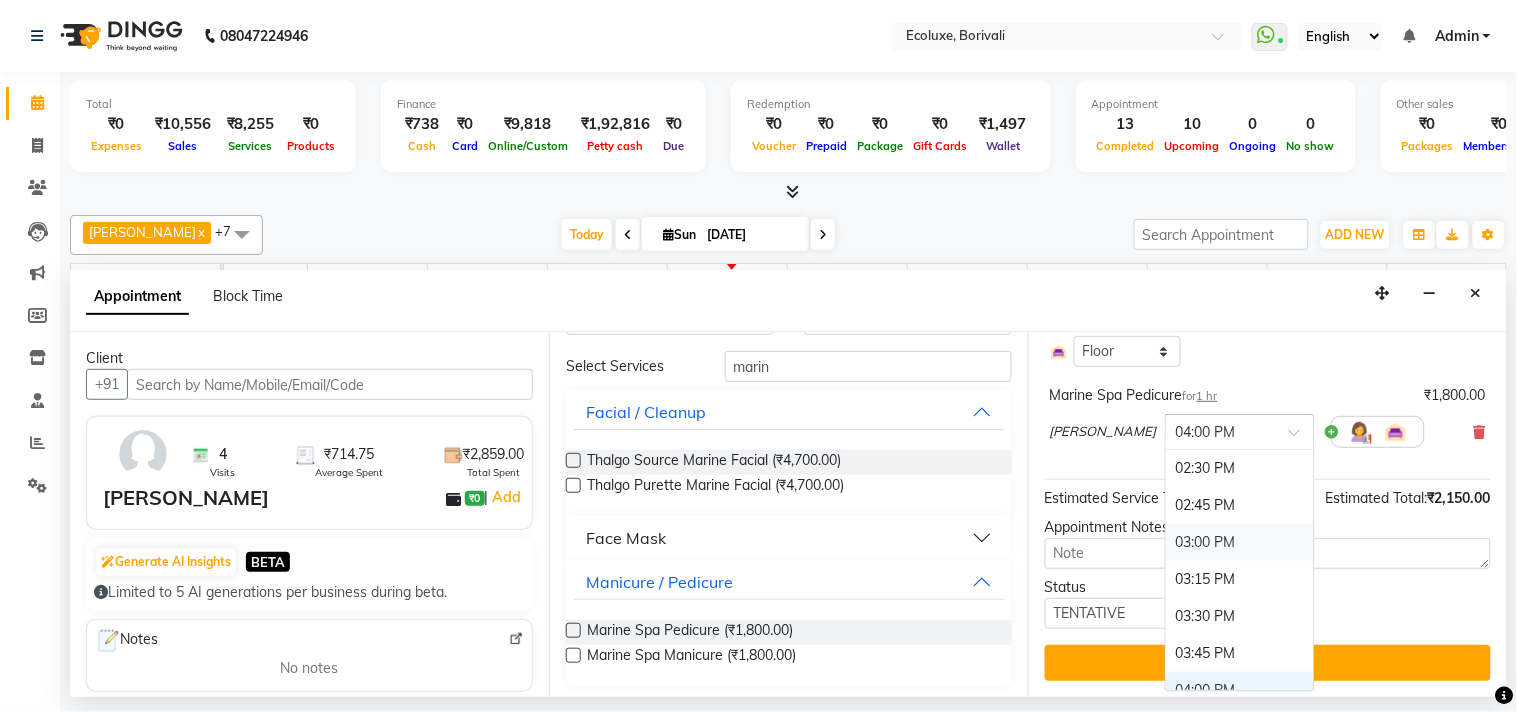 click on "03:00 PM" at bounding box center [1240, 542] 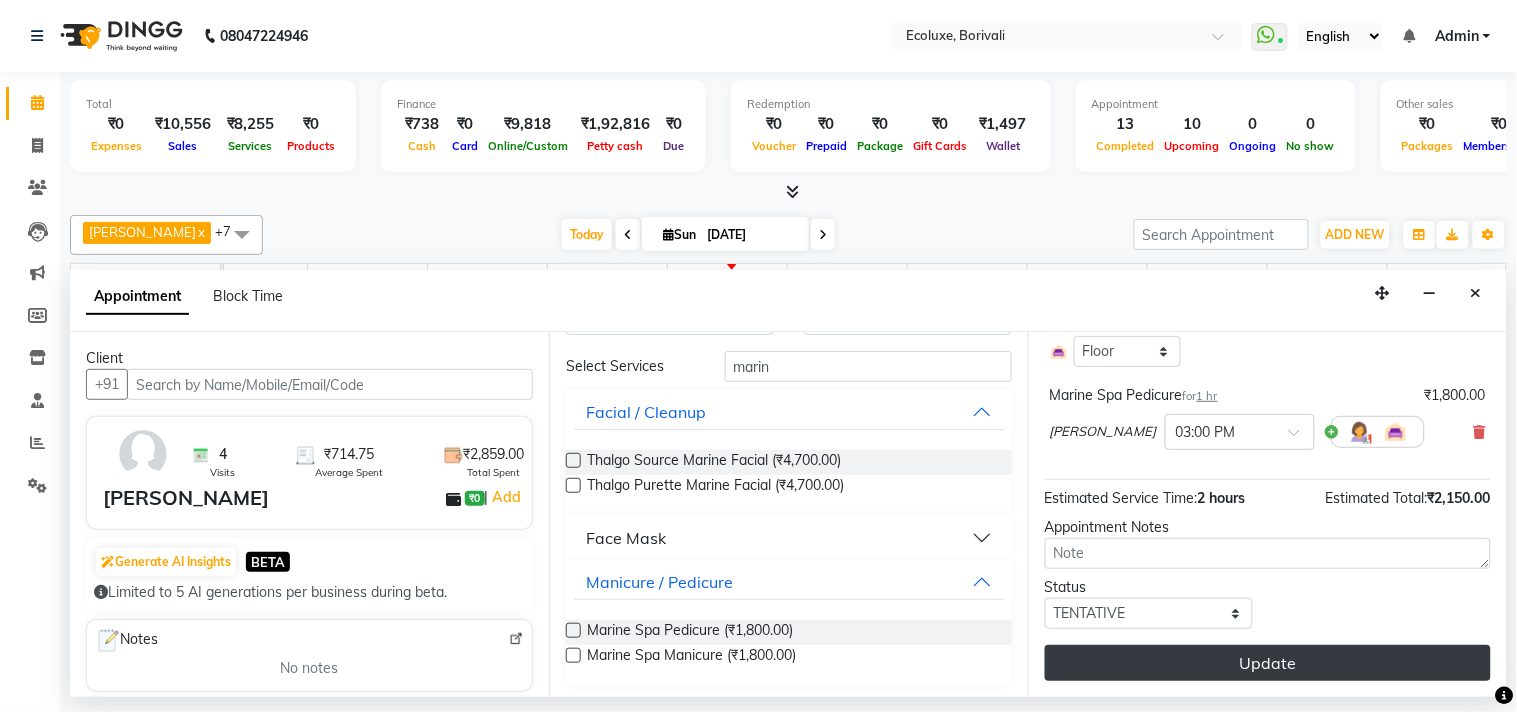 click on "Update" at bounding box center (1268, 663) 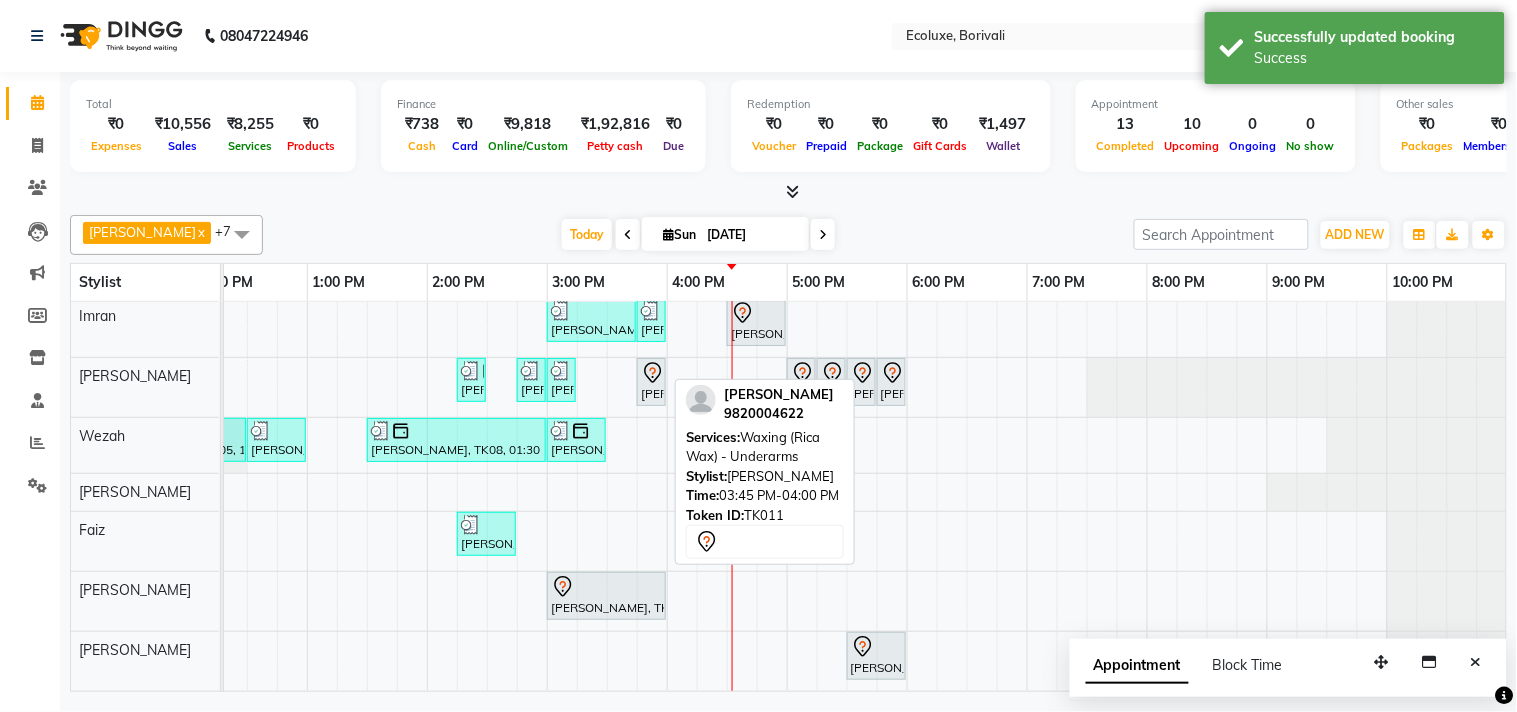 click on "[PERSON_NAME], TK11, 03:45 PM-04:00 PM, Waxing (Rica Wax) - Underarms" at bounding box center (651, 382) 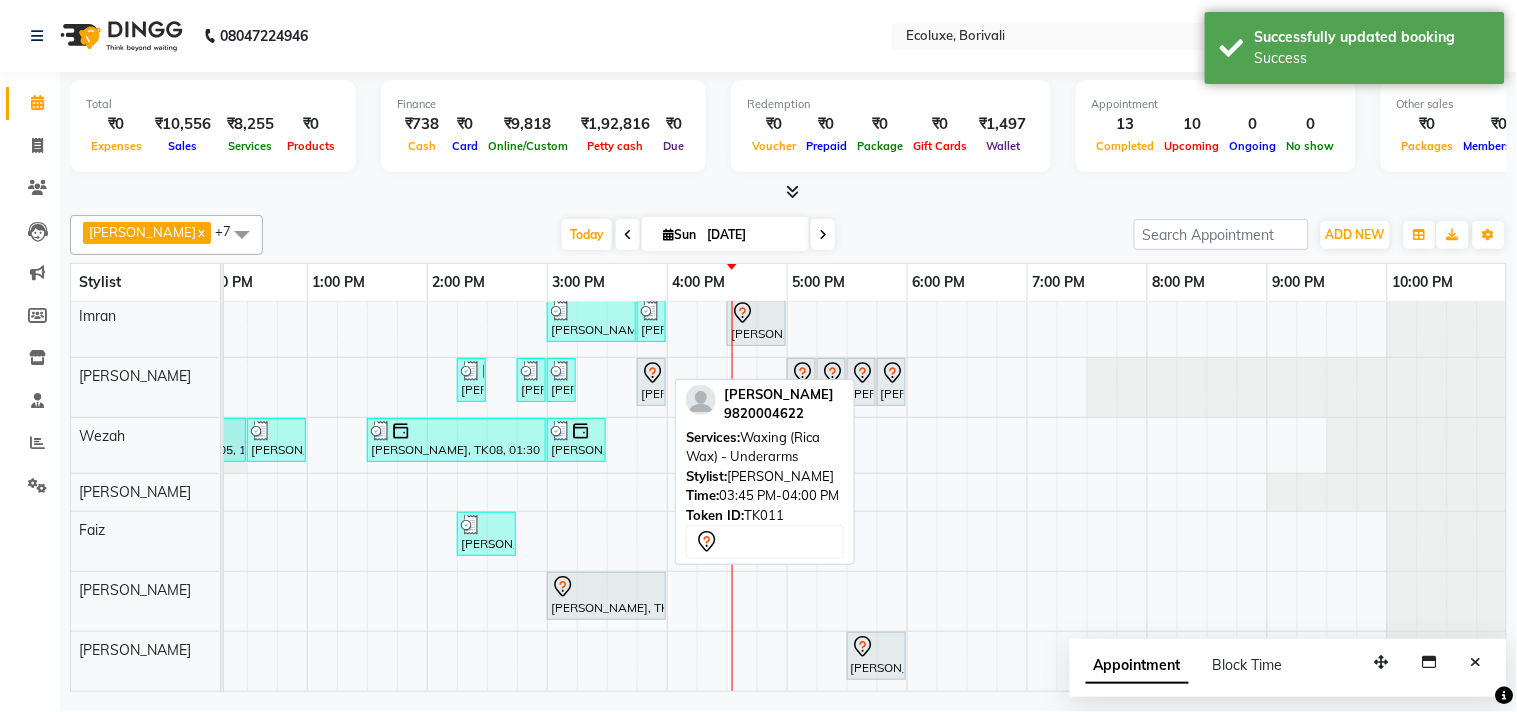 click on "[PERSON_NAME], TK11, 03:45 PM-04:00 PM, Waxing (Rica Wax) - Underarms" at bounding box center [651, 382] 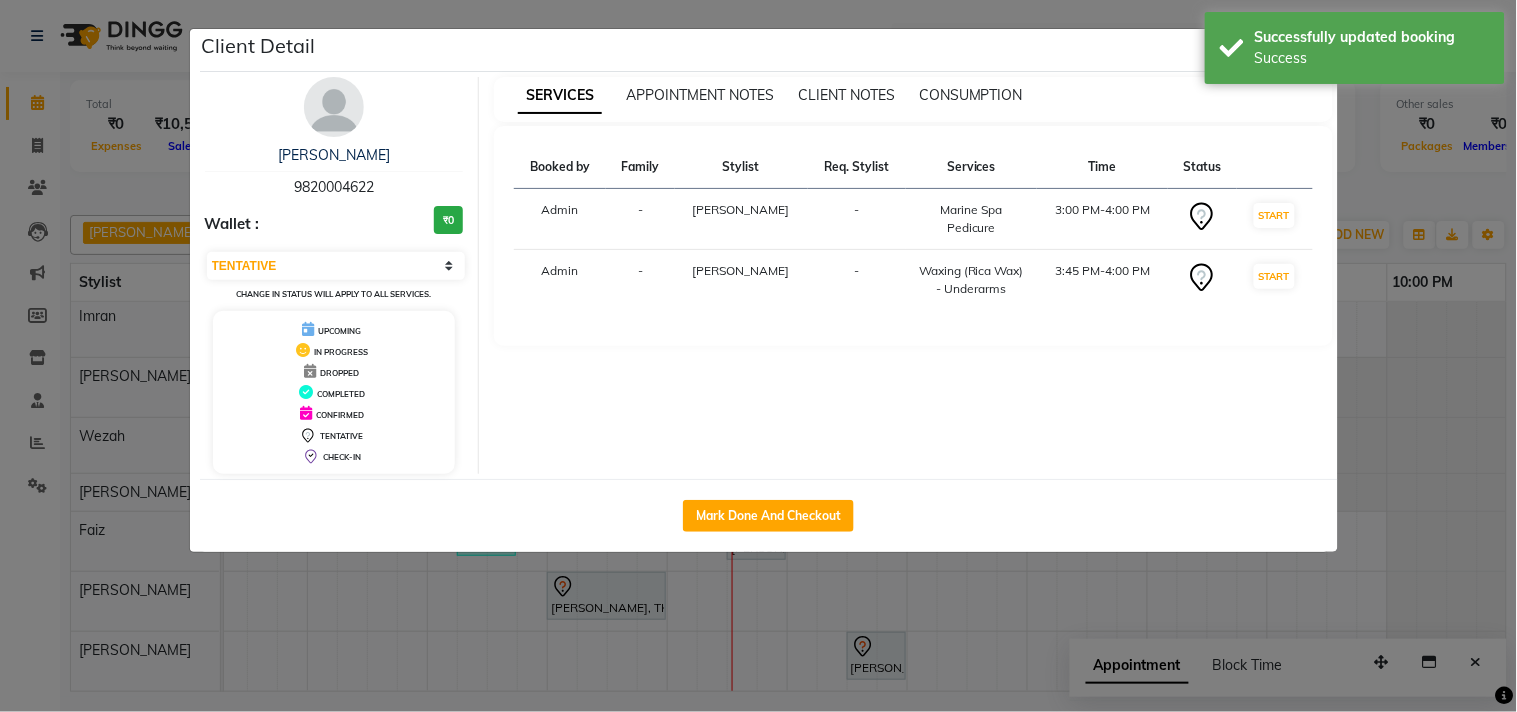 click on "Mark Done And Checkout" 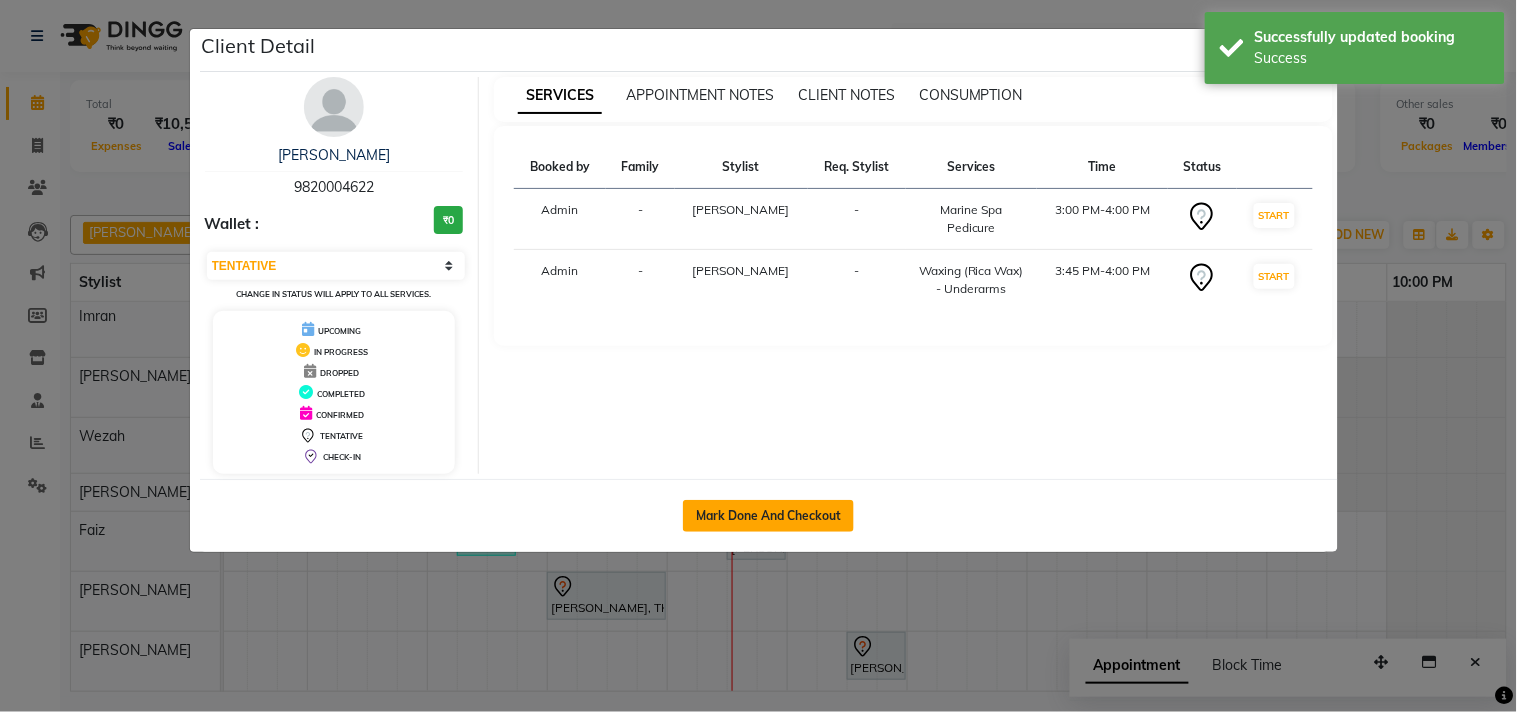 click on "Mark Done And Checkout" 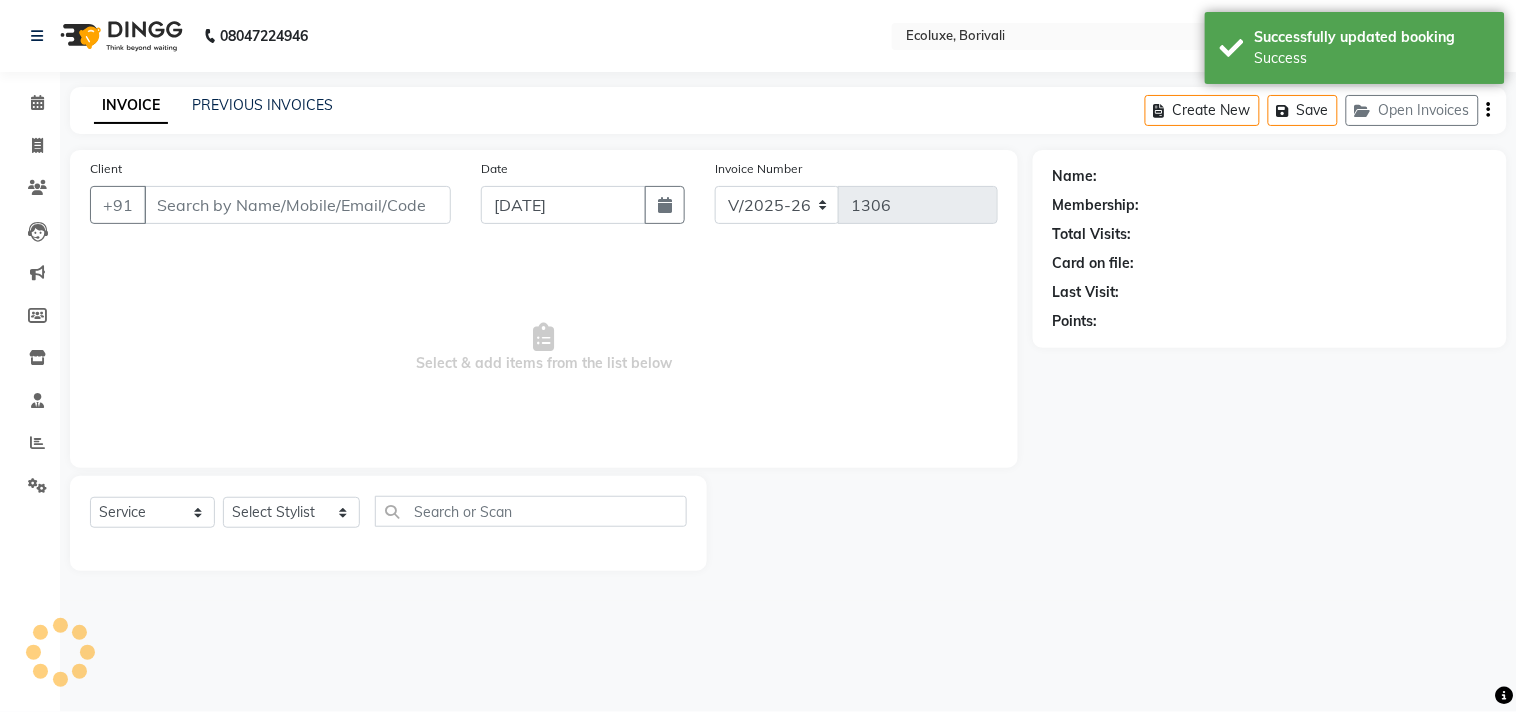 type on "9820004622" 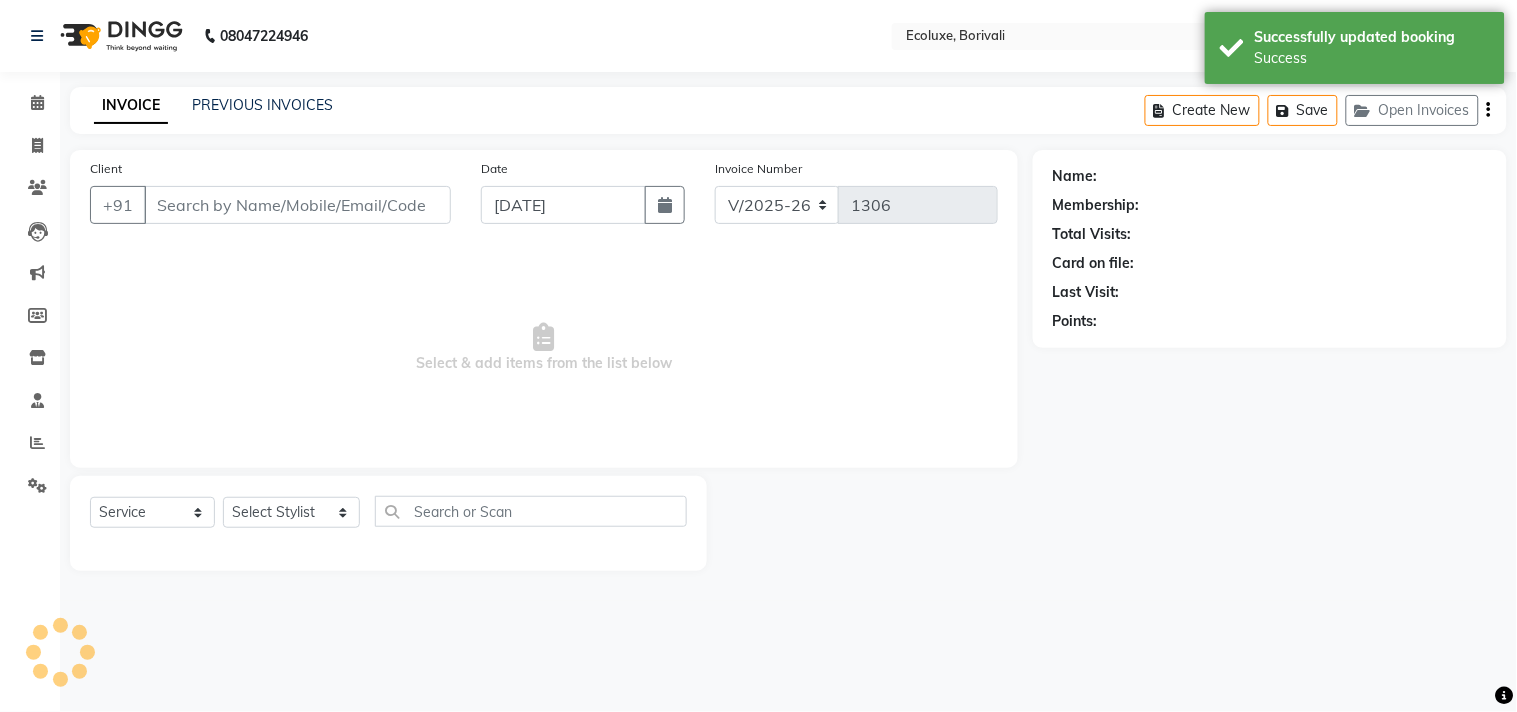 select on "75670" 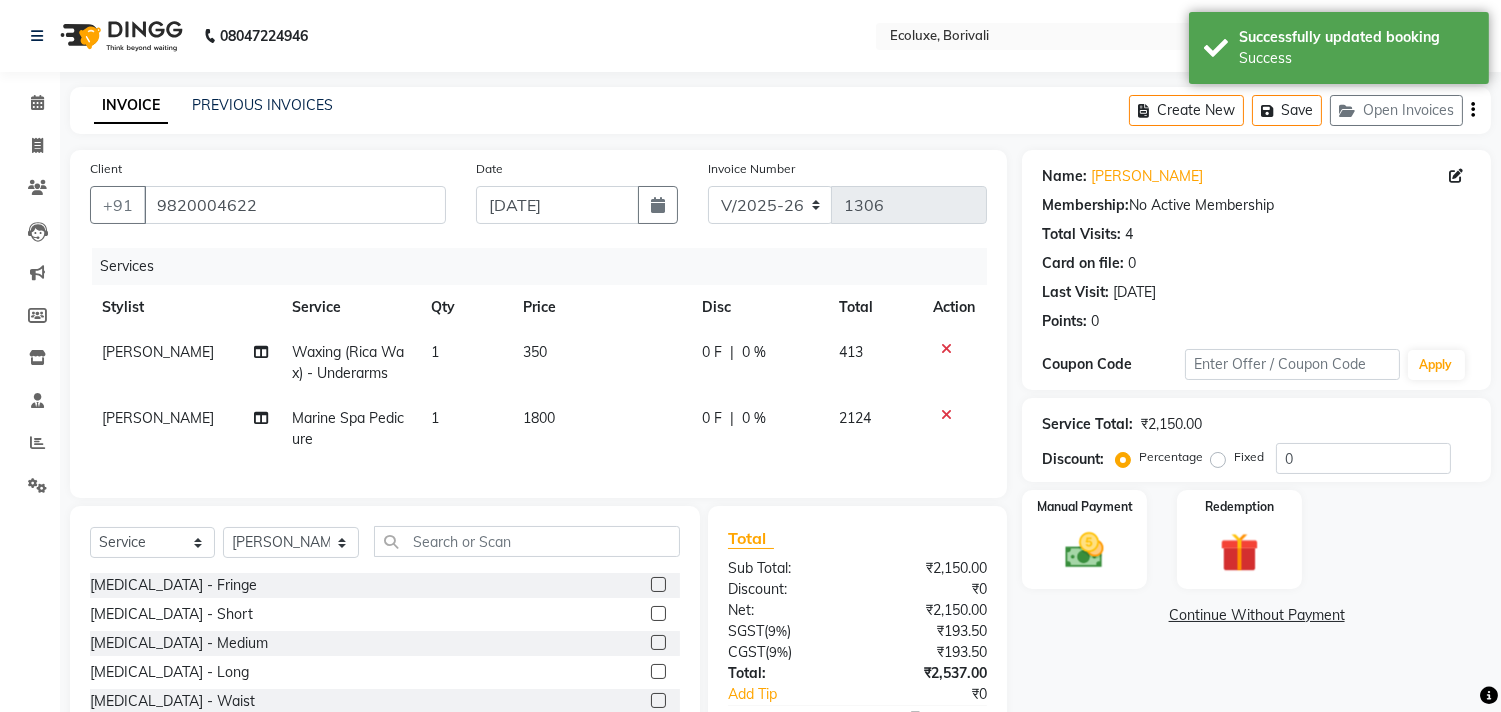 click 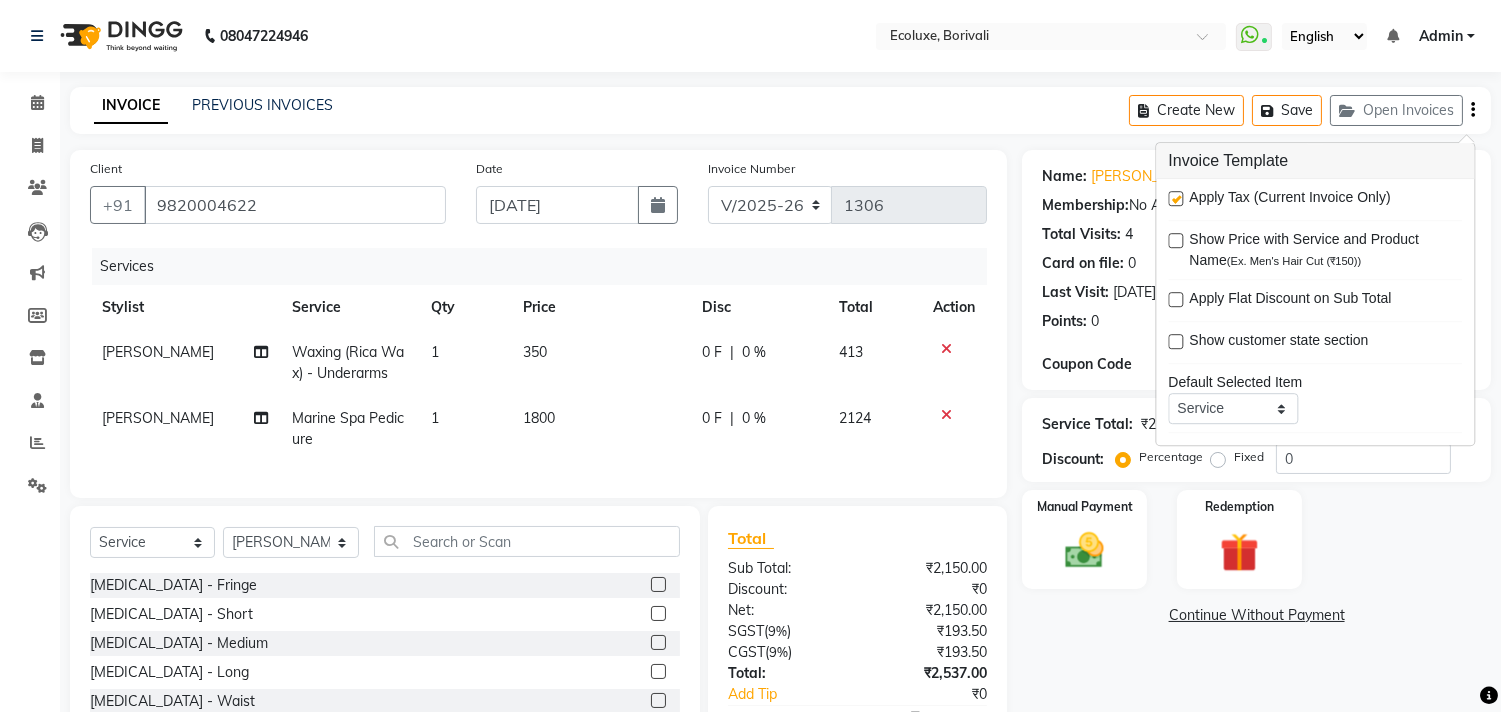 click at bounding box center (1175, 198) 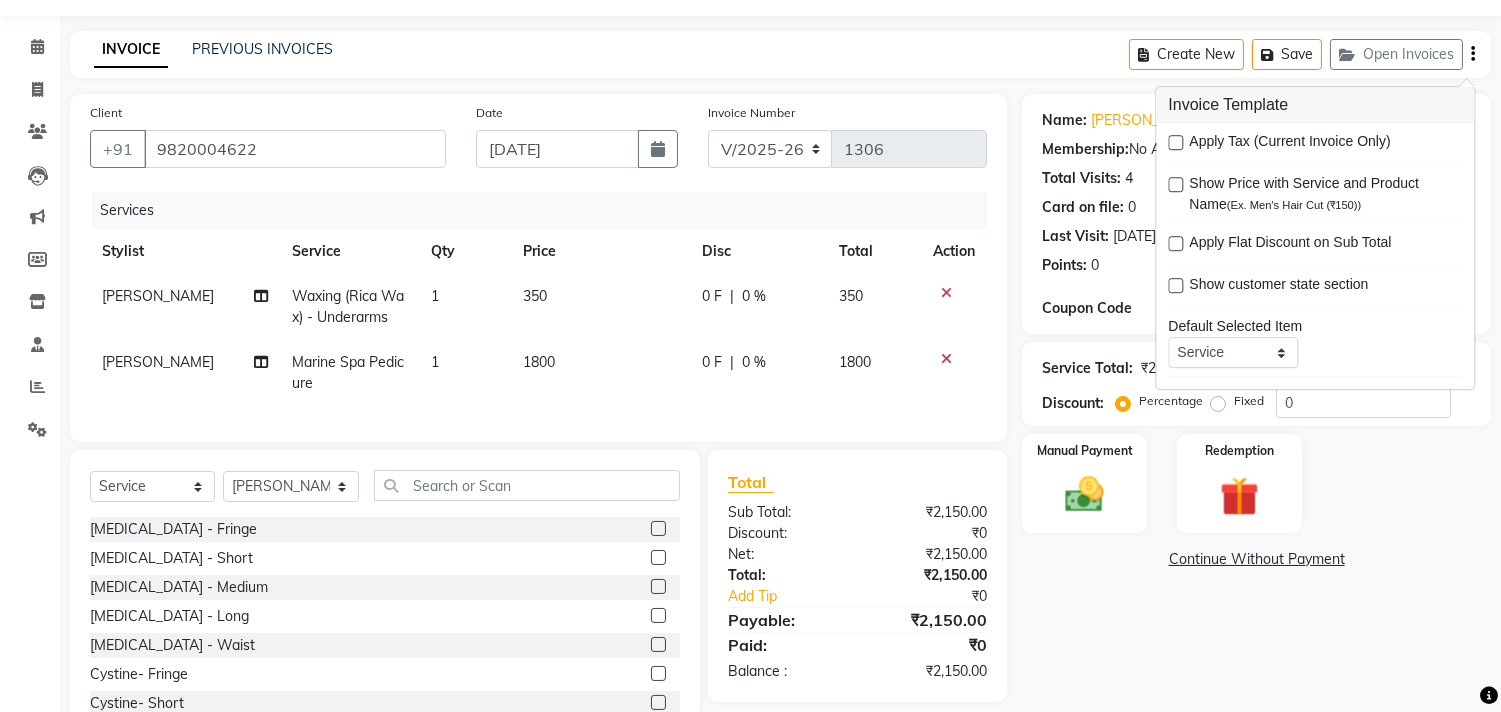 scroll, scrollTop: 135, scrollLeft: 0, axis: vertical 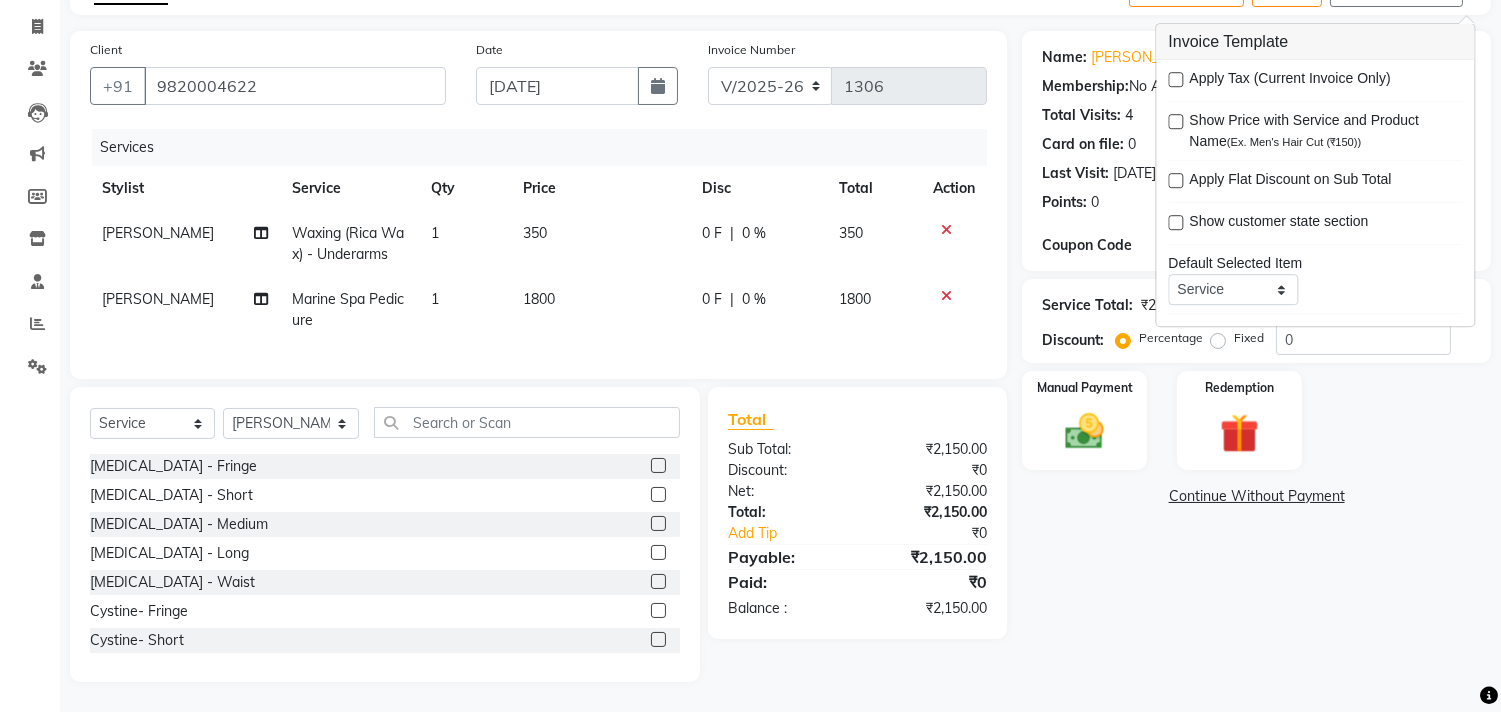 click on "Name: Avani Gandhi Membership:  No Active Membership  Total Visits:  4 Card on file:  0 Last Visit:   30-10-2024 Points:   0  Coupon Code Apply Service Total:  ₹2,150.00  Discount:  Percentage   Fixed  0 Manual Payment Redemption  Continue Without Payment" 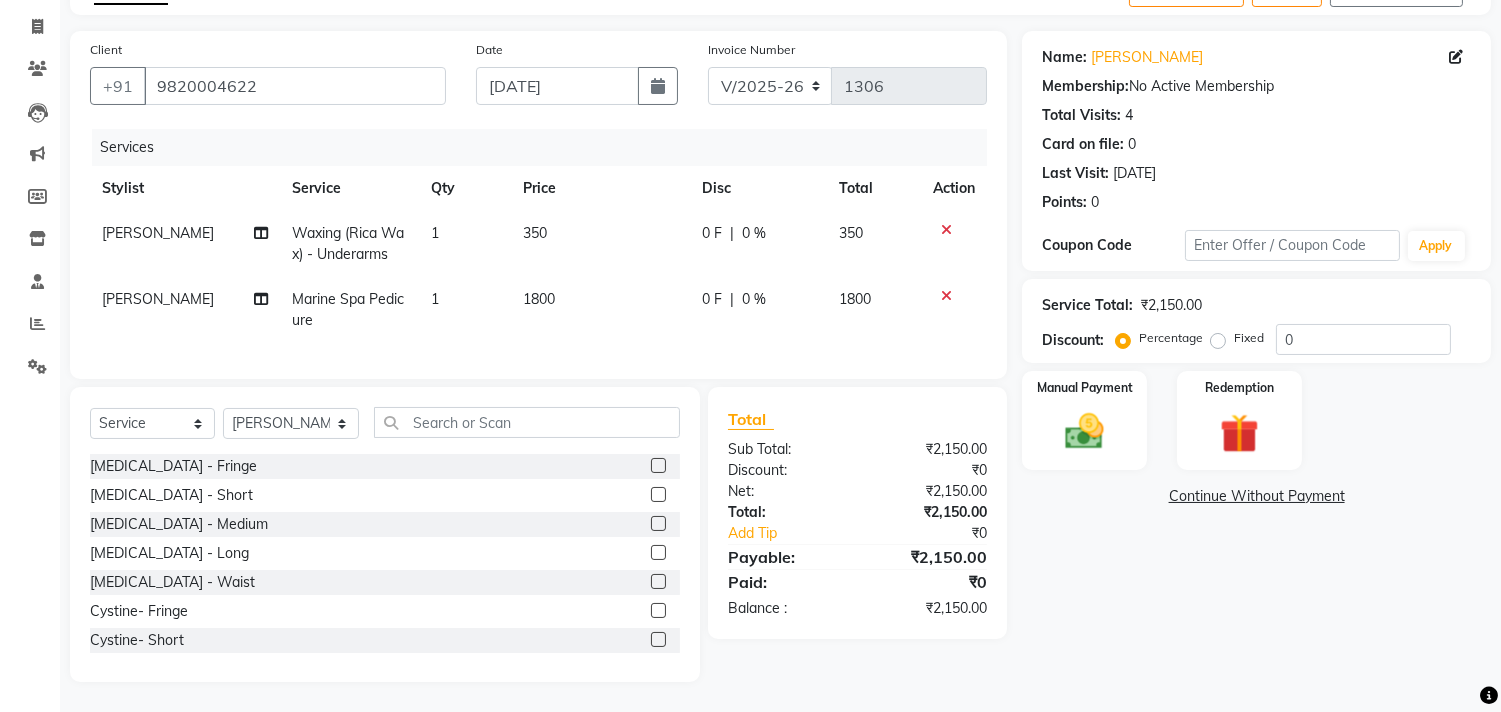 scroll, scrollTop: 24, scrollLeft: 0, axis: vertical 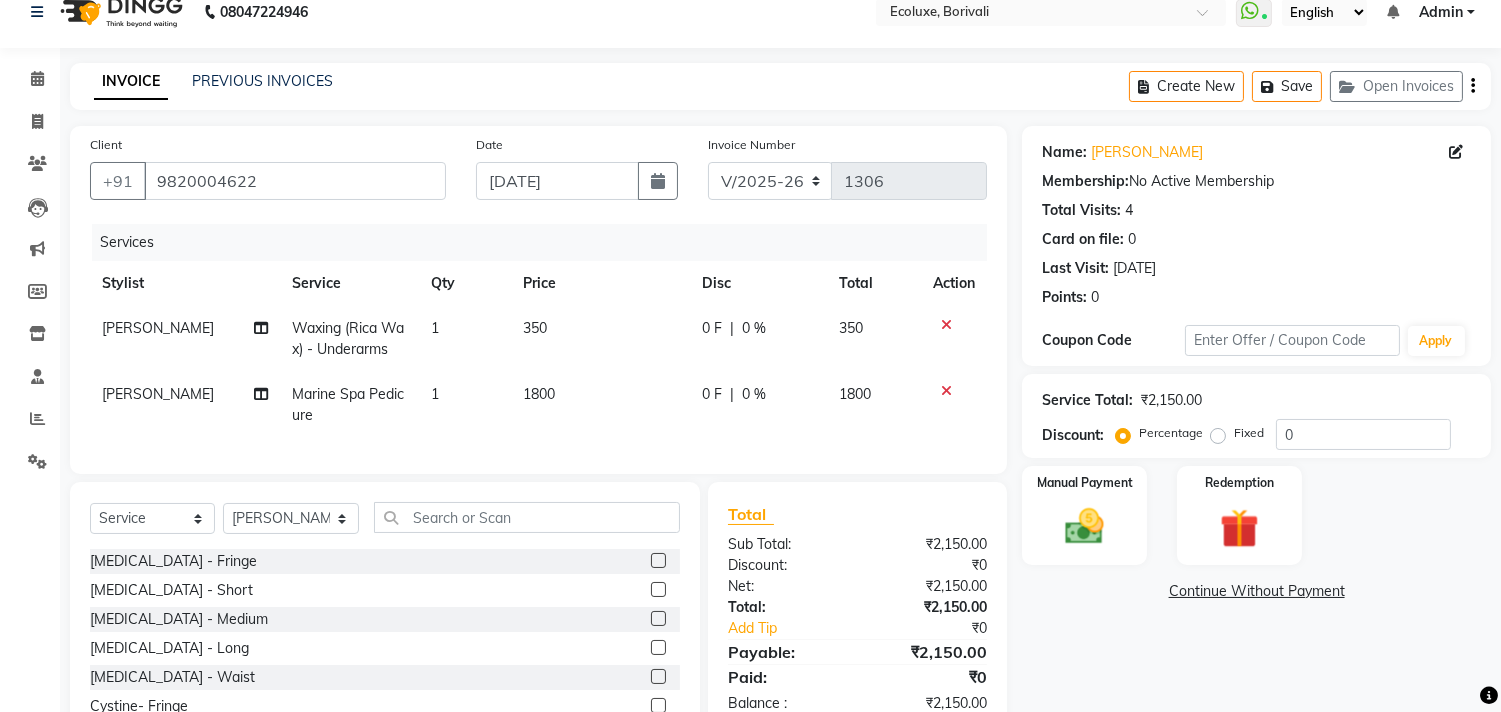 click on "0 %" 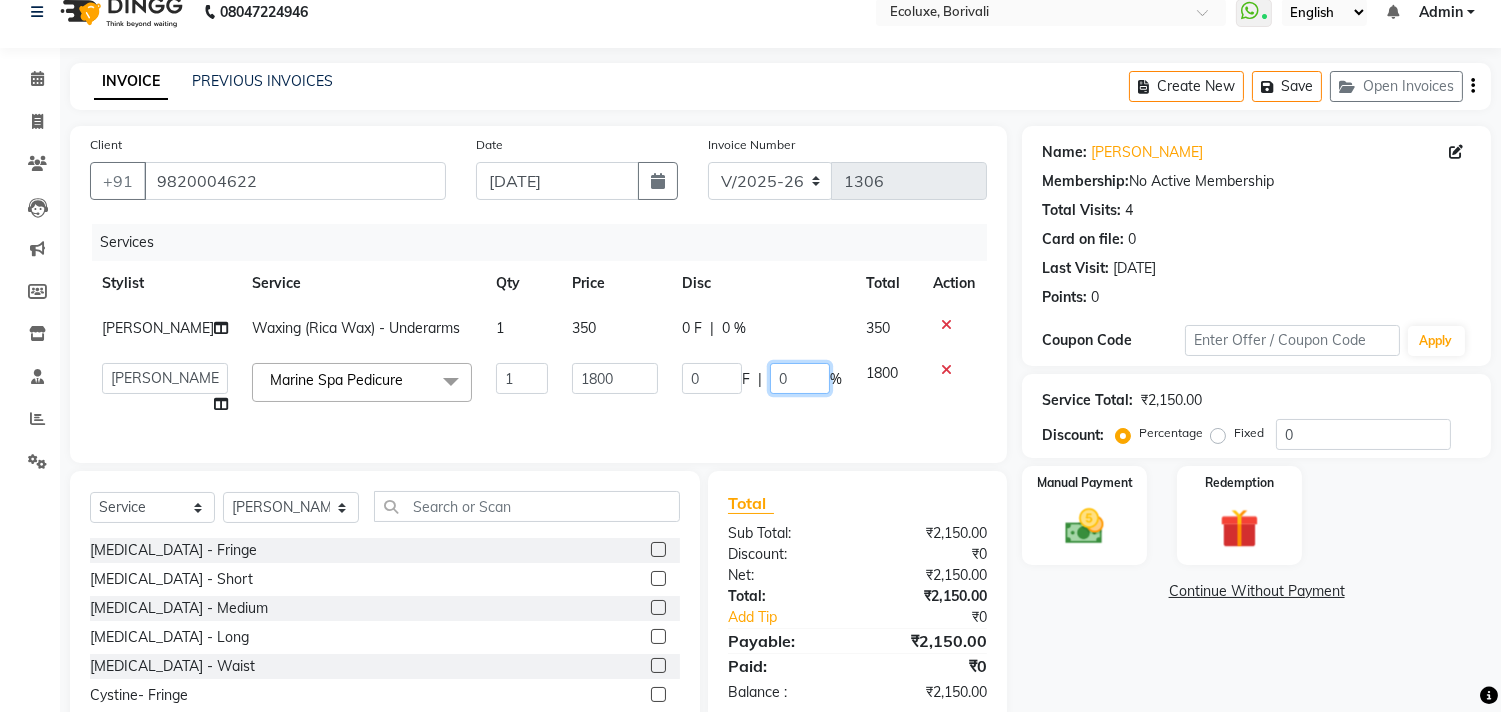 click on "0" 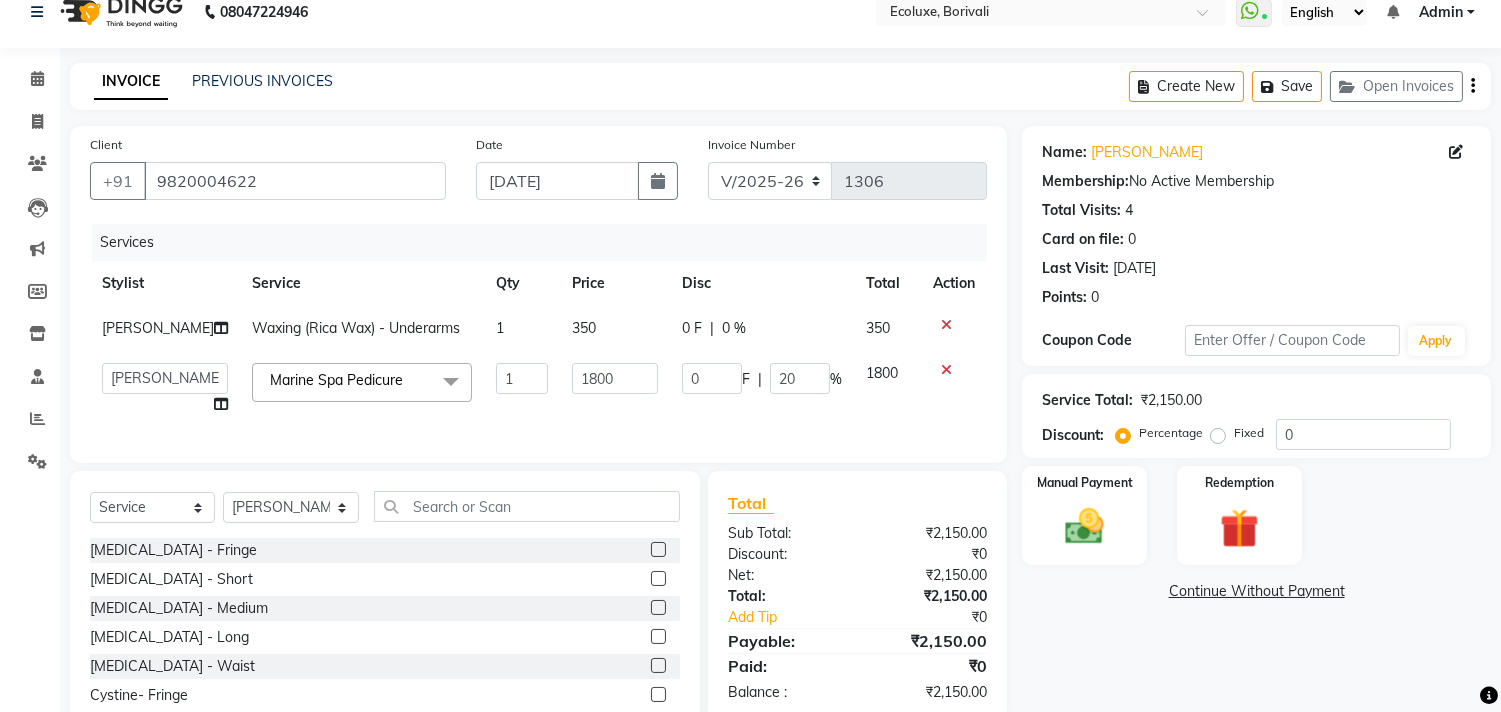 click on "INVOICE PREVIOUS INVOICES Create New   Save   Open Invoices  Client +91 9820004622 Date 13-07-2025 Invoice Number V/2025 V/2025-26 1306 Services Stylist Service Qty Price Disc Total Action Sonal Sawant  Waxing (Rica Wax) - Underarms 1 350 0 F | 0 % 350  Alisha Sasankar   Aparna Acharekar   Faiz   Geeta   Harshada Pawar     Imran    Kamal Khende   Mohammad Faisal    Neelu   Nikita Raut   Roshan   Sakina   Shafique   Sonal Sawant    Umar Shaikh   Wezah  Marine Spa Pedicure  x Botox - Fringe Botox - Short Botox - Medium Botox - Long Botox - Waist Cystine- Fringe Cystine- Short Cystine- Medium Cystine- Long Cystine- Waist Smoothening / Straightening / Rebonding - Fringe Smoothening / Straightening / Rebonding - Short Smoothening / Straightening / Rebonding - Medium Smoothening / Straightening / Rebonding - Long Smoothening / Straightening / Rebonding - Waist Nano Plastia - Small   Nano Plastia - Small   Nano Plastia - Medium Nano Plastia - Long Nano Plastia - Waist Keratin - Small Keratin - Medium Keratin - Long" 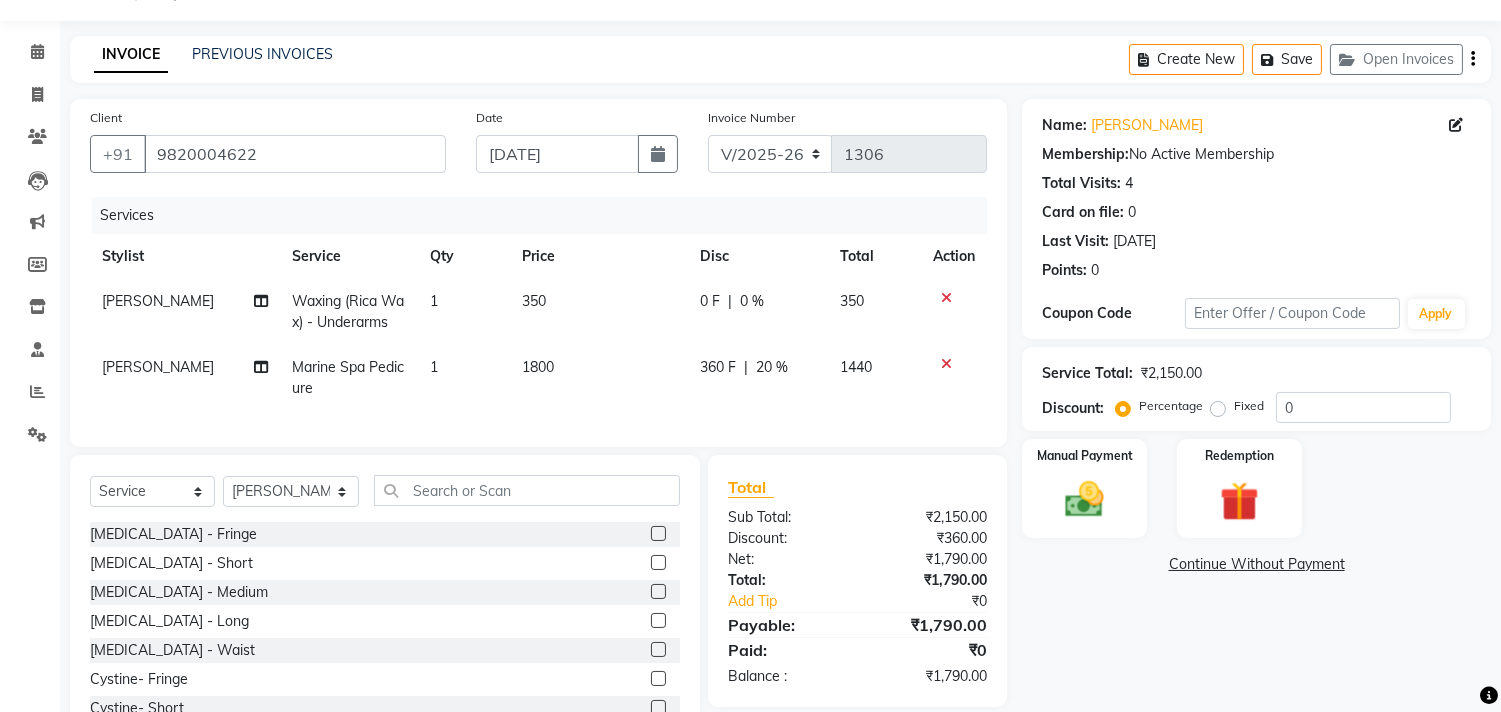scroll, scrollTop: 135, scrollLeft: 0, axis: vertical 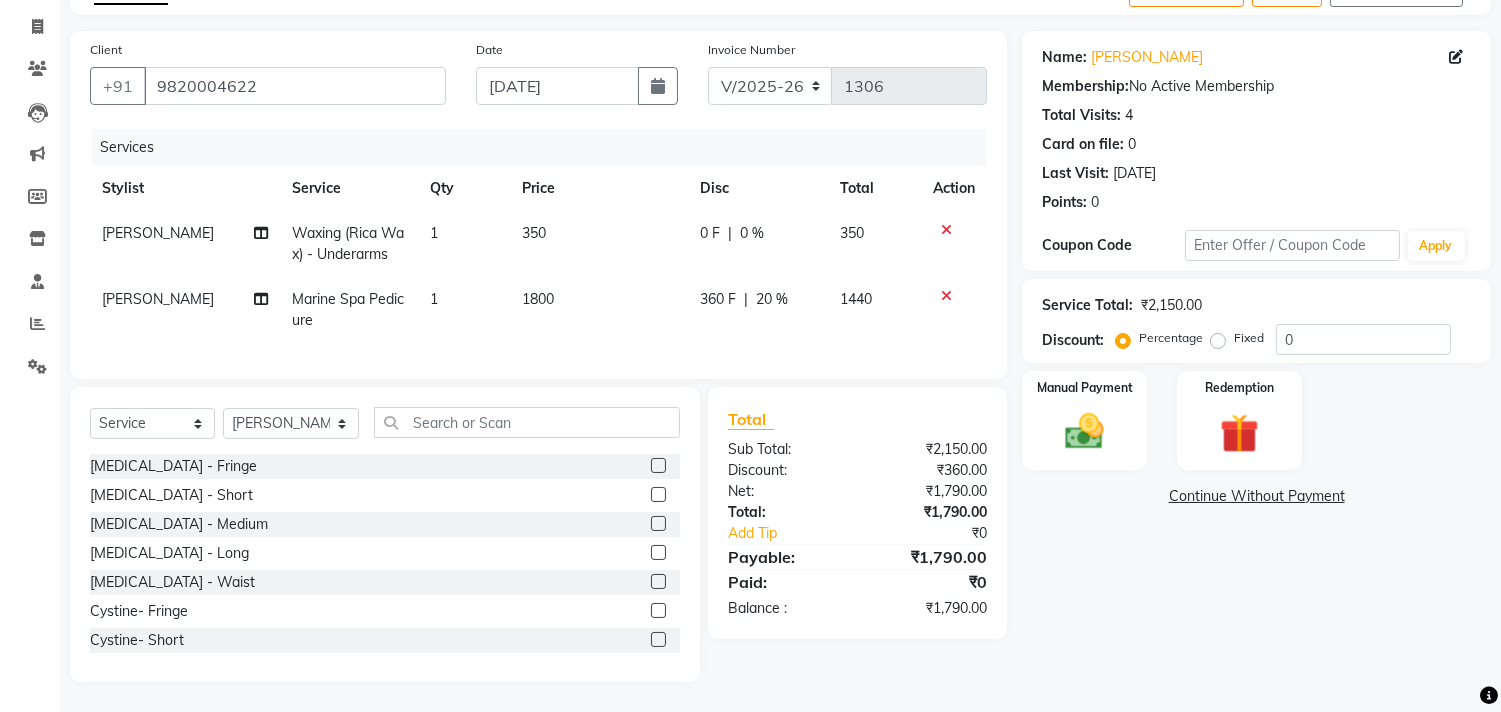 click on "Name: Avani Gandhi Membership:  No Active Membership  Total Visits:  4 Card on file:  0 Last Visit:   30-10-2024 Points:   0  Coupon Code Apply Service Total:  ₹2,150.00  Discount:  Percentage   Fixed  0 Manual Payment Redemption  Continue Without Payment" 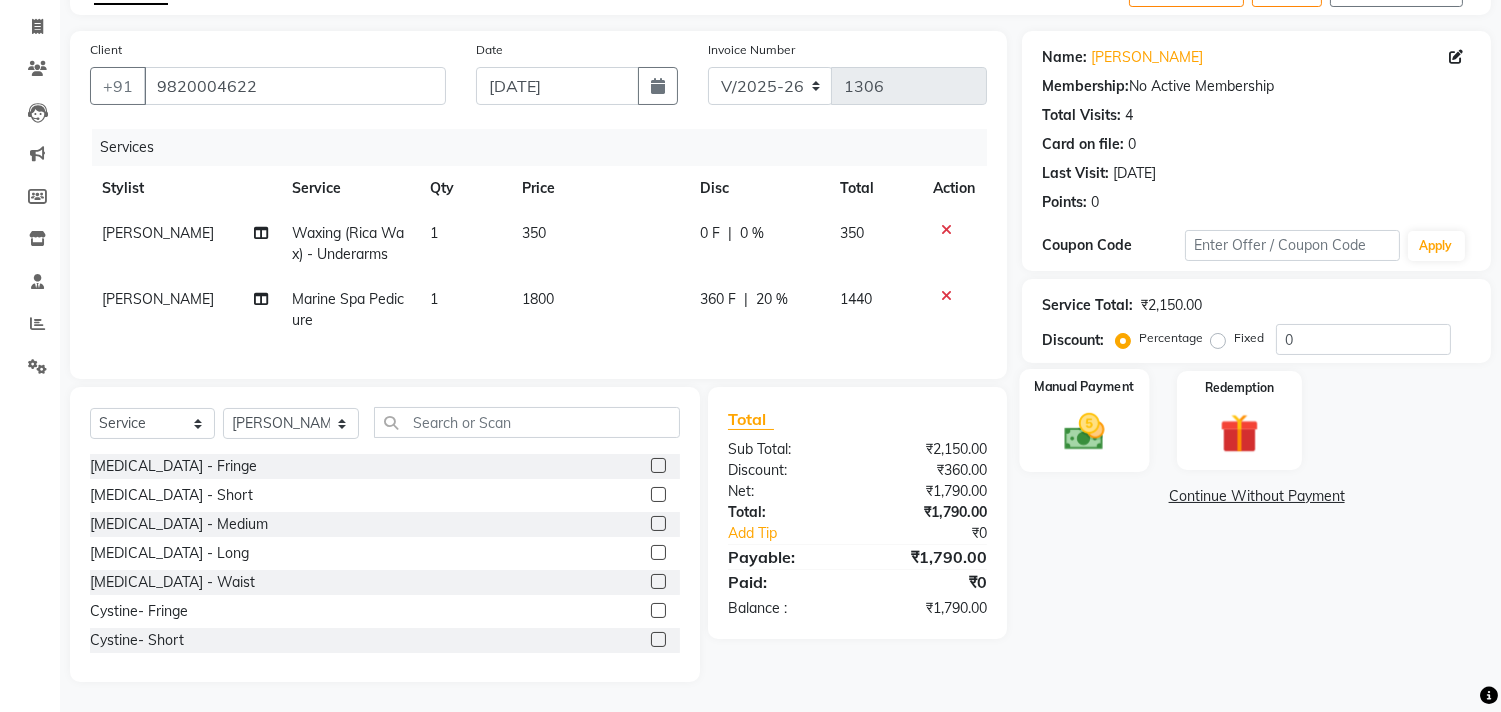 click 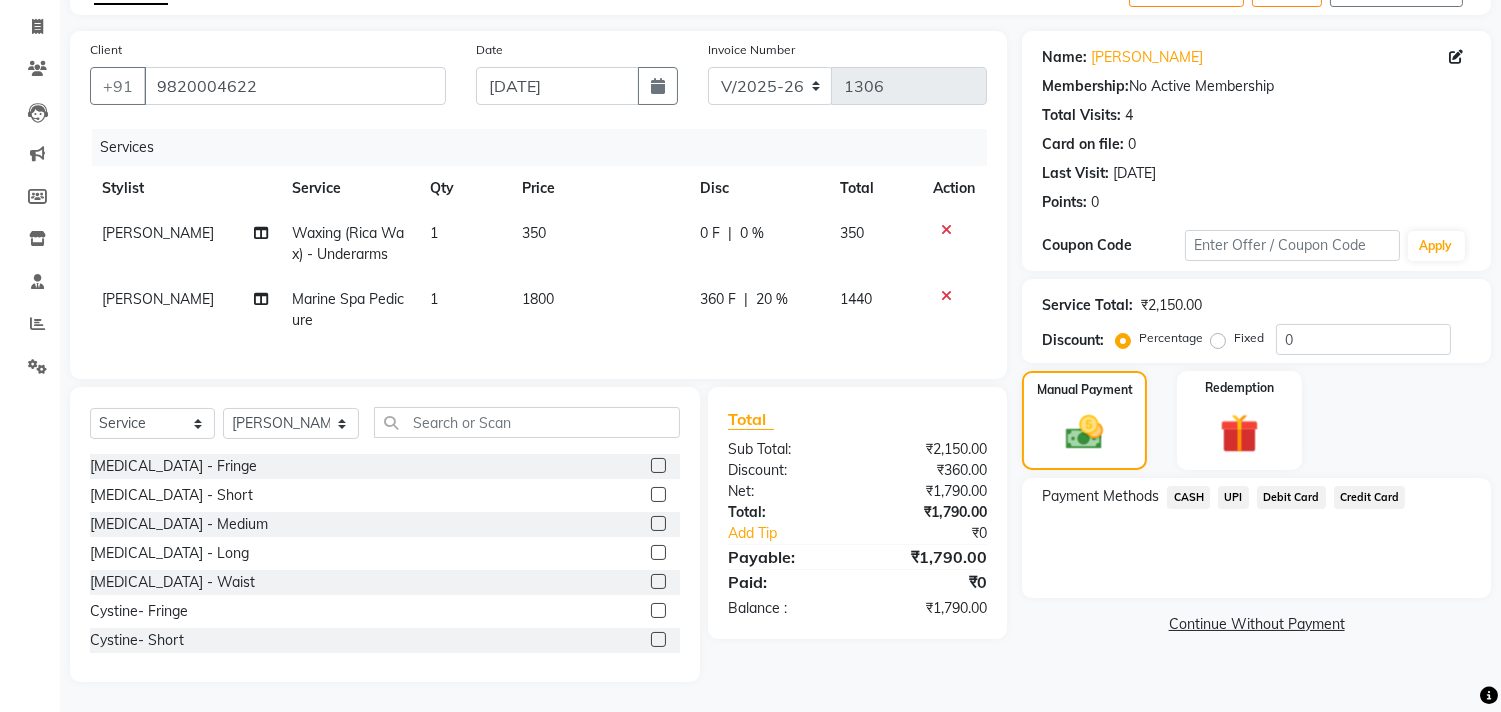 click on "CASH" 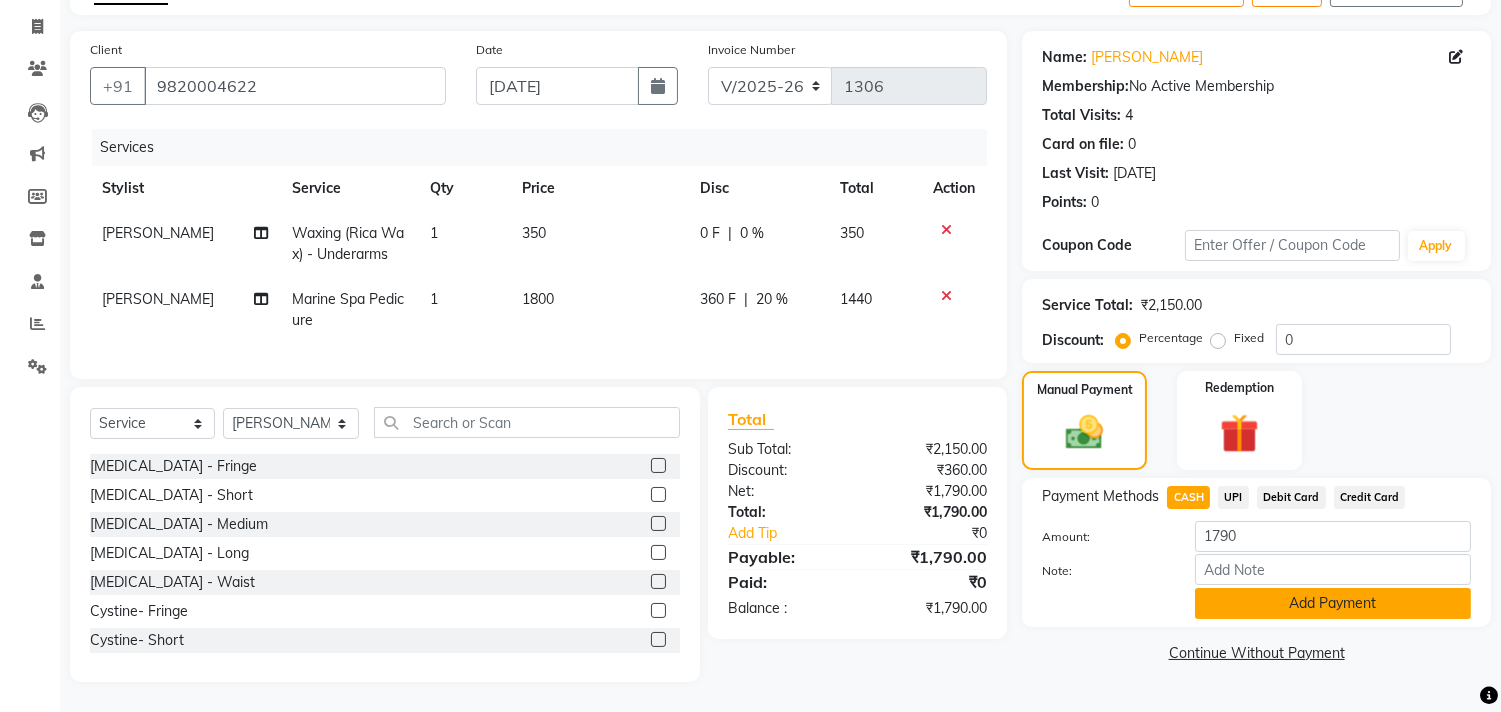 click on "Add Payment" 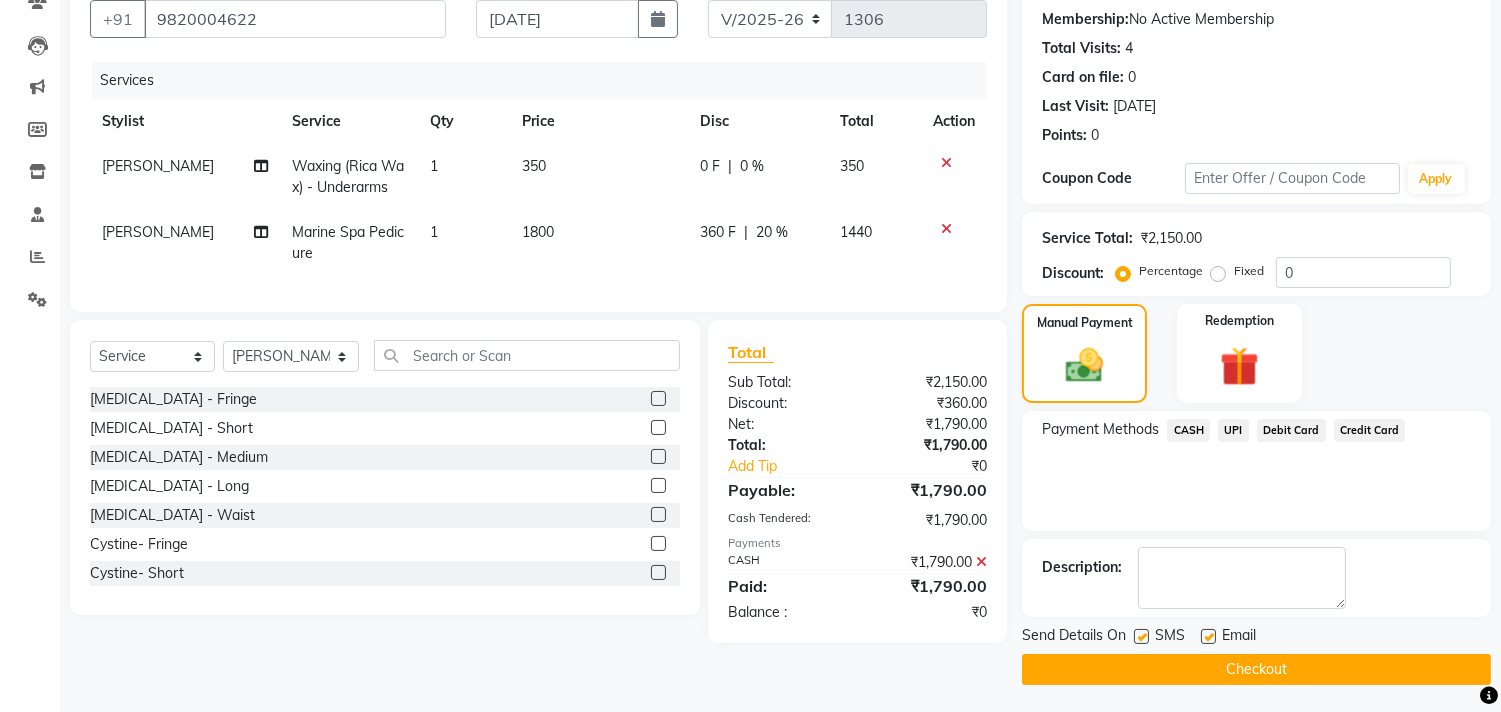 scroll, scrollTop: 187, scrollLeft: 0, axis: vertical 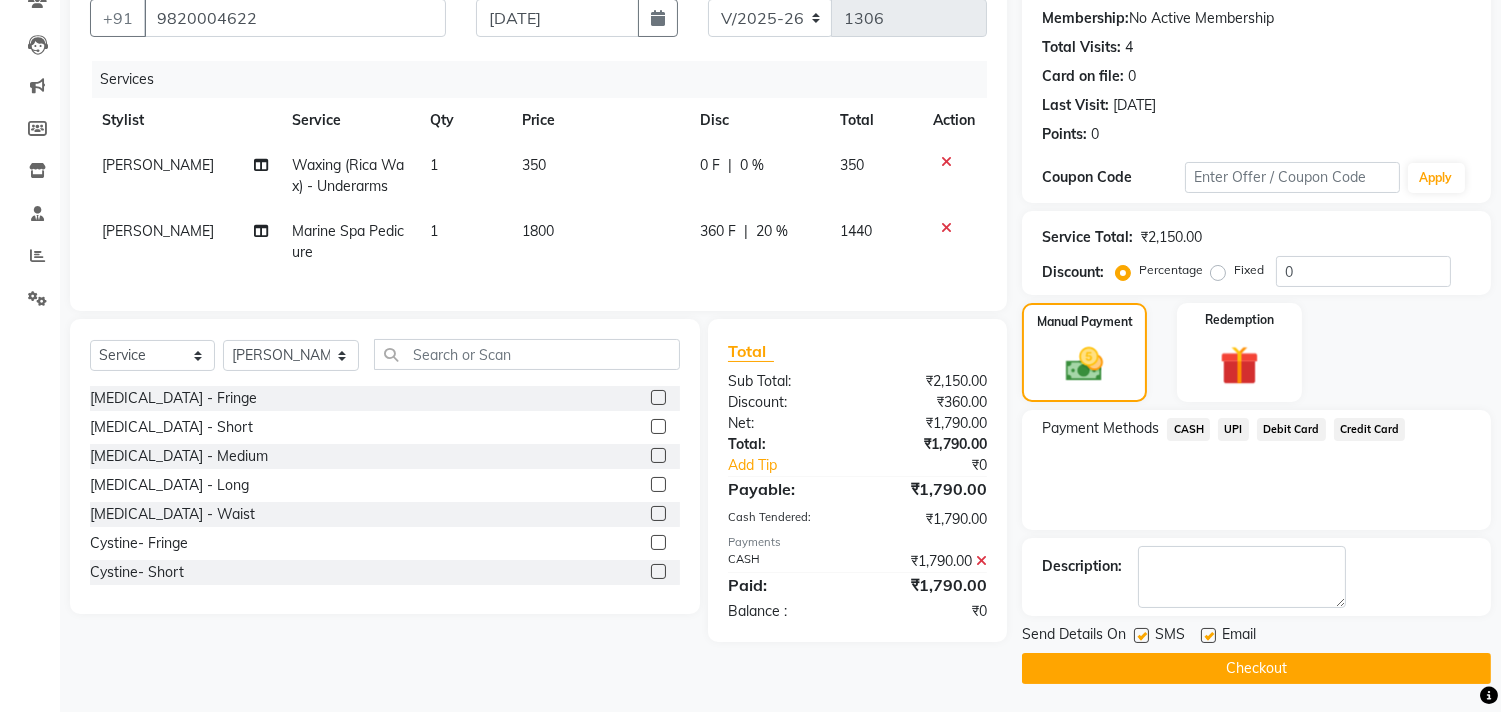 click on "Checkout" 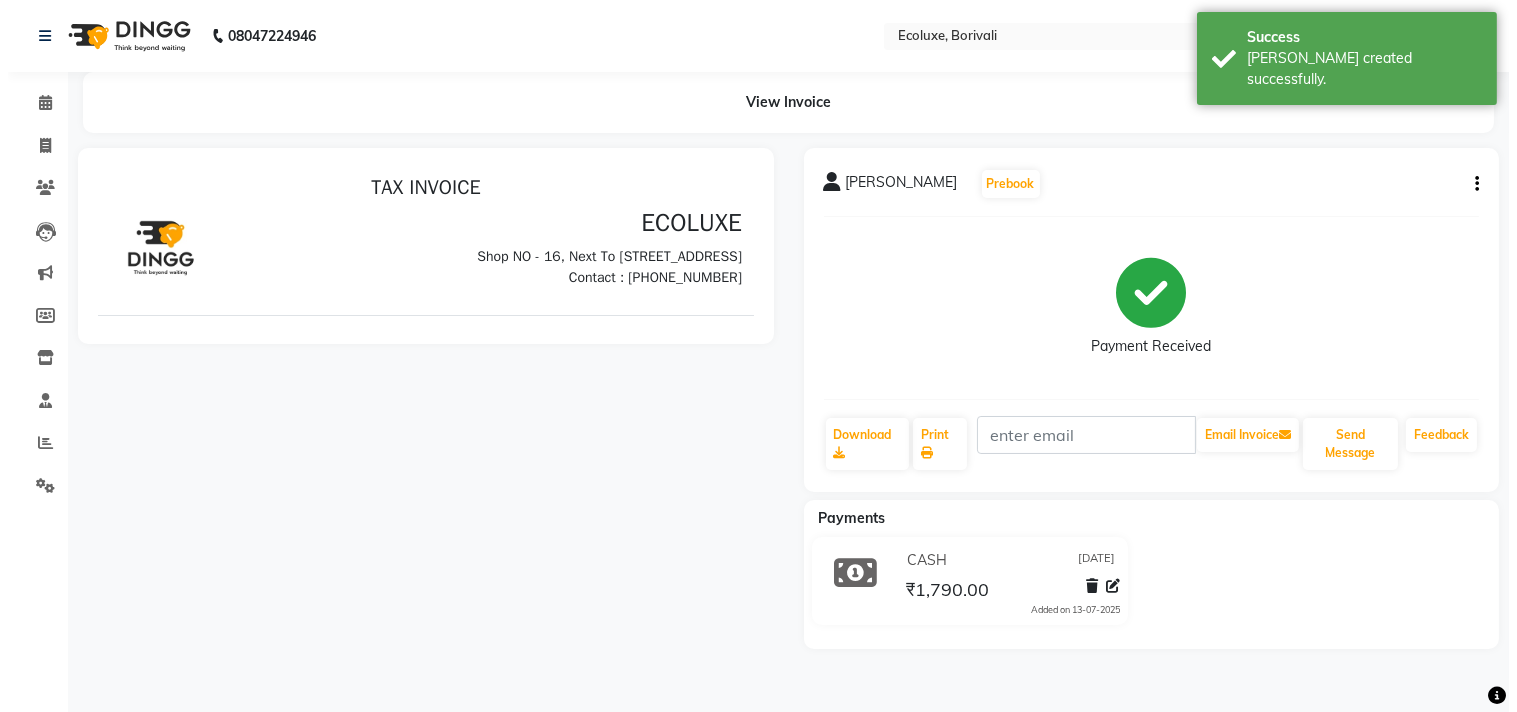 scroll, scrollTop: 0, scrollLeft: 0, axis: both 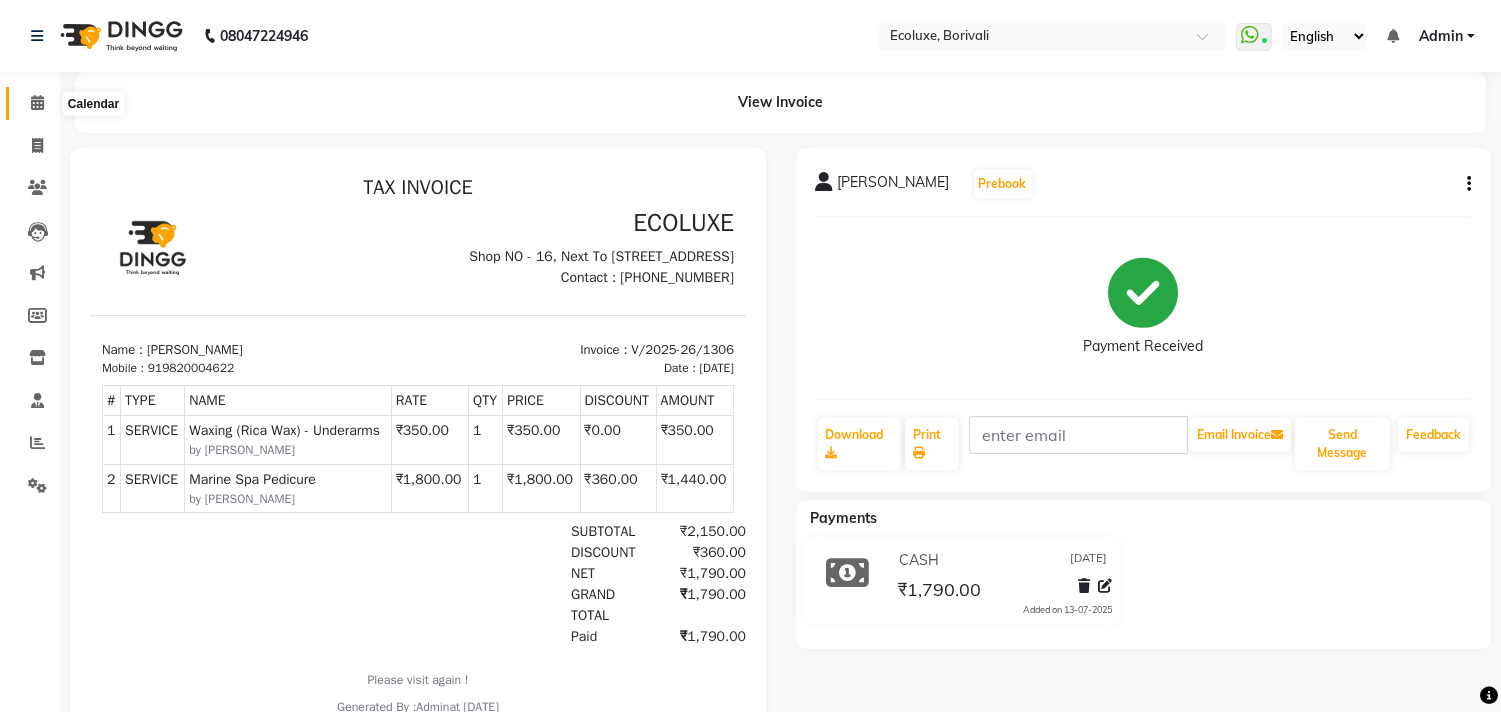 click 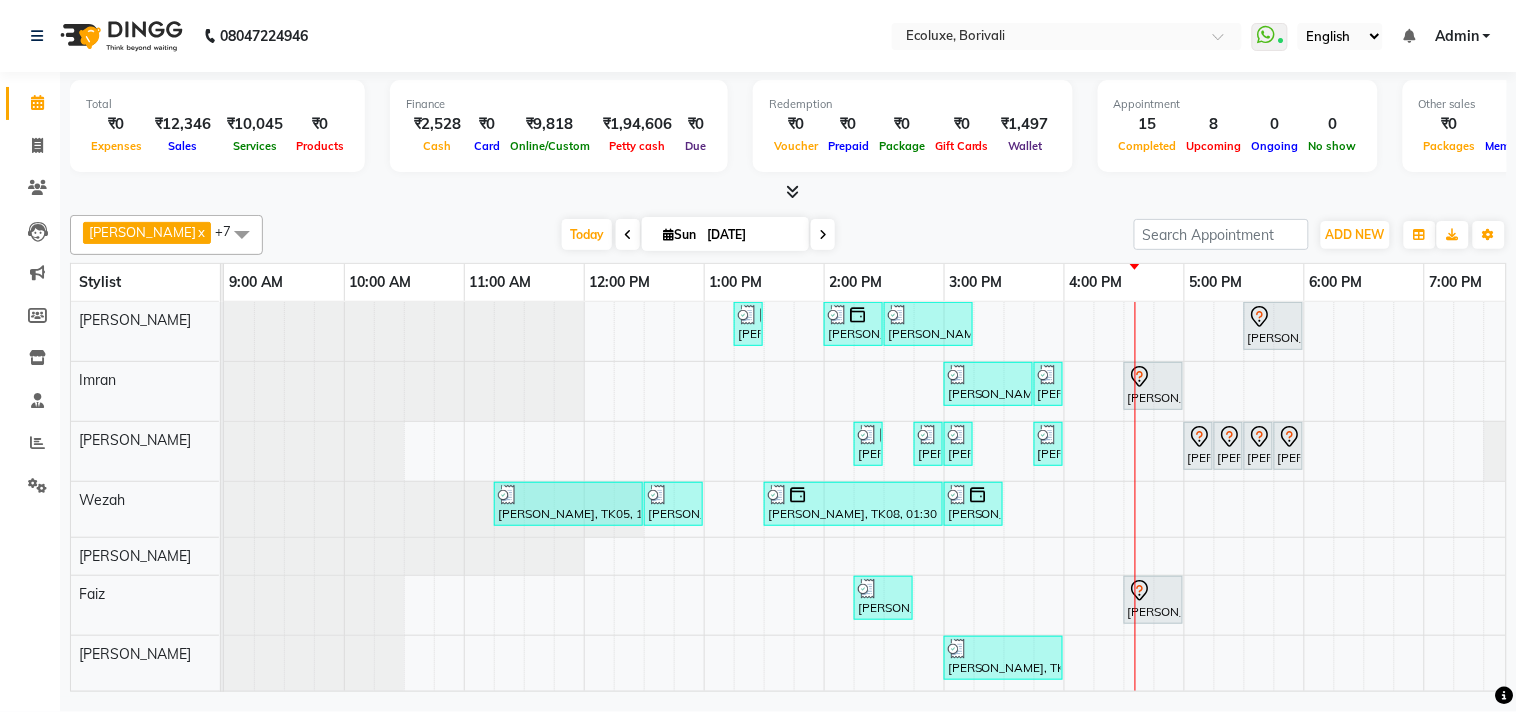 drag, startPoint x: 937, startPoint y: 473, endPoint x: 896, endPoint y: 557, distance: 93.471924 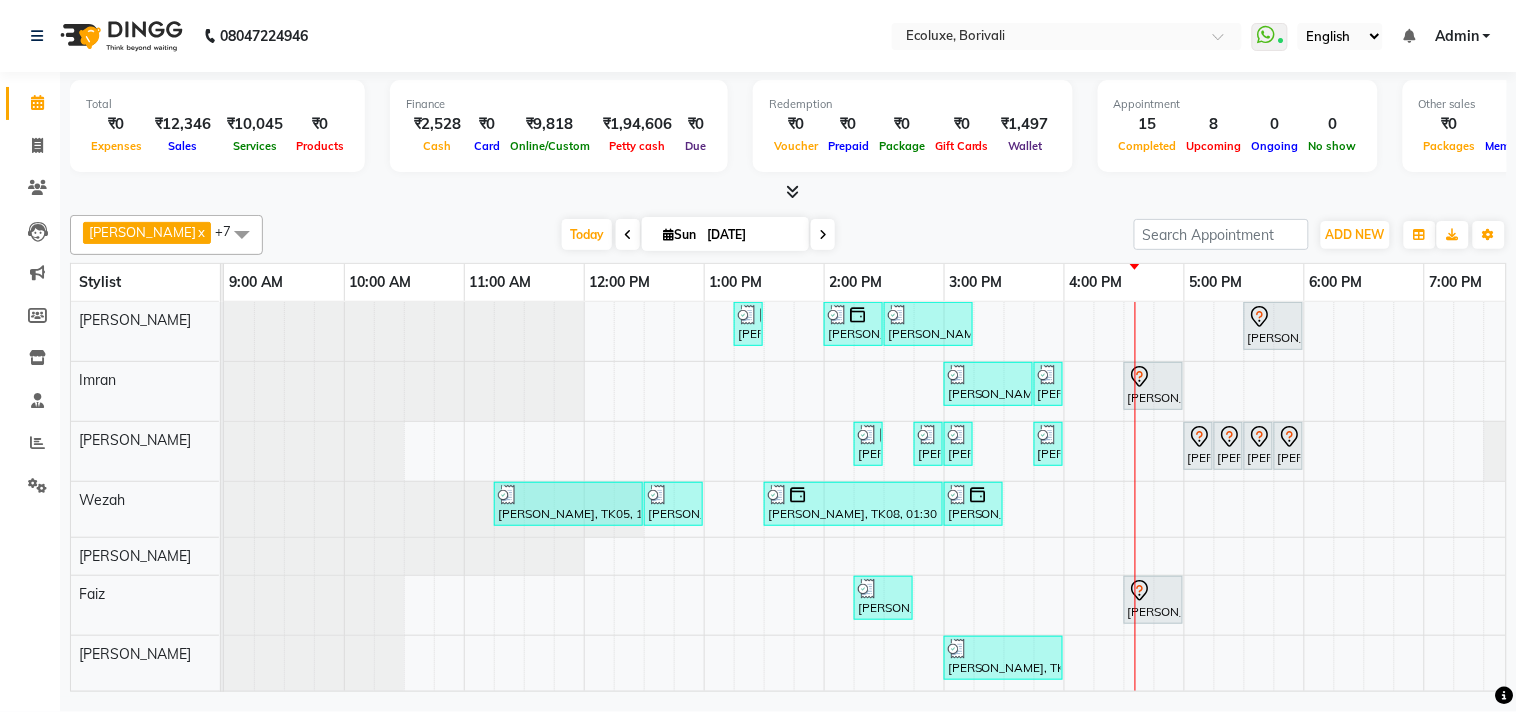 click on "Shafique  x Sonal Sawant   x  Imran   x Kamal Khende  x Neelu  x Wezah  x Faiz  x Alisha Sasankar  x +7 Select All  Imran  Alisha Sasankar Faiz Geeta Harshada Pawar  Kamal Khende Mohammad Faisal  Neelu Nikita Raut Sakina Shafique Sonal Sawant  Umar Shaikh Wezah Today  Sun 13-07-2025 Toggle Dropdown Add Appointment Add Invoice Add Expense Add Attendance Add Client Add Transaction Toggle Dropdown Add Appointment Add Invoice Add Expense Add Attendance Add Client ADD NEW Toggle Dropdown Add Appointment Add Invoice Add Expense Add Attendance Add Client Add Transaction Shafique  x Sonal Sawant   x  Imran   x Kamal Khende  x Neelu  x Wezah  x Faiz  x Alisha Sasankar  x +7 Select All  Imran  Alisha Sasankar Faiz Geeta Harshada Pawar  Kamal Khende Mohammad Faisal  Neelu Nikita Raut Sakina Shafique Sonal Sawant  Umar Shaikh Wezah Group By  Staff View   Room View  View as Vertical  Vertical - Week View  Horizontal  Horizontal - Week View  List  Toggle Dropdown Calendar Settings Manage Tags  Full Screen" 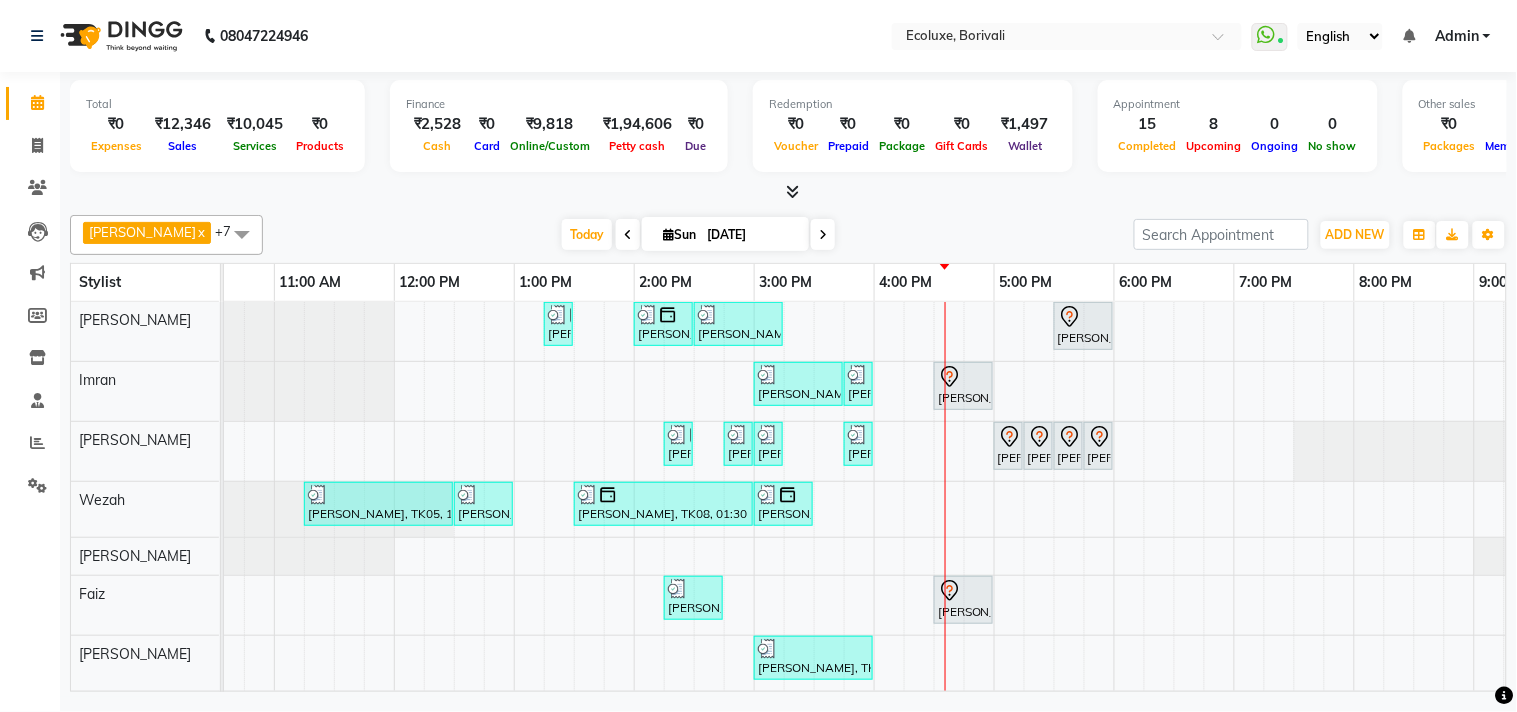 scroll, scrollTop: 0, scrollLeft: 414, axis: horizontal 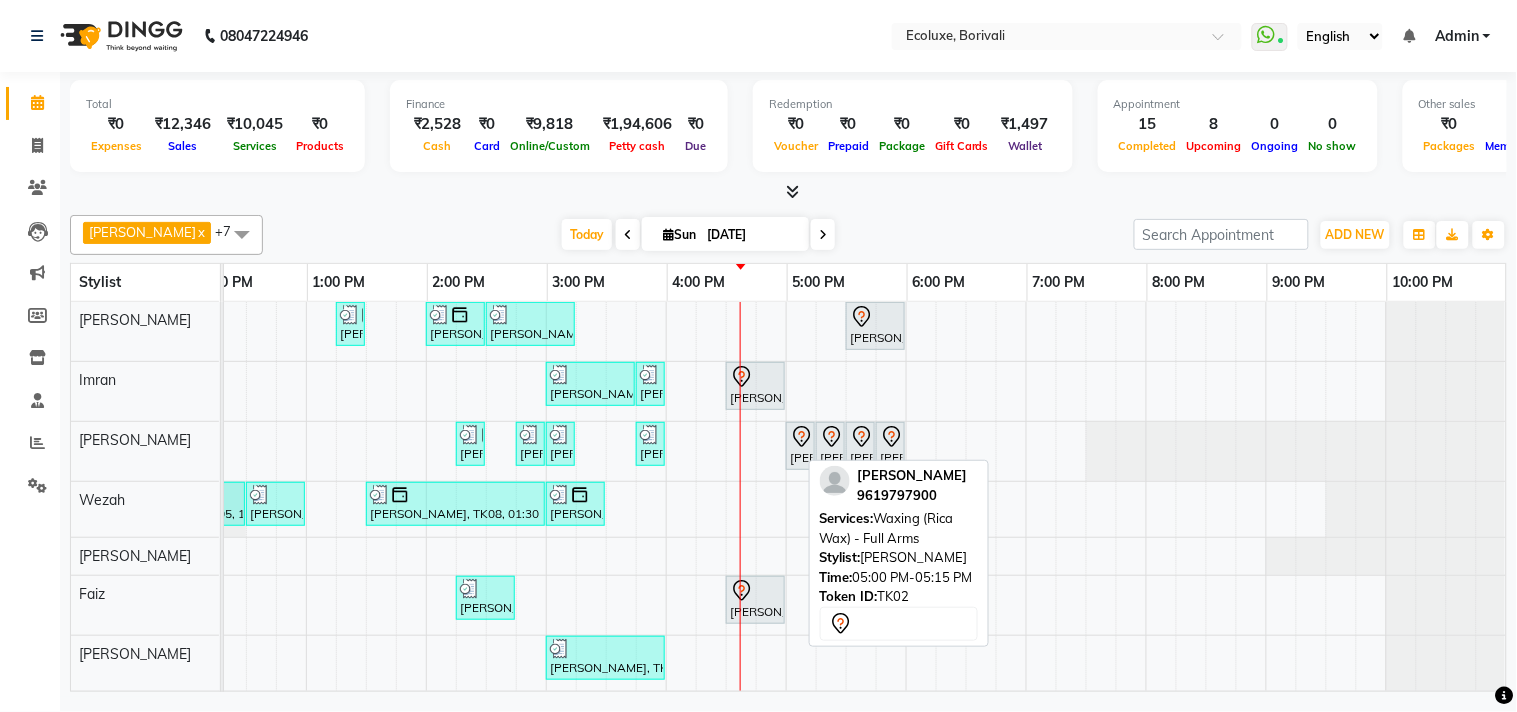 click 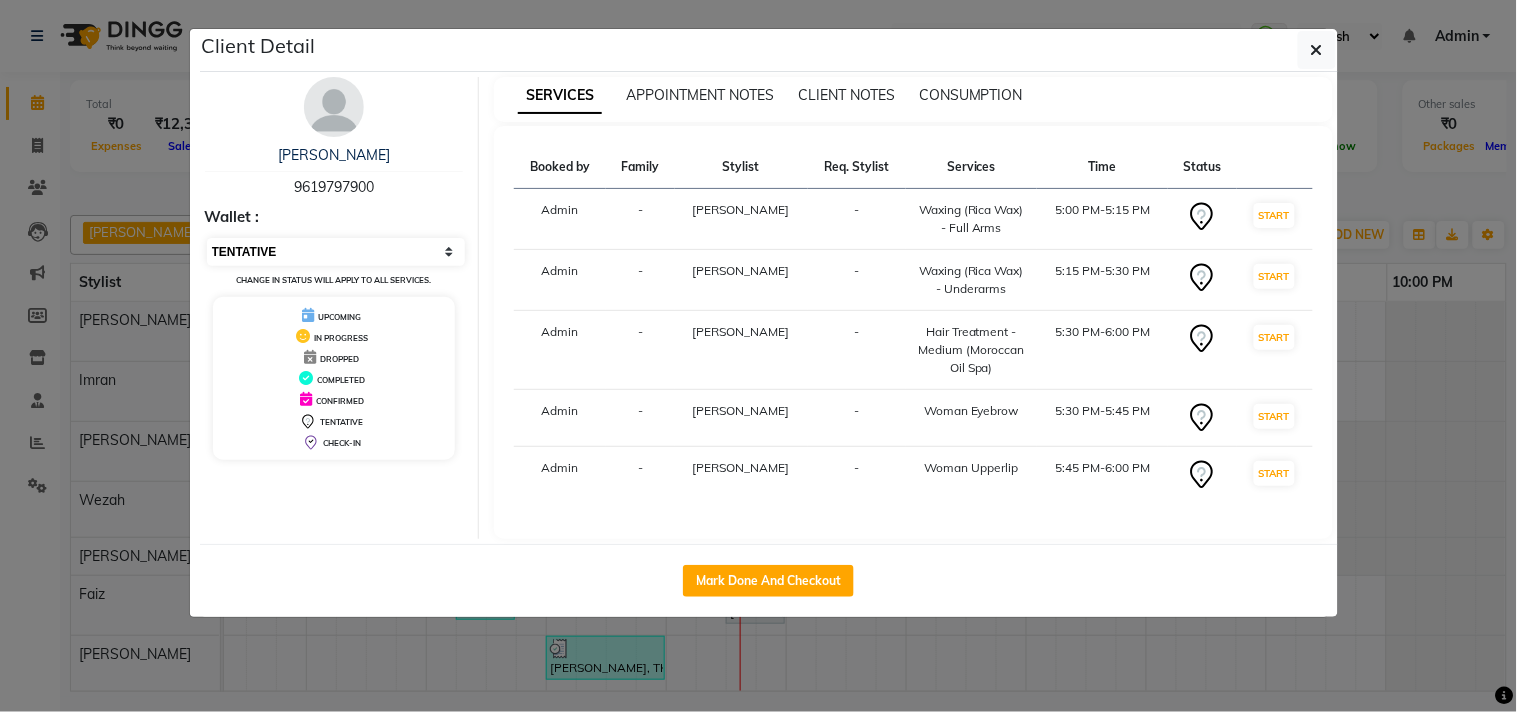 click on "Select IN SERVICE CONFIRMED TENTATIVE CHECK IN MARK DONE DROPPED UPCOMING" at bounding box center (336, 252) 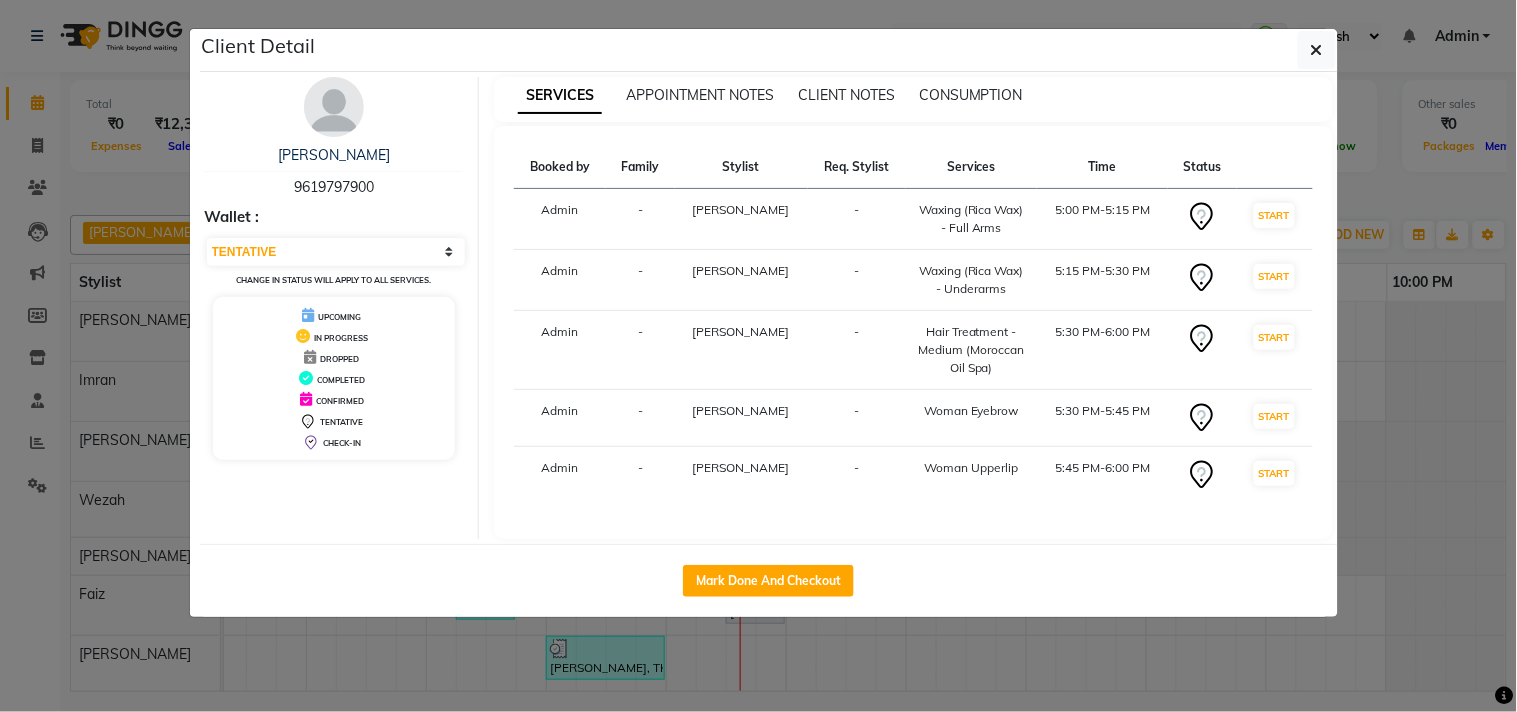 select on "2" 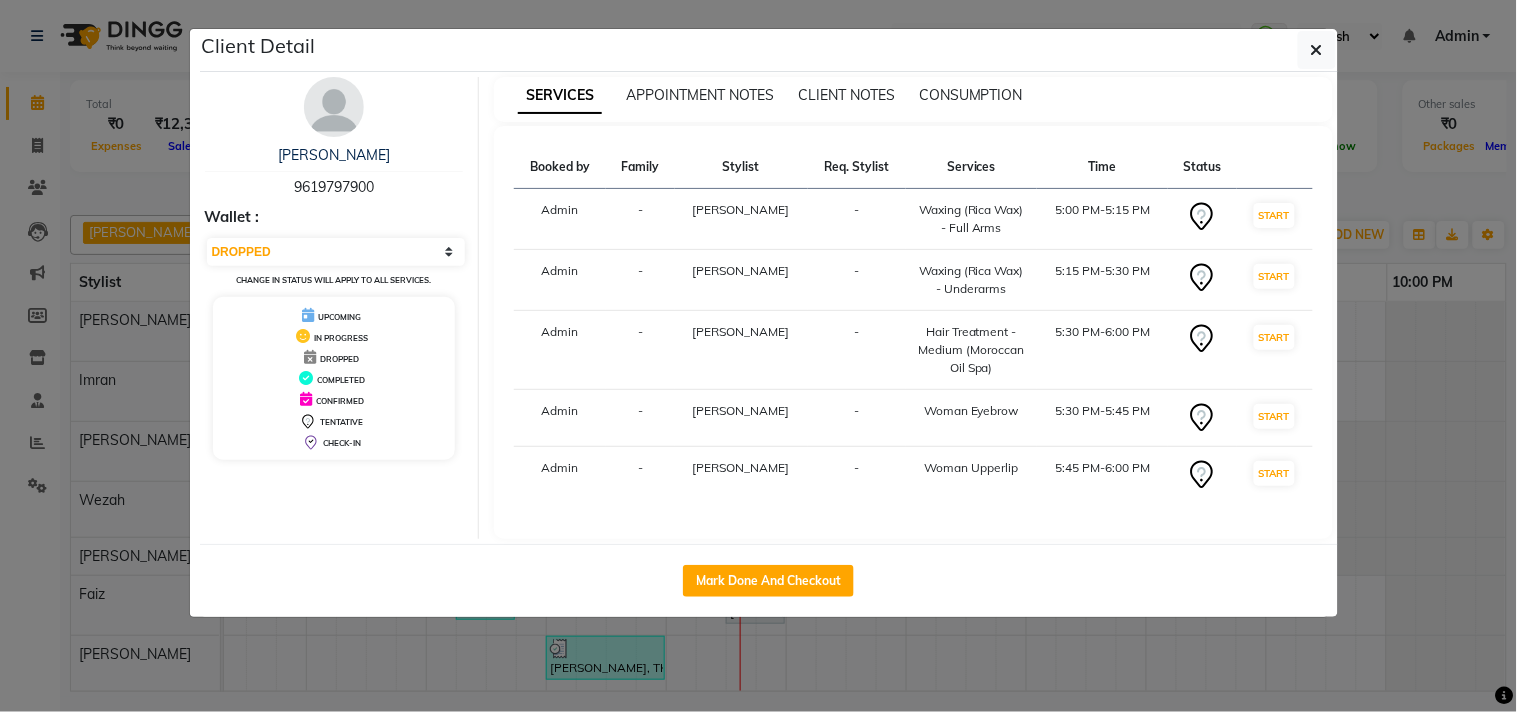 click on "Select IN SERVICE CONFIRMED TENTATIVE CHECK IN MARK DONE DROPPED UPCOMING" at bounding box center [336, 252] 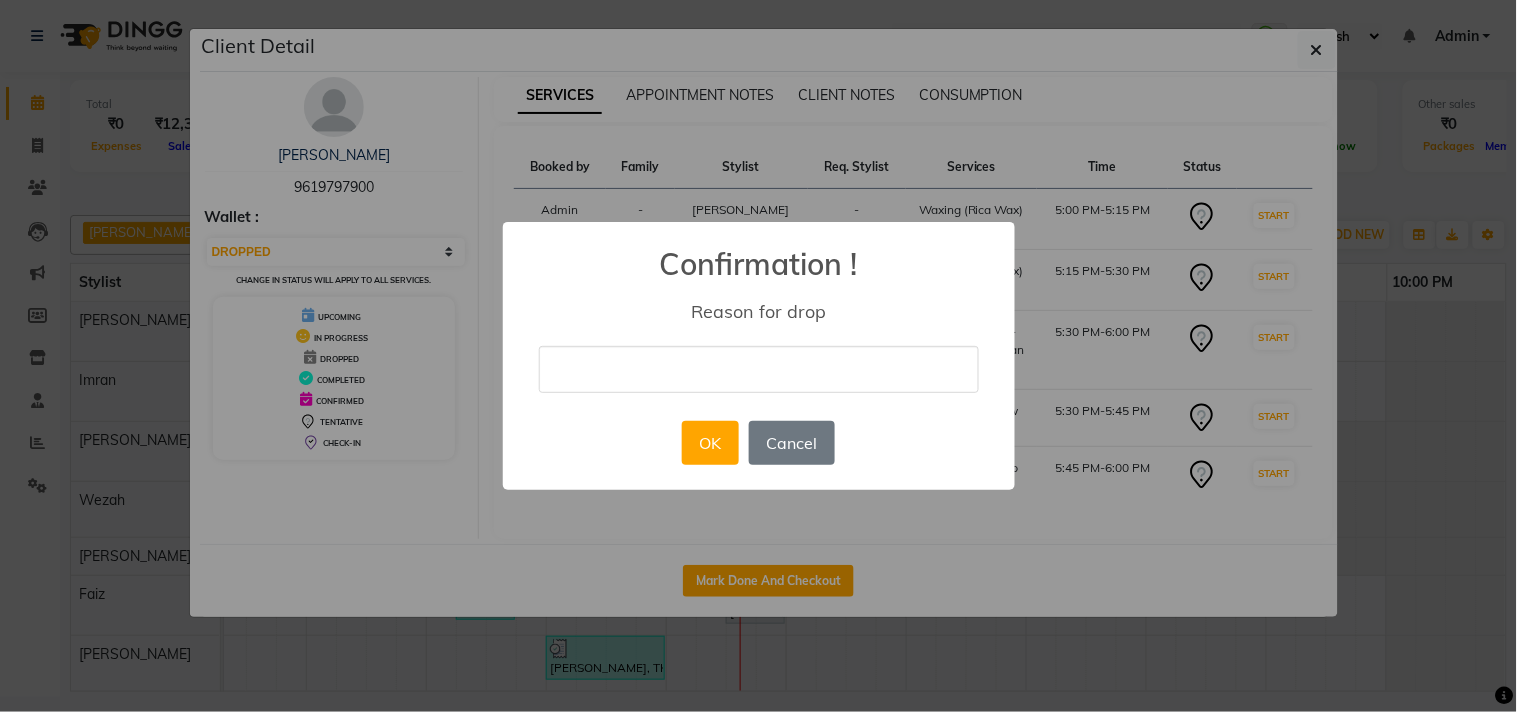 click at bounding box center (759, 369) 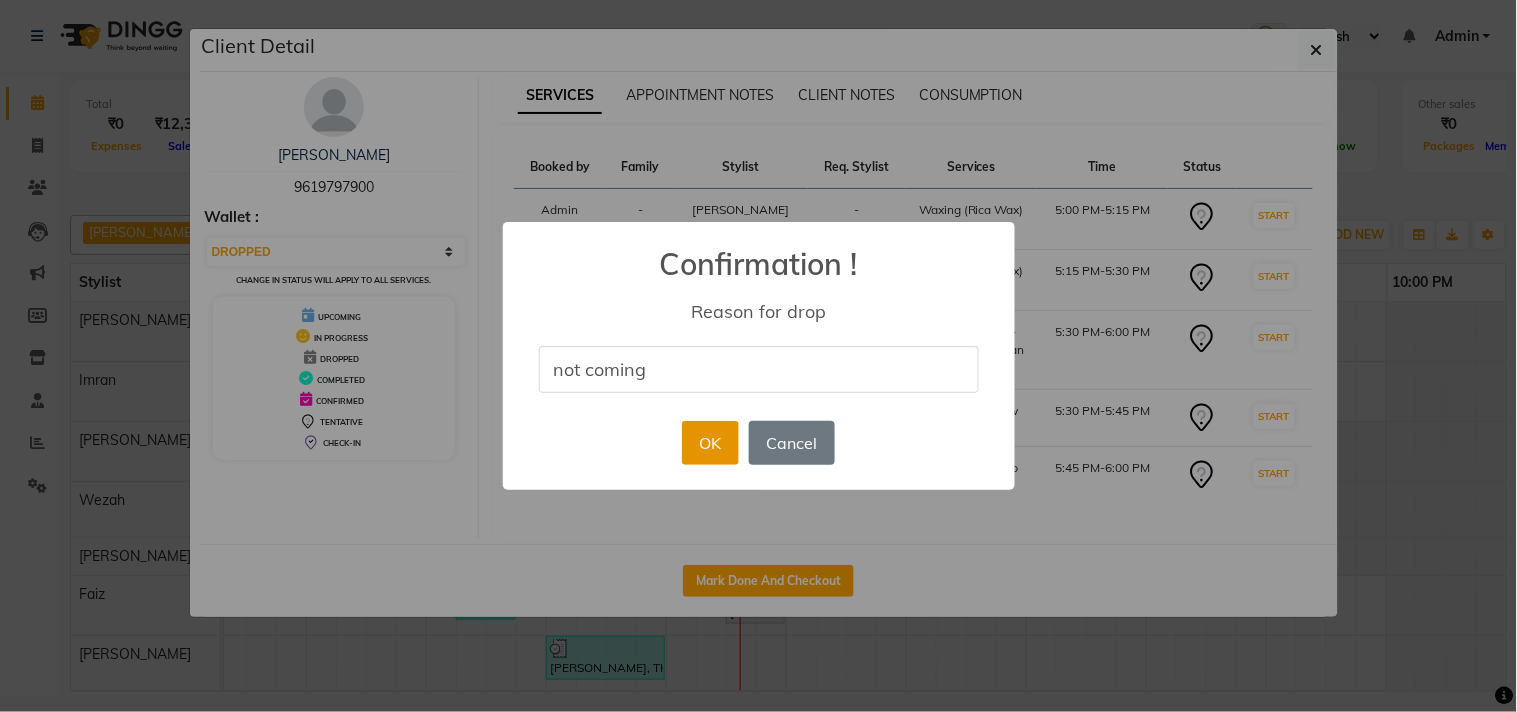 click on "OK" at bounding box center (710, 443) 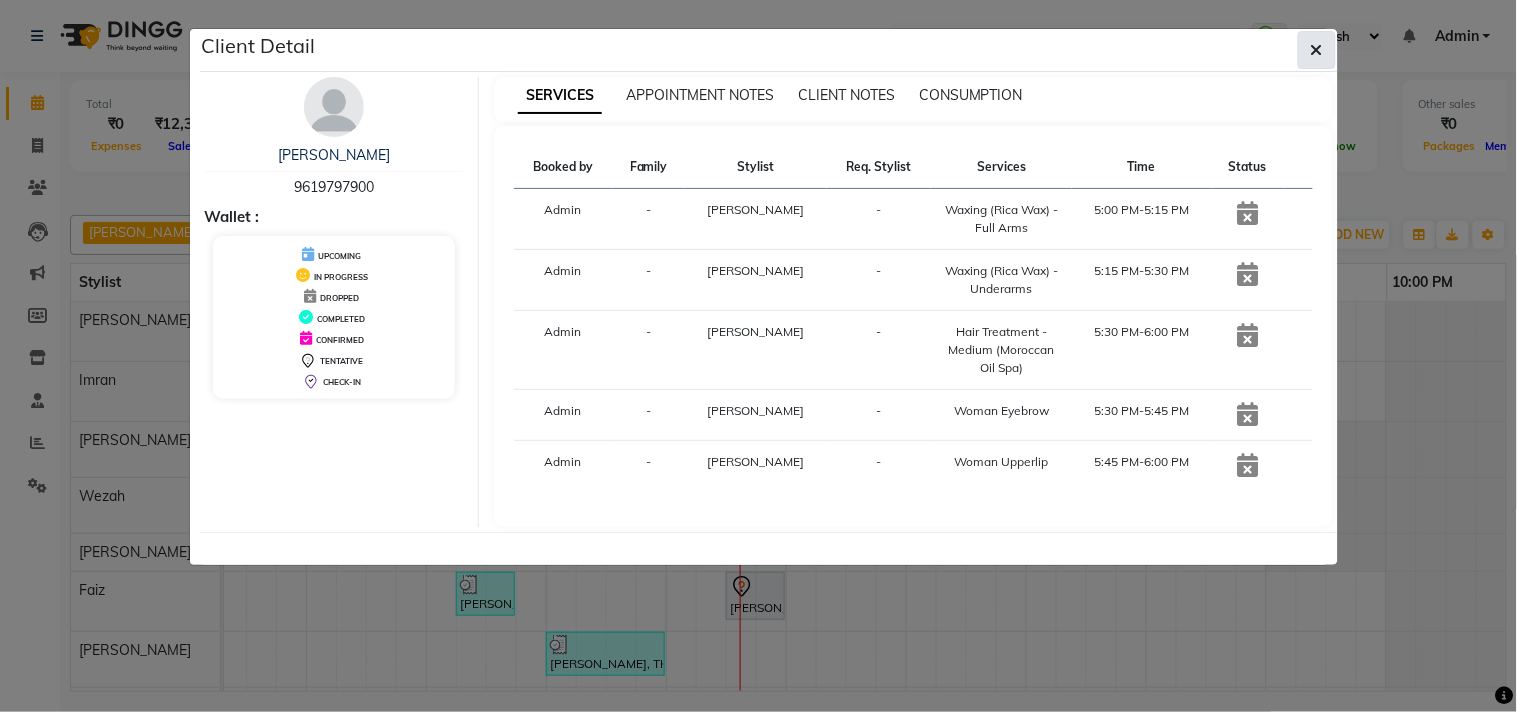 click 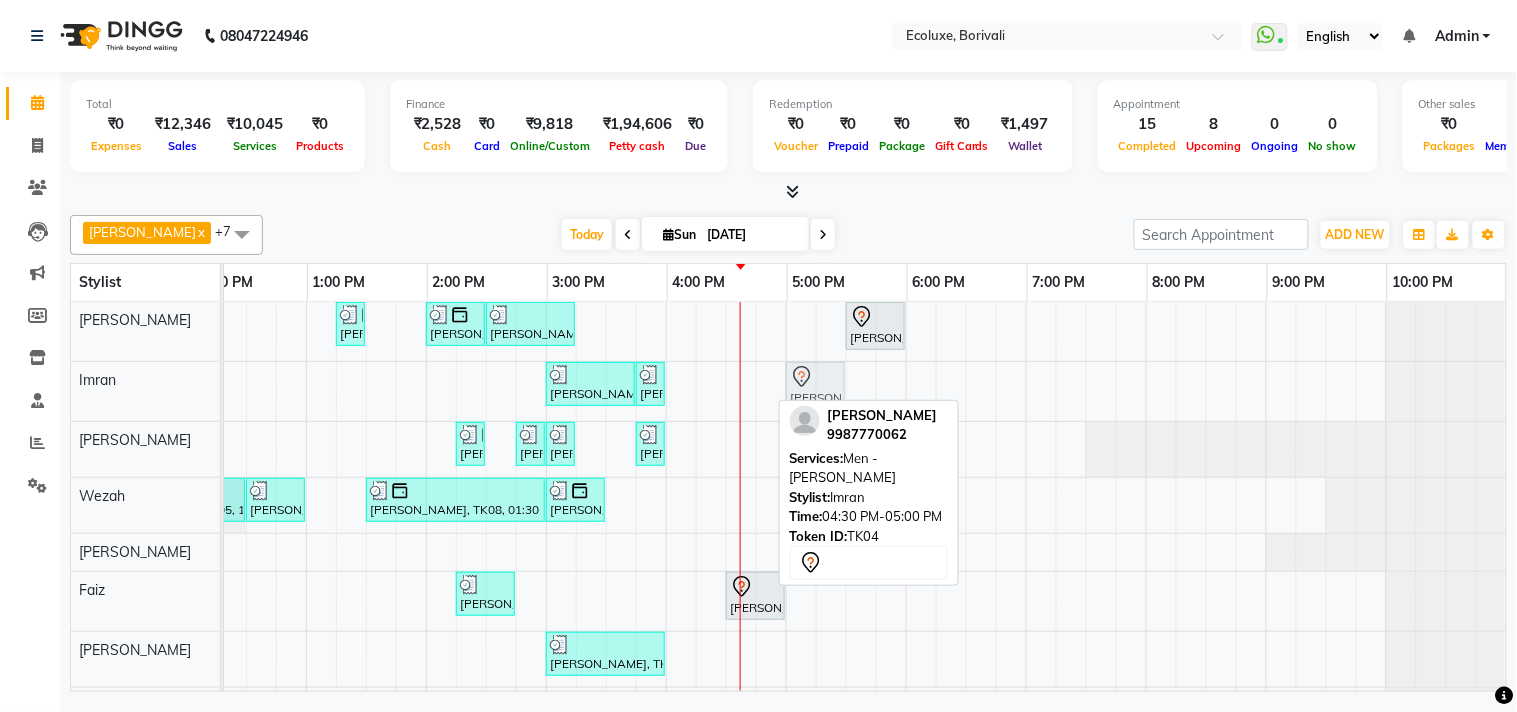 drag, startPoint x: 752, startPoint y: 388, endPoint x: 802, endPoint y: 396, distance: 50.635956 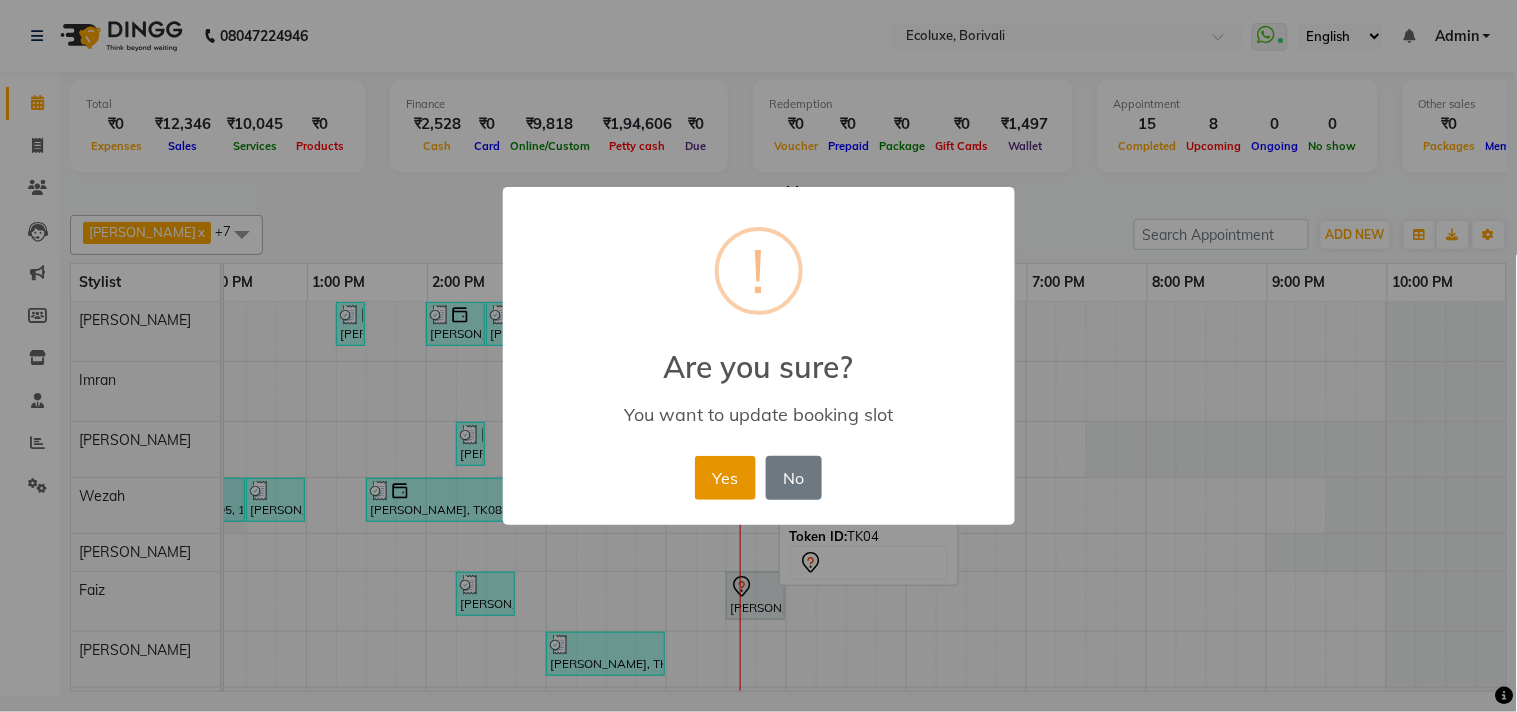 click on "Yes" at bounding box center (725, 478) 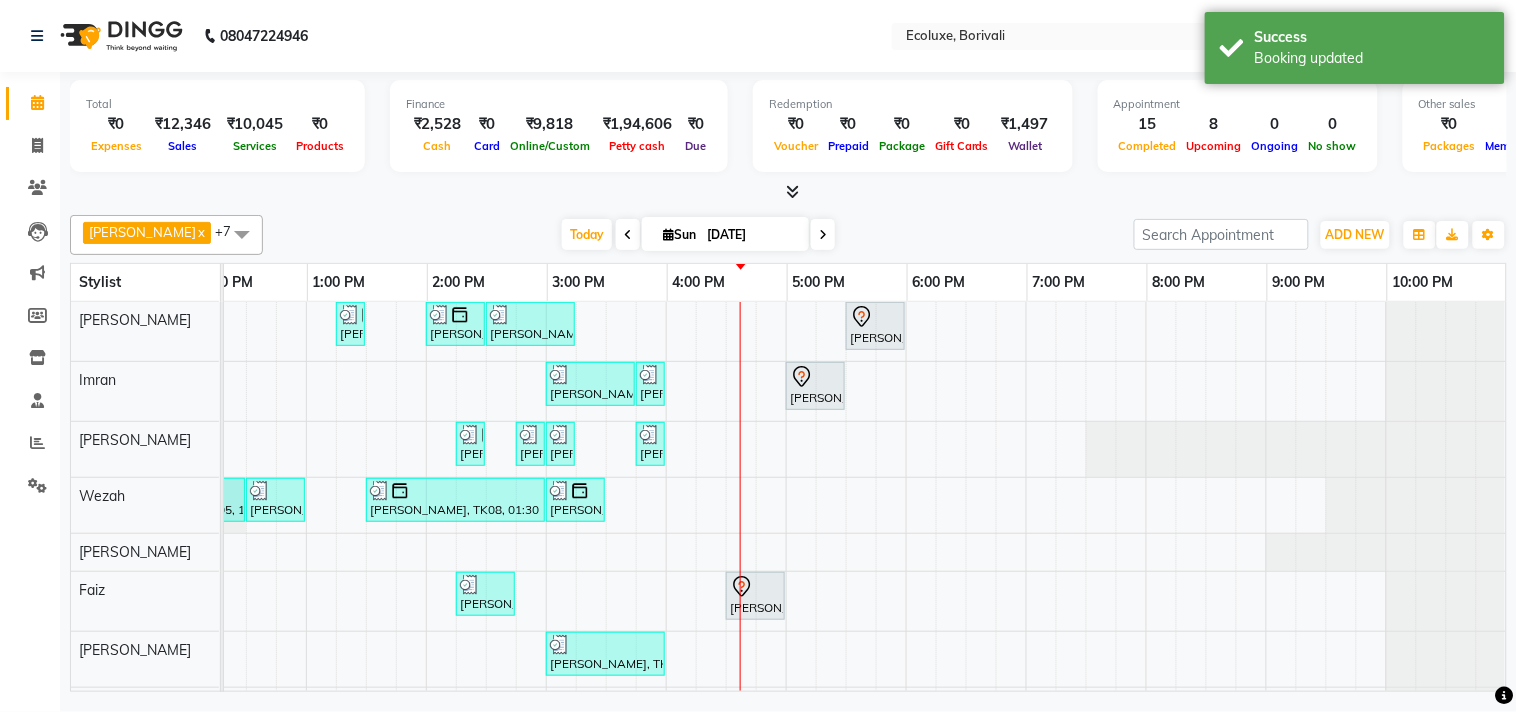 click on "Shafique  x Sonal Sawant   x  Imran   x Kamal Khende  x Neelu  x Wezah  x Faiz  x Alisha Sasankar  x +7 Select All  Imran  Alisha Sasankar Faiz Geeta Harshada Pawar  Kamal Khende Mohammad Faisal  Neelu Nikita Raut Sakina Shafique Sonal Sawant  Umar Shaikh Wezah Today  Sun 13-07-2025 Toggle Dropdown Add Appointment Add Invoice Add Expense Add Attendance Add Client Add Transaction Toggle Dropdown Add Appointment Add Invoice Add Expense Add Attendance Add Client ADD NEW Toggle Dropdown Add Appointment Add Invoice Add Expense Add Attendance Add Client Add Transaction Shafique  x Sonal Sawant   x  Imran   x Kamal Khende  x Neelu  x Wezah  x Faiz  x Alisha Sasankar  x +7 Select All  Imran  Alisha Sasankar Faiz Geeta Harshada Pawar  Kamal Khende Mohammad Faisal  Neelu Nikita Raut Sakina Shafique Sonal Sawant  Umar Shaikh Wezah Group By  Staff View   Room View  View as Vertical  Vertical - Week View  Horizontal  Horizontal - Week View  List  Toggle Dropdown Calendar Settings Manage Tags  Full Screen" at bounding box center (788, 235) 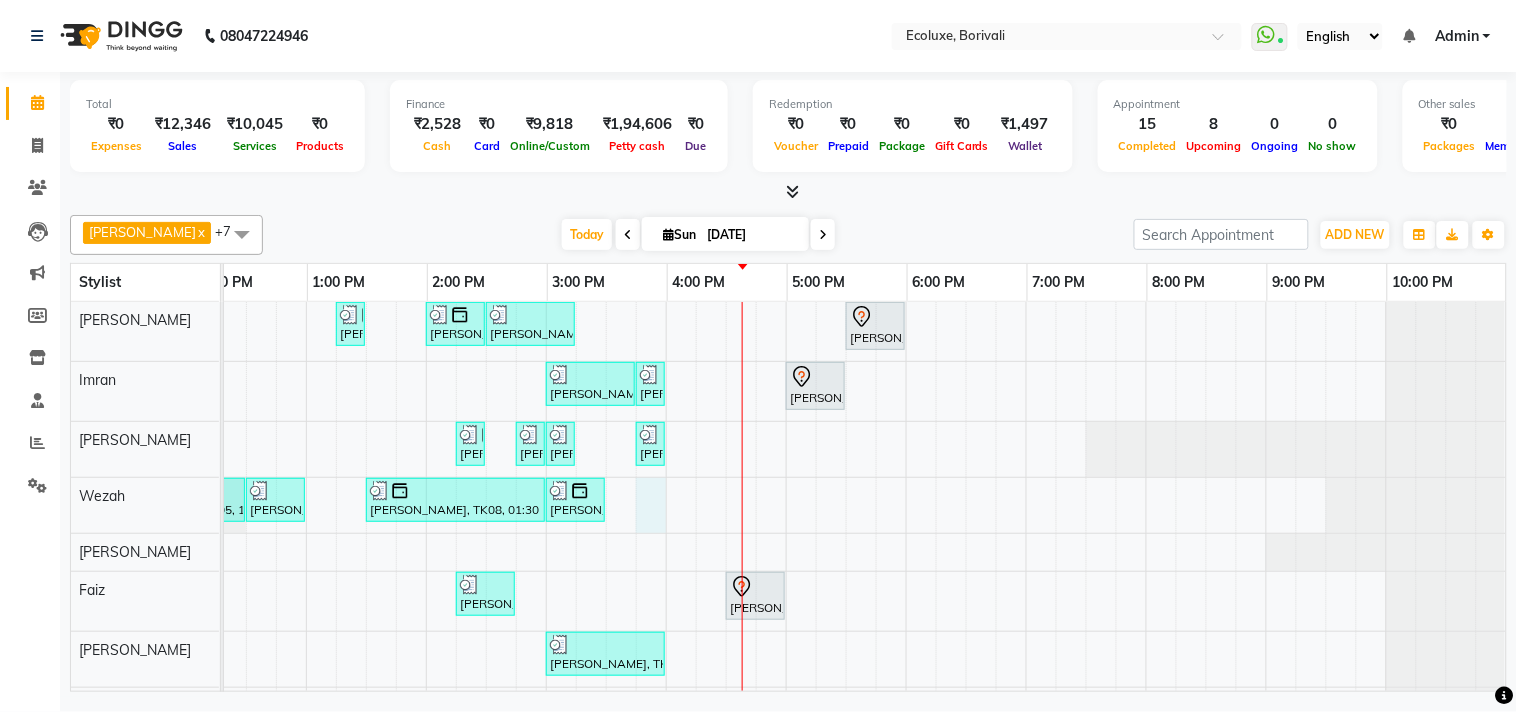 click on "Shashikala Naik, TK06, 01:15 PM-01:30 PM, Men Haircut - Senior Haircut     Anuj Shah, TK13, 02:00 PM-02:30 PM, Men - Beard     Bhavisha Bhalala, TK01, 02:30 PM-03:15 PM, Kids Haircut (Upto 4yrs)             Jash Kothari, TK12, 05:30 PM-06:00 PM, Men Haircut - Senior Haircut     shewta Goyal, TK14, 03:00 PM-03:45 PM, Kids Haircut (Upto 4yrs)     shewta Goyal, TK14, 03:45 PM-04:00 PM, Kids Haircut (Upto 4yrs)             Nikkhil Borana, TK04, 05:00 PM-05:30 PM, Men - Beard     Nimisha Desai, TK09, 02:15 PM-02:30 PM, Woman Eyebrow     Ami Bhuta, TK10, 02:45 PM-03:00 PM, Woman Upperlip      Ami Bhuta, TK10, 03:00 PM-03:15 PM, Woman Forehead     Avani Gandhi, TK11, 03:45 PM-04:00 PM, Waxing (Rica Wax) - Underarms     Priya Korhale, TK05, 11:15 AM-12:30 PM, Touchup - Root Touch (Up To 2 Inch) Inoa     Priya Korhale, TK05, 12:30 PM-01:00 PM, Hair Retuals - Kerastase Fusio-Dose      Nimisha Desai, TK08, 01:30 PM-03:00 PM, Touchup - Root Touch (Up To 2 Inch) Majirel" at bounding box center (666, 513) 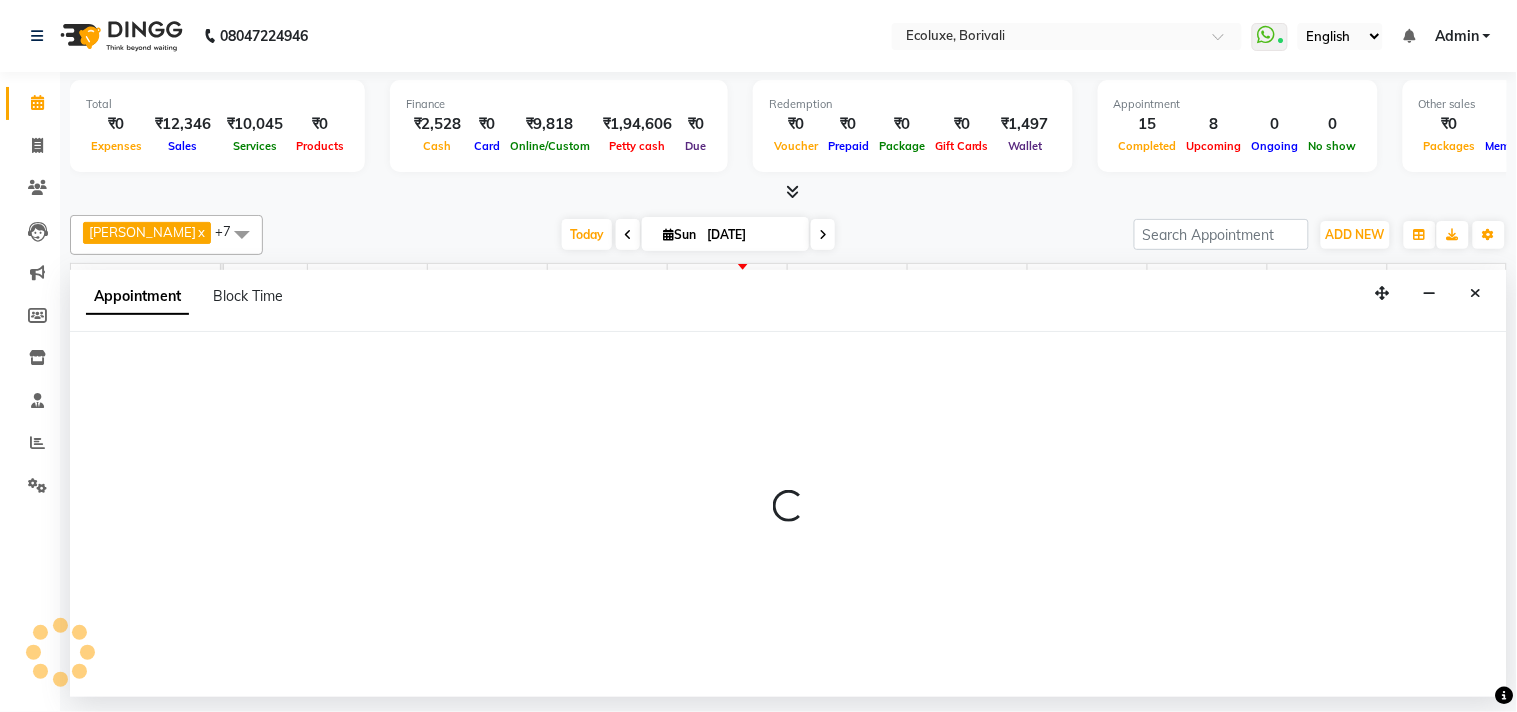 select on "37822" 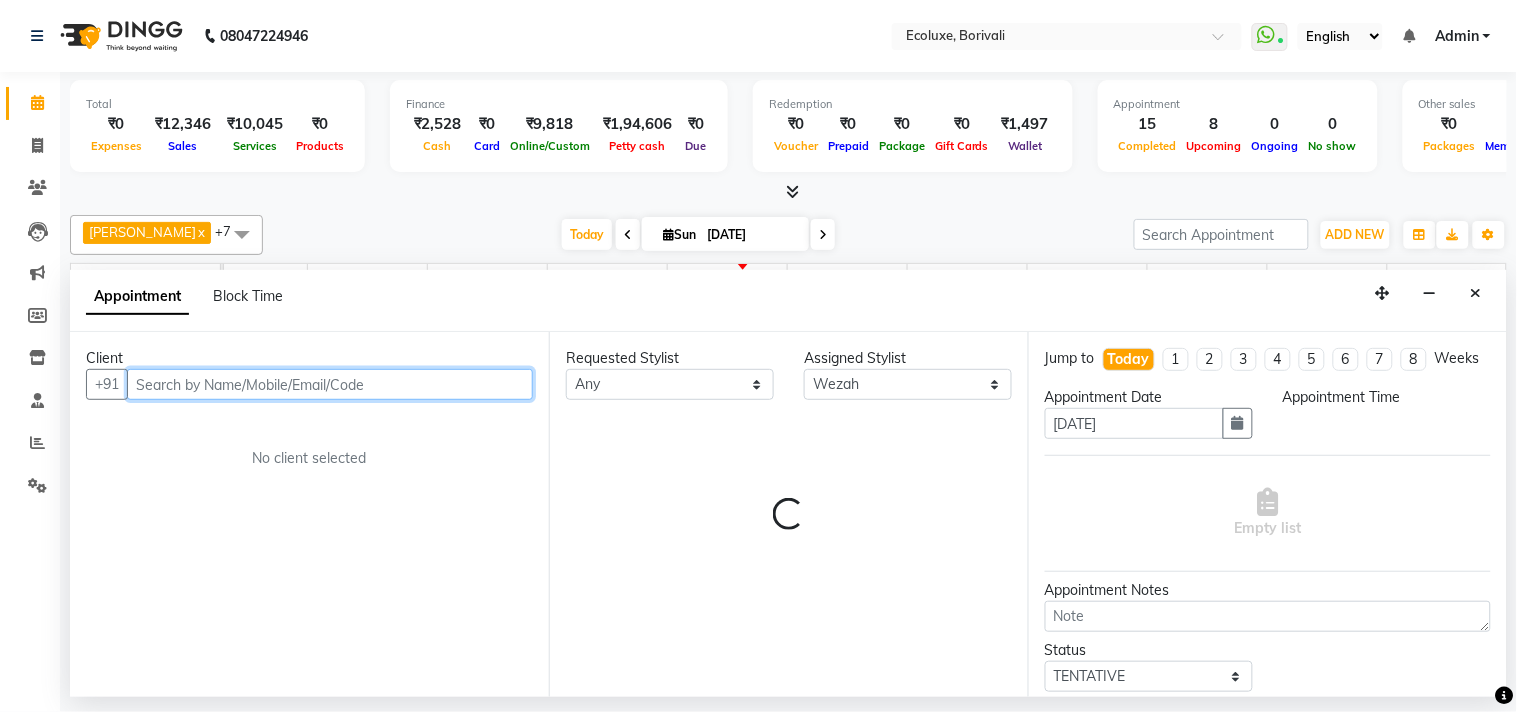 select on "945" 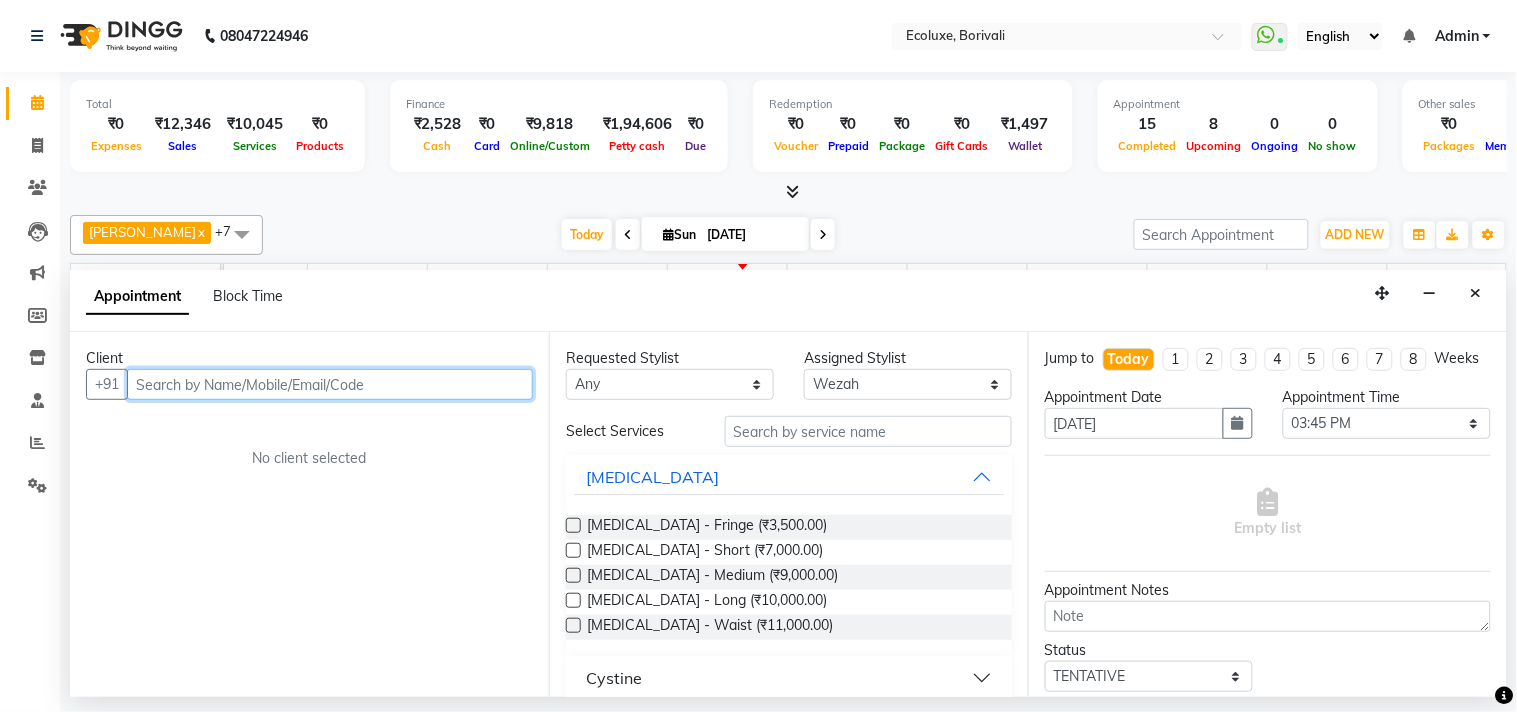 click at bounding box center [330, 384] 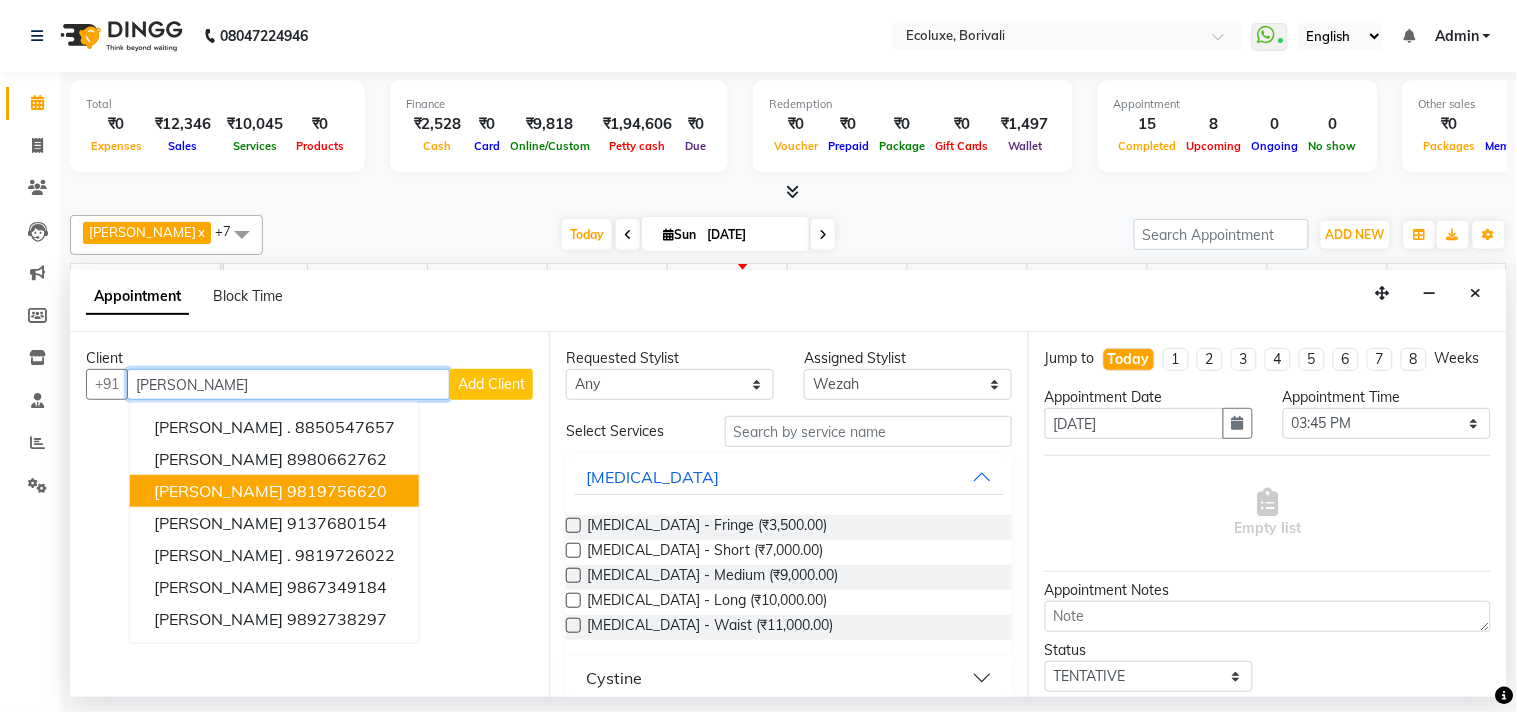 click on "9819756620" at bounding box center [337, 491] 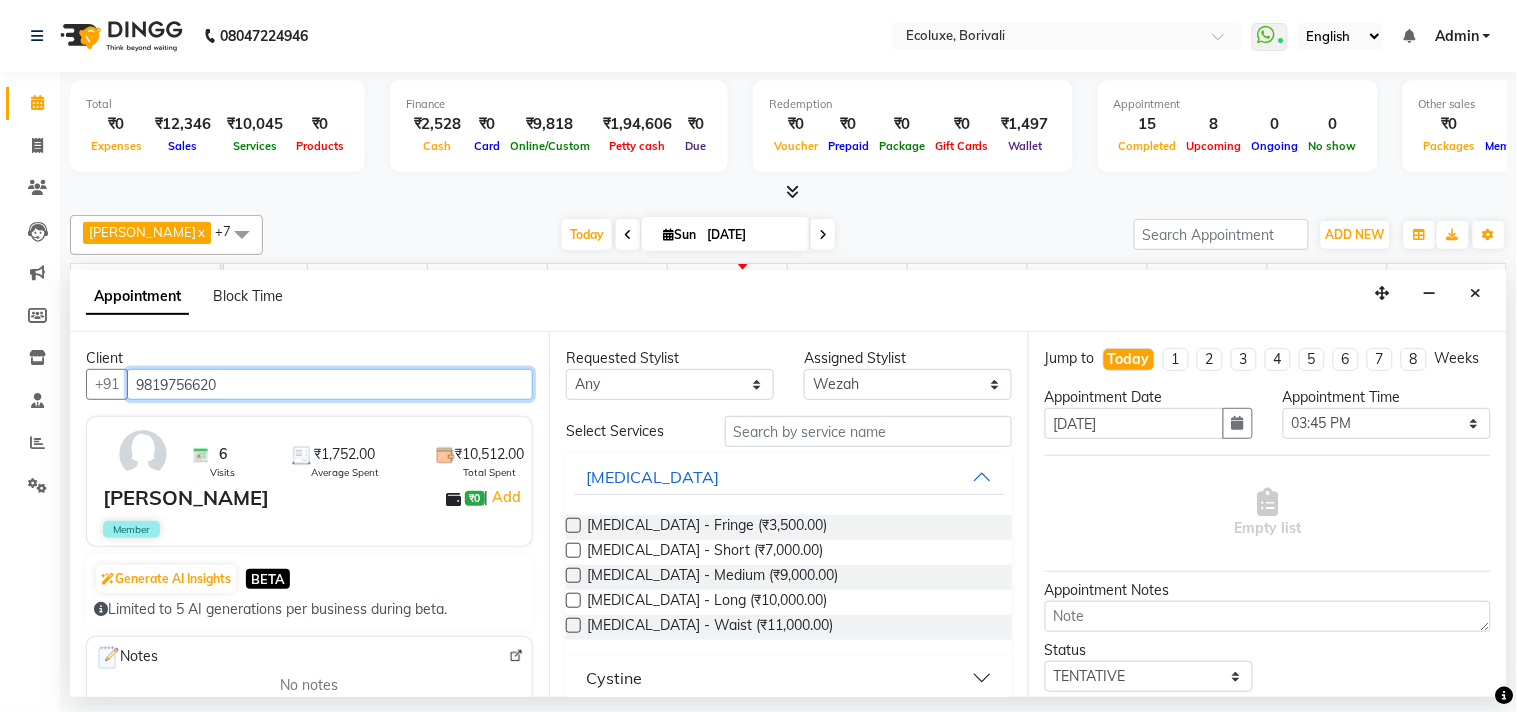 type on "9819756620" 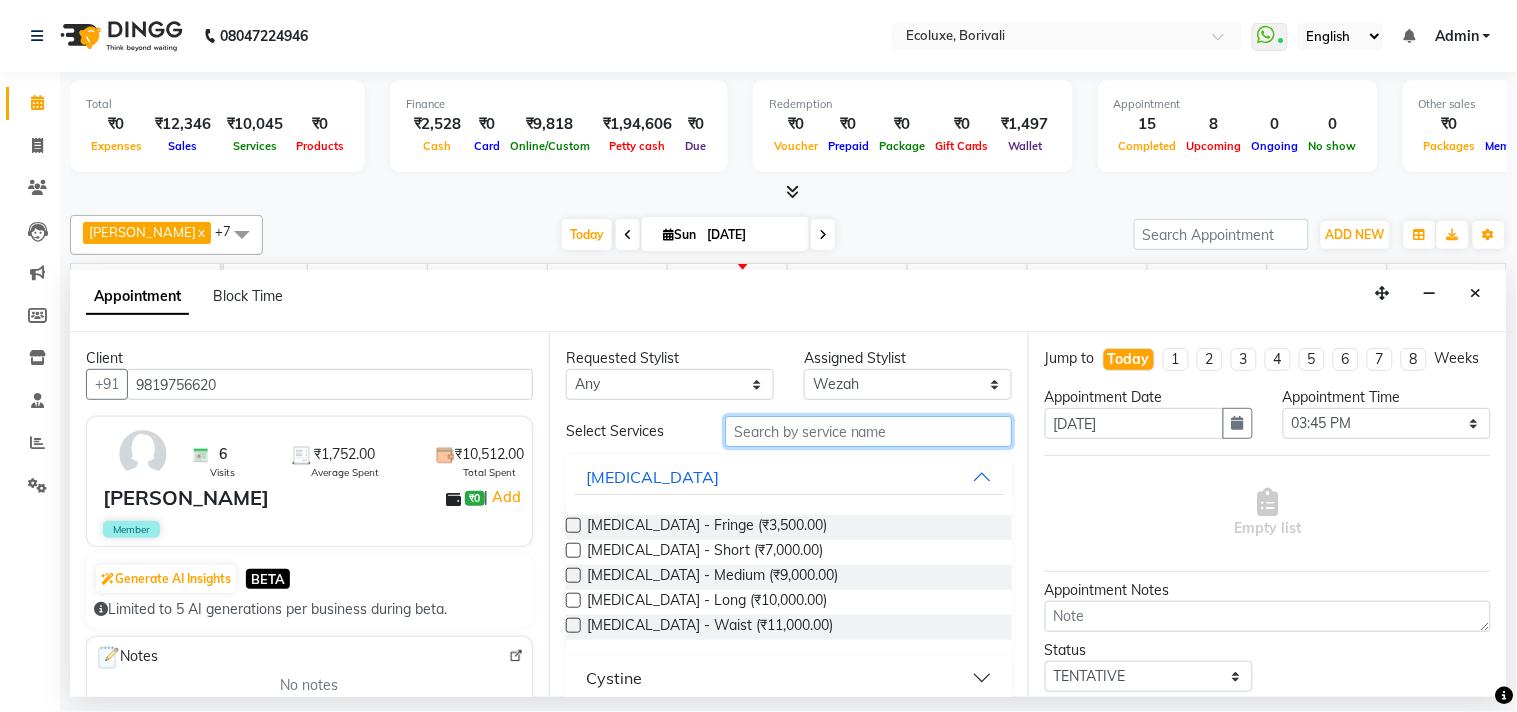 click at bounding box center [868, 431] 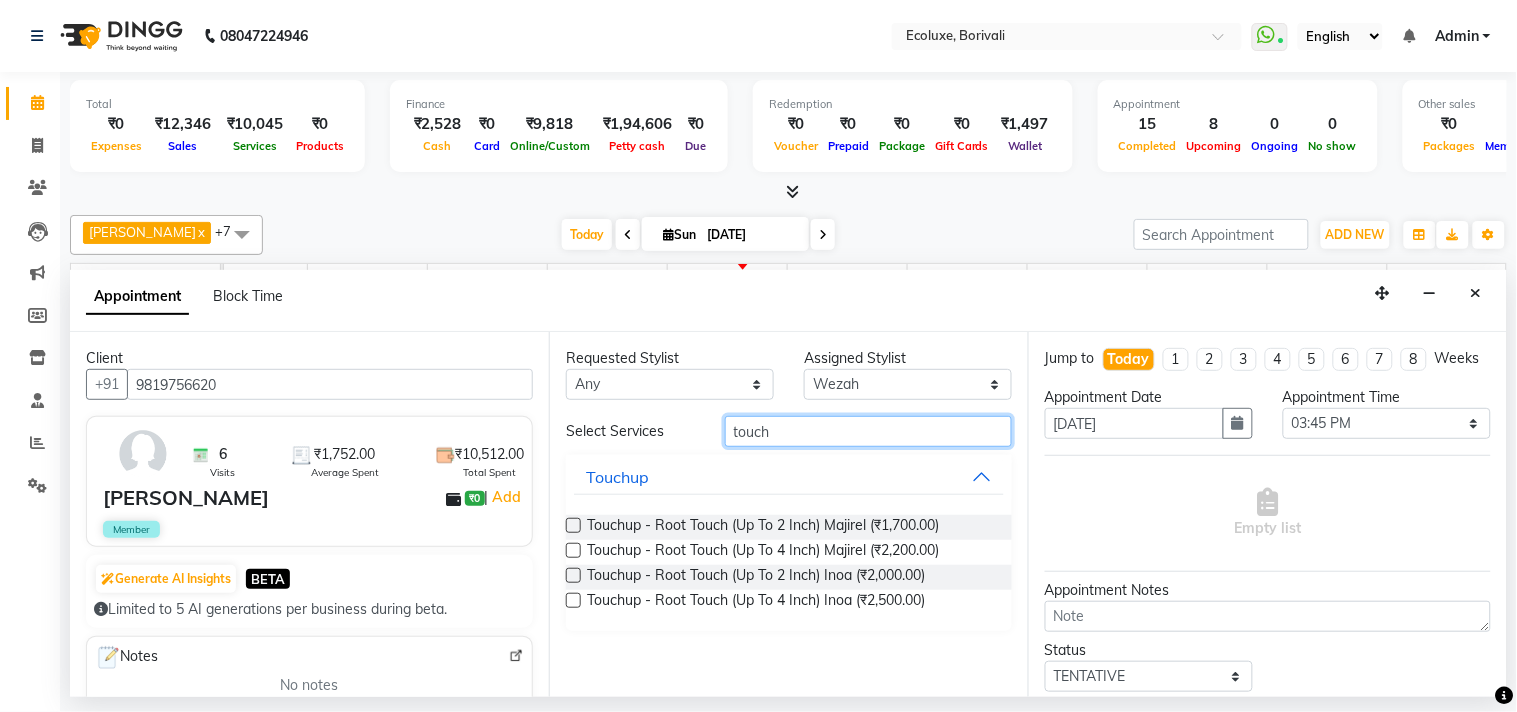 type on "touch" 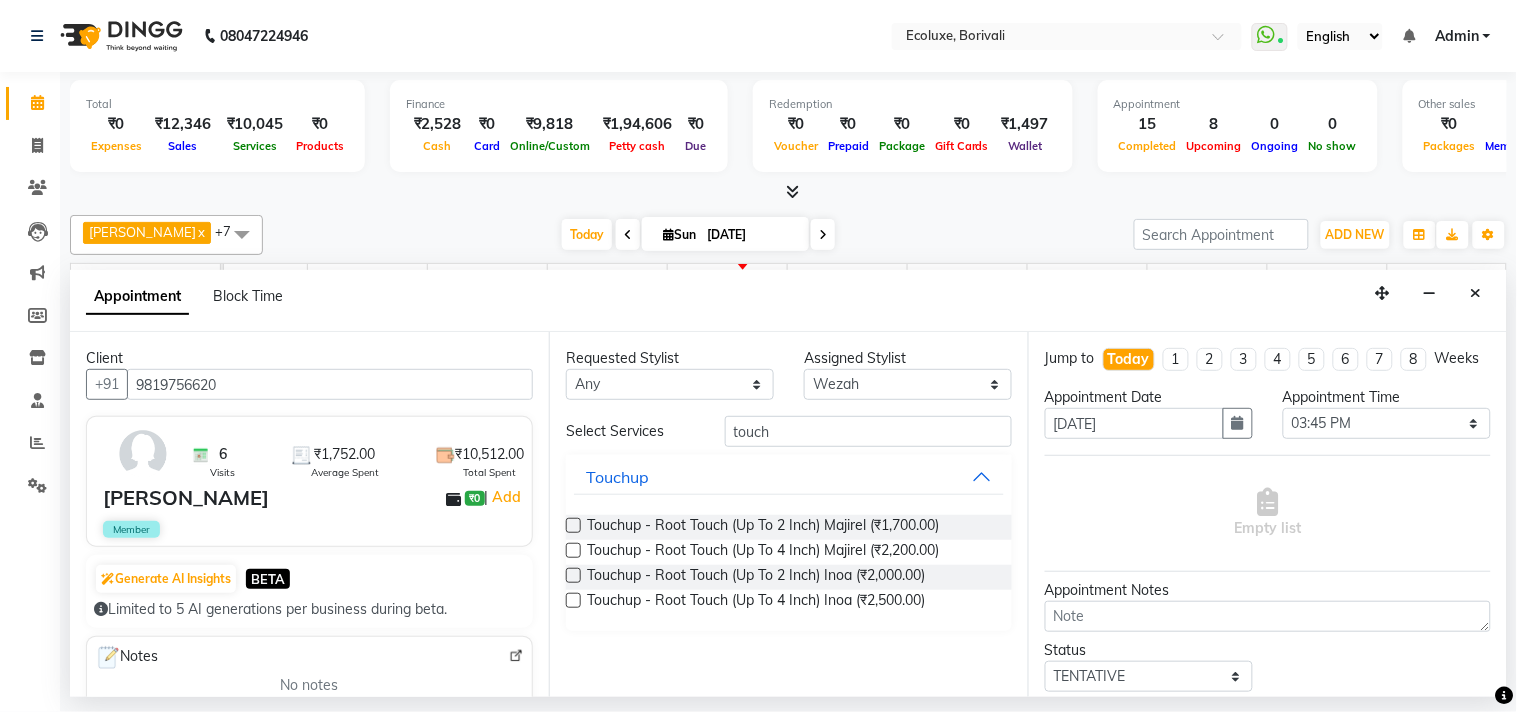 click on "Requested Stylist Any Alisha Sasankar Faiz Geeta Harshada Pawar   Imran  Kamal Khende Mohammad Faisal  Neelu Nikita Raut Sakina Shafique Sonal Sawant  Umar Shaikh Wezah Assigned Stylist Select Alisha Sasankar Faiz Geeta Harshada Pawar   Imran  Kamal Khende Mohammad Faisal  Neelu Nikita Raut Sakina Shafique Sonal Sawant  Umar Shaikh Wezah Select Services touch    Touchup Touchup - Root Touch (Up To 2 Inch) Majirel (₹1,700.00) Touchup - Root Touch (Up To 4 Inch) Majirel (₹2,200.00) Touchup - Root Touch (Up To 2 Inch) Inoa (₹2,000.00) Touchup - Root Touch (Up To 4 Inch) Inoa (₹2,500.00)" at bounding box center (788, 514) 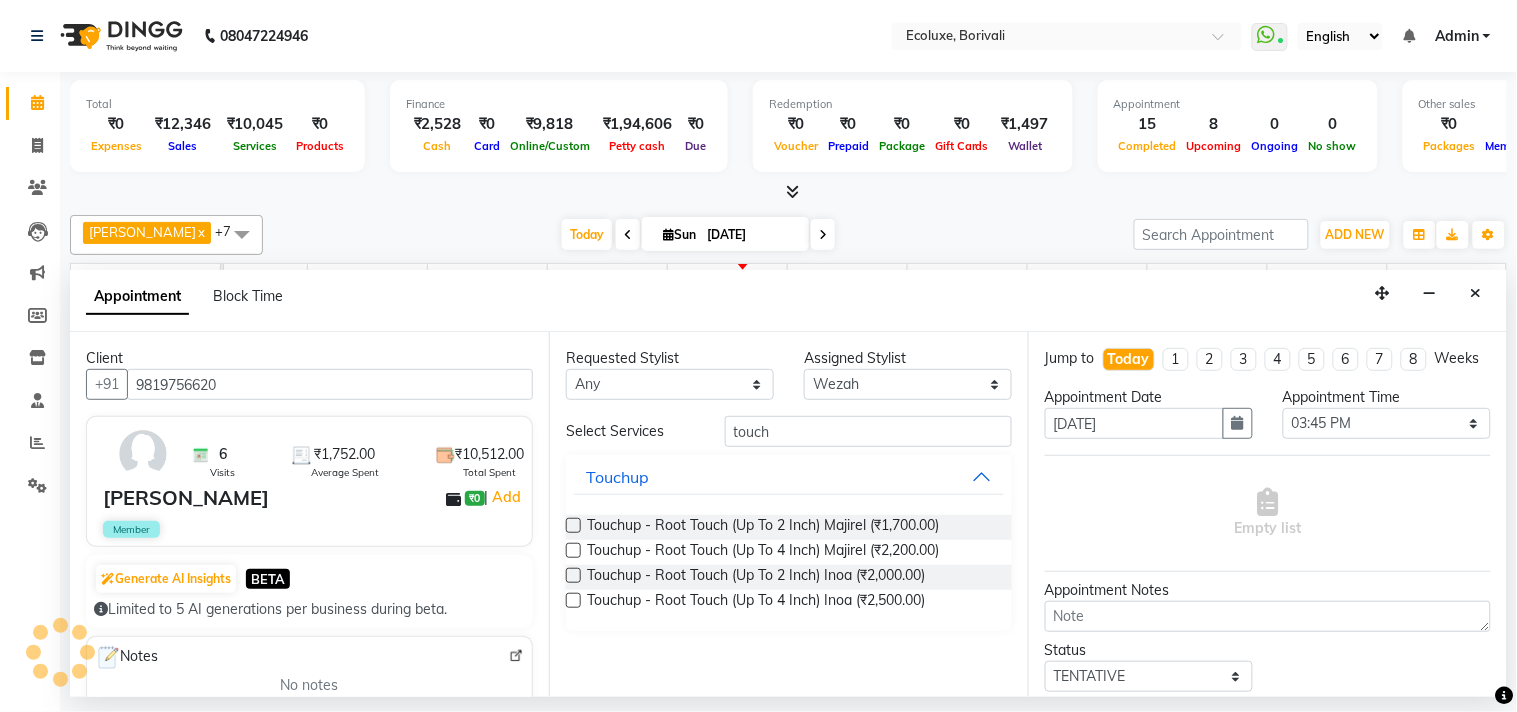click at bounding box center (573, 575) 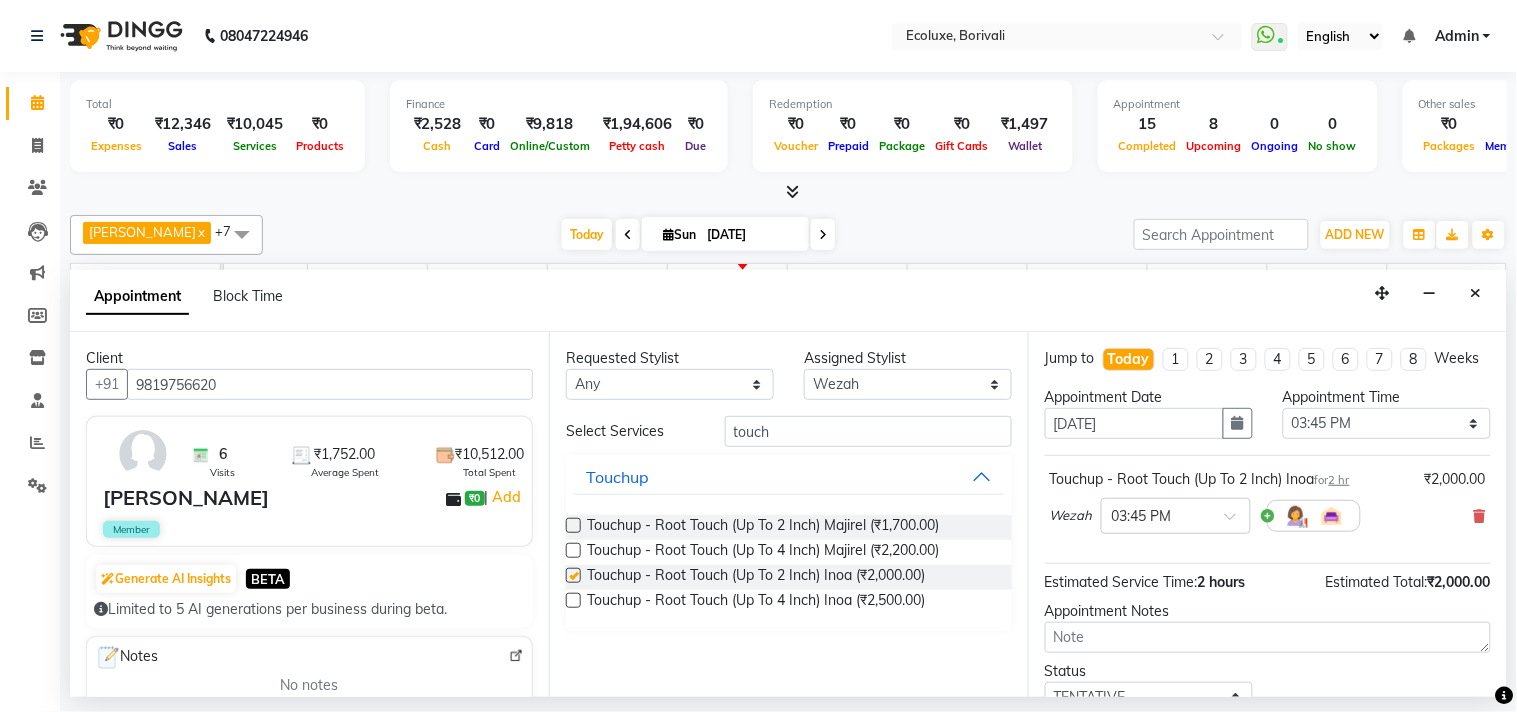 checkbox on "false" 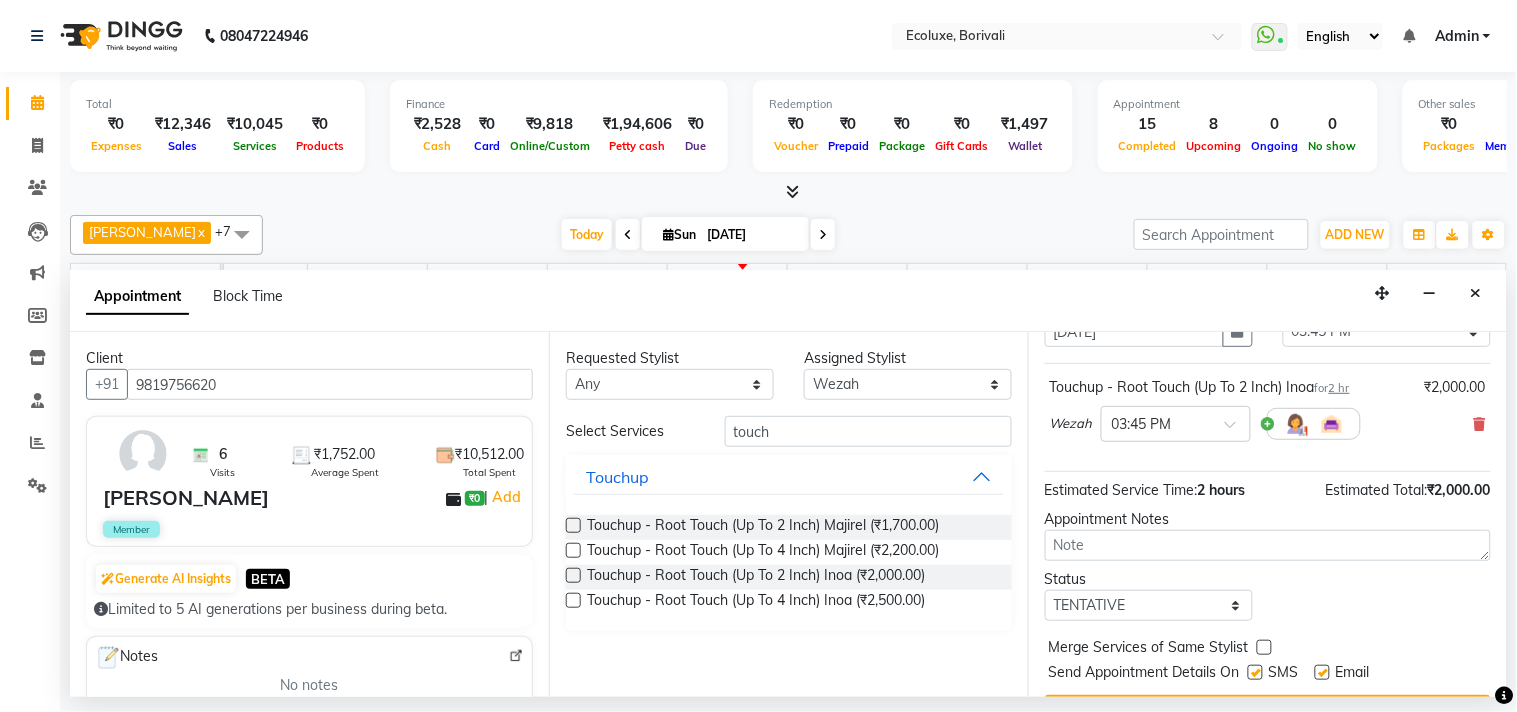 scroll, scrollTop: 161, scrollLeft: 0, axis: vertical 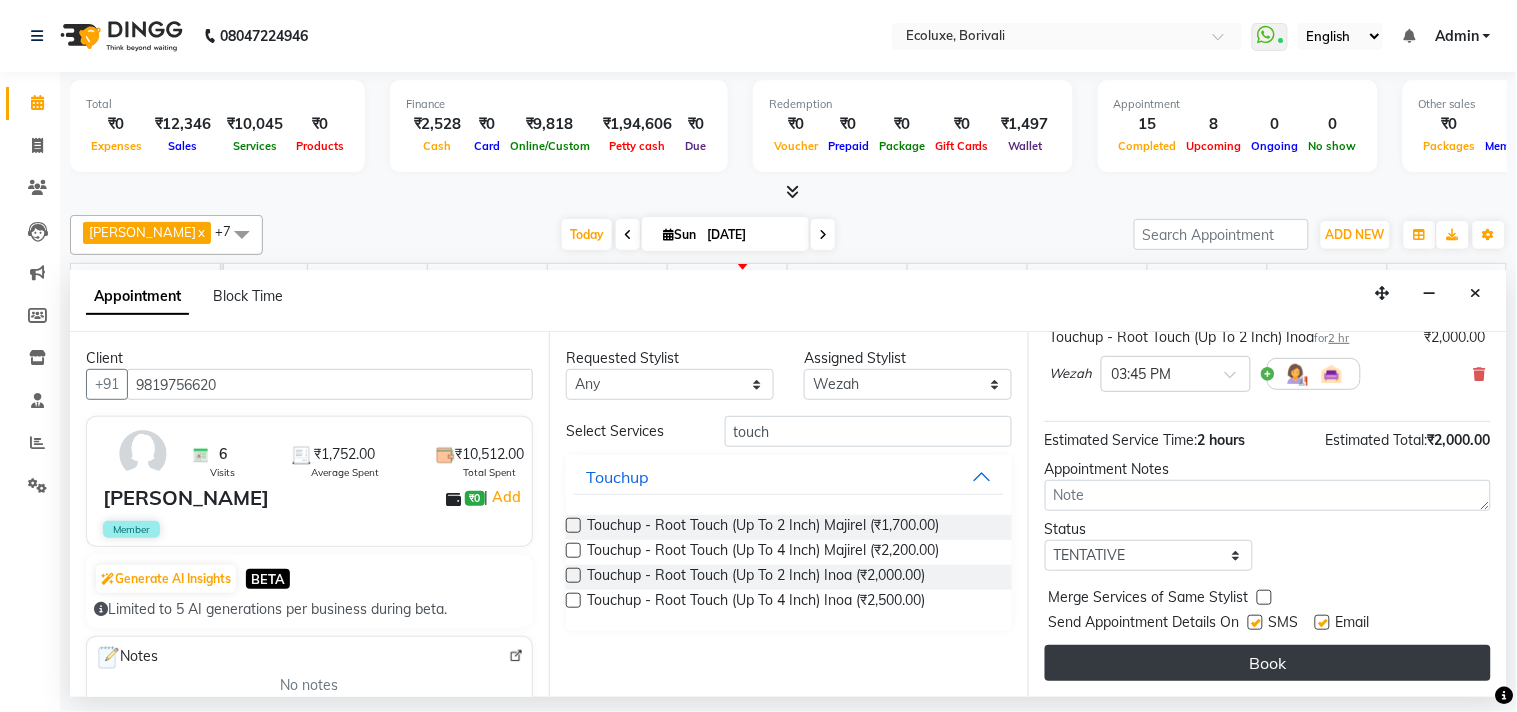 click on "Book" at bounding box center [1268, 663] 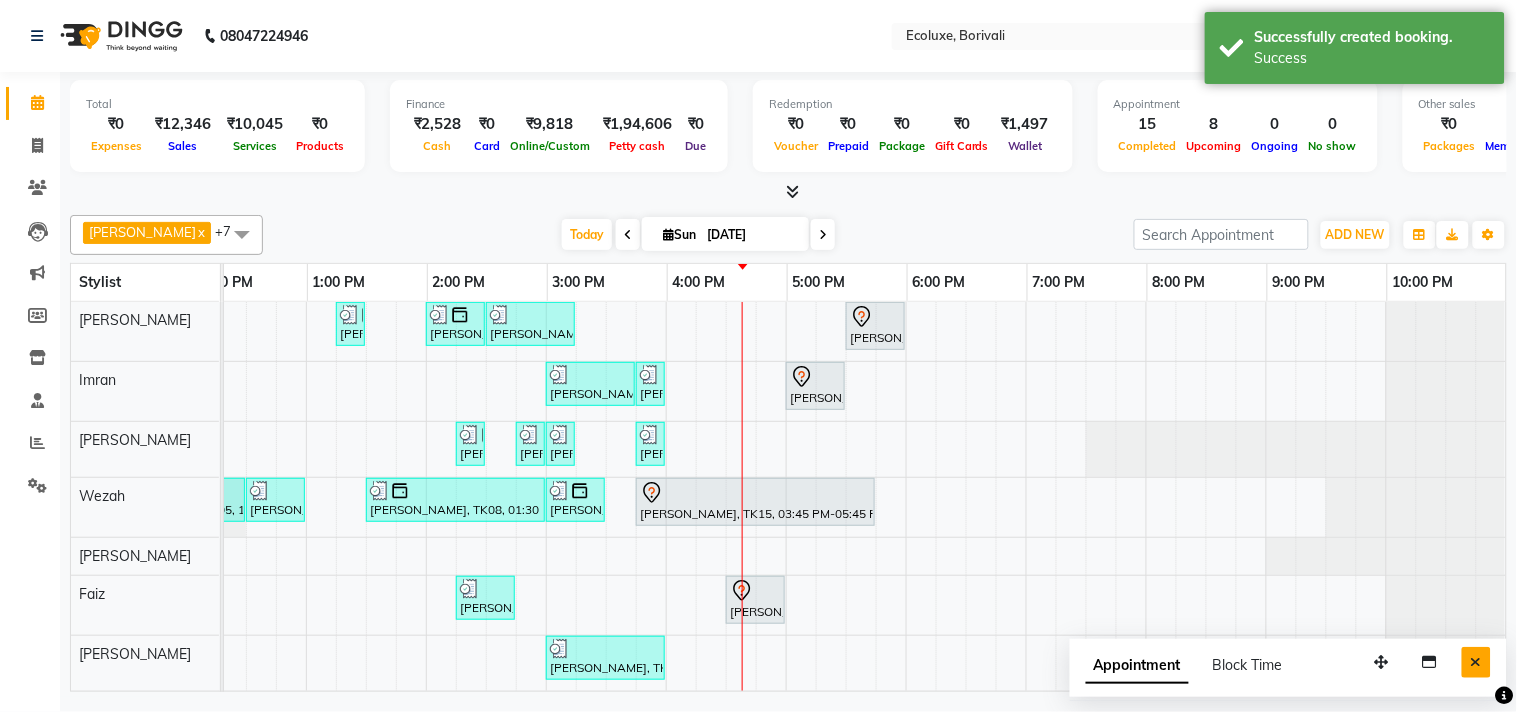 click at bounding box center (1476, 662) 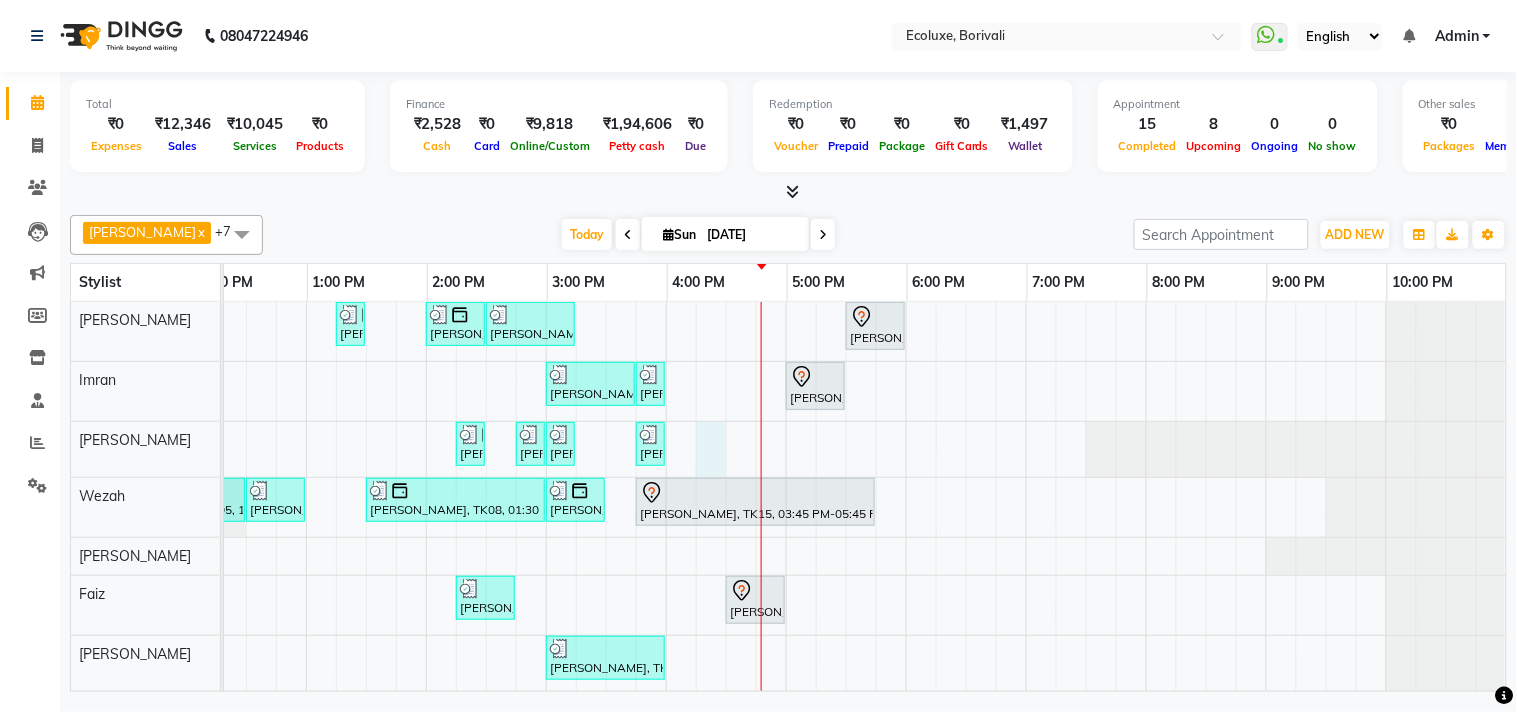 click on "Shashikala Naik, TK06, 01:15 PM-01:30 PM, Men Haircut - Senior Haircut     Anuj Shah, TK13, 02:00 PM-02:30 PM, Men - Beard     Bhavisha Bhalala, TK01, 02:30 PM-03:15 PM, Kids Haircut (Upto 4yrs)             Jash Kothari, TK12, 05:30 PM-06:00 PM, Men Haircut - Senior Haircut     shewta Goyal, TK14, 03:00 PM-03:45 PM, Kids Haircut (Upto 4yrs)     shewta Goyal, TK14, 03:45 PM-04:00 PM, Kids Haircut (Upto 4yrs)             Nikkhil Borana, TK04, 05:00 PM-05:30 PM, Men - Beard     Nimisha Desai, TK09, 02:15 PM-02:30 PM, Woman Eyebrow     Ami Bhuta, TK10, 02:45 PM-03:00 PM, Woman Upperlip      Ami Bhuta, TK10, 03:00 PM-03:15 PM, Woman Forehead     Avani Gandhi, TK11, 03:45 PM-04:00 PM, Waxing (Rica Wax) - Underarms     Priya Korhale, TK05, 11:15 AM-12:30 PM, Touchup - Root Touch (Up To 2 Inch) Inoa     Priya Korhale, TK05, 12:30 PM-01:00 PM, Hair Retuals - Kerastase Fusio-Dose      Nimisha Desai, TK08, 01:30 PM-03:00 PM, Touchup - Root Touch (Up To 2 Inch) Majirel" at bounding box center (666, 515) 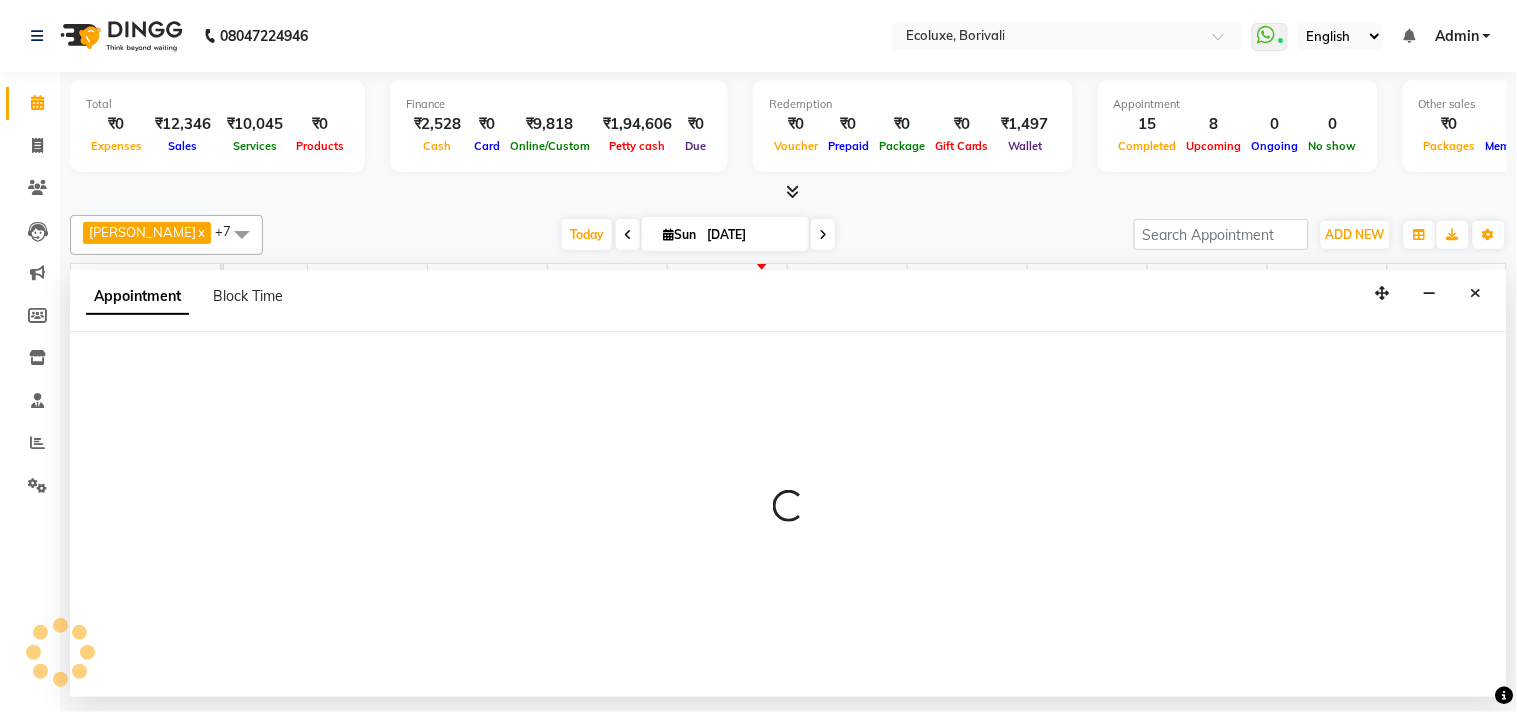 select on "36344" 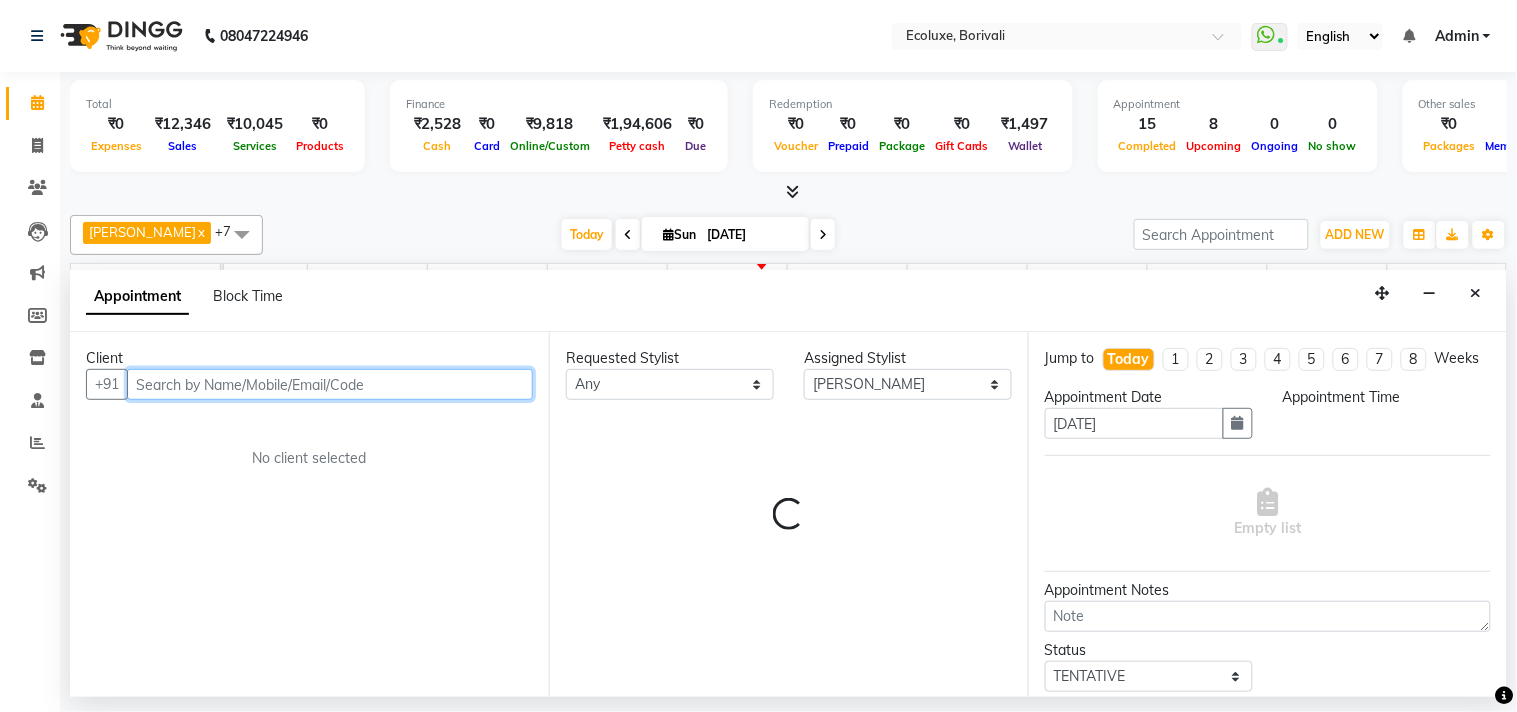 select on "975" 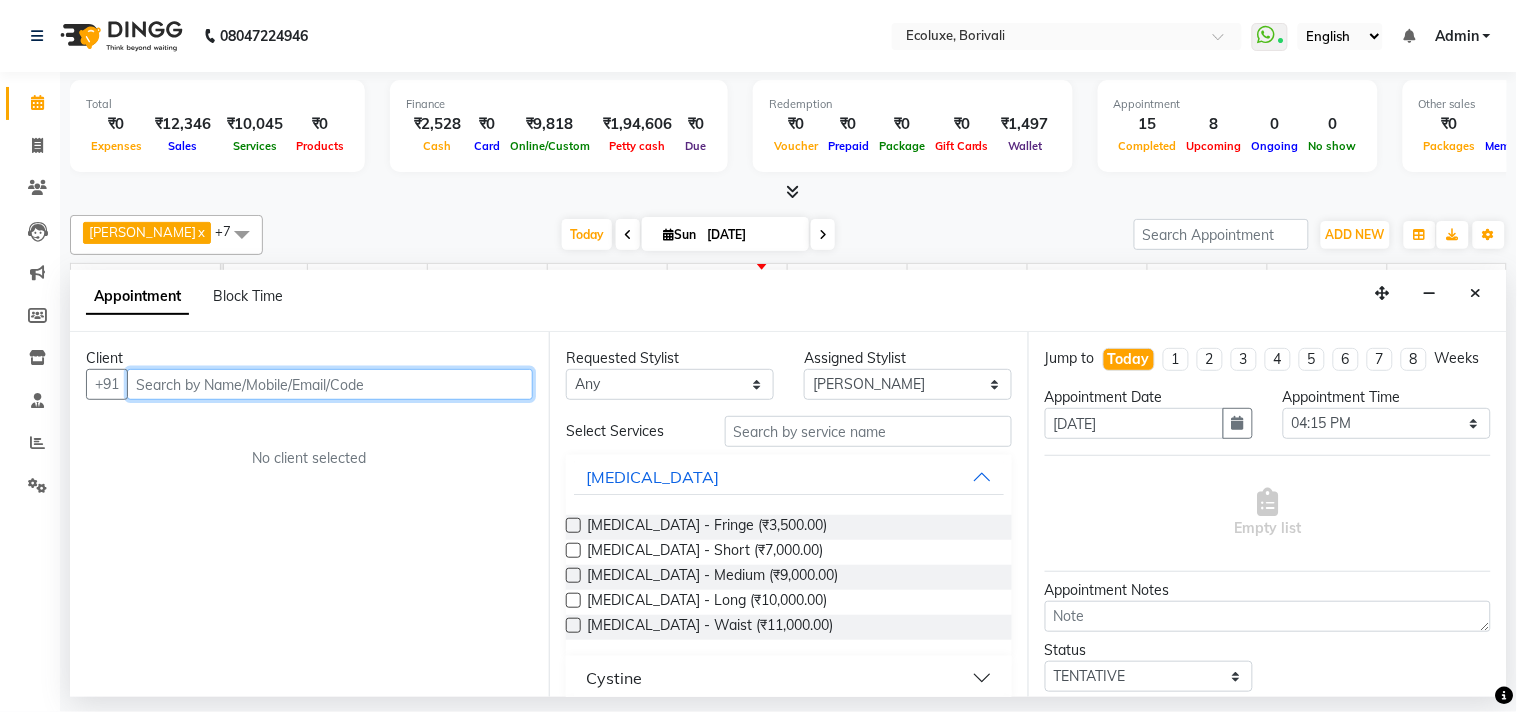 click at bounding box center (330, 384) 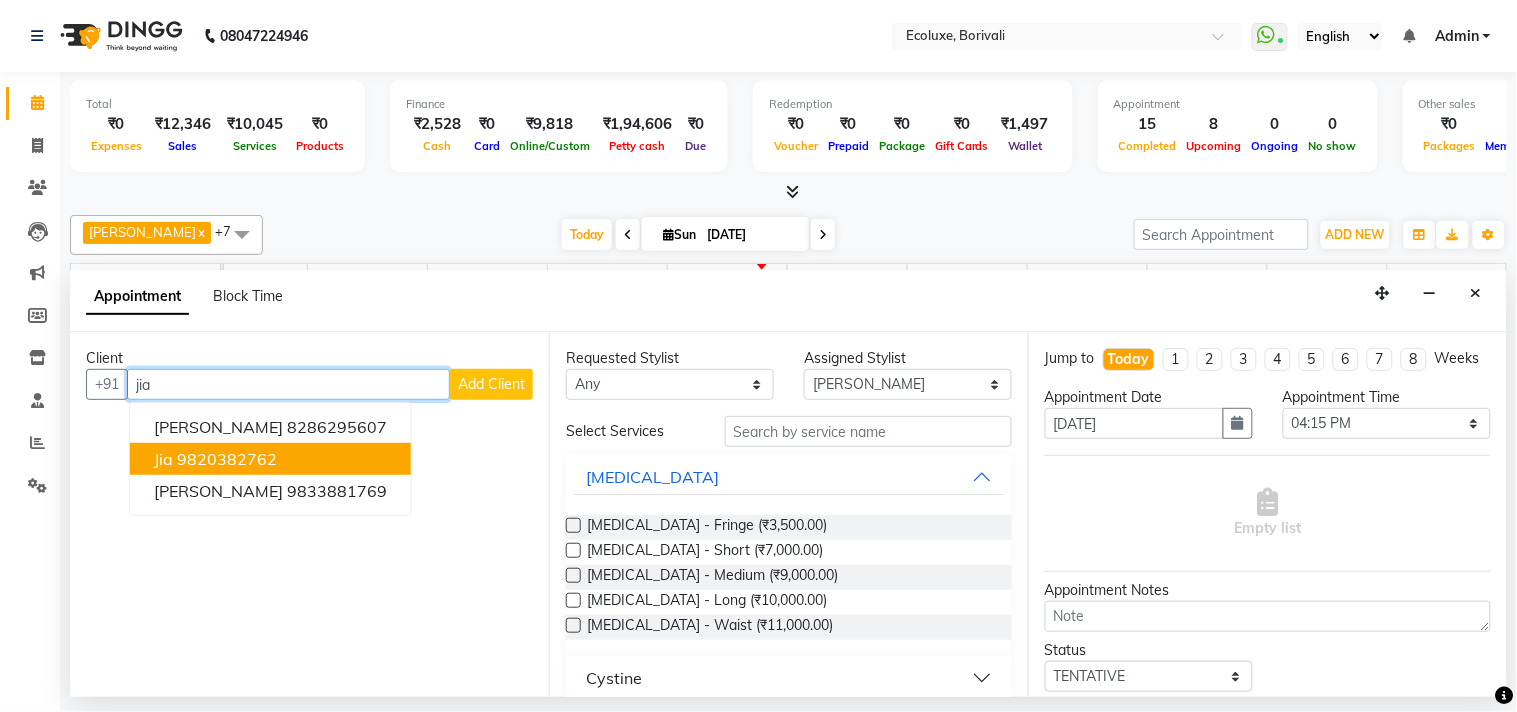 click on "9820382762" at bounding box center [227, 459] 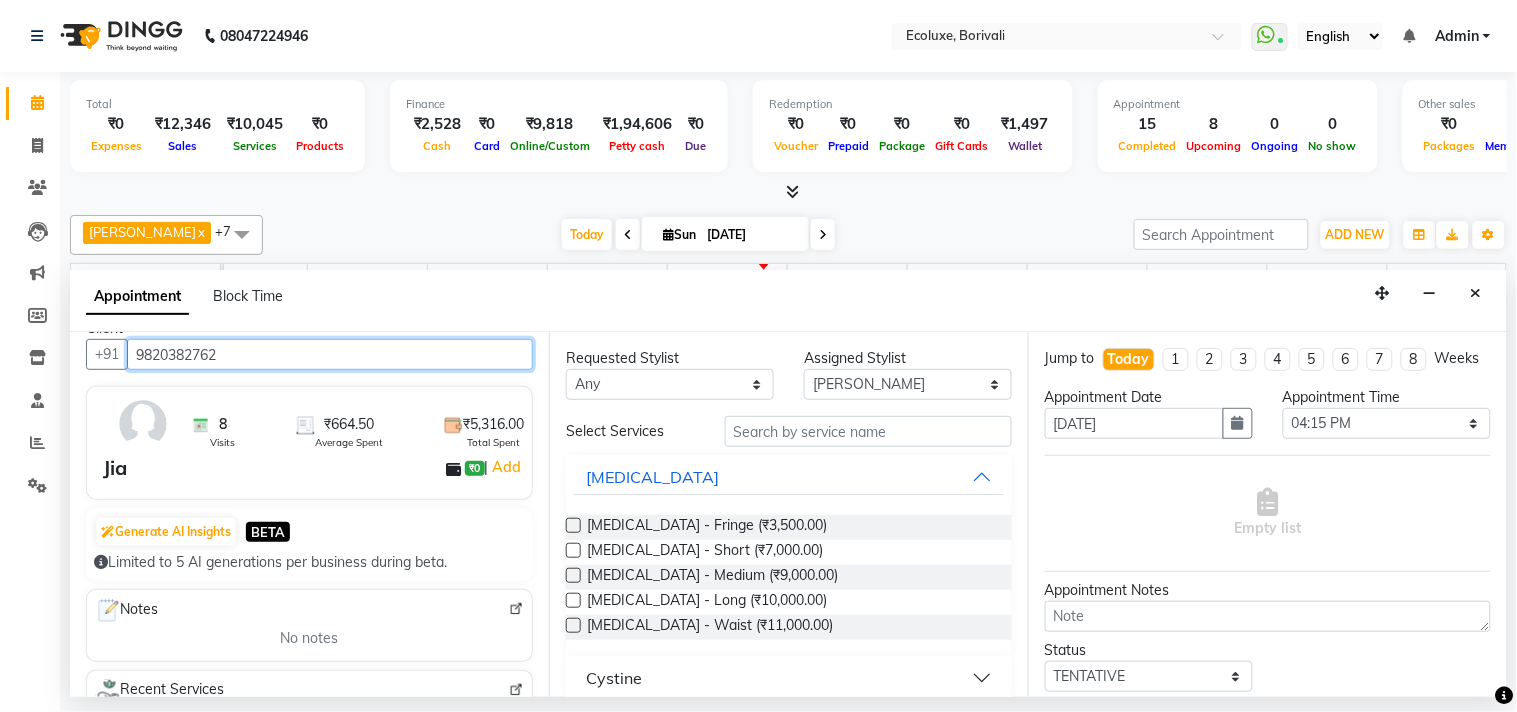 scroll, scrollTop: 0, scrollLeft: 0, axis: both 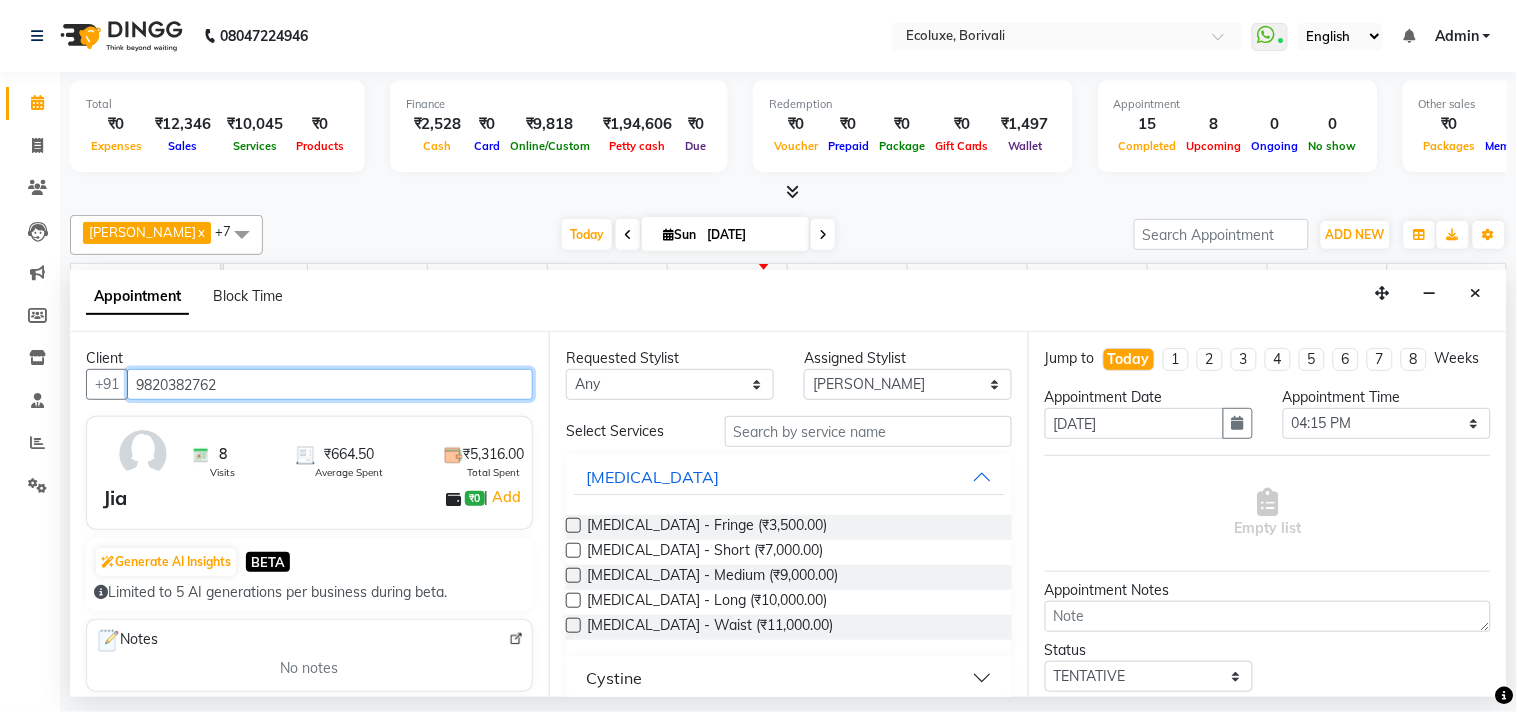 type on "9820382762" 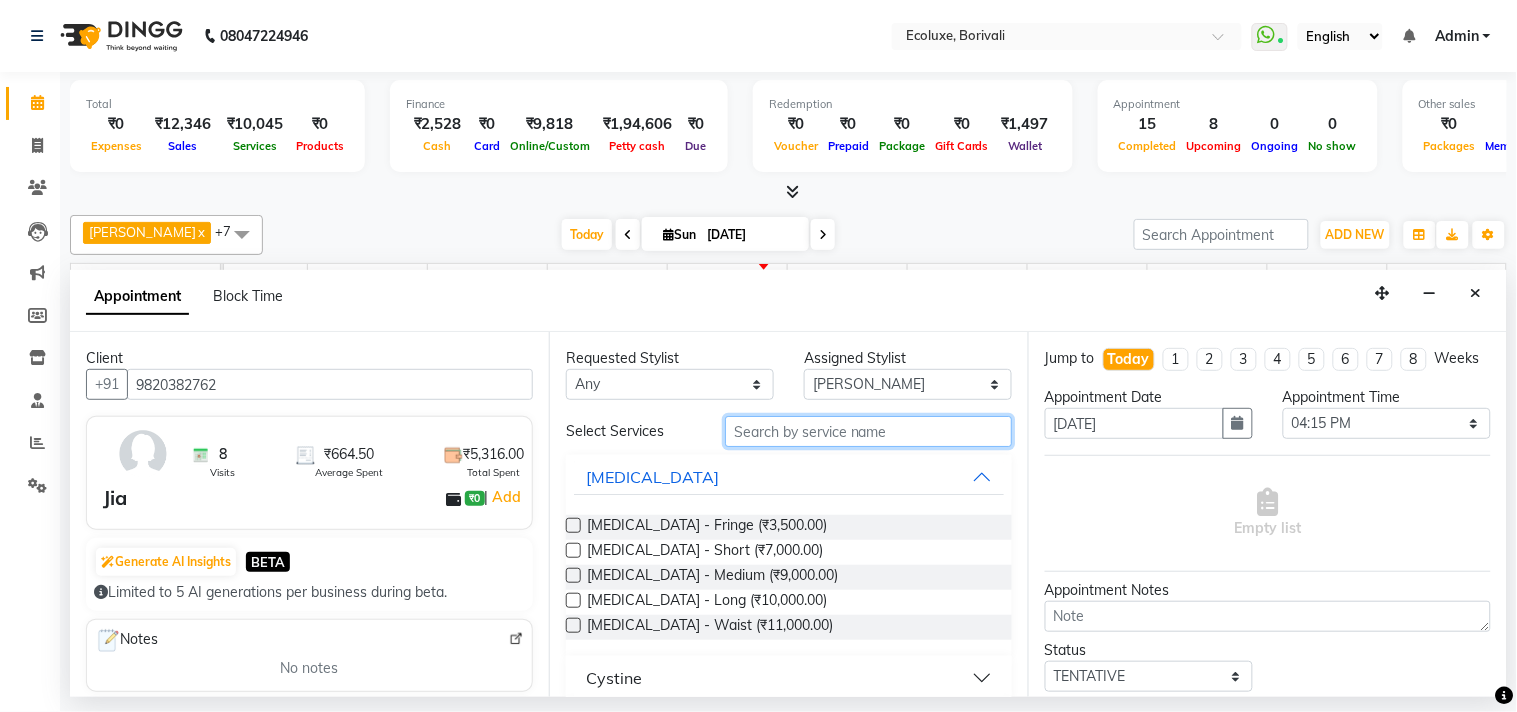 click at bounding box center [868, 431] 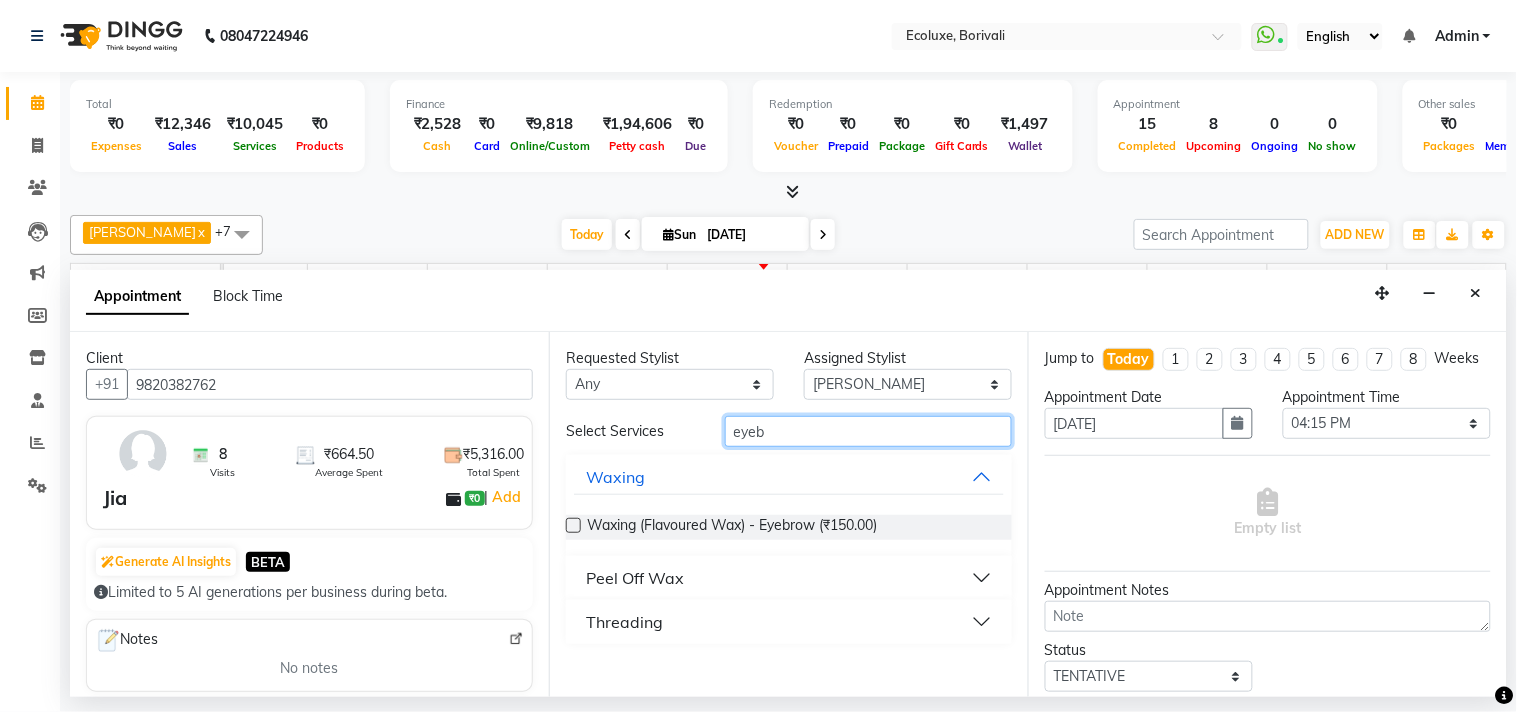 type on "eyeb" 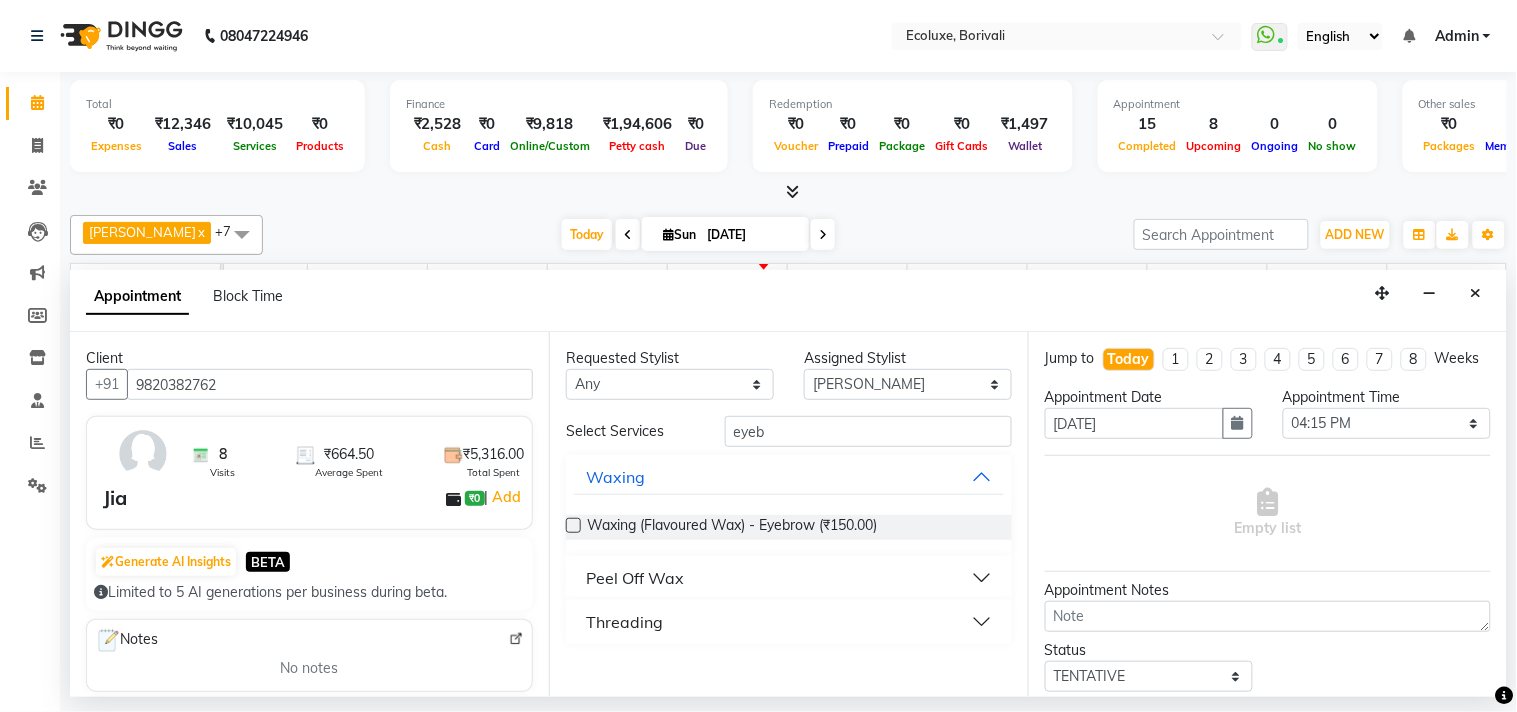 click on "Threading" at bounding box center (624, 622) 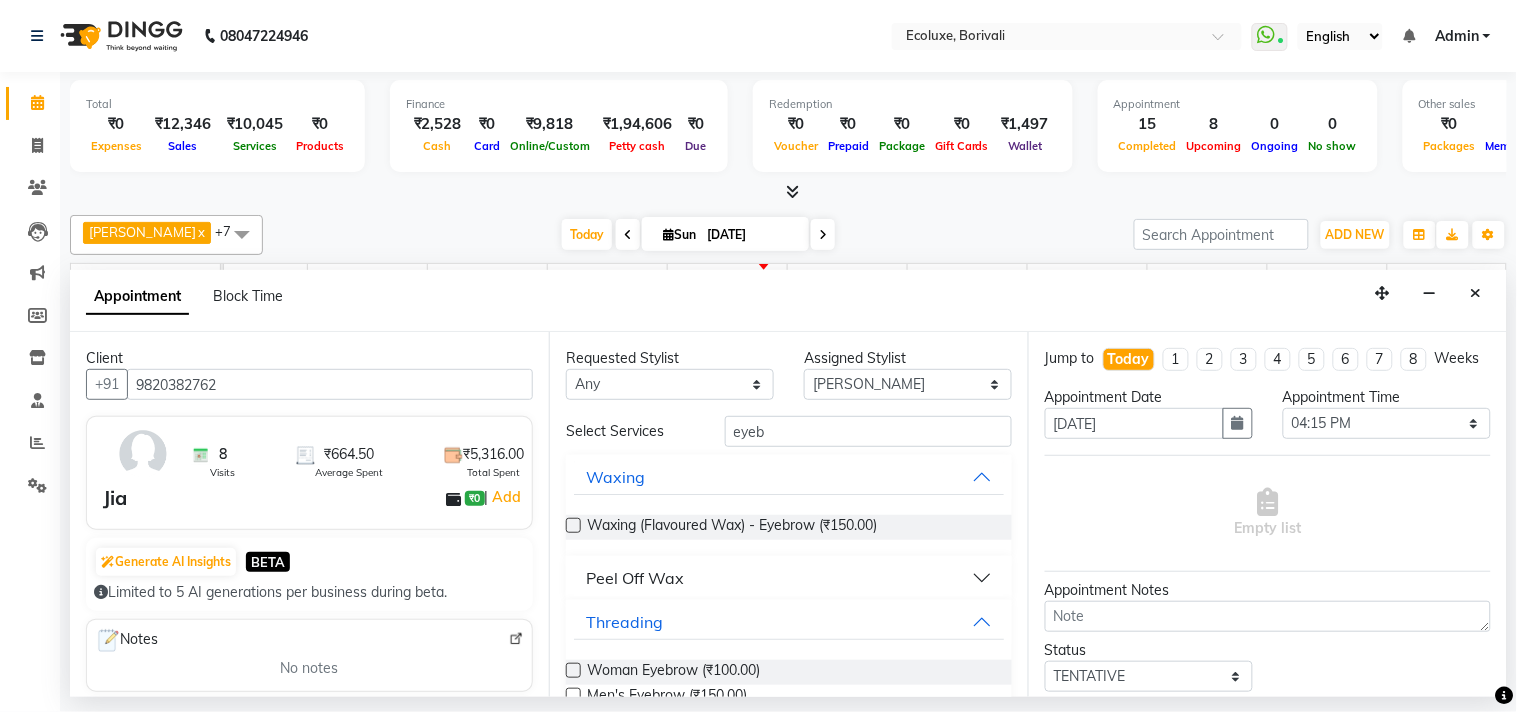 click at bounding box center [573, 670] 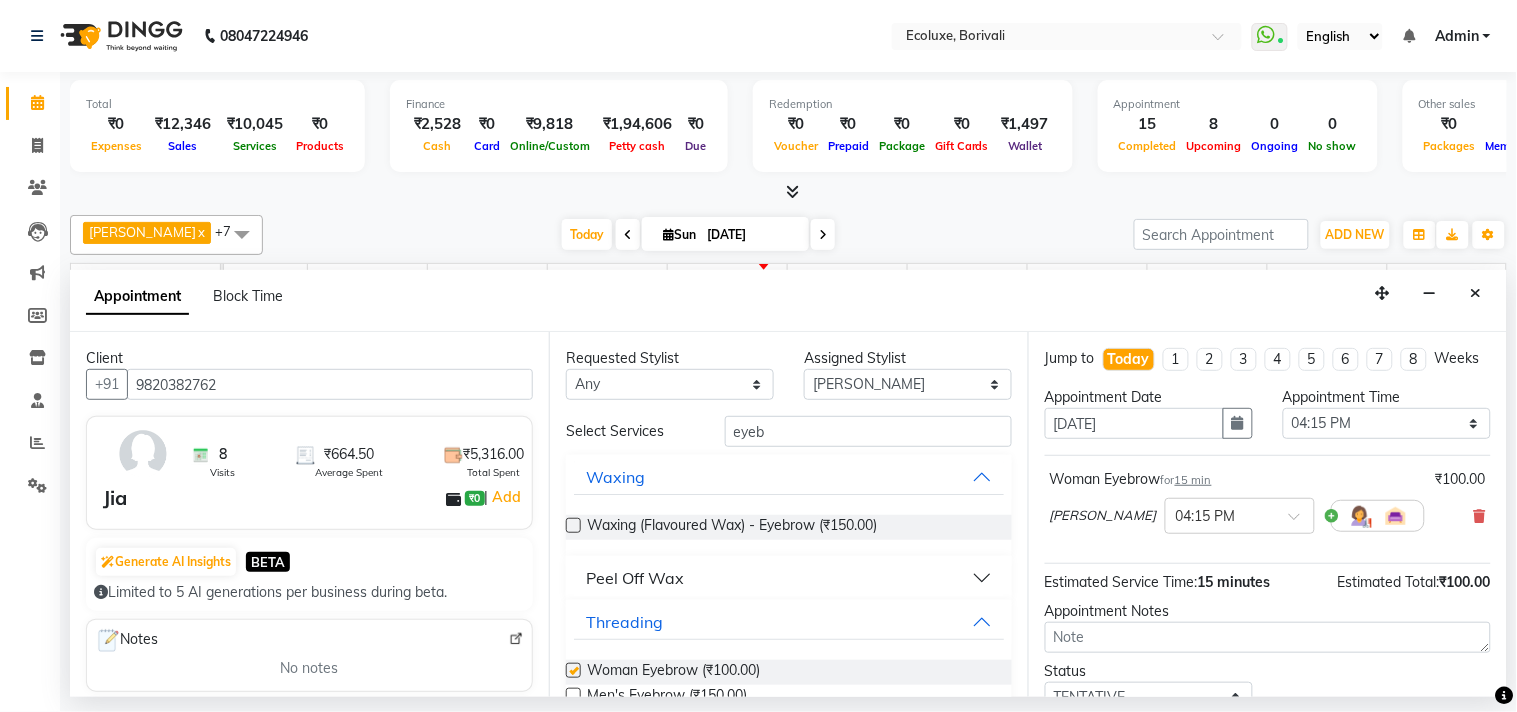 checkbox on "false" 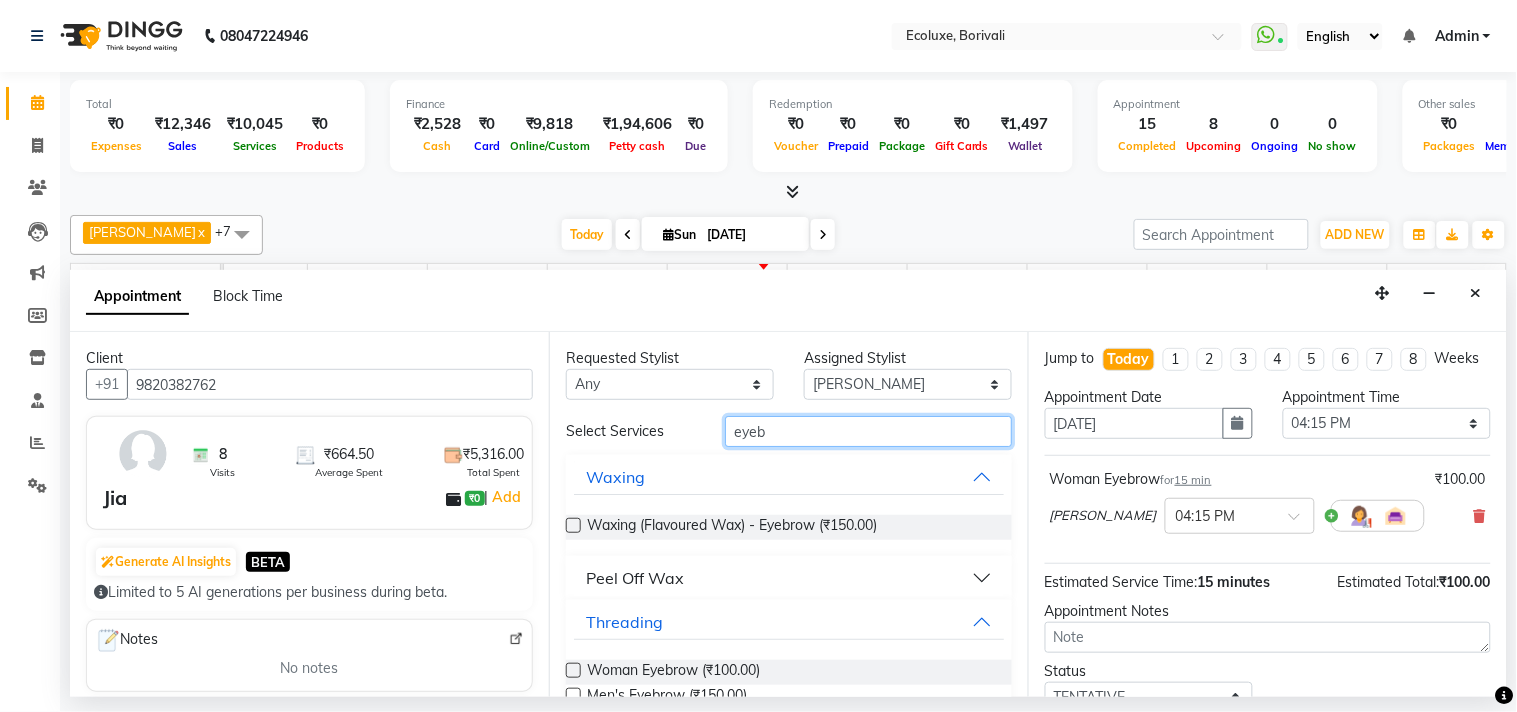click on "eyeb" at bounding box center (868, 431) 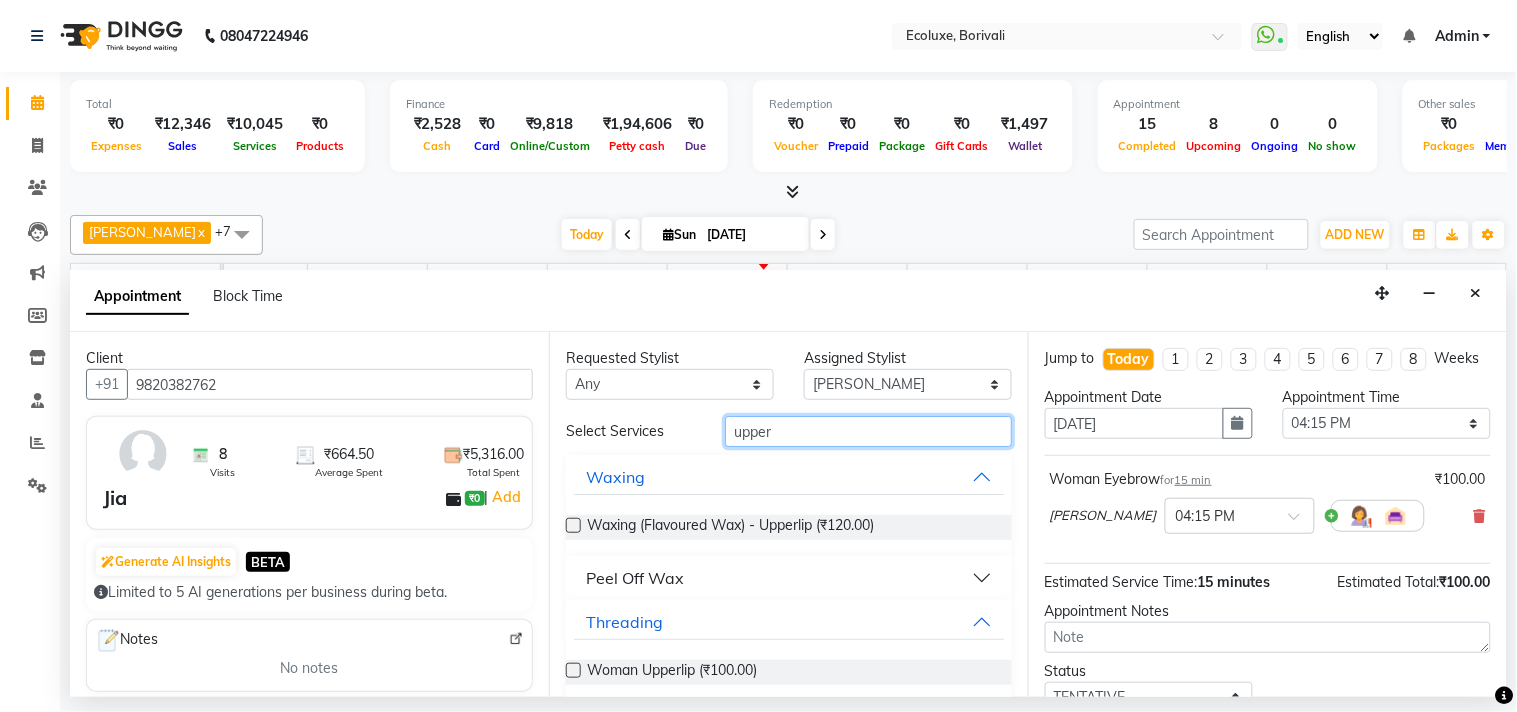type on "upper" 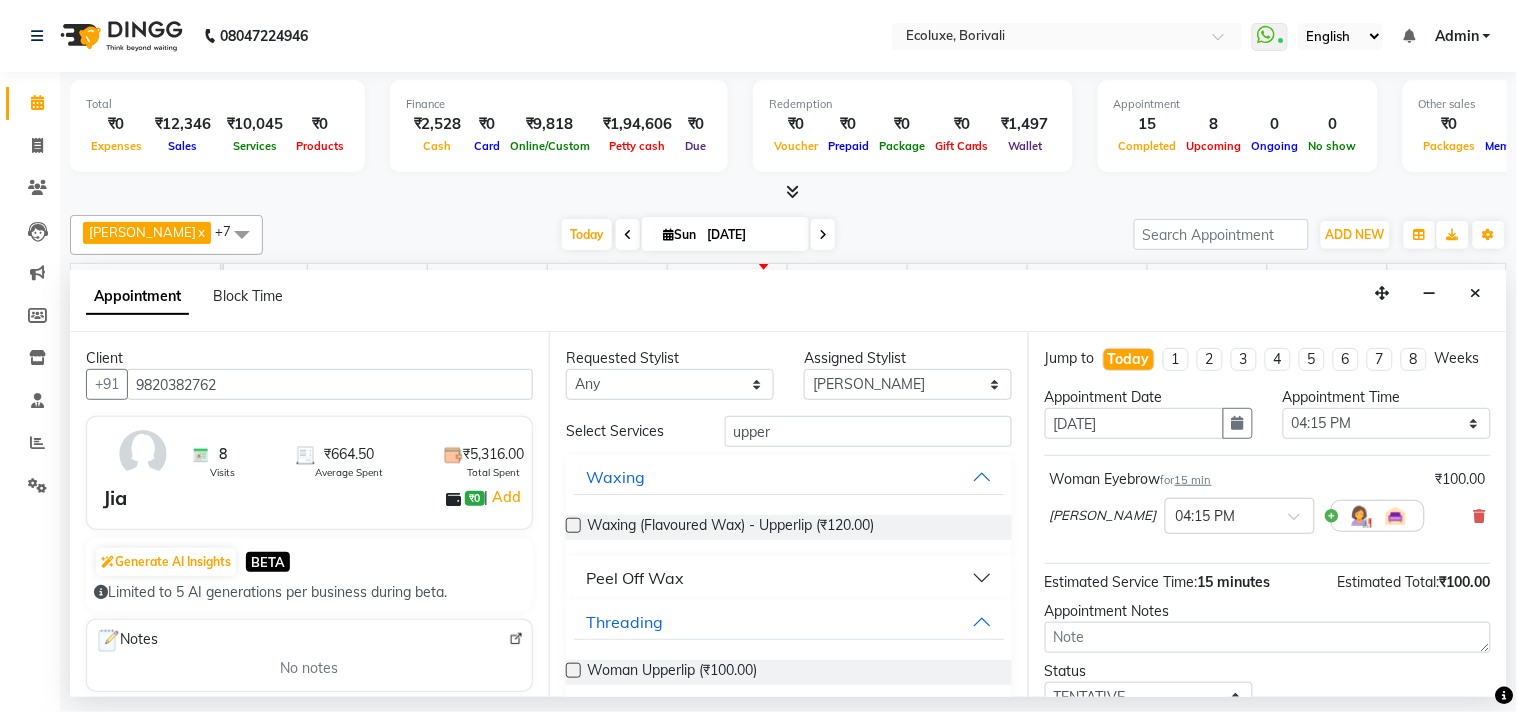 click at bounding box center [573, 670] 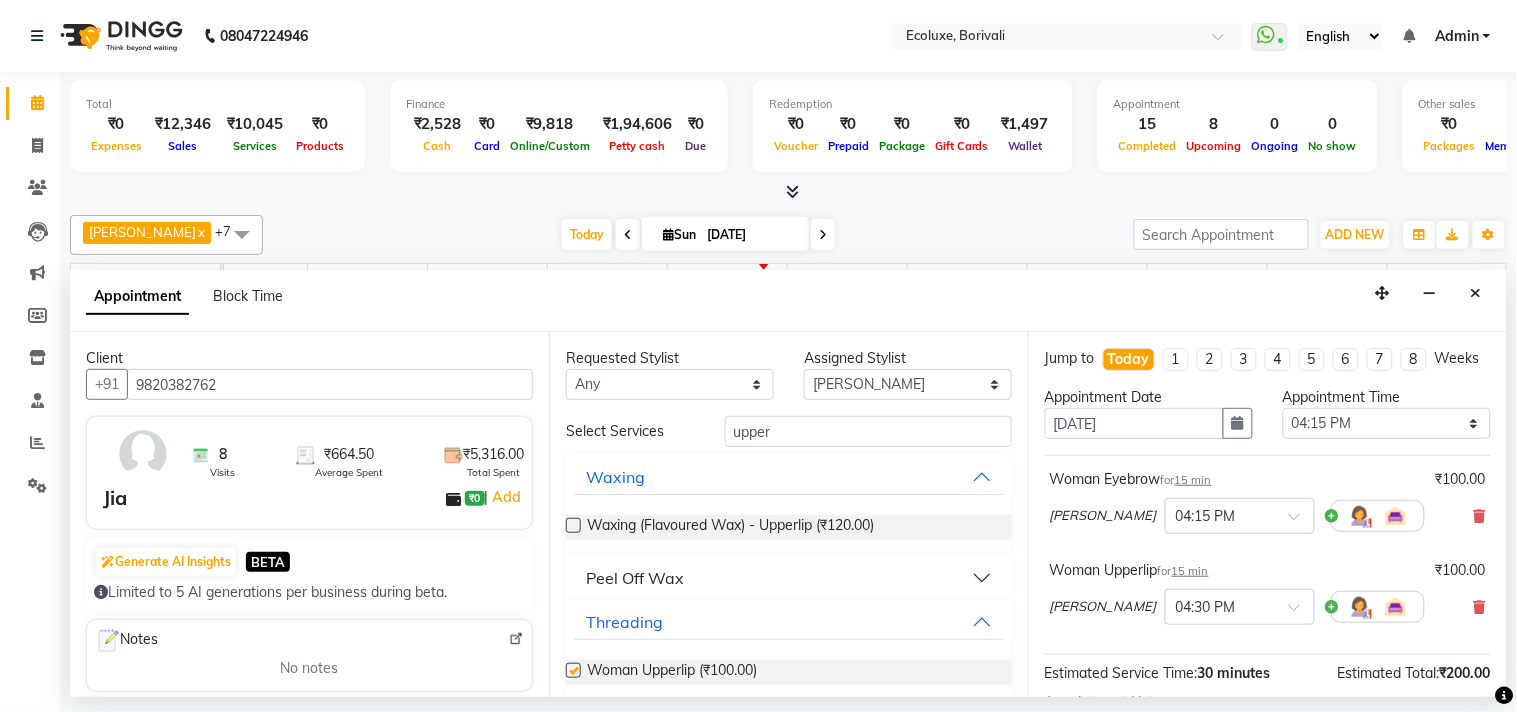 checkbox on "false" 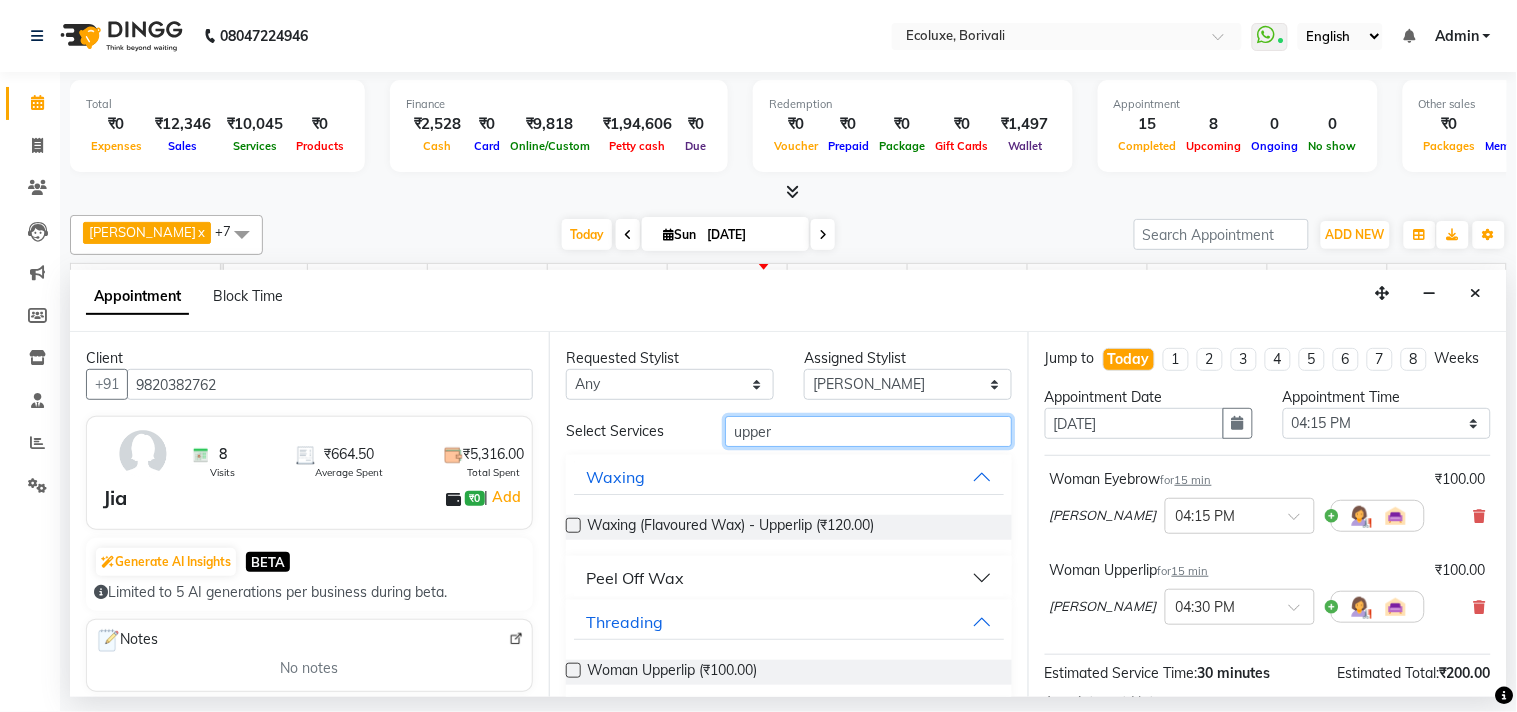 click on "upper" at bounding box center [868, 431] 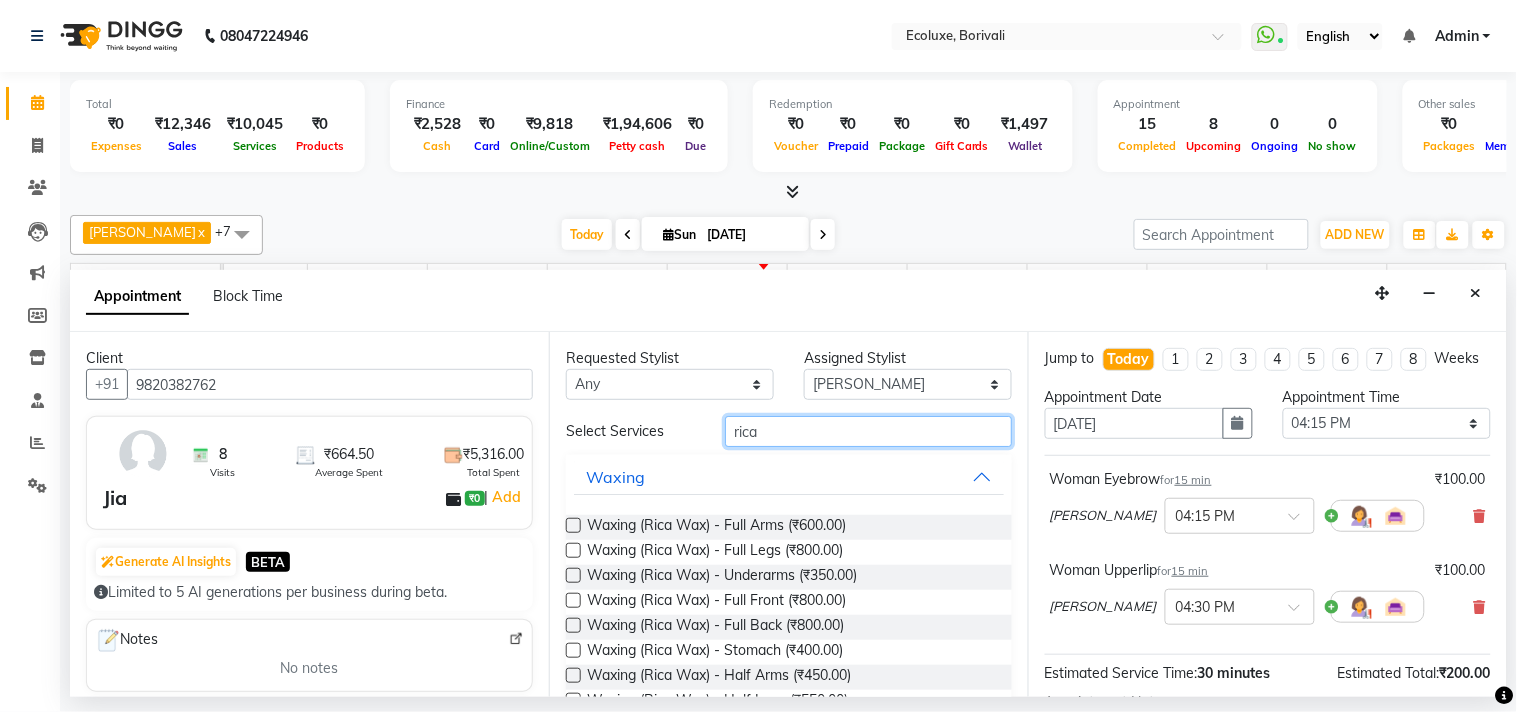 type on "rica" 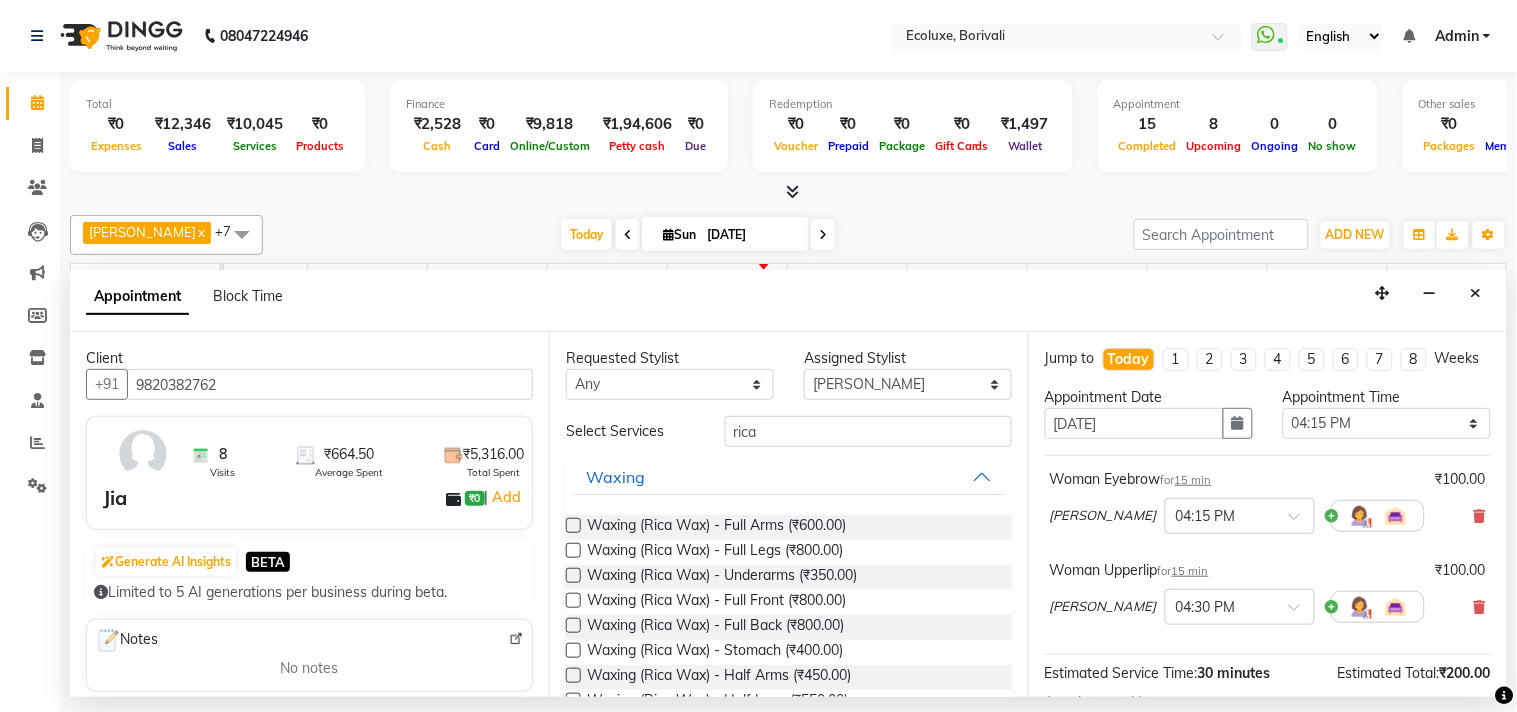 click at bounding box center [573, 525] 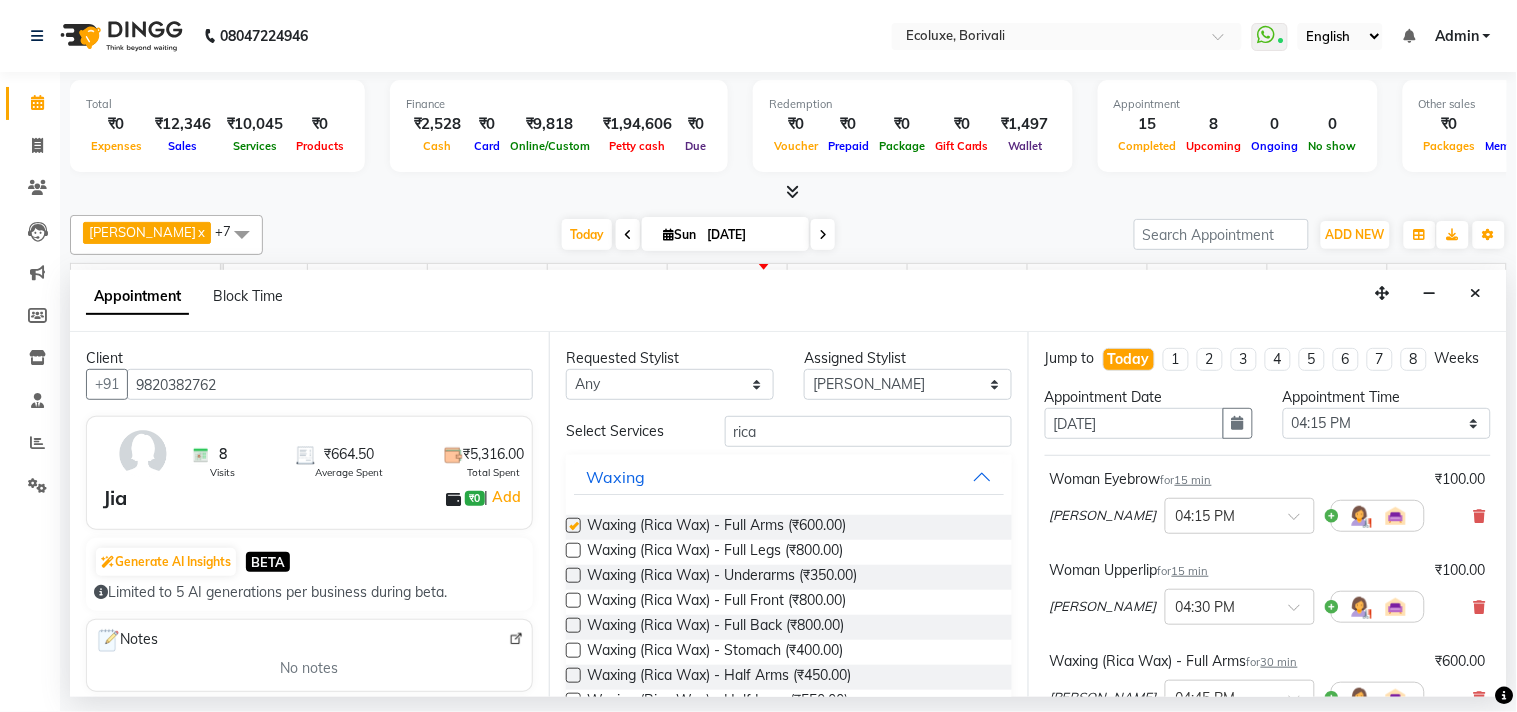 checkbox on "false" 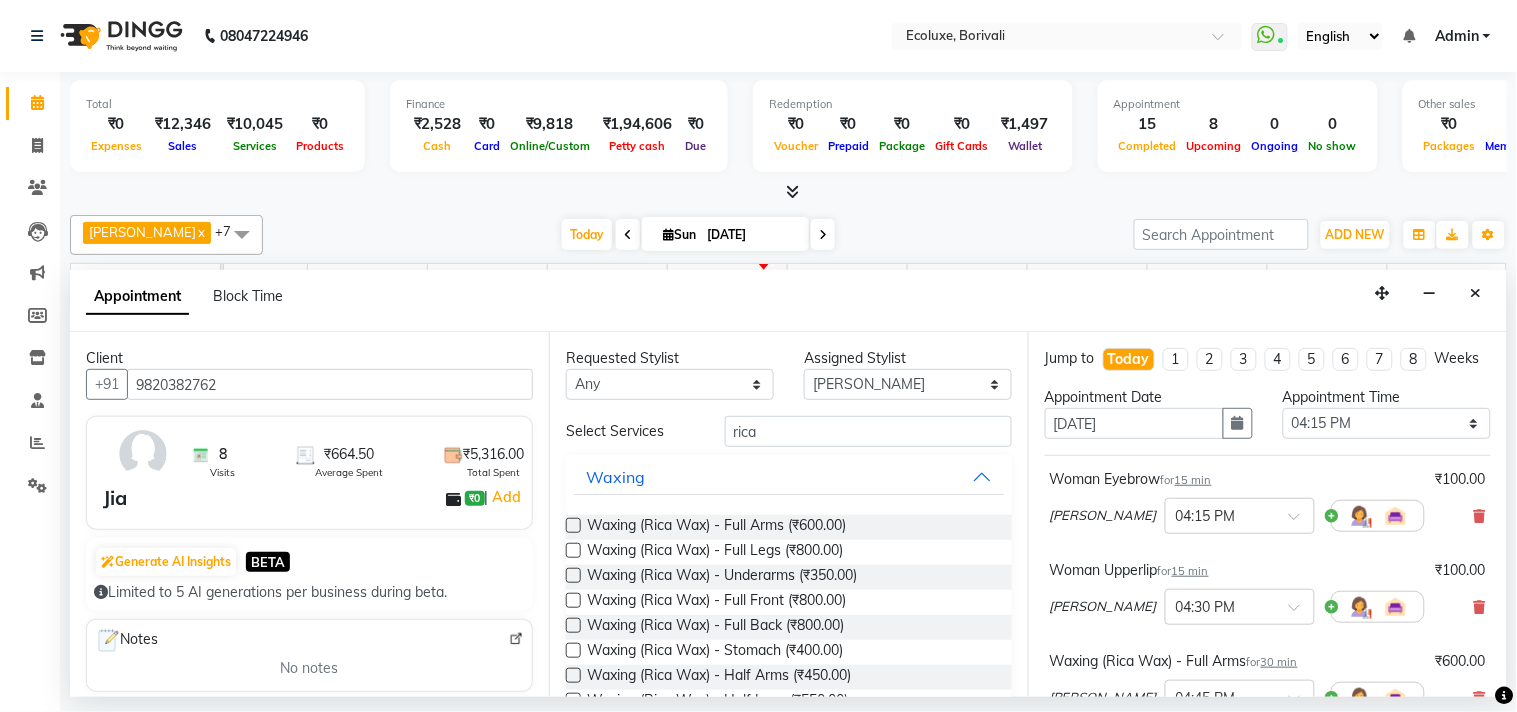 click at bounding box center (573, 550) 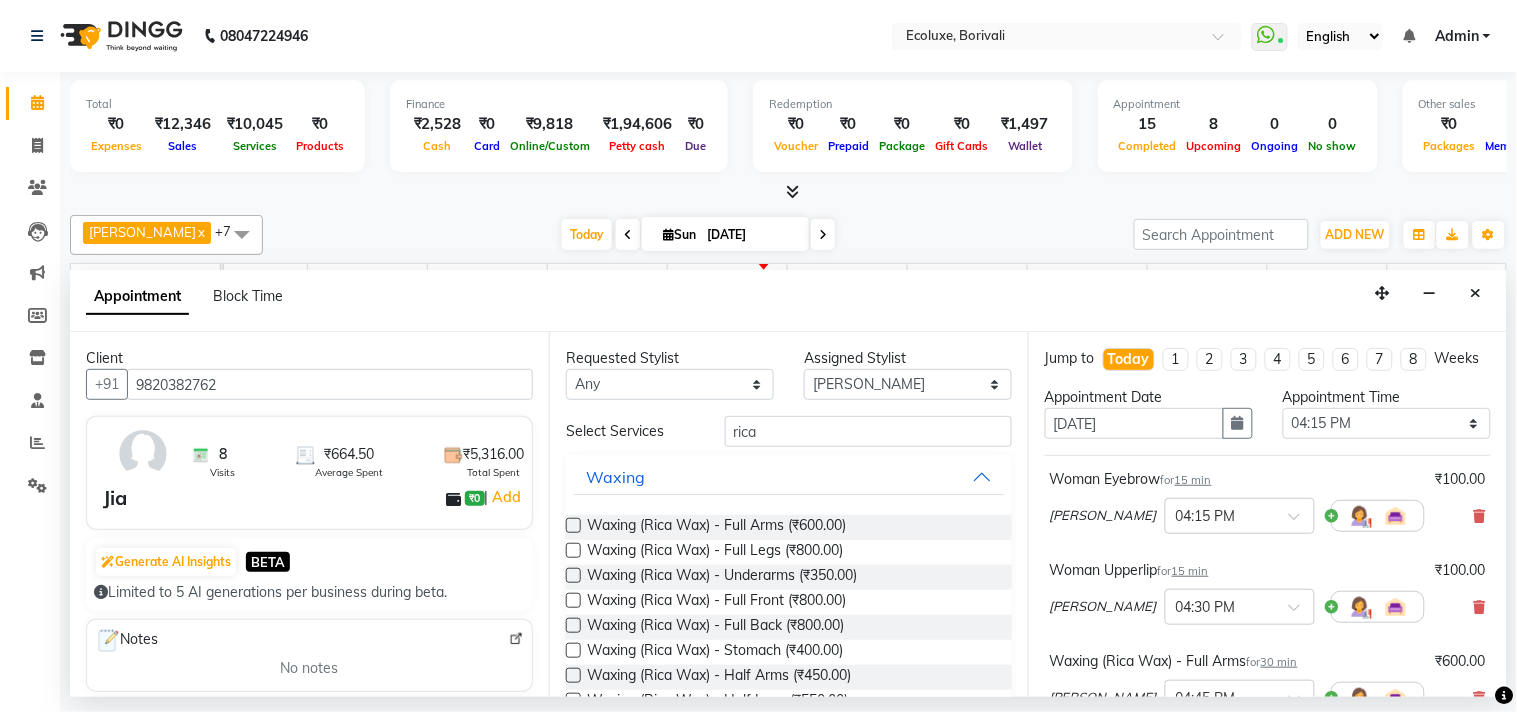 checkbox on "false" 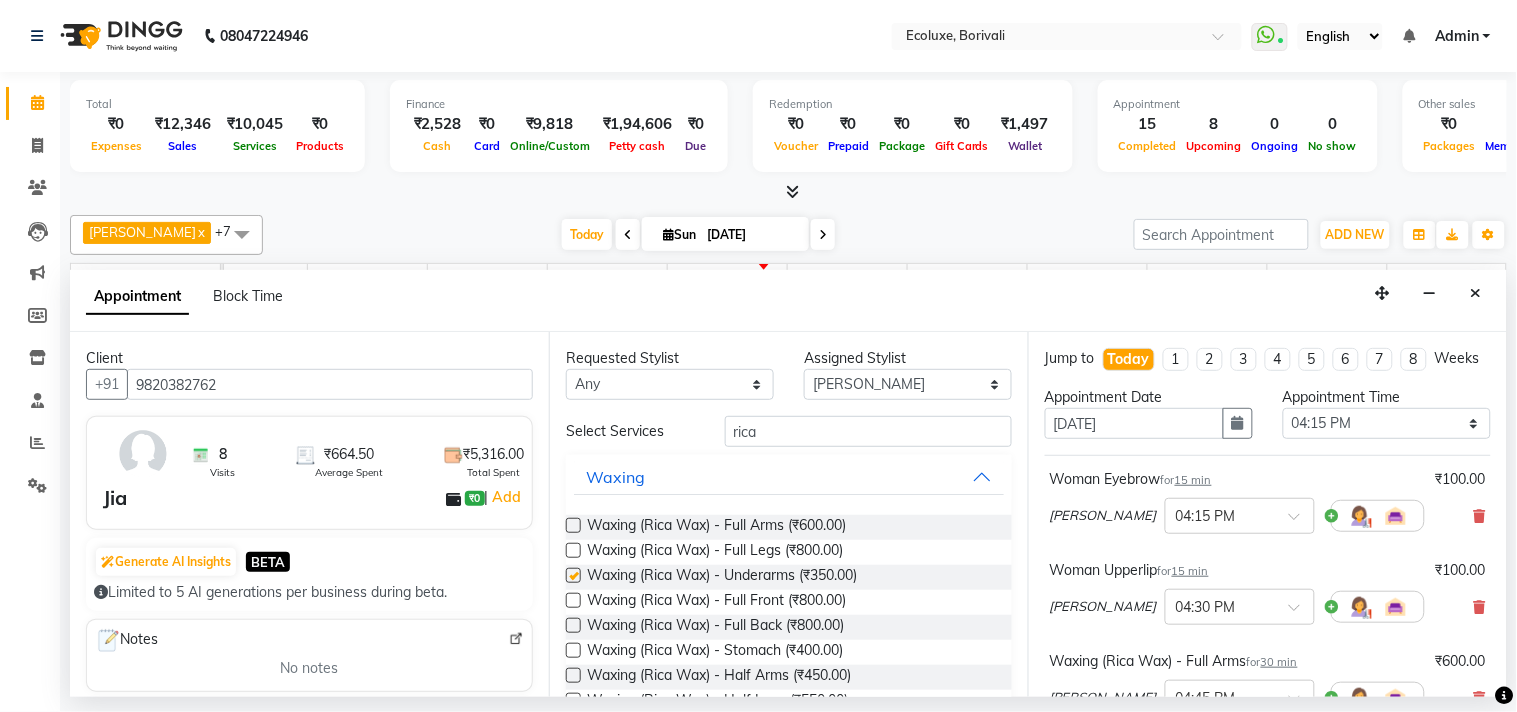 checkbox on "false" 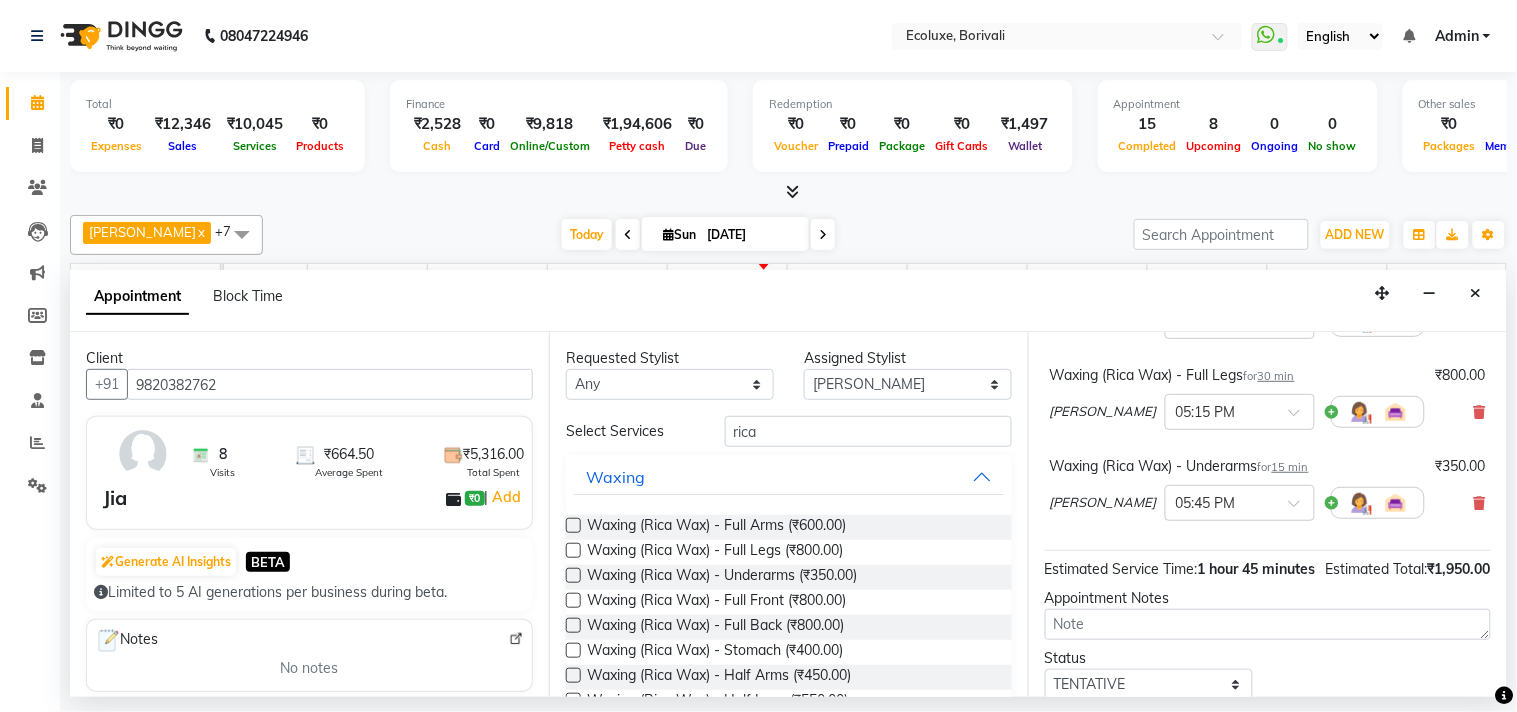scroll, scrollTop: 545, scrollLeft: 0, axis: vertical 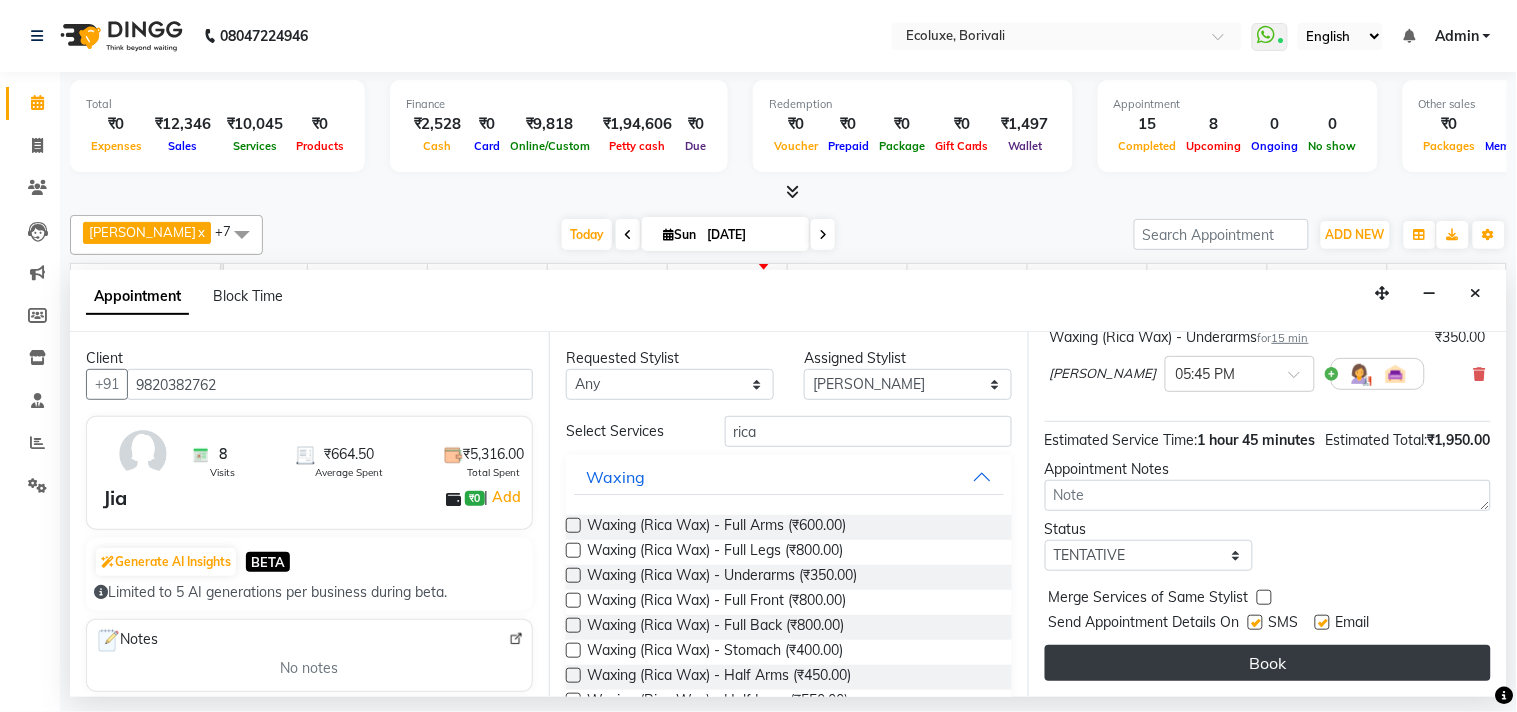 click on "Book" at bounding box center [1268, 663] 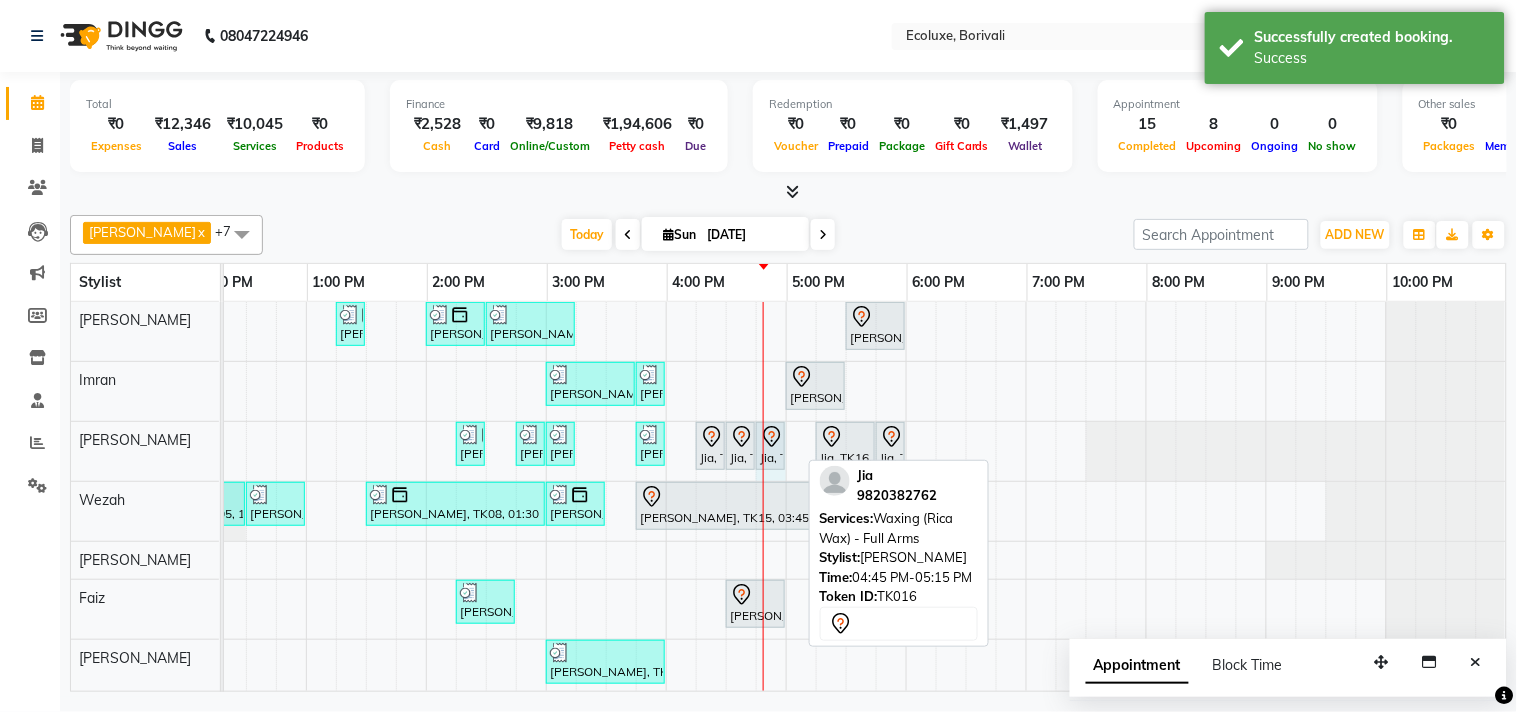 drag, startPoint x: 797, startPoint y: 445, endPoint x: 756, endPoint y: 444, distance: 41.01219 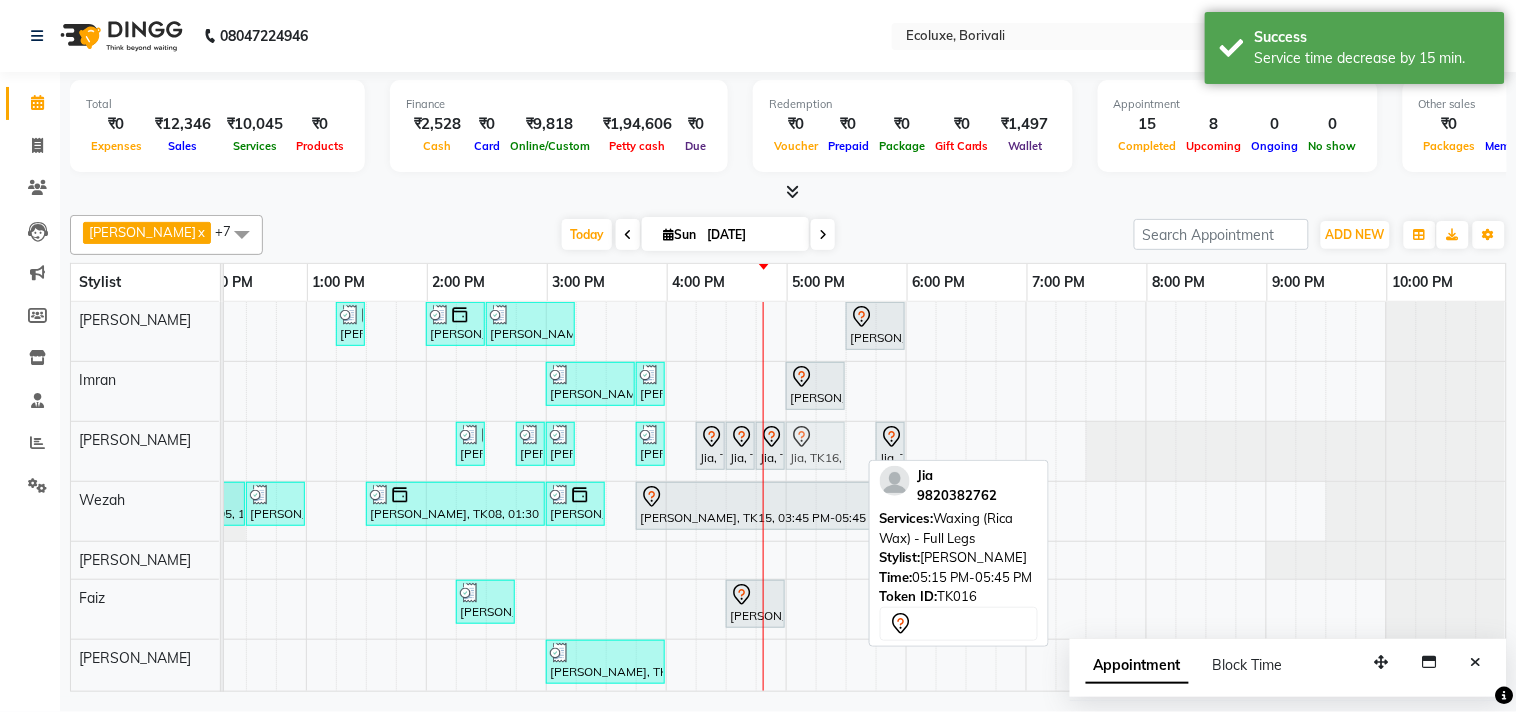 click on "Nimisha Desai, TK09, 02:15 PM-02:30 PM, Woman Eyebrow     Ami Bhuta, TK10, 02:45 PM-03:00 PM, Woman Upperlip      Ami Bhuta, TK10, 03:00 PM-03:15 PM, Woman Forehead     Avani Gandhi, TK11, 03:45 PM-04:00 PM, Waxing (Rica Wax) - Underarms             Jia, TK16, 04:15 PM-04:30 PM, Woman Eyebrow             Jia, TK16, 04:30 PM-04:45 PM, Woman Upperlip              Jia, TK16, 04:45 PM-05:00 PM, Waxing (Rica Wax) - Full Arms              Jia, TK16, 05:15 PM-05:45 PM, Waxing (Rica Wax) - Full Legs             Jia, TK16, 05:45 PM-06:00 PM, Waxing (Rica Wax) - Underarms             Jia, TK16, 05:15 PM-05:45 PM, Waxing (Rica Wax) - Full Legs" at bounding box center (-174, 451) 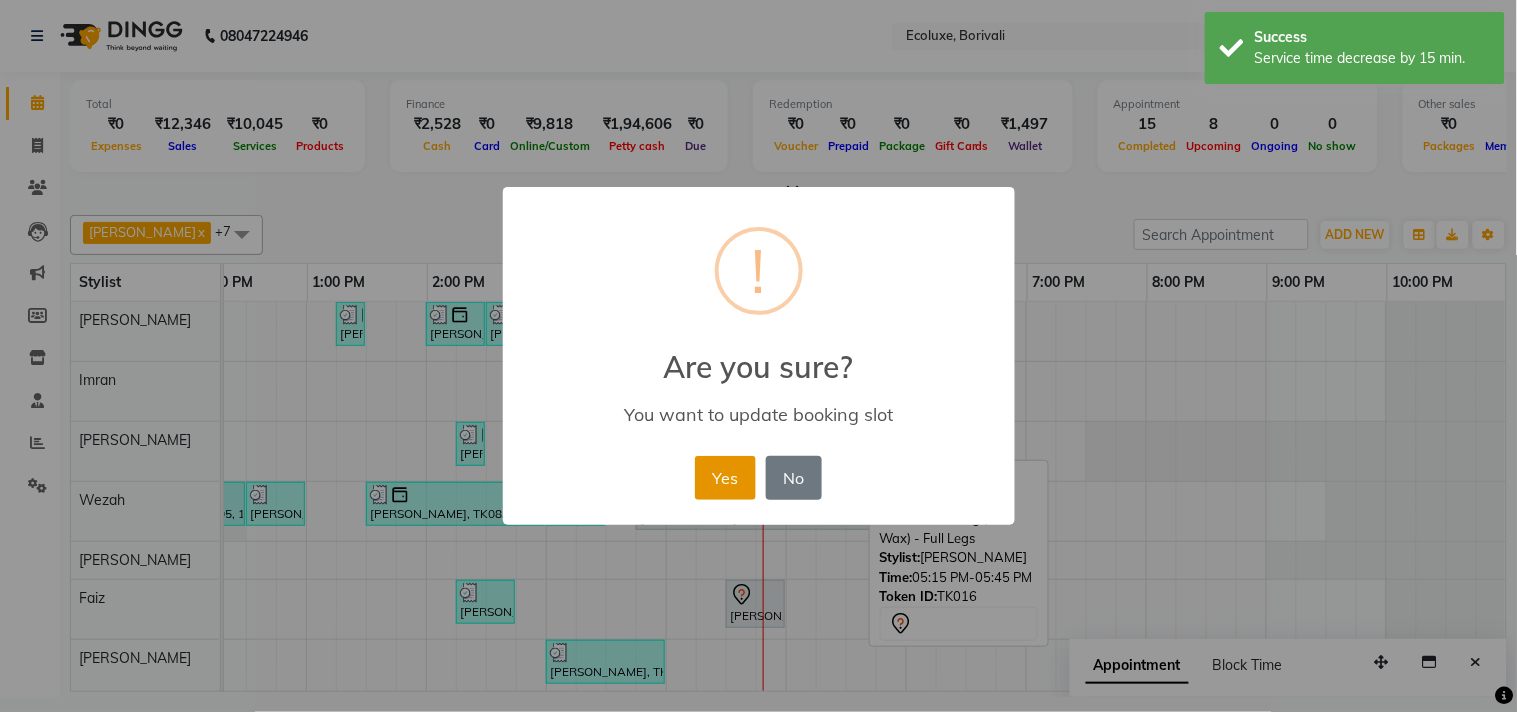click on "Yes" at bounding box center (725, 478) 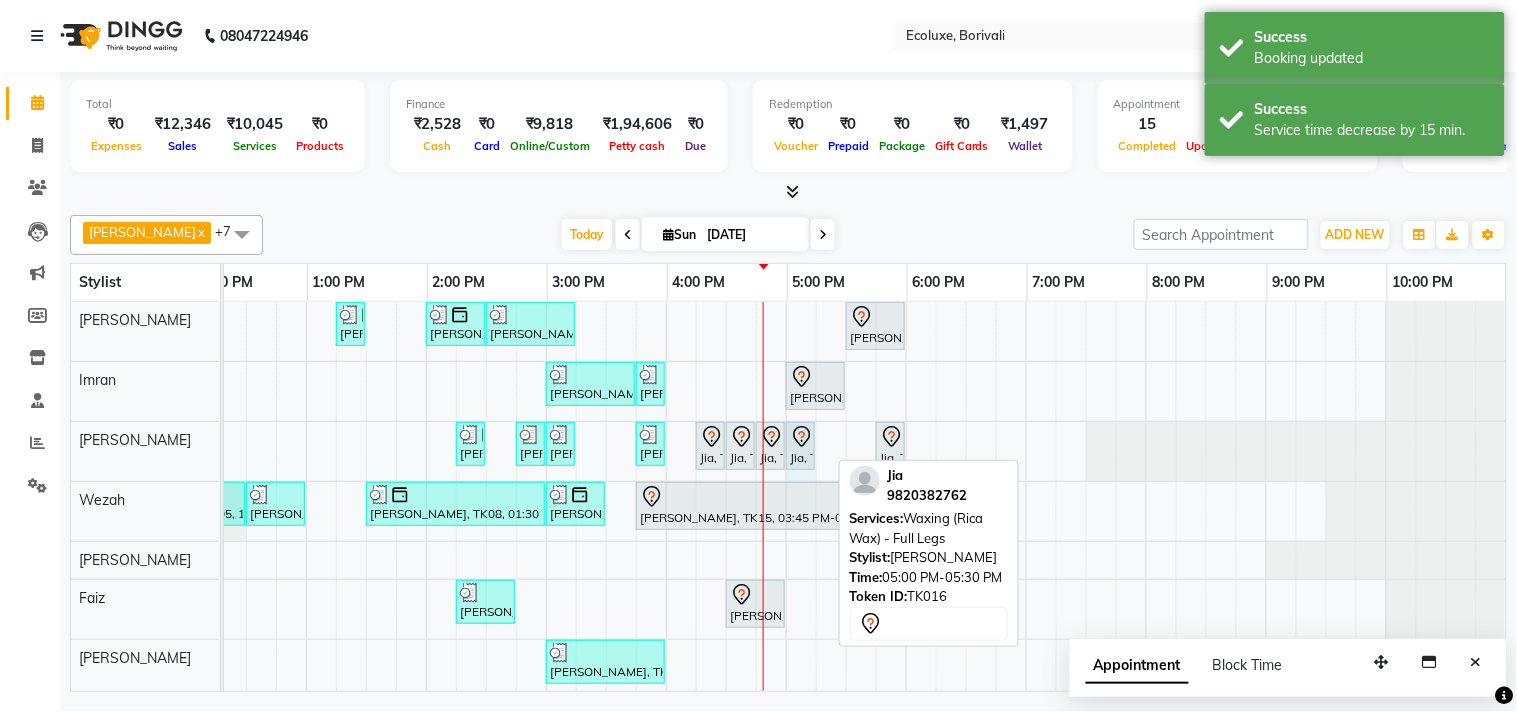 drag, startPoint x: 825, startPoint y: 442, endPoint x: 791, endPoint y: 446, distance: 34.234486 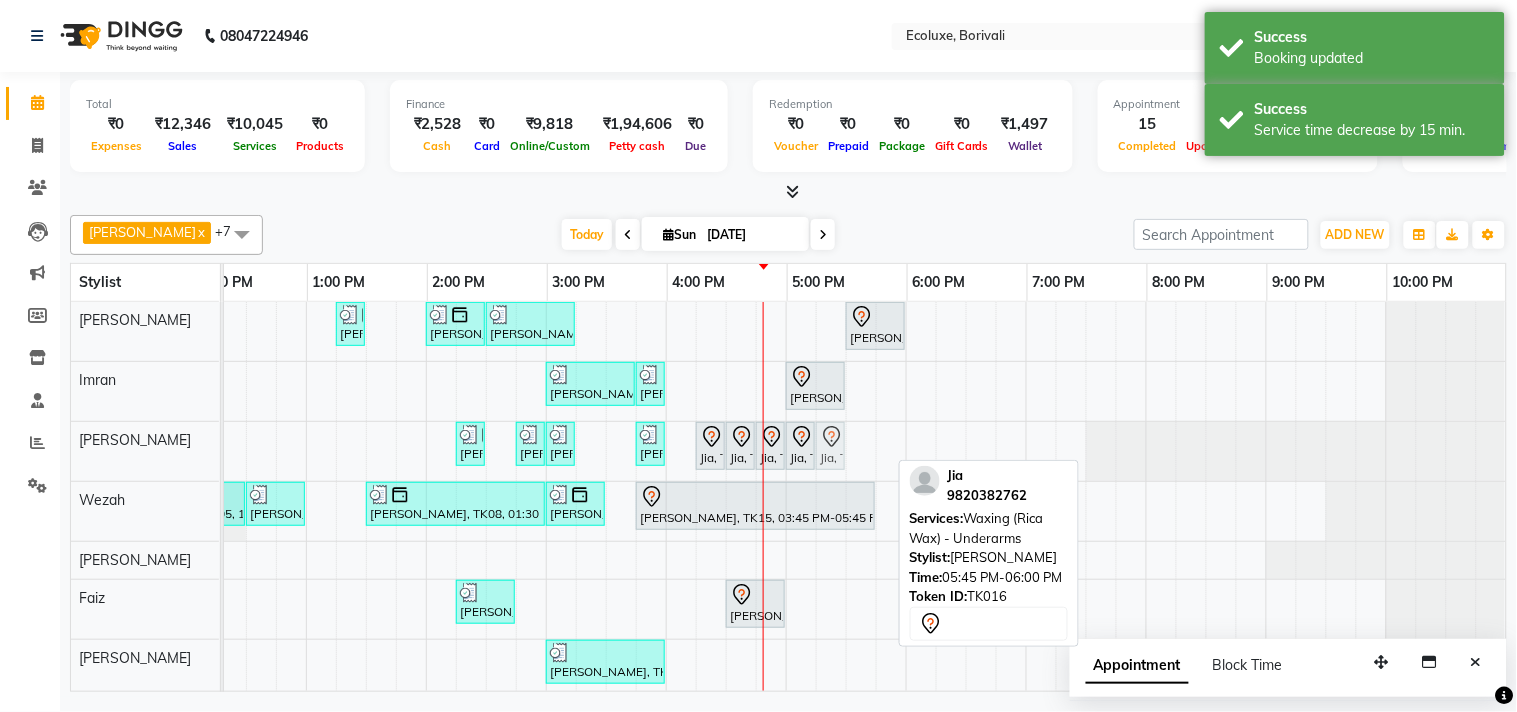drag, startPoint x: 875, startPoint y: 446, endPoint x: 828, endPoint y: 453, distance: 47.518417 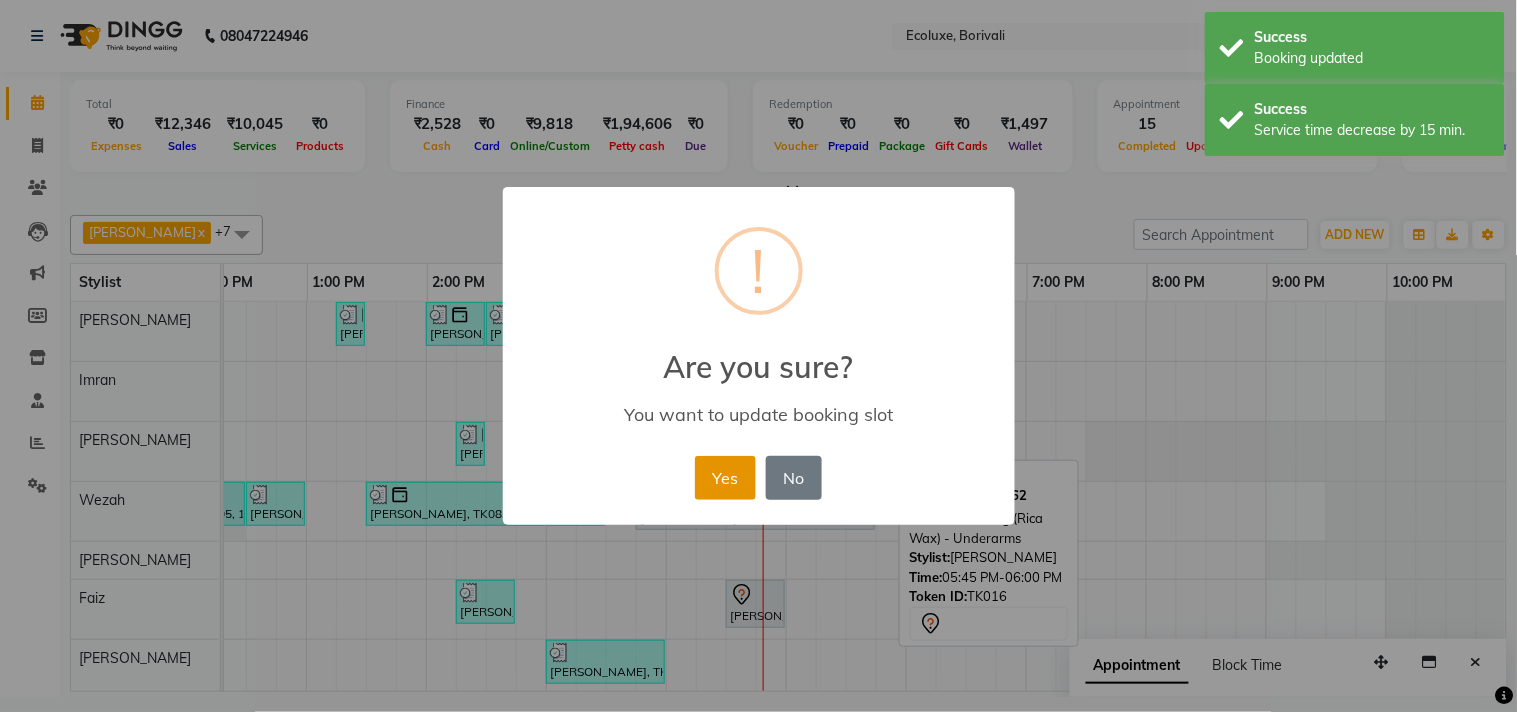 click on "Yes" at bounding box center (725, 478) 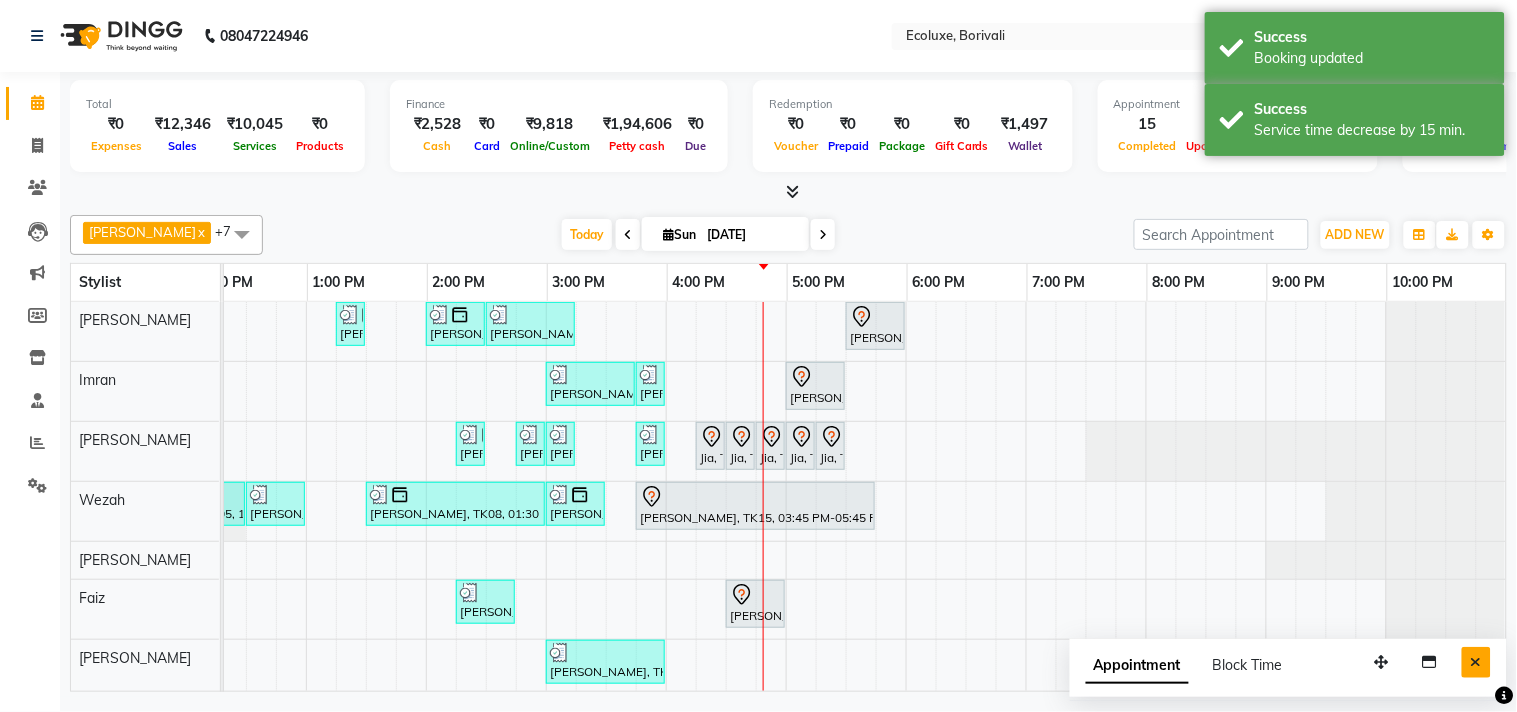 click at bounding box center (1476, 662) 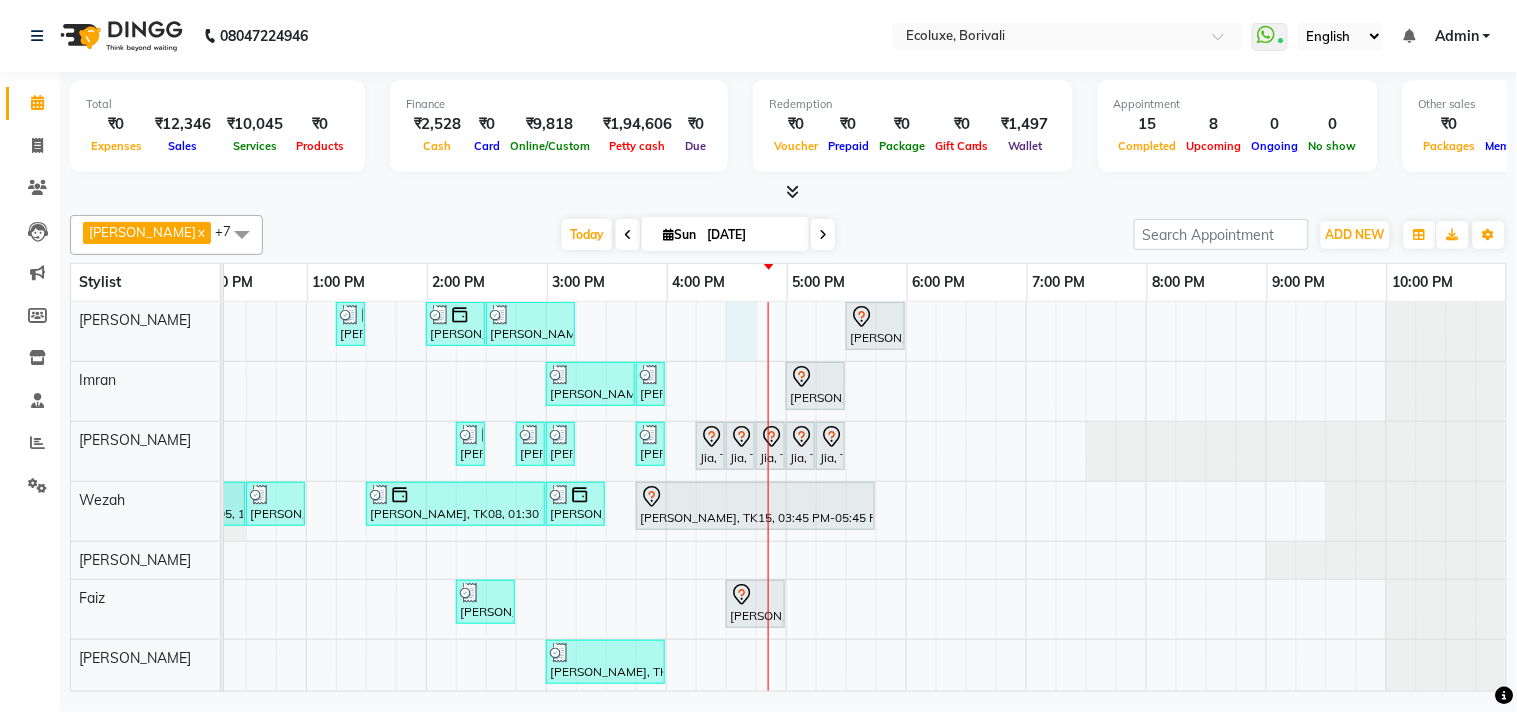 click on "Shashikala Naik, TK06, 01:15 PM-01:30 PM, Men Haircut - Senior Haircut     Anuj Shah, TK13, 02:00 PM-02:30 PM, Men - Beard     Bhavisha Bhalala, TK01, 02:30 PM-03:15 PM, Kids Haircut (Upto 4yrs)             Jash Kothari, TK12, 05:30 PM-06:00 PM, Men Haircut - Senior Haircut     shewta Goyal, TK14, 03:00 PM-03:45 PM, Kids Haircut (Upto 4yrs)     shewta Goyal, TK14, 03:45 PM-04:00 PM, Kids Haircut (Upto 4yrs)             Nikkhil Borana, TK04, 05:00 PM-05:30 PM, Men - Beard     Nimisha Desai, TK09, 02:15 PM-02:30 PM, Woman Eyebrow     Ami Bhuta, TK10, 02:45 PM-03:00 PM, Woman Upperlip      Ami Bhuta, TK10, 03:00 PM-03:15 PM, Woman Forehead     Avani Gandhi, TK11, 03:45 PM-04:00 PM, Waxing (Rica Wax) - Underarms             Jia, TK16, 04:15 PM-04:30 PM, Woman Eyebrow             Jia, TK16, 04:30 PM-04:45 PM, Woman Upperlip              Jia, TK16, 04:45 PM-05:00 PM, Waxing (Rica Wax) - Full Arms              Jia, TK16, 05:00 PM-05:15 PM, Waxing (Rica Wax) - Full Legs" at bounding box center [666, 517] 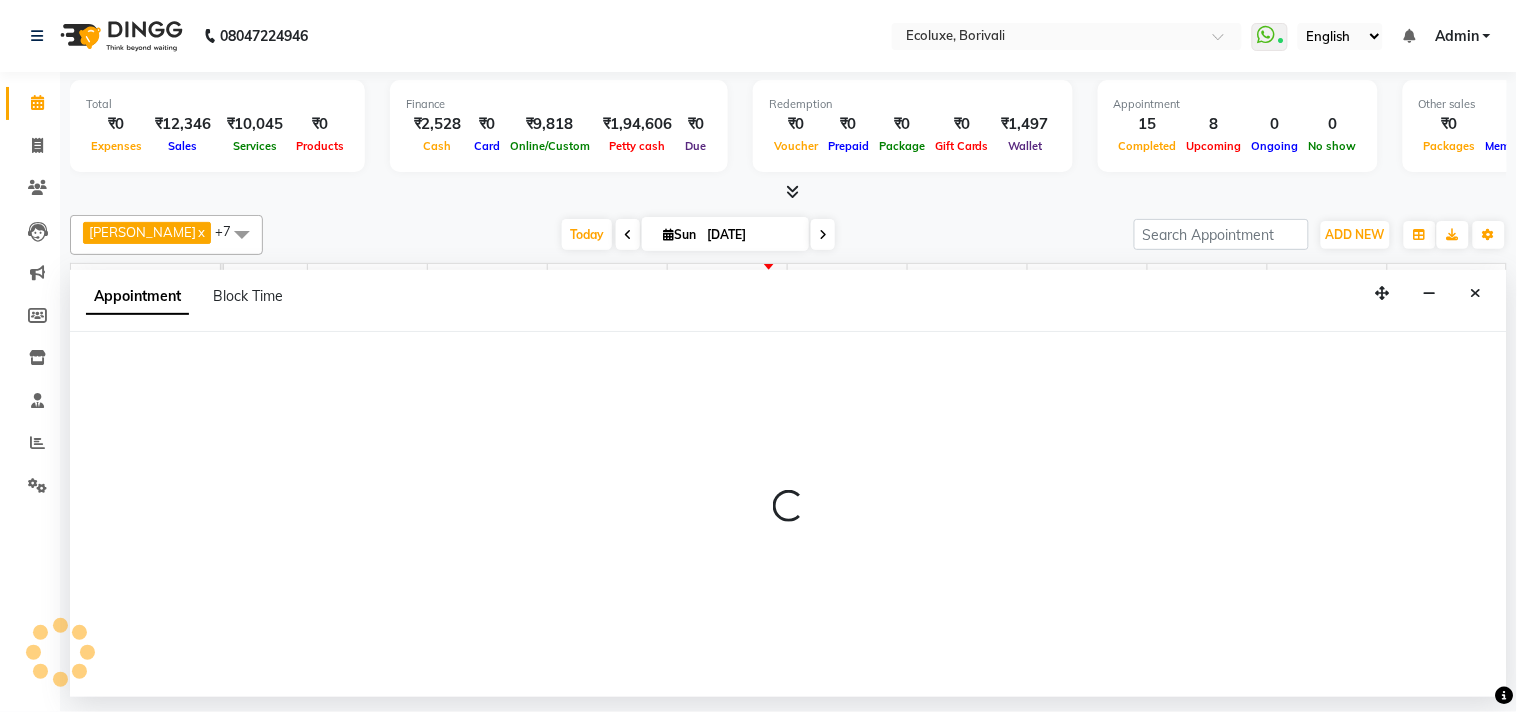 select on "35738" 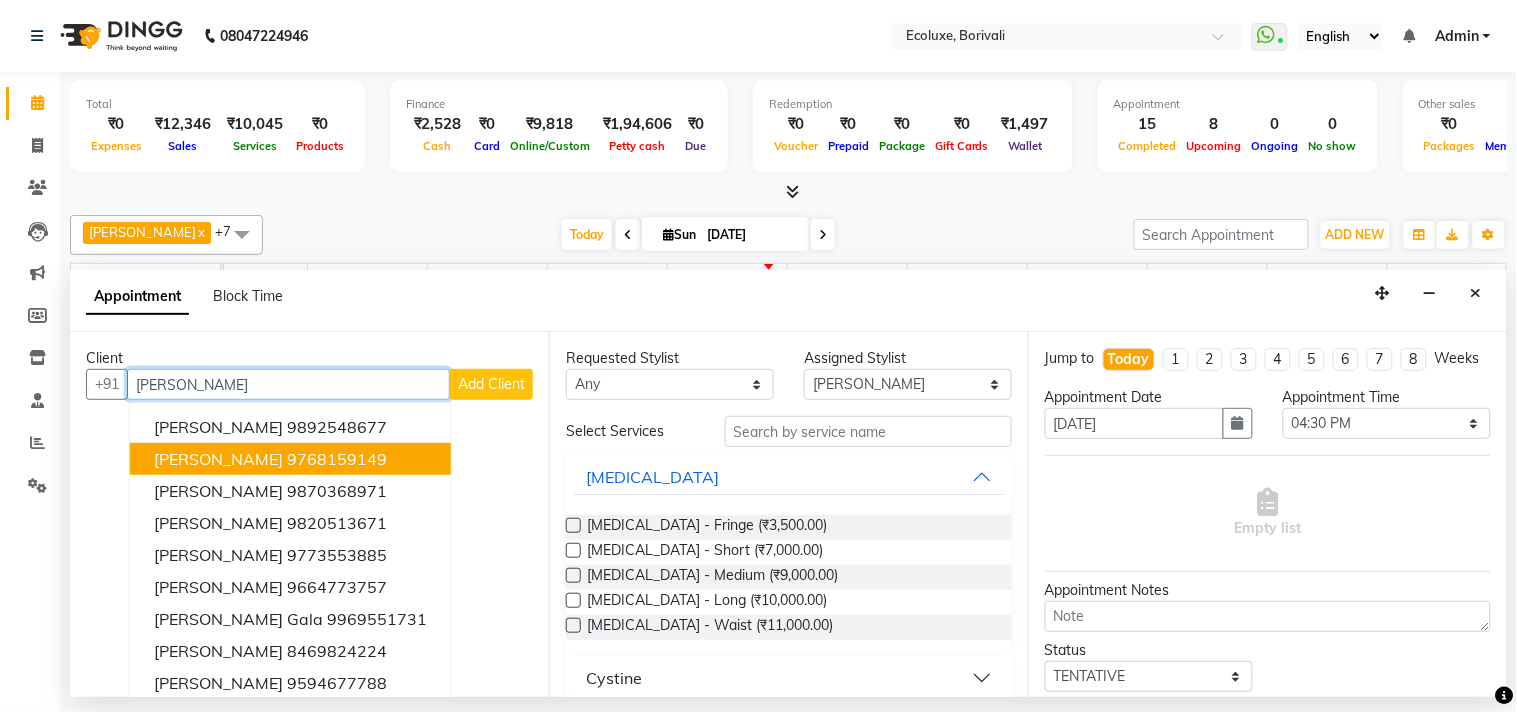 click on "9768159149" at bounding box center (337, 459) 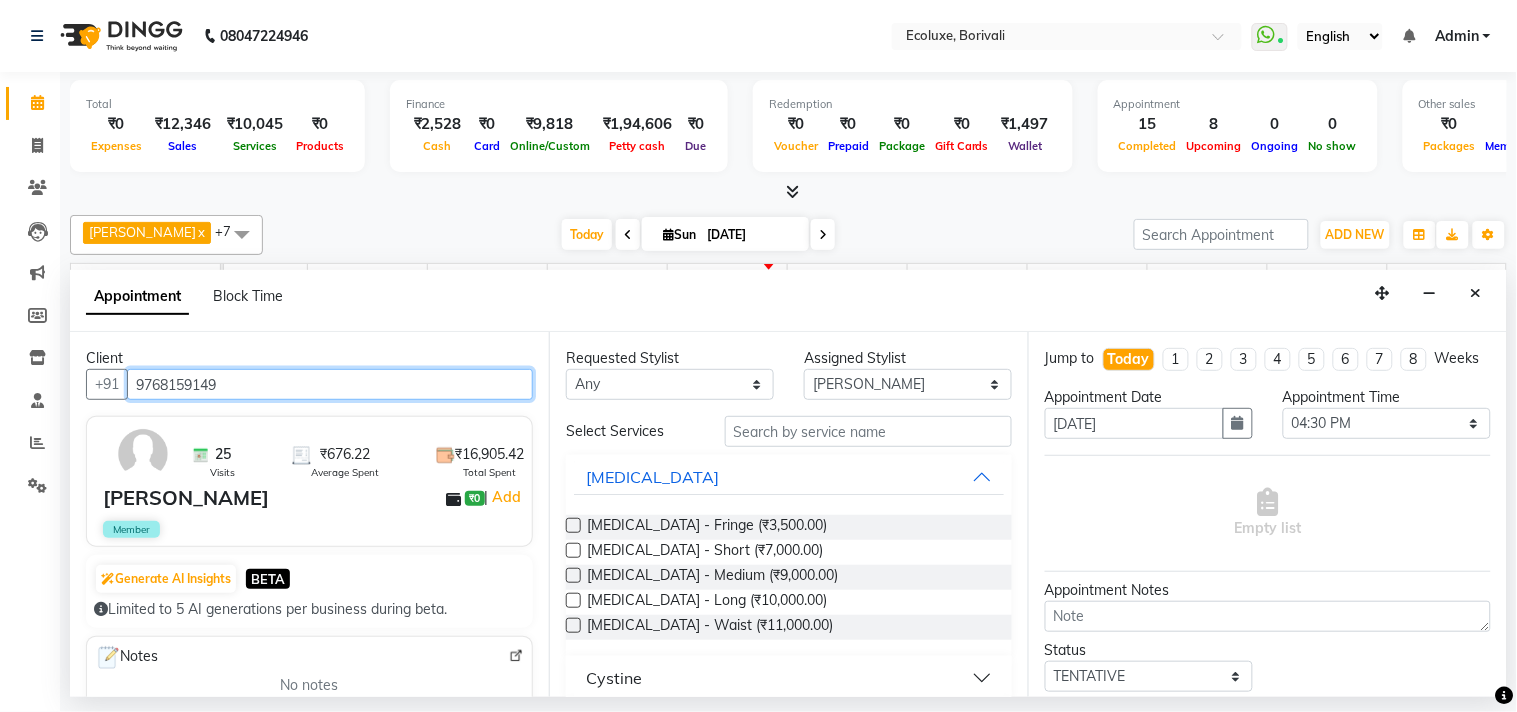 type on "9768159149" 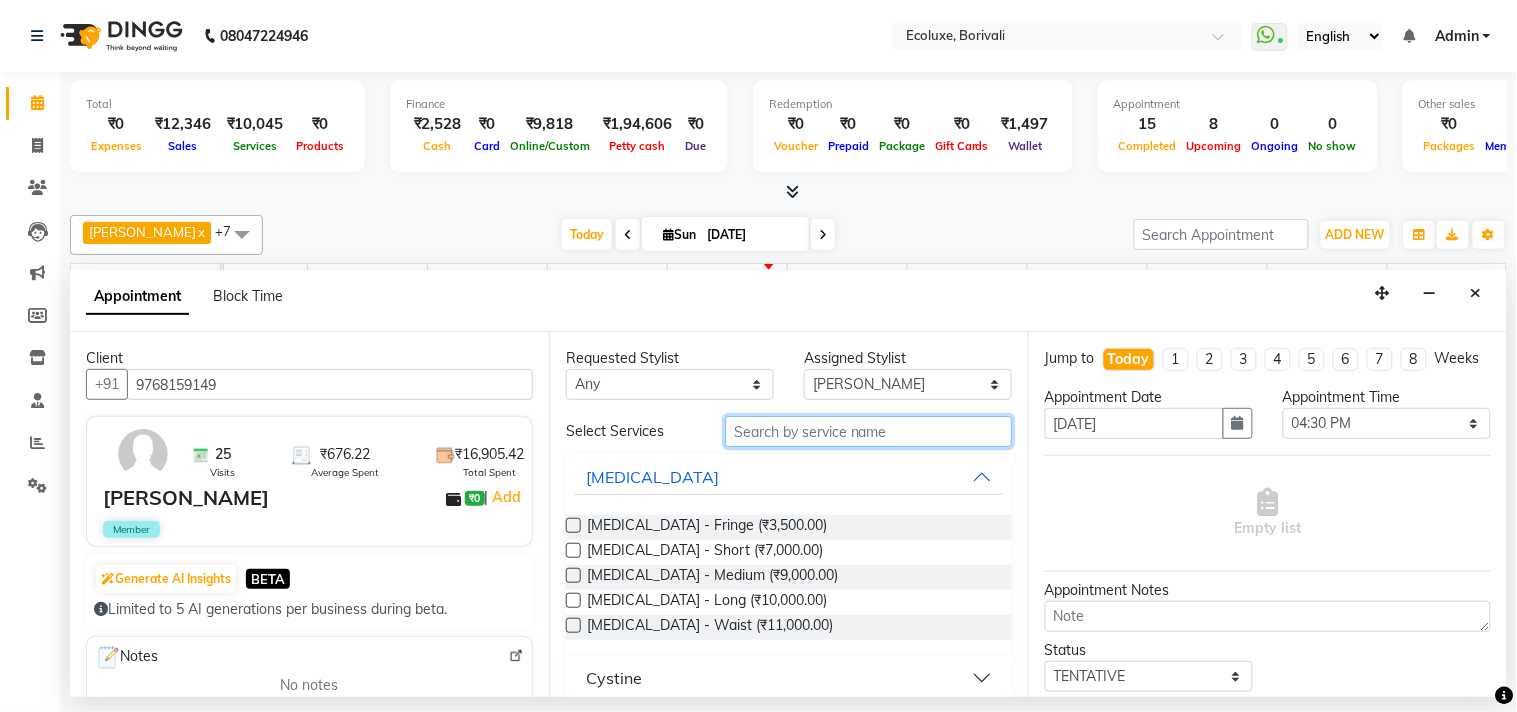 click at bounding box center [868, 431] 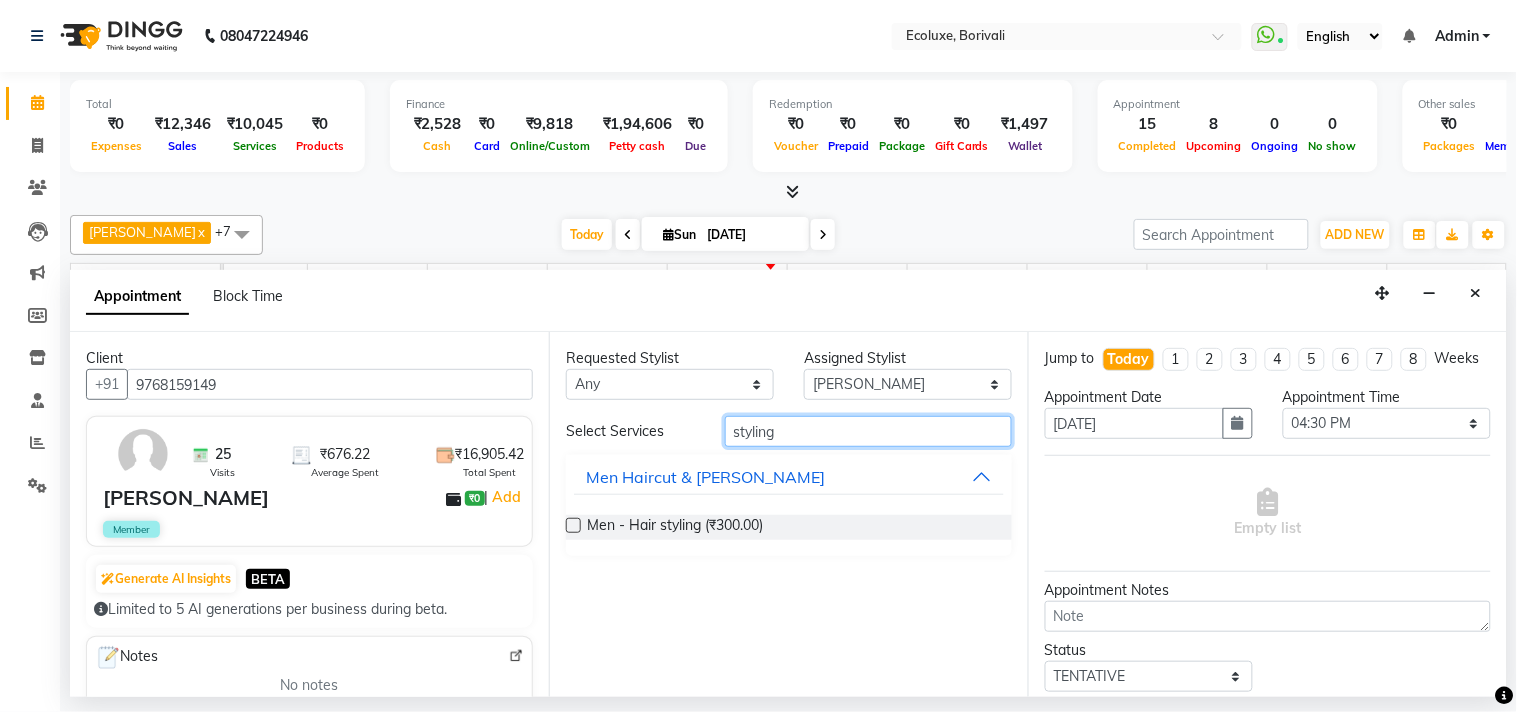 type on "styling" 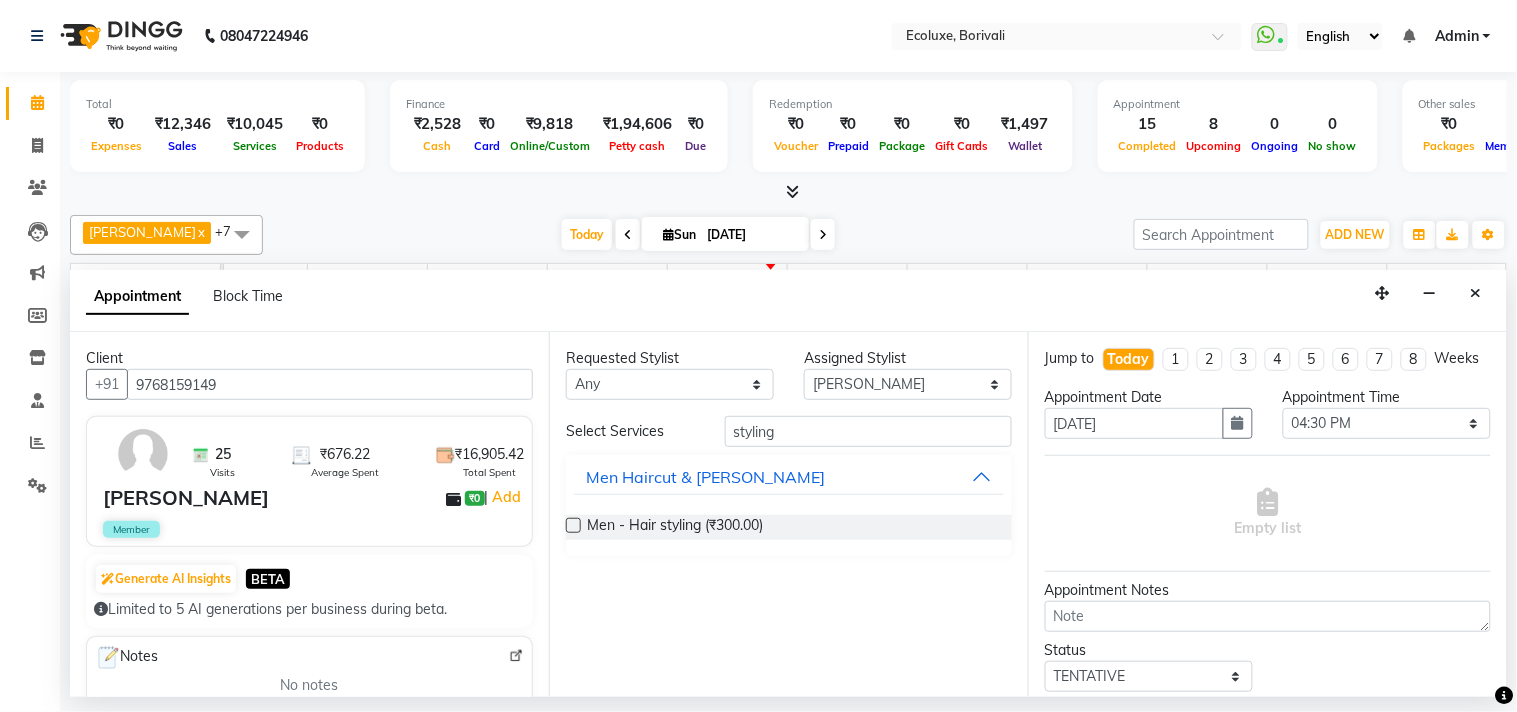 click at bounding box center [573, 525] 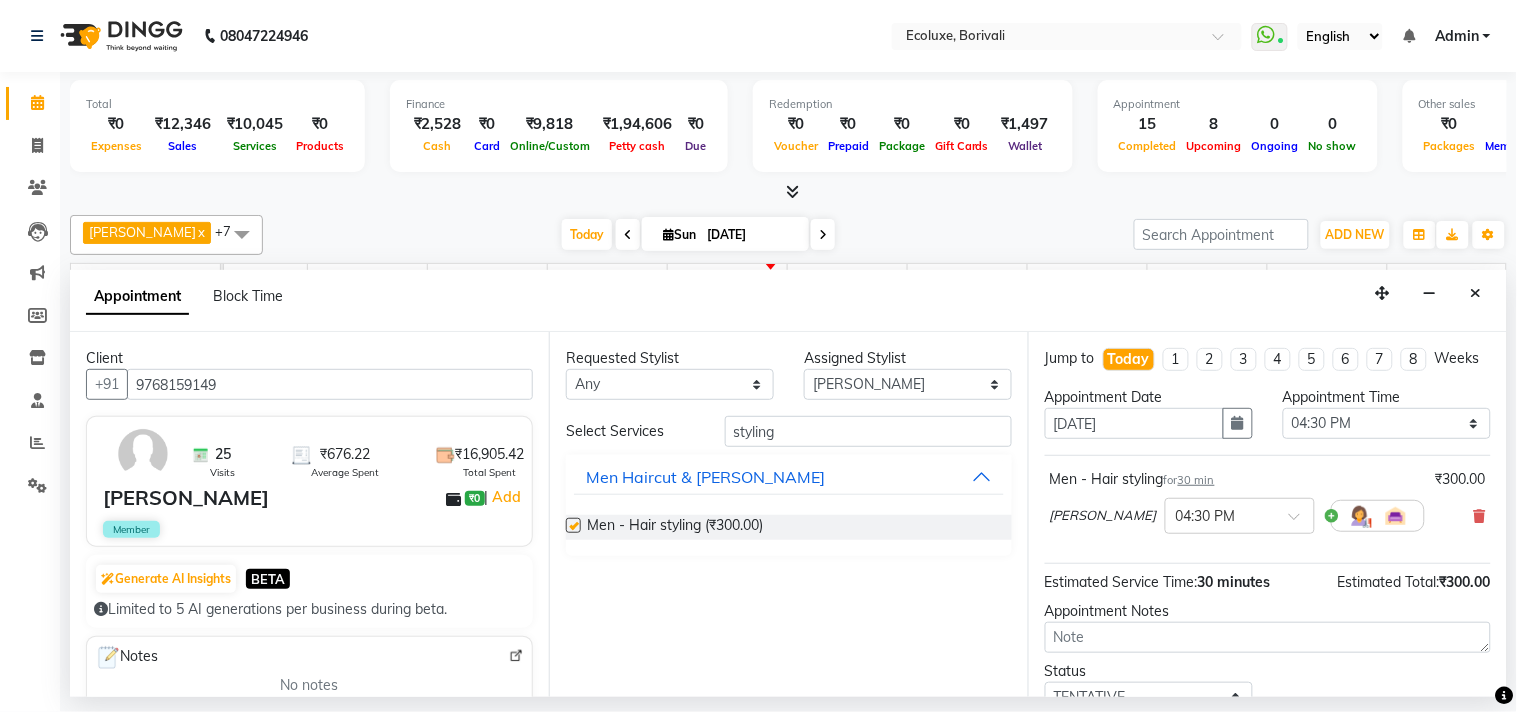 checkbox on "false" 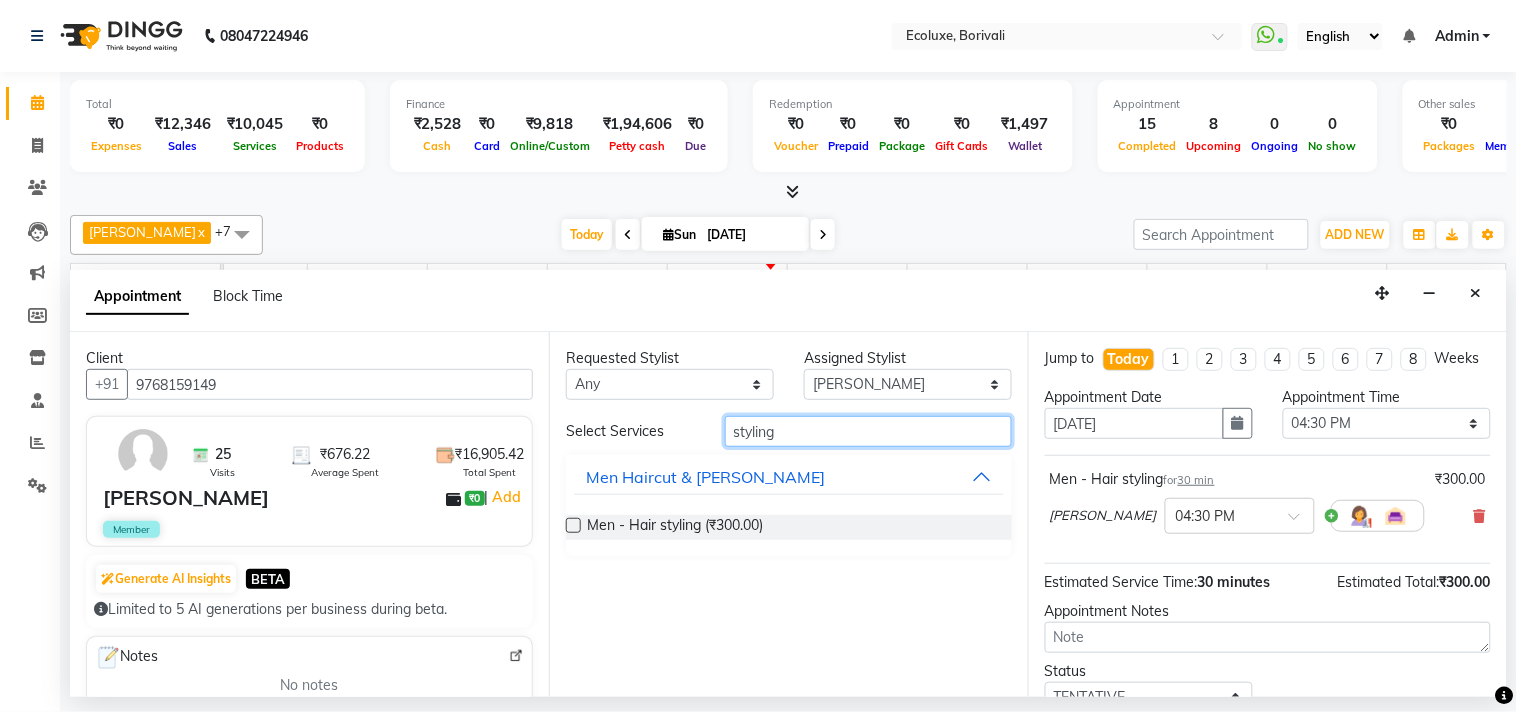 click on "styling" at bounding box center [868, 431] 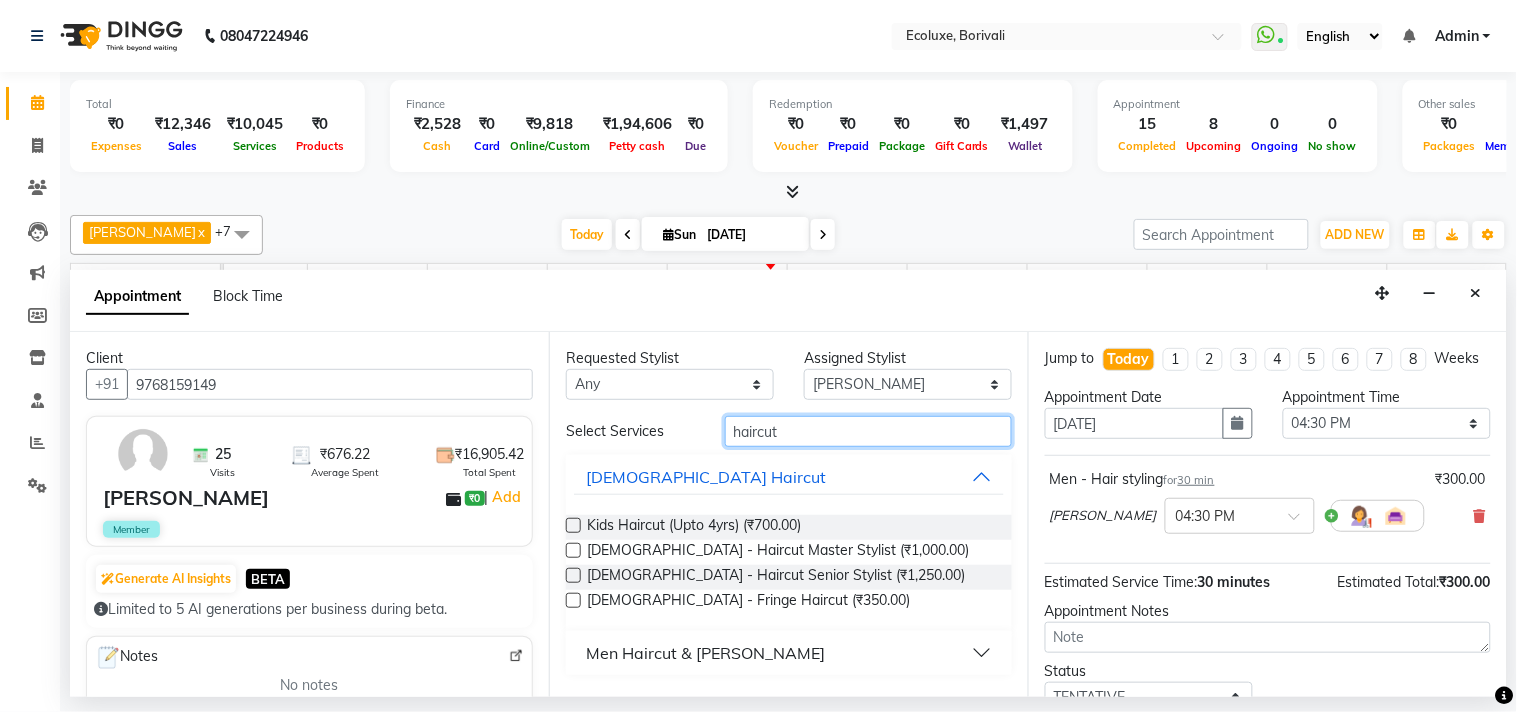 type on "haircut" 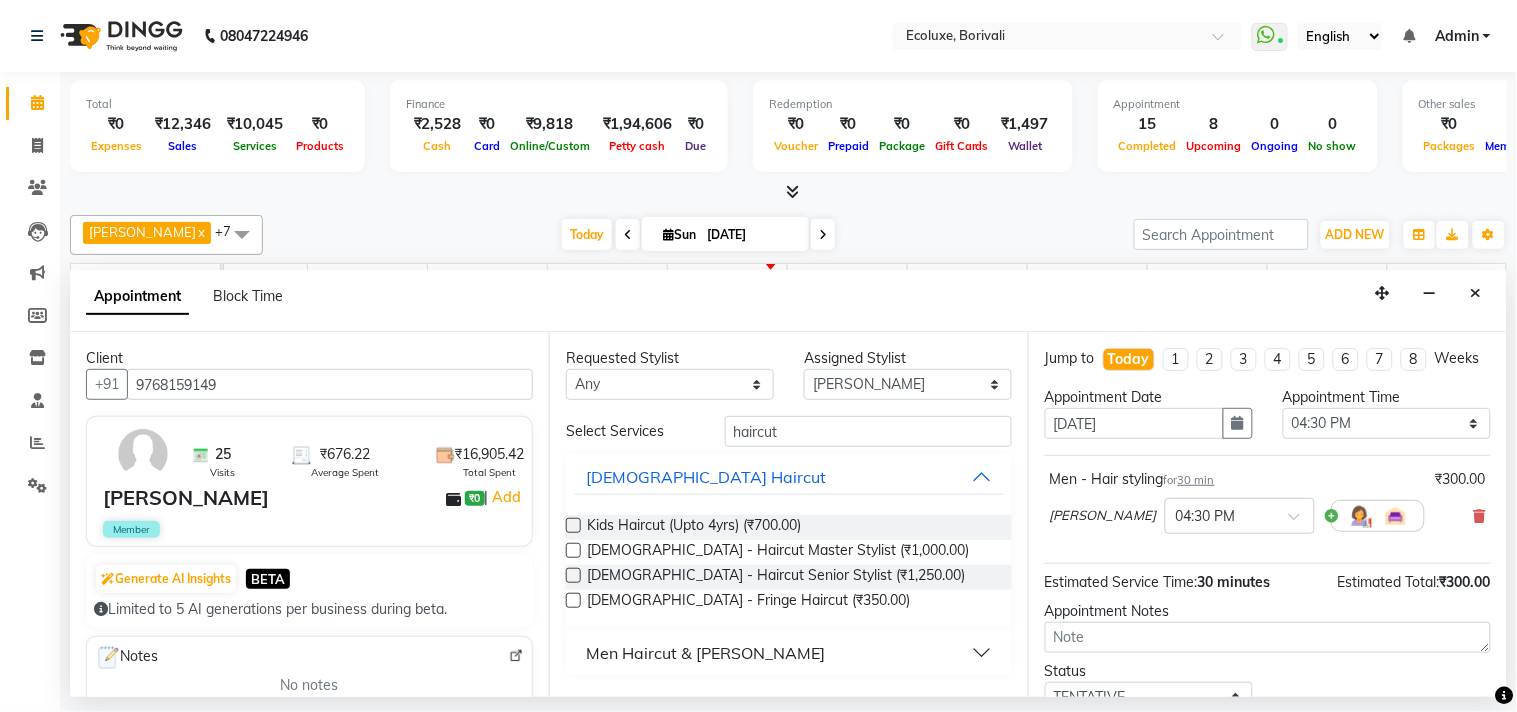 click on "Men Haircut & Beard" at bounding box center [705, 653] 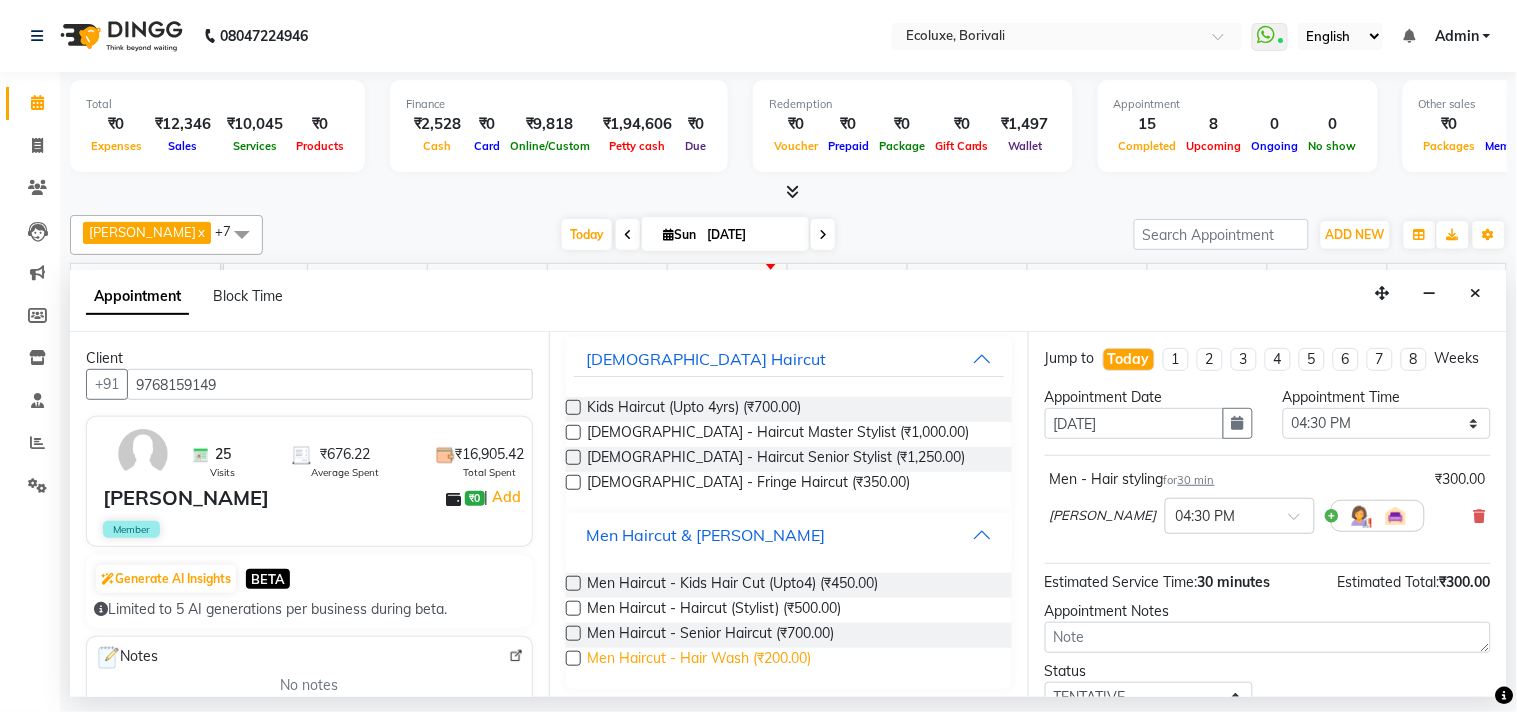 scroll, scrollTop: 121, scrollLeft: 0, axis: vertical 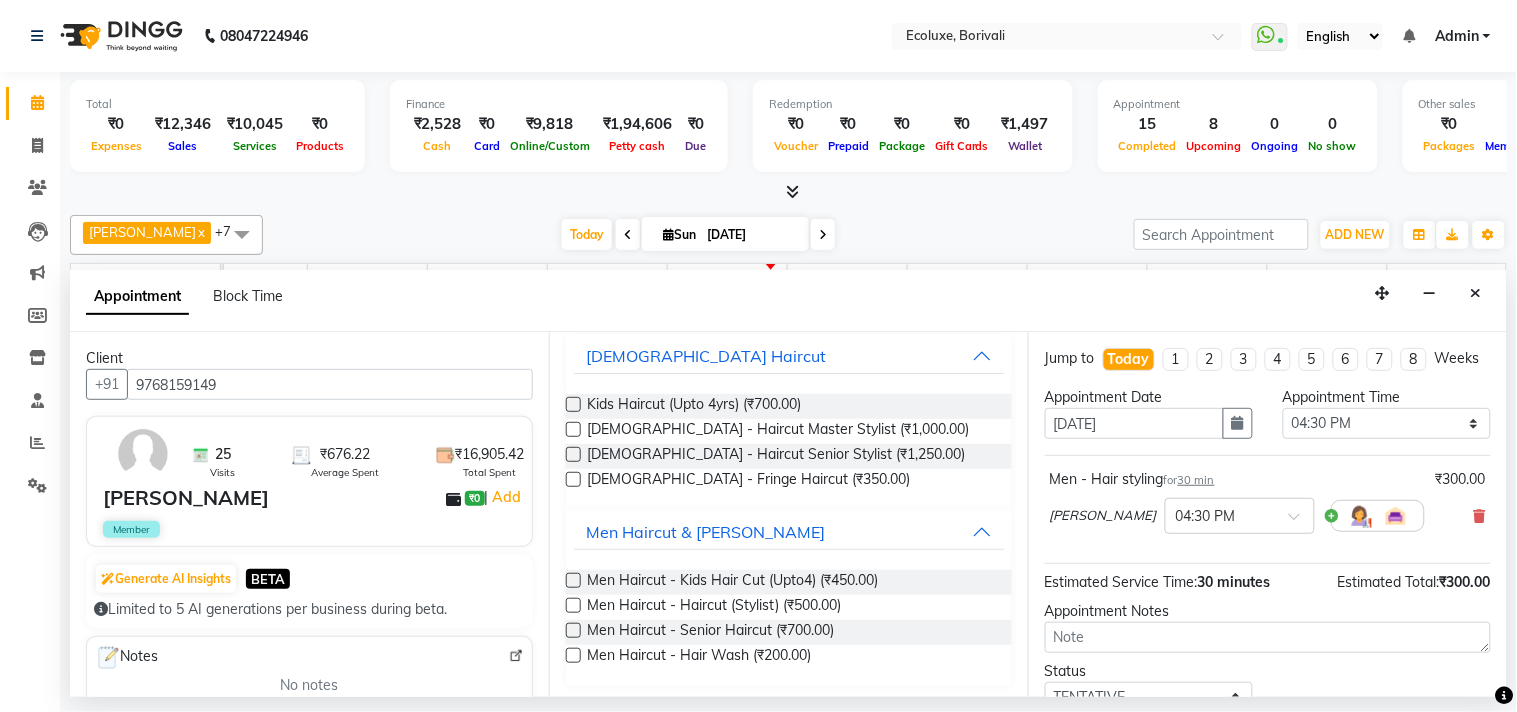click at bounding box center [573, 630] 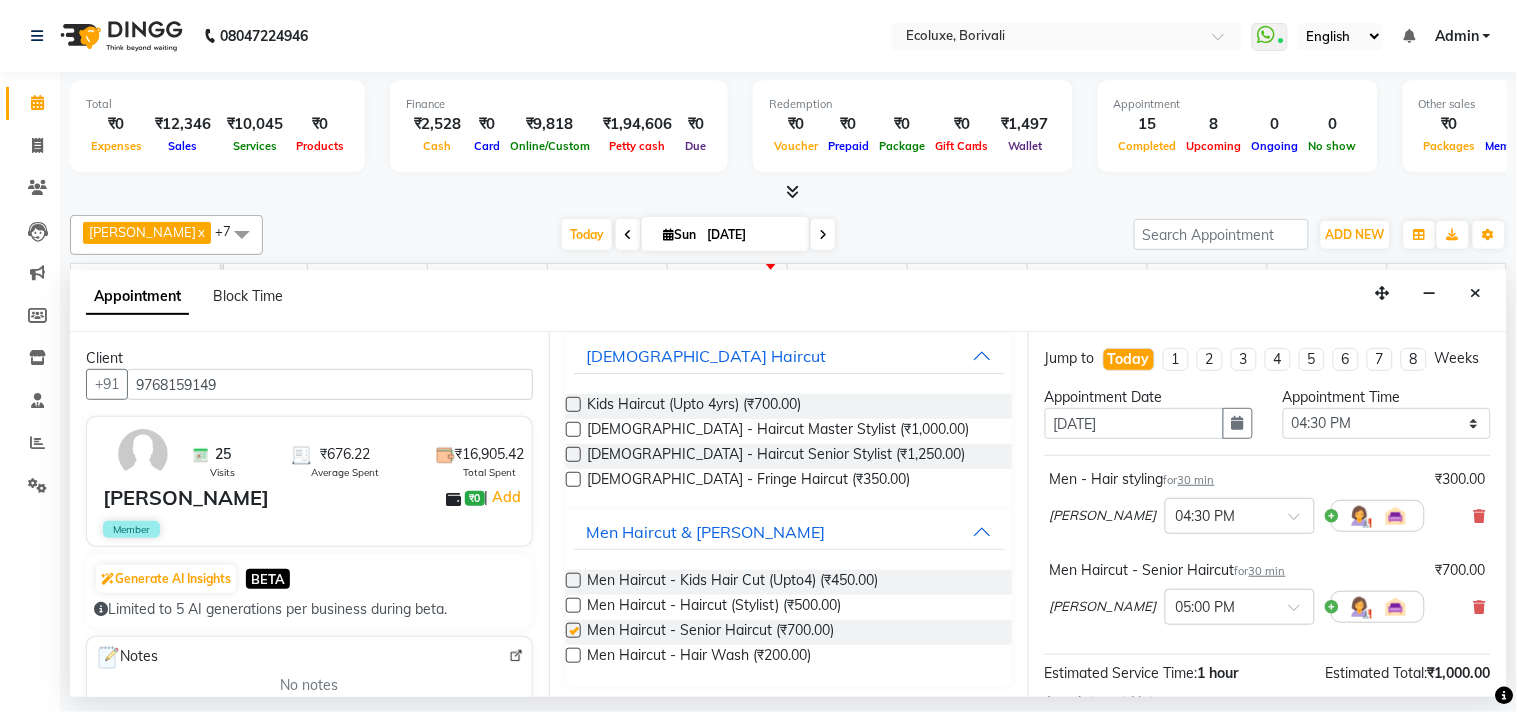 checkbox on "false" 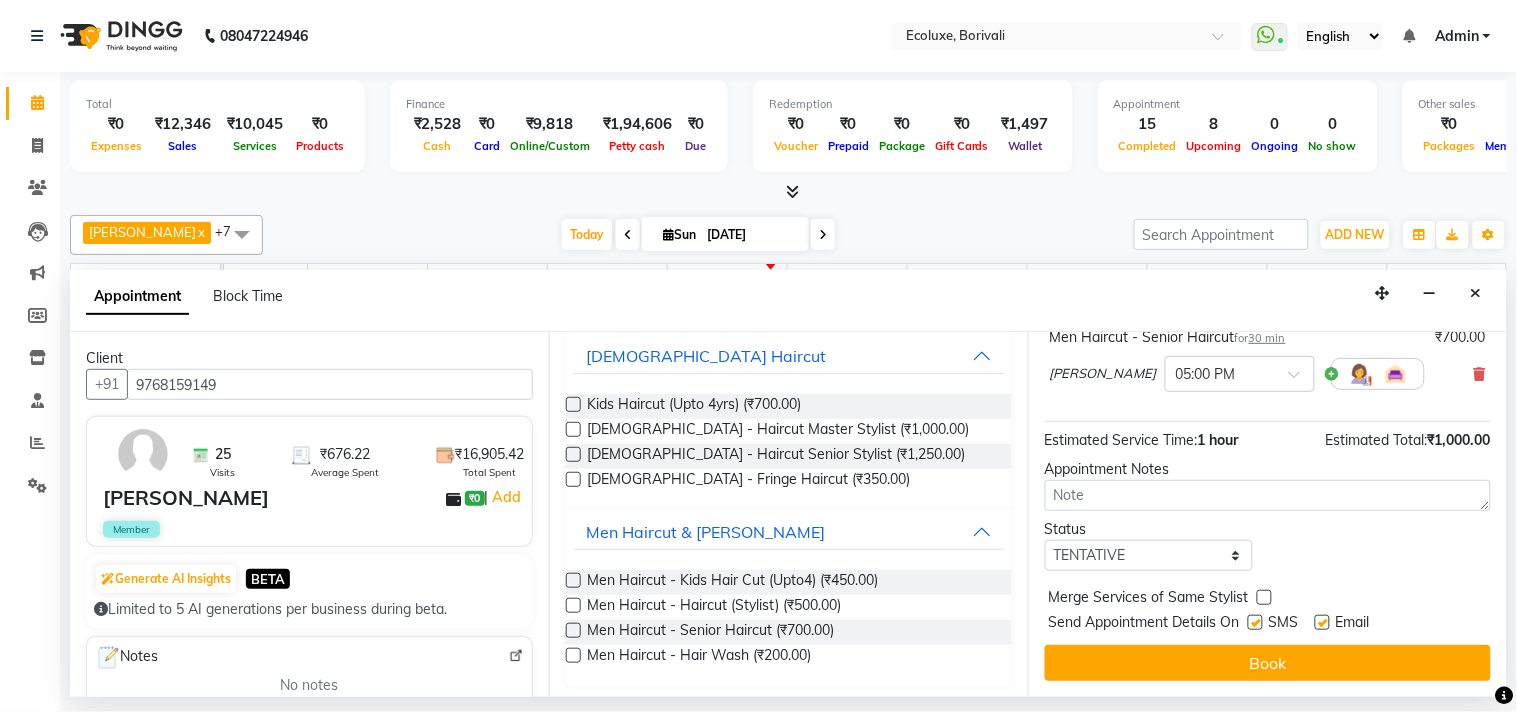 scroll, scrollTop: 252, scrollLeft: 0, axis: vertical 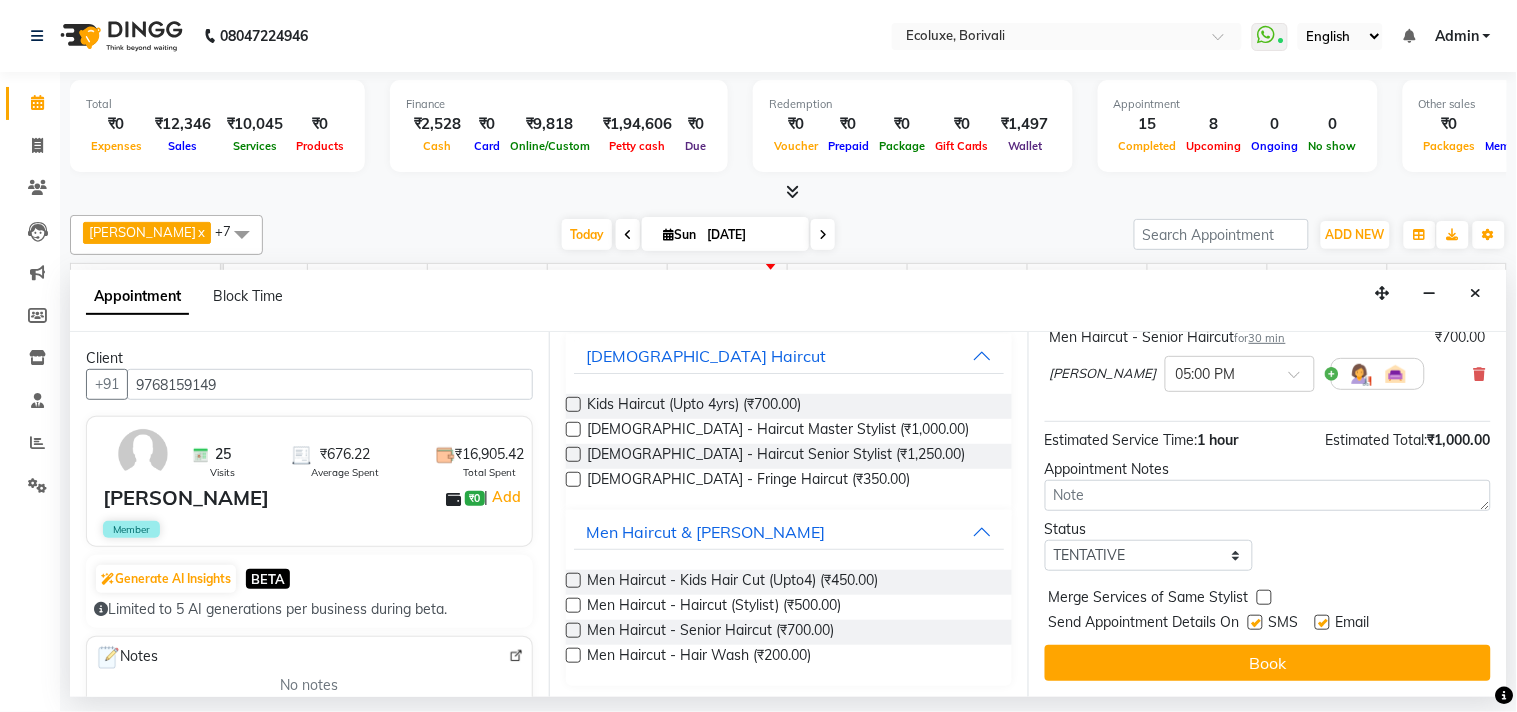 click at bounding box center (1255, 622) 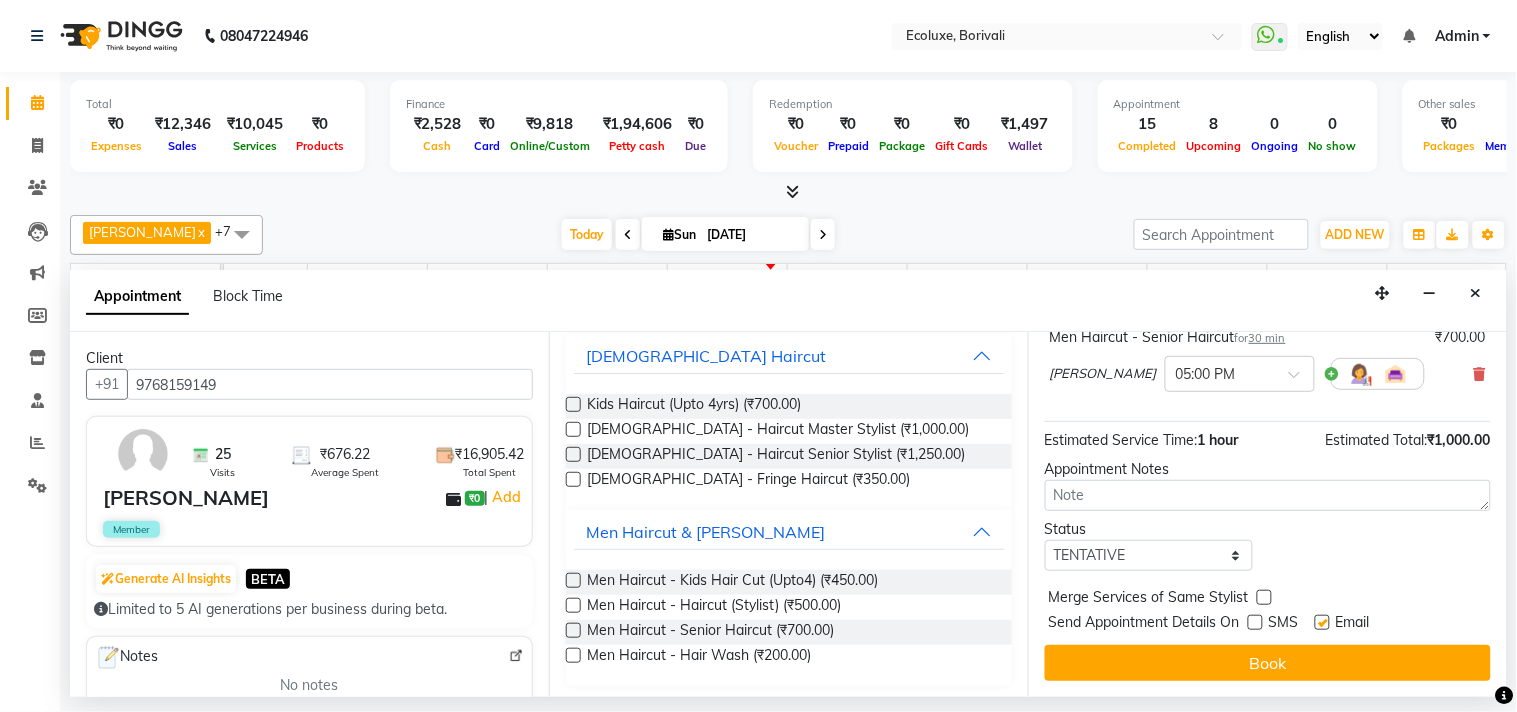 click at bounding box center (1322, 622) 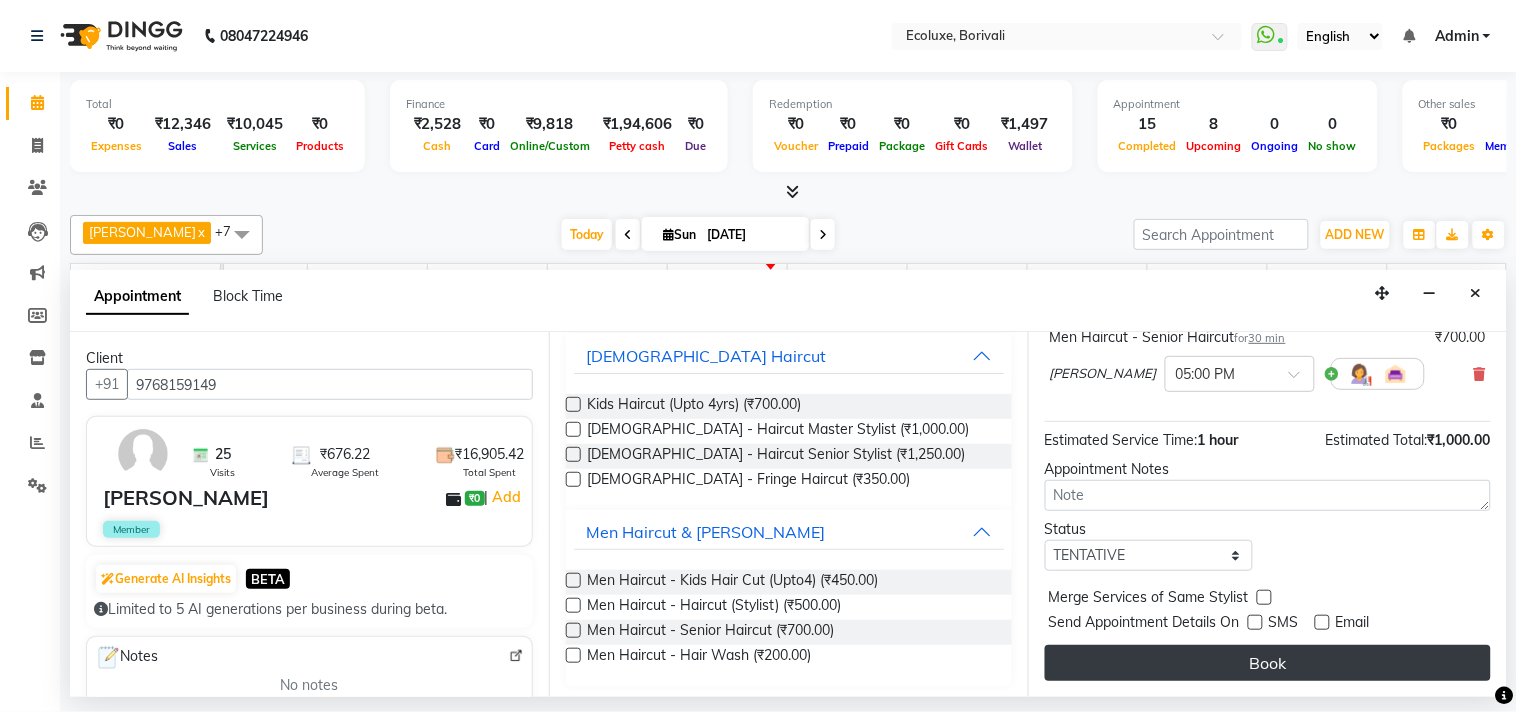 click on "Book" at bounding box center [1268, 663] 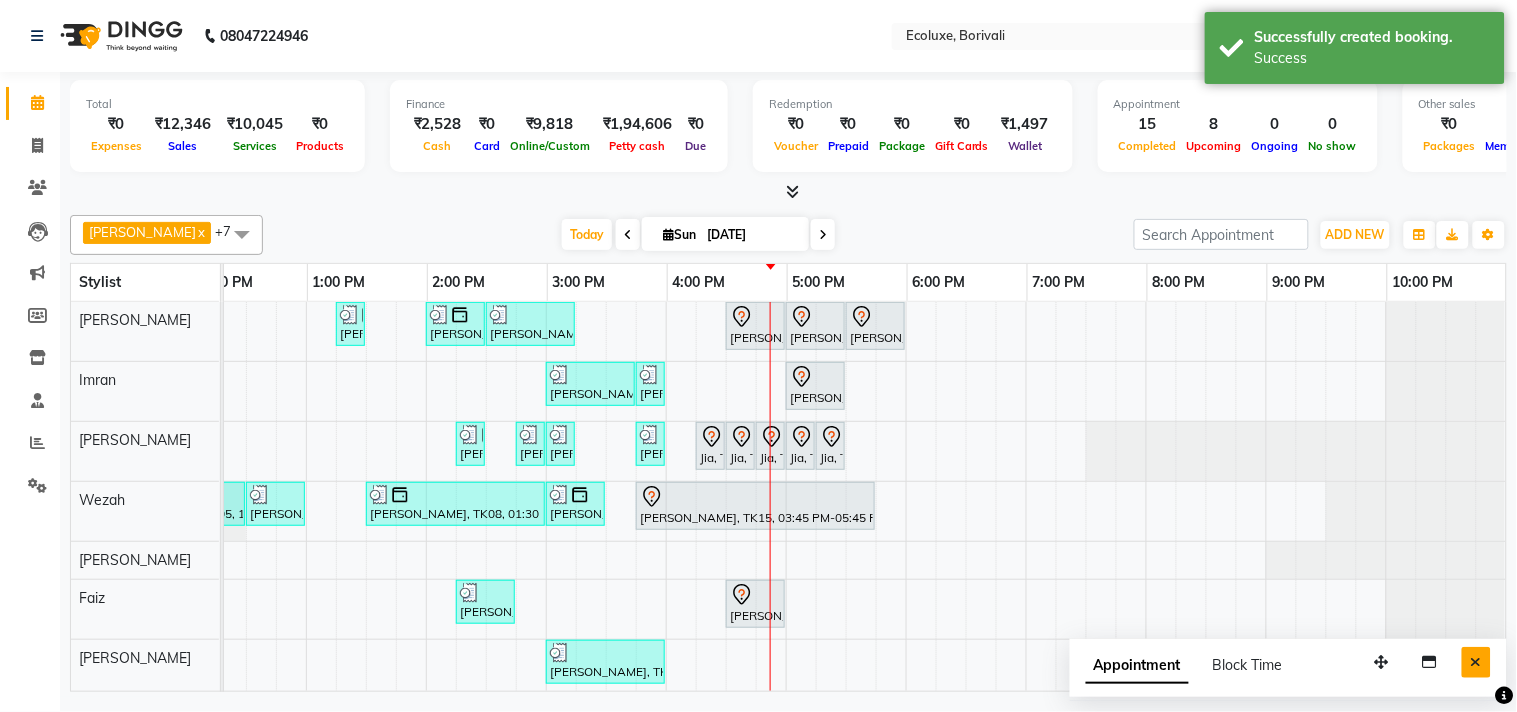 click at bounding box center (1476, 662) 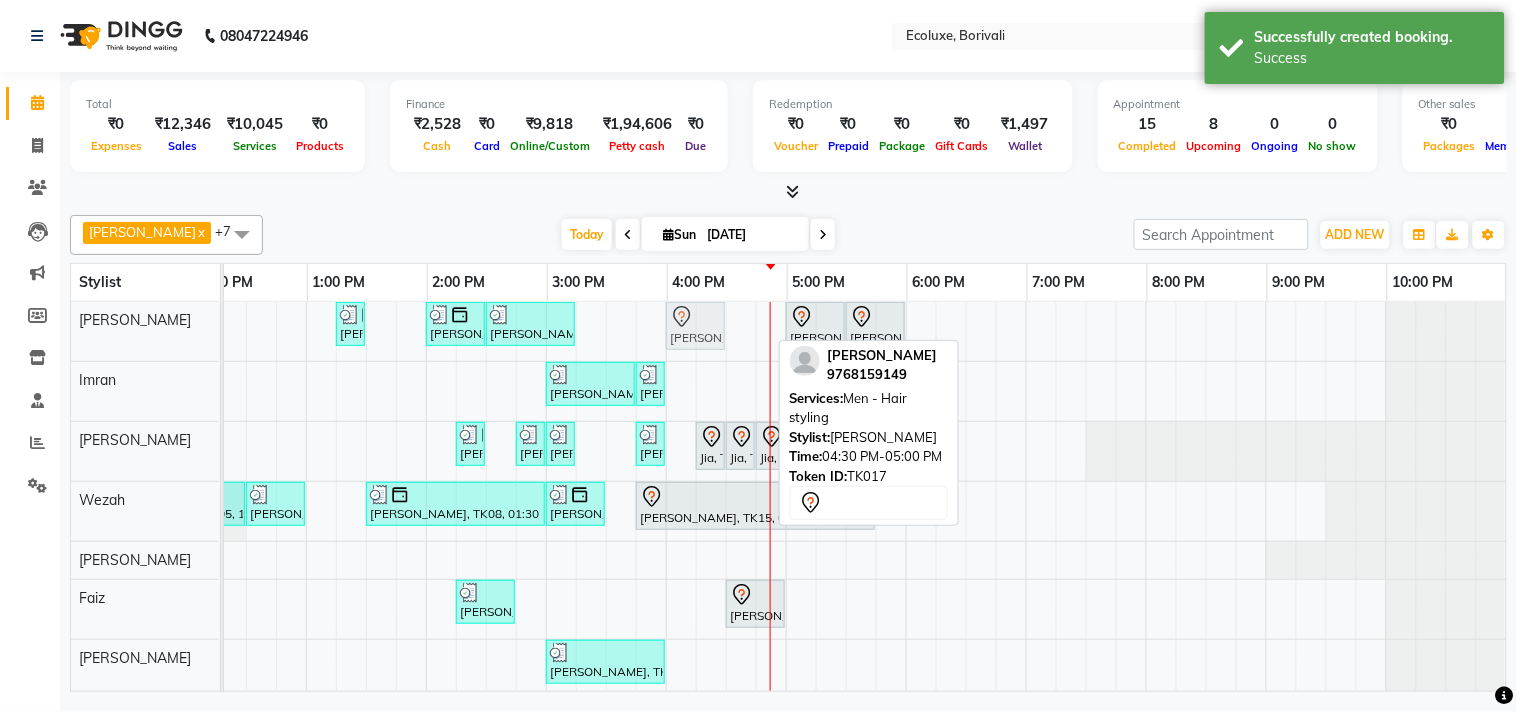 drag, startPoint x: 731, startPoint y: 331, endPoint x: 671, endPoint y: 335, distance: 60.133186 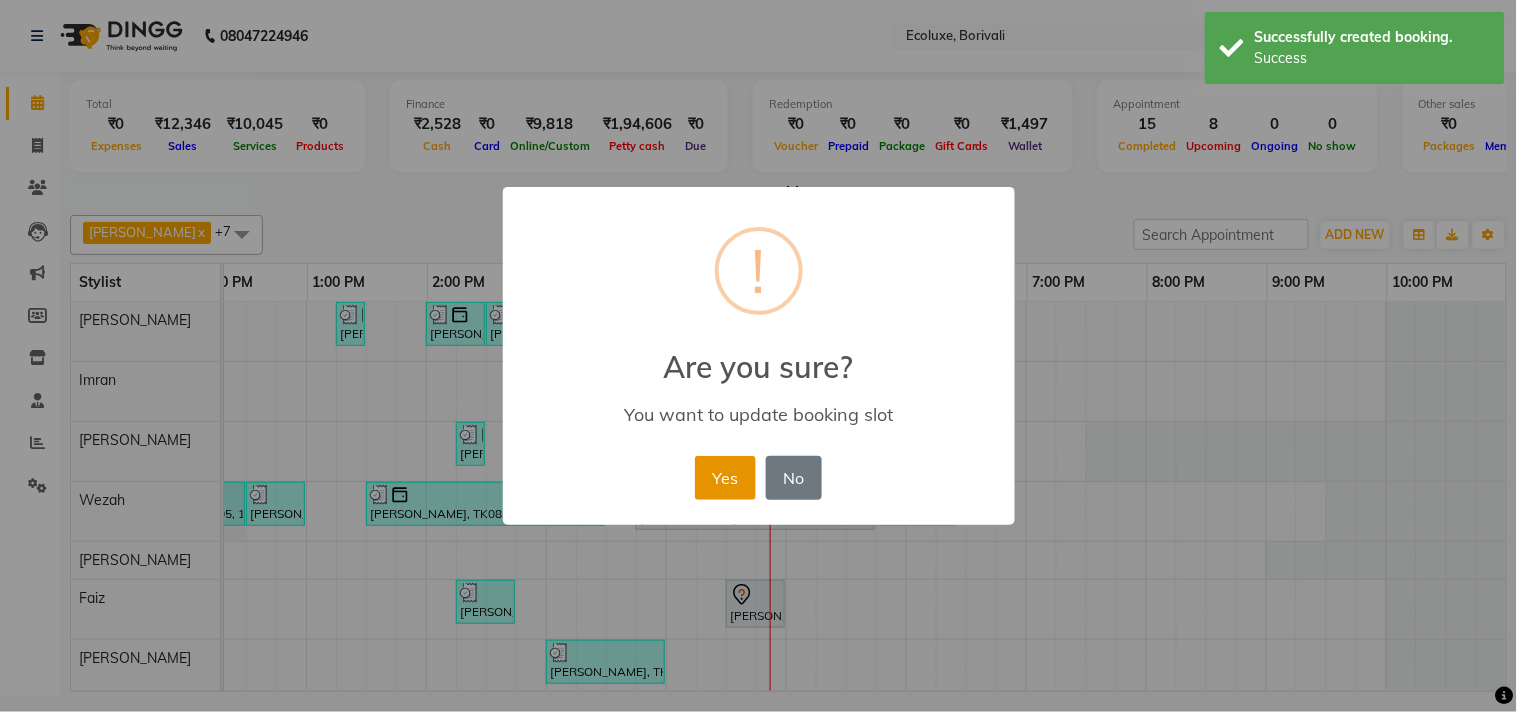 click on "Yes" at bounding box center (725, 478) 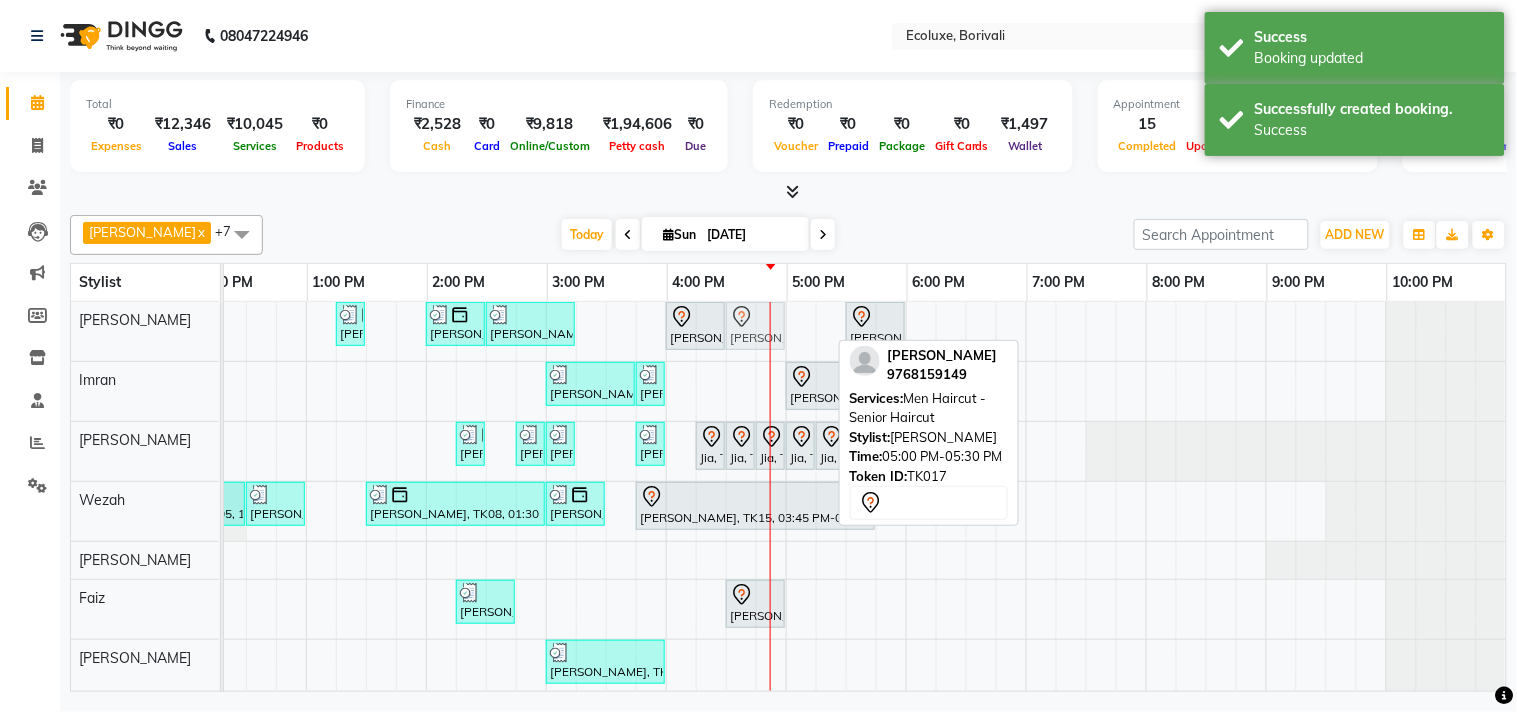 drag, startPoint x: 793, startPoint y: 327, endPoint x: 745, endPoint y: 333, distance: 48.373547 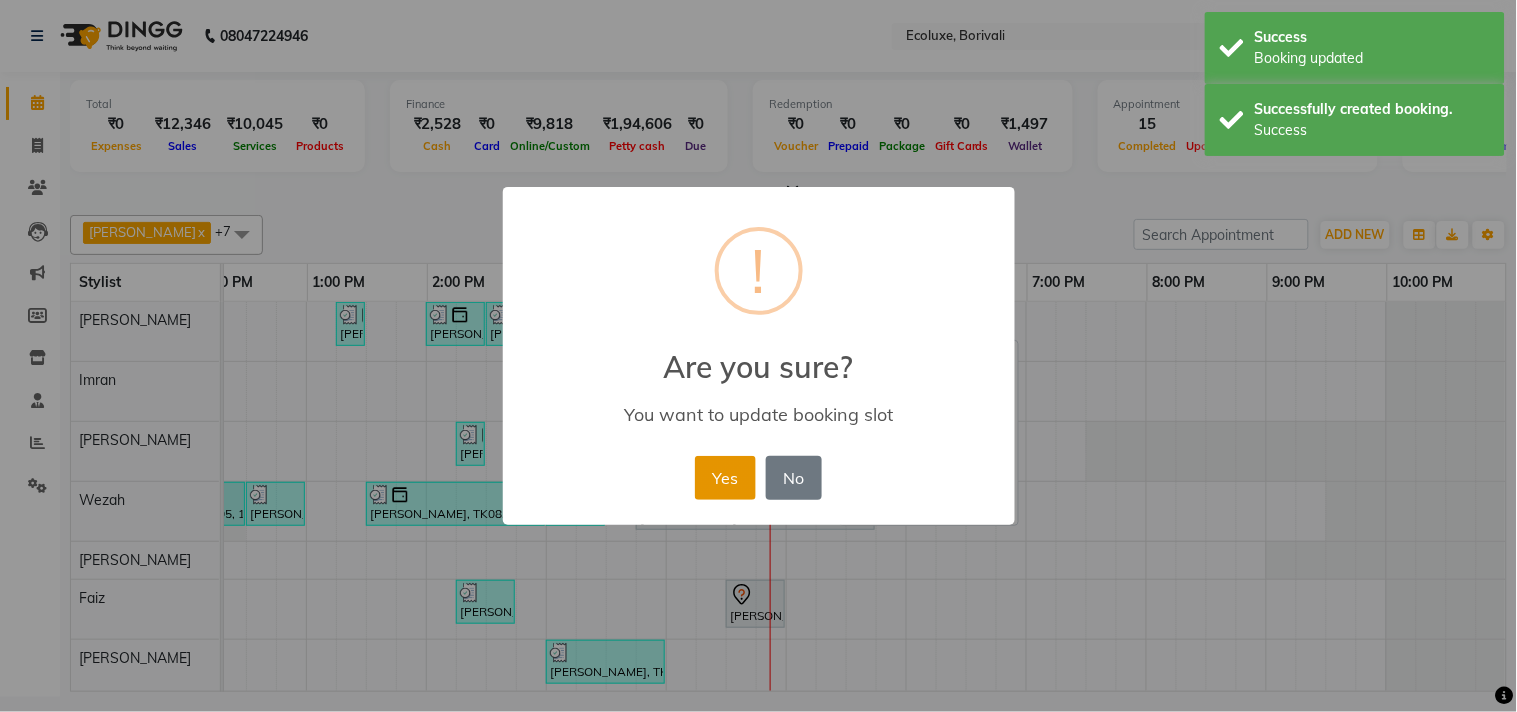 click on "Yes" at bounding box center (725, 478) 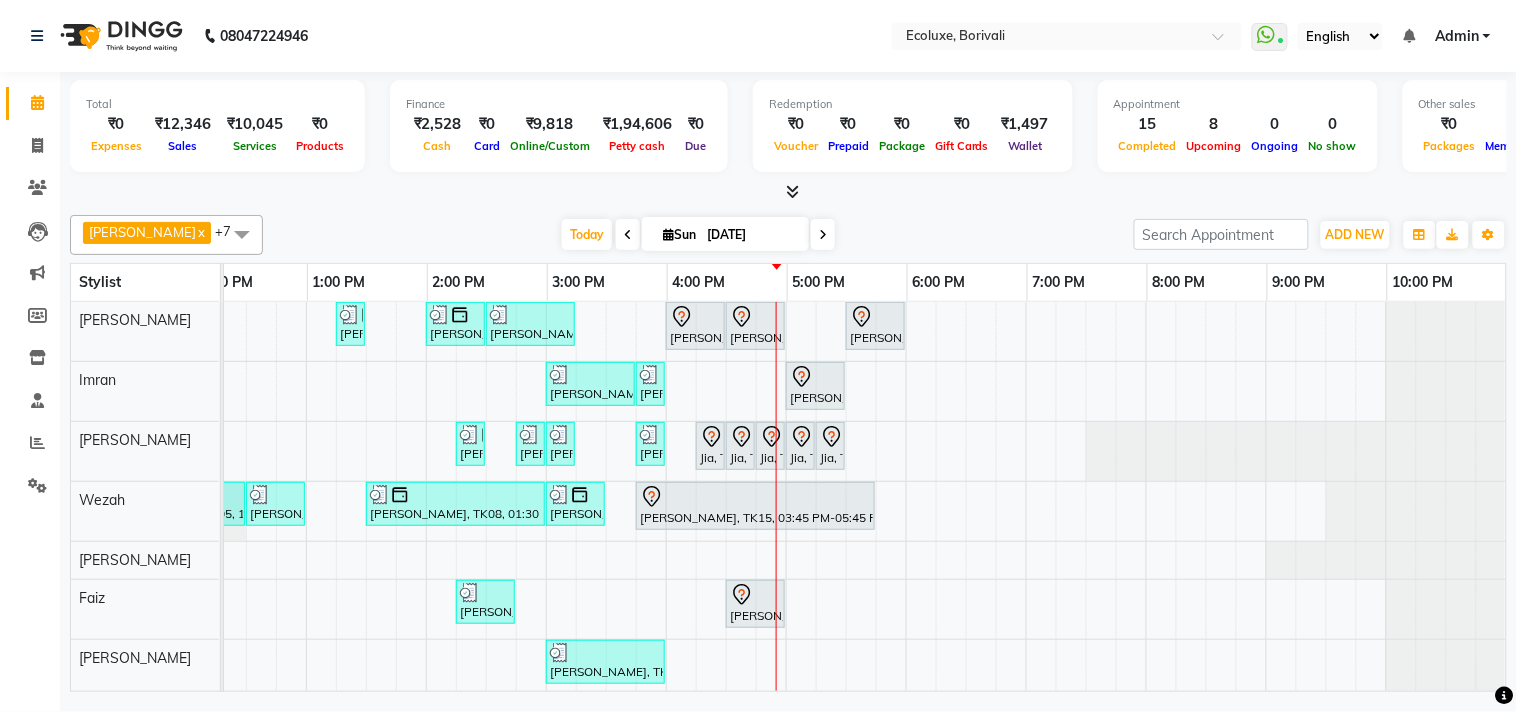 scroll, scrollTop: 0, scrollLeft: 365, axis: horizontal 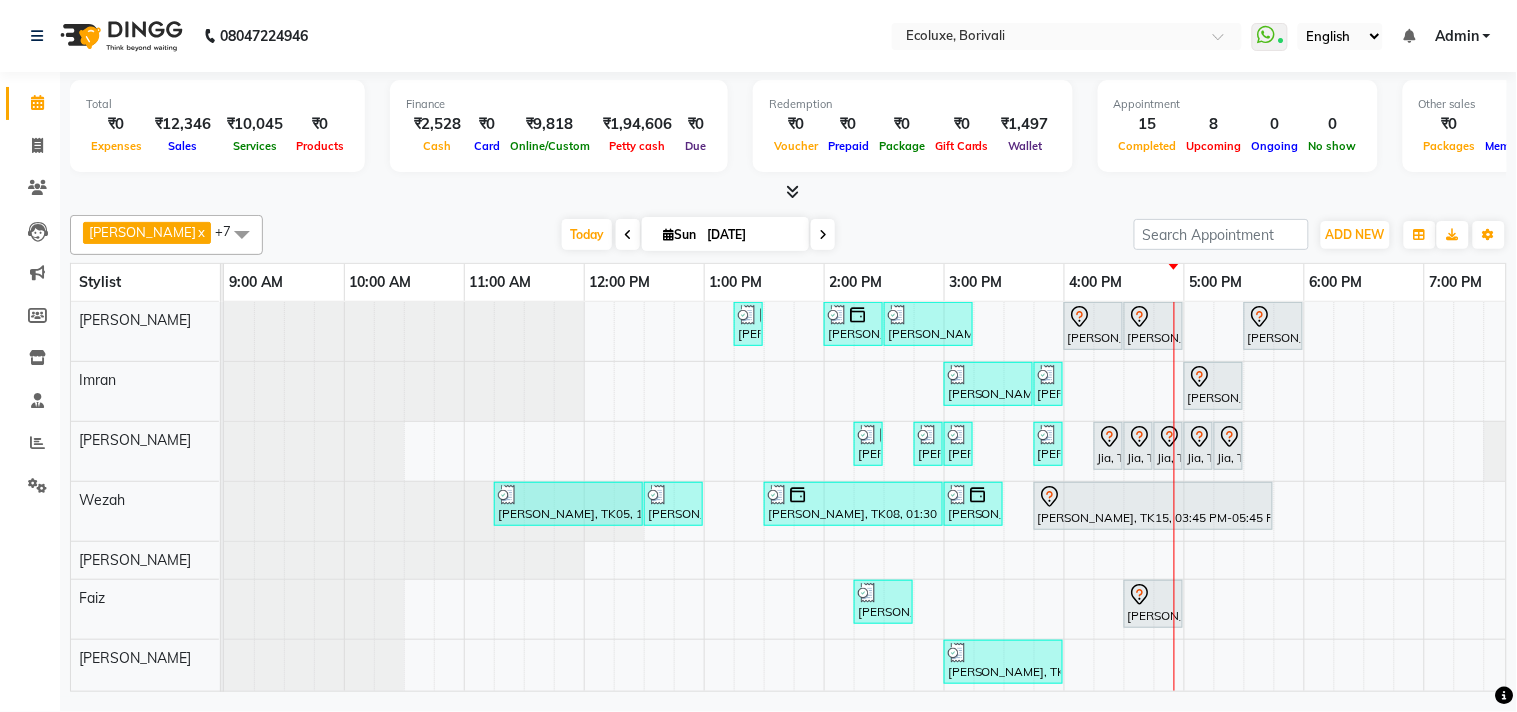 click on "Shashikala Naik, TK06, 01:15 PM-01:30 PM, Men Haircut - Senior Haircut     Anuj Shah, TK13, 02:00 PM-02:30 PM, Men - Beard     Bhavisha Bhalala, TK01, 02:30 PM-03:15 PM, Kids Haircut (Upto 4yrs)             Chirag Mewada, TK17, 04:00 PM-04:30 PM, Men - Hair styling              Chirag Mewada, TK17, 04:30 PM-05:00 PM, Men Haircut - Senior Haircut             Jash Kothari, TK12, 05:30 PM-06:00 PM, Men Haircut - Senior Haircut     shewta Goyal, TK14, 03:00 PM-03:45 PM, Kids Haircut (Upto 4yrs)     shewta Goyal, TK14, 03:45 PM-04:00 PM, Kids Haircut (Upto 4yrs)             Nikkhil Borana, TK04, 05:00 PM-05:30 PM, Men - Beard     Nimisha Desai, TK09, 02:15 PM-02:30 PM, Woman Eyebrow     Ami Bhuta, TK10, 02:45 PM-03:00 PM, Woman Upperlip      Ami Bhuta, TK10, 03:00 PM-03:15 PM, Woman Forehead     Avani Gandhi, TK11, 03:45 PM-04:00 PM, Waxing (Rica Wax) - Underarms             Jia, TK16, 04:15 PM-04:30 PM, Woman Eyebrow             Jia, TK16, 04:30 PM-04:45 PM, Woman Upperlip" at bounding box center [1064, 517] 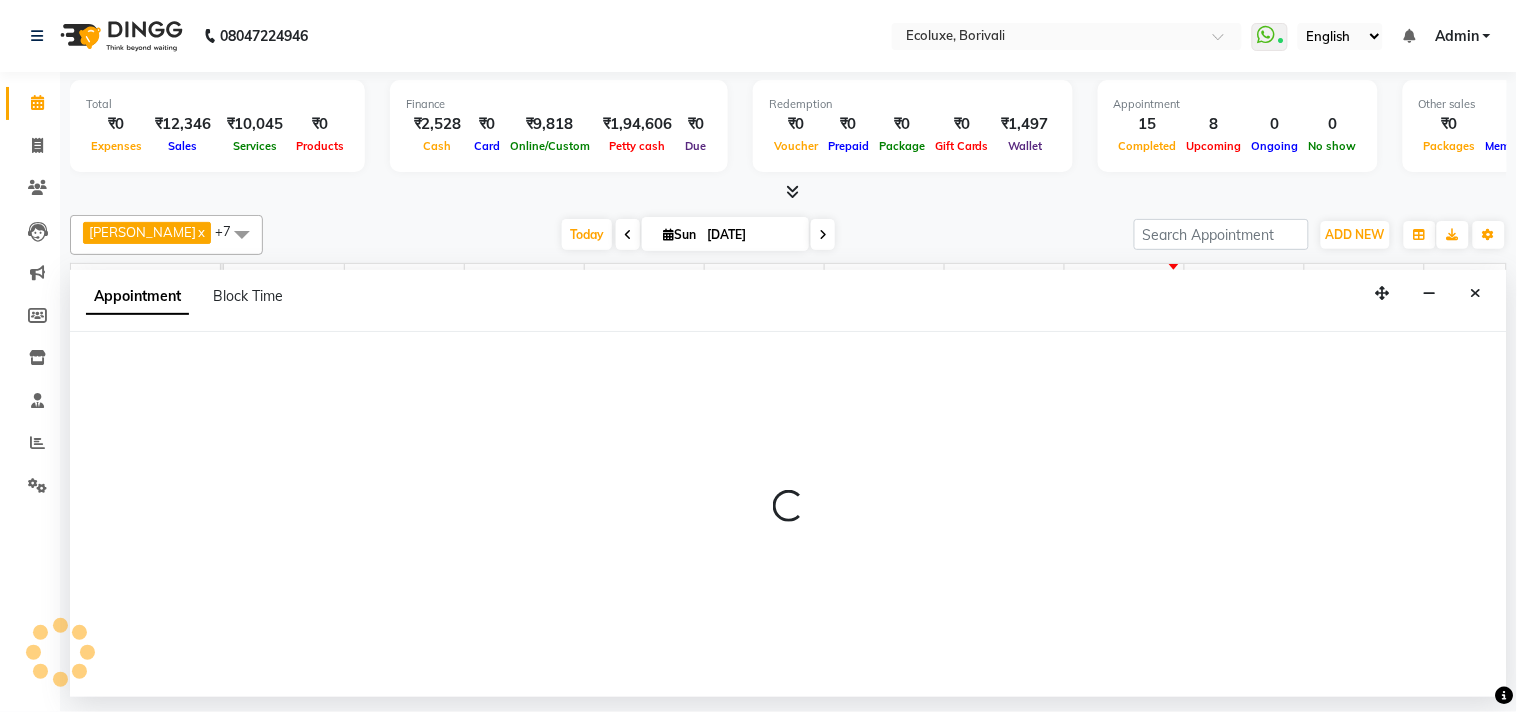 select on "35738" 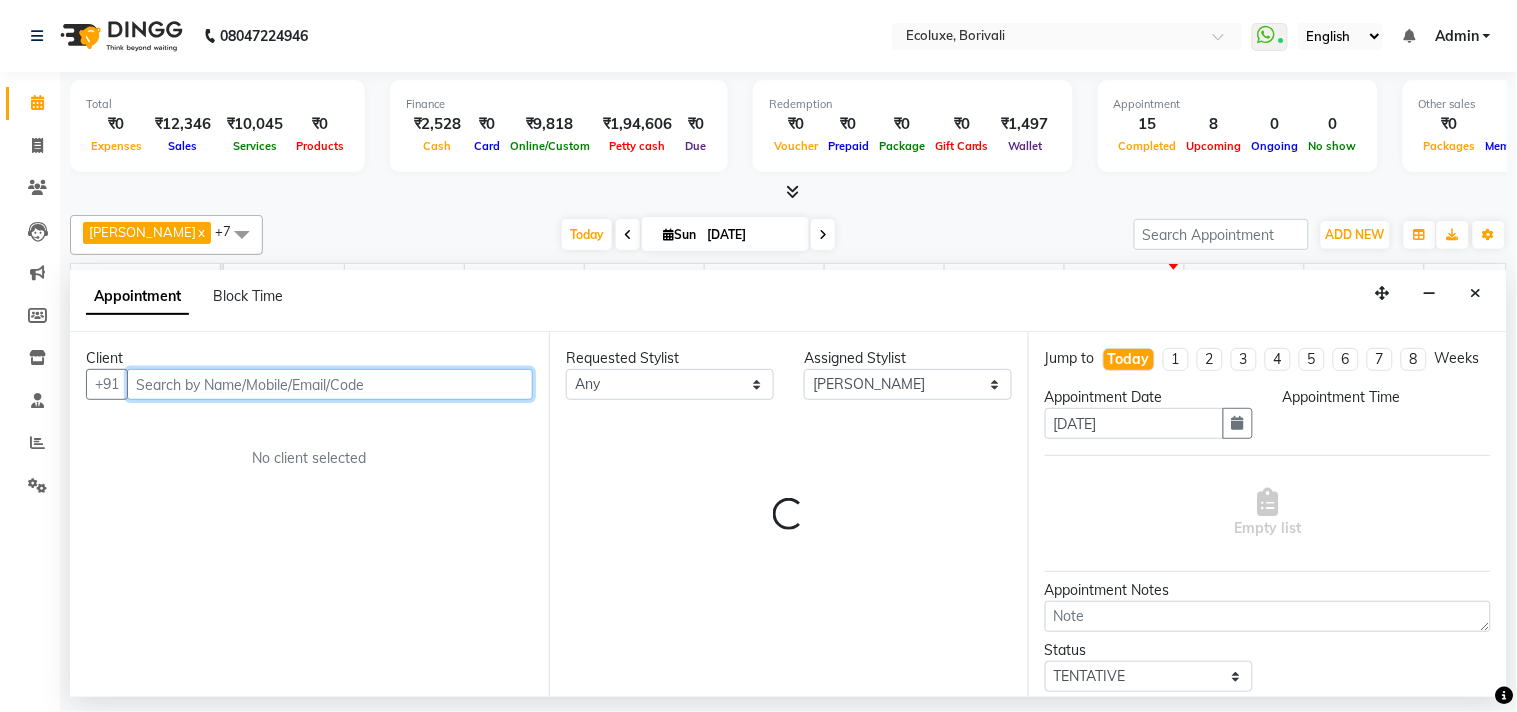 select on "720" 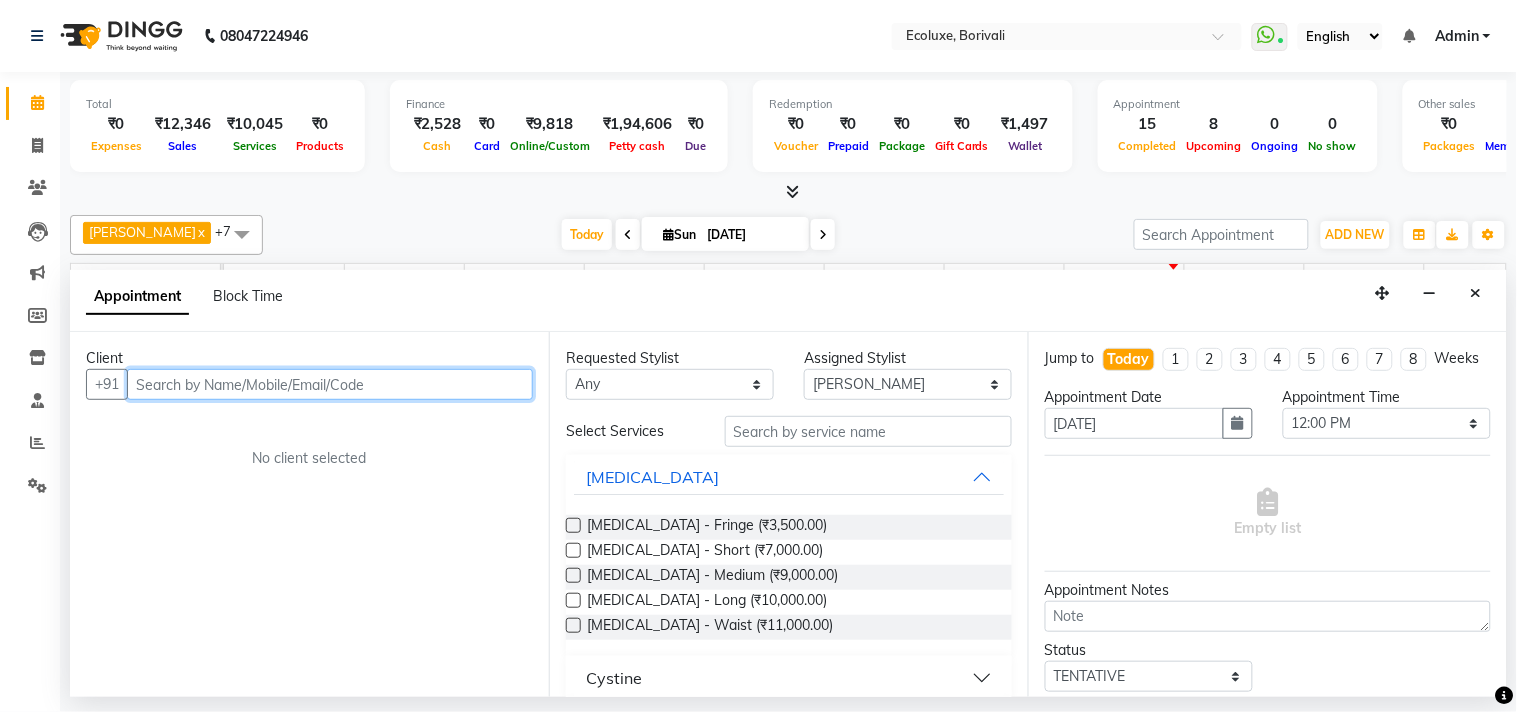 click at bounding box center [330, 384] 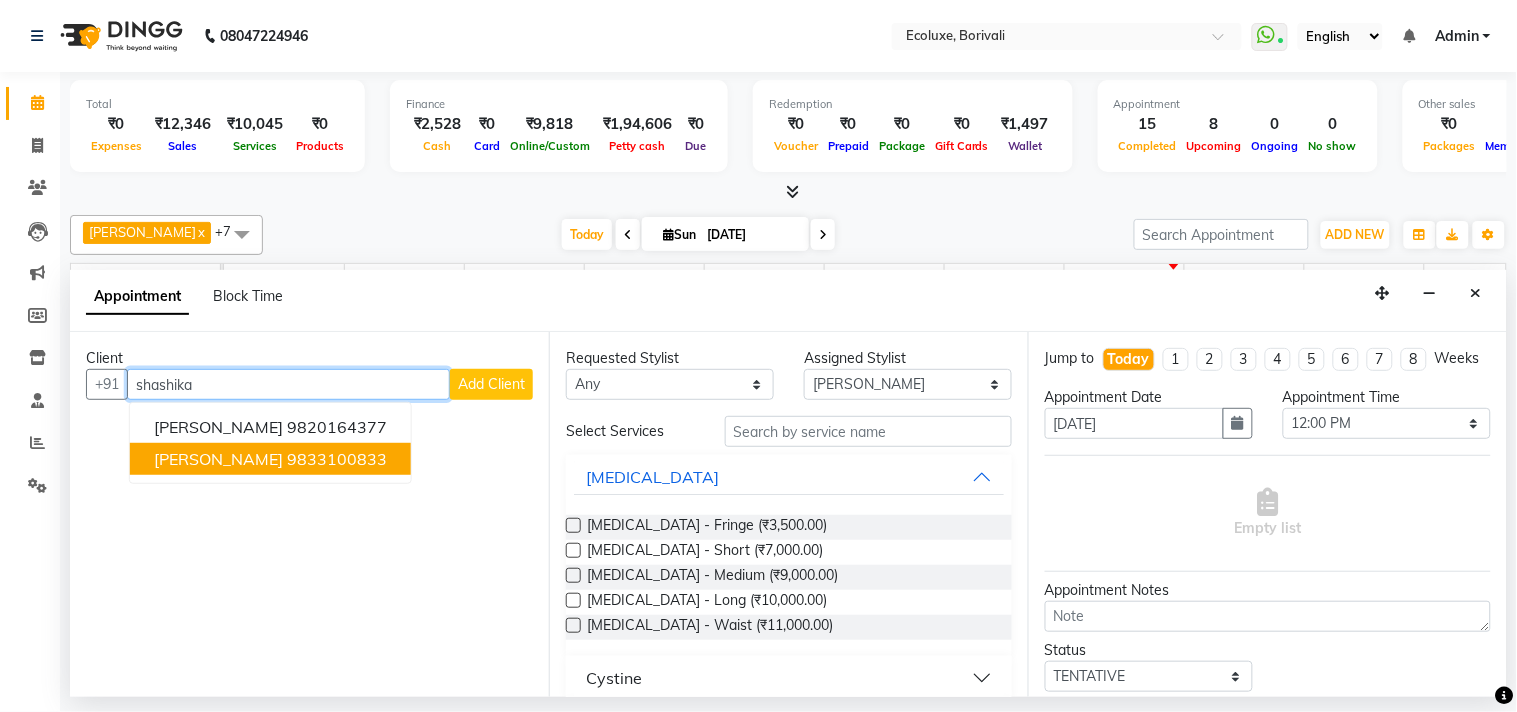 click on "9833100833" at bounding box center (337, 459) 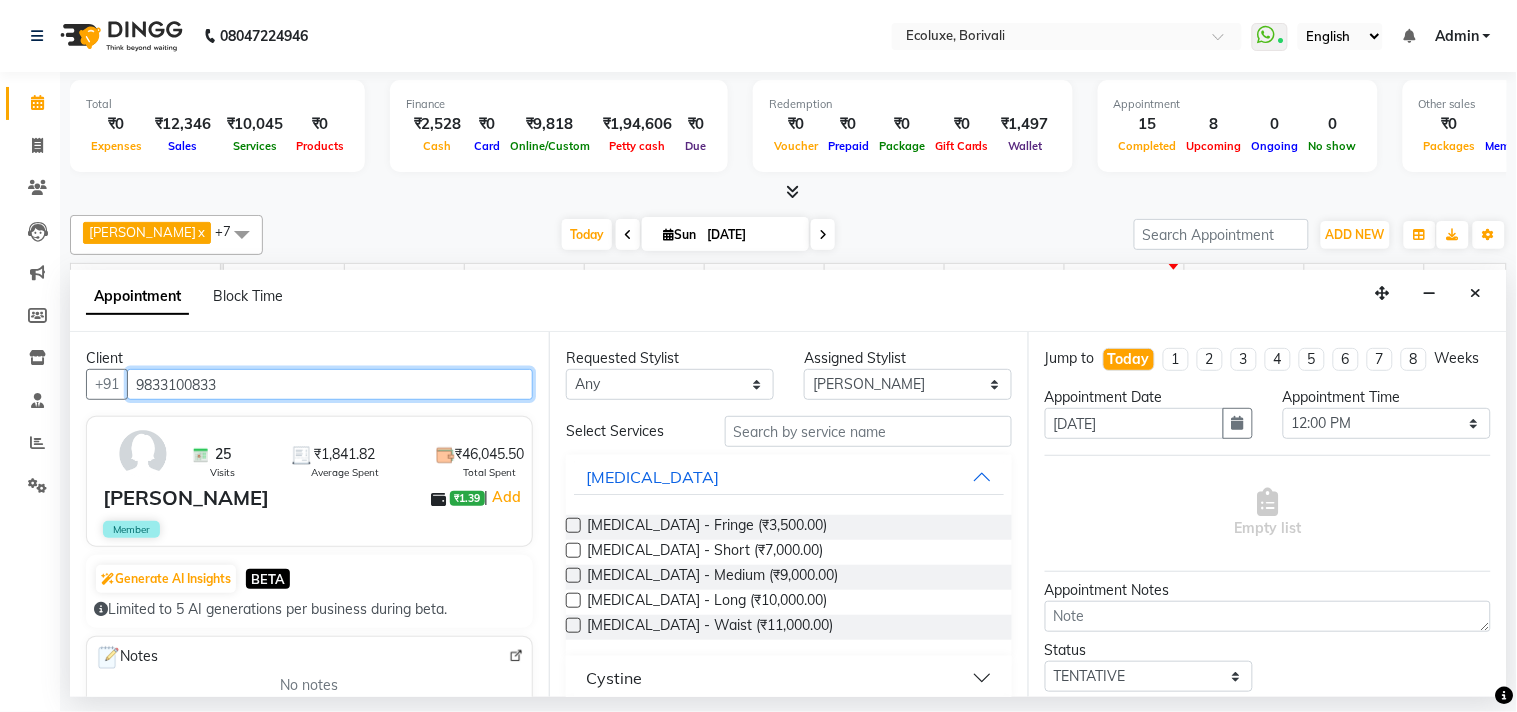 type on "9833100833" 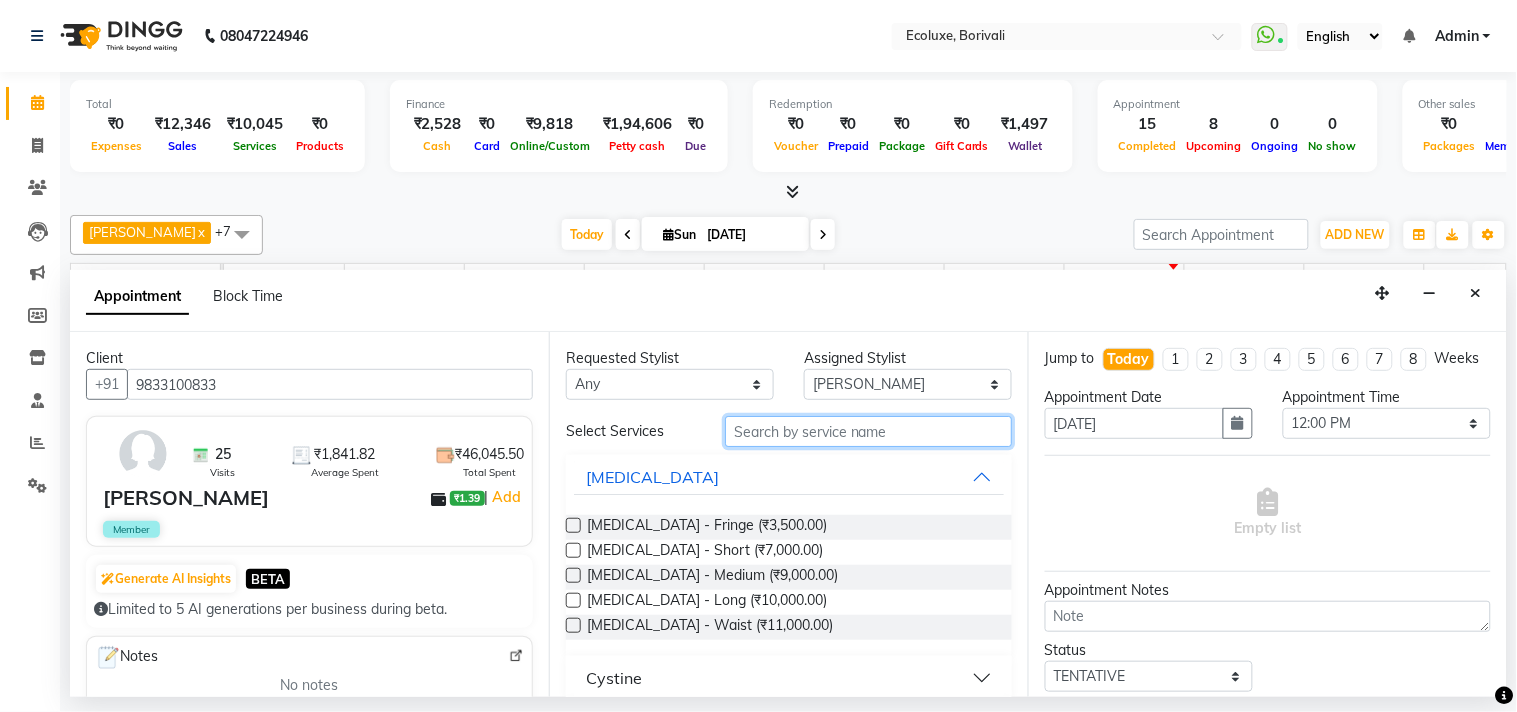 click at bounding box center (868, 431) 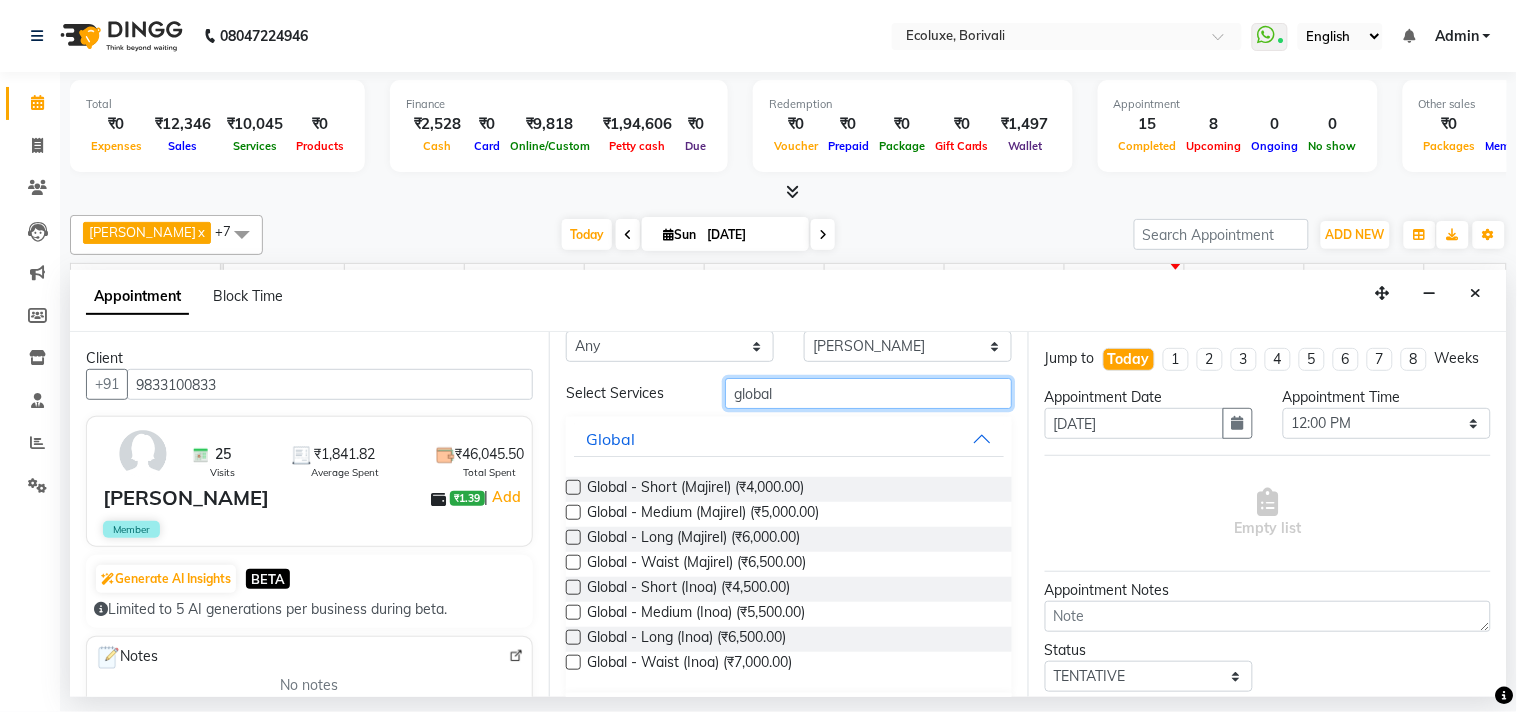 scroll, scrollTop: 0, scrollLeft: 0, axis: both 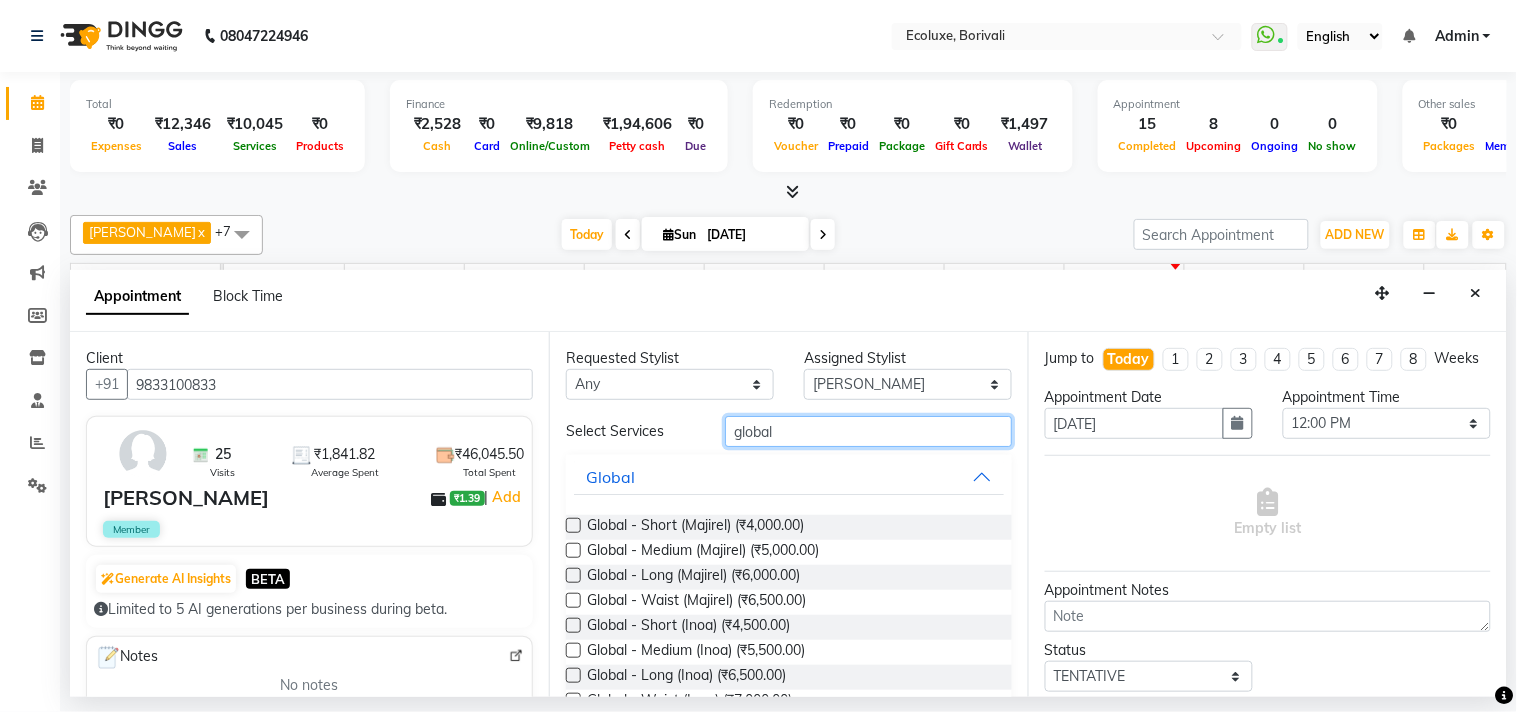click on "global" at bounding box center (868, 431) 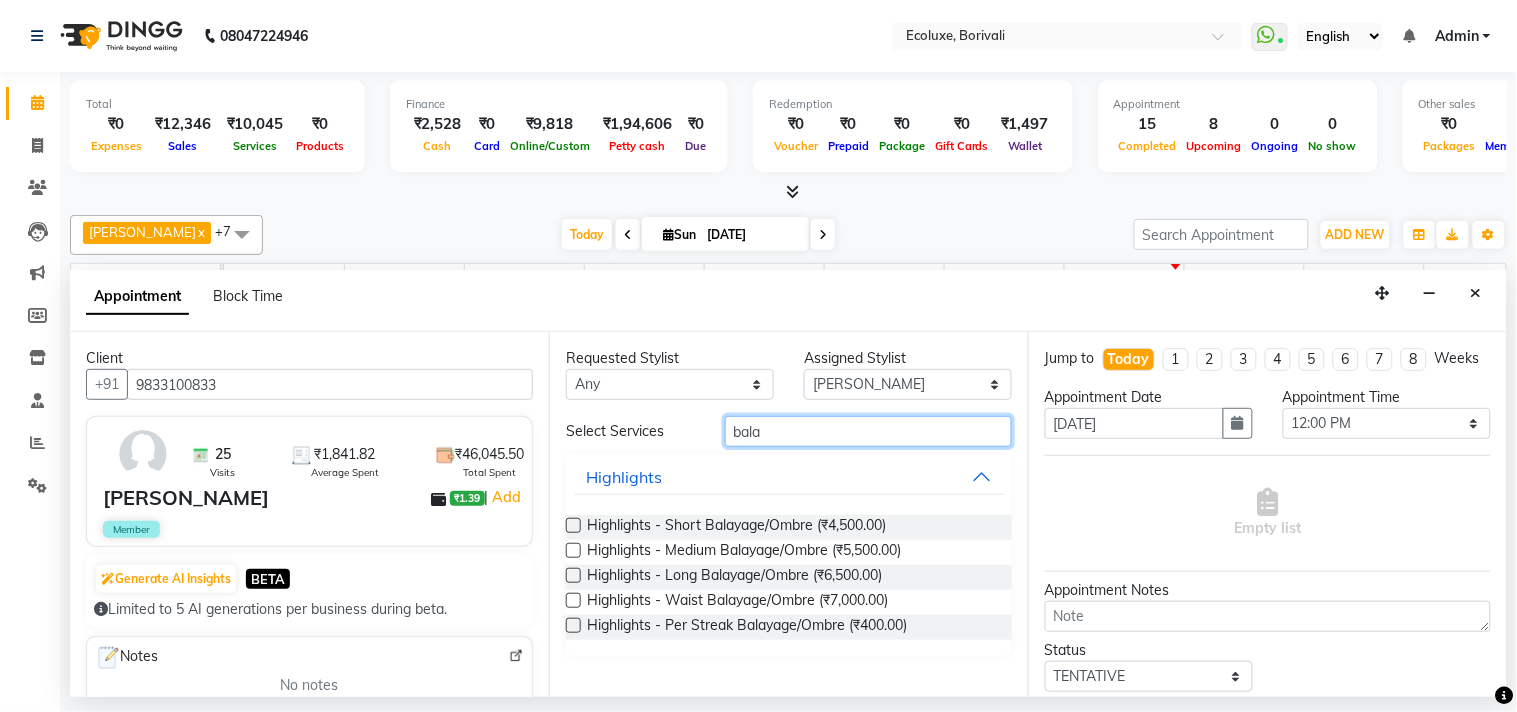 type on "bala" 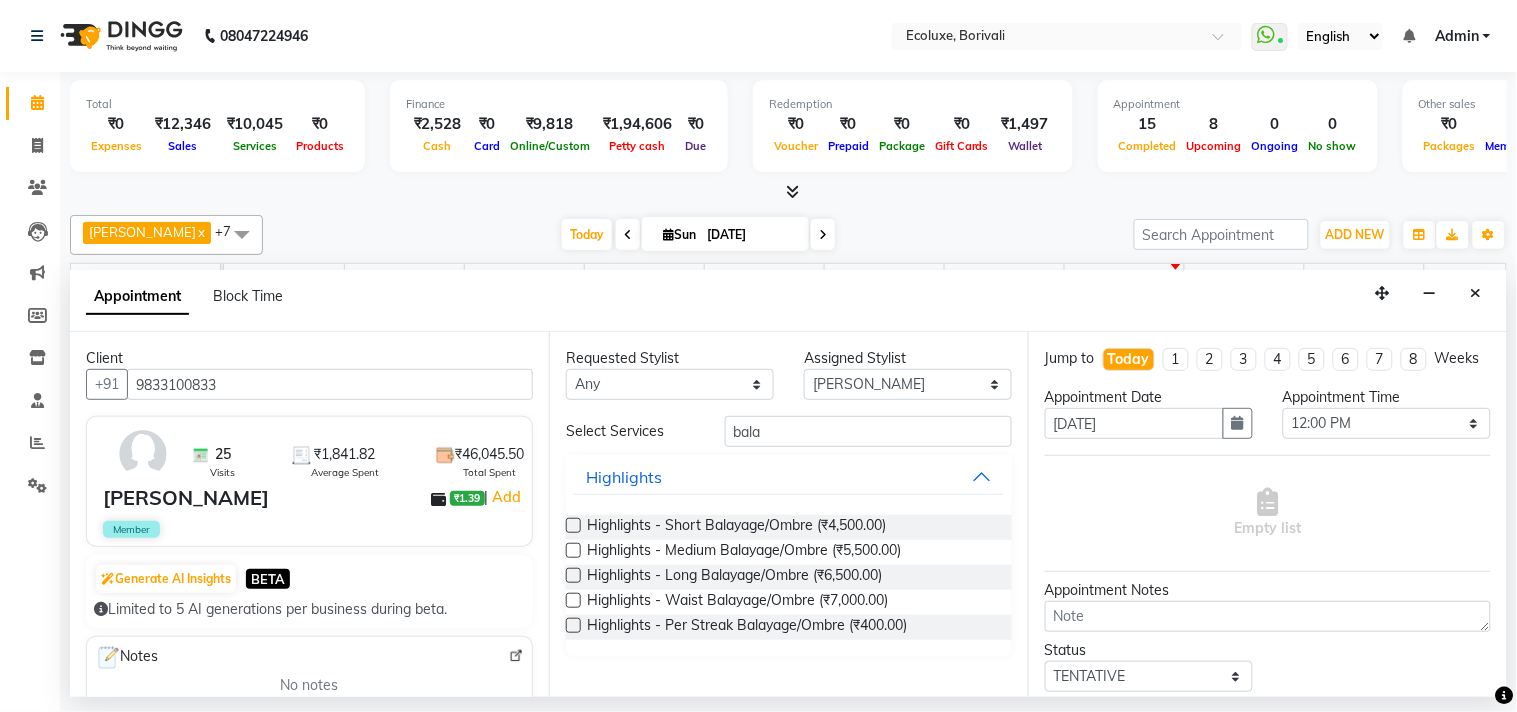 click at bounding box center [573, 550] 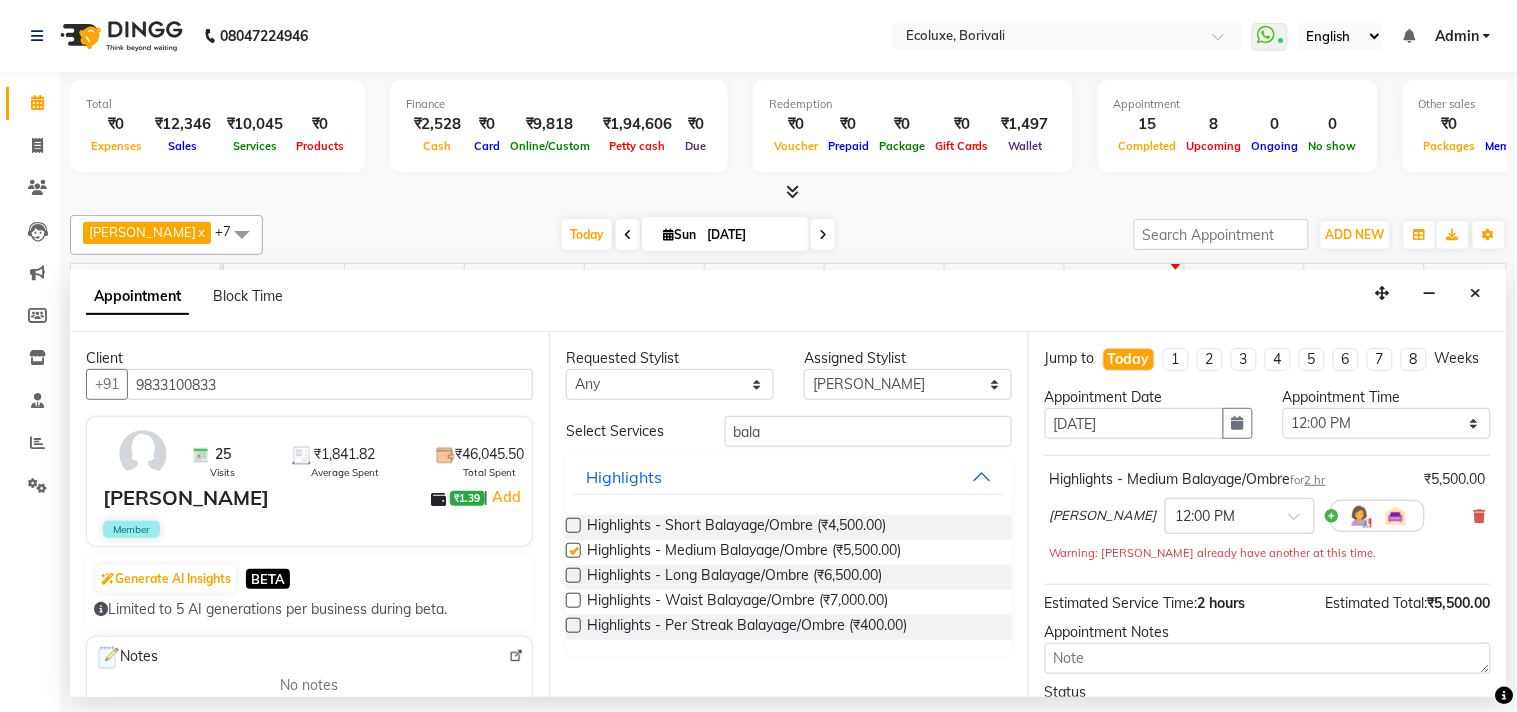 checkbox on "false" 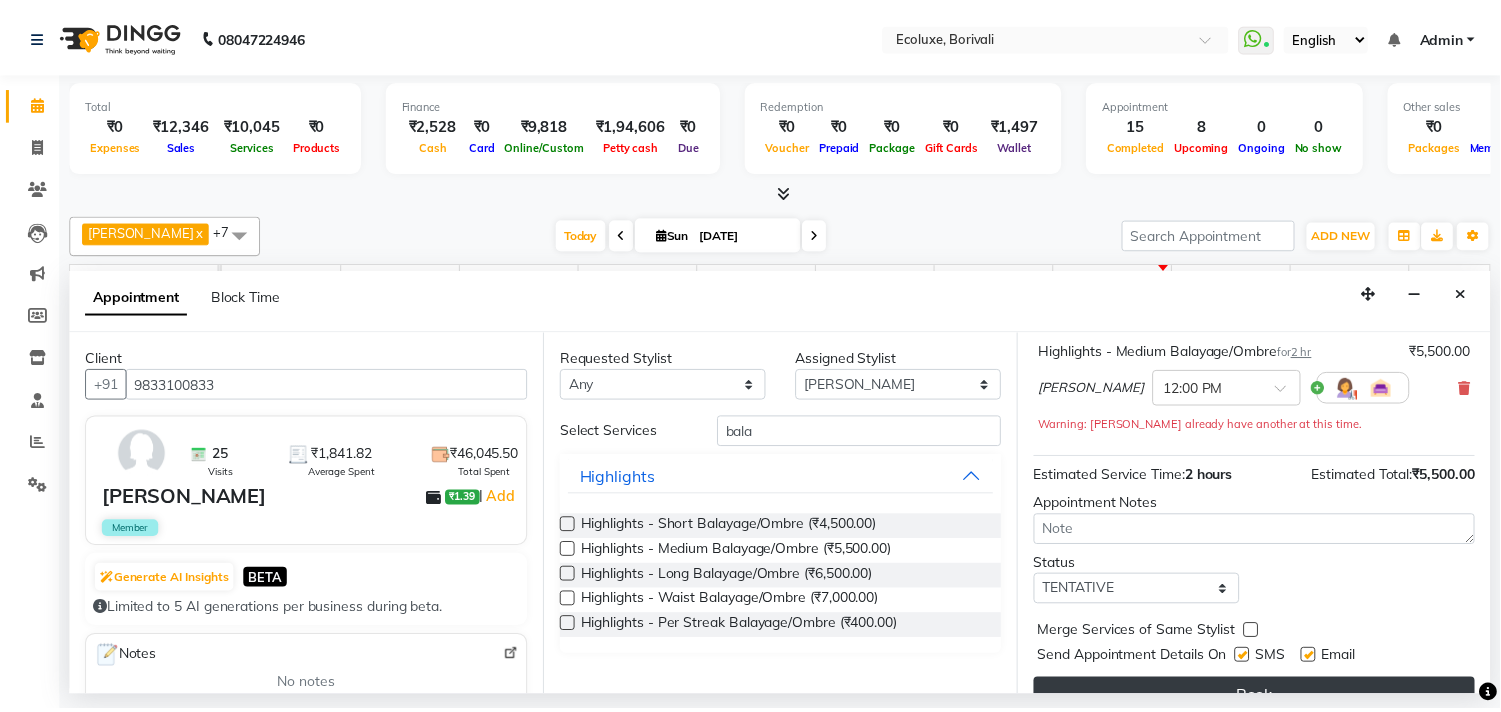 scroll, scrollTop: 182, scrollLeft: 0, axis: vertical 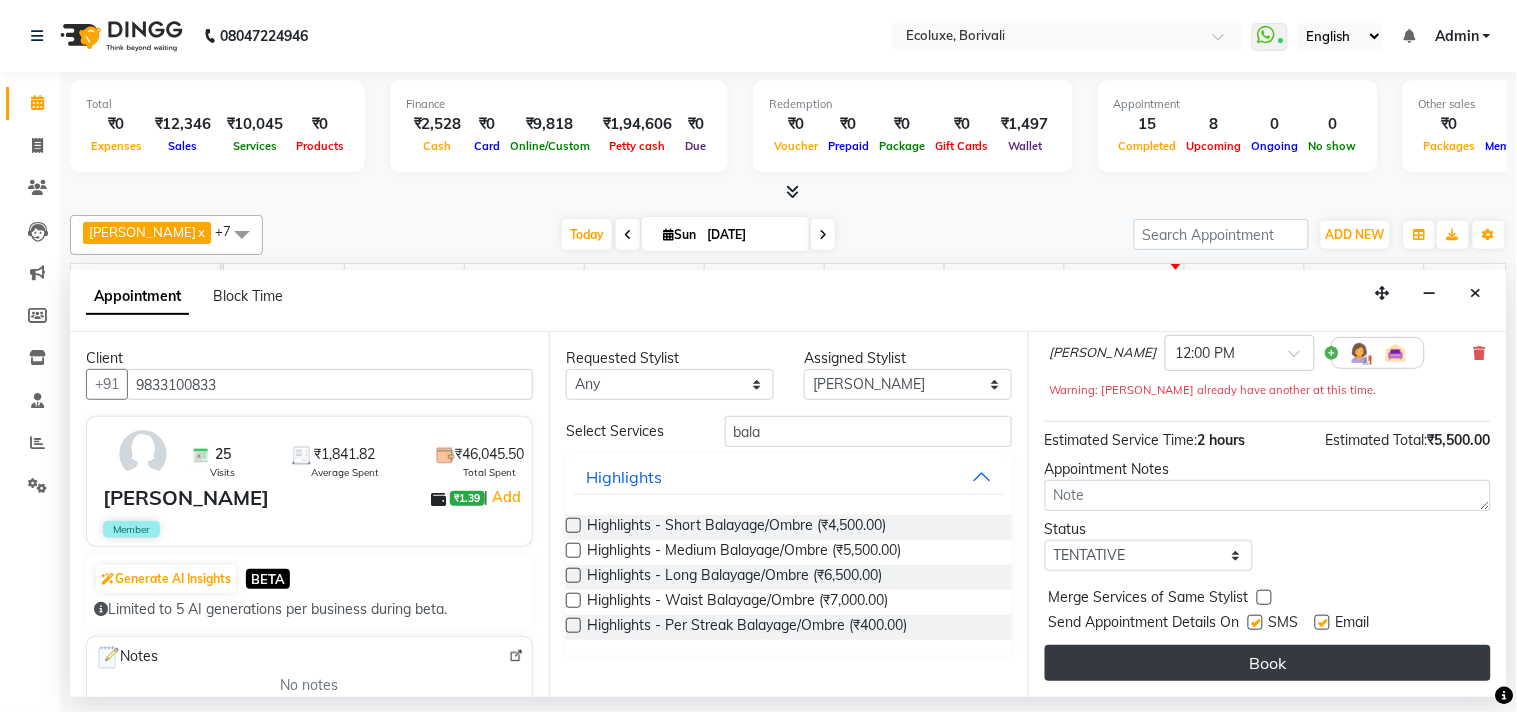 click on "Book" at bounding box center [1268, 663] 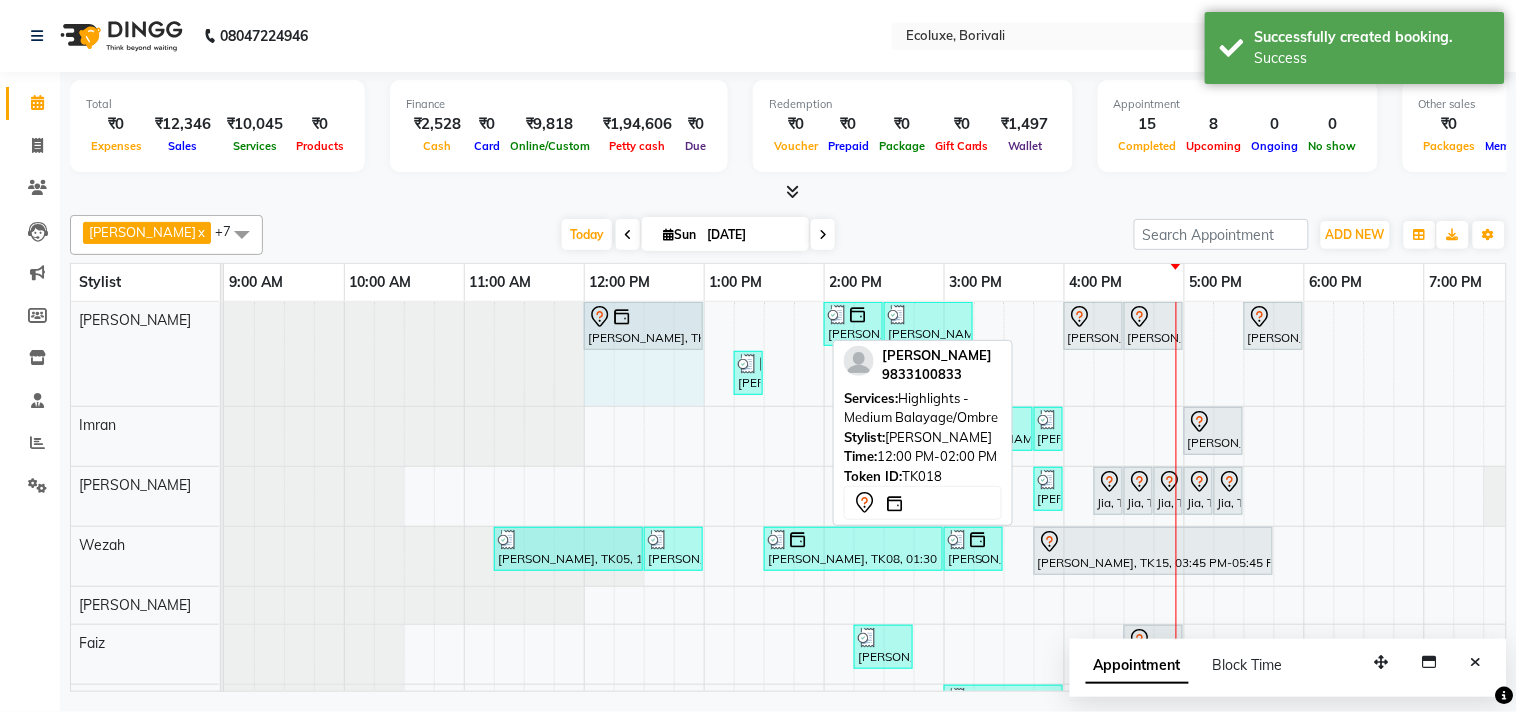 drag, startPoint x: 818, startPoint y: 325, endPoint x: 696, endPoint y: 328, distance: 122.03688 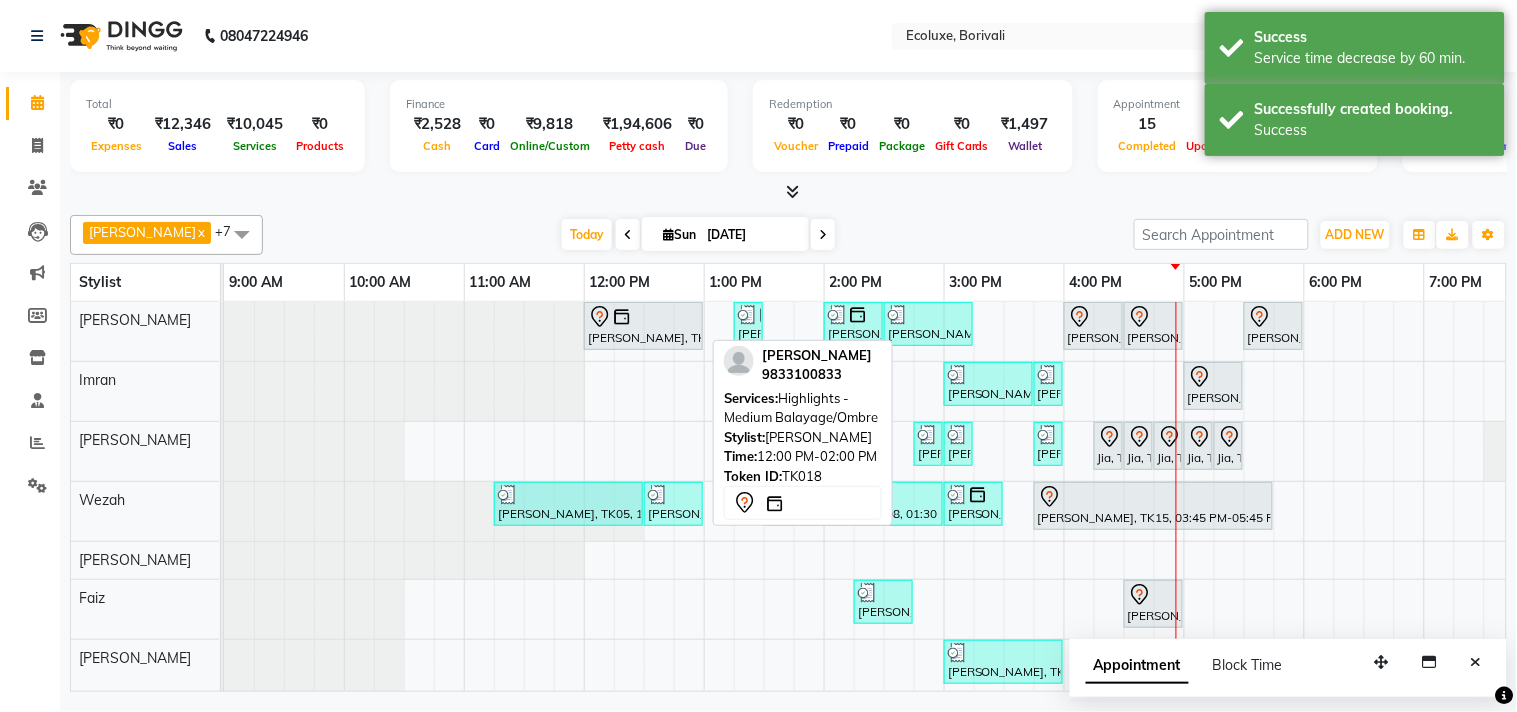 click on "[PERSON_NAME], TK18, 12:00 PM-01:00 PM, Highlights - Medium Balayage/Ombre" at bounding box center (643, 326) 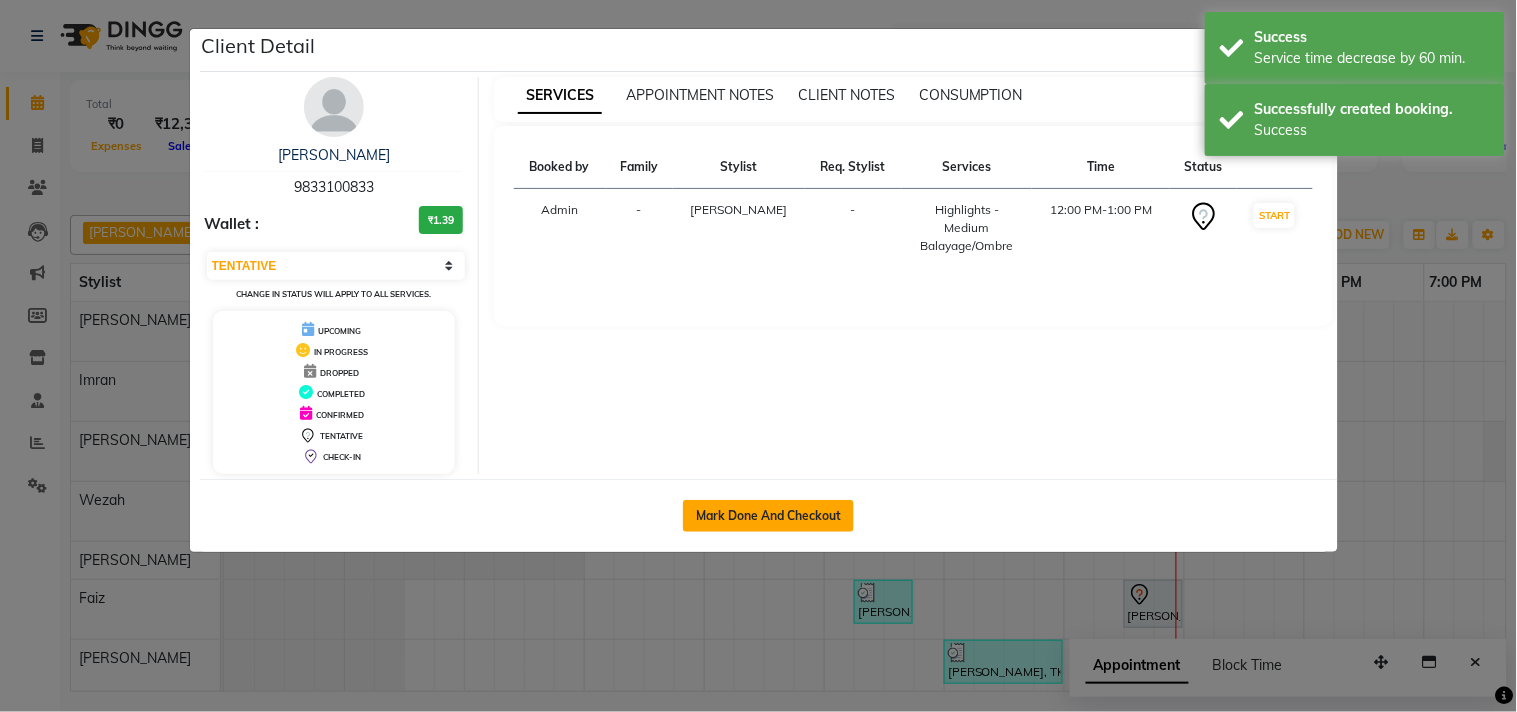 click on "Mark Done And Checkout" 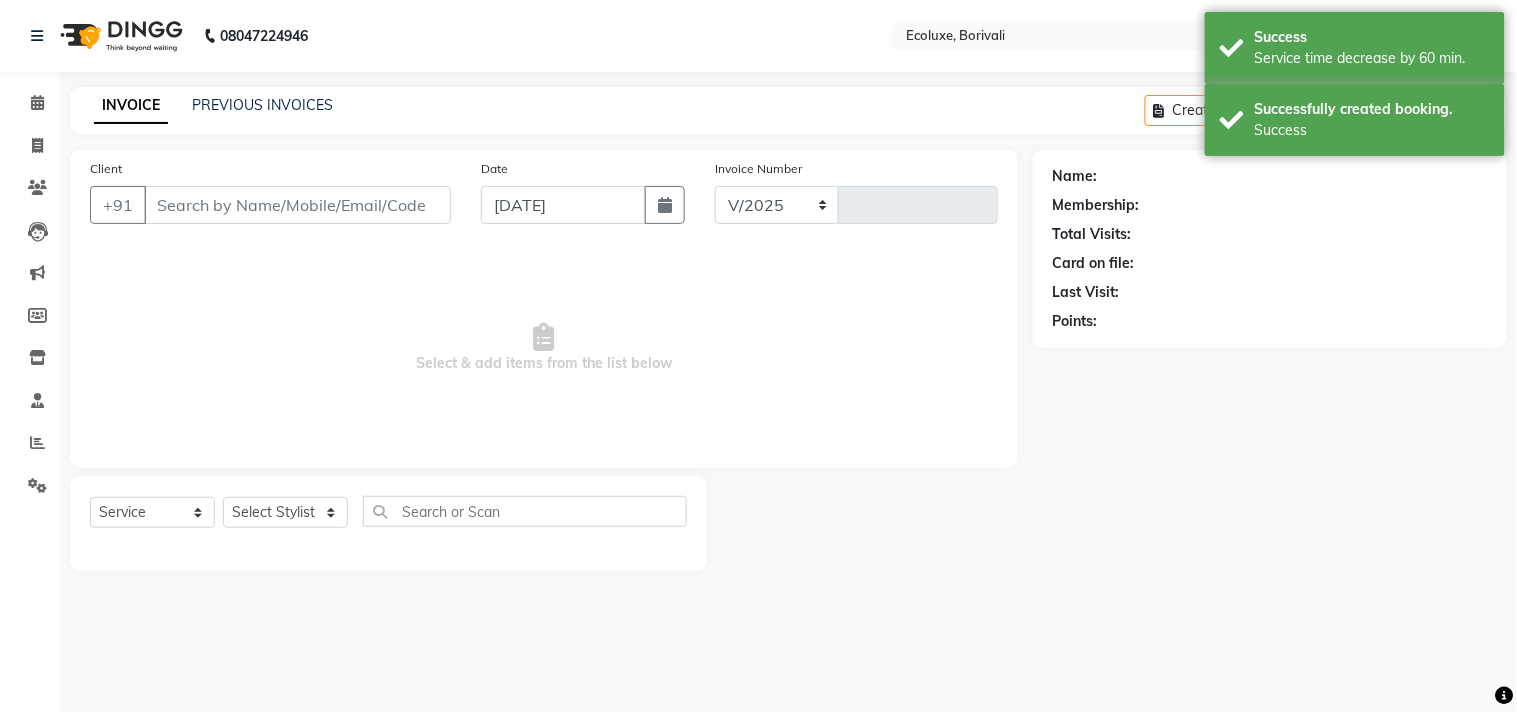 select on "5386" 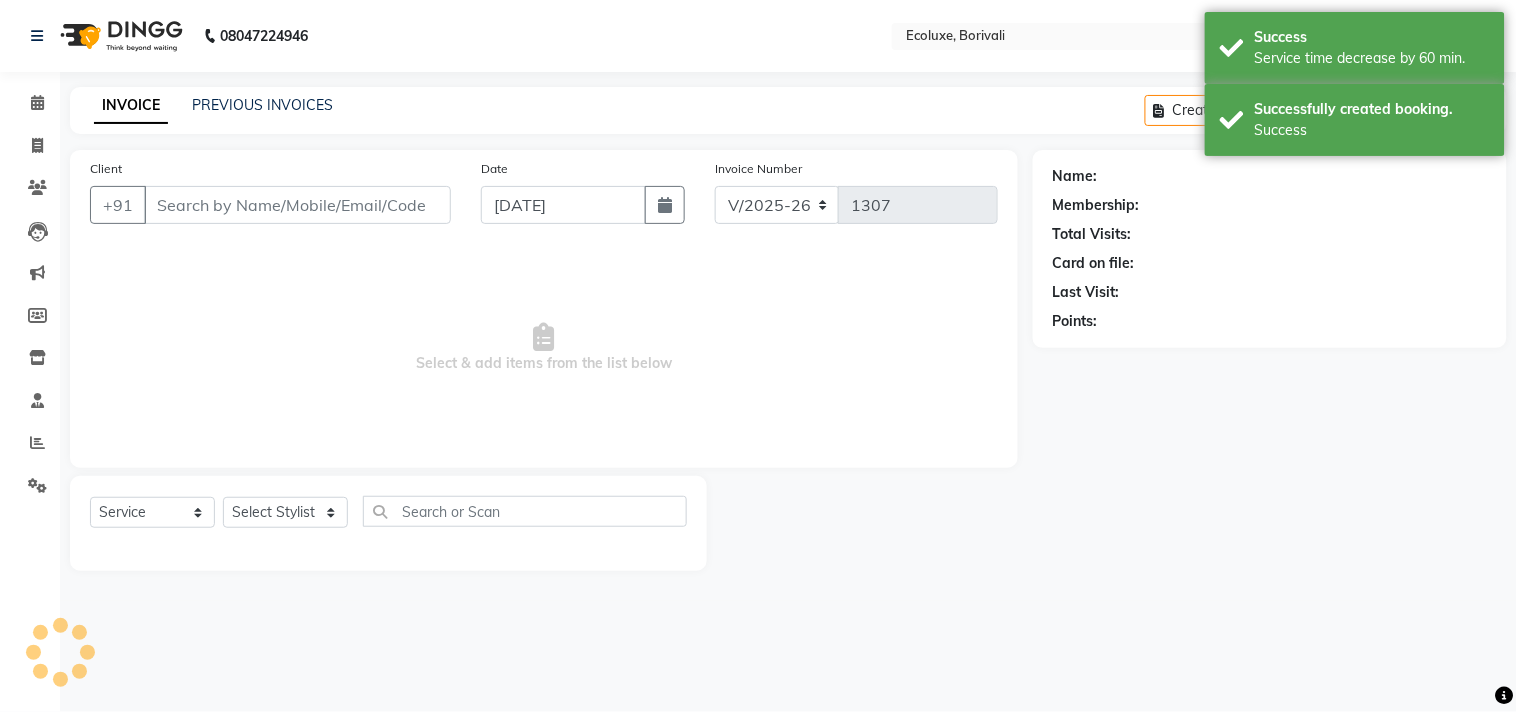 type on "9833100833" 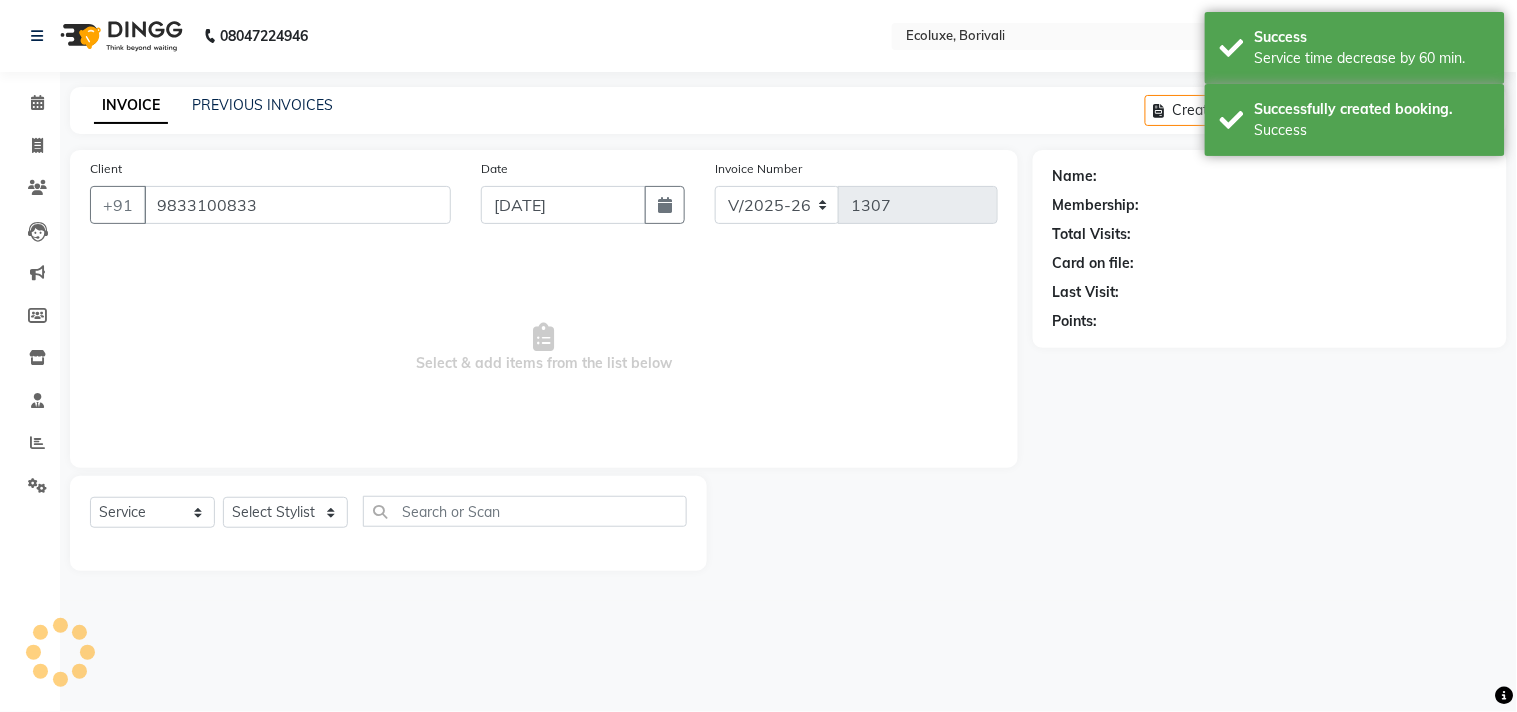 select on "35738" 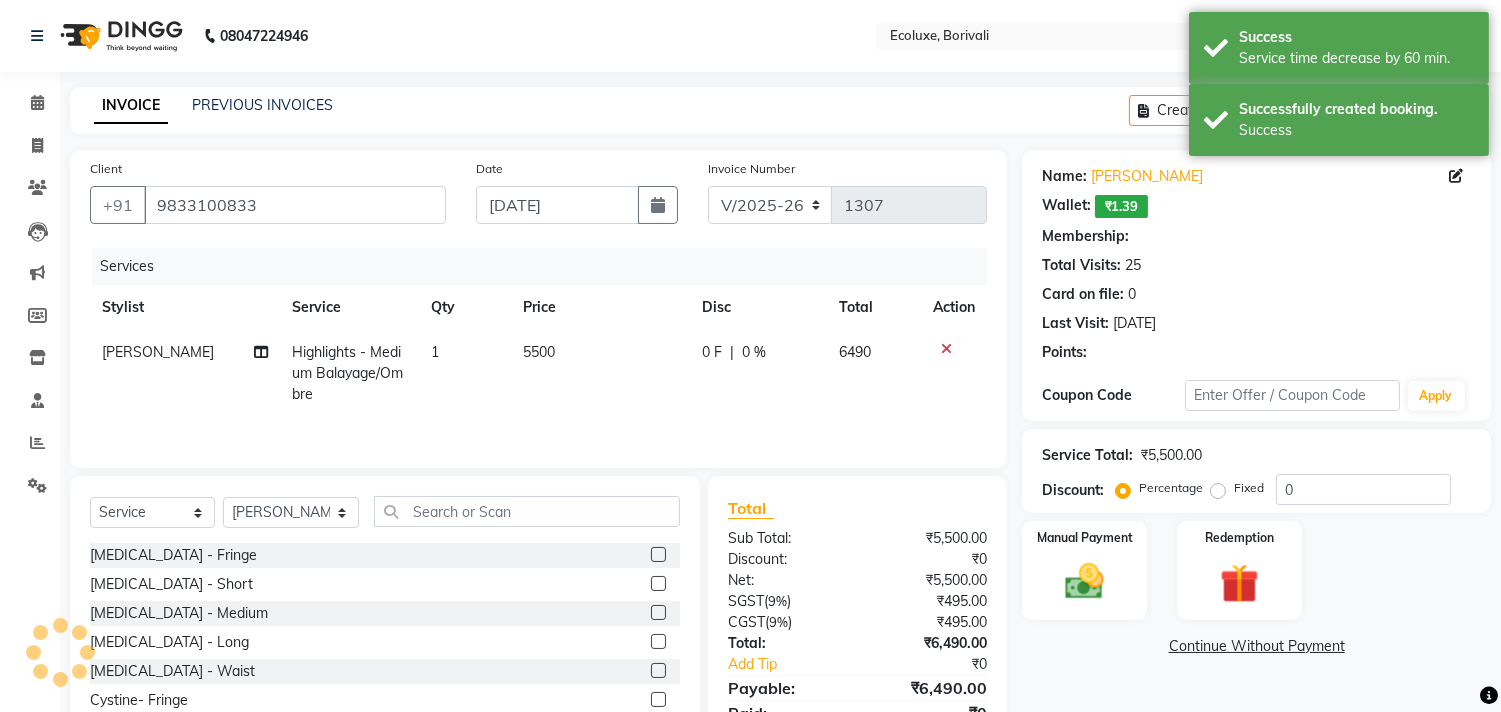 select on "1: Object" 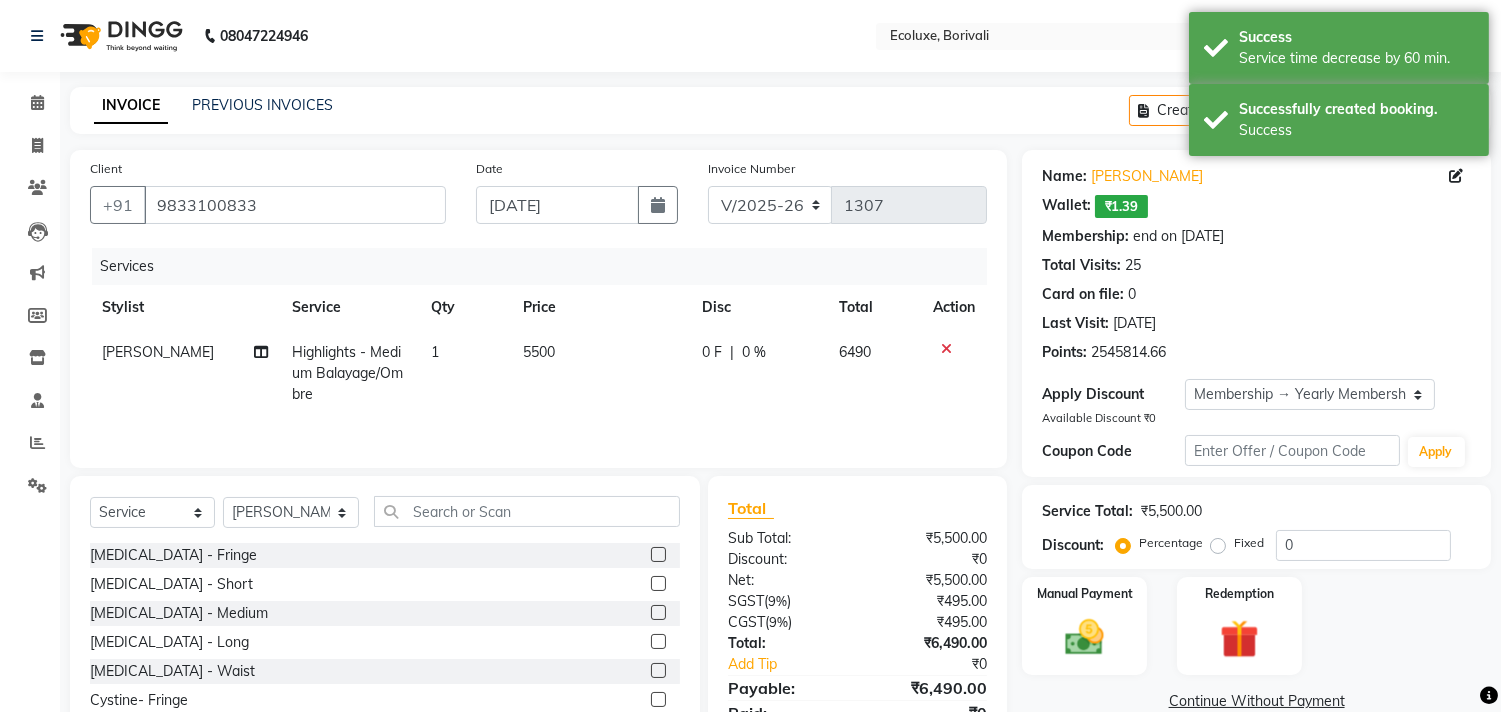 type on "20" 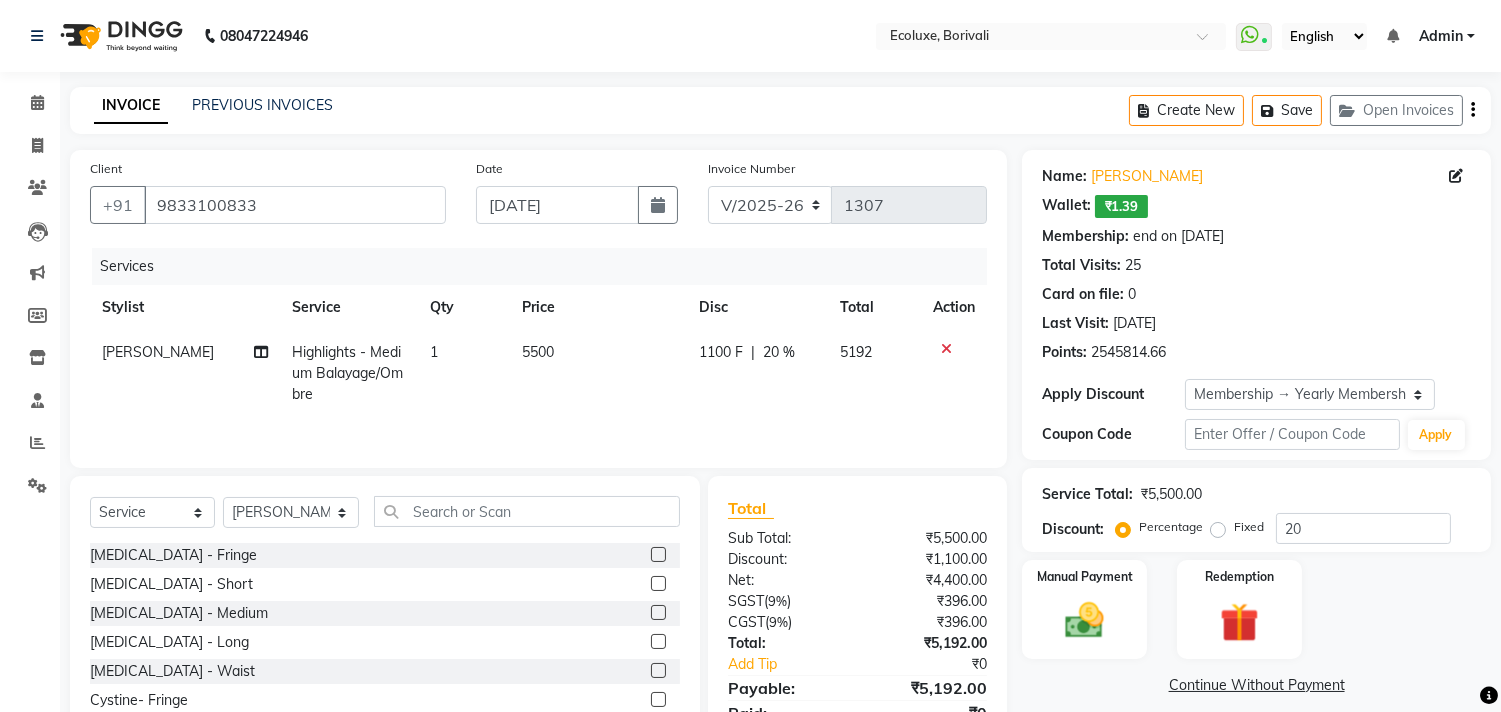 click 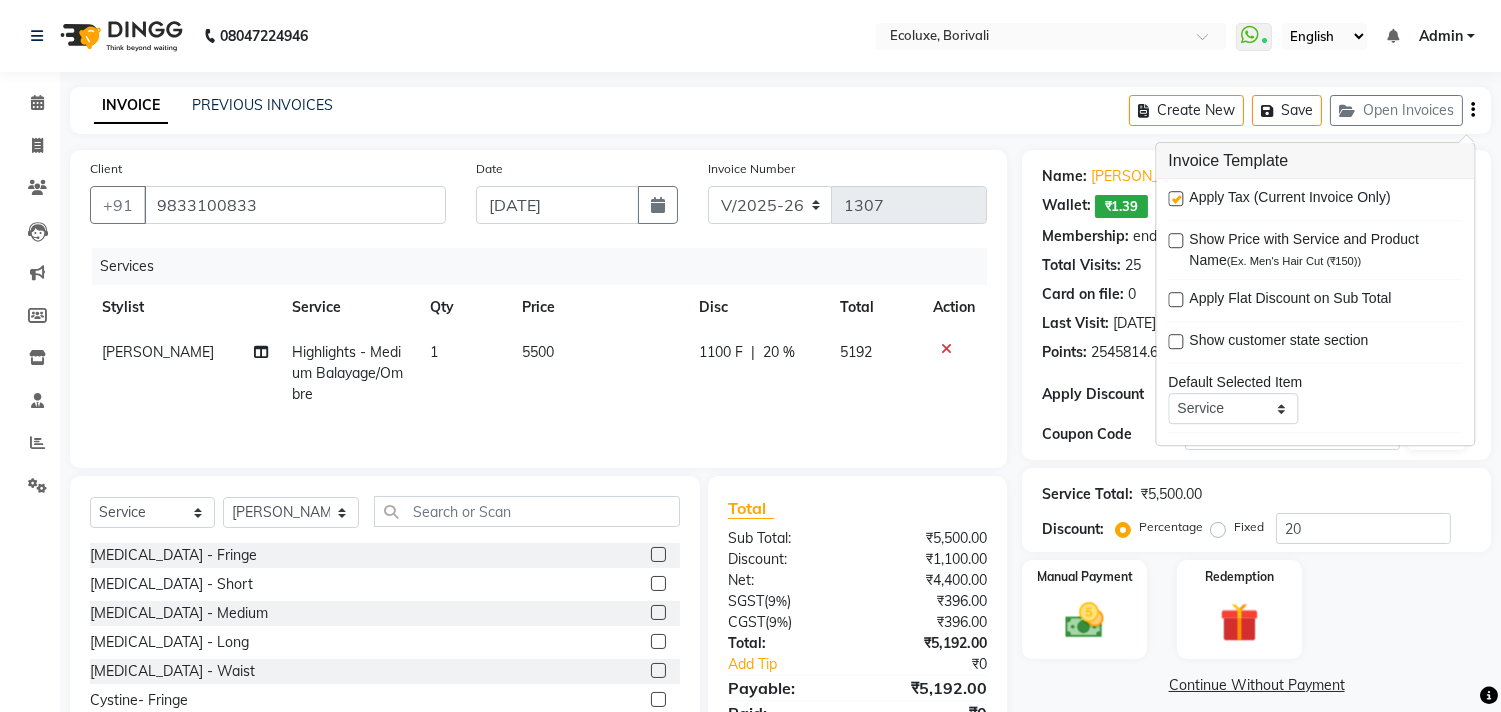 click at bounding box center (1175, 198) 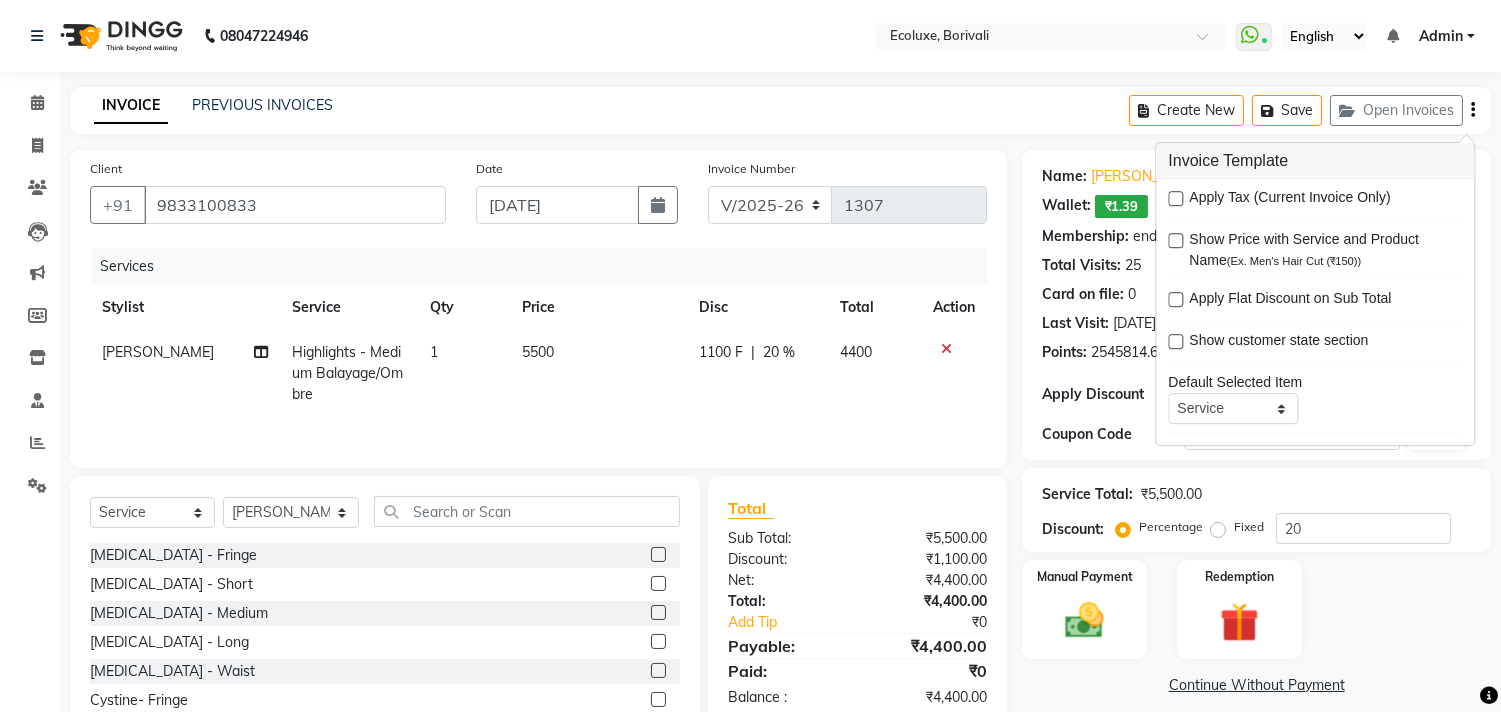 click on "INVOICE PREVIOUS INVOICES Create New   Save   Open Invoices" 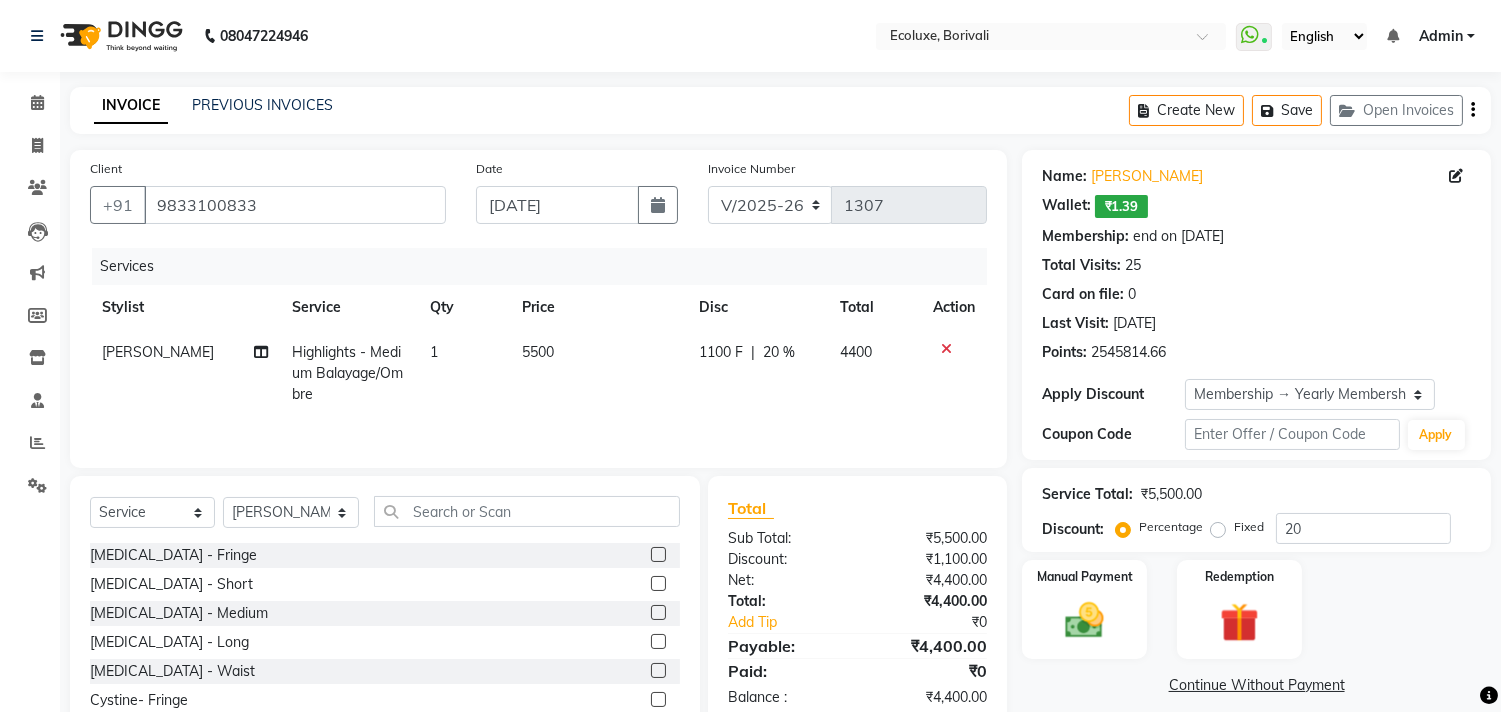 click on "5500" 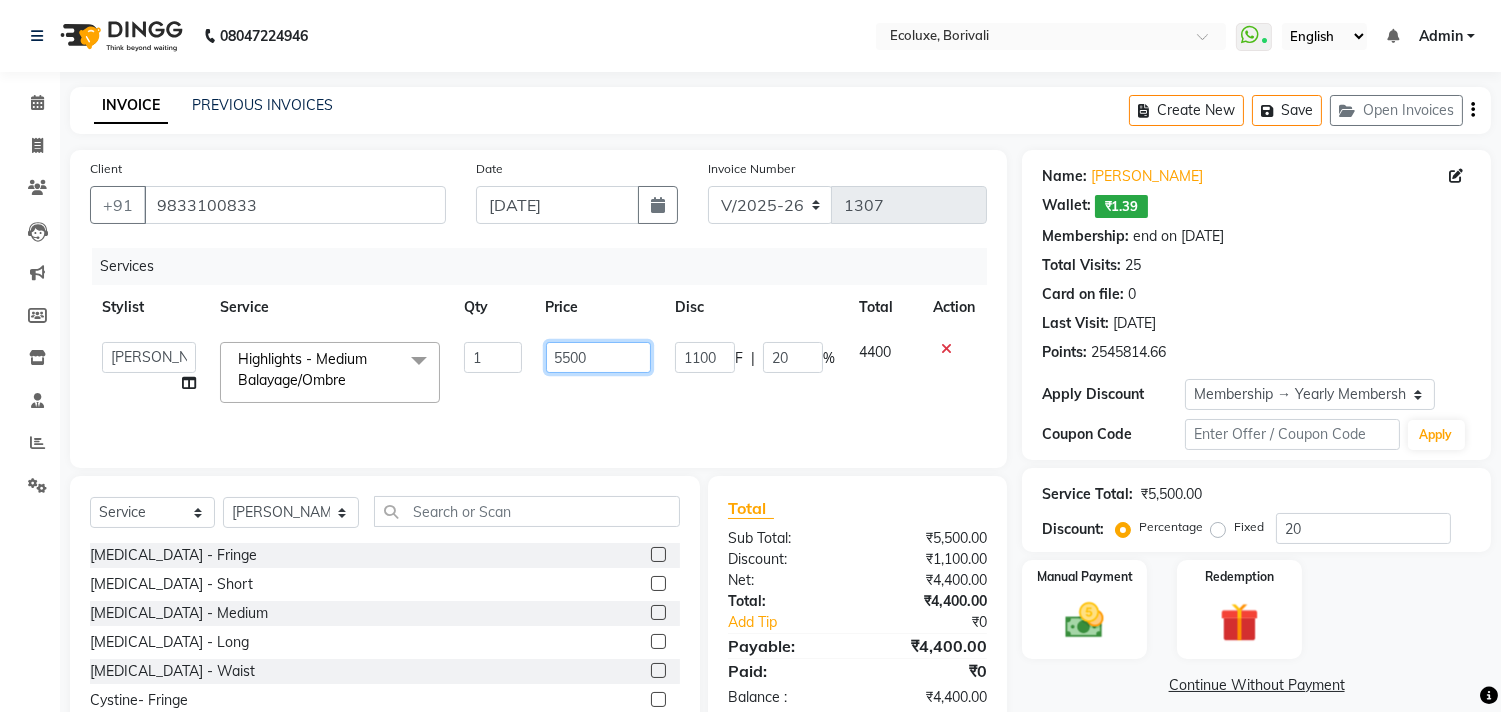 drag, startPoint x: 601, startPoint y: 355, endPoint x: 521, endPoint y: 342, distance: 81.04937 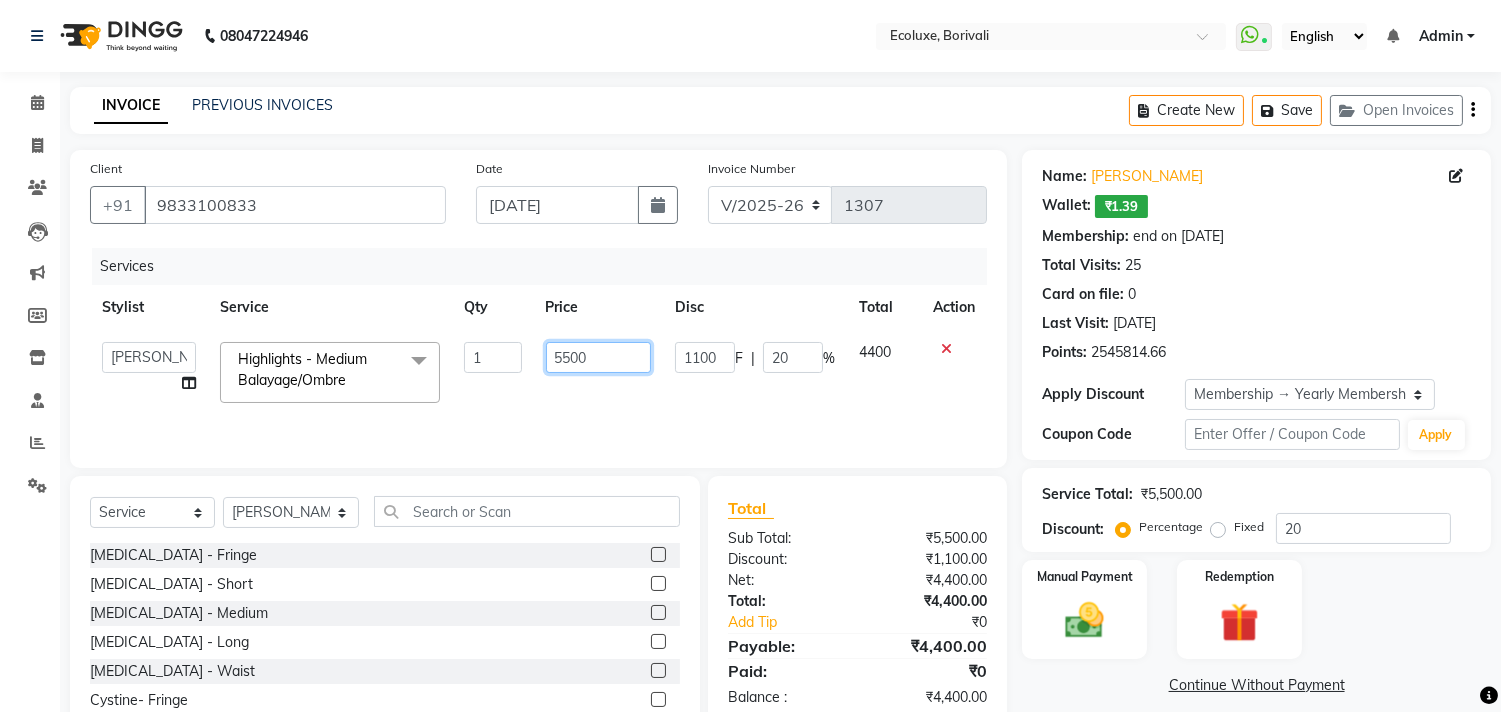 click on "Alisha Sasankar   Aparna Acharekar   Faiz   Geeta   Harshada Pawar     Imran    Kamal Khende   Mohammad Faisal    Neelu   Nikita Raut   Roshan   Sakina   Shafique   Sonal Sawant    Umar Shaikh   Wezah  Highlights - Medium Balayage/Ombre  x Botox - Fringe Botox - Short Botox - Medium Botox - Long Botox - Waist Cystine- Fringe Cystine- Short Cystine- Medium Cystine- Long Cystine- Waist Smoothening / Straightening / Rebonding - Fringe Smoothening / Straightening / Rebonding - Short Smoothening / Straightening / Rebonding - Medium Smoothening / Straightening / Rebonding - Long Smoothening / Straightening / Rebonding - Waist Nano Plastia - Small   Nano Plastia - Small   Nano Plastia - Medium Nano Plastia - Long Nano Plastia - Waist Keratin - Small Keratin - Medium Keratin - Long Keratin - Waist Keratin - Fringe Touchup - Root Touch (Up To 2 Inch) Majirel Touchup - Root Touch (Up To 4 Inch) Majirel Touchup - Root Touch (Up To 2 Inch) Inoa Touchup - Root Touch (Up To 4 Inch) Inoa Global - Short (Majirel) Tinsel  1" 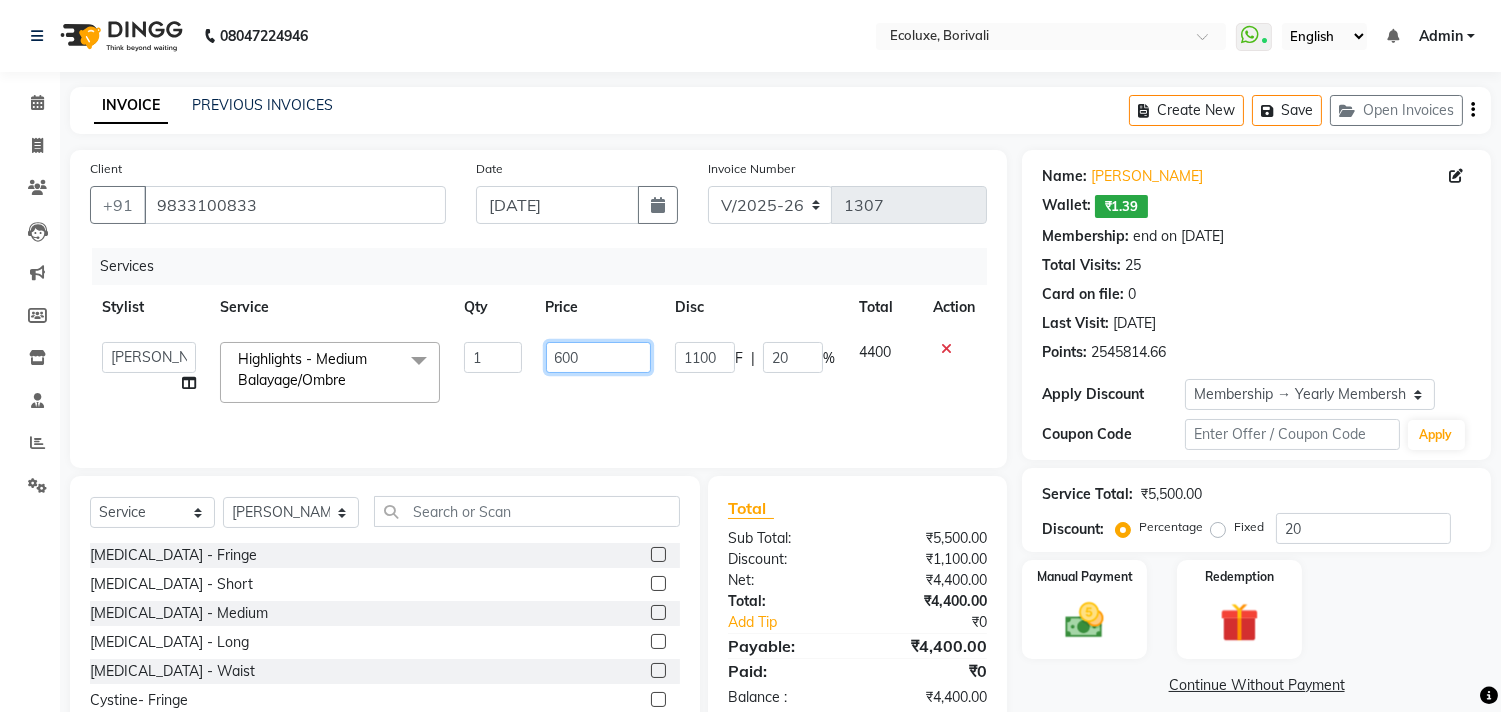 type on "6000" 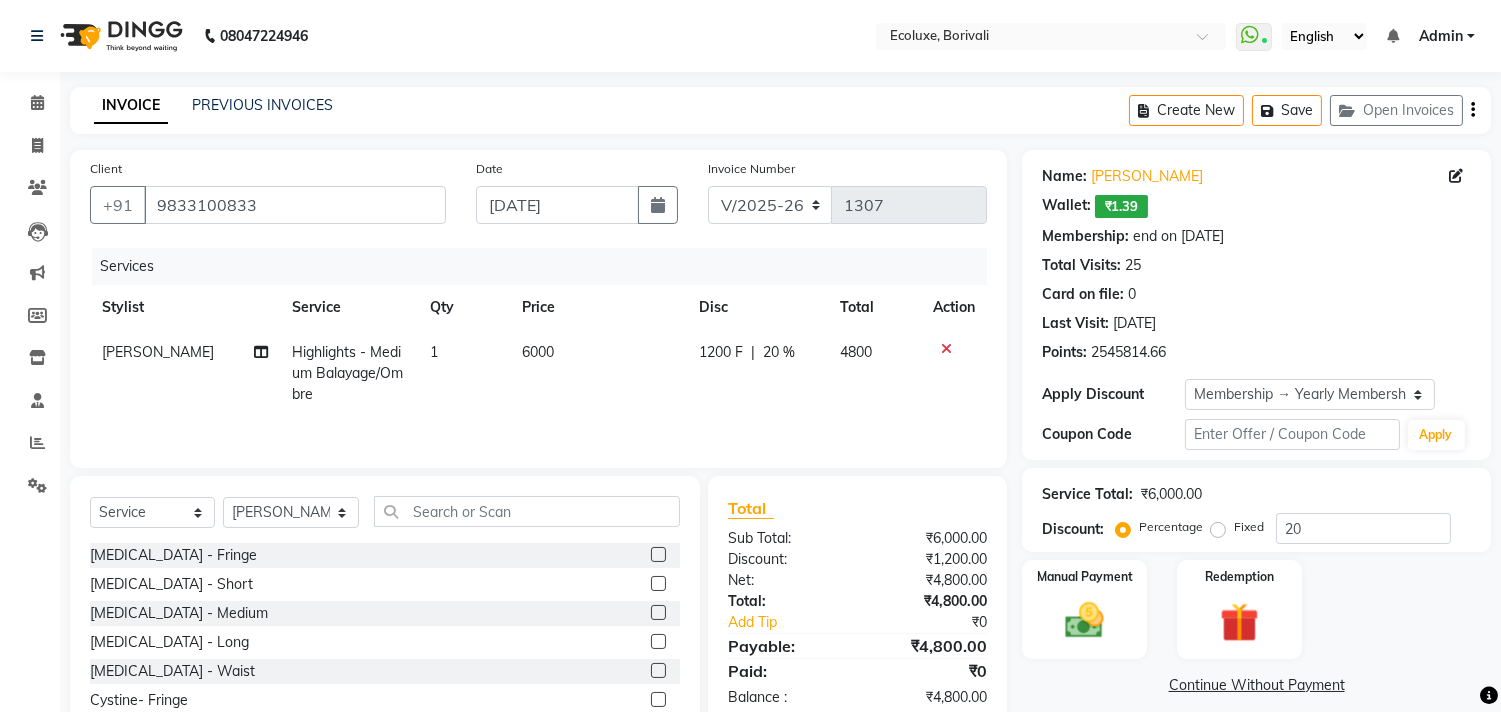 click on "Date 13-07-2025" 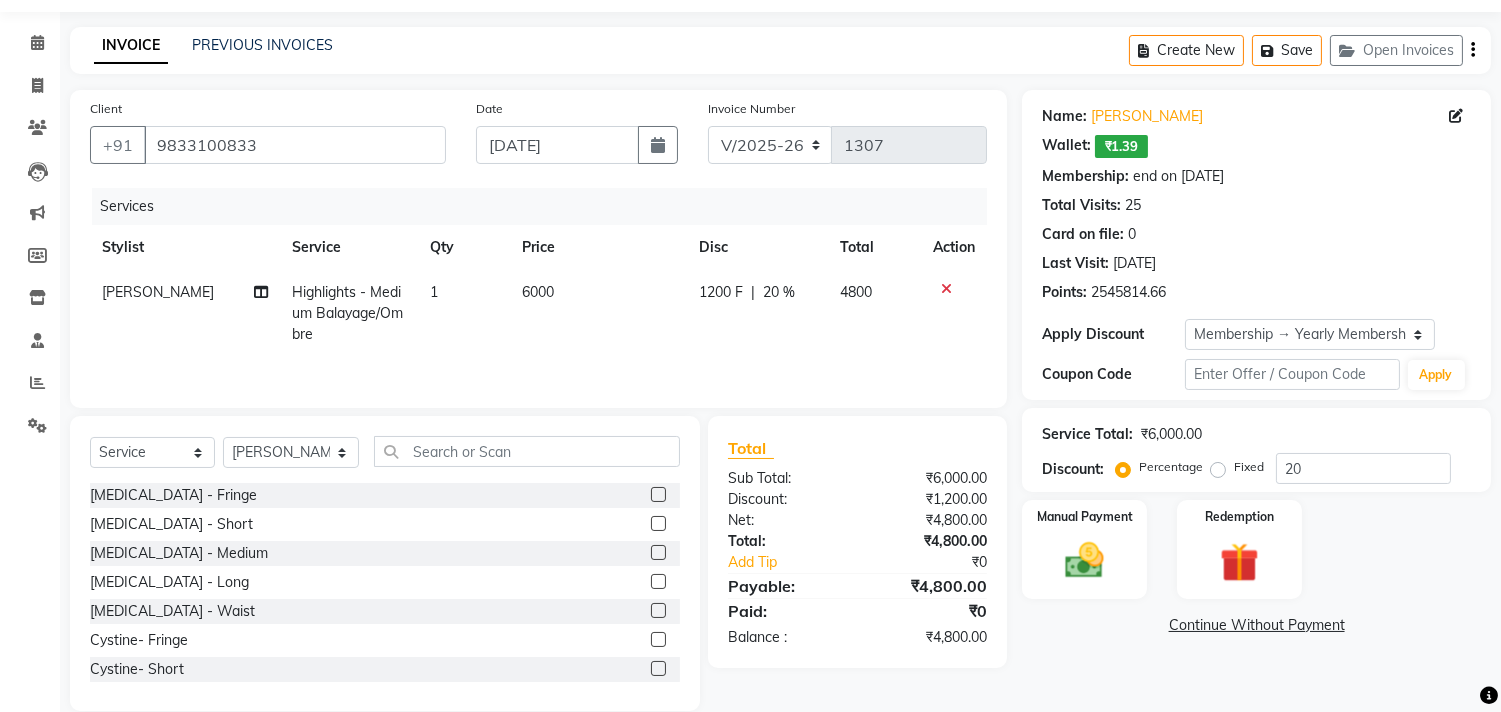 scroll, scrollTop: 91, scrollLeft: 0, axis: vertical 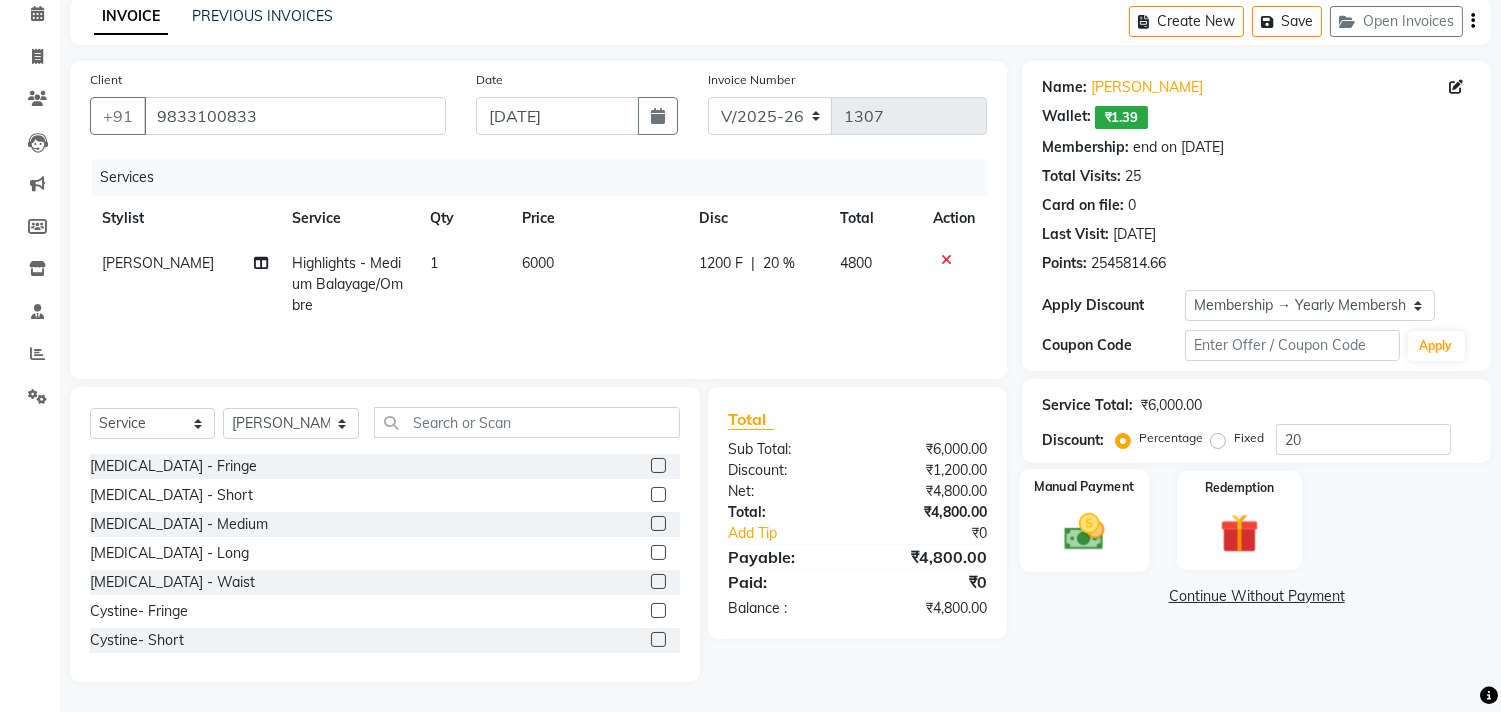 click on "Manual Payment" 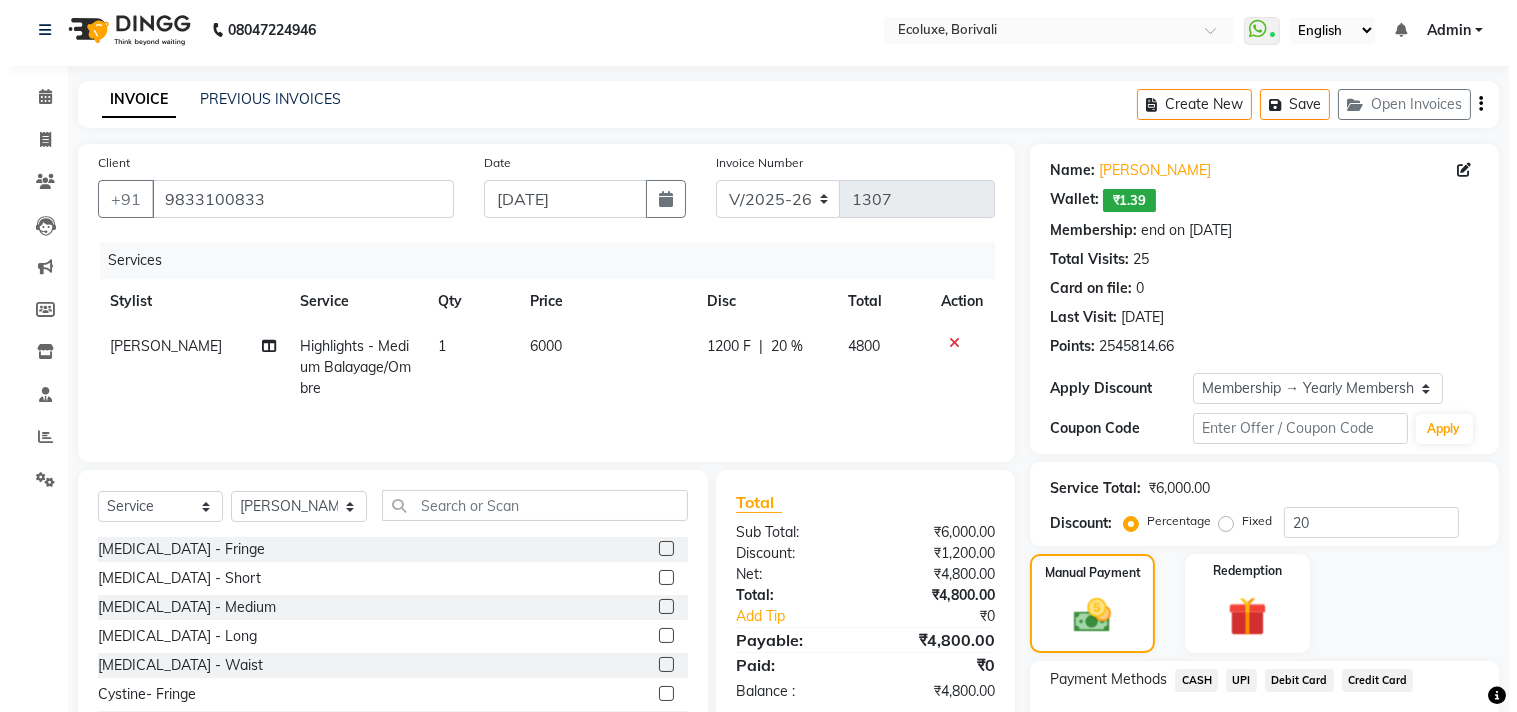 scroll, scrollTop: 0, scrollLeft: 0, axis: both 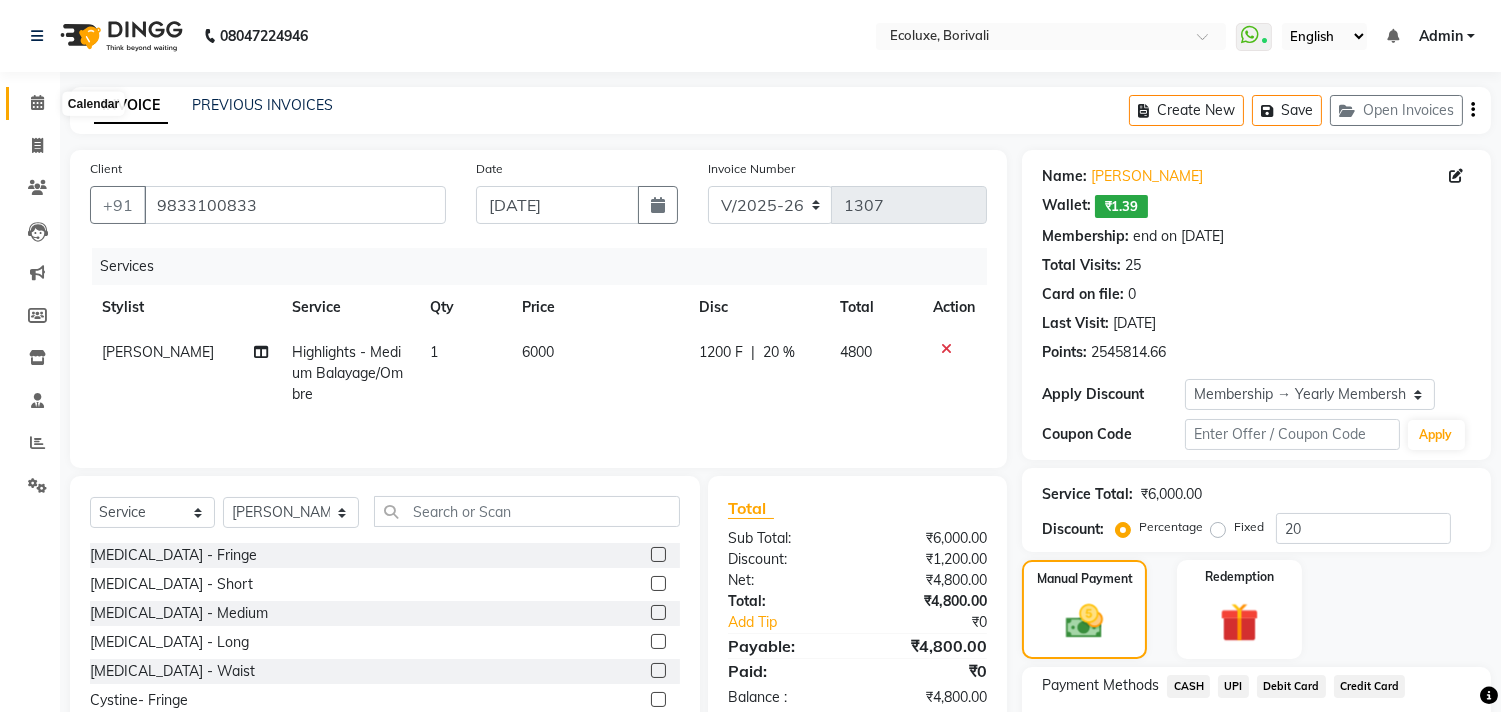 click 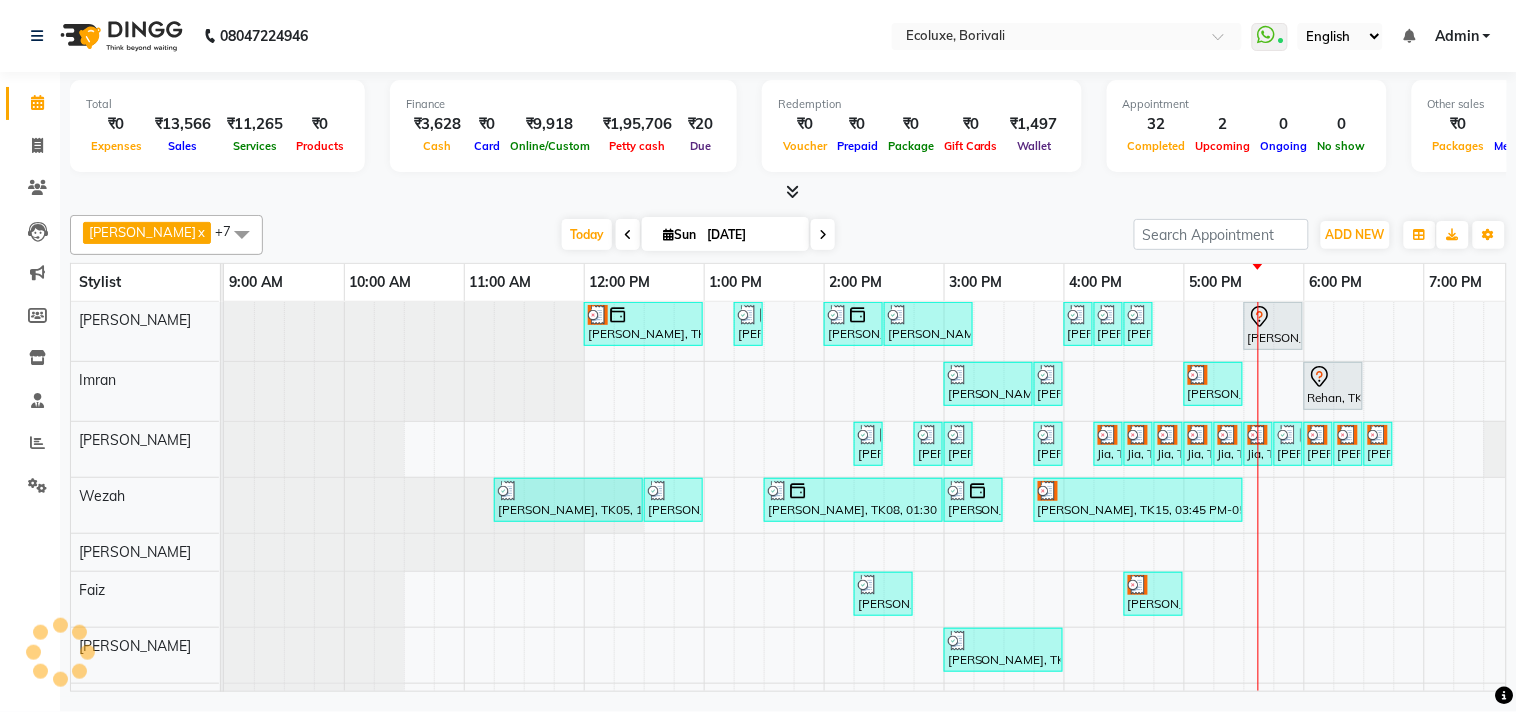 scroll, scrollTop: 0, scrollLeft: 0, axis: both 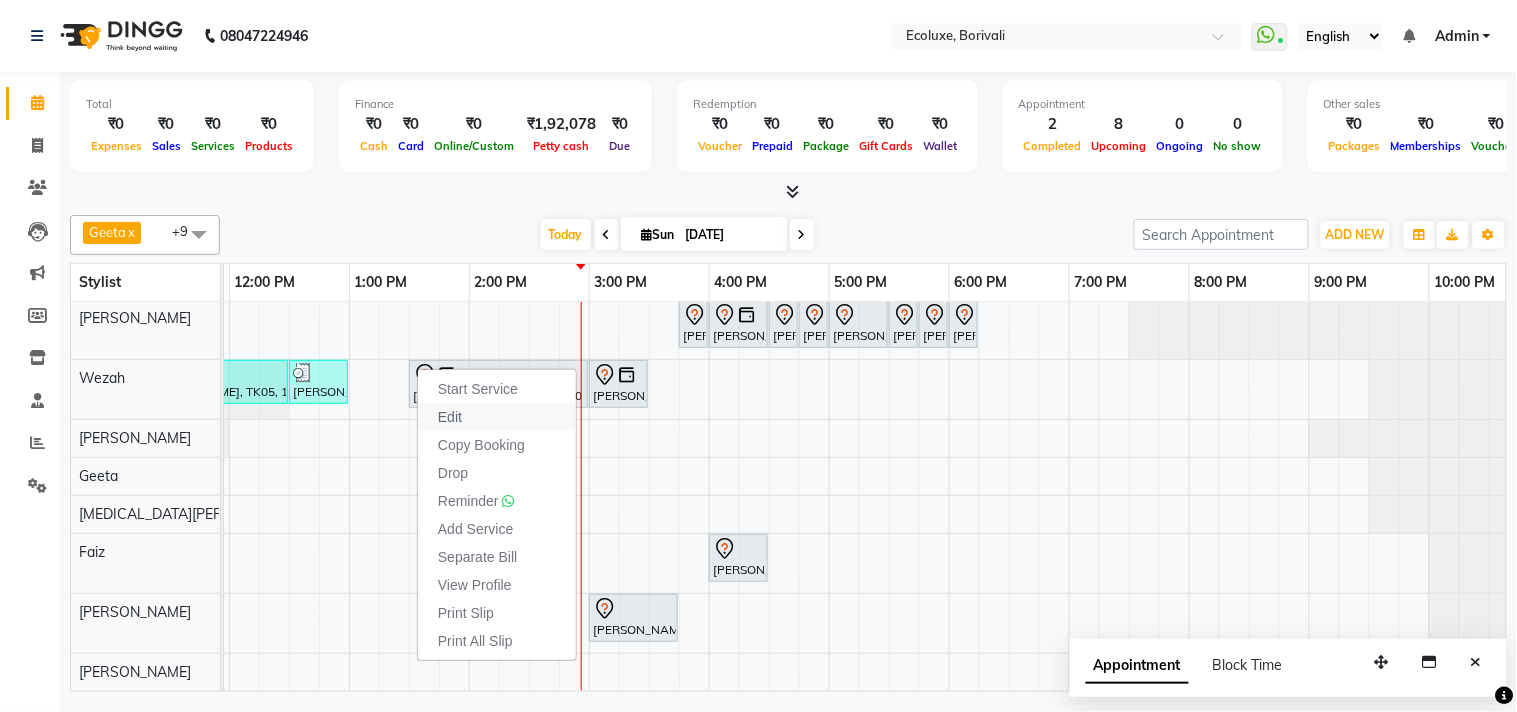 click on "Edit" at bounding box center [450, 417] 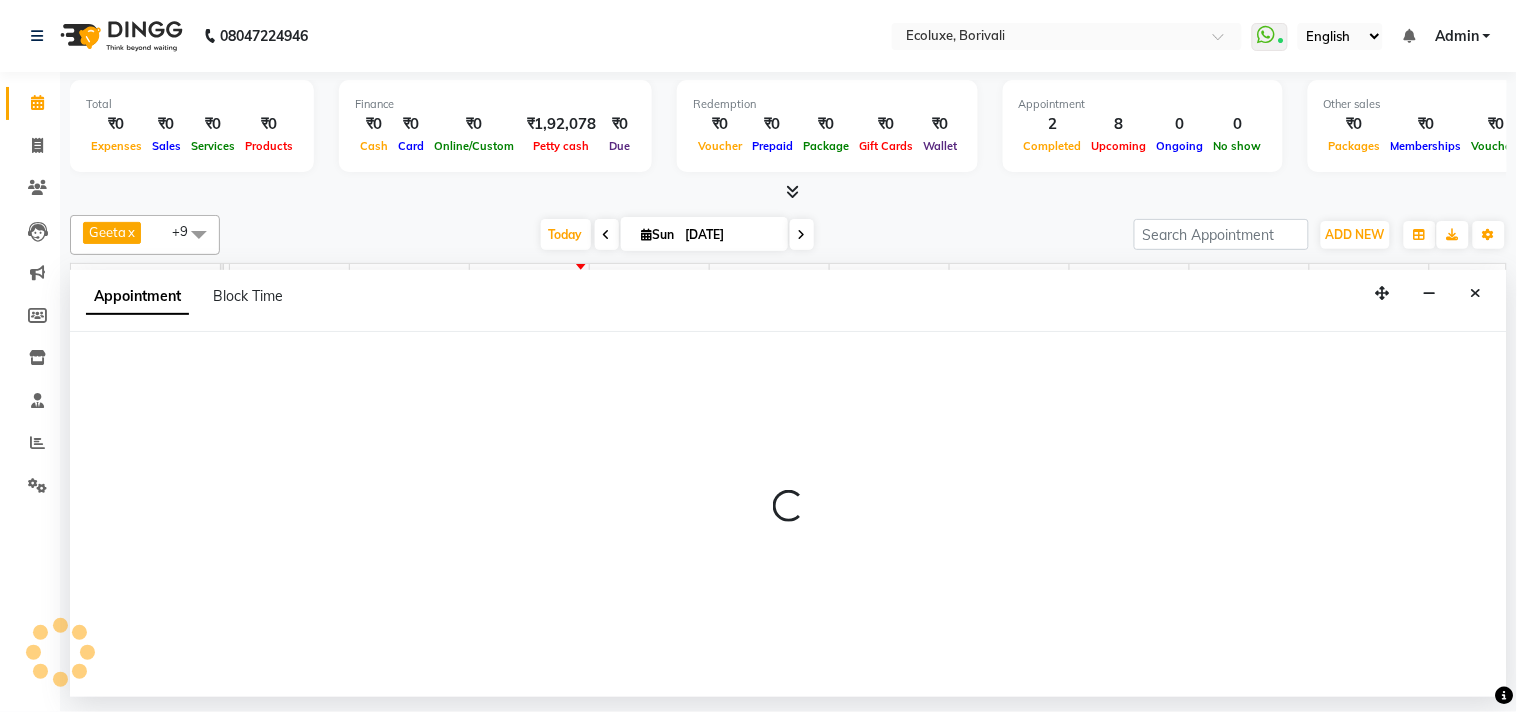 select on "tentative" 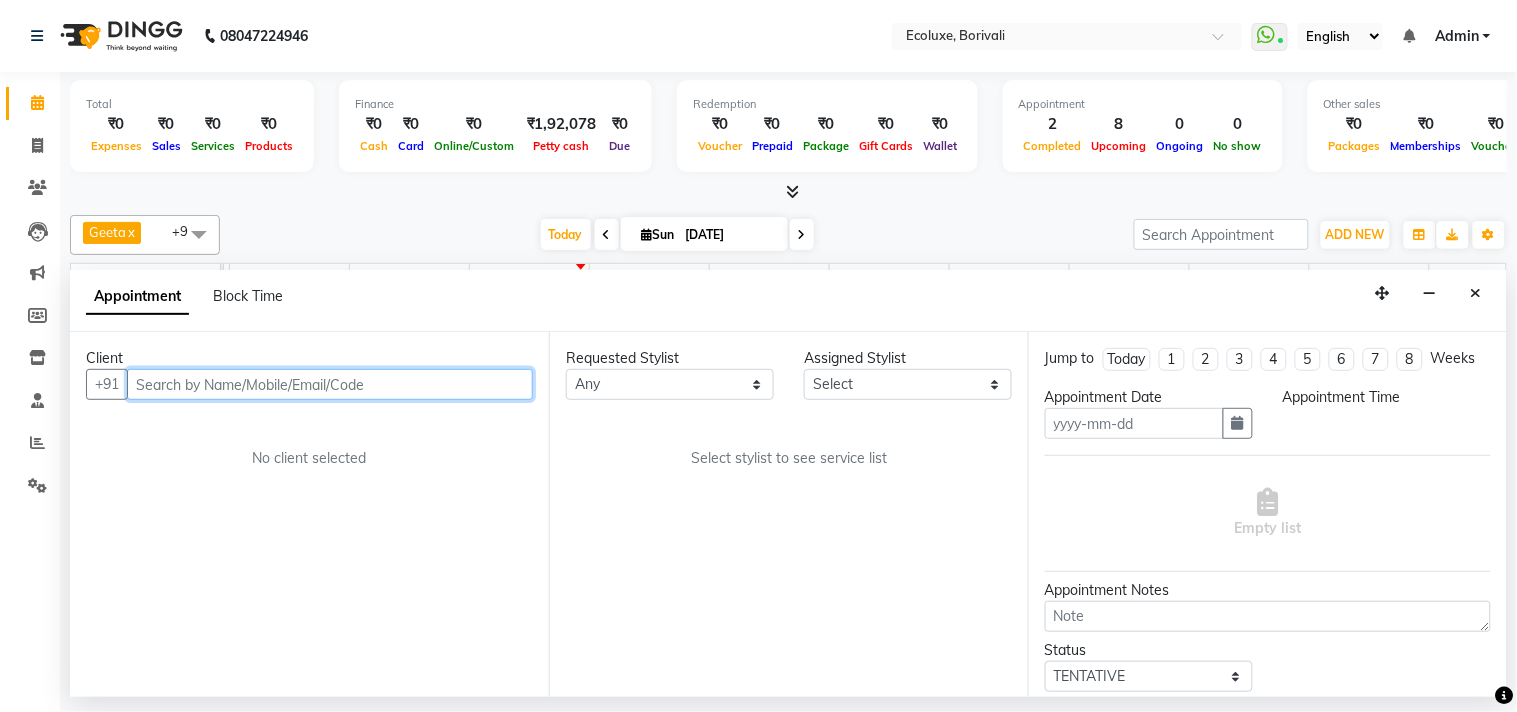 type on "[DATE]" 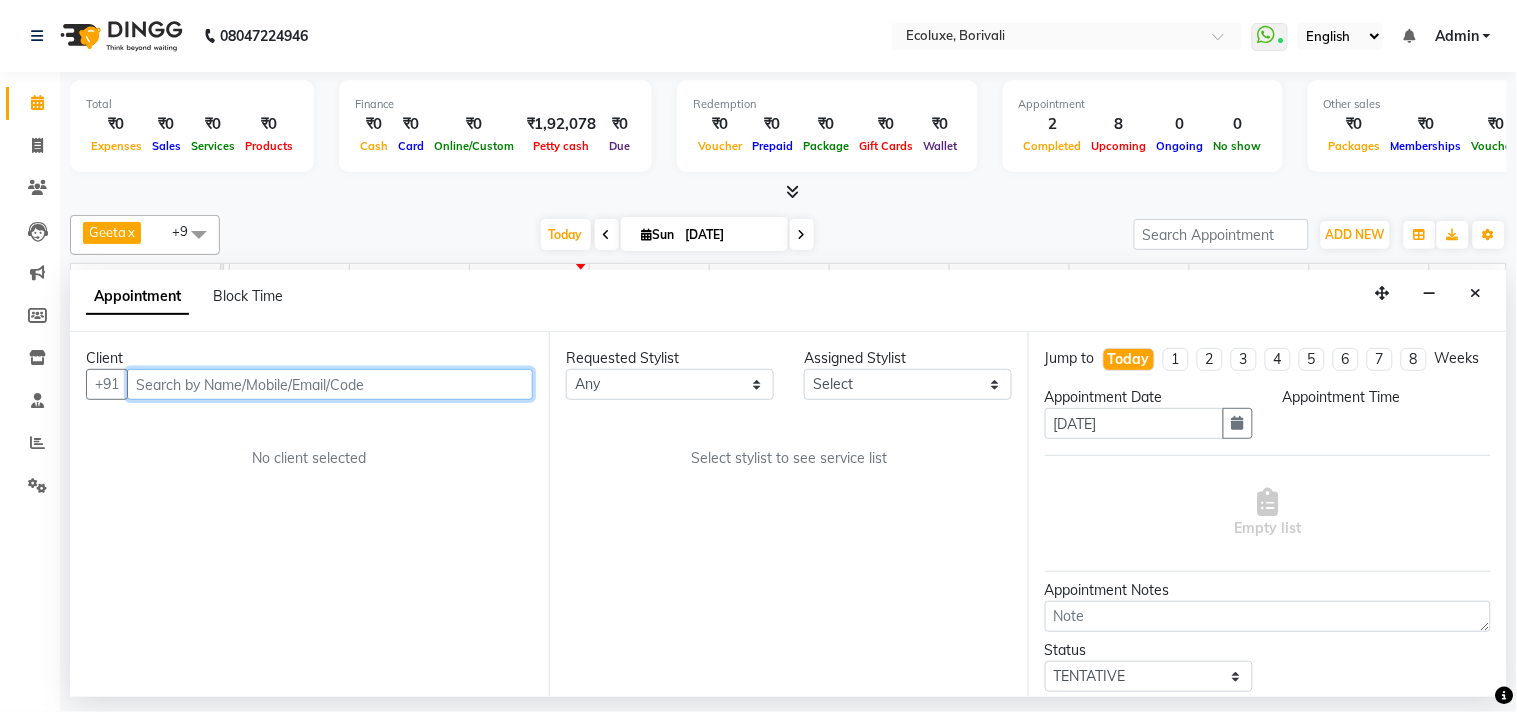 scroll, scrollTop: 0, scrollLeft: 397, axis: horizontal 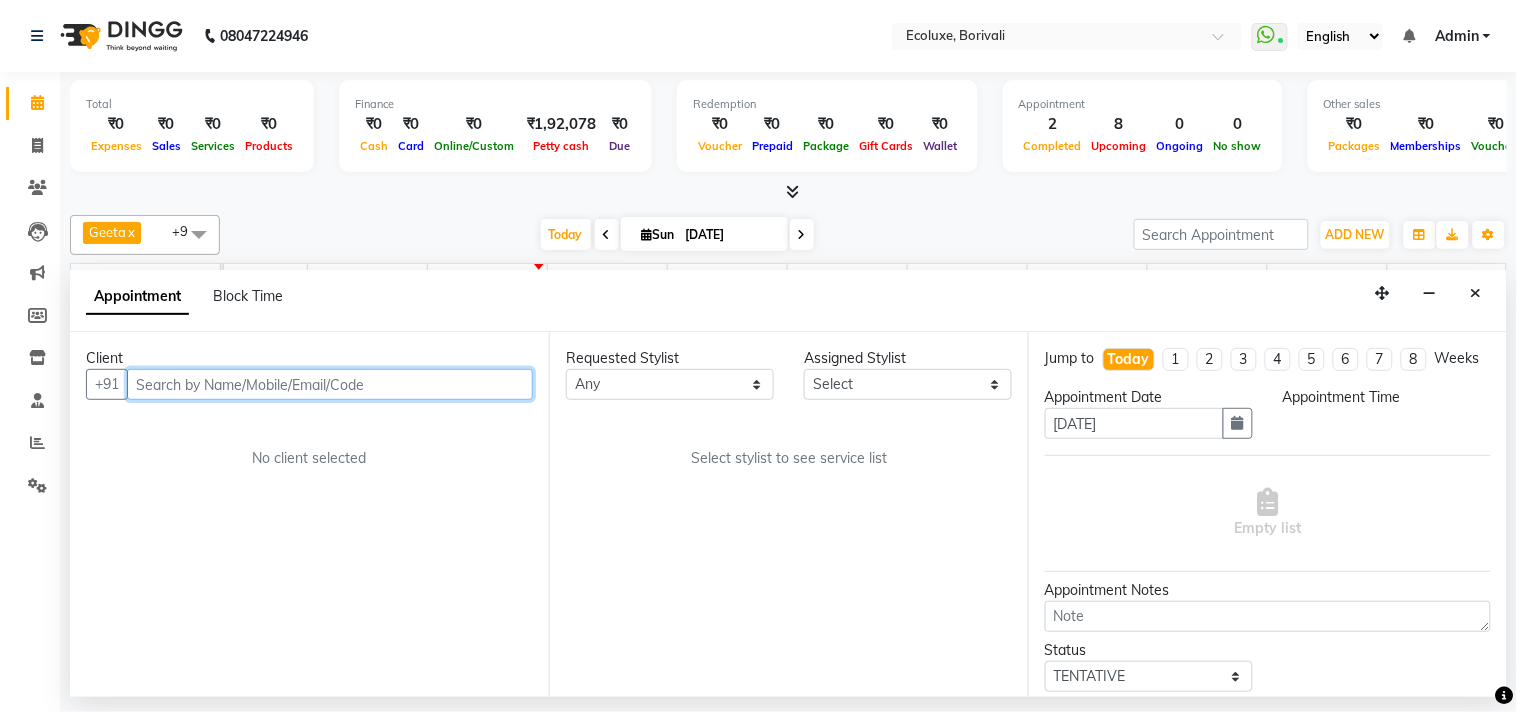 select on "810" 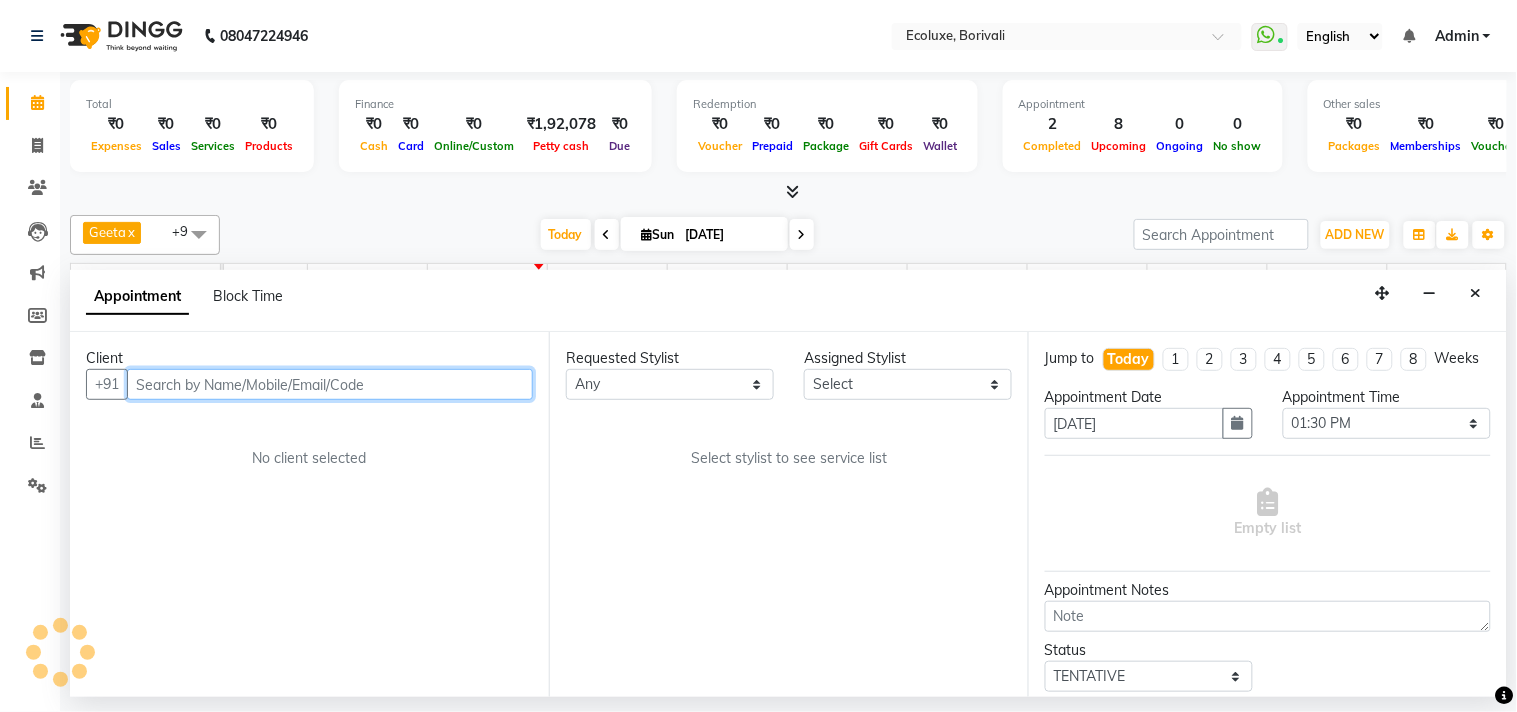 select on "37822" 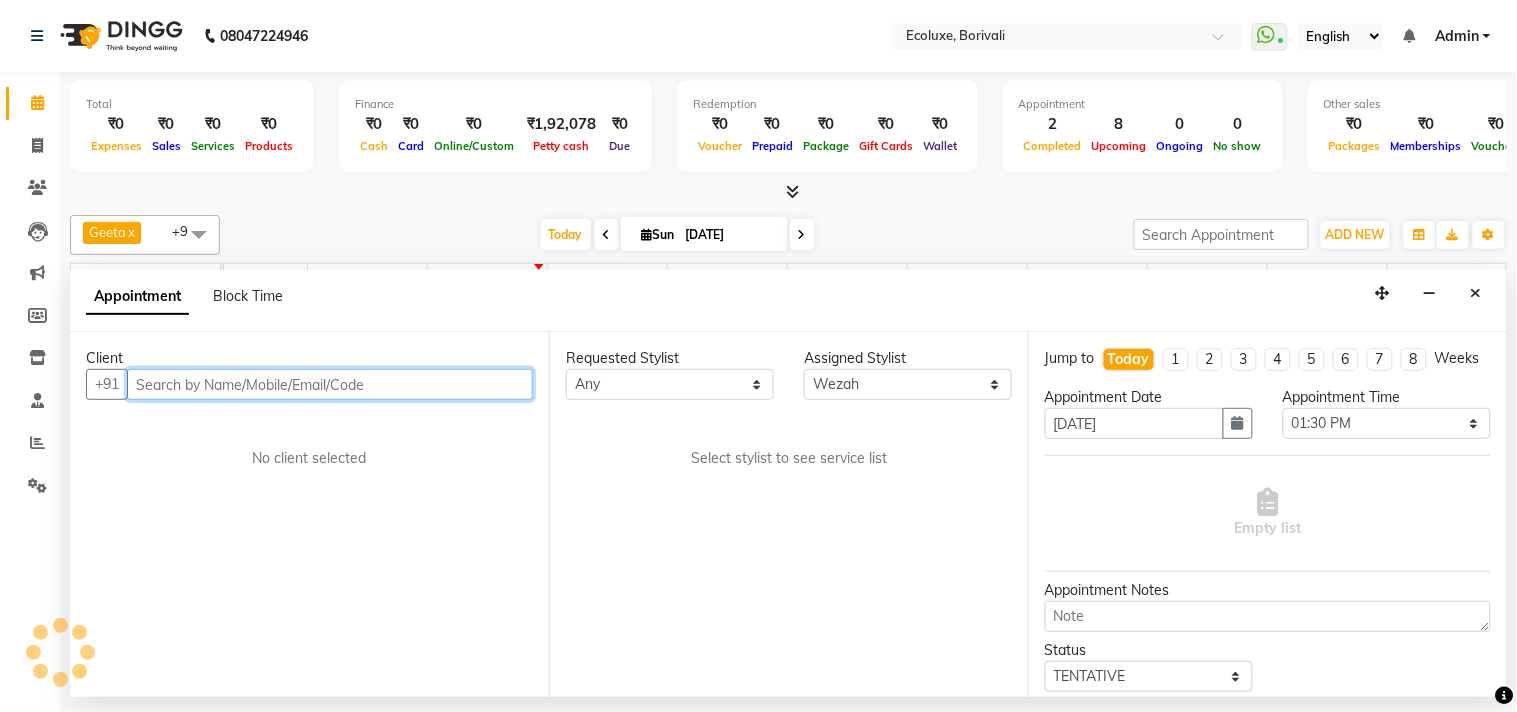 select on "2487" 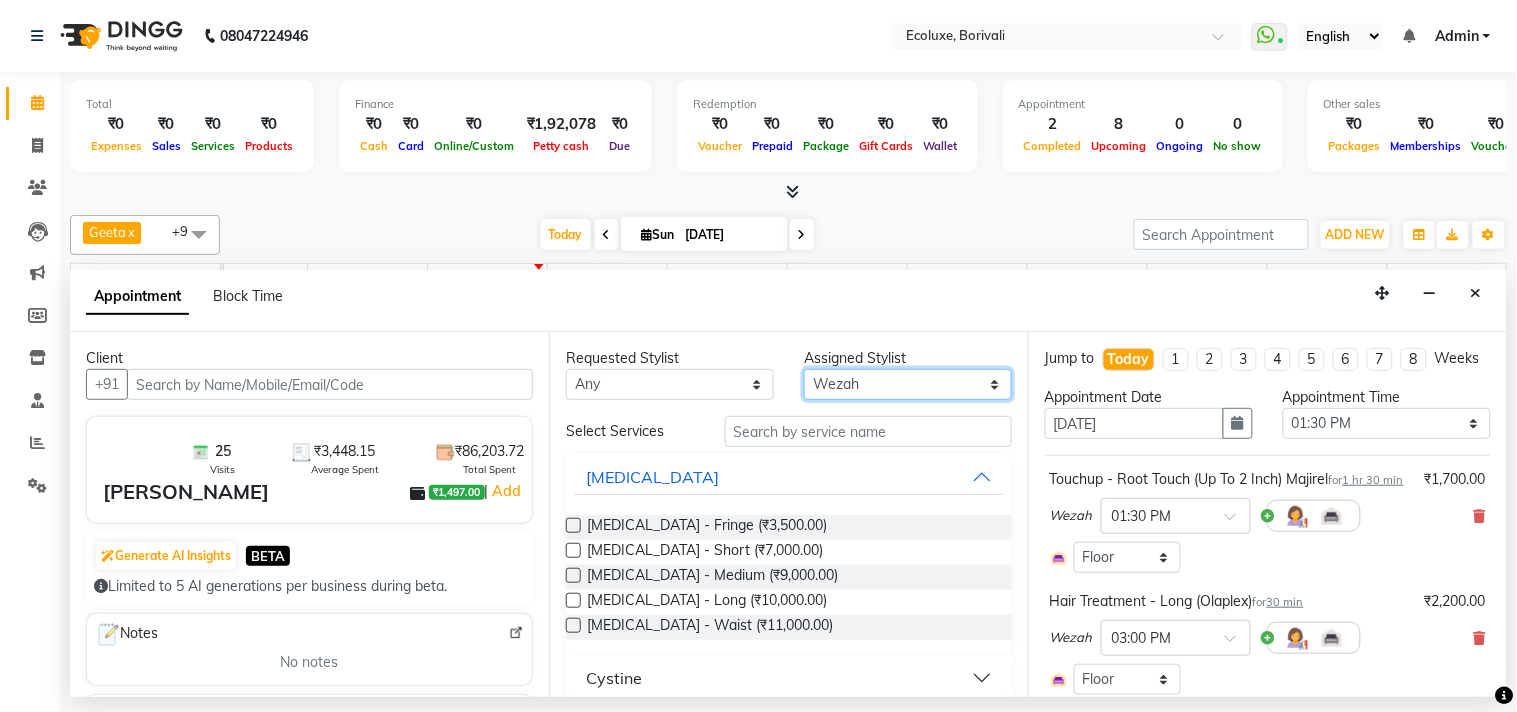 click on "Select [PERSON_NAME] Faiz Geeta [PERSON_NAME]   [PERSON_NAME] Khende [PERSON_NAME]  [PERSON_NAME] [MEDICAL_DATA][PERSON_NAME] [PERSON_NAME] [PERSON_NAME]  [PERSON_NAME] Wezah" at bounding box center [908, 384] 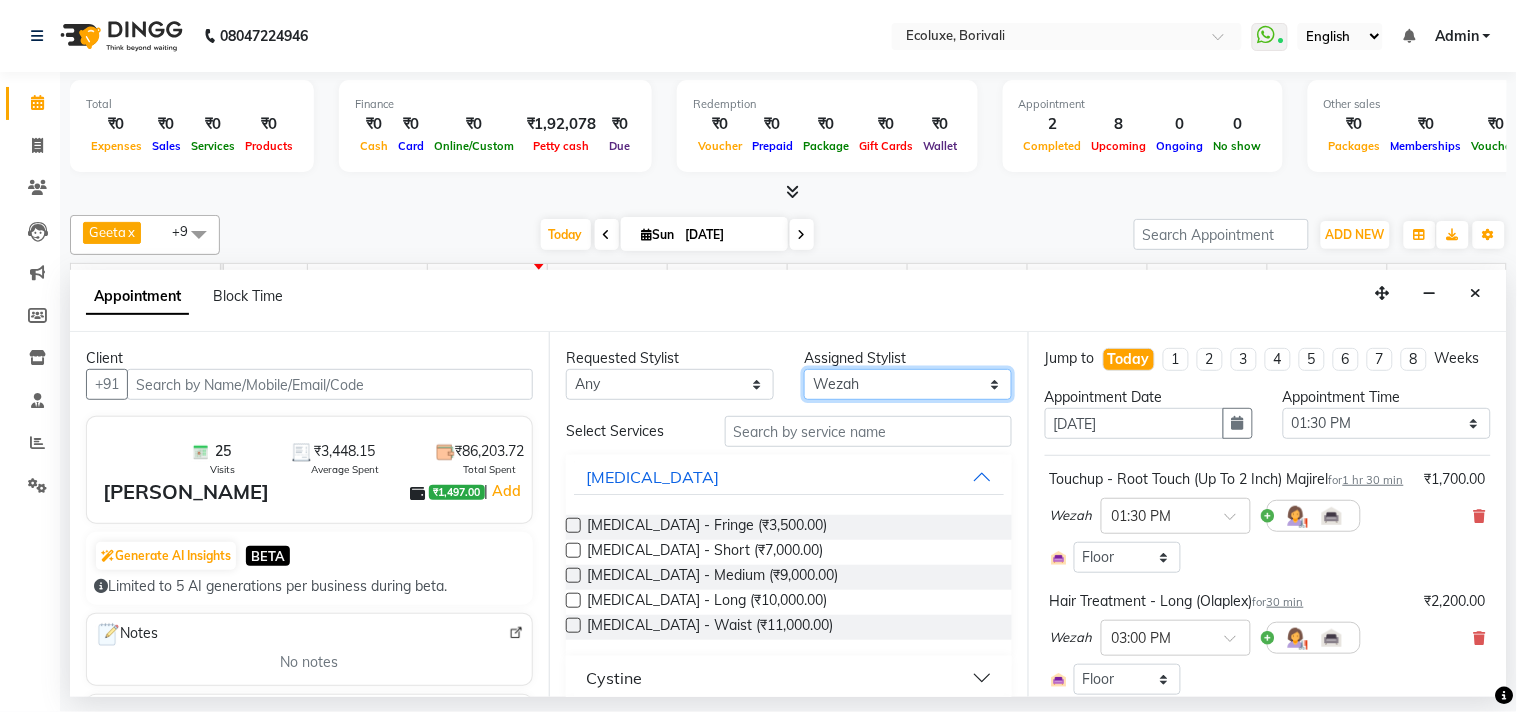 select on "36344" 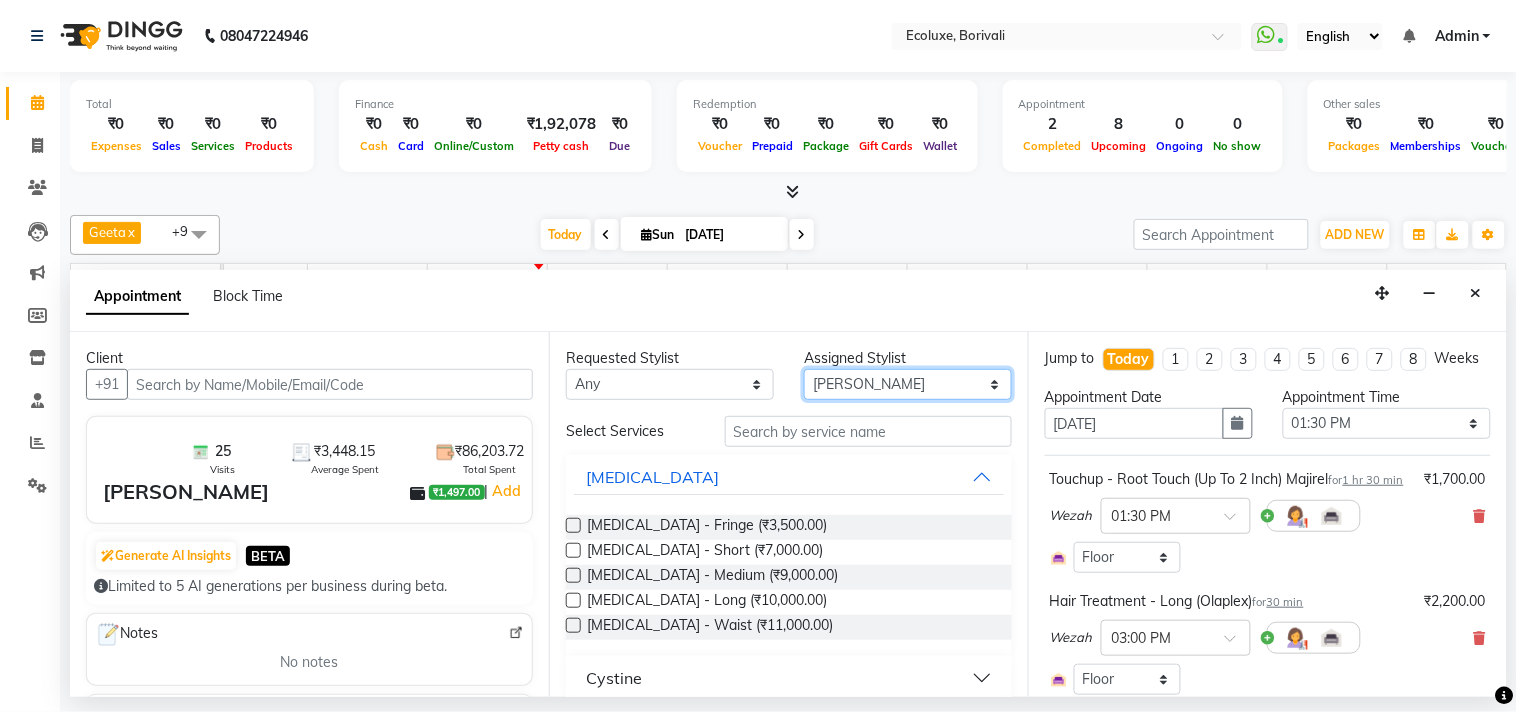 click on "Select [PERSON_NAME] Faiz Geeta [PERSON_NAME]   [PERSON_NAME] Khende [PERSON_NAME]  [PERSON_NAME] [MEDICAL_DATA][PERSON_NAME] [PERSON_NAME] [PERSON_NAME]  [PERSON_NAME] Wezah" at bounding box center (908, 384) 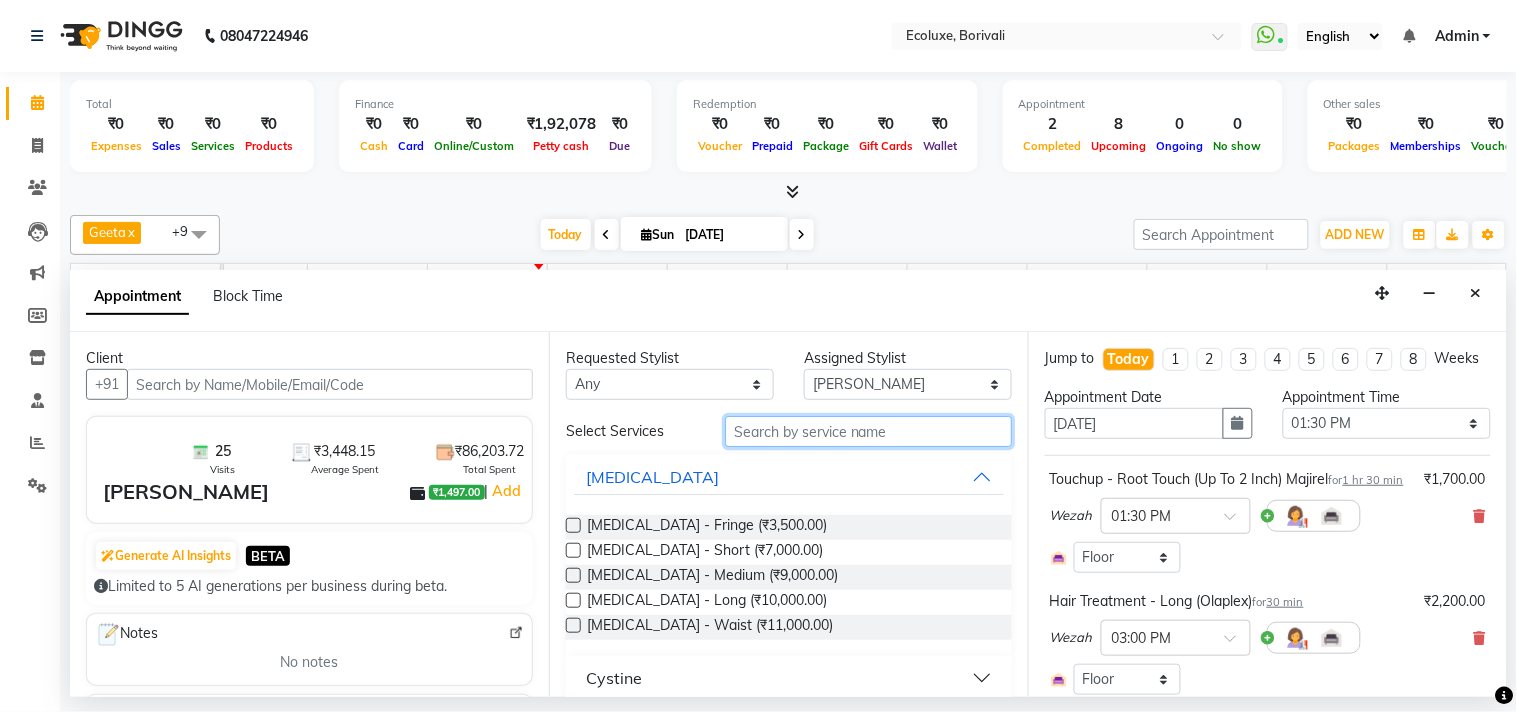 click at bounding box center (868, 431) 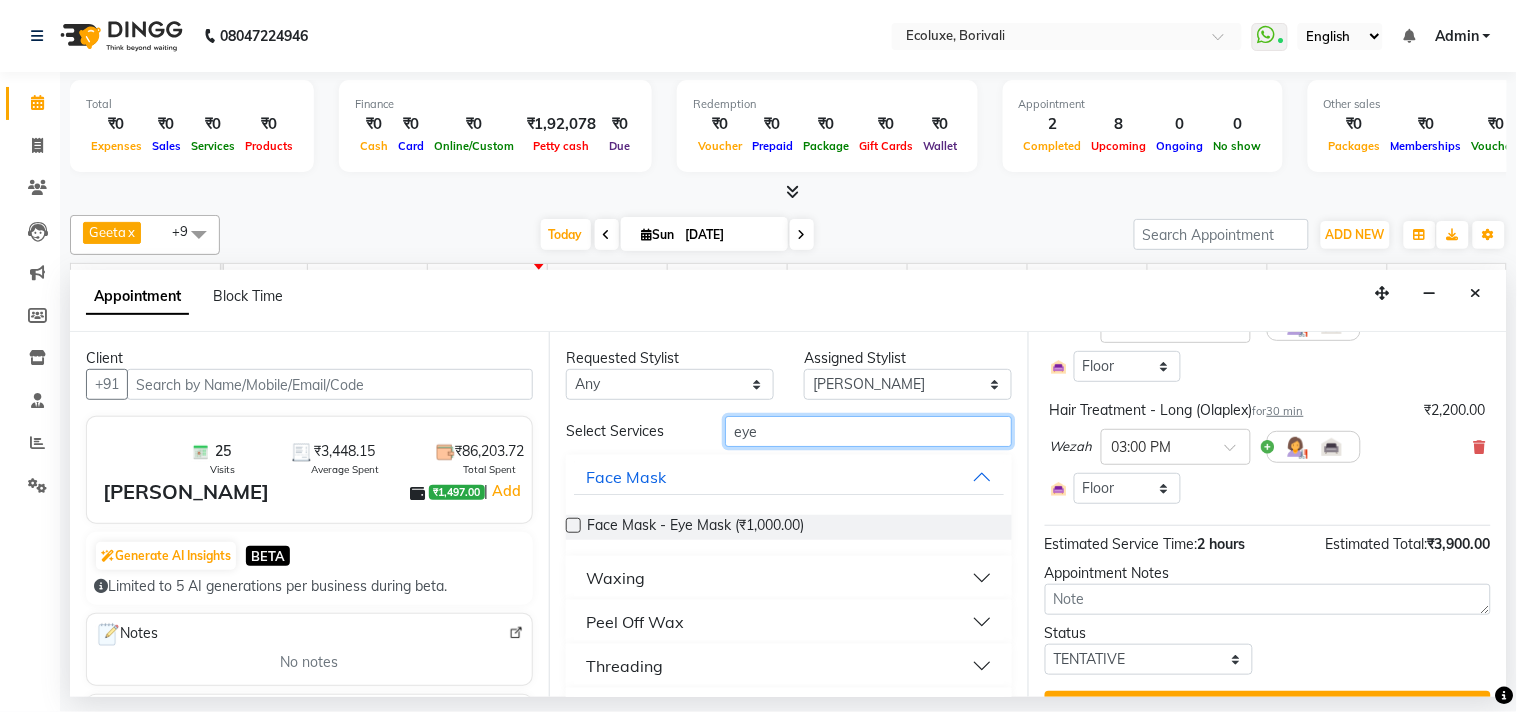 scroll, scrollTop: 222, scrollLeft: 0, axis: vertical 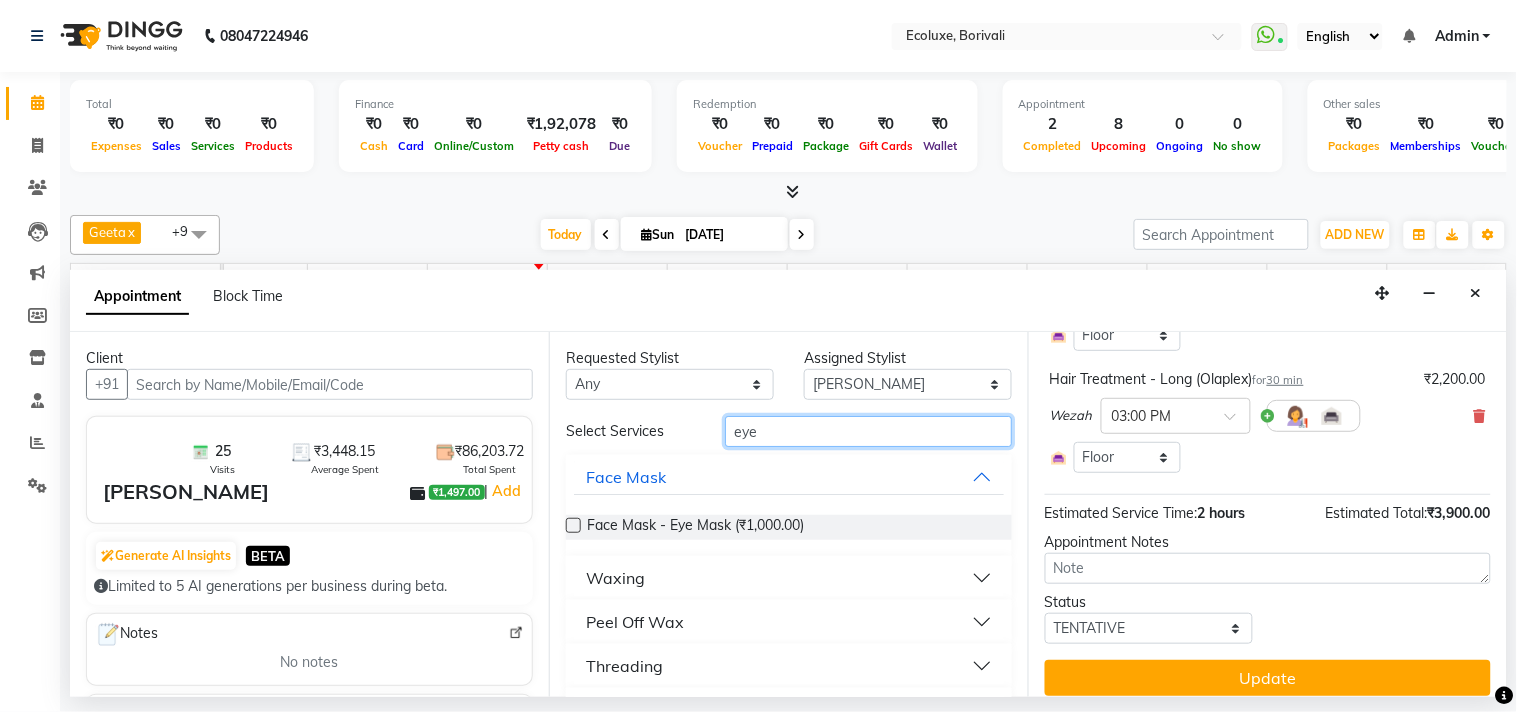 type on "eye" 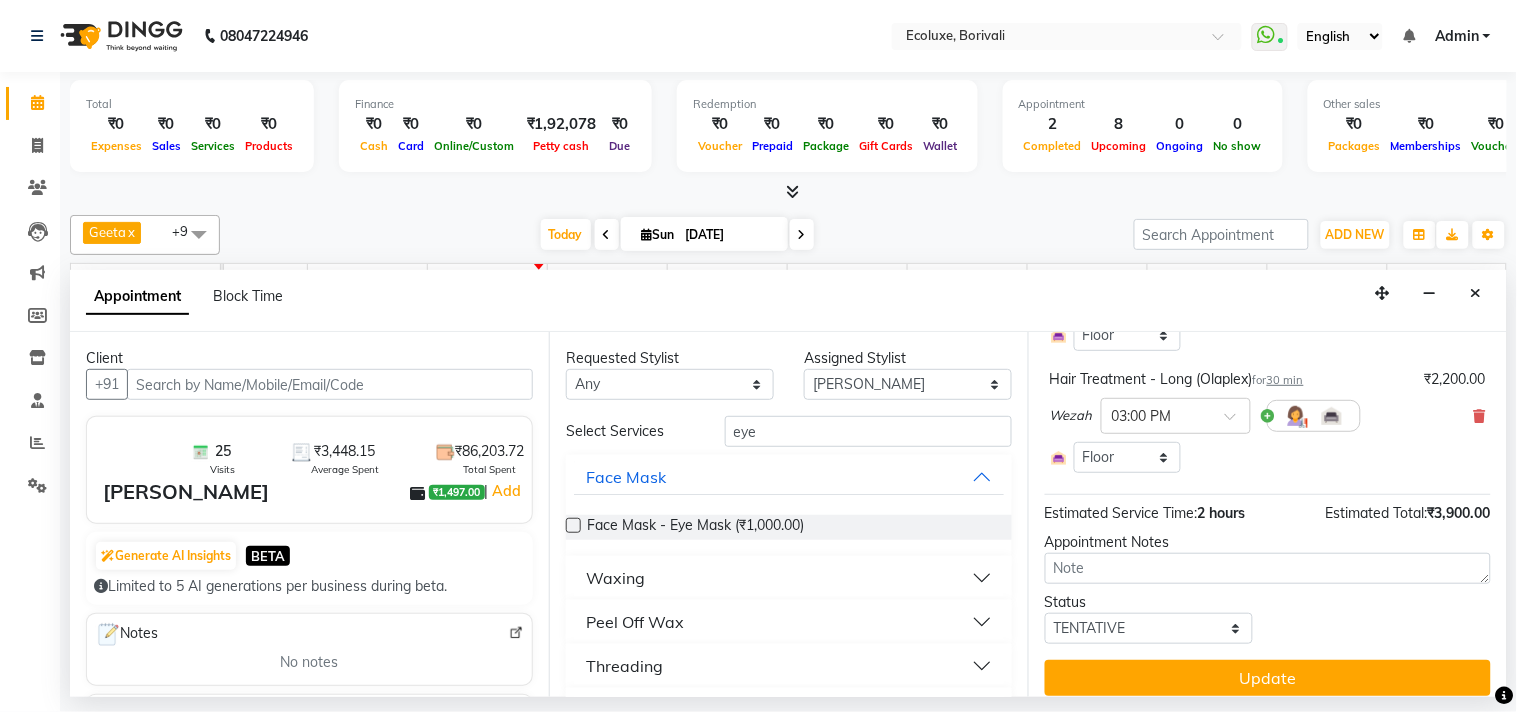 click on "Threading" at bounding box center [624, 666] 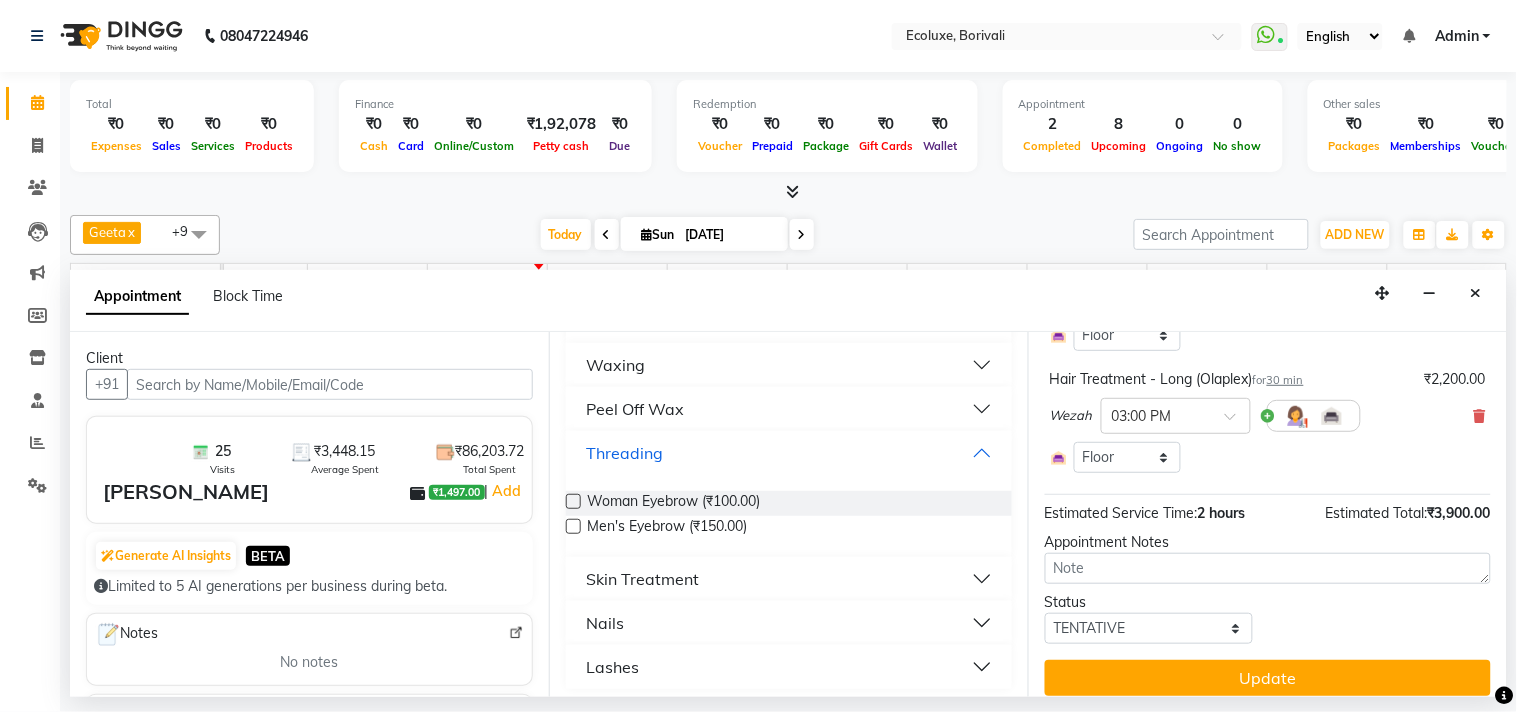 scroll, scrollTop: 220, scrollLeft: 0, axis: vertical 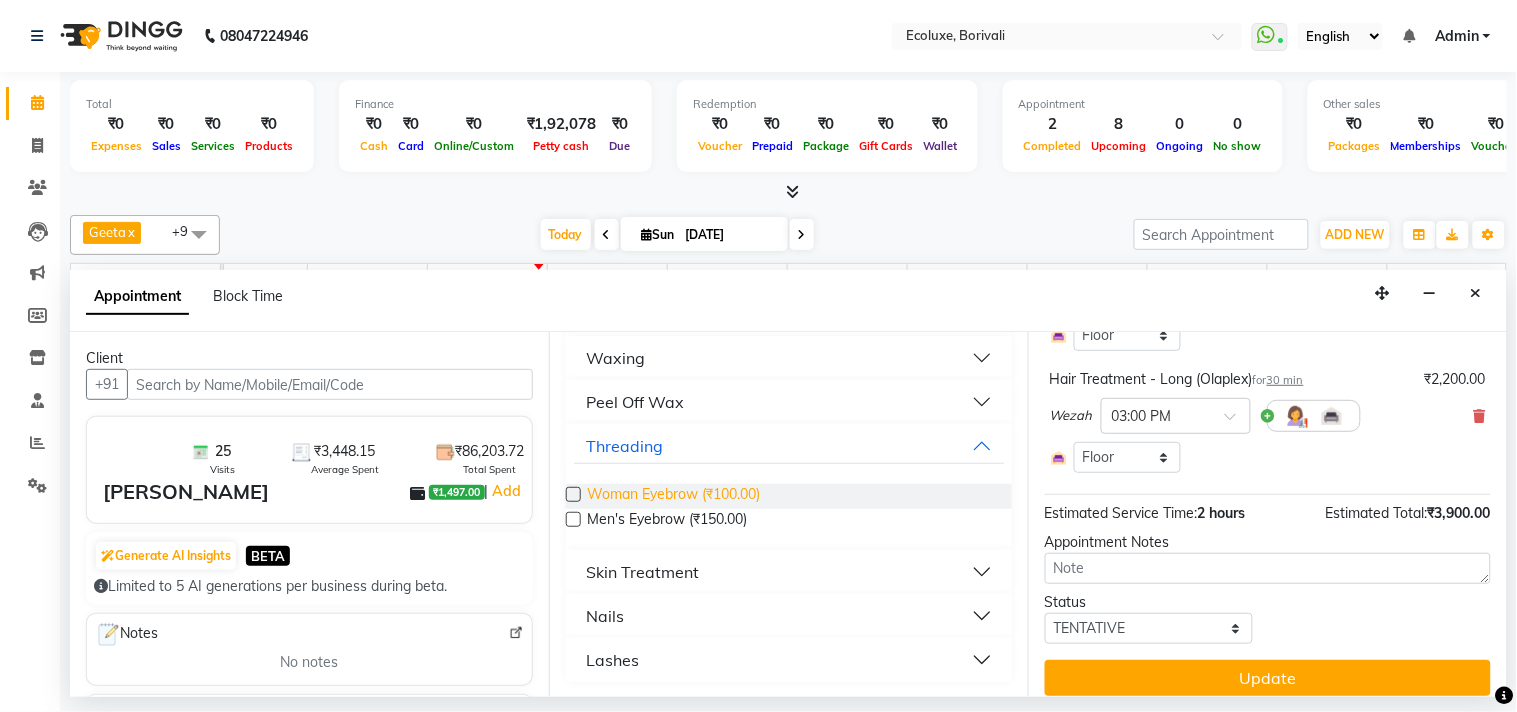 click on "Woman Eyebrow (₹100.00)" at bounding box center [673, 496] 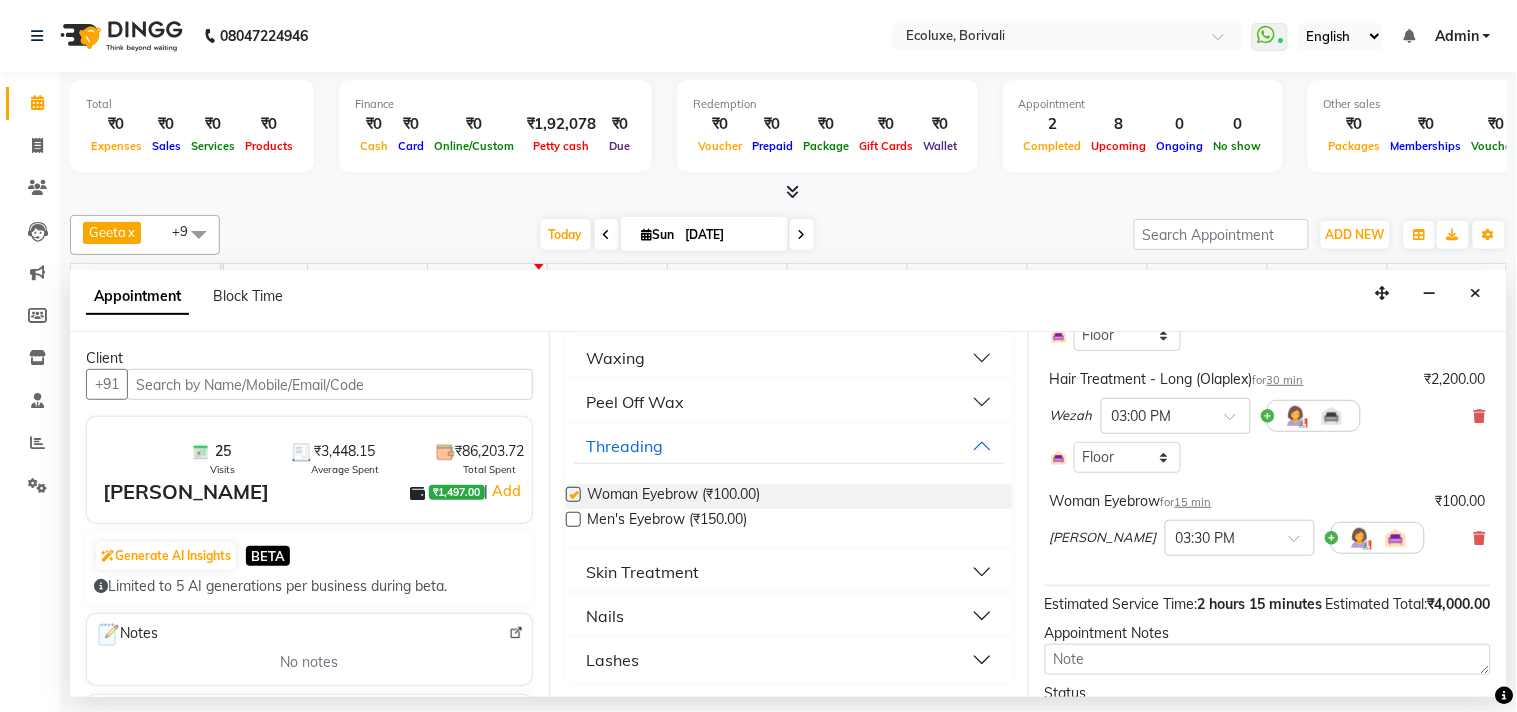 checkbox on "false" 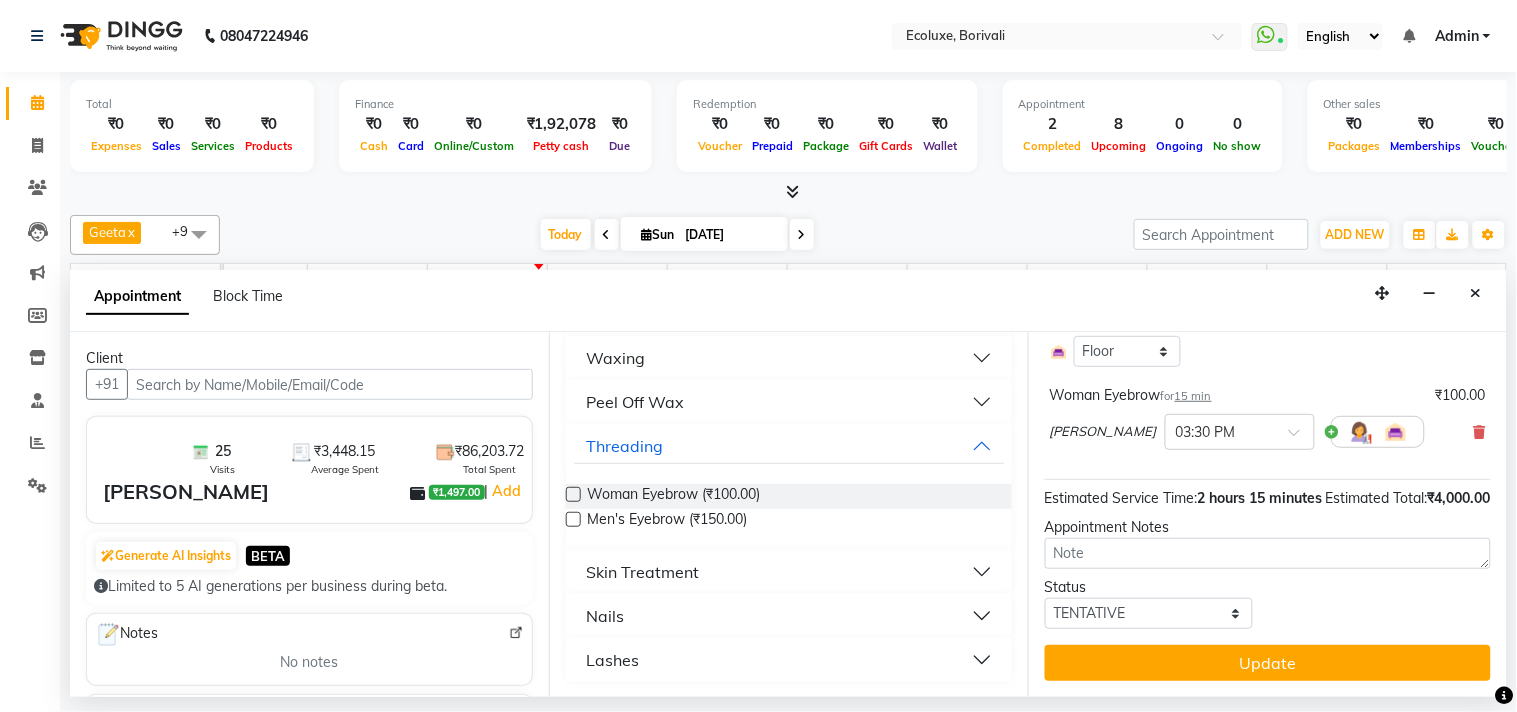 scroll, scrollTop: 388, scrollLeft: 0, axis: vertical 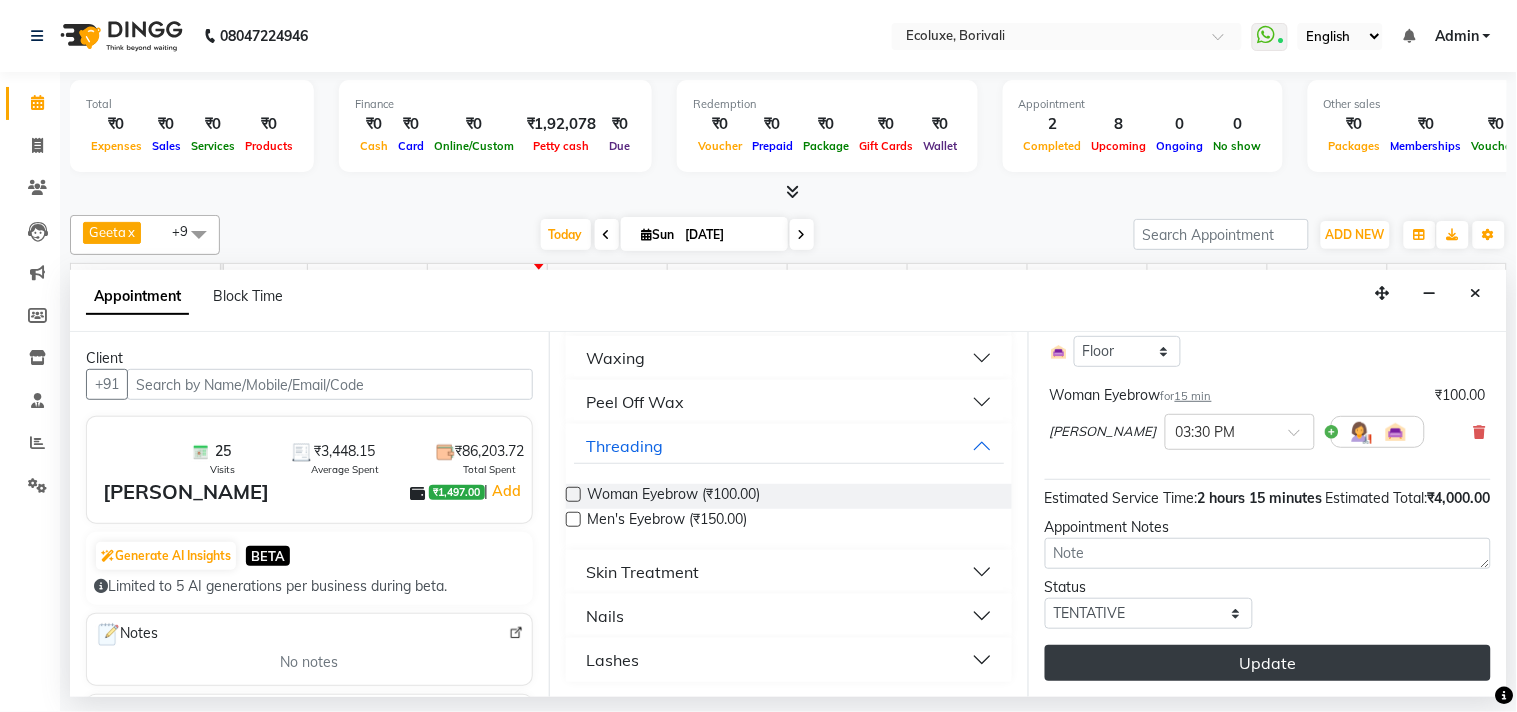 click on "Update" at bounding box center (1268, 663) 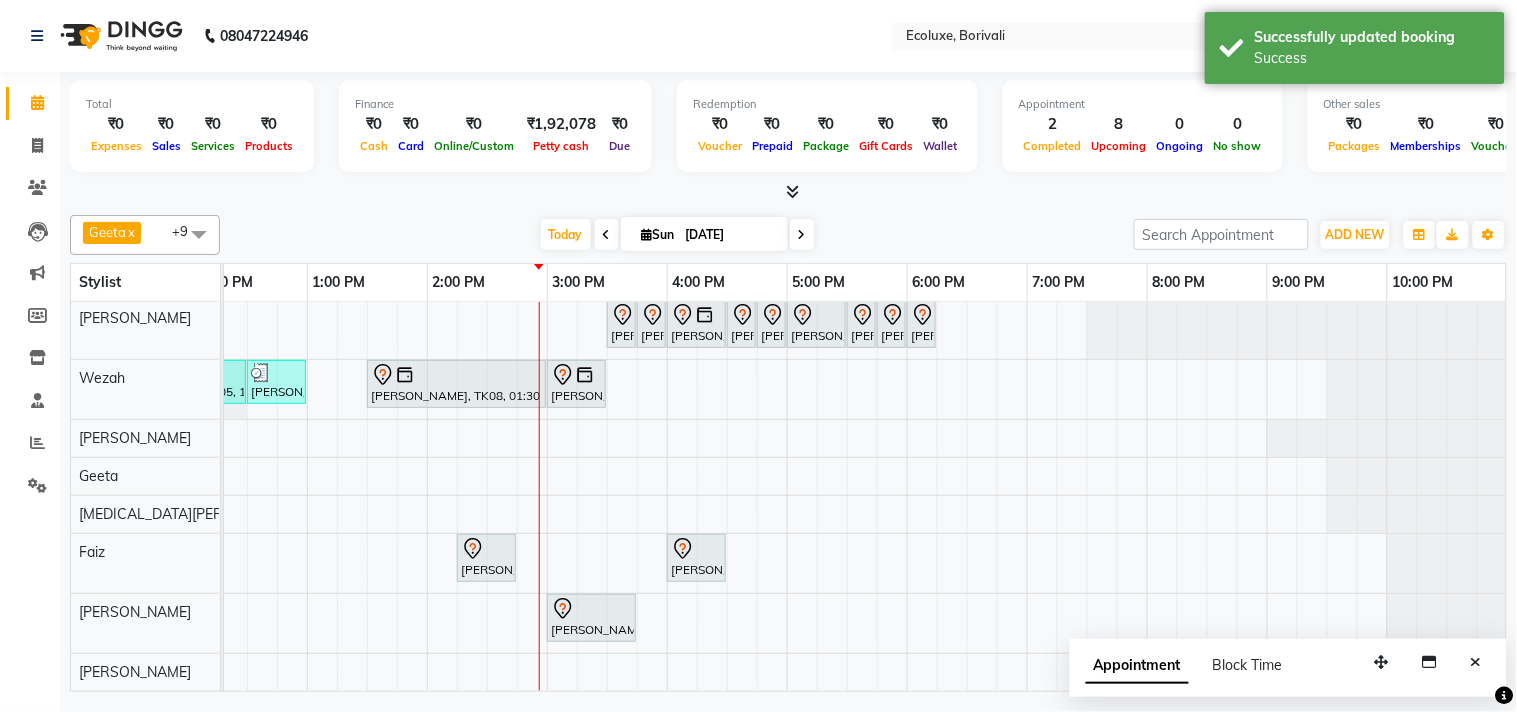 scroll, scrollTop: 27, scrollLeft: 397, axis: both 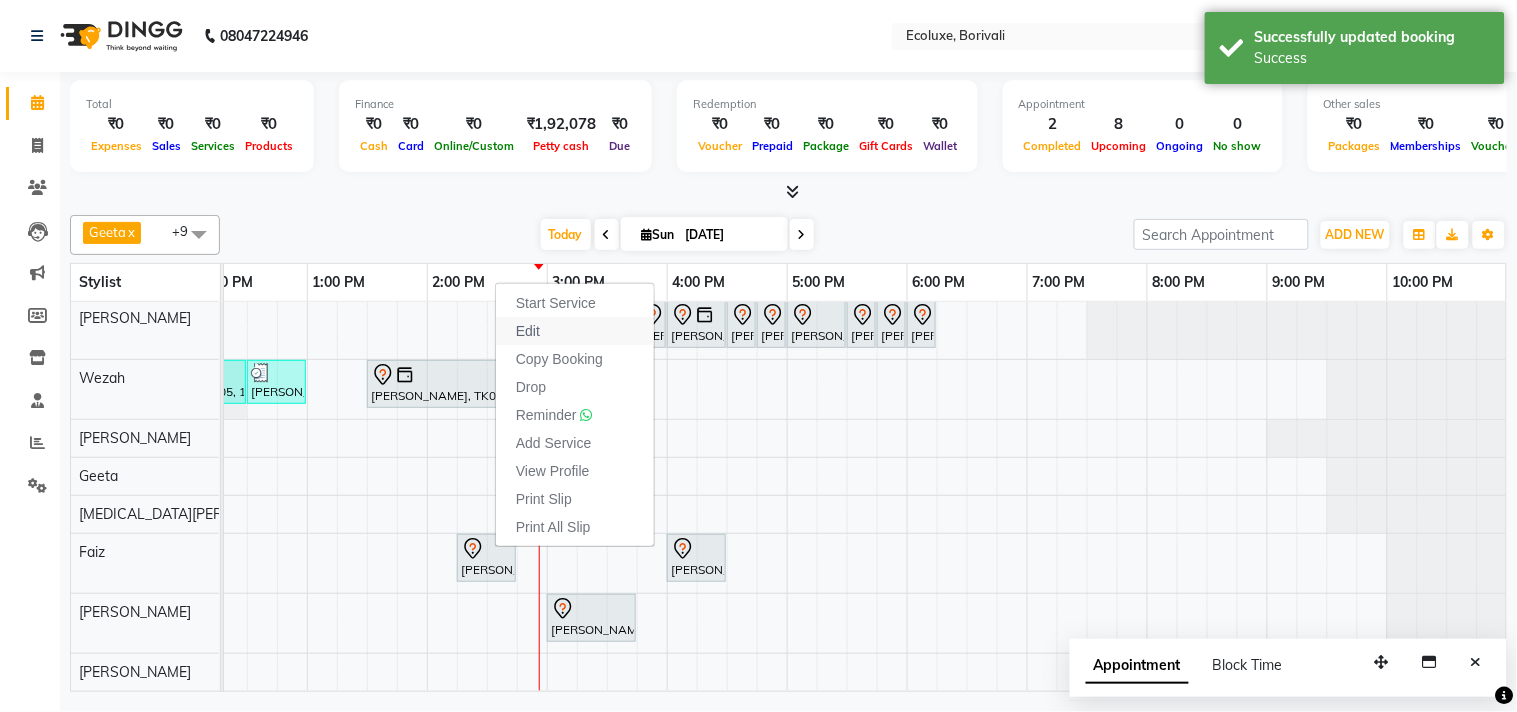 click on "Edit" at bounding box center [575, 331] 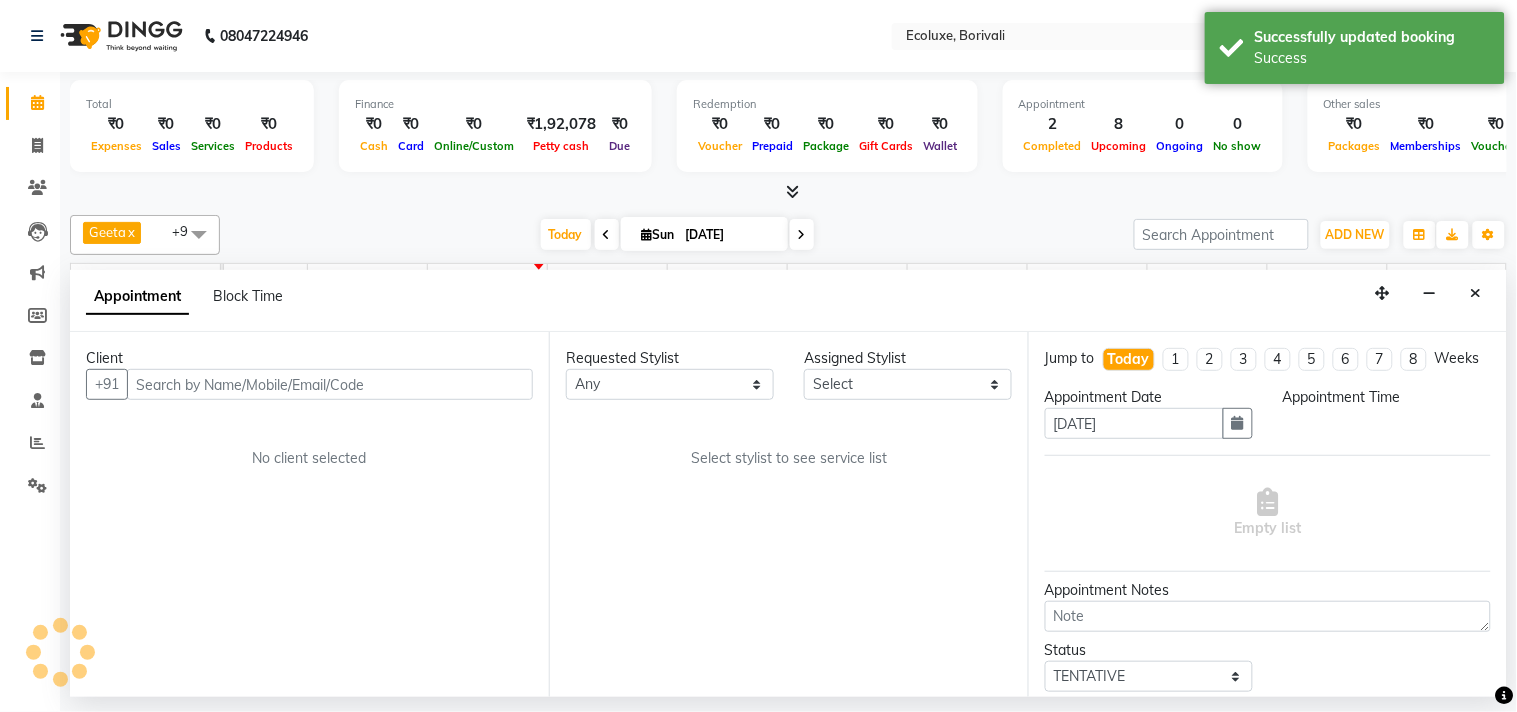 scroll, scrollTop: 0, scrollLeft: 0, axis: both 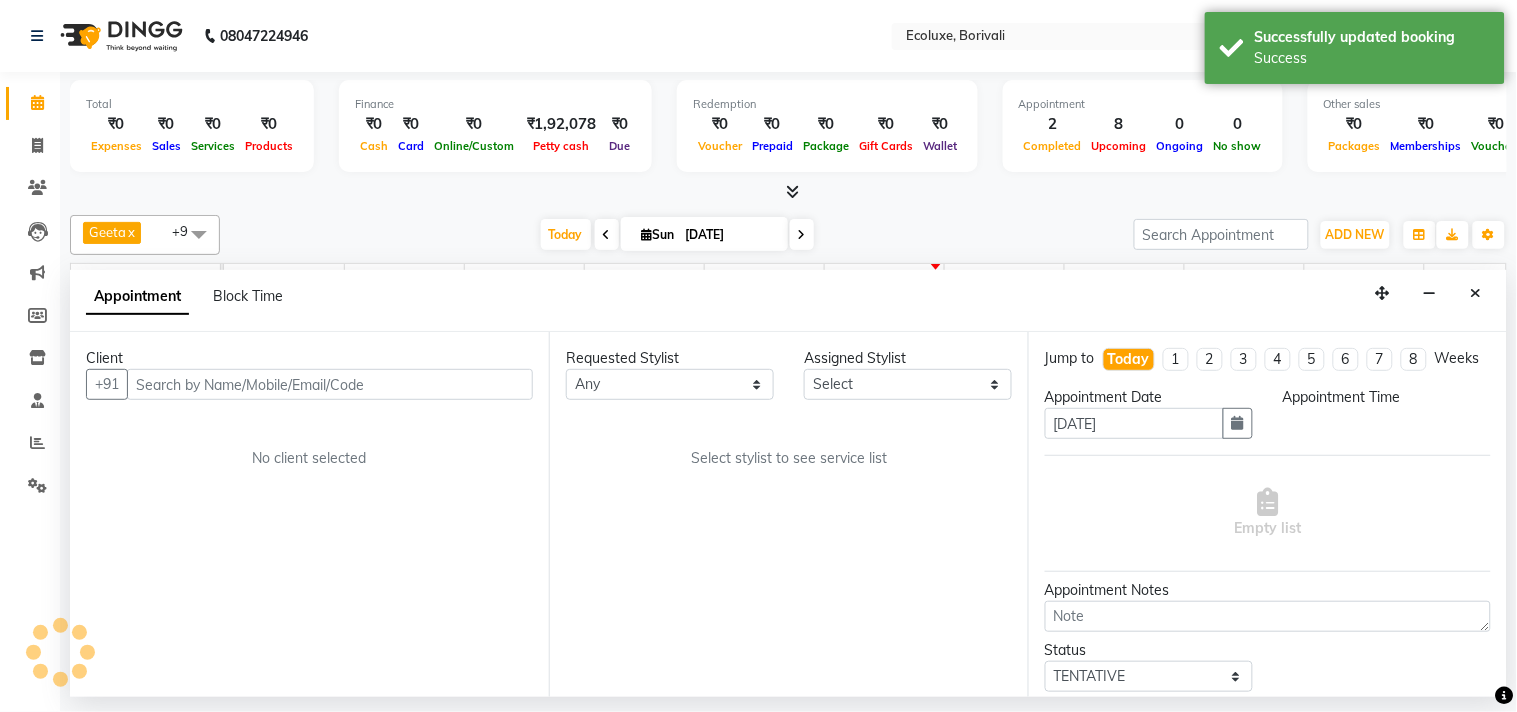 select on "67913" 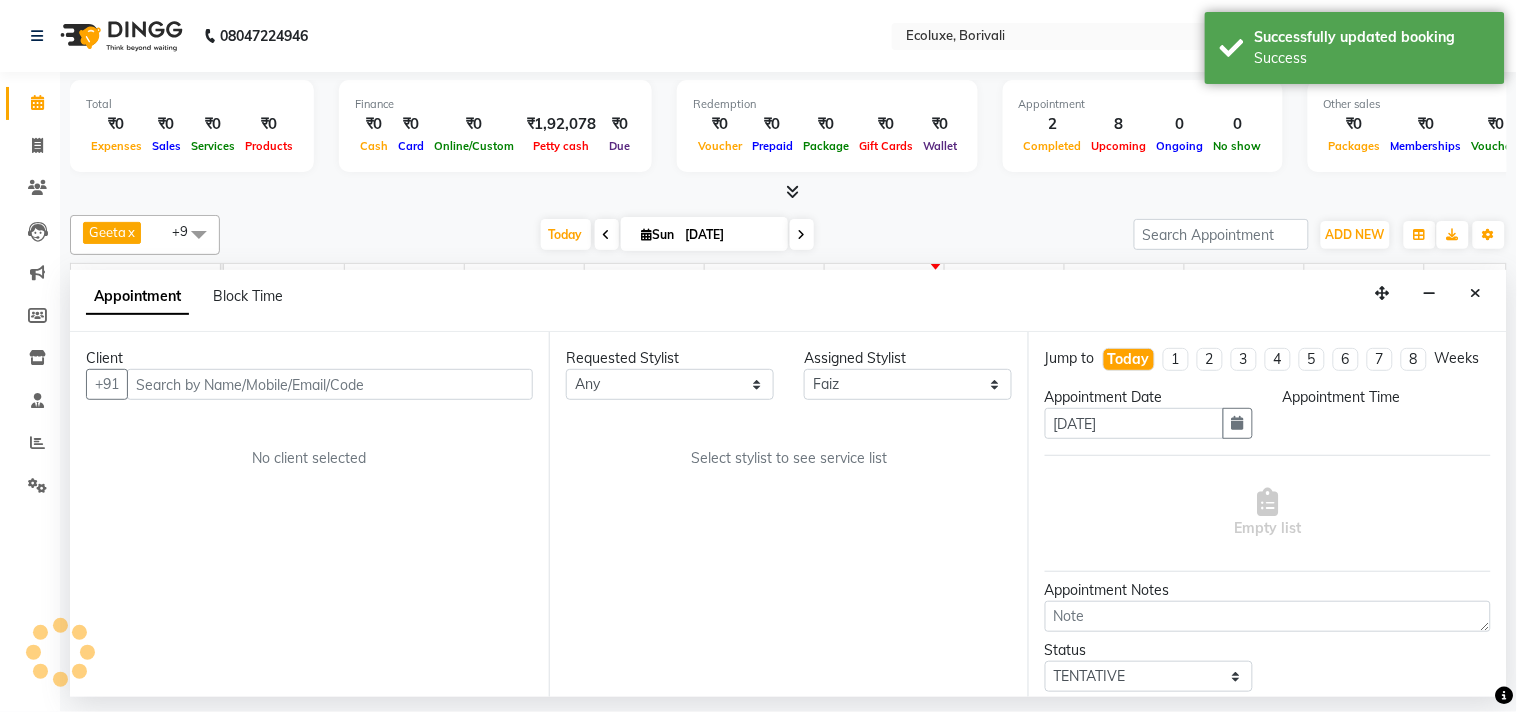 select on "855" 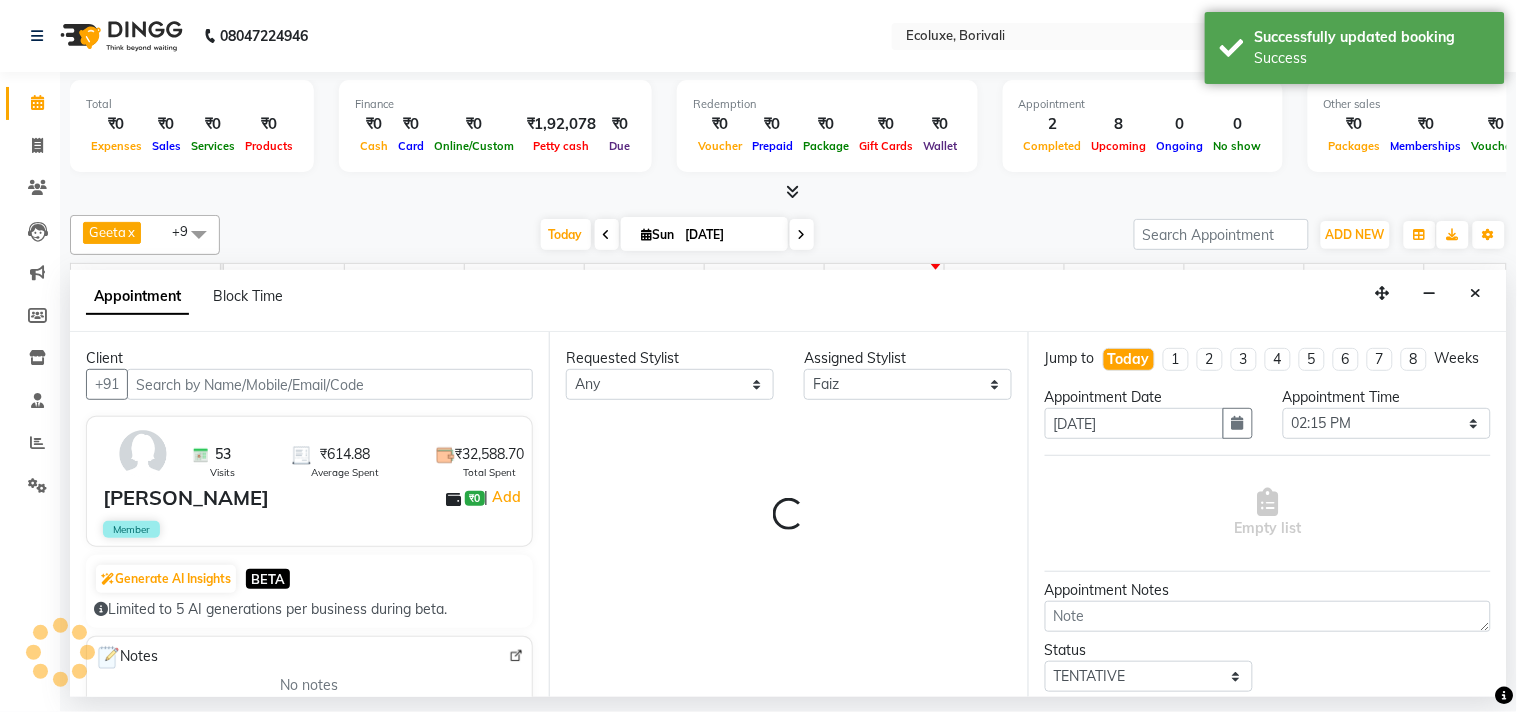 scroll, scrollTop: 0, scrollLeft: 397, axis: horizontal 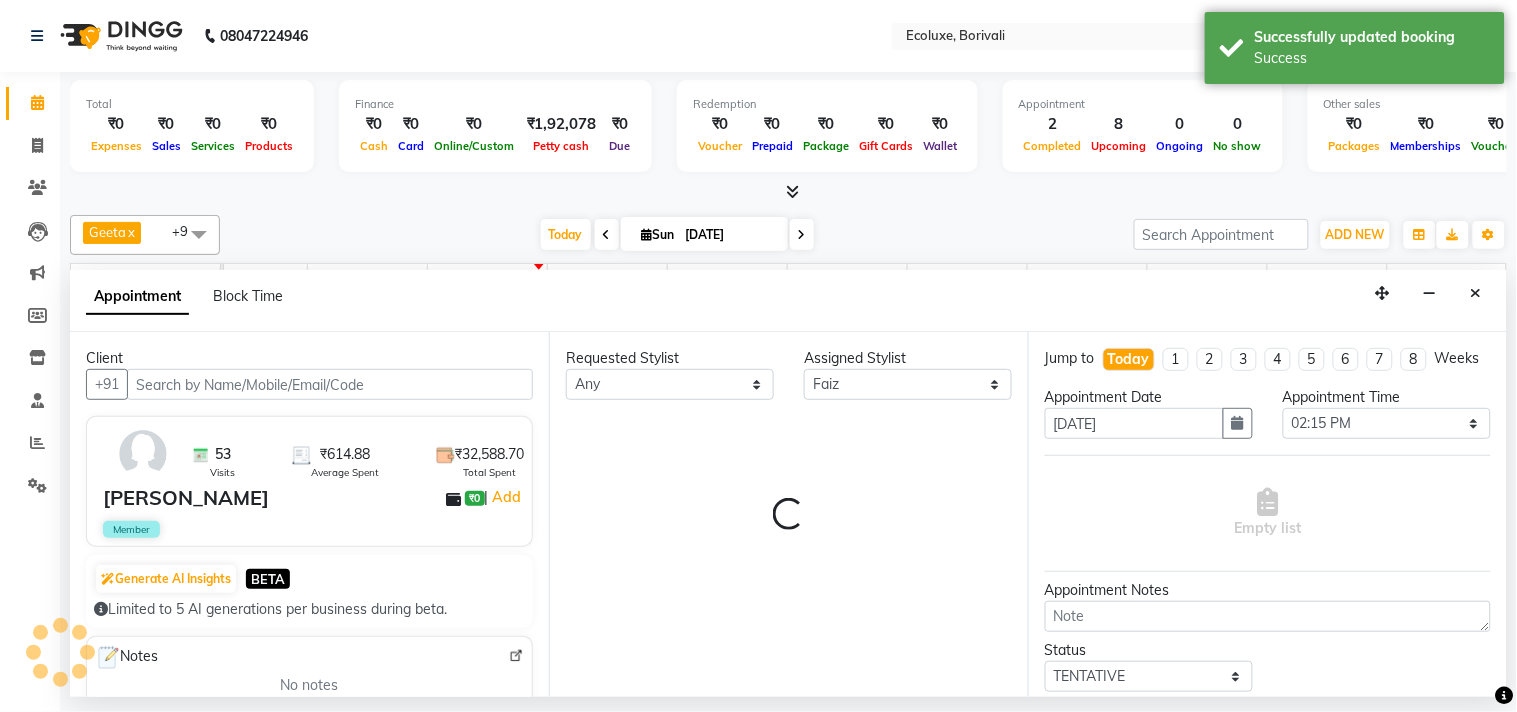 select on "2487" 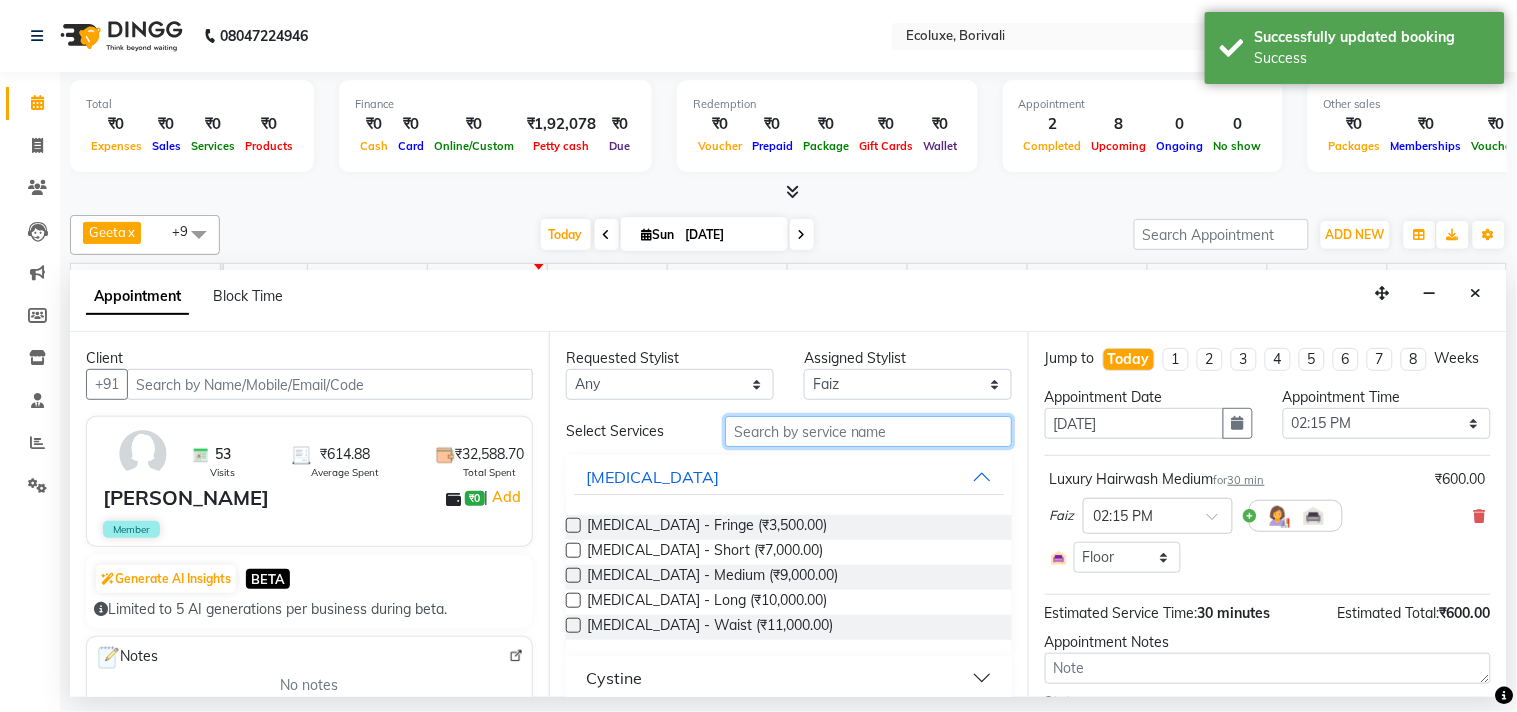 click at bounding box center (868, 431) 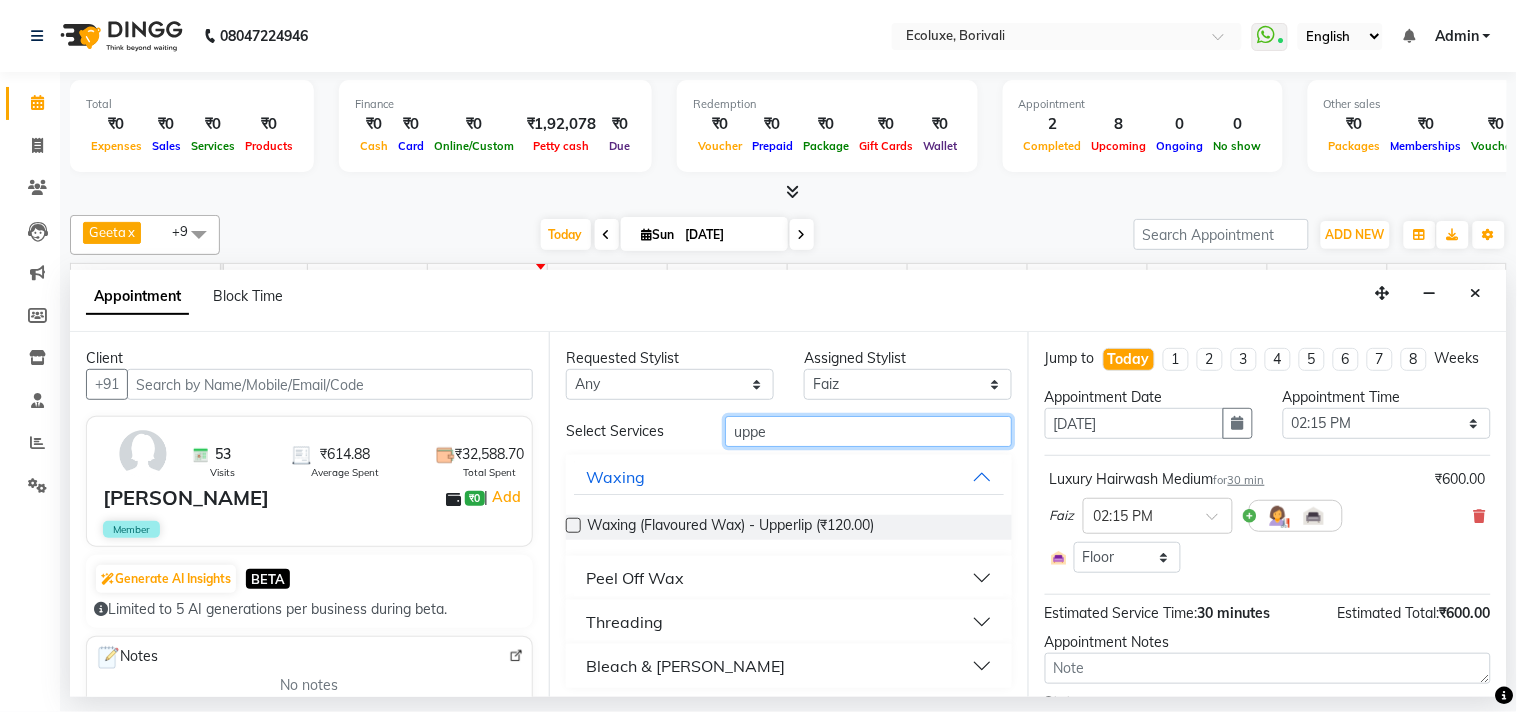 type on "uppe" 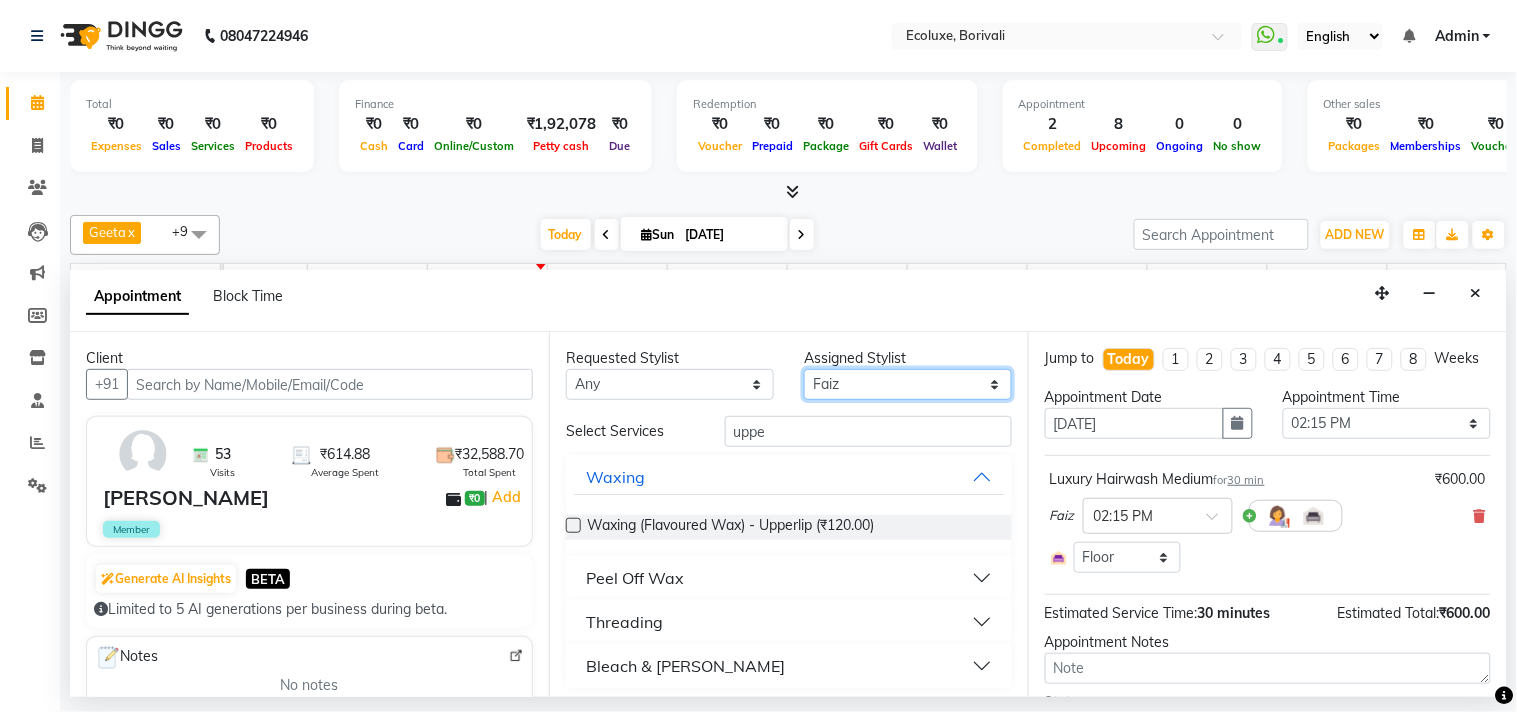 click on "Select [PERSON_NAME] Faiz Geeta [PERSON_NAME]   [PERSON_NAME] Khende [PERSON_NAME]  [PERSON_NAME] [MEDICAL_DATA][PERSON_NAME] [PERSON_NAME] [PERSON_NAME]  [PERSON_NAME] Wezah" at bounding box center [908, 384] 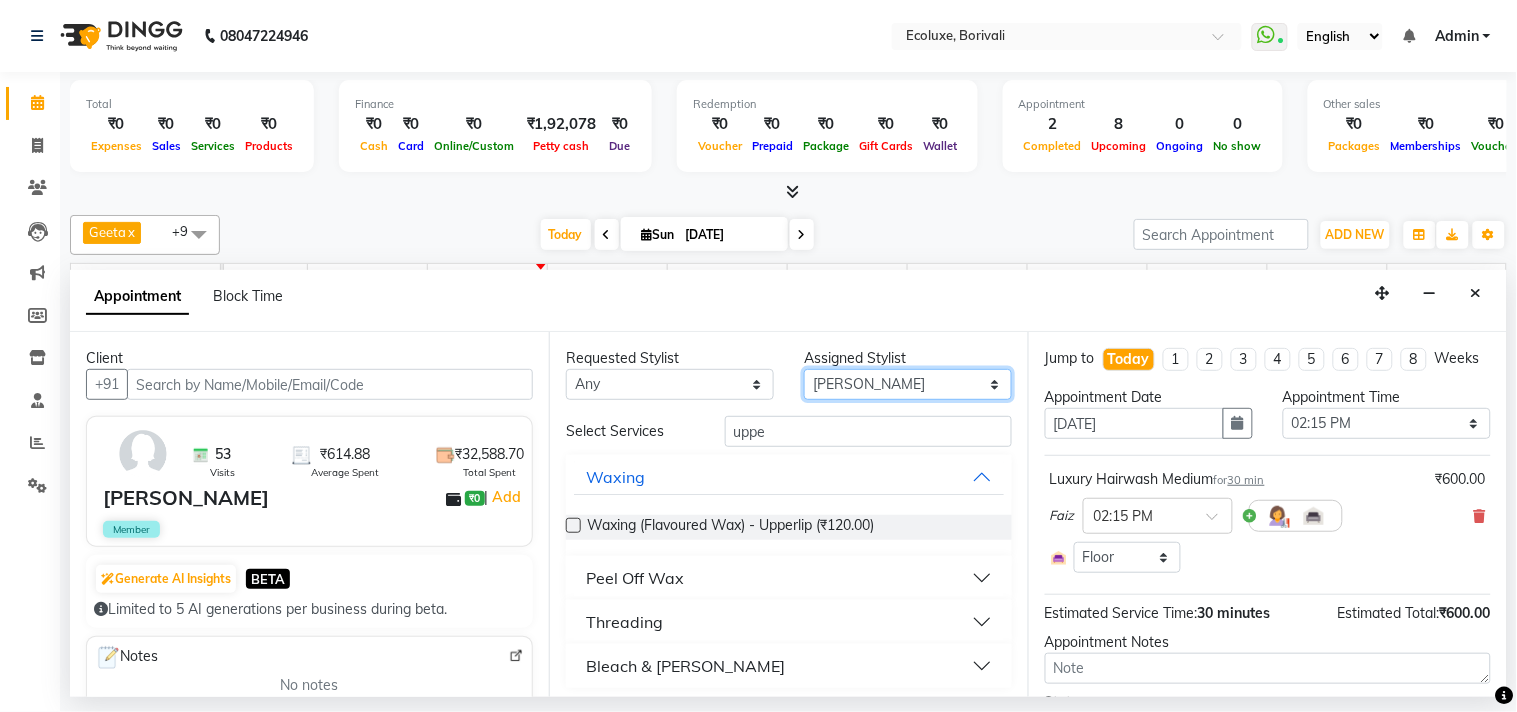 click on "Select [PERSON_NAME] Faiz Geeta [PERSON_NAME]   [PERSON_NAME] Khende [PERSON_NAME]  [PERSON_NAME] [MEDICAL_DATA][PERSON_NAME] [PERSON_NAME] [PERSON_NAME]  [PERSON_NAME] Wezah" at bounding box center (908, 384) 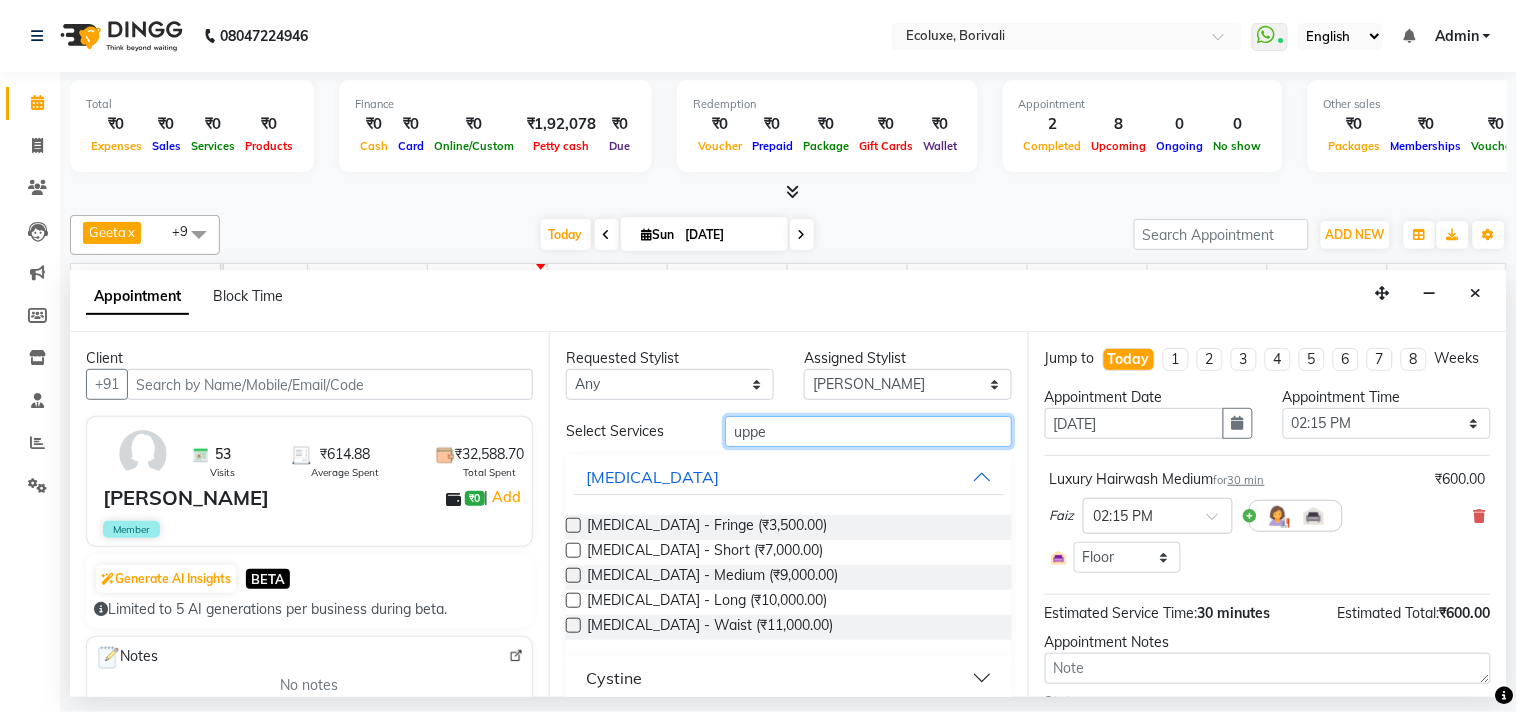click on "uppe" at bounding box center [868, 431] 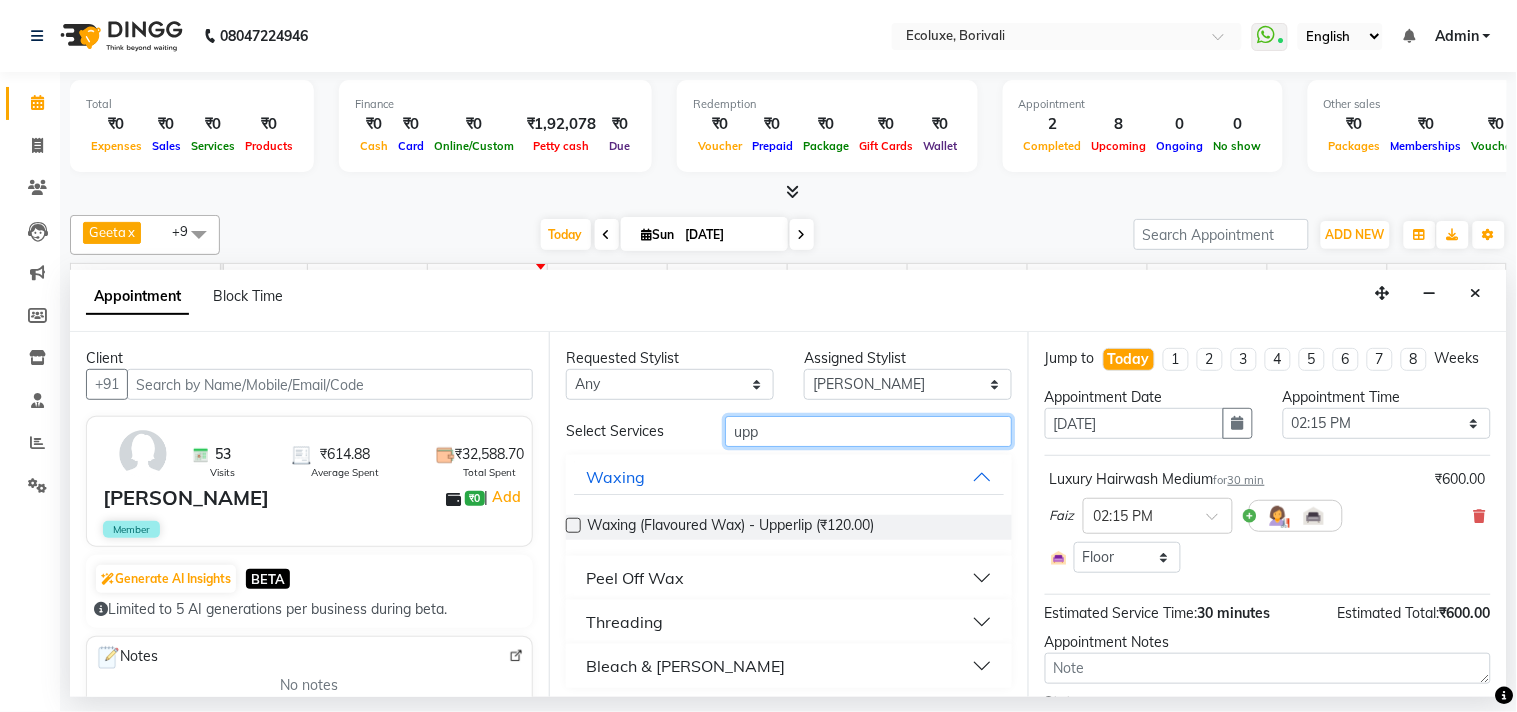 type on "upp" 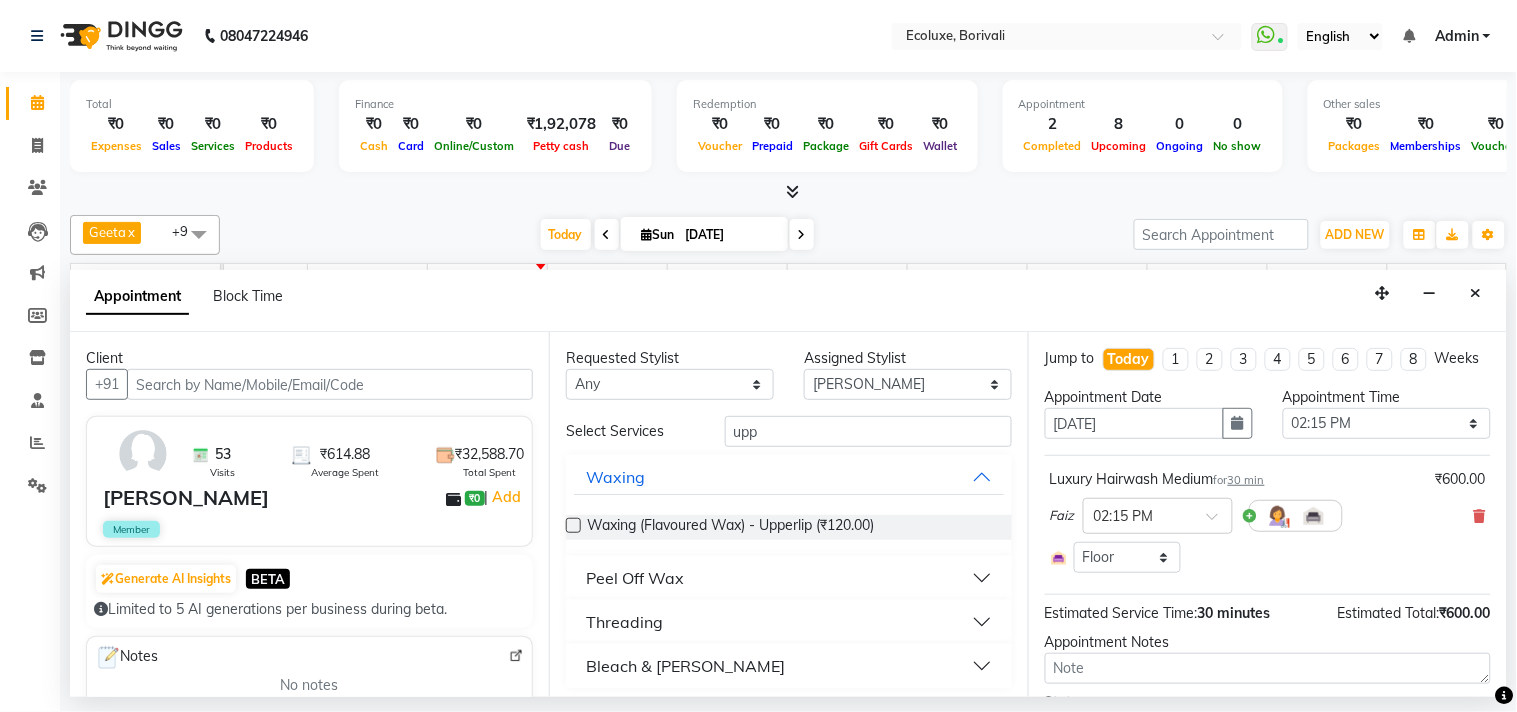 click on "Threading" at bounding box center (789, 622) 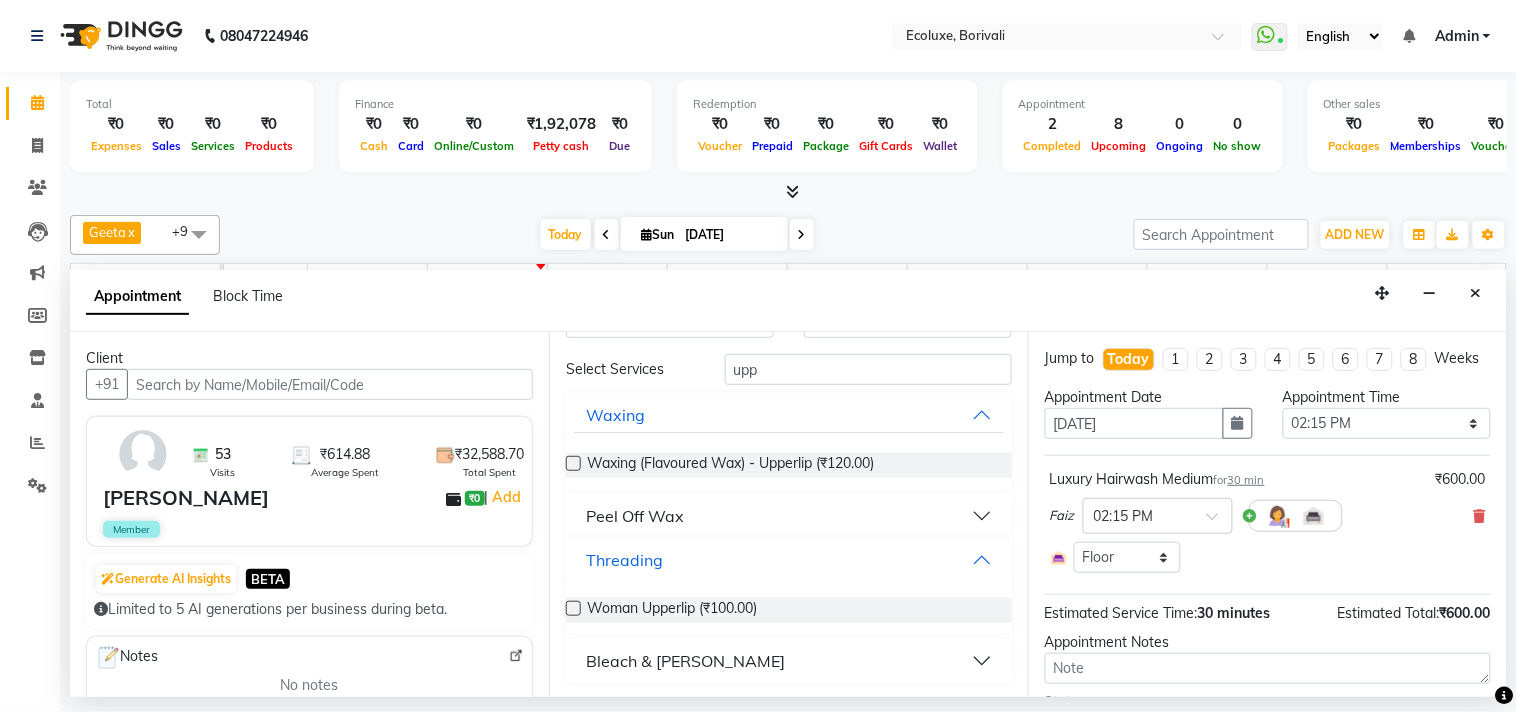 scroll, scrollTop: 63, scrollLeft: 0, axis: vertical 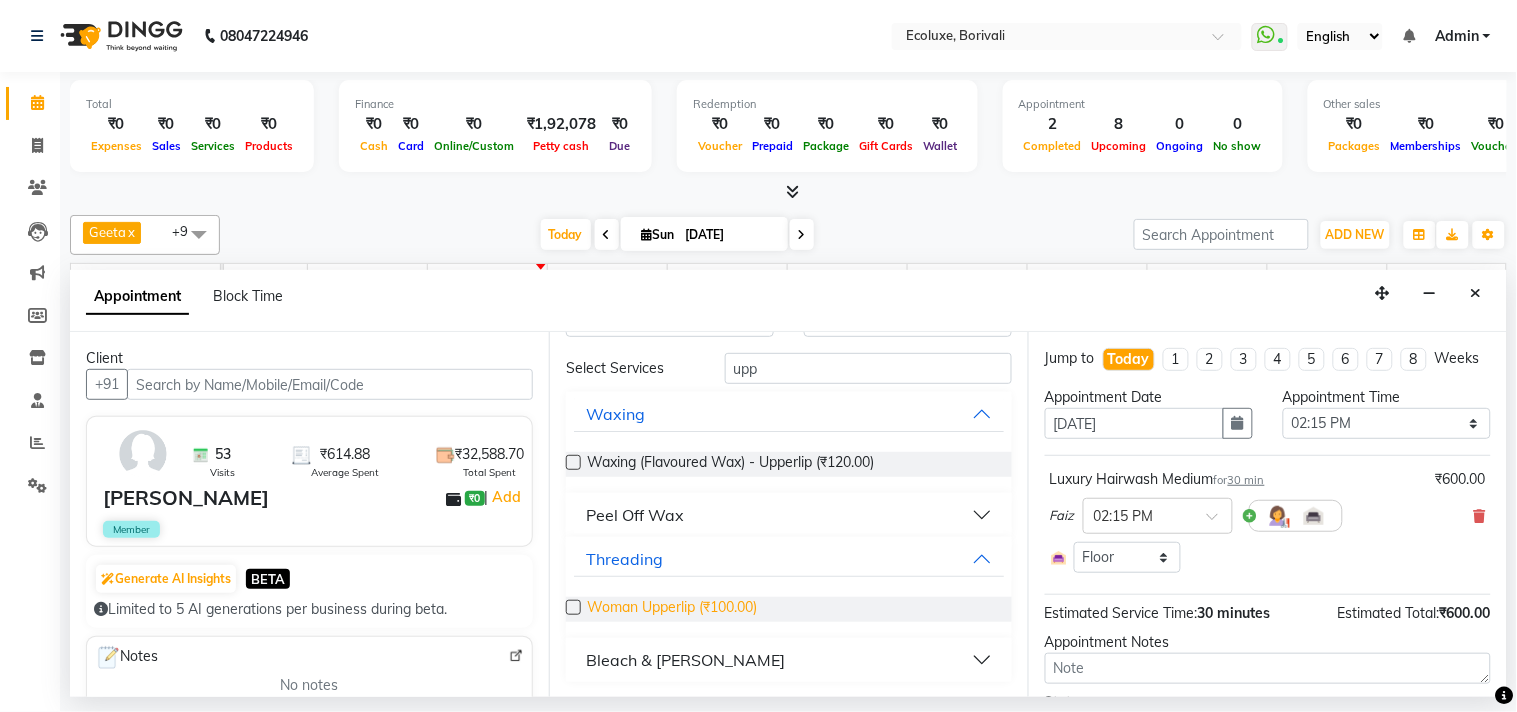 click on "Woman Upperlip  (₹100.00)" at bounding box center (672, 609) 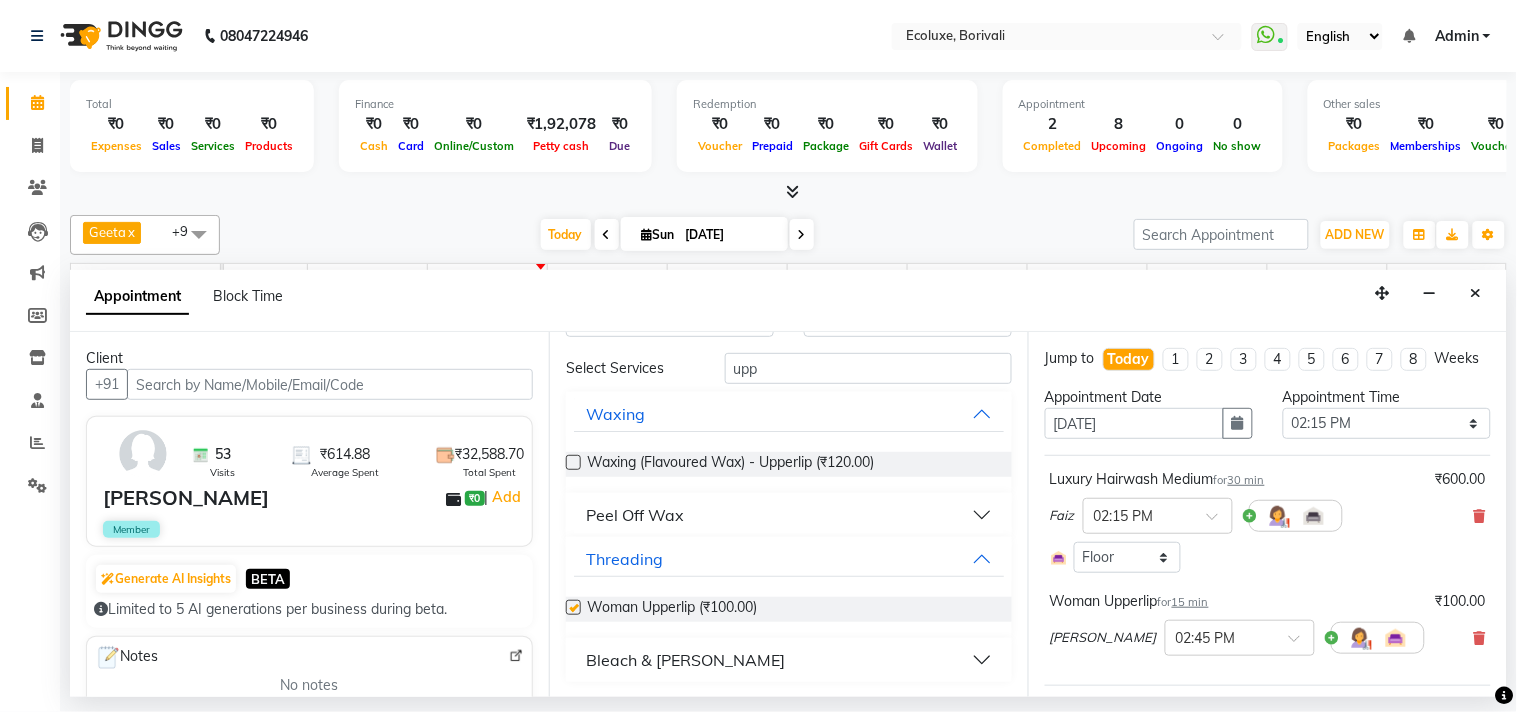 checkbox on "false" 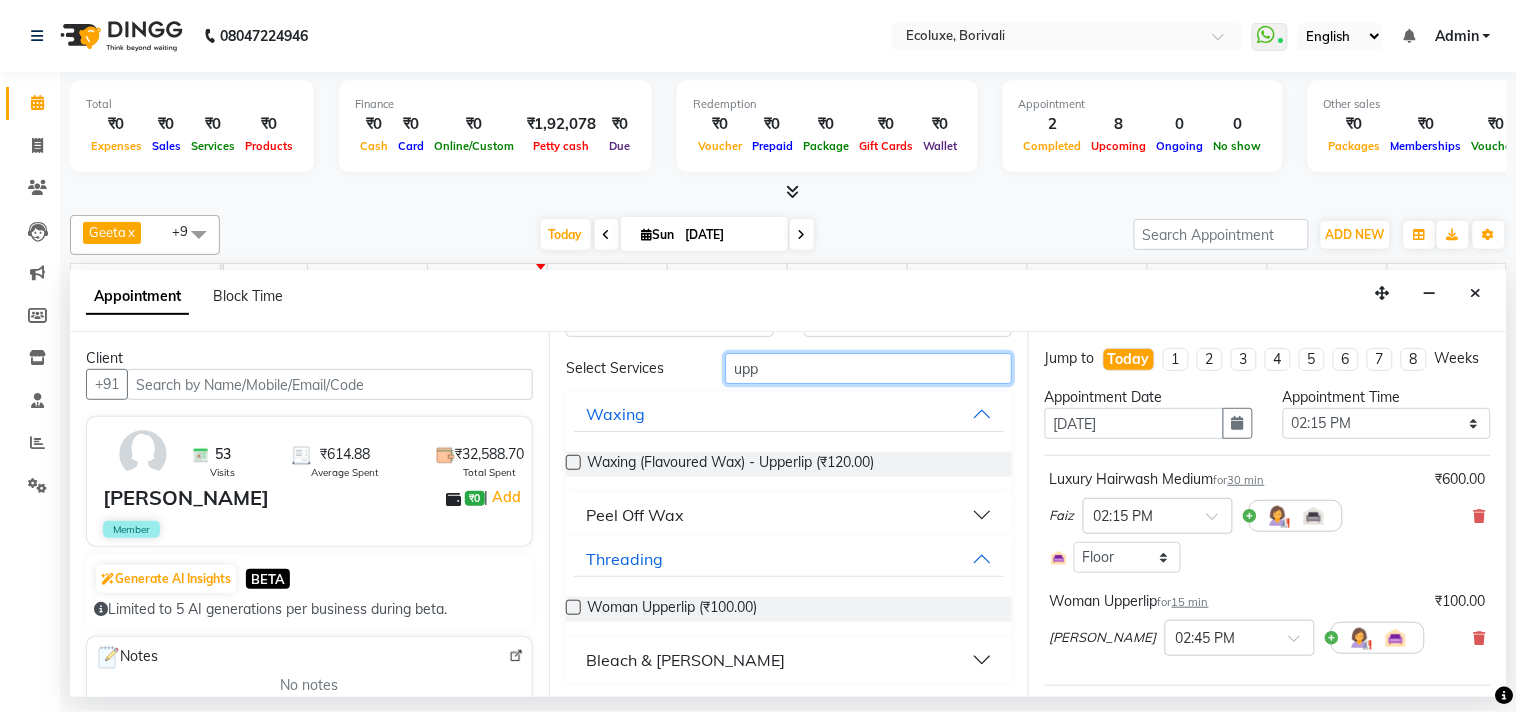 click on "upp" at bounding box center [868, 368] 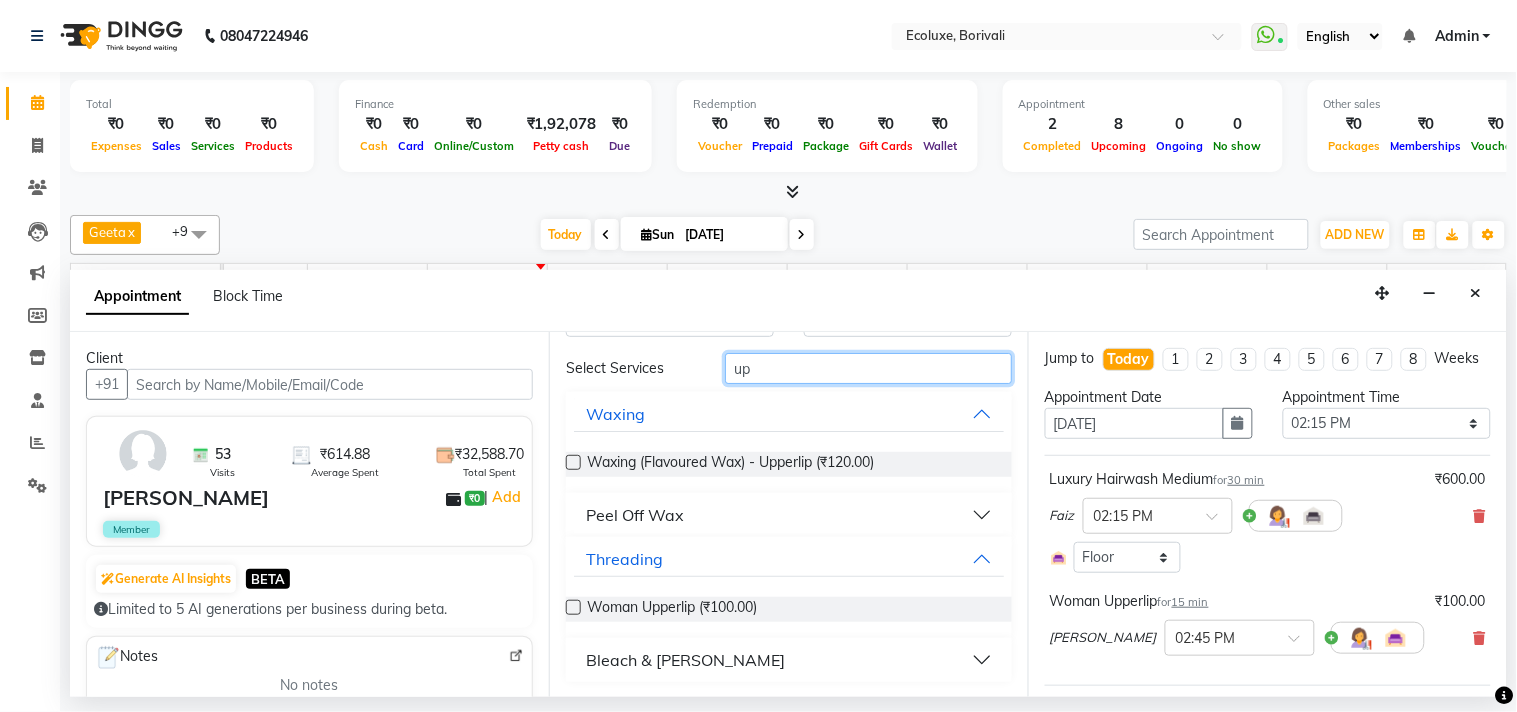 type on "u" 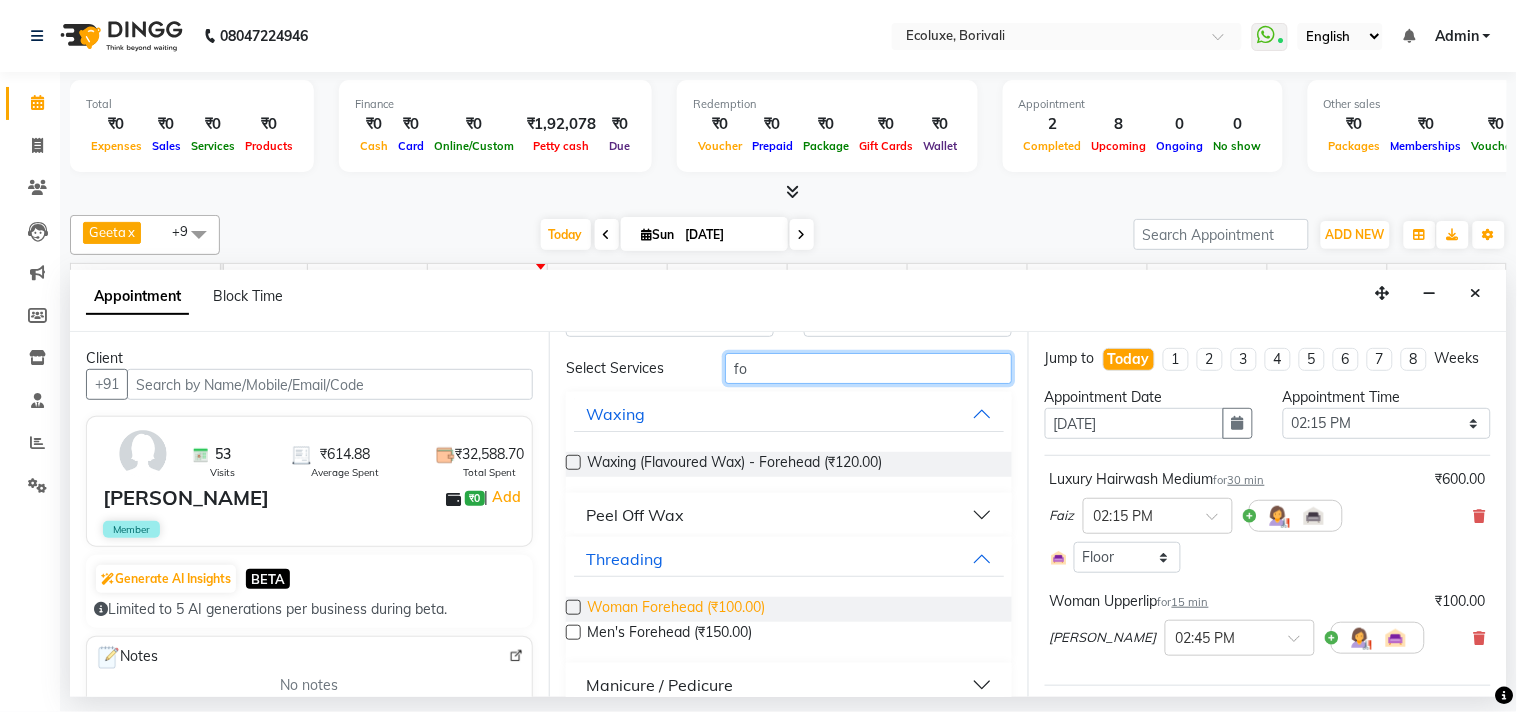 type on "fo" 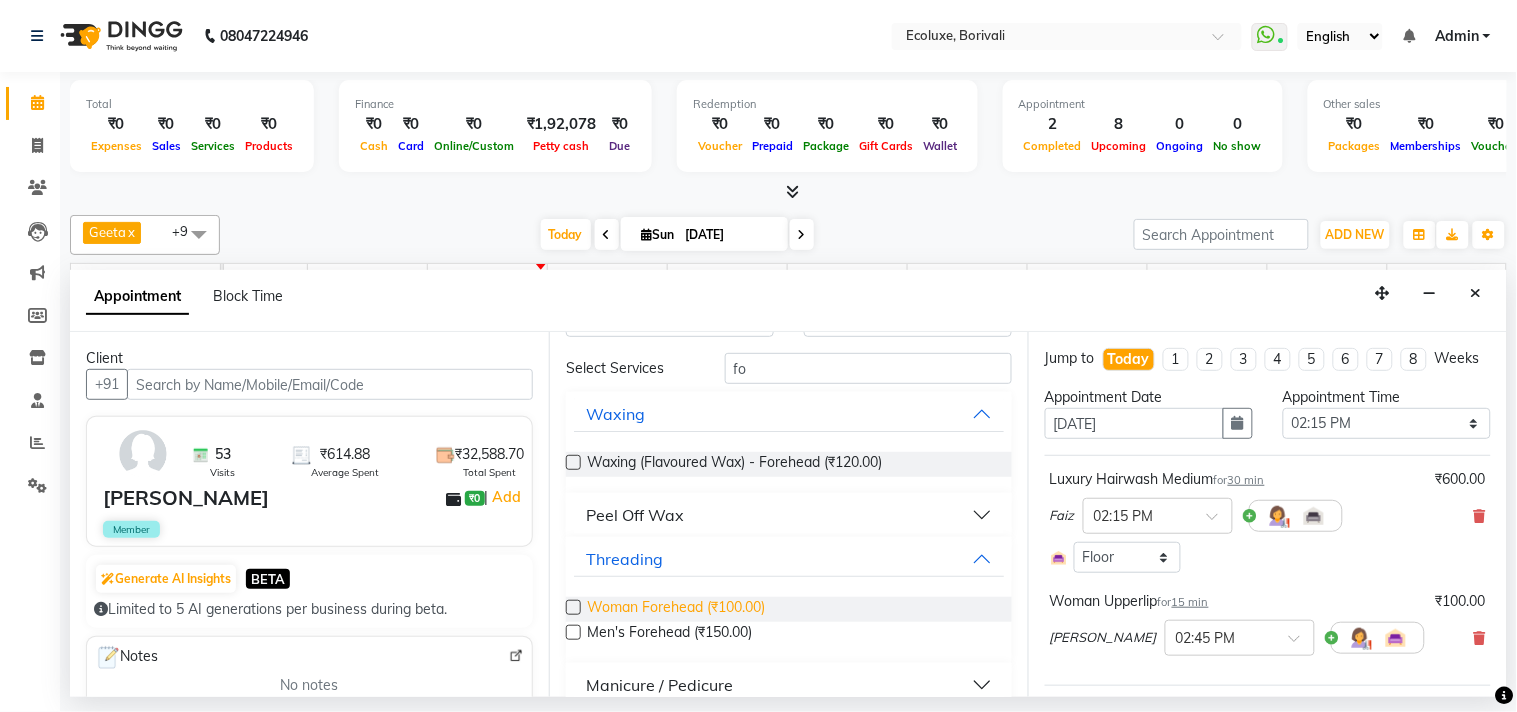 click on "Woman Forehead (₹100.00)" at bounding box center [676, 609] 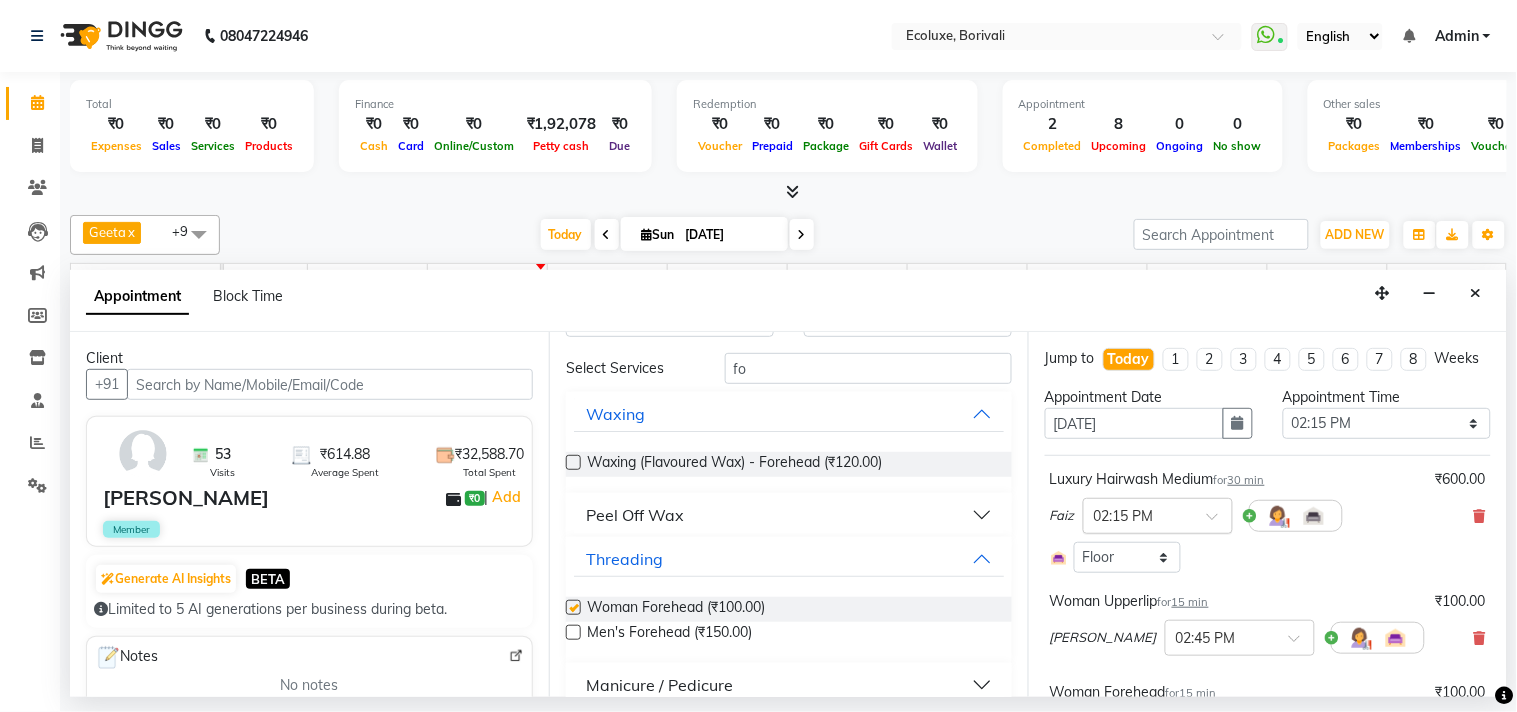 checkbox on "false" 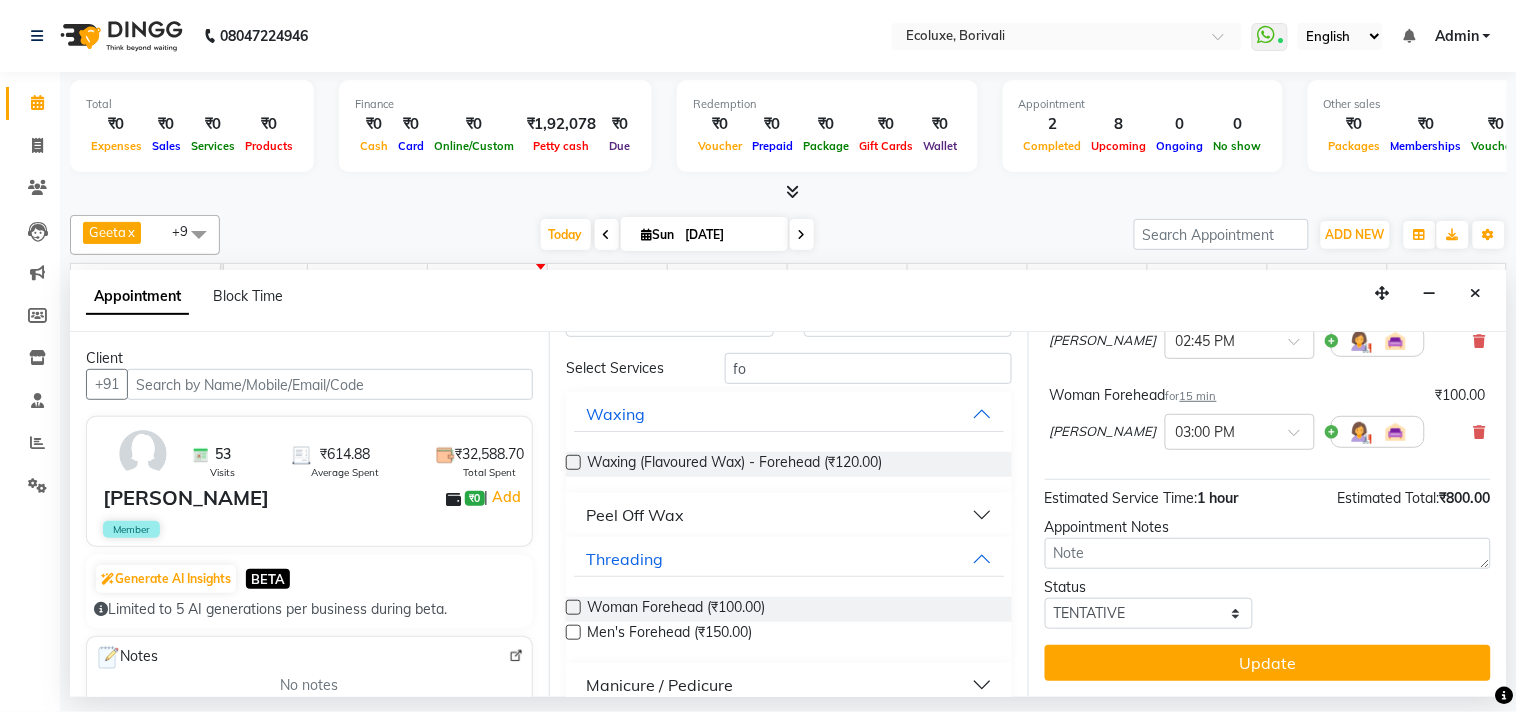 scroll, scrollTop: 315, scrollLeft: 0, axis: vertical 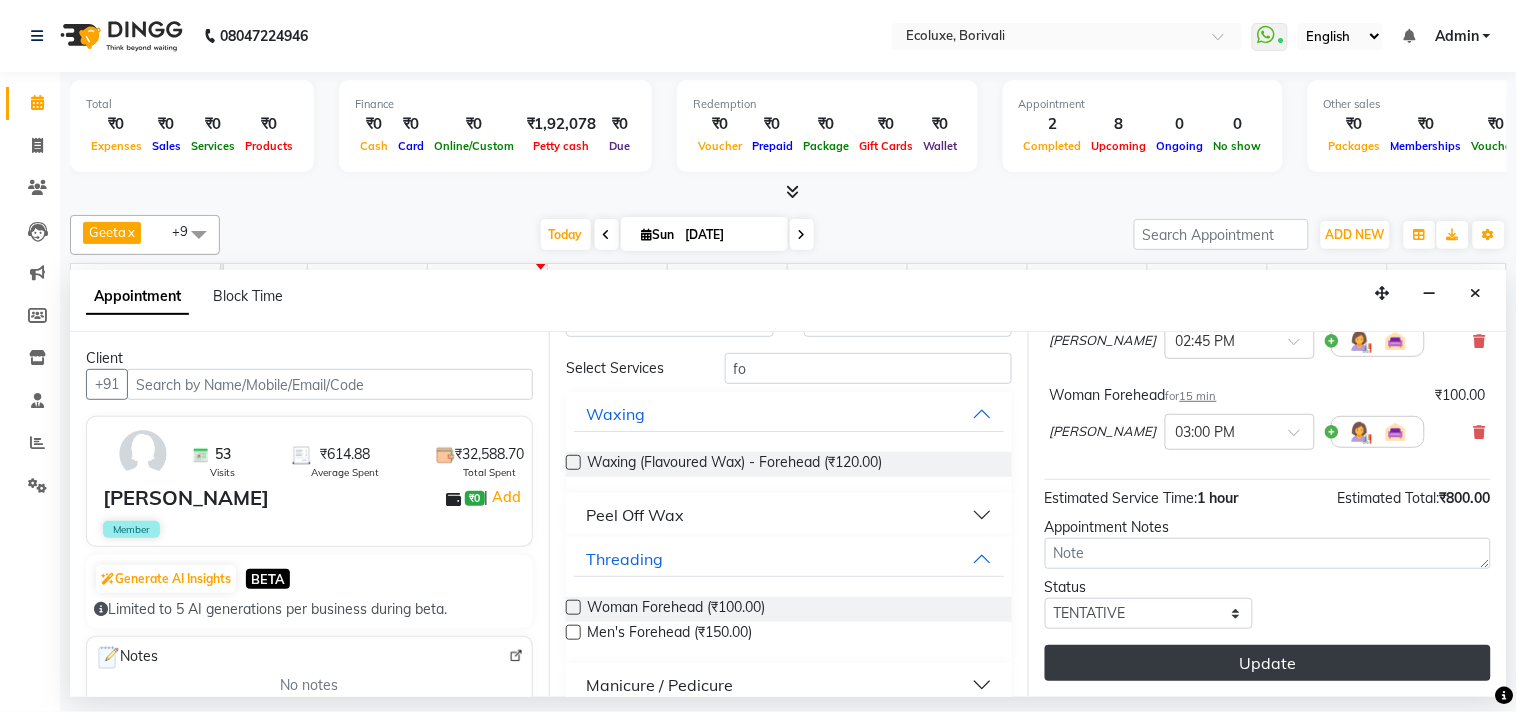 click on "Update" at bounding box center (1268, 663) 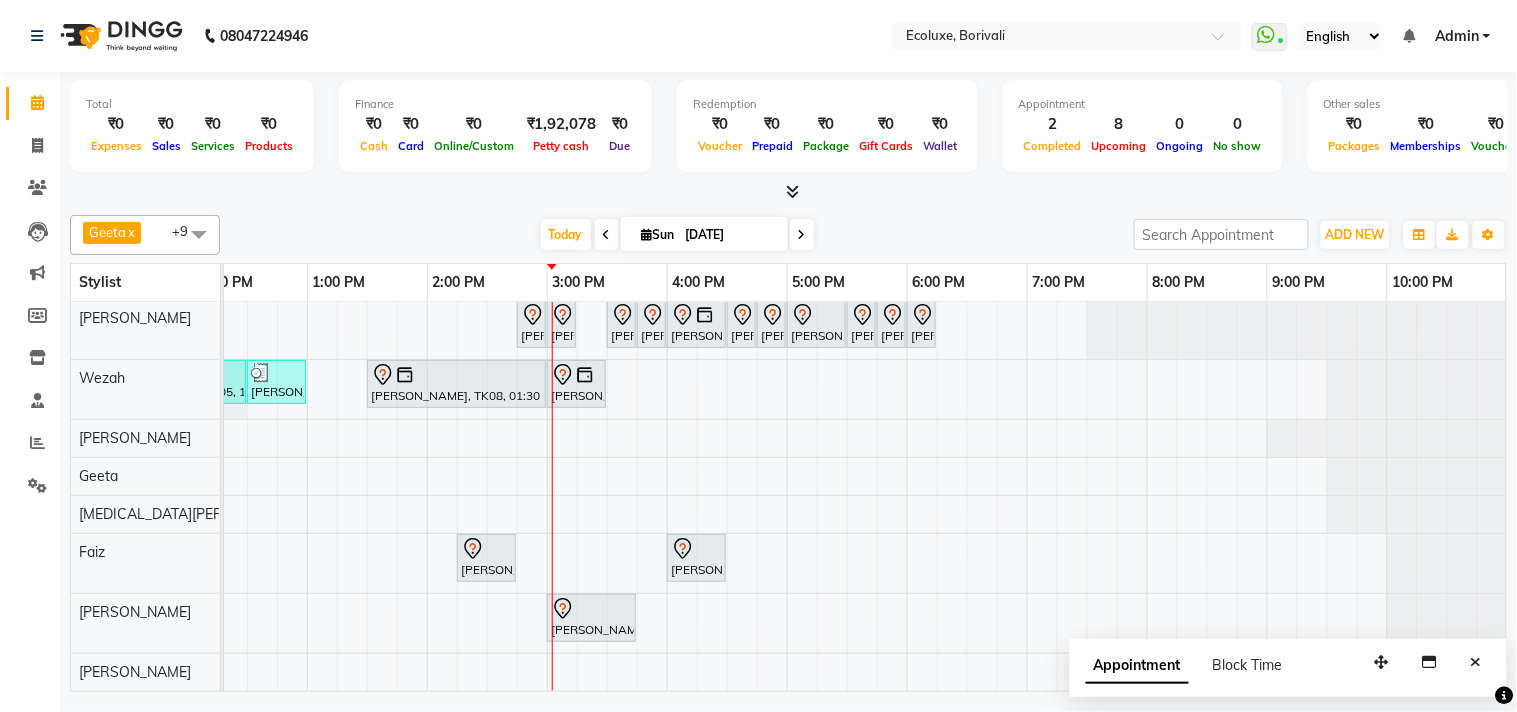 scroll, scrollTop: 42, scrollLeft: 397, axis: both 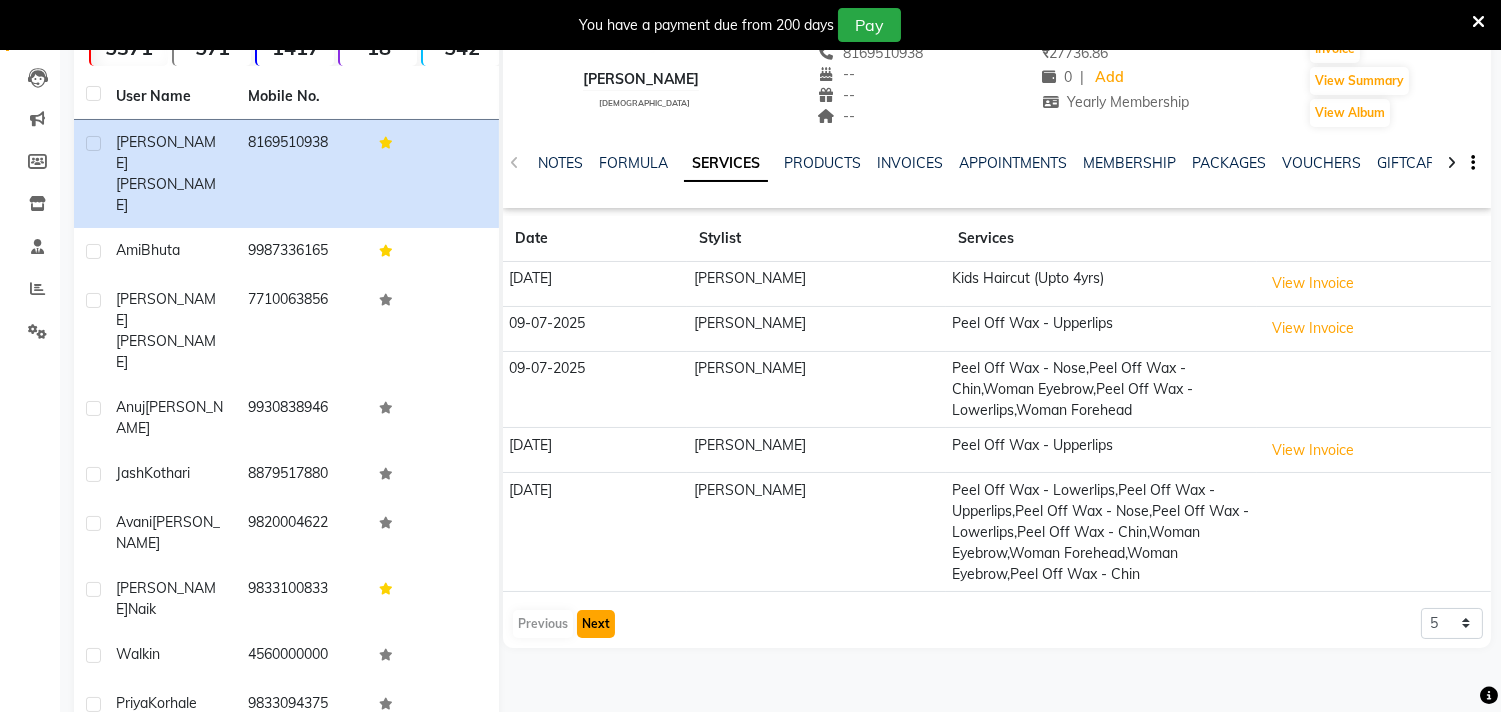 click on "Next" 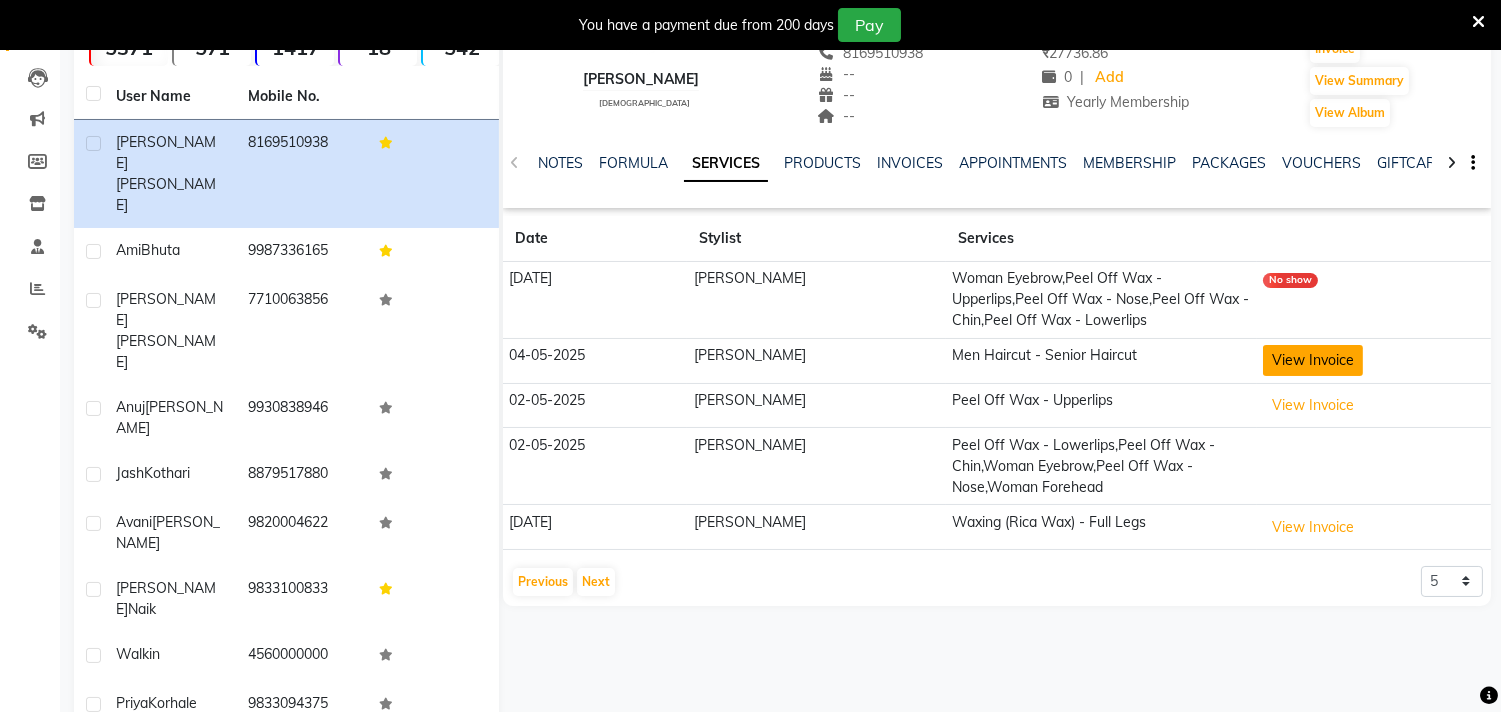 click on "View Invoice" 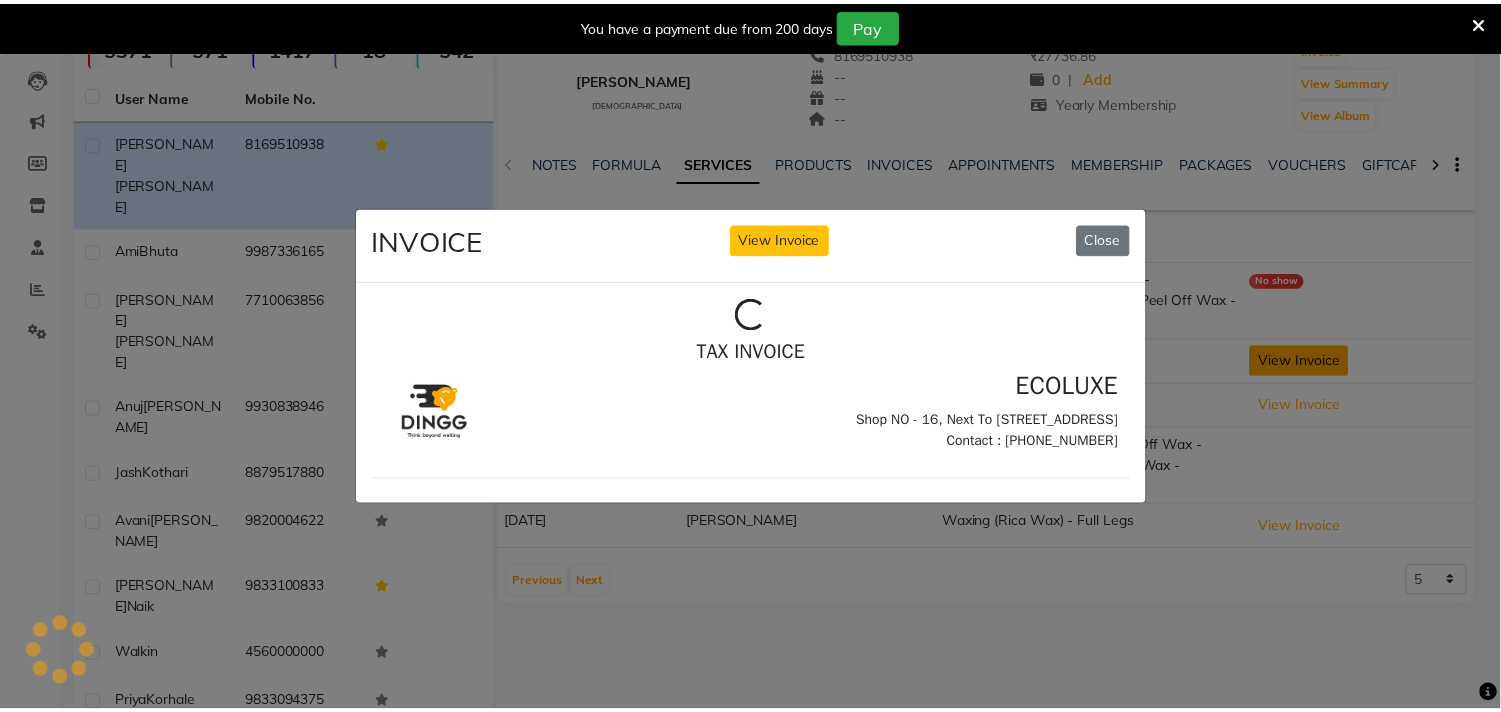 scroll, scrollTop: 0, scrollLeft: 0, axis: both 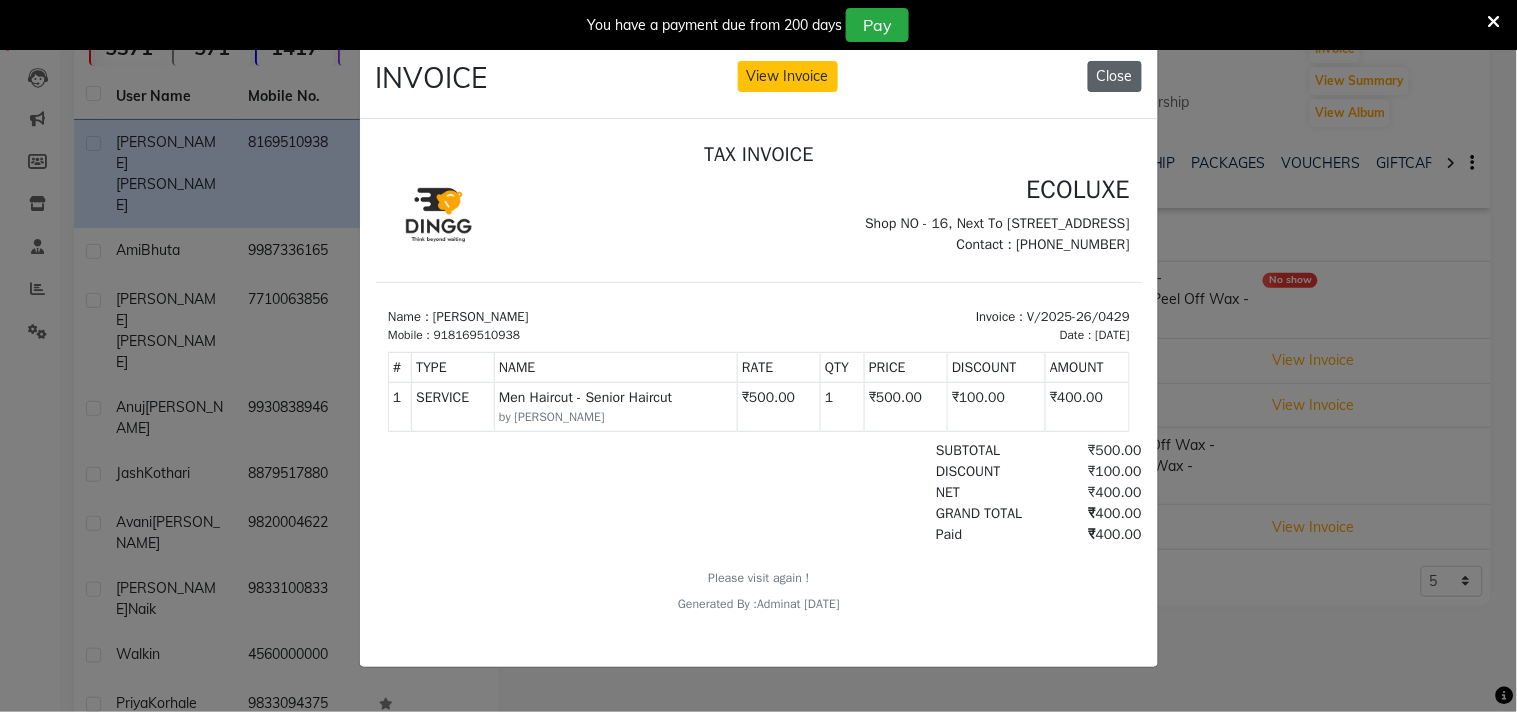 click on "Close" 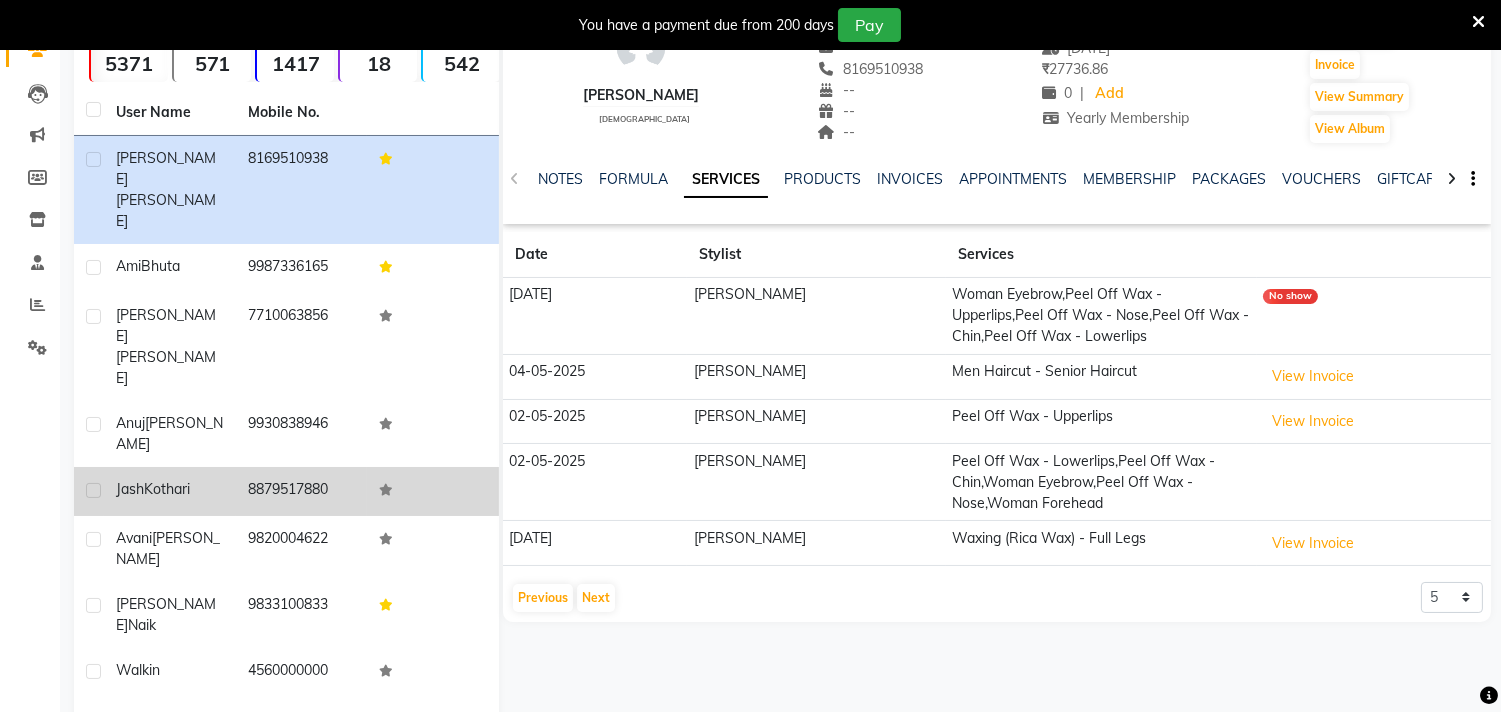 scroll, scrollTop: 0, scrollLeft: 0, axis: both 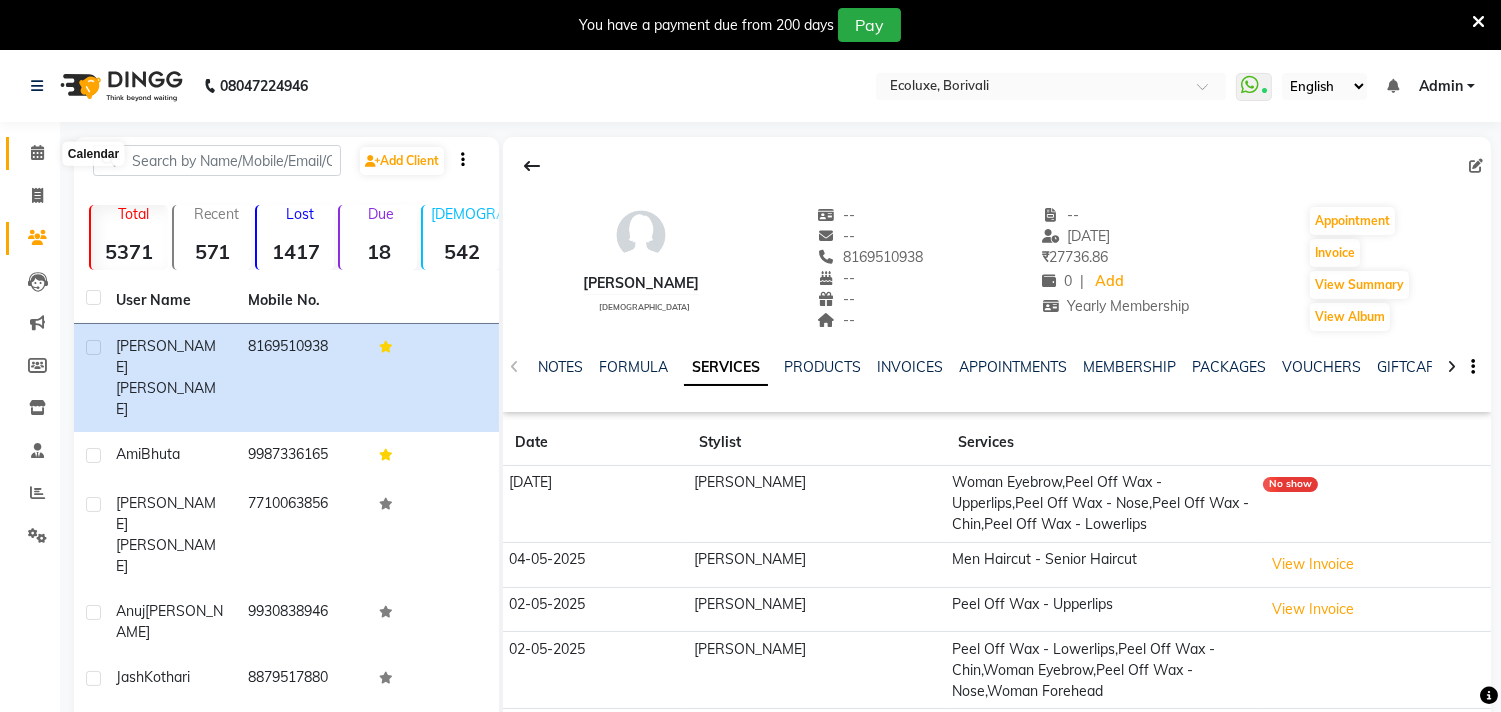 click 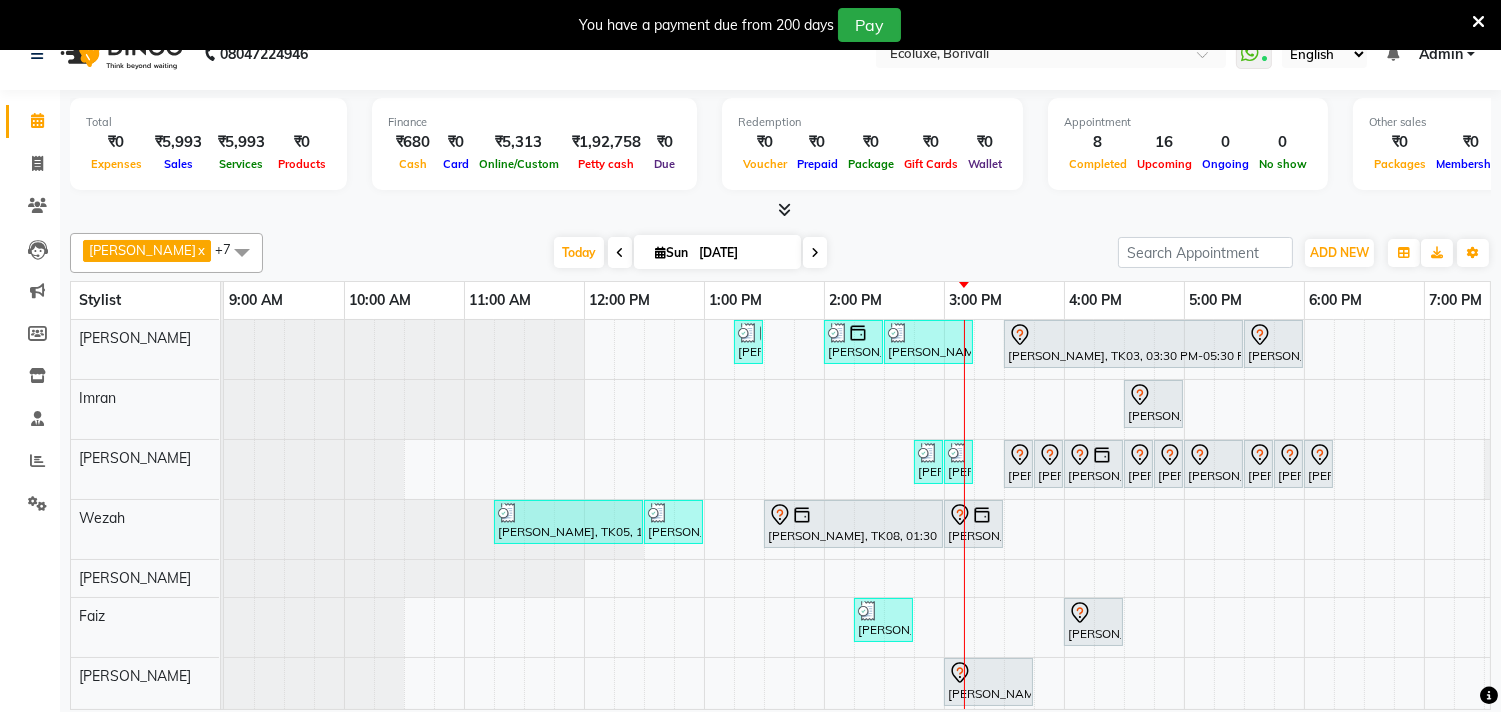 scroll, scrollTop: 50, scrollLeft: 0, axis: vertical 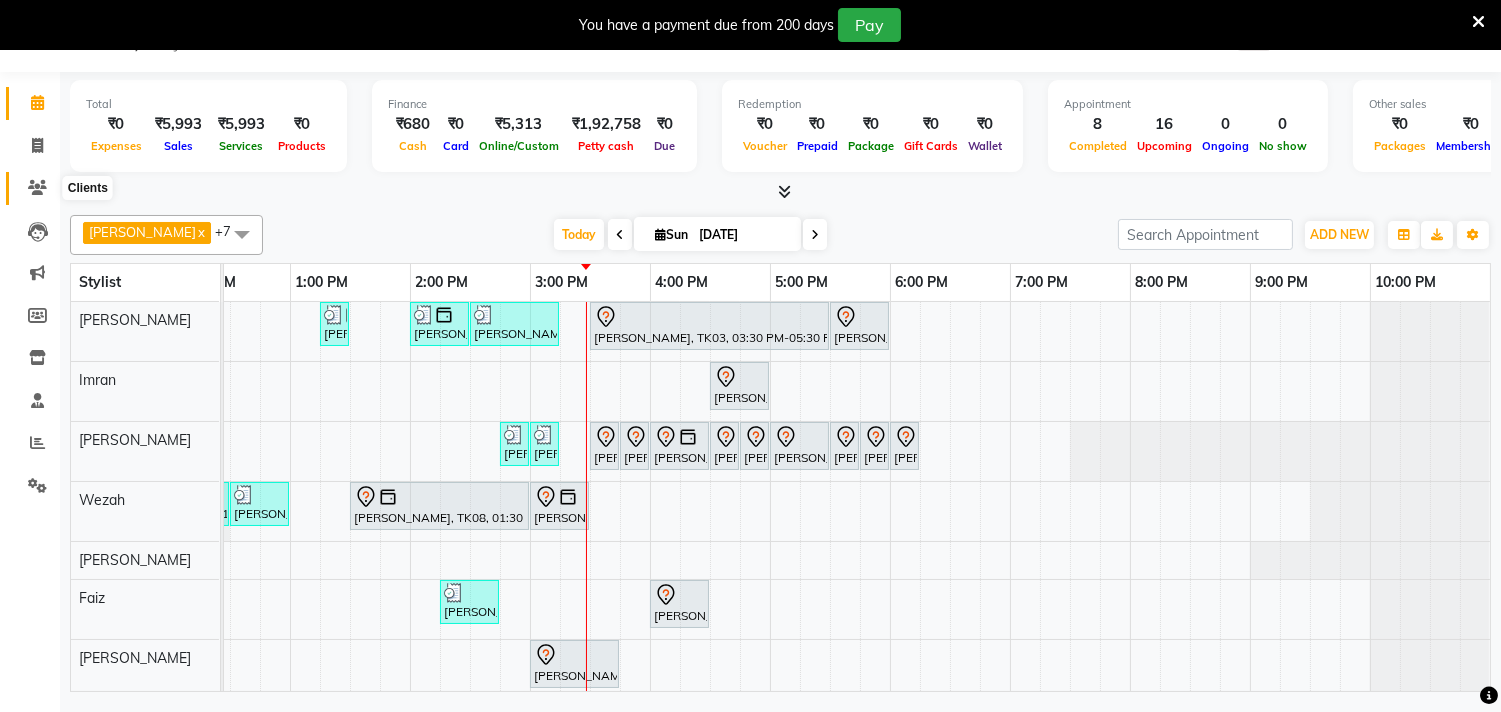 click 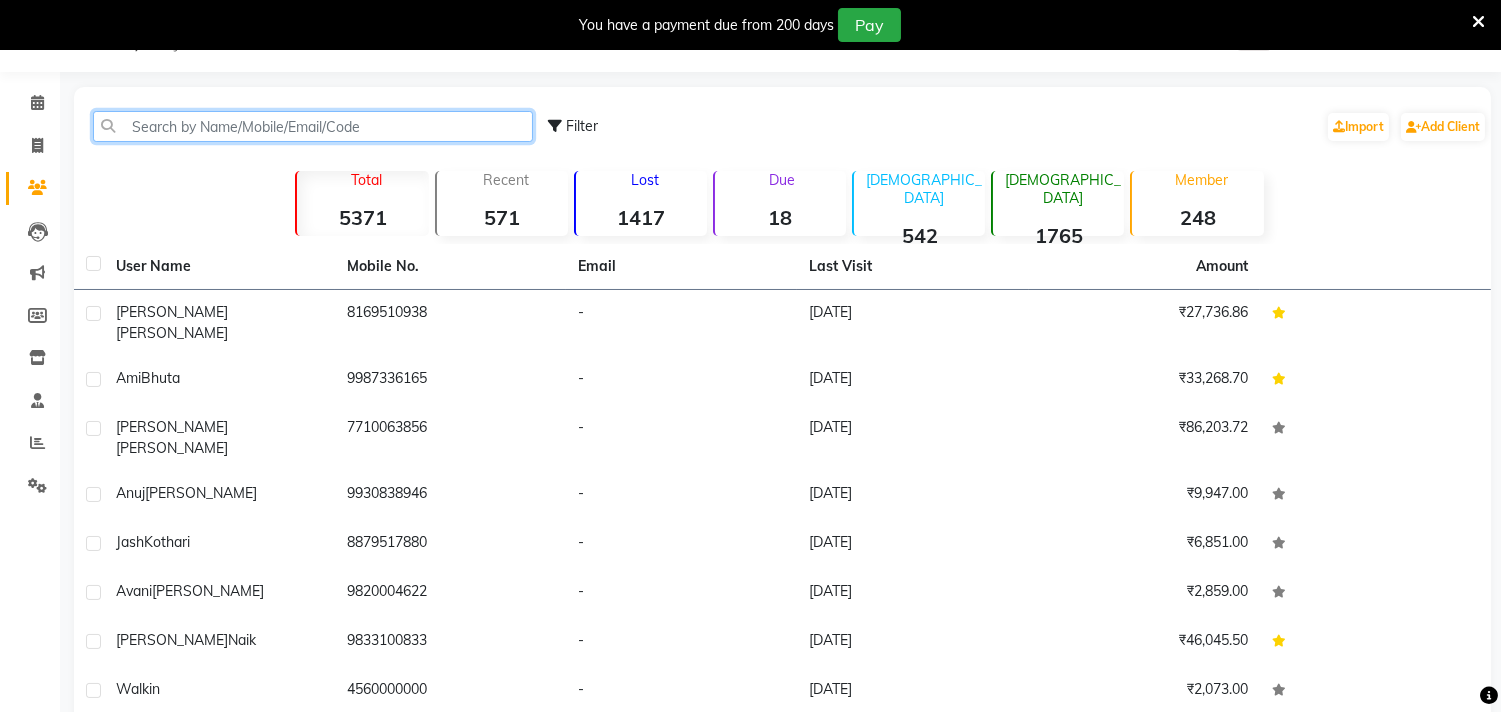 click 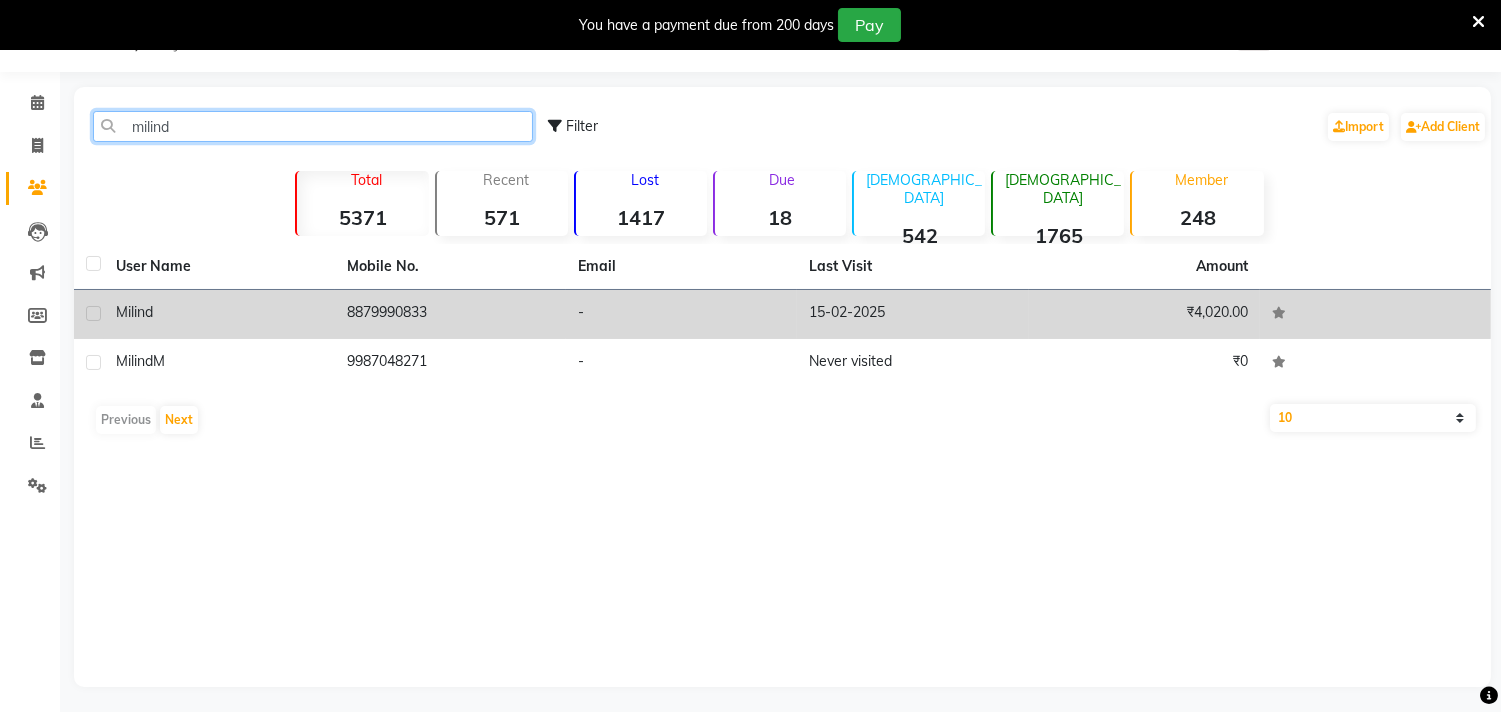 type on "milind" 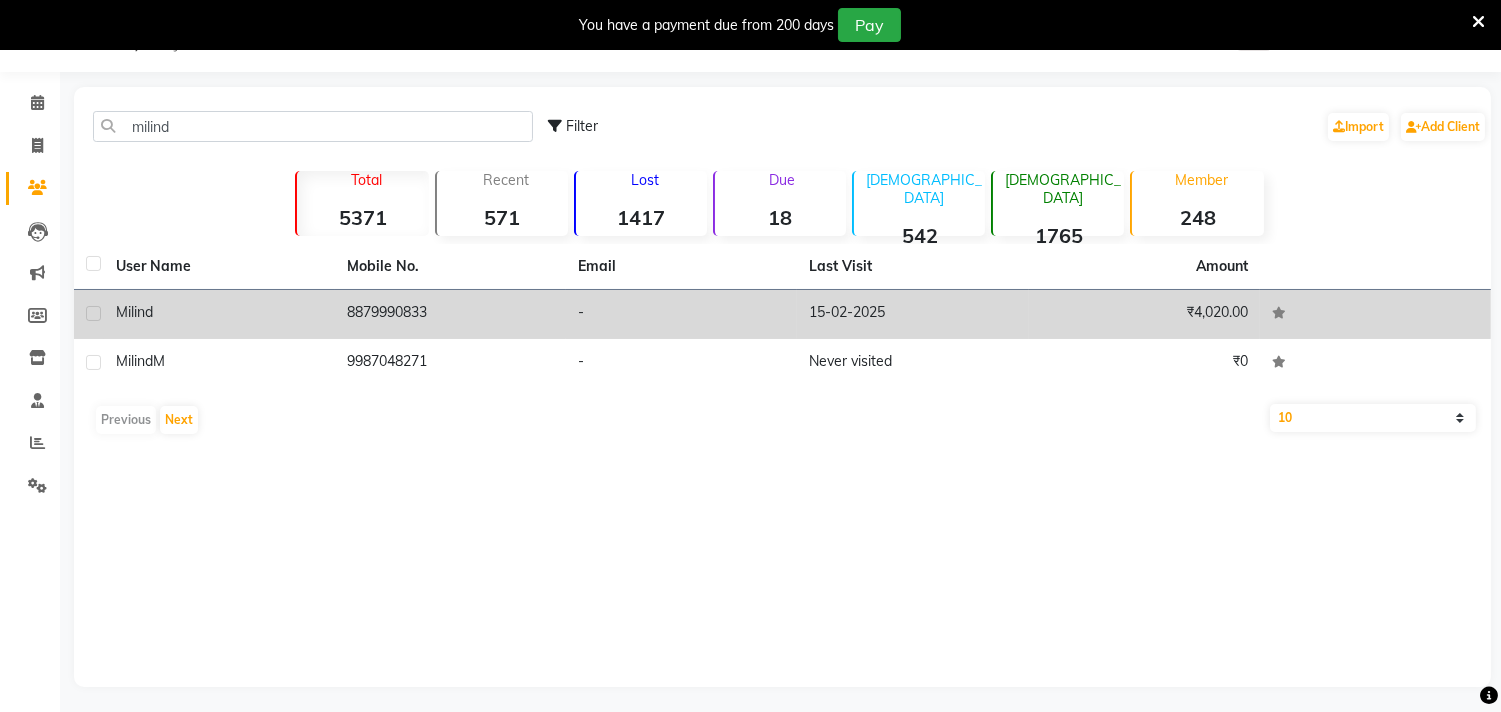 click on "8879990833" 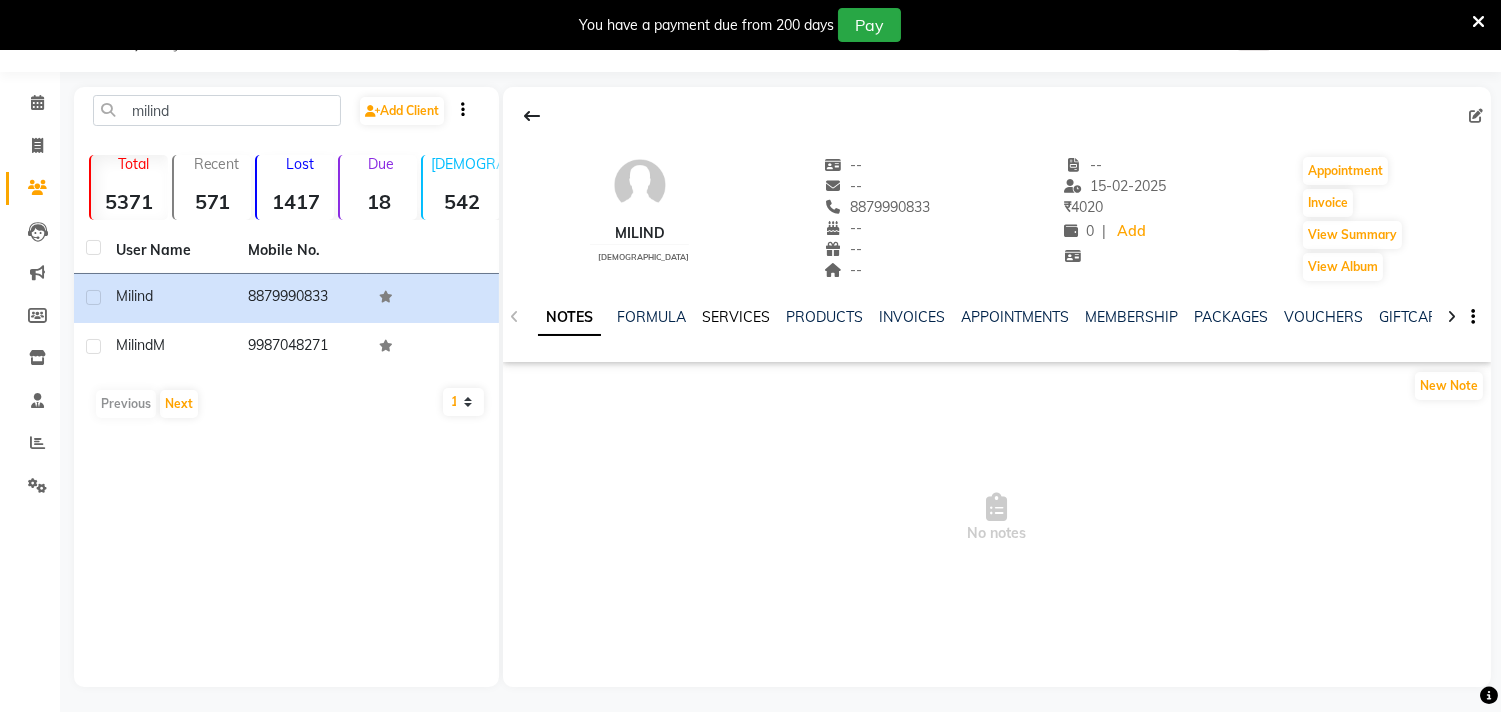 click on "SERVICES" 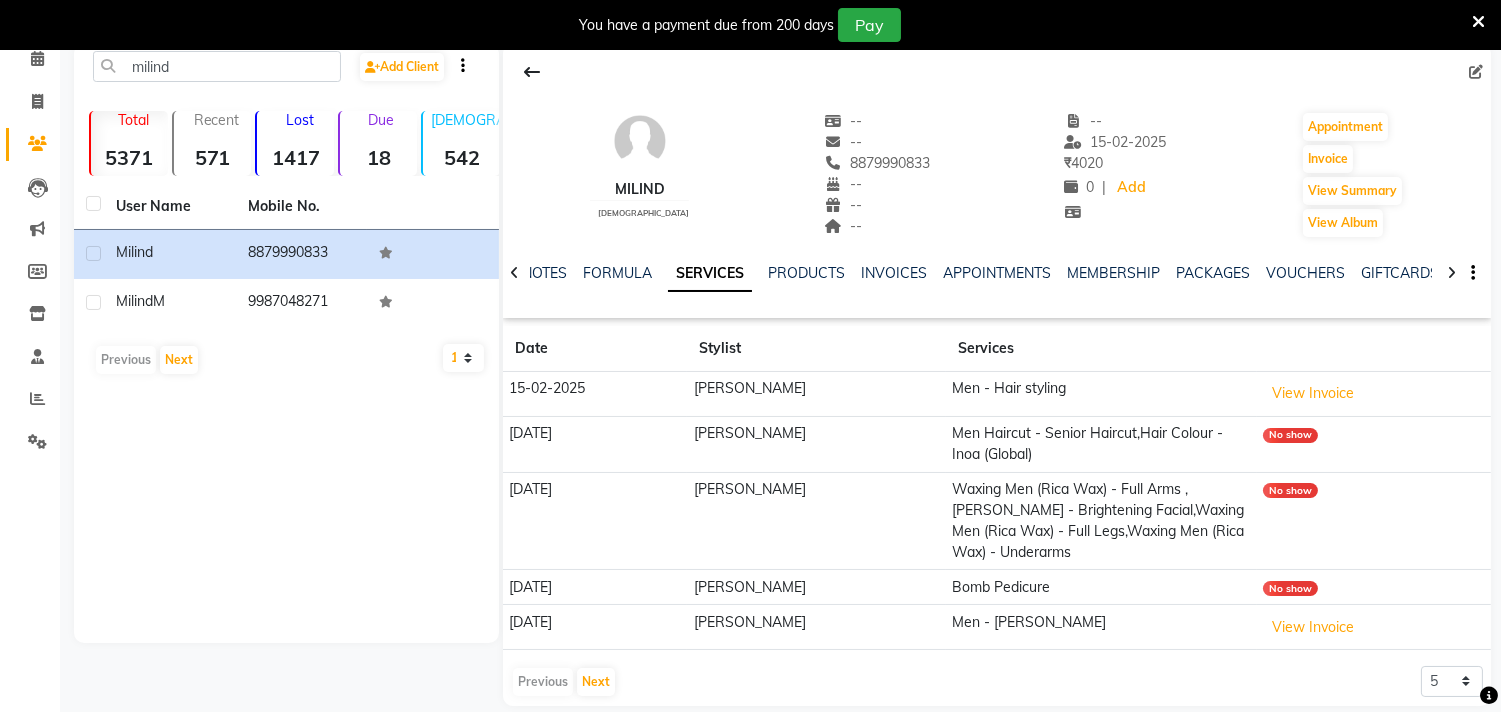 scroll, scrollTop: 118, scrollLeft: 0, axis: vertical 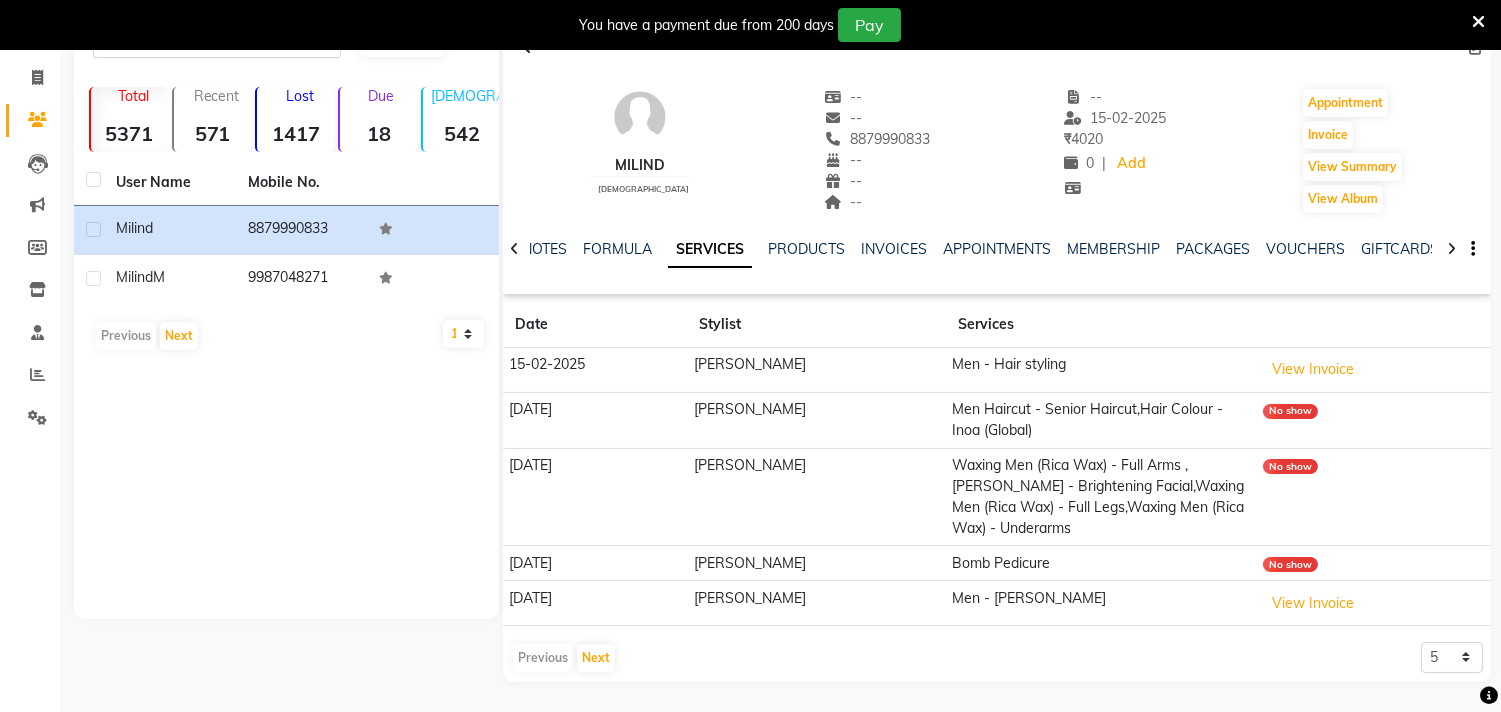 click at bounding box center [1478, 22] 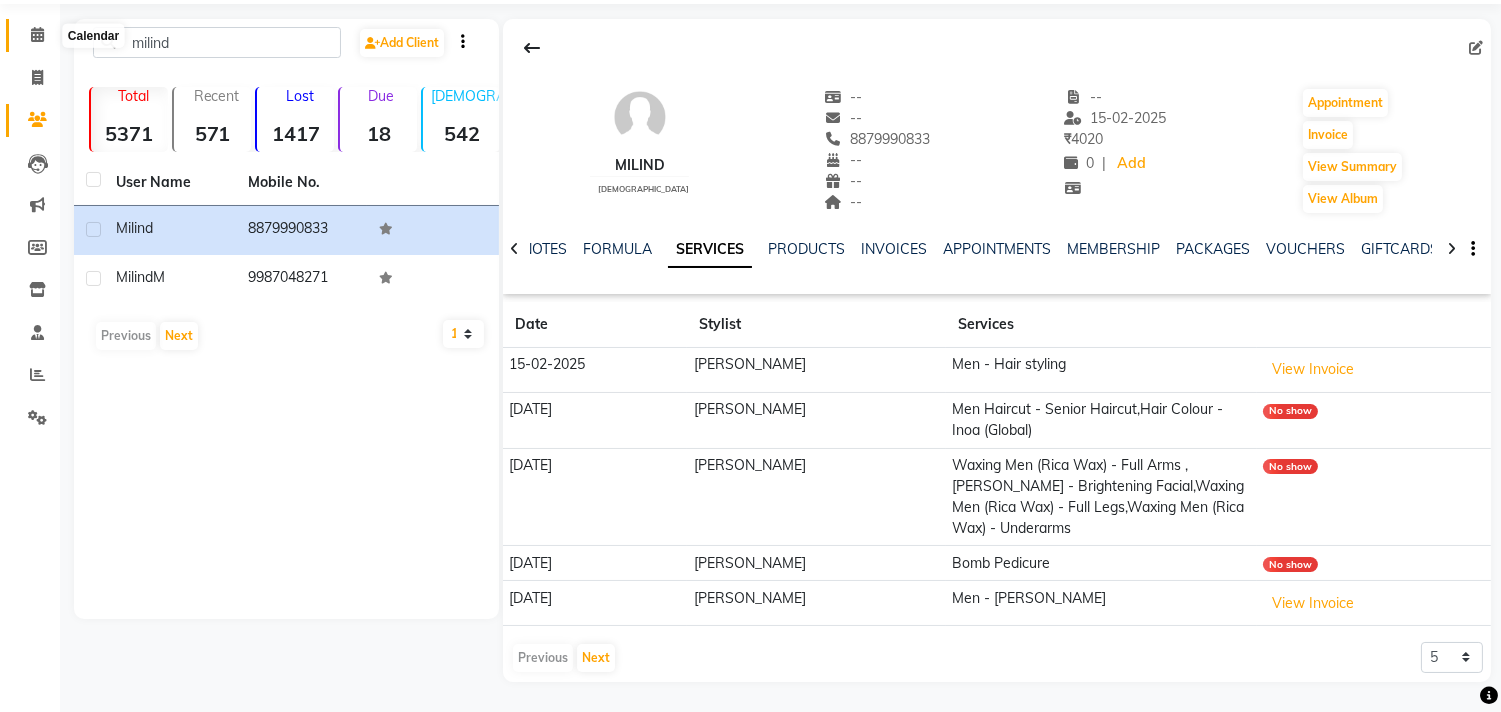 click 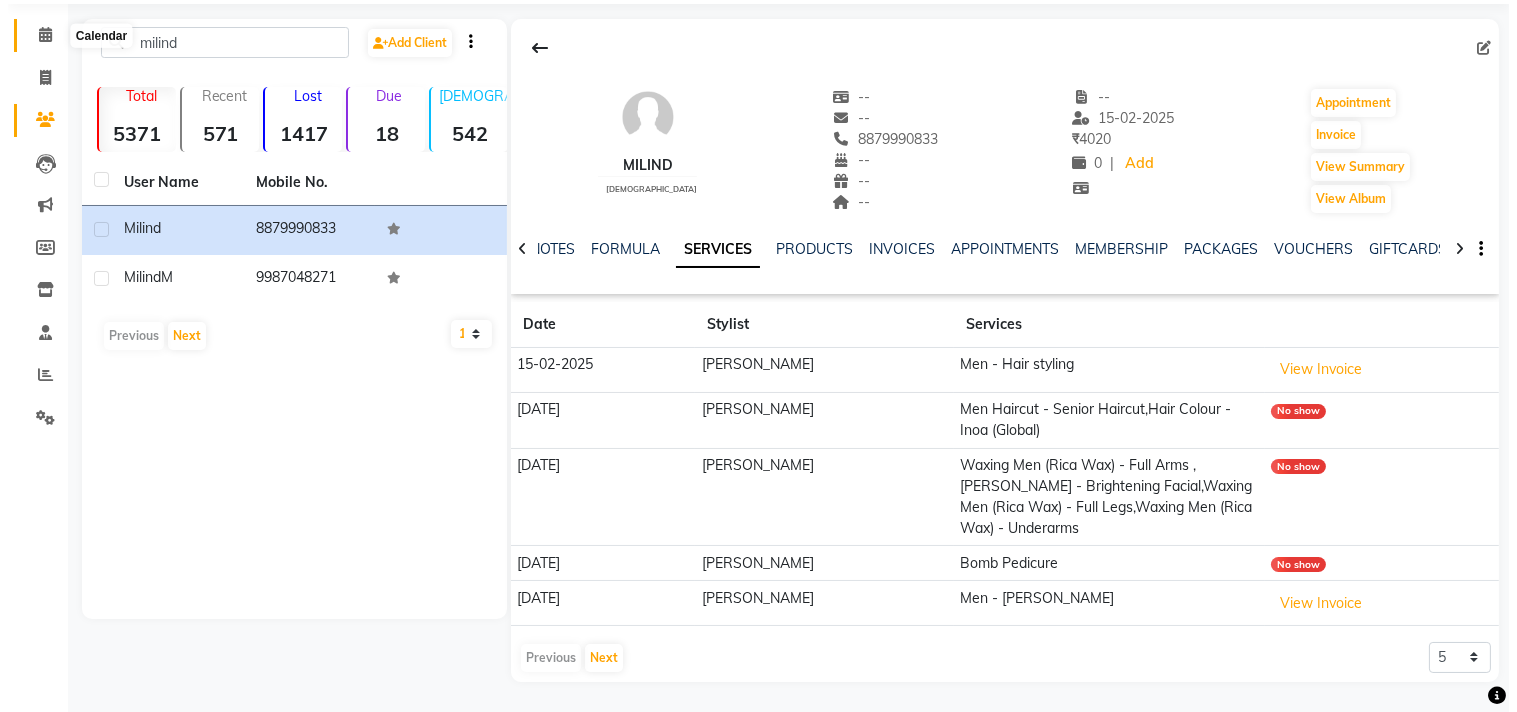 scroll, scrollTop: 0, scrollLeft: 0, axis: both 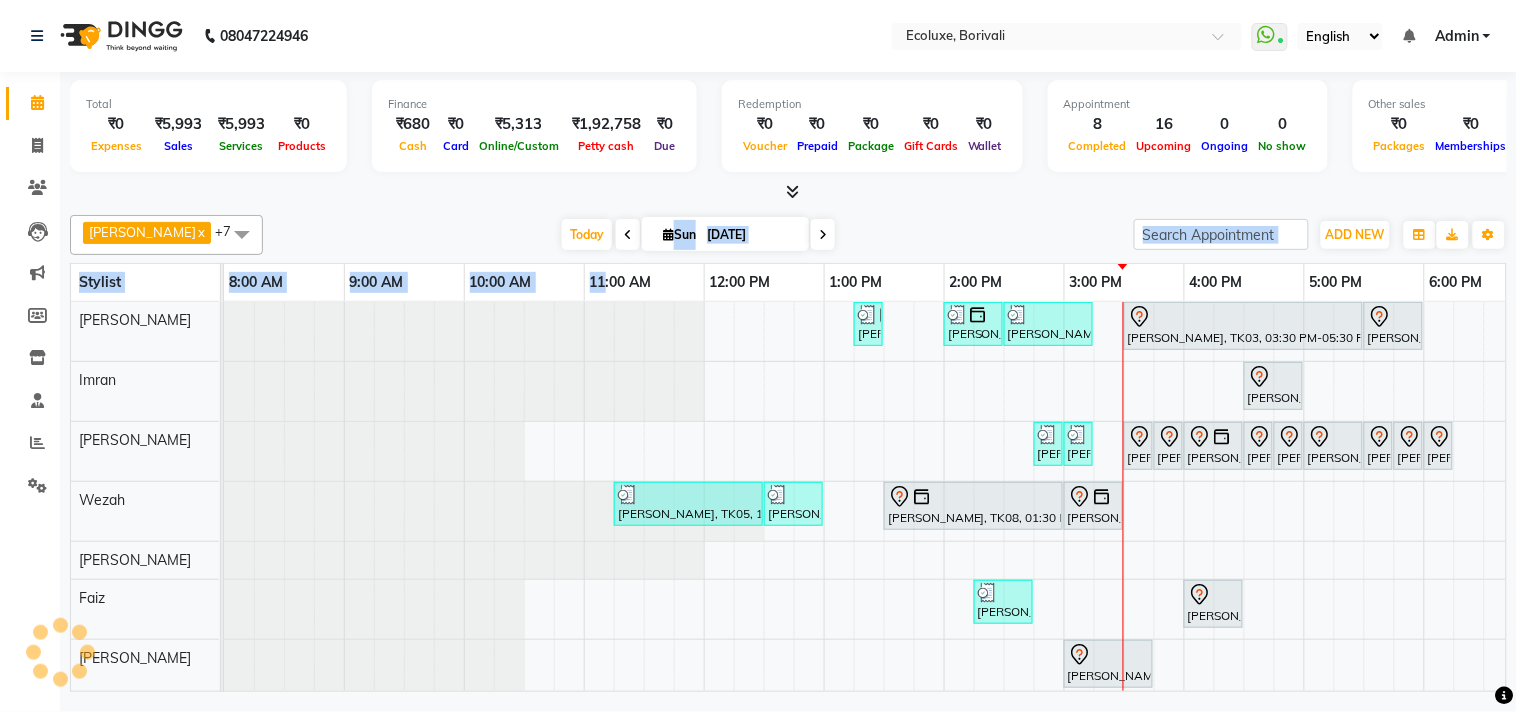 drag, startPoint x: 638, startPoint y: 275, endPoint x: 597, endPoint y: 291, distance: 44.011364 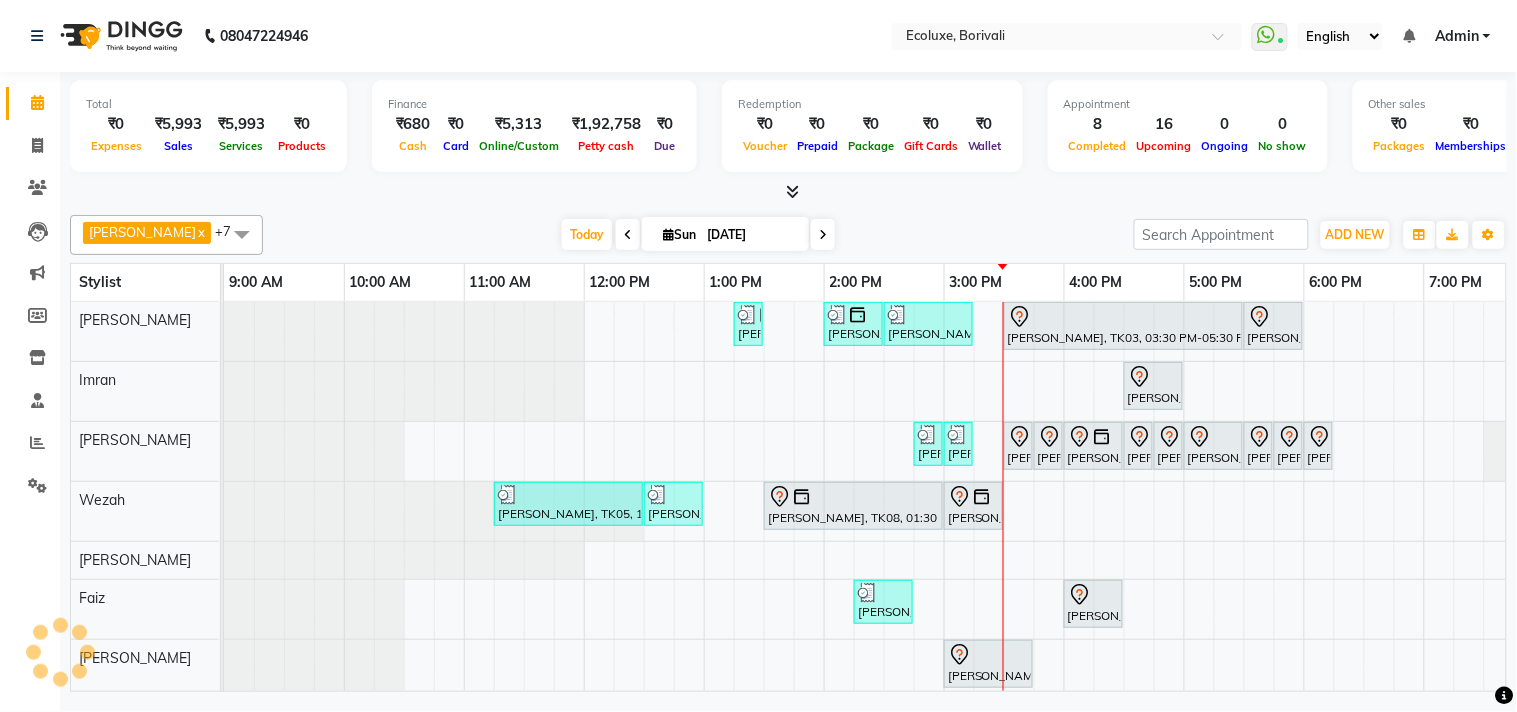drag, startPoint x: 535, startPoint y: 252, endPoint x: 485, endPoint y: 240, distance: 51.41984 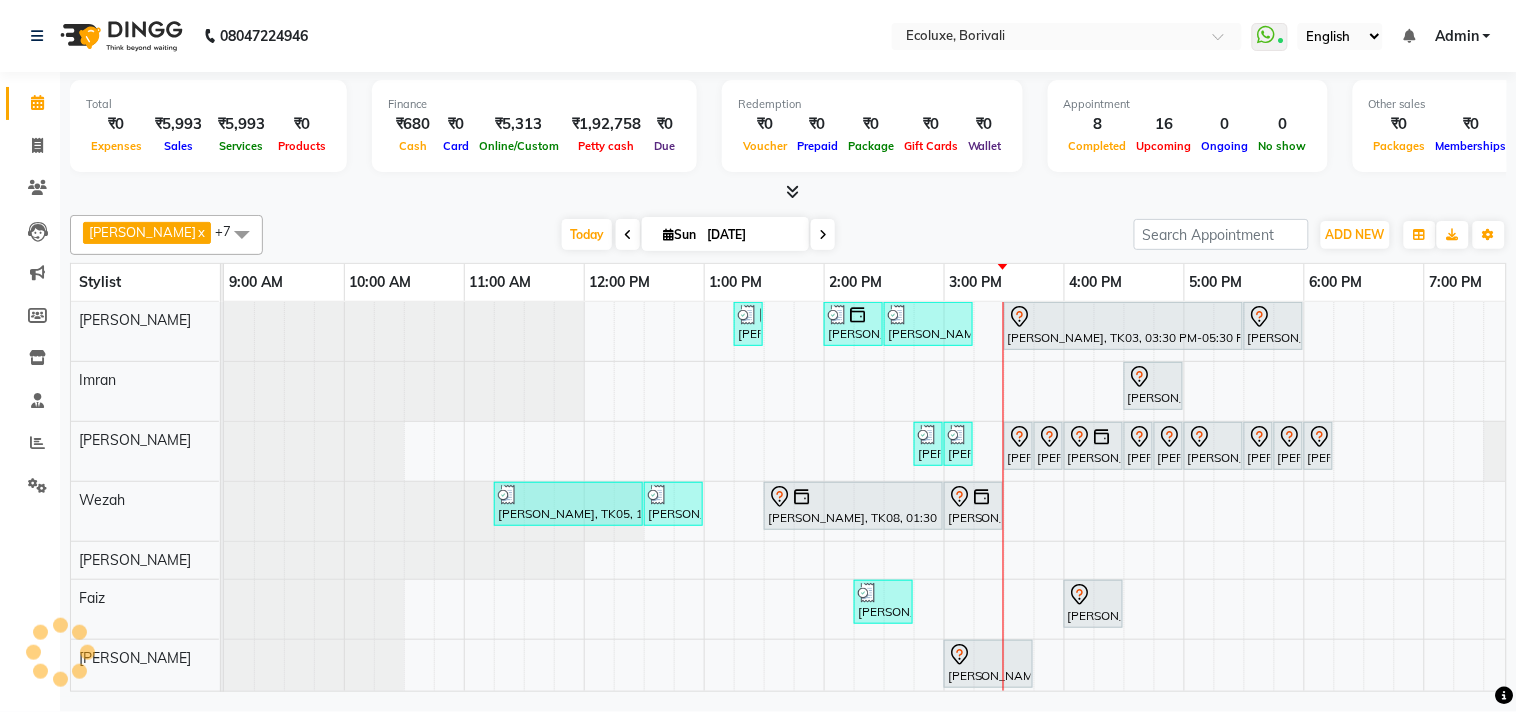 scroll, scrollTop: 0, scrollLeft: 263, axis: horizontal 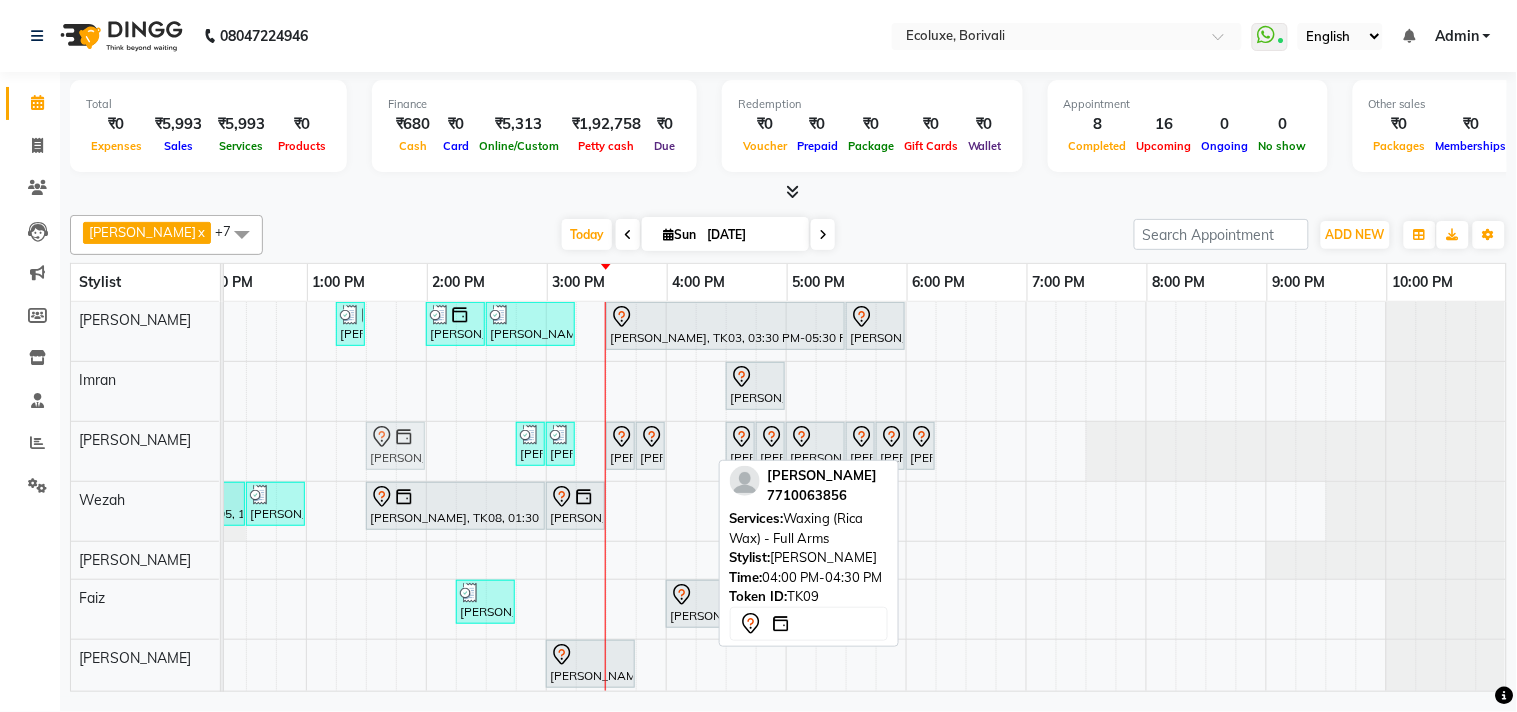 drag, startPoint x: 686, startPoint y: 450, endPoint x: 391, endPoint y: 447, distance: 295.01526 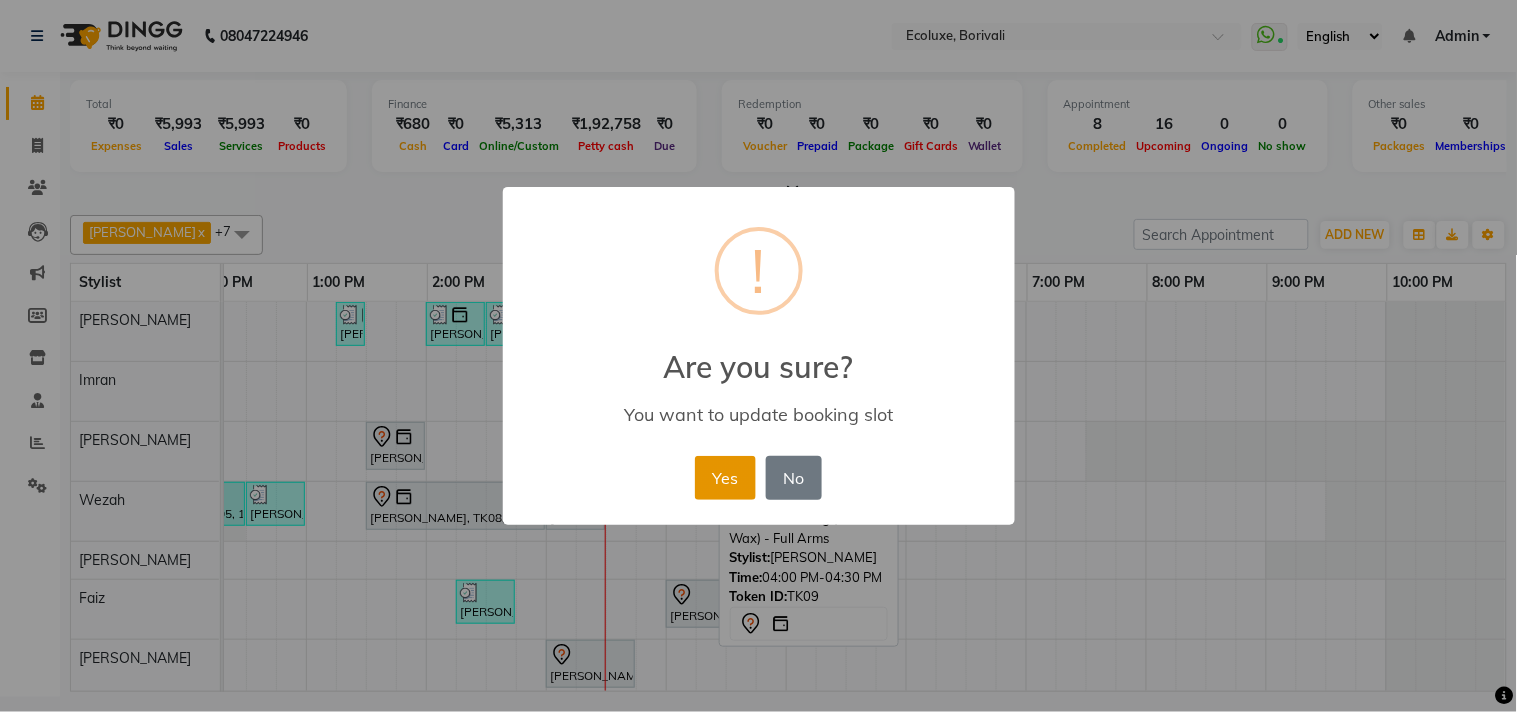 click on "Yes" at bounding box center (725, 478) 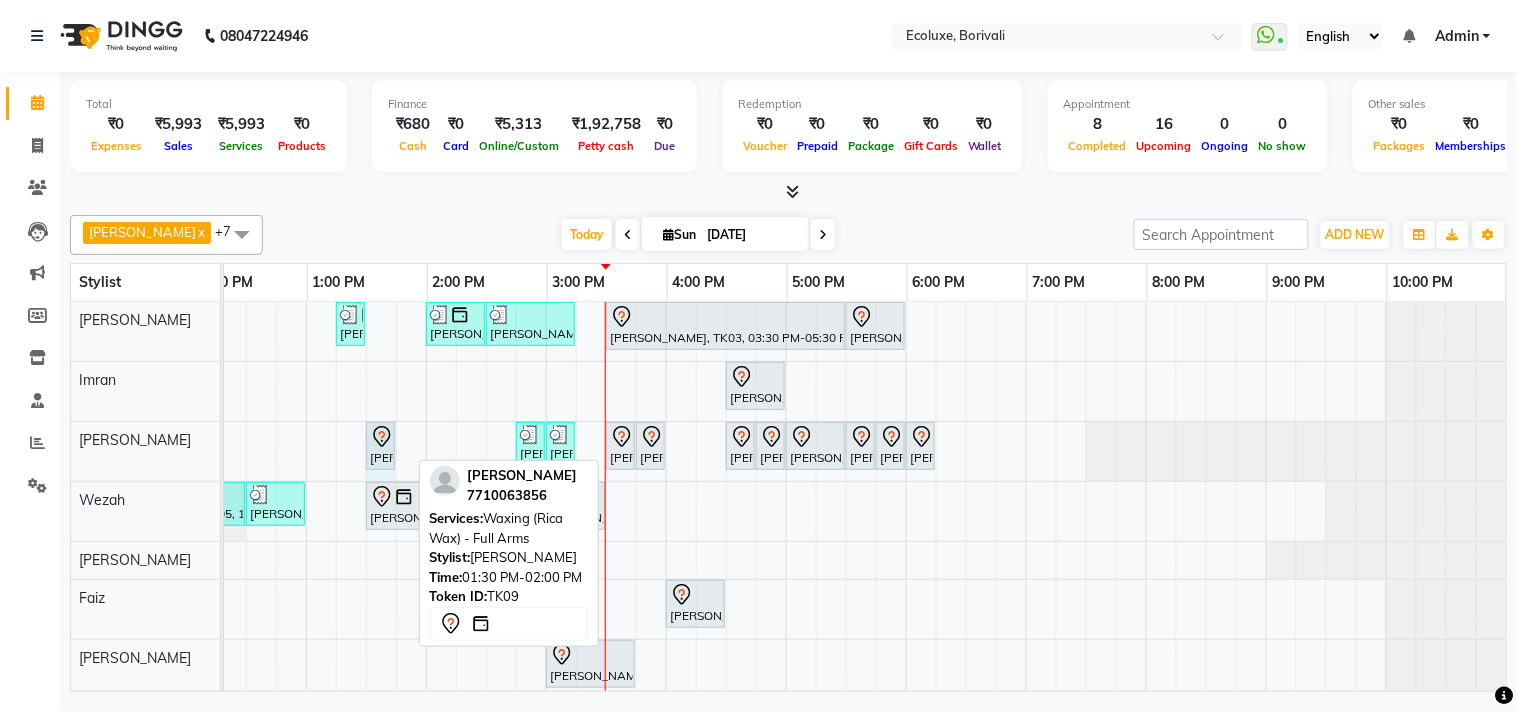 drag, startPoint x: 405, startPoint y: 440, endPoint x: 375, endPoint y: 438, distance: 30.066593 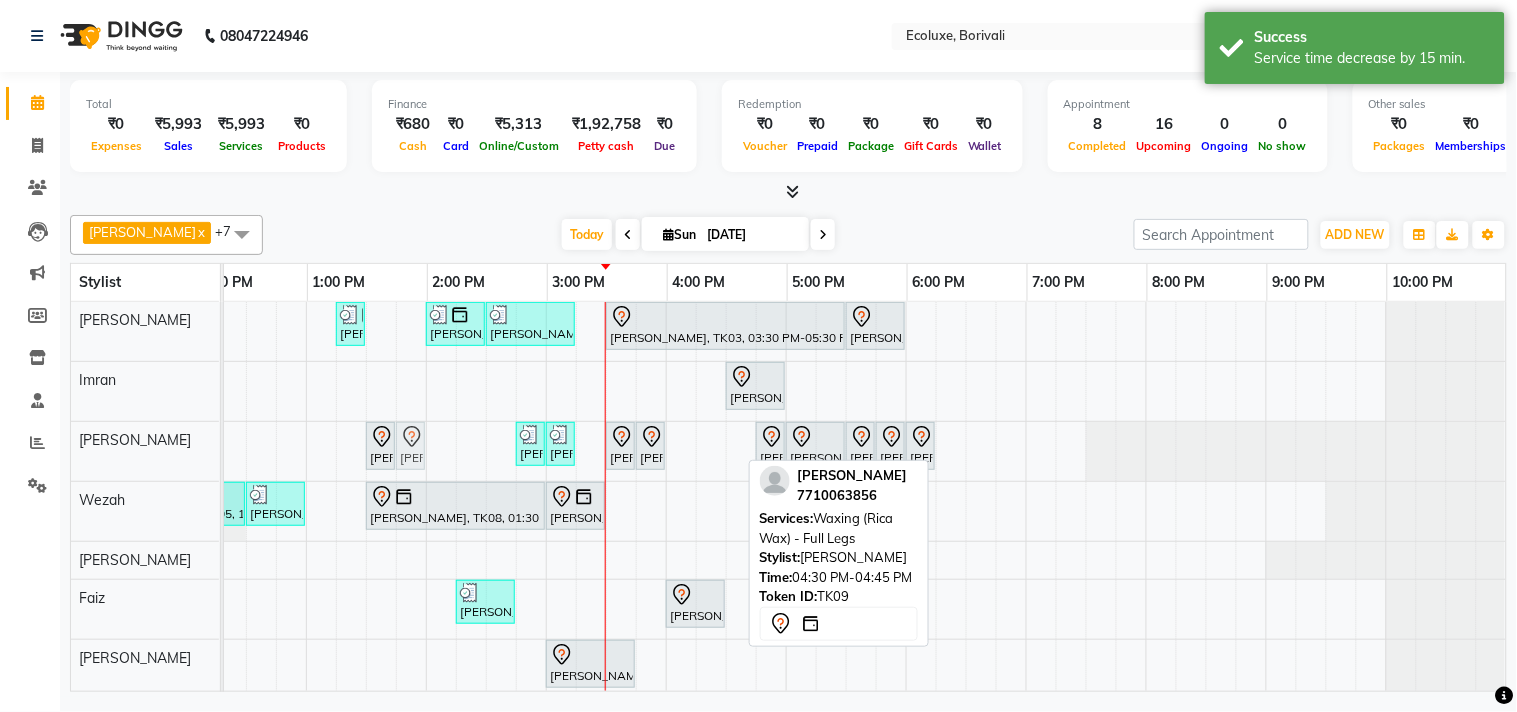 drag, startPoint x: 721, startPoint y: 445, endPoint x: 387, endPoint y: 450, distance: 334.0374 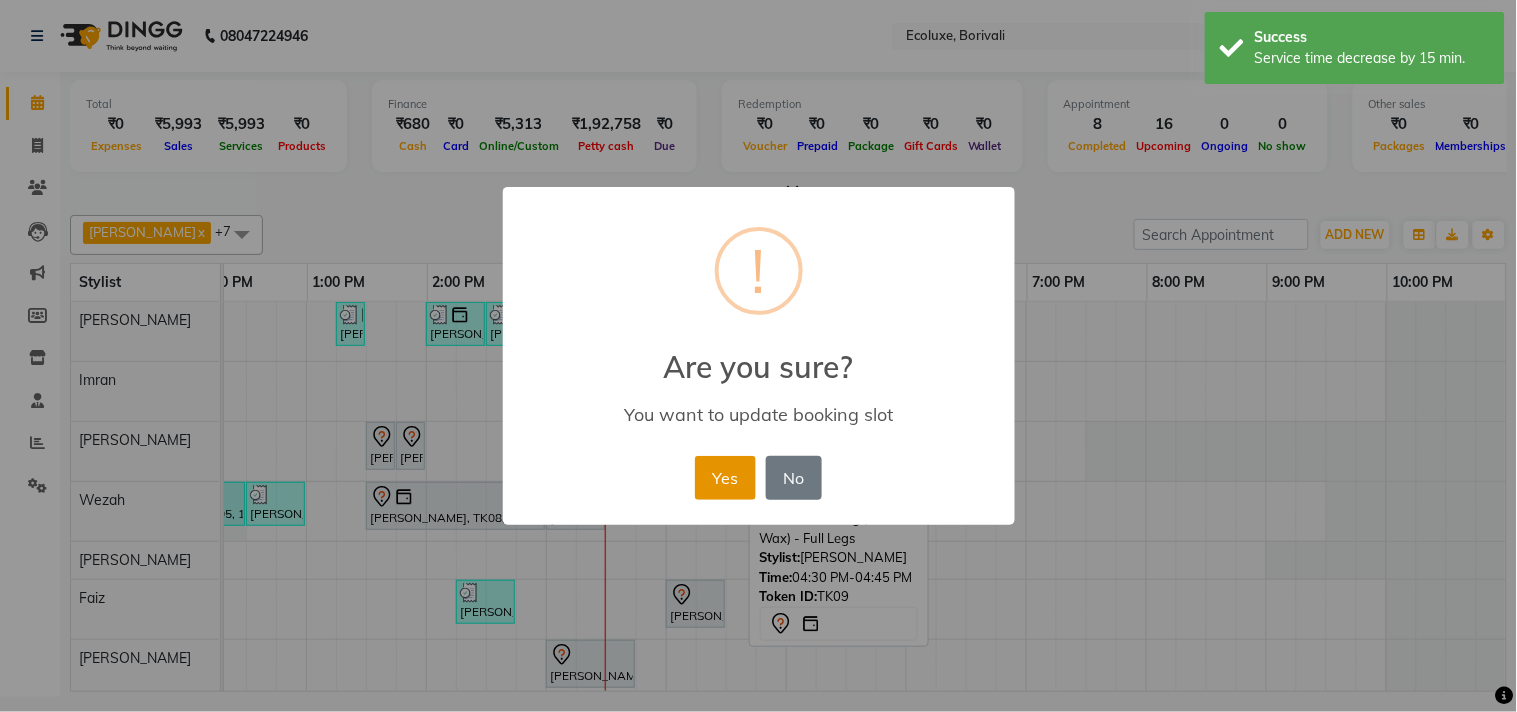 click on "Yes" at bounding box center (725, 478) 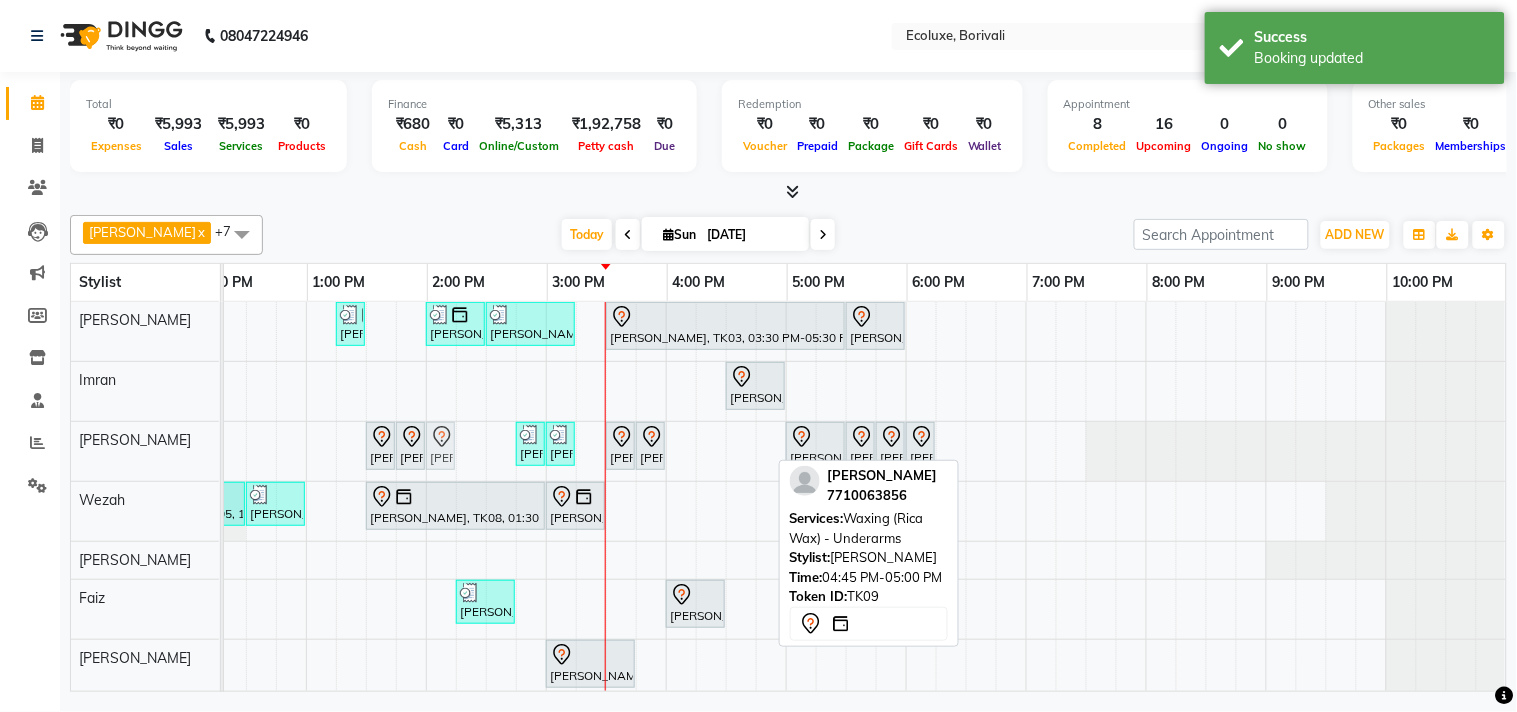 drag, startPoint x: 750, startPoint y: 450, endPoint x: 428, endPoint y: 452, distance: 322.00623 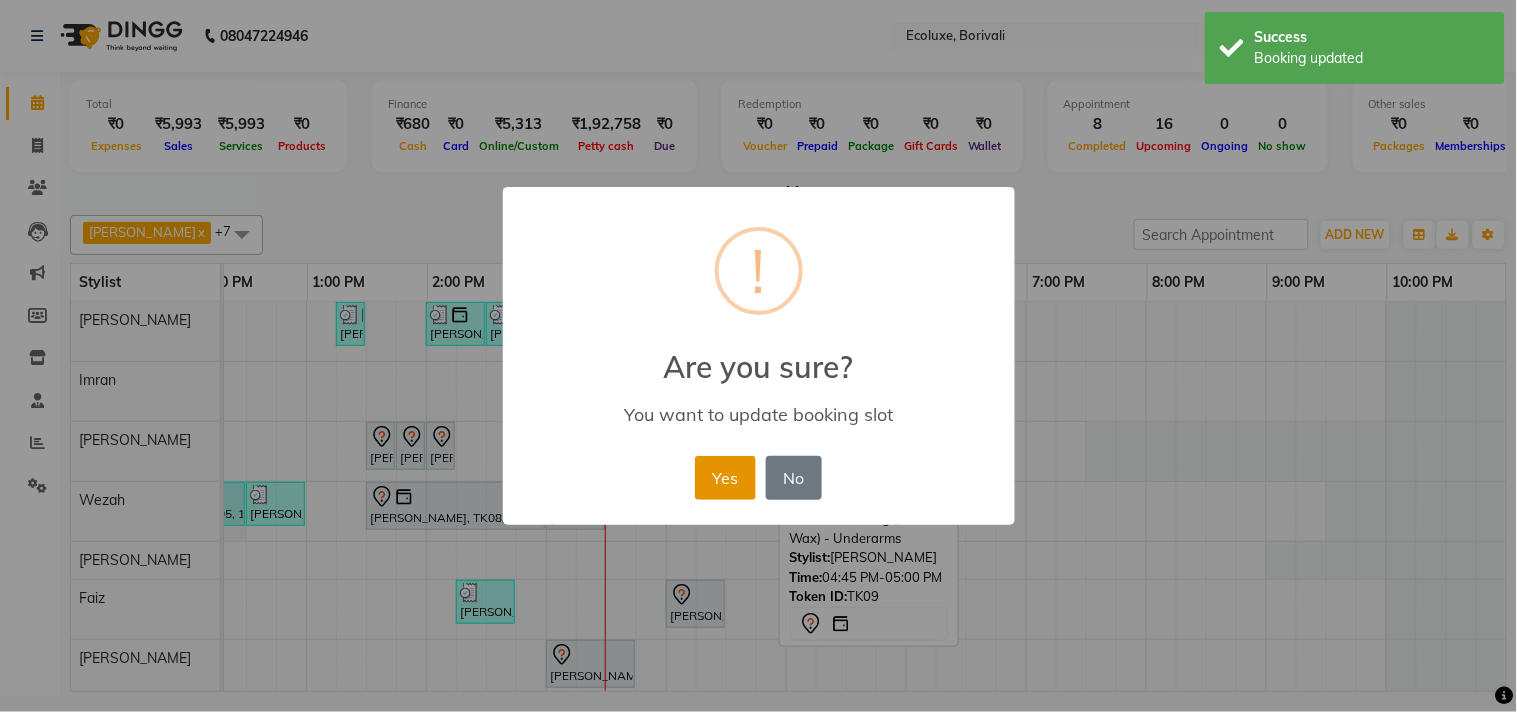 click on "Yes" at bounding box center (725, 478) 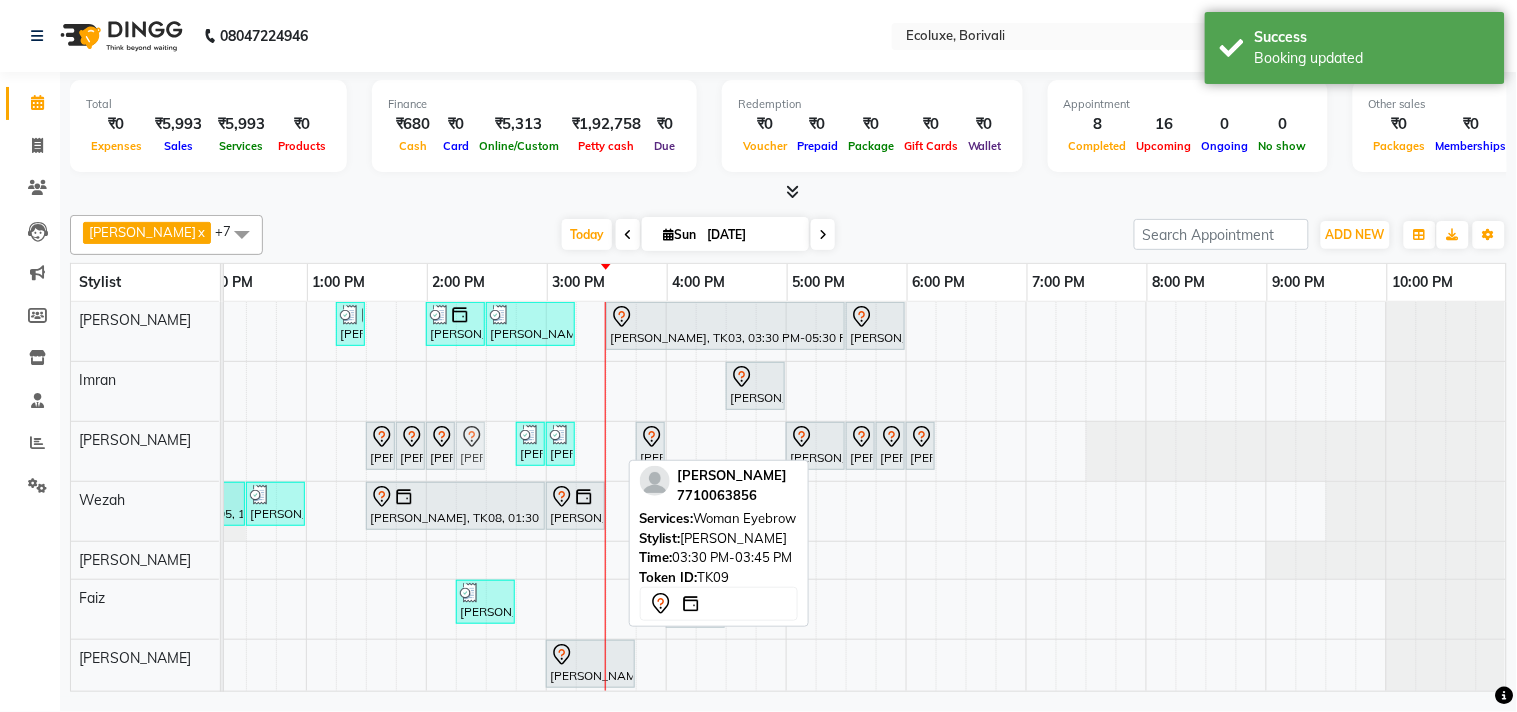 drag, startPoint x: 608, startPoint y: 454, endPoint x: 462, endPoint y: 457, distance: 146.03082 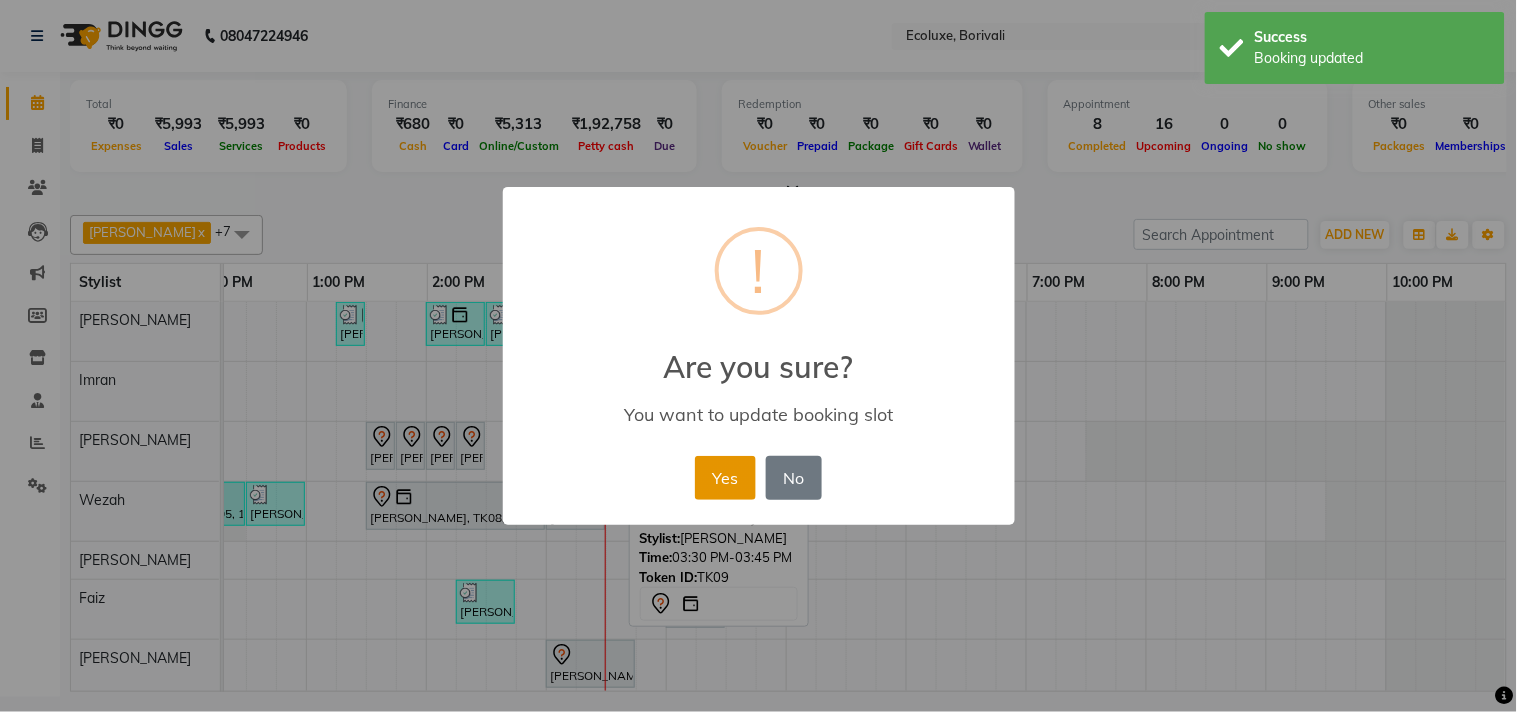 click on "Yes" at bounding box center (725, 478) 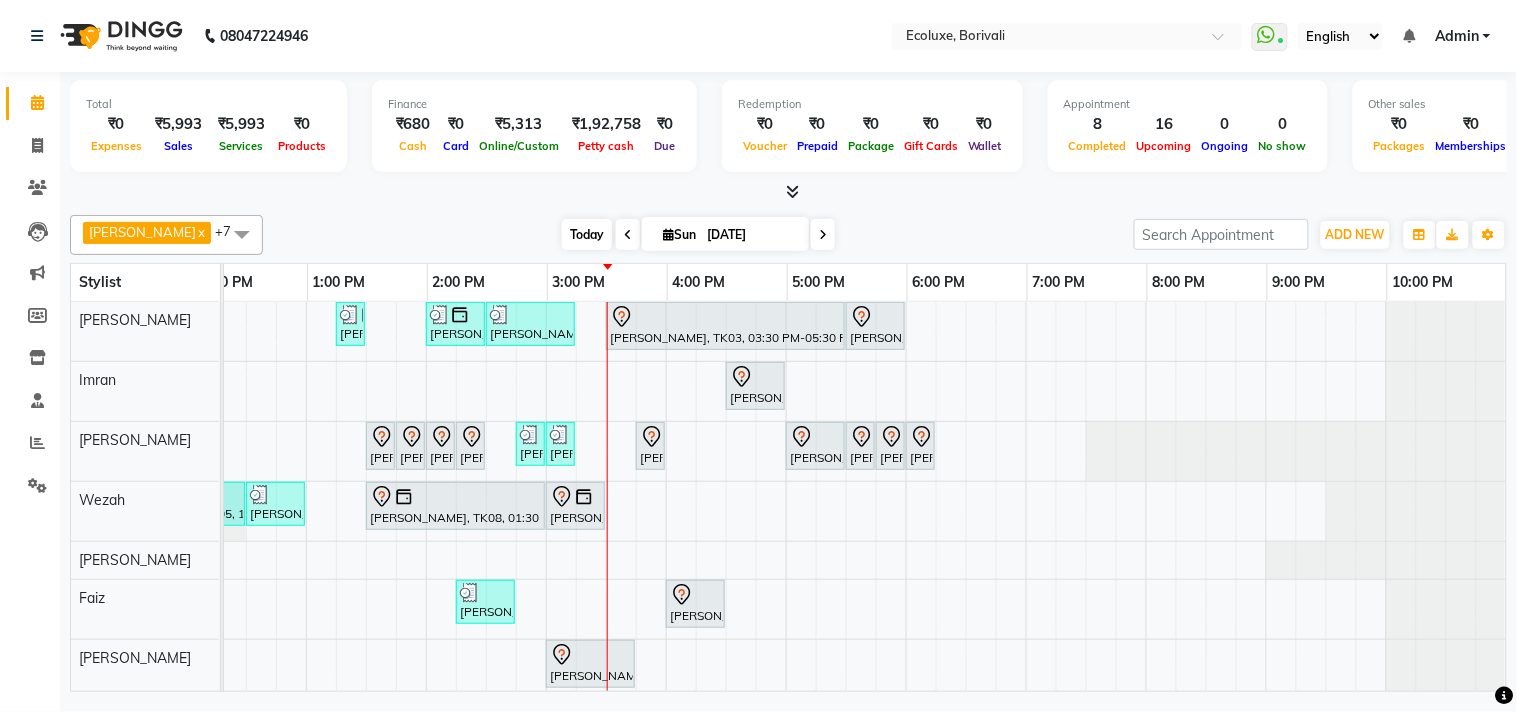 click on "Today" at bounding box center (587, 234) 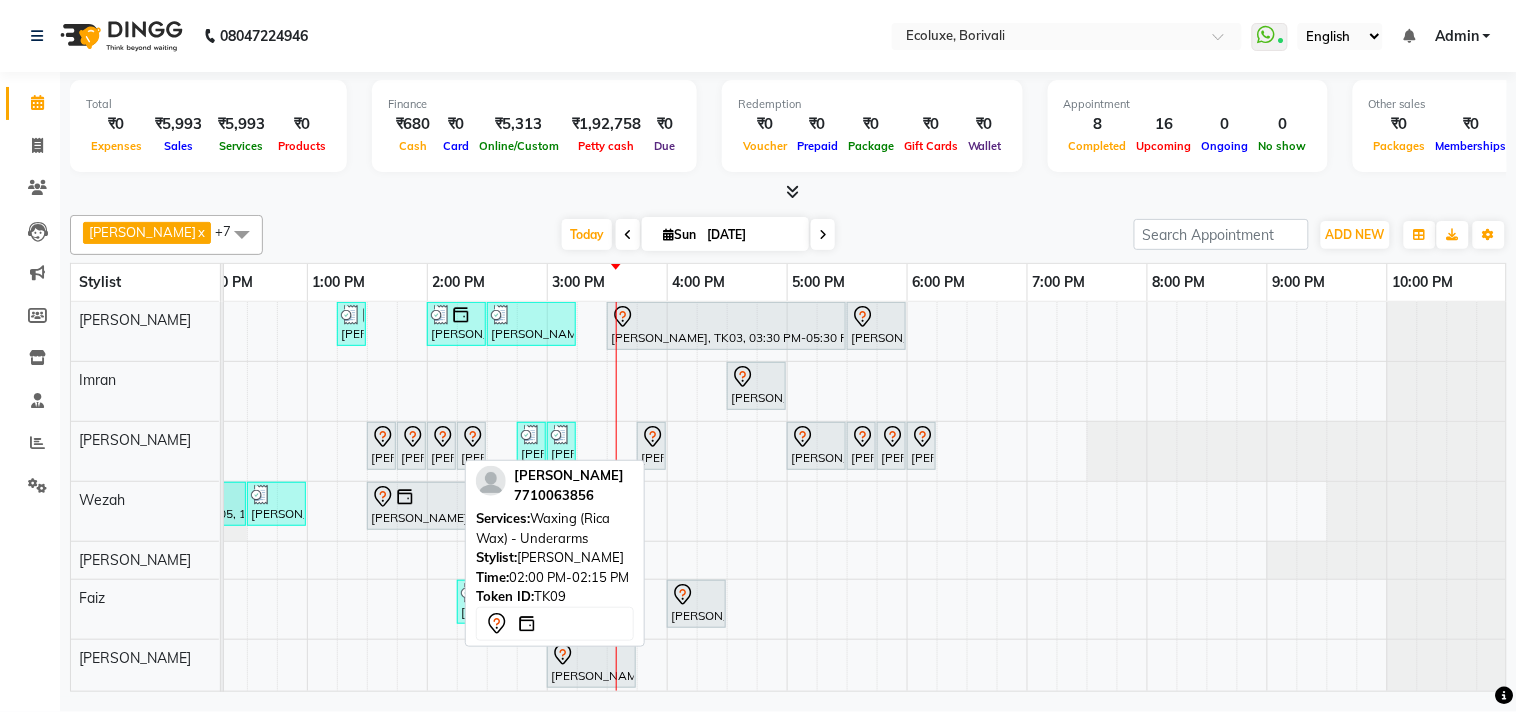 click 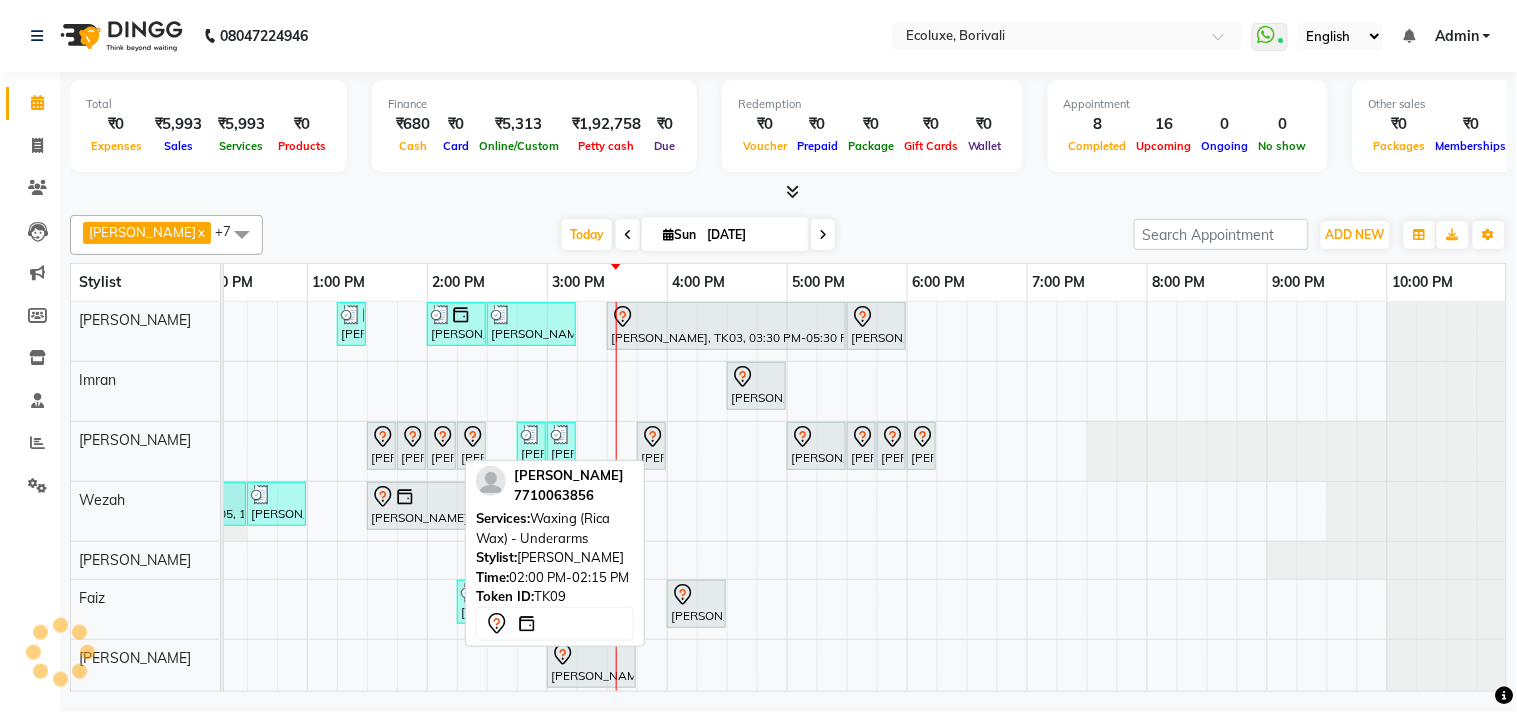 click 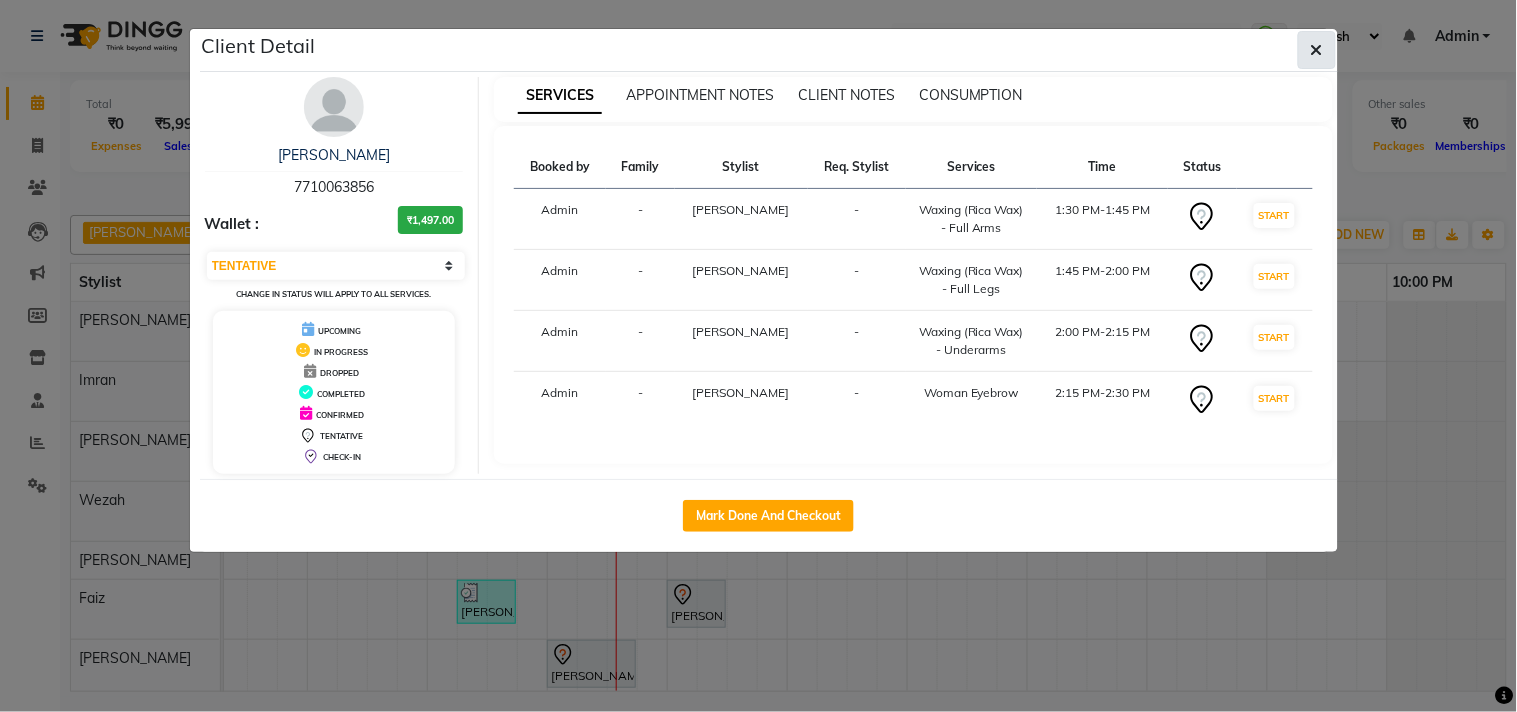 click 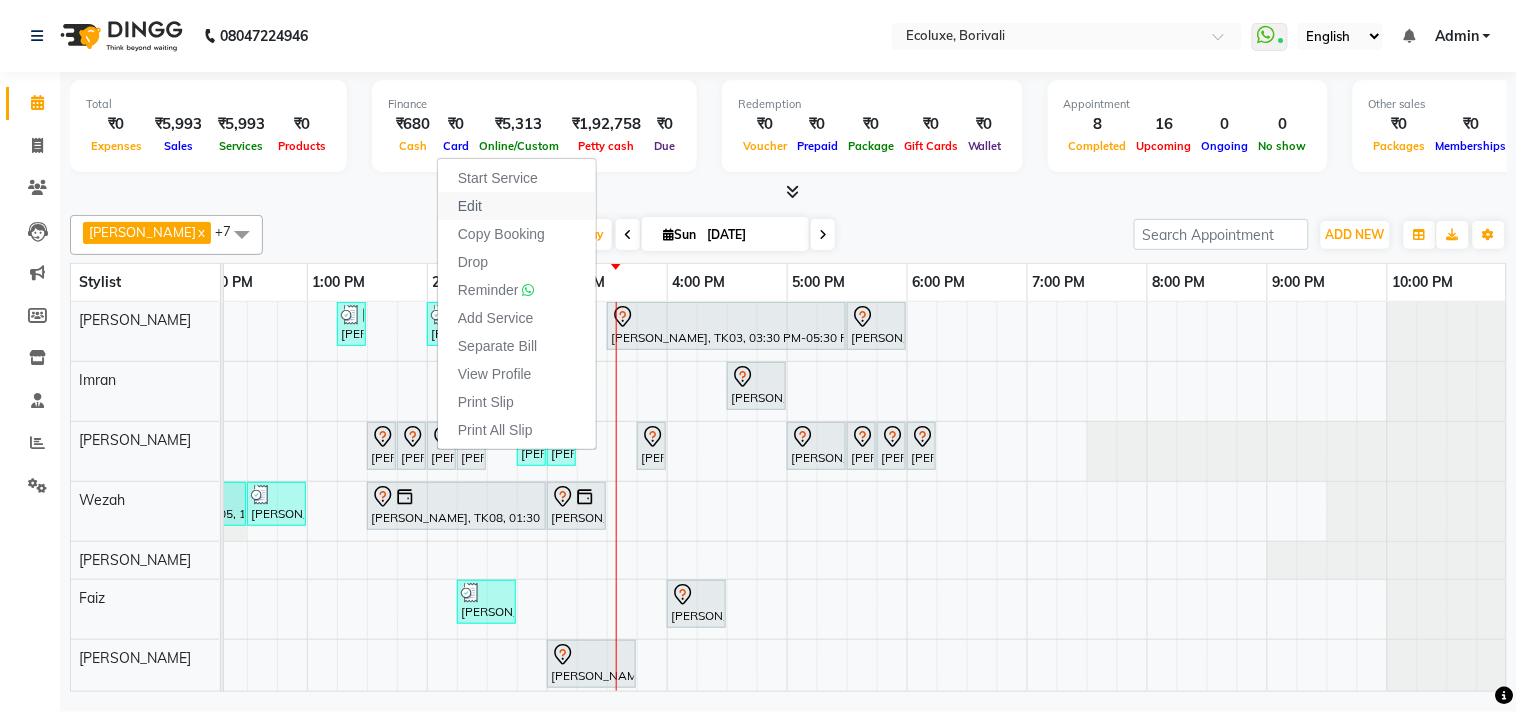 click on "Edit" at bounding box center [470, 206] 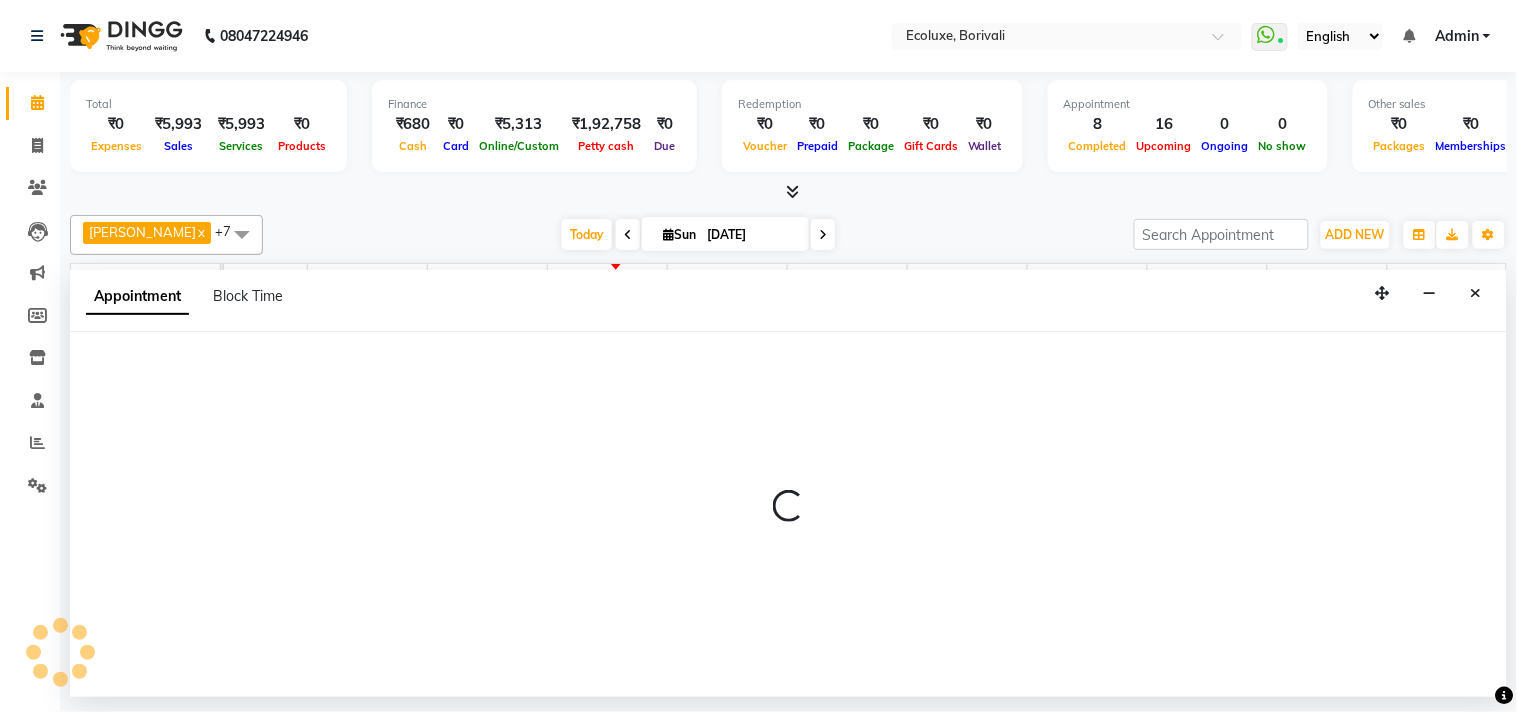 select on "tentative" 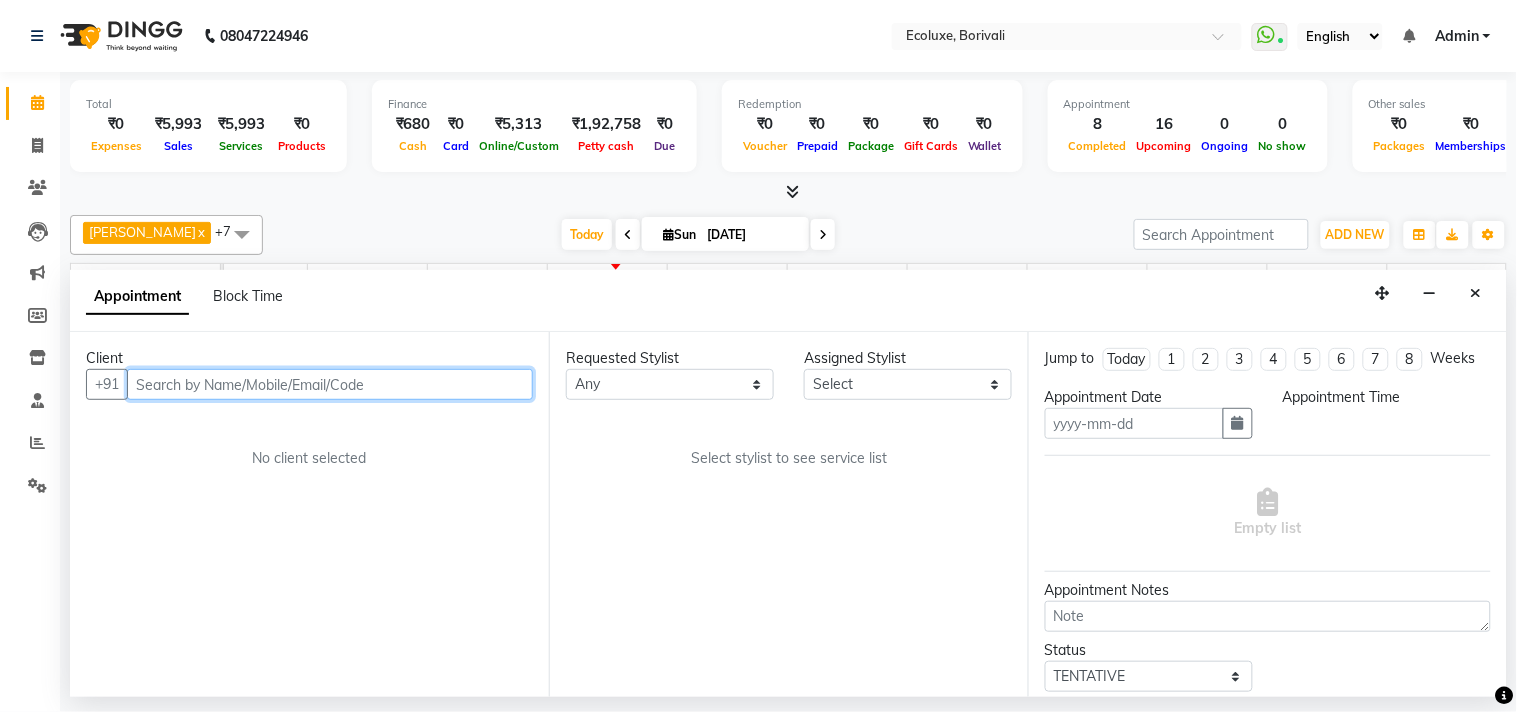 type on "[DATE]" 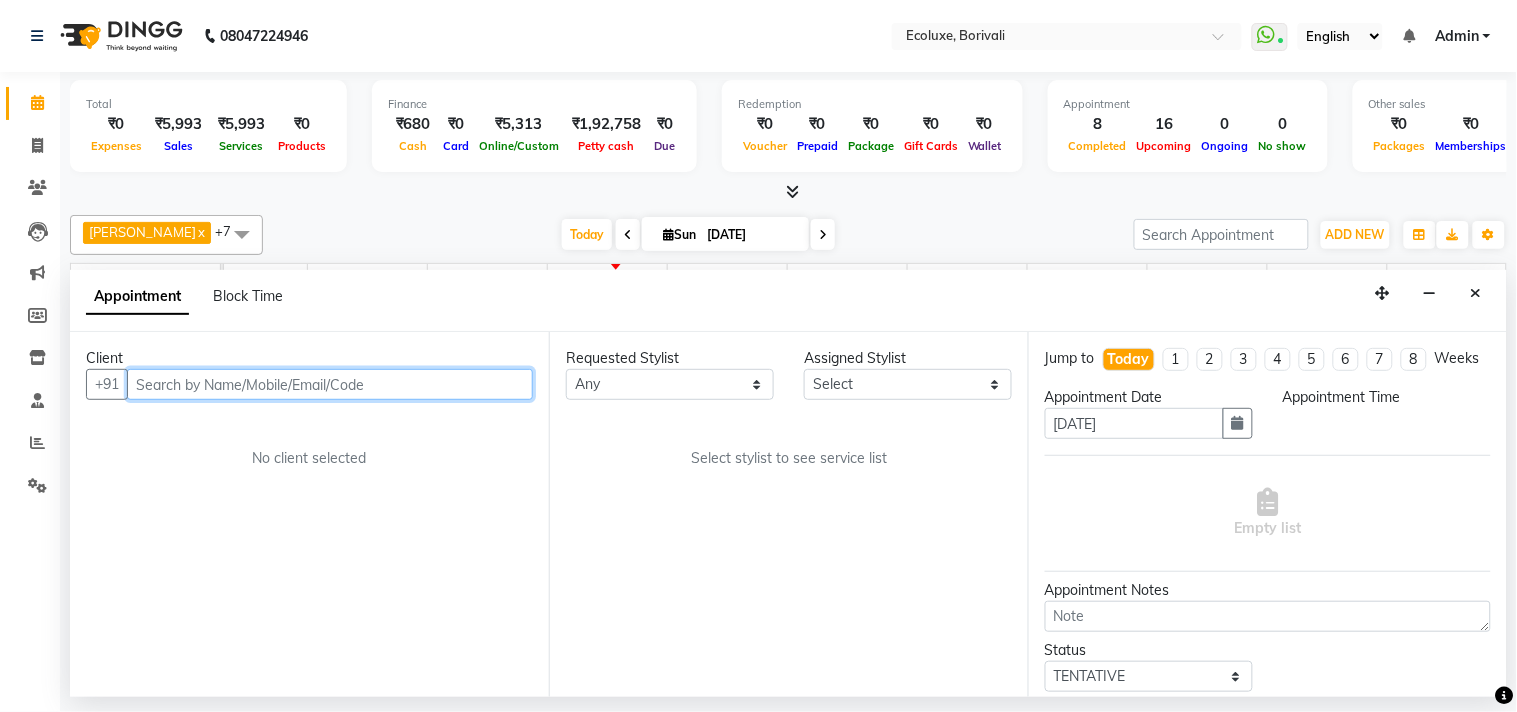 select on "36344" 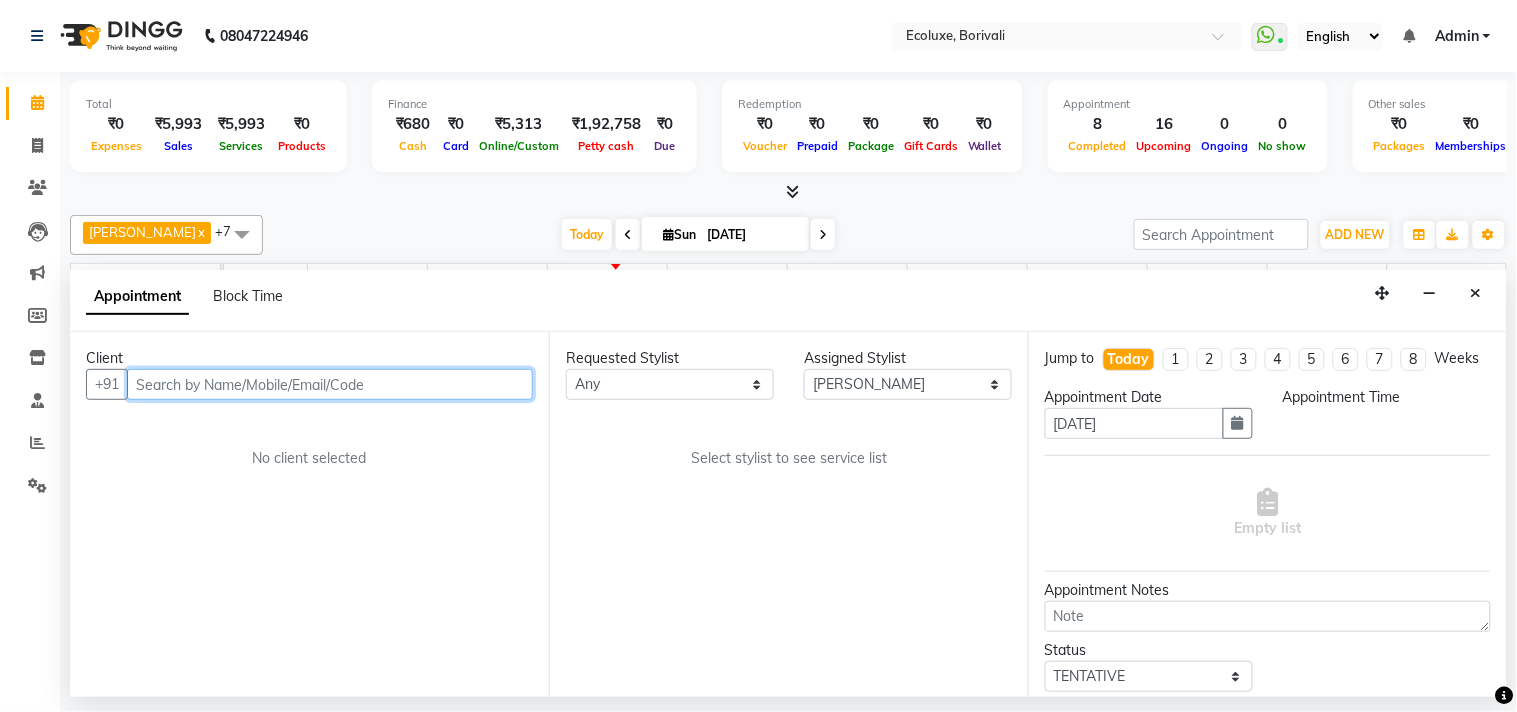 scroll, scrollTop: 0, scrollLeft: 397, axis: horizontal 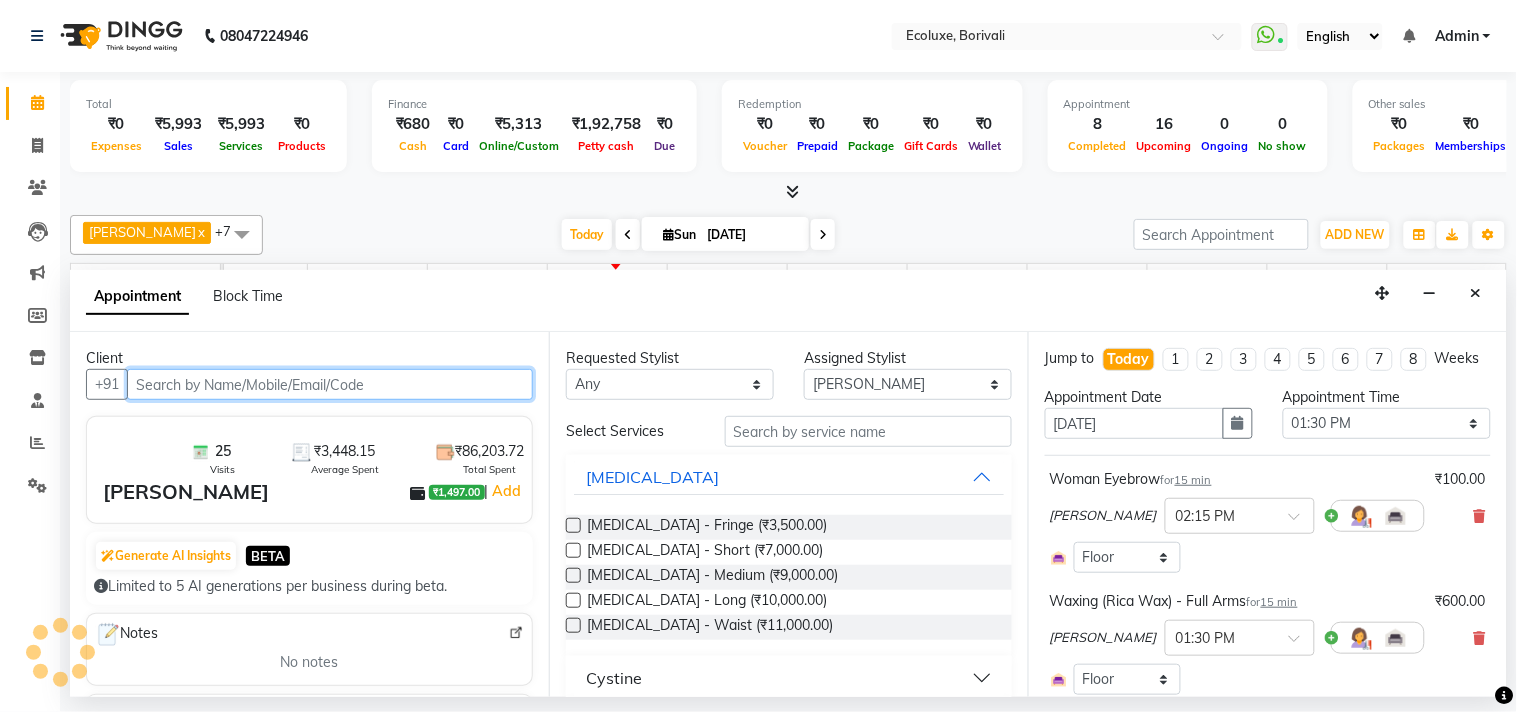 select on "2487" 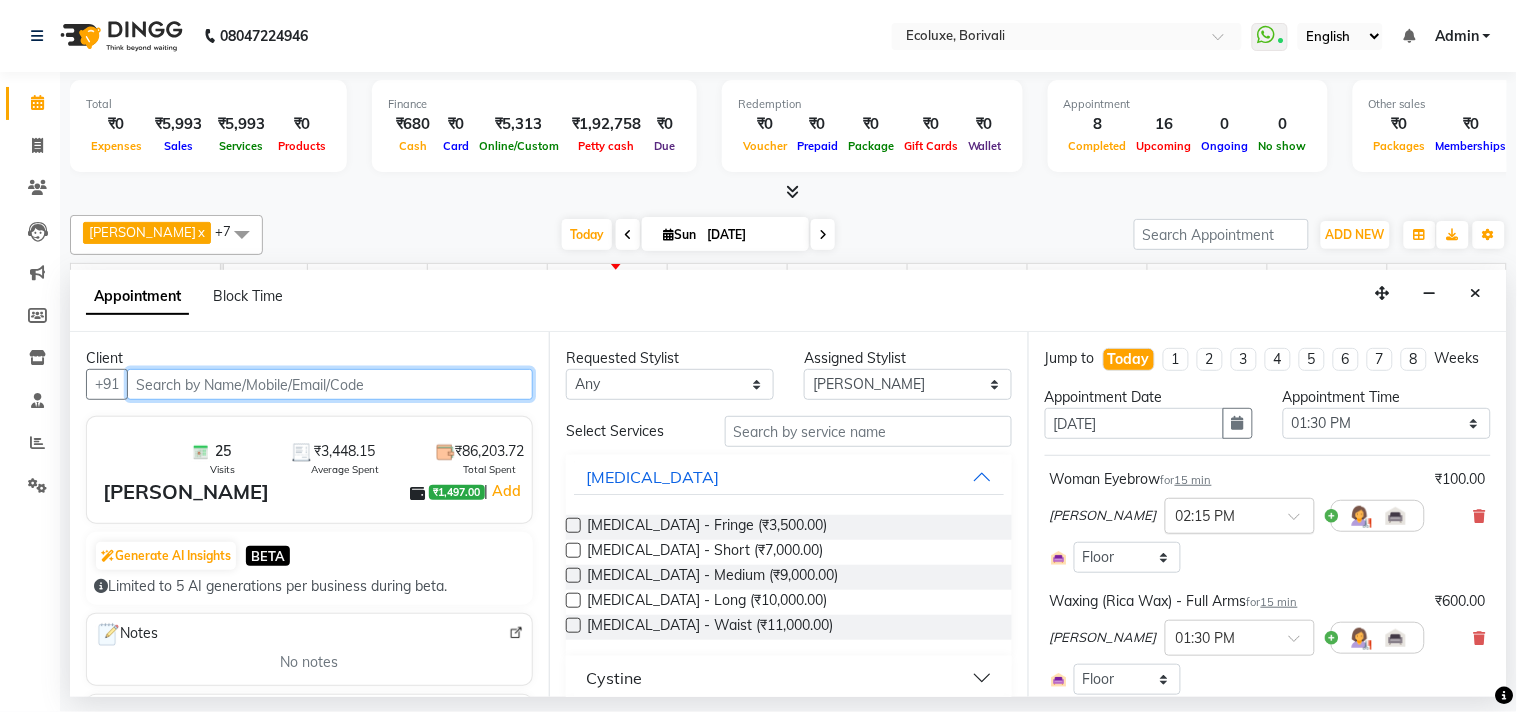 scroll, scrollTop: 111, scrollLeft: 0, axis: vertical 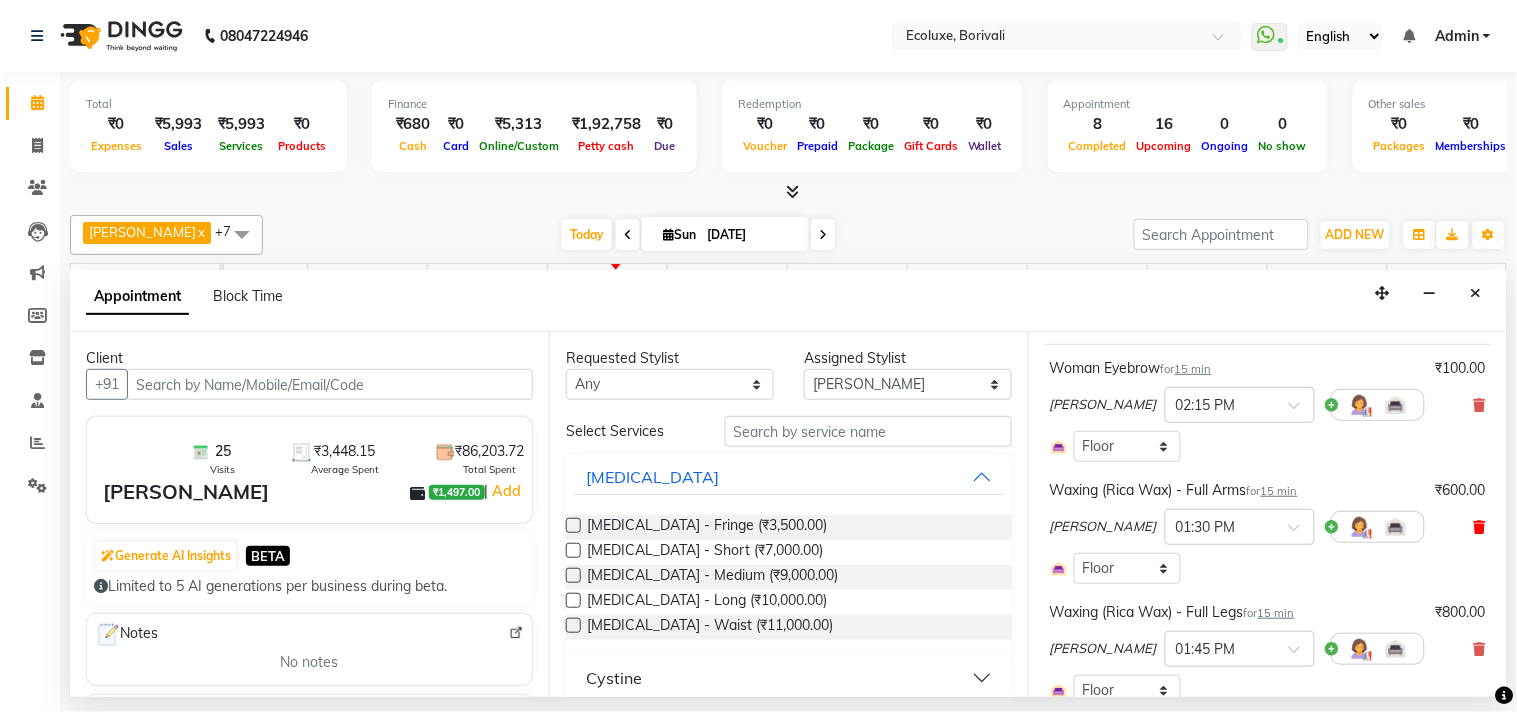 click at bounding box center (1480, 527) 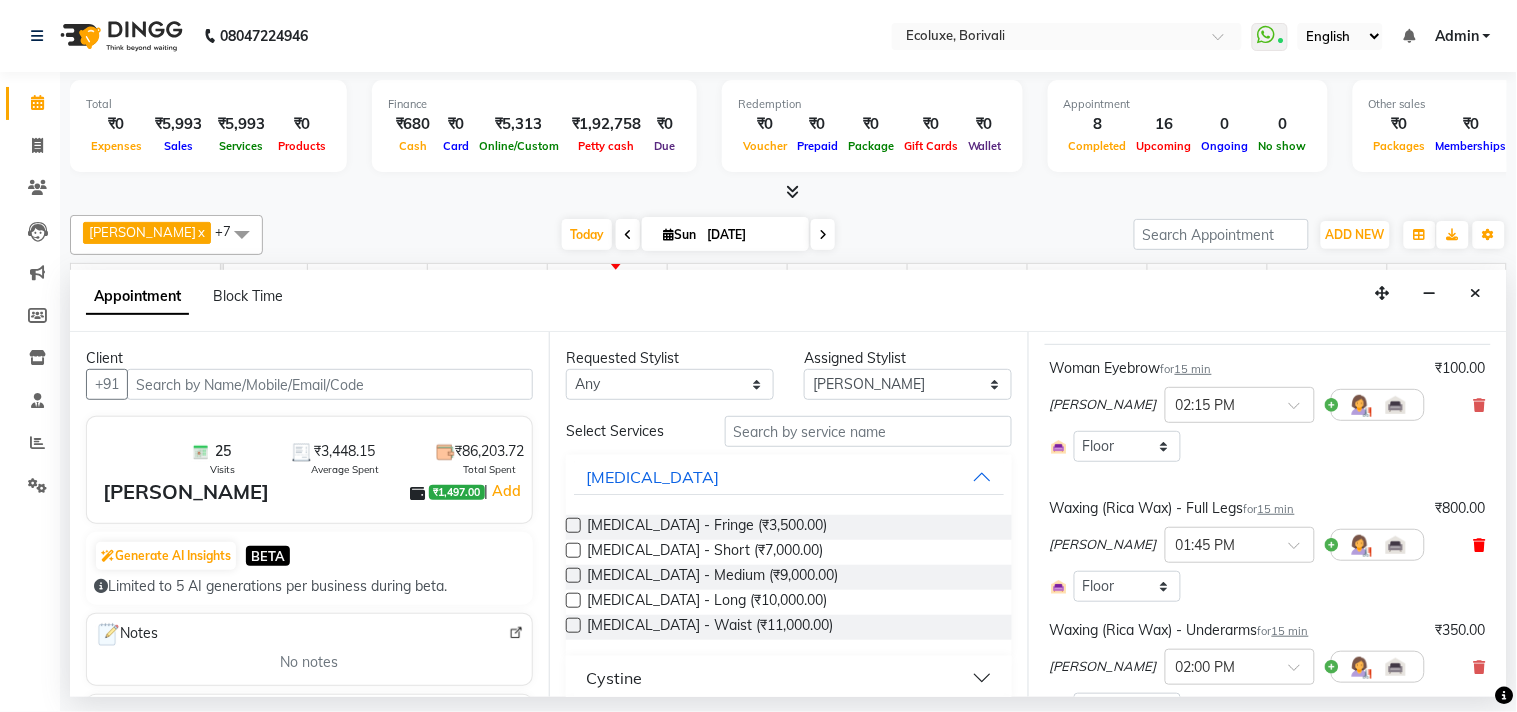 click at bounding box center [1480, 545] 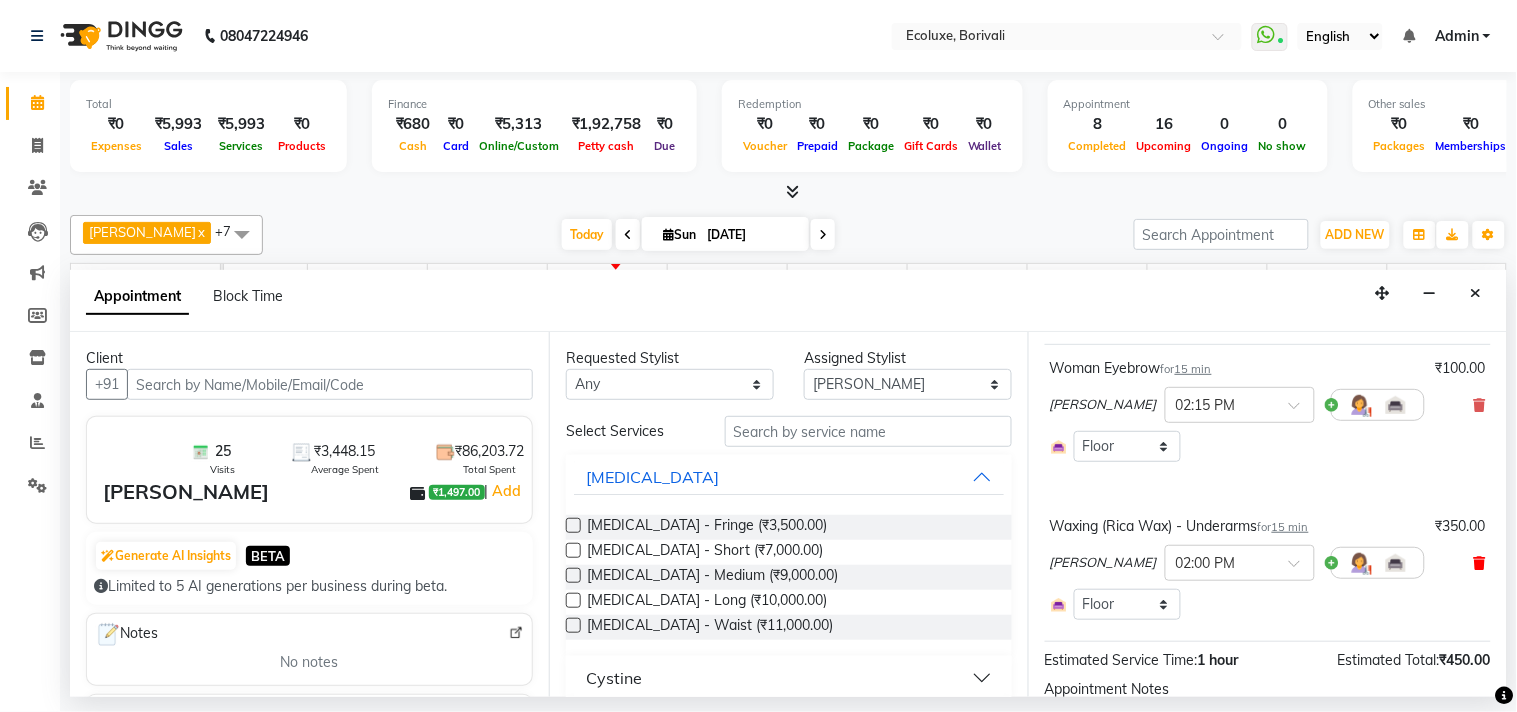 click at bounding box center (1480, 563) 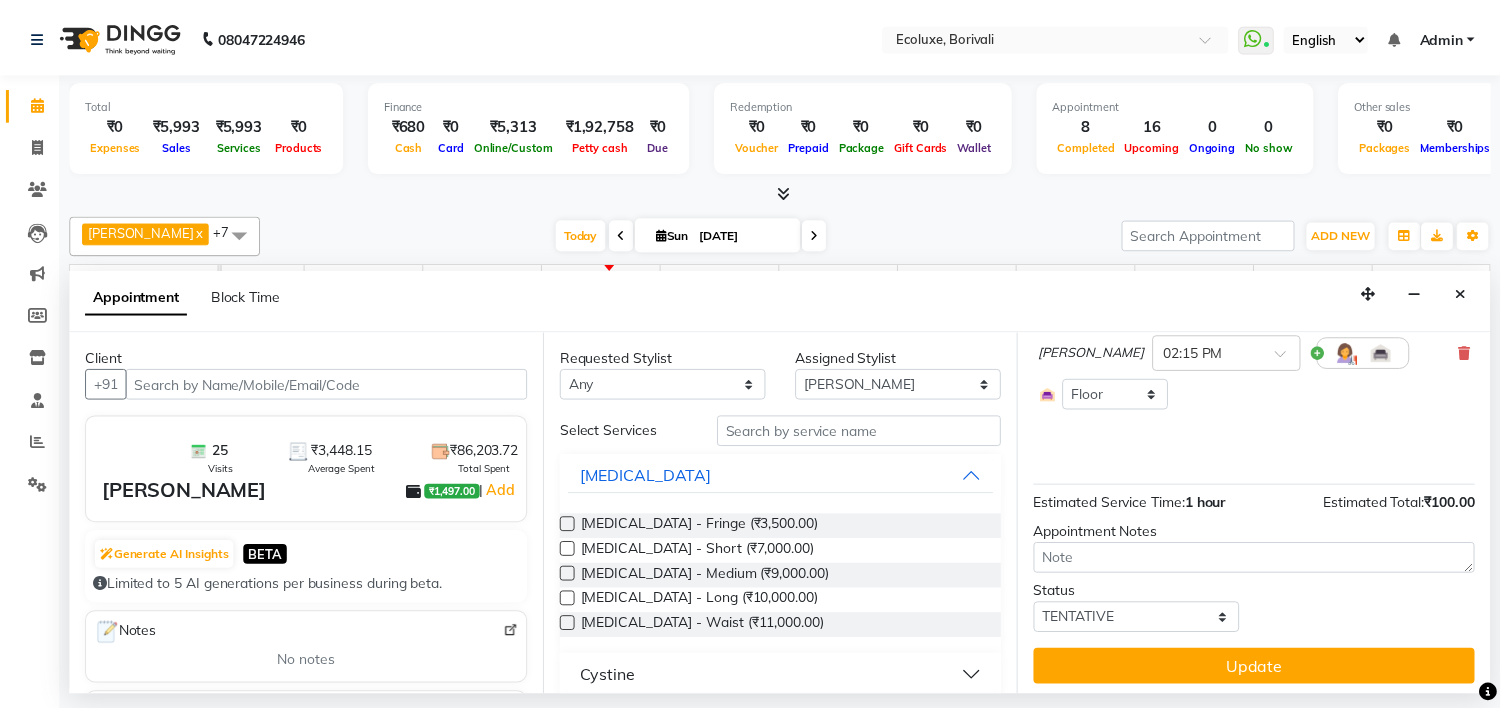 scroll, scrollTop: 187, scrollLeft: 0, axis: vertical 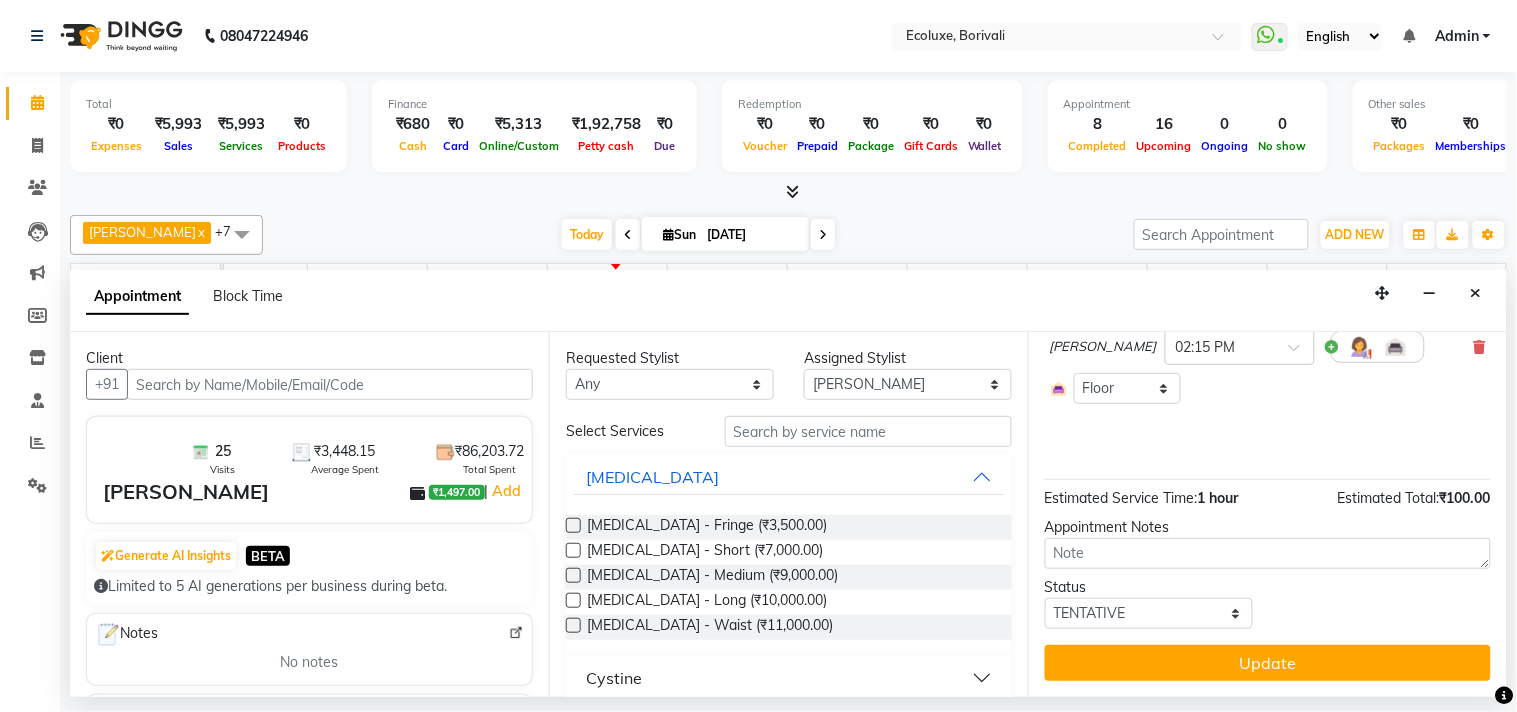 click on "Jump to Today 1 2 3 4 5 6 7 8 Weeks Appointment Date 13-07-2025 Appointment Time Select 10:00 AM 10:15 AM 10:30 AM 10:45 AM 11:00 AM 11:15 AM 11:30 AM 11:45 AM 12:00 PM 12:15 PM 12:30 PM 12:45 PM 01:00 PM 01:15 PM 01:30 PM 01:45 PM 02:00 PM 02:15 PM 02:30 PM 02:45 PM 03:00 PM 03:15 PM 03:30 PM 03:45 PM 04:00 PM 04:15 PM 04:30 PM 04:45 PM 05:00 PM 05:15 PM 05:30 PM 05:45 PM 06:00 PM 06:15 PM 06:30 PM 06:45 PM 07:00 PM 07:15 PM 07:30 PM 07:45 PM 08:00 PM 08:15 PM 08:30 PM 08:45 PM 09:00 PM 09:15 PM 09:30 PM 09:45 PM 10:00 PM Woman Eyebrow   for  15 min ₹100.00 Sonal Sawant  × 02:15 PM Select Room Floor Estimated Service Time:  1 hour Estimated Total:  ₹100.00 Appointment Notes Status Select TENTATIVE CONFIRM CHECK-IN UPCOMING  Update" at bounding box center [1267, 514] 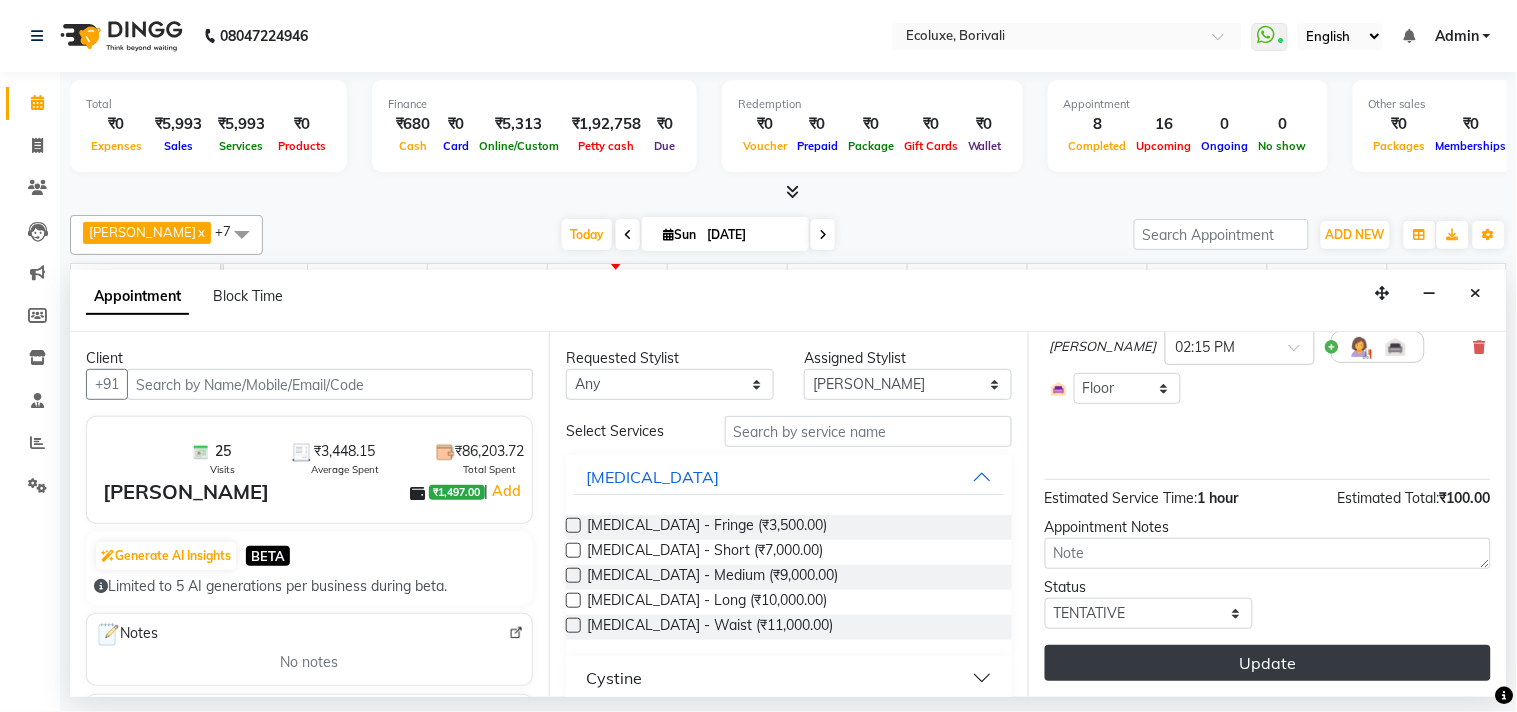 click on "Update" at bounding box center (1268, 663) 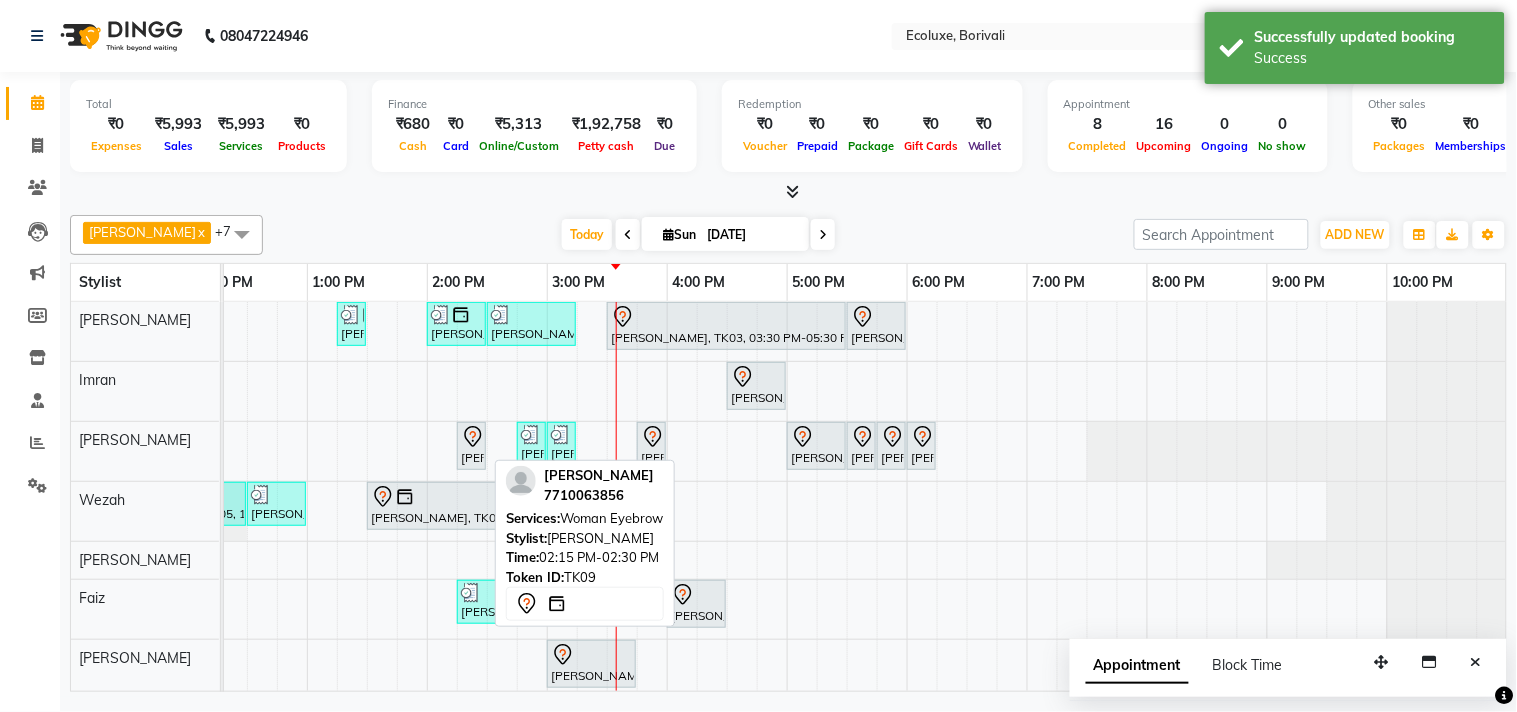 click 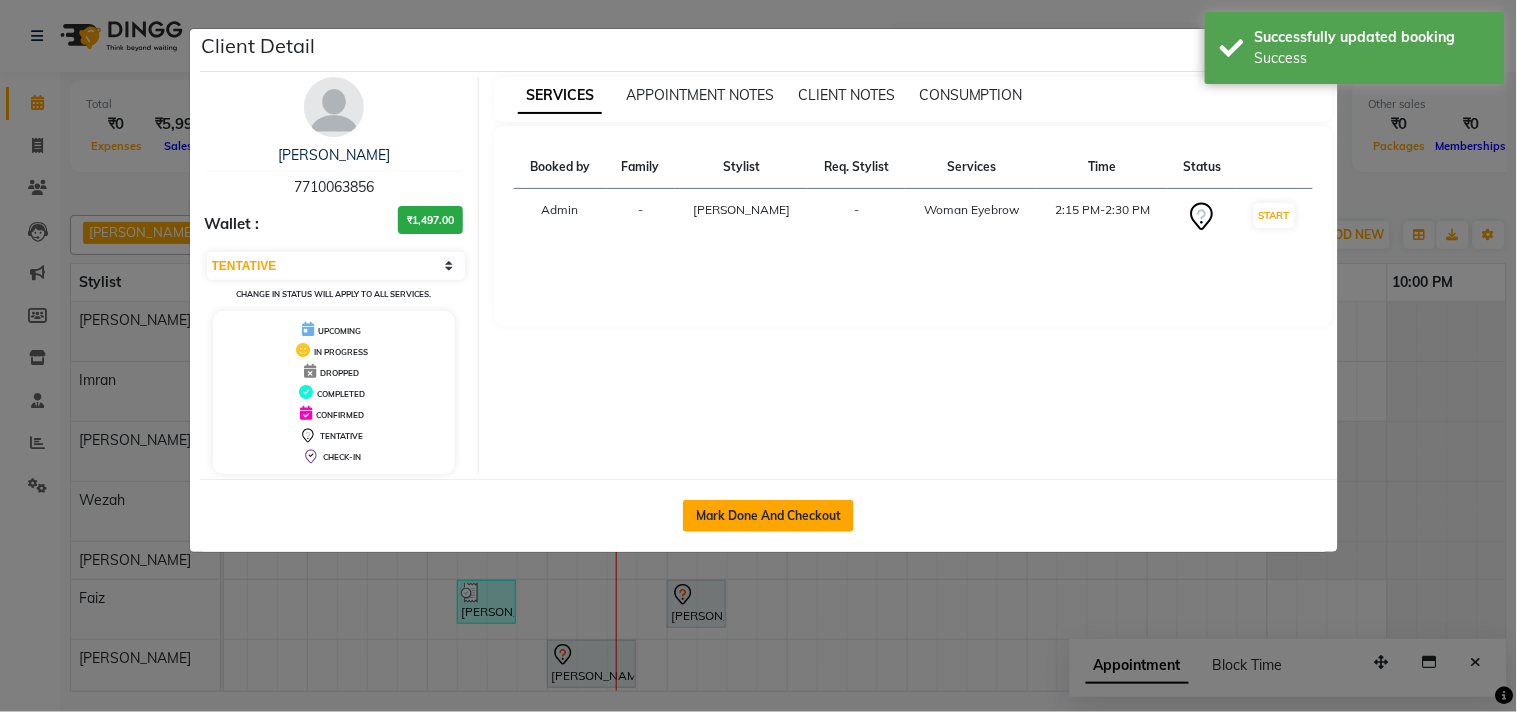 click on "Mark Done And Checkout" 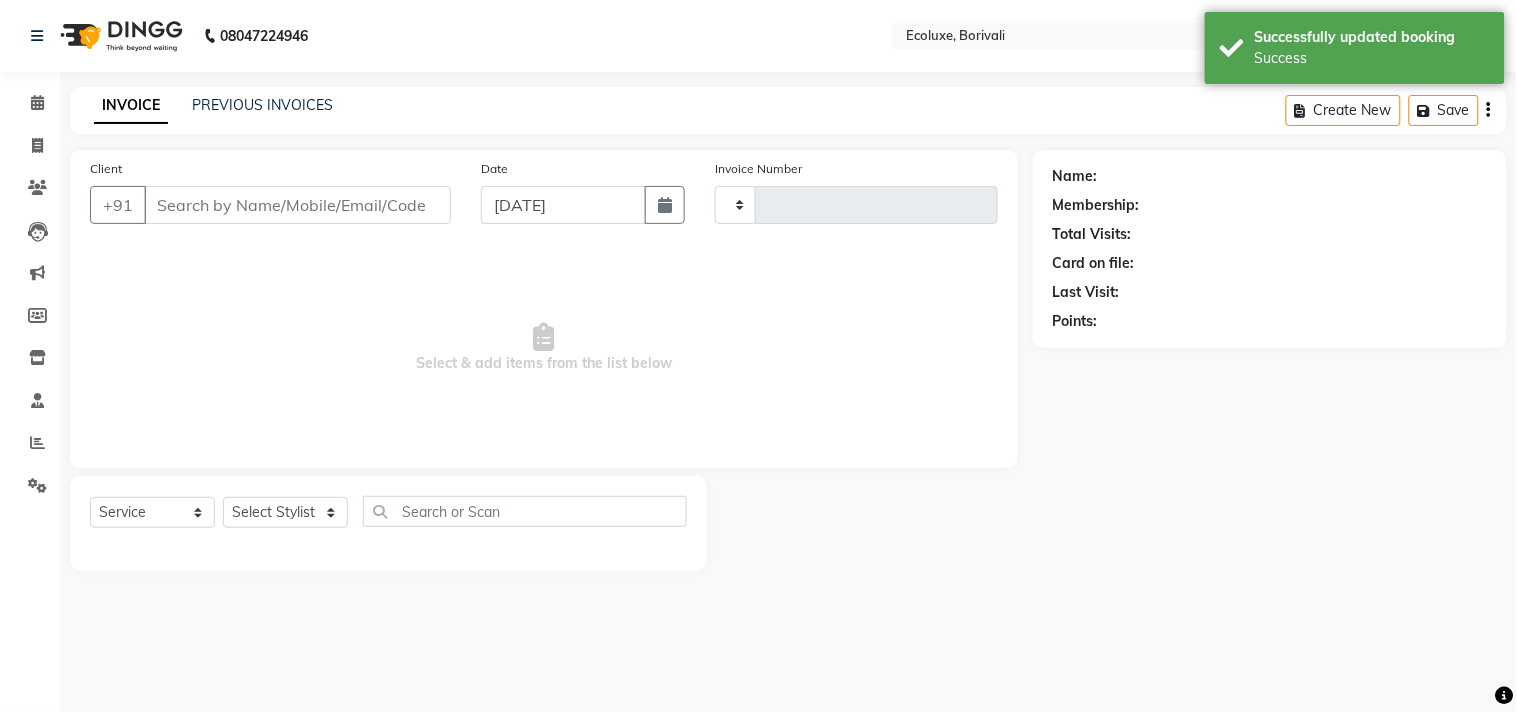 type on "1303" 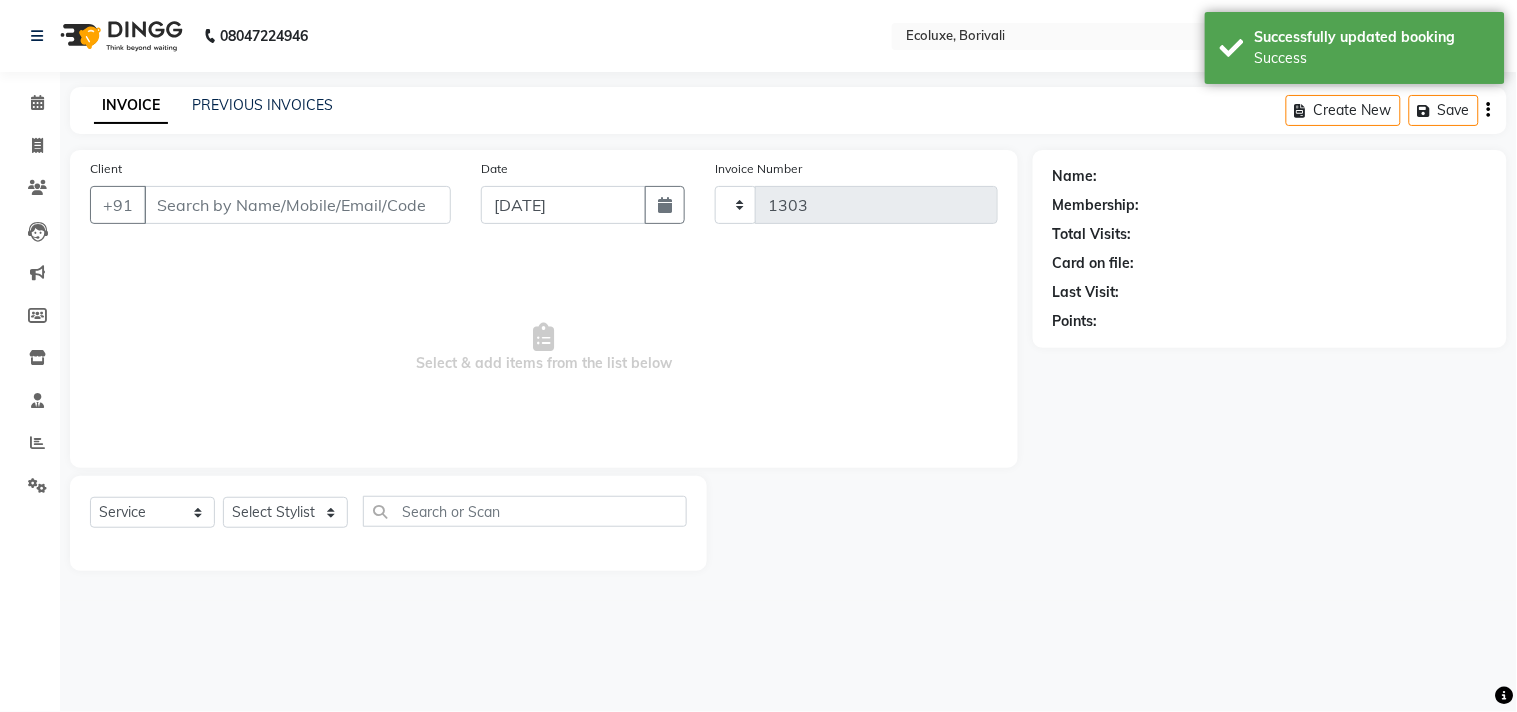 select on "5386" 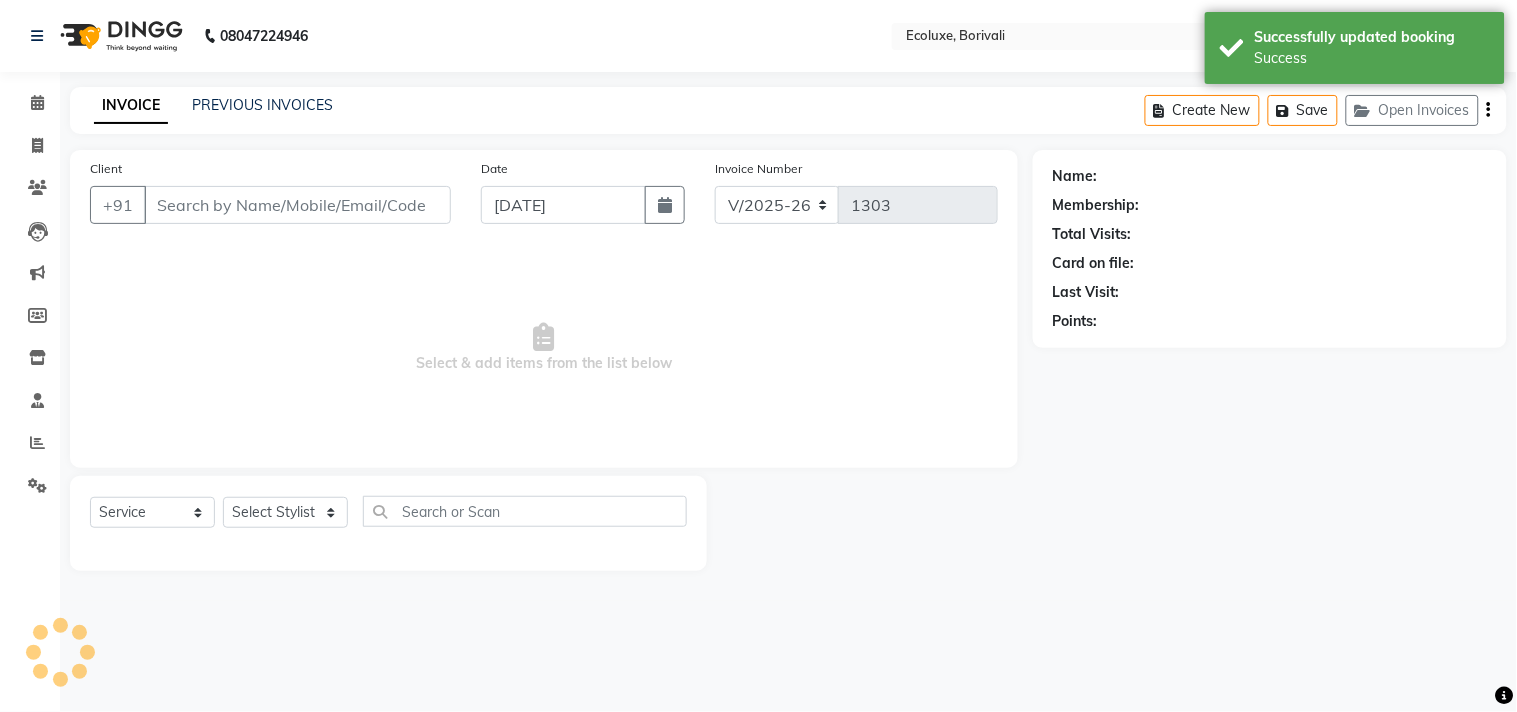 type on "7710063856" 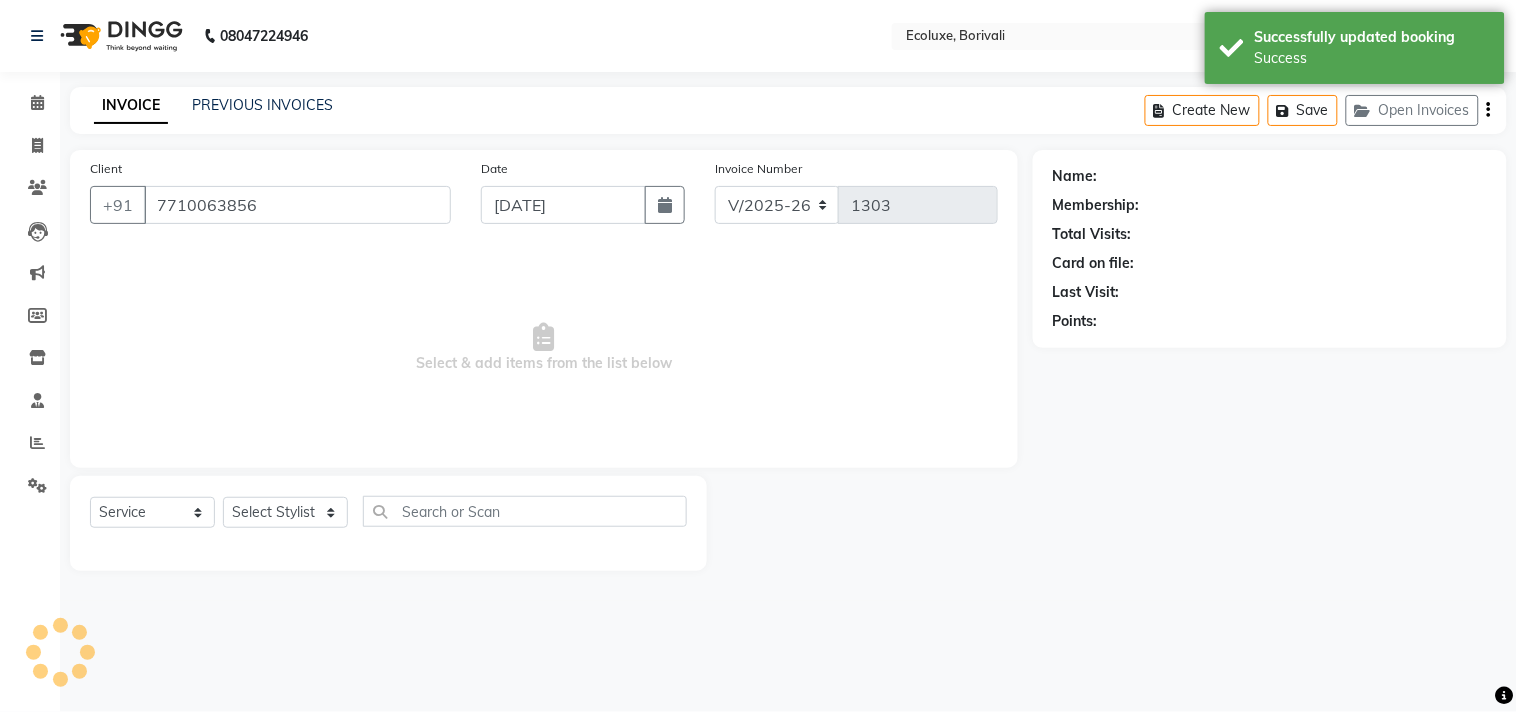 select on "36344" 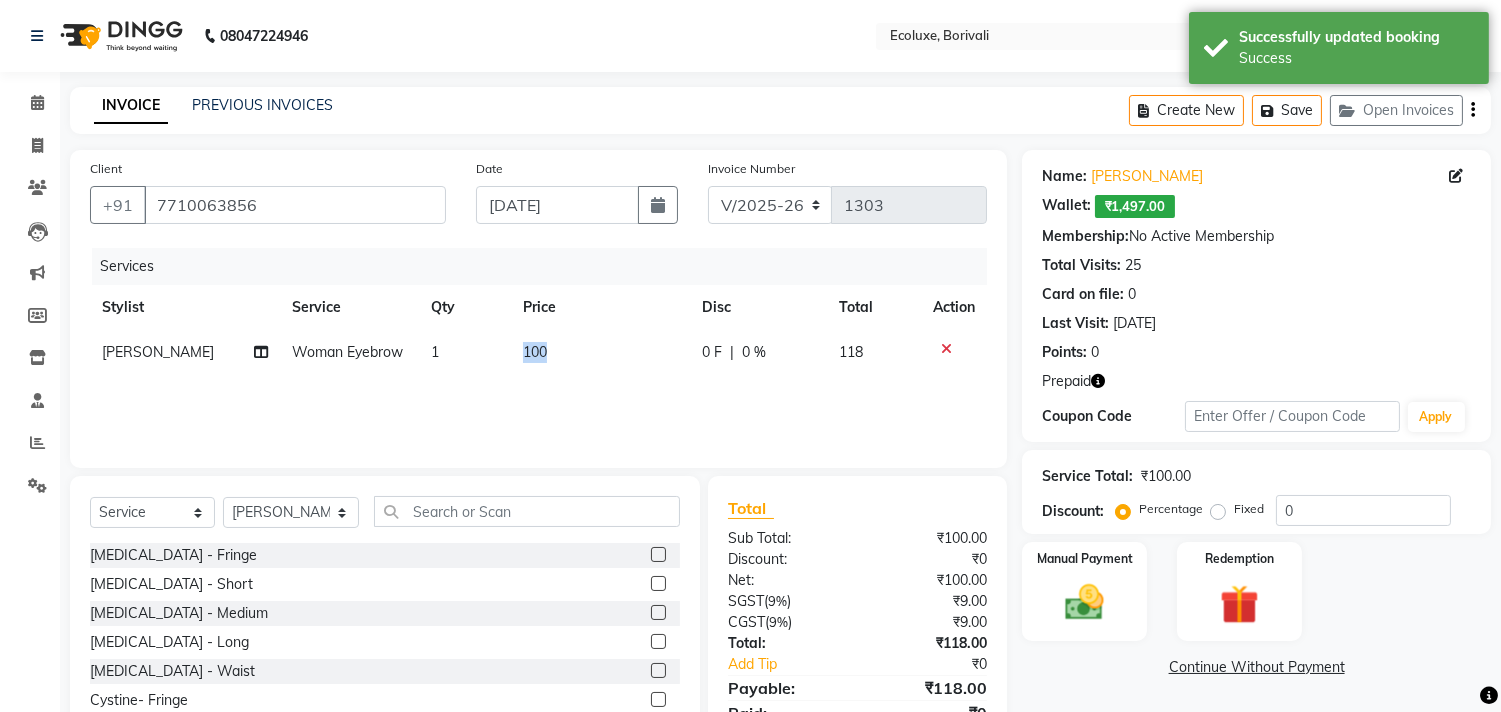 drag, startPoint x: 548, startPoint y: 356, endPoint x: 487, endPoint y: 350, distance: 61.294373 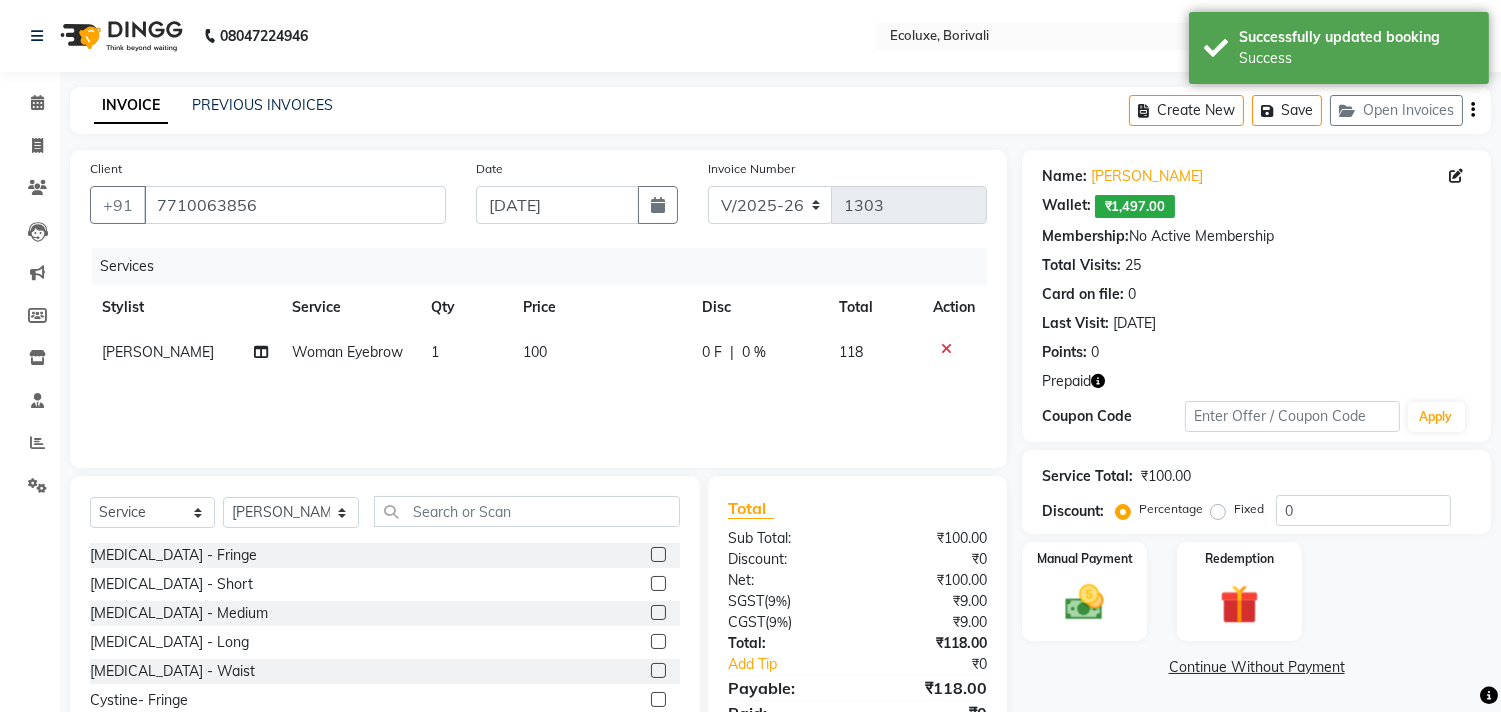 click on "100" 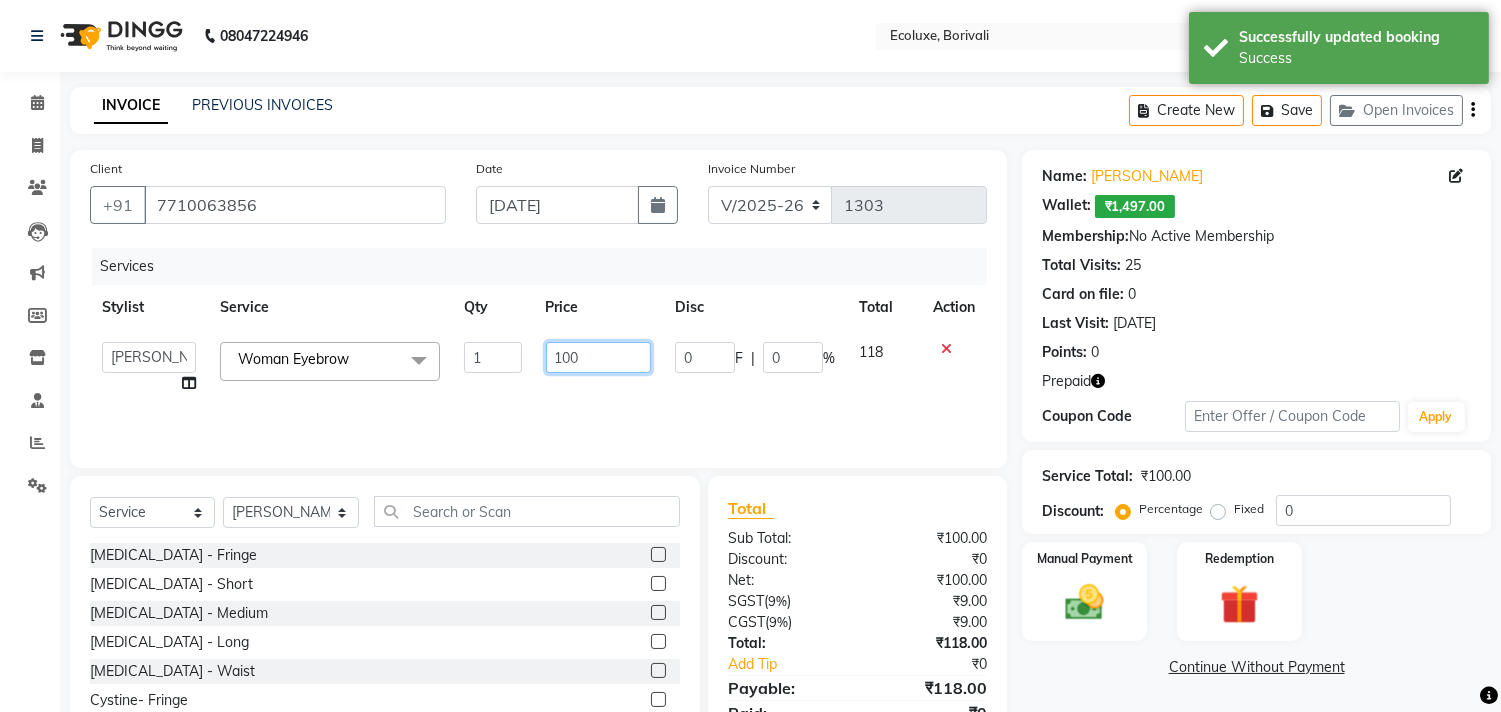 click on "100" 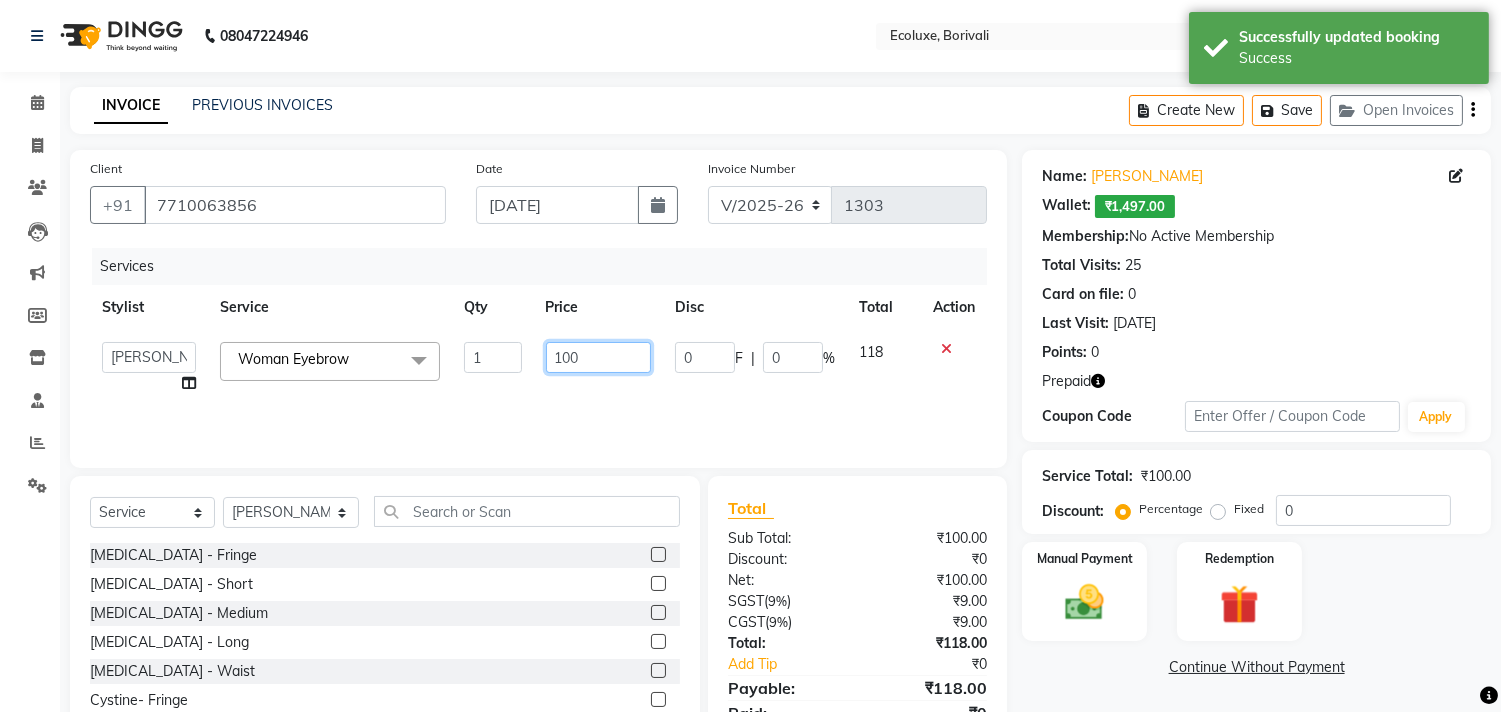 click on "100" 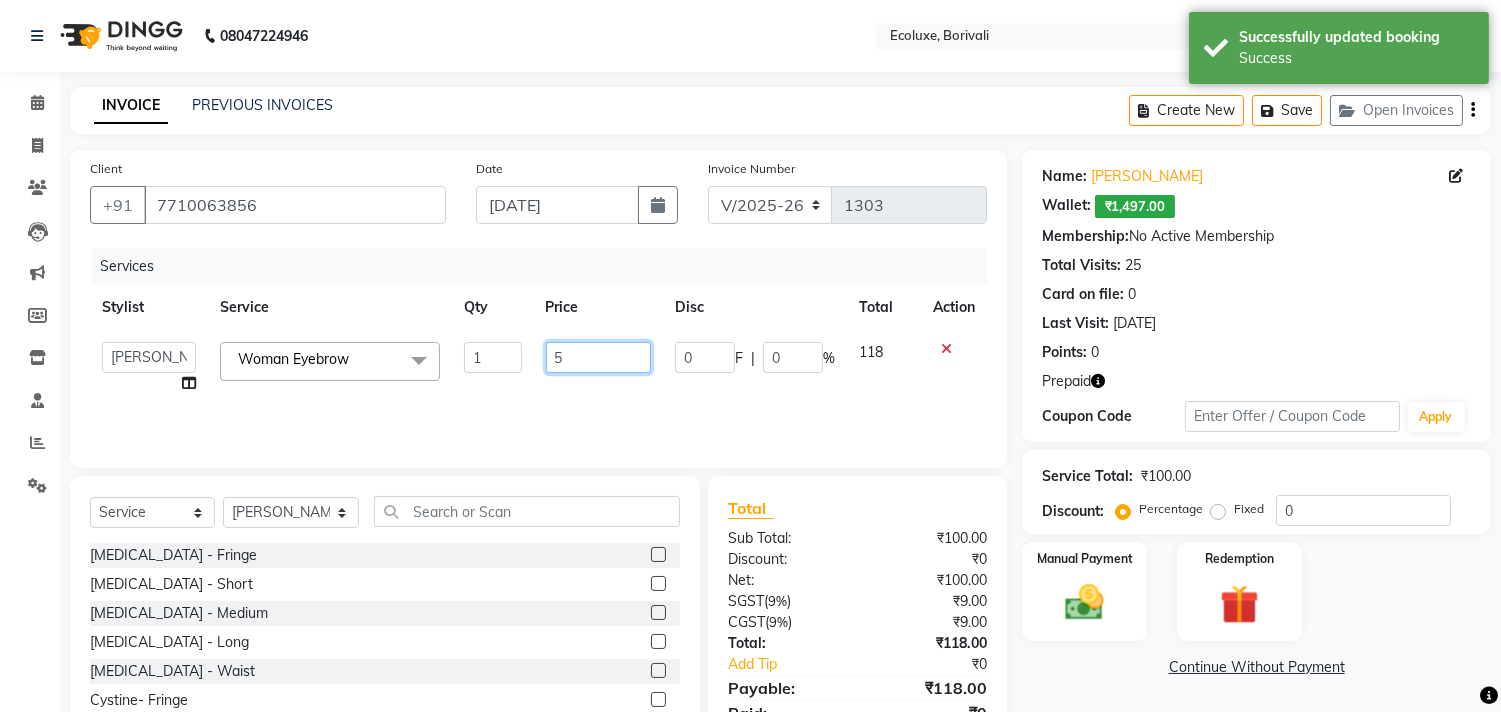 type on "58" 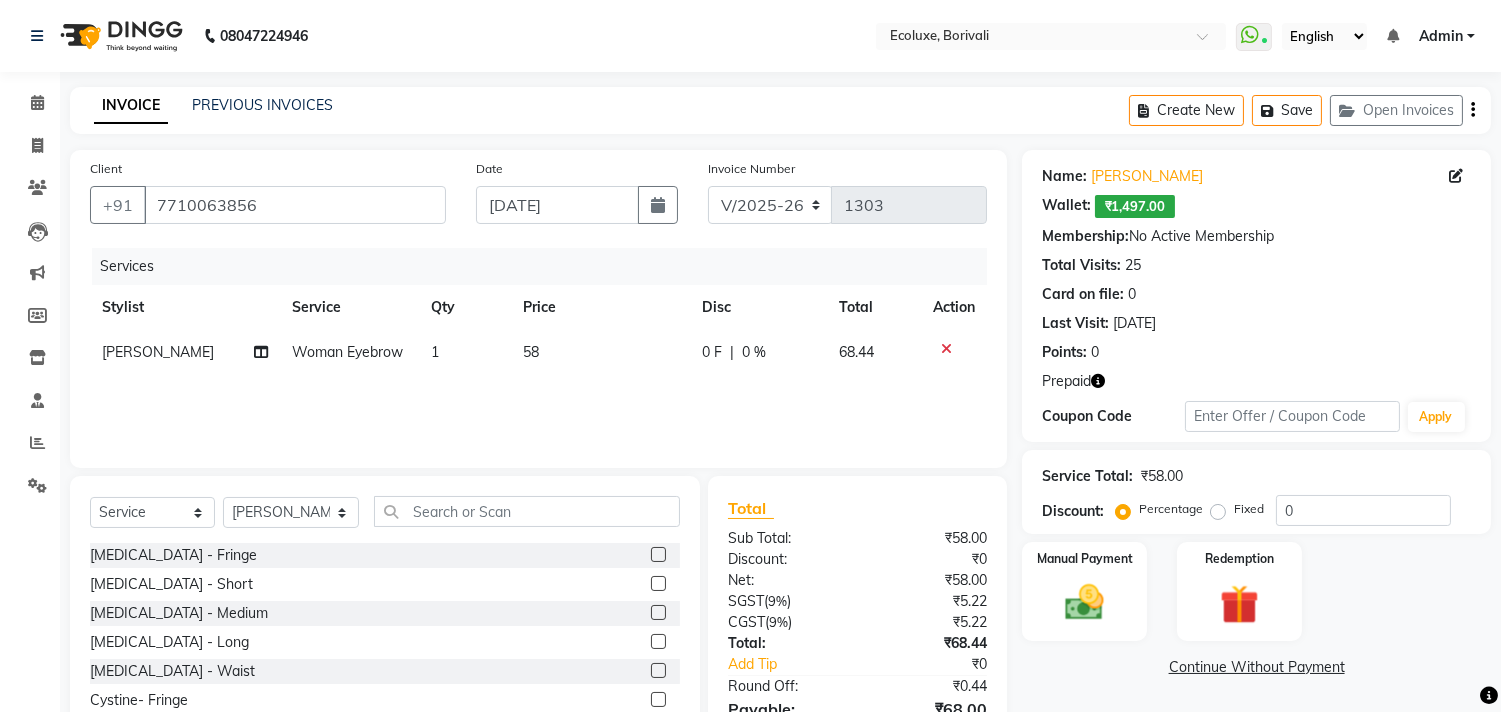 click 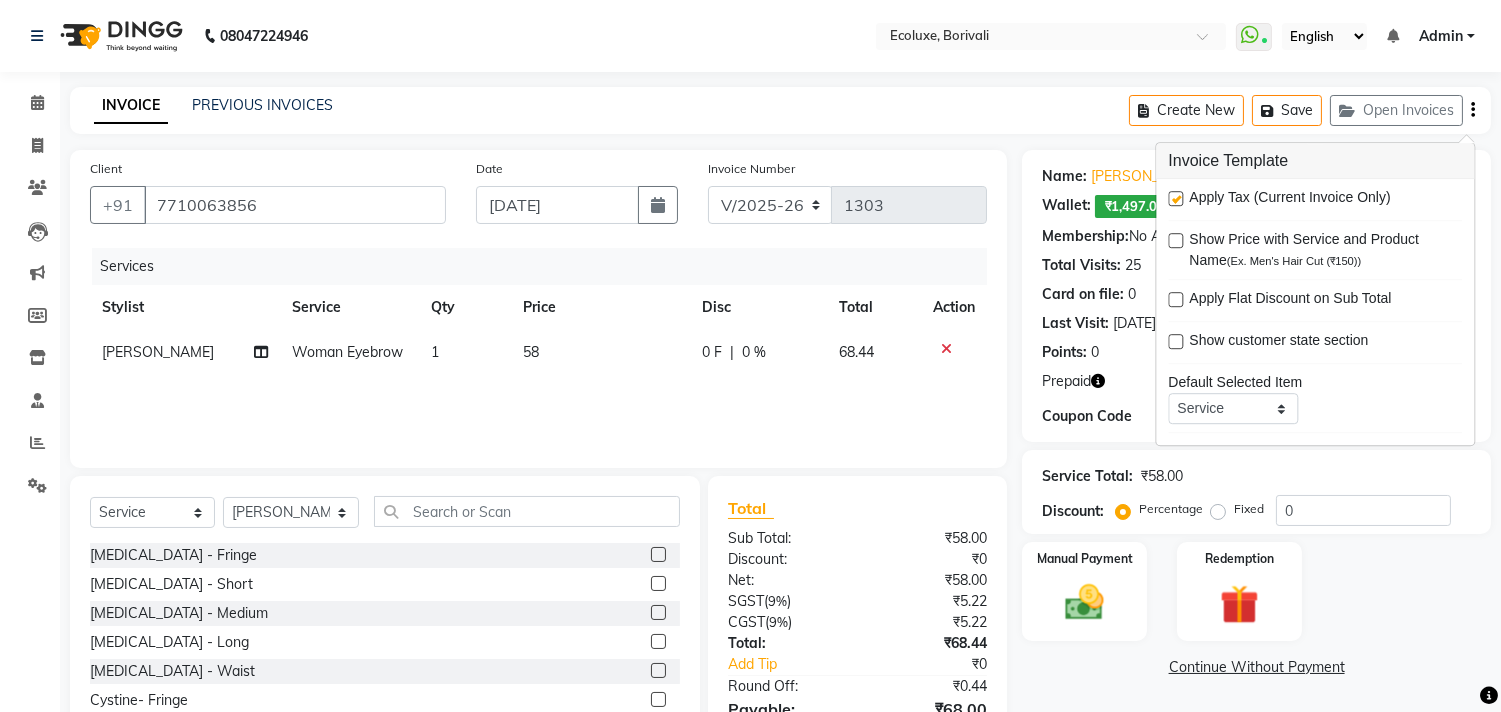 click at bounding box center (1175, 198) 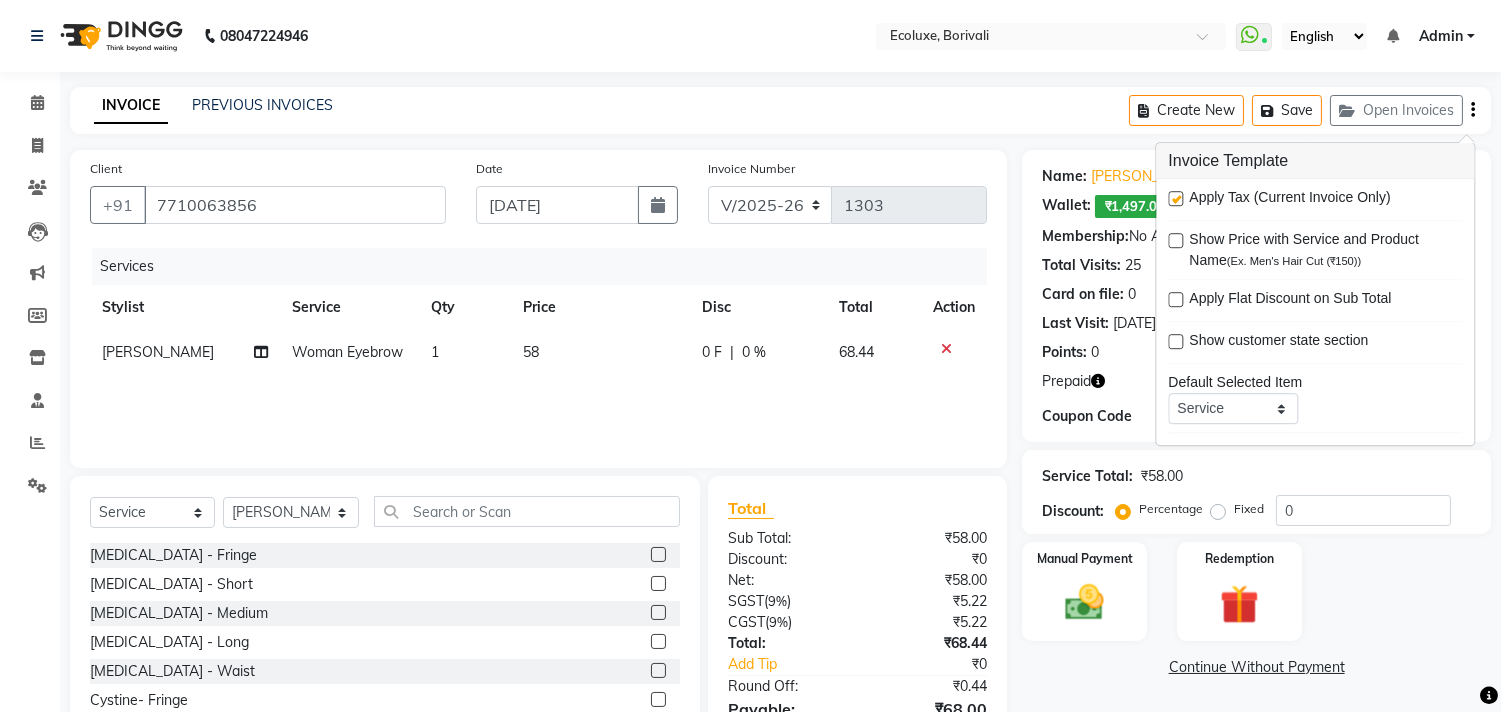 click at bounding box center [1174, 199] 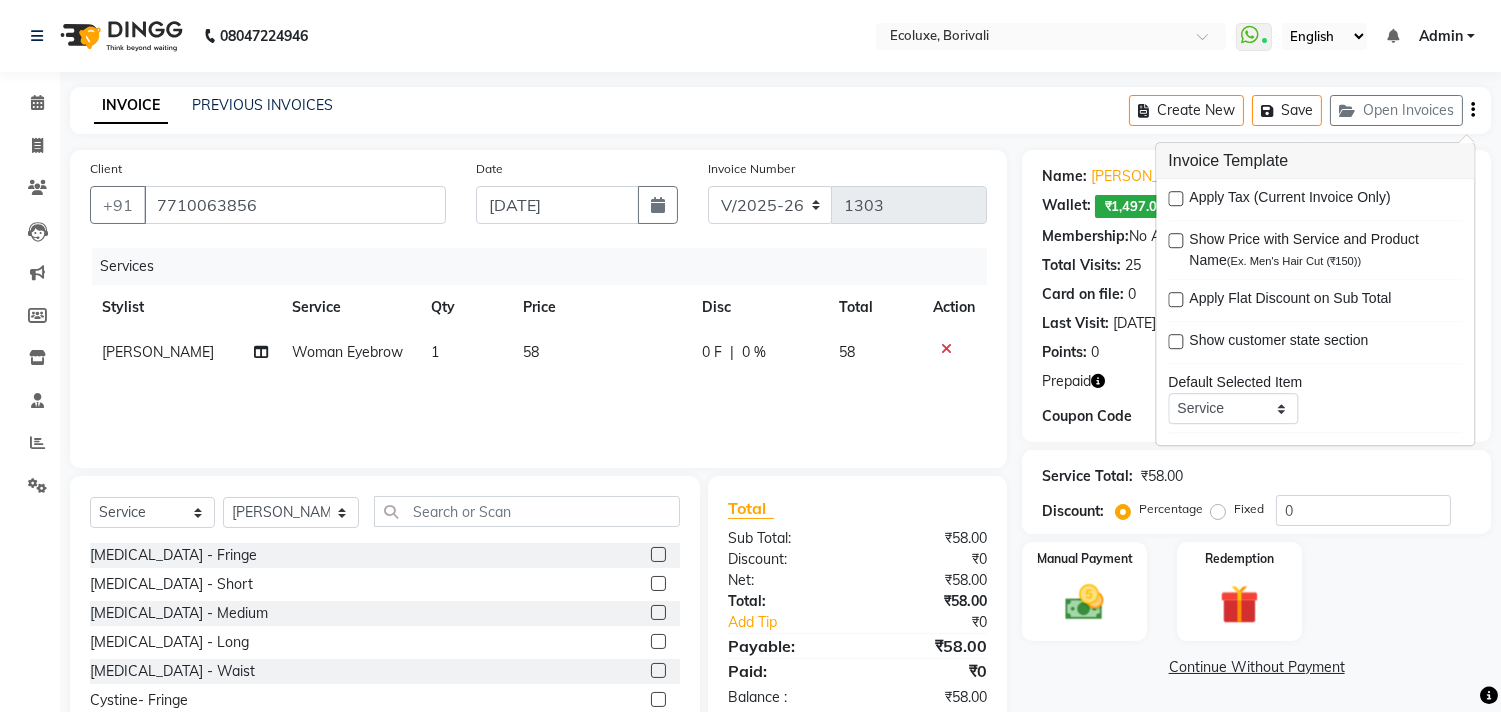 click on "INVOICE PREVIOUS INVOICES Create New   Save   Open Invoices  Client +91 7710063856 Date 13-07-2025 Invoice Number V/2025 V/2025-26 1303 Services Stylist Service Qty Price Disc Total Action Sonal Sawant  Woman Eyebrow 1 58 0 F | 0 % 58 Select  Service  Product  Membership  Package Voucher Prepaid Gift Card  Select Stylist Alisha Sasankar Aparna Acharekar Faiz Geeta Harshada Pawar   Imran  Kamal Khende Mohammad Faisal  Neelu Nikita Raut Roshan Sakina Shafique Sonal Sawant  Umar Shaikh Wezah Botox - Fringe  Botox - Short  Botox - Medium  Botox - Long  Botox - Waist  Cystine- Fringe  Cystine- Short  Cystine- Medium  Cystine- Long  Cystine- Waist  Smoothening / Straightening / Rebonding - Fringe  Smoothening / Straightening / Rebonding - Short  Smoothening / Straightening / Rebonding - Medium  Smoothening / Straightening / Rebonding - Long  Smoothening / Straightening / Rebonding - Waist  Nano Plastia - Small    Nano Plastia - Small    Nano Plastia - Medium  Nano Plastia - Long  Nano Plastia - Waist  Oil Hairwash" 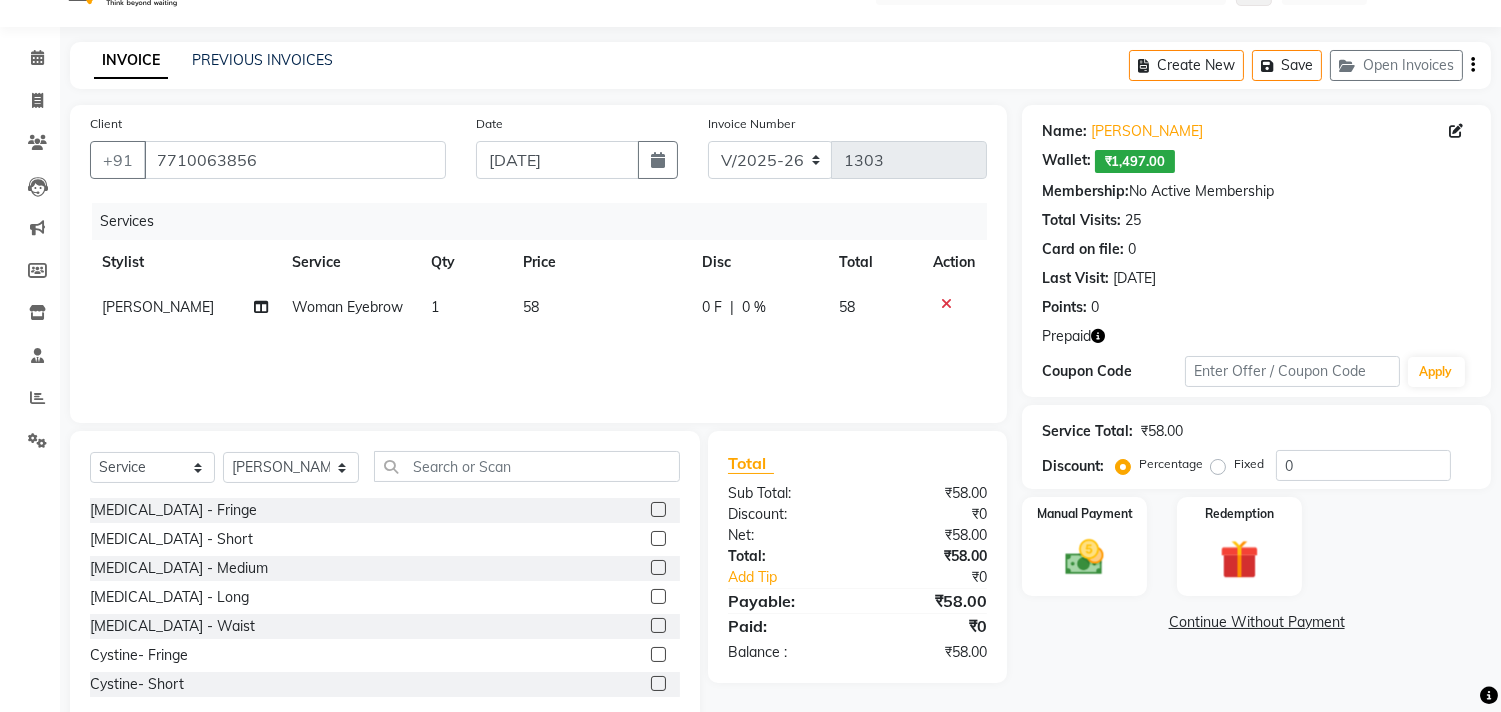 scroll, scrollTop: 88, scrollLeft: 0, axis: vertical 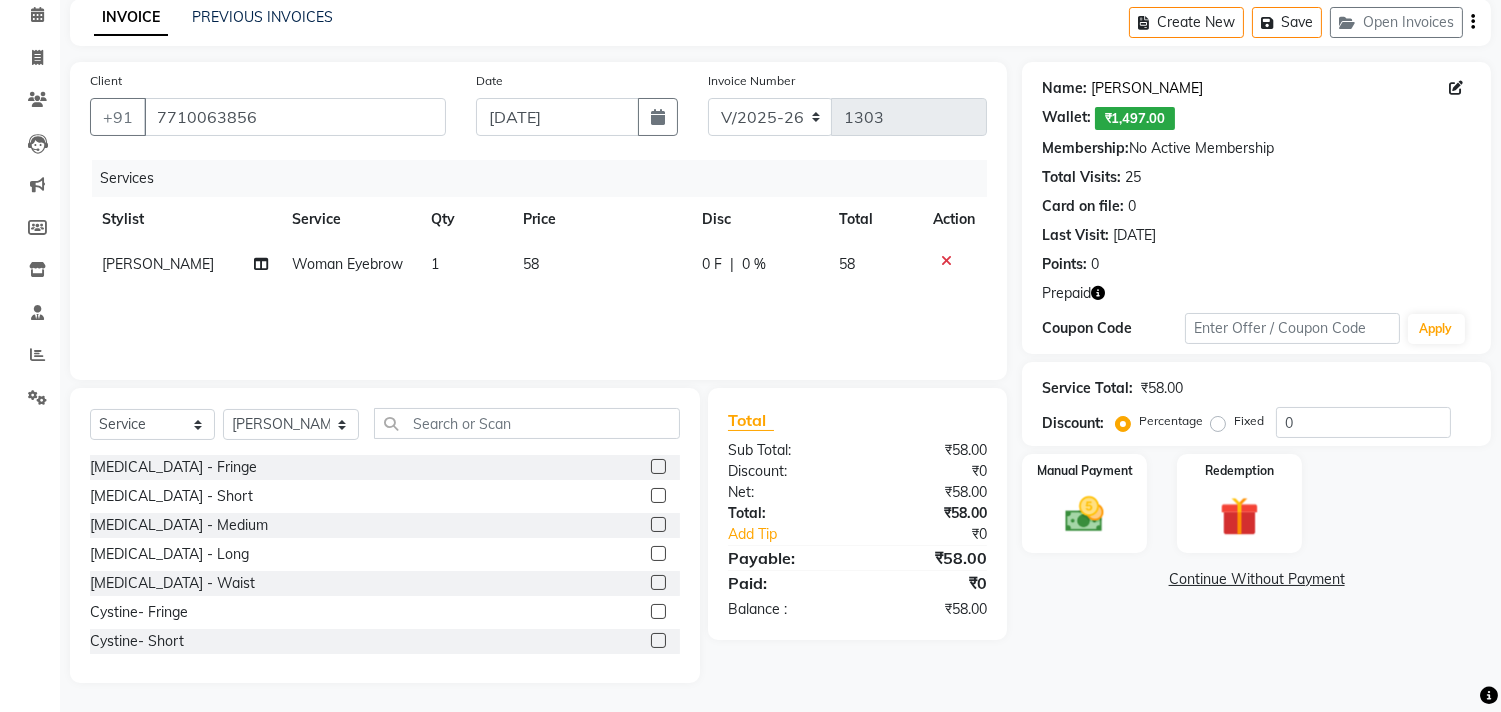 click on "[PERSON_NAME]" 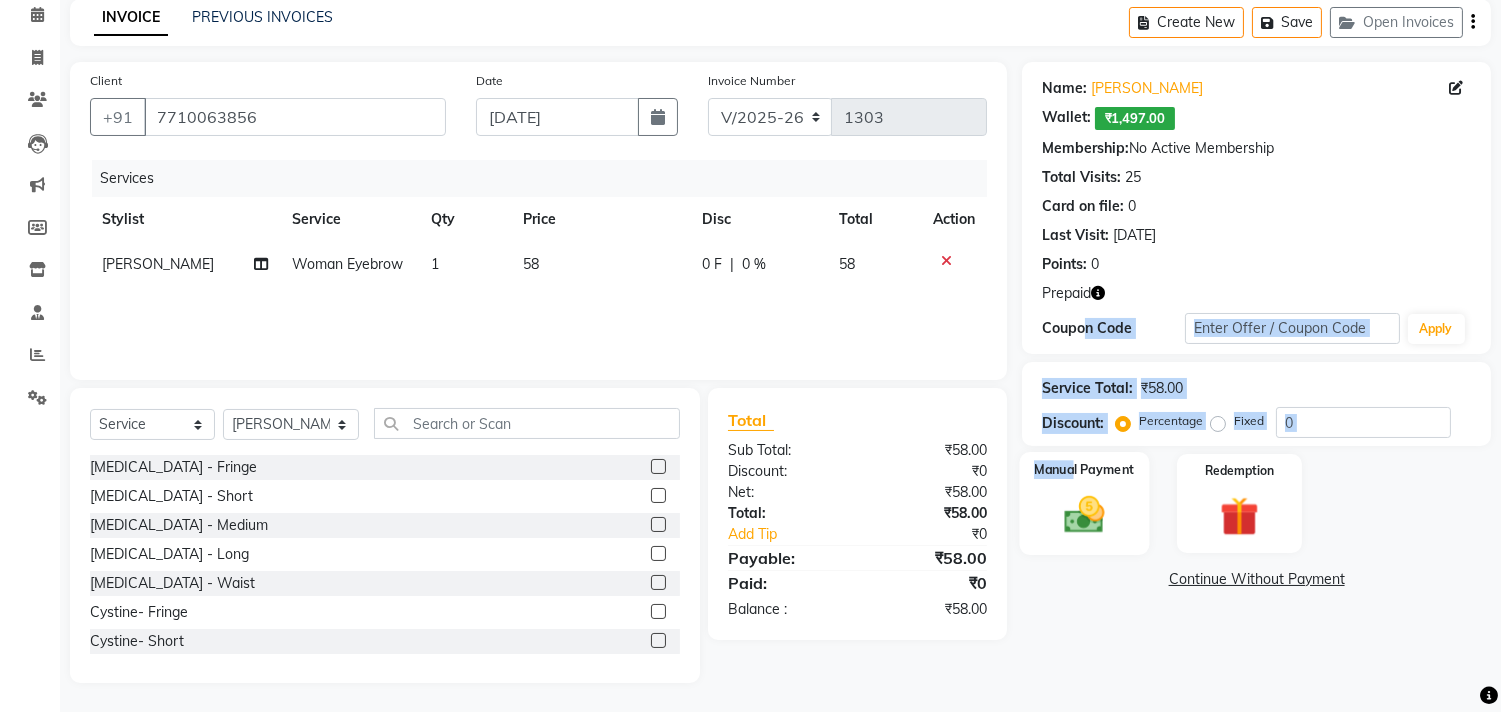 drag, startPoint x: 1080, startPoint y: 348, endPoint x: 1074, endPoint y: 486, distance: 138.13037 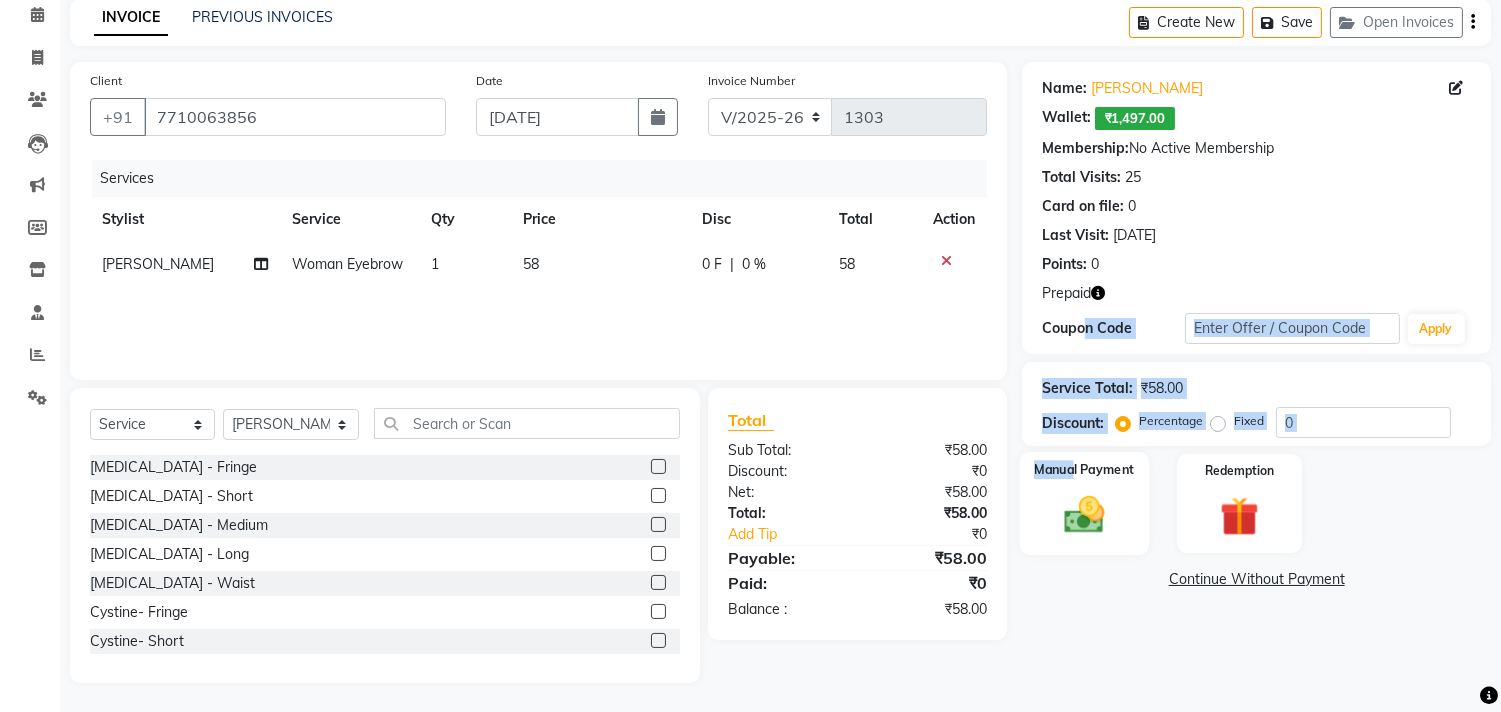 click on "Name: Nimisha Desai  Wallet:   ₹1,497.00  Membership:  No Active Membership  Total Visits:  25 Card on file:  0 Last Visit:   01-07-2025 Points:   0  Prepaid Coupon Code Apply Service Total:  ₹58.00  Discount:  Percentage   Fixed  0 Manual Payment Redemption  Continue Without Payment" 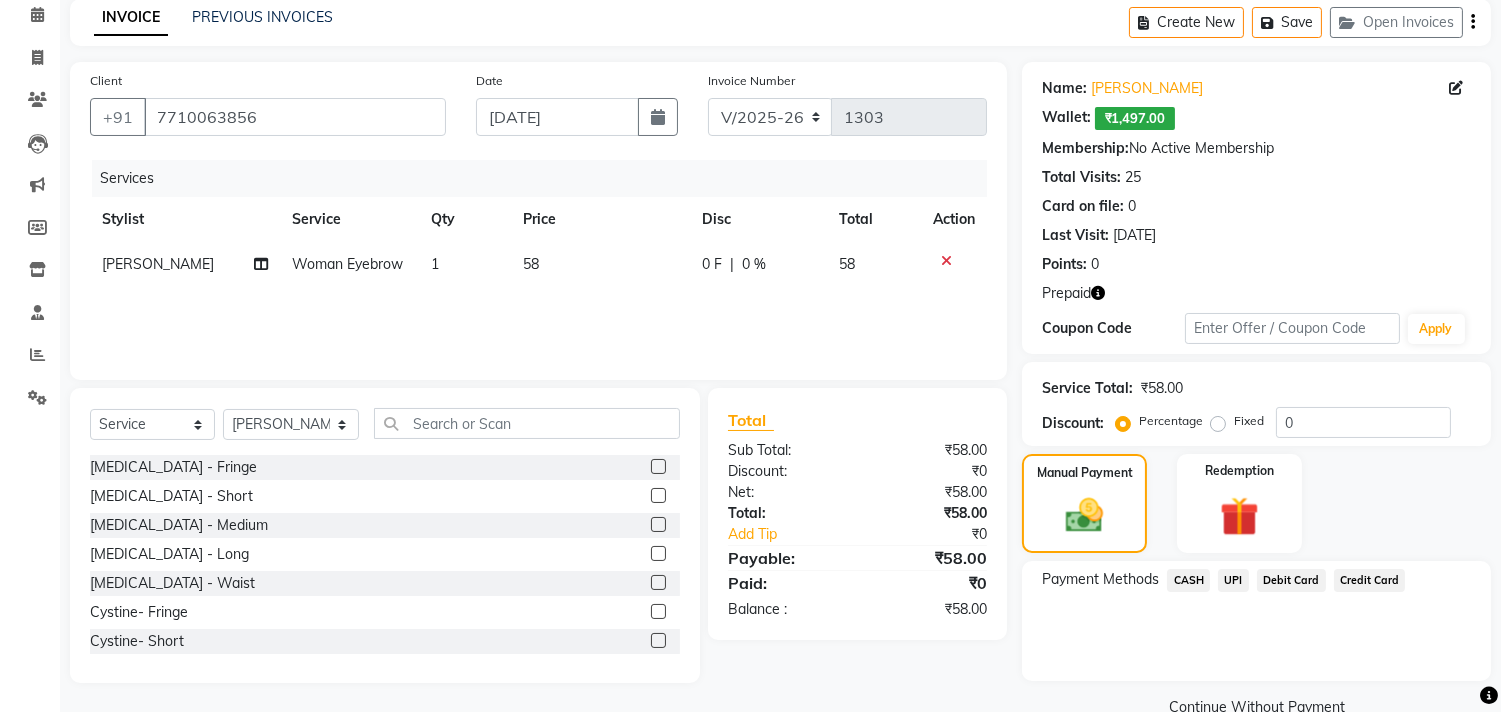 click on "Points:   0" 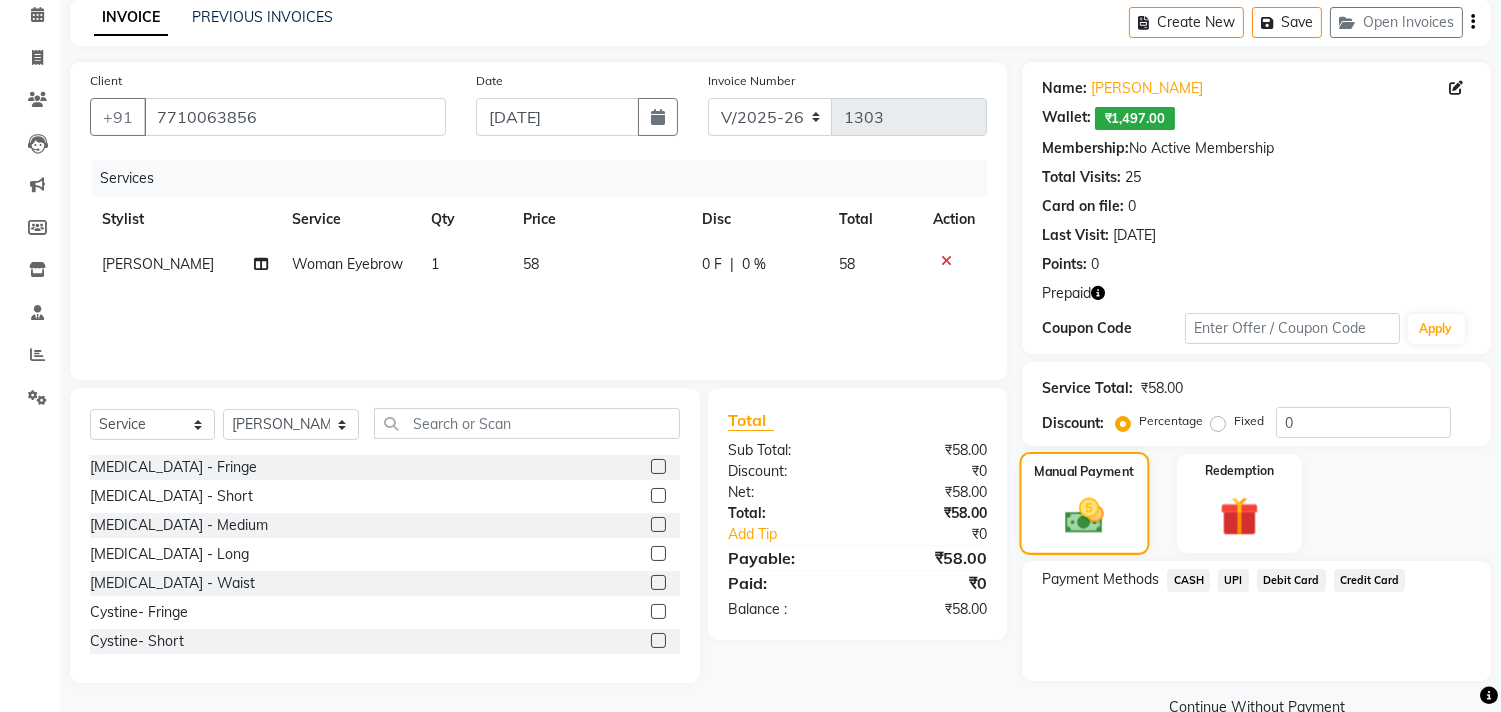 click on "Manual Payment" 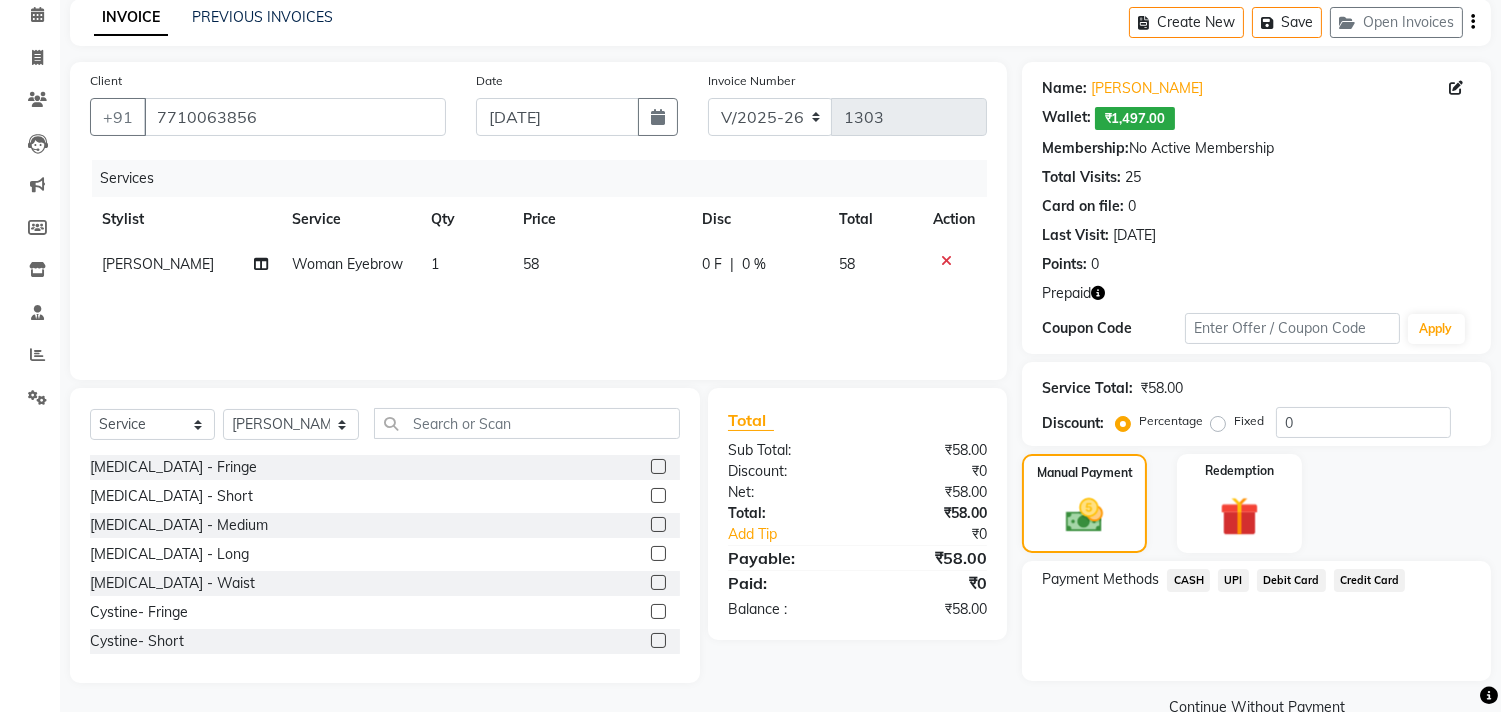 click on "CASH" 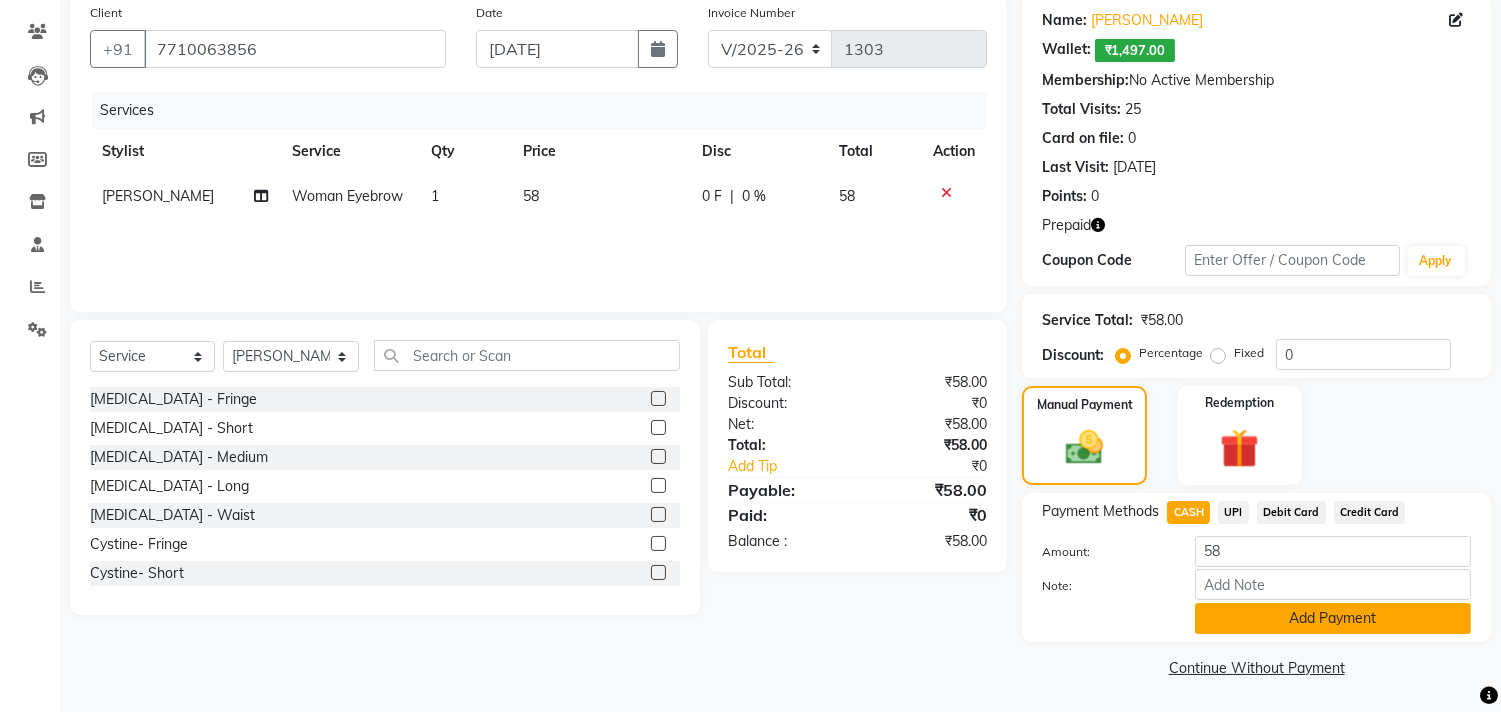 click on "Add Payment" 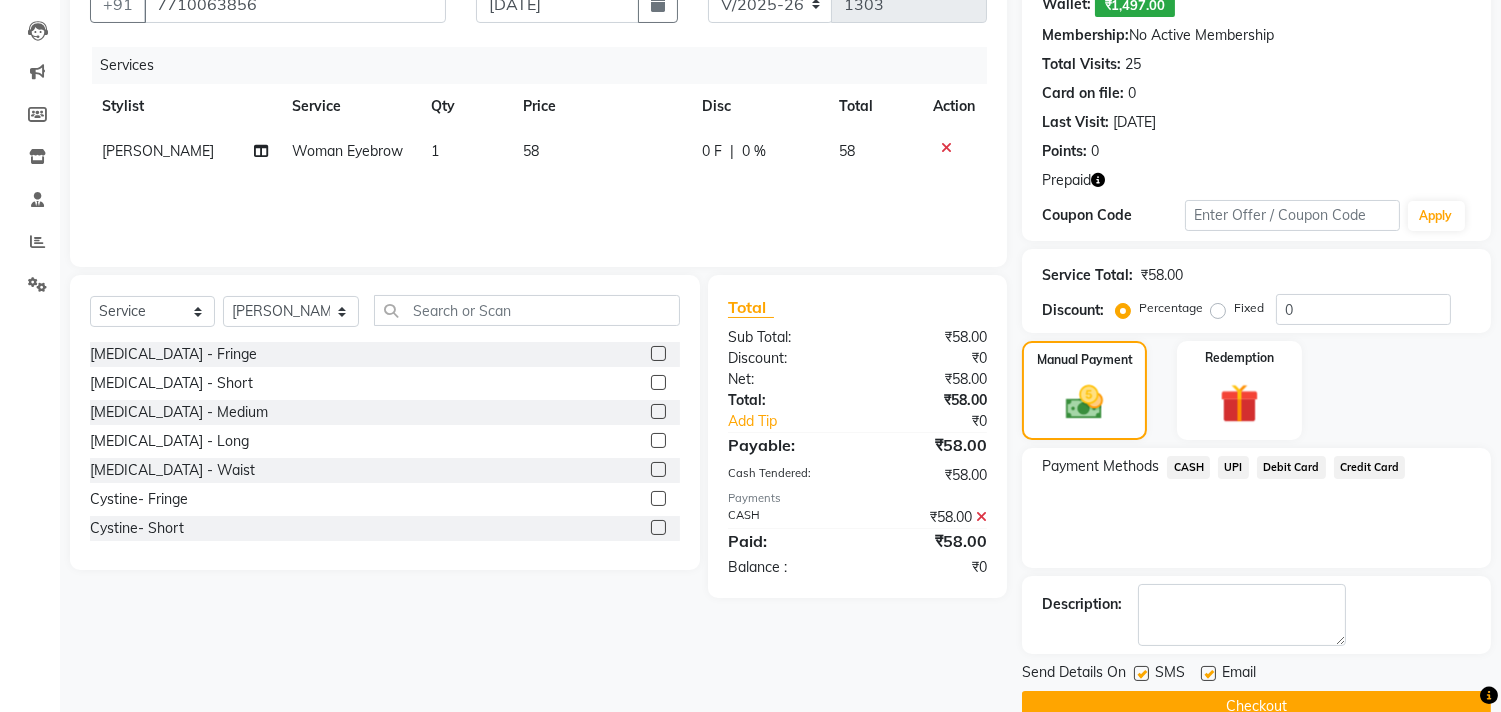 scroll, scrollTop: 240, scrollLeft: 0, axis: vertical 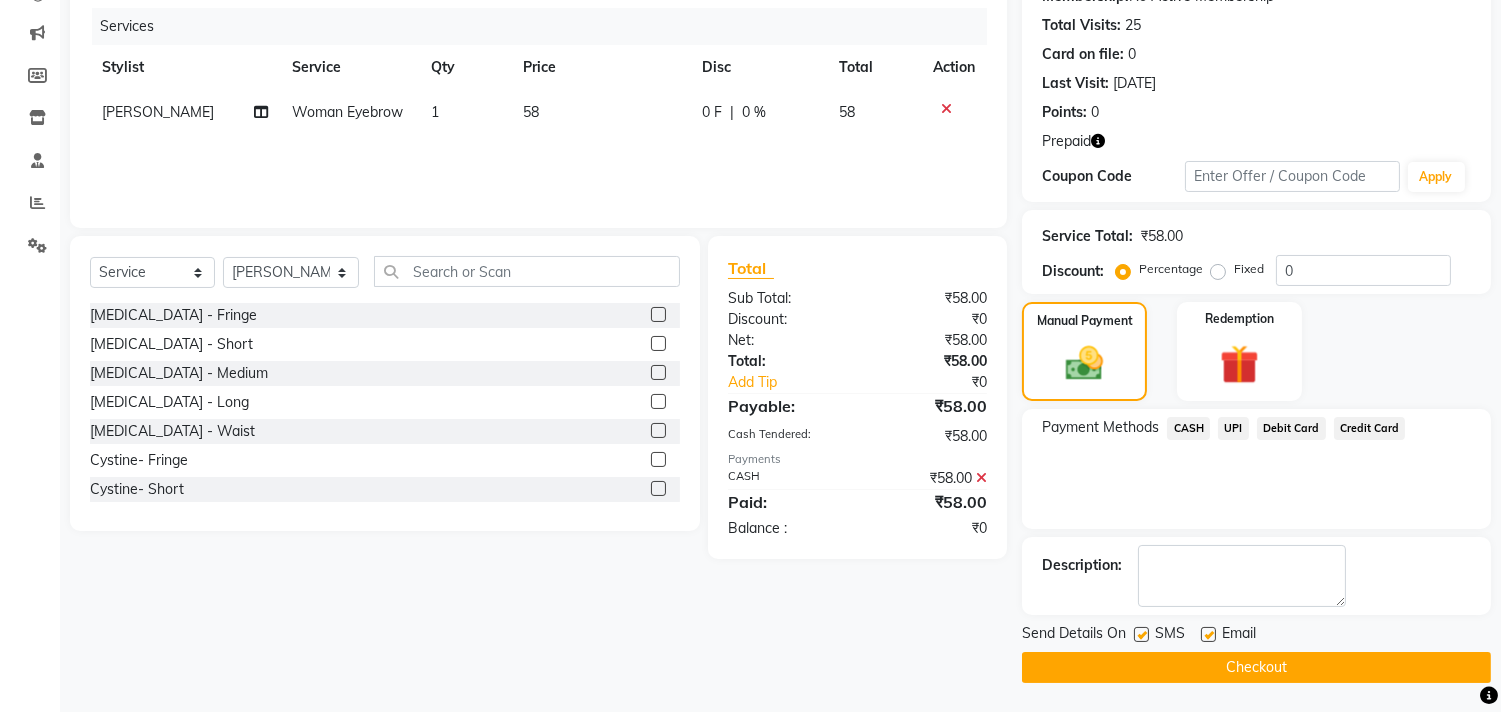 click on "Checkout" 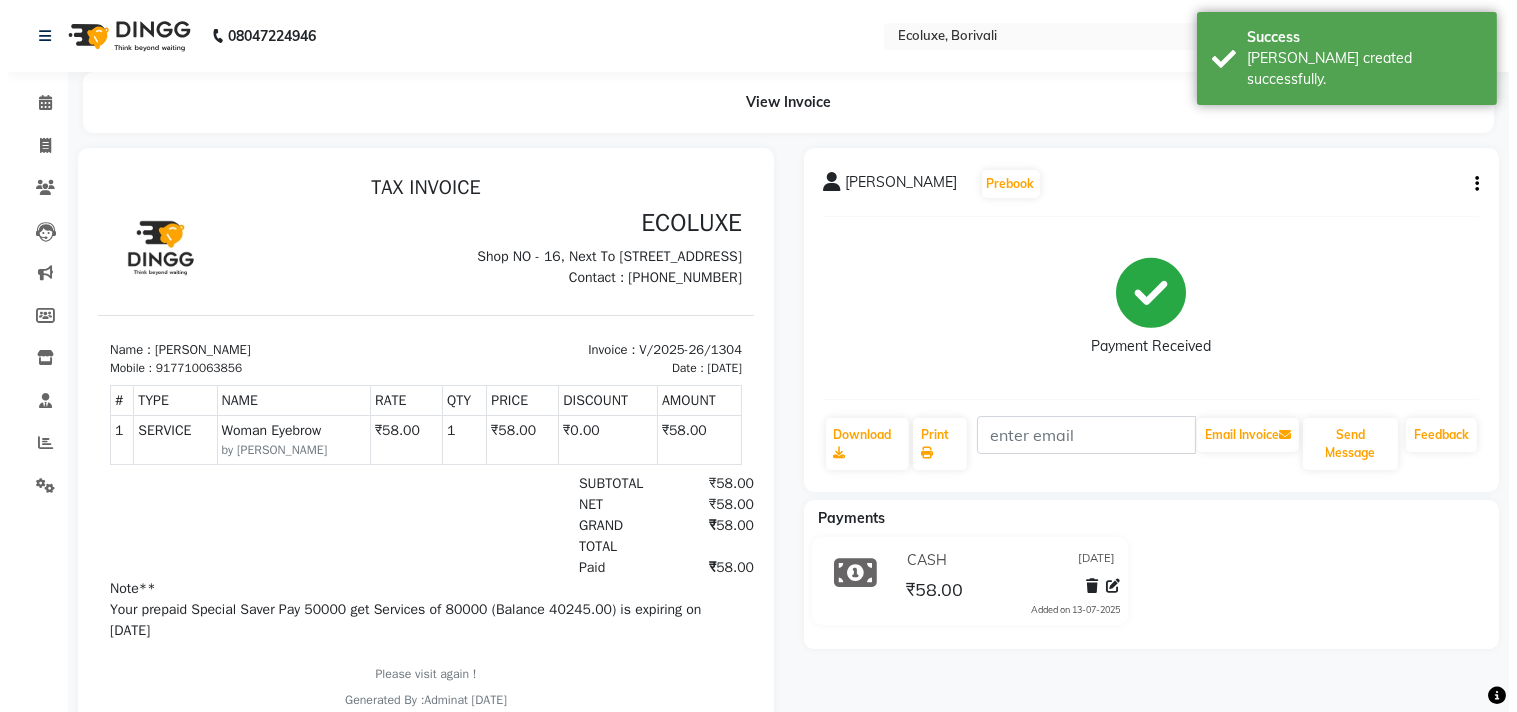 scroll, scrollTop: 0, scrollLeft: 0, axis: both 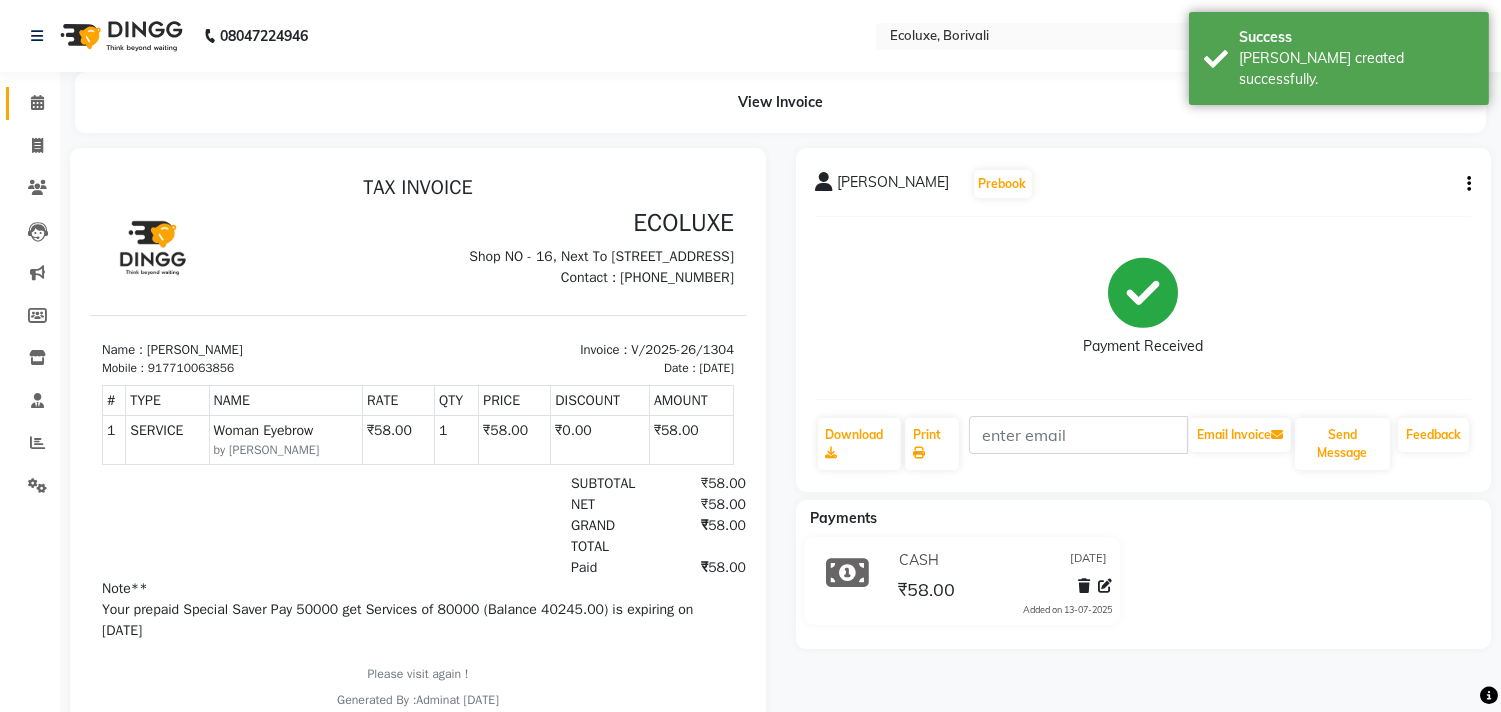 click 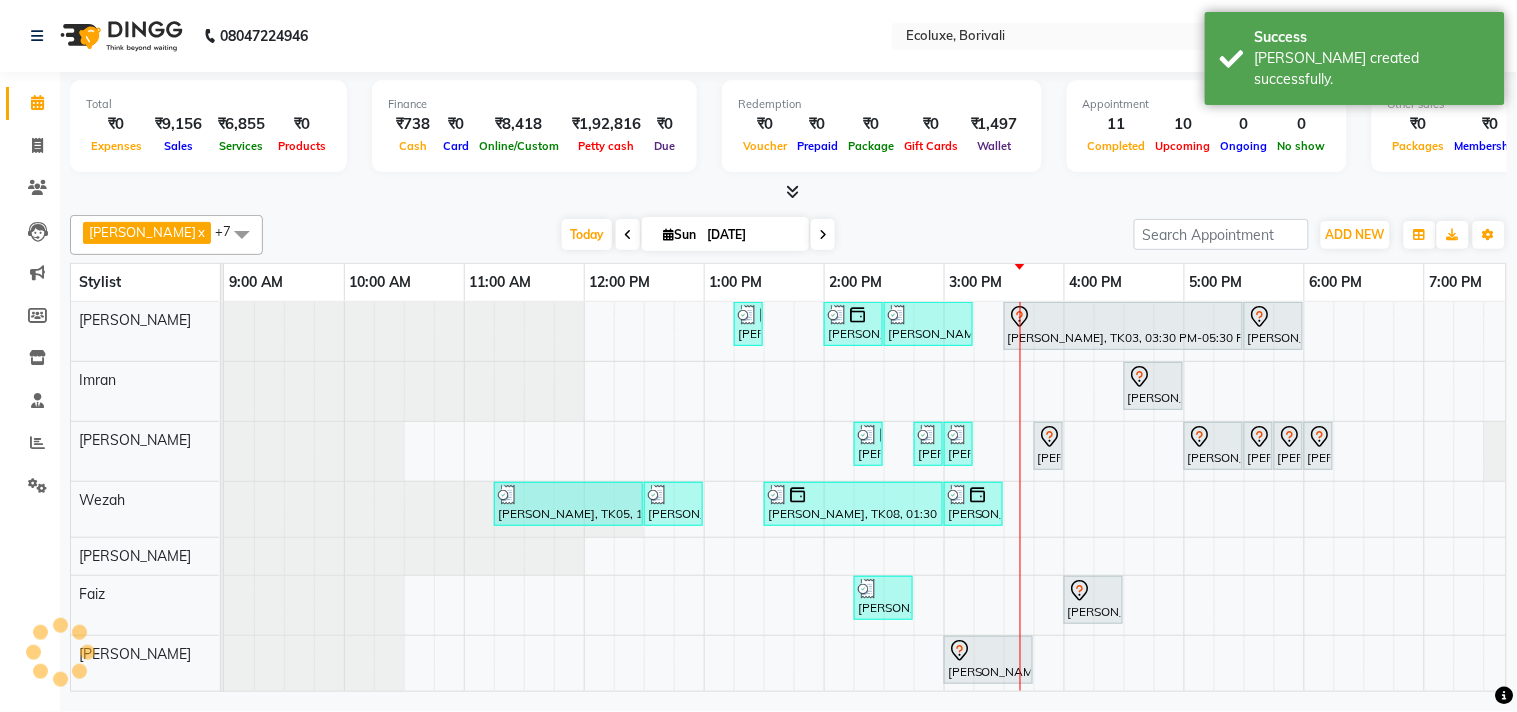 scroll, scrollTop: 0, scrollLeft: 397, axis: horizontal 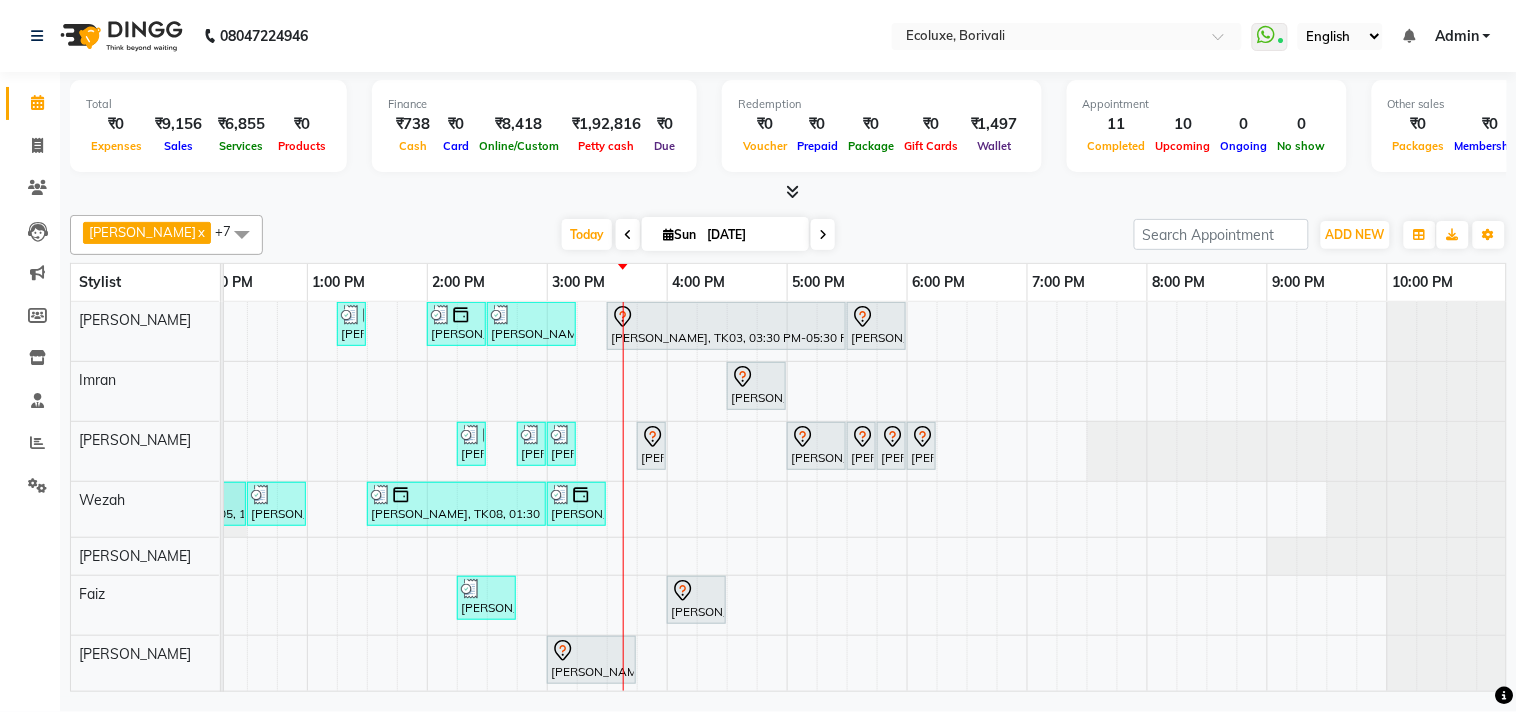click on "Today  Sun 13-07-2025" at bounding box center (698, 235) 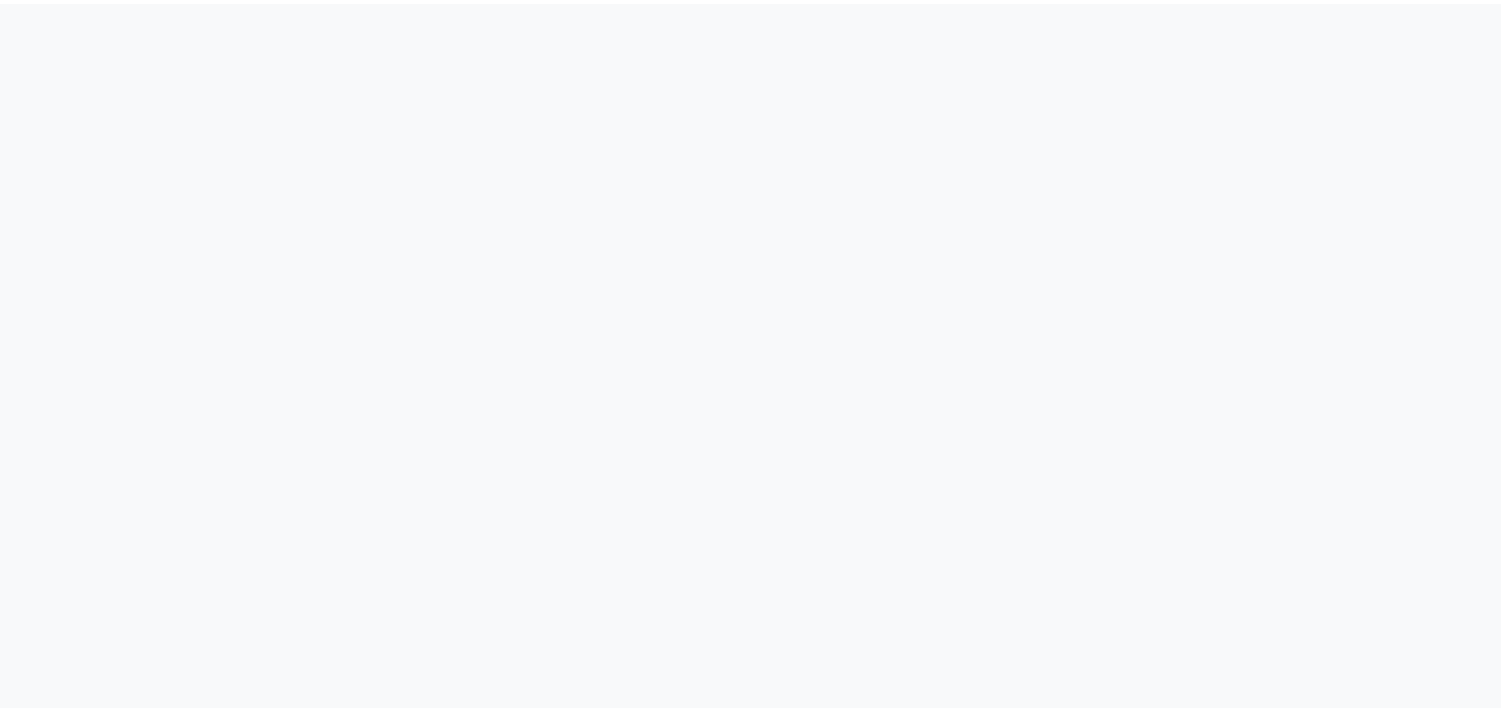 scroll, scrollTop: 0, scrollLeft: 0, axis: both 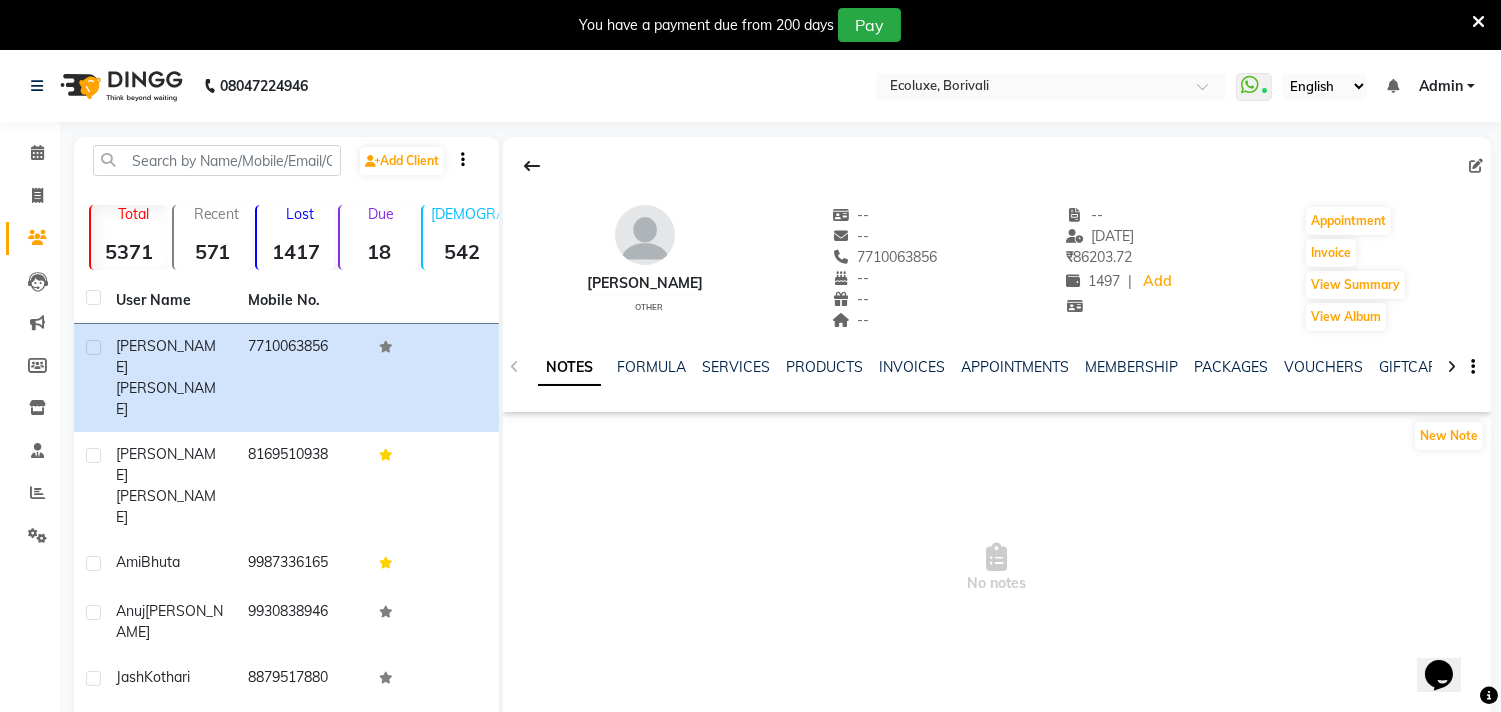 click at bounding box center [1478, 22] 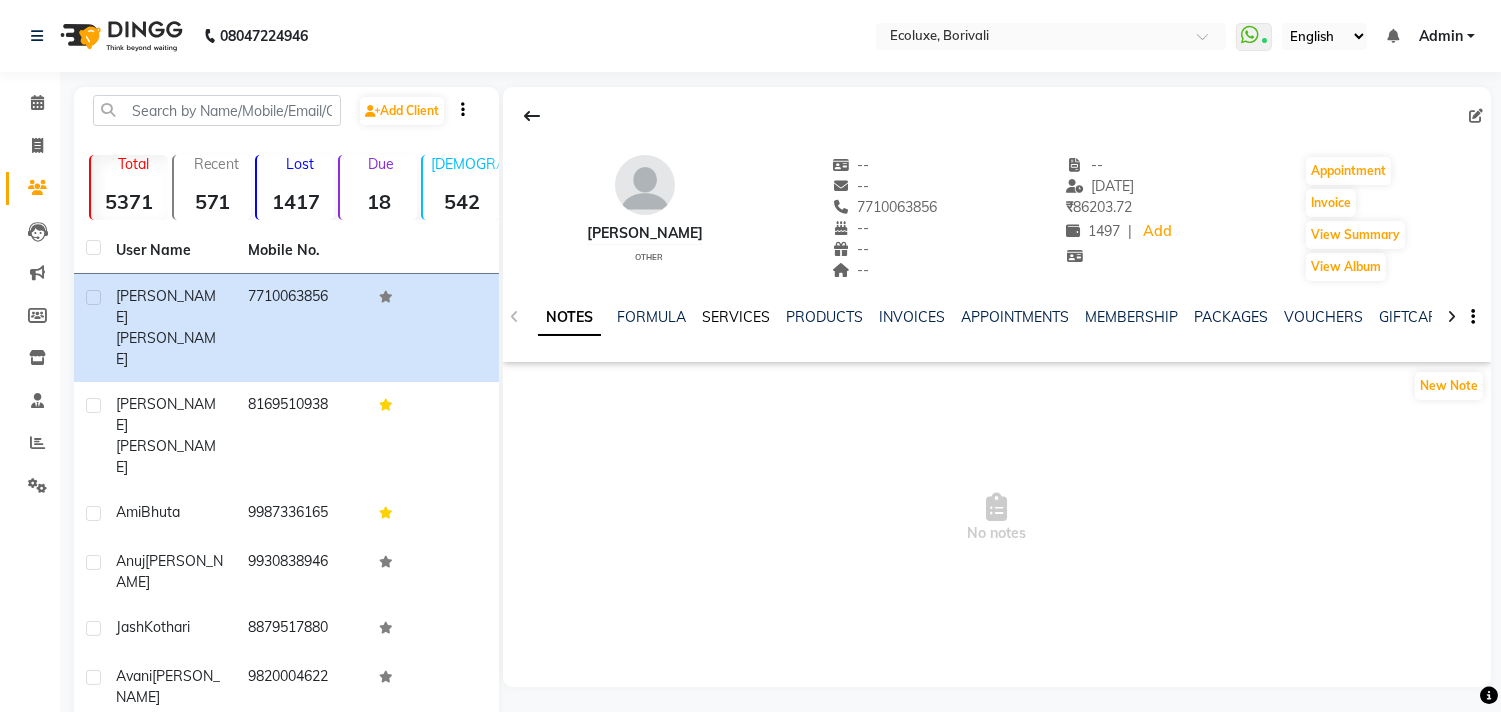 click on "SERVICES" 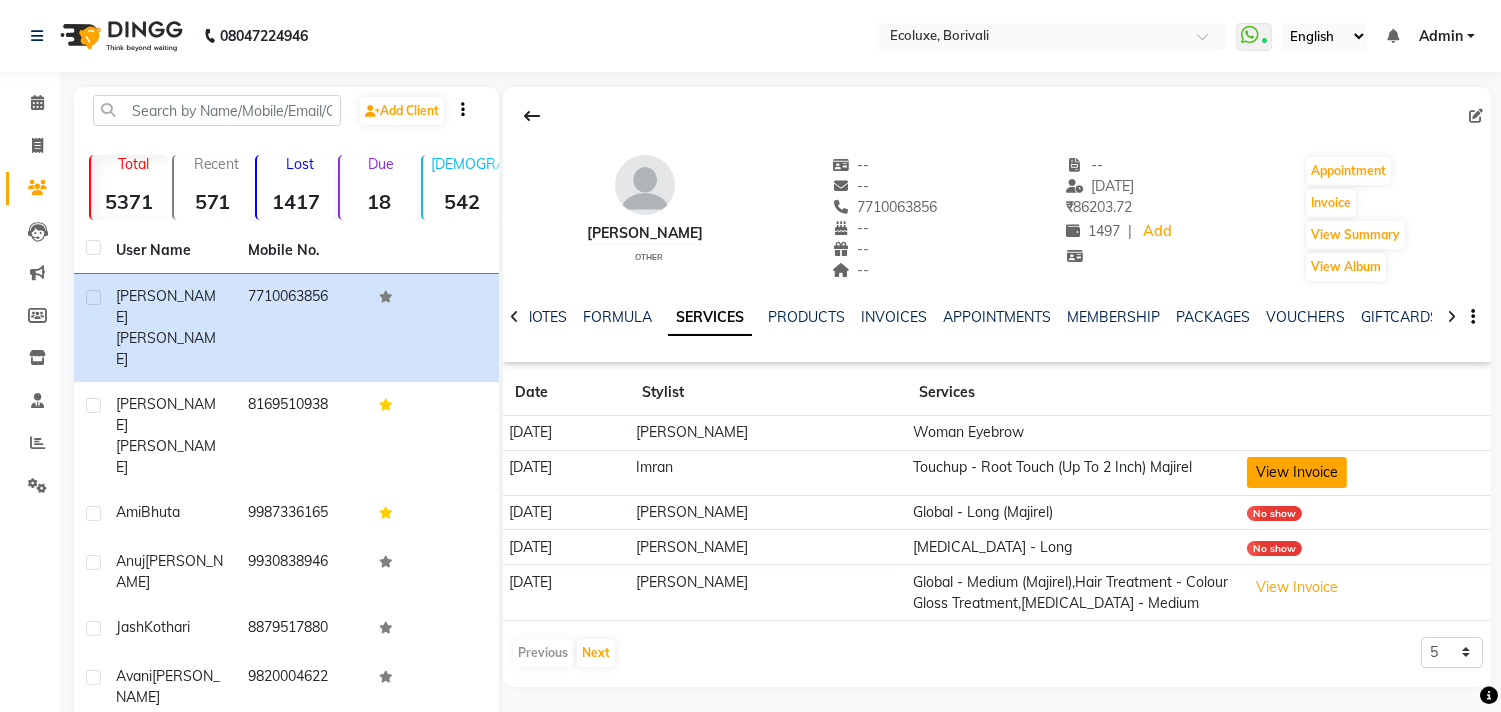 click on "View Invoice" 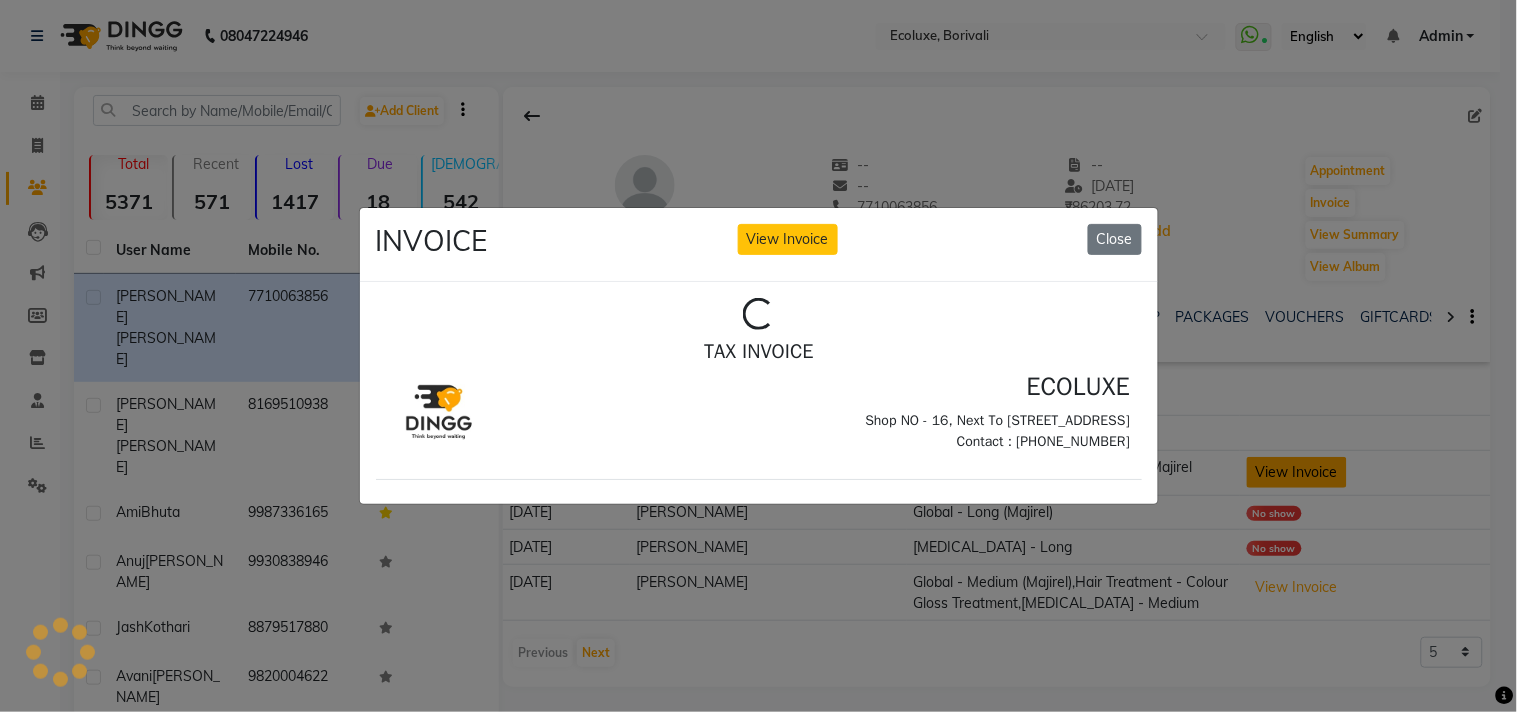 scroll, scrollTop: 0, scrollLeft: 0, axis: both 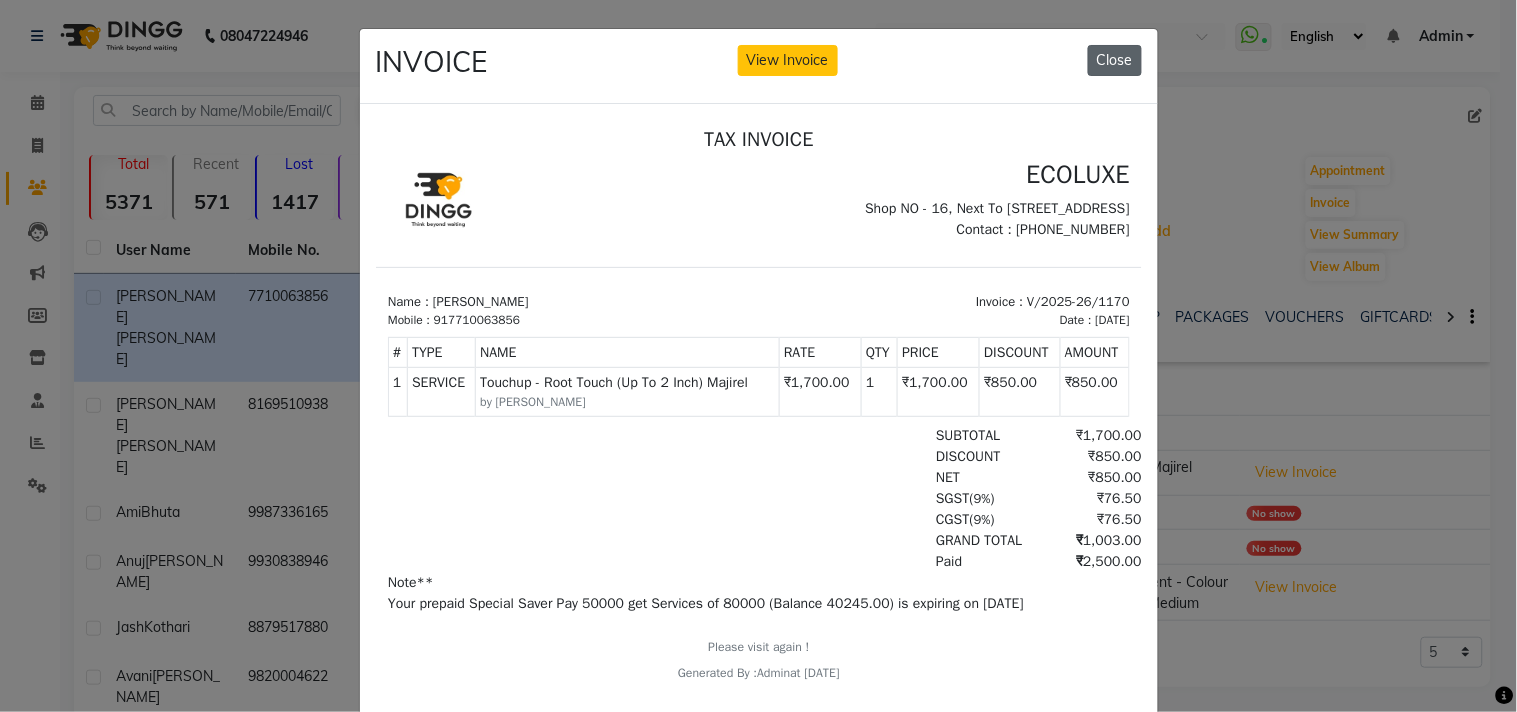click on "Close" 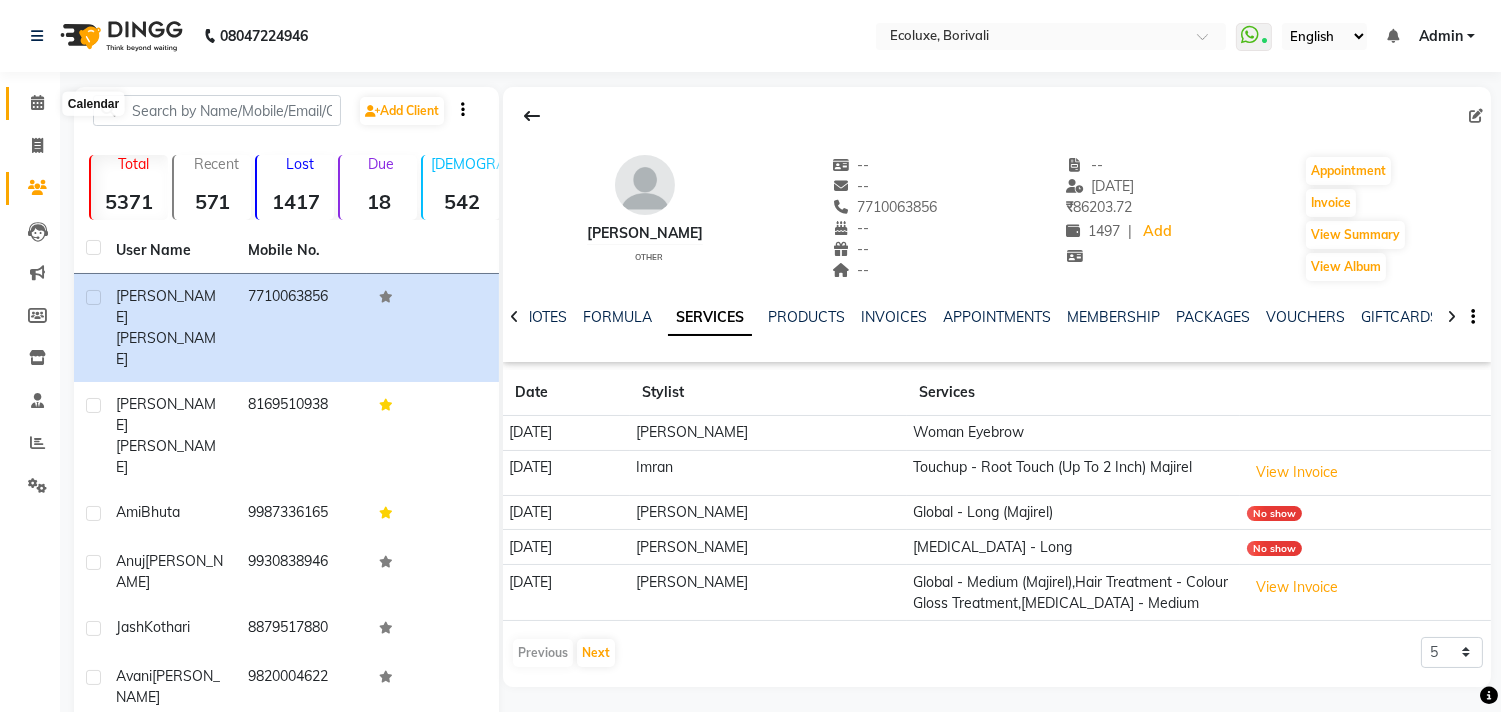 click 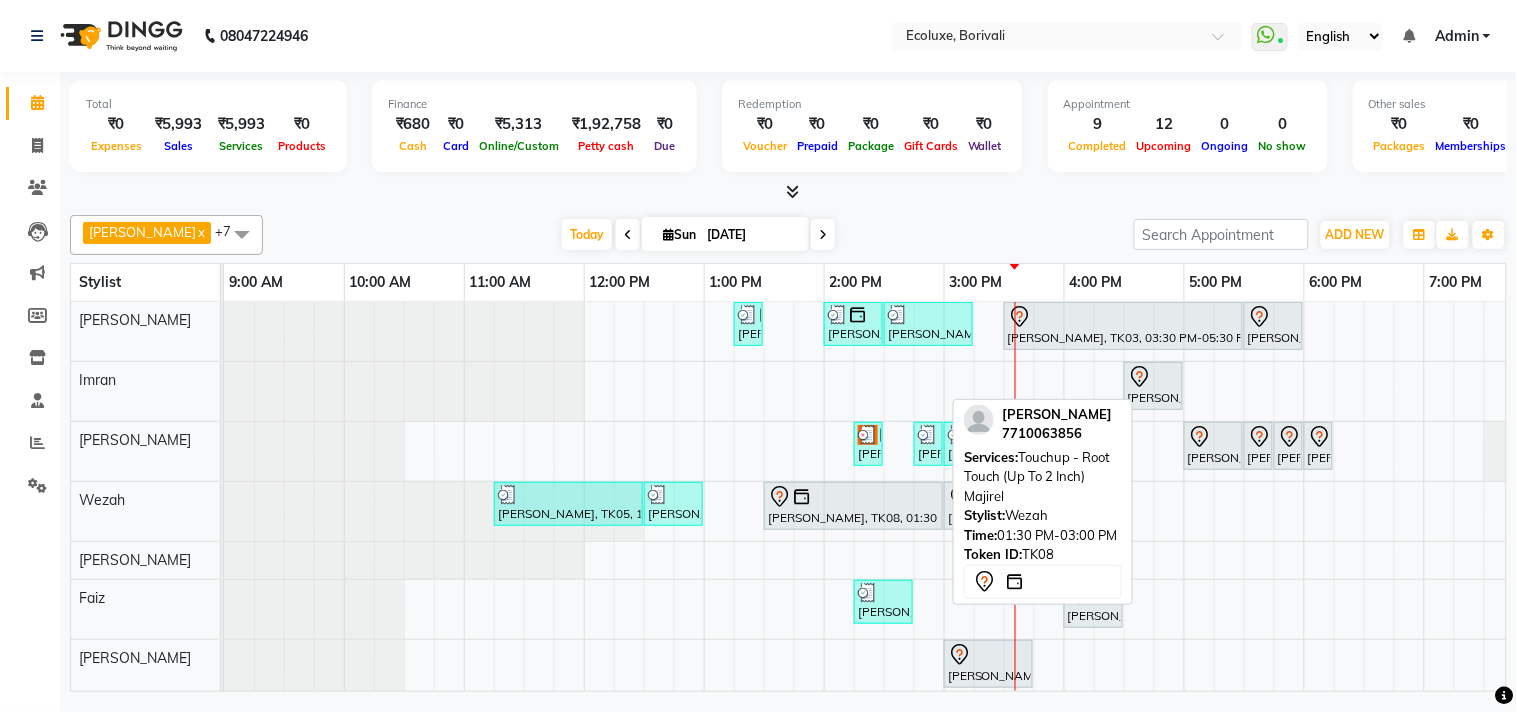 click on "[PERSON_NAME], TK08, 01:30 PM-03:00 PM, Touchup - Root Touch (Up To 2 Inch) Majirel" at bounding box center (853, 506) 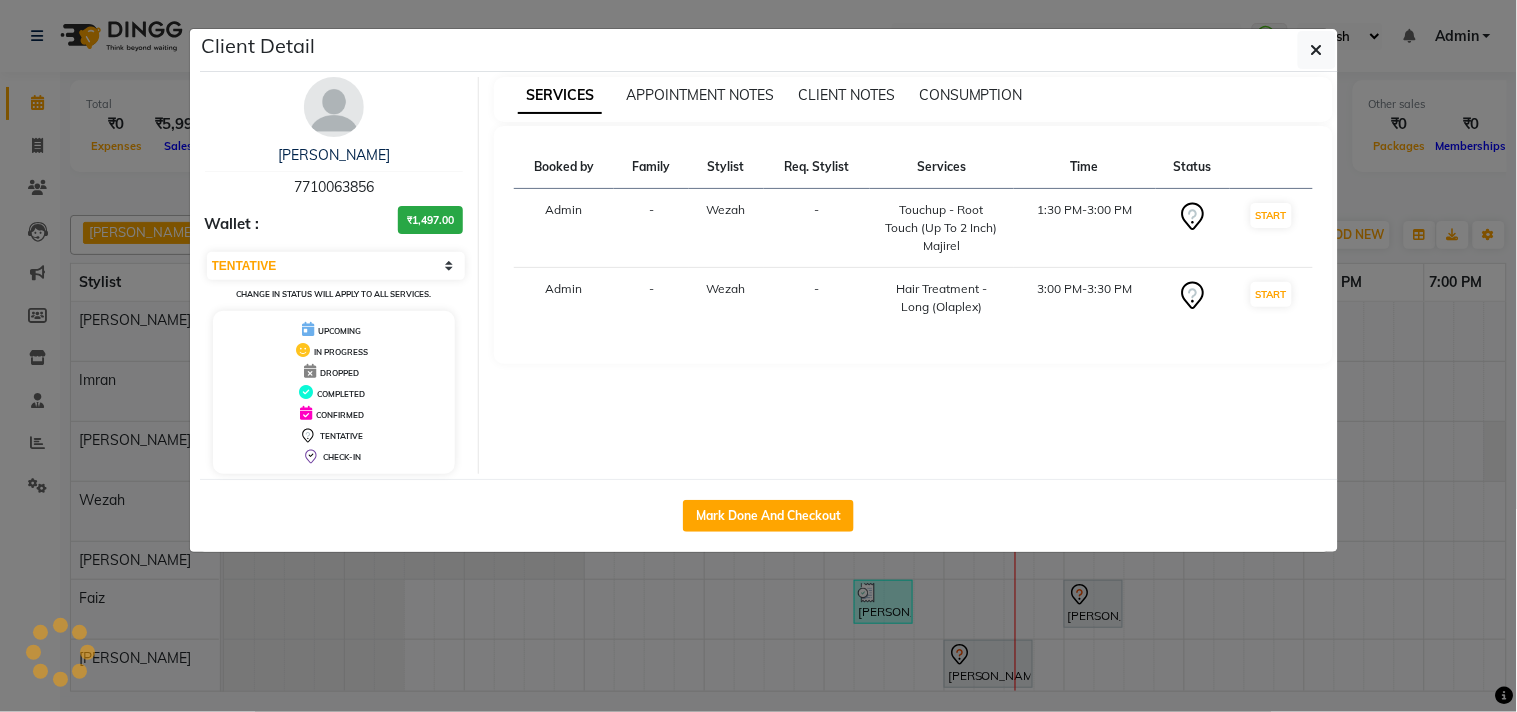 click on "Mark Done And Checkout" 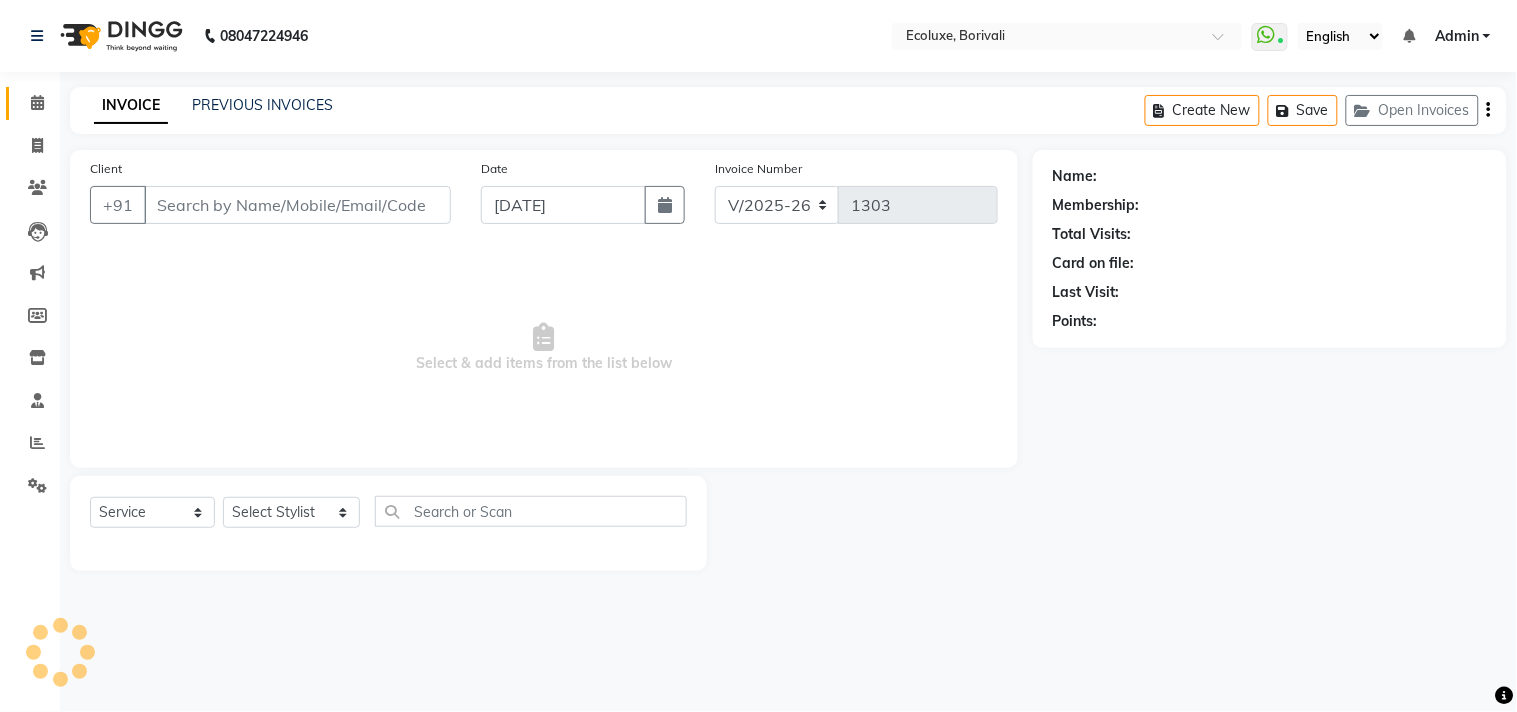 type on "7710063856" 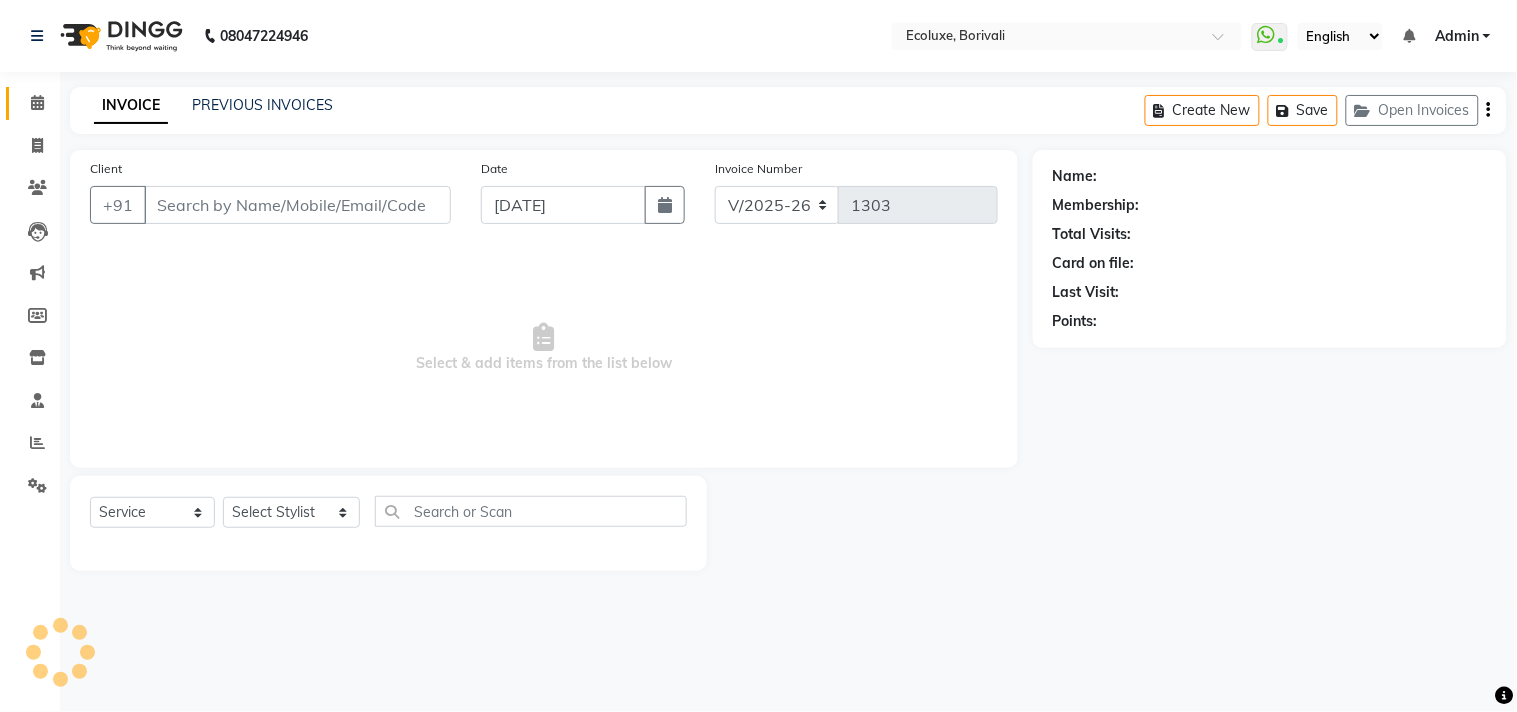 select on "37822" 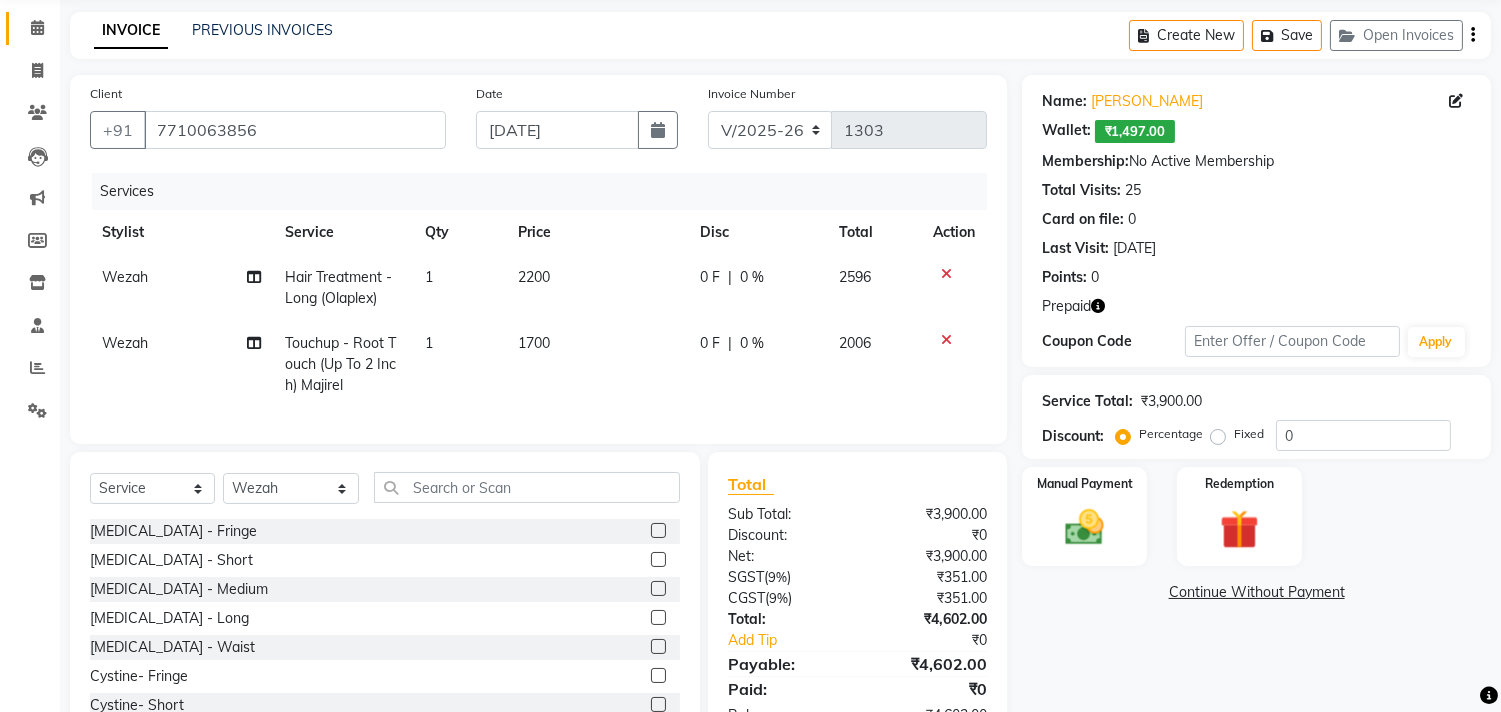 scroll, scrollTop: 156, scrollLeft: 0, axis: vertical 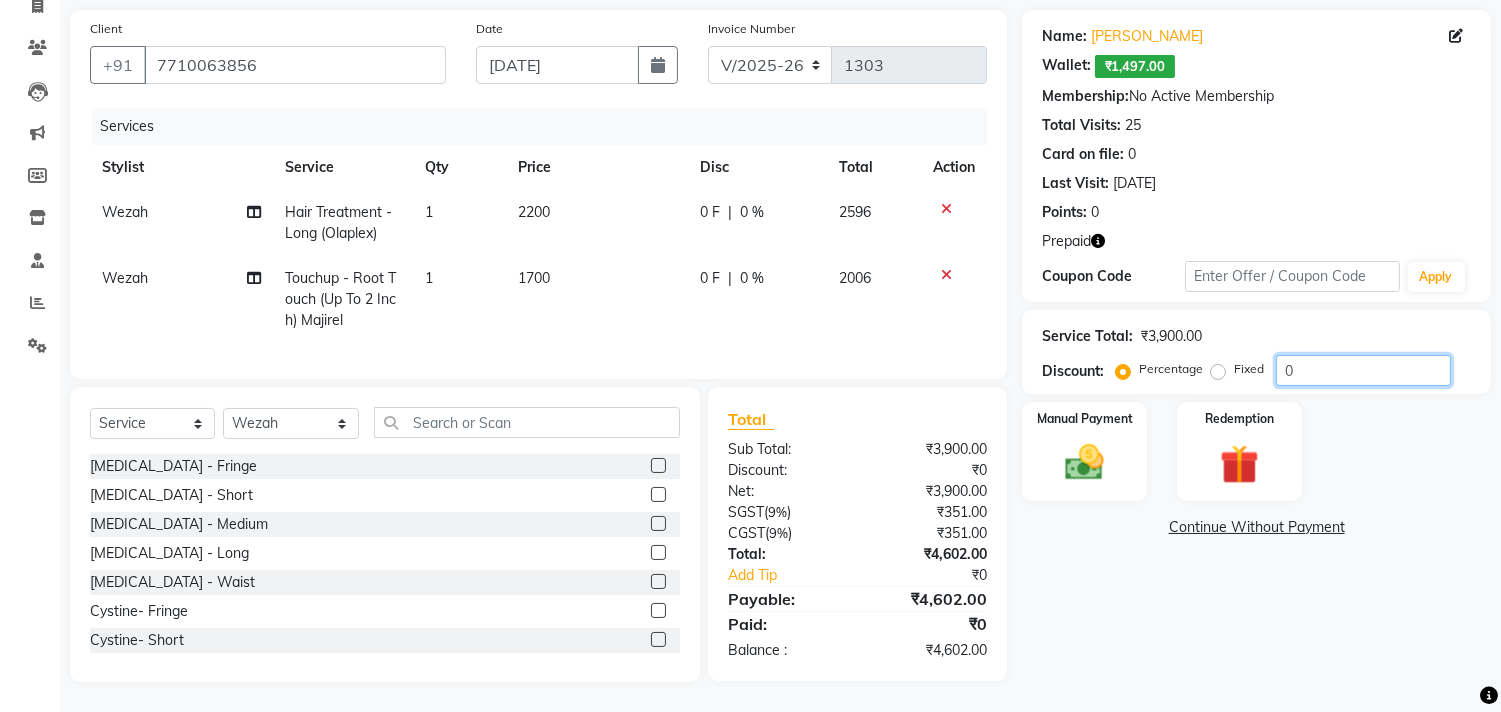 drag, startPoint x: 1337, startPoint y: 350, endPoint x: 1221, endPoint y: 348, distance: 116.01724 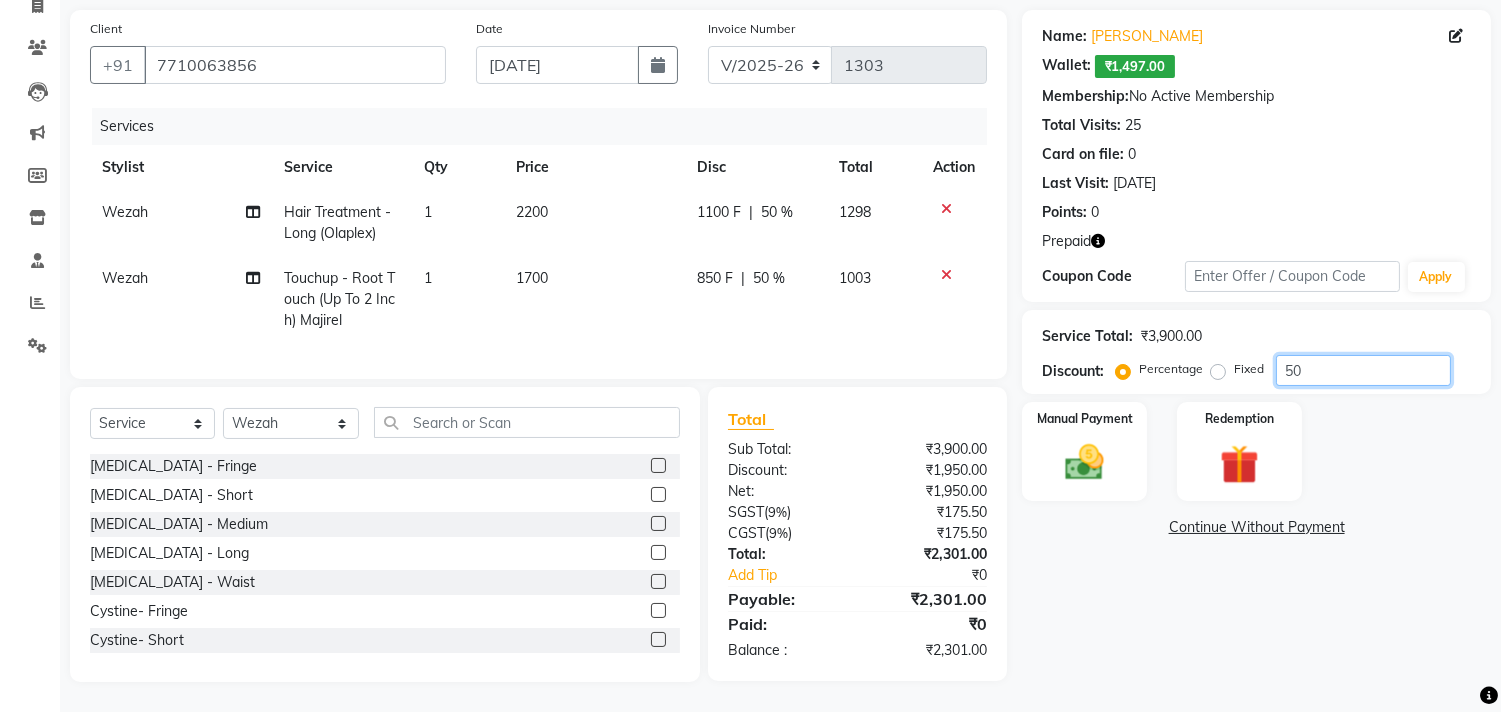 scroll, scrollTop: 156, scrollLeft: 0, axis: vertical 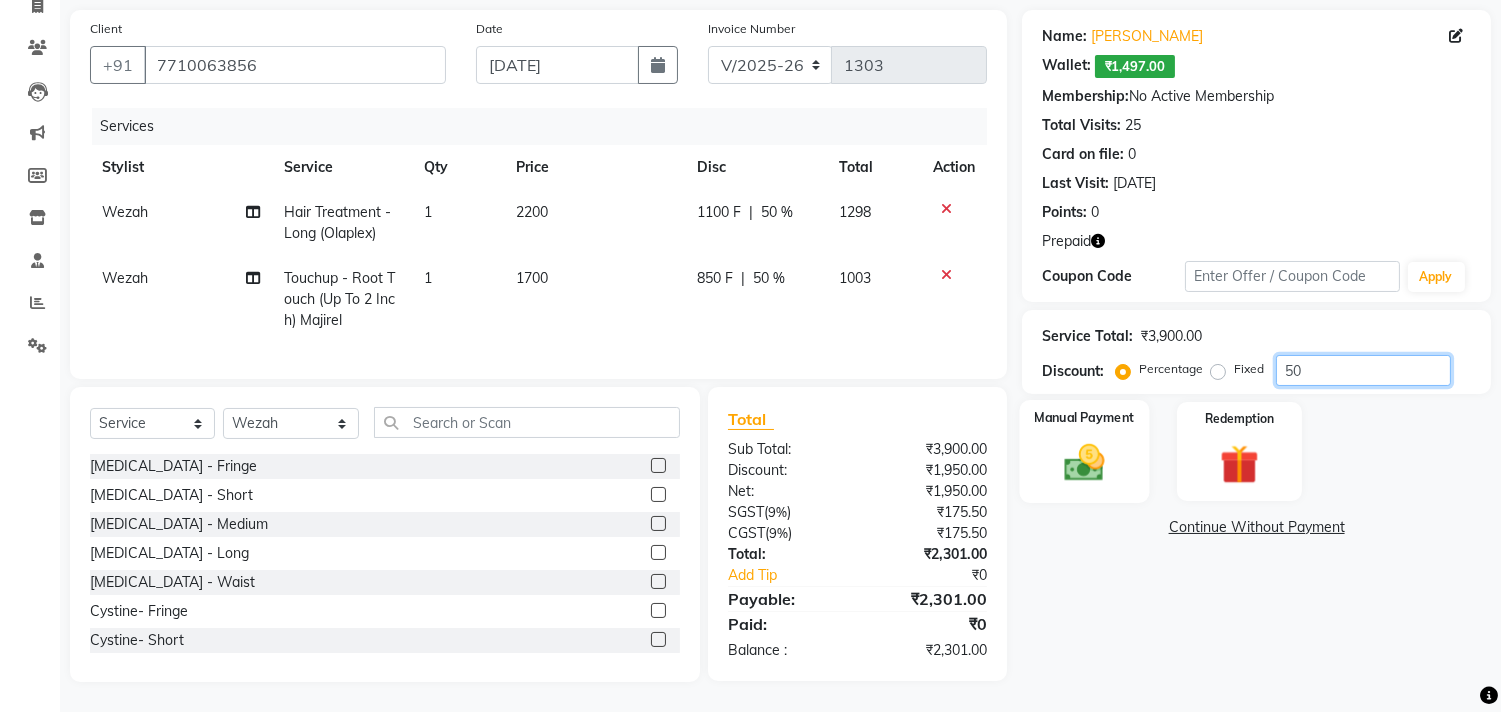 type on "50" 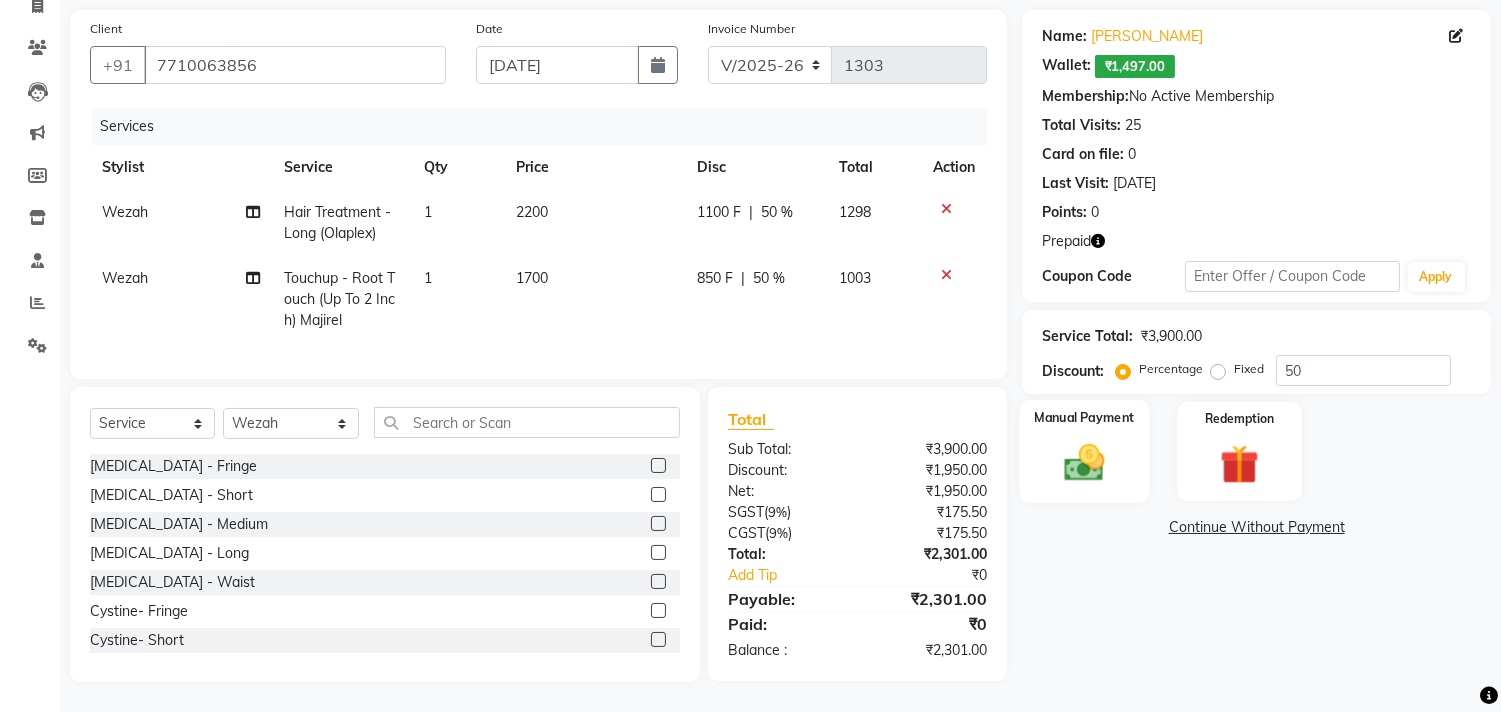 click 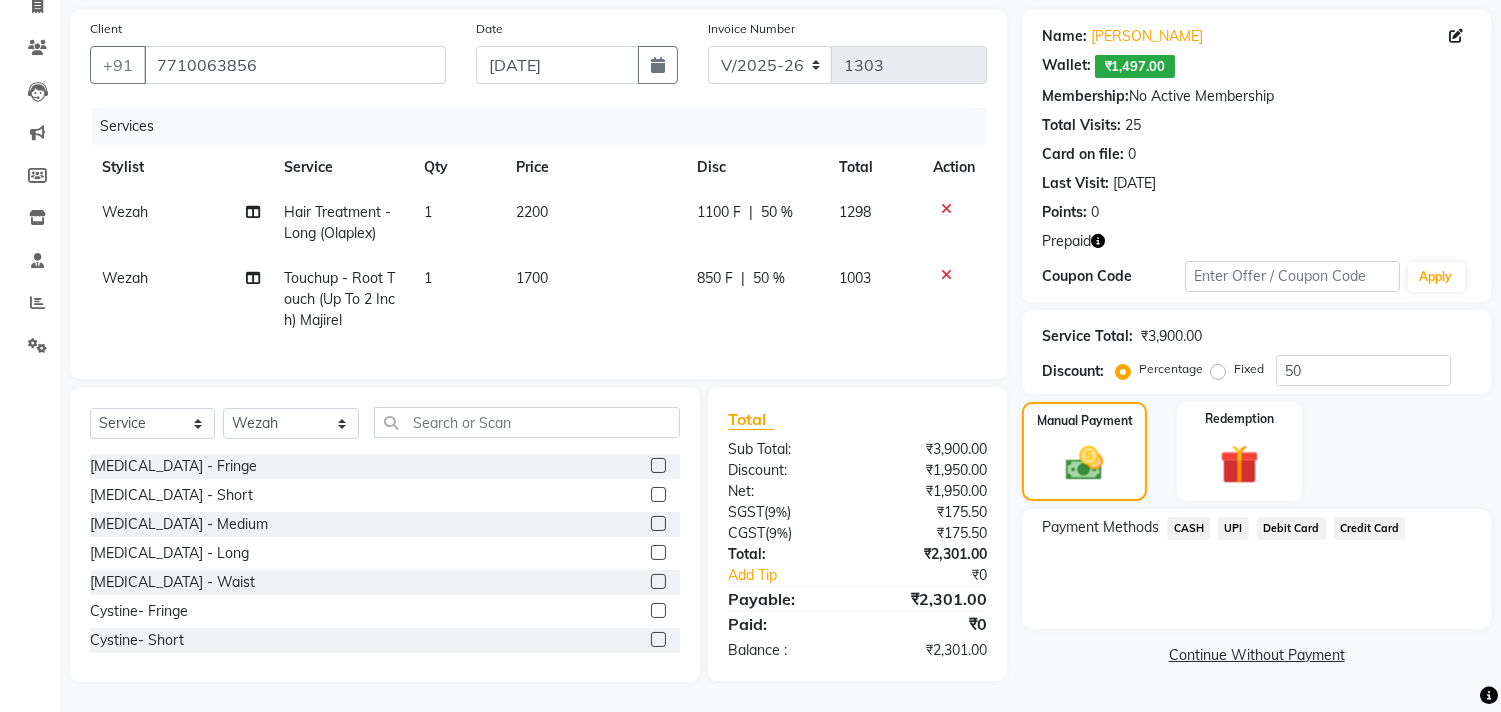 click on "Debit Card" 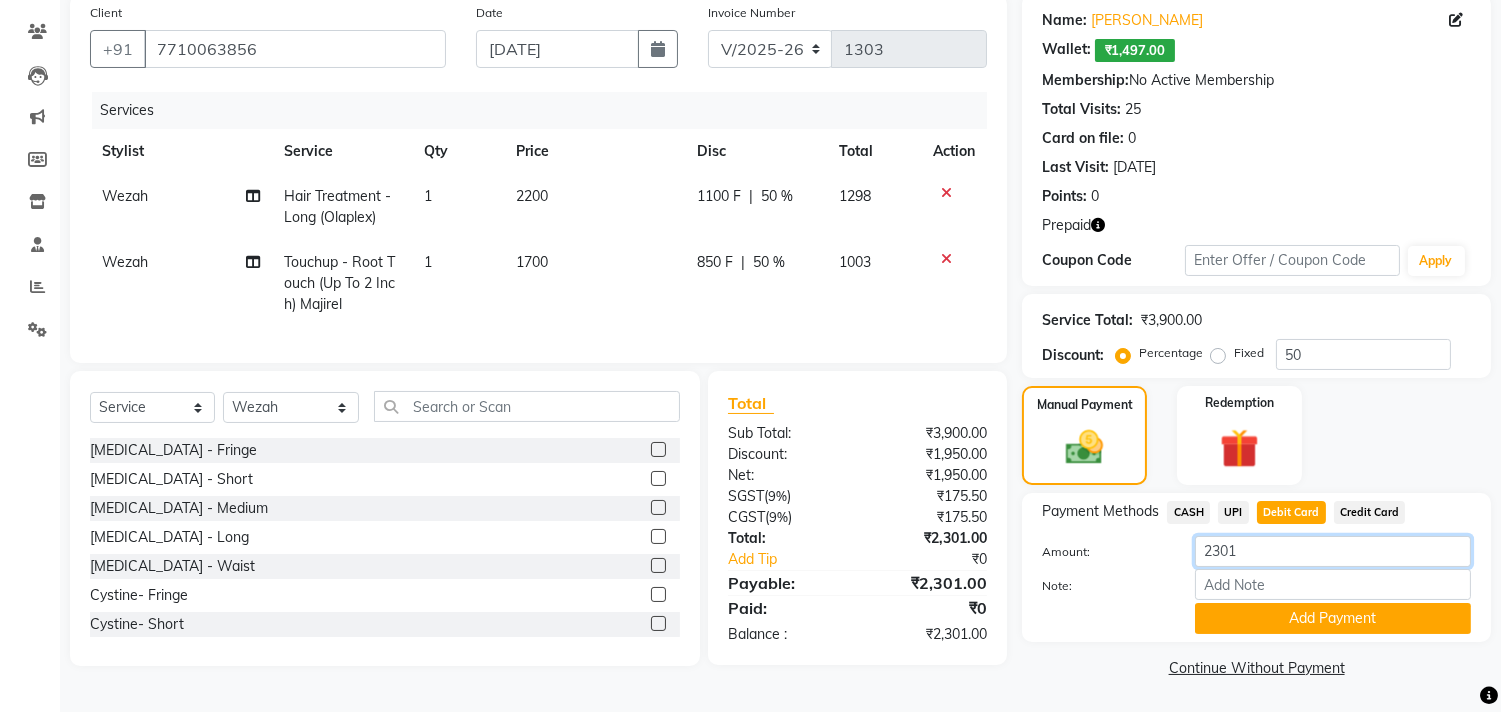 drag, startPoint x: 1287, startPoint y: 538, endPoint x: 1067, endPoint y: 541, distance: 220.02045 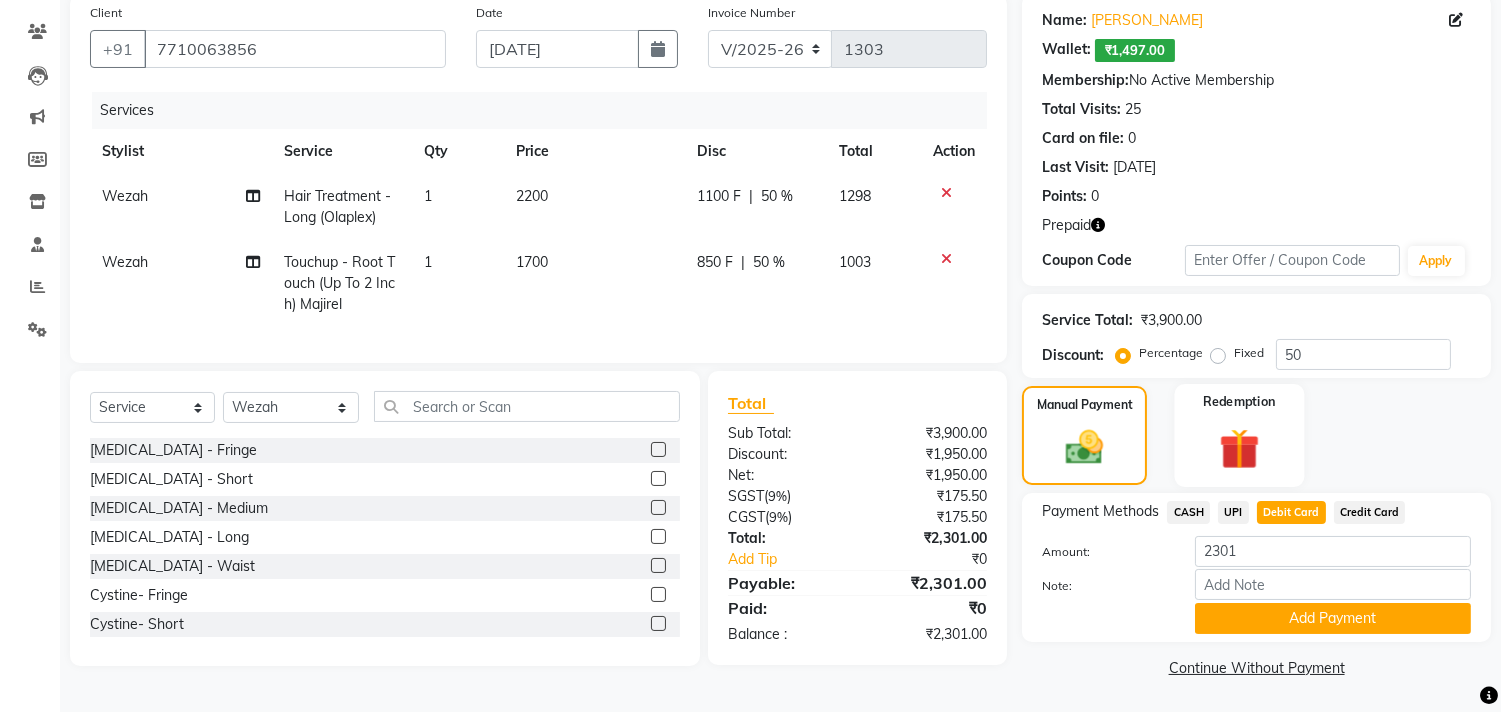 click on "Redemption" 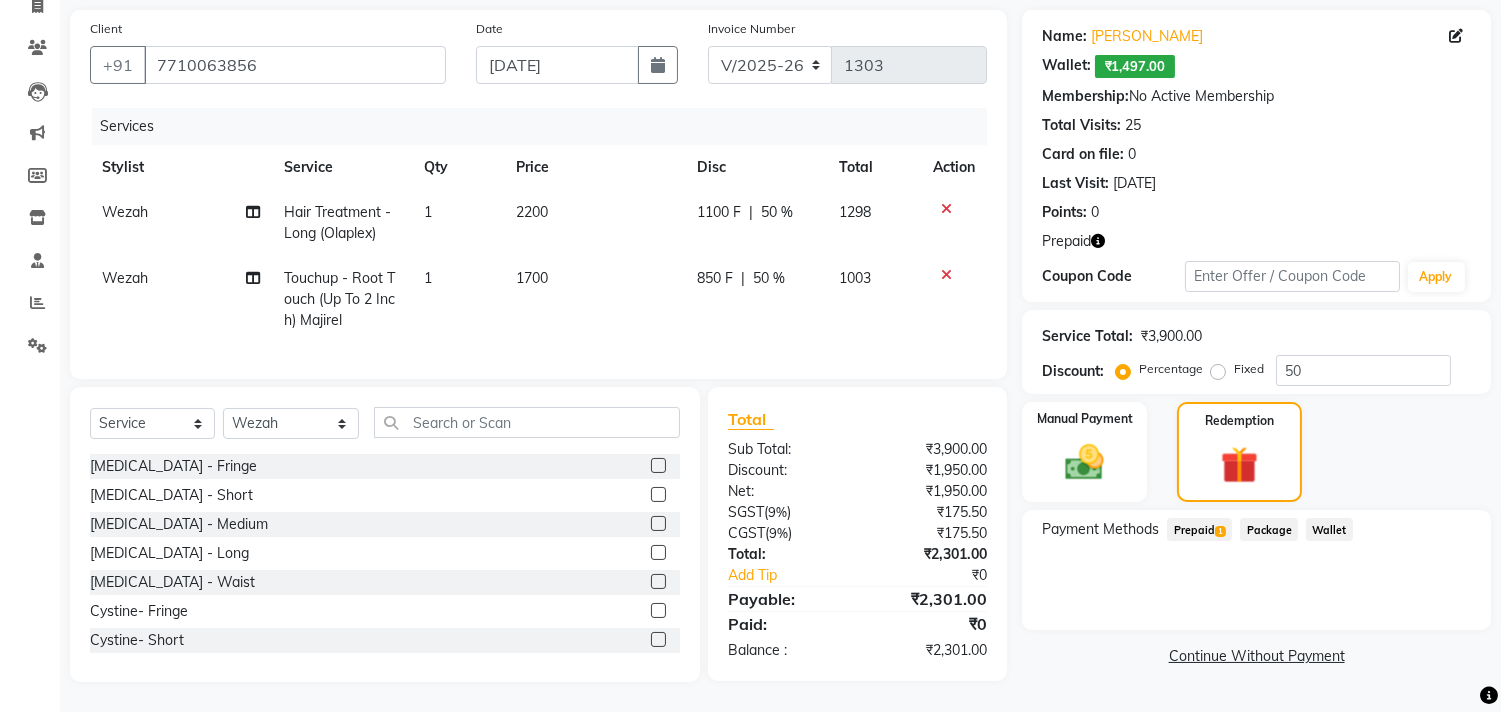 click on "Prepaid  1" 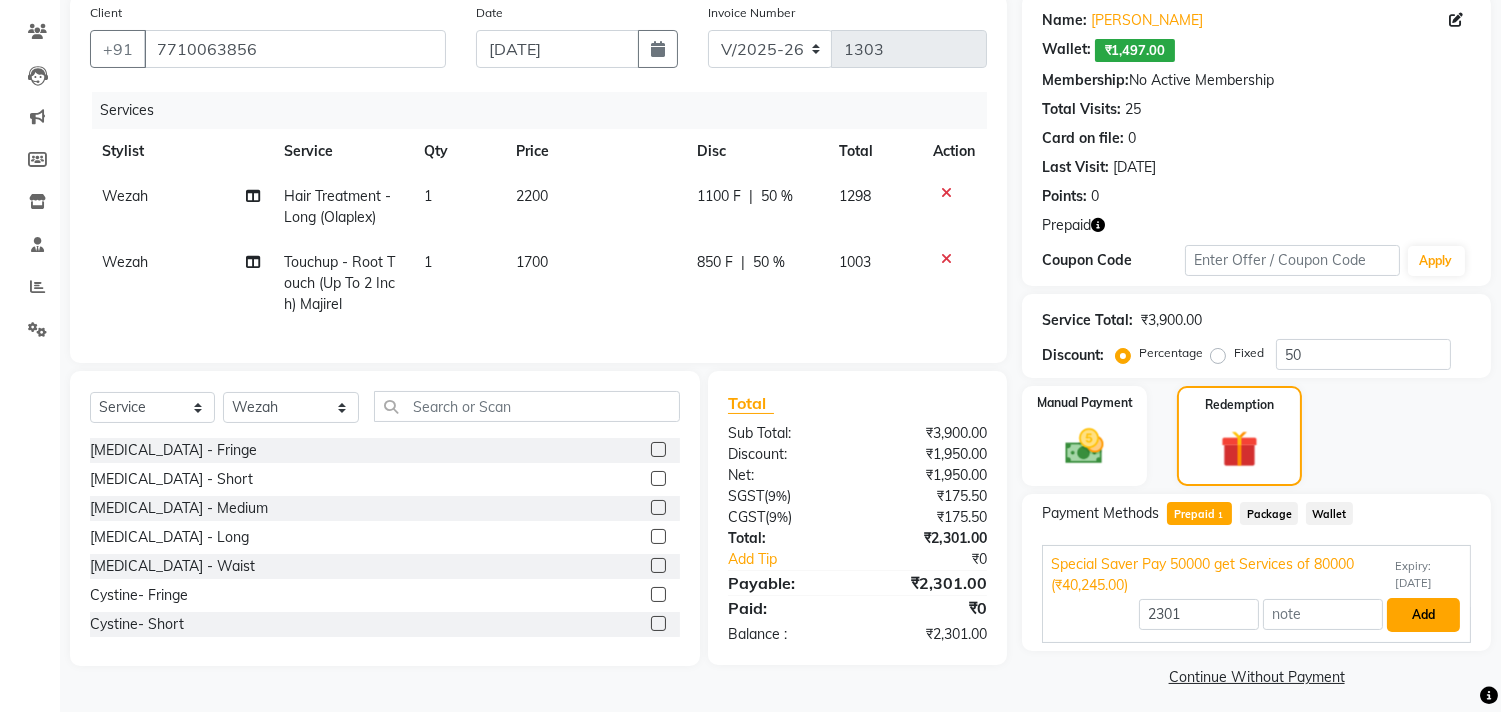 click on "Add" at bounding box center (1423, 615) 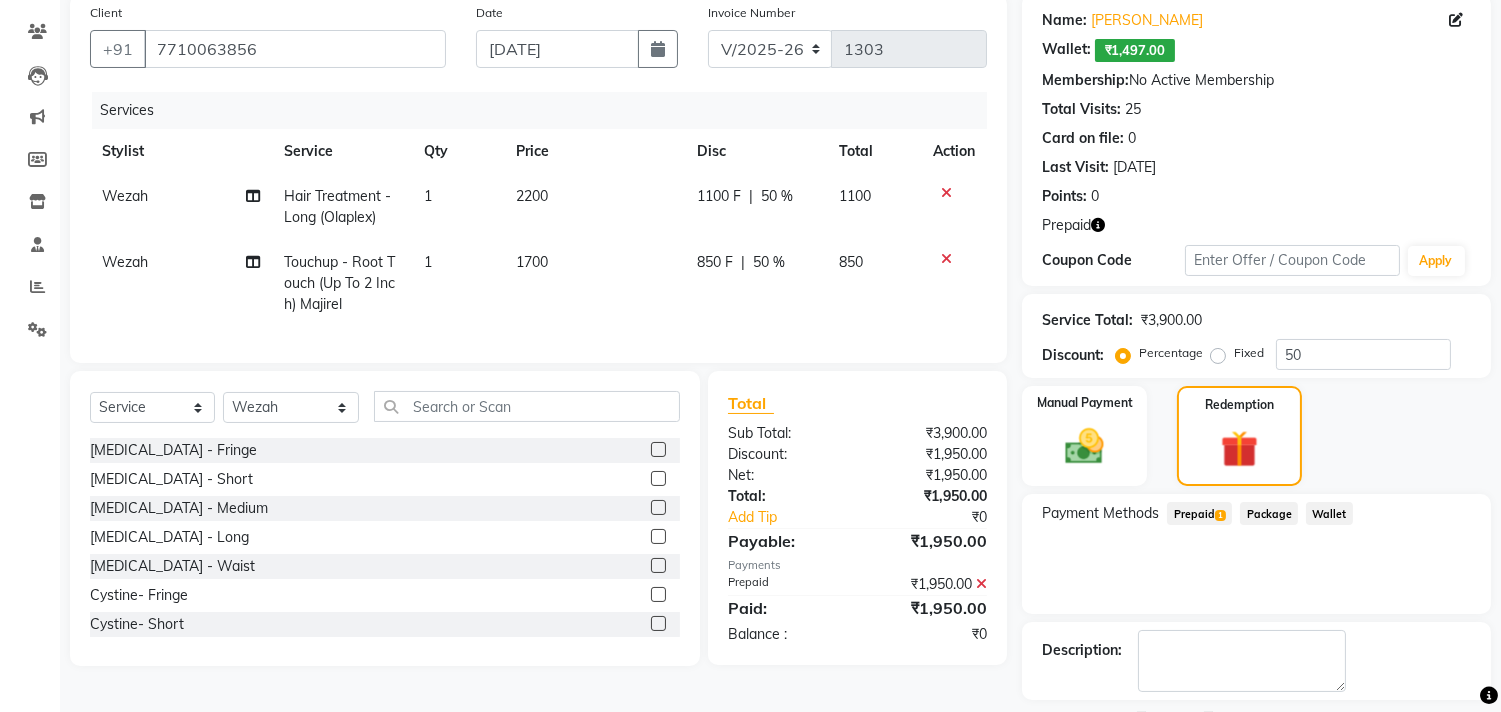 click on "Wallet" 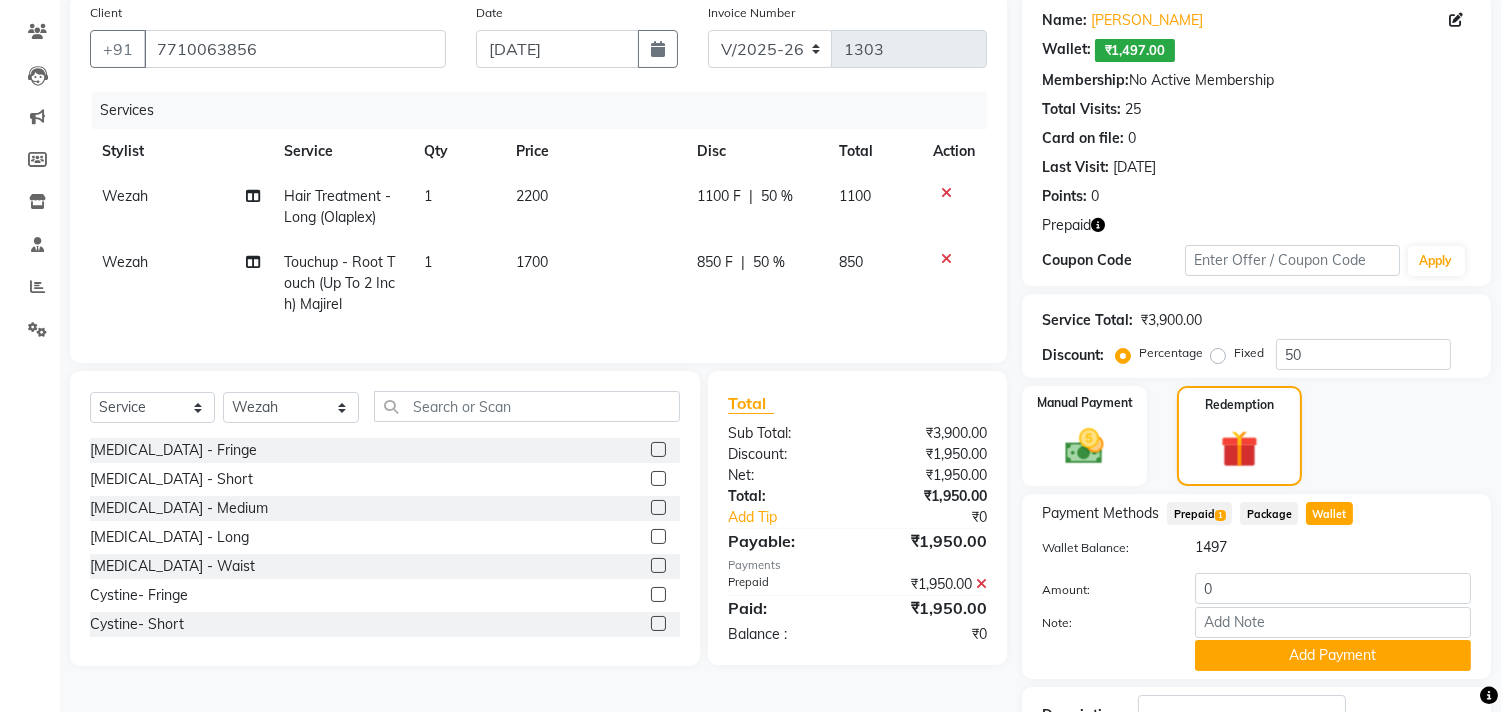 click on "Prepaid  1" 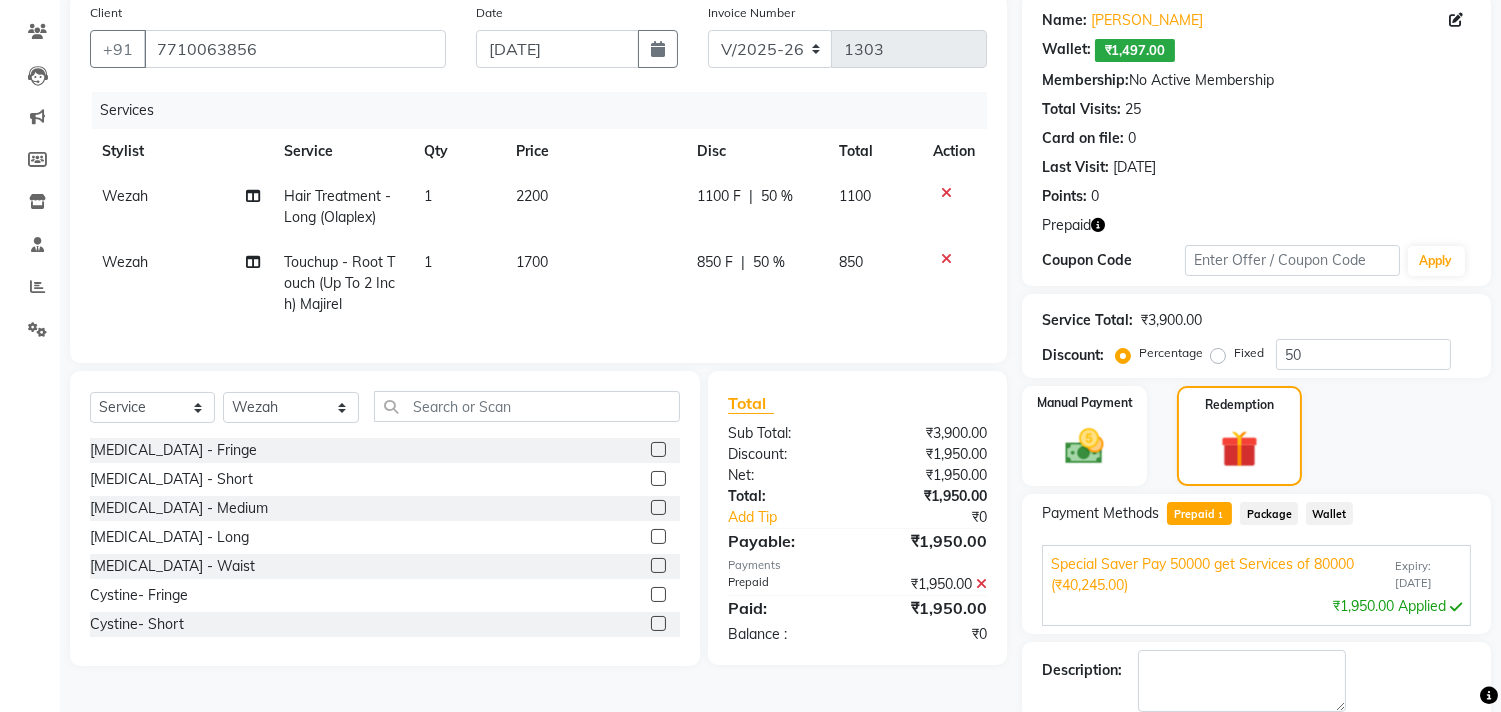 click 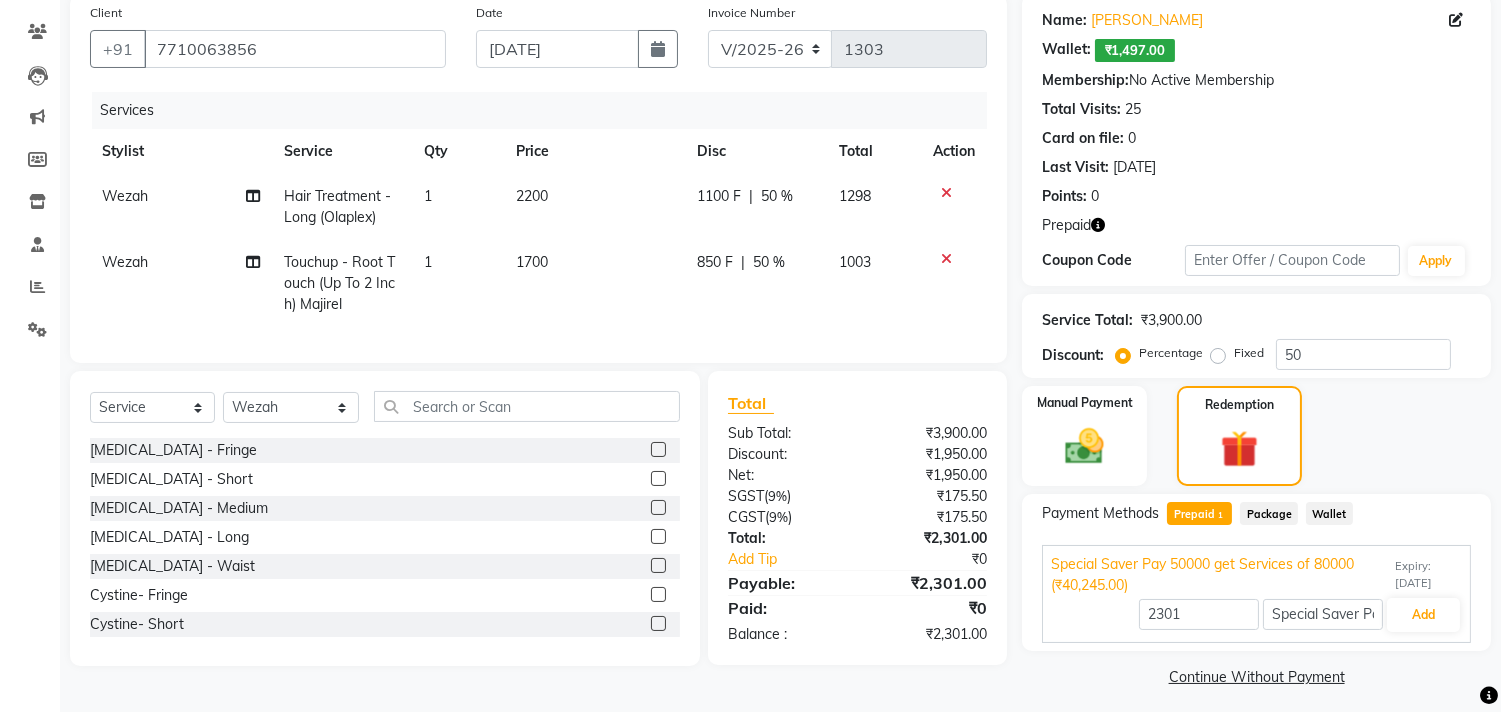click on "Wallet" 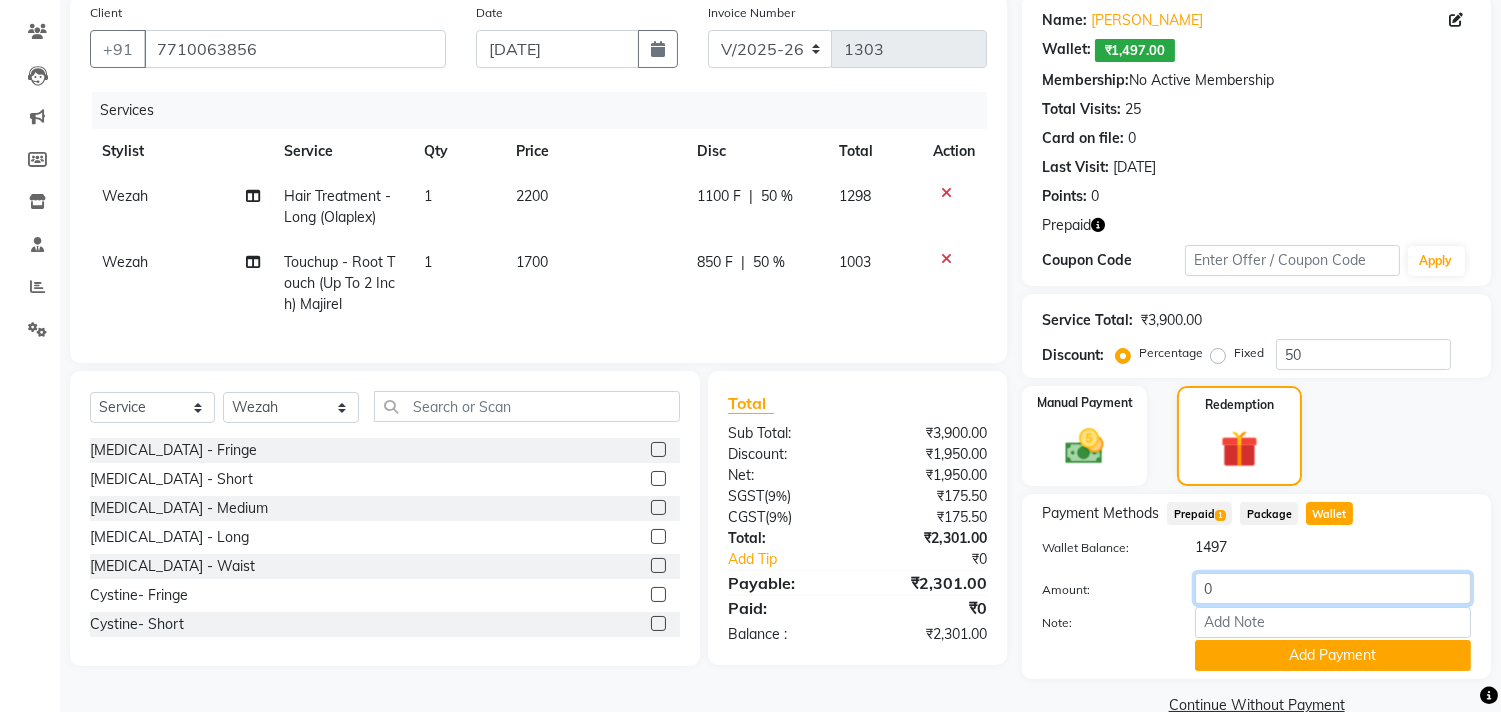 drag, startPoint x: 1302, startPoint y: 577, endPoint x: 1178, endPoint y: 588, distance: 124.486946 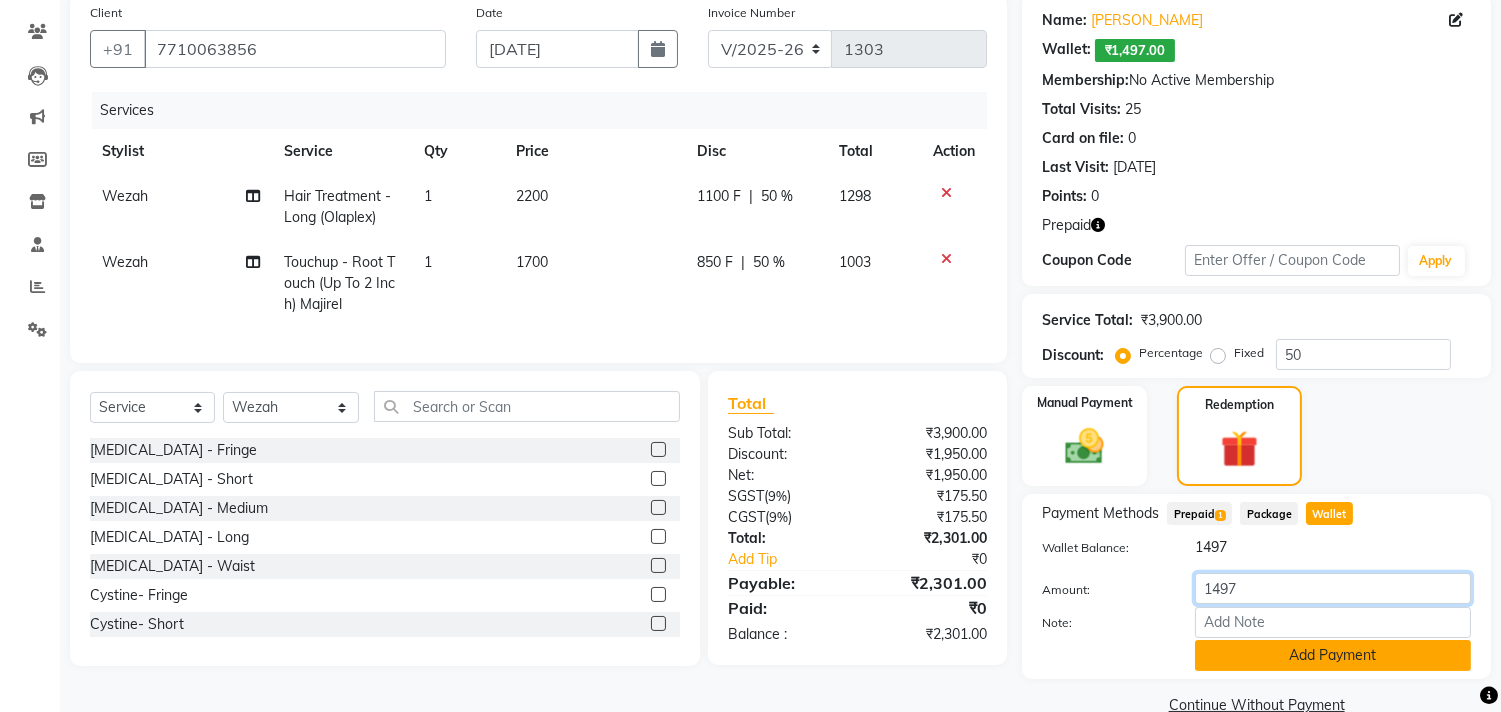 type on "1497" 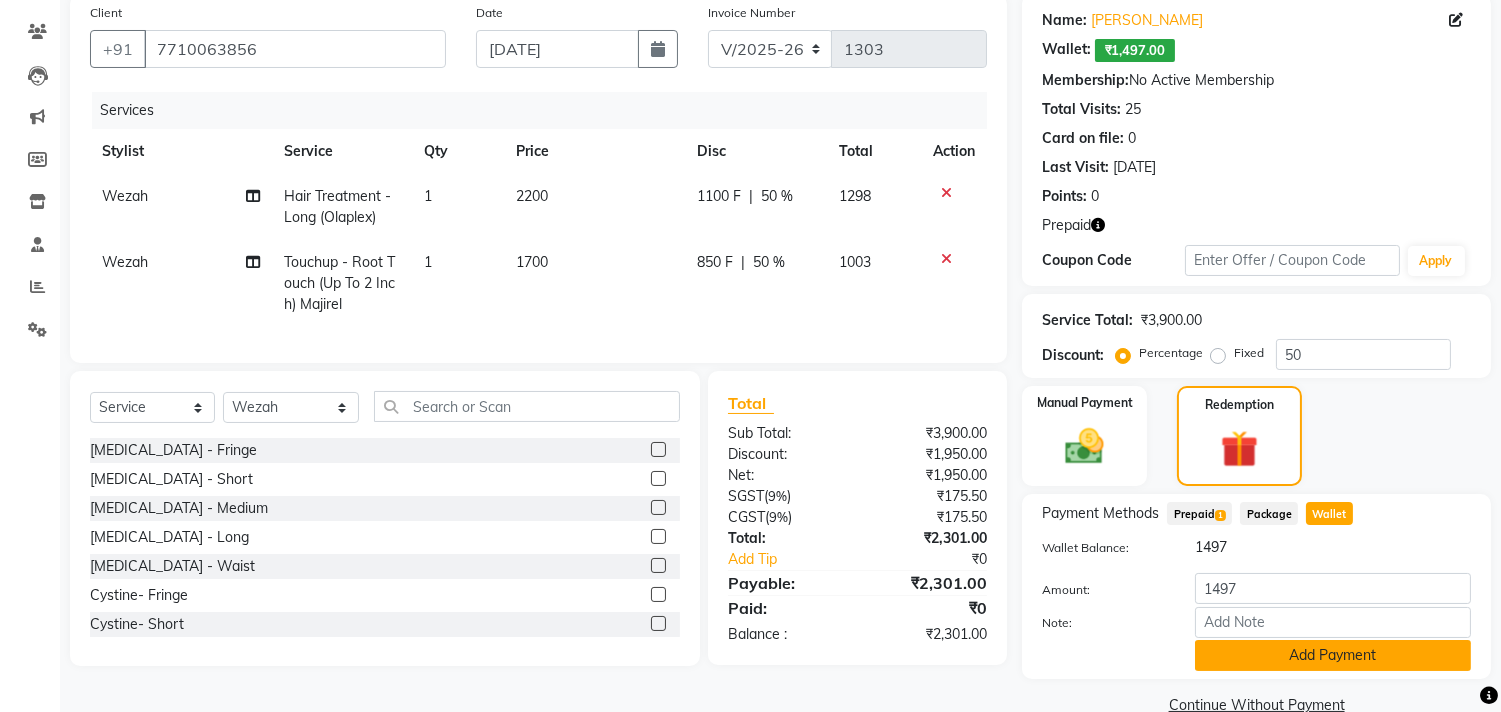 click on "Add Payment" 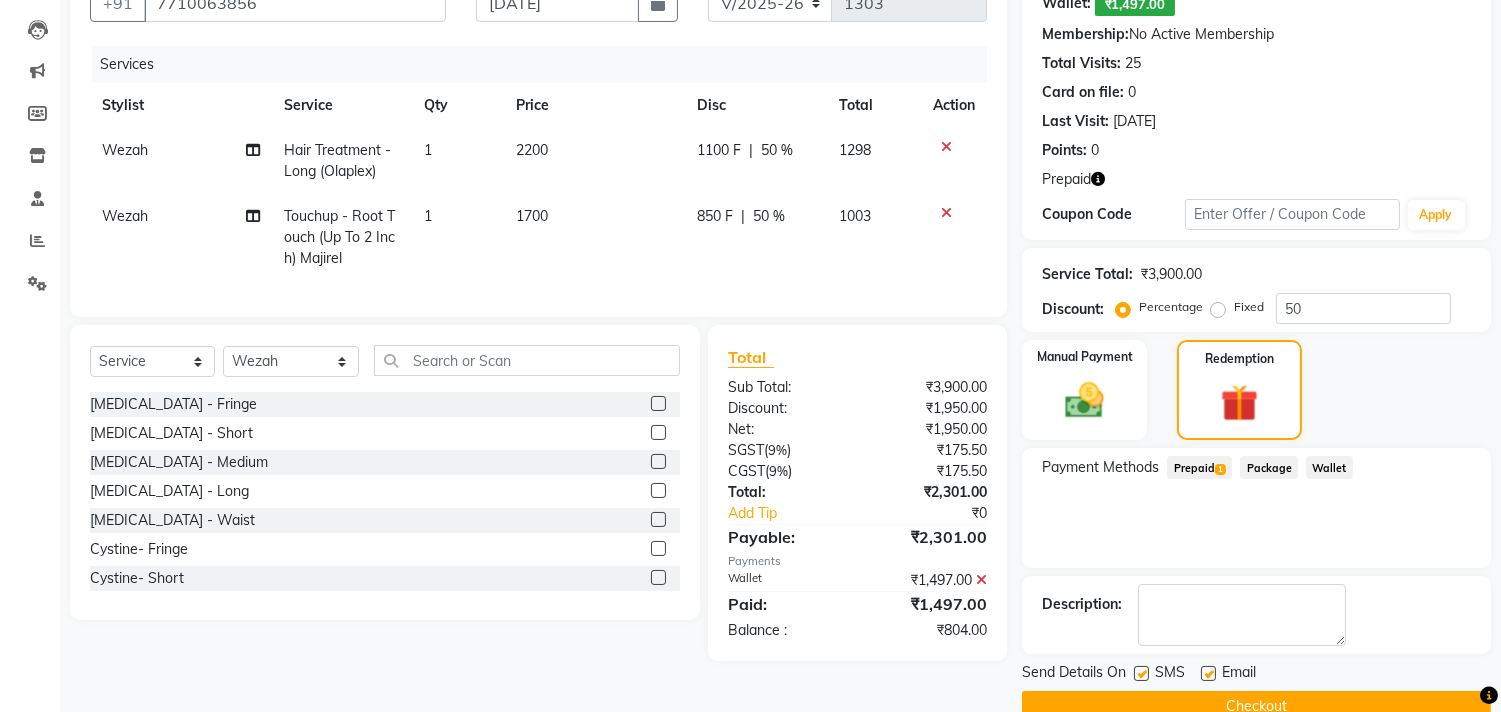 scroll, scrollTop: 241, scrollLeft: 0, axis: vertical 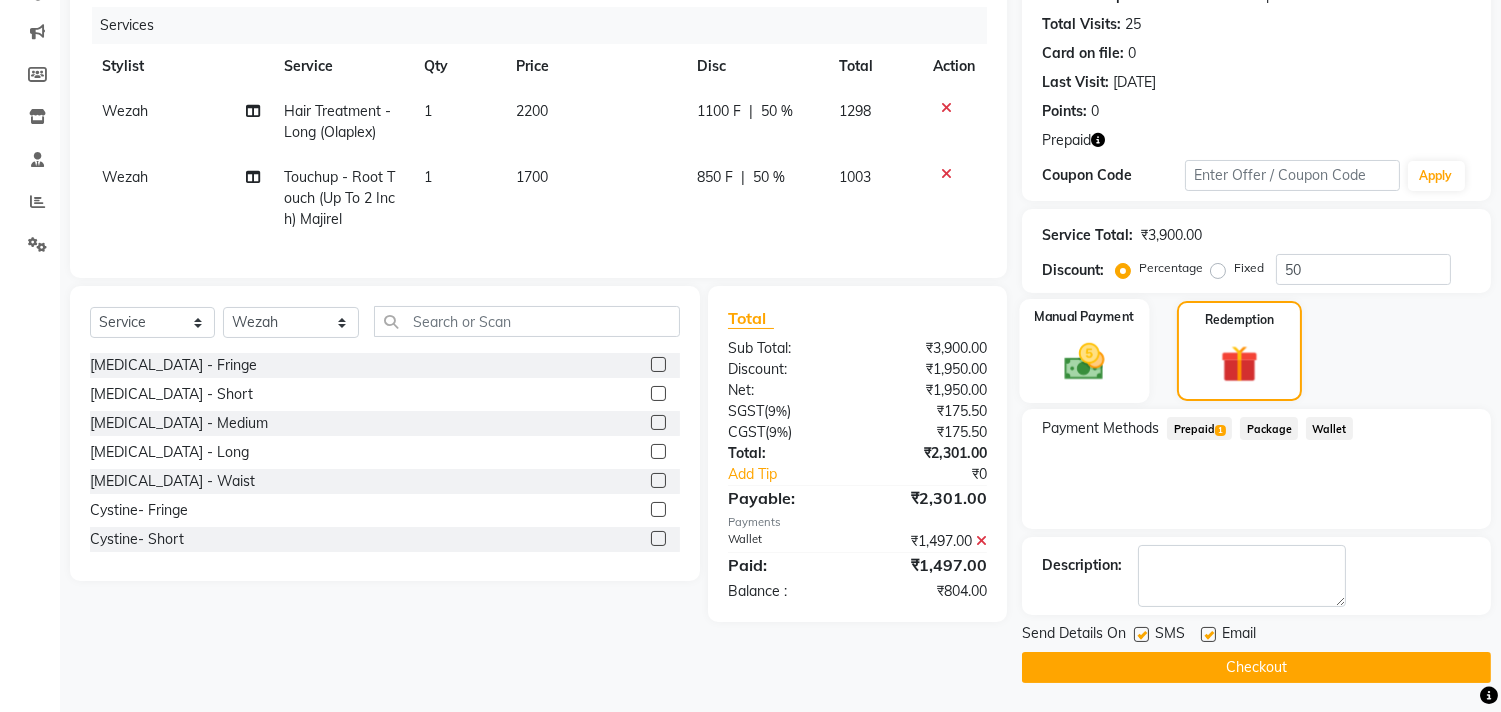 click 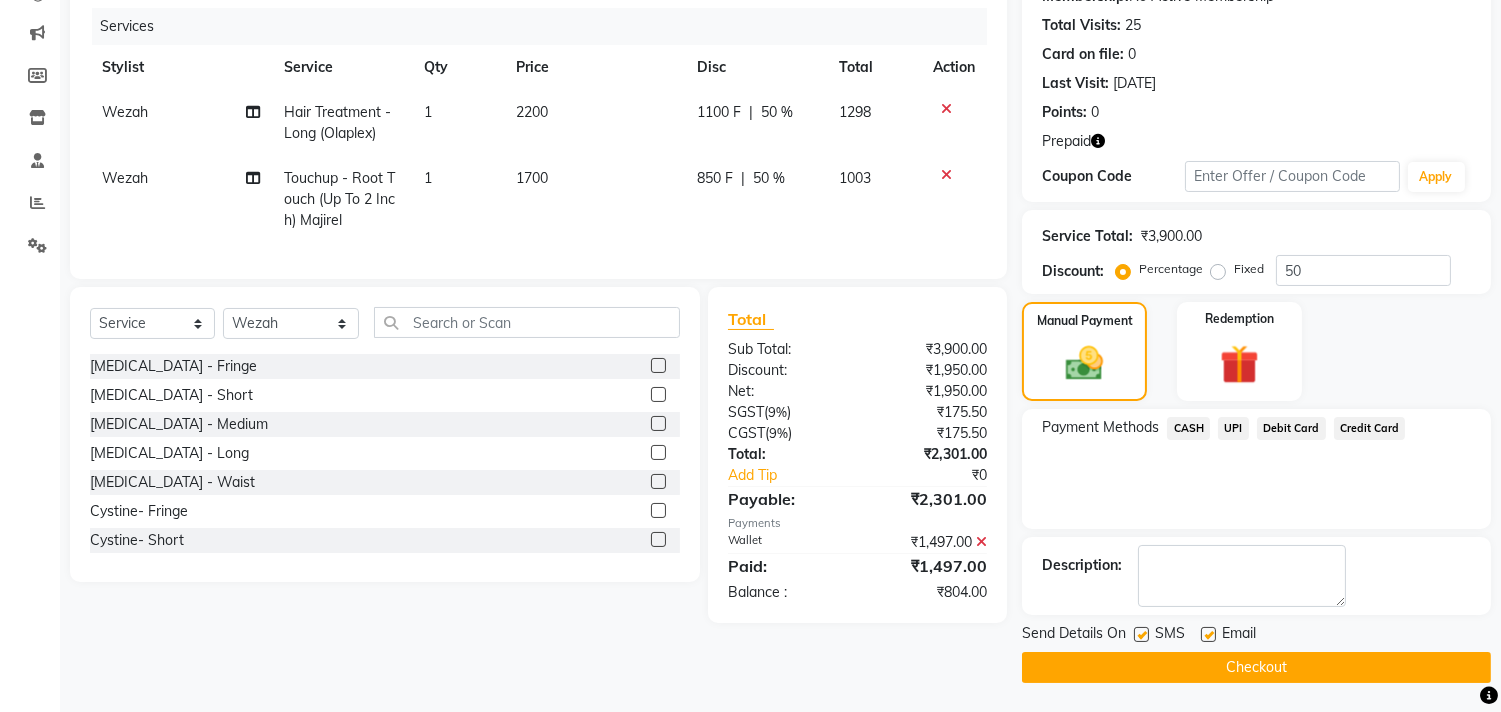 click on "Debit Card" 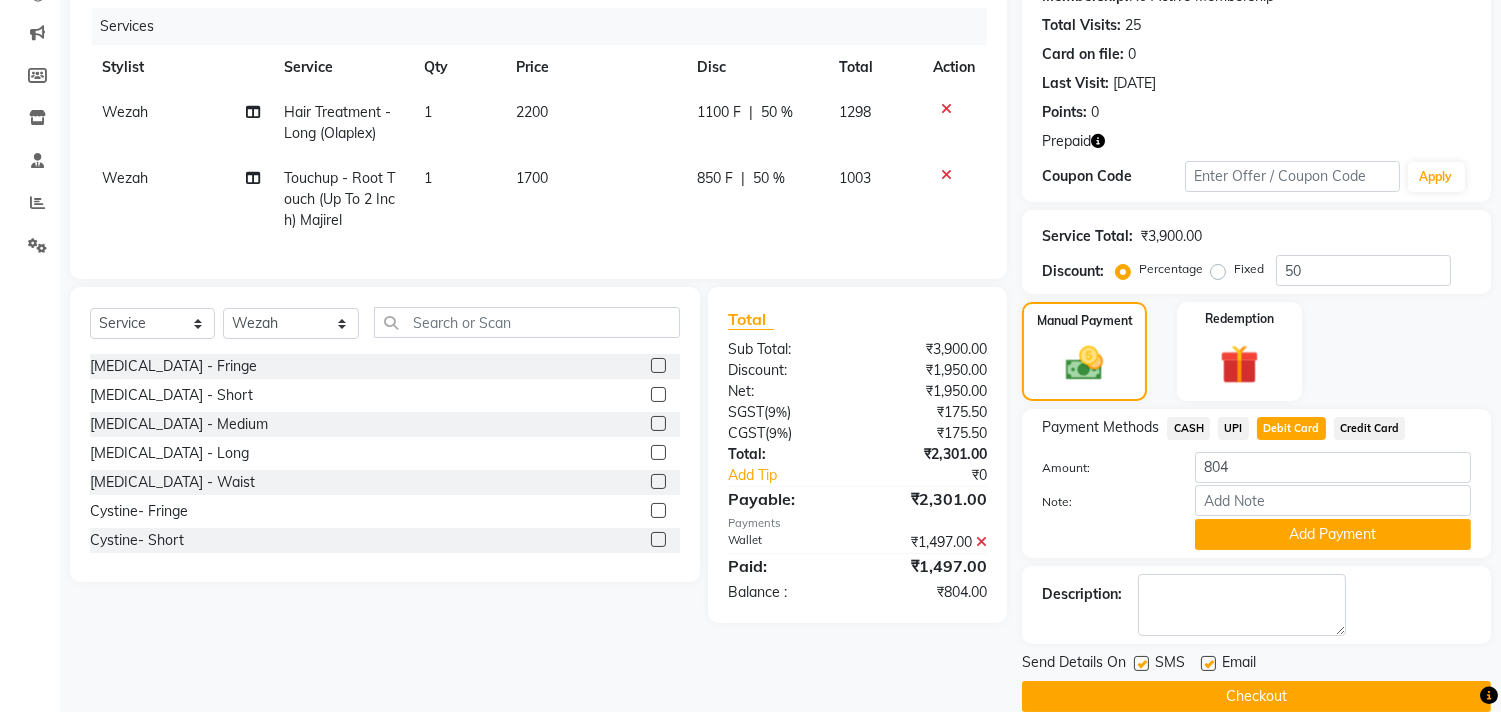 scroll, scrollTop: 241, scrollLeft: 0, axis: vertical 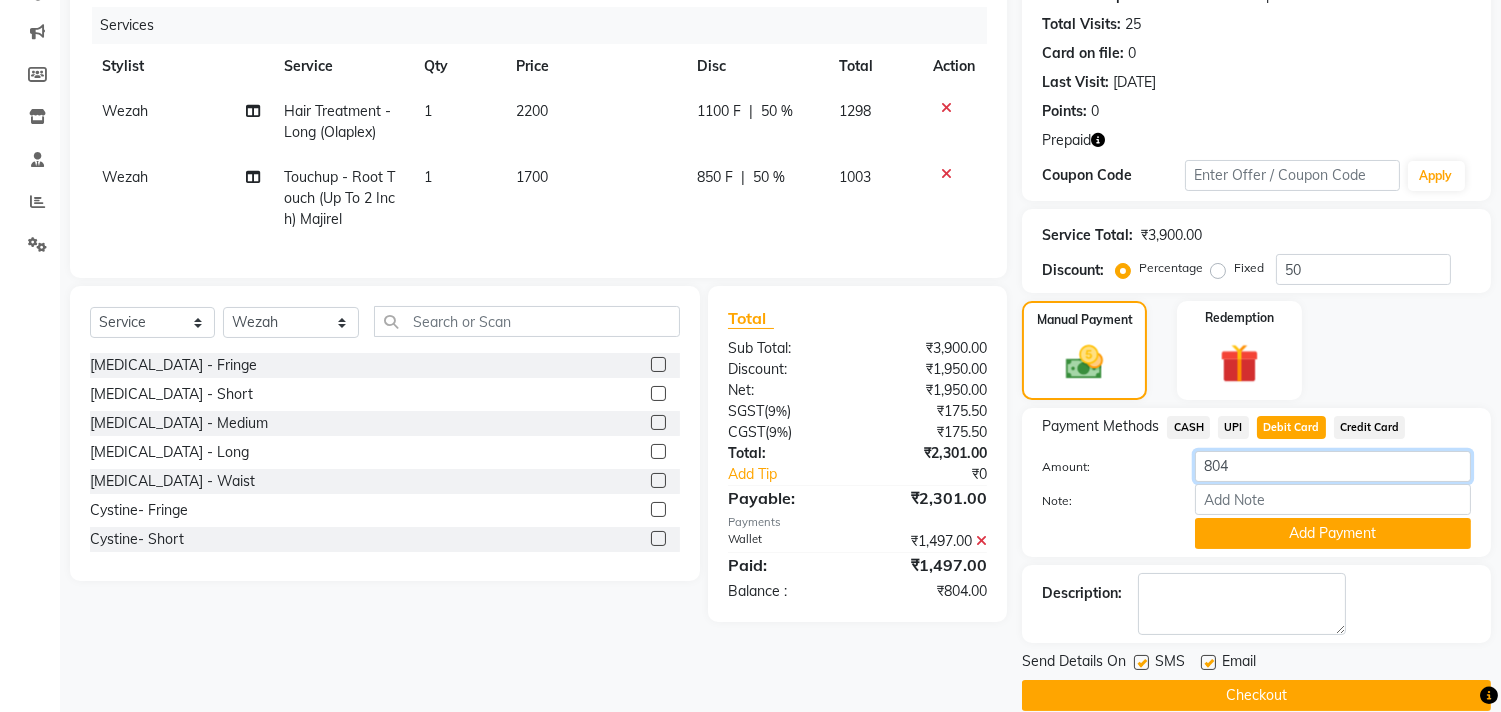 drag, startPoint x: 1281, startPoint y: 466, endPoint x: 1128, endPoint y: 464, distance: 153.01308 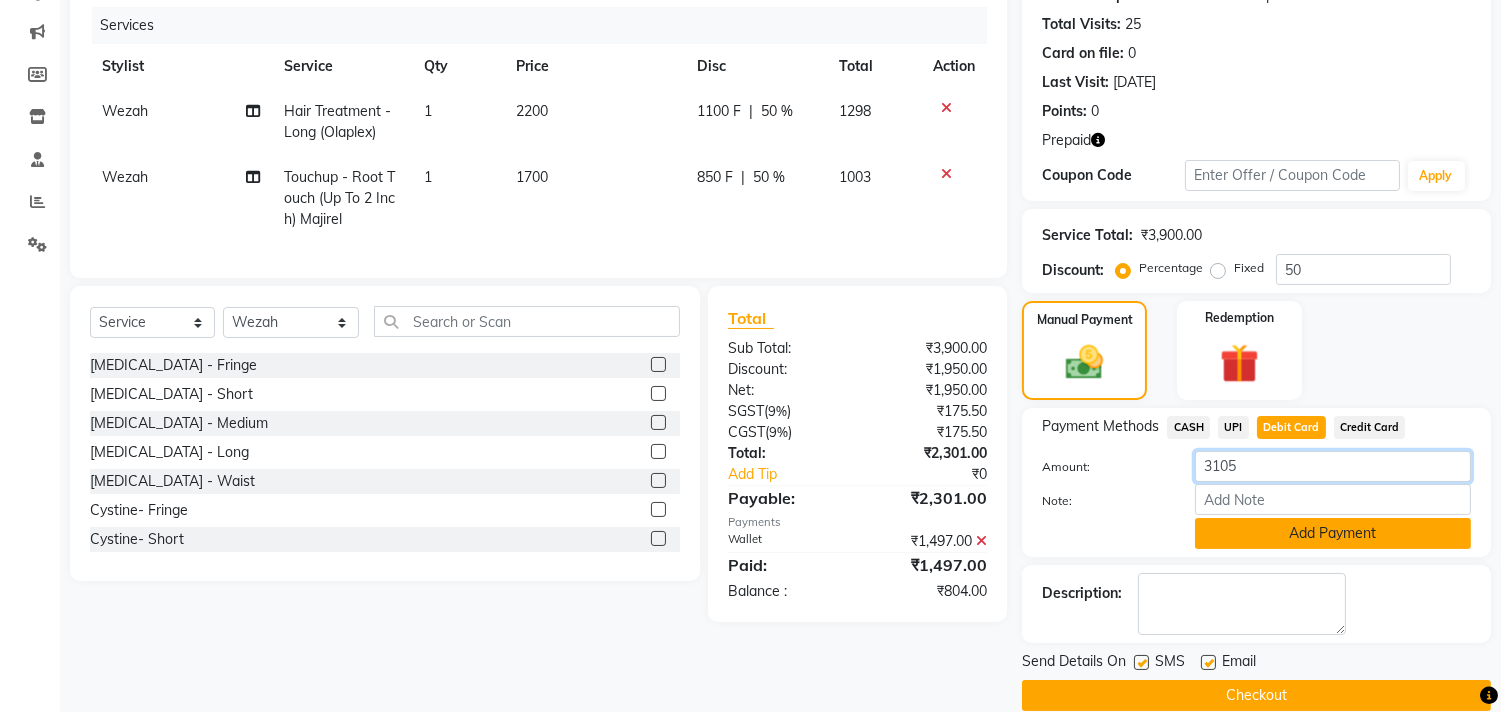 type on "3105" 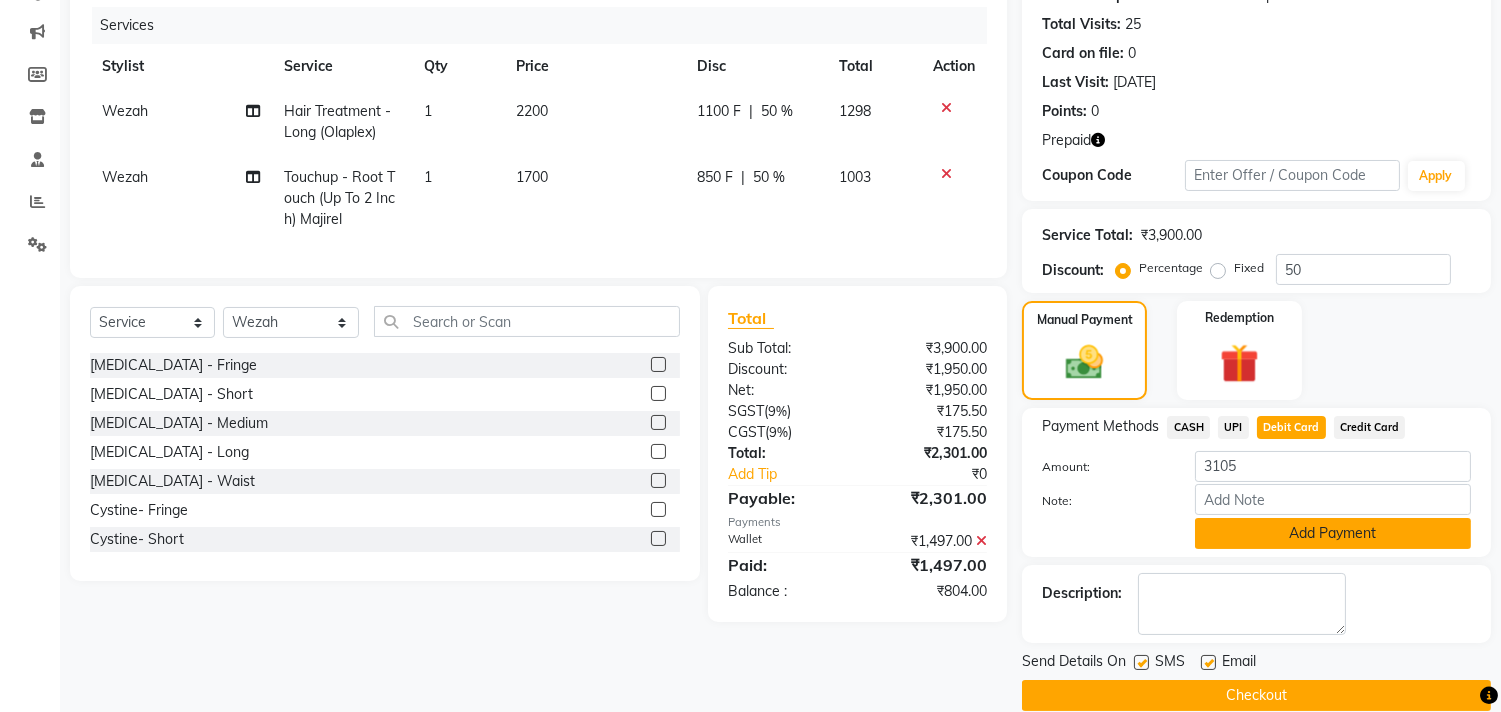 click on "Add Payment" 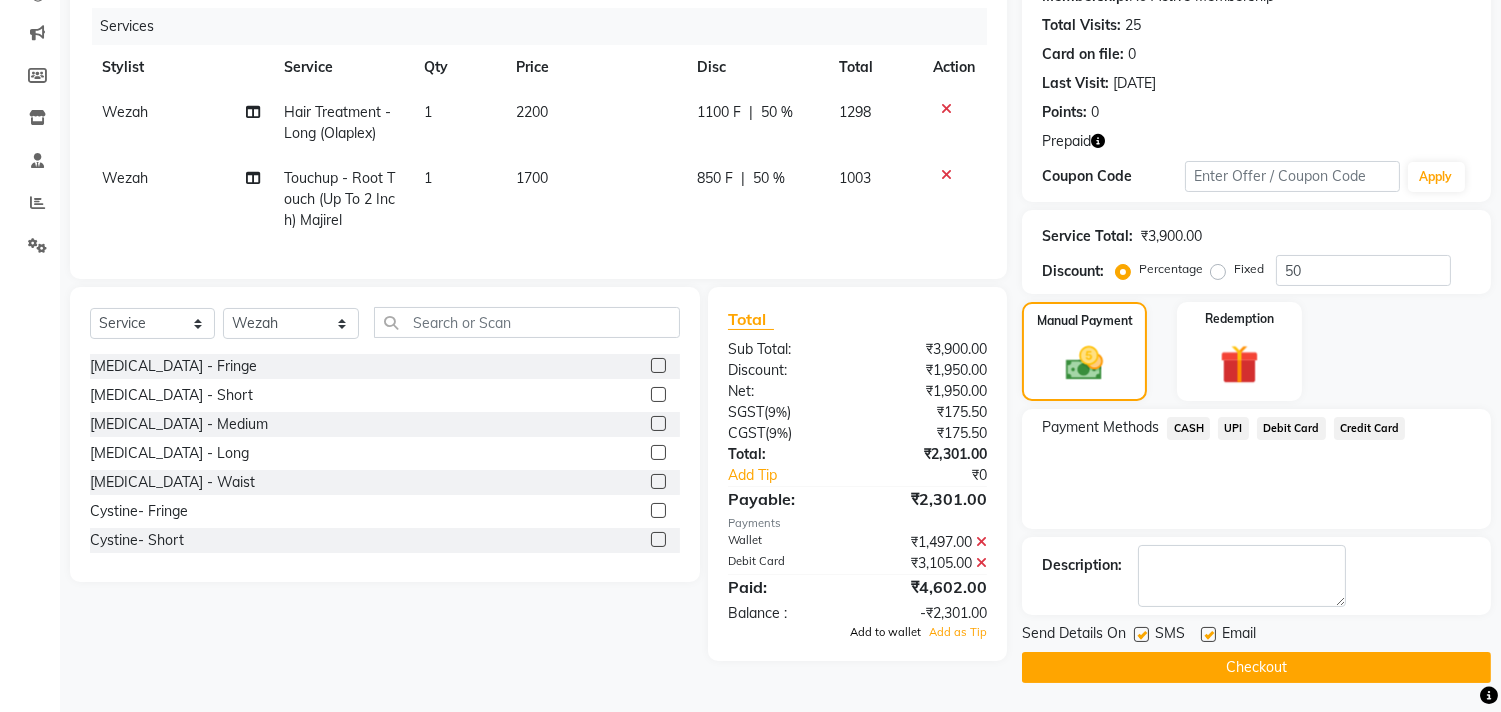 click on "Add to wallet" 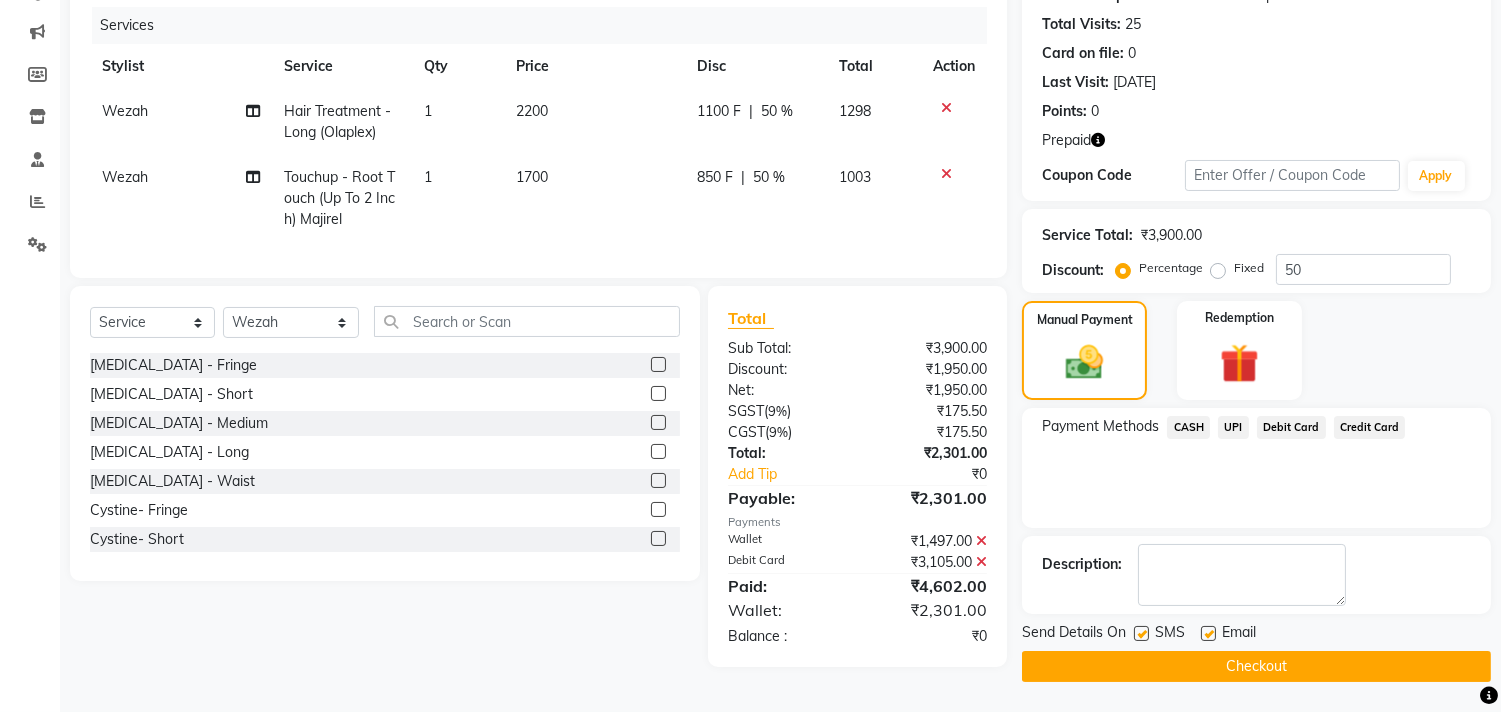 scroll, scrollTop: 242, scrollLeft: 0, axis: vertical 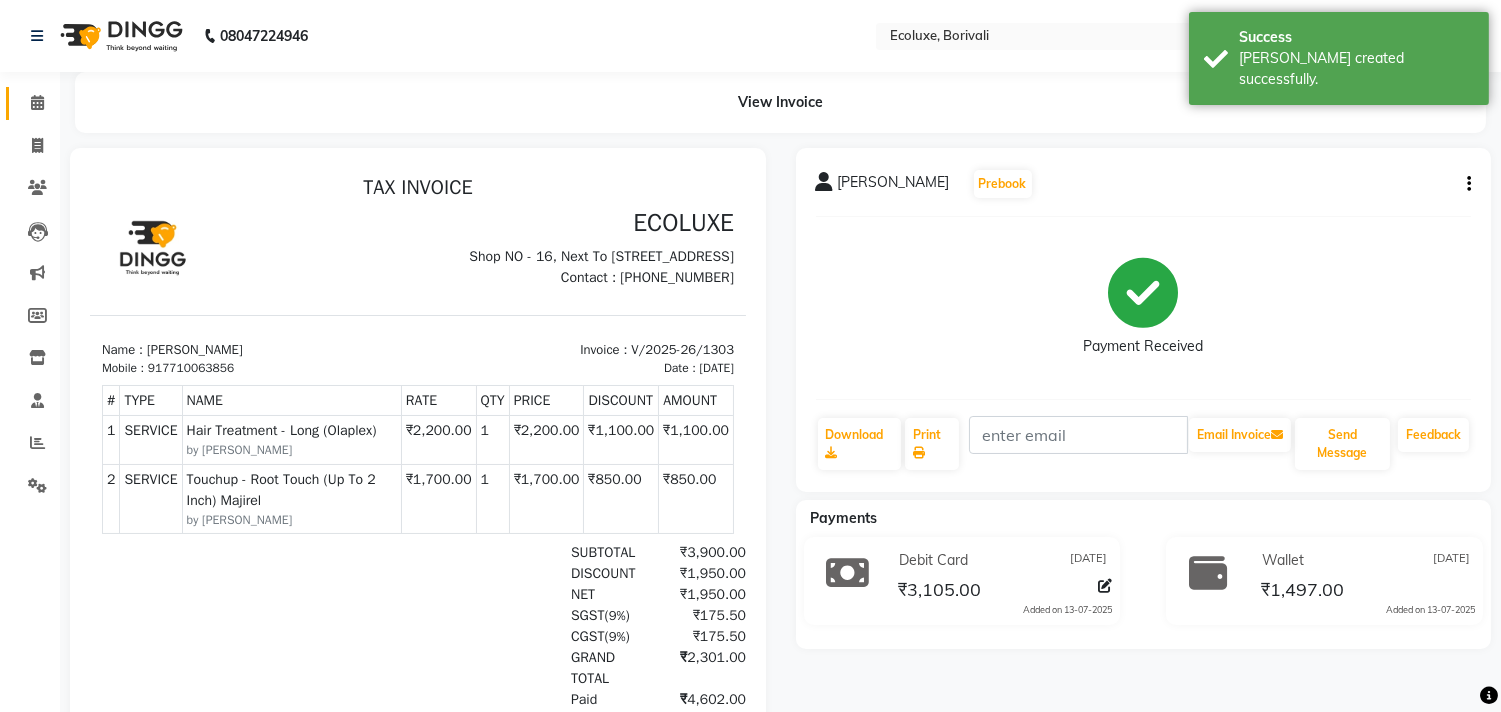 click on "Calendar" 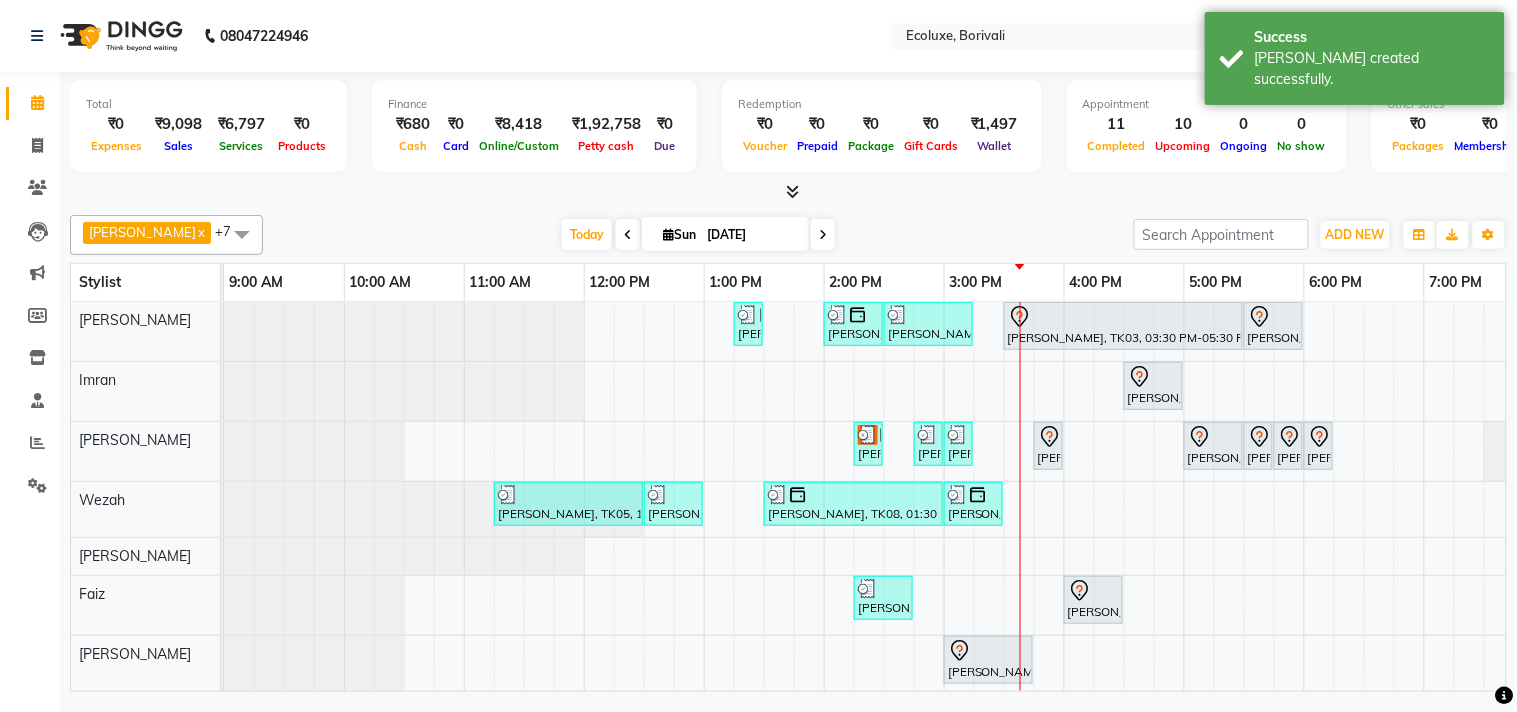 scroll, scrollTop: 0, scrollLeft: 71, axis: horizontal 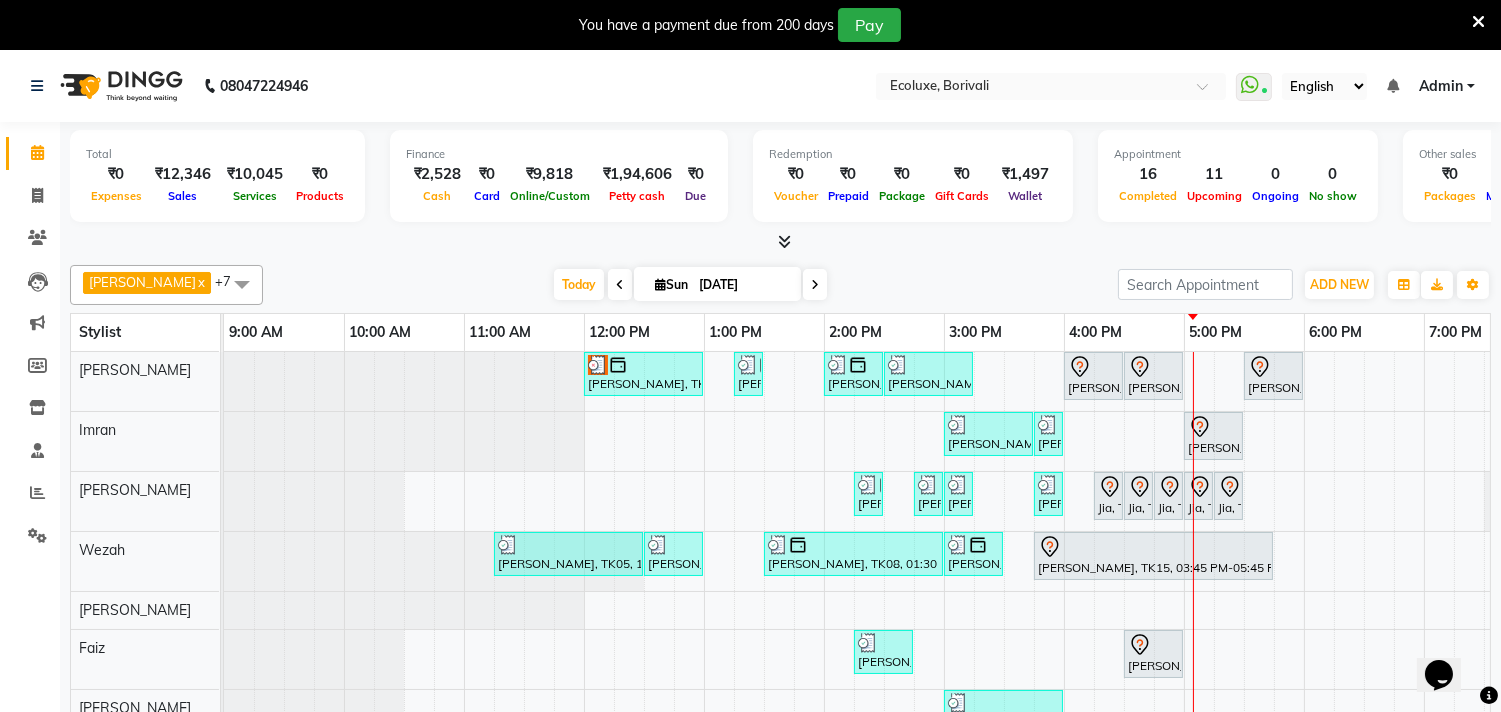 click at bounding box center [1478, 22] 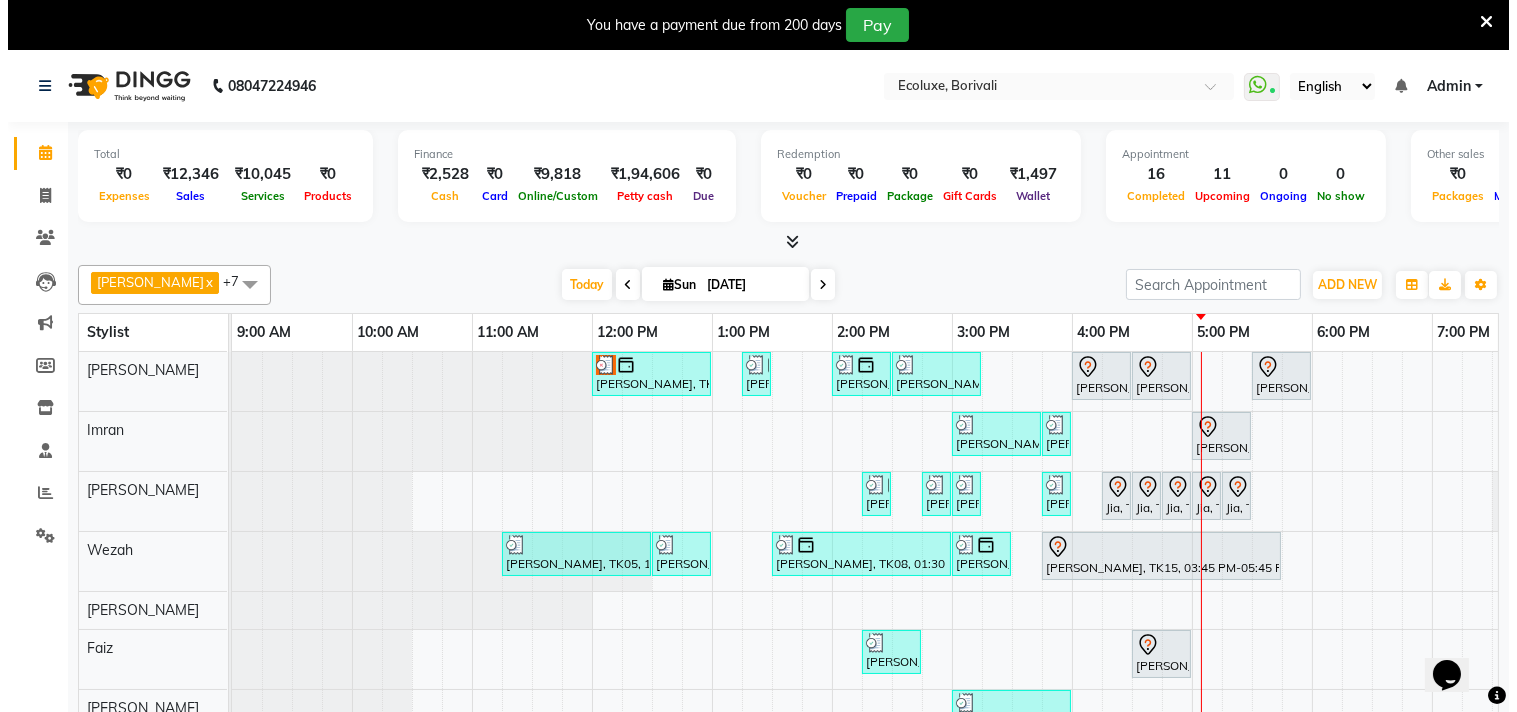 scroll, scrollTop: 0, scrollLeft: 0, axis: both 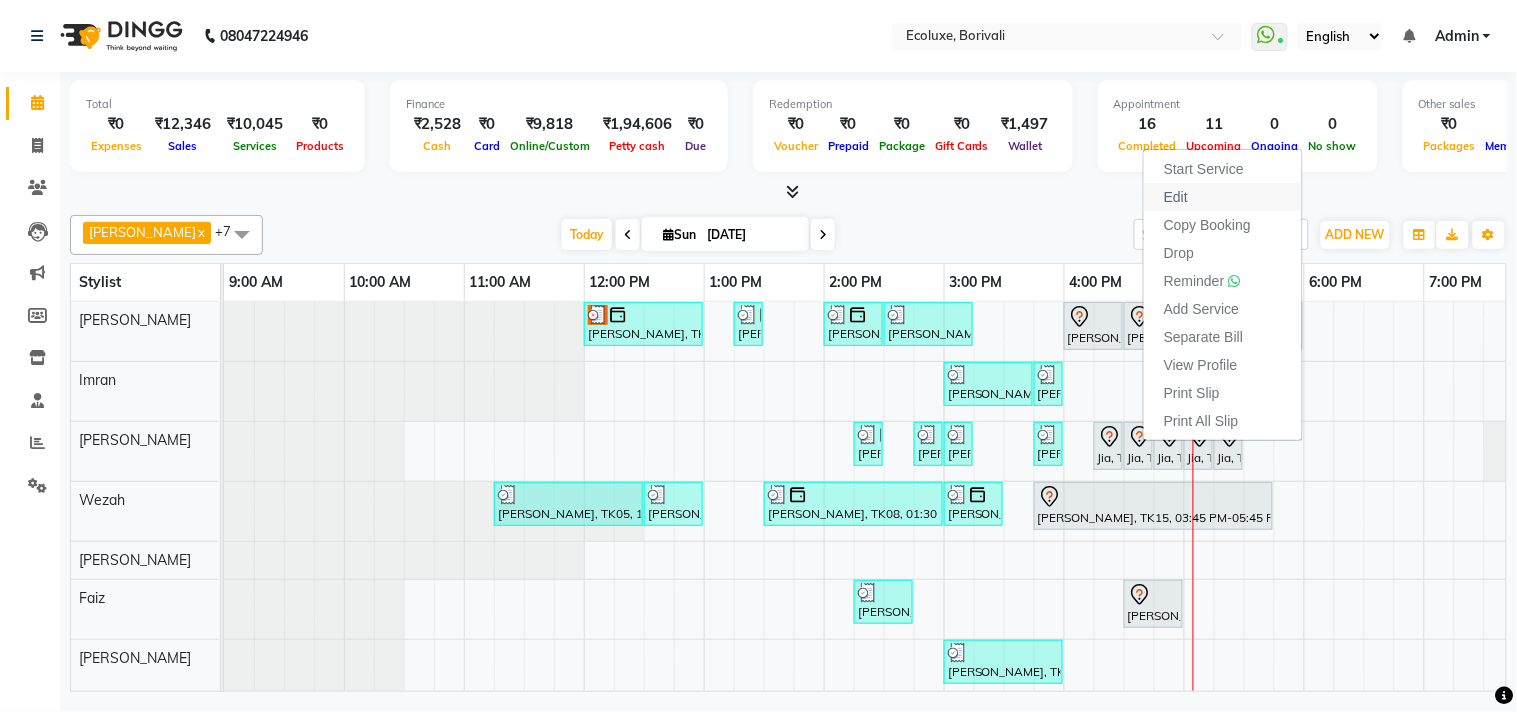 click on "Edit" at bounding box center [1223, 197] 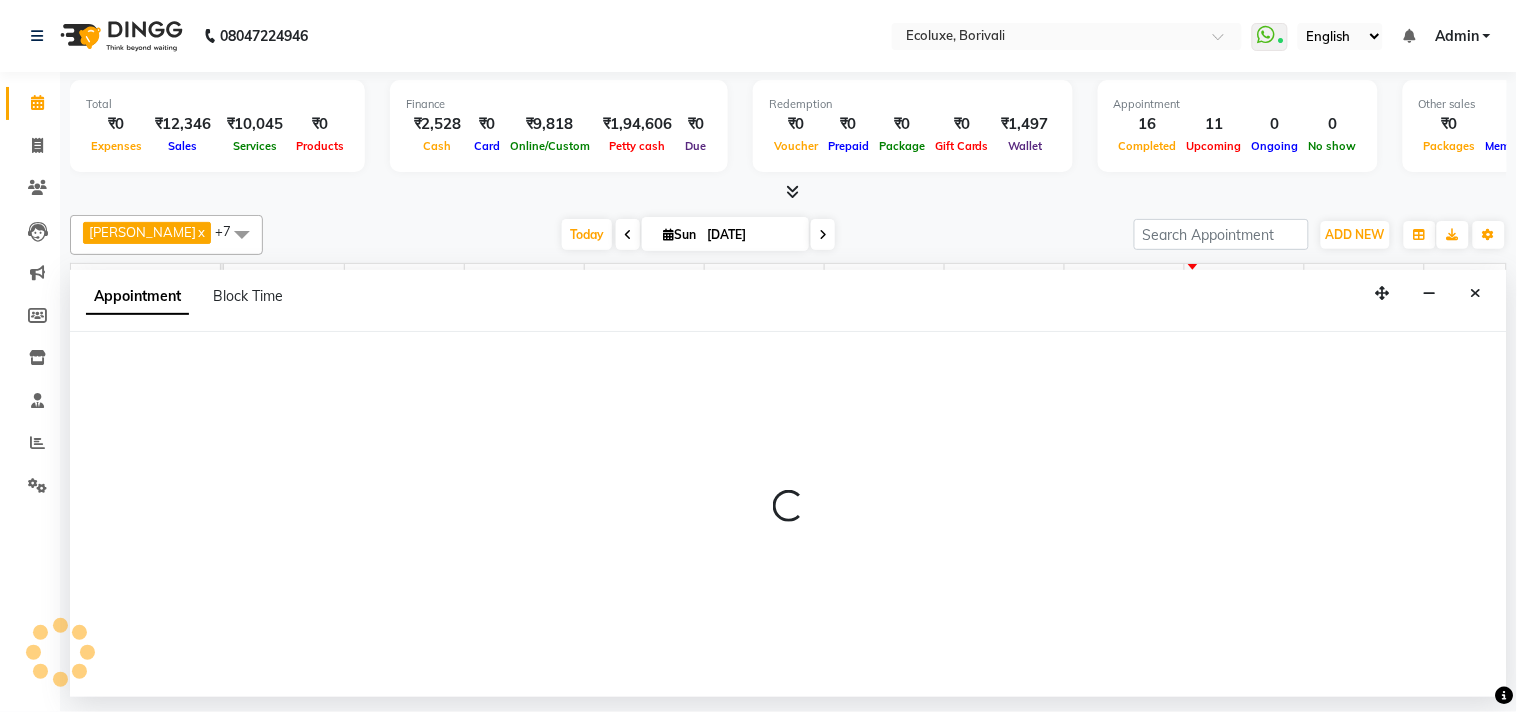 select on "tentative" 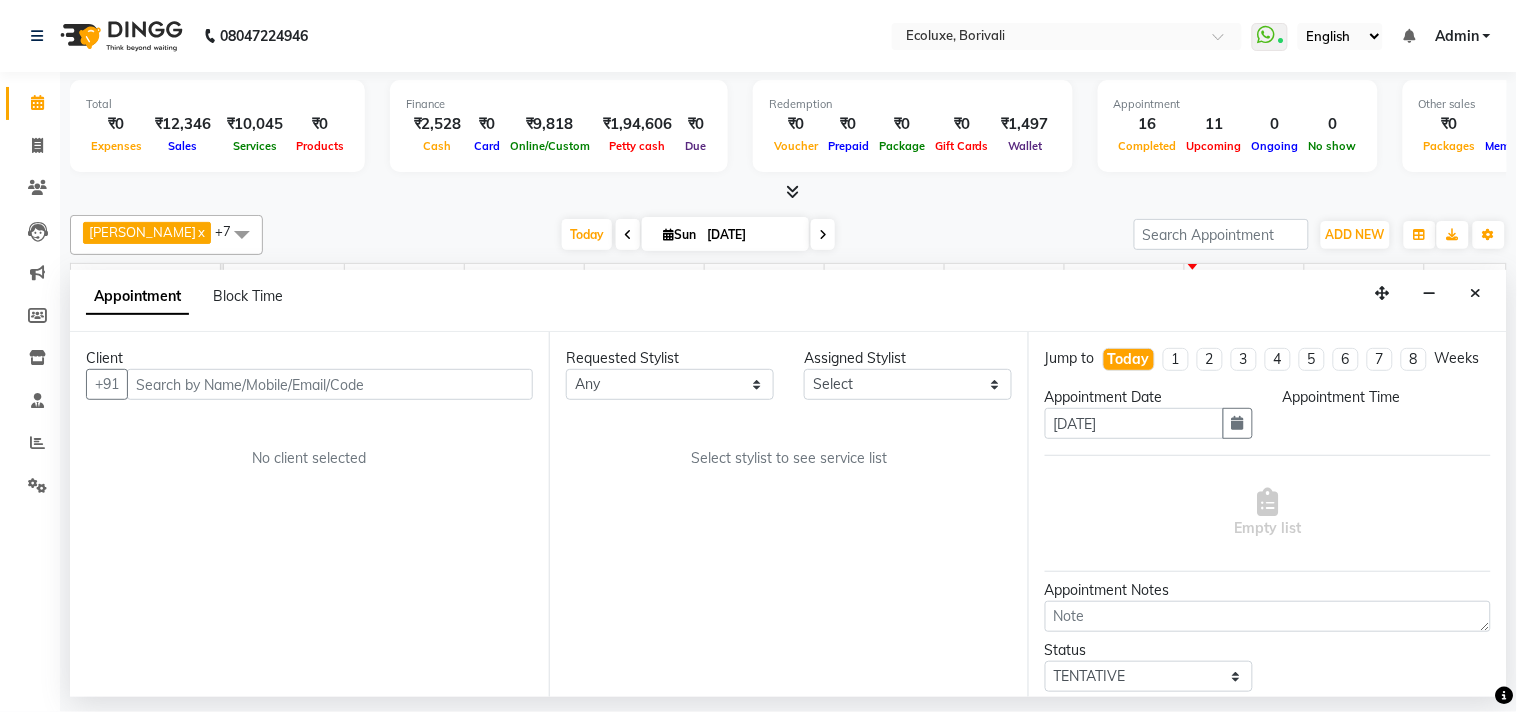 select on "36344" 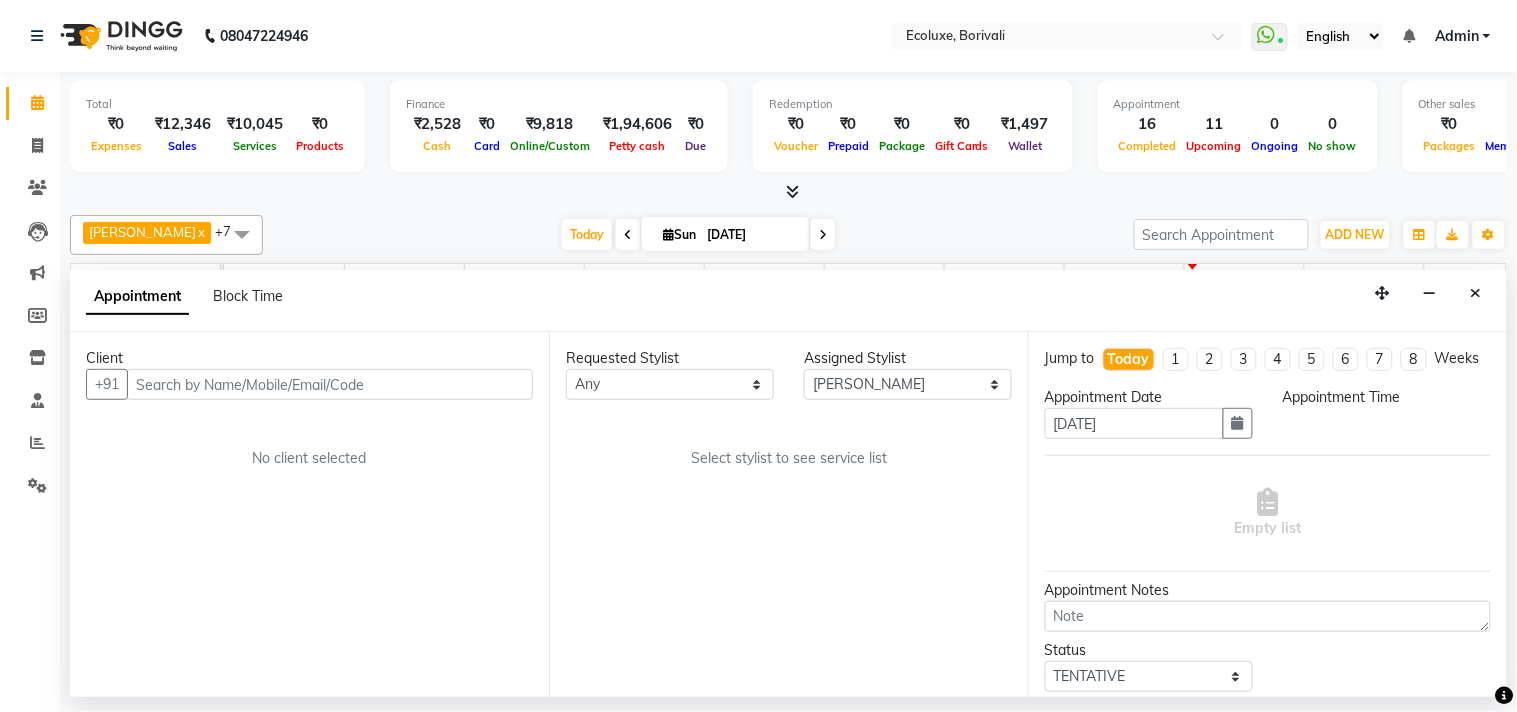 scroll, scrollTop: 0, scrollLeft: 397, axis: horizontal 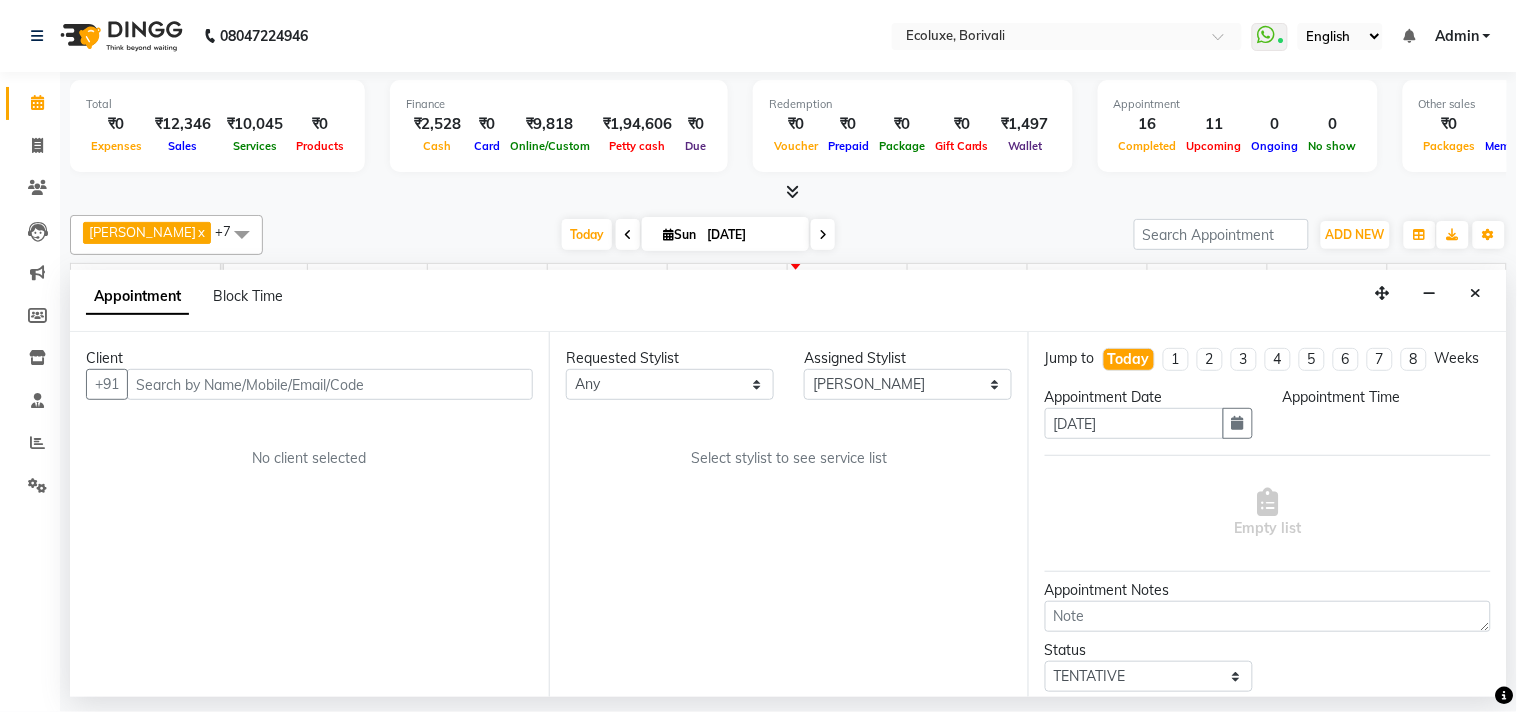 select on "975" 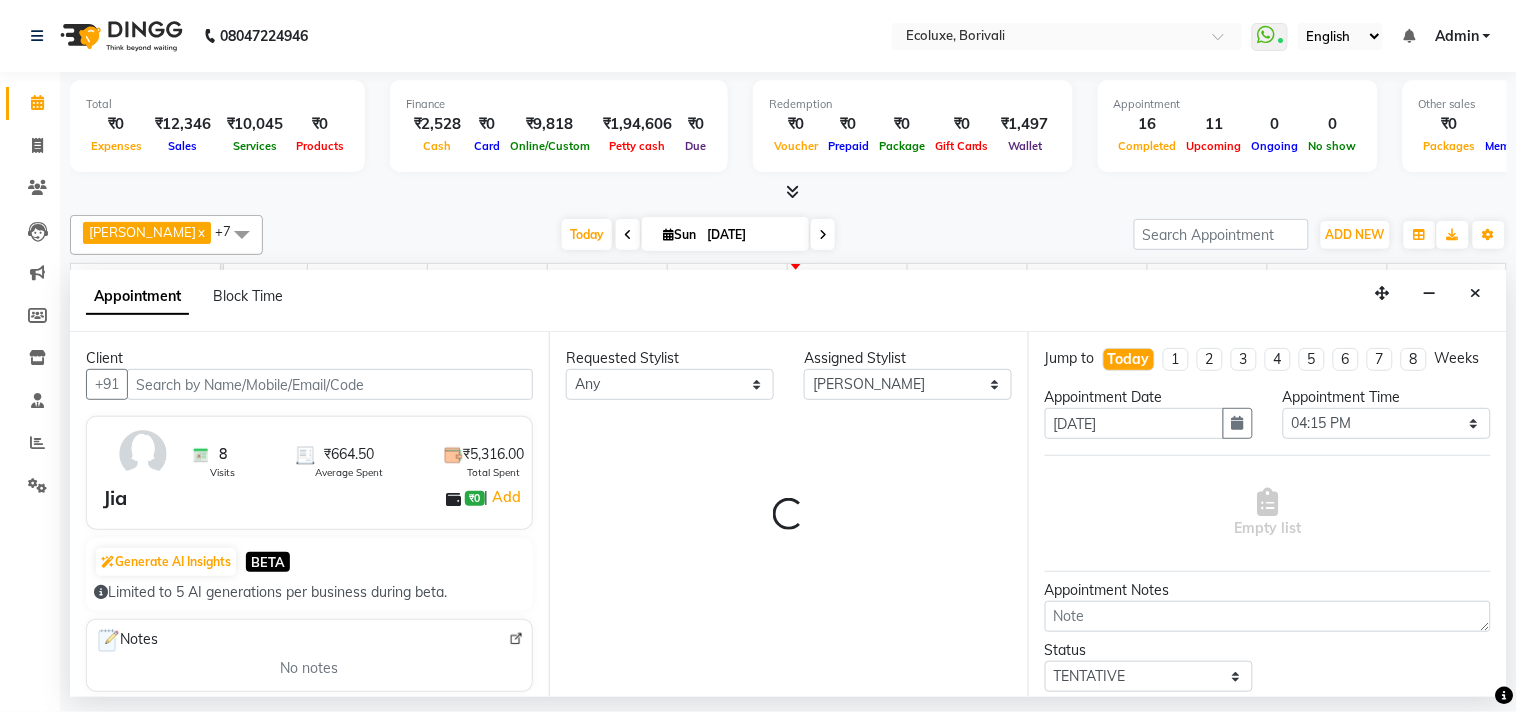 select on "2487" 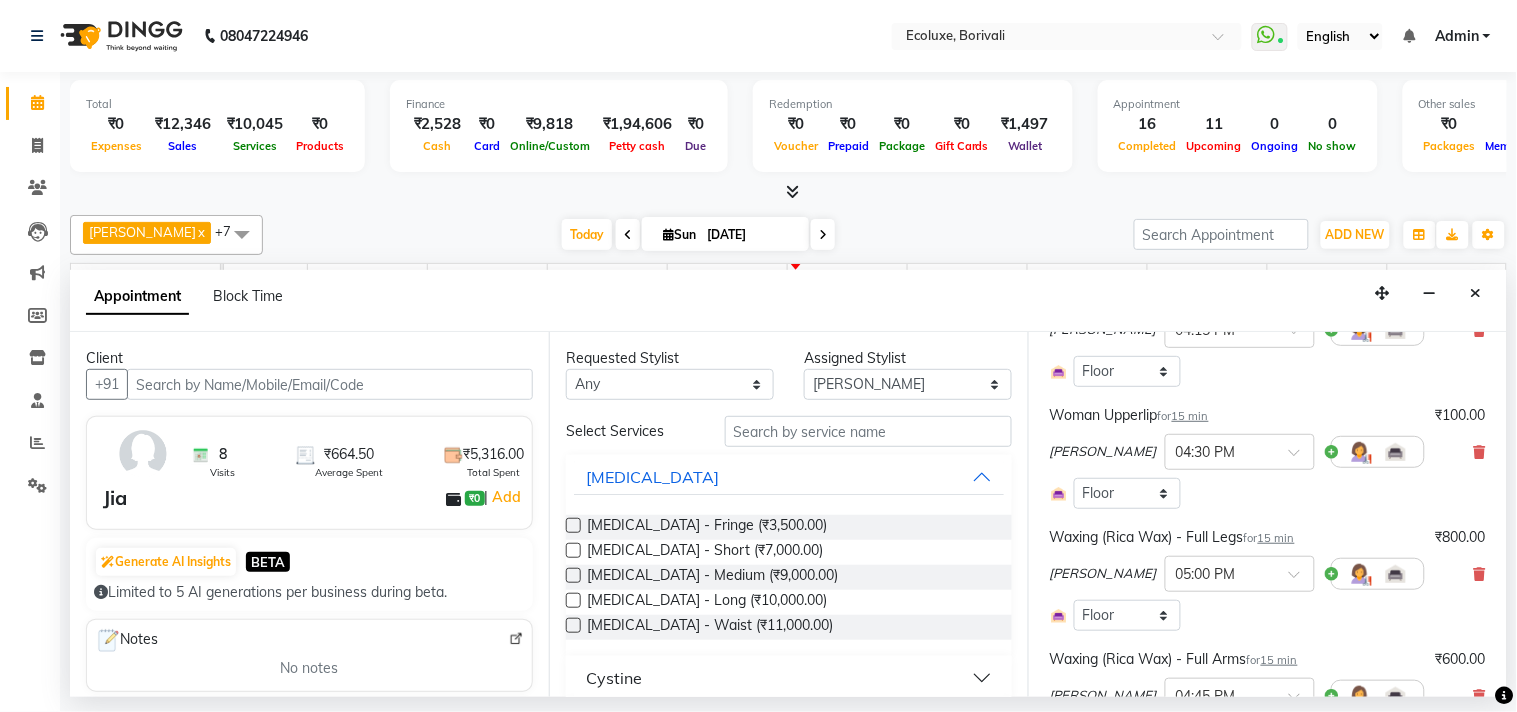 scroll, scrollTop: 222, scrollLeft: 0, axis: vertical 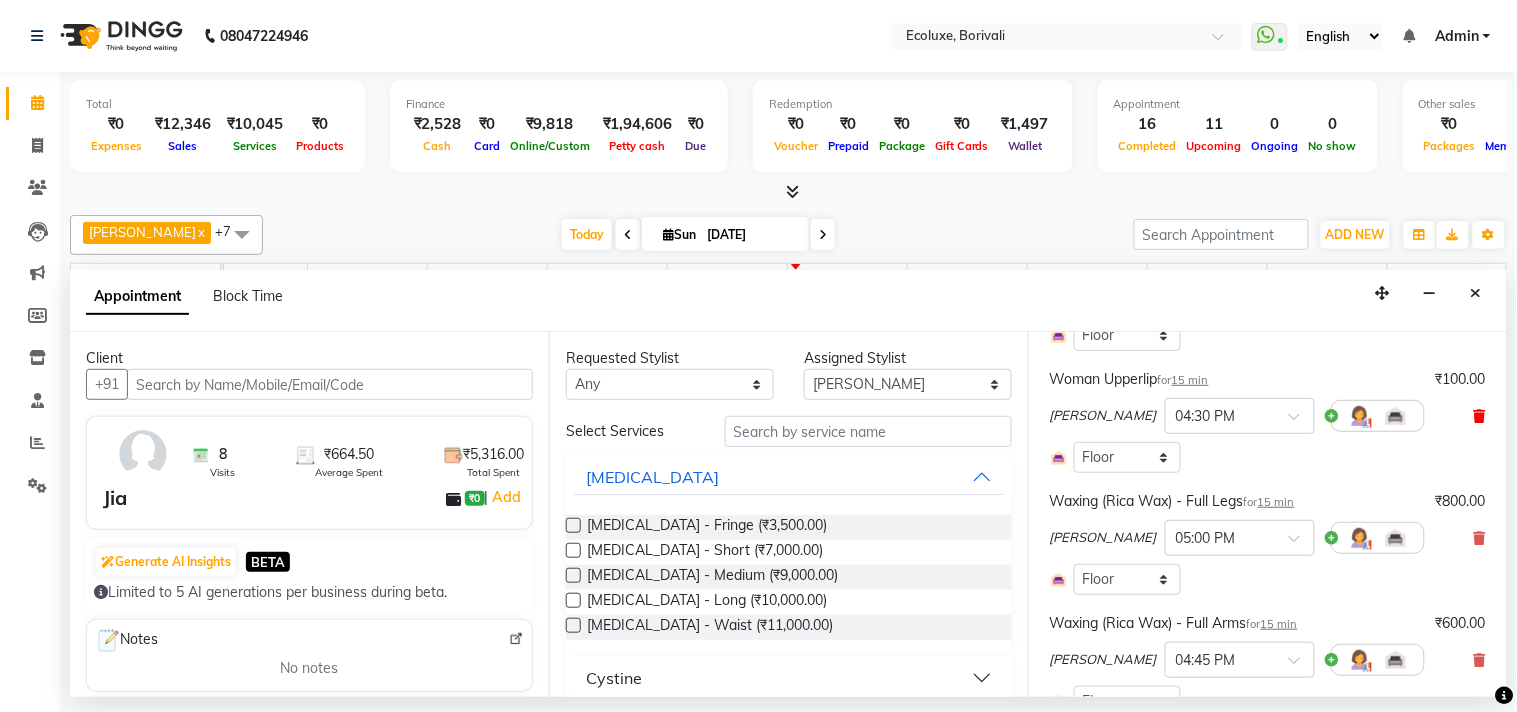 click at bounding box center (1480, 416) 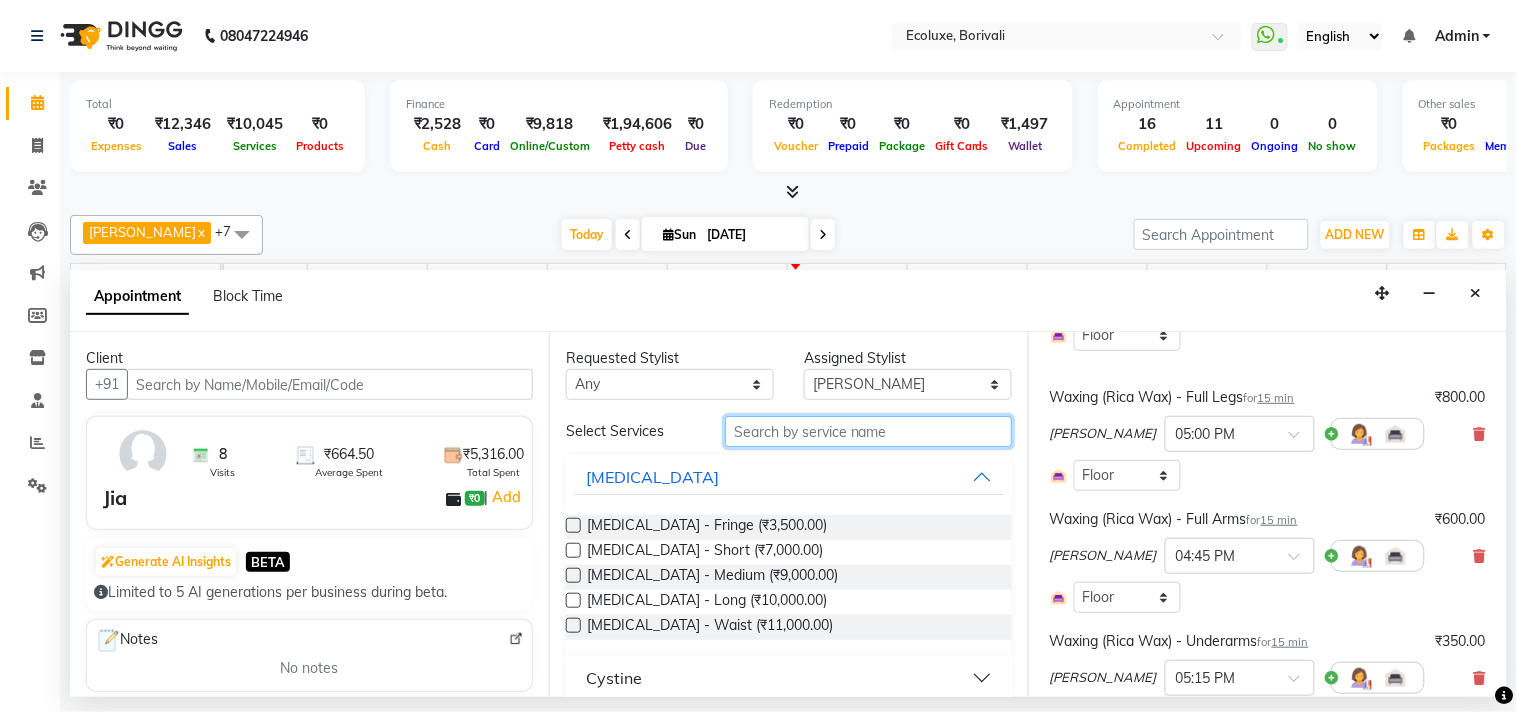 click at bounding box center (868, 431) 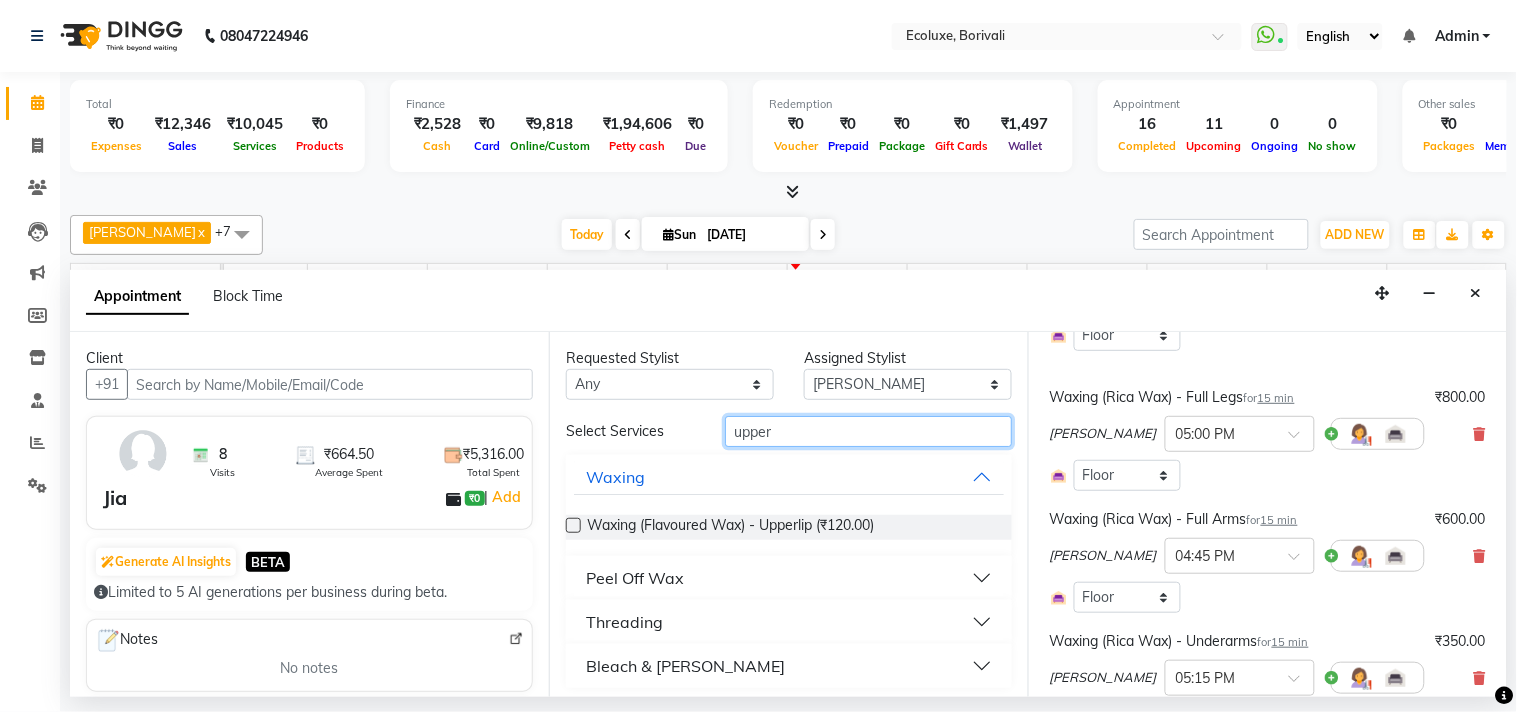 type on "upper" 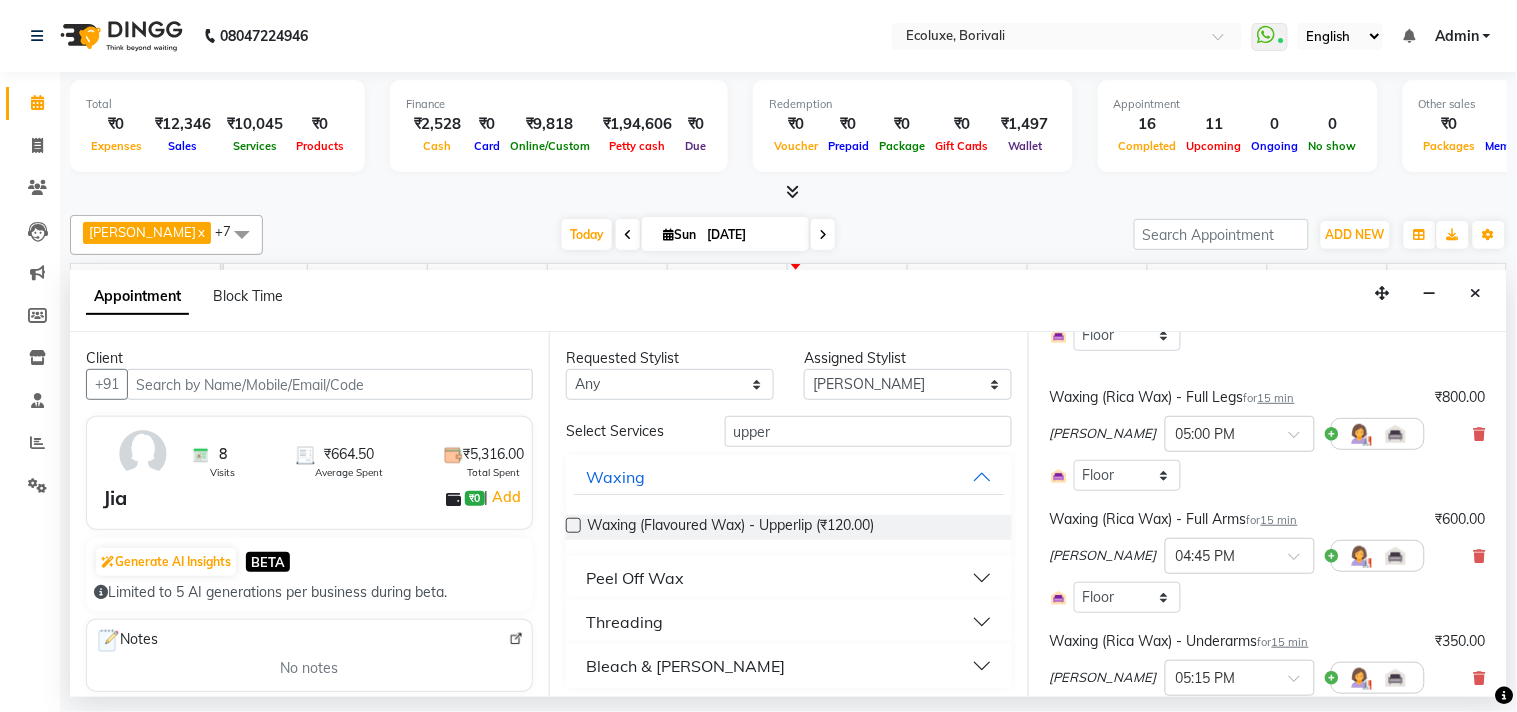 click on "Peel Off Wax" at bounding box center (635, 578) 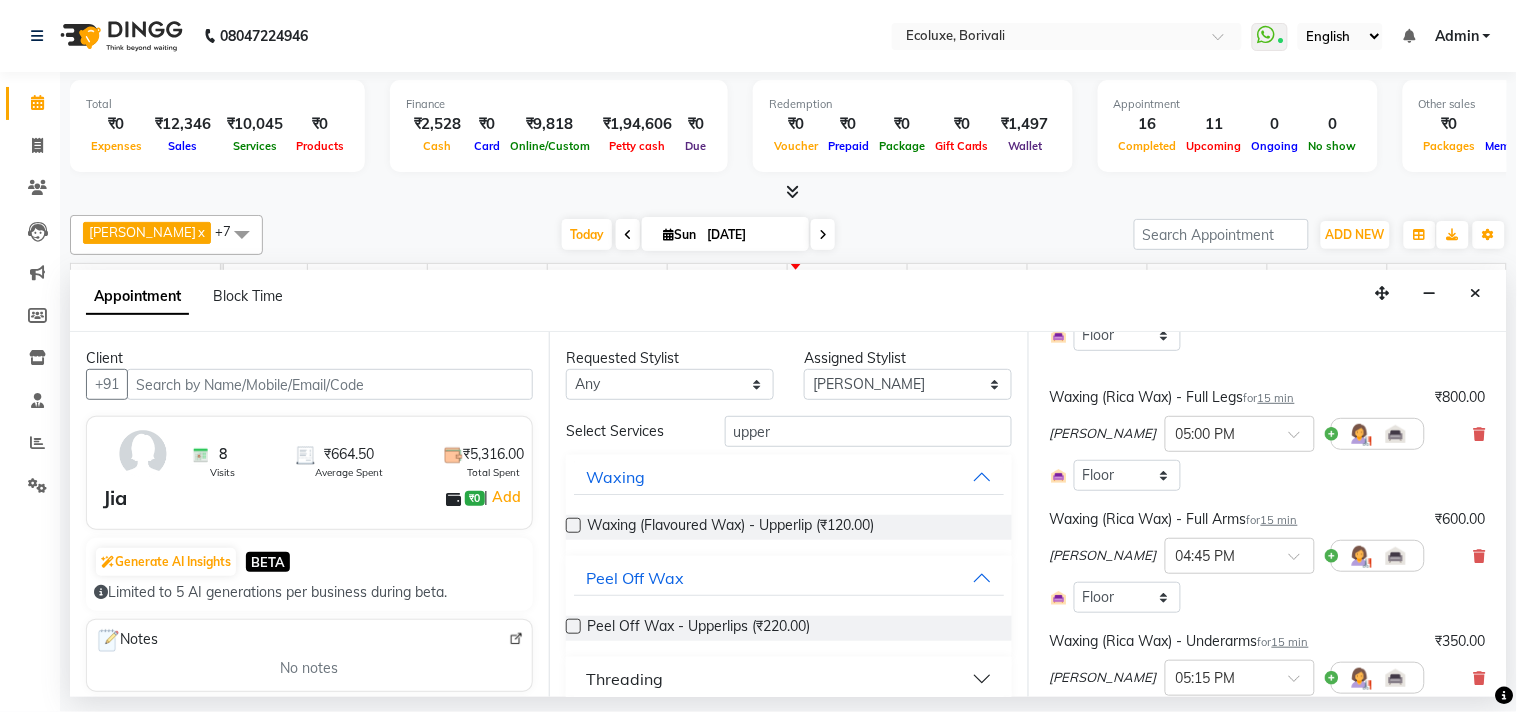 click at bounding box center [573, 626] 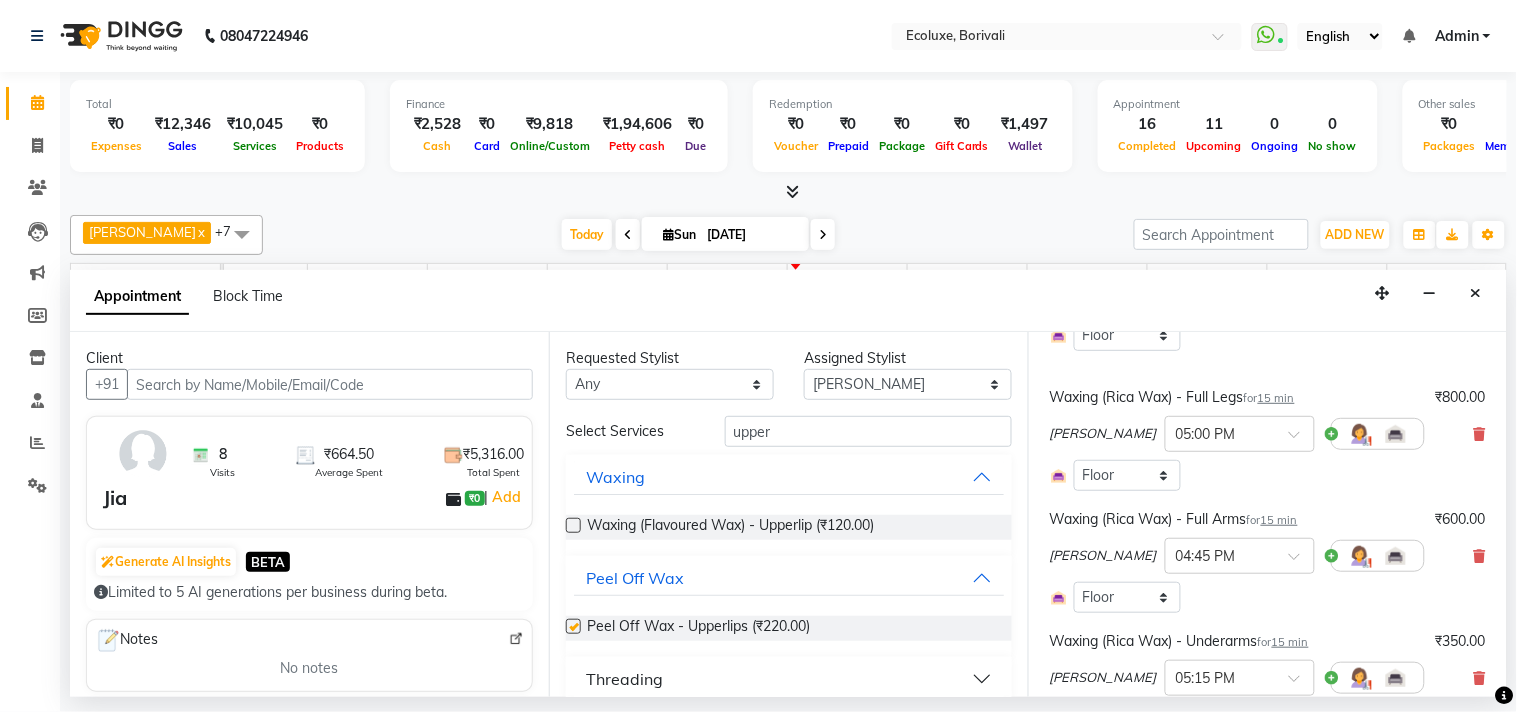 checkbox on "false" 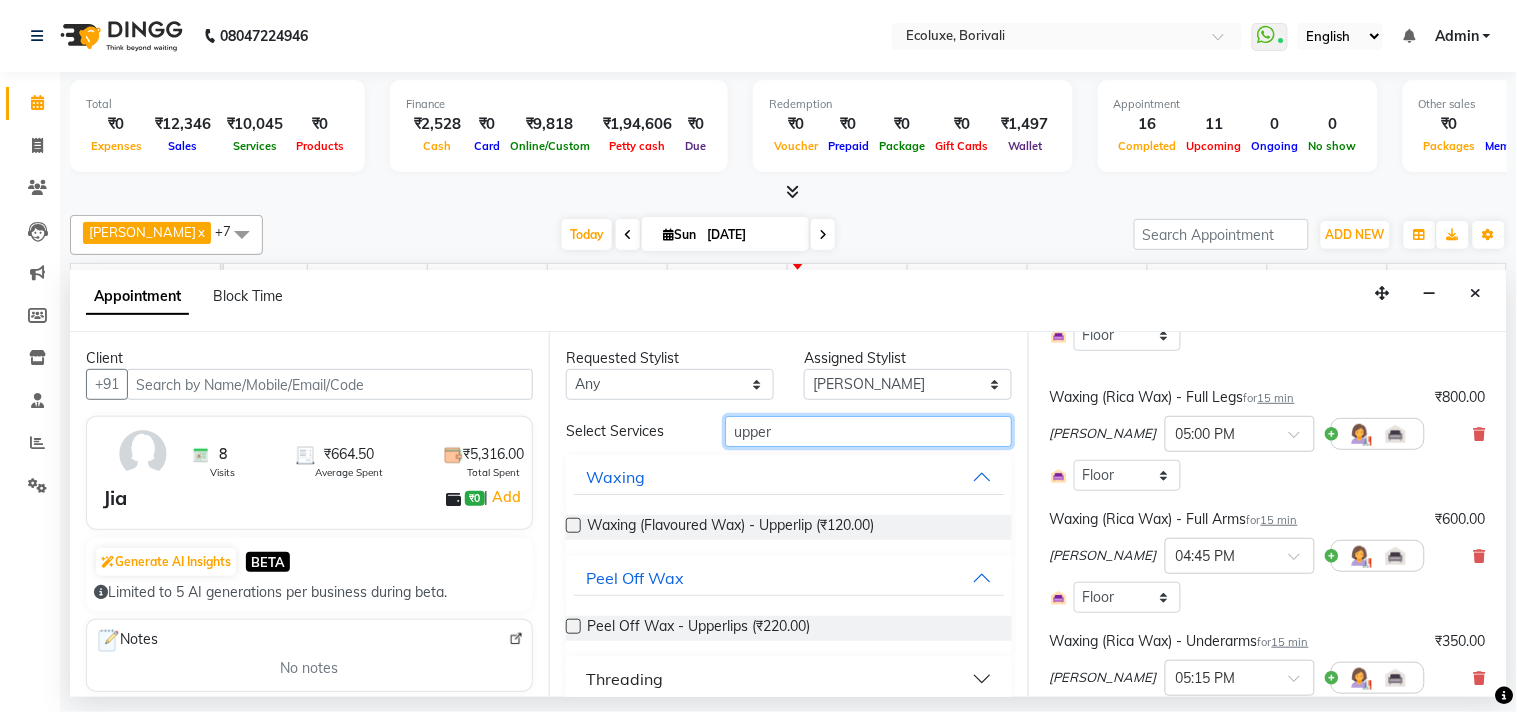 click on "upper" at bounding box center (868, 431) 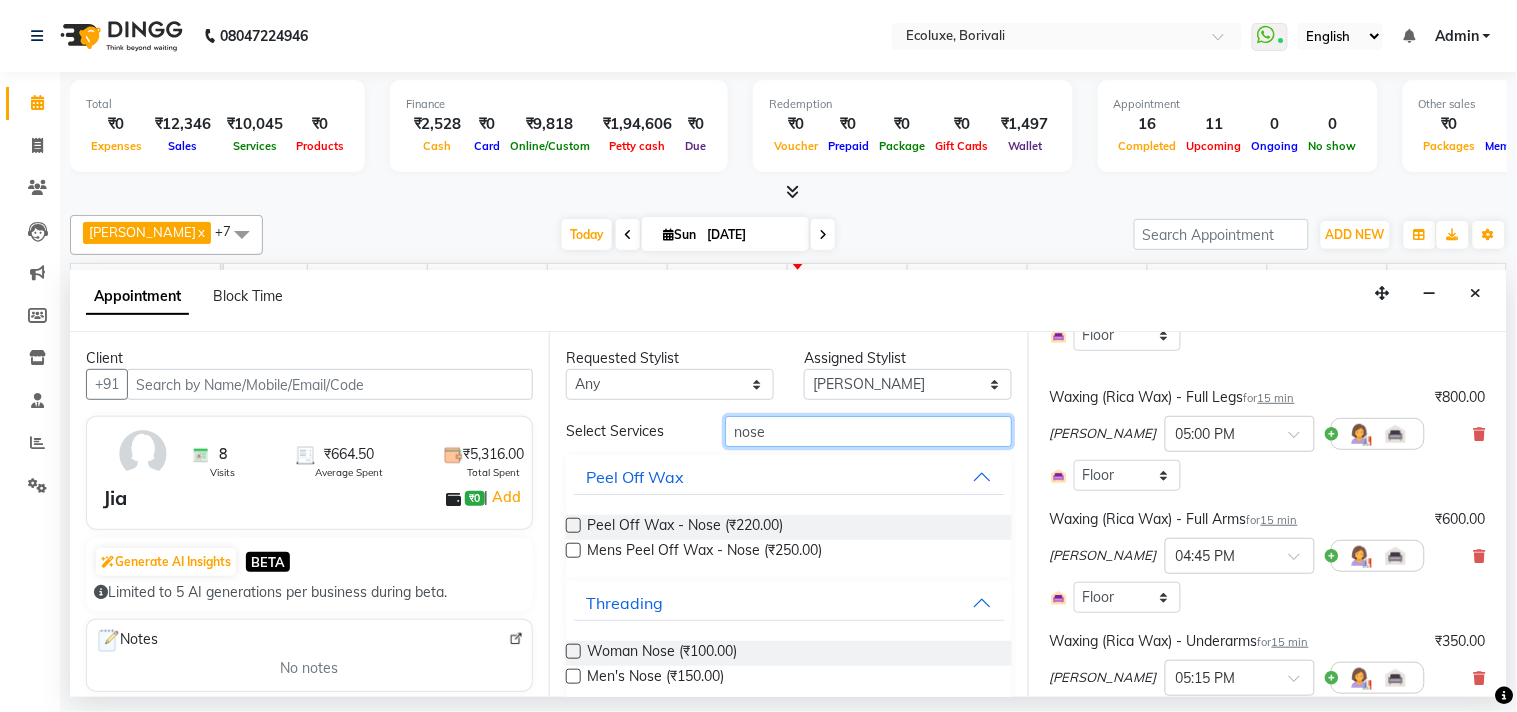 type on "nose" 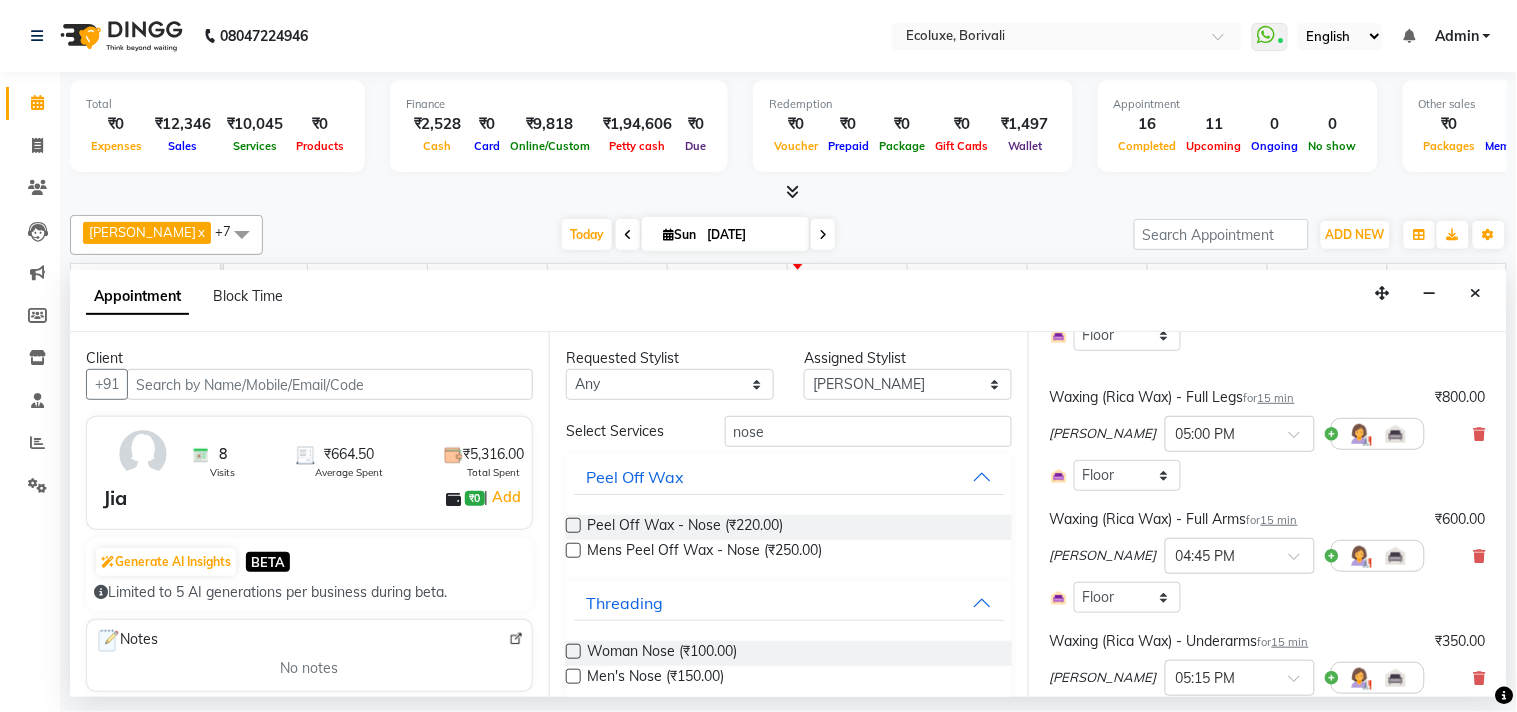 click at bounding box center [573, 525] 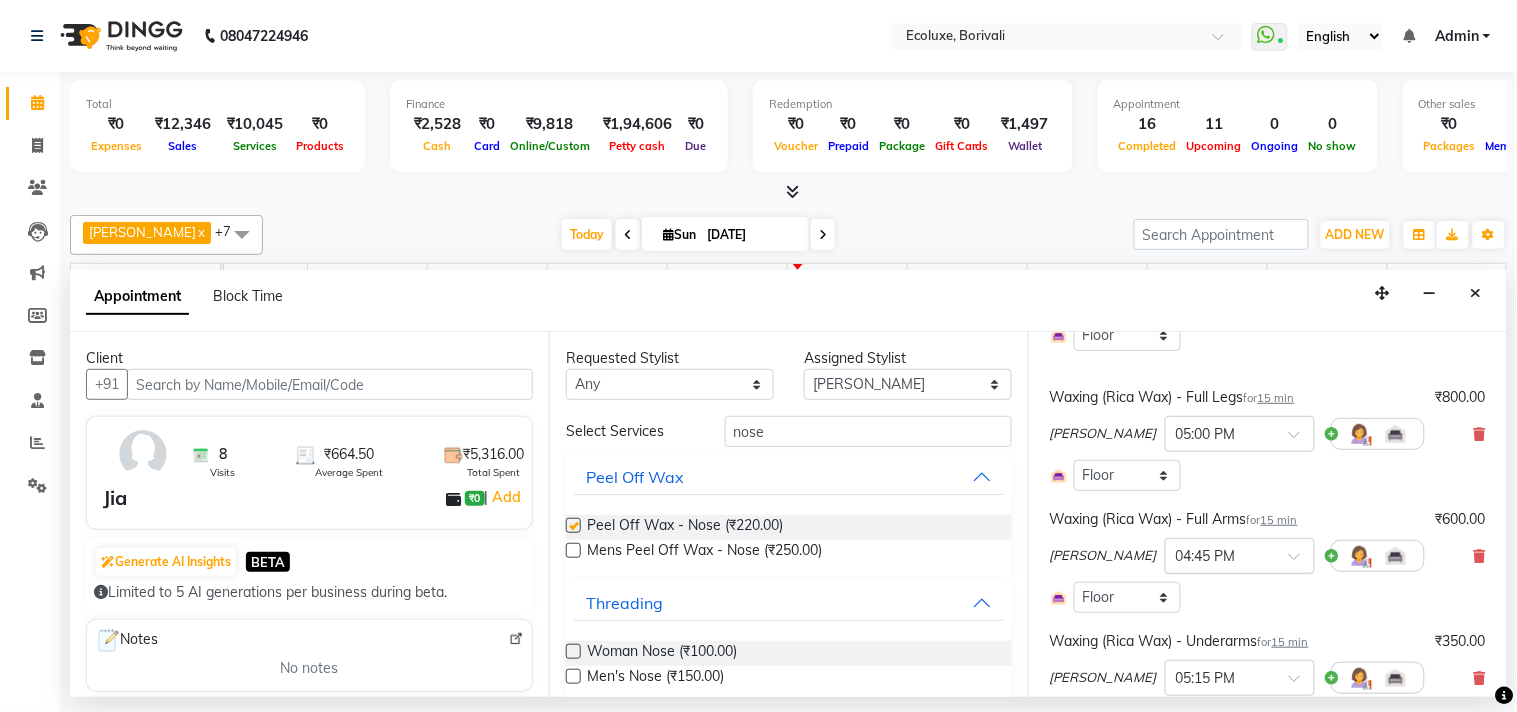 checkbox on "false" 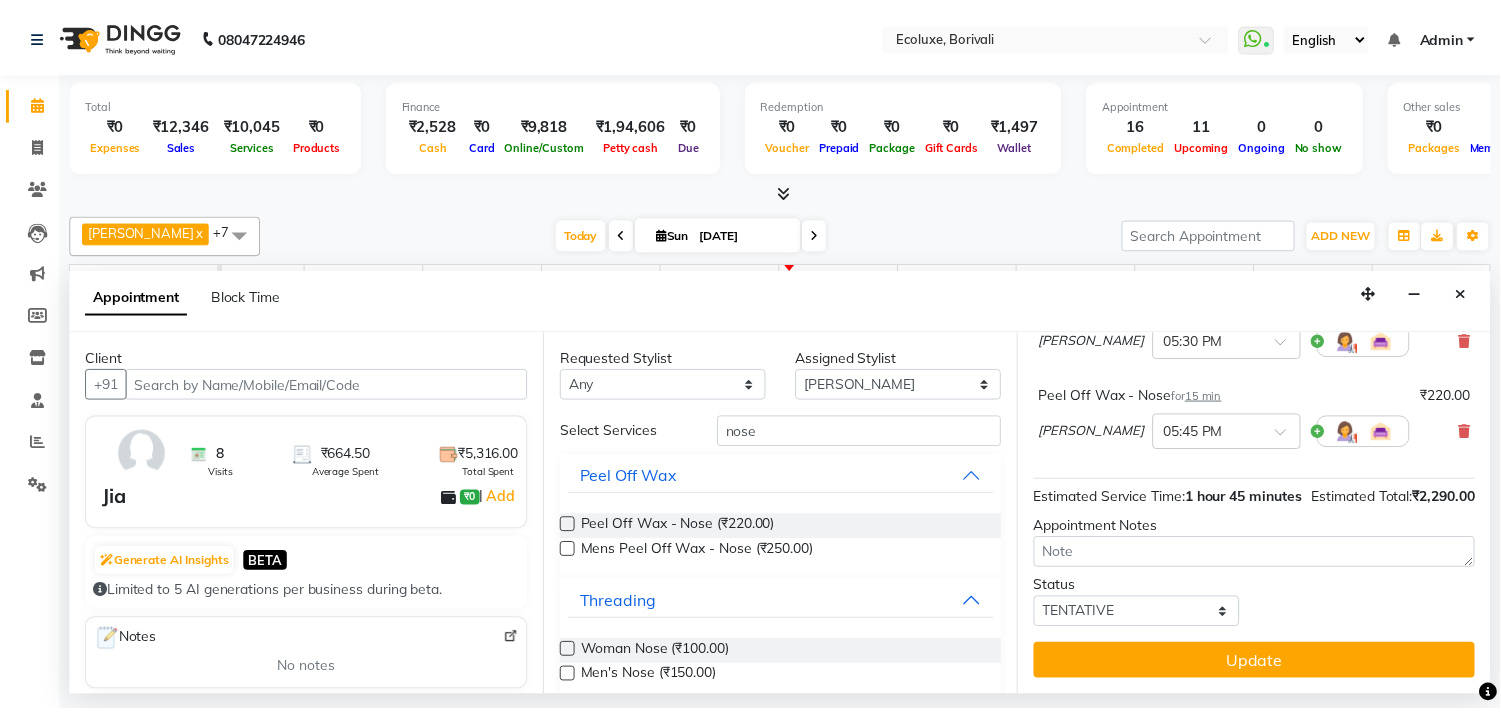 scroll, scrollTop: 720, scrollLeft: 0, axis: vertical 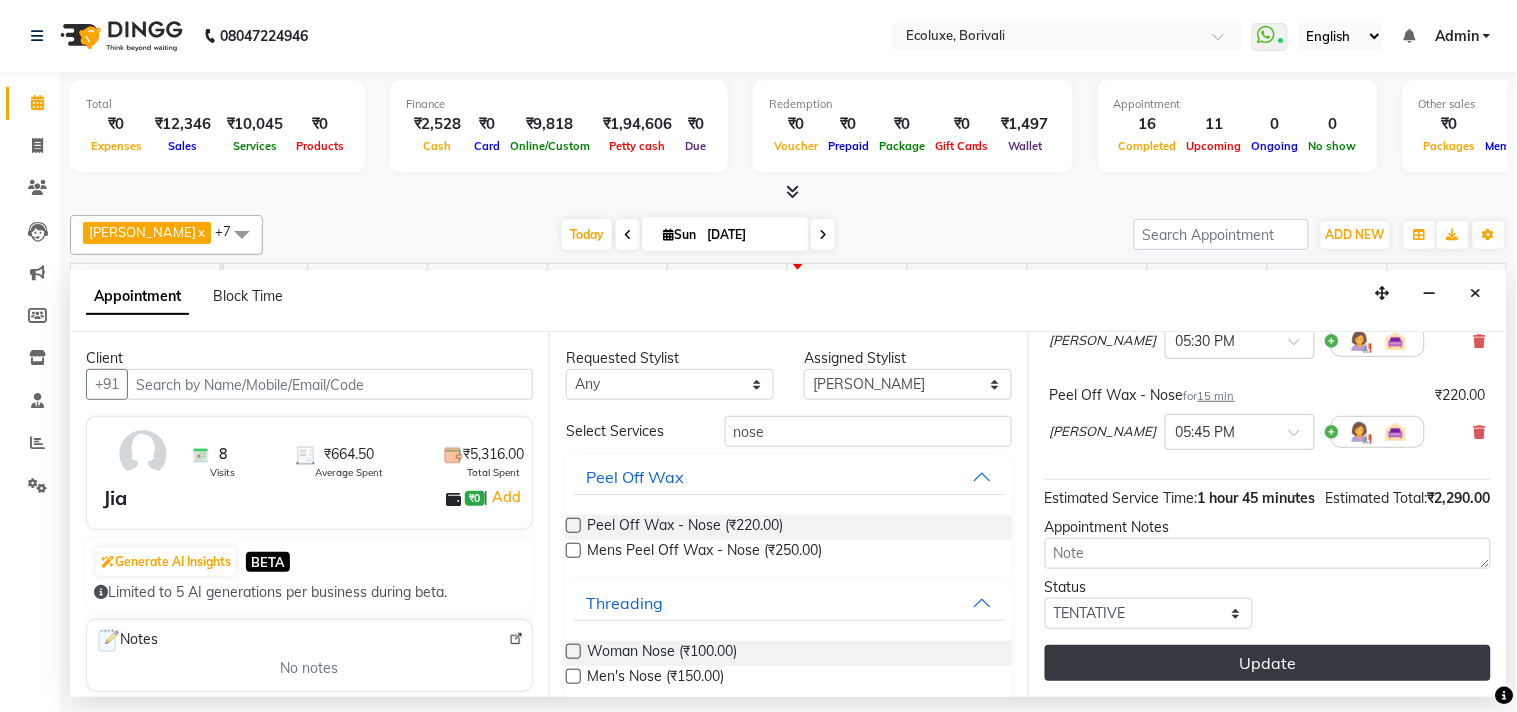 click on "Update" at bounding box center (1268, 663) 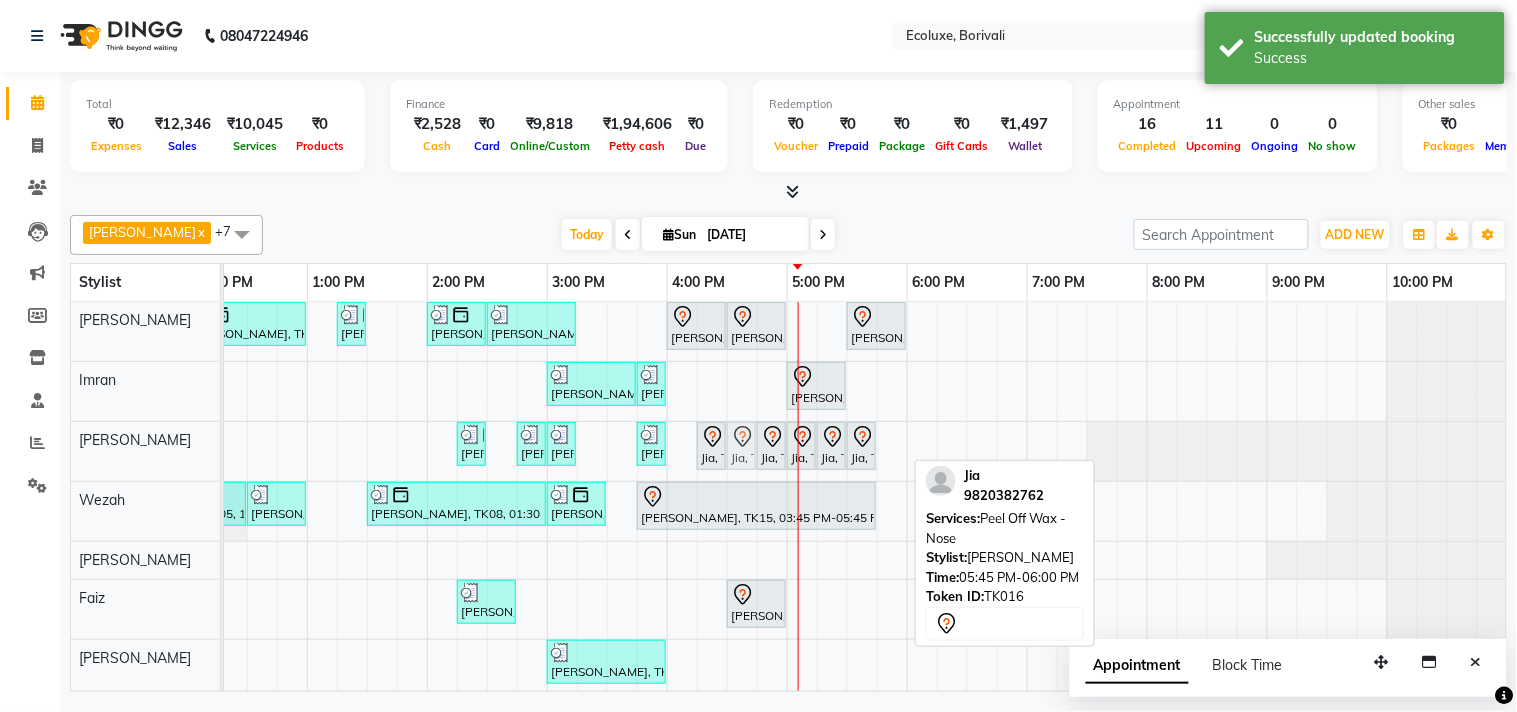 drag, startPoint x: 895, startPoint y: 455, endPoint x: 746, endPoint y: 456, distance: 149.00336 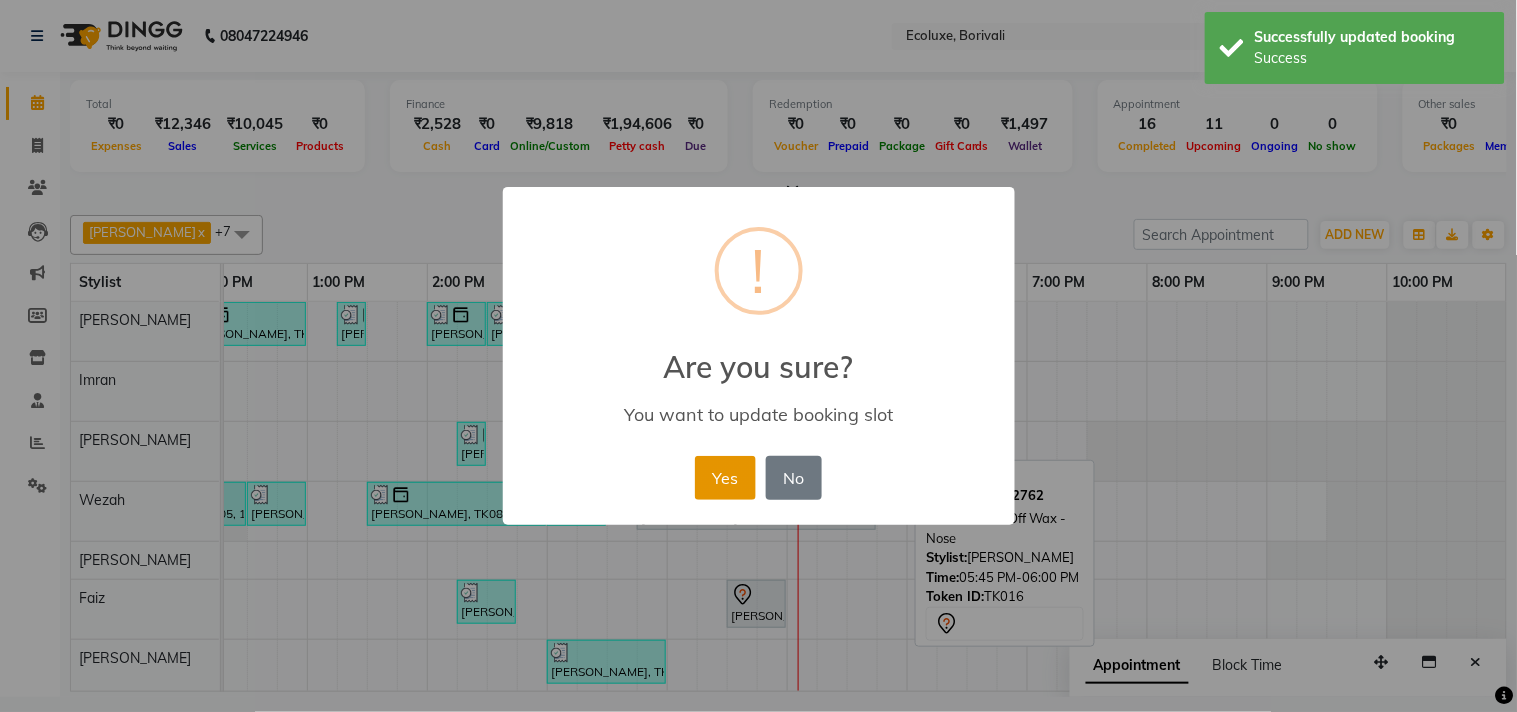 click on "Yes" at bounding box center (725, 478) 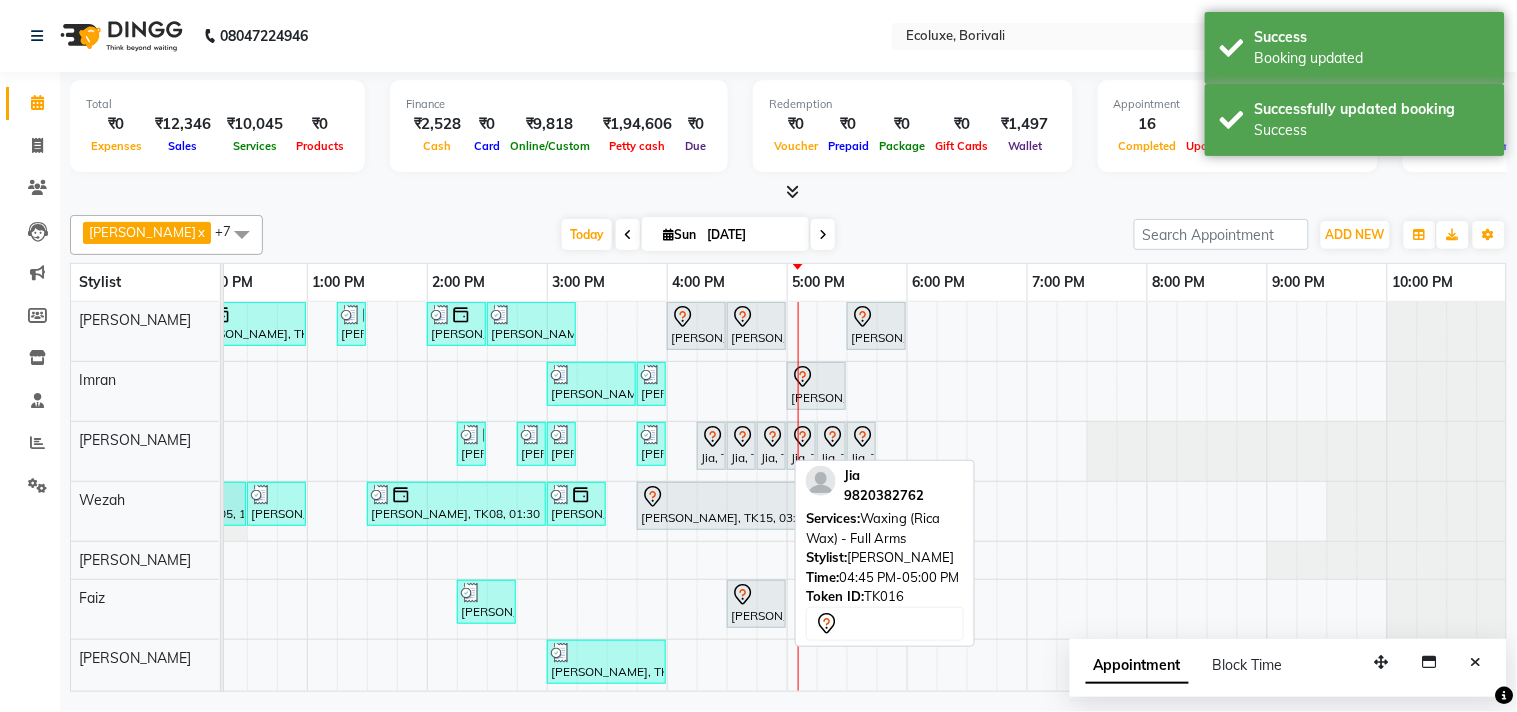 click 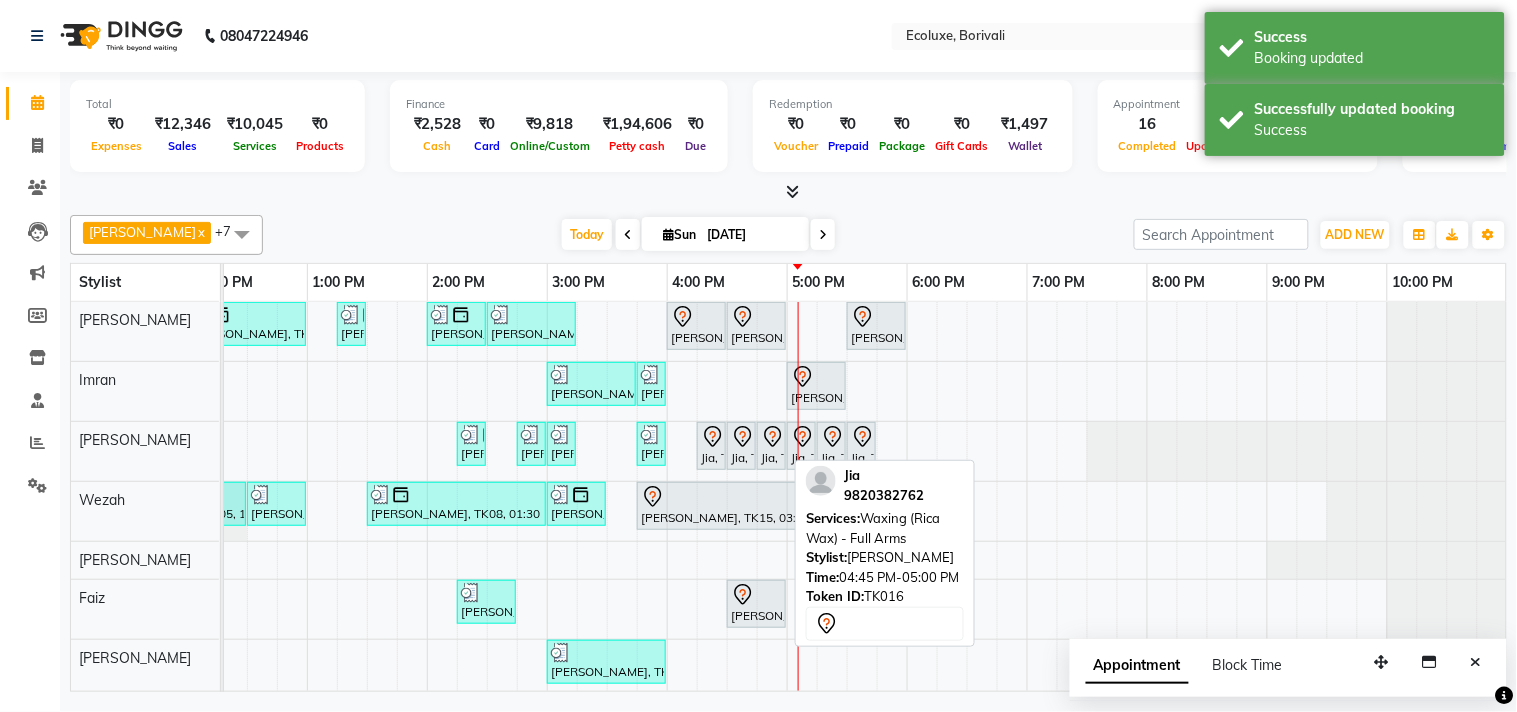 click 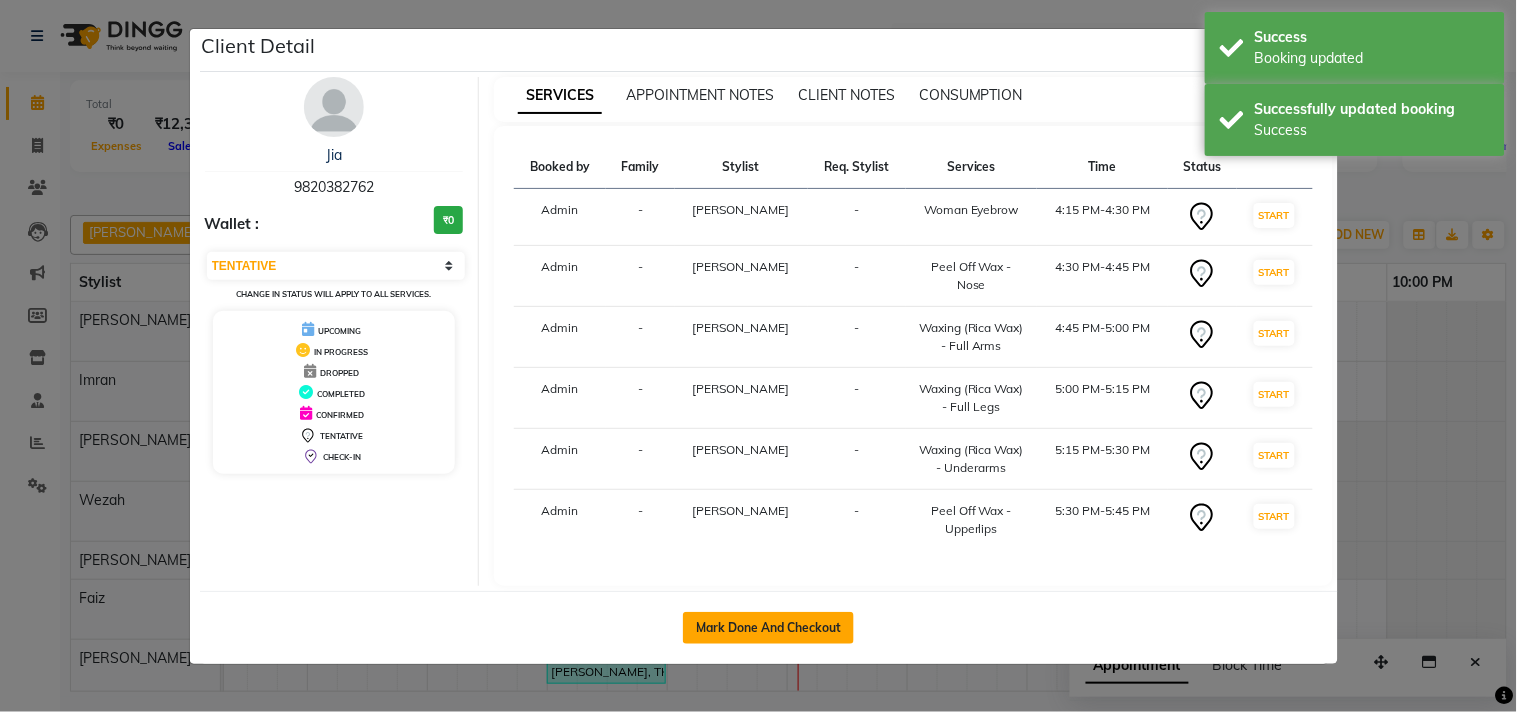 click on "Mark Done And Checkout" 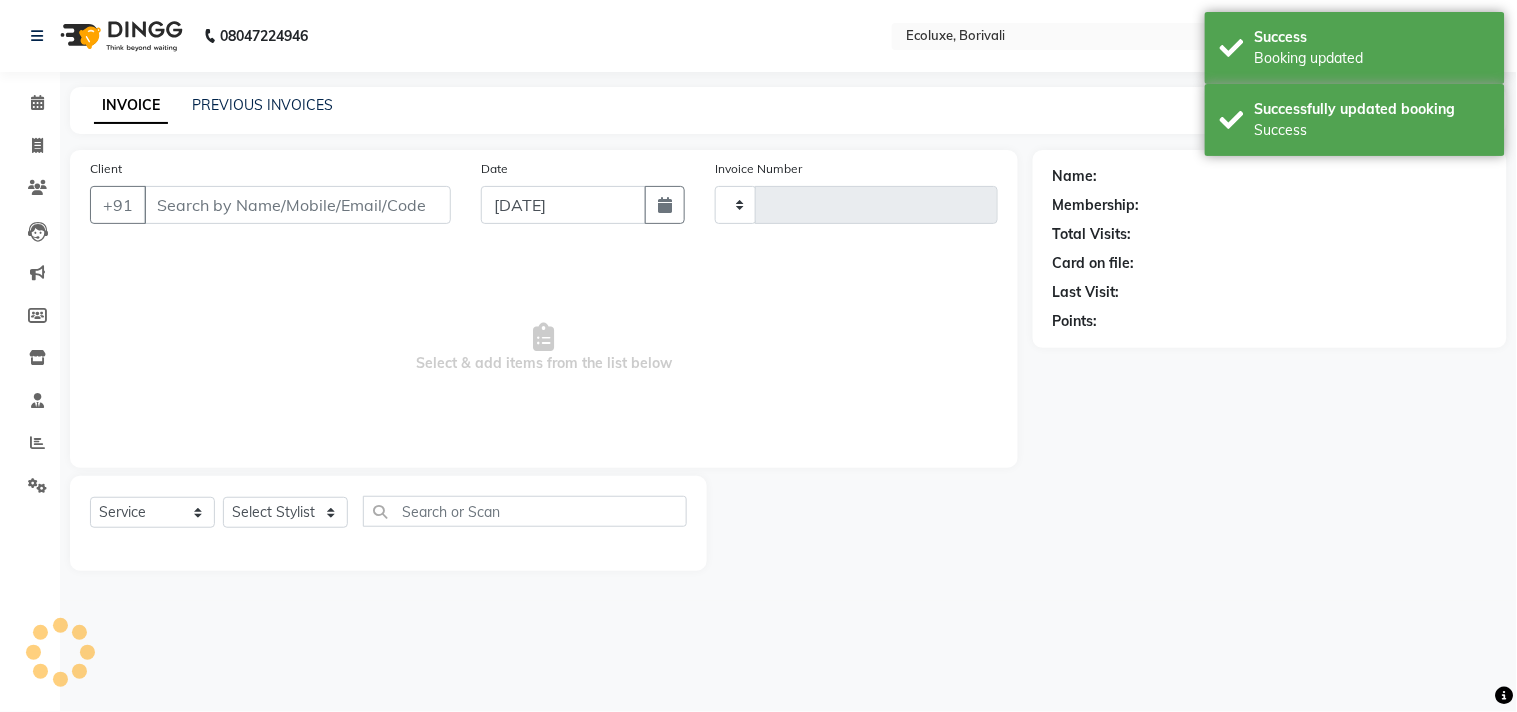 type on "1307" 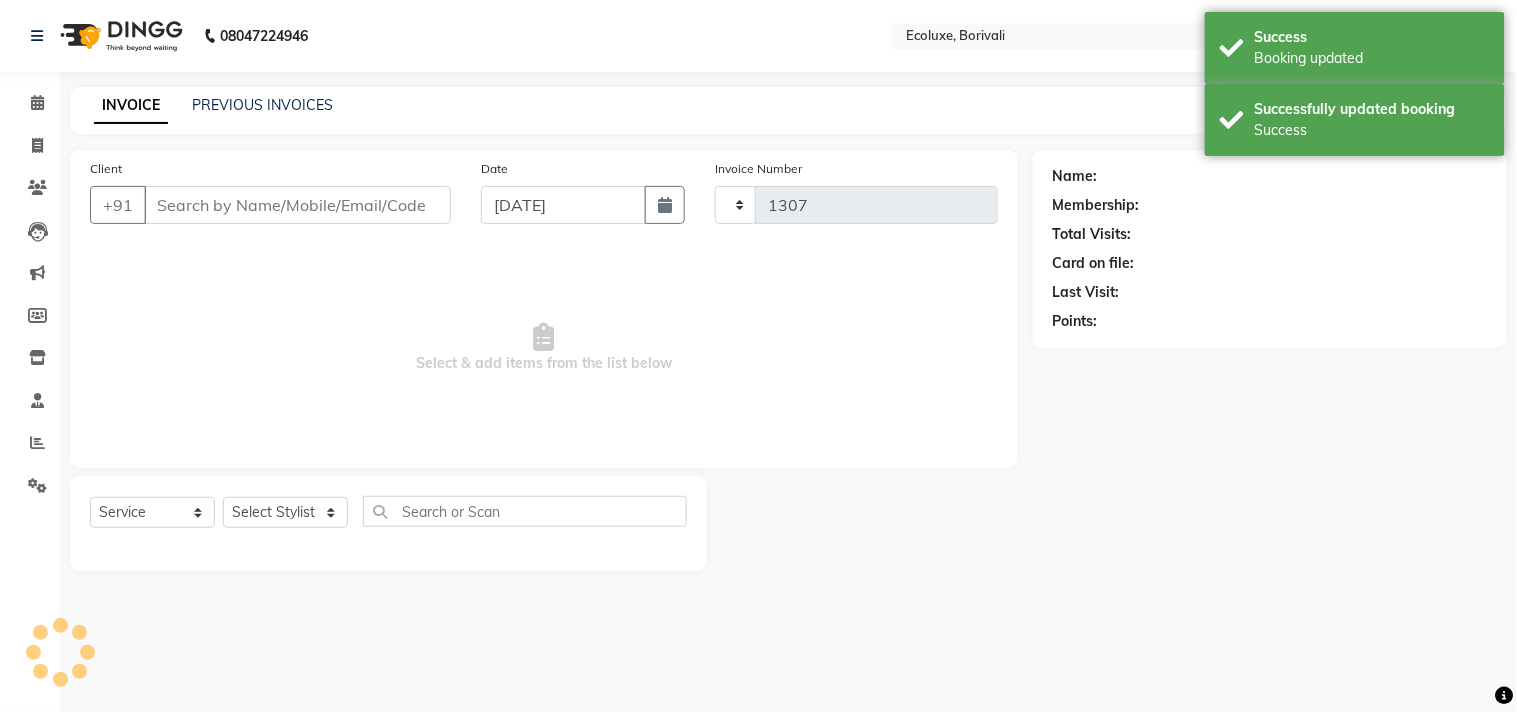 select on "5386" 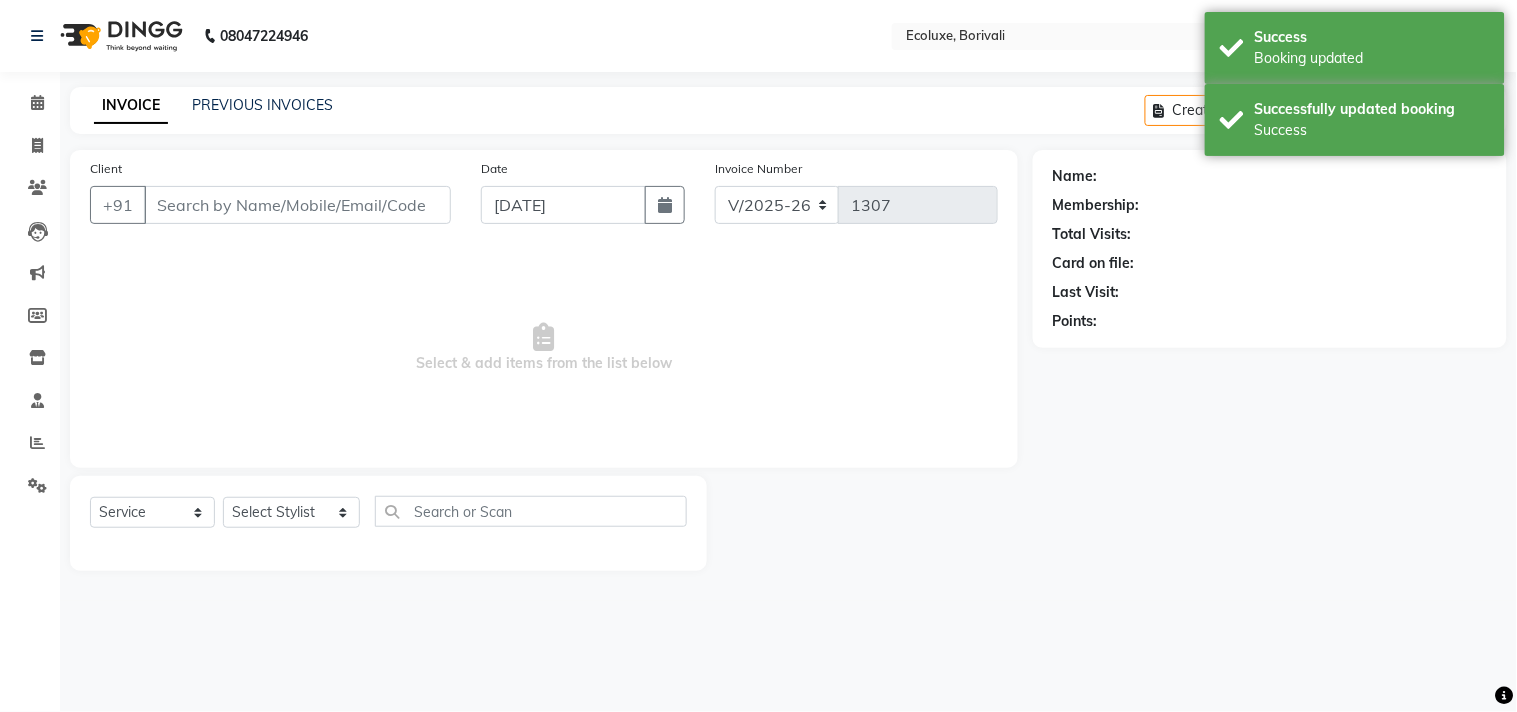 type on "9820382762" 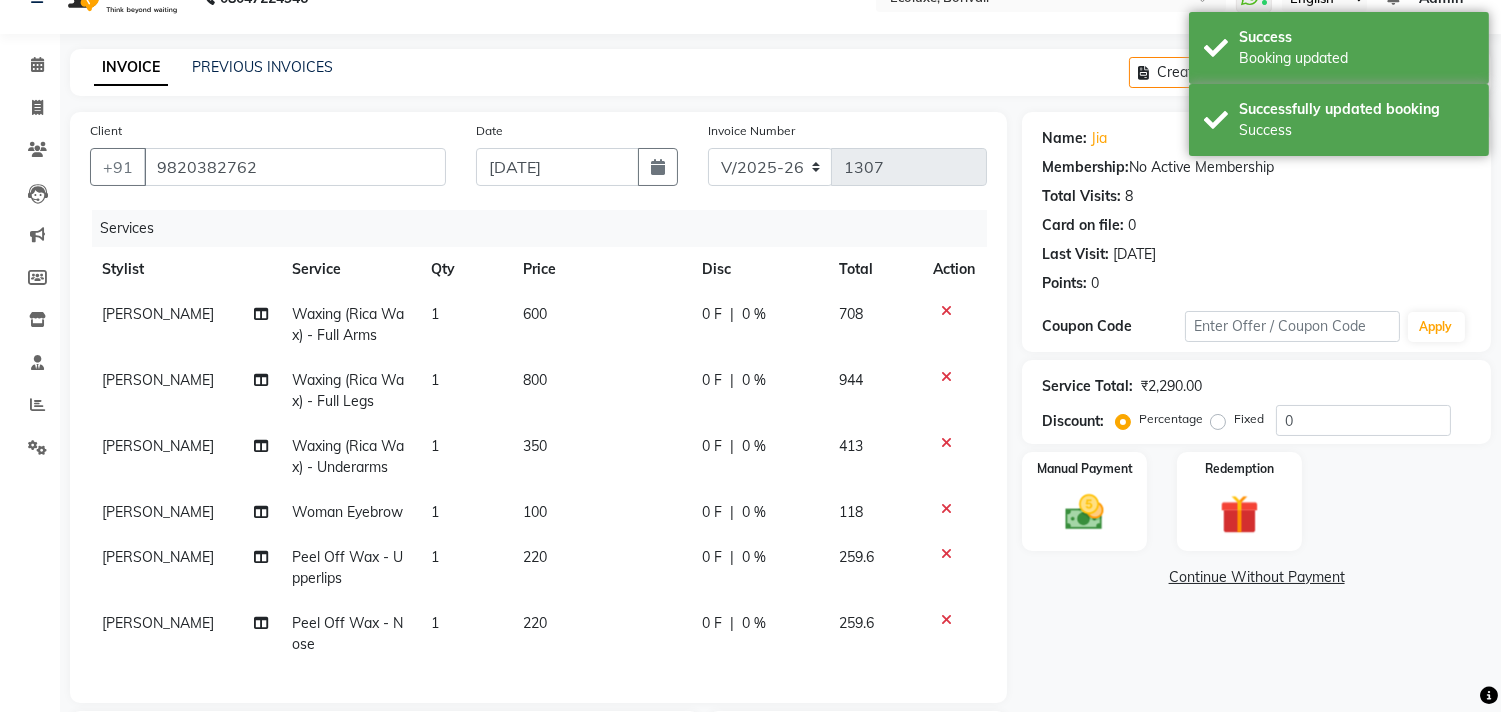 scroll, scrollTop: 0, scrollLeft: 0, axis: both 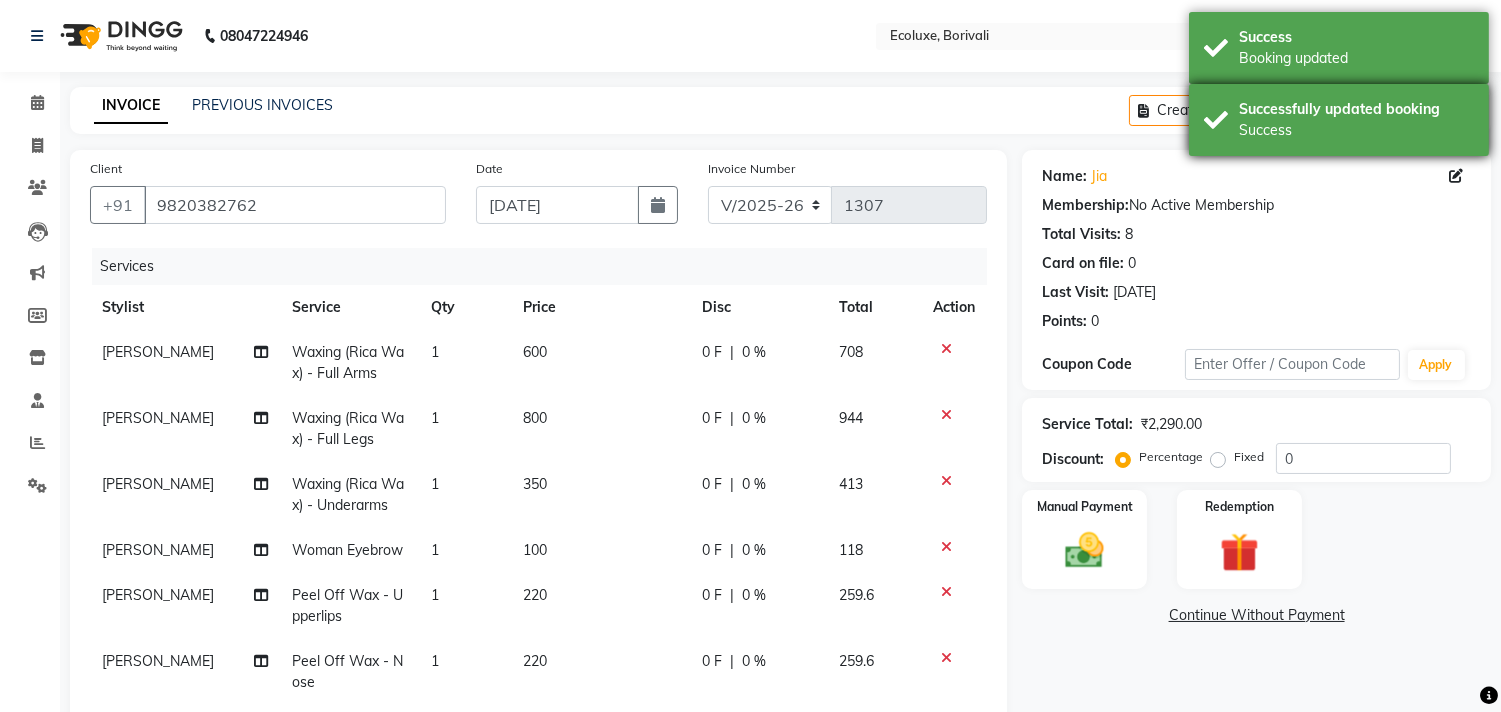 click on "Successfully updated booking   Success" at bounding box center (1339, 120) 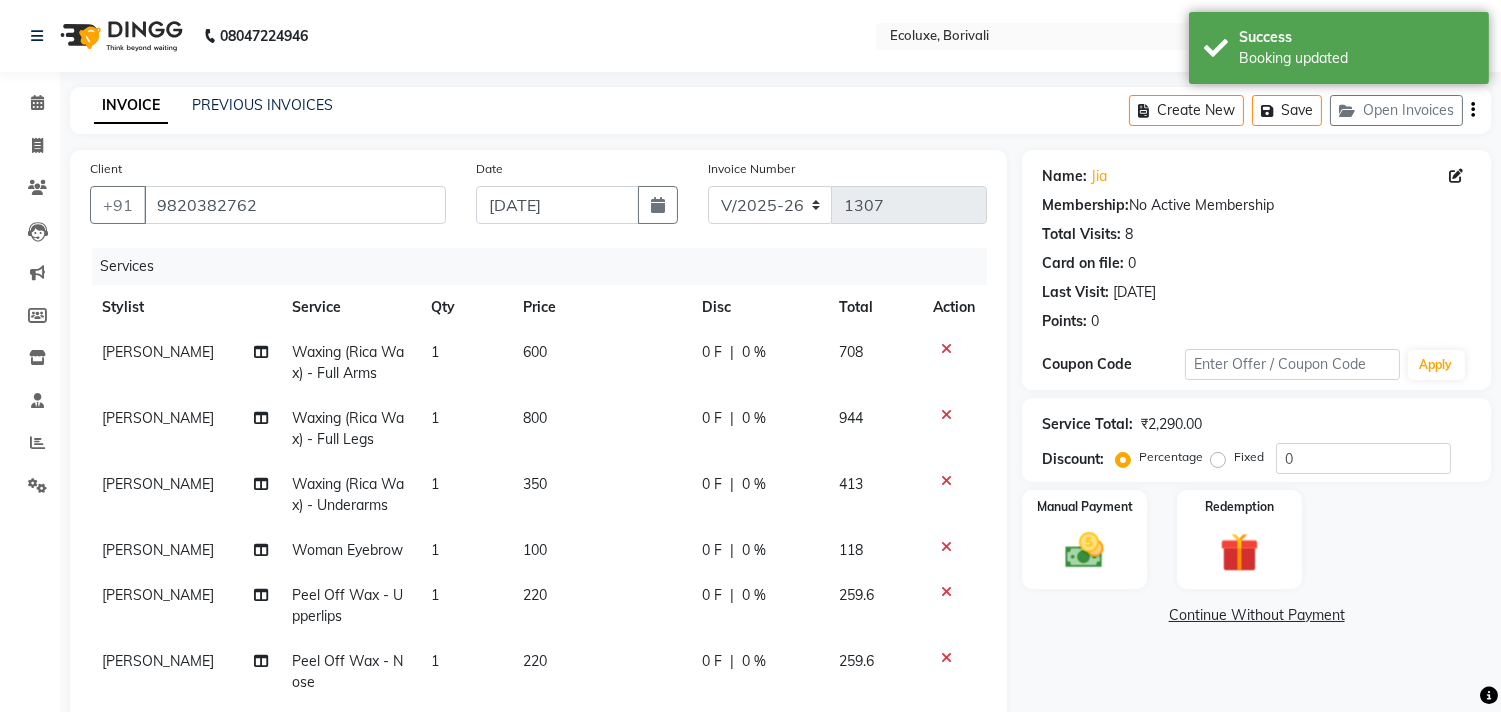 click 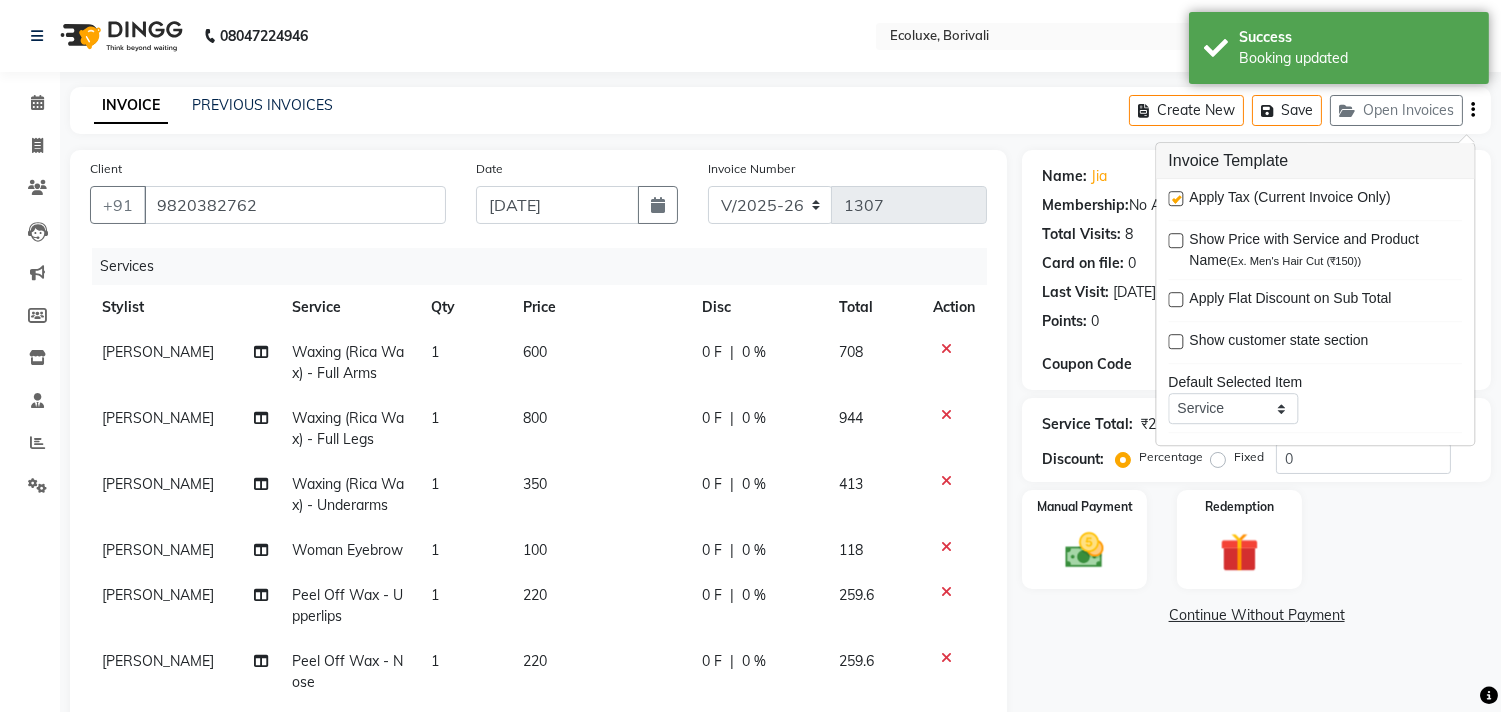 click at bounding box center (1175, 198) 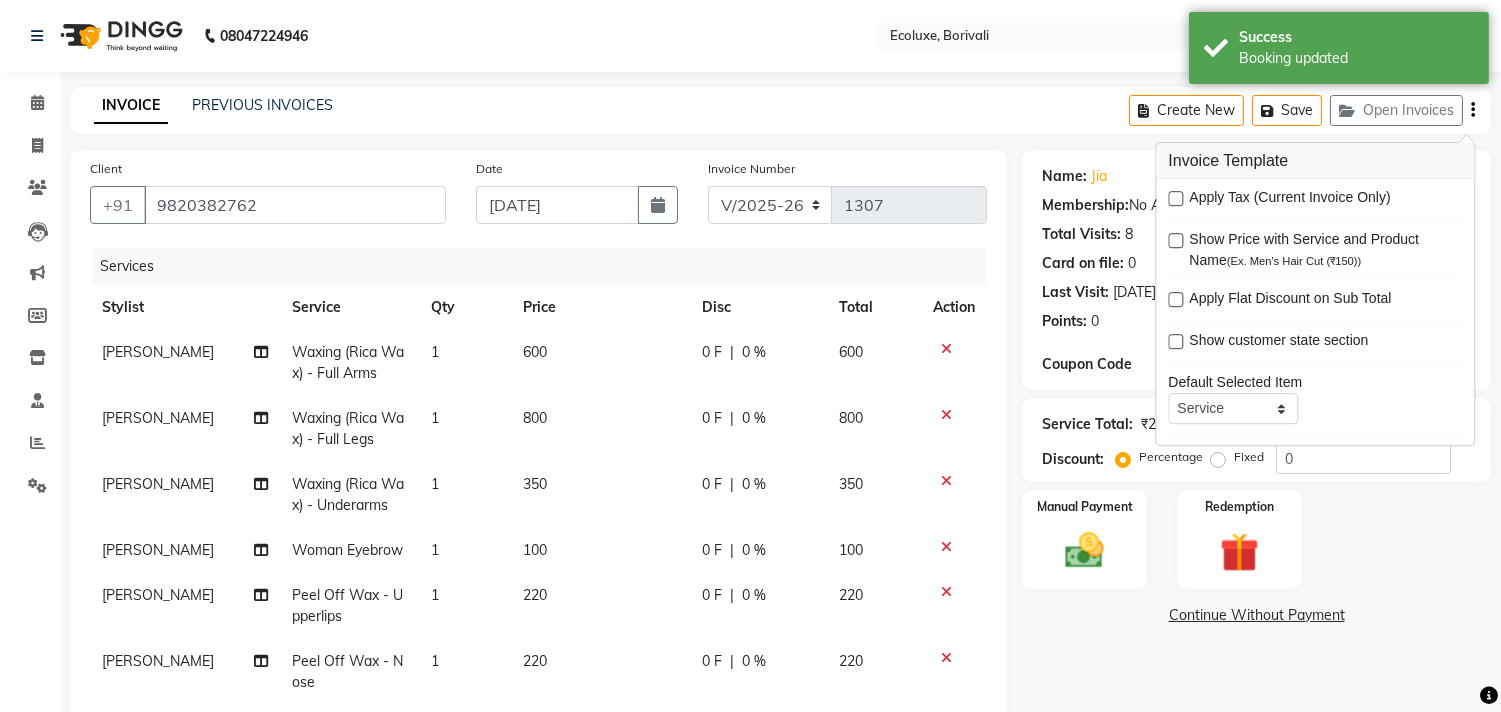 click on "Client +91 9820382762 Date 13-07-2025 Invoice Number V/2025 V/2025-26 1307 Services Stylist Service Qty Price Disc Total Action Sonal Sawant  Waxing (Rica Wax) - Full Arms  1 600 0 F | 0 % 600 Sonal Sawant  Waxing (Rica Wax) - Full Legs 1 800 0 F | 0 % 800 Sonal Sawant  Waxing (Rica Wax) - Underarms 1 350 0 F | 0 % 350 Sonal Sawant  Woman Eyebrow 1 100 0 F | 0 % 100 Sonal Sawant  Peel Off Wax - Upperlips 1 220 0 F | 0 % 220 Sonal Sawant  Peel Off Wax - Nose 1 220 0 F | 0 % 220 Select  Service  Product  Membership  Package Voucher Prepaid Gift Card  Select Stylist Alisha Sasankar Aparna Acharekar Faiz Geeta Harshada Pawar   Imran  Kamal Khende Mohammad Faisal  Neelu Nikita Raut Roshan Sakina Shafique Sonal Sawant  Umar Shaikh Wezah Botox - Fringe  Botox - Short  Botox - Medium  Botox - Long  Botox - Waist  Cystine- Fringe  Cystine- Short  Cystine- Medium  Cystine- Long  Cystine- Waist  Smoothening / Straightening / Rebonding - Fringe  Smoothening / Straightening / Rebonding - Short  Nano Plastia - Small     :" 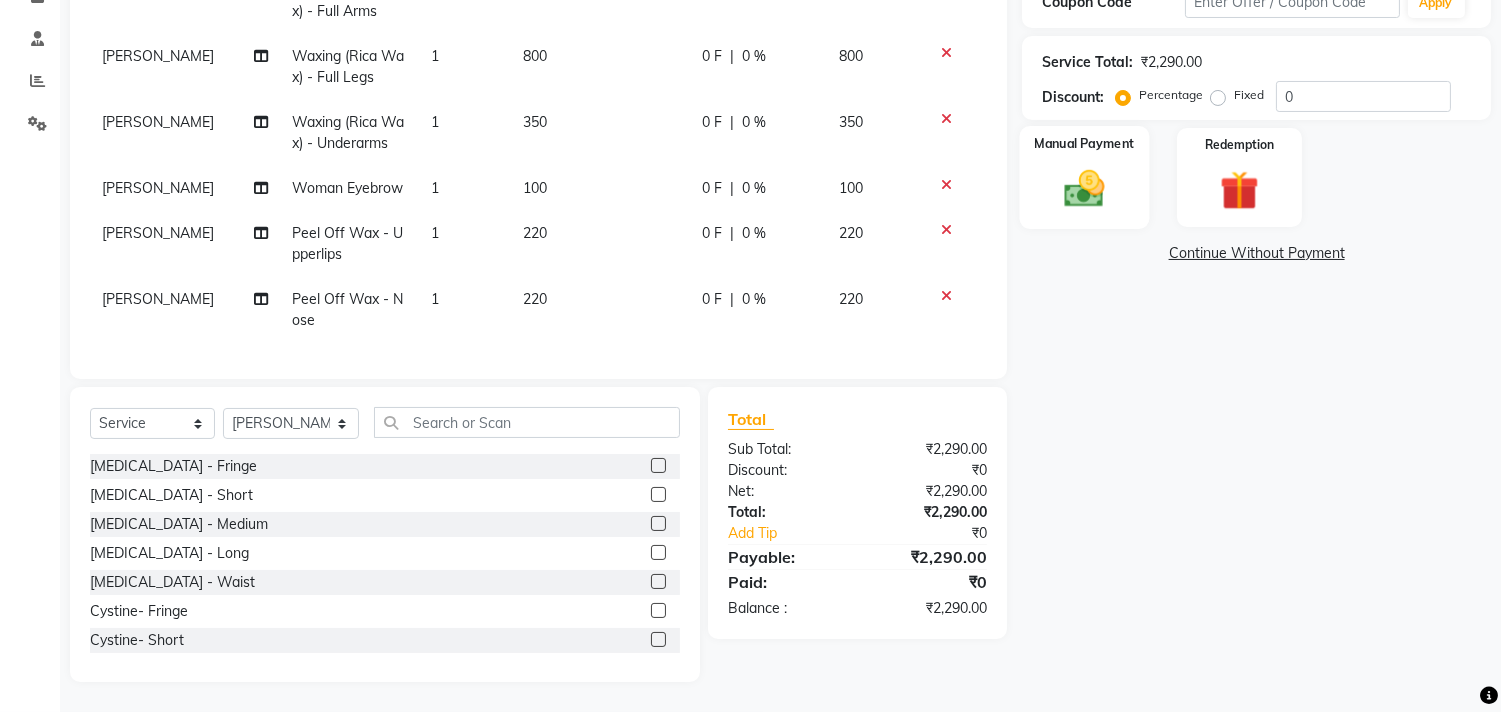 scroll, scrollTop: 378, scrollLeft: 0, axis: vertical 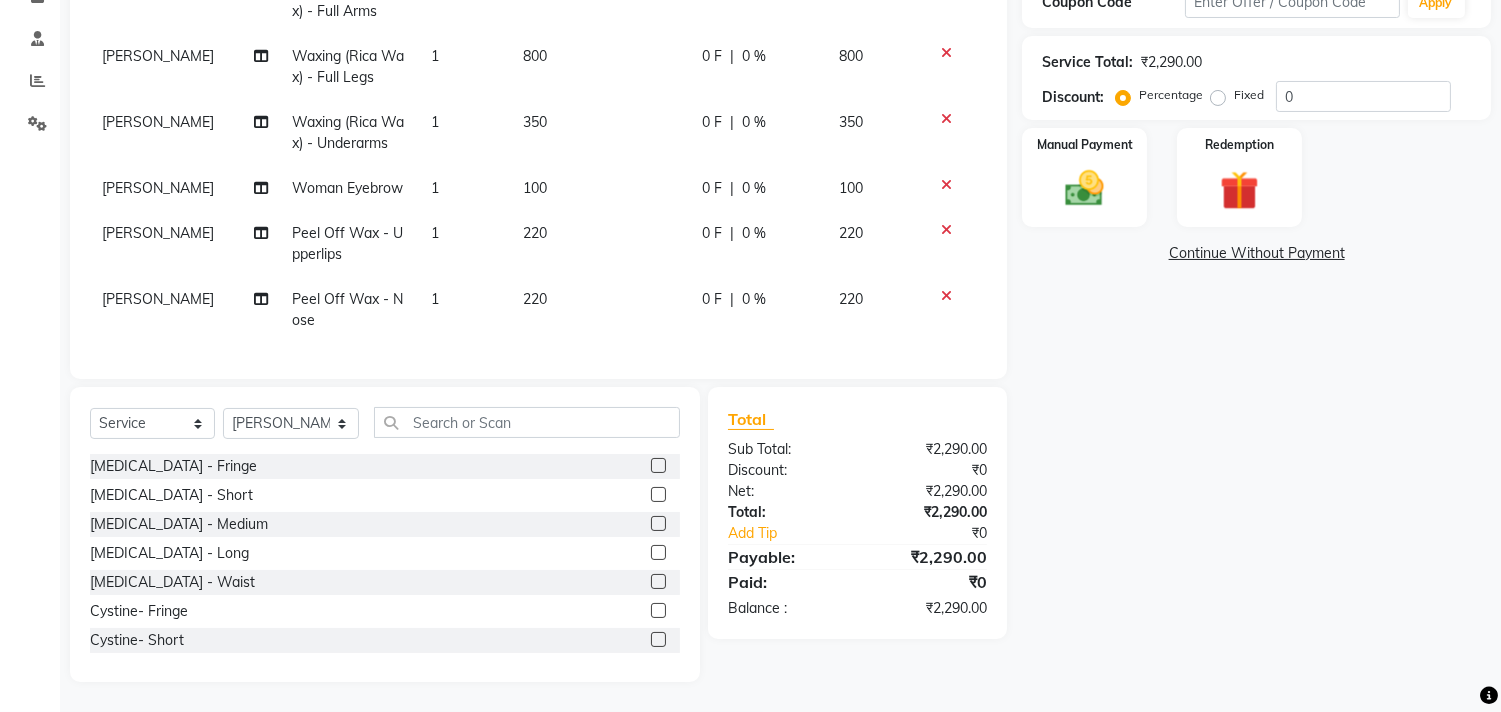 drag, startPoint x: 837, startPoint y: 385, endPoint x: 1293, endPoint y: 415, distance: 456.98578 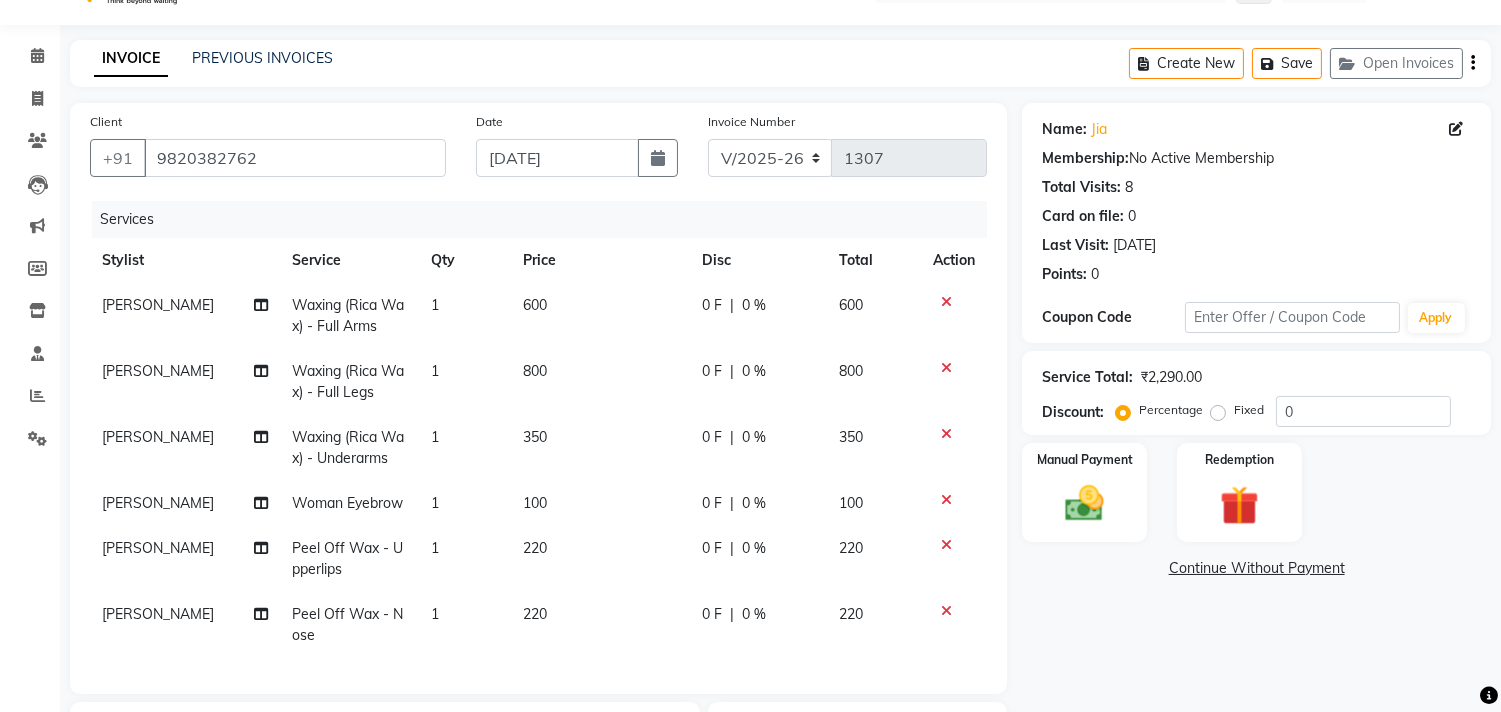 scroll, scrollTop: 45, scrollLeft: 0, axis: vertical 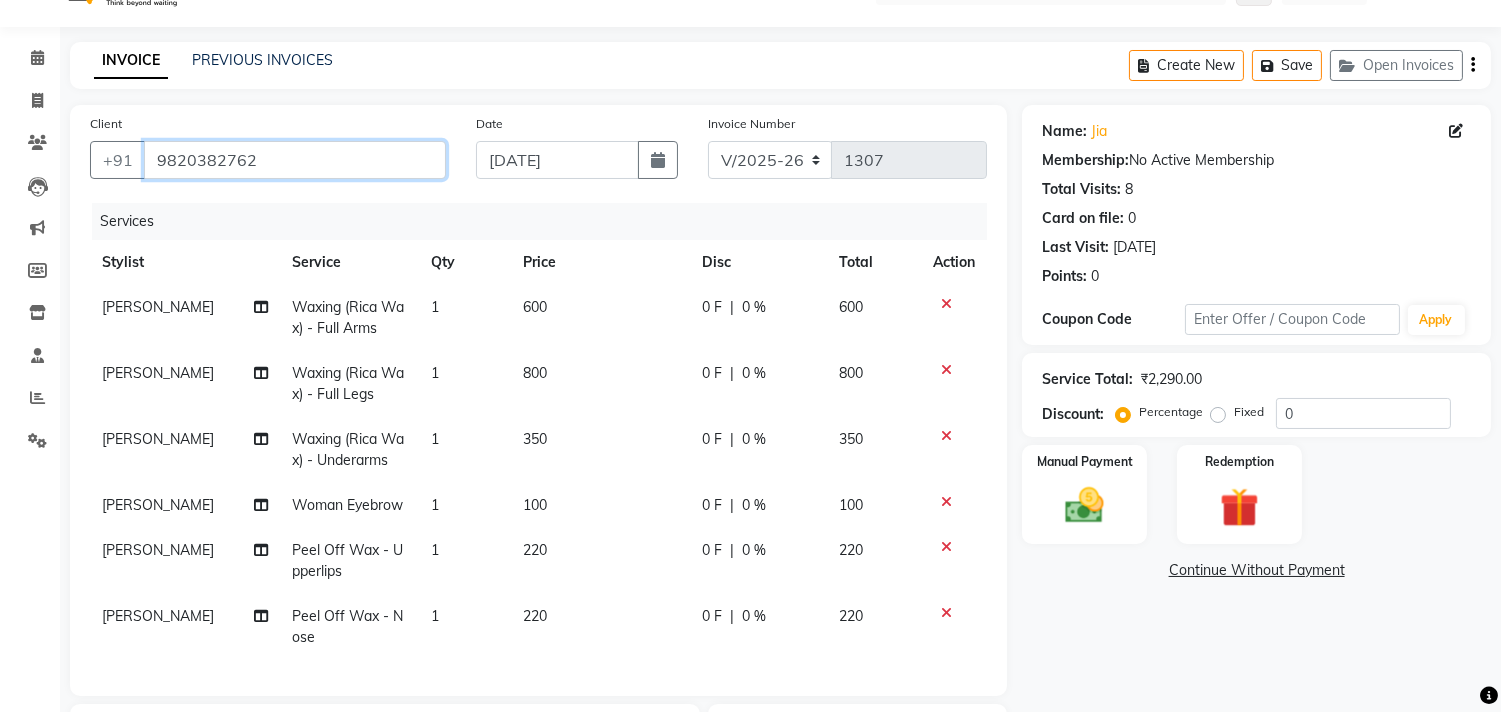 click on "9820382762" at bounding box center [295, 160] 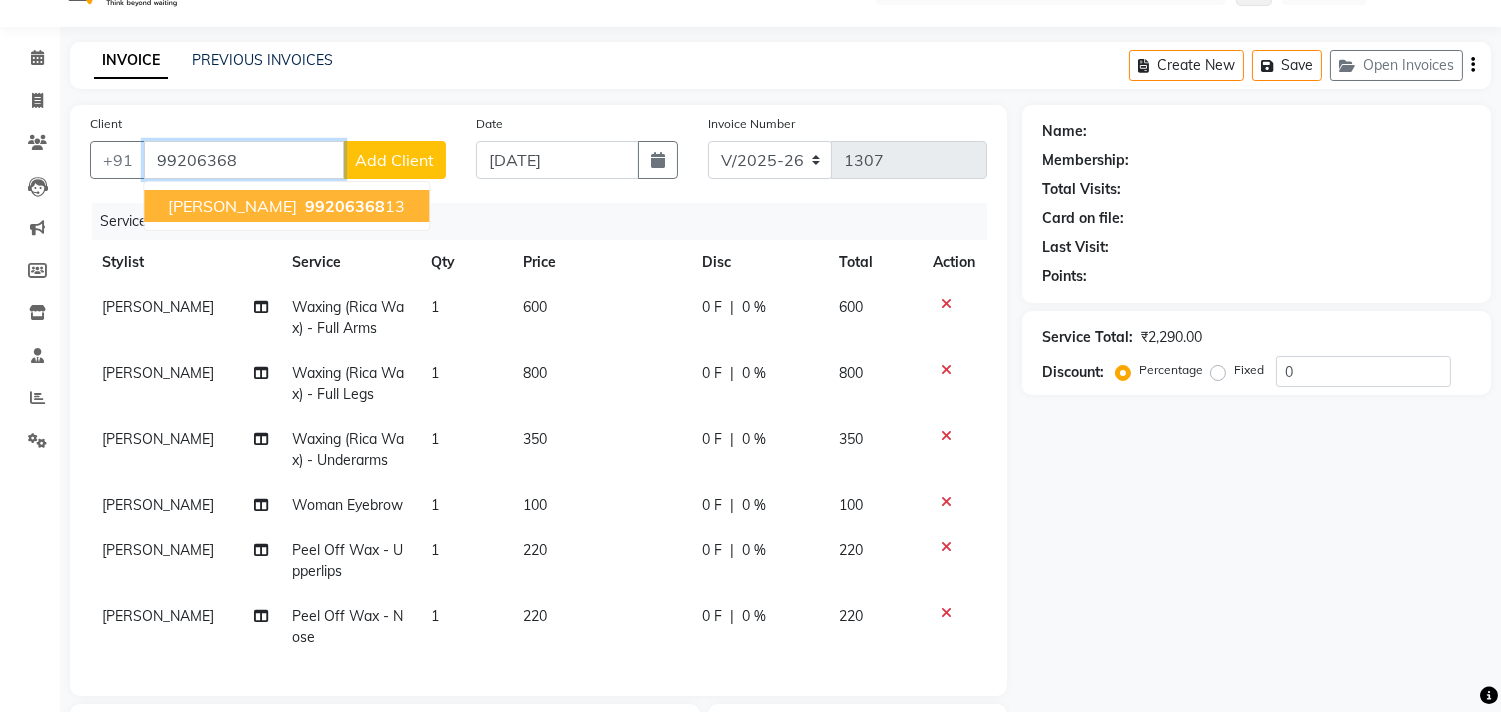 click on "Namrata Soni" at bounding box center [232, 206] 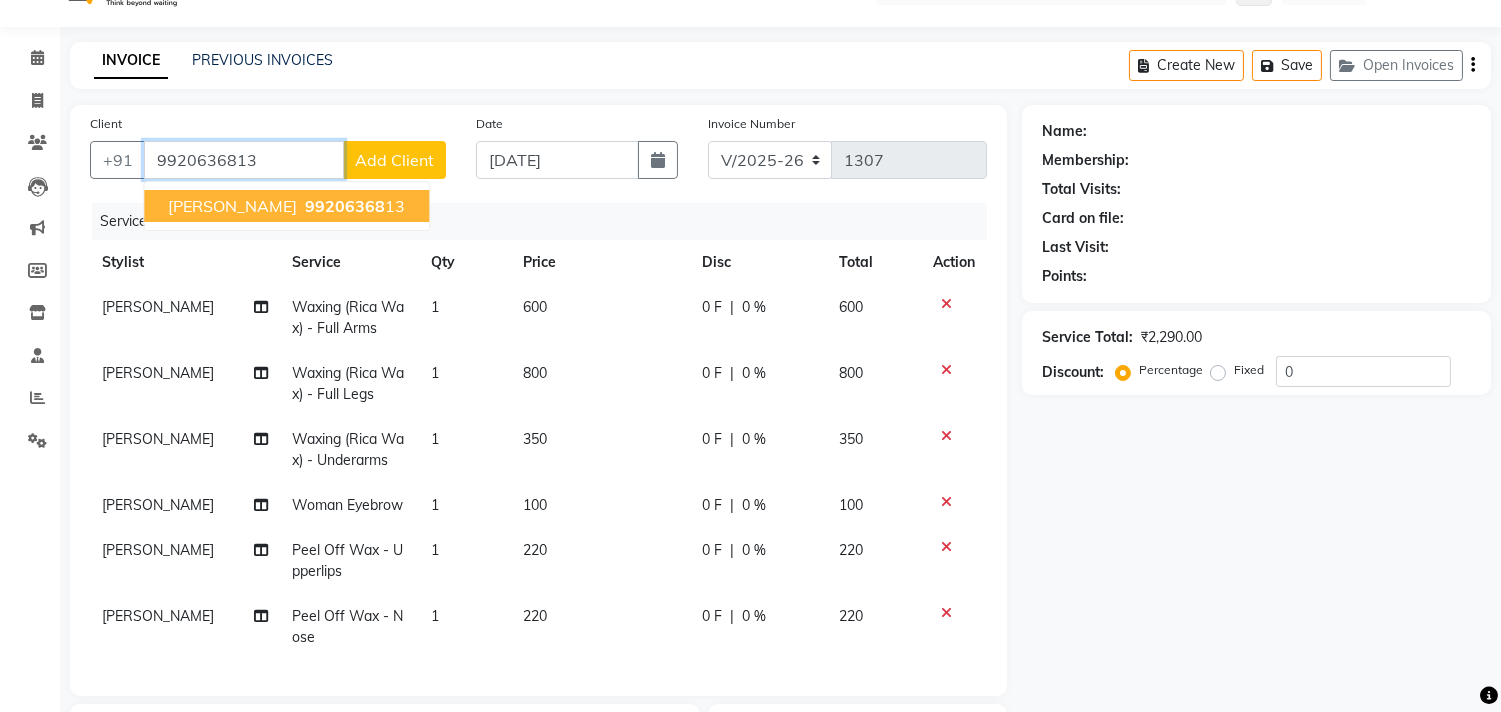 type on "9920636813" 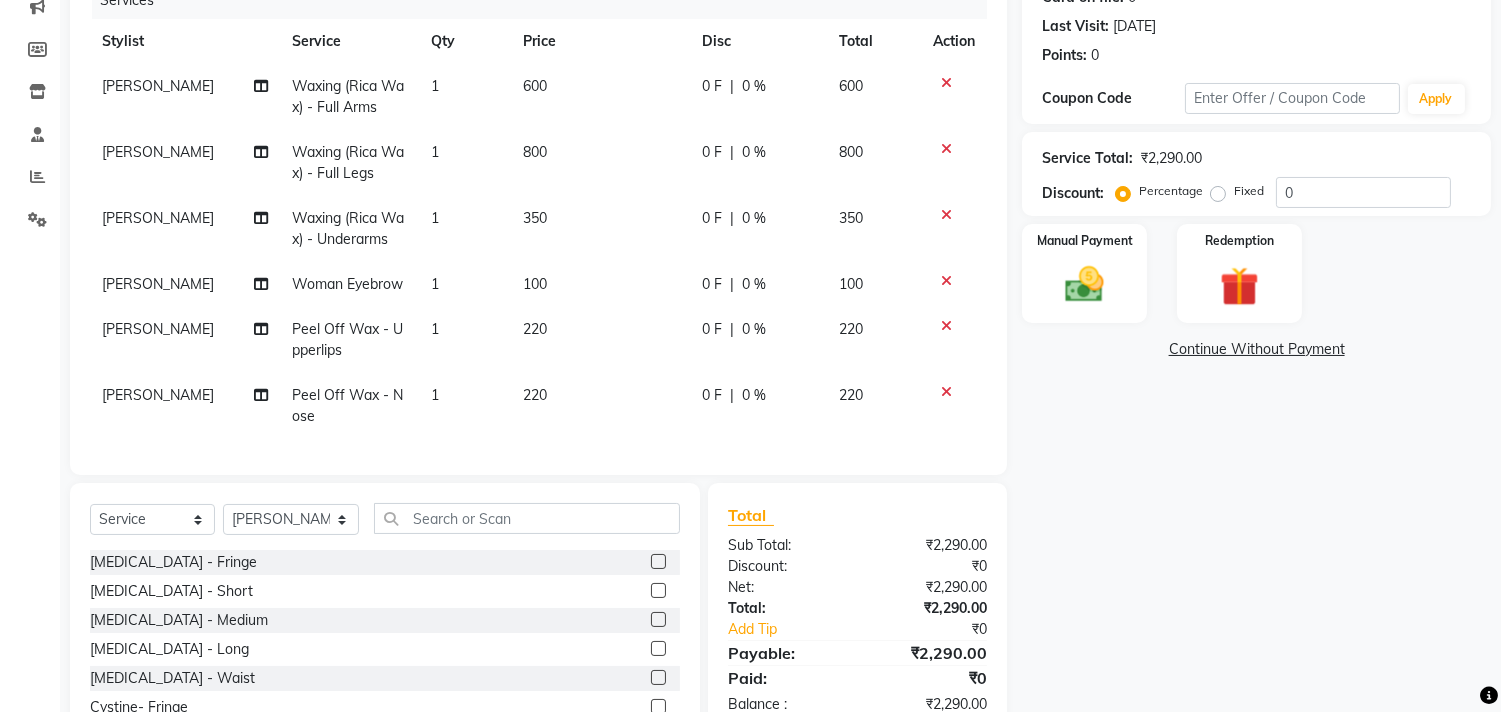 scroll, scrollTop: 267, scrollLeft: 0, axis: vertical 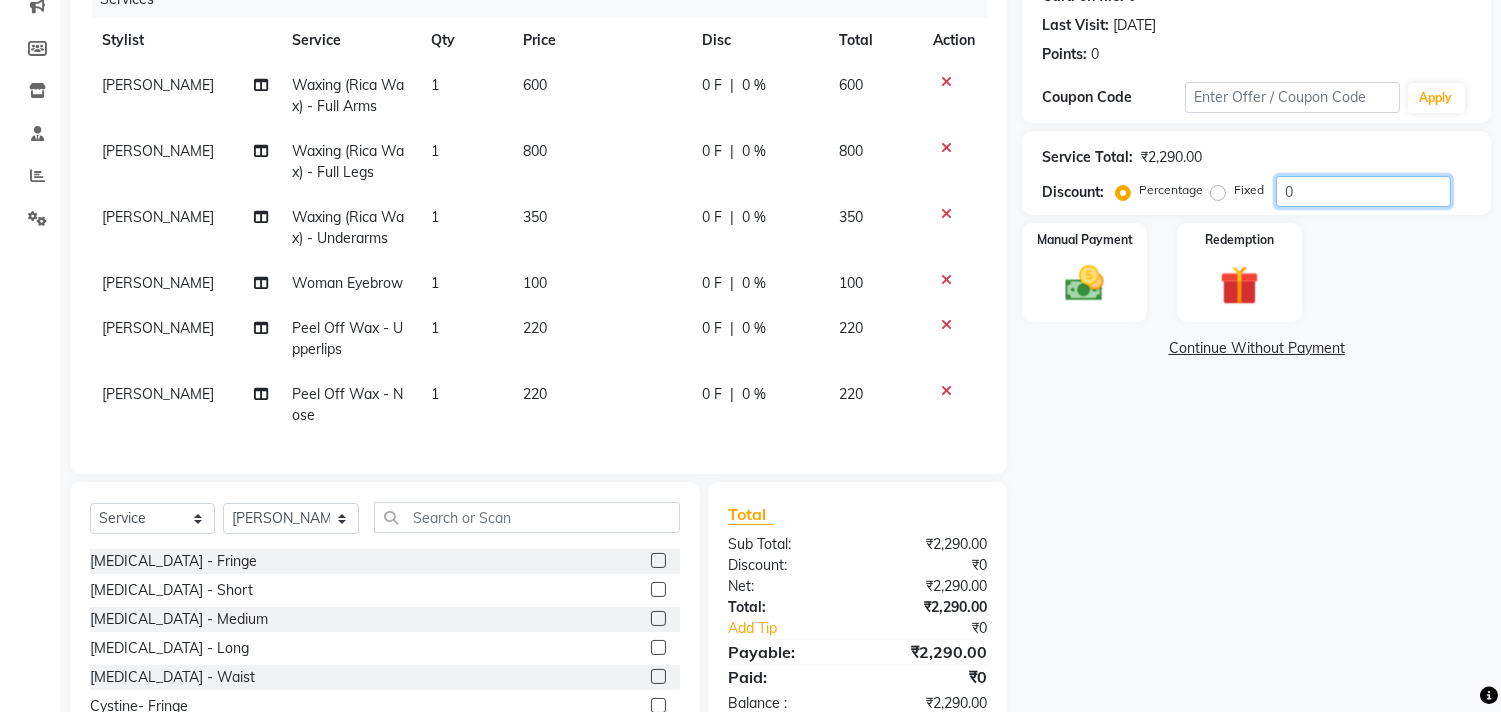 click on "0" 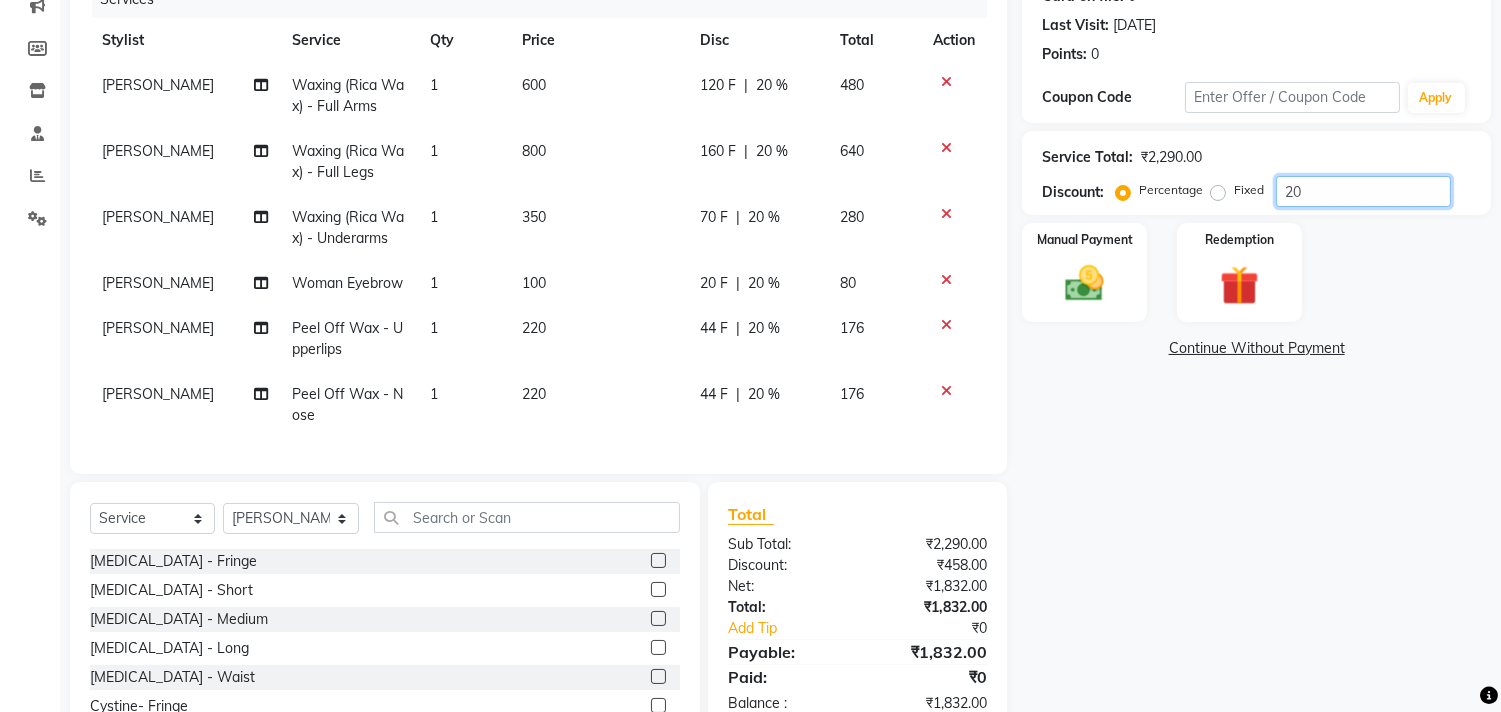 type on "20" 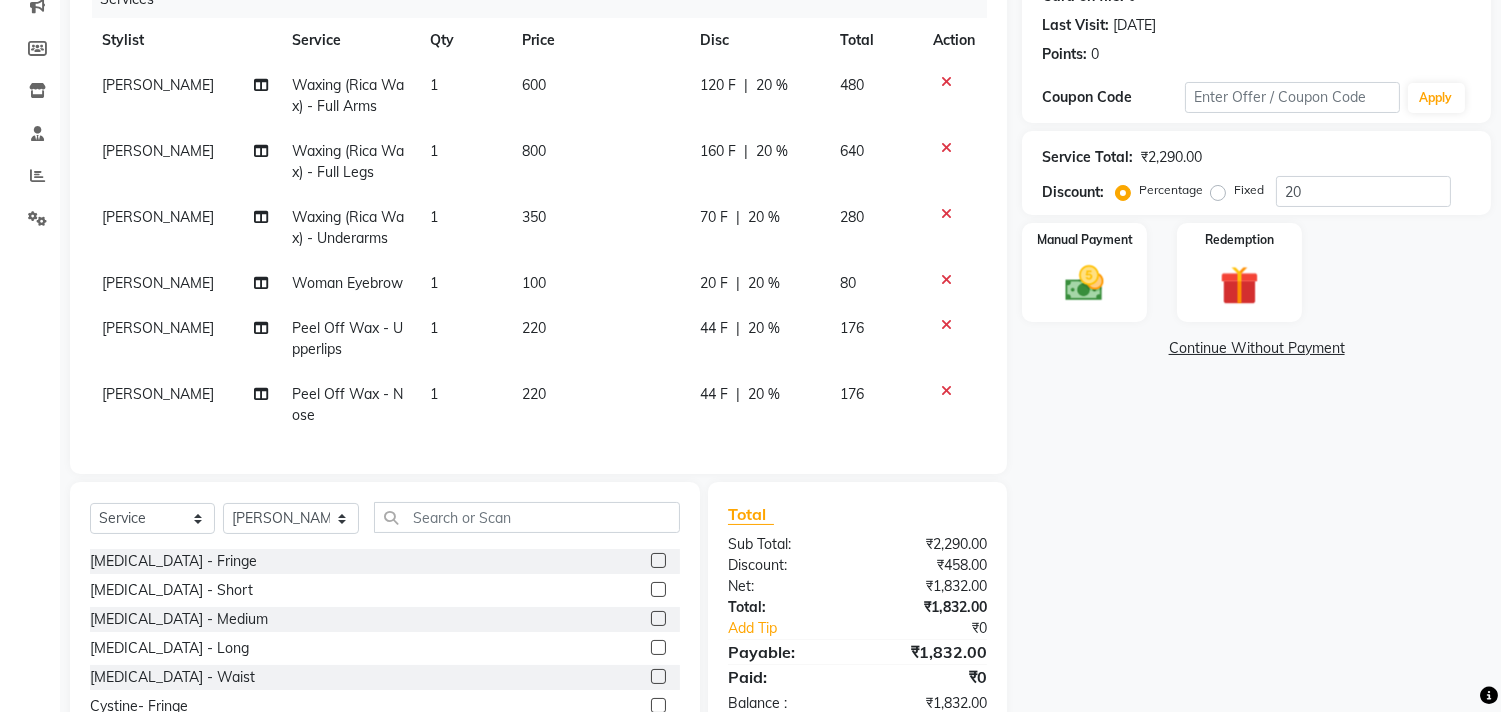 click on "Name: Namrata Soni Membership:  No Active Membership  Total Visits:  2 Card on file:  0 Last Visit:   21-06-2025 Points:   0  Coupon Code Apply Service Total:  ₹2,290.00  Discount:  Percentage   Fixed  20 Manual Payment Redemption  Continue Without Payment" 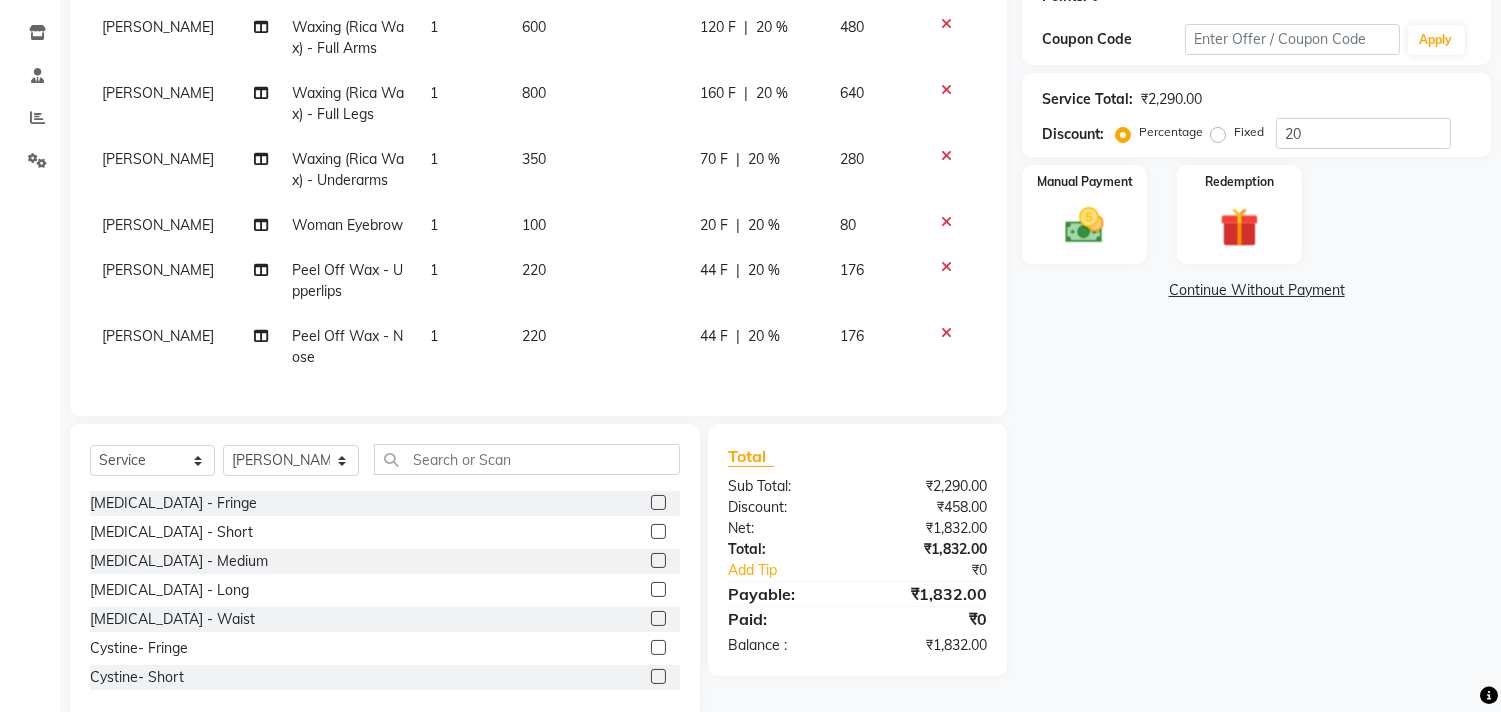 scroll, scrollTop: 378, scrollLeft: 0, axis: vertical 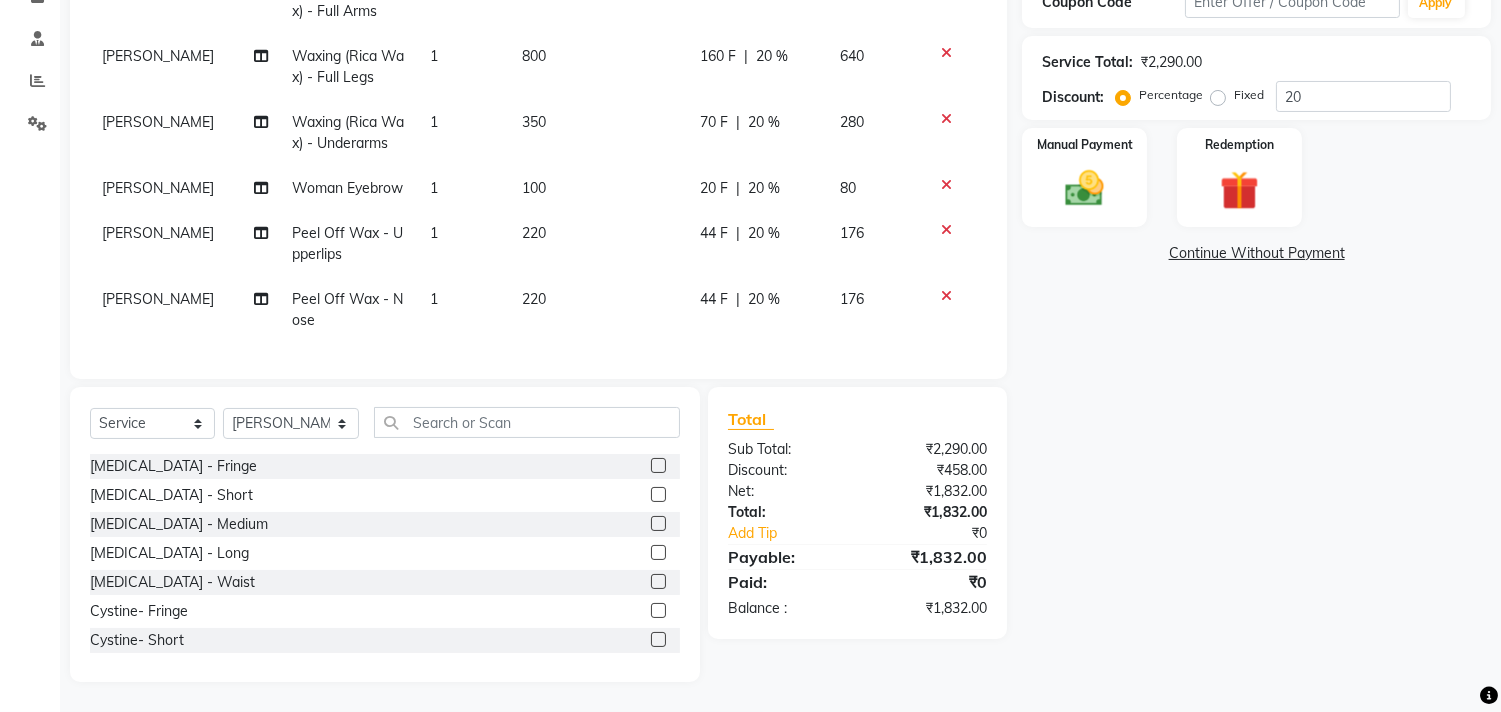 click on "Name: Namrata Soni Membership:  No Active Membership  Total Visits:  2 Card on file:  0 Last Visit:   21-06-2025 Points:   0  Coupon Code Apply Service Total:  ₹2,290.00  Discount:  Percentage   Fixed  20 Manual Payment Redemption  Continue Without Payment" 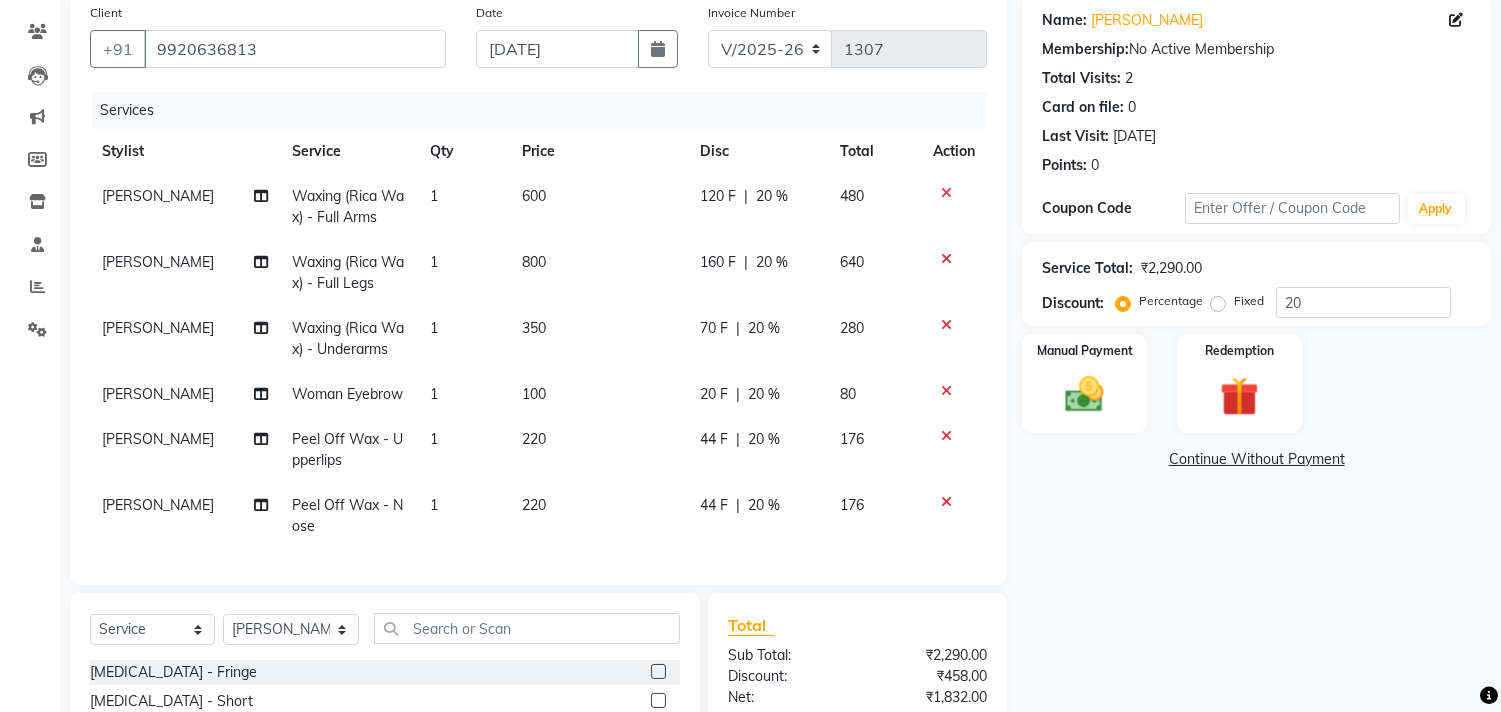 click on "Name: Namrata Soni Membership:  No Active Membership  Total Visits:  2 Card on file:  0 Last Visit:   21-06-2025 Points:   0  Coupon Code Apply Service Total:  ₹2,290.00  Discount:  Percentage   Fixed  20 Manual Payment Redemption  Continue Without Payment" 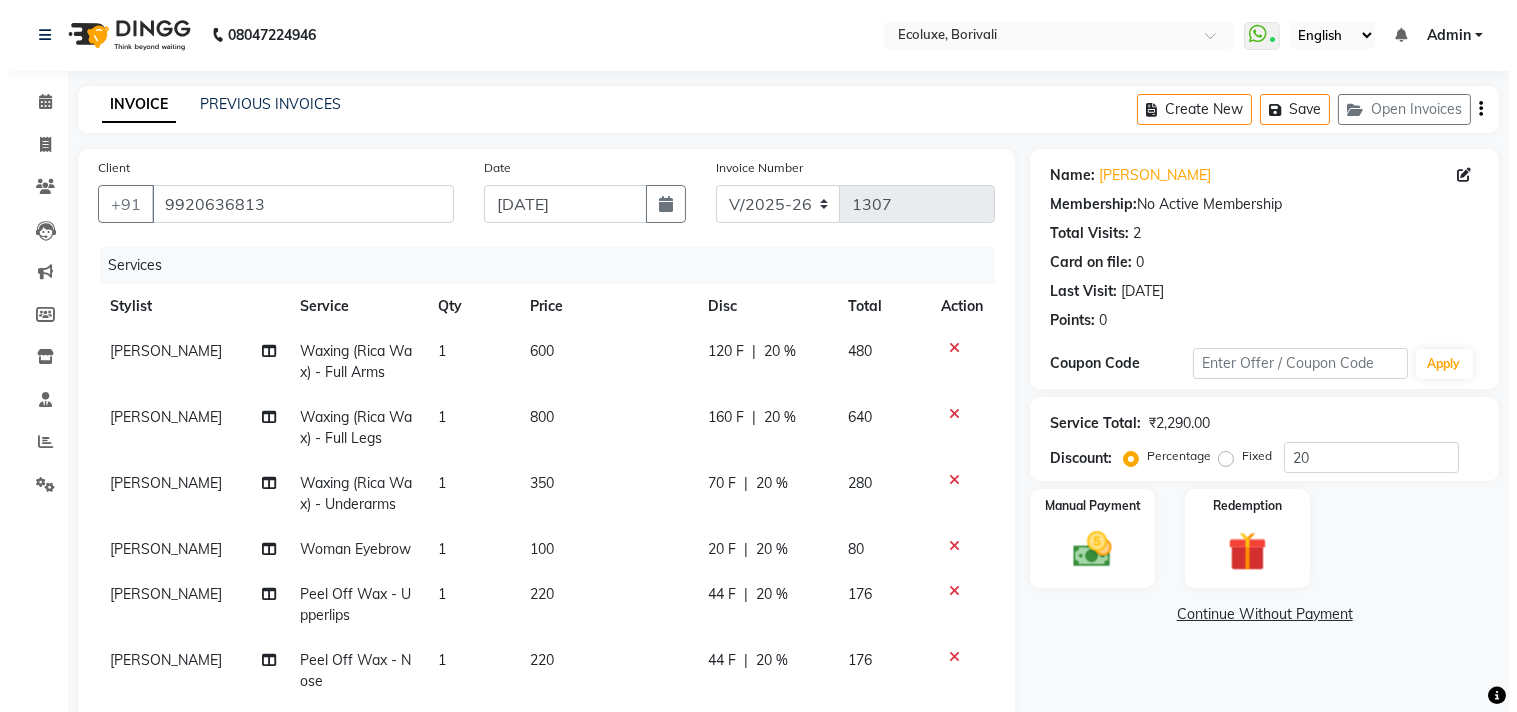 scroll, scrollTop: 0, scrollLeft: 0, axis: both 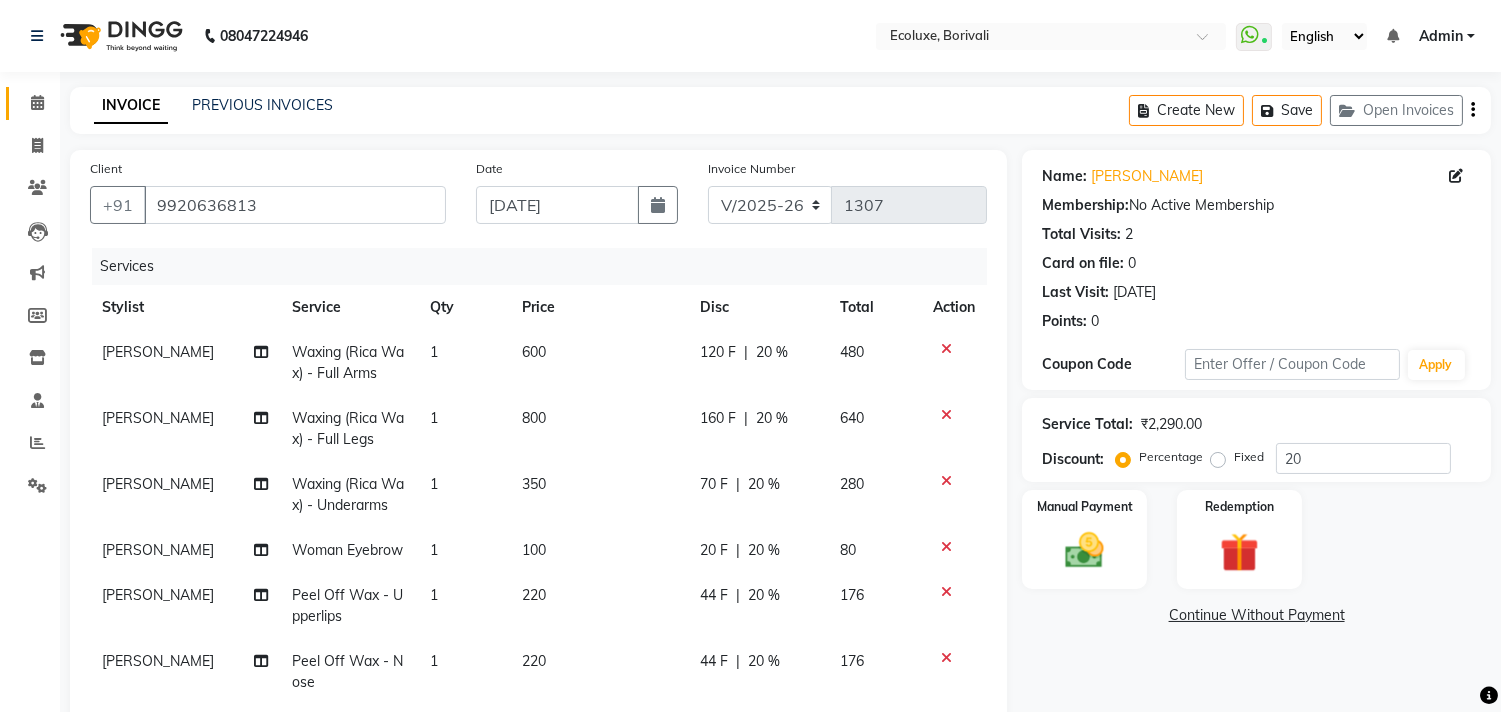 click on "Calendar" 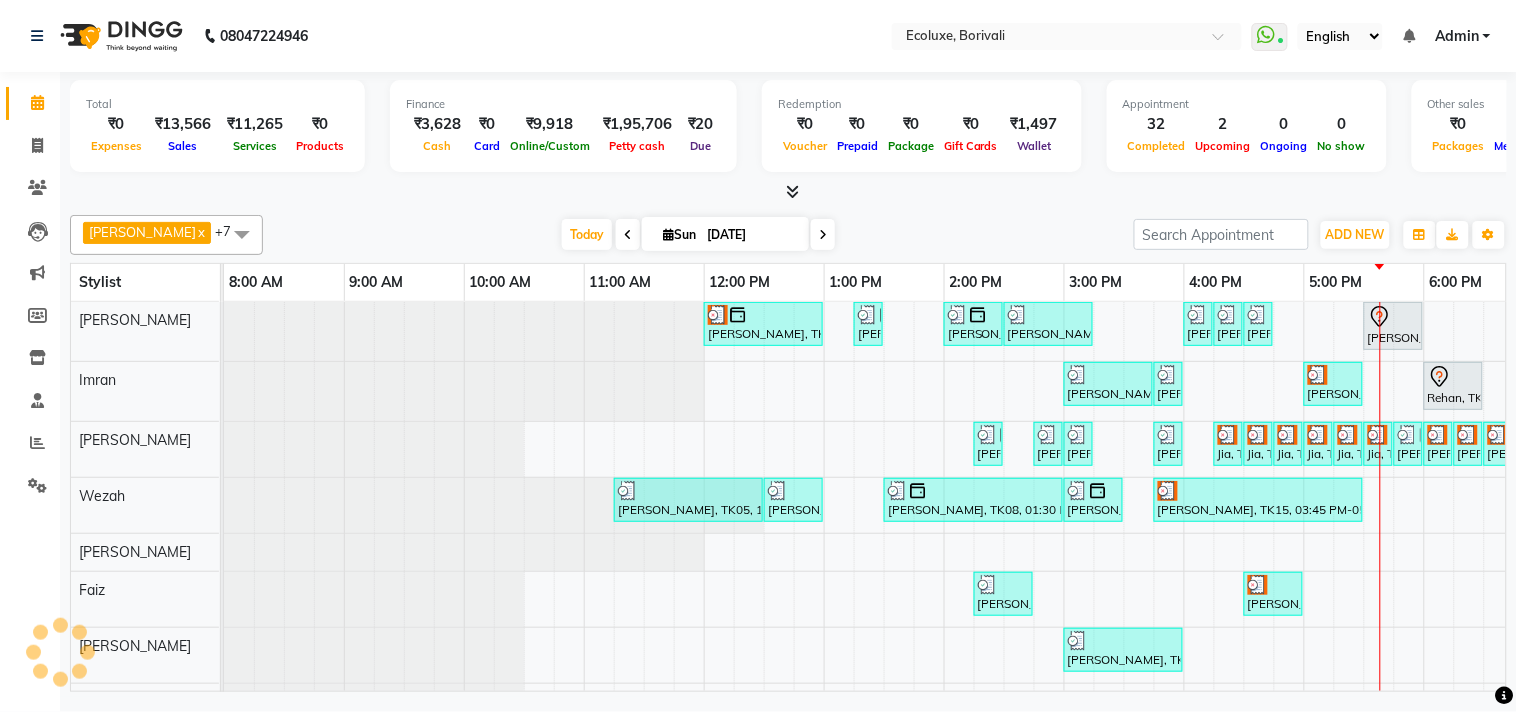 scroll, scrollTop: 0, scrollLeft: 0, axis: both 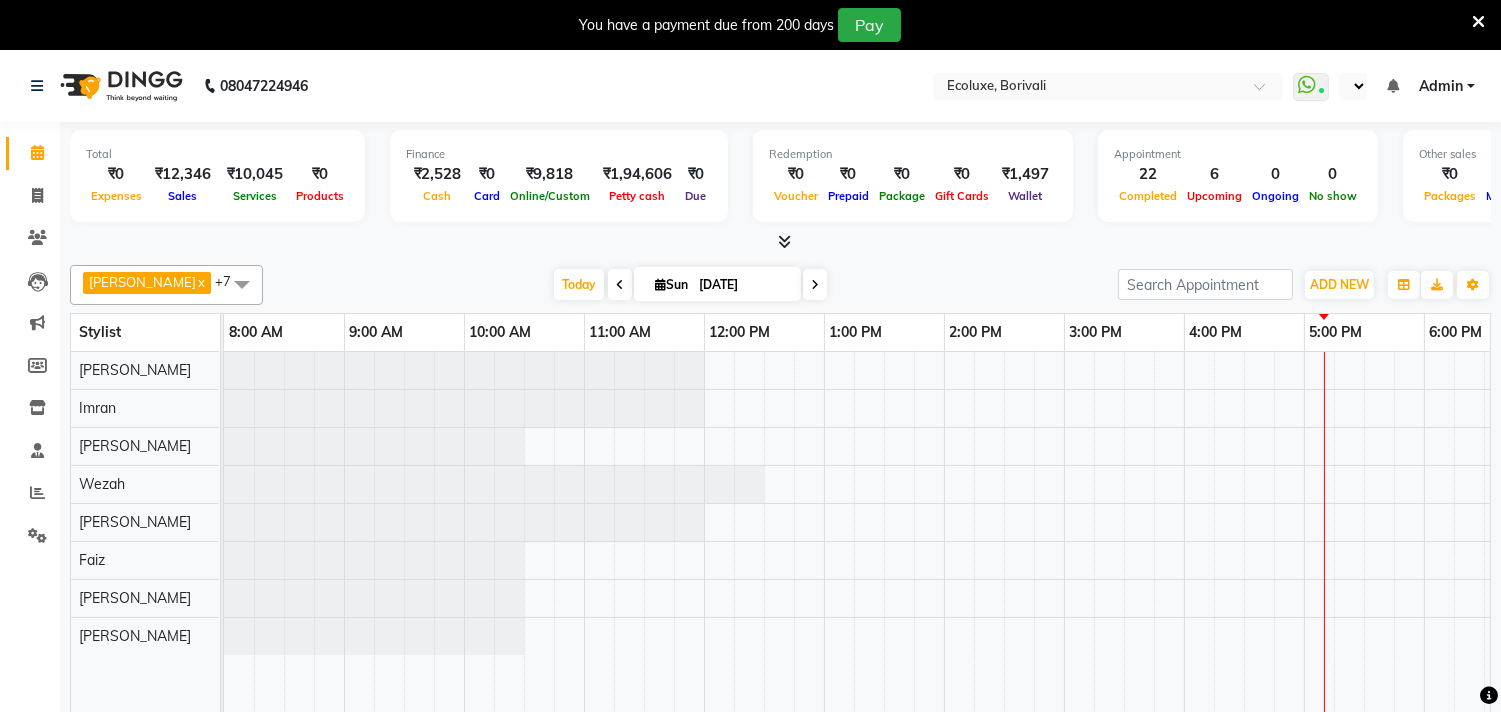select on "en" 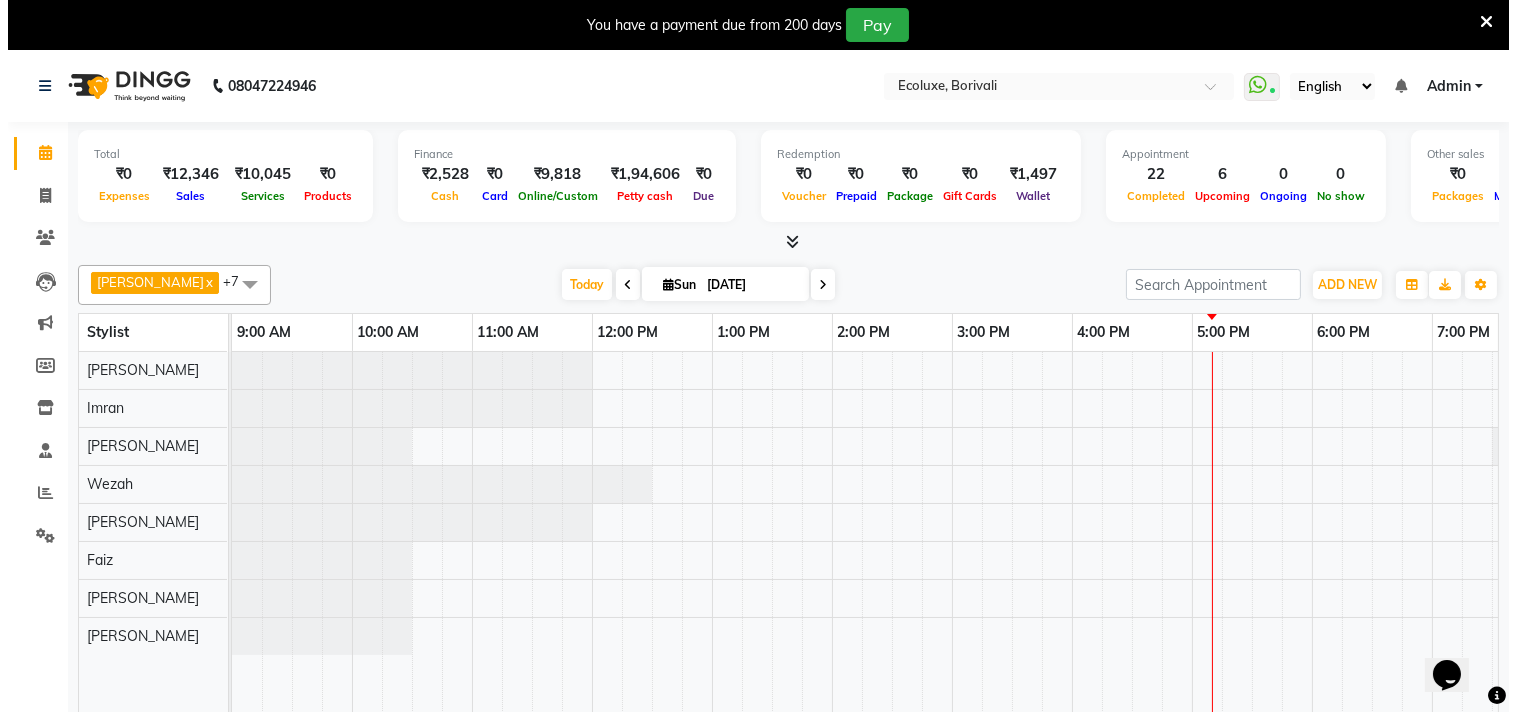 scroll, scrollTop: 0, scrollLeft: 0, axis: both 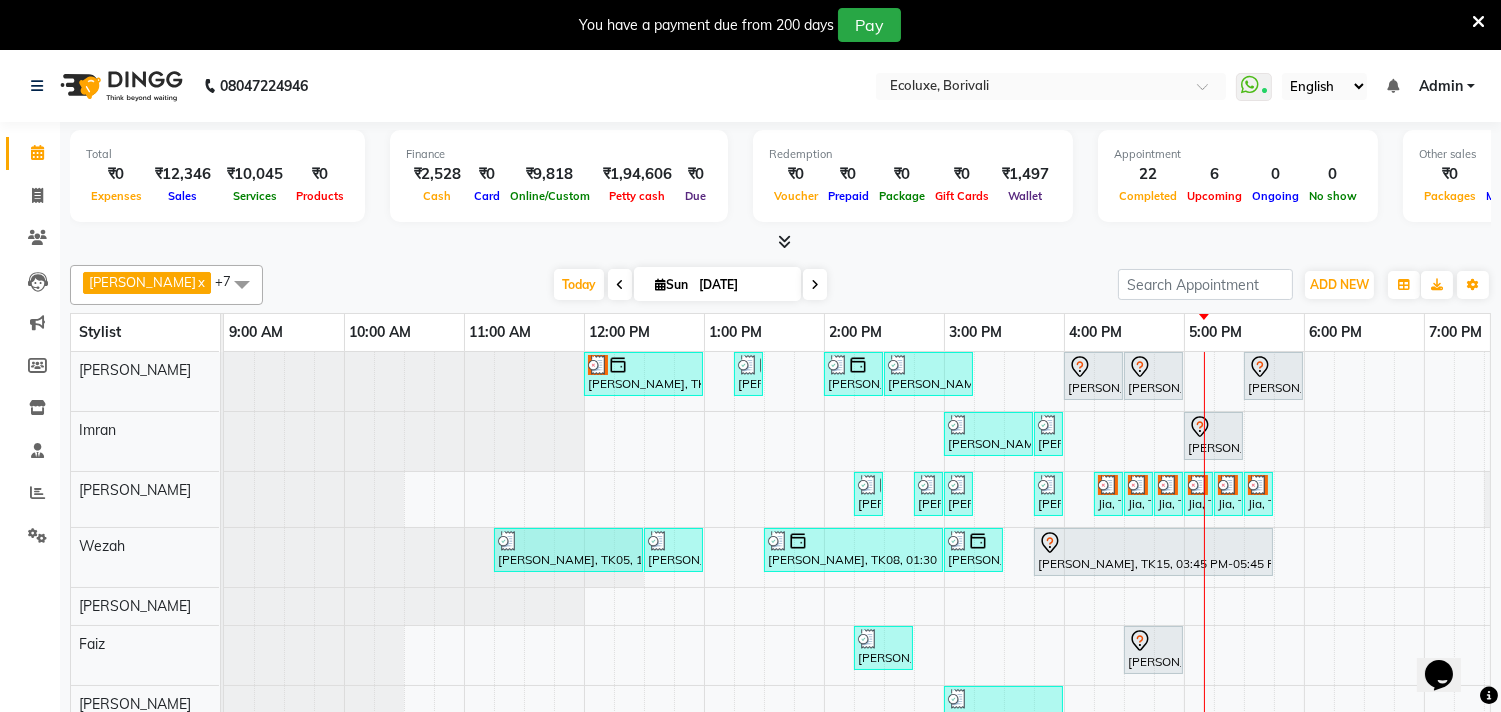click at bounding box center [1478, 22] 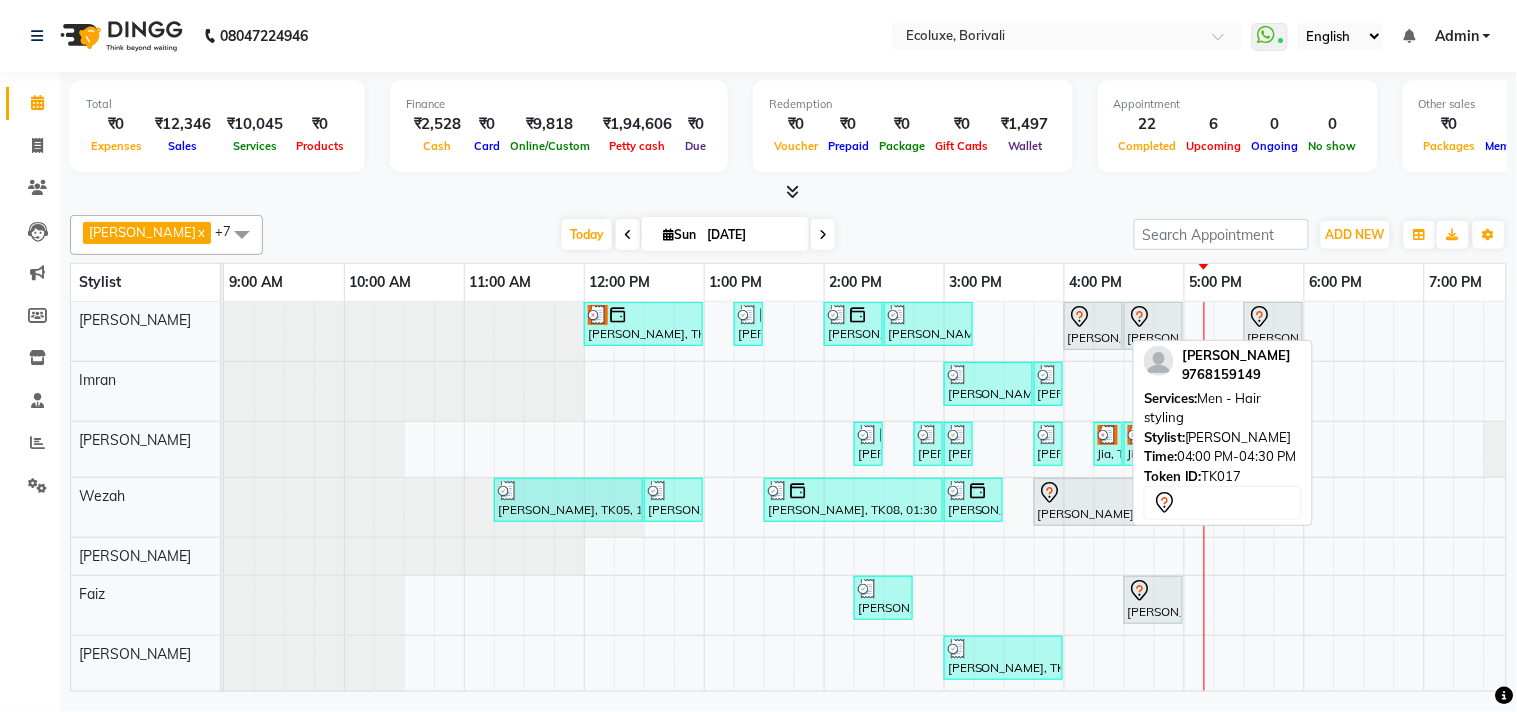 click at bounding box center [1093, 317] 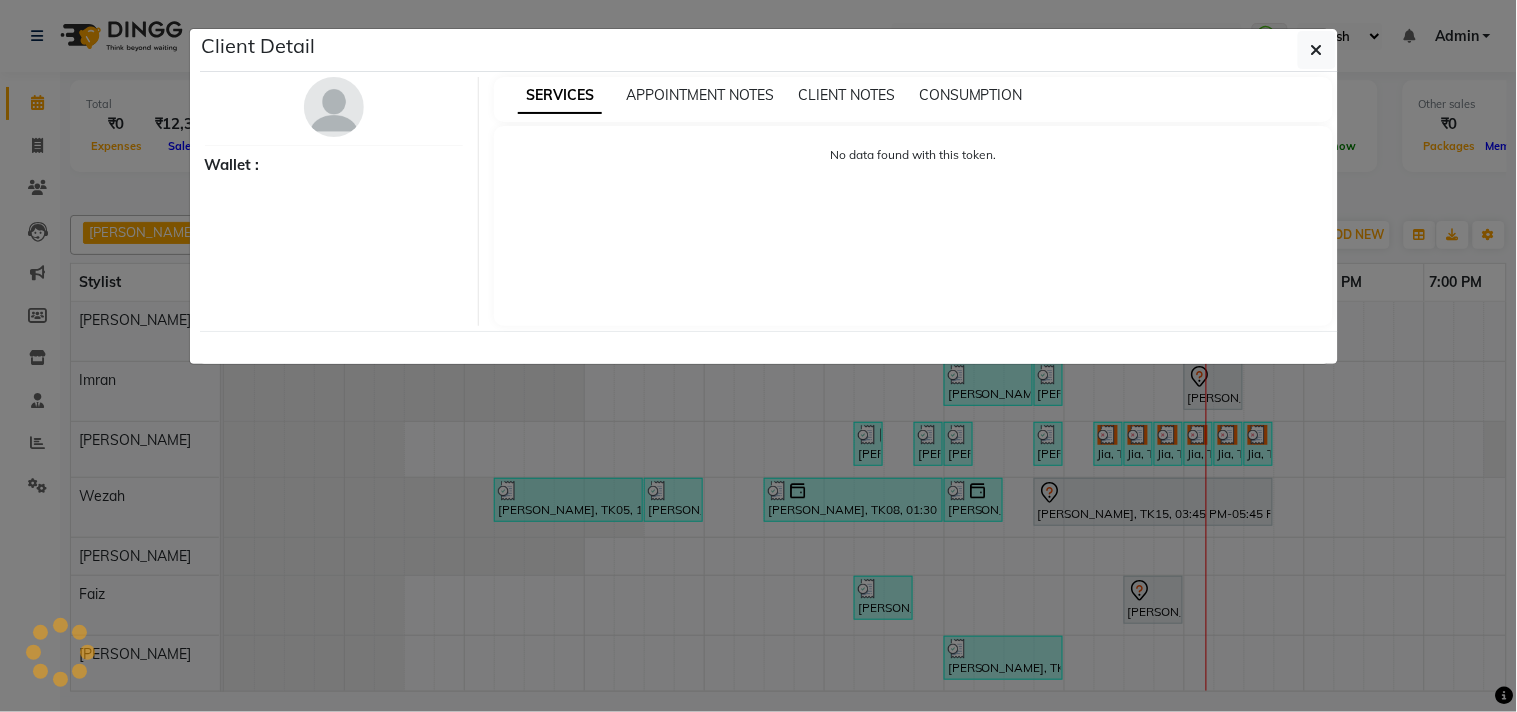 select on "7" 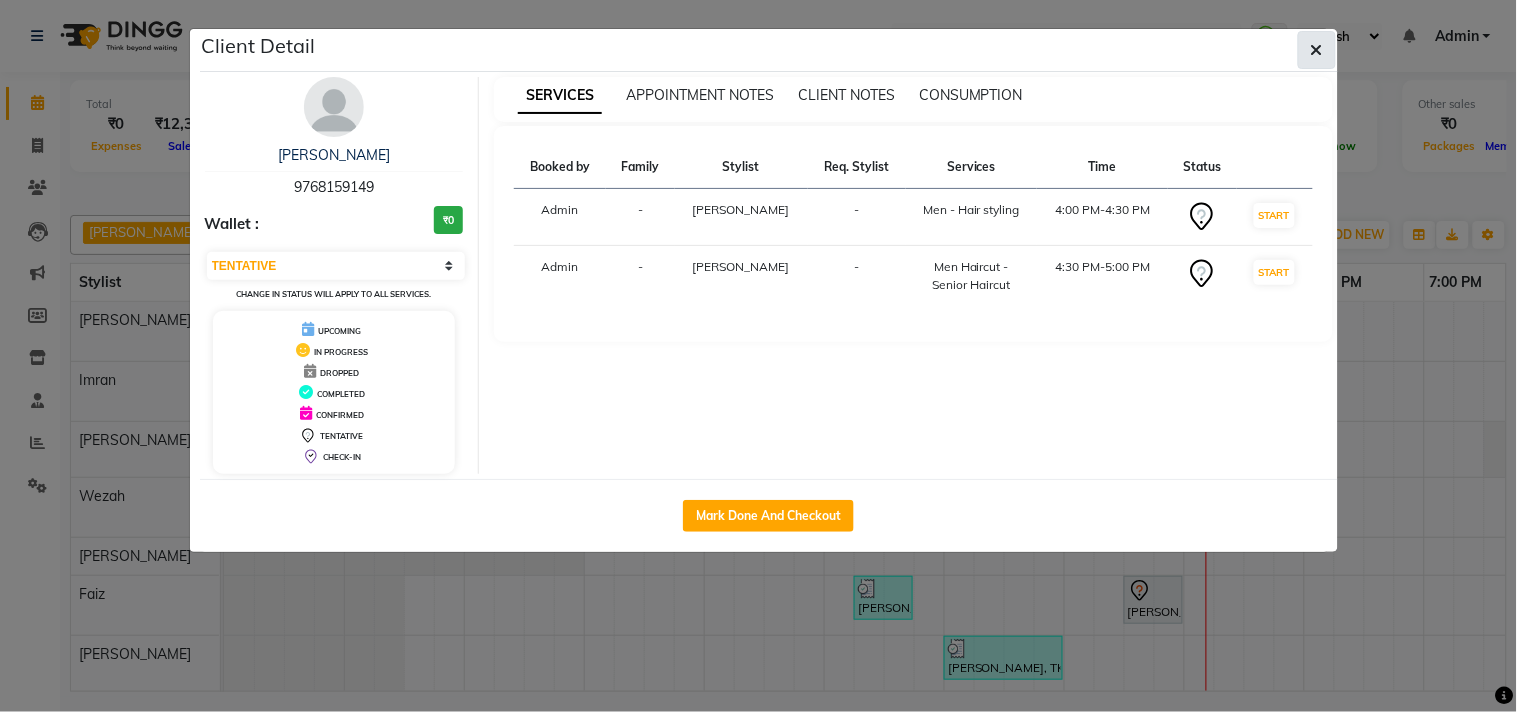 click 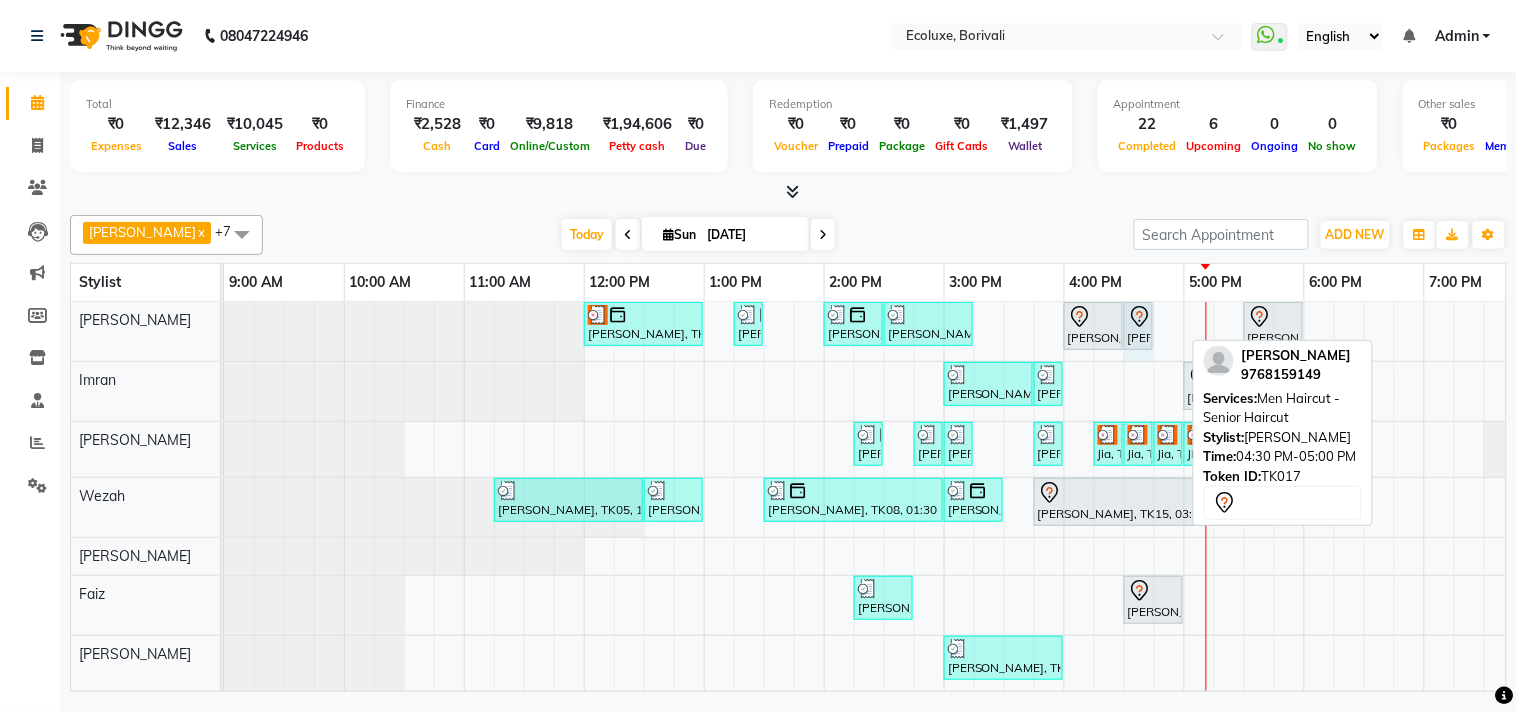 click on "[PERSON_NAME], TK18, 12:00 PM-01:00 PM, Highlights - Medium Balayage/Ombre     [PERSON_NAME], TK06, 01:15 PM-01:30 PM, Men Haircut - Senior Haircut     [PERSON_NAME][GEOGRAPHIC_DATA], 02:00 PM-02:30 PM, Men - [PERSON_NAME]     [PERSON_NAME][GEOGRAPHIC_DATA], TK01, 02:30 PM-03:15 PM, Kids Haircut (Upto 4yrs)             [GEOGRAPHIC_DATA][PERSON_NAME][GEOGRAPHIC_DATA], TK17, 04:00 PM-04:30 PM, Men - Hair styling              [PERSON_NAME][GEOGRAPHIC_DATA], TK17, 04:30 PM-05:00 PM, Men Haircut - Senior Haircut             [PERSON_NAME], TK12, 05:30 PM-06:00 PM, Men Haircut - Senior Haircut             [PERSON_NAME][GEOGRAPHIC_DATA], TK17, 04:30 PM-05:00 PM, Men Haircut - Senior Haircut" at bounding box center [224, 331] 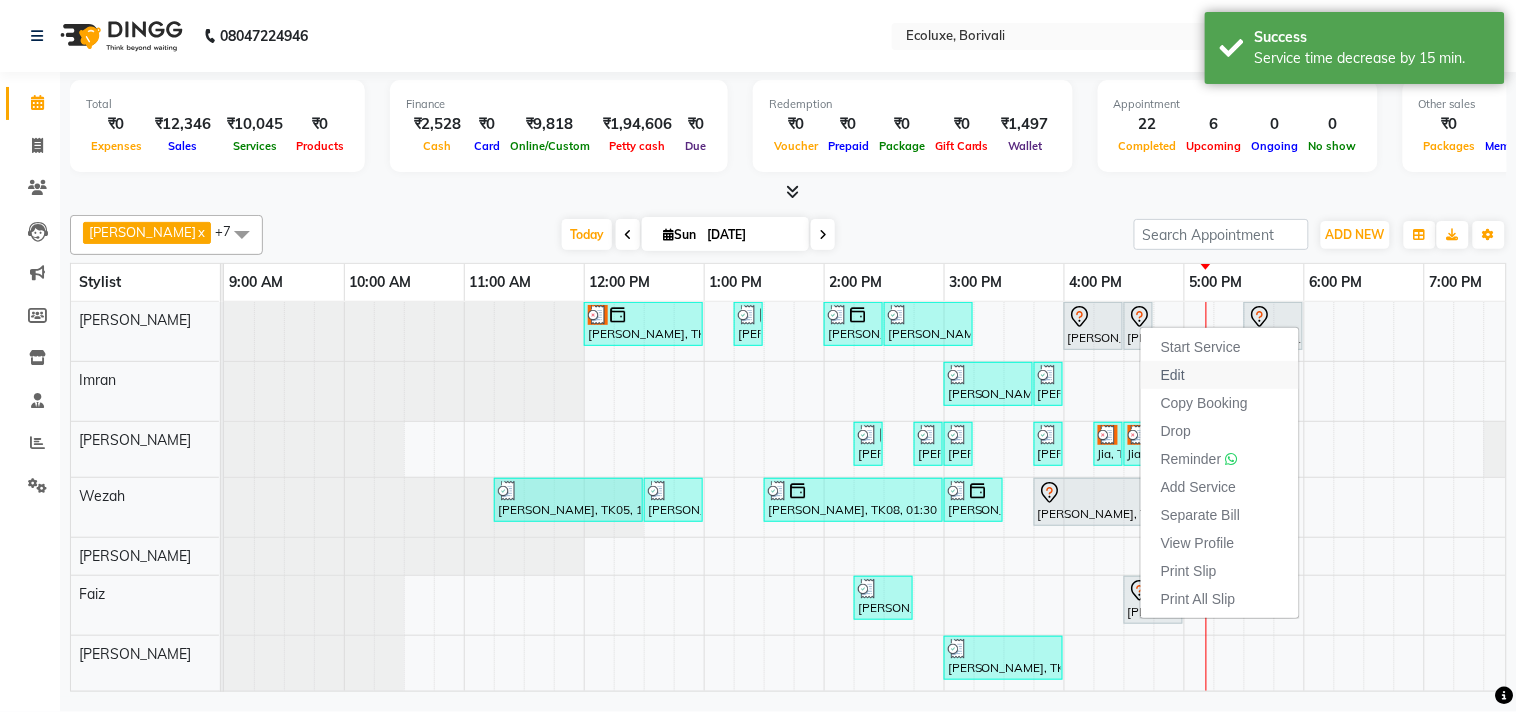 click on "Edit" at bounding box center (1173, 375) 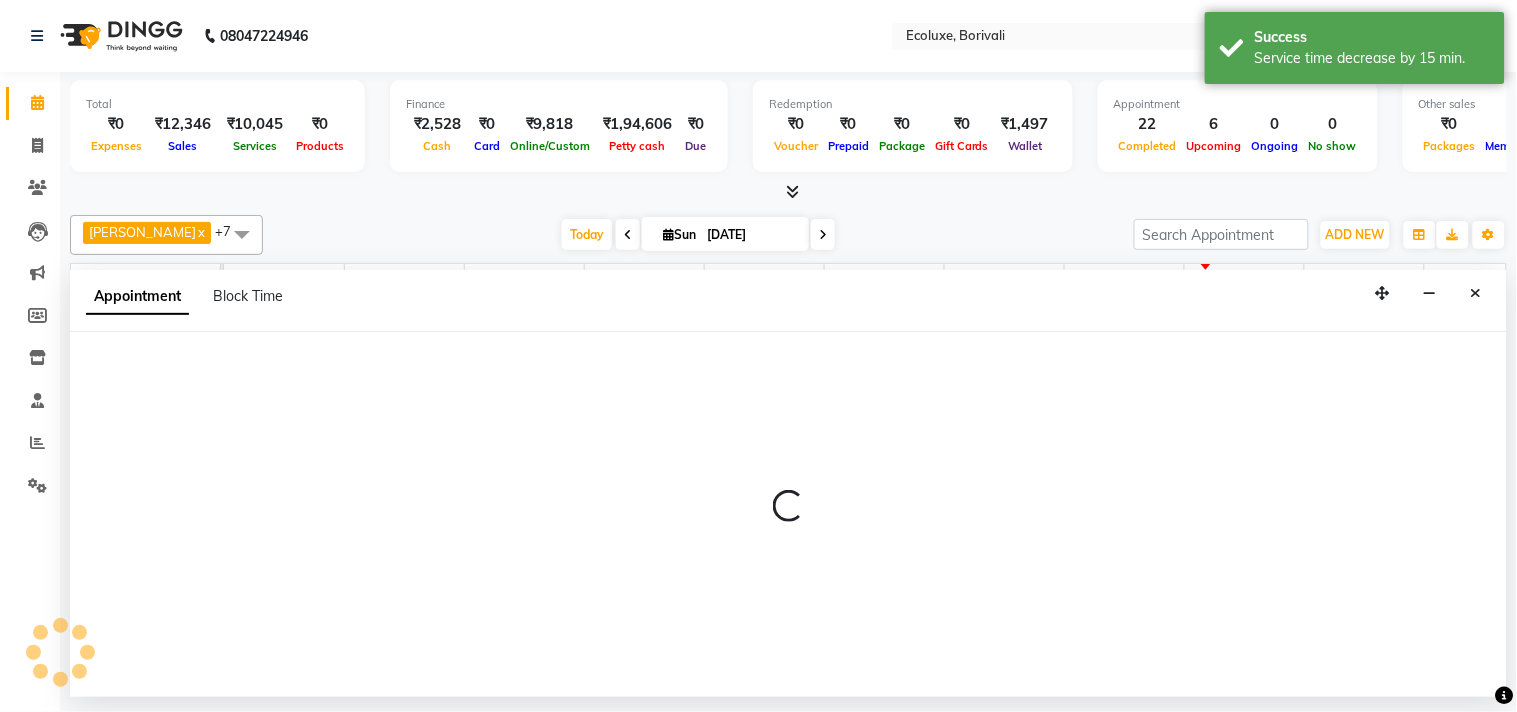 select on "tentative" 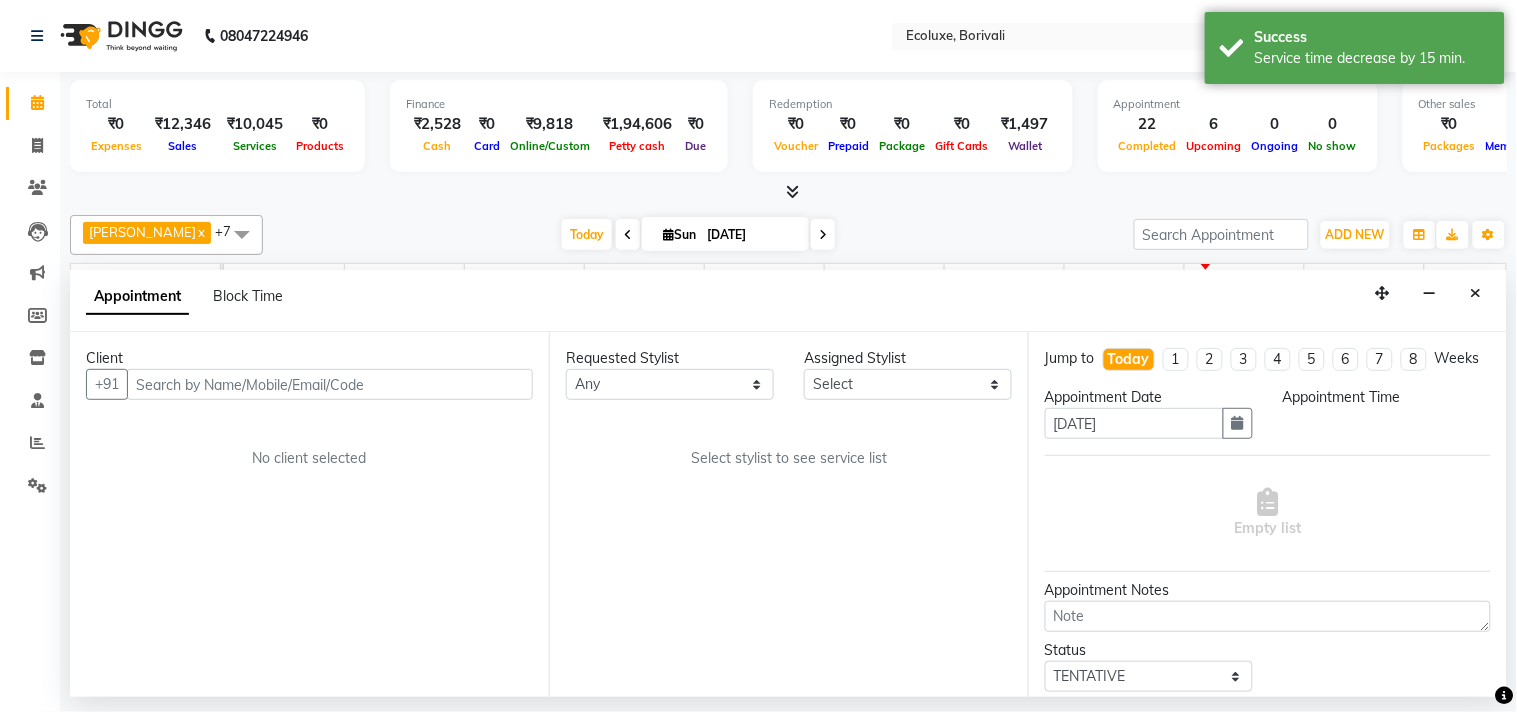 select on "35738" 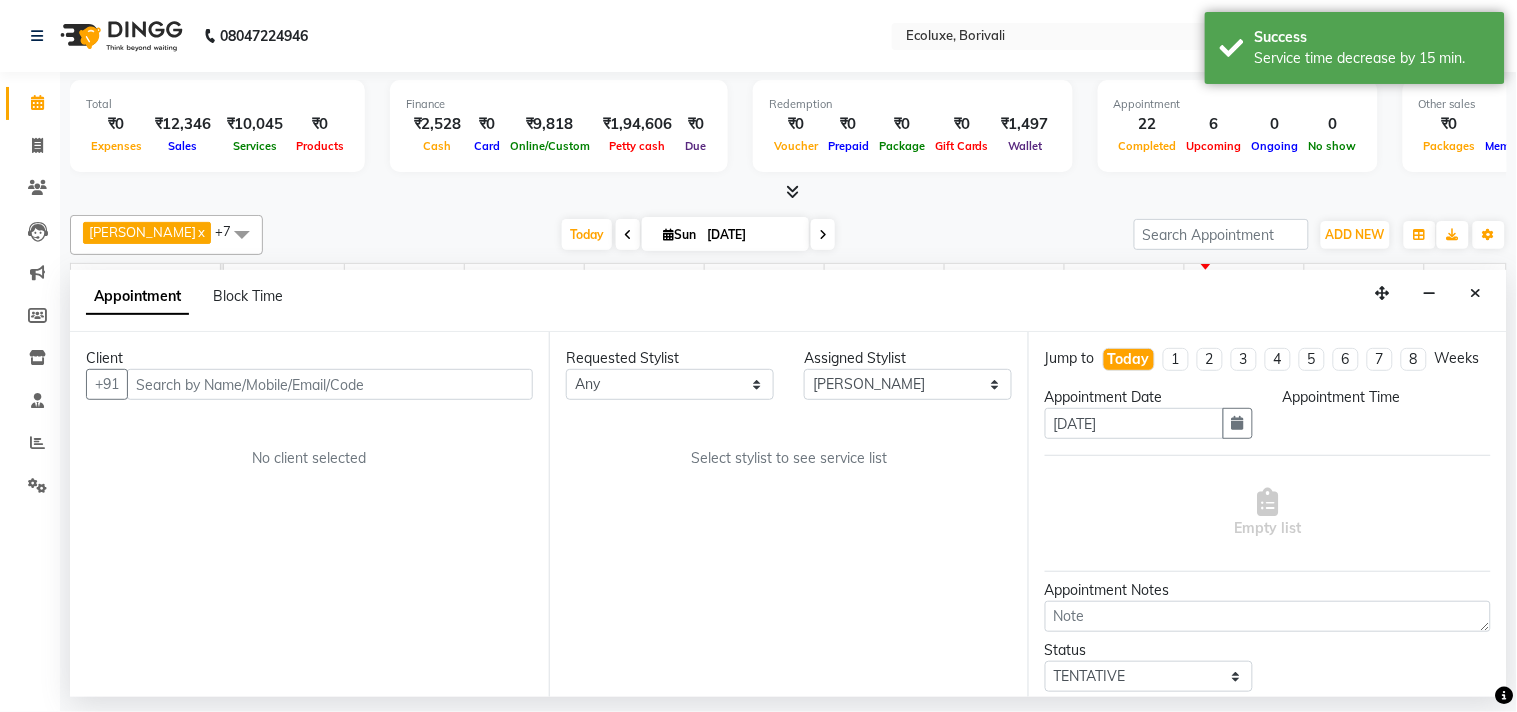 select on "960" 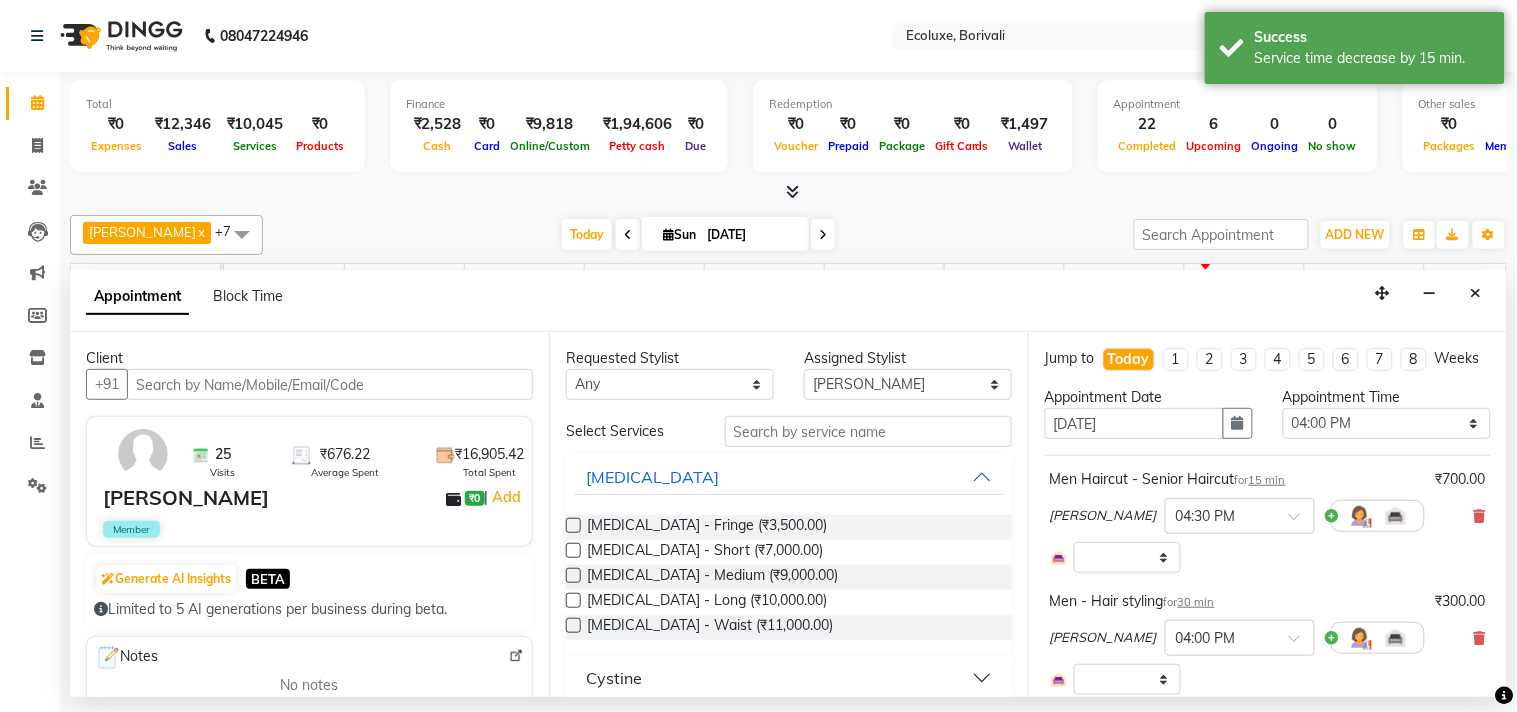 scroll, scrollTop: 0, scrollLeft: 397, axis: horizontal 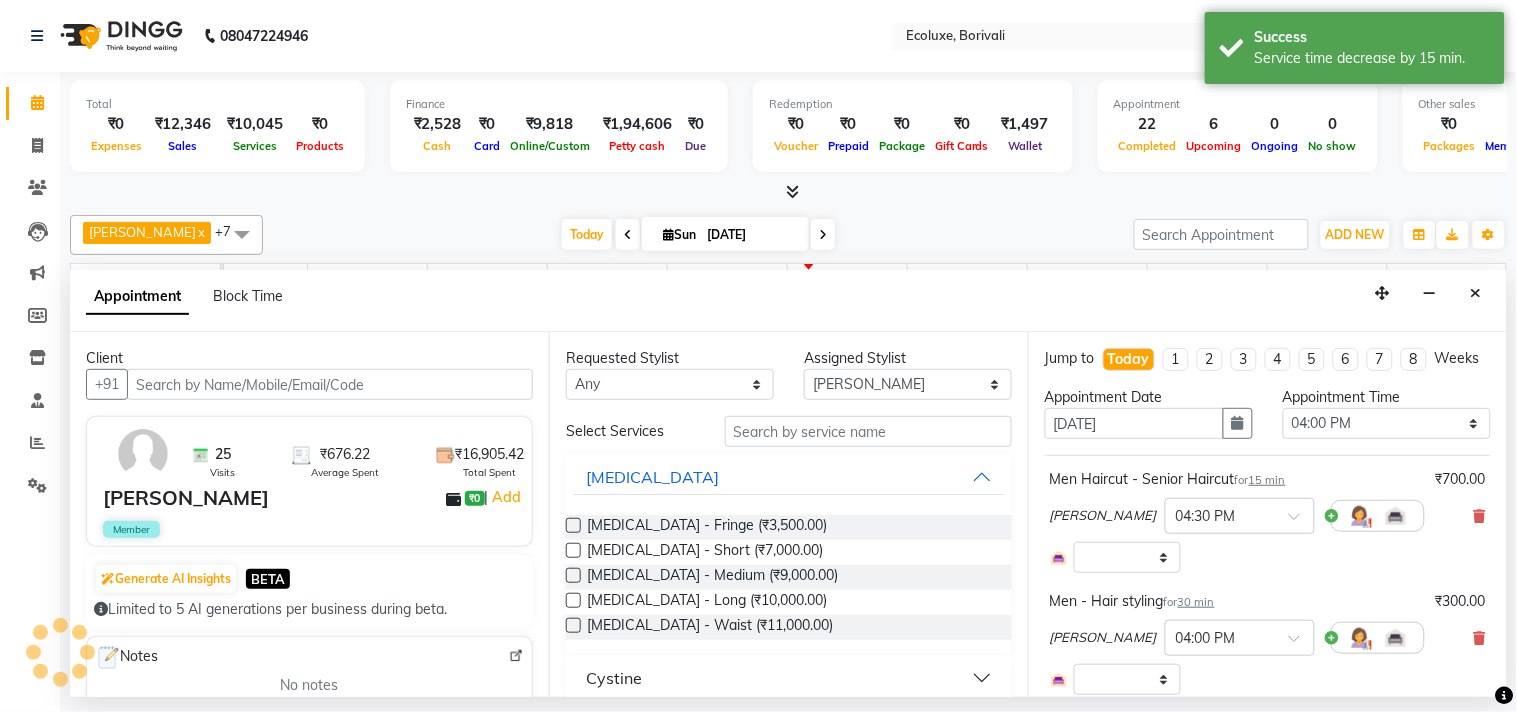 select on "2487" 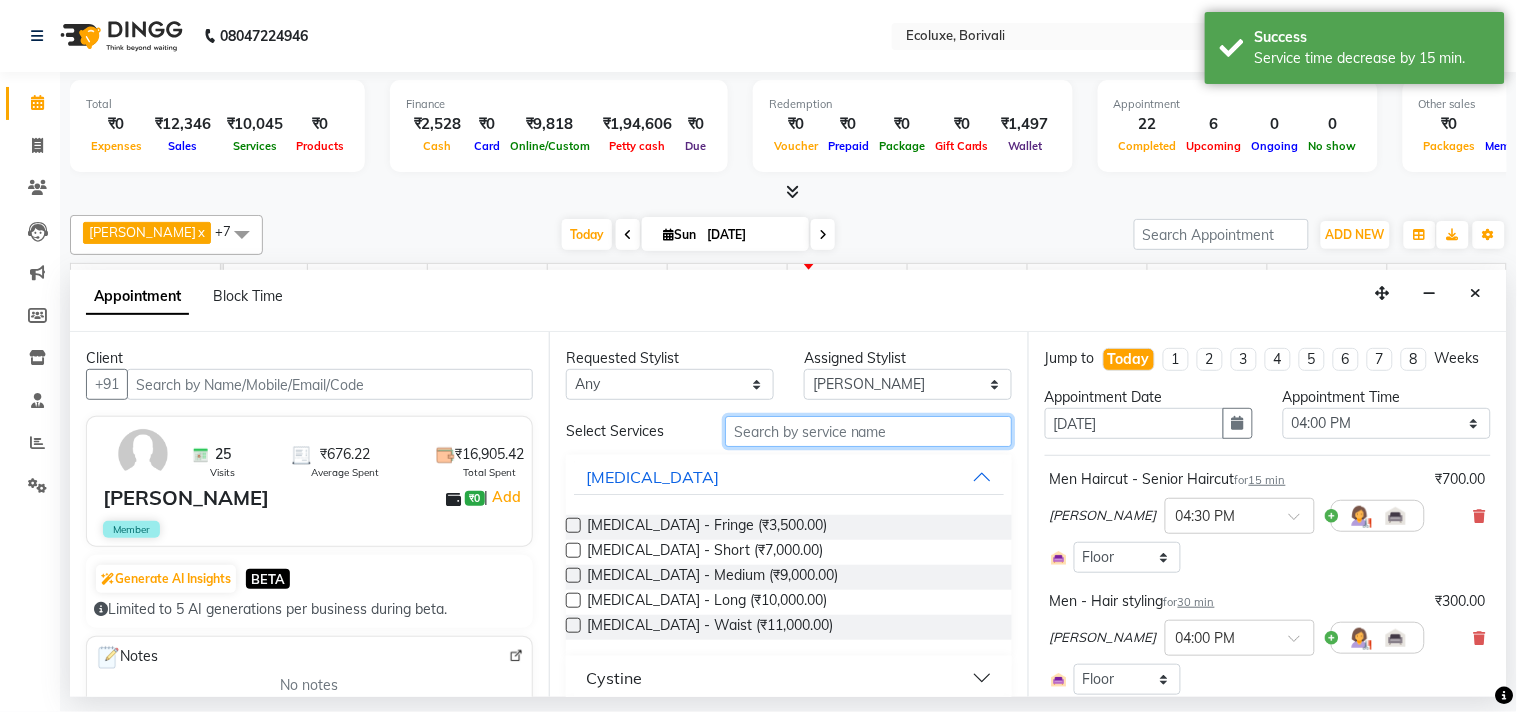 click at bounding box center (868, 431) 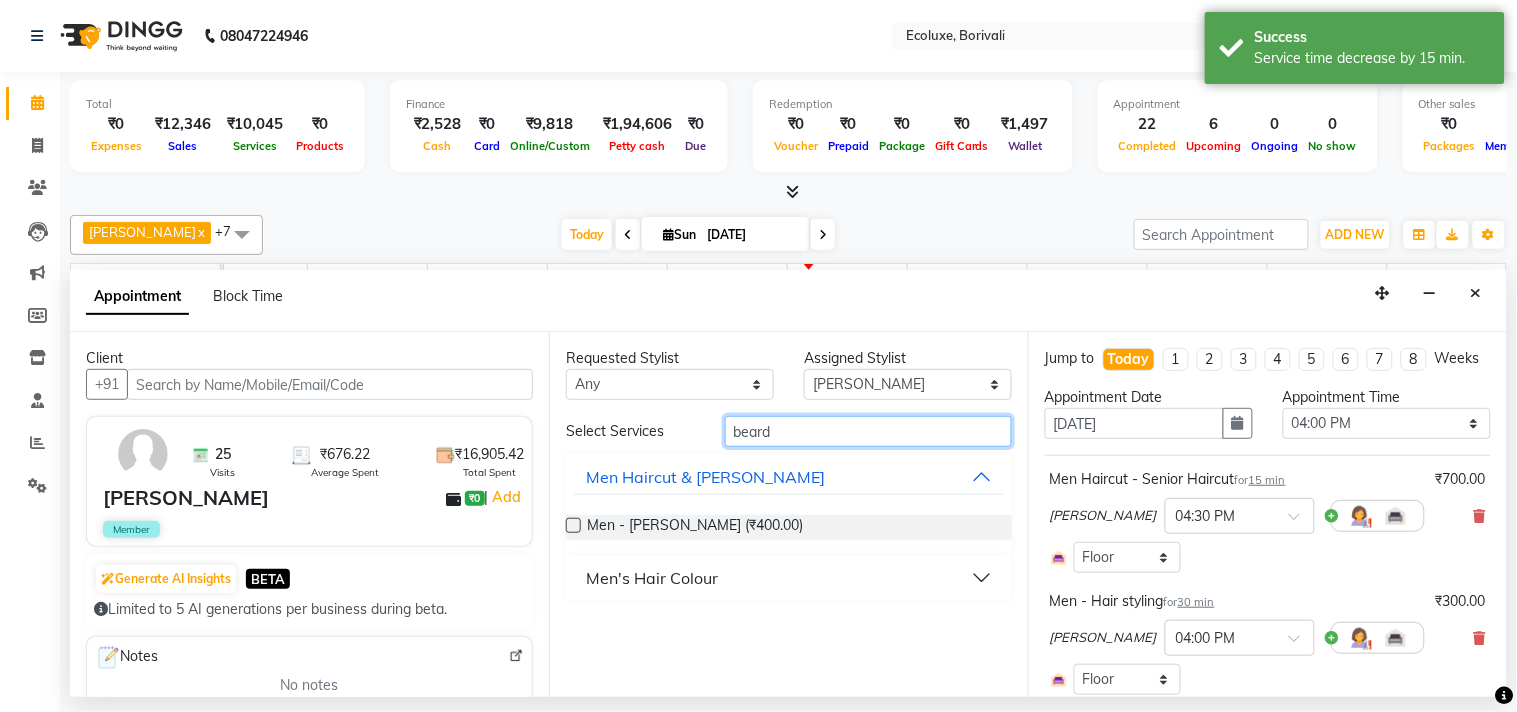 type on "beard" 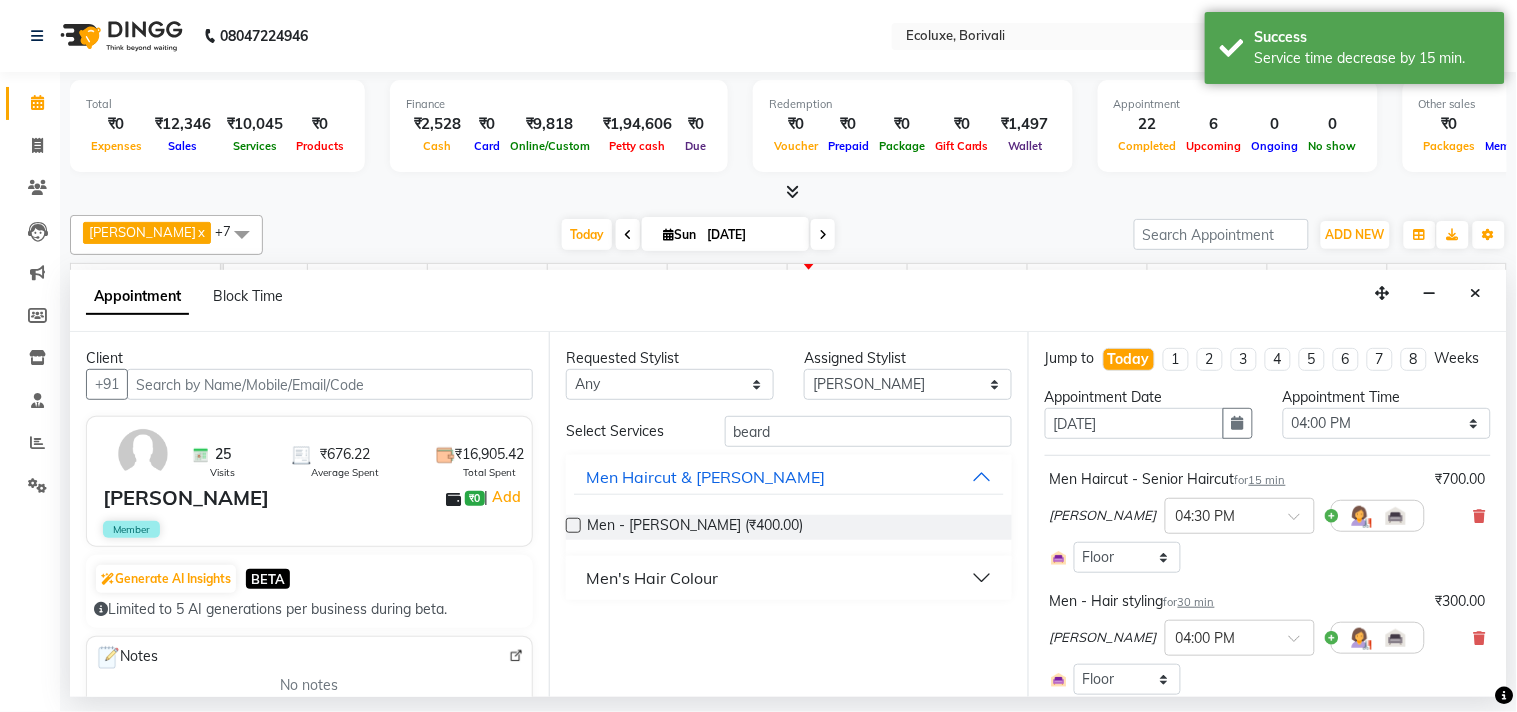 click at bounding box center [573, 525] 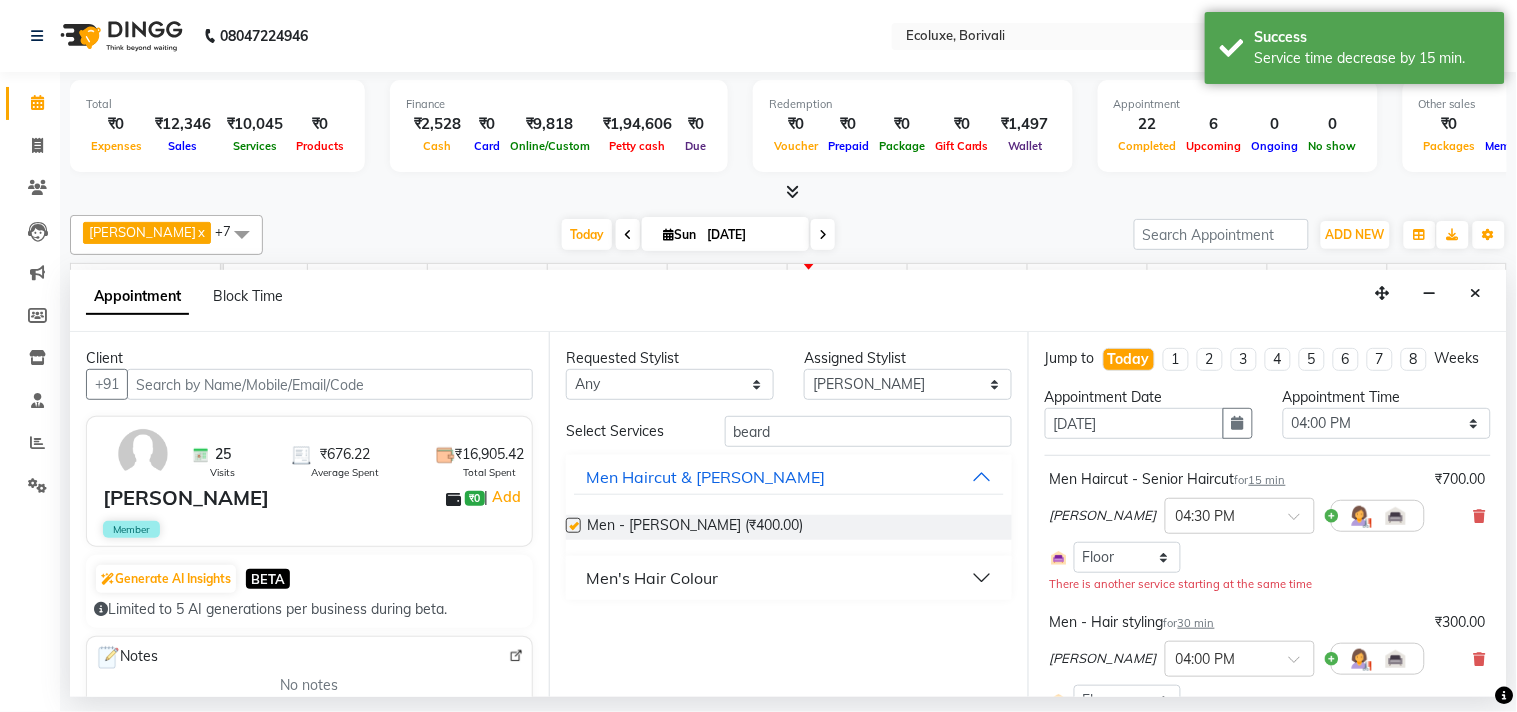 checkbox on "false" 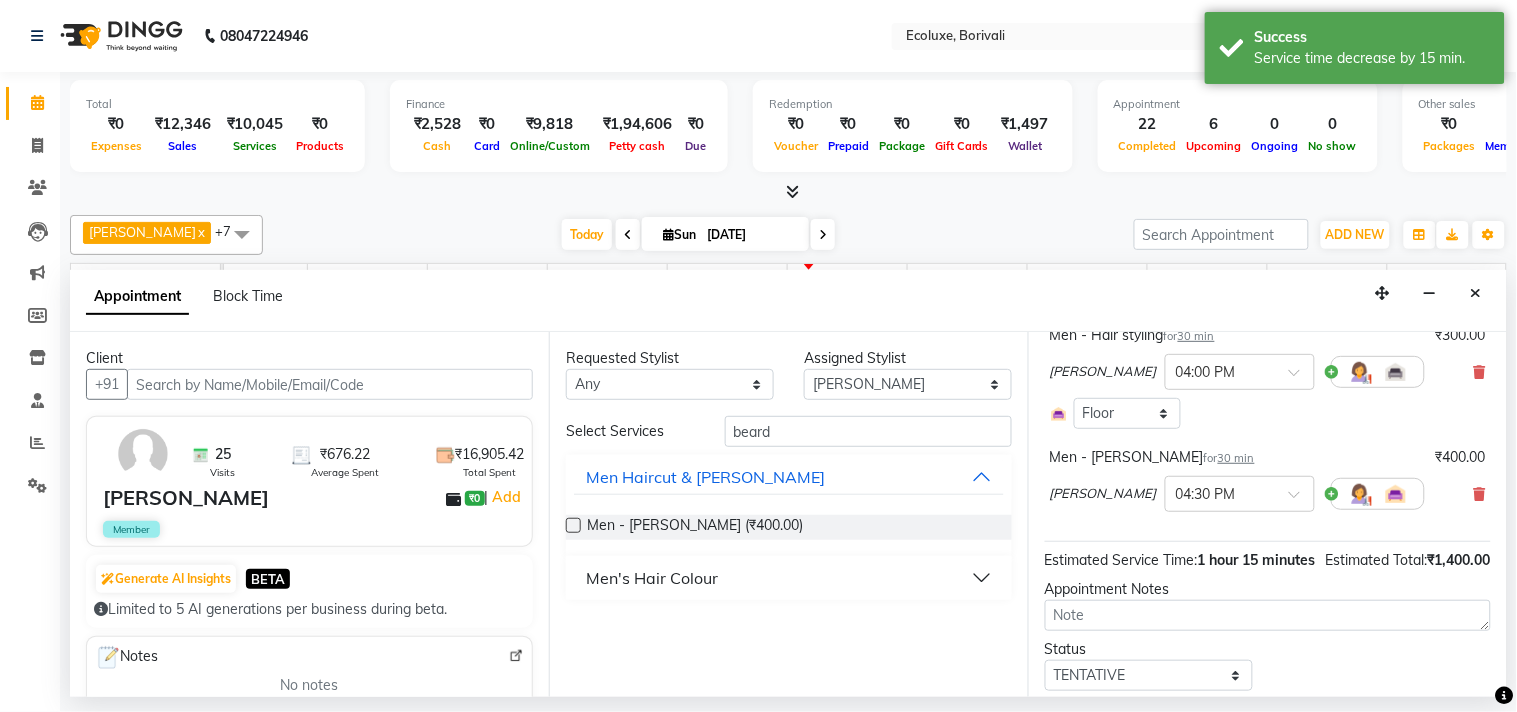 scroll, scrollTop: 388, scrollLeft: 0, axis: vertical 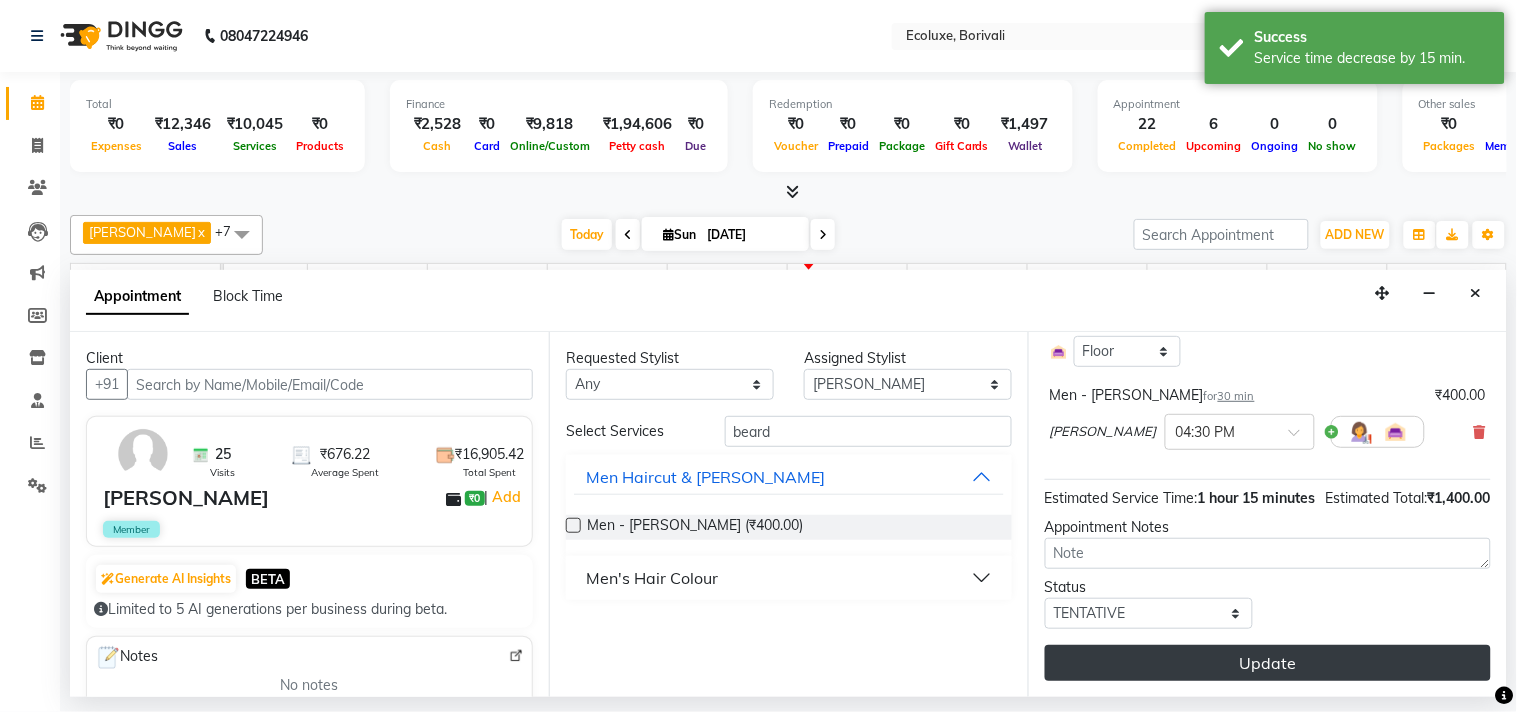 click on "Update" at bounding box center [1268, 663] 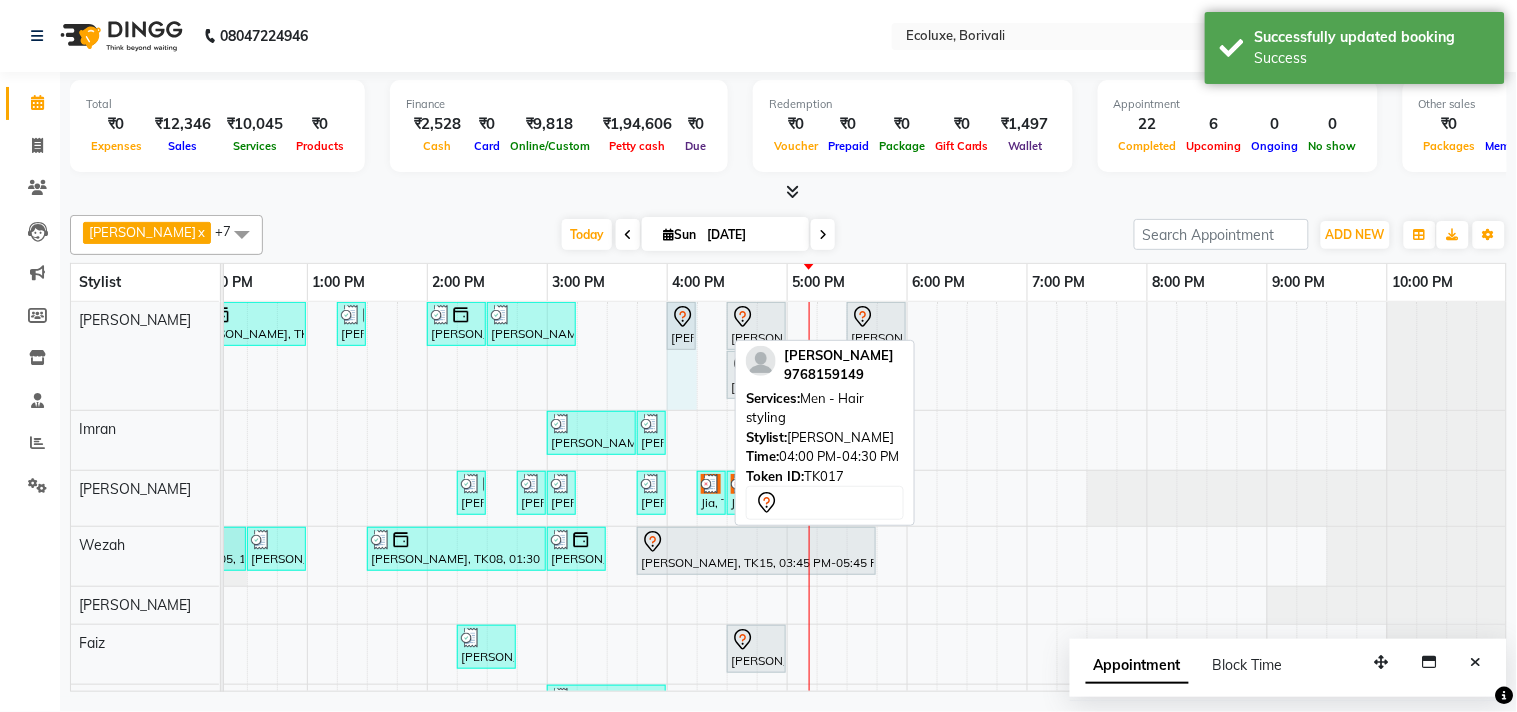 drag, startPoint x: 723, startPoint y: 322, endPoint x: 693, endPoint y: 322, distance: 30 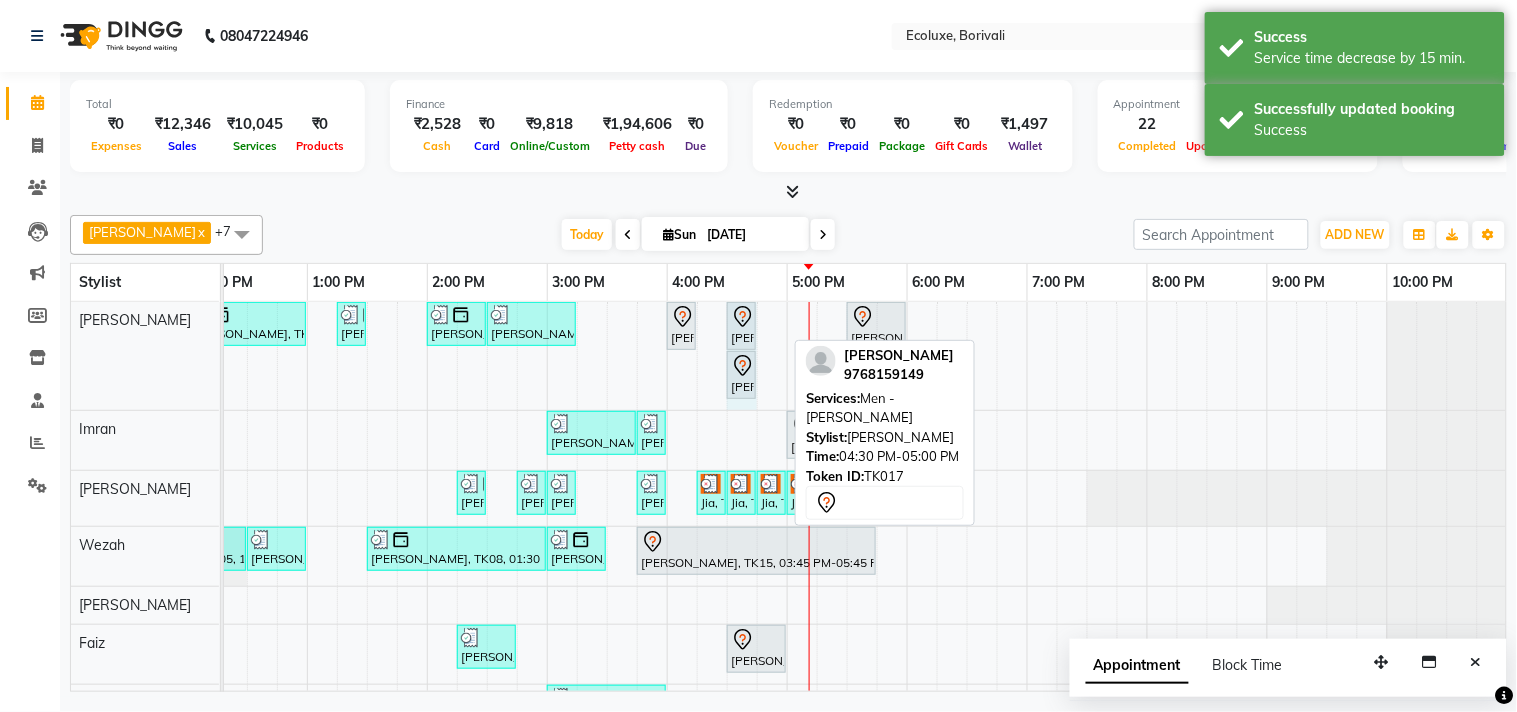 drag, startPoint x: 785, startPoint y: 322, endPoint x: 751, endPoint y: 322, distance: 34 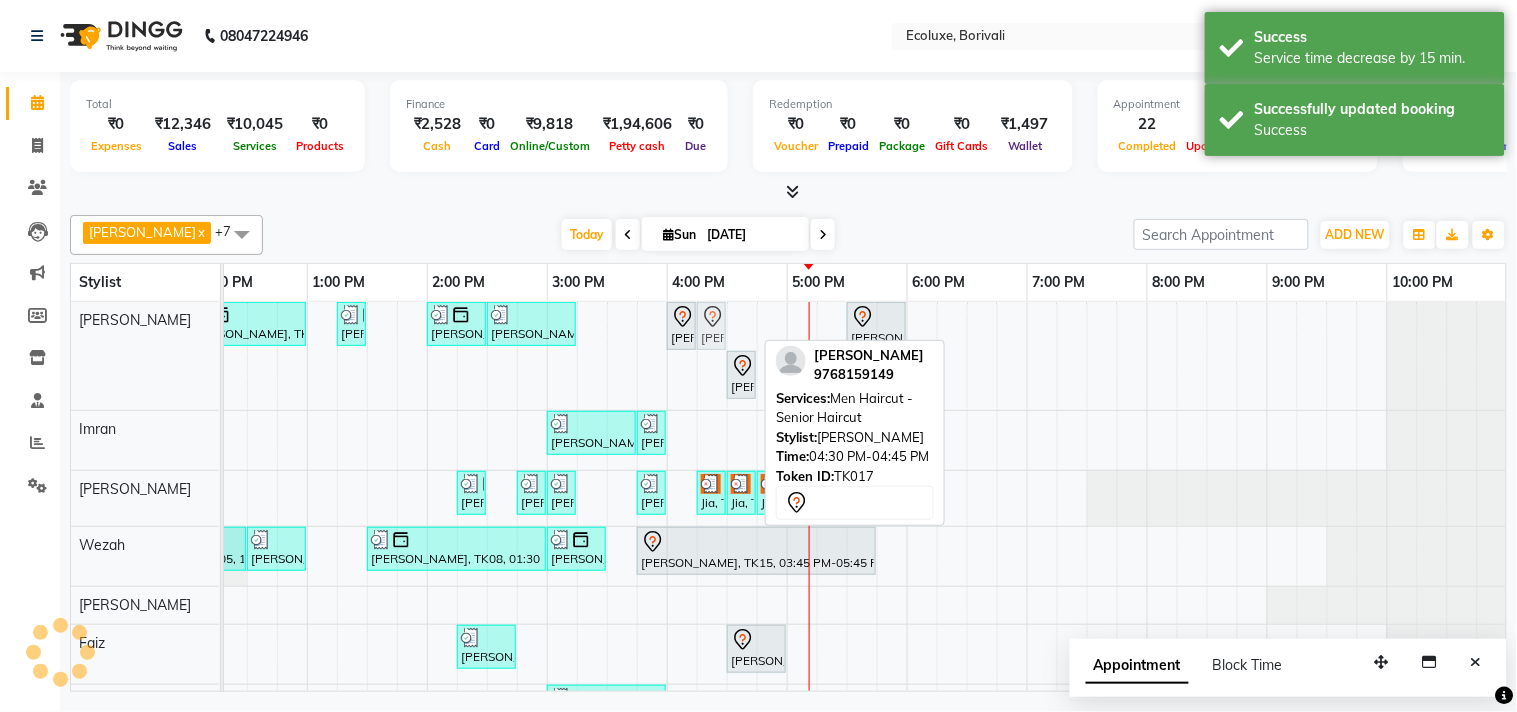 drag, startPoint x: 741, startPoint y: 333, endPoint x: 715, endPoint y: 335, distance: 26.076809 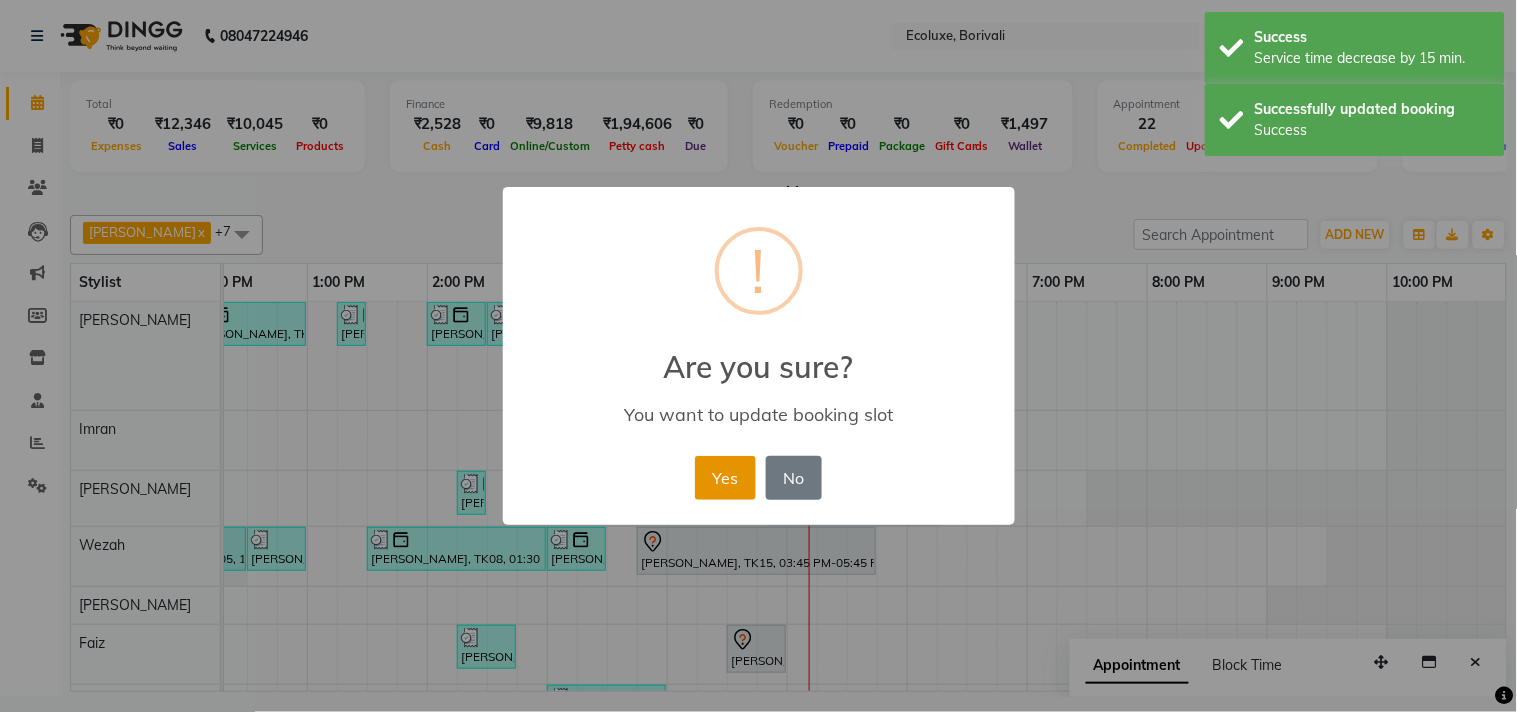 click on "Yes" at bounding box center (725, 478) 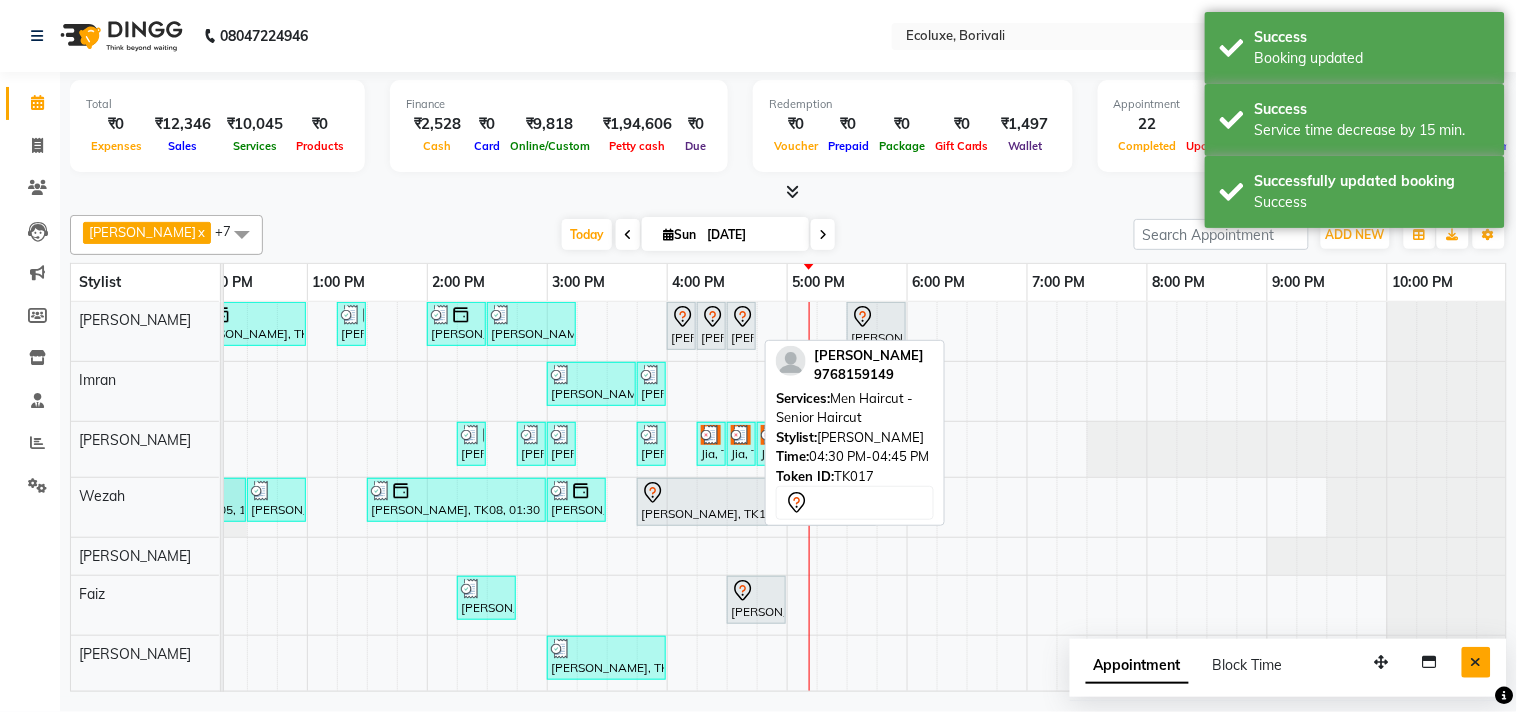 click at bounding box center [1476, 662] 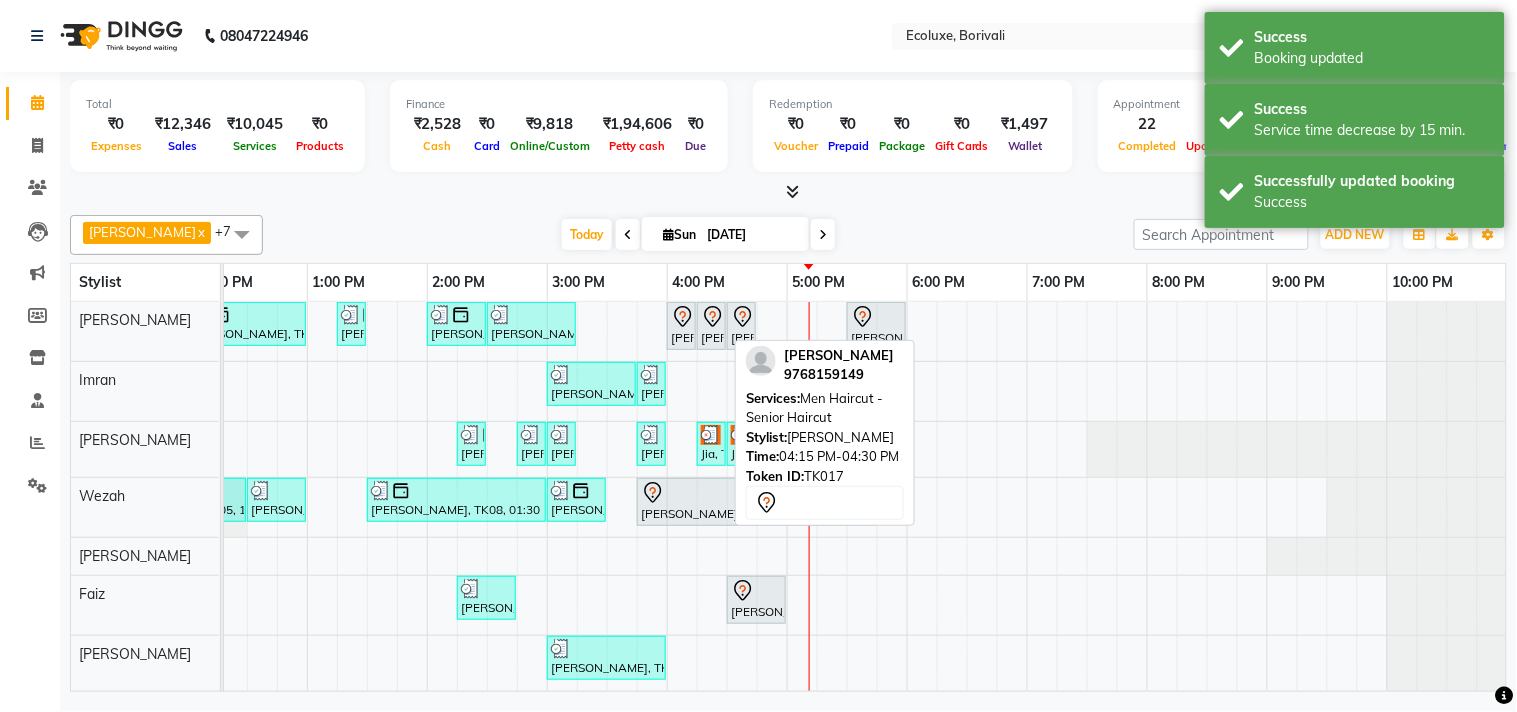 click on "[PERSON_NAME], TK17, 04:15 PM-04:30 PM, Men Haircut - Senior Haircut" at bounding box center [711, 326] 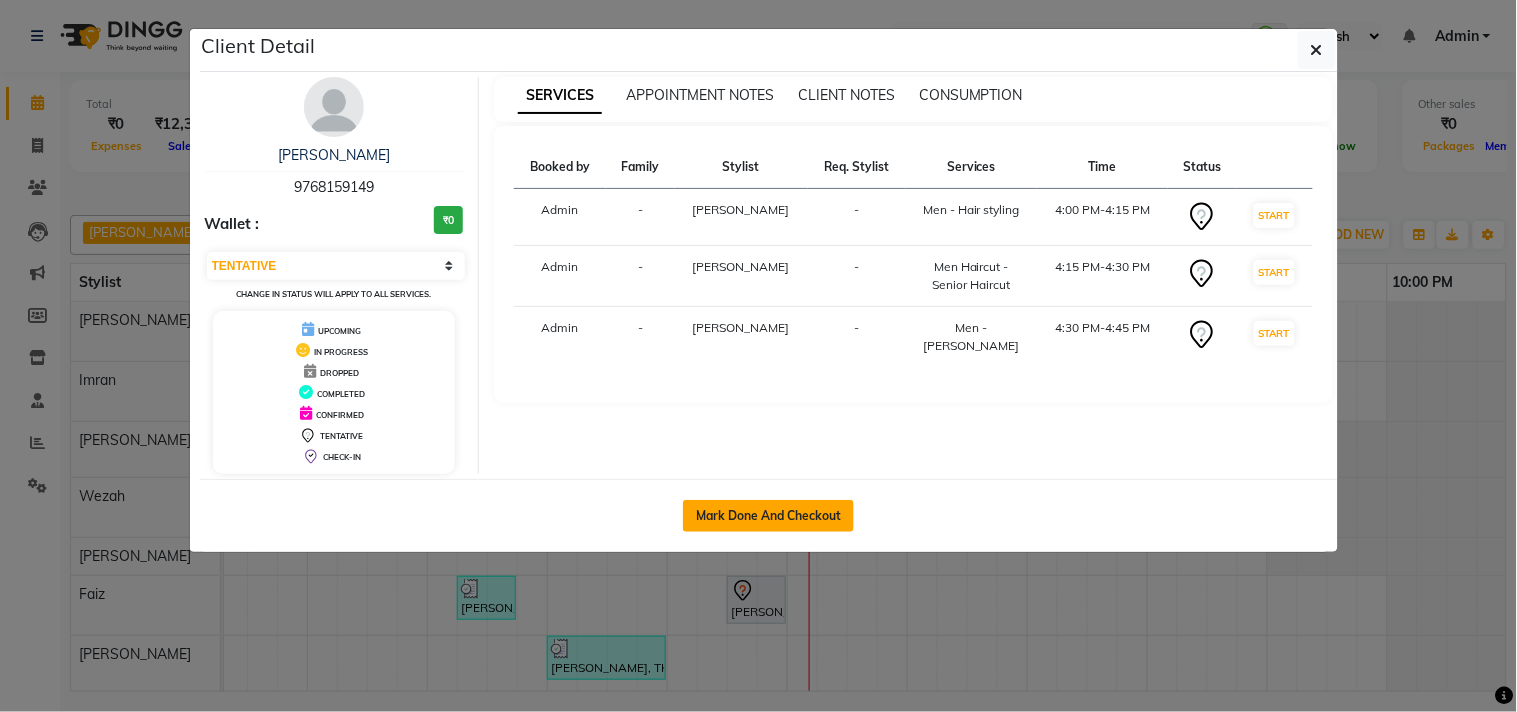 click on "Mark Done And Checkout" 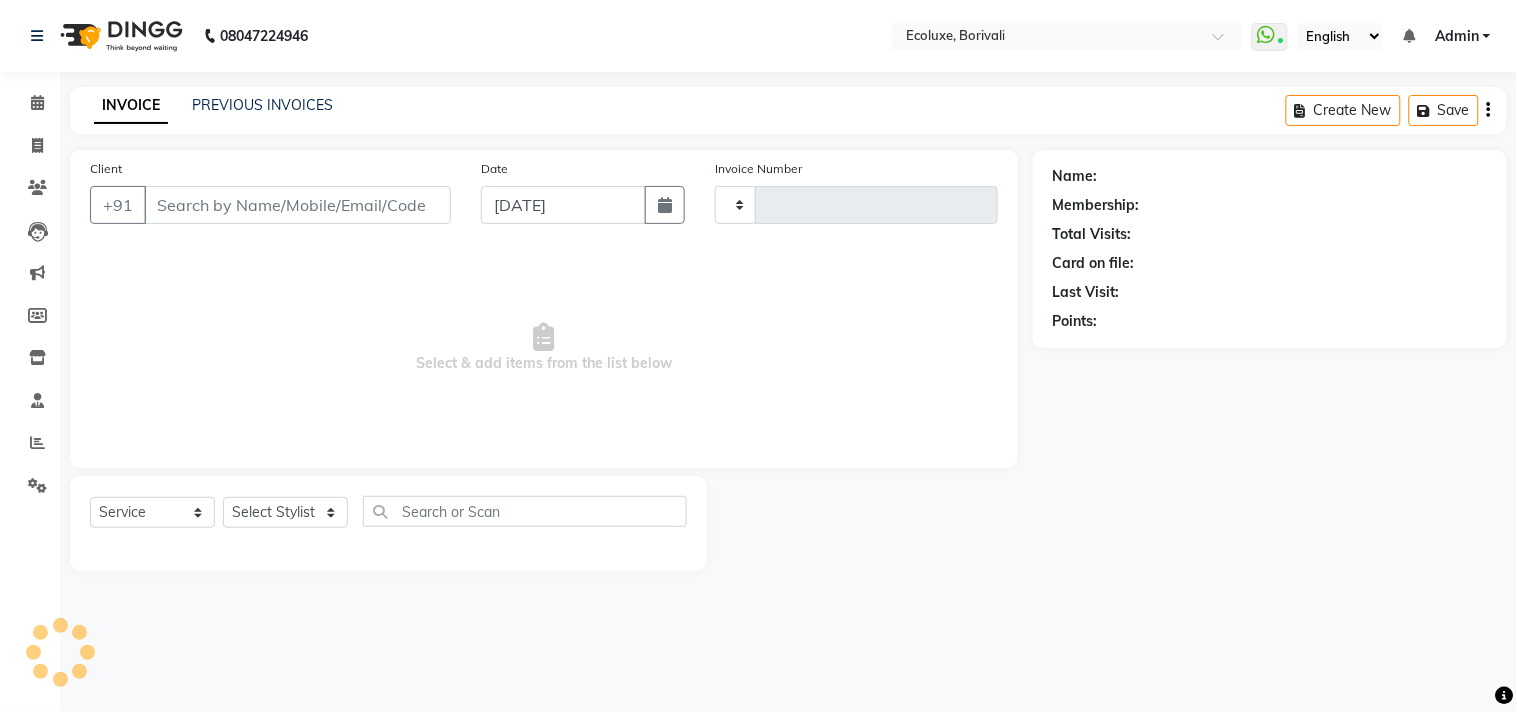 type on "9768159149" 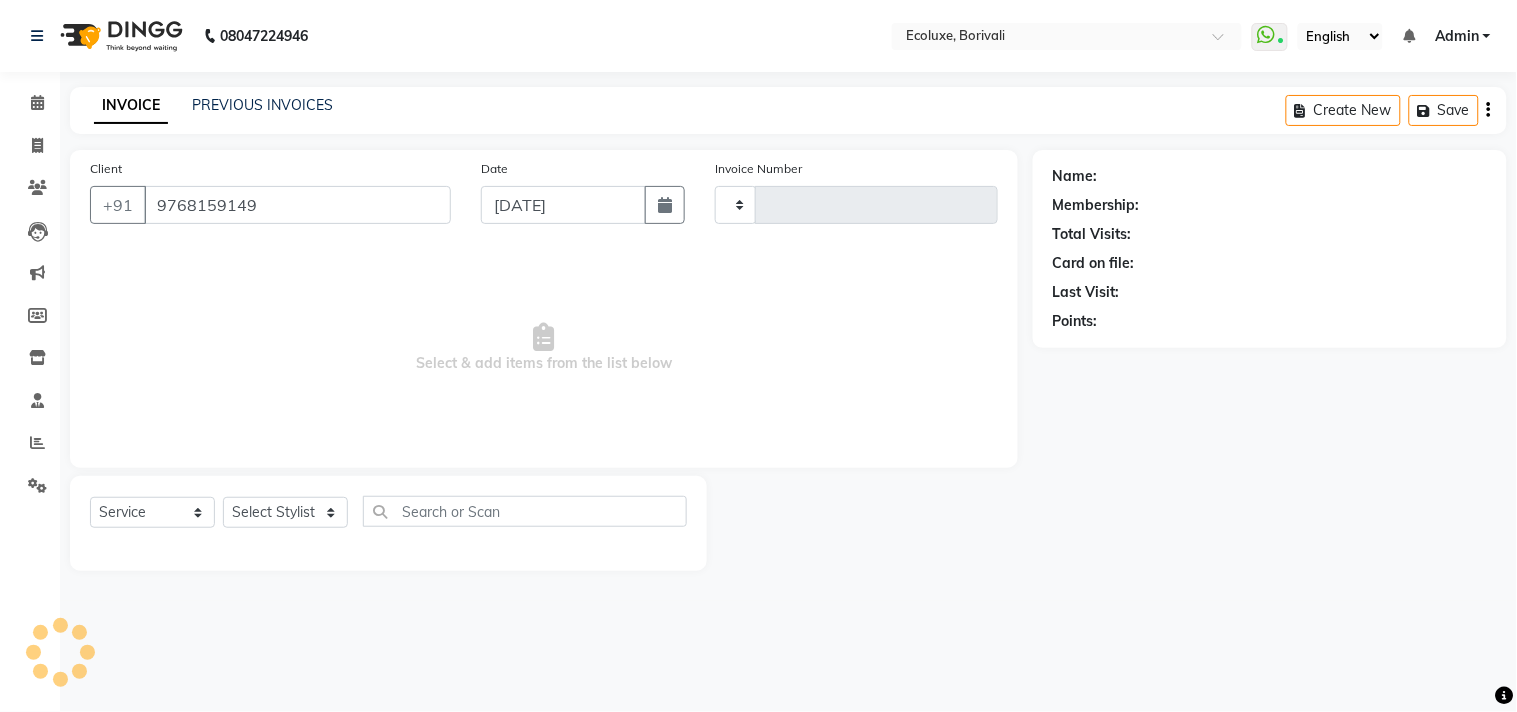 select on "35738" 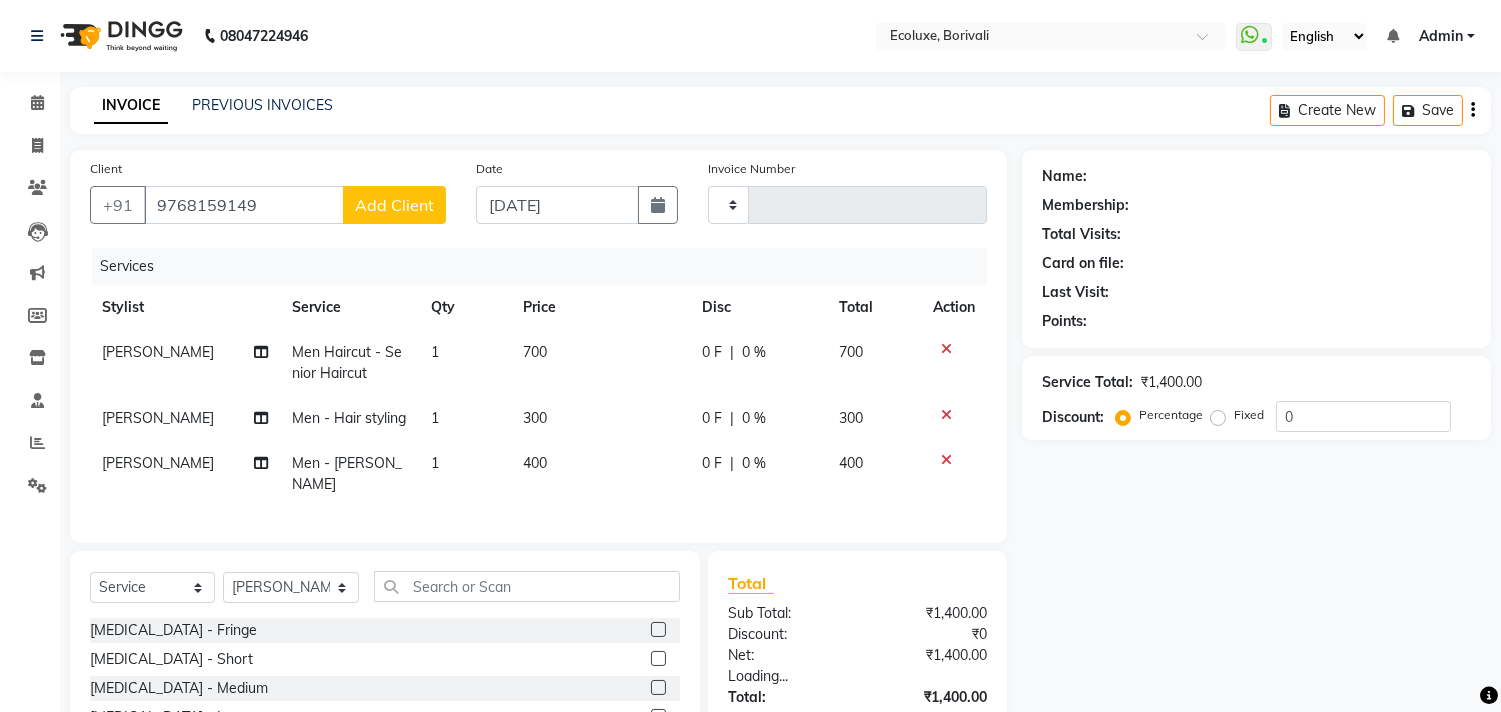 click 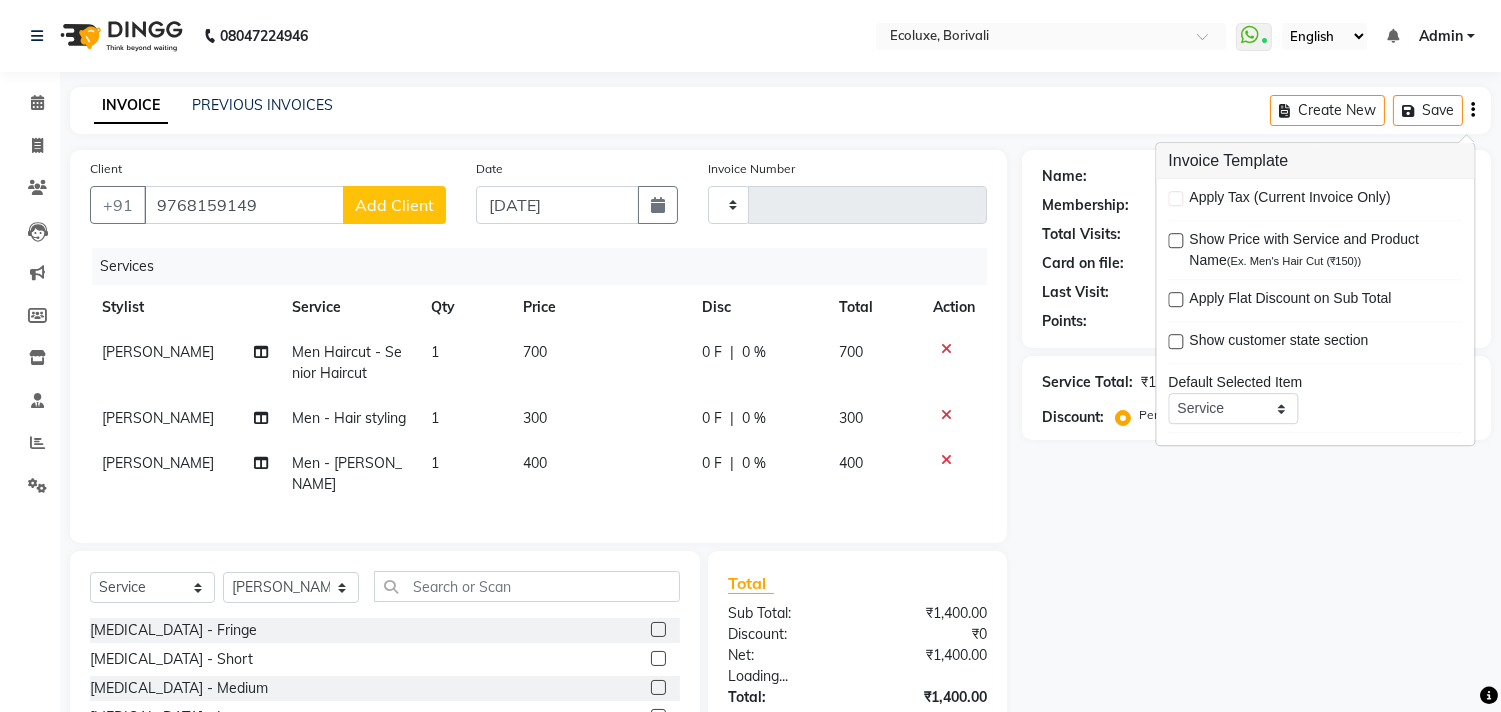 click on "INVOICE PREVIOUS INVOICES Create New   Save" 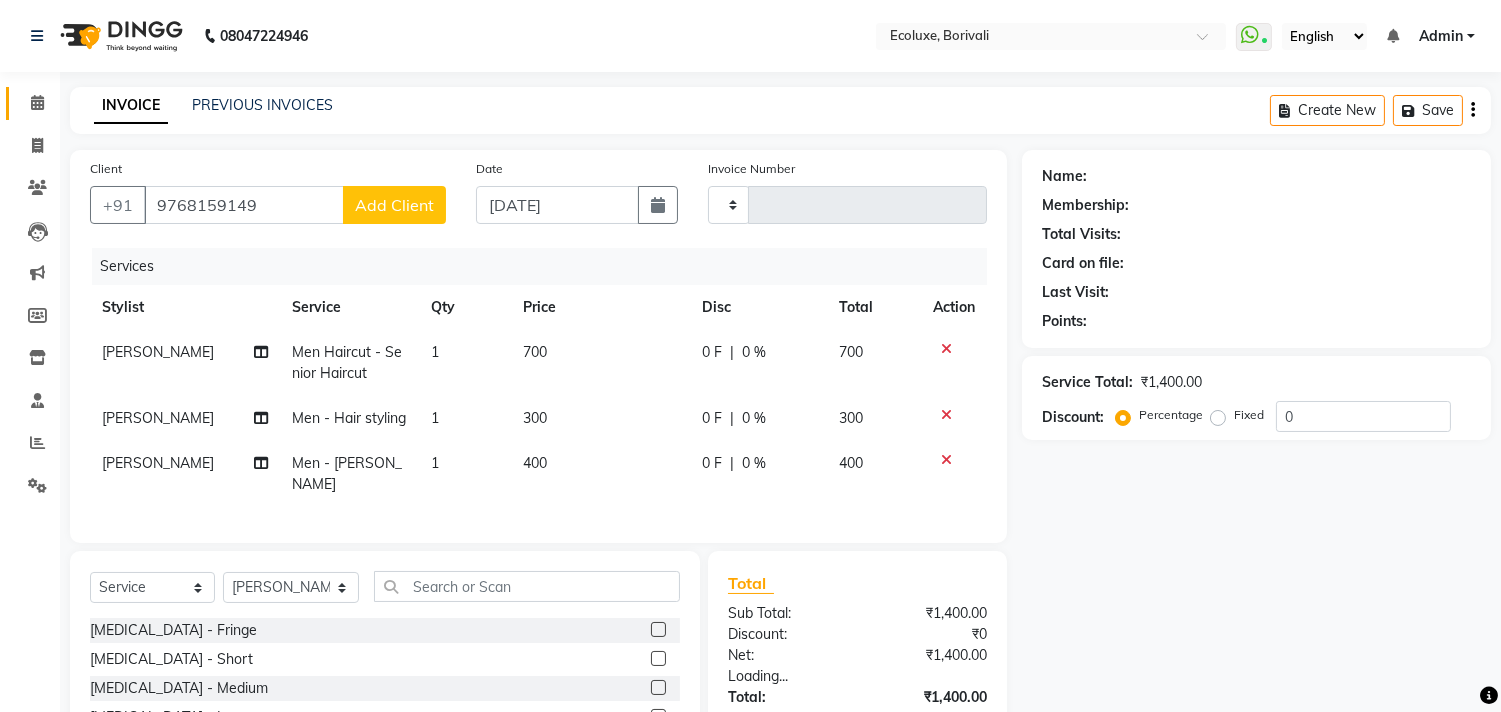 click on "Calendar" 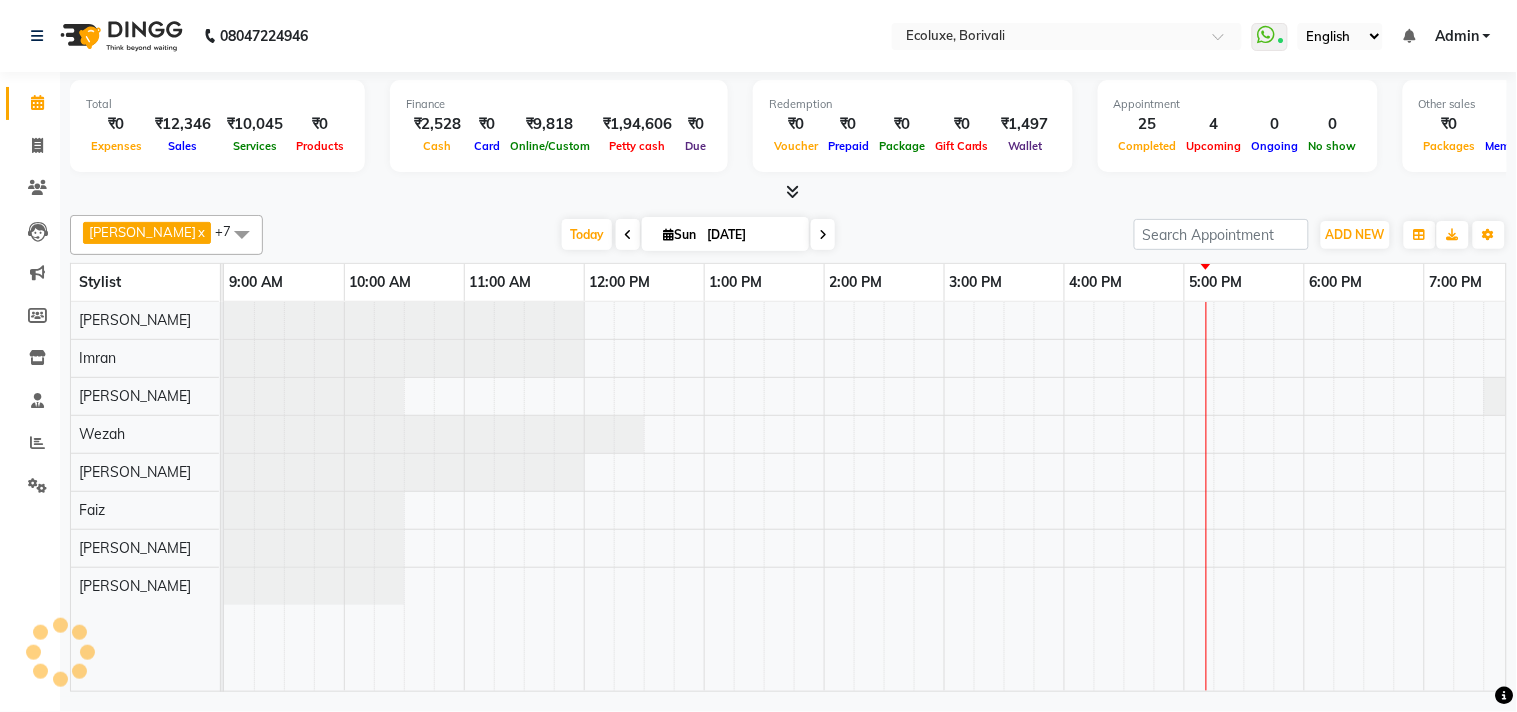 scroll, scrollTop: 0, scrollLeft: 0, axis: both 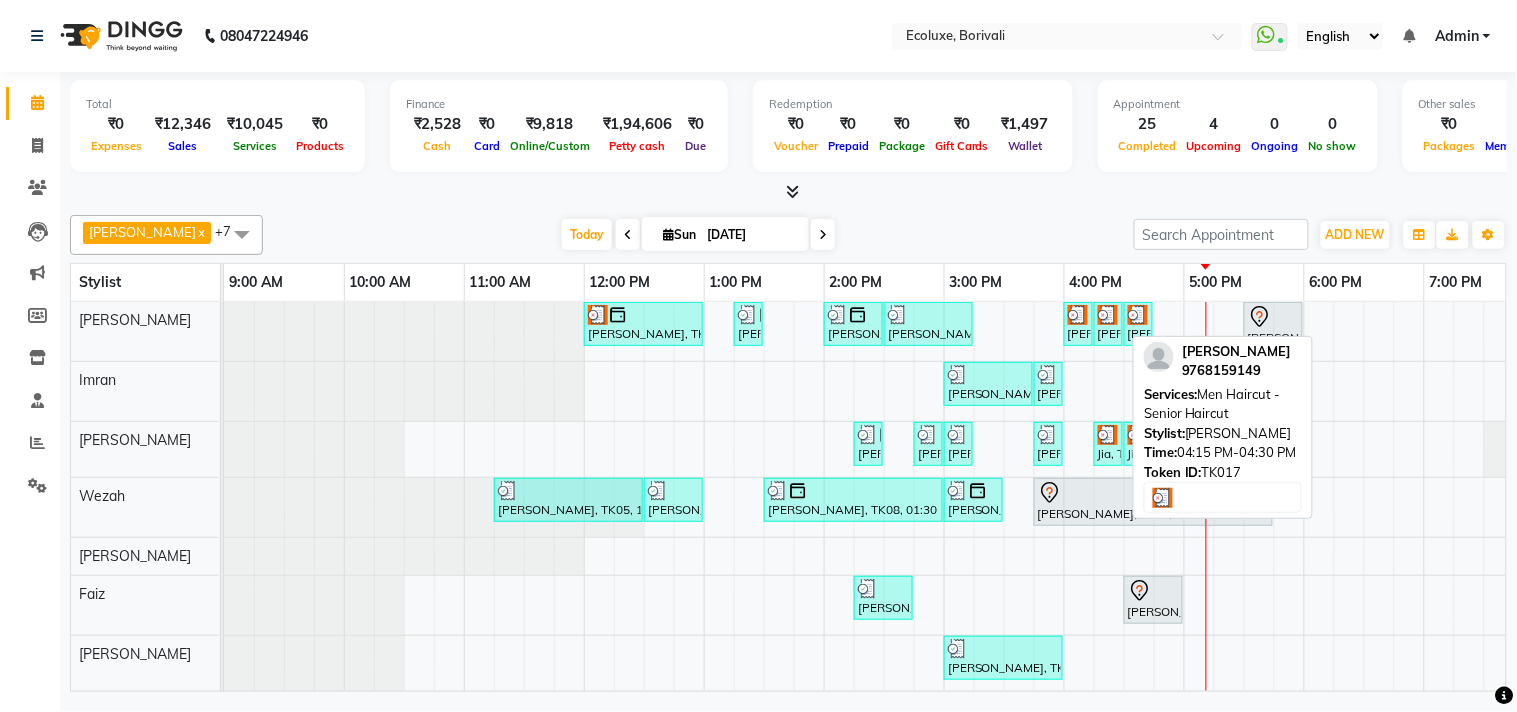 click on "[PERSON_NAME], TK17, 04:15 PM-04:30 PM, Men Haircut - Senior Haircut" at bounding box center (1108, 324) 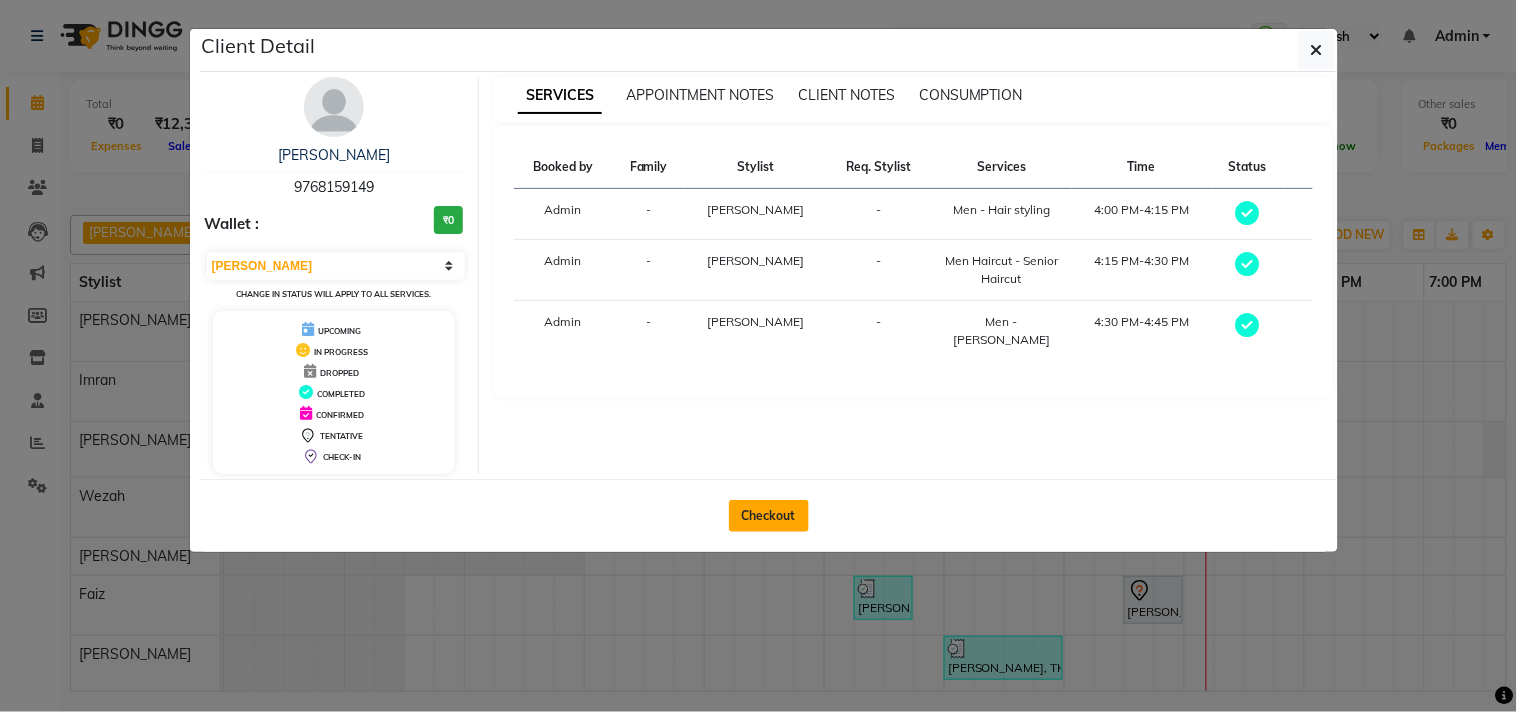 click on "Checkout" 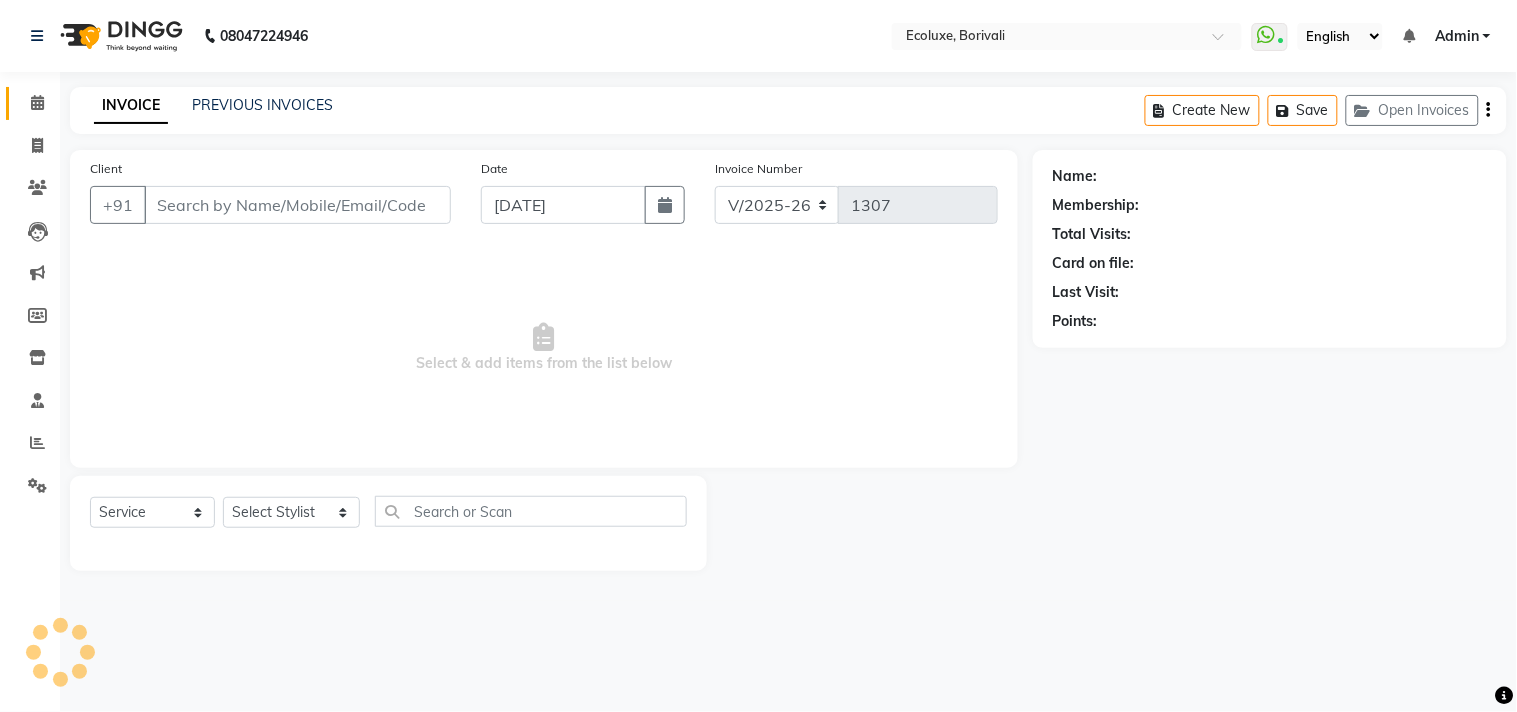 type on "9768159149" 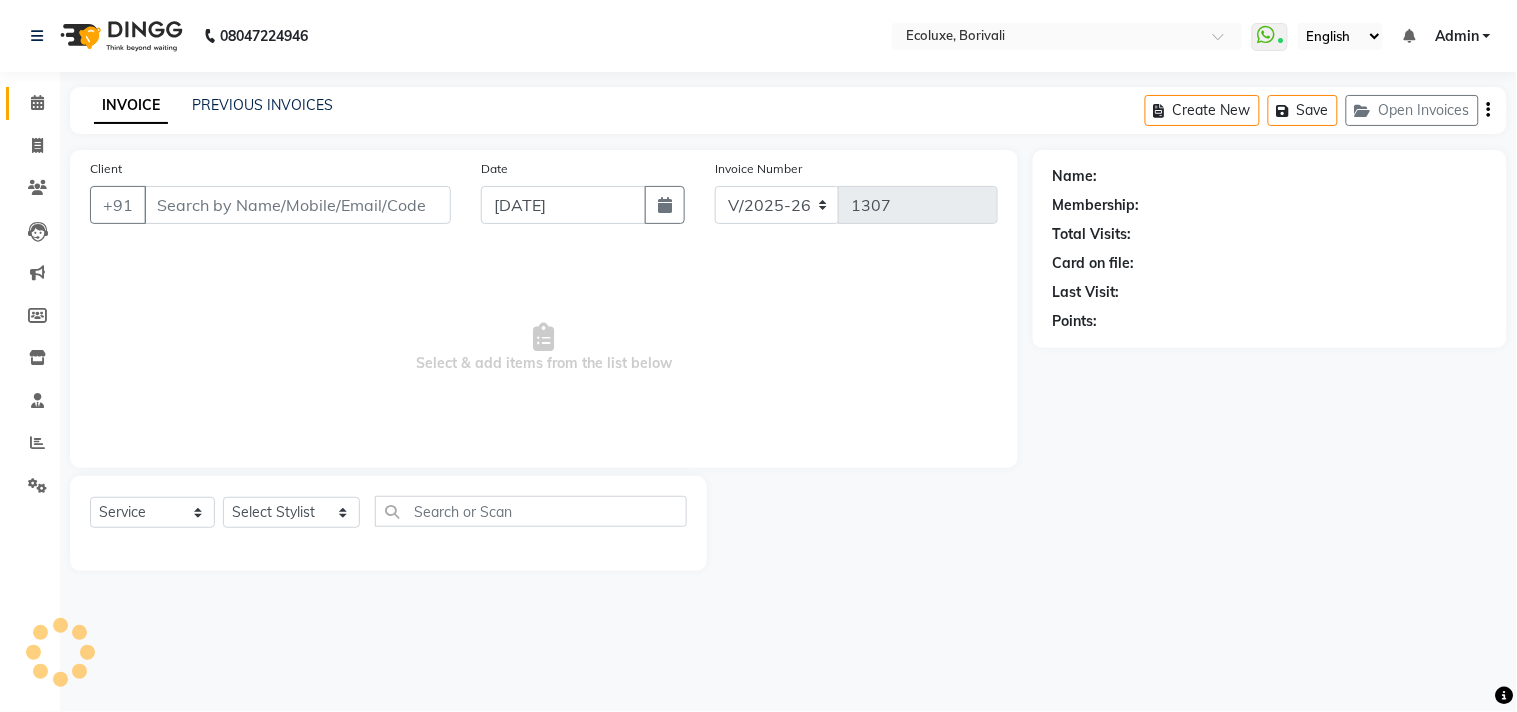 select on "35738" 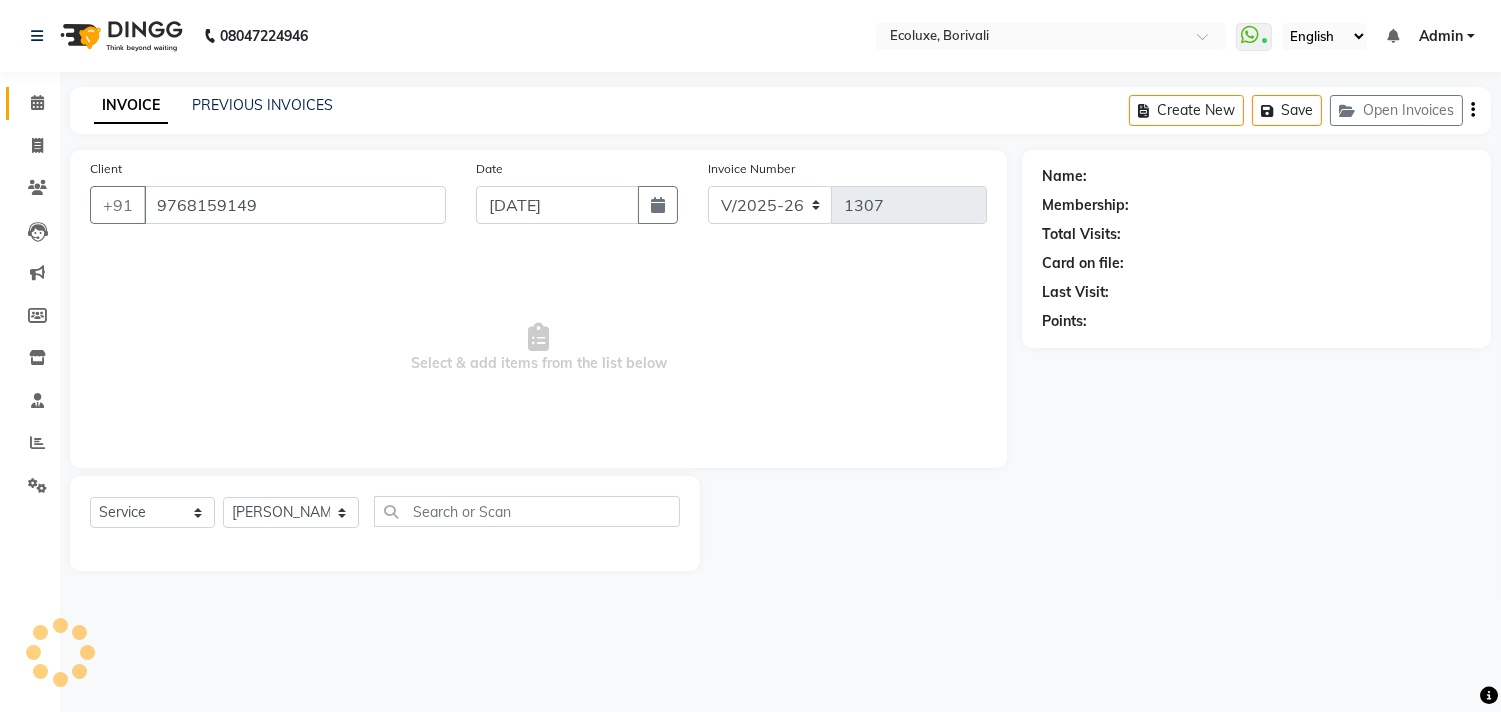 select on "1: Object" 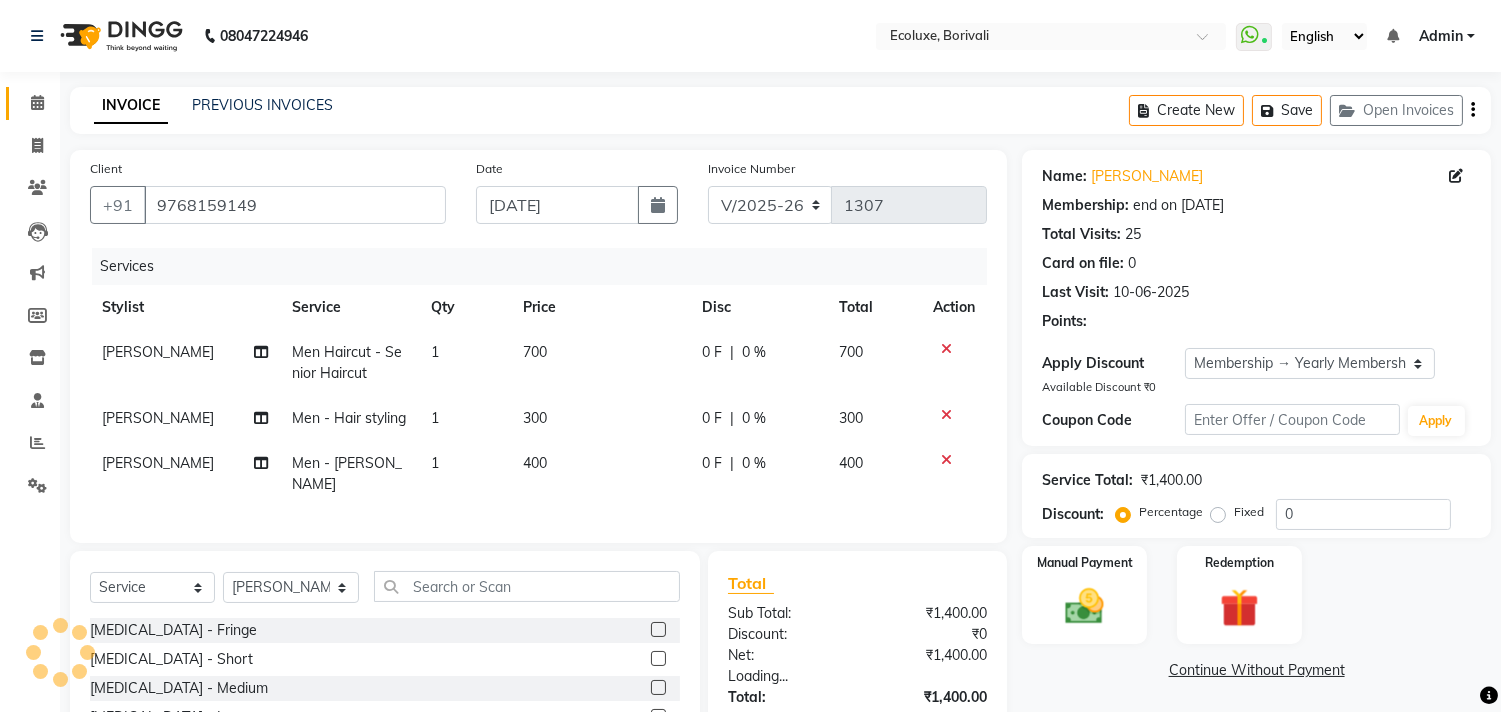 type on "20" 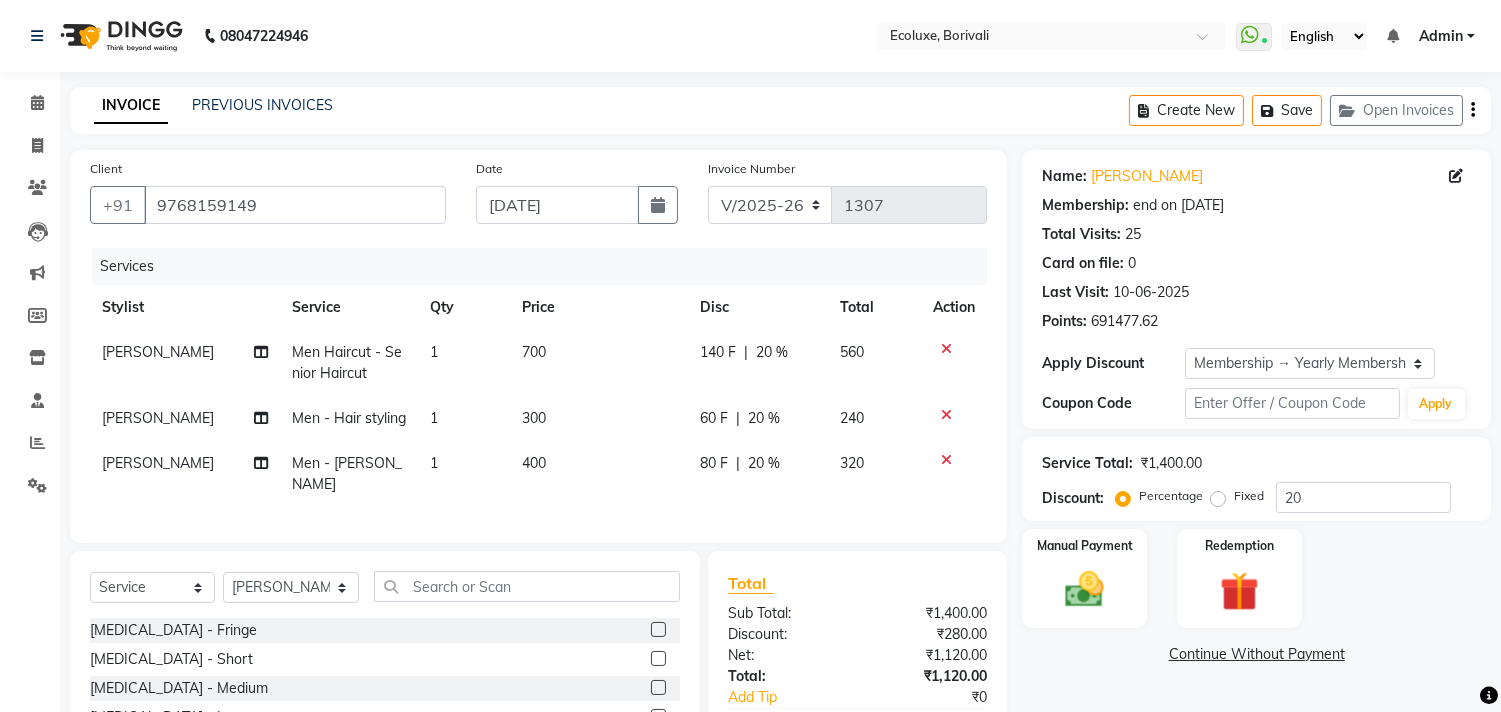click 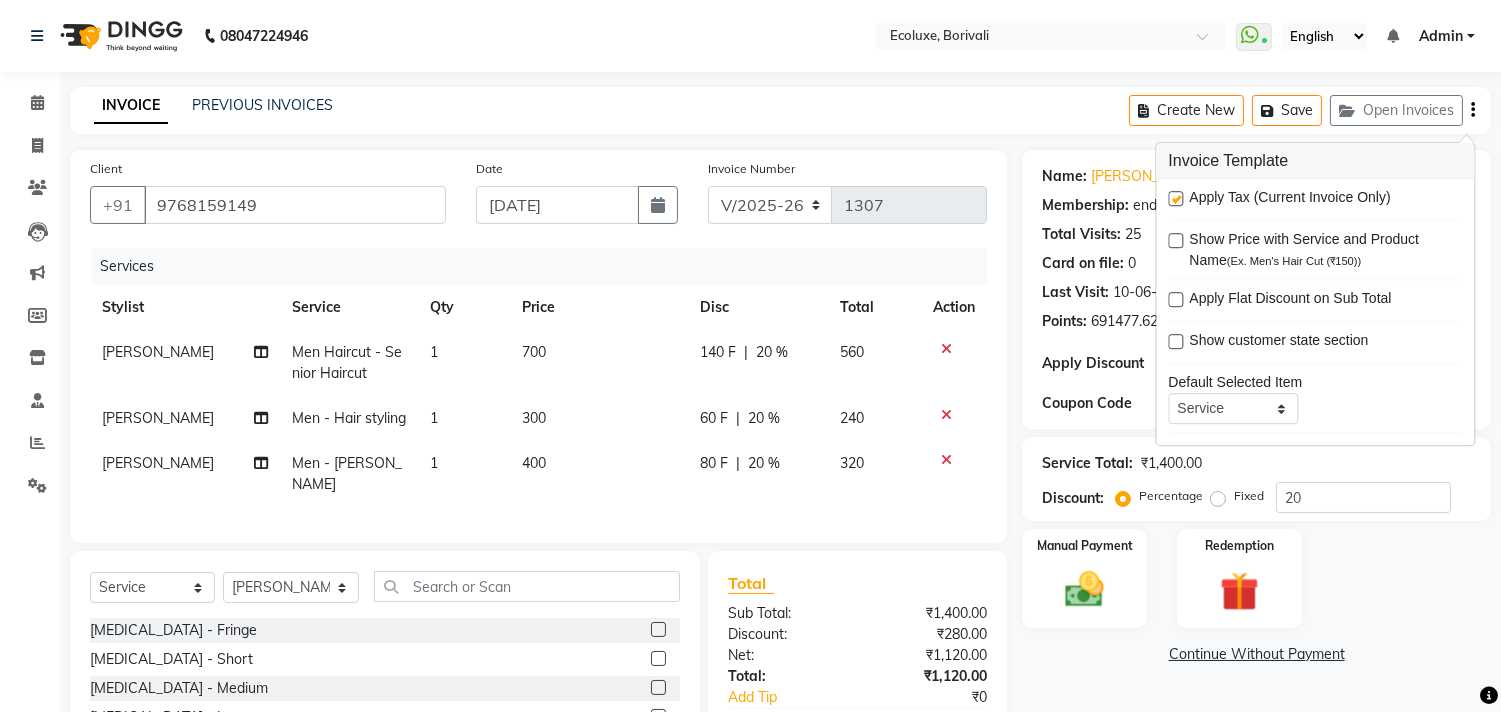 click at bounding box center [1175, 198] 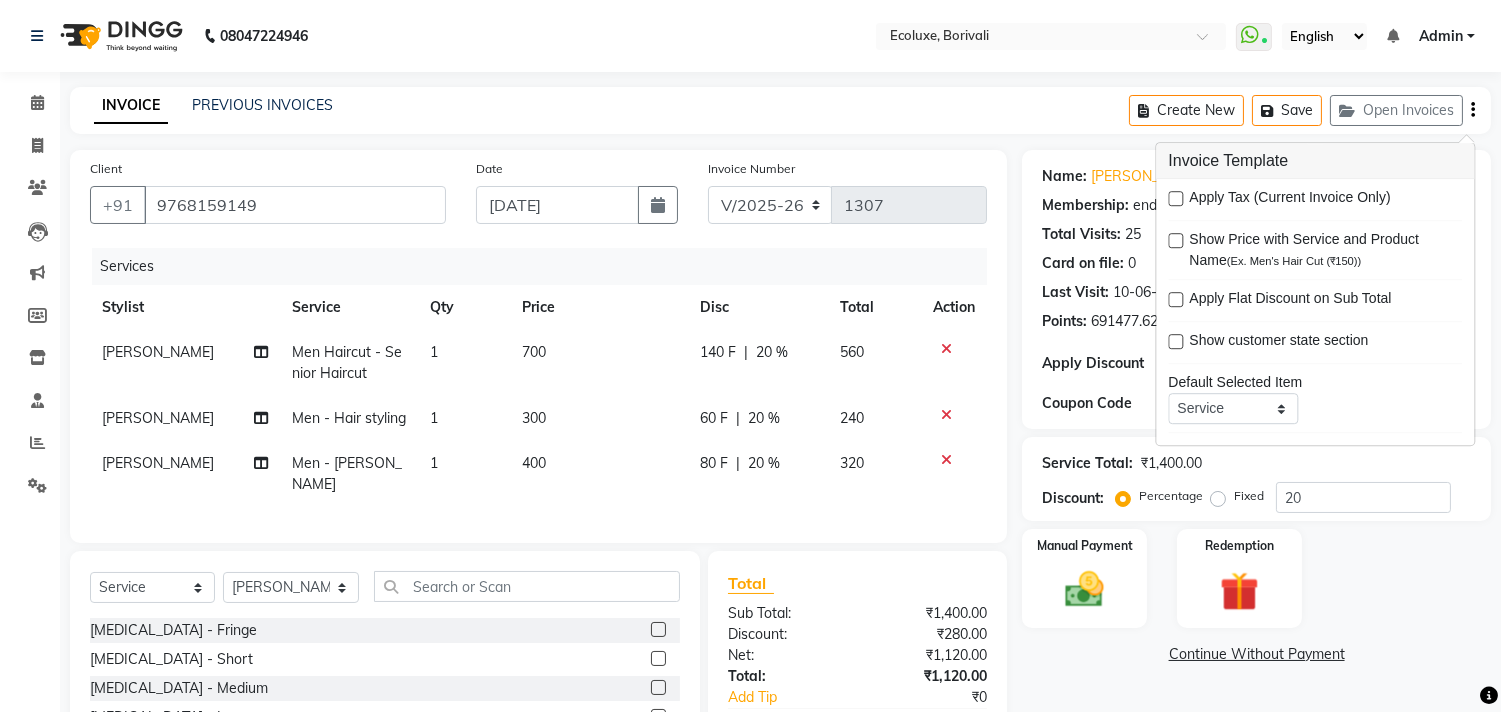 click on "INVOICE PREVIOUS INVOICES Create New   Save   Open Invoices  Client [PHONE_NUMBER] Date [DATE] Invoice Number V/2025 V/[PHONE_NUMBER] Services Stylist Service Qty Price Disc Total Action [PERSON_NAME] Men Haircut - Senior Haircut 1 700 140 F | 20 % 560 [PERSON_NAME] Men - Hair styling  1 300 60 F | 20 % 240 [PERSON_NAME] Men - [PERSON_NAME] 1 400 80 F | 20 % 320 Select  Service  Product  Membership  Package Voucher Prepaid Gift Card  Select Stylist [PERSON_NAME] [PERSON_NAME] Faiz [PERSON_NAME]   [PERSON_NAME] [PERSON_NAME]  [PERSON_NAME] [MEDICAL_DATA][PERSON_NAME] Roshan [PERSON_NAME] [PERSON_NAME]  [PERSON_NAME] Wezah [MEDICAL_DATA] - Fringe  [MEDICAL_DATA] - Short  [MEDICAL_DATA] - Medium  [MEDICAL_DATA] - Long  [MEDICAL_DATA] - Waist  Cystine- Fringe  Cystine- Short  Cystine- Medium  Cystine- Long  Cystine- Waist  Smoothening / Straightening / Rebonding - Fringe  Smoothening / Straightening / Rebonding - Short  Smoothening / Straightening / Rebonding - Medium  Smoothening / Straightening / Rebonding - Long  Smoothening / Straightening / Rebonding - Waist  Keratin - Small" 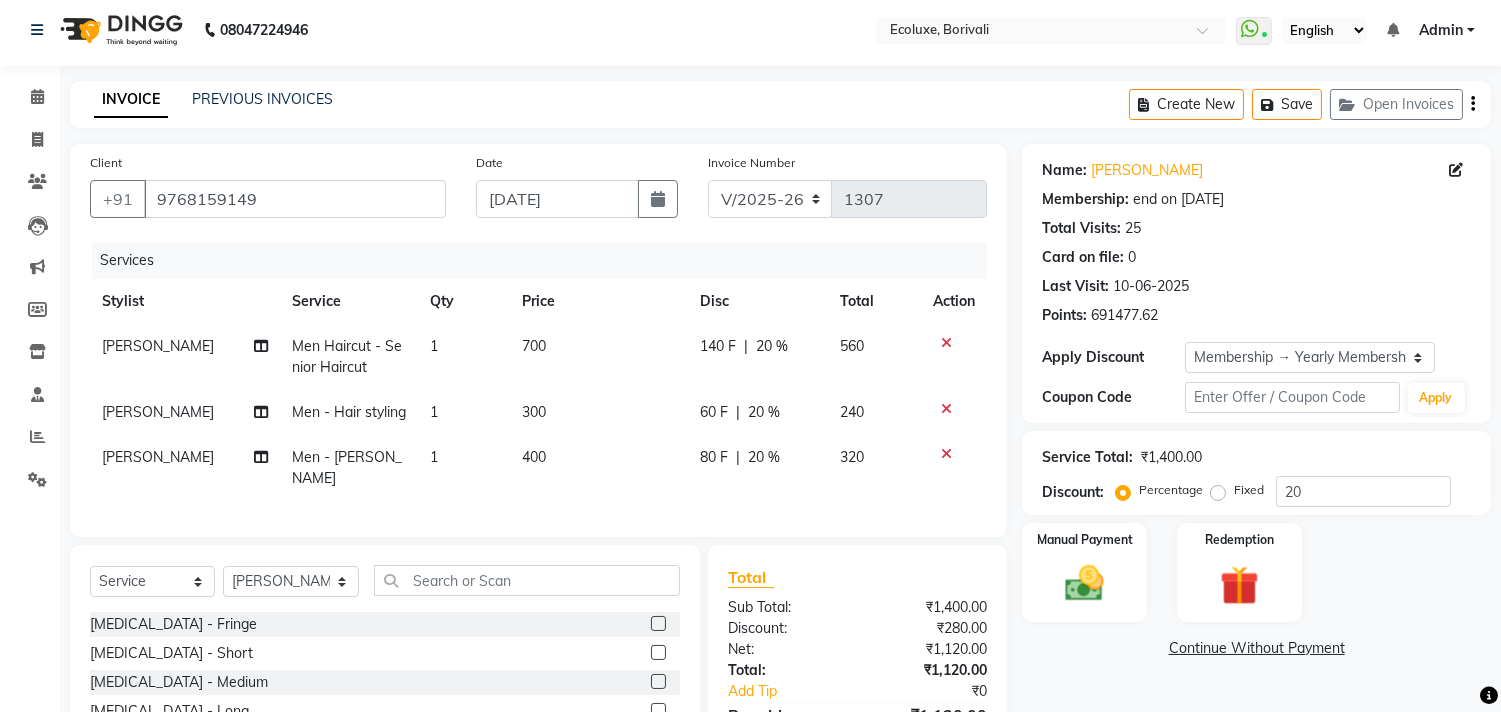 scroll, scrollTop: 160, scrollLeft: 0, axis: vertical 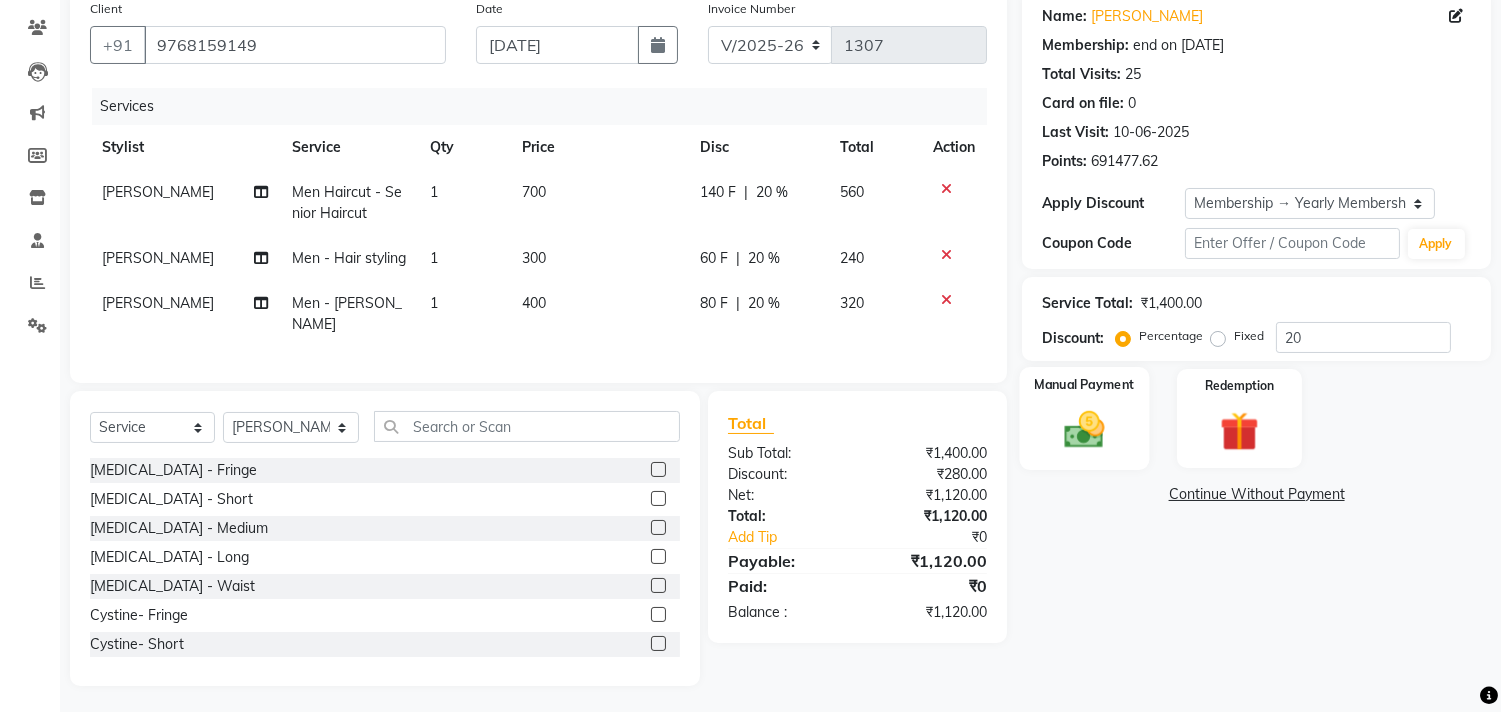 click on "Manual Payment" 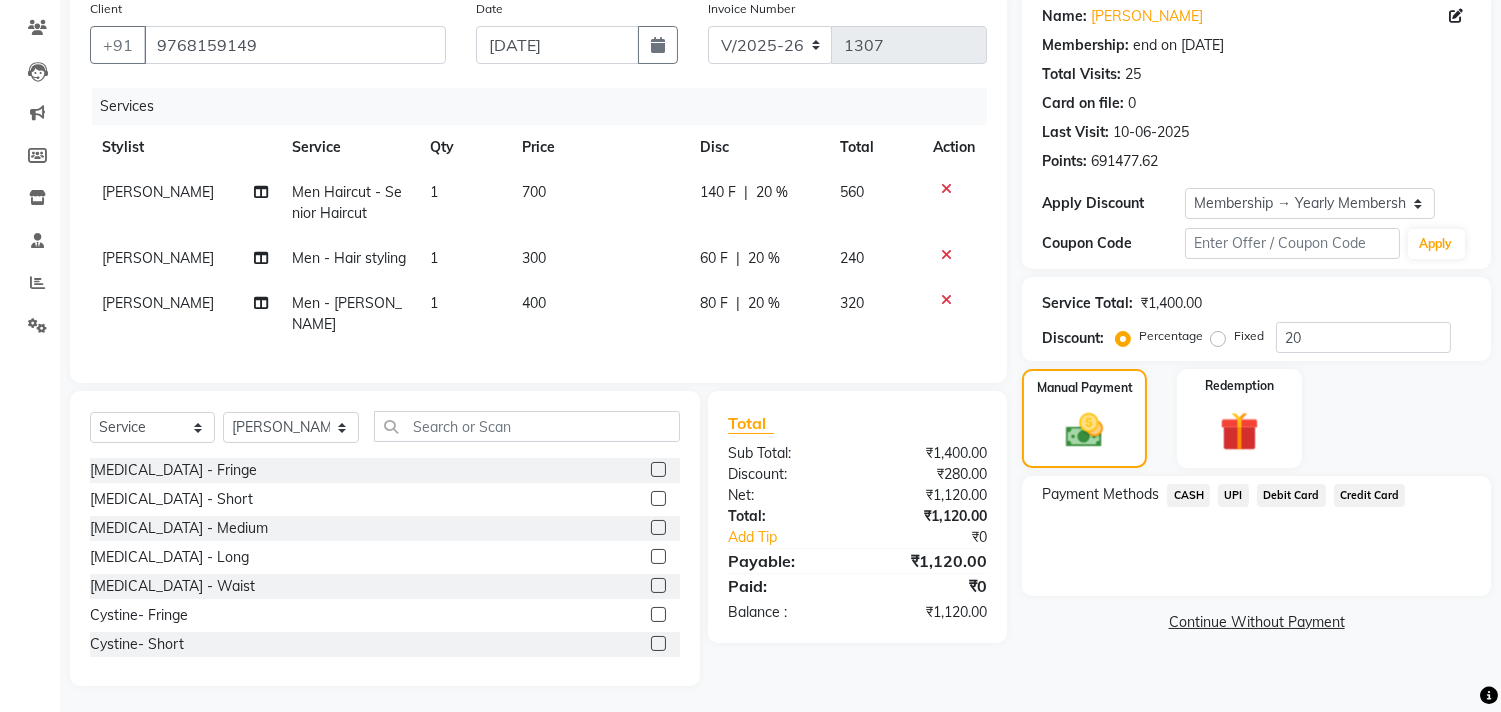 click on "CASH" 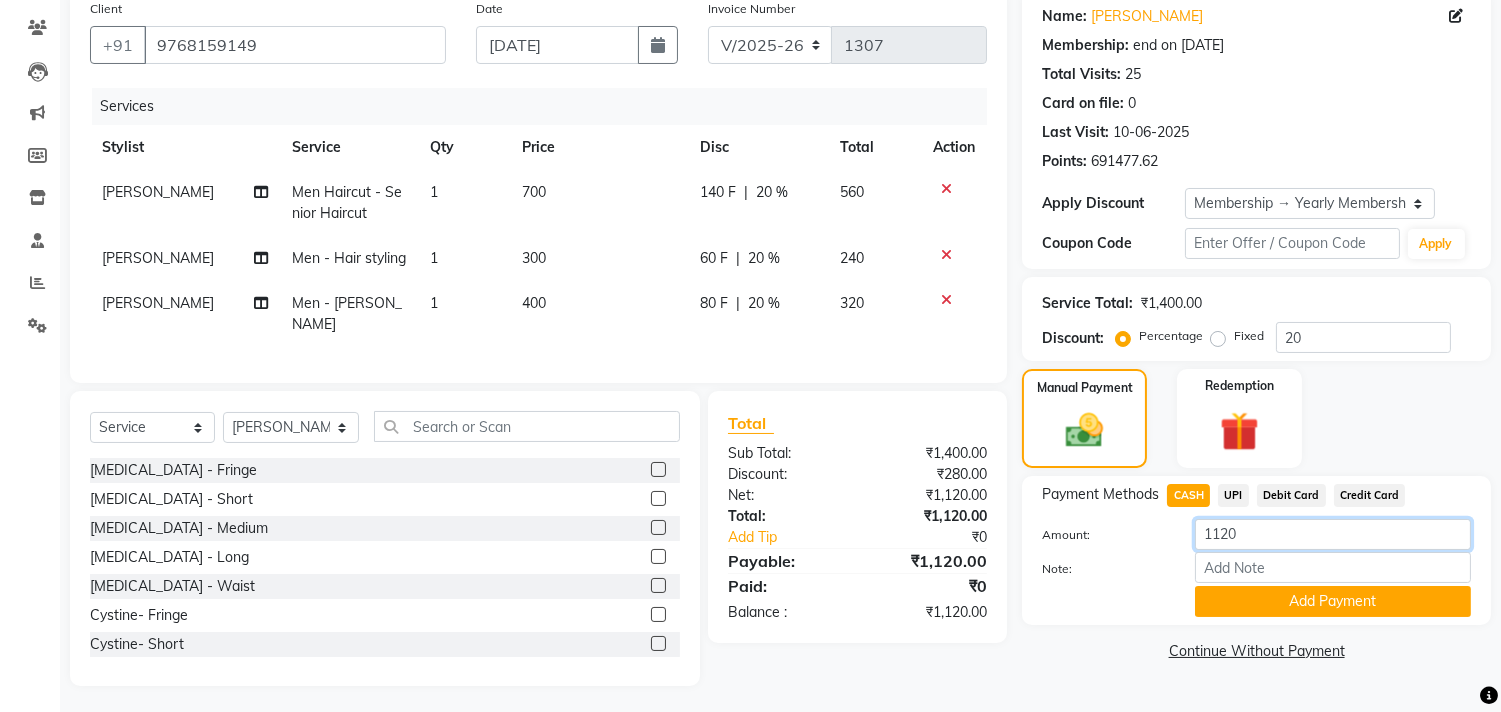 drag, startPoint x: 1285, startPoint y: 542, endPoint x: 1172, endPoint y: 525, distance: 114.27161 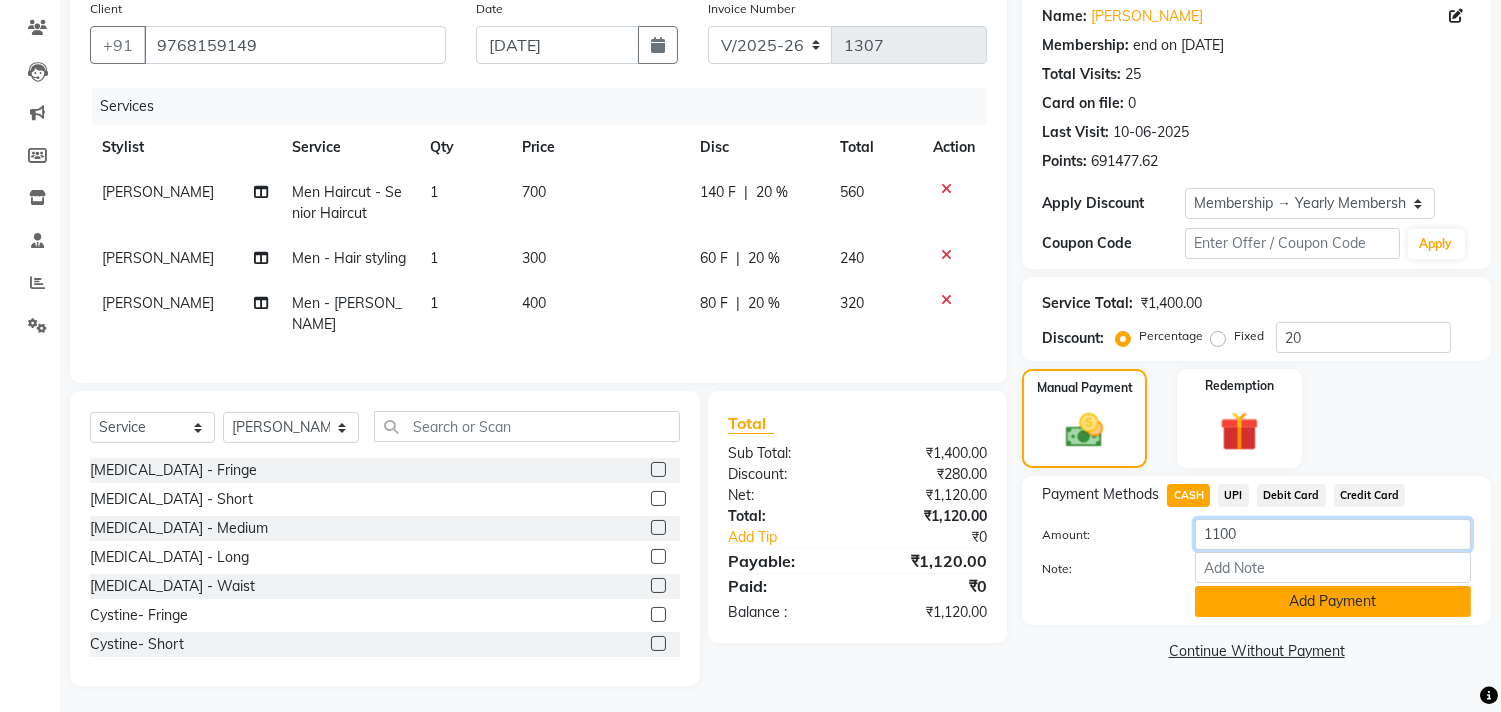 type on "1100" 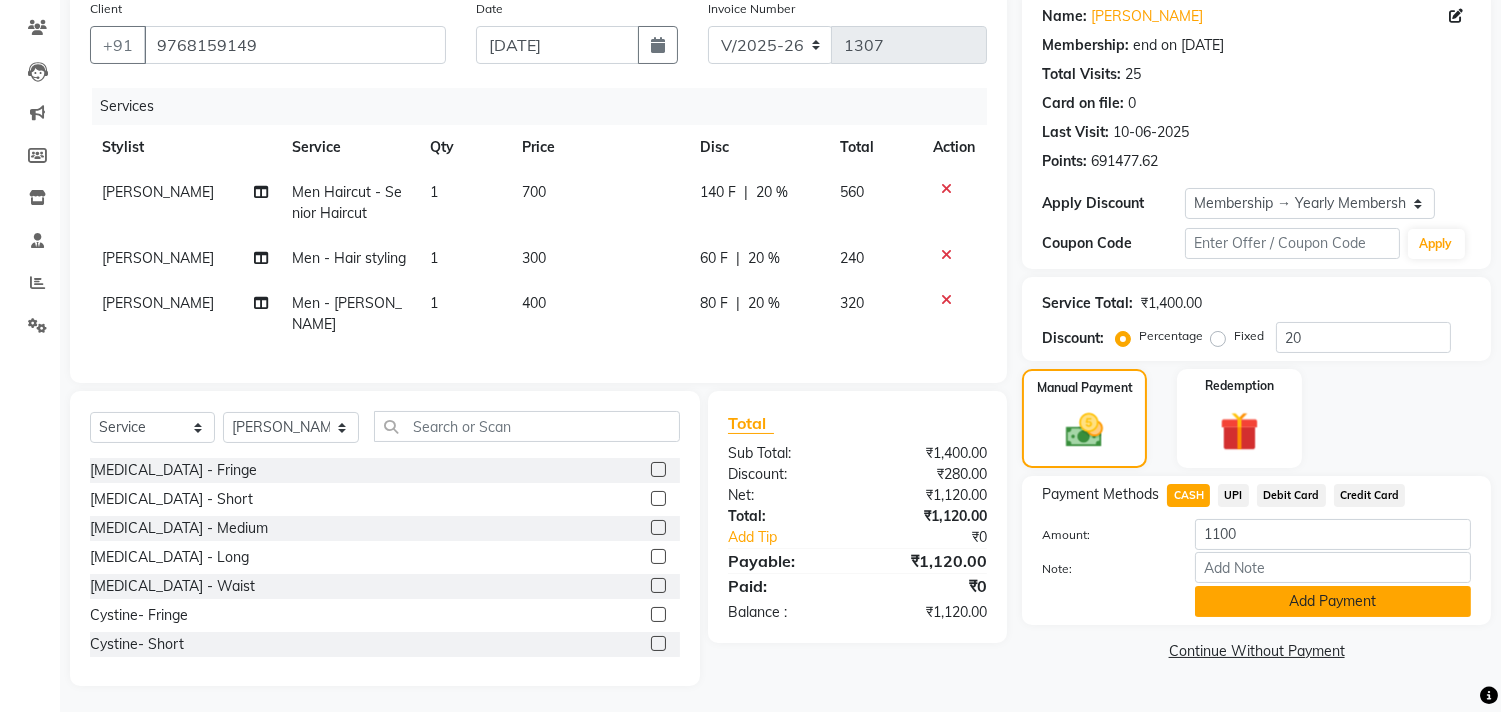 click on "Add Payment" 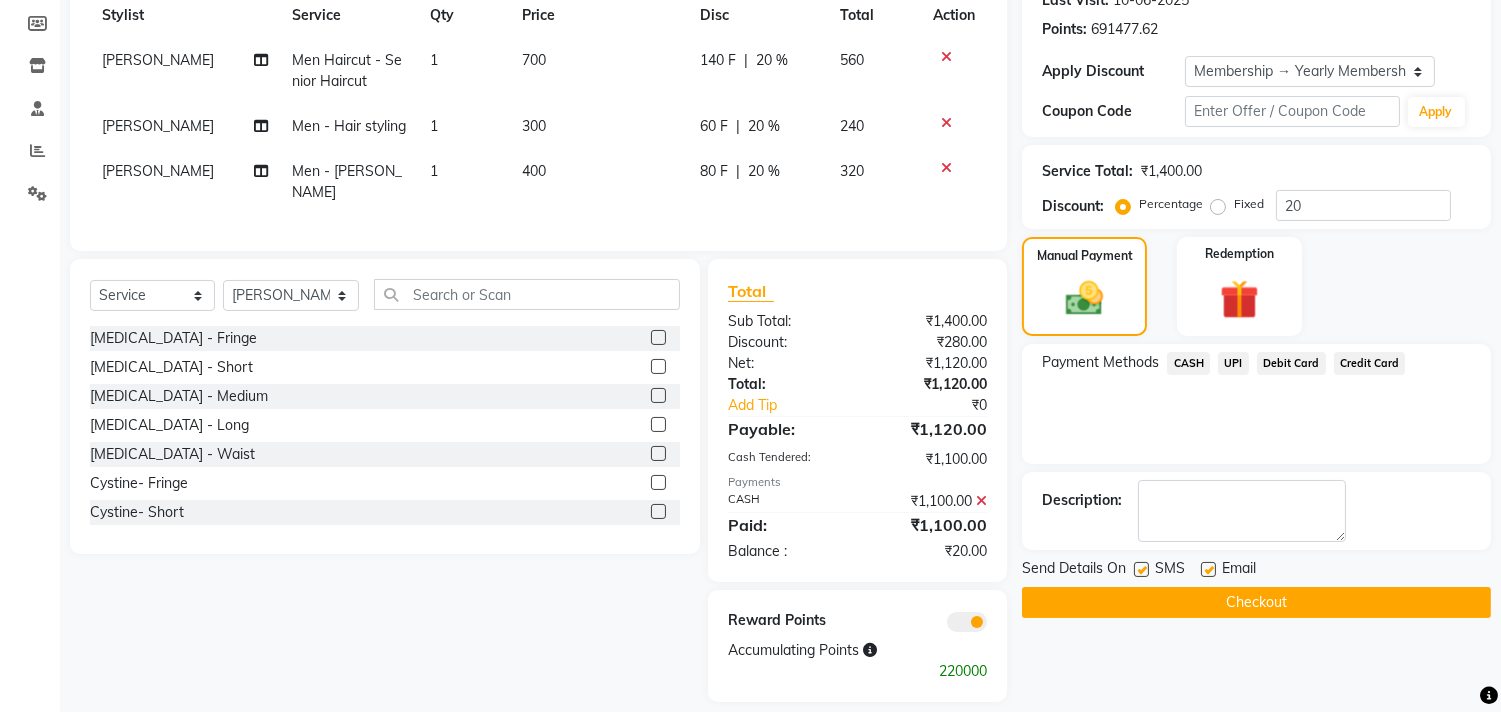 scroll, scrollTop: 307, scrollLeft: 0, axis: vertical 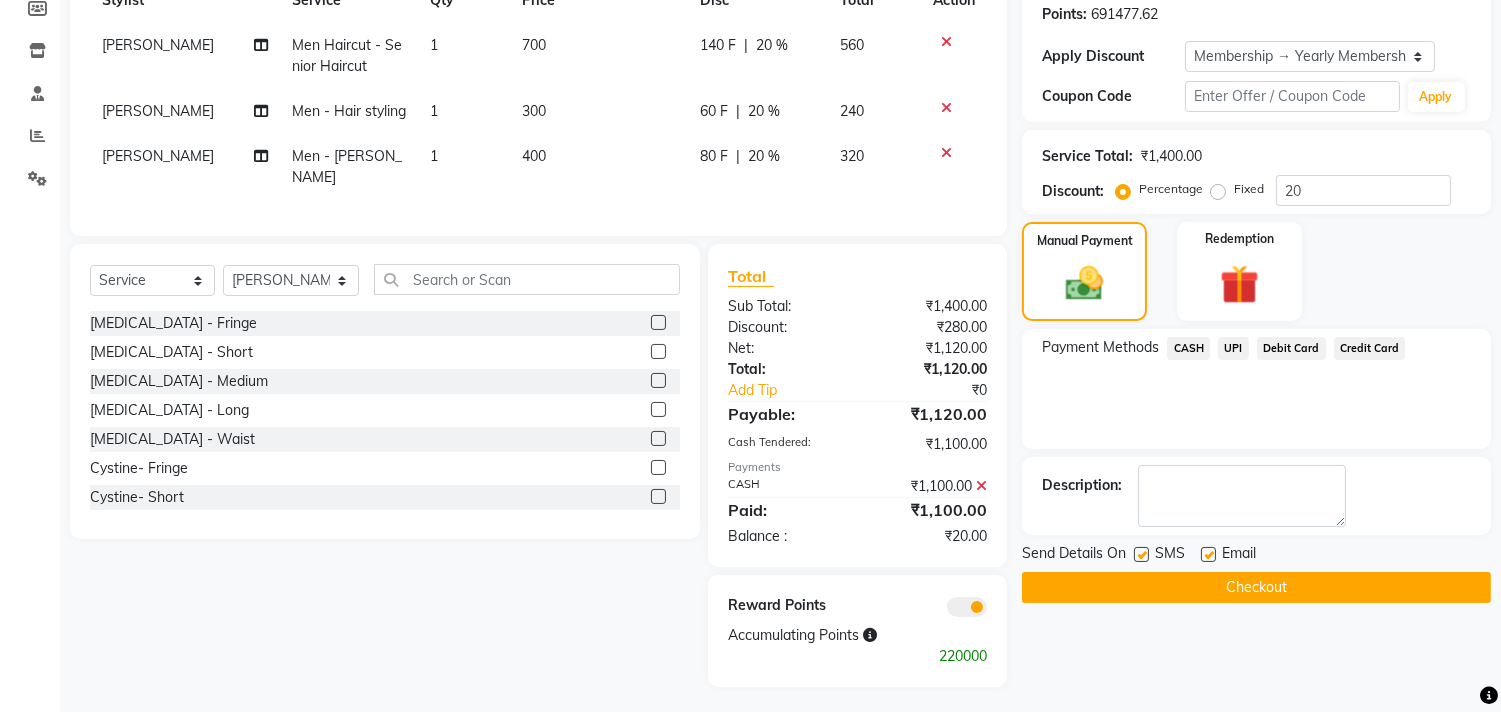 click on "Checkout" 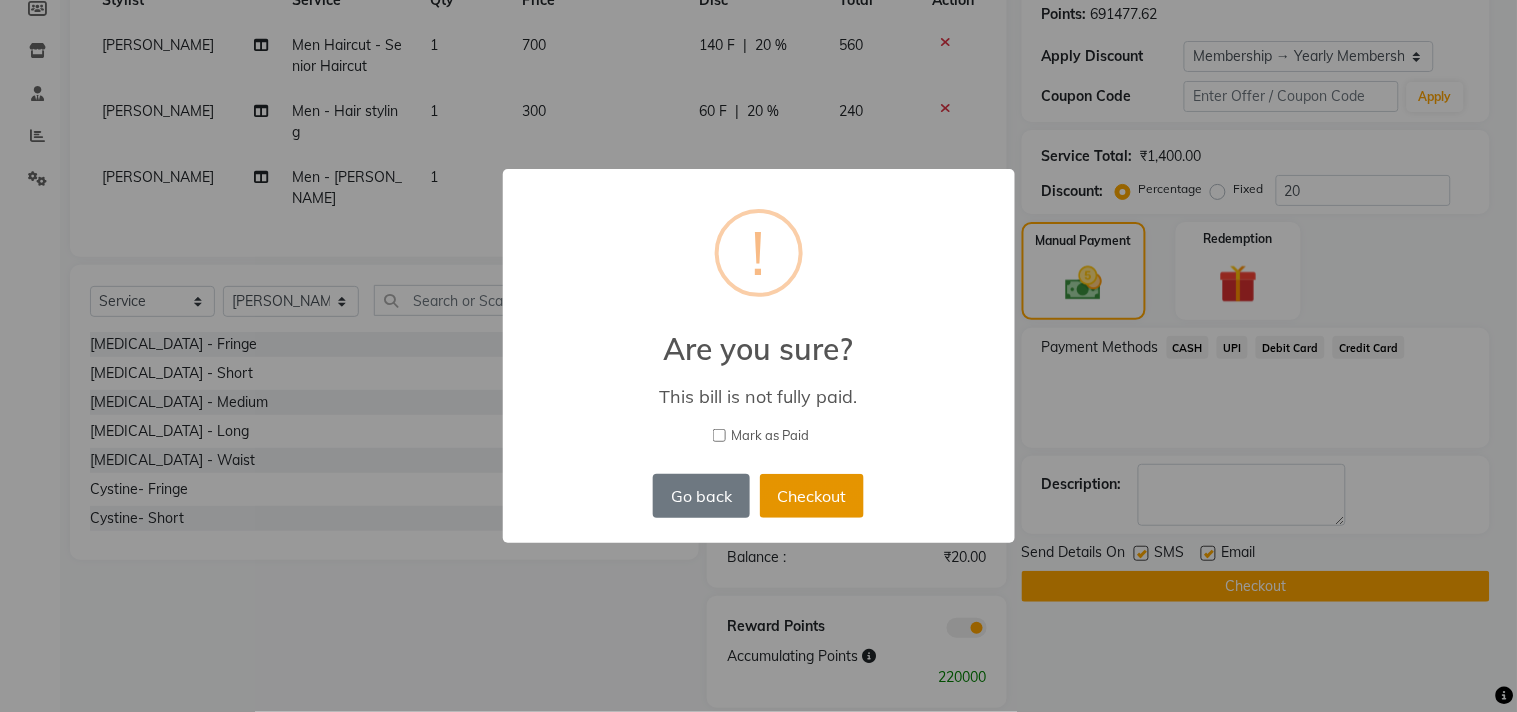 click on "Checkout" at bounding box center [812, 496] 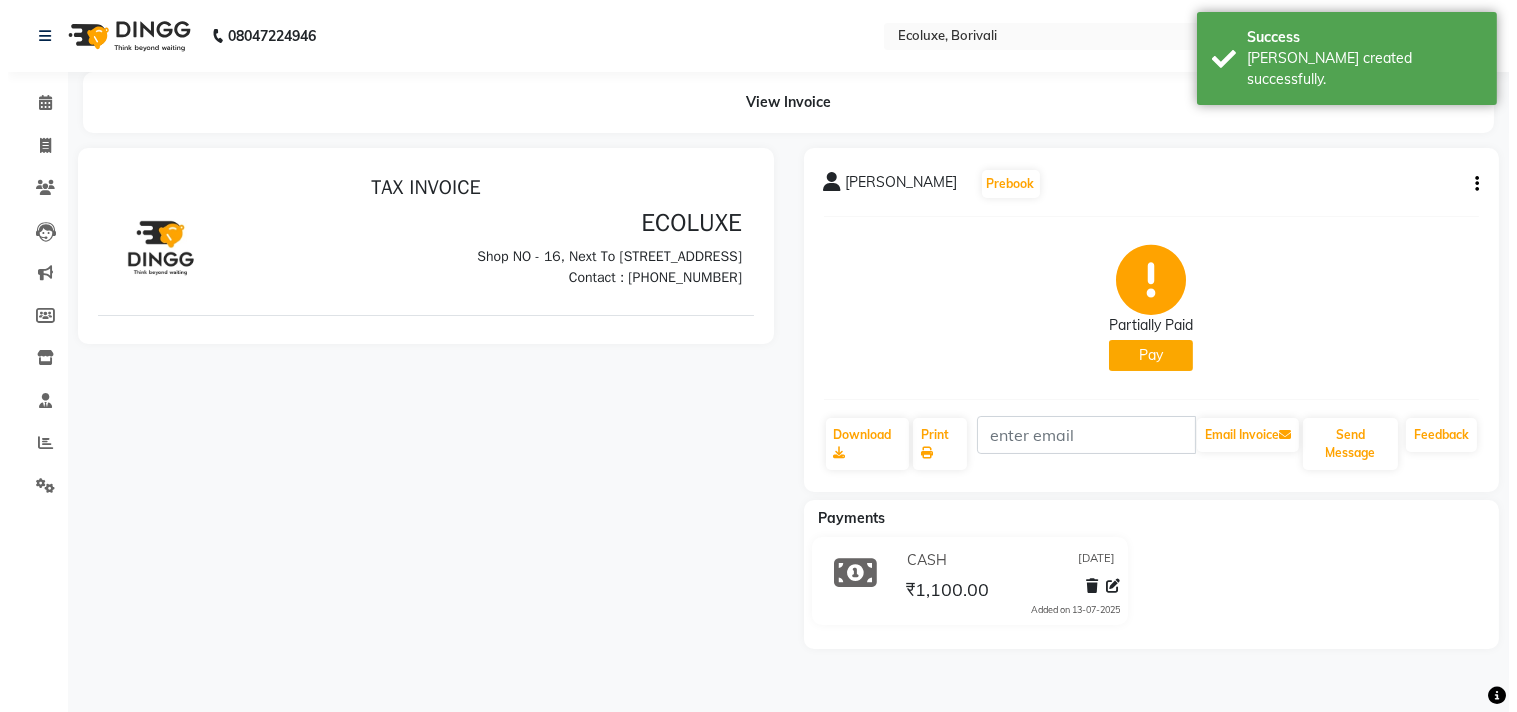 scroll, scrollTop: 0, scrollLeft: 0, axis: both 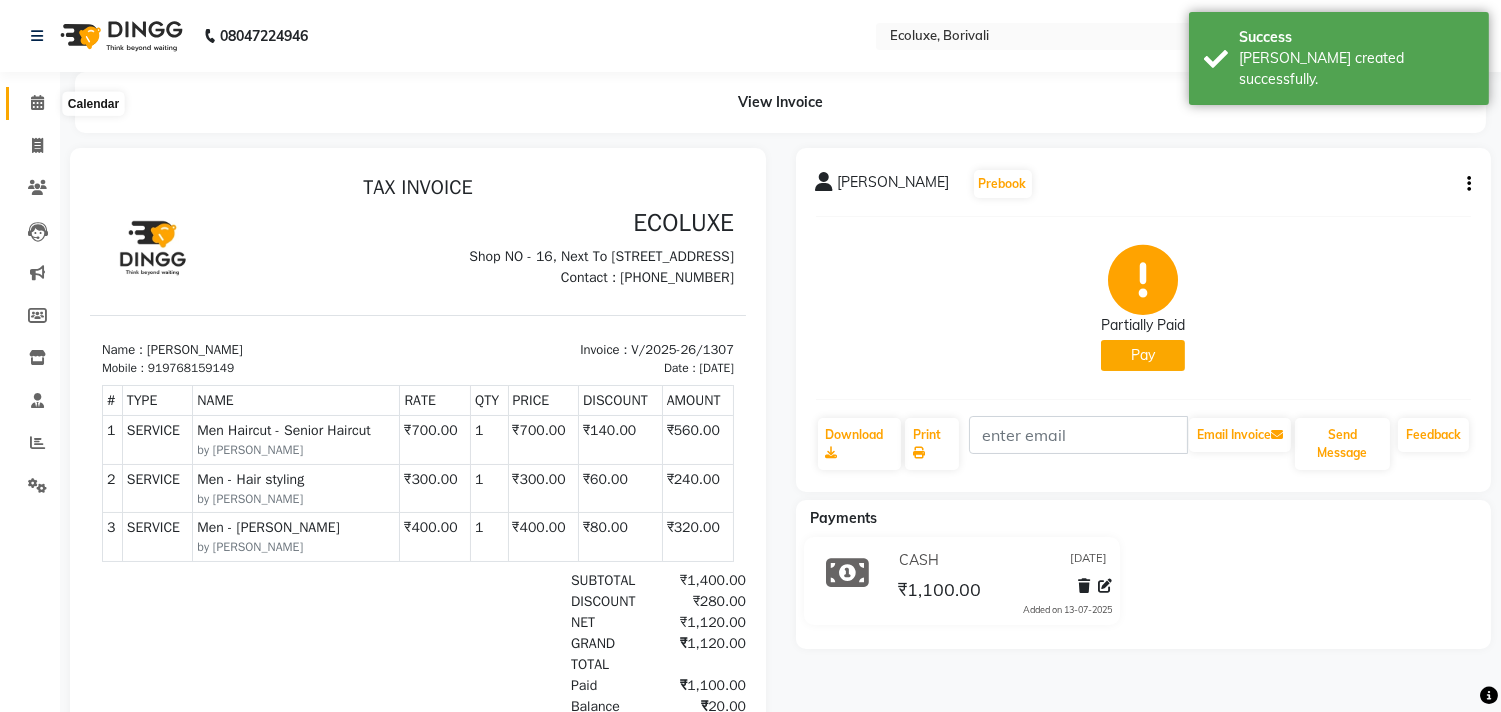 click 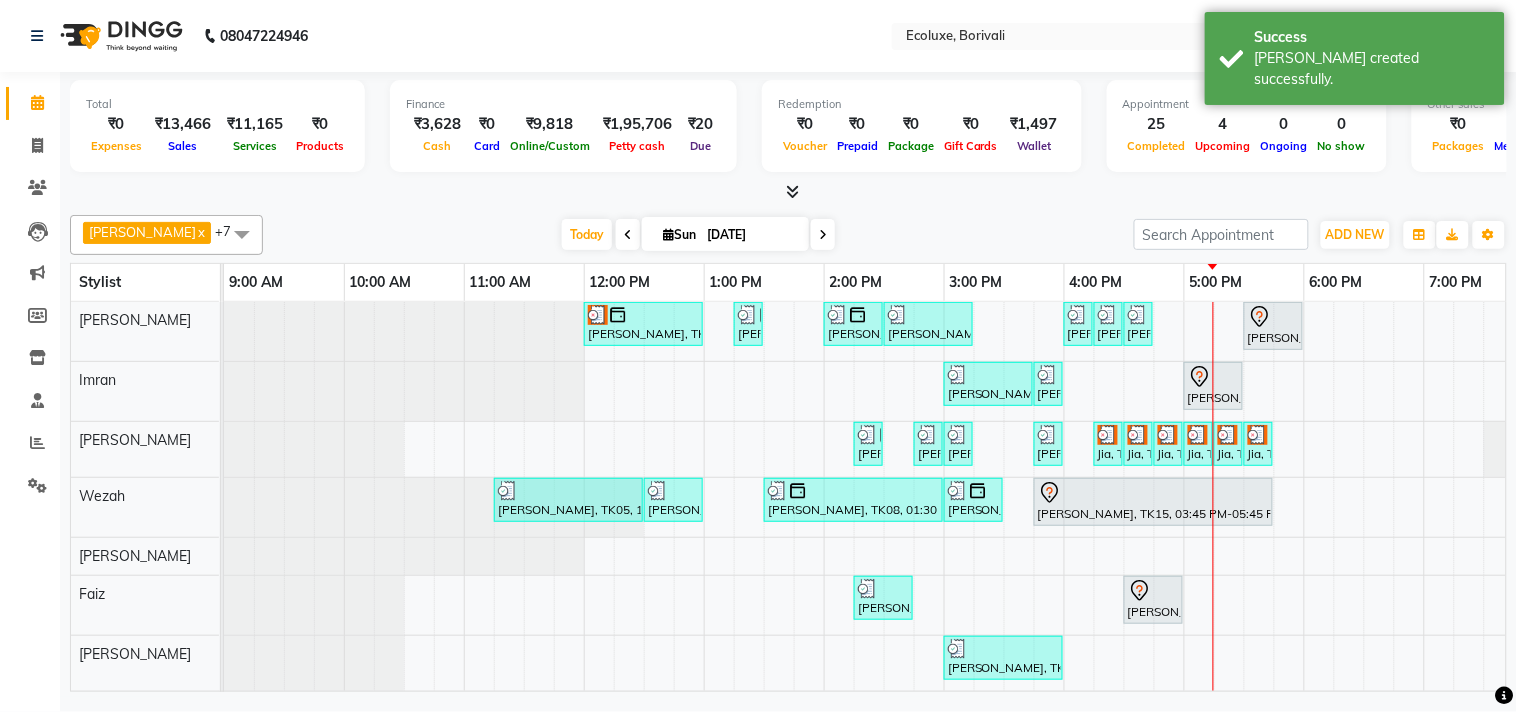 scroll, scrollTop: 0, scrollLeft: 132, axis: horizontal 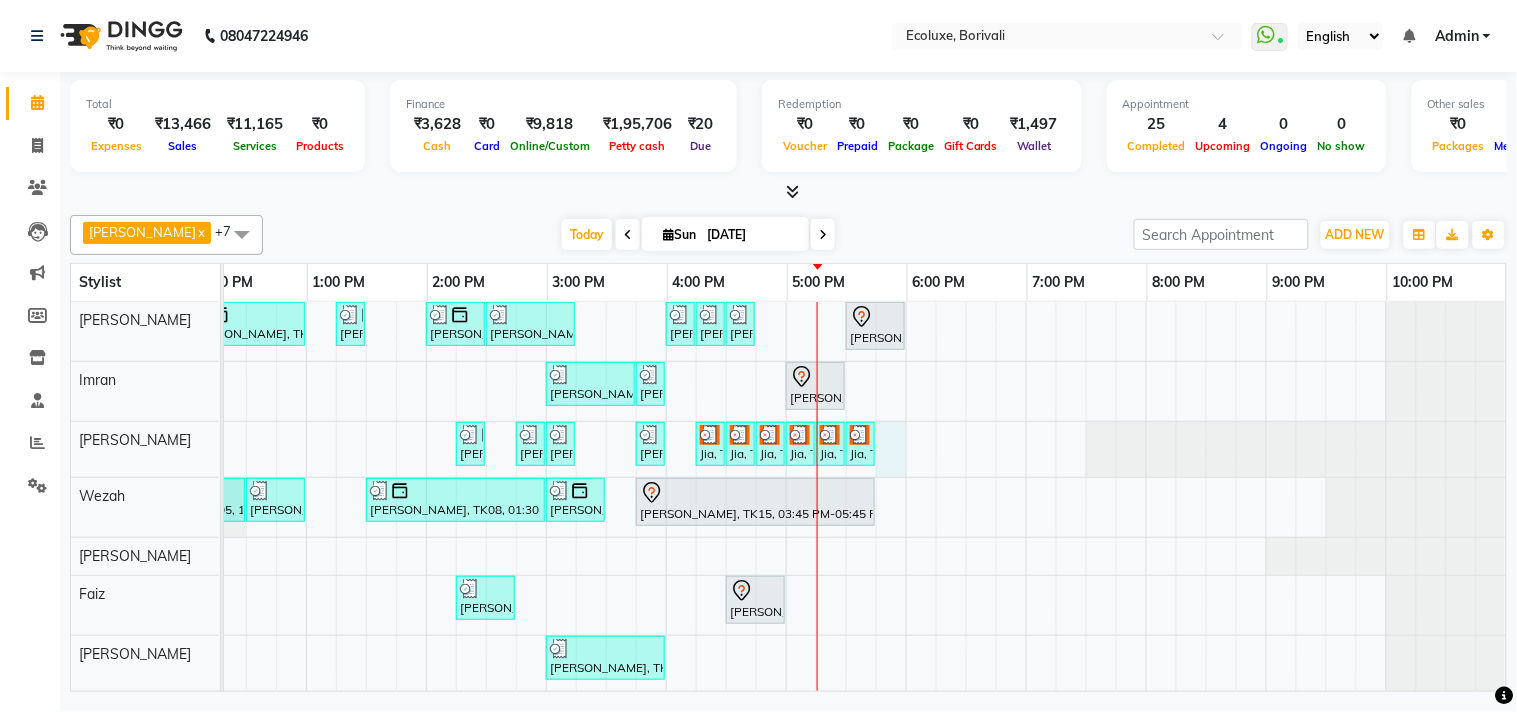 click on "Shashikala Naik, TK18, 12:00 PM-01:00 PM, Highlights - Medium Balayage/Ombre     Shashikala Naik, TK06, 01:15 PM-01:30 PM, Men Haircut - Senior Haircut     Anuj Shah, TK13, 02:00 PM-02:30 PM, Men - Beard     Bhavisha Bhalala, TK01, 02:30 PM-03:15 PM, Kids Haircut (Upto 4yrs)     Chirag Mewada, TK17, 04:00 PM-04:15 PM, Men - Hair styling      Chirag Mewada, TK17, 04:15 PM-04:30 PM, Men Haircut - Senior Haircut     Chirag Mewada, TK17, 04:30 PM-04:45 PM, Men - Beard             Jash Kothari, TK12, 05:30 PM-06:00 PM, Men Haircut - Senior Haircut     shewta Goyal, TK14, 03:00 PM-03:45 PM, Kids Haircut (Upto 4yrs)     shewta Goyal, TK14, 03:45 PM-04:00 PM, Kids Haircut (Upto 4yrs)             Nikkhil Borana, TK04, 05:00 PM-05:30 PM, Men - Beard     Nimisha Desai, TK09, 02:15 PM-02:30 PM, Woman Eyebrow     Ami Bhuta, TK10, 02:45 PM-03:00 PM, Woman Upperlip      Ami Bhuta, TK10, 03:00 PM-03:15 PM, Woman Forehead     Avani Gandhi, TK11, 03:45 PM-04:00 PM, Waxing (Rica Wax) - Underarms" at bounding box center [666, 515] 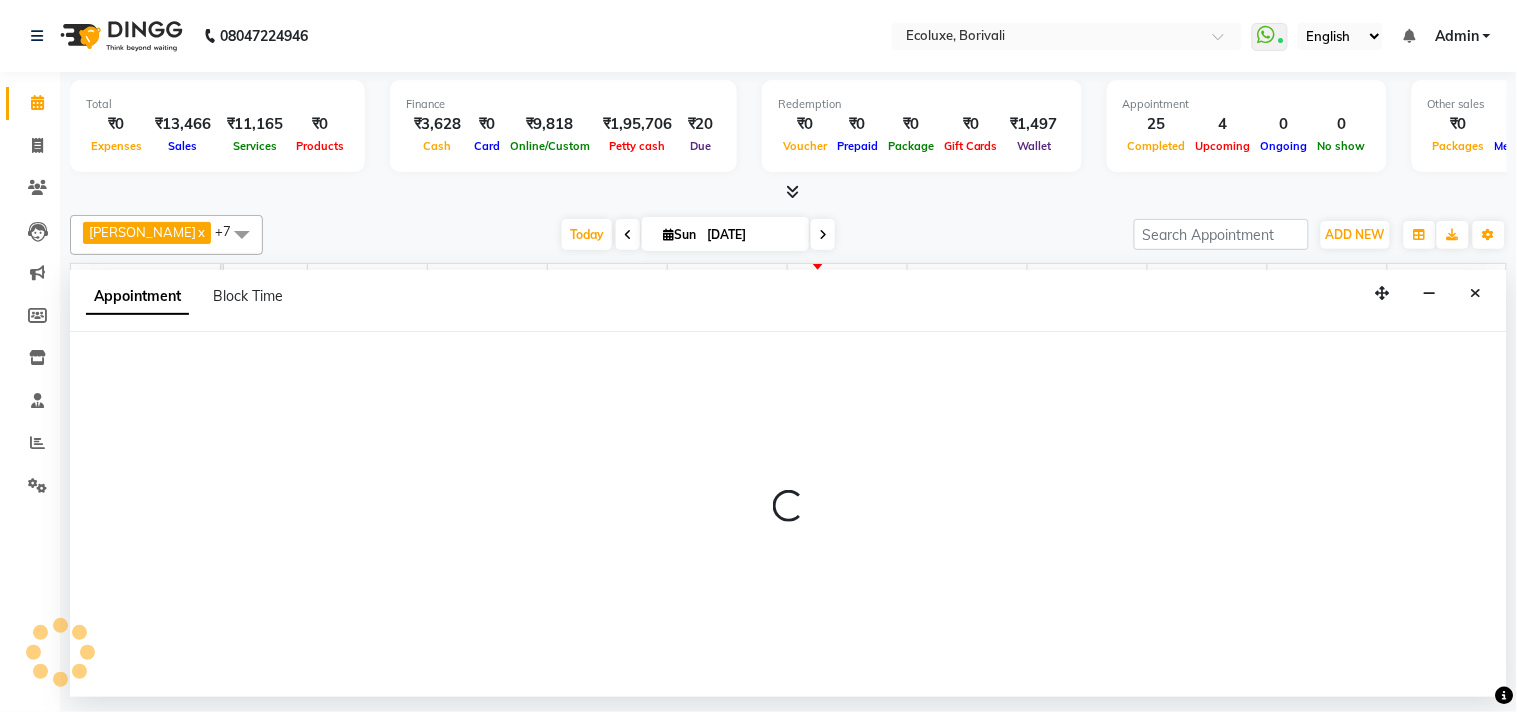 select on "36344" 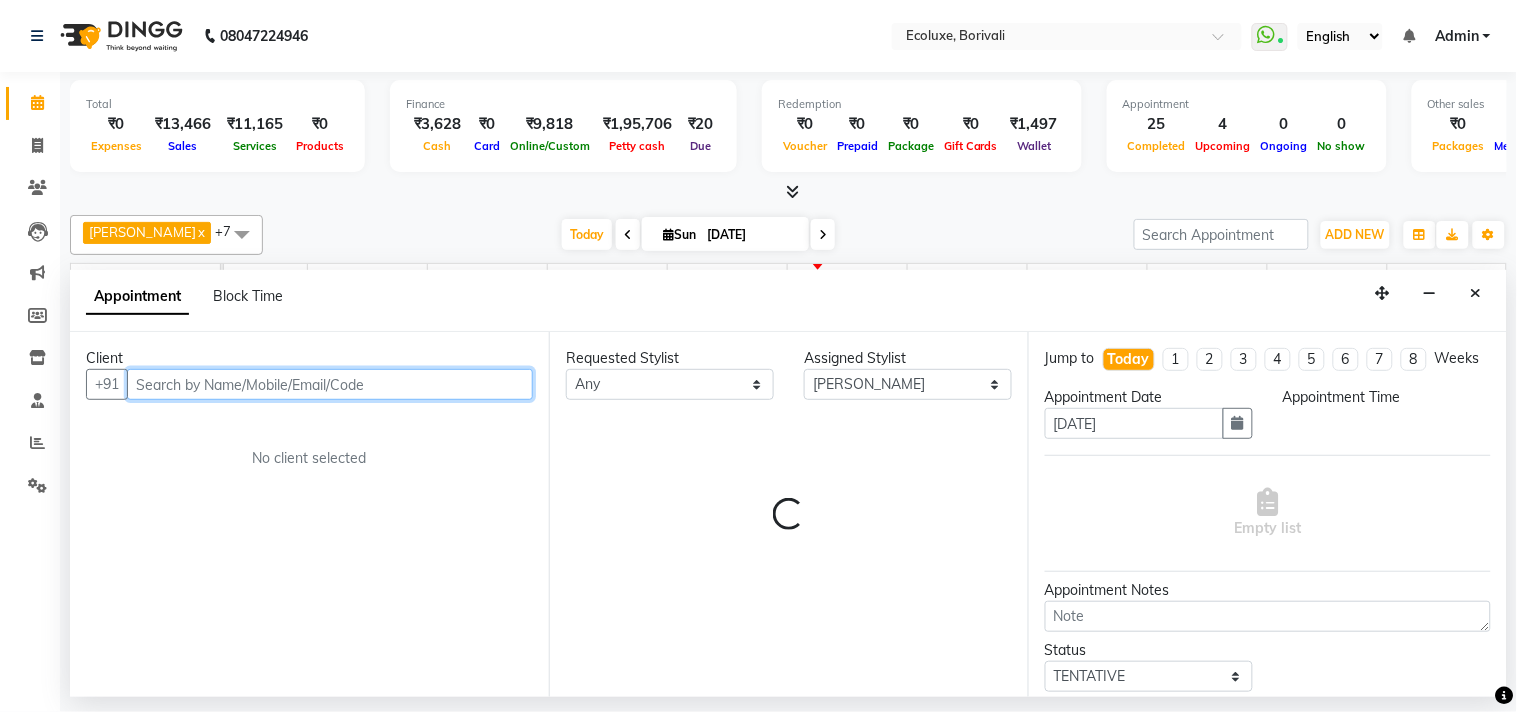 select on "1065" 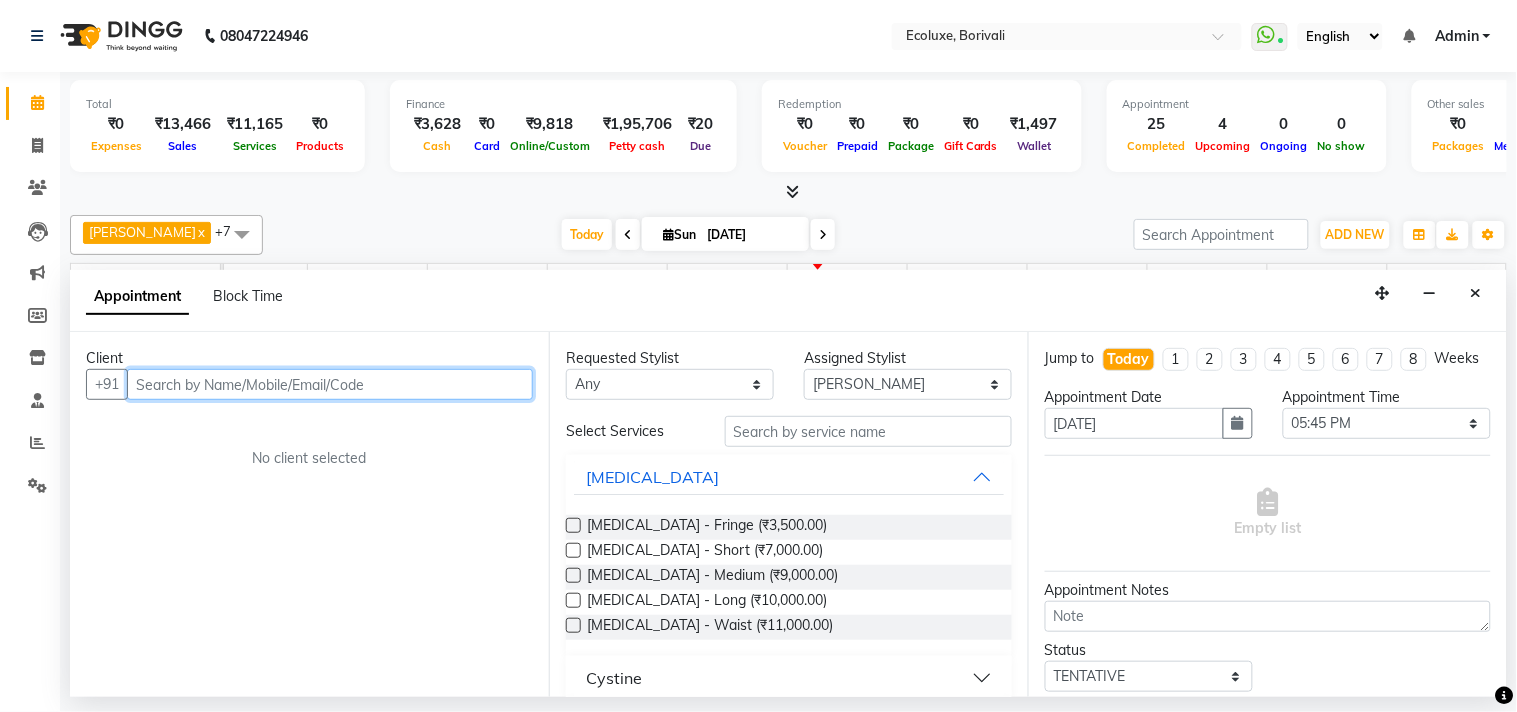 click at bounding box center (330, 384) 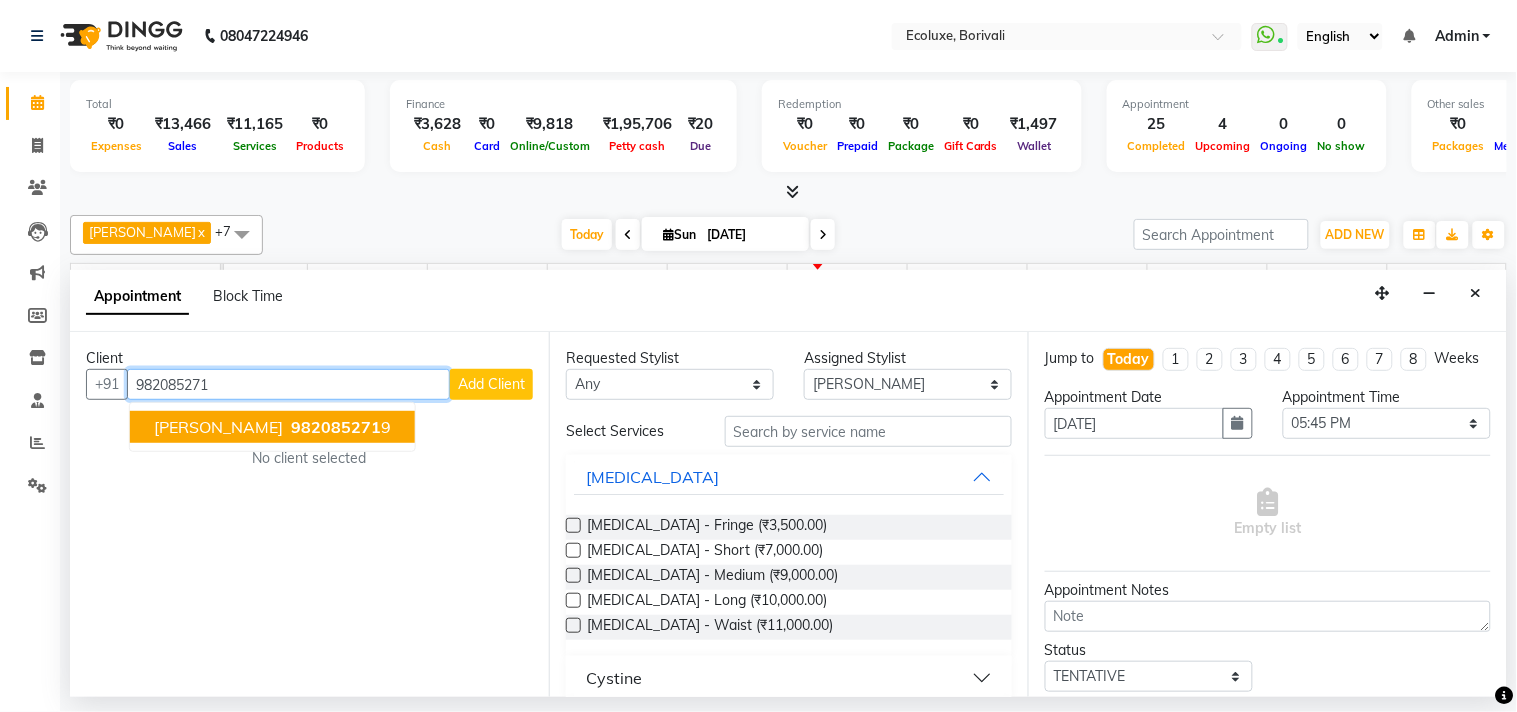 click on "982085271" at bounding box center [336, 427] 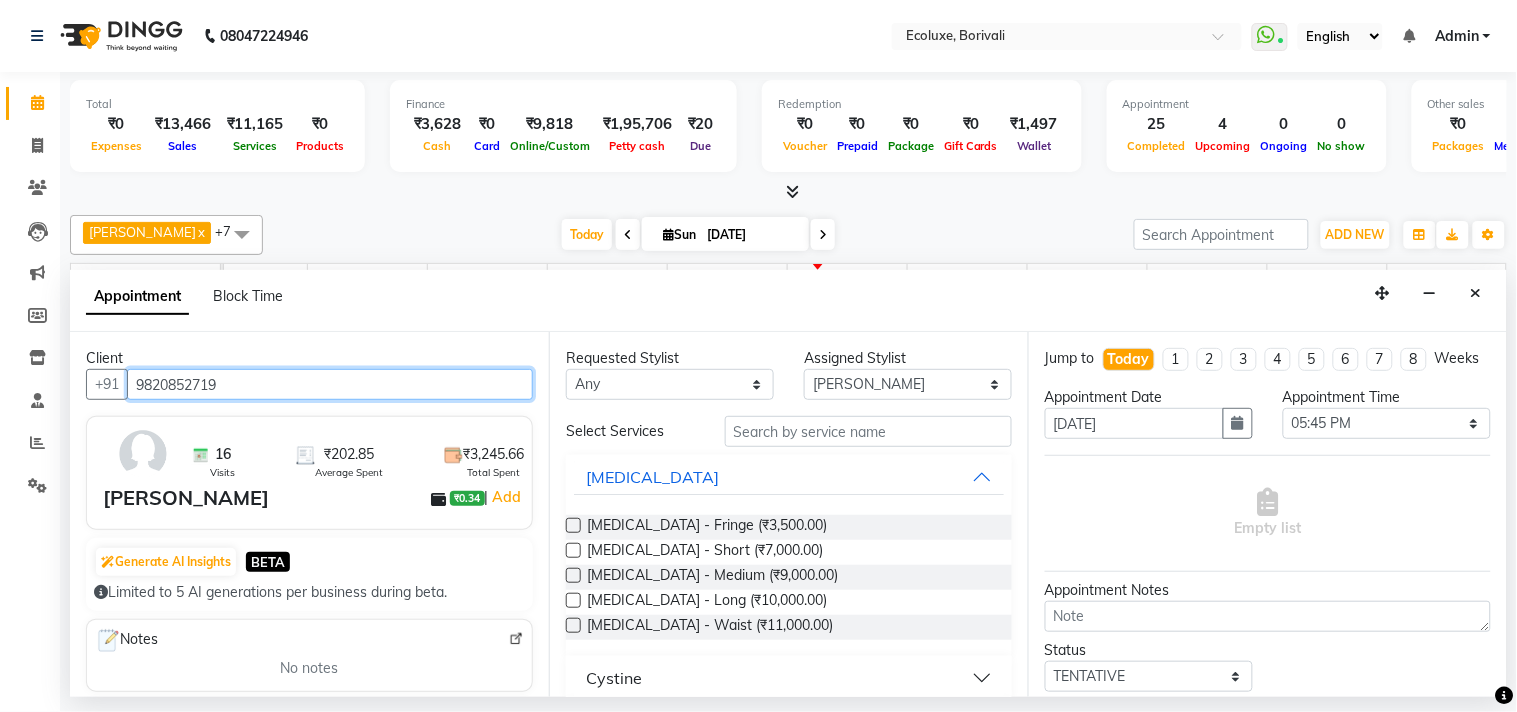 type on "9820852719" 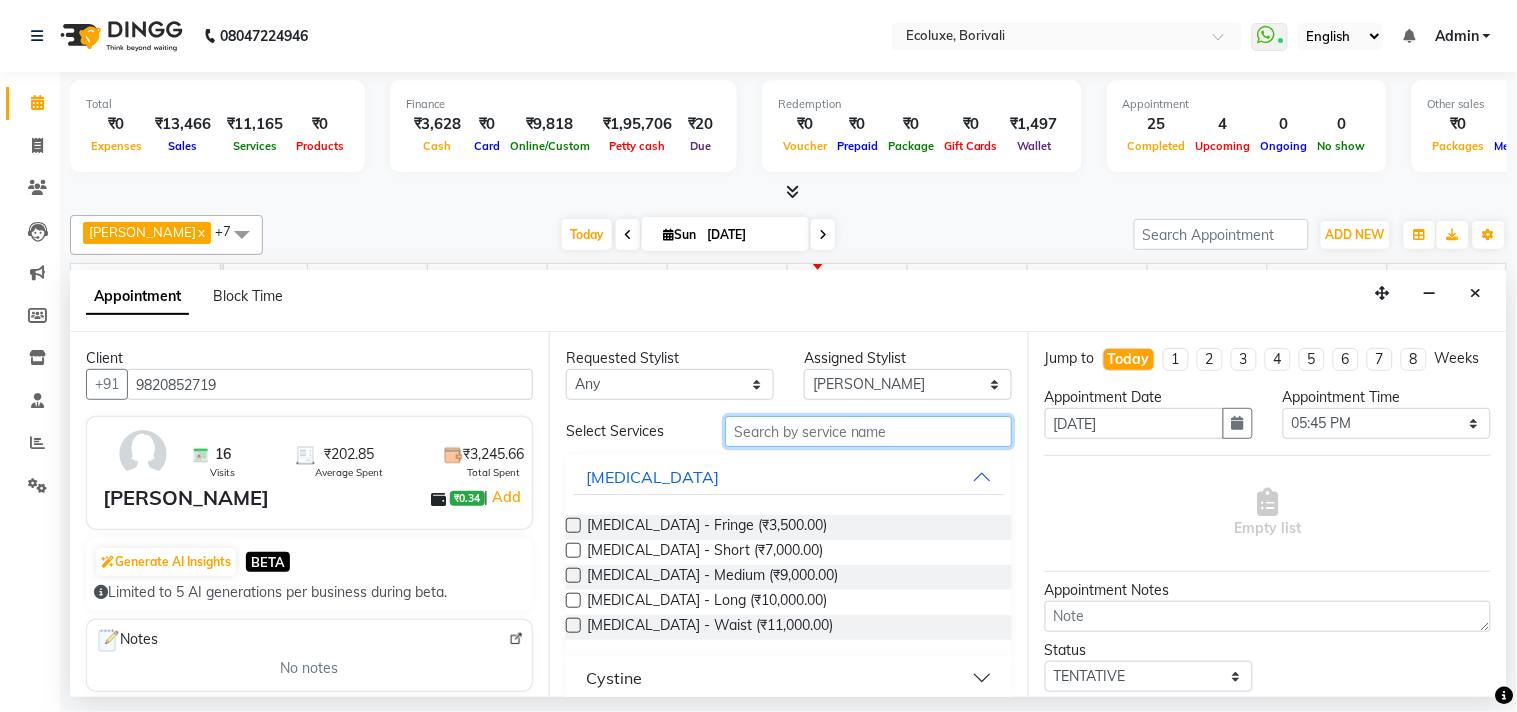 click at bounding box center (868, 431) 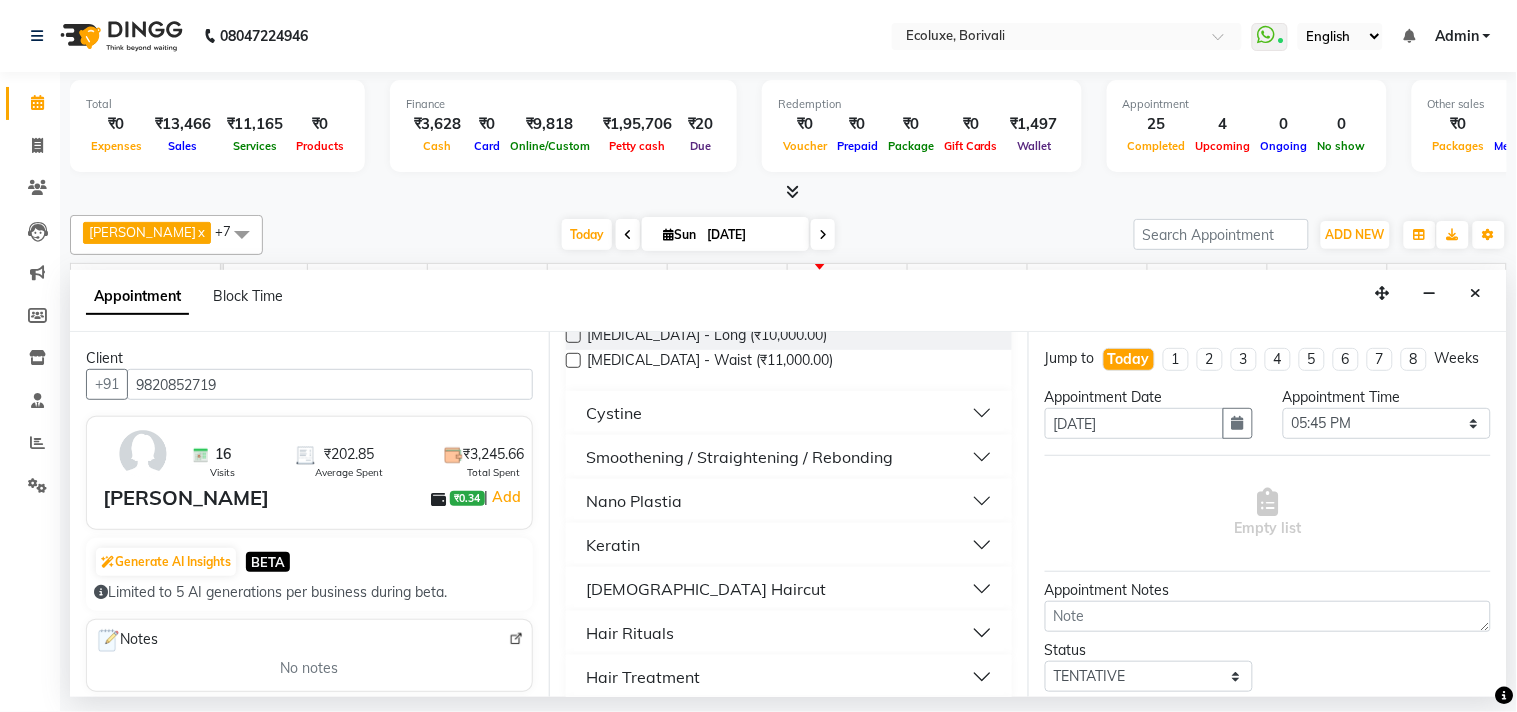 scroll, scrollTop: 444, scrollLeft: 0, axis: vertical 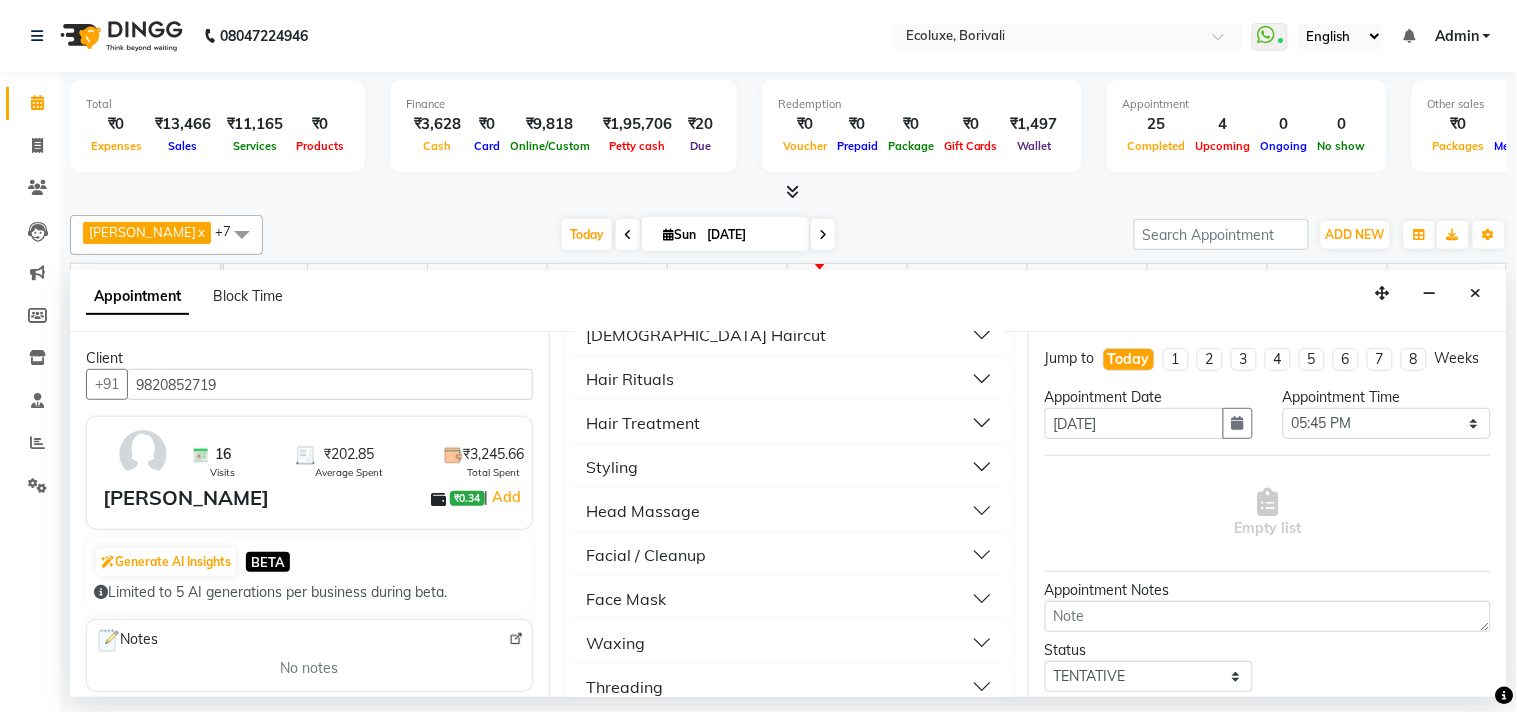 type on "100" 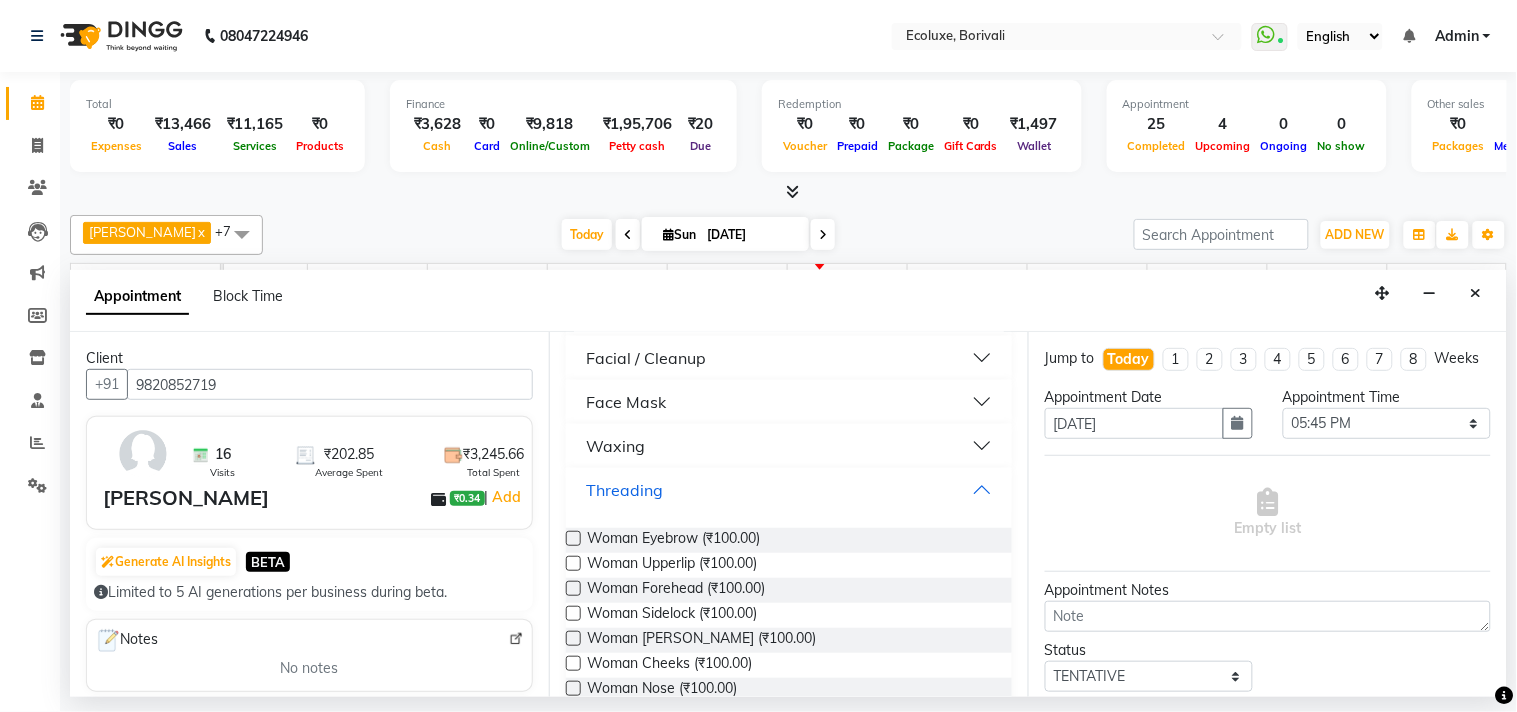 scroll, scrollTop: 795, scrollLeft: 0, axis: vertical 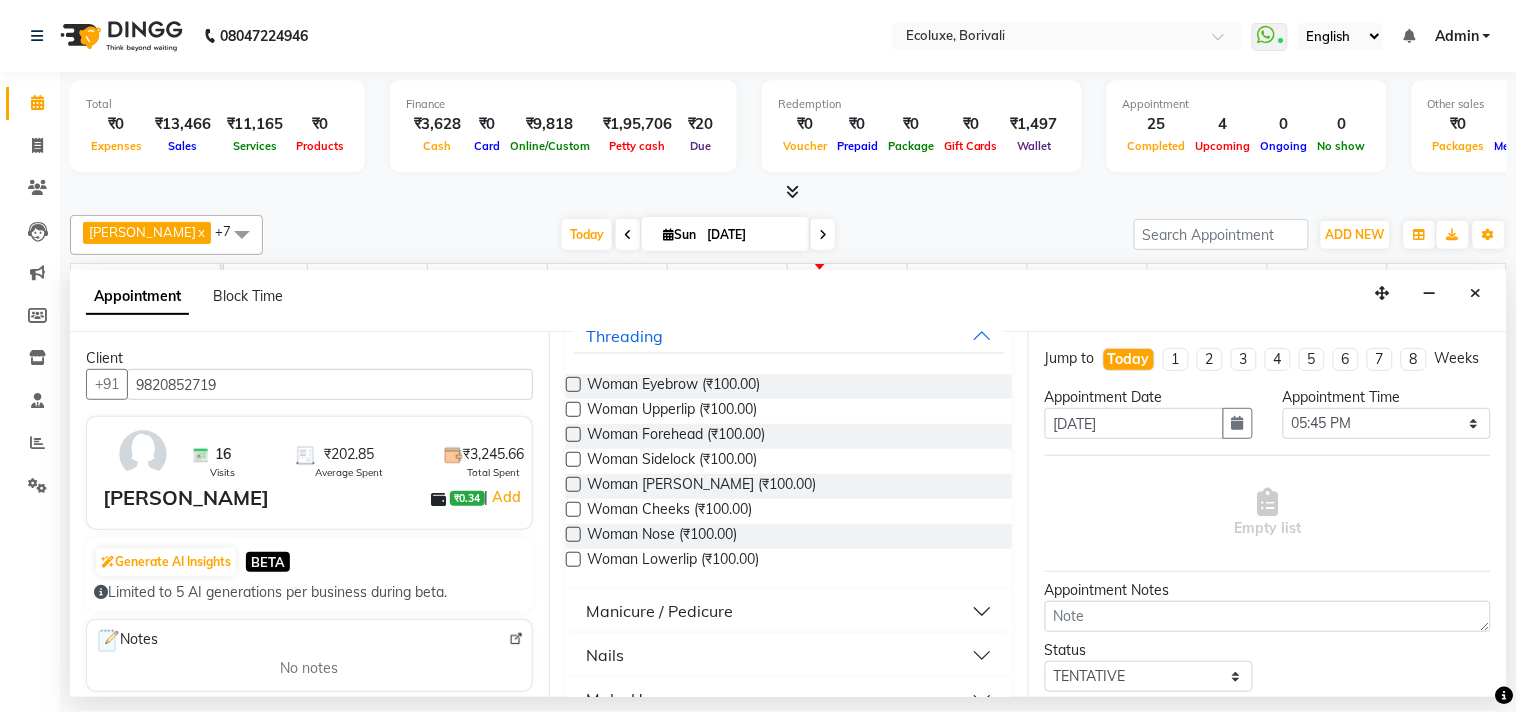 click at bounding box center (573, 384) 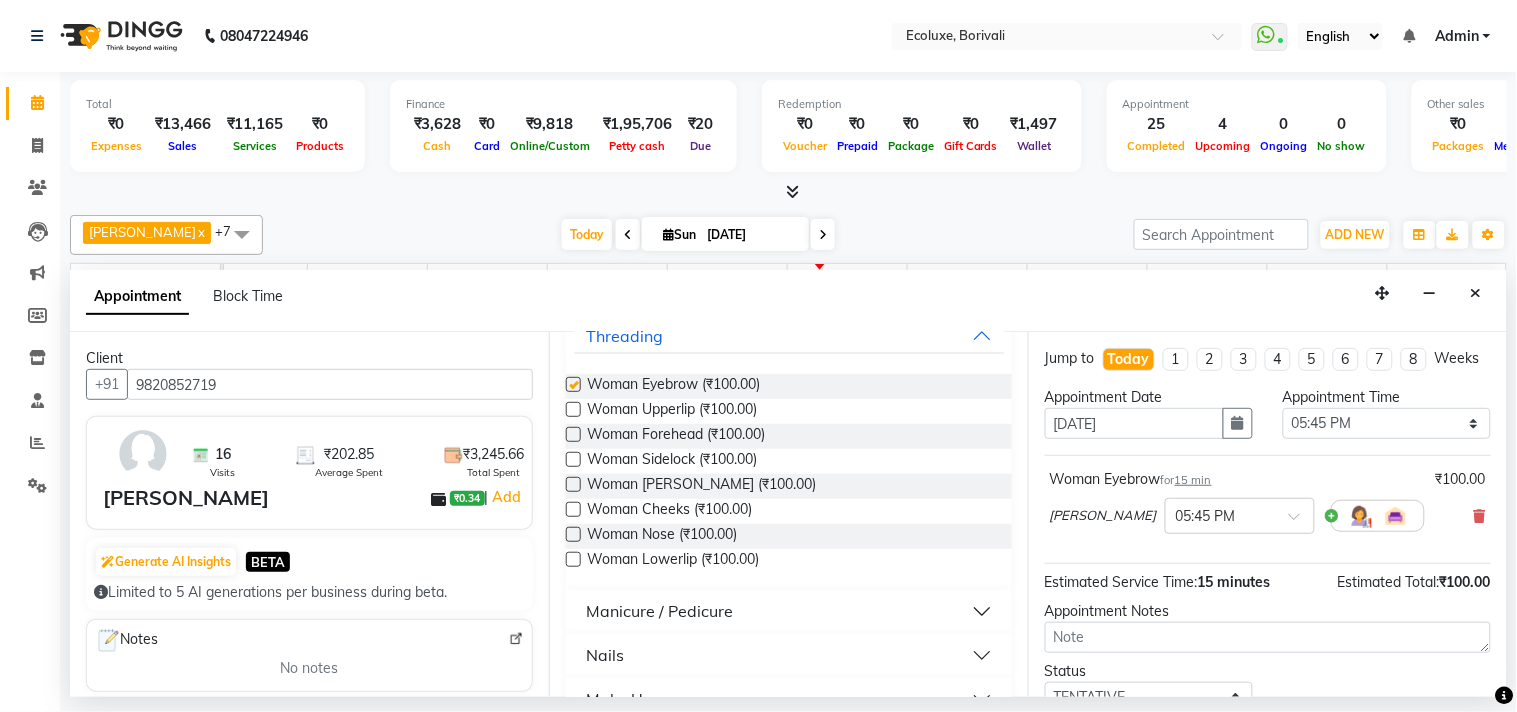 checkbox on "false" 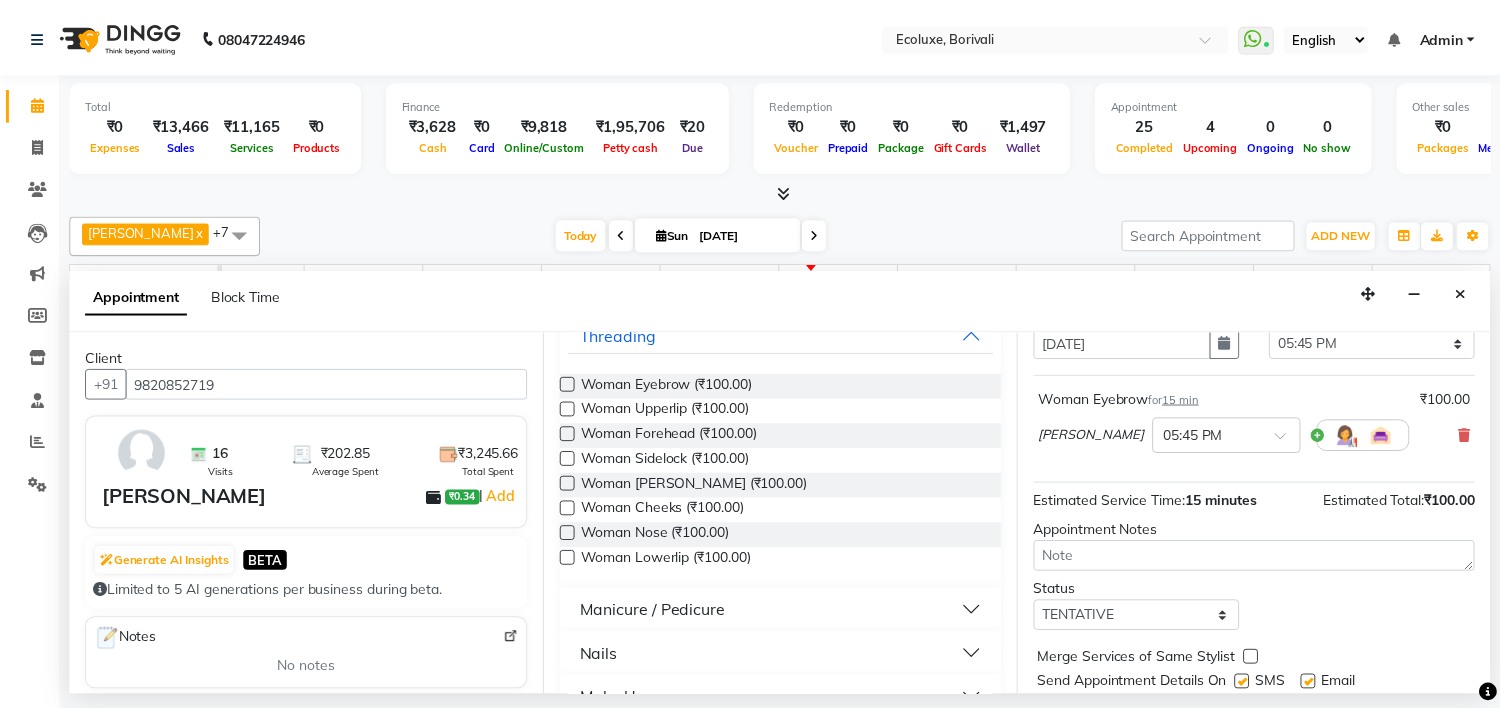 scroll, scrollTop: 161, scrollLeft: 0, axis: vertical 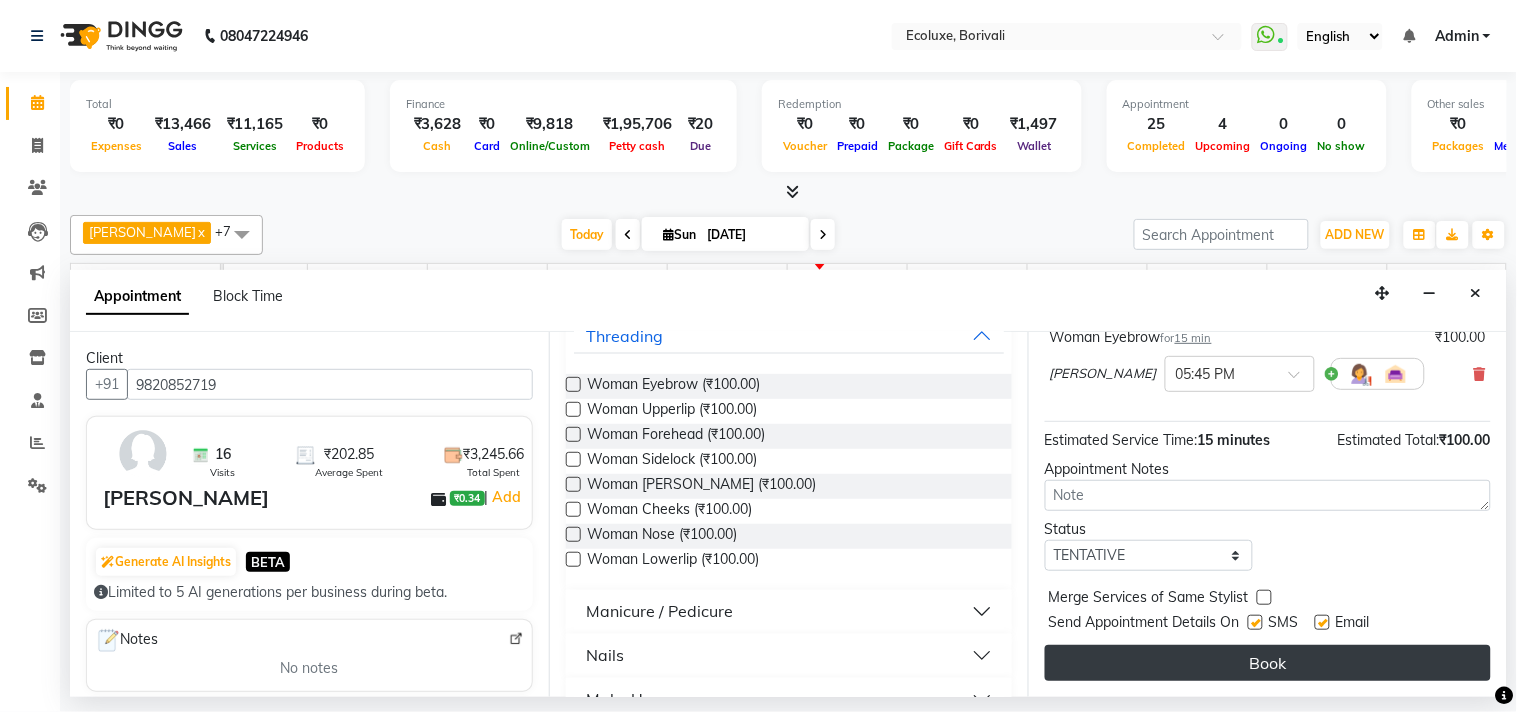 click on "Book" at bounding box center (1268, 663) 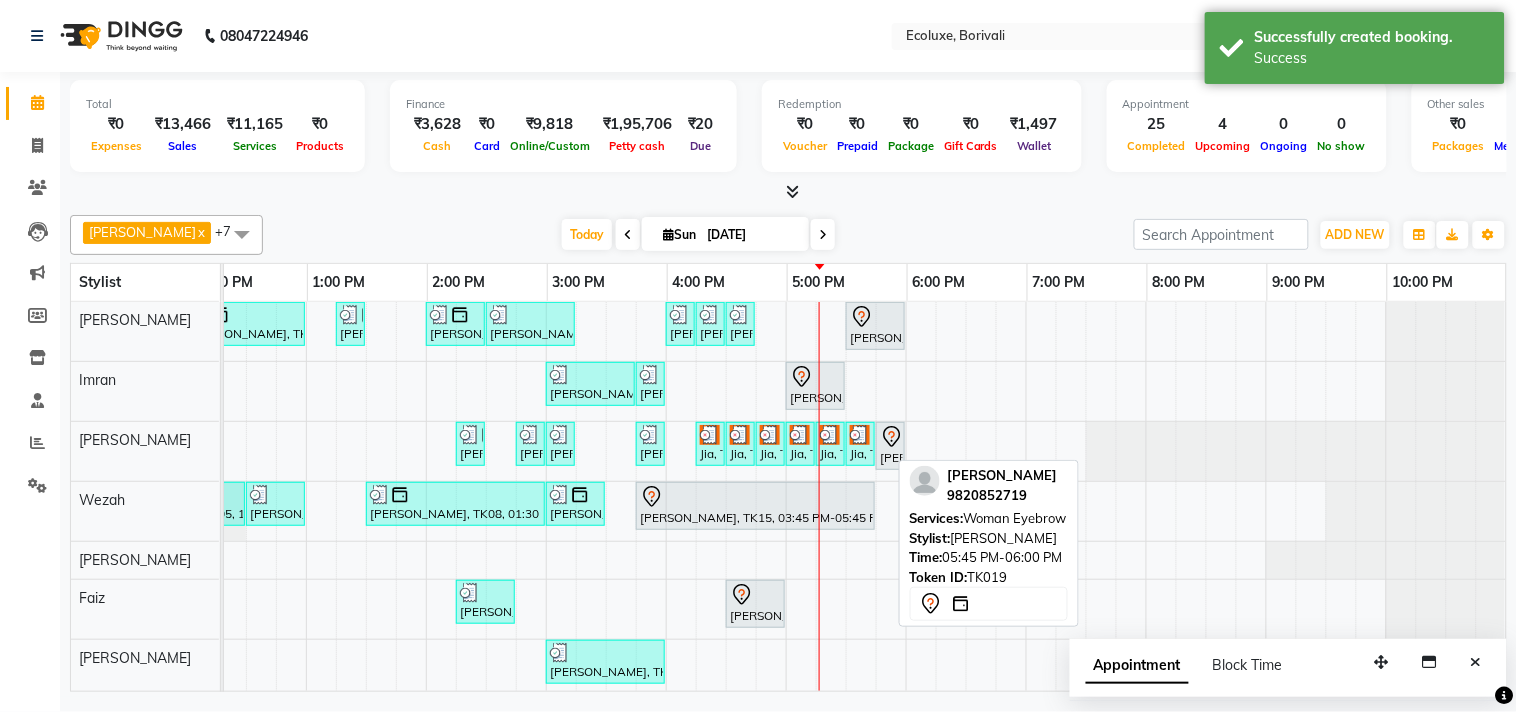 click on "[PERSON_NAME], TK19, 05:45 PM-06:00 PM, Woman Eyebrow" at bounding box center [890, 446] 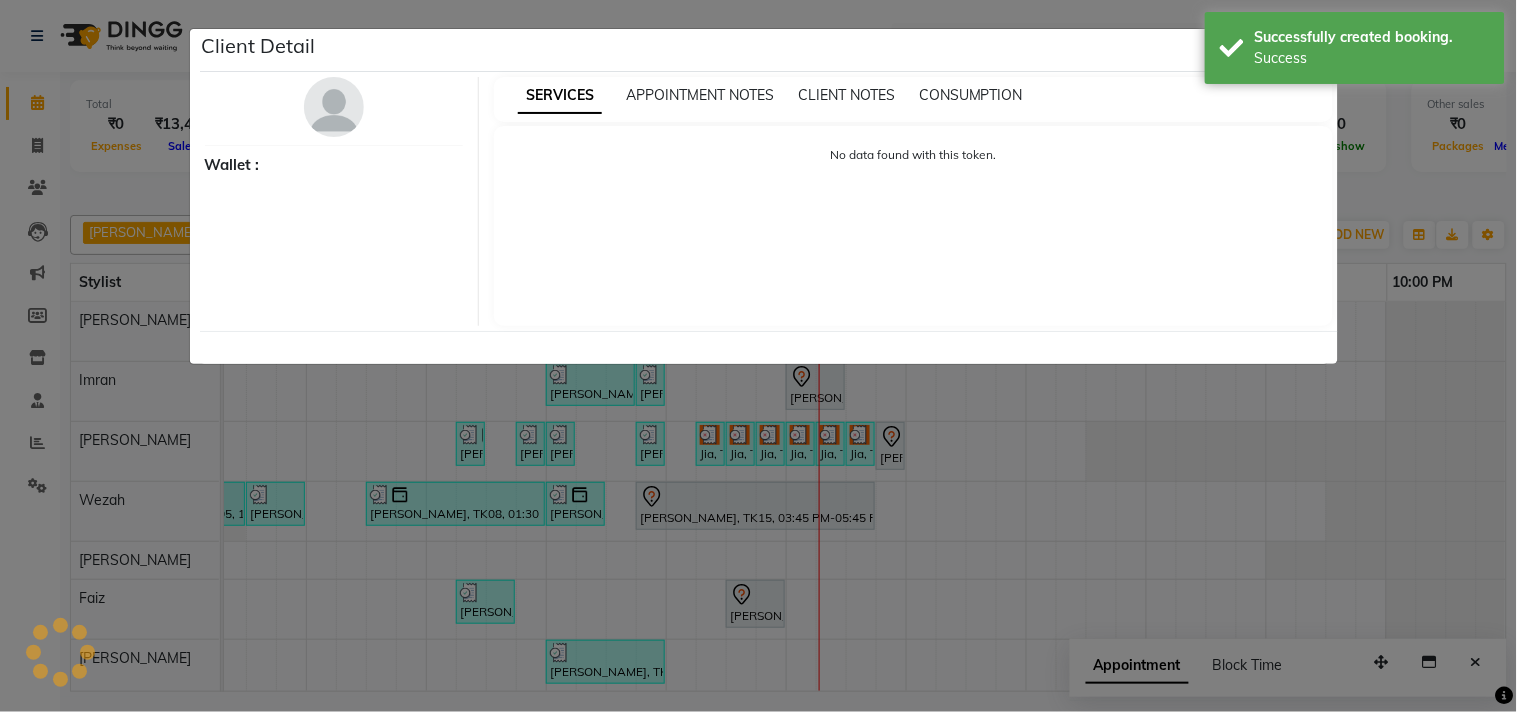 select on "7" 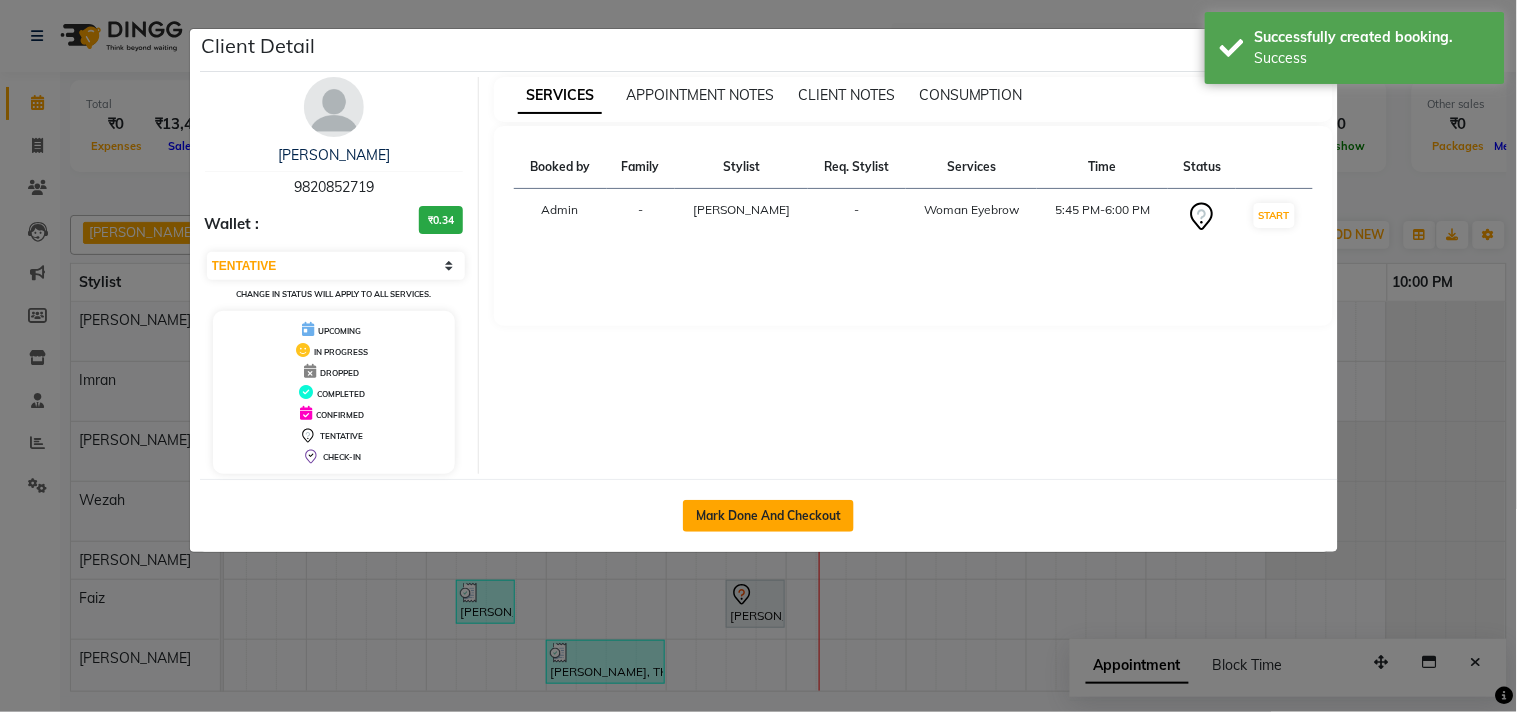 click on "Mark Done And Checkout" 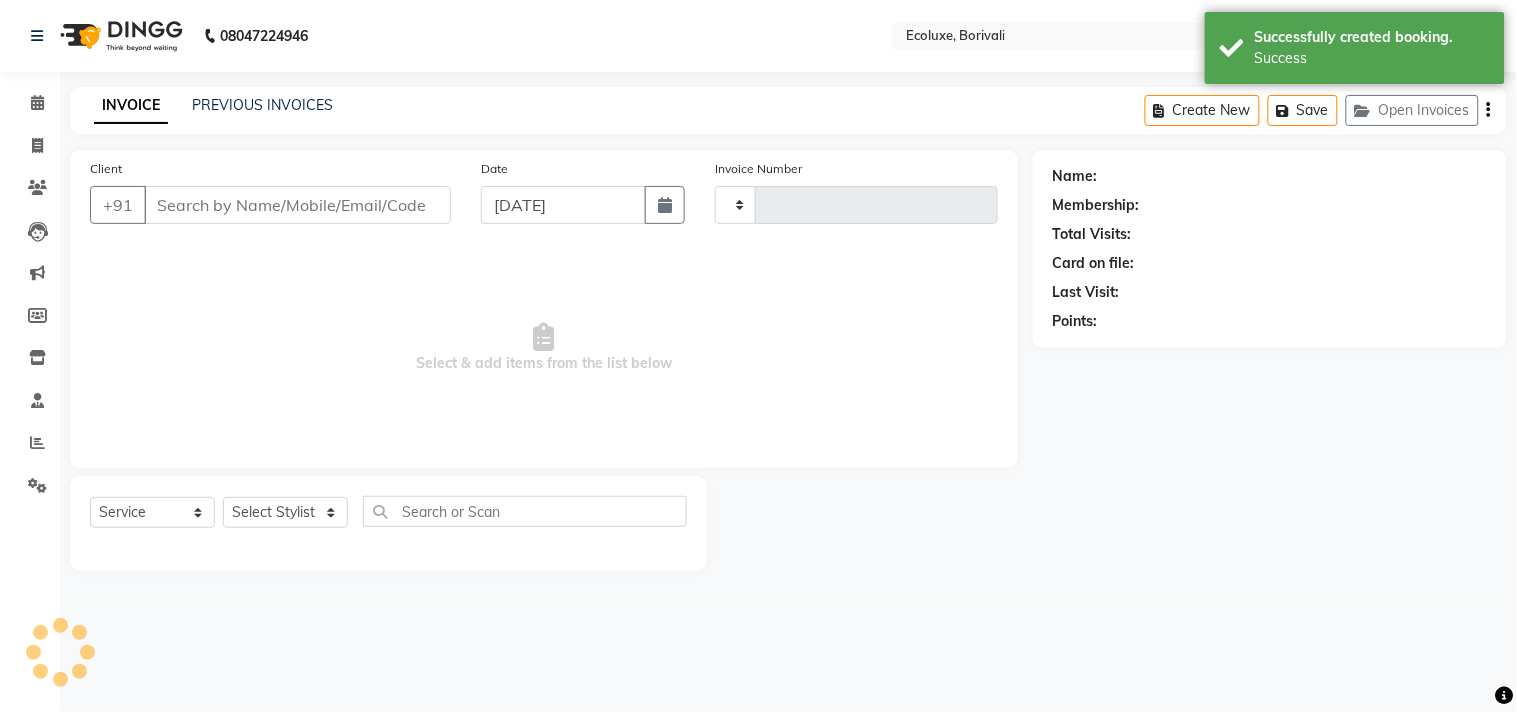type on "9820852719" 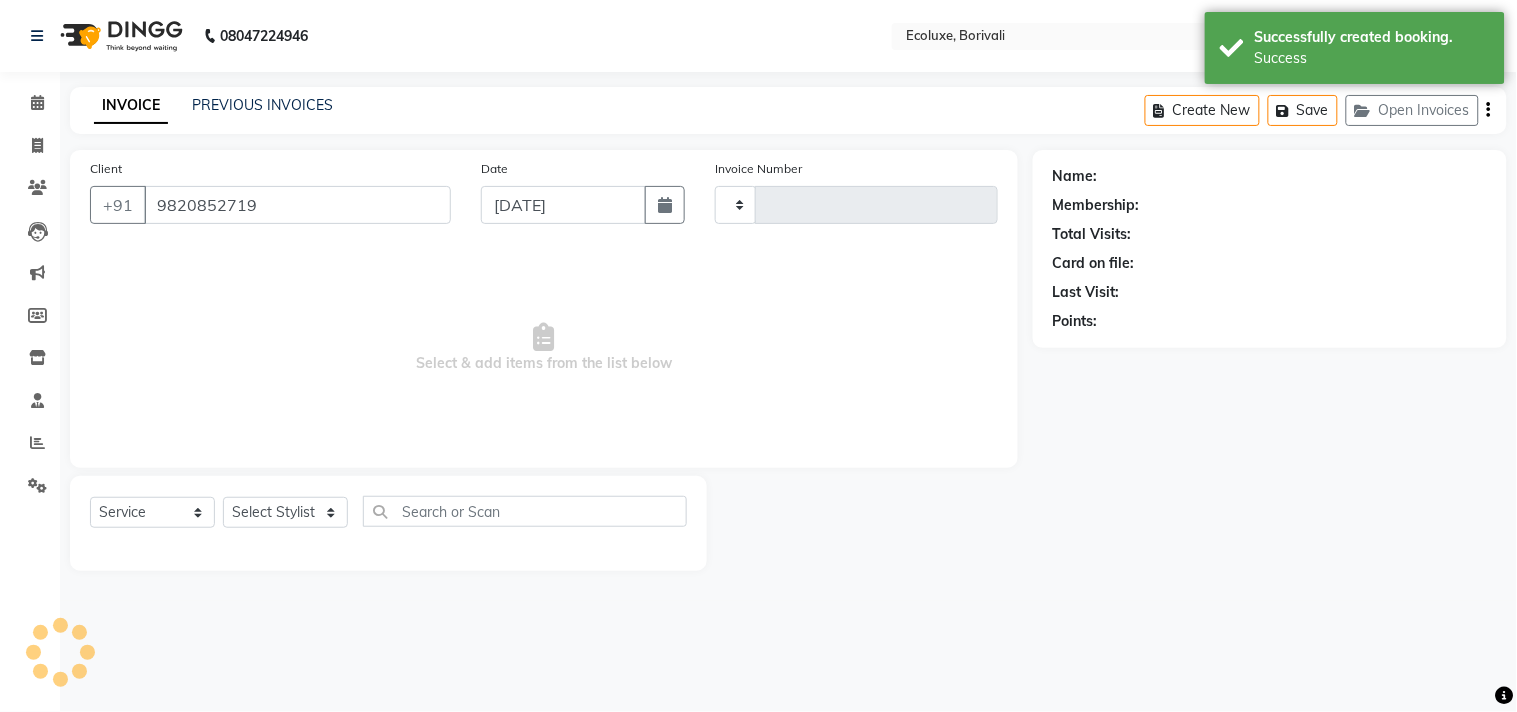 select on "36344" 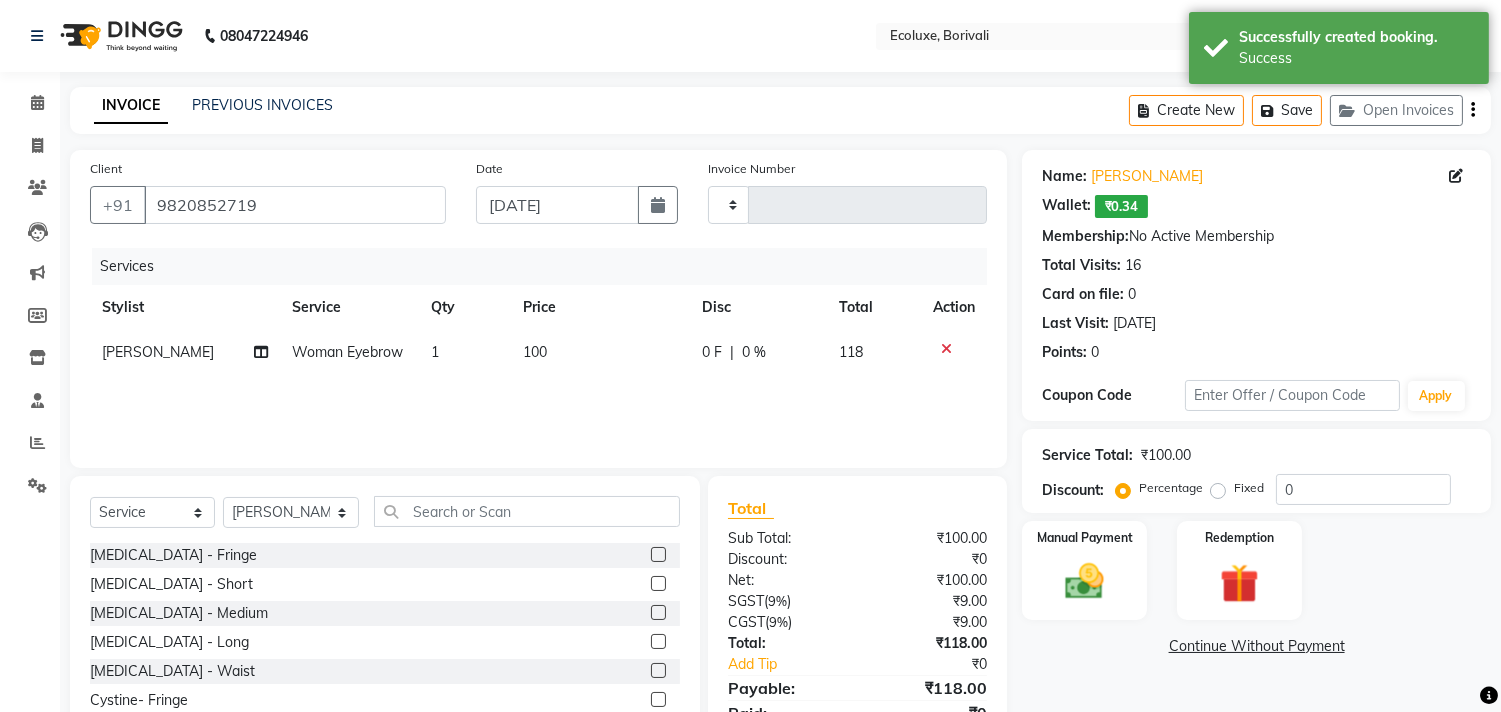 click 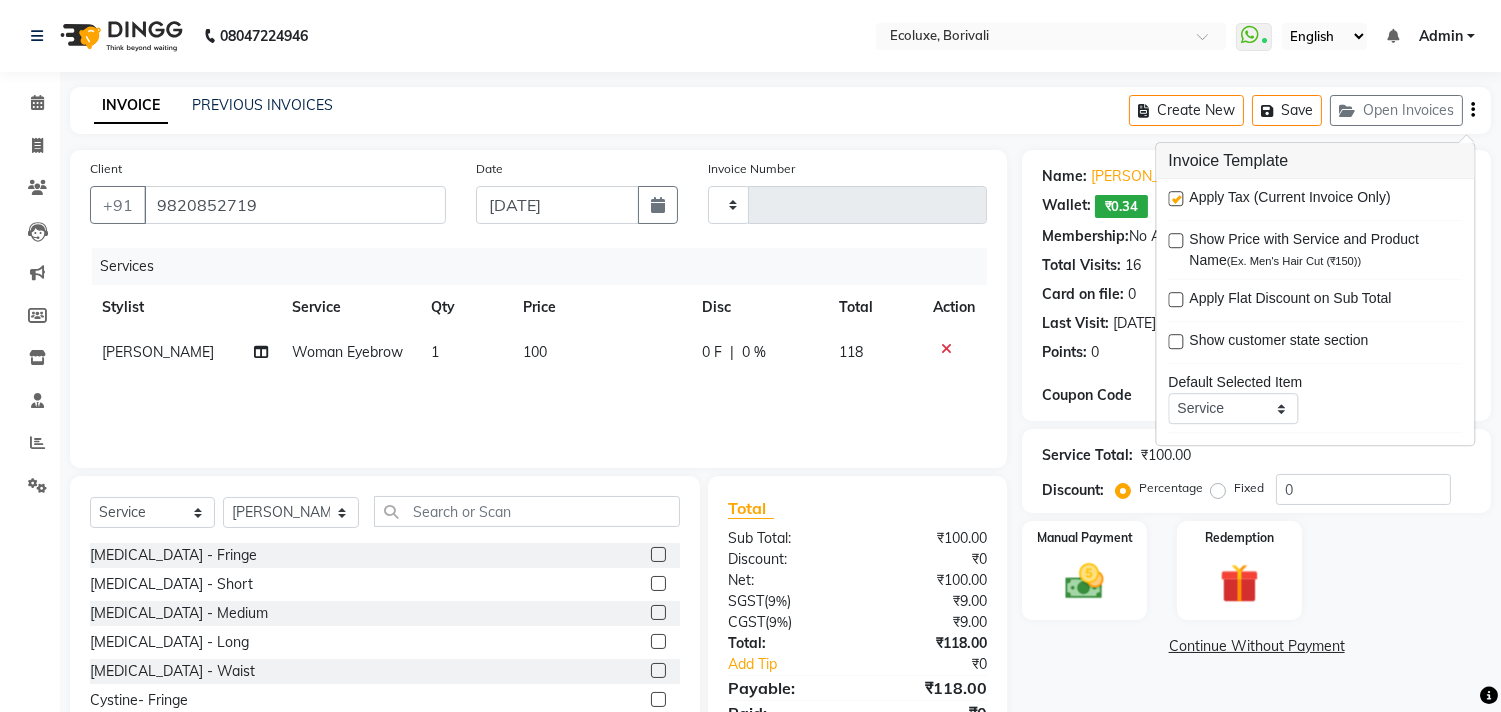 click at bounding box center [1175, 198] 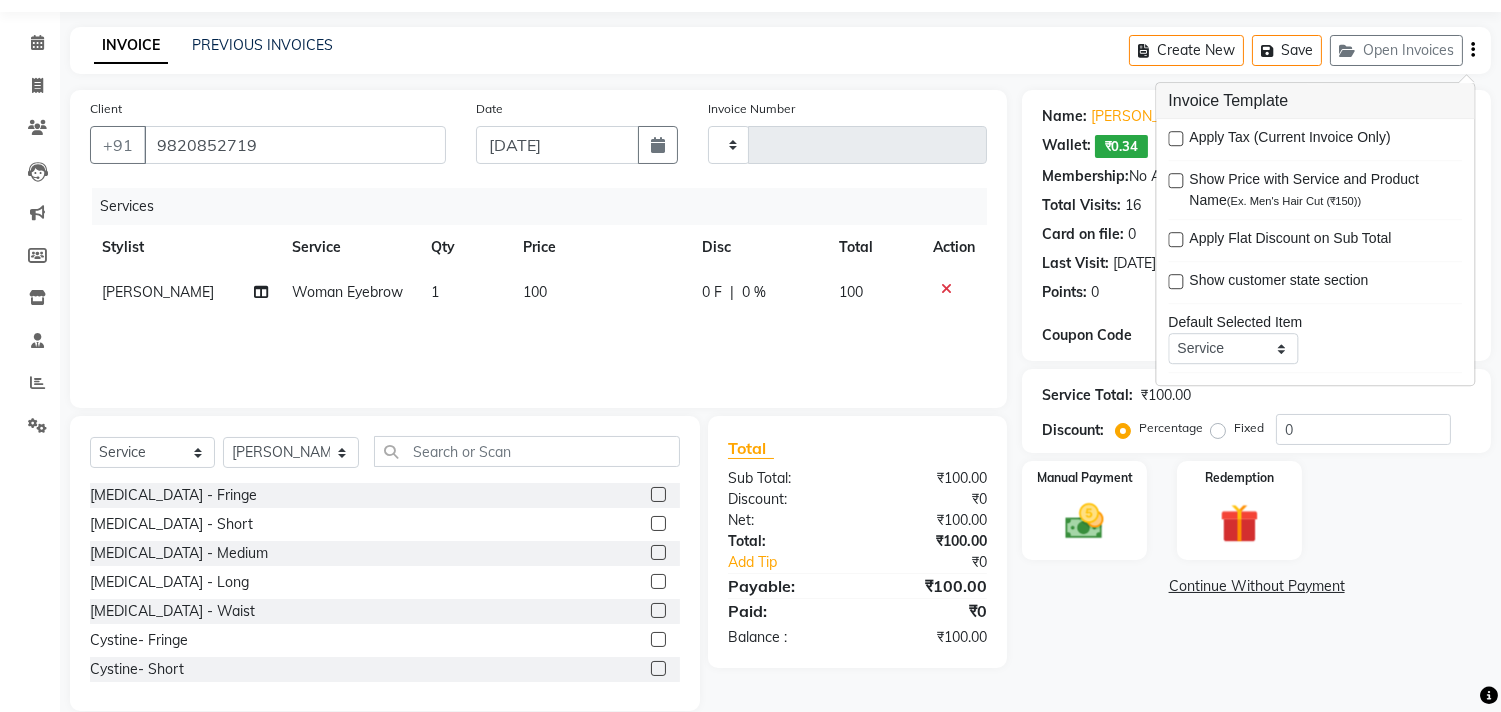 scroll, scrollTop: 88, scrollLeft: 0, axis: vertical 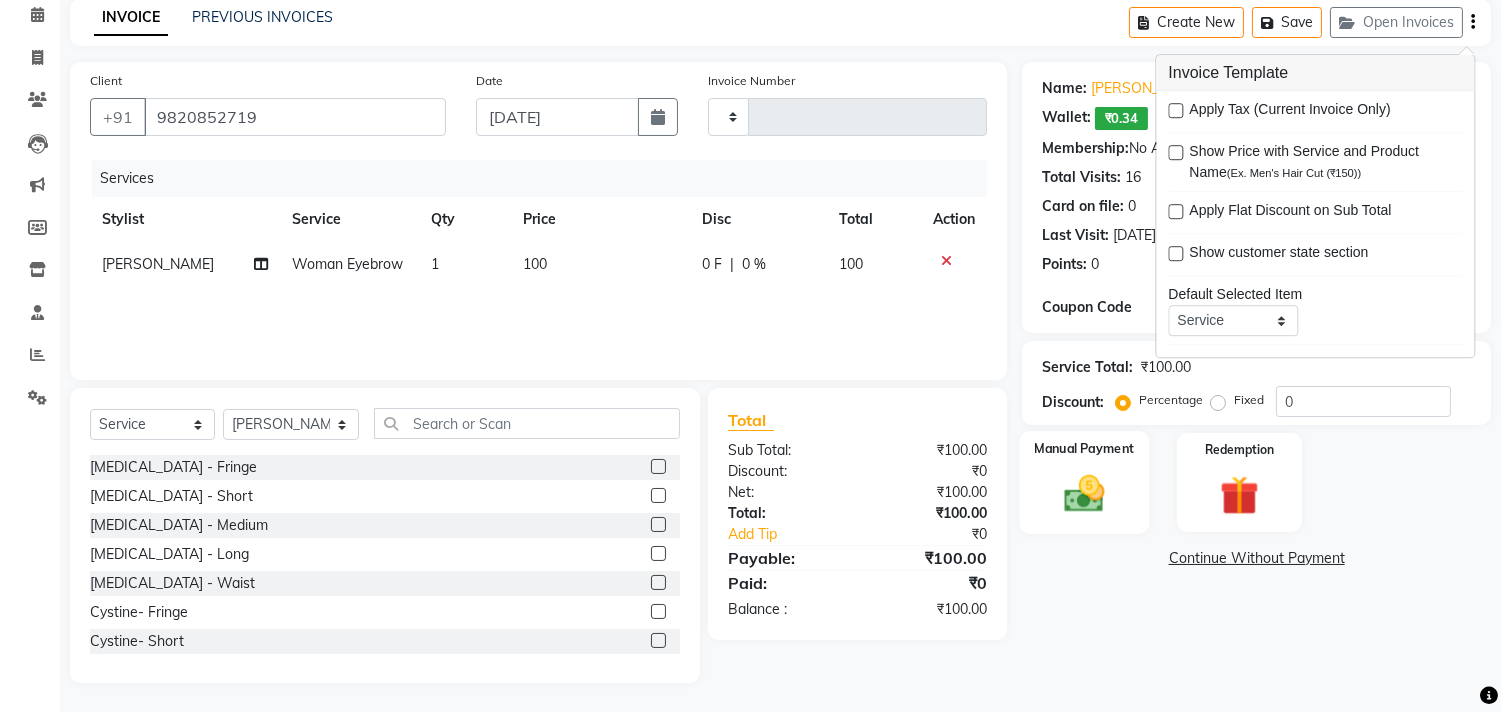click 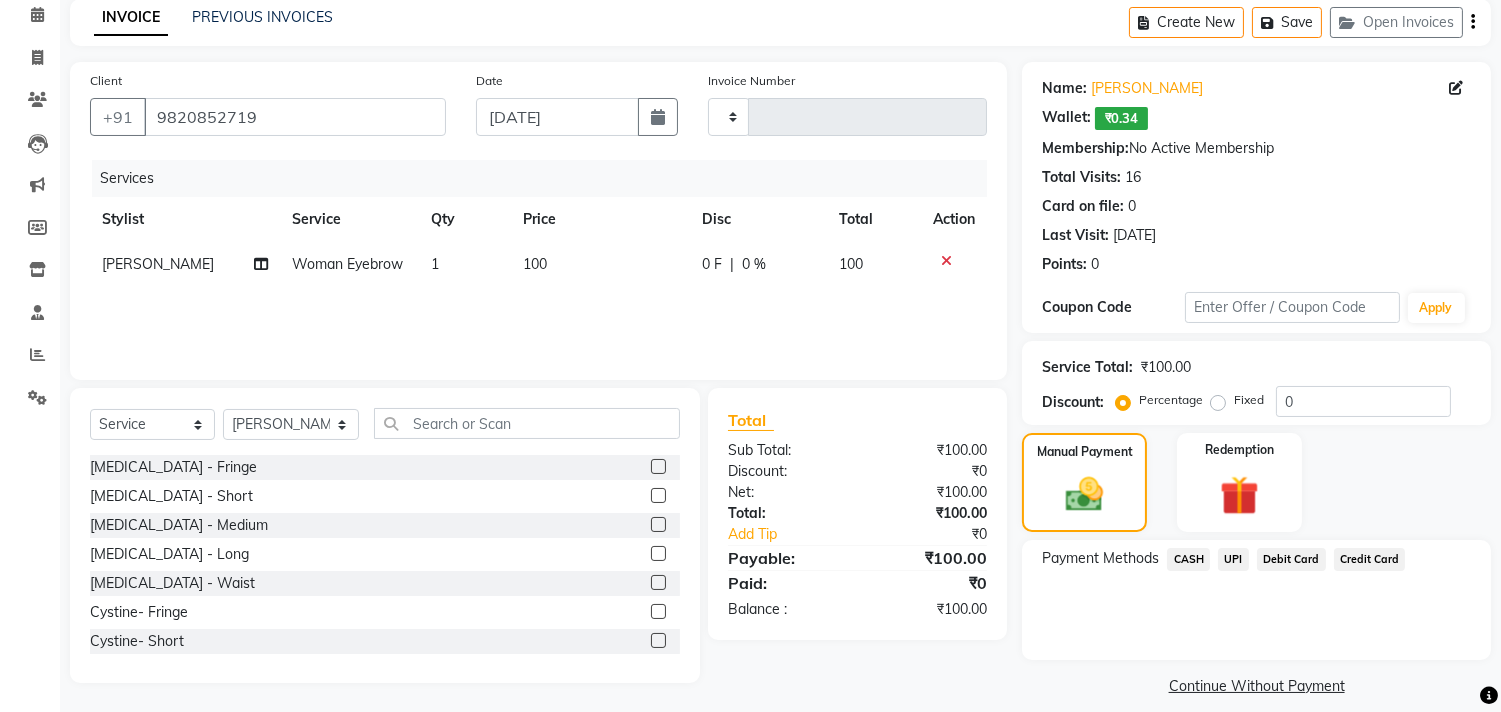 drag, startPoint x: 1238, startPoint y: 556, endPoint x: 1250, endPoint y: 566, distance: 15.6205 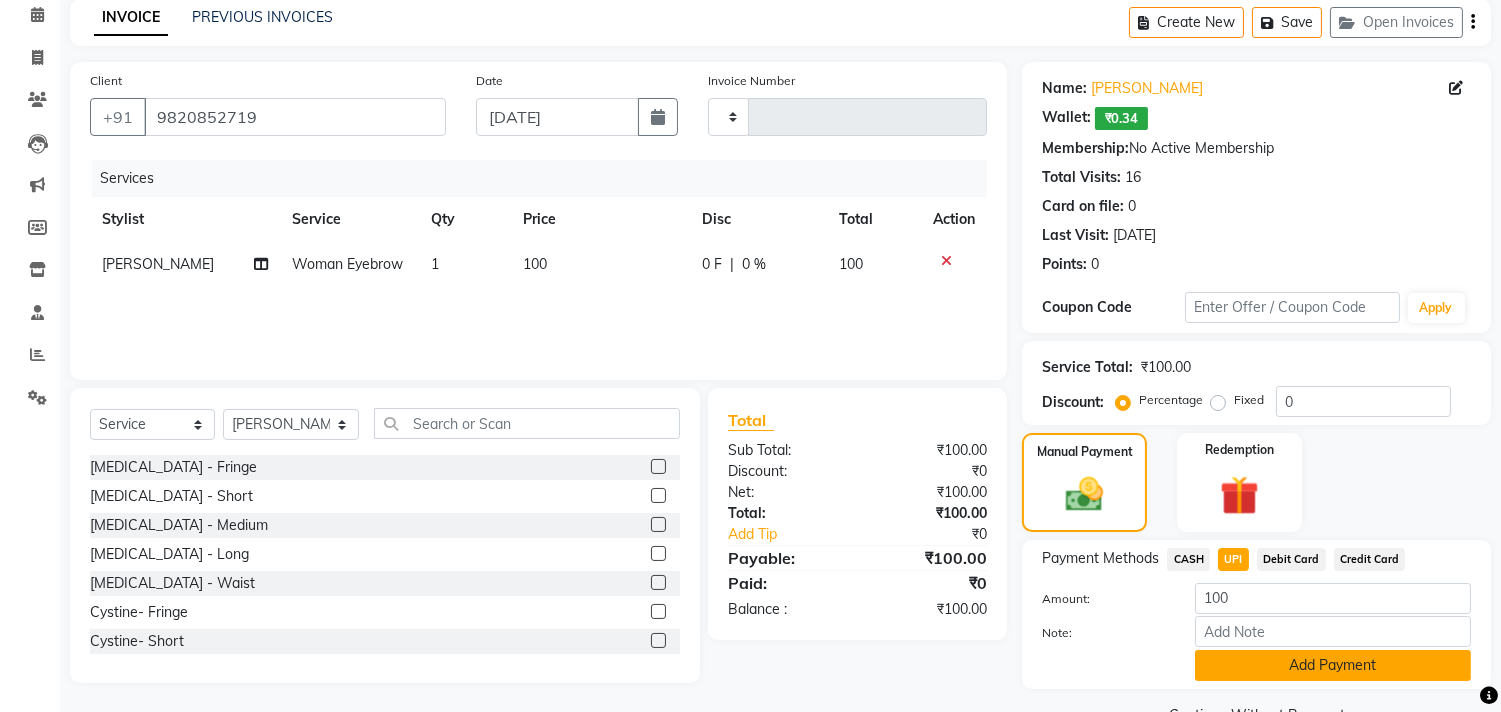 click on "Add Payment" 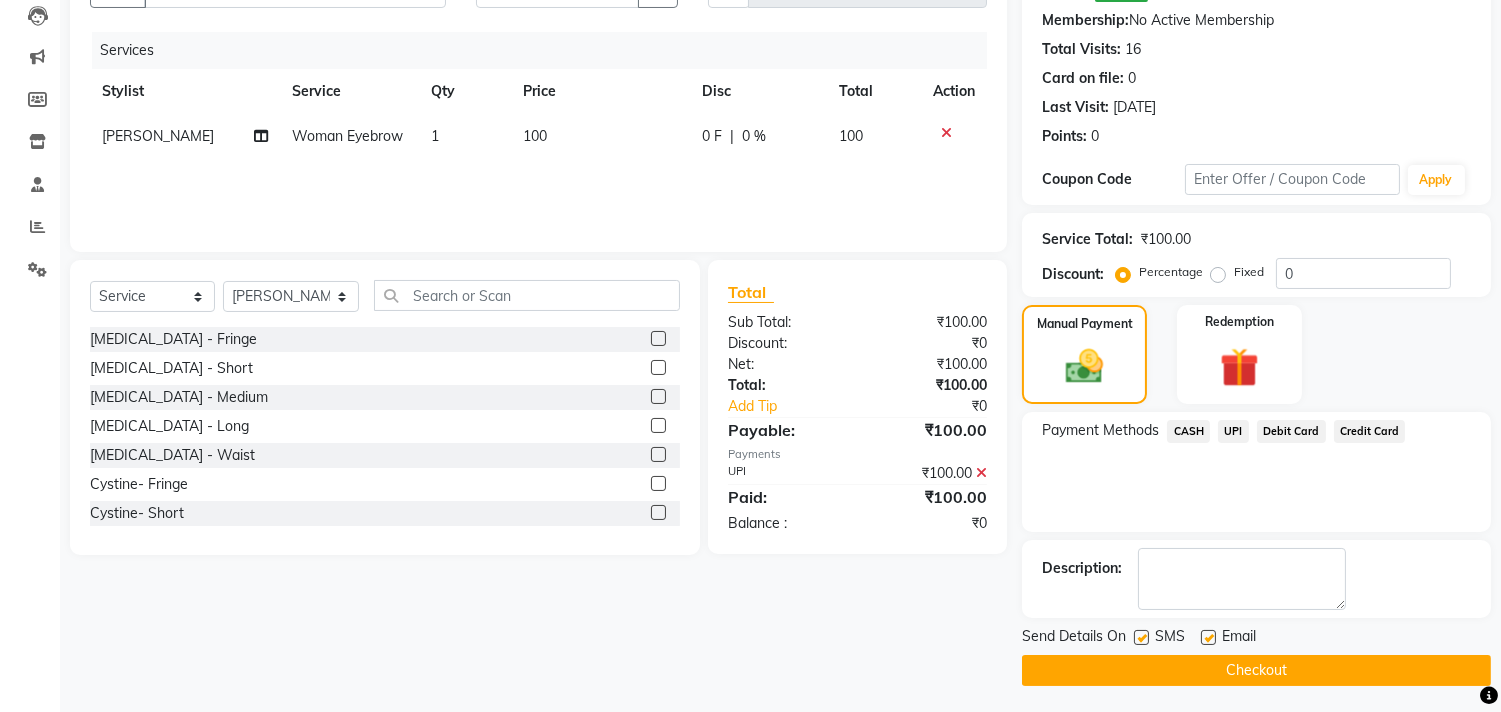 scroll, scrollTop: 218, scrollLeft: 0, axis: vertical 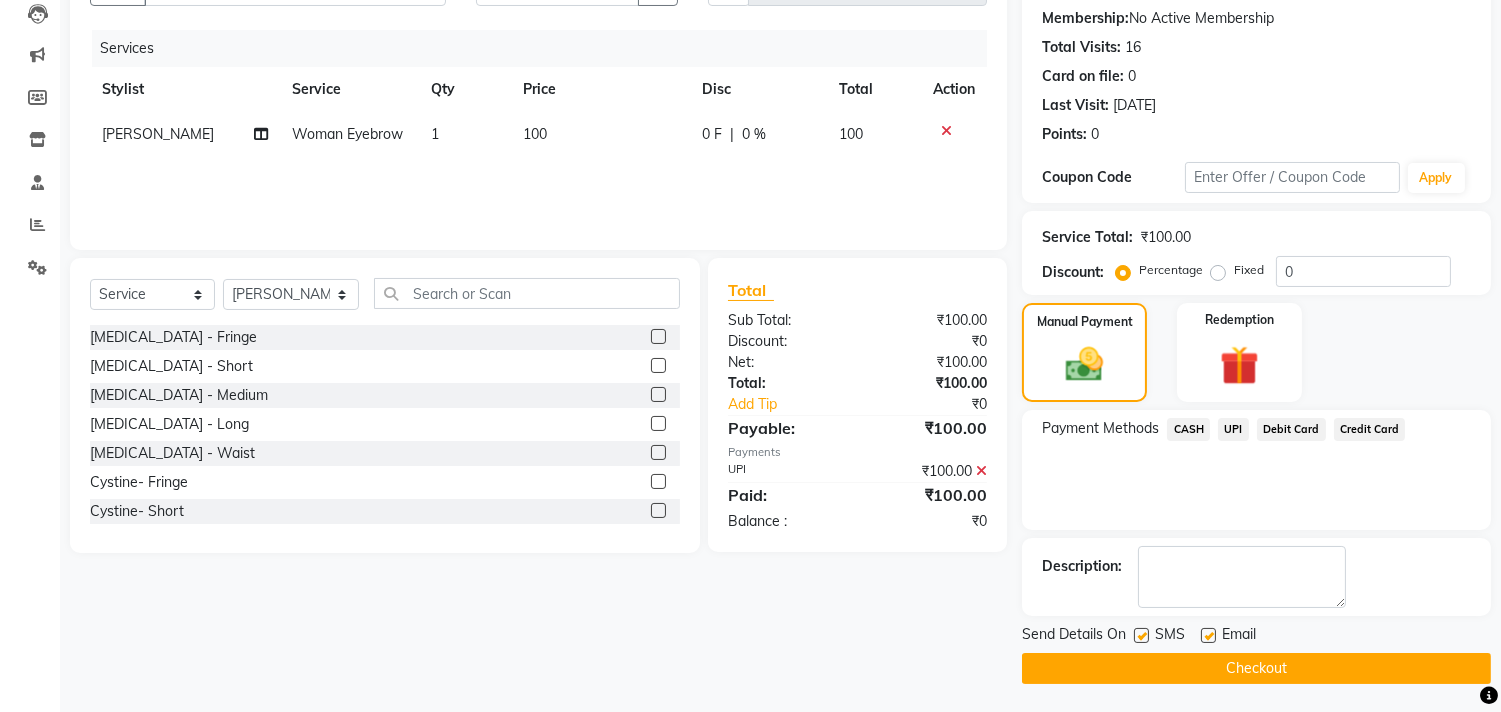 click on "Checkout" 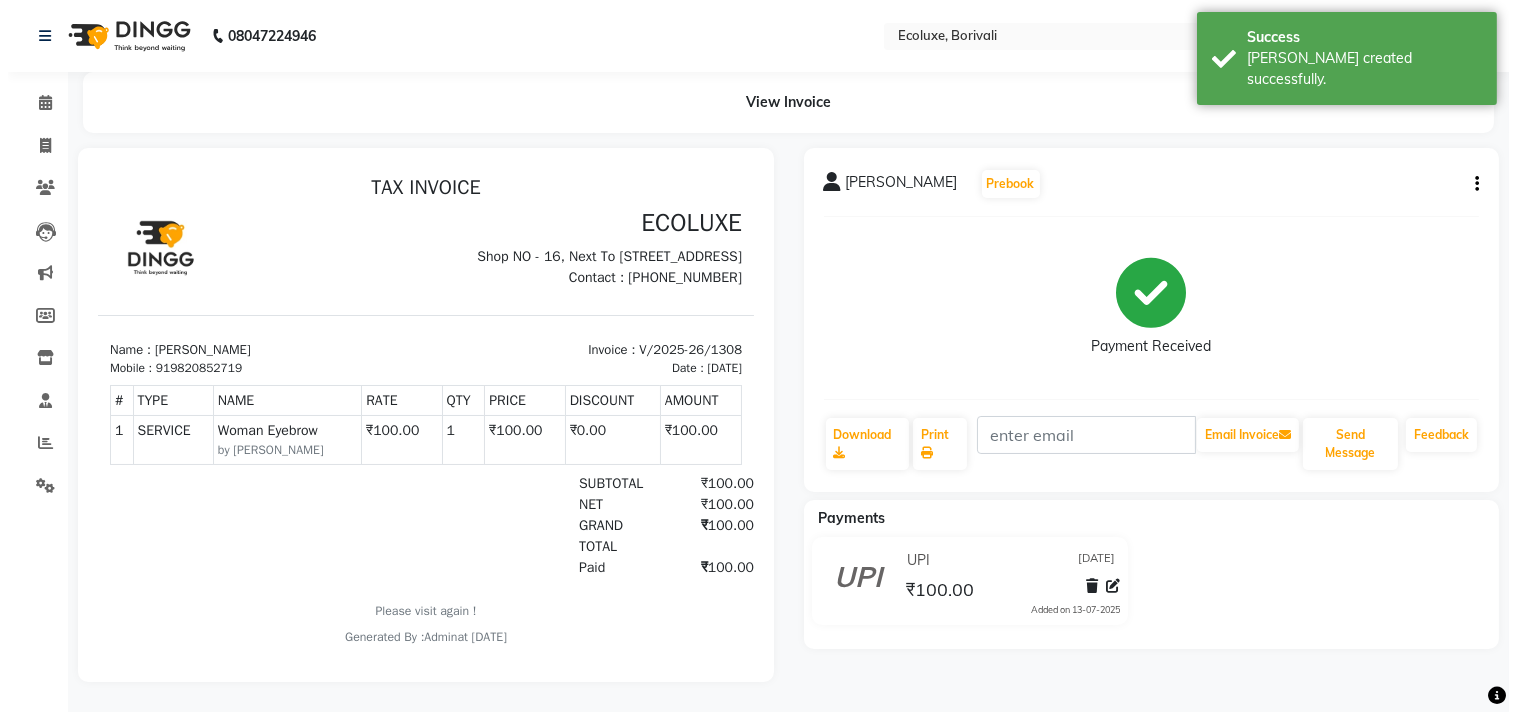 scroll, scrollTop: 0, scrollLeft: 0, axis: both 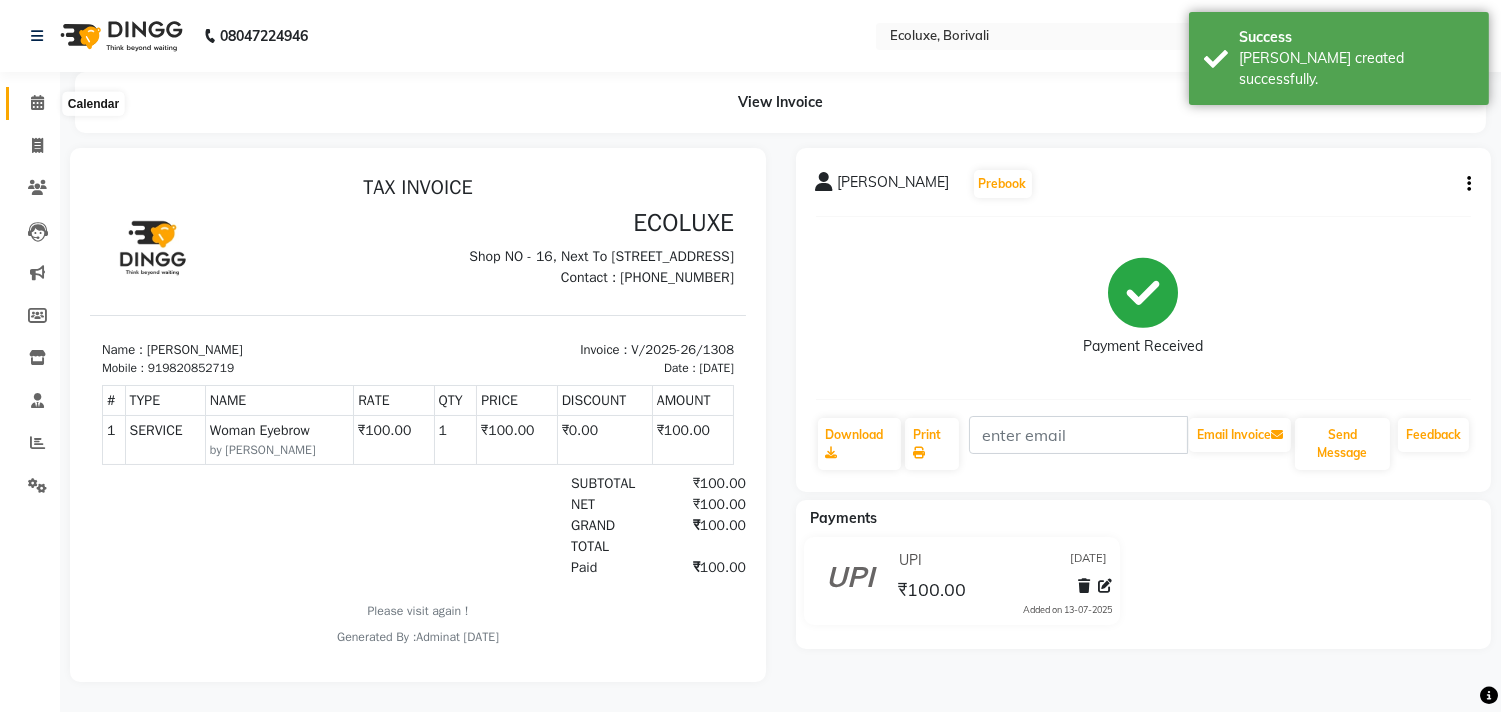 click 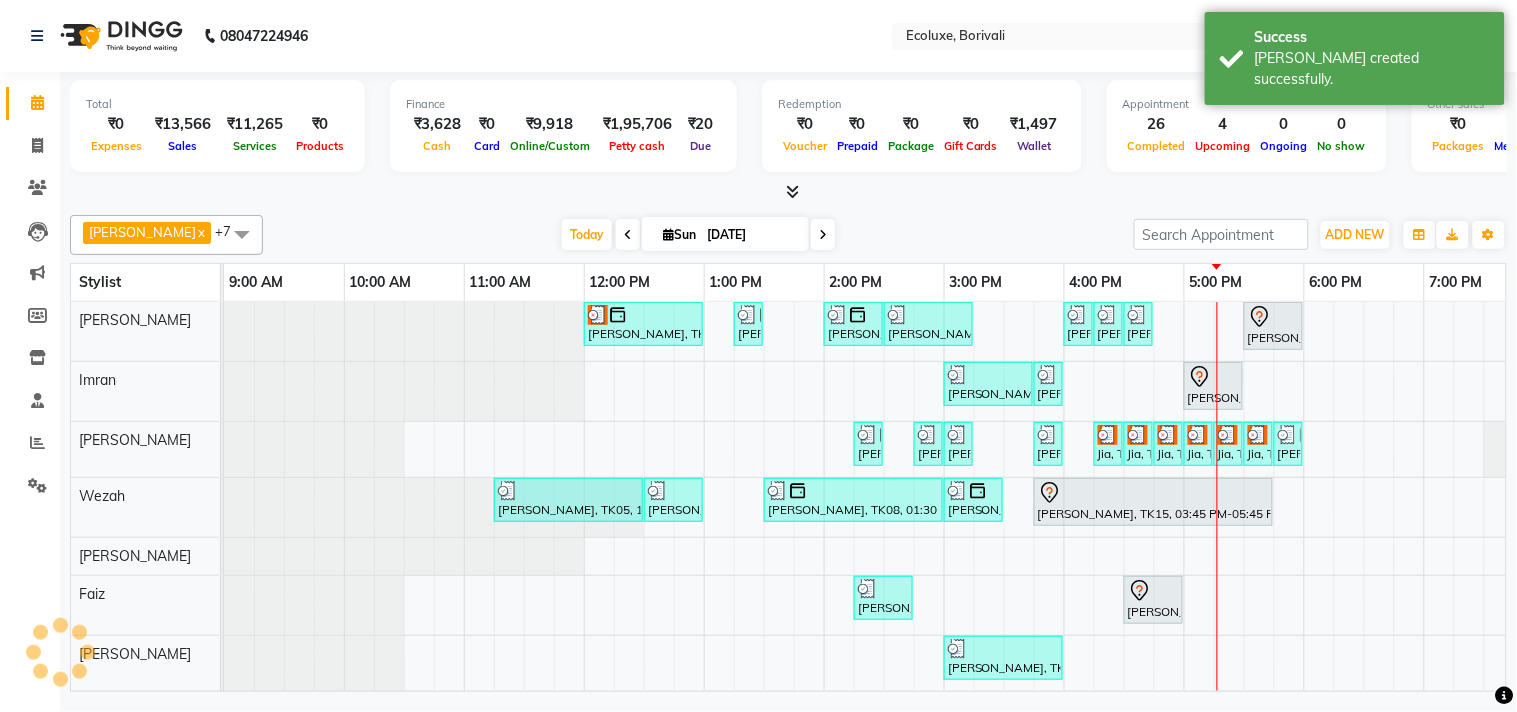 scroll, scrollTop: 0, scrollLeft: 397, axis: horizontal 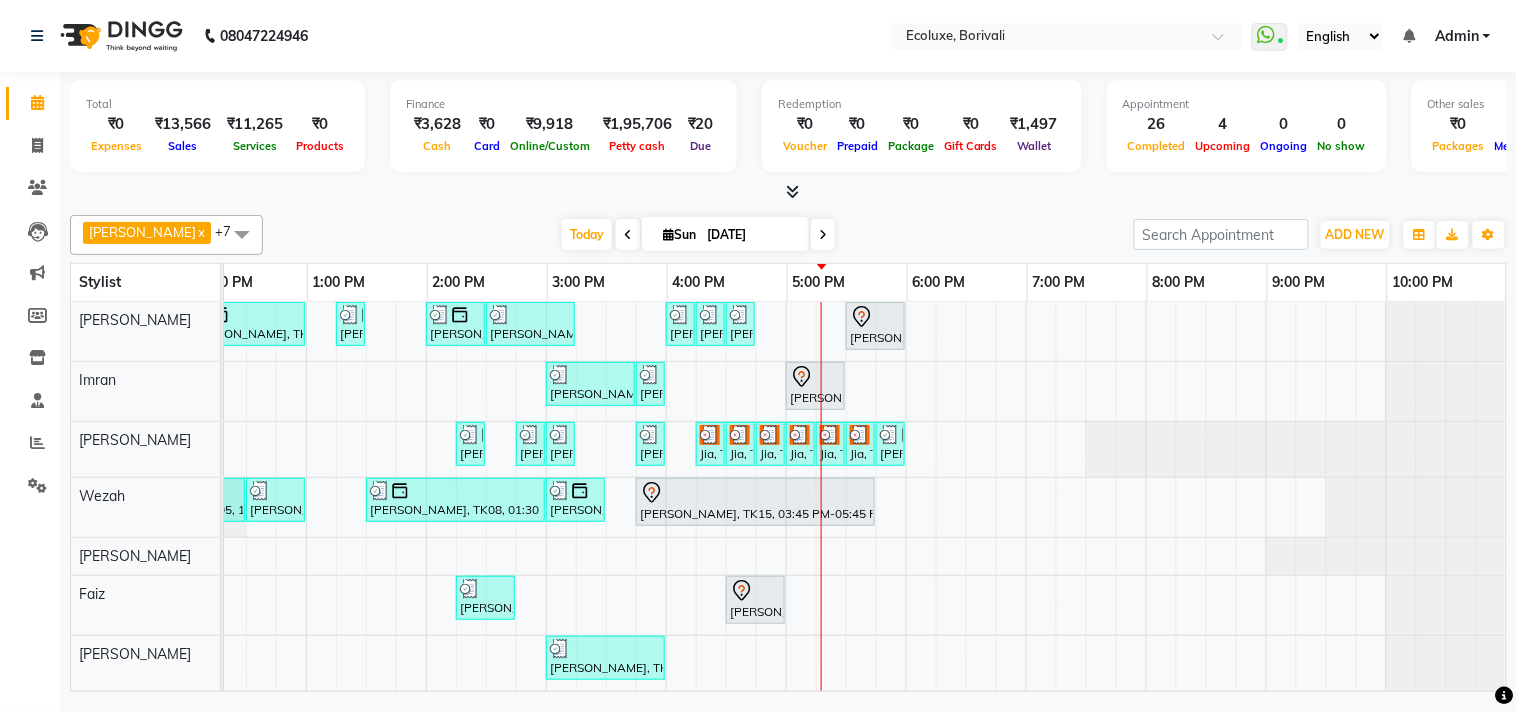 click on "Shashikala Naik, TK18, 12:00 PM-01:00 PM, Highlights - Medium Balayage/Ombre     Shashikala Naik, TK06, 01:15 PM-01:30 PM, Men Haircut - Senior Haircut     Anuj Shah, TK13, 02:00 PM-02:30 PM, Men - Beard     Bhavisha Bhalala, TK01, 02:30 PM-03:15 PM, Kids Haircut (Upto 4yrs)     Chirag Mewada, TK17, 04:00 PM-04:15 PM, Men - Hair styling      Chirag Mewada, TK17, 04:15 PM-04:30 PM, Men Haircut - Senior Haircut     Chirag Mewada, TK17, 04:30 PM-04:45 PM, Men - Beard             Jash Kothari, TK12, 05:30 PM-06:00 PM, Men Haircut - Senior Haircut     shewta Goyal, TK14, 03:00 PM-03:45 PM, Kids Haircut (Upto 4yrs)     shewta Goyal, TK14, 03:45 PM-04:00 PM, Kids Haircut (Upto 4yrs)             Nikkhil Borana, TK04, 05:00 PM-05:30 PM, Men - Beard     Nimisha Desai, TK09, 02:15 PM-02:30 PM, Woman Eyebrow     Ami Bhuta, TK10, 02:45 PM-03:00 PM, Woman Upperlip      Ami Bhuta, TK10, 03:00 PM-03:15 PM, Woman Forehead     Avani Gandhi, TK11, 03:45 PM-04:00 PM, Waxing (Rica Wax) - Underarms" at bounding box center [666, 515] 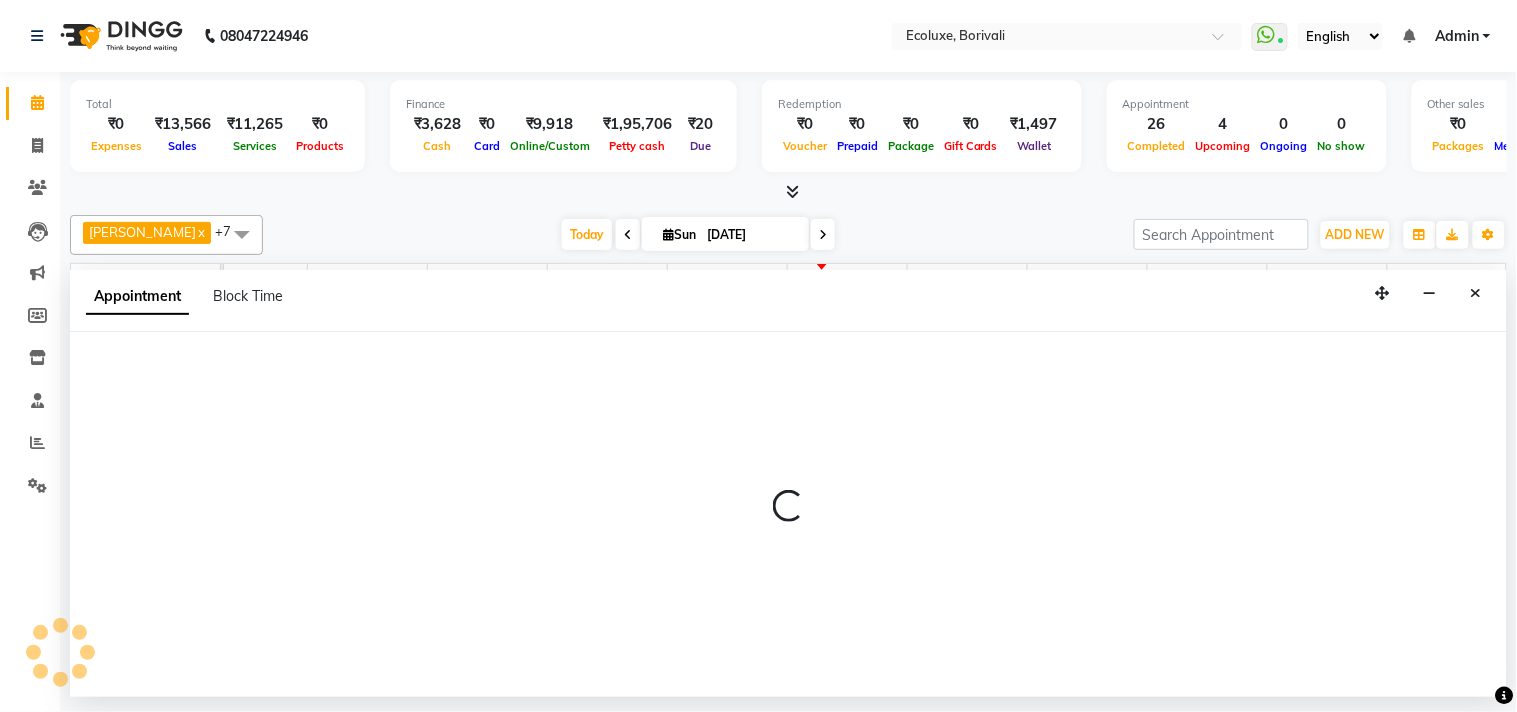 select on "36344" 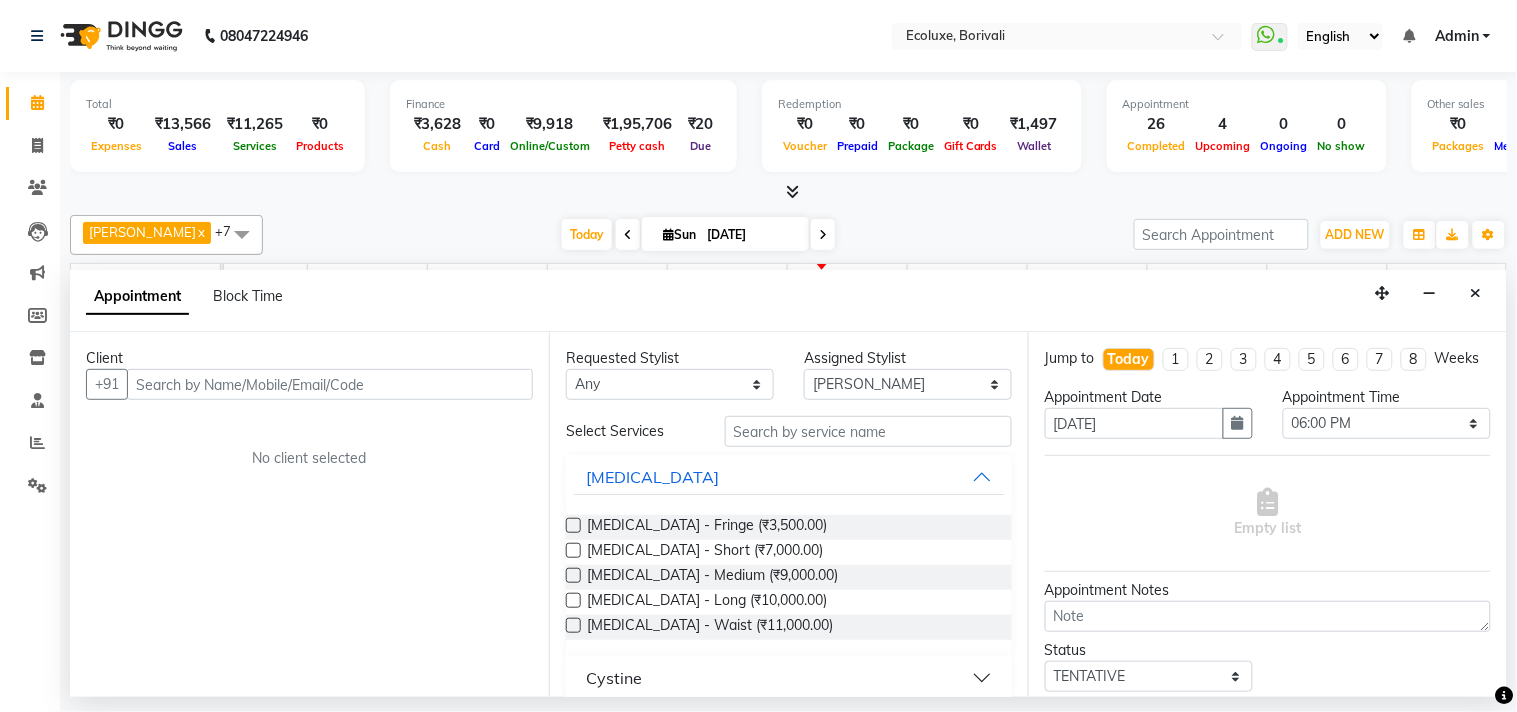 click at bounding box center [330, 384] 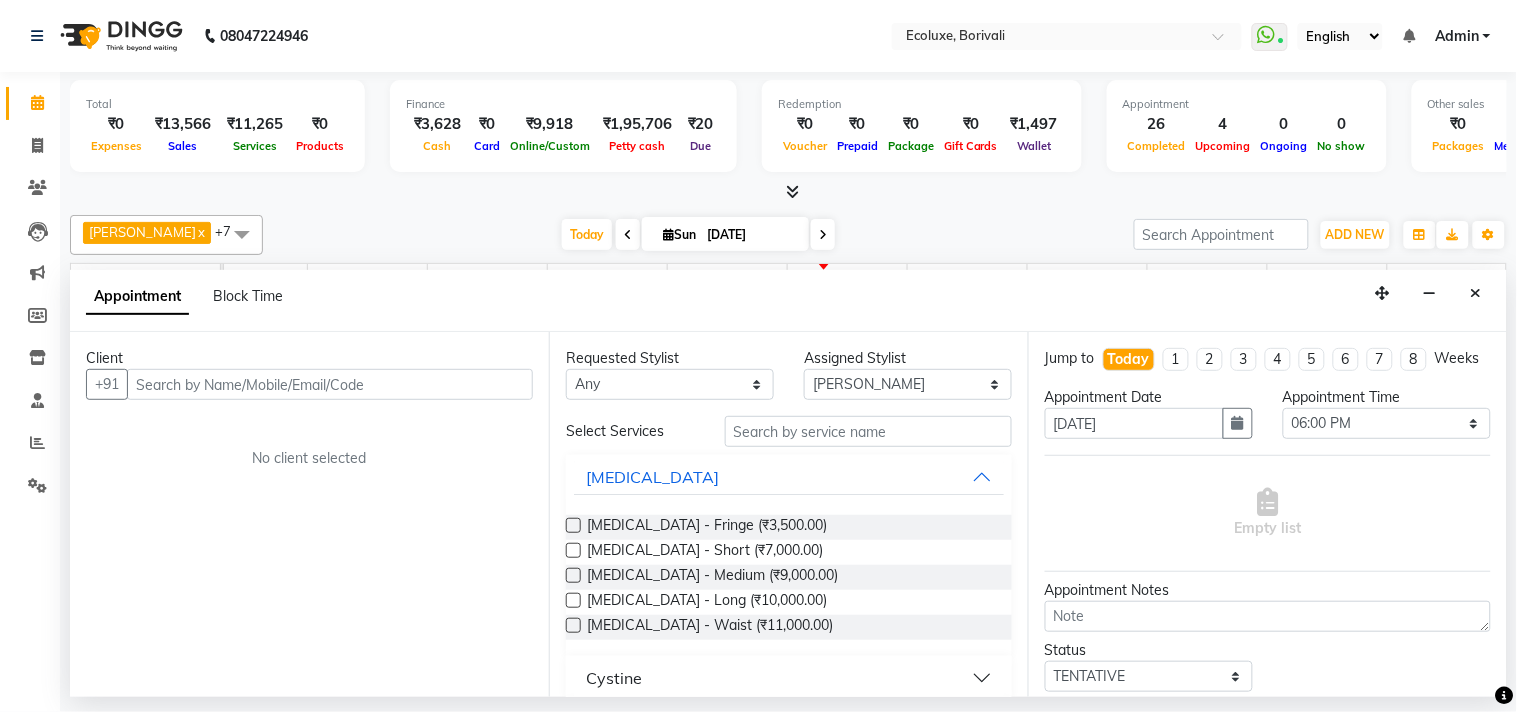 click at bounding box center [330, 384] 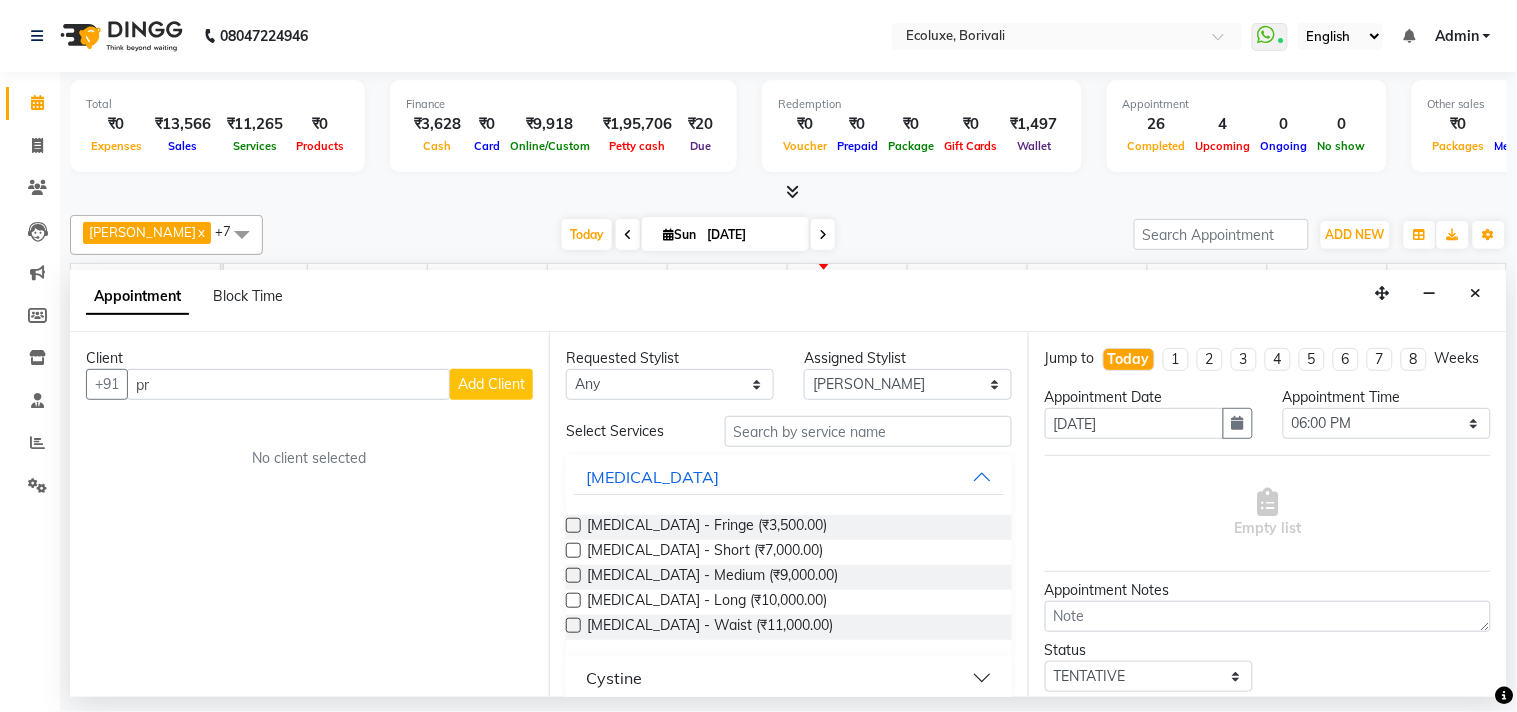 type on "p" 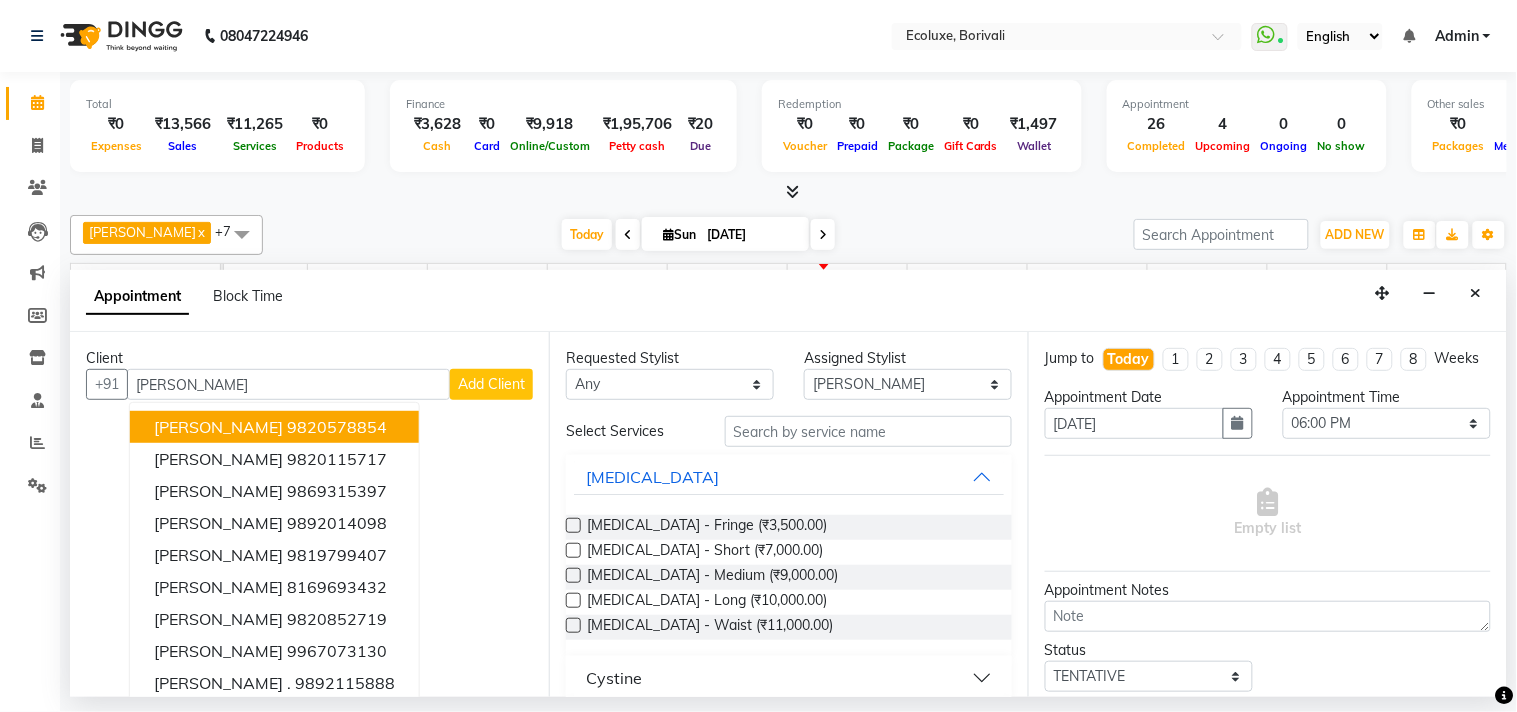 type on "[PERSON_NAME]" 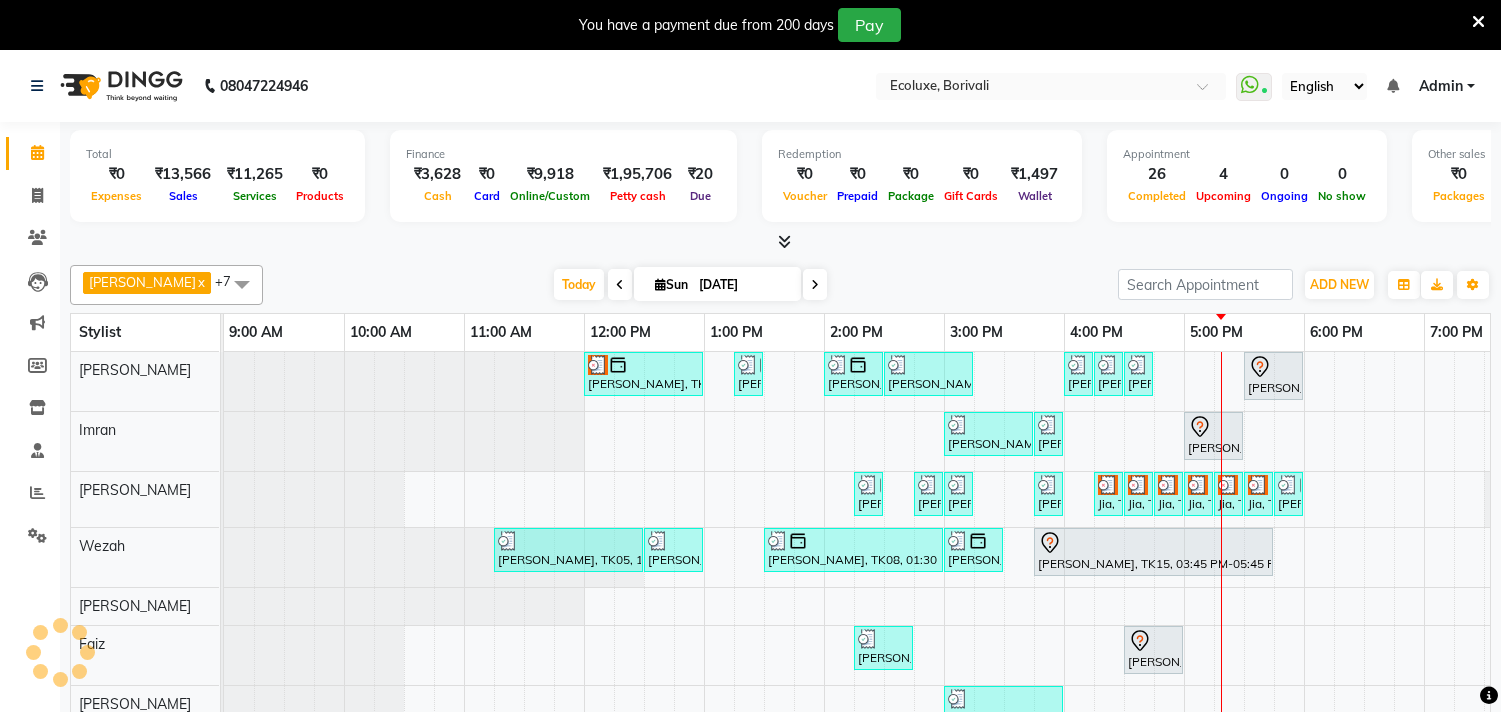 scroll, scrollTop: 0, scrollLeft: 0, axis: both 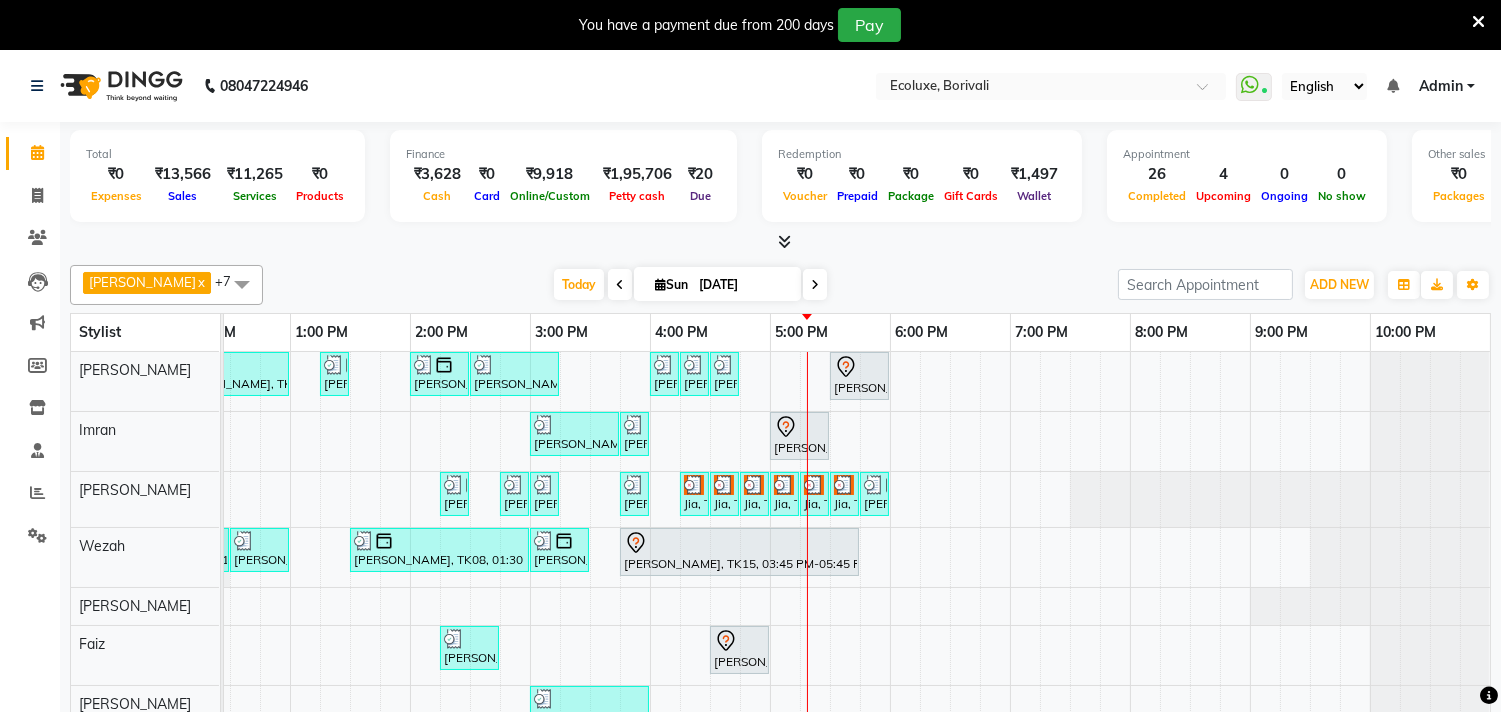 click at bounding box center (1478, 22) 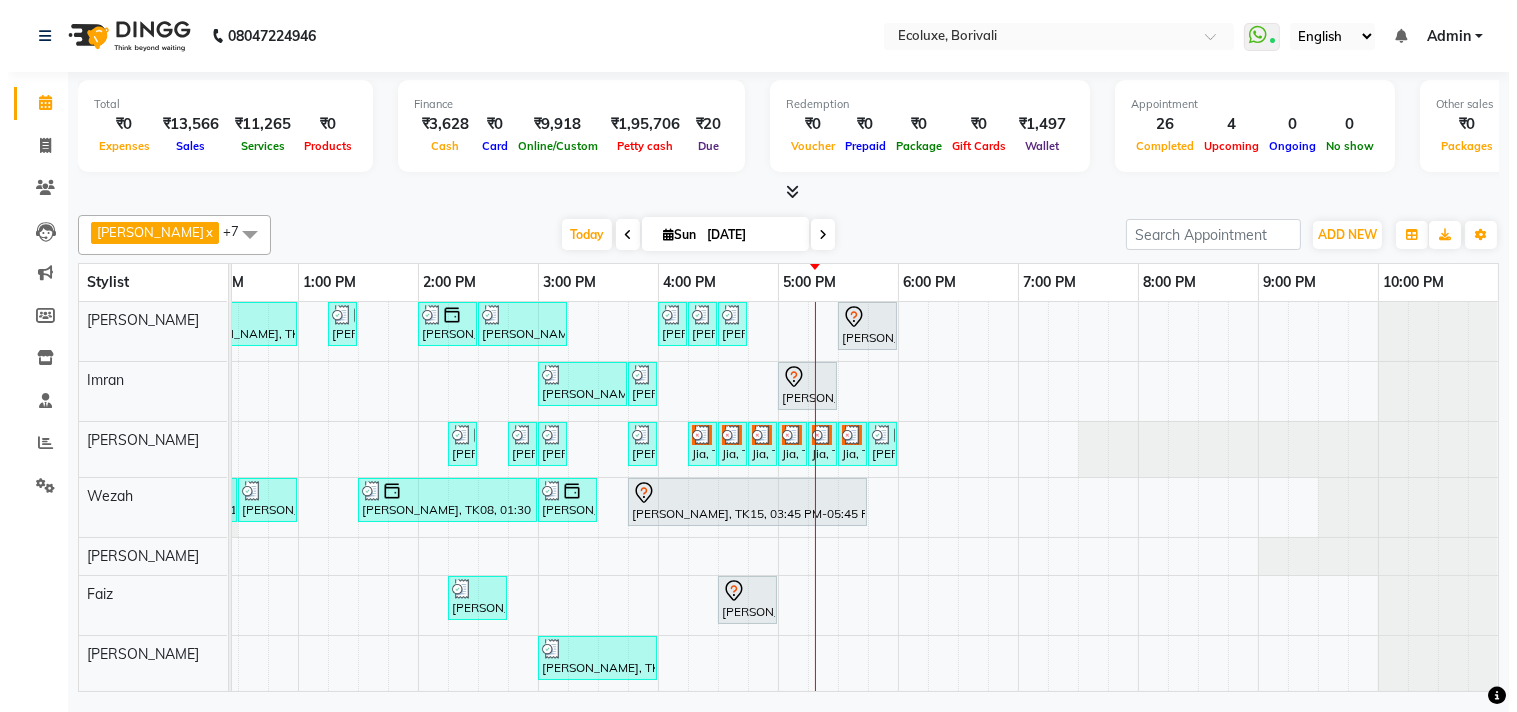 scroll, scrollTop: 0, scrollLeft: 397, axis: horizontal 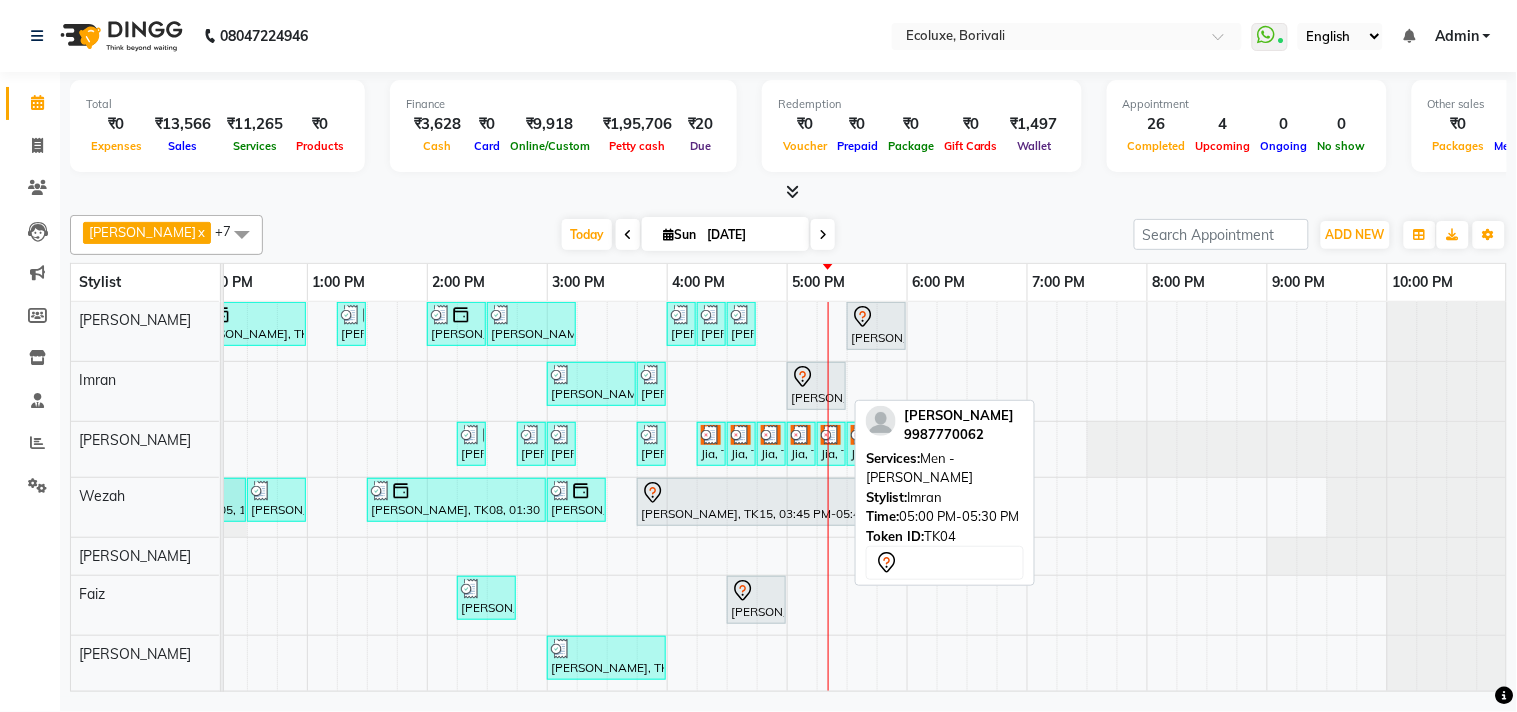 click on "[PERSON_NAME], TK04, 05:00 PM-05:30 PM, Men - [PERSON_NAME]" at bounding box center (816, 386) 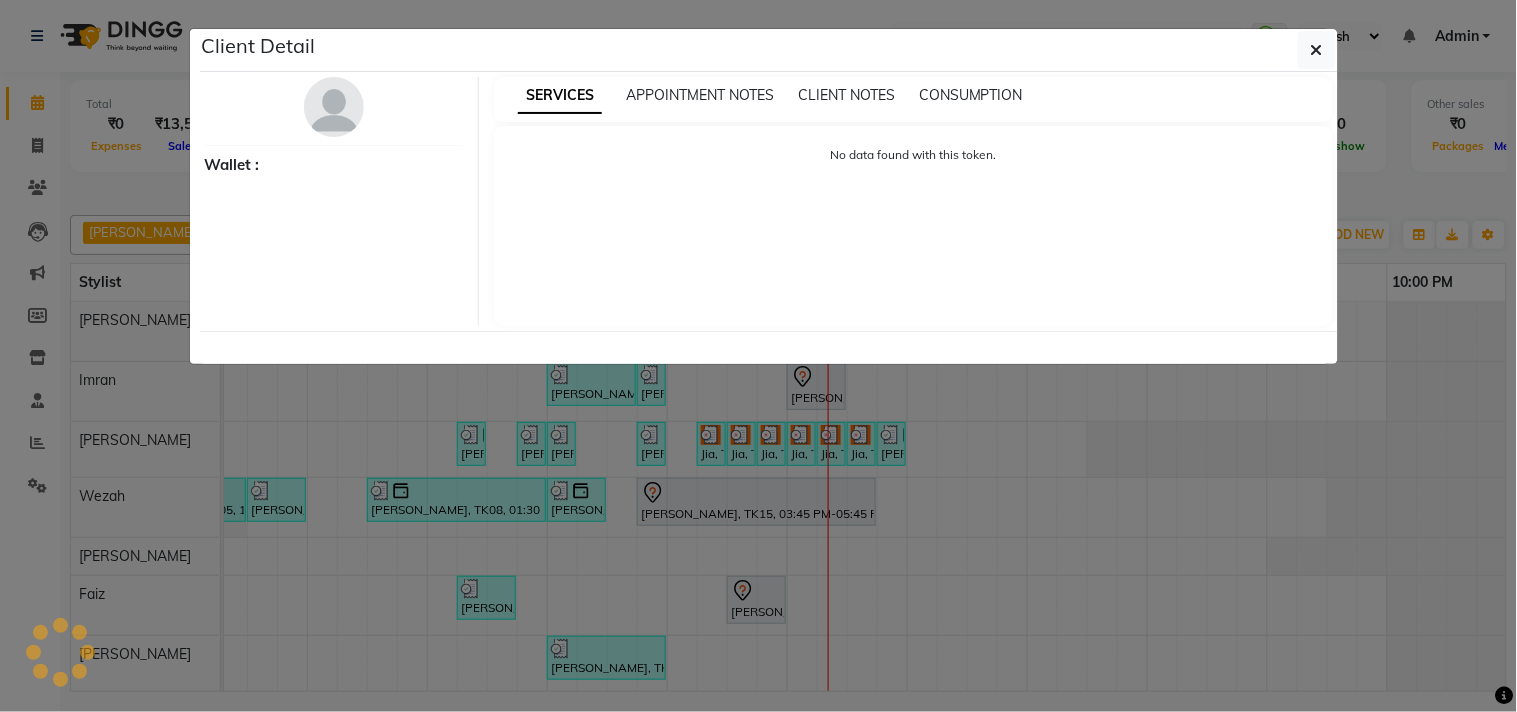 select on "7" 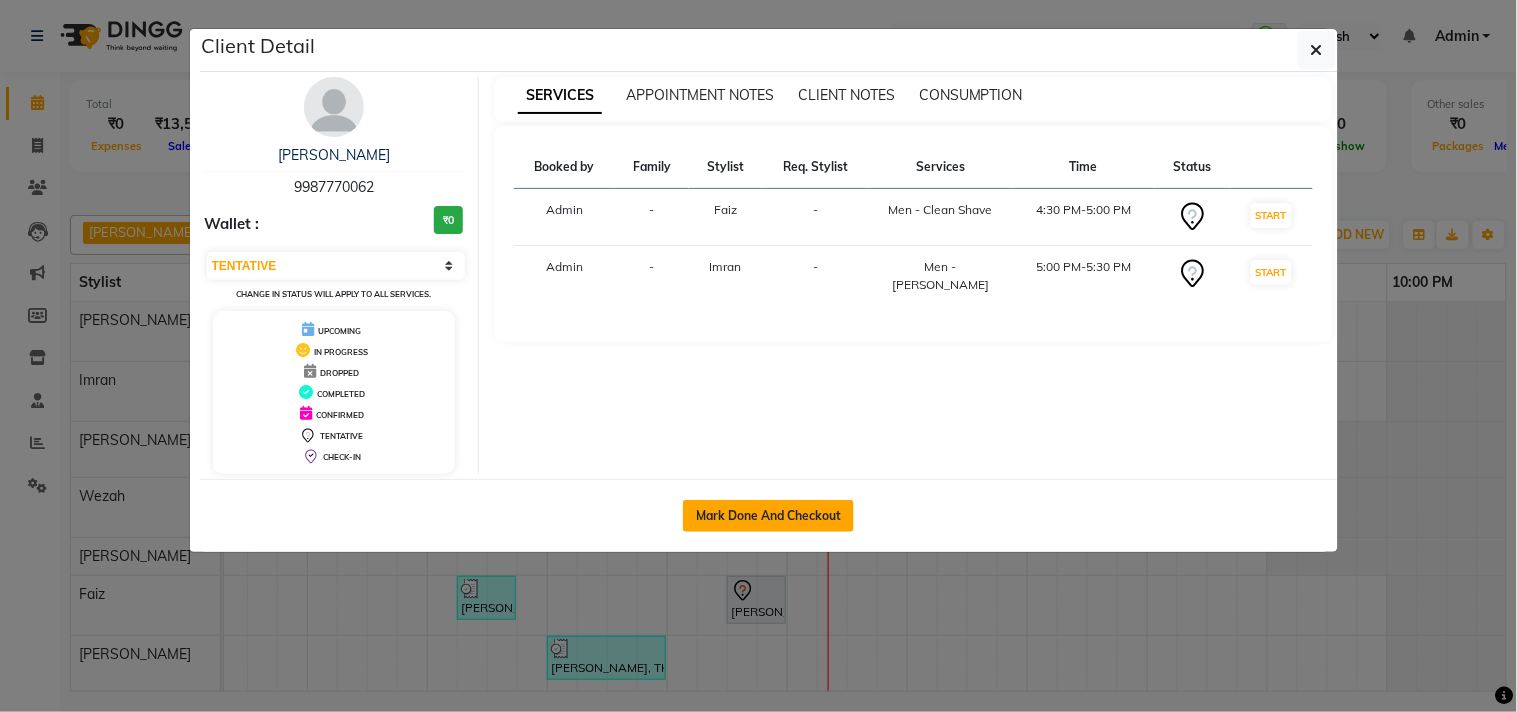 click on "Mark Done And Checkout" 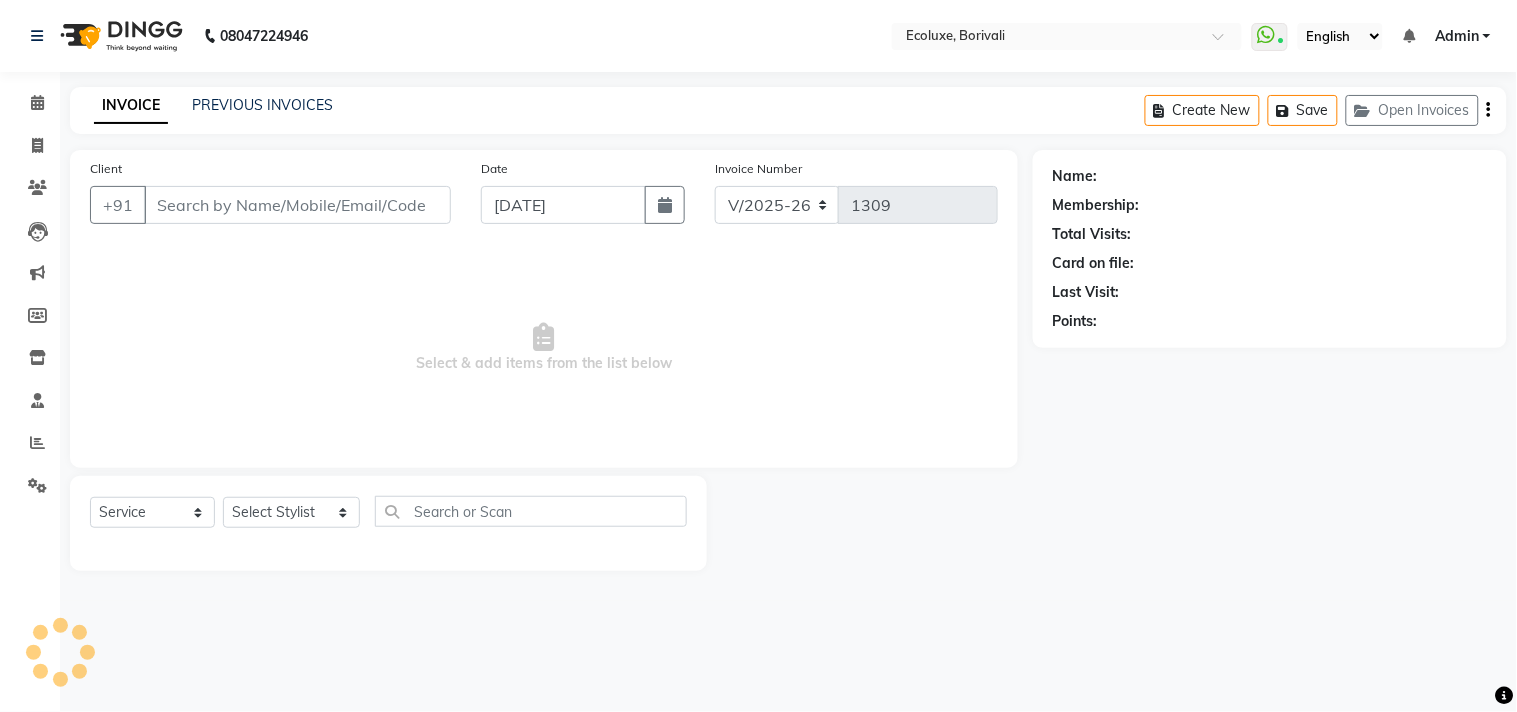 type on "9987770062" 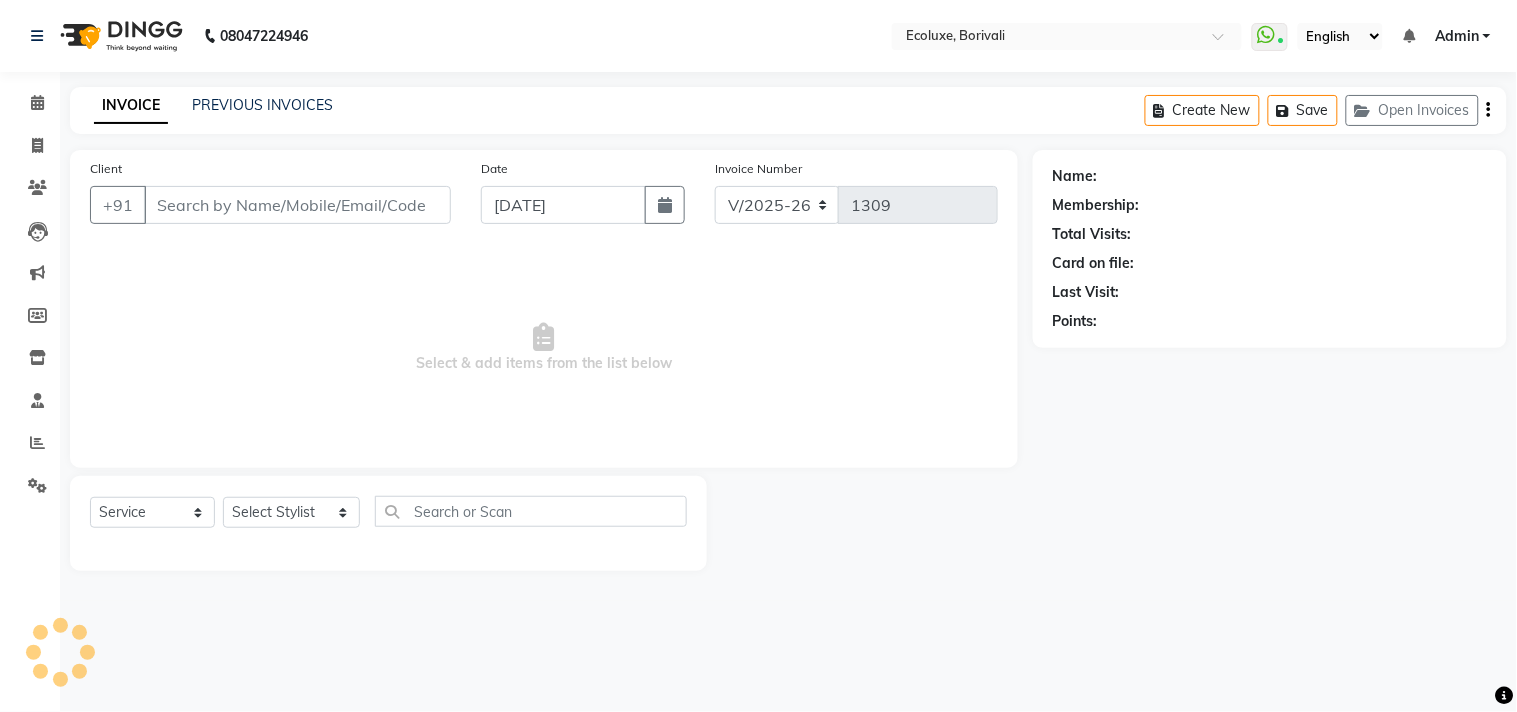 select on "67913" 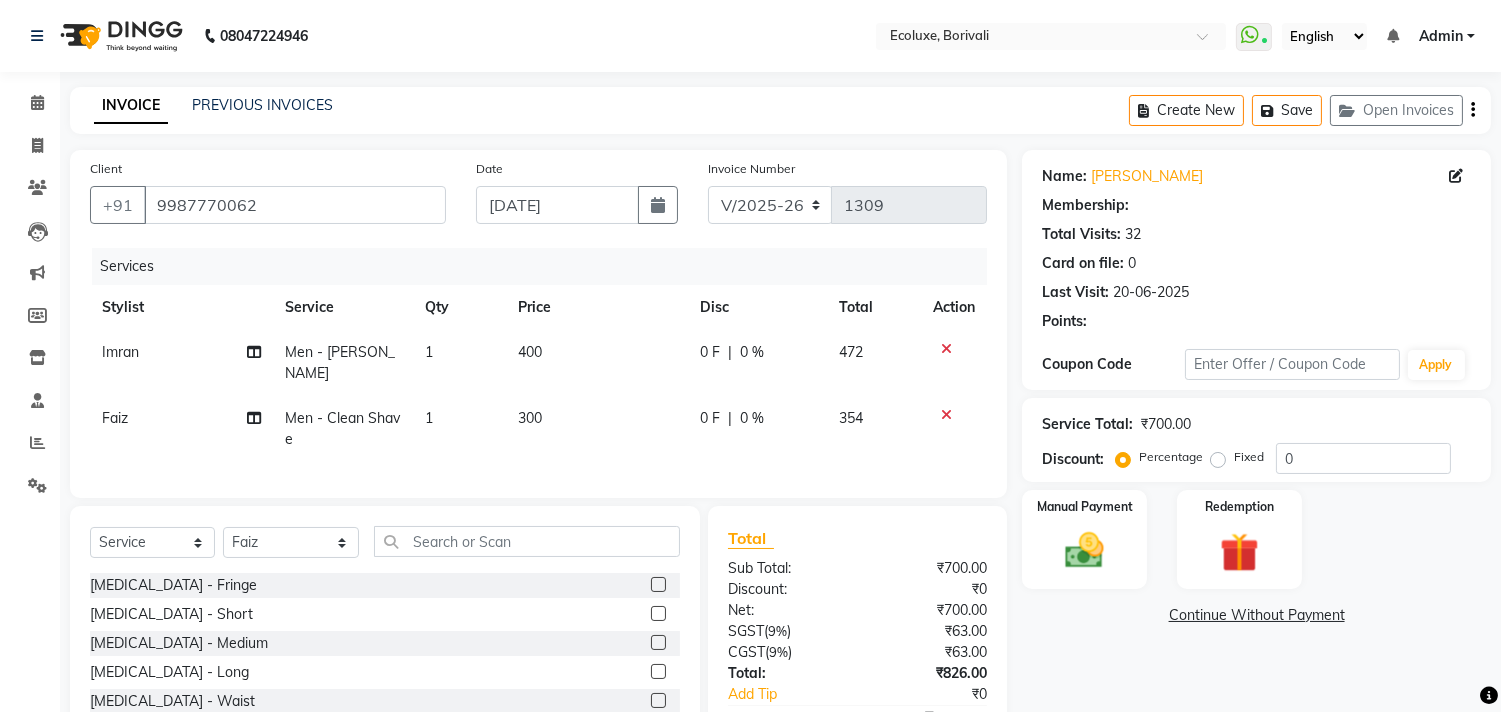 type on "20" 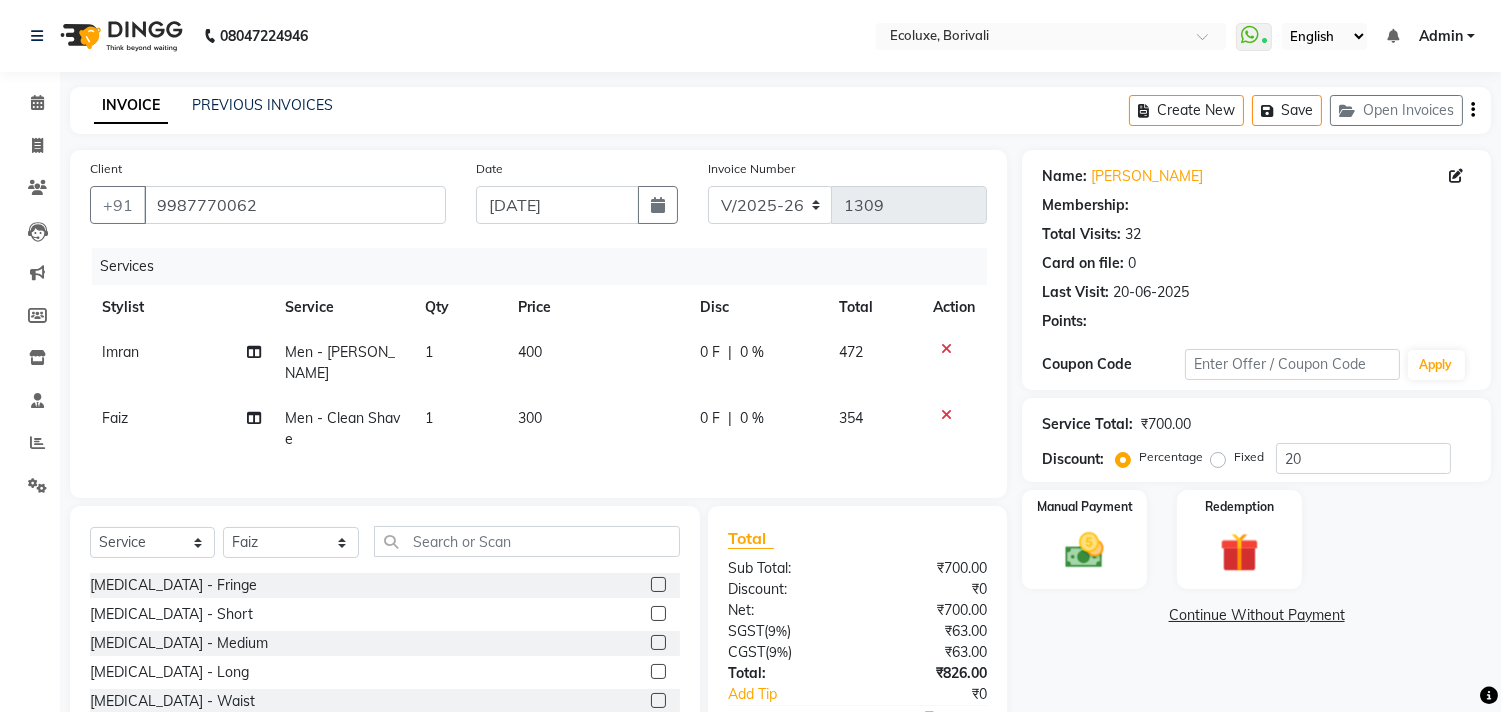 select on "1: Object" 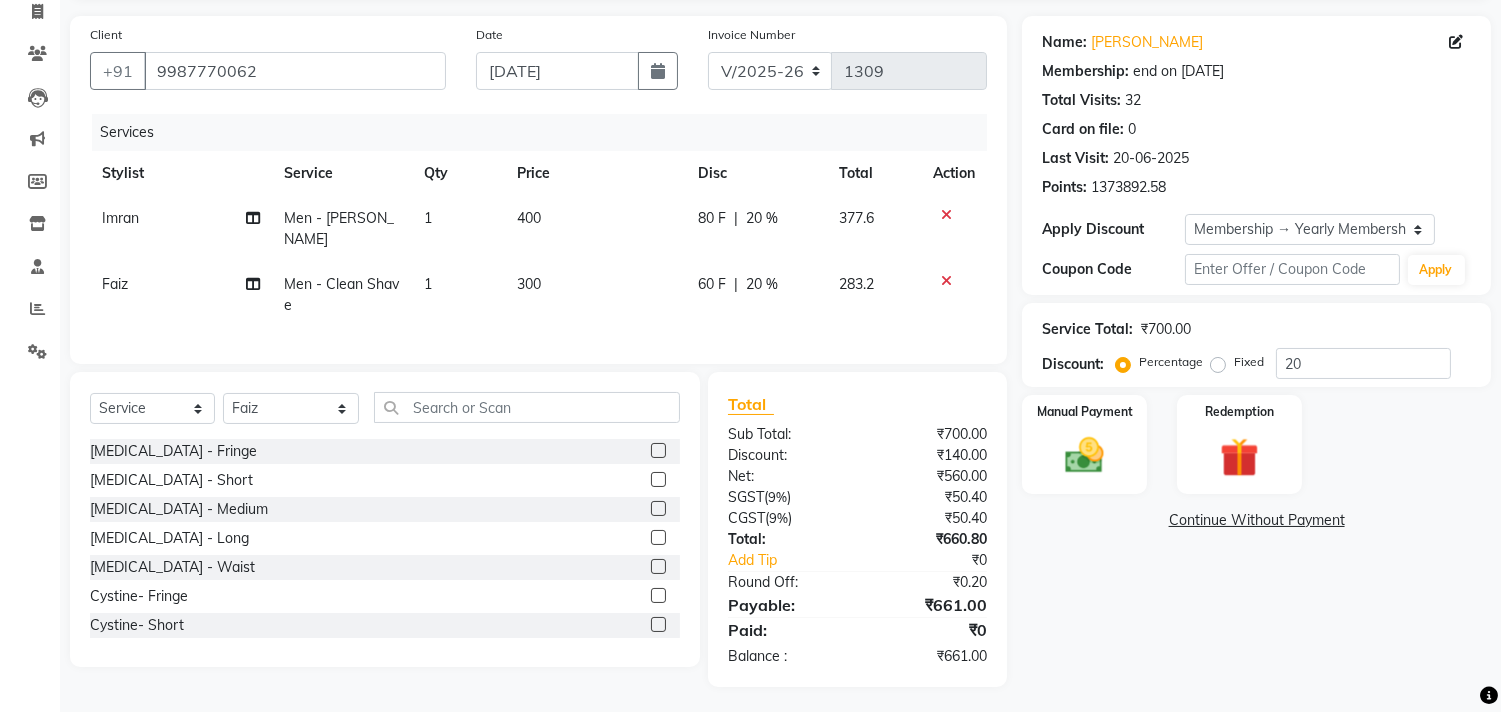scroll, scrollTop: 0, scrollLeft: 0, axis: both 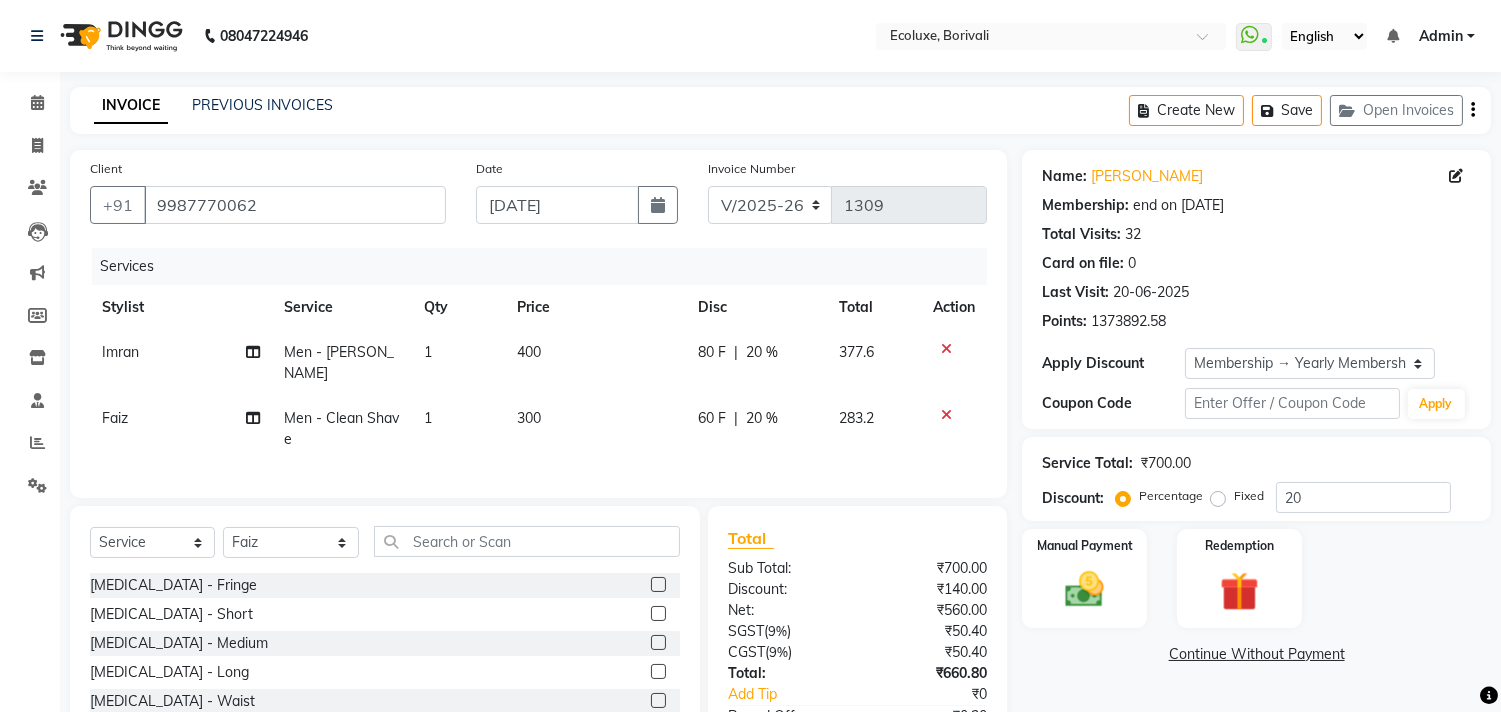 click 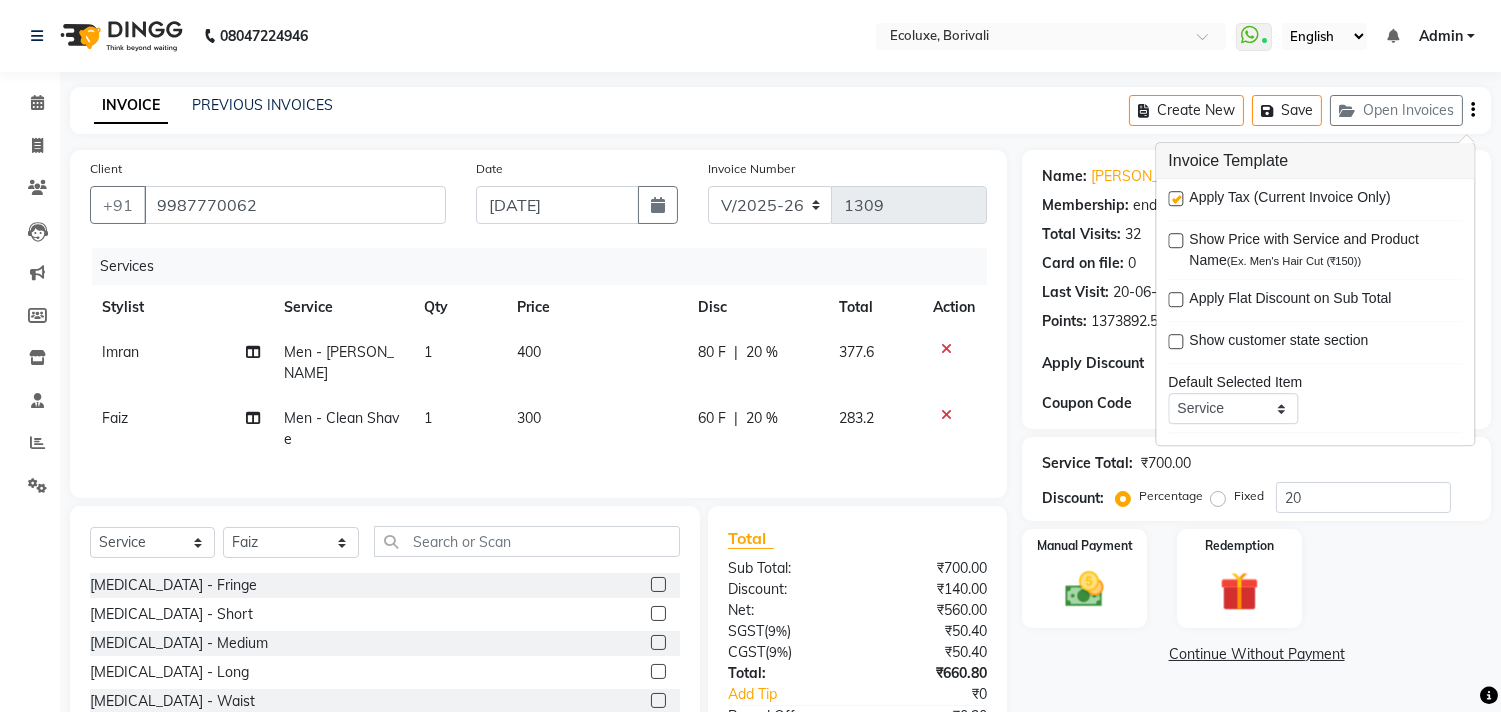 click at bounding box center (1175, 198) 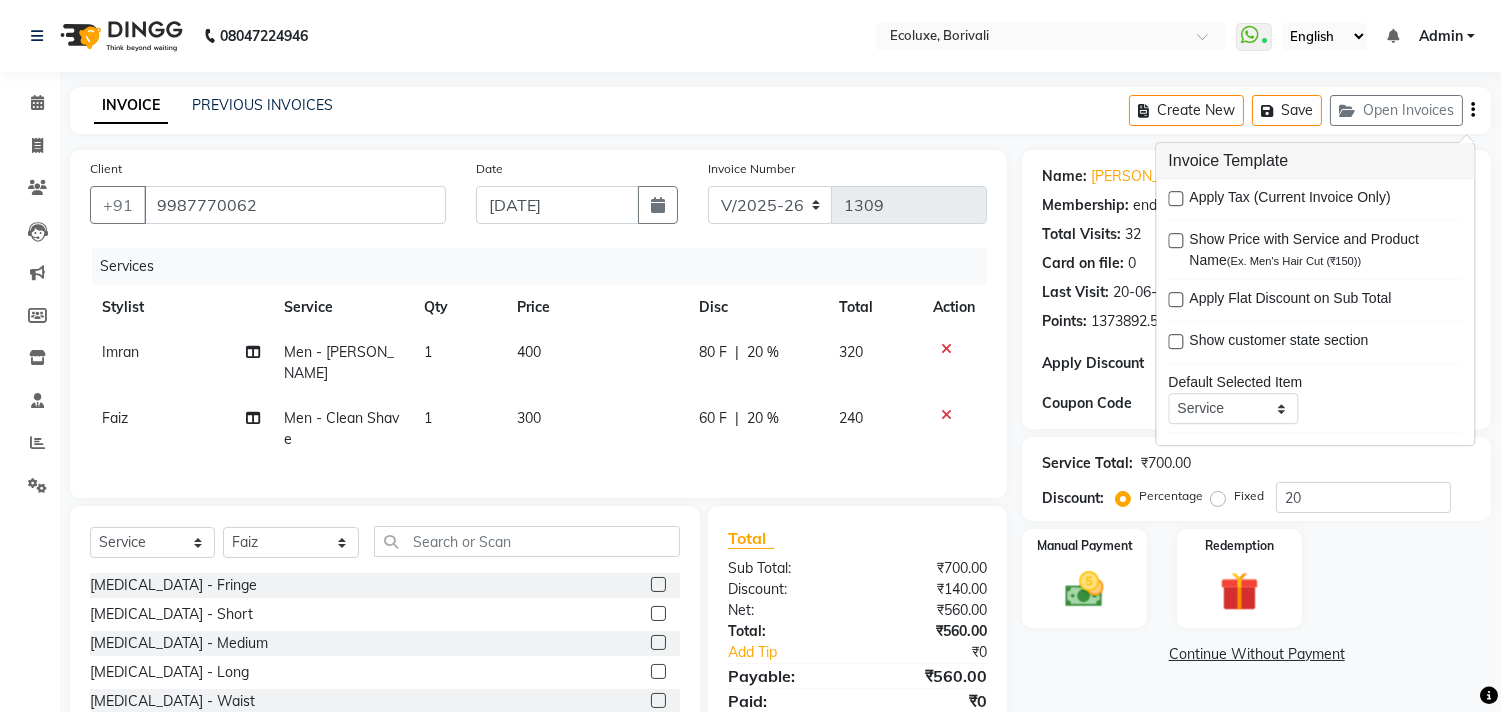 click on "INVOICE PREVIOUS INVOICES Create New   Save   Open Invoices" 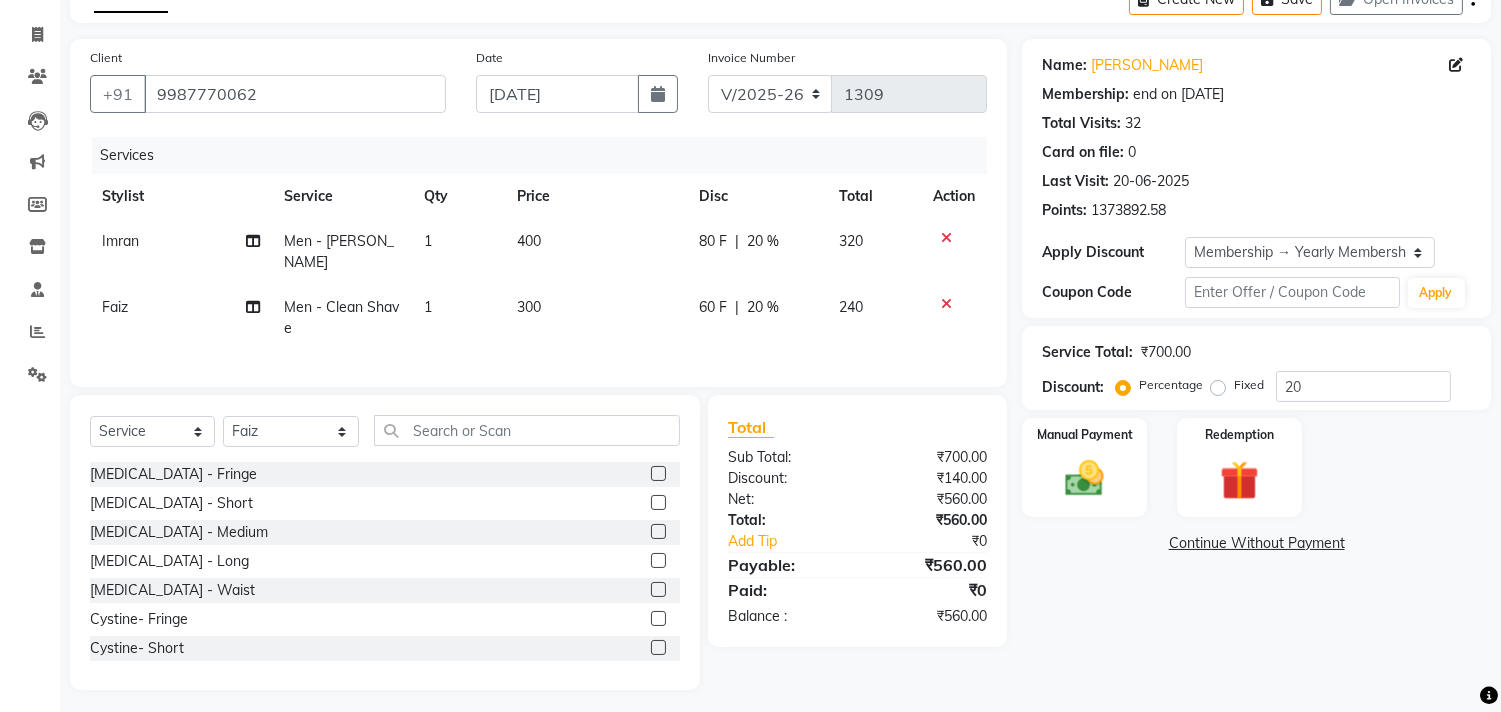 scroll, scrollTop: 114, scrollLeft: 0, axis: vertical 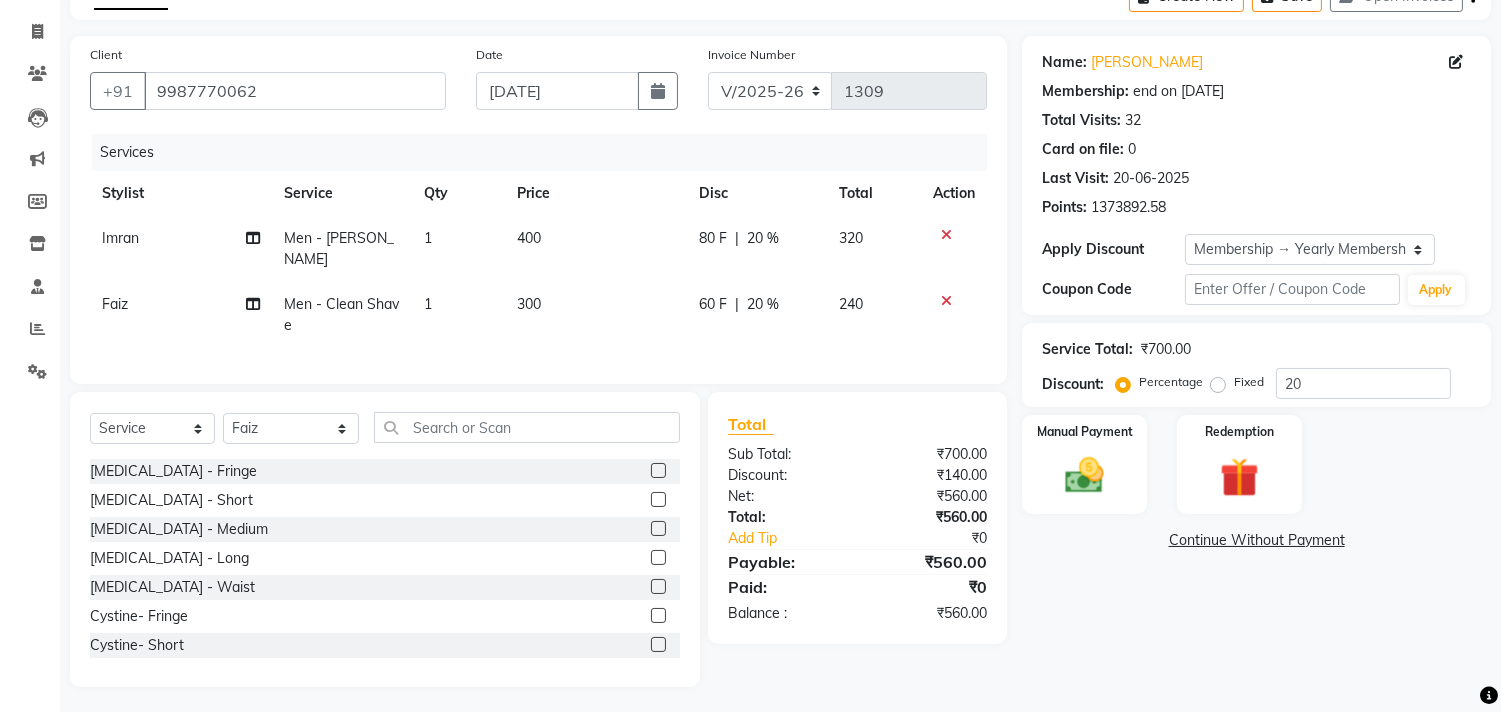 click on "Men - Clean Shave" 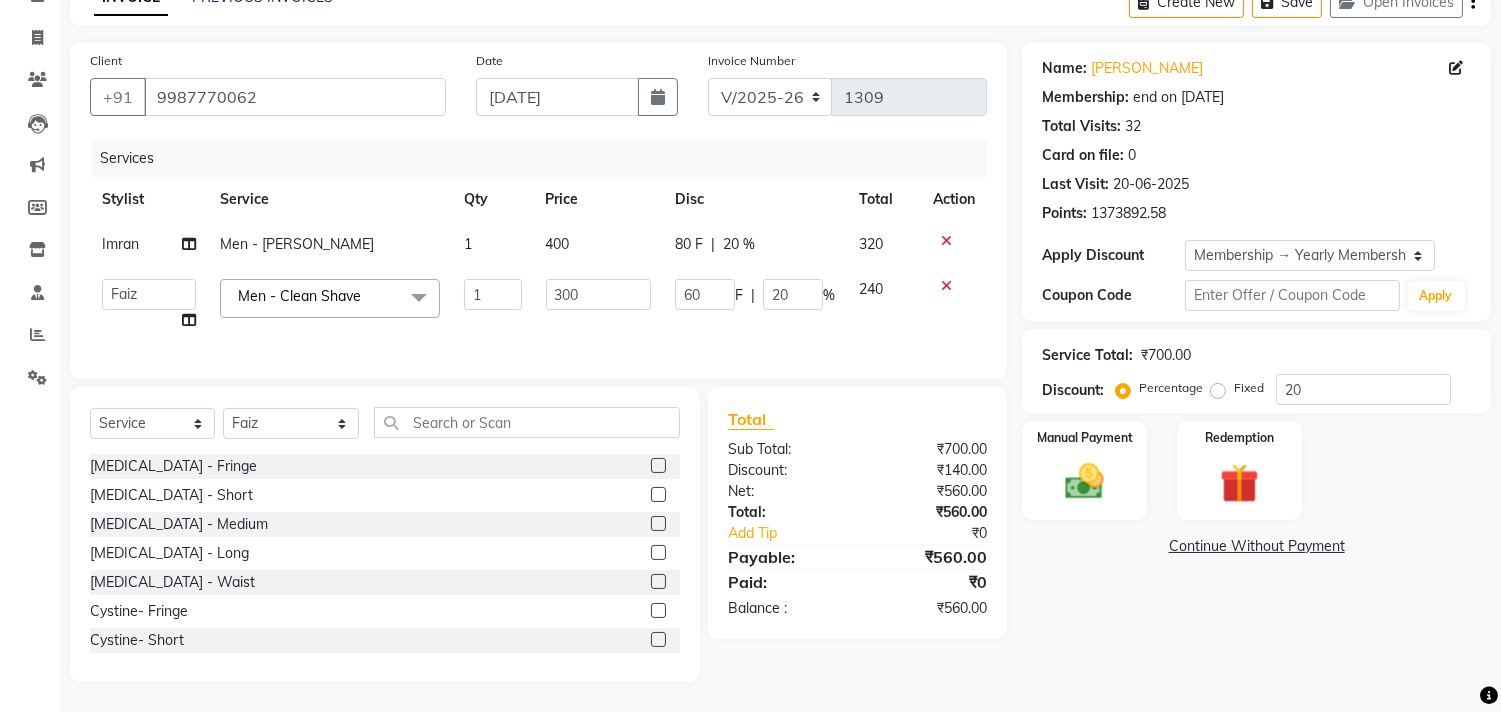 click on "Men - Clean Shave" 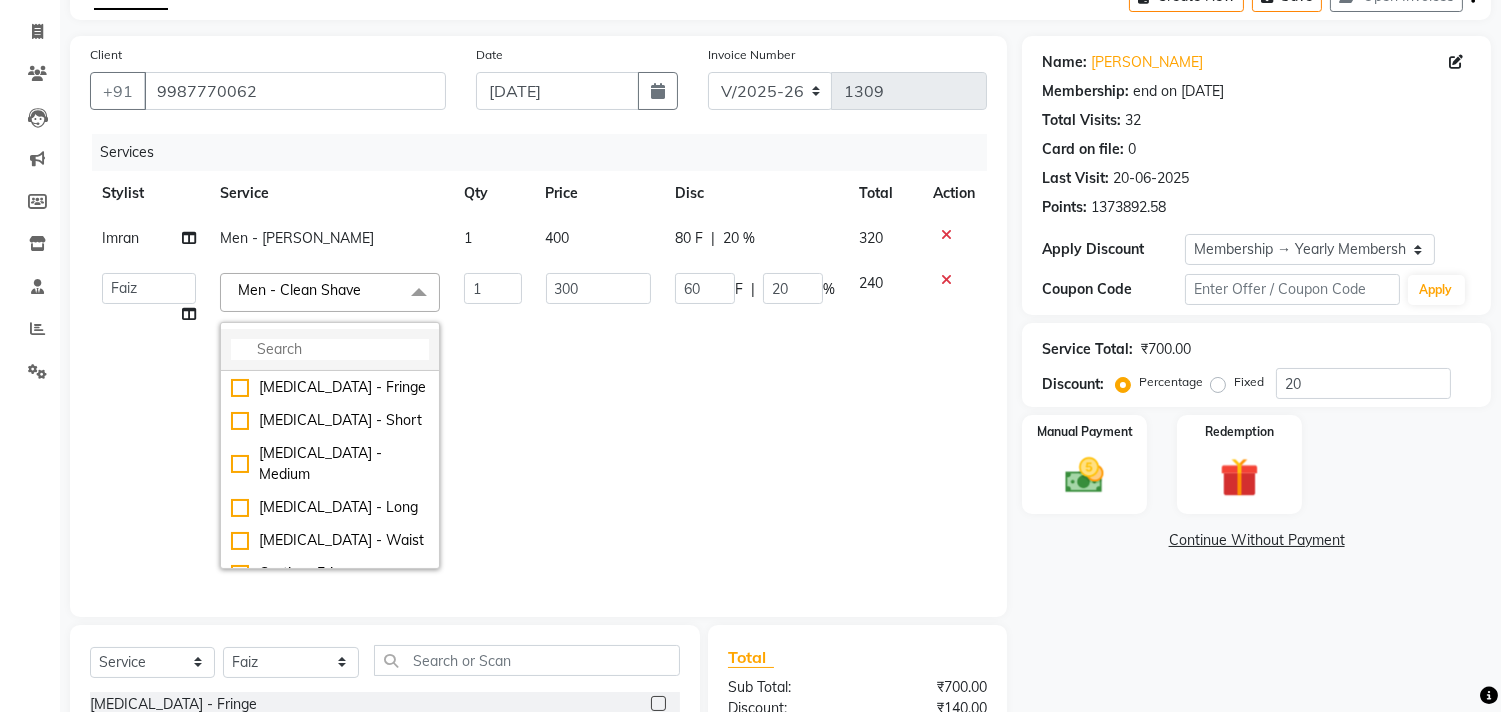 click 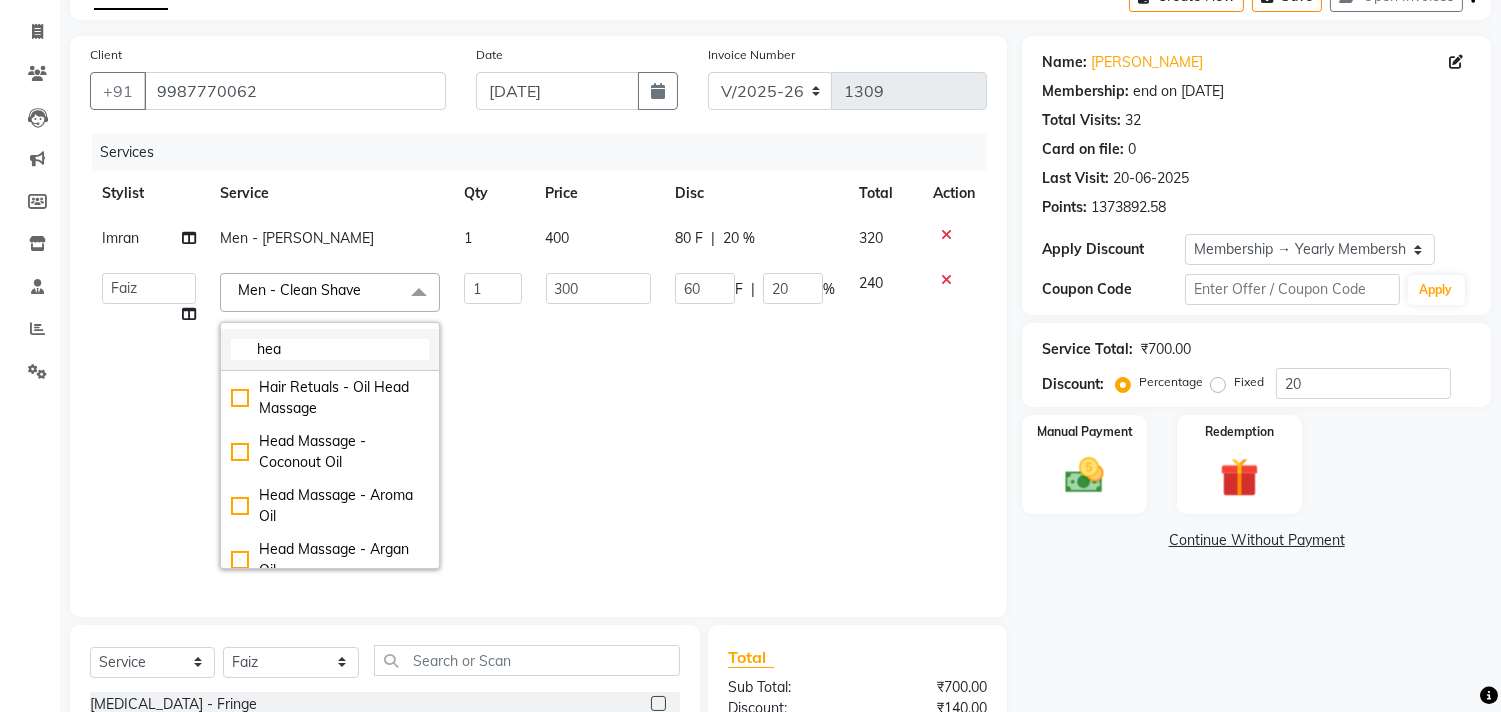 type on "head" 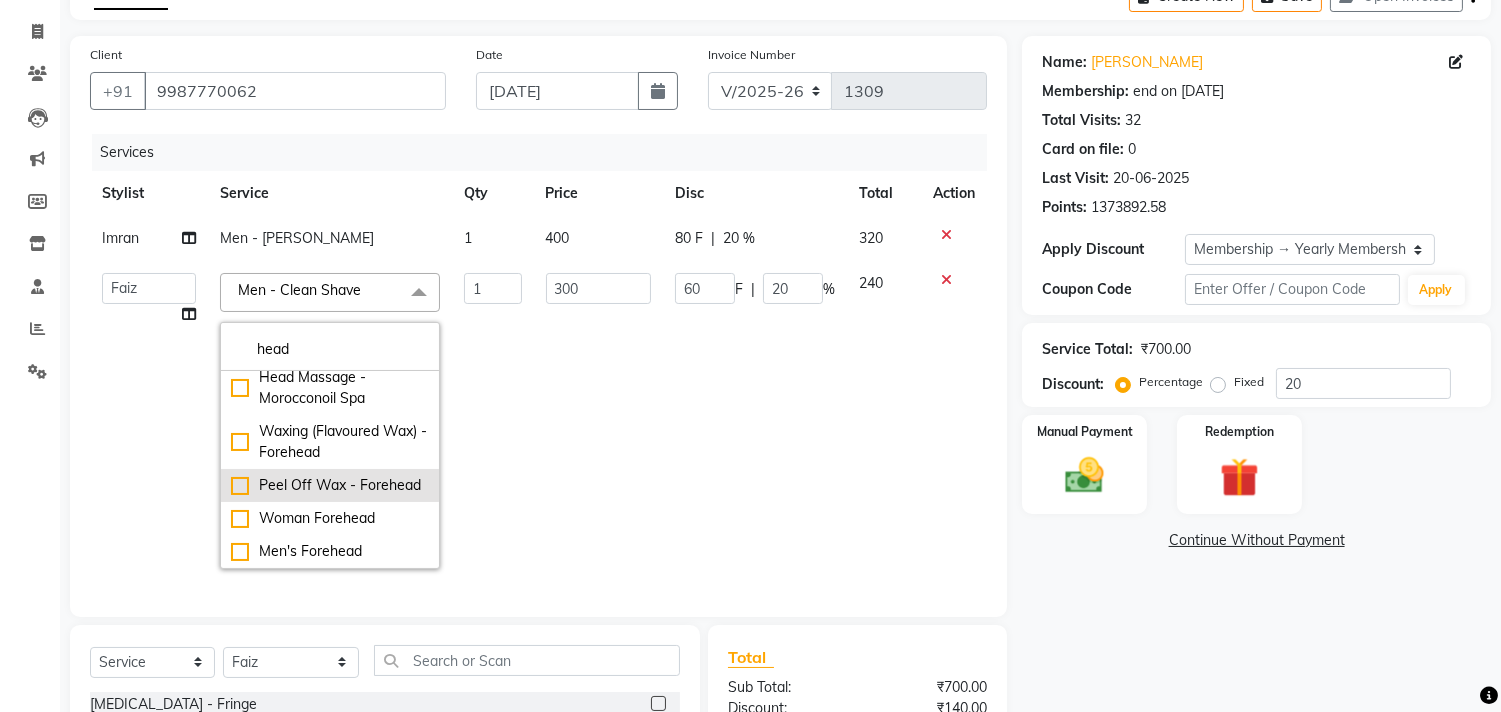 scroll, scrollTop: 246, scrollLeft: 0, axis: vertical 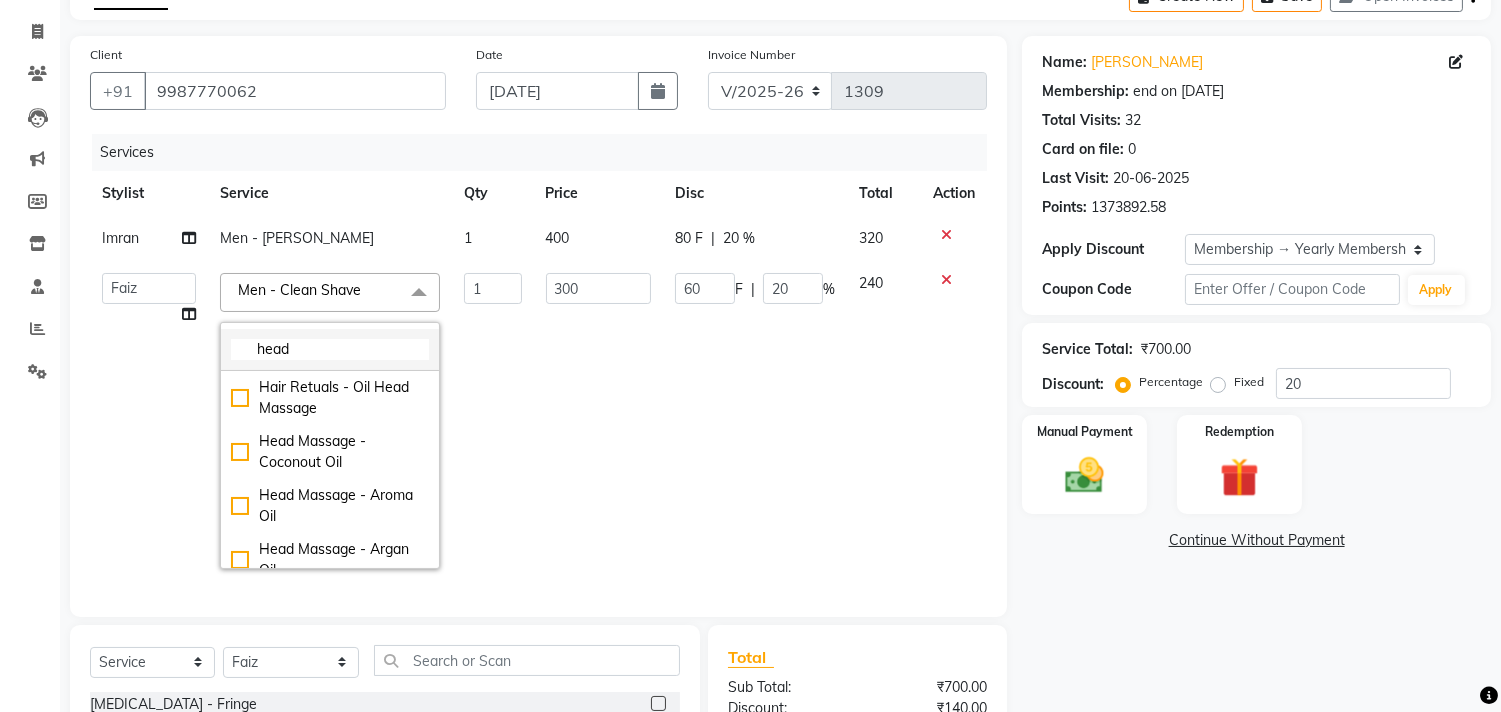 click on "head" 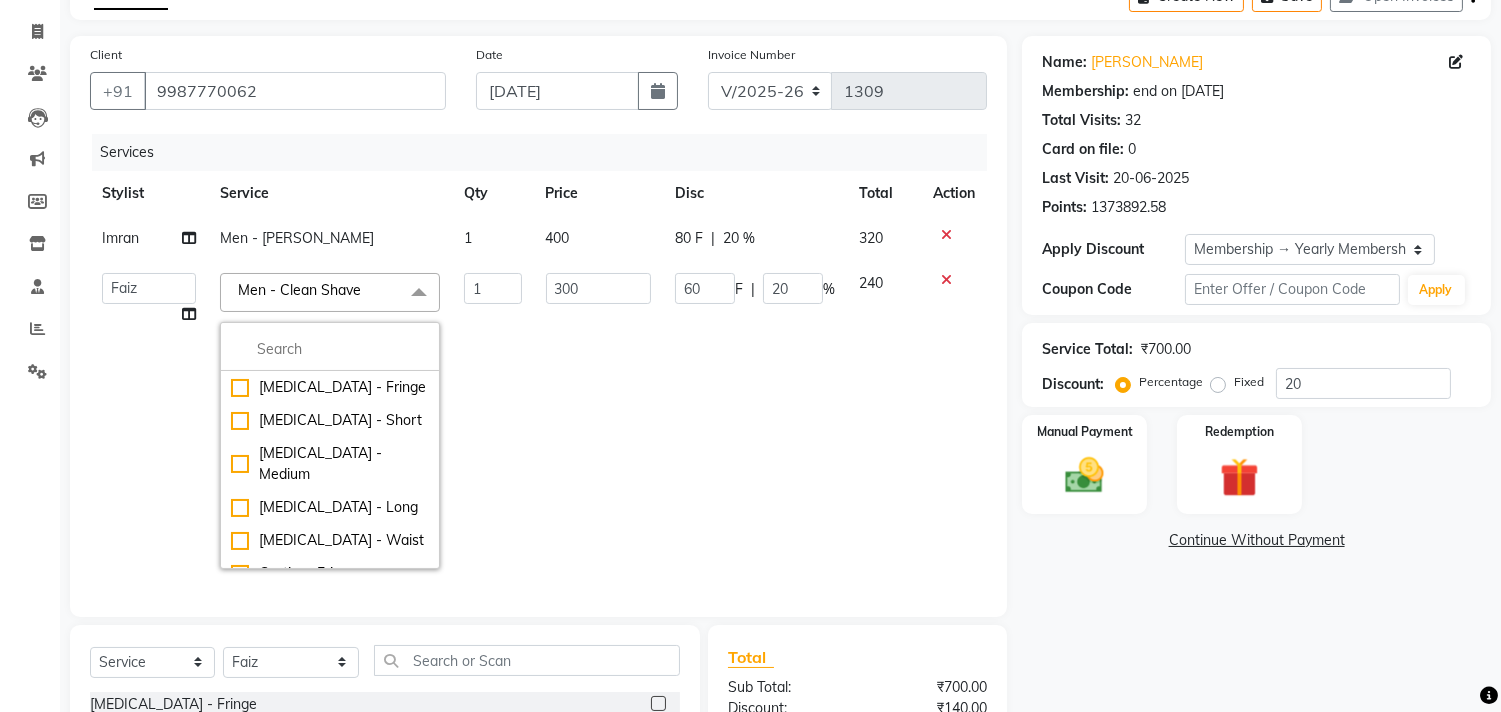 click on "Calendar  Invoice  Clients  Leads   Marketing  Members  Inventory  Staff  Reports  Settings Completed InProgress Upcoming Dropped Tentative Check-In Confirm Bookings Generate Report Segments Page Builder" 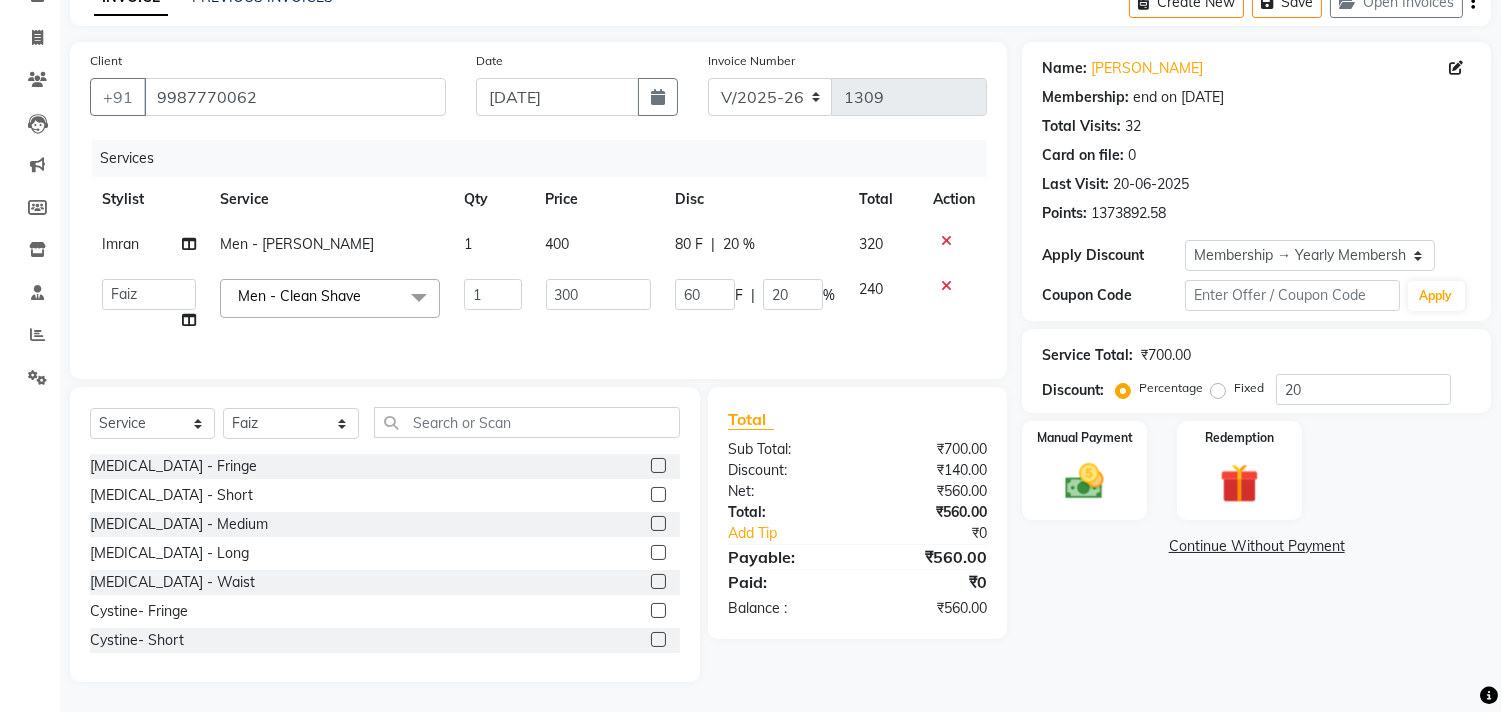scroll, scrollTop: 124, scrollLeft: 0, axis: vertical 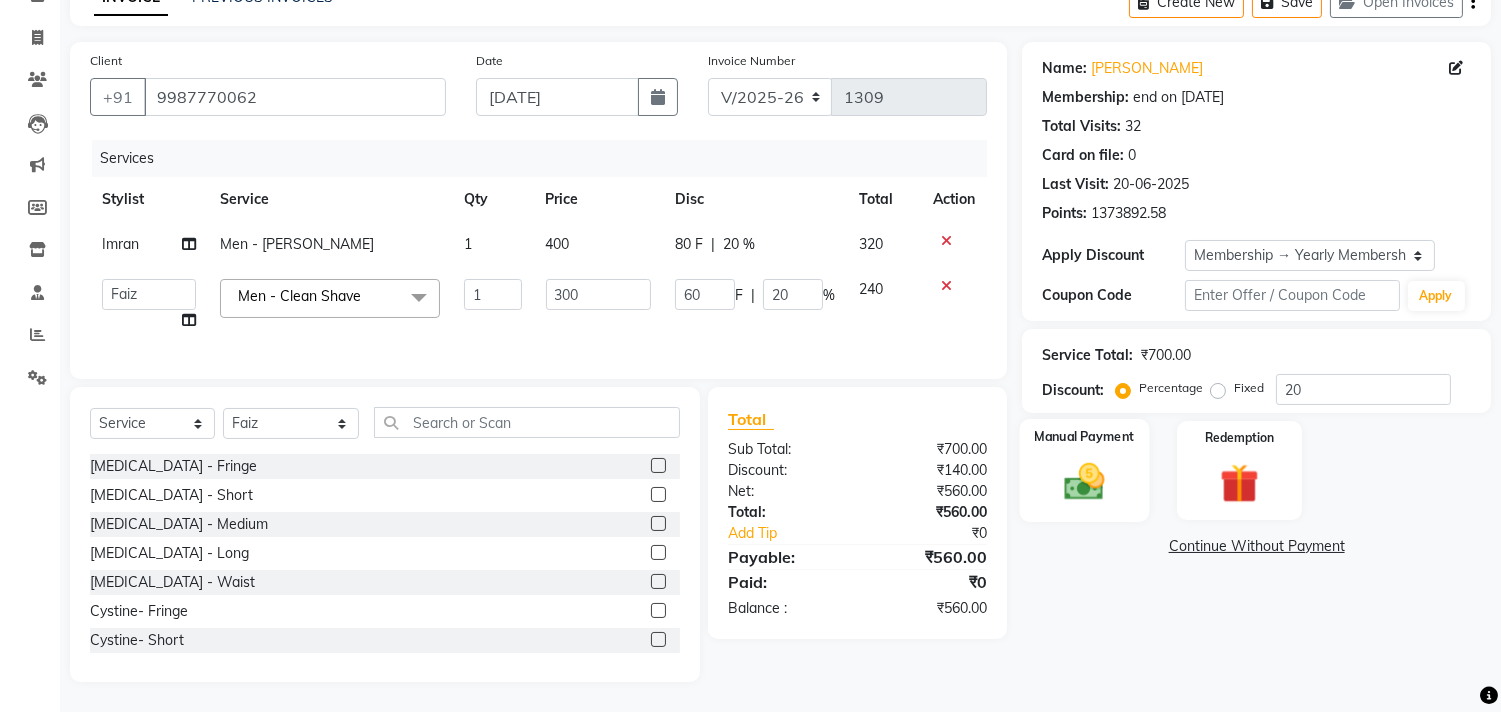 click 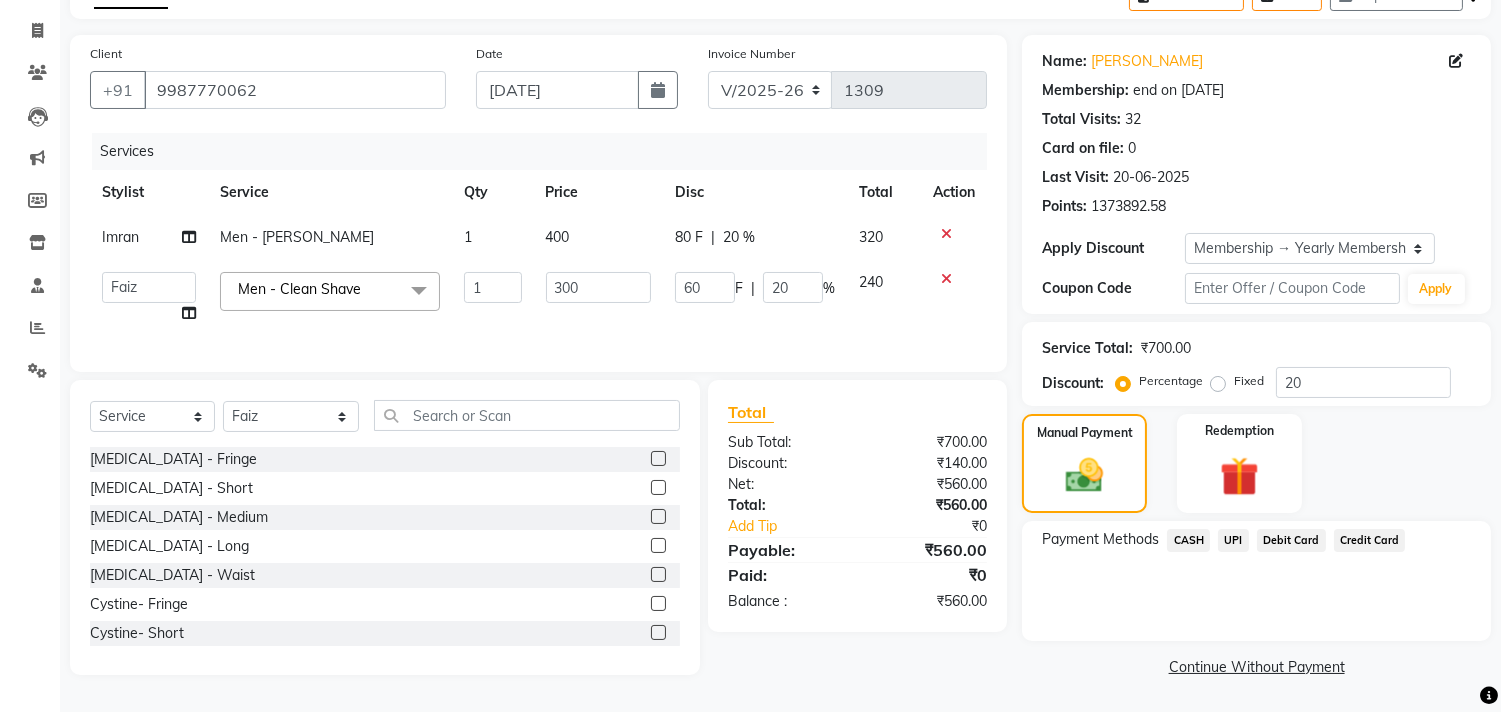 click on "Debit Card" 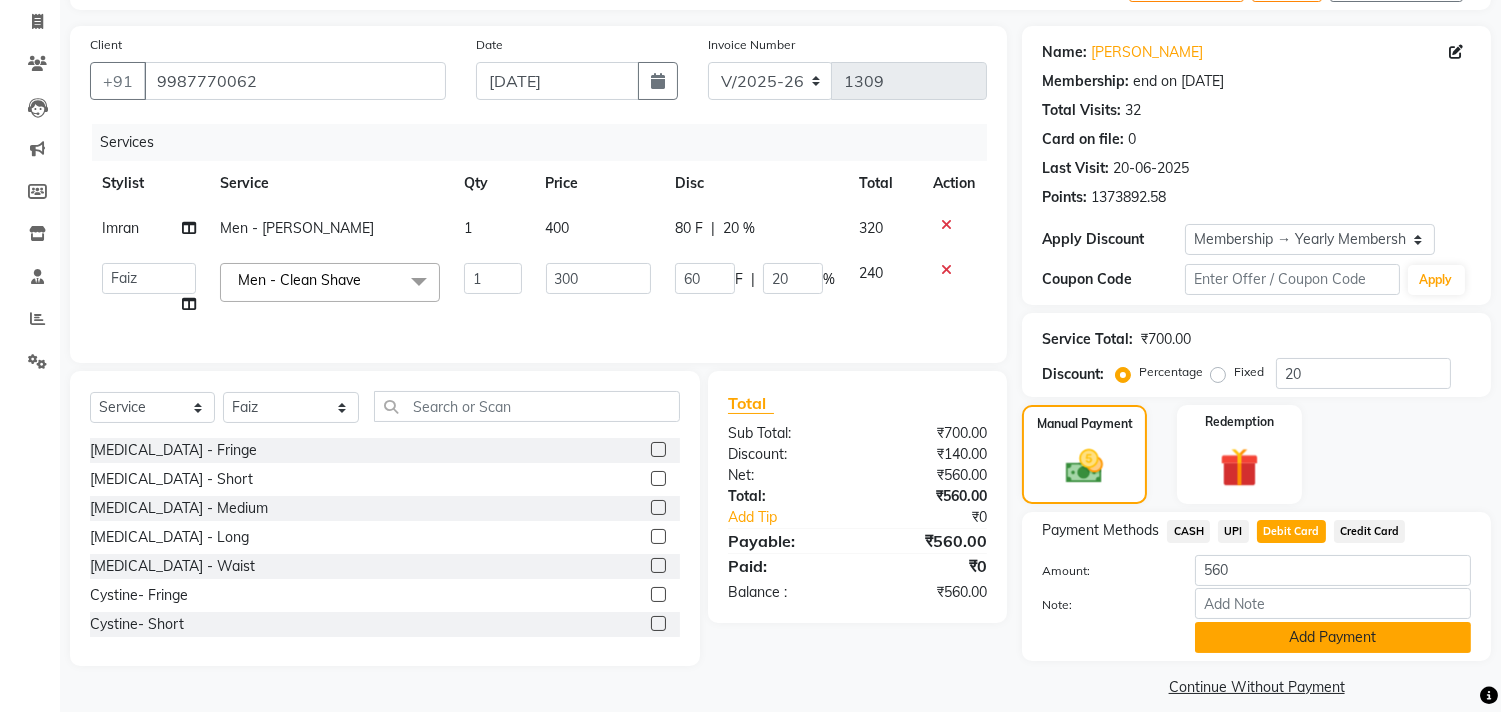 click on "Add Payment" 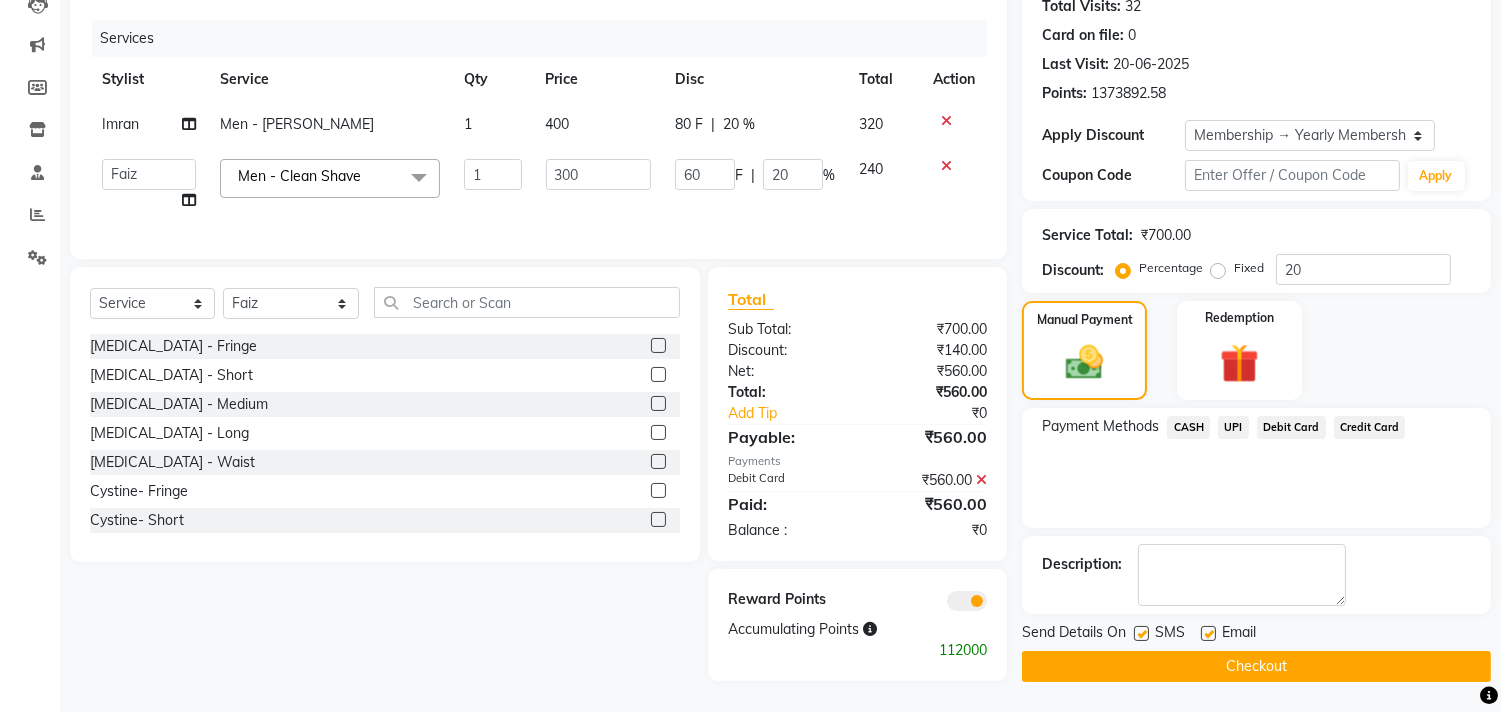 scroll, scrollTop: 243, scrollLeft: 0, axis: vertical 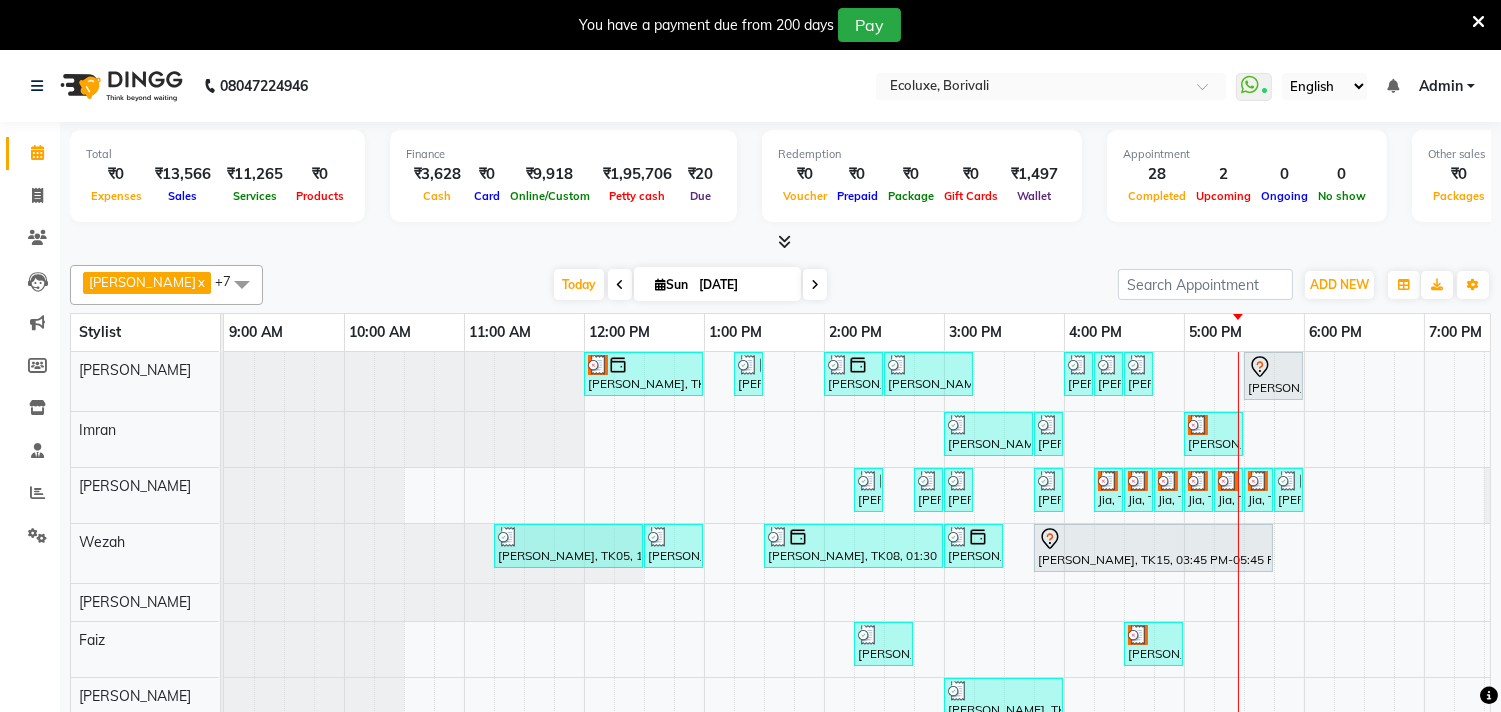 click at bounding box center (1478, 22) 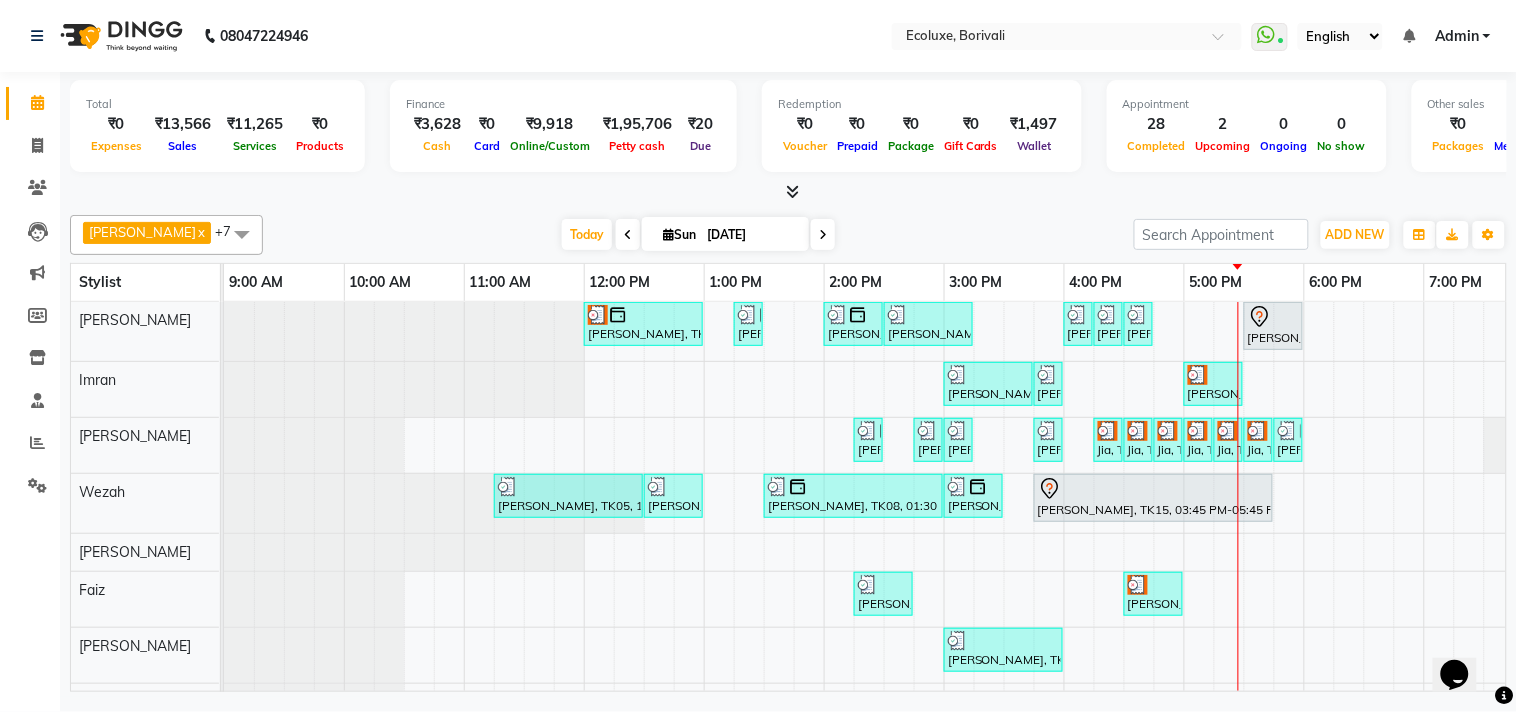 scroll, scrollTop: 0, scrollLeft: 0, axis: both 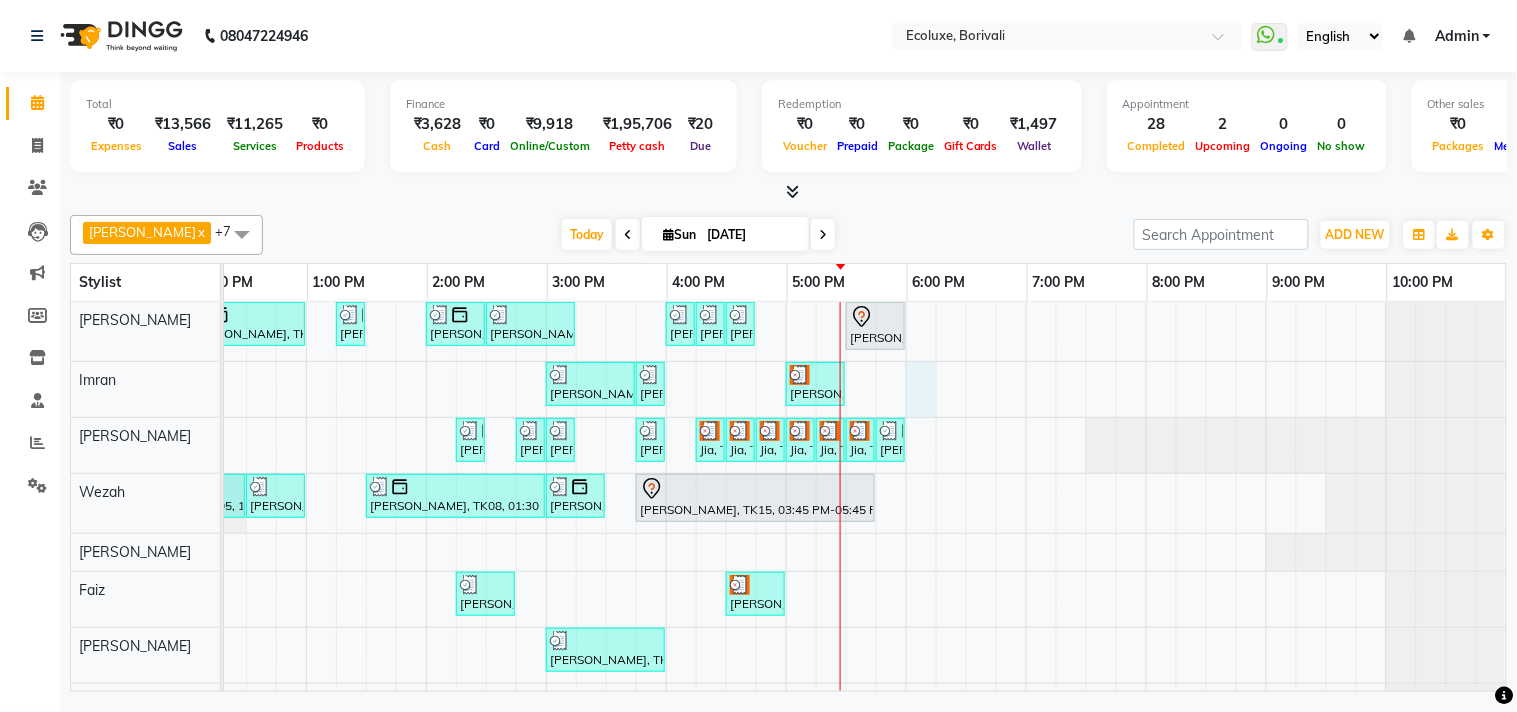 click on "[PERSON_NAME], TK18, 12:00 PM-01:00 PM, Highlights - Medium Balayage/Ombre     [PERSON_NAME], TK06, 01:15 PM-01:30 PM, Men Haircut - Senior Haircut     [PERSON_NAME], TK13, 02:00 PM-02:30 PM, Men - [PERSON_NAME]     [PERSON_NAME][GEOGRAPHIC_DATA], TK01, 02:30 PM-03:15 PM, Kids Haircut (Upto 4yrs)     [GEOGRAPHIC_DATA][PERSON_NAME], TK17, 04:00 PM-04:15 PM, Men - Hair styling      [PERSON_NAME][GEOGRAPHIC_DATA], TK17, 04:15 PM-04:30 PM, Men Haircut - Senior Haircut     [PERSON_NAME][GEOGRAPHIC_DATA], TK17, 04:30 PM-04:45 PM, Men - [PERSON_NAME], TK12, 05:30 PM-06:00 PM, Men Haircut - Senior Haircut     [PERSON_NAME], TK14, 03:00 PM-03:45 PM, Kids Haircut (Upto 4yrs)     [PERSON_NAME], TK14, 03:45 PM-04:00 PM, Kids Haircut (Upto 4yrs)     [PERSON_NAME], TK04, 05:00 PM-05:30 PM, Men - [PERSON_NAME]     [PERSON_NAME], TK09, 02:15 PM-02:30 PM, Woman Eyebrow     [PERSON_NAME], TK10, 02:45 PM-03:00 PM, Woman Upperlip      [PERSON_NAME], TK10, 03:00 PM-03:15 PM, Woman Forehead     [PERSON_NAME], TK11, 03:45 PM-04:00 PM, Waxing (Rica Wax) - Underarms" at bounding box center (666, 511) 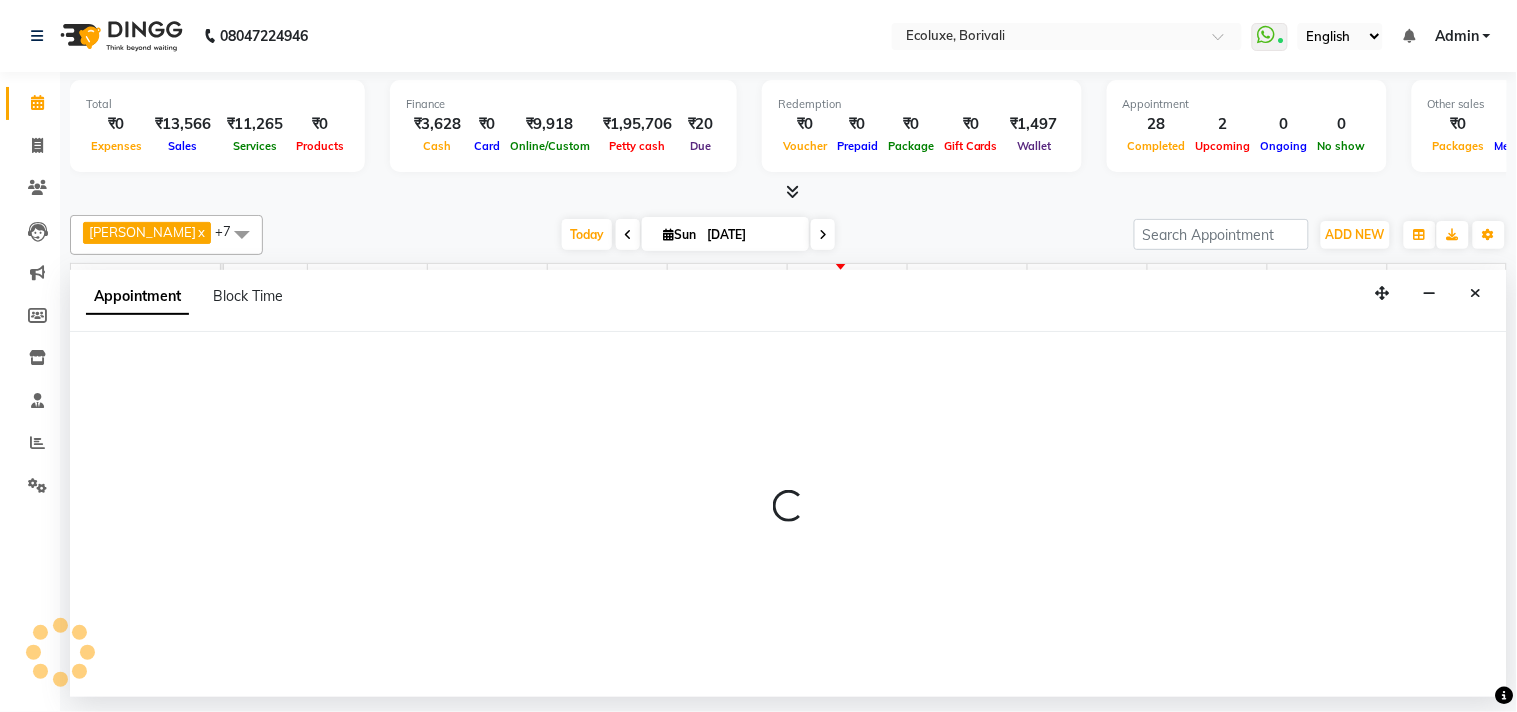 select on "35739" 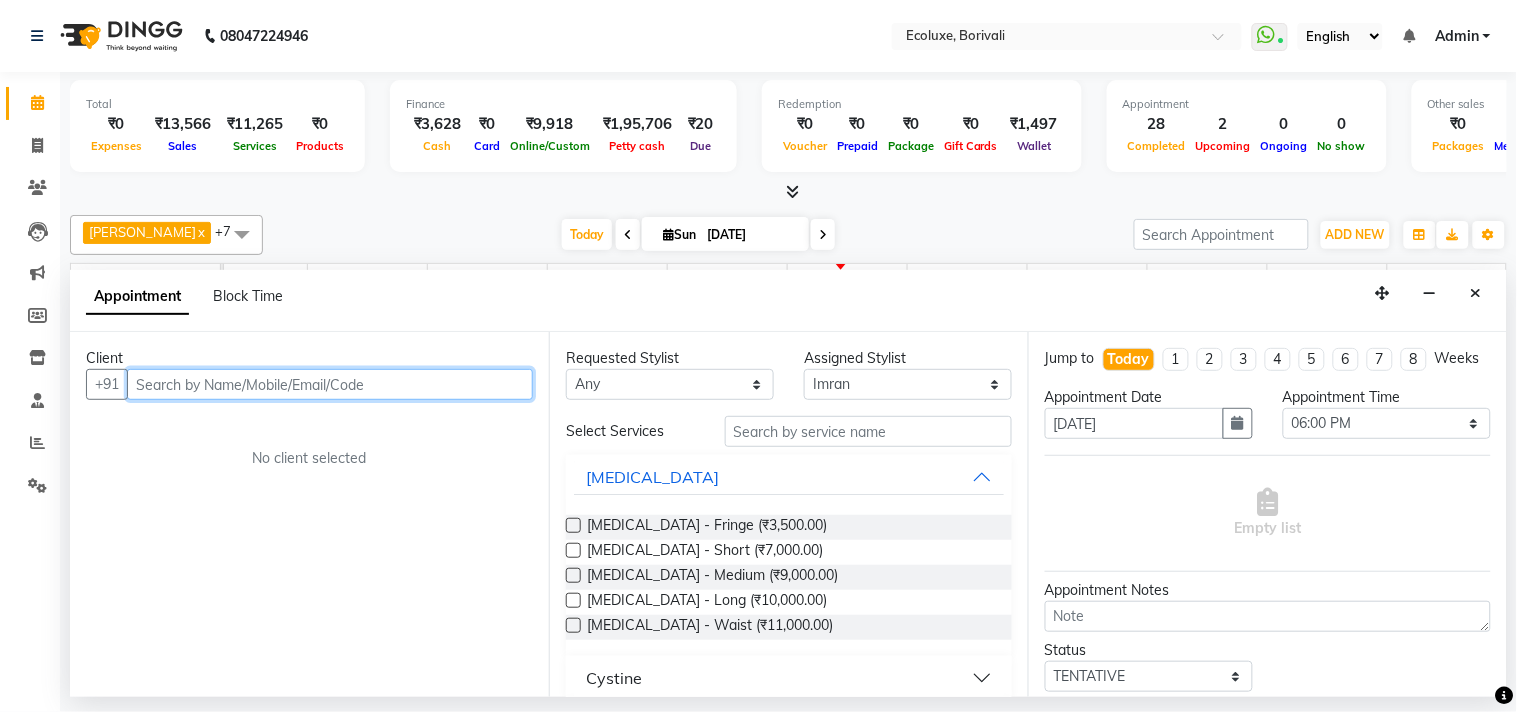 click at bounding box center (330, 384) 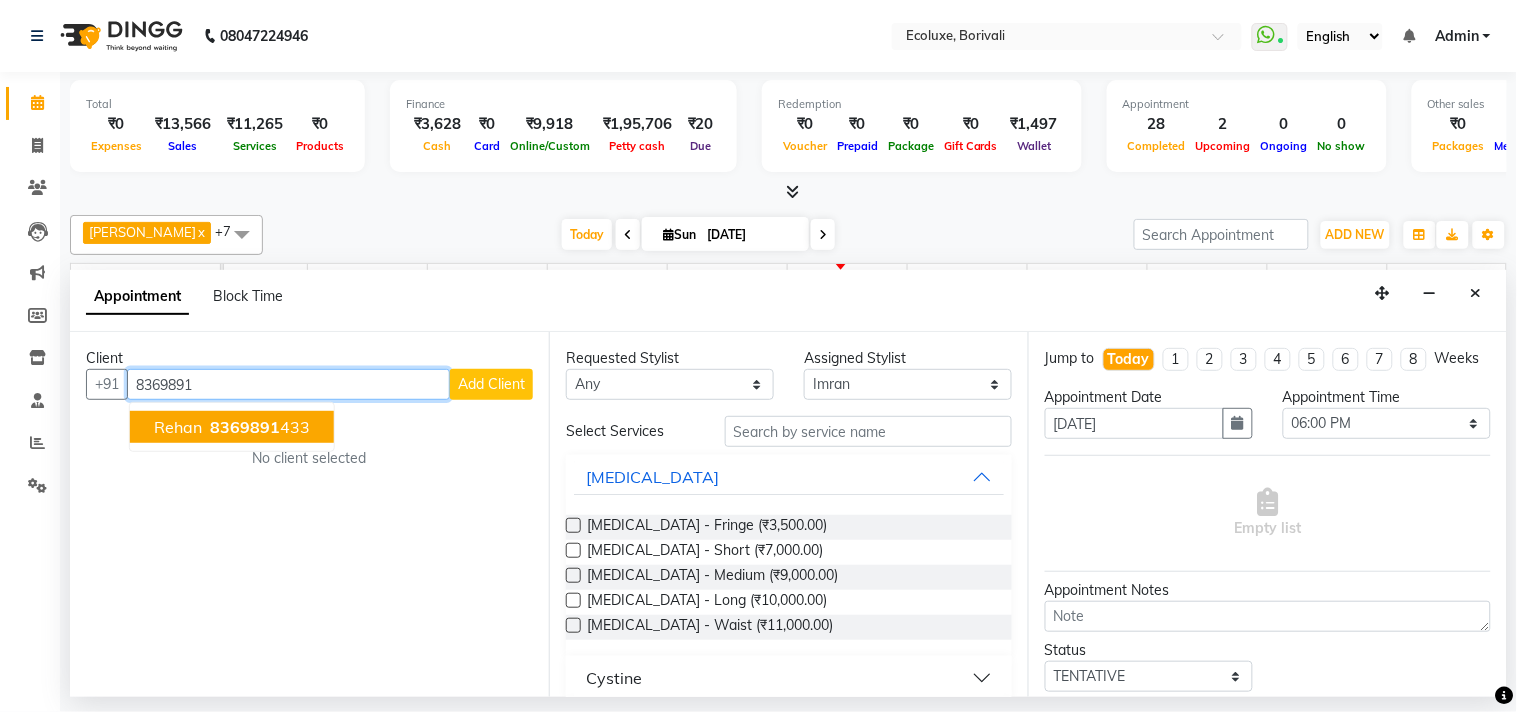 click on "8369891" at bounding box center [245, 427] 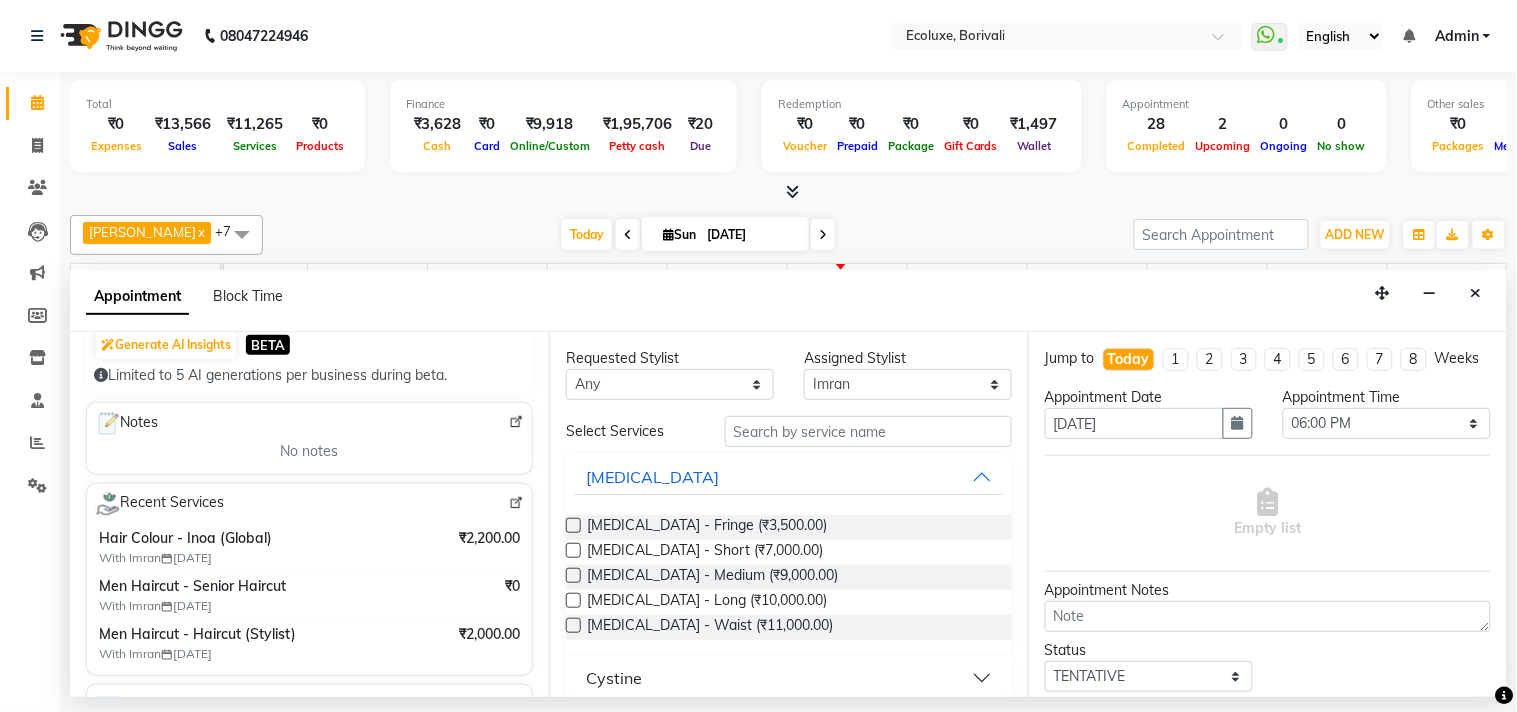scroll, scrollTop: 222, scrollLeft: 0, axis: vertical 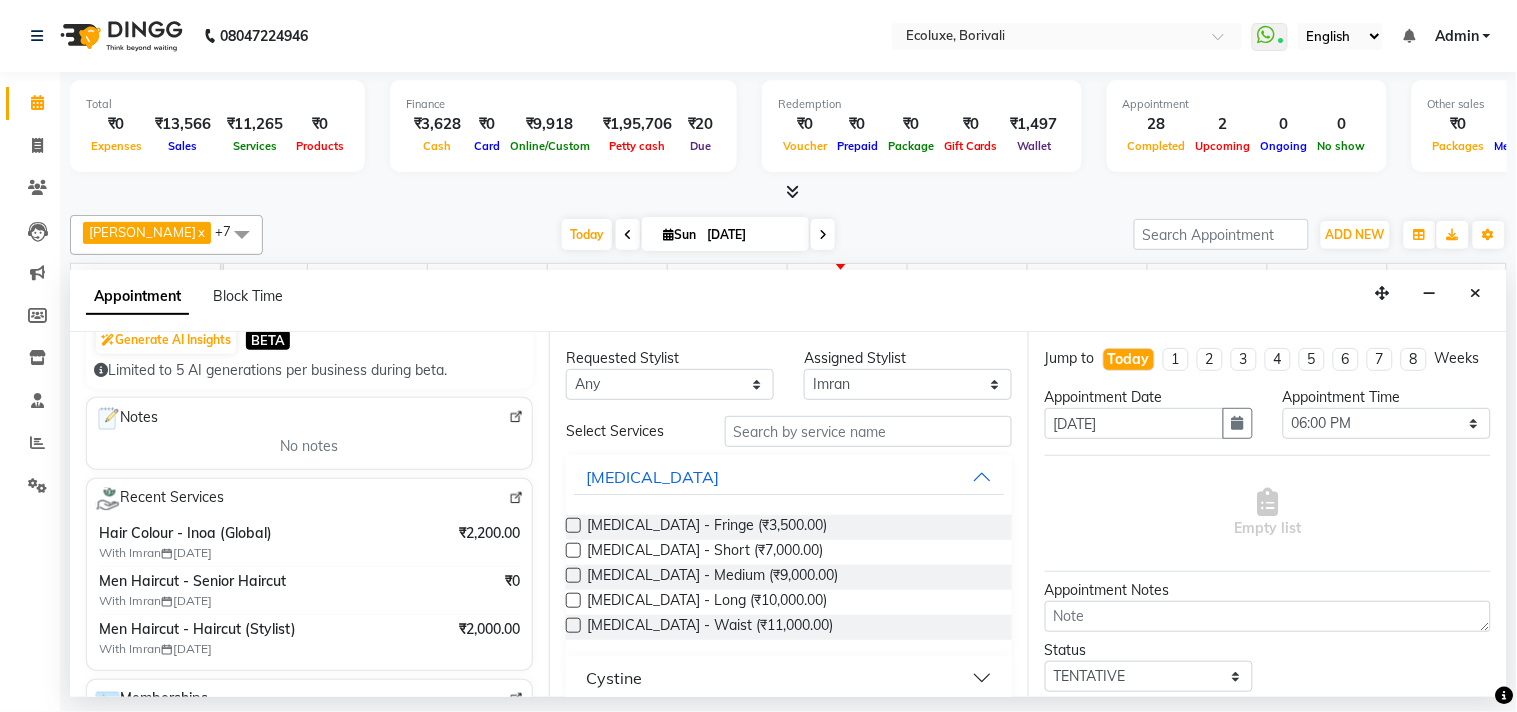 type on "8369891433" 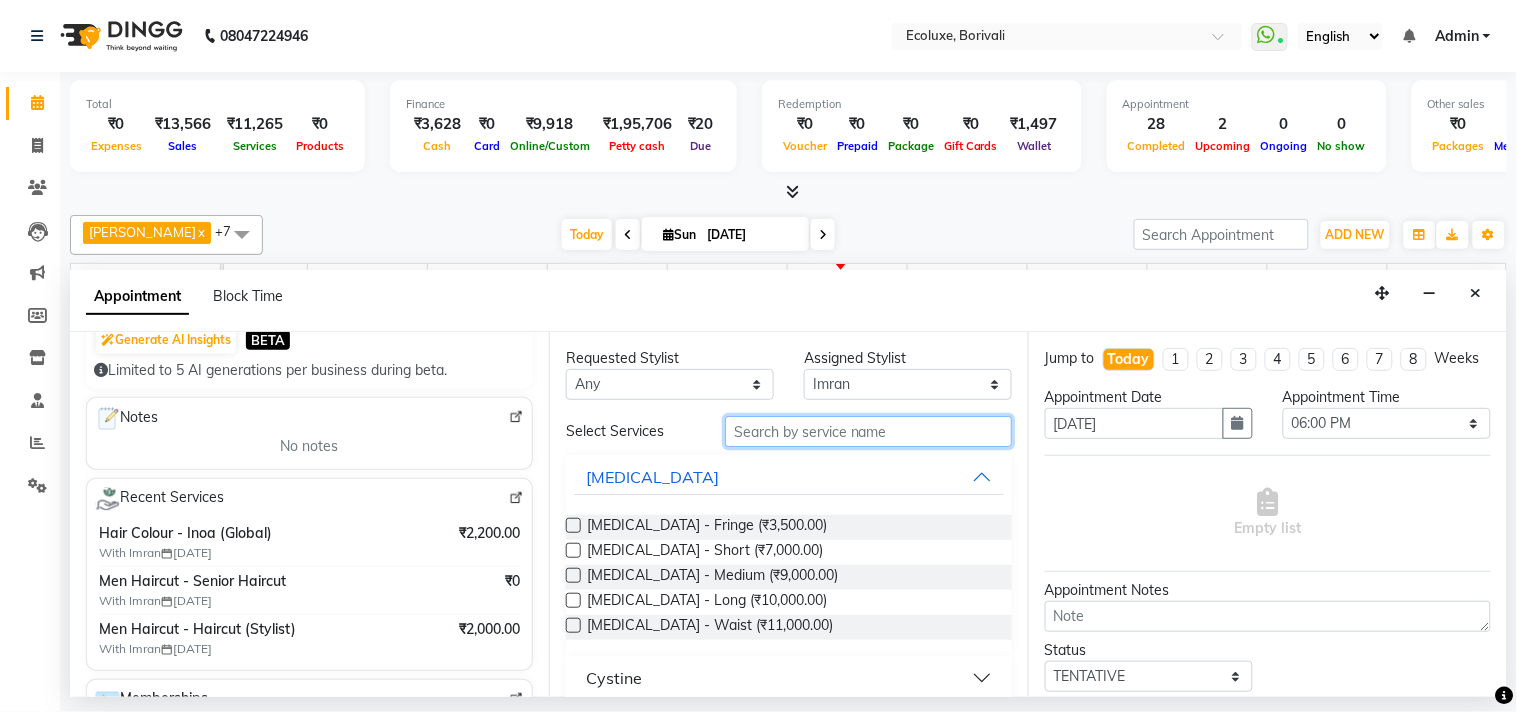 click at bounding box center (868, 431) 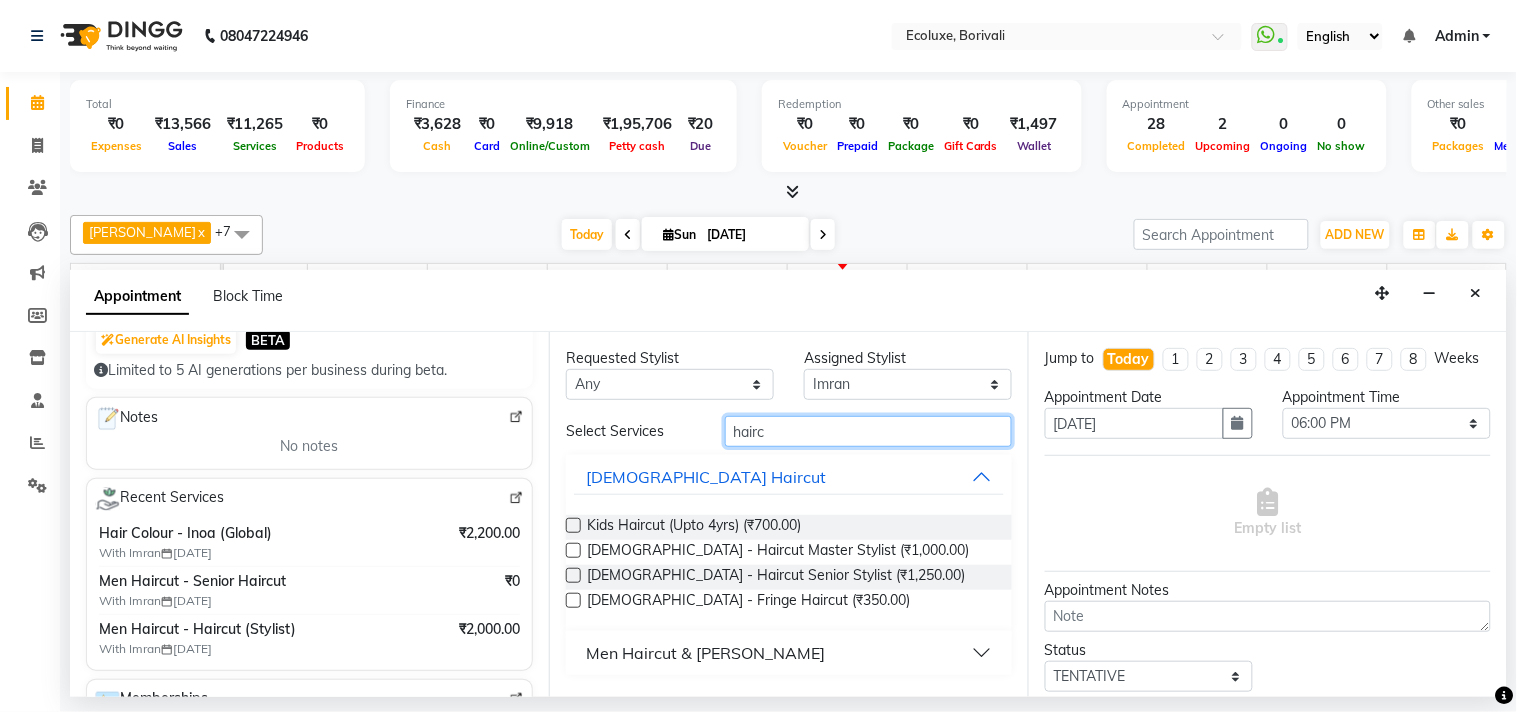 type on "hairc" 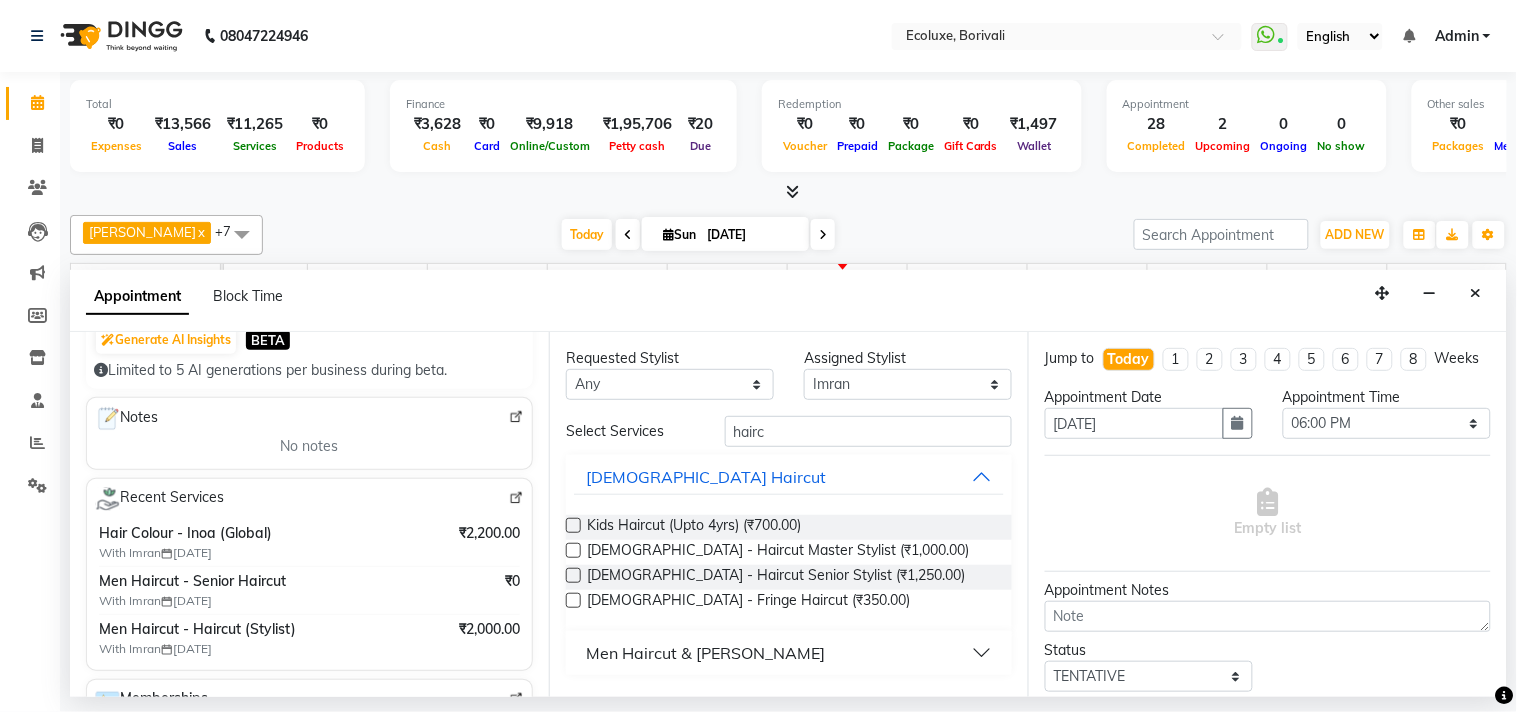 click on "Men Haircut & [PERSON_NAME]" at bounding box center (705, 653) 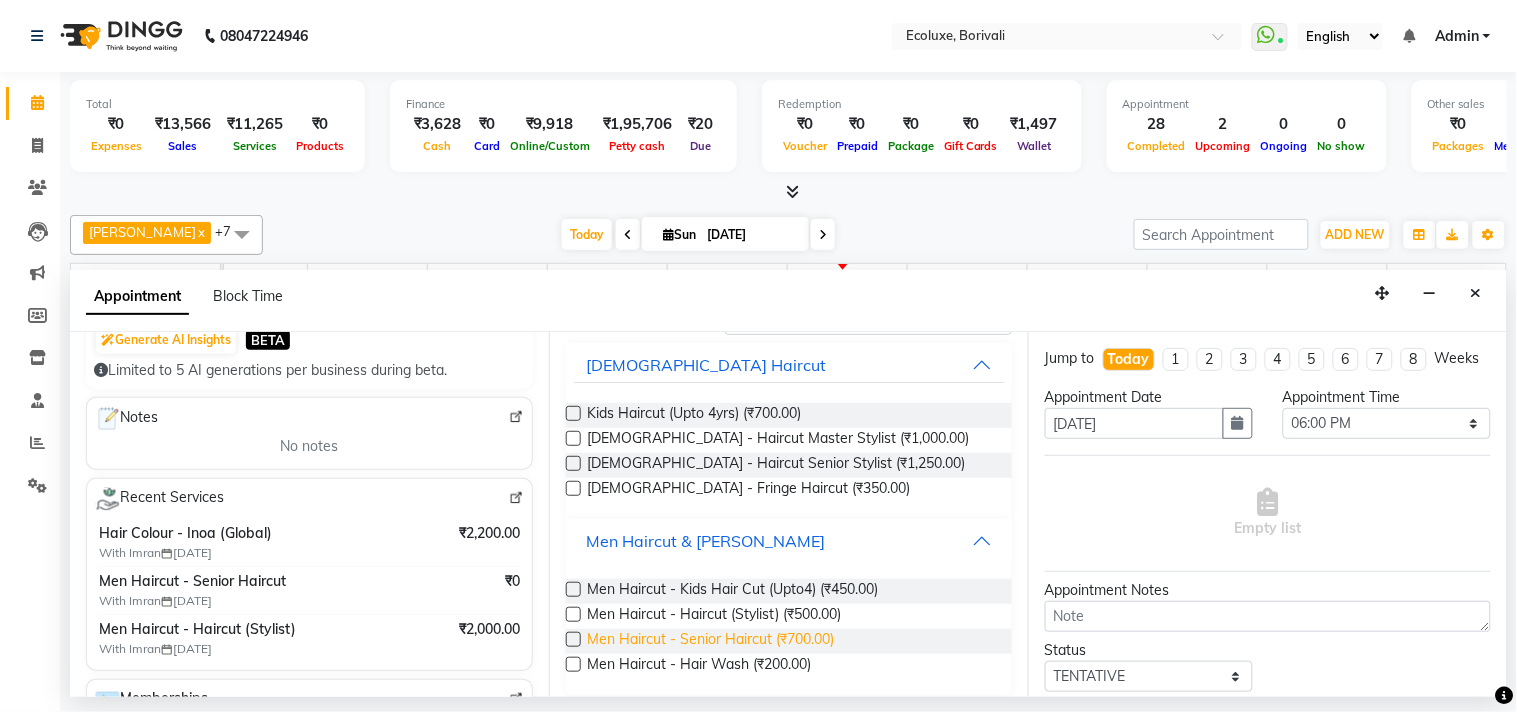 scroll, scrollTop: 115, scrollLeft: 0, axis: vertical 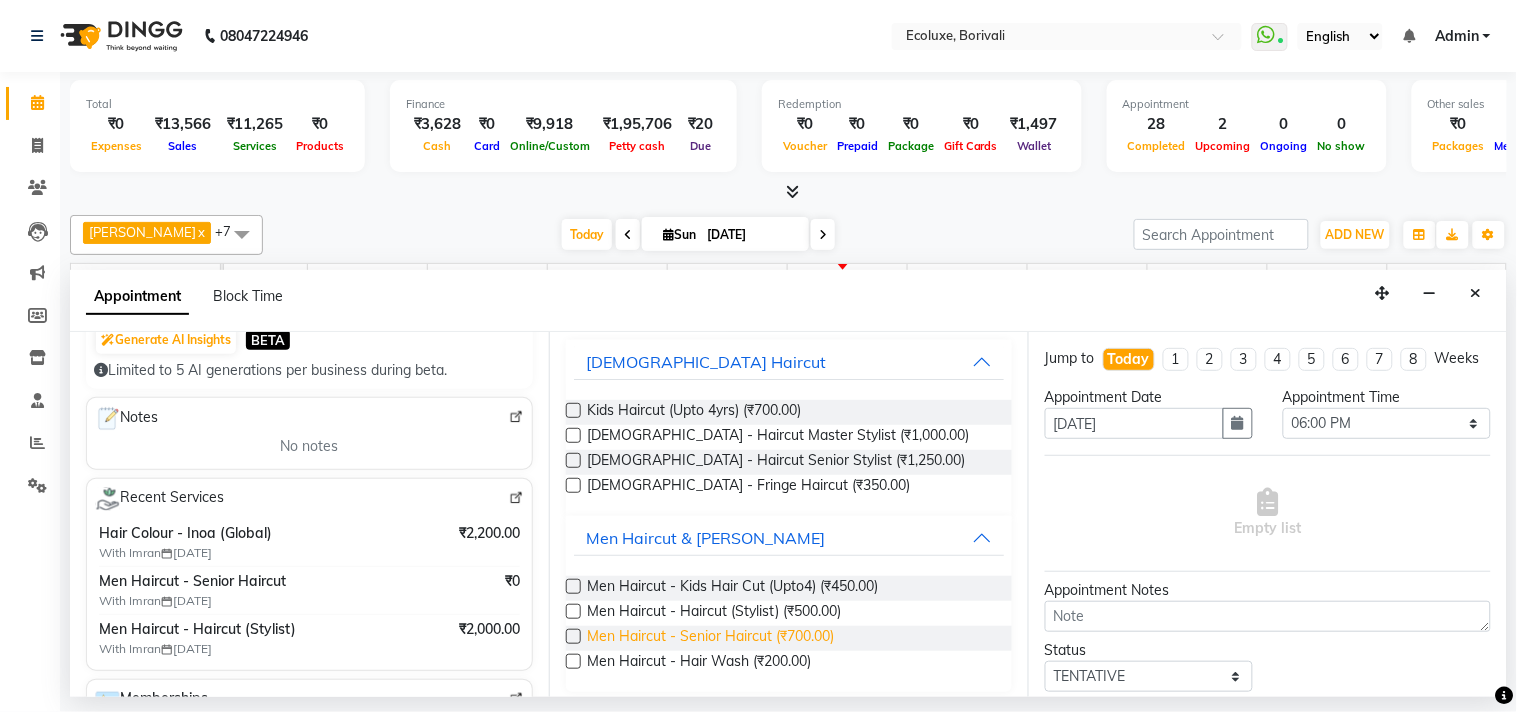 drag, startPoint x: 567, startPoint y: 635, endPoint x: 621, endPoint y: 626, distance: 54.74486 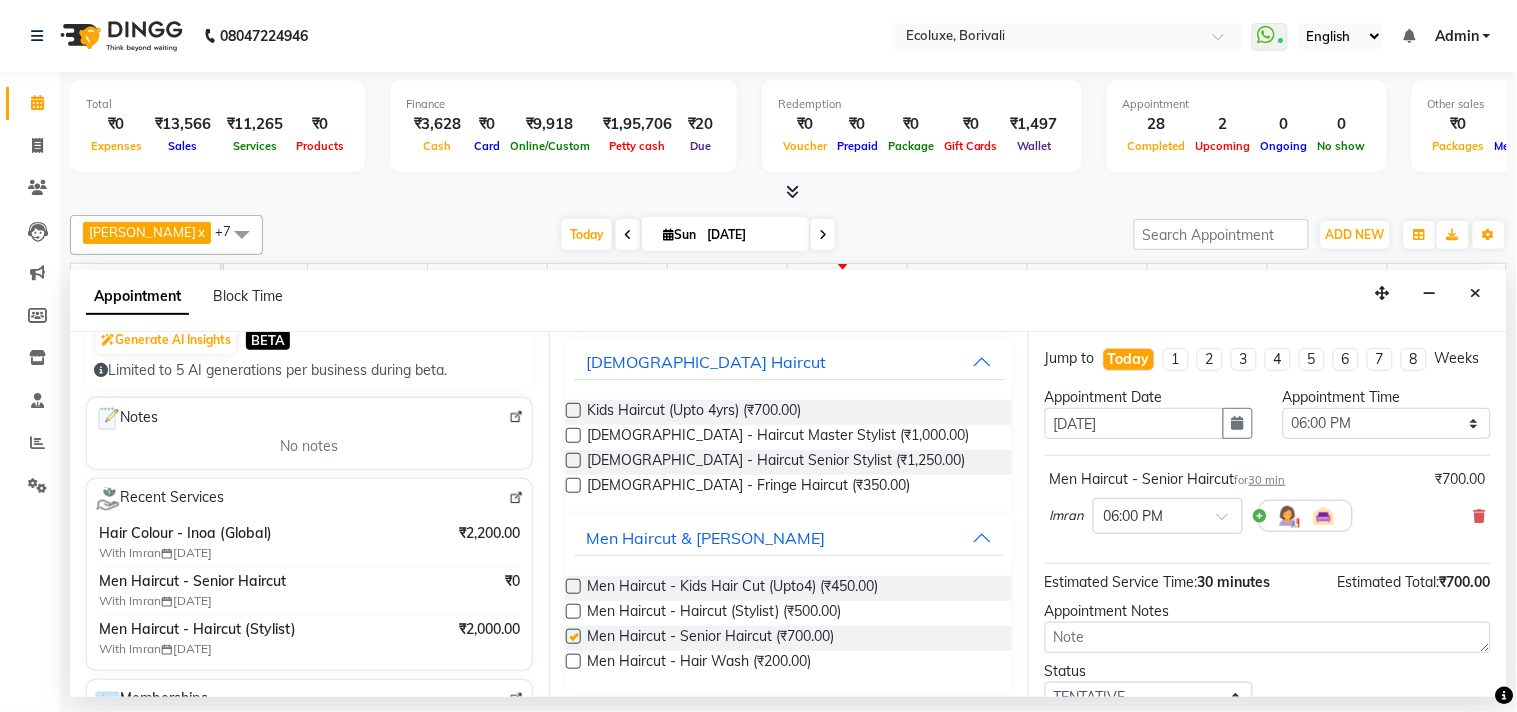 checkbox on "false" 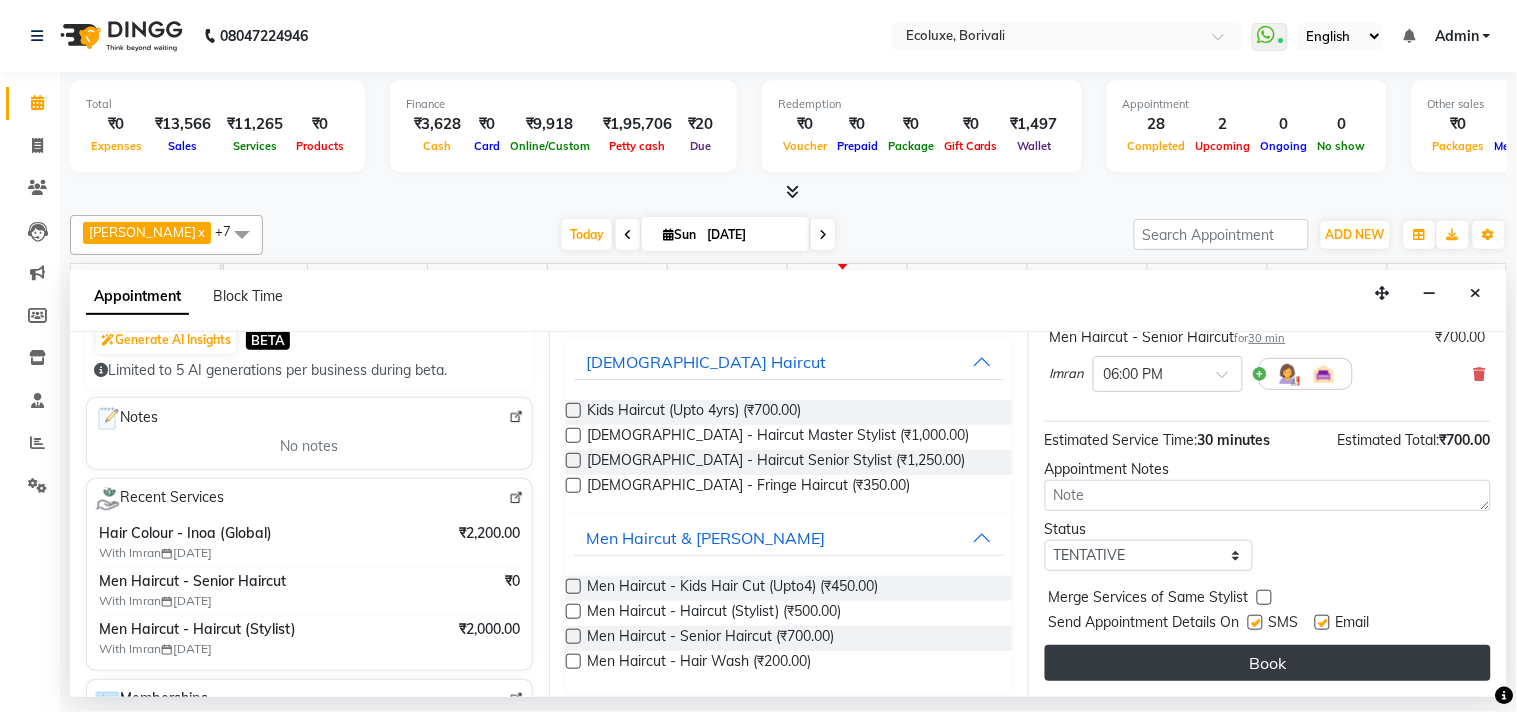 scroll, scrollTop: 161, scrollLeft: 0, axis: vertical 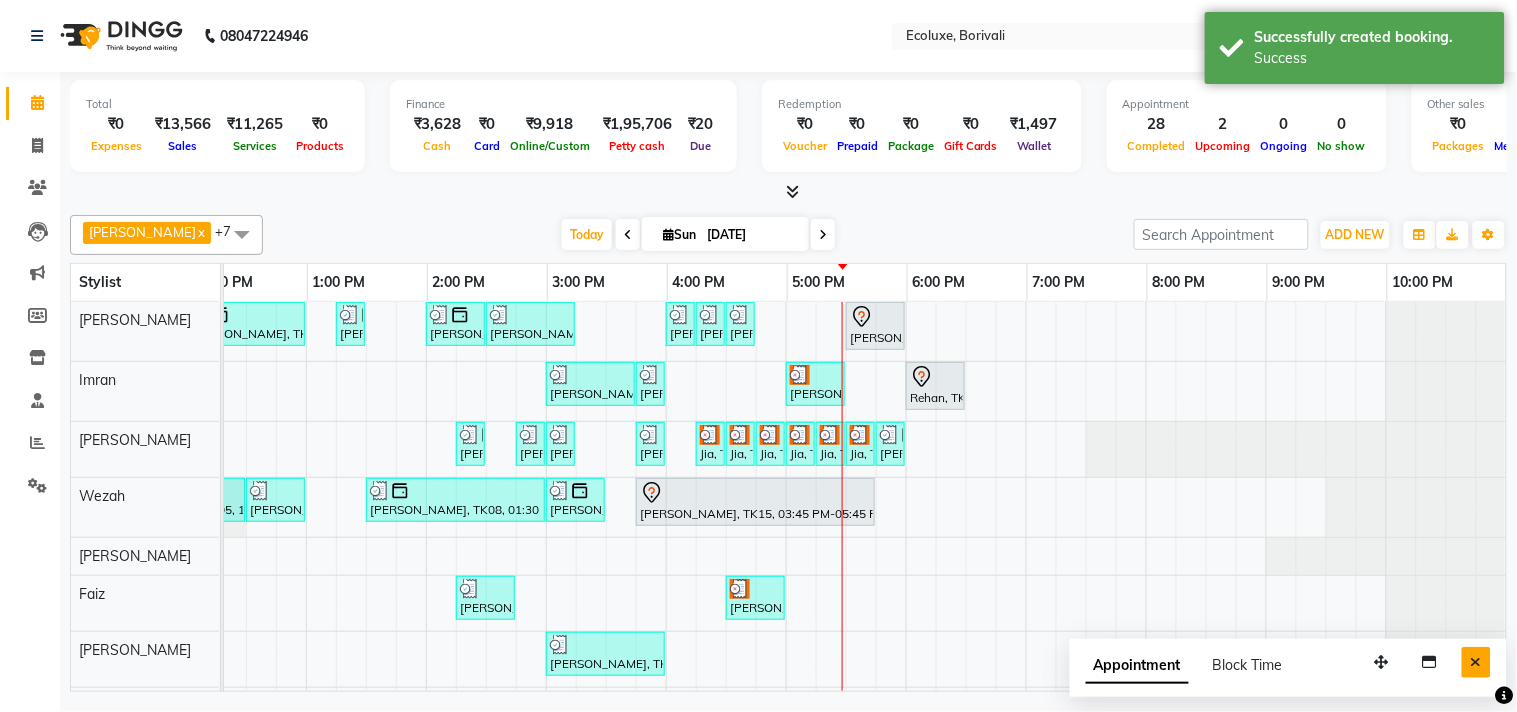 click at bounding box center (1476, 662) 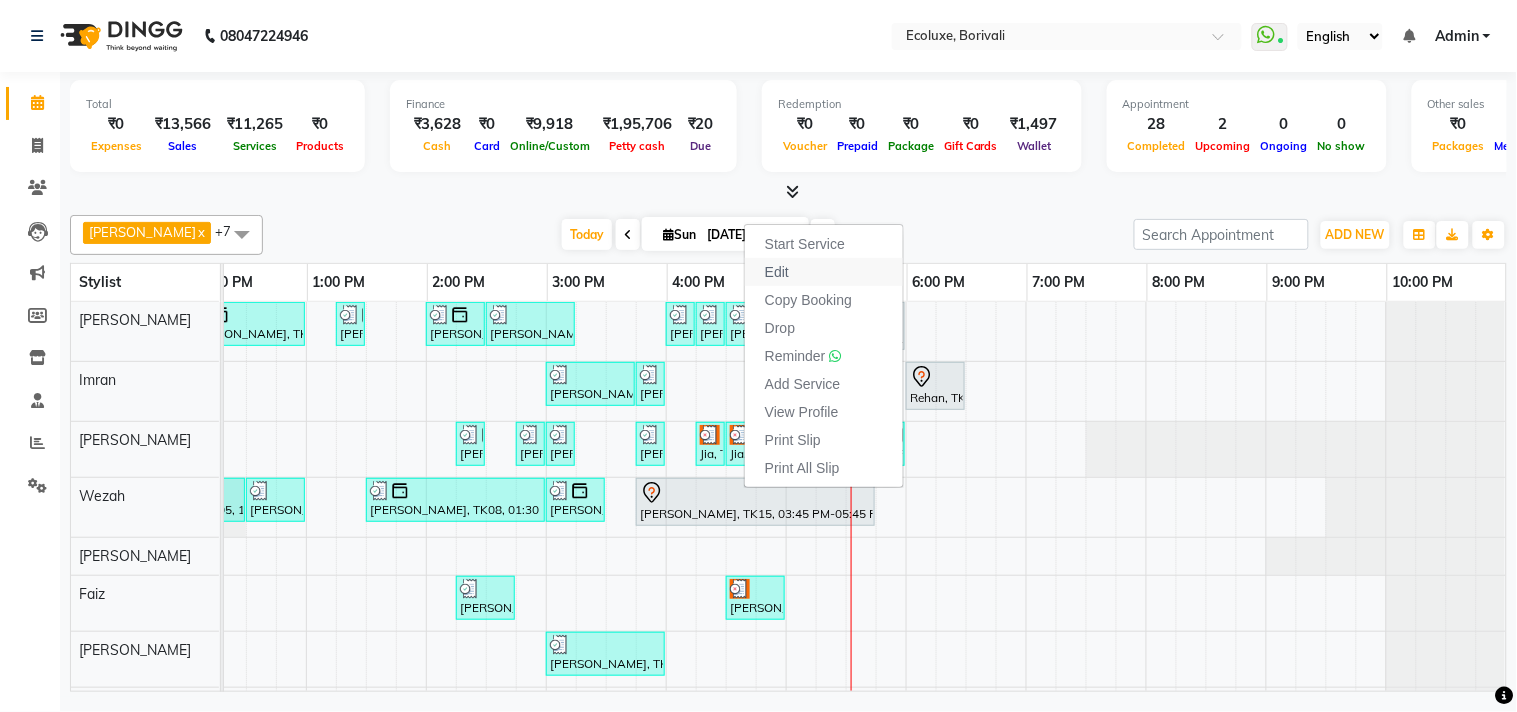 click on "Edit" at bounding box center (777, 272) 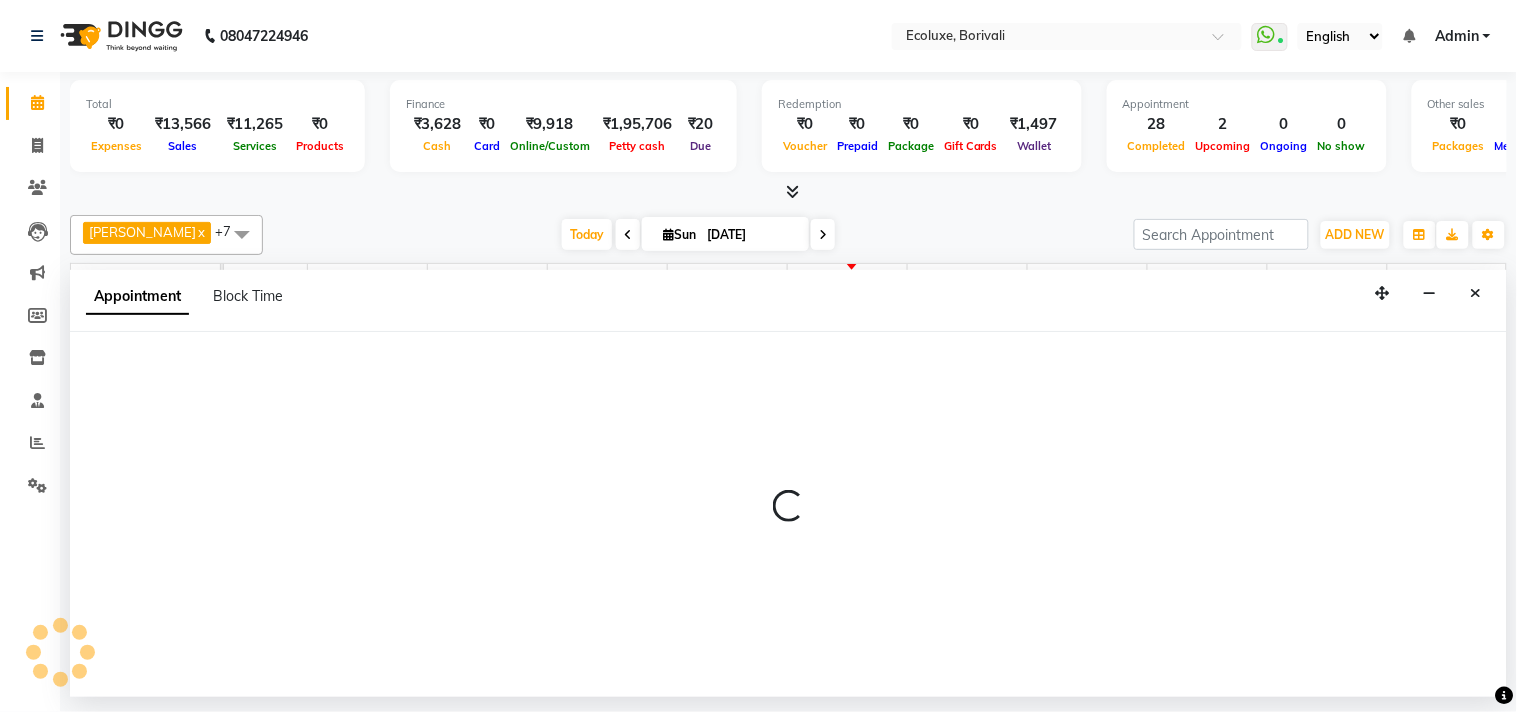 select on "37822" 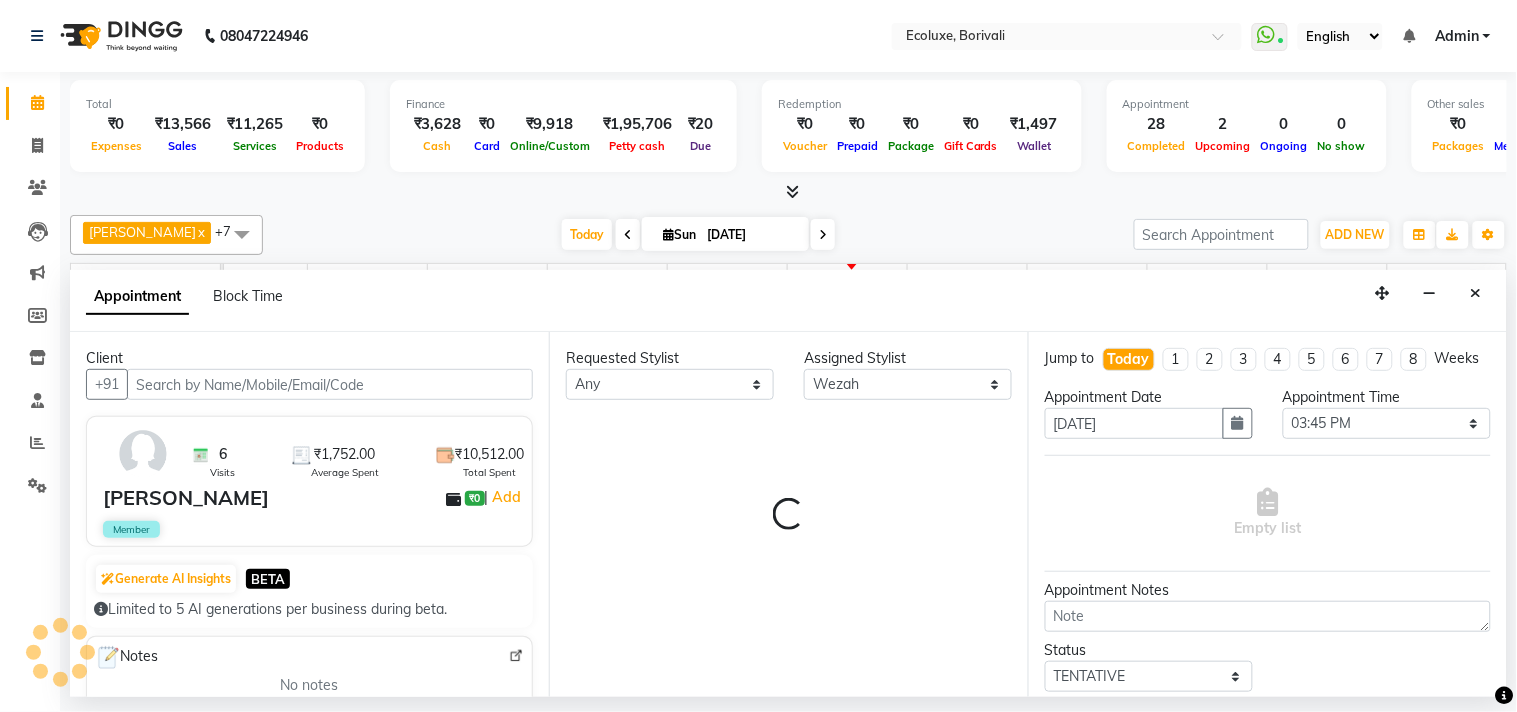 scroll, scrollTop: 0, scrollLeft: 397, axis: horizontal 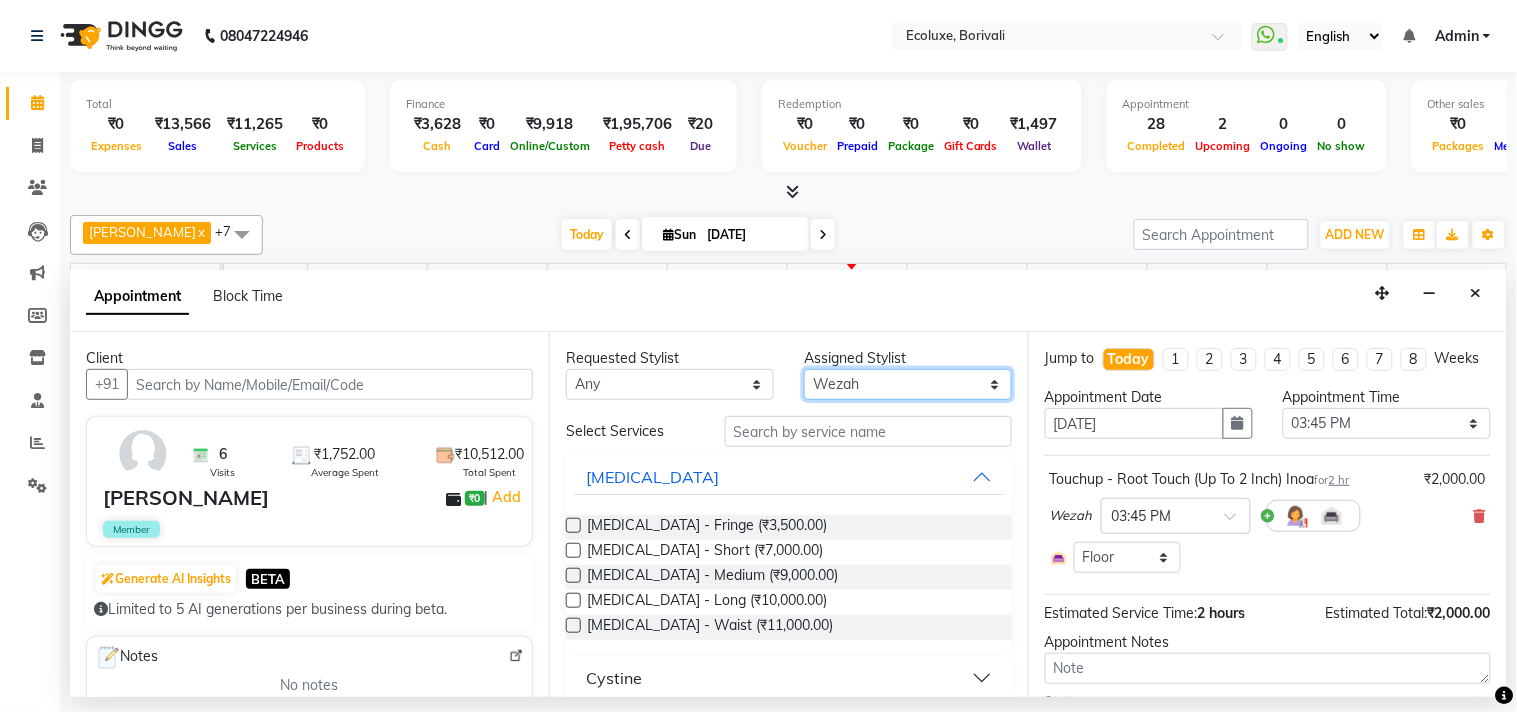click on "Select [PERSON_NAME] Faiz Geeta [PERSON_NAME]   [PERSON_NAME] Khende [PERSON_NAME]  [PERSON_NAME] [MEDICAL_DATA][PERSON_NAME] [PERSON_NAME] [PERSON_NAME]  [PERSON_NAME] Wezah" at bounding box center (908, 384) 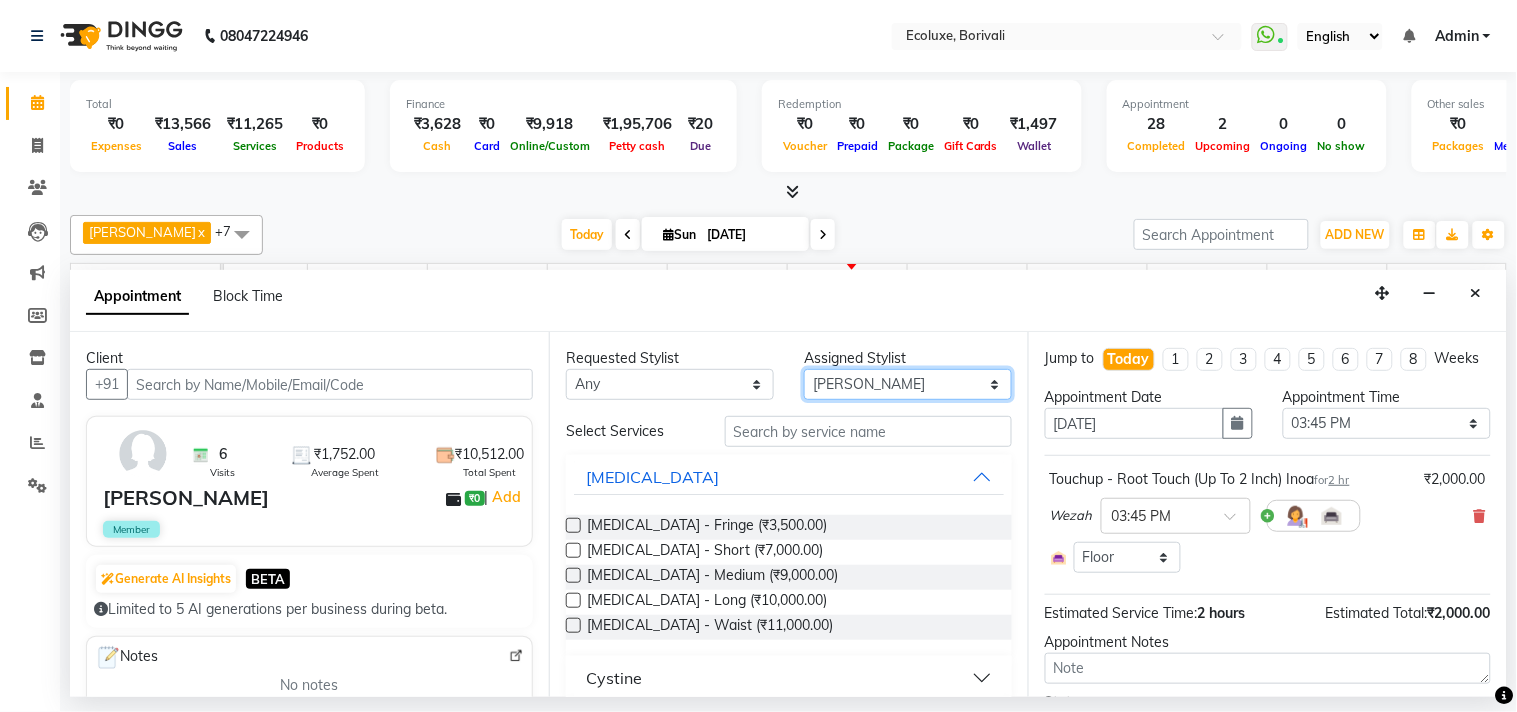 click on "Select [PERSON_NAME] Faiz Geeta [PERSON_NAME]   [PERSON_NAME] Khende [PERSON_NAME]  [PERSON_NAME] [MEDICAL_DATA][PERSON_NAME] [PERSON_NAME] [PERSON_NAME]  [PERSON_NAME] Wezah" at bounding box center [908, 384] 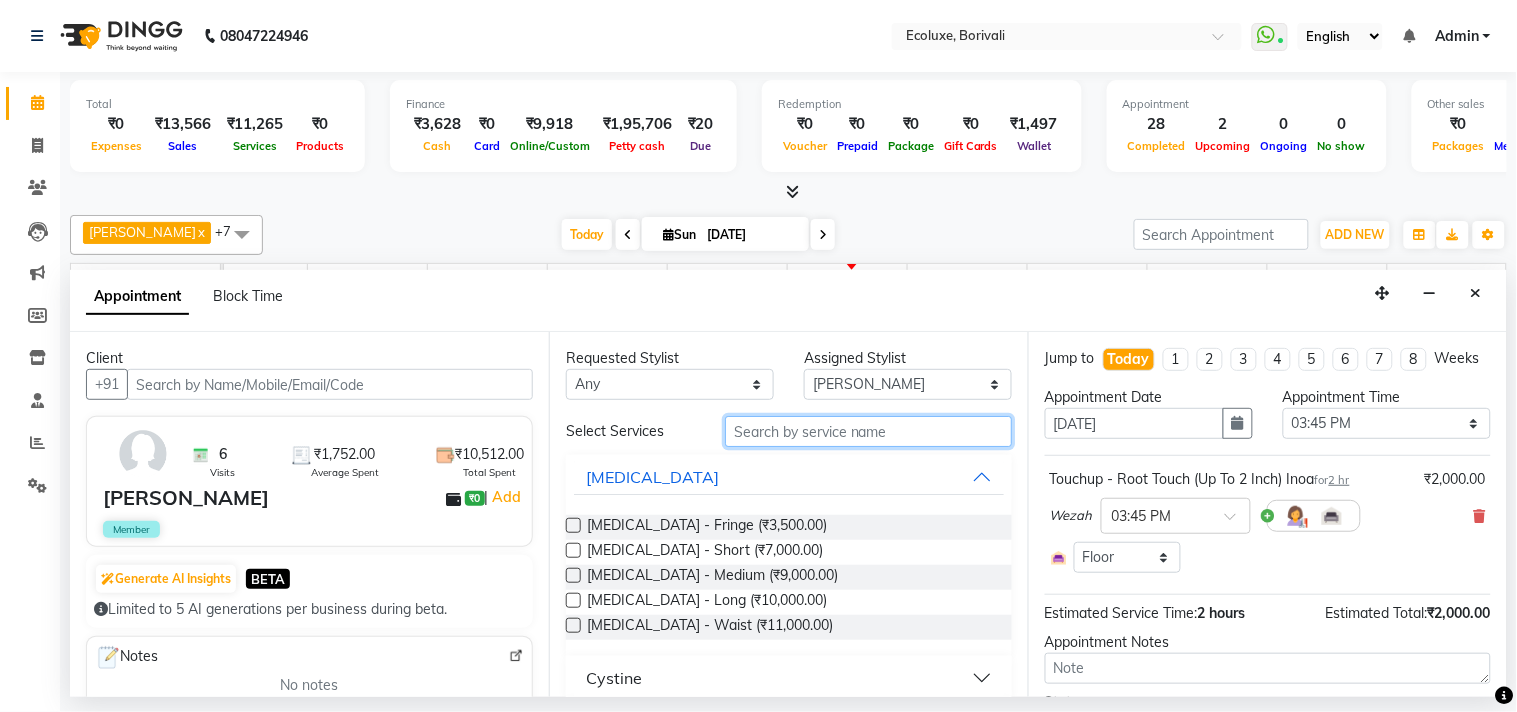 click at bounding box center (868, 431) 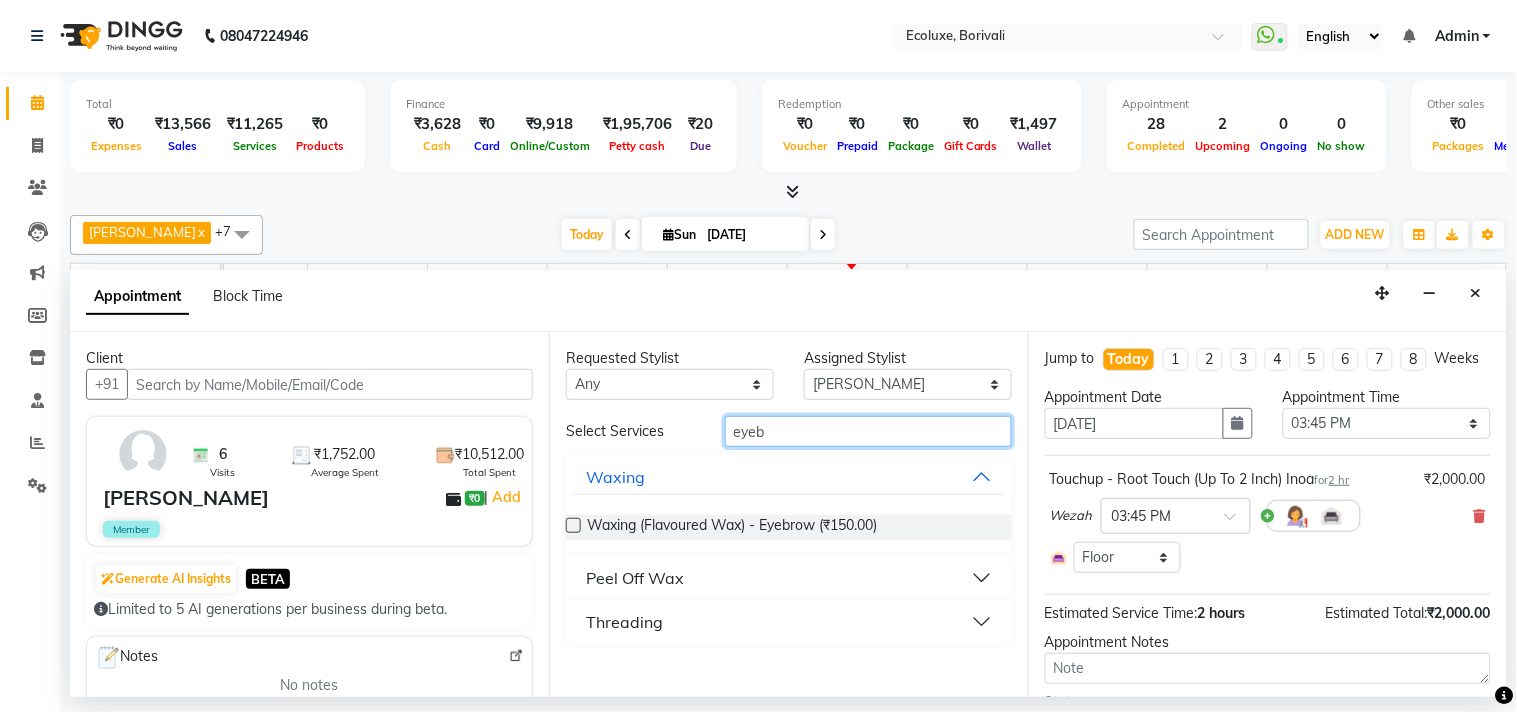 type on "eyeb" 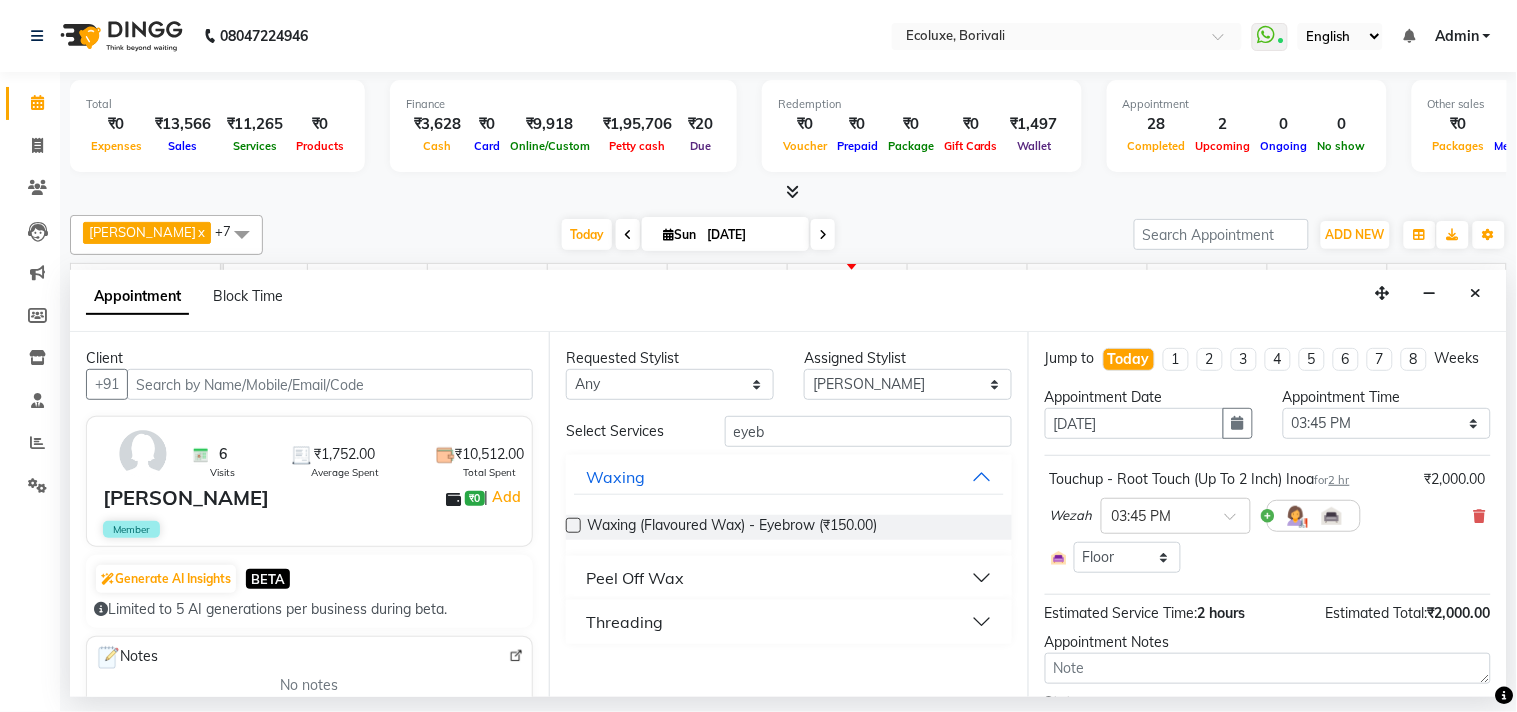 click on "Threading" at bounding box center [624, 622] 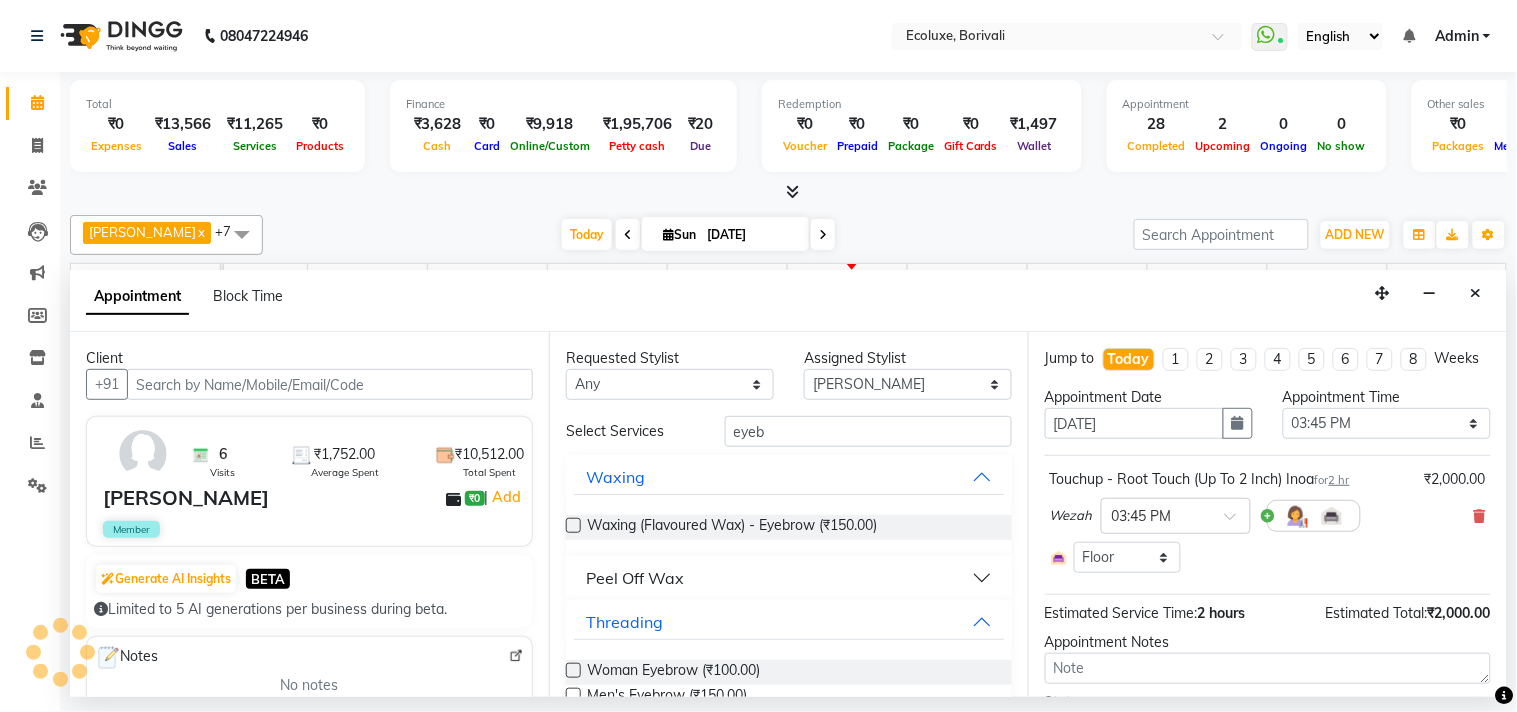 click at bounding box center (573, 670) 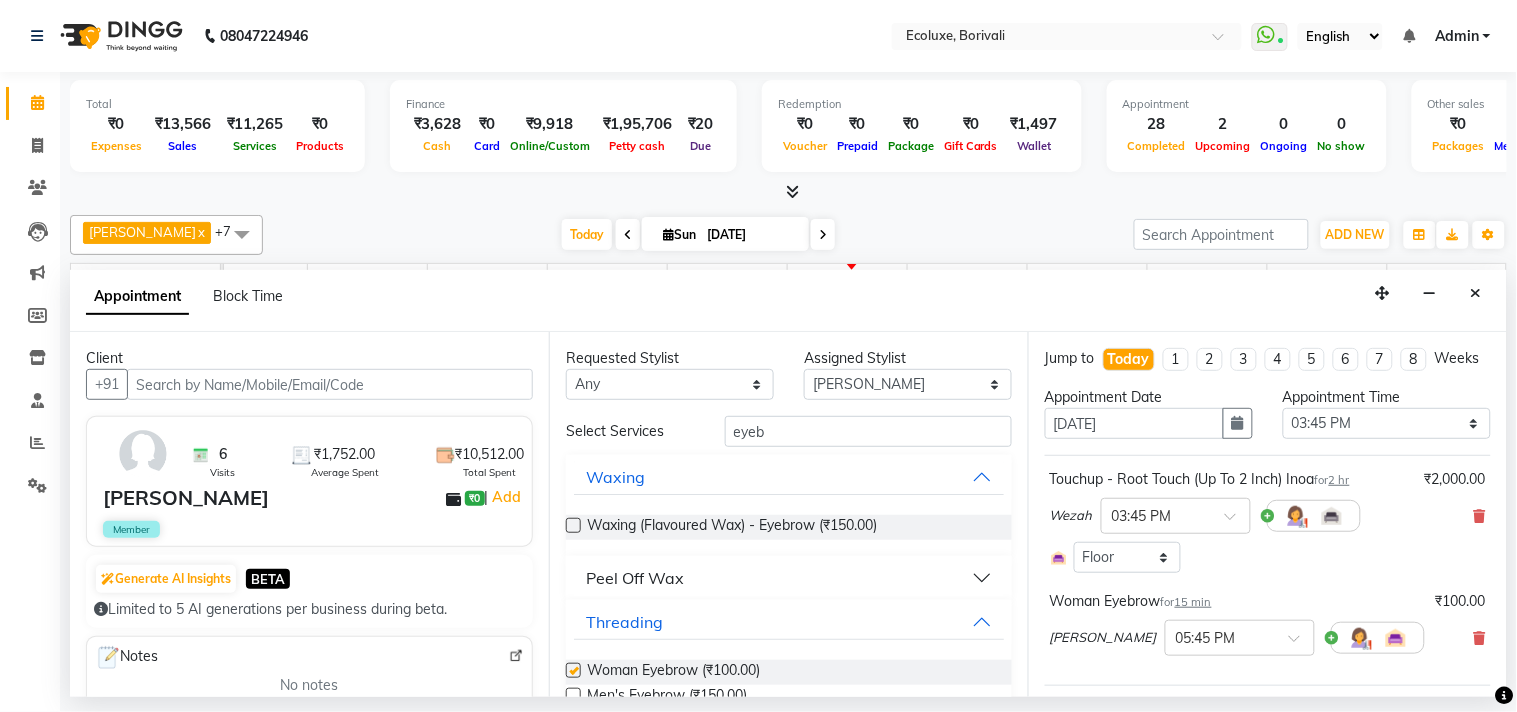 checkbox on "false" 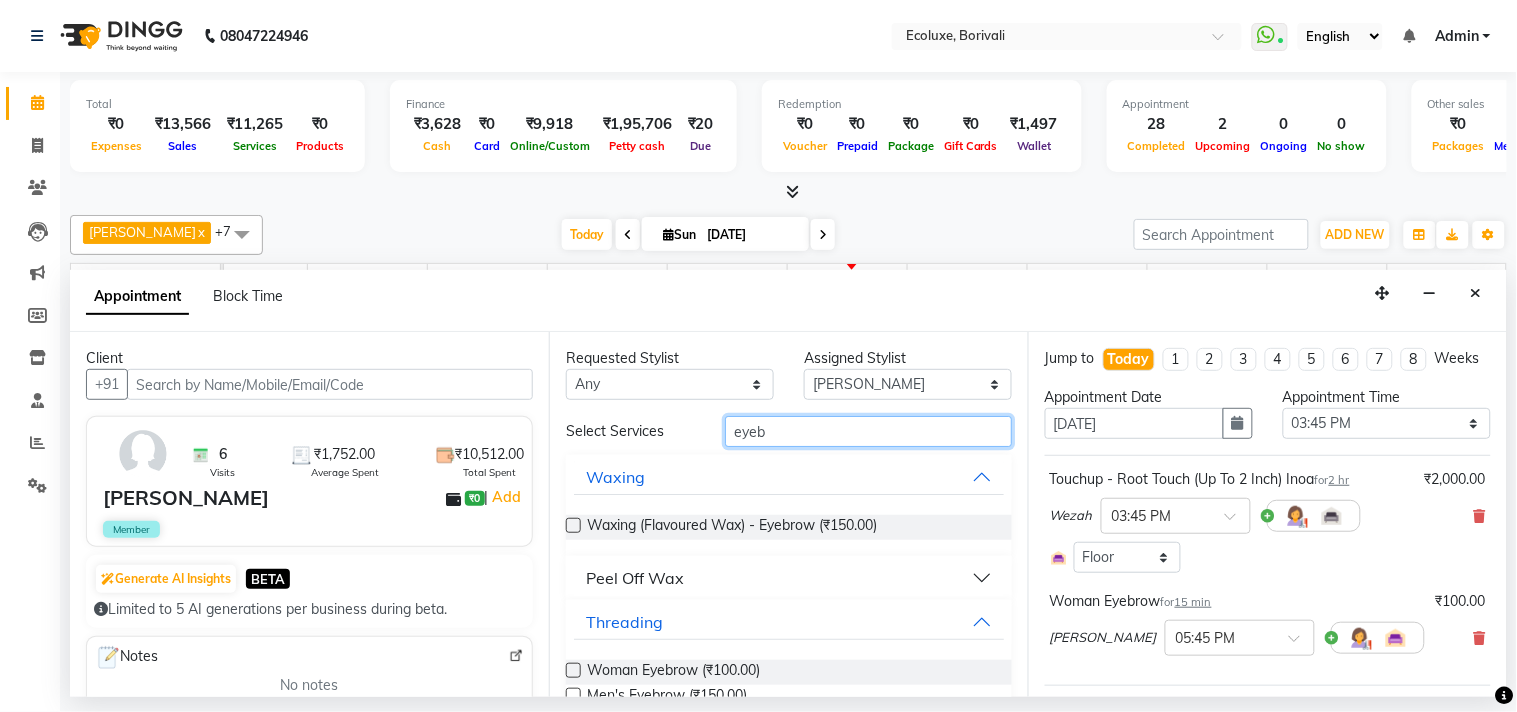 click on "eyeb" at bounding box center [868, 431] 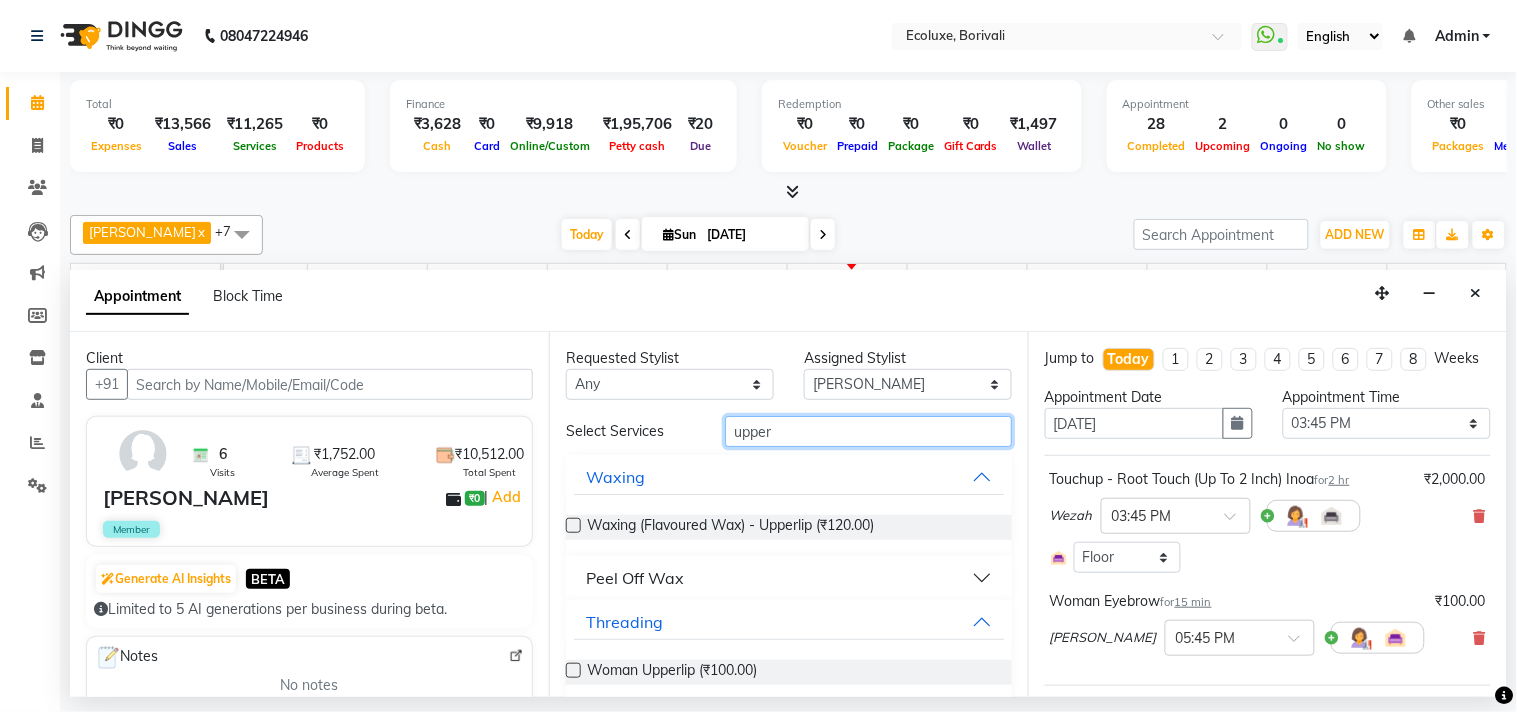 type on "upper" 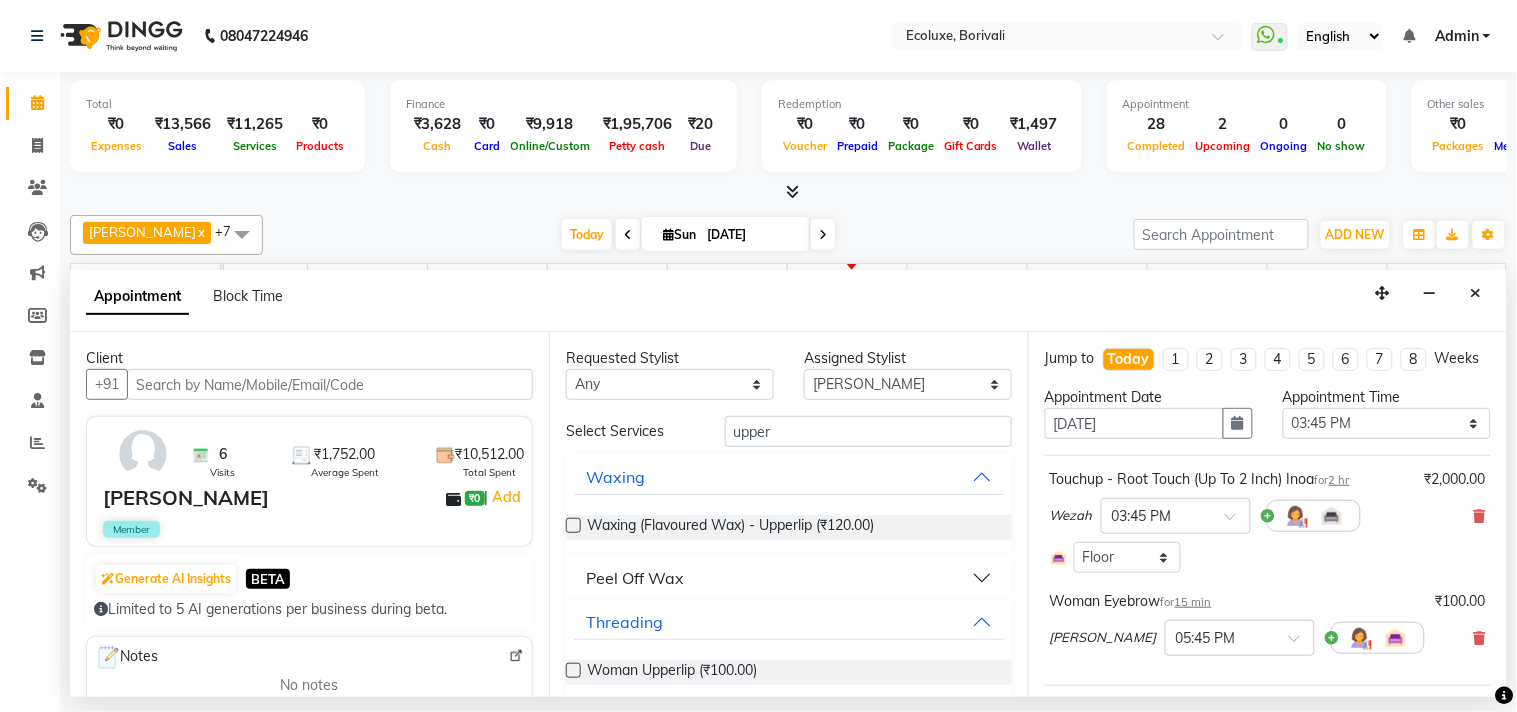 click on "Peel Off Wax" at bounding box center [635, 578] 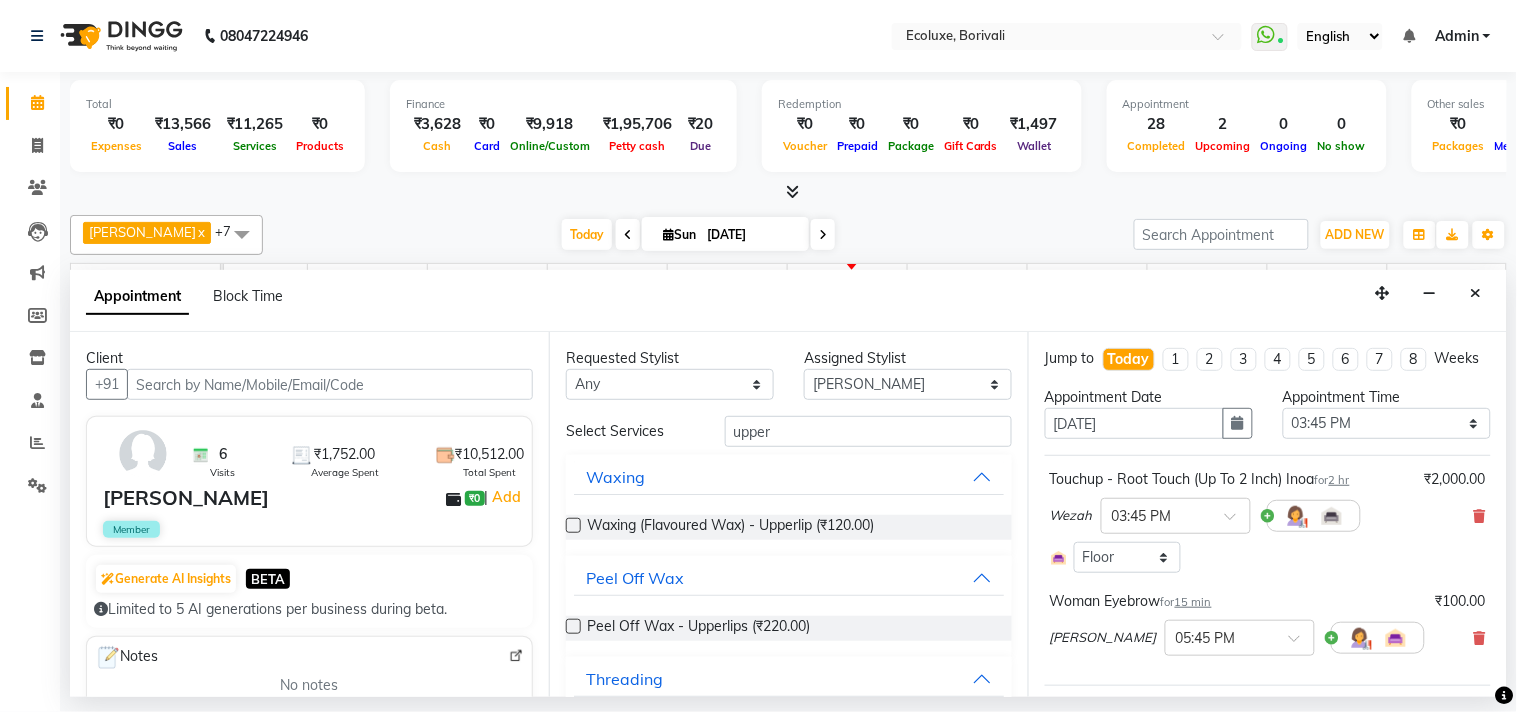 click on "Peel Off Wax - Upperlips (₹220.00)" at bounding box center [789, 628] 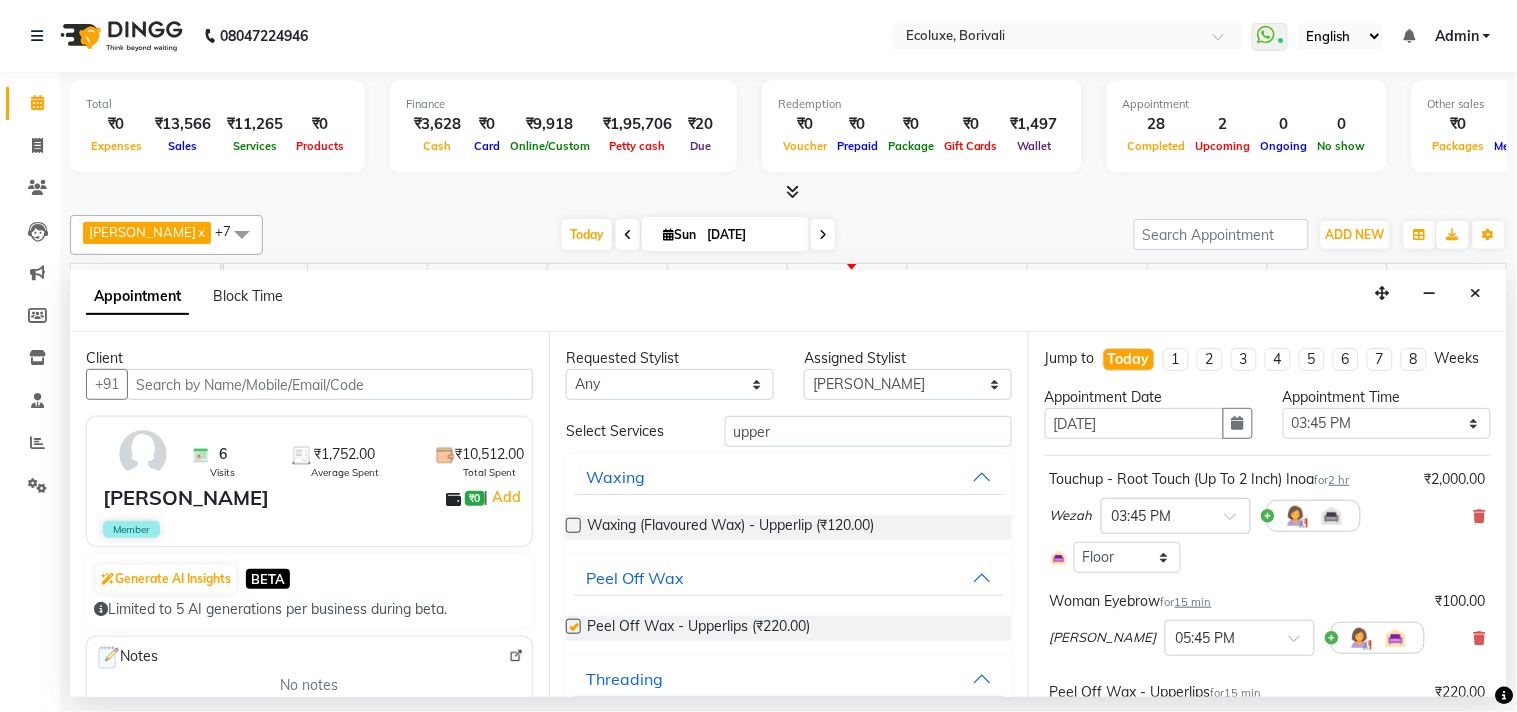 checkbox on "false" 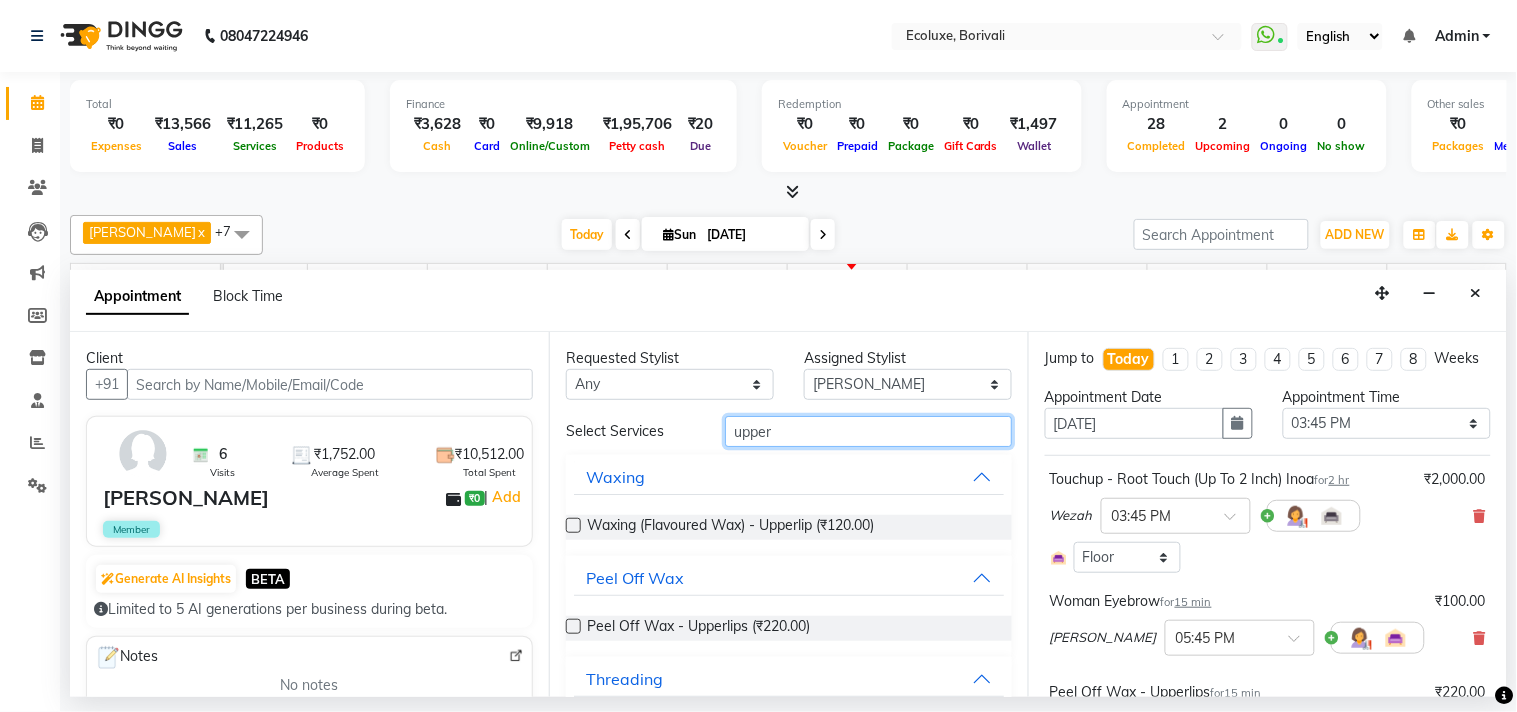 click on "upper" at bounding box center [868, 431] 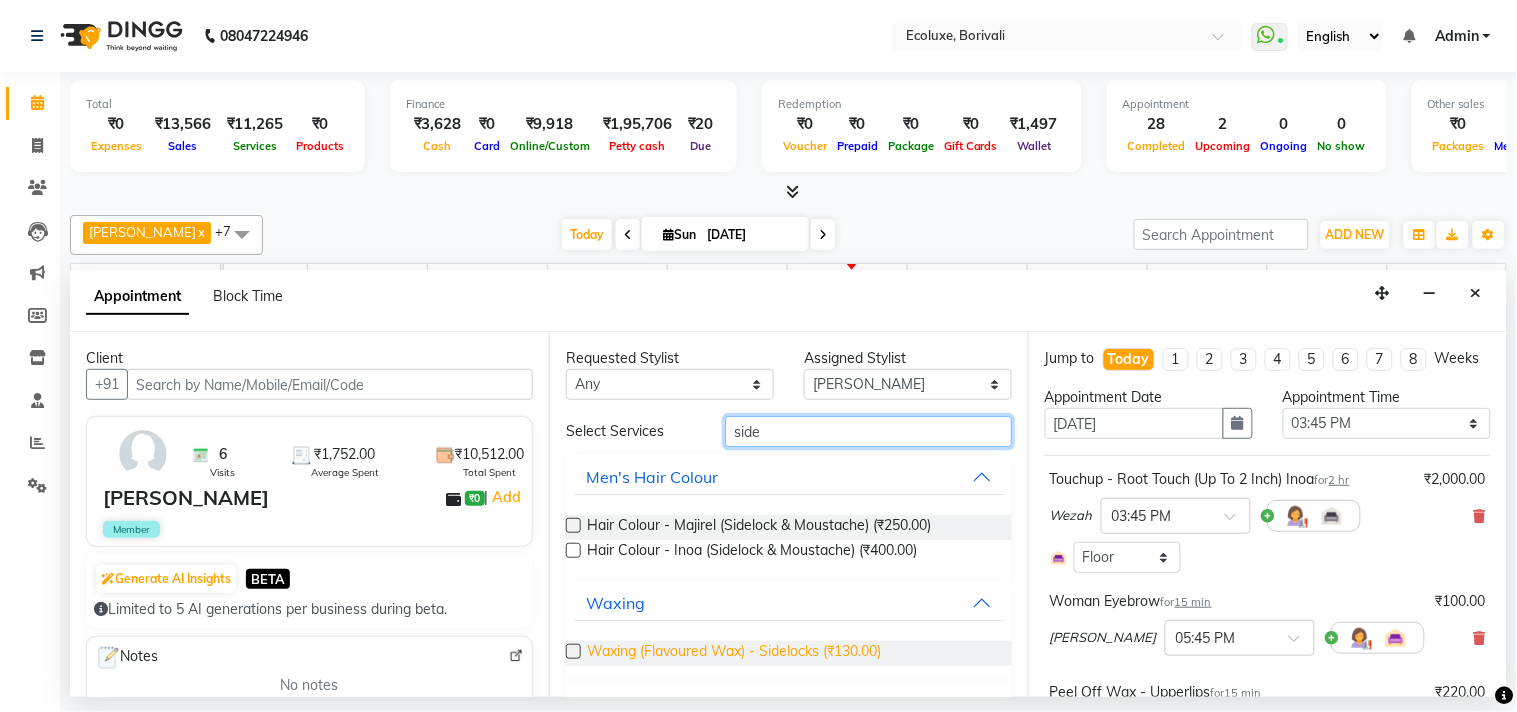 scroll, scrollTop: 111, scrollLeft: 0, axis: vertical 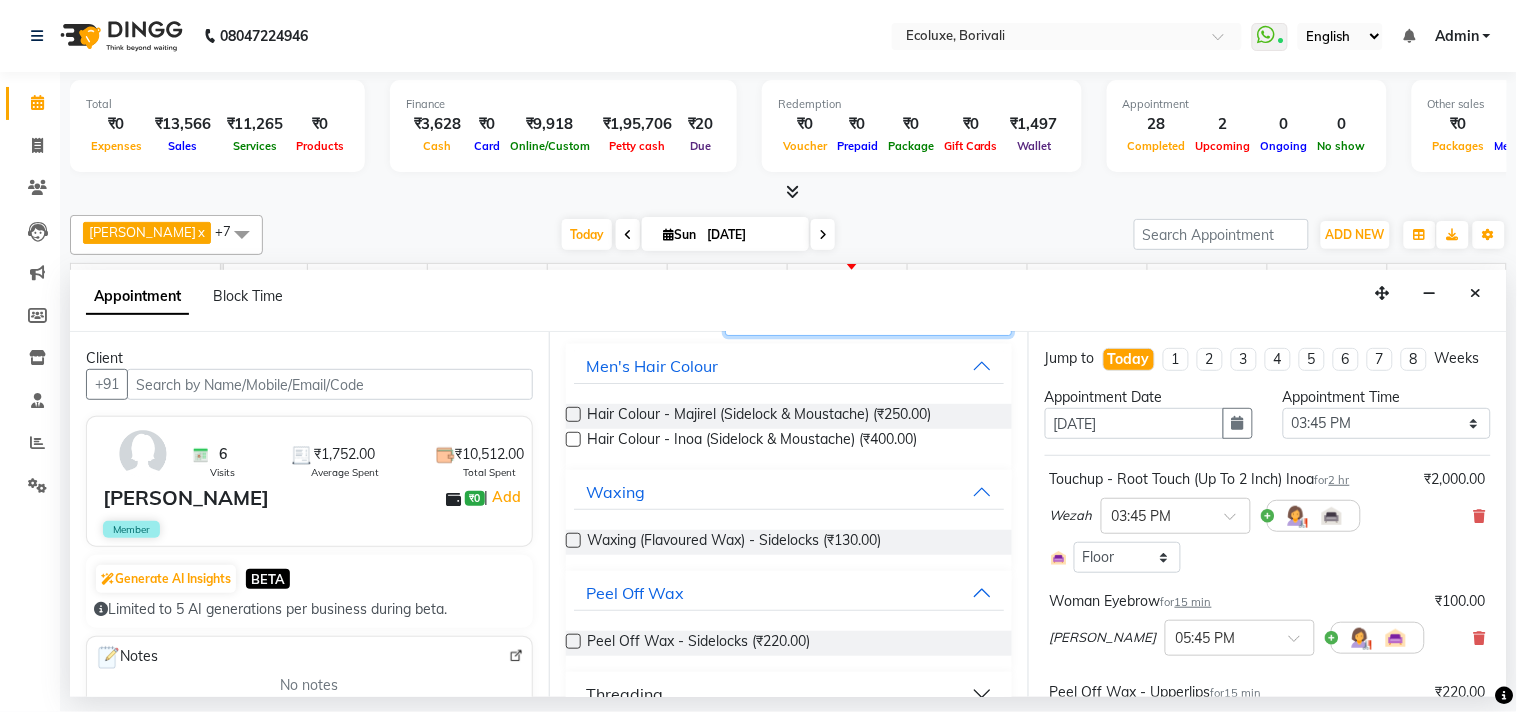 type on "side" 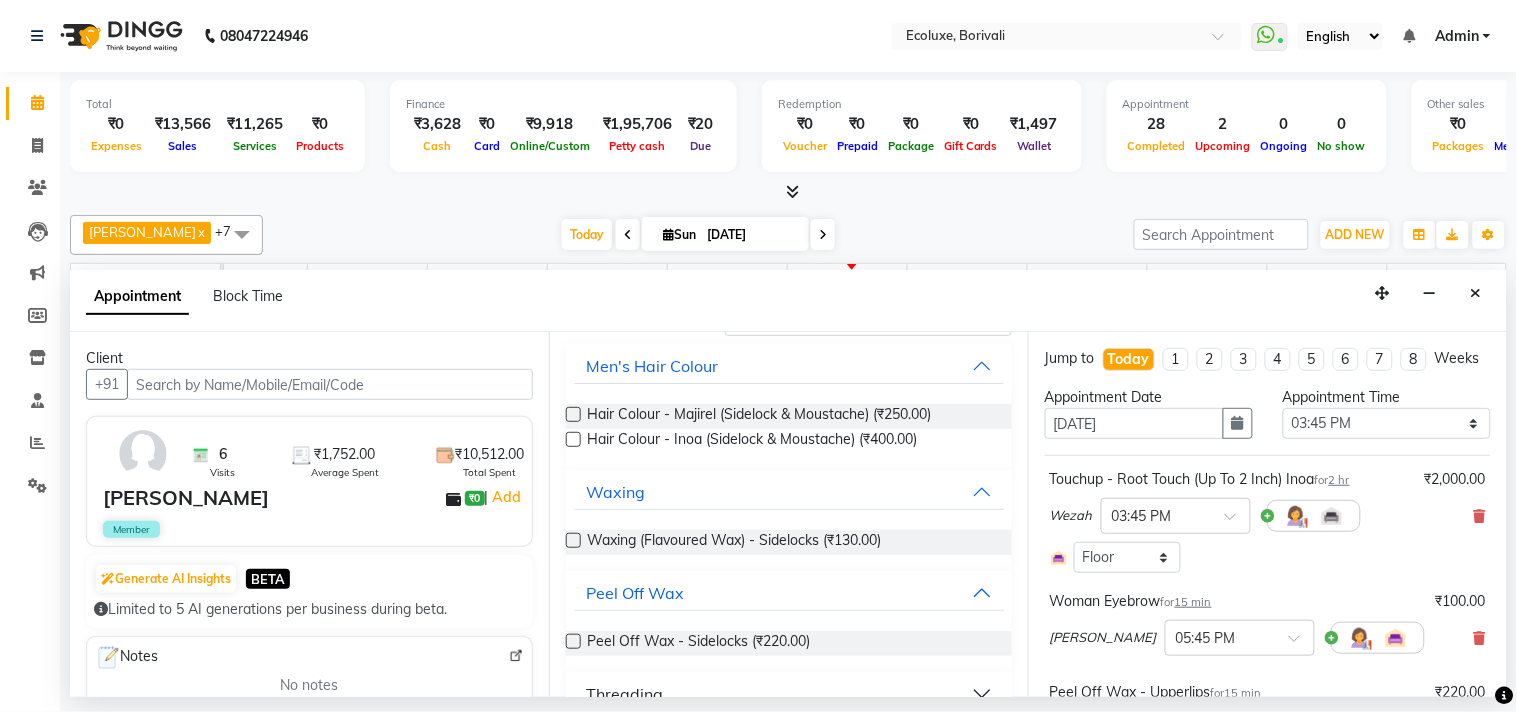 click at bounding box center (573, 641) 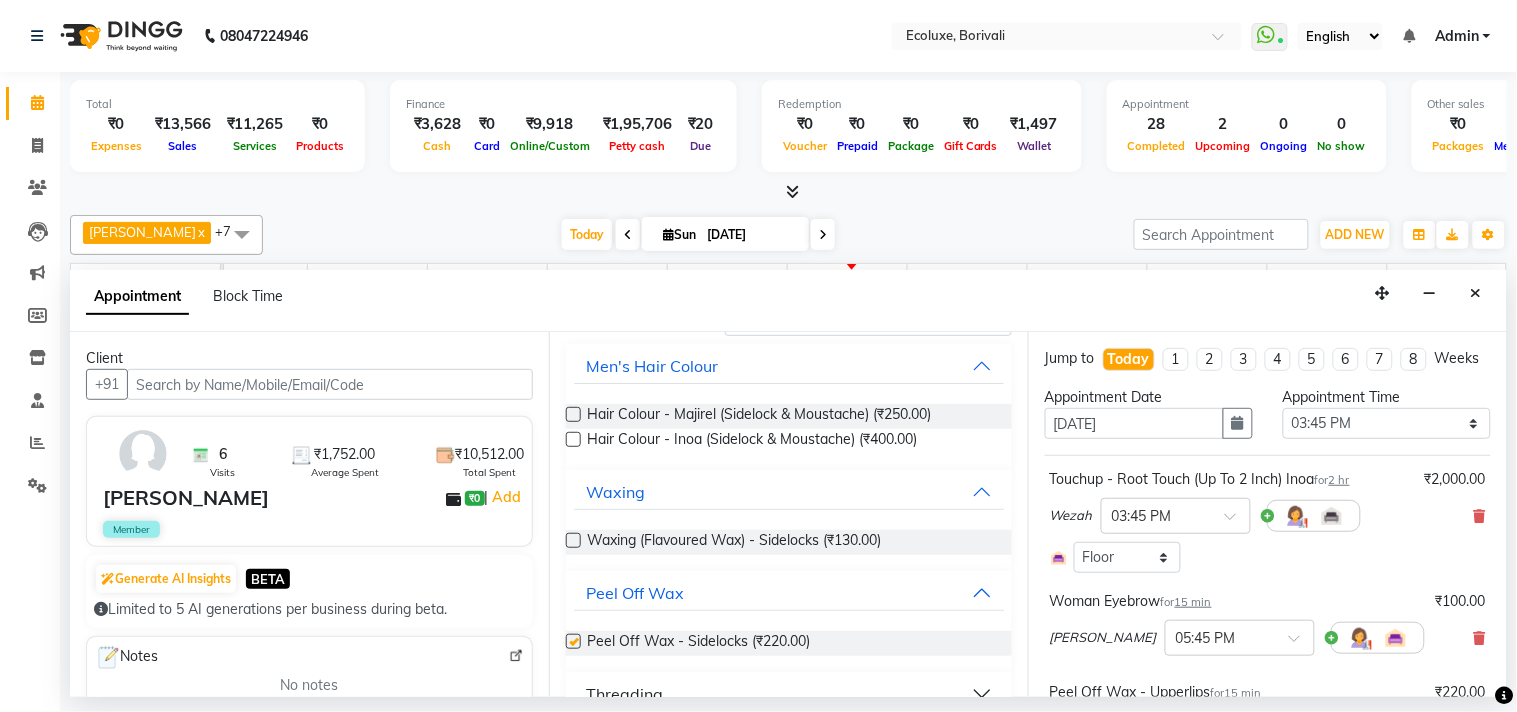 checkbox on "false" 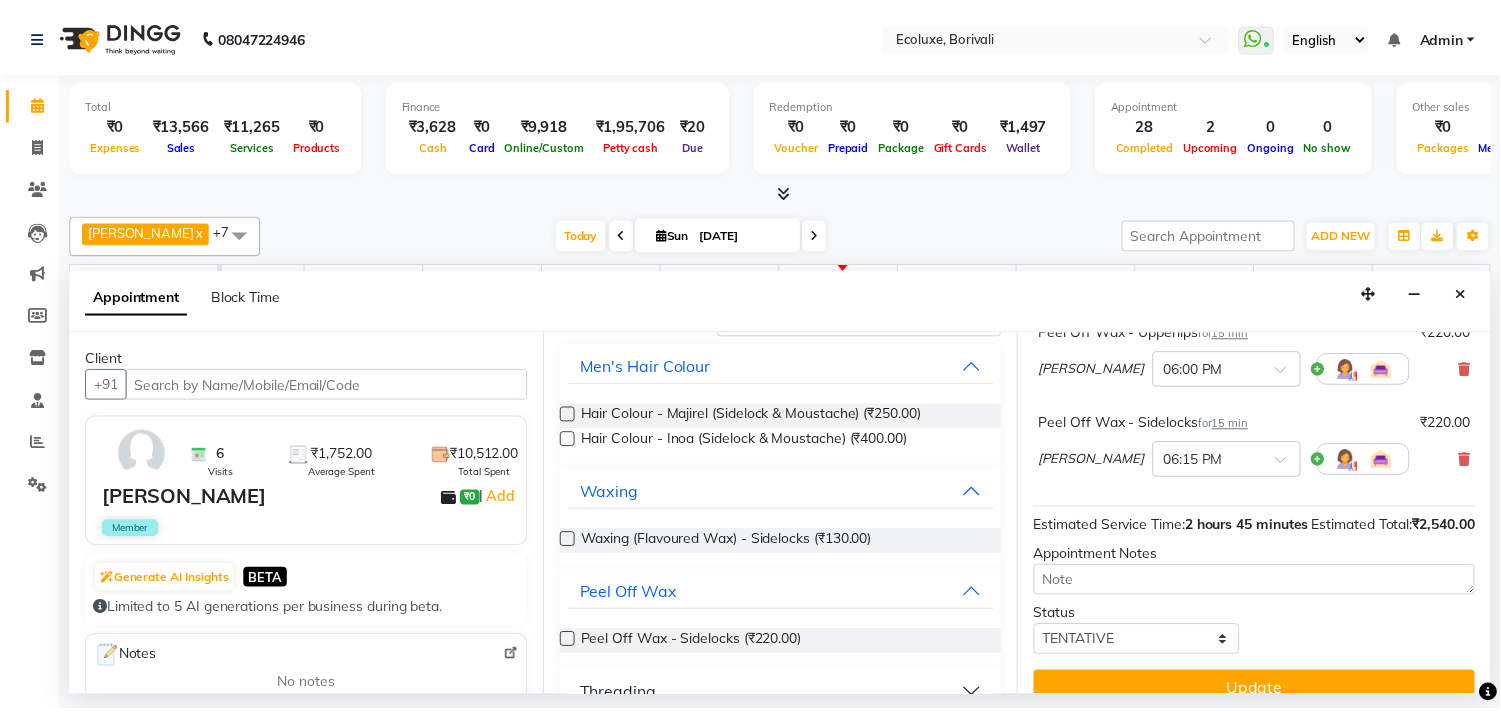 scroll, scrollTop: 427, scrollLeft: 0, axis: vertical 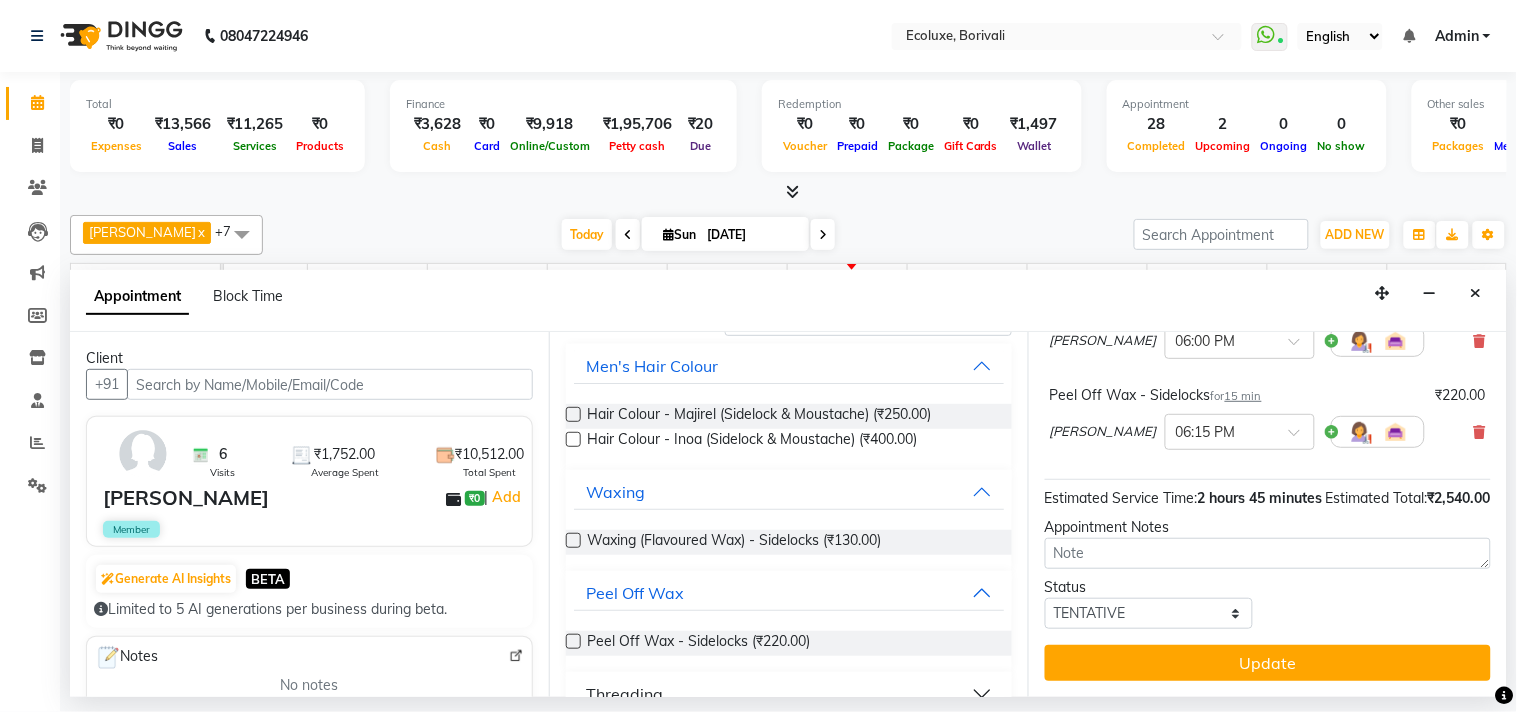 click on "Jump to Today 1 2 3 4 5 6 7 8 Weeks Appointment Date 13-07-2025 Appointment Time Select 10:00 AM 10:15 AM 10:30 AM 10:45 AM 11:00 AM 11:15 AM 11:30 AM 11:45 AM 12:00 PM 12:15 PM 12:30 PM 12:45 PM 01:00 PM 01:15 PM 01:30 PM 01:45 PM 02:00 PM 02:15 PM 02:30 PM 02:45 PM 03:00 PM 03:15 PM 03:30 PM 03:45 PM 04:00 PM 04:15 PM 04:30 PM 04:45 PM 05:00 PM 05:15 PM 05:30 PM 05:45 PM 06:00 PM 06:15 PM 06:30 PM 06:45 PM 07:00 PM 07:15 PM 07:30 PM 07:45 PM 08:00 PM 08:15 PM 08:30 PM 08:45 PM 09:00 PM 09:15 PM 09:30 PM 09:45 PM 10:00 PM Touchup - Root Touch (Up To 2 Inch) Inoa   for  2 hr ₹2,000.00 Wezah × 03:45 PM Select Room Floor Woman Eyebrow   for  15 min ₹100.00 Sonal Sawant  × 05:45 PM Peel Off Wax - Upperlips   for  15 min ₹220.00 Sonal Sawant  × 06:00 PM Peel Off Wax - Sidelocks   for  15 min ₹220.00 Sonal Sawant  × 06:15 PM Estimated Service Time:  2 hours 45 minutes Estimated Total:  ₹2,540.00 Appointment Notes Status Select TENTATIVE CONFIRM CHECK-IN UPCOMING  Update" at bounding box center [1267, 514] 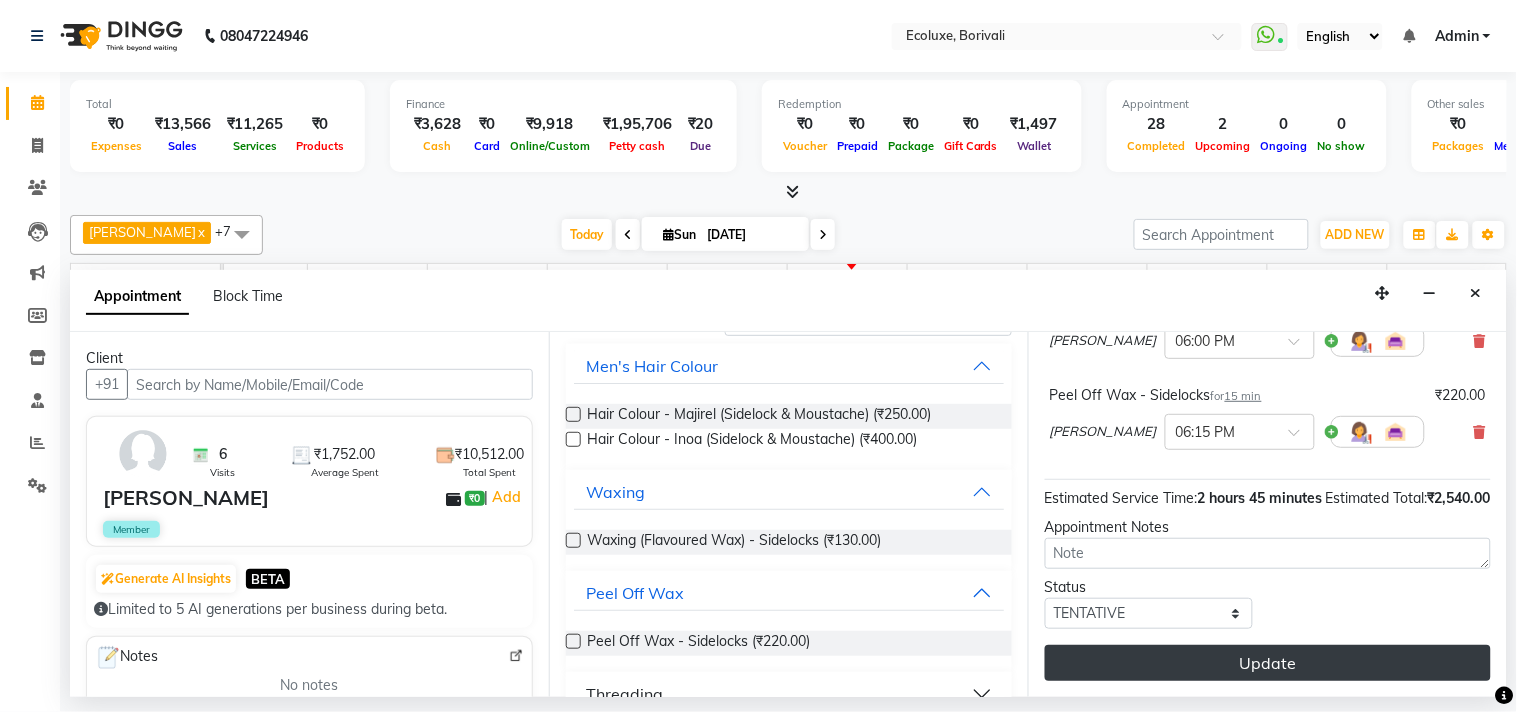 click on "Update" at bounding box center (1268, 663) 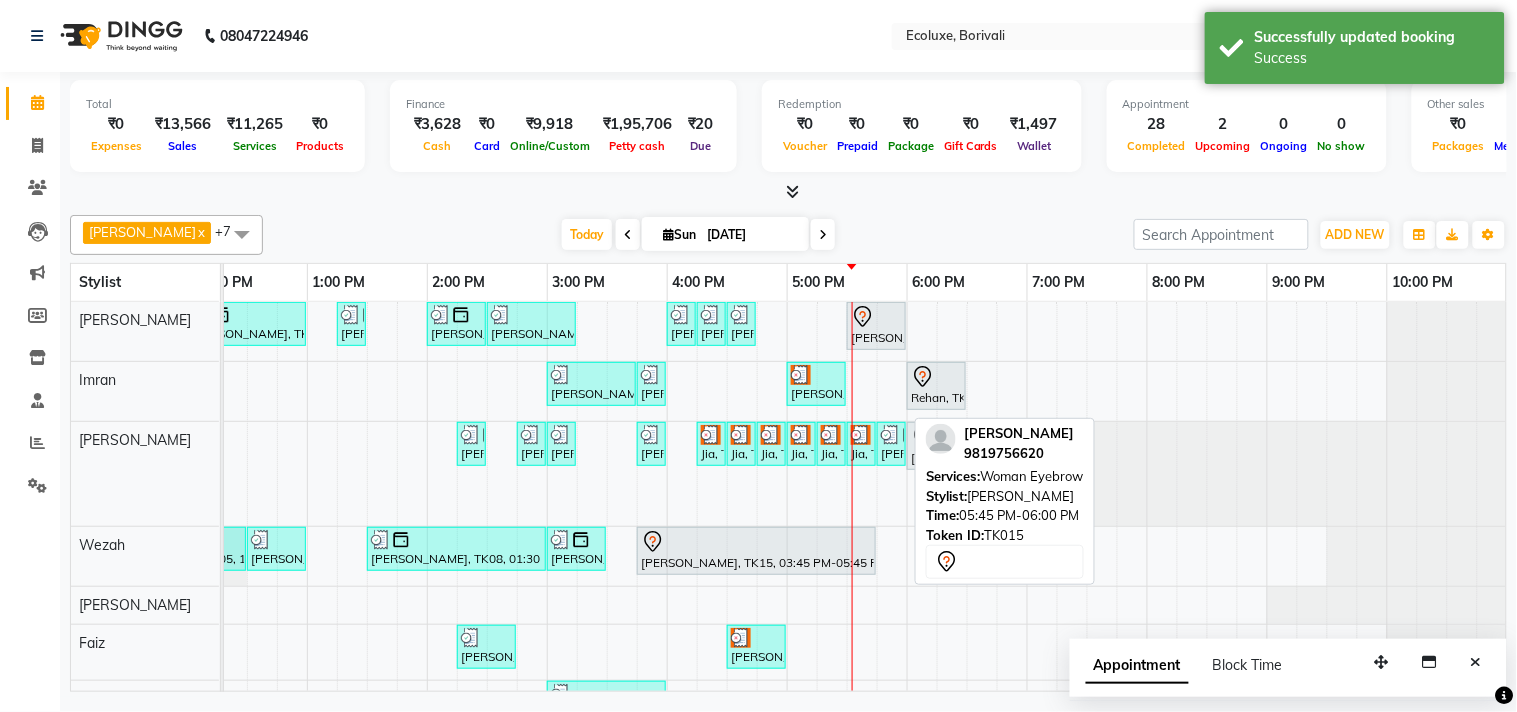 drag, startPoint x: 894, startPoint y: 504, endPoint x: 1008, endPoint y: 503, distance: 114.00439 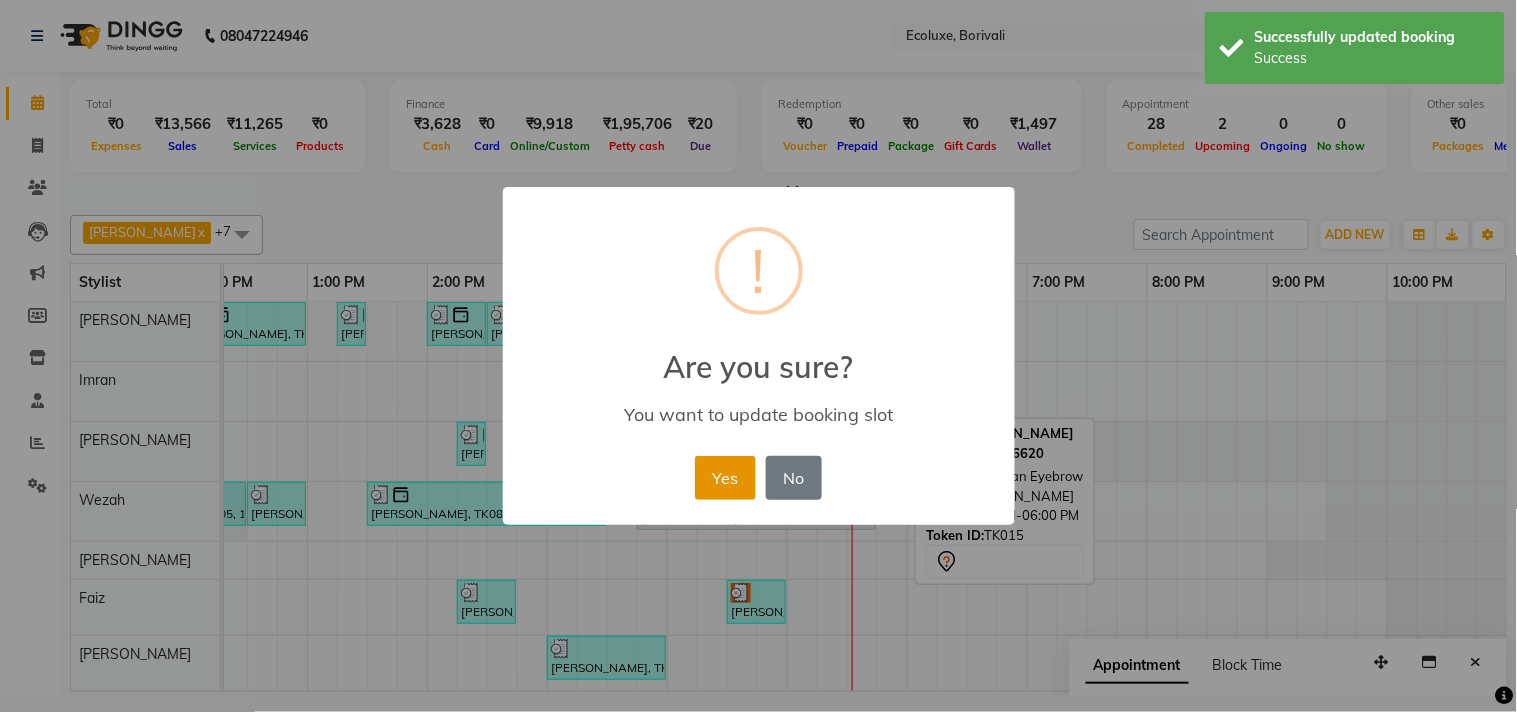 click on "Yes" at bounding box center (725, 478) 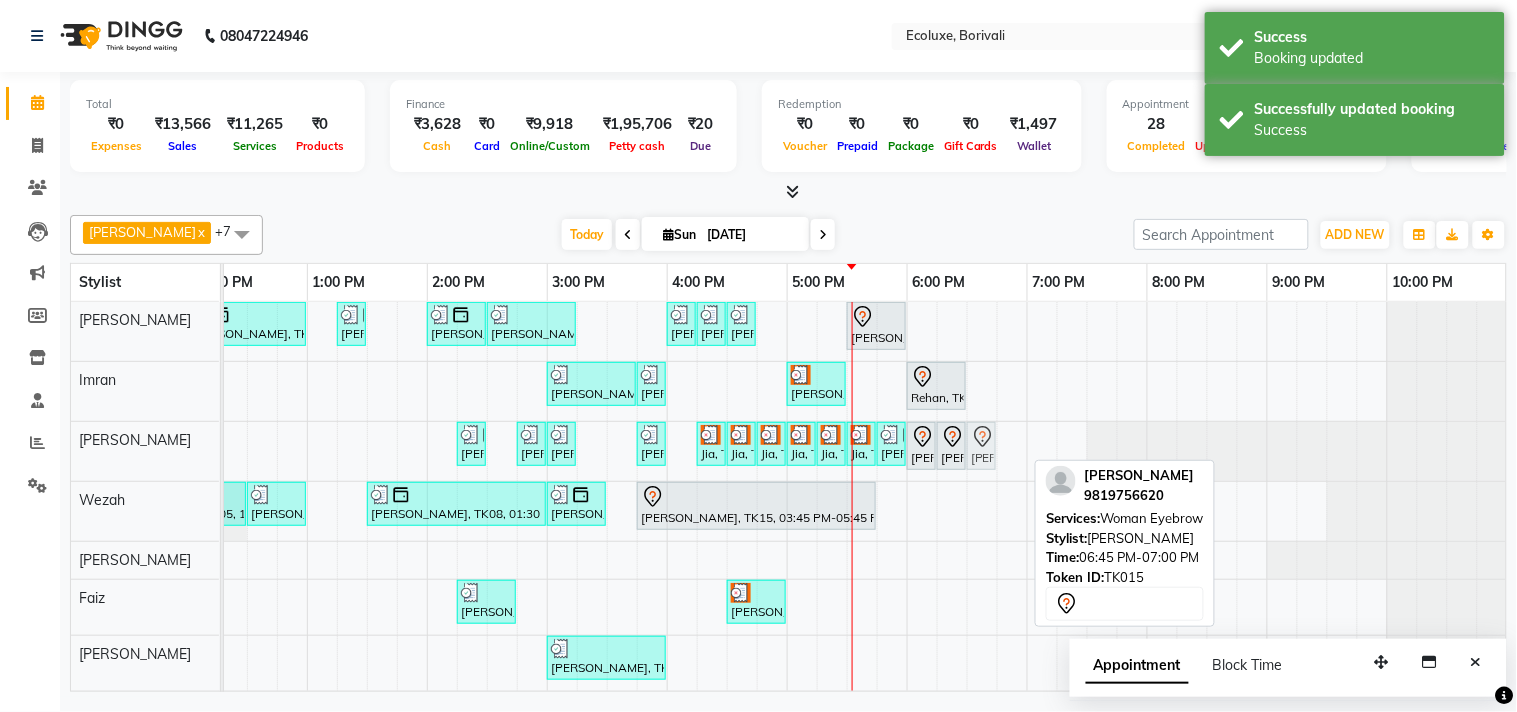 drag, startPoint x: 1016, startPoint y: 428, endPoint x: 993, endPoint y: 428, distance: 23 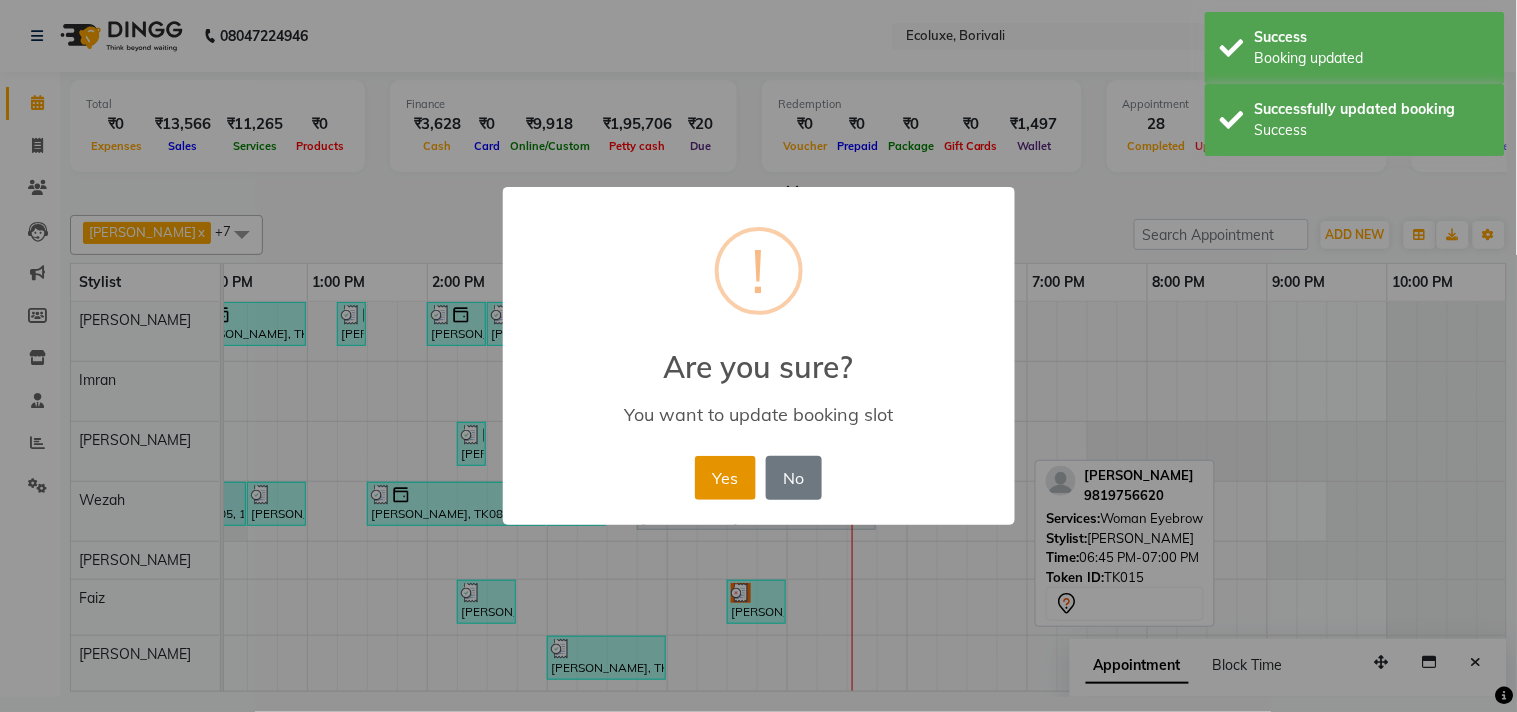 click on "Yes" at bounding box center (725, 478) 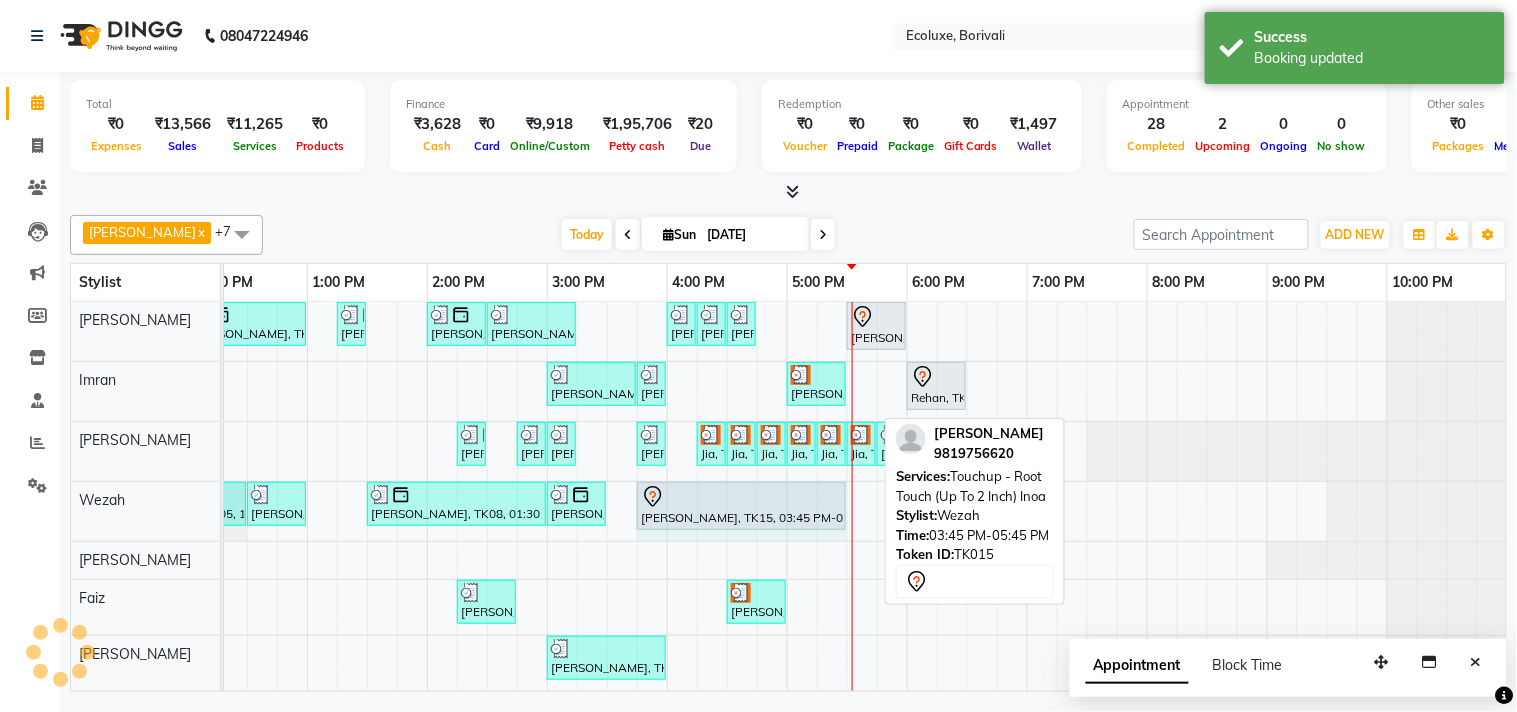 drag, startPoint x: 872, startPoint y: 505, endPoint x: 844, endPoint y: 505, distance: 28 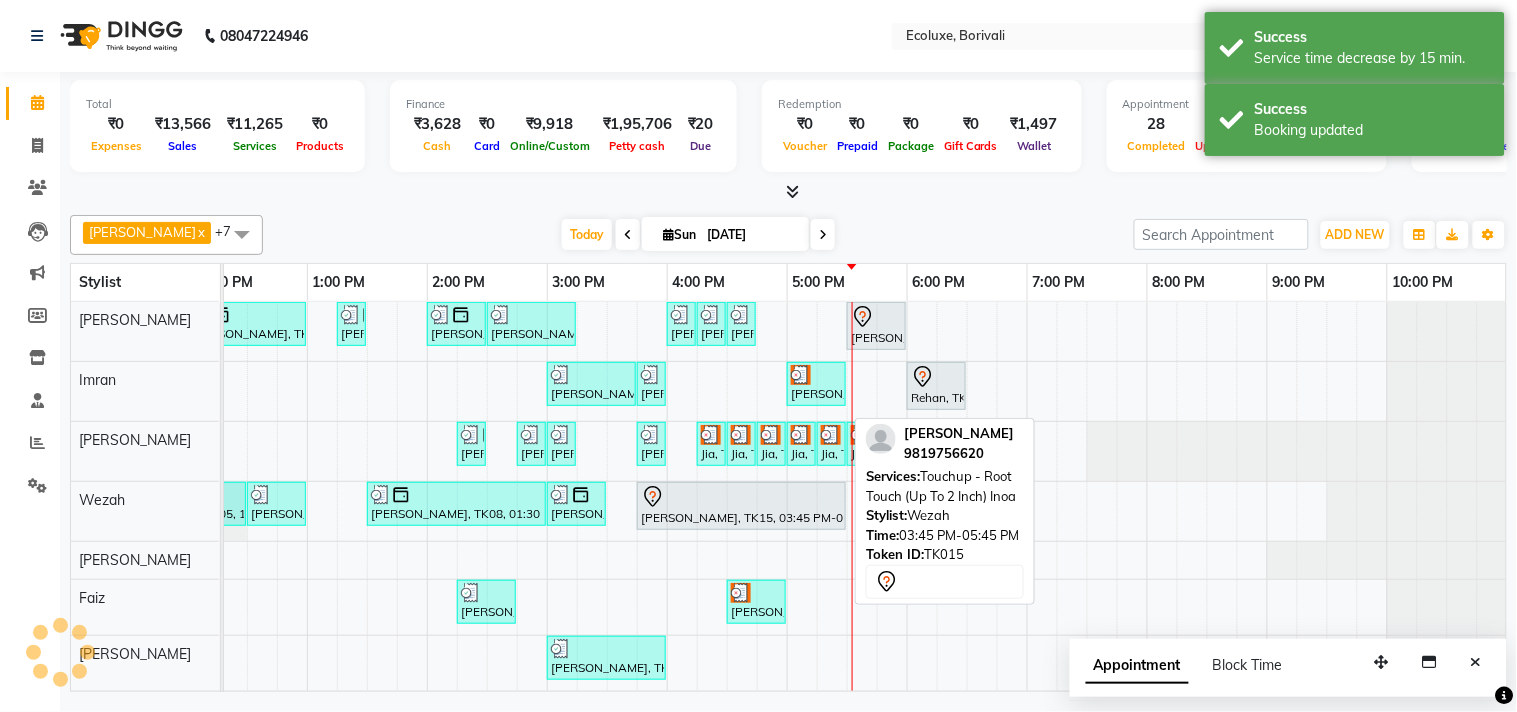 click at bounding box center [741, 497] 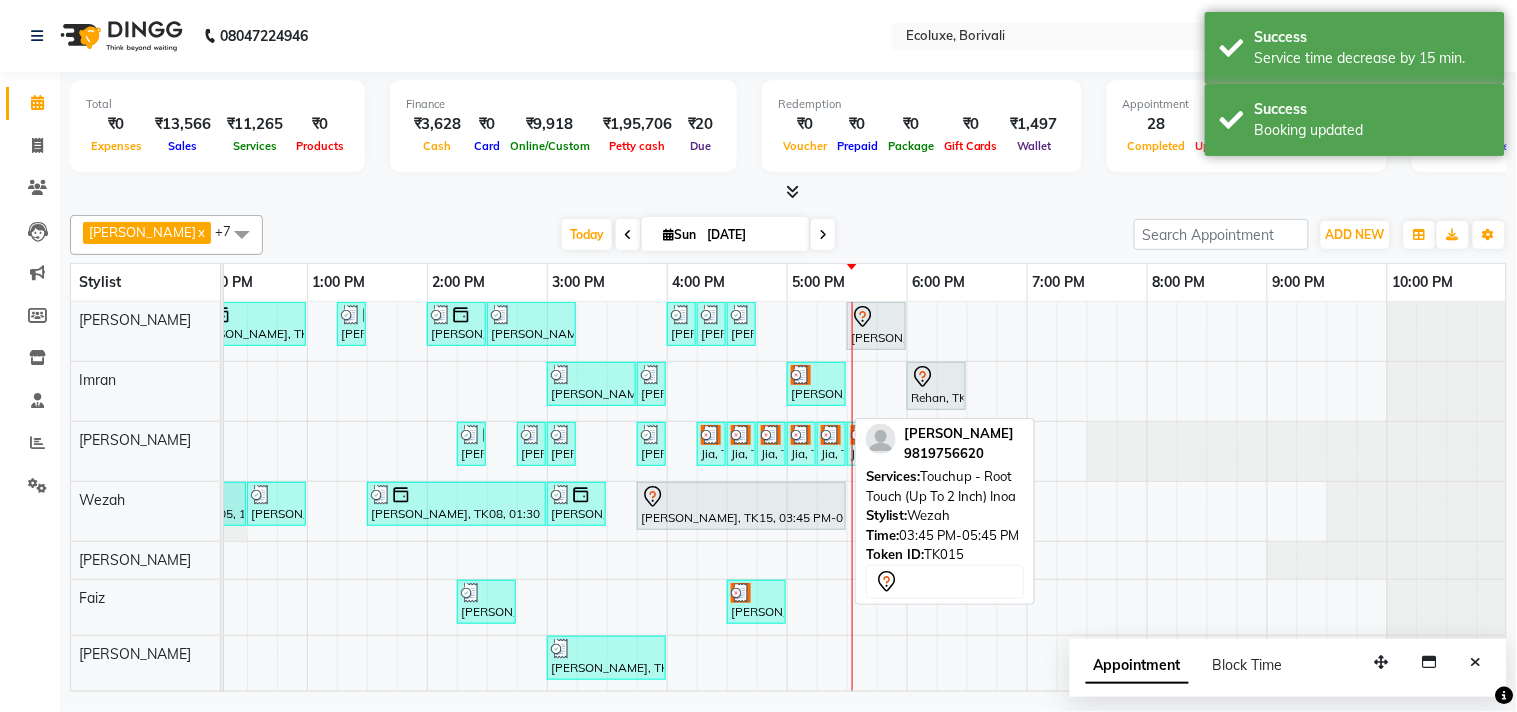 click at bounding box center (741, 497) 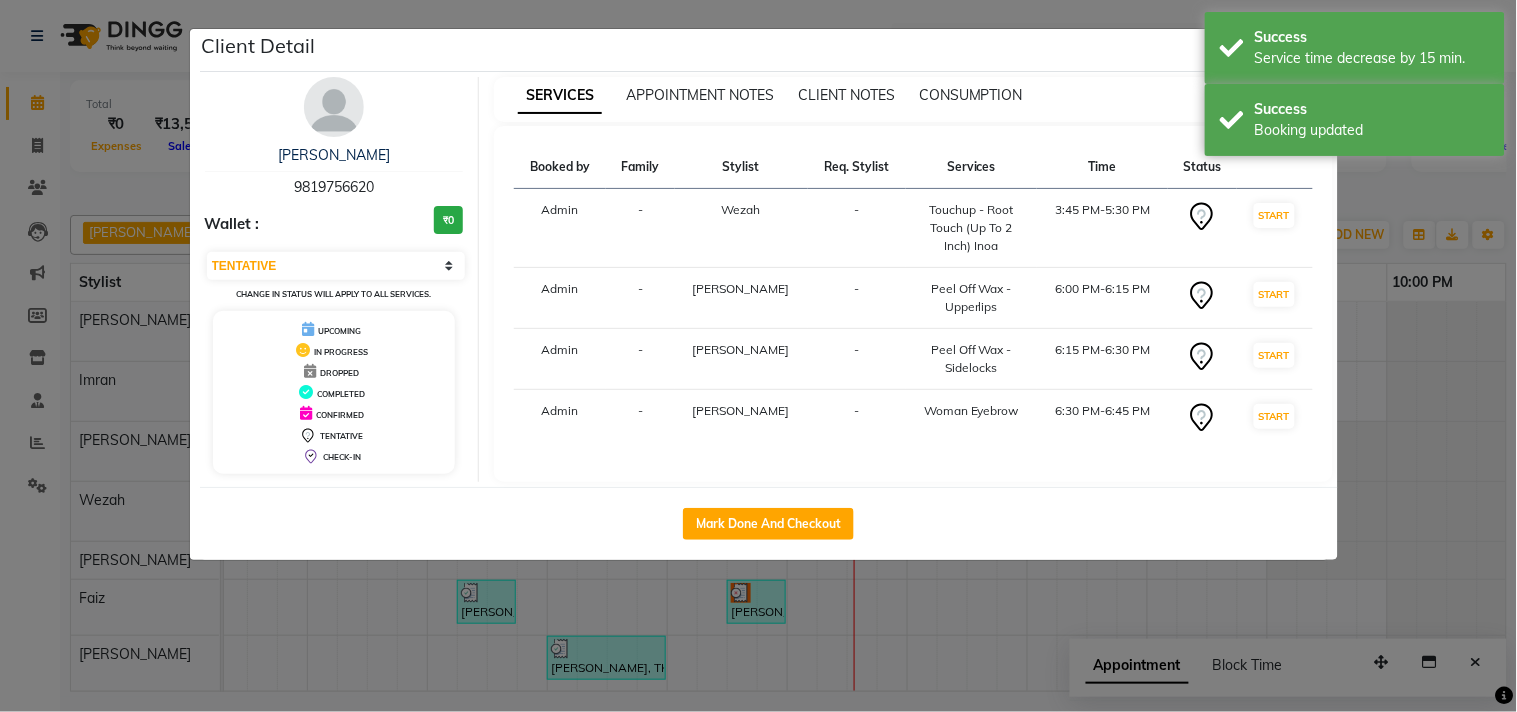click on "Mark Done And Checkout" 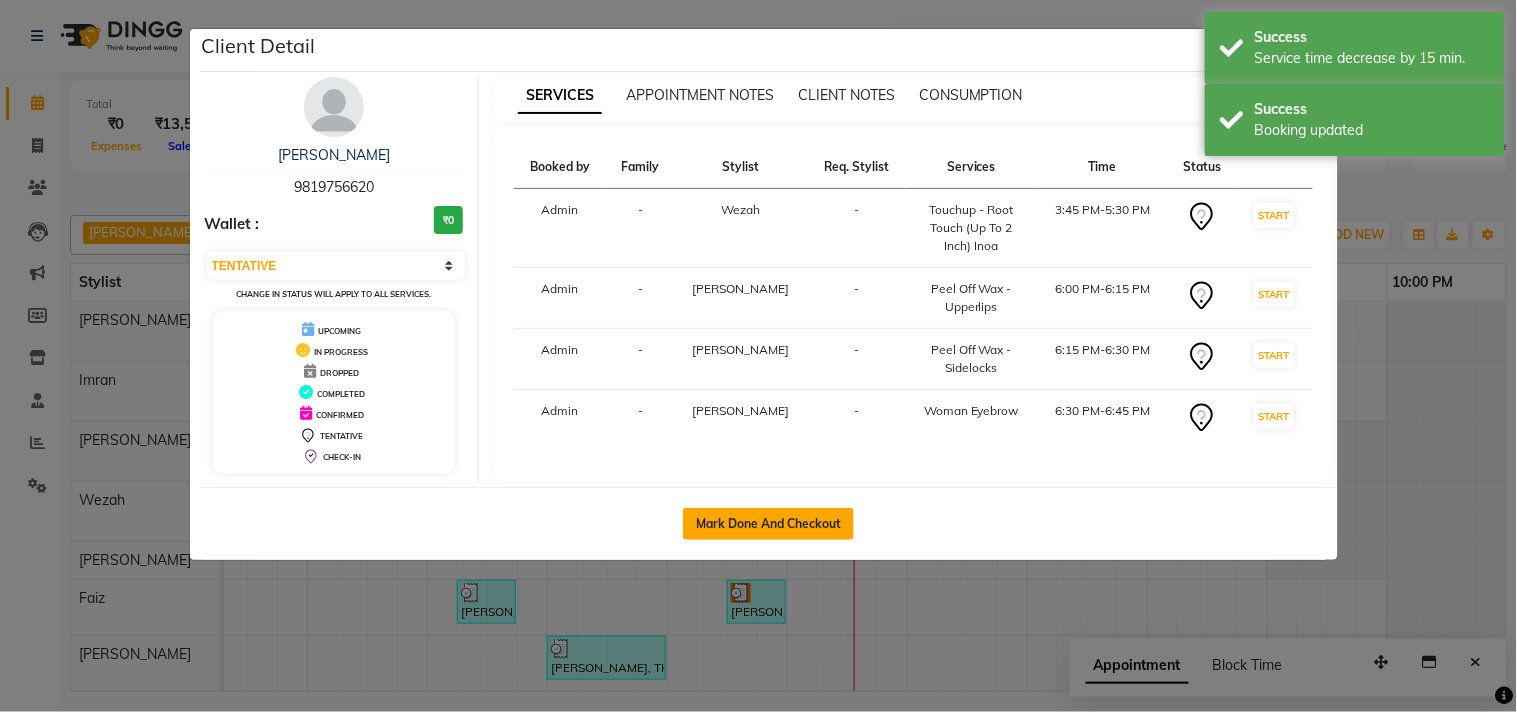 click on "Mark Done And Checkout" 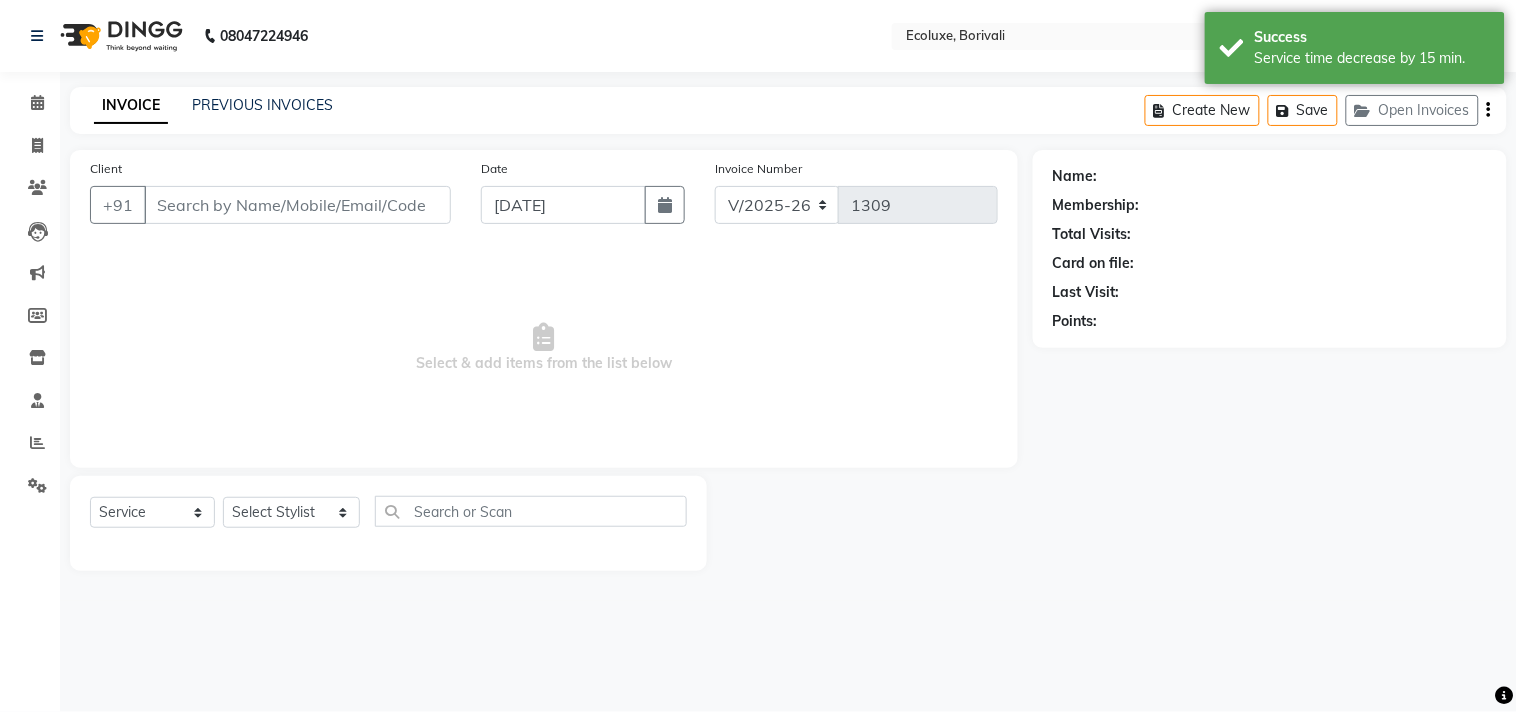 type on "9819756620" 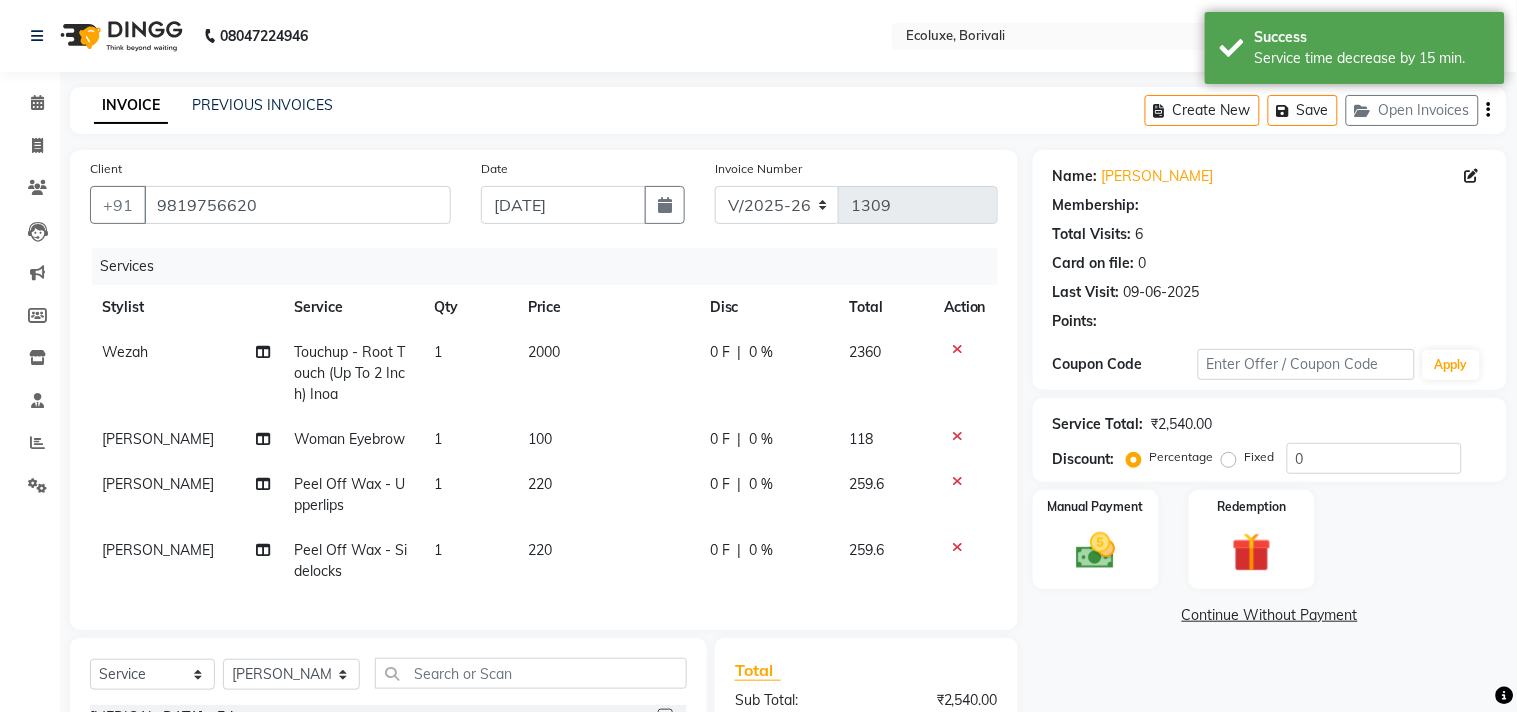select on "1: Object" 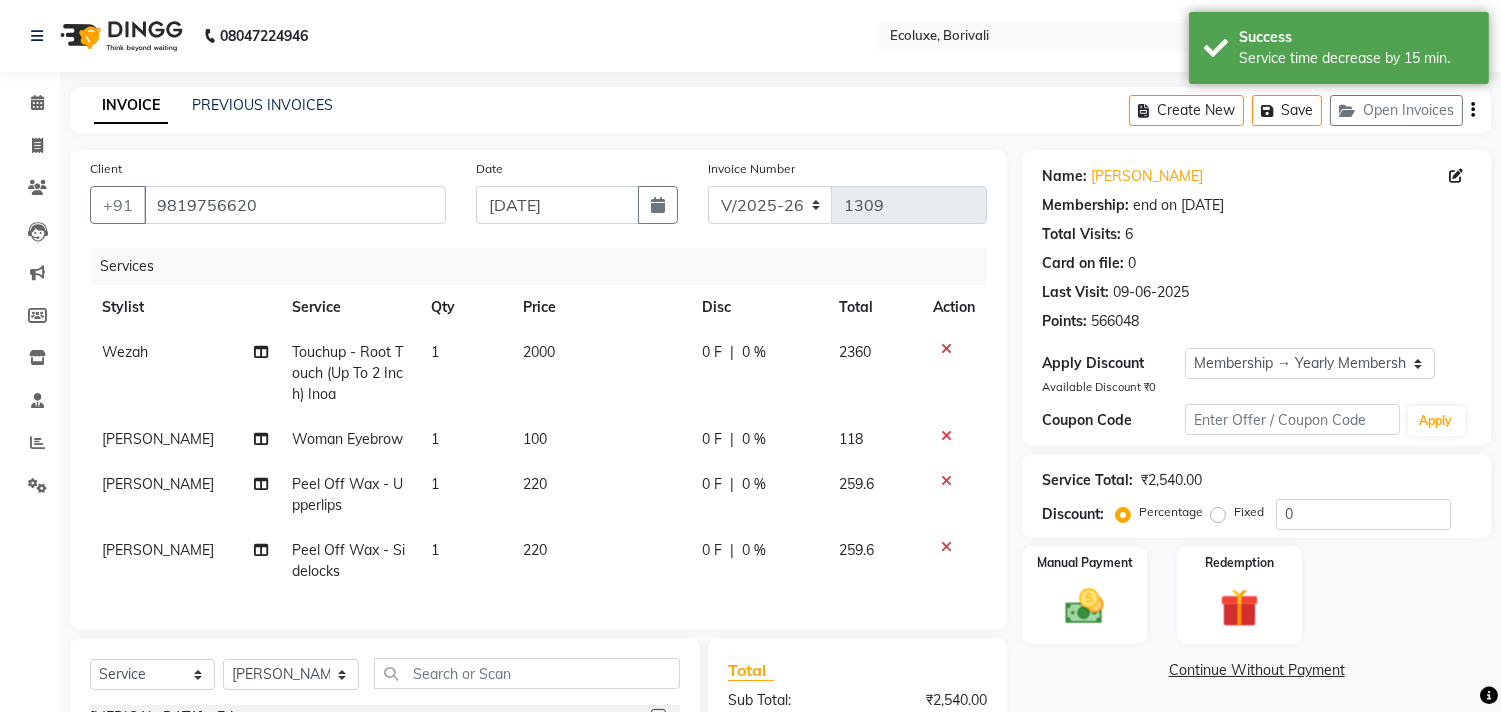 type on "20" 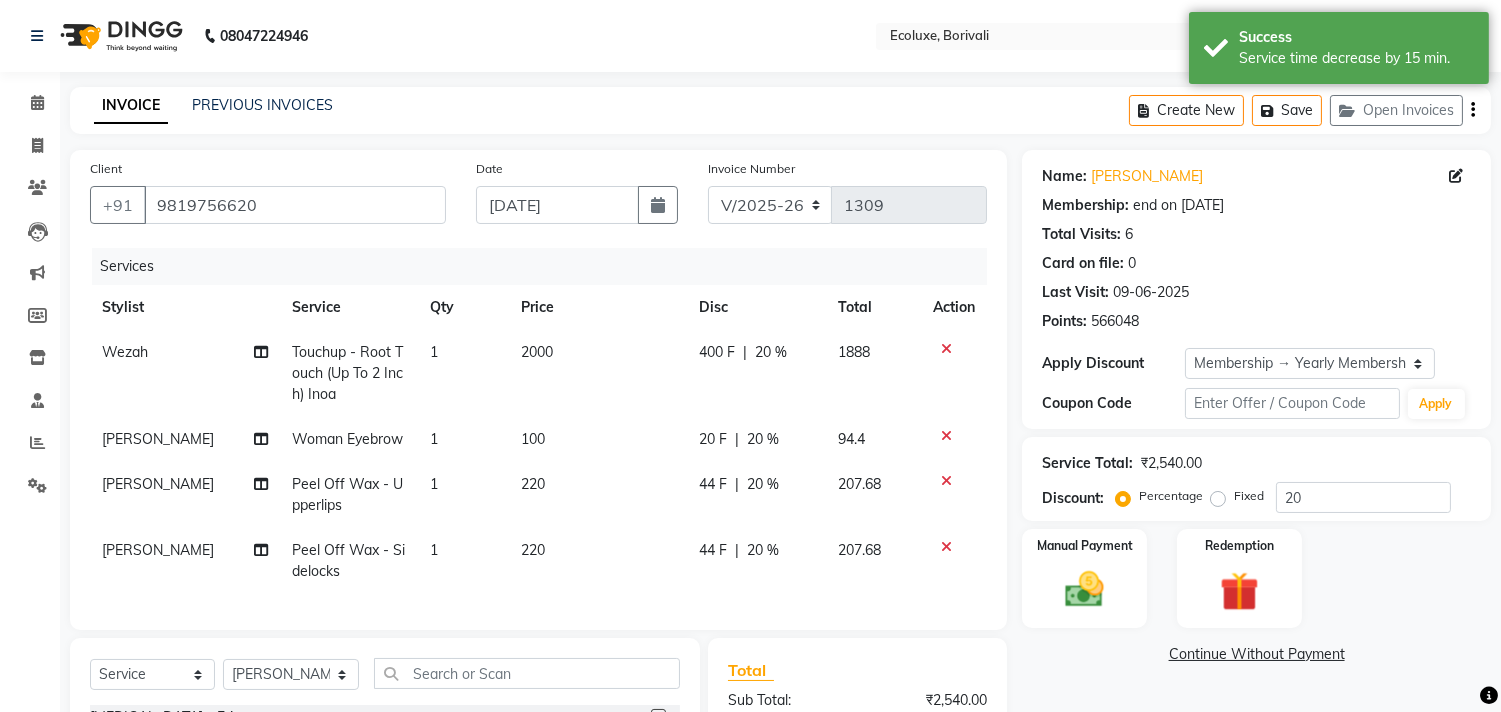 click 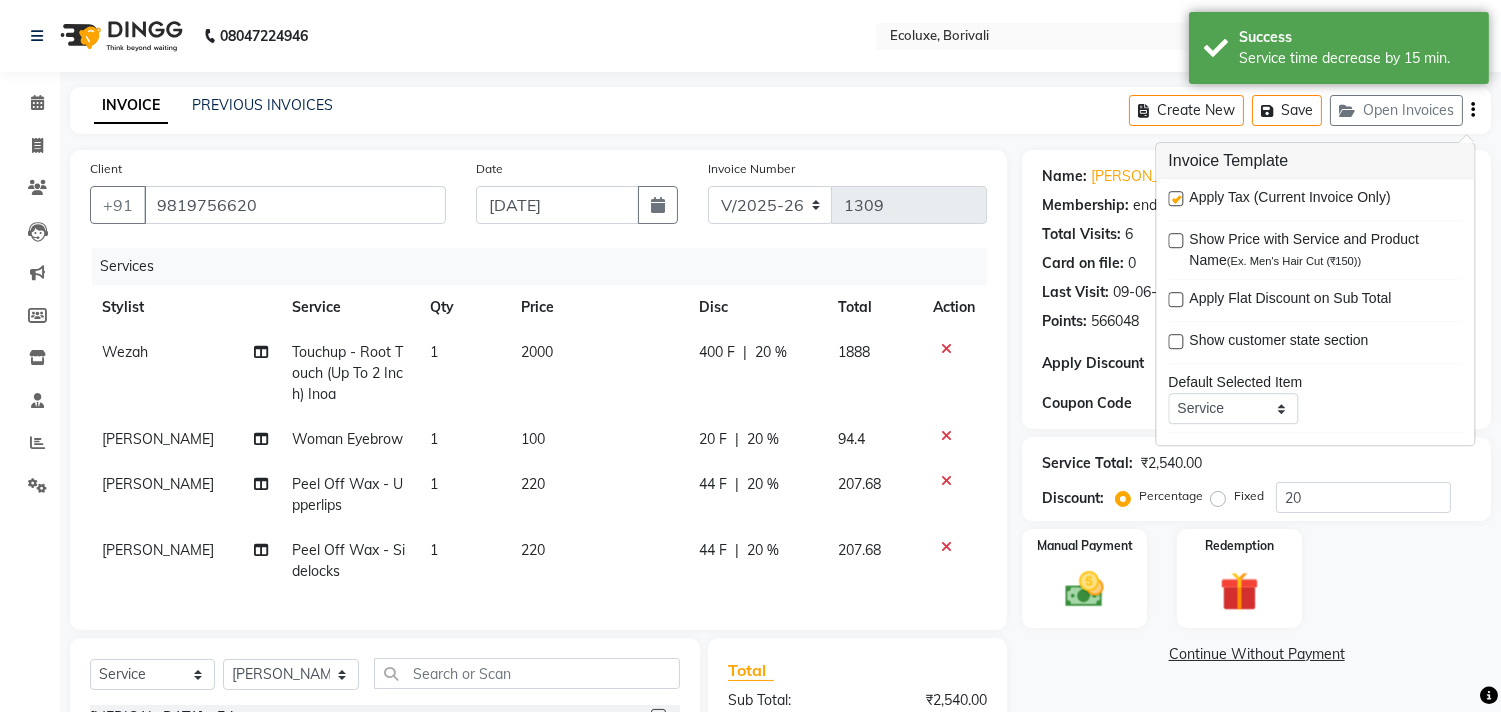 click at bounding box center [1175, 198] 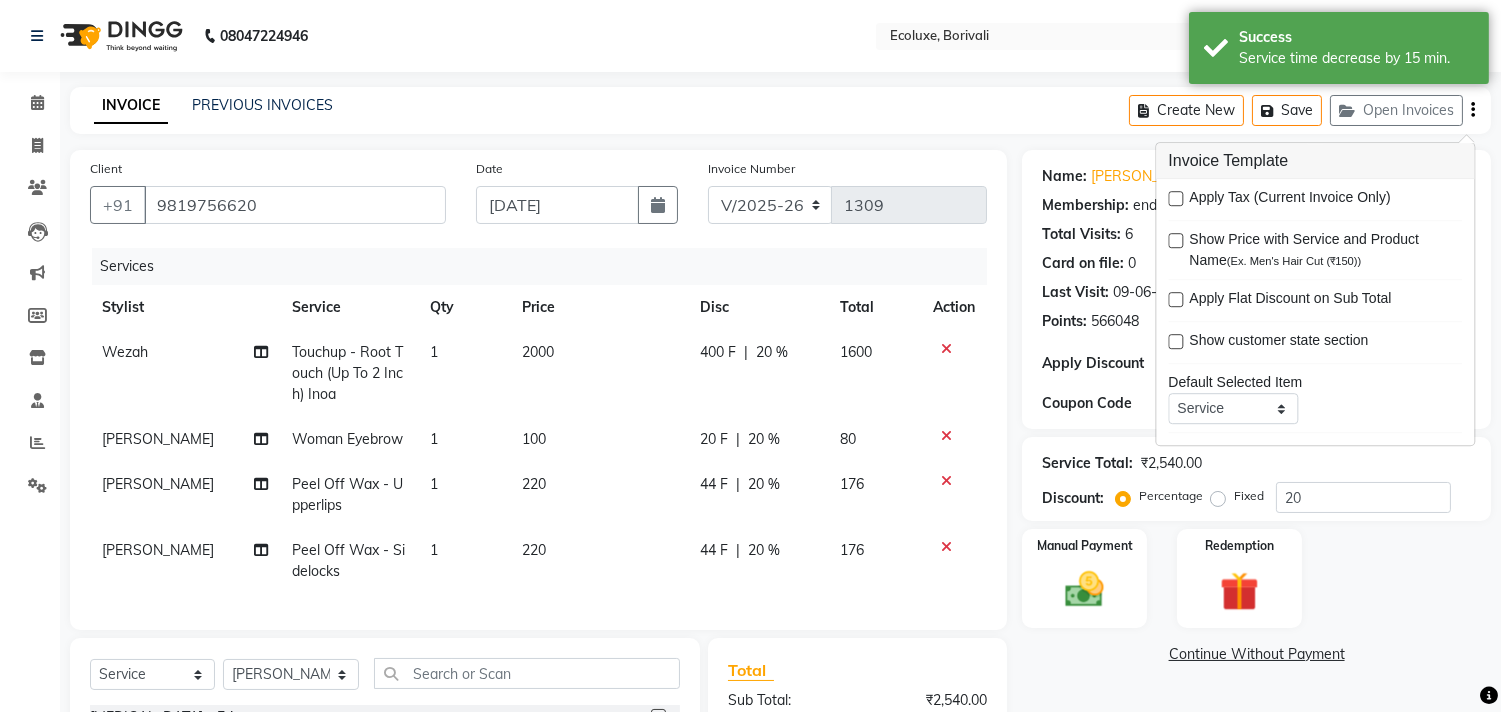click on "Name: Soniya Panjabi Membership: end on 26-02-2026 Total Visits:  6 Card on file:  0 Last Visit:   09-06-2025 Points:   566048  Apply Discount Select Membership → Yearly Membership Coupon Code Apply" 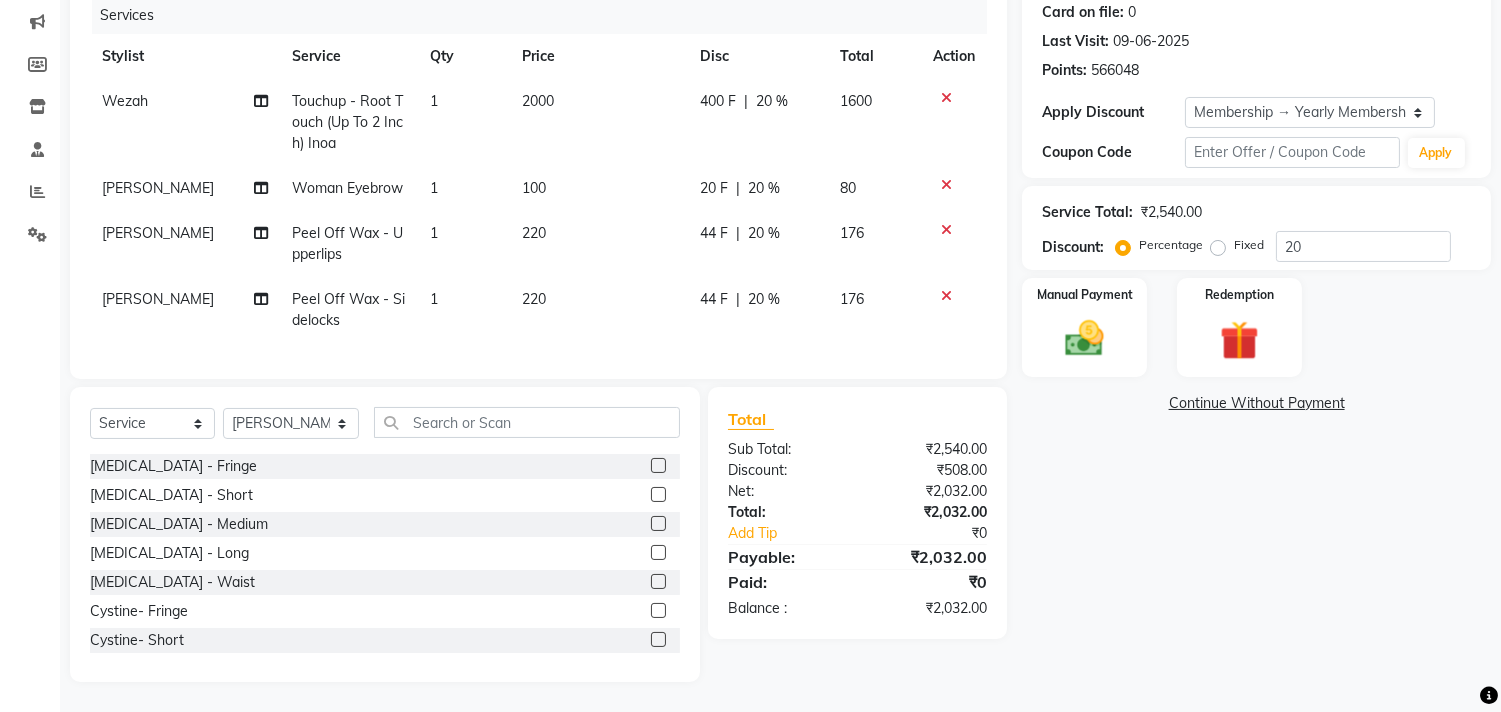 scroll, scrollTop: 267, scrollLeft: 0, axis: vertical 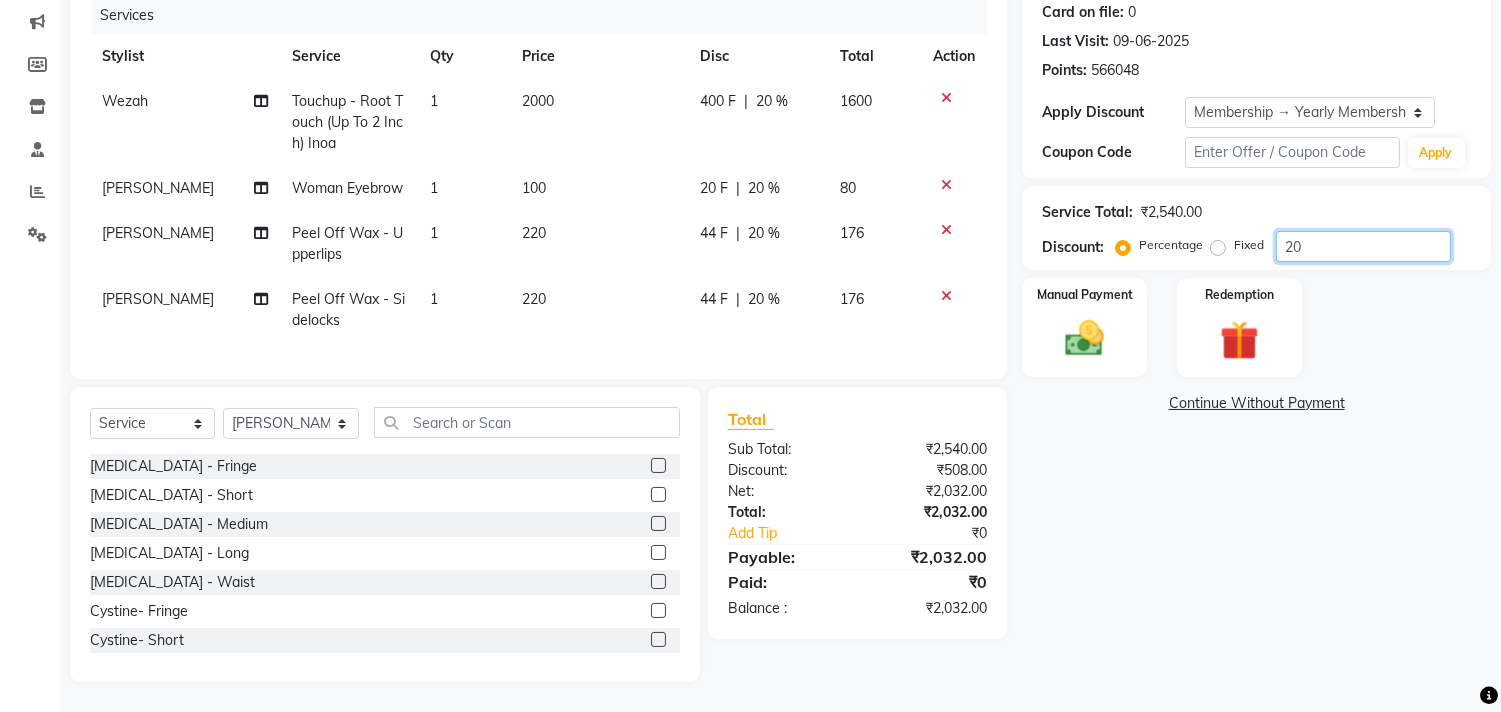 drag, startPoint x: 1340, startPoint y: 227, endPoint x: 1248, endPoint y: 228, distance: 92.00543 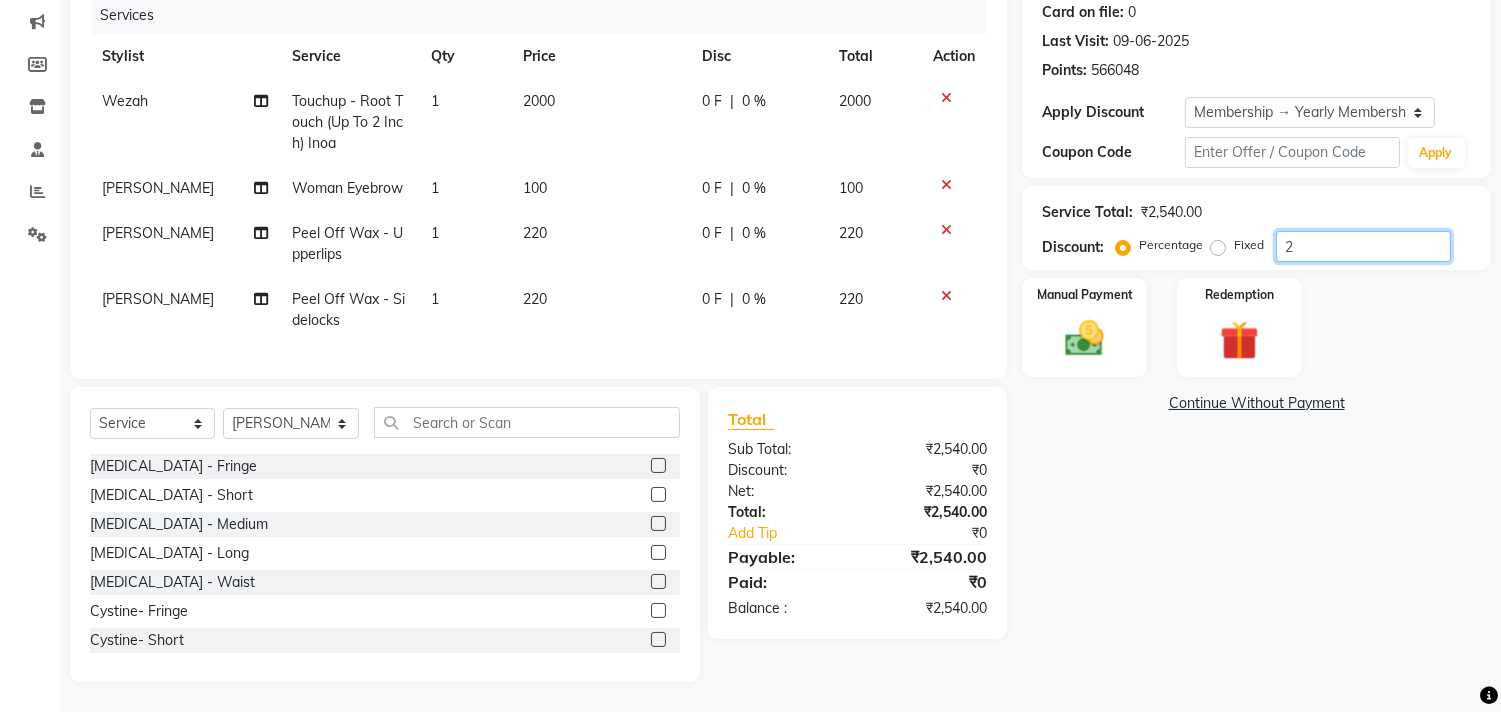 type on "20" 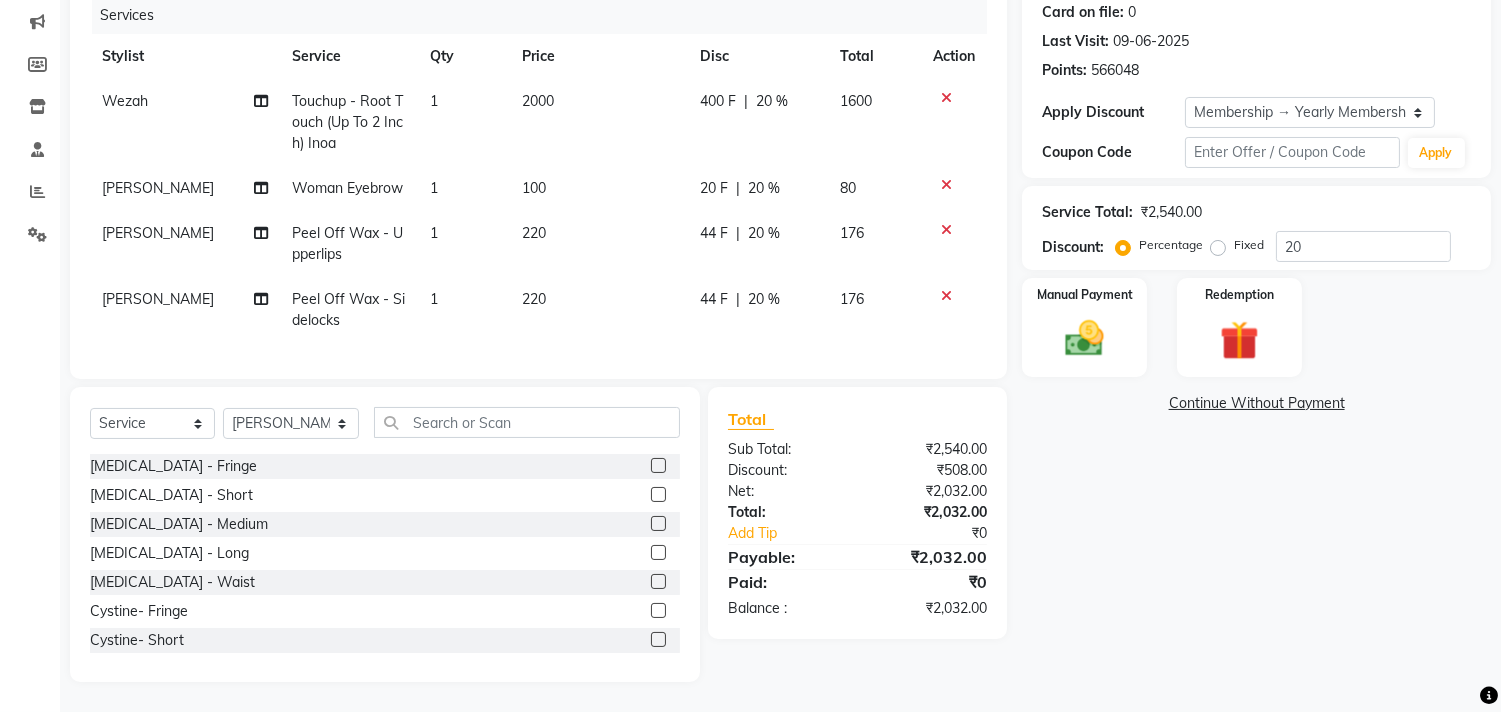click on "Name: Soniya Panjabi Membership: end on 26-02-2026 Total Visits:  6 Card on file:  0 Last Visit:   09-06-2025 Points:   566048  Apply Discount Select Membership → Yearly Membership Coupon Code Apply Service Total:  ₹2,540.00  Discount:  Percentage   Fixed  20 Manual Payment Redemption  Continue Without Payment" 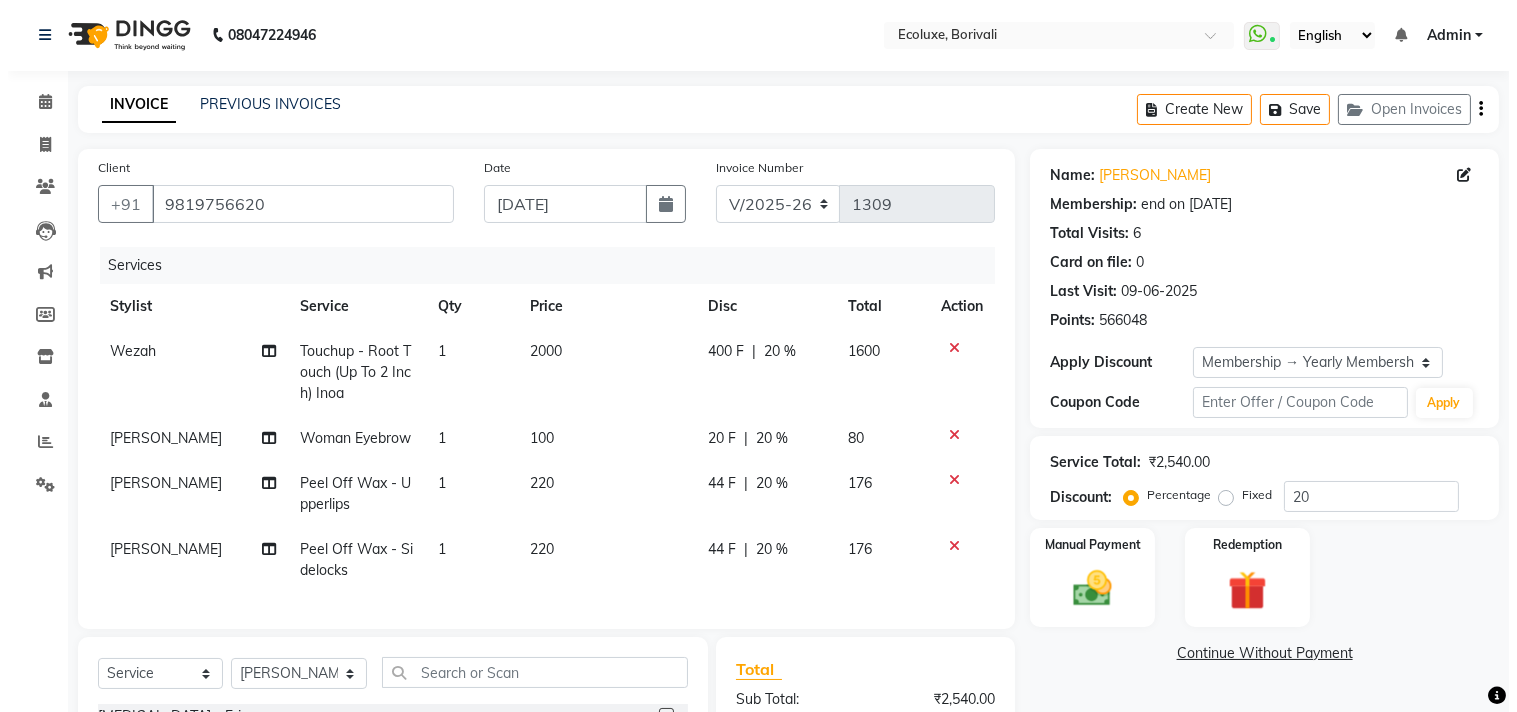 scroll, scrollTop: 0, scrollLeft: 0, axis: both 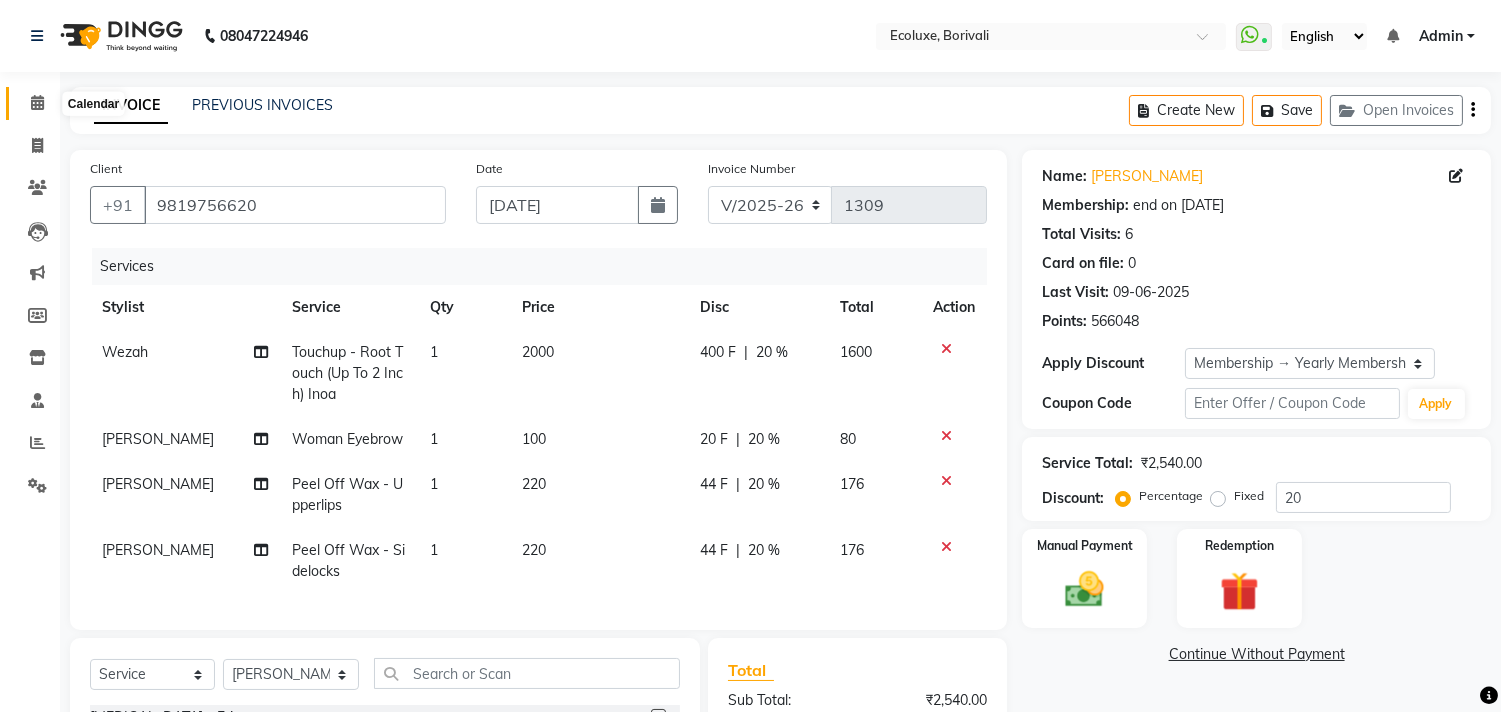click 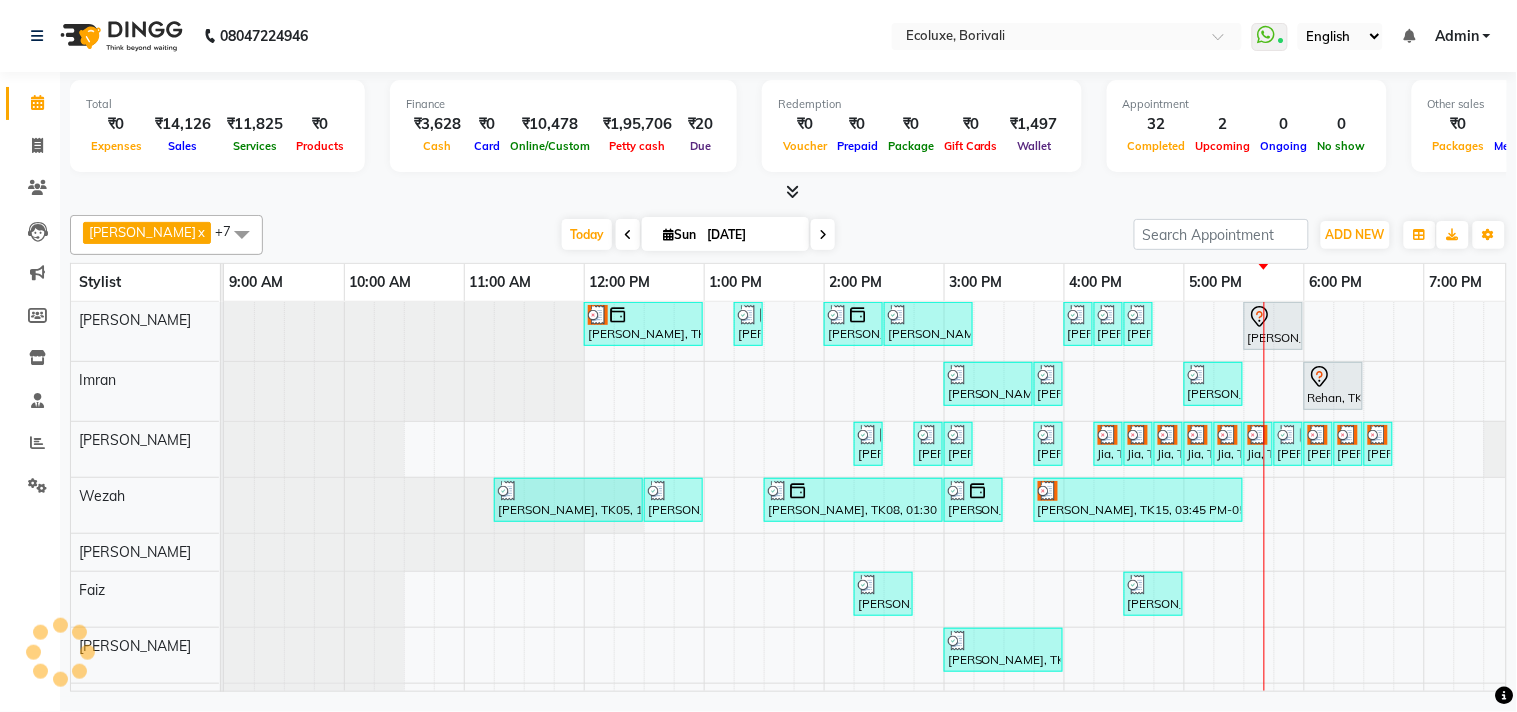 scroll, scrollTop: 0, scrollLeft: 0, axis: both 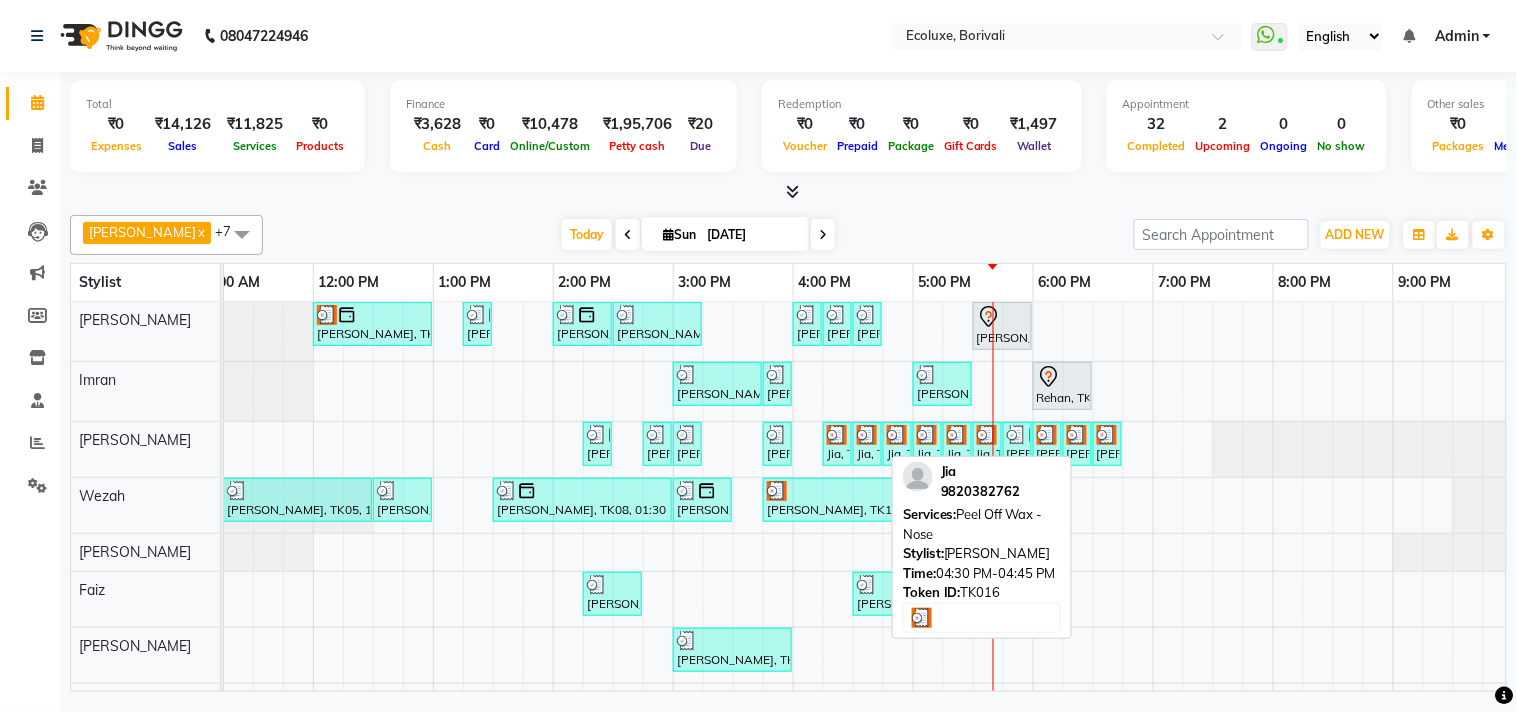 click on "Jia, TK16, 04:30 PM-04:45 PM, Peel Off Wax - Nose" at bounding box center [867, 444] 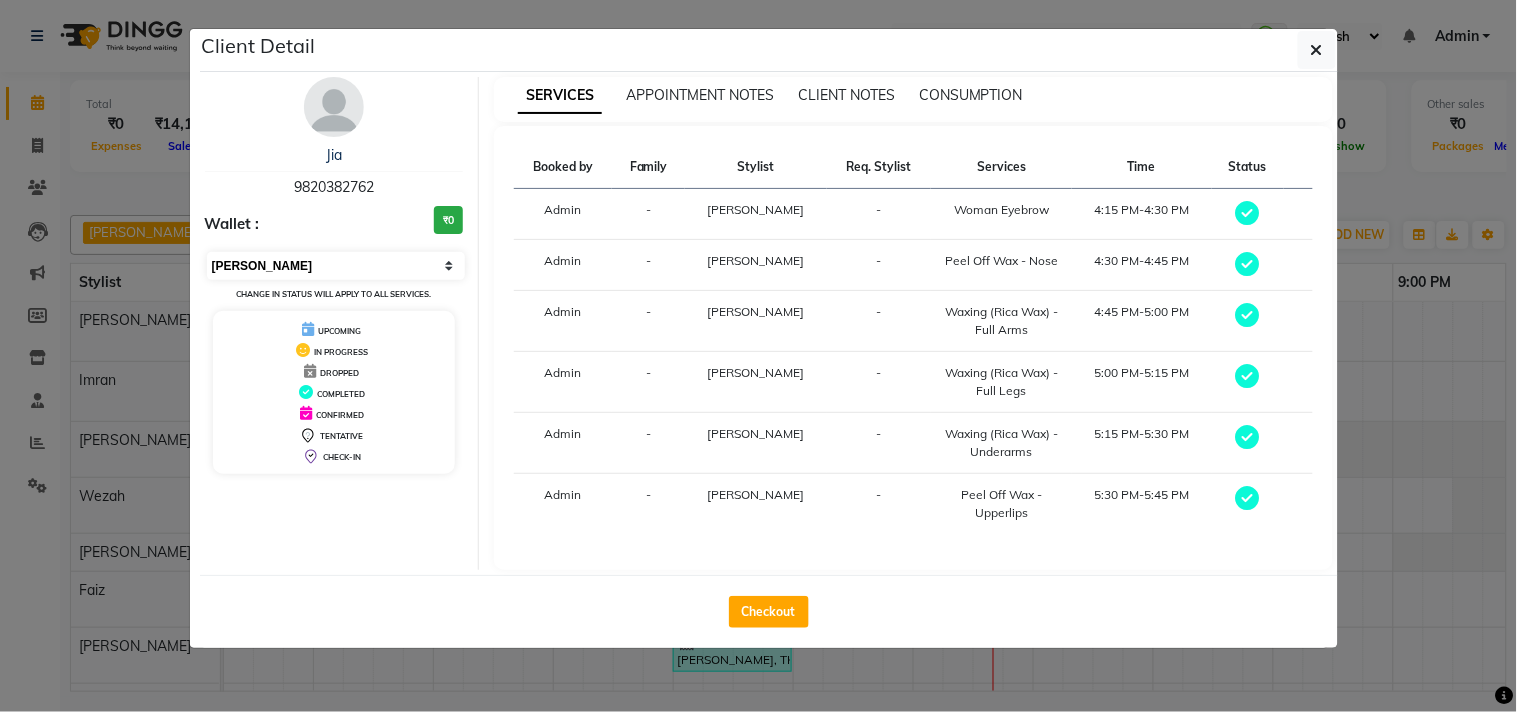 click on "Select MARK DONE UPCOMING" at bounding box center (336, 266) 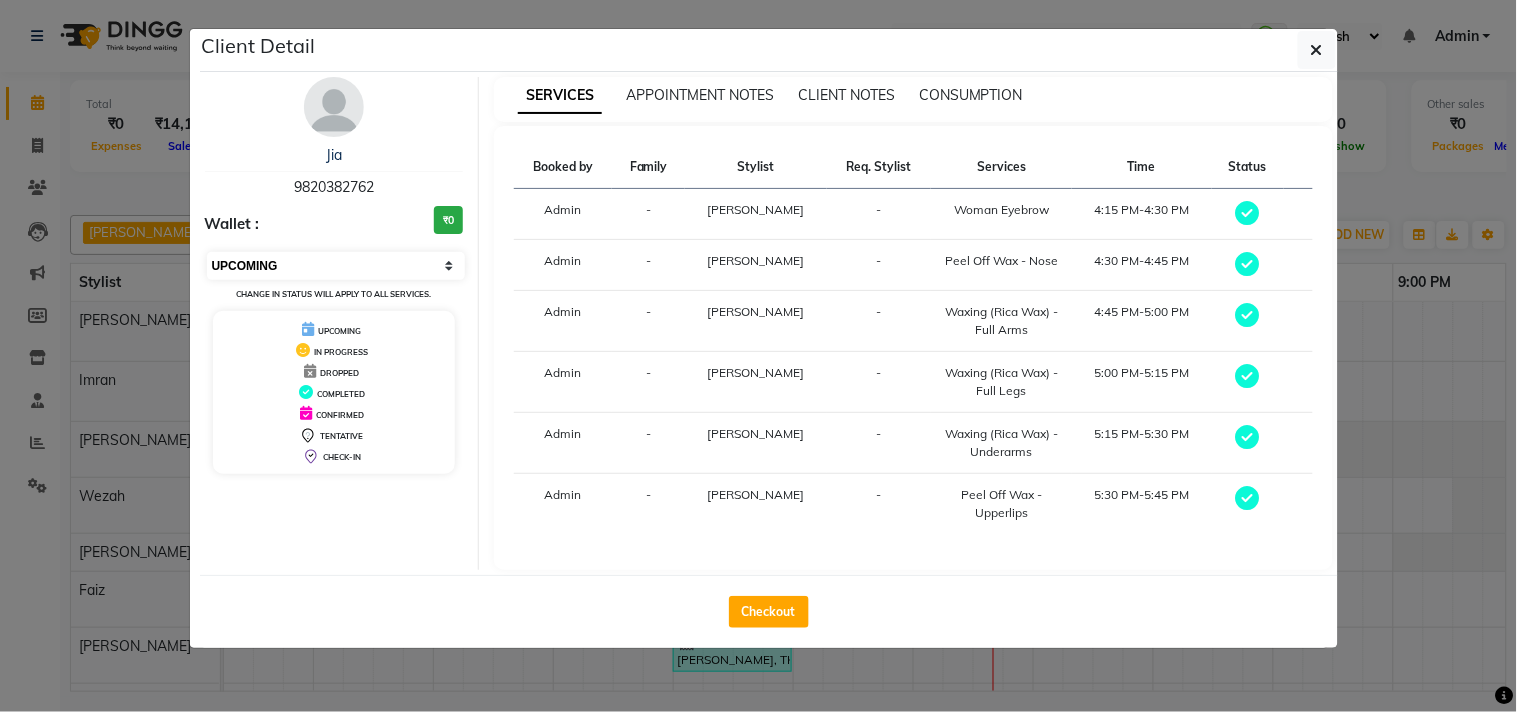 click on "Select MARK DONE UPCOMING" at bounding box center [336, 266] 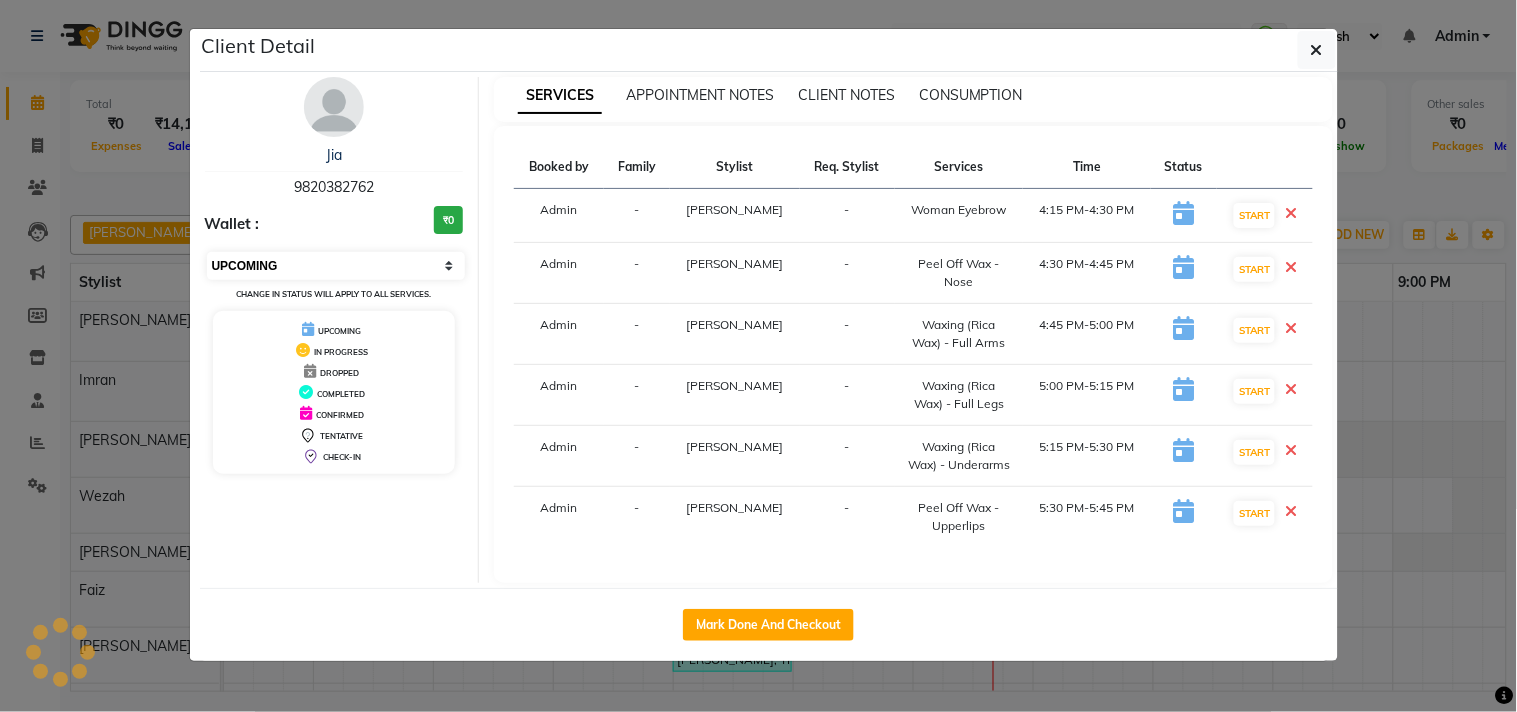 click on "Select IN SERVICE CONFIRMED TENTATIVE CHECK IN MARK DONE DROPPED UPCOMING" at bounding box center [336, 266] 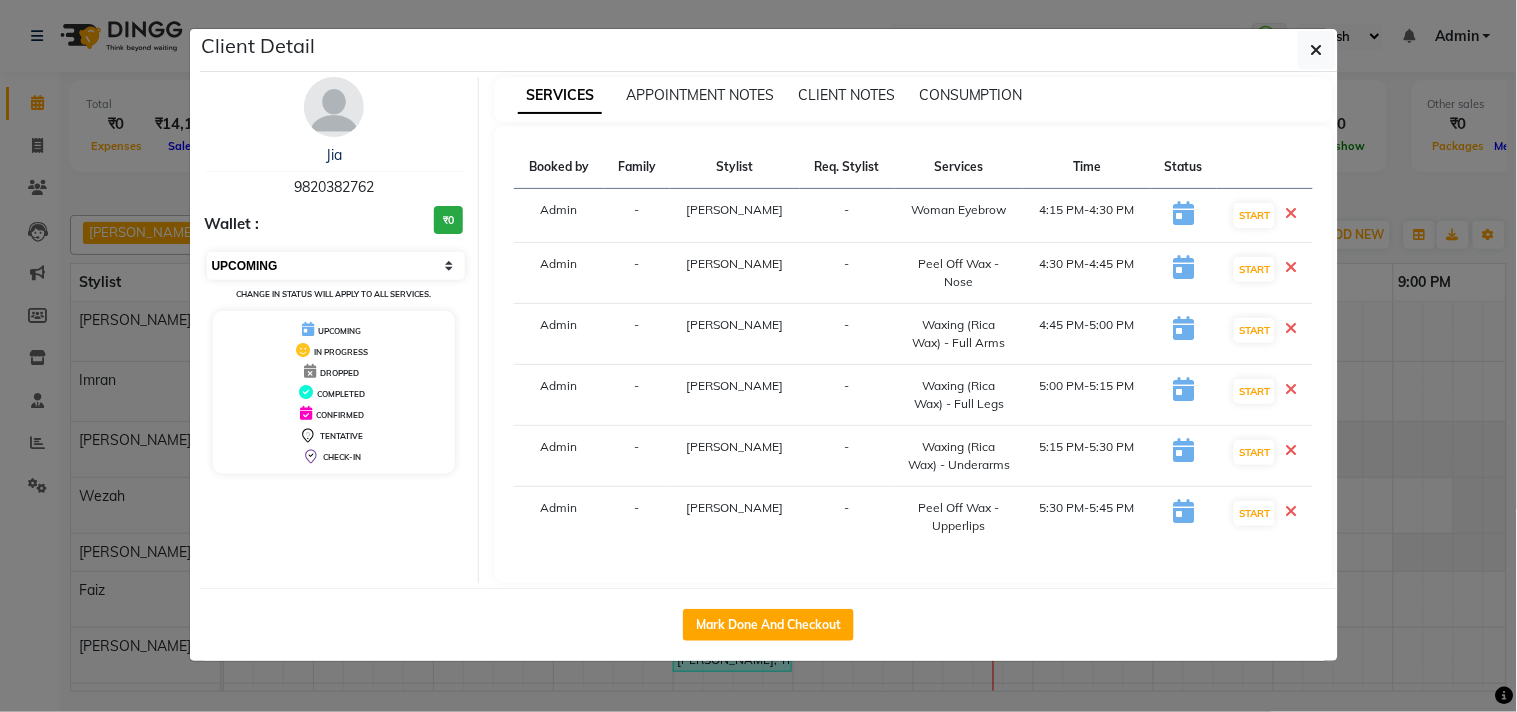 select on "2" 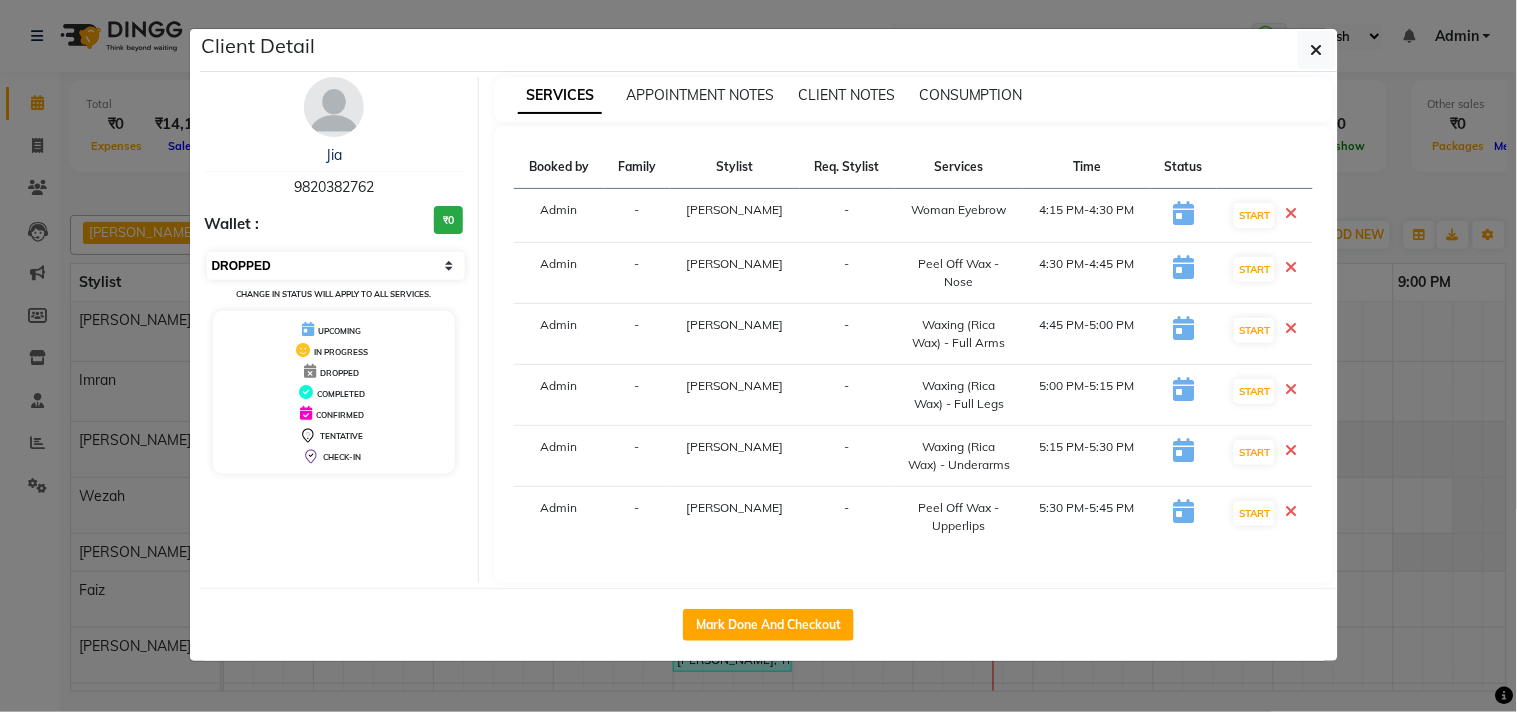 click on "Select IN SERVICE CONFIRMED TENTATIVE CHECK IN MARK DONE DROPPED UPCOMING" at bounding box center (336, 266) 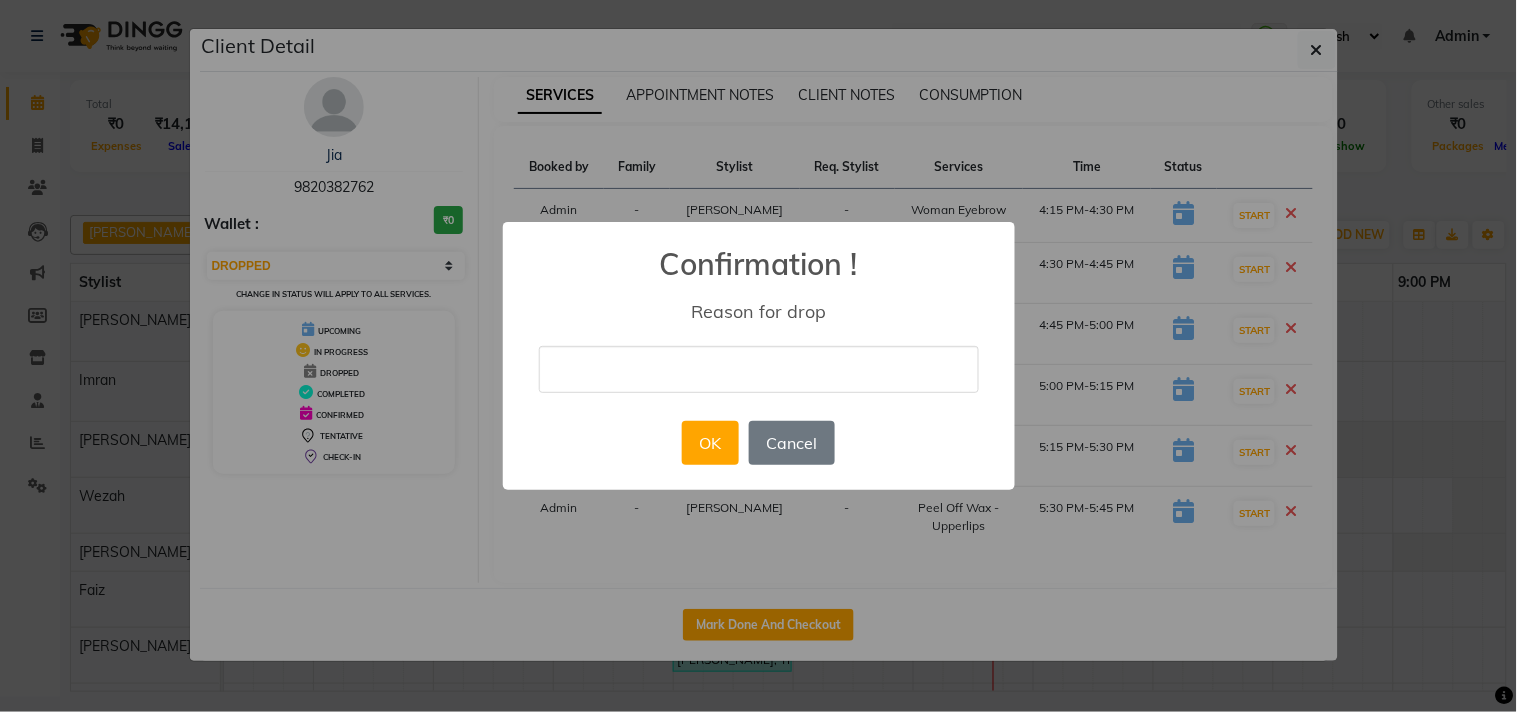click at bounding box center [759, 369] 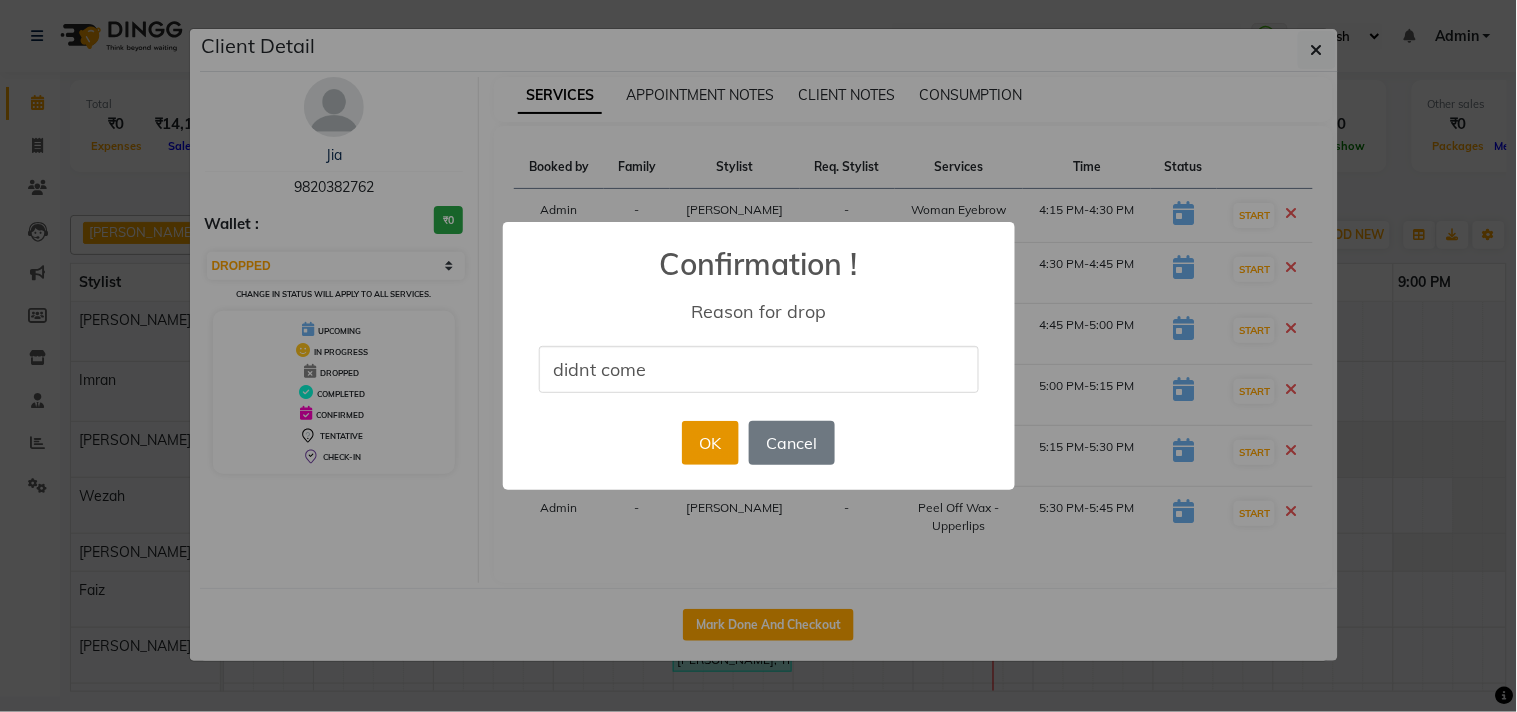 click on "OK" at bounding box center [710, 443] 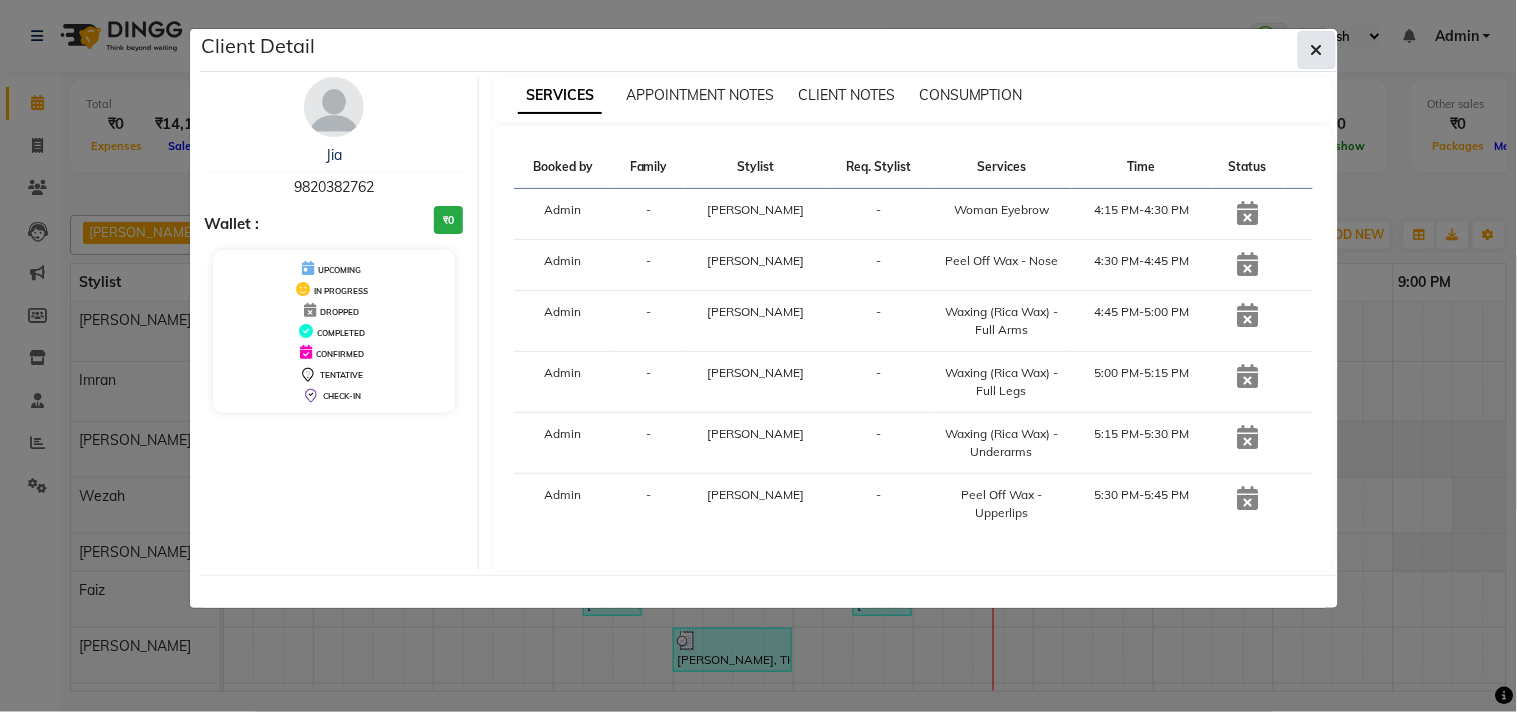 click 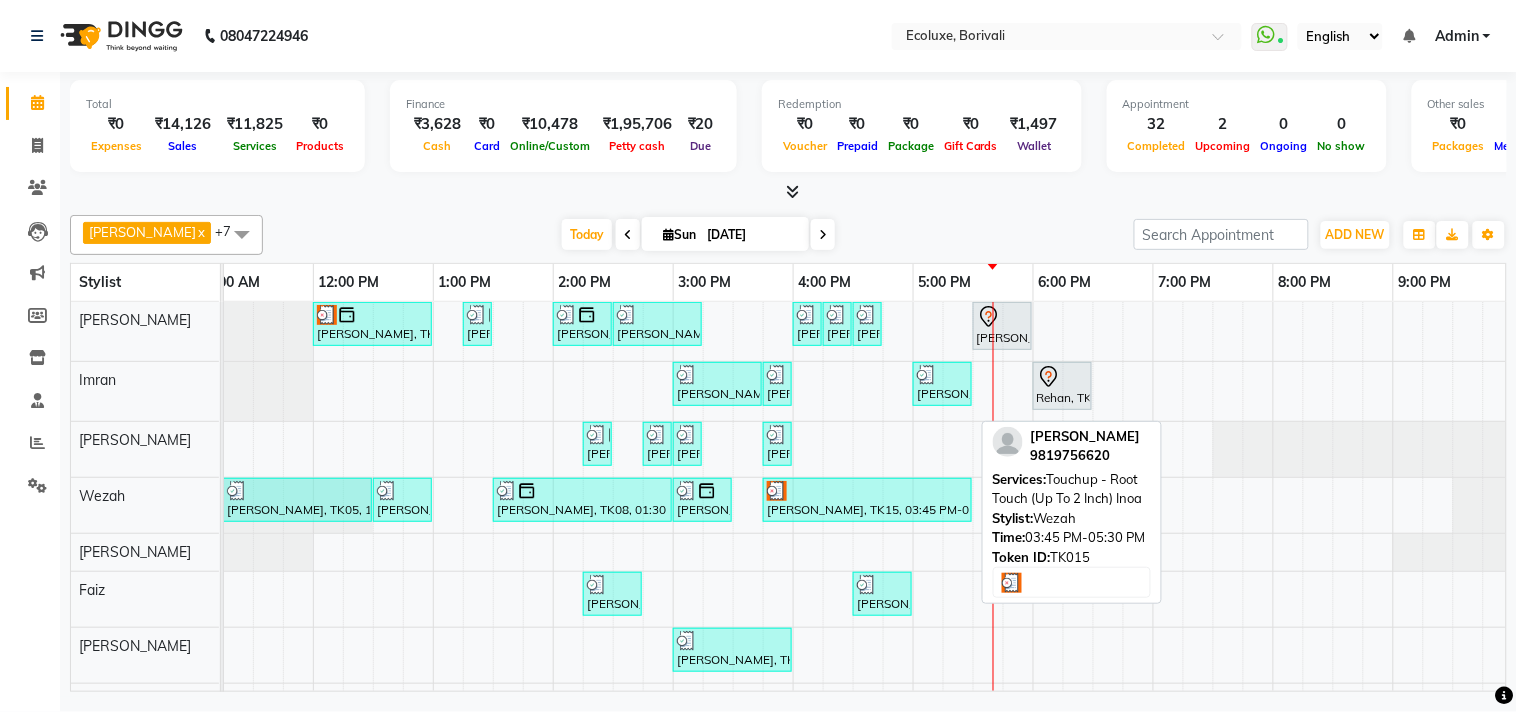click on "[PERSON_NAME], TK15, 03:45 PM-05:30 PM, Touchup - Root Touch (Up To 2 Inch) Inoa" at bounding box center (867, 500) 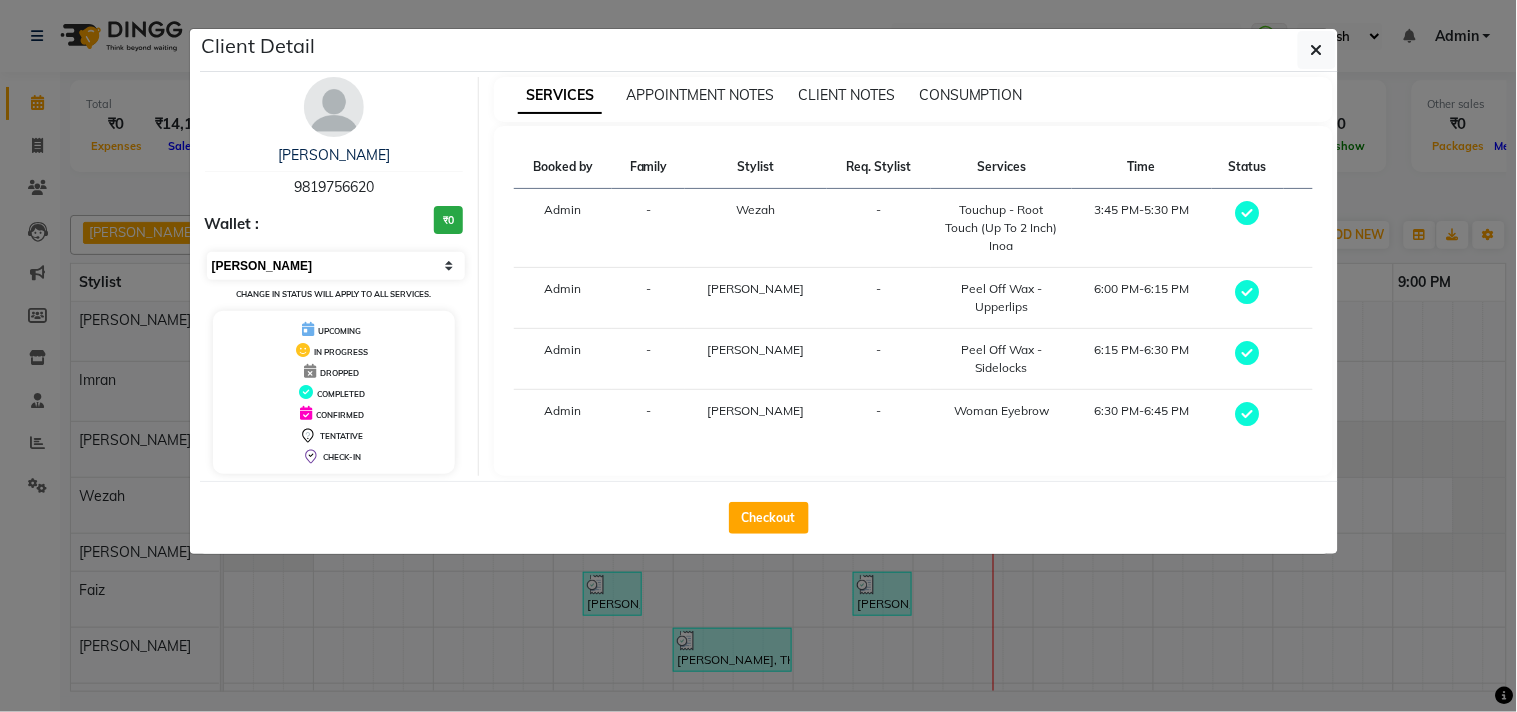 click on "Select MARK DONE UPCOMING" at bounding box center (336, 266) 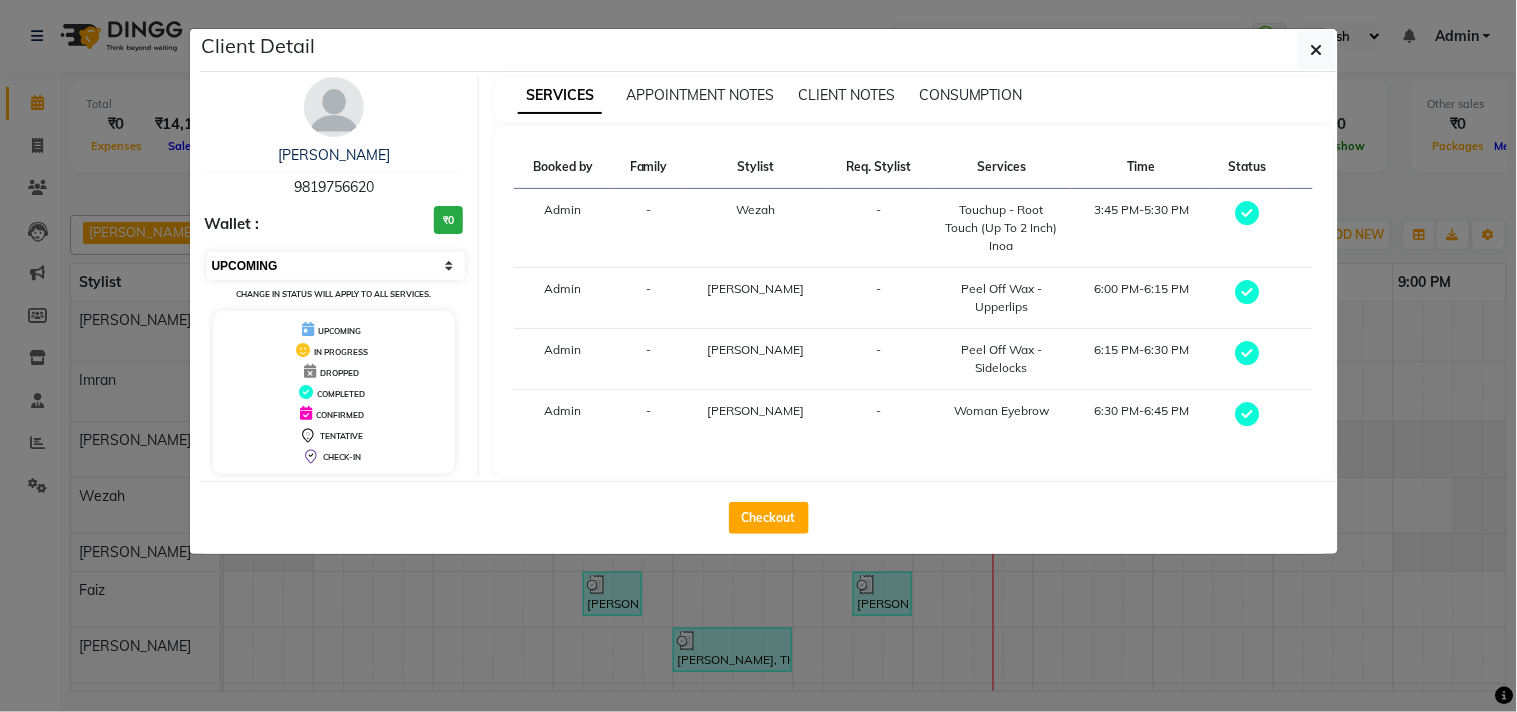 click on "Select MARK DONE UPCOMING" at bounding box center (336, 266) 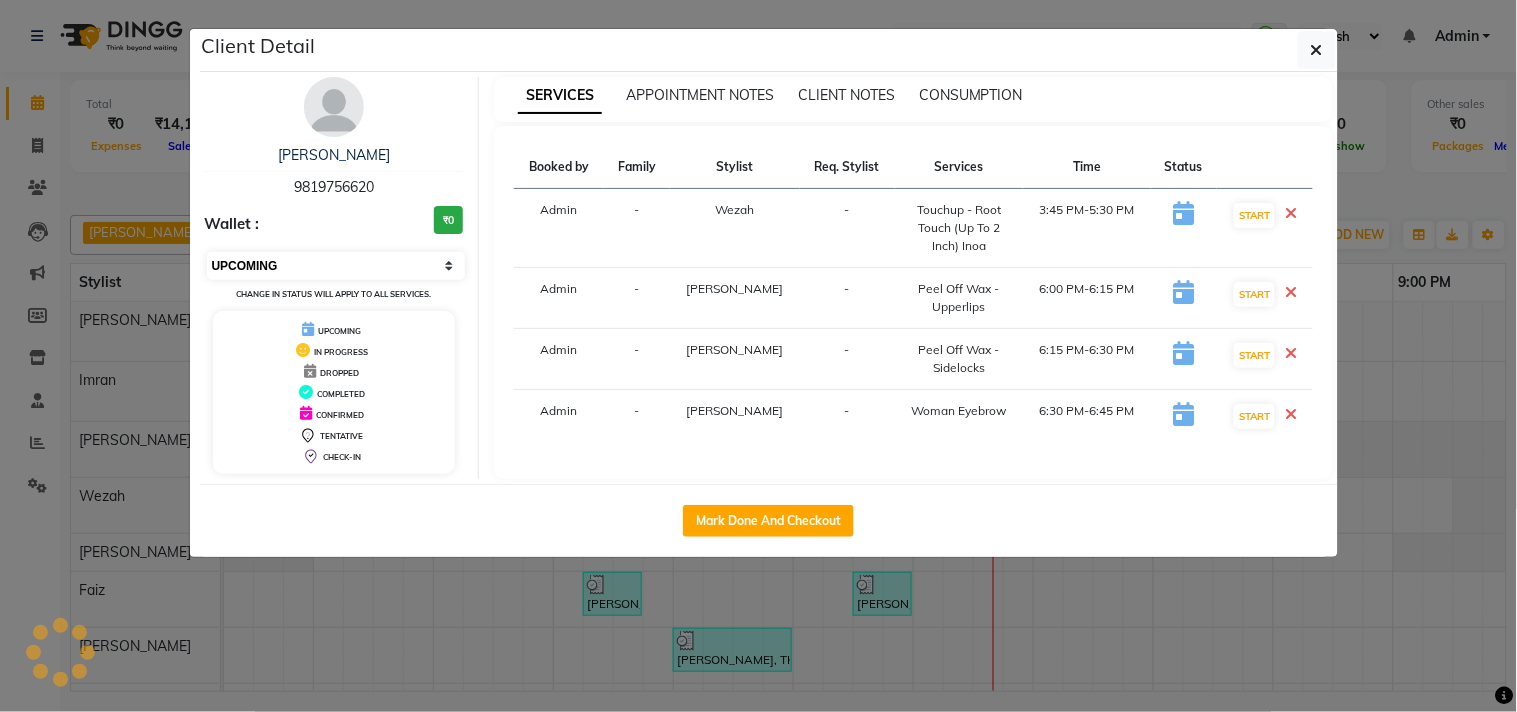 click on "Select IN SERVICE CONFIRMED TENTATIVE CHECK IN MARK DONE DROPPED UPCOMING" at bounding box center (336, 266) 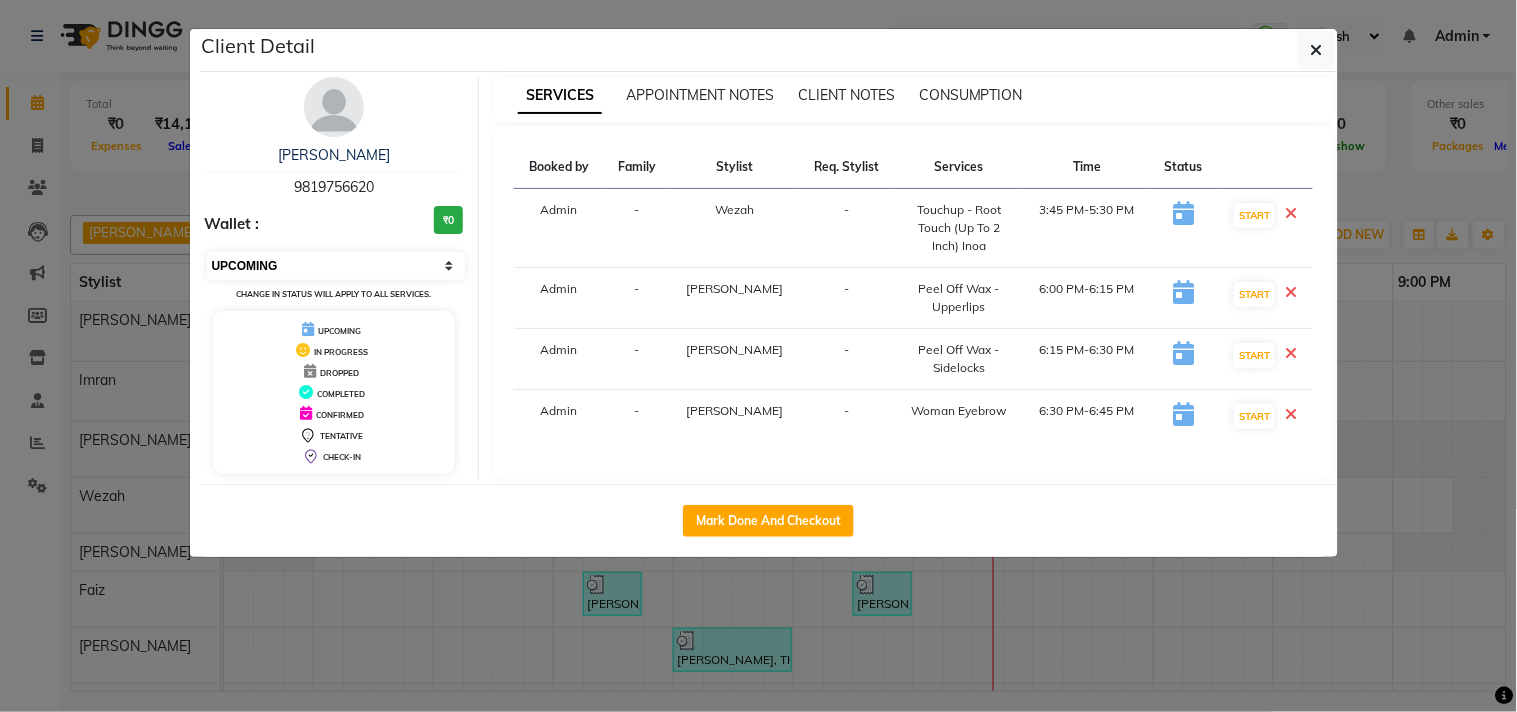 select on "2" 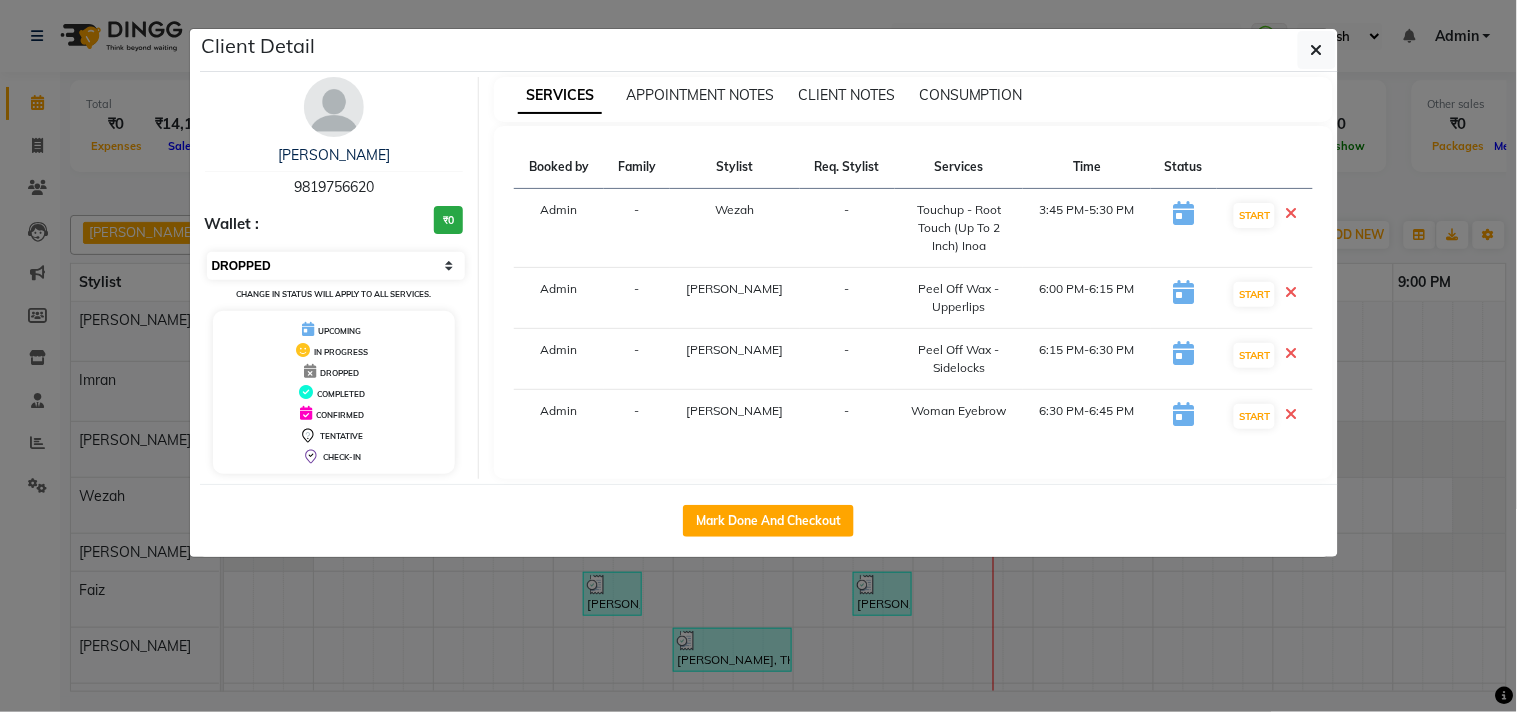 click on "Select IN SERVICE CONFIRMED TENTATIVE CHECK IN MARK DONE DROPPED UPCOMING" at bounding box center (336, 266) 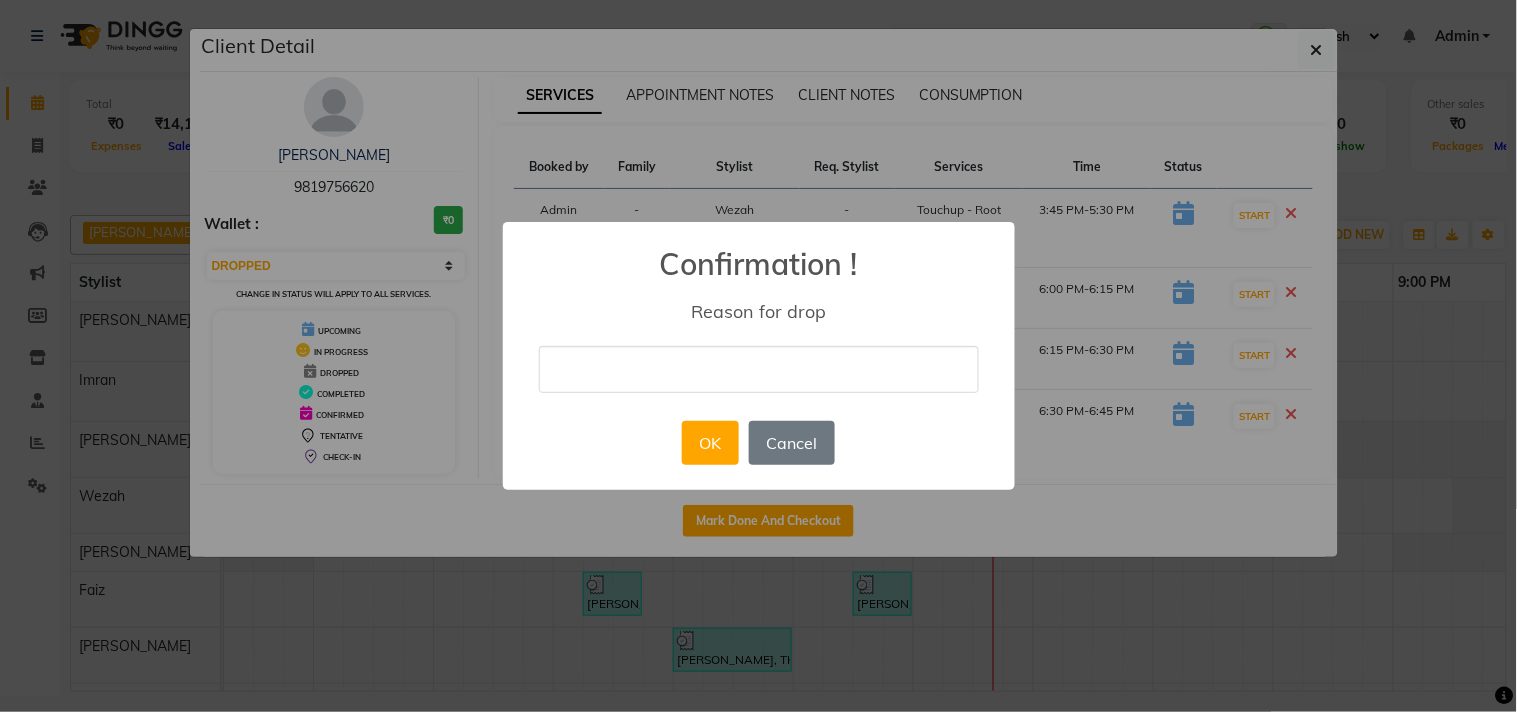 click at bounding box center [759, 369] 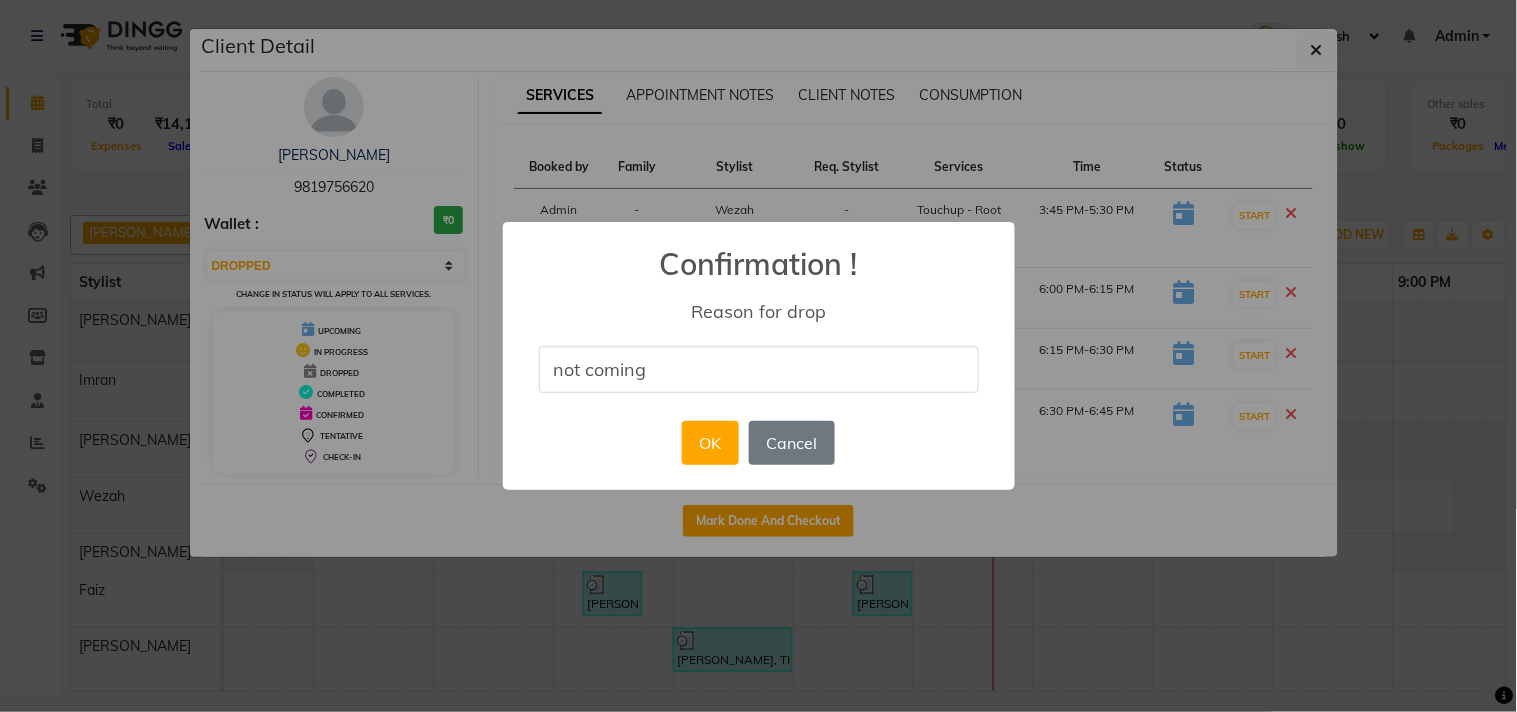 click on "OK No Cancel" at bounding box center (758, 443) 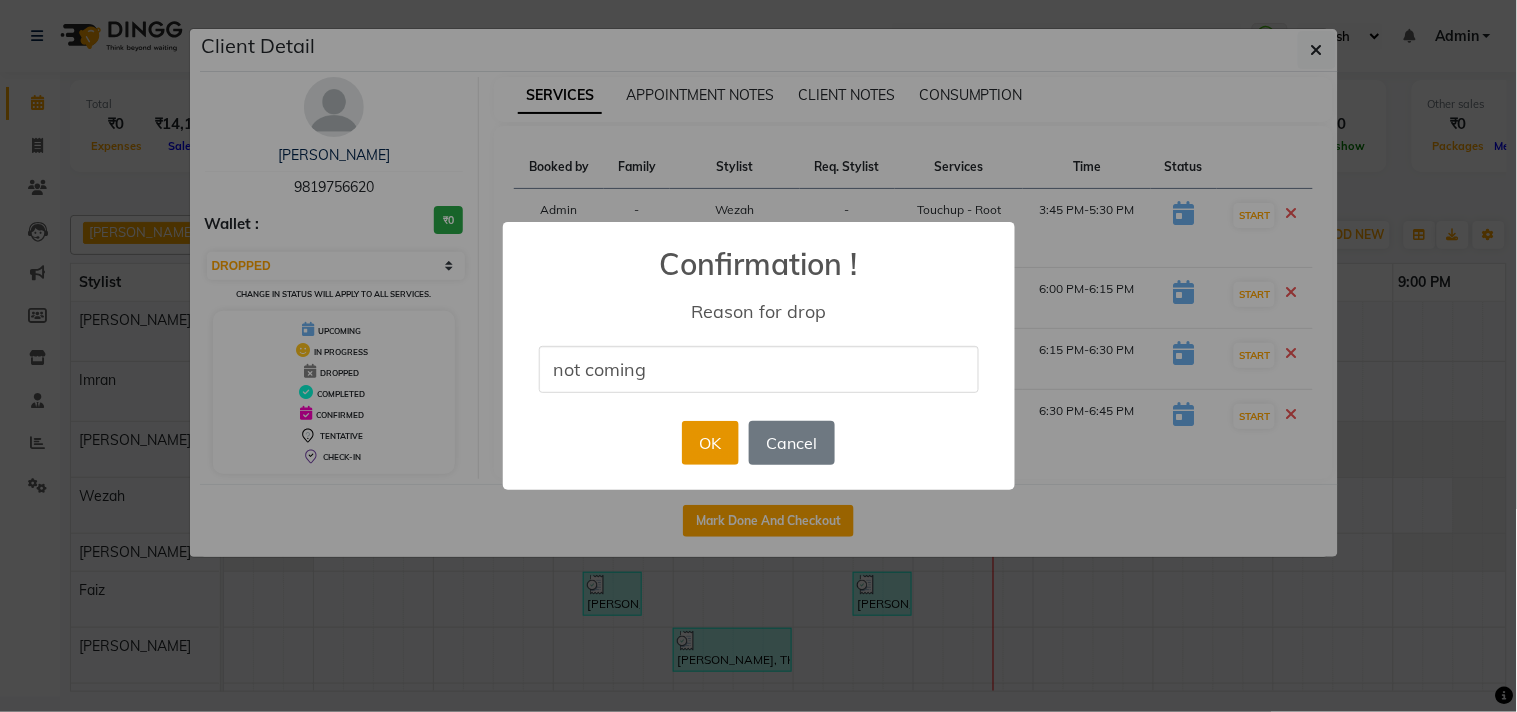 click on "OK" at bounding box center (710, 443) 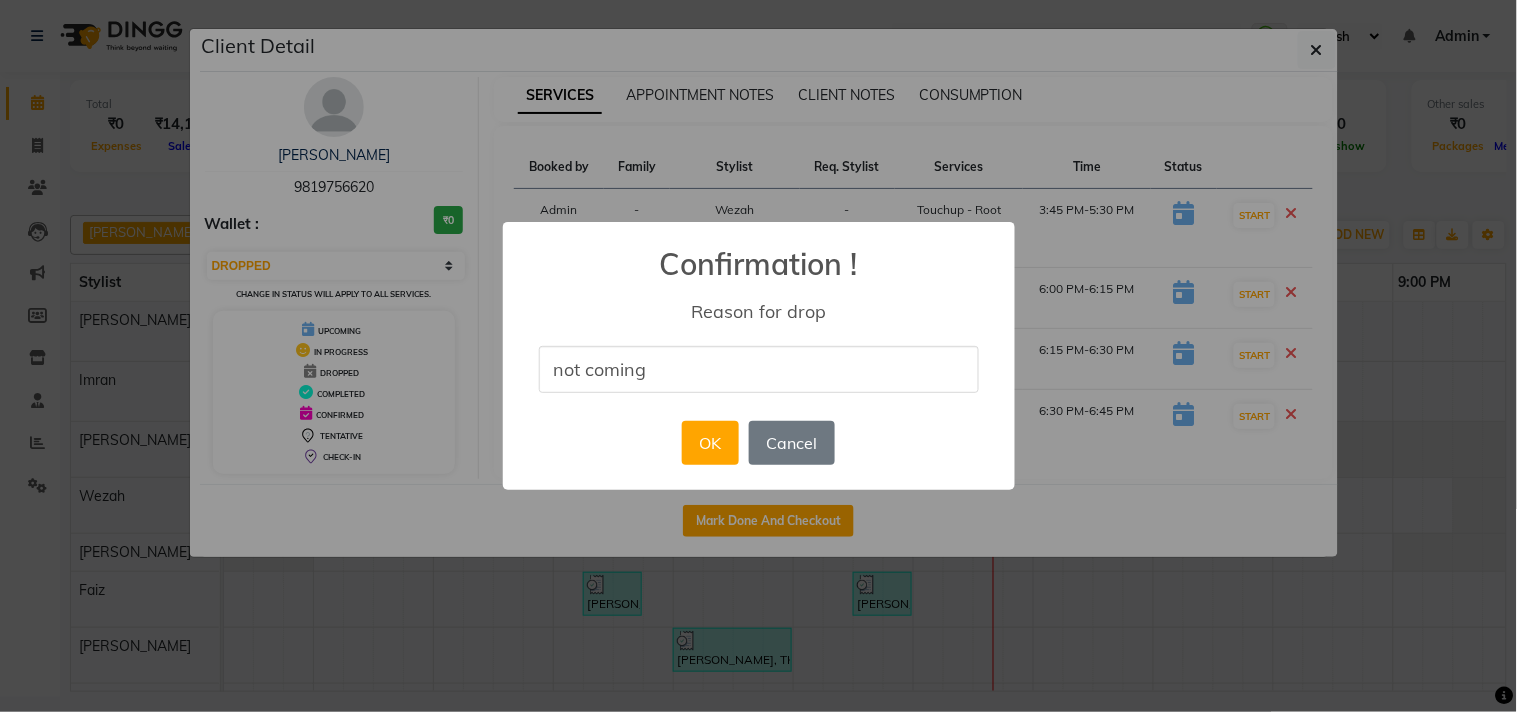 select on "5" 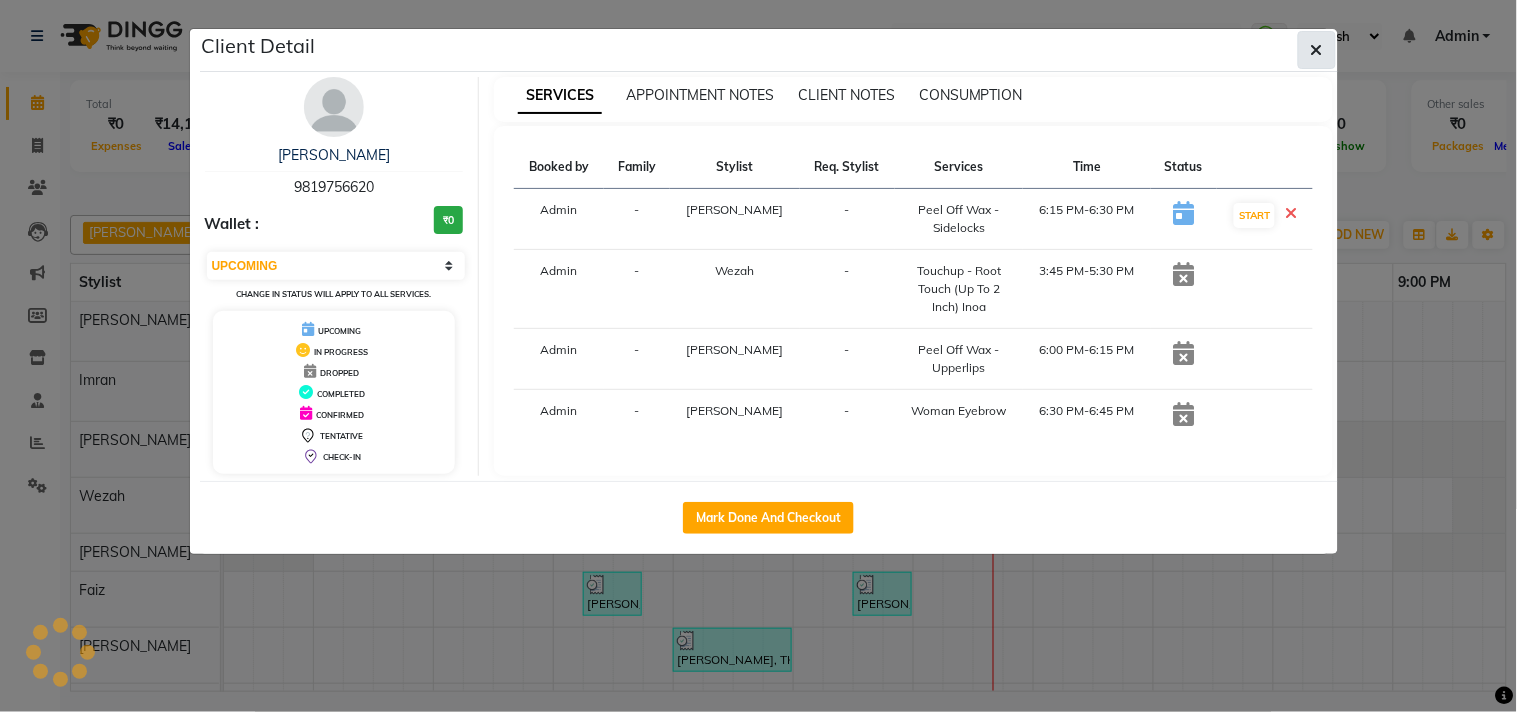 click 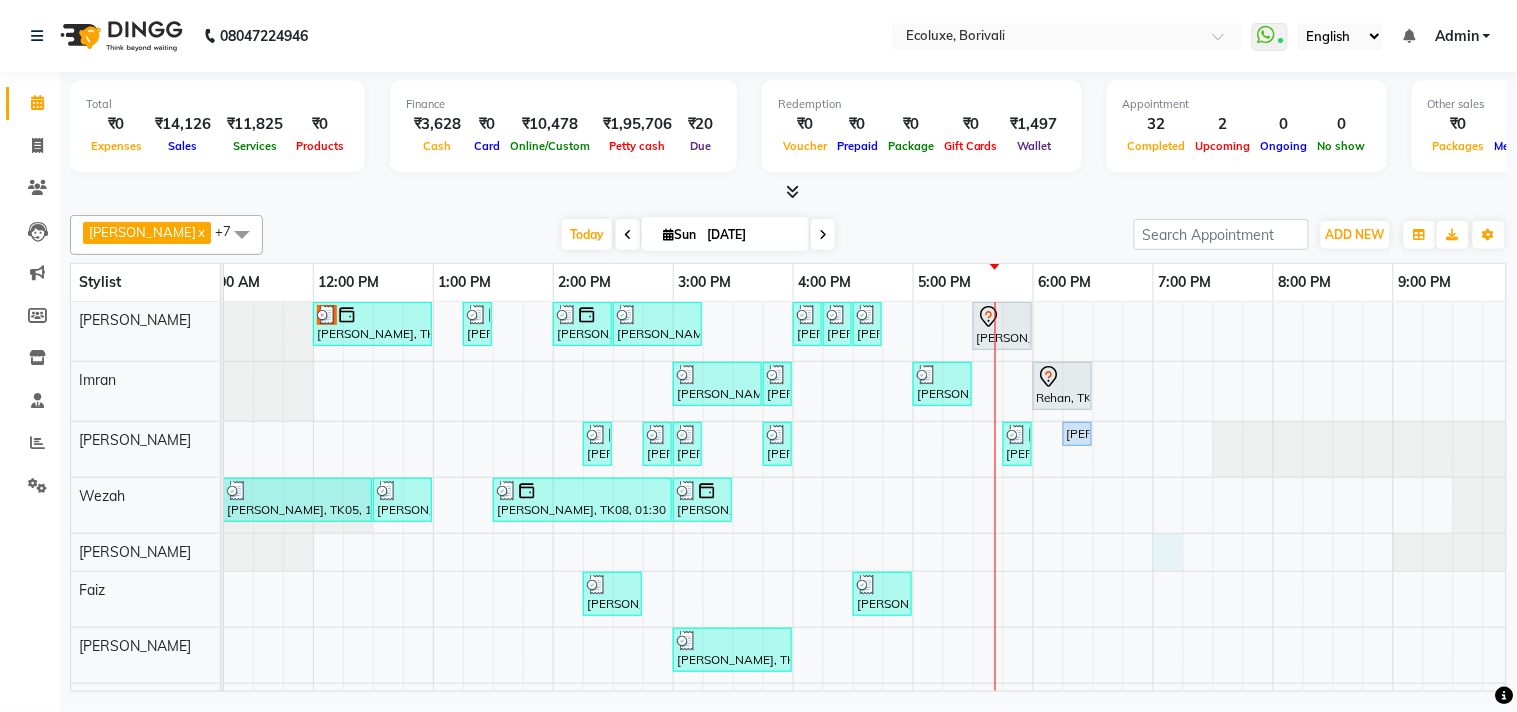 click on "Shashikala Naik, TK18, 12:00 PM-01:00 PM, Highlights - Medium Balayage/Ombre     Shashikala Naik, TK06, 01:15 PM-01:30 PM, Men Haircut - Senior Haircut     Anuj Shah, TK13, 02:00 PM-02:30 PM, Men - Beard     Bhavisha Bhalala, TK01, 02:30 PM-03:15 PM, Kids Haircut (Upto 4yrs)     Chirag Mewada, TK17, 04:00 PM-04:15 PM, Men - Hair styling      Chirag Mewada, TK17, 04:15 PM-04:30 PM, Men Haircut - Senior Haircut     Chirag Mewada, TK17, 04:30 PM-04:45 PM, Men - Beard             Jash Kothari, TK12, 05:30 PM-06:00 PM, Men Haircut - Senior Haircut     shewta Goyal, TK14, 03:00 PM-03:45 PM, Kids Haircut (Upto 4yrs)     shewta Goyal, TK14, 03:45 PM-04:00 PM, Kids Haircut (Upto 4yrs)     Nikkhil Borana, TK04, 05:00 PM-05:30 PM, Men - Beard             Rehan, TK20, 06:00 PM-06:30 PM, Men Haircut - Senior Haircut     Nimisha Desai, TK09, 02:15 PM-02:30 PM, Woman Eyebrow     Ami Bhuta, TK10, 02:45 PM-03:00 PM, Woman Upperlip      Ami Bhuta, TK10, 03:00 PM-03:15 PM, Woman Forehead" at bounding box center [793, 511] 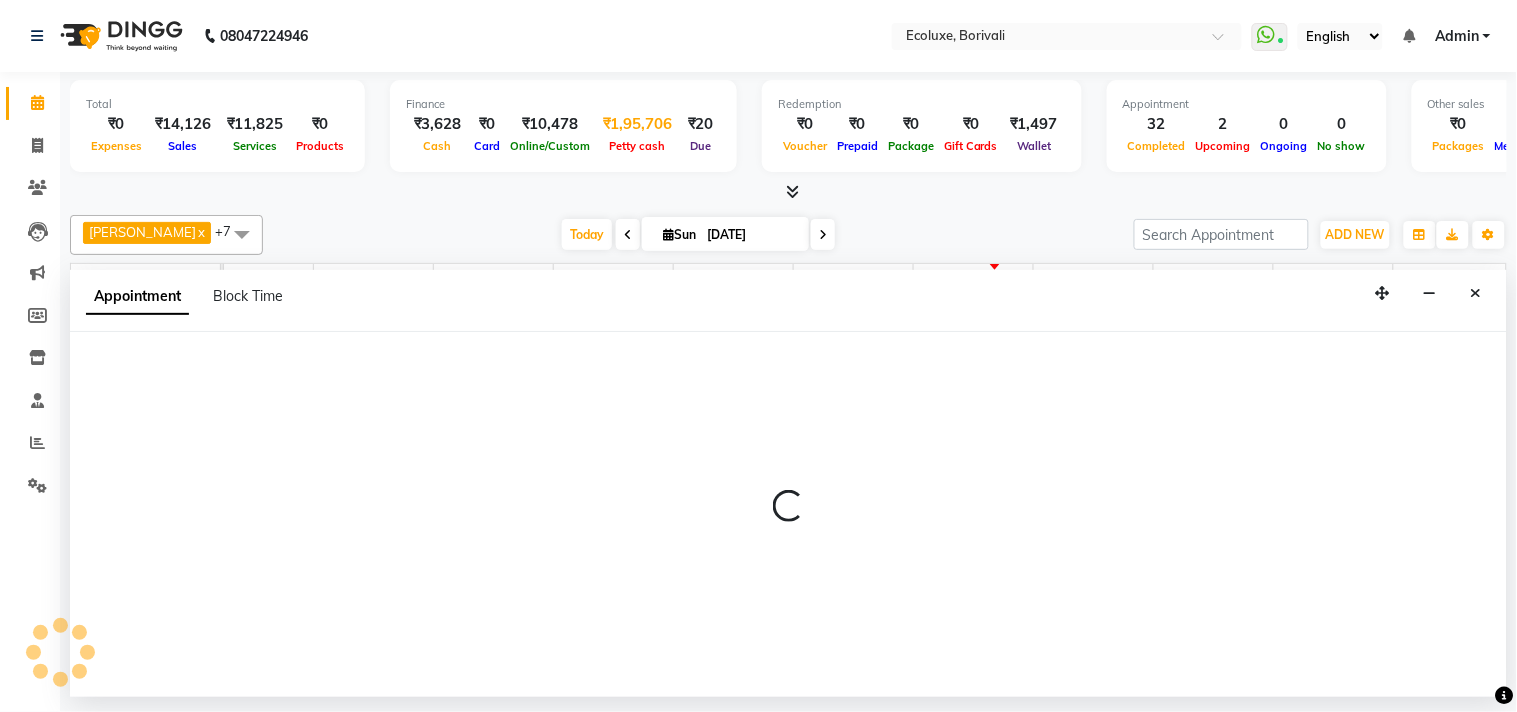 select on "50362" 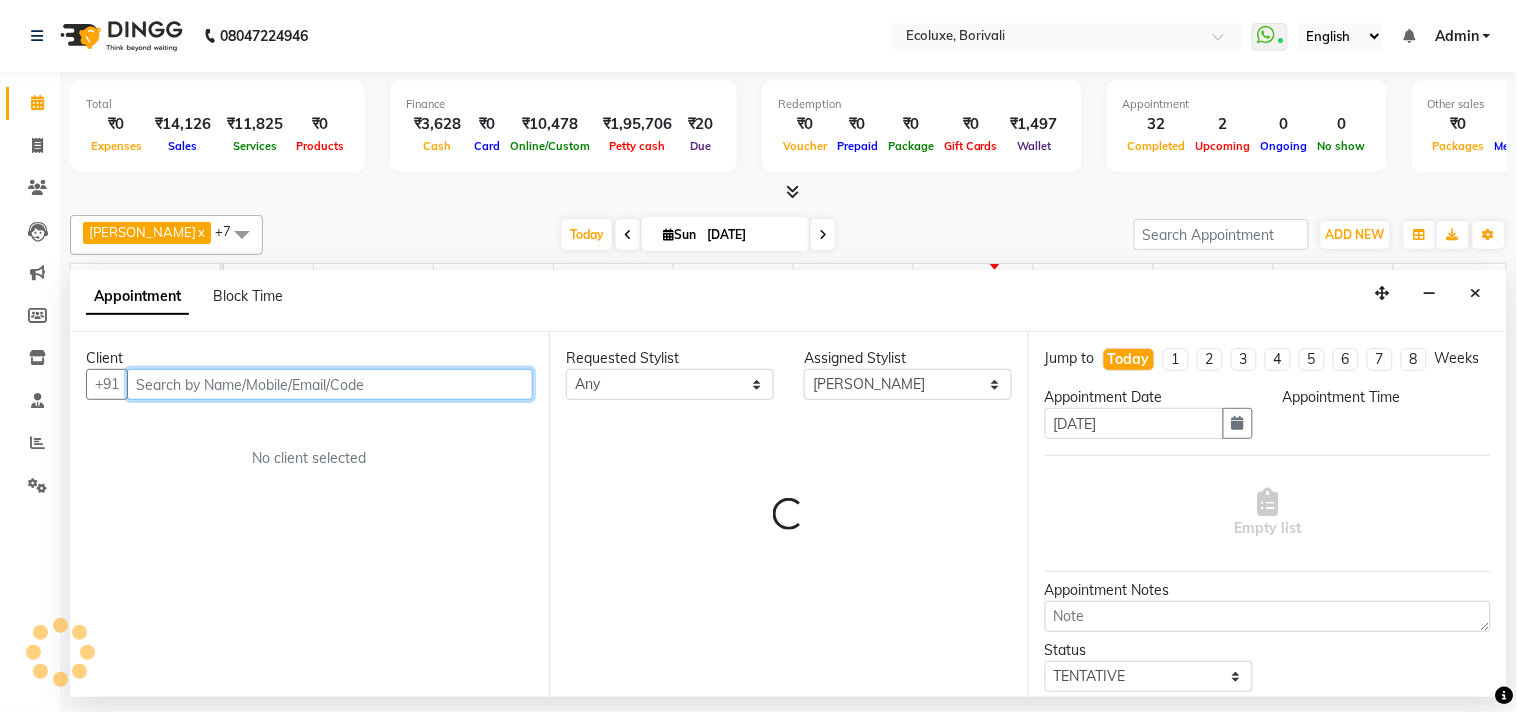 select on "1140" 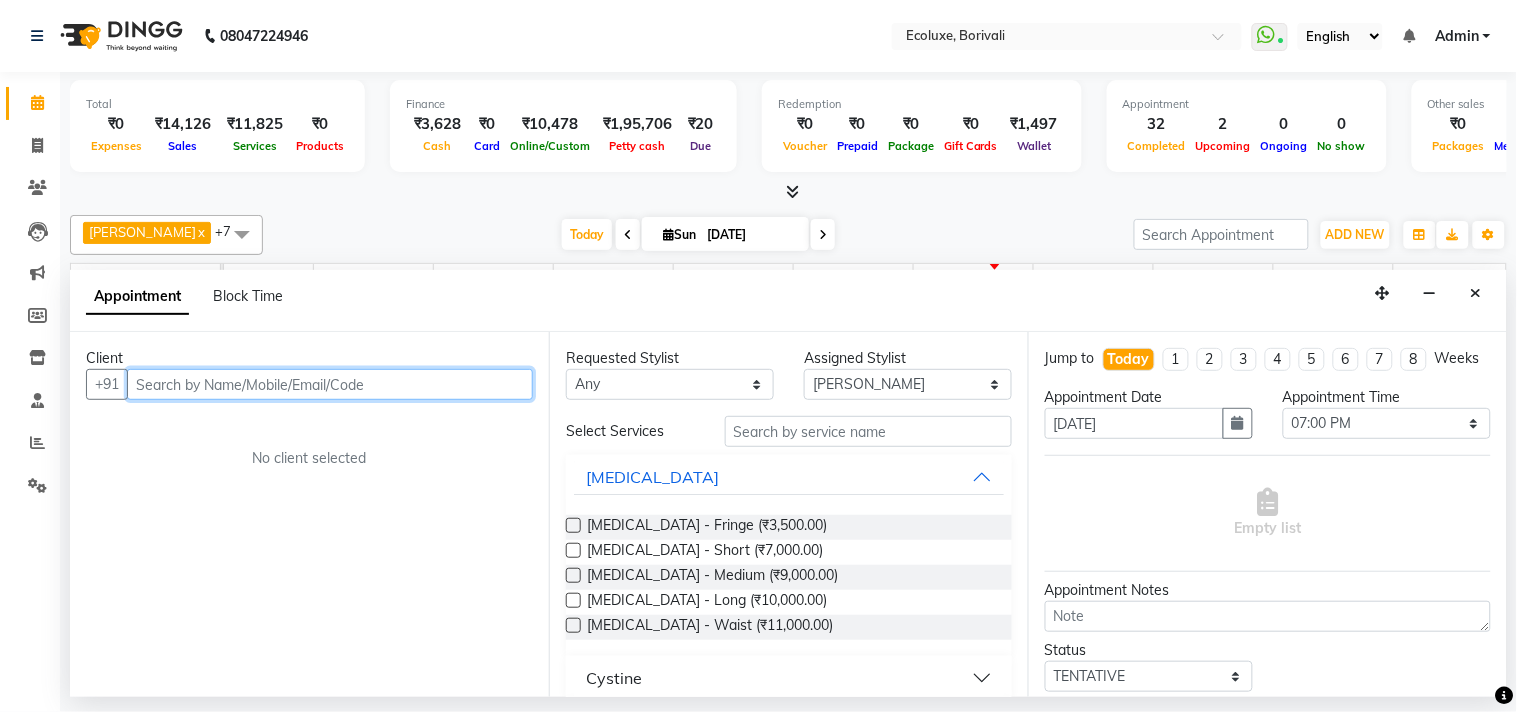 click at bounding box center [330, 384] 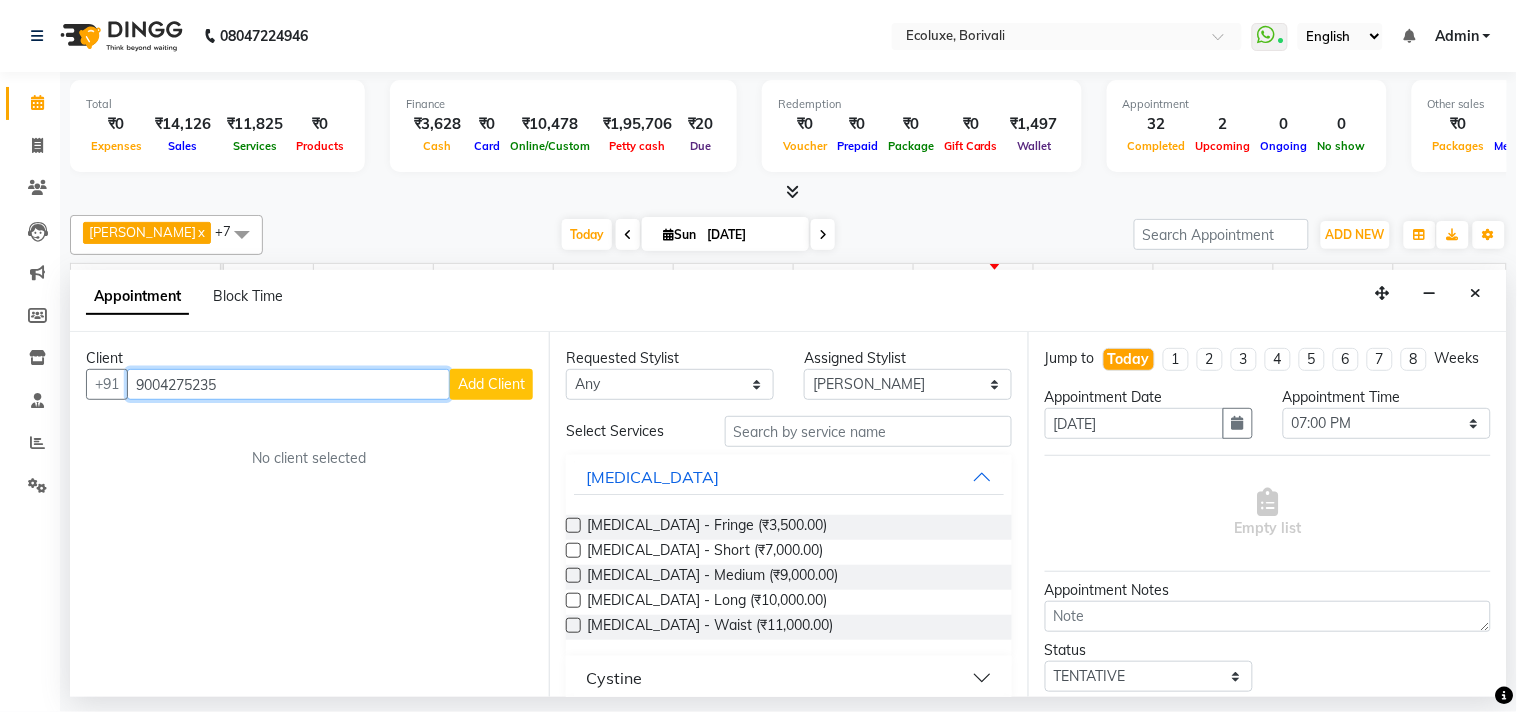 type on "9004275235" 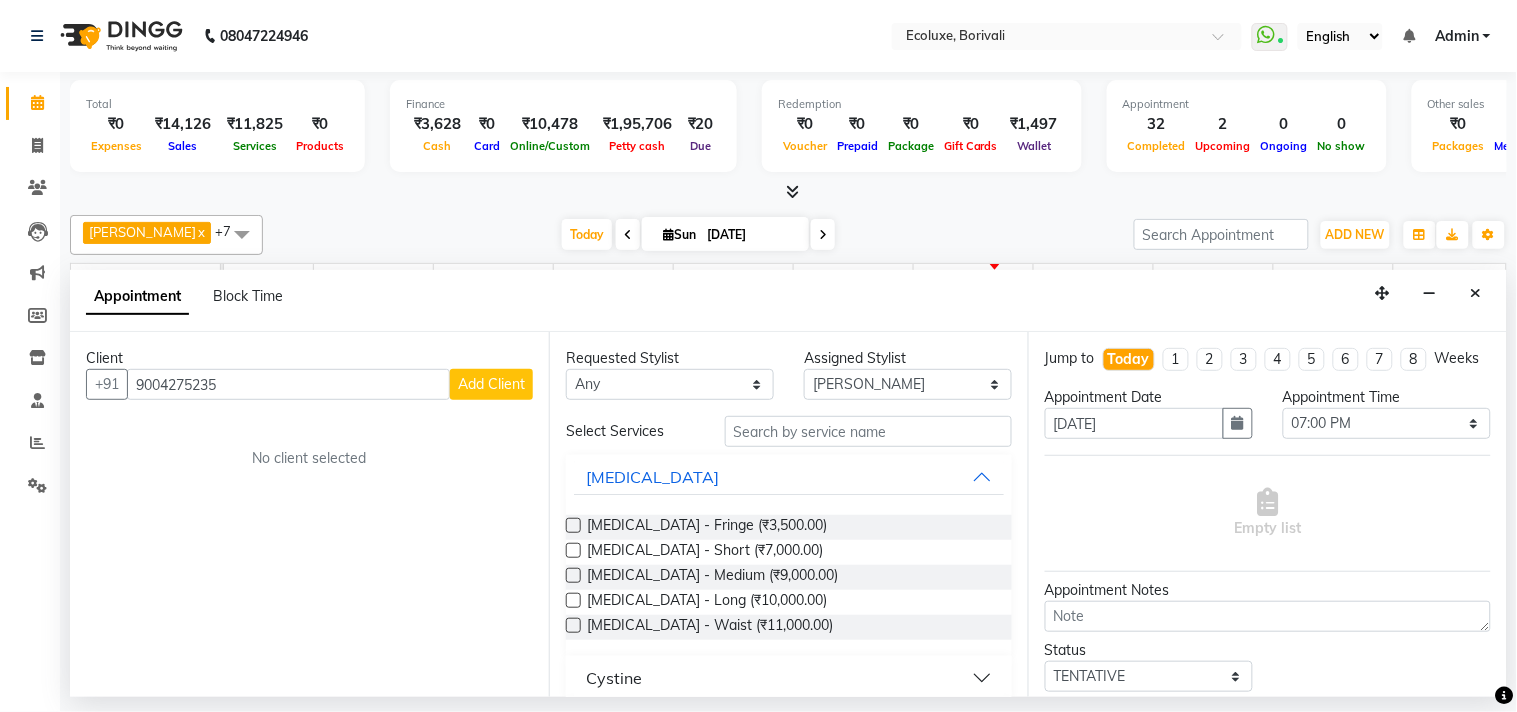click on "Add Client" at bounding box center [491, 384] 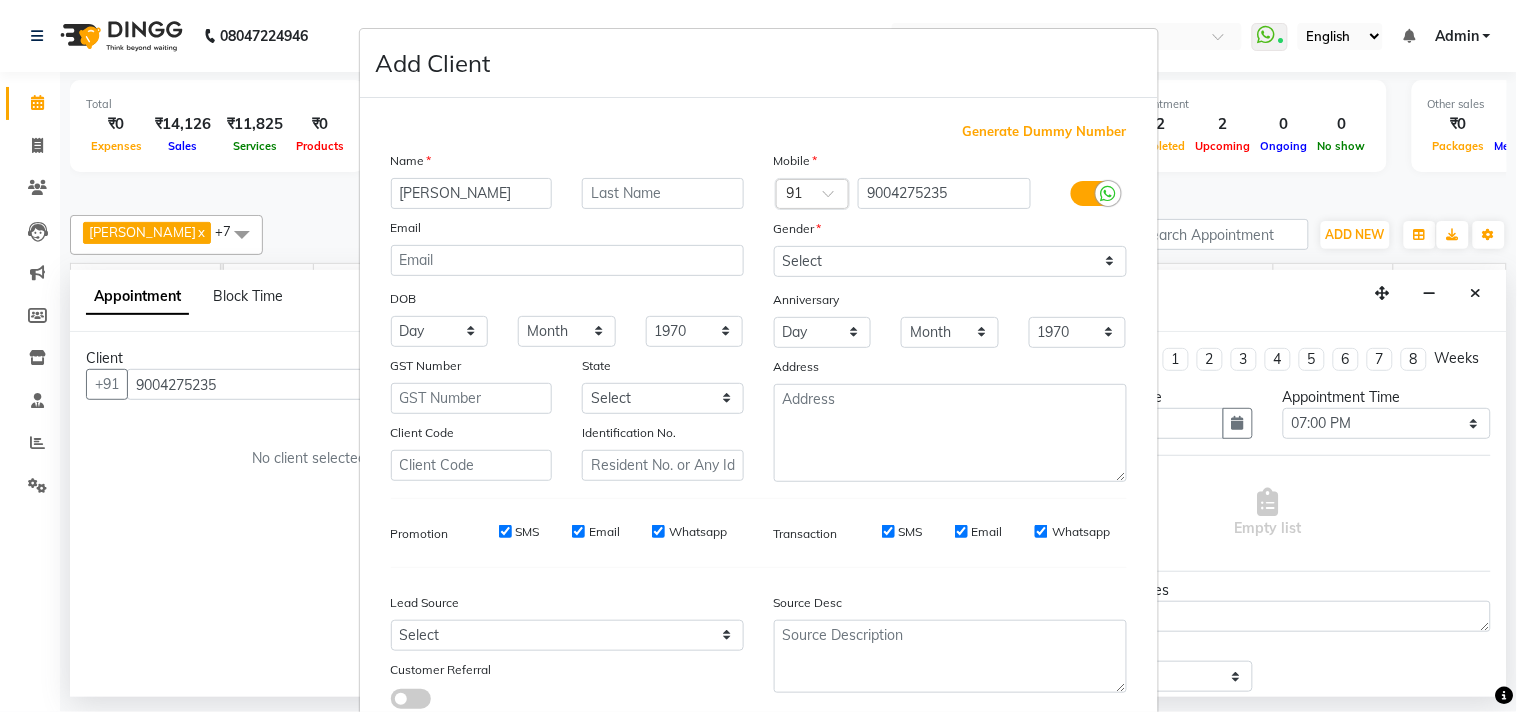 type on "[PERSON_NAME]" 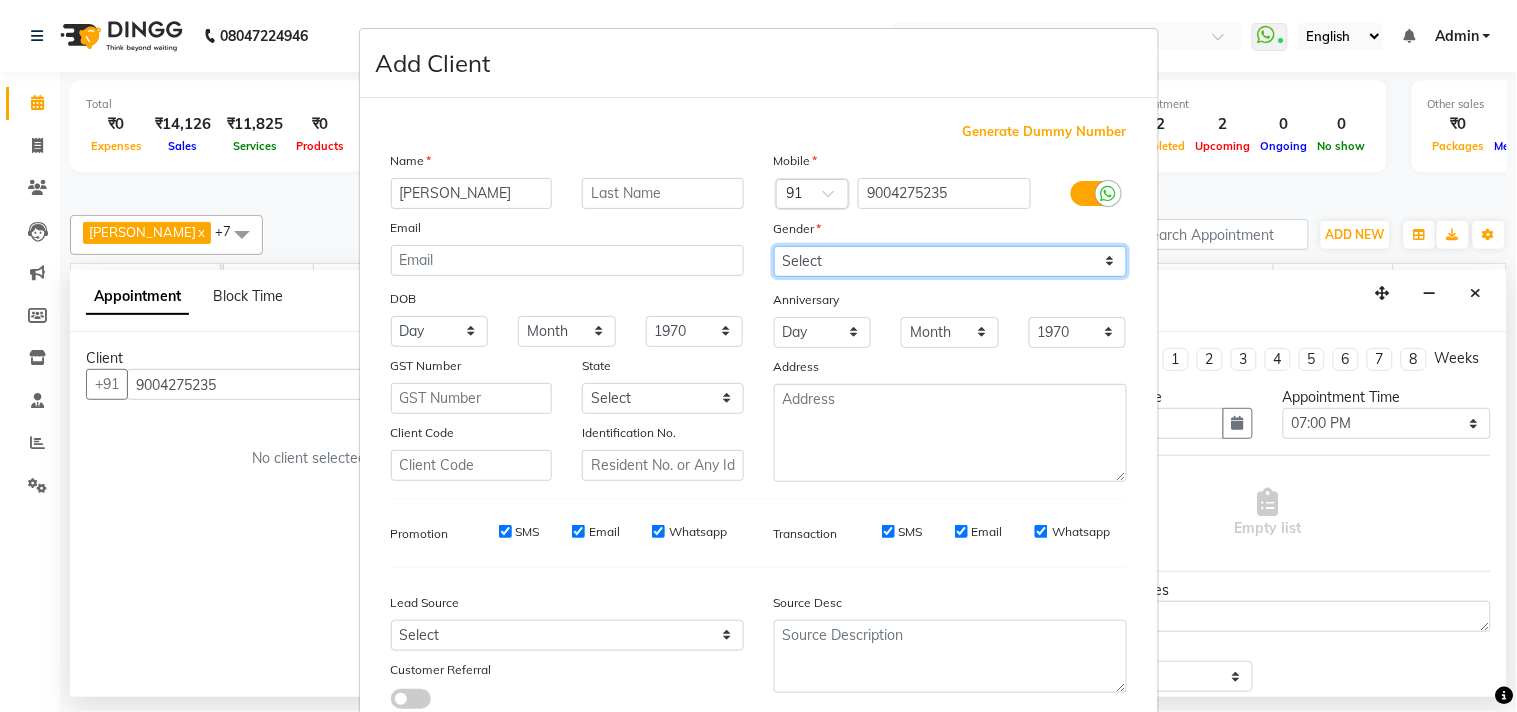 click on "Select [DEMOGRAPHIC_DATA] [DEMOGRAPHIC_DATA] Other Prefer Not To Say" at bounding box center (950, 261) 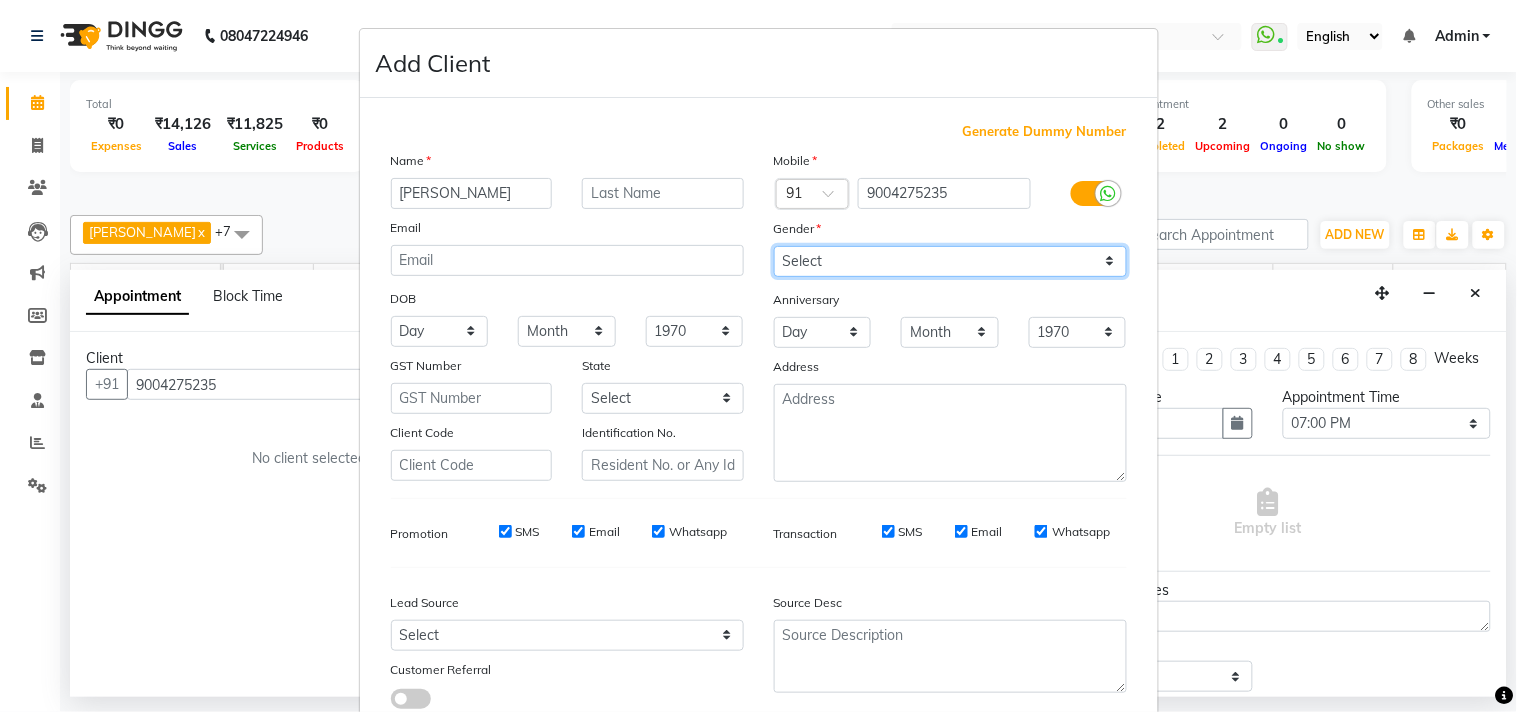 select on "[DEMOGRAPHIC_DATA]" 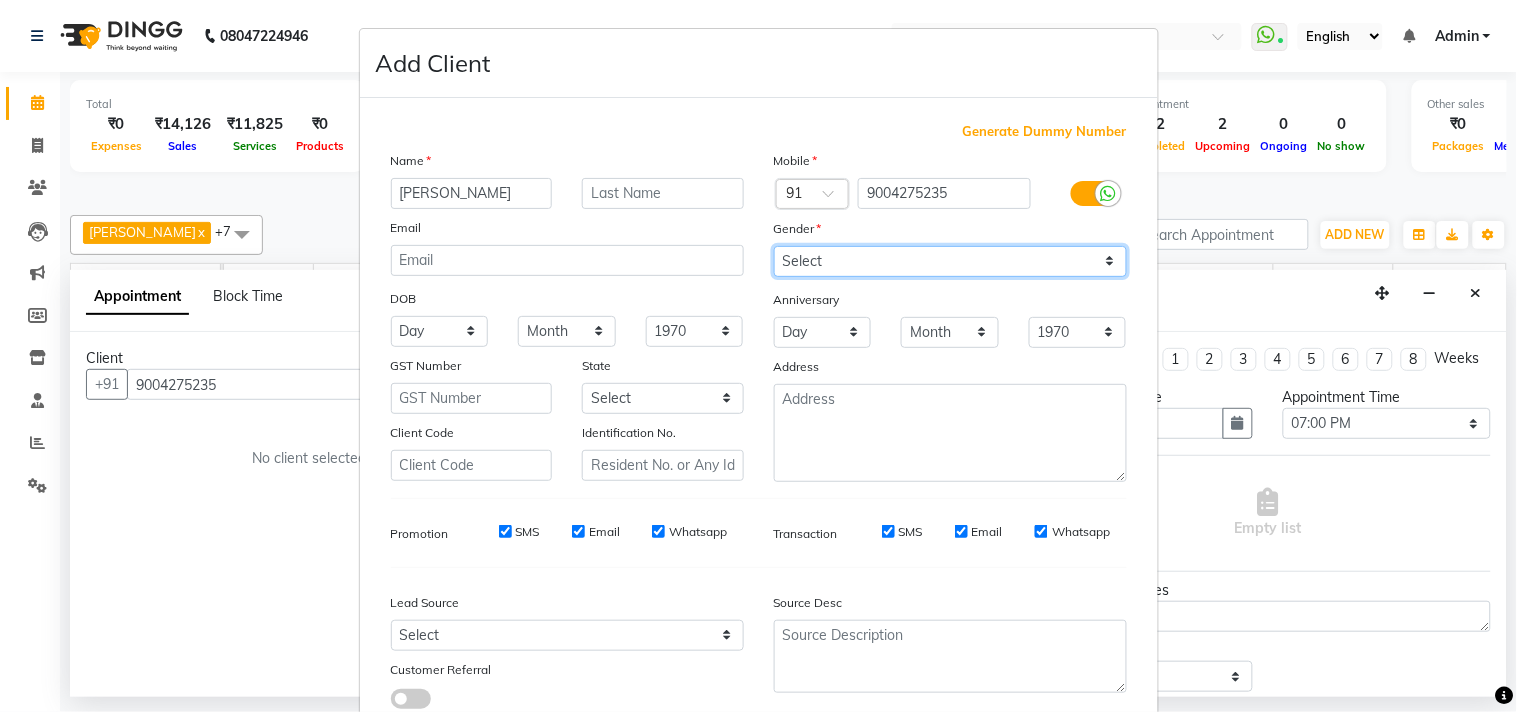 click on "Select [DEMOGRAPHIC_DATA] [DEMOGRAPHIC_DATA] Other Prefer Not To Say" at bounding box center [950, 261] 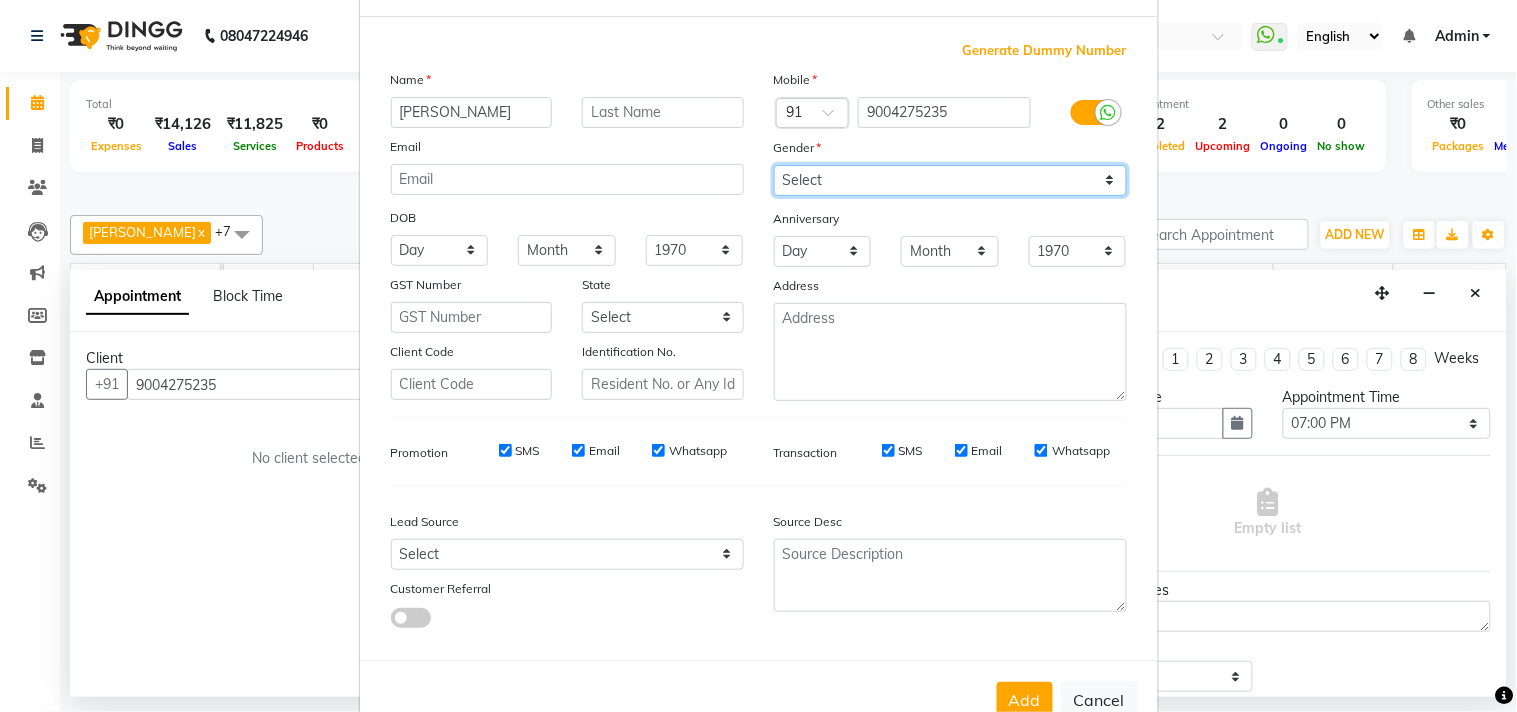 scroll, scrollTop: 138, scrollLeft: 0, axis: vertical 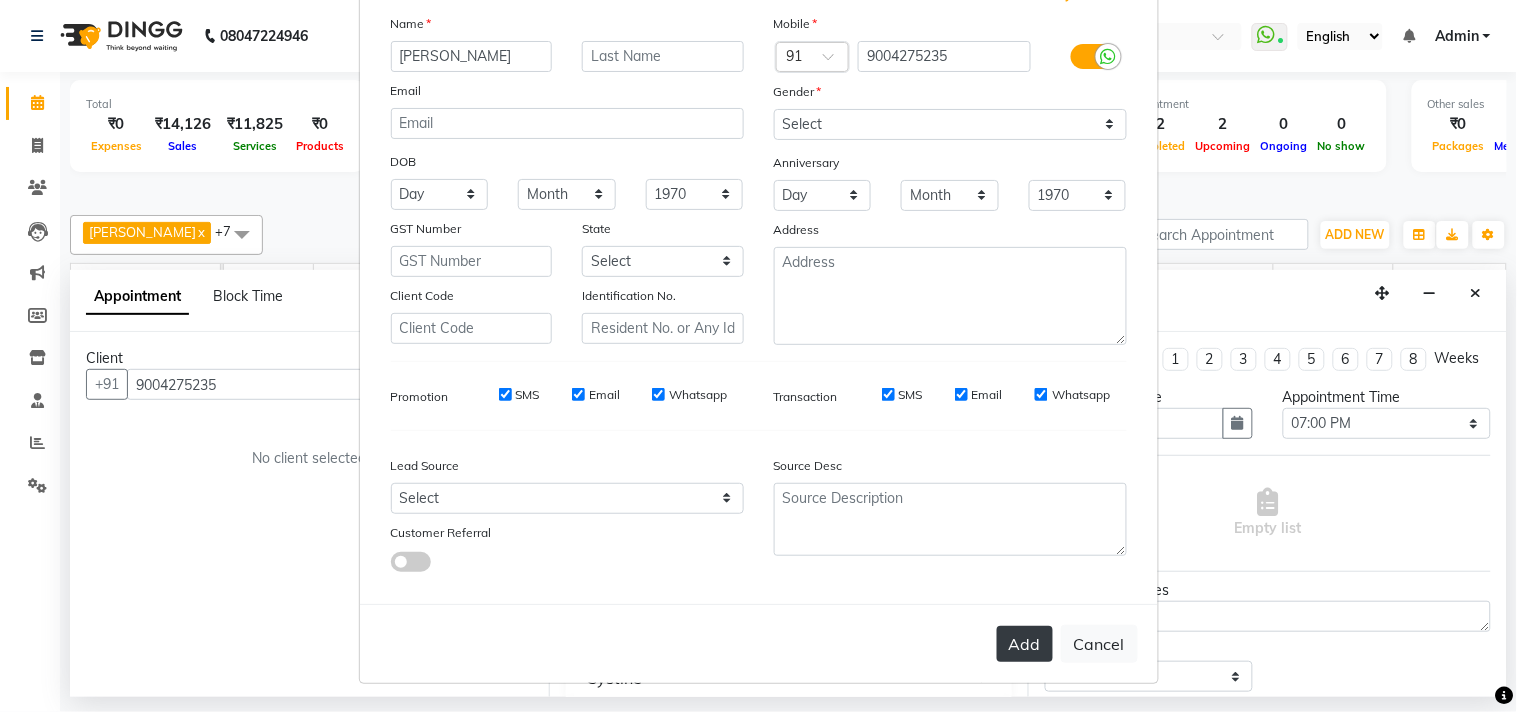 click on "Add" at bounding box center (1025, 644) 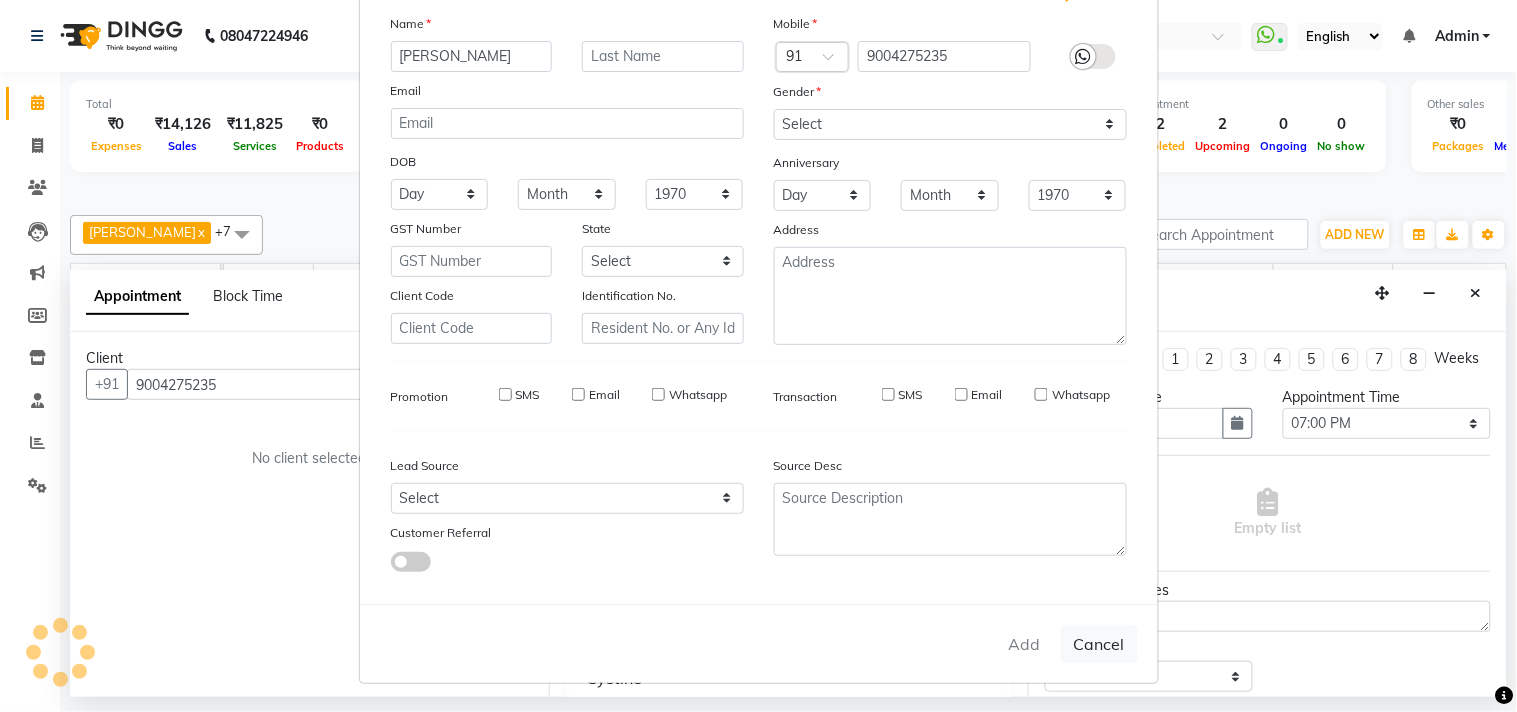 type 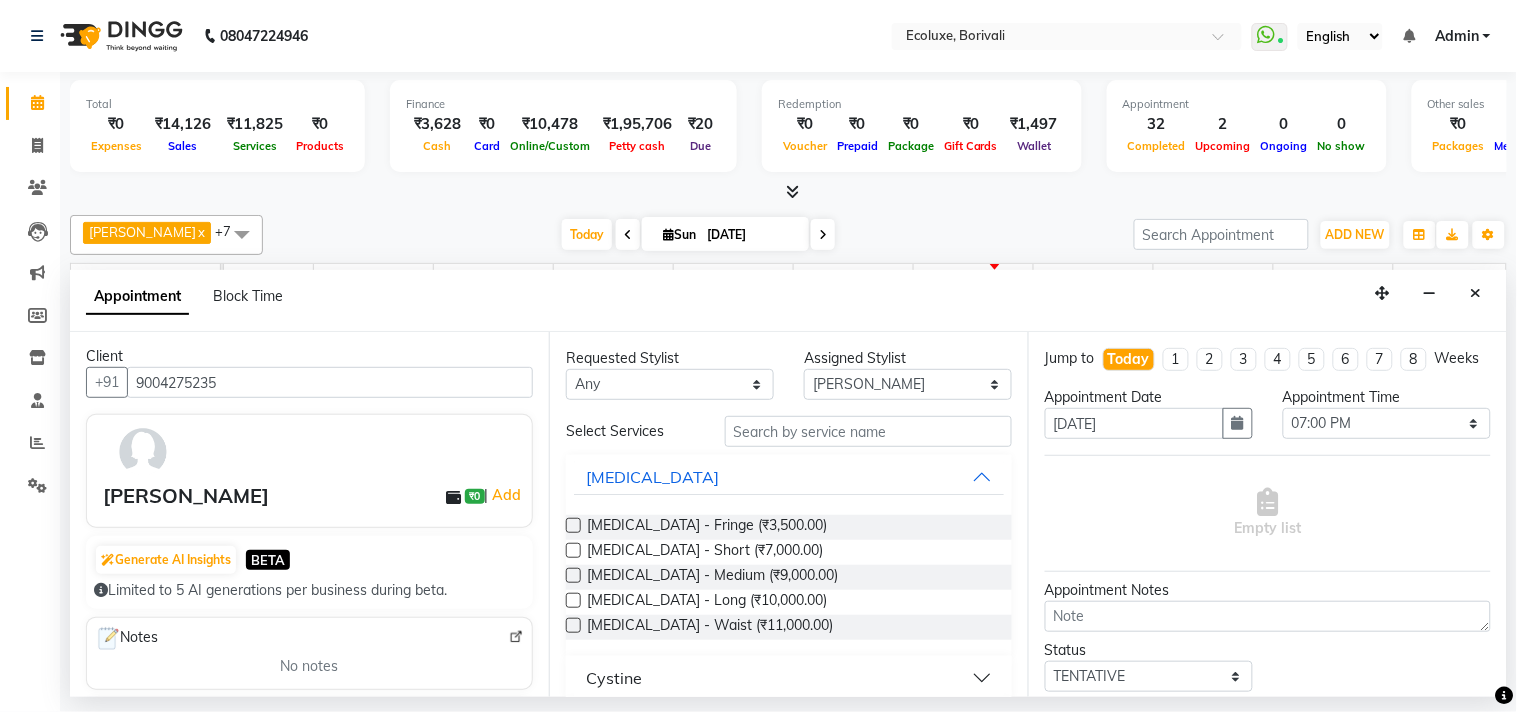 scroll, scrollTop: 0, scrollLeft: 0, axis: both 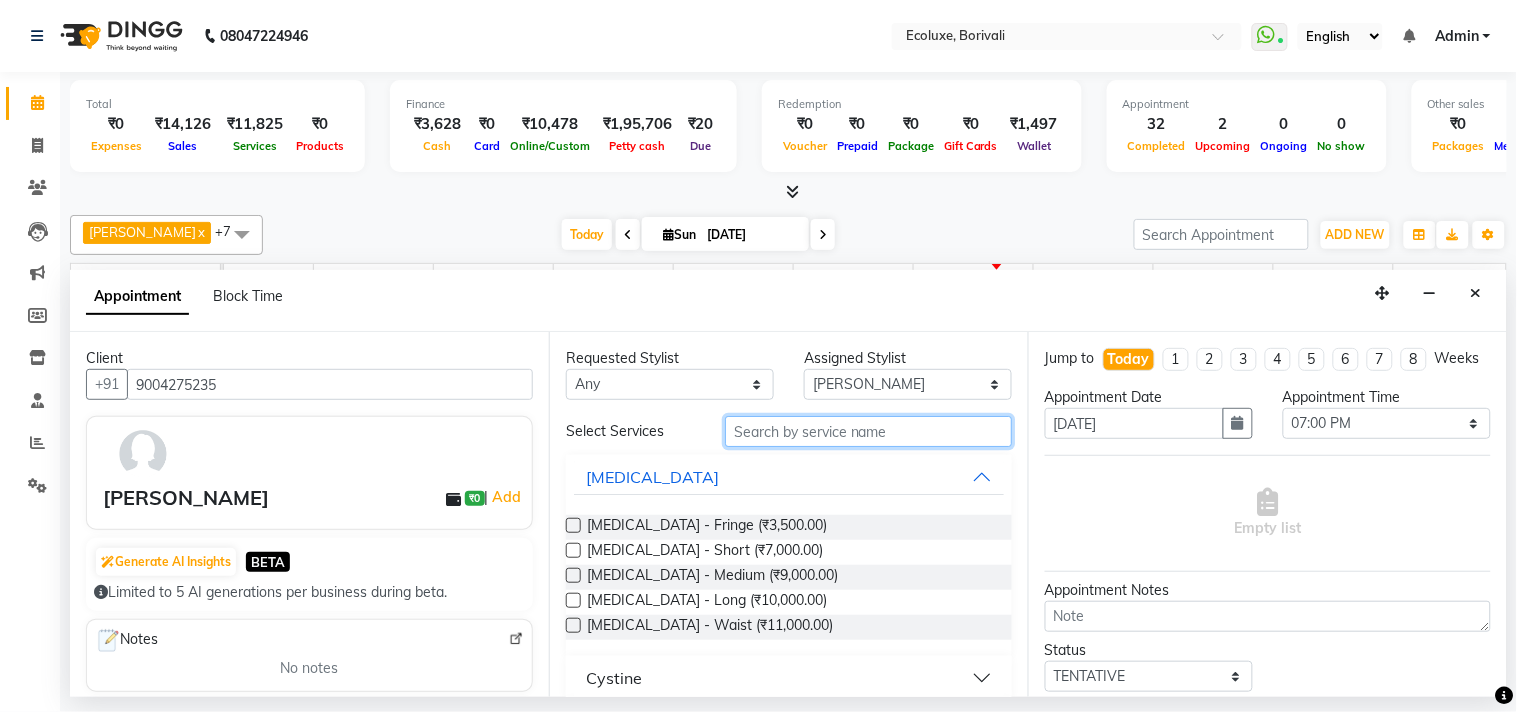 click at bounding box center [868, 431] 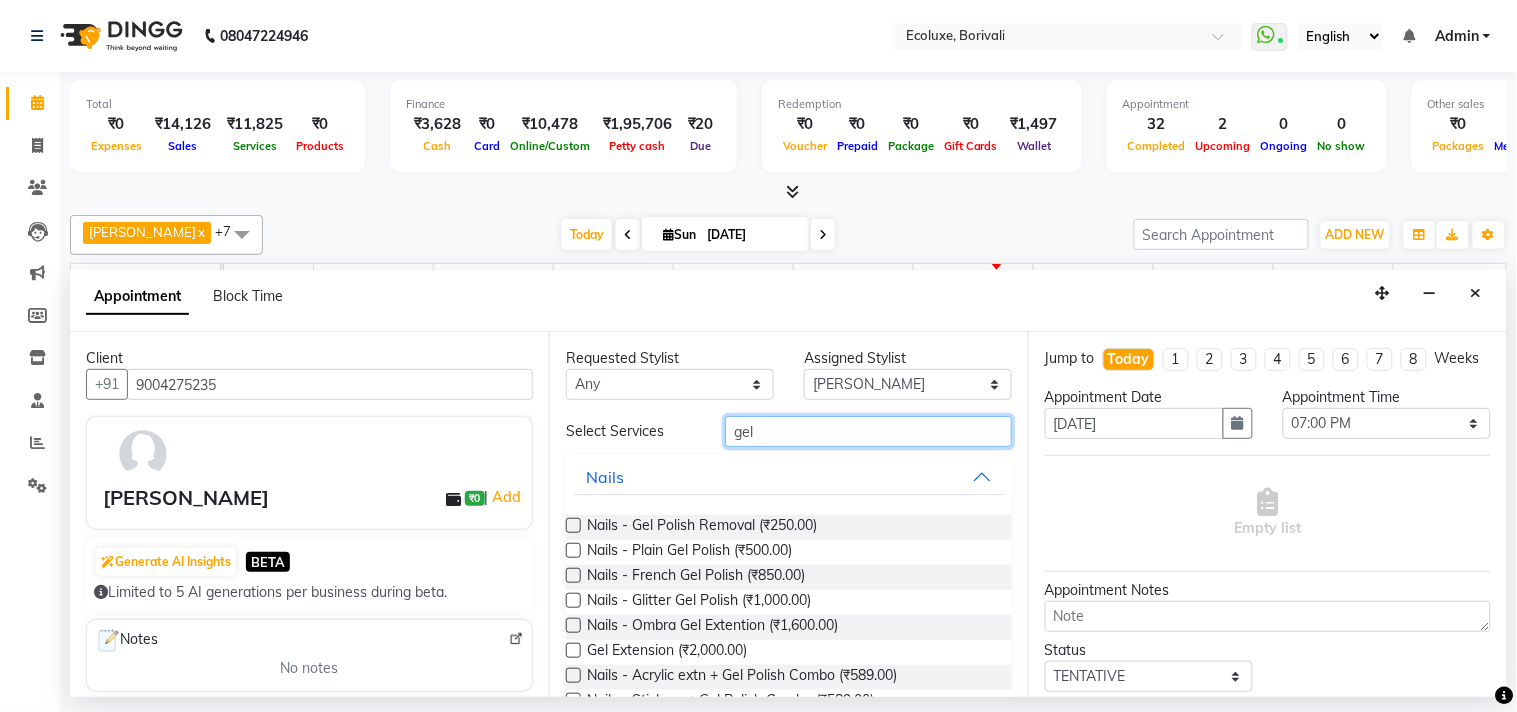 type on "gel" 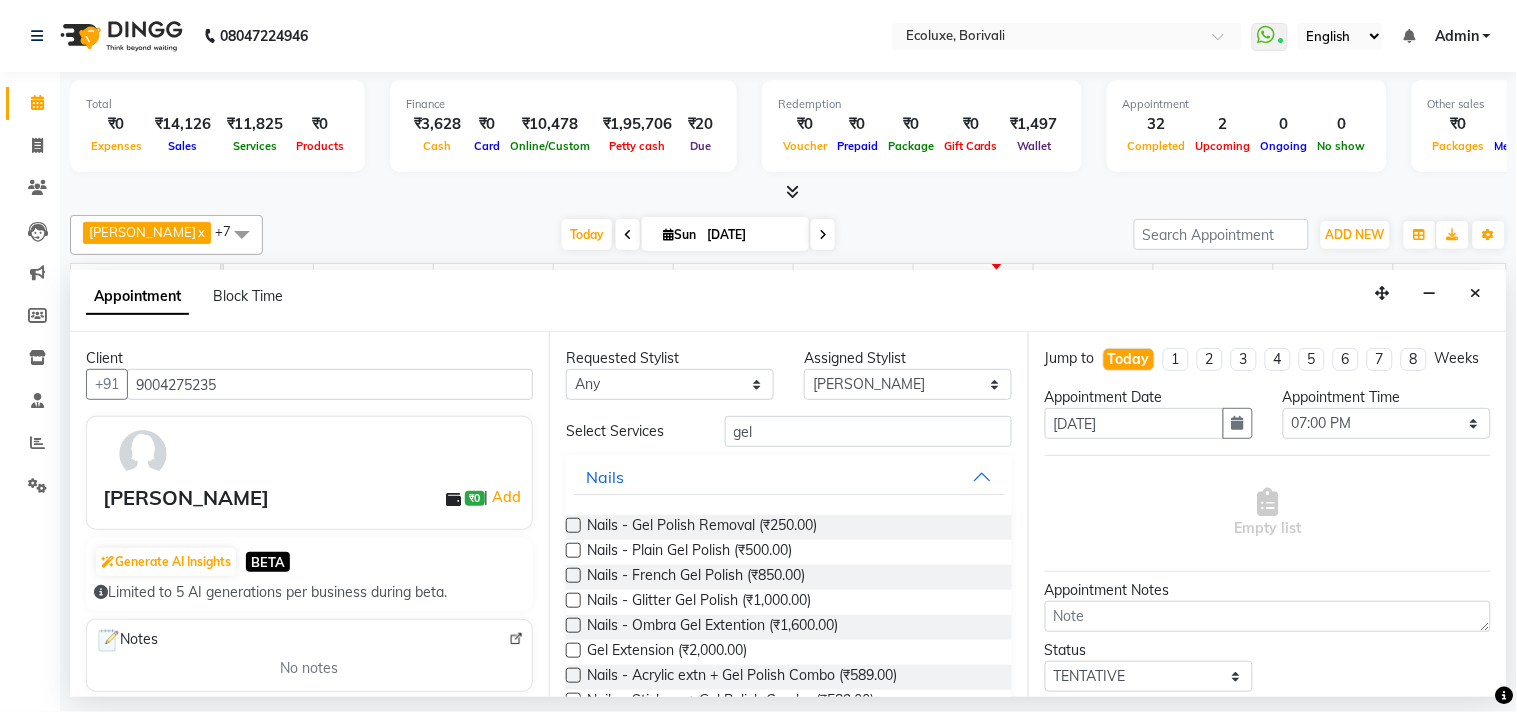 click at bounding box center [573, 550] 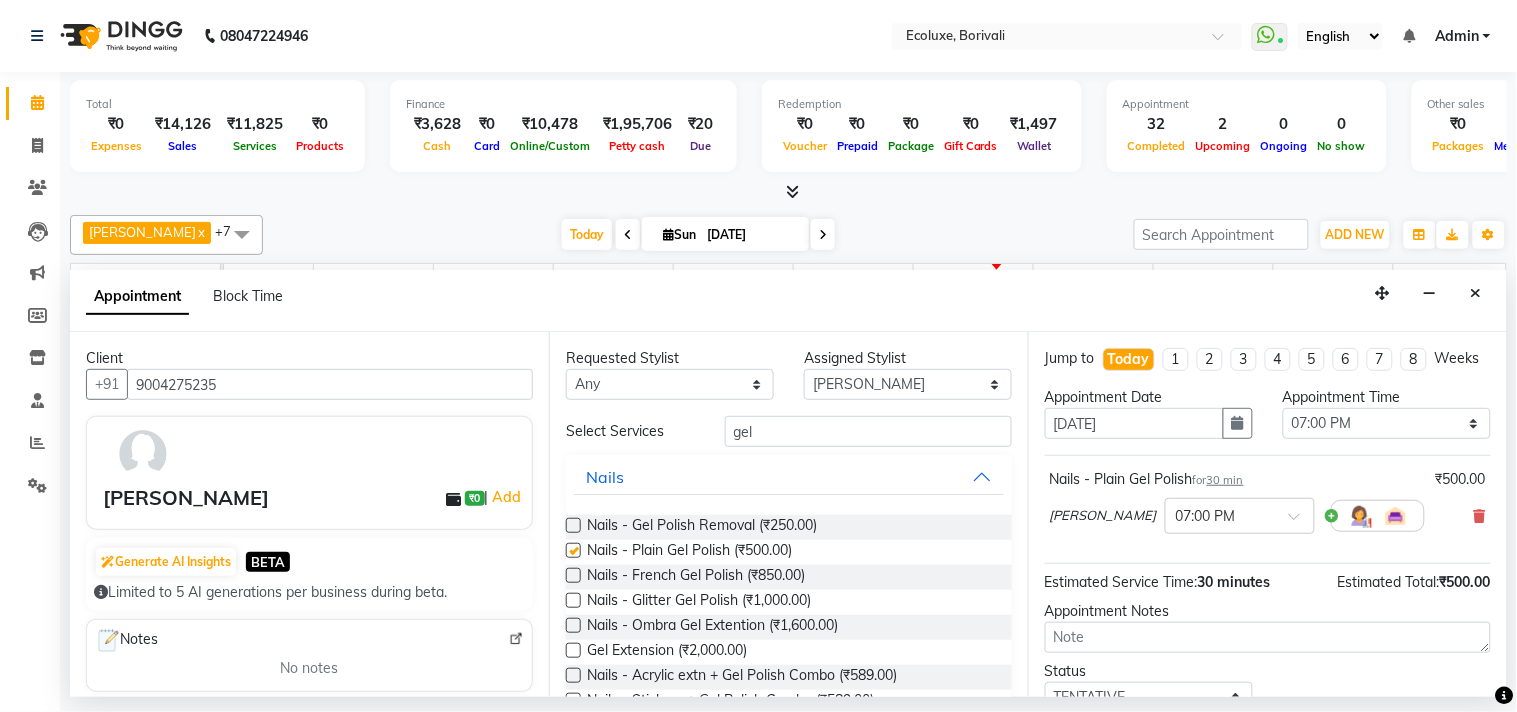 checkbox on "false" 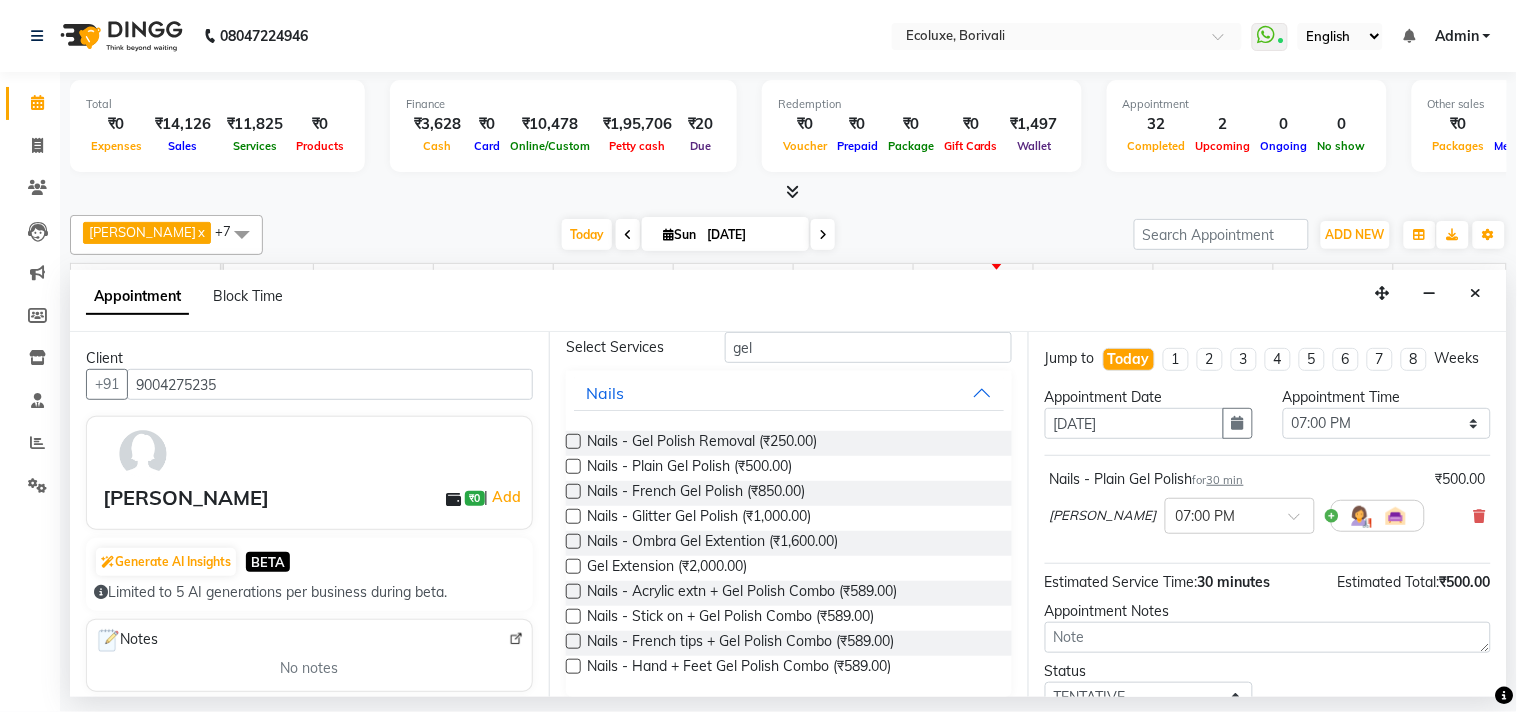 scroll, scrollTop: 98, scrollLeft: 0, axis: vertical 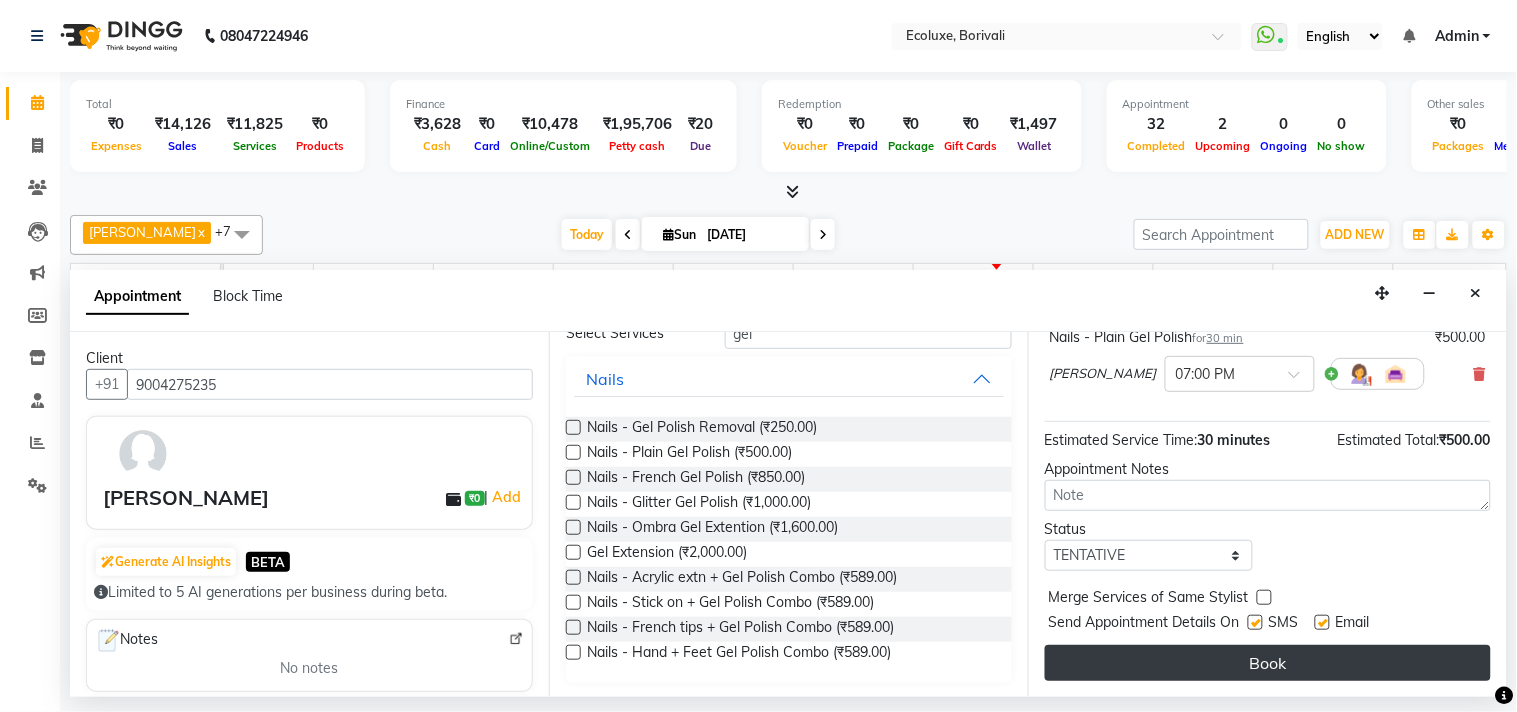 click on "Book" at bounding box center (1268, 663) 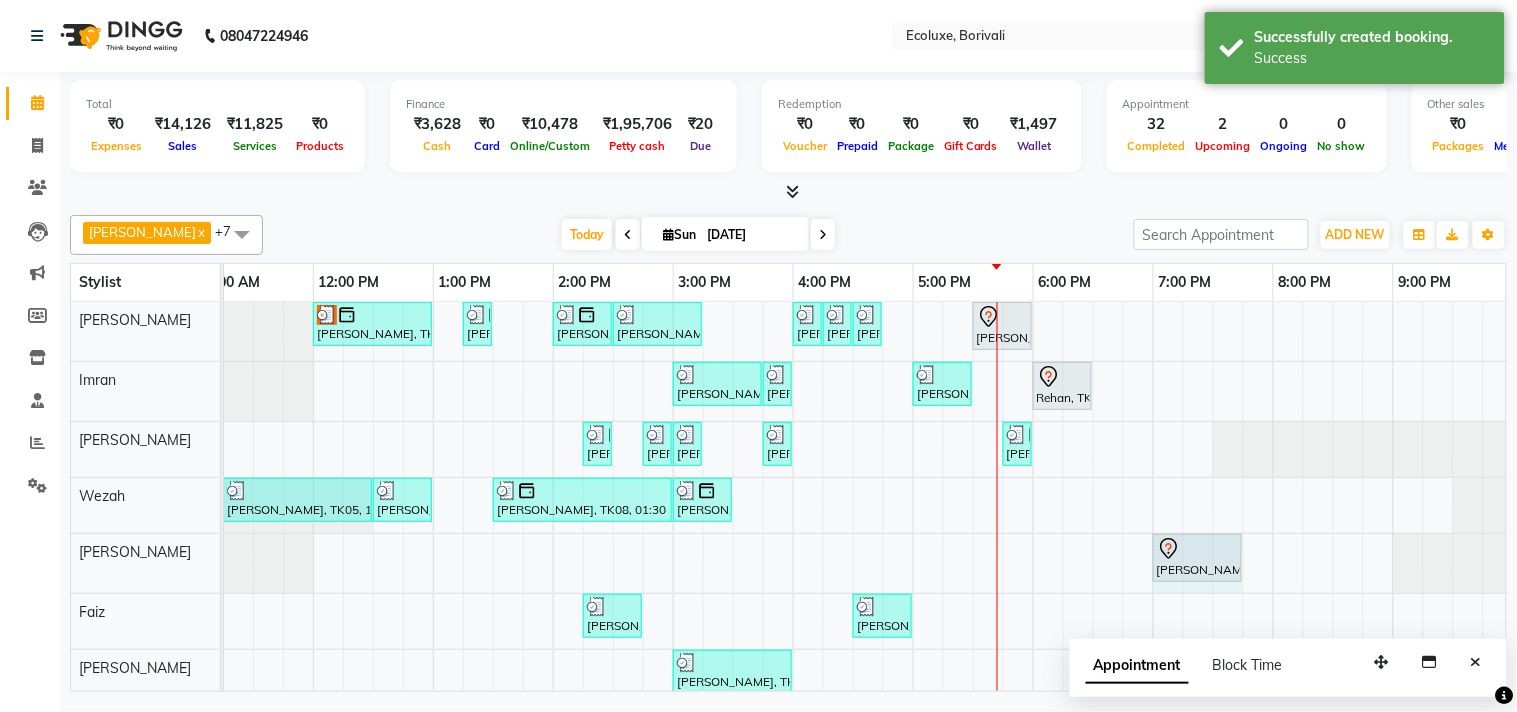 drag, startPoint x: 1211, startPoint y: 562, endPoint x: 1224, endPoint y: 563, distance: 13.038404 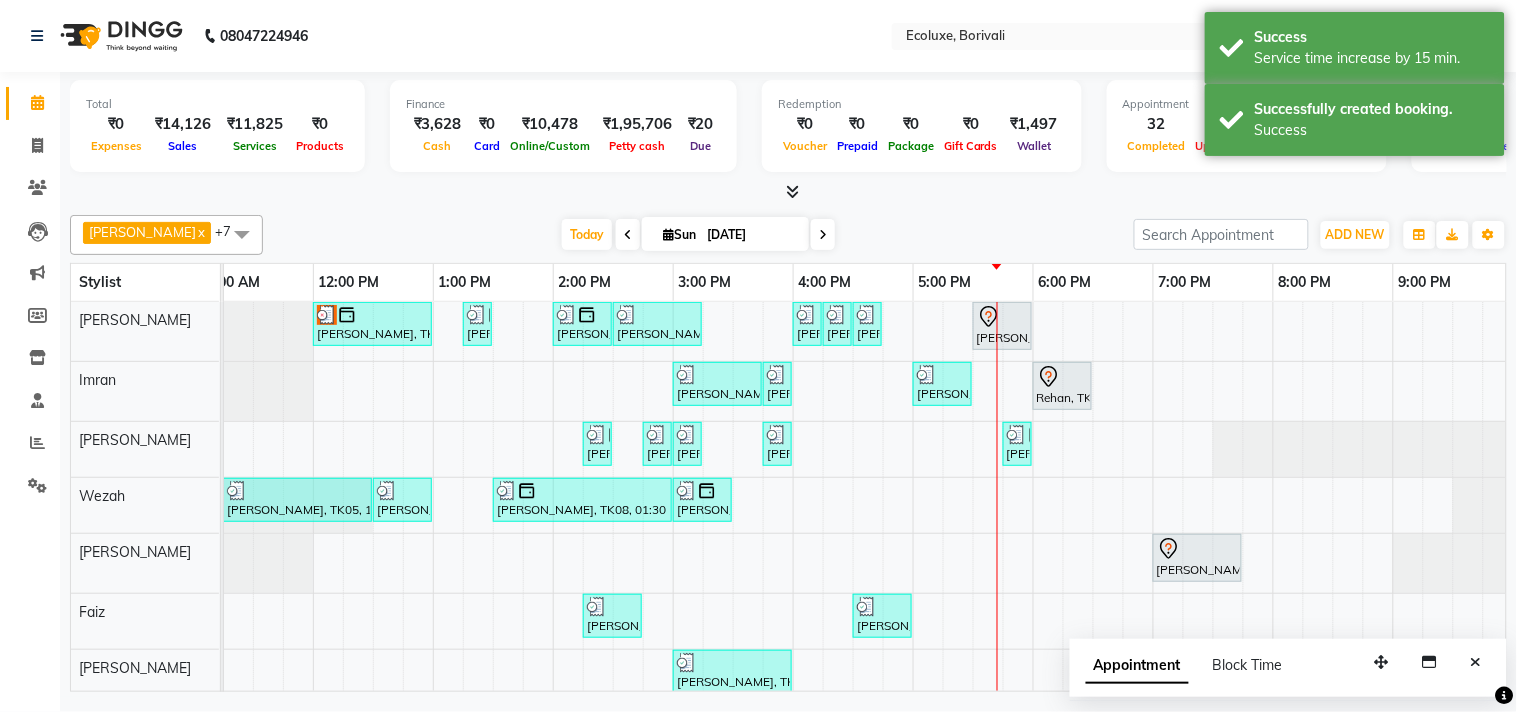 click on "Shashikala Naik, TK18, 12:00 PM-01:00 PM, Highlights - Medium Balayage/Ombre     Shashikala Naik, TK06, 01:15 PM-01:30 PM, Men Haircut - Senior Haircut     Anuj Shah, TK13, 02:00 PM-02:30 PM, Men - Beard     Bhavisha Bhalala, TK01, 02:30 PM-03:15 PM, Kids Haircut (Upto 4yrs)     Chirag Mewada, TK17, 04:00 PM-04:15 PM, Men - Hair styling      Chirag Mewada, TK17, 04:15 PM-04:30 PM, Men Haircut - Senior Haircut     Chirag Mewada, TK17, 04:30 PM-04:45 PM, Men - Beard             Jash Kothari, TK12, 05:30 PM-06:00 PM, Men Haircut - Senior Haircut     shewta Goyal, TK14, 03:00 PM-03:45 PM, Kids Haircut (Upto 4yrs)     shewta Goyal, TK14, 03:45 PM-04:00 PM, Kids Haircut (Upto 4yrs)     Nikkhil Borana, TK04, 05:00 PM-05:30 PM, Men - Beard             Rehan, TK20, 06:00 PM-06:30 PM, Men Haircut - Senior Haircut     Nimisha Desai, TK09, 02:15 PM-02:30 PM, Woman Eyebrow     Ami Bhuta, TK10, 02:45 PM-03:00 PM, Woman Upperlip      Ami Bhuta, TK10, 03:00 PM-03:15 PM, Woman Forehead" at bounding box center (793, 522) 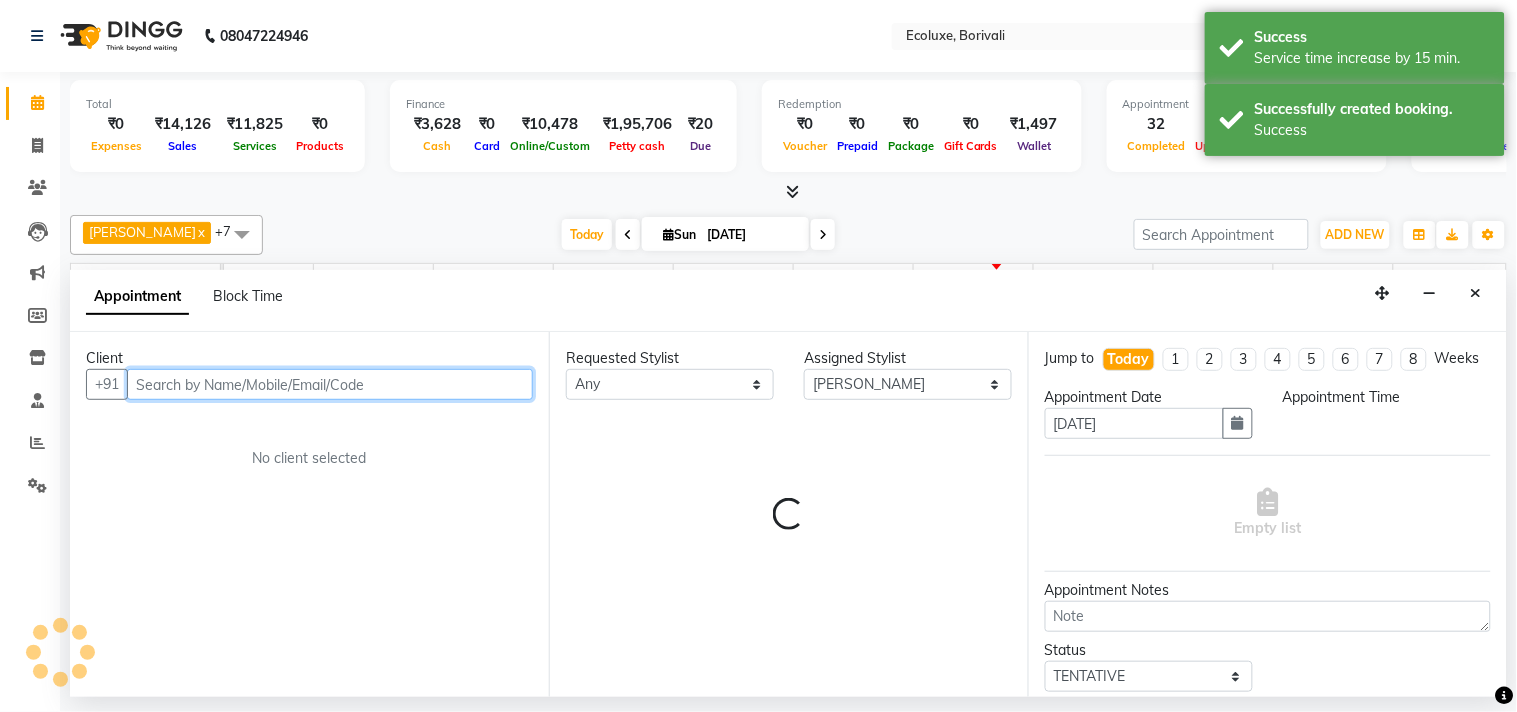 select on "1080" 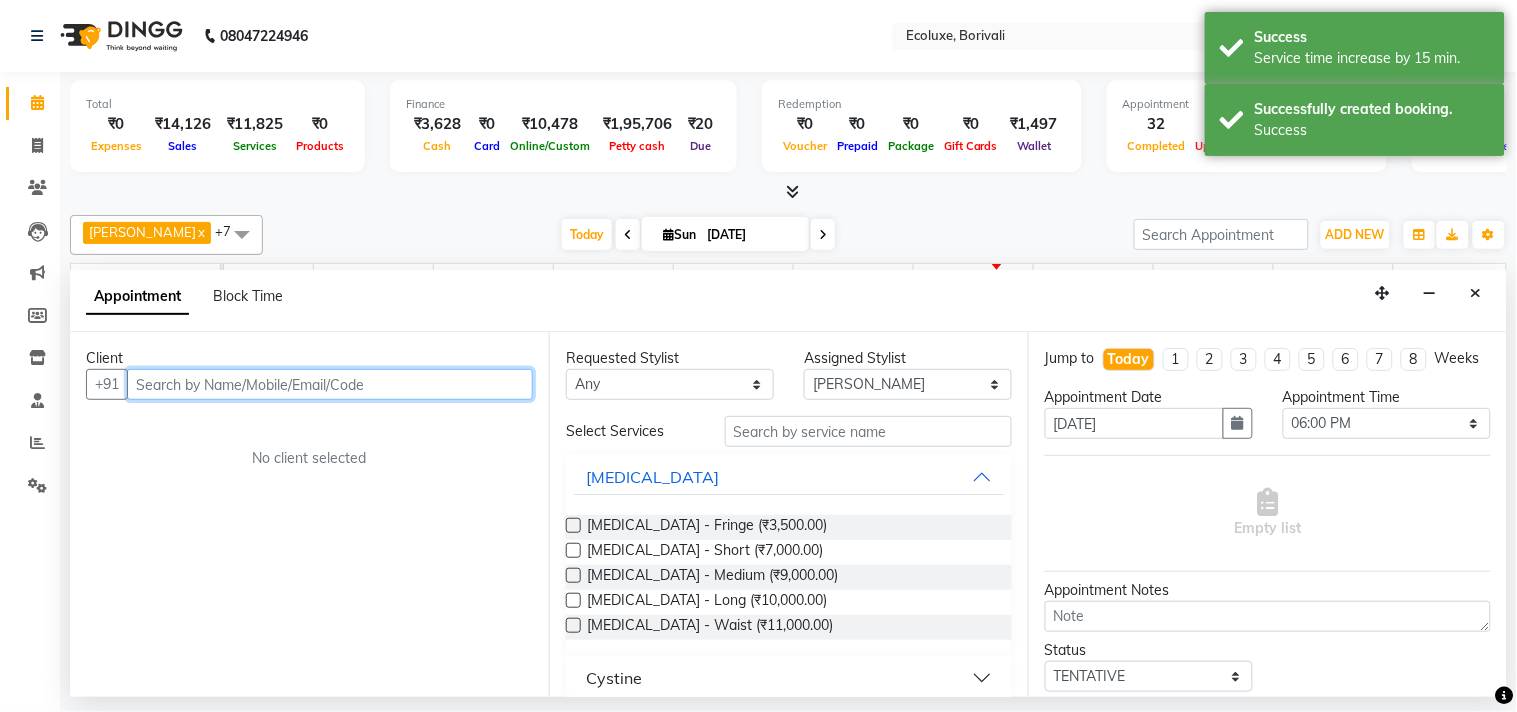 click at bounding box center [330, 384] 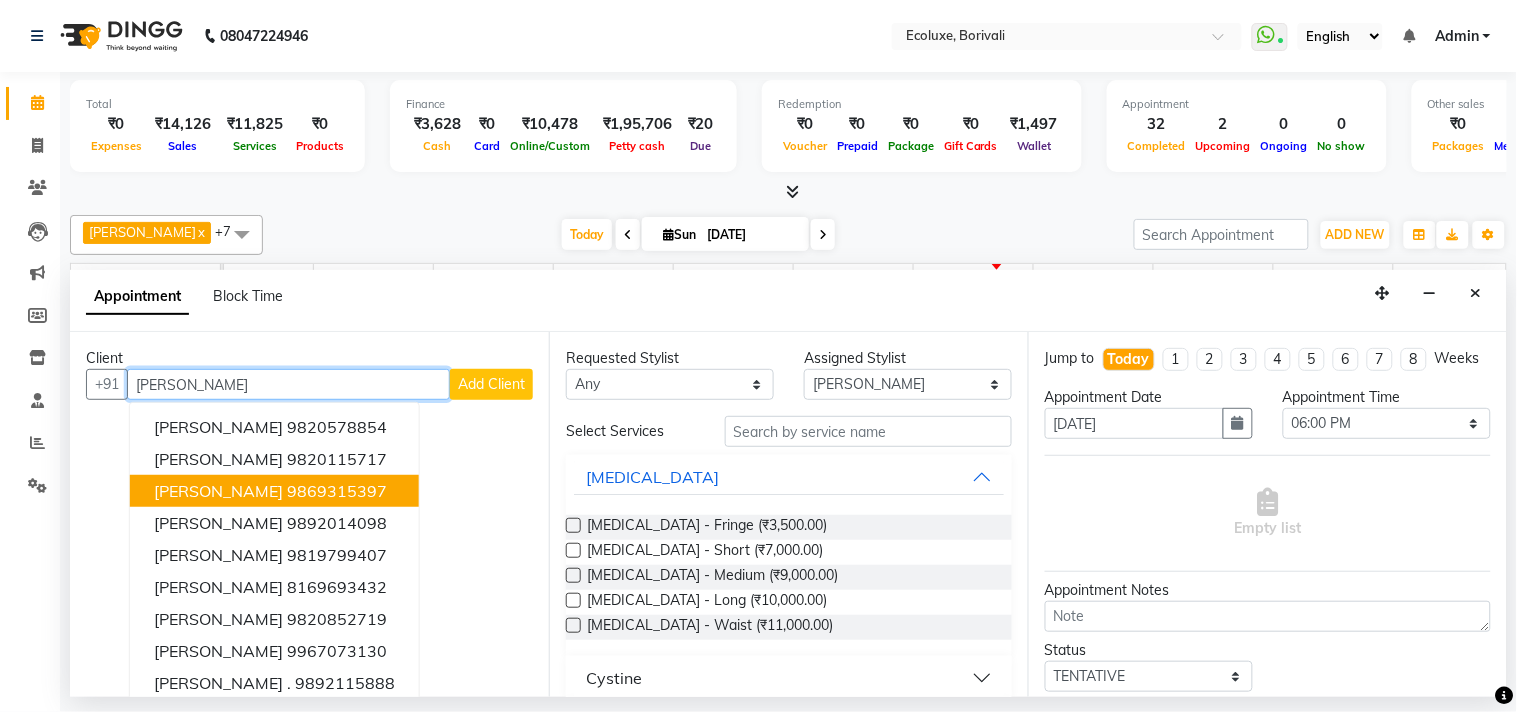 click on "9869315397" at bounding box center [337, 491] 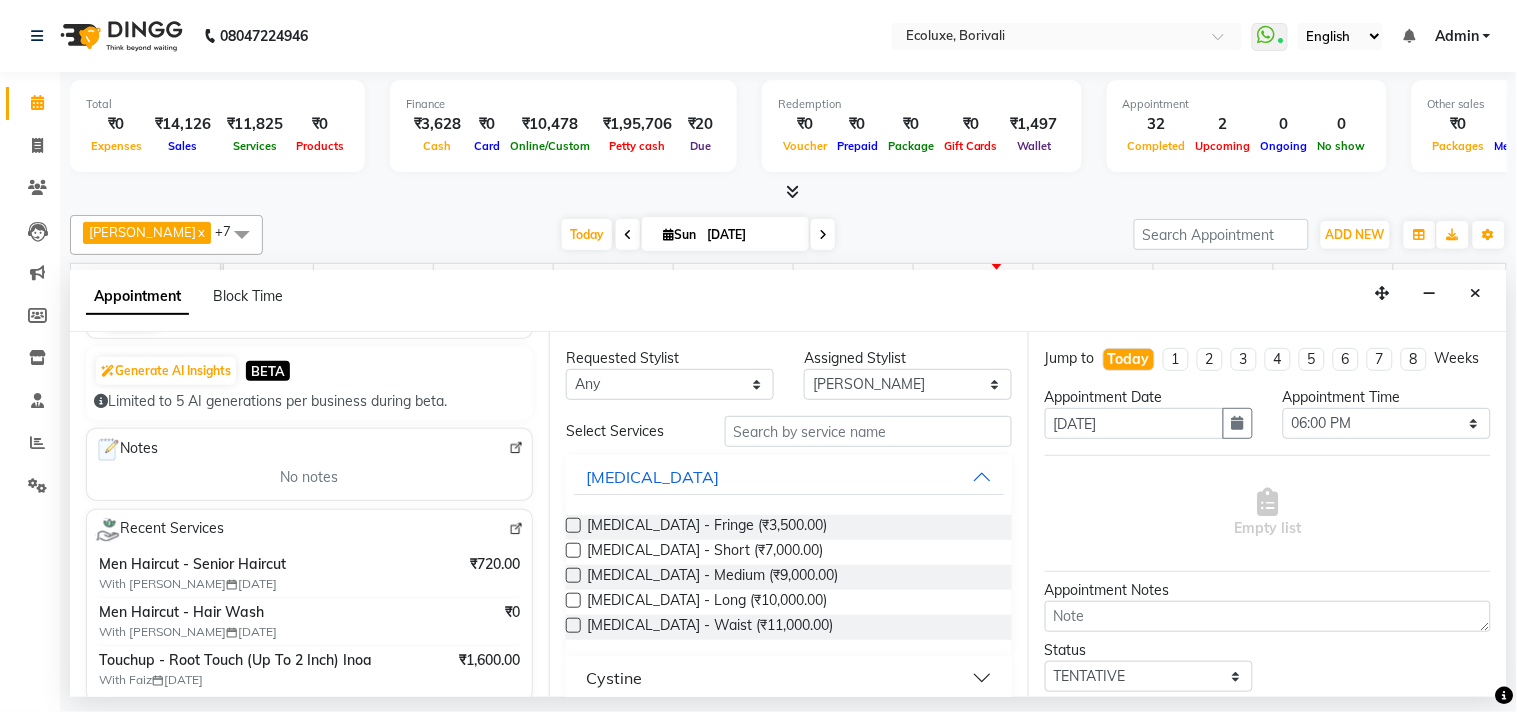 scroll, scrollTop: 222, scrollLeft: 0, axis: vertical 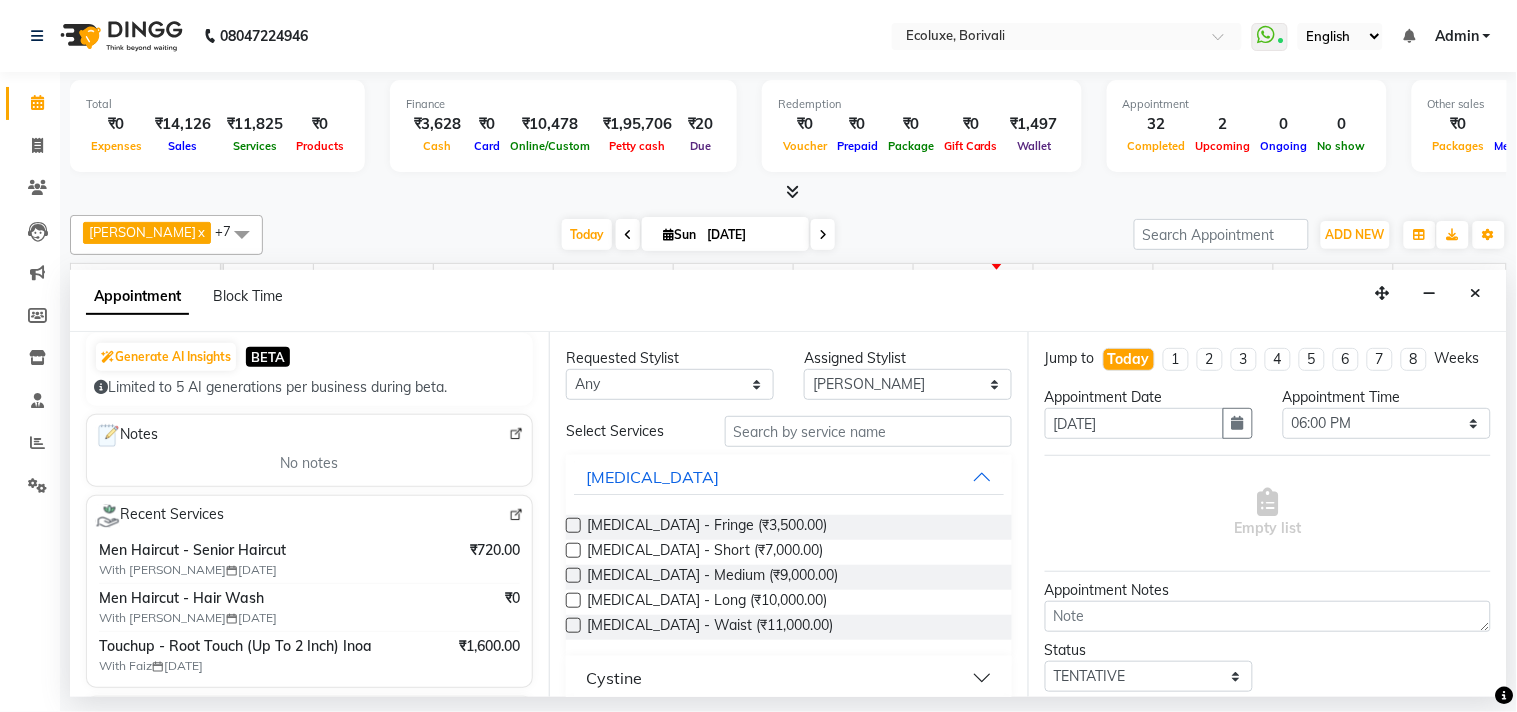 type on "9869315397" 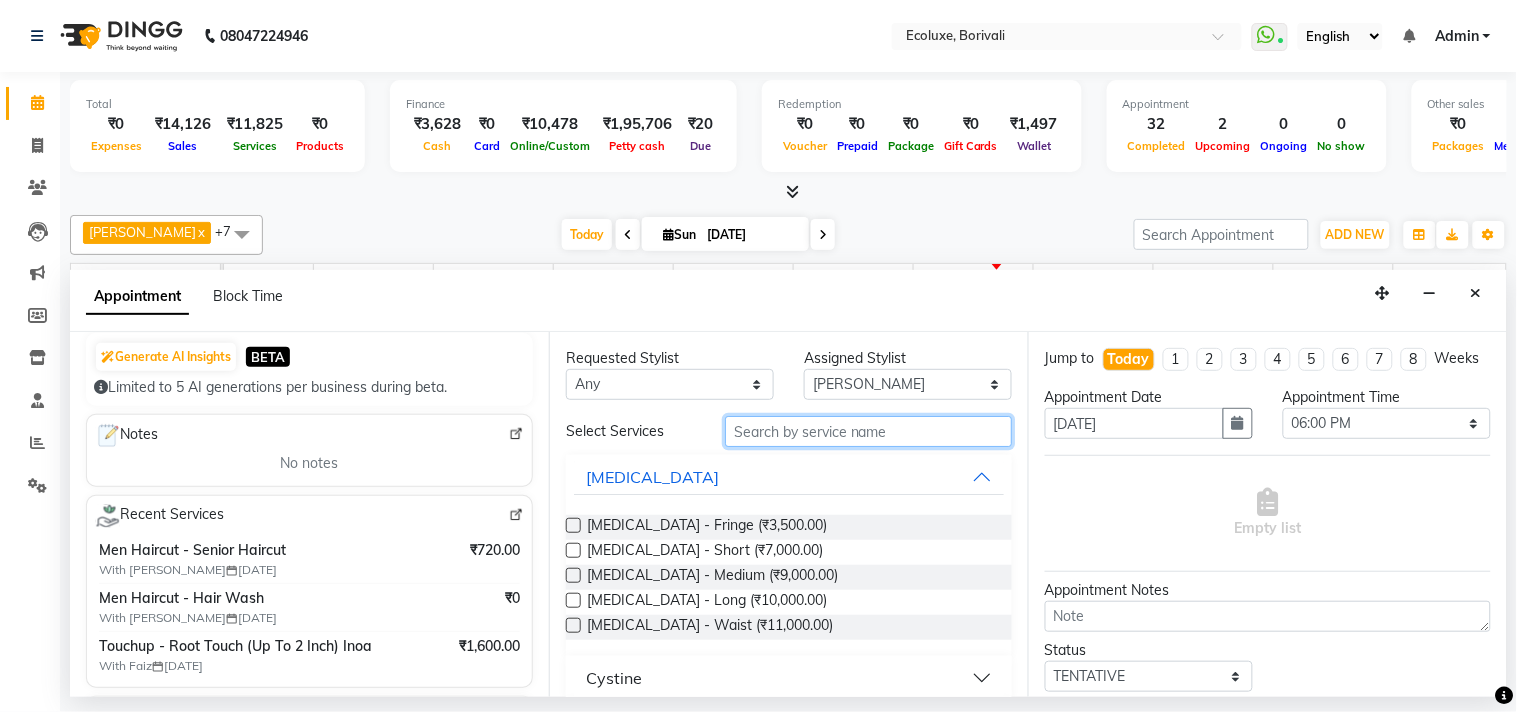 click at bounding box center [868, 431] 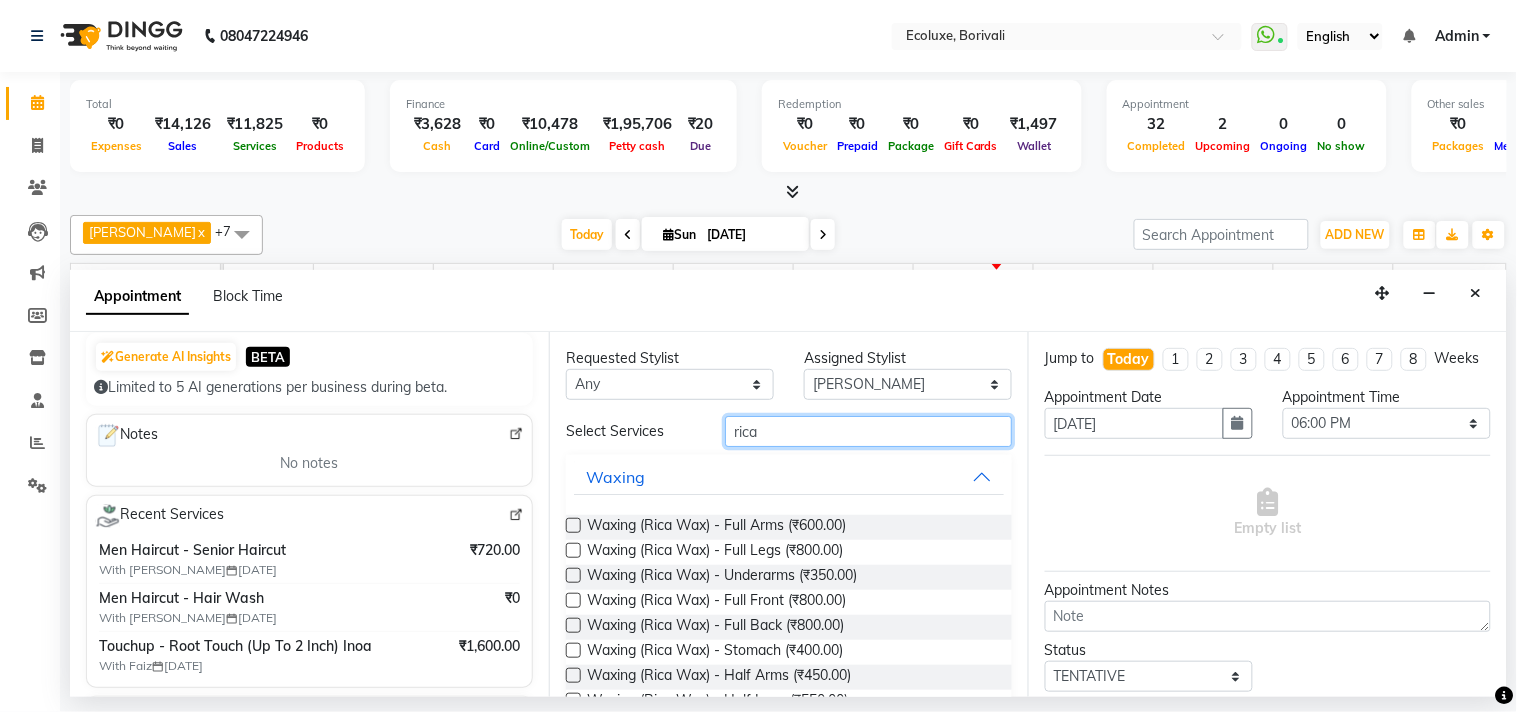 type on "rica" 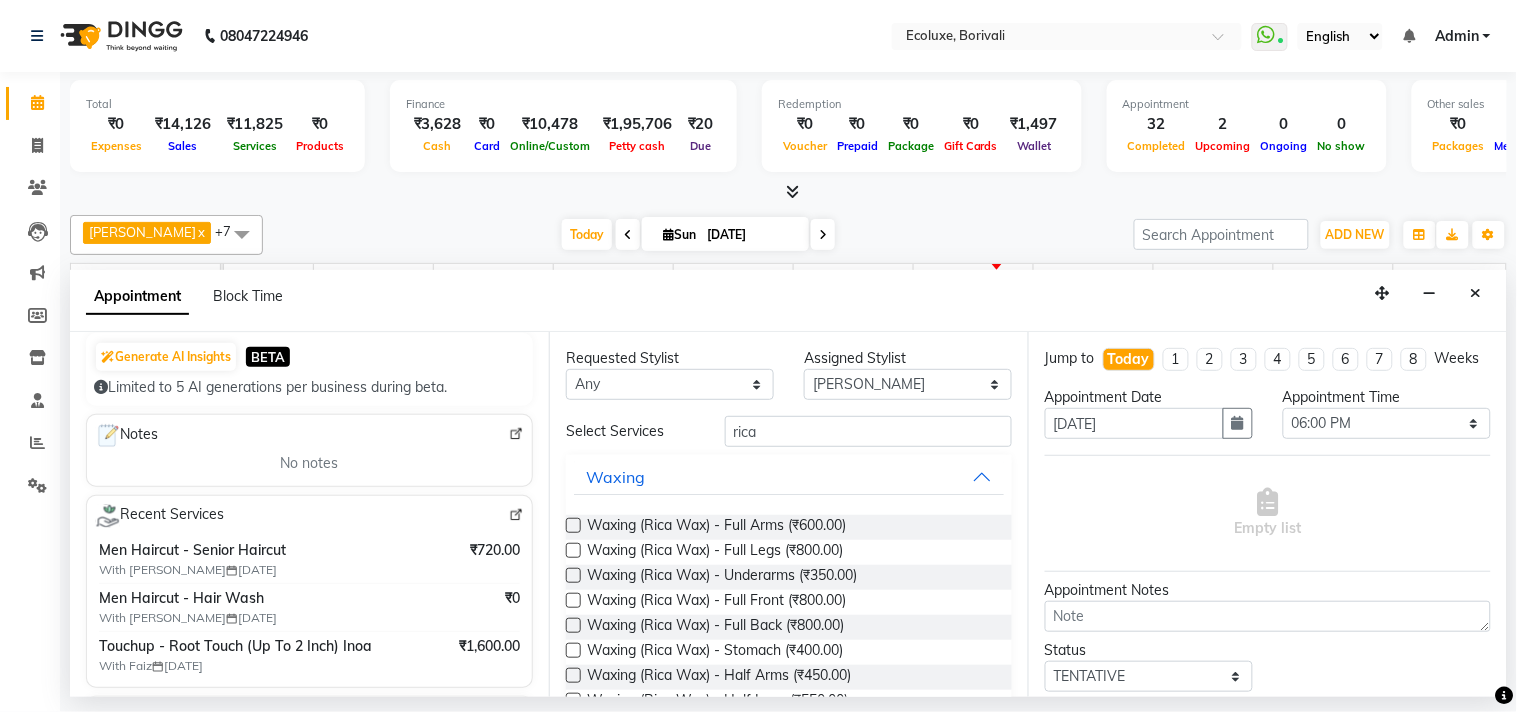 click at bounding box center (573, 525) 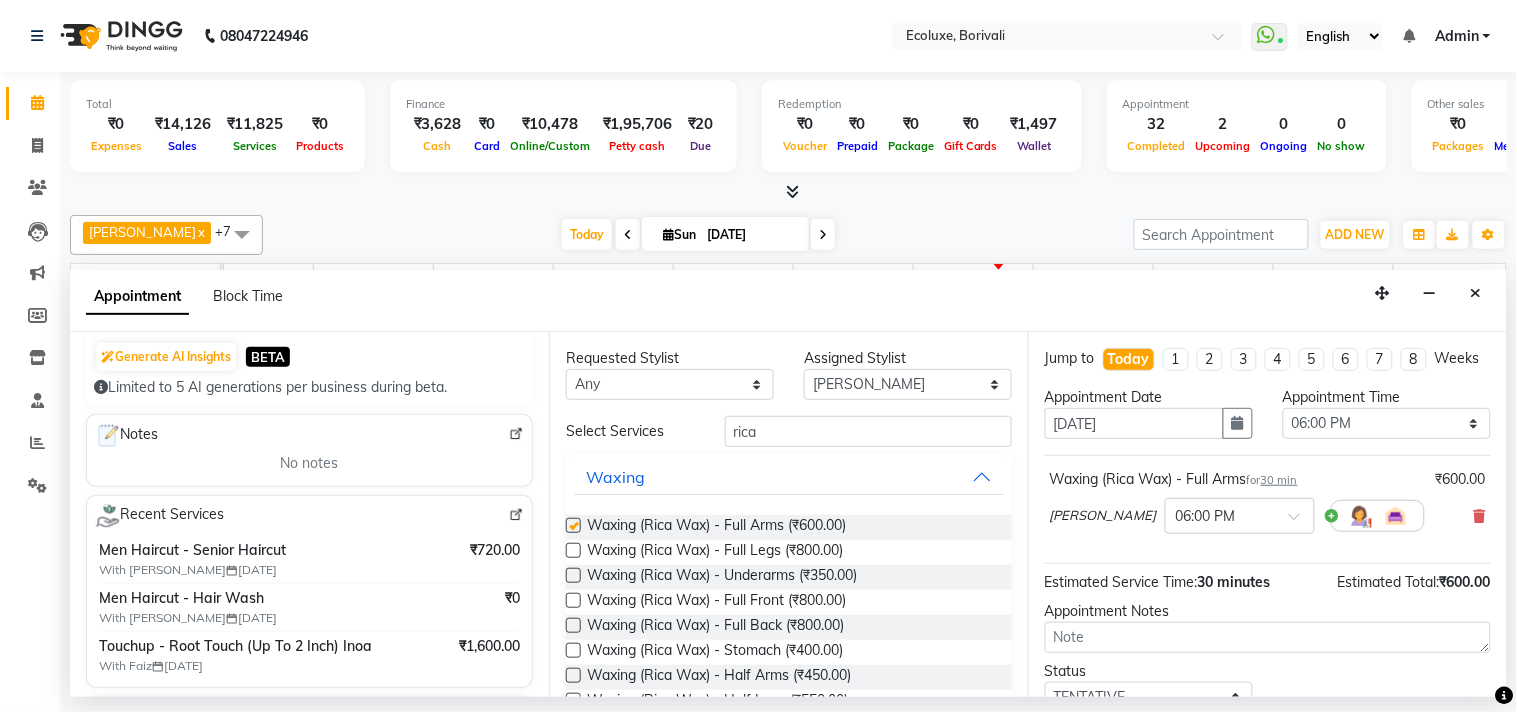 click at bounding box center (573, 550) 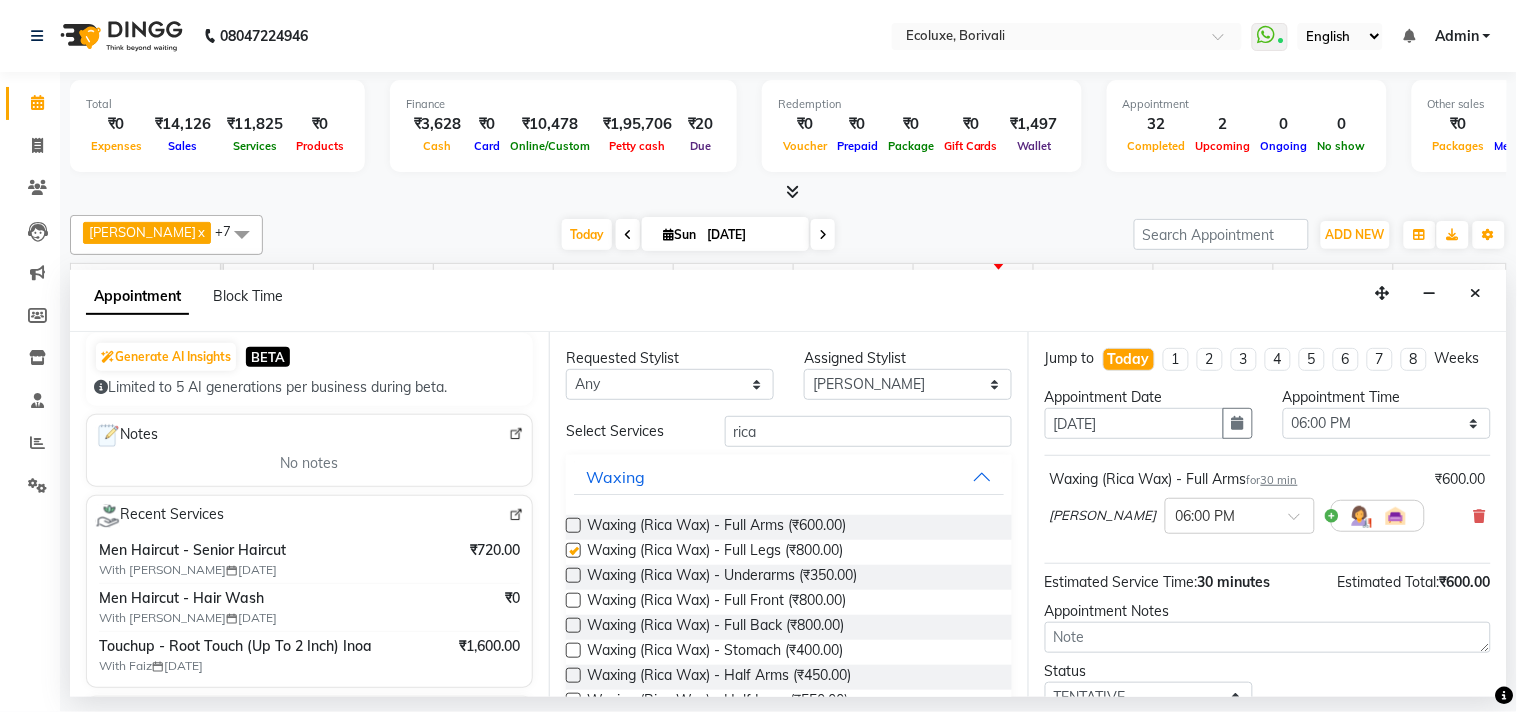 checkbox on "false" 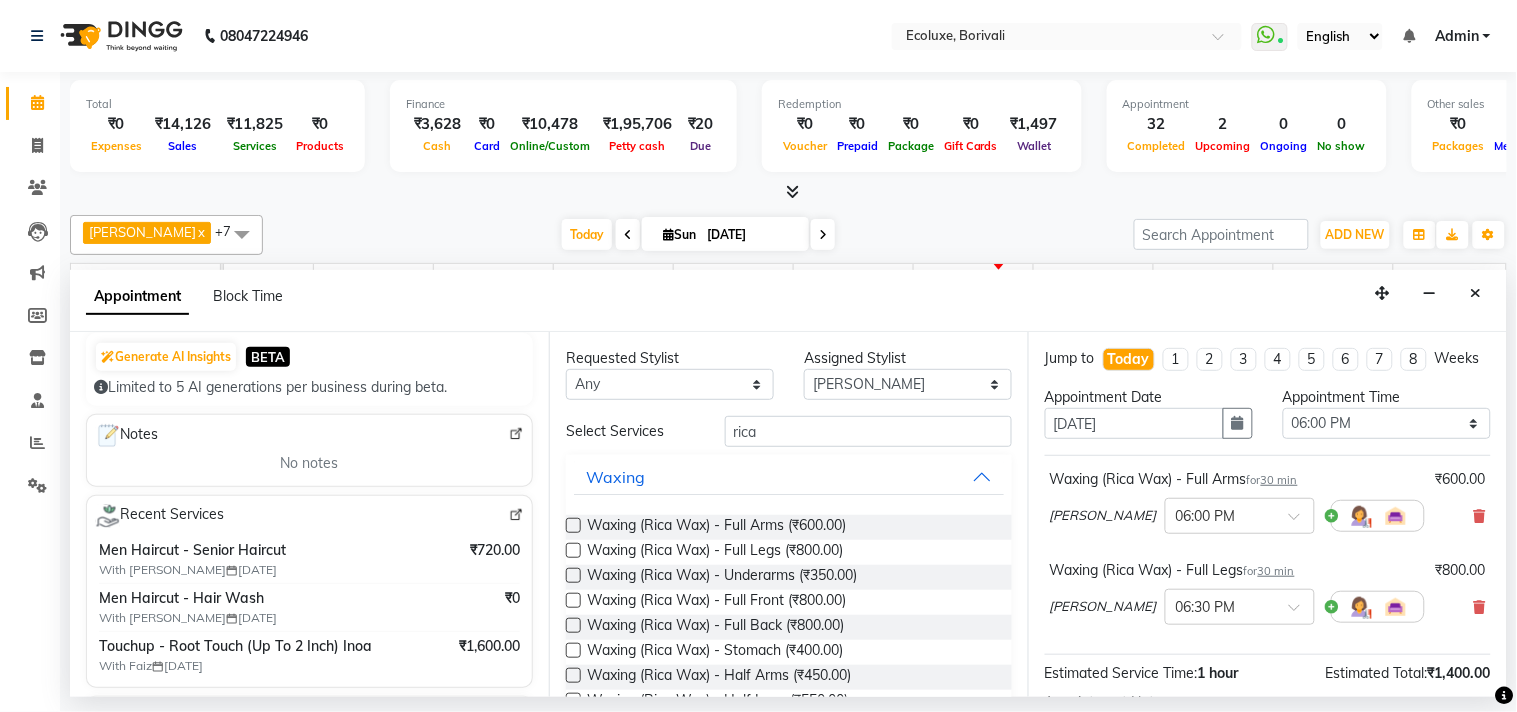 checkbox on "false" 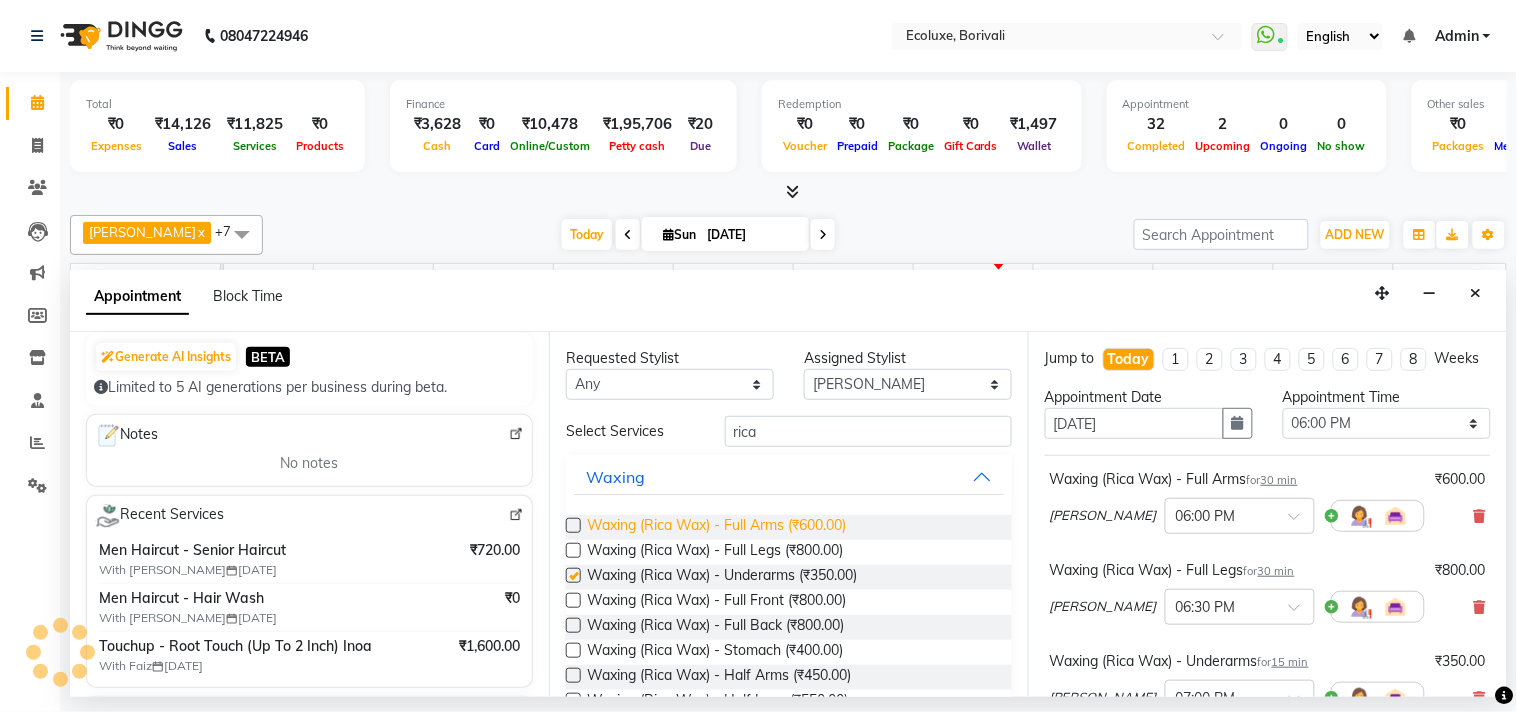 checkbox on "false" 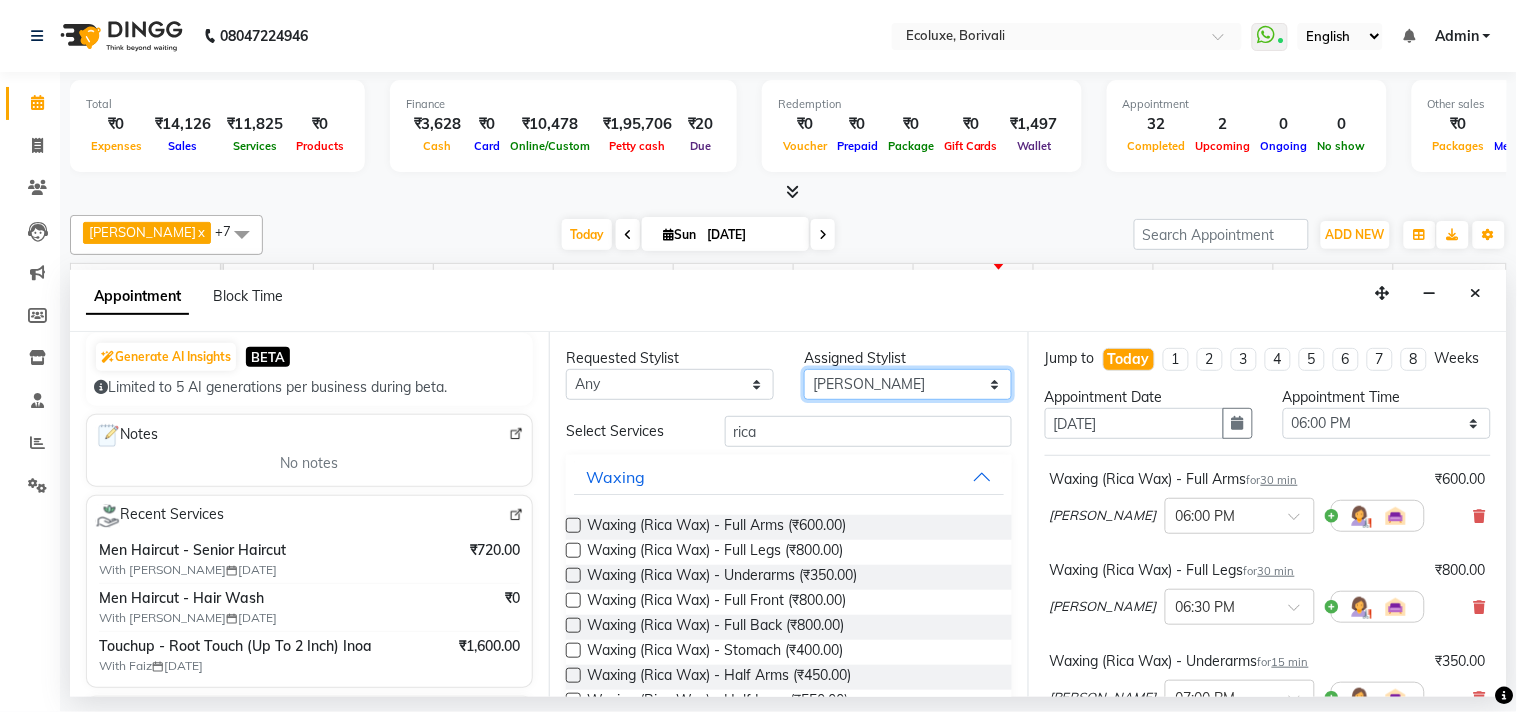 click on "Select [PERSON_NAME] Faiz Geeta [PERSON_NAME]   [PERSON_NAME] Khende [PERSON_NAME]  [PERSON_NAME] [MEDICAL_DATA][PERSON_NAME] [PERSON_NAME] [PERSON_NAME]  [PERSON_NAME] Wezah" at bounding box center (908, 384) 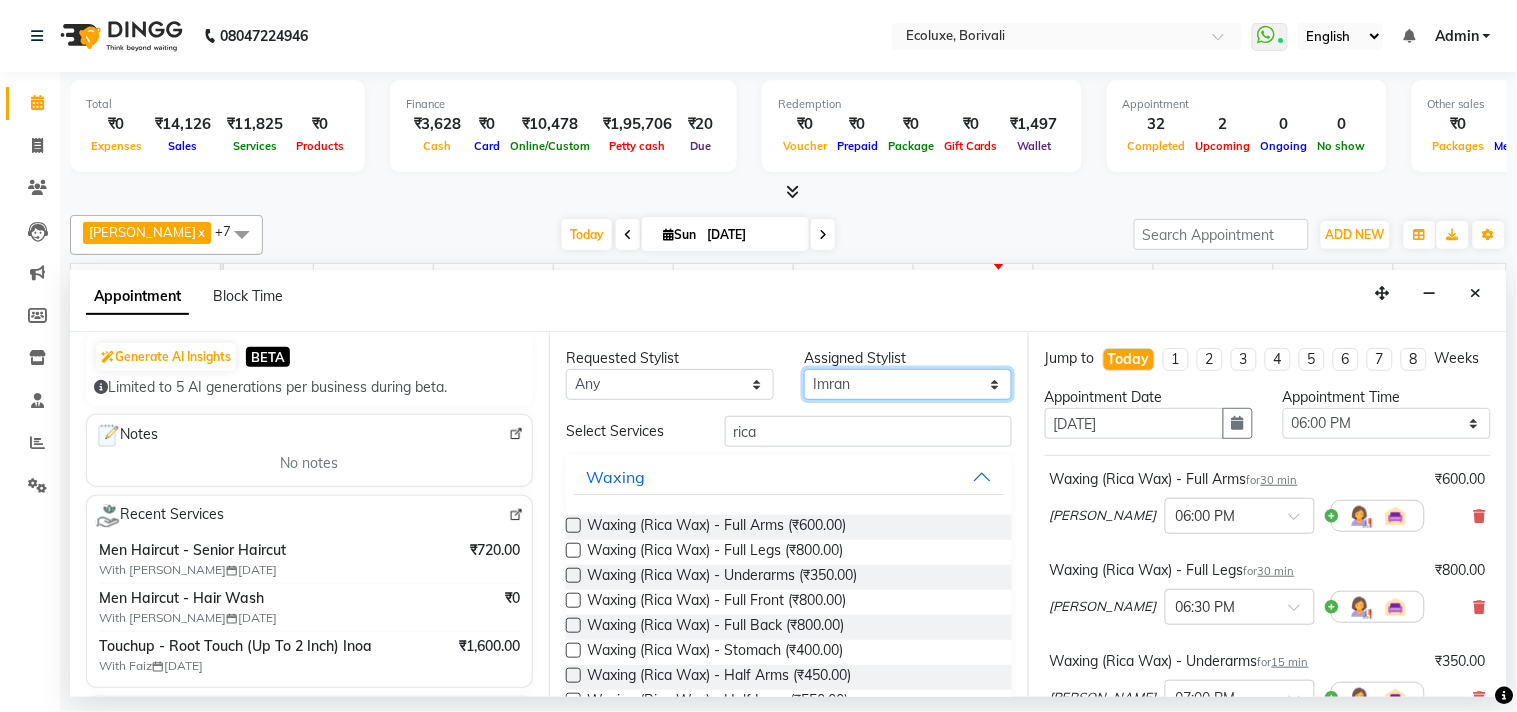 click on "Select [PERSON_NAME] Faiz Geeta [PERSON_NAME]   [PERSON_NAME] Khende [PERSON_NAME]  [PERSON_NAME] [MEDICAL_DATA][PERSON_NAME] [PERSON_NAME] [PERSON_NAME]  [PERSON_NAME] Wezah" at bounding box center [908, 384] 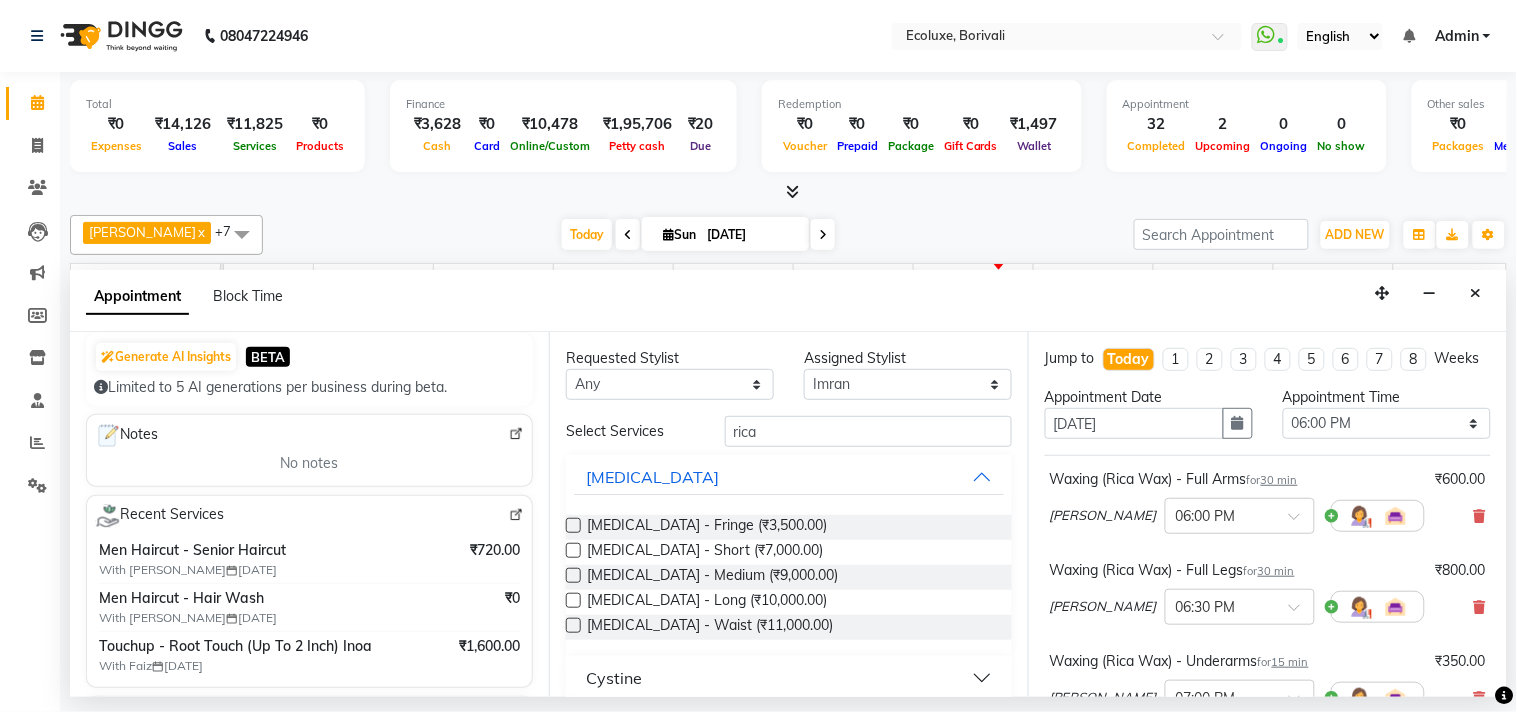 click on "Requested Stylist Any Alisha Sasankar Faiz Geeta Harshada Pawar   Imran  Kamal Khende Mohammad Faisal  Neelu Nikita Raut Sakina Shafique Sonal Sawant  Umar Shaikh Wezah Assigned Stylist Select Alisha Sasankar Faiz Geeta Harshada Pawar   Imran  Kamal Khende Mohammad Faisal  Neelu Nikita Raut Sakina Shafique Sonal Sawant  Umar Shaikh Wezah Select Services rica    Botox Botox - Fringe (₹3,500.00) Botox - Short (₹7,000.00) Botox - Medium (₹9,000.00) Botox - Long (₹10,000.00) Botox - Waist (₹11,000.00)    Cystine    Smoothening / Straightening / Rebonding    Nano Plastia    Keratin    Touchup    Global    Highlights    Hairwash    Female Haircut    Men Haircut & Beard    Men's Hair Colour    Hair Rituals    Hair Treatment    Scalp Treatment    Hair Extentions    Styling    Head Massage    Facial / Cleanup    Face Mask    Black Mask    Waxing     Peel Off Wax    Threading    Skin Treatment    Bleach & D.Tan    Manicure / Pedicure    Body Massage    QOD     Nails    Lashes     Make Up" at bounding box center (788, 514) 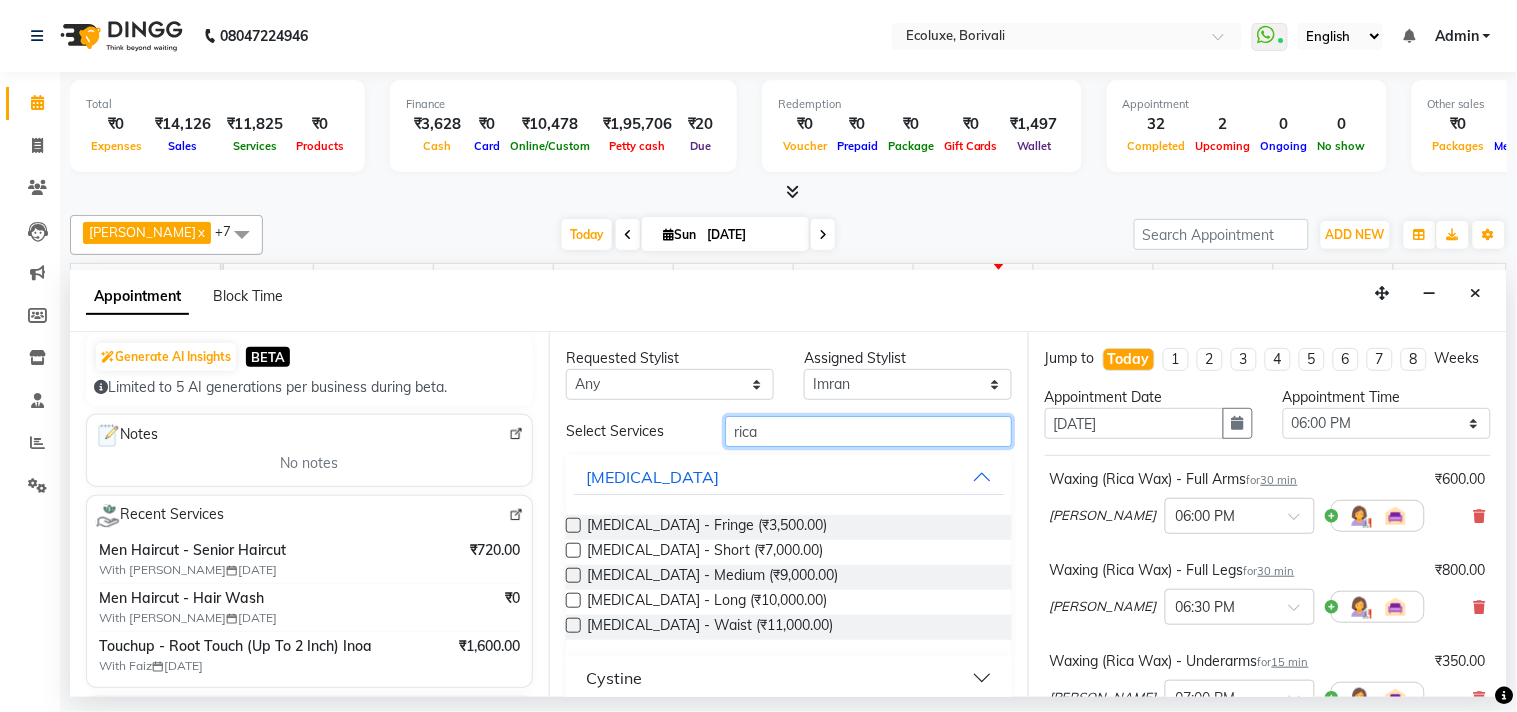 click on "rica" at bounding box center (868, 431) 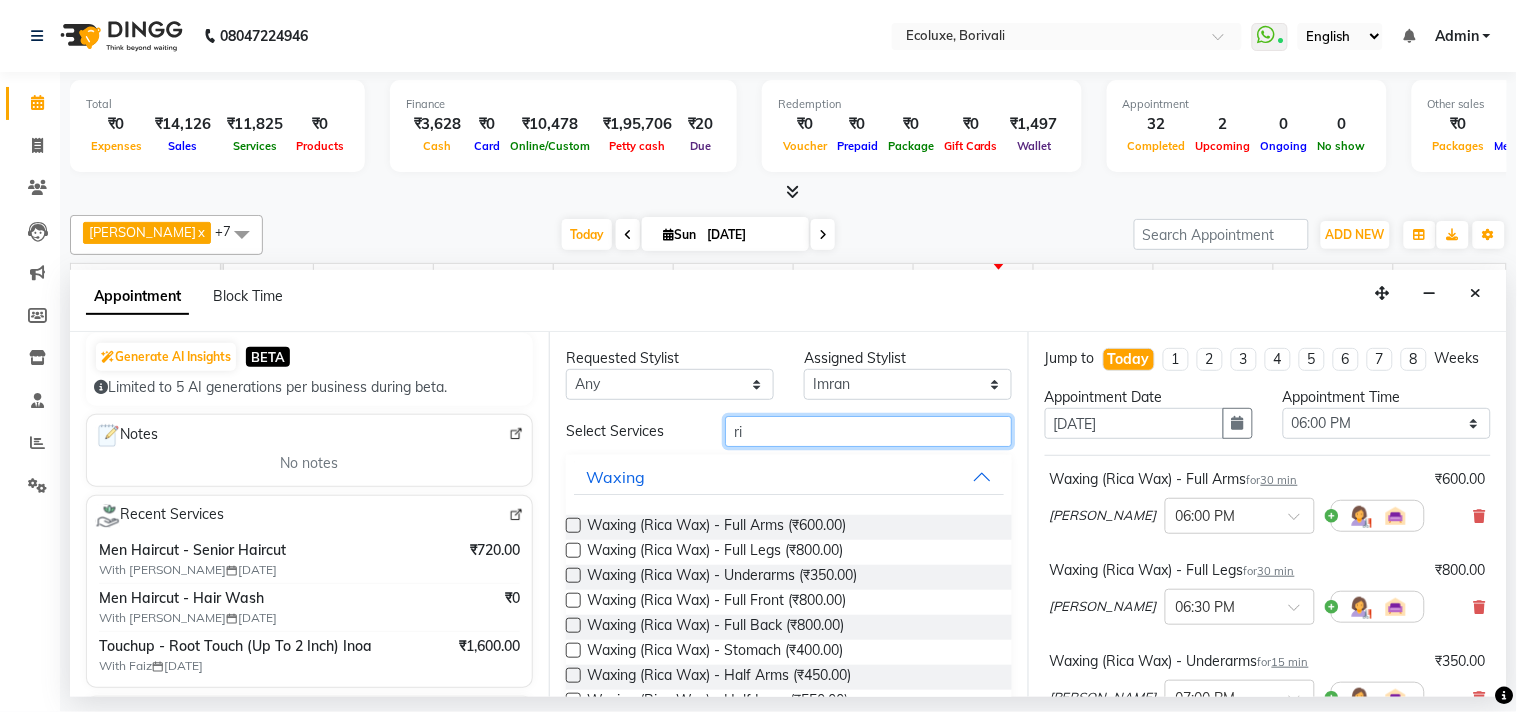 type on "r" 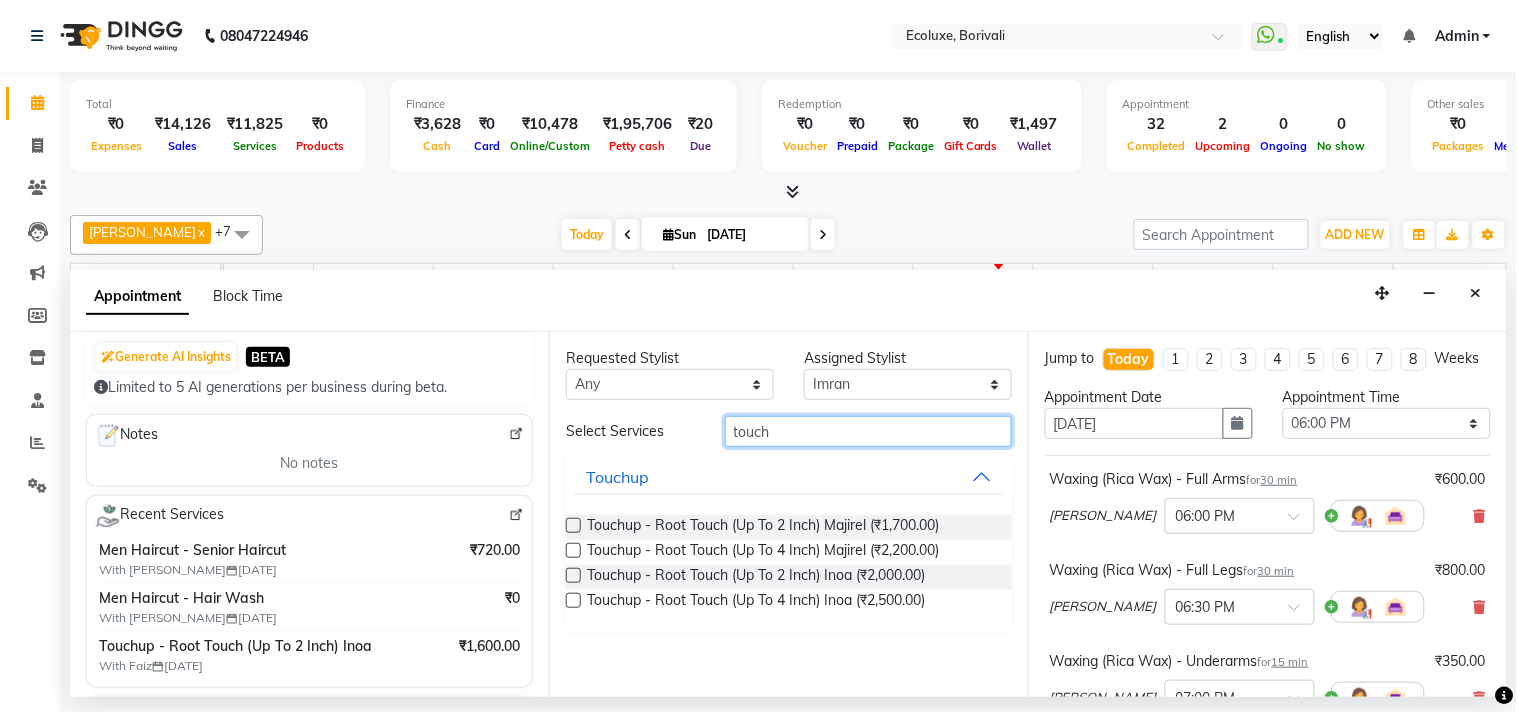 type on "touch" 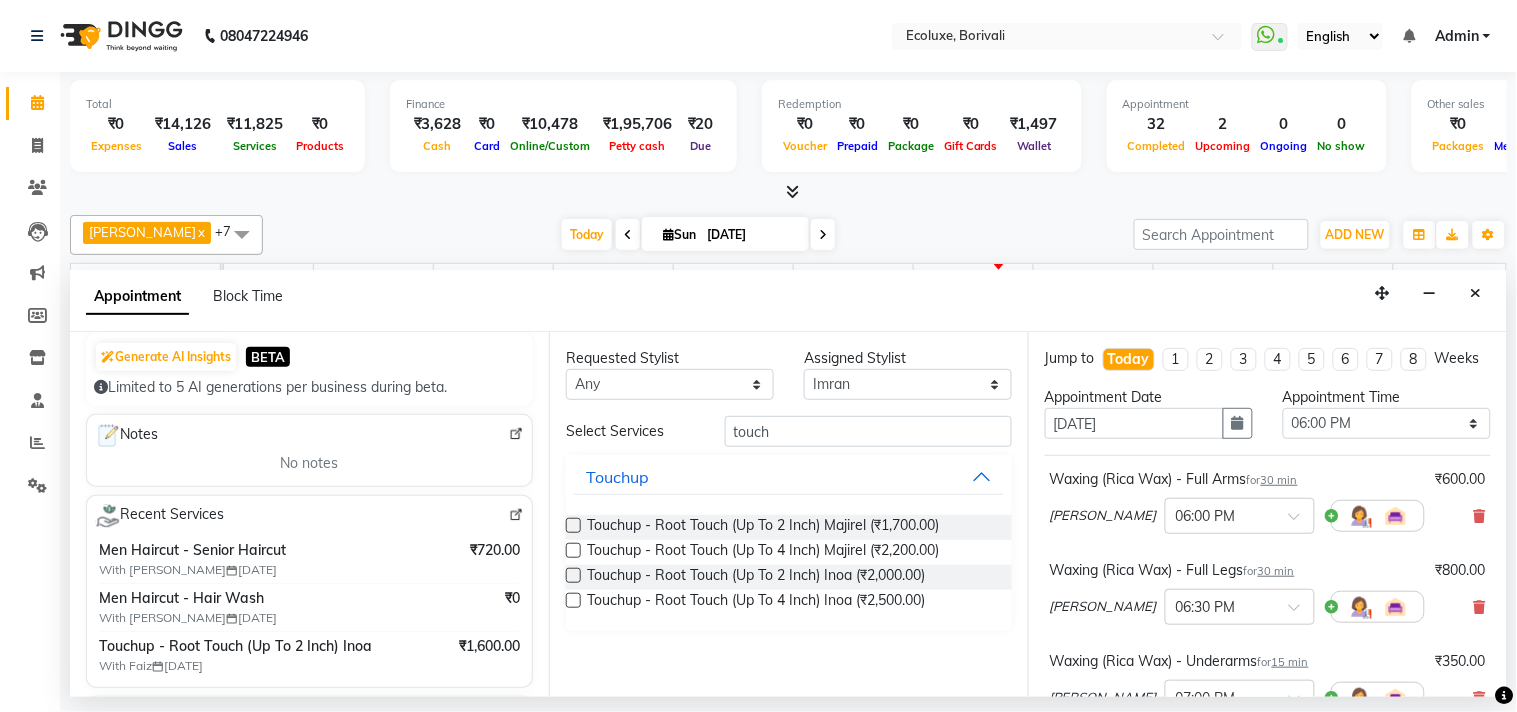 click at bounding box center (573, 575) 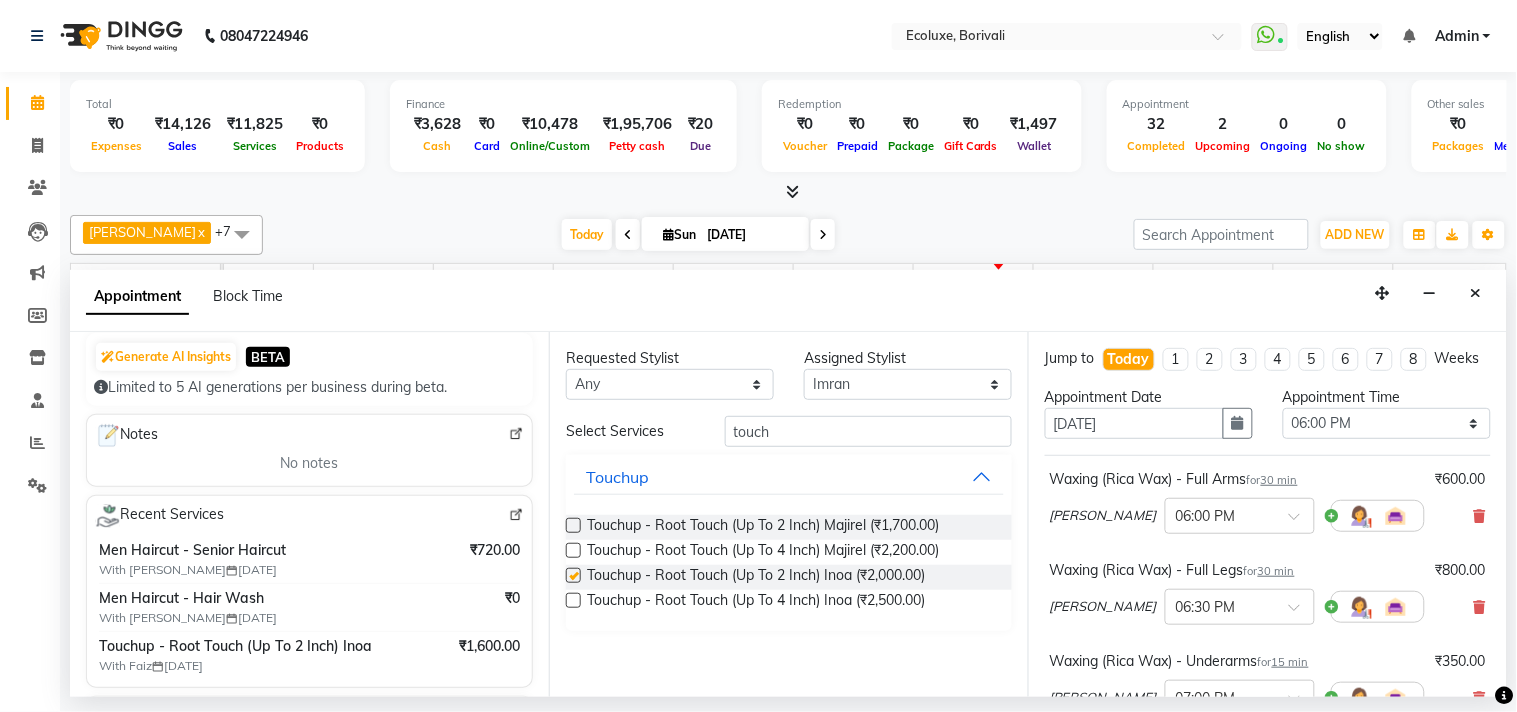 checkbox on "false" 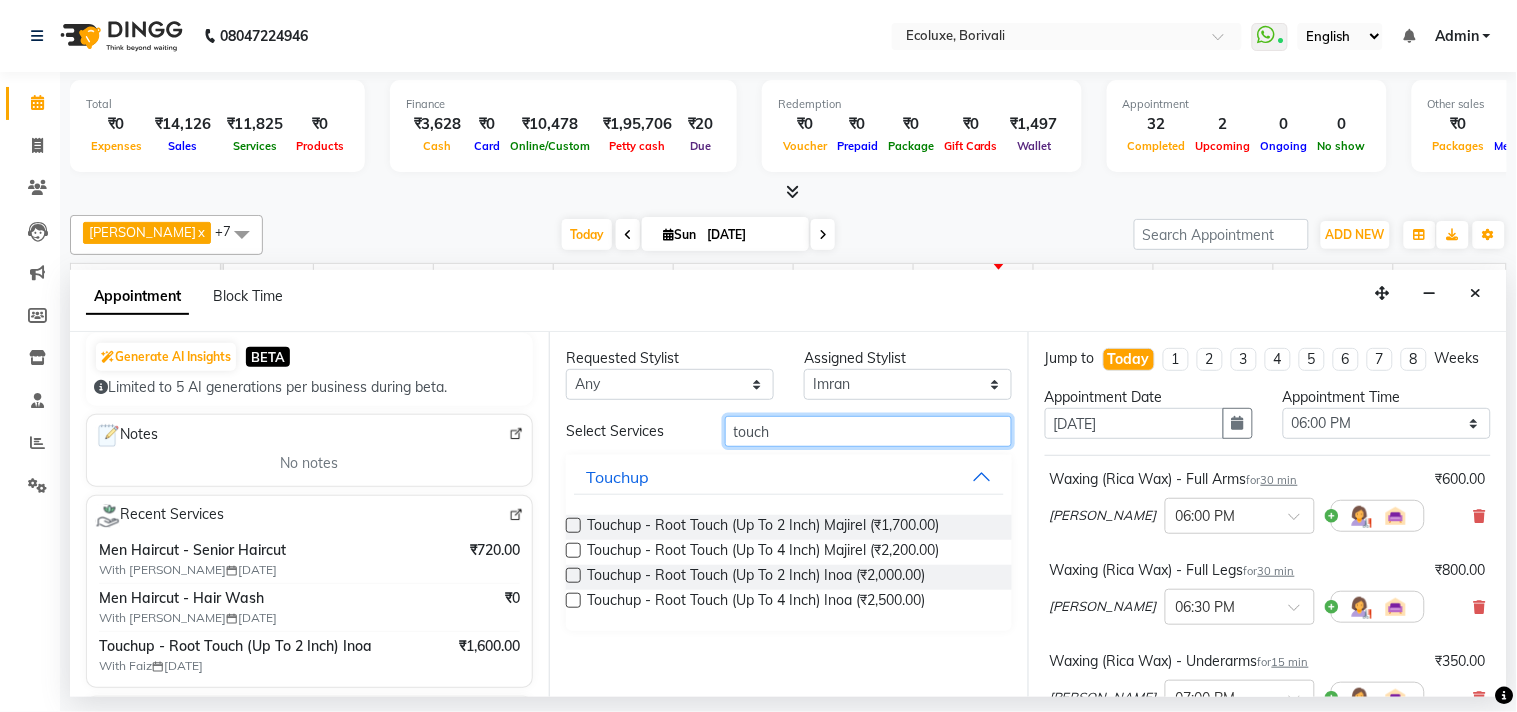 click on "touch" at bounding box center (868, 431) 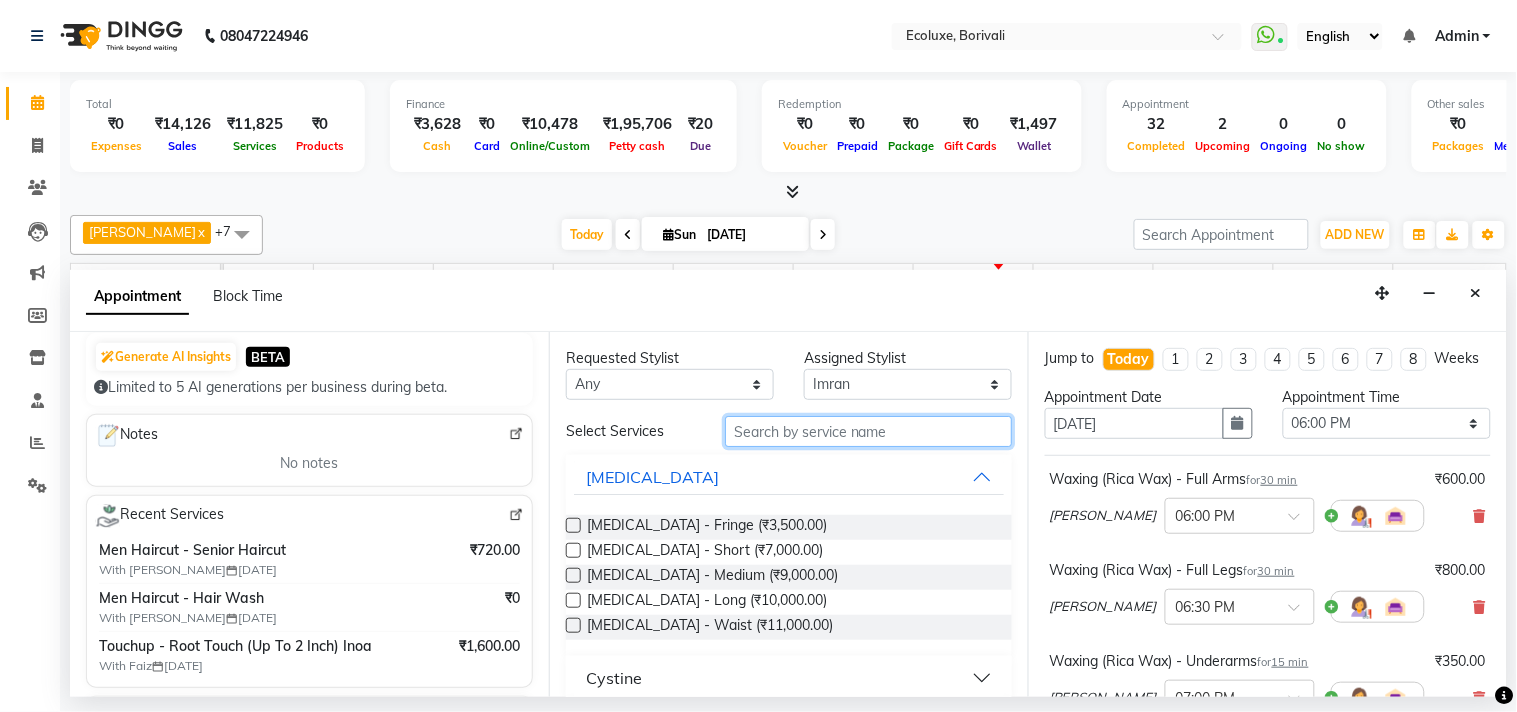 type 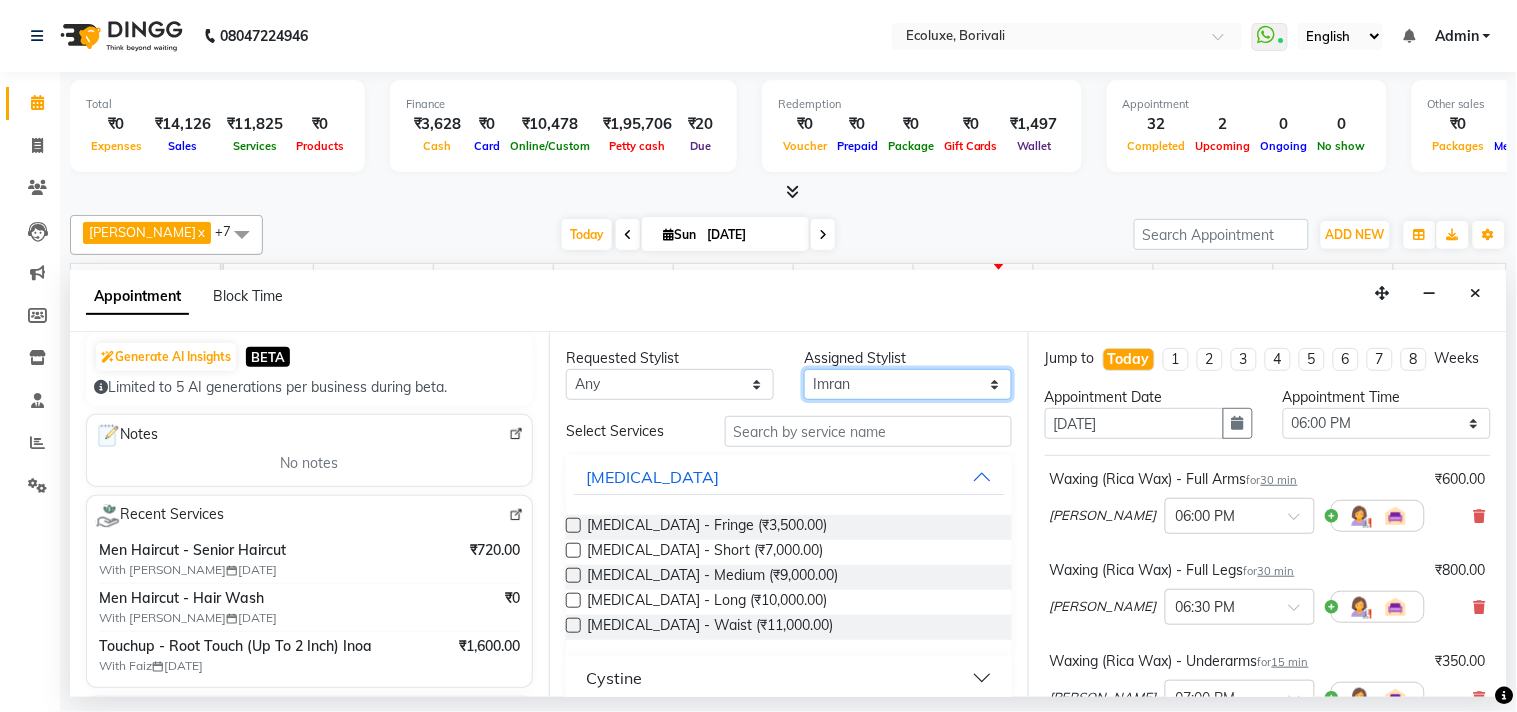 click on "Select Alisha Sasankar Faiz Geeta Harshada Pawar   Imran  Kamal Khende Mohammad Faisal  Neelu Nikita Raut Sakina Shafique Sonal Sawant  Umar Shaikh Wezah" at bounding box center (908, 384) 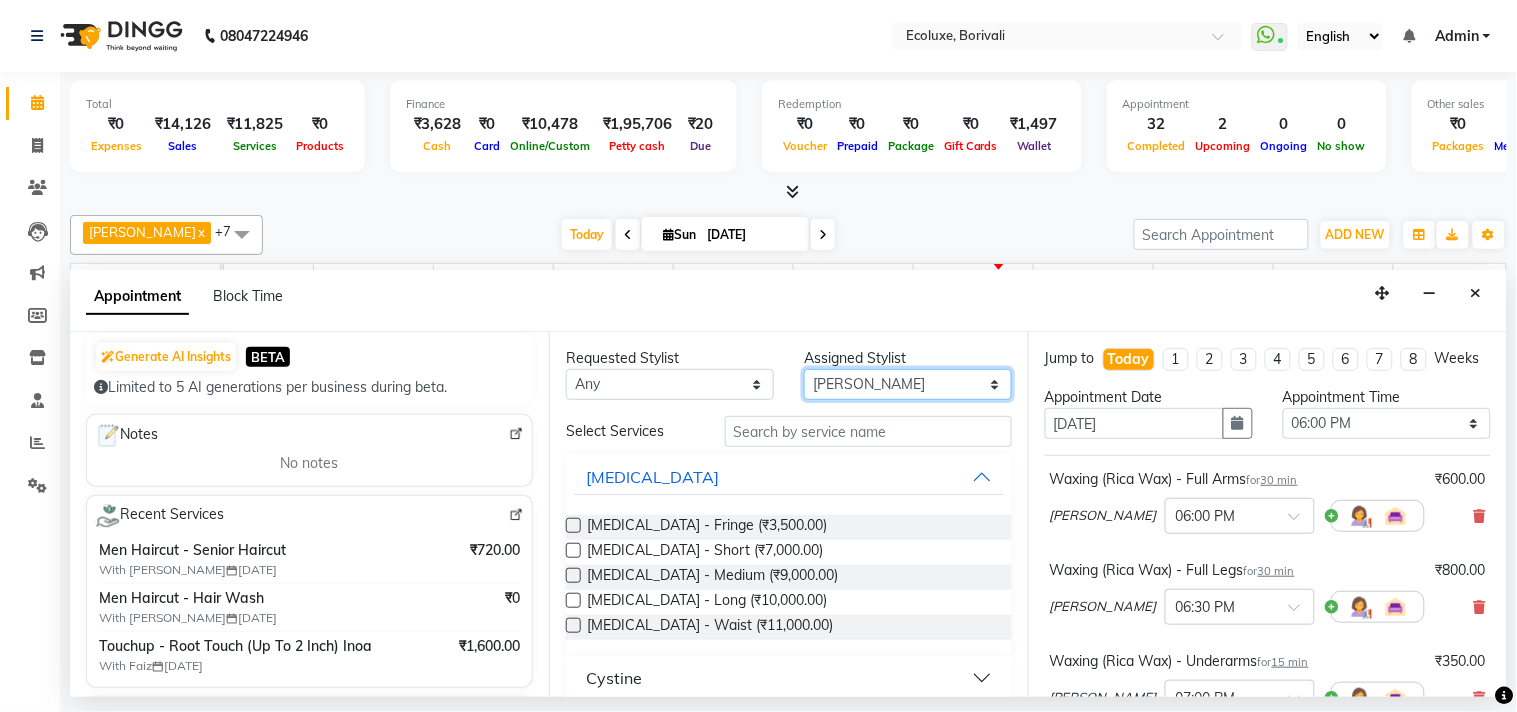 click on "Select Alisha Sasankar Faiz Geeta Harshada Pawar   Imran  Kamal Khende Mohammad Faisal  Neelu Nikita Raut Sakina Shafique Sonal Sawant  Umar Shaikh Wezah" at bounding box center (908, 384) 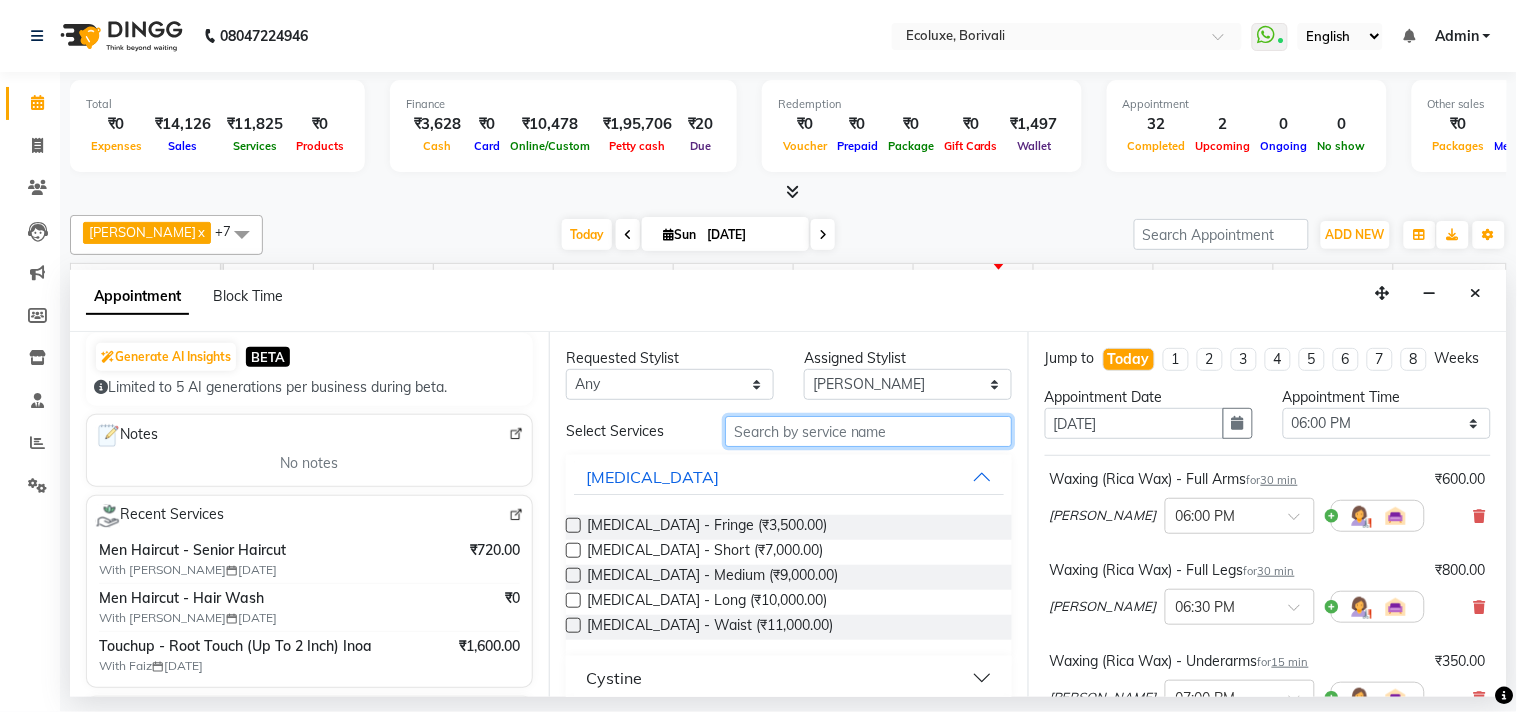 click at bounding box center [868, 431] 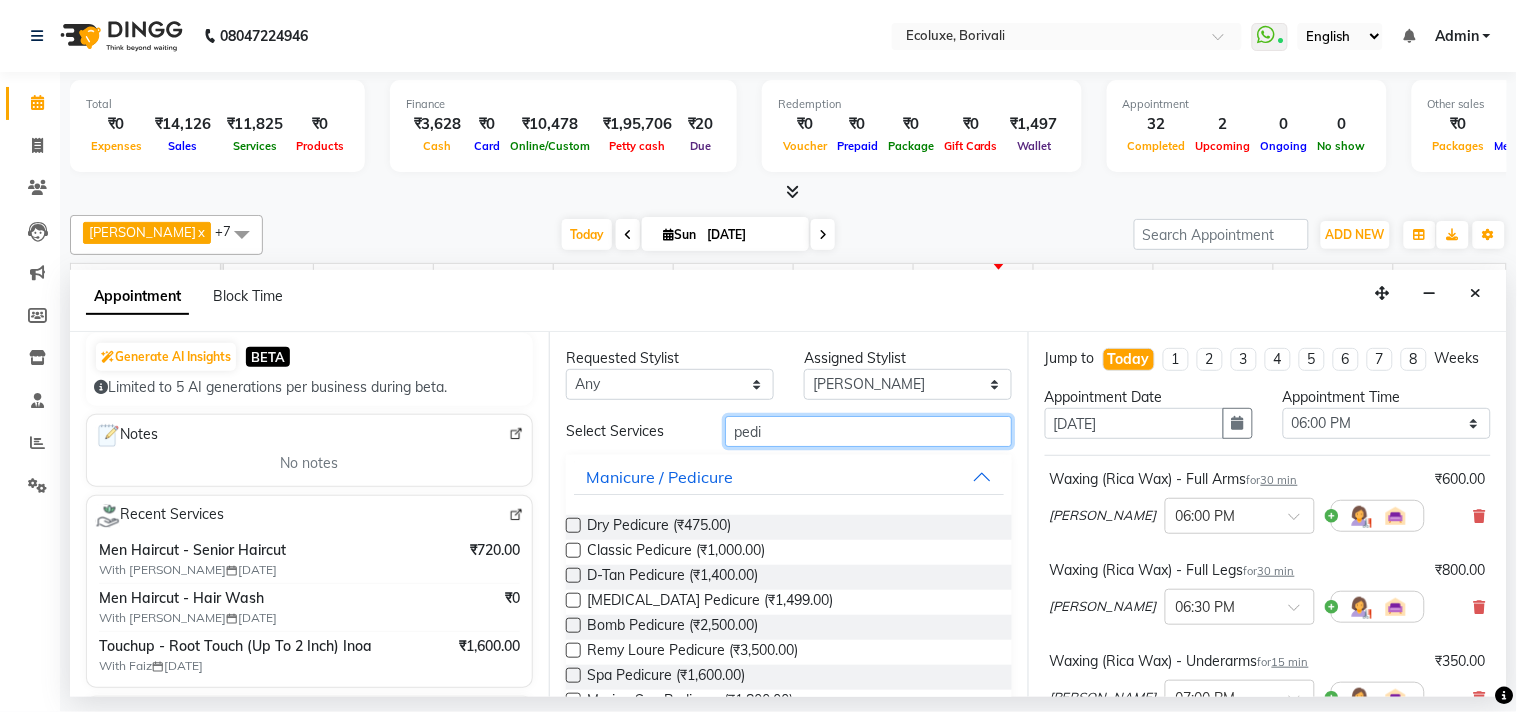 type on "pedi" 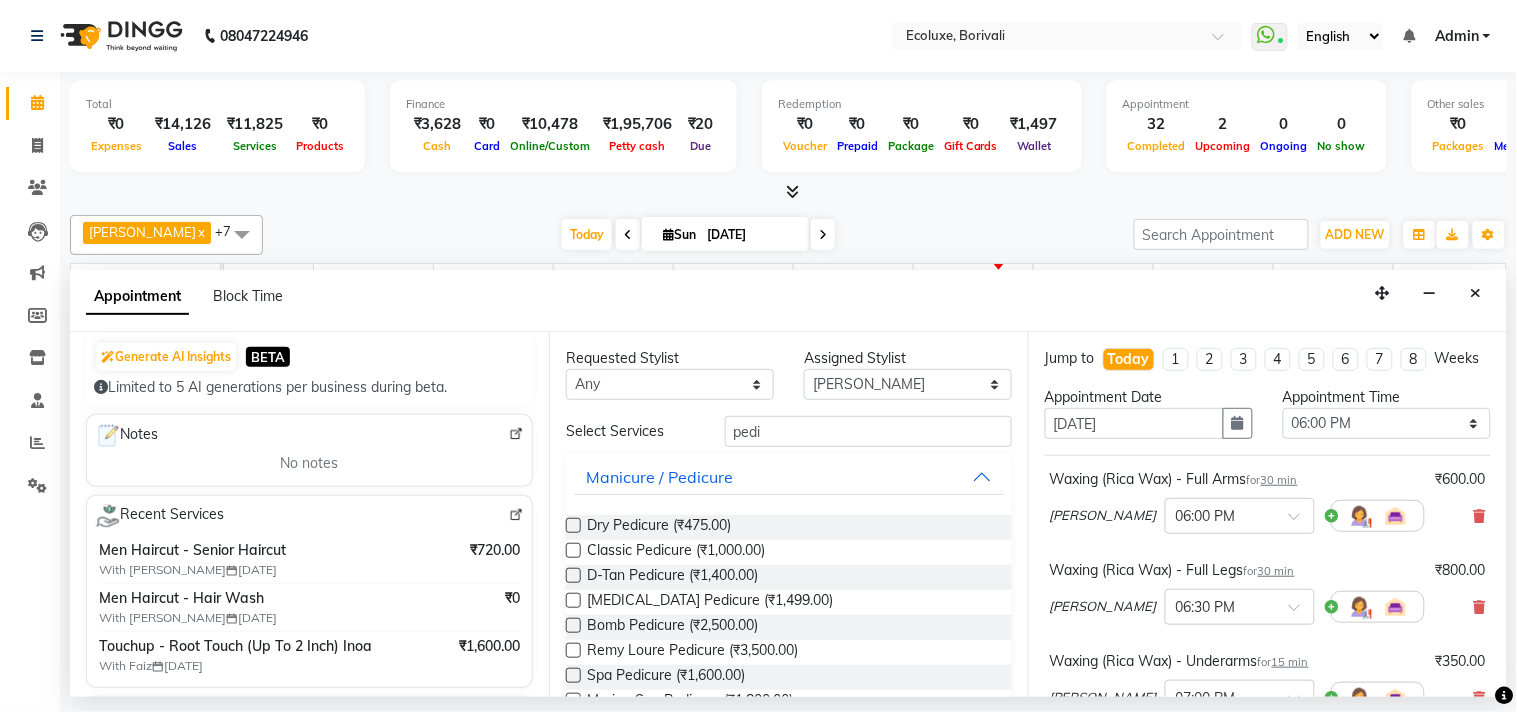 click at bounding box center (573, 625) 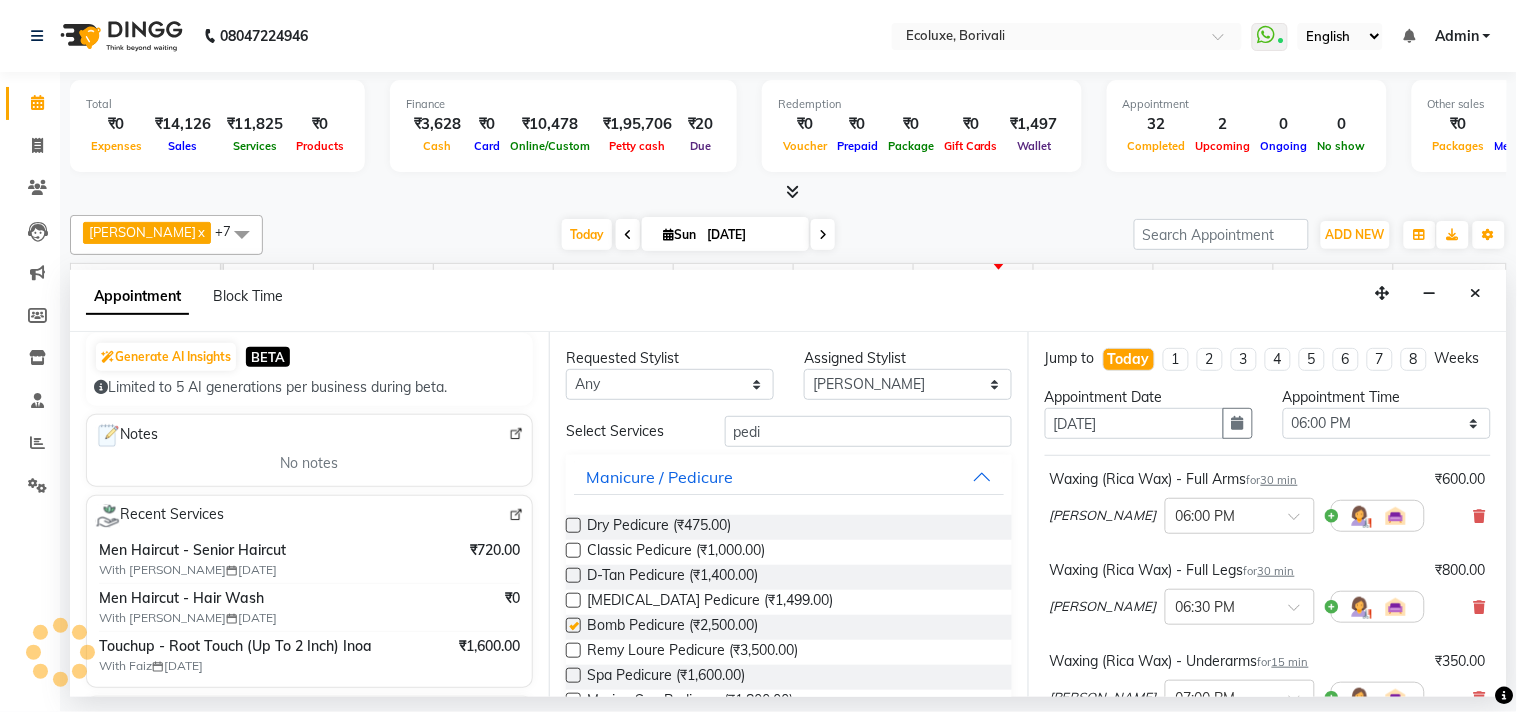 checkbox on "false" 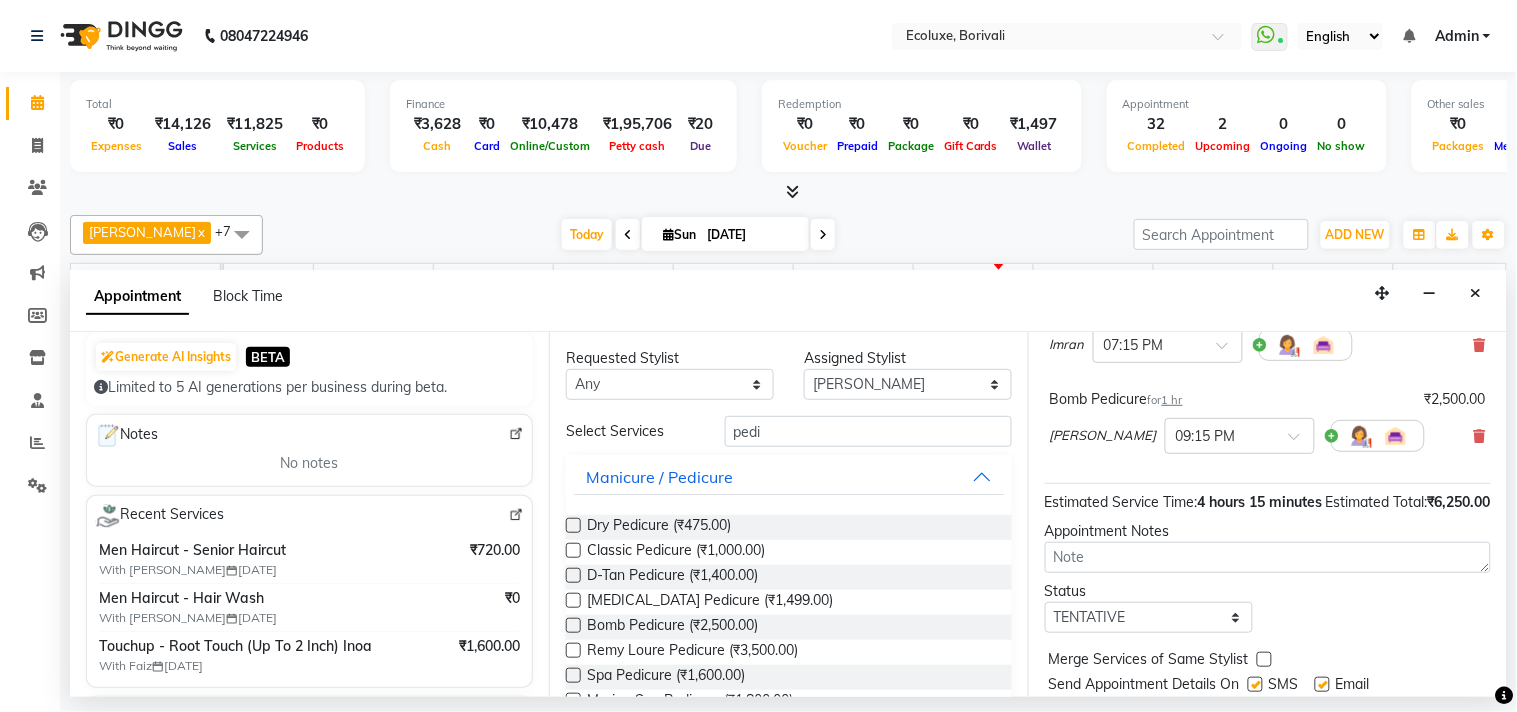 scroll, scrollTop: 333, scrollLeft: 0, axis: vertical 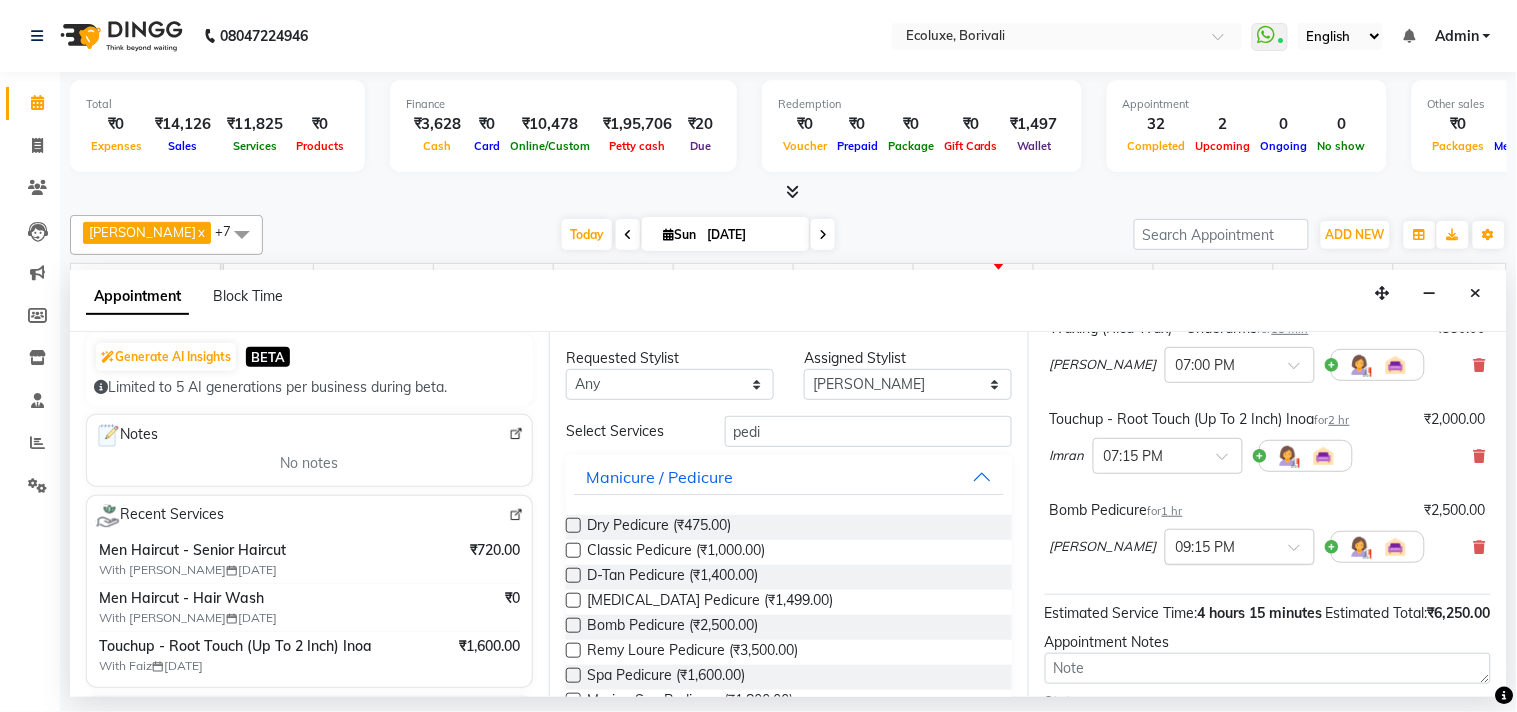 click at bounding box center (1220, 545) 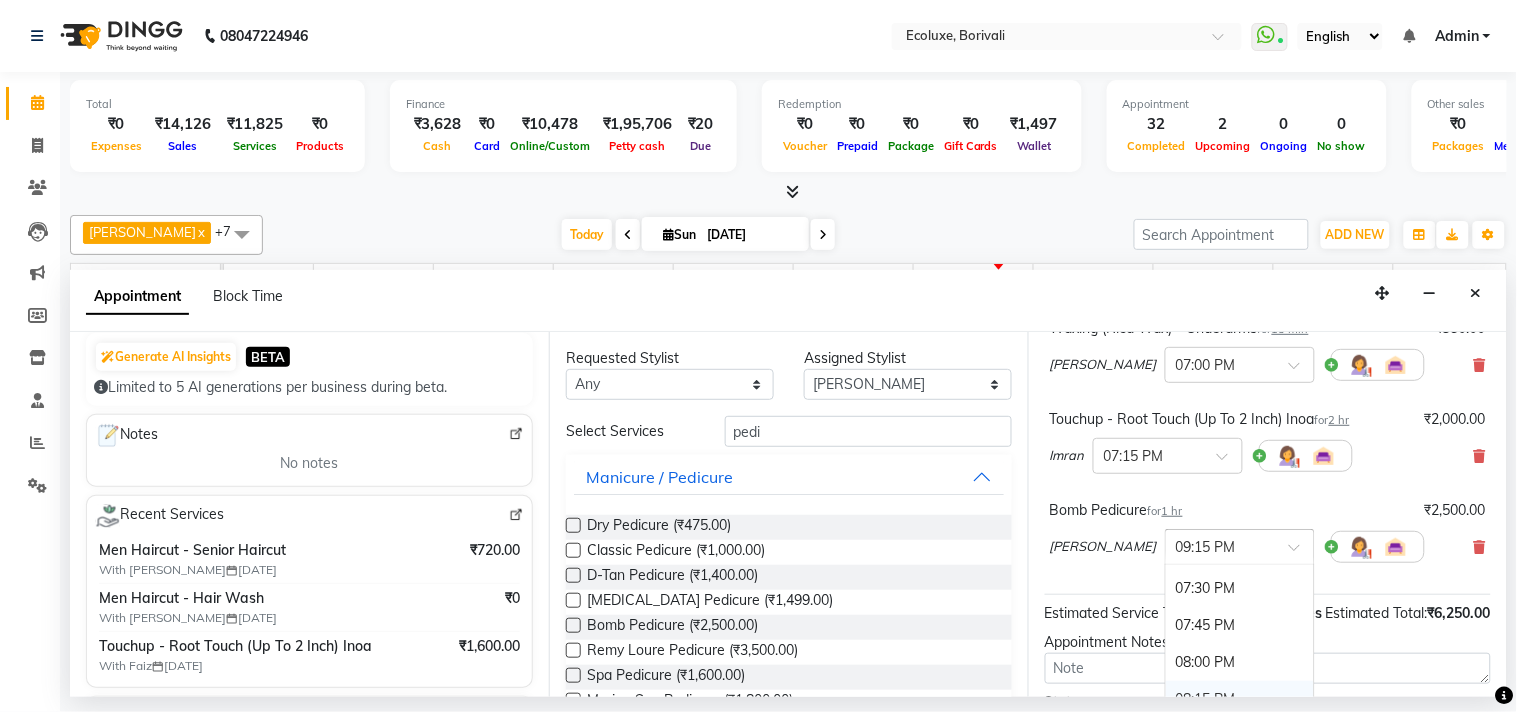 scroll, scrollTop: 1364, scrollLeft: 0, axis: vertical 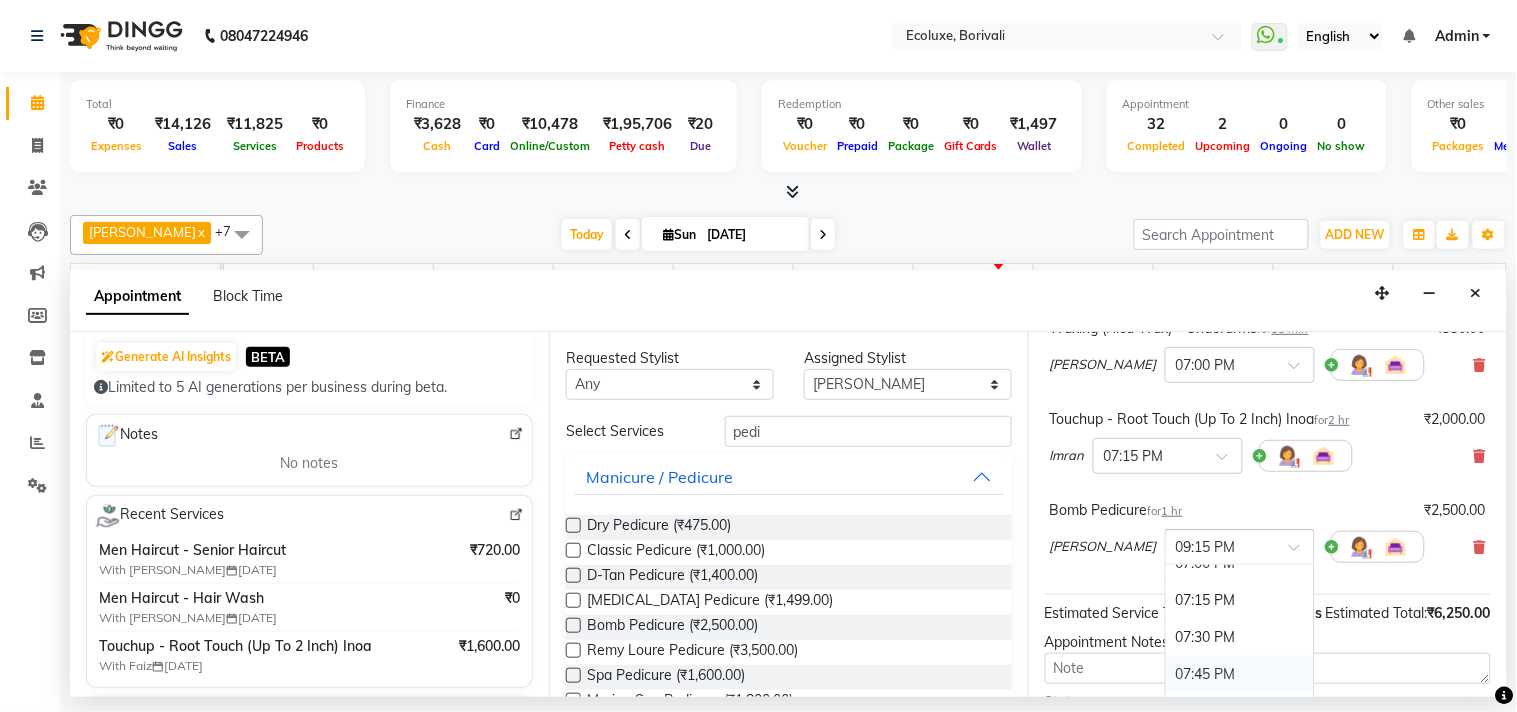 click on "07:45 PM" at bounding box center (1240, 674) 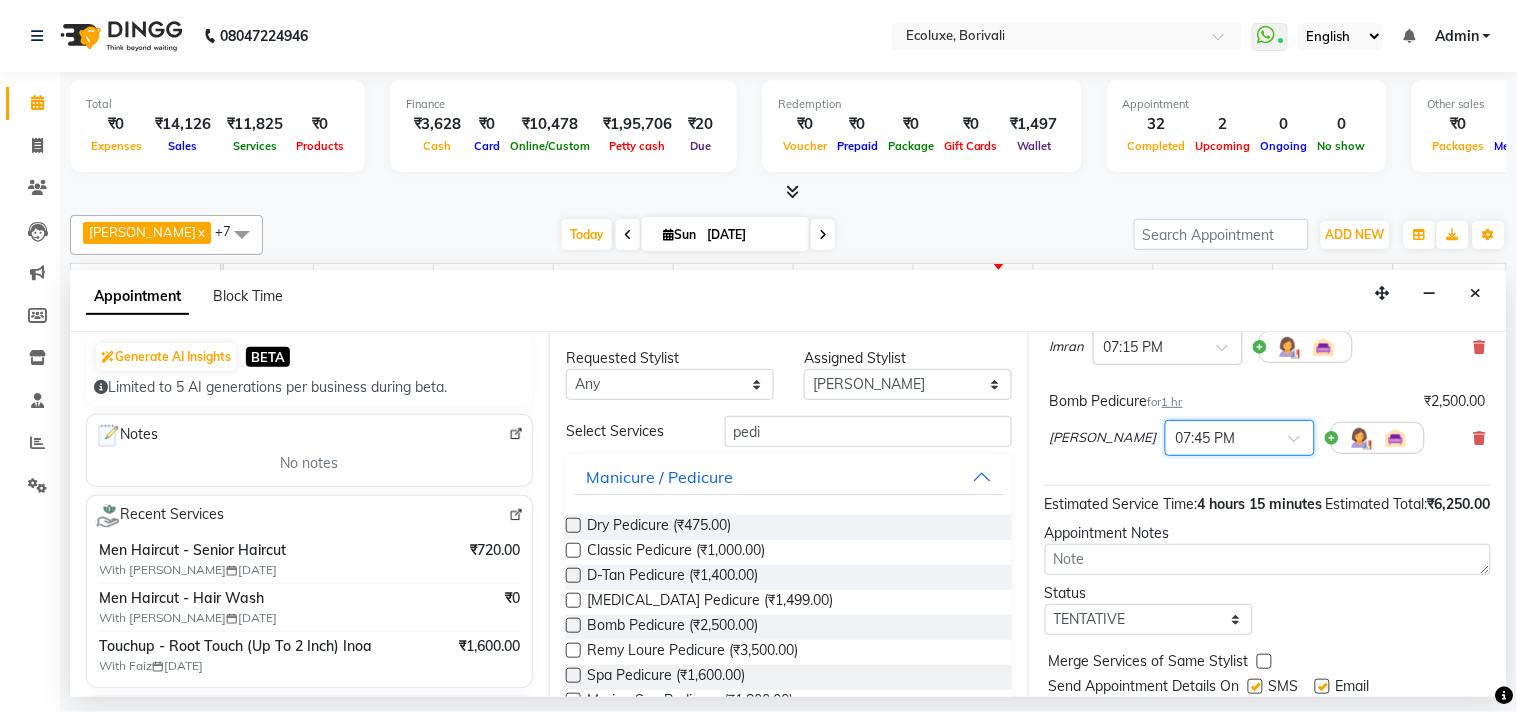 scroll, scrollTop: 545, scrollLeft: 0, axis: vertical 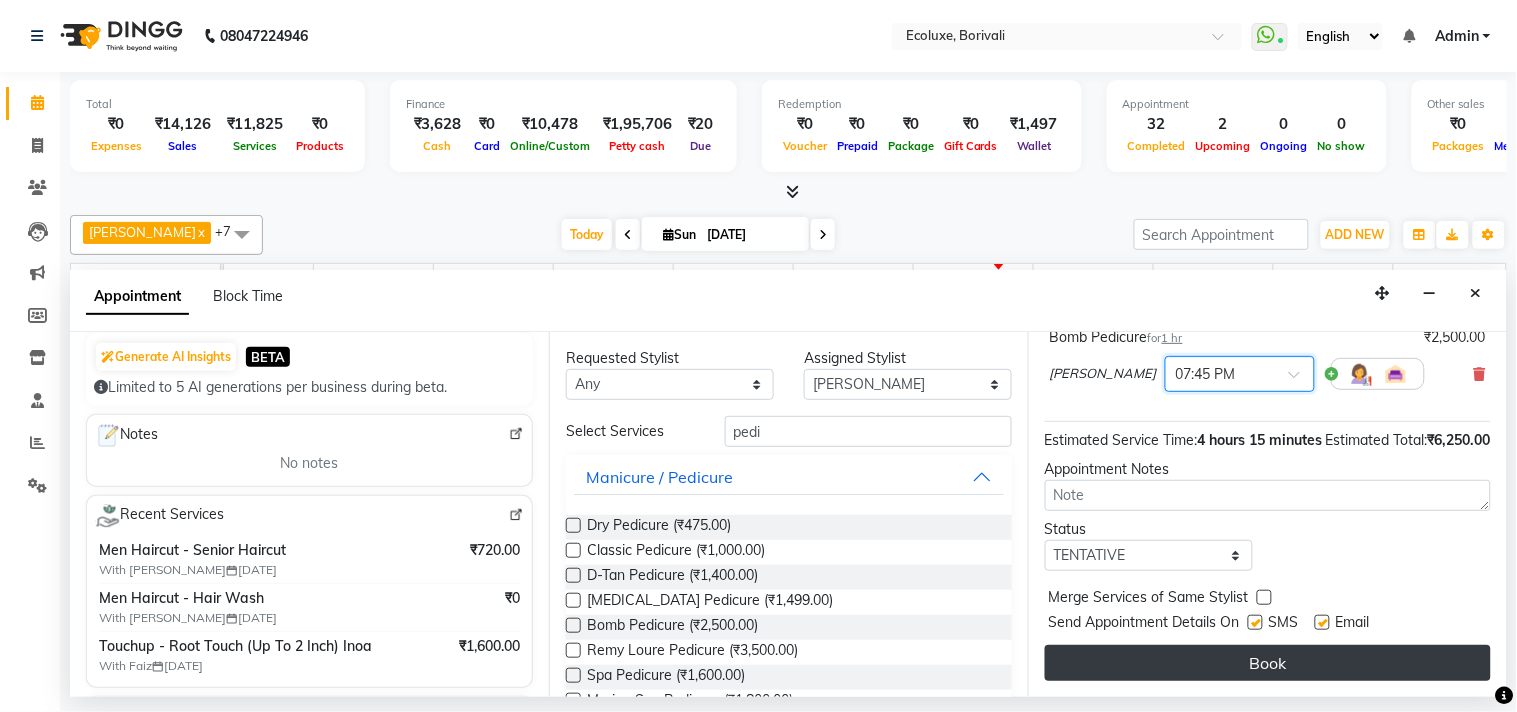 click on "Book" at bounding box center (1268, 663) 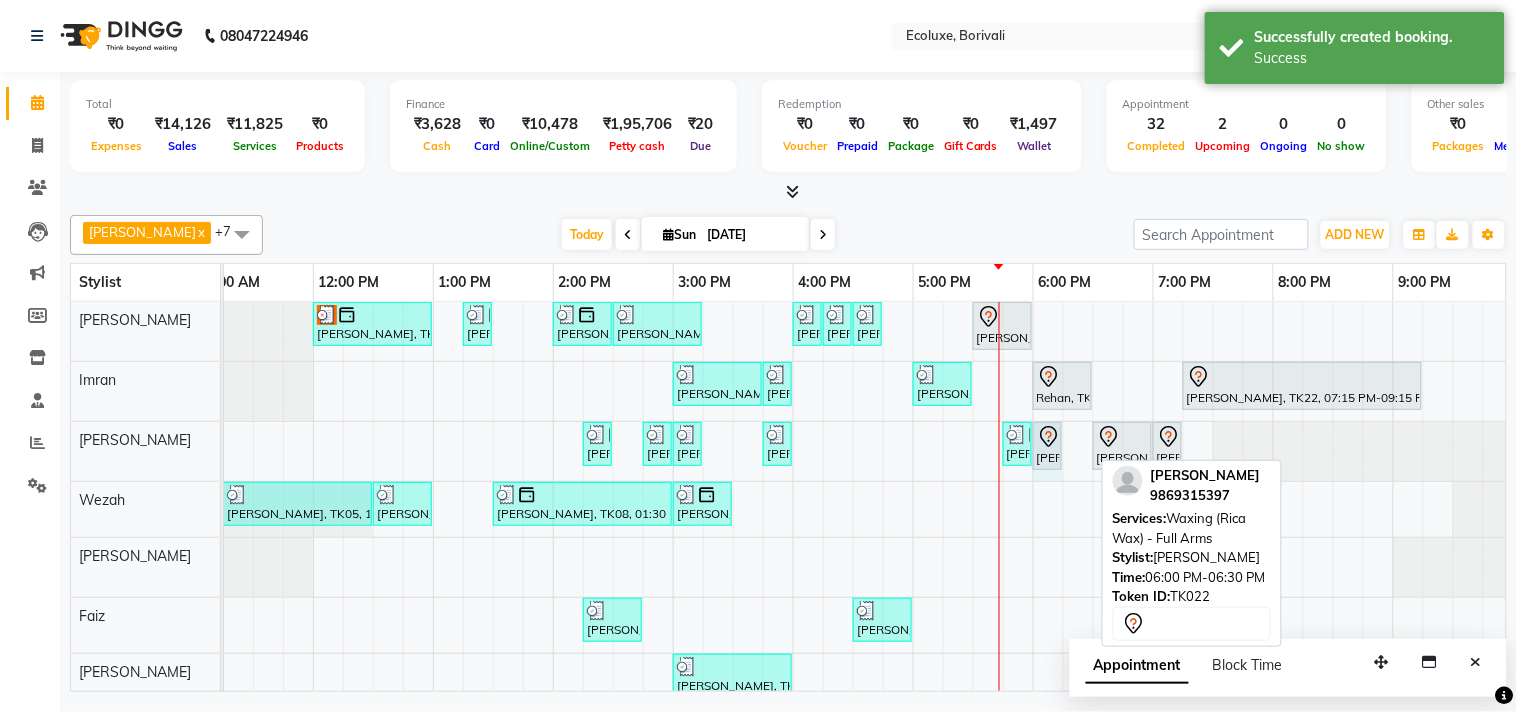 drag, startPoint x: 1086, startPoint y: 441, endPoint x: 1057, endPoint y: 440, distance: 29.017237 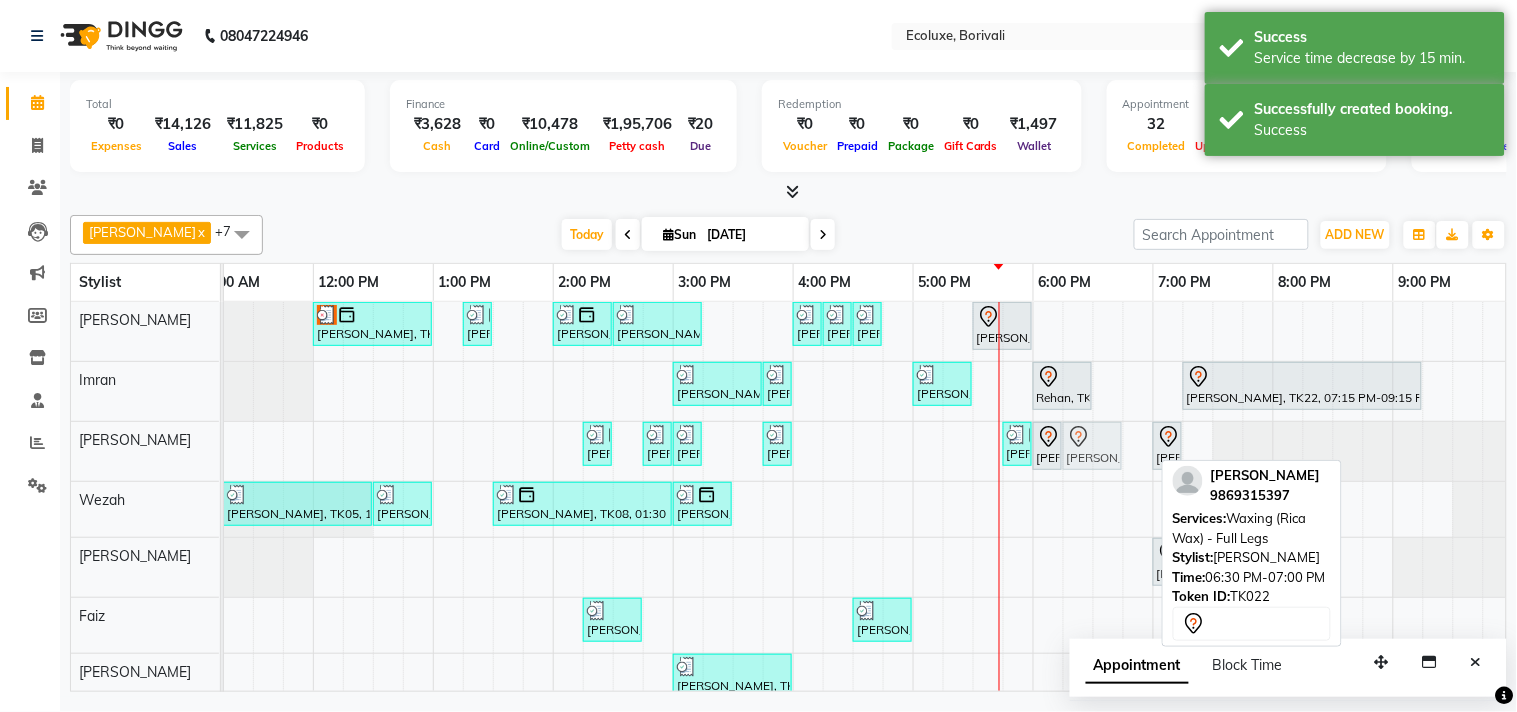 drag, startPoint x: 1121, startPoint y: 443, endPoint x: 1100, endPoint y: 447, distance: 21.377558 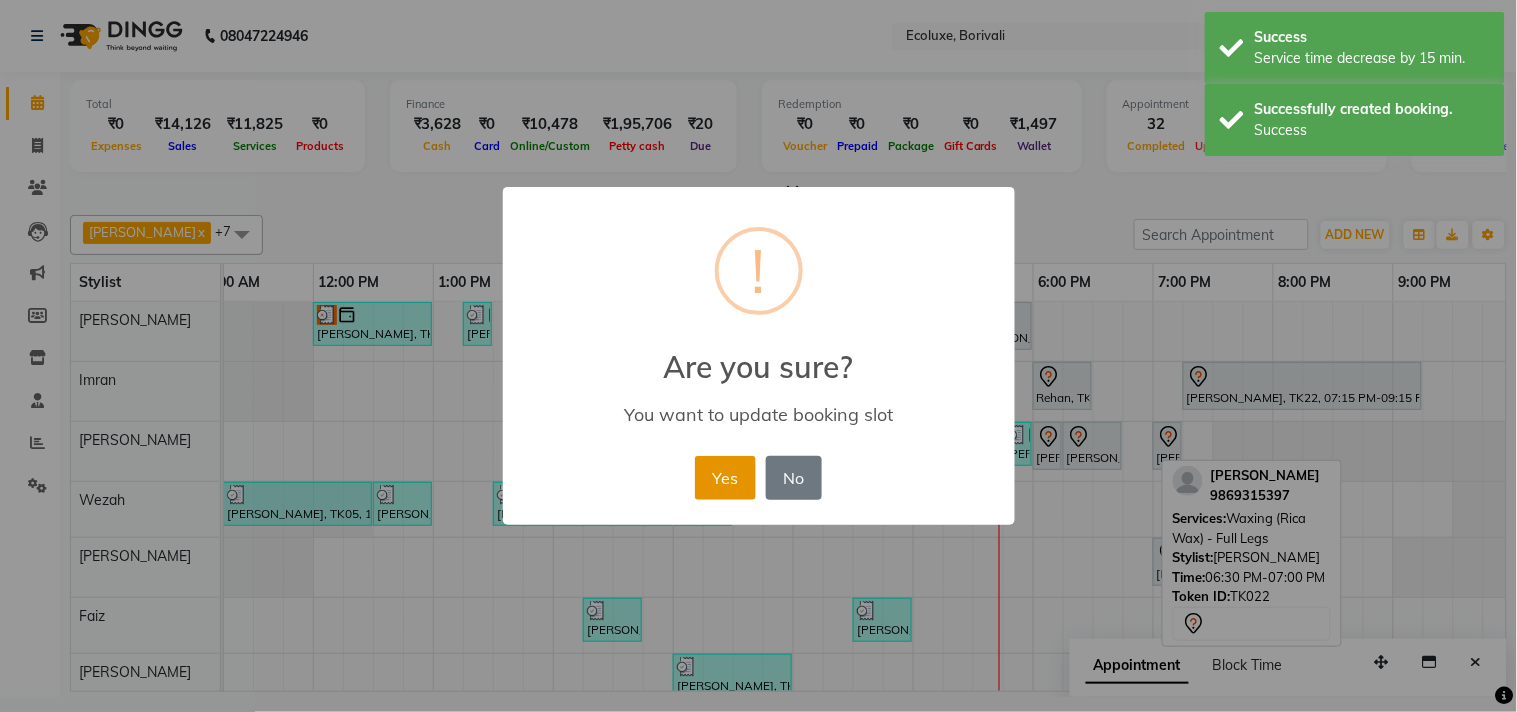 click on "Yes" at bounding box center [725, 478] 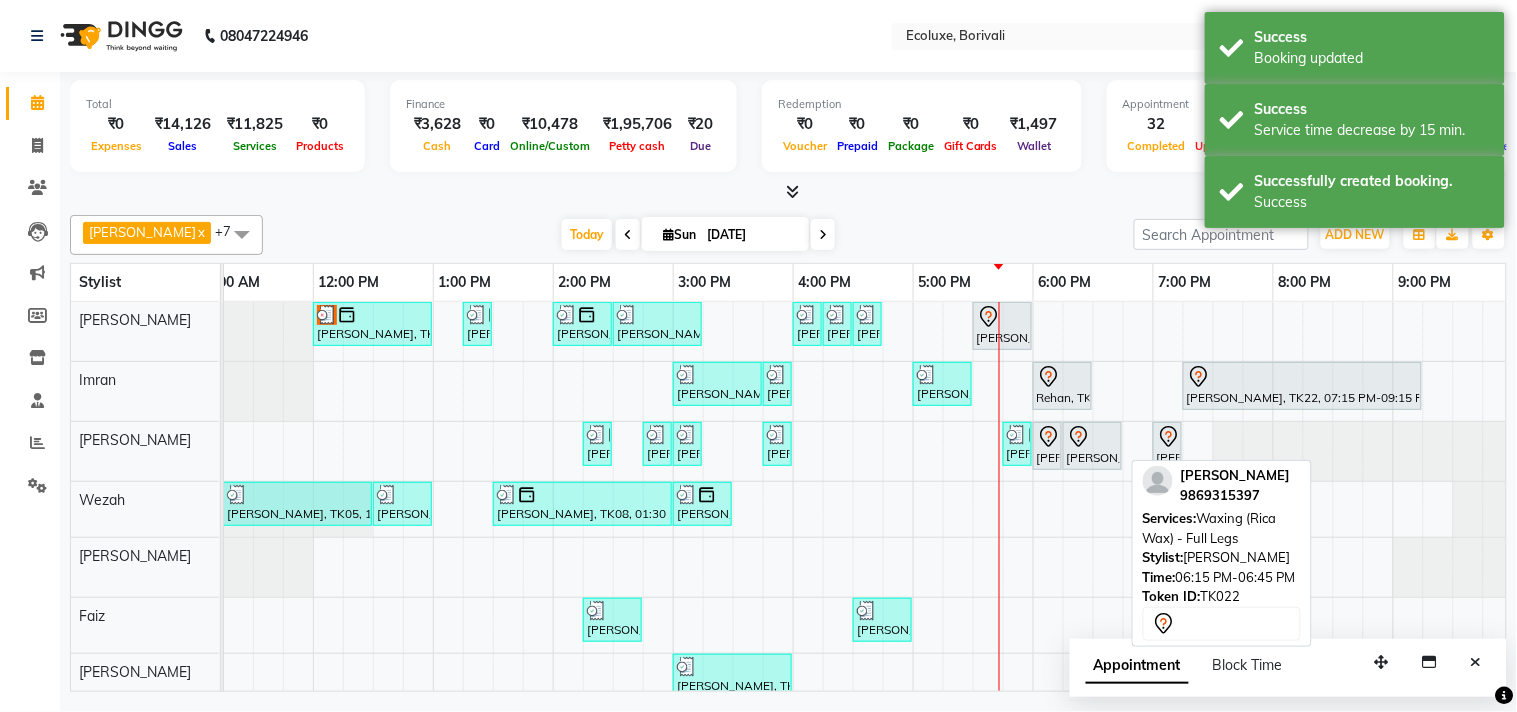drag, startPoint x: 1123, startPoint y: 442, endPoint x: 1083, endPoint y: 442, distance: 40 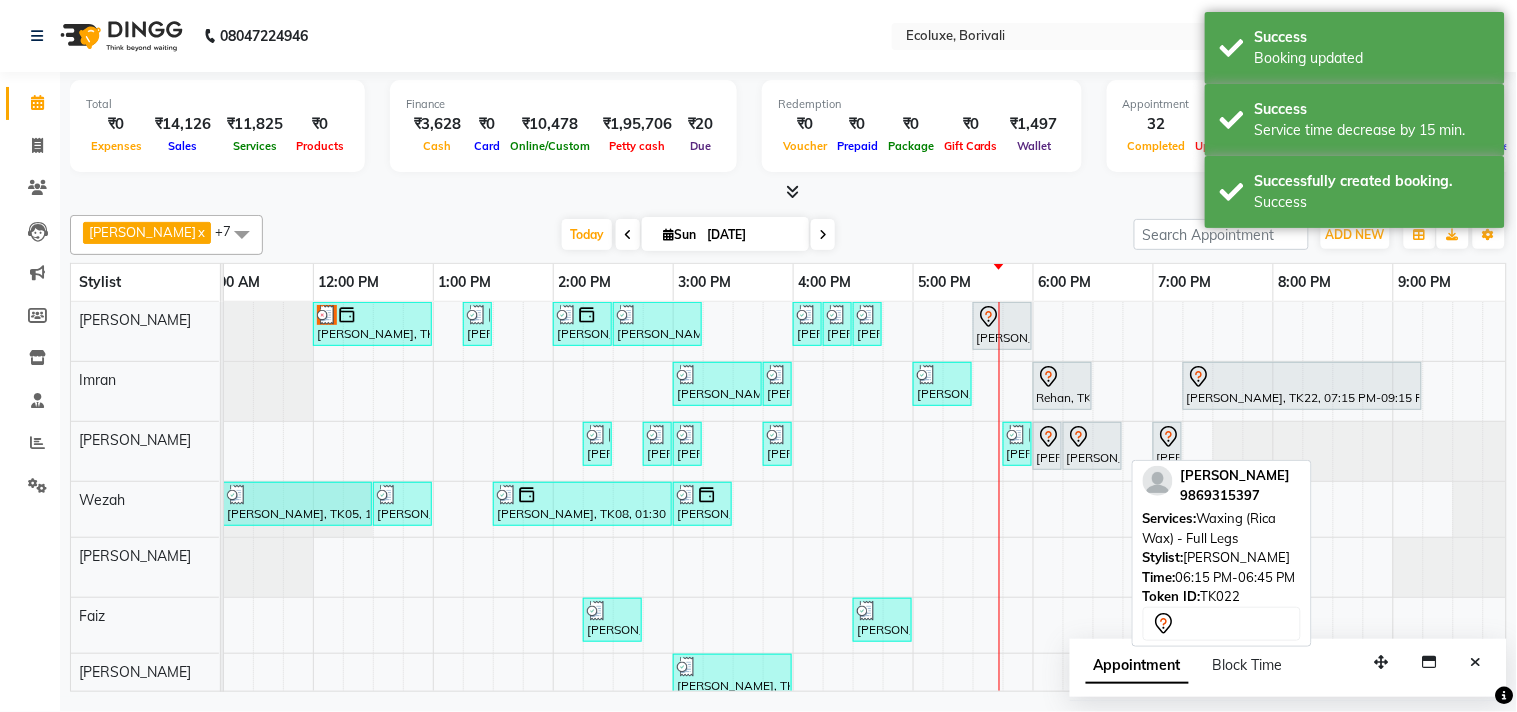 click on "Rupali Prabhu, TK22, 06:15 PM-06:45 PM, Waxing (Rica Wax) - Full Legs" at bounding box center (1092, 446) 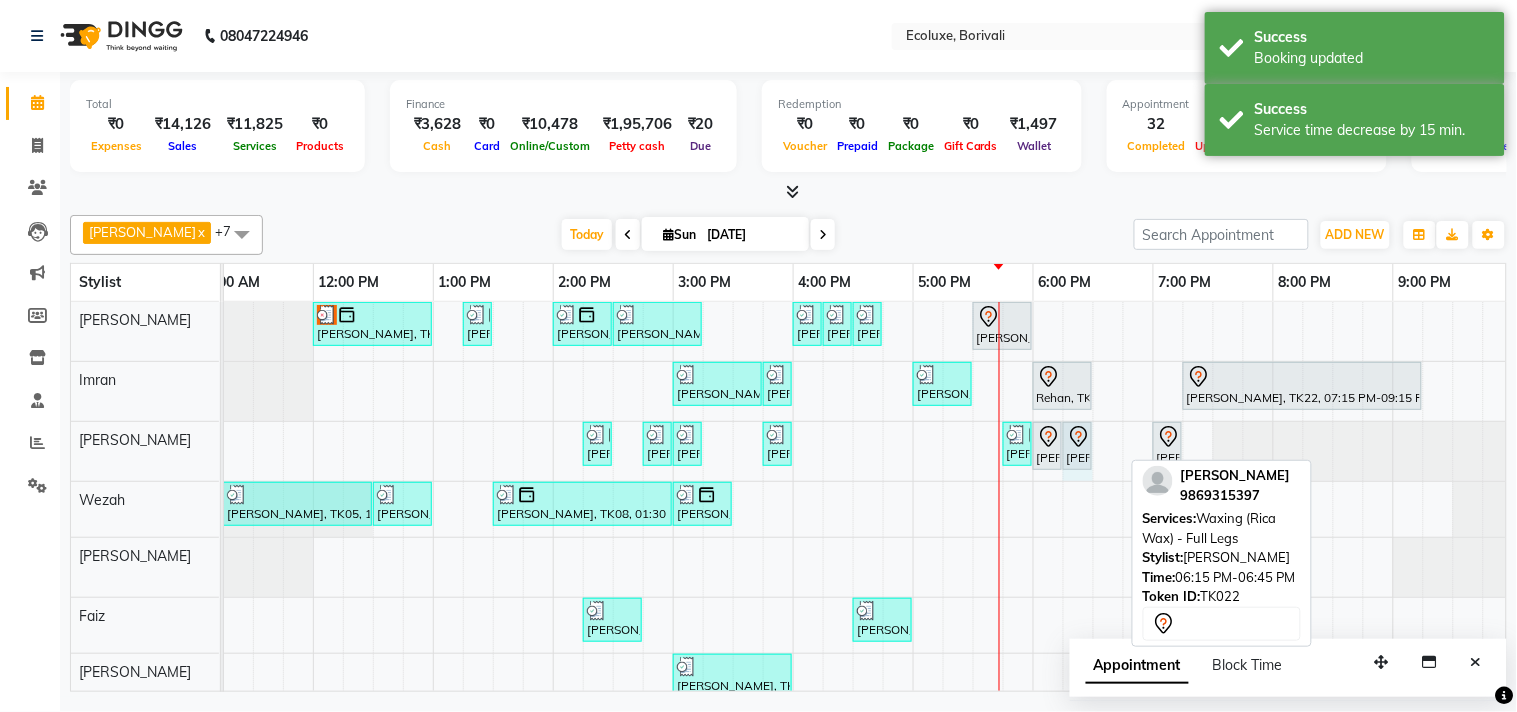 drag, startPoint x: 1116, startPoint y: 445, endPoint x: 1075, endPoint y: 445, distance: 41 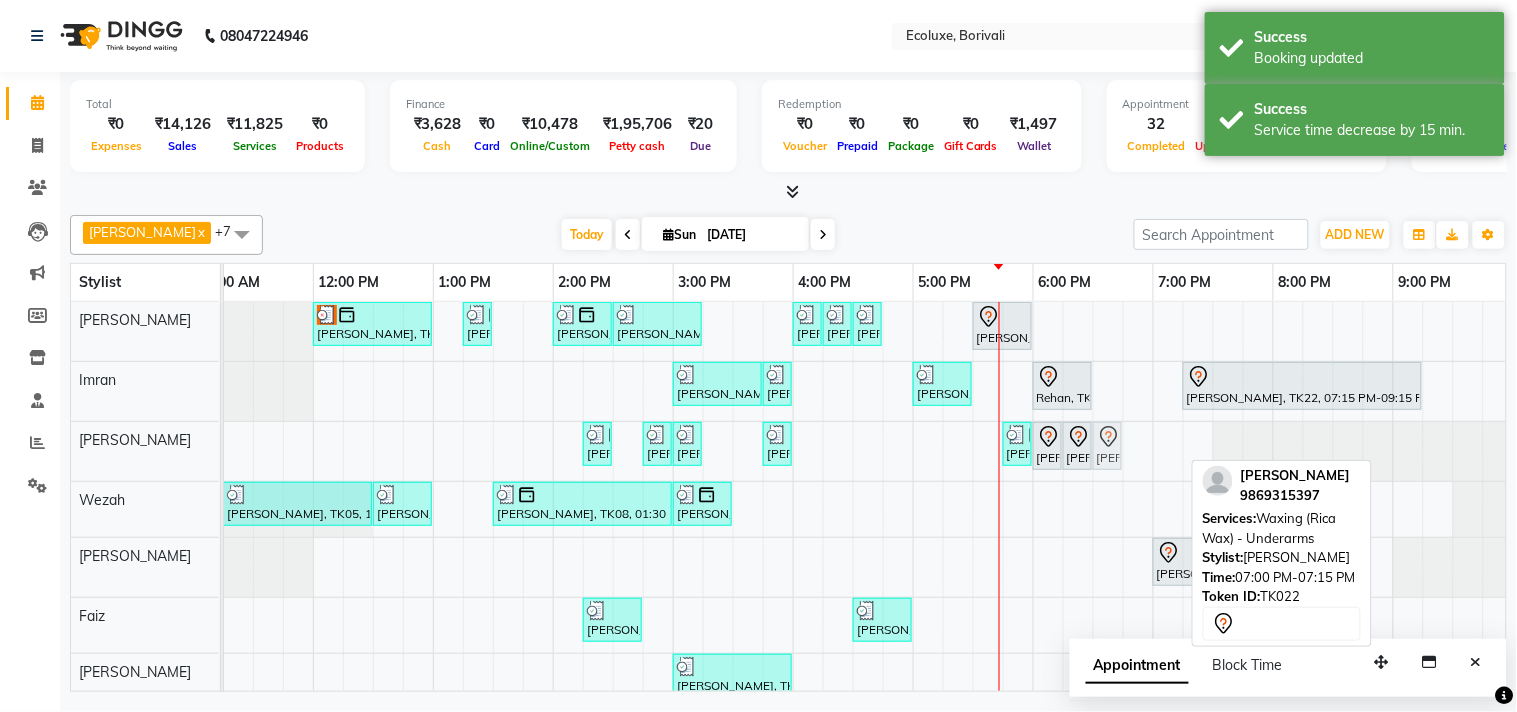 drag, startPoint x: 1165, startPoint y: 438, endPoint x: 1105, endPoint y: 442, distance: 60.133186 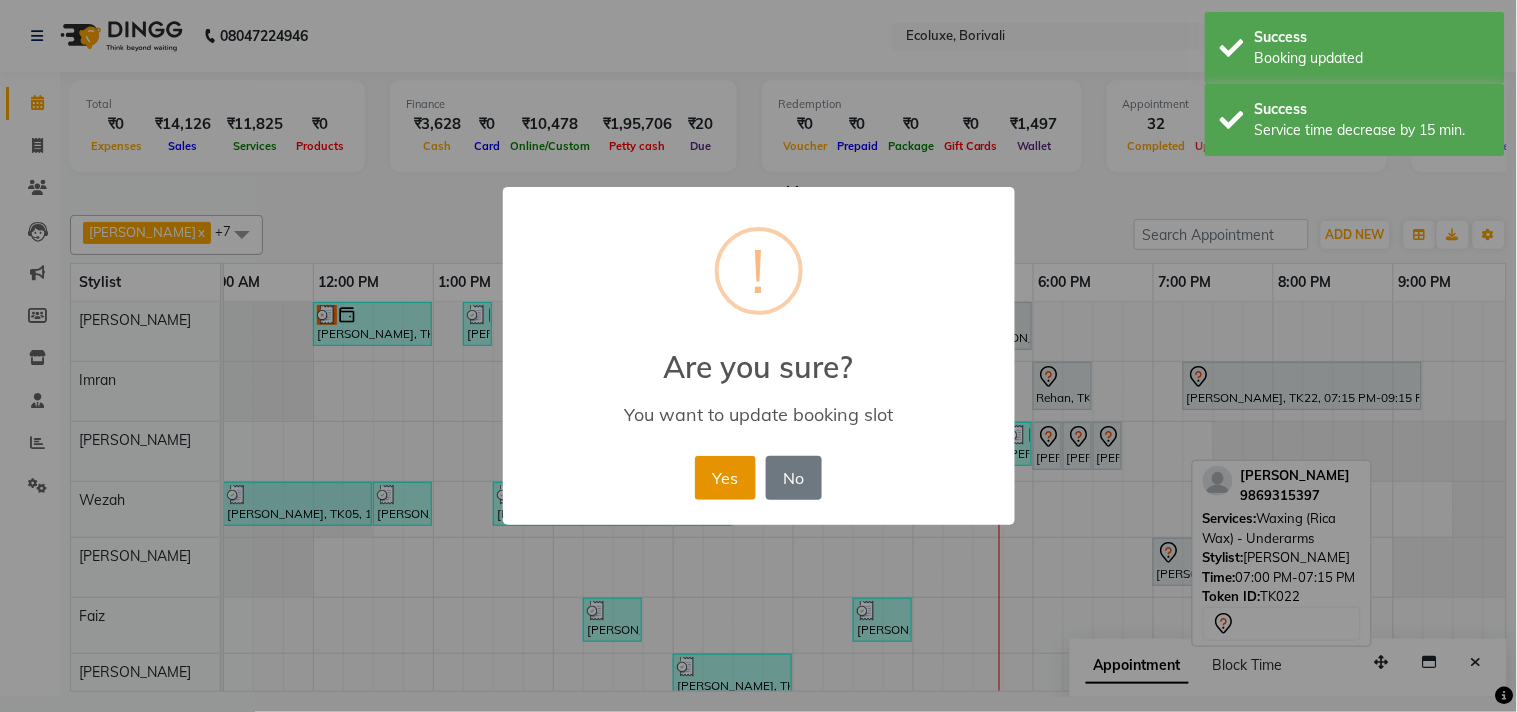 click on "Yes" at bounding box center (725, 478) 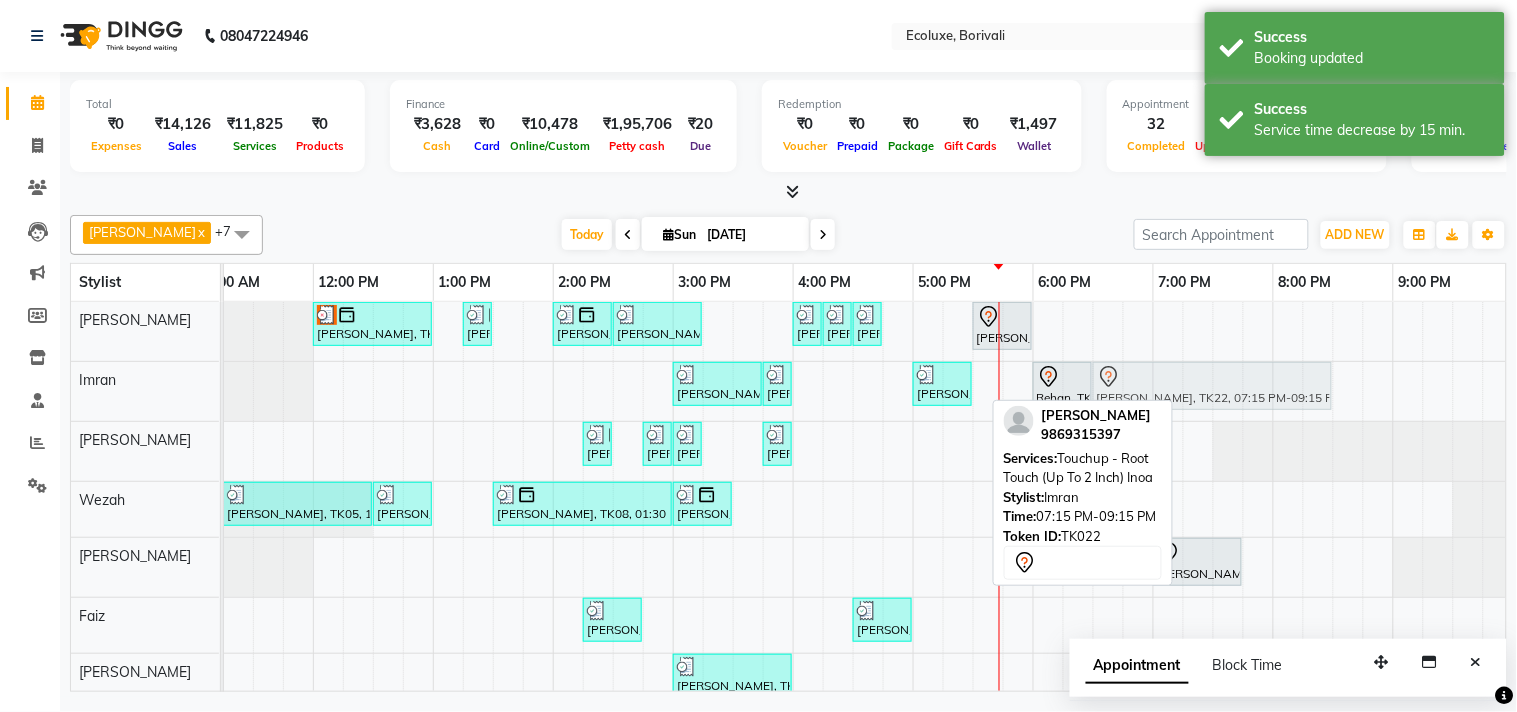 drag, startPoint x: 1261, startPoint y: 393, endPoint x: 1170, endPoint y: 396, distance: 91.04944 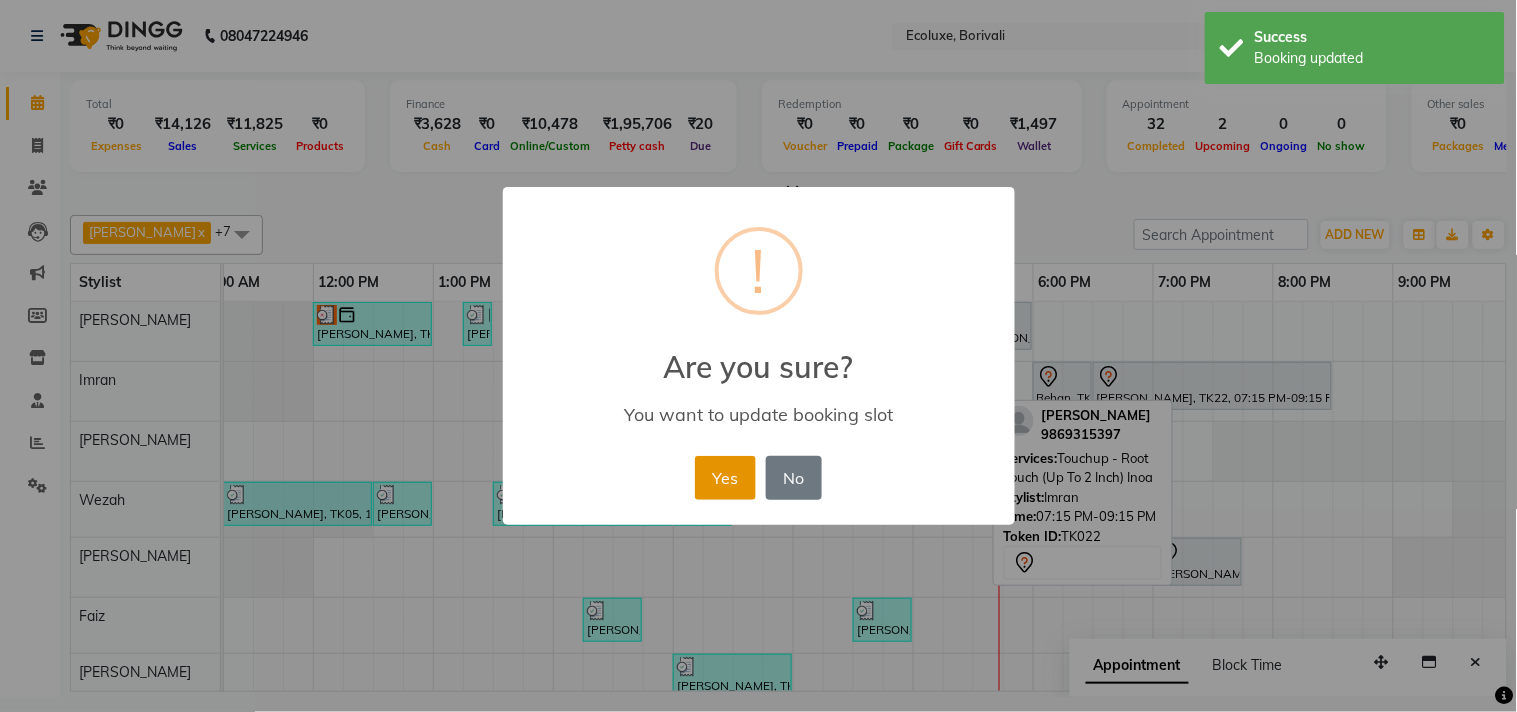 click on "Yes" at bounding box center (725, 478) 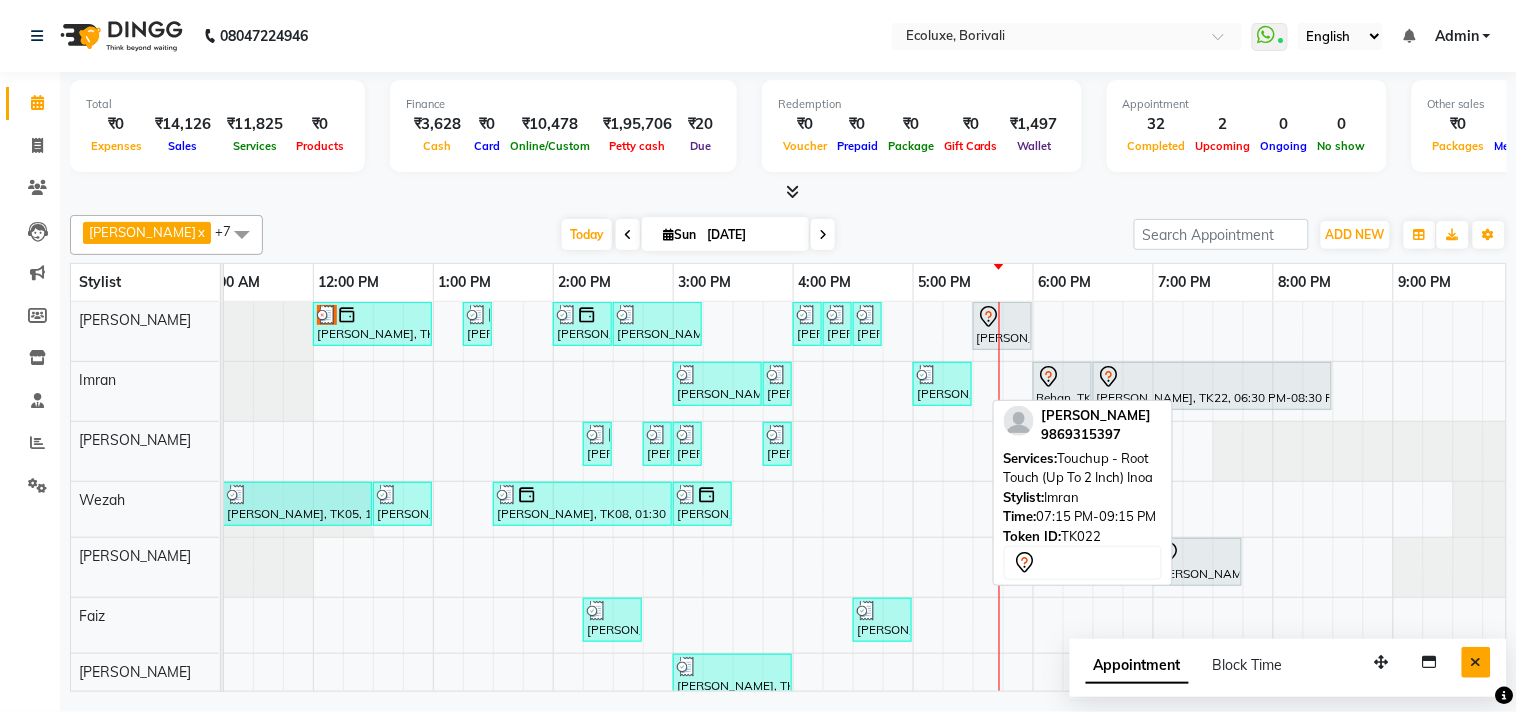 click at bounding box center (1476, 662) 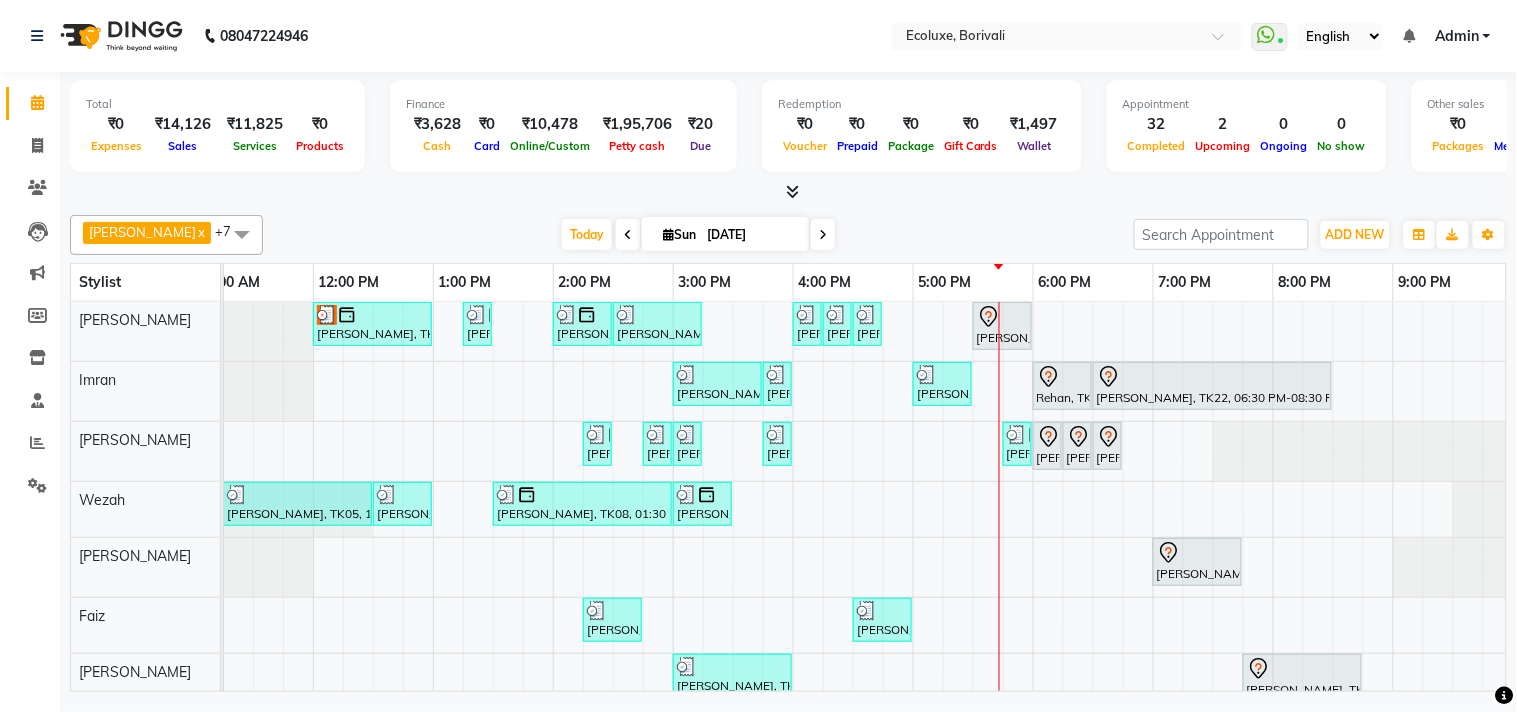 scroll, scrollTop: 51, scrollLeft: 271, axis: both 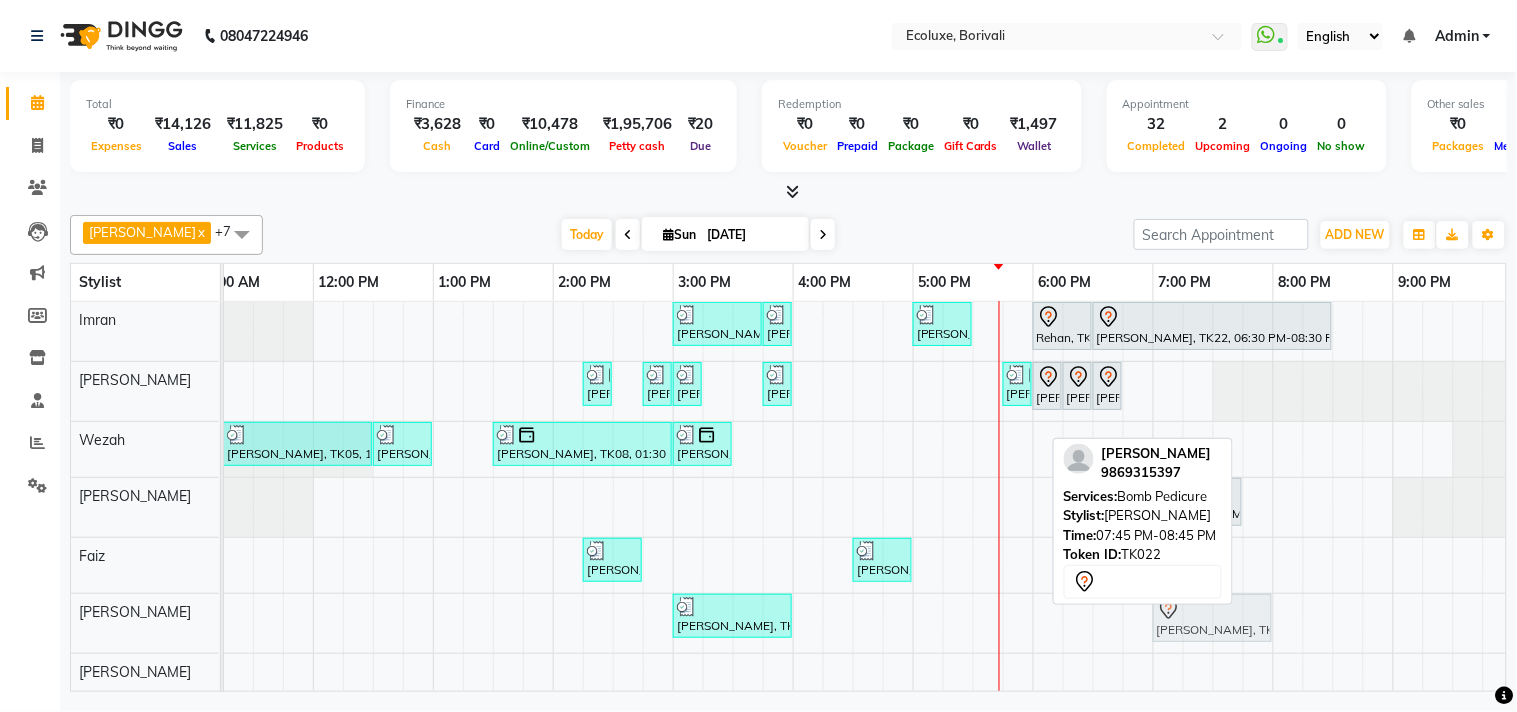 drag, startPoint x: 1296, startPoint y: 608, endPoint x: 1217, endPoint y: 608, distance: 79 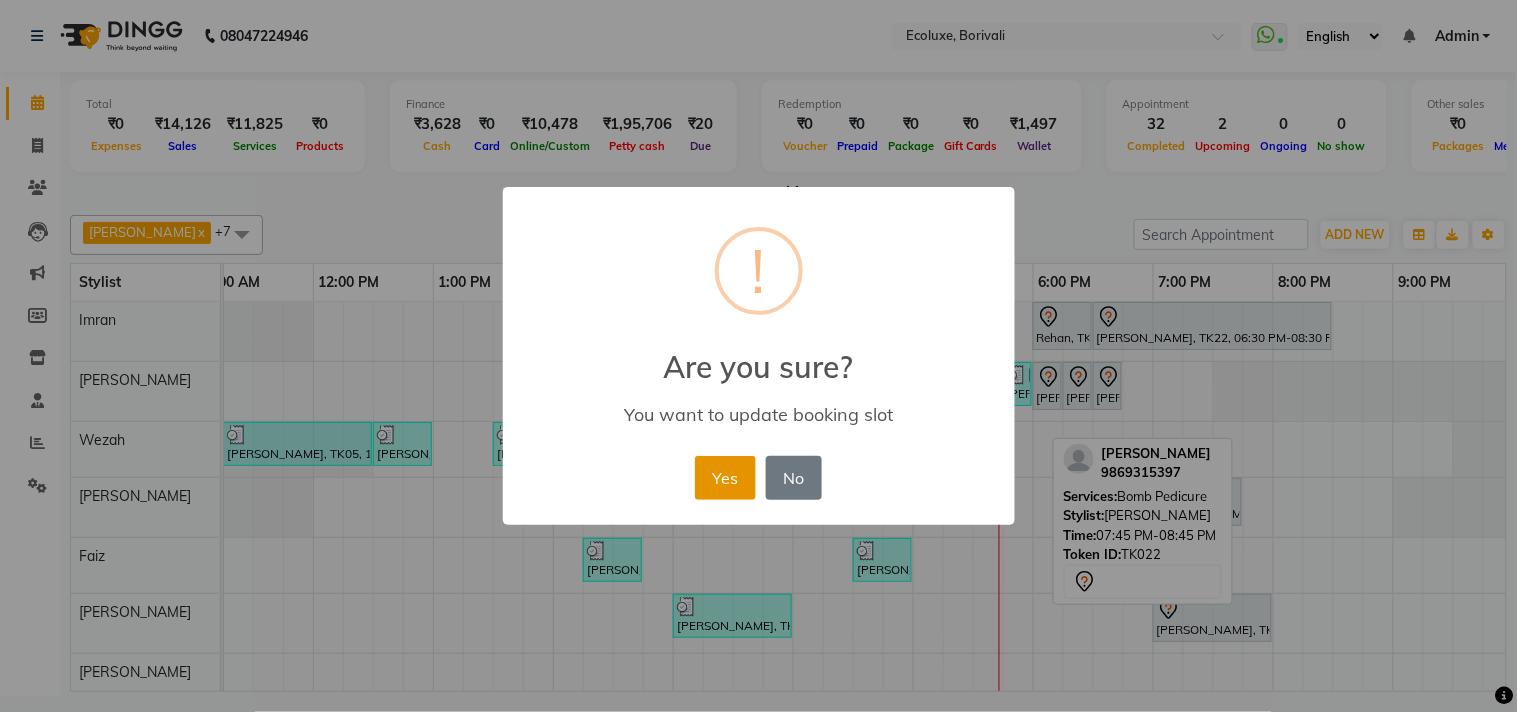 click on "Yes" at bounding box center (725, 478) 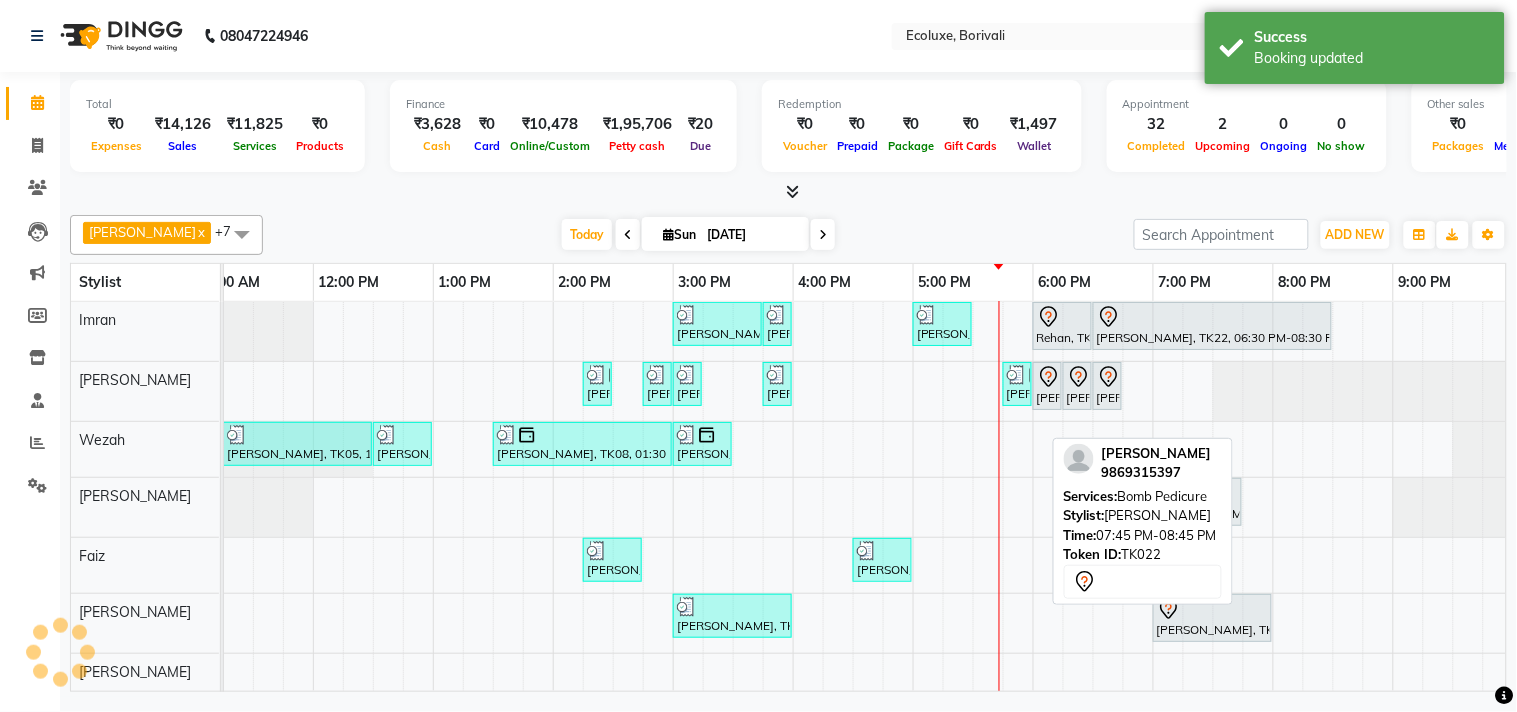 scroll, scrollTop: 2, scrollLeft: 271, axis: both 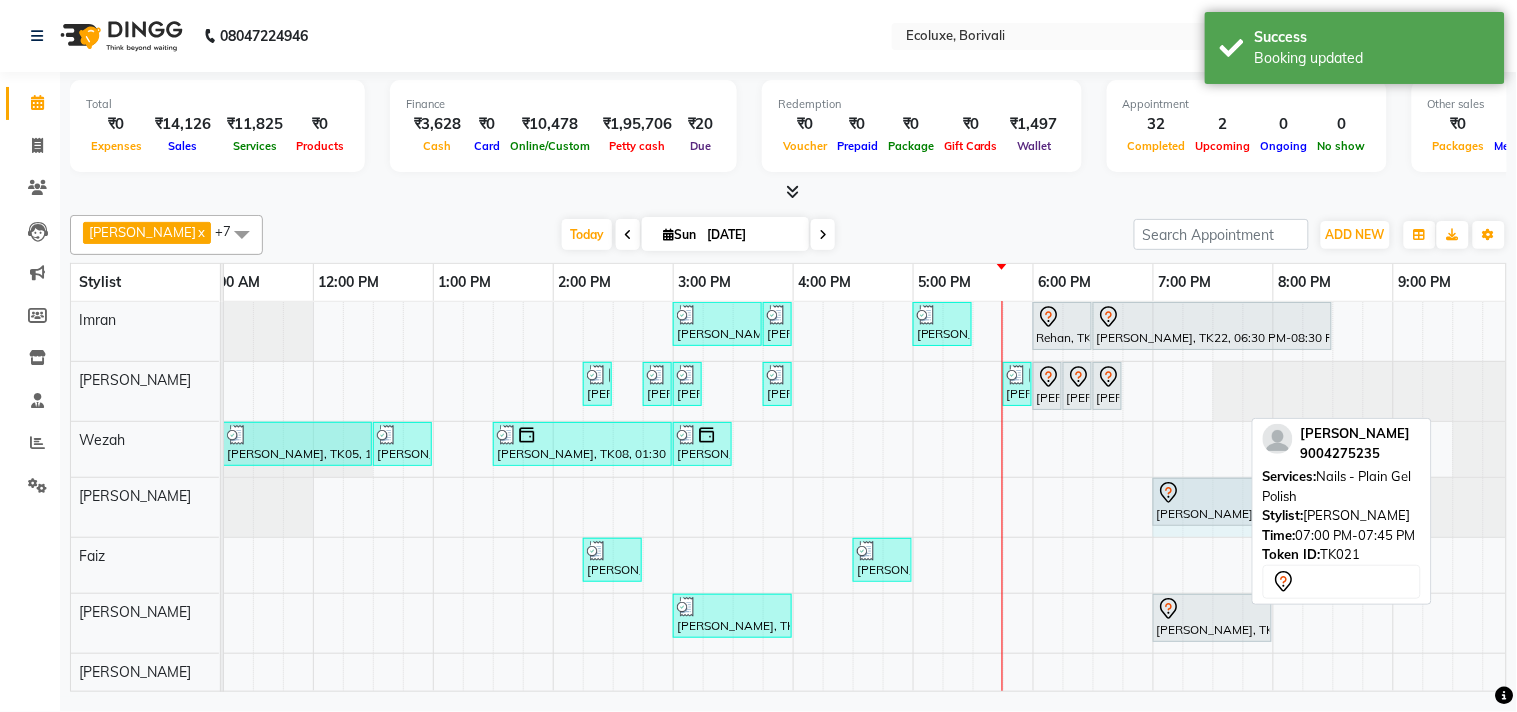 drag, startPoint x: 1236, startPoint y: 490, endPoint x: 1253, endPoint y: 493, distance: 17.262676 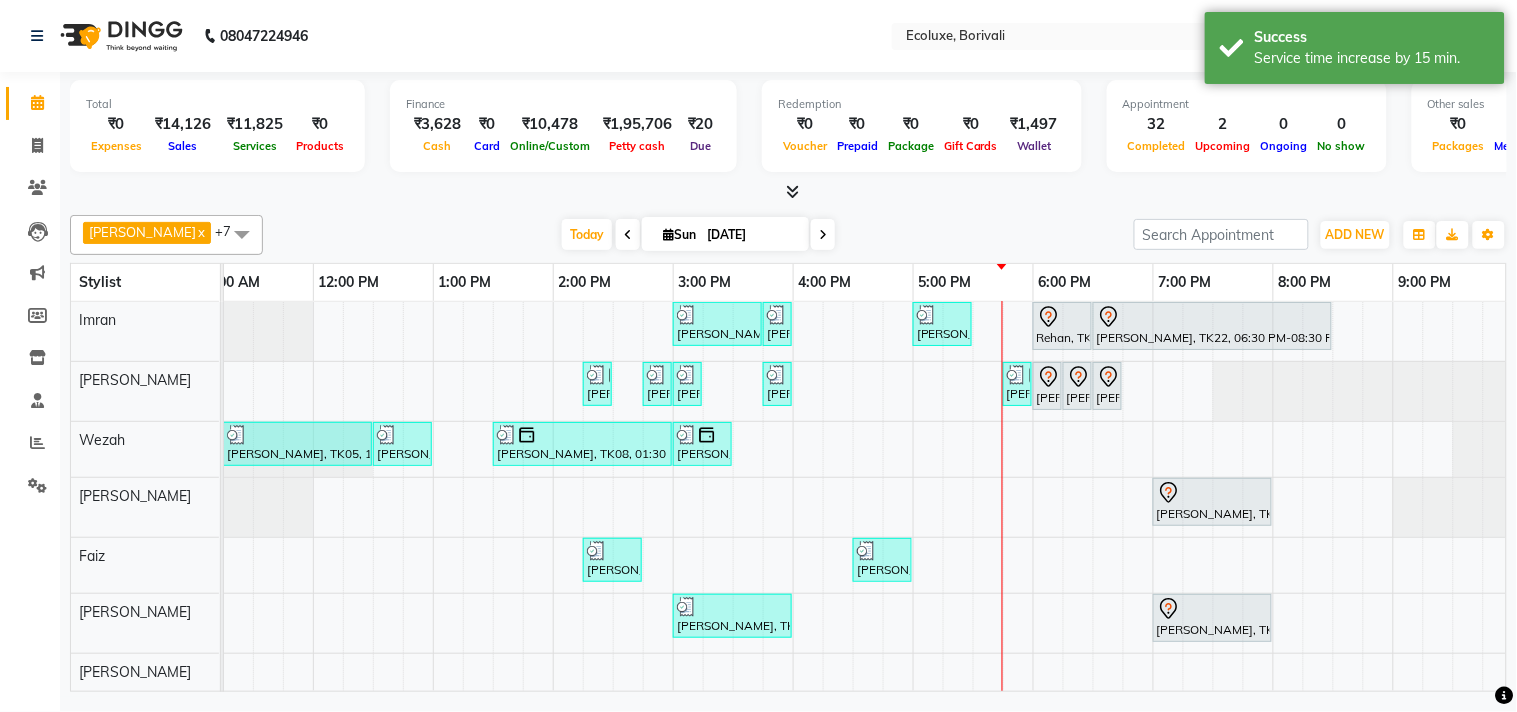 click on "Shashikala Naik, TK18, 12:00 PM-01:00 PM, Highlights - Medium Balayage/Ombre     Shashikala Naik, TK06, 01:15 PM-01:30 PM, Men Haircut - Senior Haircut     Anuj Shah, TK13, 02:00 PM-02:30 PM, Men - Beard     Bhavisha Bhalala, TK01, 02:30 PM-03:15 PM, Kids Haircut (Upto 4yrs)     Chirag Mewada, TK17, 04:00 PM-04:15 PM, Men - Hair styling      Chirag Mewada, TK17, 04:15 PM-04:30 PM, Men Haircut - Senior Haircut     Chirag Mewada, TK17, 04:30 PM-04:45 PM, Men - Beard             Jash Kothari, TK12, 05:30 PM-06:00 PM, Men Haircut - Senior Haircut     shewta Goyal, TK14, 03:00 PM-03:45 PM, Kids Haircut (Upto 4yrs)     shewta Goyal, TK14, 03:45 PM-04:00 PM, Kids Haircut (Upto 4yrs)     Nikkhil Borana, TK04, 05:00 PM-05:30 PM, Men - Beard             Rehan, TK20, 06:00 PM-06:30 PM, Men Haircut - Senior Haircut             Rupali Prabhu, TK22, 06:30 PM-08:30 PM, Touchup - Root Touch (Up To 2 Inch) Inoa     Nimisha Desai, TK09, 02:15 PM-02:30 PM, Woman Eyebrow" at bounding box center (793, 466) 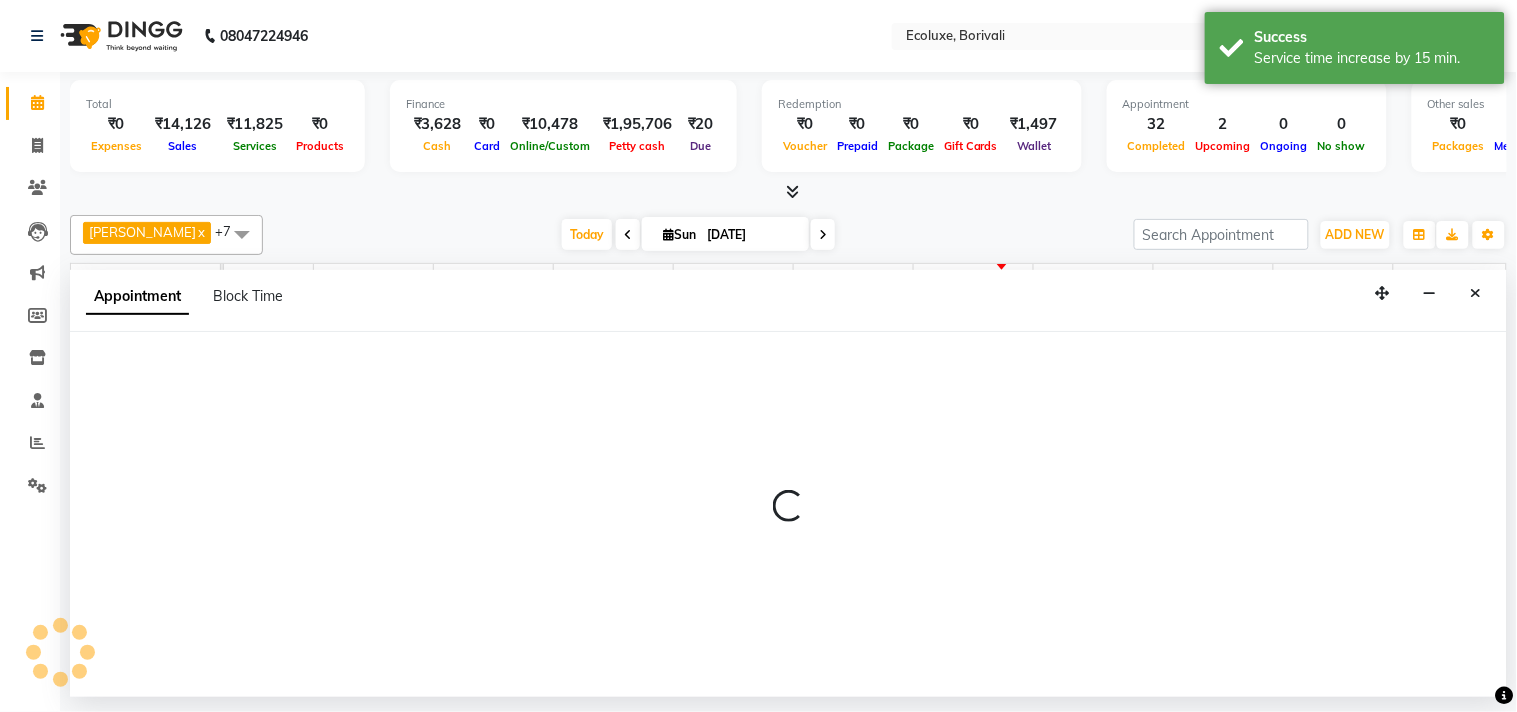 select on "50362" 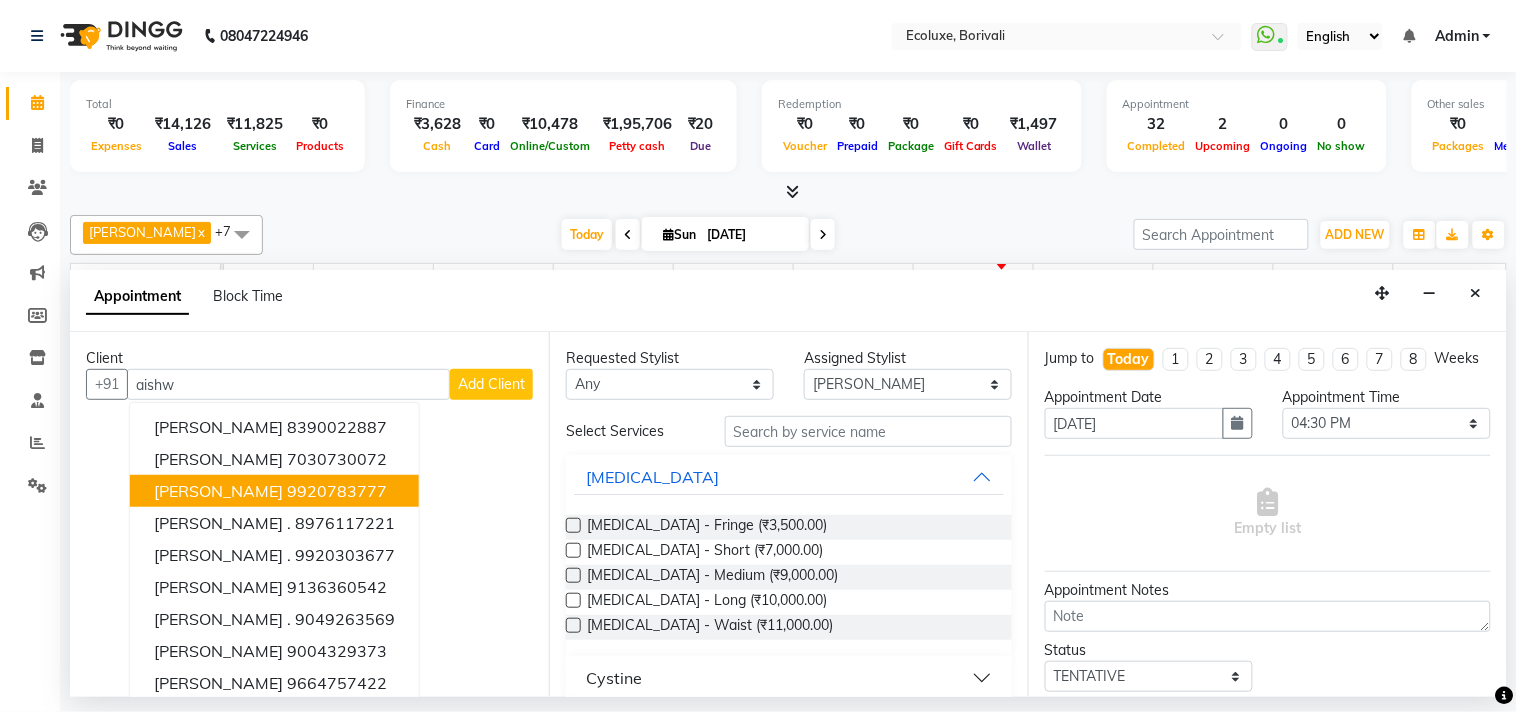 drag, startPoint x: 270, startPoint y: 491, endPoint x: 396, endPoint y: 491, distance: 126 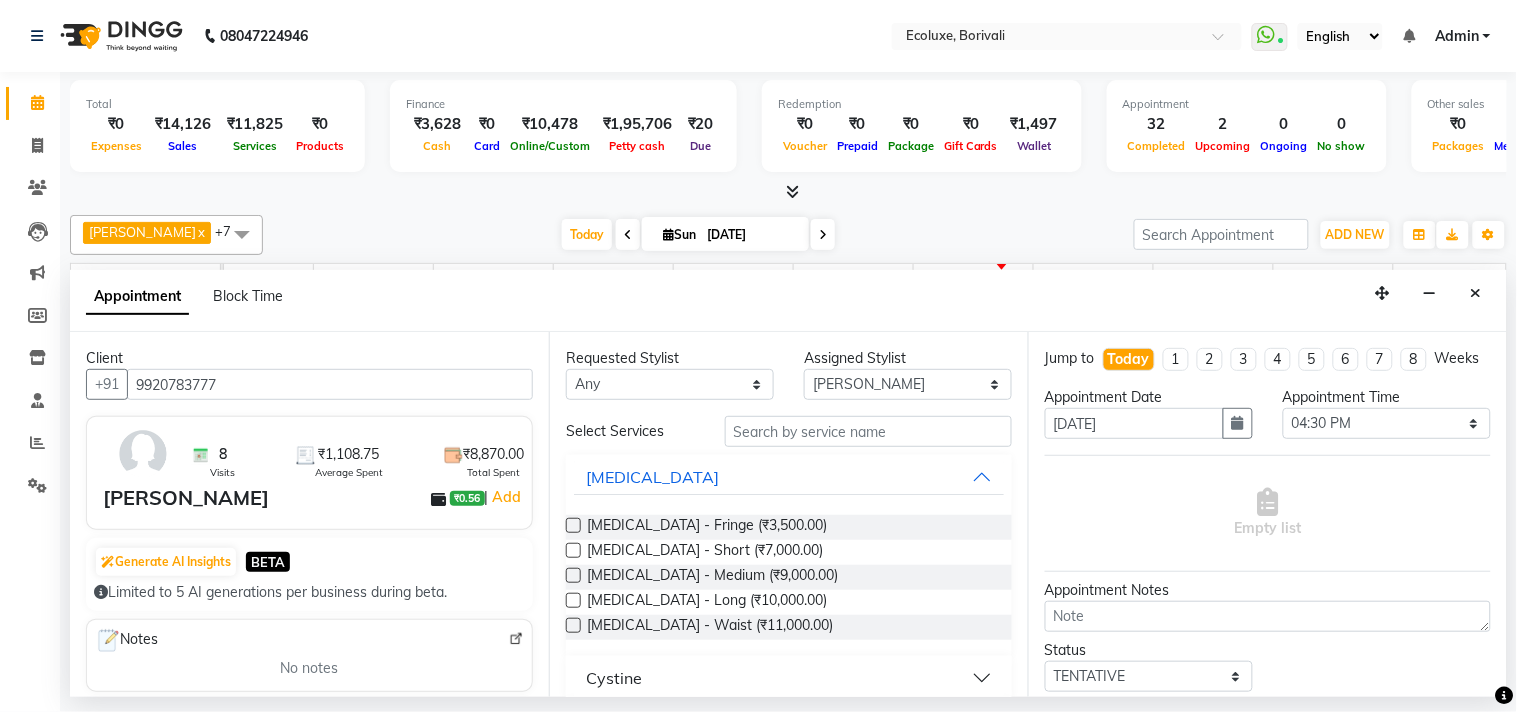 type on "9920783777" 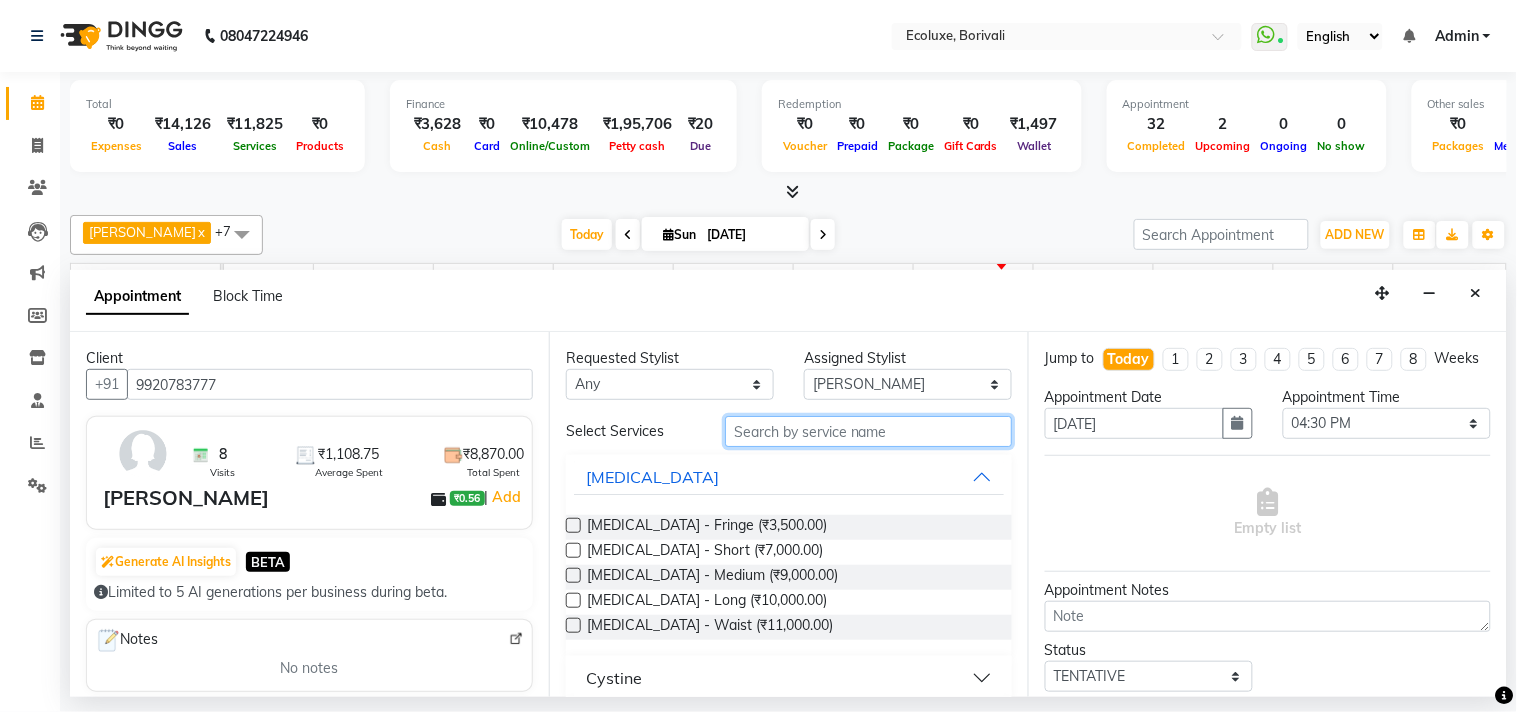click at bounding box center (868, 431) 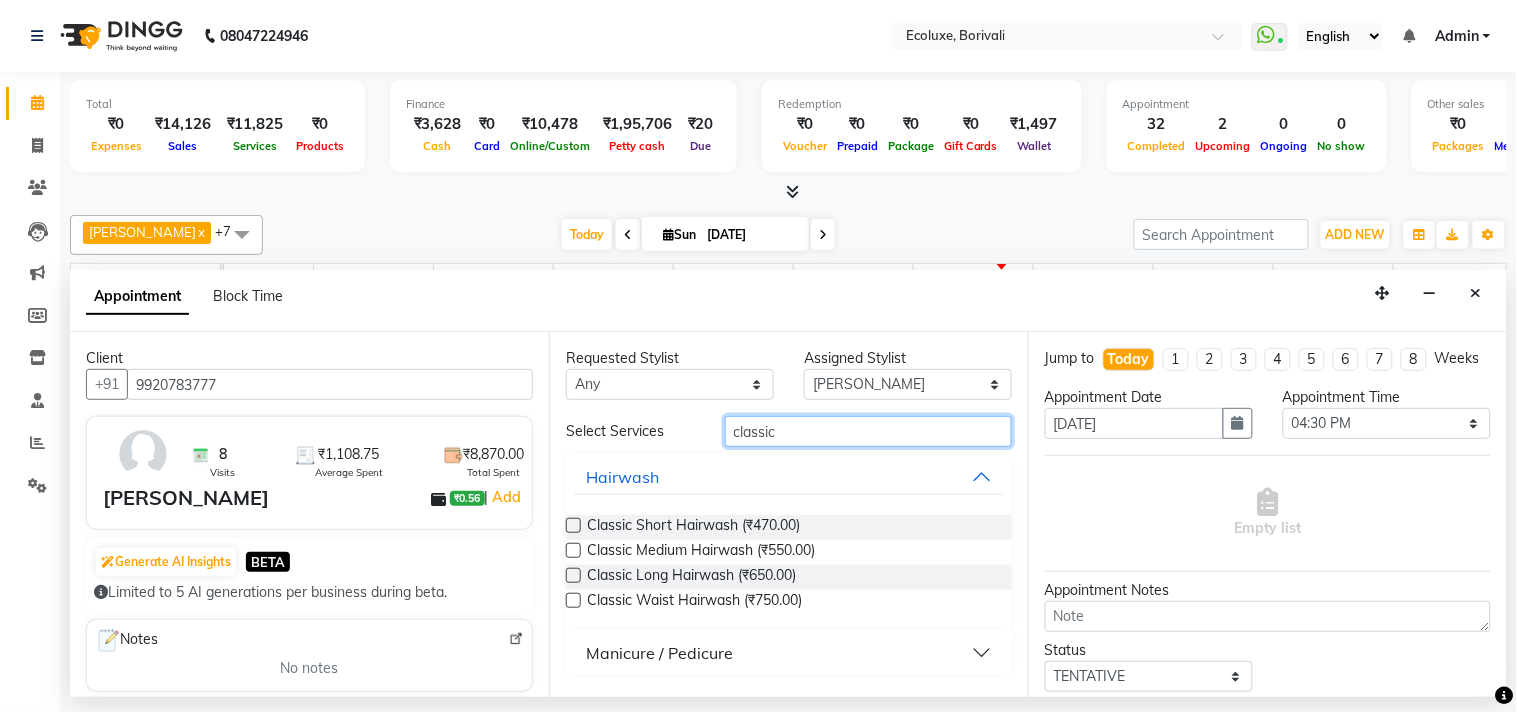 type on "classic" 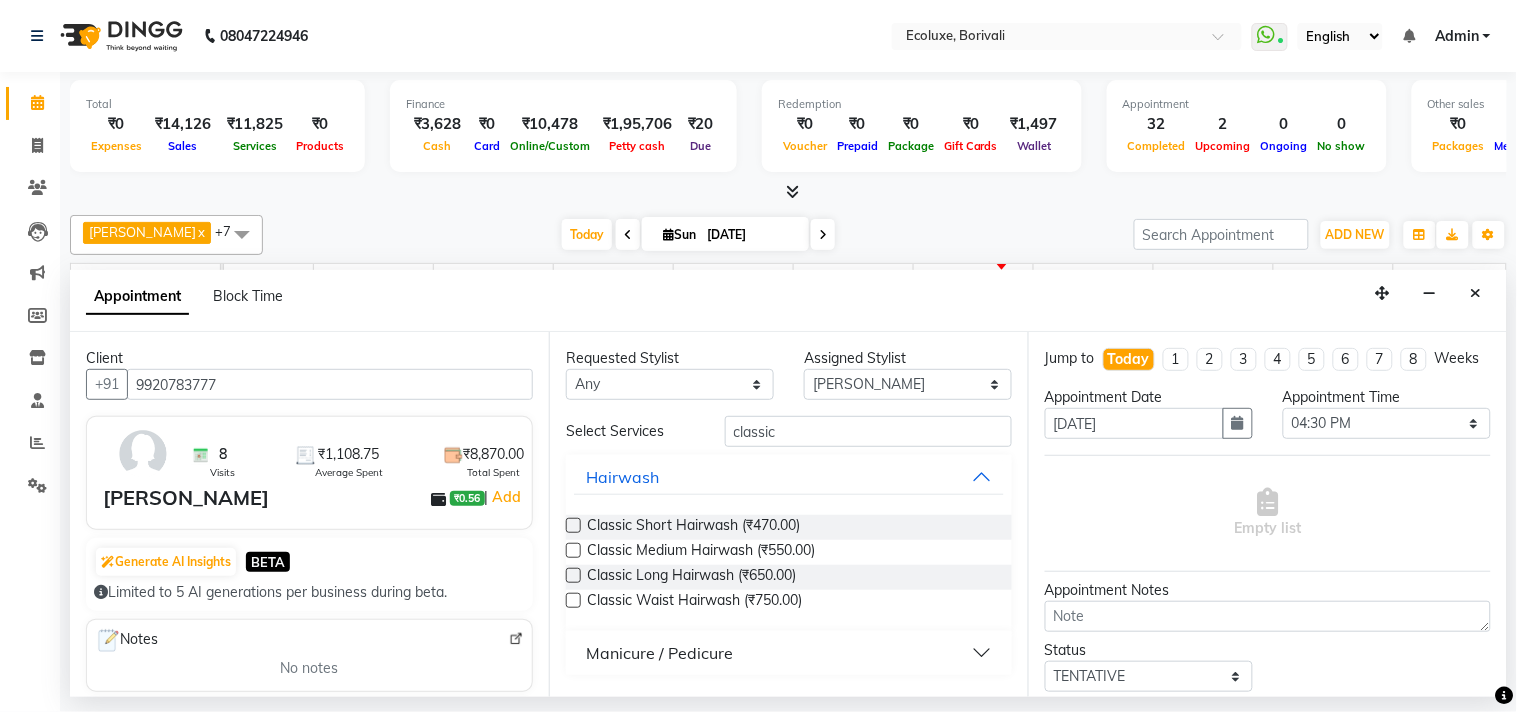 click on "Manicure / Pedicure" at bounding box center [659, 653] 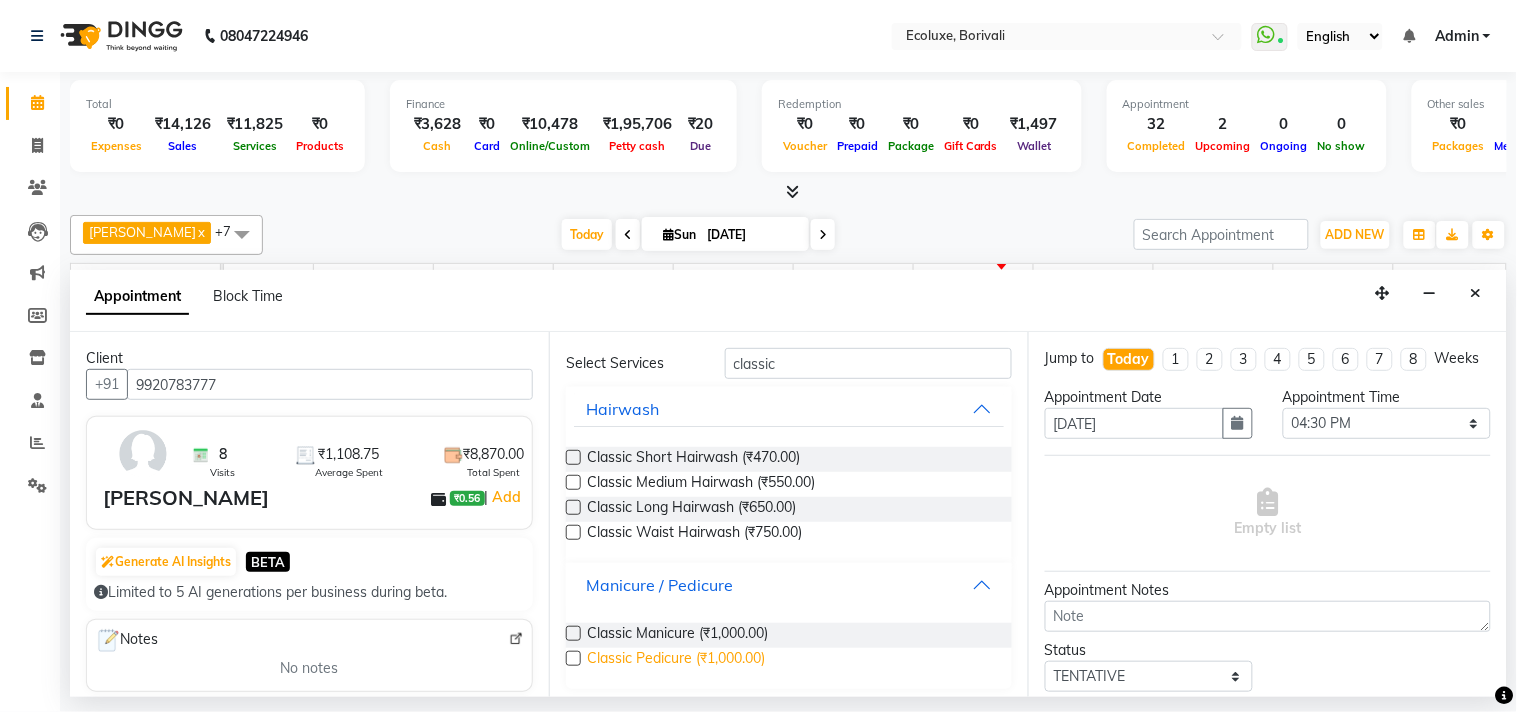 scroll, scrollTop: 70, scrollLeft: 0, axis: vertical 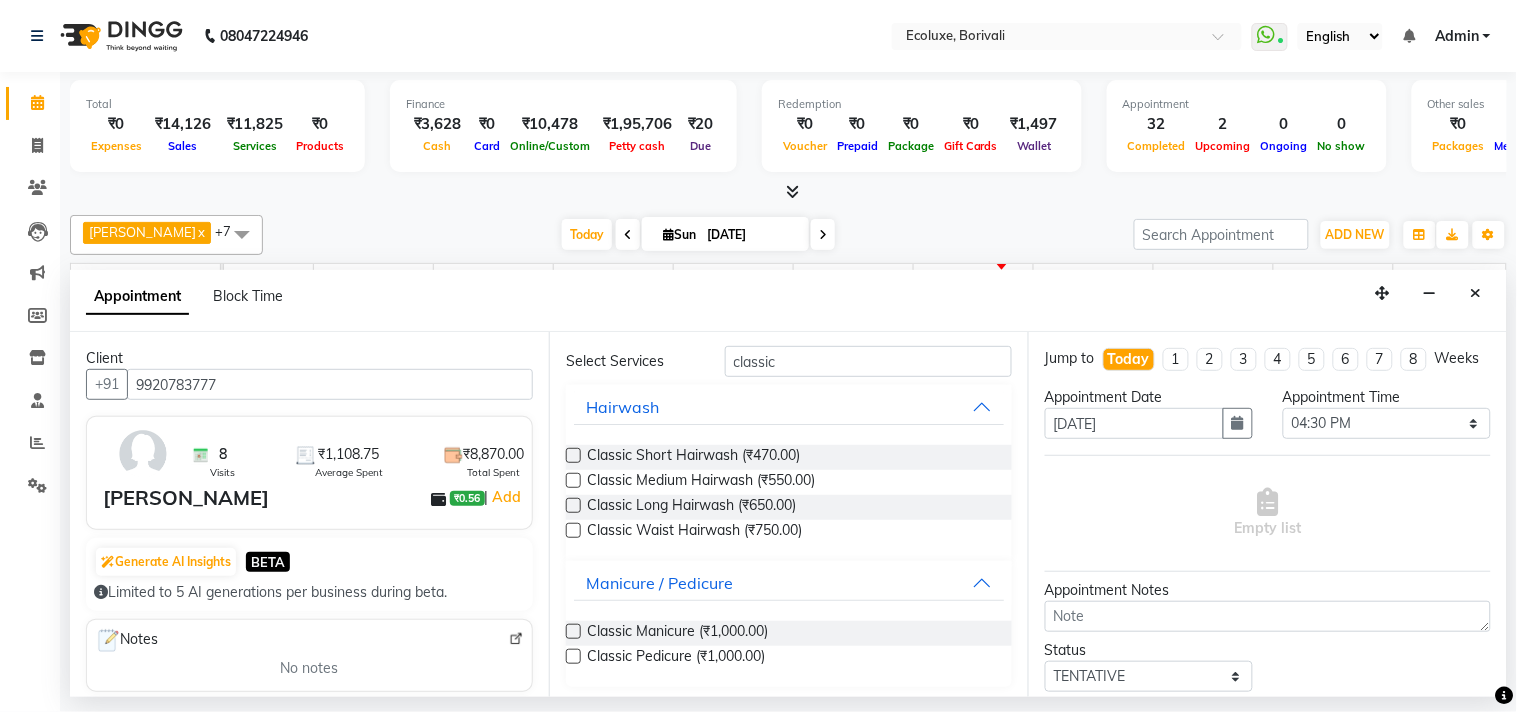 click at bounding box center (573, 631) 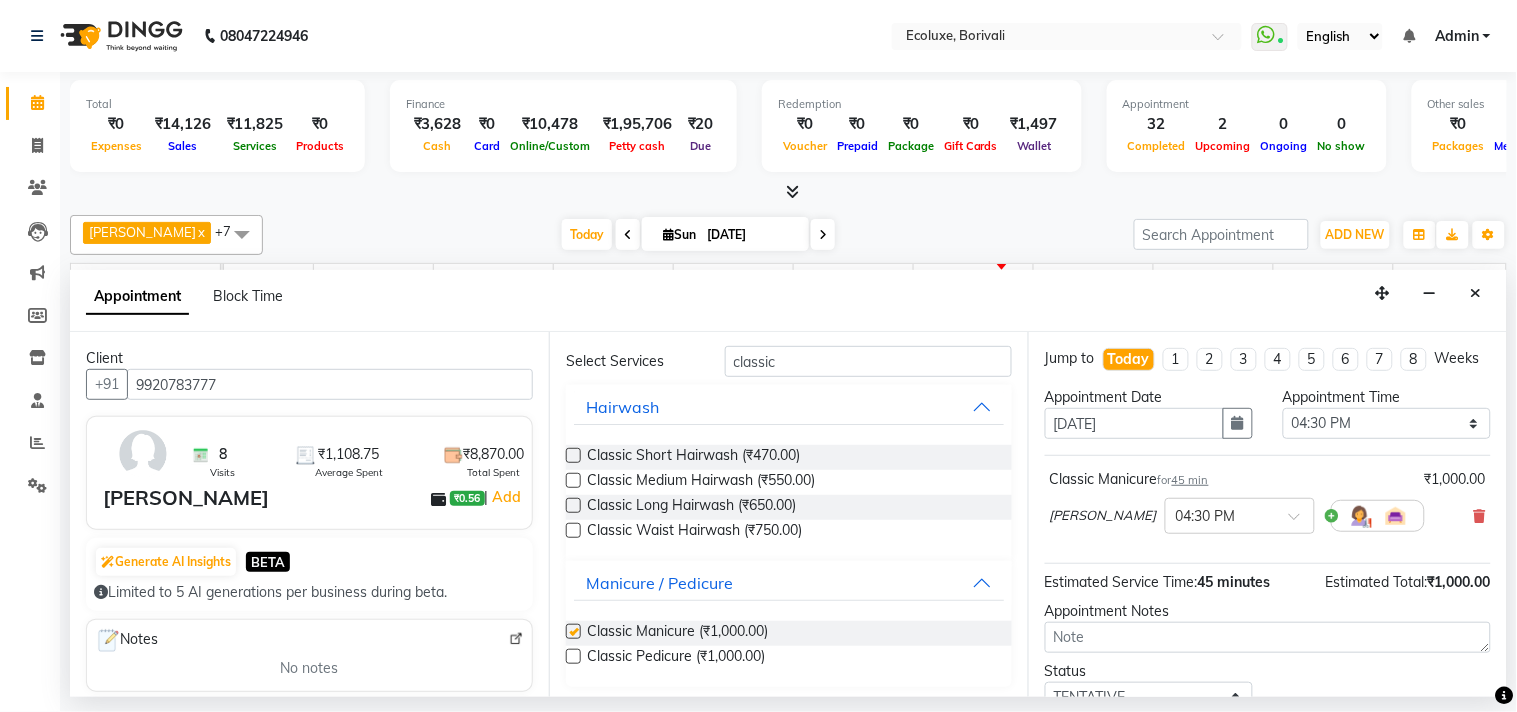 checkbox on "false" 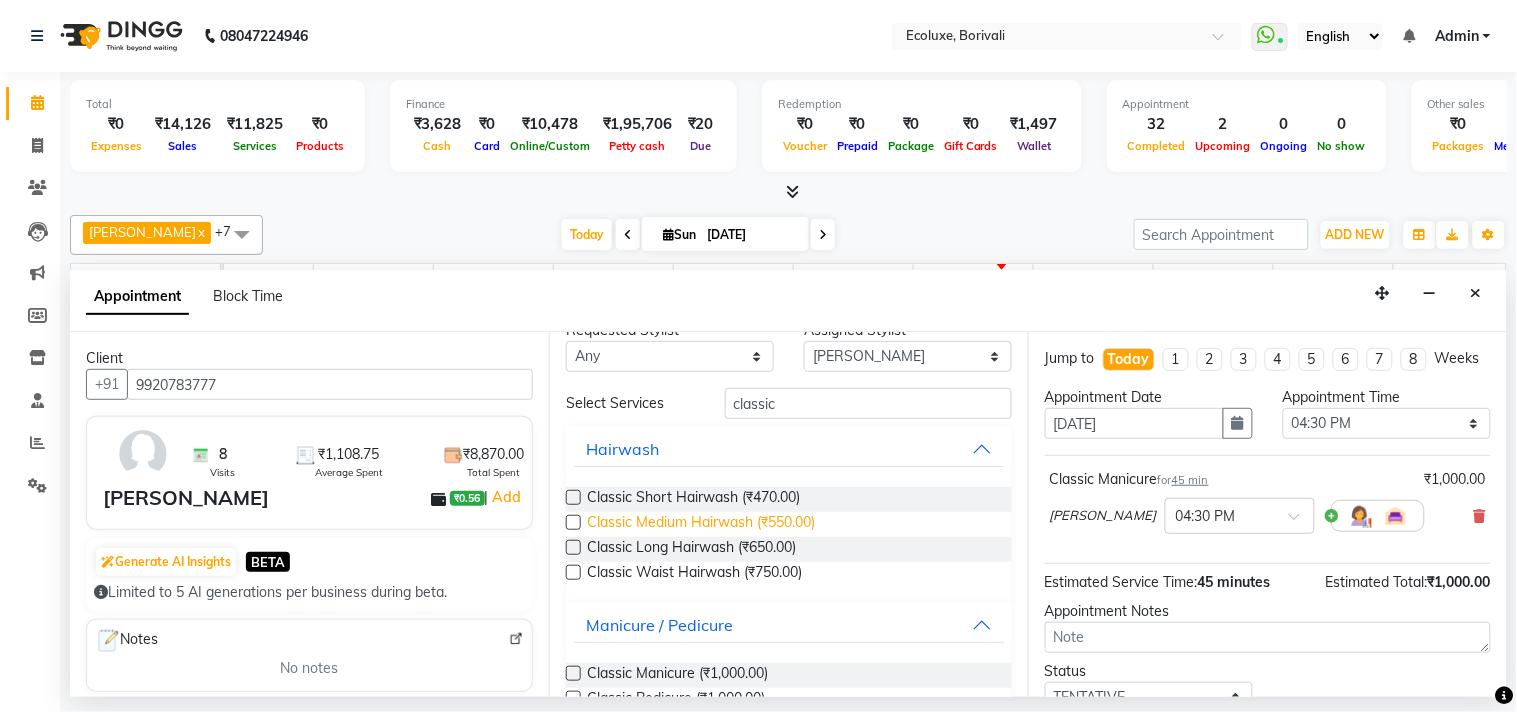 scroll, scrollTop: 0, scrollLeft: 0, axis: both 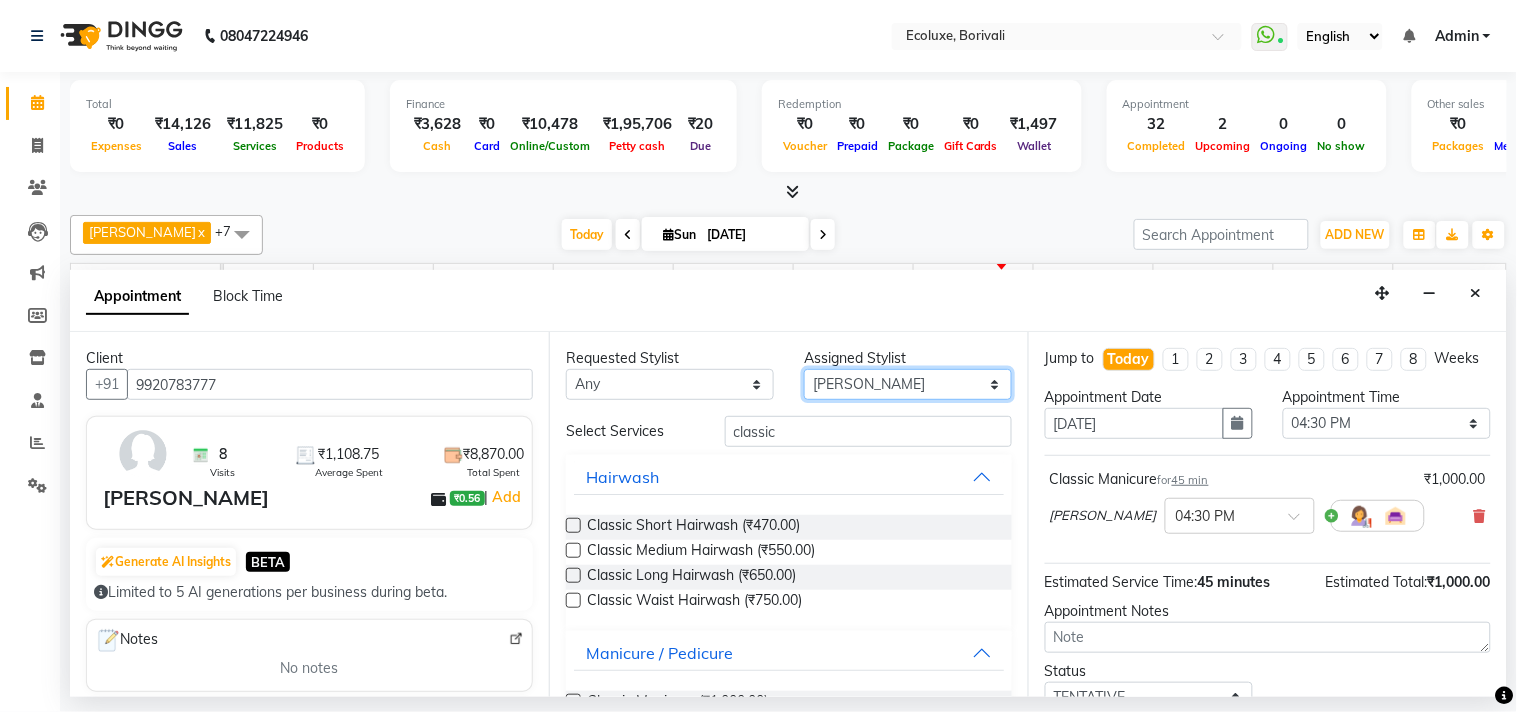 click on "Select Alisha Sasankar Faiz Geeta Harshada Pawar   Imran  Kamal Khende Mohammad Faisal  Neelu Nikita Raut Sakina Shafique Sonal Sawant  Umar Shaikh Wezah" at bounding box center (908, 384) 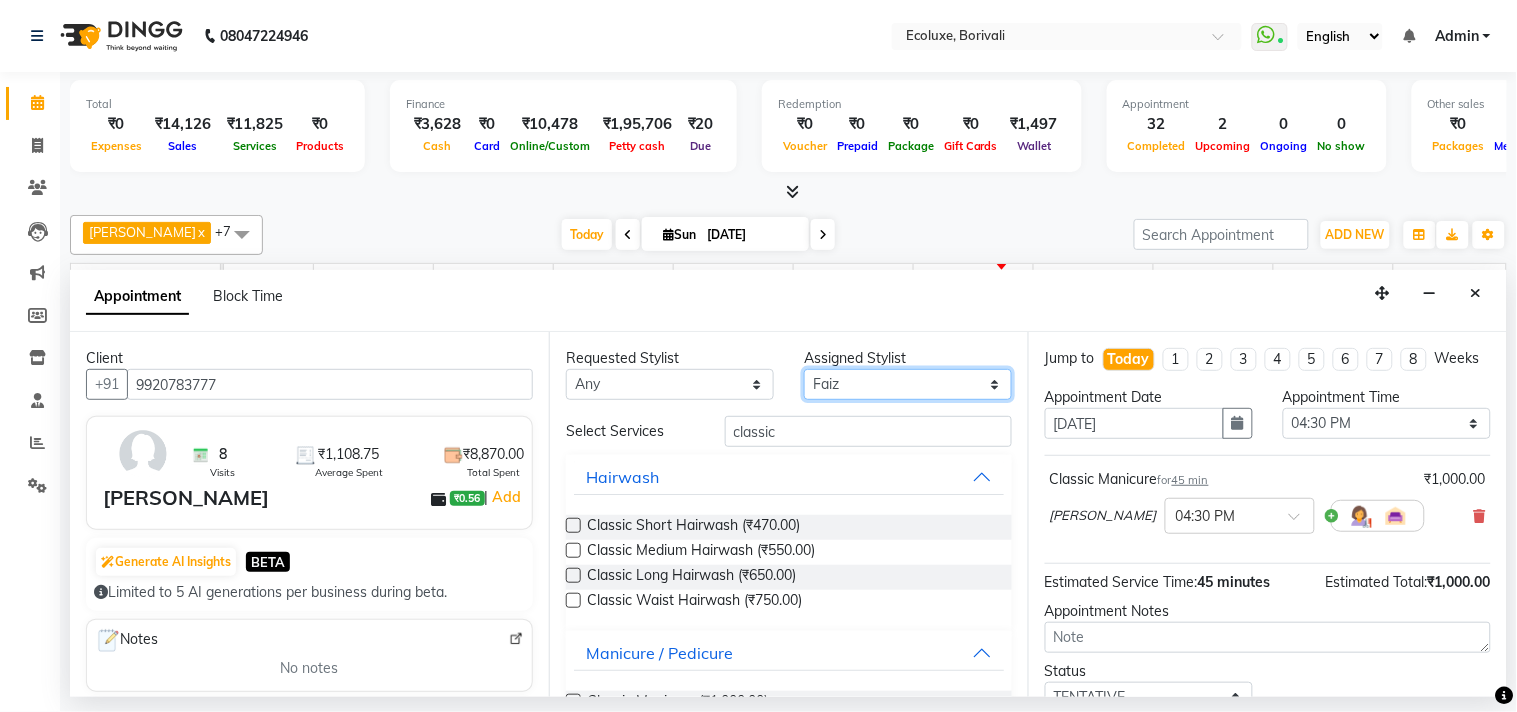 click on "Select Alisha Sasankar Faiz Geeta Harshada Pawar   Imran  Kamal Khende Mohammad Faisal  Neelu Nikita Raut Sakina Shafique Sonal Sawant  Umar Shaikh Wezah" at bounding box center (908, 384) 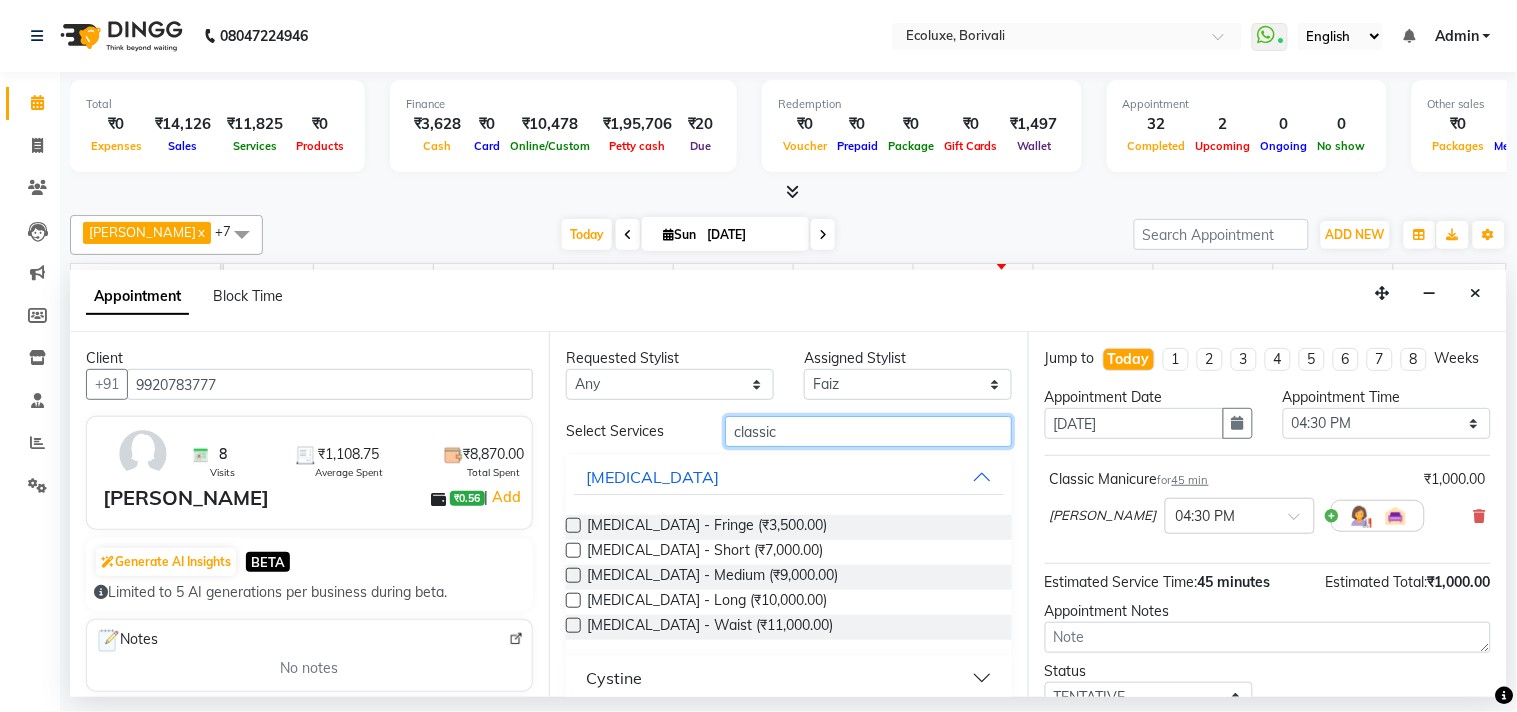 click on "classic" at bounding box center [868, 431] 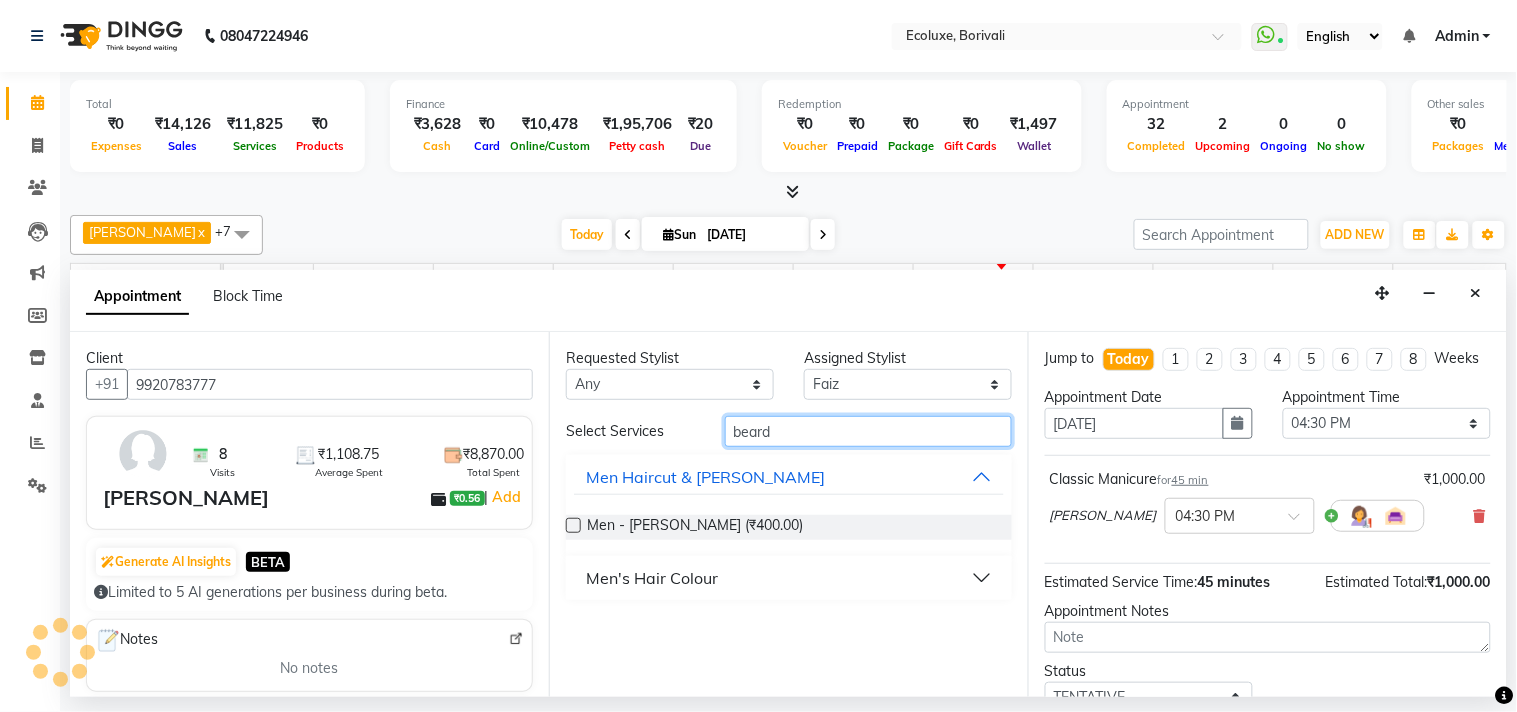 type on "beard" 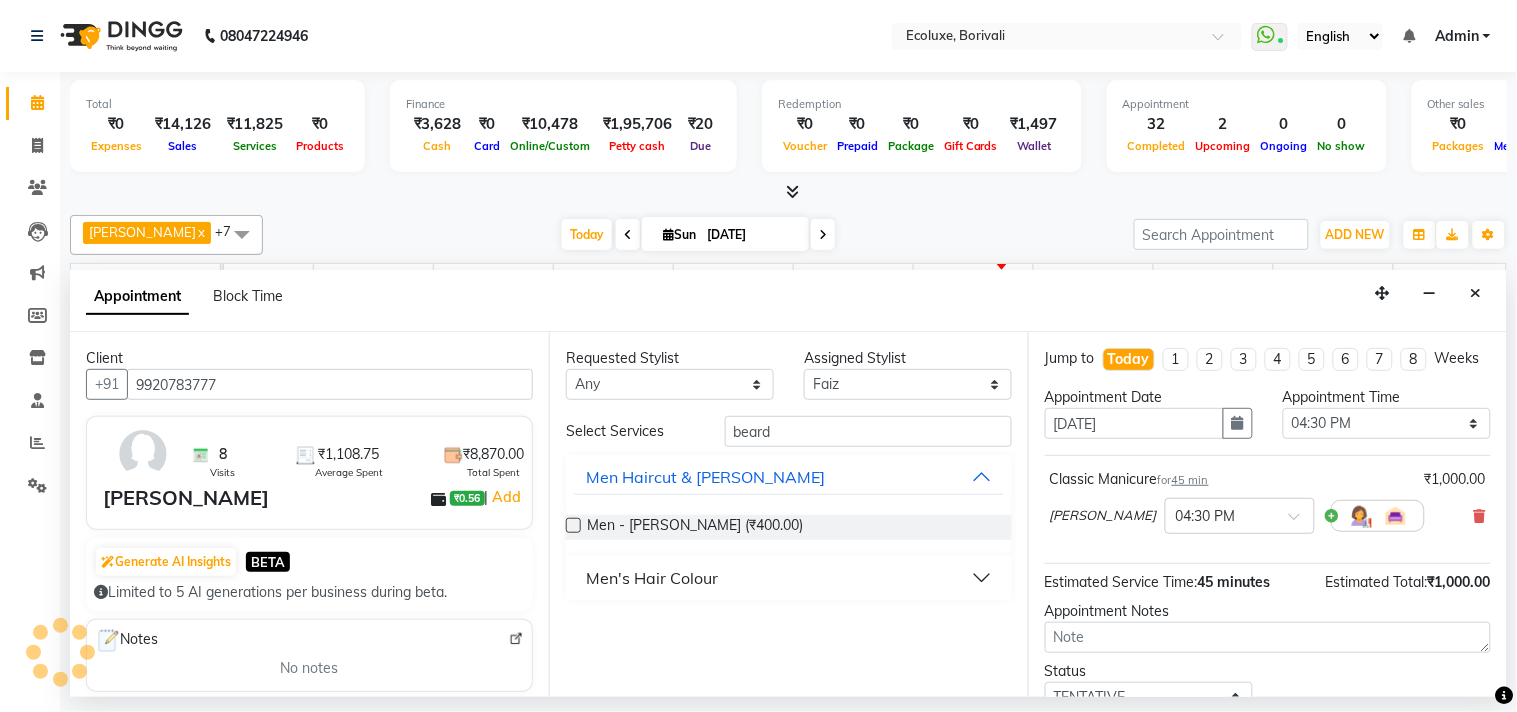 click at bounding box center (573, 525) 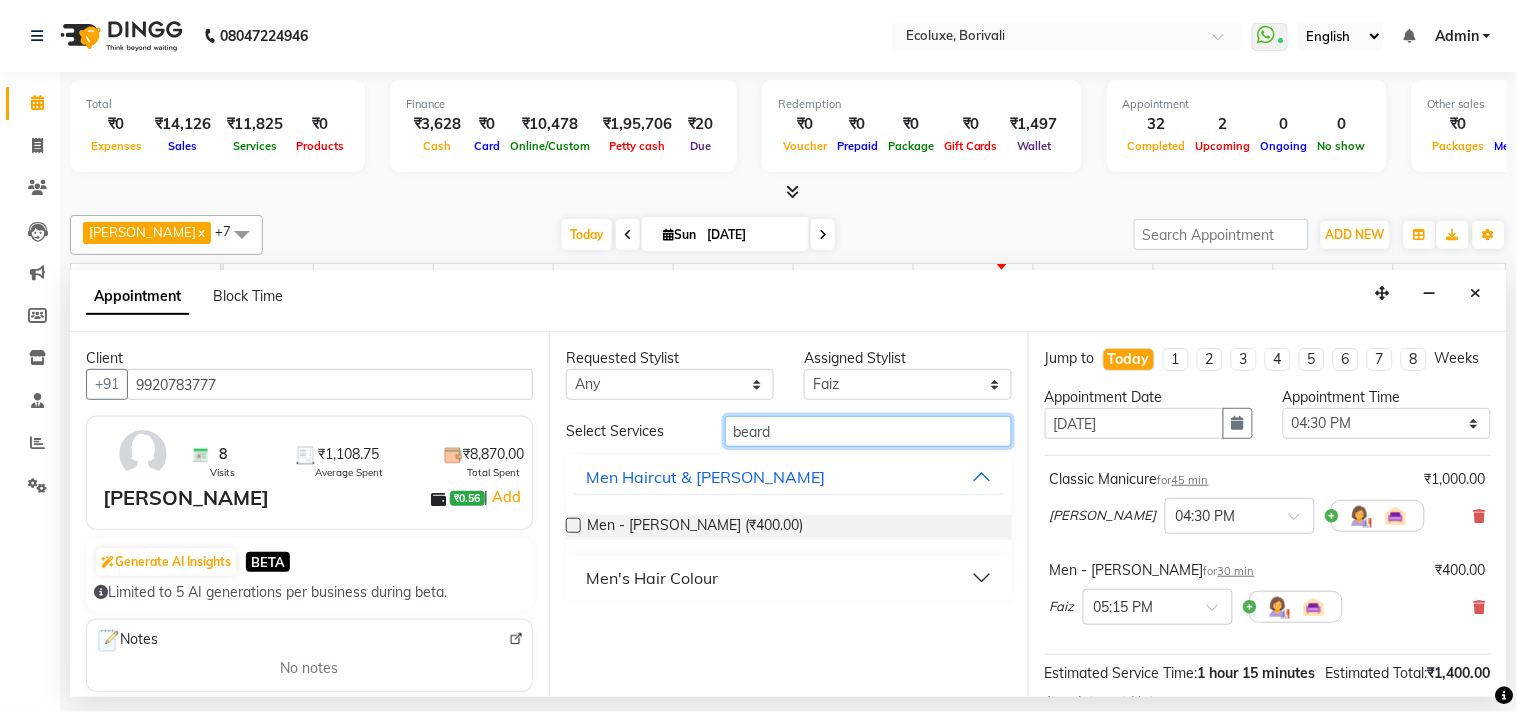 checkbox on "false" 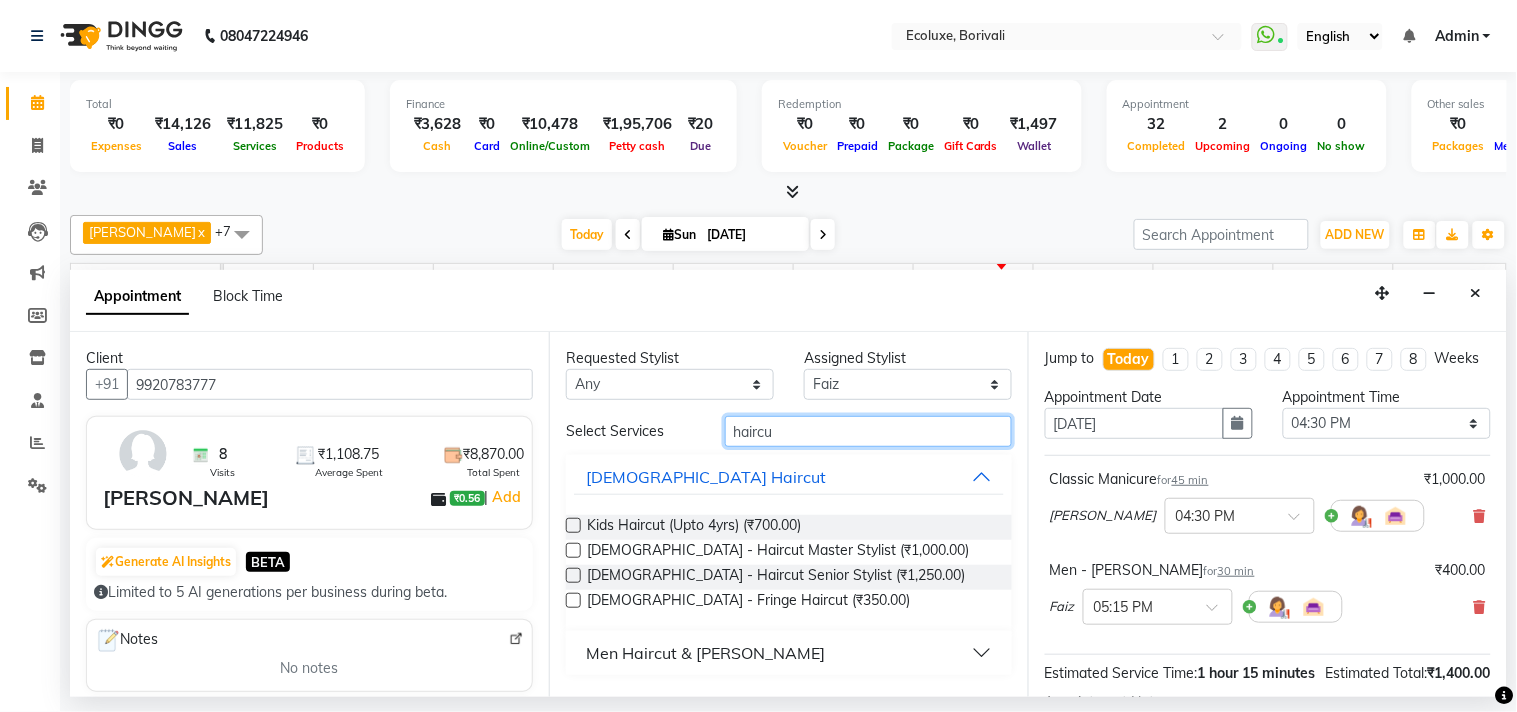 type on "haircu" 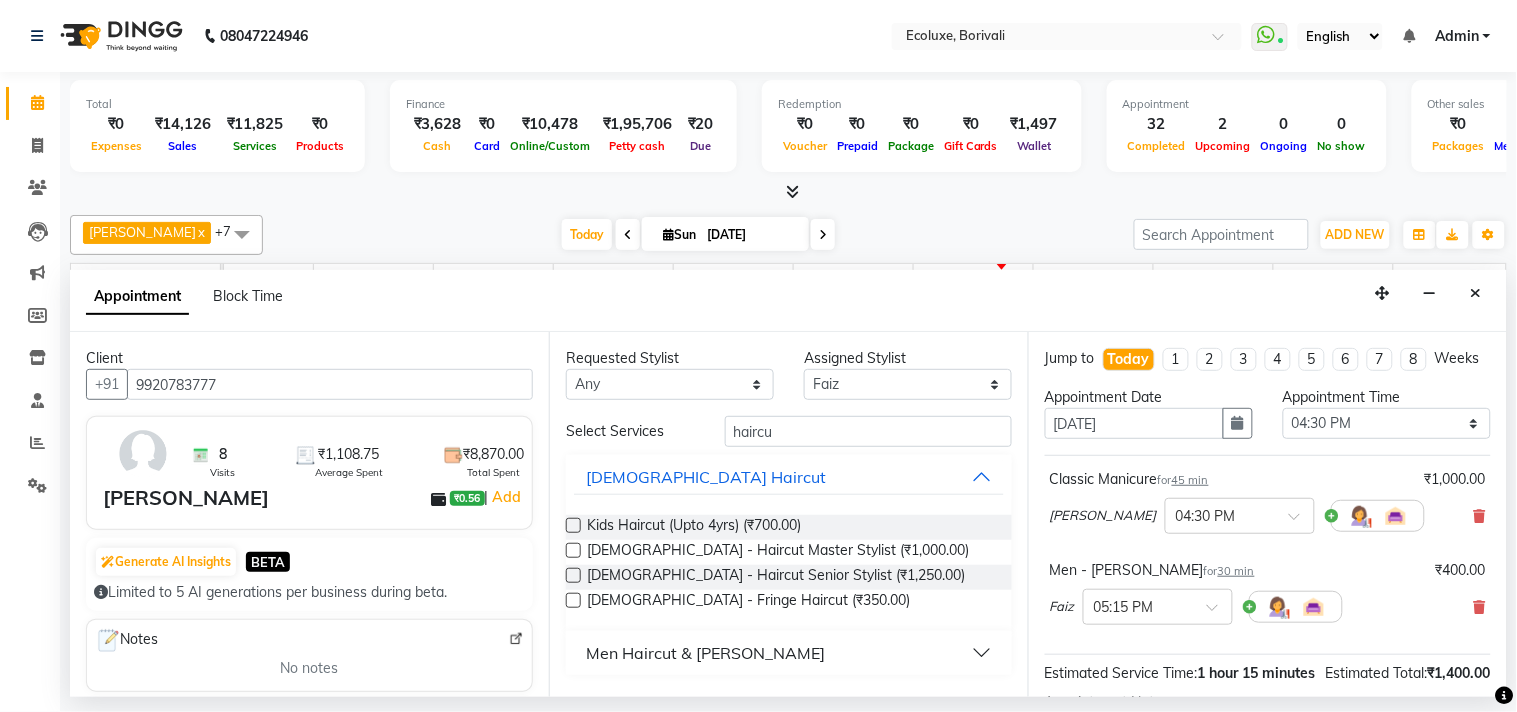 click on "Men Haircut & Beard" at bounding box center [705, 653] 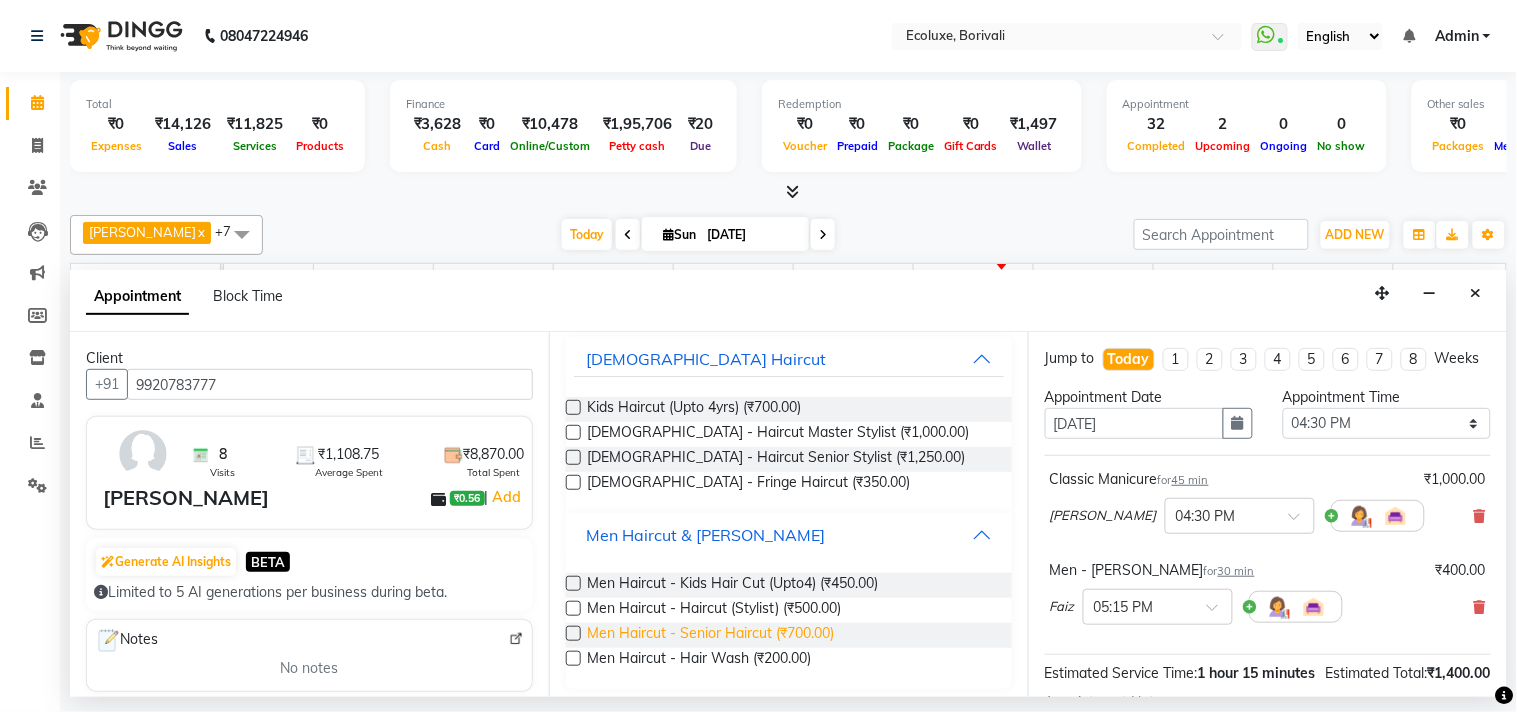 scroll, scrollTop: 121, scrollLeft: 0, axis: vertical 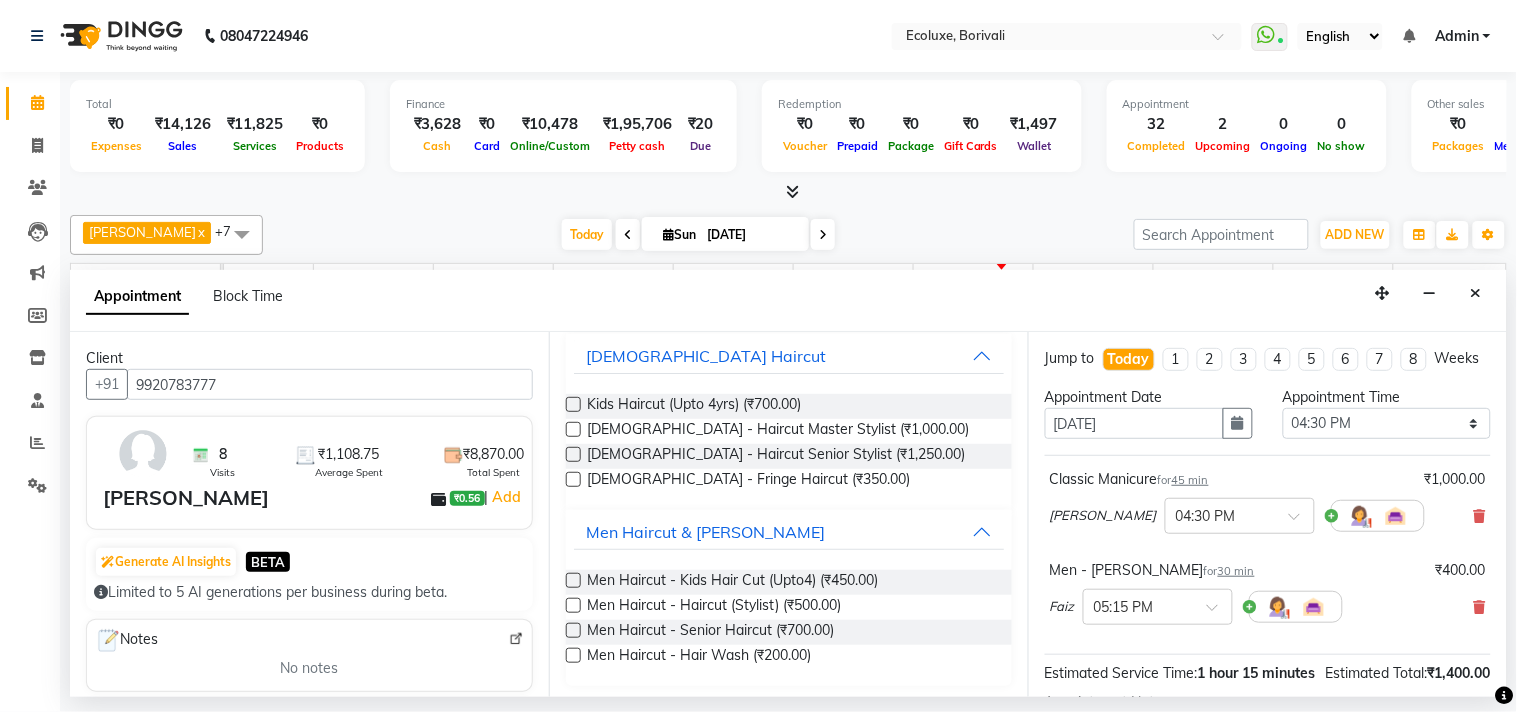 click at bounding box center [573, 630] 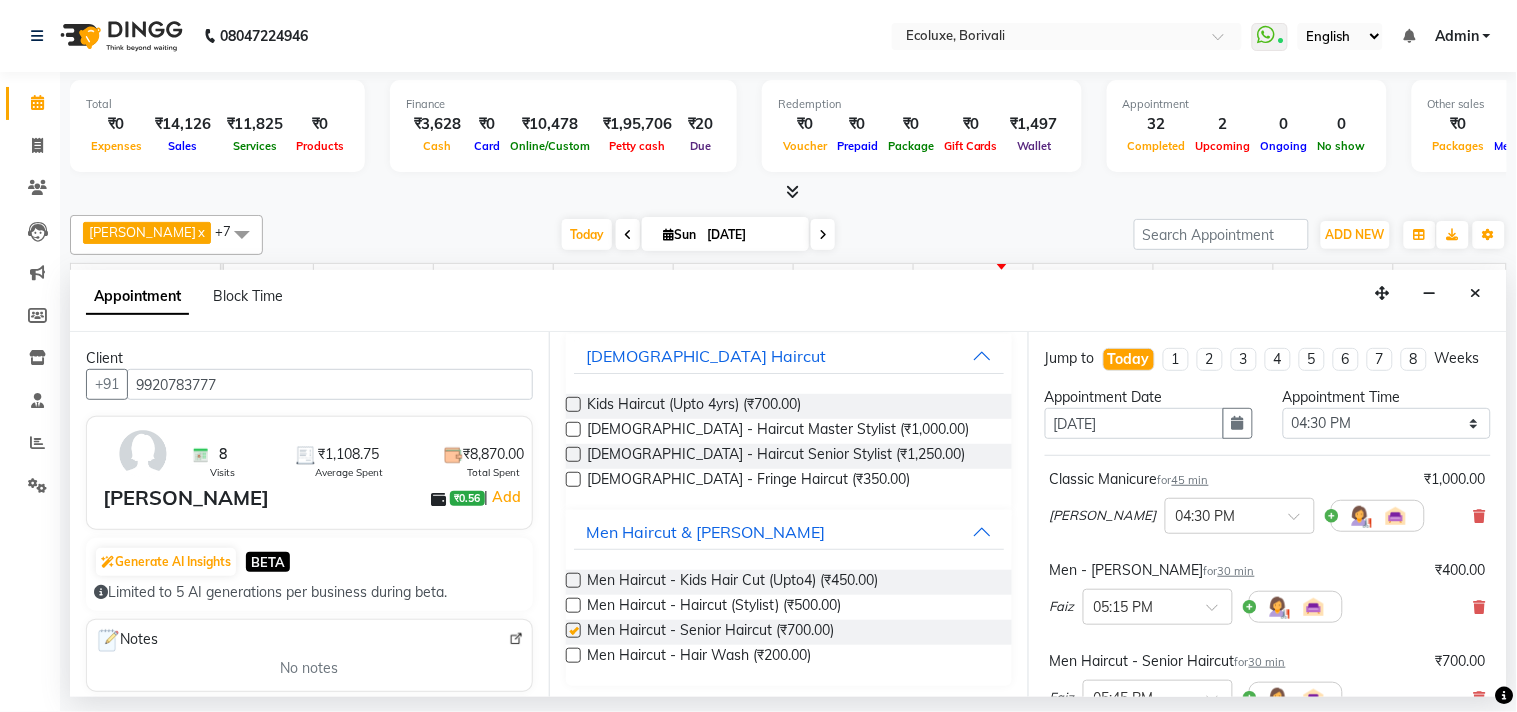 checkbox on "false" 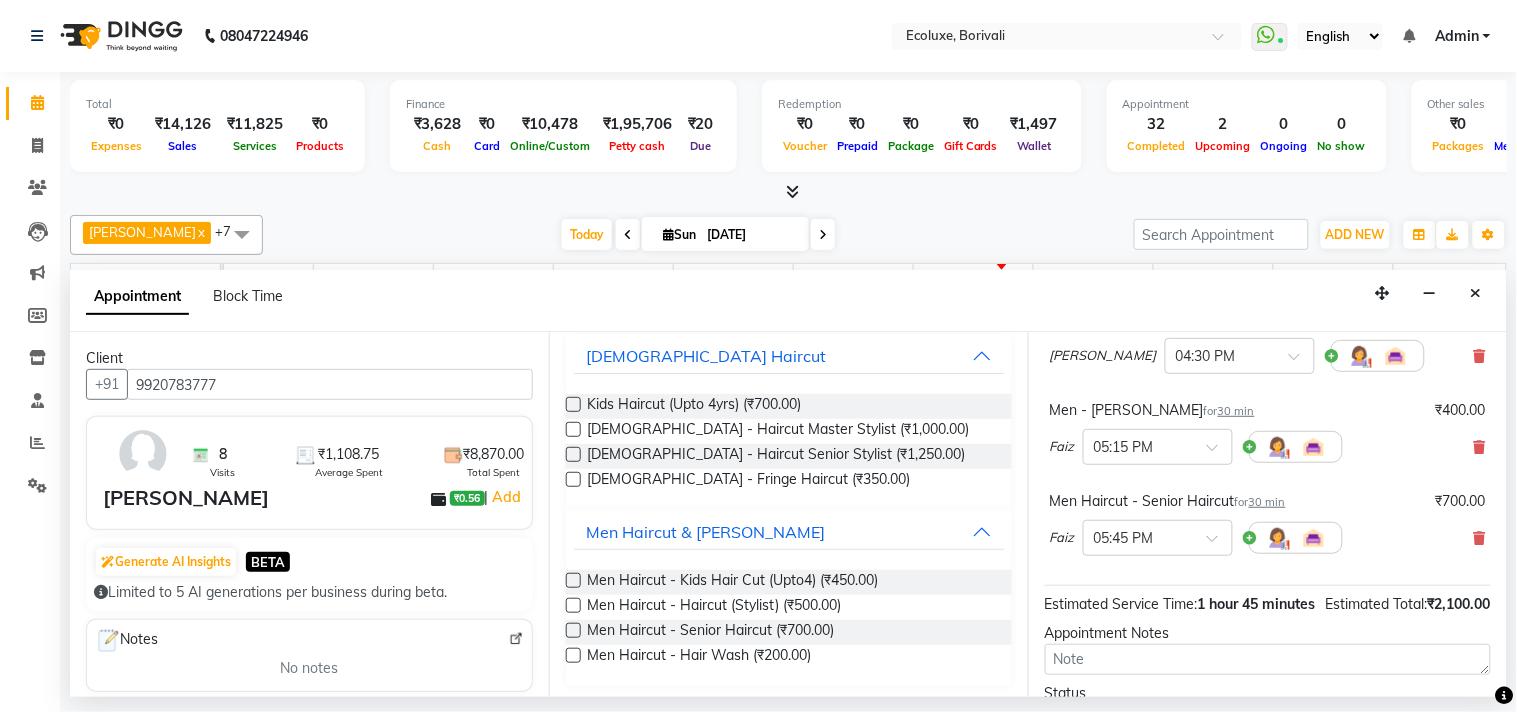 scroll, scrollTop: 363, scrollLeft: 0, axis: vertical 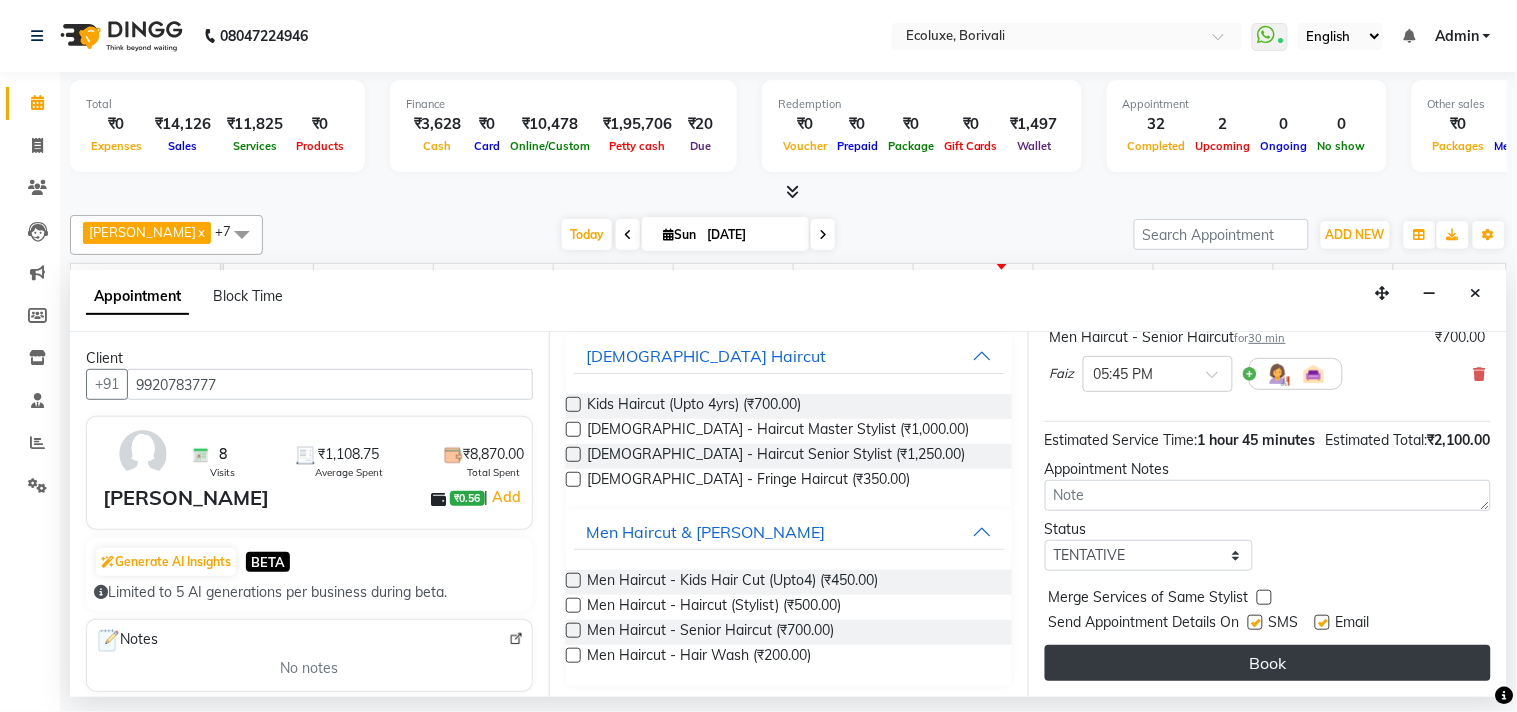 click on "Book" at bounding box center [1268, 663] 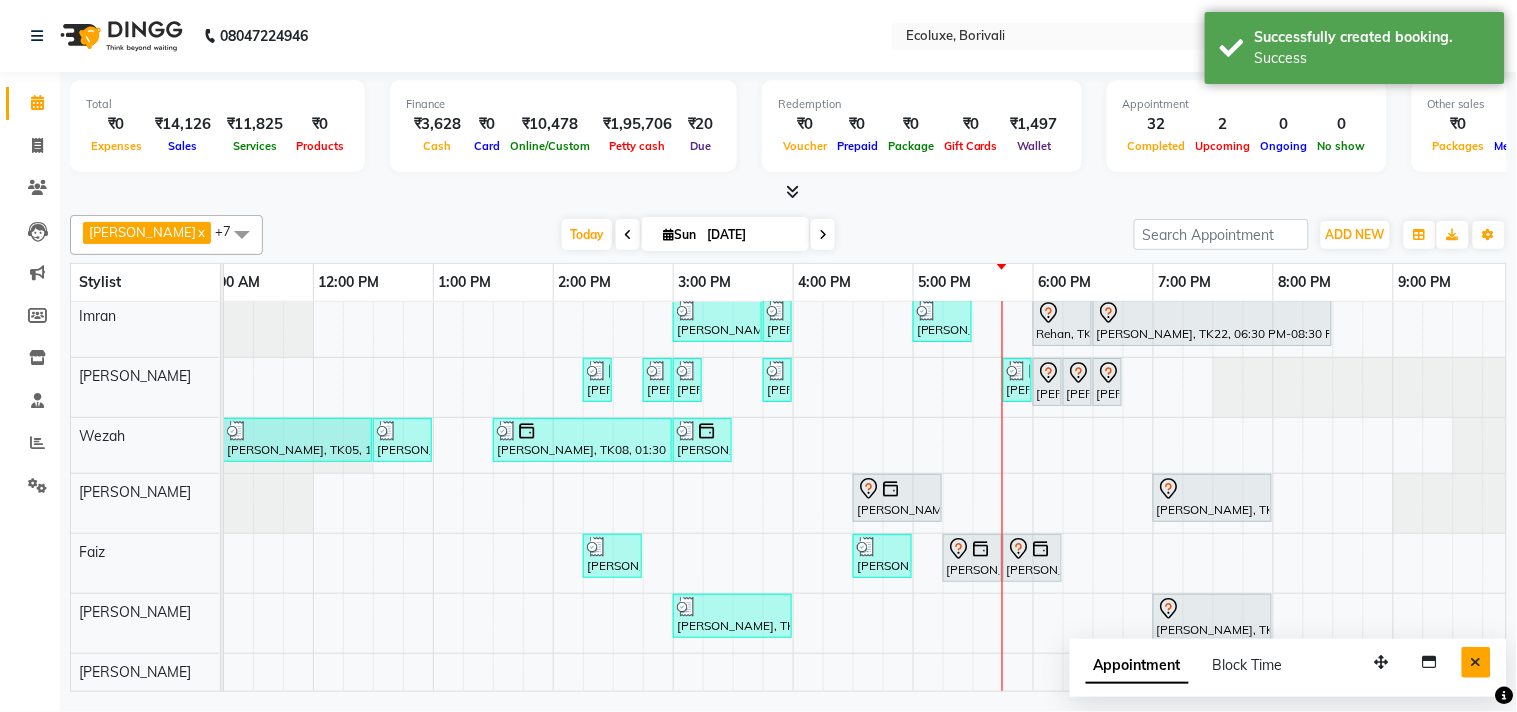 click at bounding box center [1476, 662] 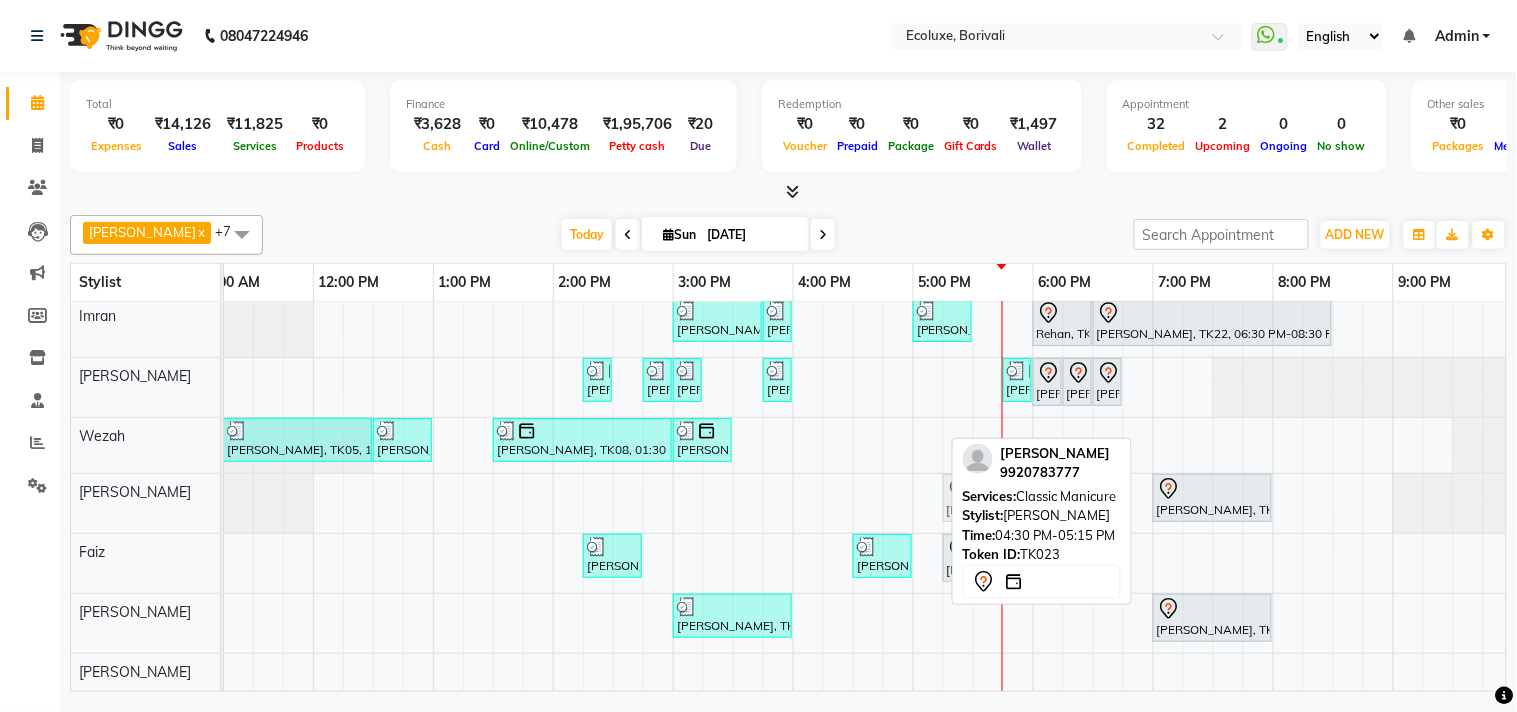 drag, startPoint x: 913, startPoint y: 487, endPoint x: 996, endPoint y: 503, distance: 84.5281 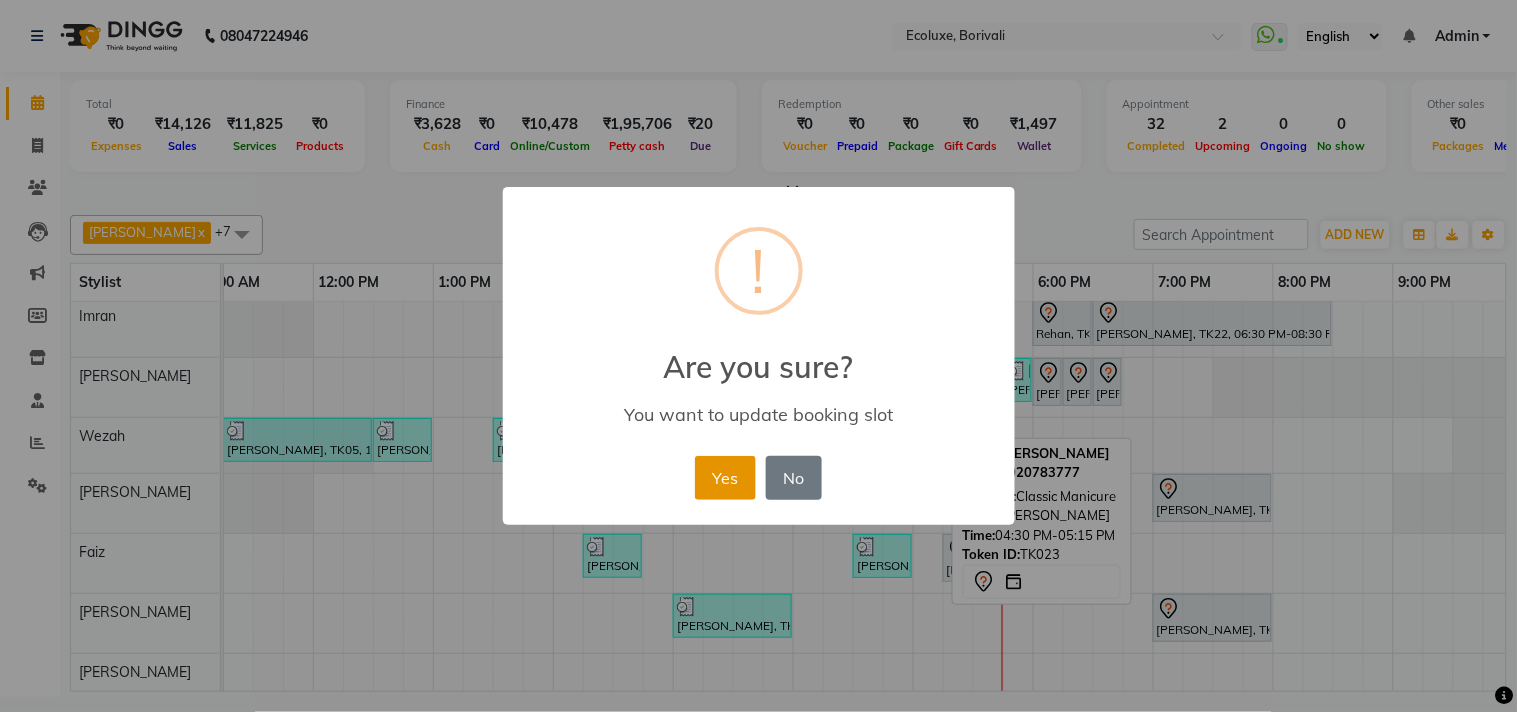click on "Yes" at bounding box center (725, 478) 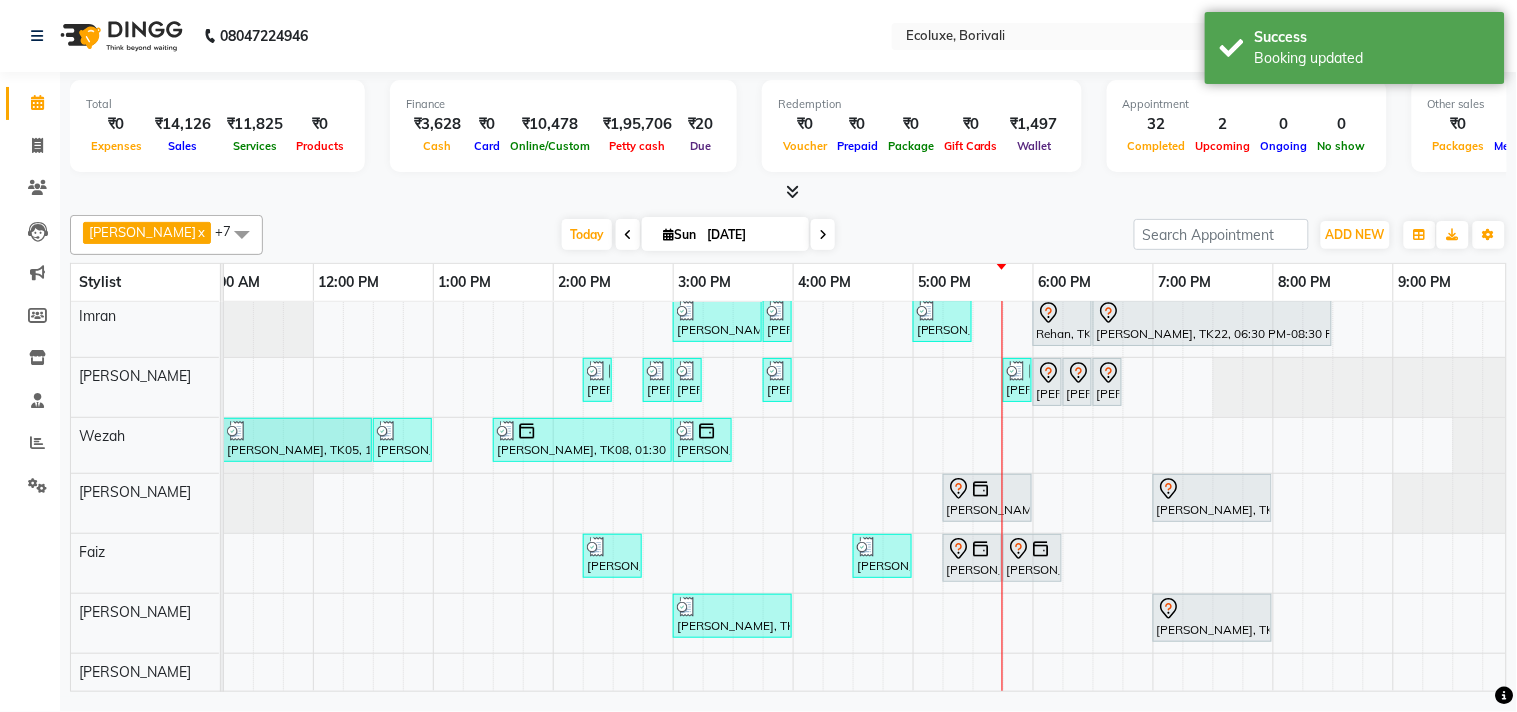 scroll, scrollTop: 76, scrollLeft: 323, axis: both 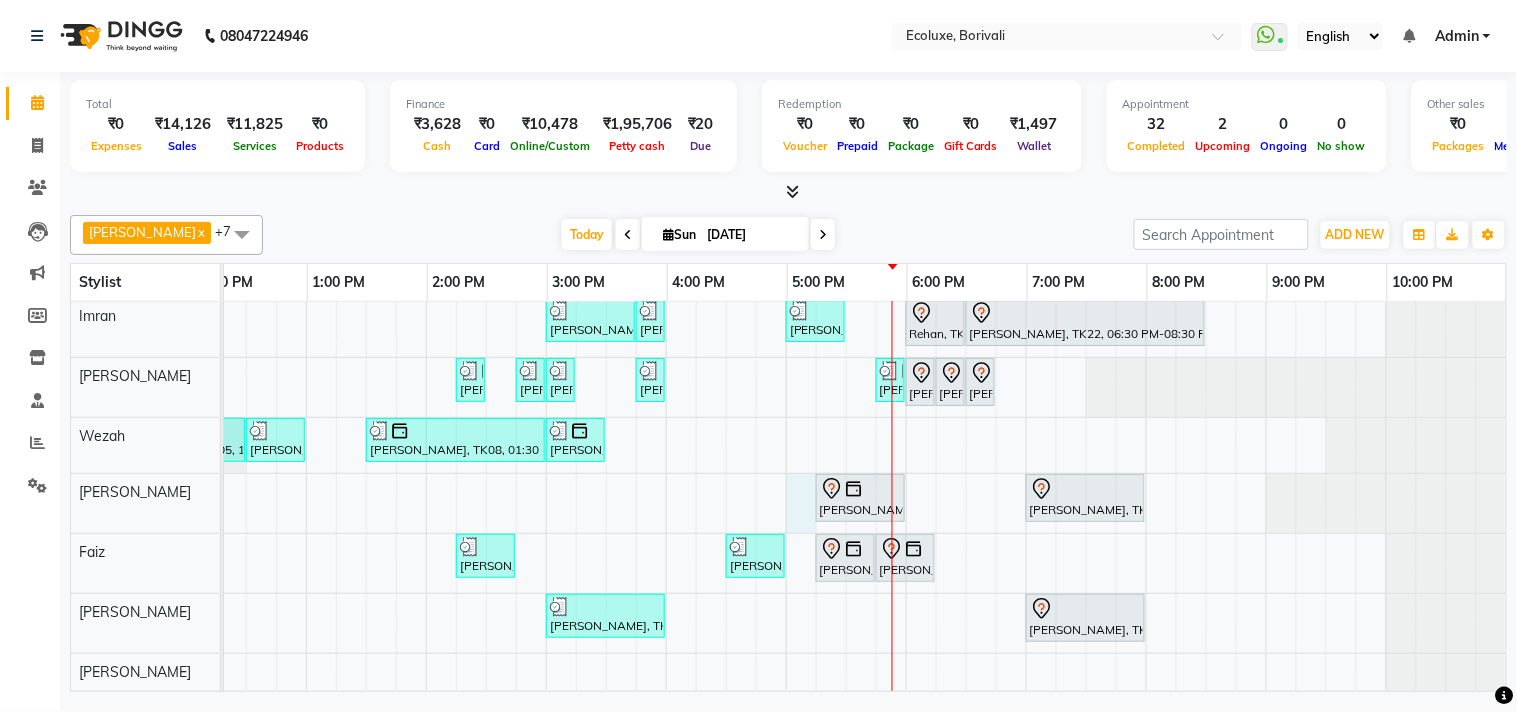 click on "Shashikala Naik, TK18, 12:00 PM-01:00 PM, Highlights - Medium Balayage/Ombre     Shashikala Naik, TK06, 01:15 PM-01:30 PM, Men Haircut - Senior Haircut     Anuj Shah, TK13, 02:00 PM-02:30 PM, Men - Beard     Bhavisha Bhalala, TK01, 02:30 PM-03:15 PM, Kids Haircut (Upto 4yrs)     Chirag Mewada, TK17, 04:00 PM-04:15 PM, Men - Hair styling      Chirag Mewada, TK17, 04:15 PM-04:30 PM, Men Haircut - Senior Haircut     Chirag Mewada, TK17, 04:30 PM-04:45 PM, Men - Beard             Jash Kothari, TK12, 05:30 PM-06:00 PM, Men Haircut - Senior Haircut     shewta Goyal, TK14, 03:00 PM-03:45 PM, Kids Haircut (Upto 4yrs)     shewta Goyal, TK14, 03:45 PM-04:00 PM, Kids Haircut (Upto 4yrs)     Nikkhil Borana, TK04, 05:00 PM-05:30 PM, Men - Beard             Rehan, TK20, 06:00 PM-06:30 PM, Men Haircut - Senior Haircut             Rupali Prabhu, TK22, 06:30 PM-08:30 PM, Touchup - Root Touch (Up To 2 Inch) Inoa     Nimisha Desai, TK09, 02:15 PM-02:30 PM, Woman Eyebrow" at bounding box center [666, 464] 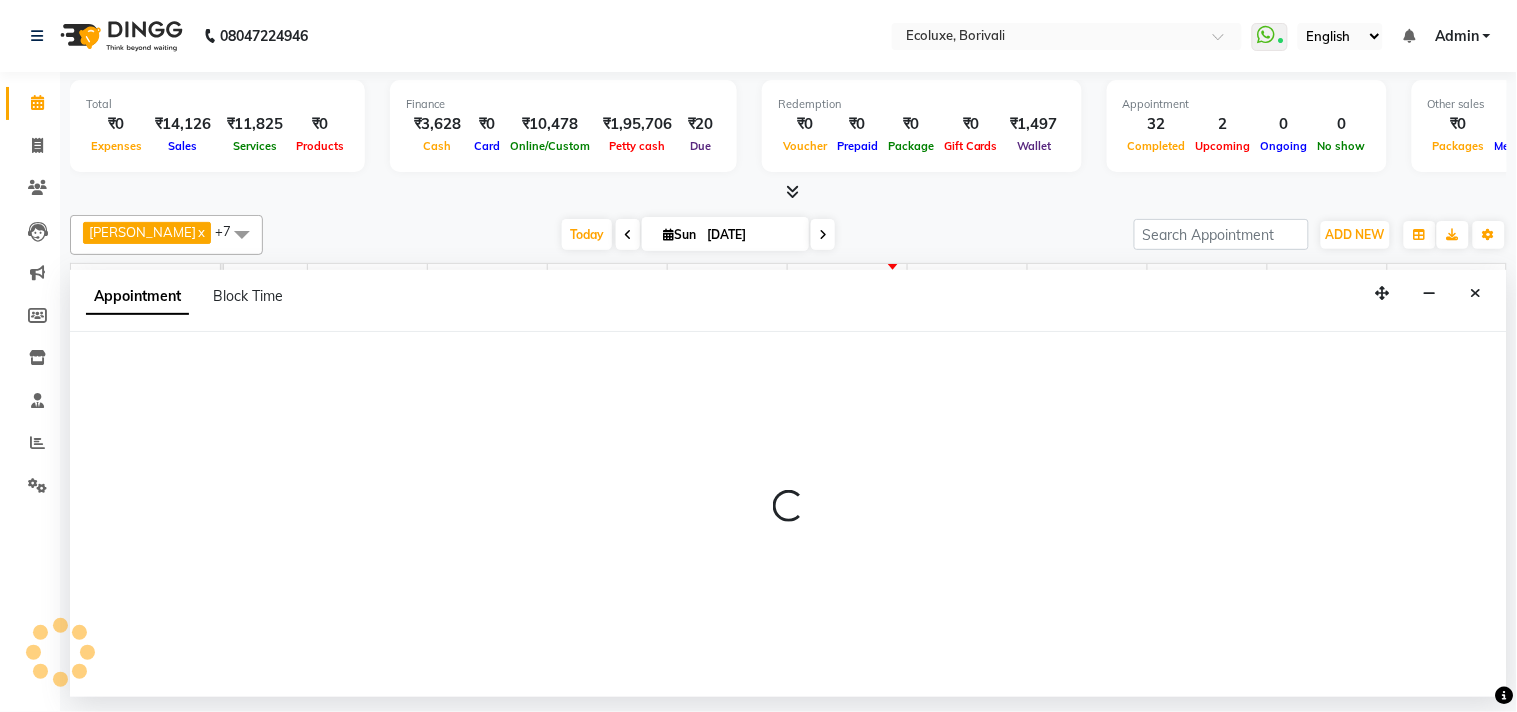 select on "50362" 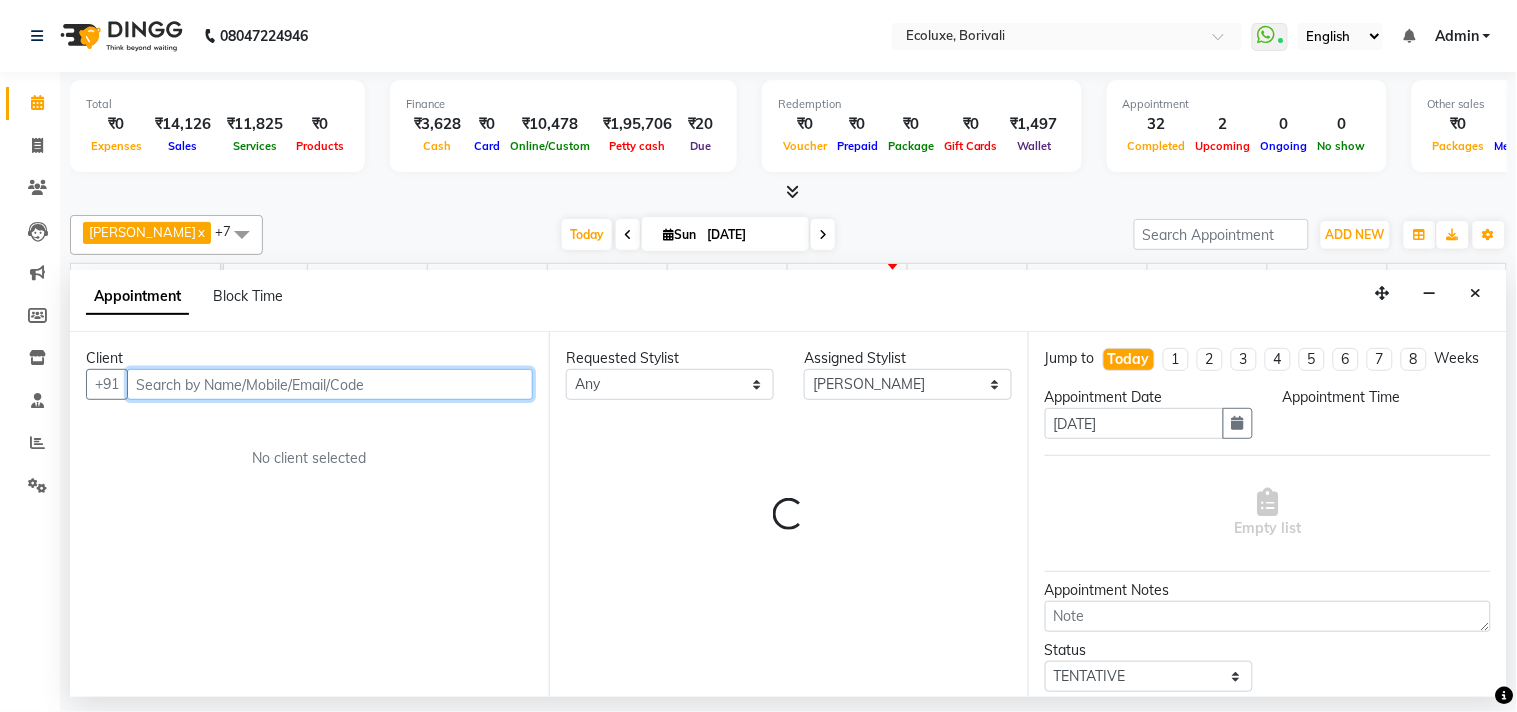select on "1020" 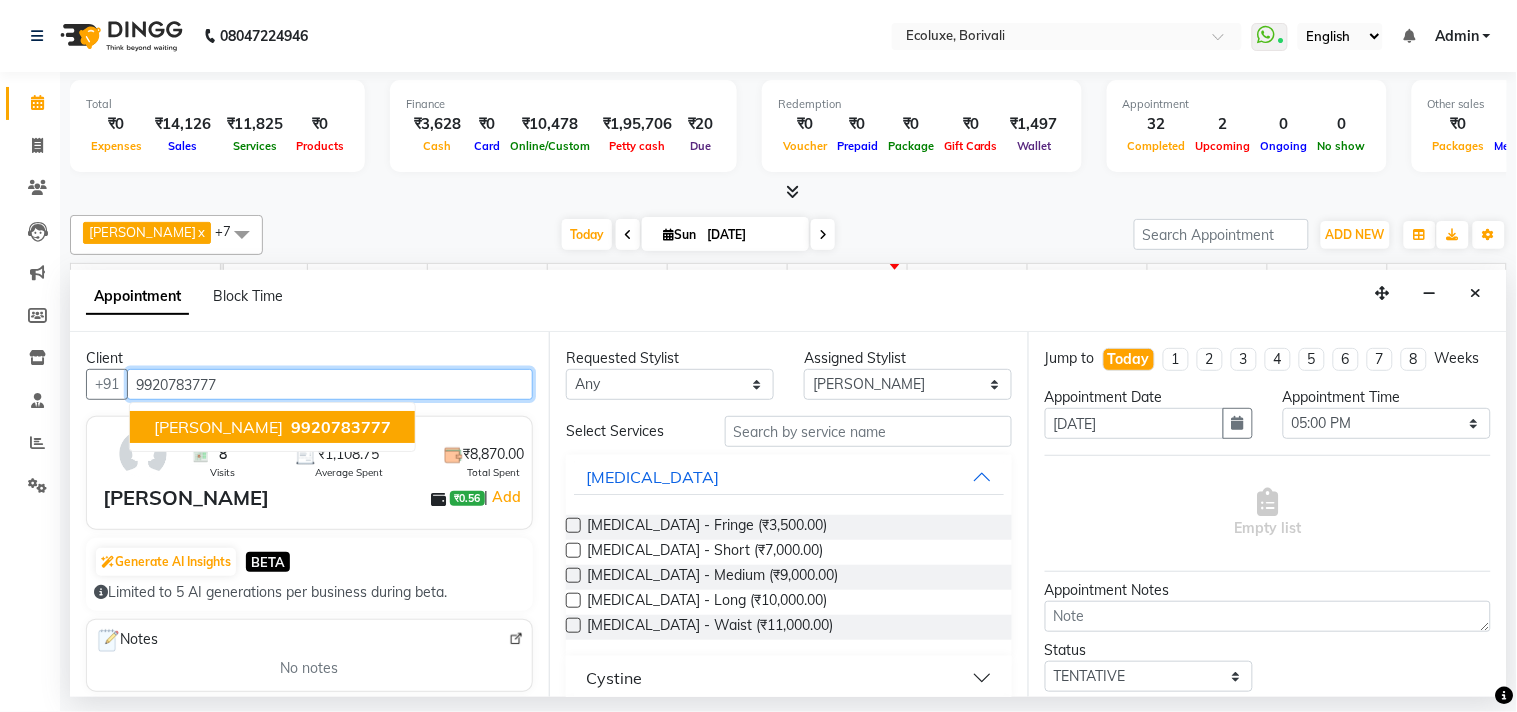 click on "9920783777" at bounding box center [341, 427] 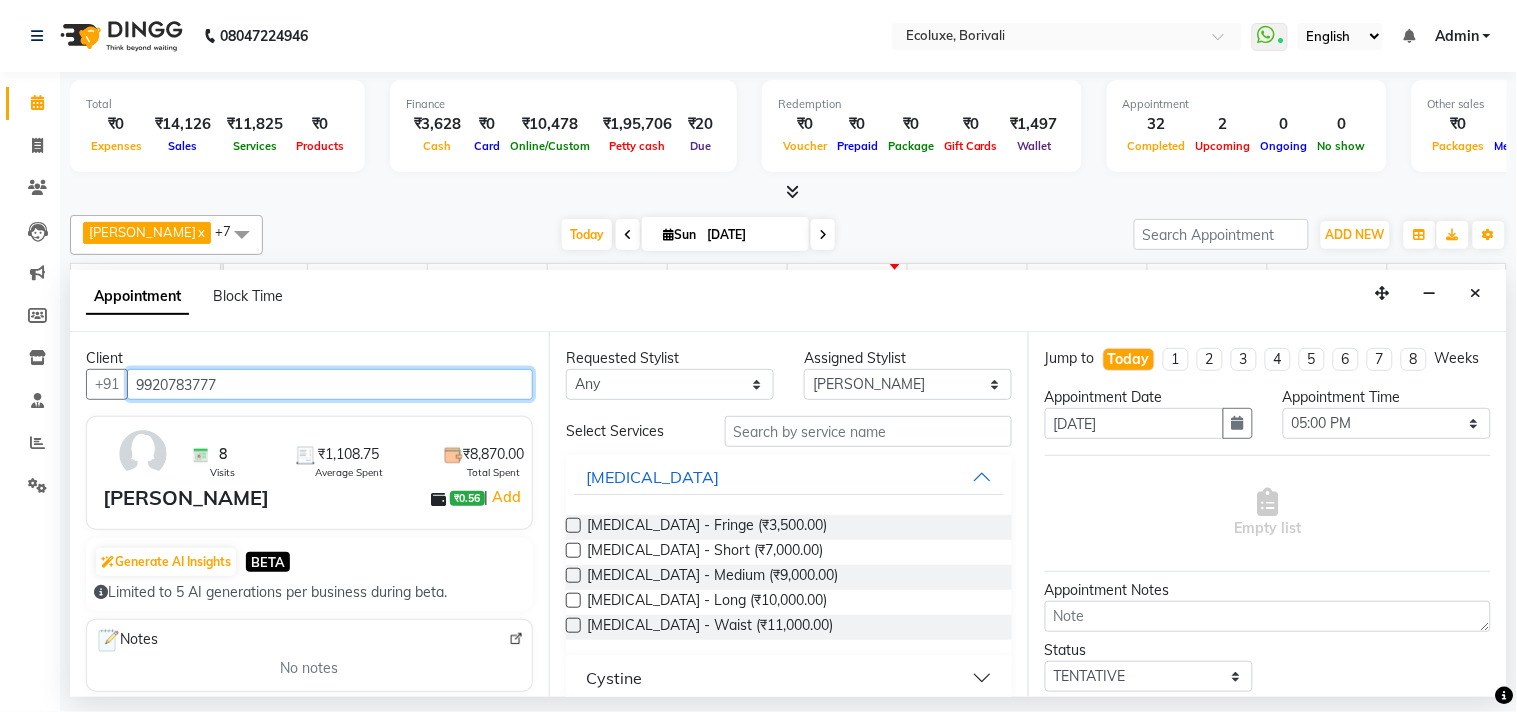 type on "9920783777" 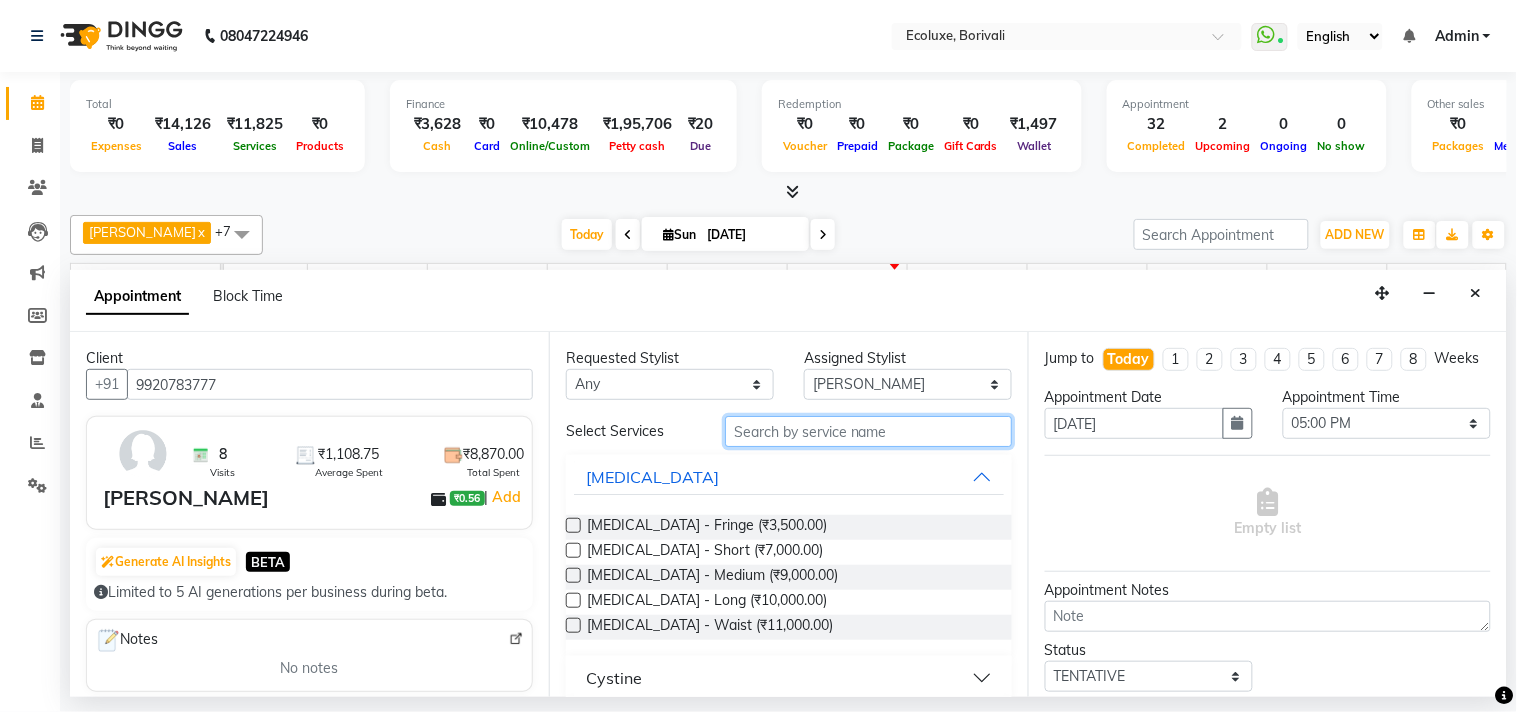click at bounding box center [868, 431] 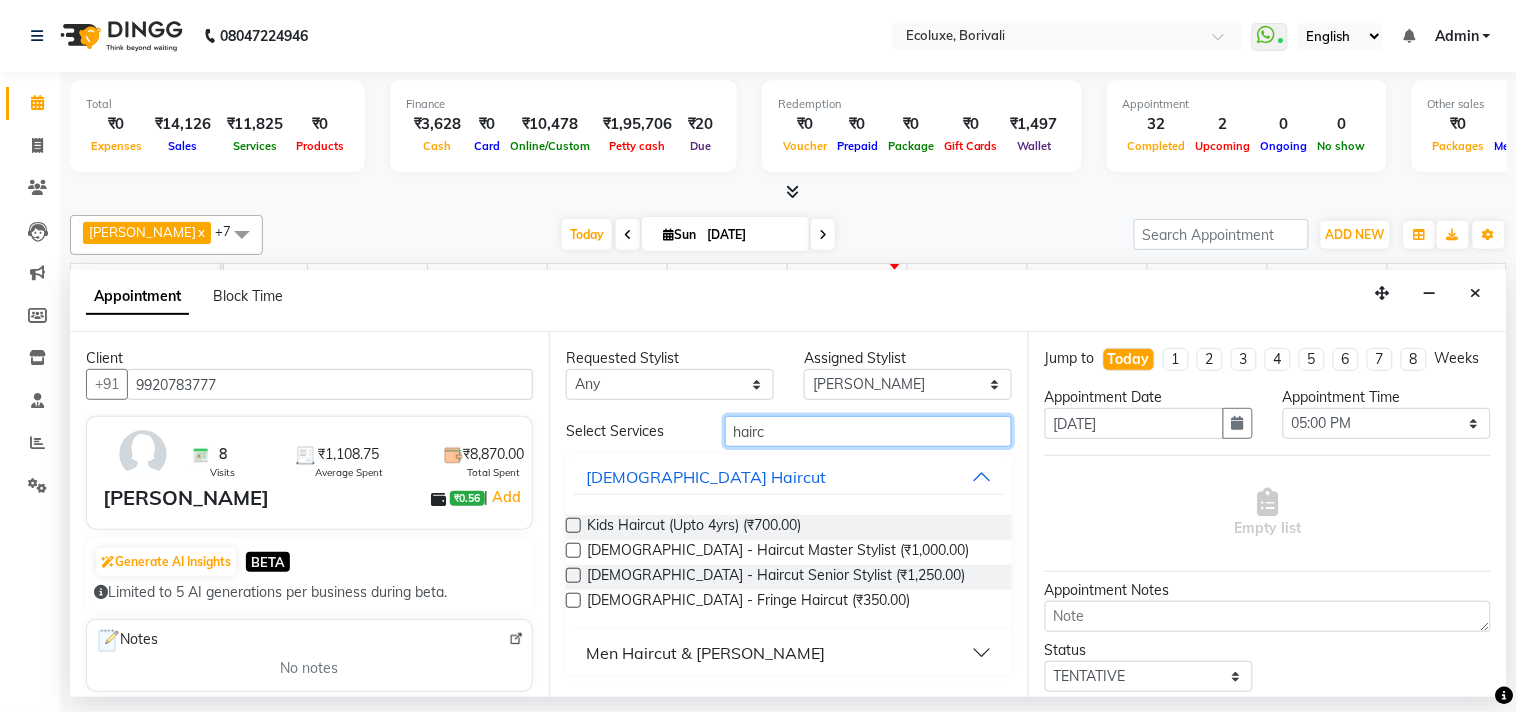 type on "hairc" 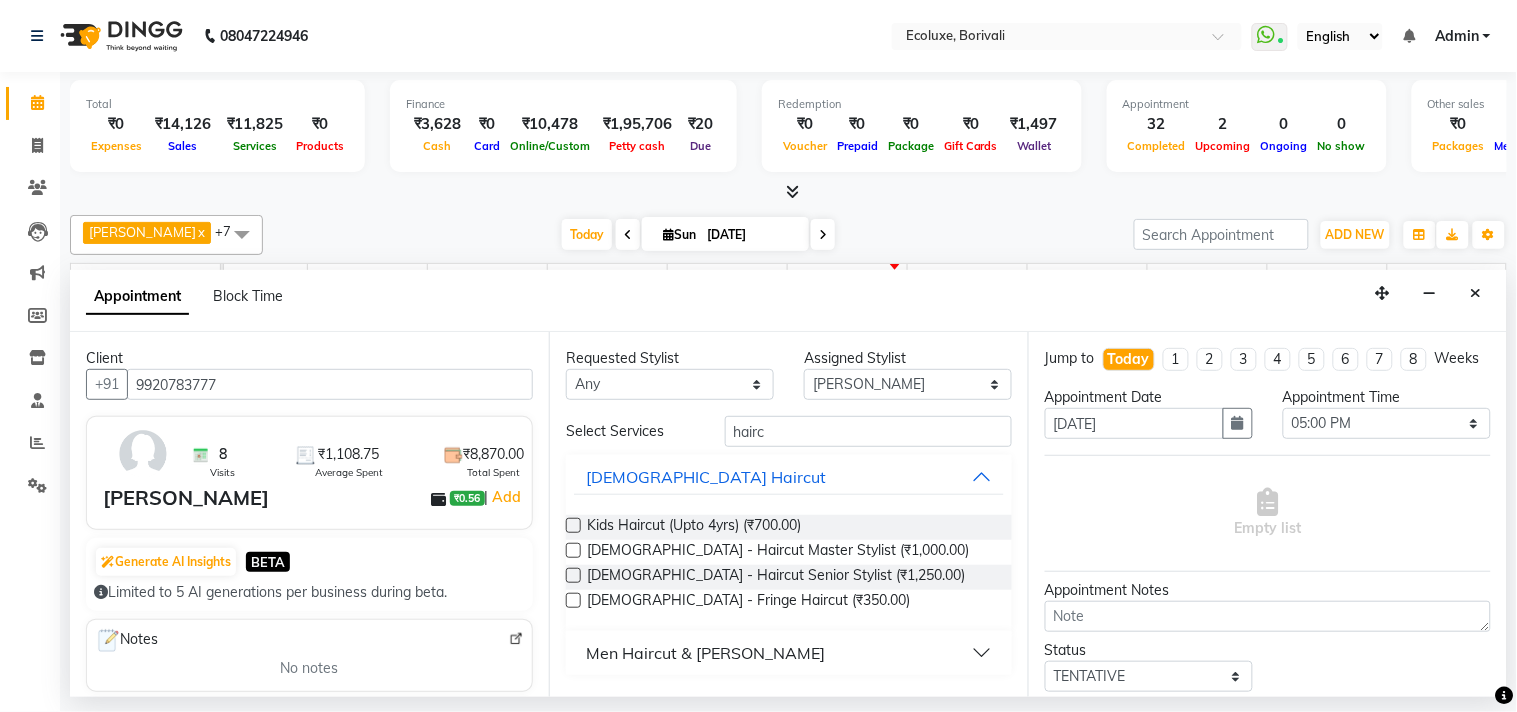click on "Men Haircut & Beard" at bounding box center [705, 653] 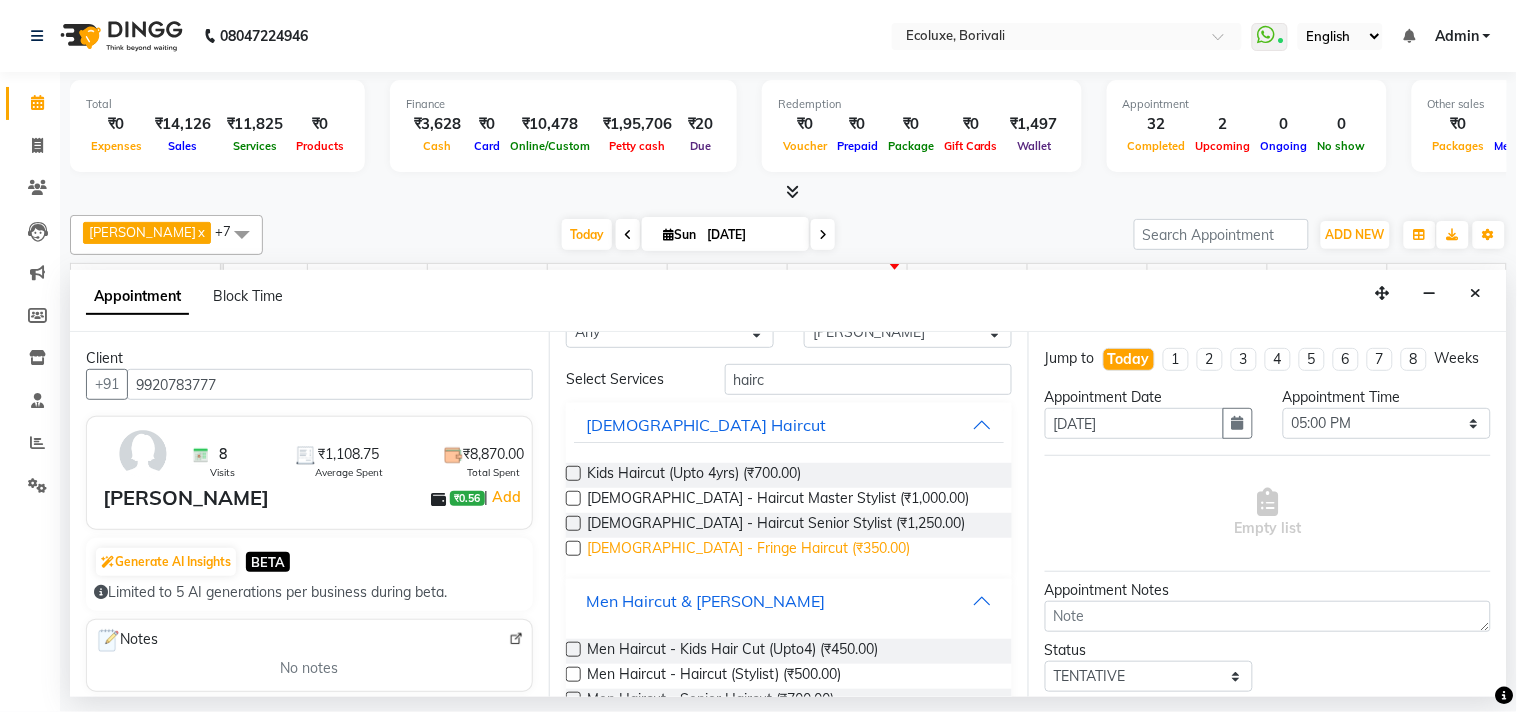 scroll, scrollTop: 118, scrollLeft: 0, axis: vertical 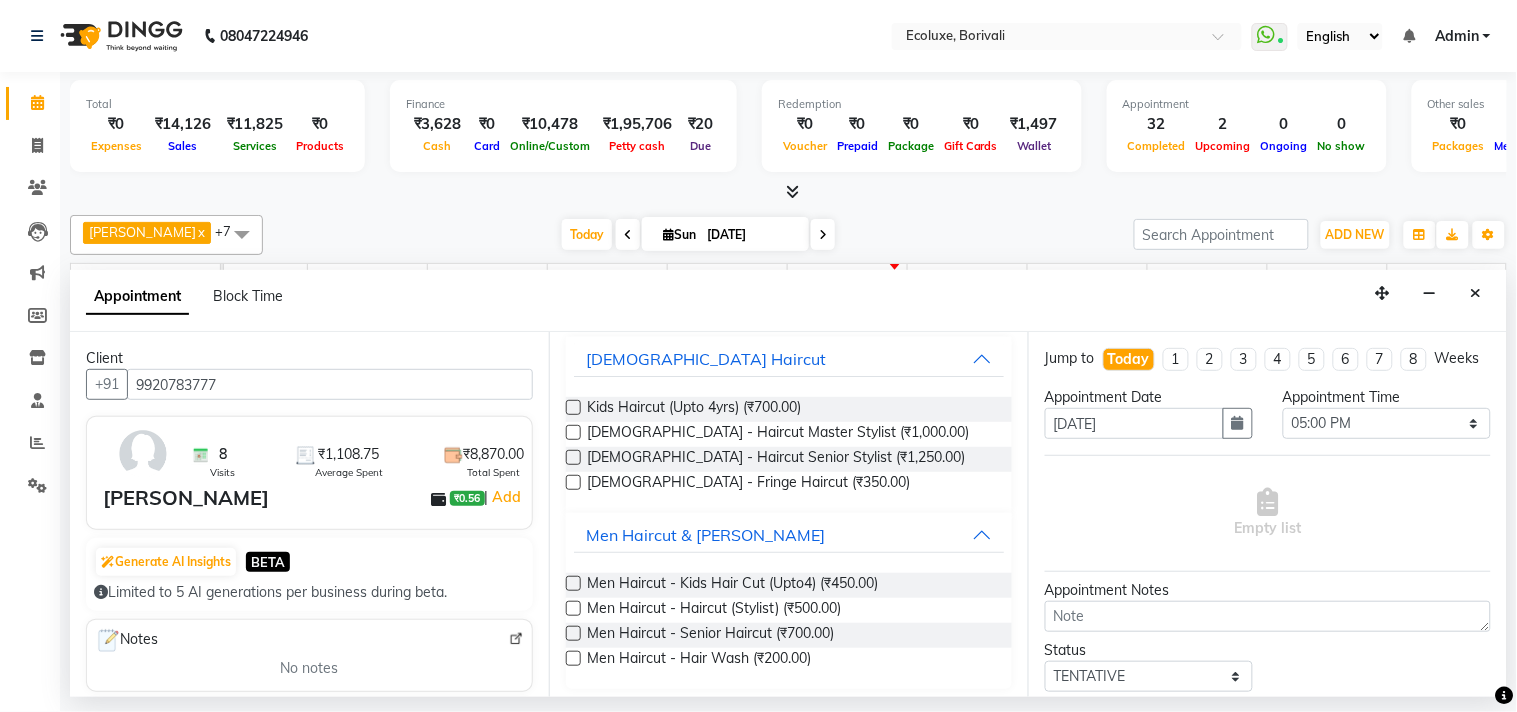 click at bounding box center [573, 633] 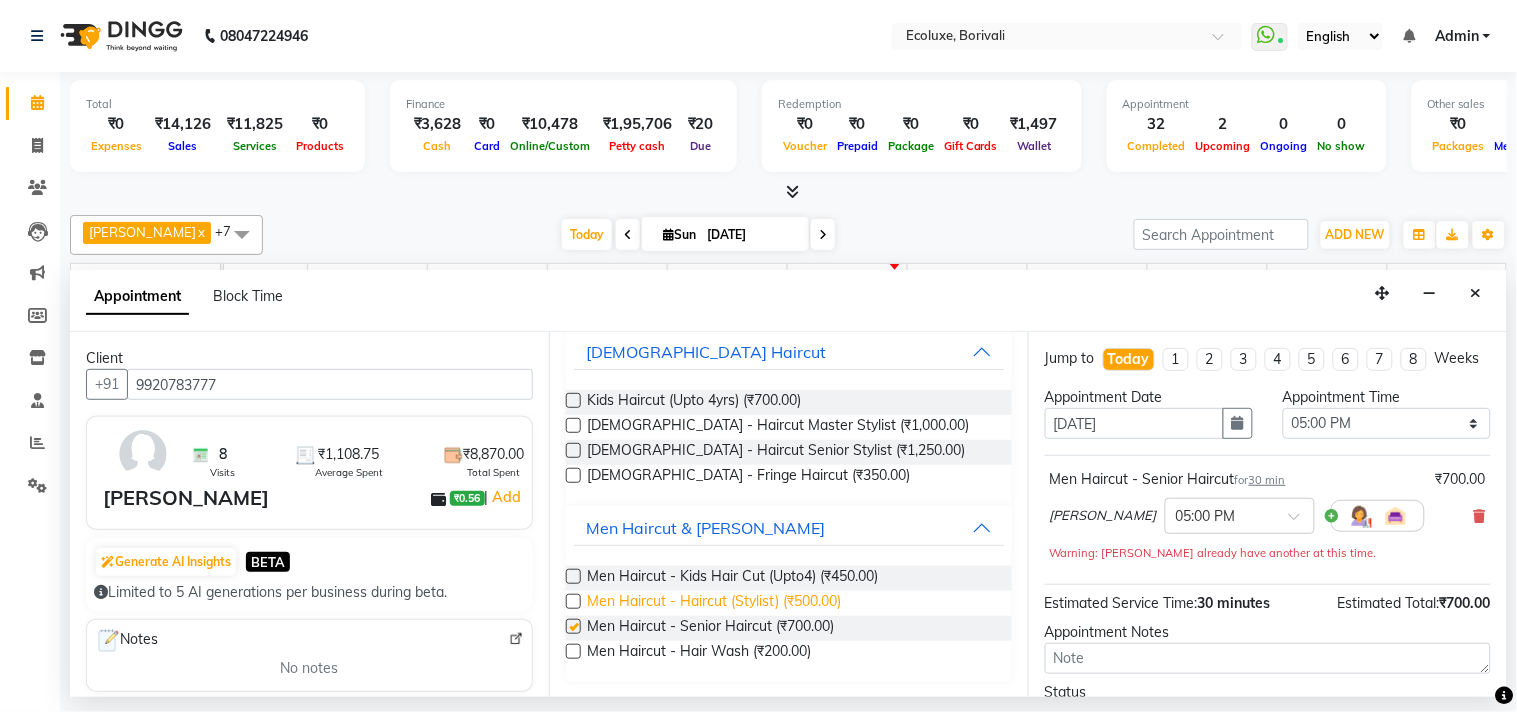 checkbox on "false" 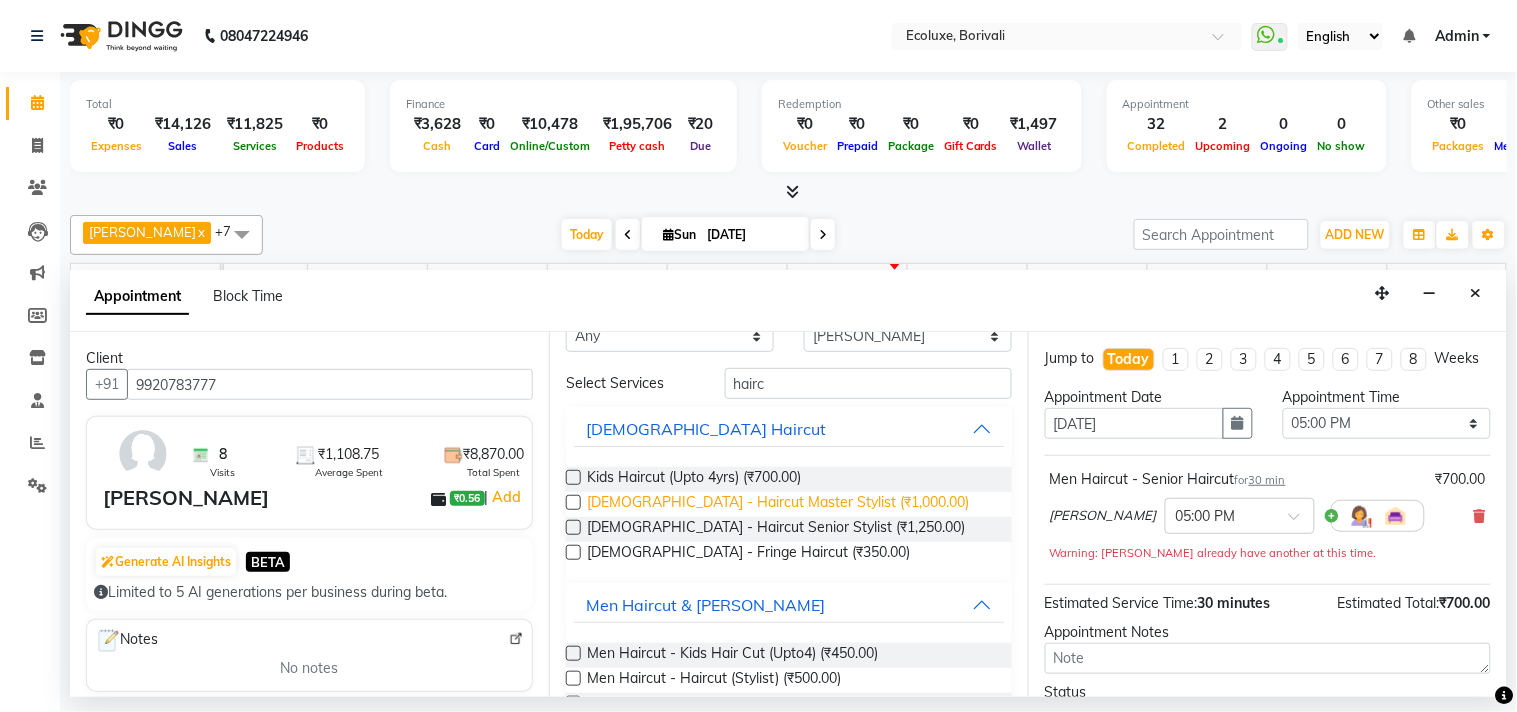 scroll, scrollTop: 0, scrollLeft: 0, axis: both 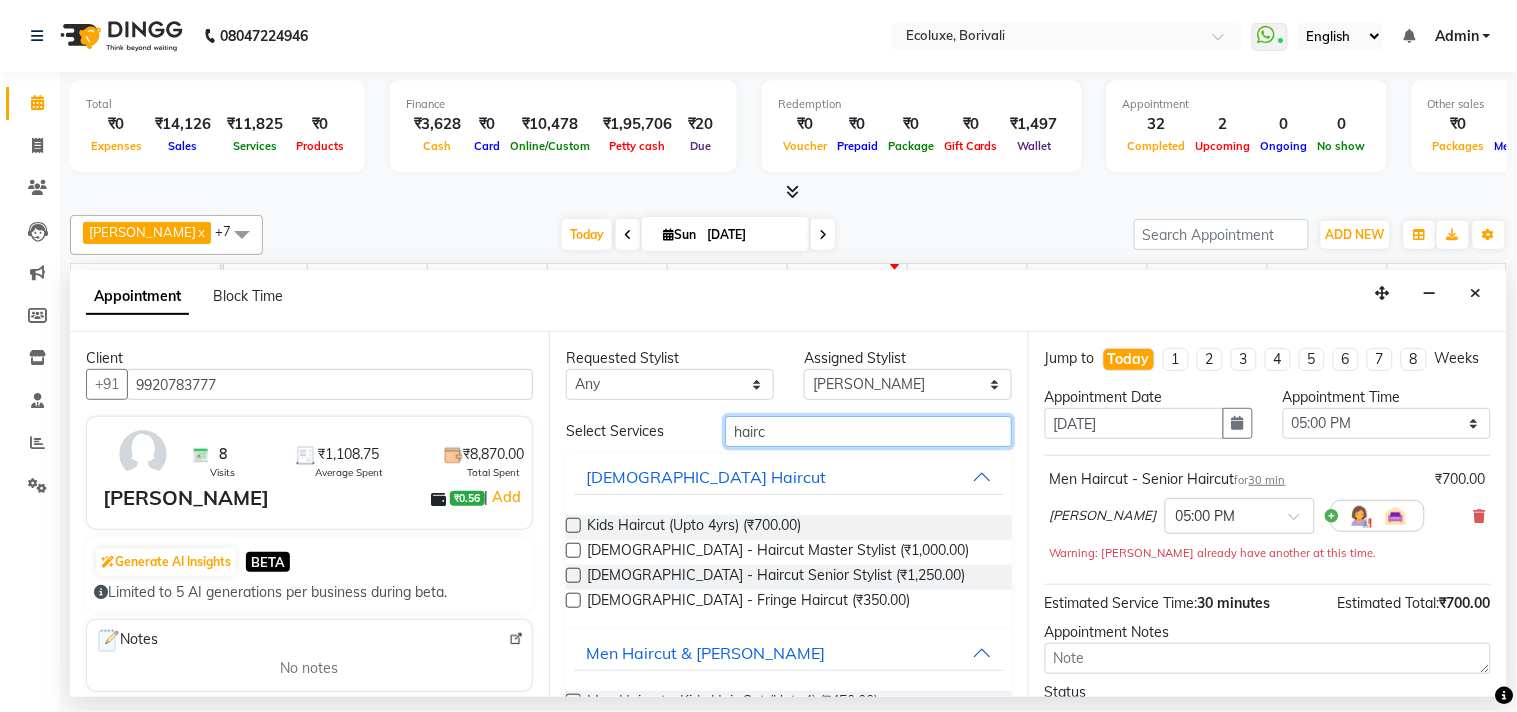 drag, startPoint x: 768, startPoint y: 435, endPoint x: 708, endPoint y: 434, distance: 60.00833 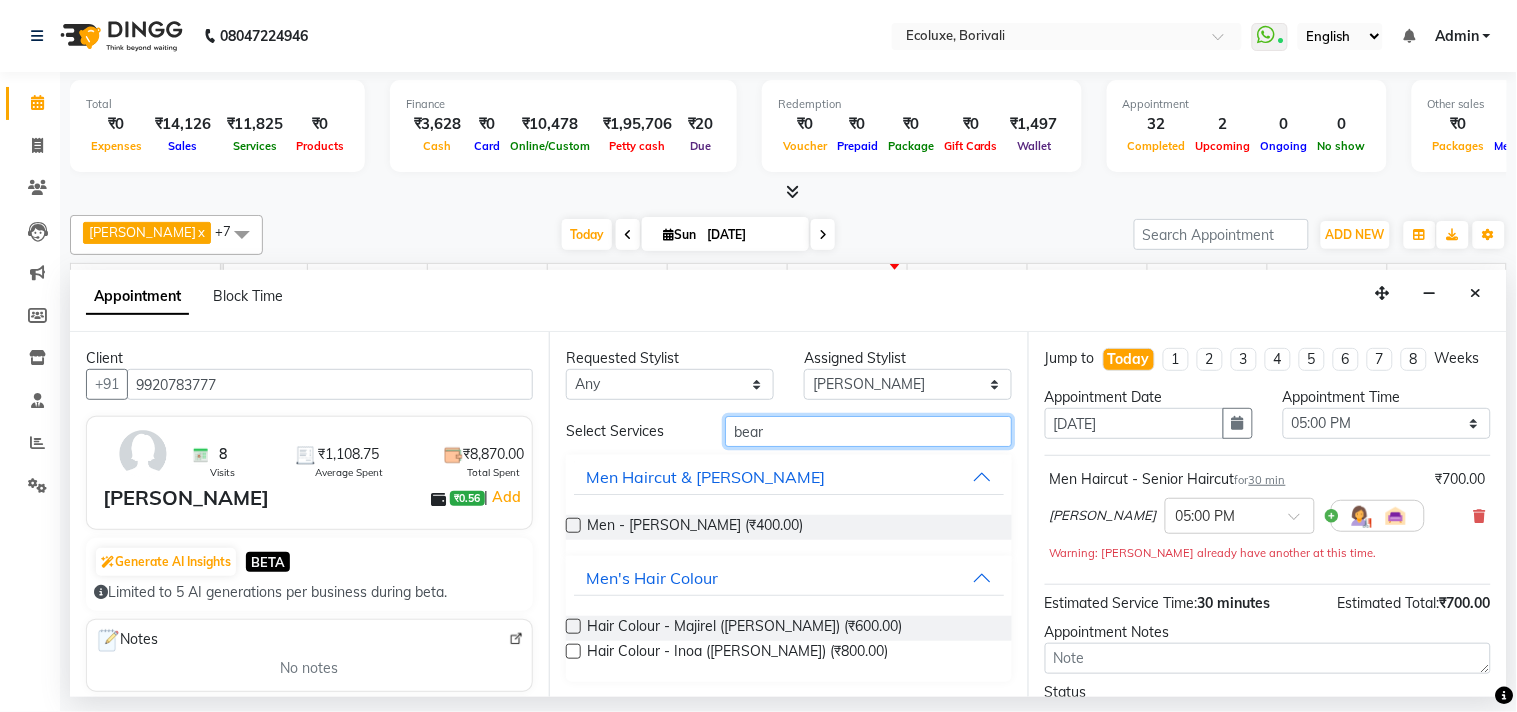 type on "bear" 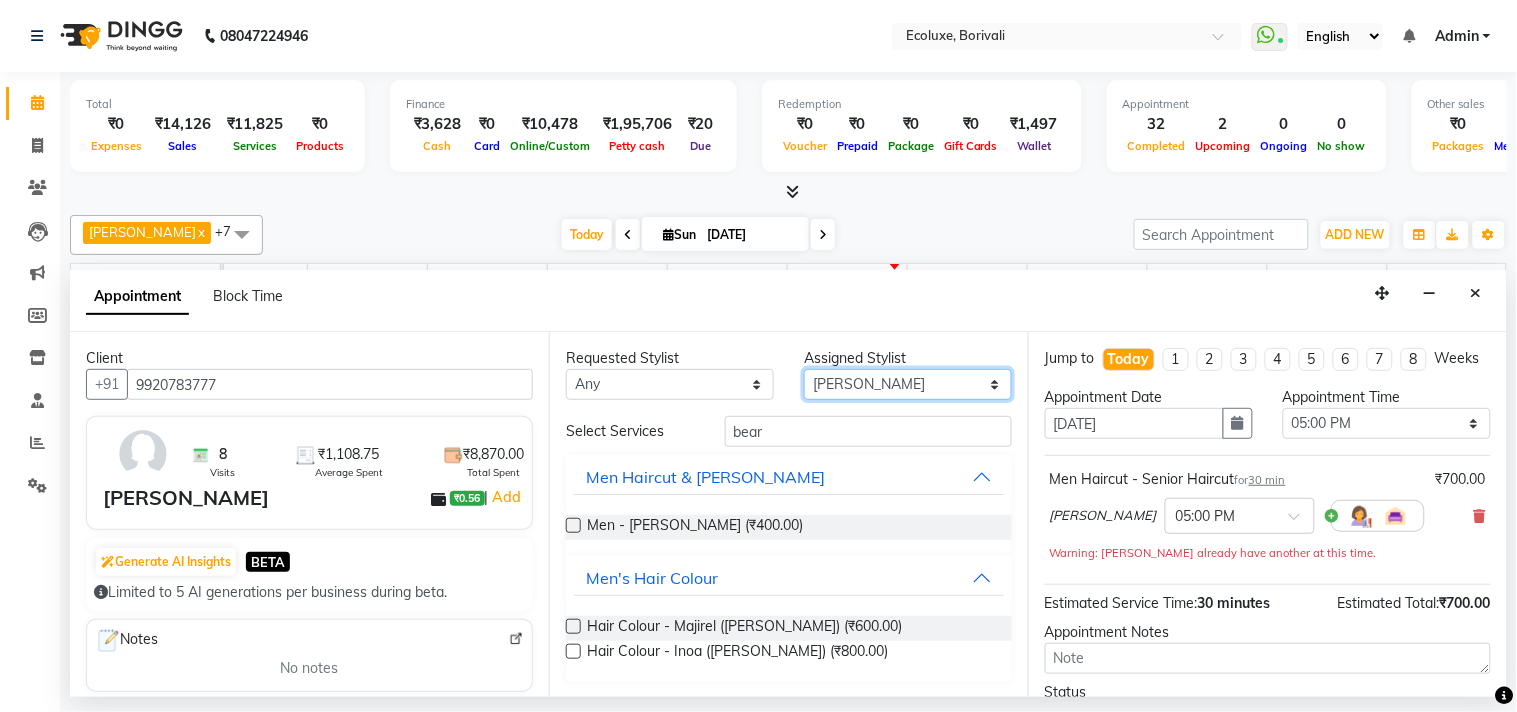 click on "Select Alisha Sasankar Faiz Geeta Harshada Pawar   Imran  Kamal Khende Mohammad Faisal  Neelu Nikita Raut Sakina Shafique Sonal Sawant  Umar Shaikh Wezah" at bounding box center [908, 384] 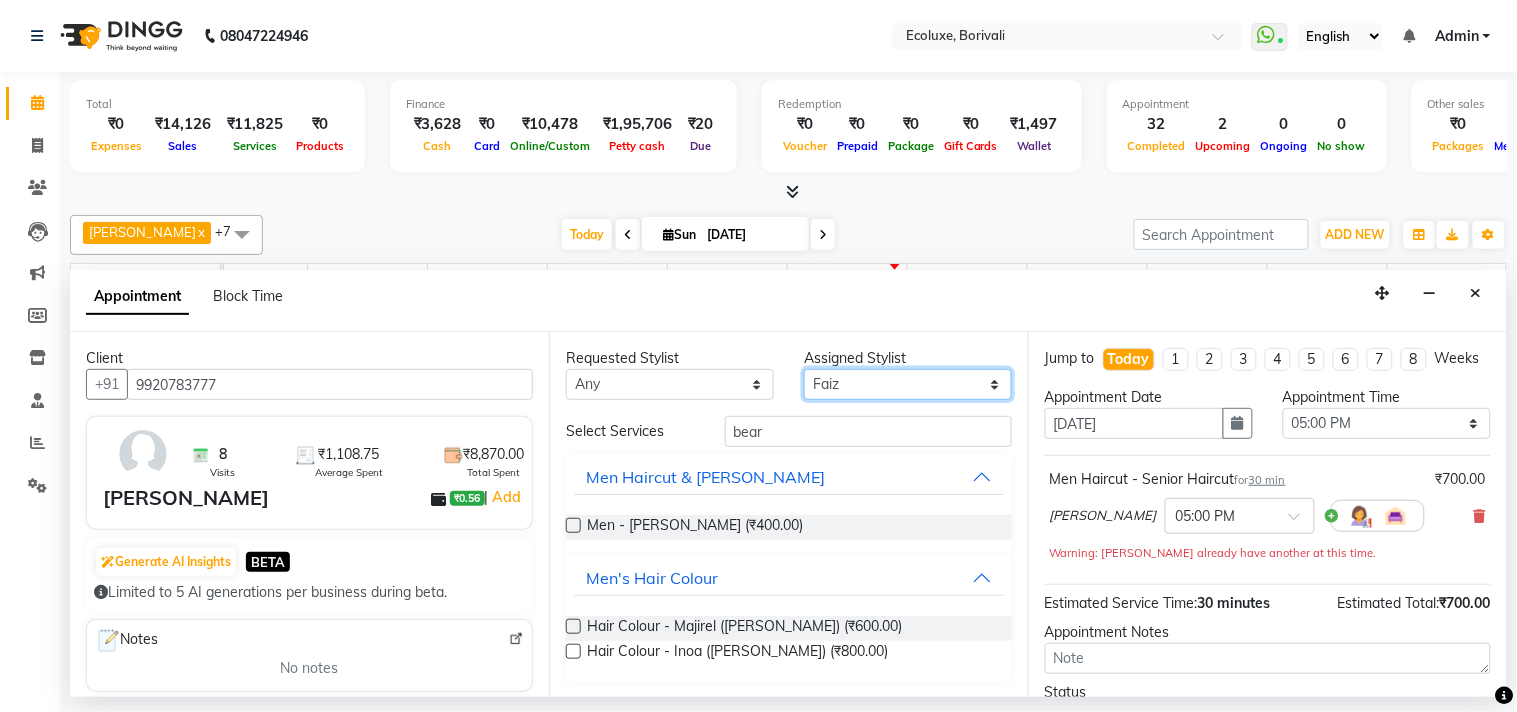 click on "Select Alisha Sasankar Faiz Geeta Harshada Pawar   Imran  Kamal Khende Mohammad Faisal  Neelu Nikita Raut Sakina Shafique Sonal Sawant  Umar Shaikh Wezah" at bounding box center [908, 384] 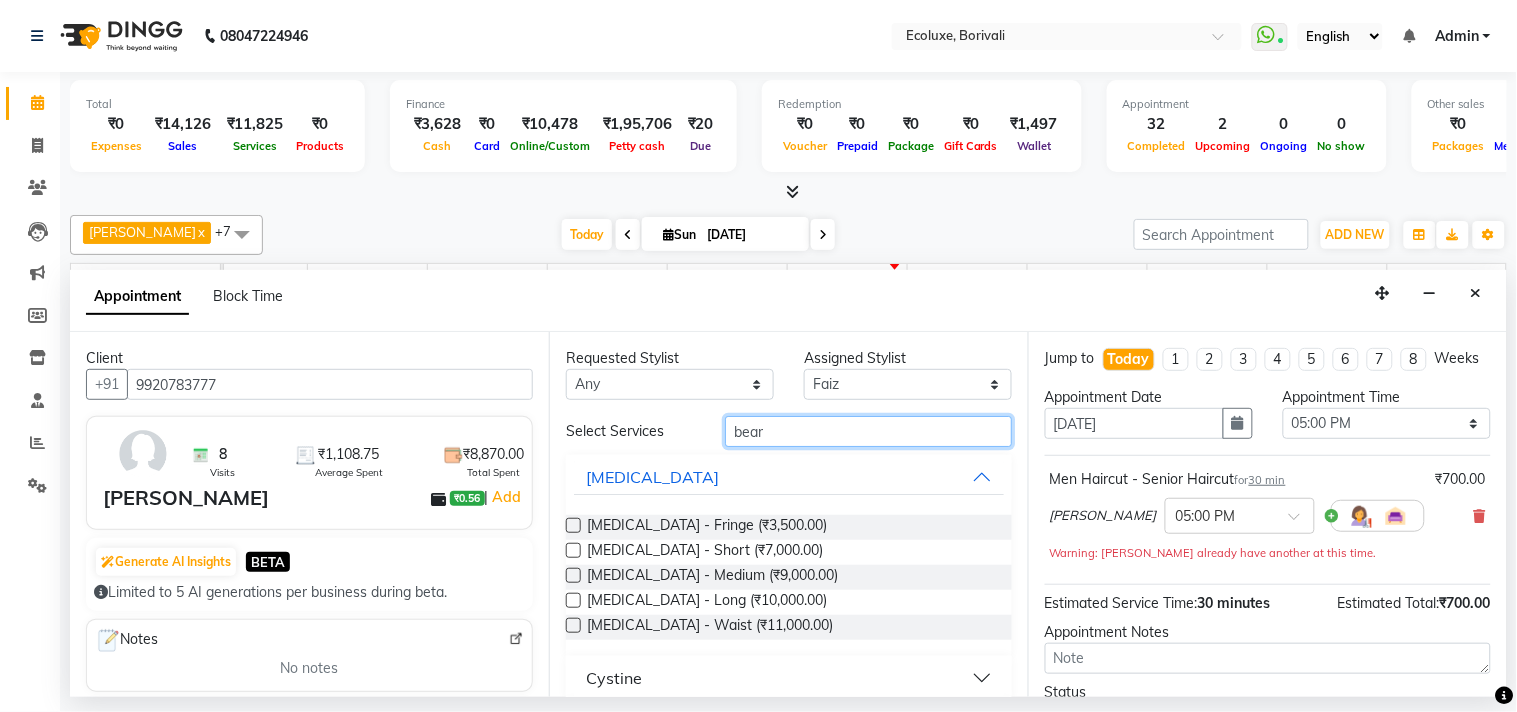 click on "bear" at bounding box center [868, 431] 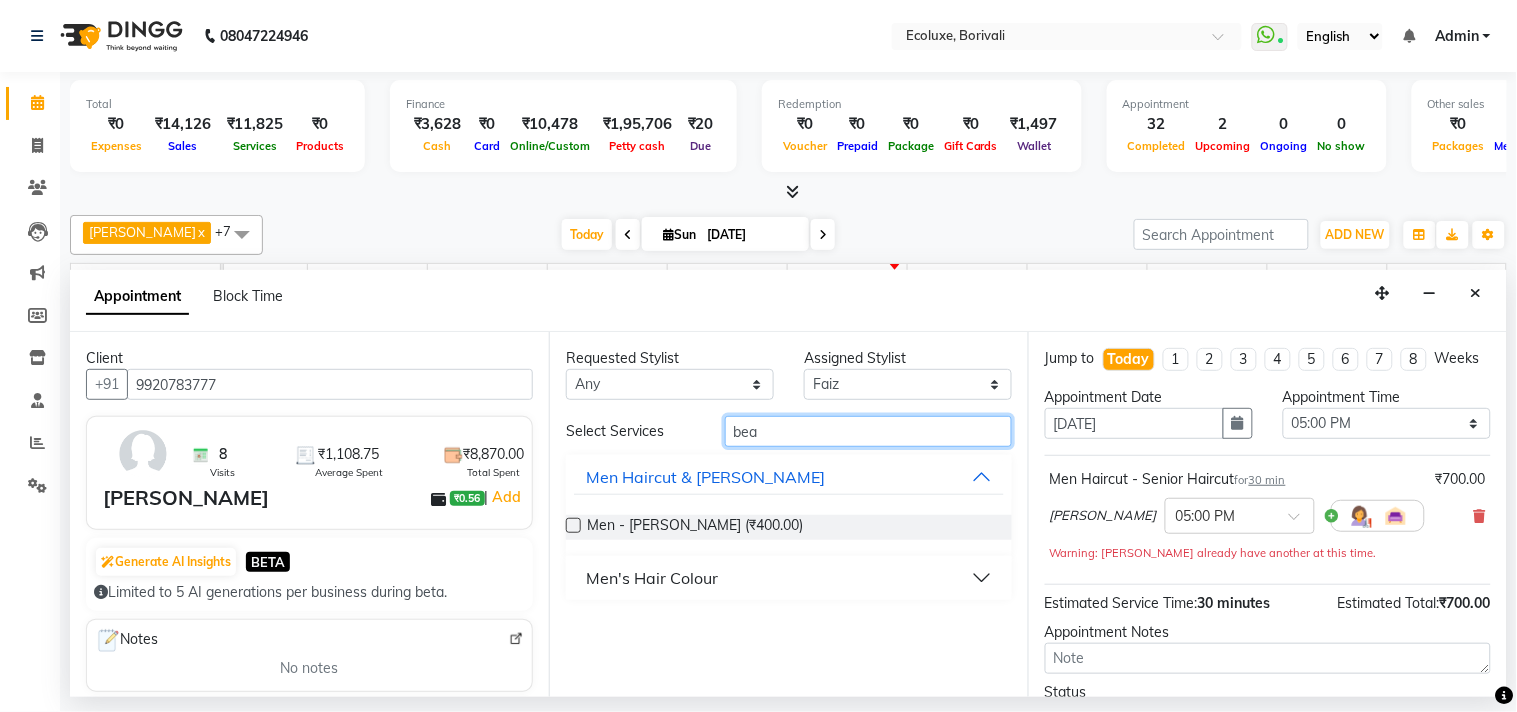 type on "bea" 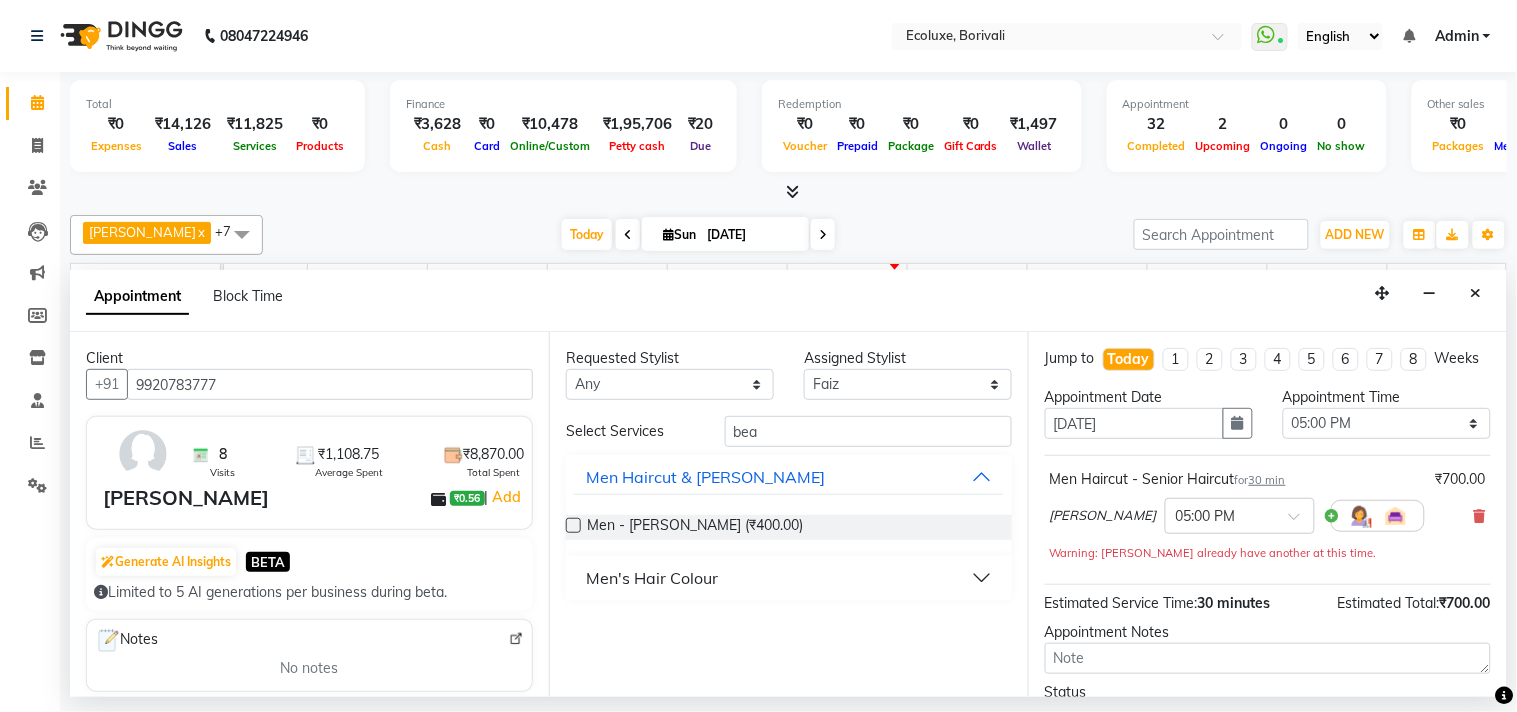 click at bounding box center [573, 525] 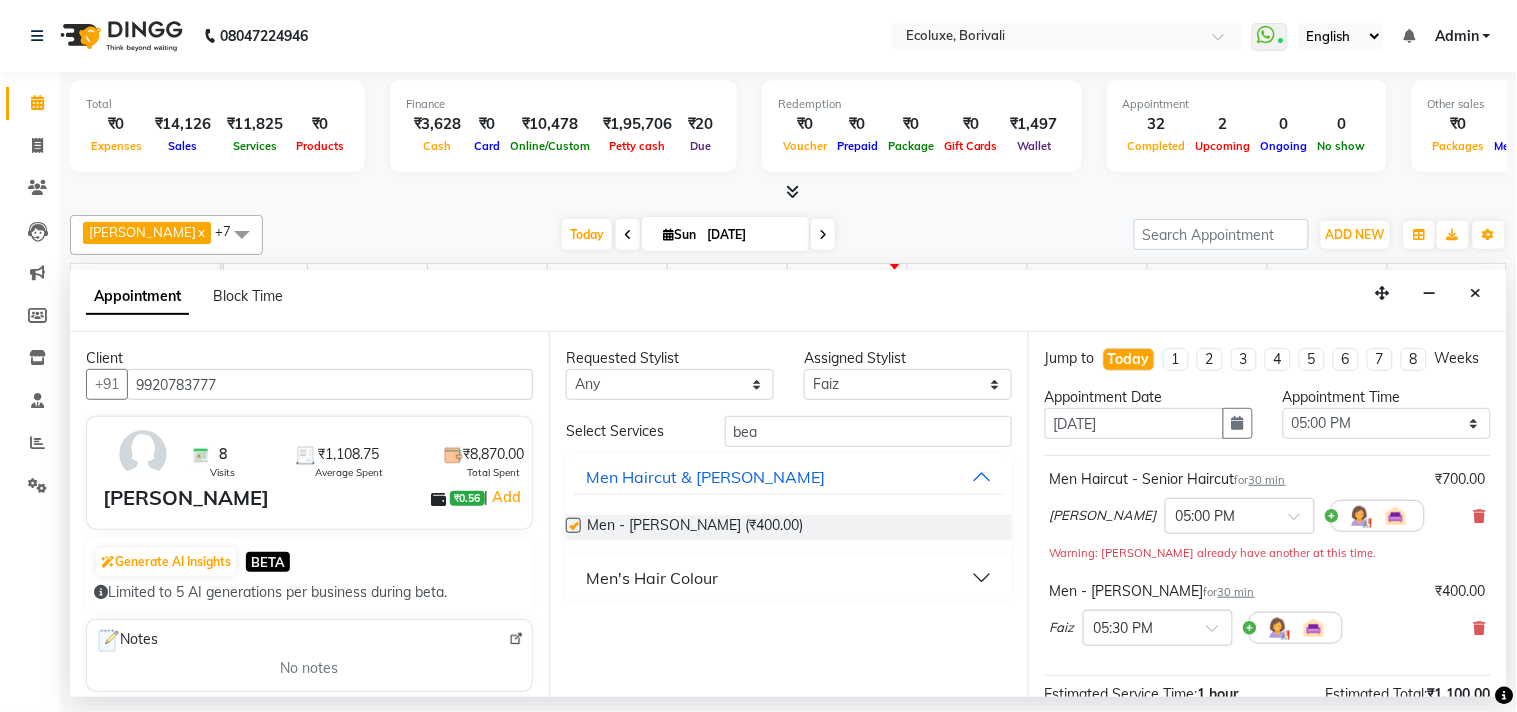 checkbox on "false" 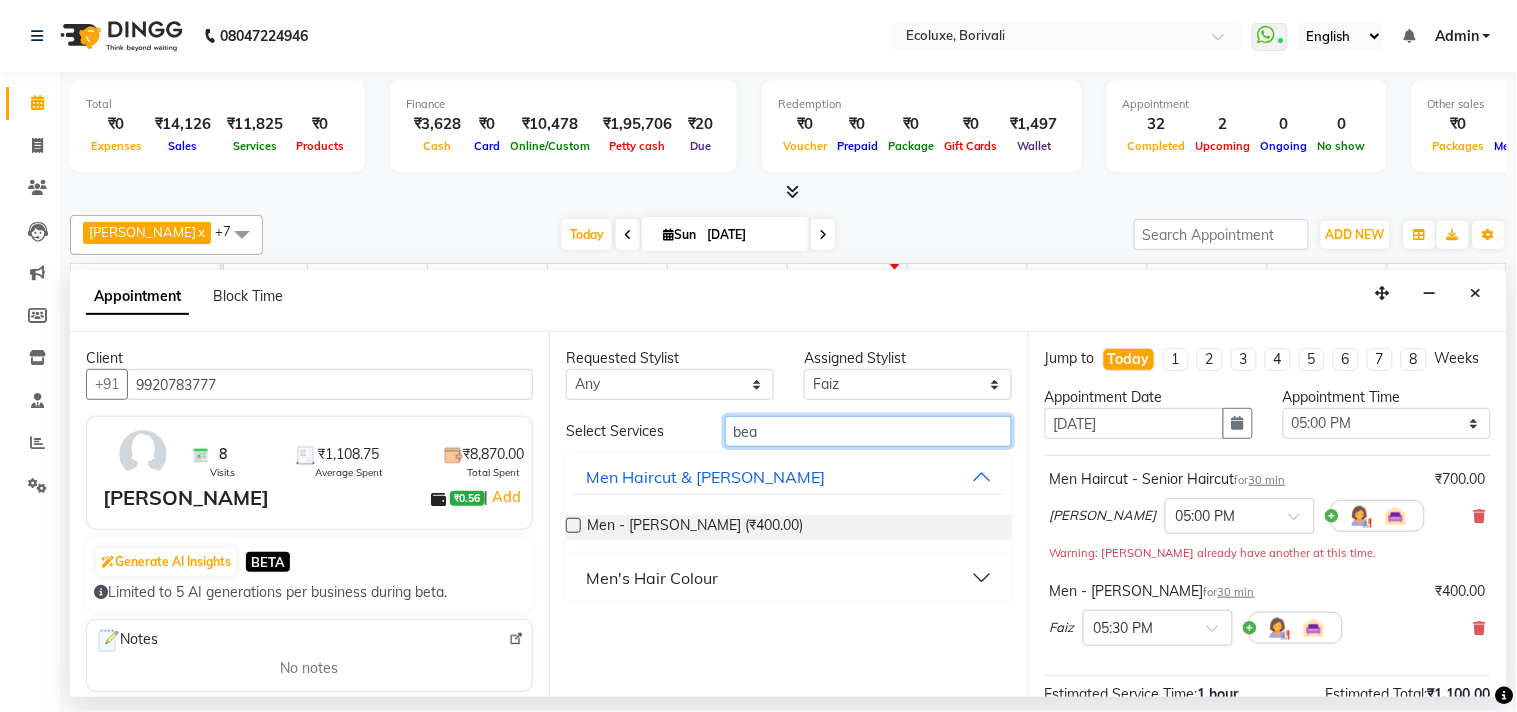 drag, startPoint x: 767, startPoint y: 426, endPoint x: 726, endPoint y: 423, distance: 41.109608 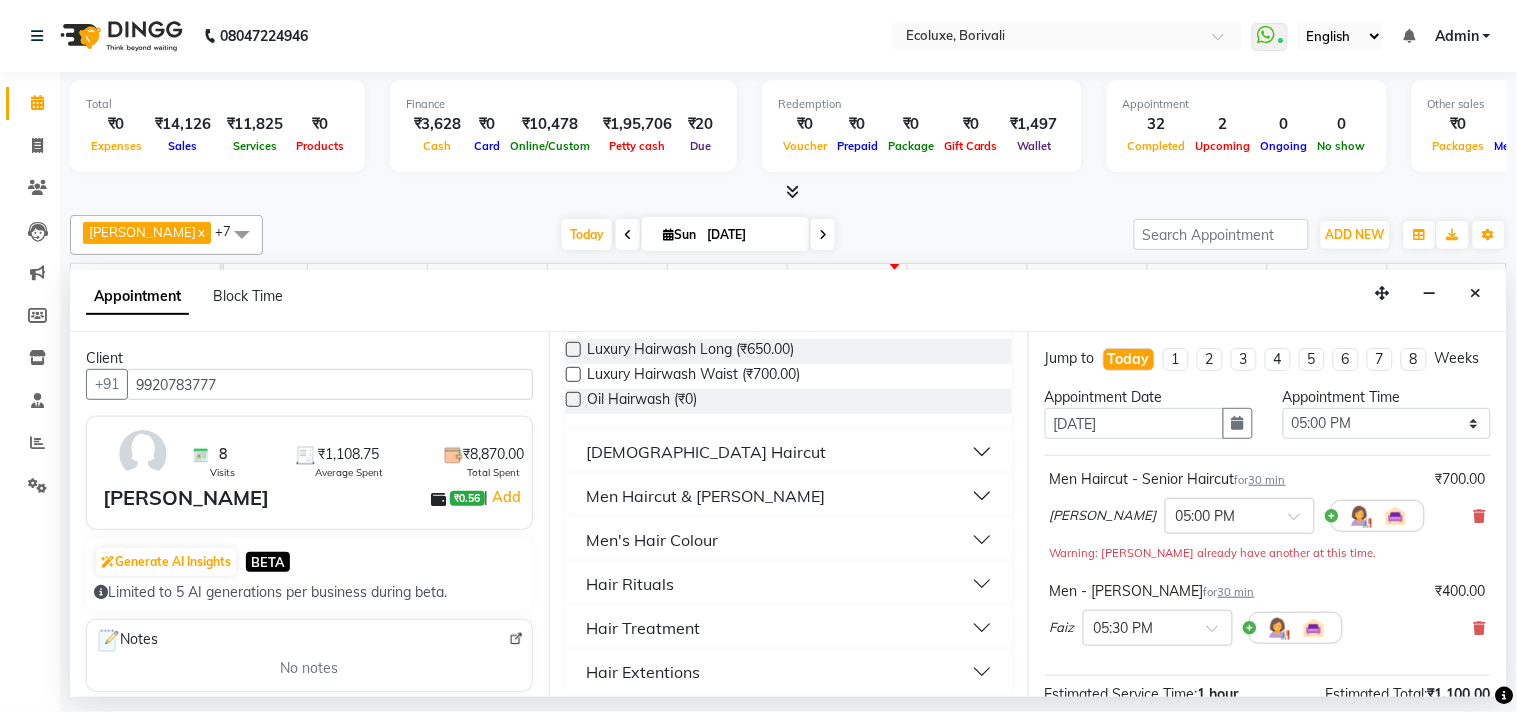 scroll, scrollTop: 437, scrollLeft: 0, axis: vertical 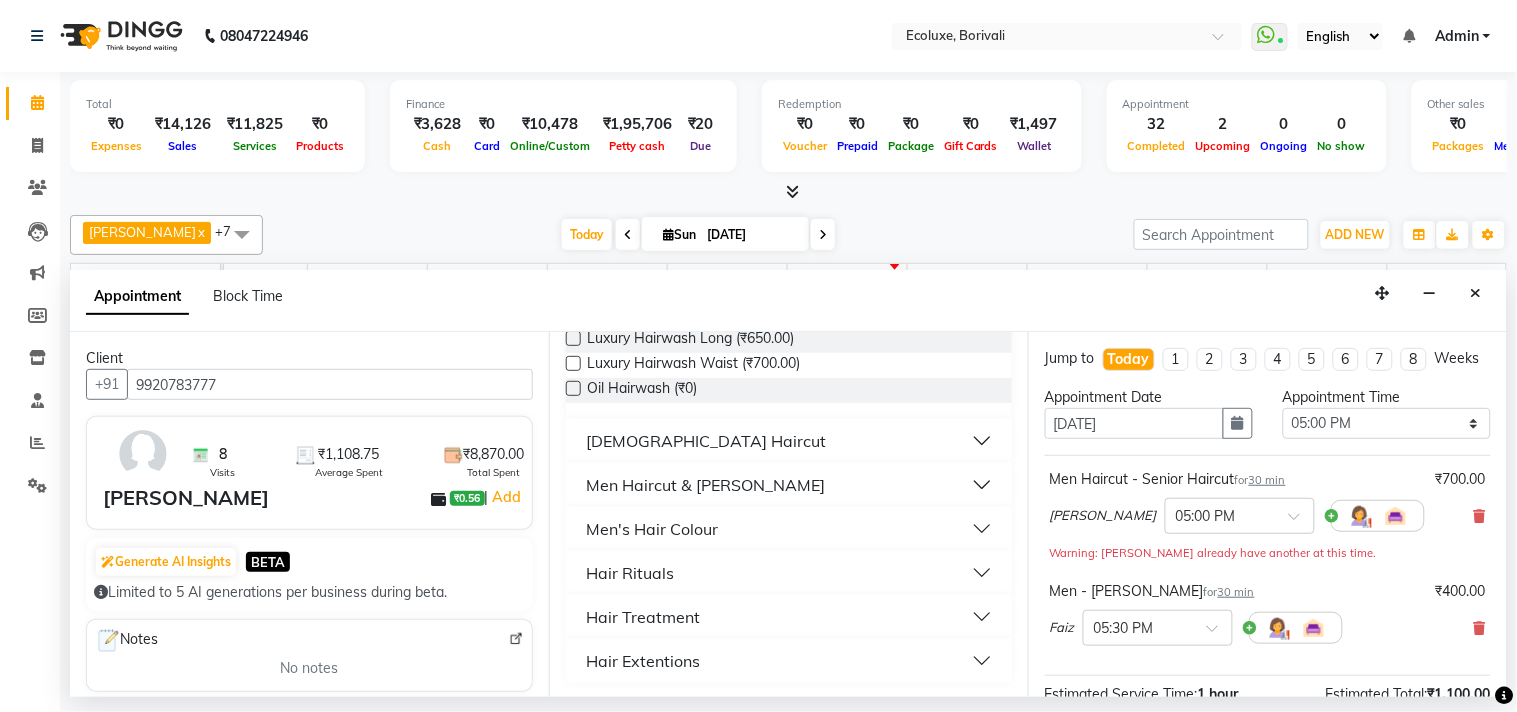 type on "hai" 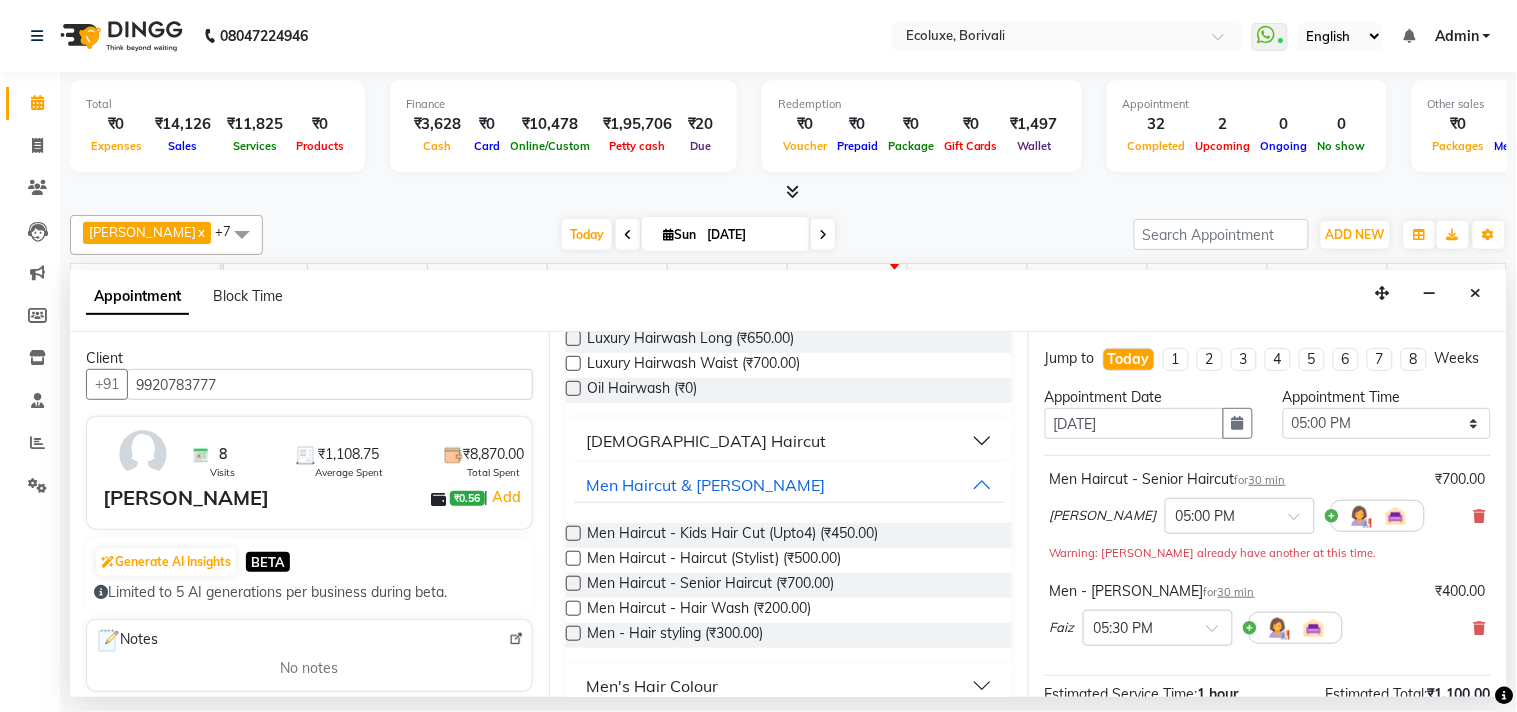 click at bounding box center (573, 583) 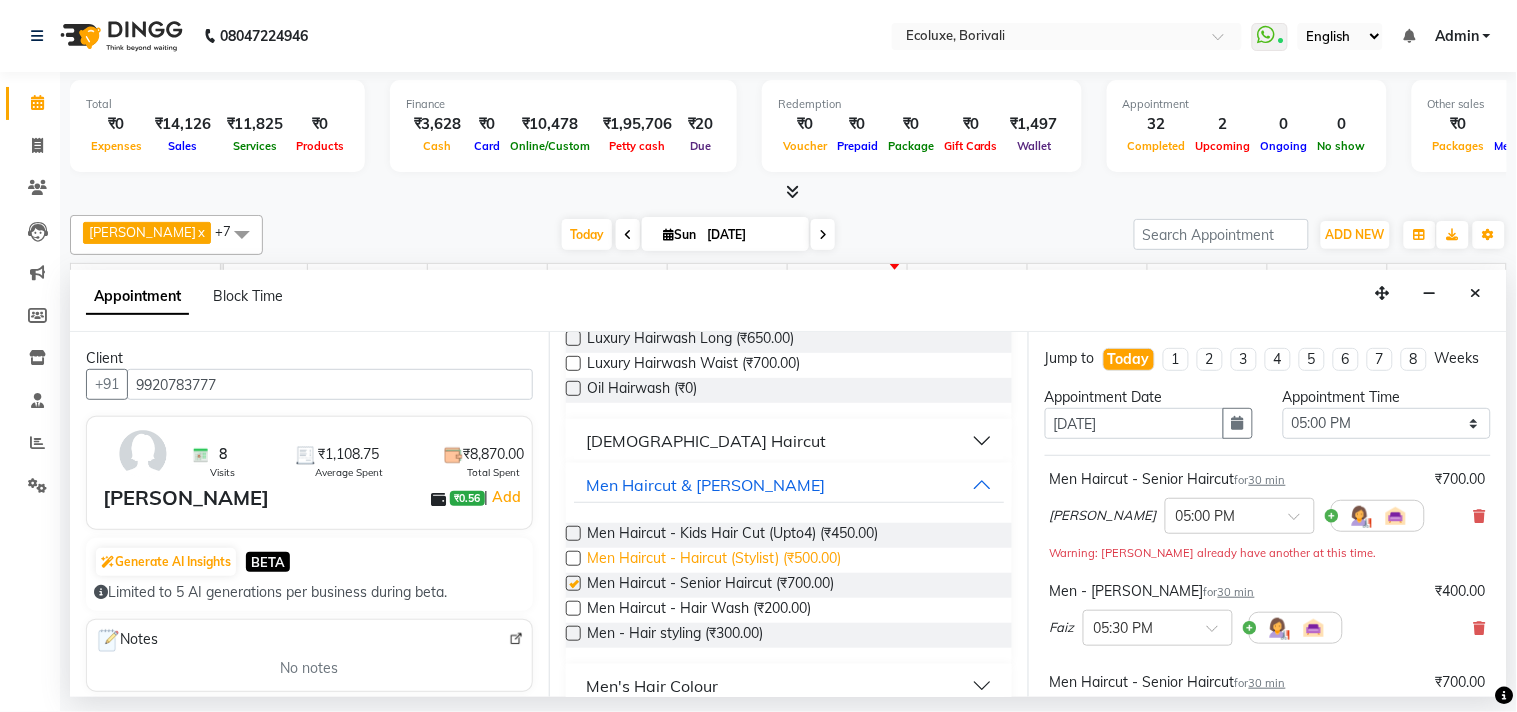 scroll, scrollTop: 0, scrollLeft: 0, axis: both 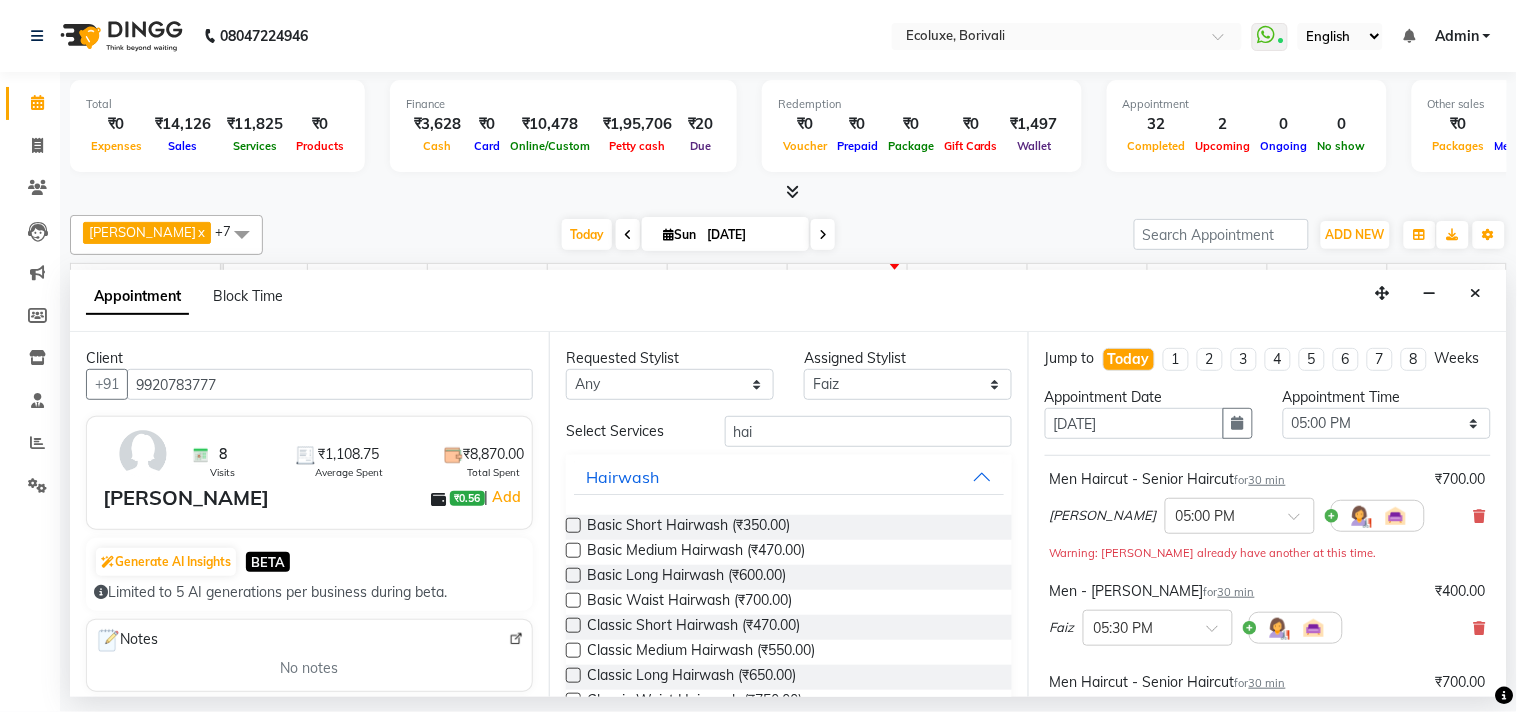 checkbox on "false" 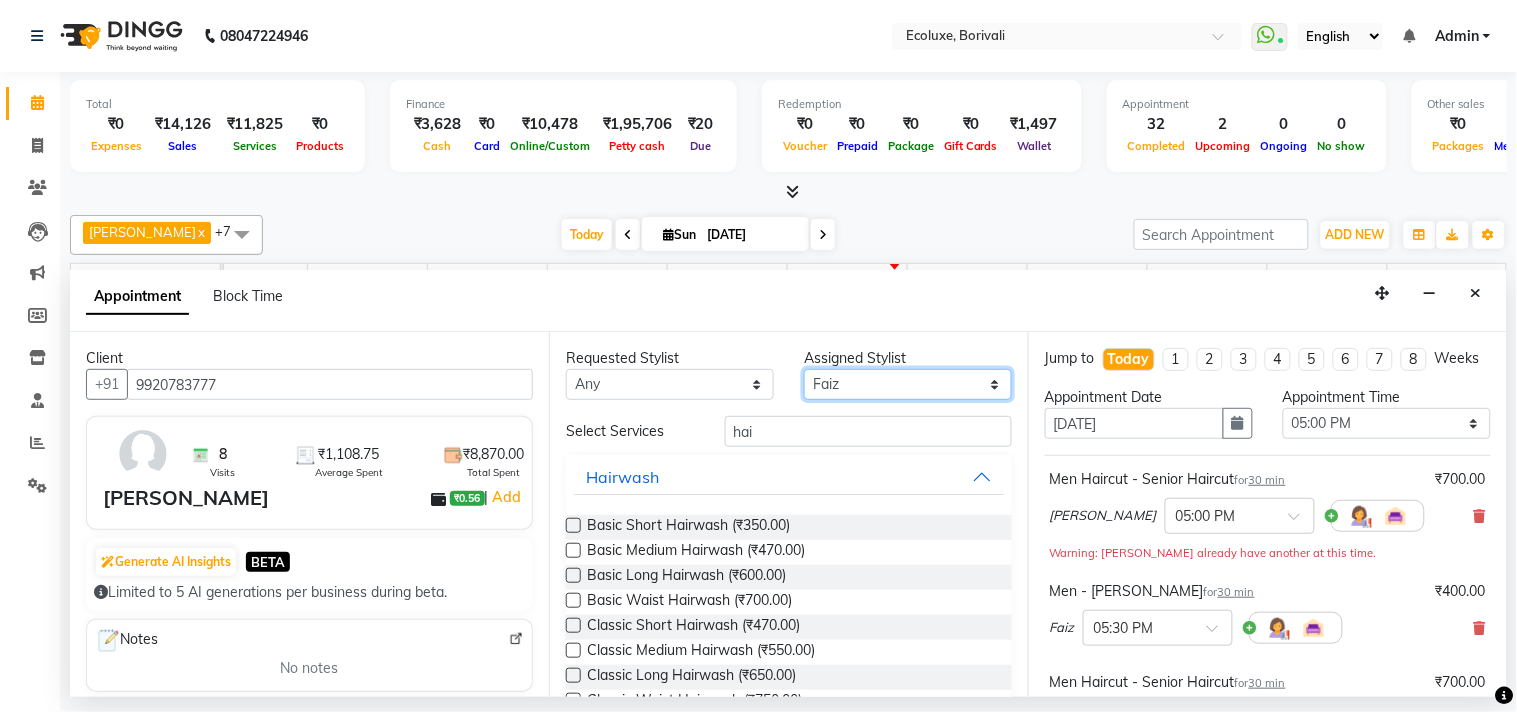 click on "Select Alisha Sasankar Faiz Geeta Harshada Pawar   Imran  Kamal Khende Mohammad Faisal  Neelu Nikita Raut Sakina Shafique Sonal Sawant  Umar Shaikh Wezah" at bounding box center (908, 384) 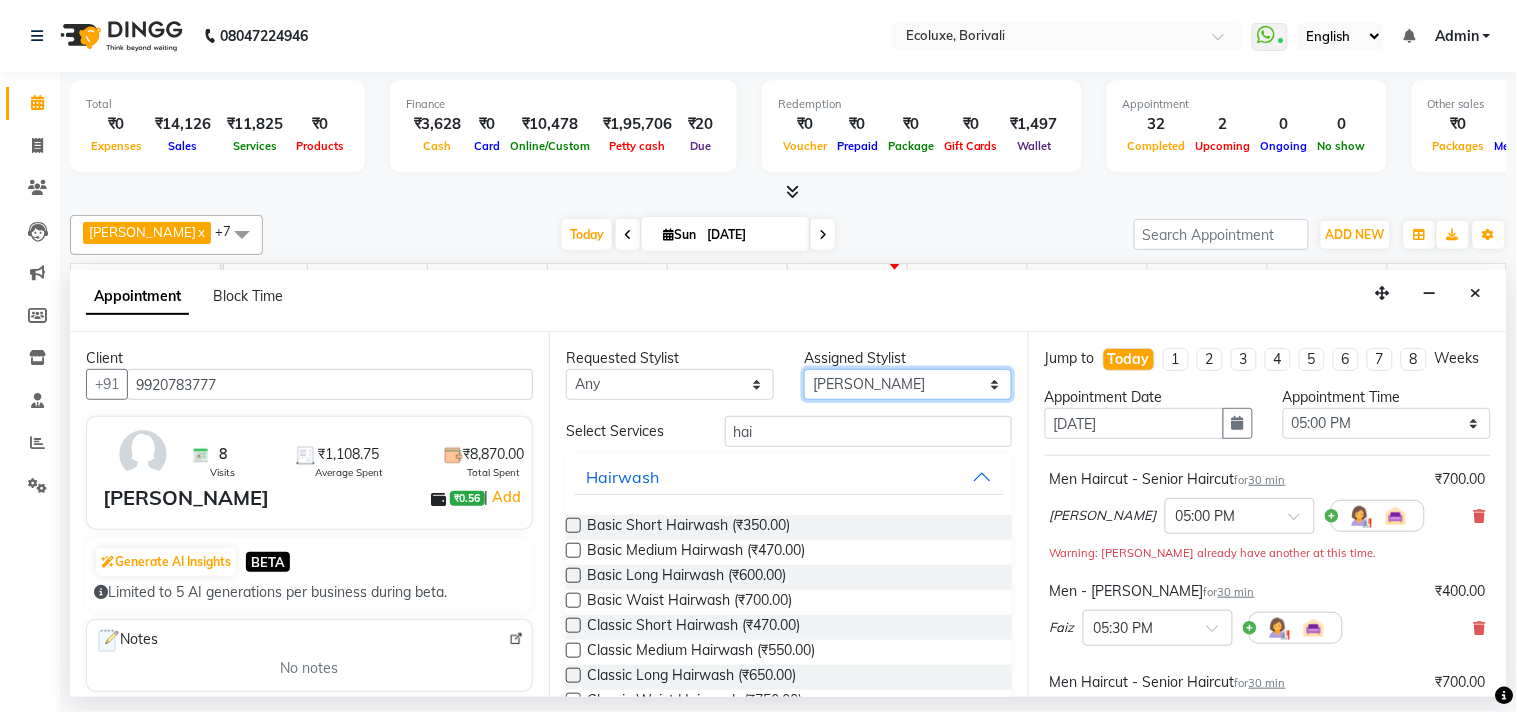 click on "Select Alisha Sasankar Faiz Geeta Harshada Pawar   Imran  Kamal Khende Mohammad Faisal  Neelu Nikita Raut Sakina Shafique Sonal Sawant  Umar Shaikh Wezah" at bounding box center (908, 384) 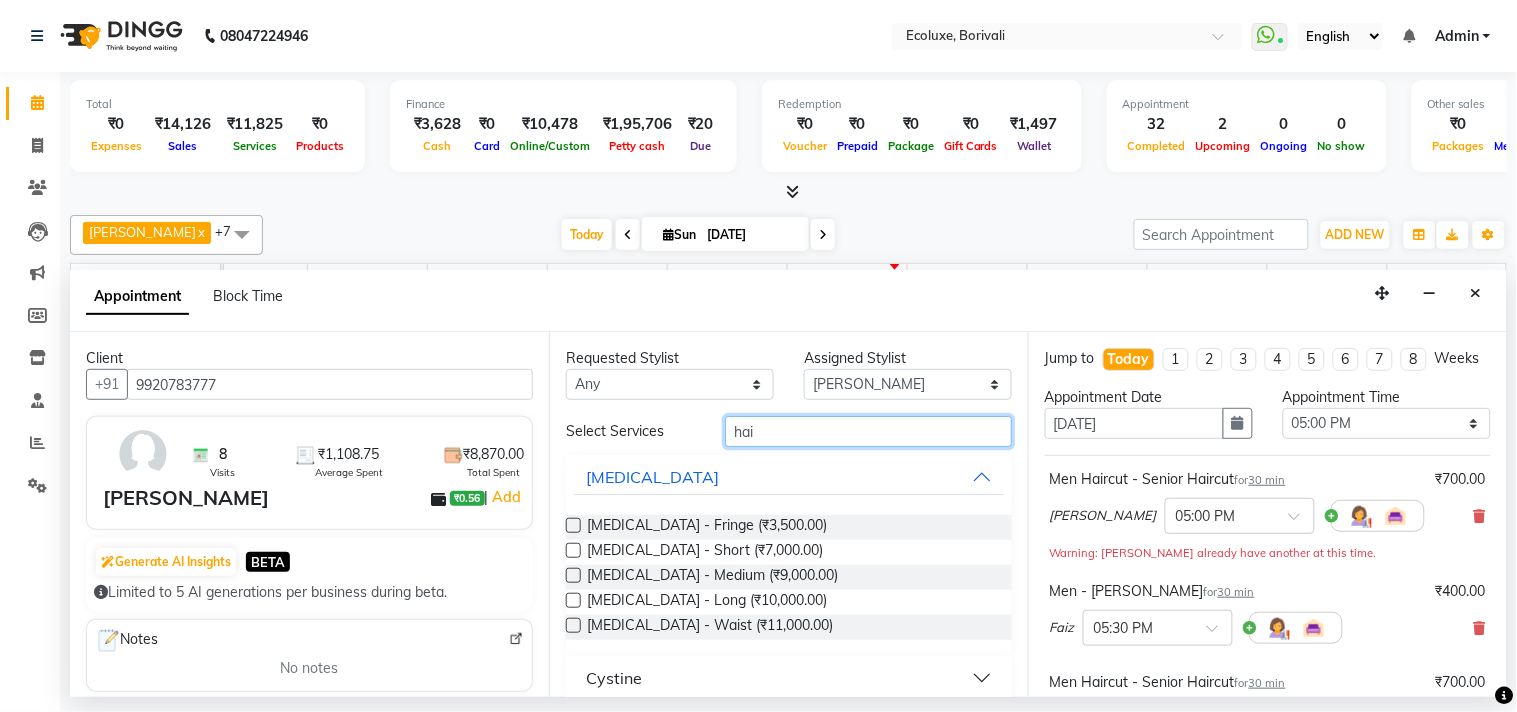 drag, startPoint x: 761, startPoint y: 426, endPoint x: 723, endPoint y: 428, distance: 38.052597 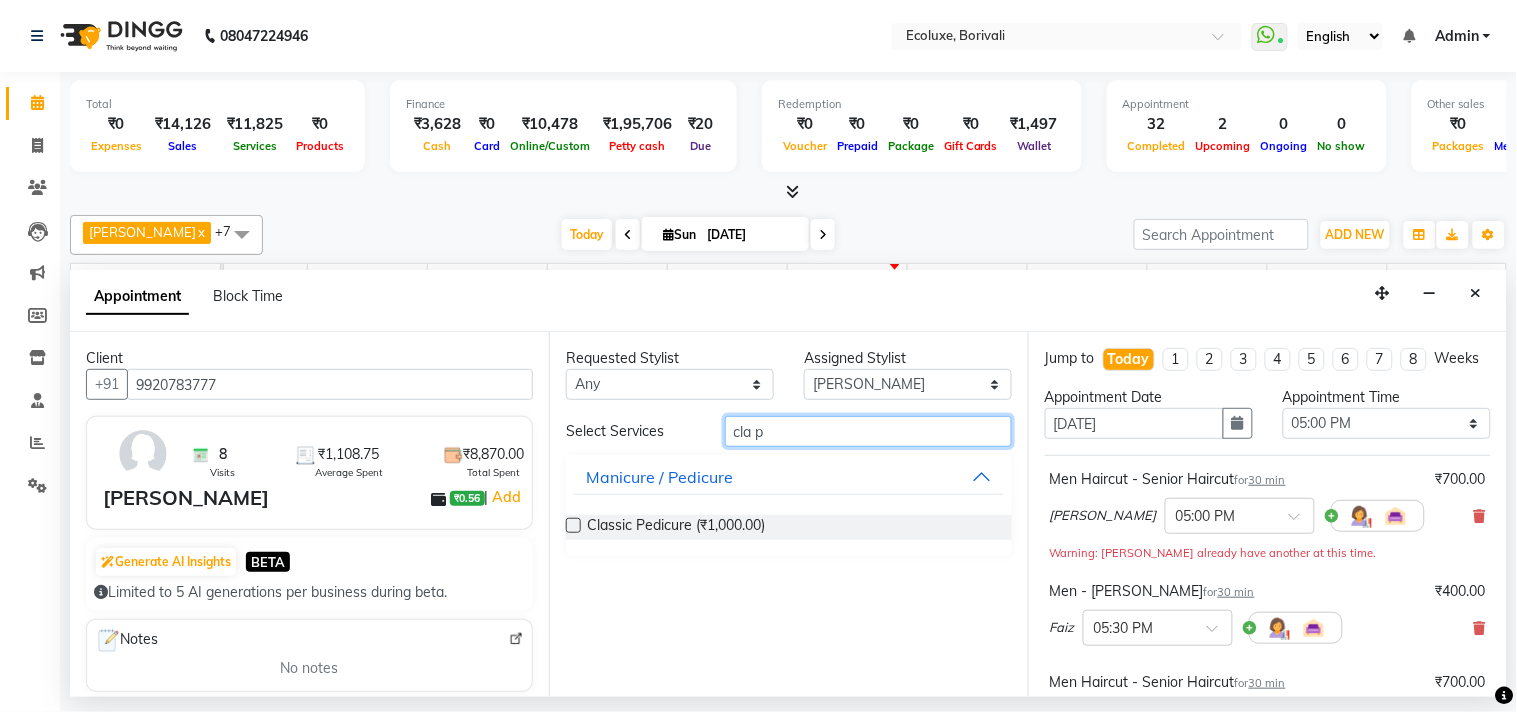 type on "cla p" 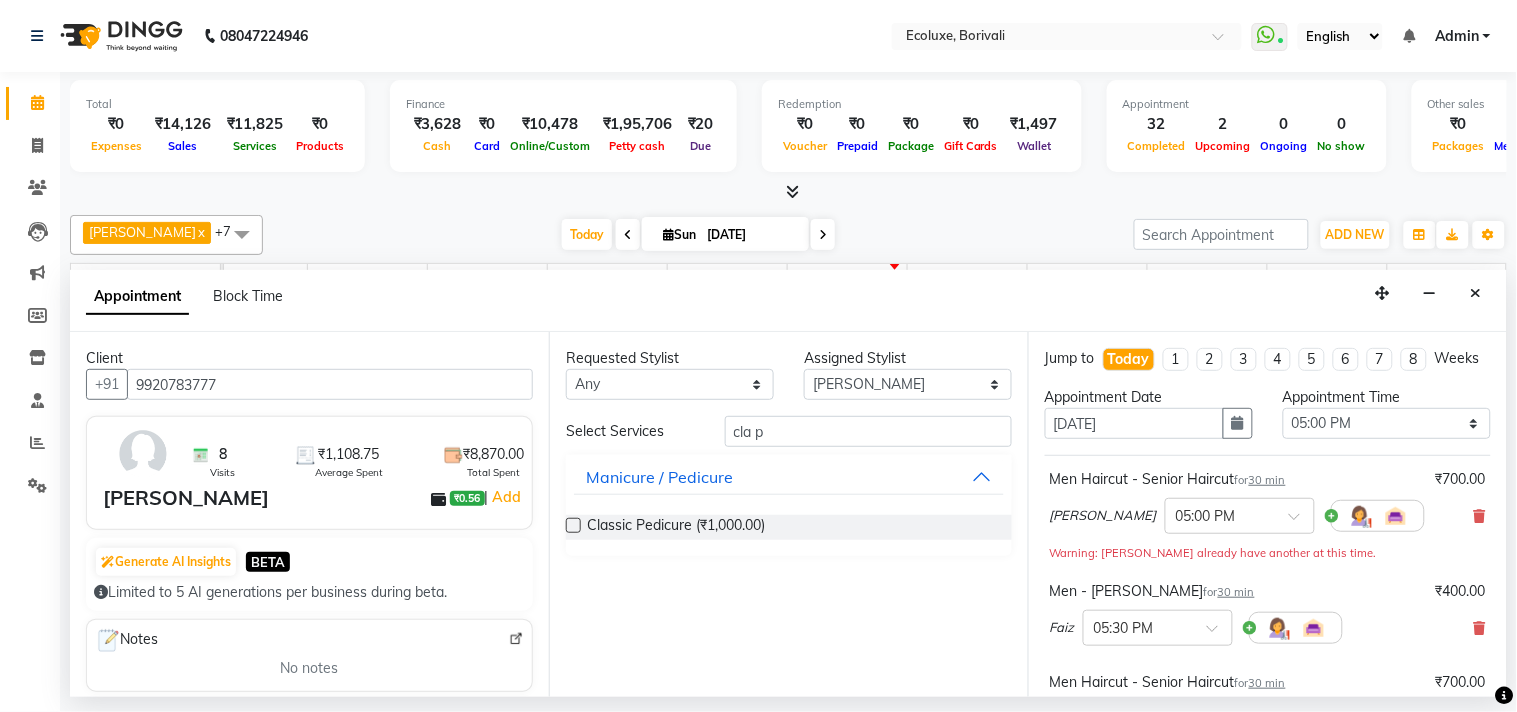 click at bounding box center [573, 525] 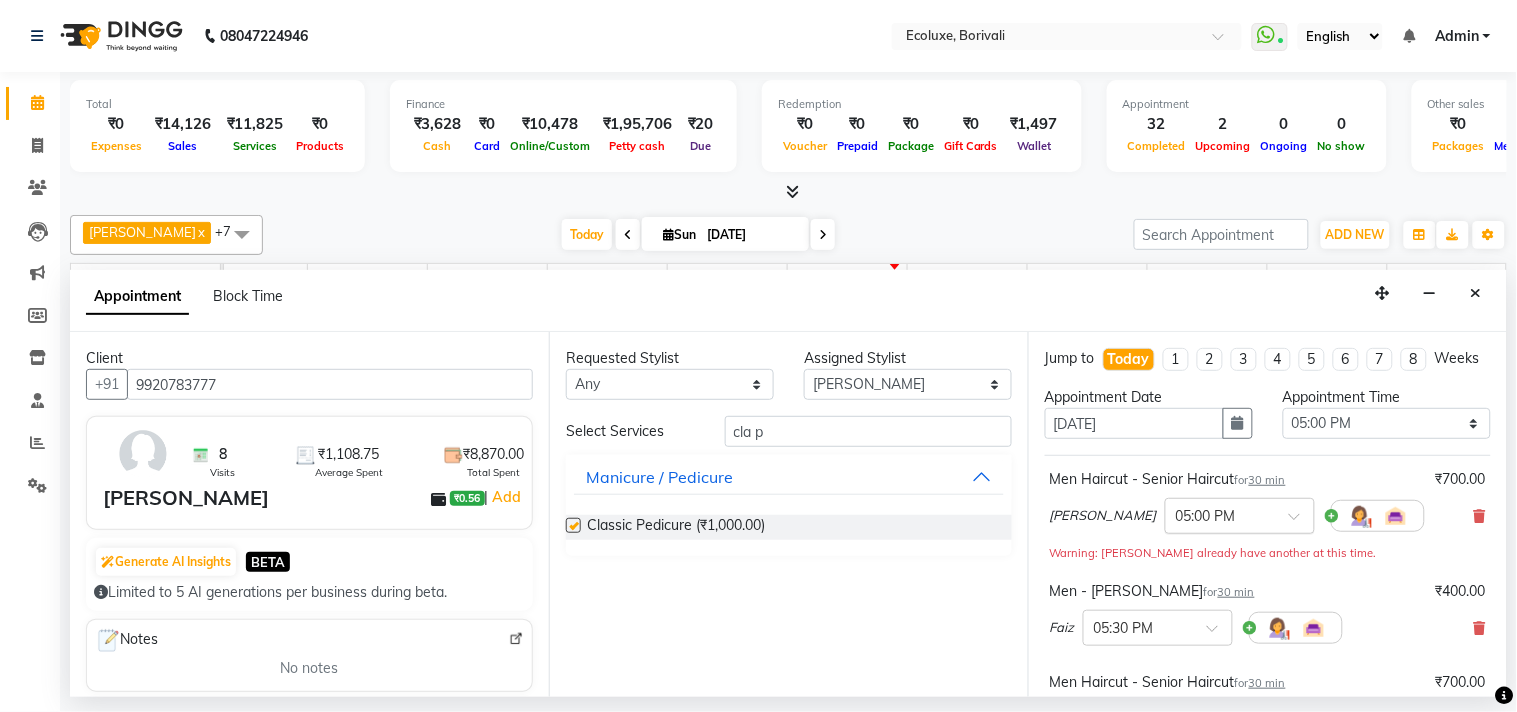 checkbox on "false" 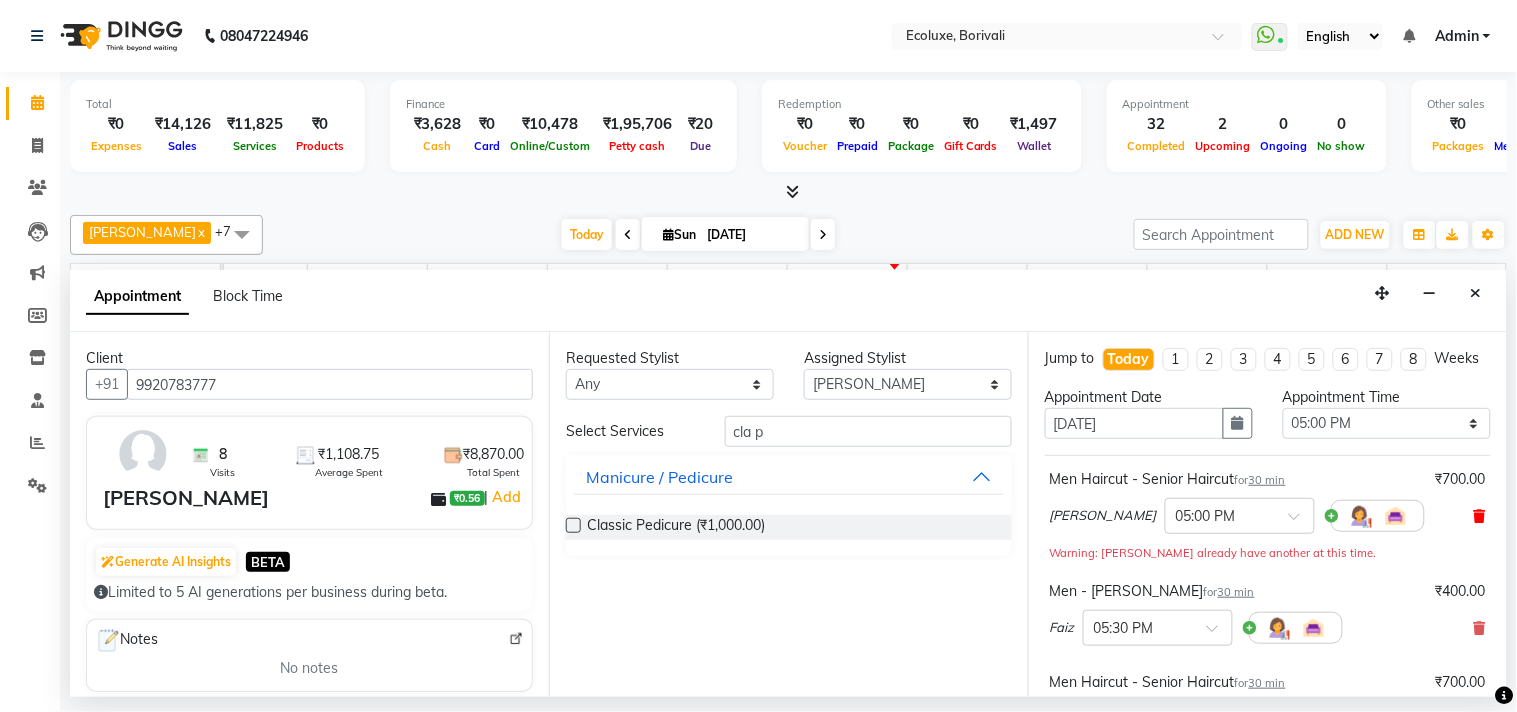 click at bounding box center [1480, 516] 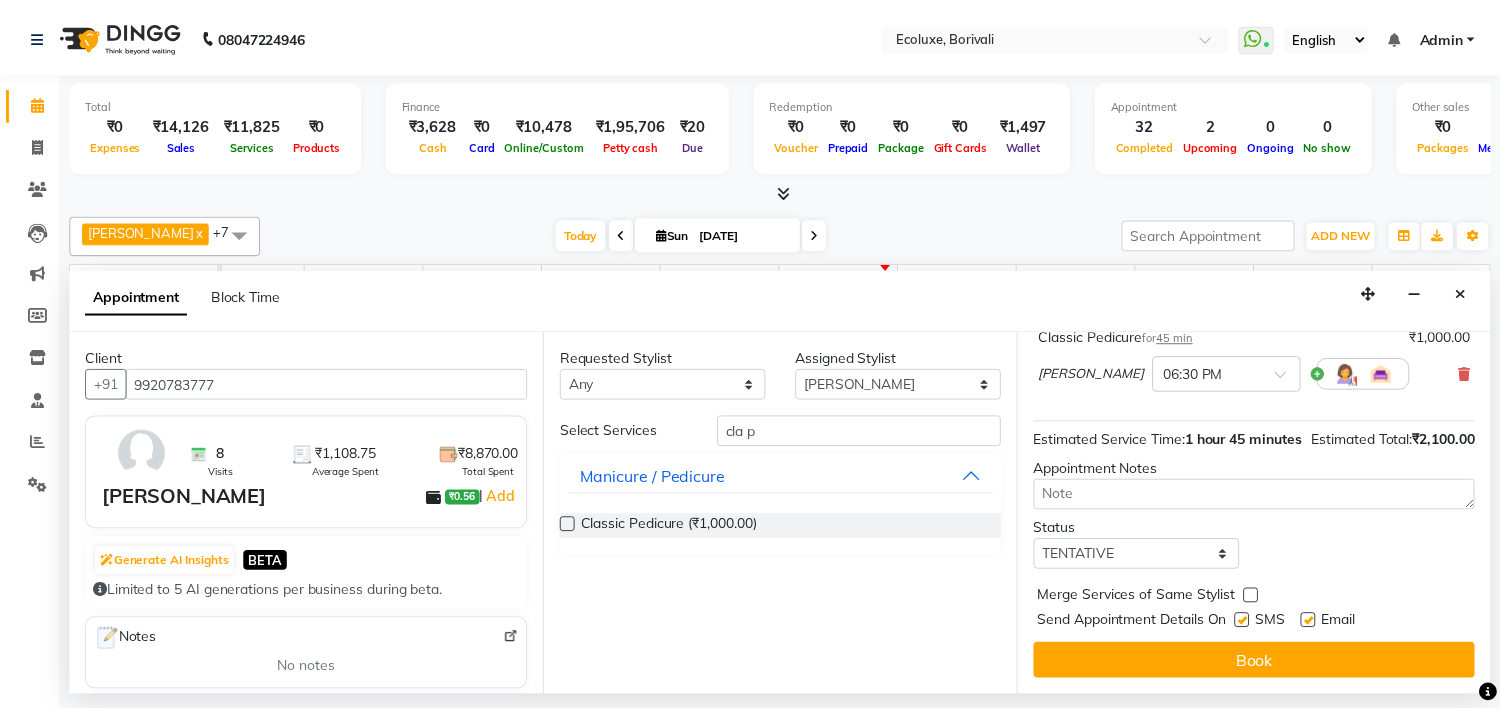 scroll, scrollTop: 384, scrollLeft: 0, axis: vertical 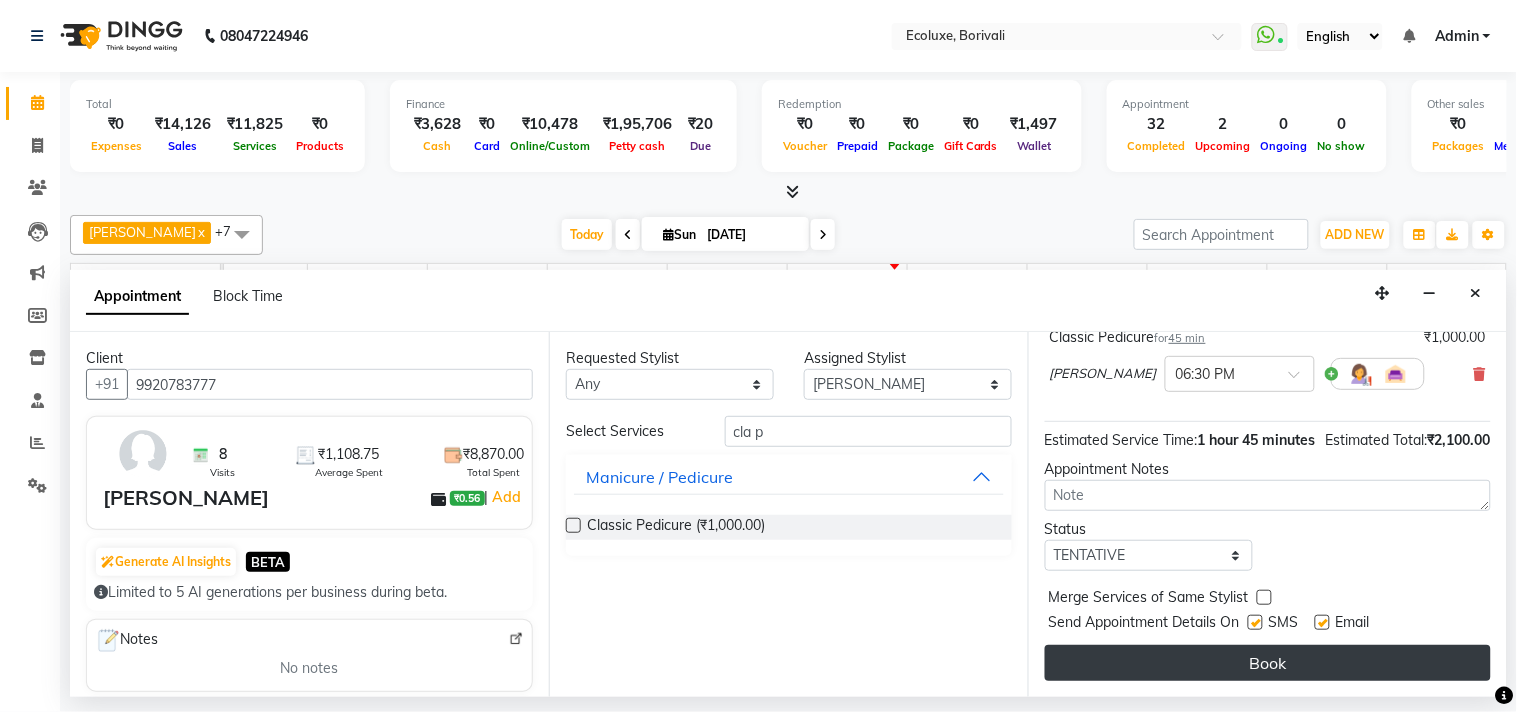 click on "Book" at bounding box center (1268, 663) 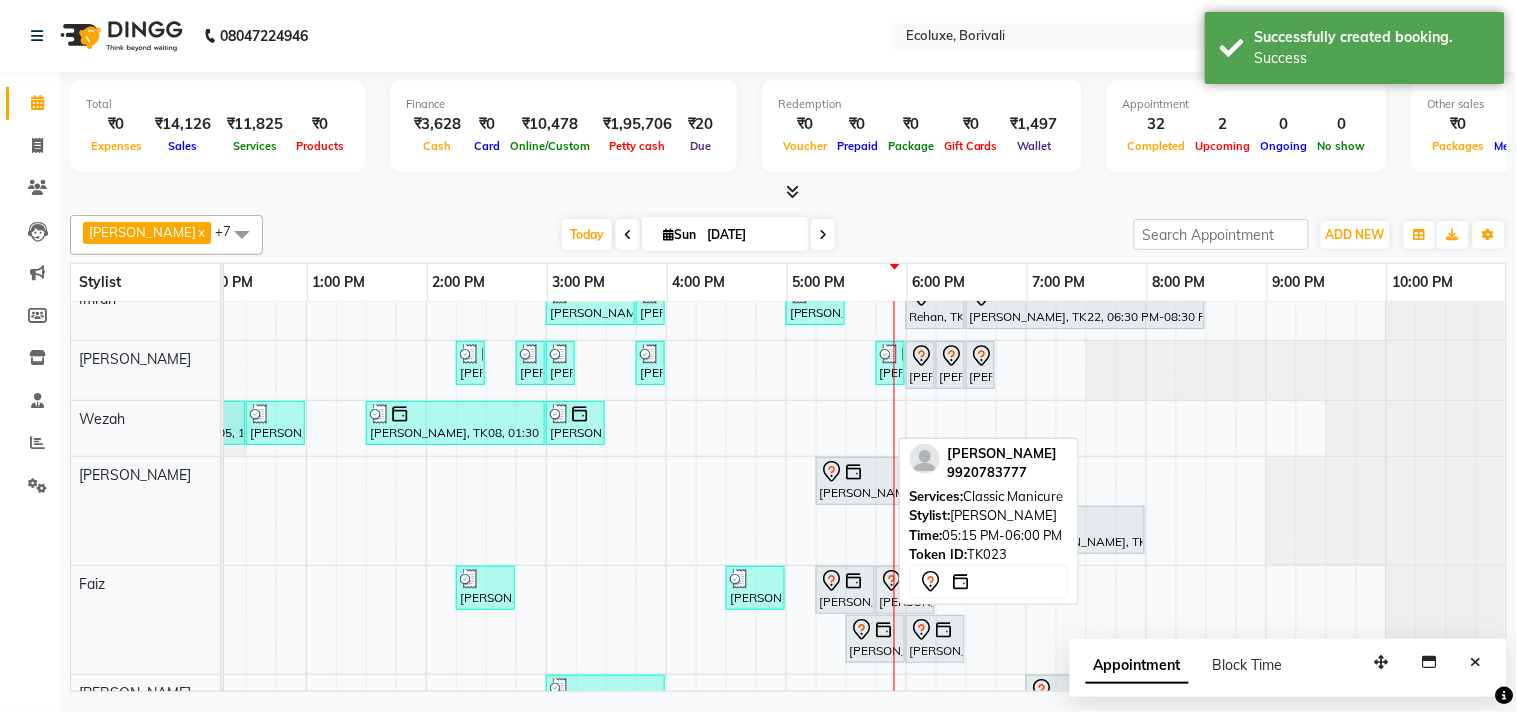 click 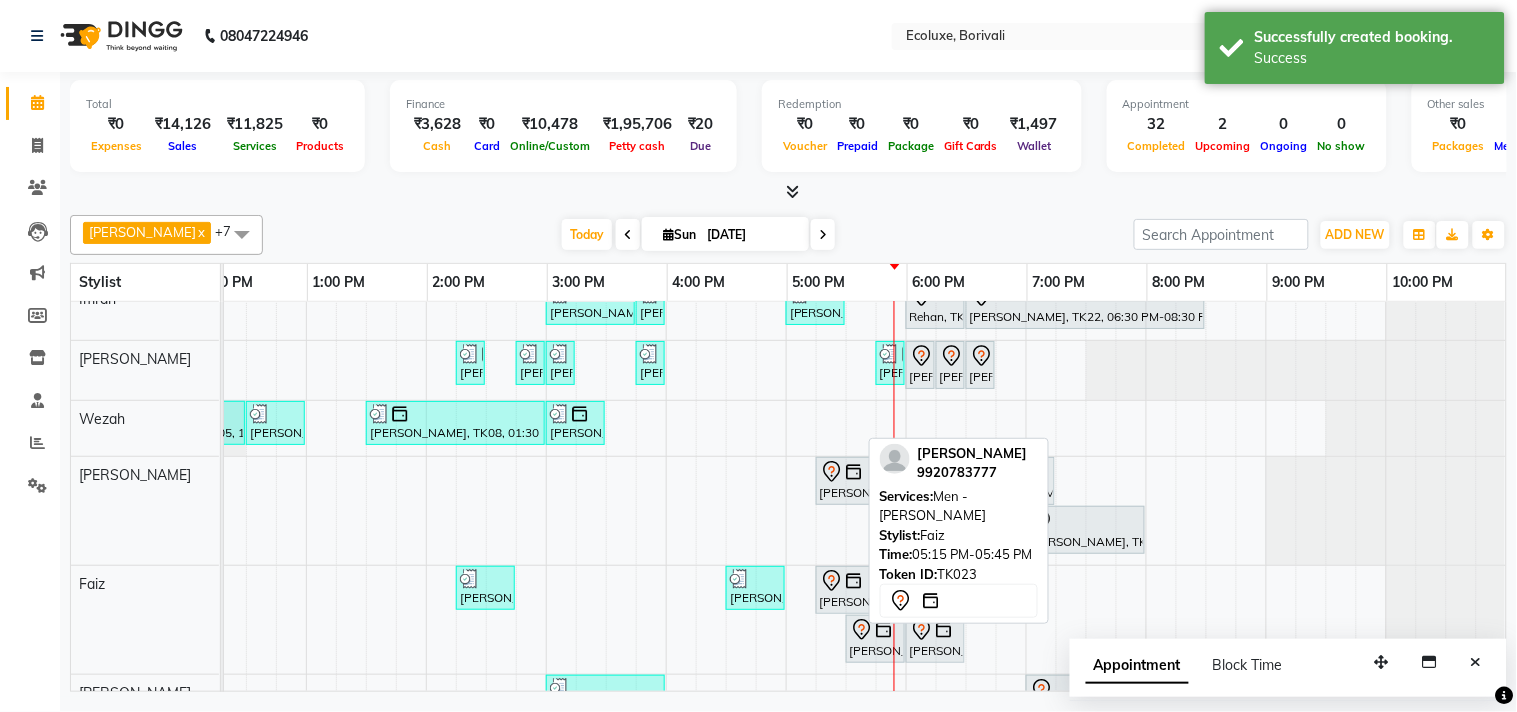 click on "[PERSON_NAME], TK23, 05:15 PM-05:45 PM, Men - [PERSON_NAME]" at bounding box center (845, 590) 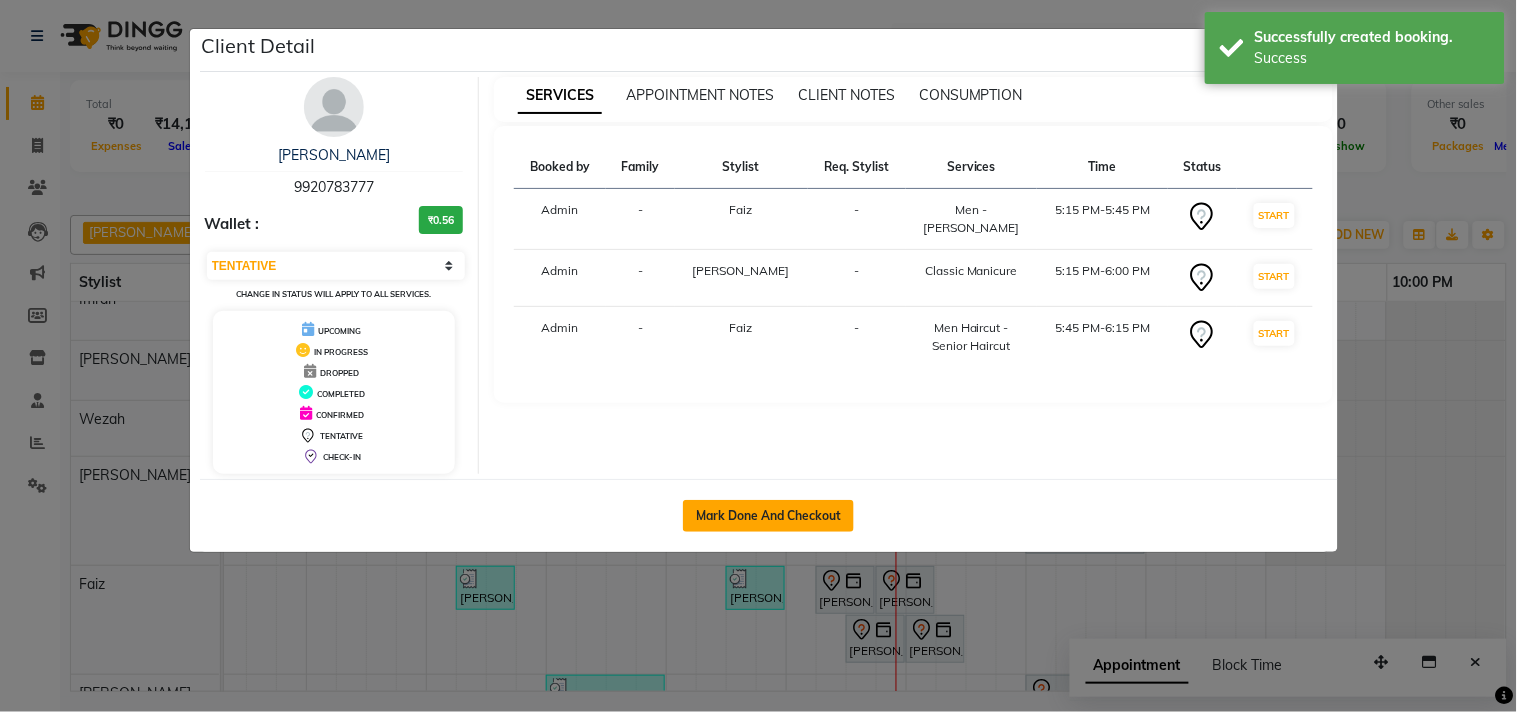 click on "Mark Done And Checkout" 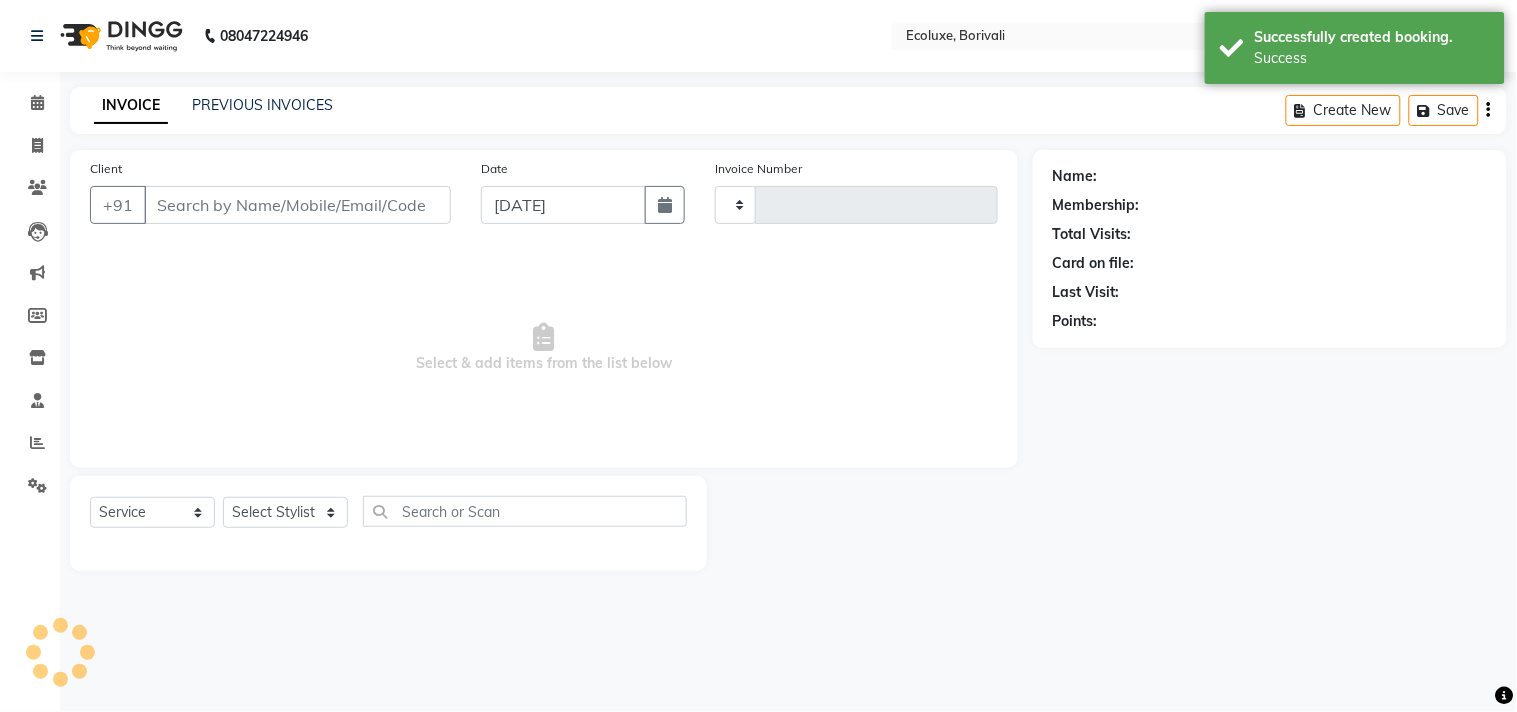 type on "1310" 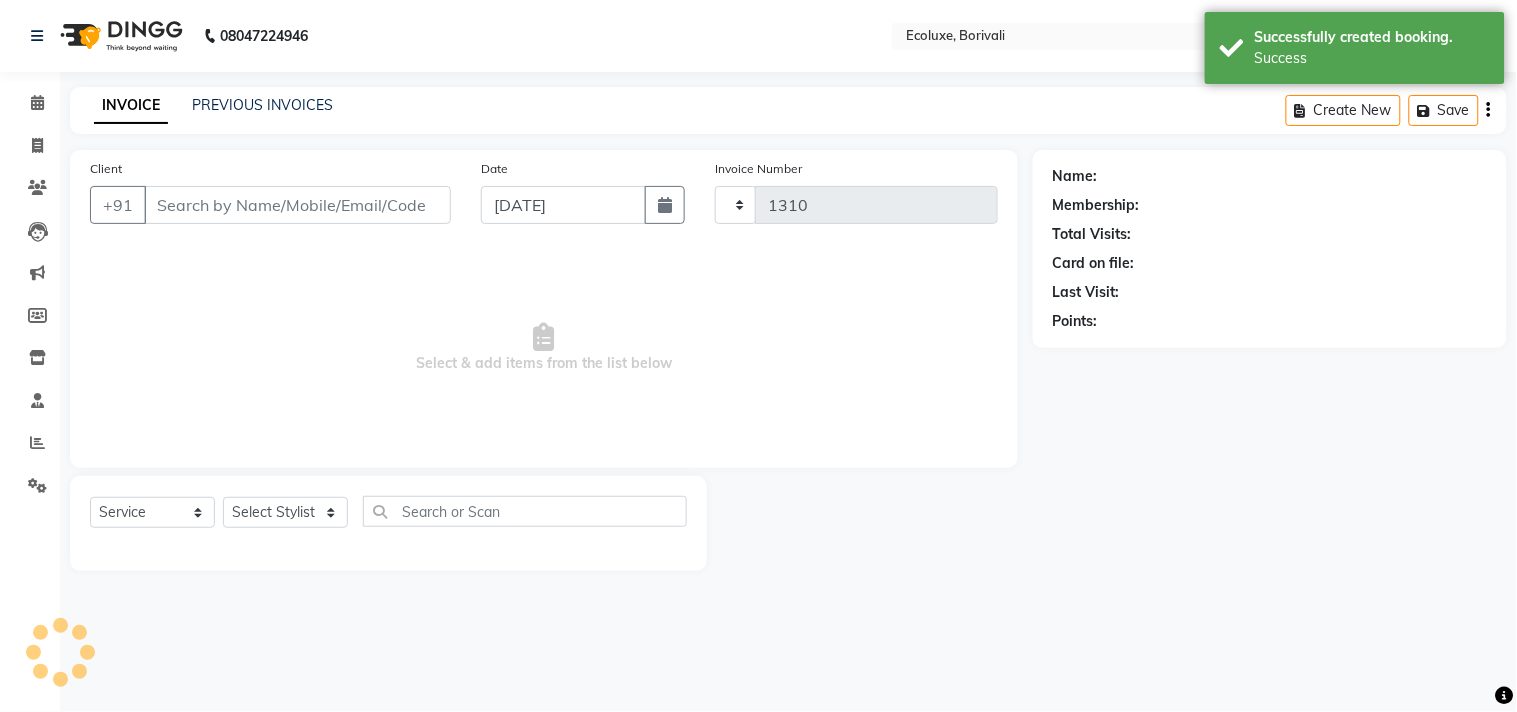 select on "5386" 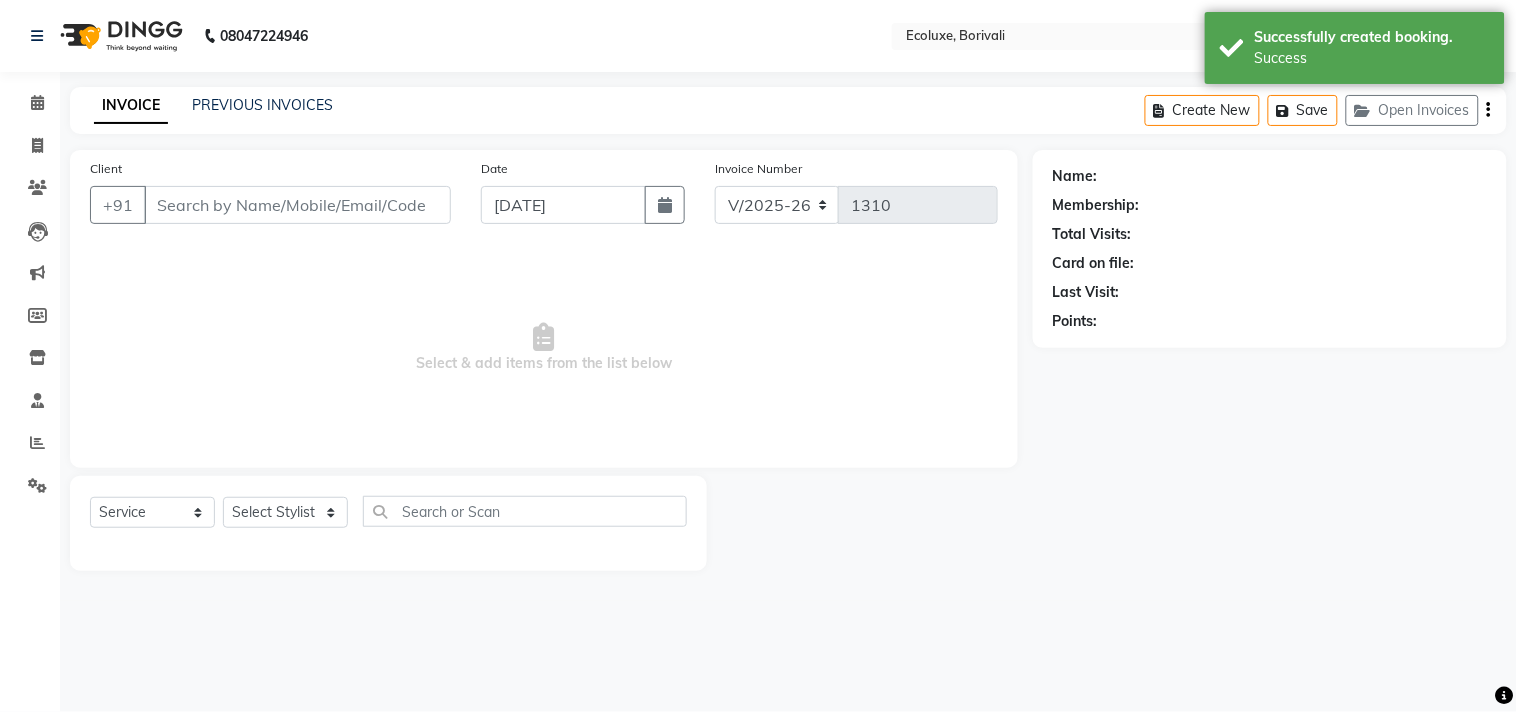 type on "9920783777" 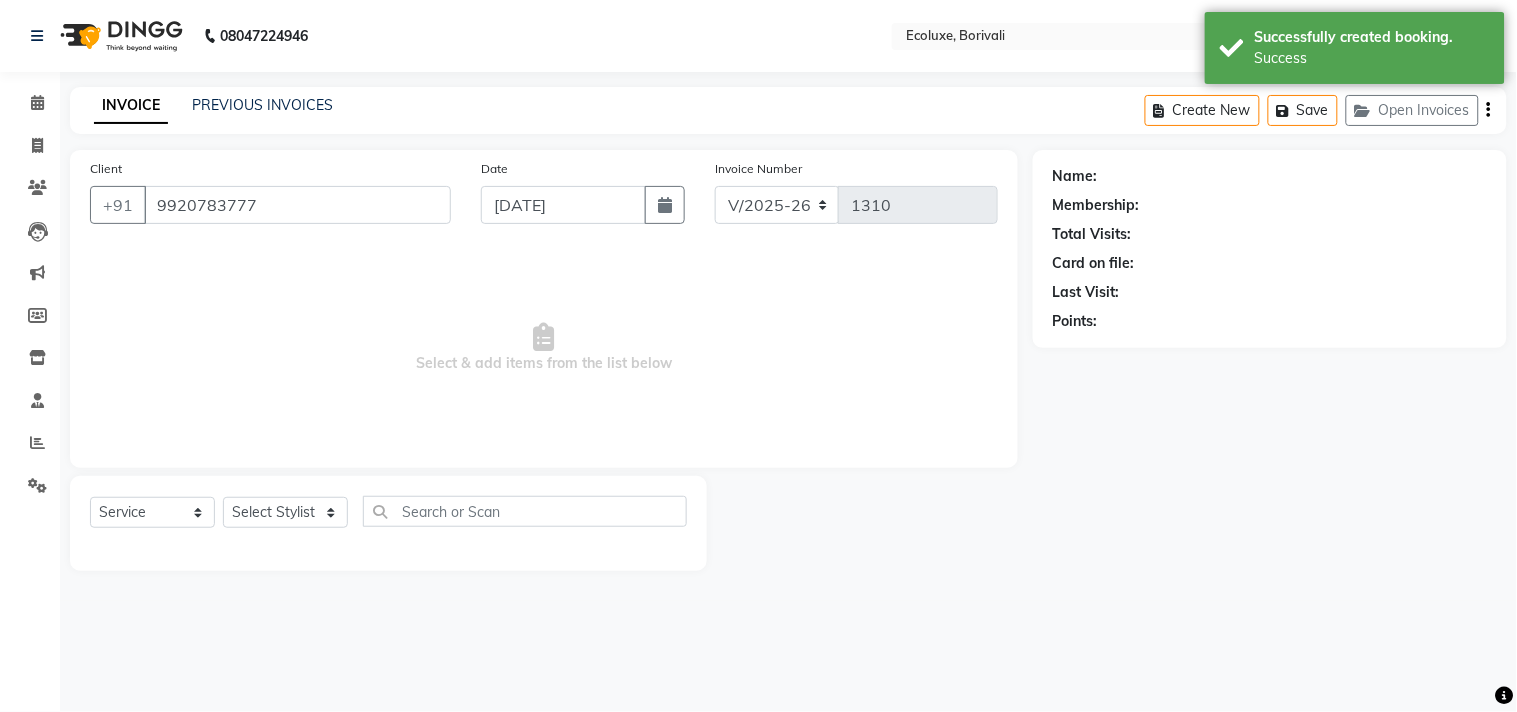 select on "67913" 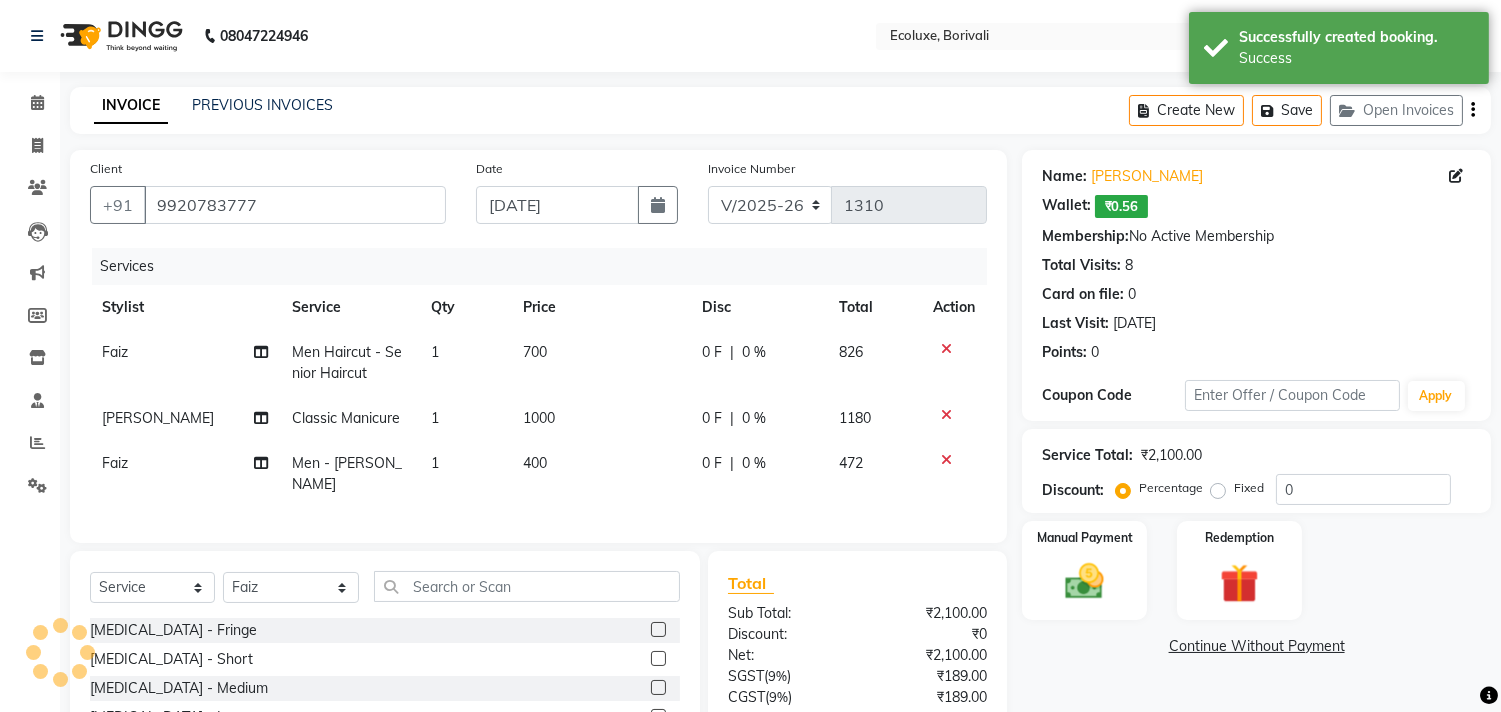 click 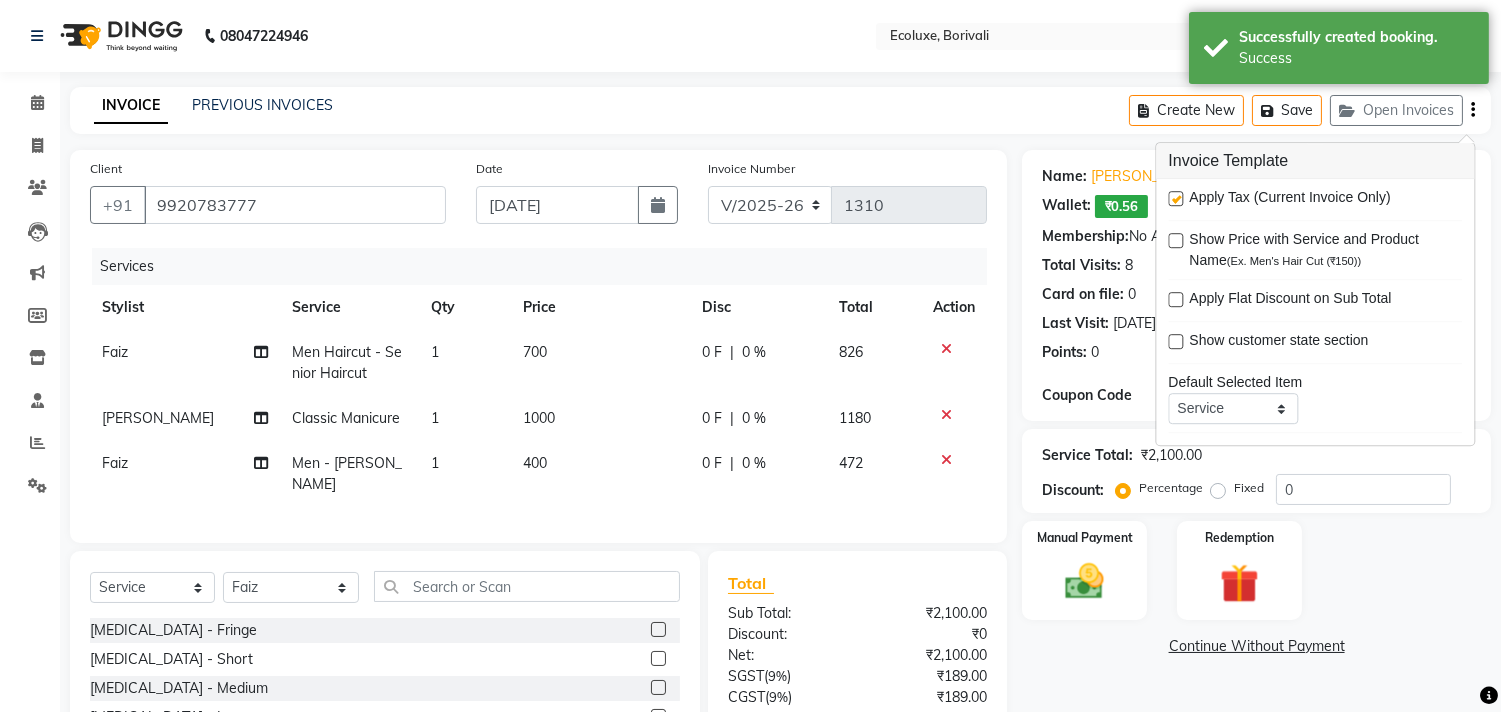 click at bounding box center (1175, 198) 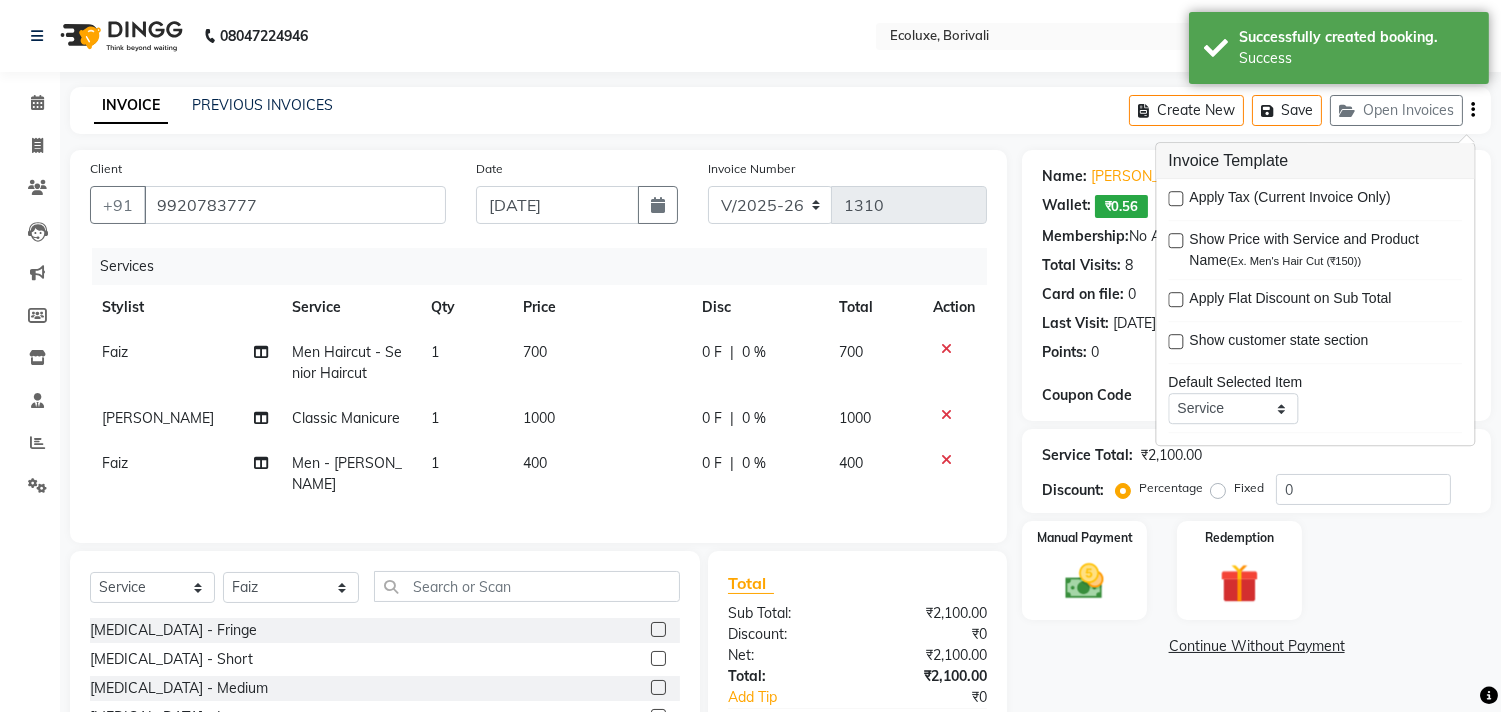 click on "INVOICE PREVIOUS INVOICES Create New   Save   Open Invoices  Client +91 9920783777 Date 13-07-2025 Invoice Number V/2025 V/2025-26 1310 Services Stylist Service Qty Price Disc Total Action Faiz Men Haircut - Senior Haircut 1 700 0 F | 0 % 700 Neelu Classic Manicure 1 1000 0 F | 0 % 1000 Faiz Men - Beard 1 400 0 F | 0 % 400 Select  Service  Product  Membership  Package Voucher Prepaid Gift Card  Select Stylist Alisha Sasankar Aparna Acharekar Faiz Geeta Harshada Pawar   Imran  Kamal Khende Mohammad Faisal  Neelu Nikita Raut Roshan Sakina Shafique Sonal Sawant  Umar Shaikh Wezah Botox - Fringe  Botox - Short  Botox - Medium  Botox - Long  Botox - Waist  Cystine- Fringe  Cystine- Short  Cystine- Medium  Cystine- Long  Cystine- Waist  Smoothening / Straightening / Rebonding - Fringe  Smoothening / Straightening / Rebonding - Short  Smoothening / Straightening / Rebonding - Medium  Smoothening / Straightening / Rebonding - Long  Smoothening / Straightening / Rebonding - Waist  Nano Plastia - Small    Oil Hairwash" 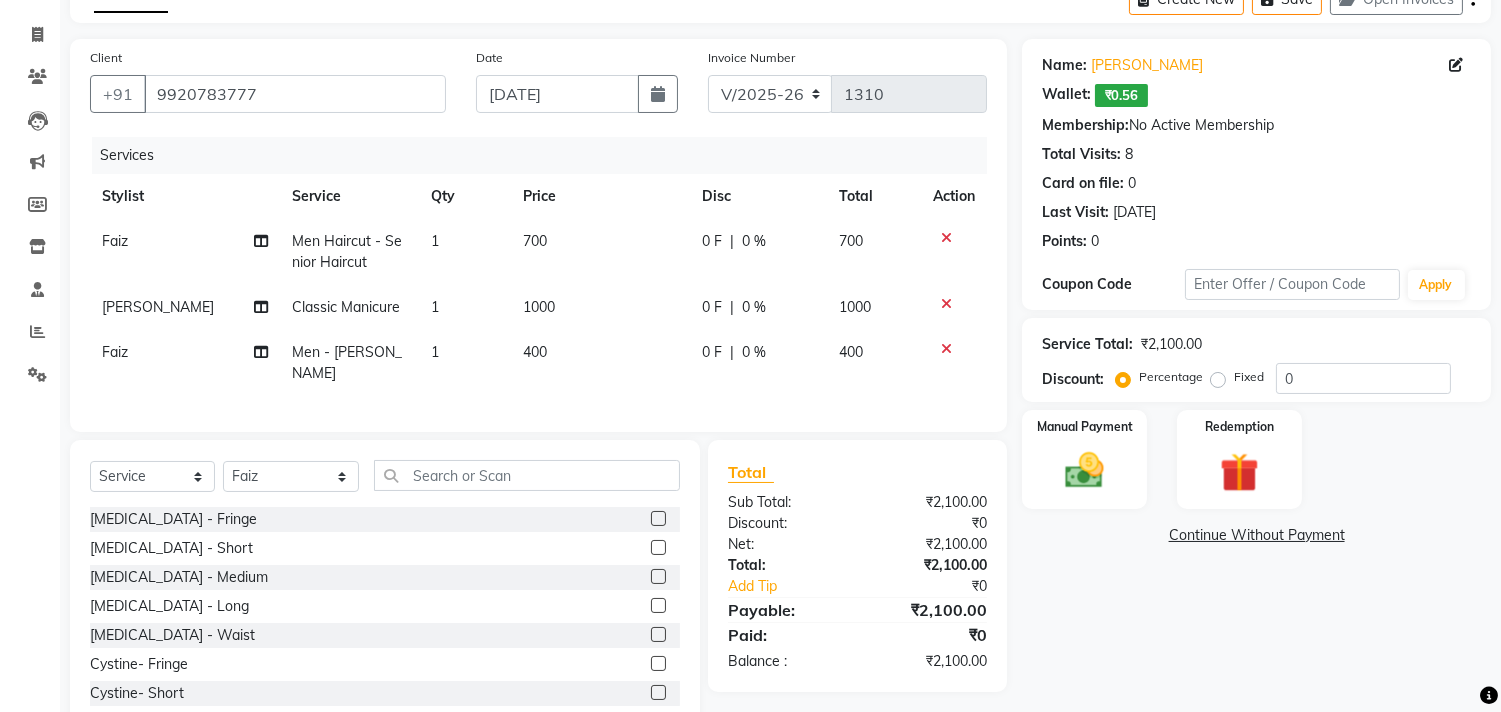 scroll, scrollTop: 160, scrollLeft: 0, axis: vertical 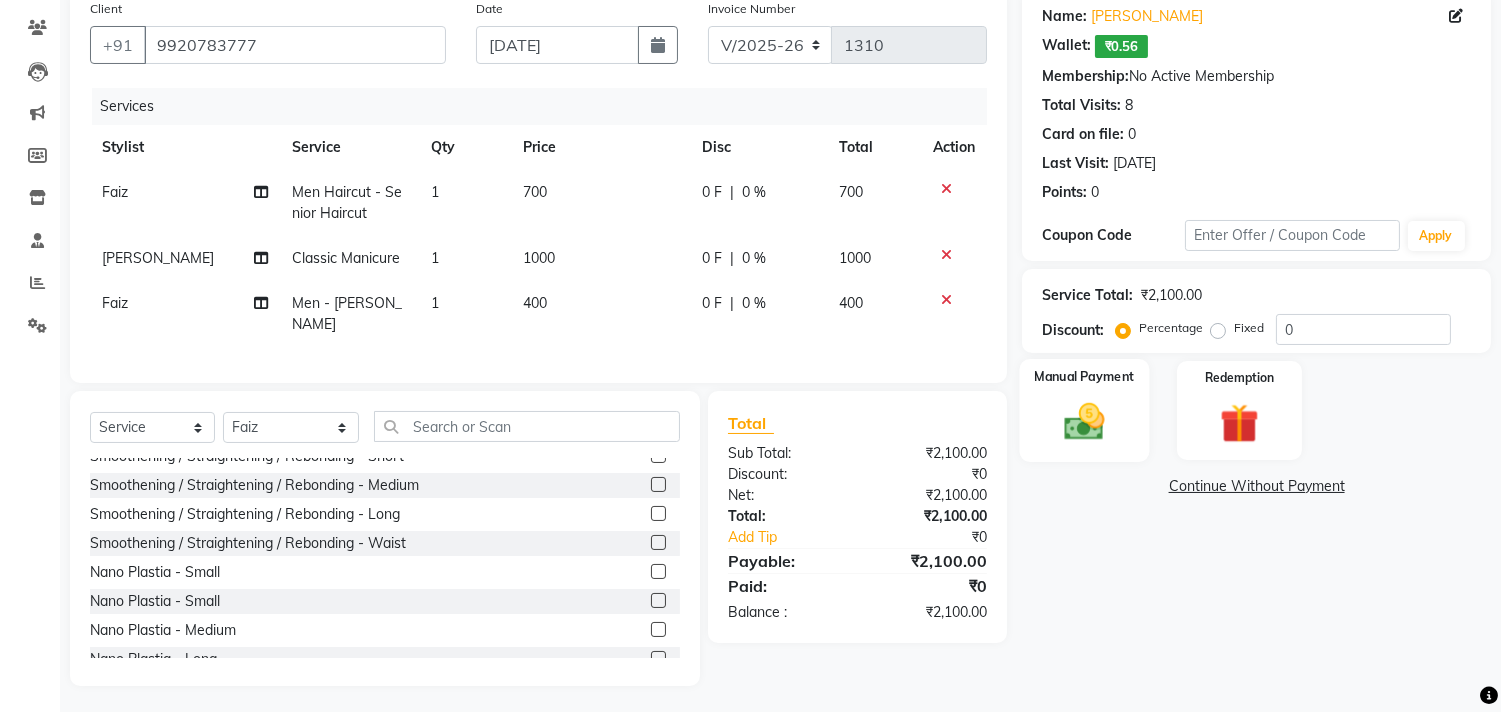 click 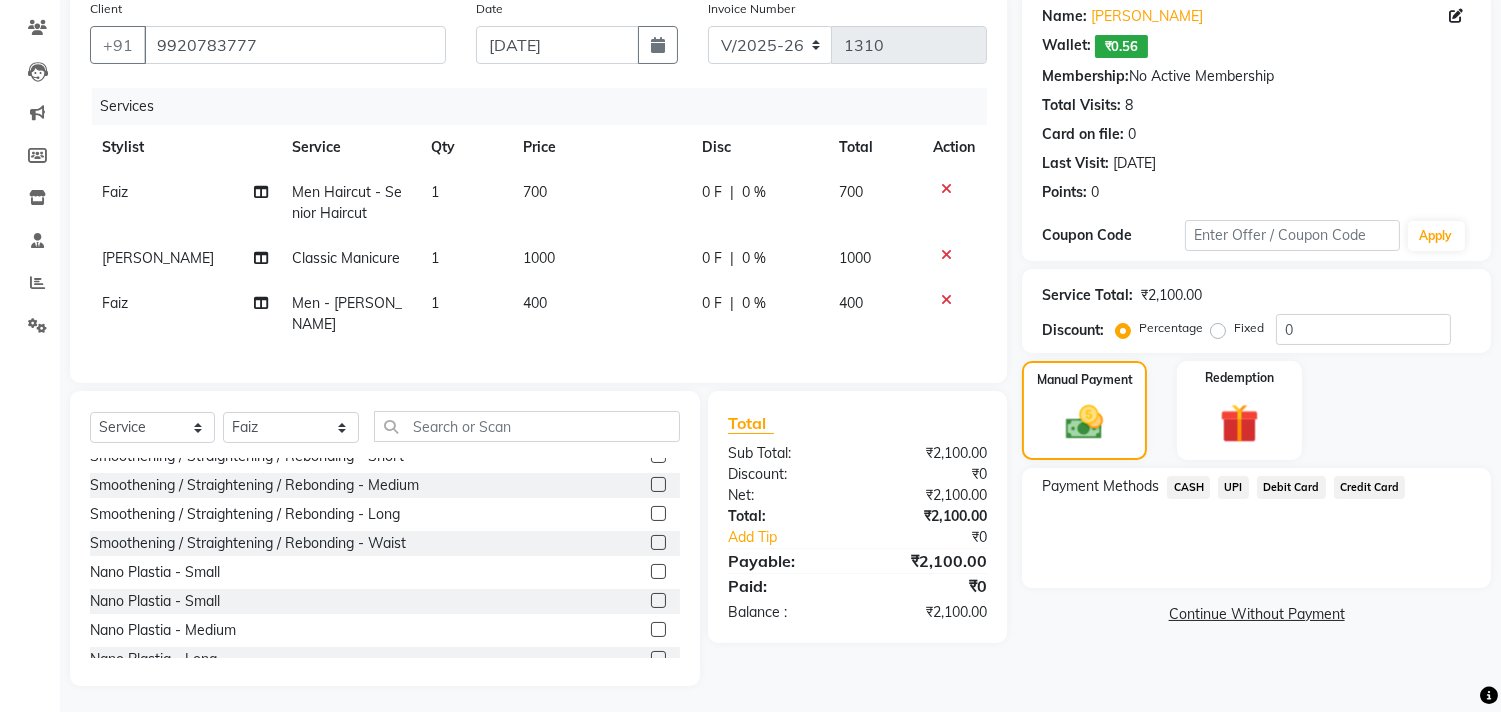 click on "CASH" 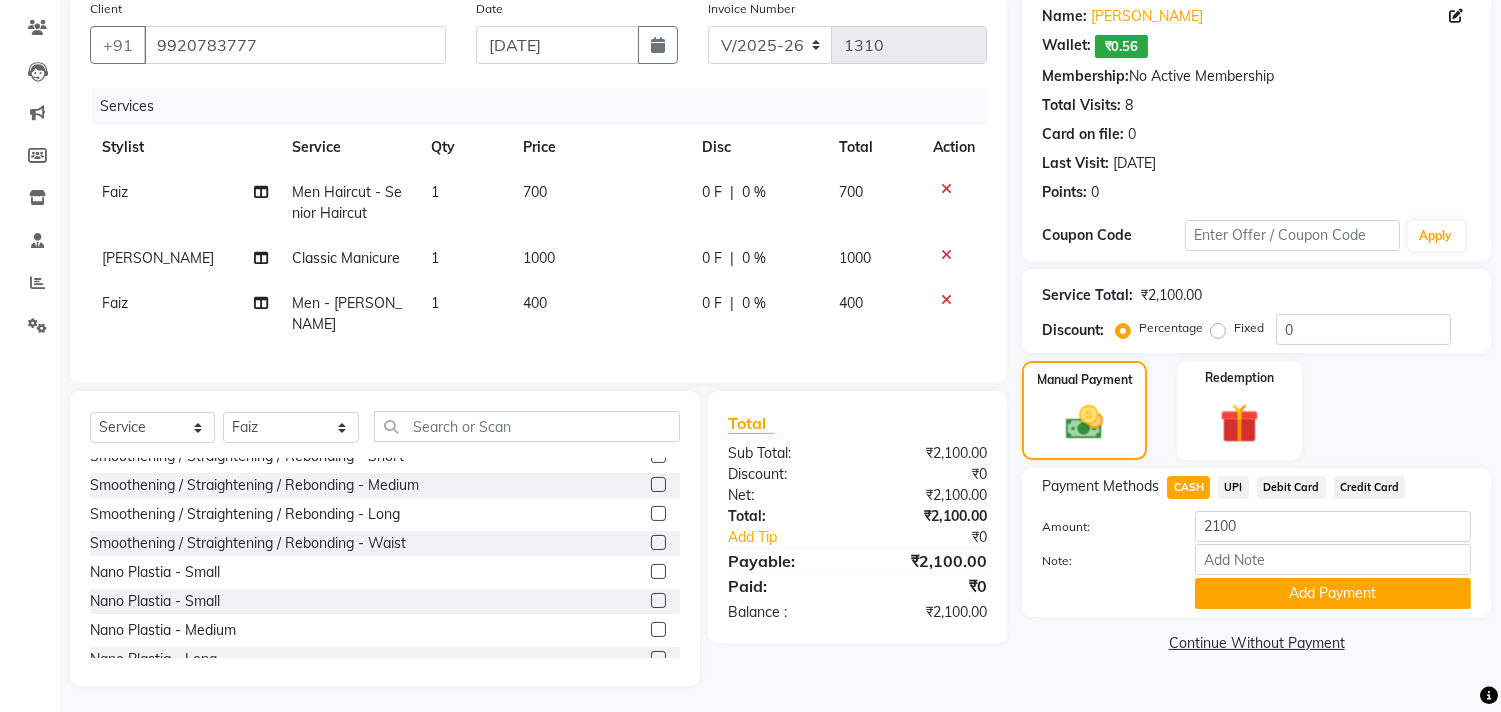 click on "UPI" 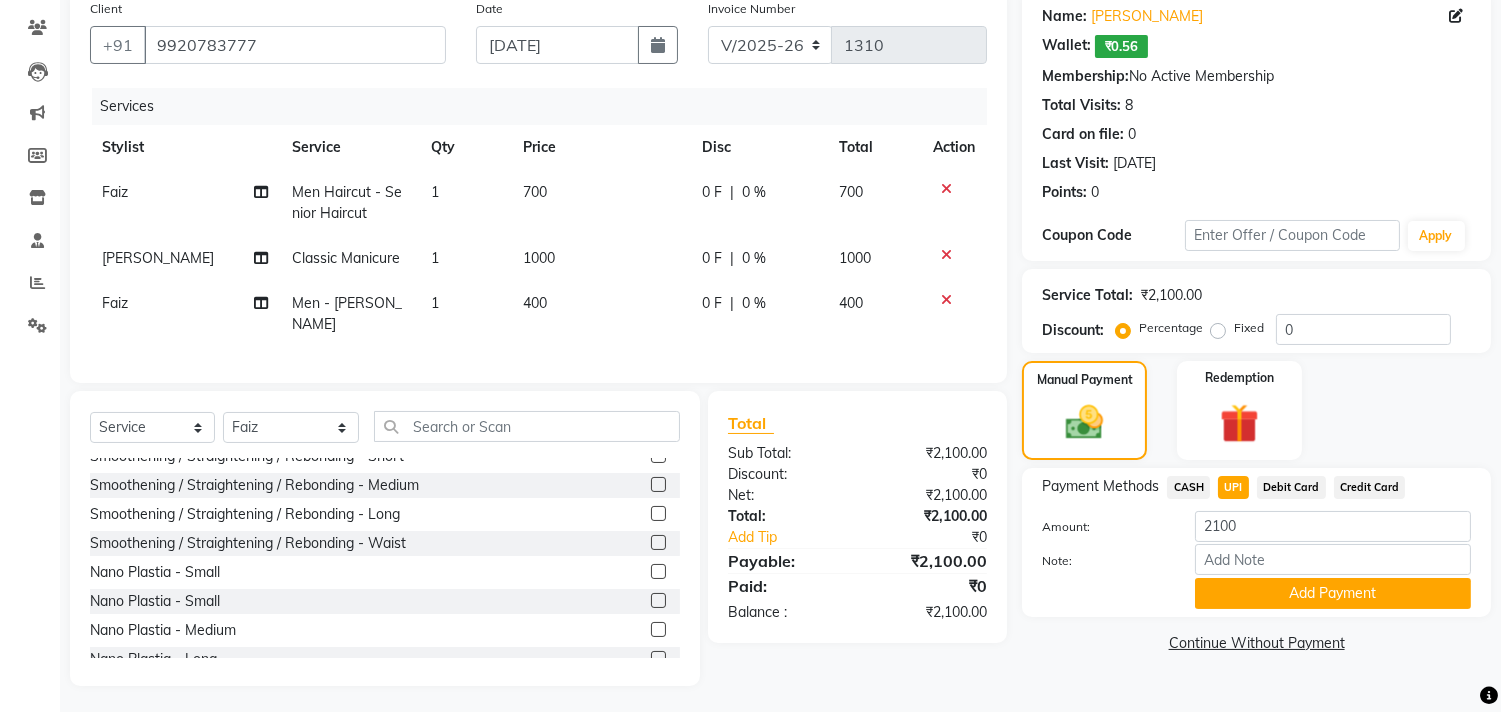 click on "Debit Card" 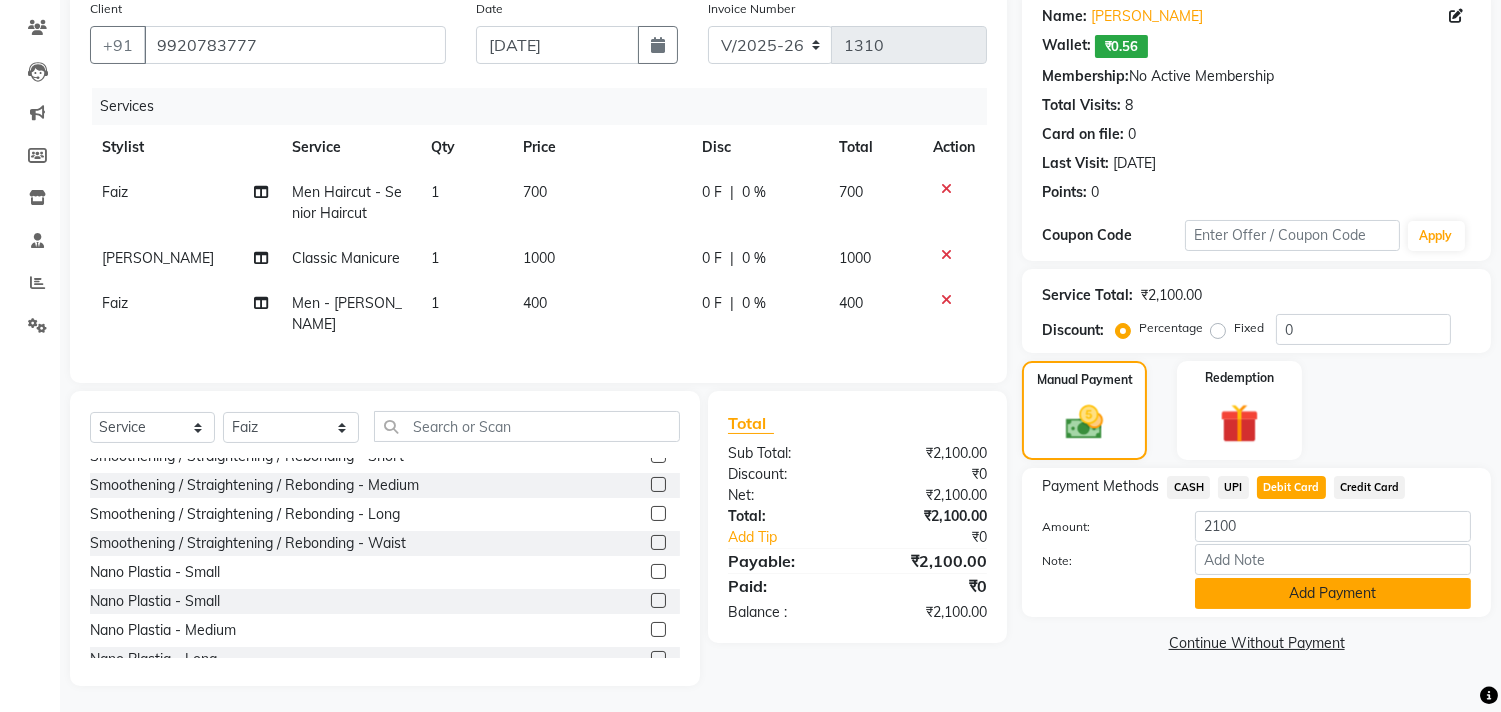 click on "Add Payment" 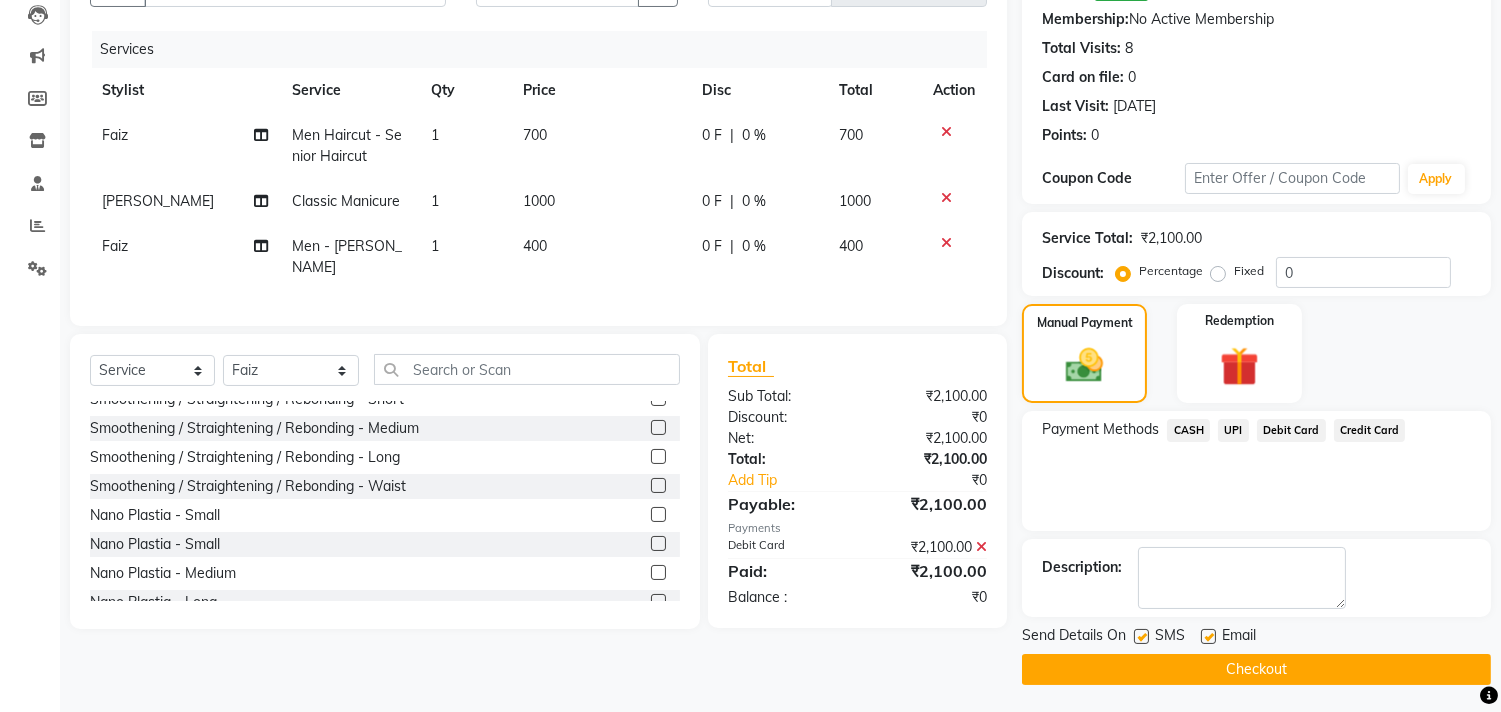 scroll, scrollTop: 218, scrollLeft: 0, axis: vertical 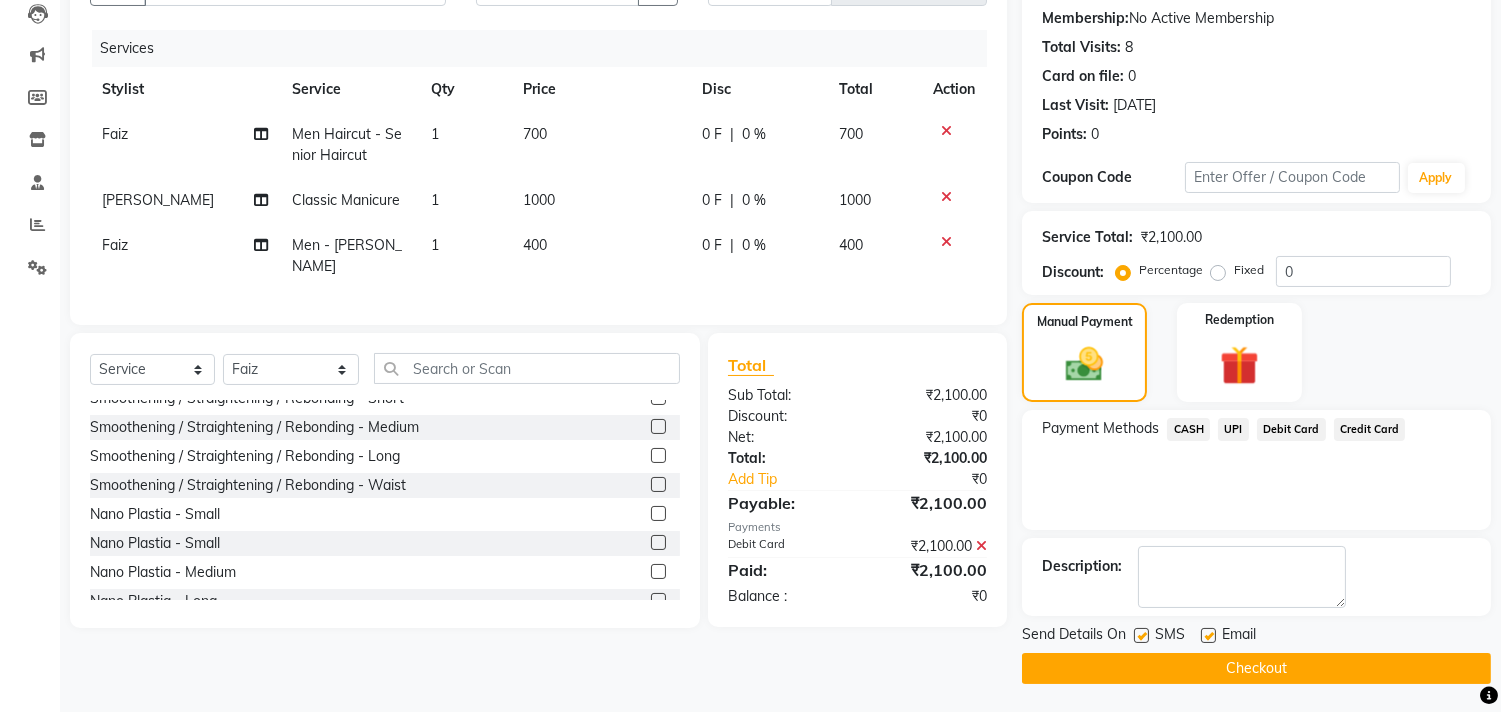 click on "Checkout" 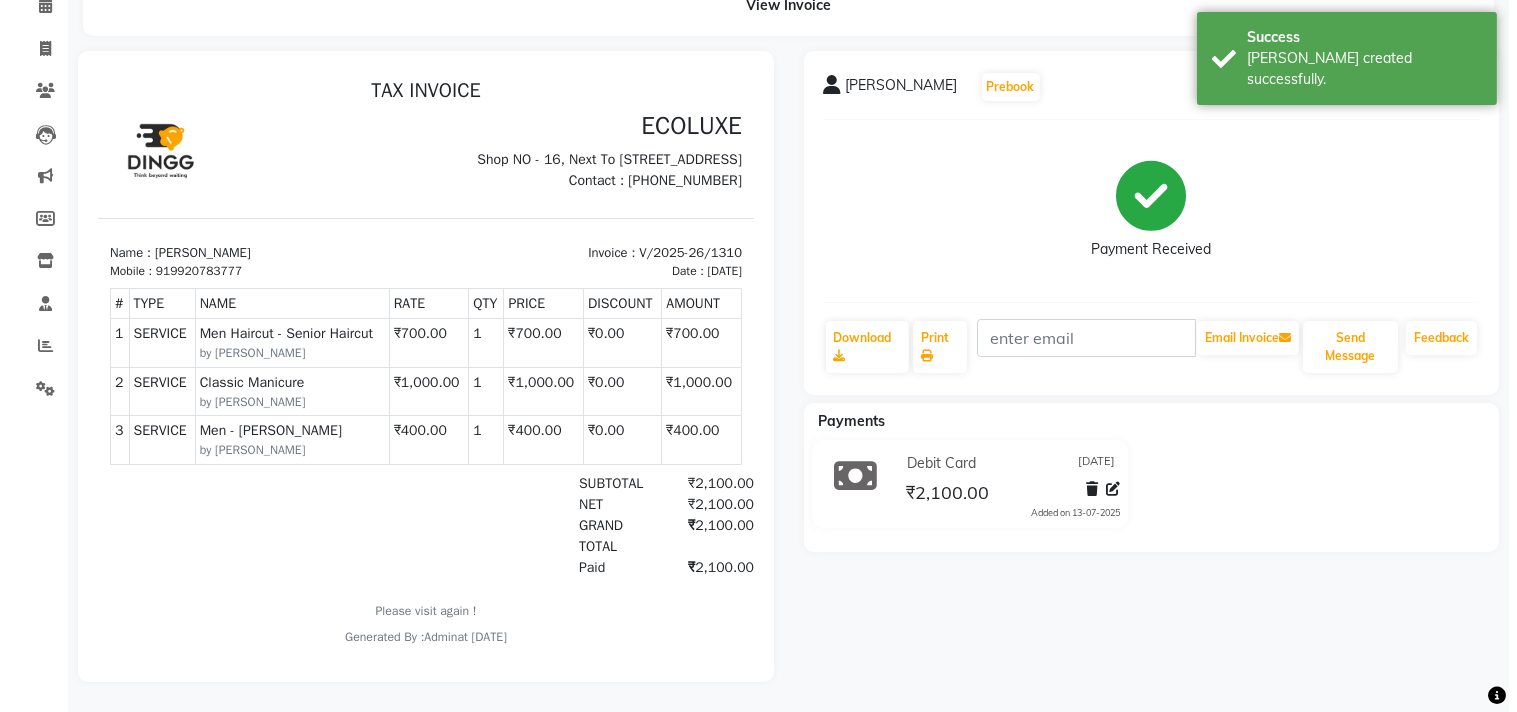 scroll, scrollTop: 0, scrollLeft: 0, axis: both 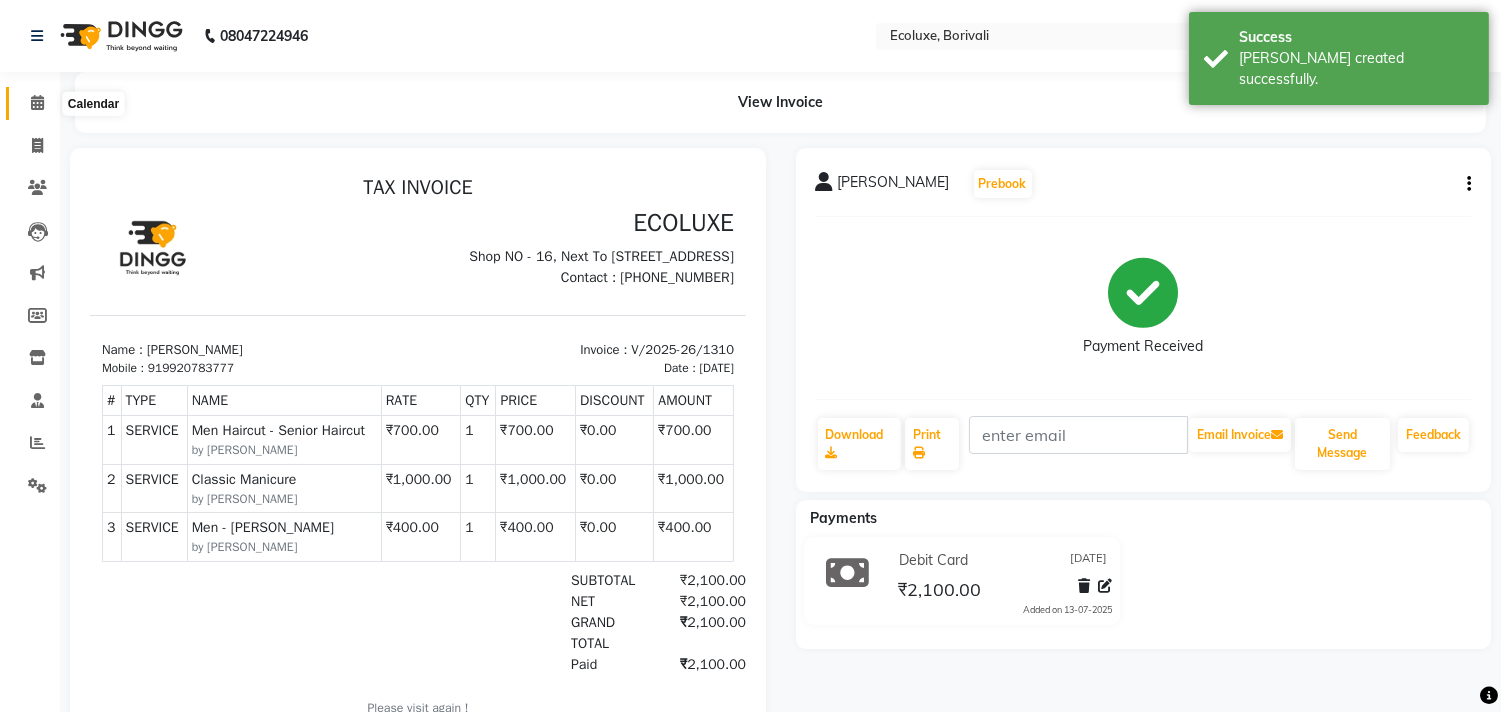 click 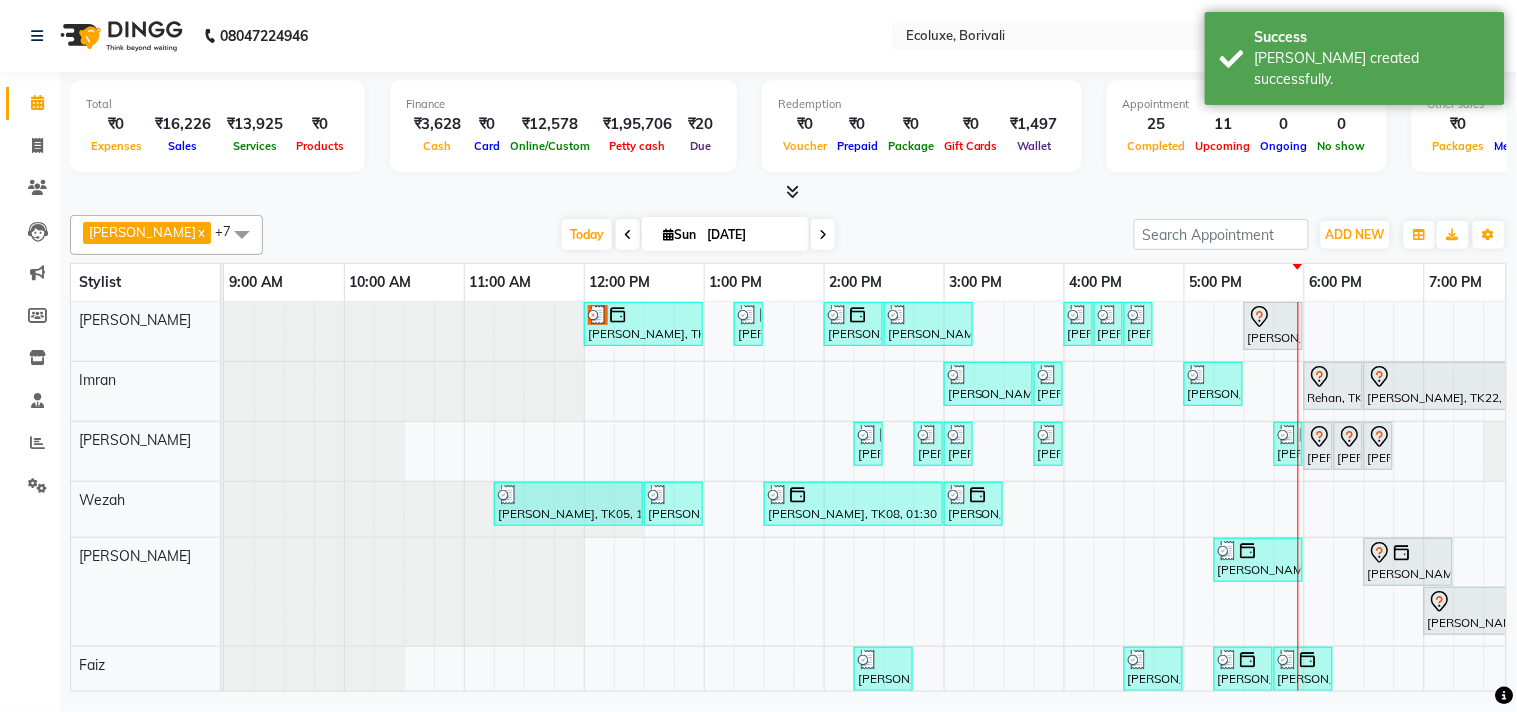 scroll, scrollTop: 100, scrollLeft: 0, axis: vertical 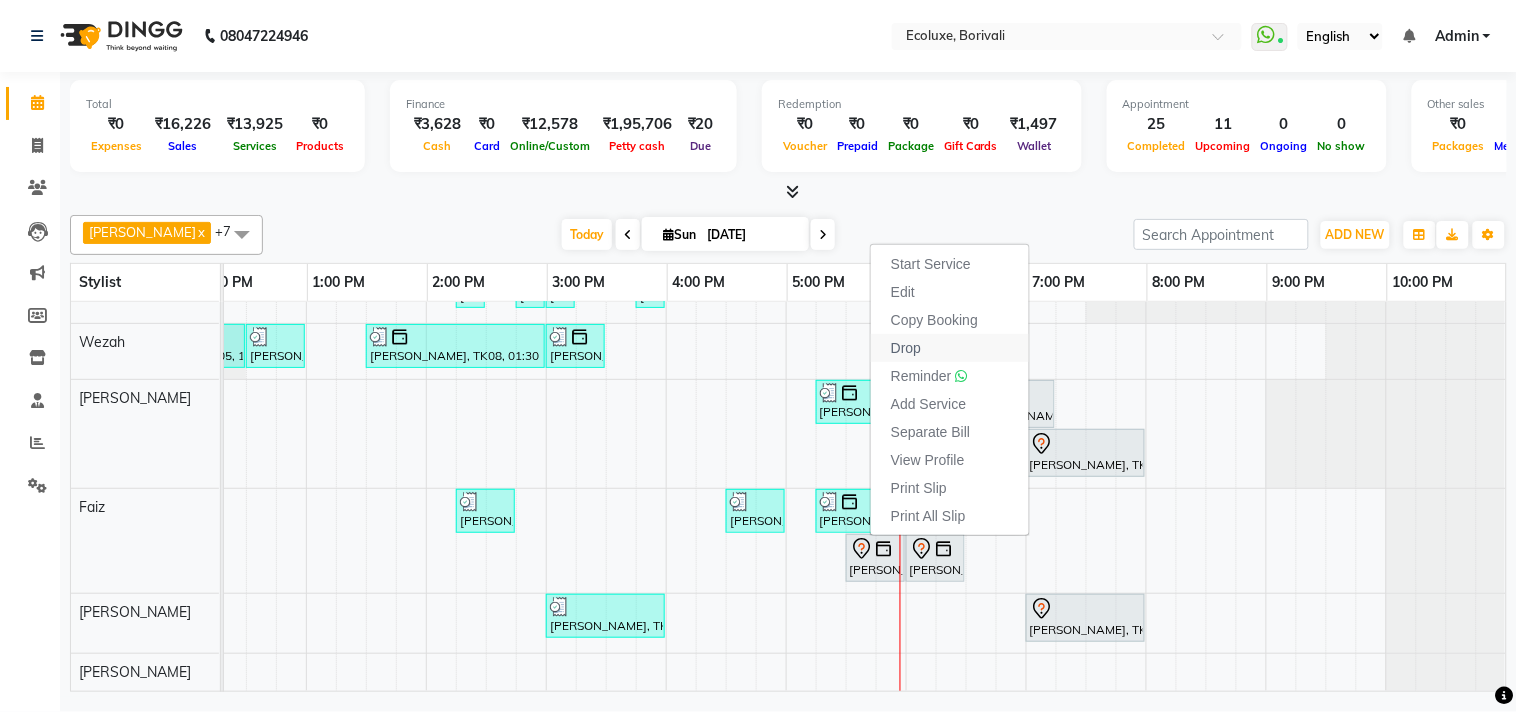 click on "Drop" at bounding box center [950, 348] 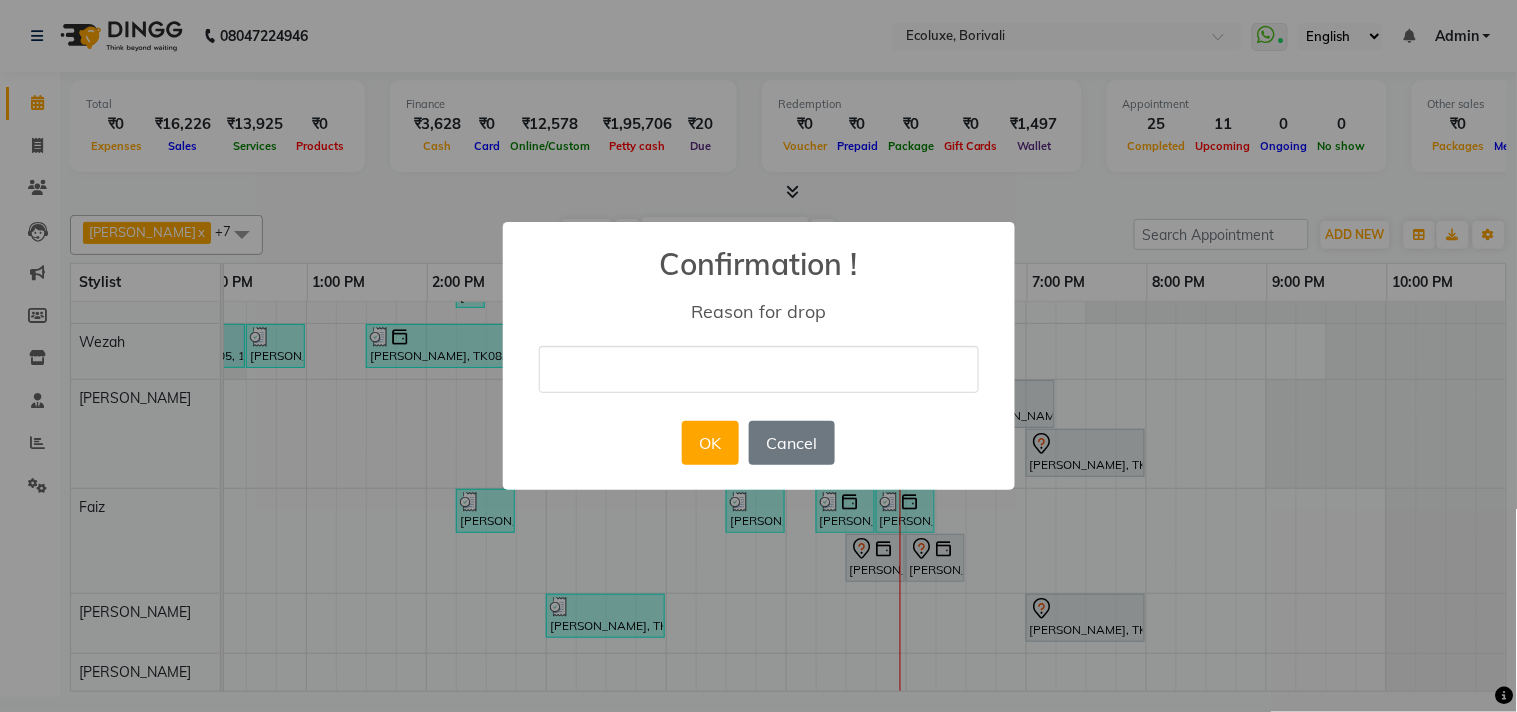 click at bounding box center (759, 369) 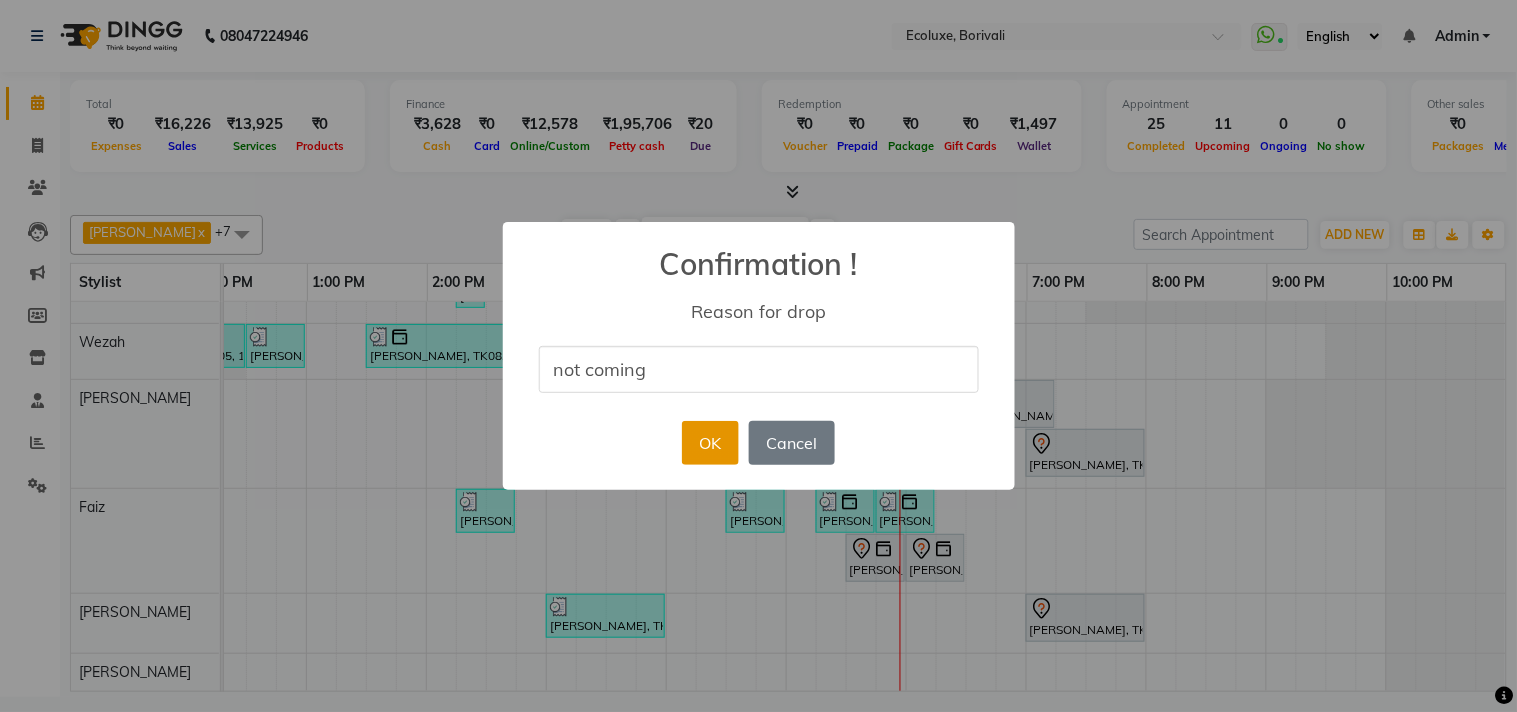 click on "OK" at bounding box center (710, 443) 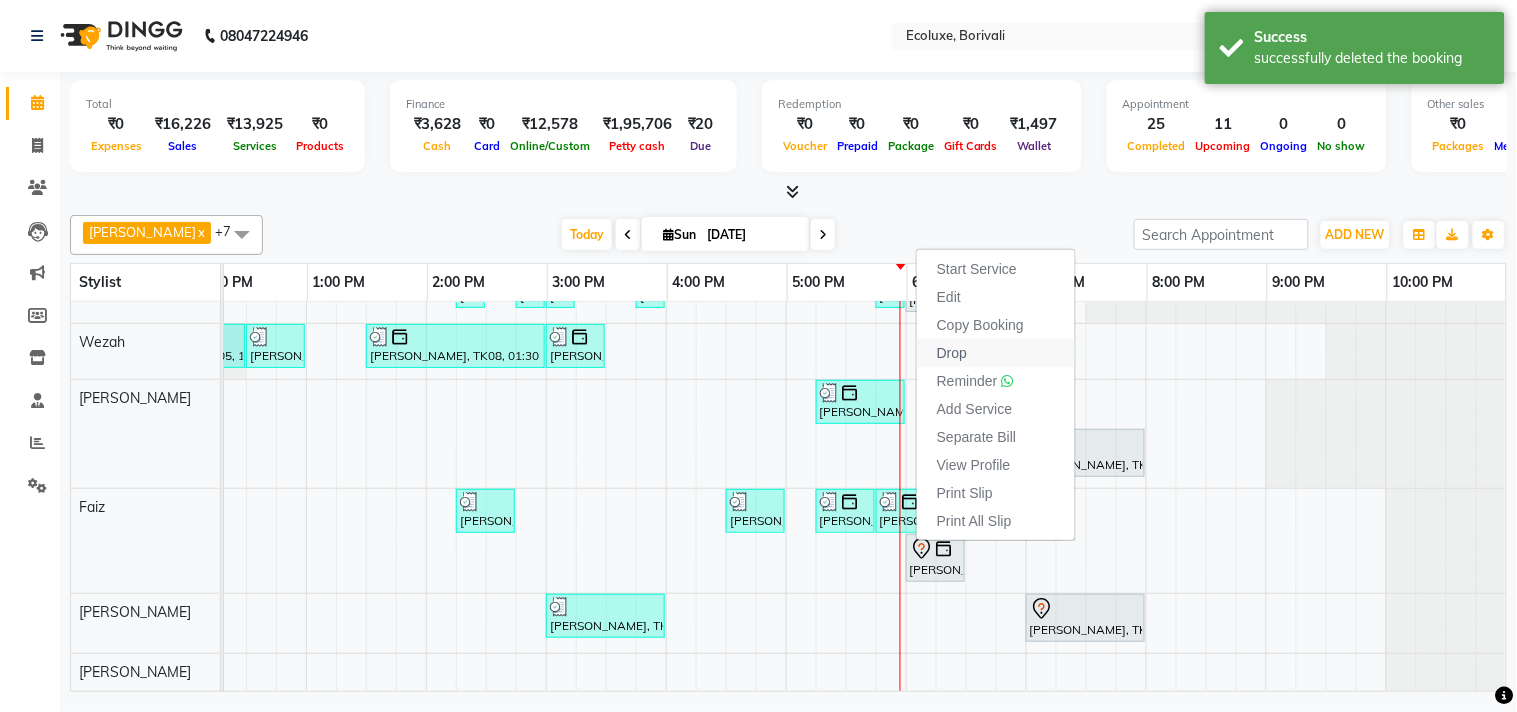 click on "Drop" at bounding box center [952, 353] 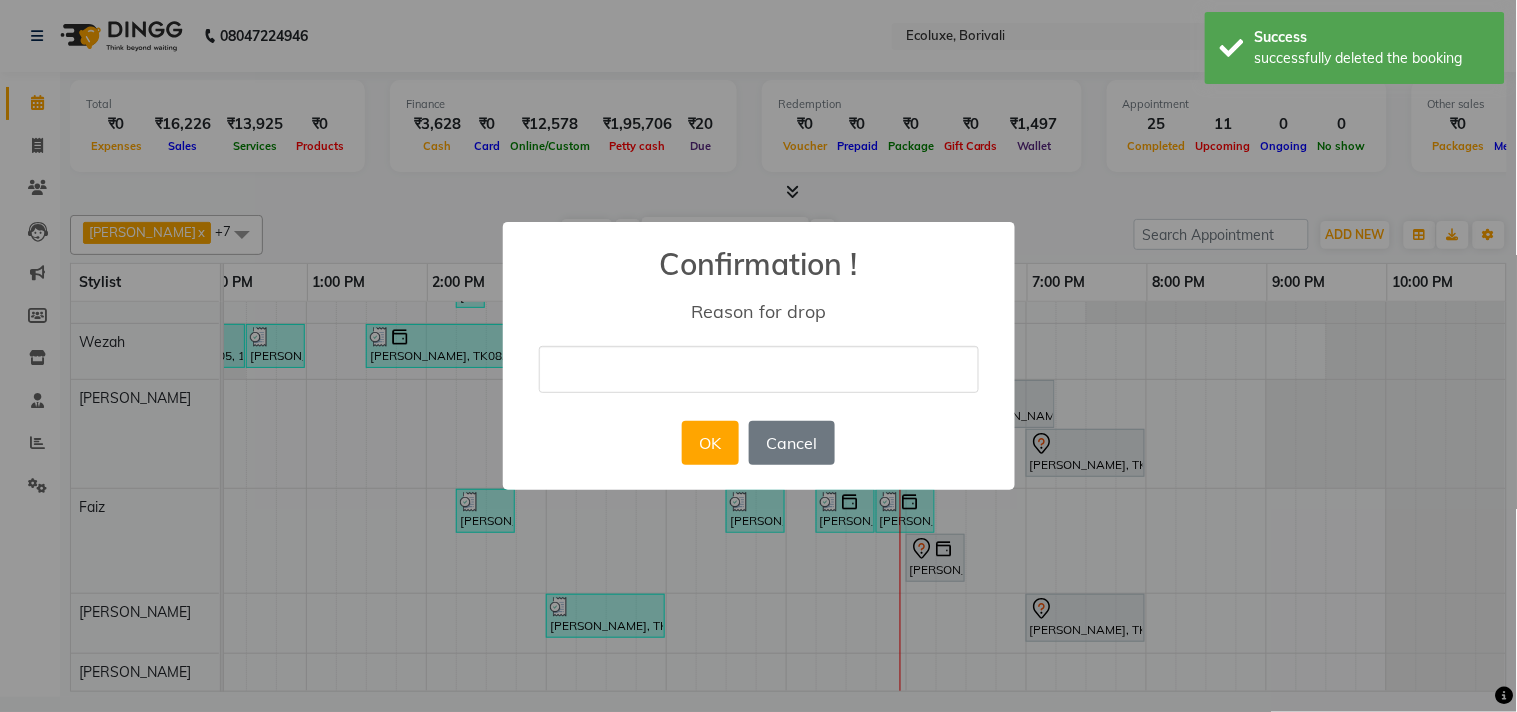 click at bounding box center [759, 369] 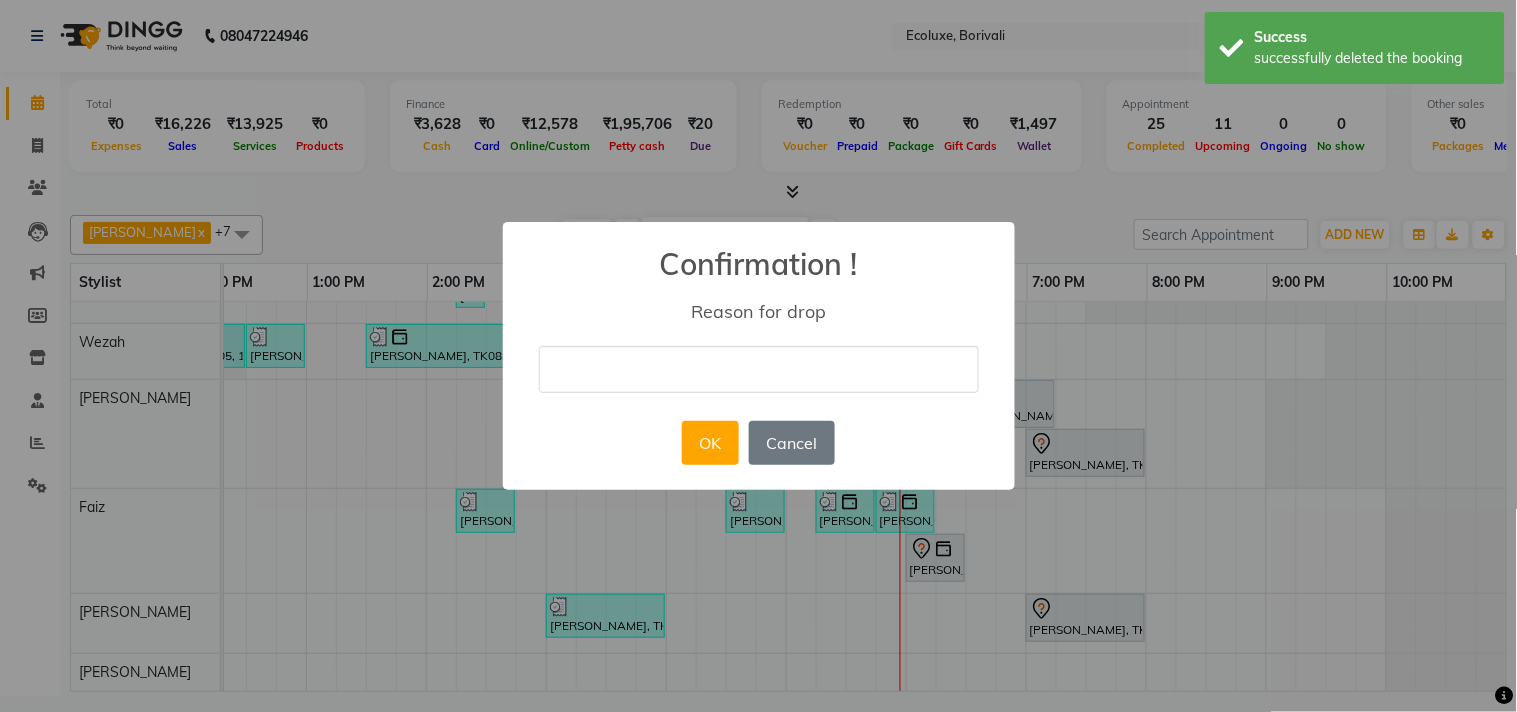 type on "not coming" 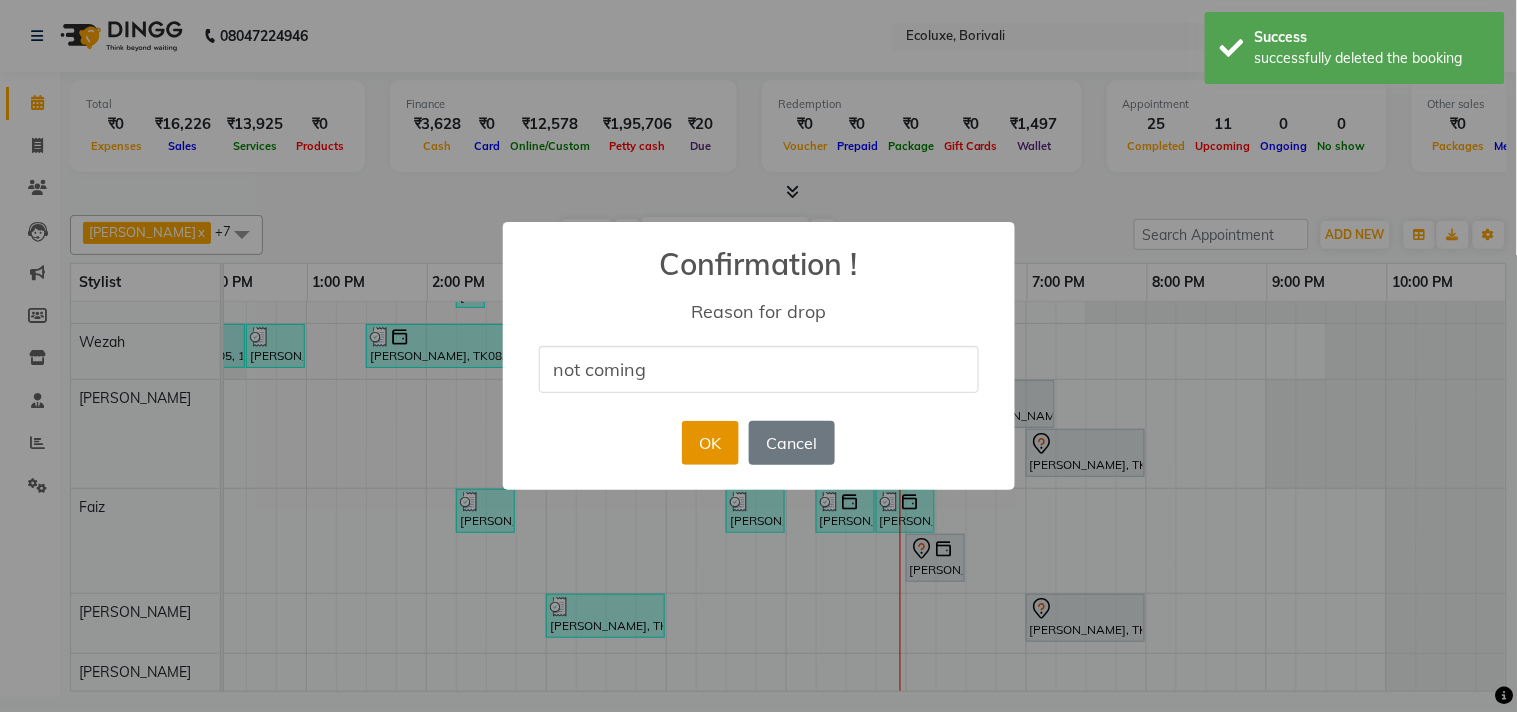 click on "OK" at bounding box center [710, 443] 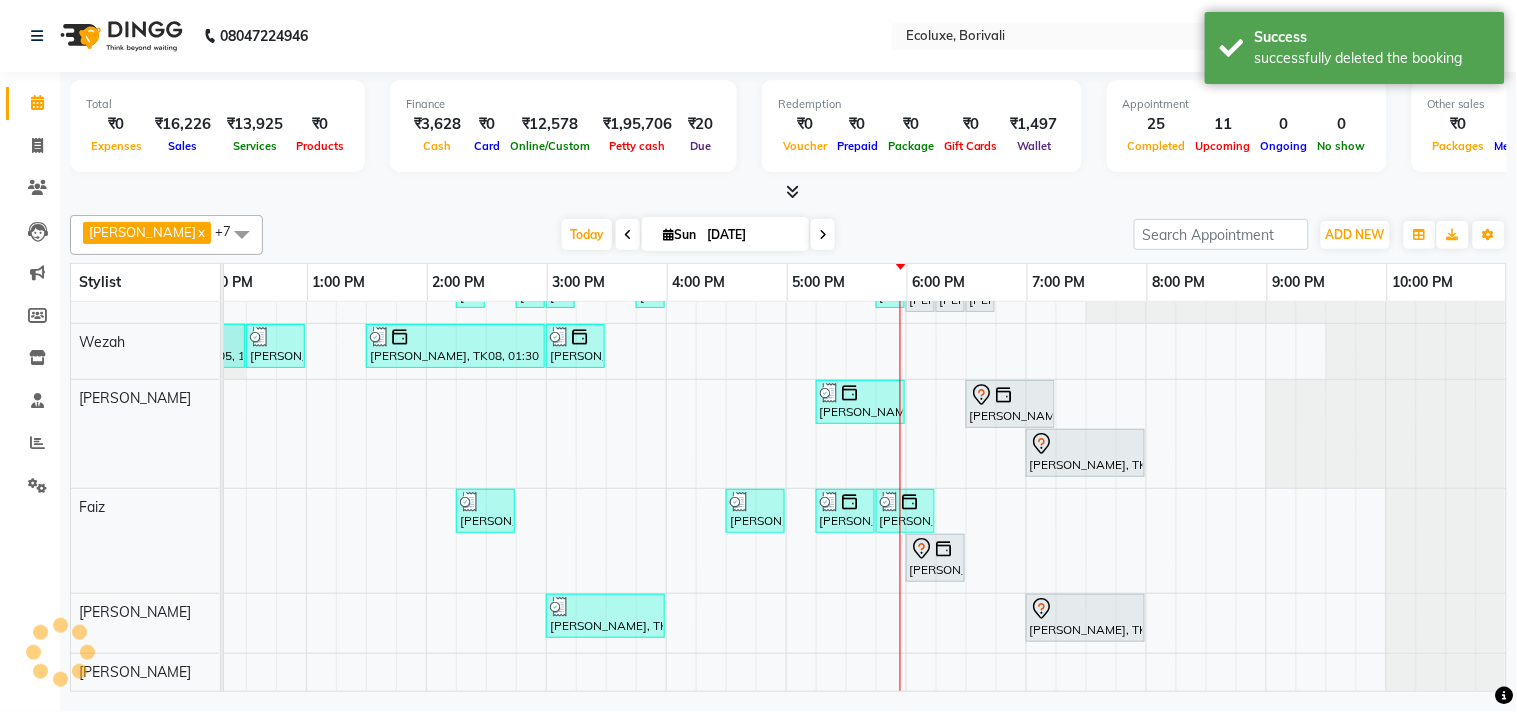 scroll, scrollTop: 126, scrollLeft: 0, axis: vertical 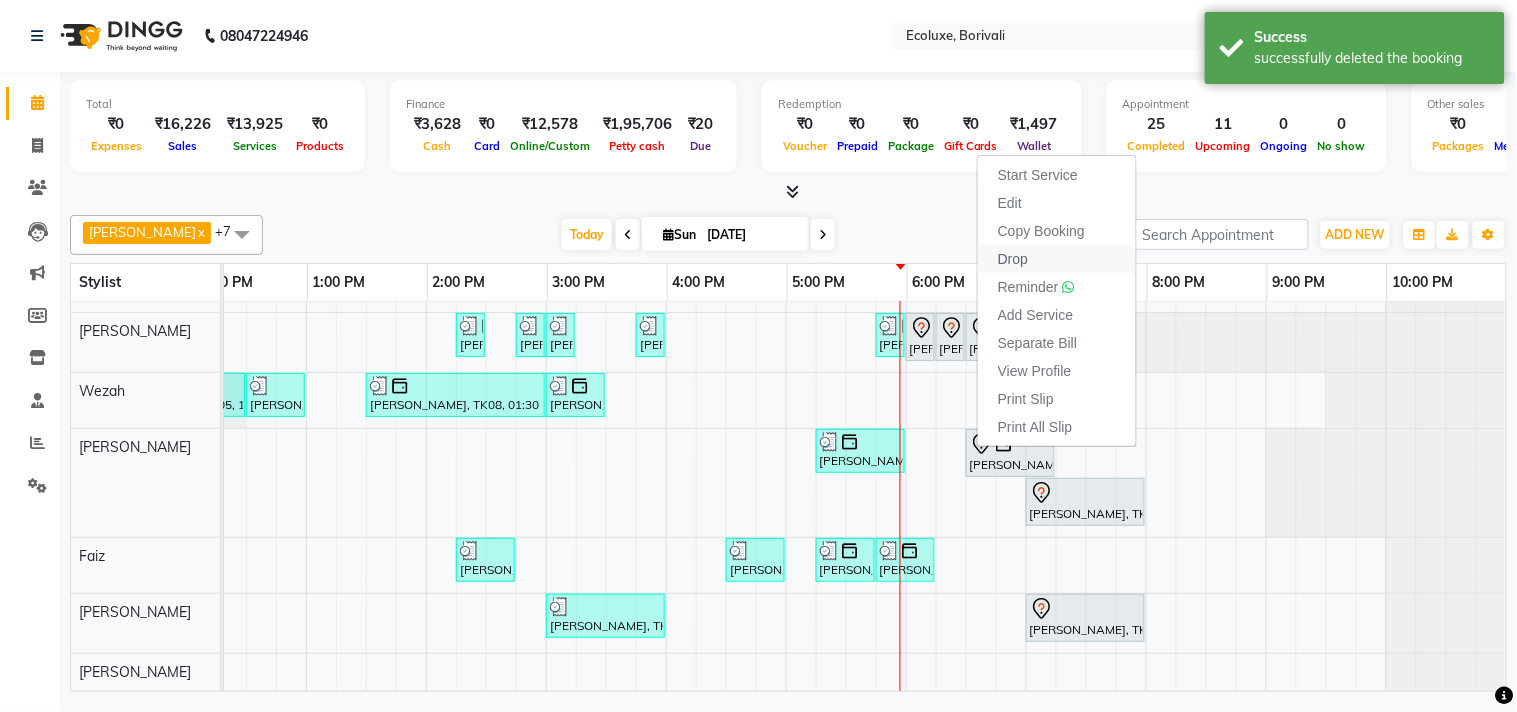 click on "Drop" at bounding box center [1013, 259] 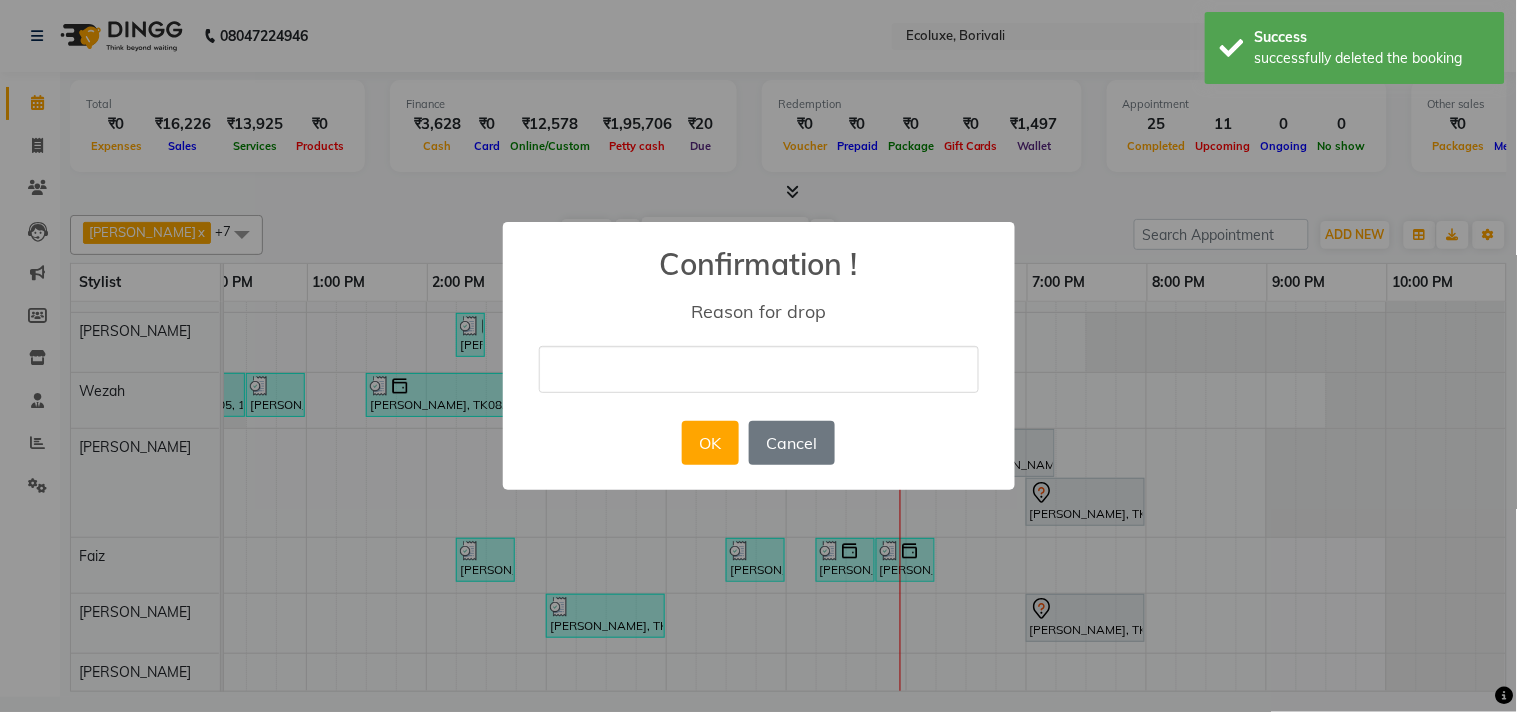 click at bounding box center (759, 369) 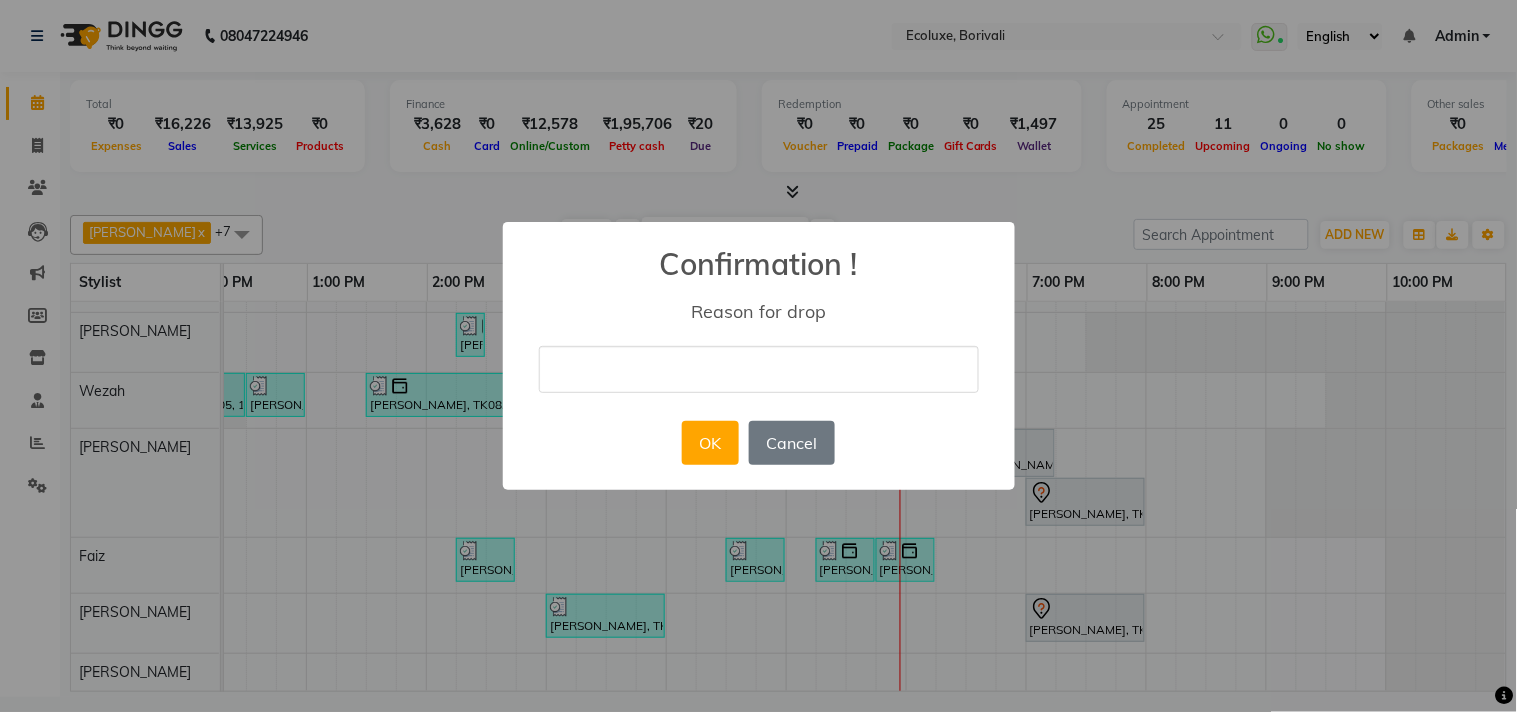 type on "not coming" 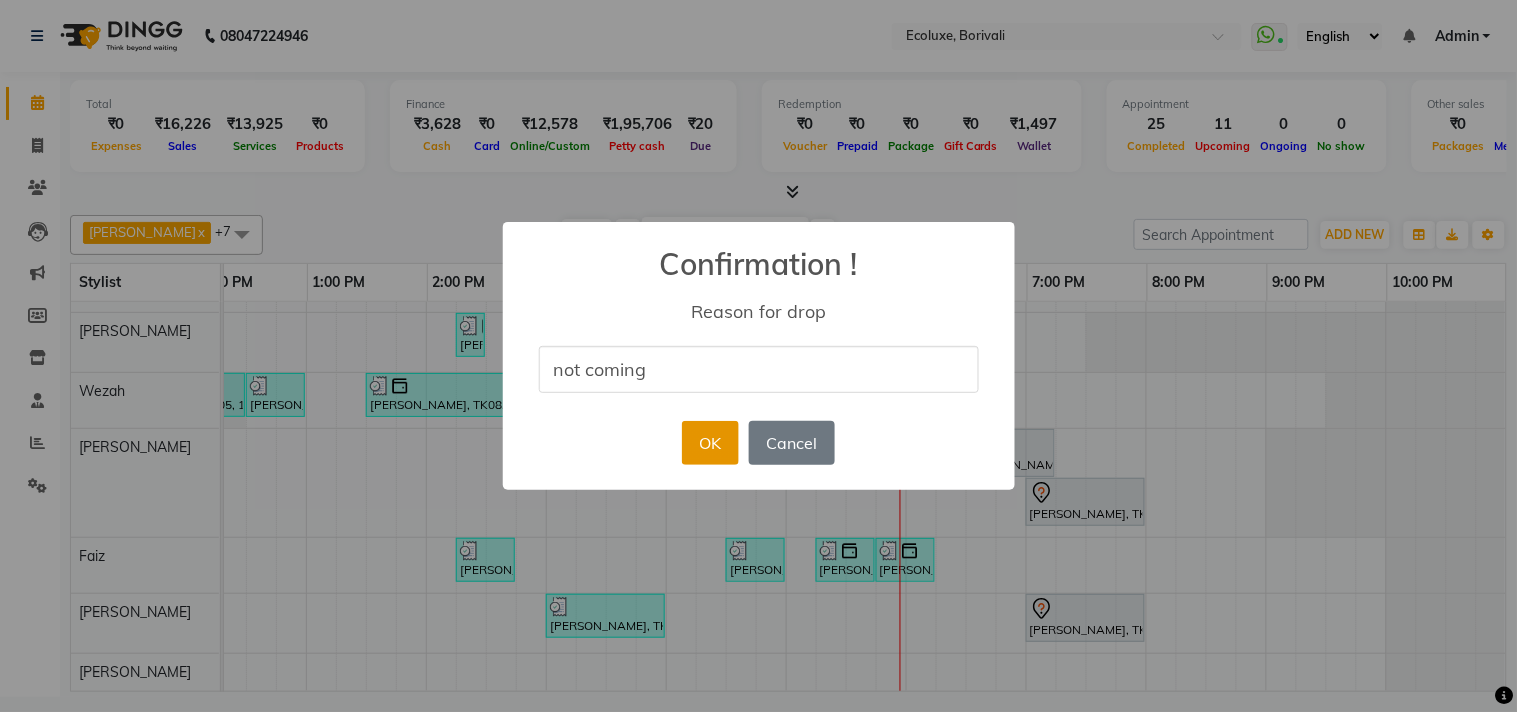 click on "OK" at bounding box center (710, 443) 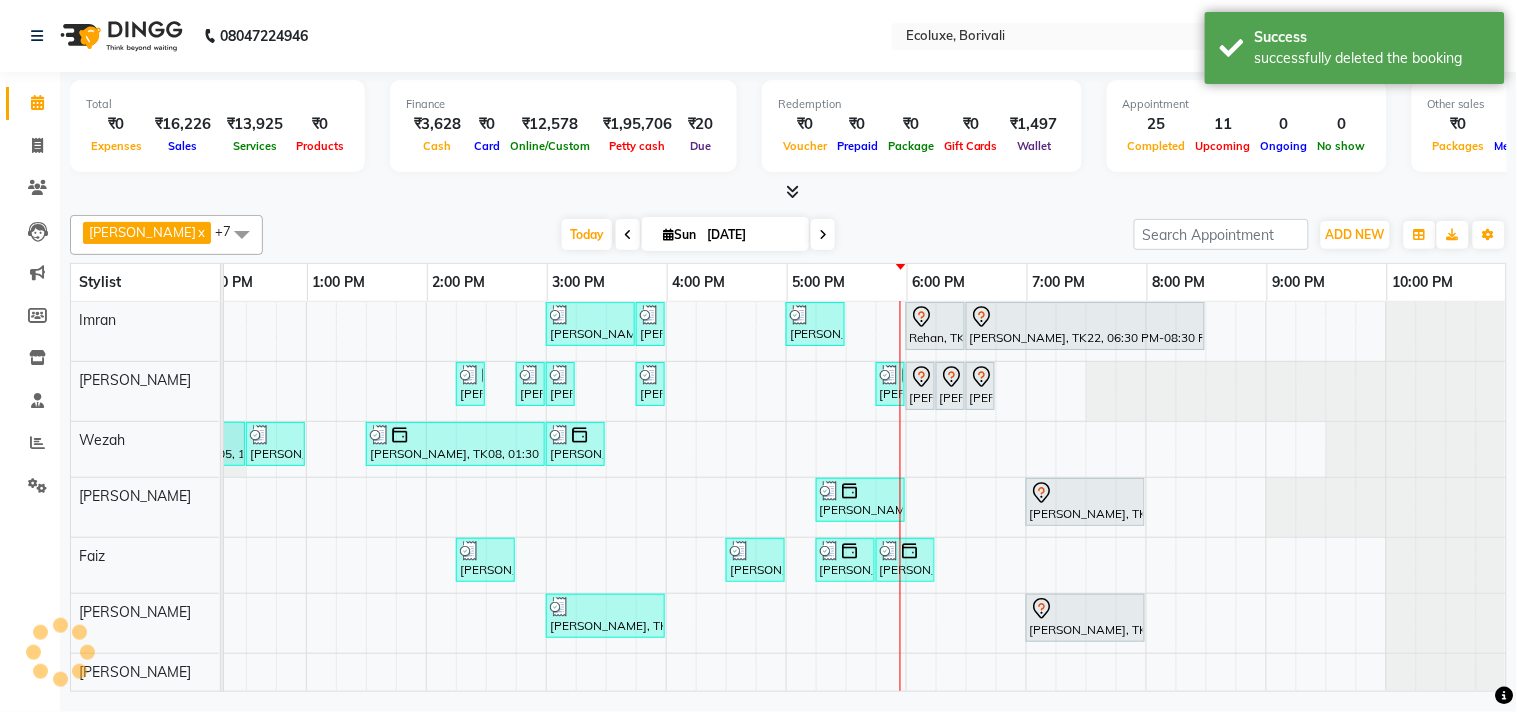 scroll, scrollTop: 77, scrollLeft: 0, axis: vertical 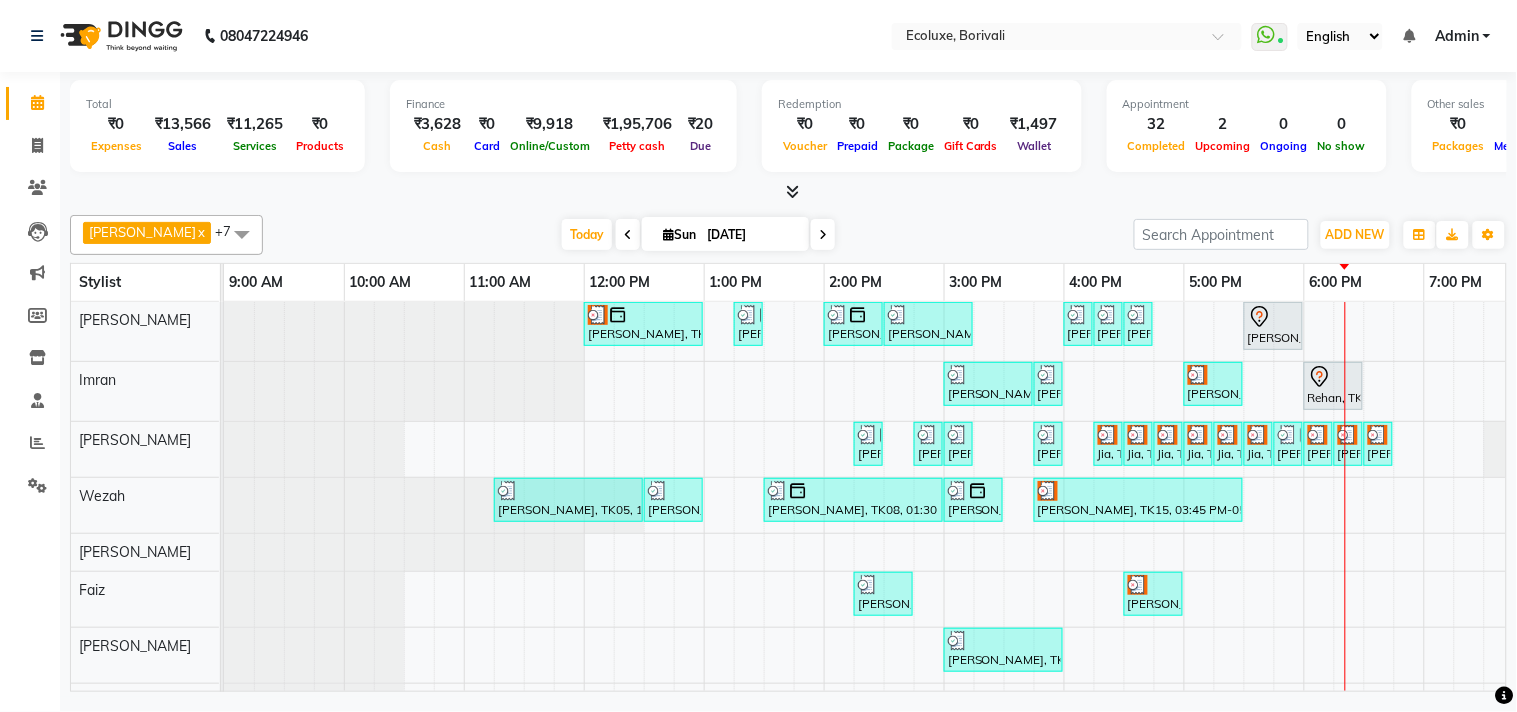 click at bounding box center (823, 234) 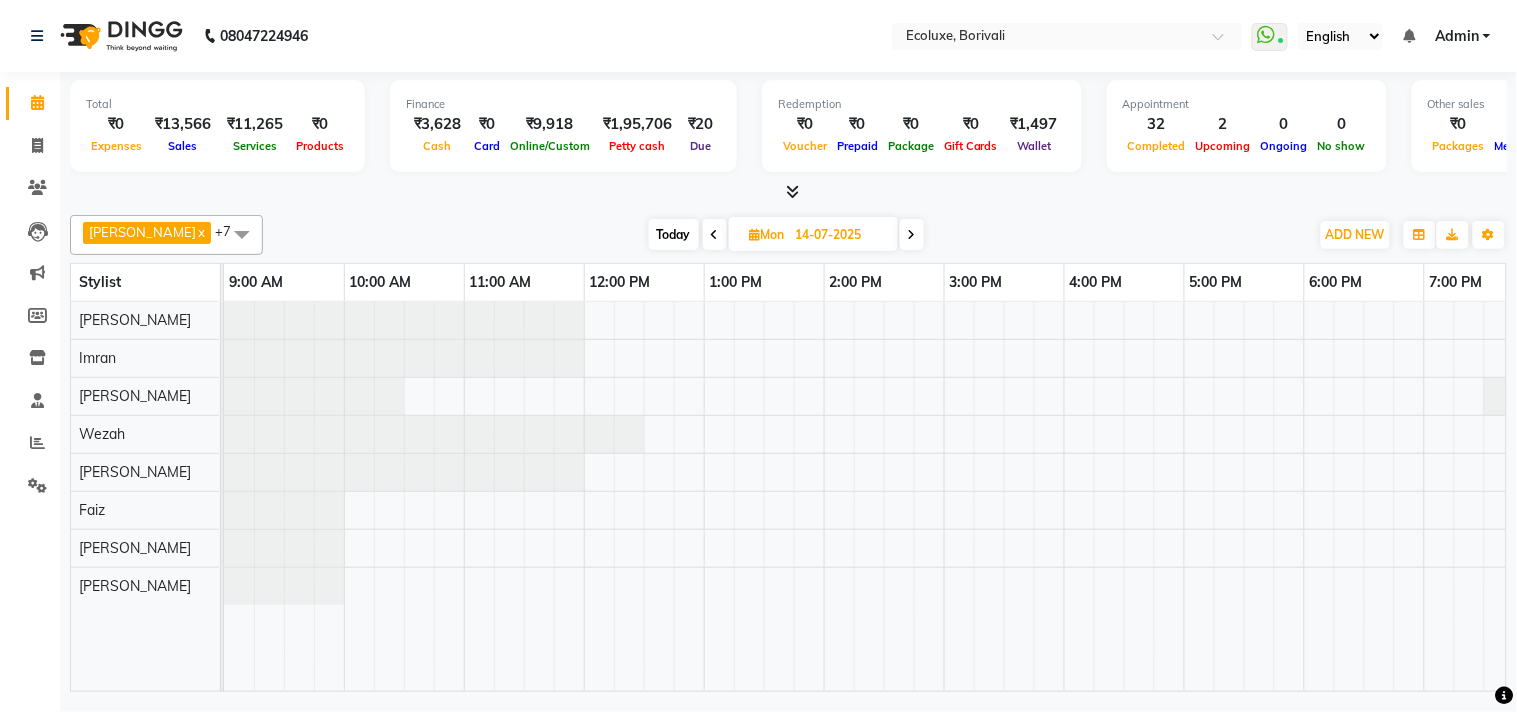scroll, scrollTop: 0, scrollLeft: 397, axis: horizontal 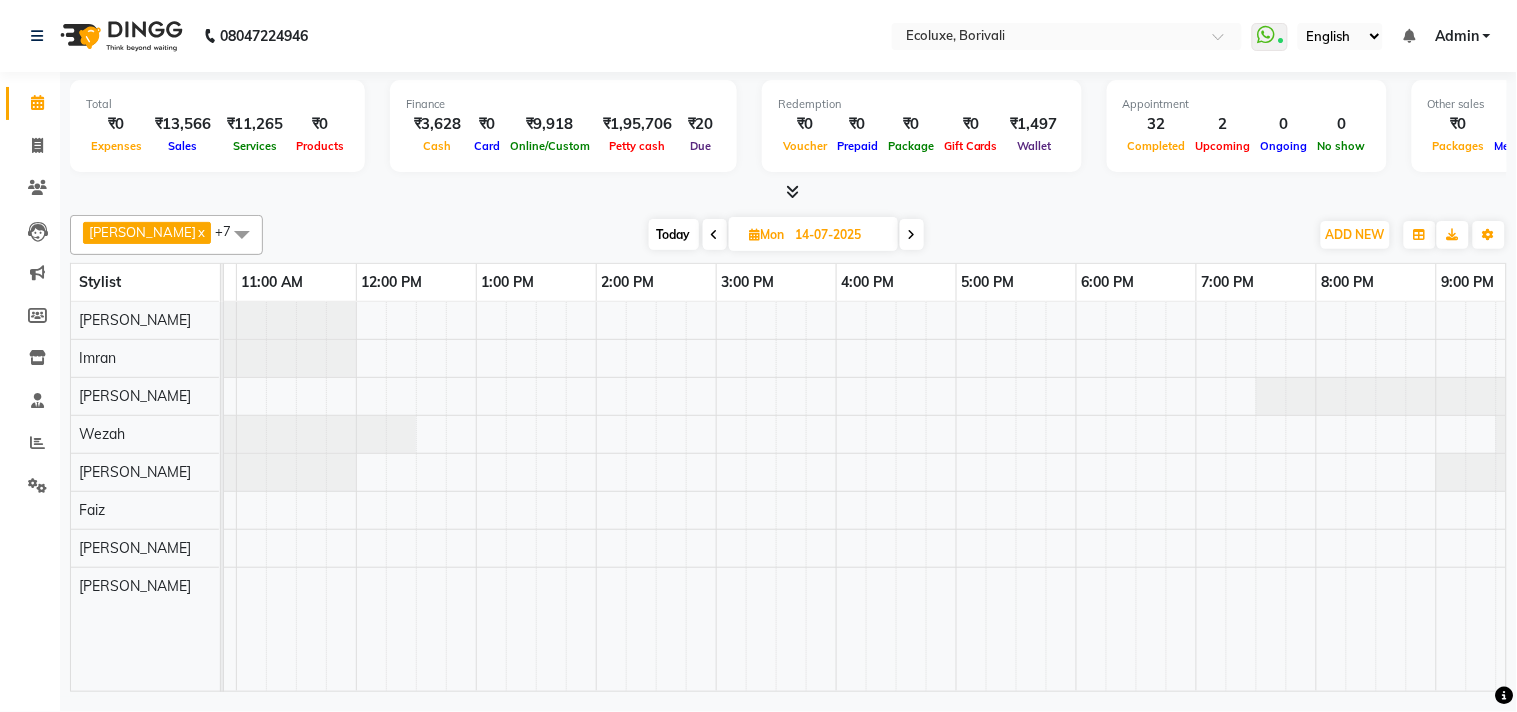 click at bounding box center (671, 496) 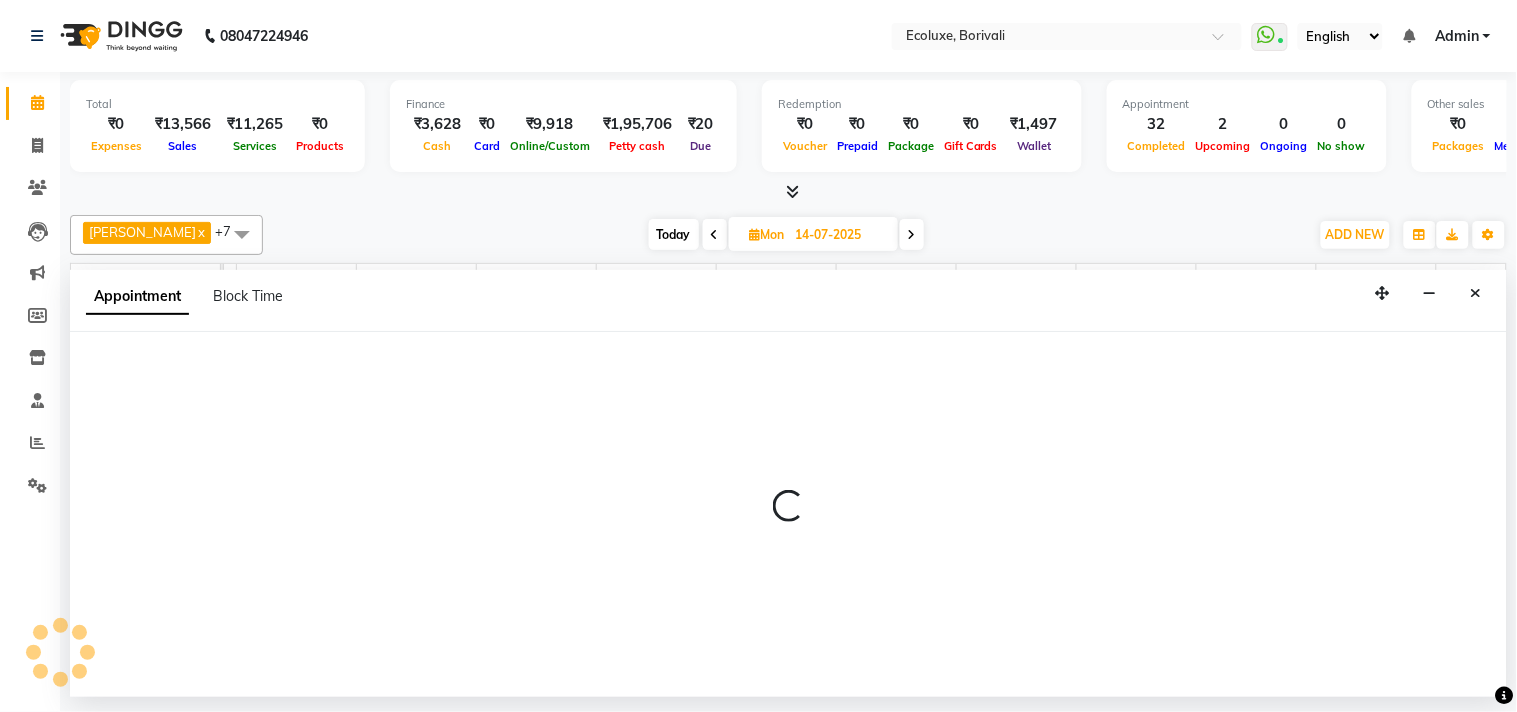 select on "75670" 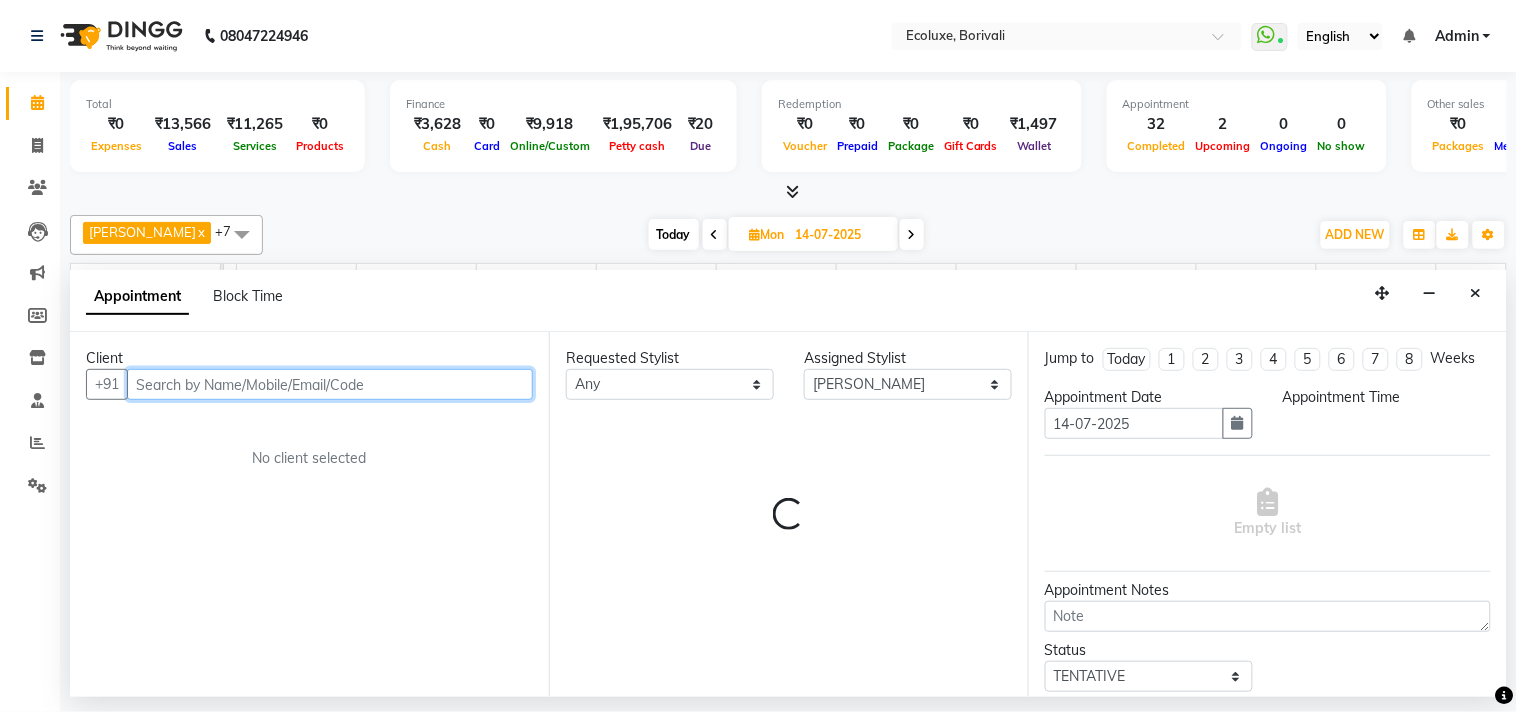 select on "870" 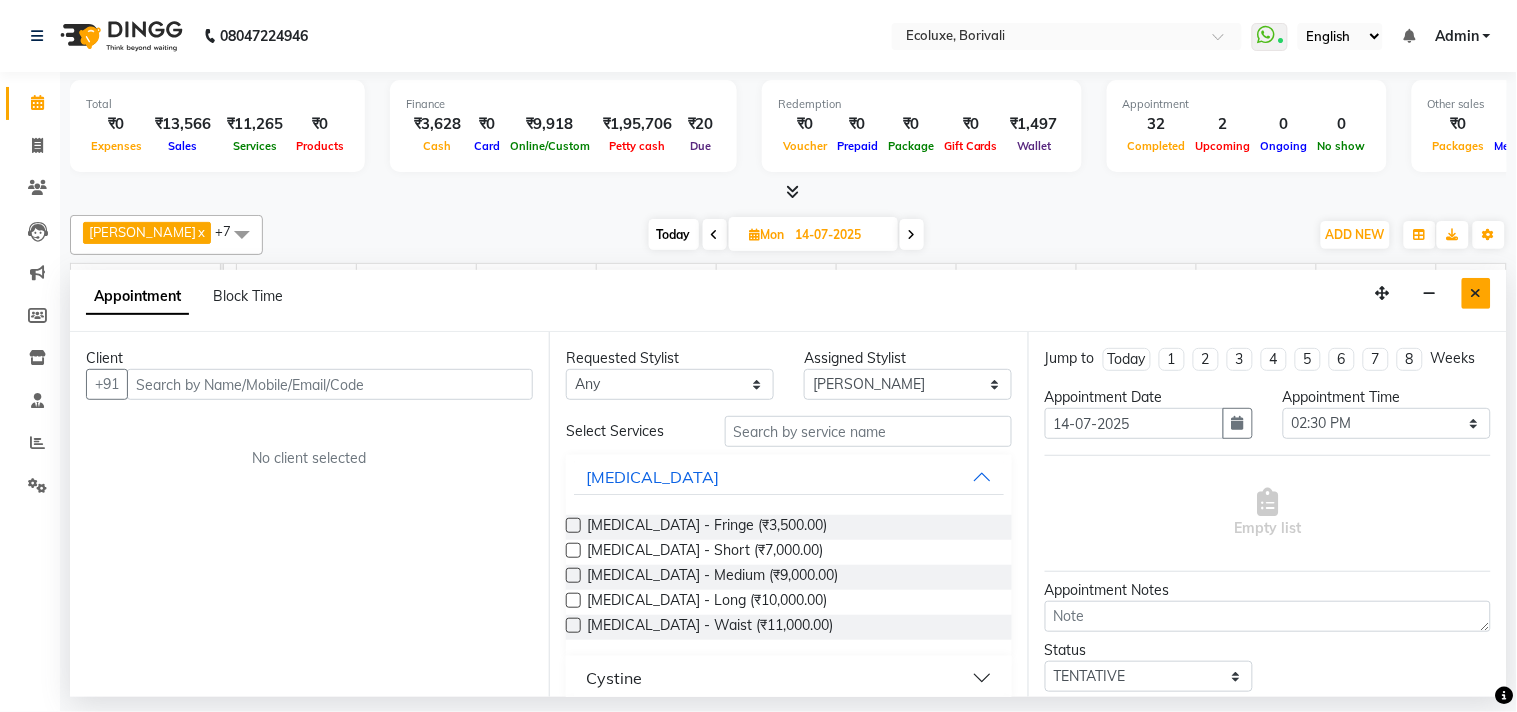 click at bounding box center [1476, 293] 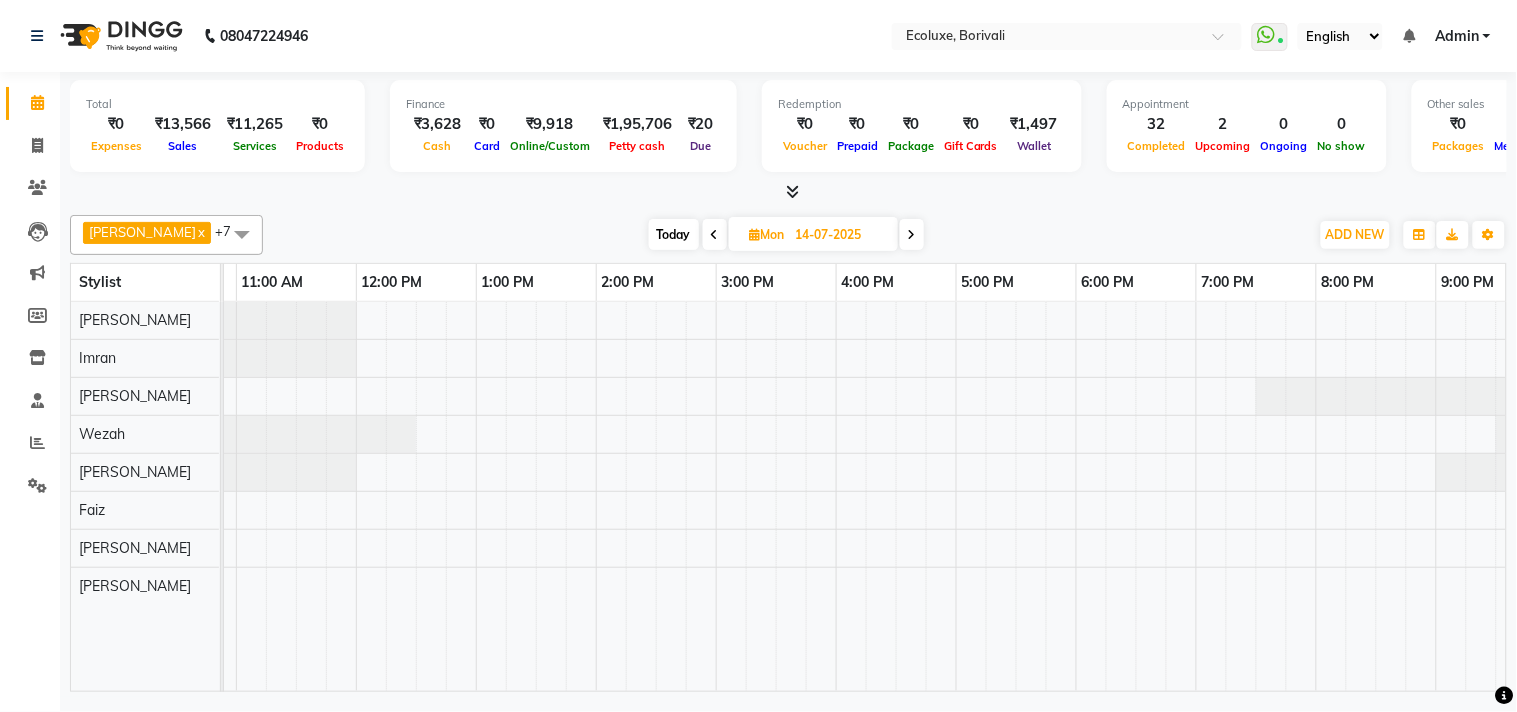 click at bounding box center [836, 496] 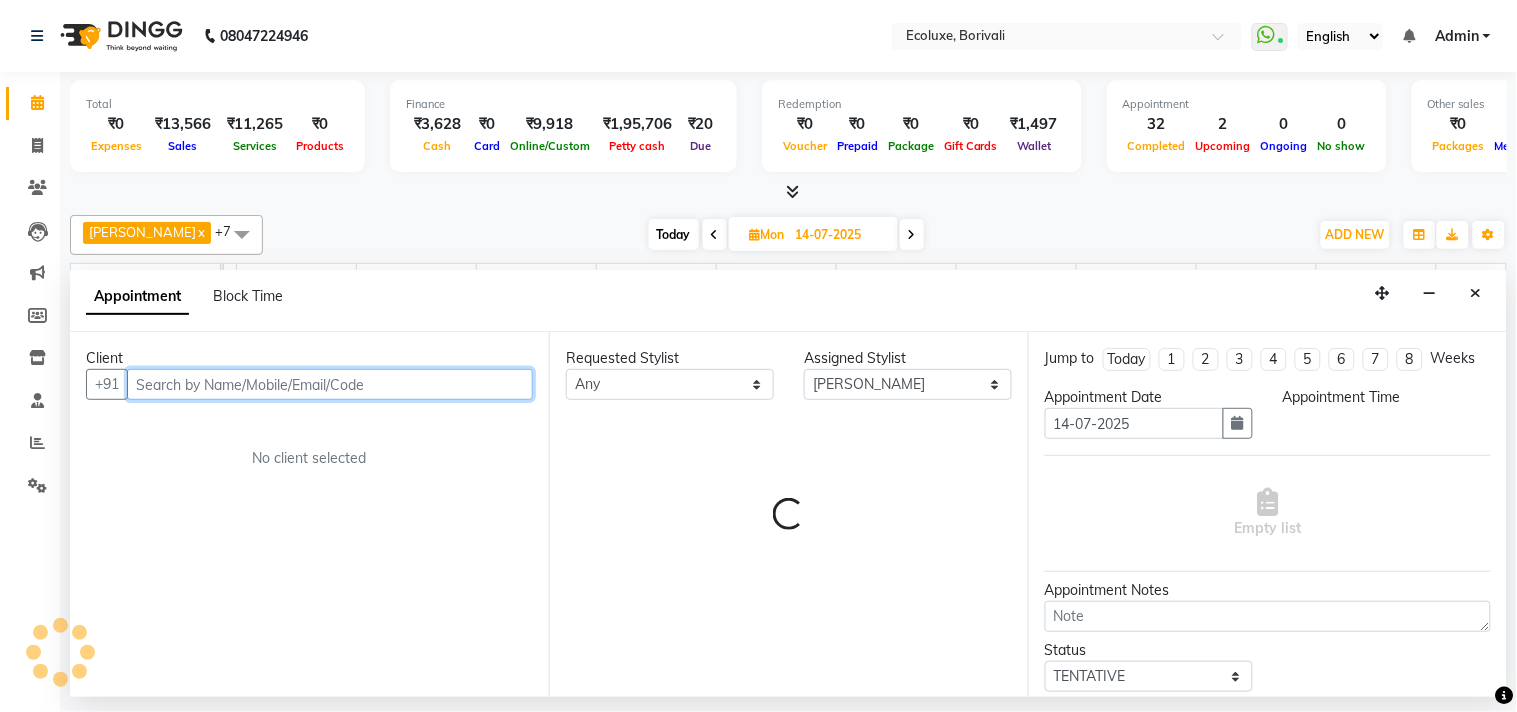 select on "870" 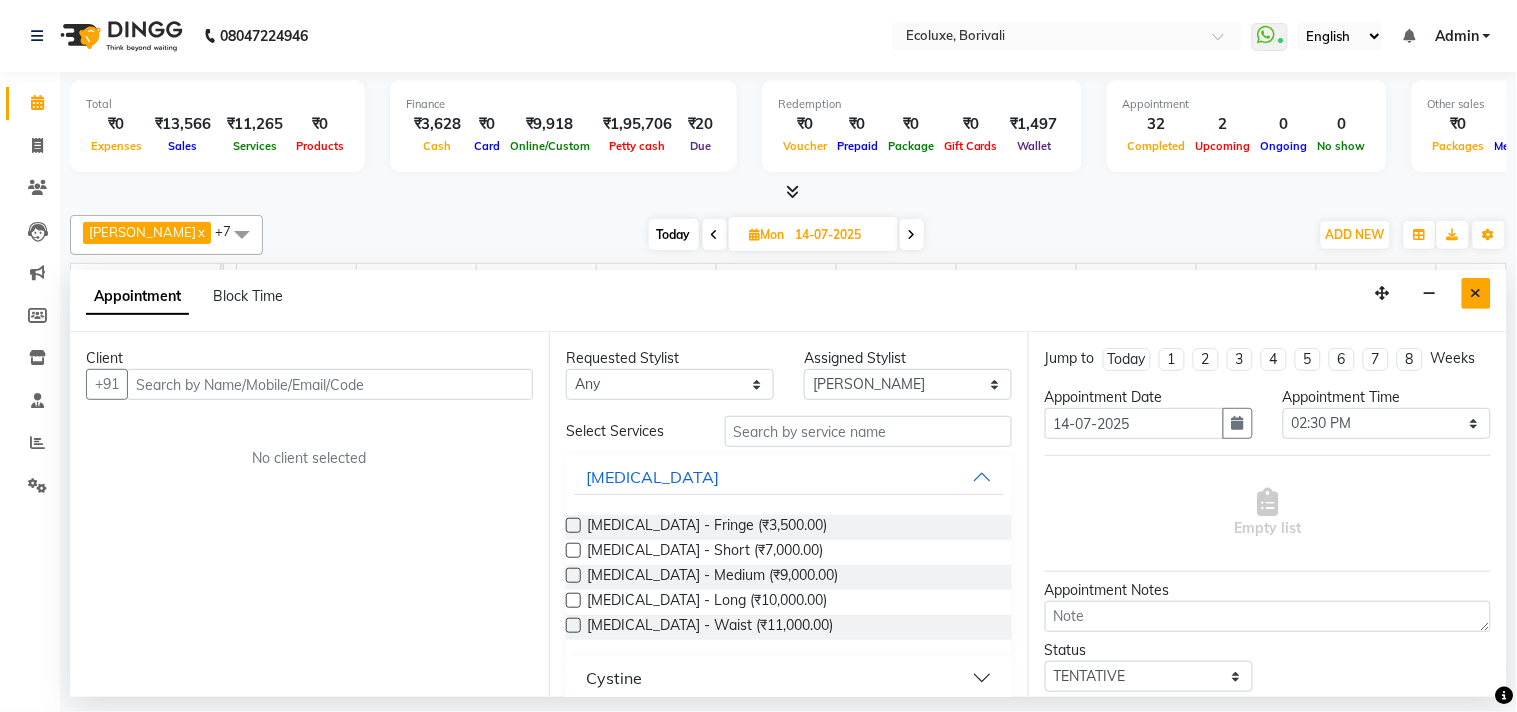 click at bounding box center (1476, 293) 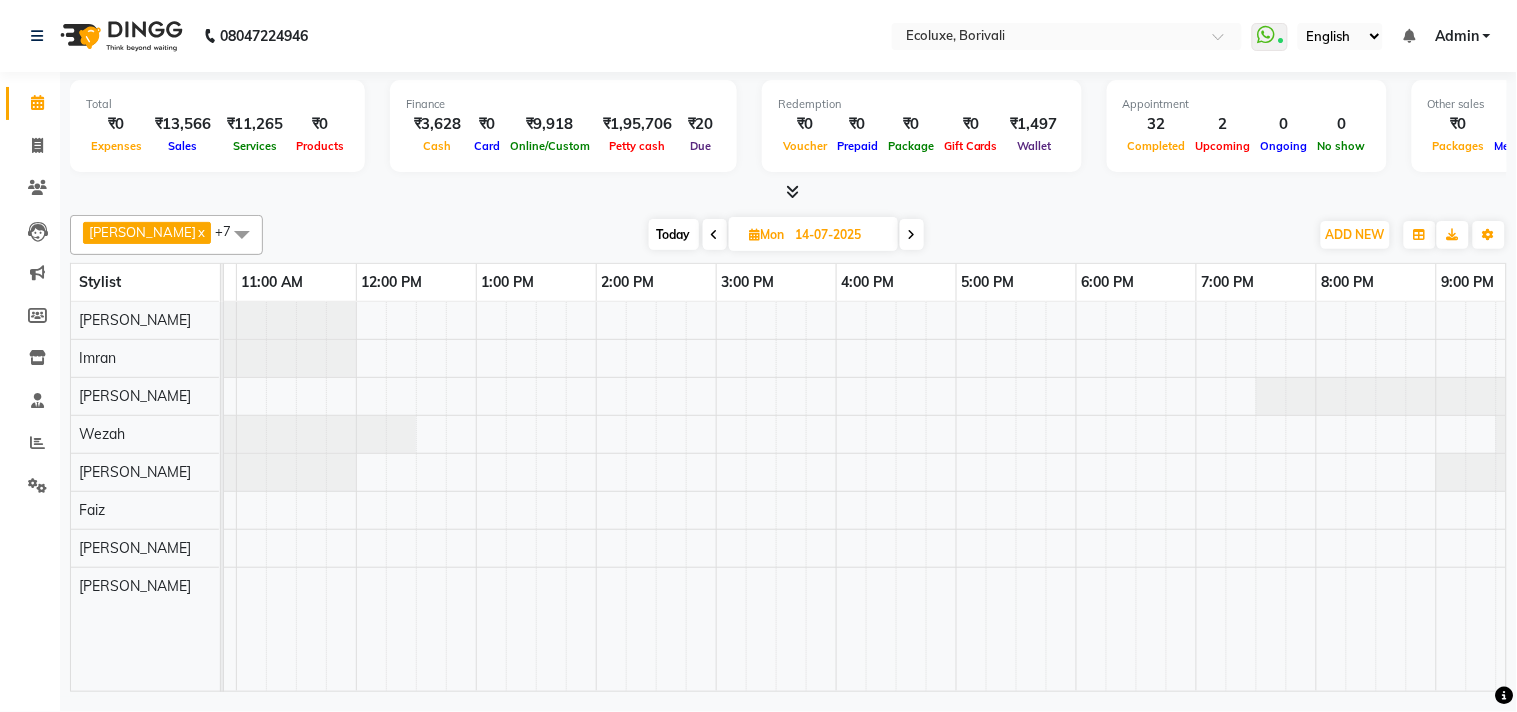 click at bounding box center (836, 496) 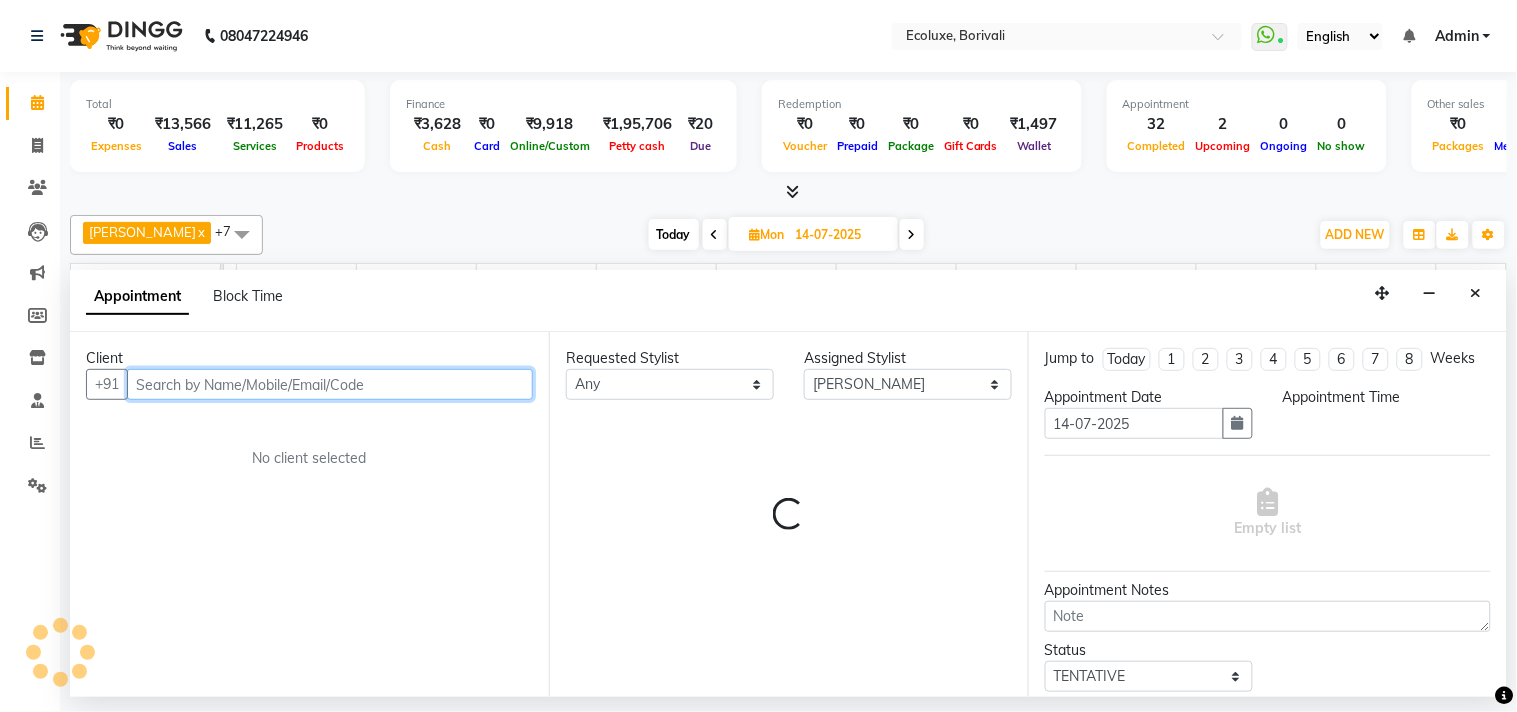 select on "870" 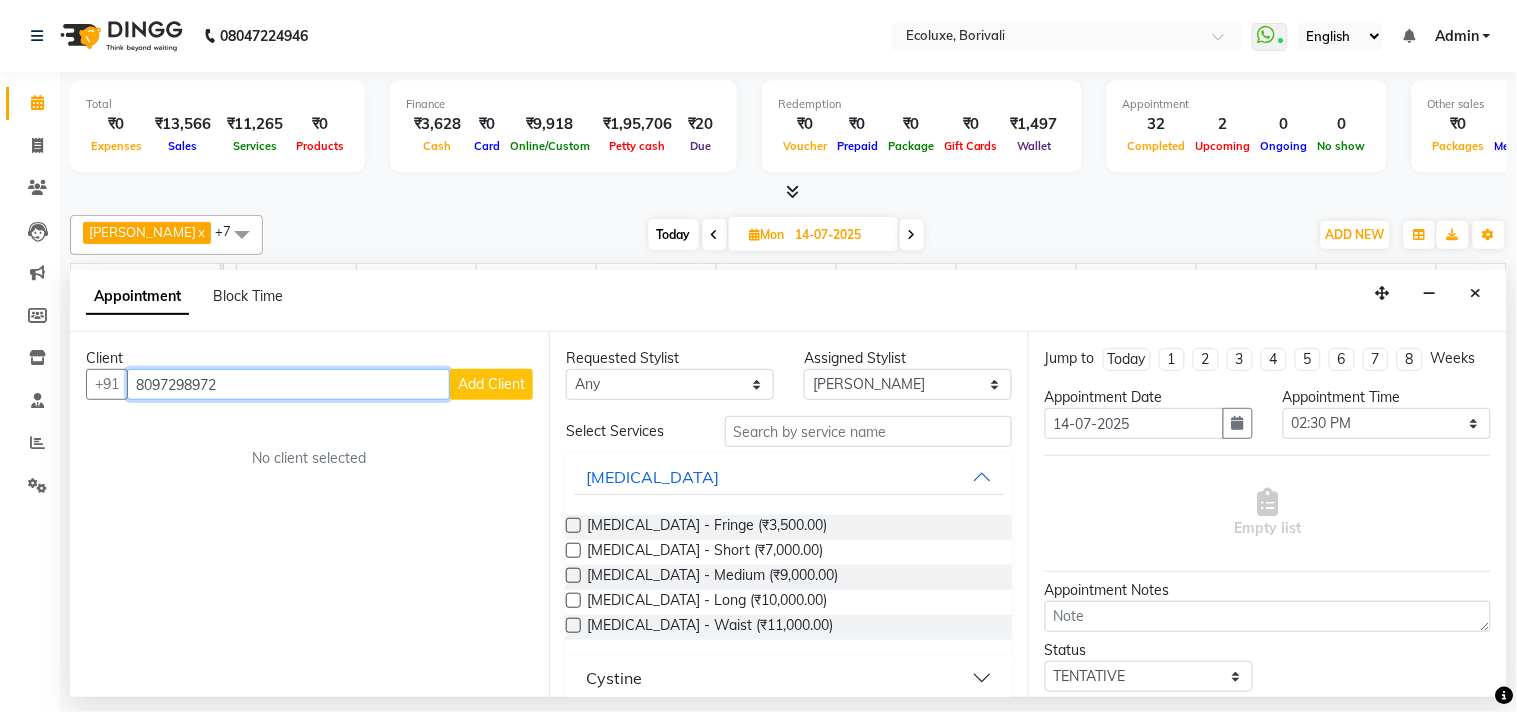 type on "8097298972" 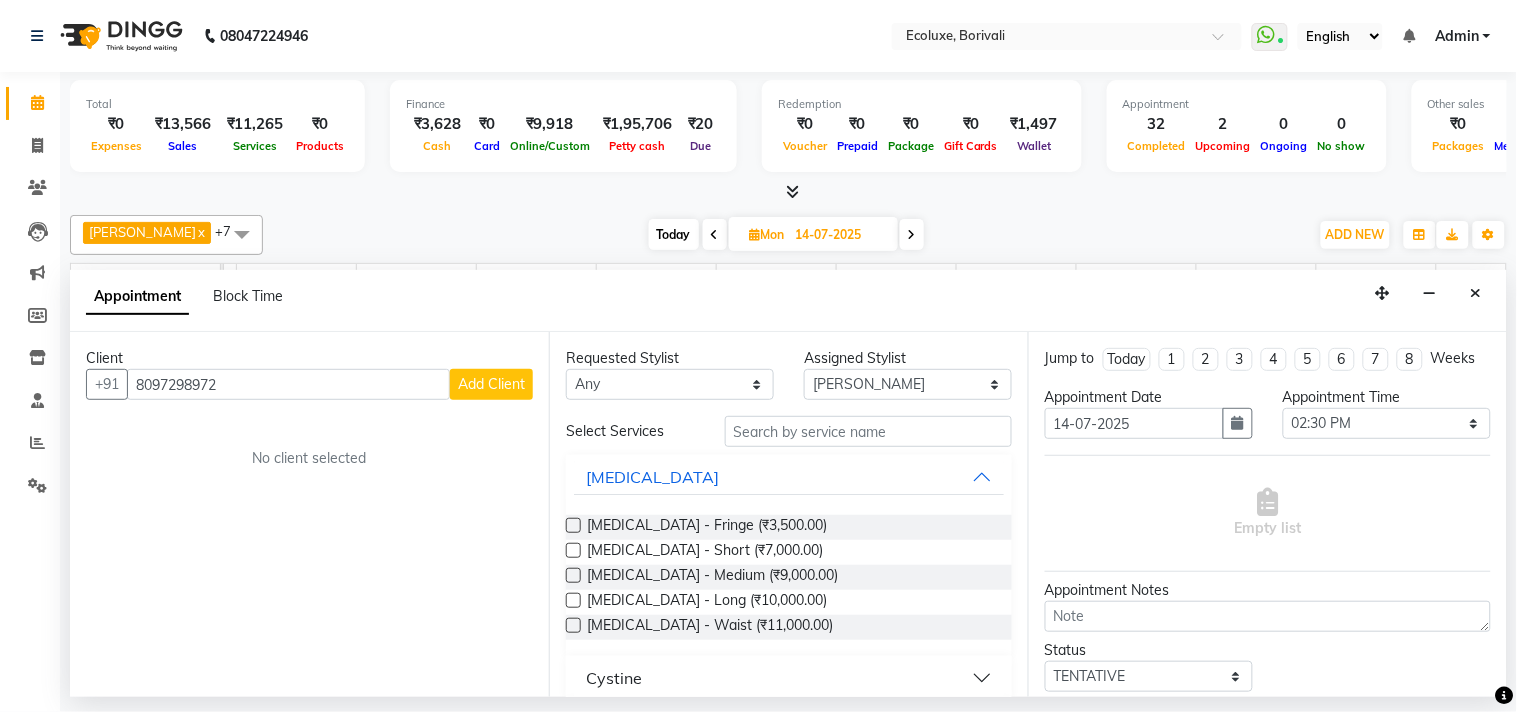 click on "Add Client" at bounding box center (491, 384) 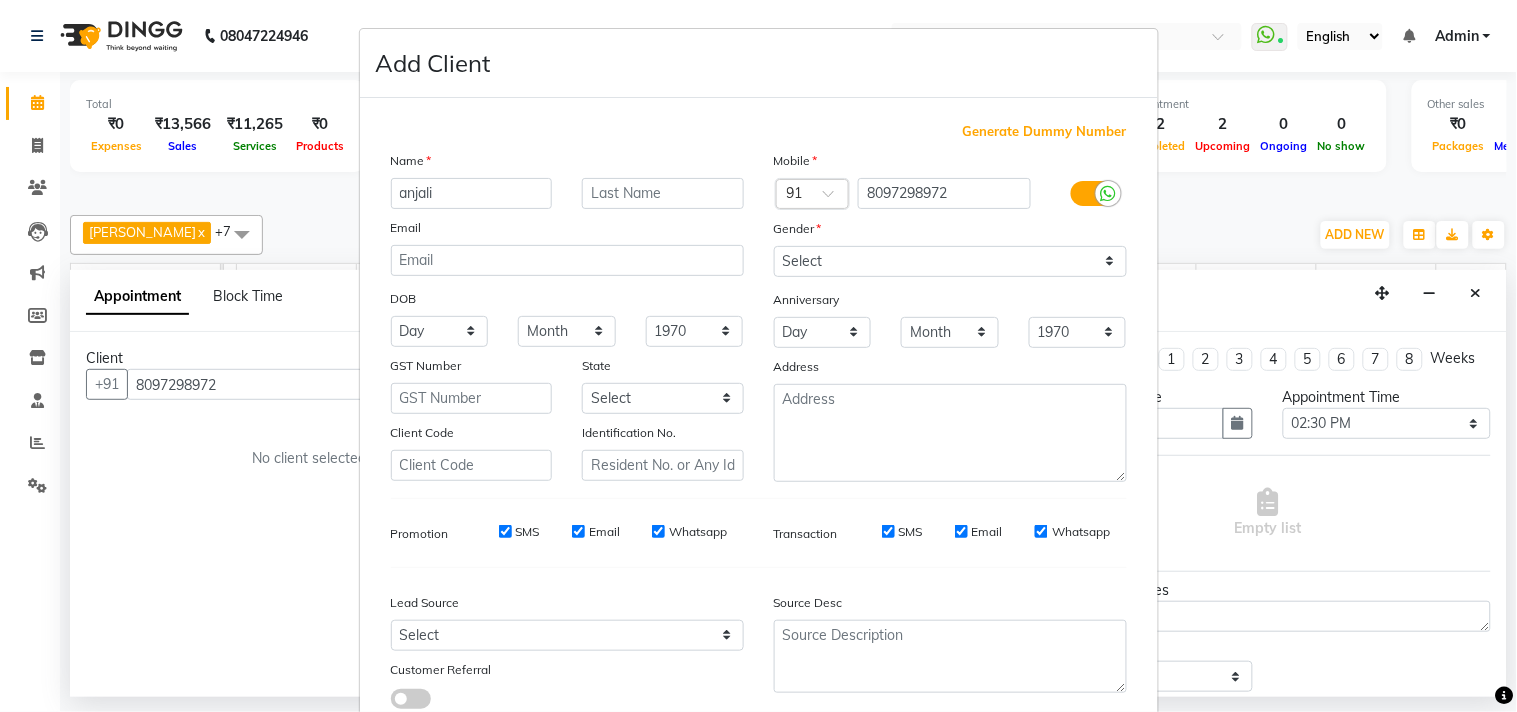 type on "anjali" 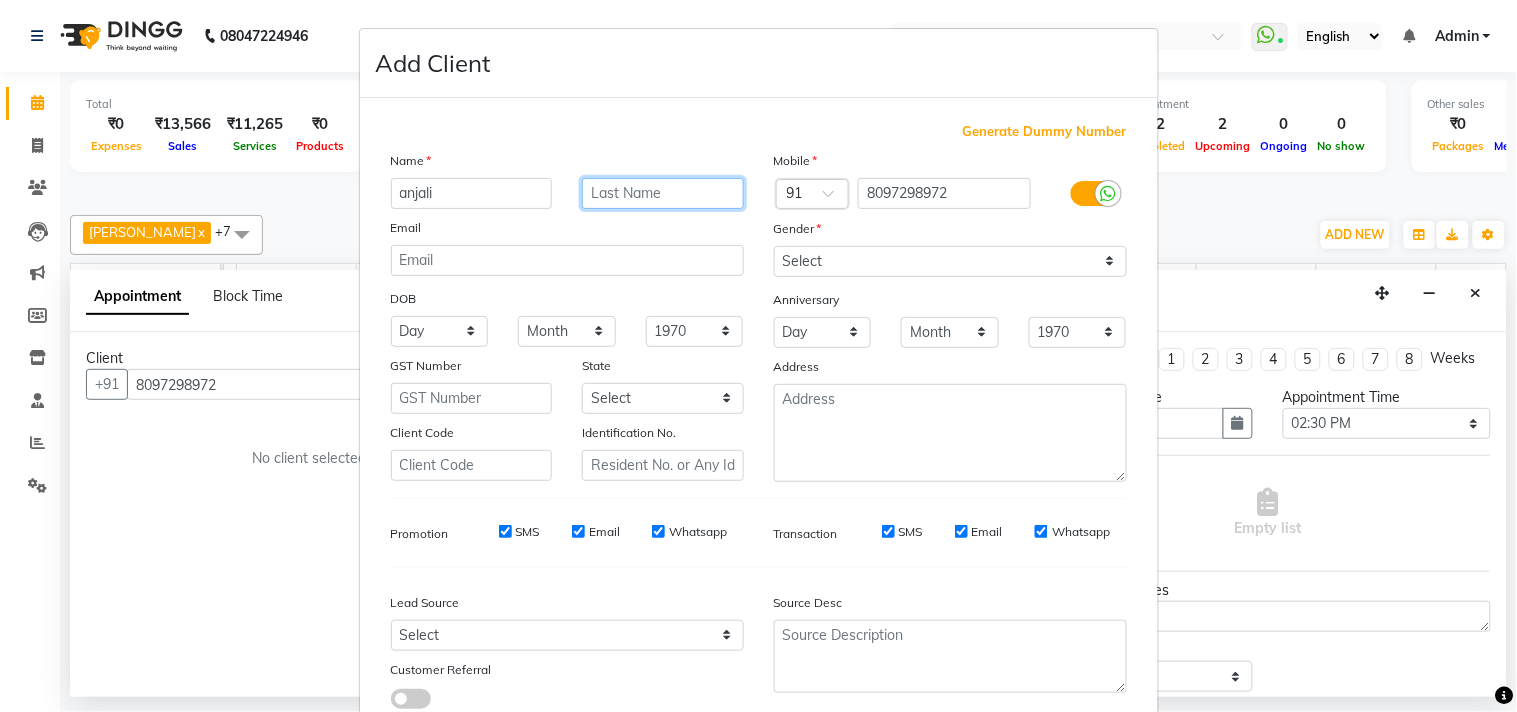 click at bounding box center (663, 193) 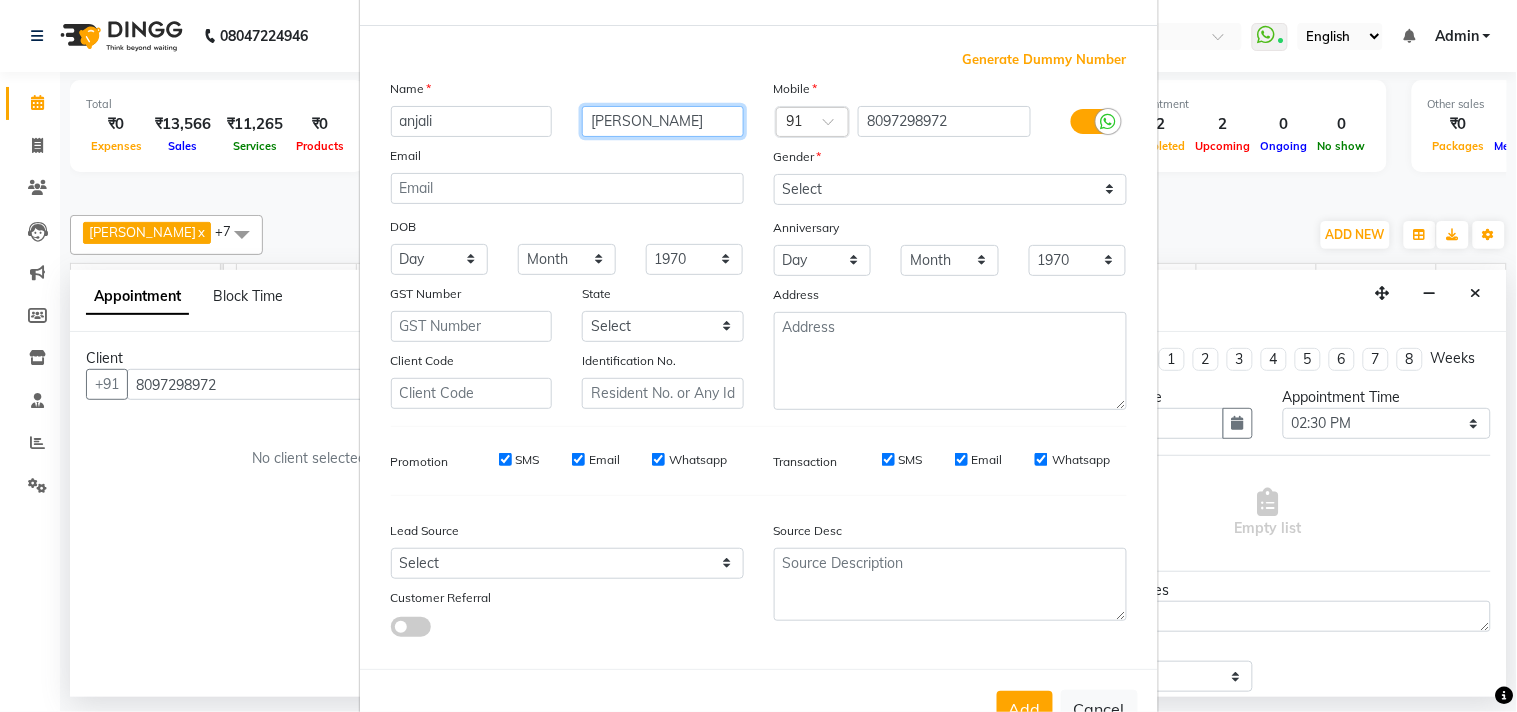 scroll, scrollTop: 138, scrollLeft: 0, axis: vertical 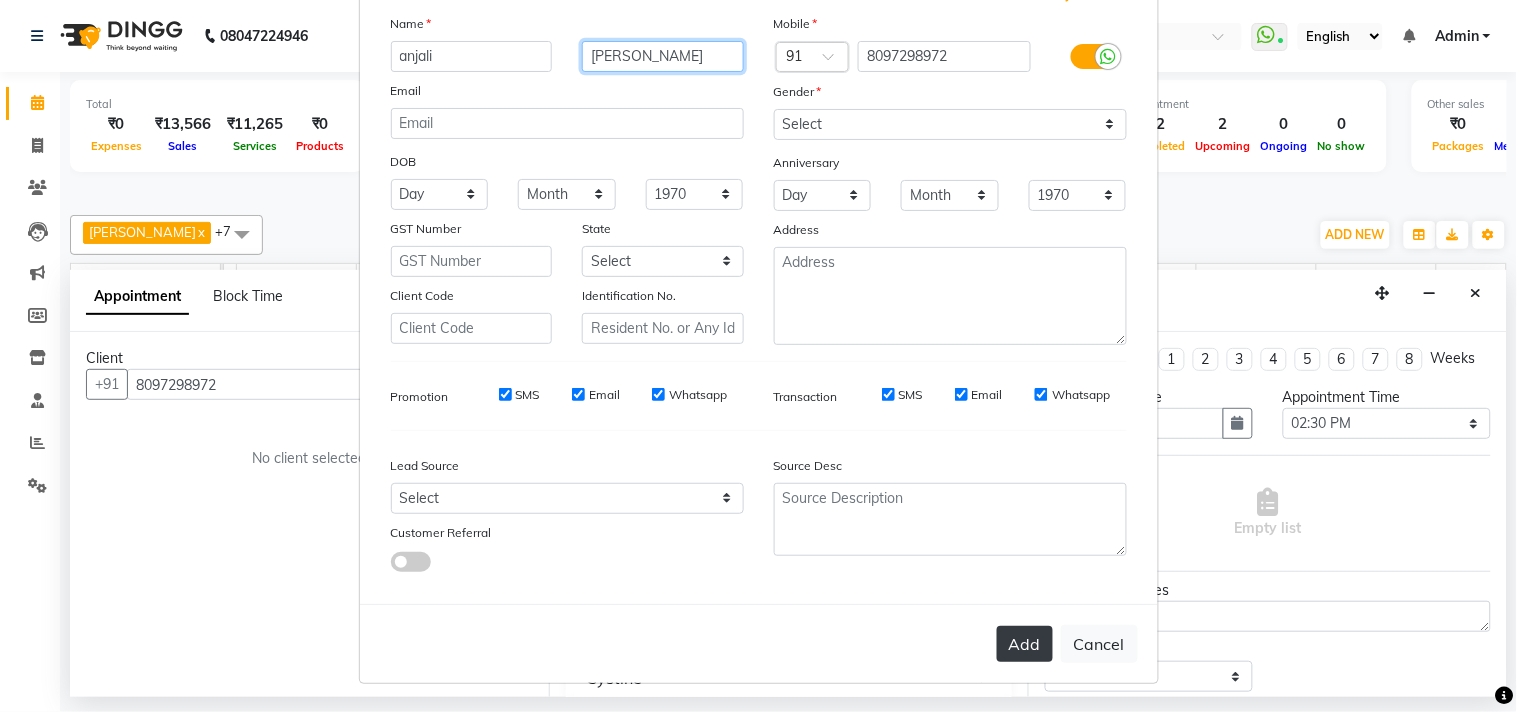 type on "[PERSON_NAME]" 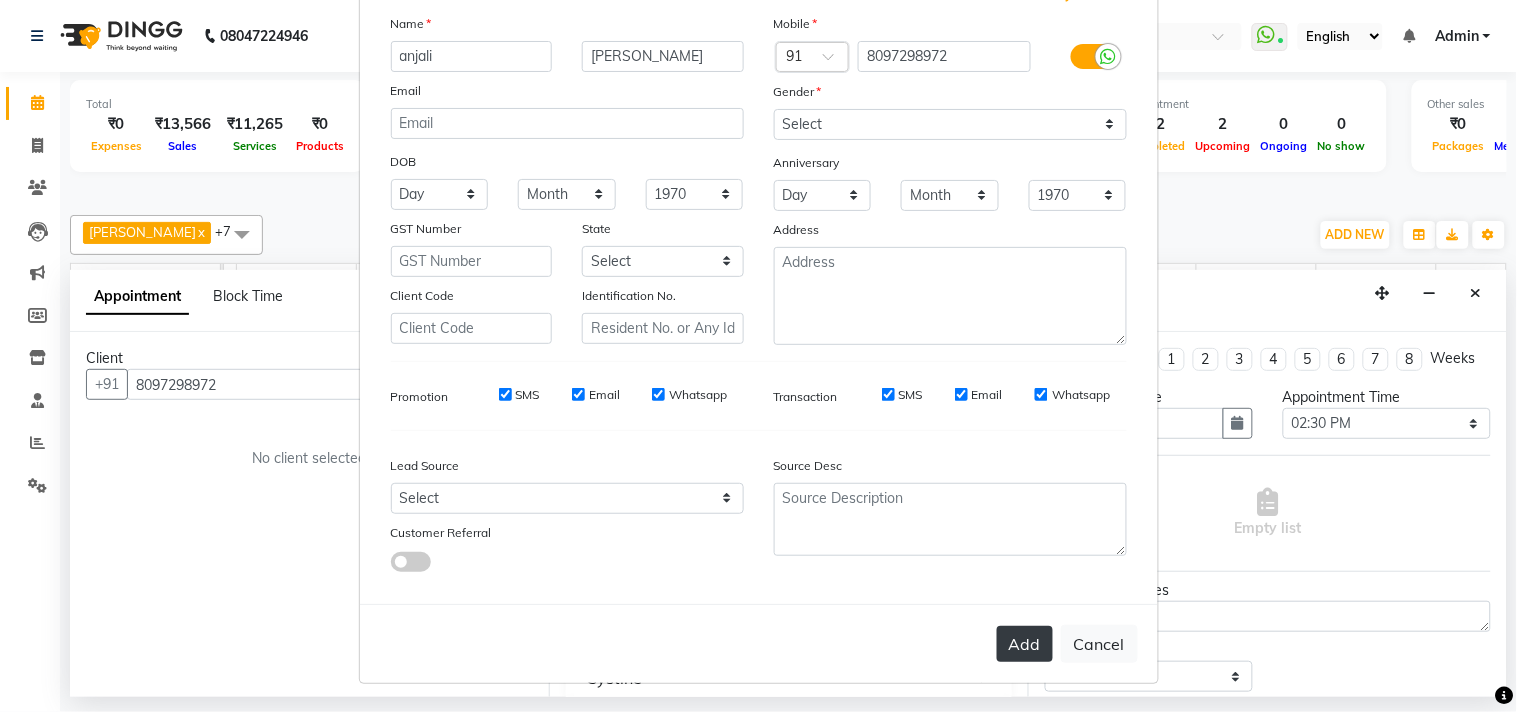click on "Add" at bounding box center [1025, 644] 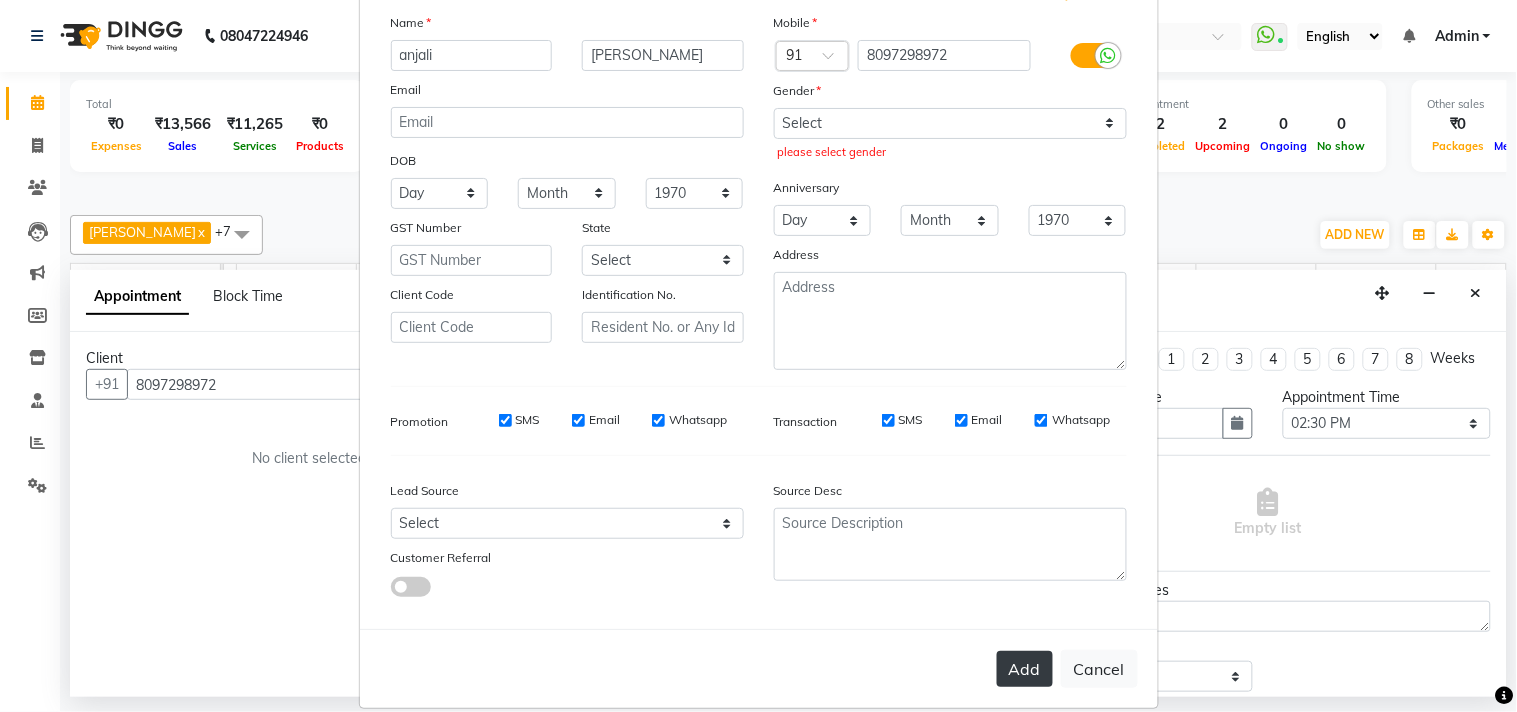 click on "Add" at bounding box center [1025, 669] 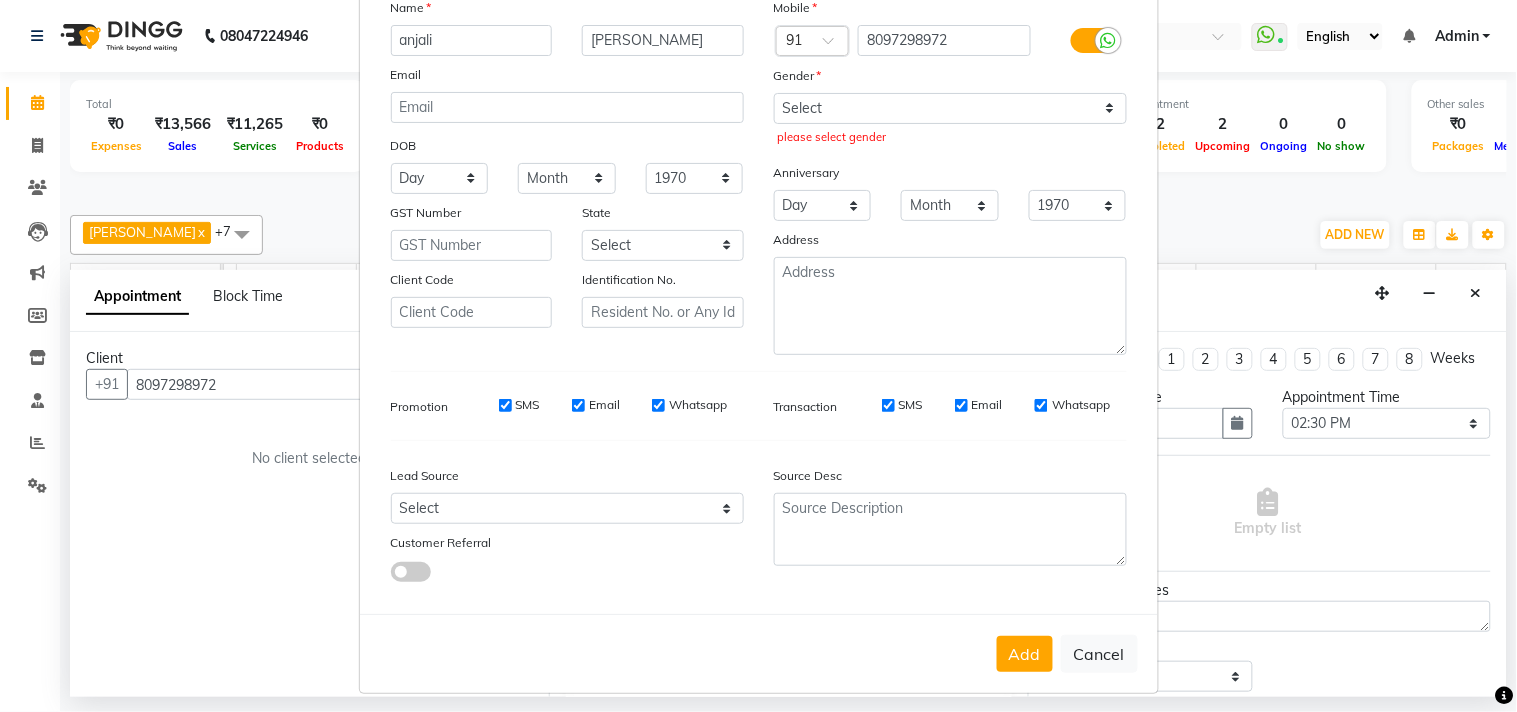 scroll, scrollTop: 165, scrollLeft: 0, axis: vertical 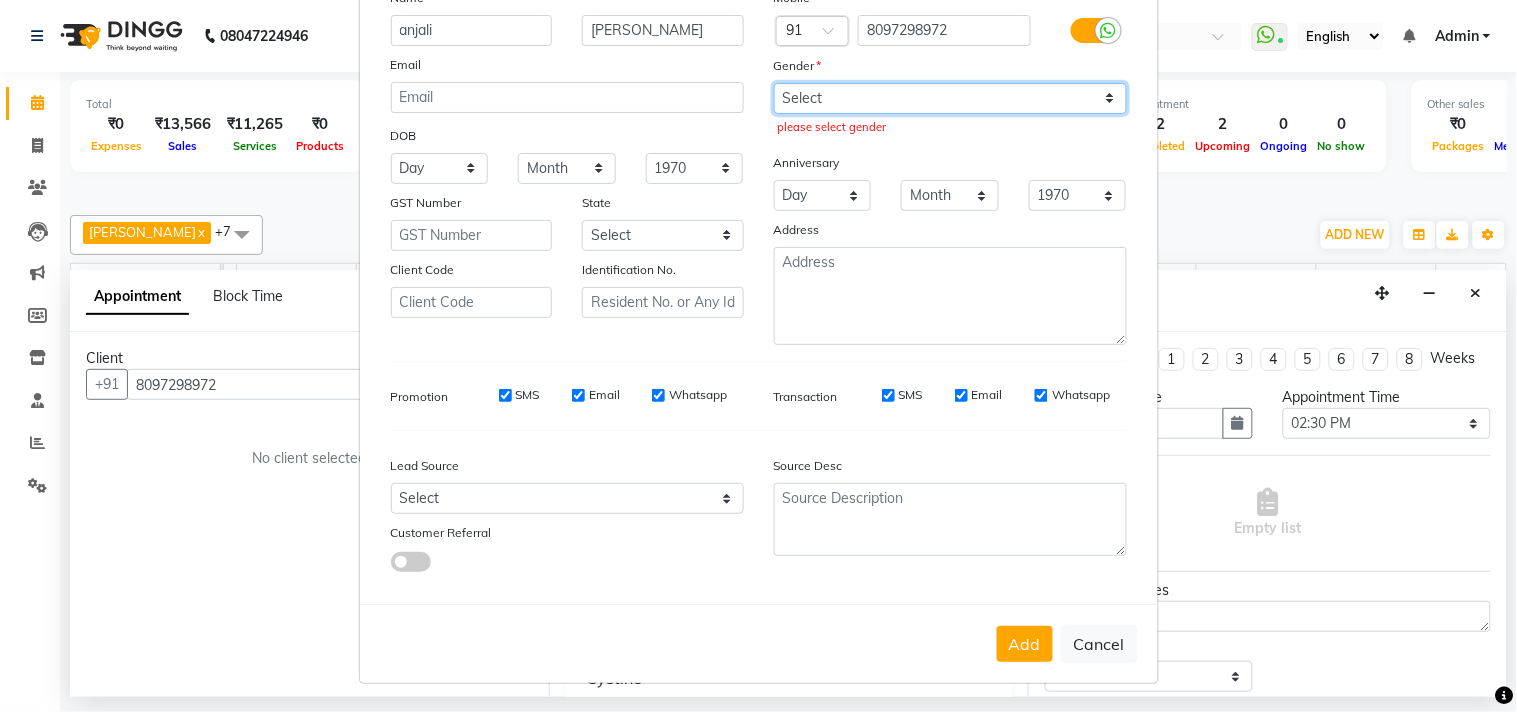 click on "Select [DEMOGRAPHIC_DATA] [DEMOGRAPHIC_DATA] Other Prefer Not To Say" at bounding box center [950, 98] 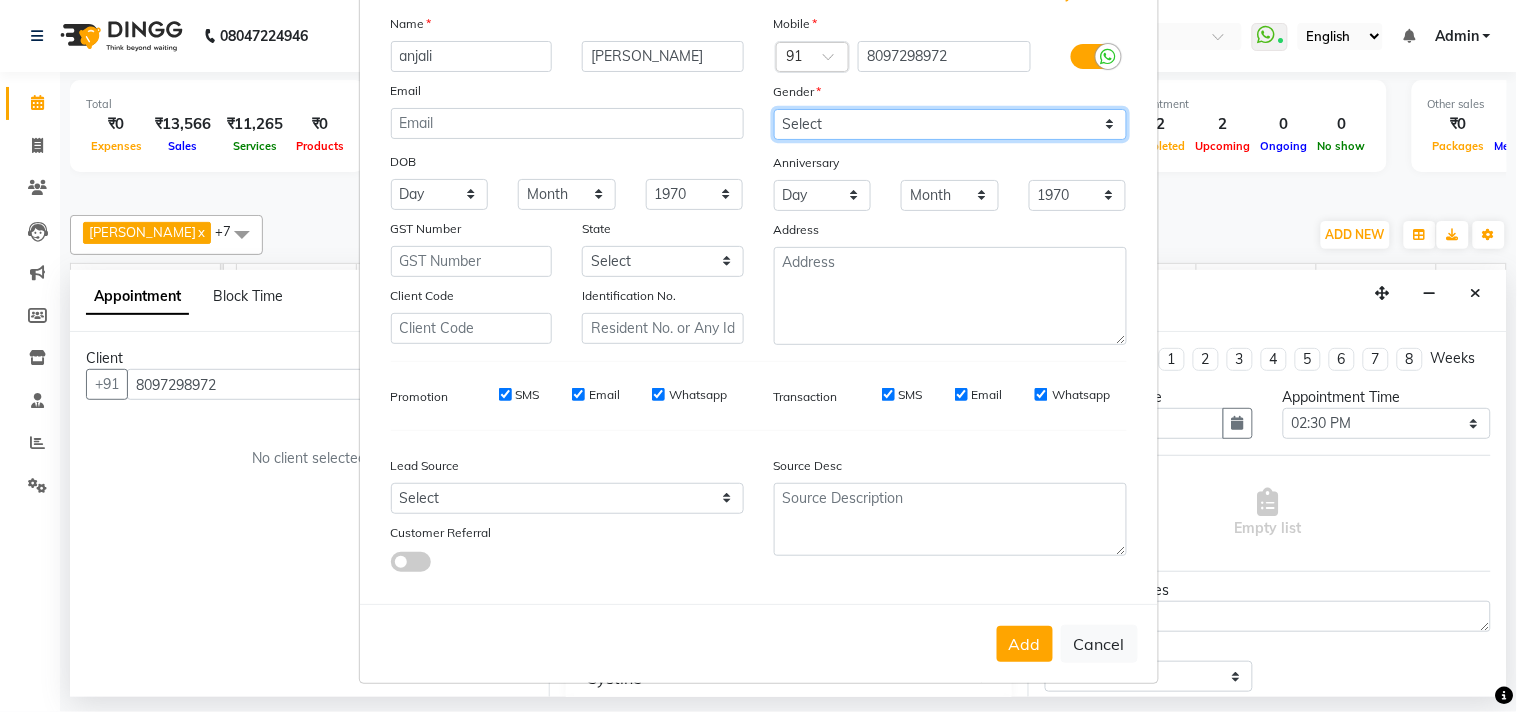 scroll, scrollTop: 138, scrollLeft: 0, axis: vertical 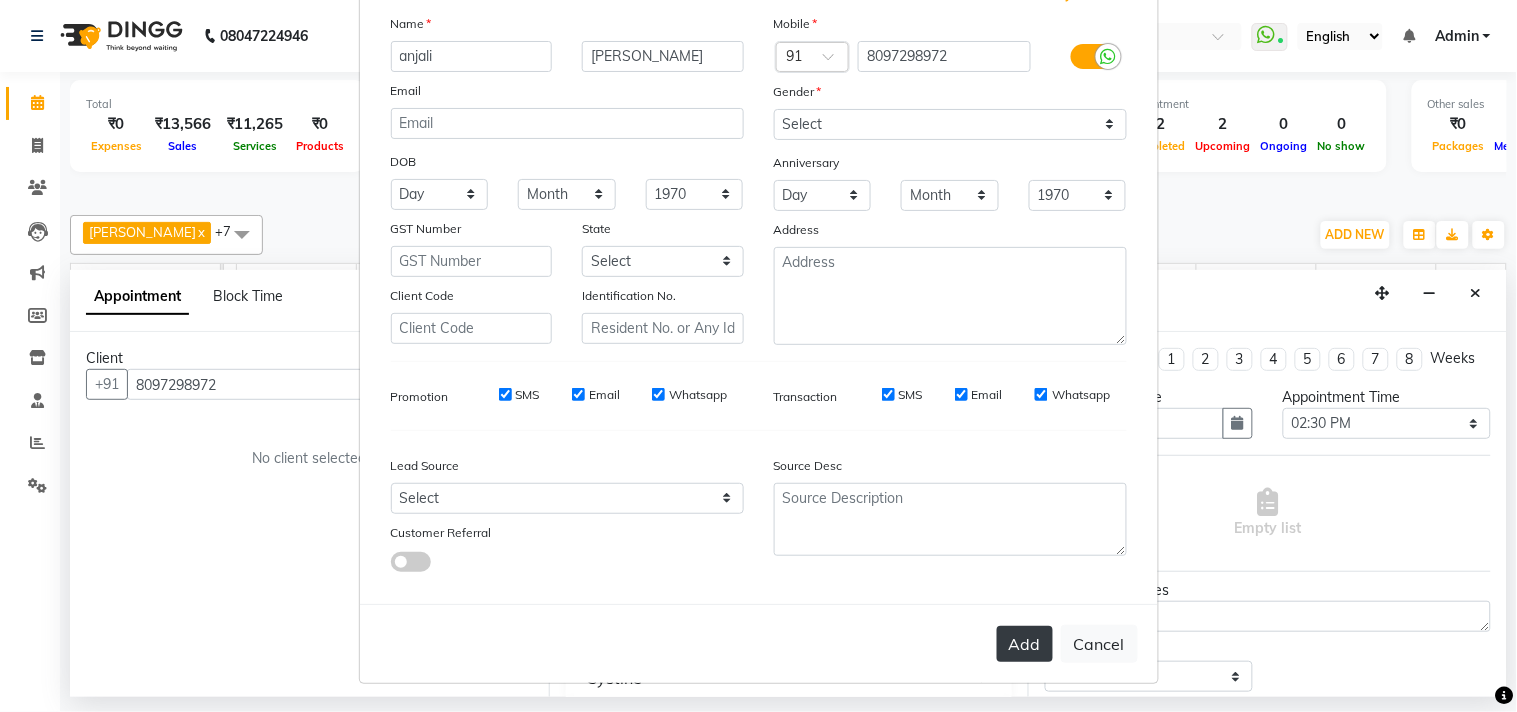 click on "Add" at bounding box center (1025, 644) 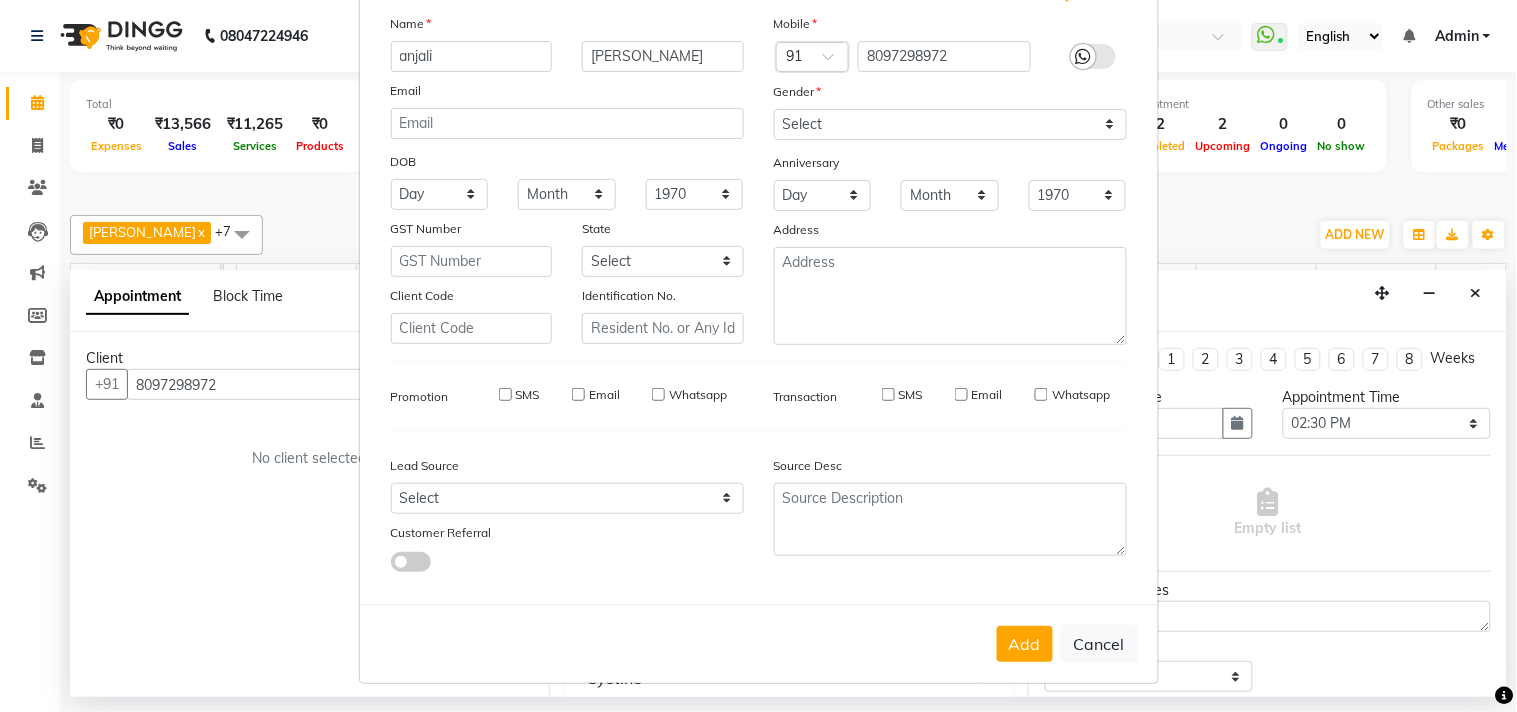 type 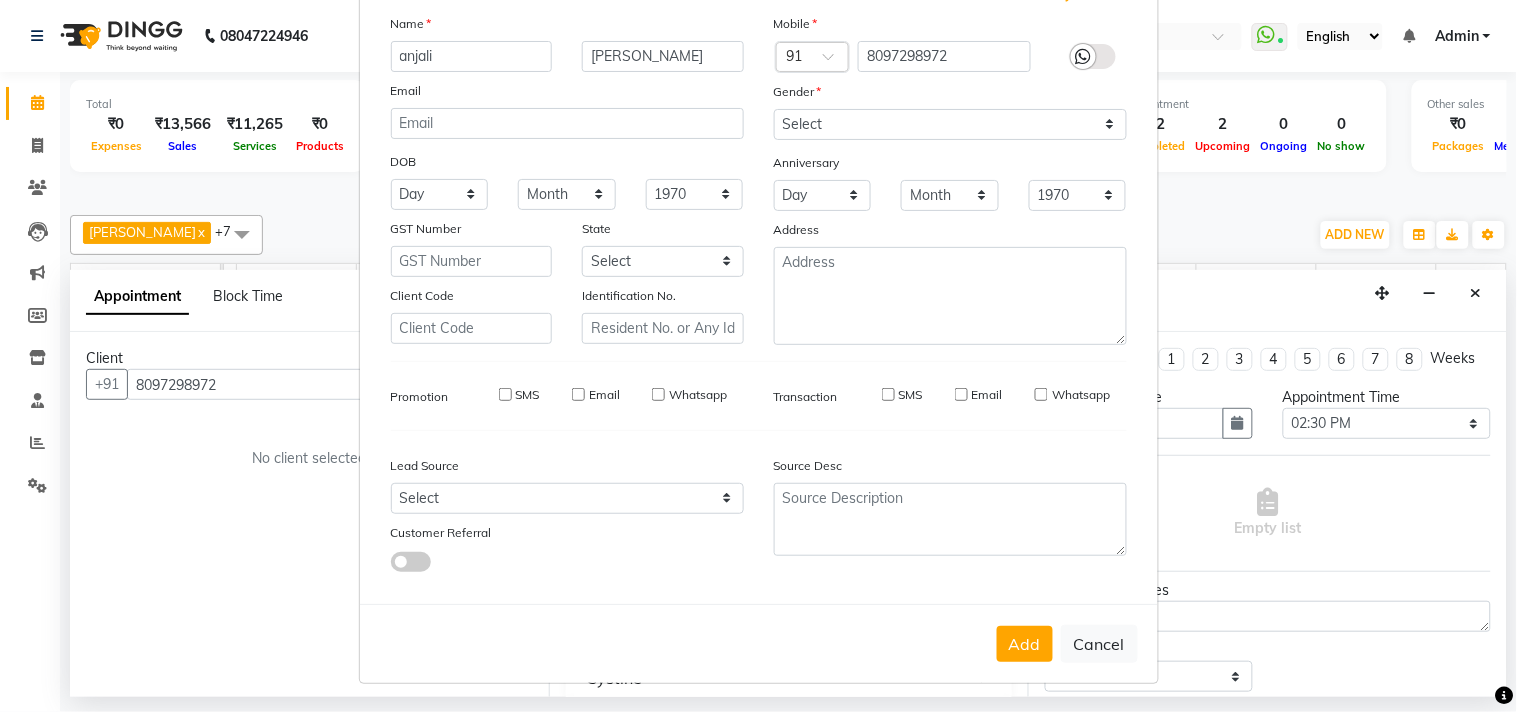 type 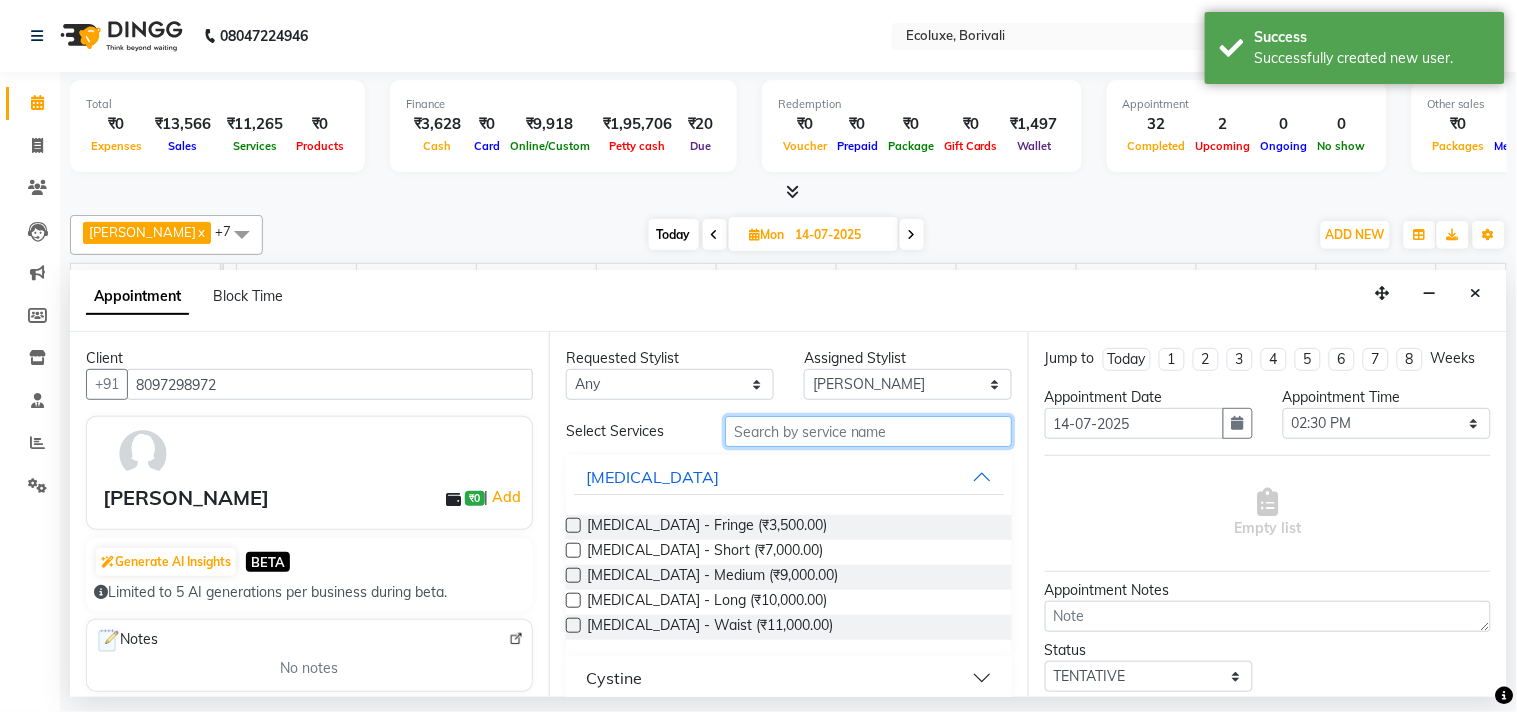 click at bounding box center (868, 431) 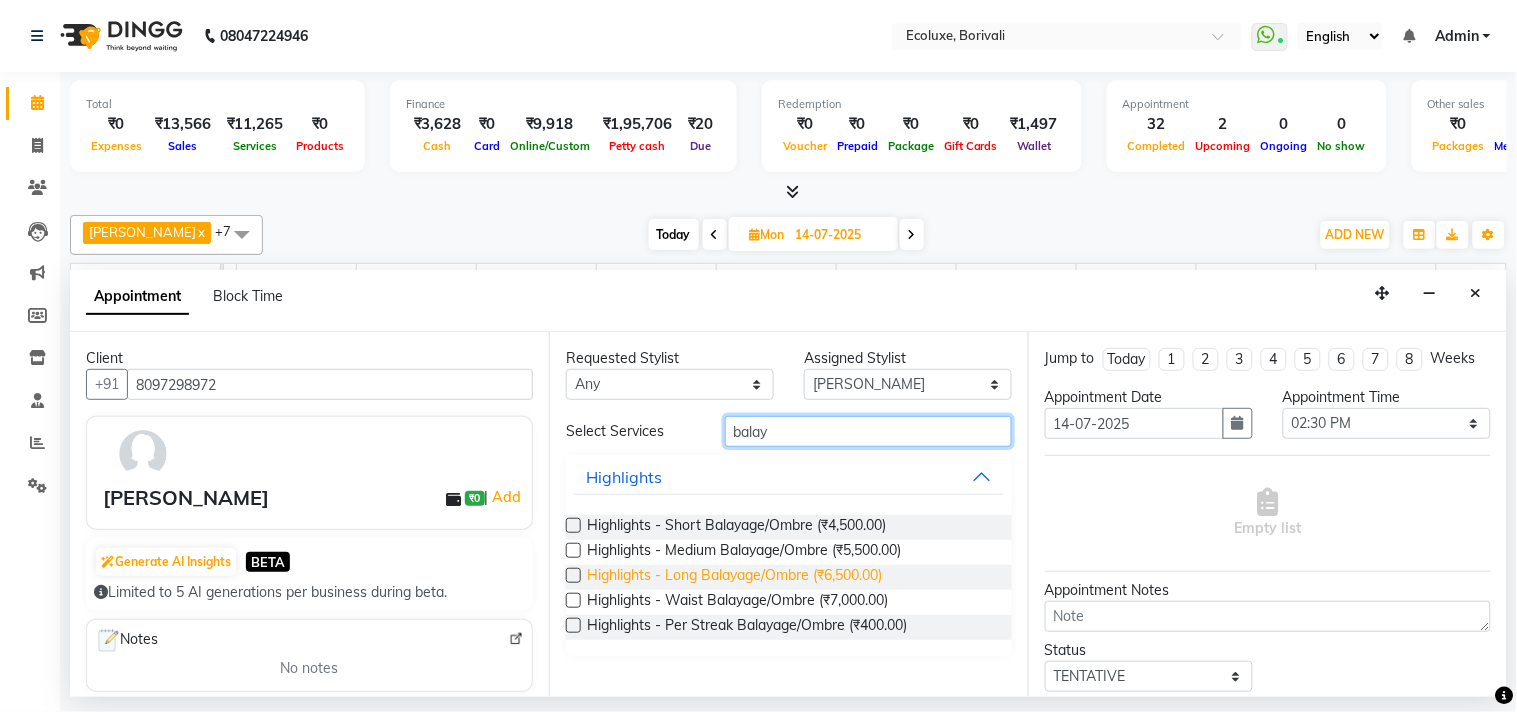type on "balay" 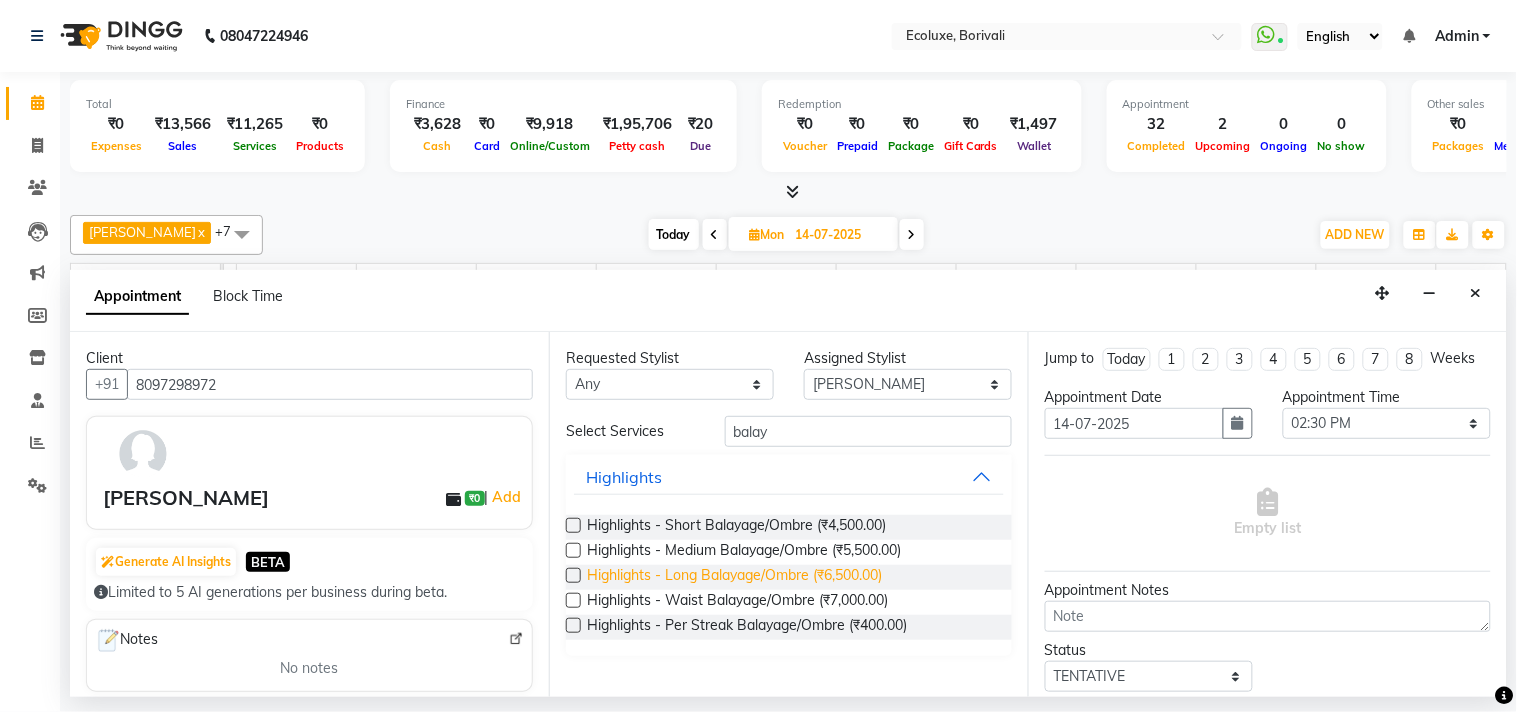 click on "Highlights - Long Balayage/Ombre (₹6,500.00)" at bounding box center (734, 577) 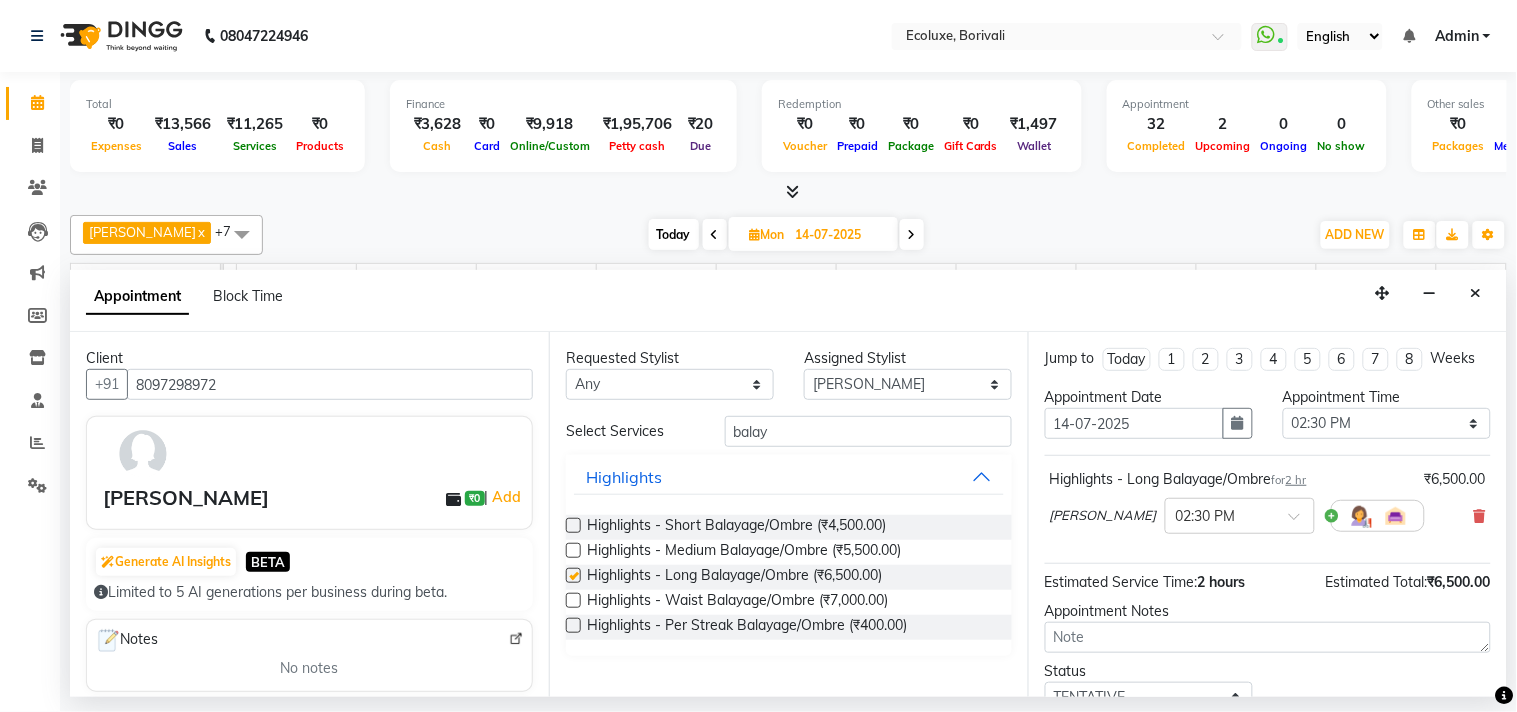 checkbox on "false" 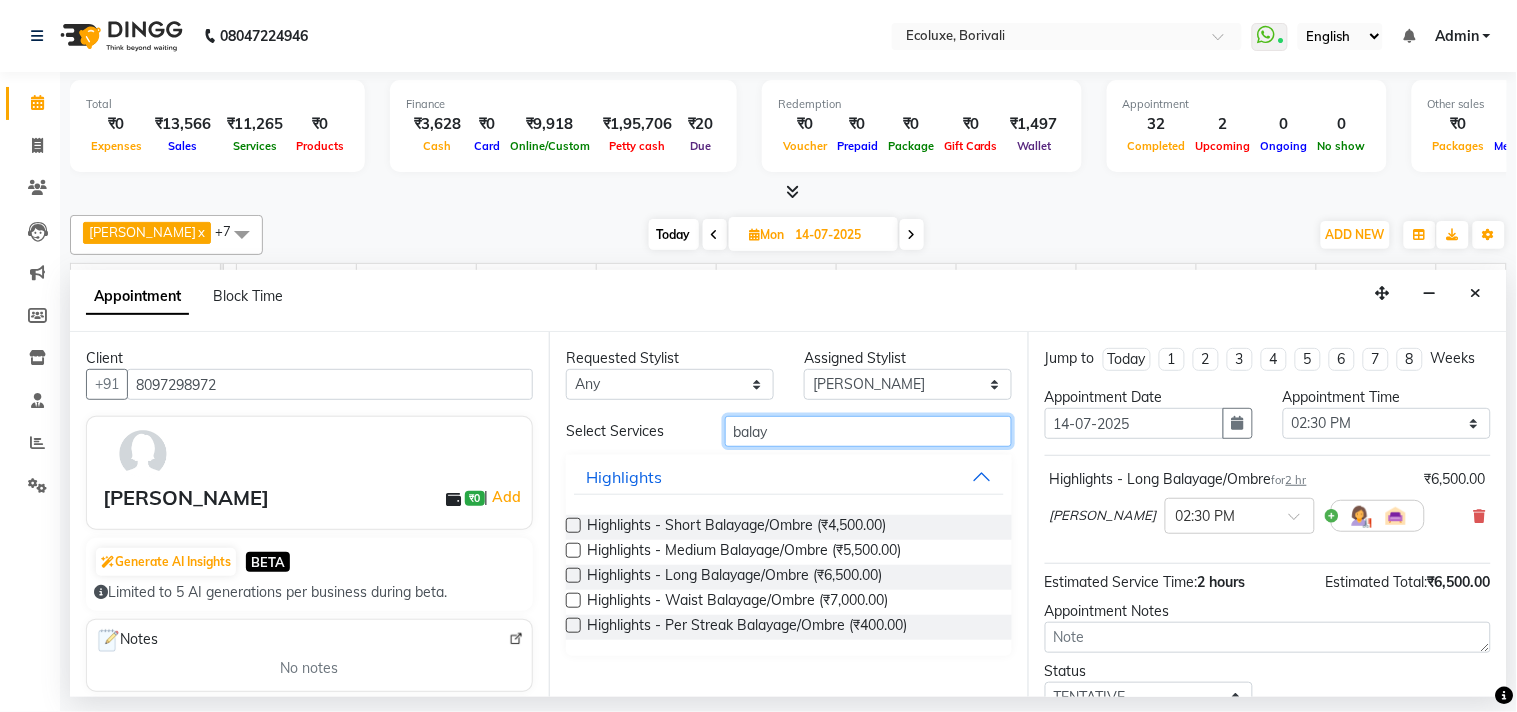 click on "balay" at bounding box center (868, 431) 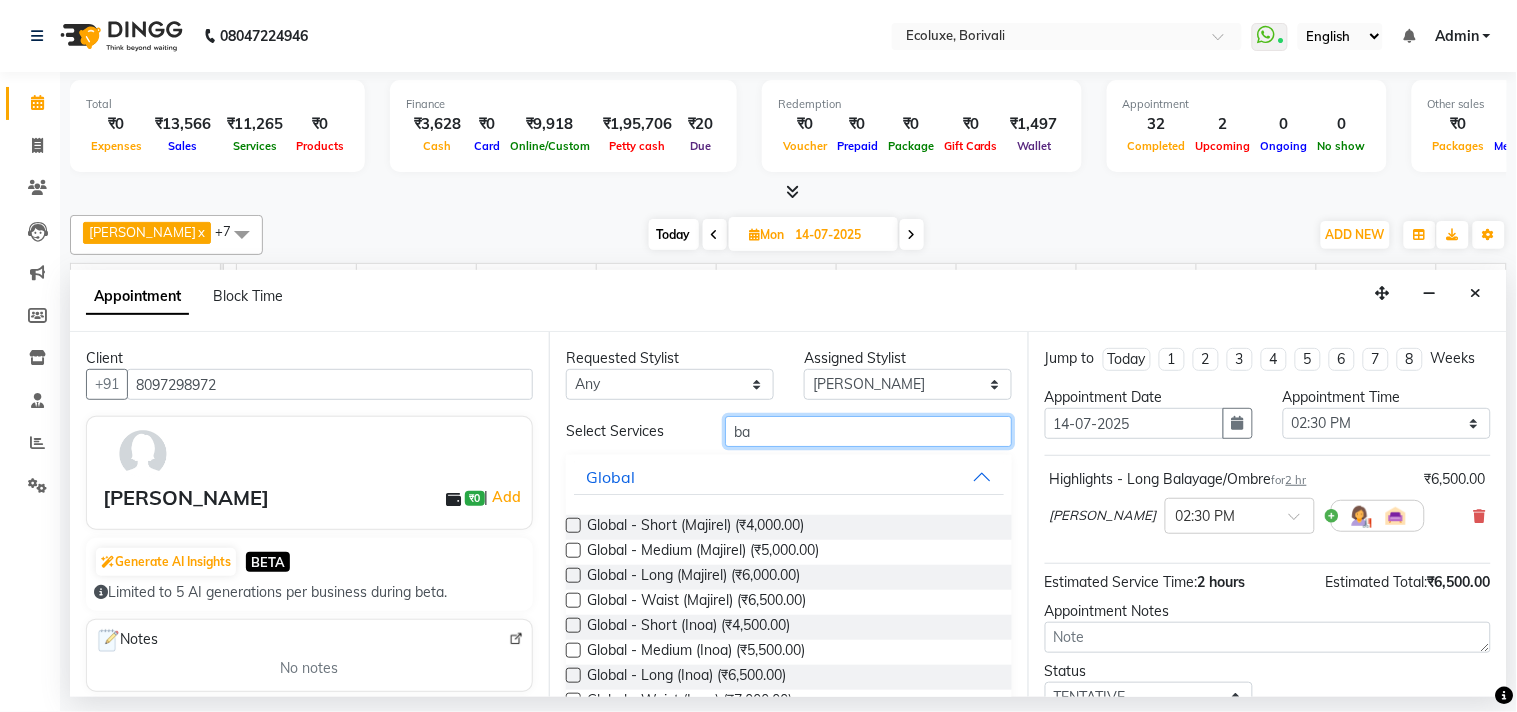 type on "b" 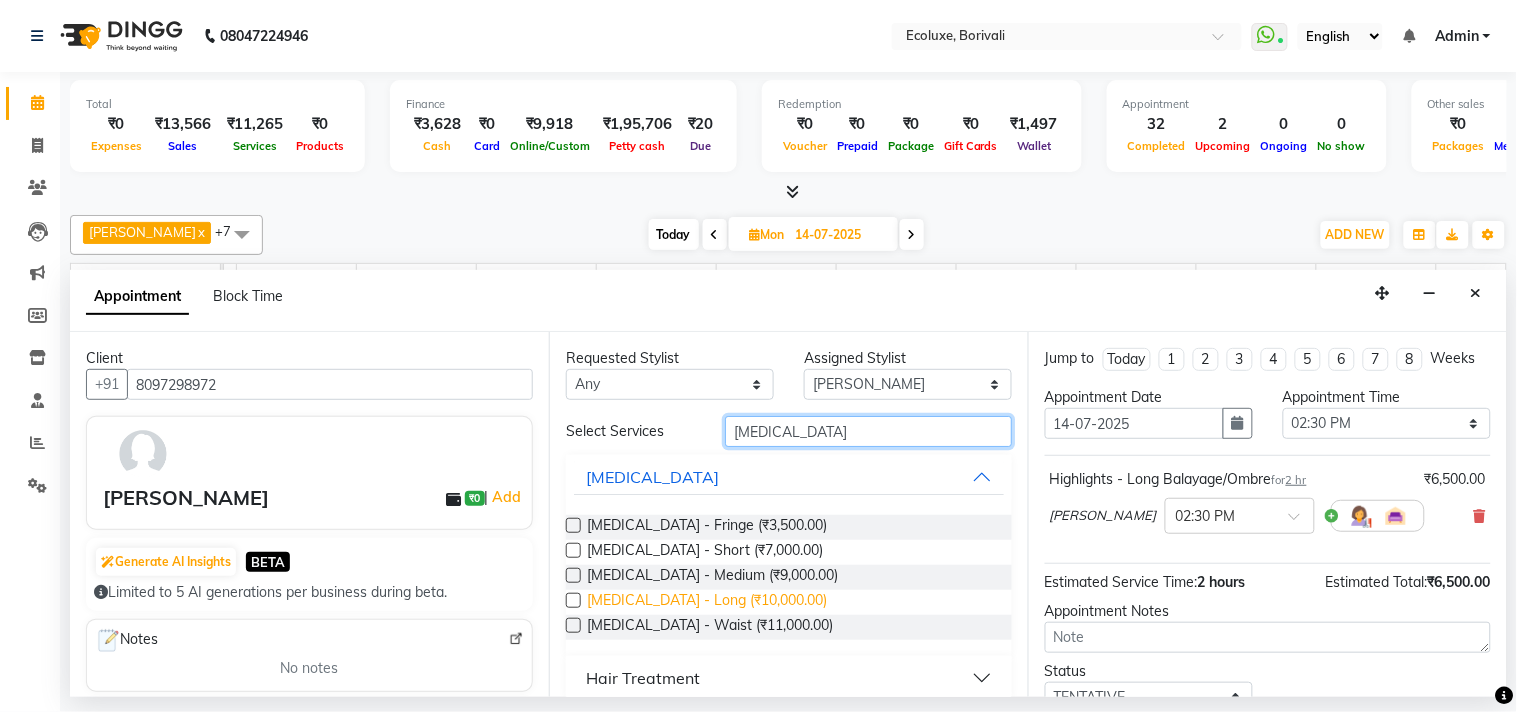 type on "[MEDICAL_DATA]" 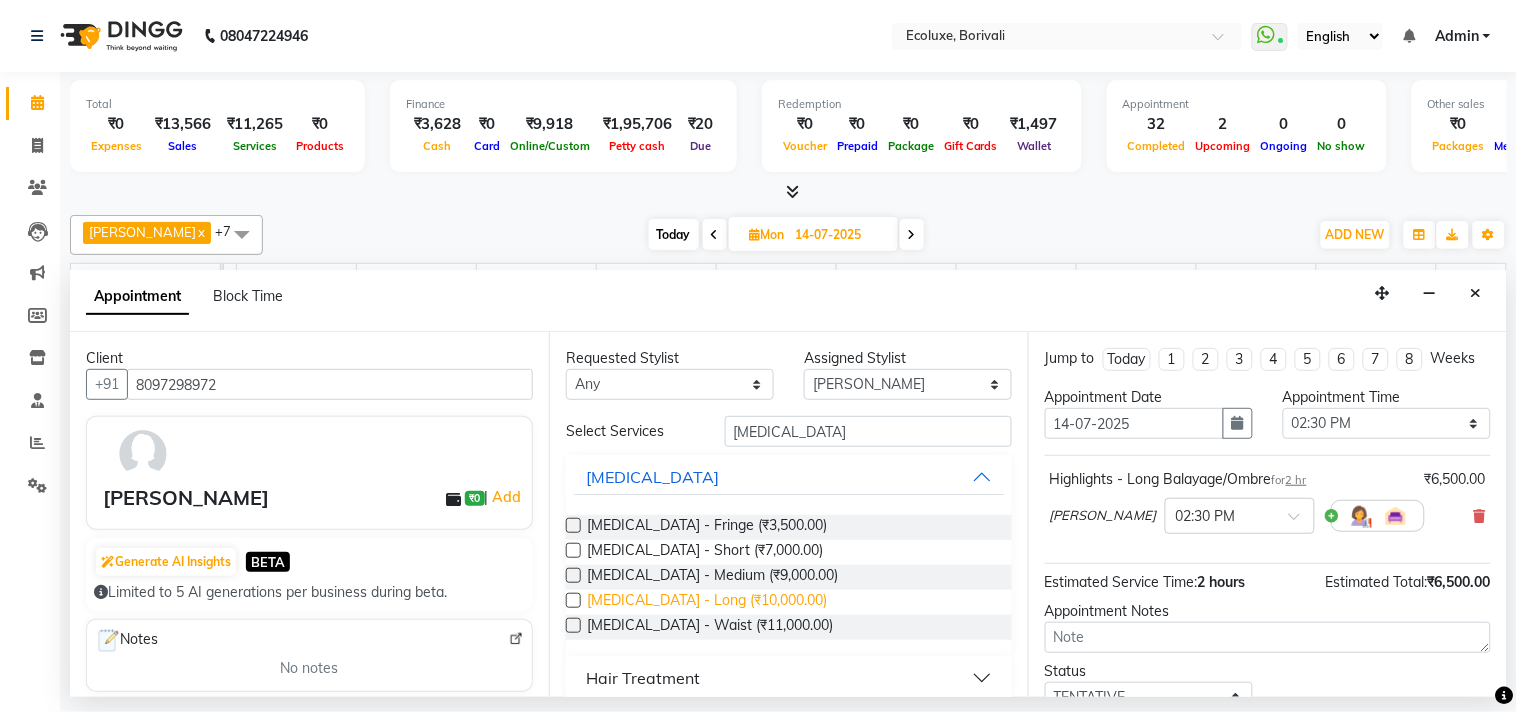 click on "[MEDICAL_DATA] - Long (₹10,000.00)" at bounding box center (707, 602) 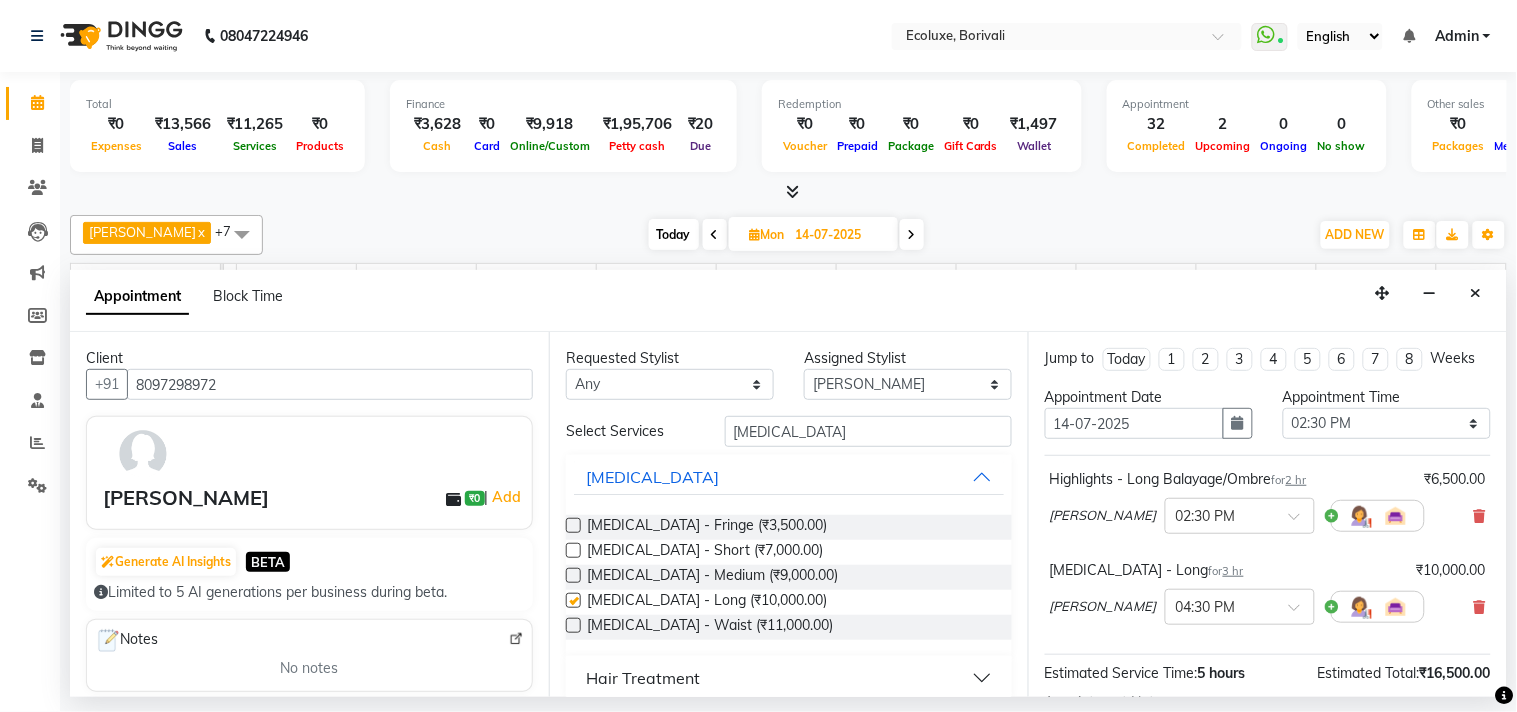checkbox on "false" 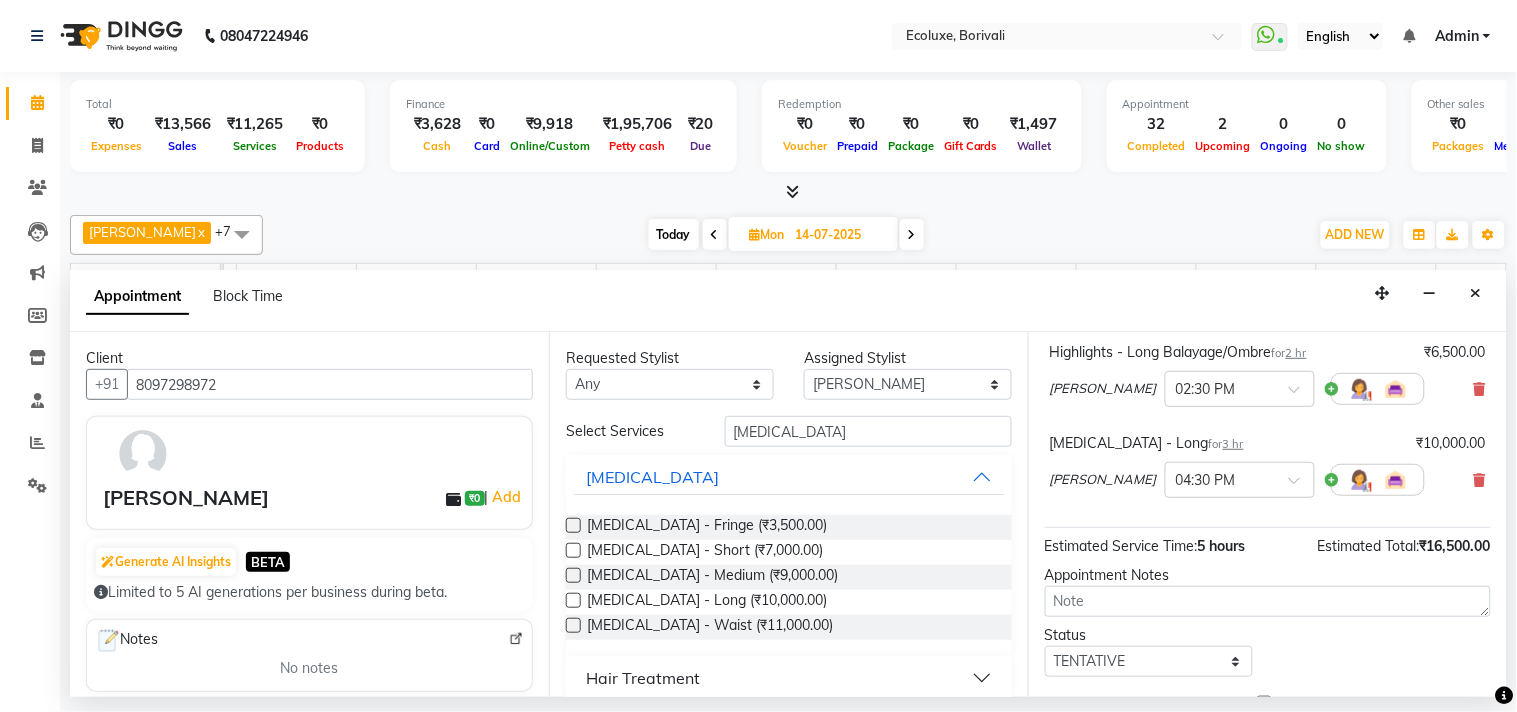 scroll, scrollTop: 252, scrollLeft: 0, axis: vertical 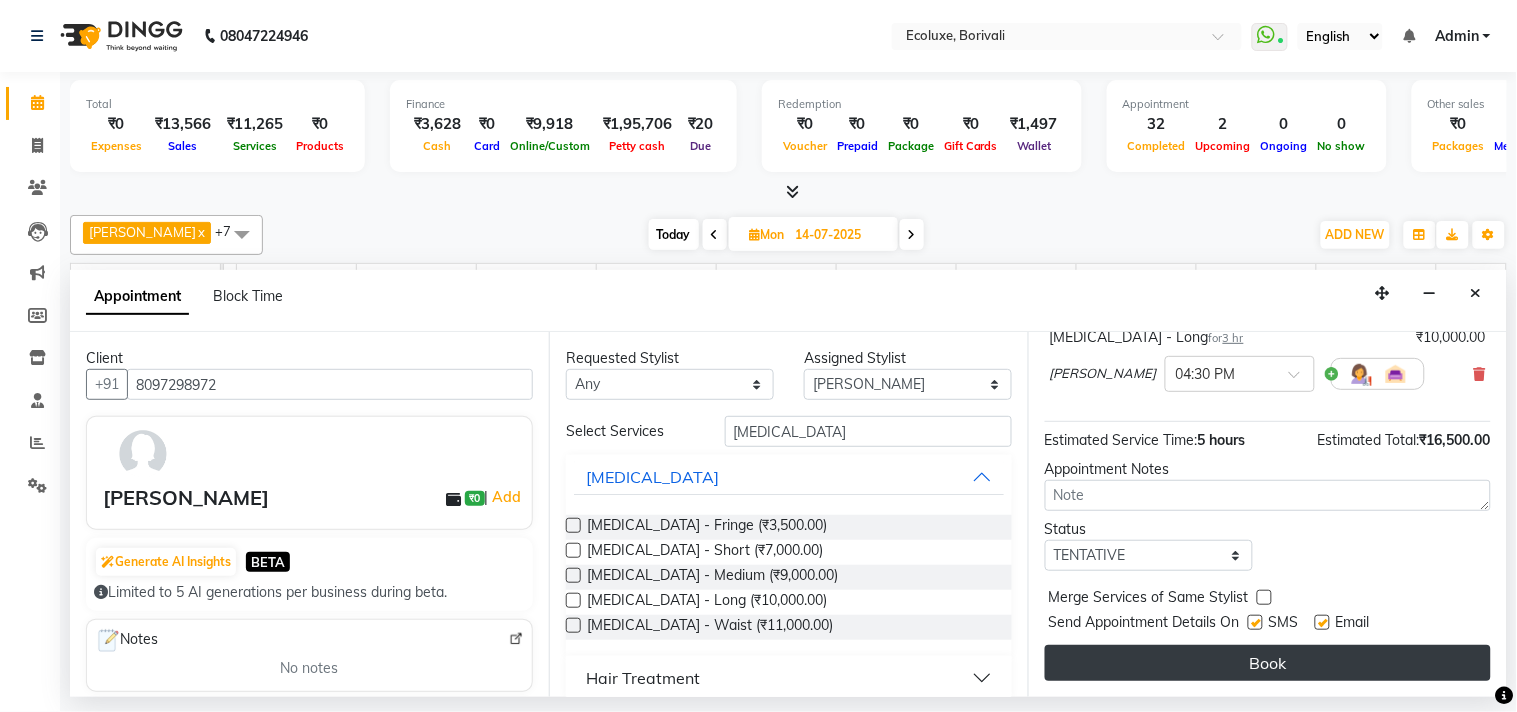 click on "Book" at bounding box center (1268, 663) 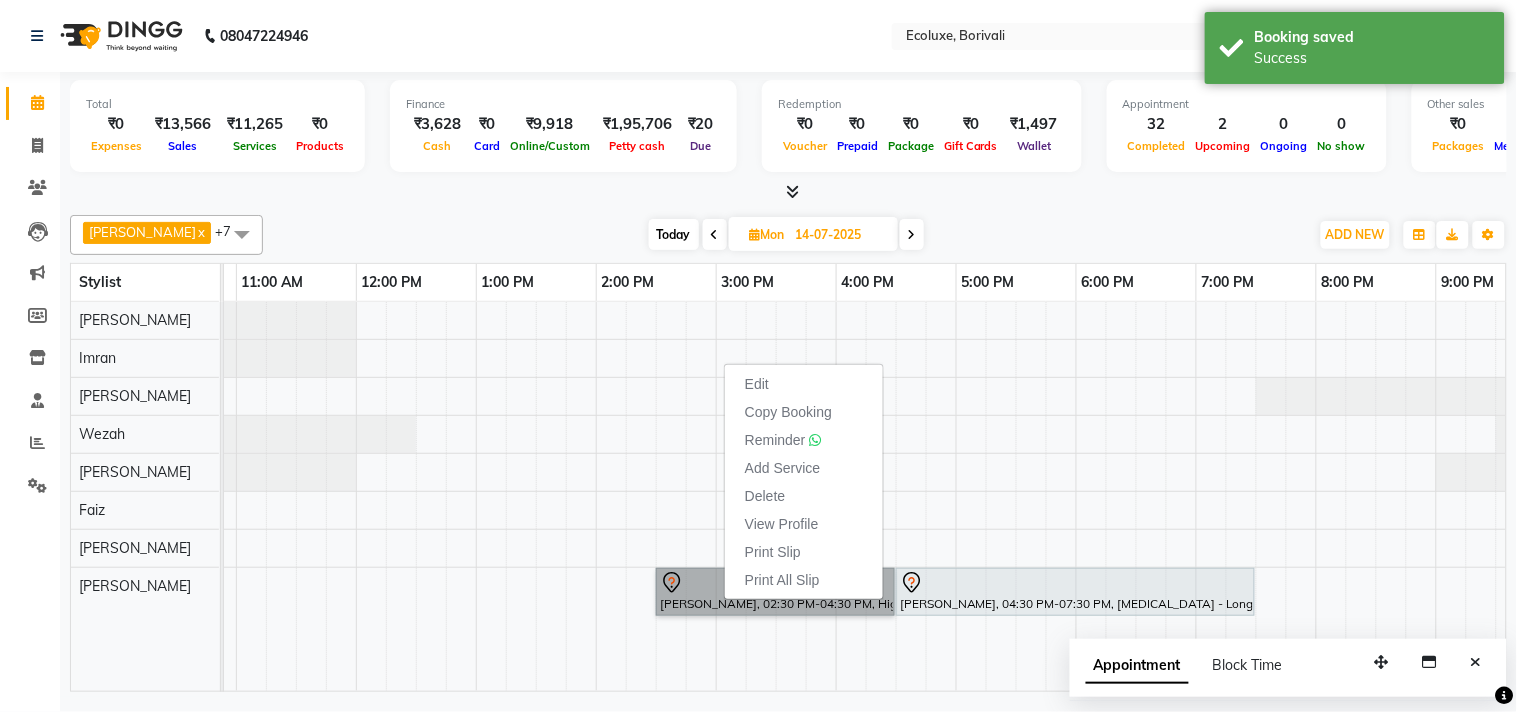 click on "[PERSON_NAME], 02:30 PM-04:30 PM, Highlights - Long Balayage/[PERSON_NAME], 04:30 PM-07:30 PM, [MEDICAL_DATA] - Long" at bounding box center (836, 496) 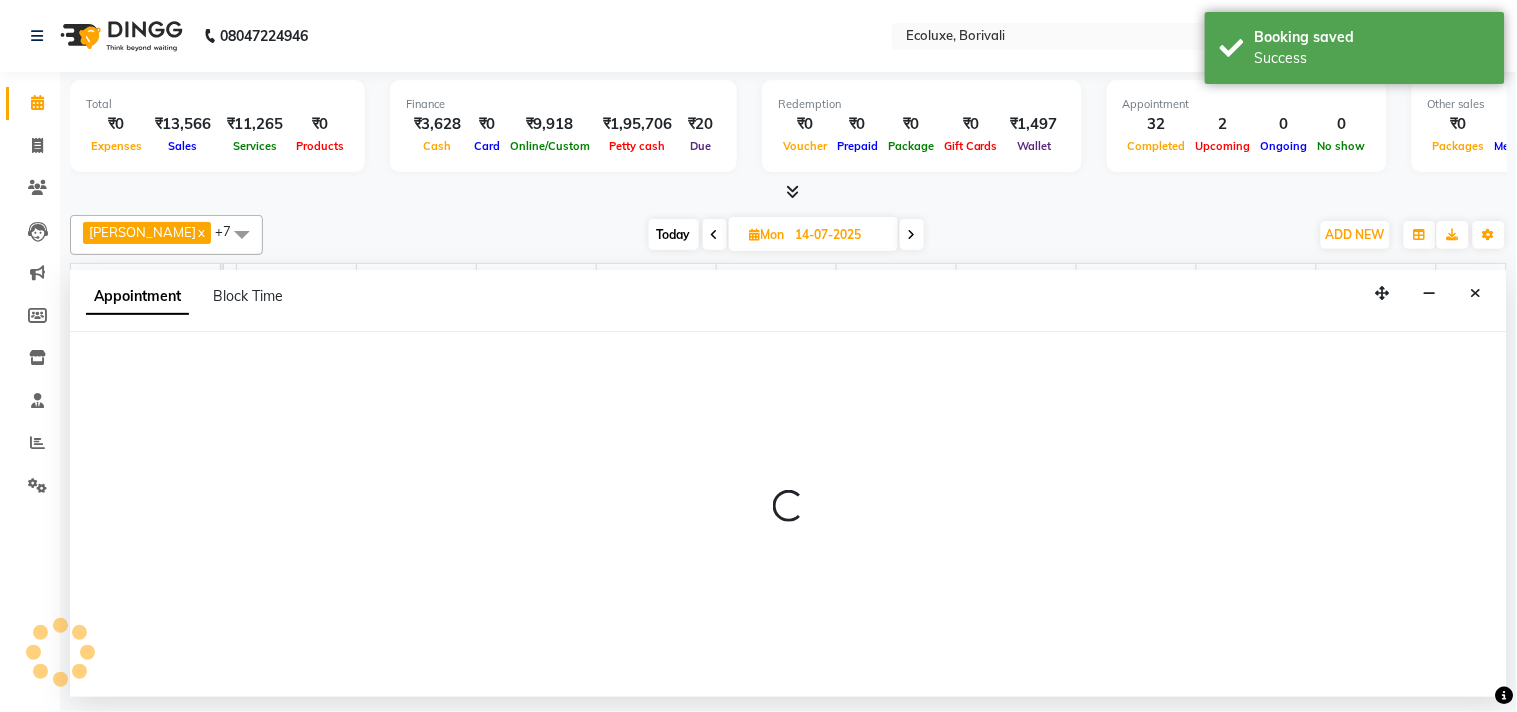 select on "67913" 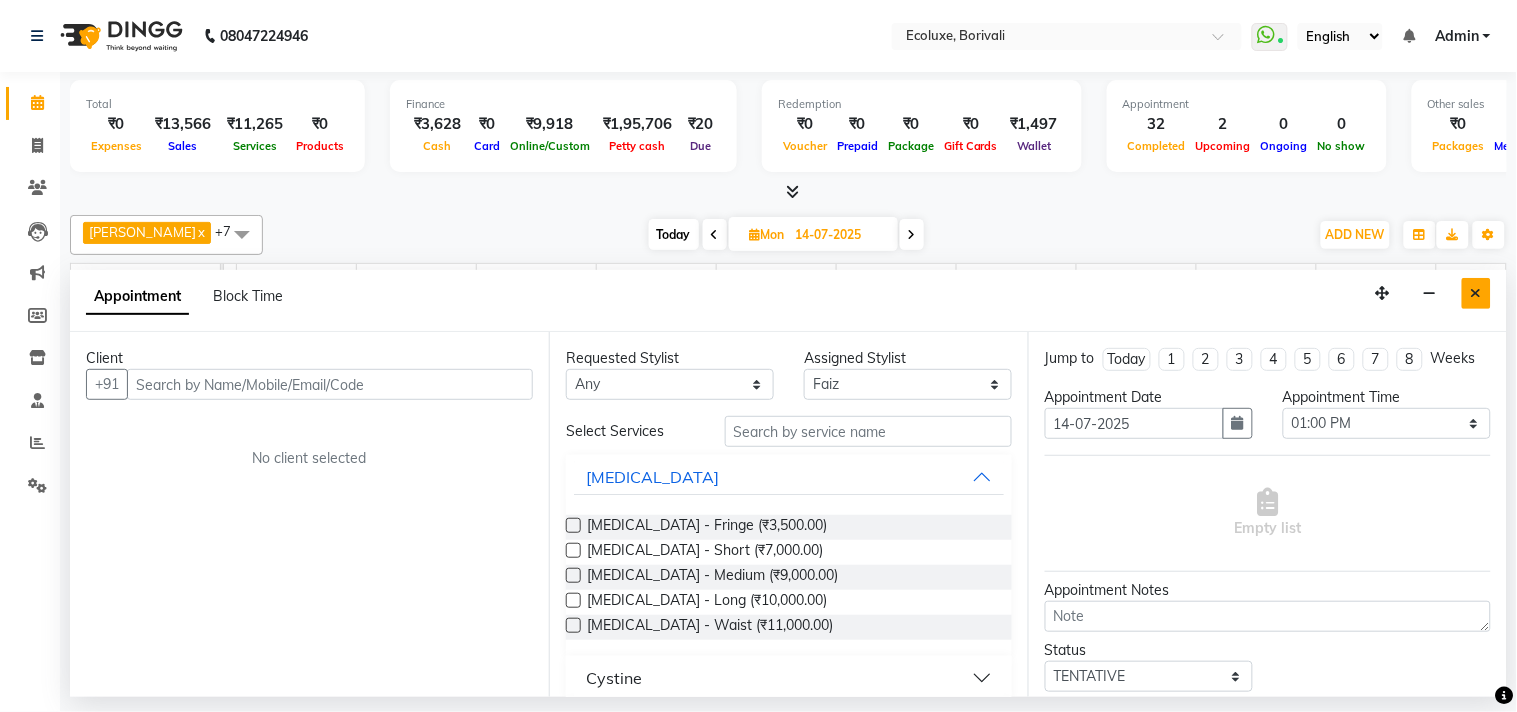 click at bounding box center [1476, 293] 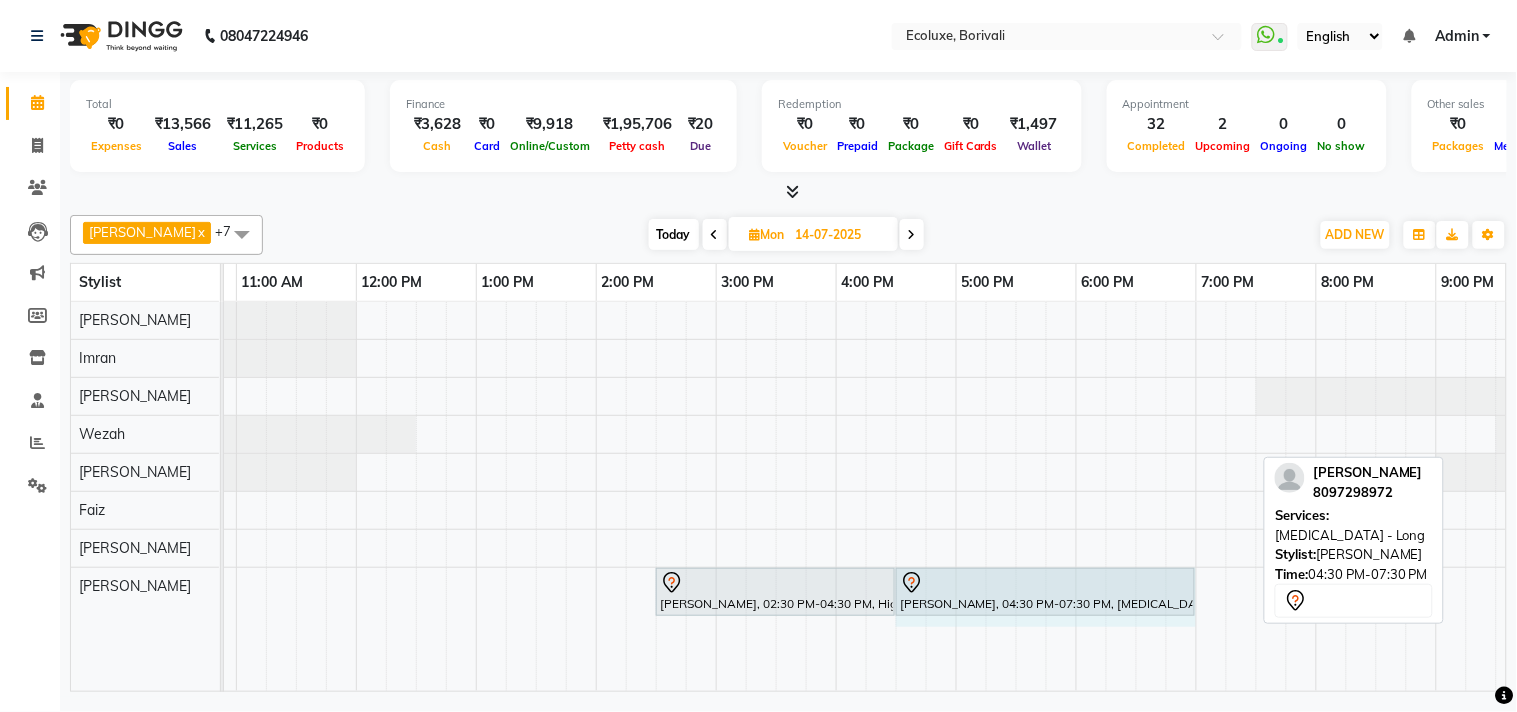 drag, startPoint x: 1252, startPoint y: 592, endPoint x: 1180, endPoint y: 582, distance: 72.691124 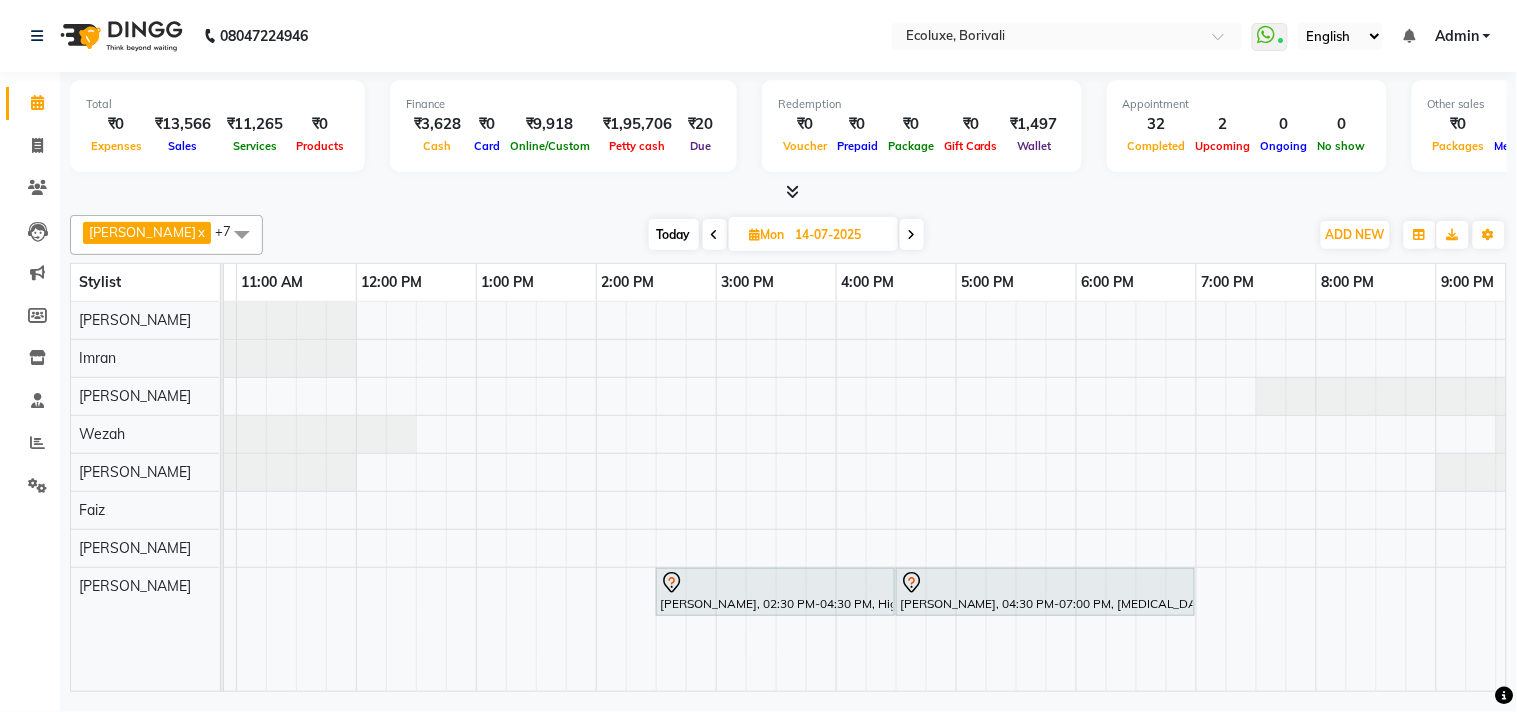 click on "Today" at bounding box center [674, 234] 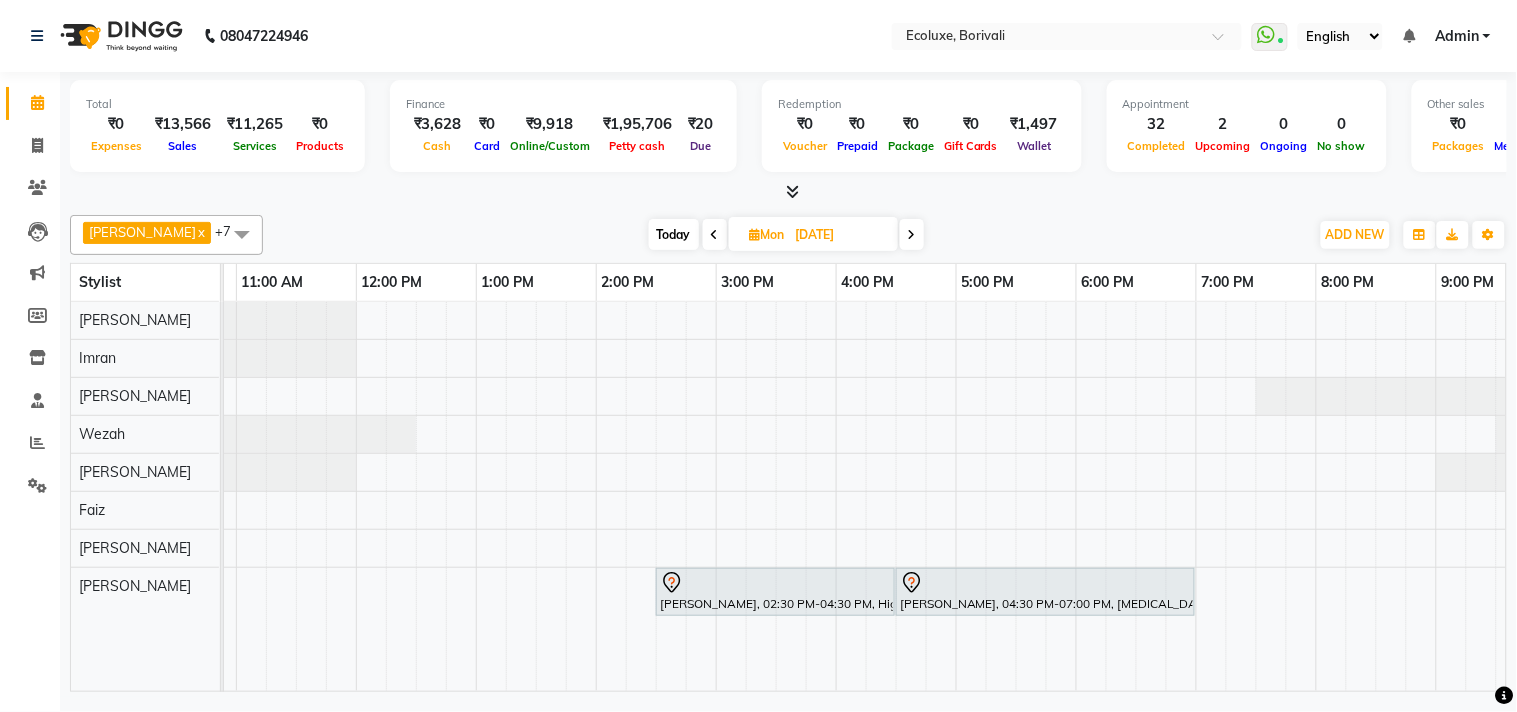 scroll, scrollTop: 0, scrollLeft: 0, axis: both 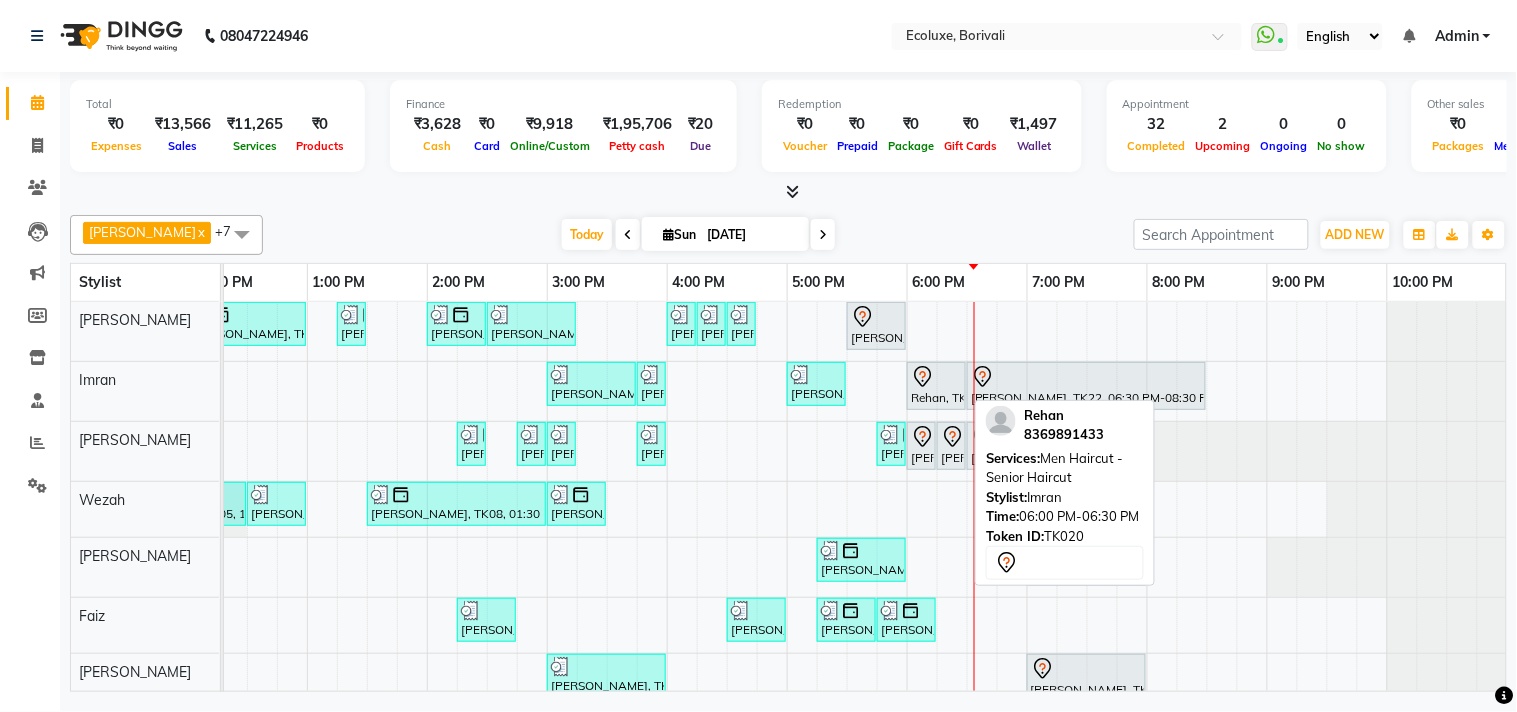 click on "Rehan, TK20, 06:00 PM-06:30 PM, Men Haircut - Senior Haircut" at bounding box center [936, 386] 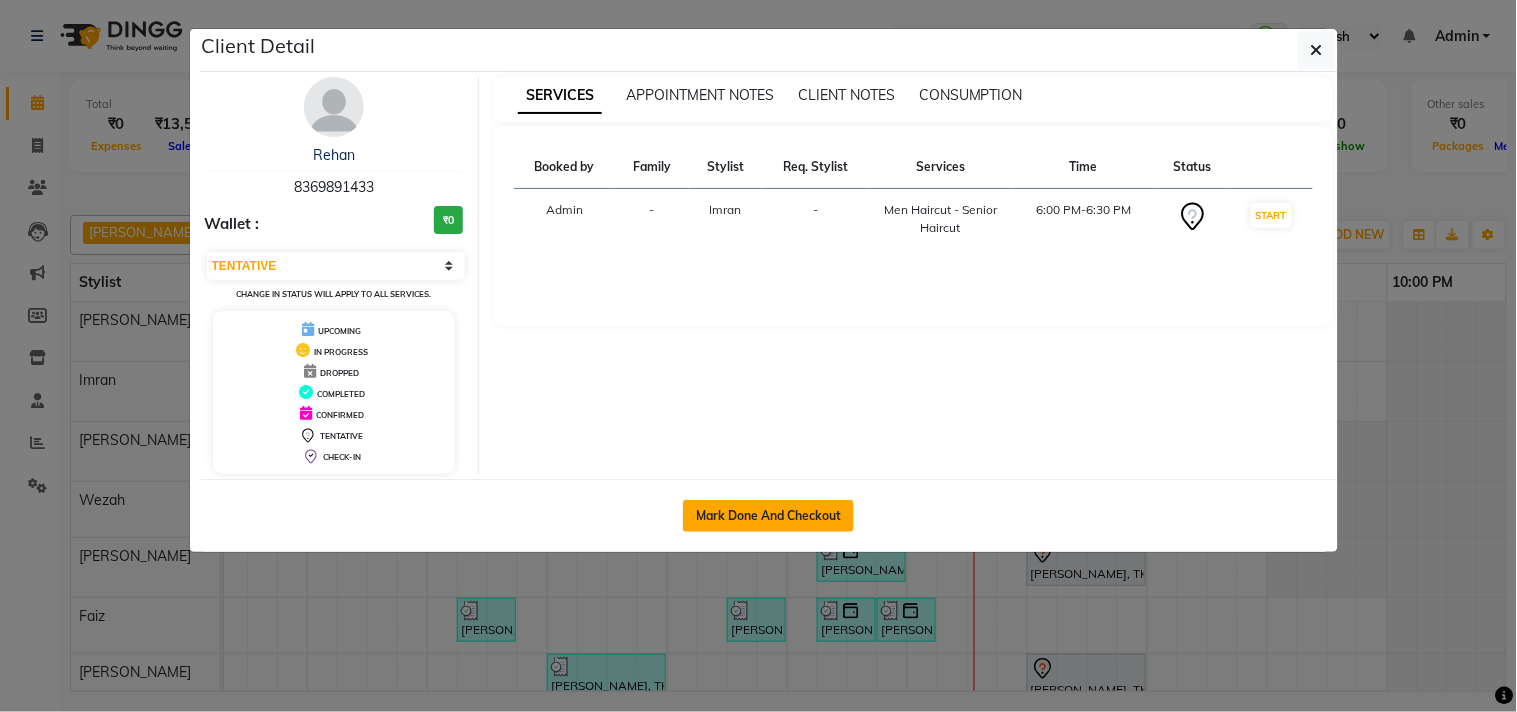click on "Mark Done And Checkout" 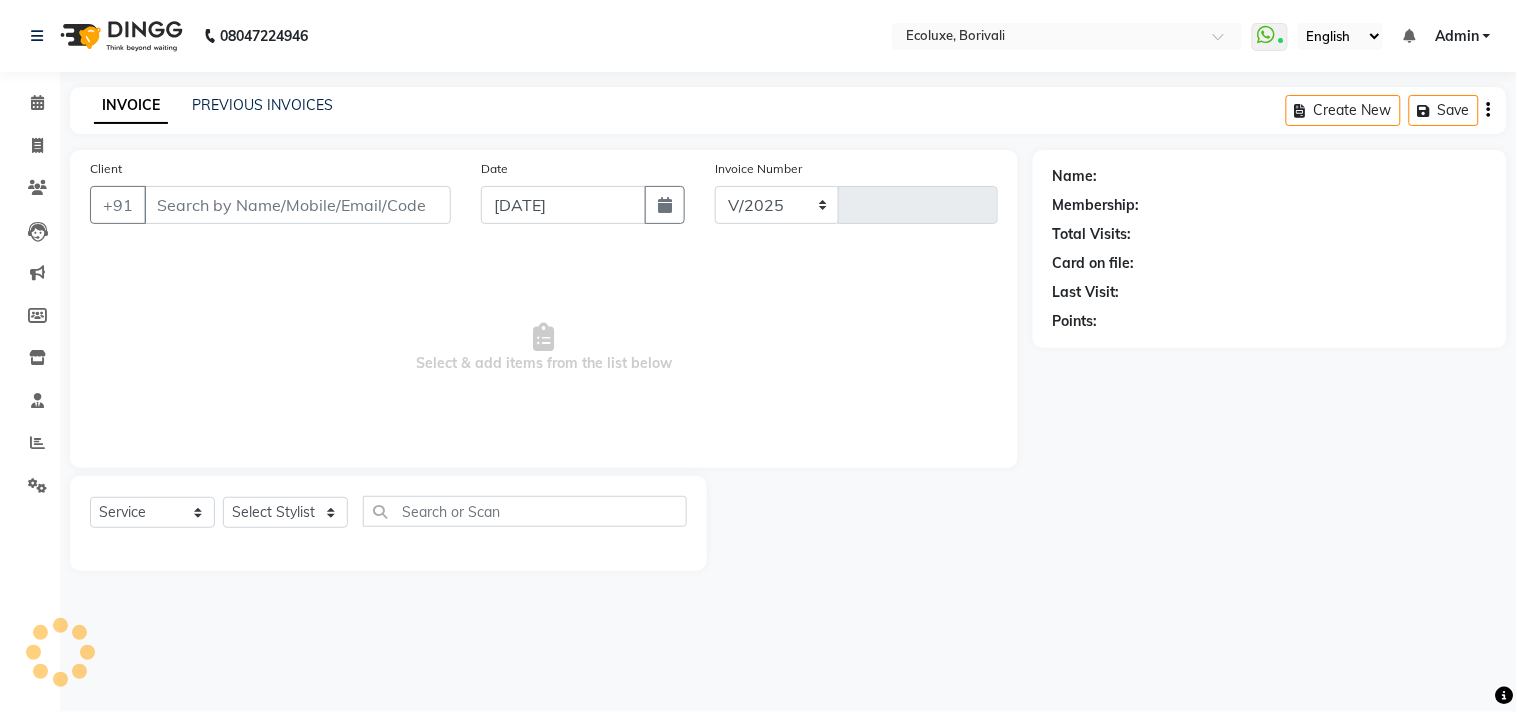 select on "3" 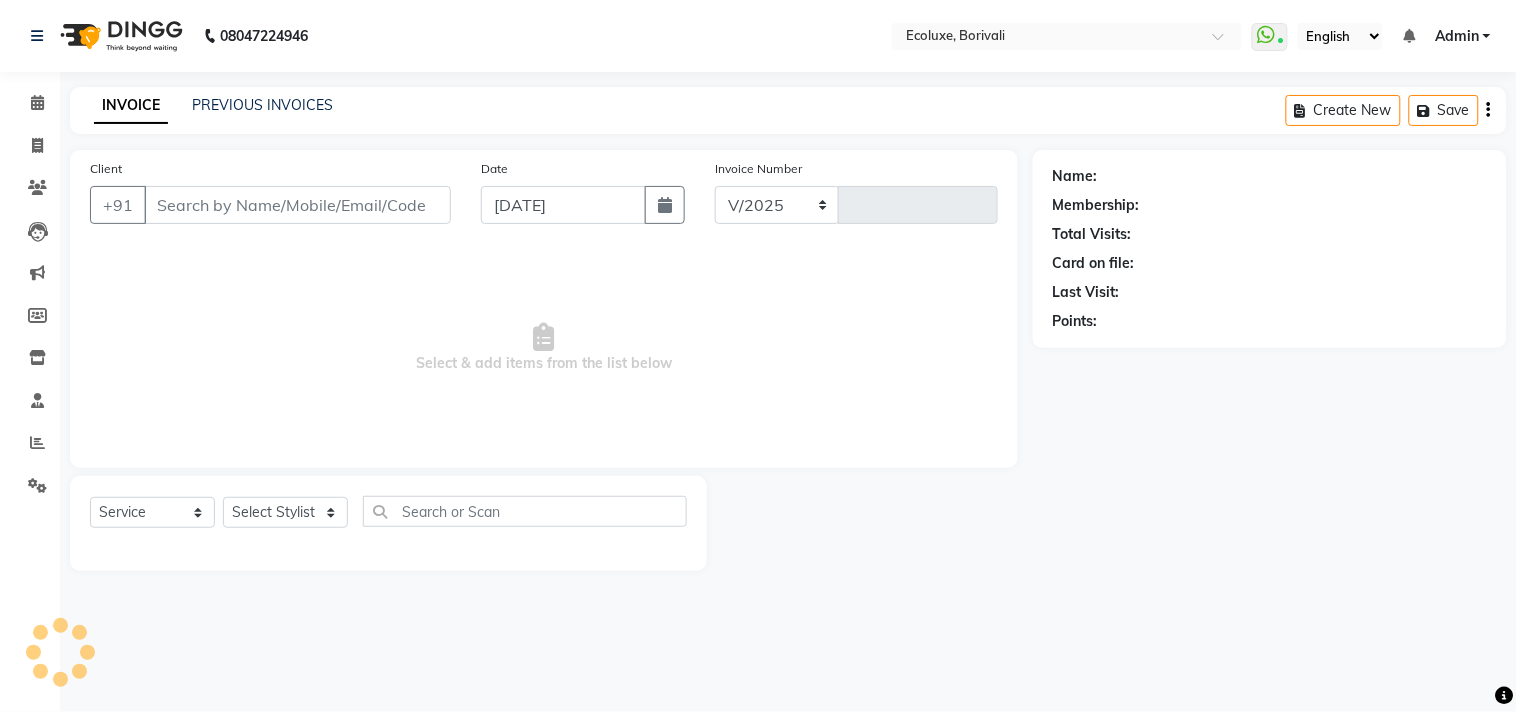 select on "5386" 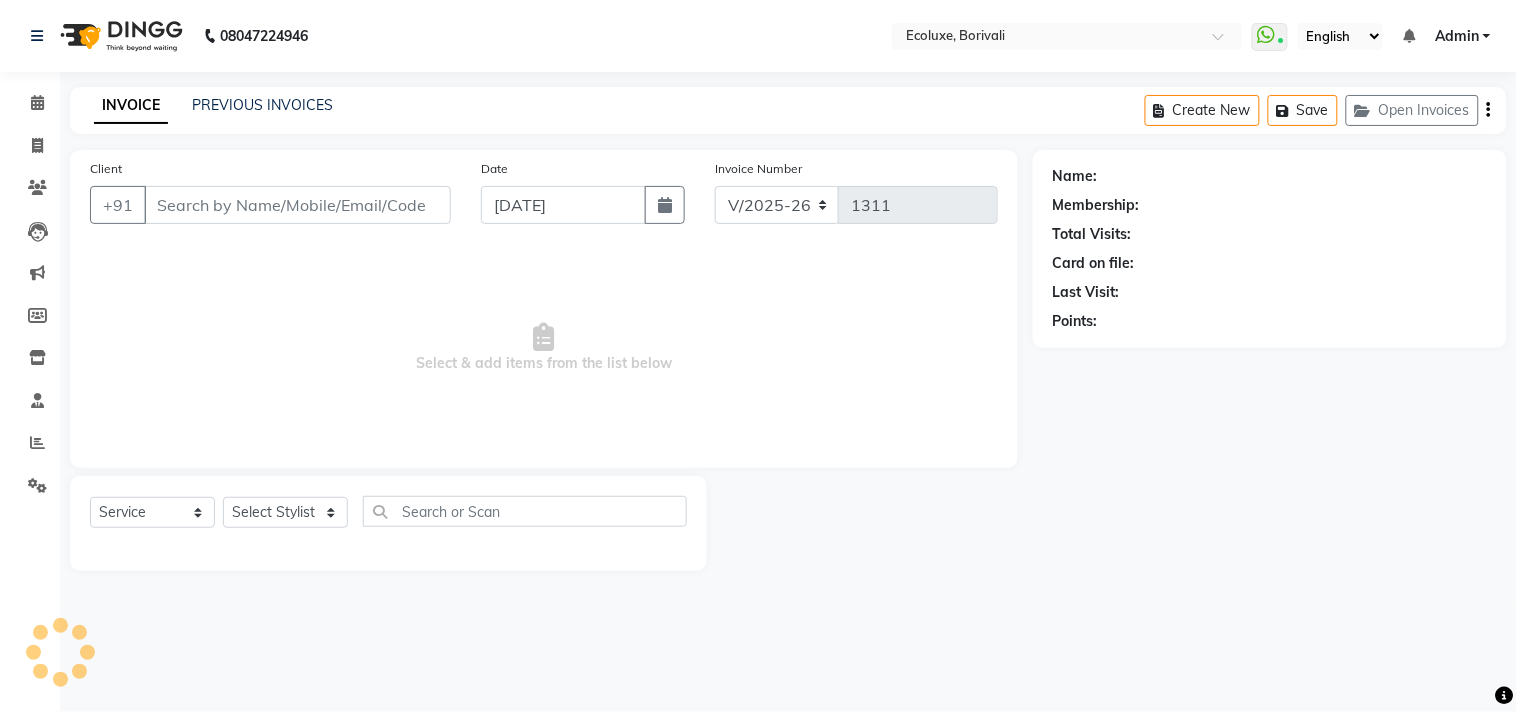 type on "8369891433" 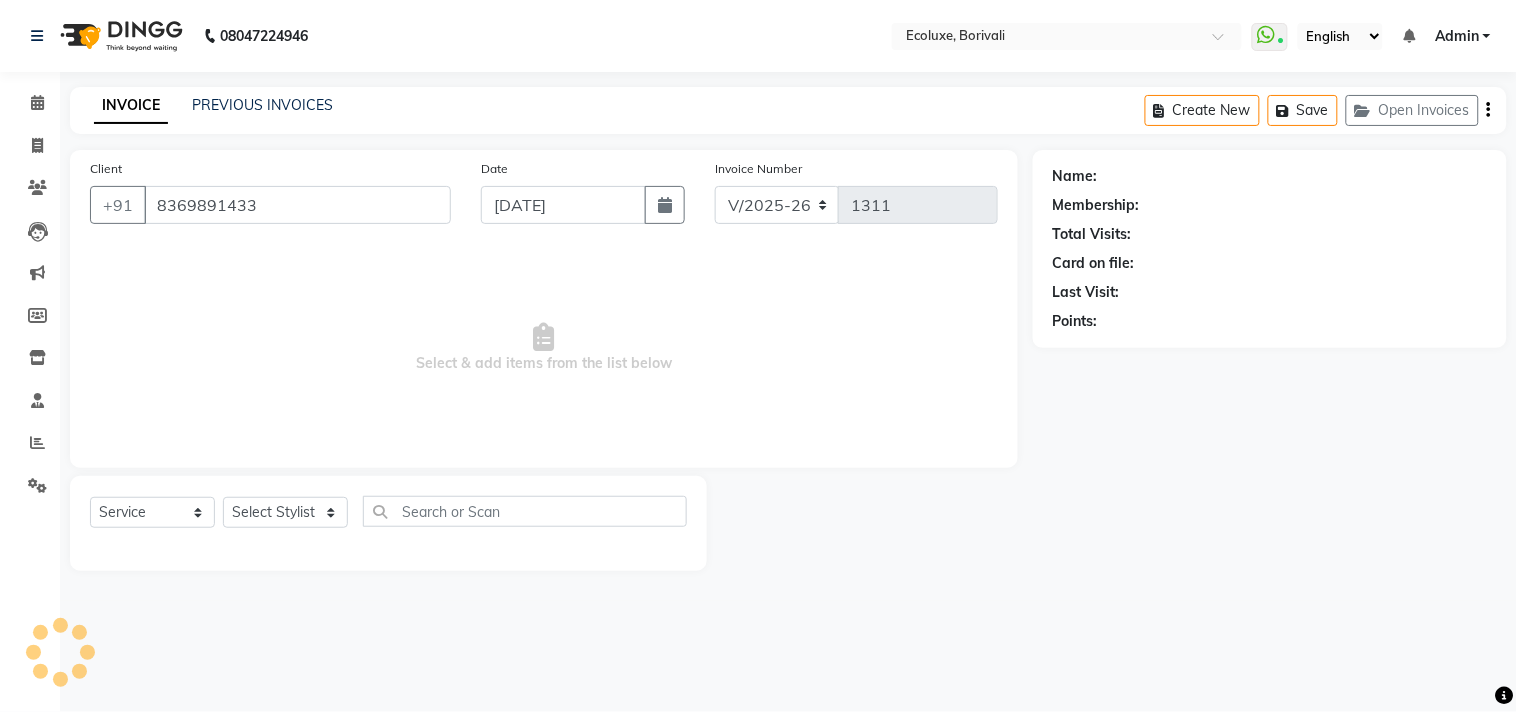 select on "35739" 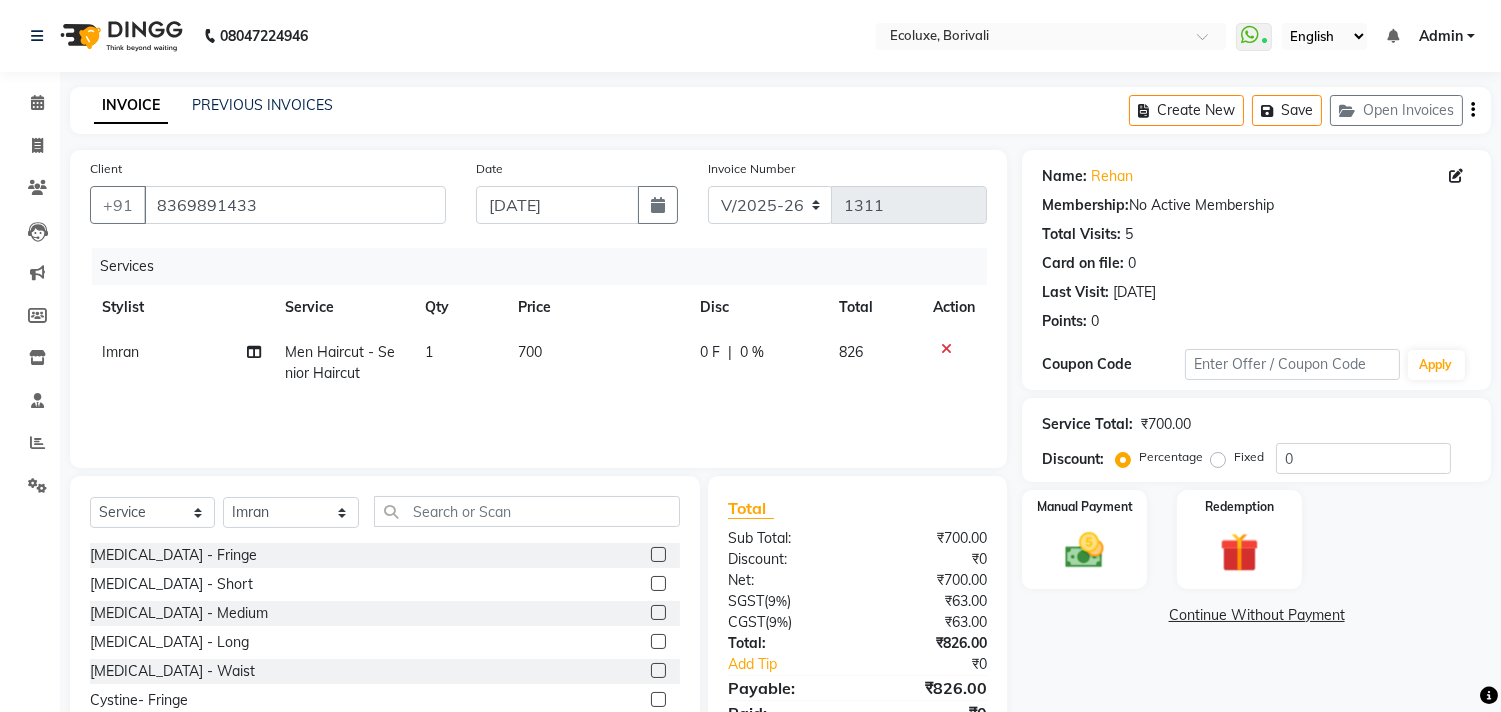 click on "700" 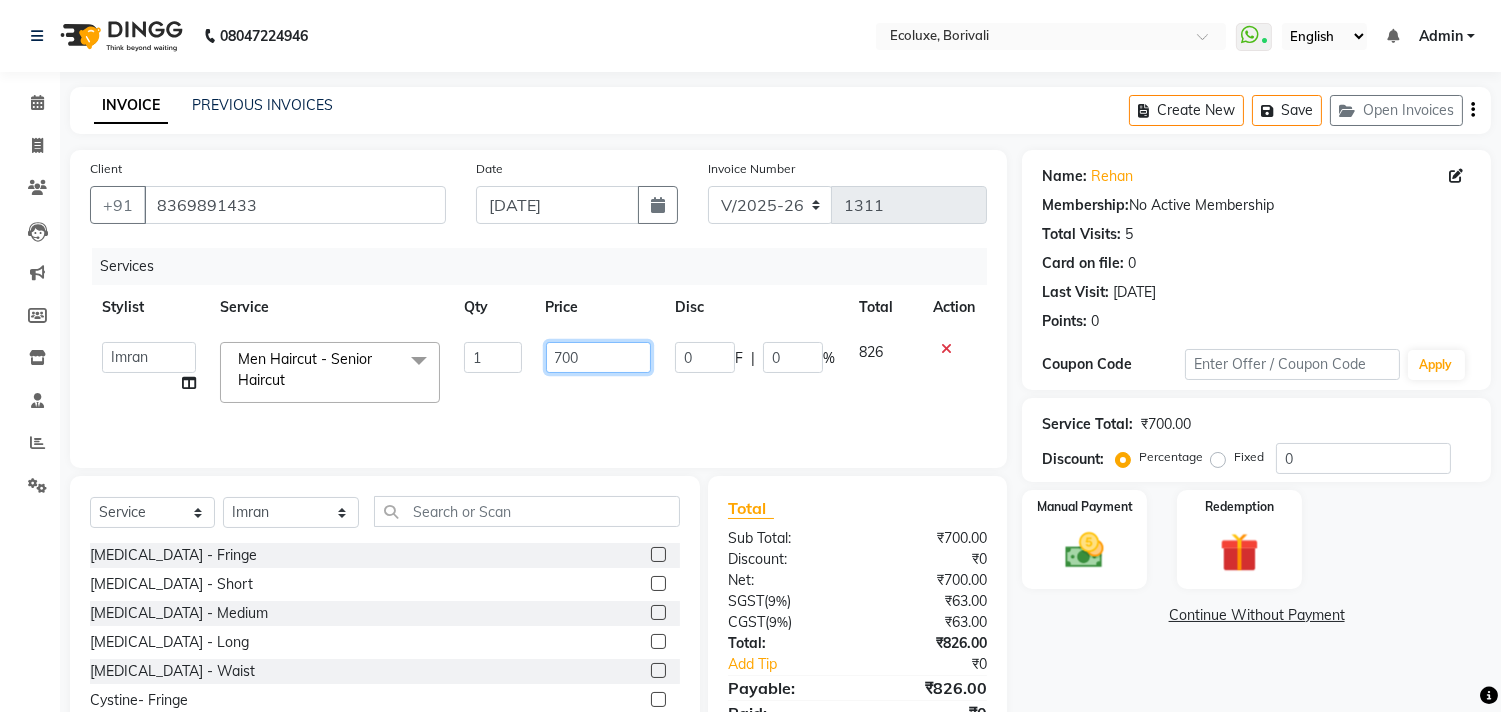 click on "700" 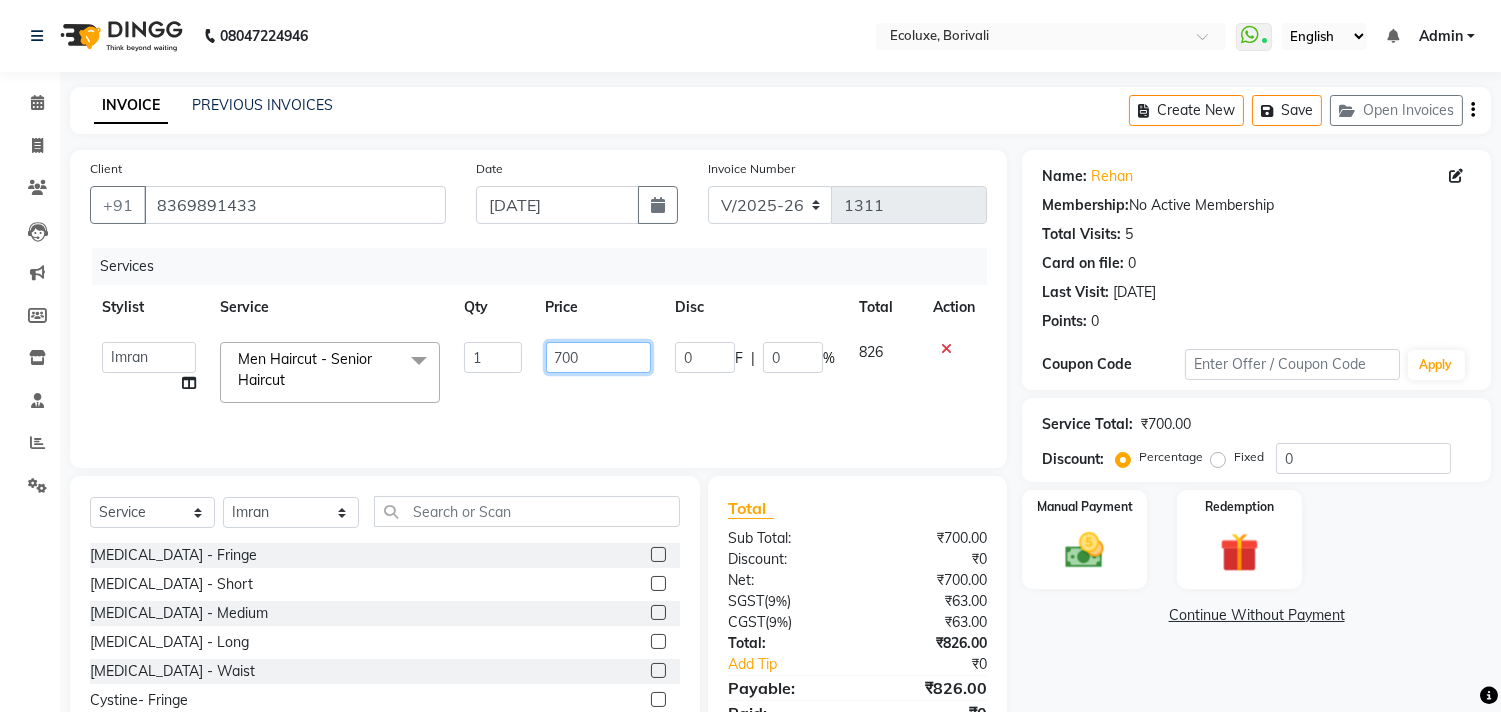 click on "700" 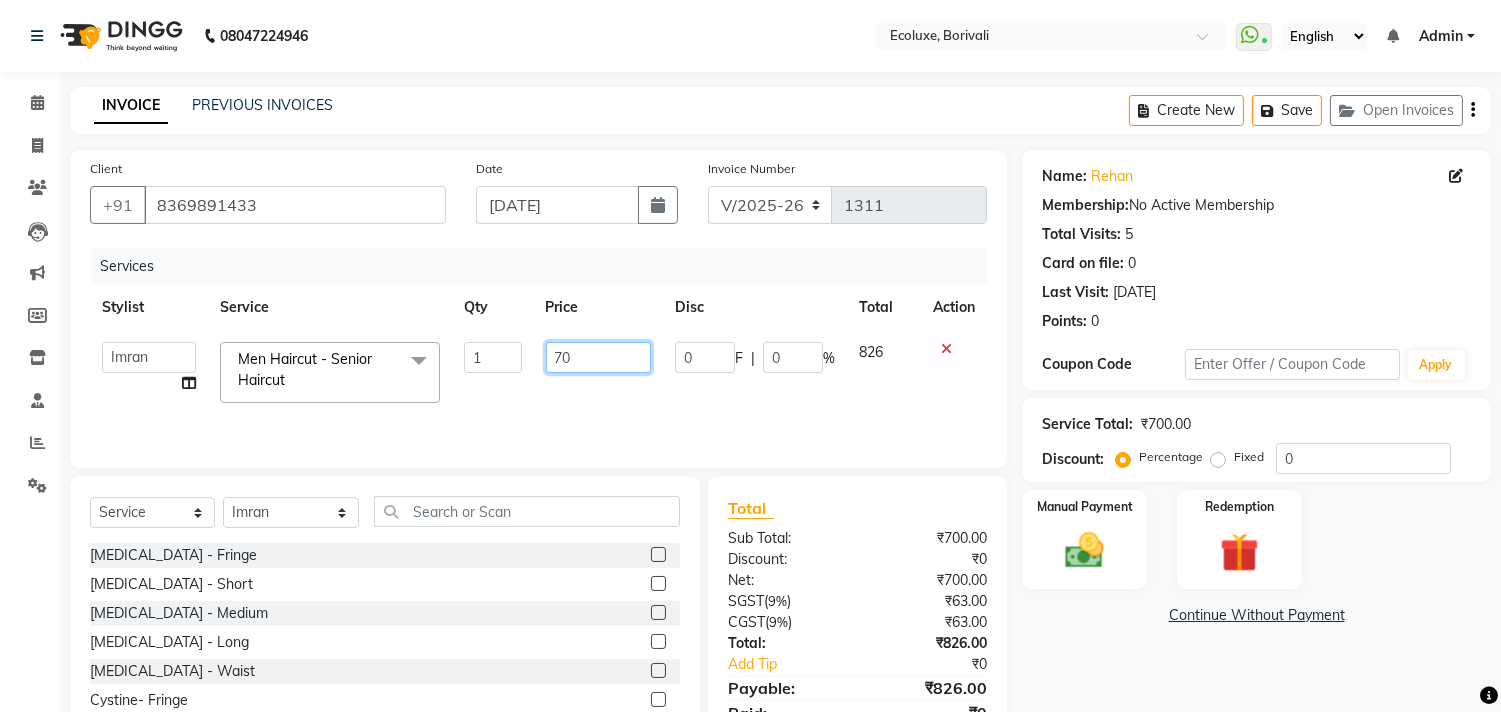 type on "7" 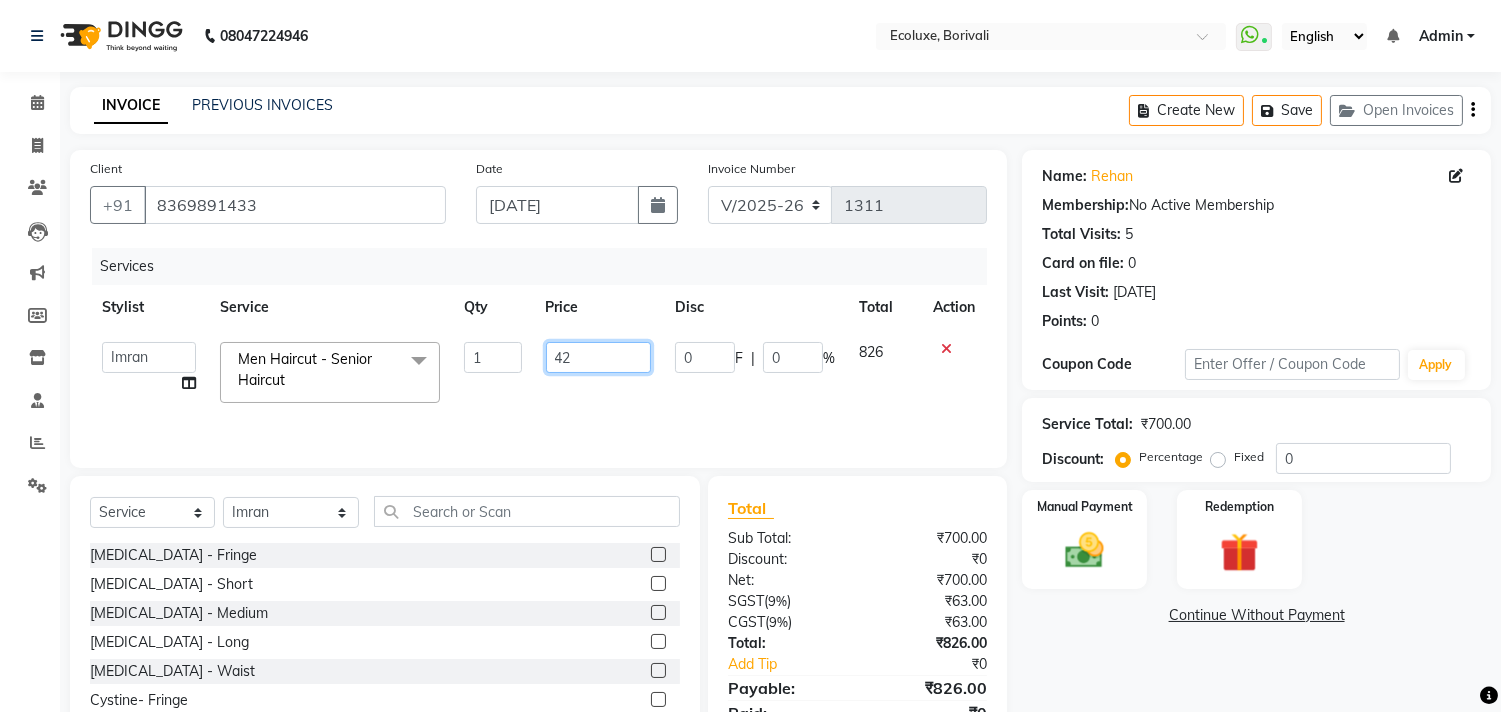 type on "425" 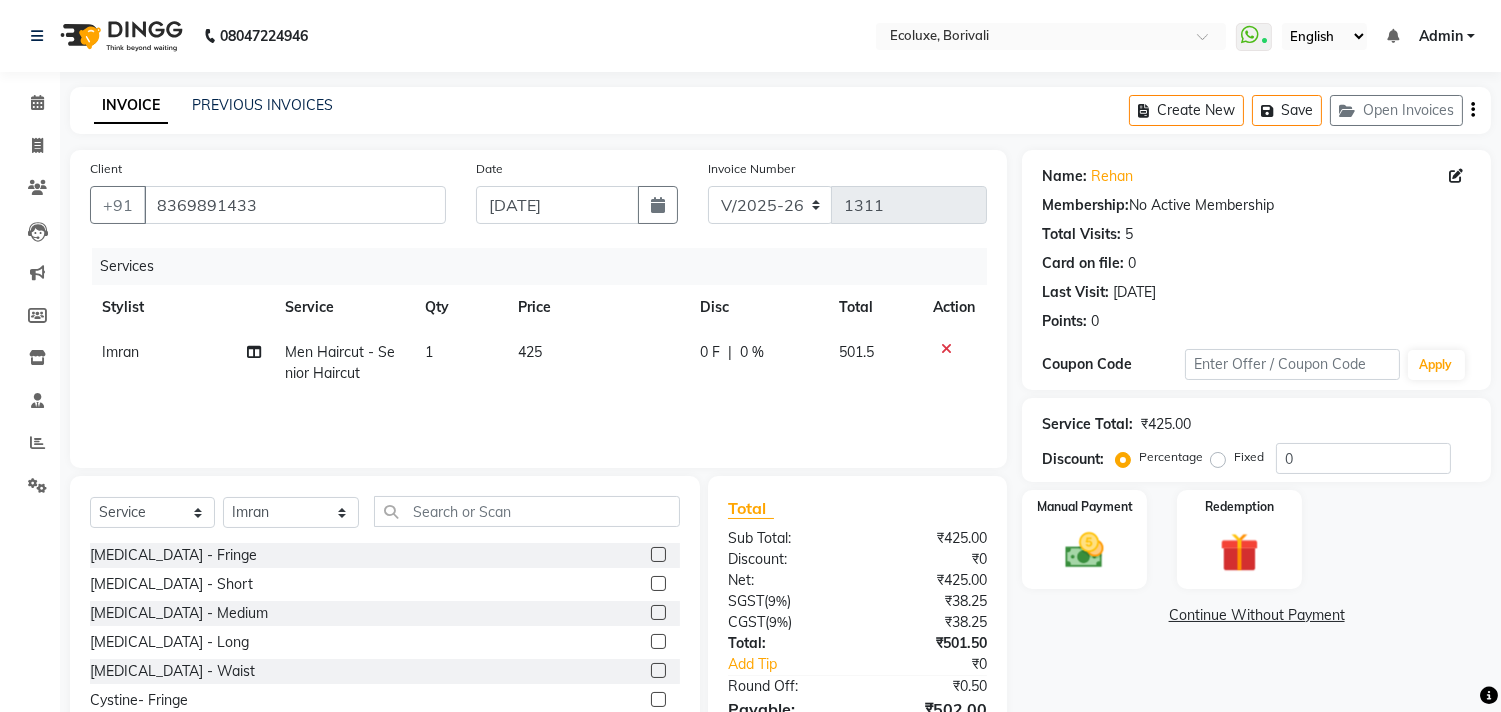 click on "Create New   Save   Open Invoices" 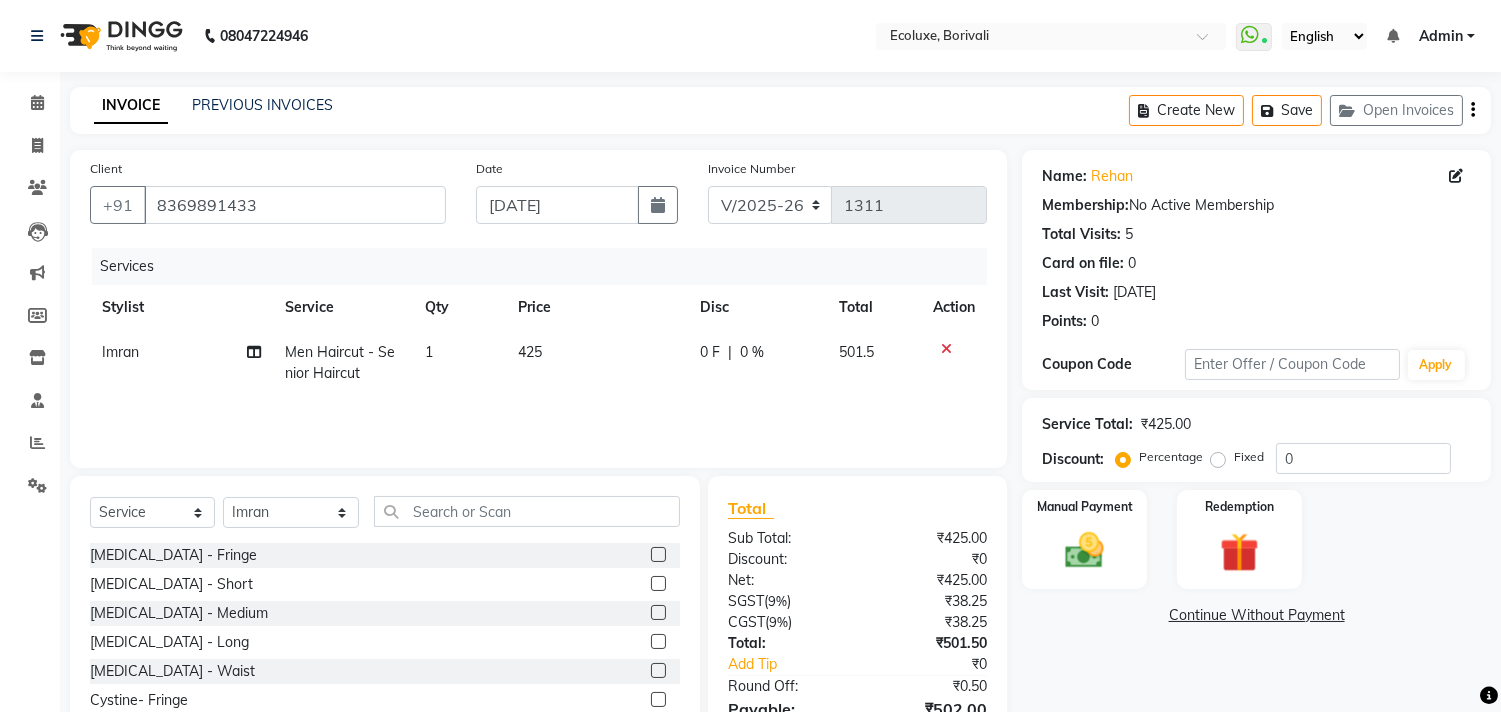click 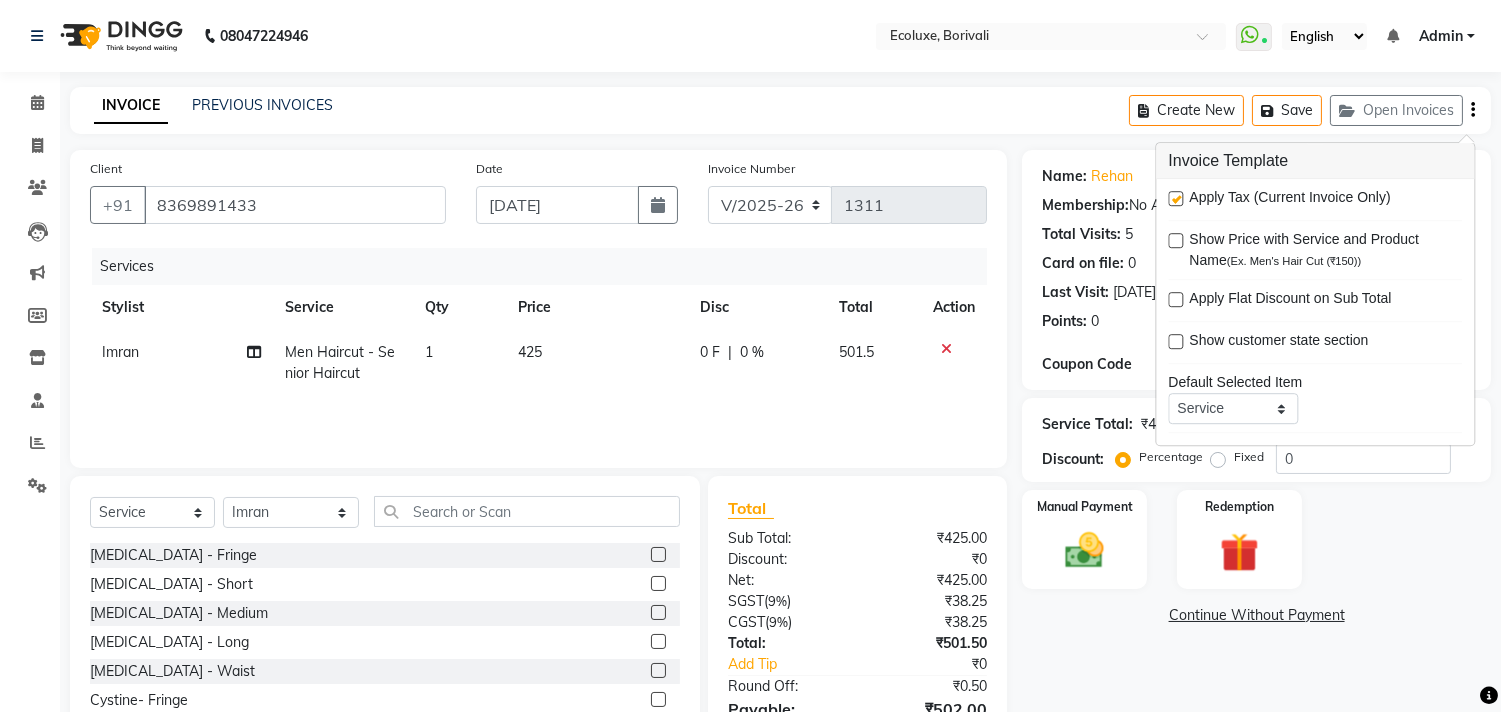 click at bounding box center (1175, 198) 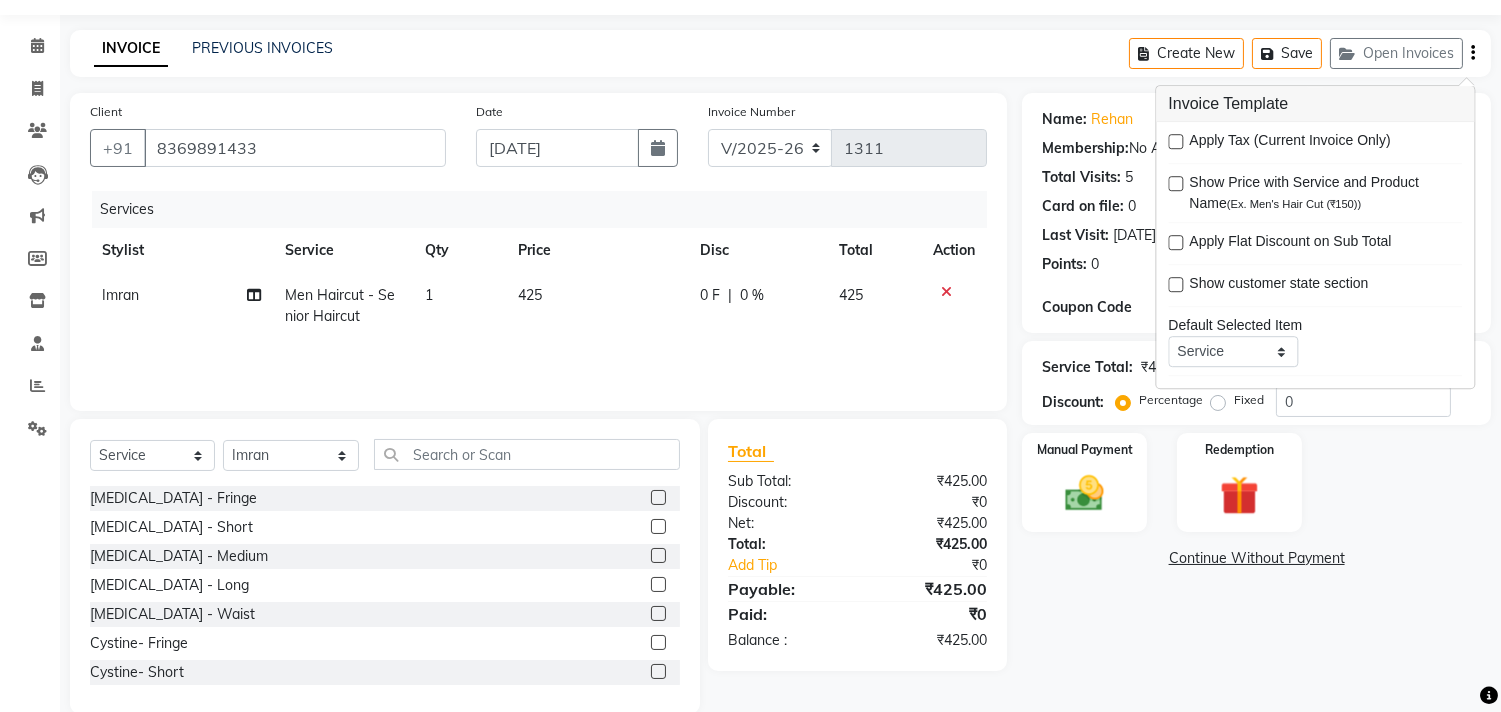 scroll, scrollTop: 88, scrollLeft: 0, axis: vertical 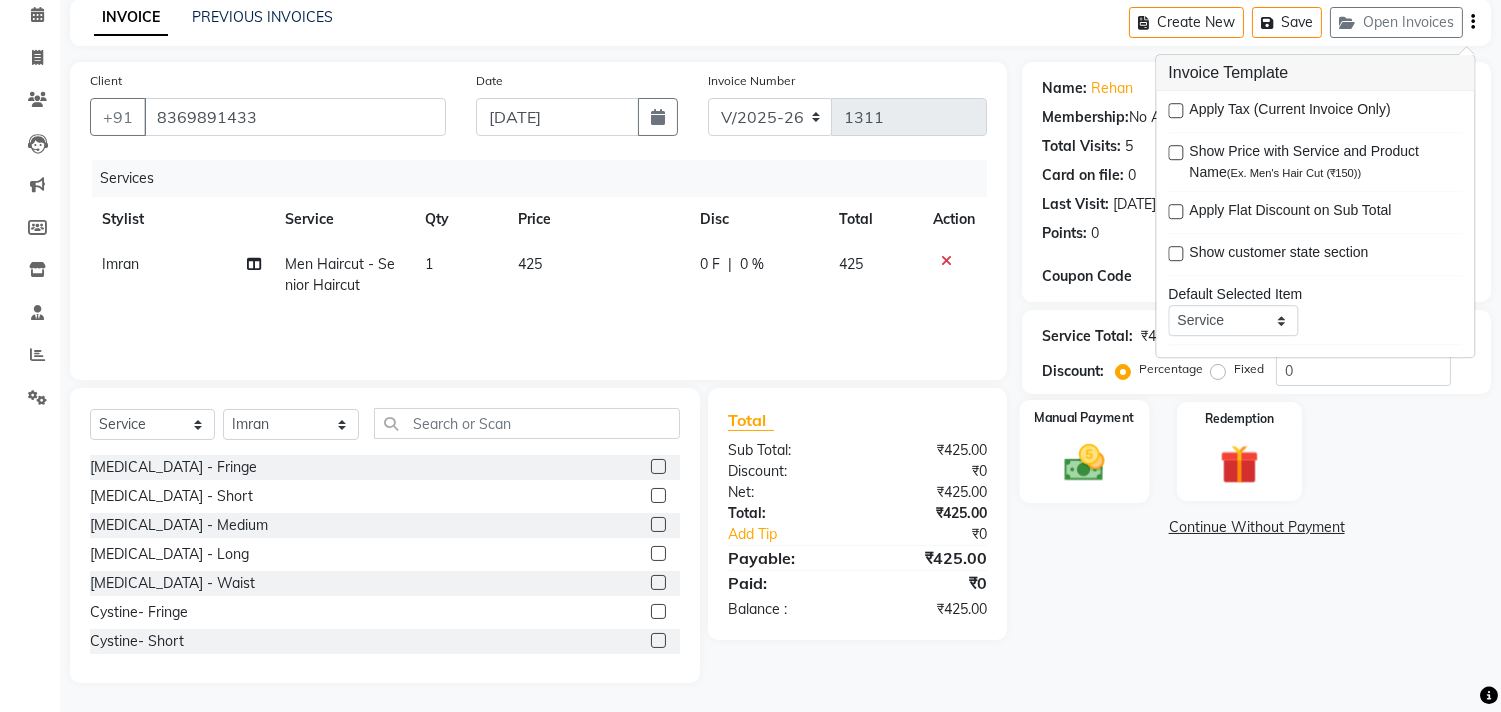 click 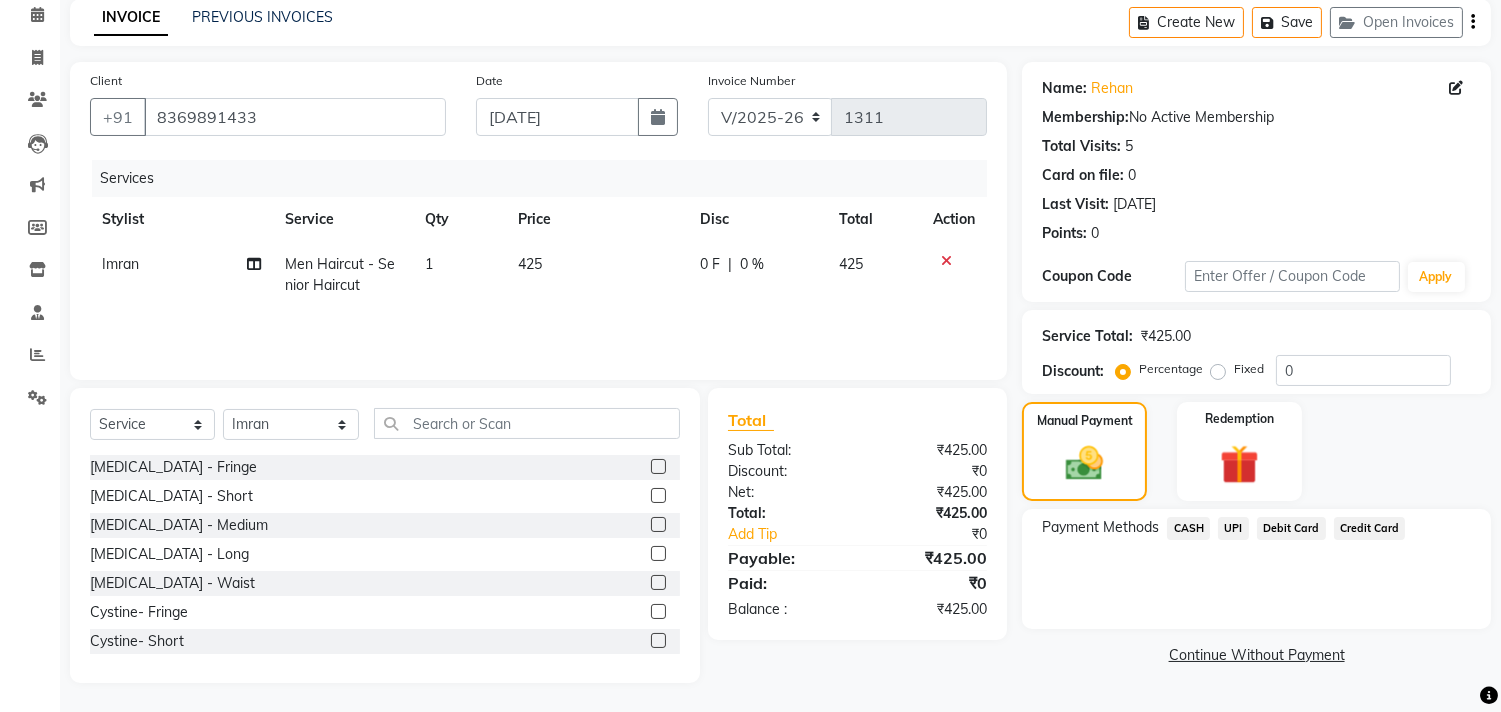 click on "UPI" 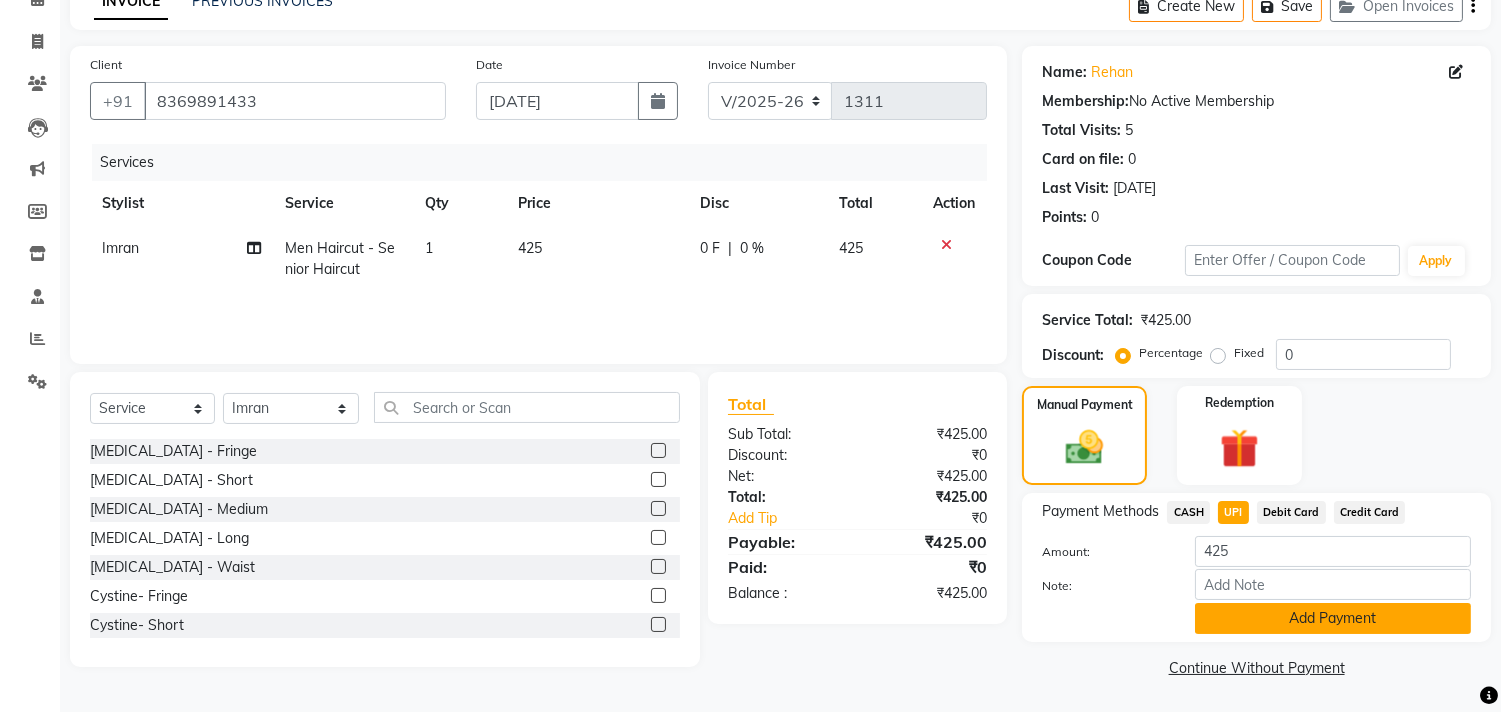 click on "Add Payment" 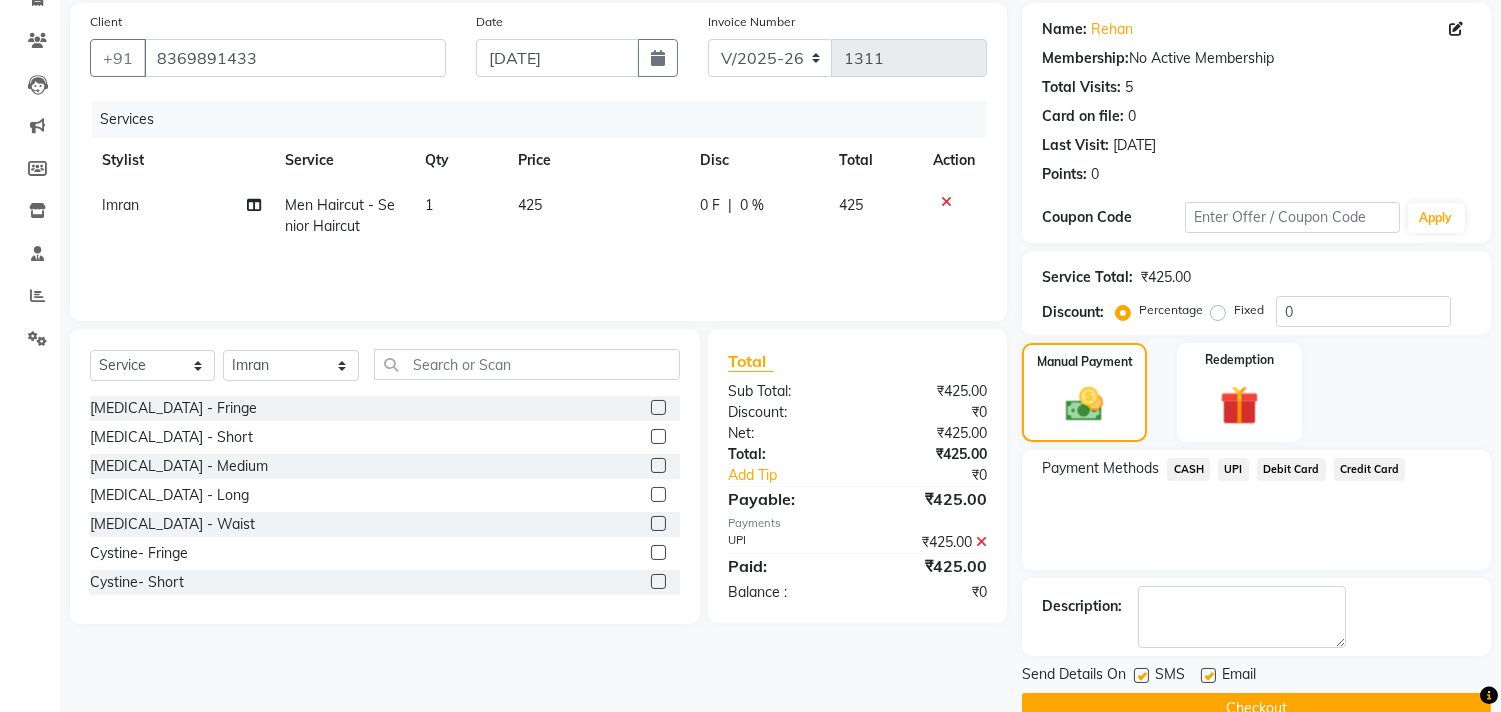 scroll, scrollTop: 187, scrollLeft: 0, axis: vertical 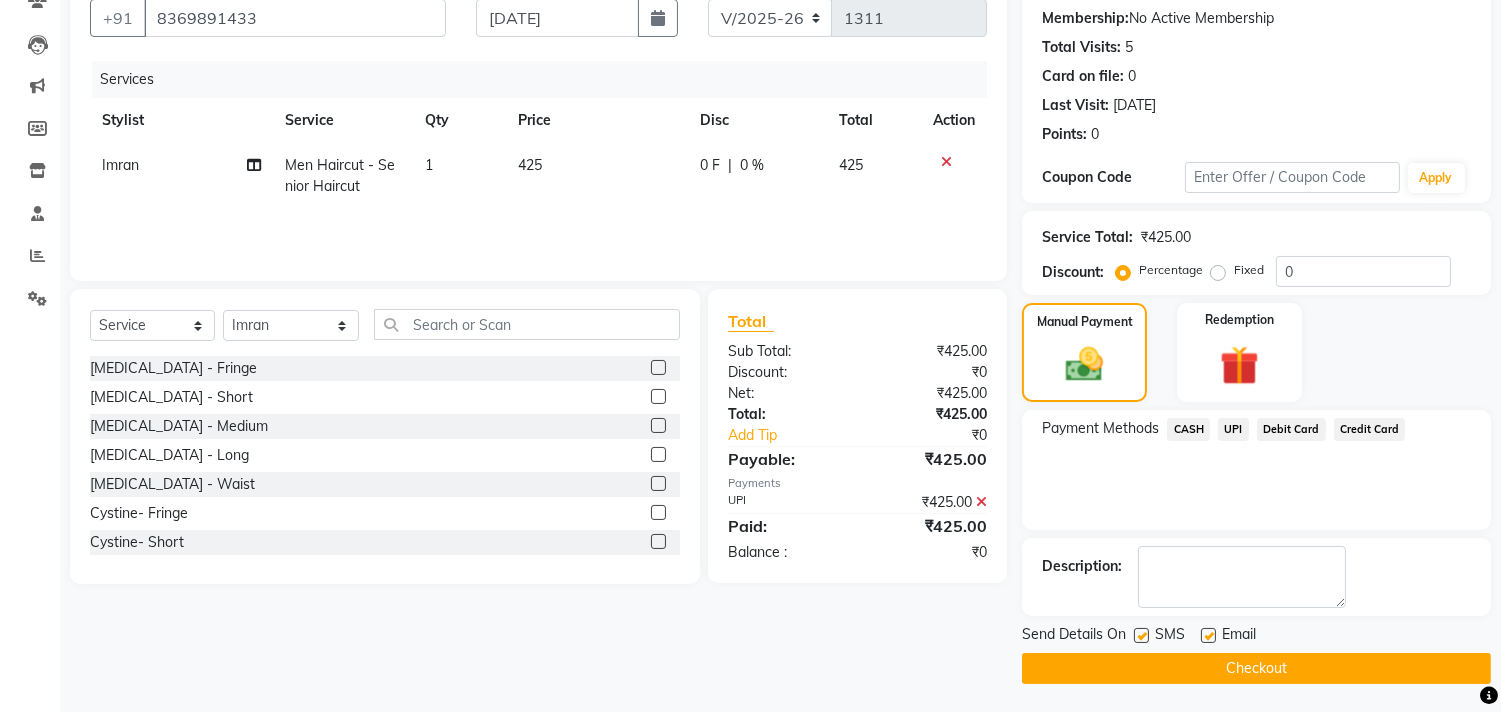 click on "Checkout" 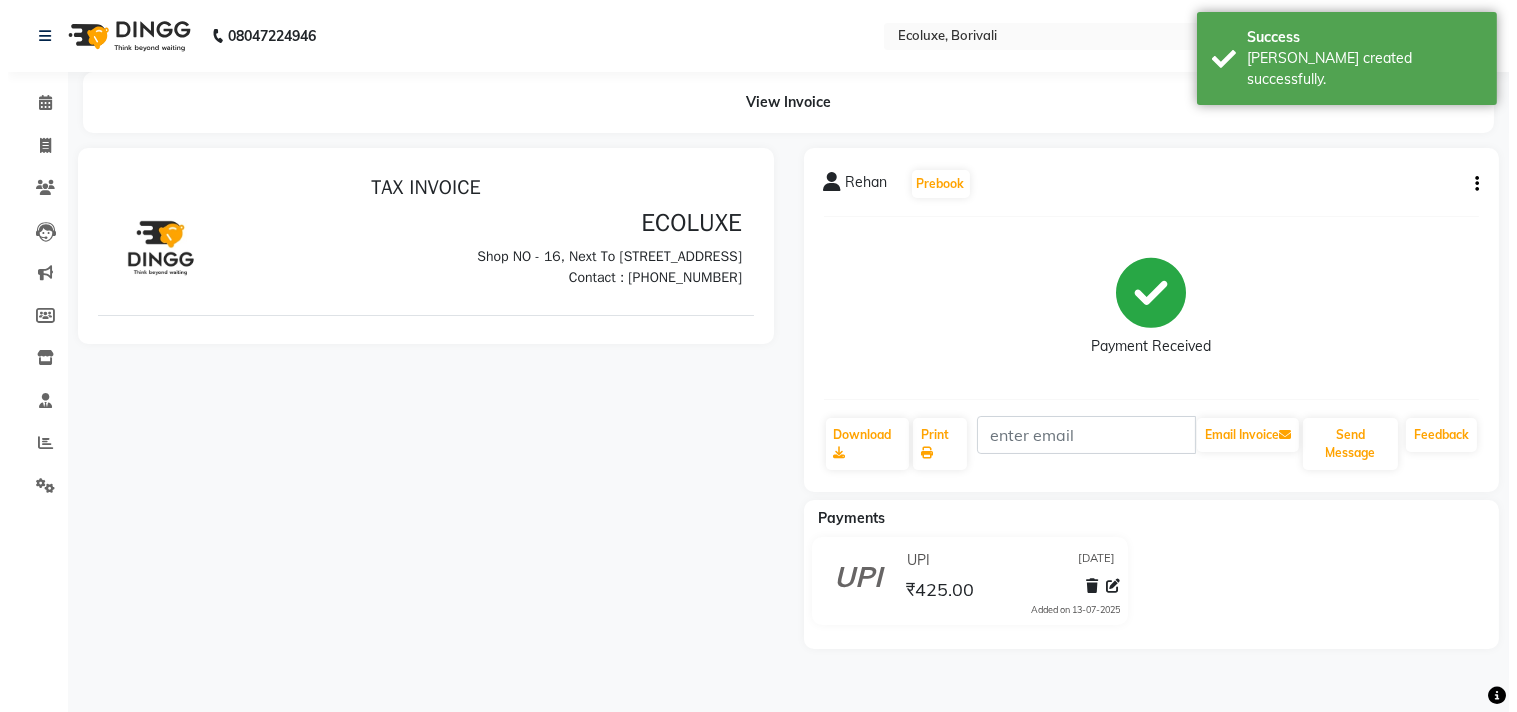 scroll, scrollTop: 0, scrollLeft: 0, axis: both 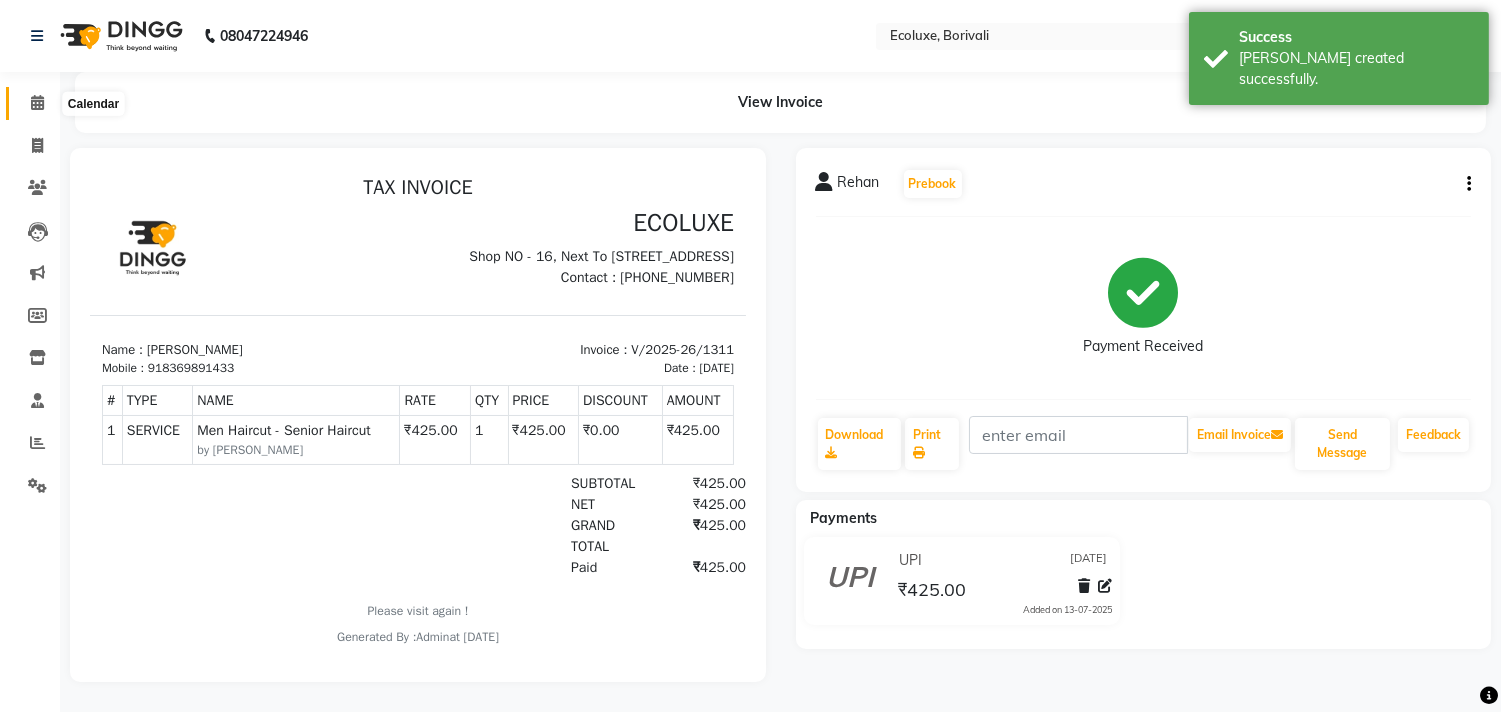 click 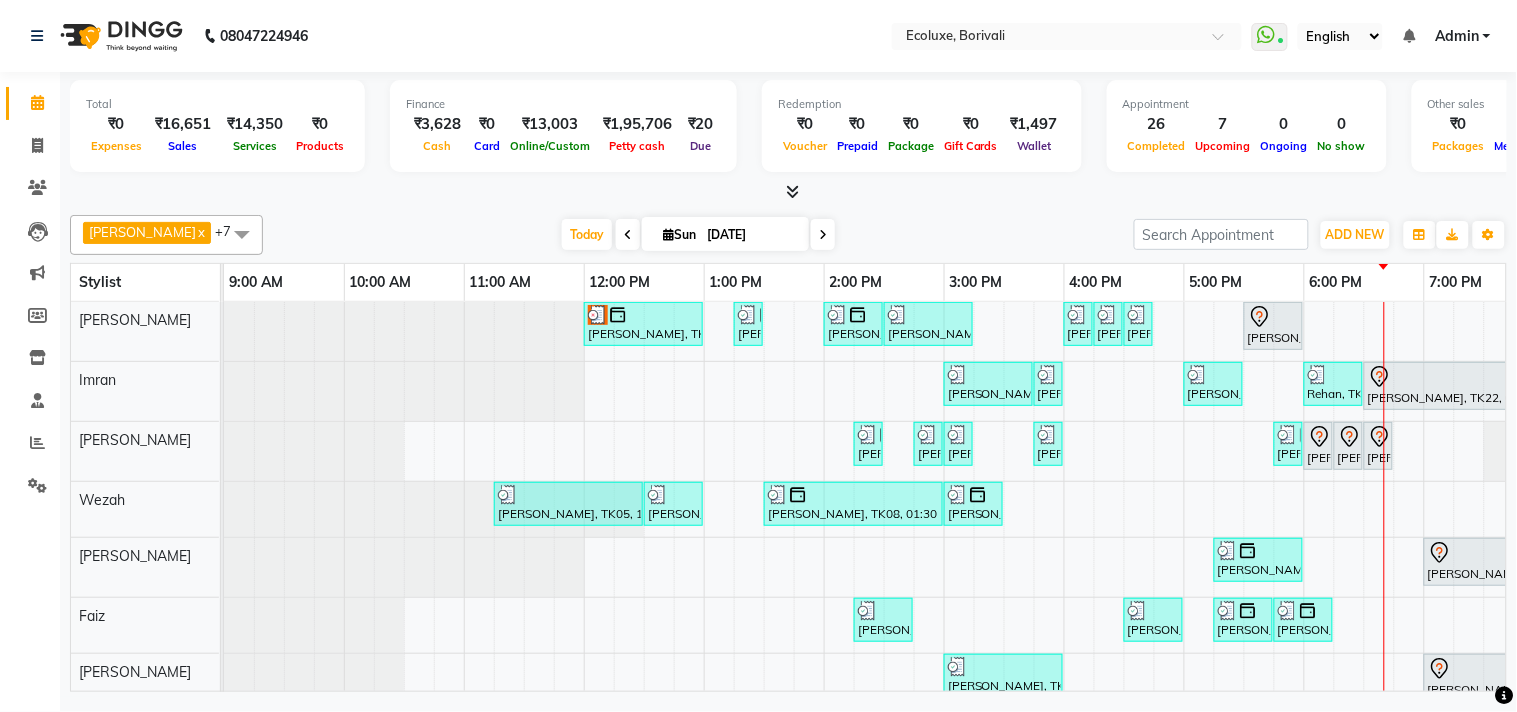 scroll, scrollTop: 50, scrollLeft: 0, axis: vertical 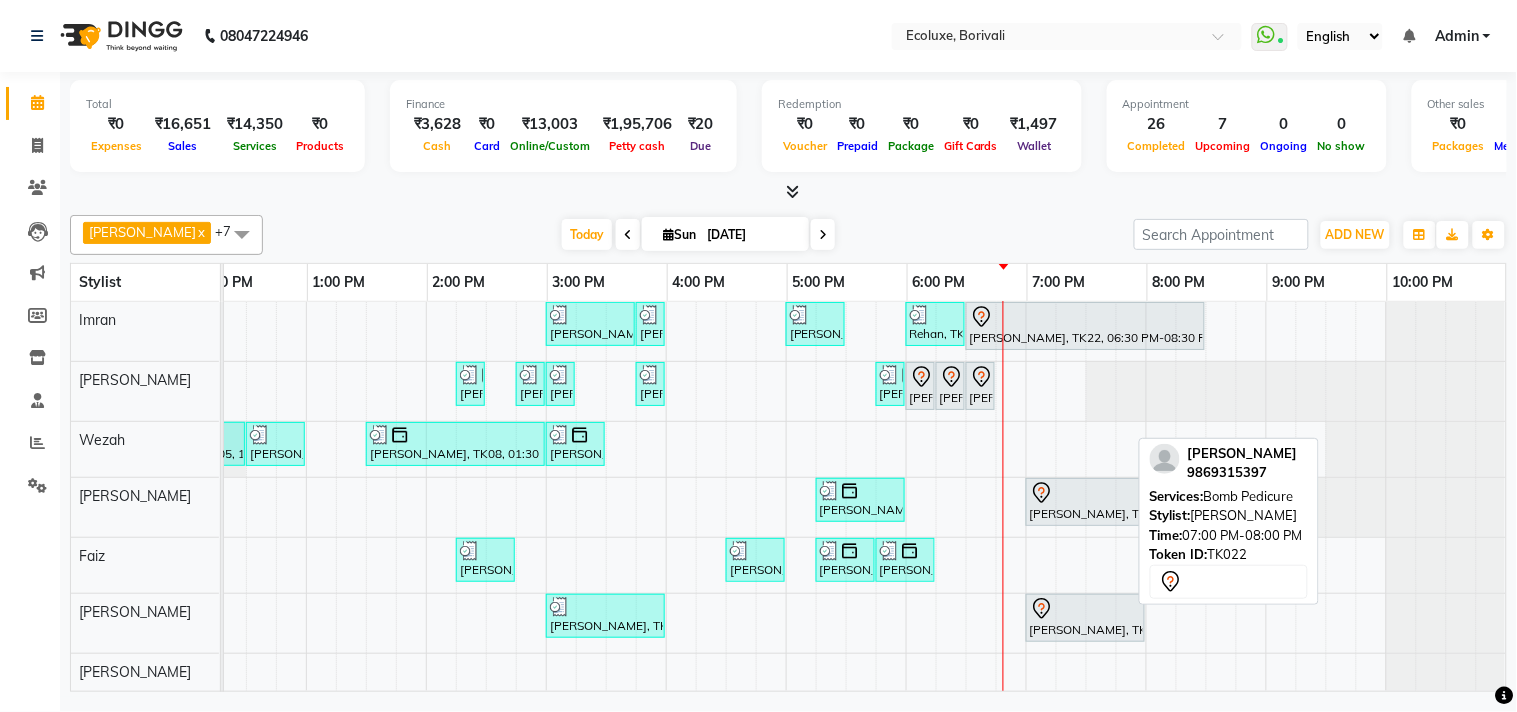 click on "[PERSON_NAME], TK22, 07:00 PM-08:00 PM, Bomb Pedicure" at bounding box center [1085, 618] 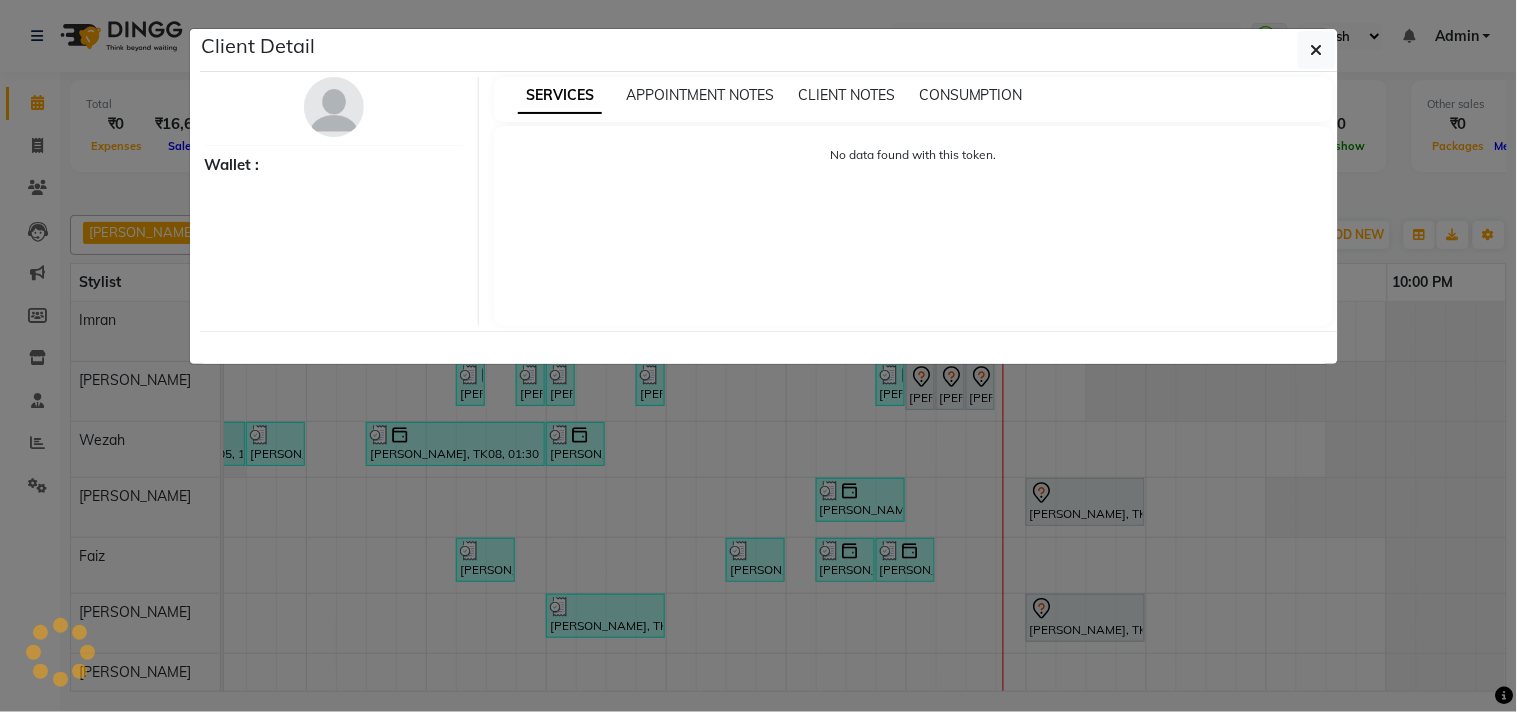 select on "7" 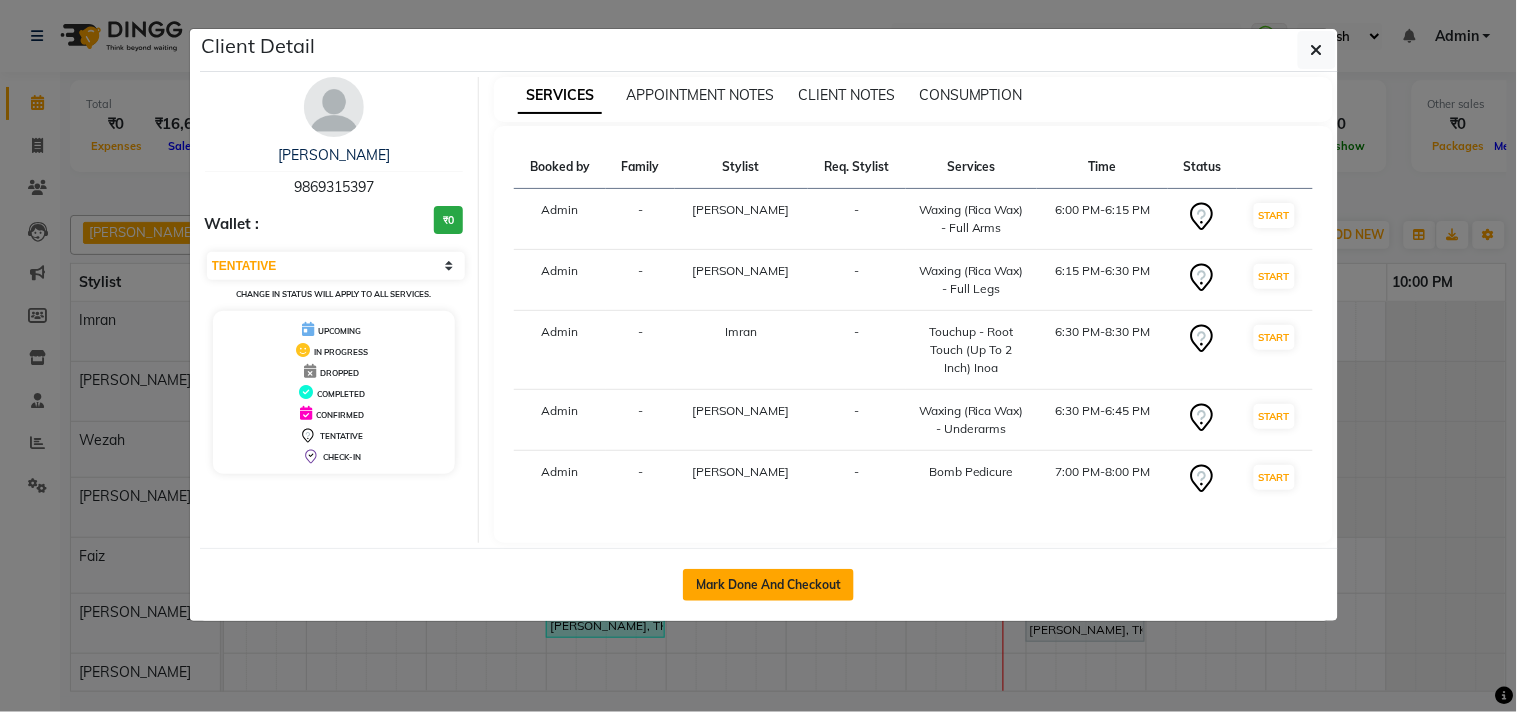 click on "Mark Done And Checkout" 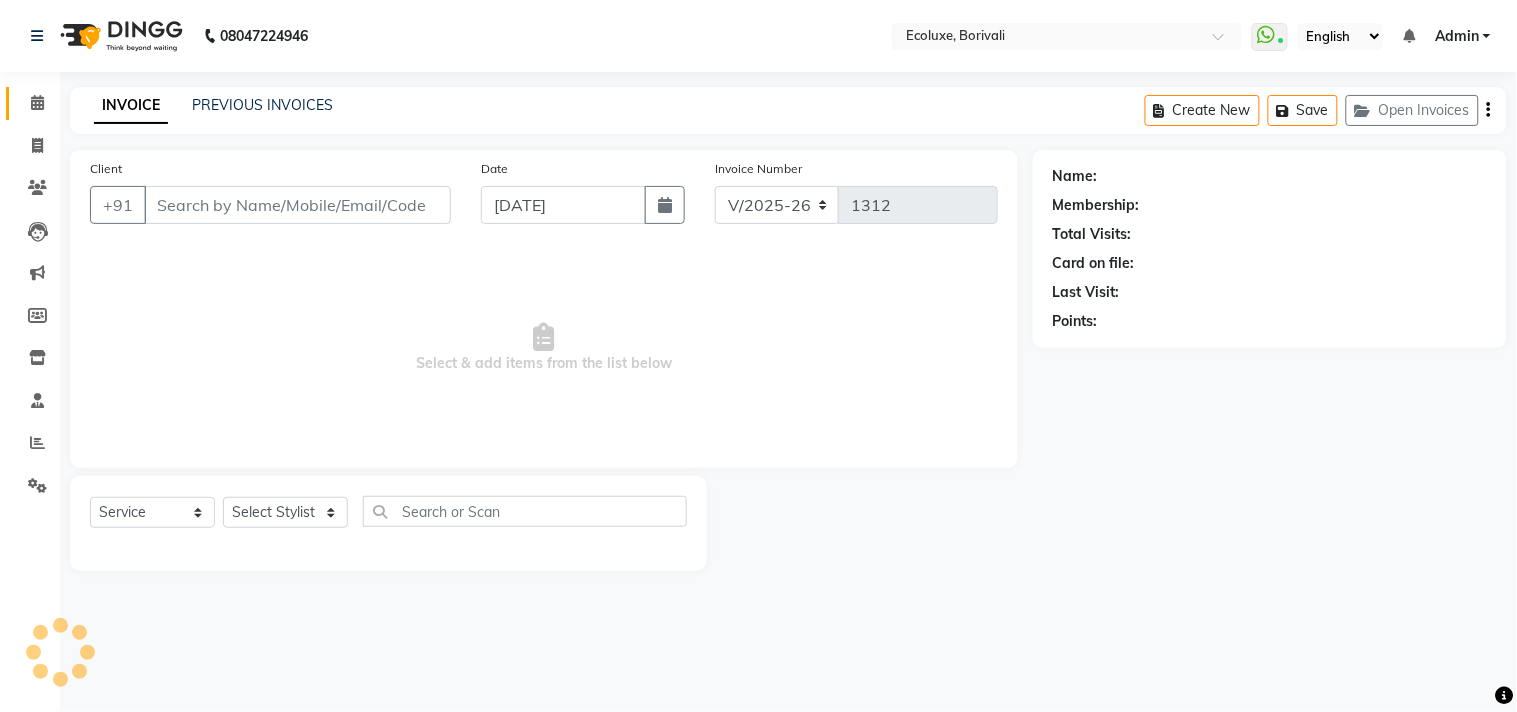 type on "9869315397" 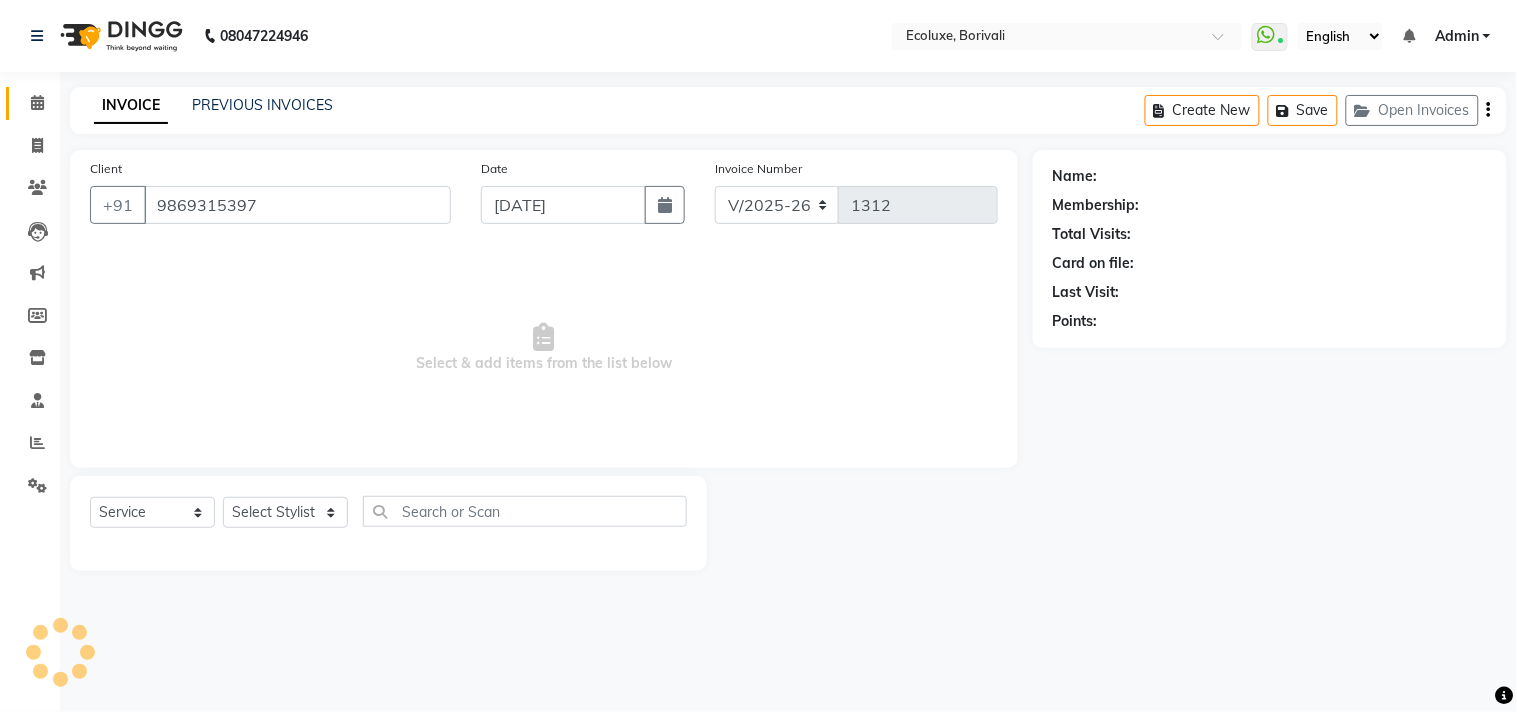 select on "75670" 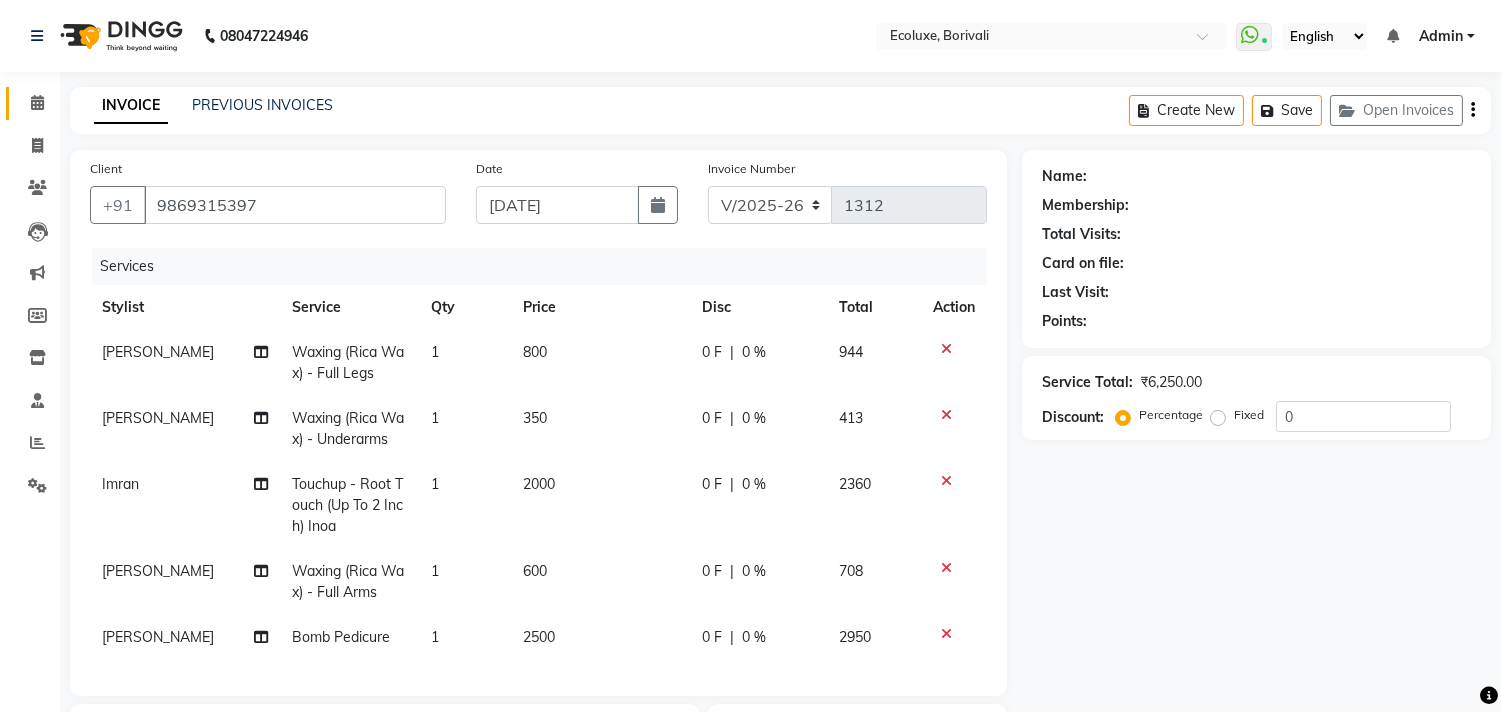 select on "1: Object" 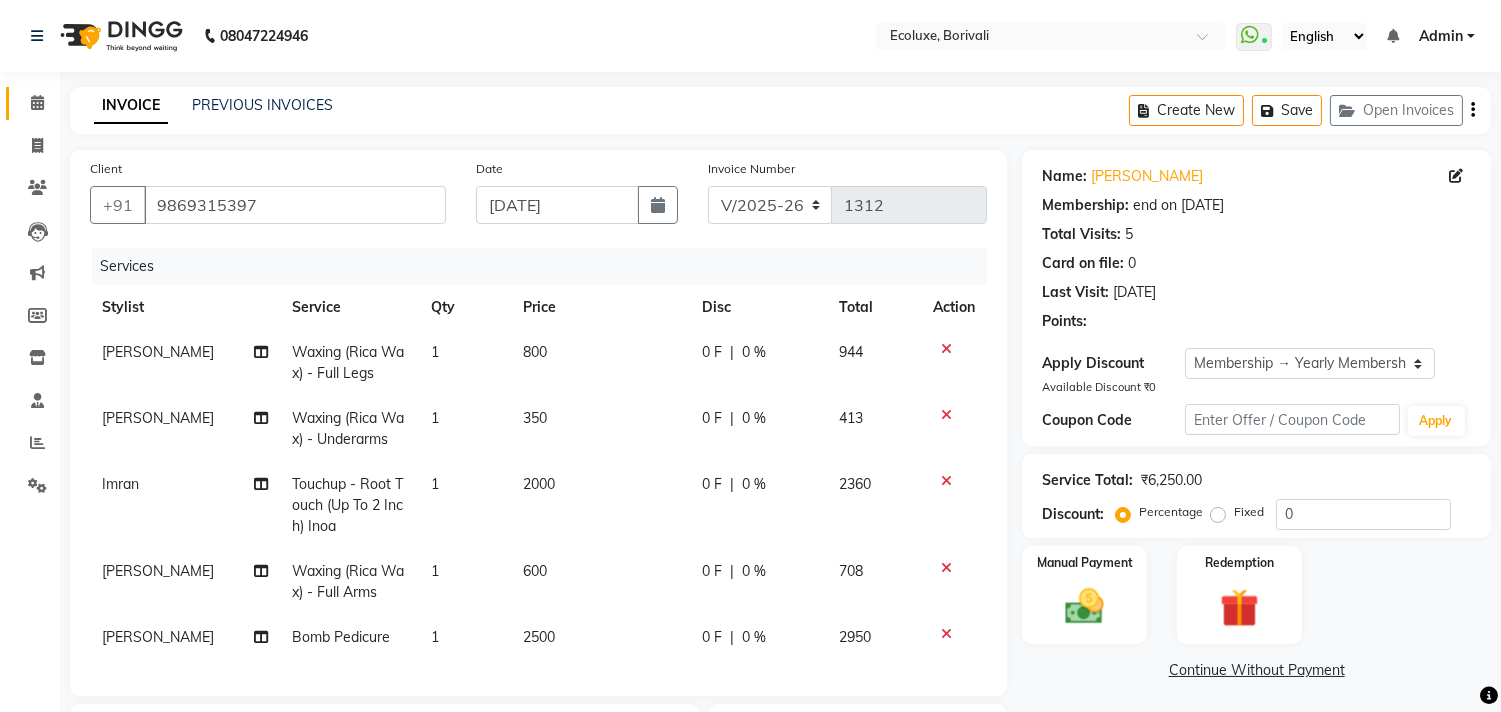 type on "20" 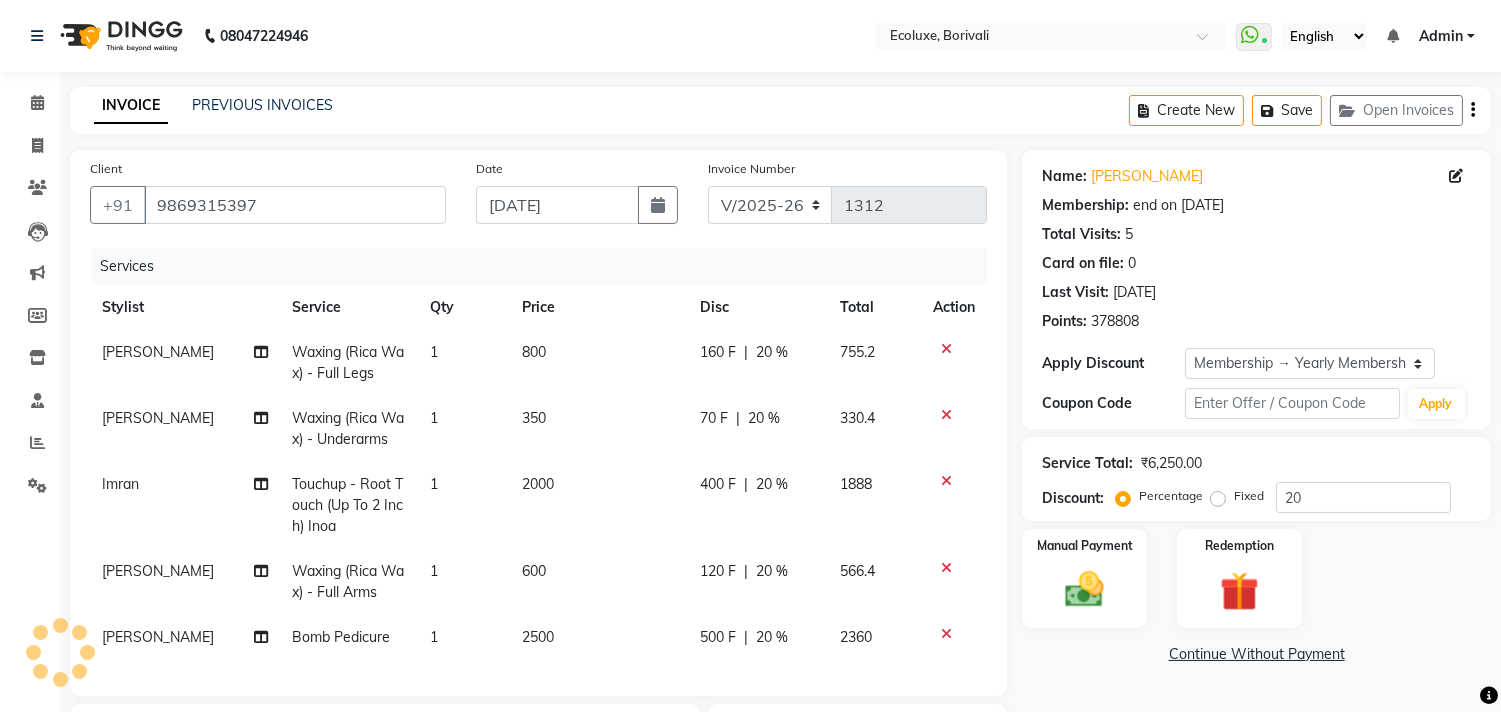 click on "Create New   Save   Open Invoices" 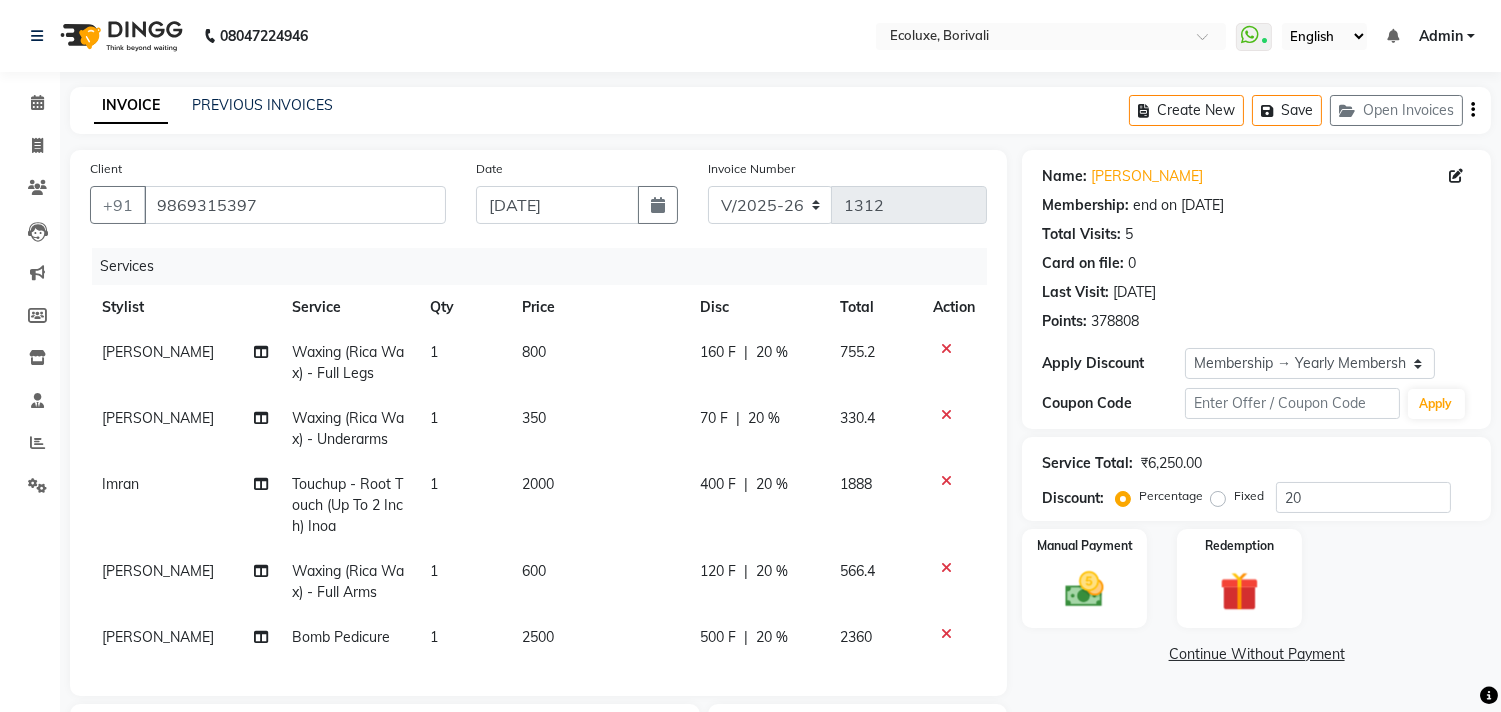 click on "Create New   Save   Open Invoices" 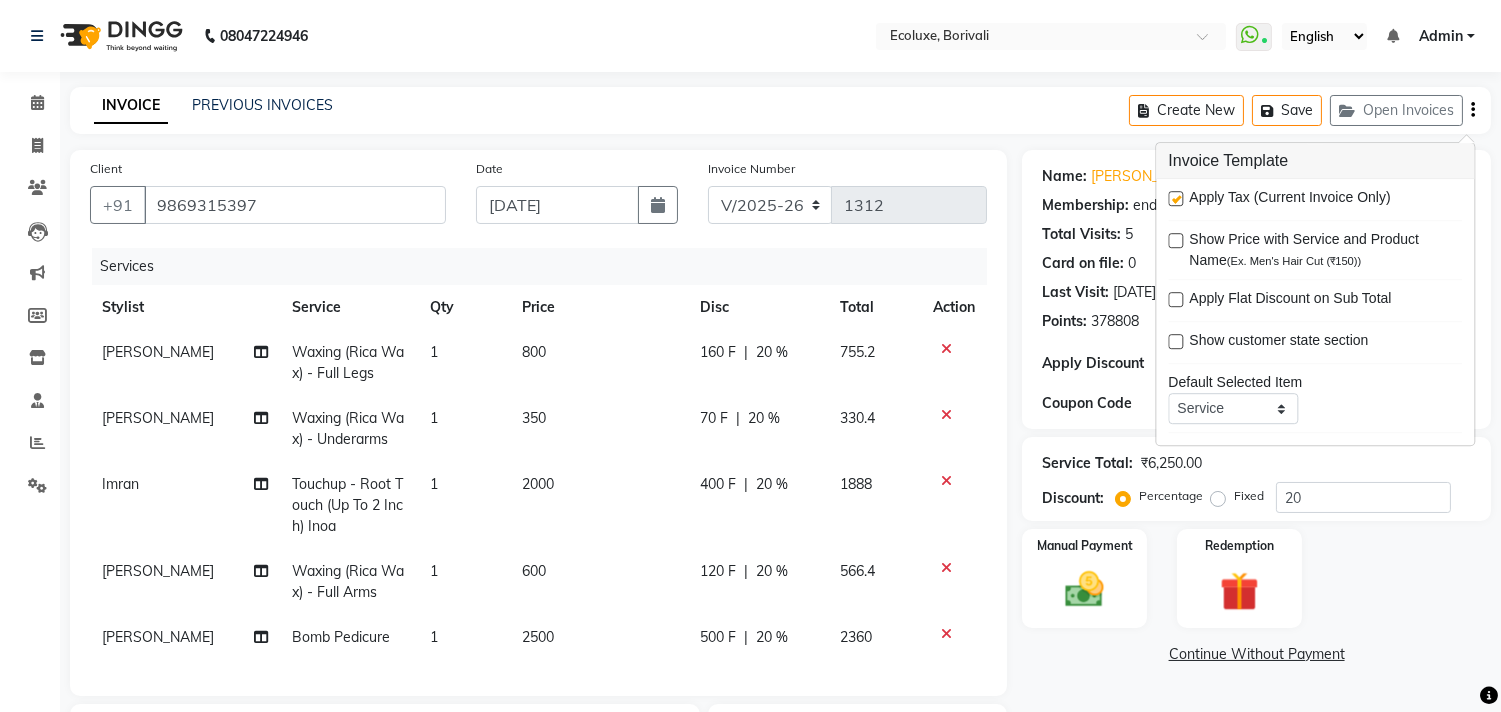 click at bounding box center [1175, 198] 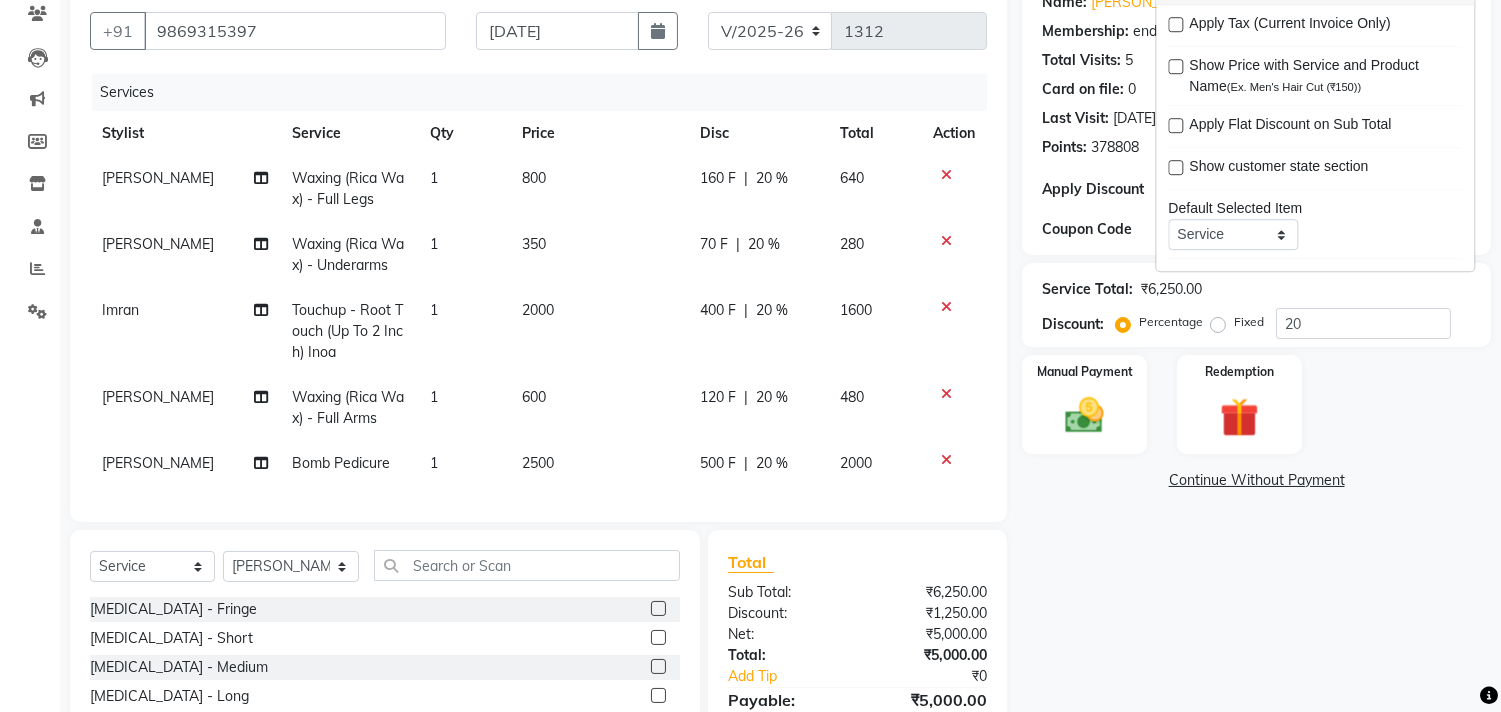 scroll, scrollTop: 222, scrollLeft: 0, axis: vertical 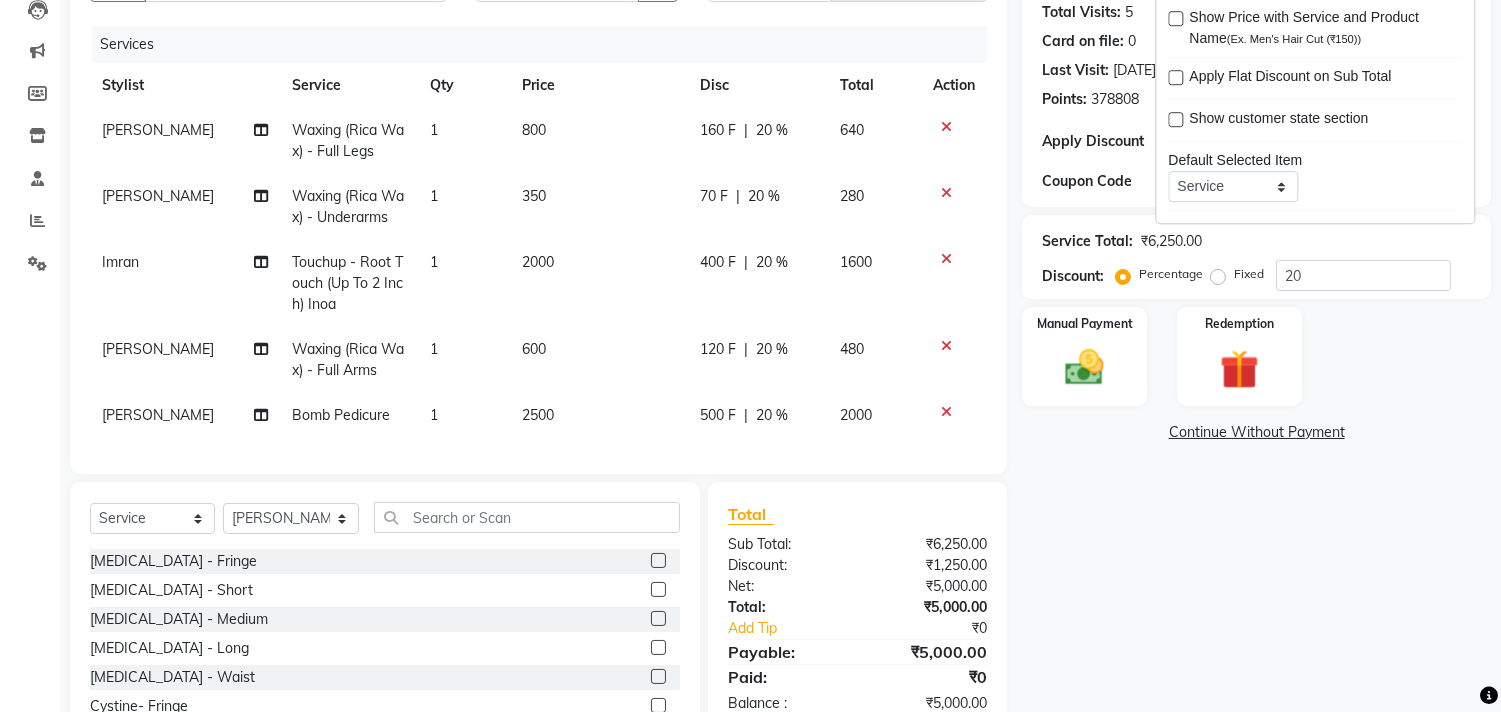 click 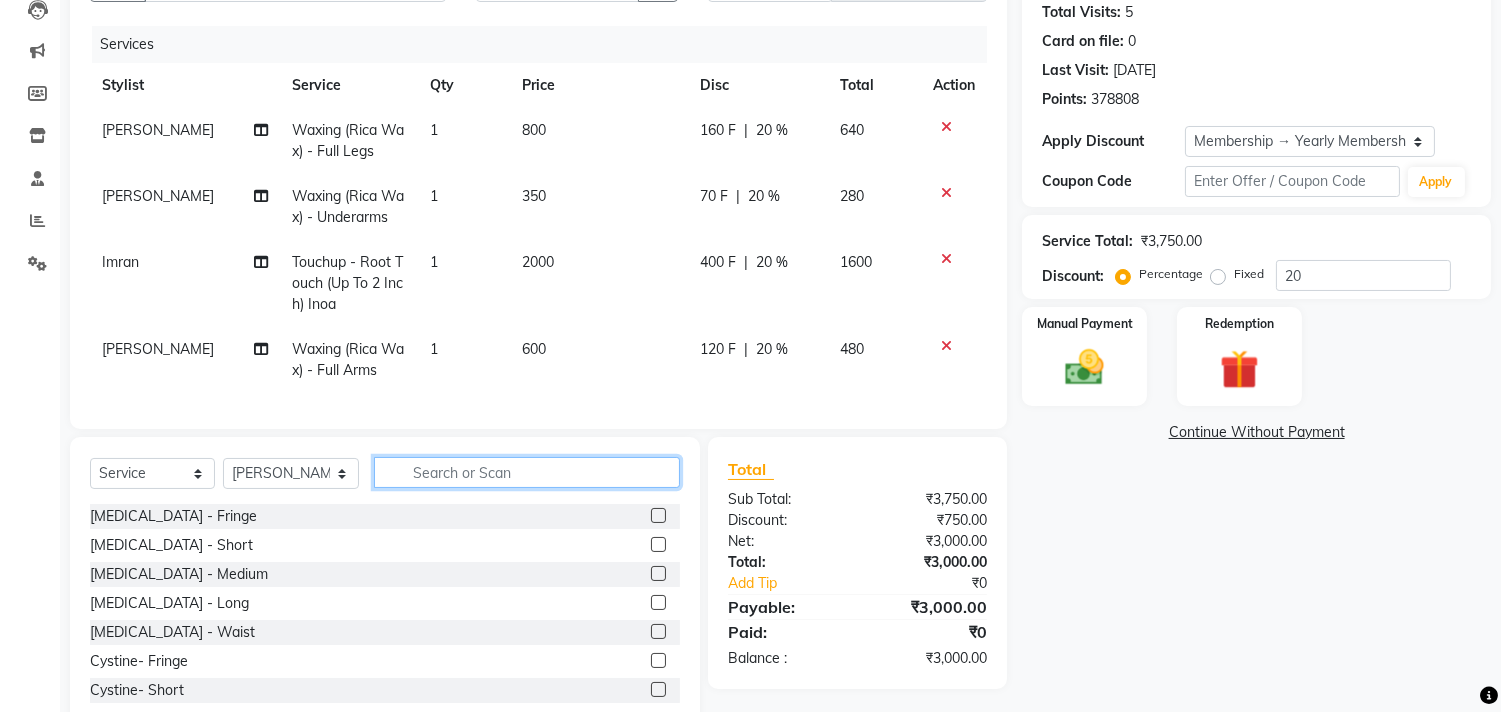 click 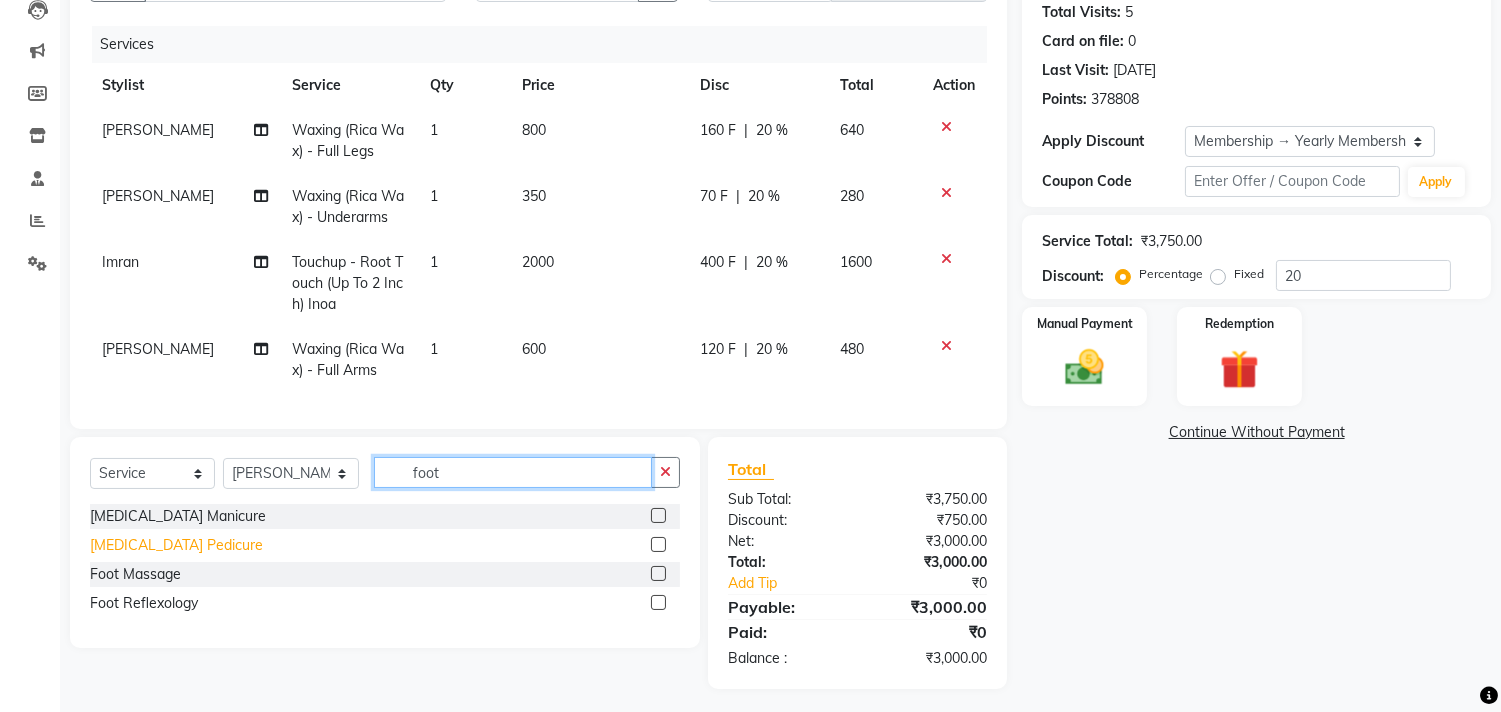 type on "foot" 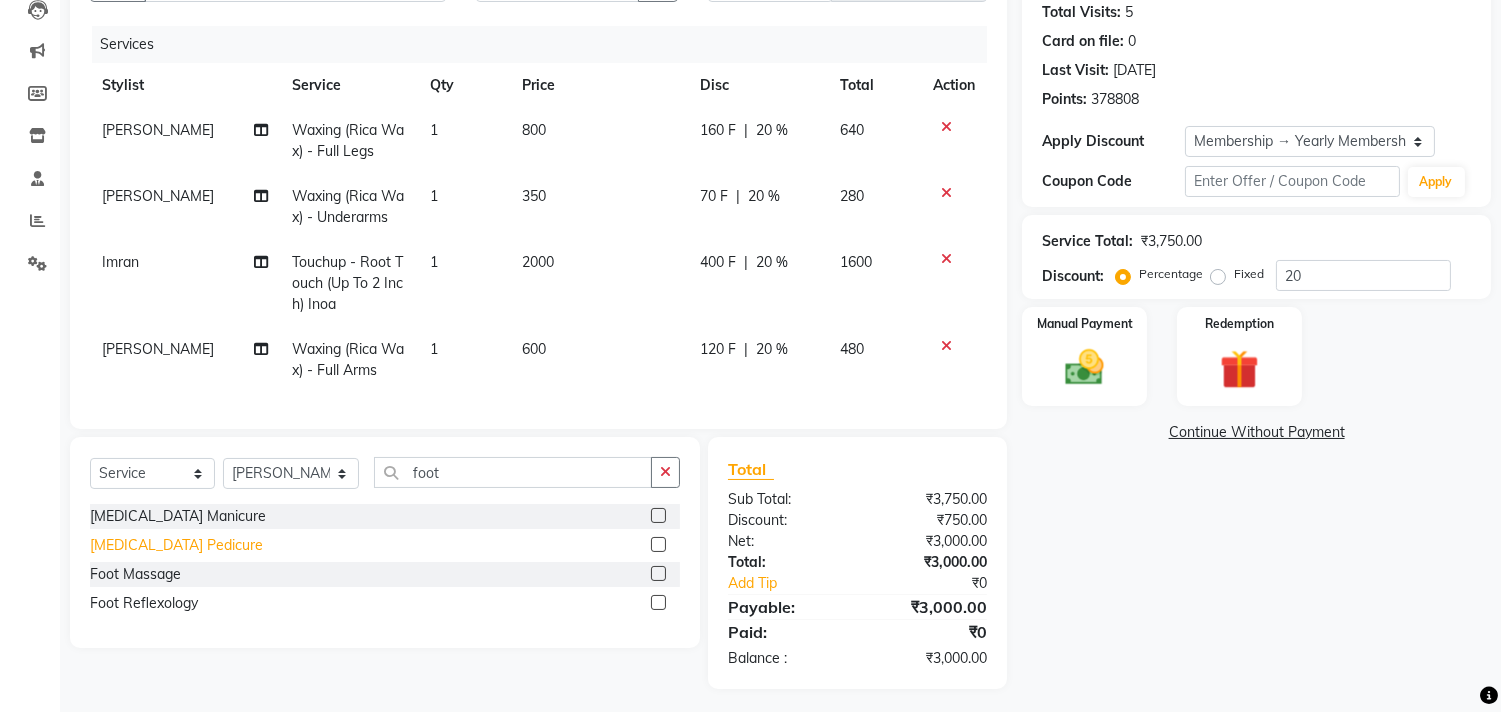 click on "[MEDICAL_DATA] Pedicure" 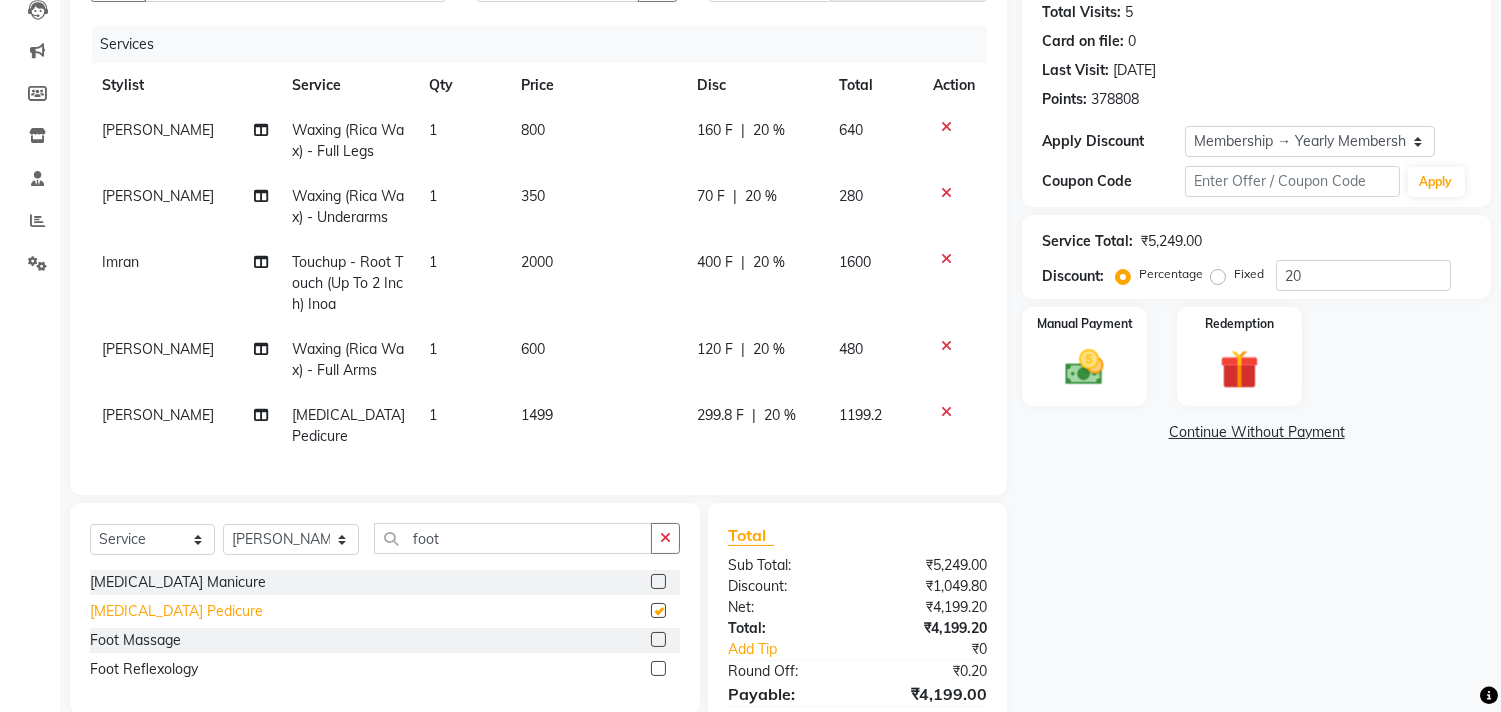 checkbox on "false" 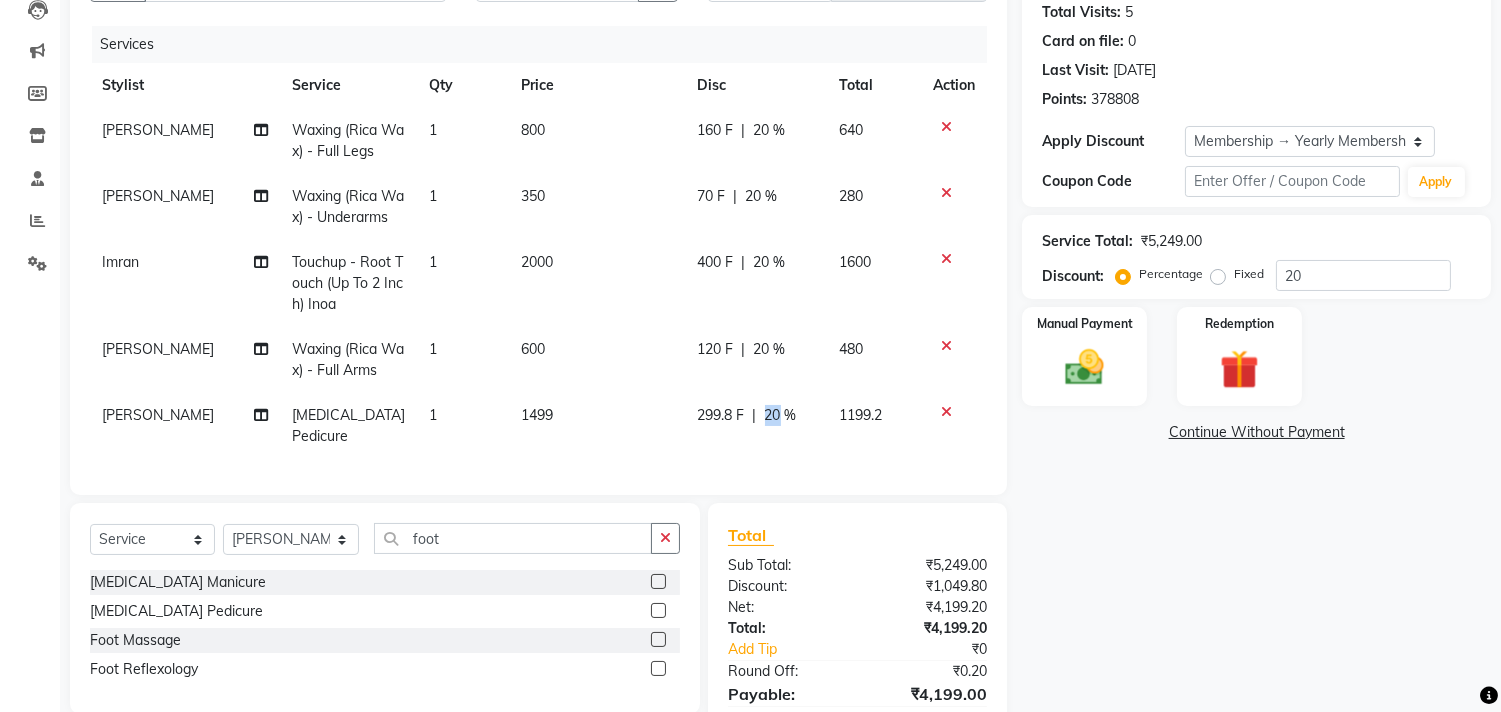 drag, startPoint x: 775, startPoint y: 413, endPoint x: 756, endPoint y: 413, distance: 19 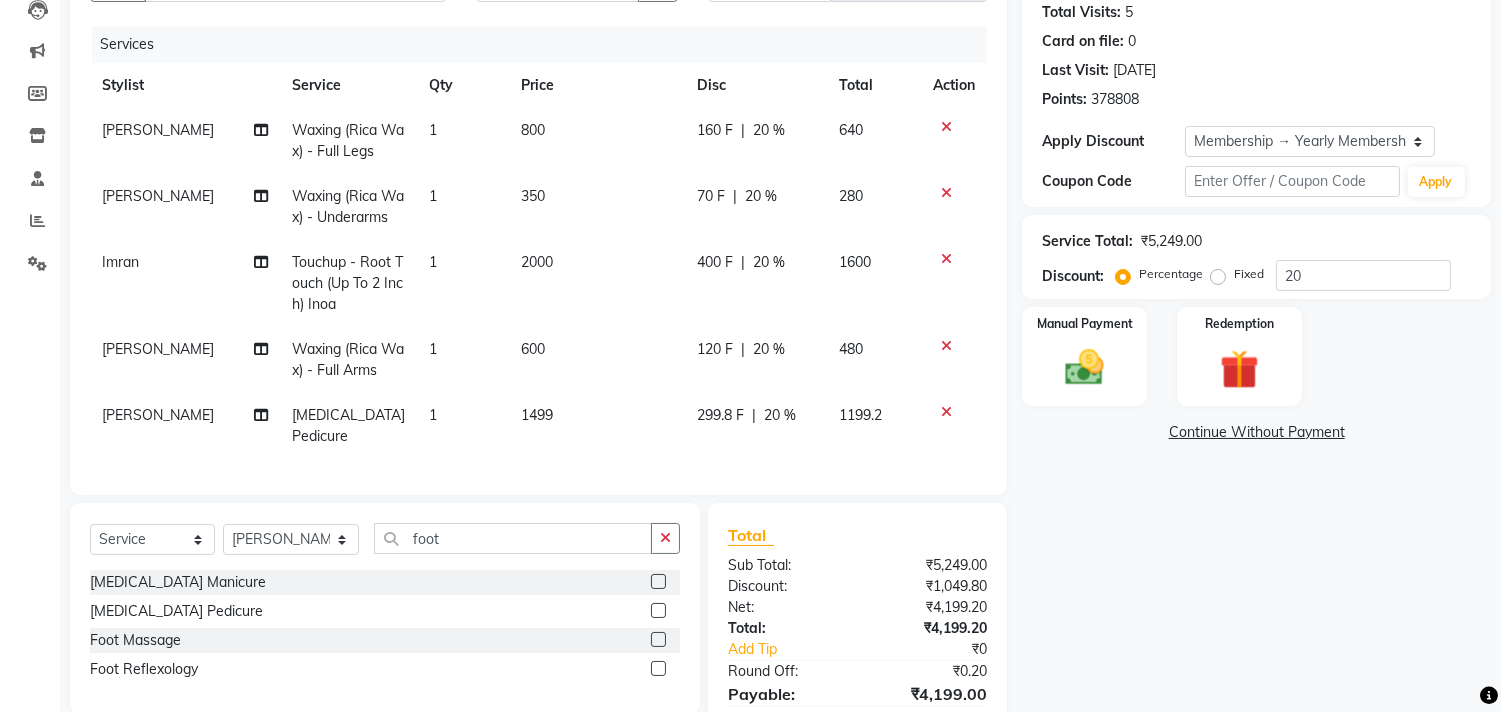 select on "75670" 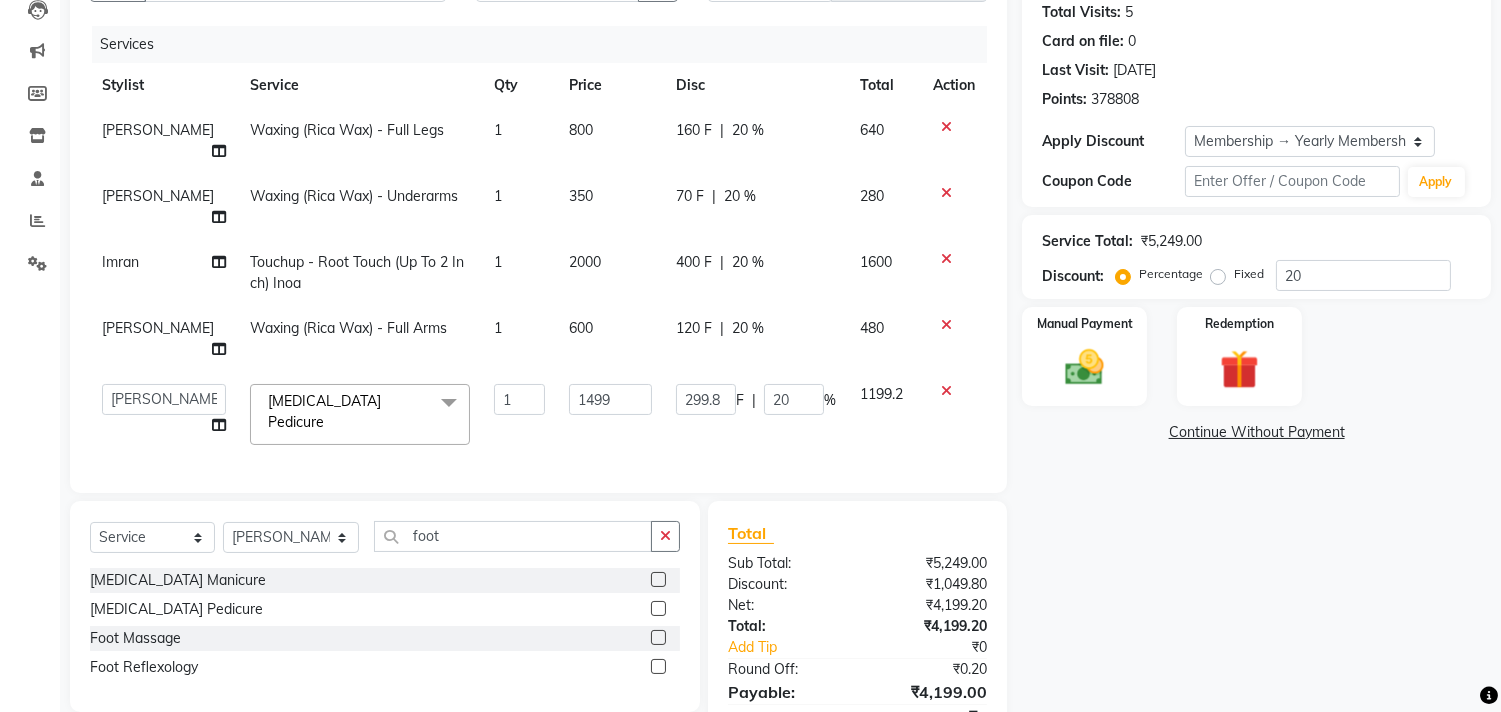 click on "%" 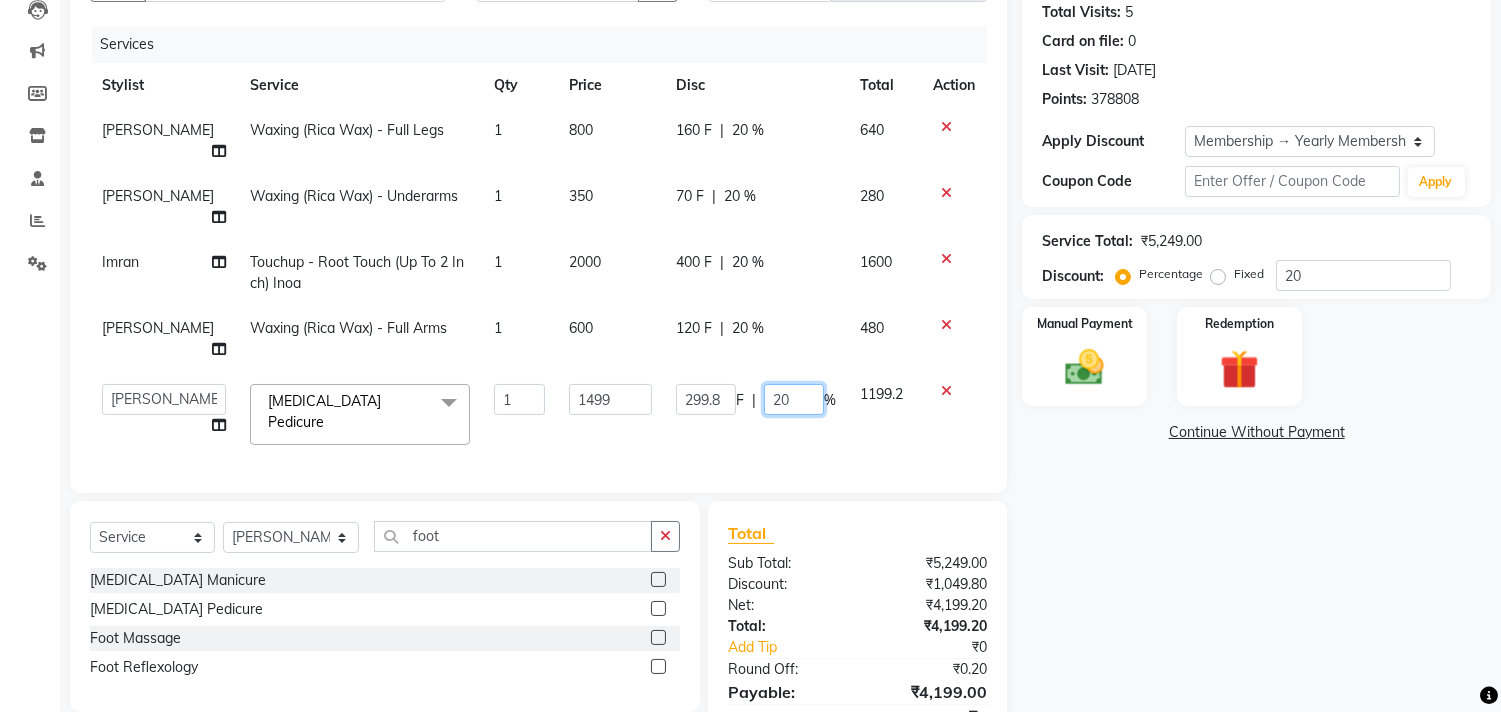 click on "20" 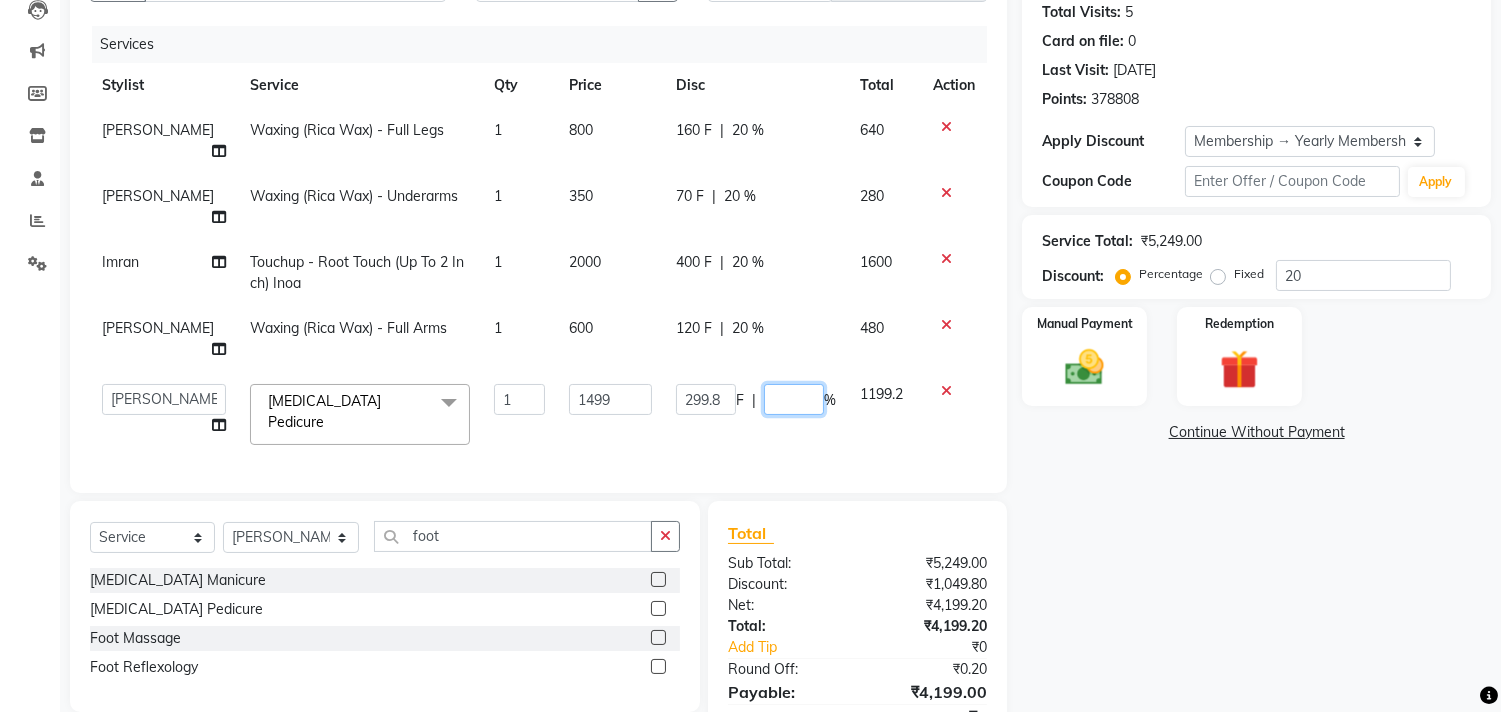 type on "0" 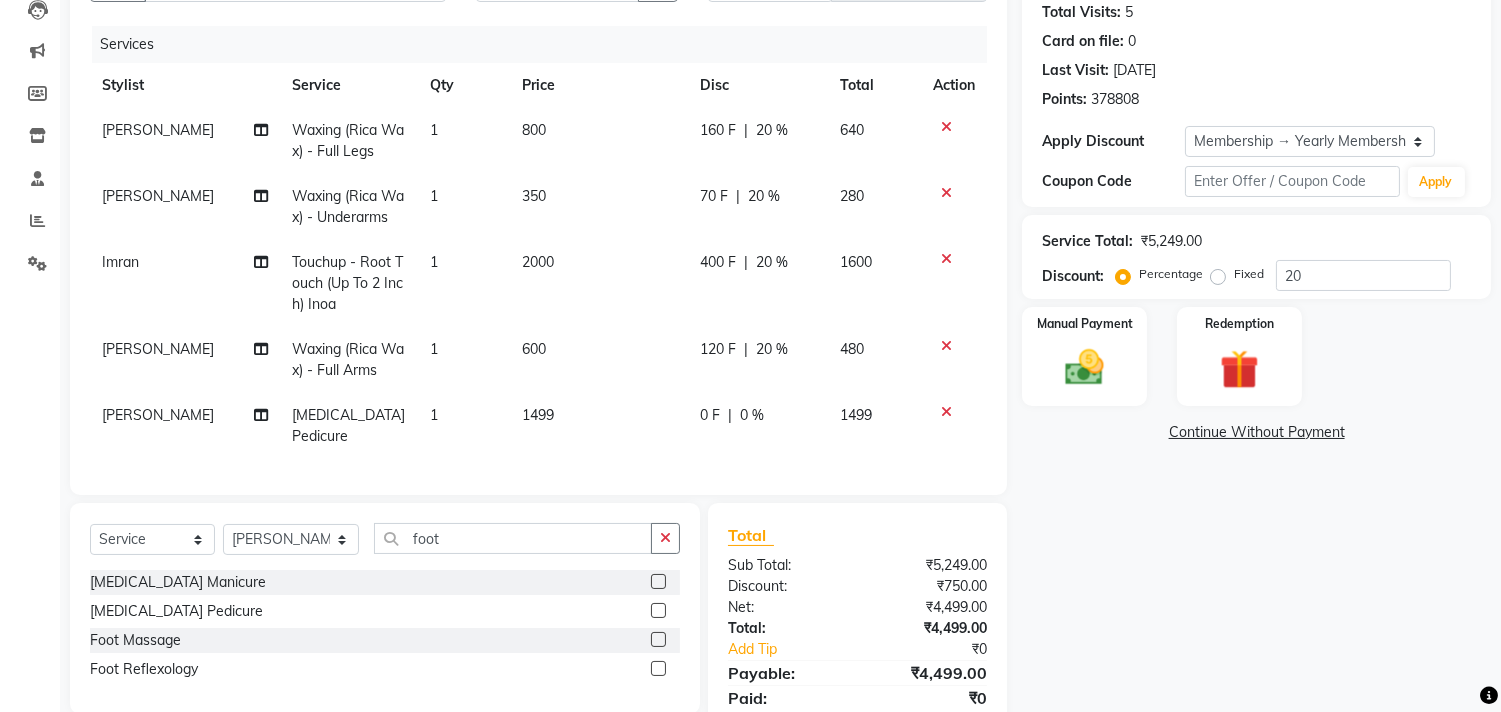 drag, startPoint x: 606, startPoint y: 398, endPoint x: 588, endPoint y: 401, distance: 18.248287 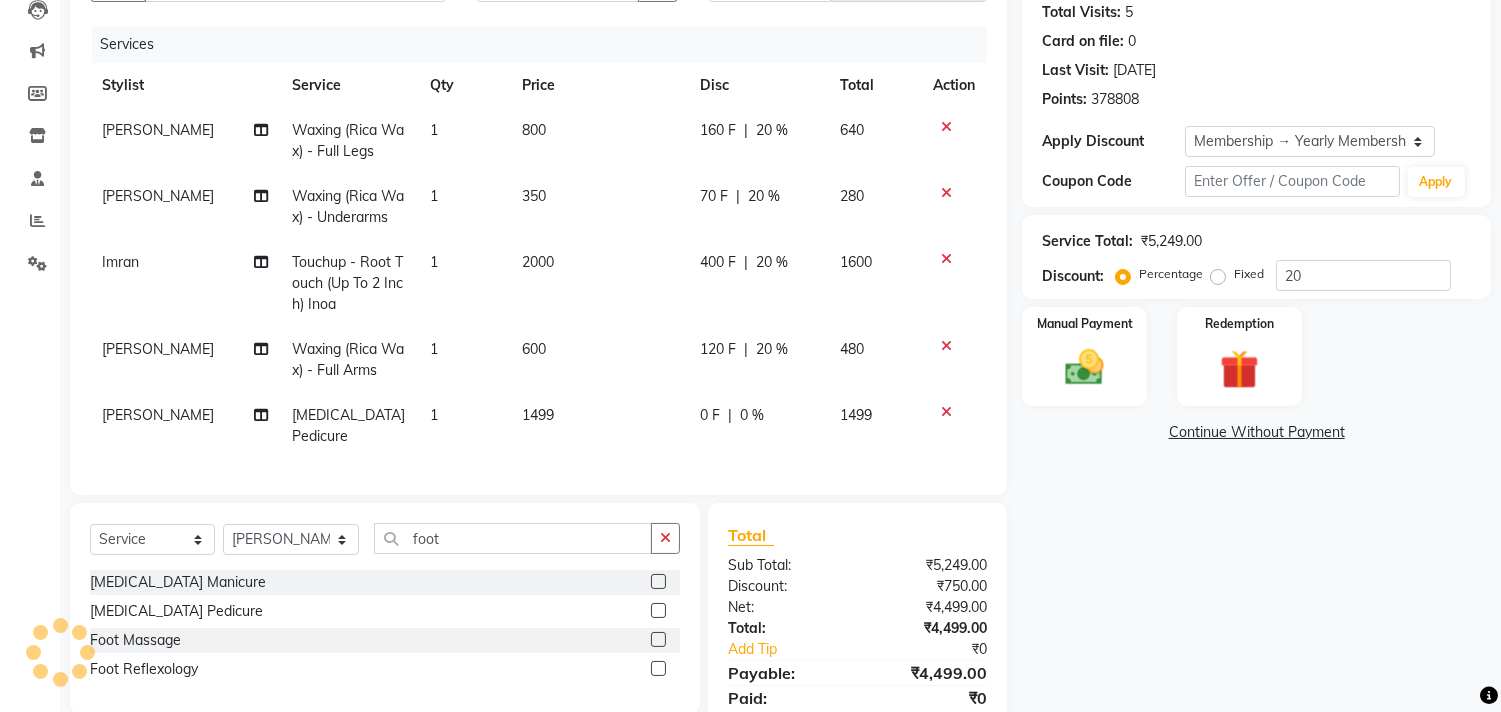 click on "1499" 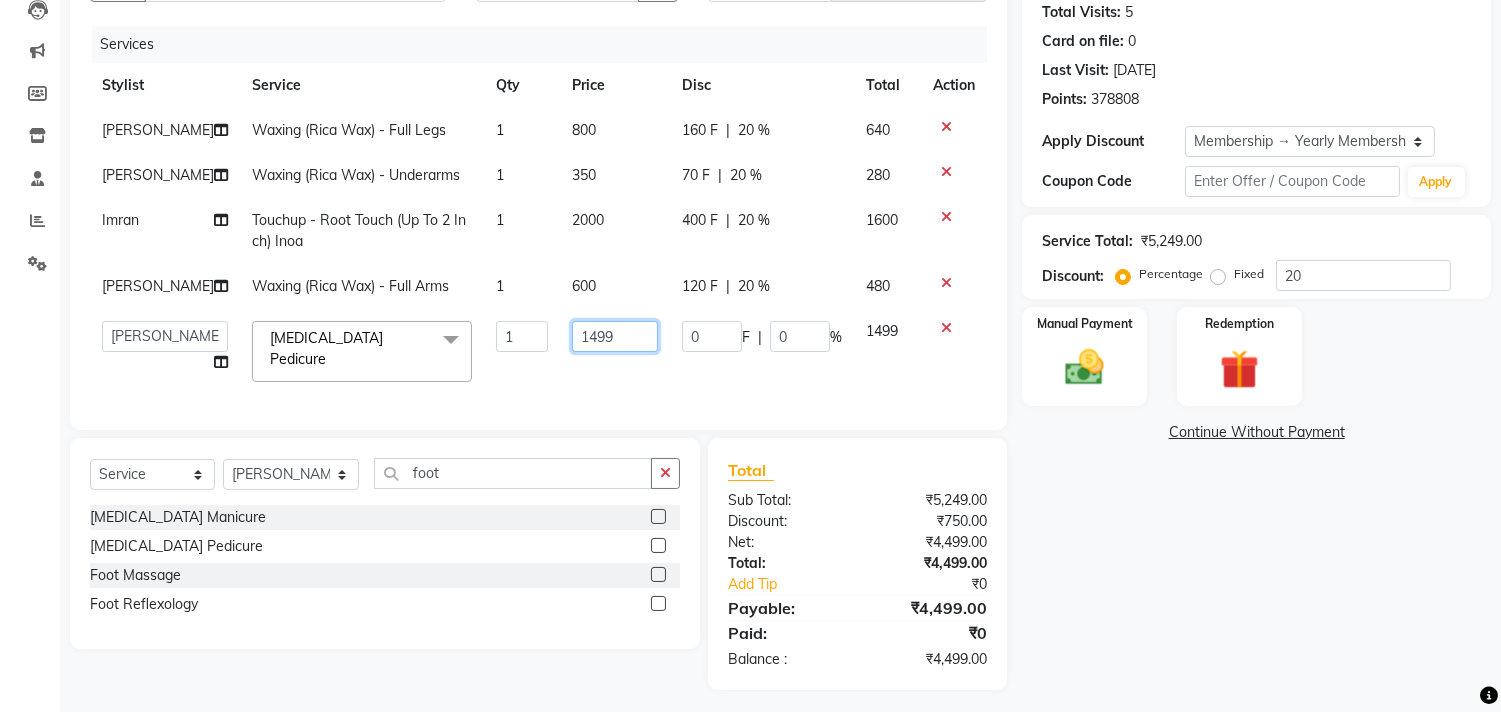 click on "1499" 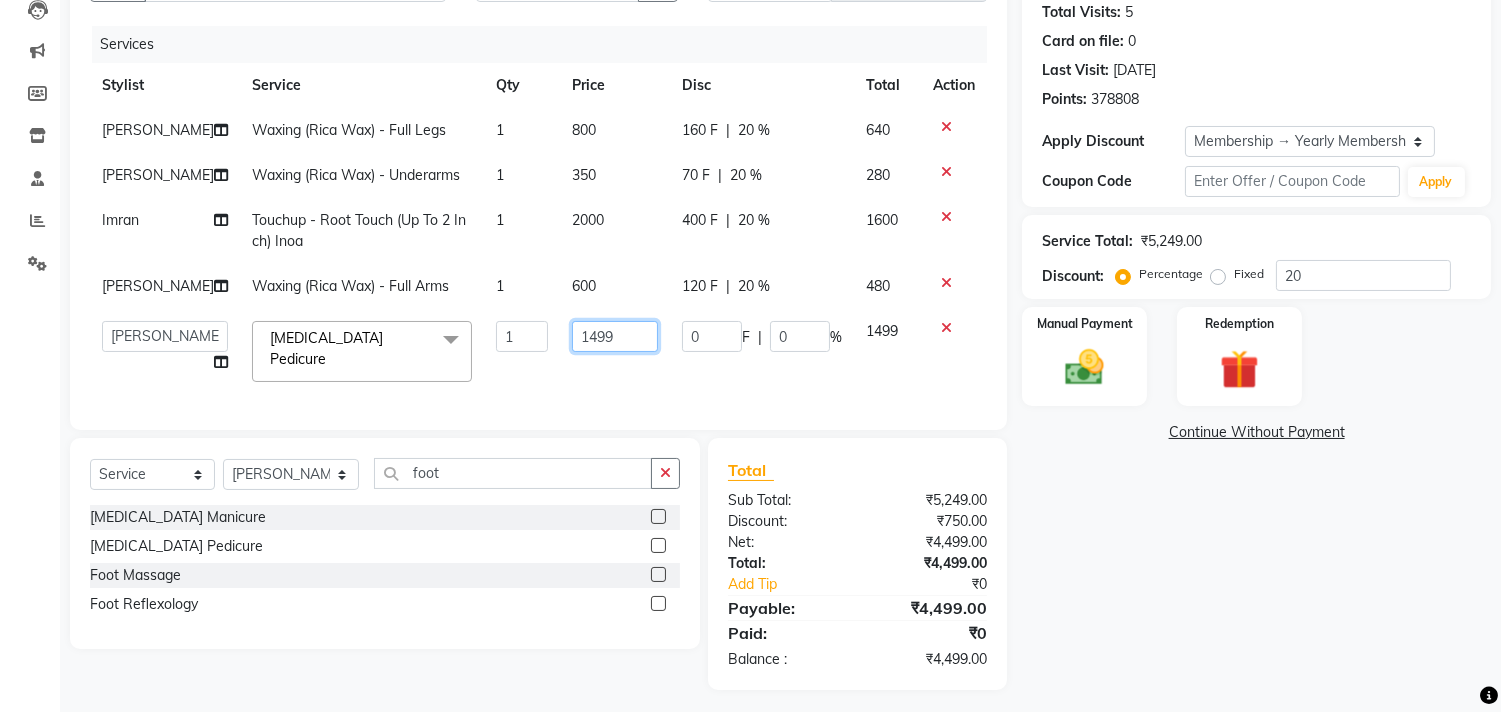 click on "1499" 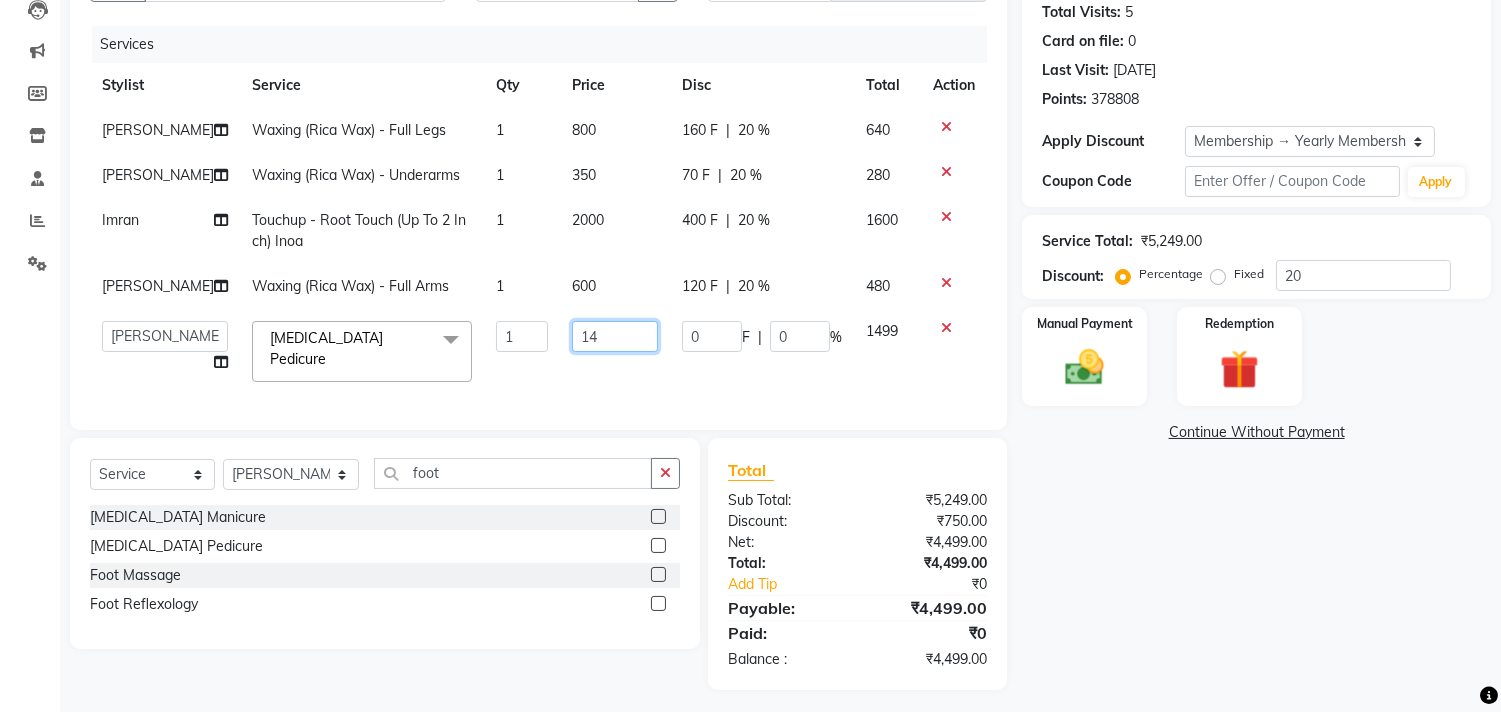type on "1" 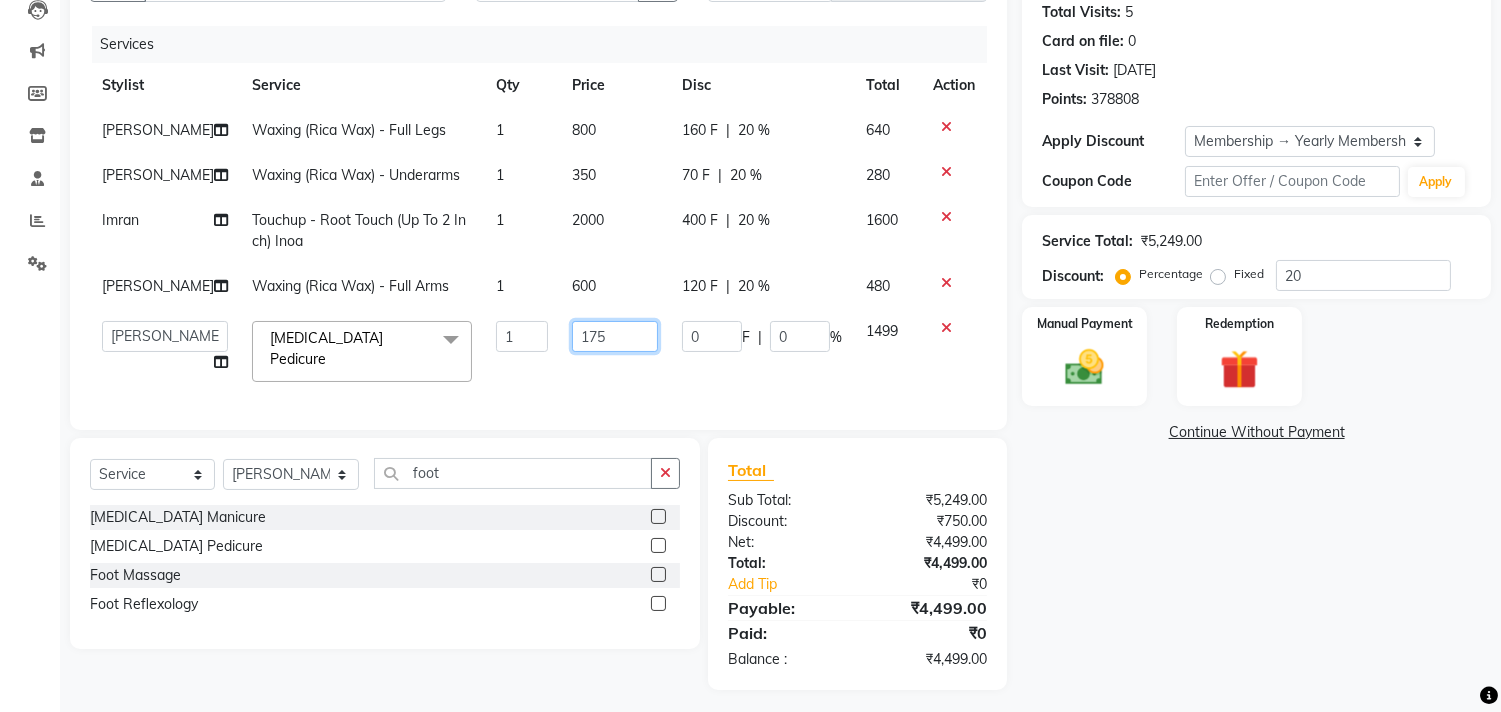 type on "1750" 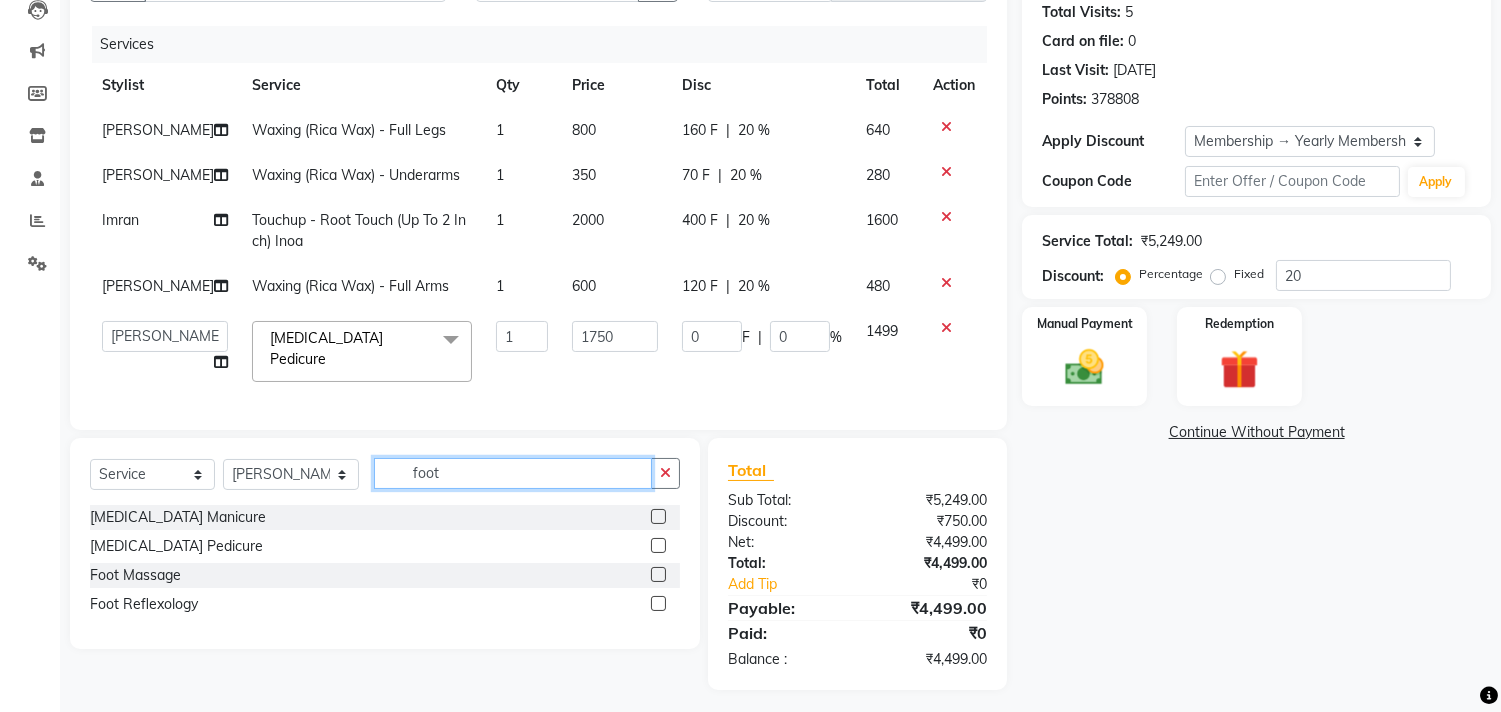click on "foot" 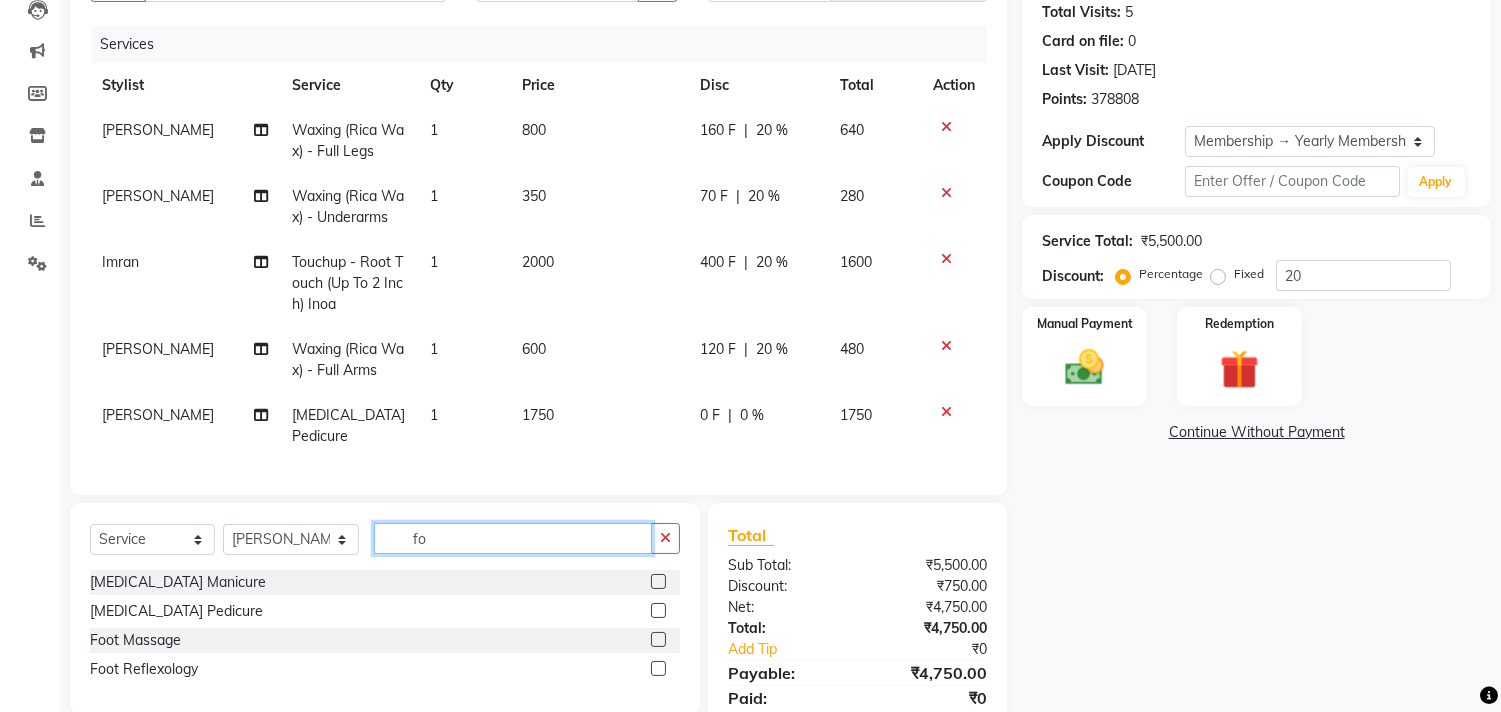 type on "f" 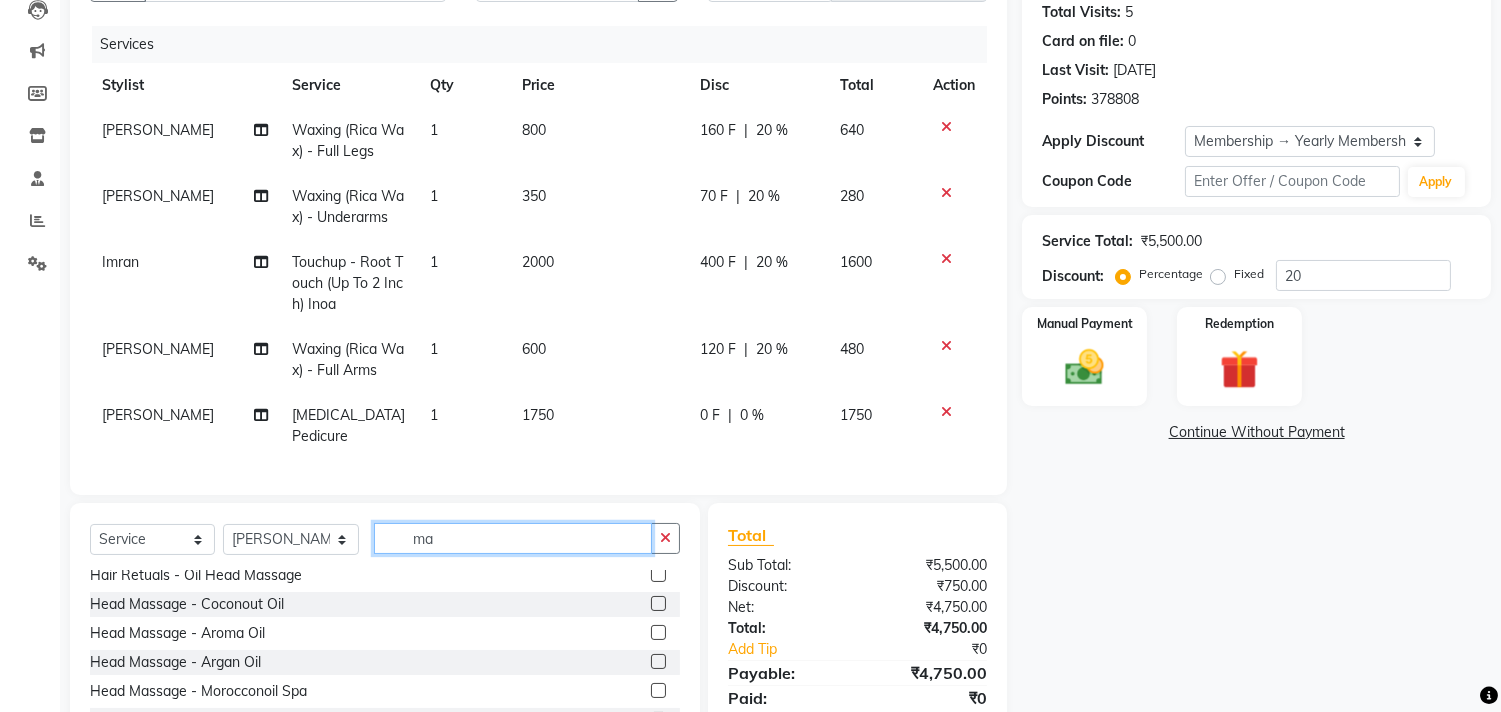 scroll, scrollTop: 444, scrollLeft: 0, axis: vertical 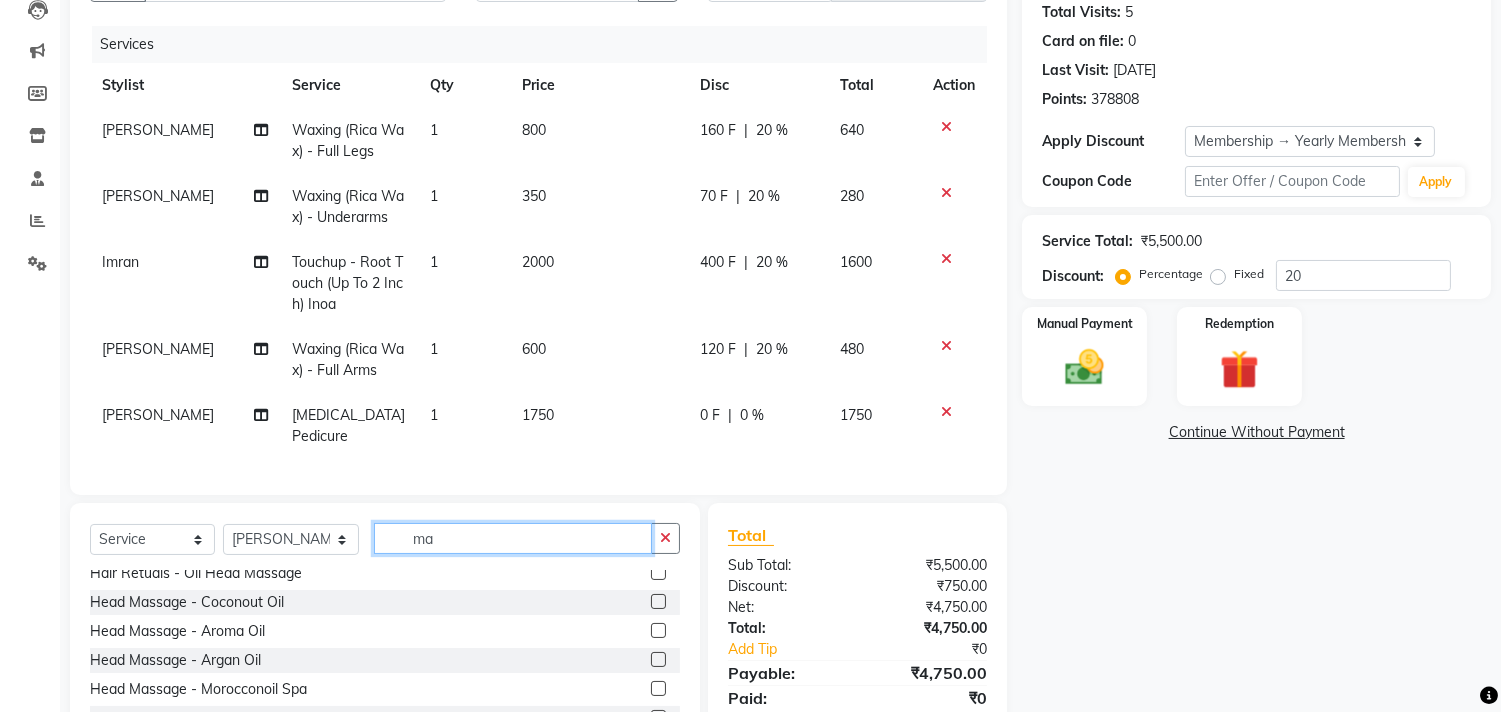 click on "ma" 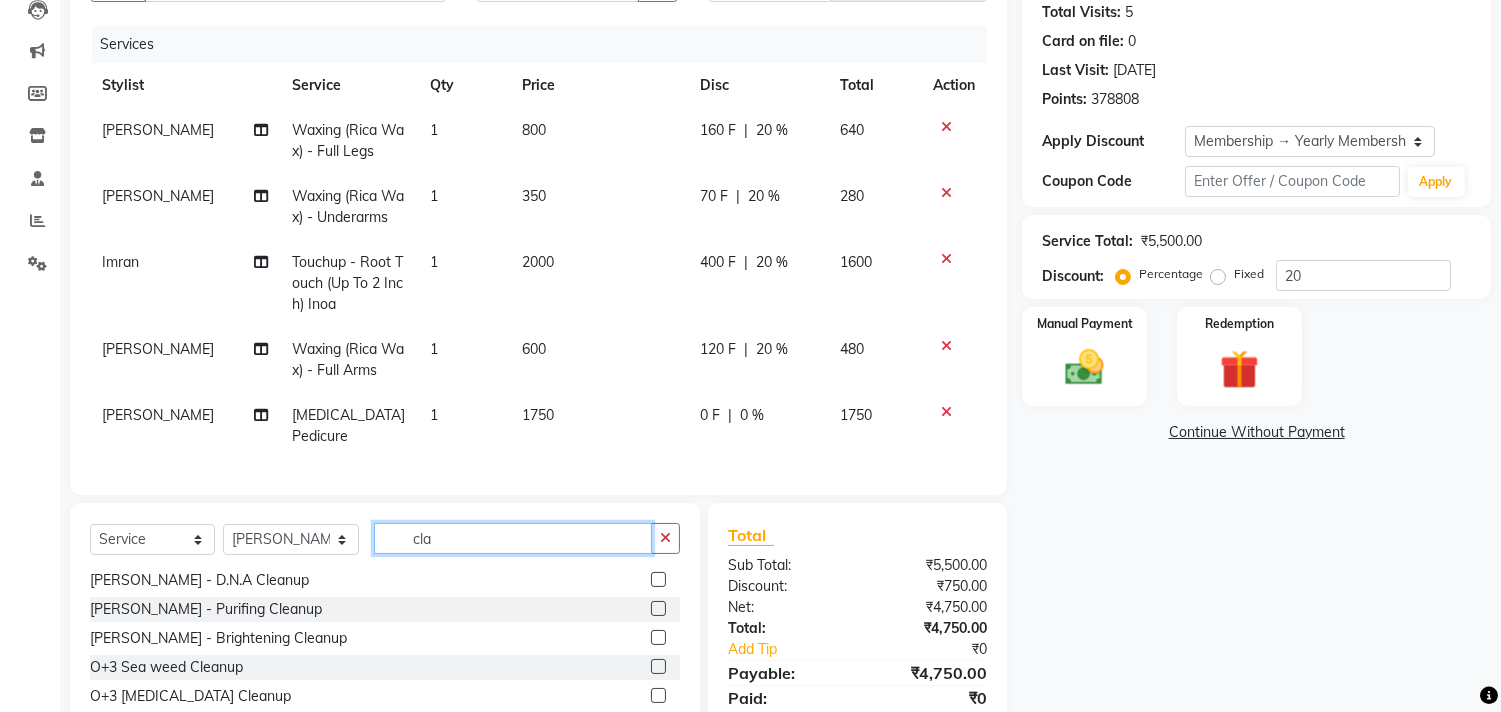 scroll, scrollTop: 0, scrollLeft: 0, axis: both 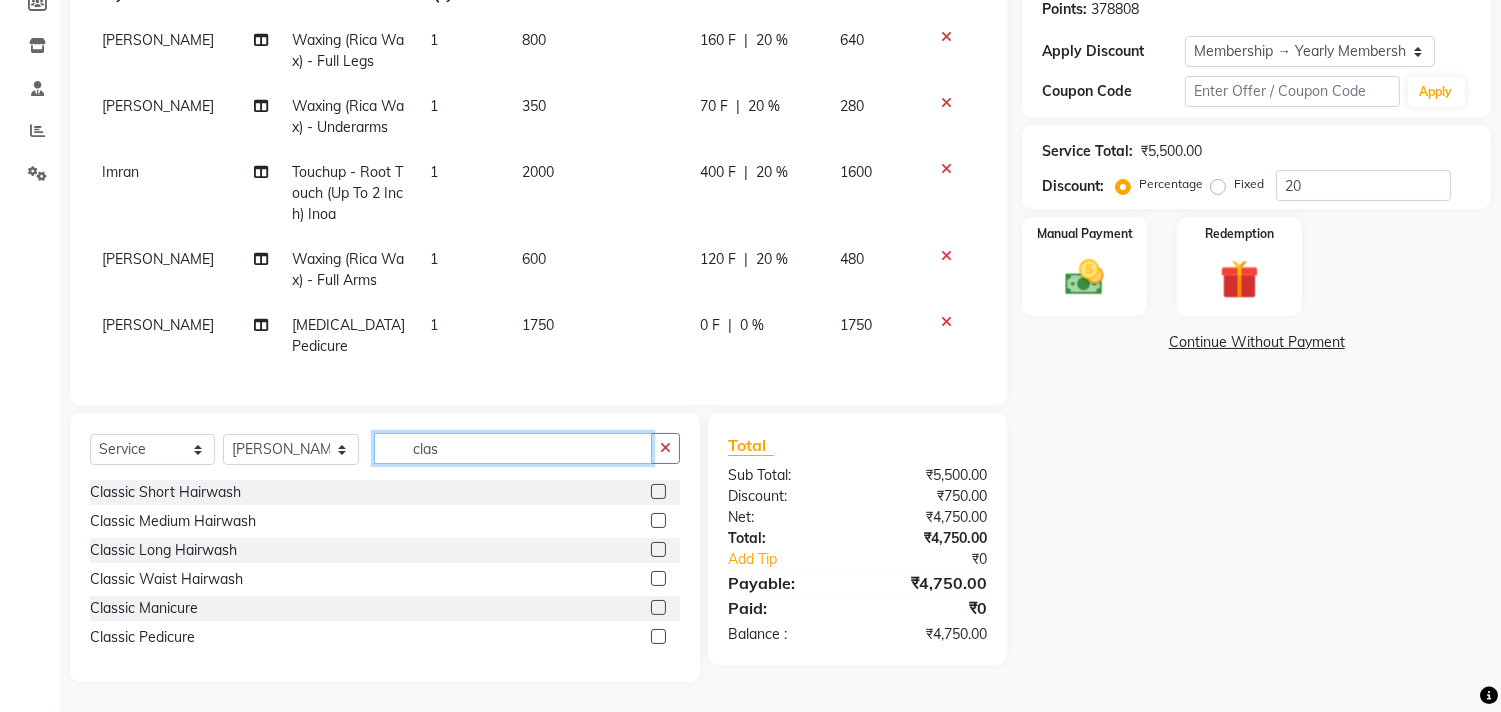 type on "clas" 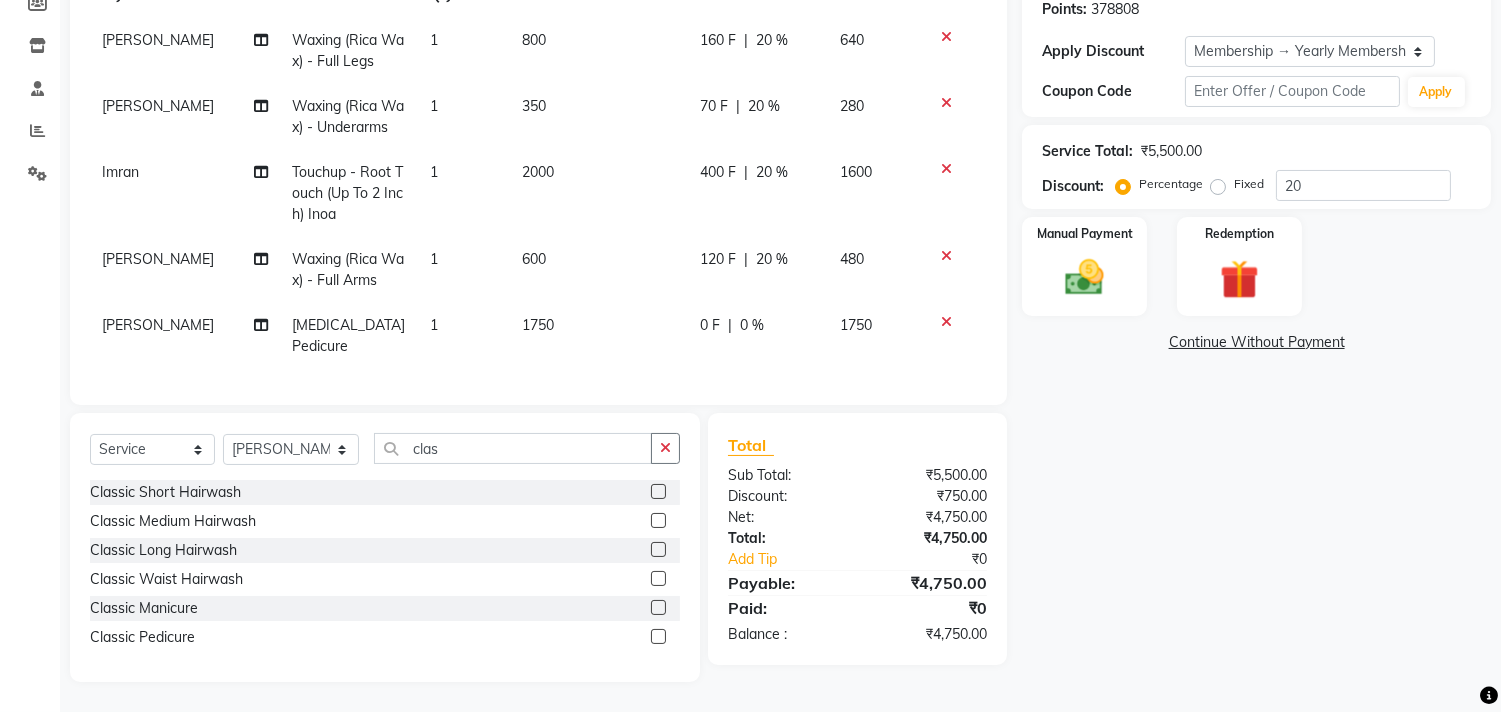 click 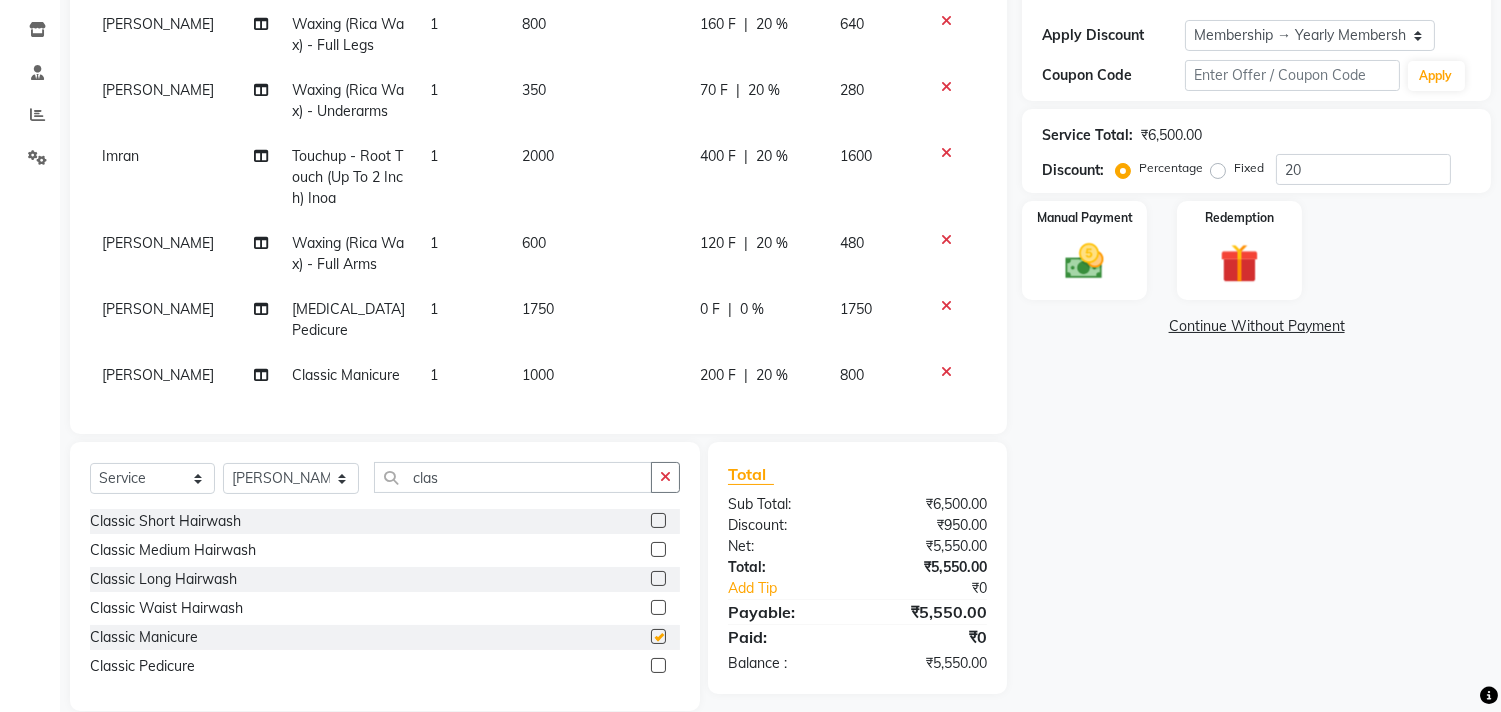 checkbox on "false" 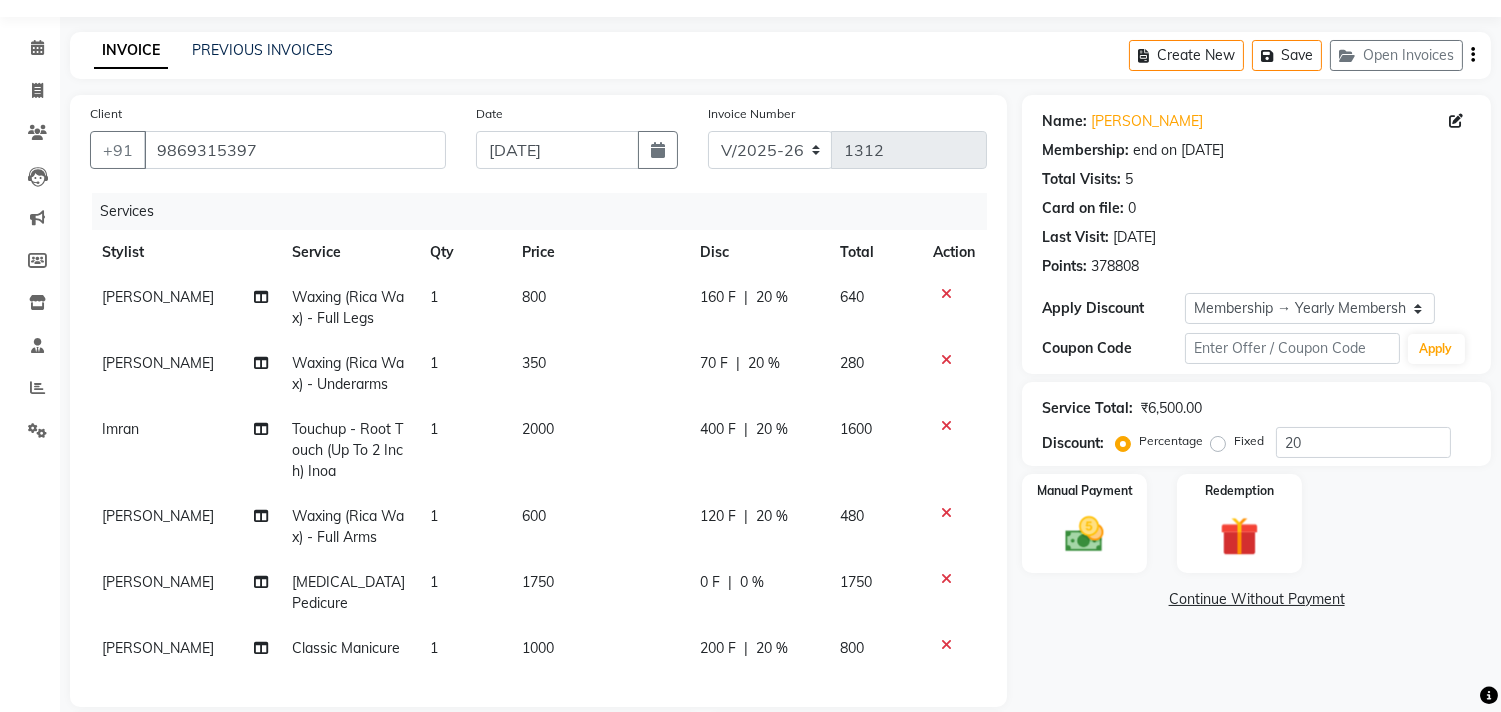 scroll, scrollTop: 0, scrollLeft: 0, axis: both 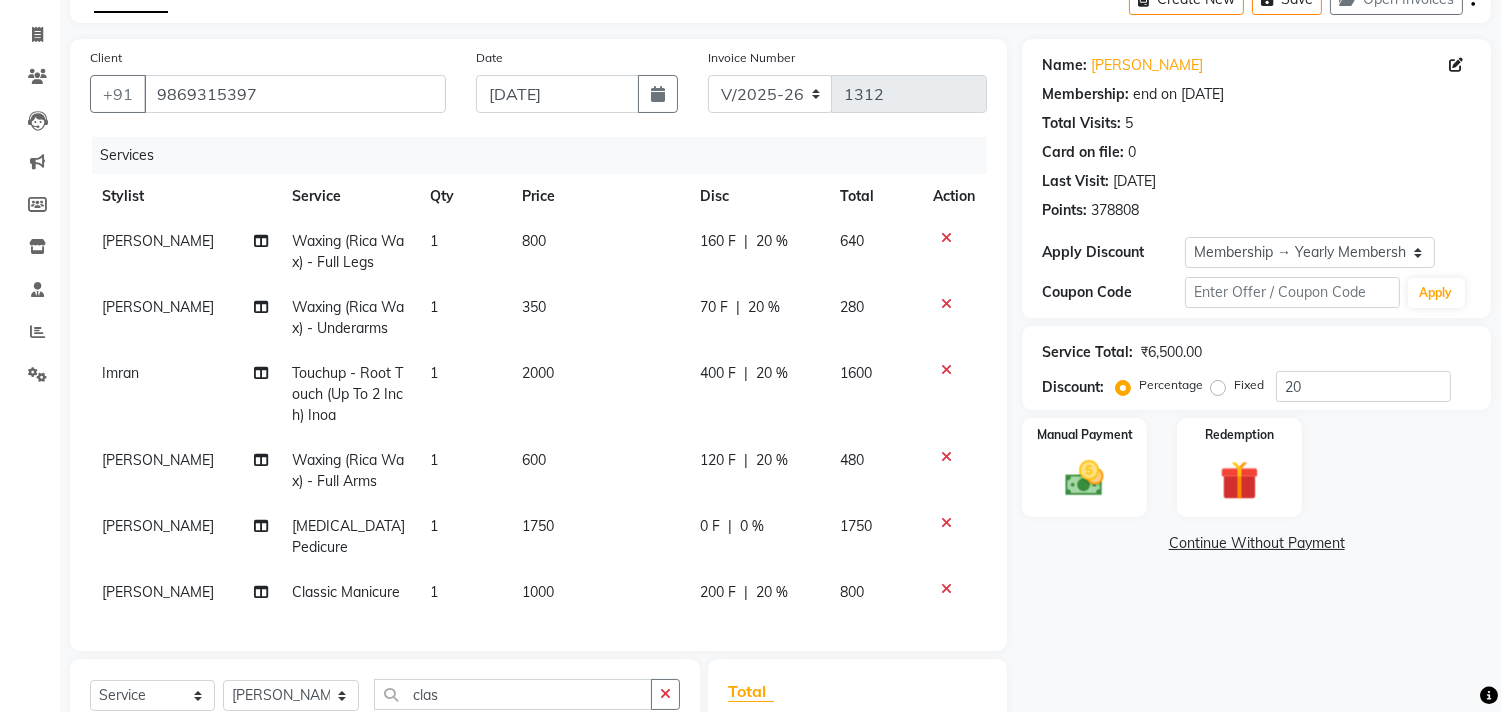 click 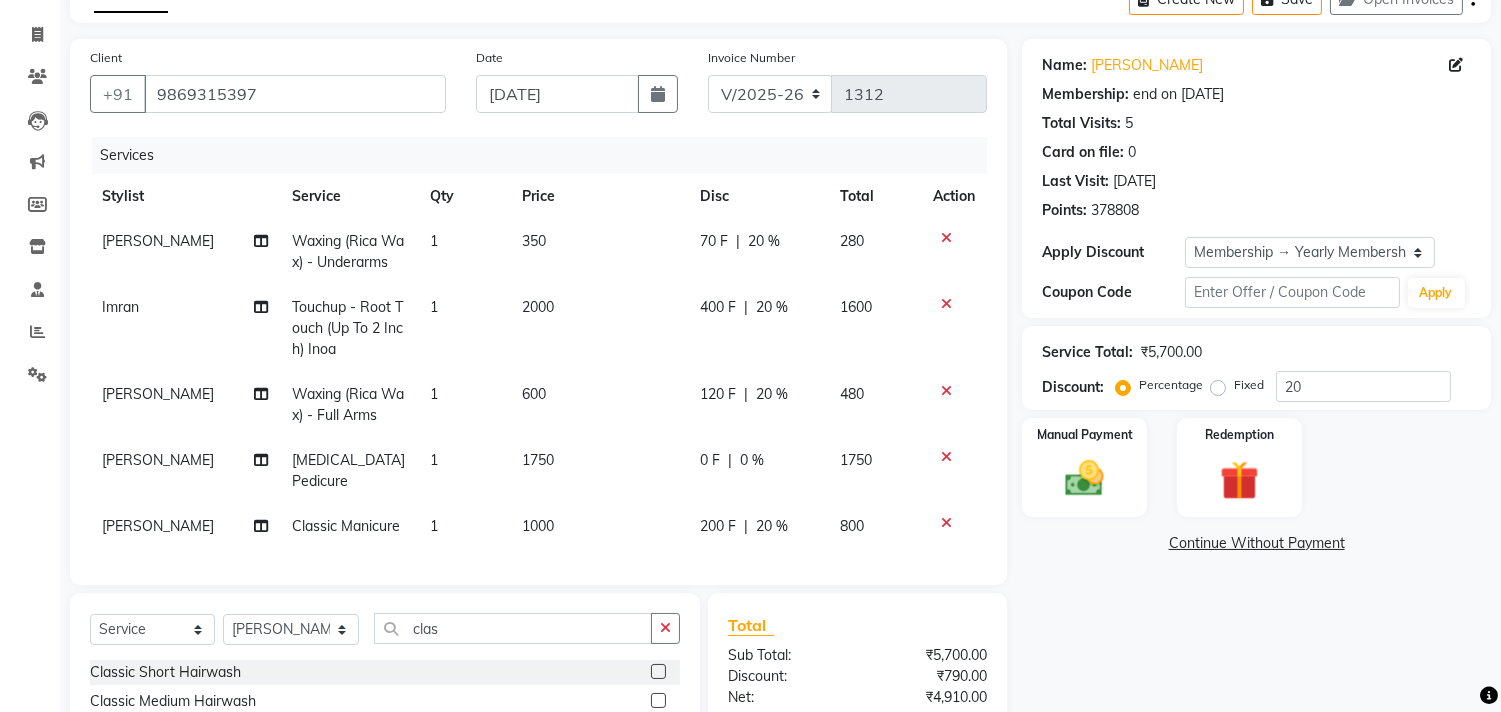 click 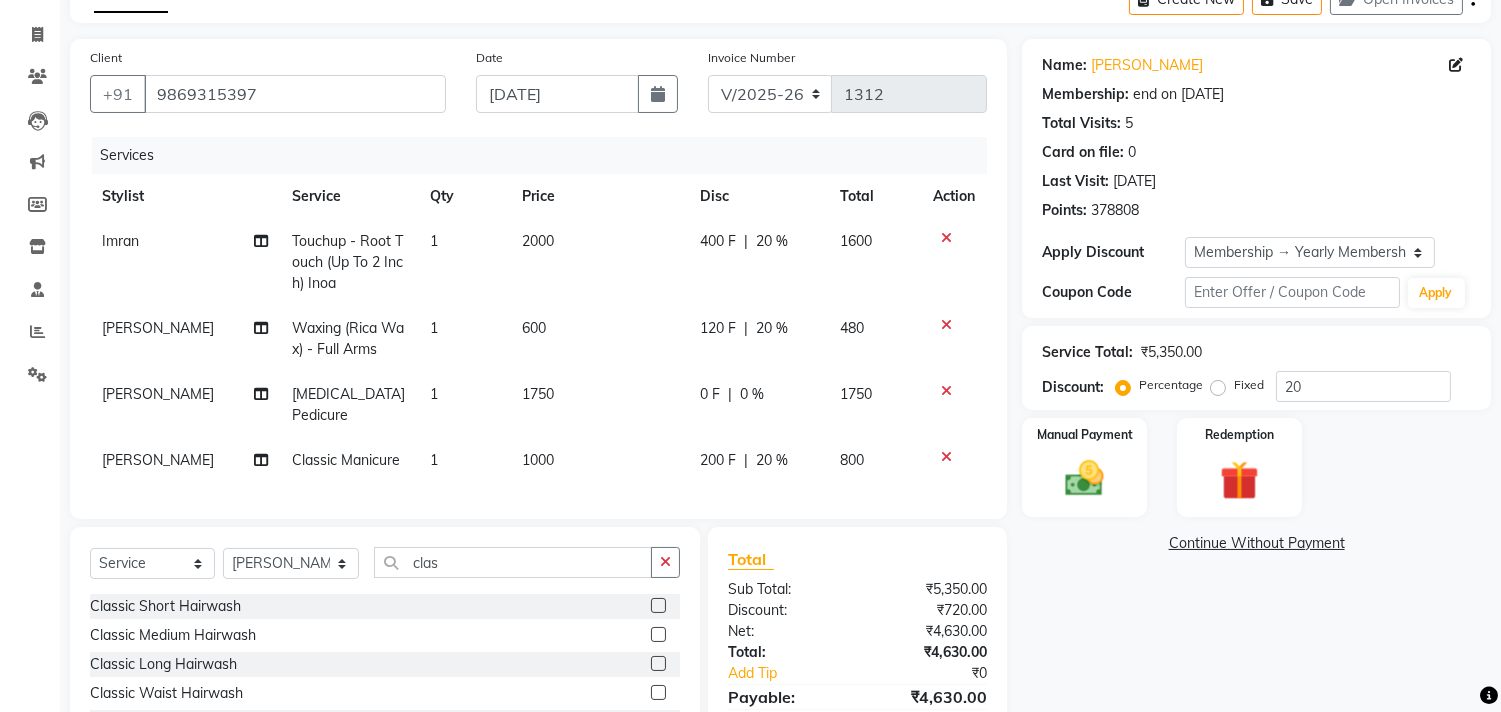 click 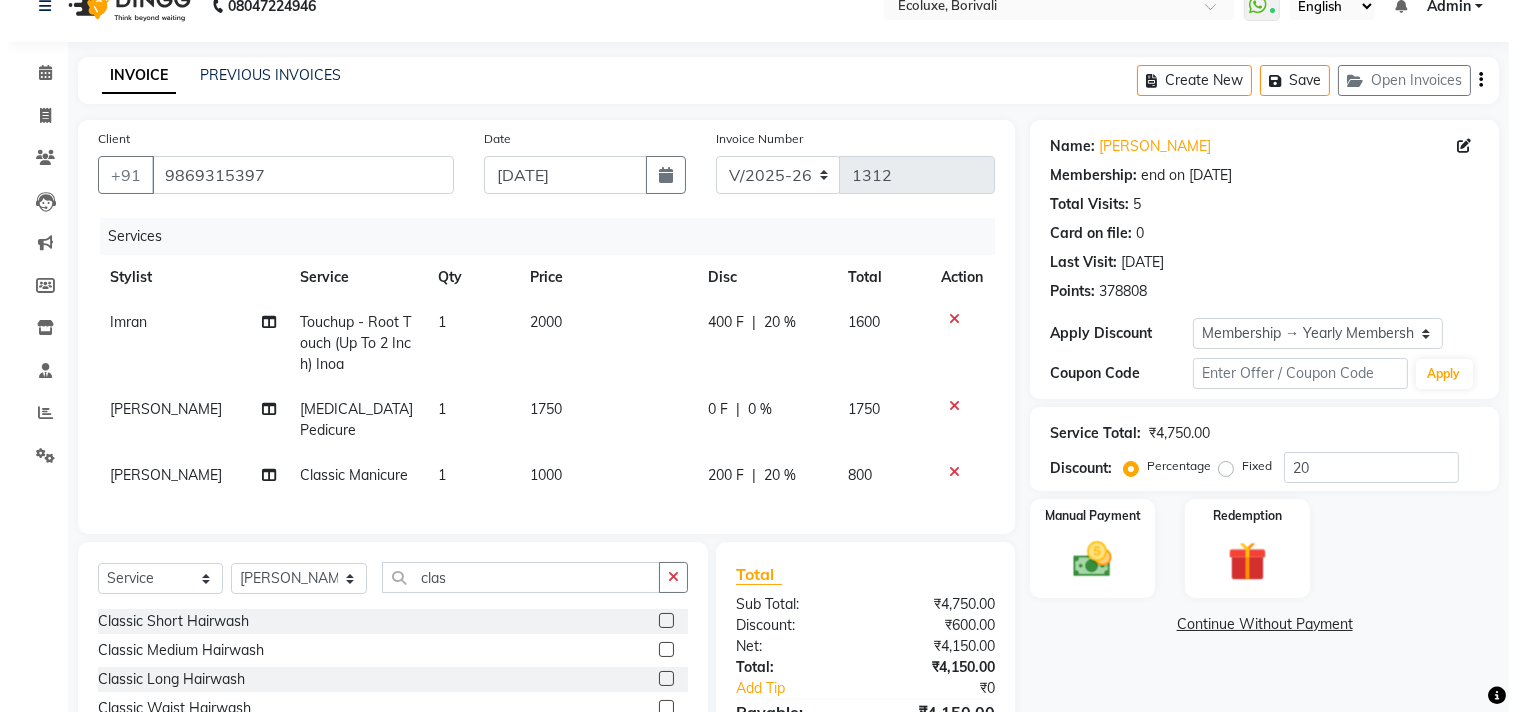 scroll, scrollTop: 0, scrollLeft: 0, axis: both 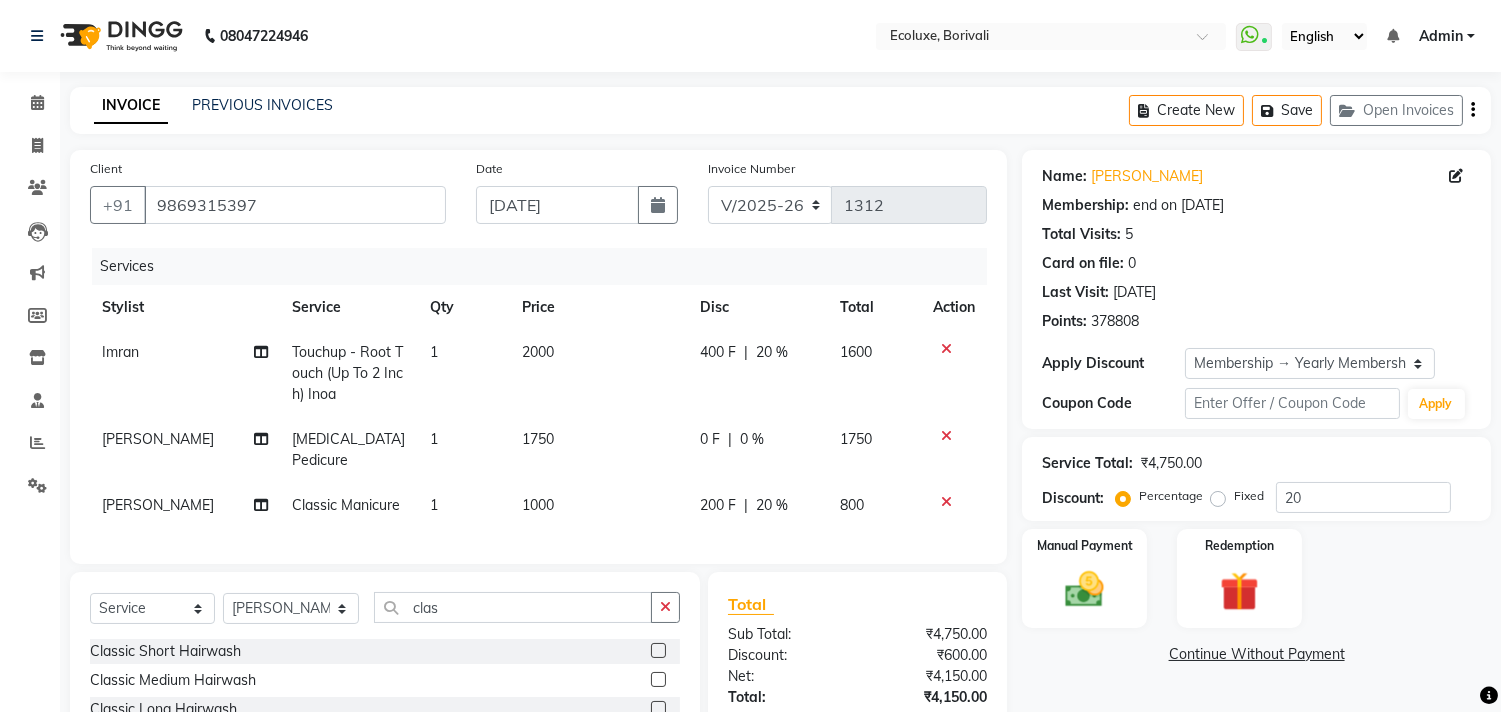 click on "Create New   Save   Open Invoices" 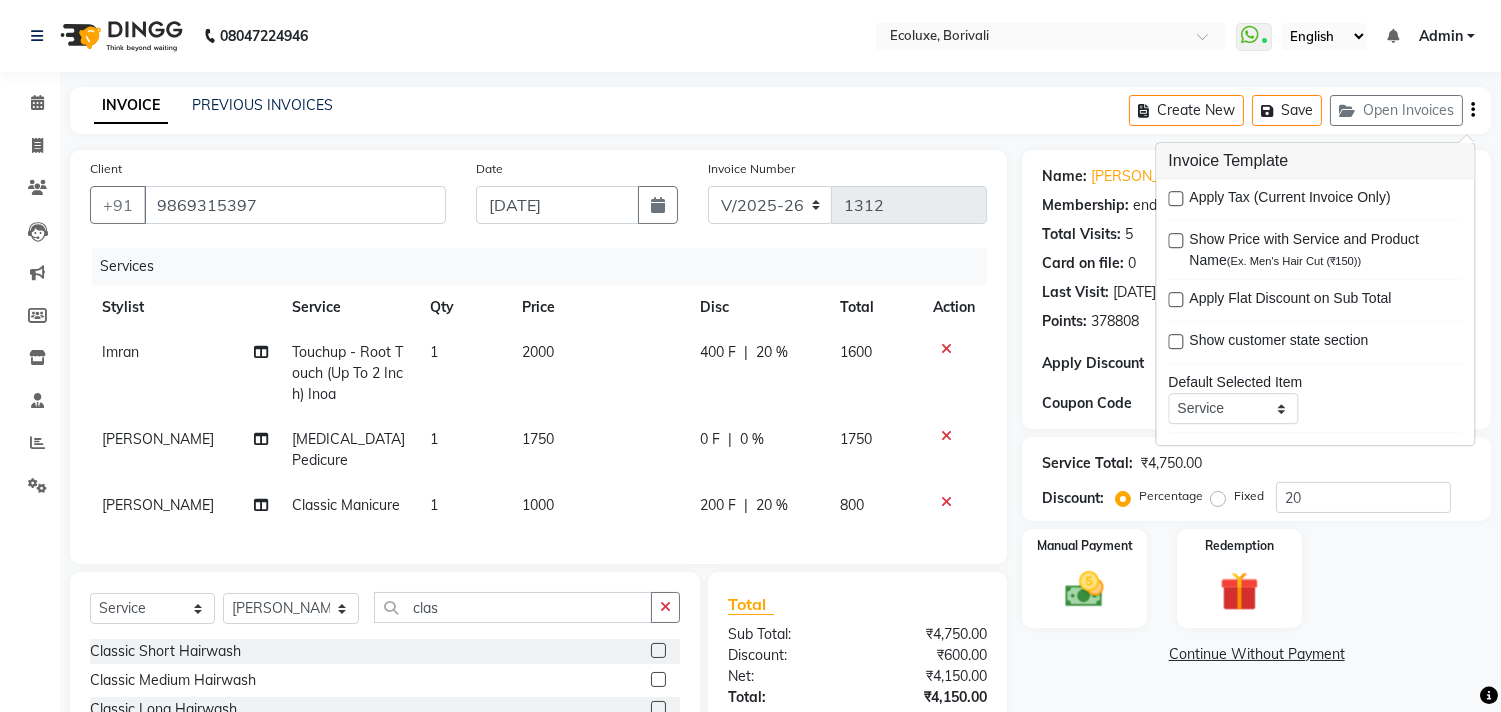 click on "INVOICE PREVIOUS INVOICES Create New   Save   Open Invoices" 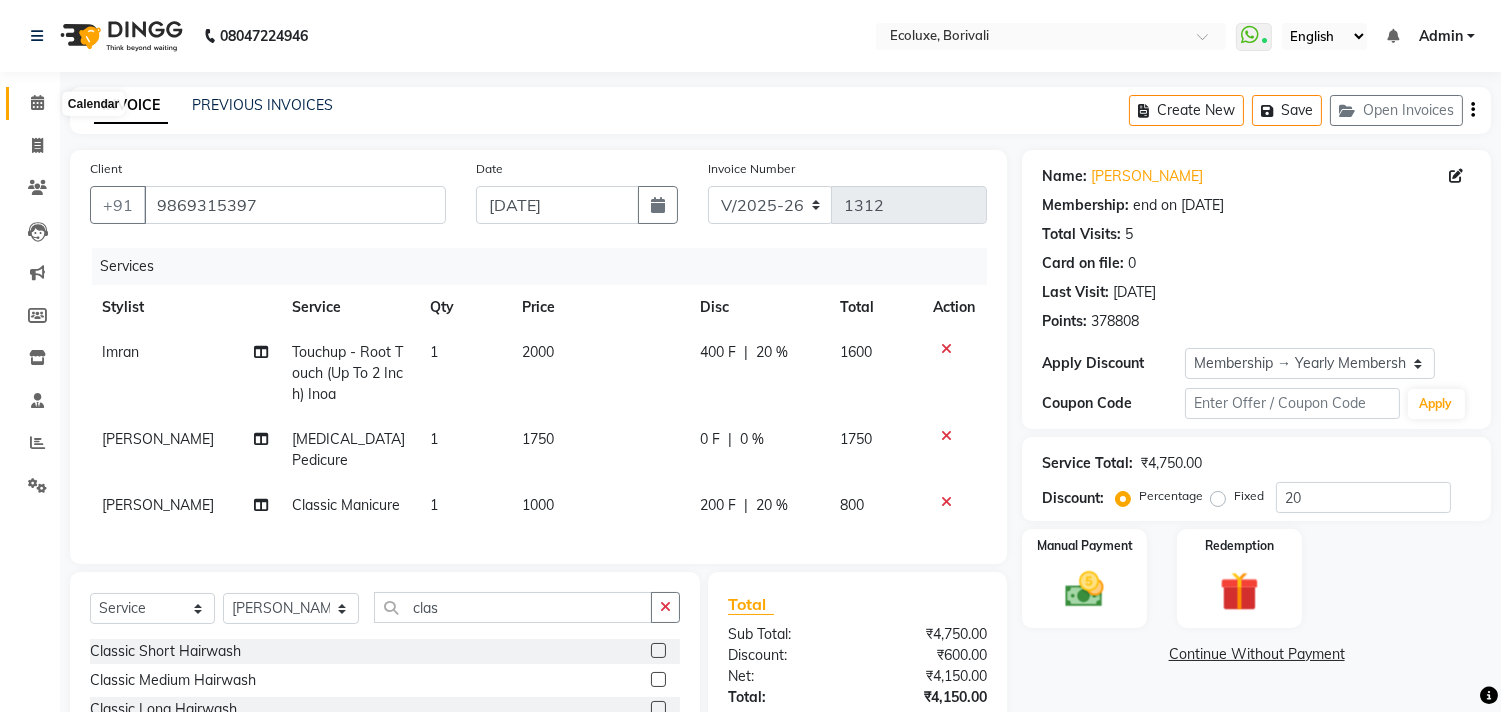 click 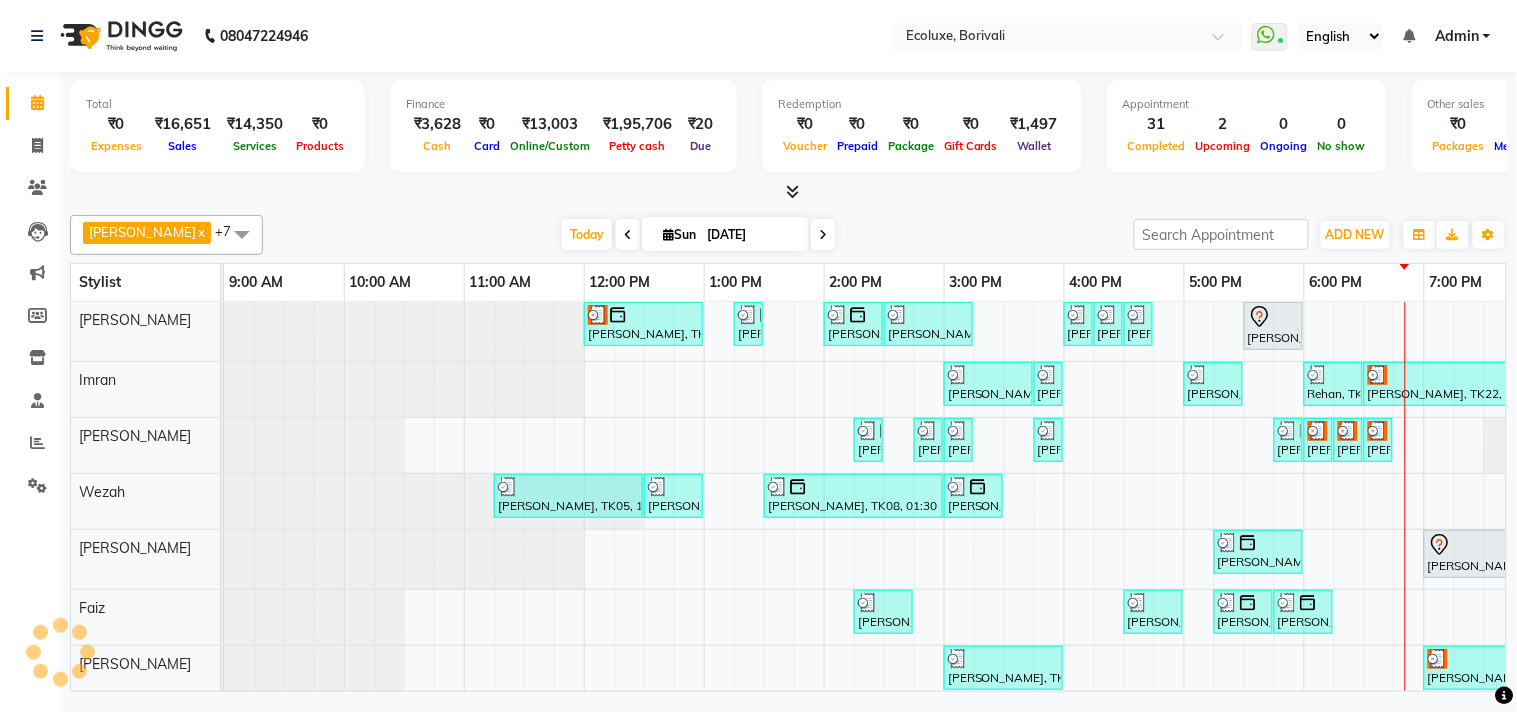 scroll, scrollTop: 0, scrollLeft: 0, axis: both 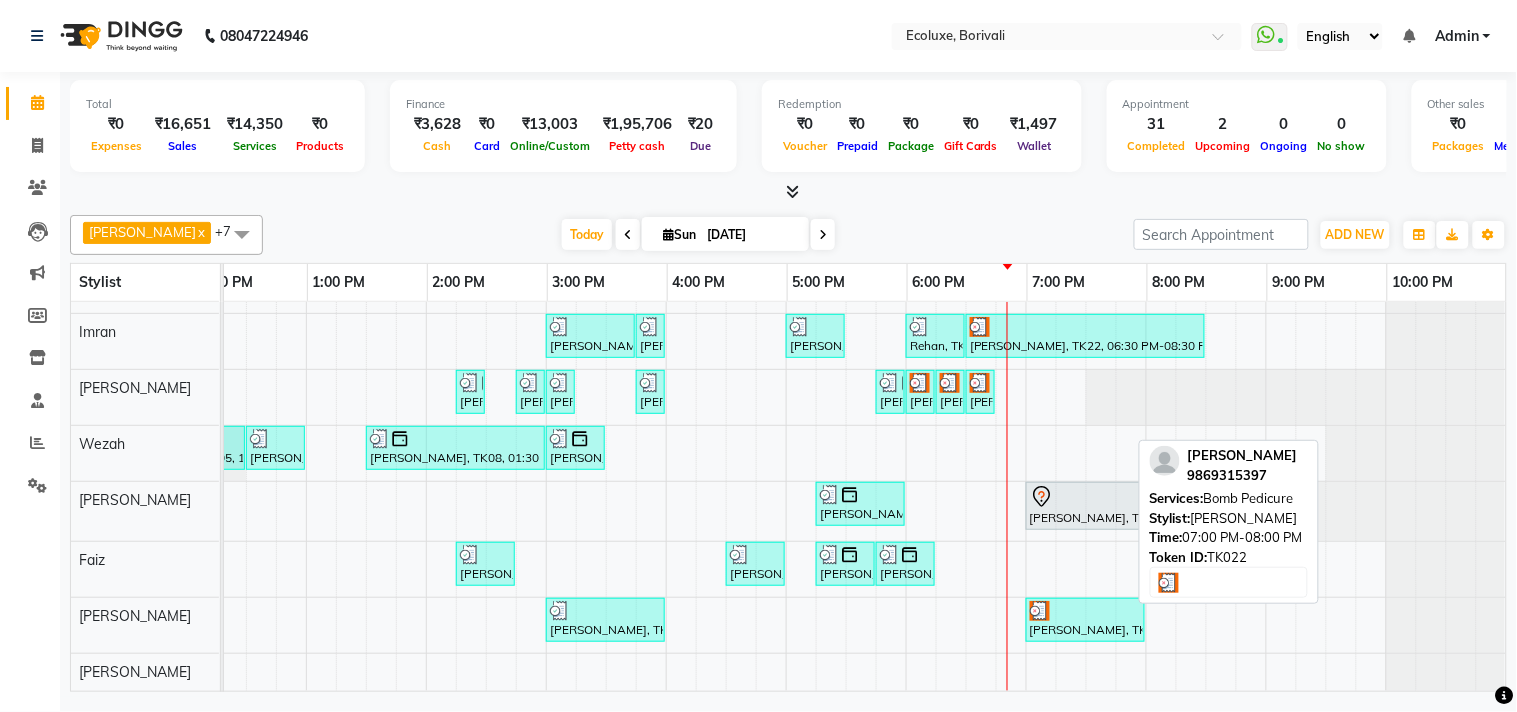 click at bounding box center [1085, 611] 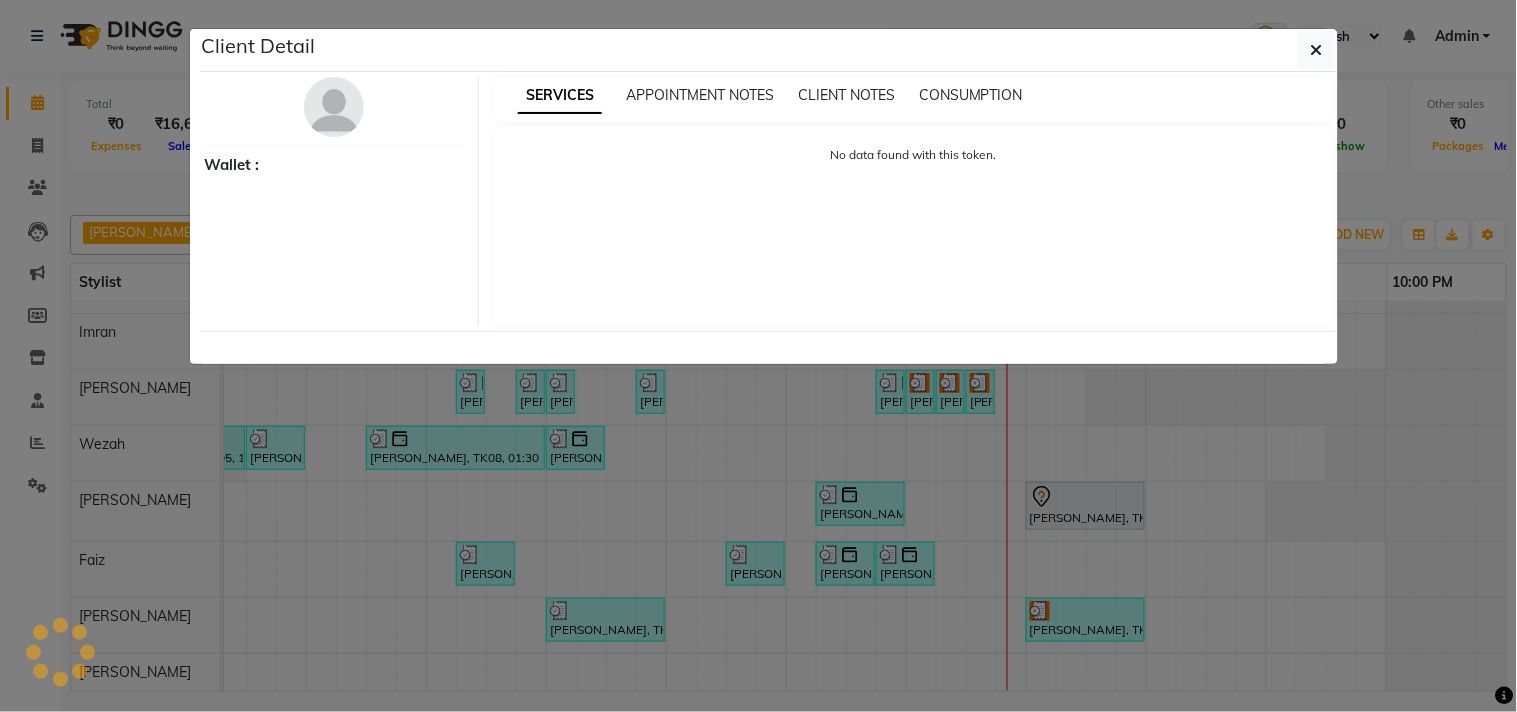 select on "3" 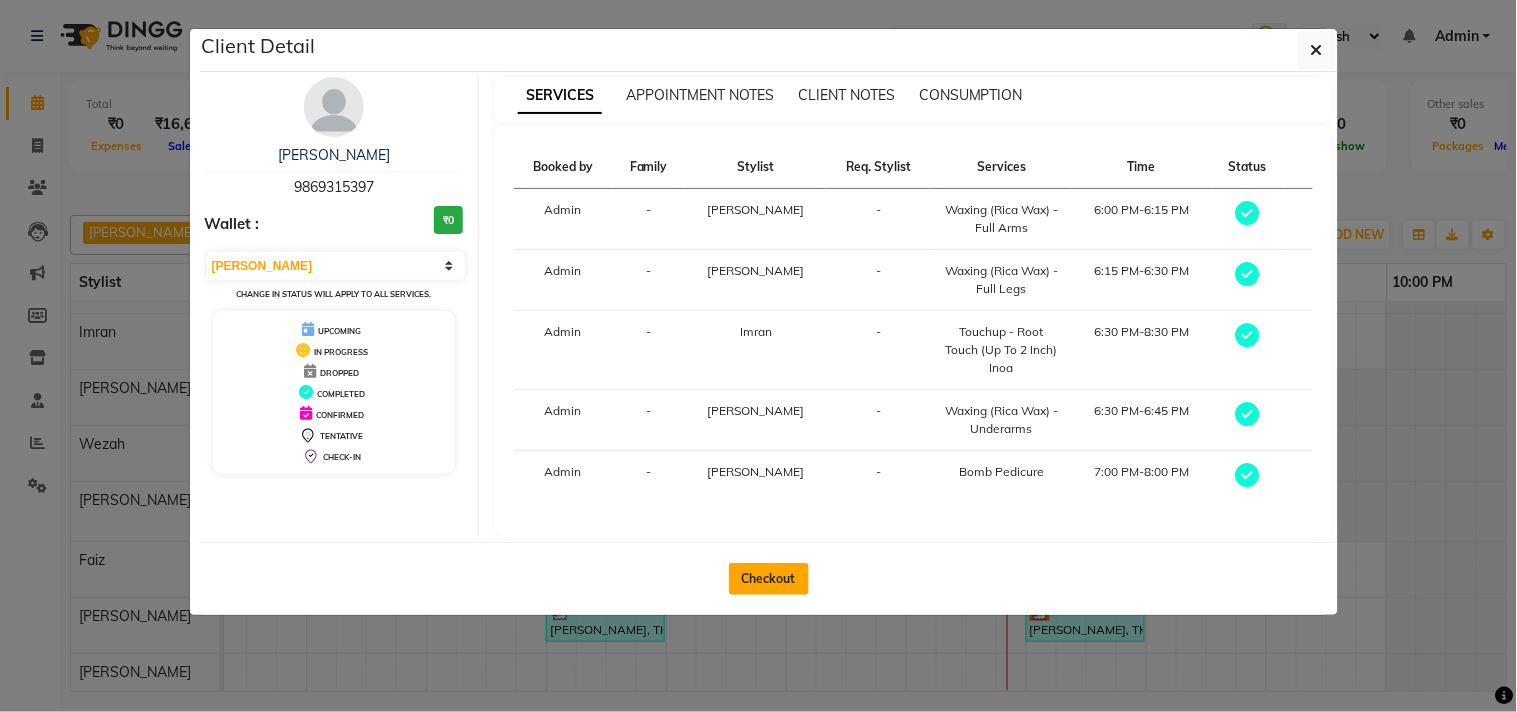 click on "Checkout" 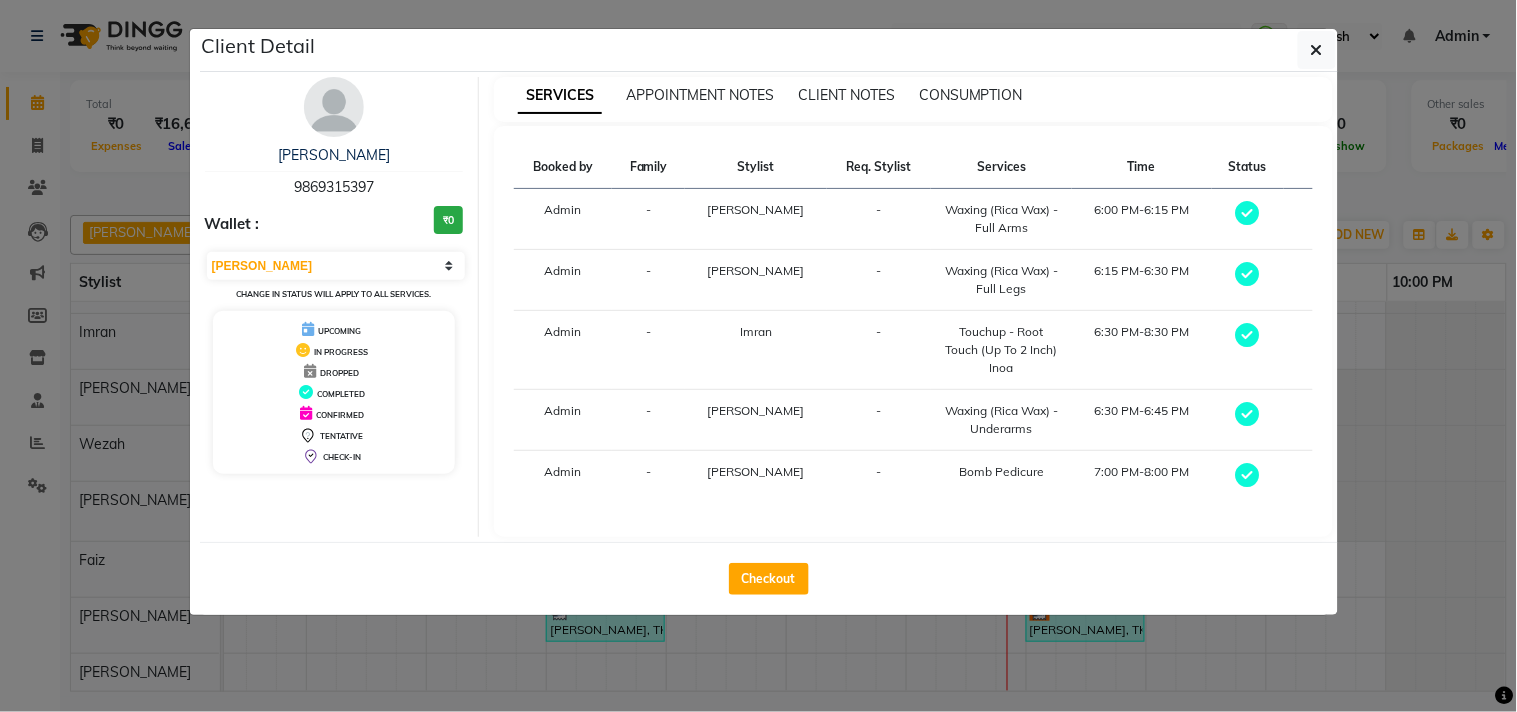 select on "5386" 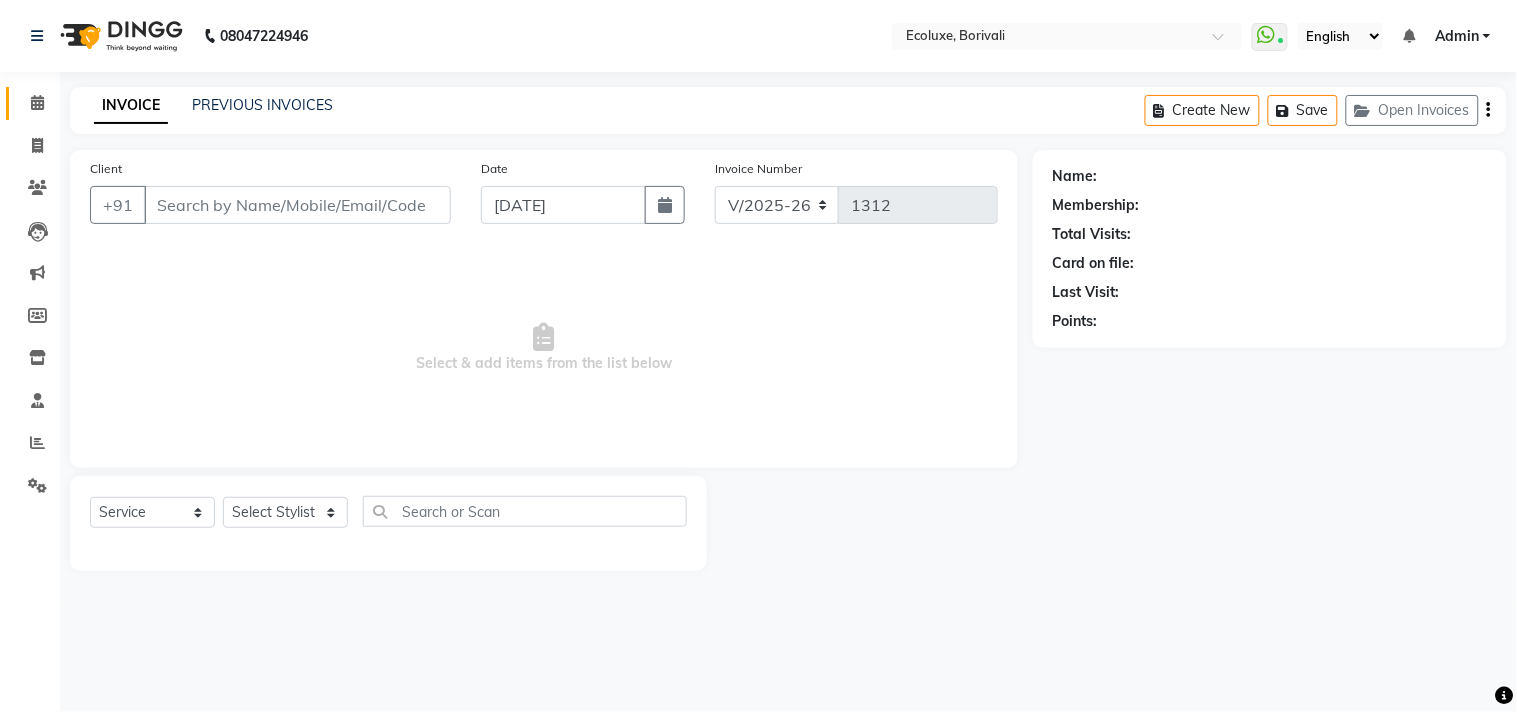 type on "9869315397" 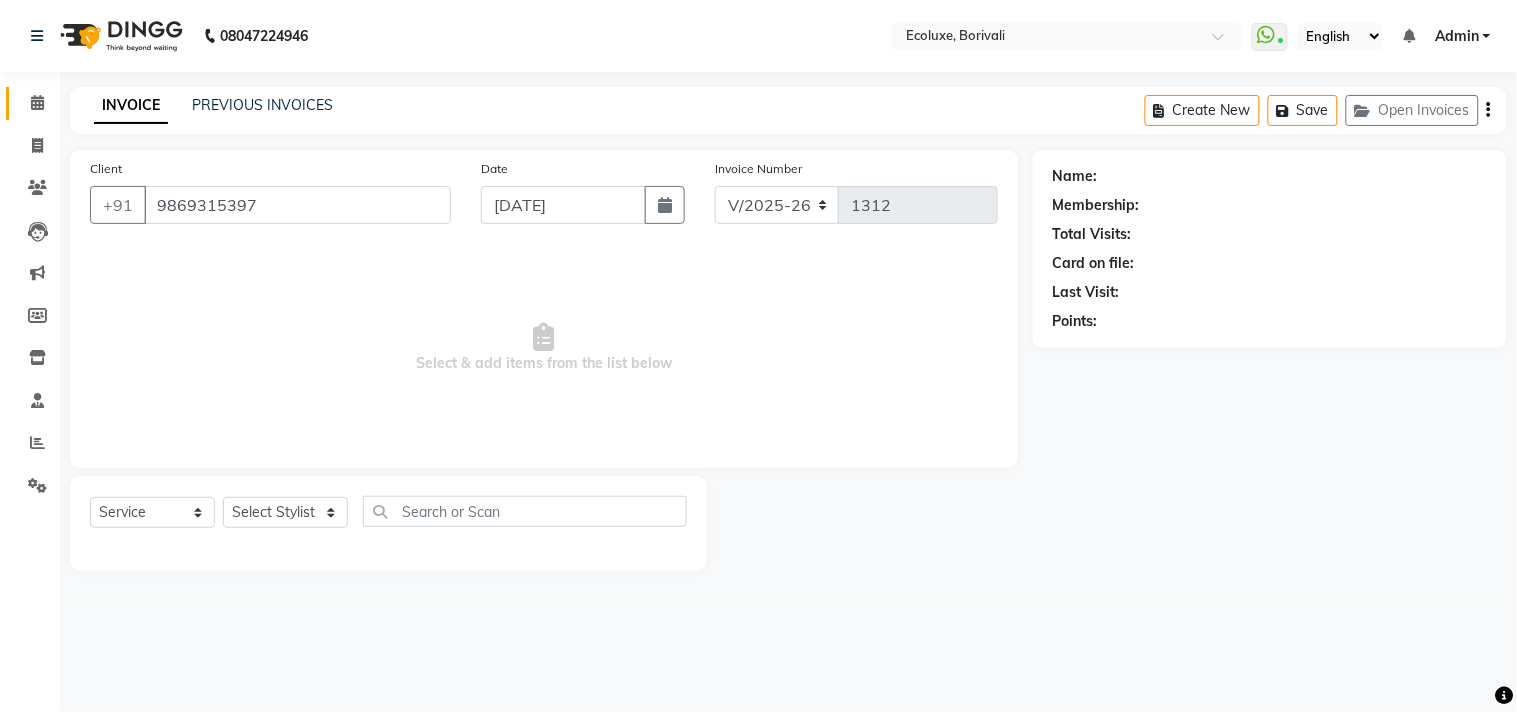 select on "75670" 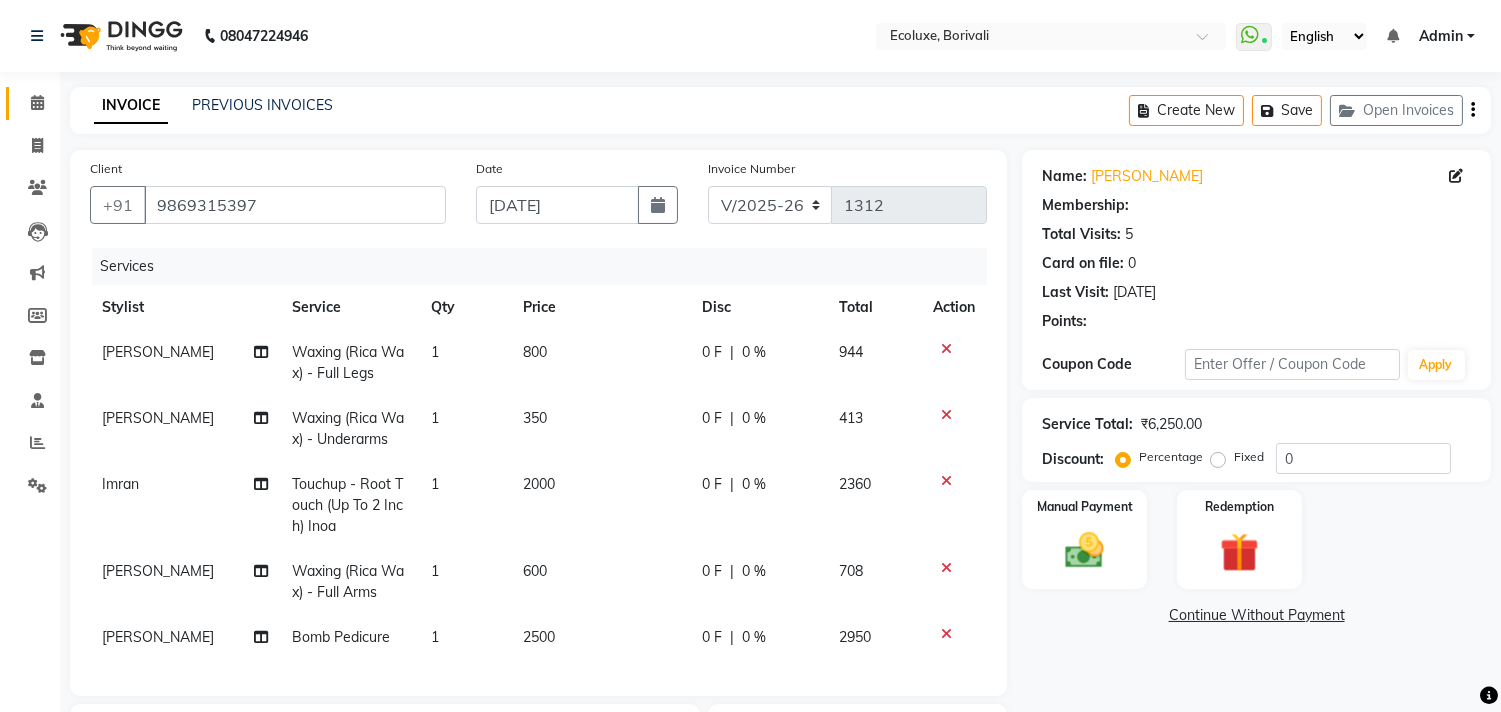 select on "1: Object" 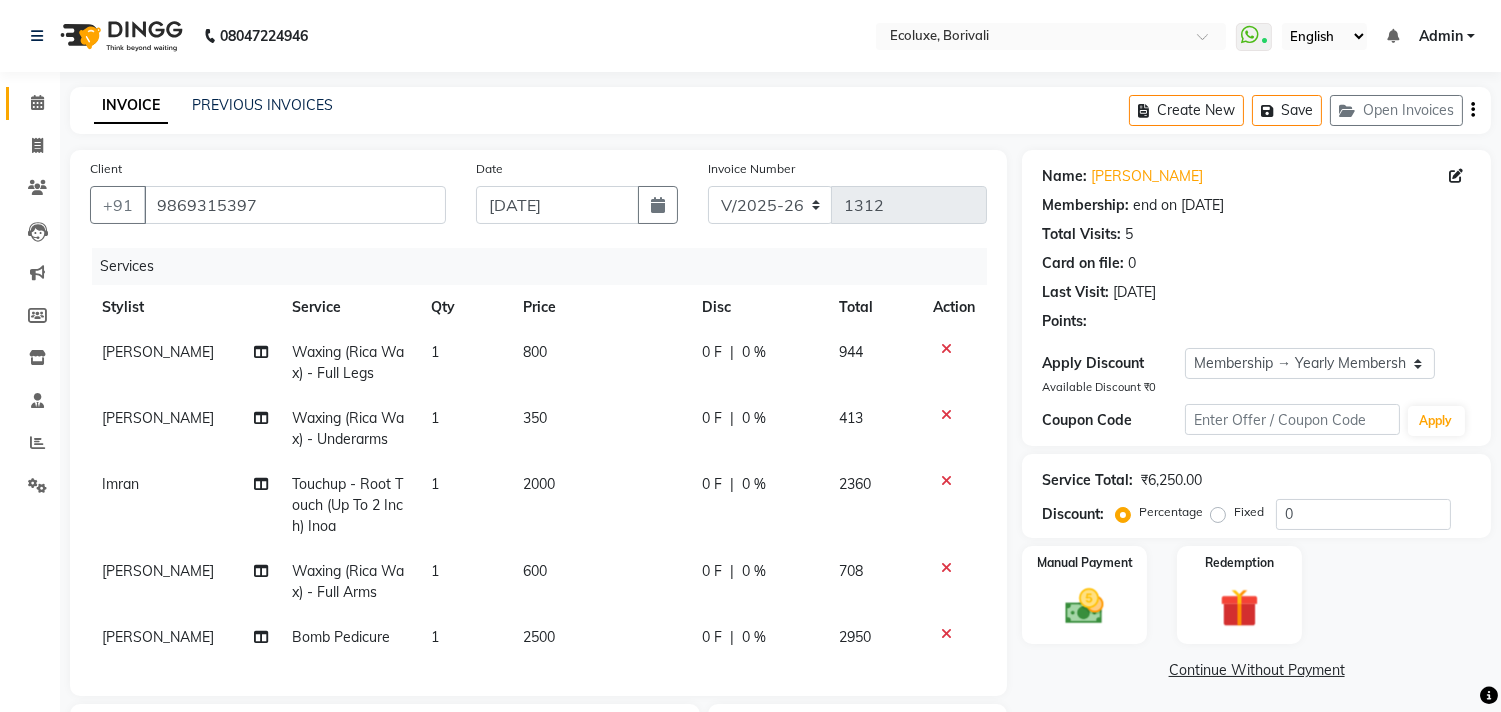 type on "20" 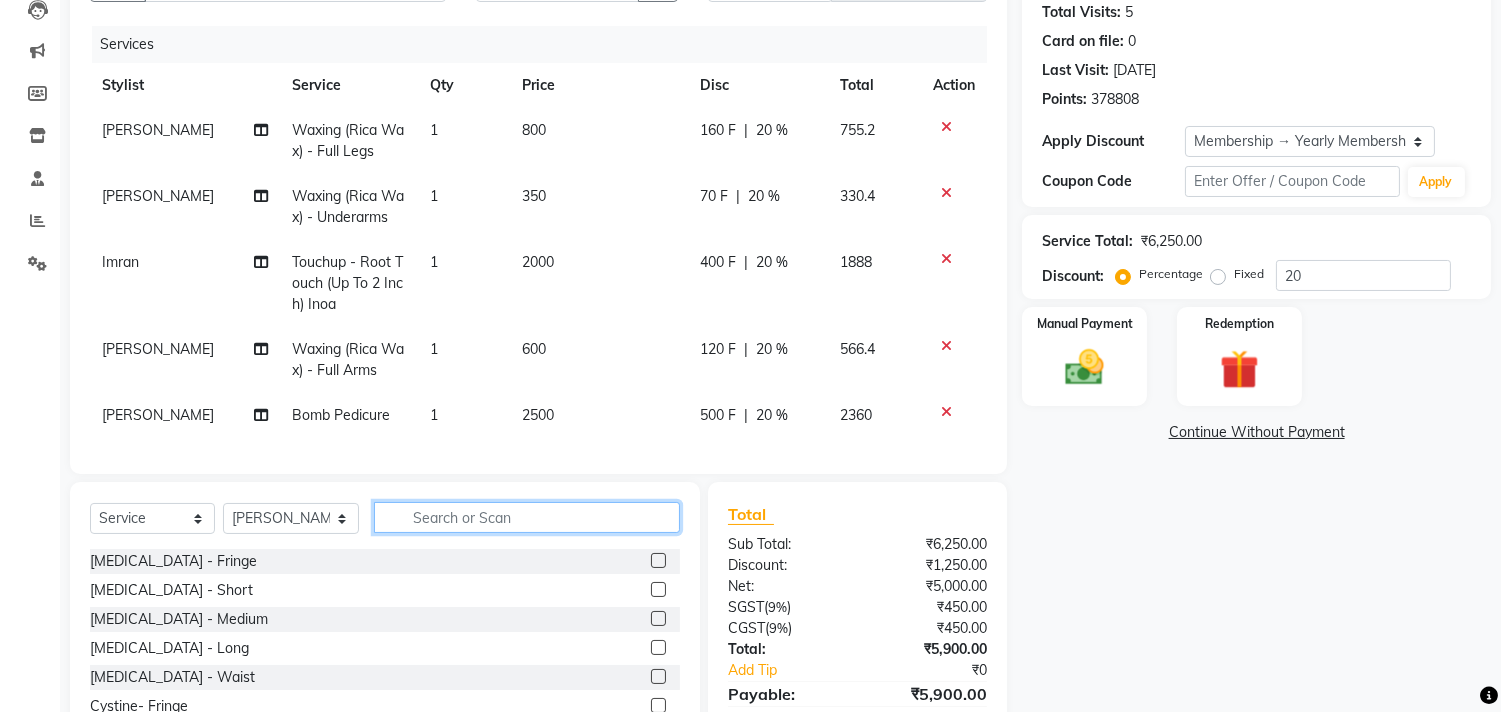 click 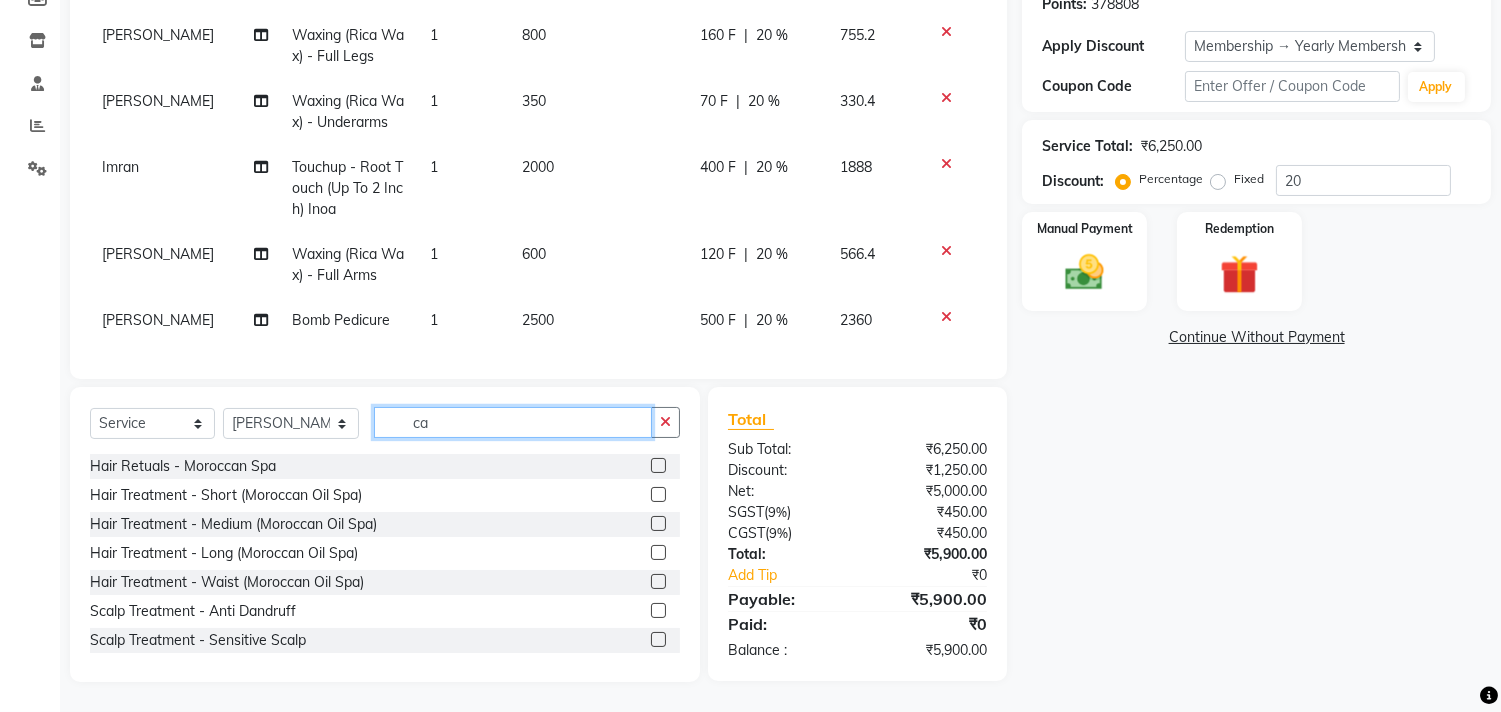 type on "c" 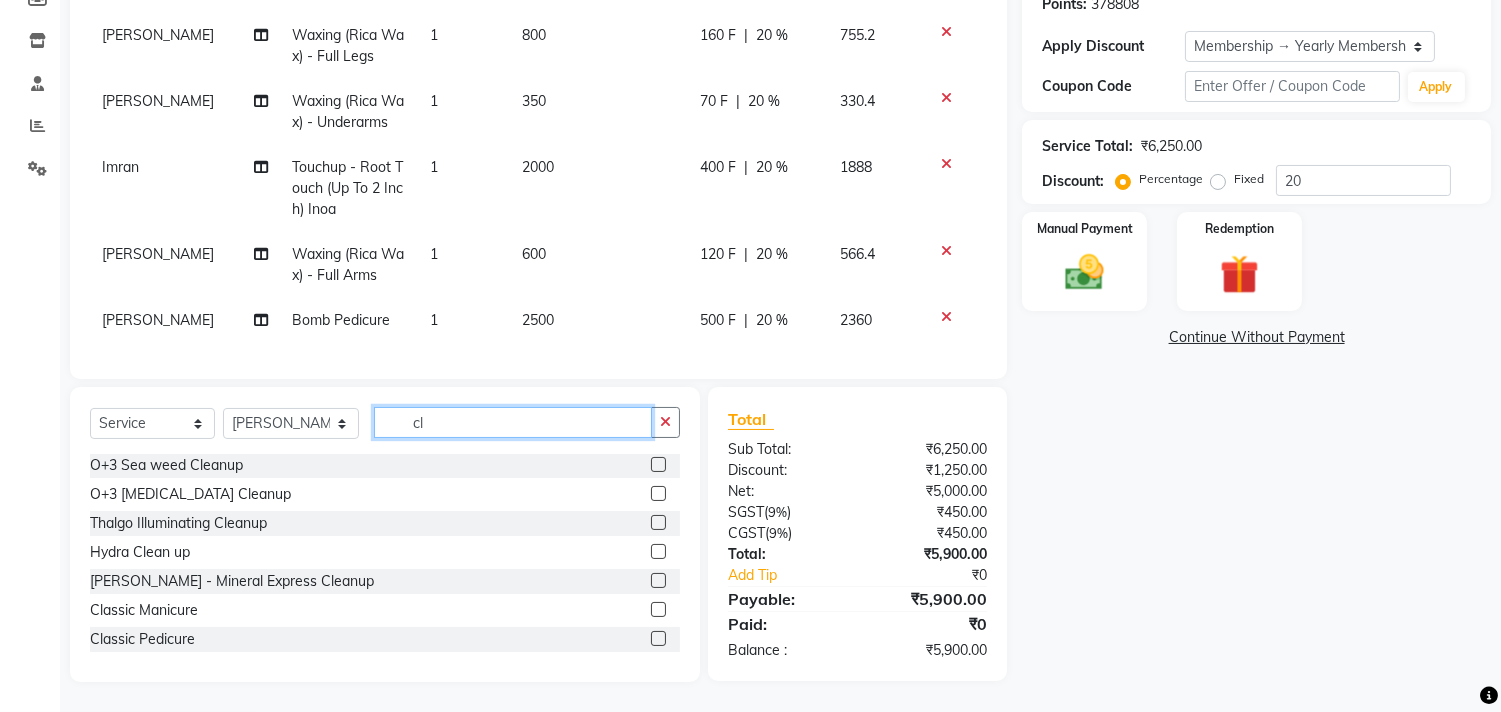 scroll, scrollTop: 234, scrollLeft: 0, axis: vertical 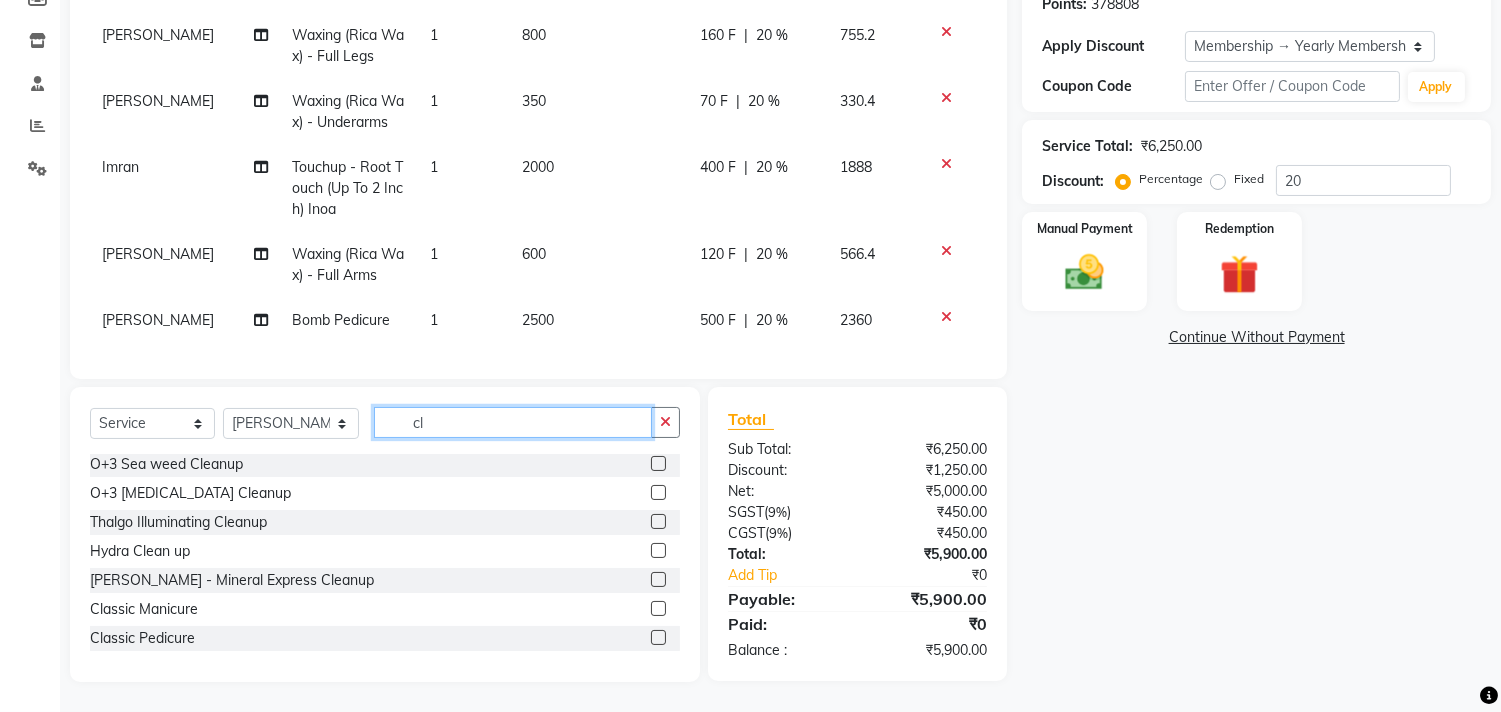 type on "cl" 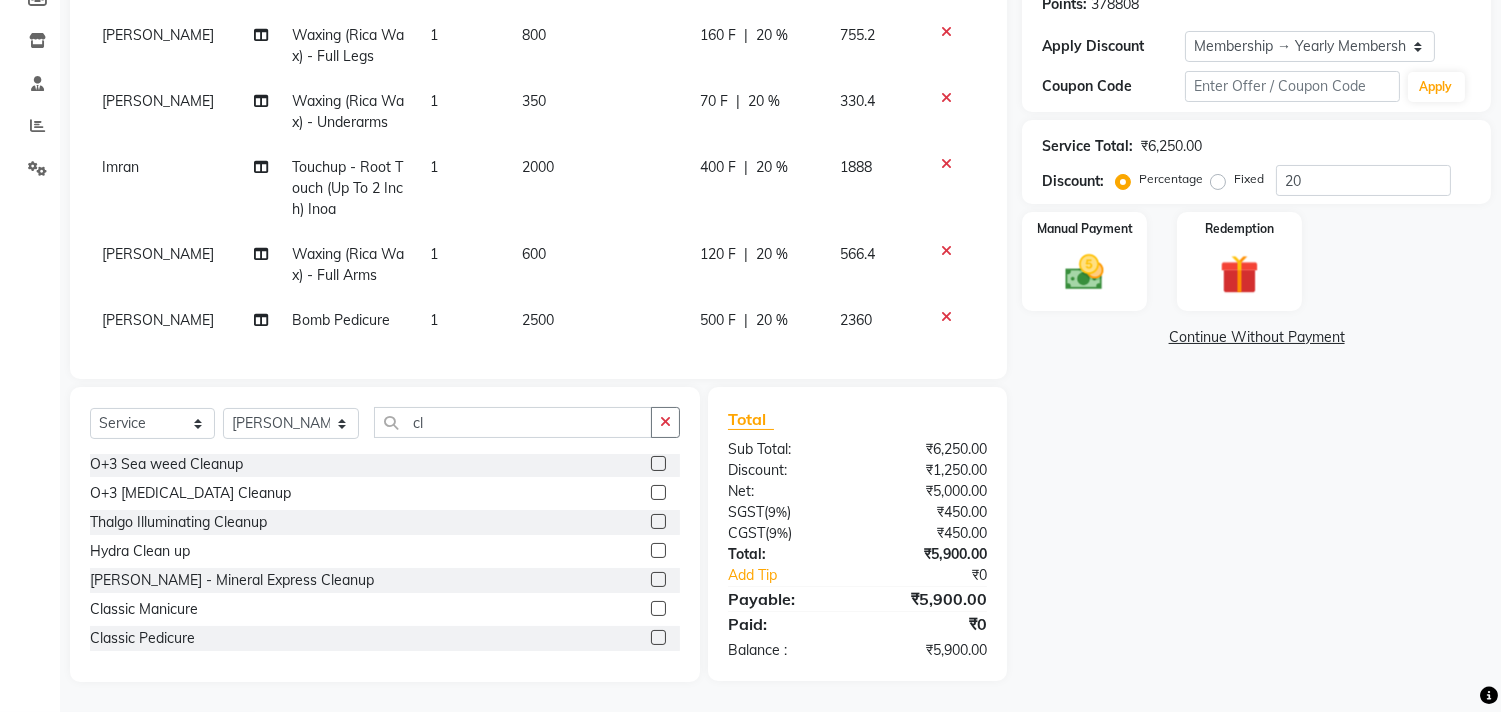 click 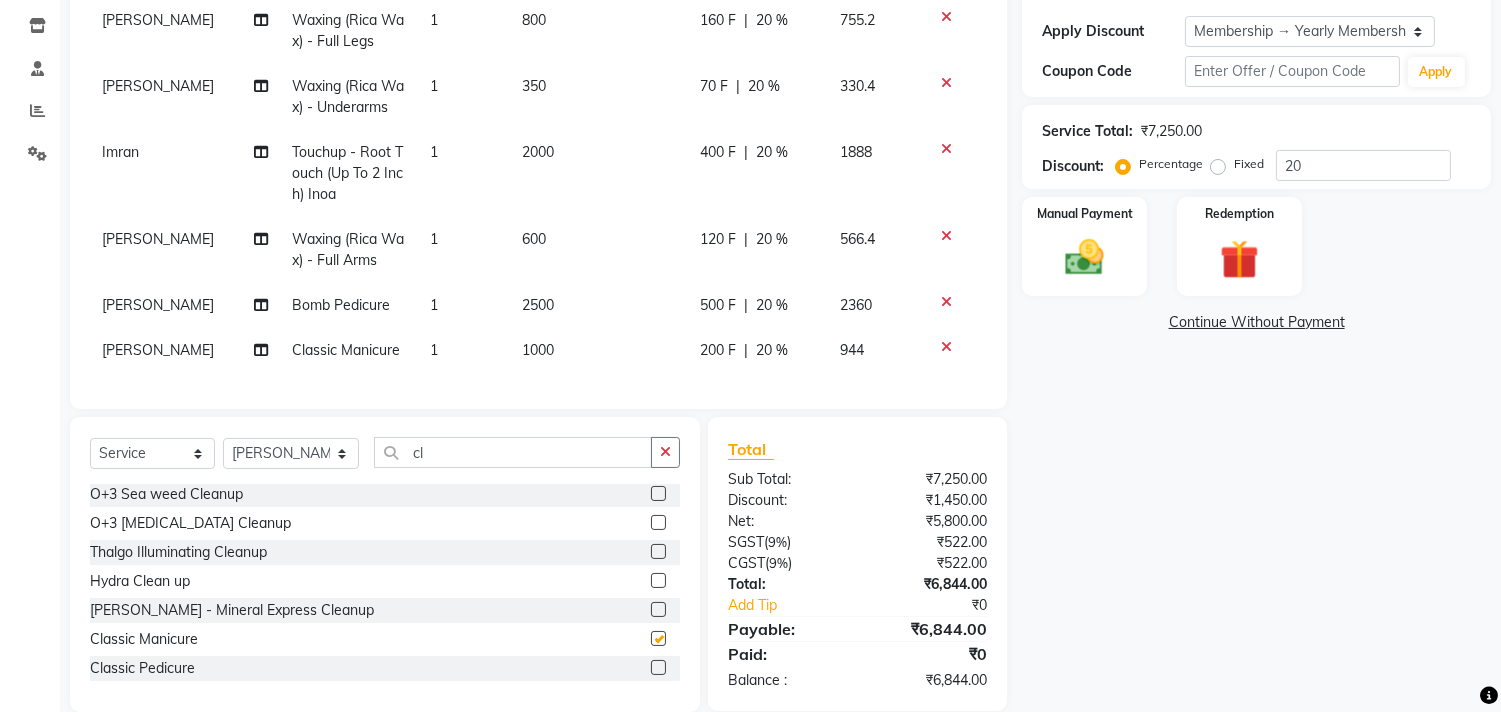 checkbox on "false" 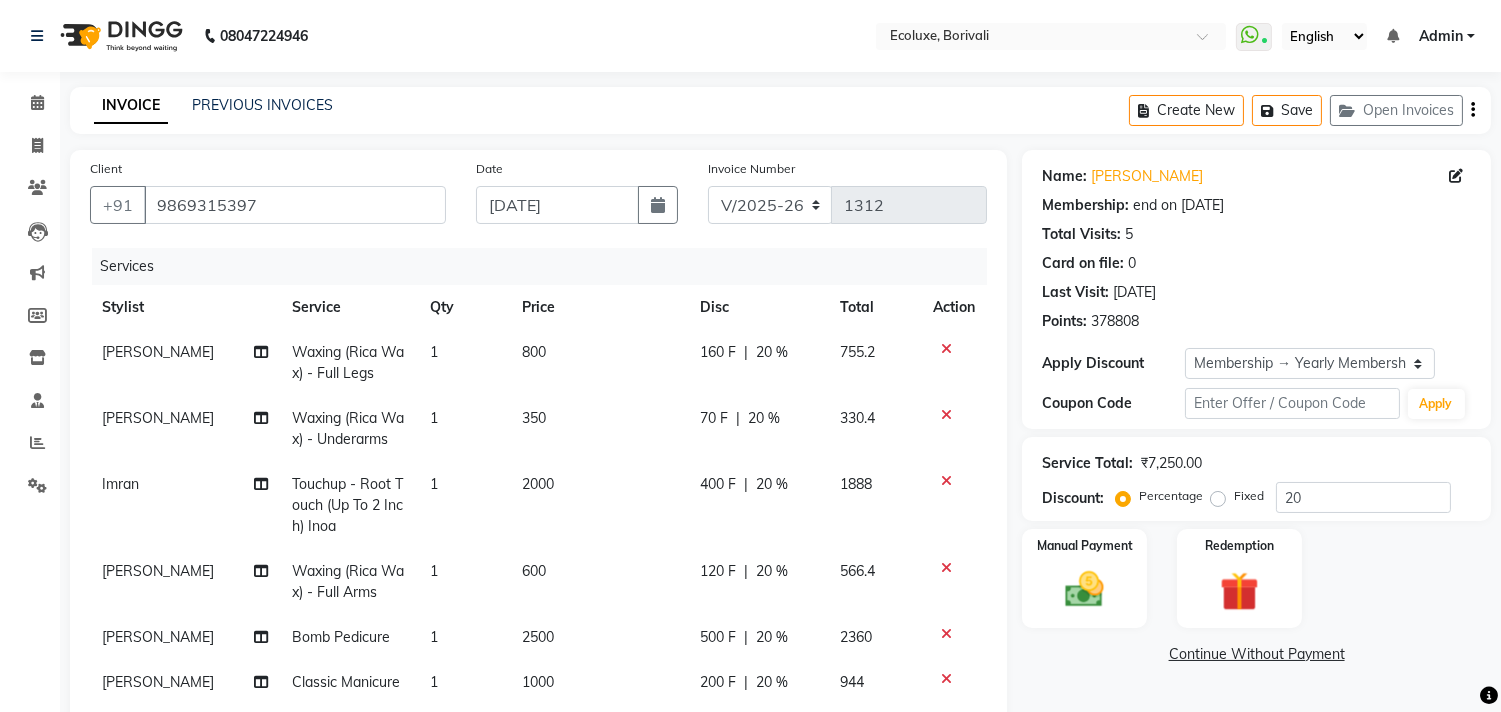 click 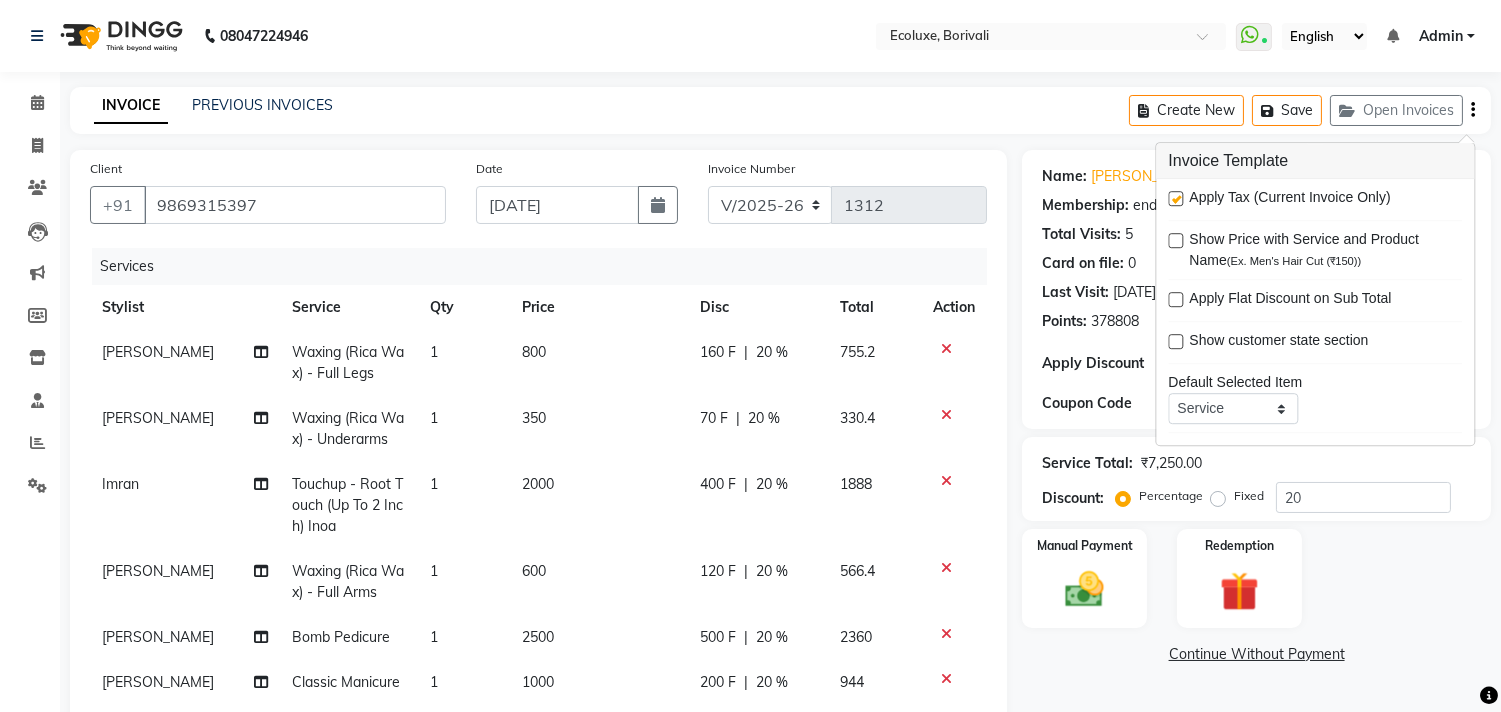 click at bounding box center (1175, 198) 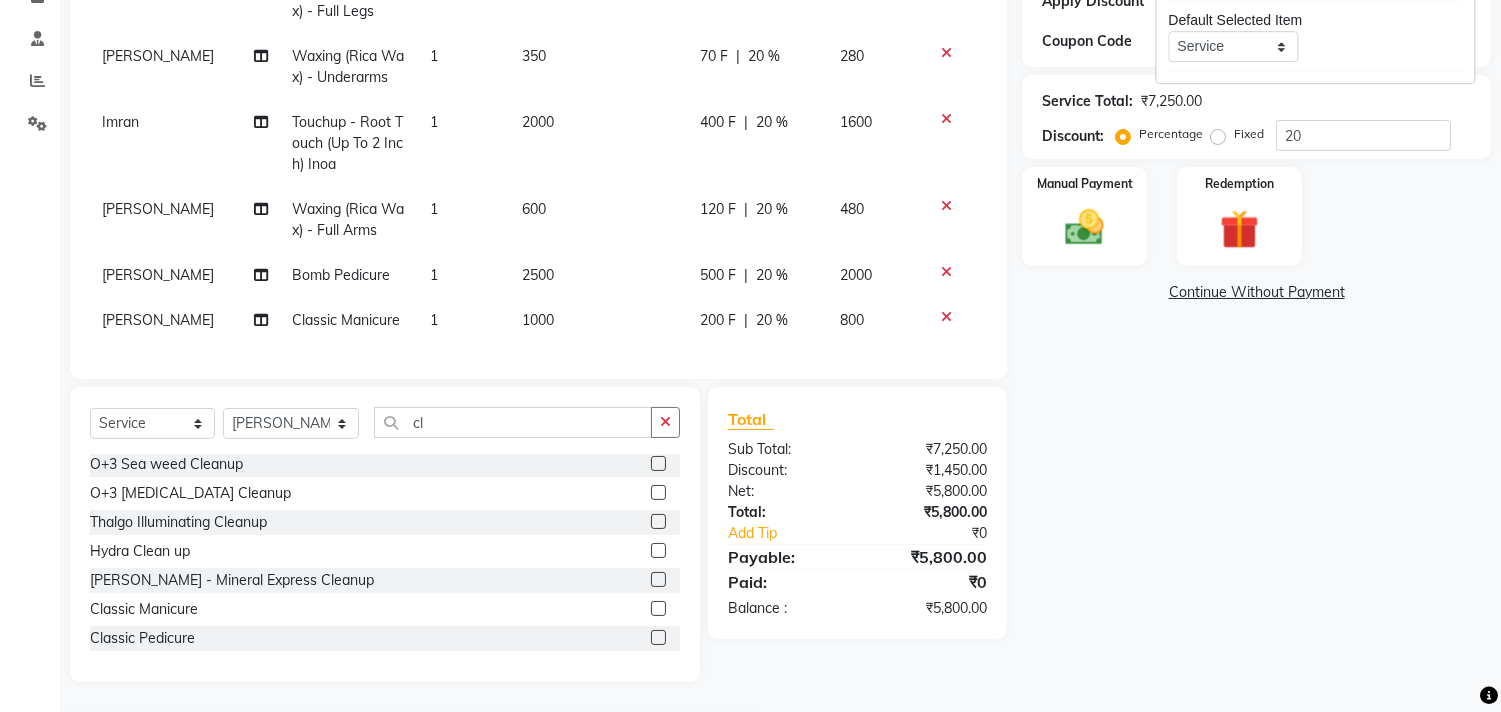 click 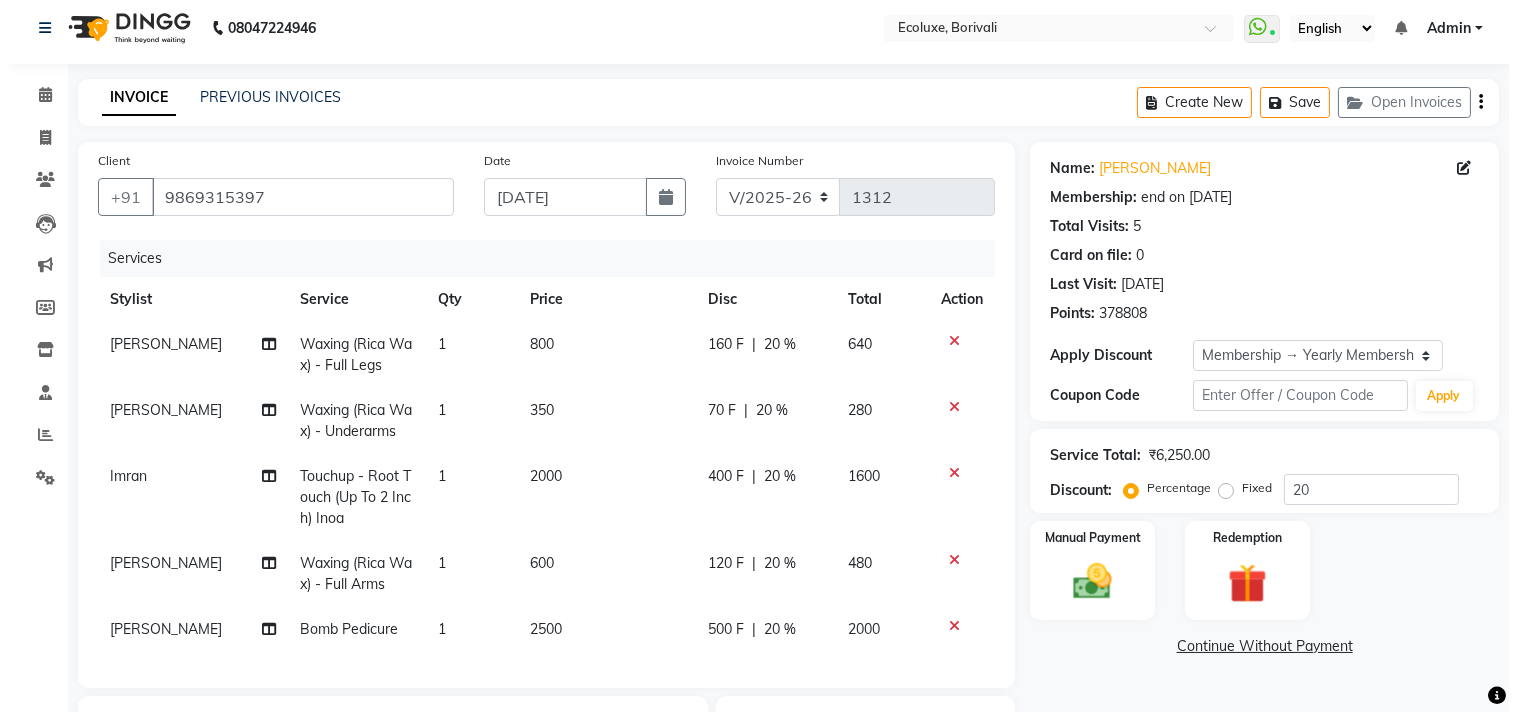 scroll, scrollTop: 0, scrollLeft: 0, axis: both 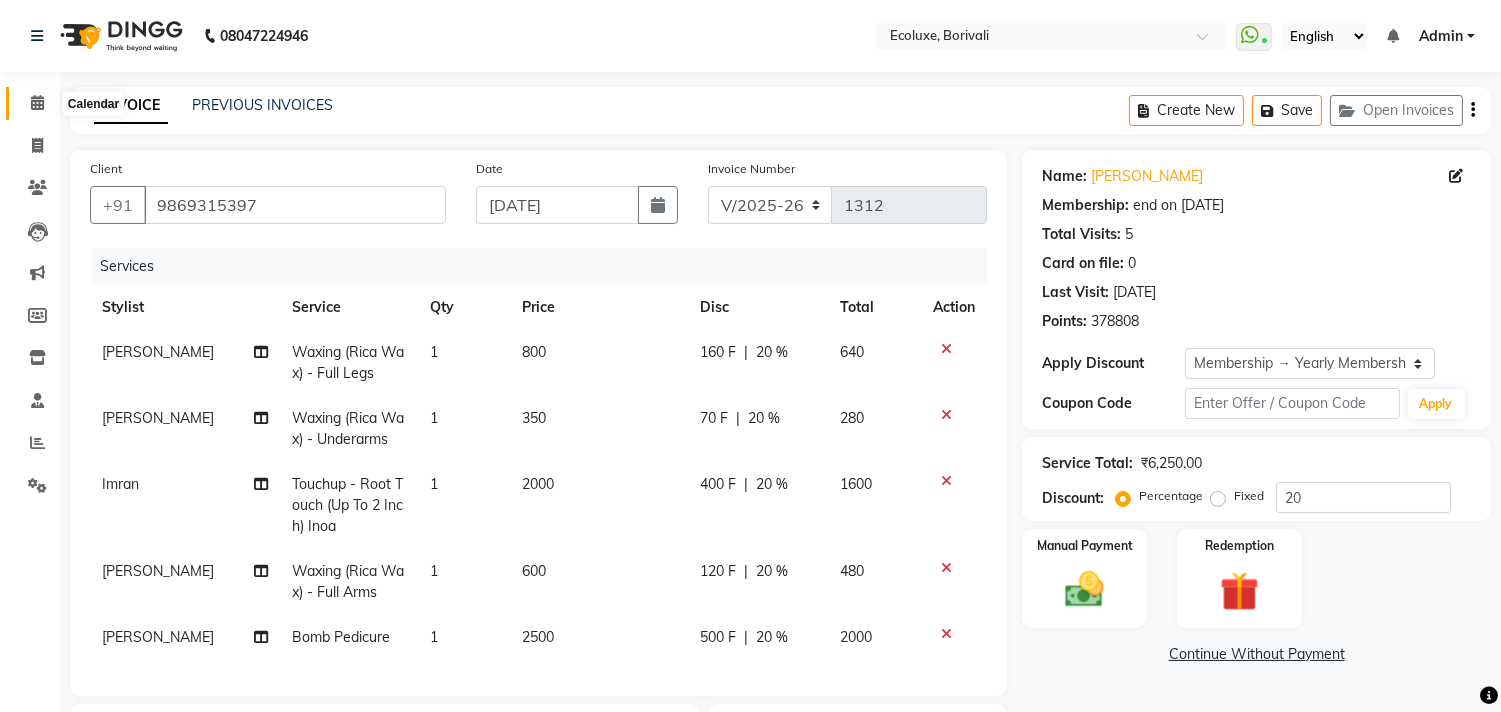 click 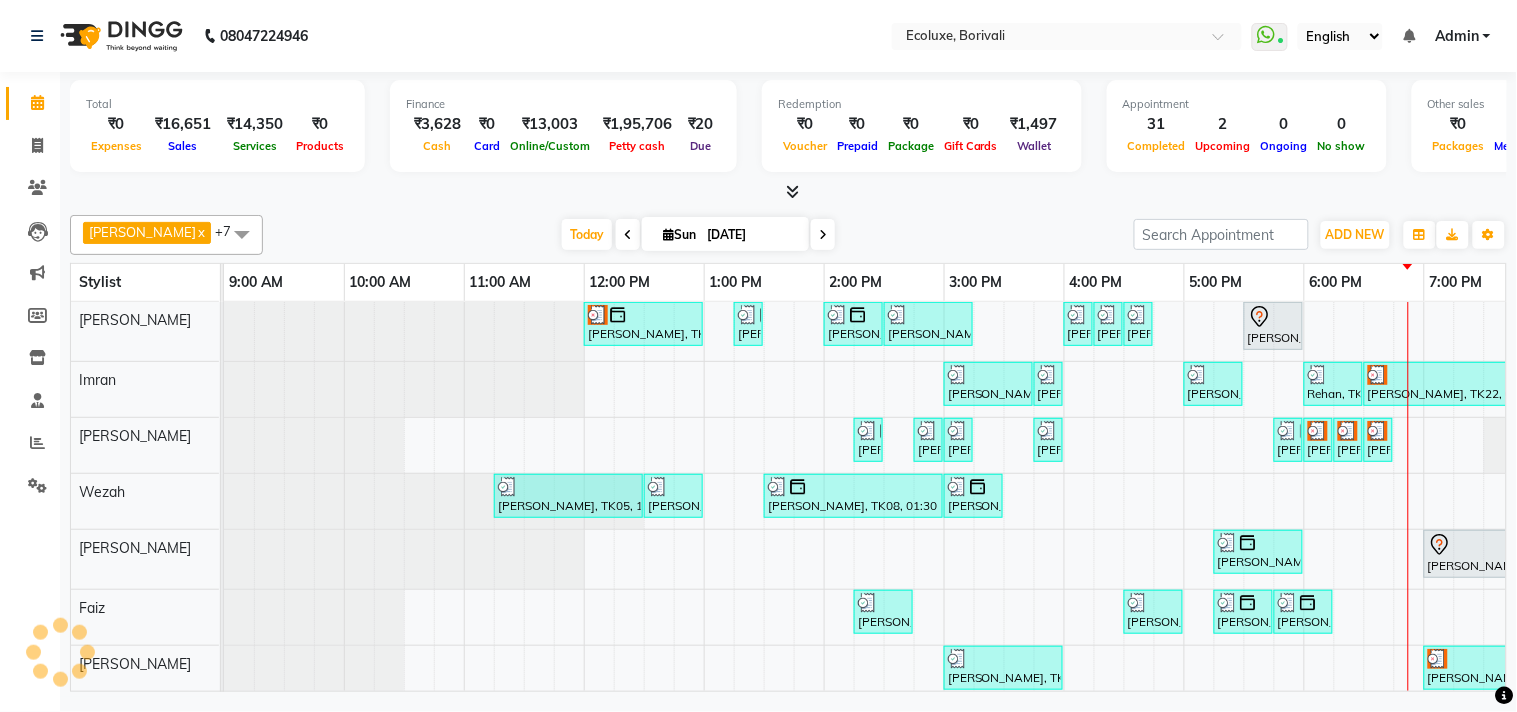 scroll, scrollTop: 0, scrollLeft: 0, axis: both 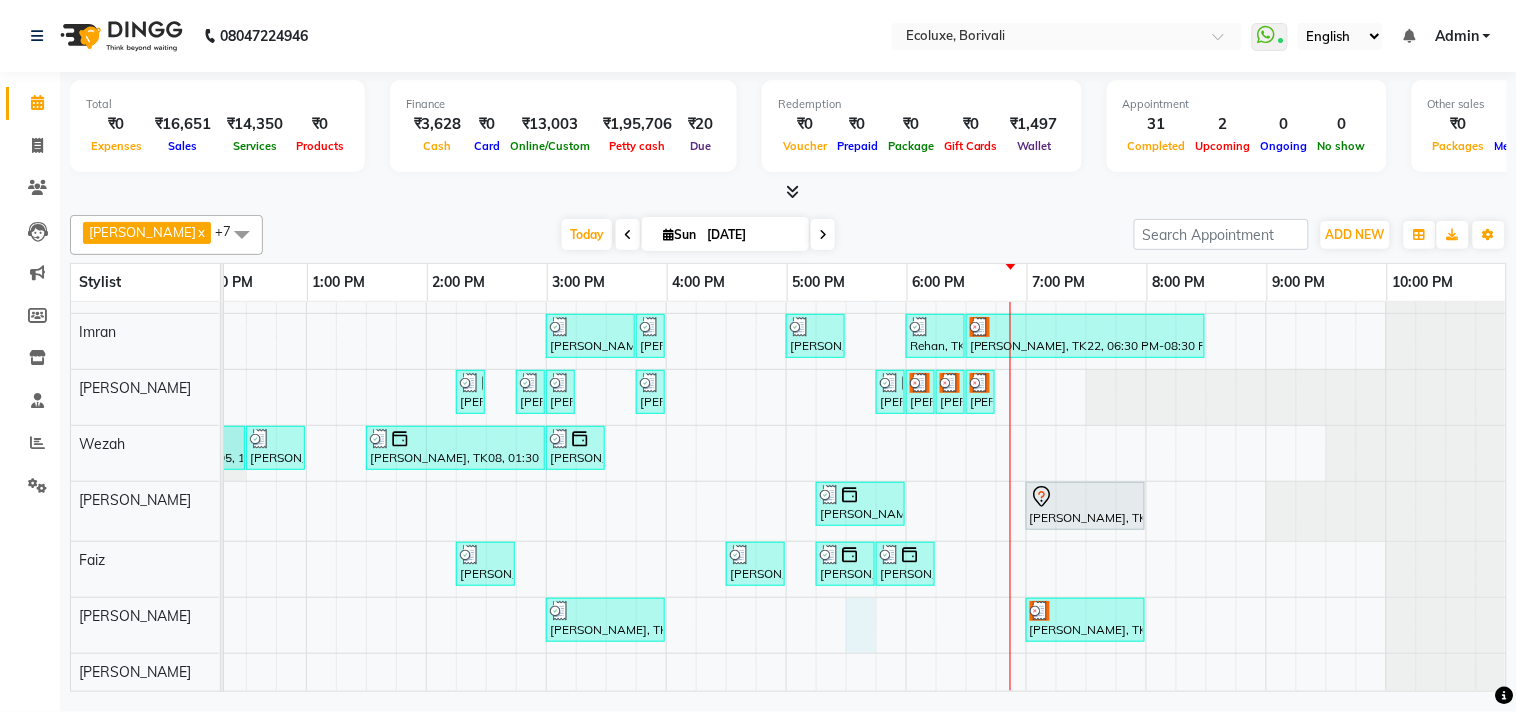 click on "[PERSON_NAME], TK18, 12:00 PM-01:00 PM, Highlights - Medium Balayage/Ombre     [PERSON_NAME], TK06, 01:15 PM-01:30 PM, Men Haircut - Senior Haircut     [PERSON_NAME], TK13, 02:00 PM-02:30 PM, Men - [PERSON_NAME]     [PERSON_NAME][GEOGRAPHIC_DATA], TK01, 02:30 PM-03:15 PM, Kids Haircut (Upto 4yrs)     [GEOGRAPHIC_DATA][PERSON_NAME], TK17, 04:00 PM-04:15 PM, Men - Hair styling      [PERSON_NAME][GEOGRAPHIC_DATA], TK17, 04:15 PM-04:30 PM, Men Haircut - Senior Haircut     [PERSON_NAME][GEOGRAPHIC_DATA], TK17, 04:30 PM-04:45 PM, Men - [PERSON_NAME], TK12, 05:30 PM-06:00 PM, Men Haircut - Senior Haircut     [PERSON_NAME], TK14, 03:00 PM-03:45 PM, Kids Haircut (Upto 4yrs)     [PERSON_NAME], TK14, 03:45 PM-04:00 PM, Kids Haircut (Upto 4yrs)     [PERSON_NAME], TK04, 05:00 PM-05:30 PM, Men - [PERSON_NAME], TK20, 06:00 PM-06:30 PM, Men Haircut - Senior Haircut     [PERSON_NAME], TK22, 06:30 PM-08:30 PM, Touchup - Root Touch (Up To 2 Inch) Inoa     [PERSON_NAME], TK09, 02:15 PM-02:30 PM, Woman Eyebrow     [PERSON_NAME], TK10, 02:45 PM-03:00 PM, Woman Upperlip" at bounding box center [666, 472] 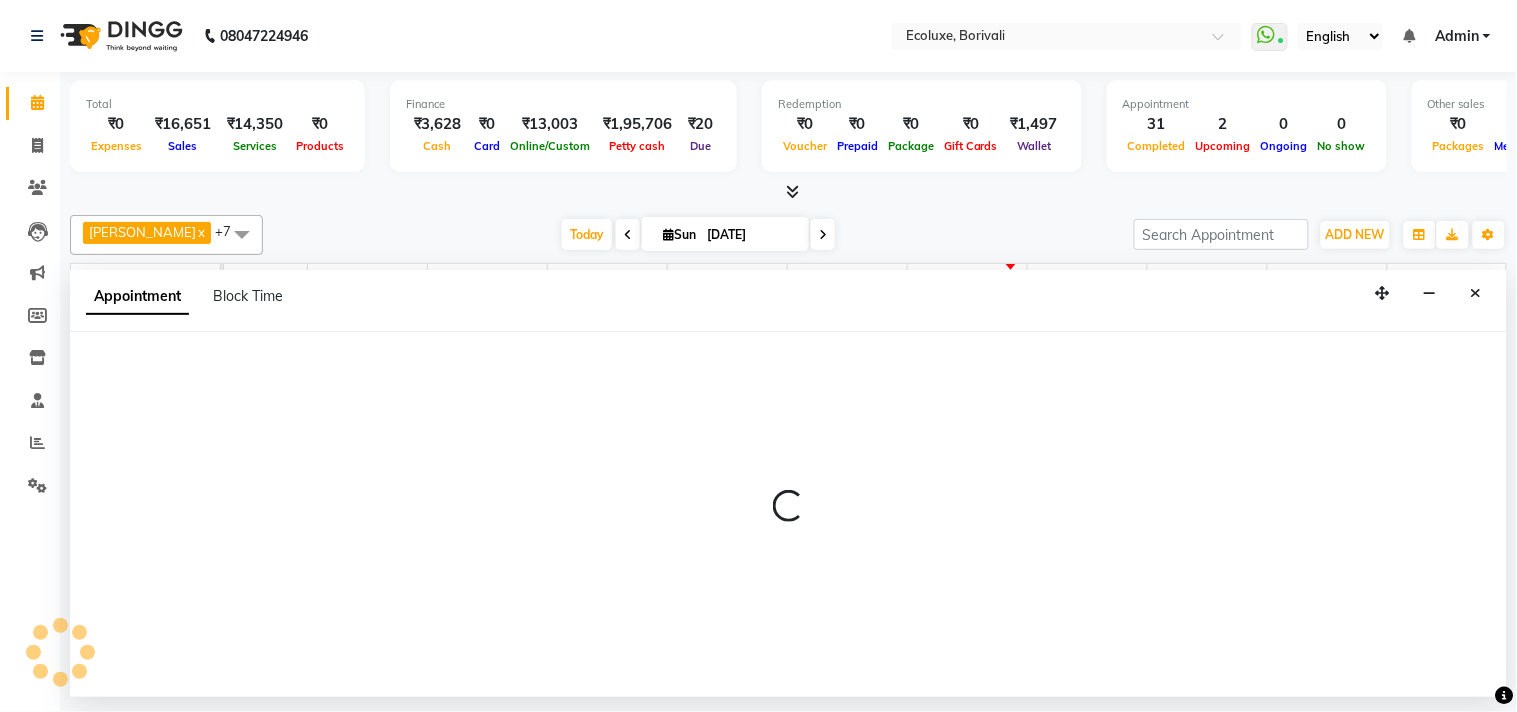select on "75670" 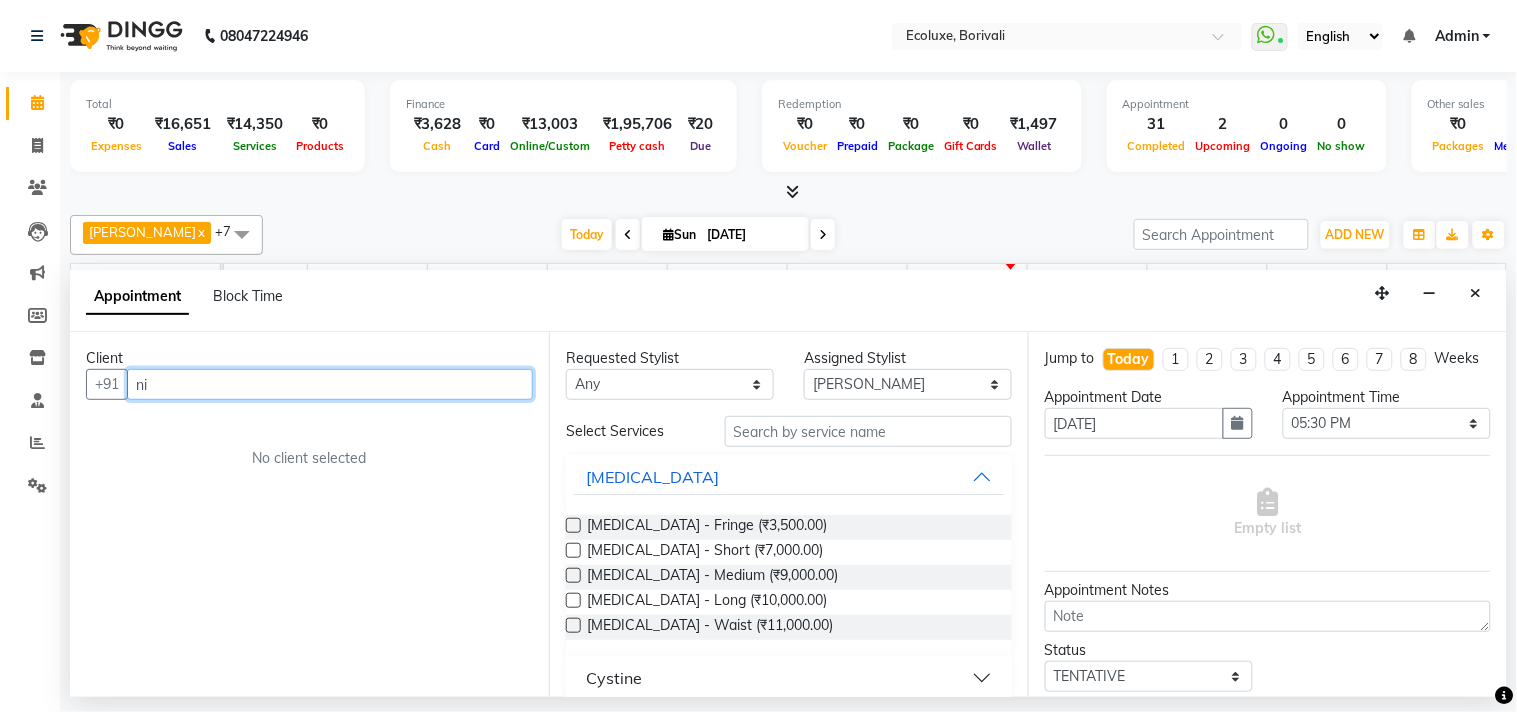 type on "n" 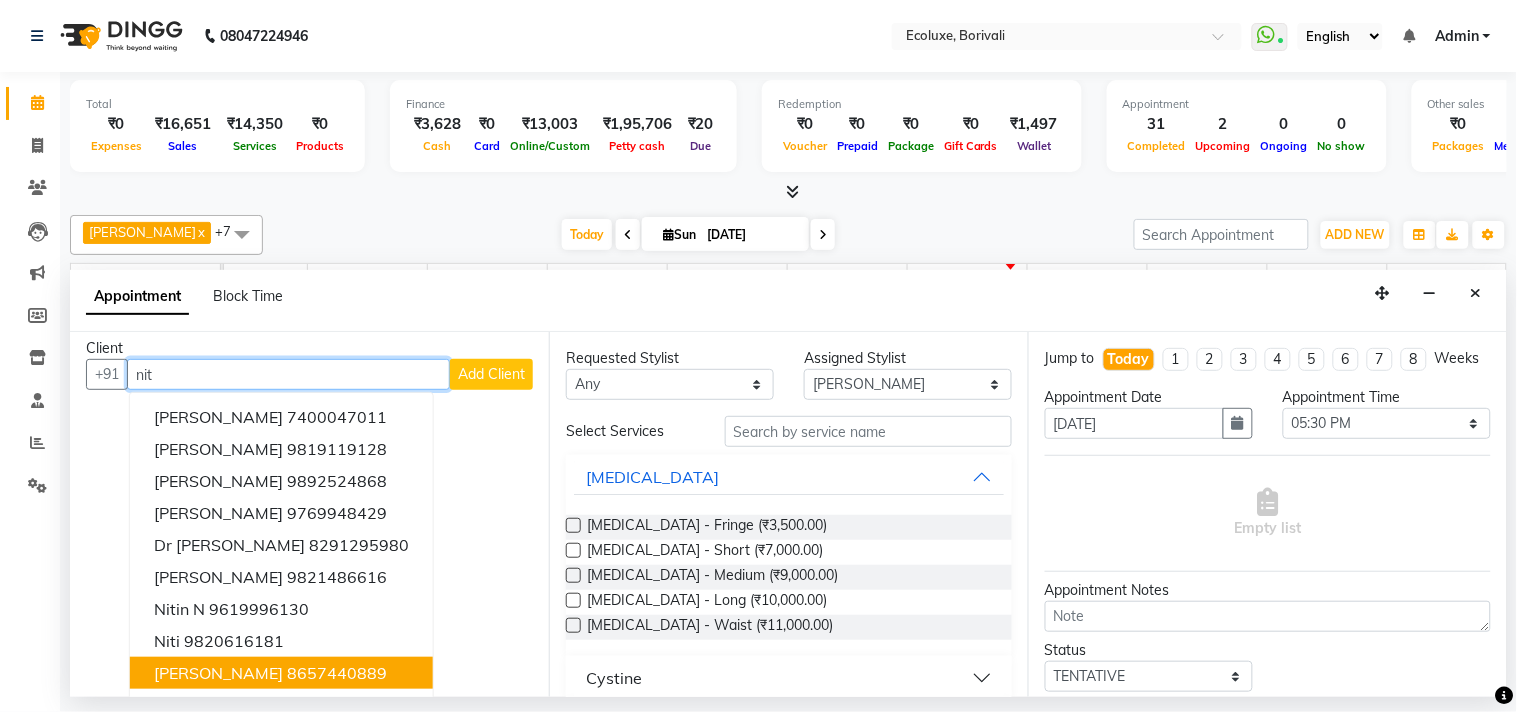 scroll, scrollTop: 0, scrollLeft: 0, axis: both 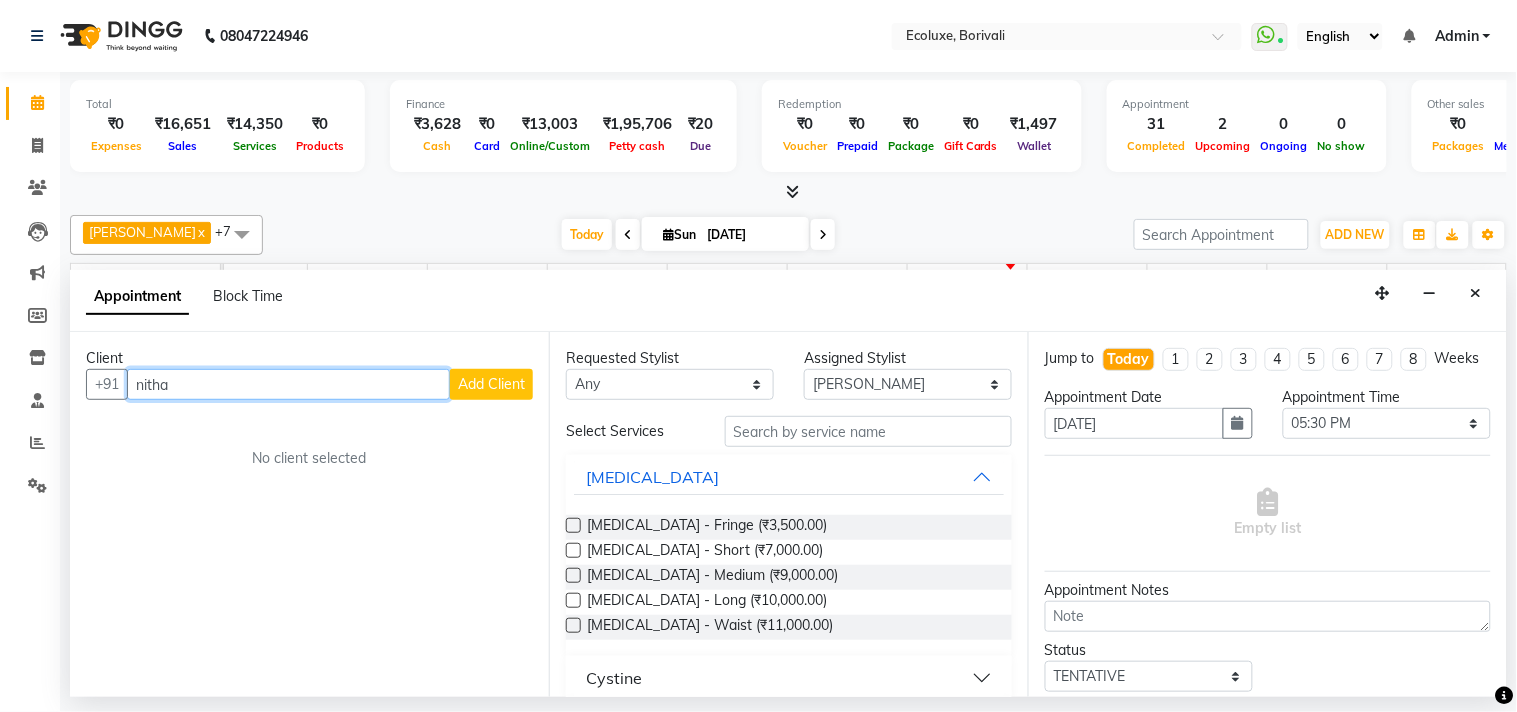 click on "nitha" at bounding box center (288, 384) 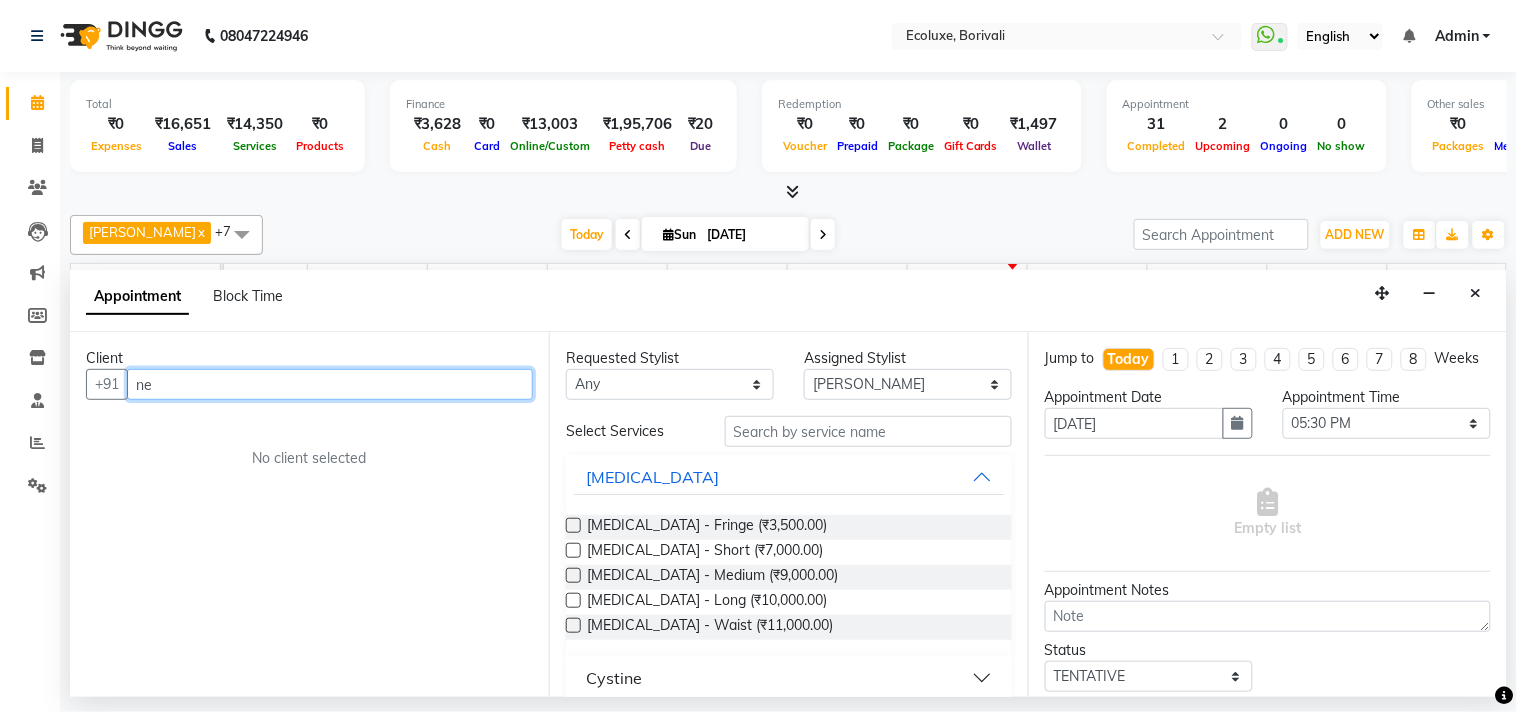 type on "n" 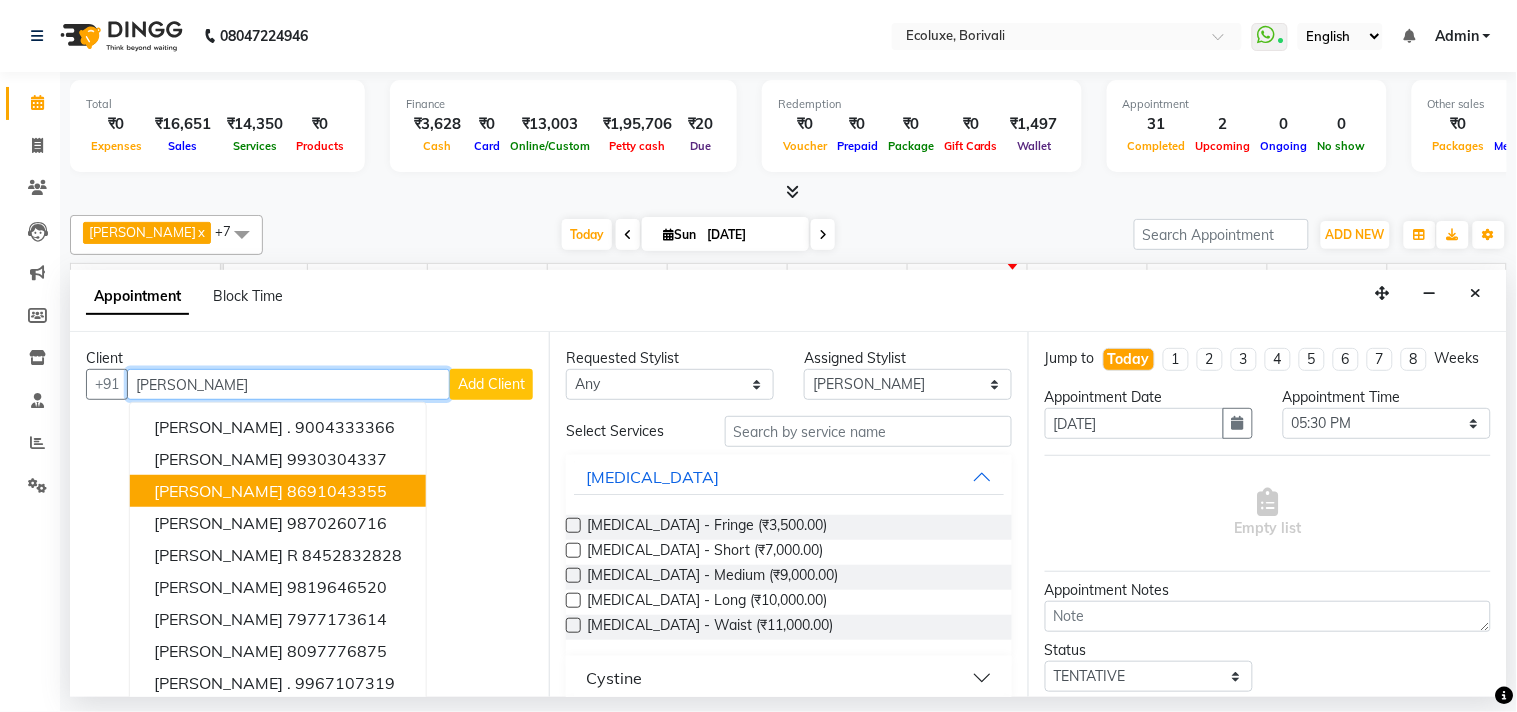 click on "8691043355" at bounding box center (337, 491) 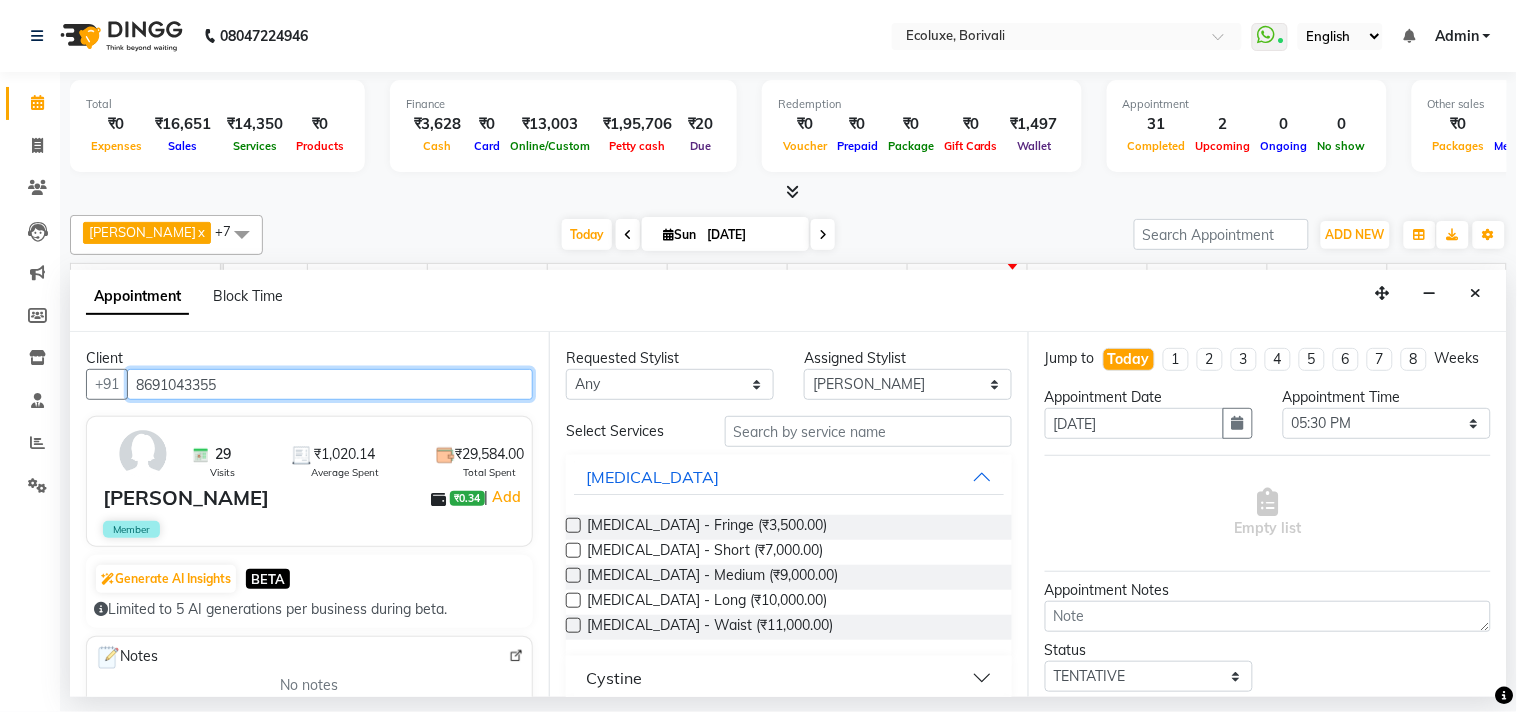 type on "8691043355" 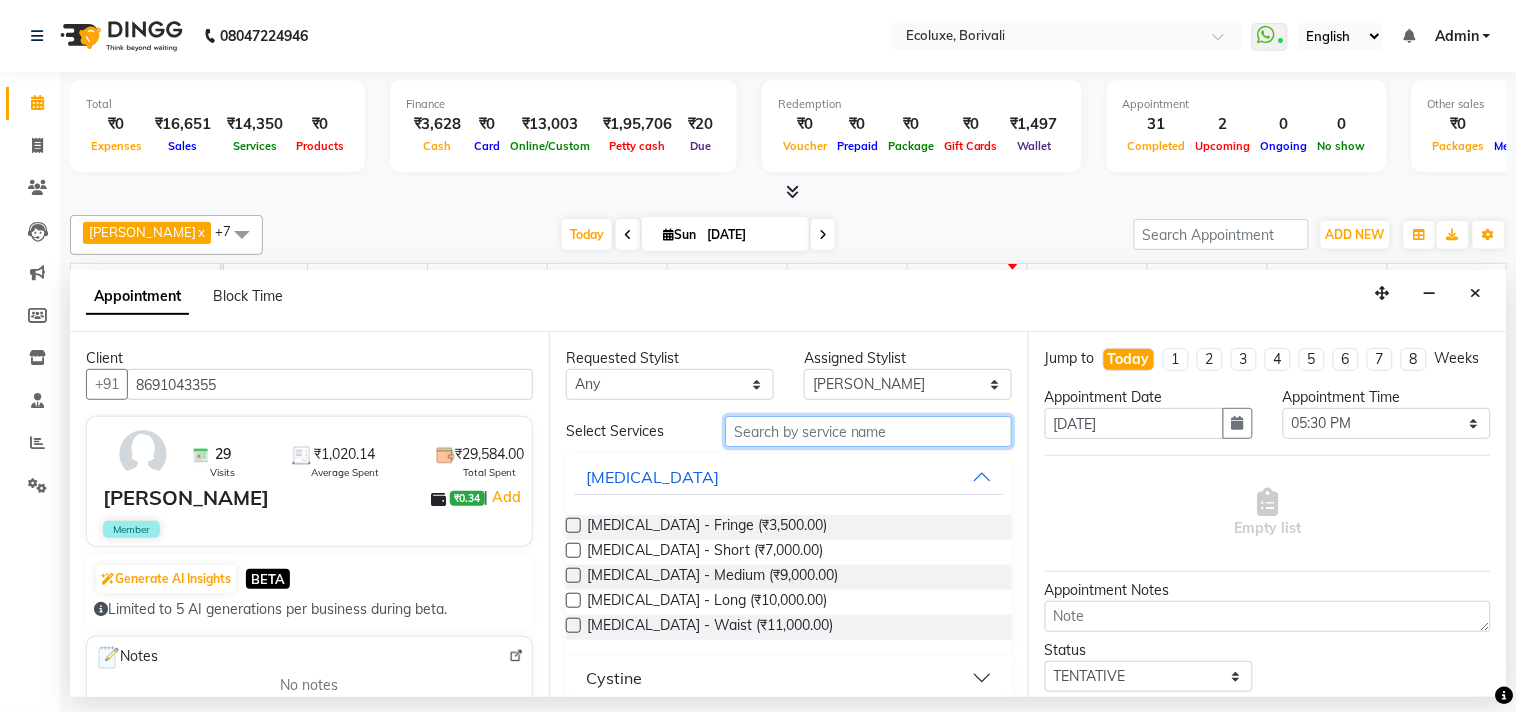 click at bounding box center [868, 431] 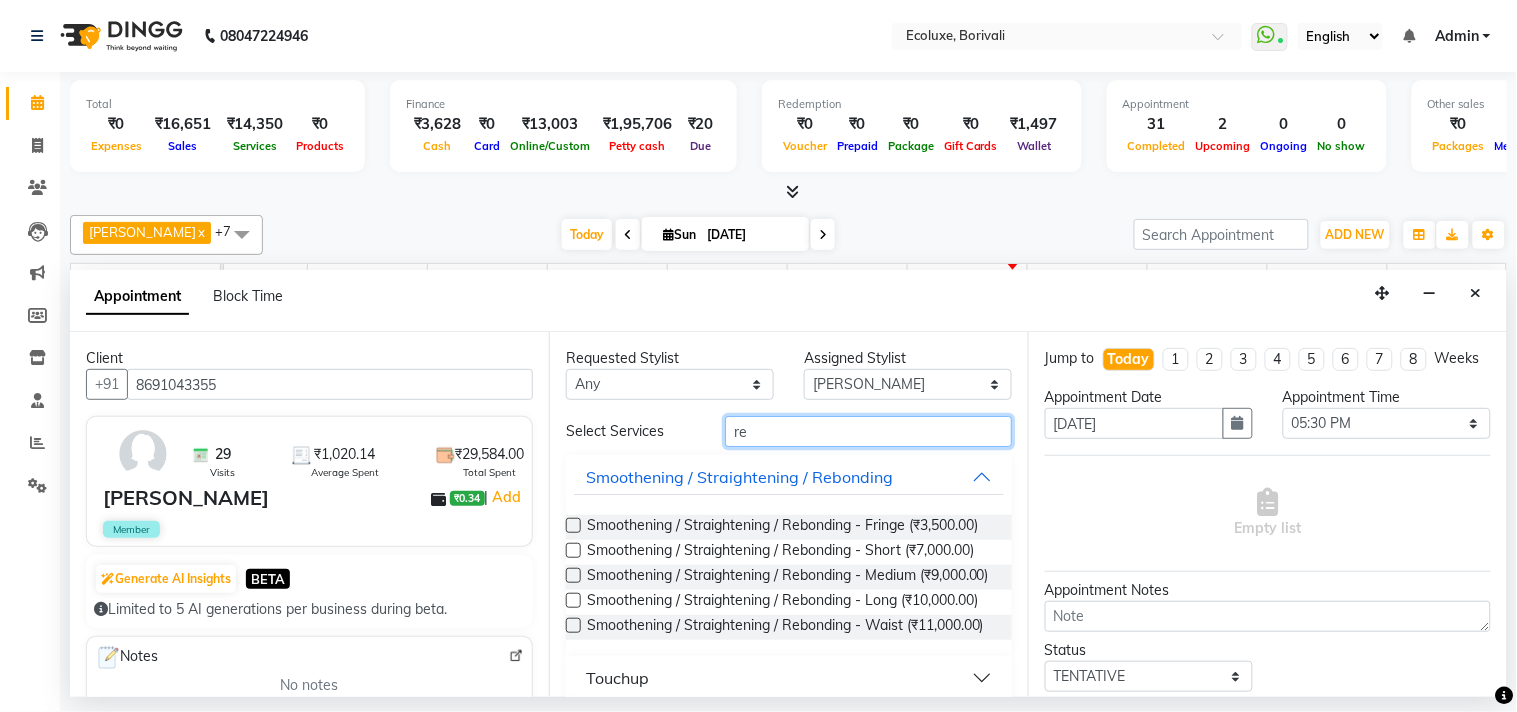 type on "r" 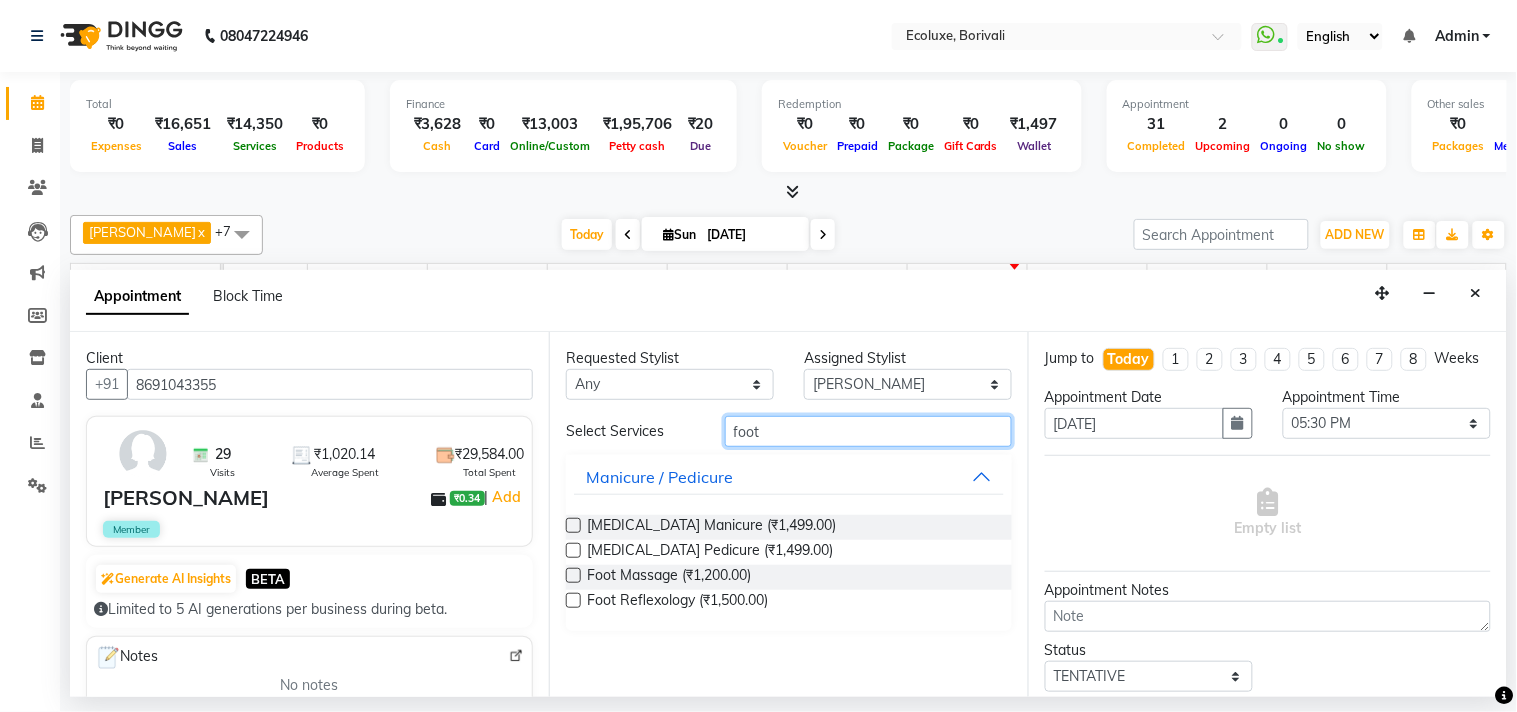 type on "foot" 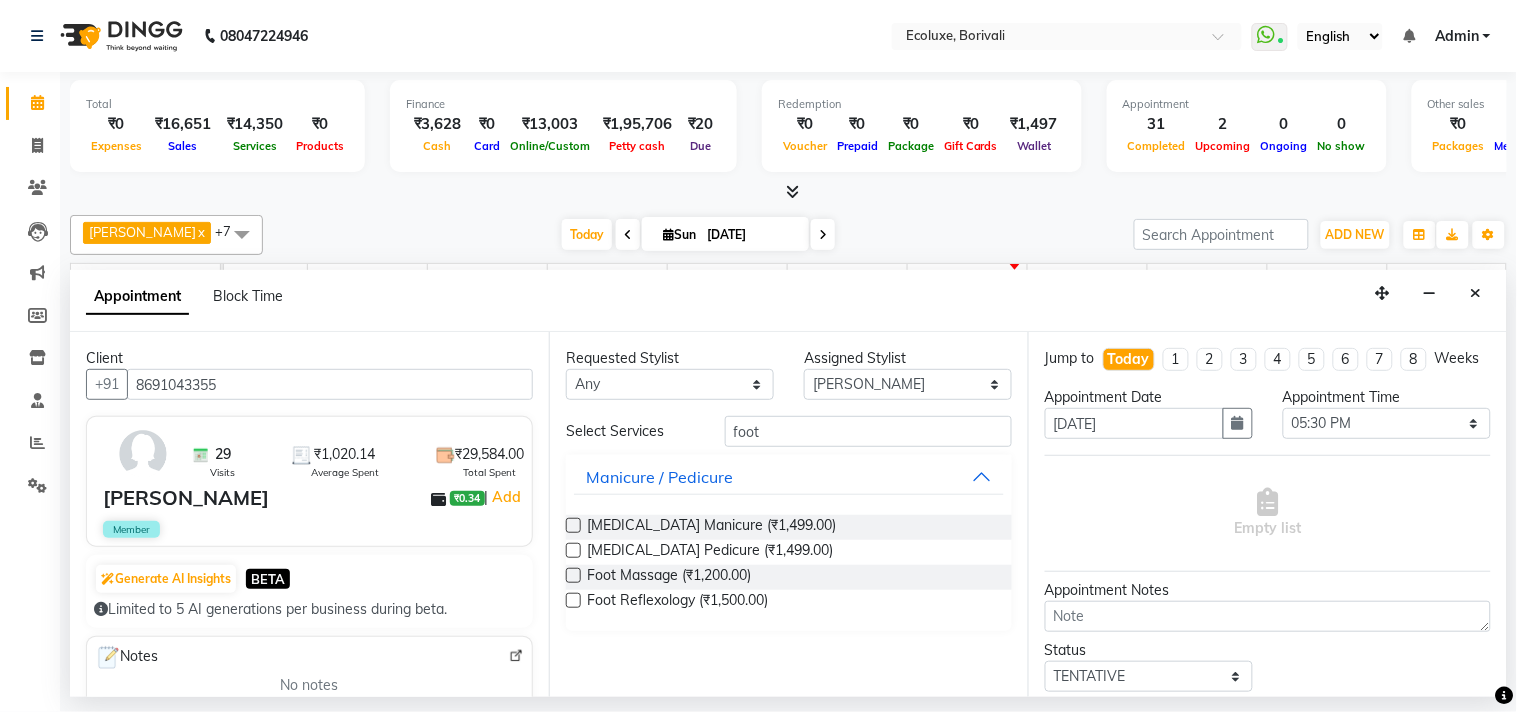 click at bounding box center (573, 550) 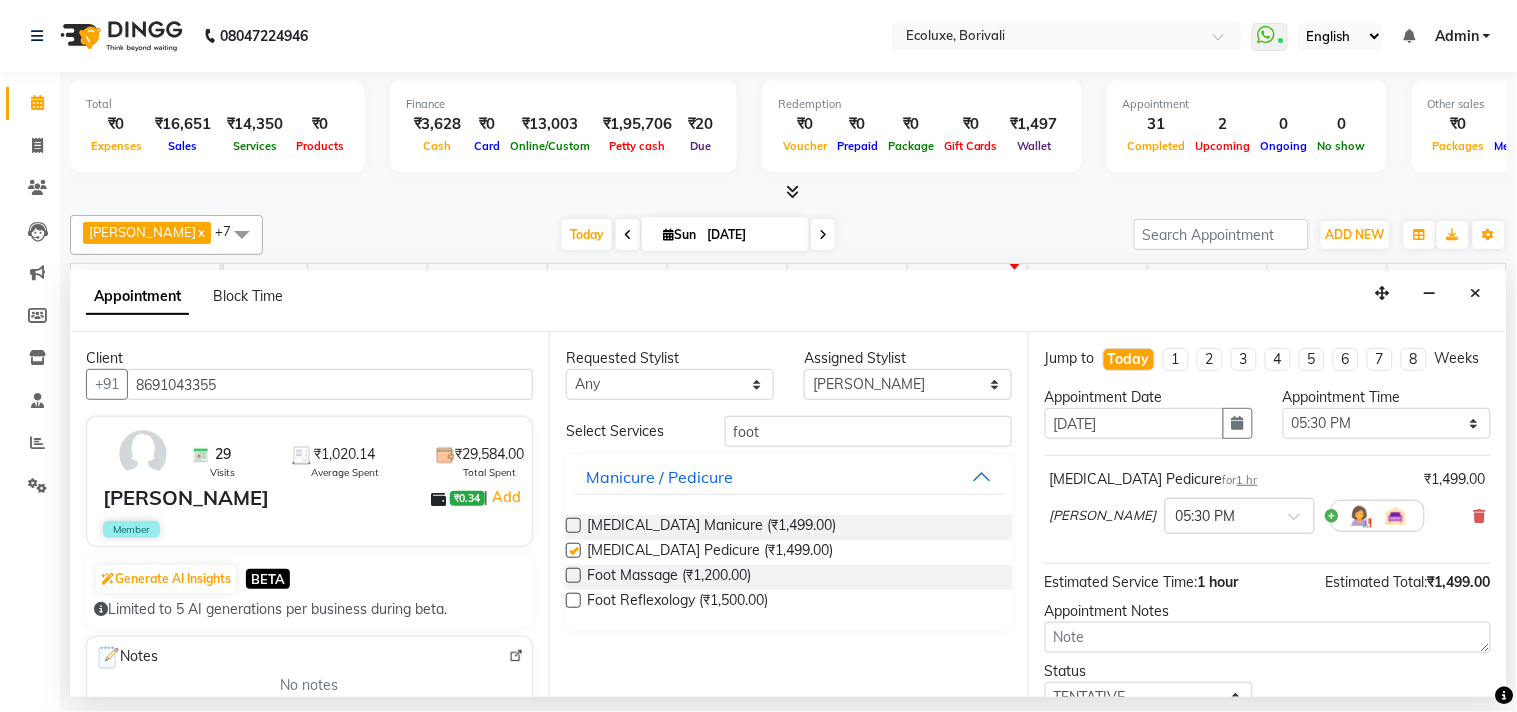 checkbox on "false" 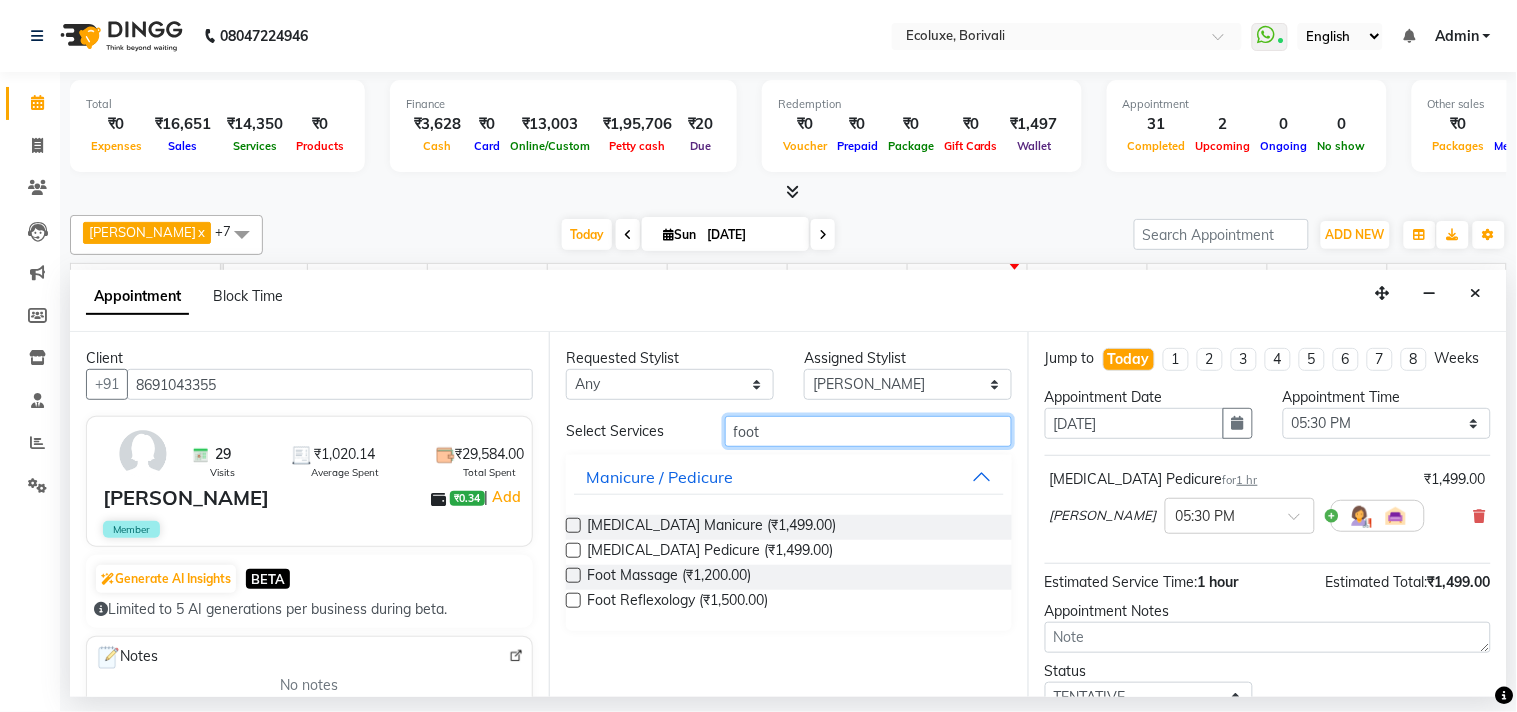 click on "foot" at bounding box center [868, 431] 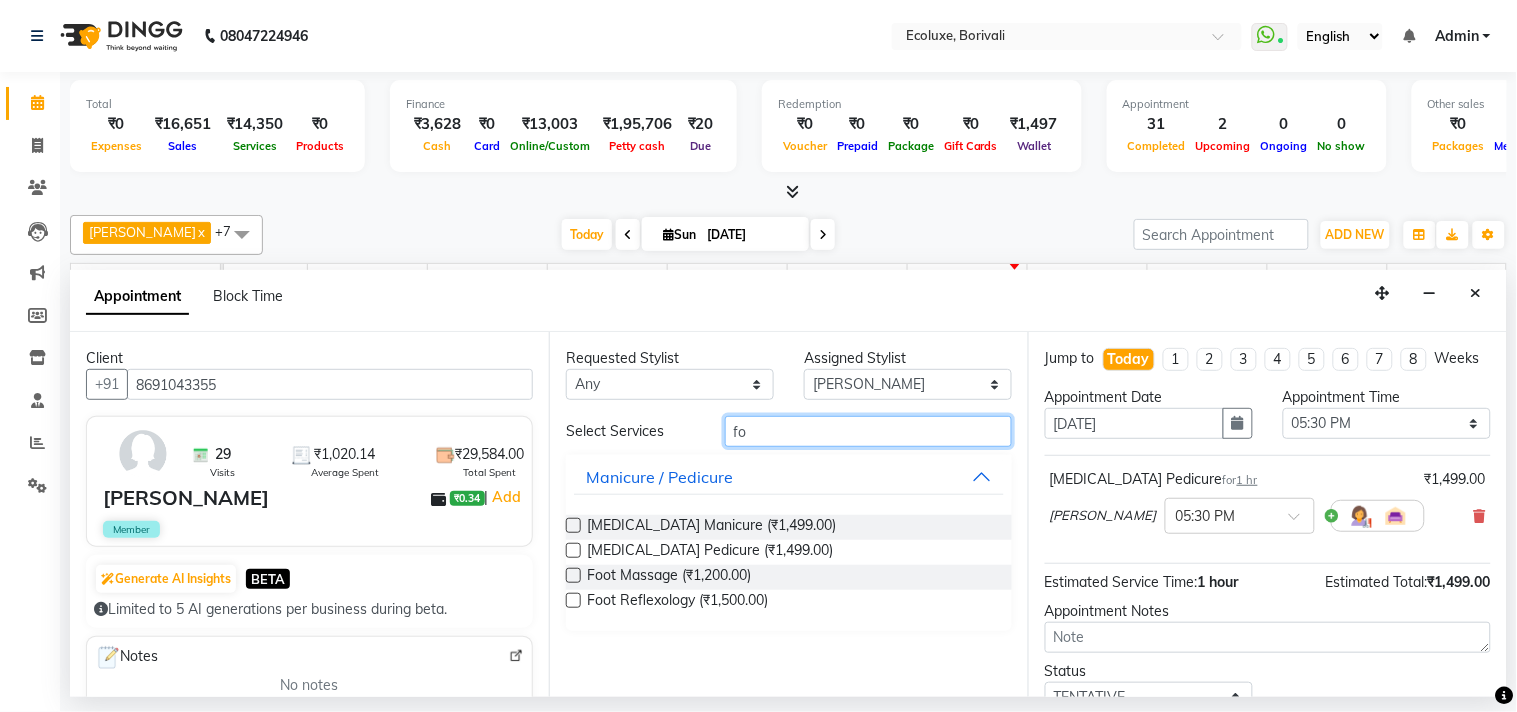 type on "f" 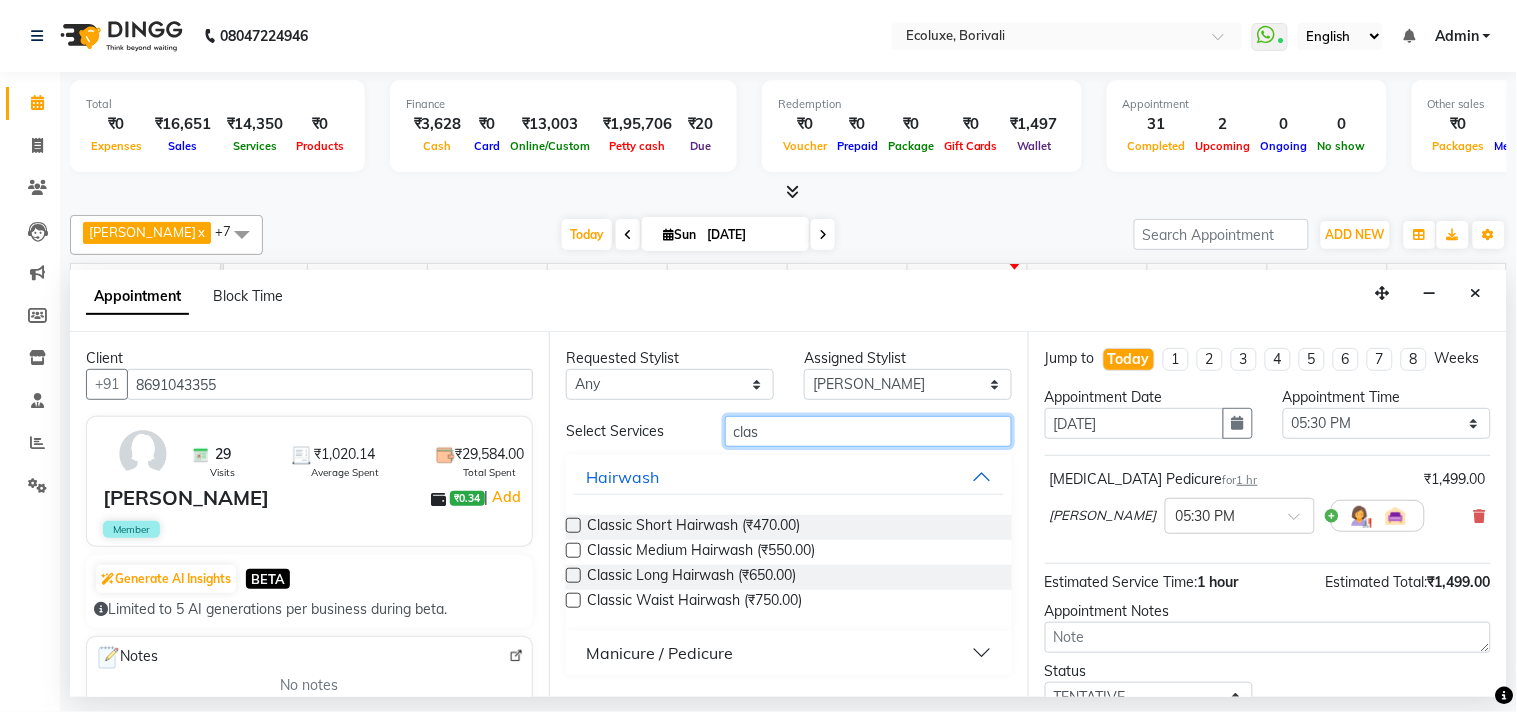 type on "clas" 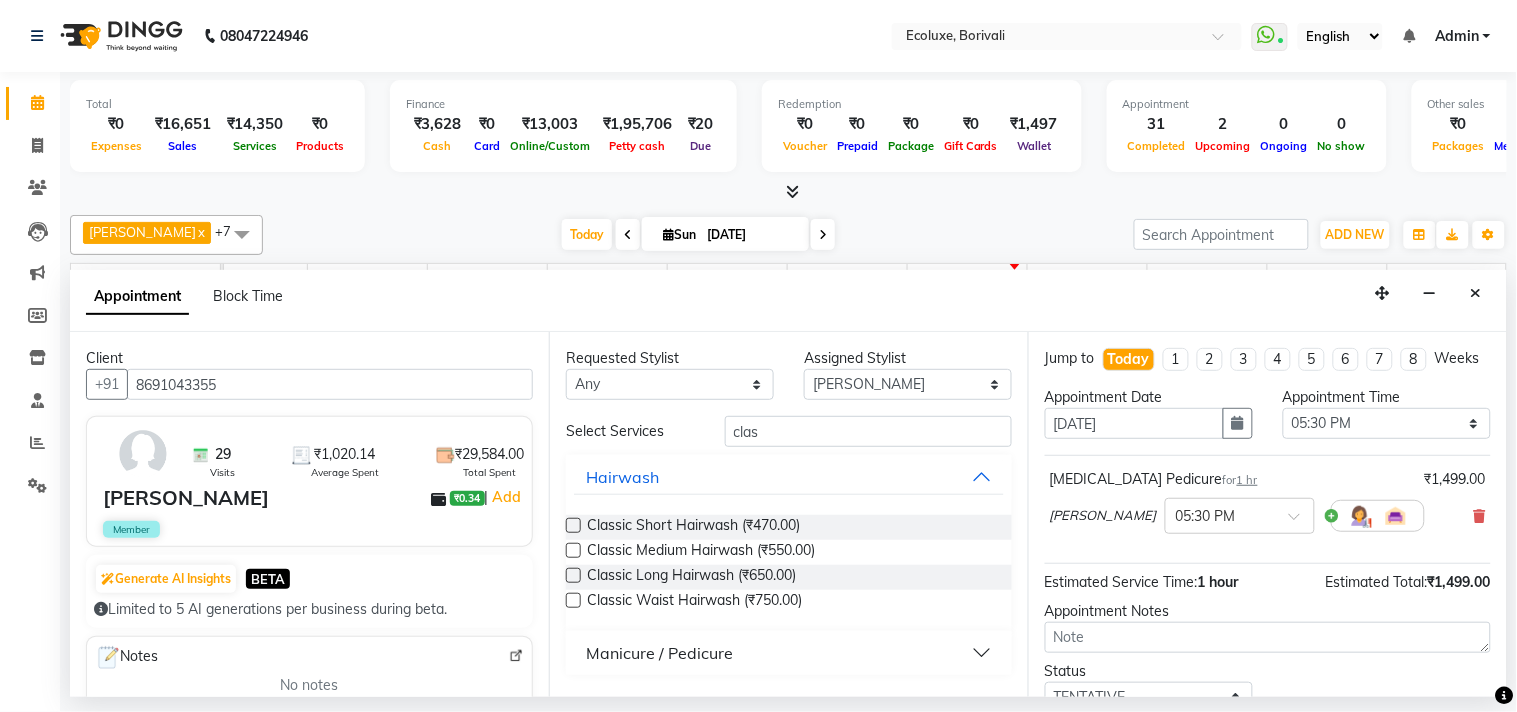 click on "Manicure / Pedicure" at bounding box center (659, 653) 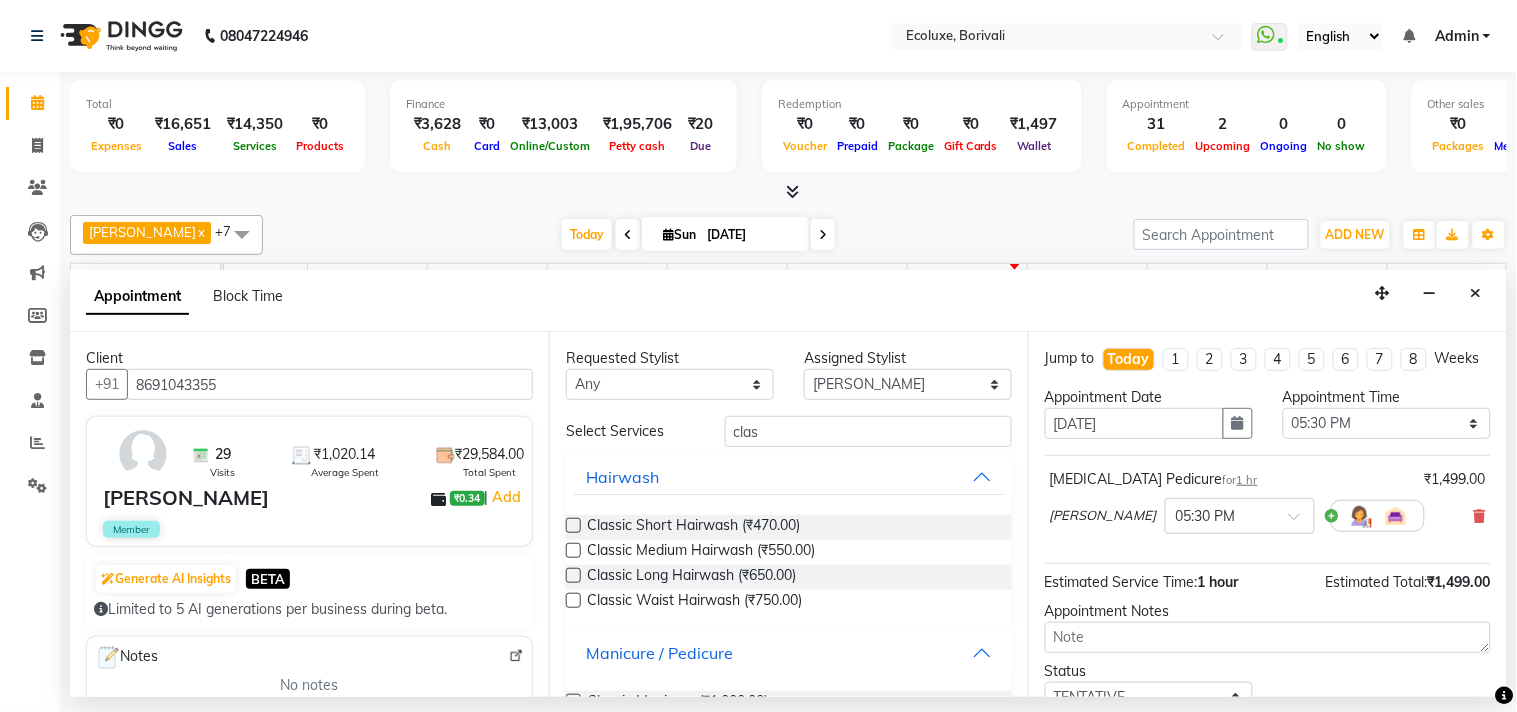 scroll, scrollTop: 75, scrollLeft: 0, axis: vertical 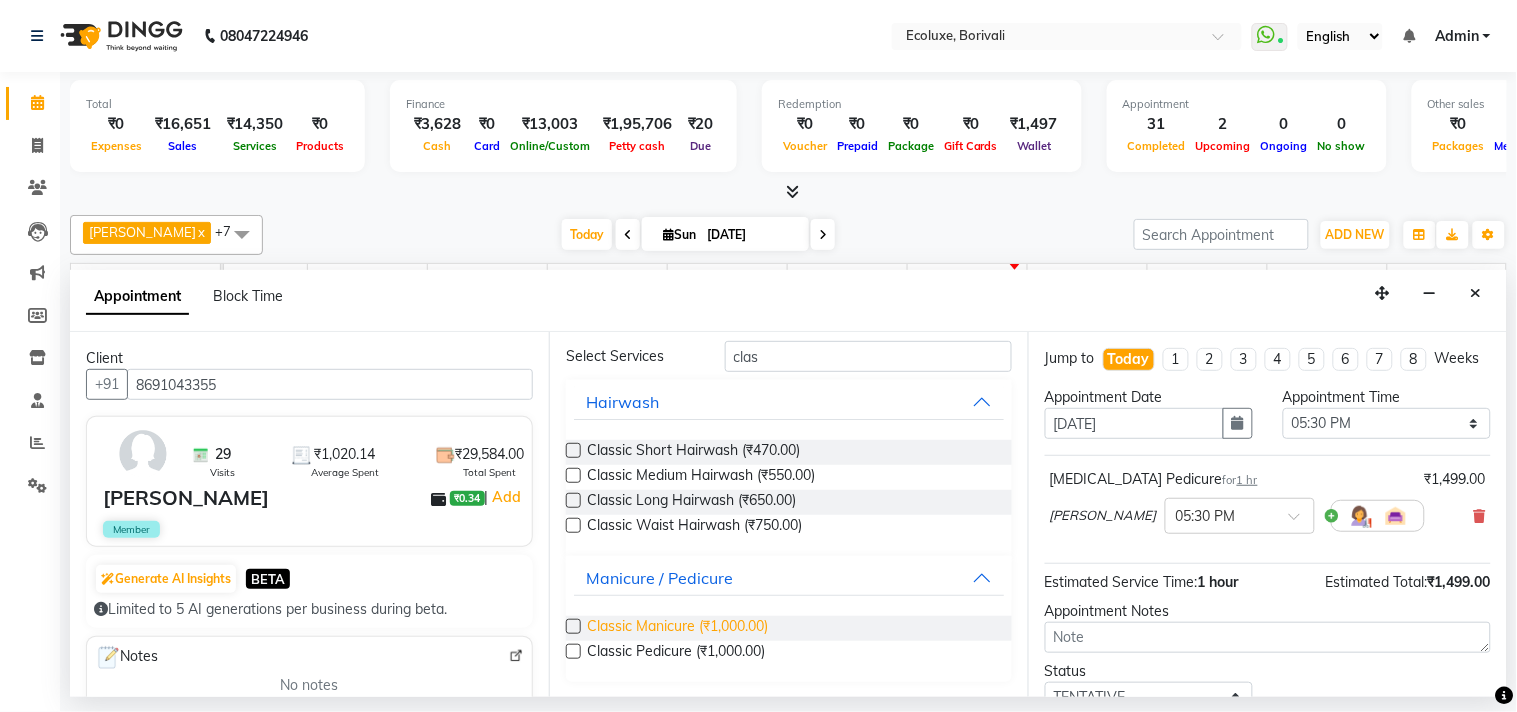 click on "Classic Manicure (₹1,000.00)" at bounding box center [677, 628] 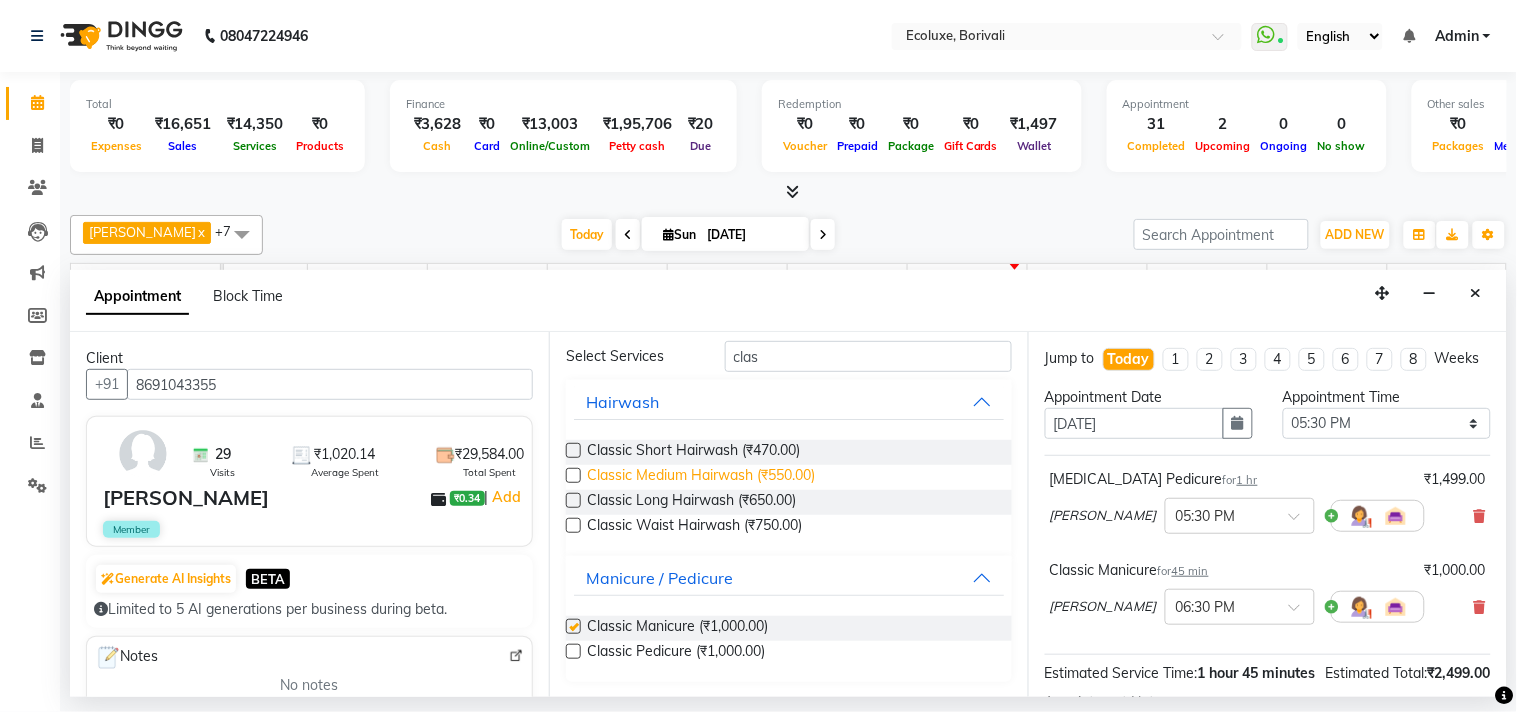 checkbox on "false" 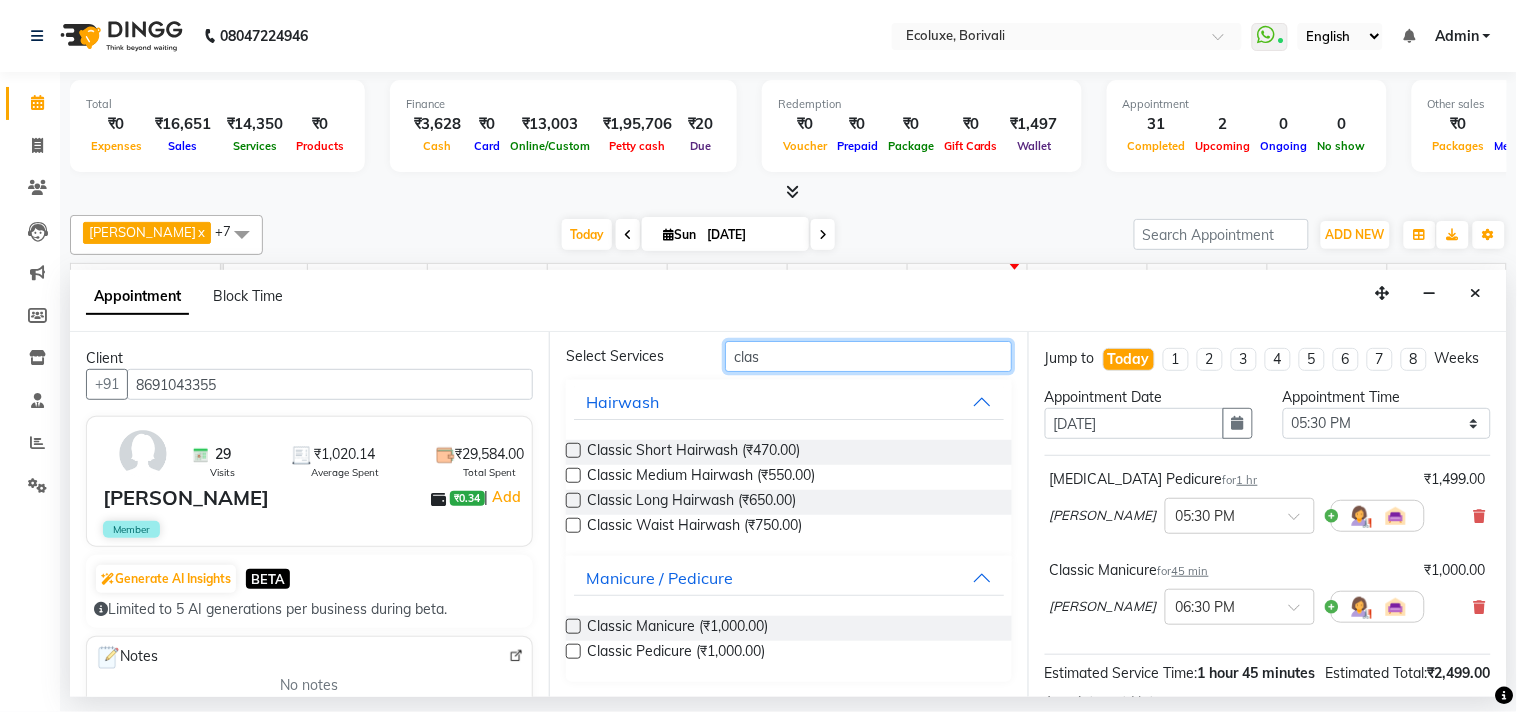 click on "clas" at bounding box center [868, 356] 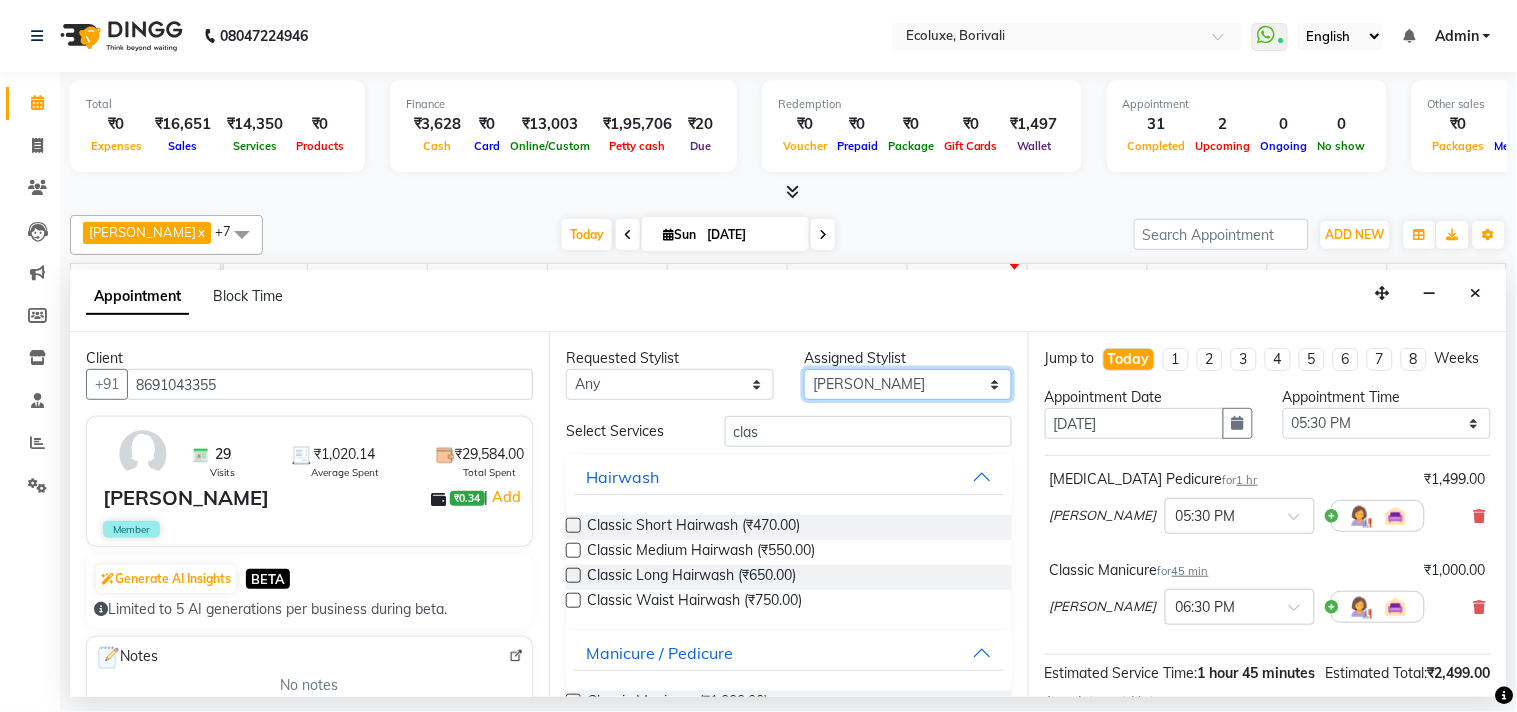 click on "Select [PERSON_NAME] Faiz Geeta [PERSON_NAME]   [PERSON_NAME] Khende [PERSON_NAME]  [PERSON_NAME] [MEDICAL_DATA][PERSON_NAME] [PERSON_NAME] [PERSON_NAME]  [PERSON_NAME] Wezah" at bounding box center [908, 384] 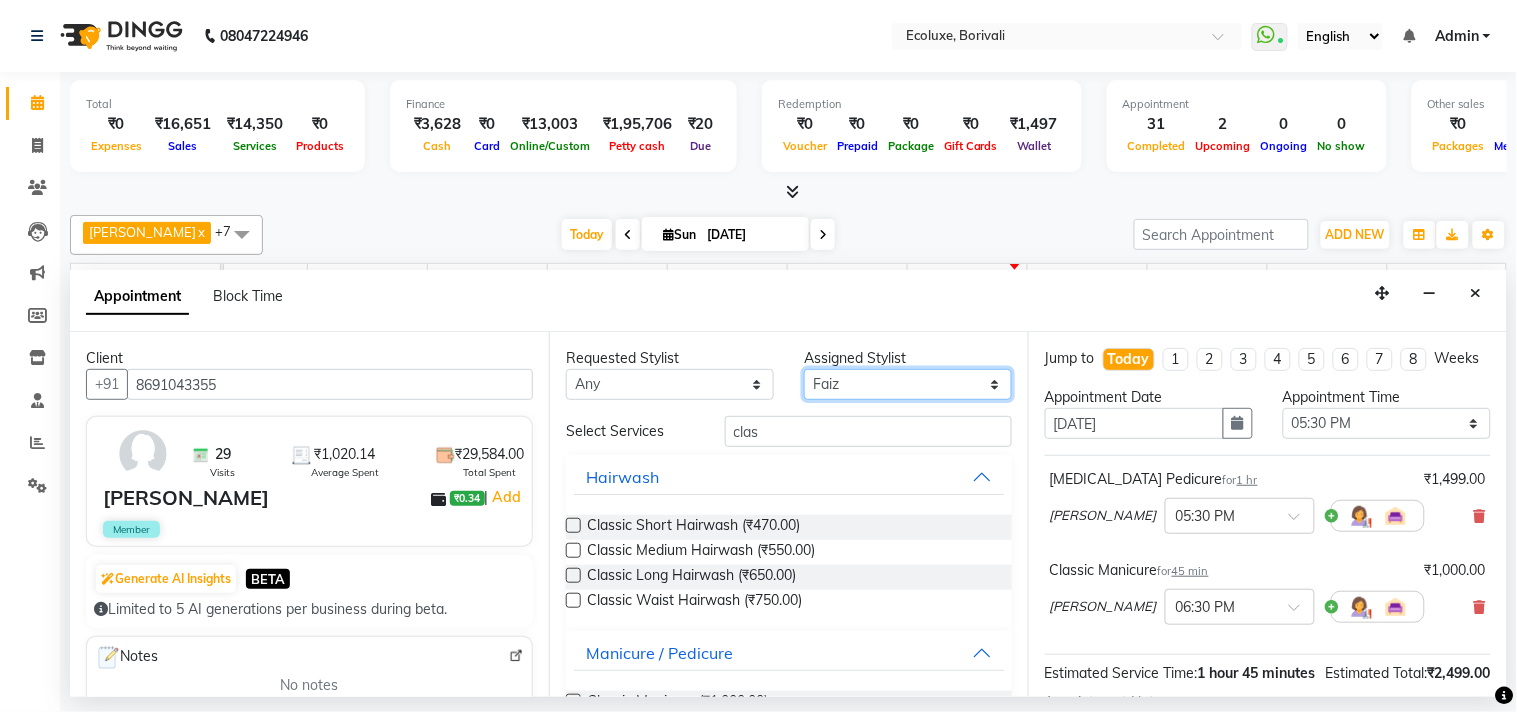 click on "Select [PERSON_NAME] Faiz Geeta [PERSON_NAME]   [PERSON_NAME] Khende [PERSON_NAME]  [PERSON_NAME] [MEDICAL_DATA][PERSON_NAME] [PERSON_NAME] [PERSON_NAME]  [PERSON_NAME] Wezah" at bounding box center [908, 384] 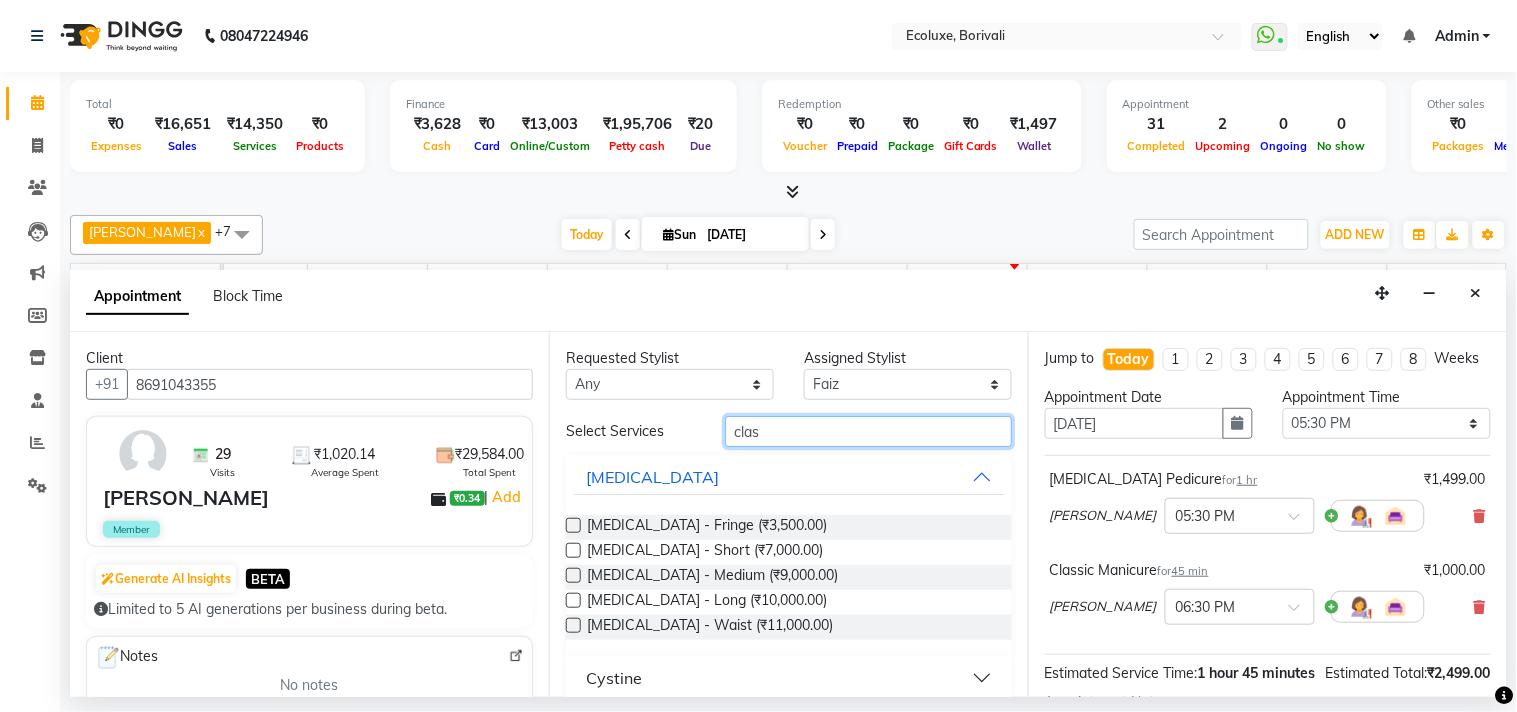 click on "clas" at bounding box center (868, 431) 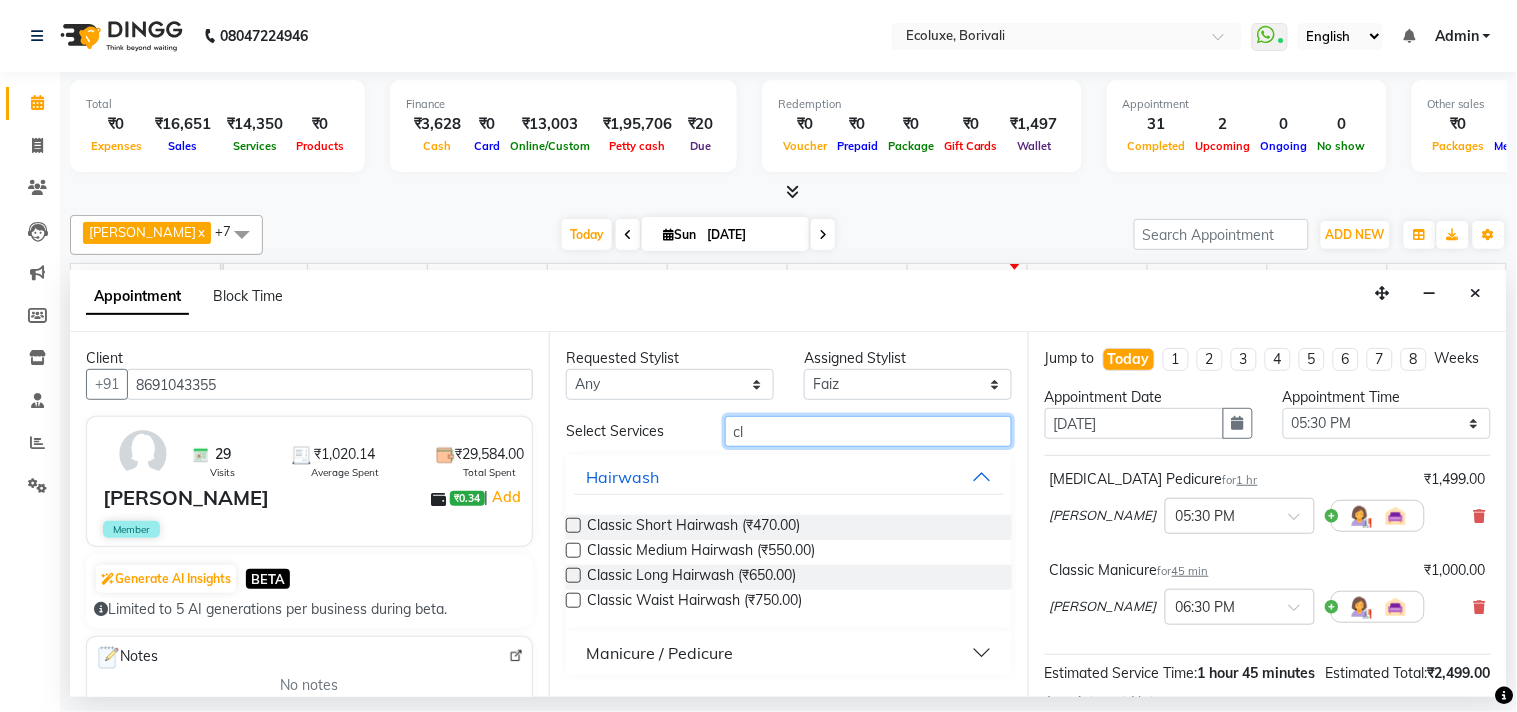 type on "c" 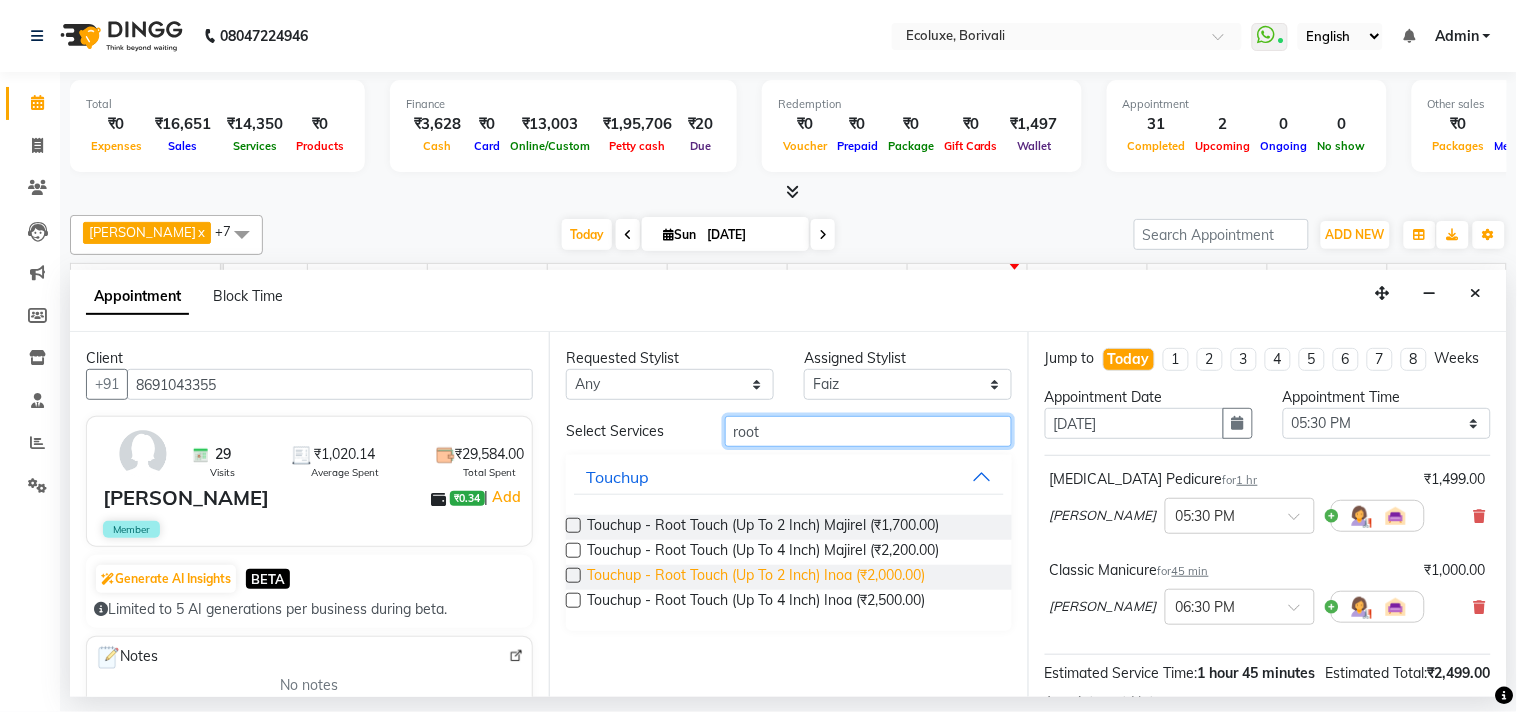 type on "root" 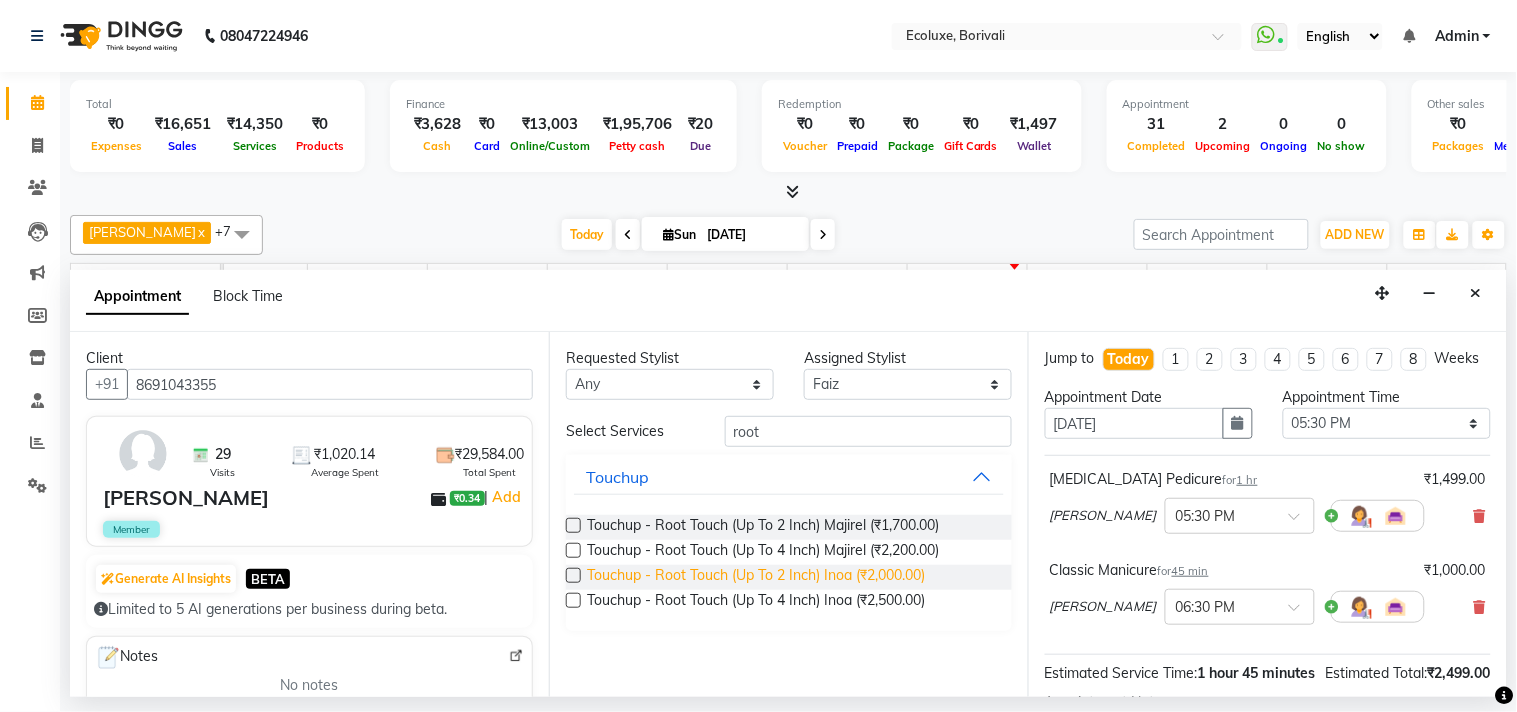 click on "Touchup - Root Touch (Up To 2 Inch) Inoa (₹2,000.00)" at bounding box center [756, 577] 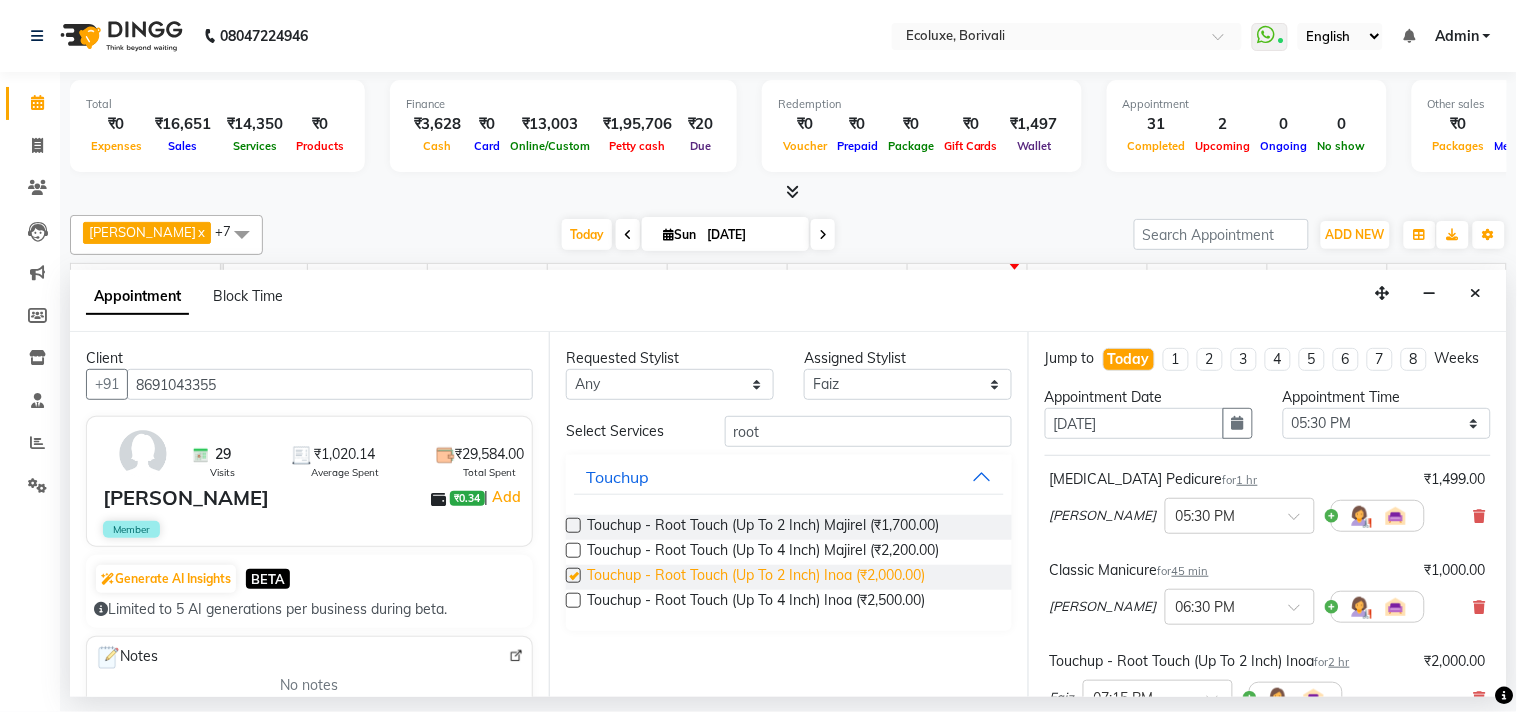 checkbox on "false" 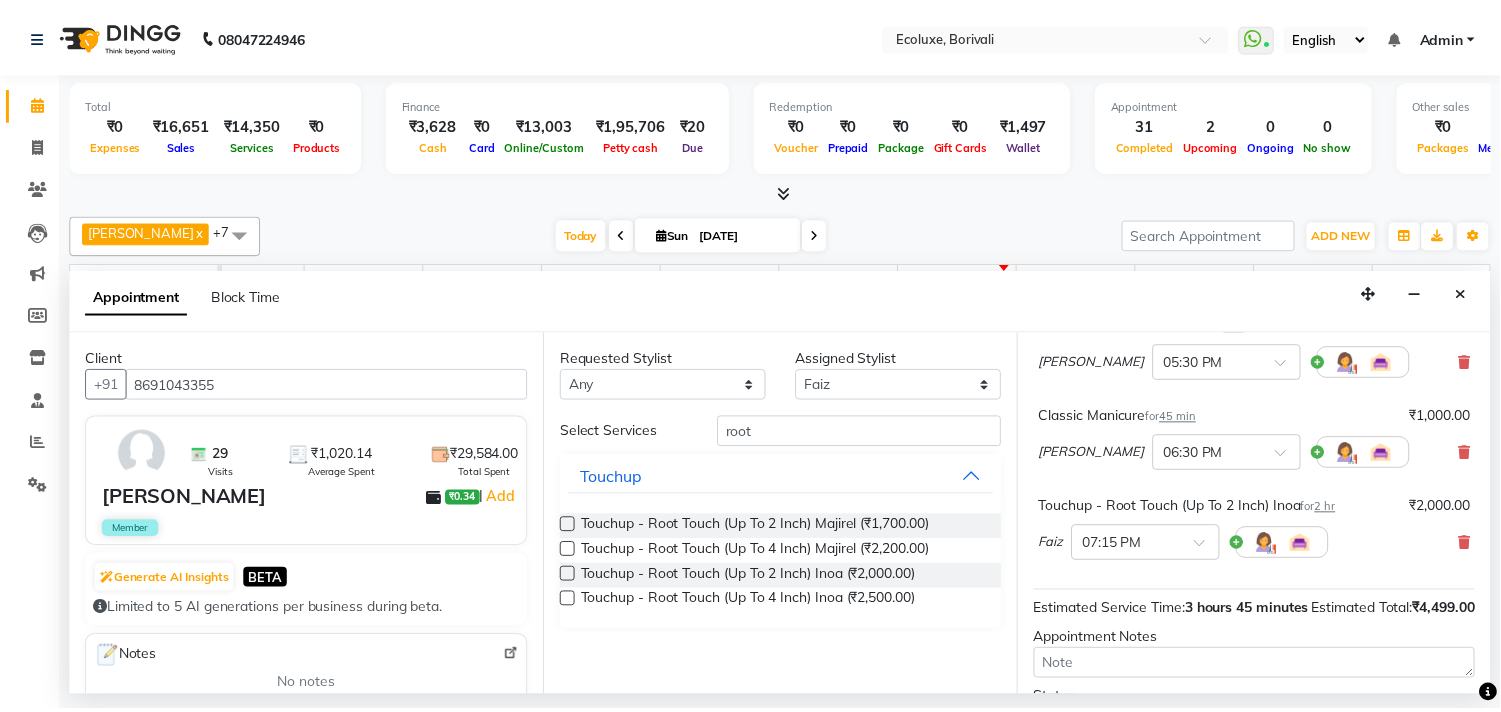 scroll, scrollTop: 333, scrollLeft: 0, axis: vertical 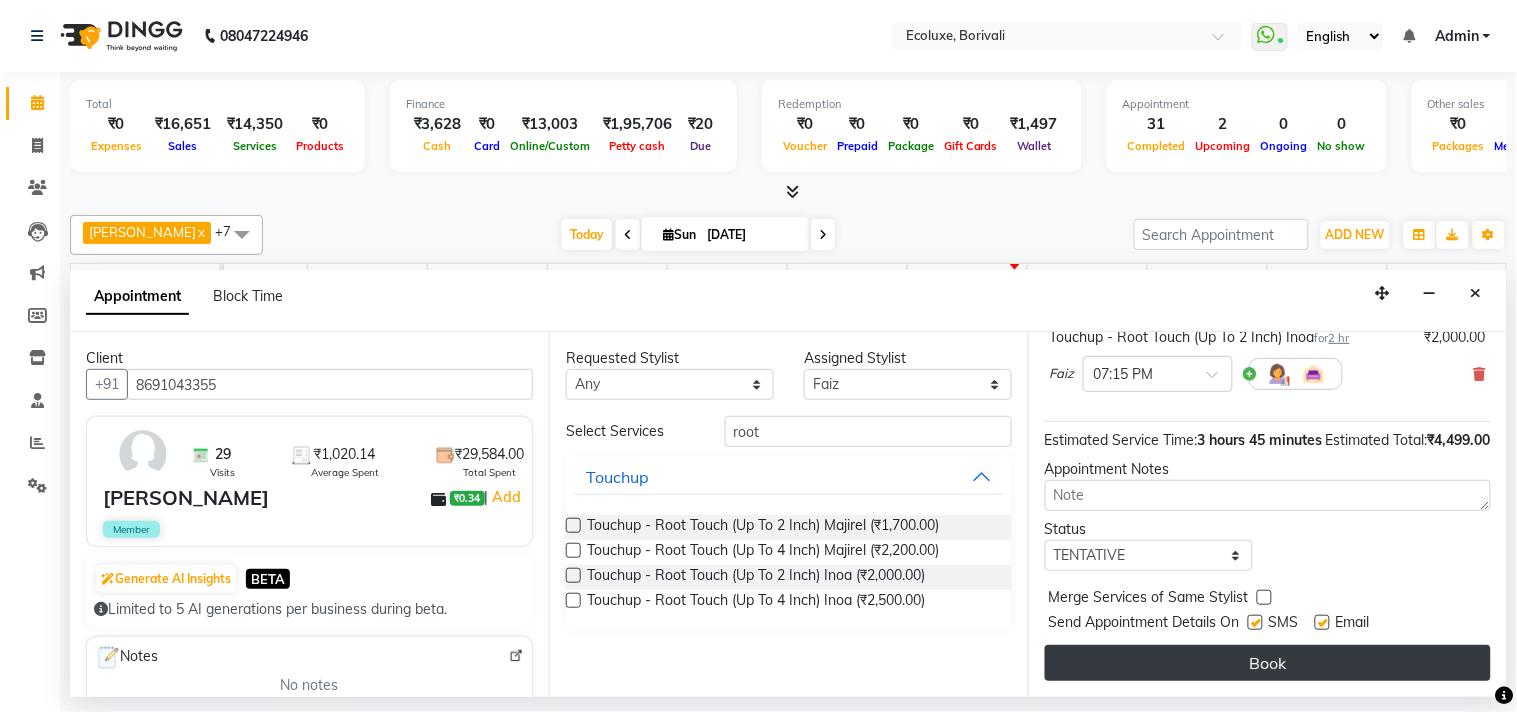 click on "Book" at bounding box center [1268, 663] 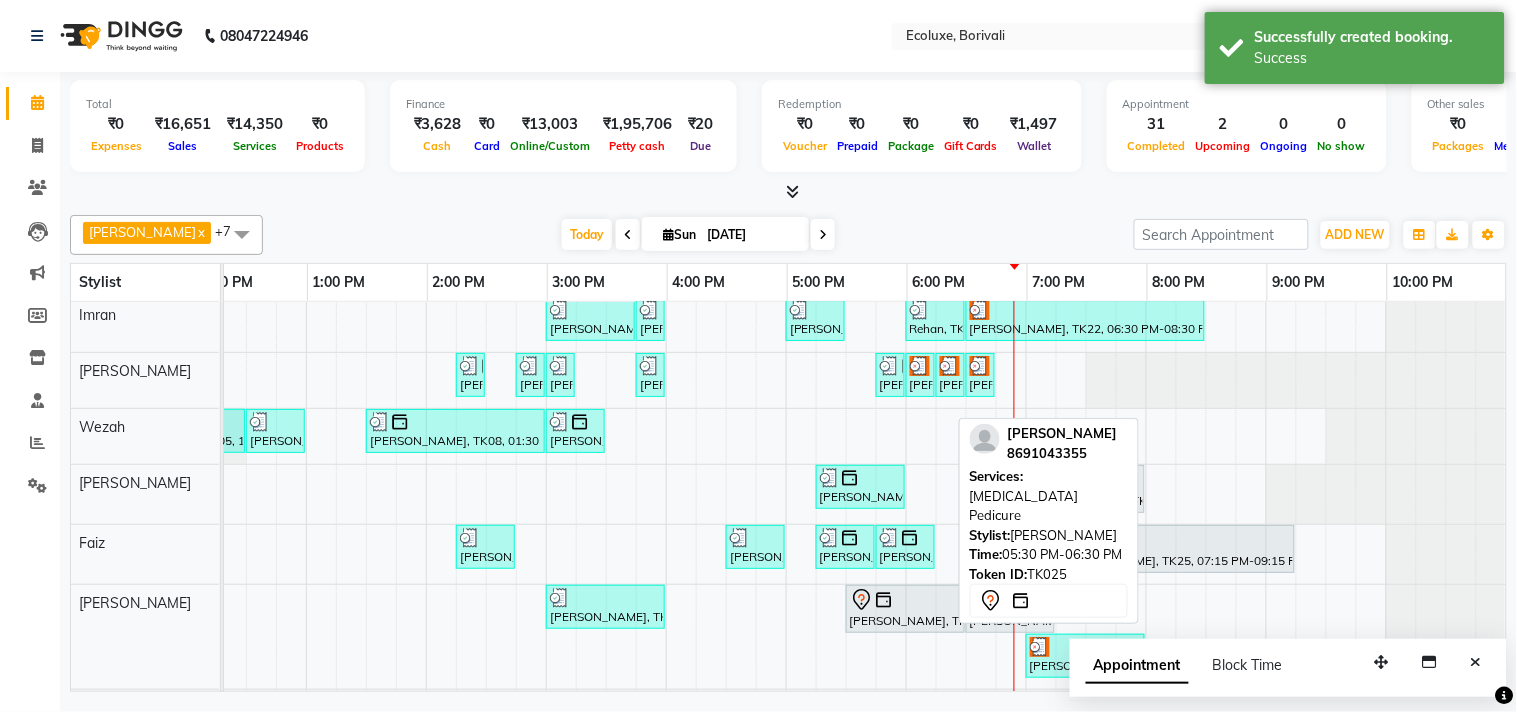 click on "[PERSON_NAME], TK25, 05:30 PM-06:30 PM, [MEDICAL_DATA] Pedicure" at bounding box center (905, 609) 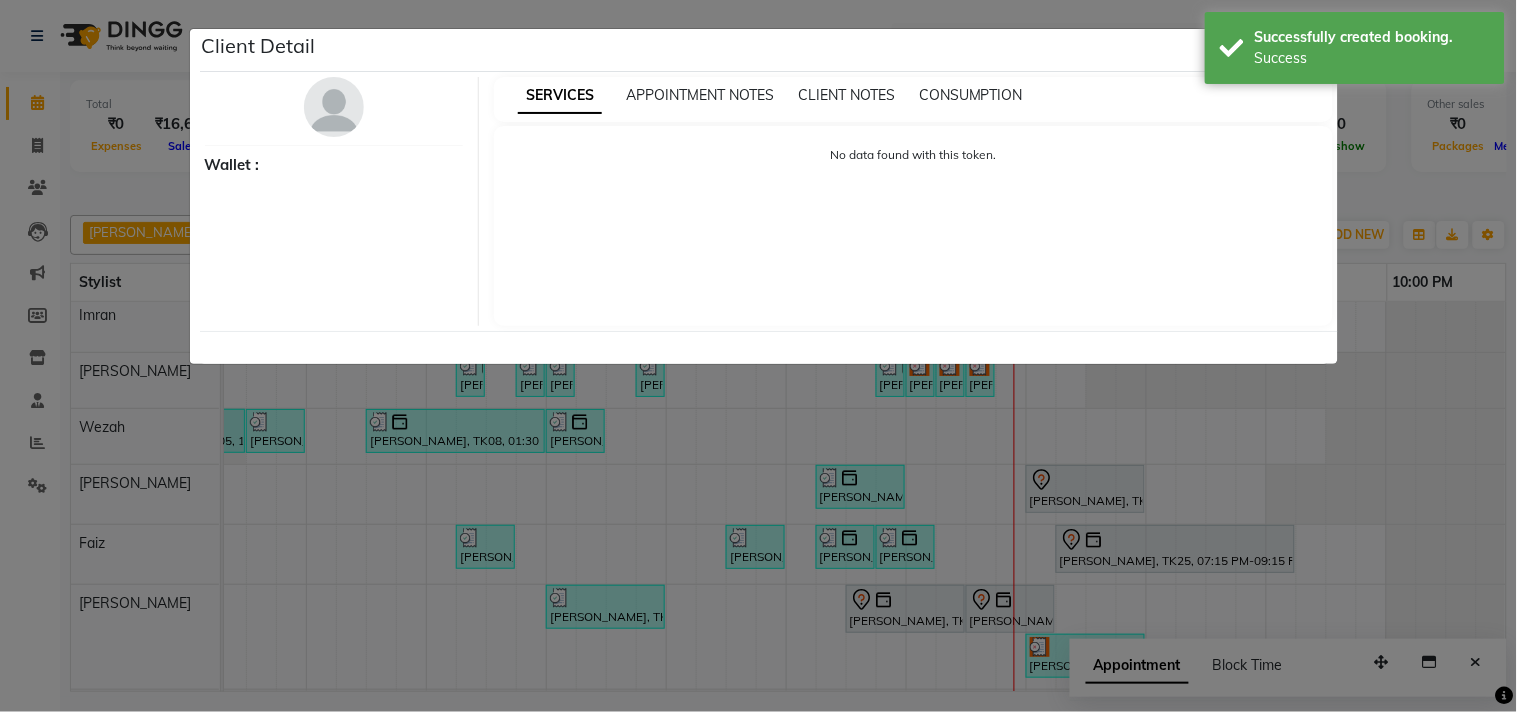 select on "7" 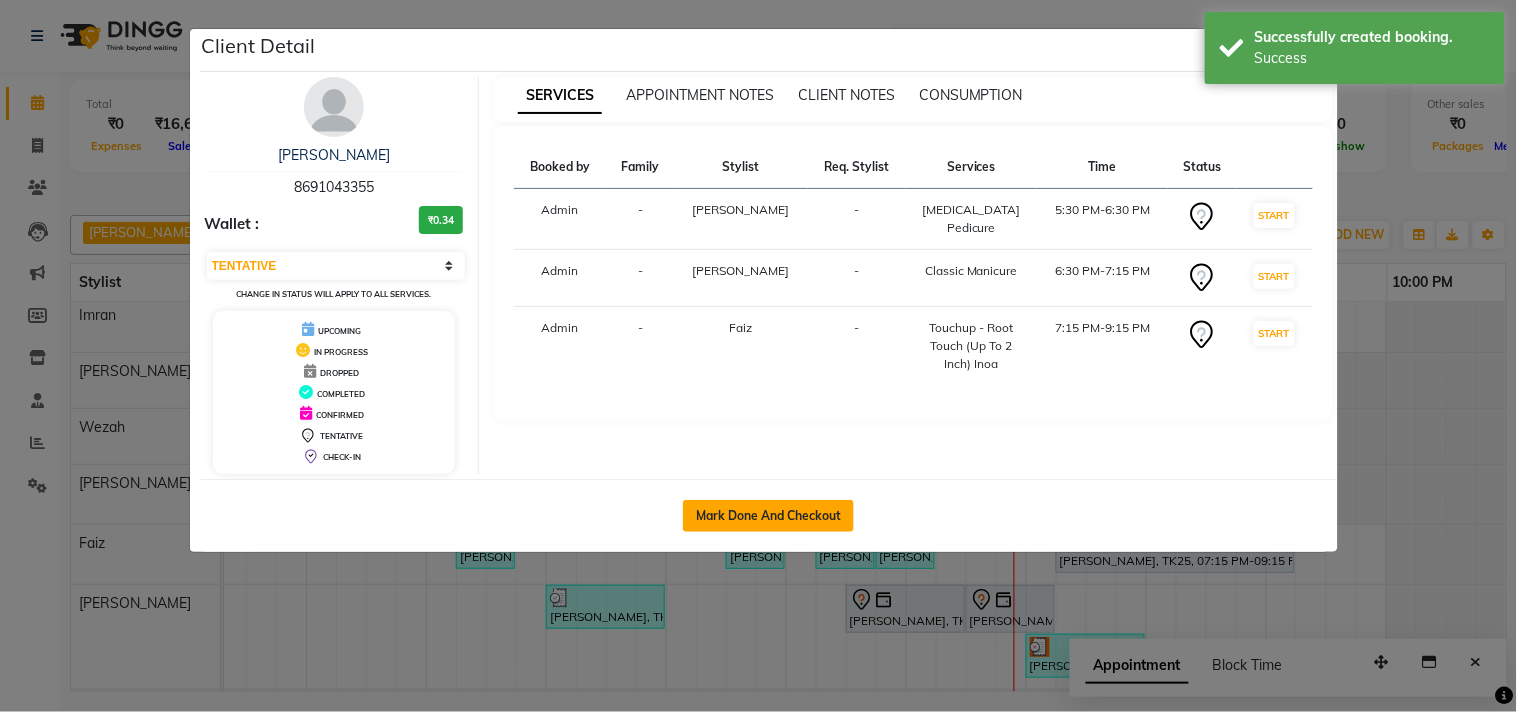 click on "Mark Done And Checkout" 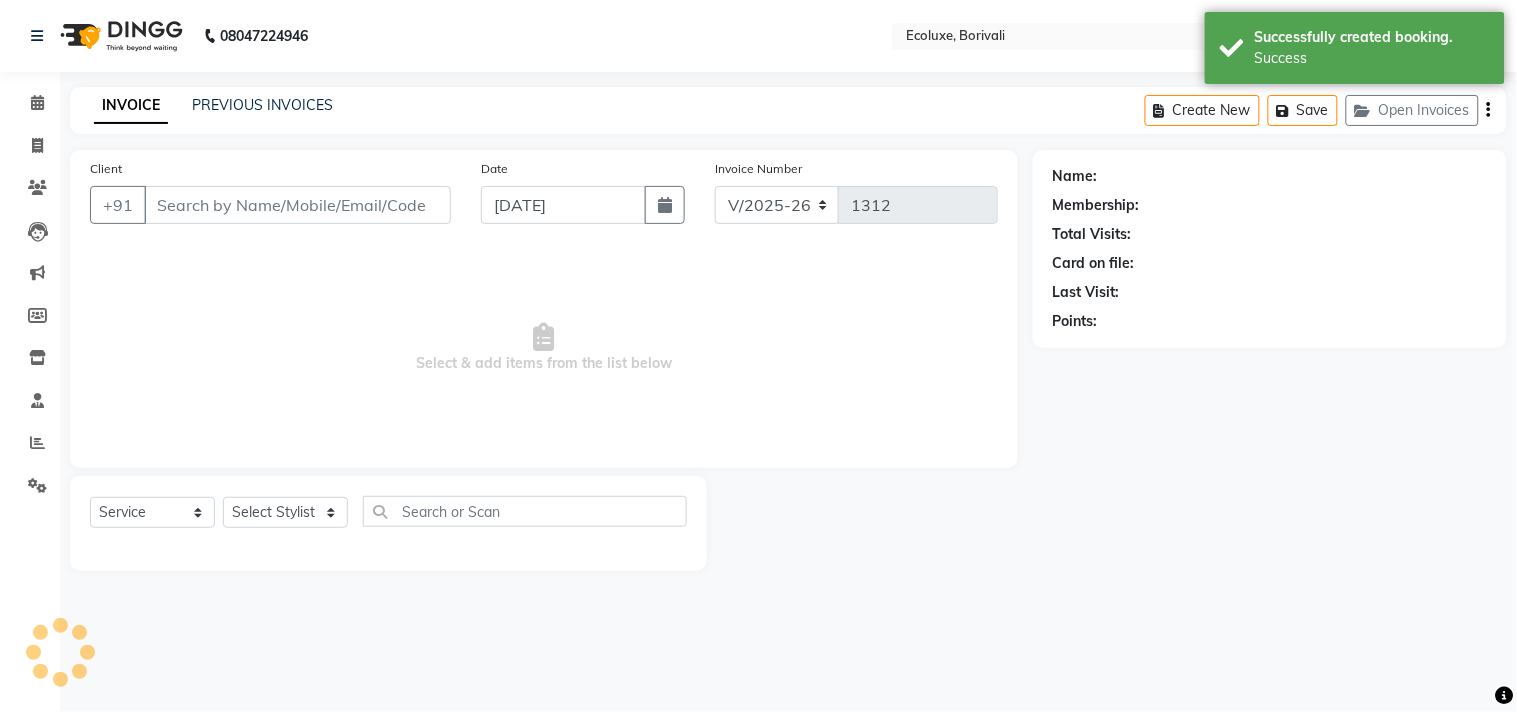 type on "8691043355" 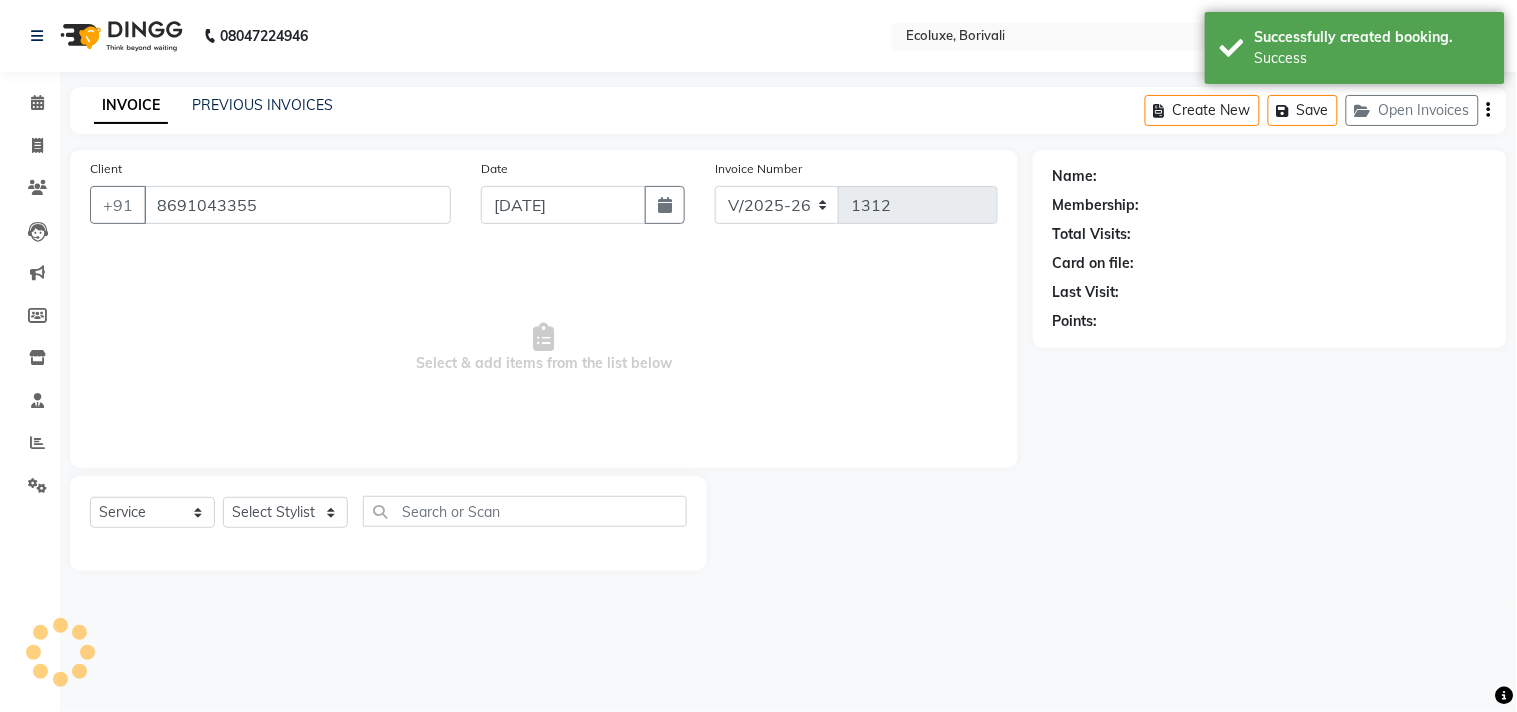 select on "75670" 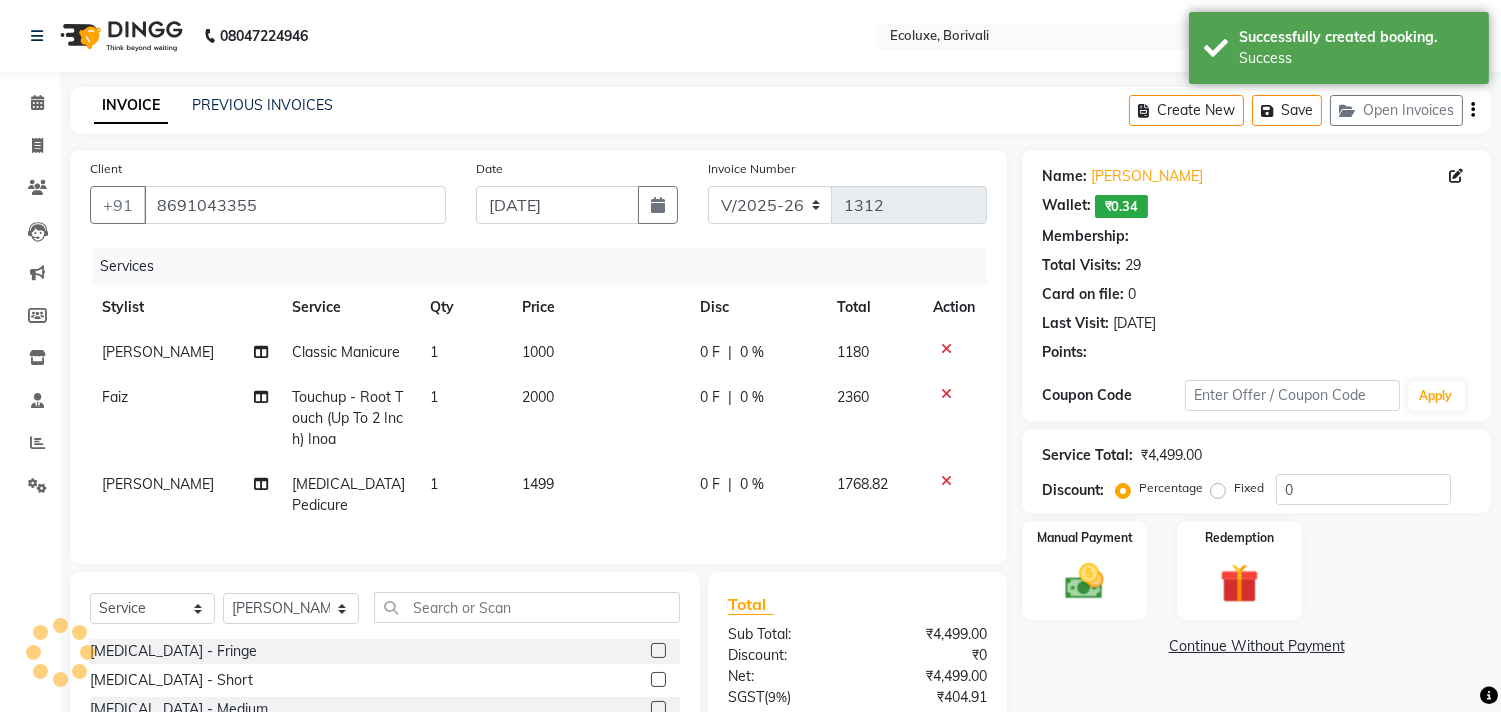 select on "1: Object" 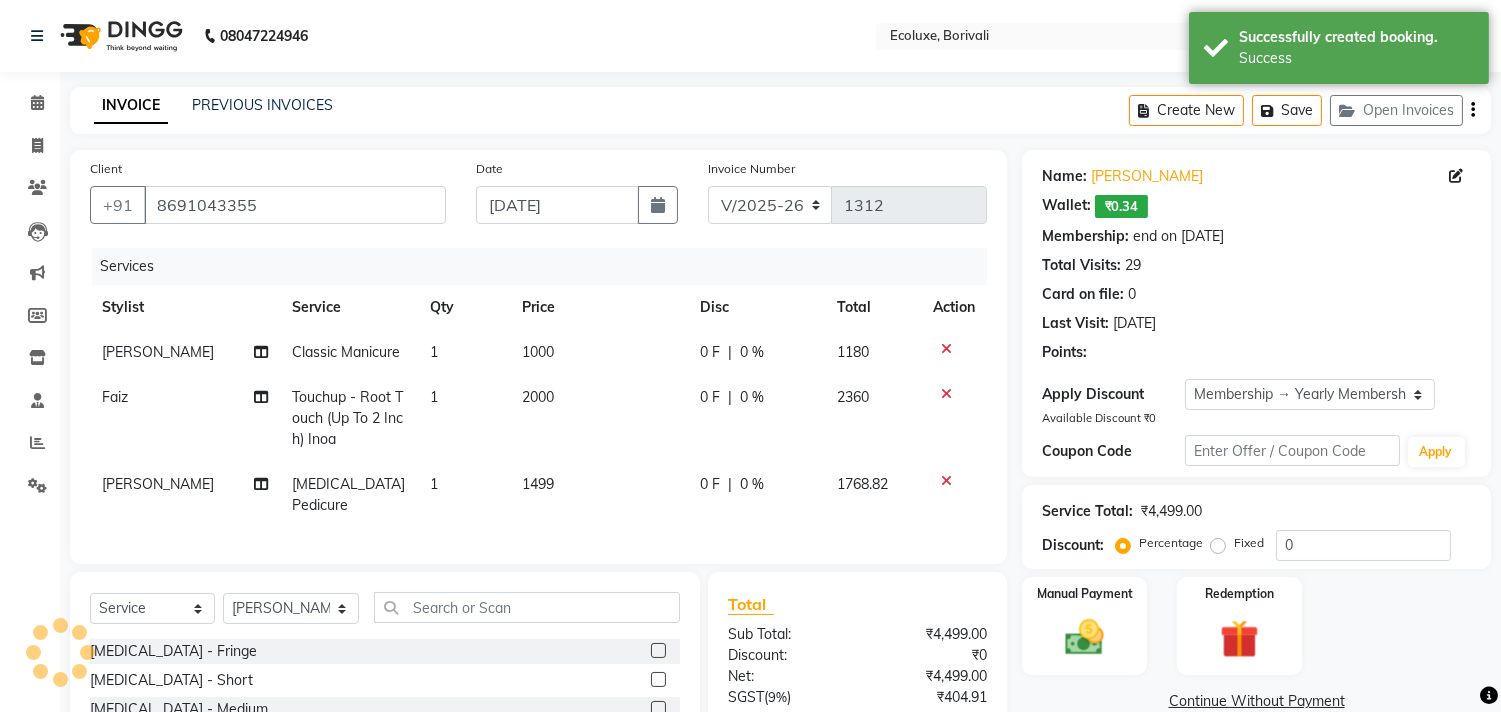 type on "20" 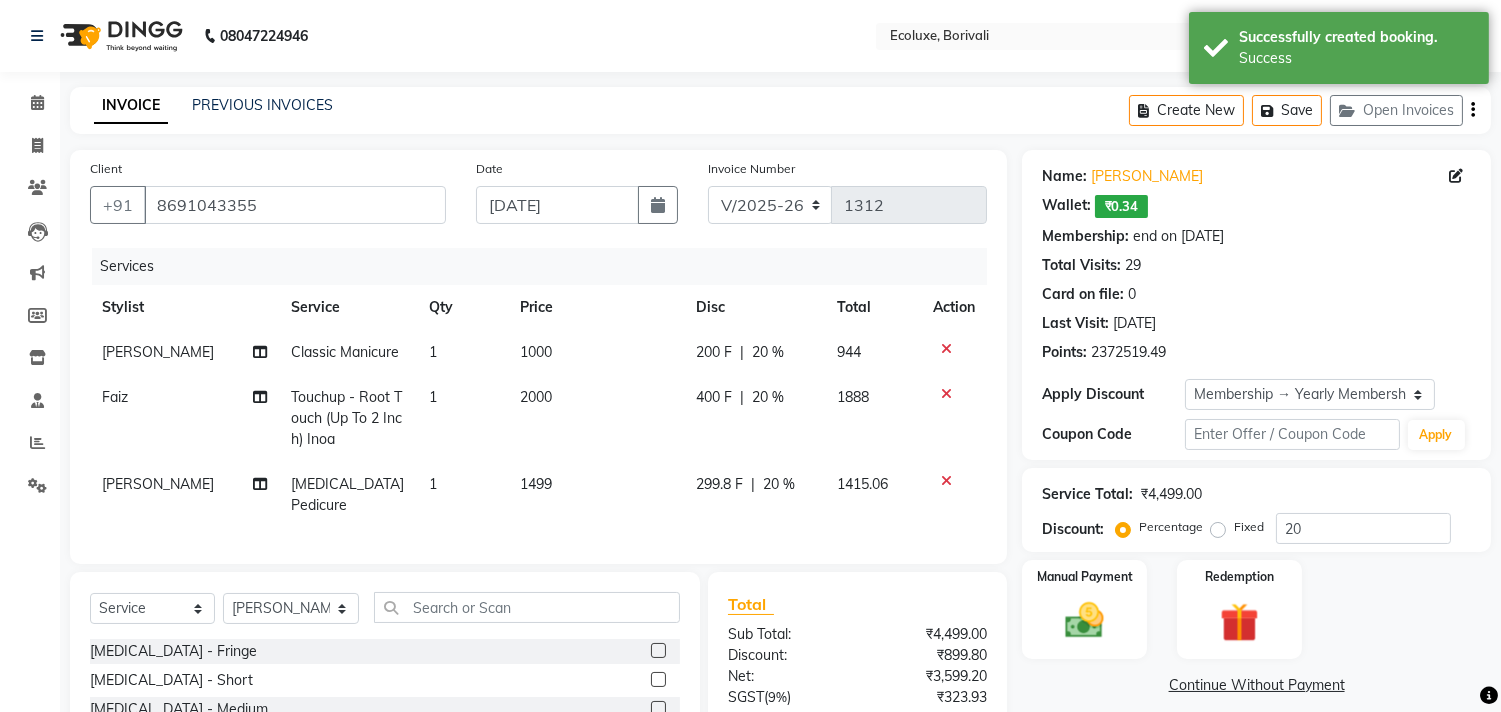 click 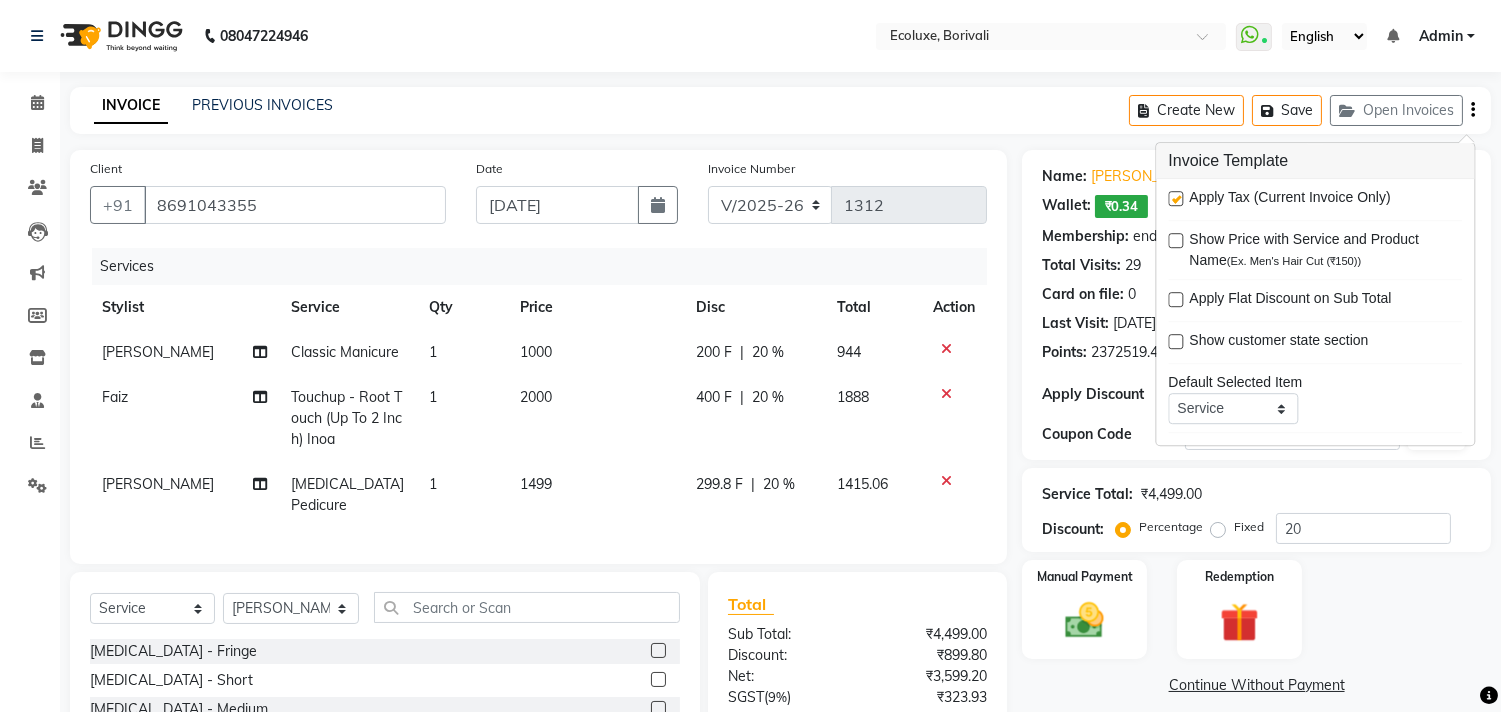 click at bounding box center (1175, 198) 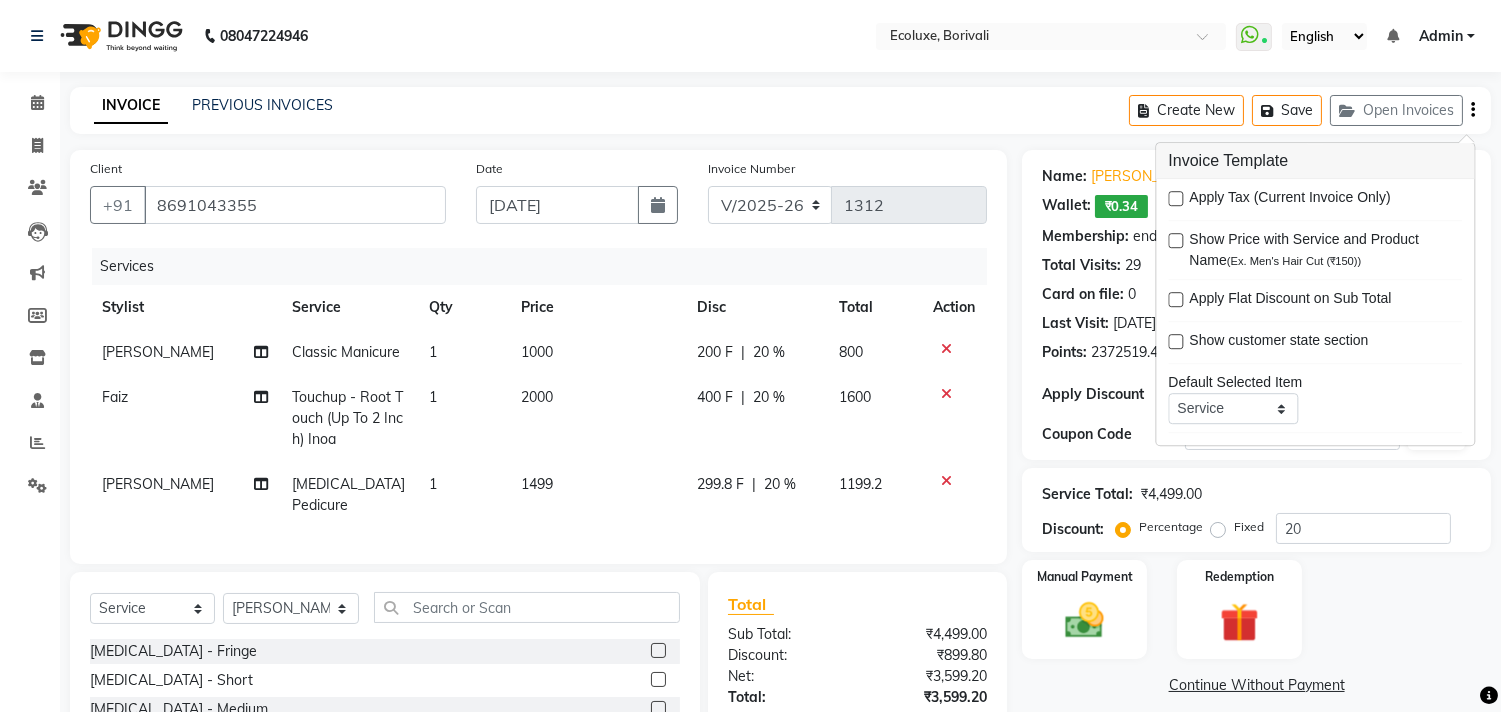 click on "20 %" 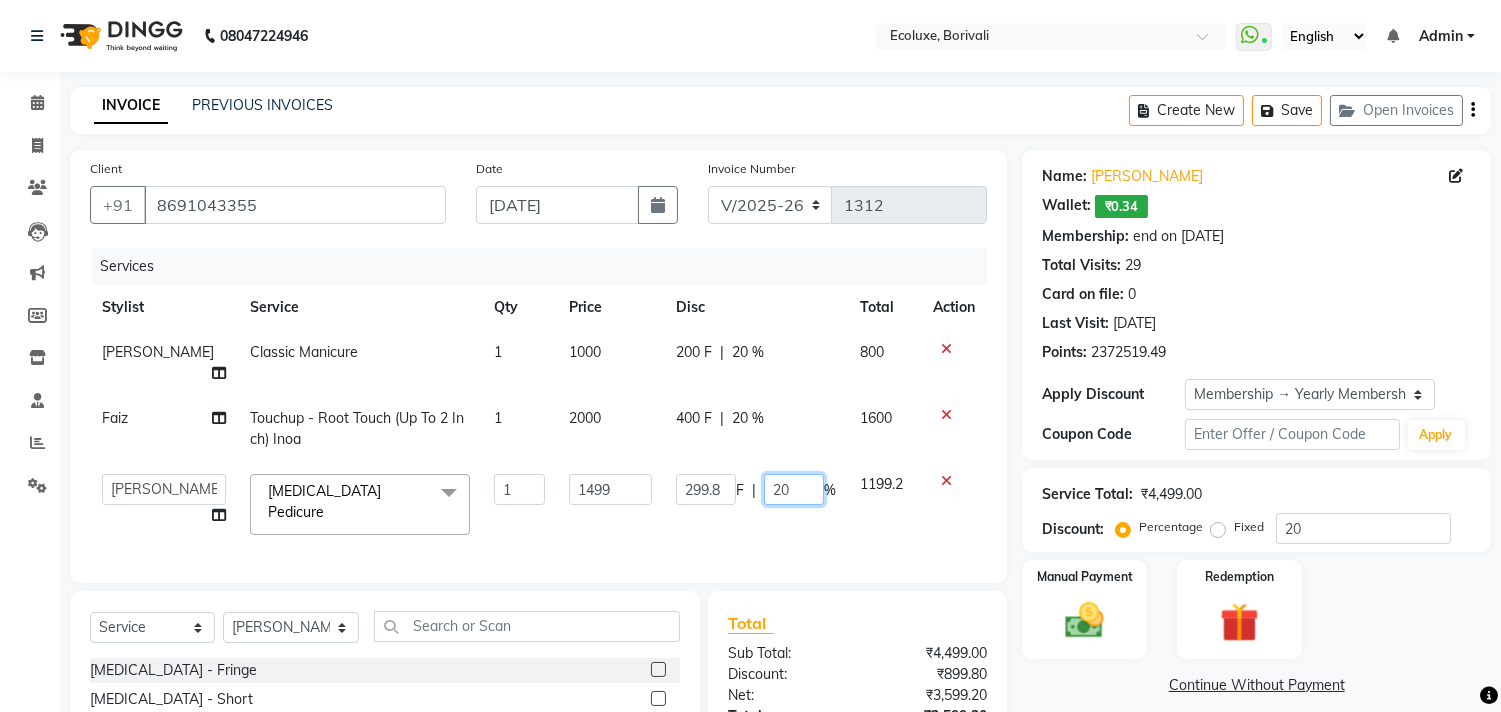 click on "20" 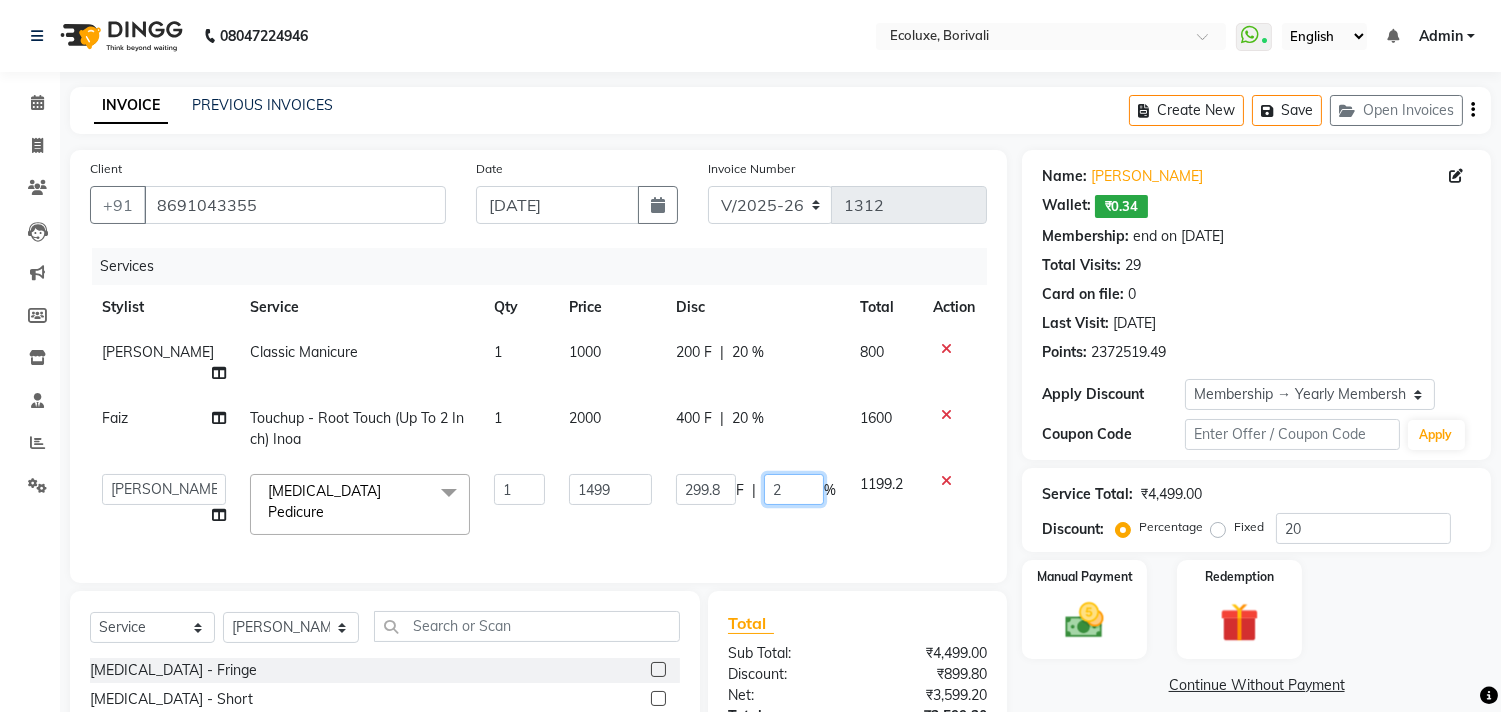 type 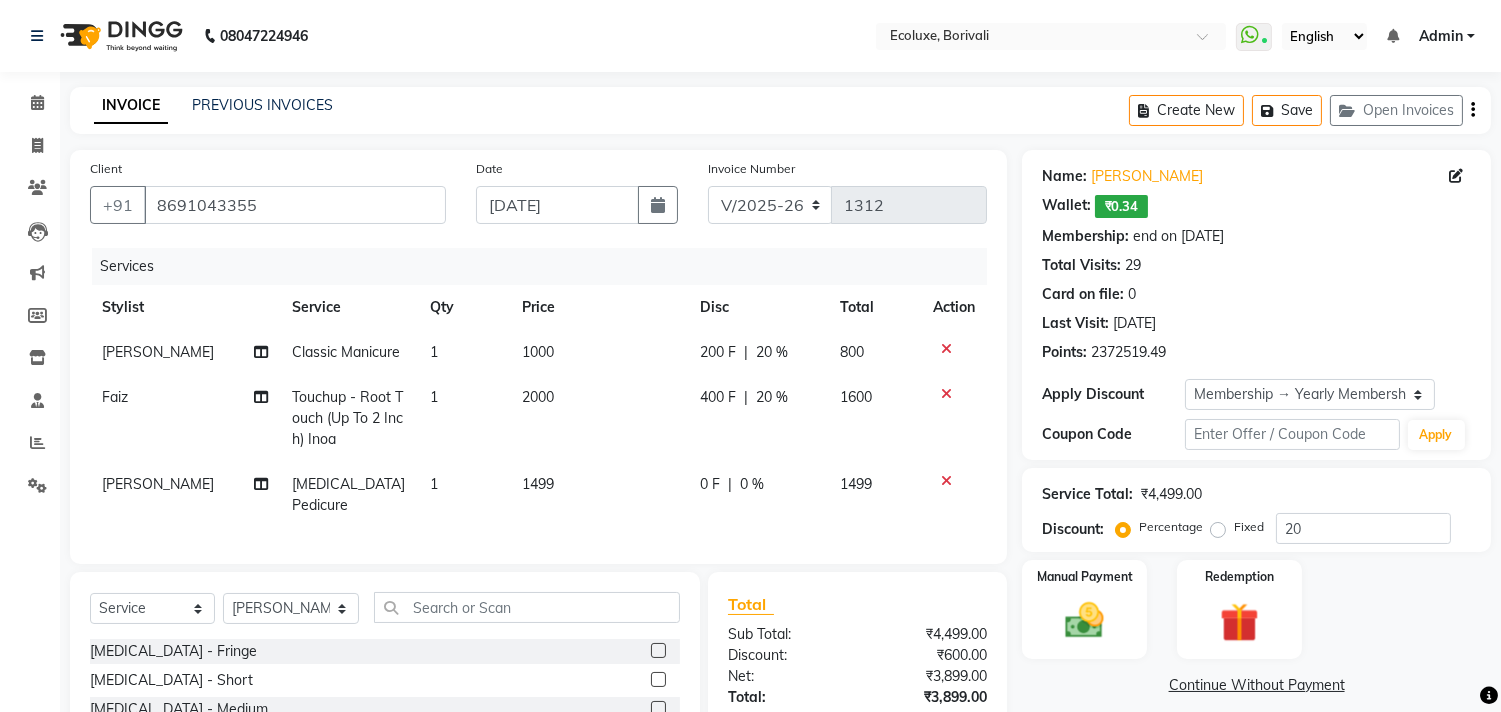 click on "1499" 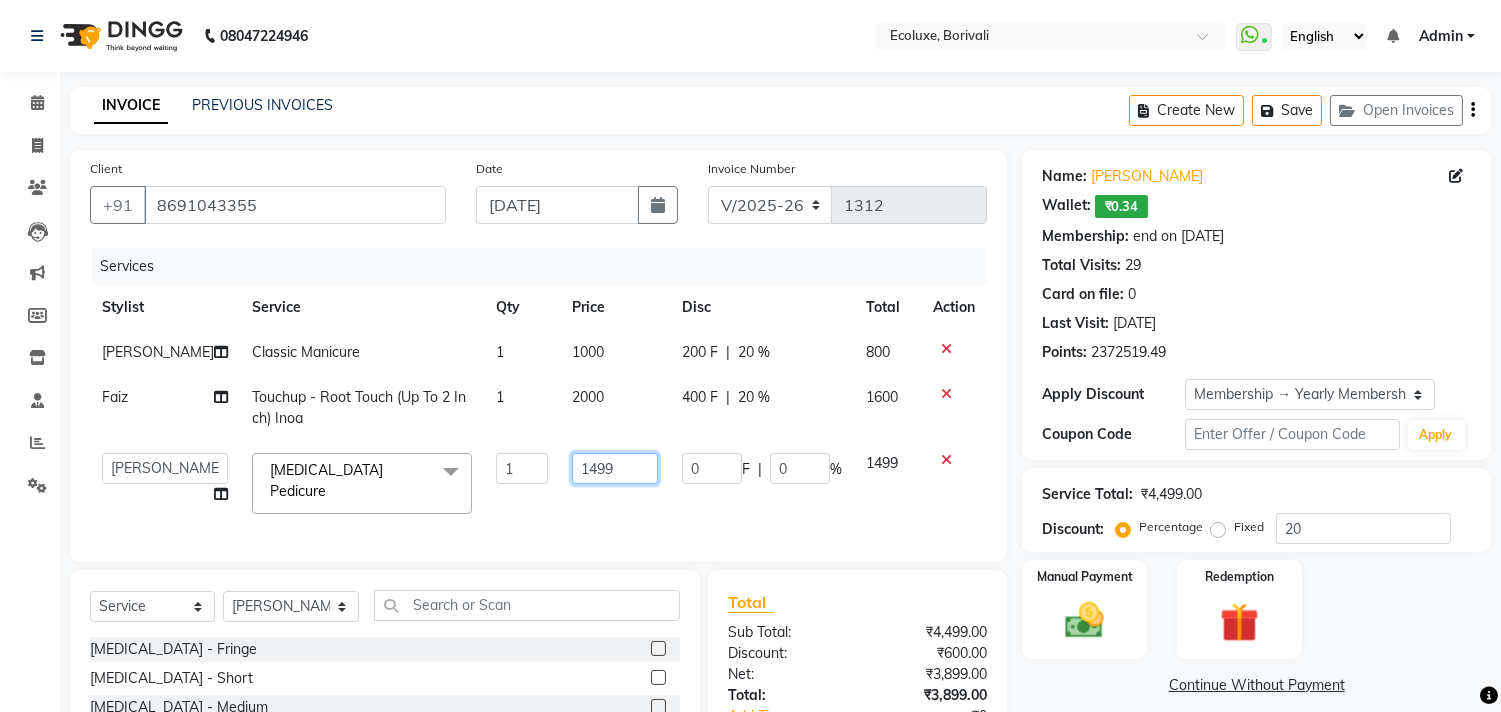 click on "1499" 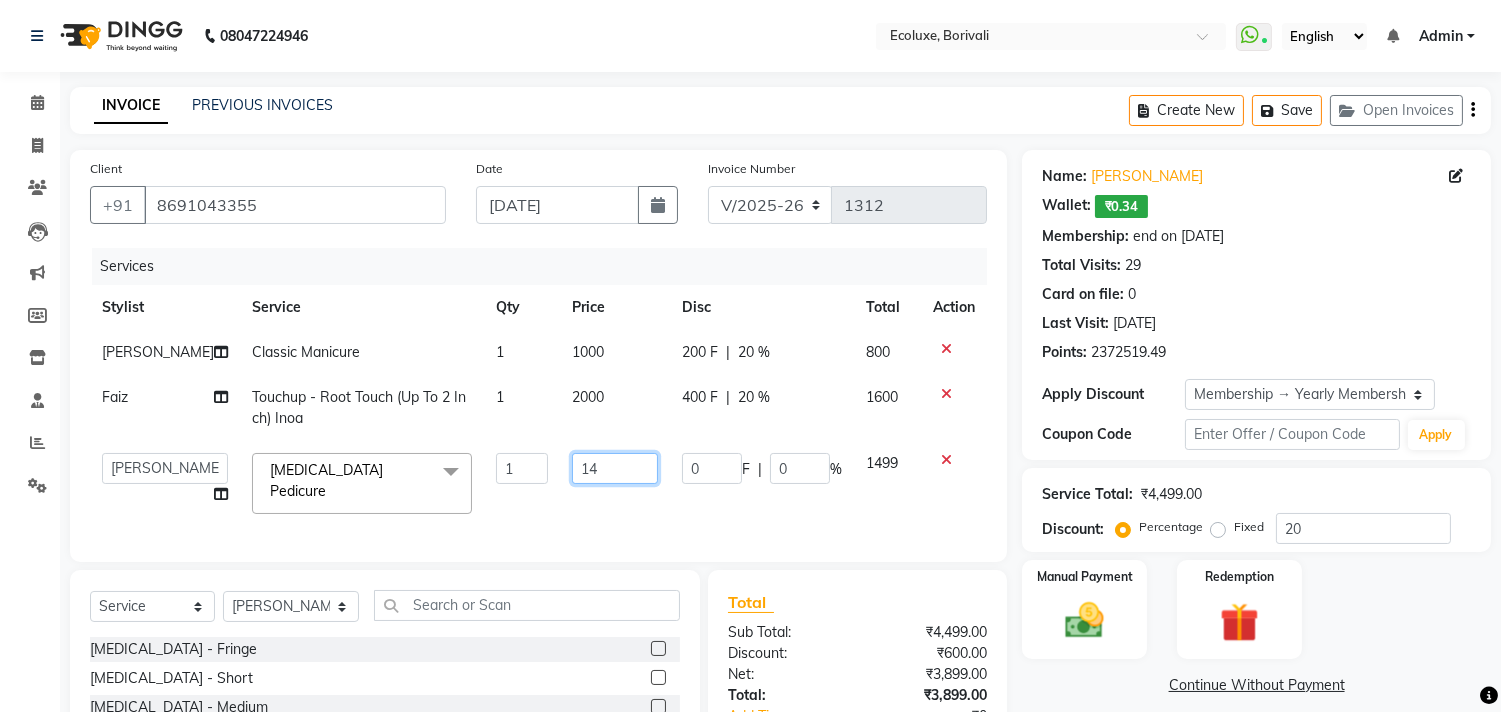 type on "1" 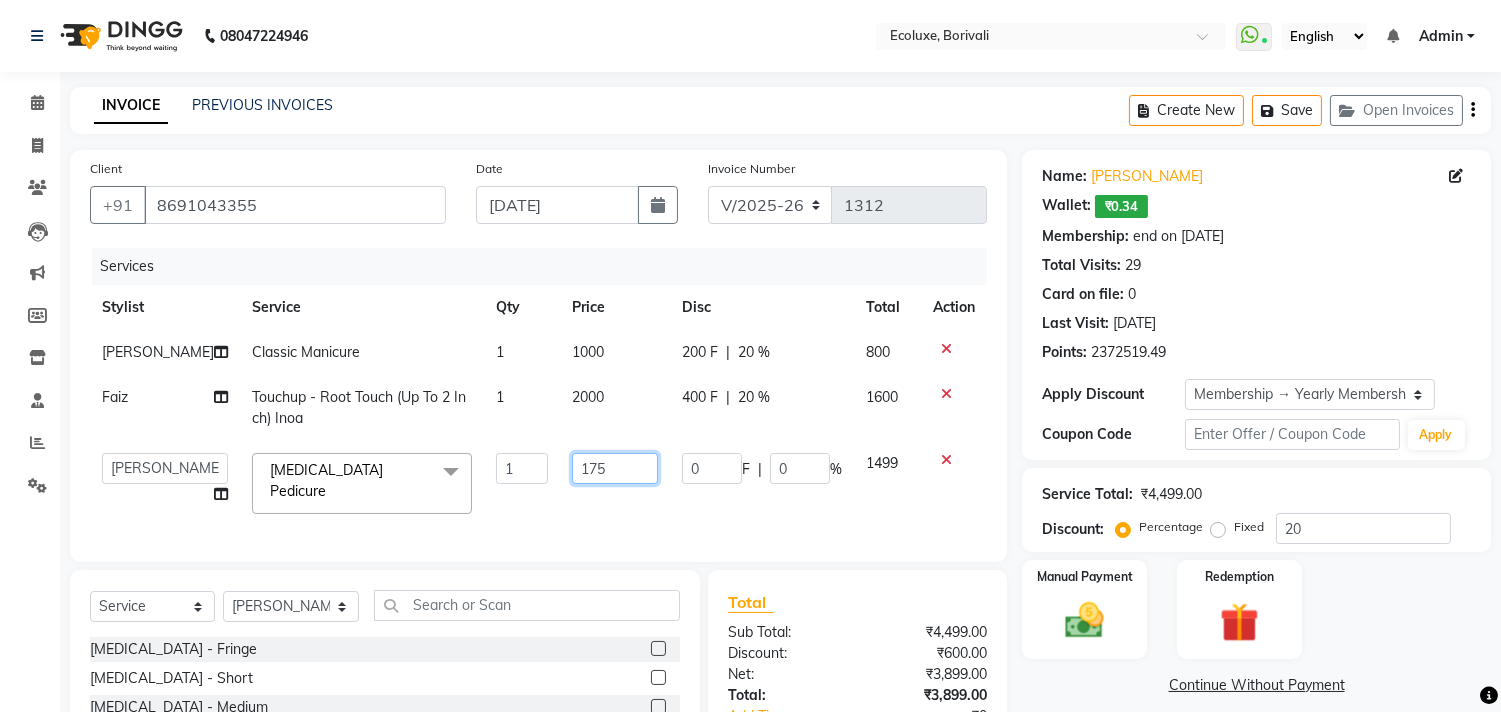 type on "1750" 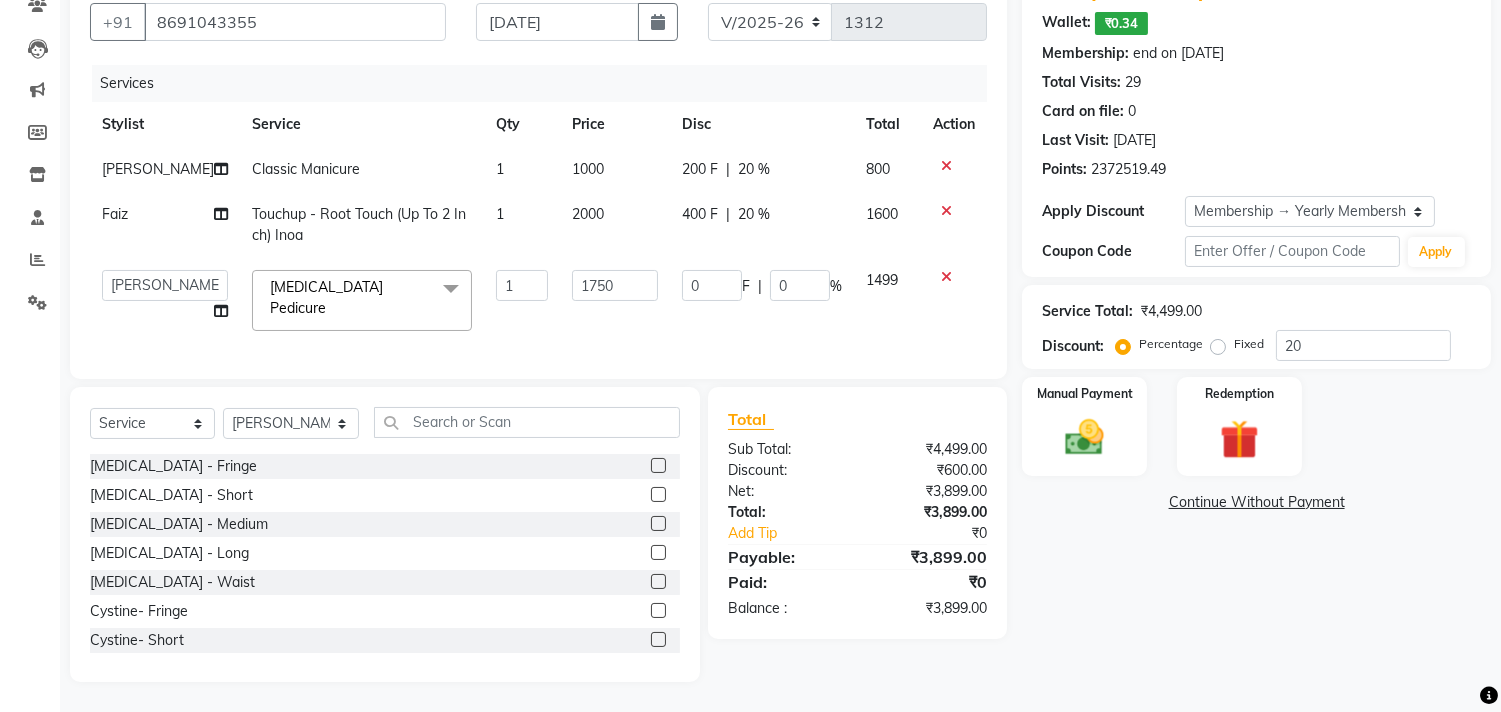 click on "Name: Neeta Seth  Wallet:   ₹0.34  Membership: end on 25-01-2026 Total Visits:  29 Card on file:  0 Last Visit:   28-06-2025 Points:   2372519.49  Apply Discount Select Membership → Yearly Membership Coupon Code Apply Service Total:  ₹4,499.00  Discount:  Percentage   Fixed  20 Manual Payment Redemption  Continue Without Payment" 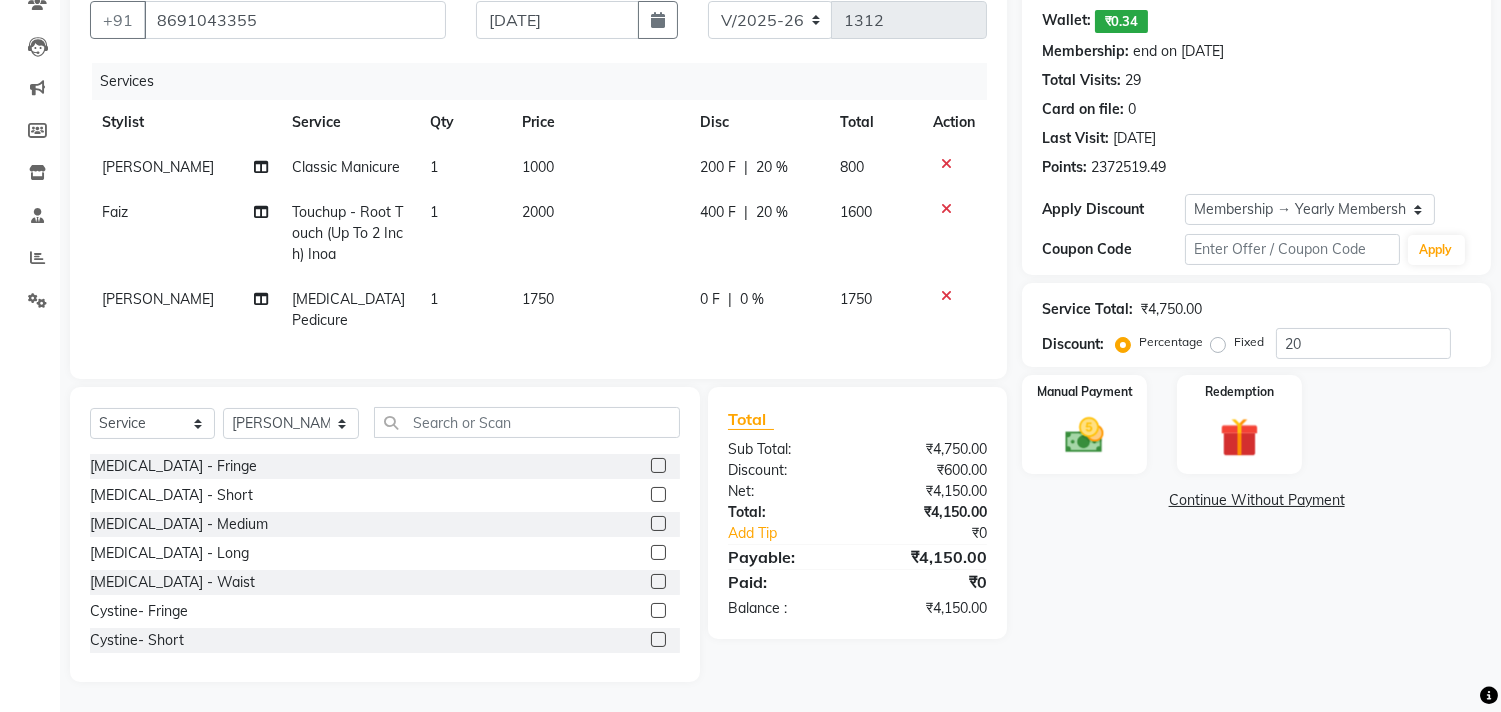 scroll, scrollTop: 201, scrollLeft: 0, axis: vertical 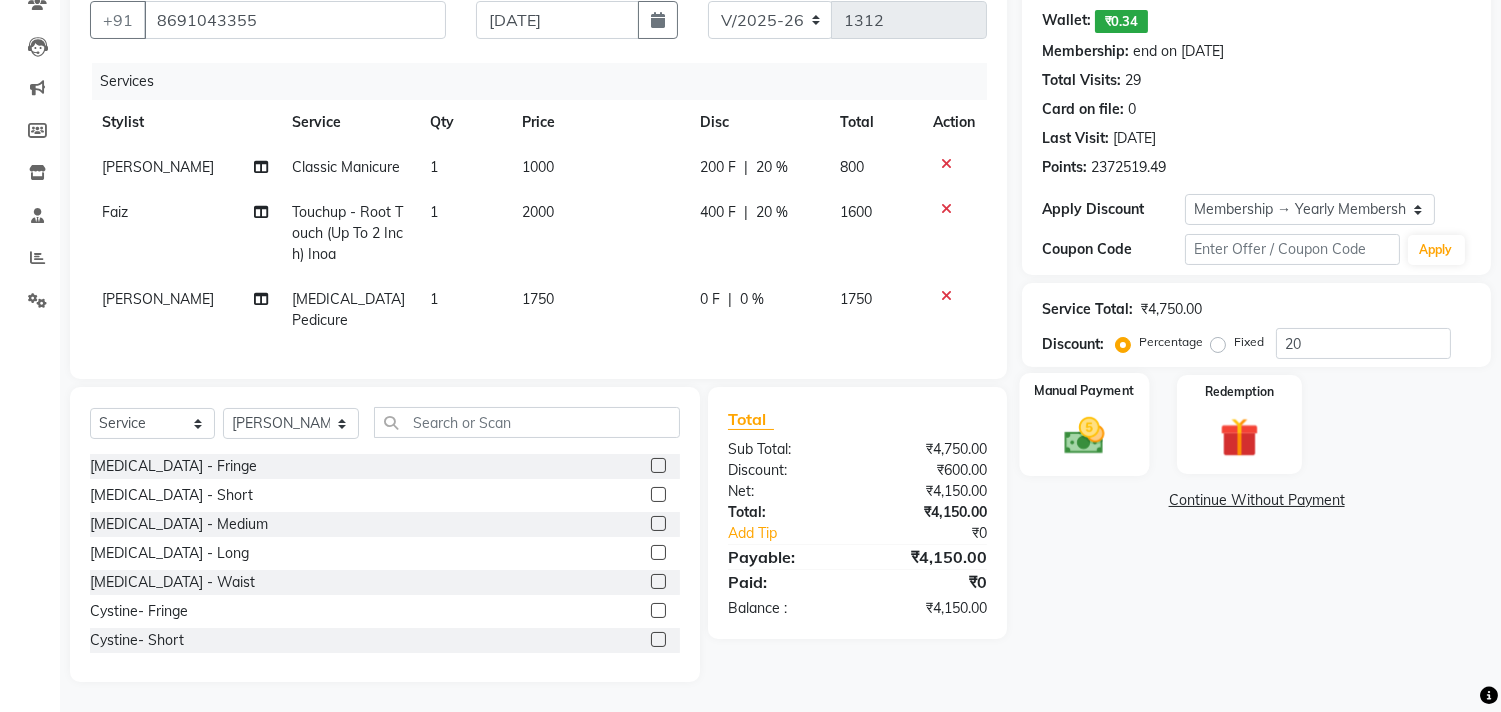 click on "Manual Payment" 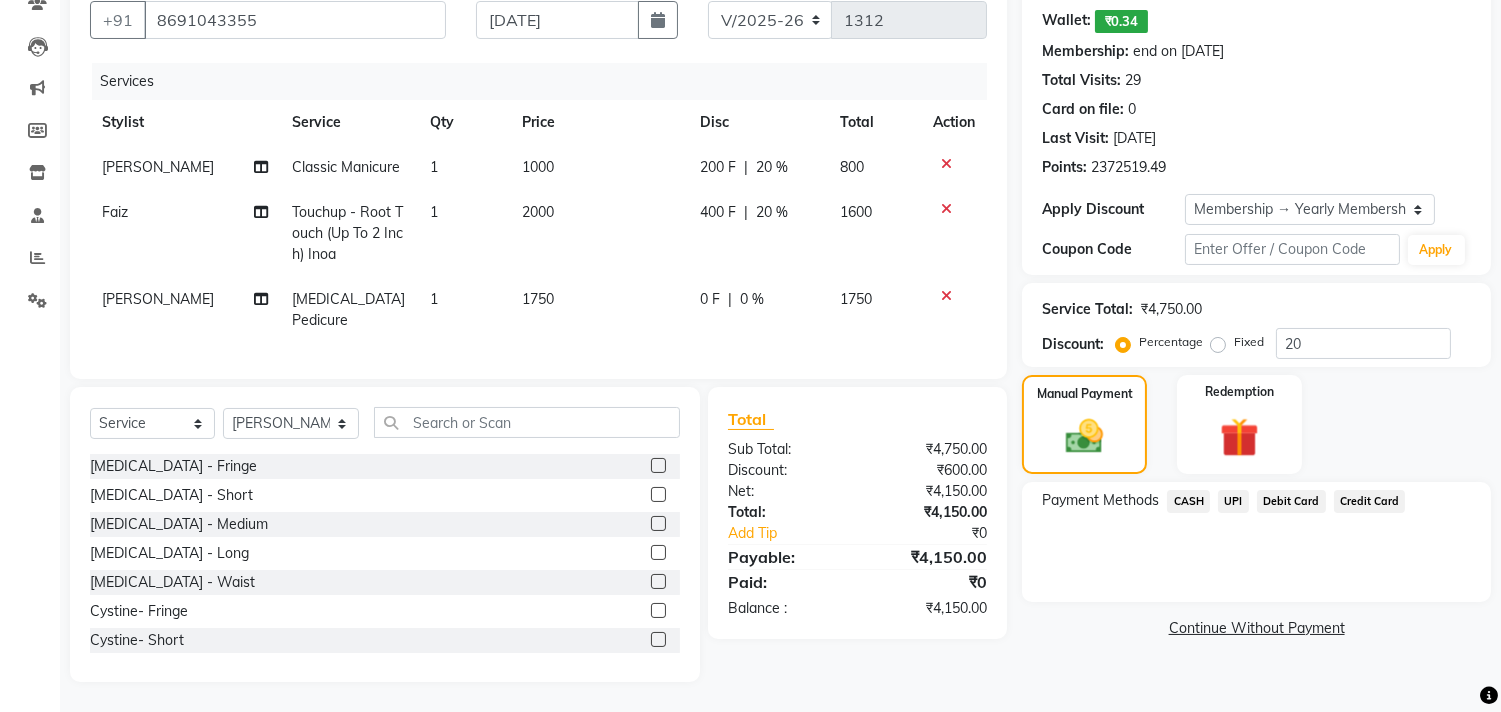 click on "Debit Card" 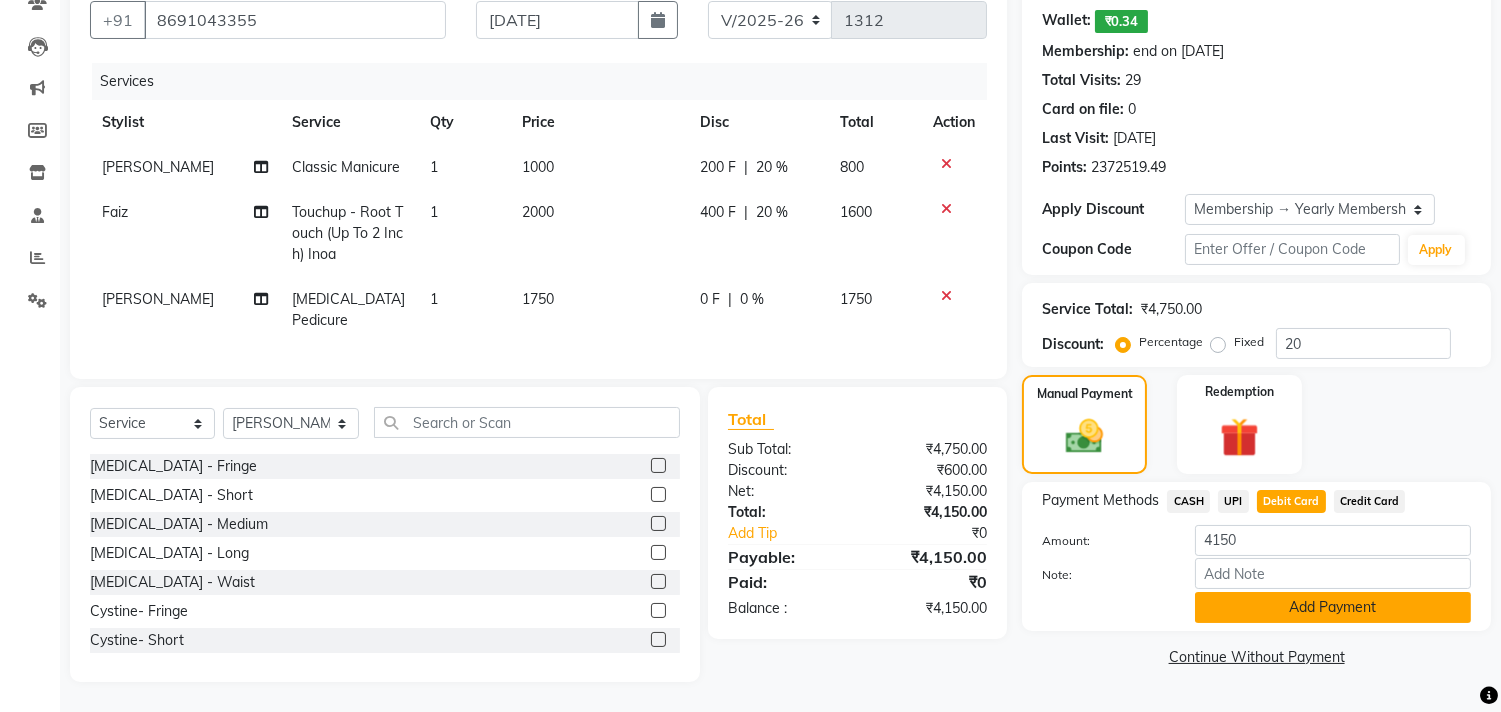 click on "Add Payment" 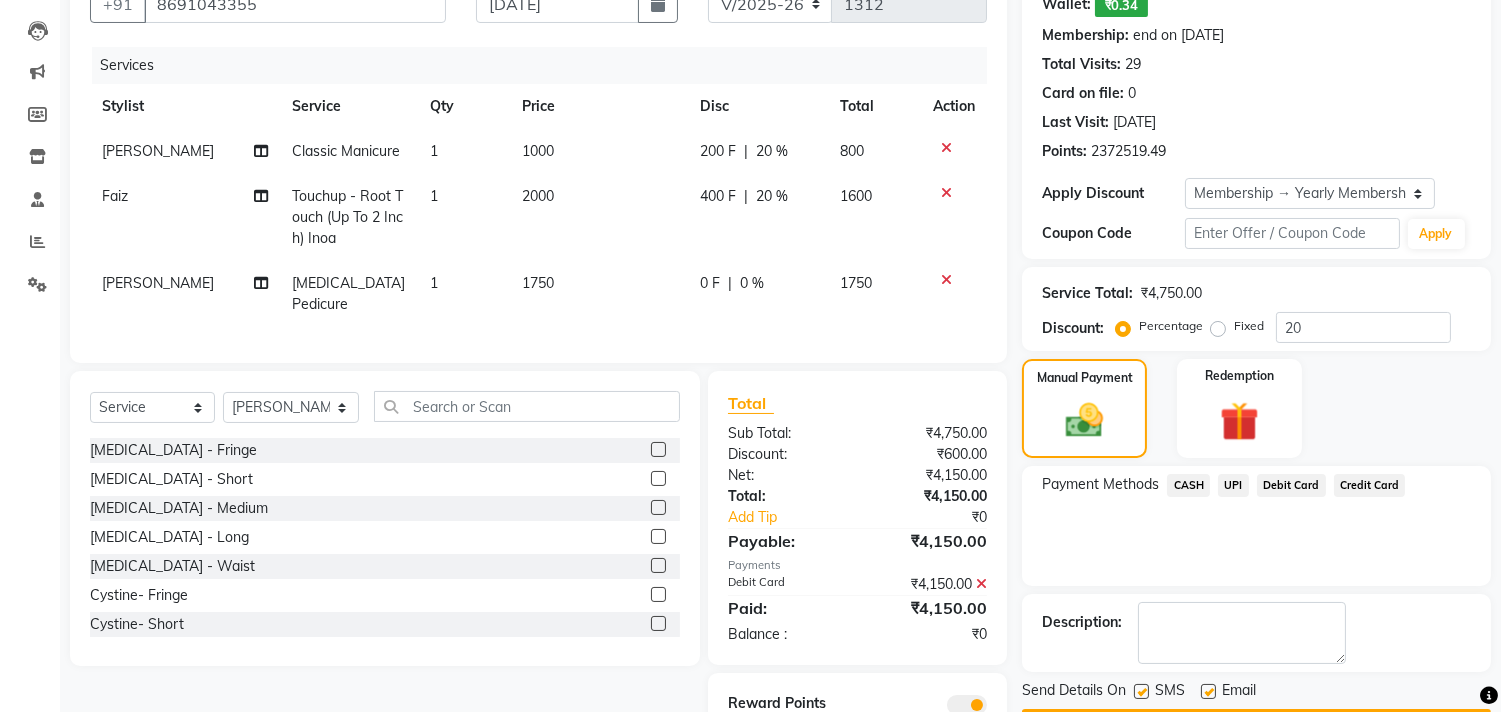 scroll, scrollTop: 312, scrollLeft: 0, axis: vertical 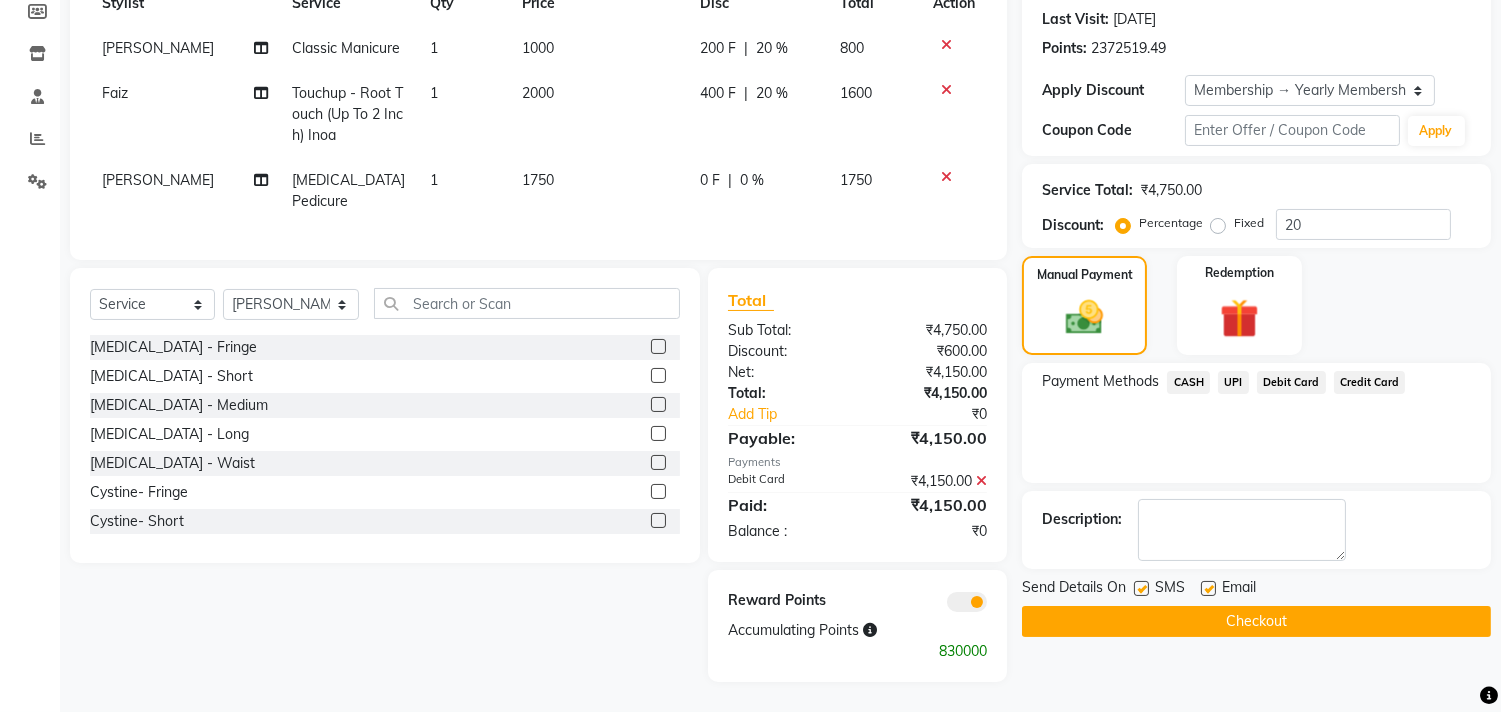 click on "Checkout" 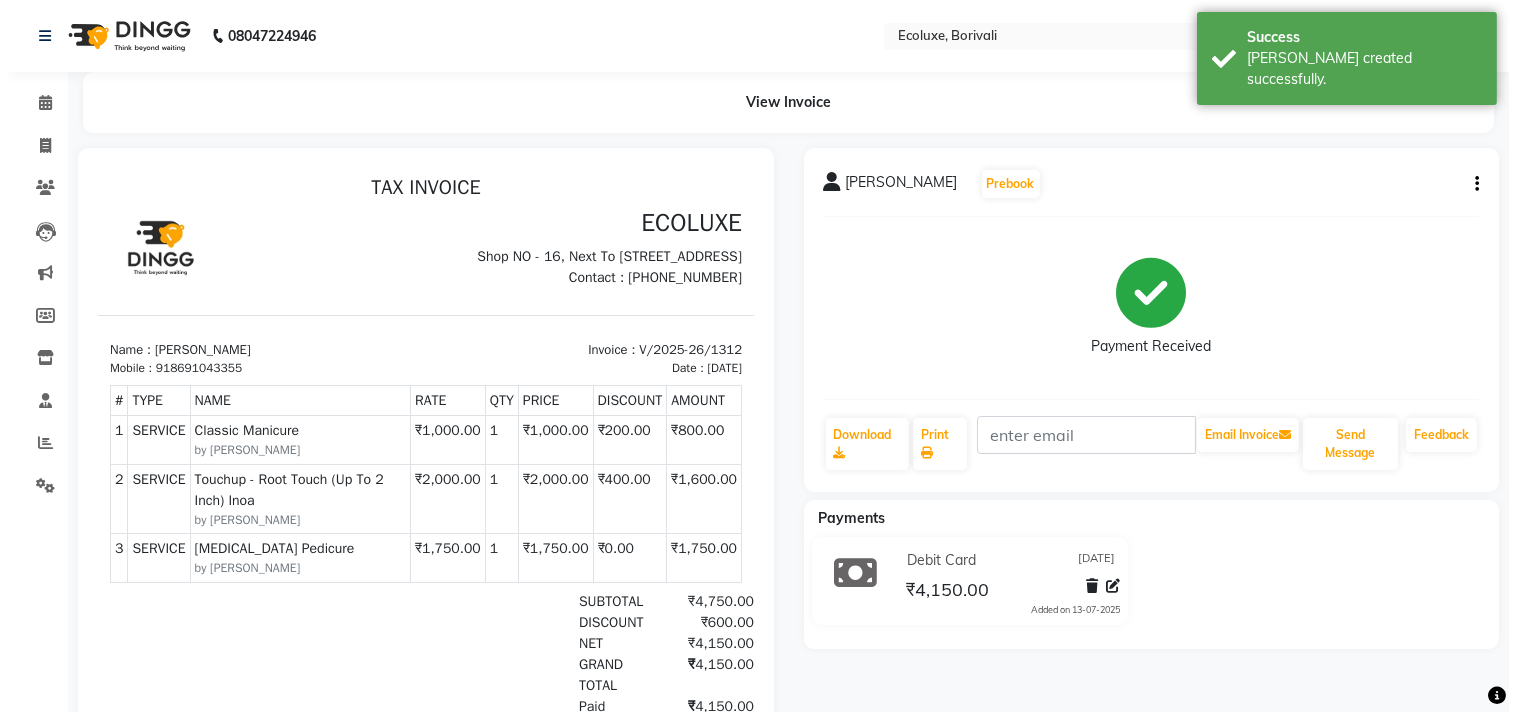 scroll, scrollTop: 0, scrollLeft: 0, axis: both 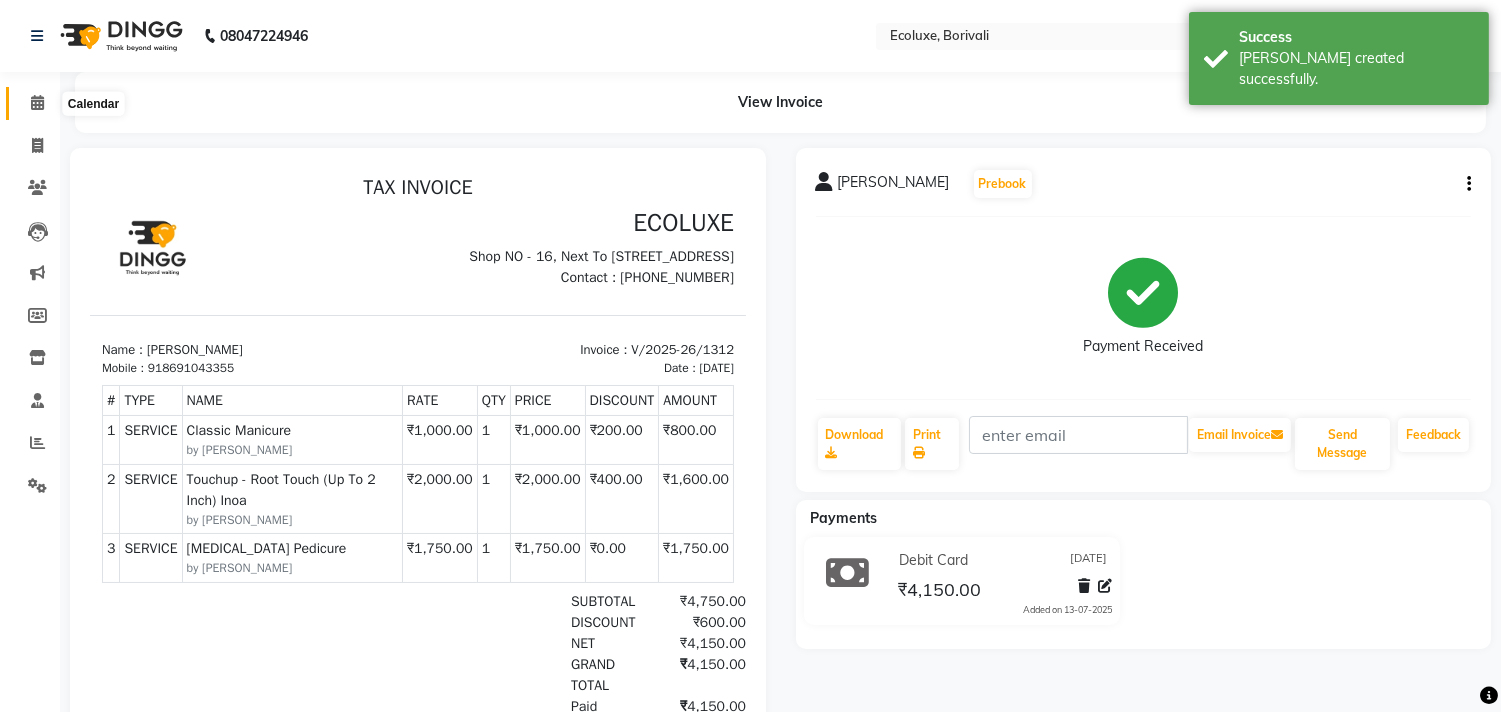 click 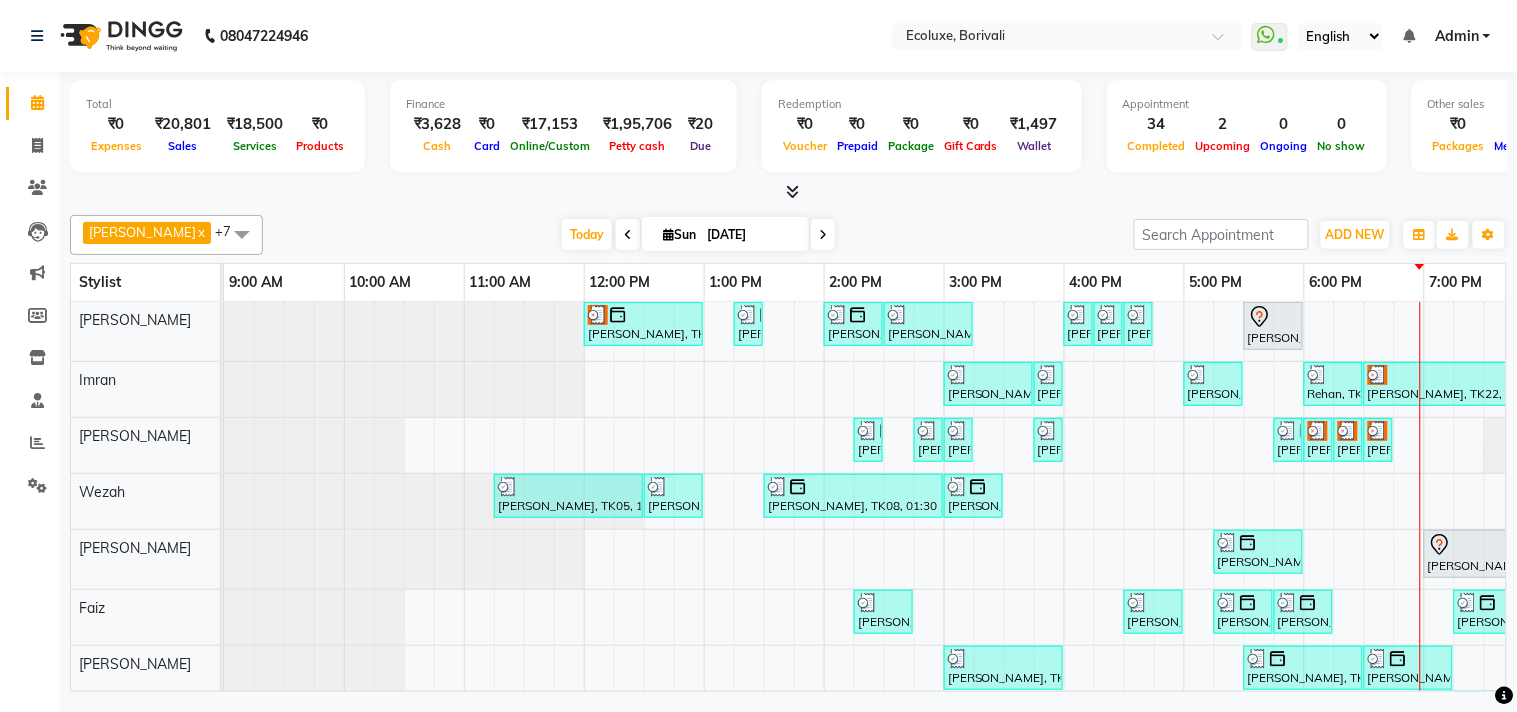 scroll, scrollTop: 78, scrollLeft: 0, axis: vertical 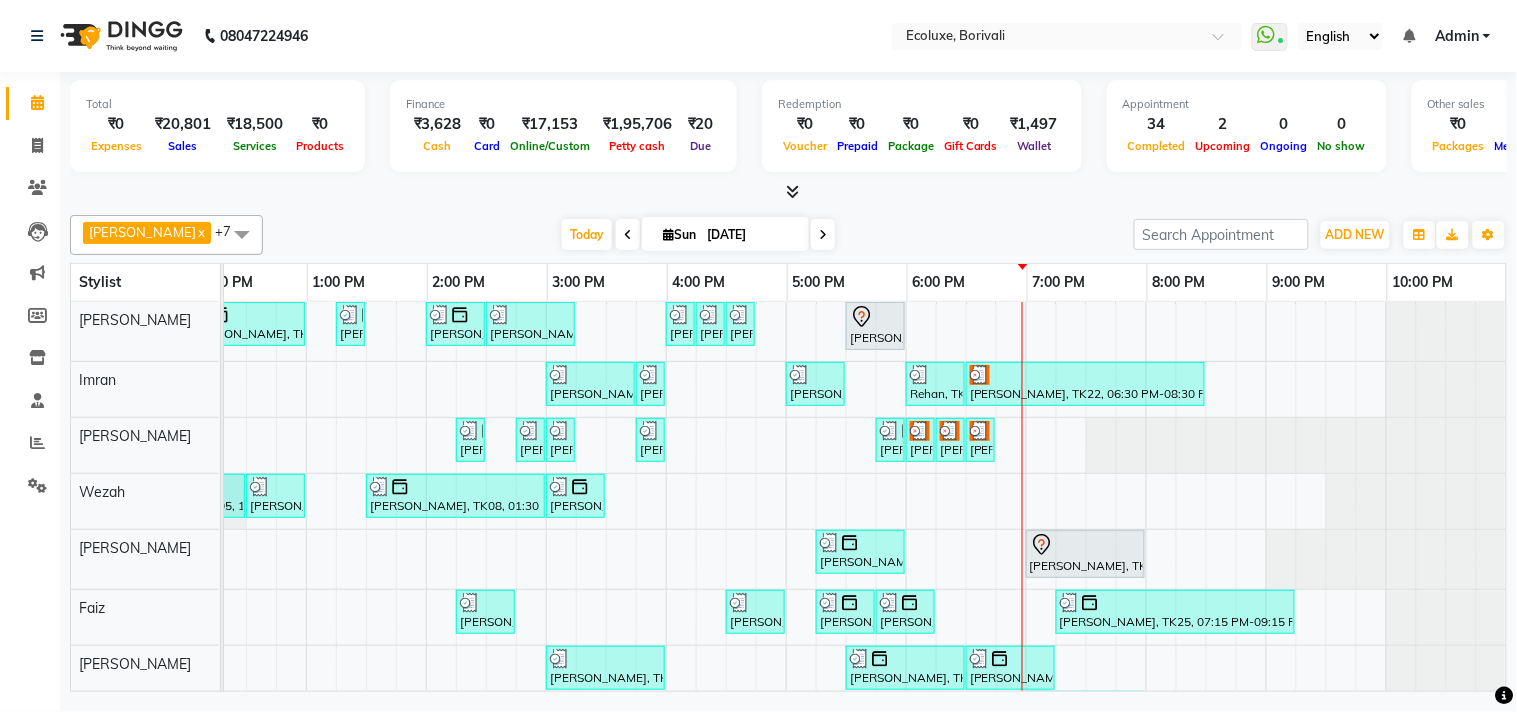 click at bounding box center [823, 235] 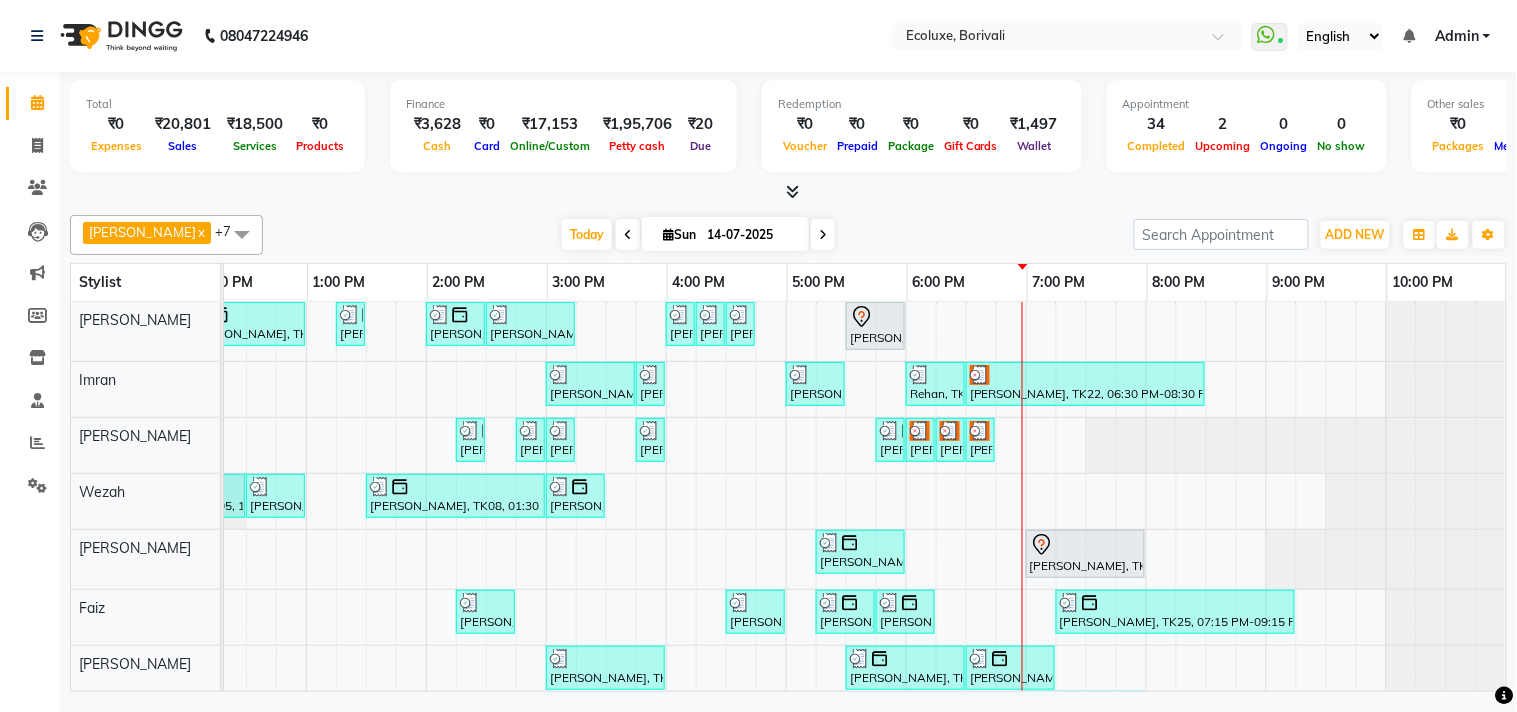 scroll, scrollTop: 0, scrollLeft: 0, axis: both 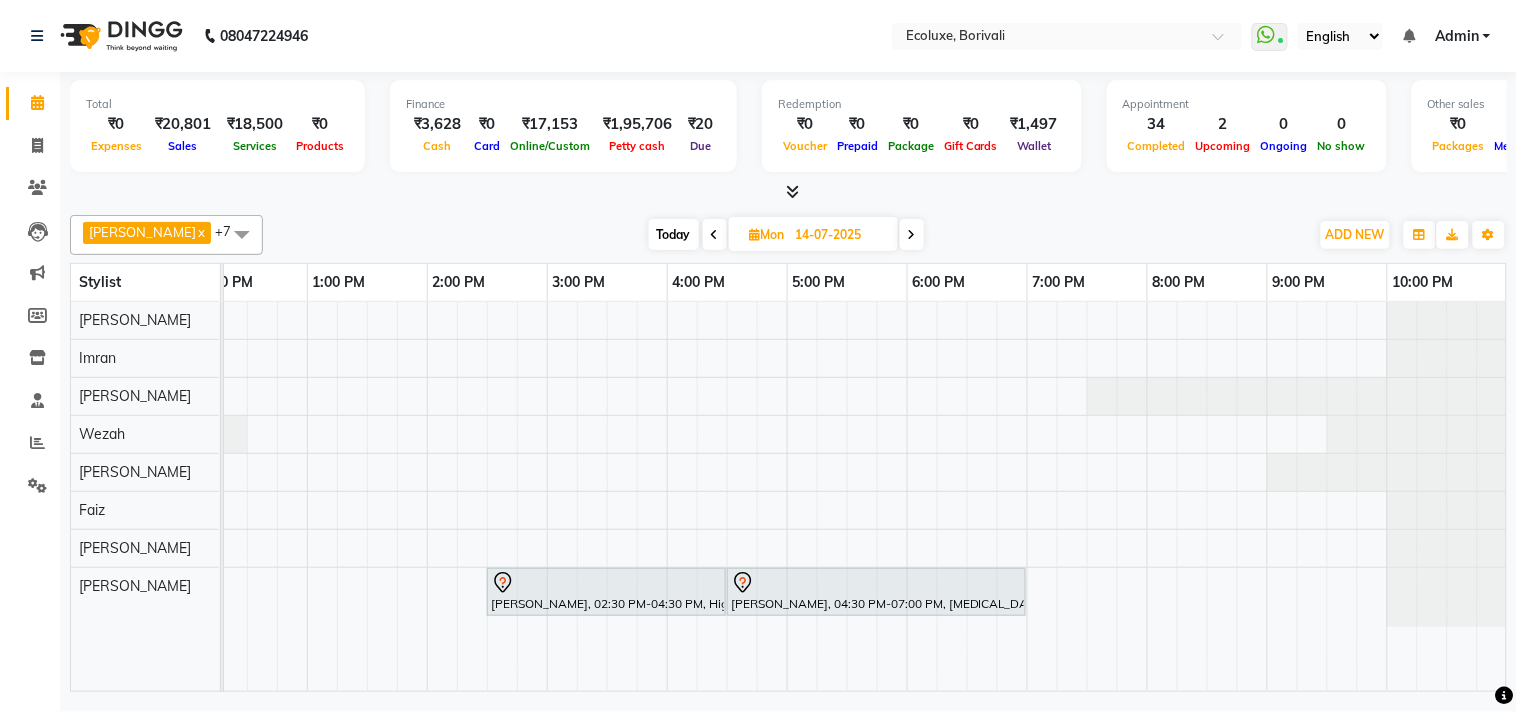 click at bounding box center [912, 234] 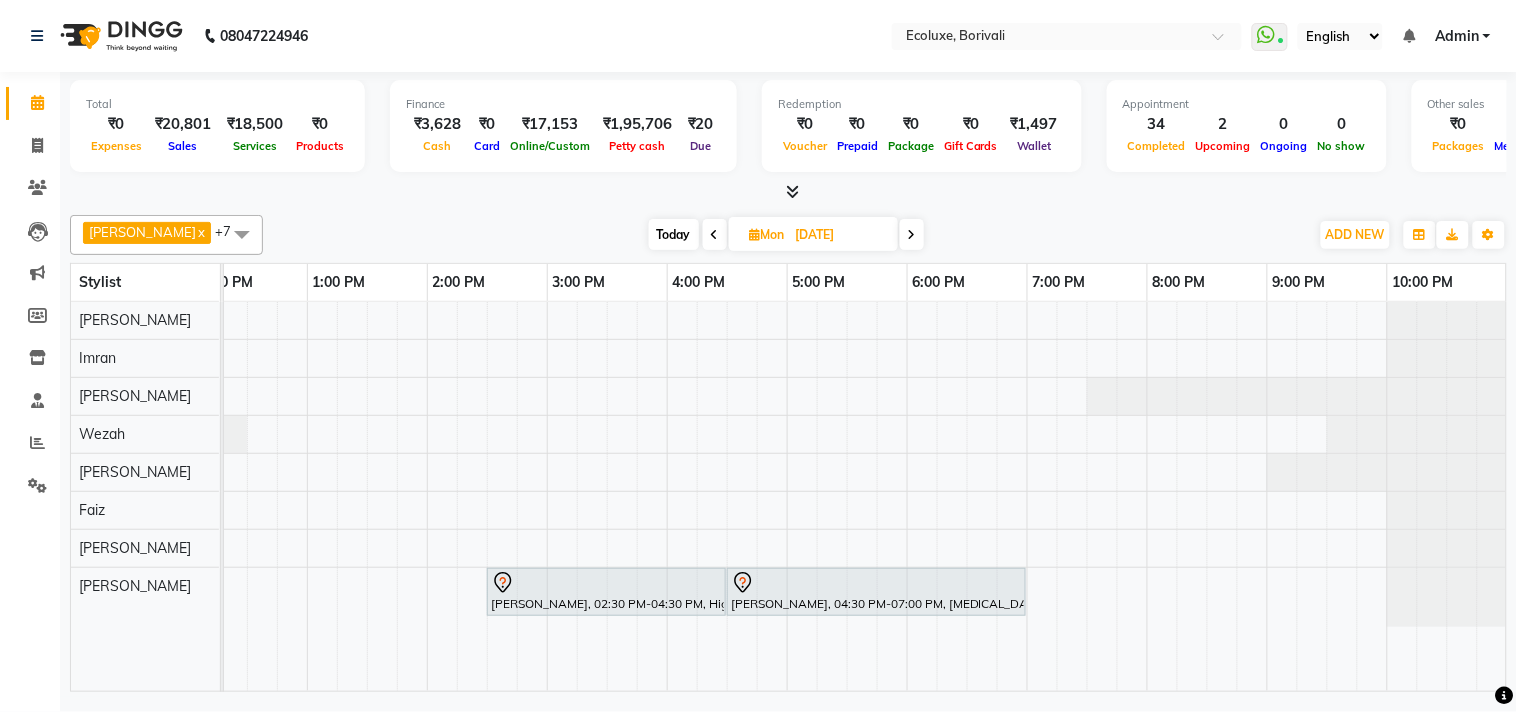 scroll, scrollTop: 0, scrollLeft: 0, axis: both 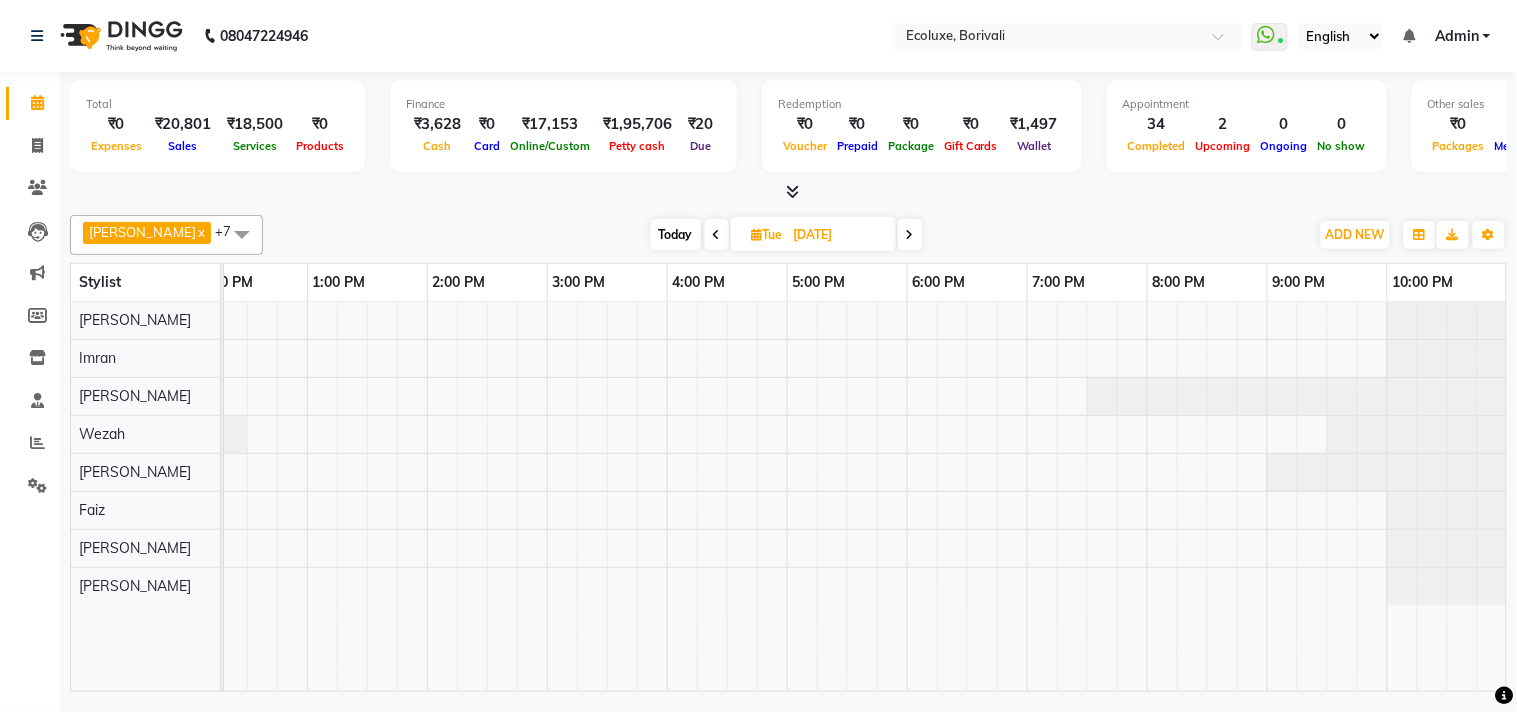 click on "Today" at bounding box center (676, 234) 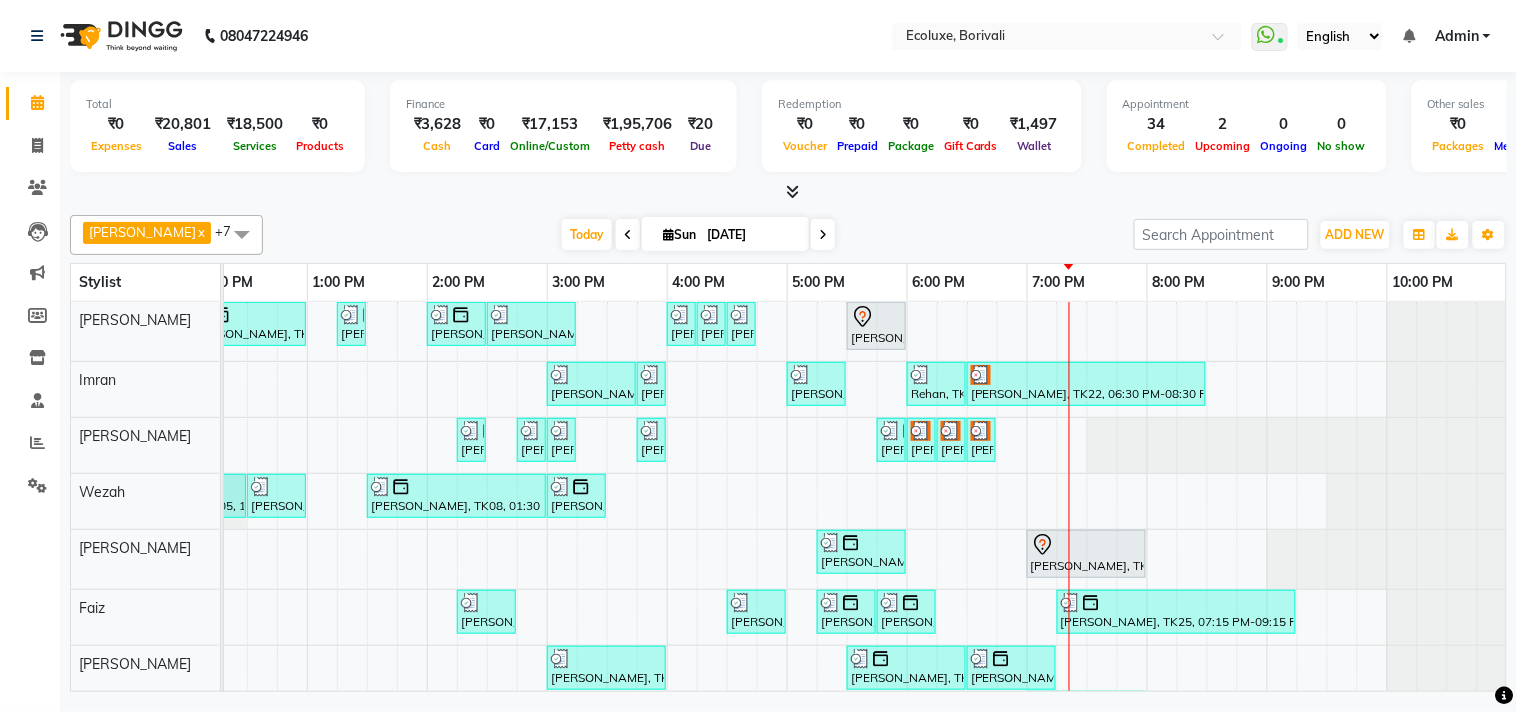 click on "Shashikala Naik, TK18, 12:00 PM-01:00 PM, Highlights - Medium Balayage/Ombre     Shashikala Naik, TK06, 01:15 PM-01:30 PM, Men Haircut - Senior Haircut     Anuj Shah, TK13, 02:00 PM-02:30 PM, Men - Beard     Bhavisha Bhalala, TK01, 02:30 PM-03:15 PM, Kids Haircut (Upto 4yrs)     Chirag Mewada, TK17, 04:00 PM-04:15 PM, Men - Hair styling      Chirag Mewada, TK17, 04:15 PM-04:30 PM, Men Haircut - Senior Haircut     Chirag Mewada, TK17, 04:30 PM-04:45 PM, Men - Beard             Jash Kothari, TK12, 05:30 PM-06:00 PM, Men Haircut - Senior Haircut     shewta Goyal, TK14, 03:00 PM-03:45 PM, Kids Haircut (Upto 4yrs)     shewta Goyal, TK14, 03:45 PM-04:00 PM, Kids Haircut (Upto 4yrs)     Nikkhil Borana, TK04, 05:00 PM-05:30 PM, Men - Beard     Rehan, TK20, 06:00 PM-06:30 PM, Men Haircut - Senior Haircut     Rupali Prabhu, TK22, 06:30 PM-08:30 PM, Touchup - Root Touch (Up To 2 Inch) Inoa     Nimisha Desai, TK09, 02:15 PM-02:30 PM, Woman Eyebrow     Ami Bhuta, TK10, 02:45 PM-03:00 PM, Woman Upperlip" at bounding box center (667, 543) 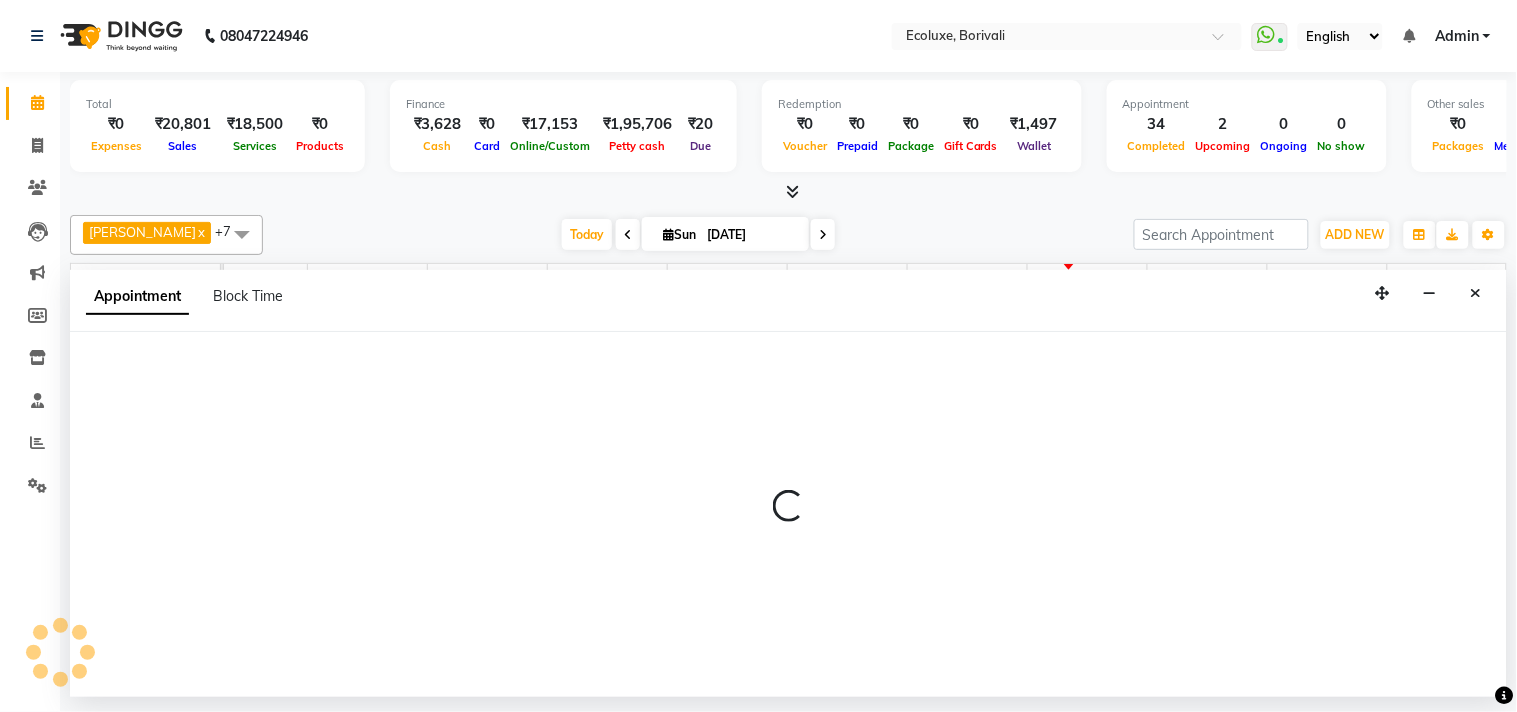 select on "37822" 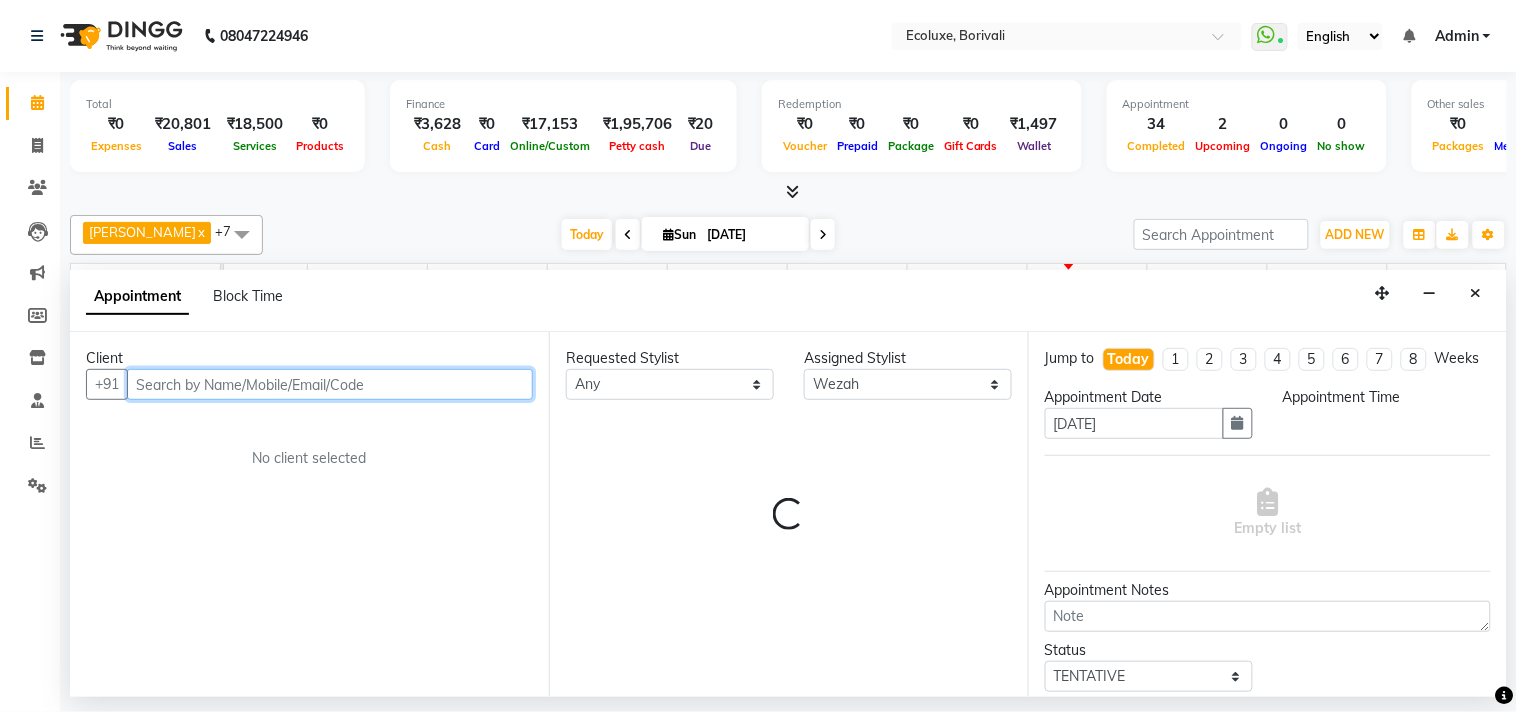 select on "1125" 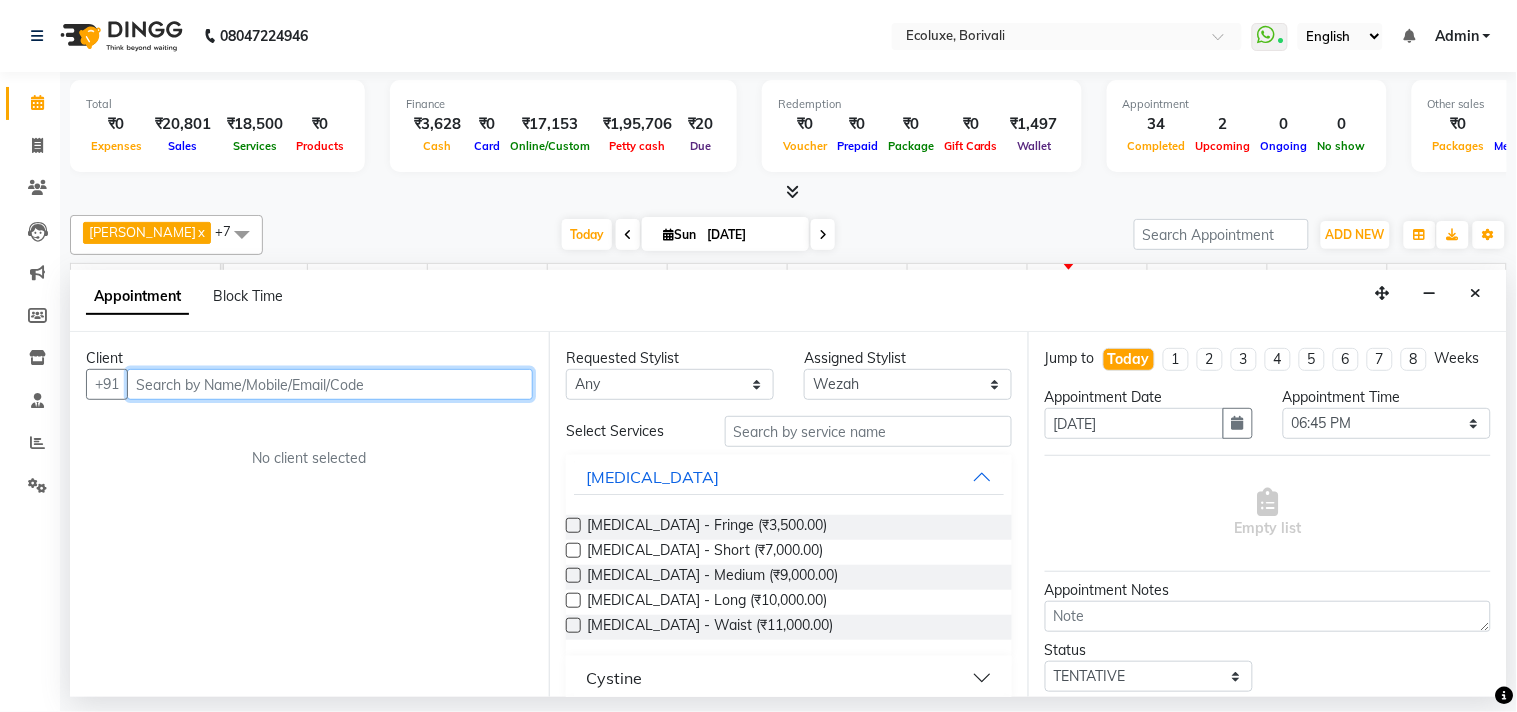 click at bounding box center (330, 384) 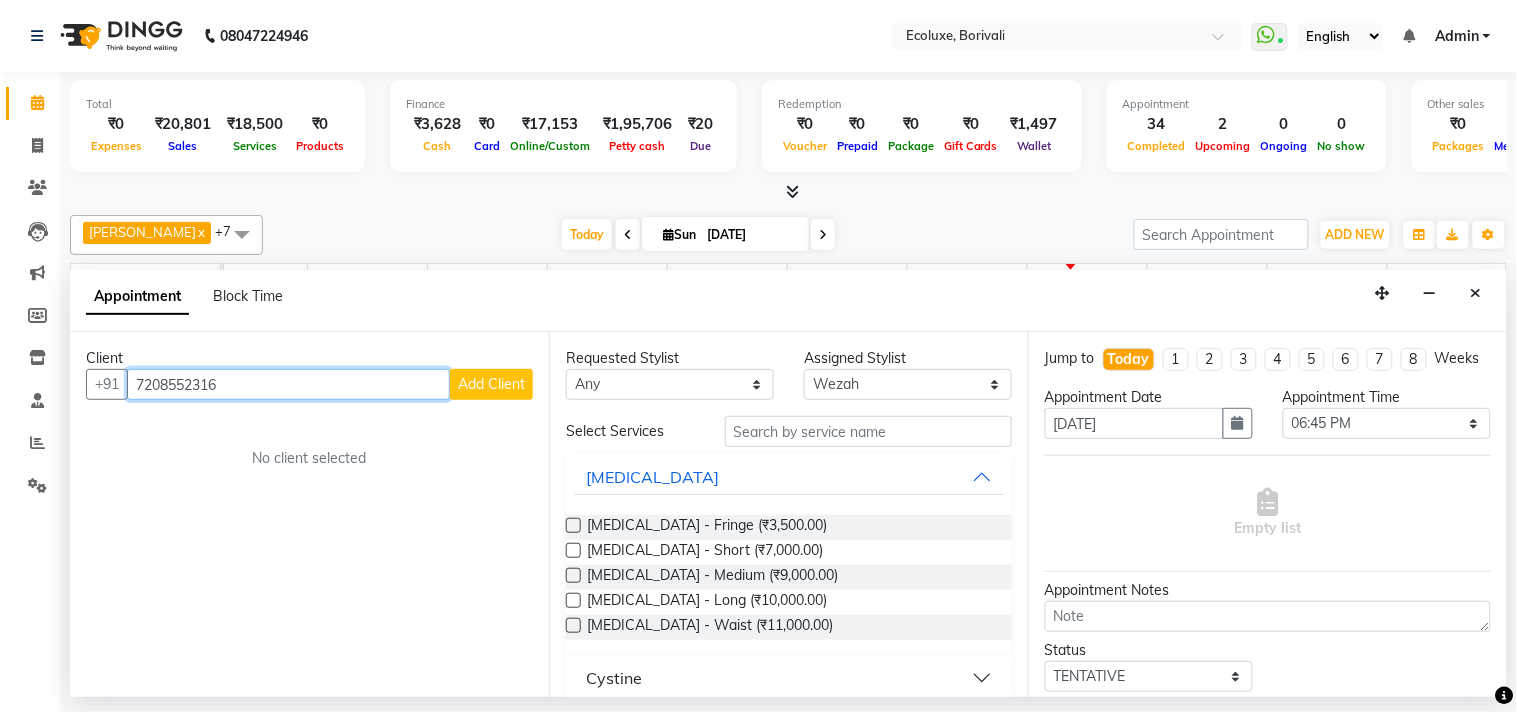 type on "7208552316" 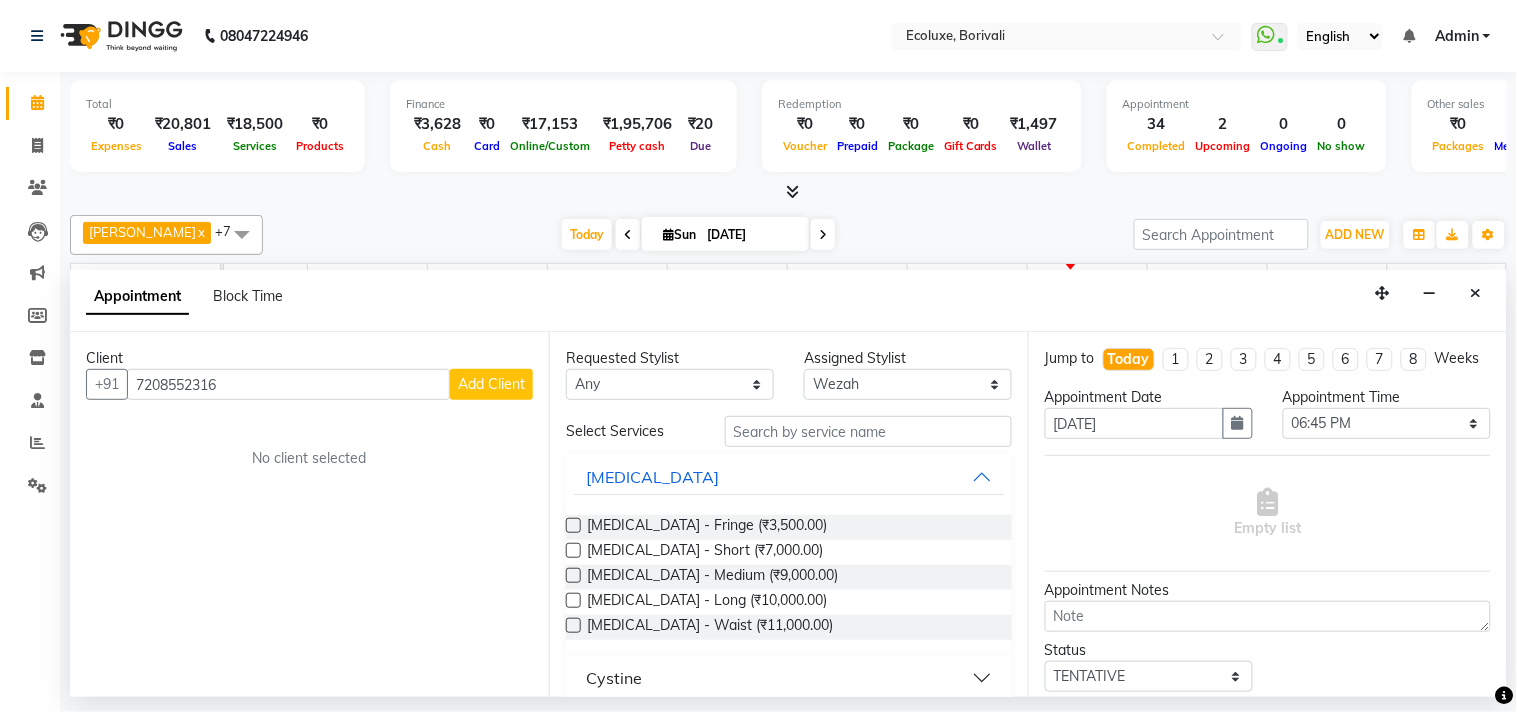 click on "Add Client" at bounding box center (491, 384) 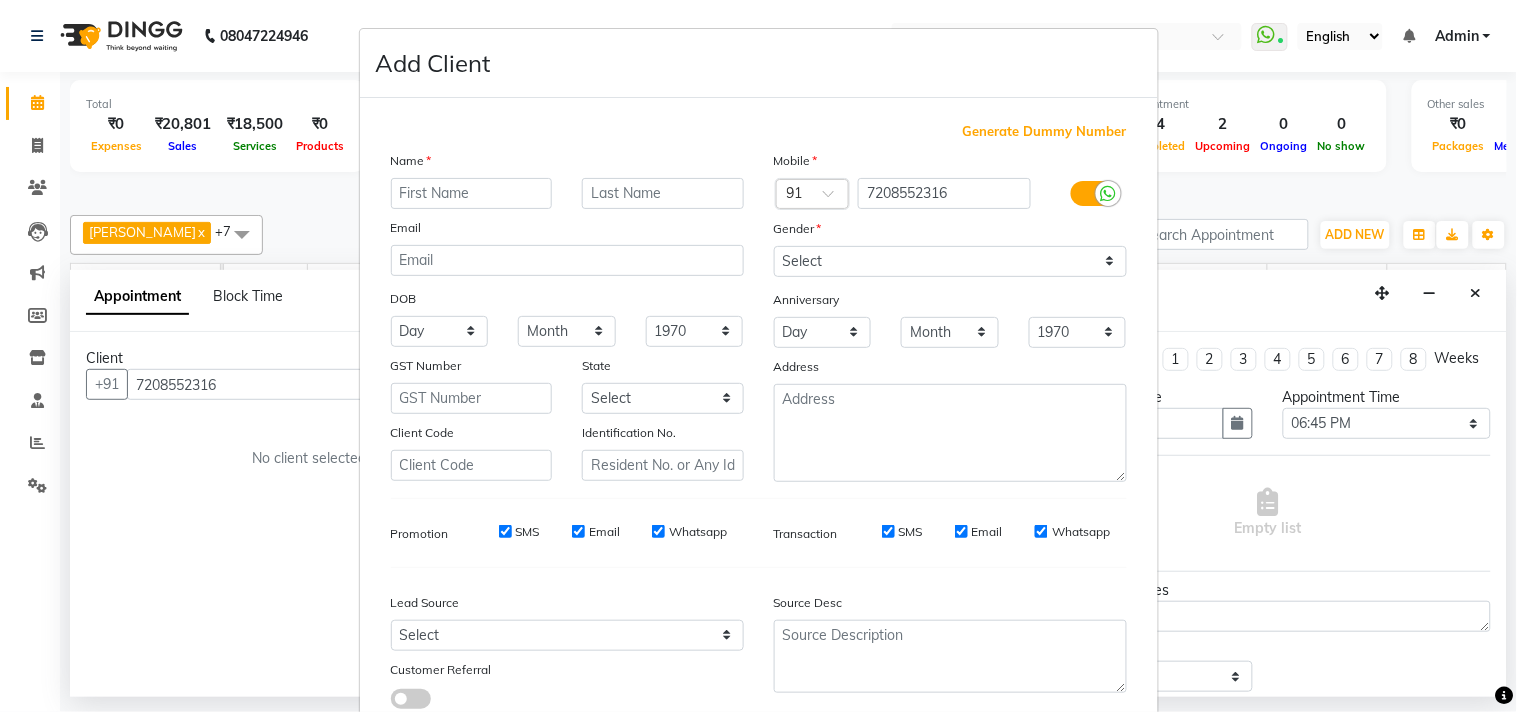 click at bounding box center [472, 193] 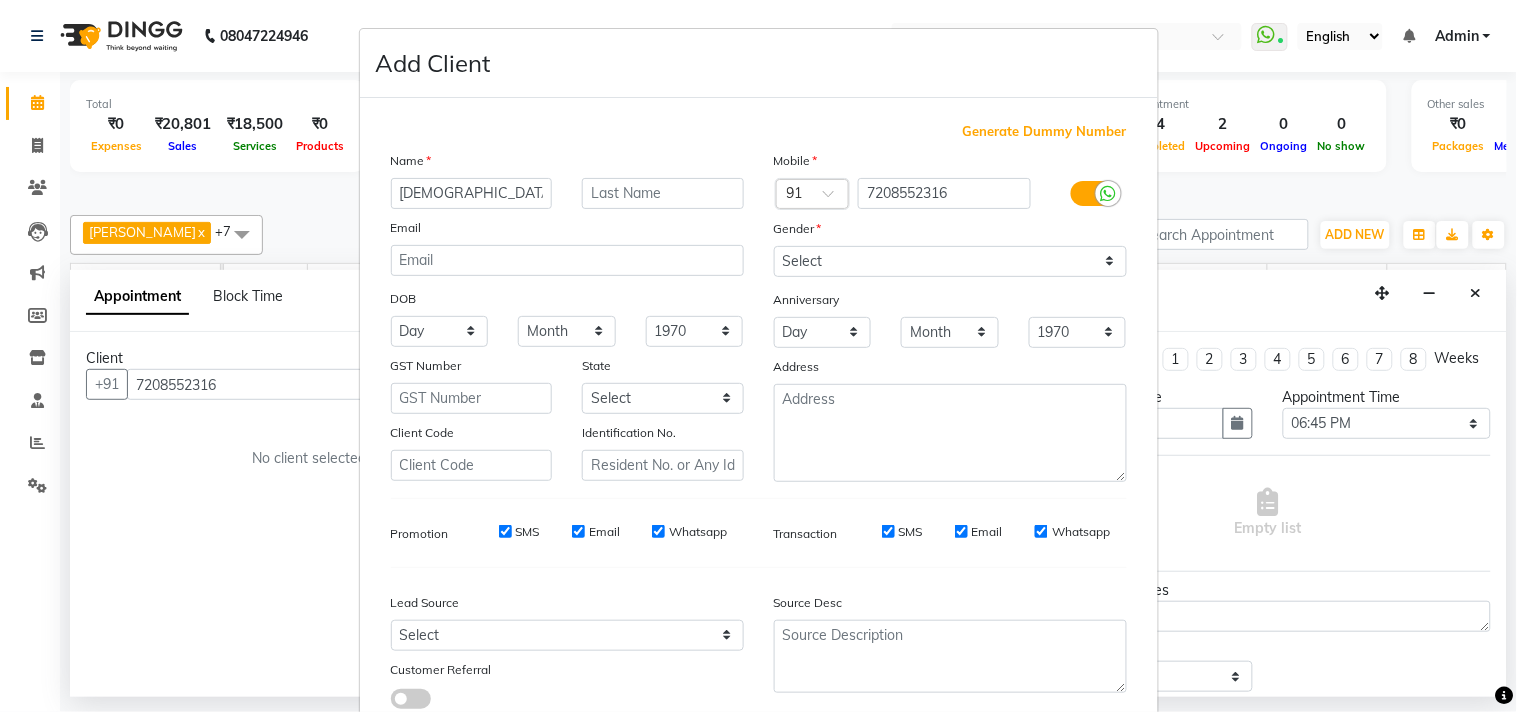 type on "Sunita" 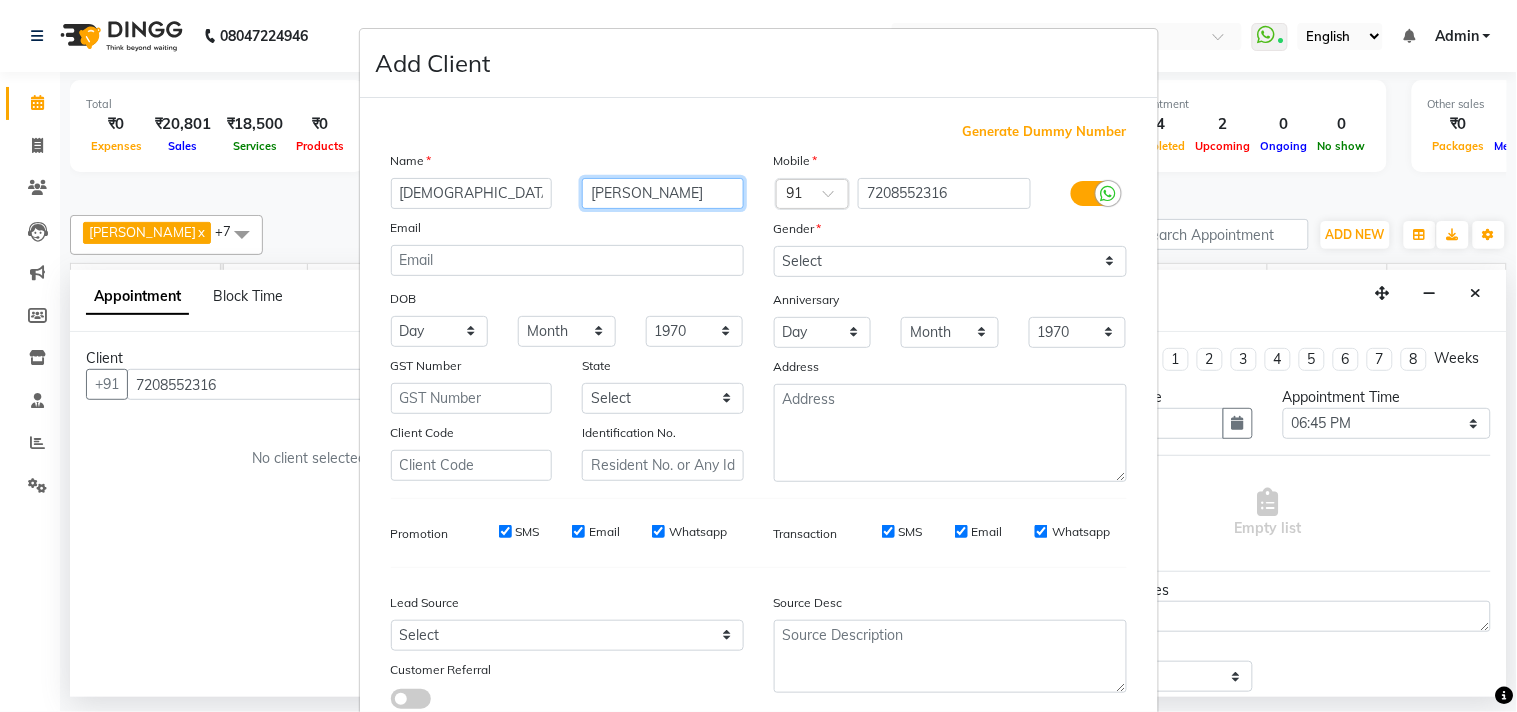 type on "Ashtekar" 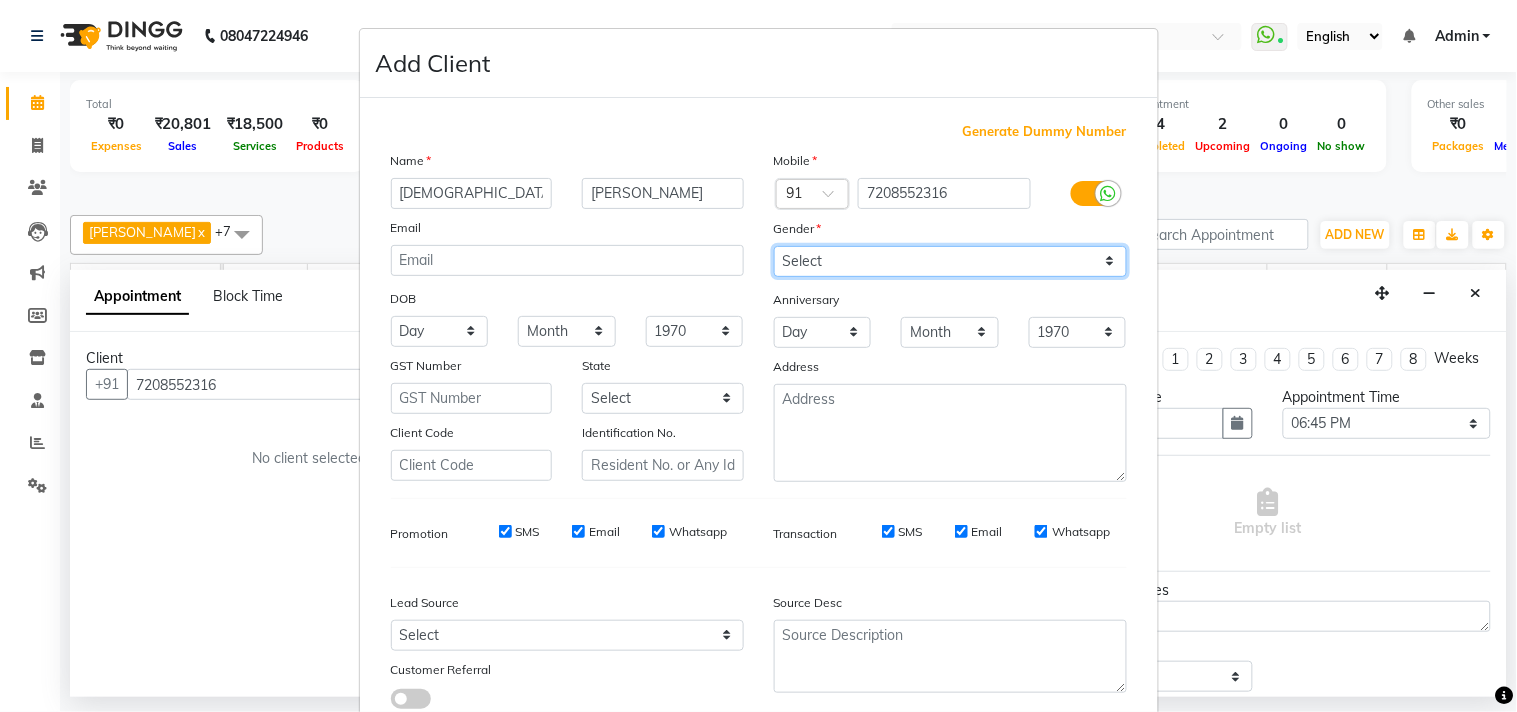 click on "Select Male Female Other Prefer Not To Say" at bounding box center [950, 261] 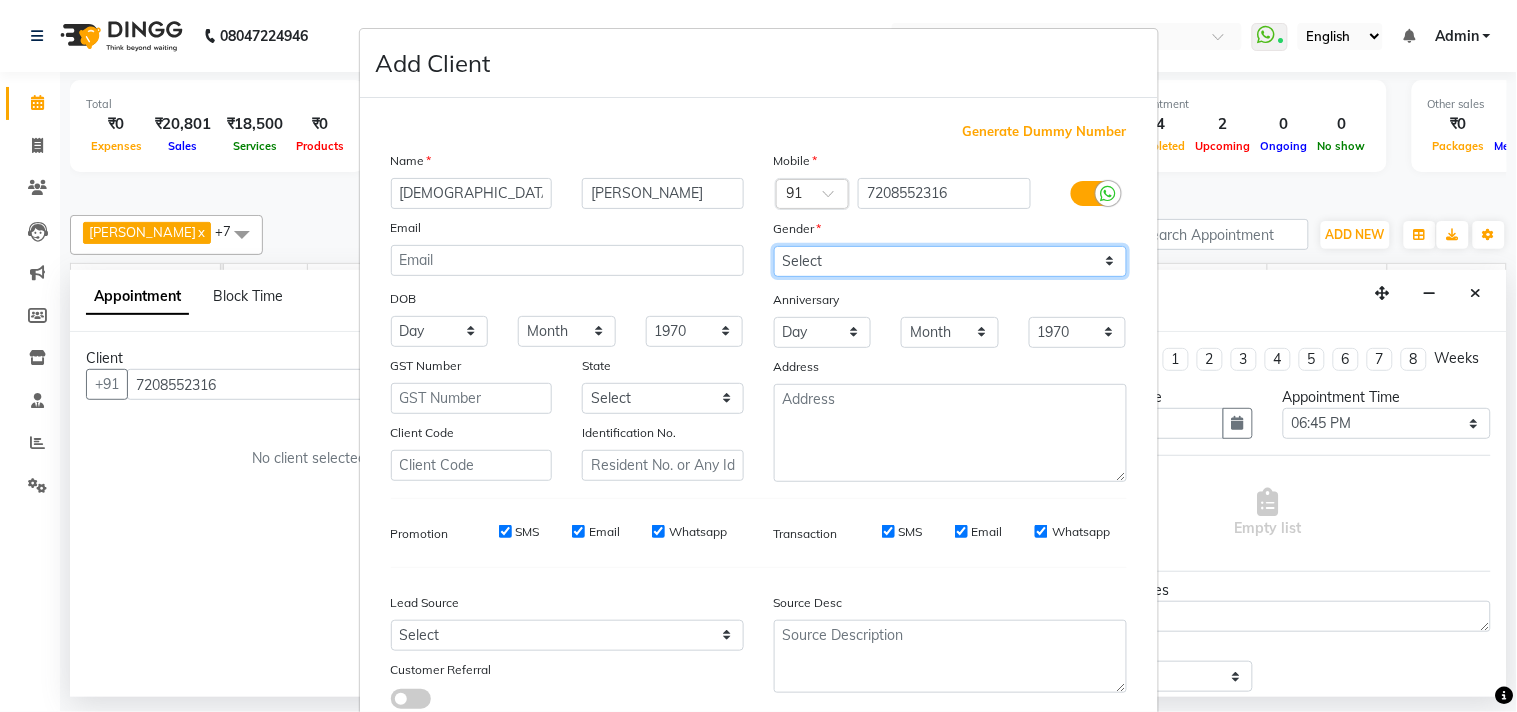 click on "Select Male Female Other Prefer Not To Say" at bounding box center [950, 261] 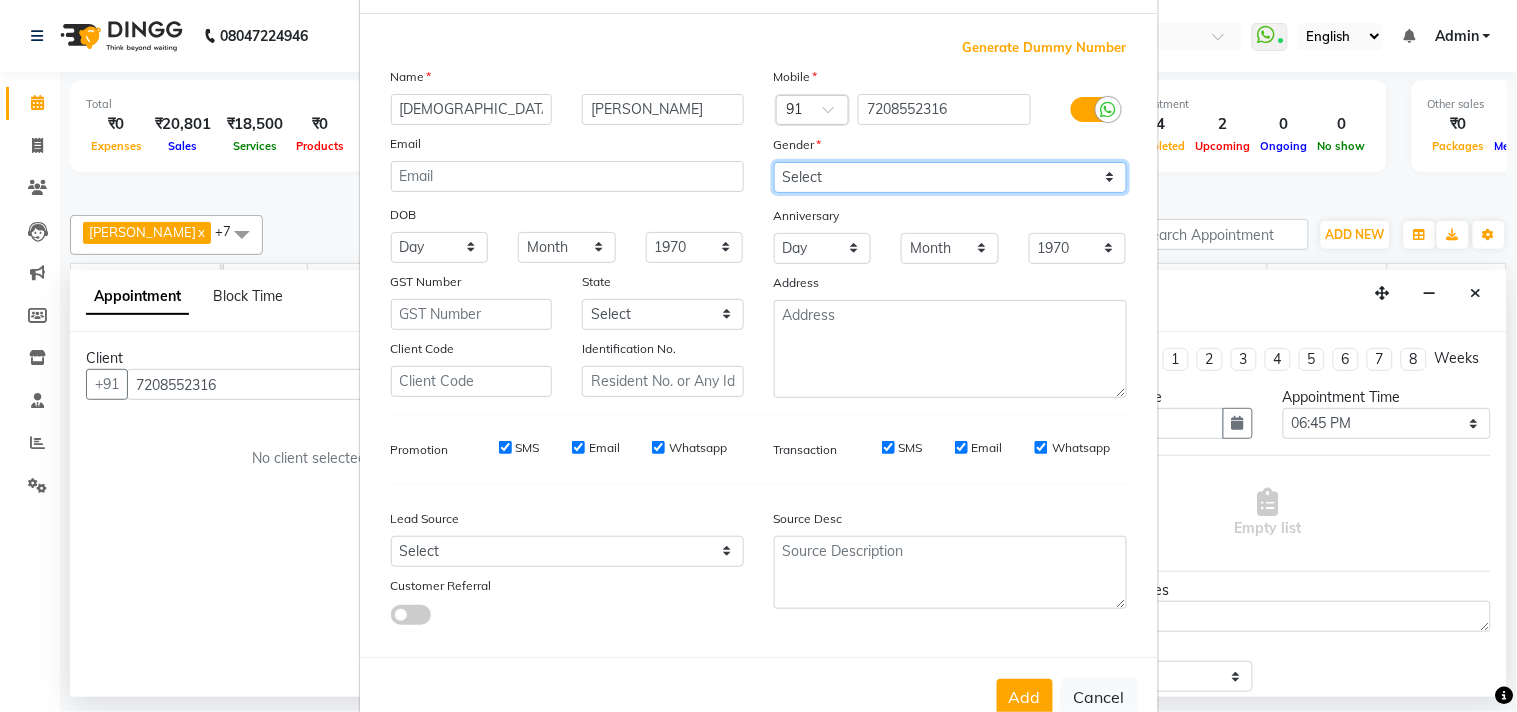 scroll, scrollTop: 138, scrollLeft: 0, axis: vertical 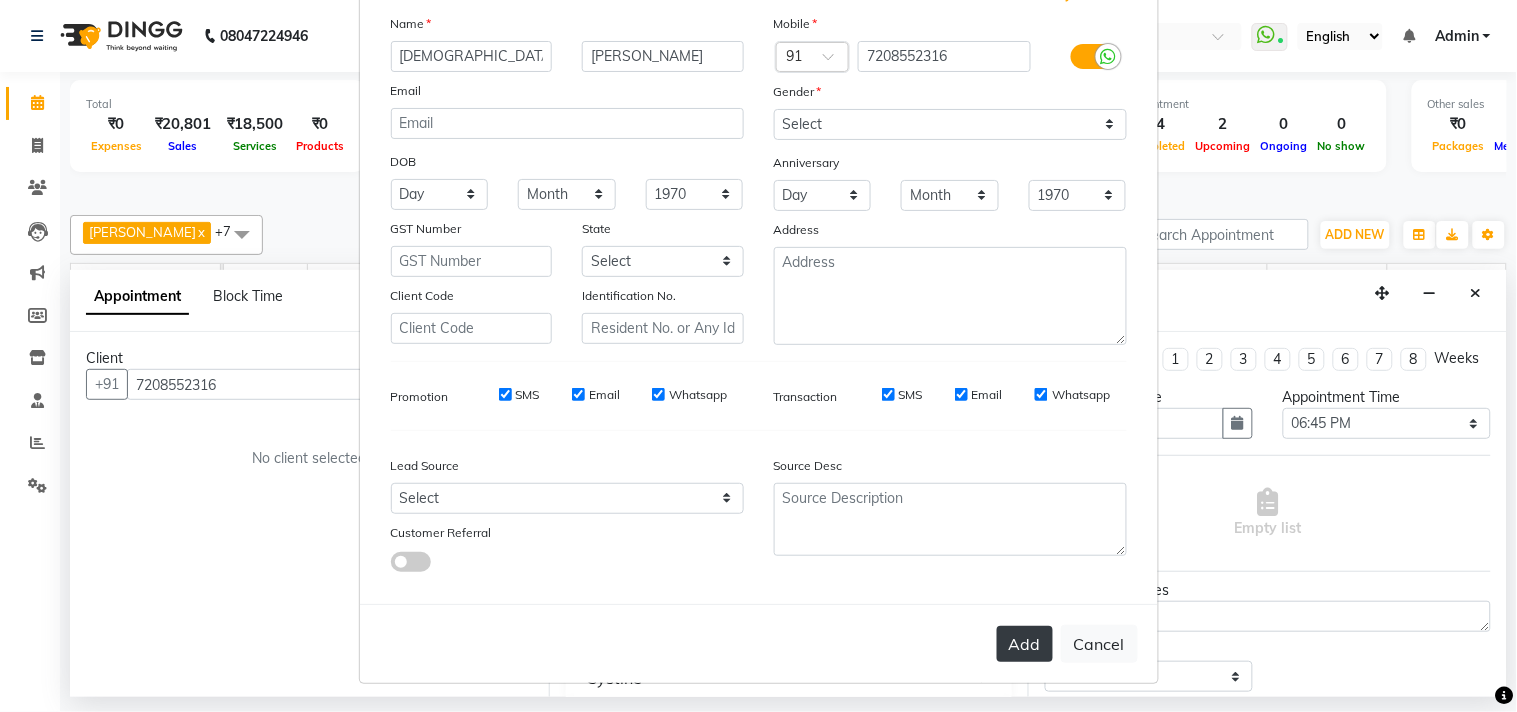 click on "Add" at bounding box center [1025, 644] 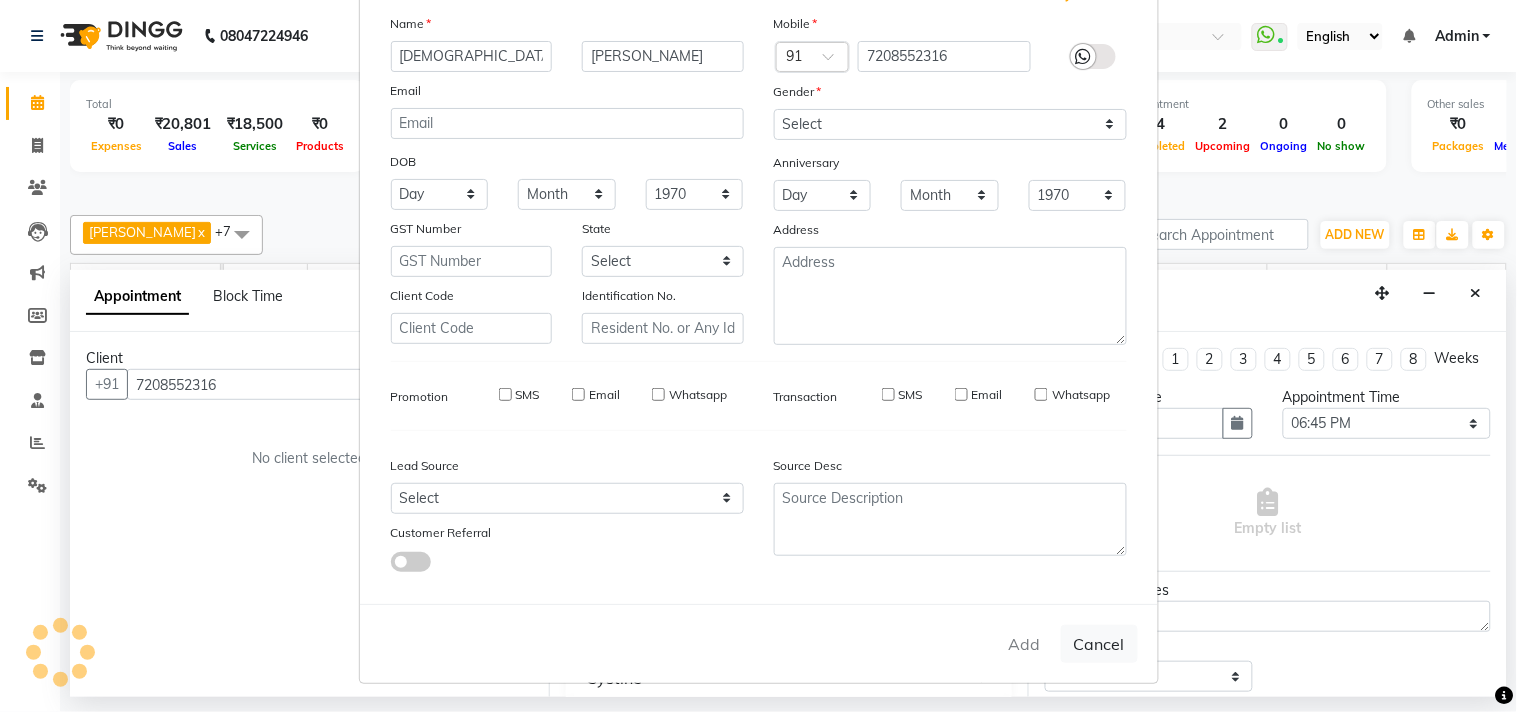 type 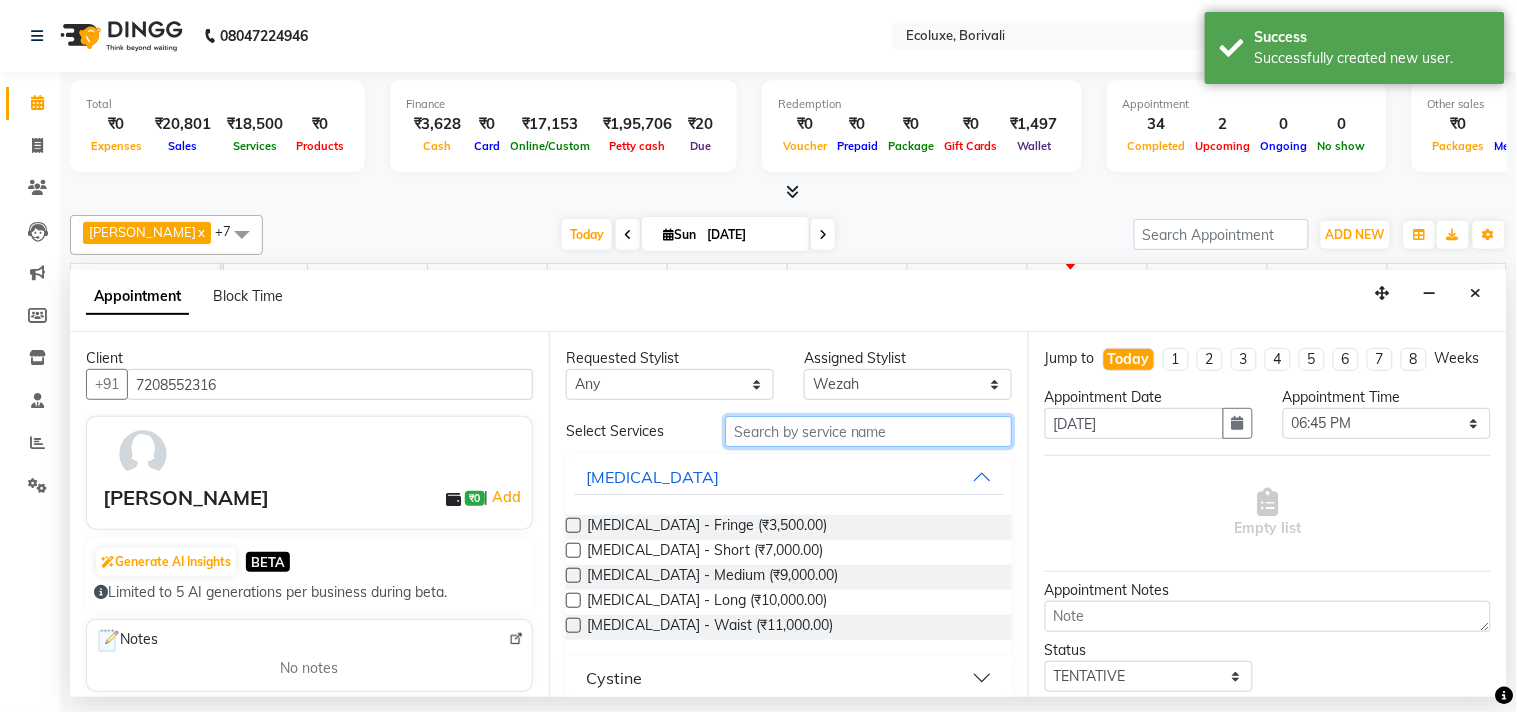 click at bounding box center (868, 431) 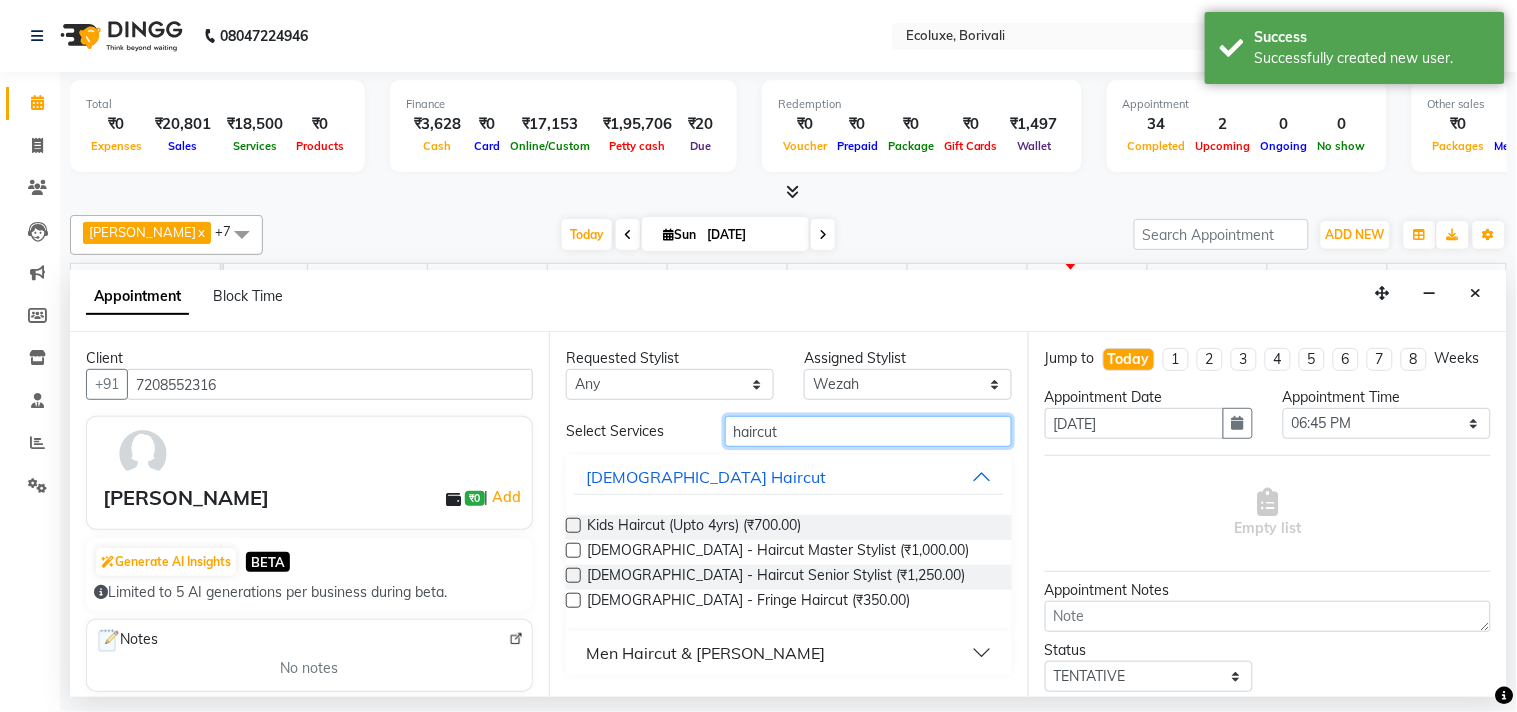 type on "haircut" 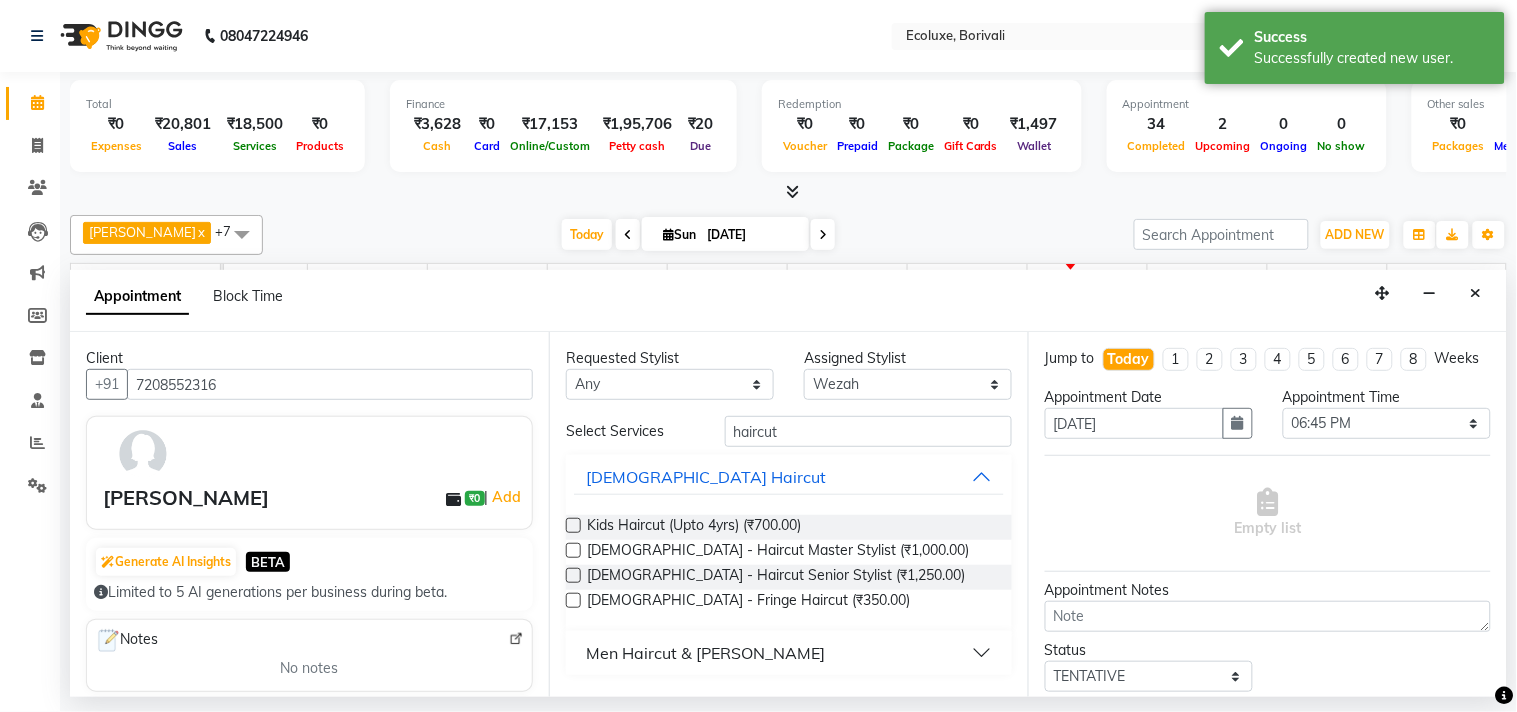 click at bounding box center [573, 575] 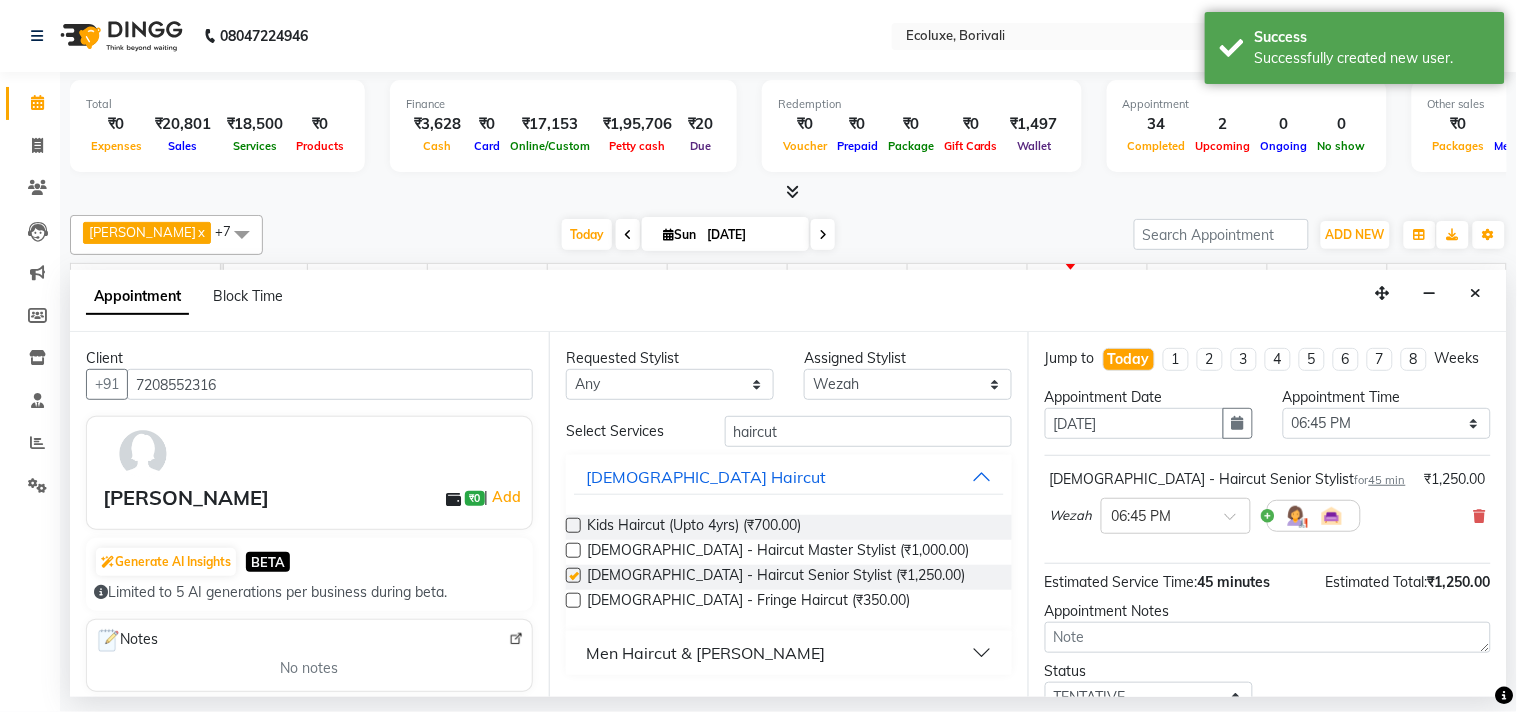 checkbox on "false" 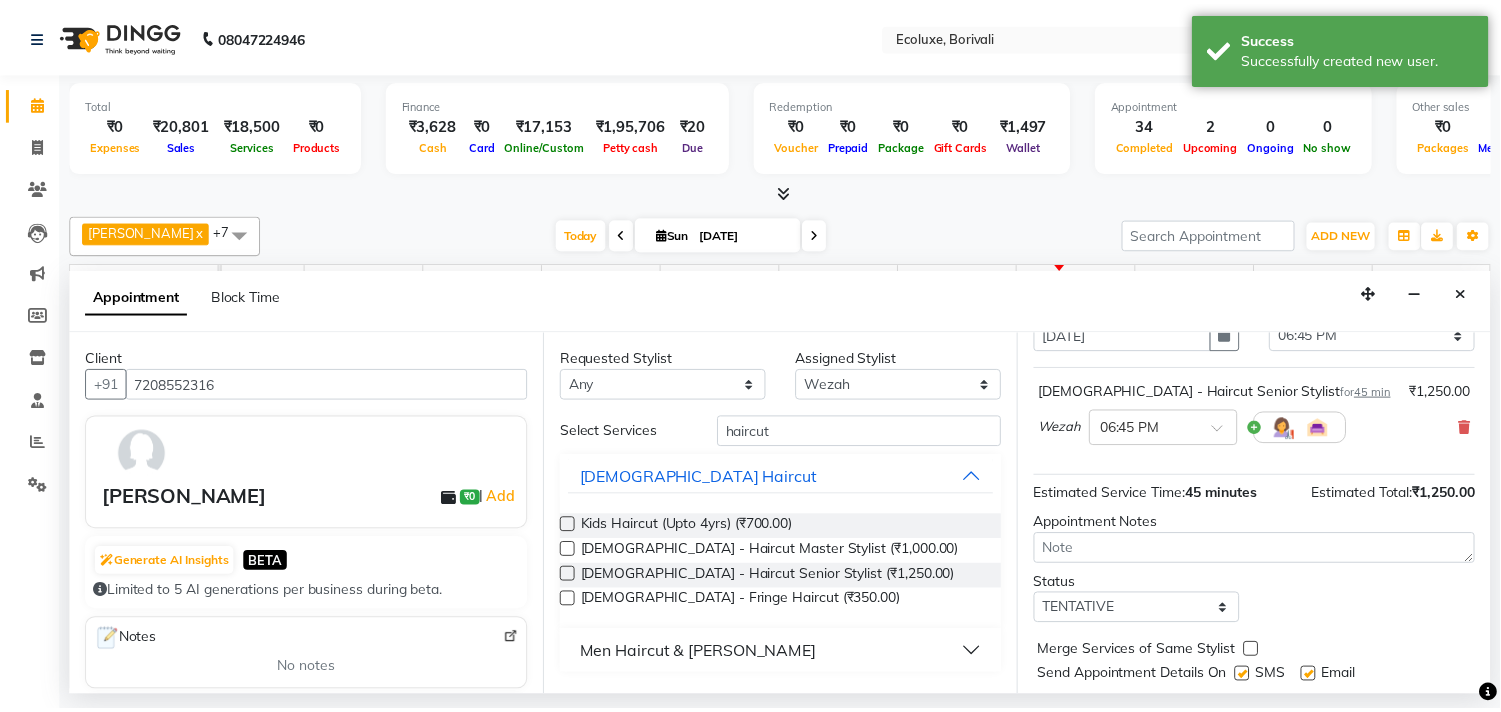 scroll, scrollTop: 161, scrollLeft: 0, axis: vertical 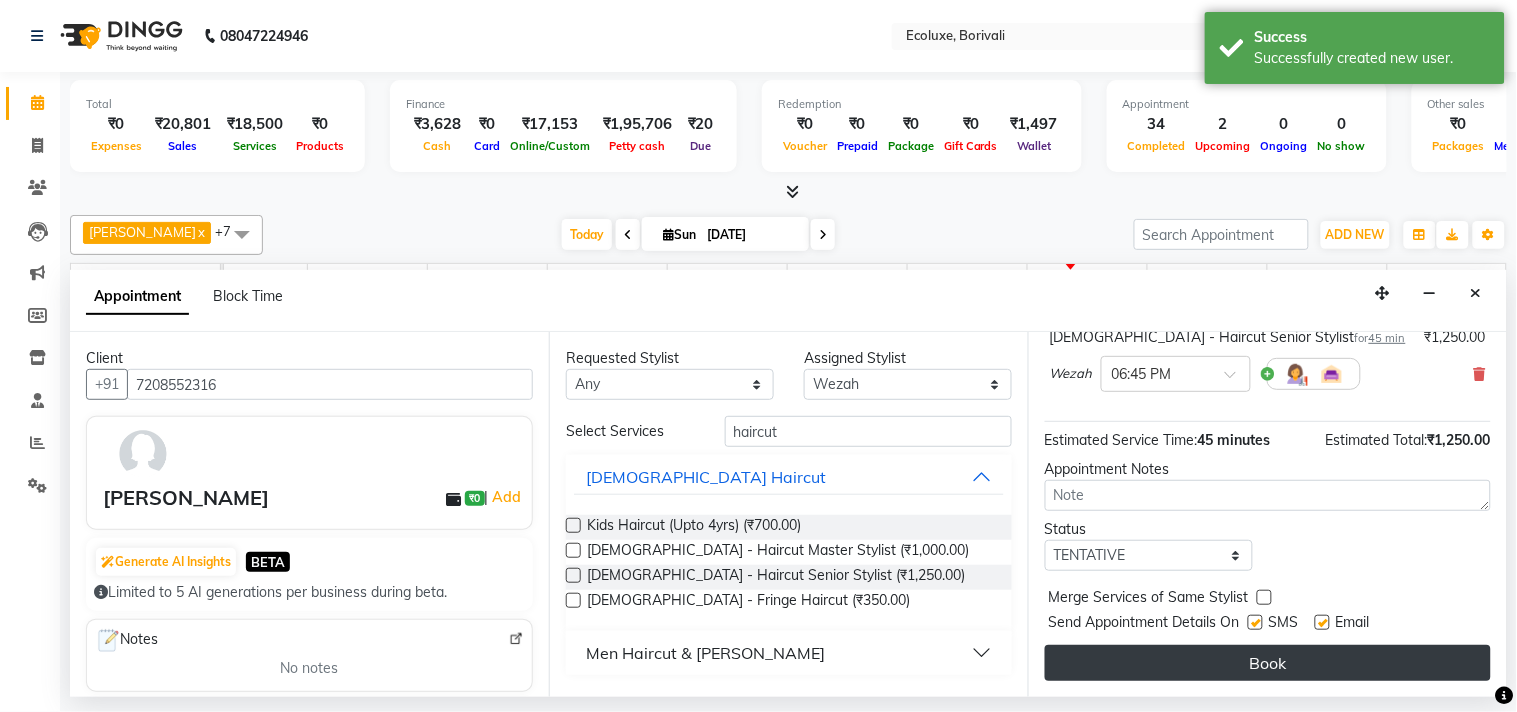 click on "Book" at bounding box center (1268, 663) 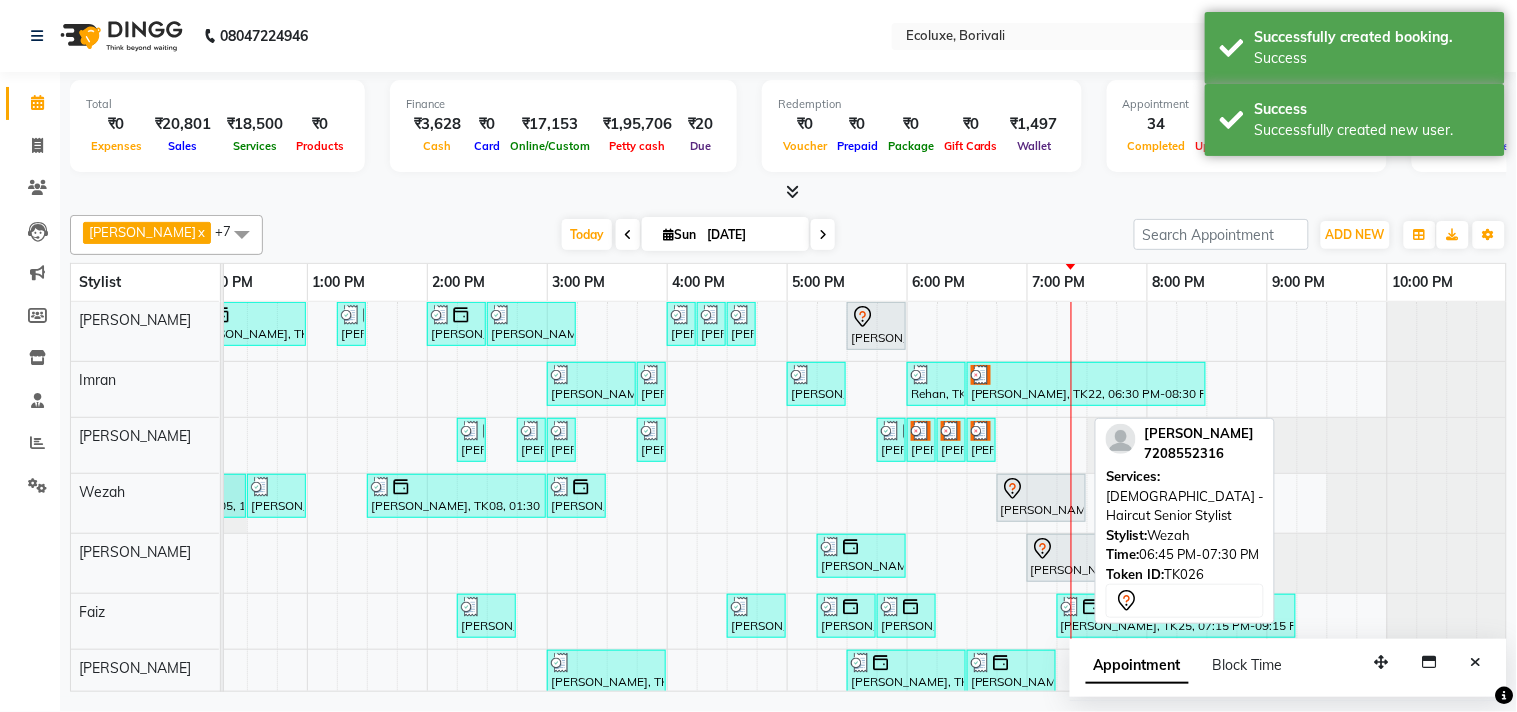 click on "[PERSON_NAME], TK26, 06:45 PM-07:30 PM, [DEMOGRAPHIC_DATA] - Haircut Senior Stylist" at bounding box center [1041, 498] 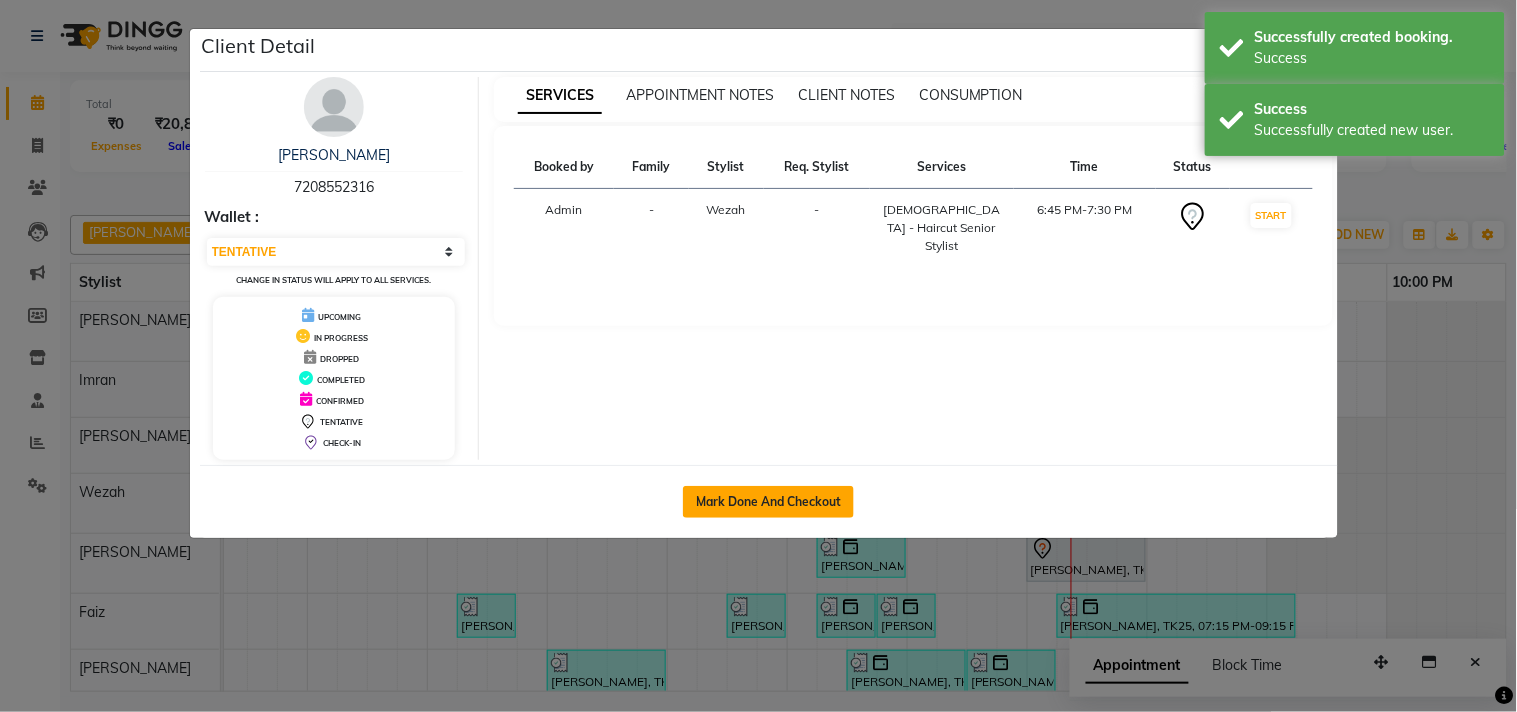 click on "Mark Done And Checkout" 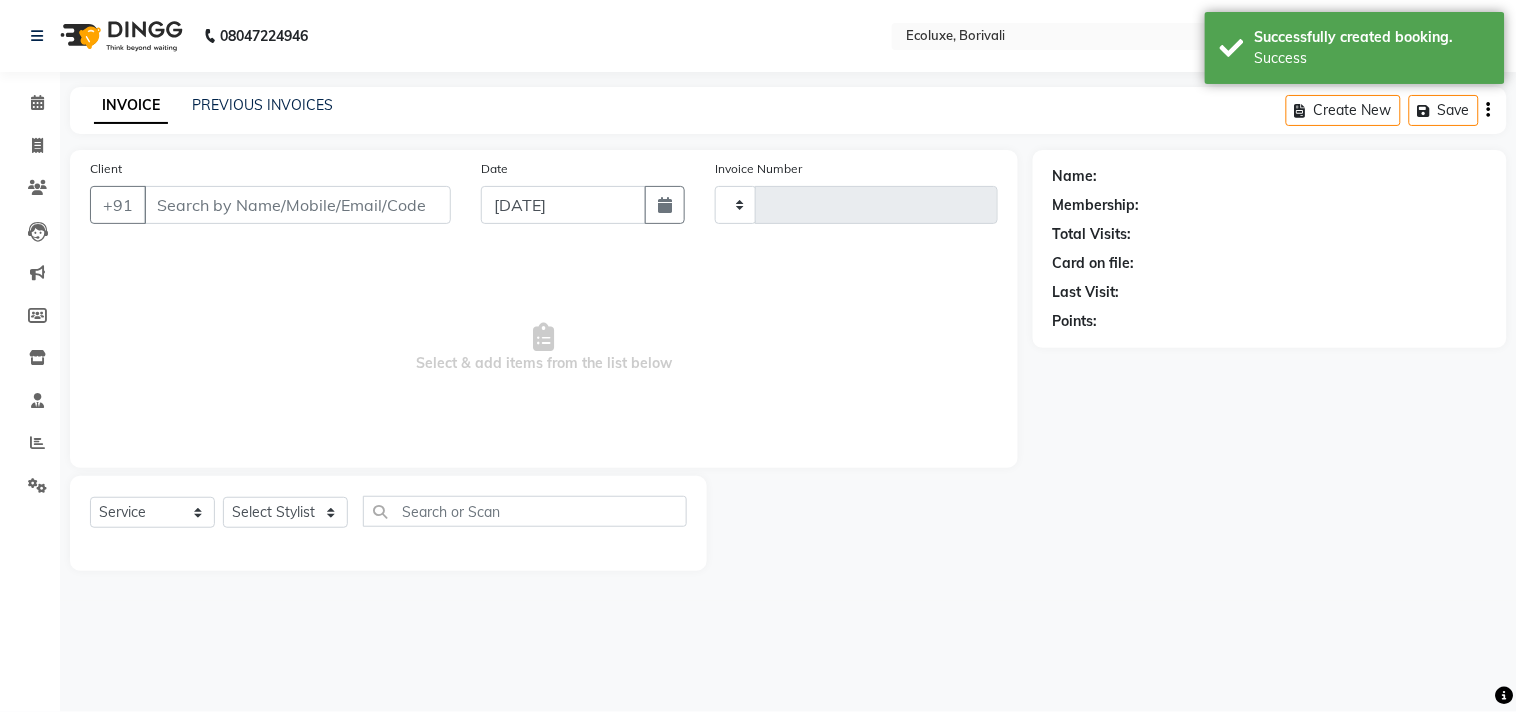 select on "3" 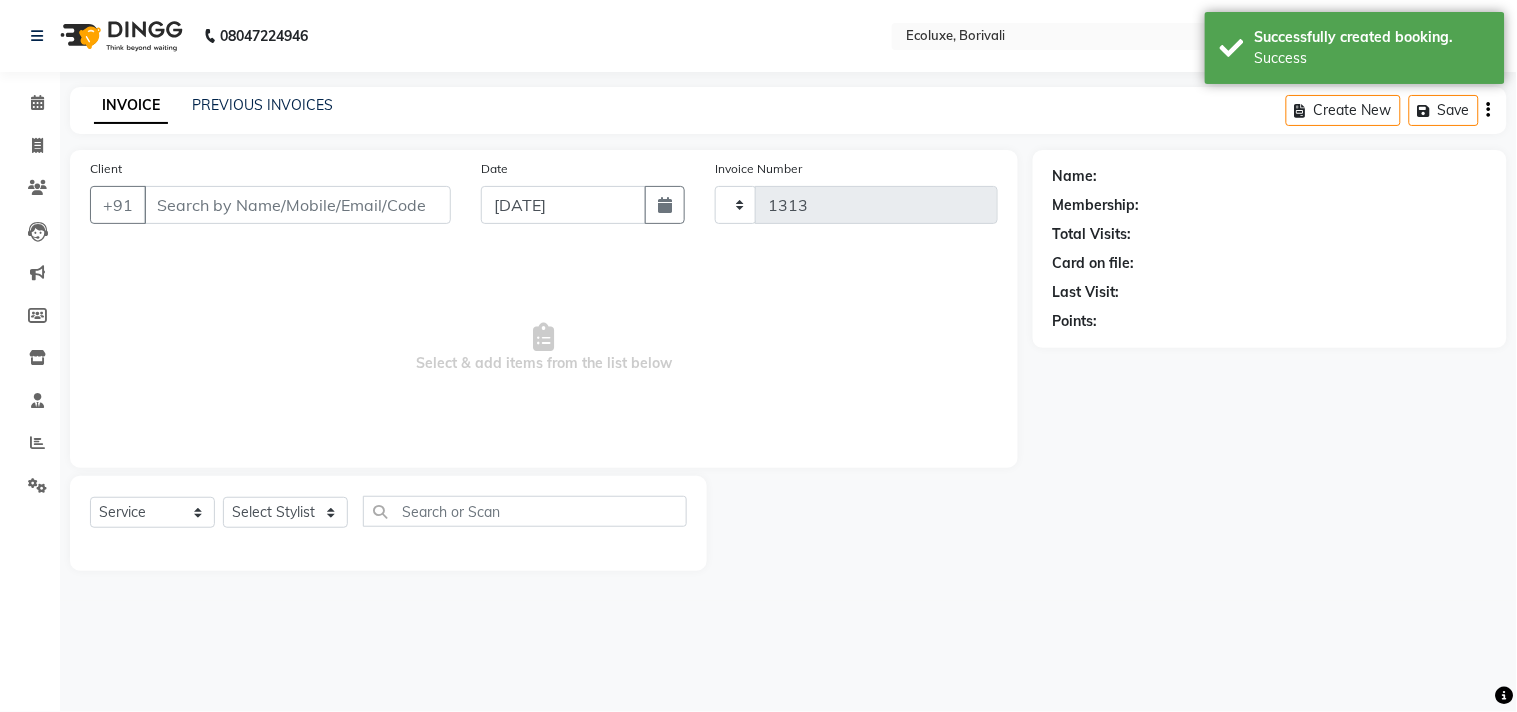 select on "5386" 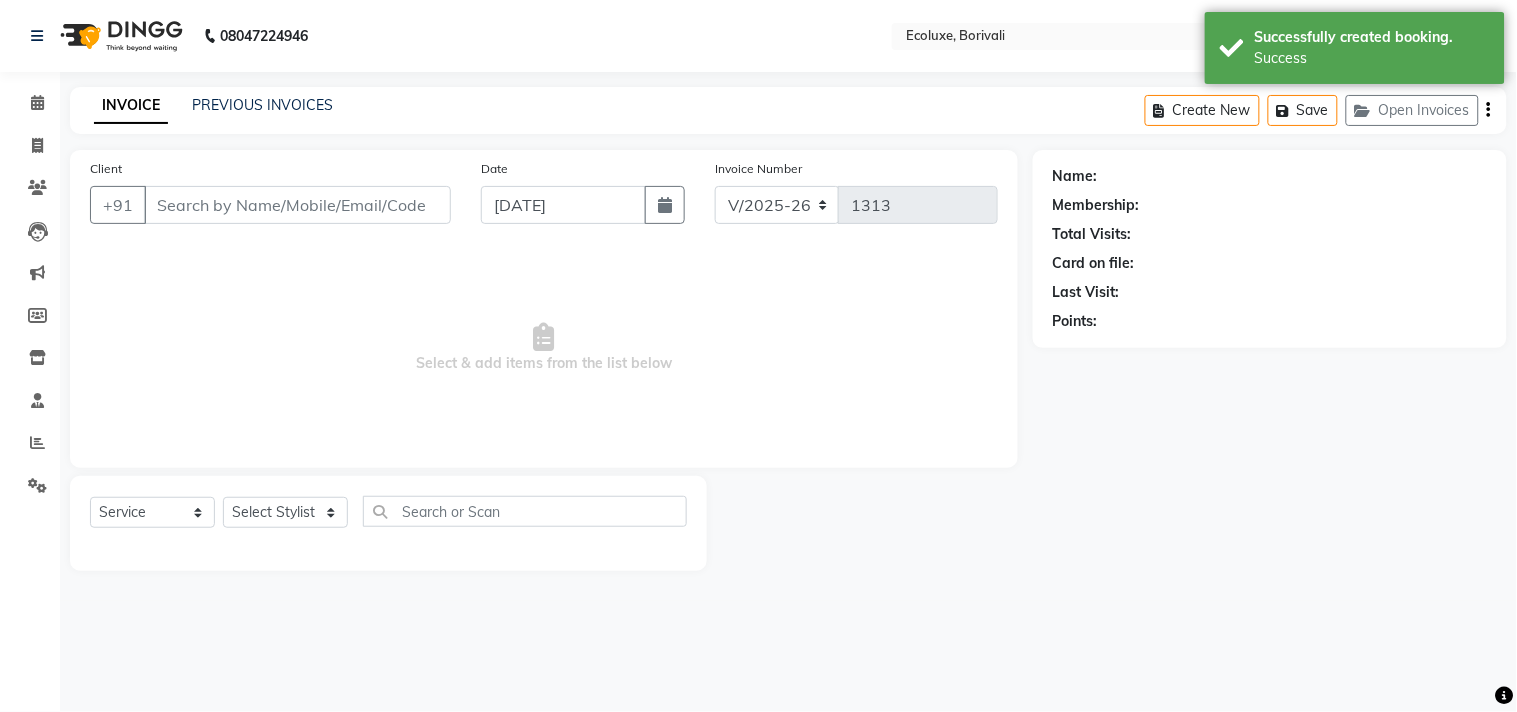 type on "7208552316" 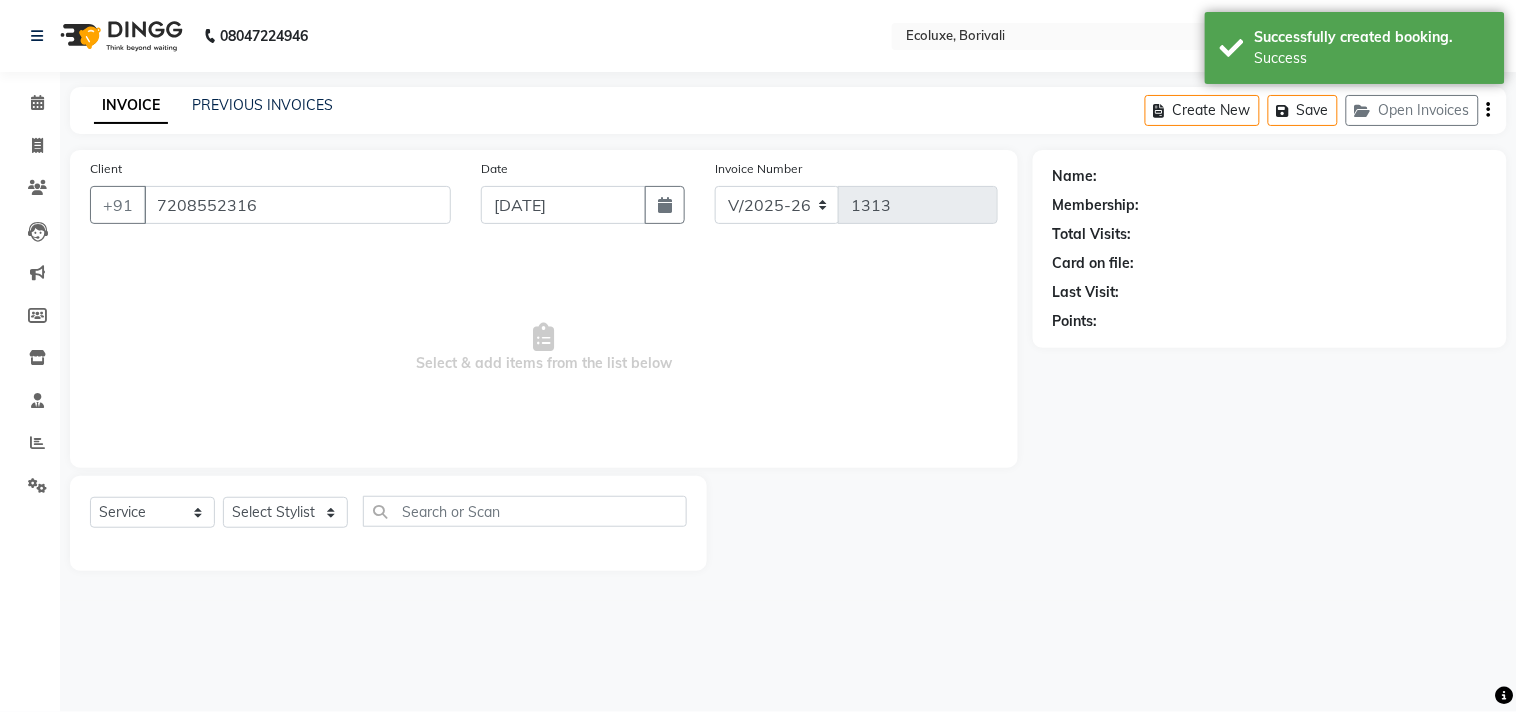 select on "37822" 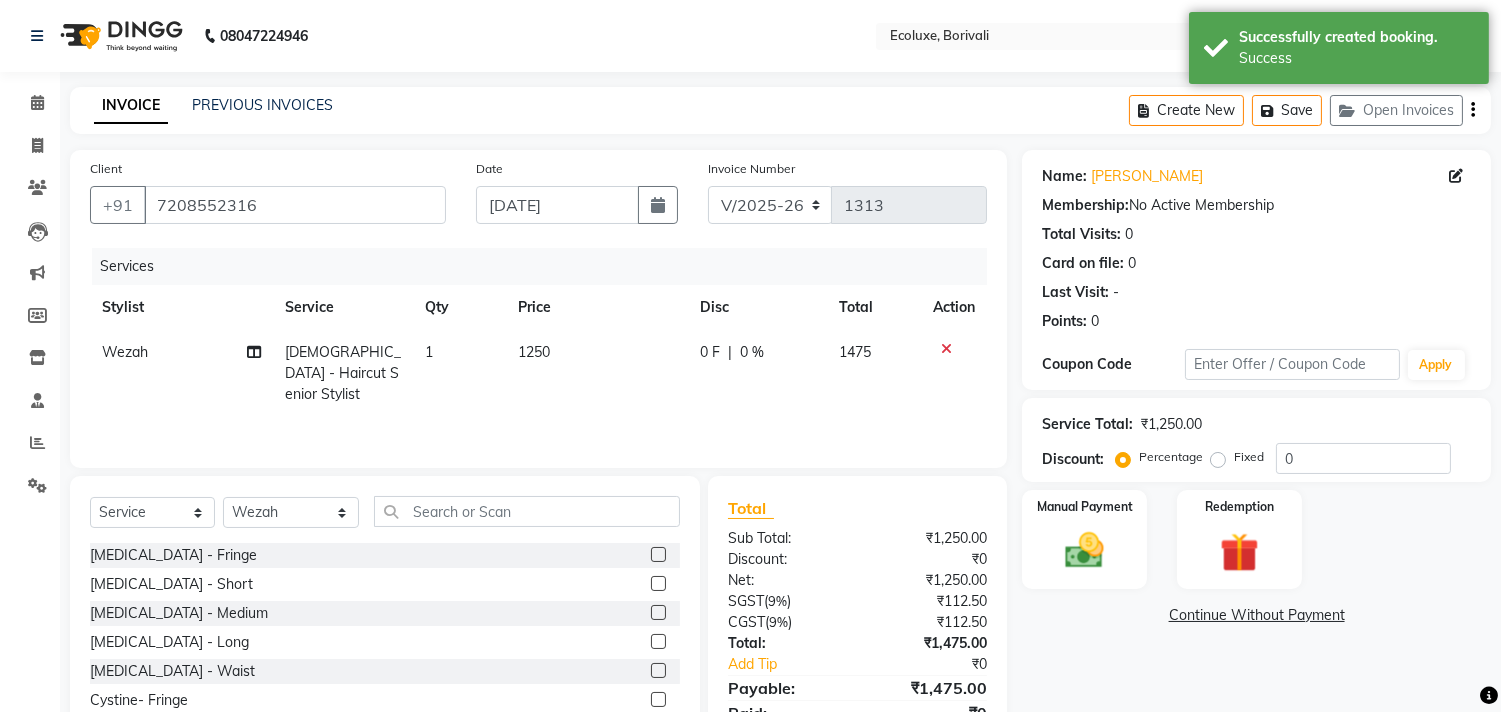 click 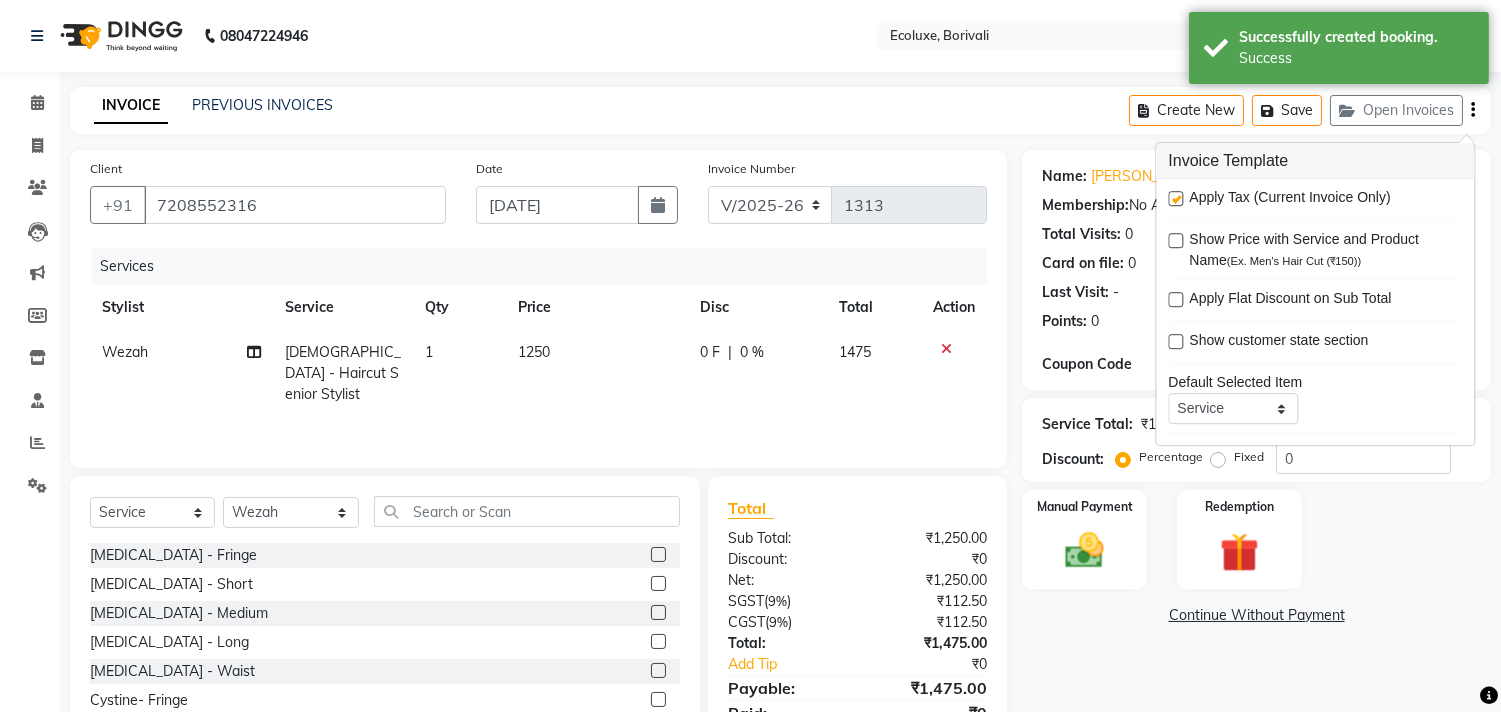 click at bounding box center [1175, 198] 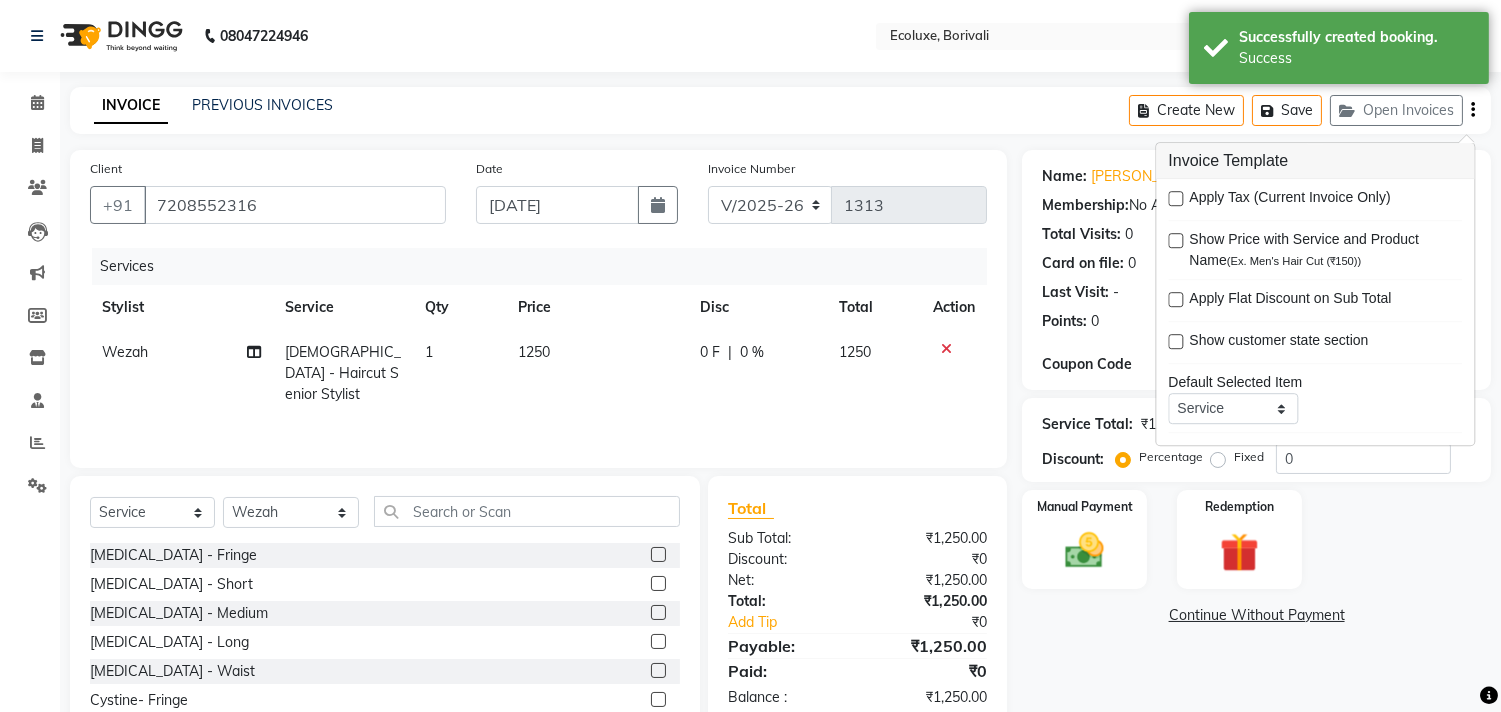 click on "Name: Sunita Ashtekar Membership:  No Active Membership  Total Visits:  0 Card on file:  0 Last Visit:   - Points:   0  Coupon Code Apply" 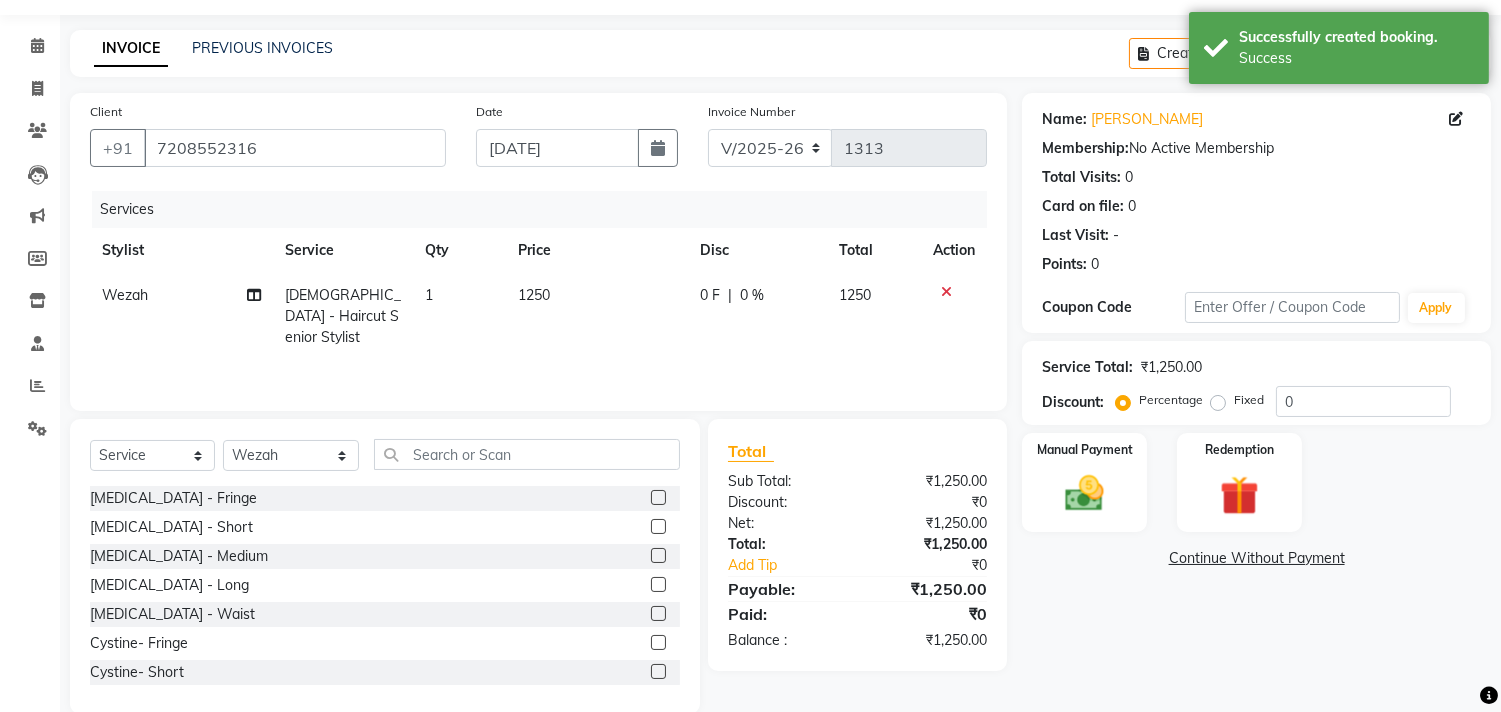 scroll, scrollTop: 88, scrollLeft: 0, axis: vertical 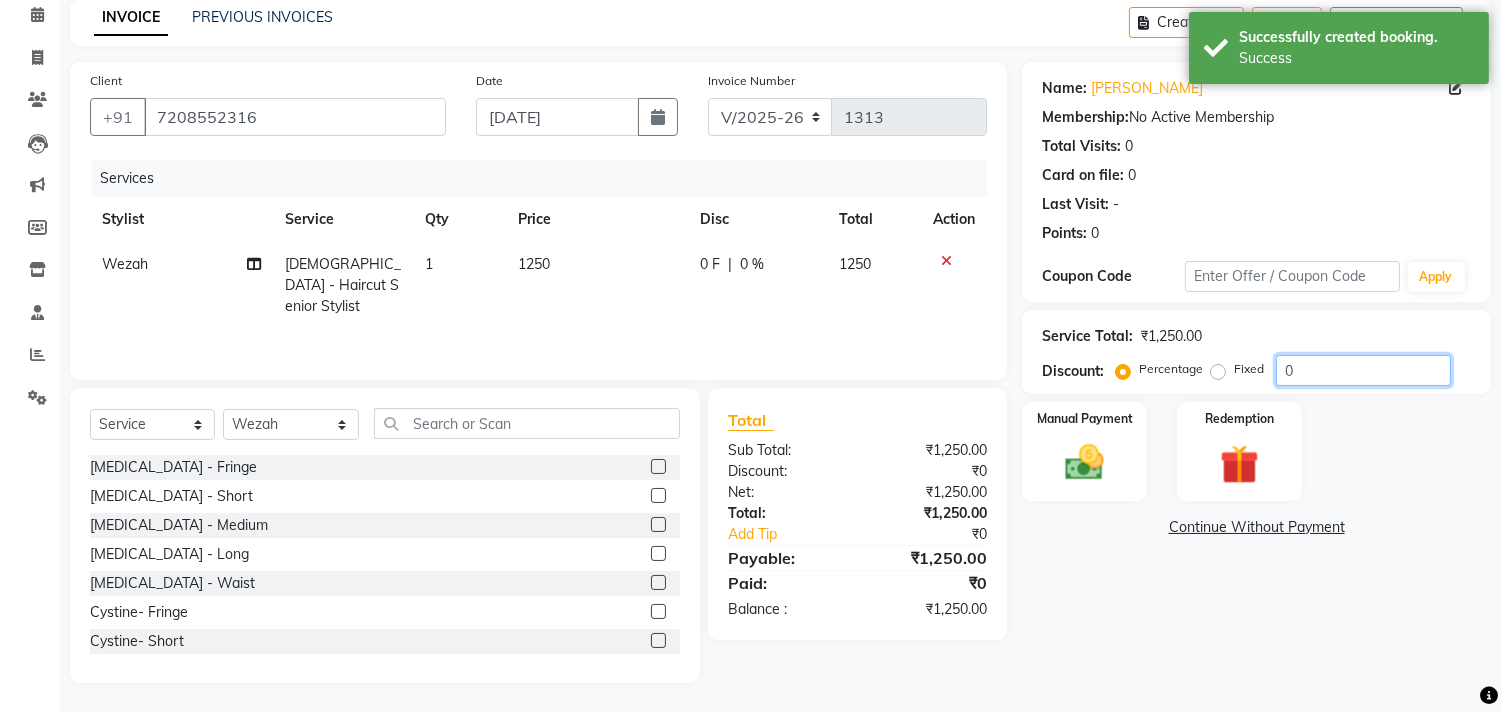click on "0" 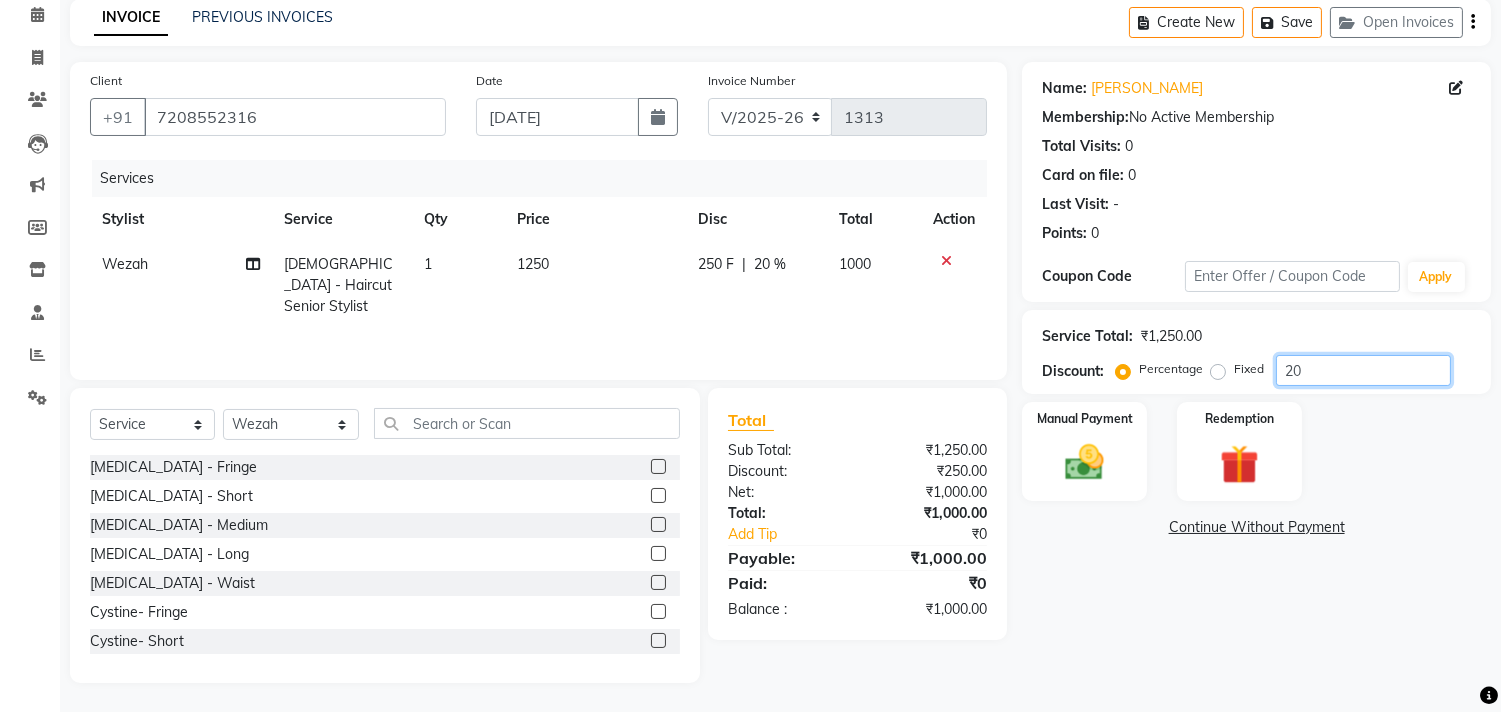 type on "20" 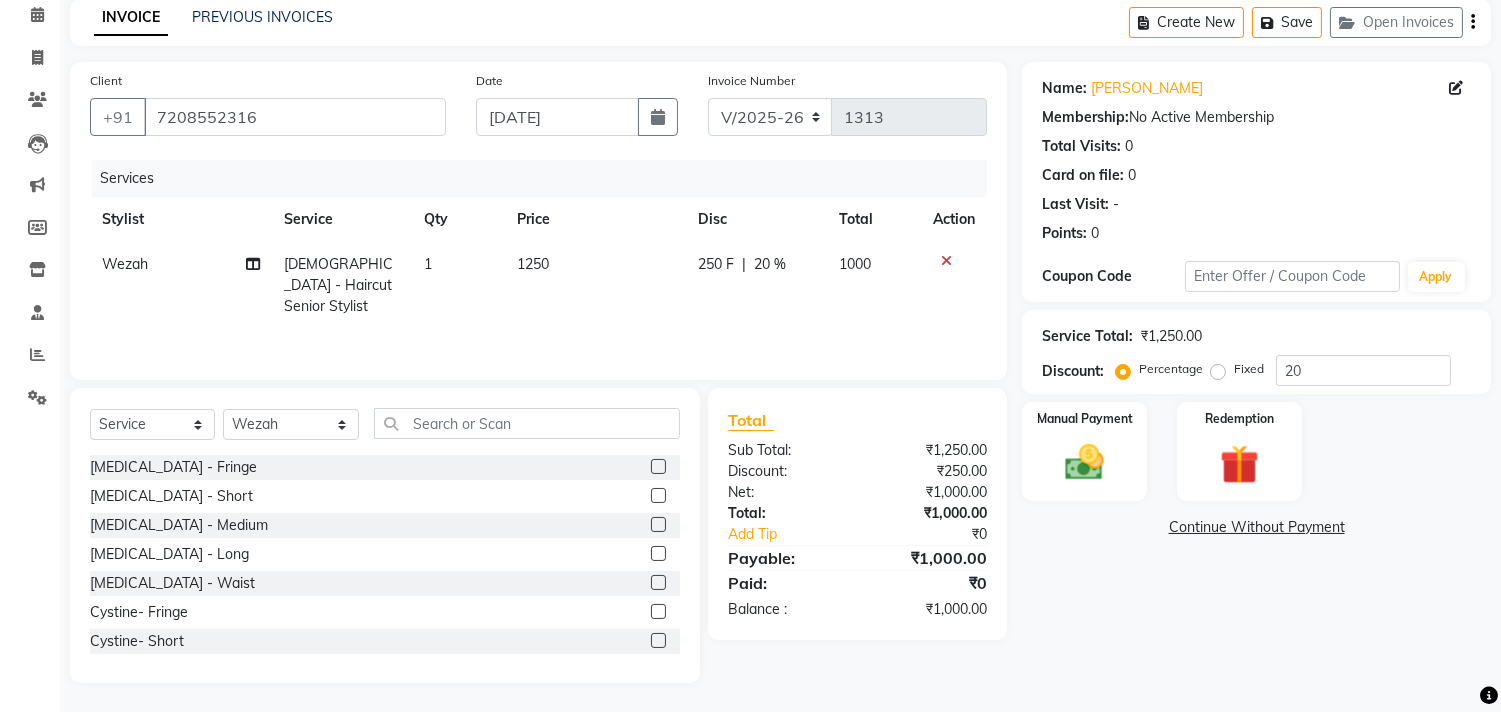 click on "Name: Sunita Ashtekar Membership:  No Active Membership  Total Visits:  0 Card on file:  0 Last Visit:   - Points:   0  Coupon Code Apply Service Total:  ₹1,250.00  Discount:  Percentage   Fixed  20 Manual Payment Redemption  Continue Without Payment" 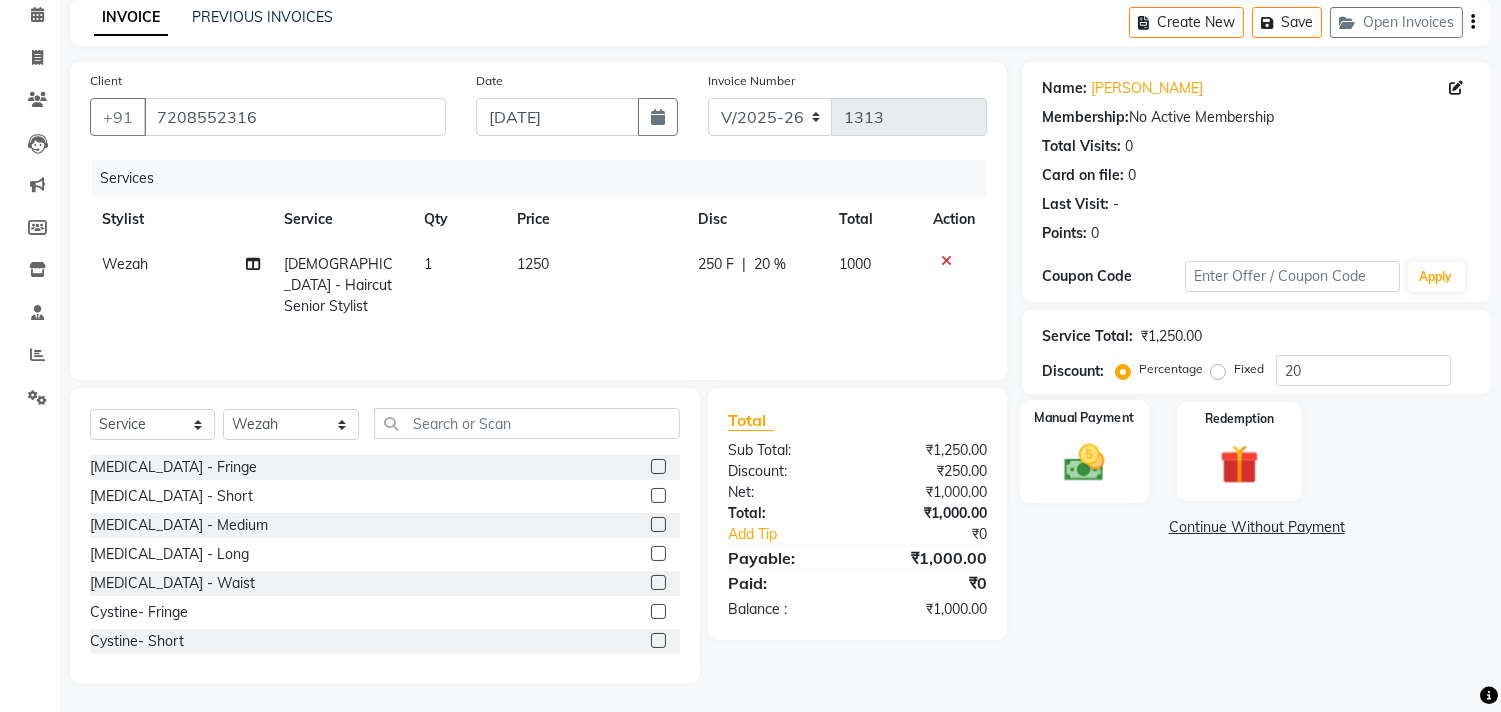 click 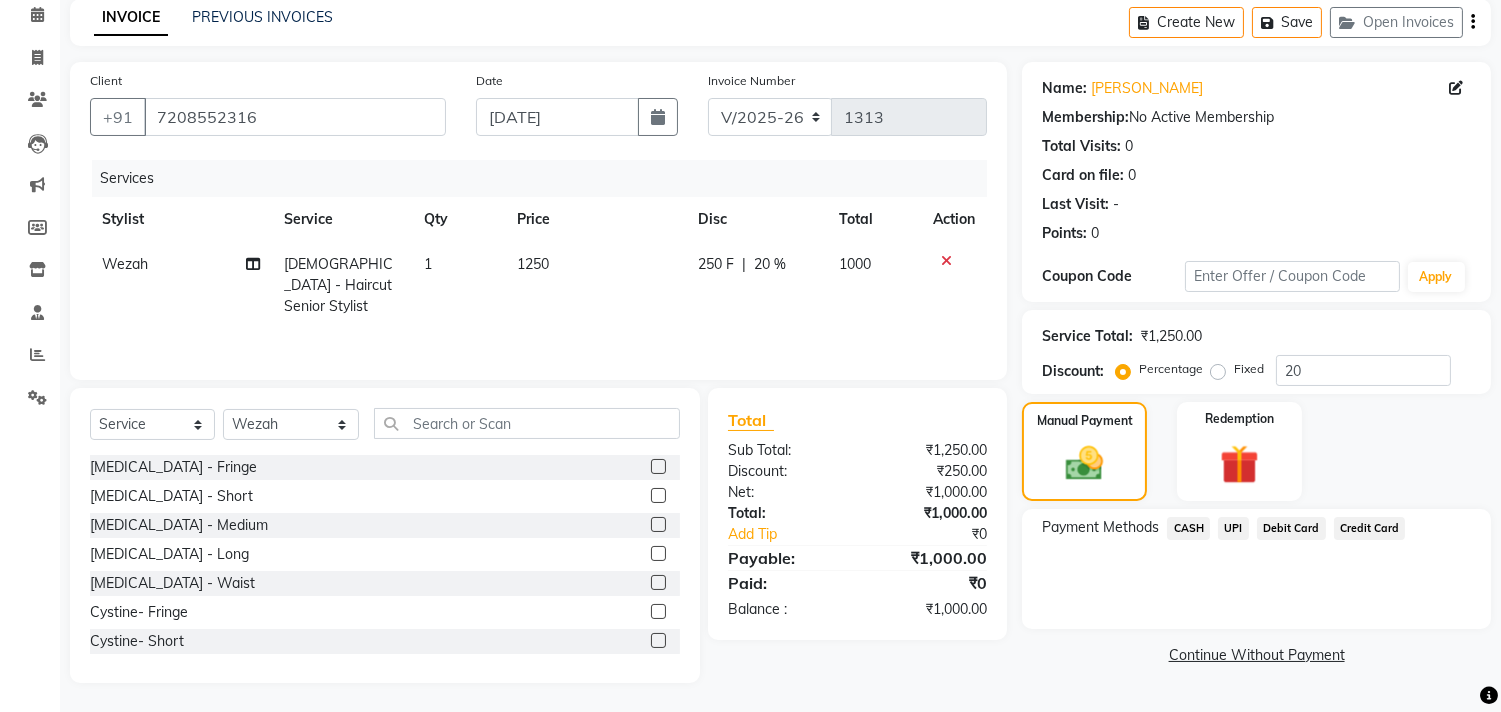 click on "Manual Payment Redemption" 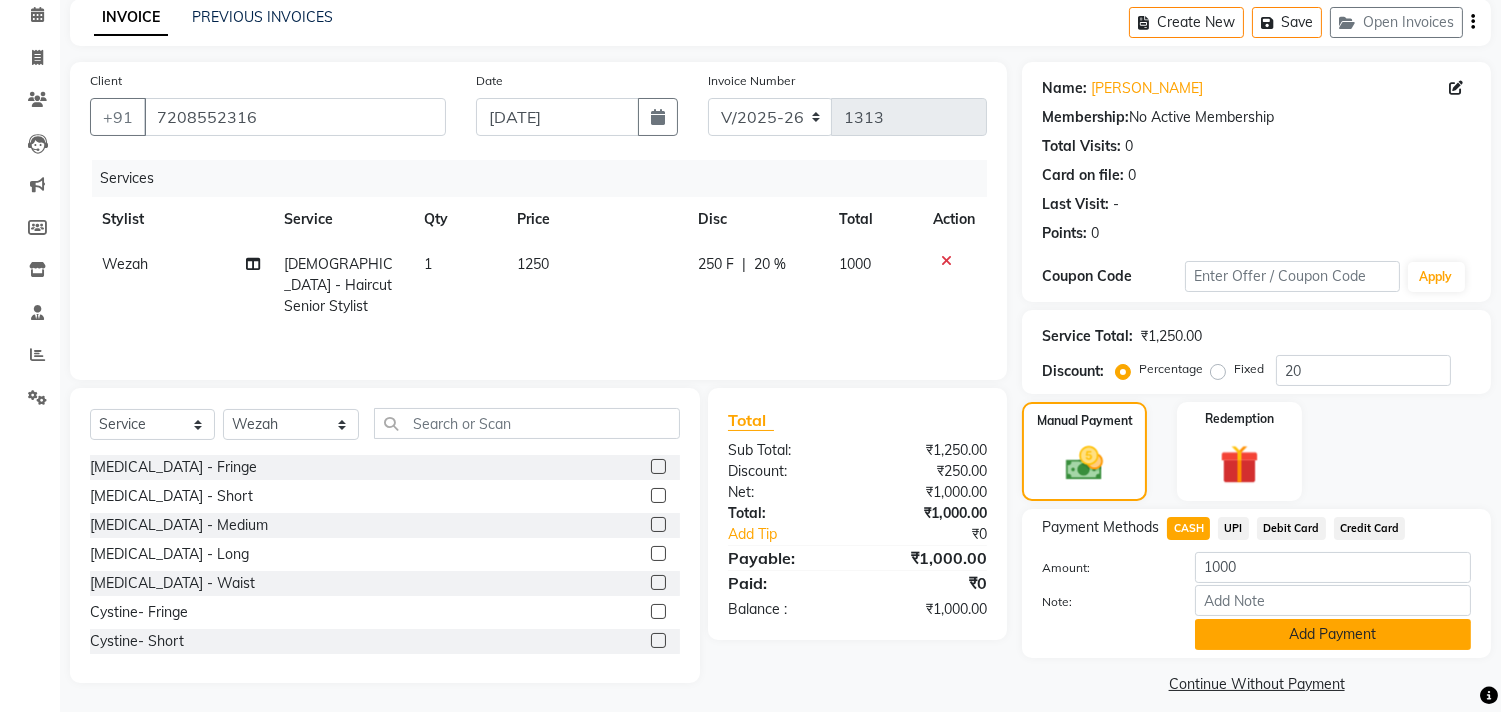 click on "Add Payment" 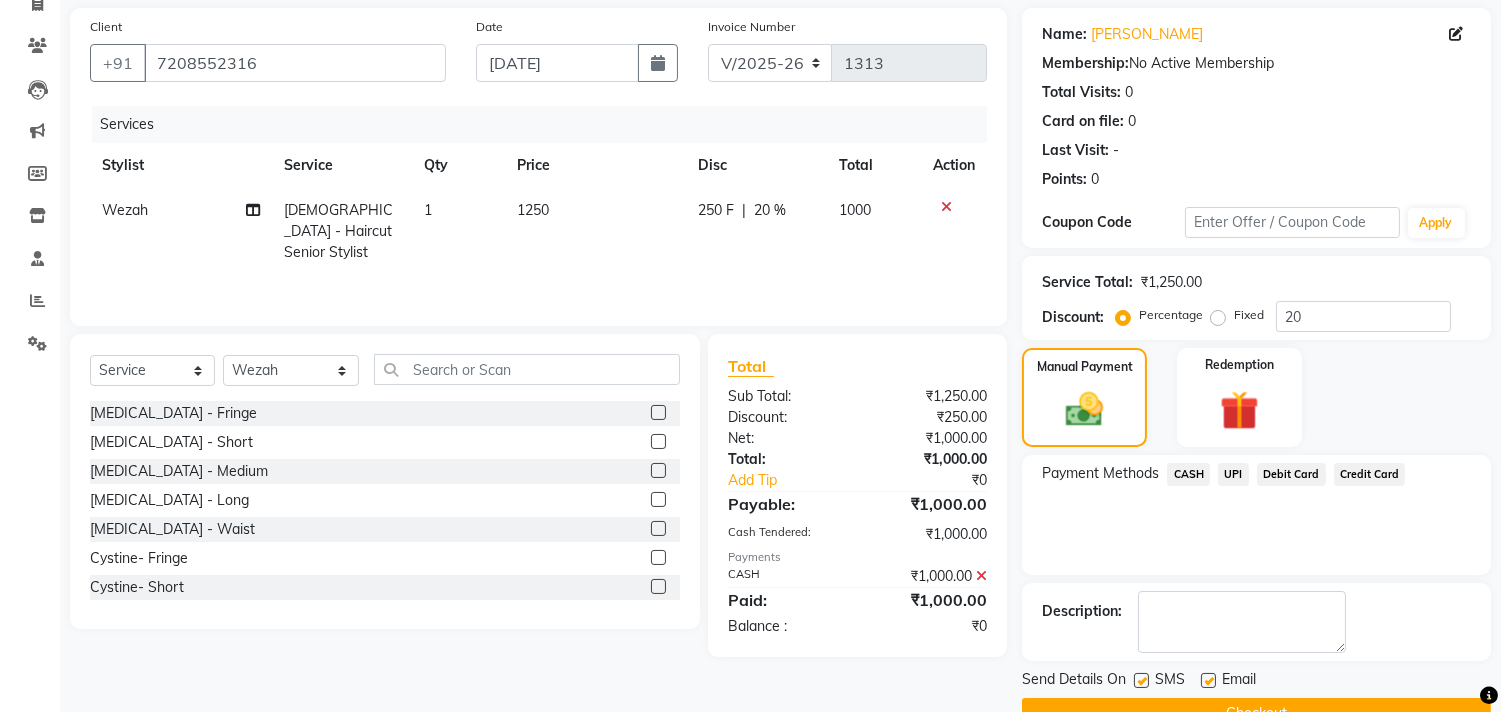 scroll, scrollTop: 187, scrollLeft: 0, axis: vertical 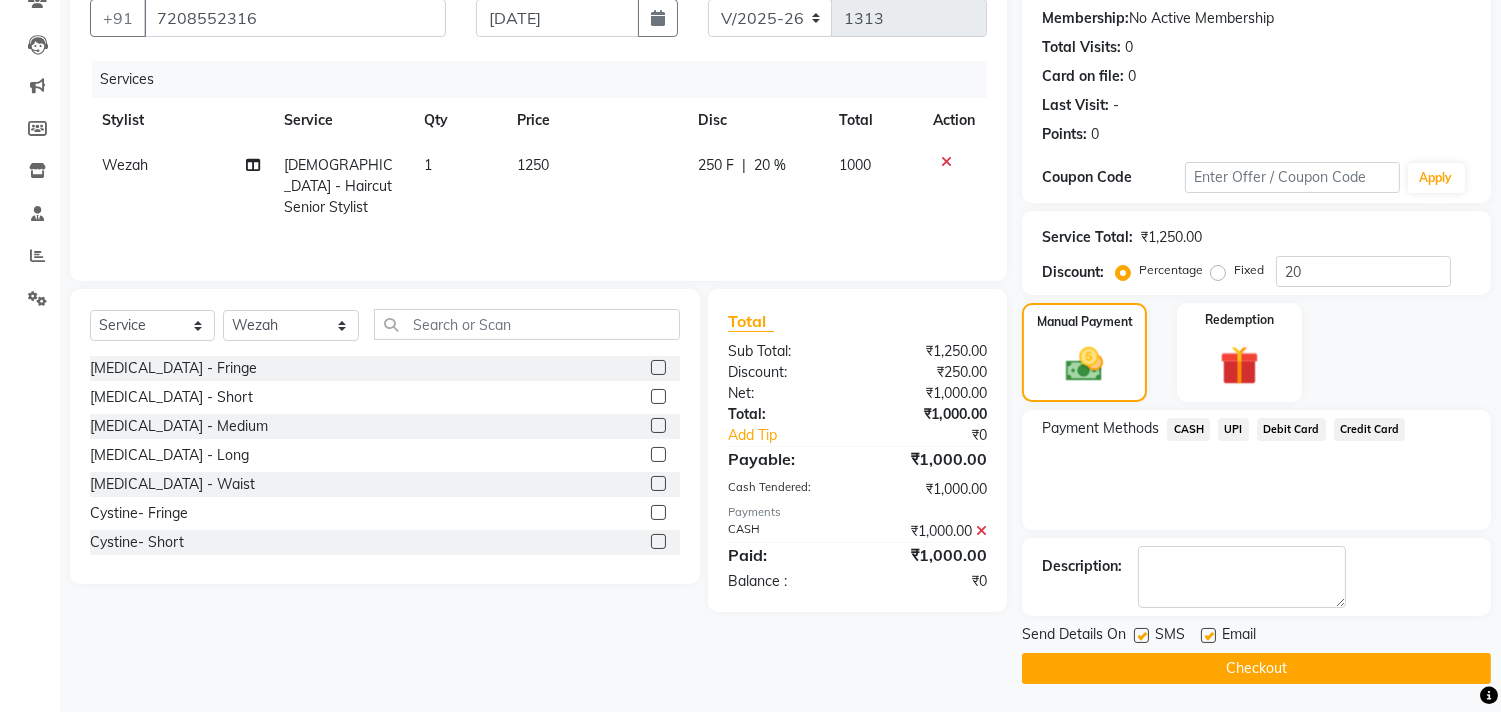 click on "Checkout" 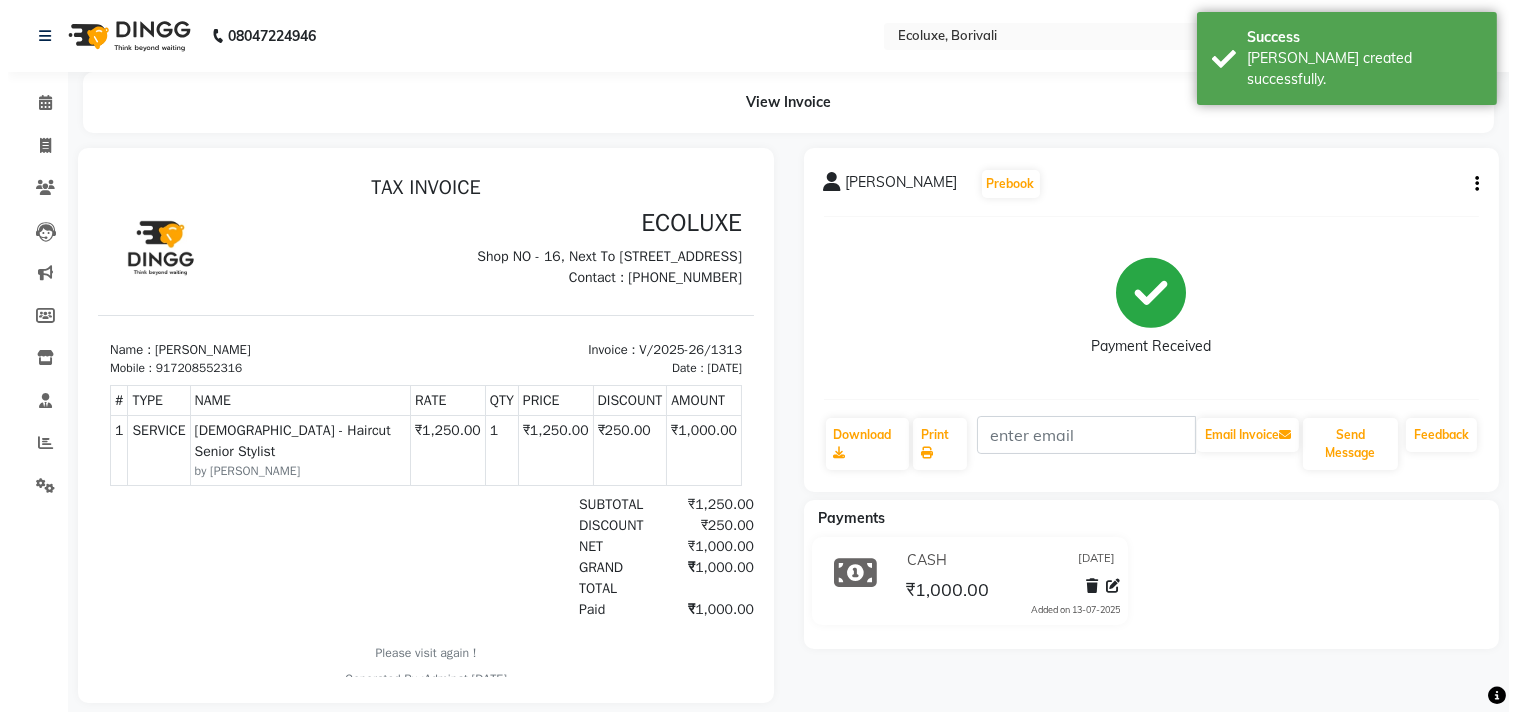scroll, scrollTop: 0, scrollLeft: 0, axis: both 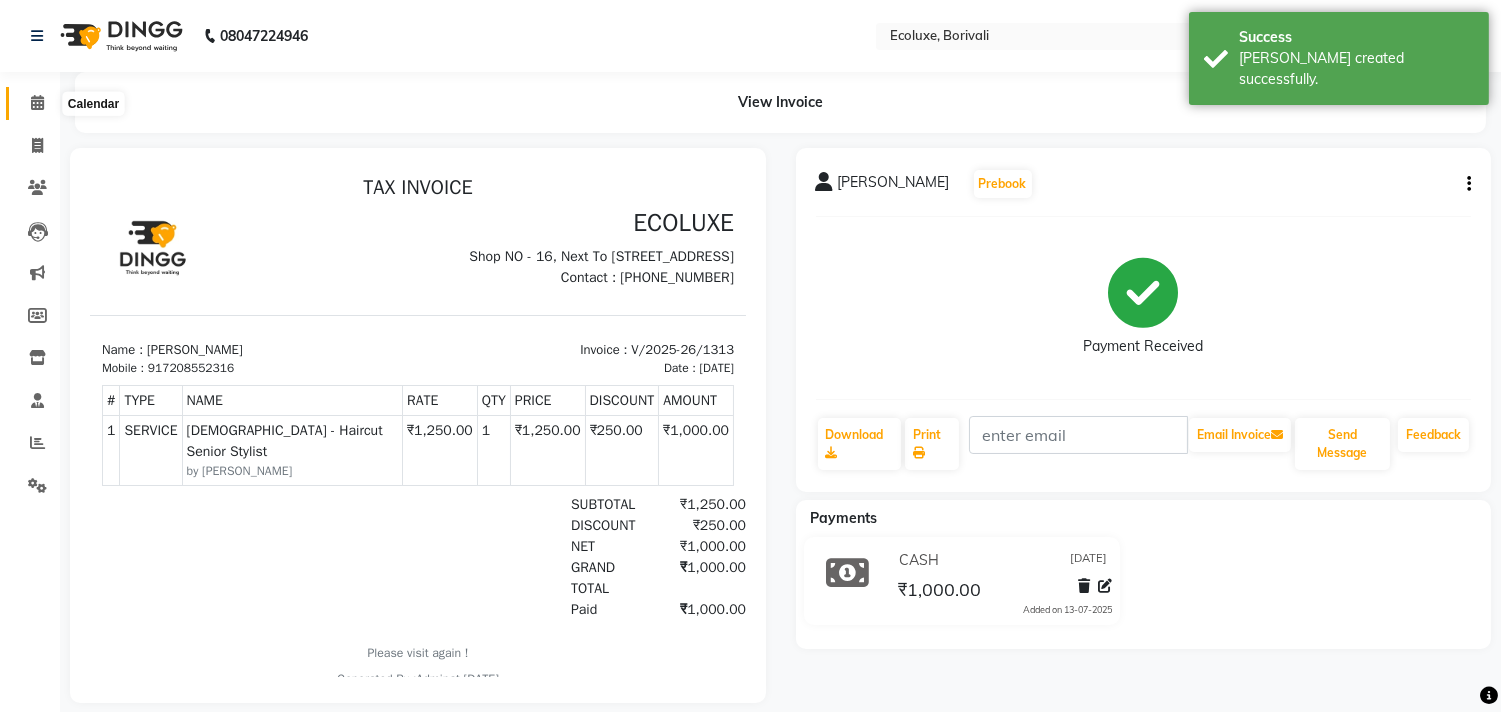 click 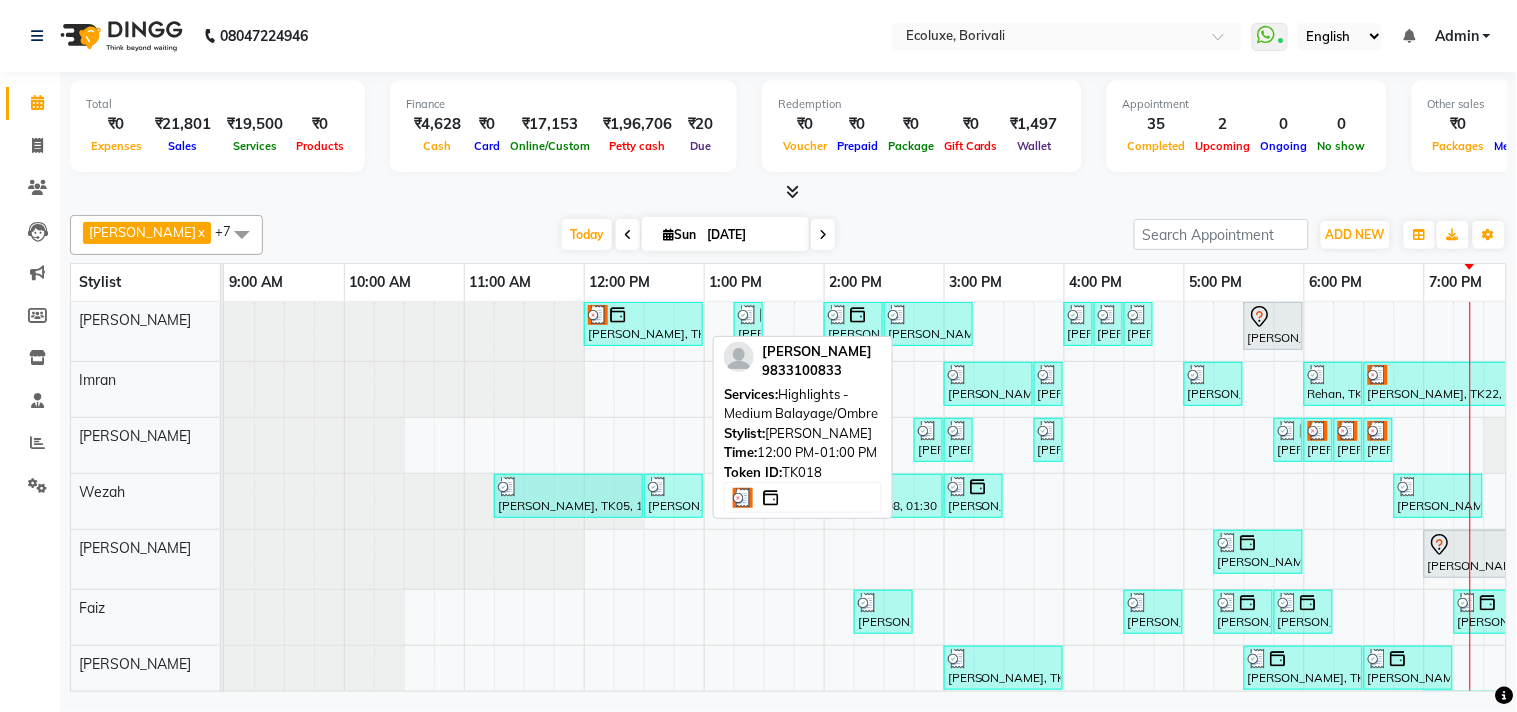 click at bounding box center (643, 315) 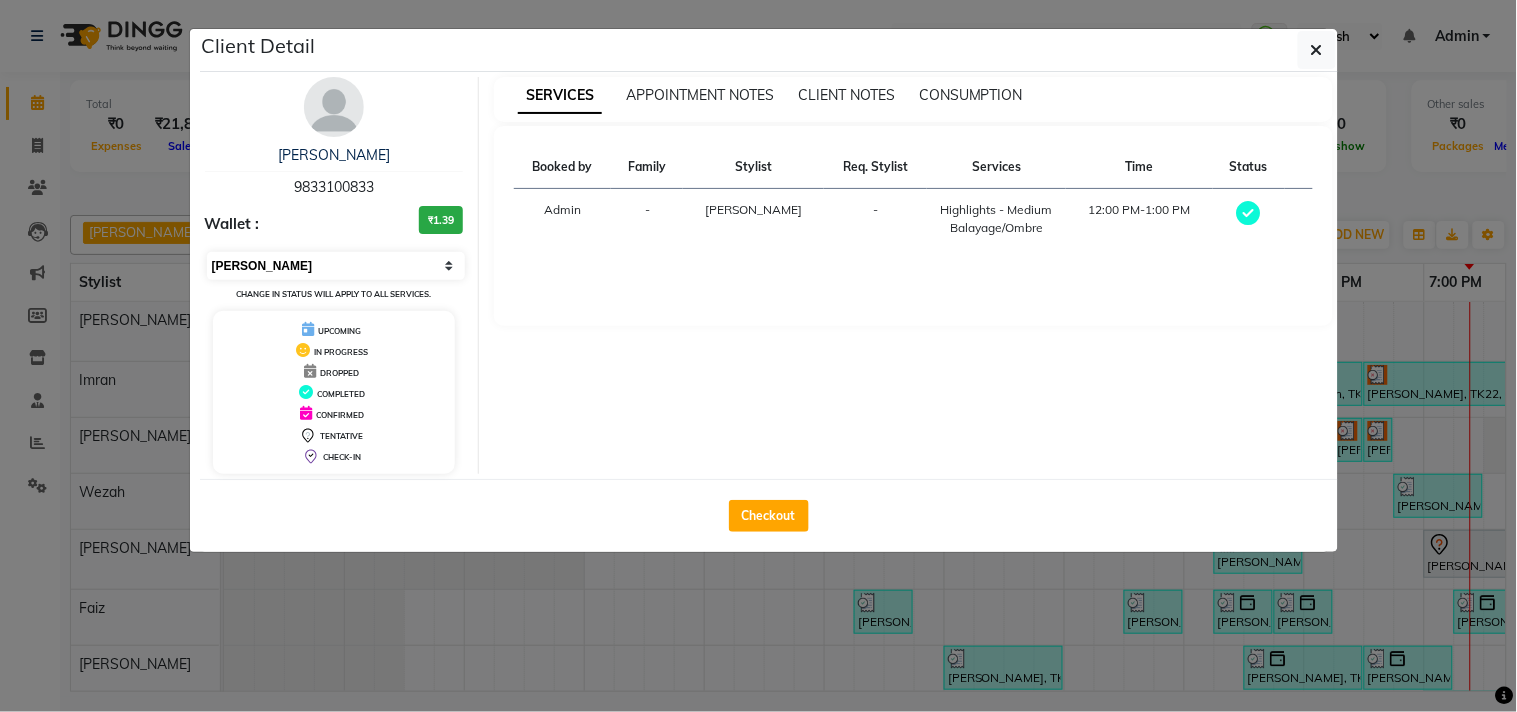 click on "Select MARK DONE UPCOMING" at bounding box center [336, 266] 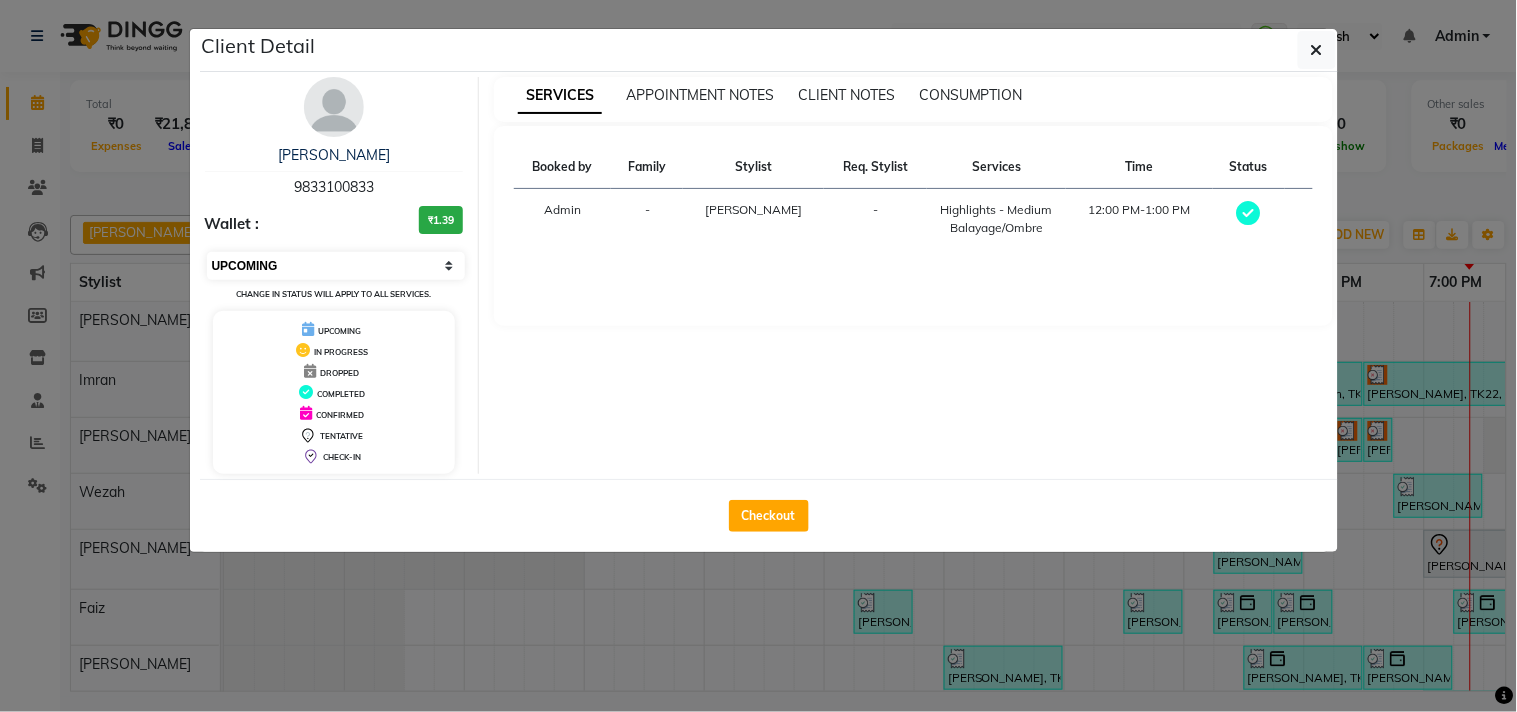 click on "Select MARK DONE UPCOMING" at bounding box center (336, 266) 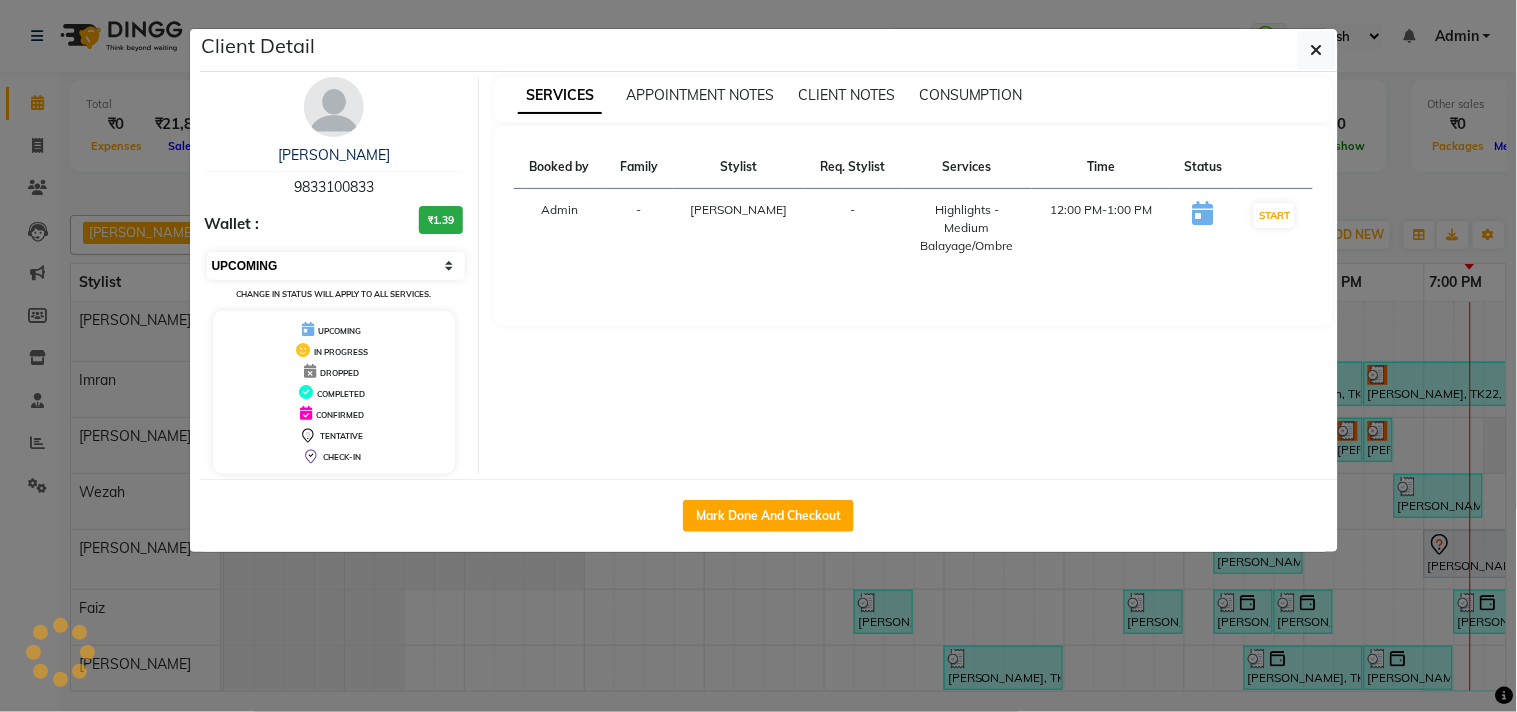 click on "Select IN SERVICE CONFIRMED TENTATIVE CHECK IN MARK DONE DROPPED UPCOMING" at bounding box center [336, 266] 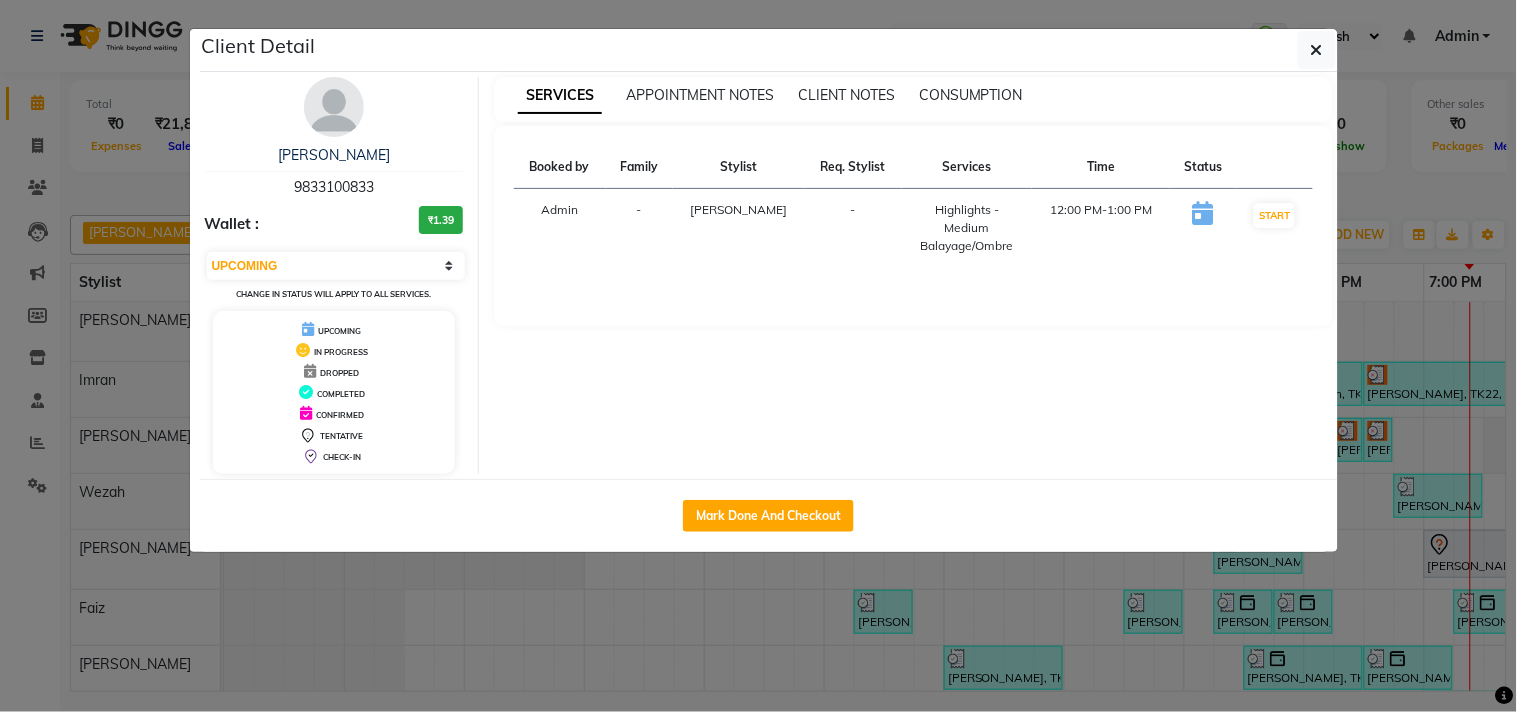 select on "2" 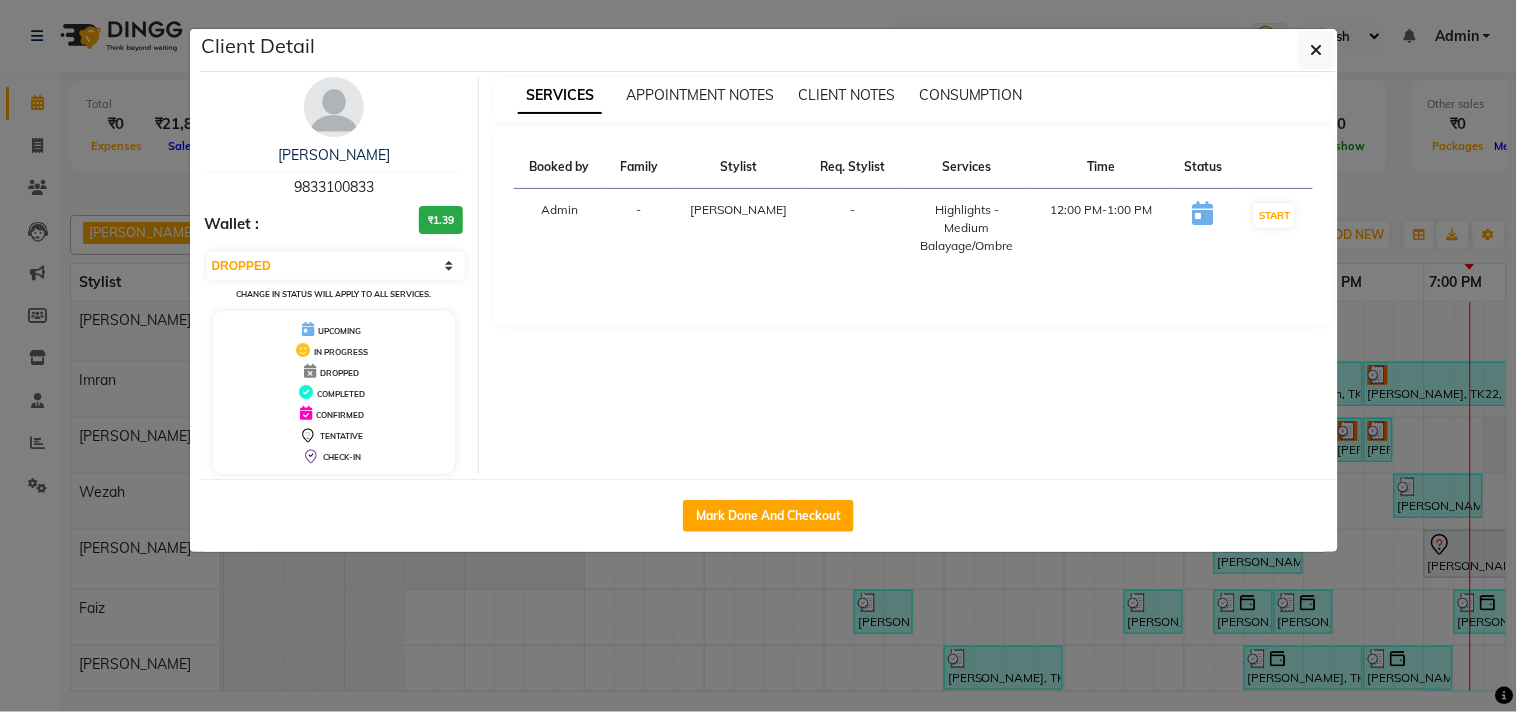 click on "Select IN SERVICE CONFIRMED TENTATIVE CHECK IN MARK DONE DROPPED UPCOMING" at bounding box center [336, 266] 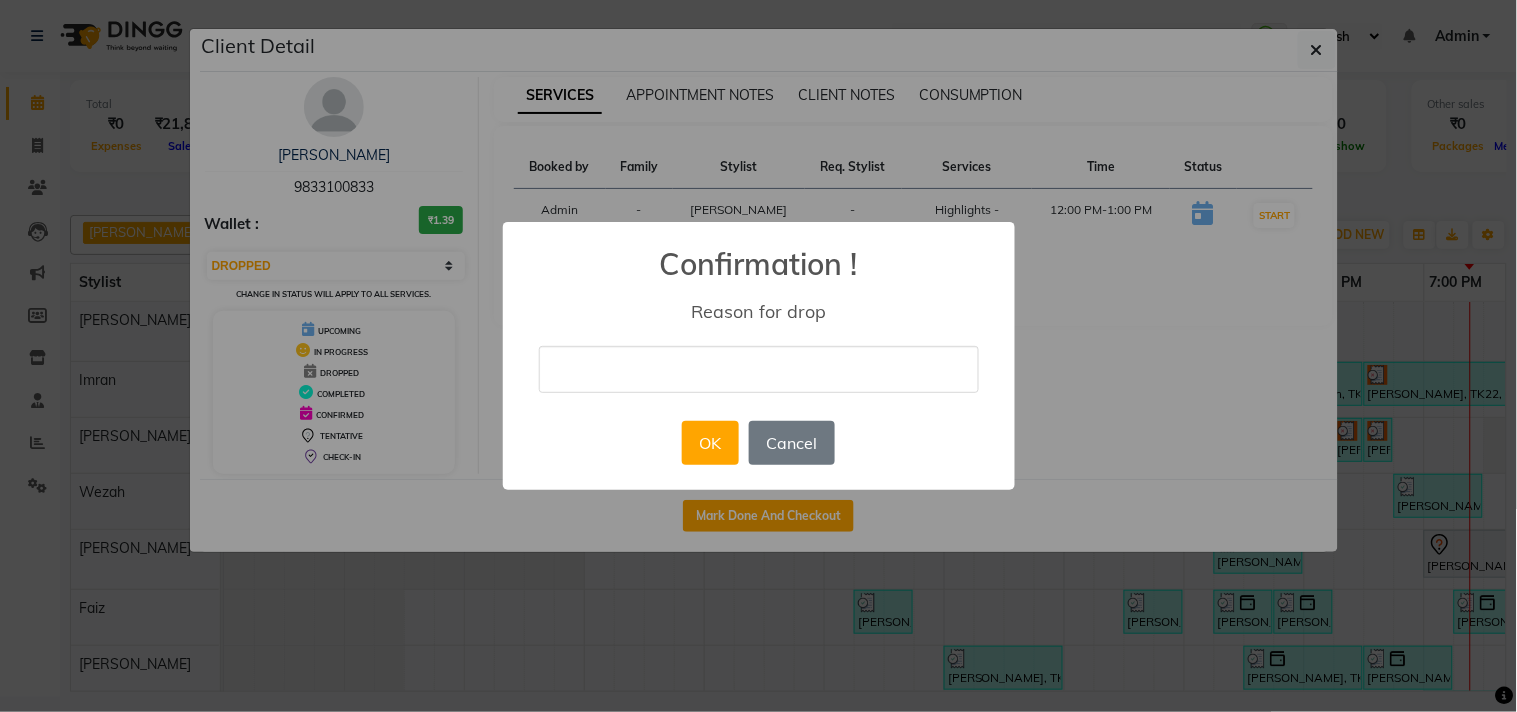 click at bounding box center [759, 369] 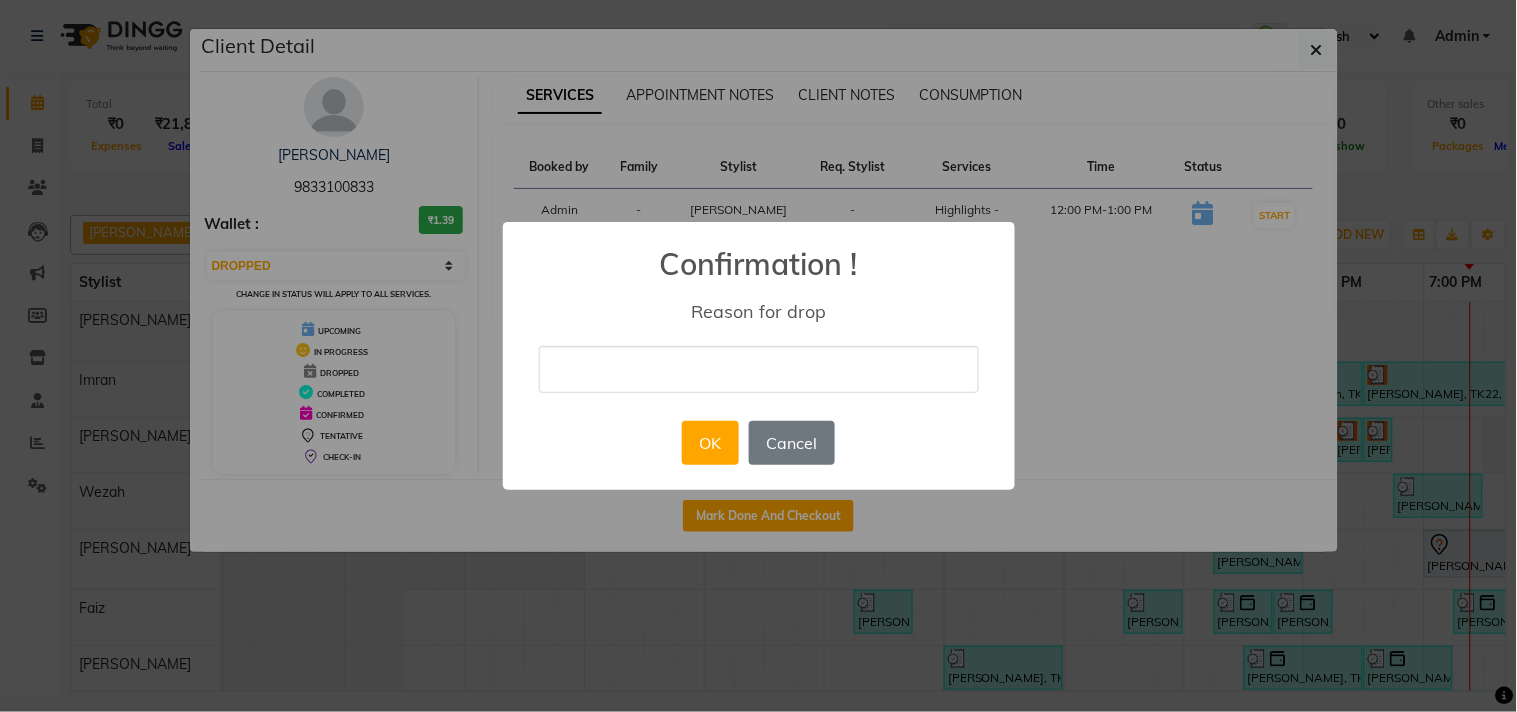 type on "not coming" 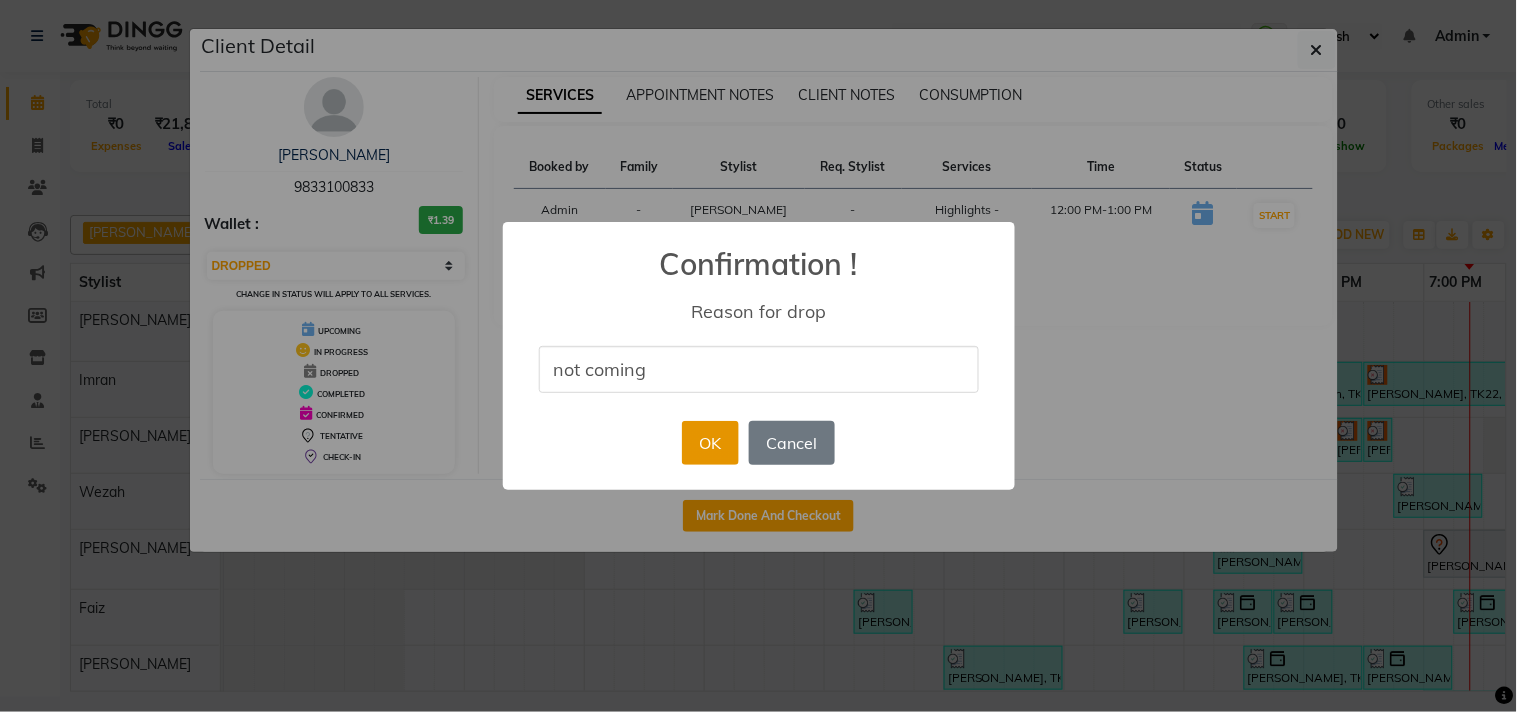 click on "OK" at bounding box center [710, 443] 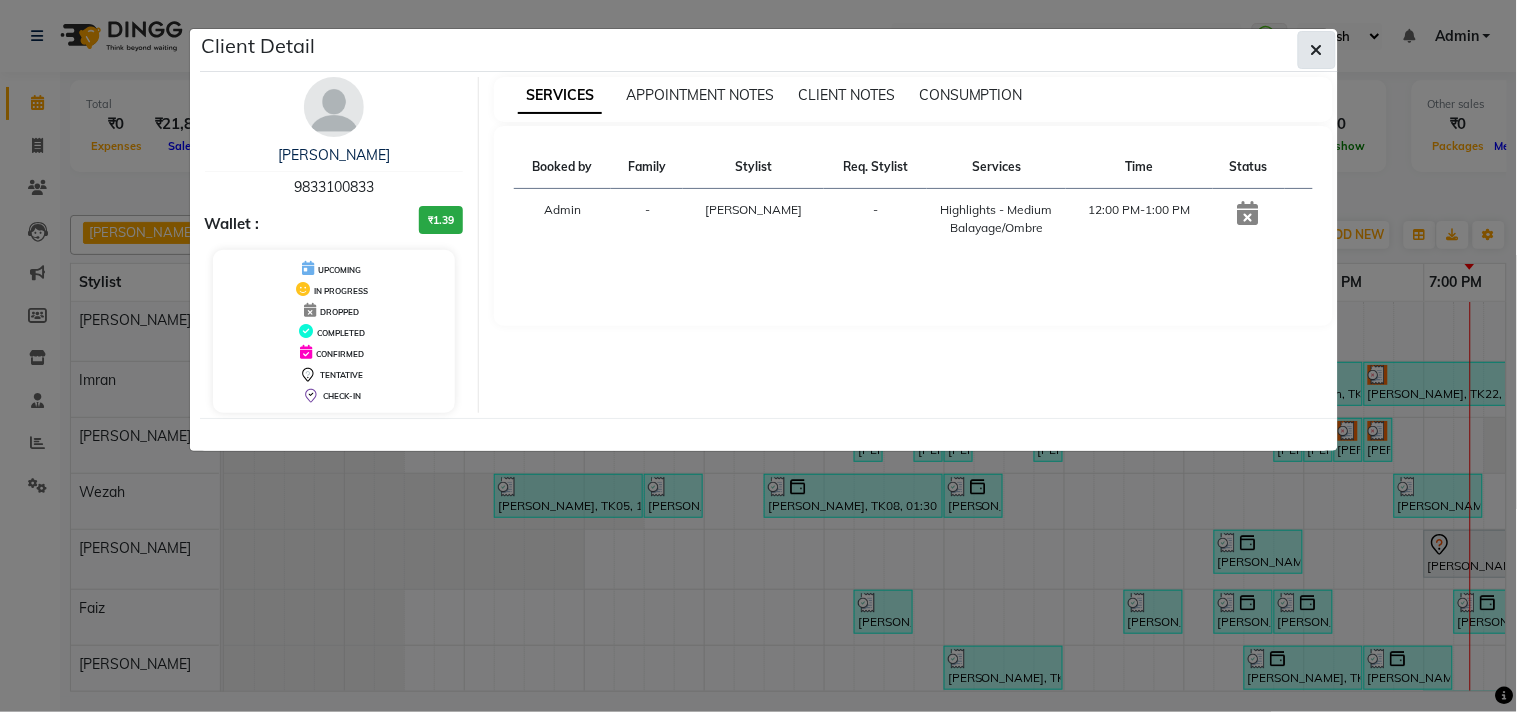 click 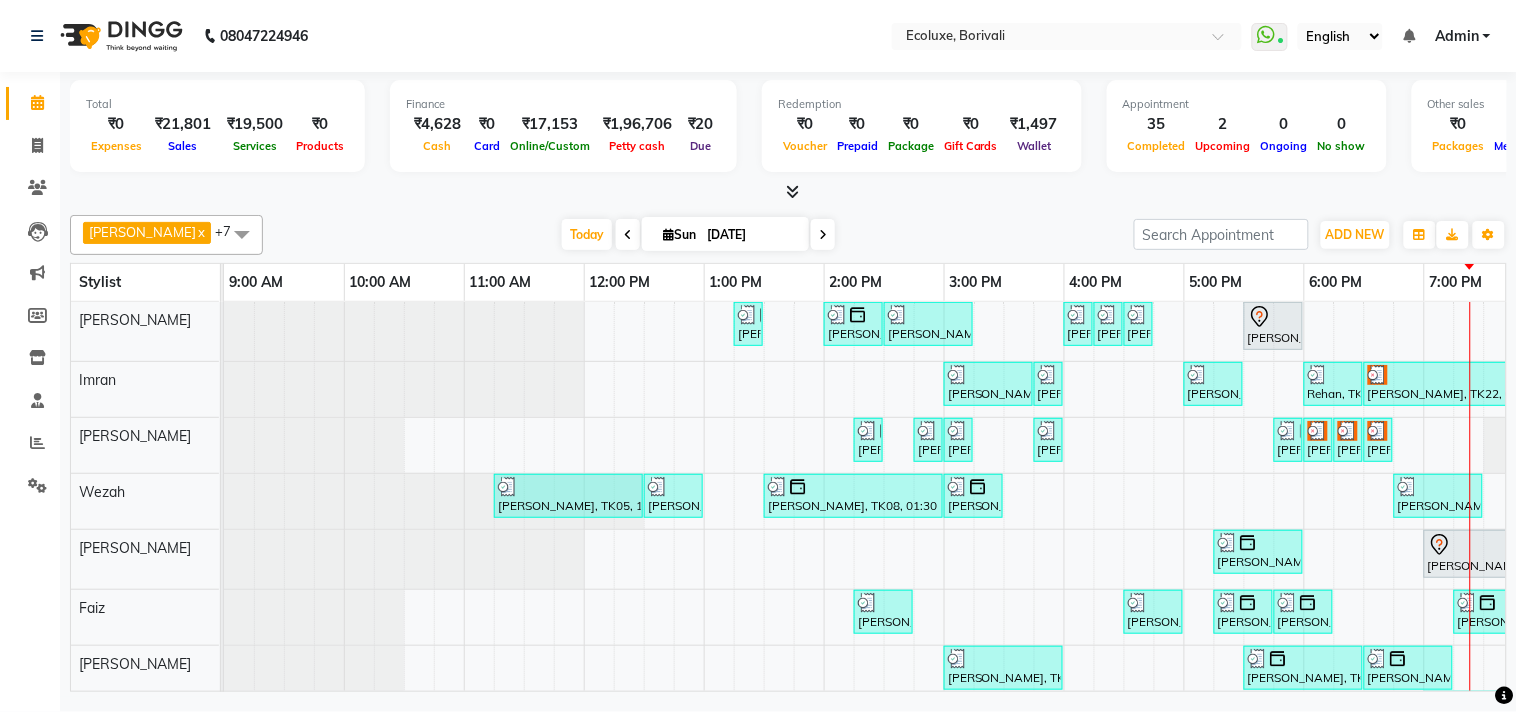 scroll, scrollTop: 0, scrollLeft: 212, axis: horizontal 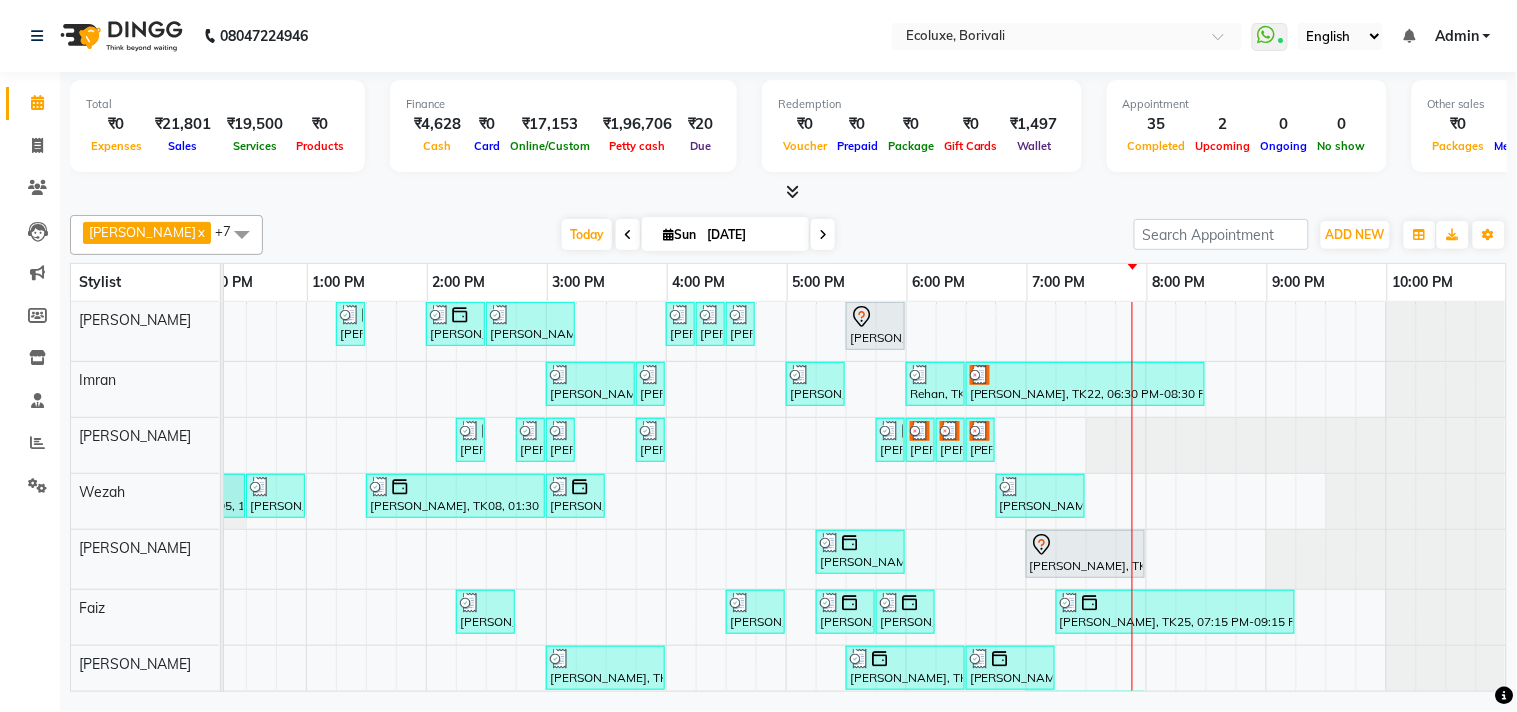 click at bounding box center (823, 234) 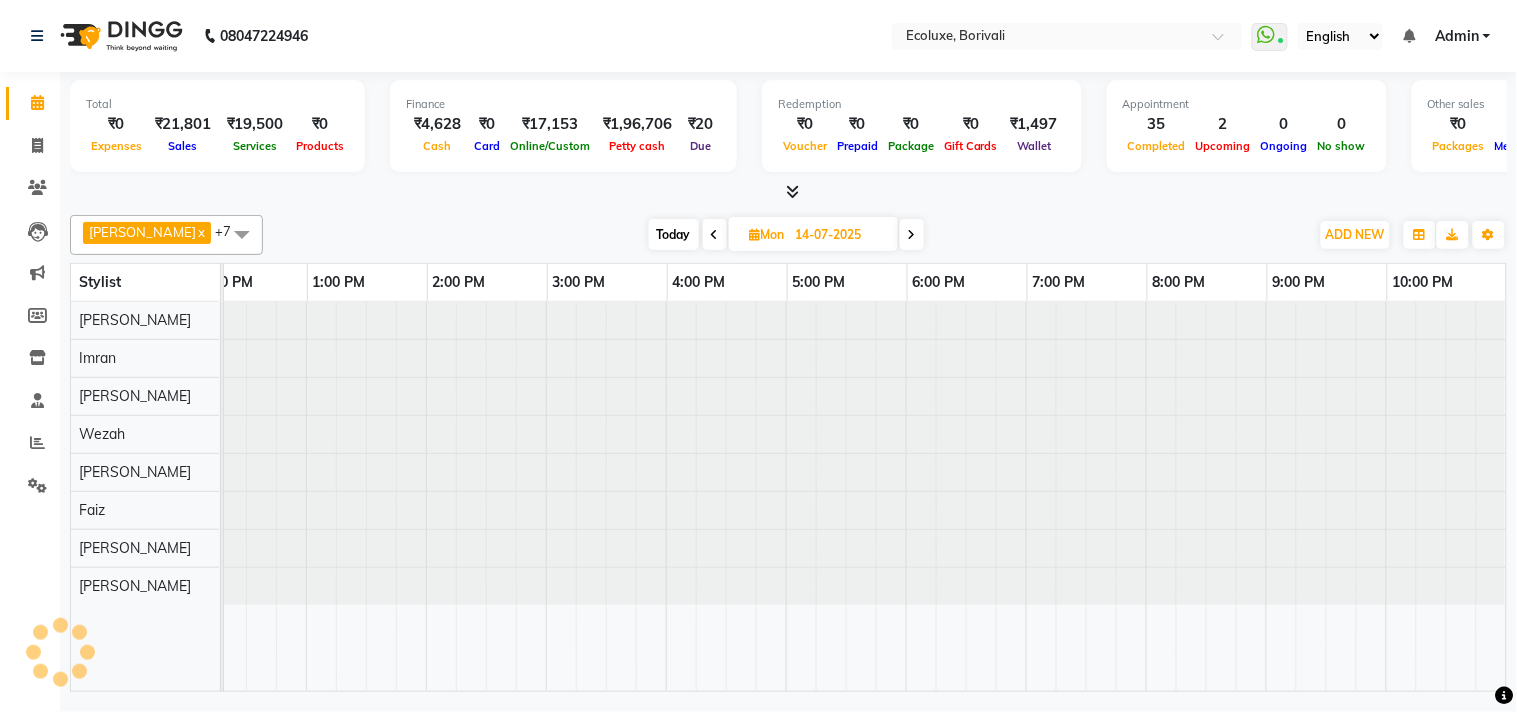 scroll, scrollTop: 0, scrollLeft: 0, axis: both 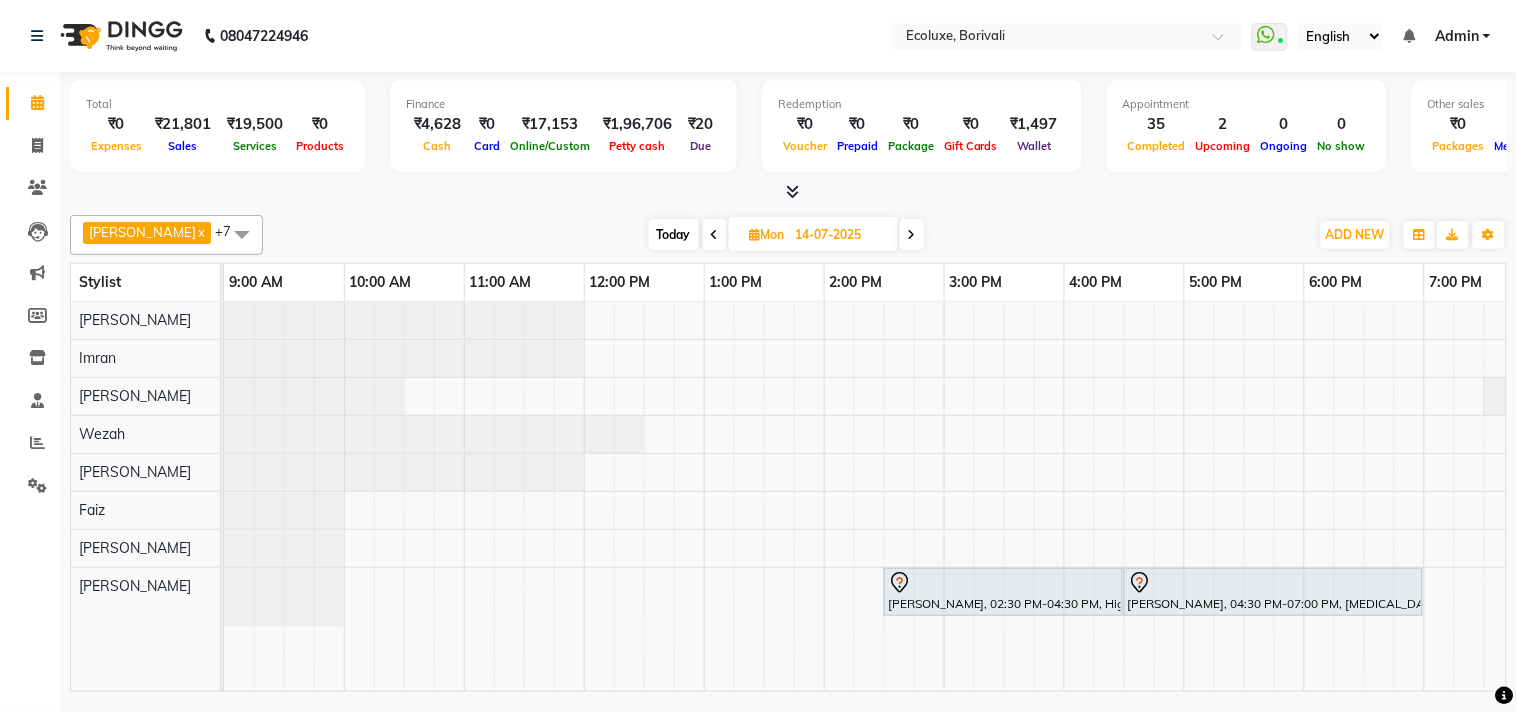 click on "Today" at bounding box center (674, 234) 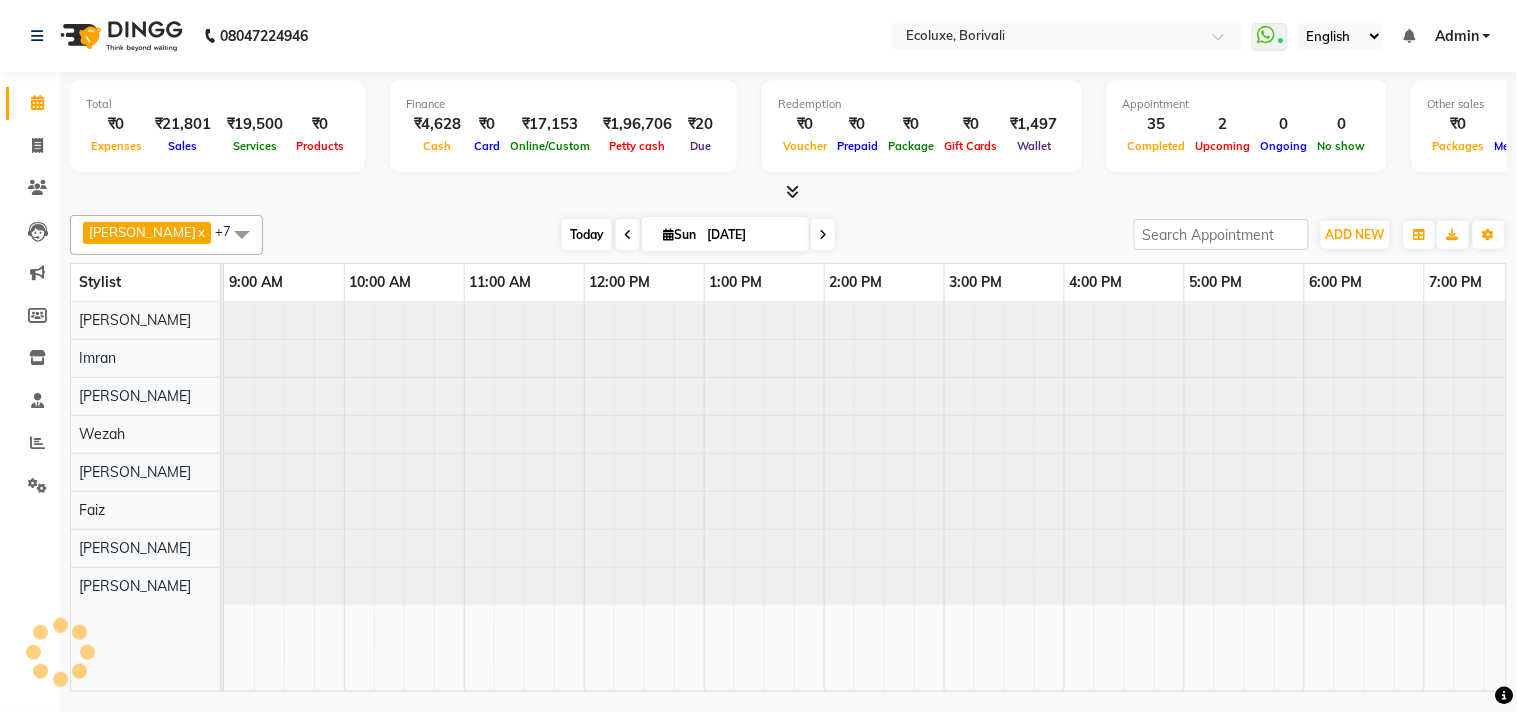scroll, scrollTop: 0, scrollLeft: 397, axis: horizontal 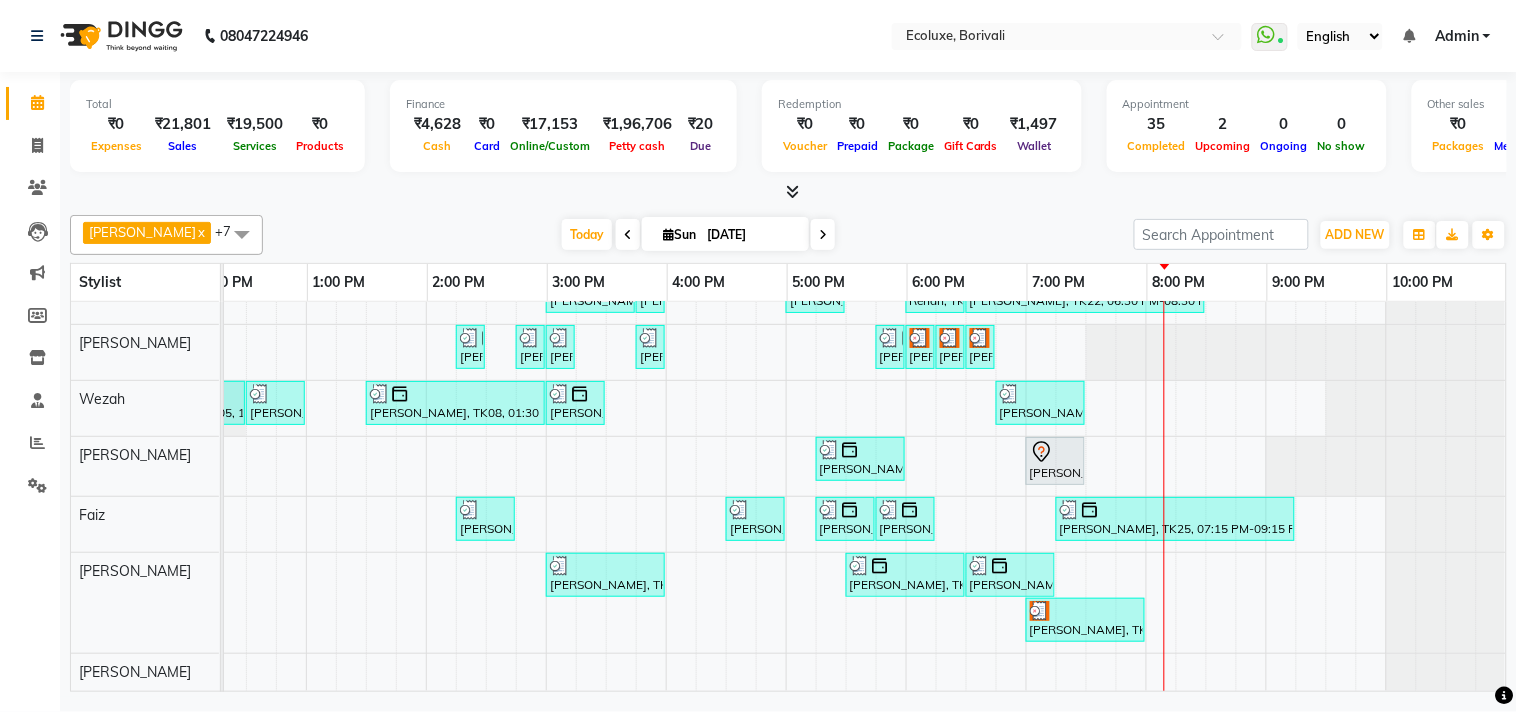 click at bounding box center (823, 234) 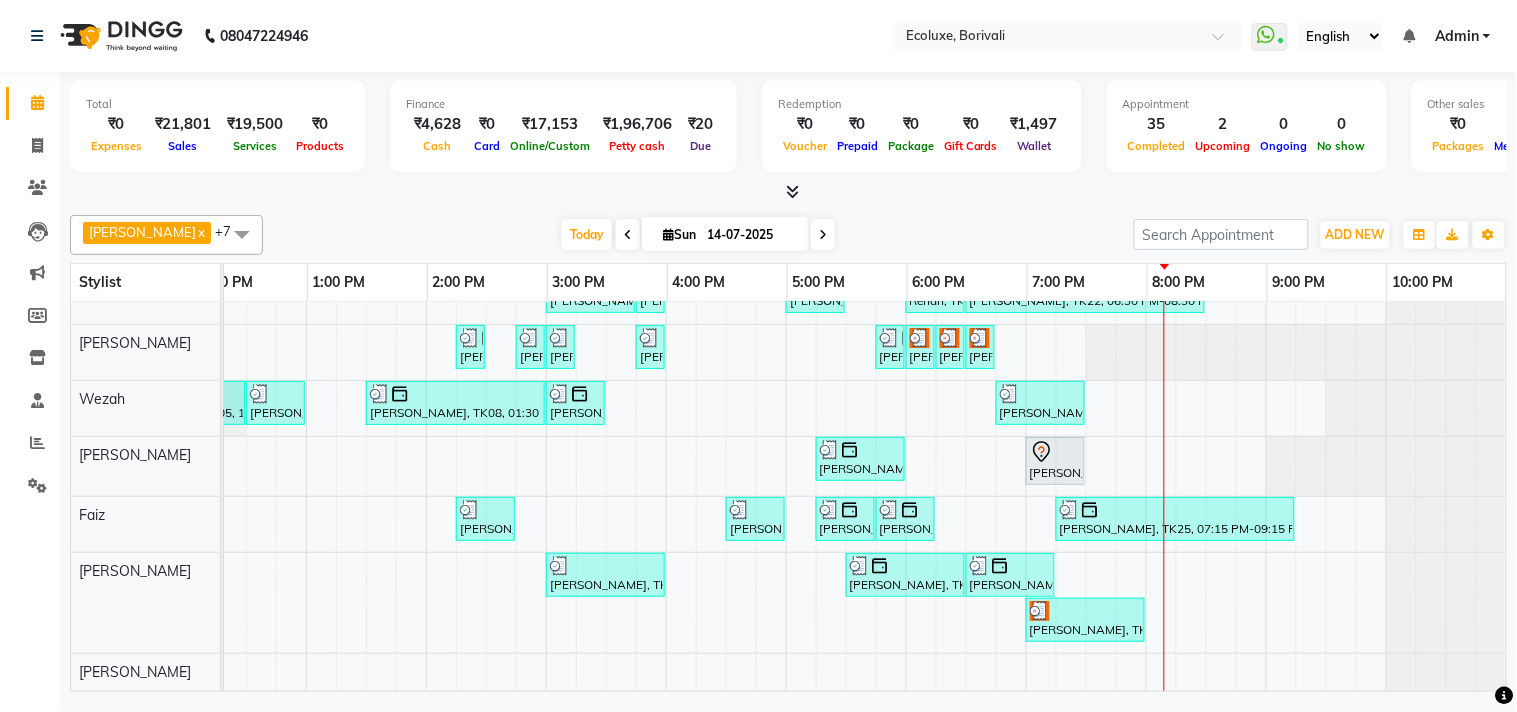 scroll, scrollTop: 0, scrollLeft: 397, axis: horizontal 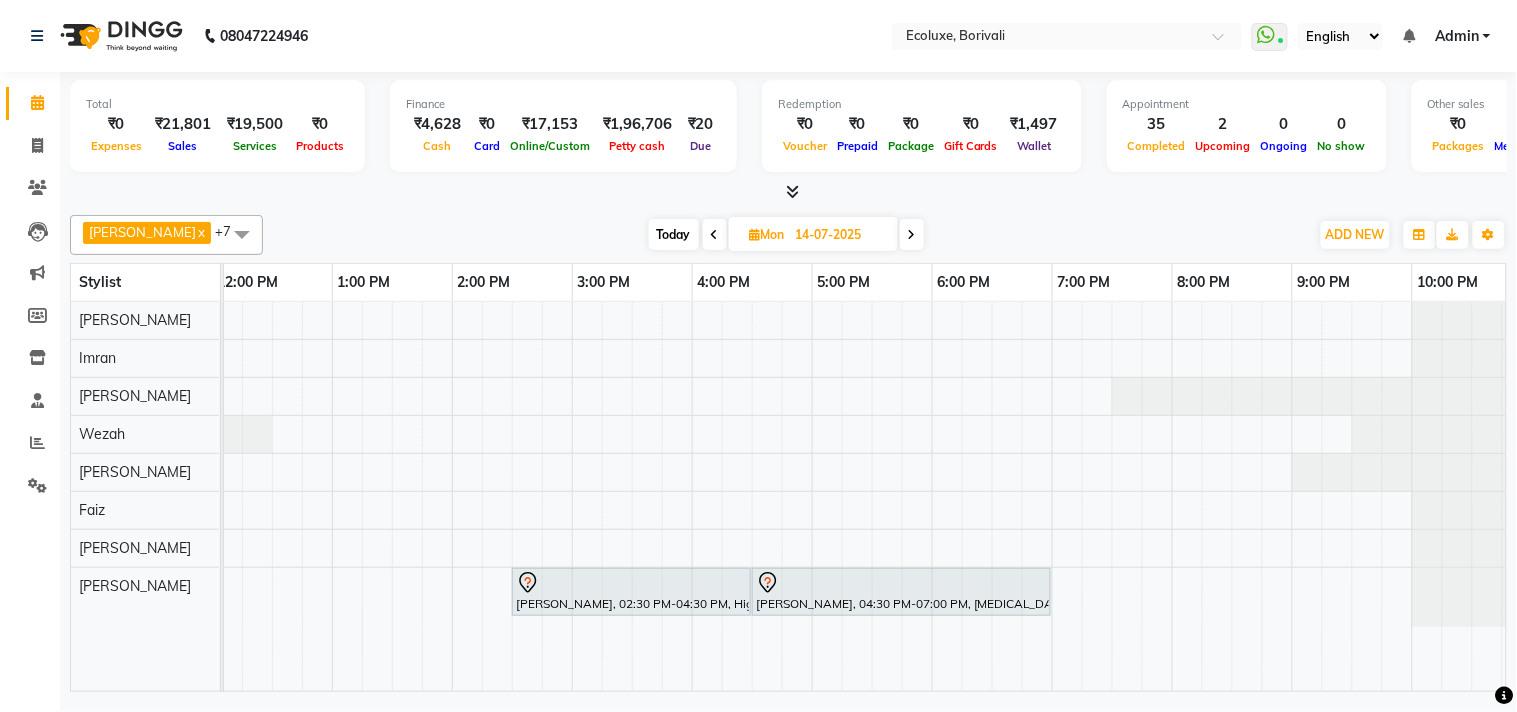 click on "anjali gandhi, 02:30 PM-04:30 PM, Highlights - Long Balayage/Ombre             anjali gandhi, 04:30 PM-07:00 PM, Botox - Long" at bounding box center (692, 496) 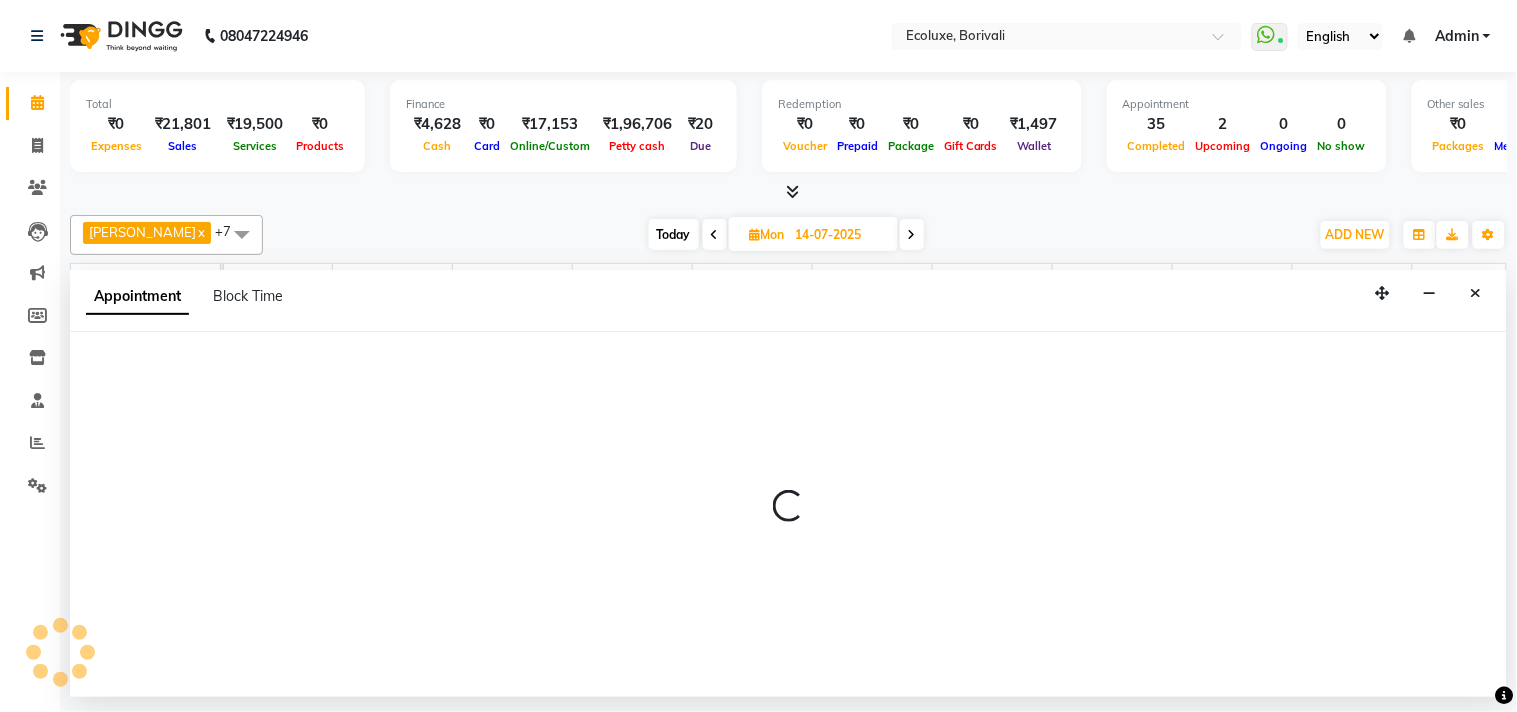 select on "35738" 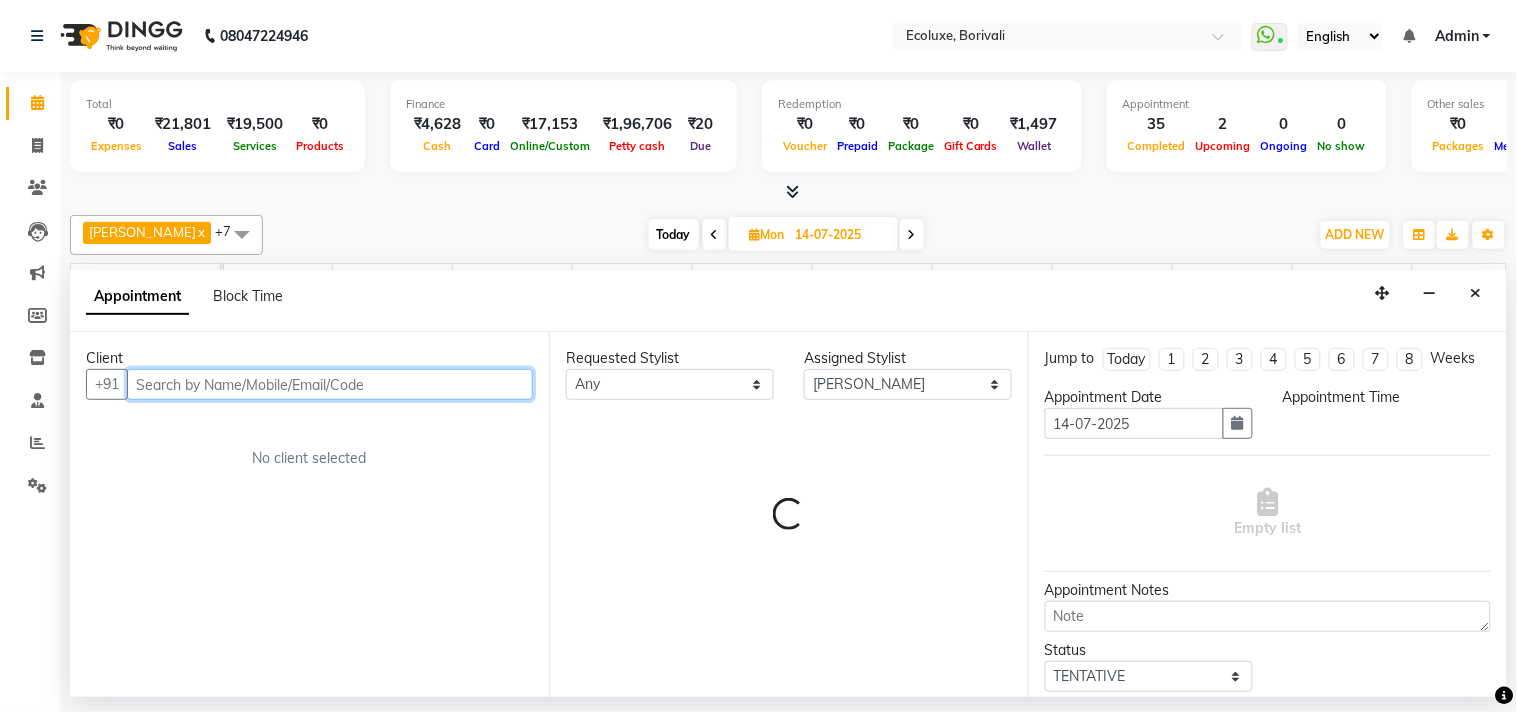 select on "1140" 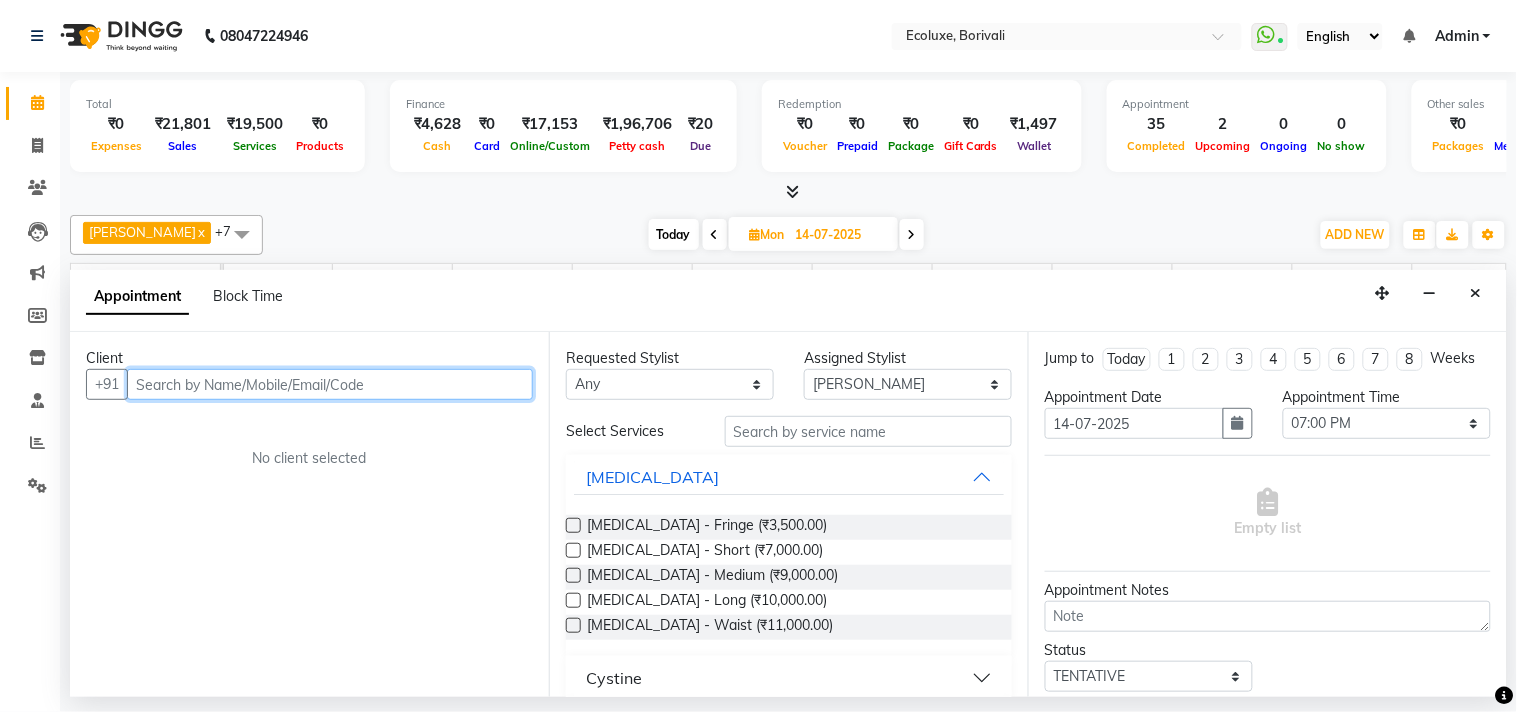 click at bounding box center [330, 384] 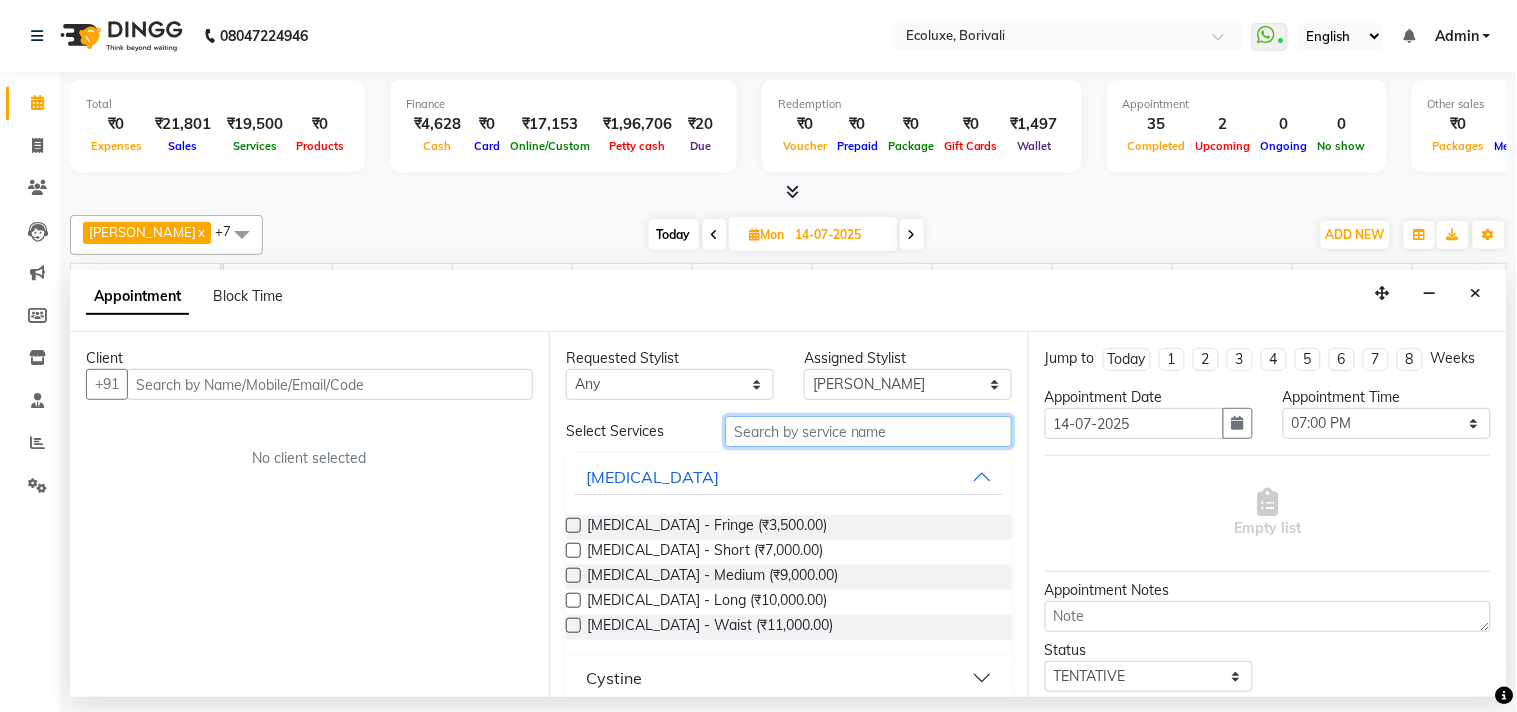 click at bounding box center [868, 431] 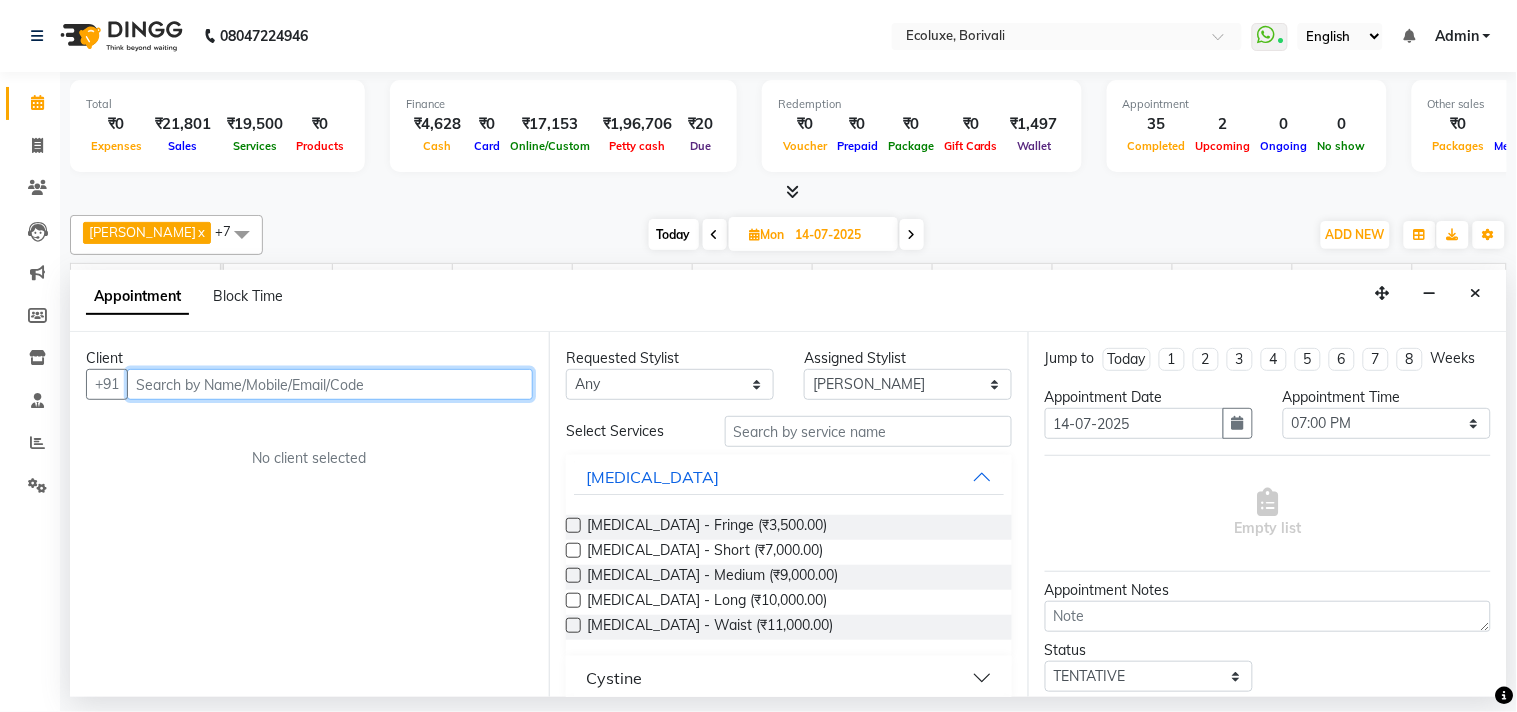 click at bounding box center [330, 384] 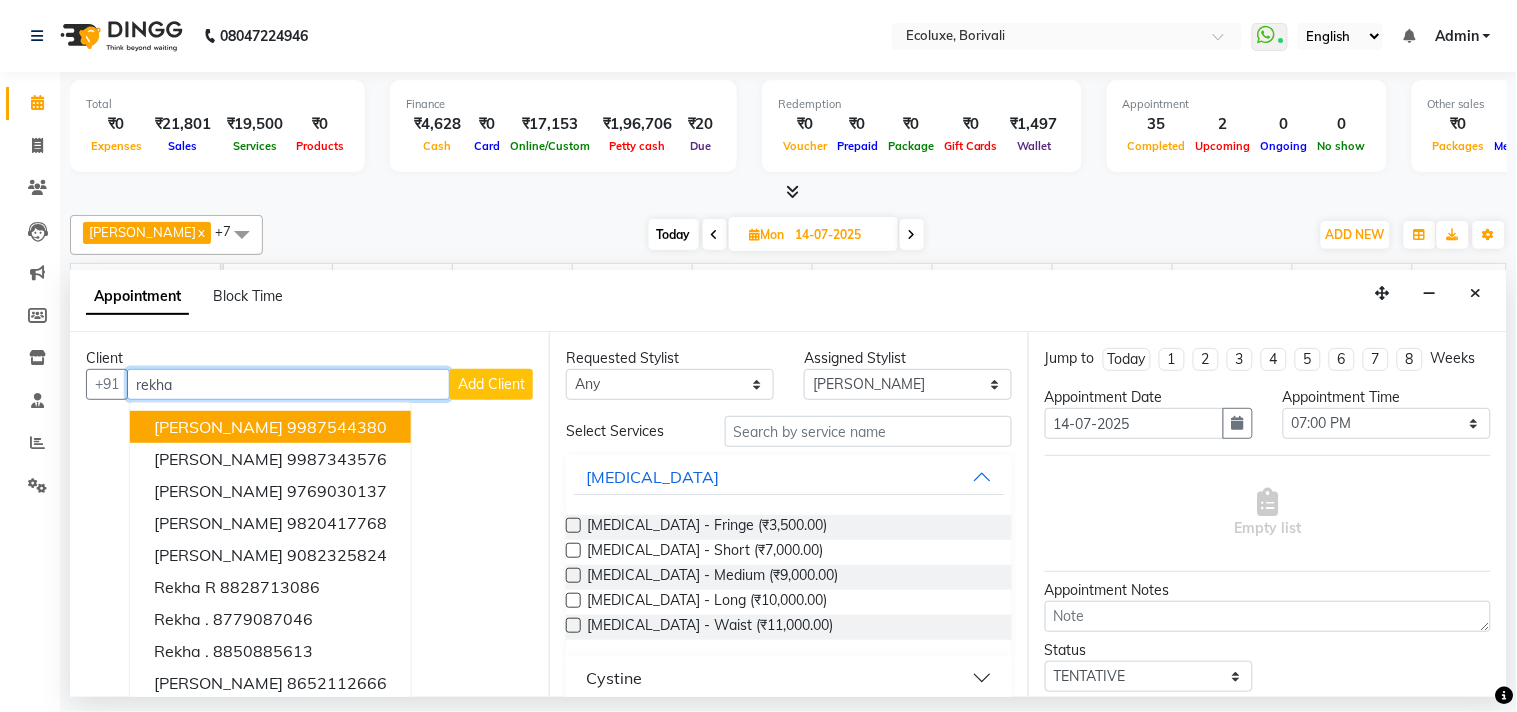 click on "Rekha Punamia" at bounding box center [218, 427] 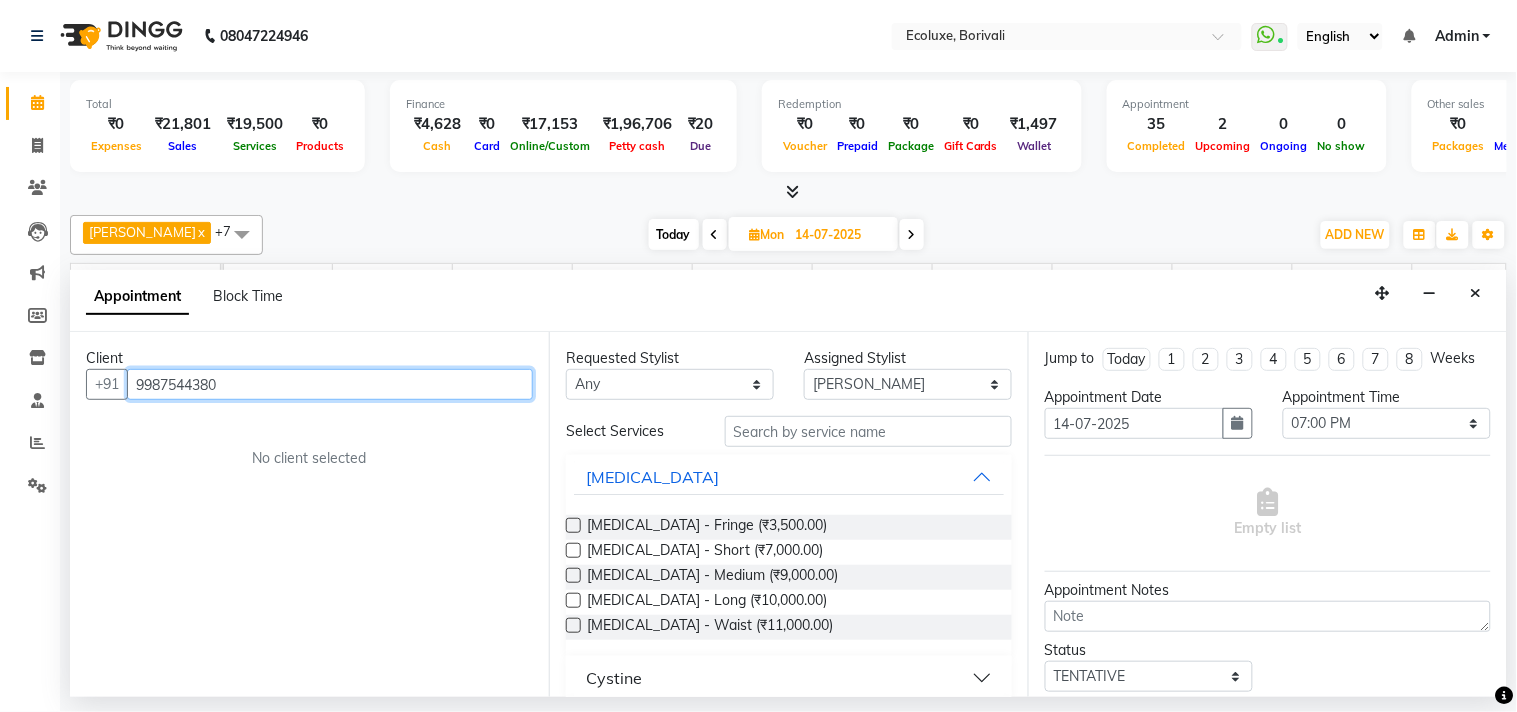 type on "9987544380" 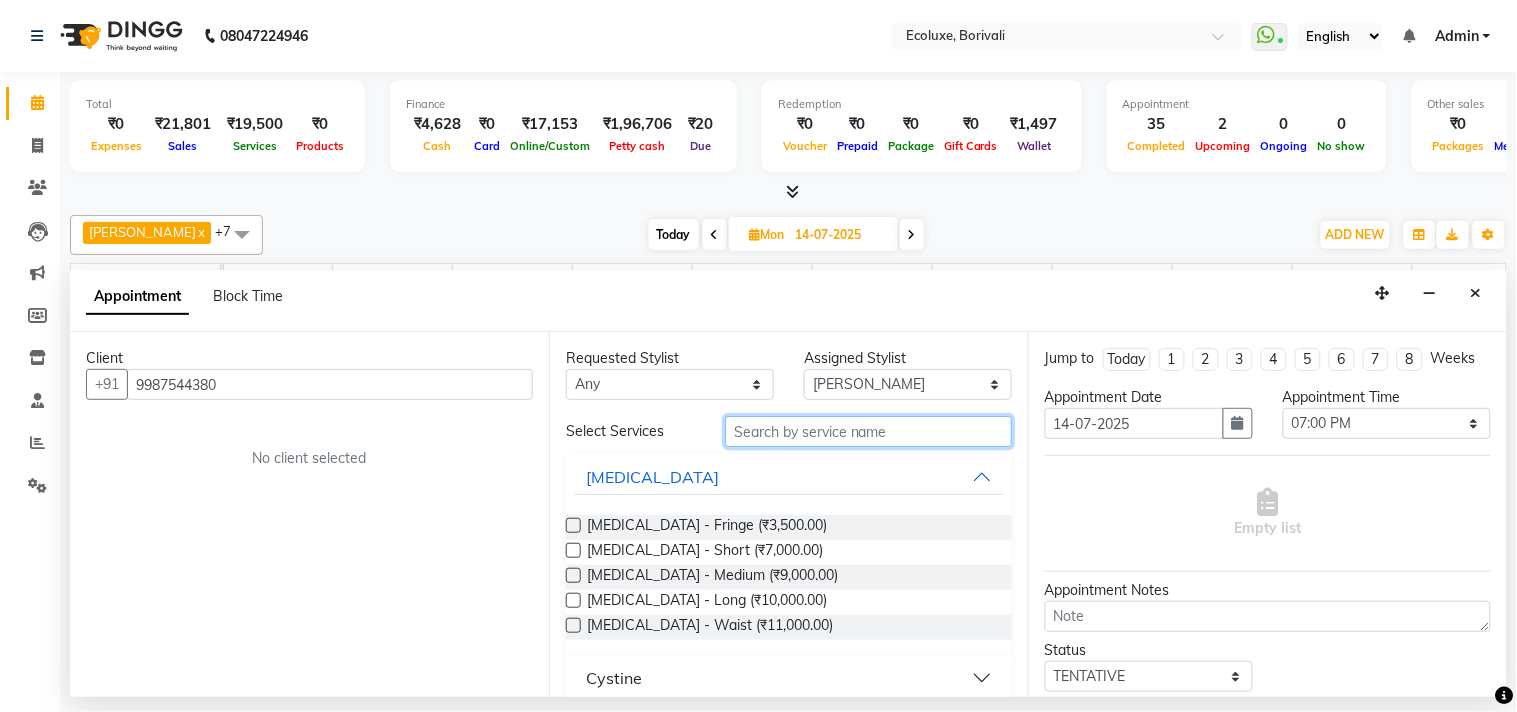click at bounding box center (868, 431) 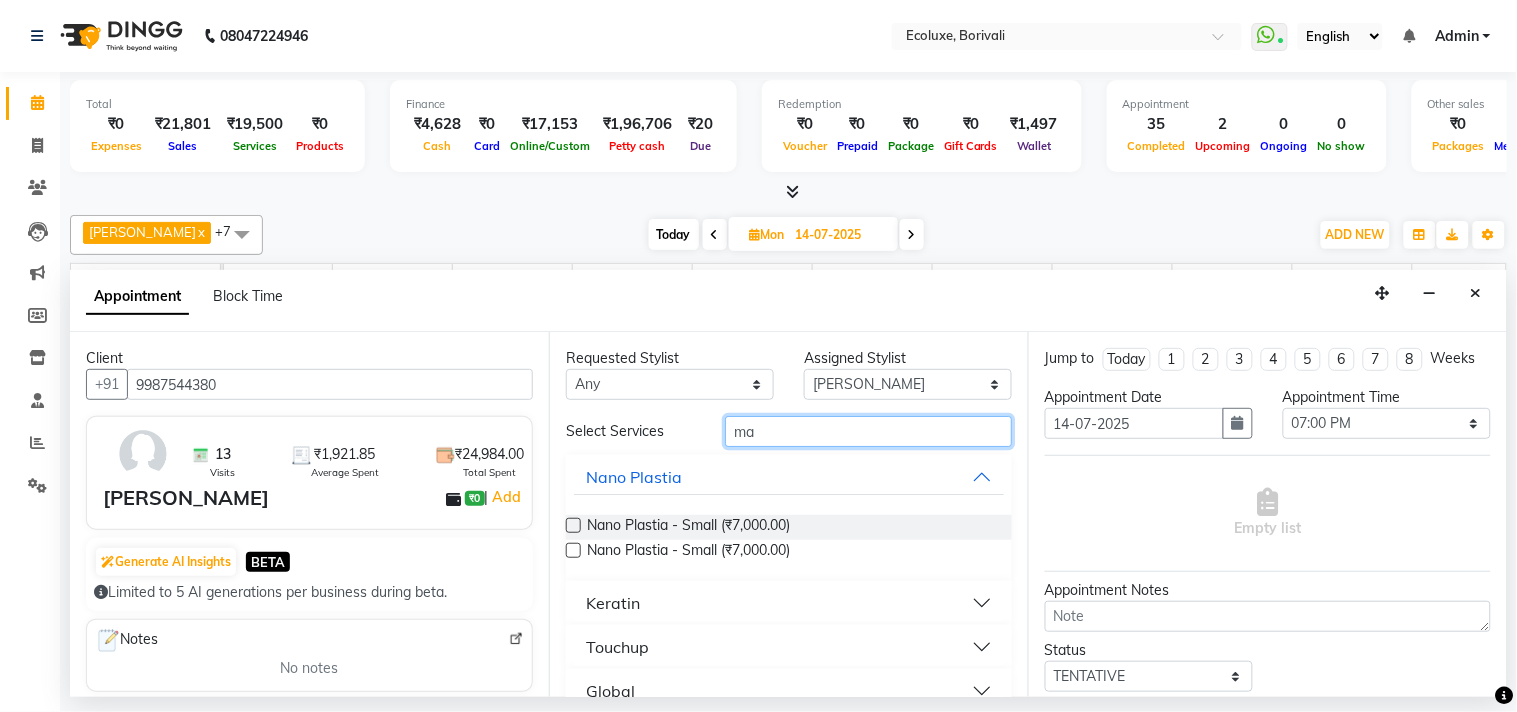 type on "mal" 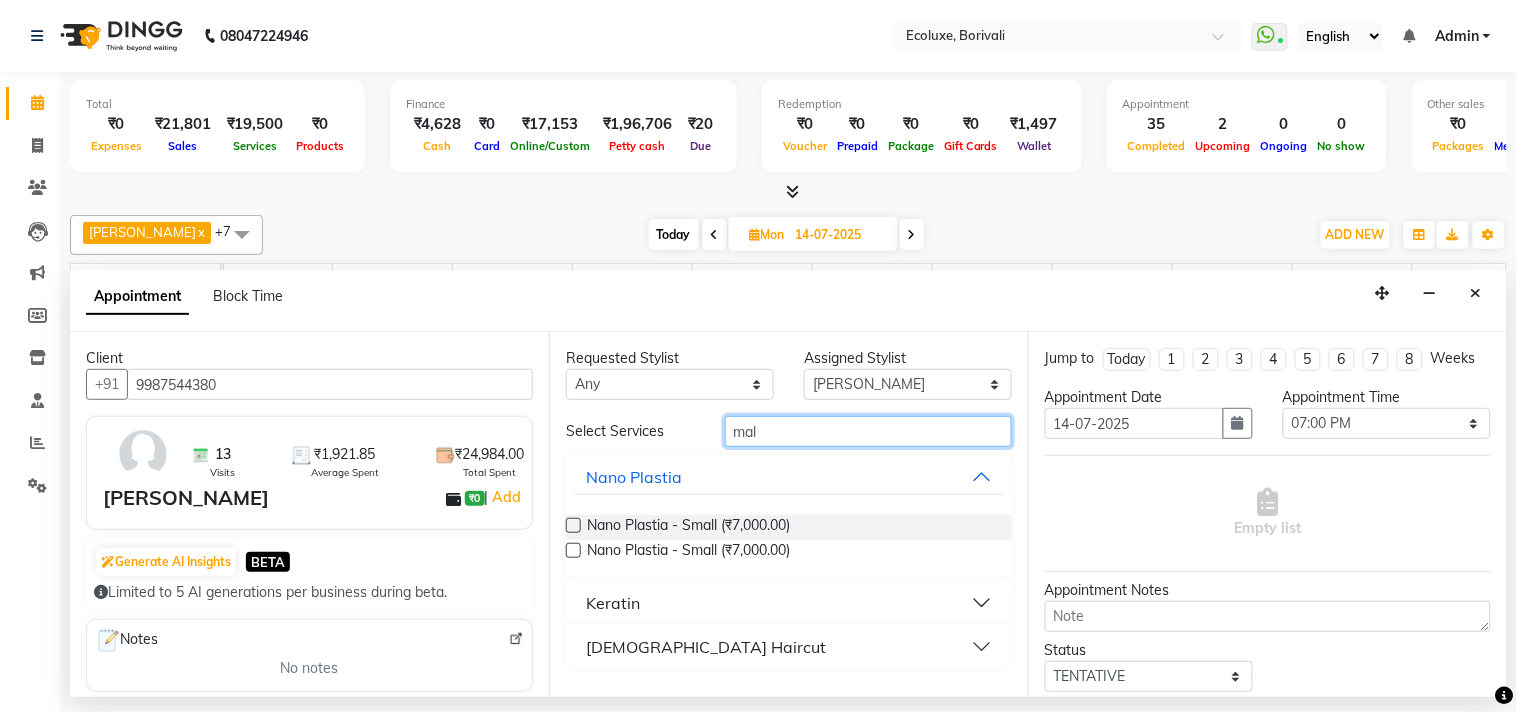 drag, startPoint x: 777, startPoint y: 431, endPoint x: 714, endPoint y: 426, distance: 63.1981 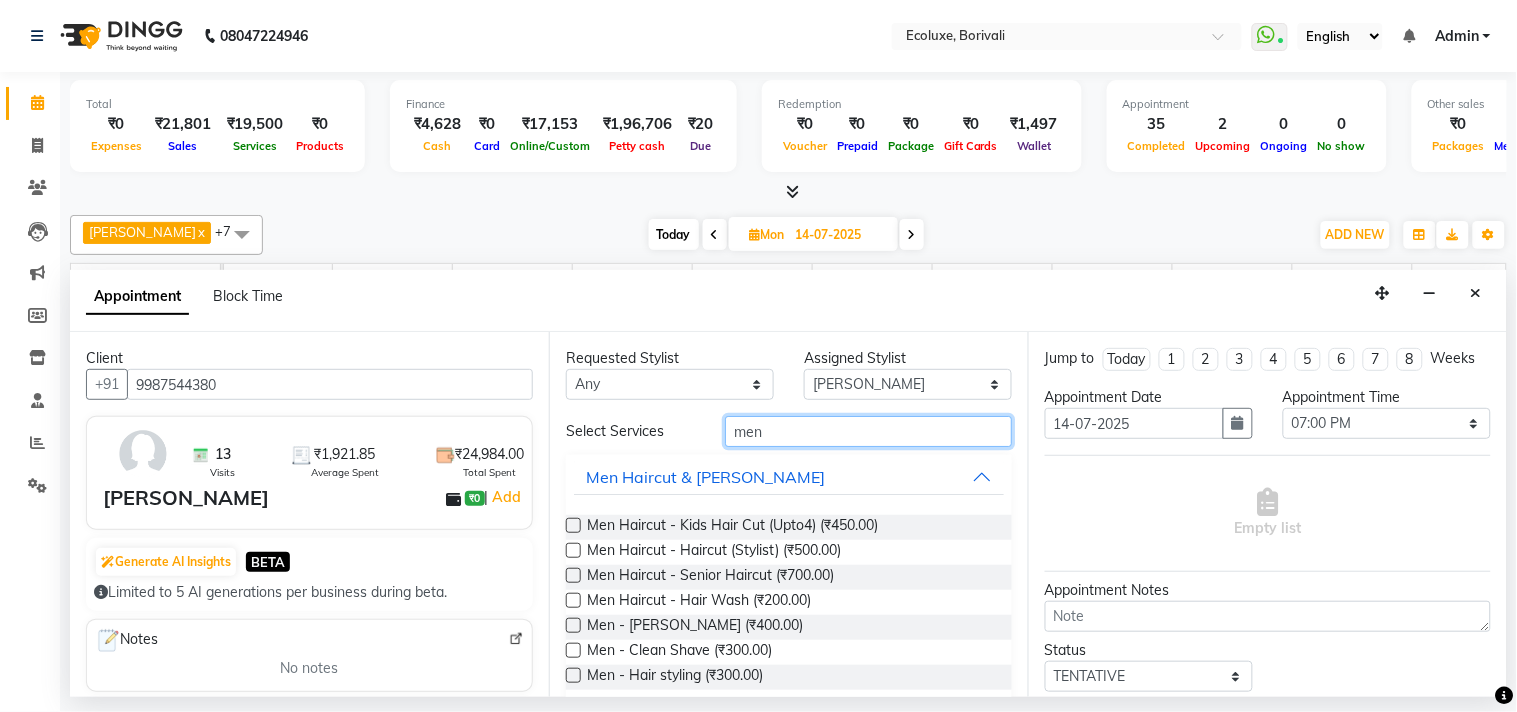 type on "men" 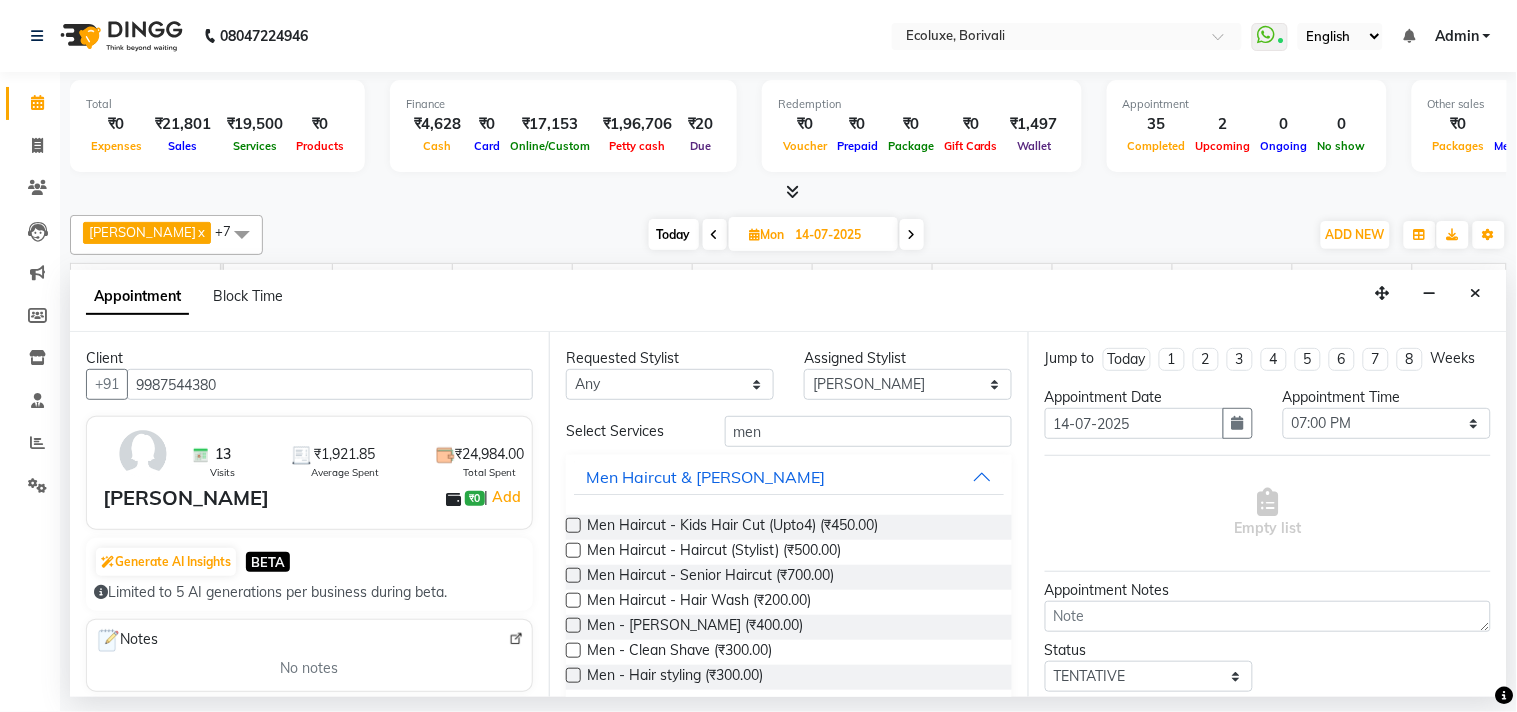 click at bounding box center (573, 575) 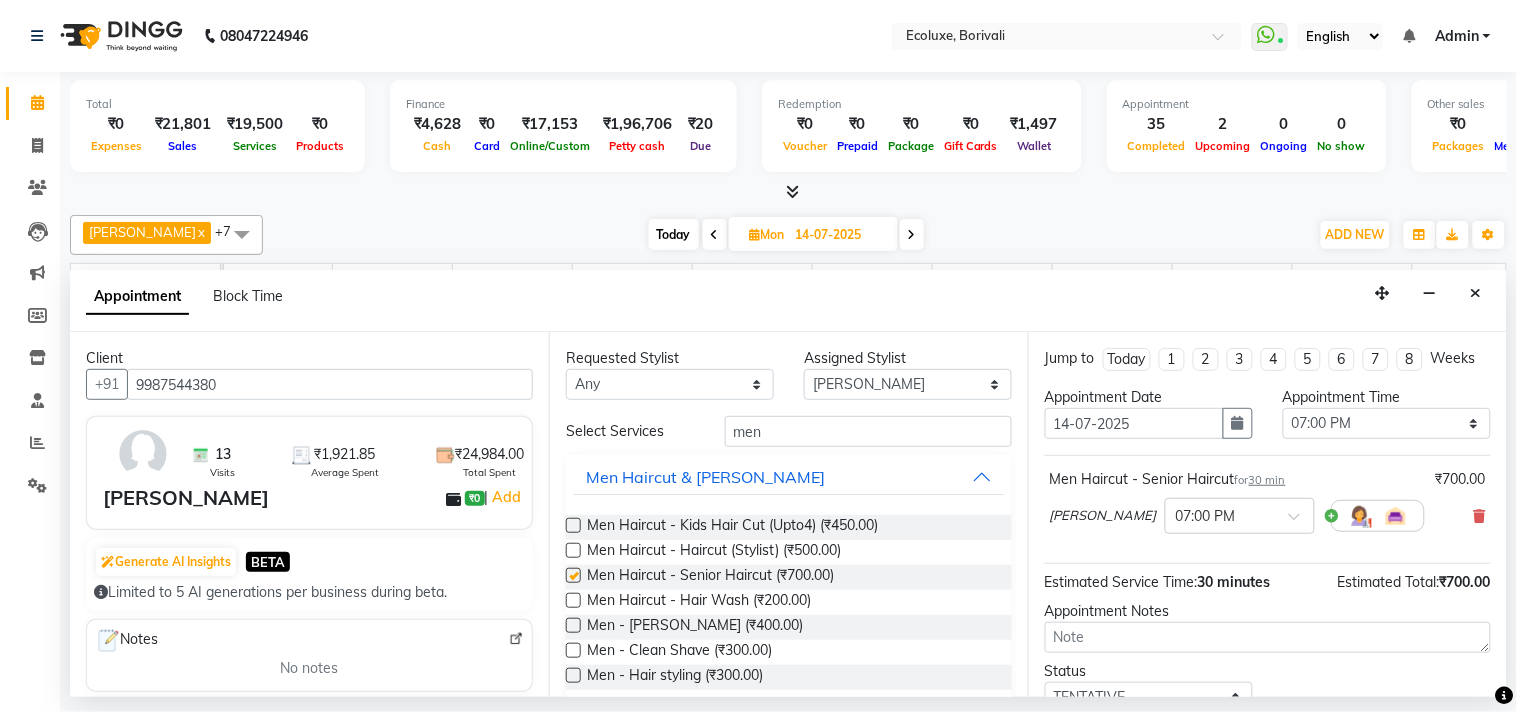 checkbox on "false" 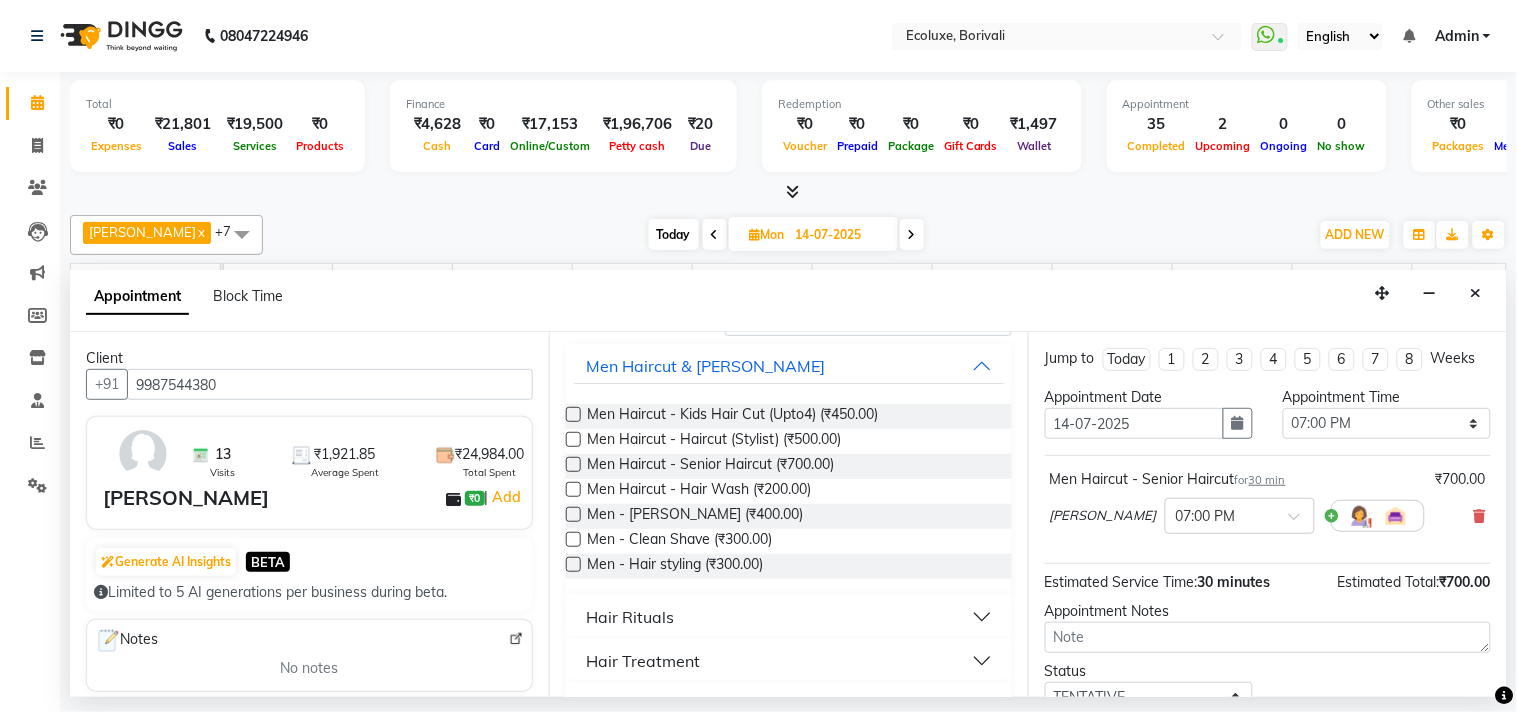 scroll, scrollTop: 332, scrollLeft: 0, axis: vertical 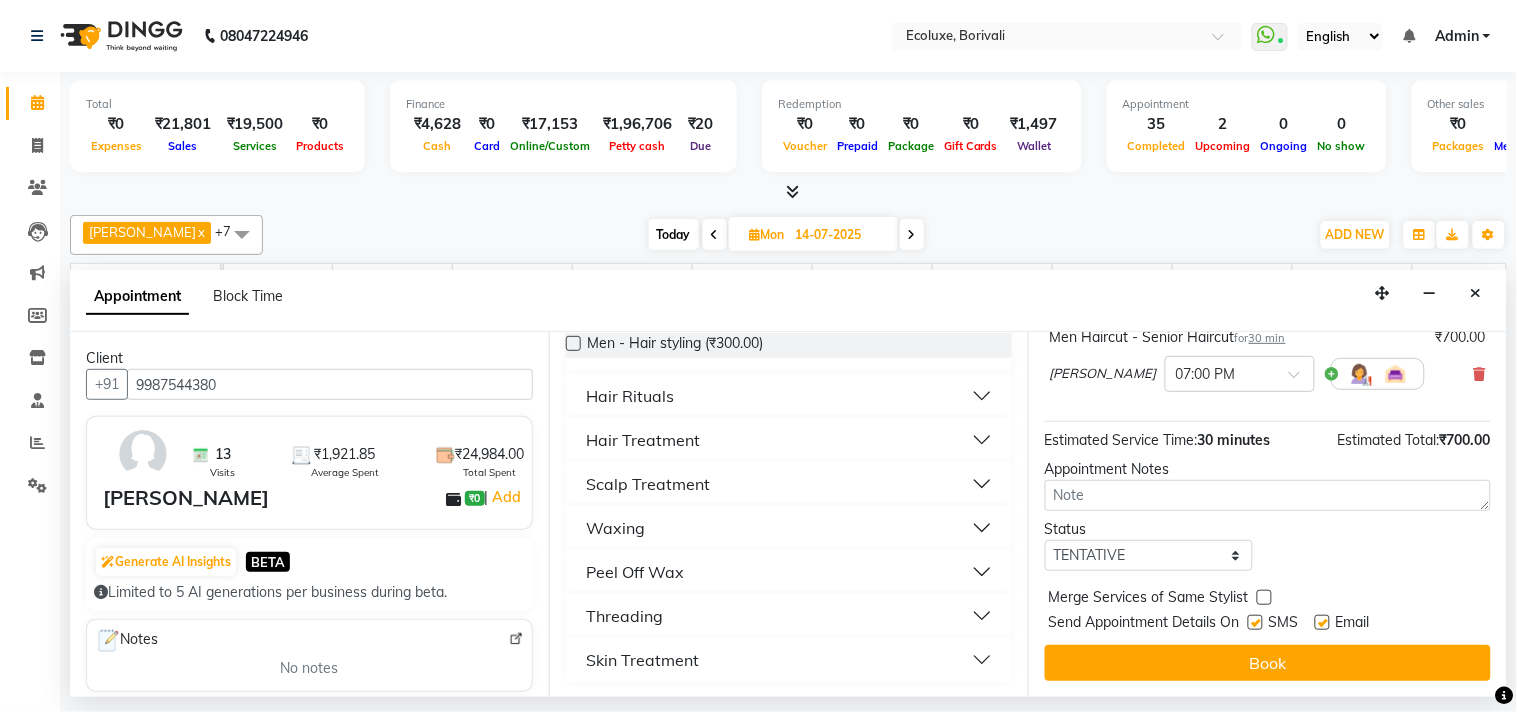 click on "Book" at bounding box center (1268, 663) 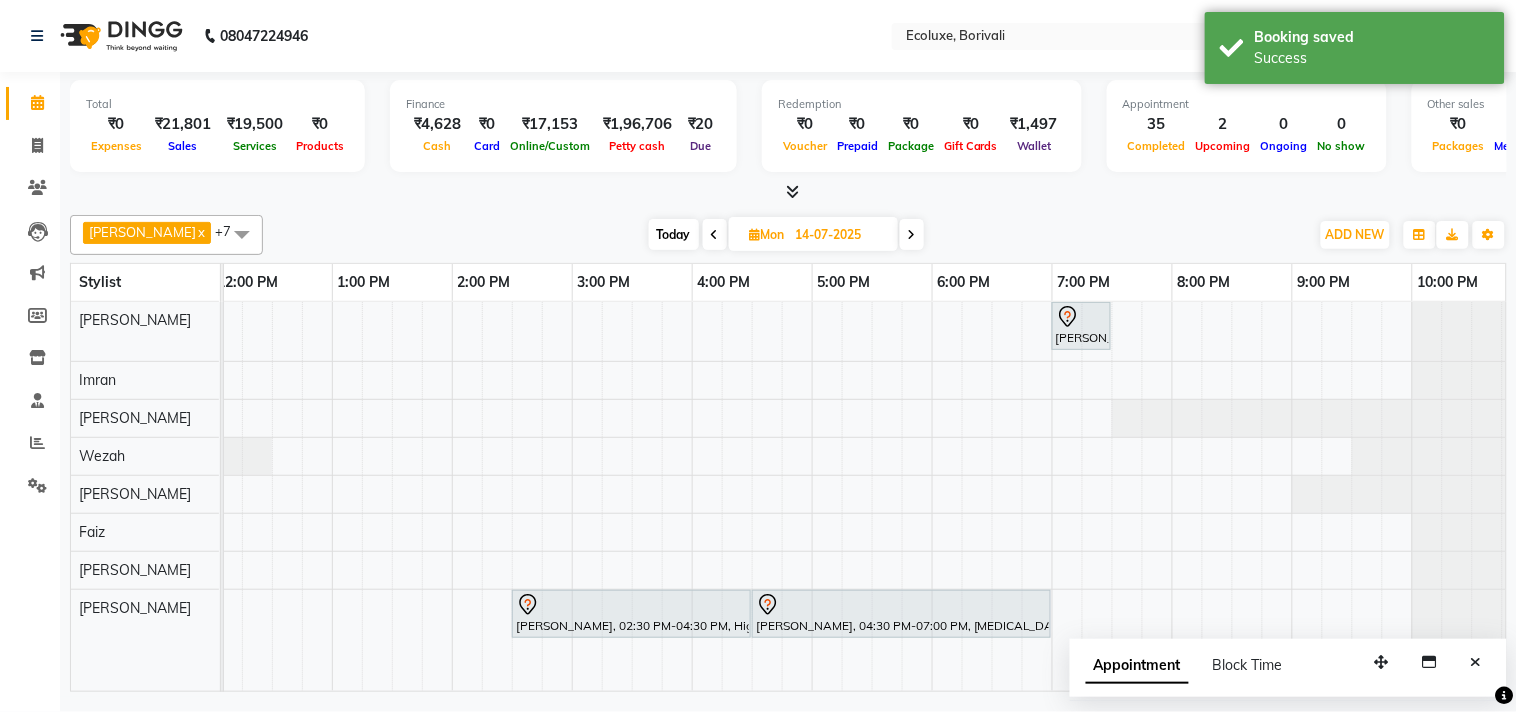 click at bounding box center (715, 235) 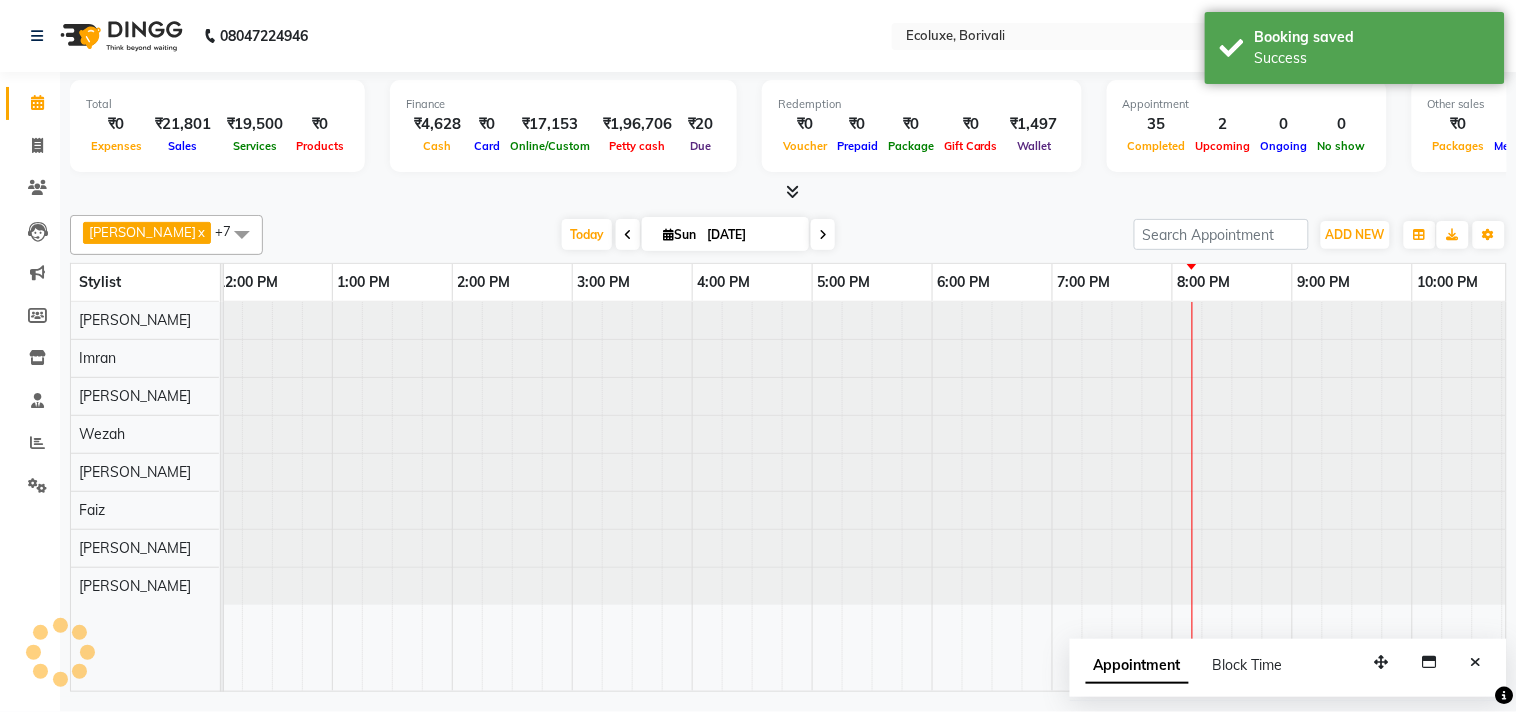 scroll, scrollTop: 0, scrollLeft: 0, axis: both 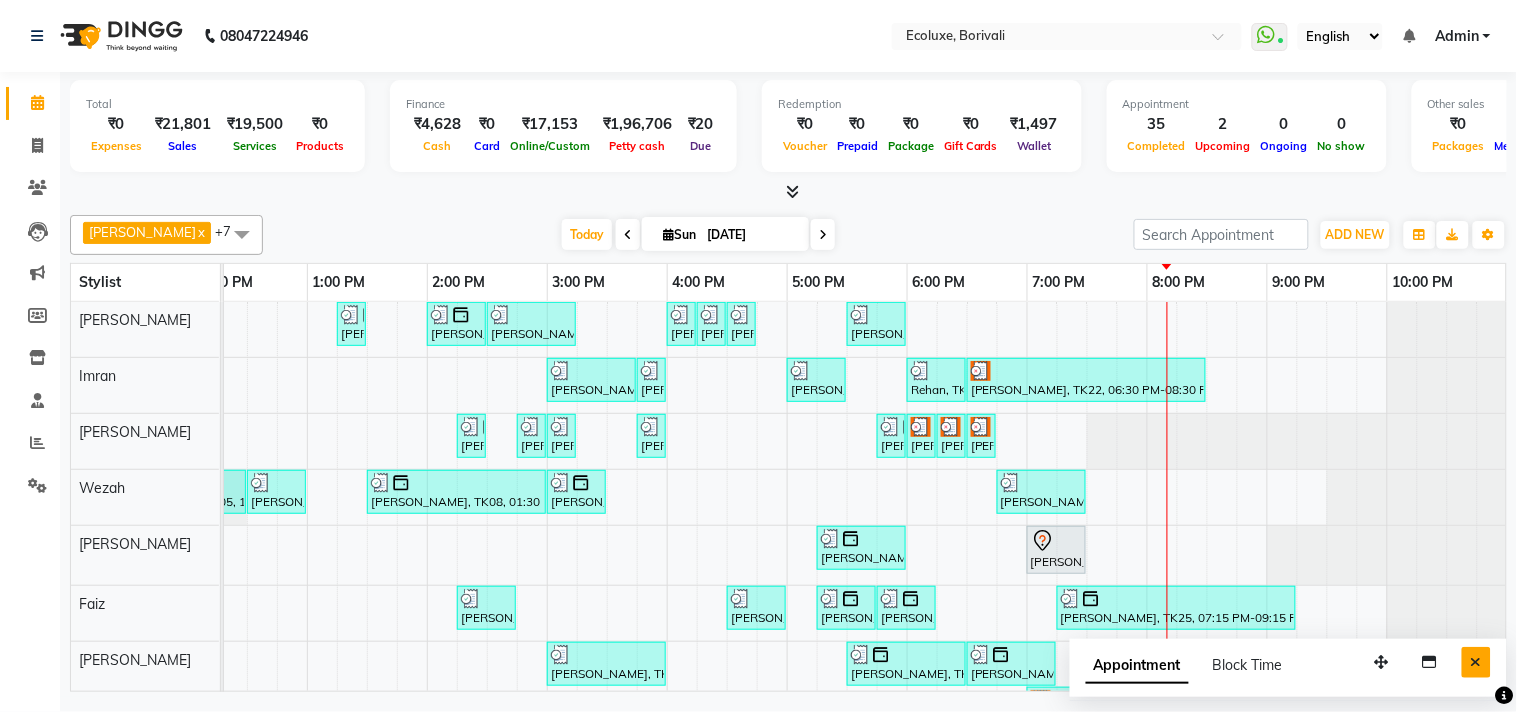 click at bounding box center (1476, 662) 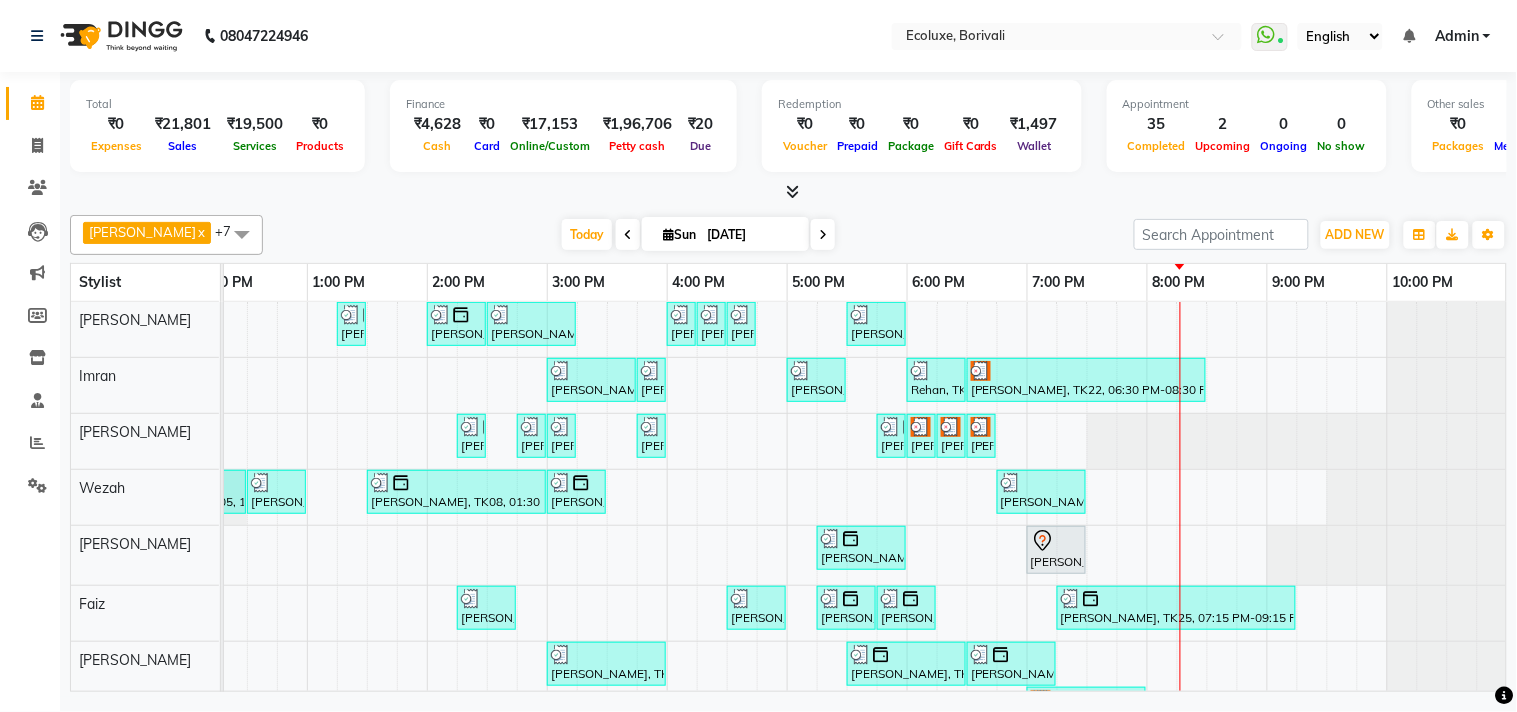 scroll, scrollTop: 84, scrollLeft: 397, axis: both 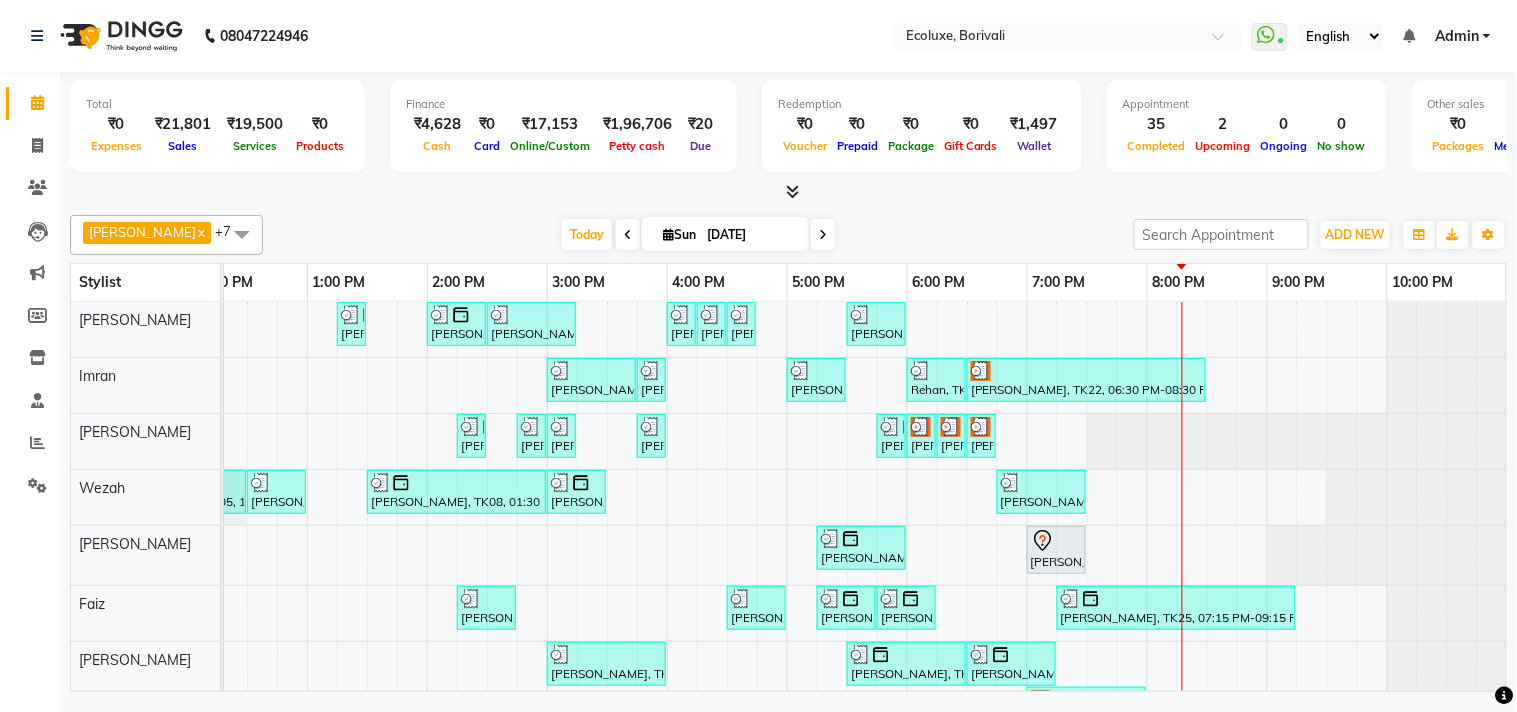 click at bounding box center [242, 234] 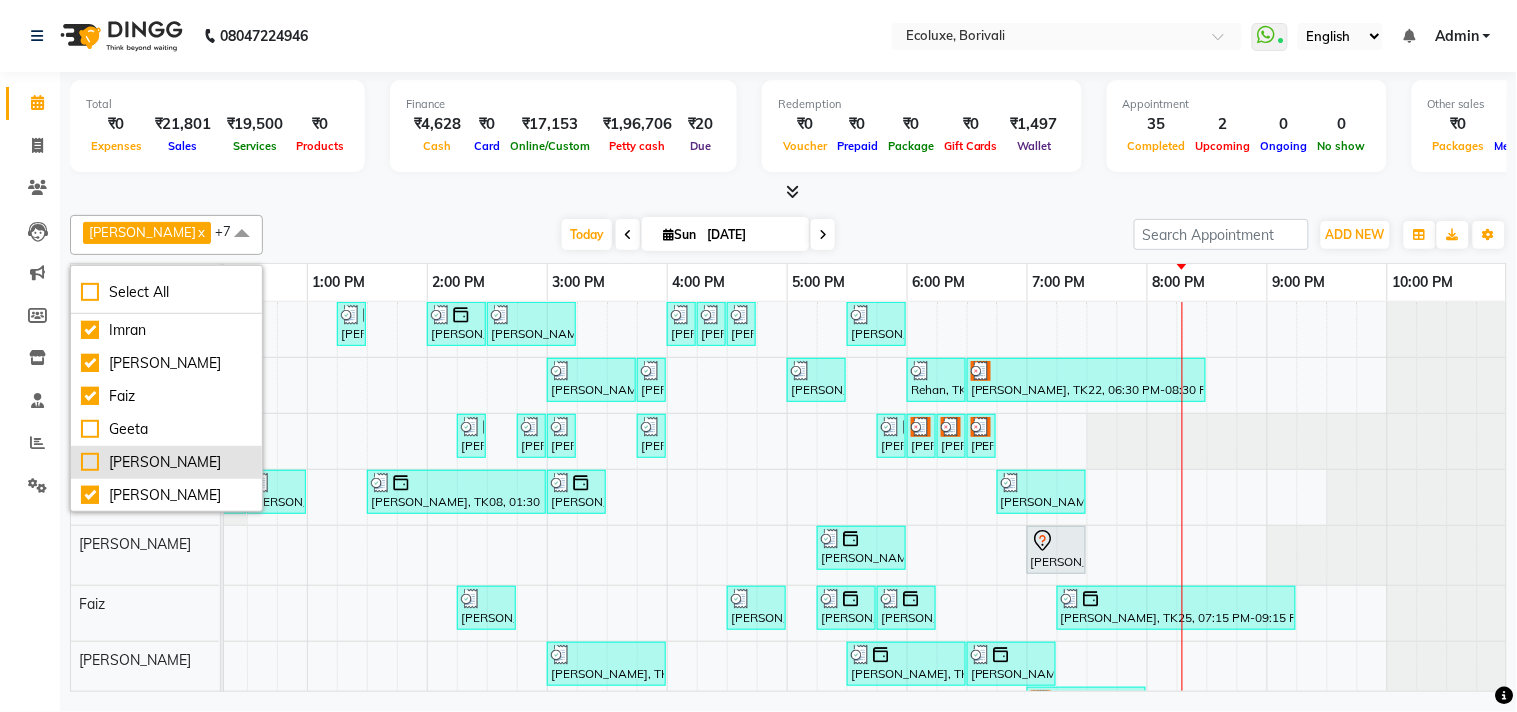 click on "[PERSON_NAME]" at bounding box center [166, 462] 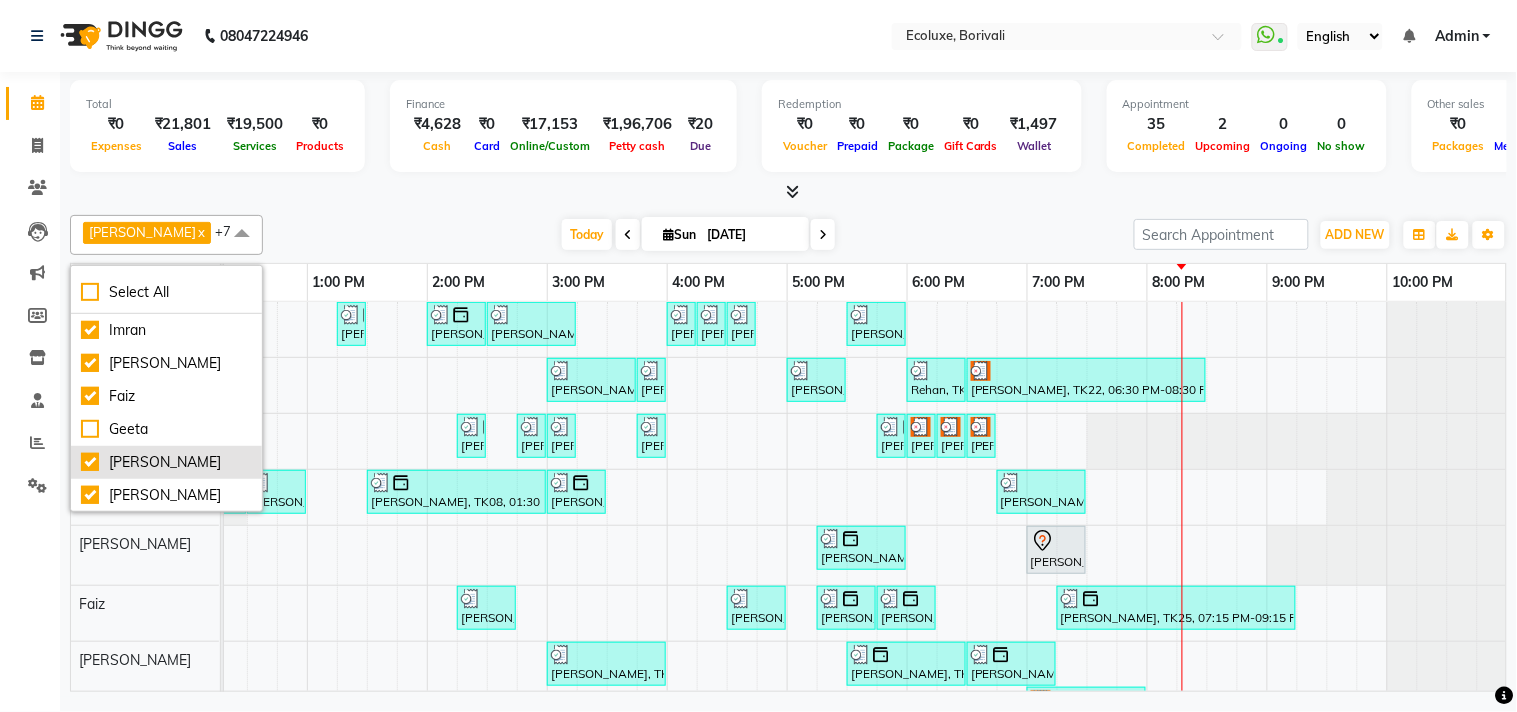 checkbox on "true" 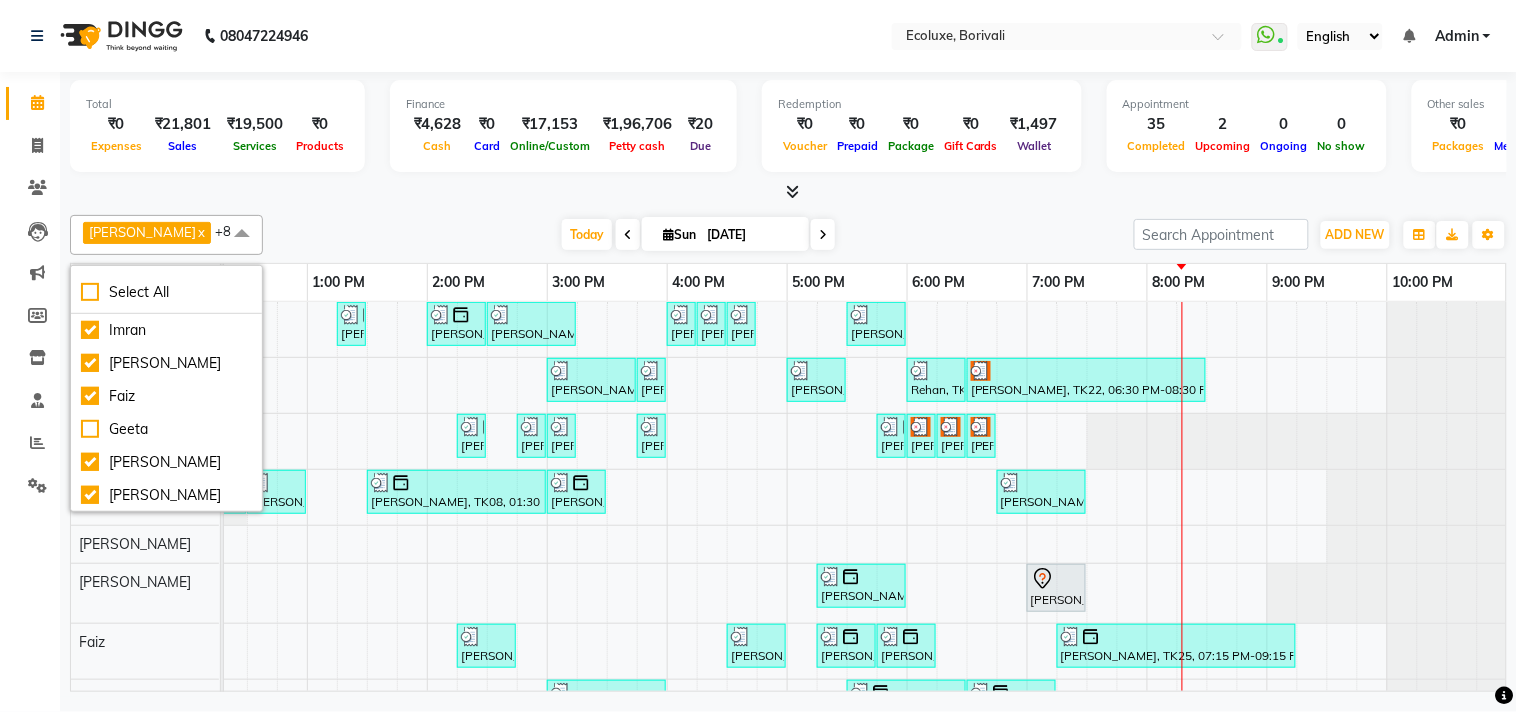 scroll, scrollTop: 92, scrollLeft: 397, axis: both 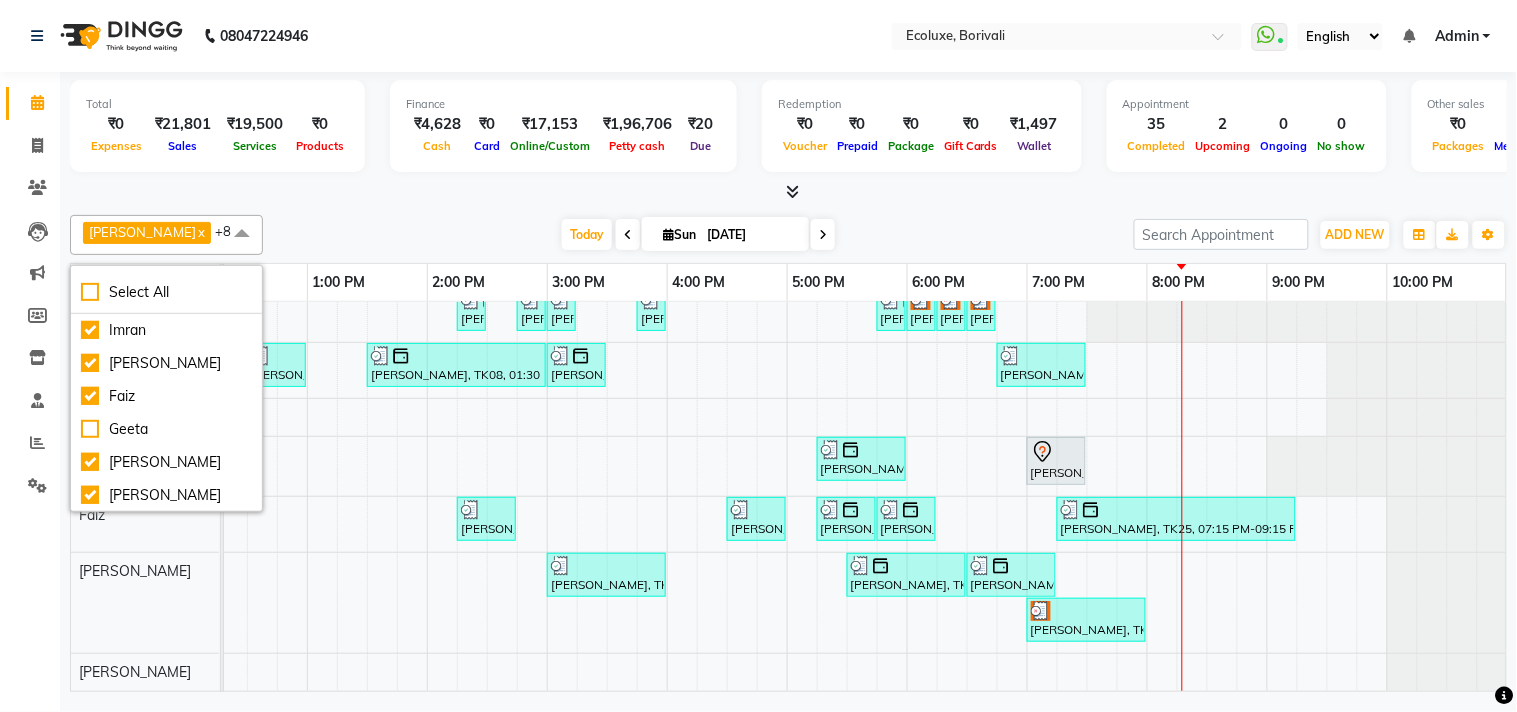 click on "Today  Sun 13-07-2025" at bounding box center [698, 235] 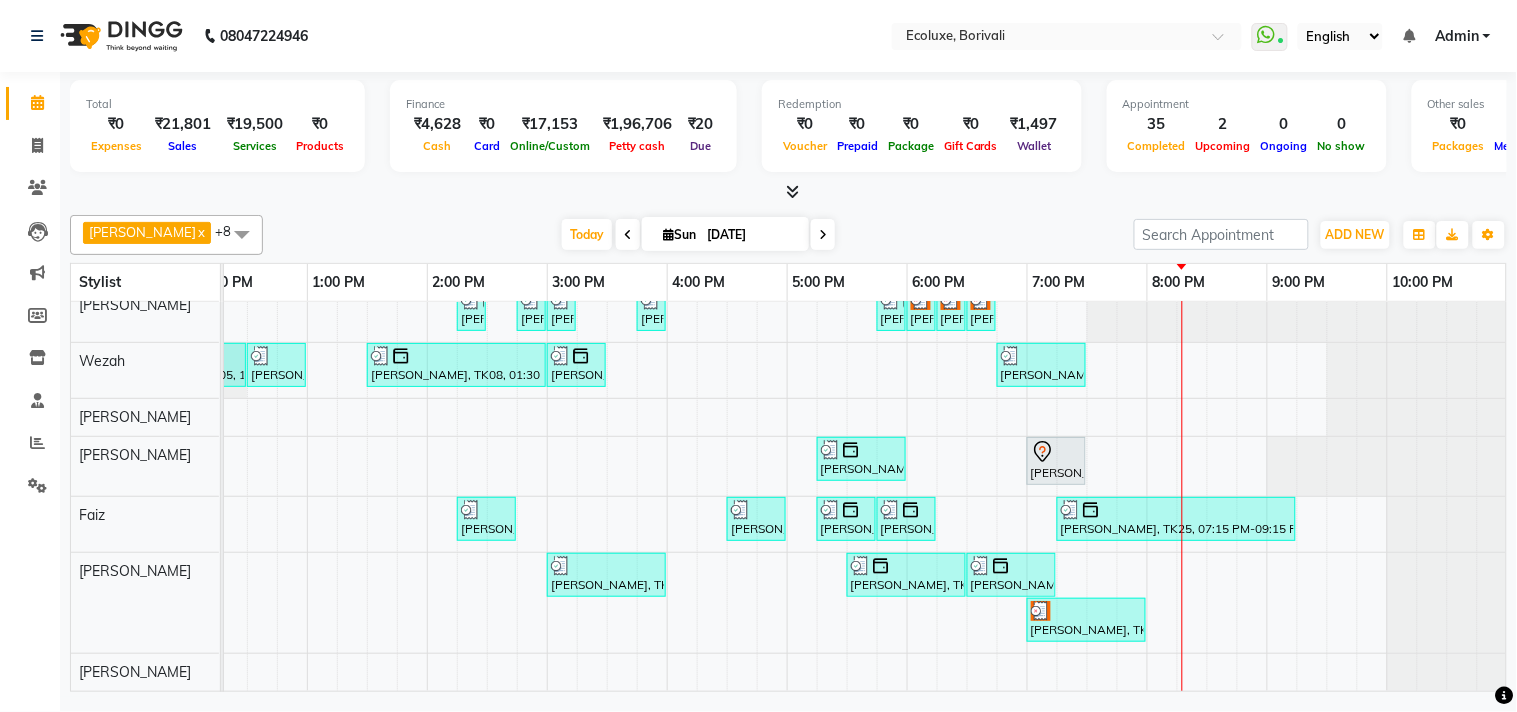 scroll, scrollTop: 90, scrollLeft: 397, axis: both 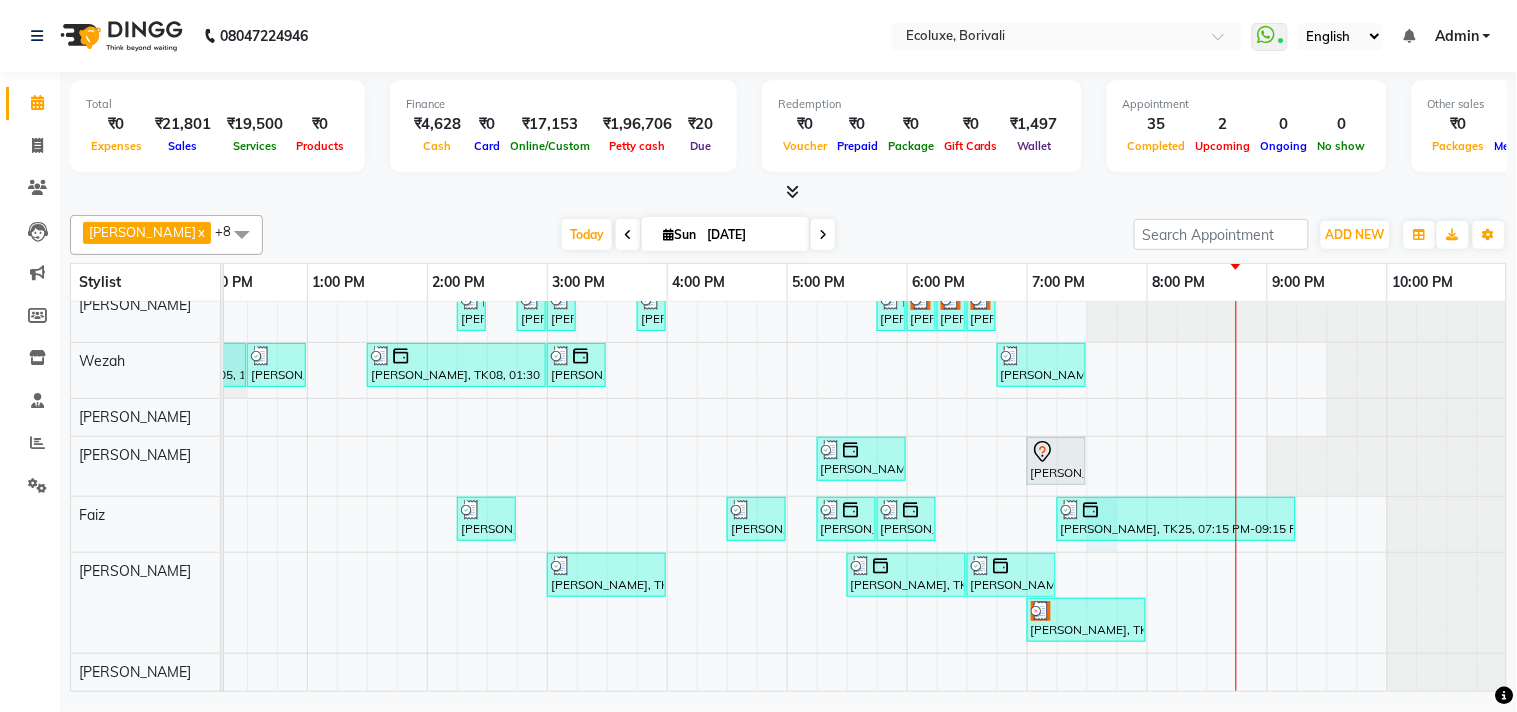 click on "Shashikala Naik, TK06, 01:15 PM-01:30 PM, Men Haircut - Senior Haircut     Anuj Shah, TK13, 02:00 PM-02:30 PM, Men - Beard     Bhavisha Bhalala, TK01, 02:30 PM-03:15 PM, Kids Haircut (Upto 4yrs)     Chirag Mewada, TK17, 04:00 PM-04:15 PM, Men - Hair styling      Chirag Mewada, TK17, 04:15 PM-04:30 PM, Men Haircut - Senior Haircut     Chirag Mewada, TK17, 04:30 PM-04:45 PM, Men - Beard     Jash Kothari, TK12, 05:30 PM-06:00 PM, Men Haircut - Senior Haircut     shewta Goyal, TK14, 03:00 PM-03:45 PM, Kids Haircut (Upto 4yrs)     shewta Goyal, TK14, 03:45 PM-04:00 PM, Kids Haircut (Upto 4yrs)     Nikkhil Borana, TK04, 05:00 PM-05:30 PM, Men - Beard     Rehan, TK20, 06:00 PM-06:30 PM, Men Haircut - Senior Haircut     Rupali Prabhu, TK22, 06:30 PM-08:30 PM, Touchup - Root Touch (Up To 2 Inch) Inoa     Nimisha Desai, TK09, 02:15 PM-02:30 PM, Woman Eyebrow     Ami Bhuta, TK10, 02:45 PM-03:00 PM, Woman Upperlip      Ami Bhuta, TK10, 03:00 PM-03:15 PM, Woman Forehead" at bounding box center [667, 433] 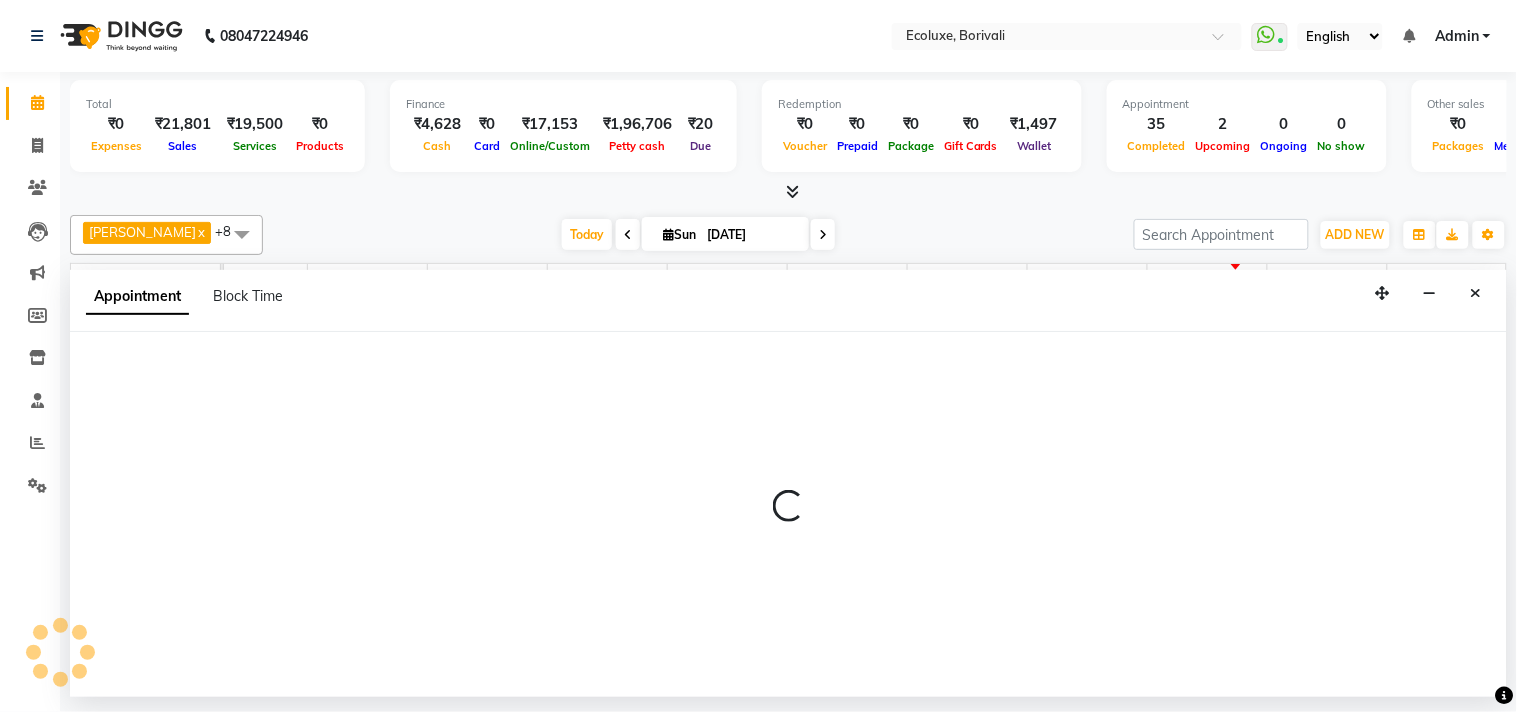 select on "67913" 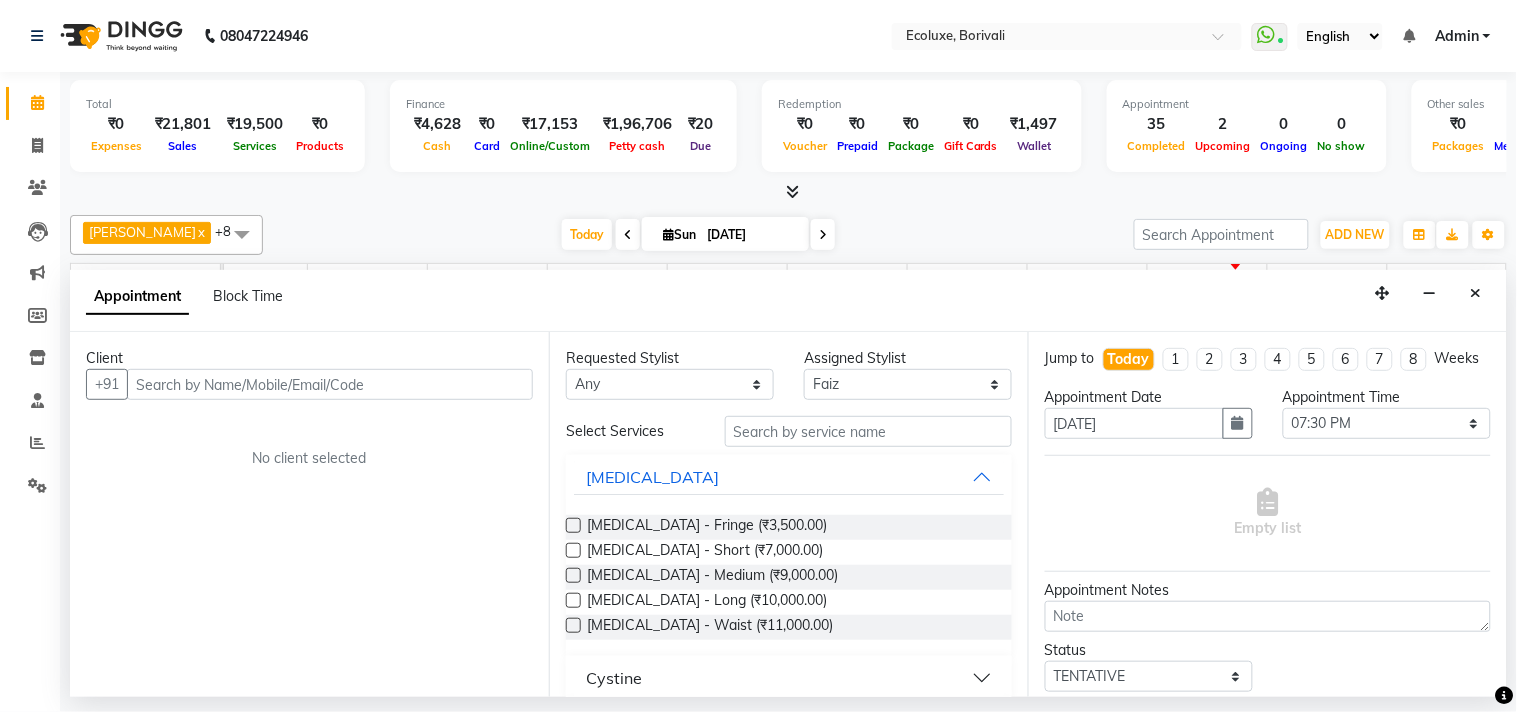 click at bounding box center (330, 384) 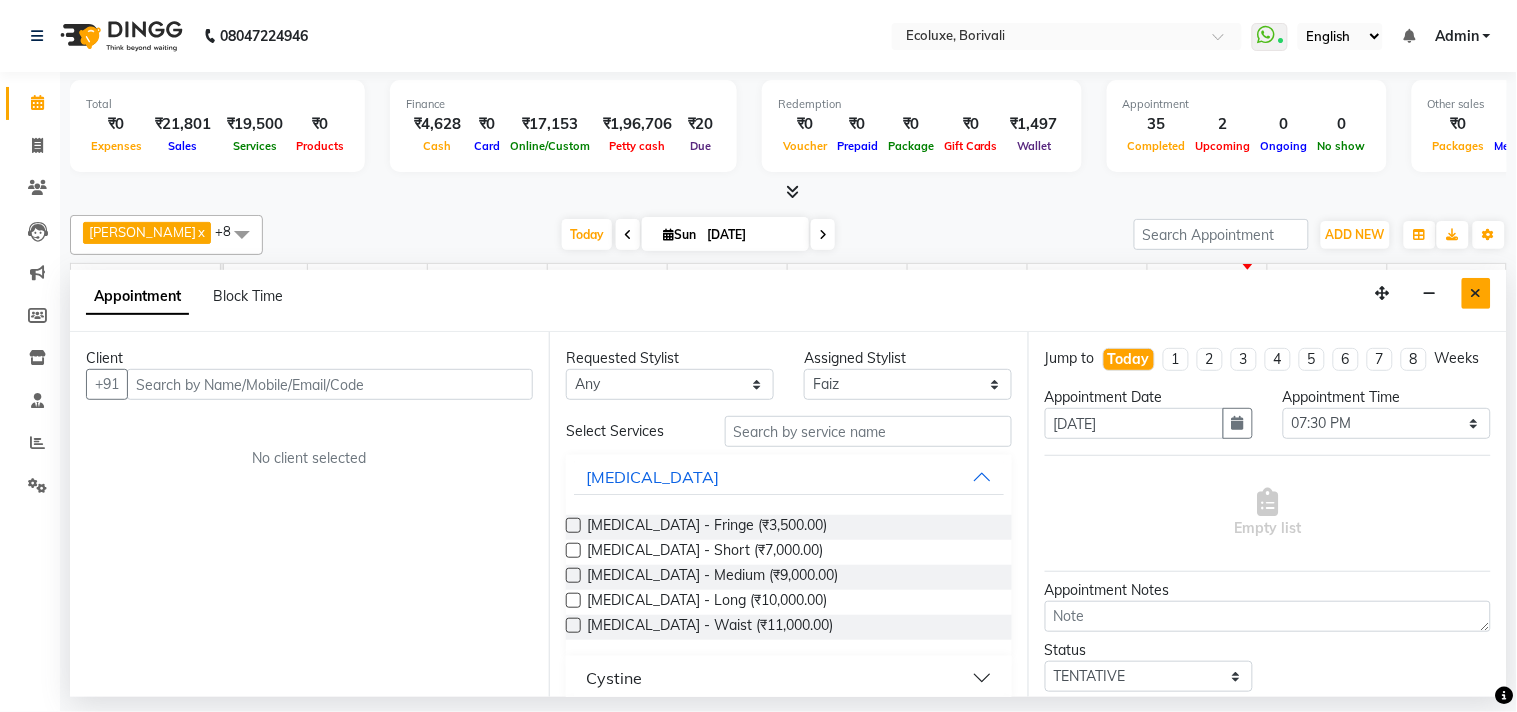 click at bounding box center [1476, 293] 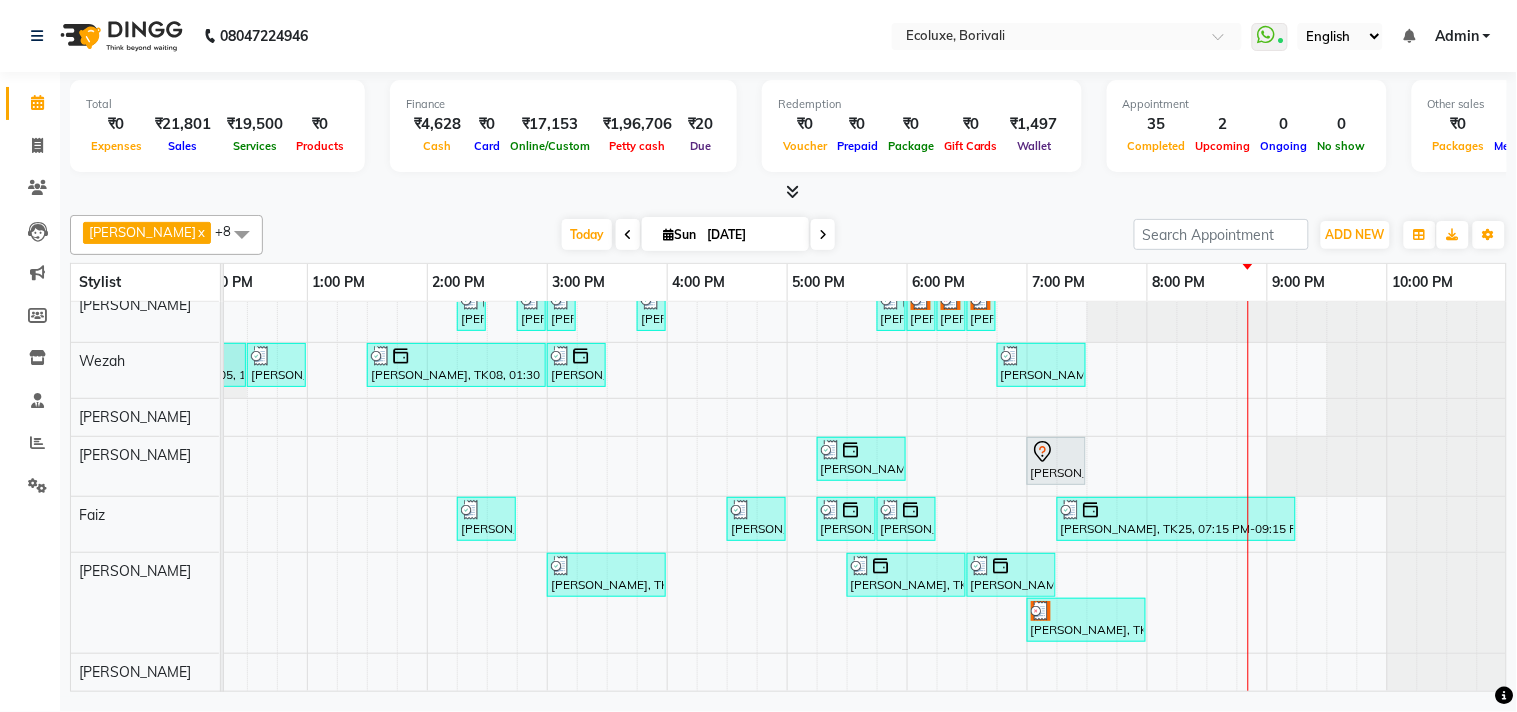 scroll, scrollTop: 0, scrollLeft: 397, axis: horizontal 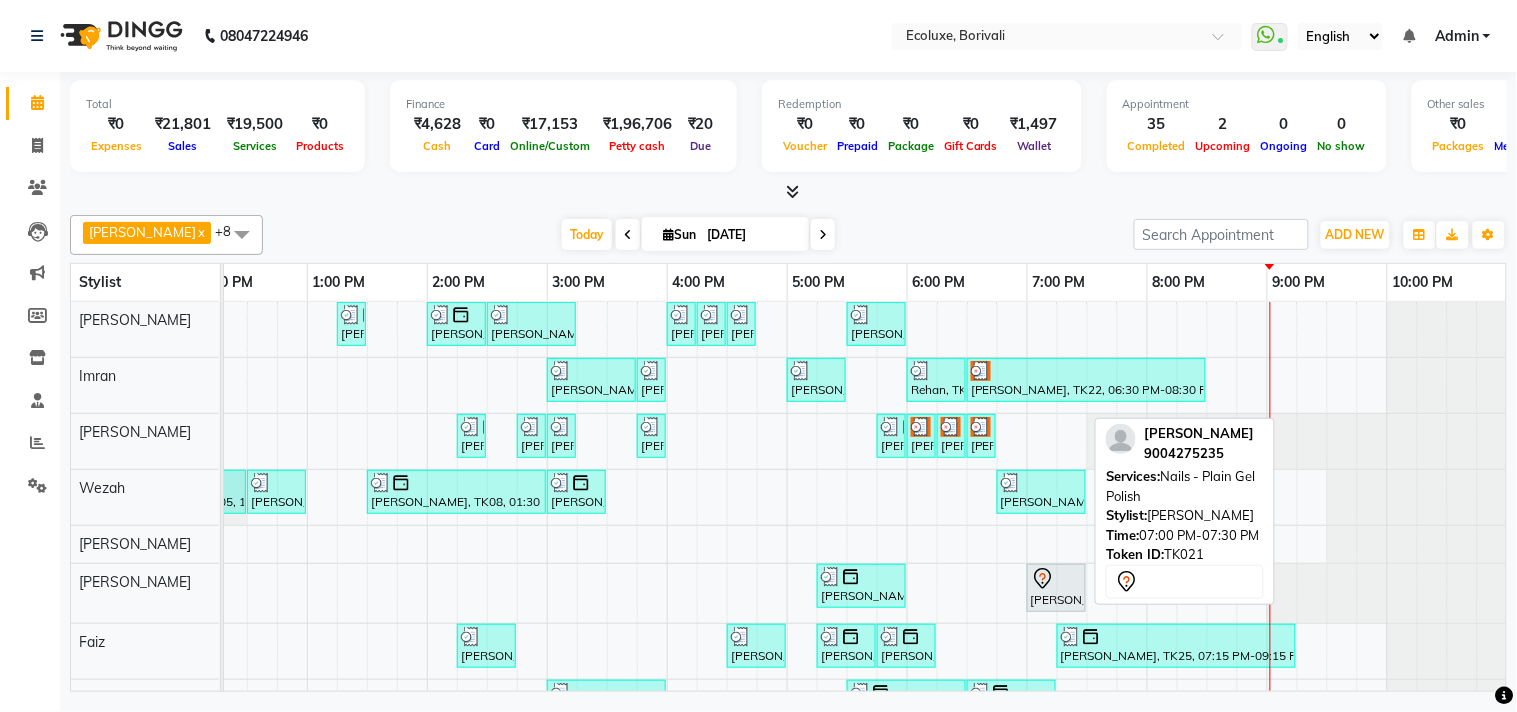 click 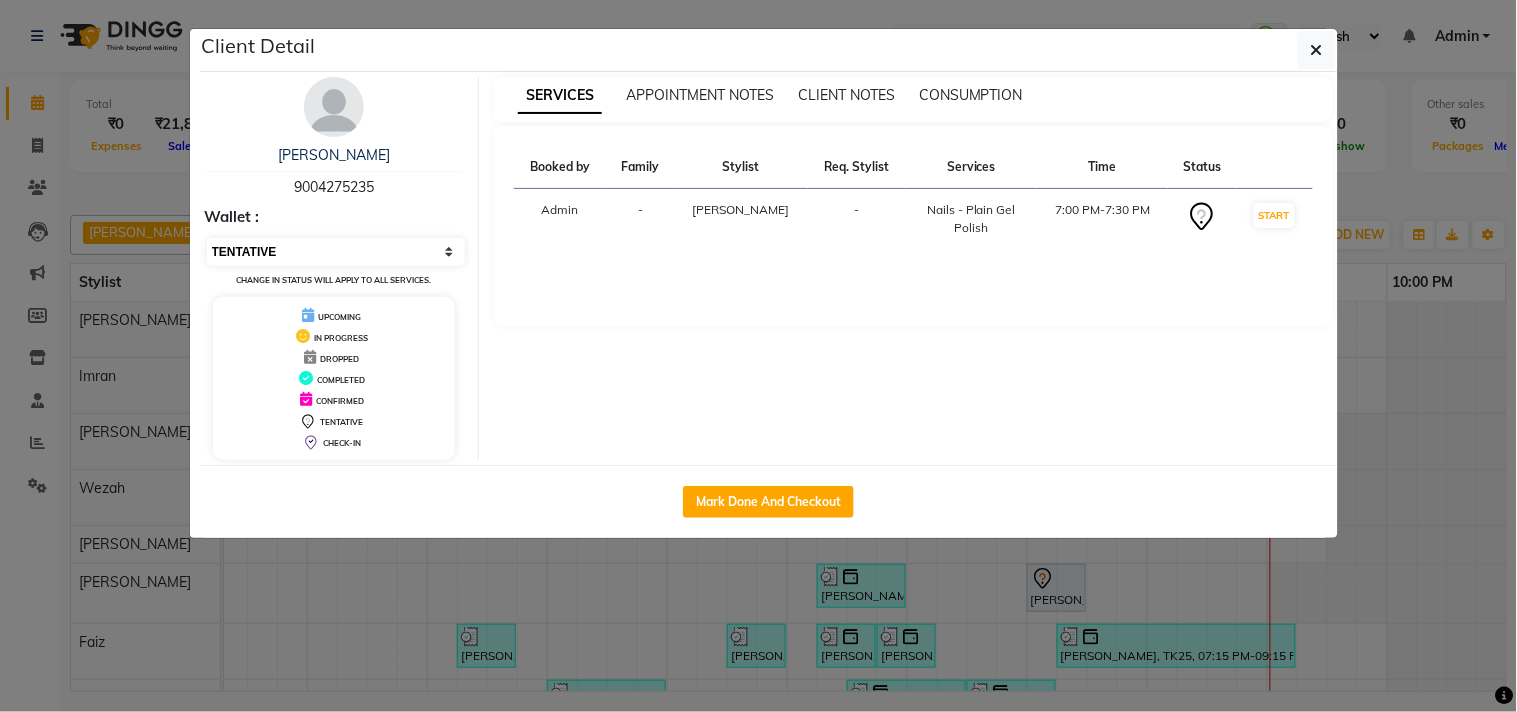 click on "Select IN SERVICE CONFIRMED TENTATIVE CHECK IN MARK DONE DROPPED UPCOMING" at bounding box center [336, 252] 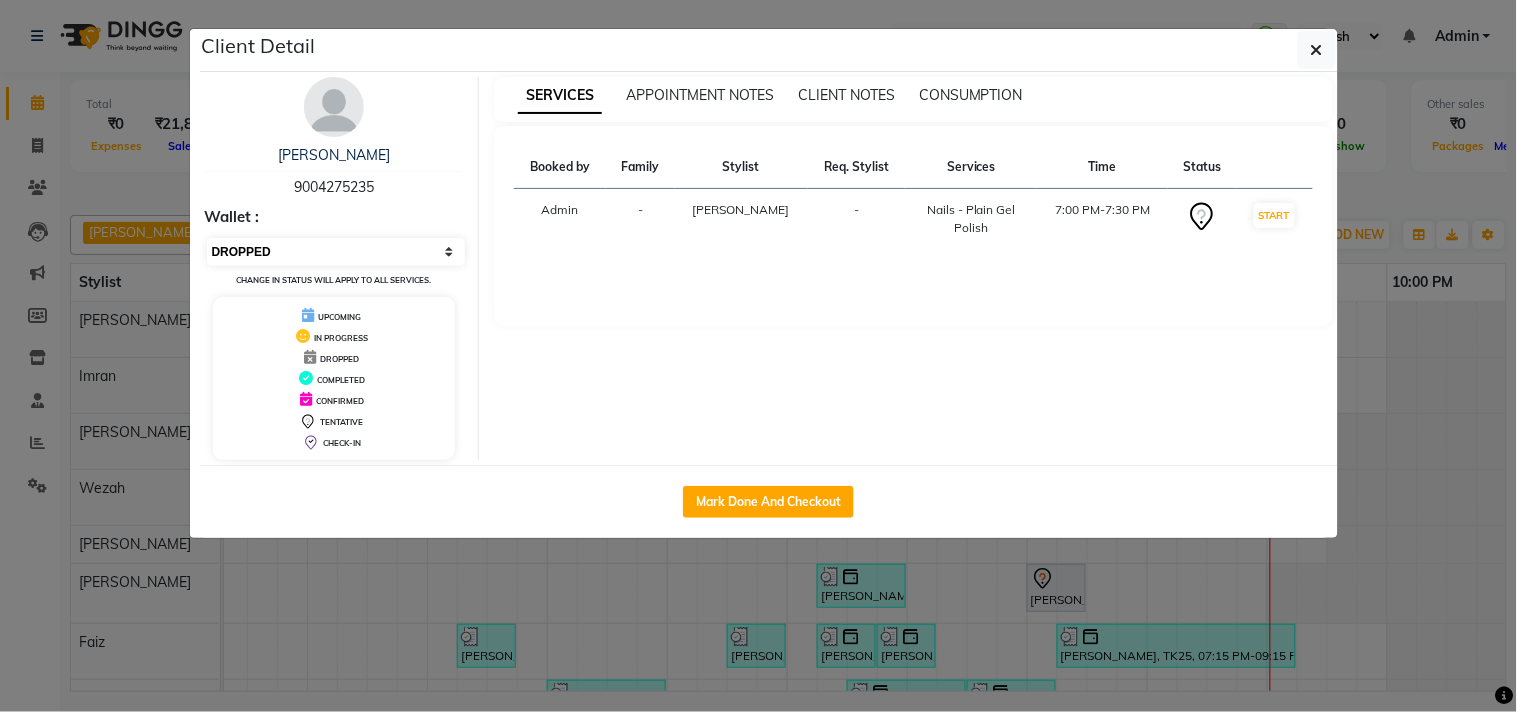 click on "Select IN SERVICE CONFIRMED TENTATIVE CHECK IN MARK DONE DROPPED UPCOMING" at bounding box center [336, 252] 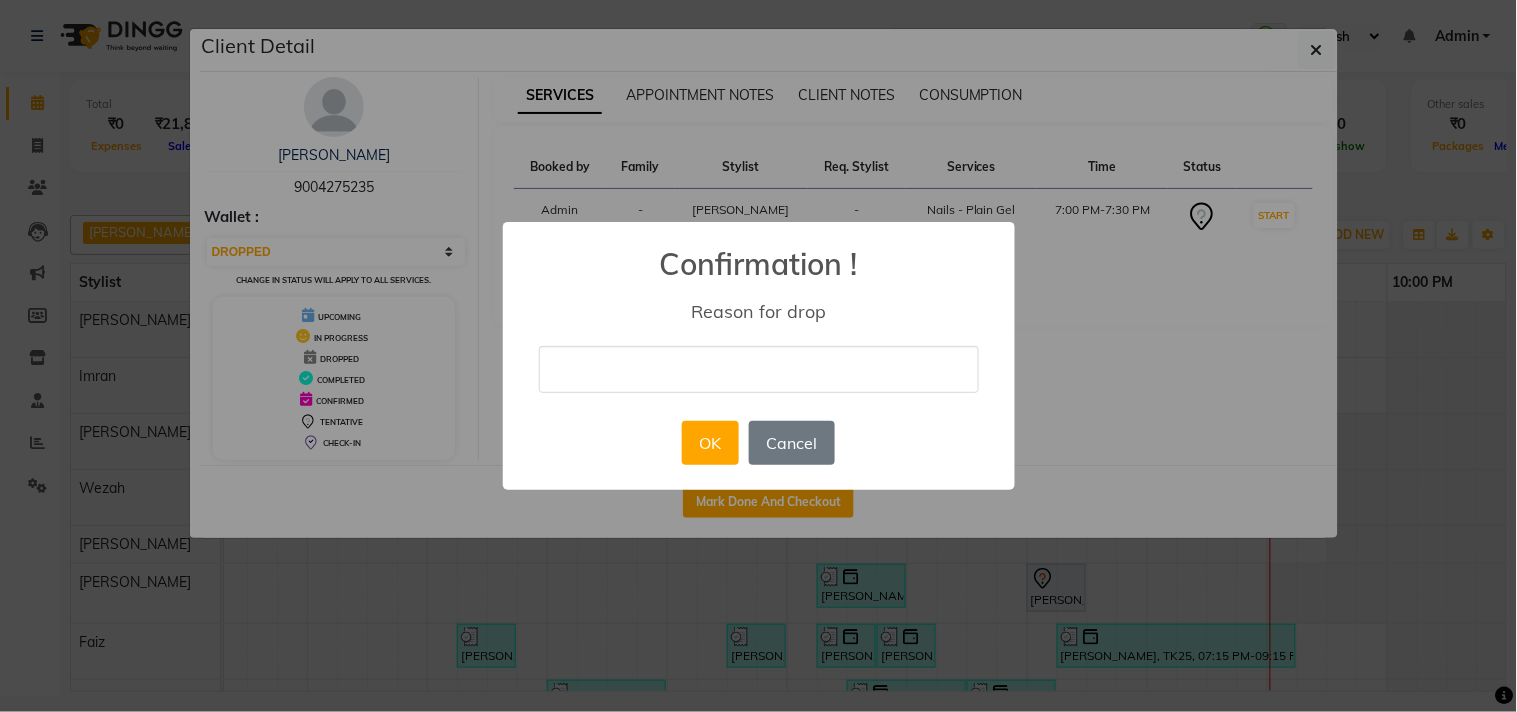 click at bounding box center (759, 369) 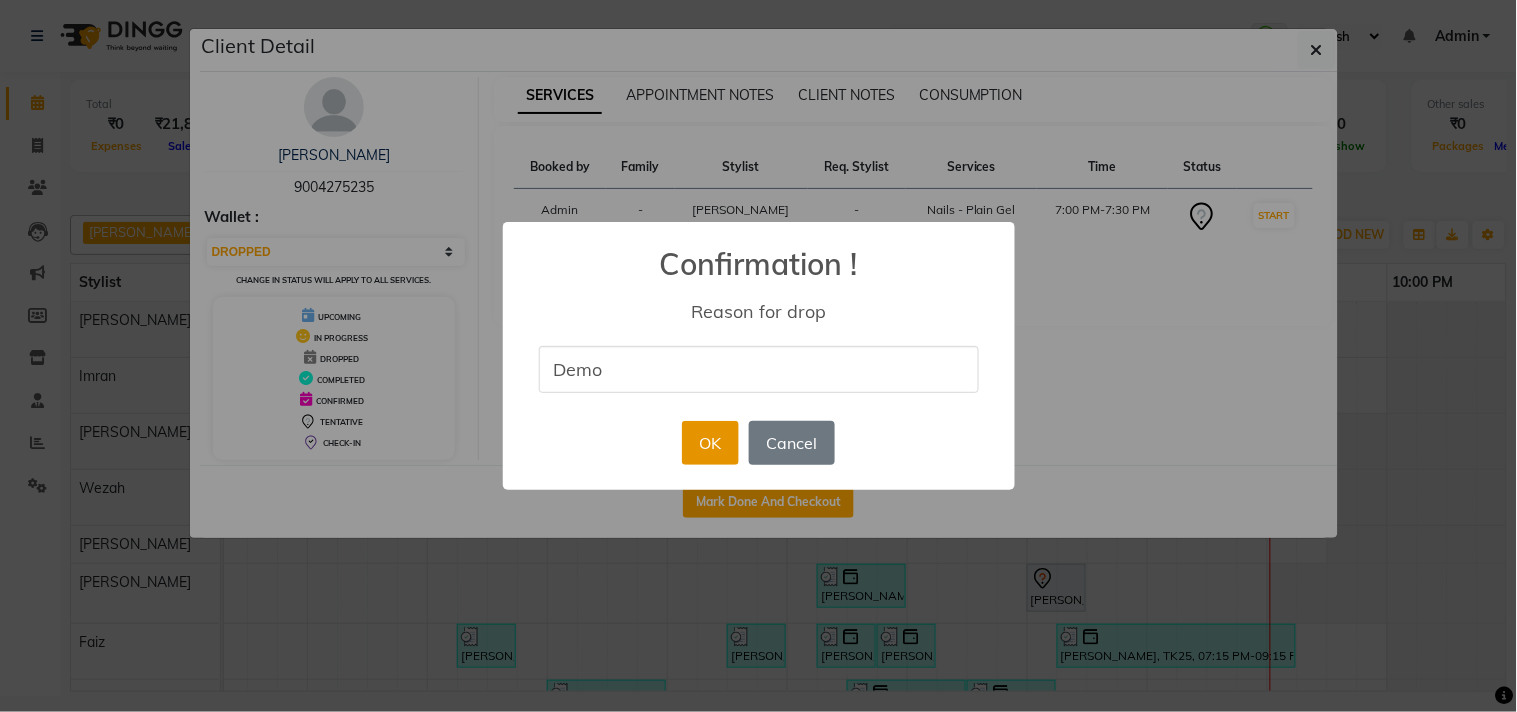 click on "OK" at bounding box center (710, 443) 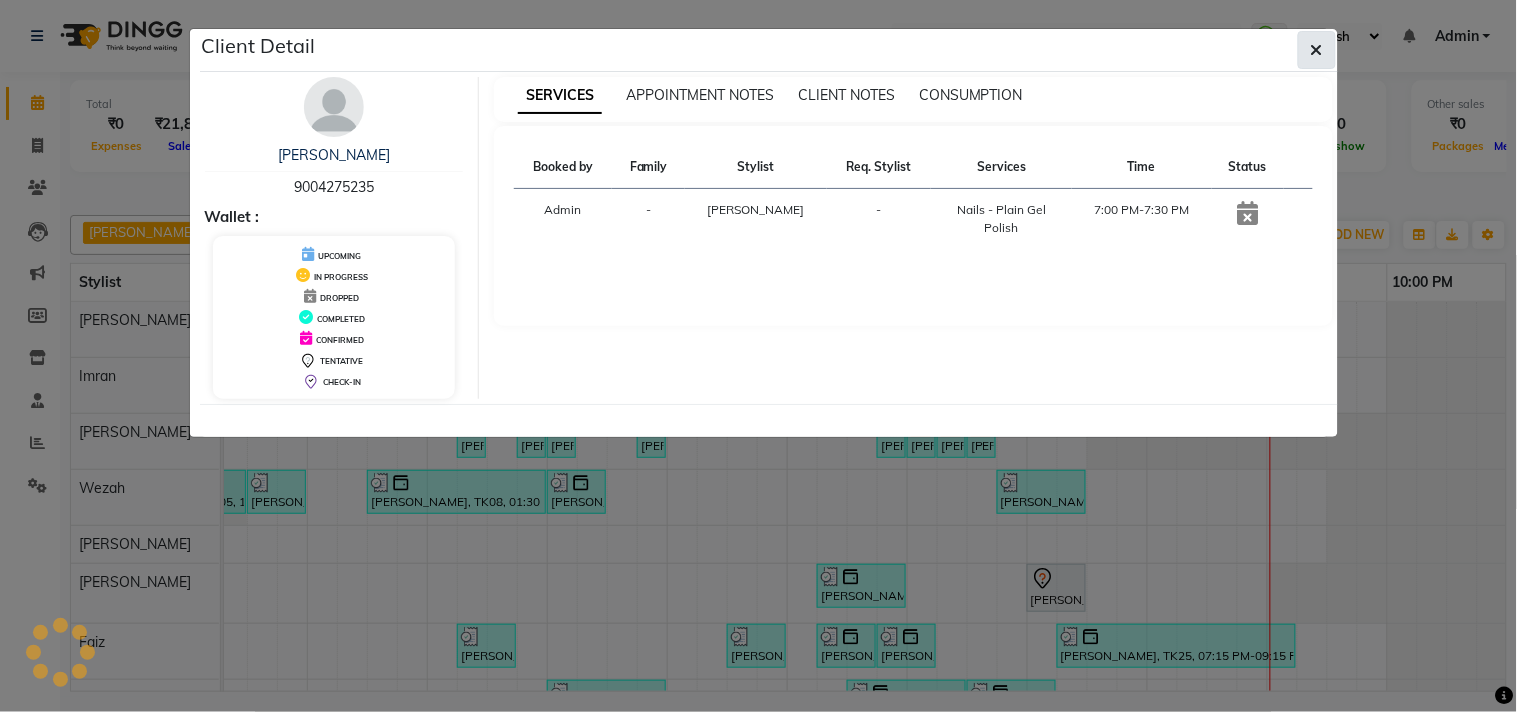 click 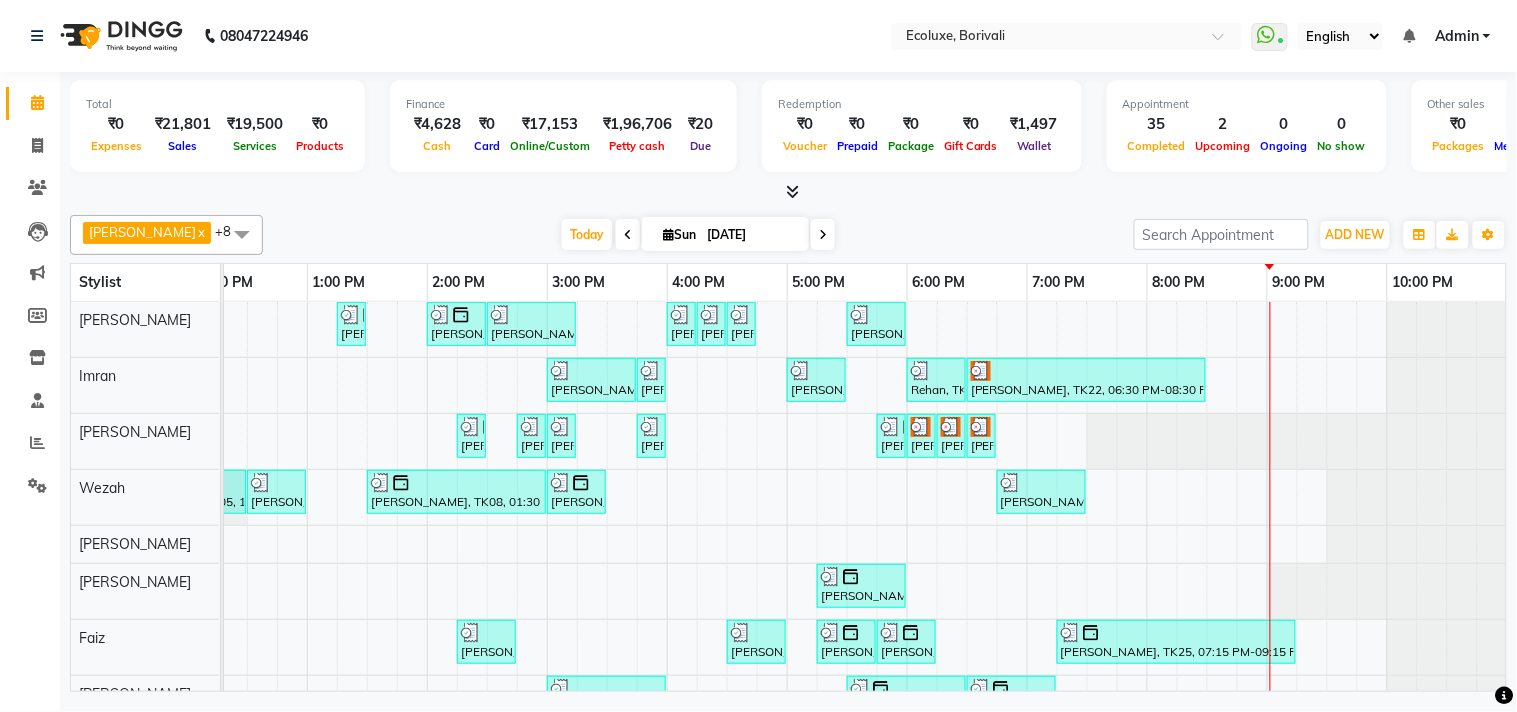 scroll, scrollTop: 137, scrollLeft: 397, axis: both 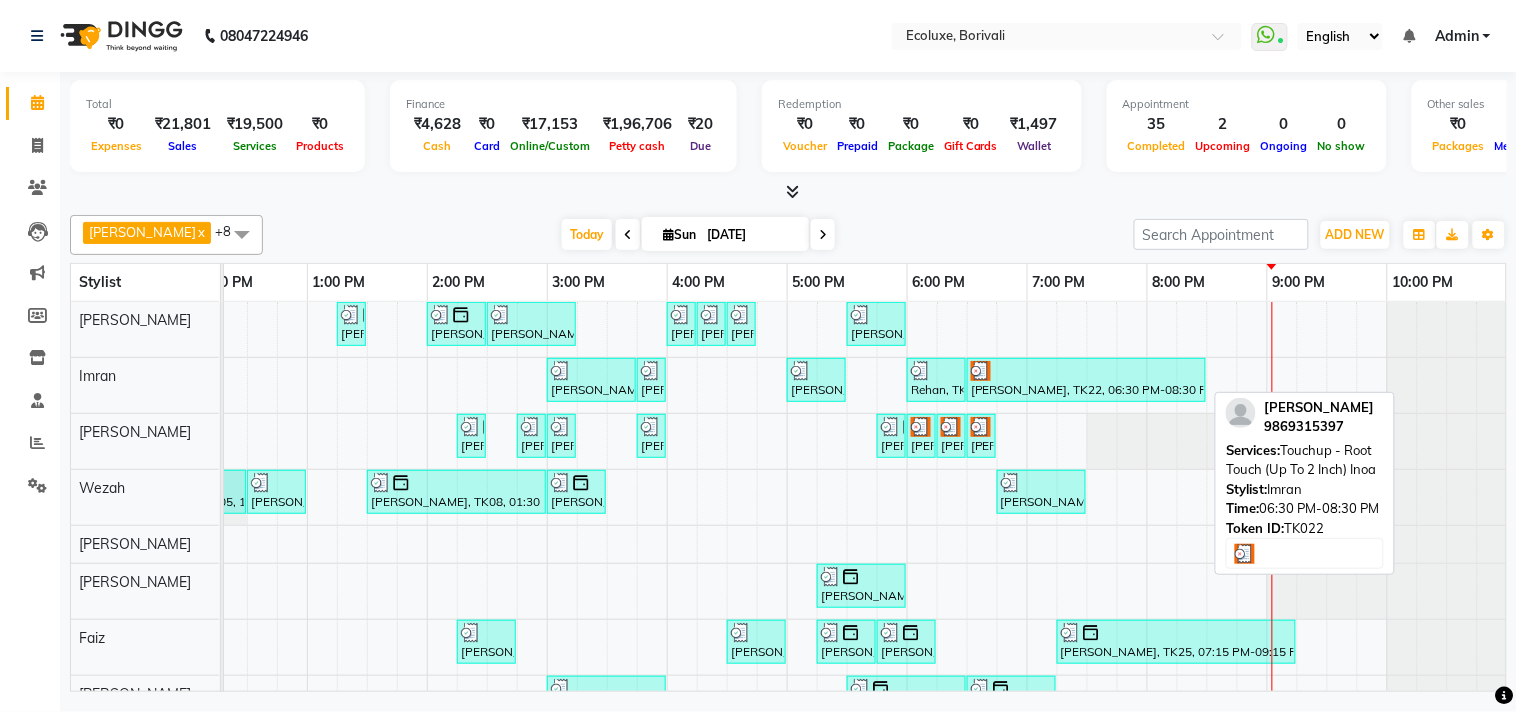 click at bounding box center (1086, 371) 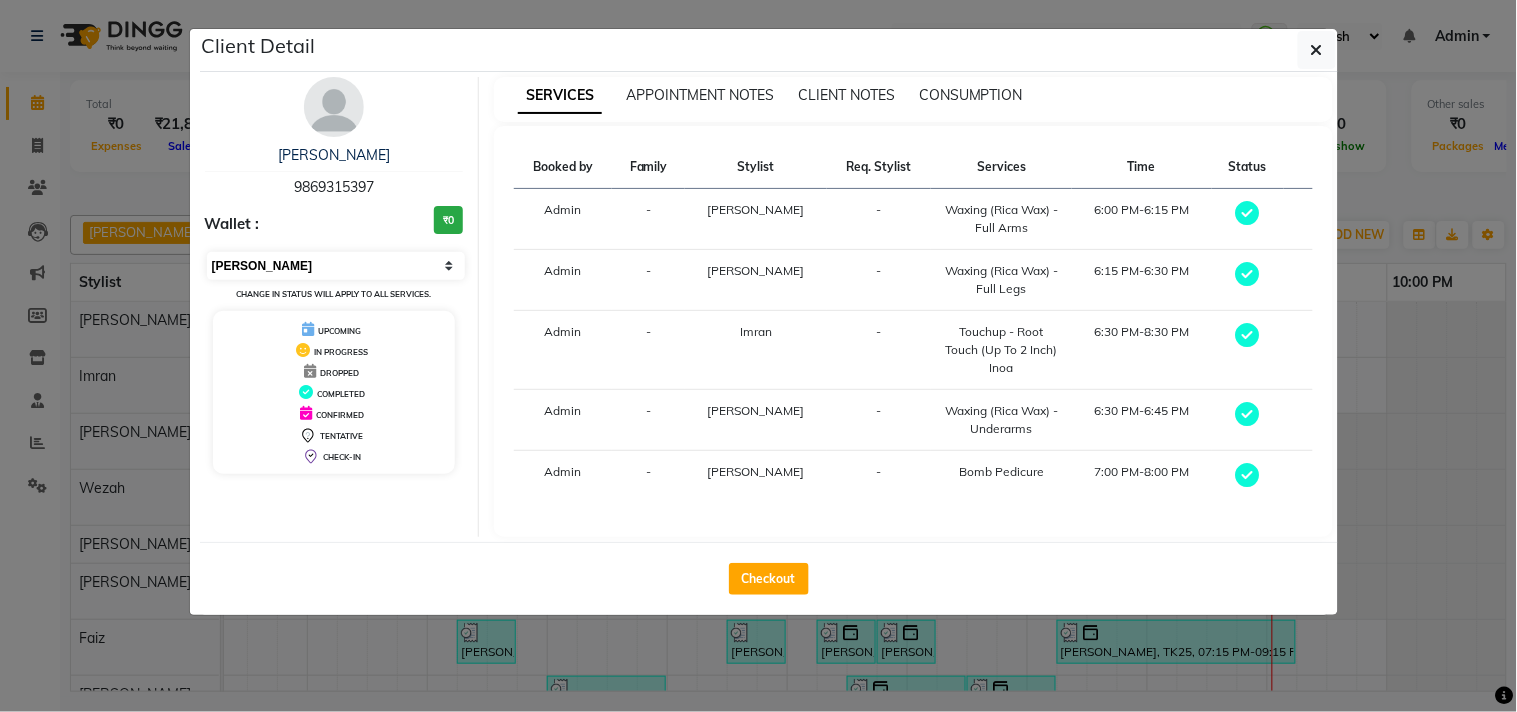 click on "Select MARK DONE UPCOMING" at bounding box center [336, 266] 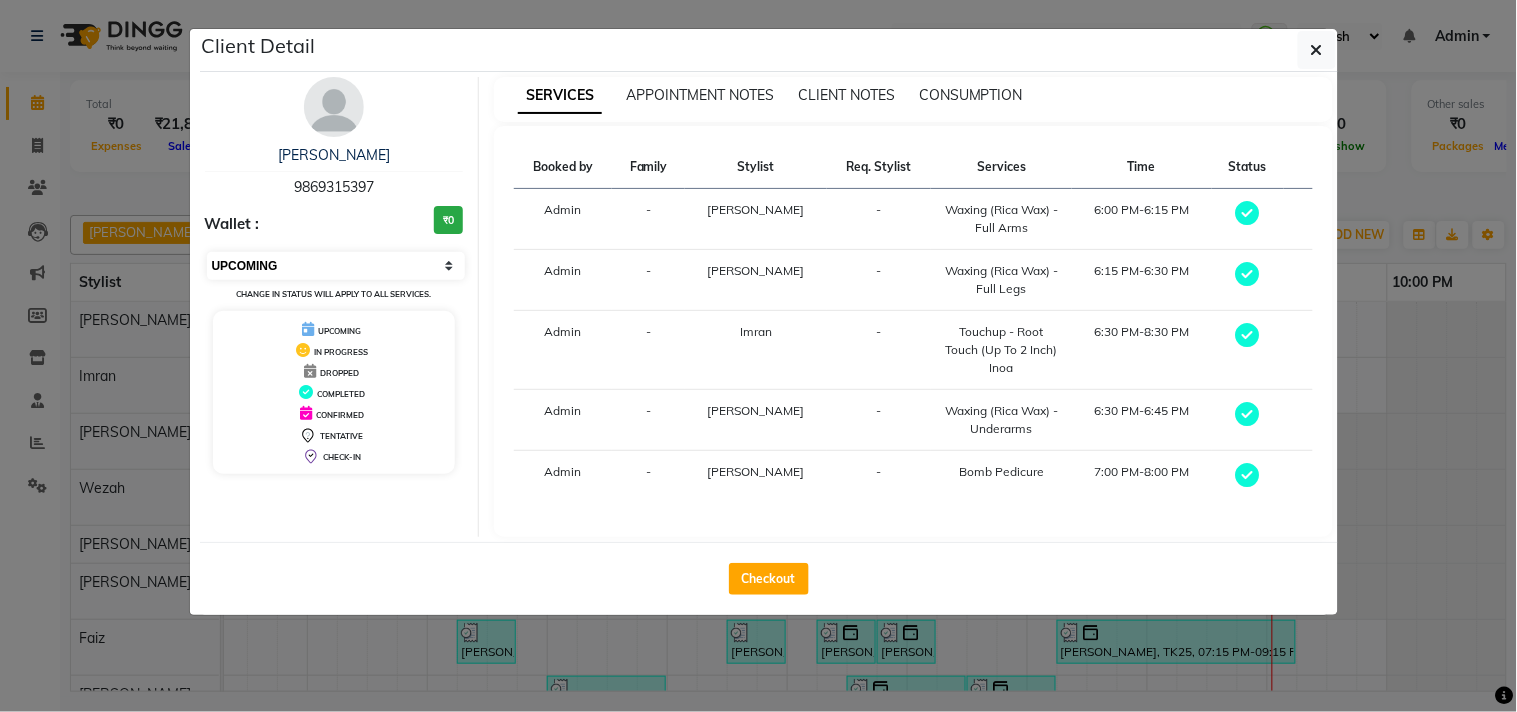 click on "Select MARK DONE UPCOMING" at bounding box center (336, 266) 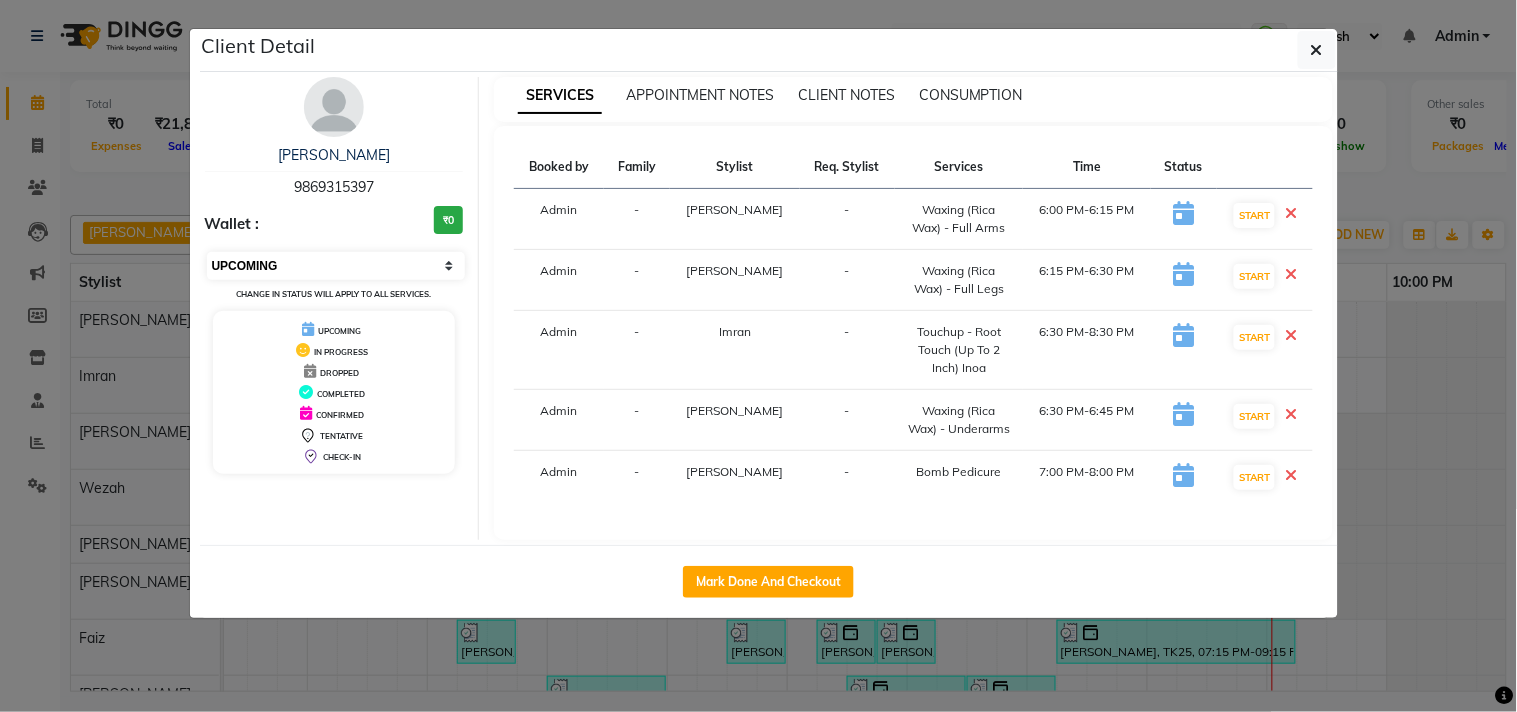 click on "Select IN SERVICE CONFIRMED TENTATIVE CHECK IN MARK DONE DROPPED UPCOMING" at bounding box center [336, 266] 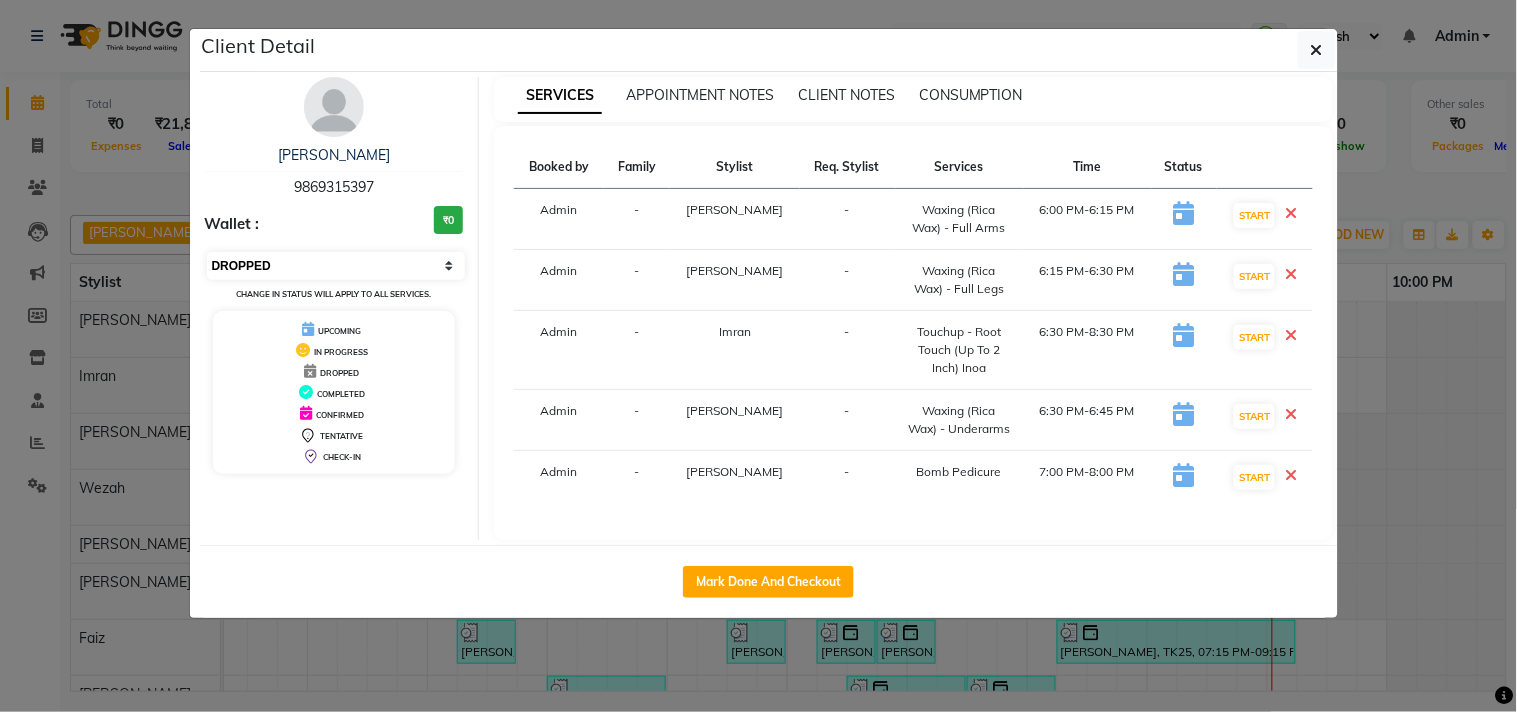 click on "Select IN SERVICE CONFIRMED TENTATIVE CHECK IN MARK DONE DROPPED UPCOMING" at bounding box center (336, 266) 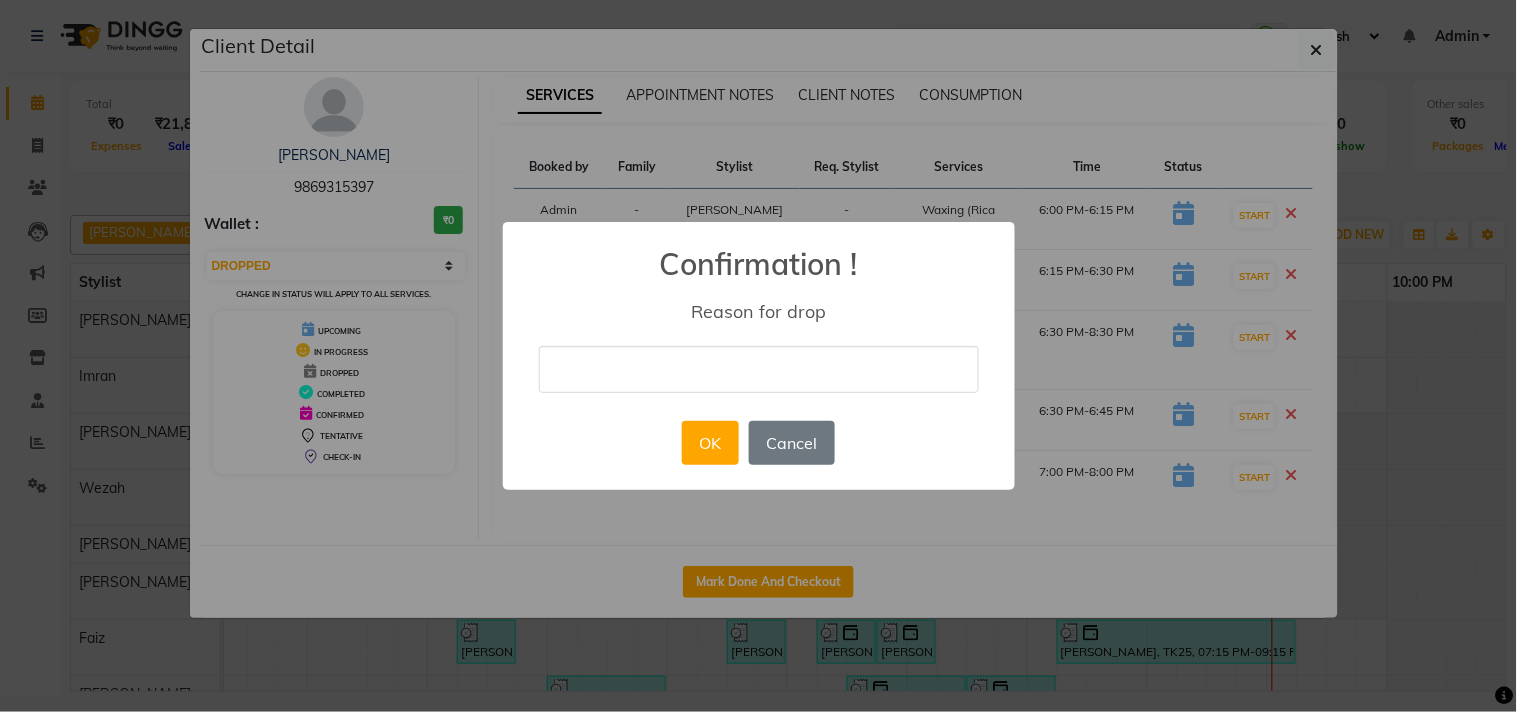 click at bounding box center [759, 369] 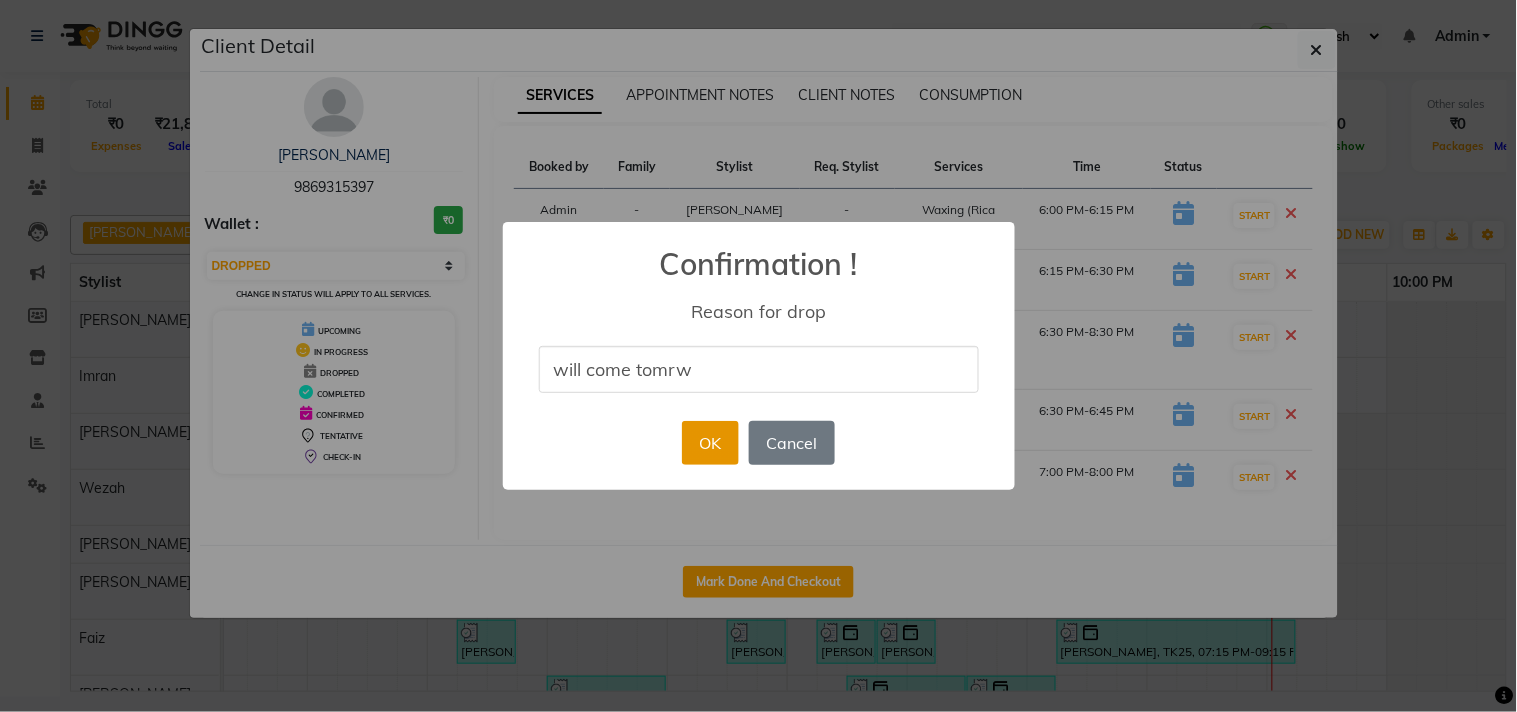 click on "OK" at bounding box center (710, 443) 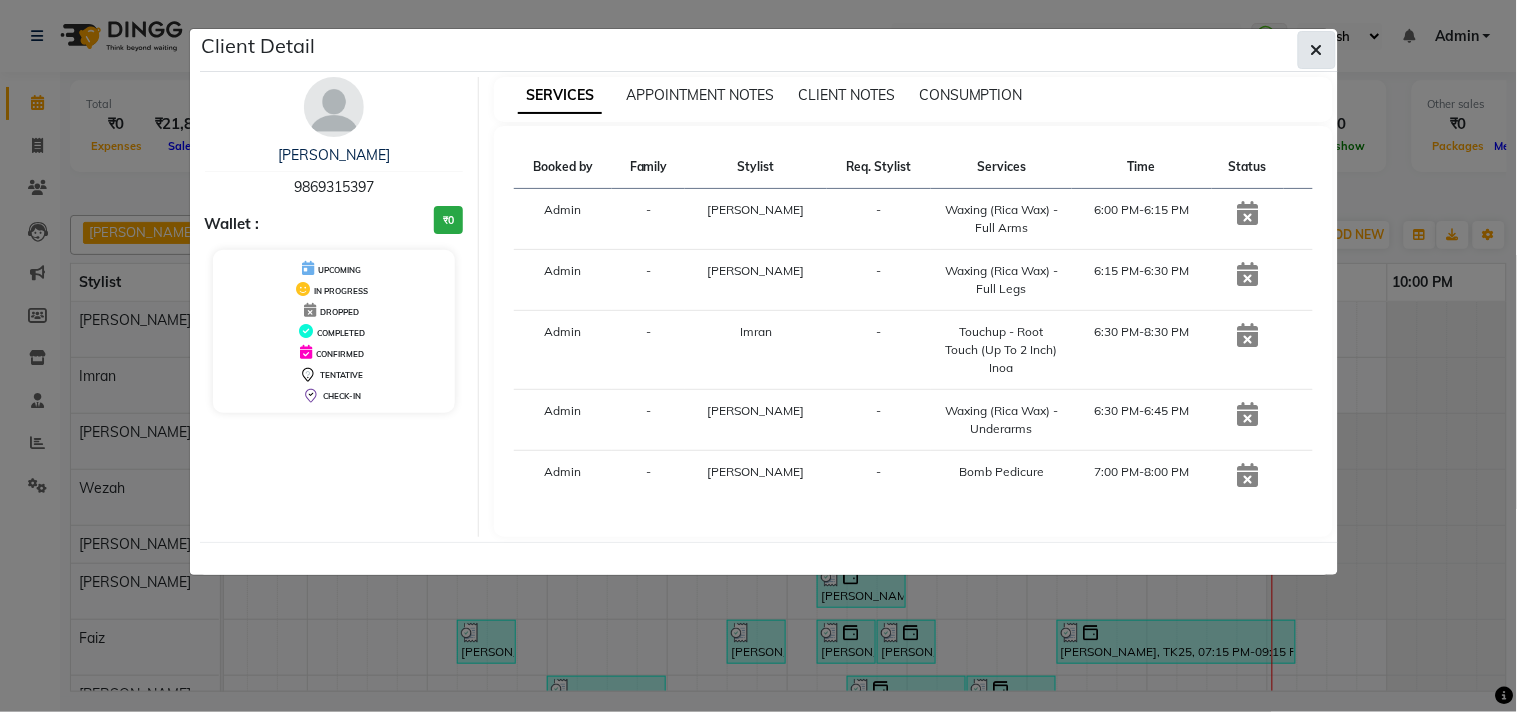 click 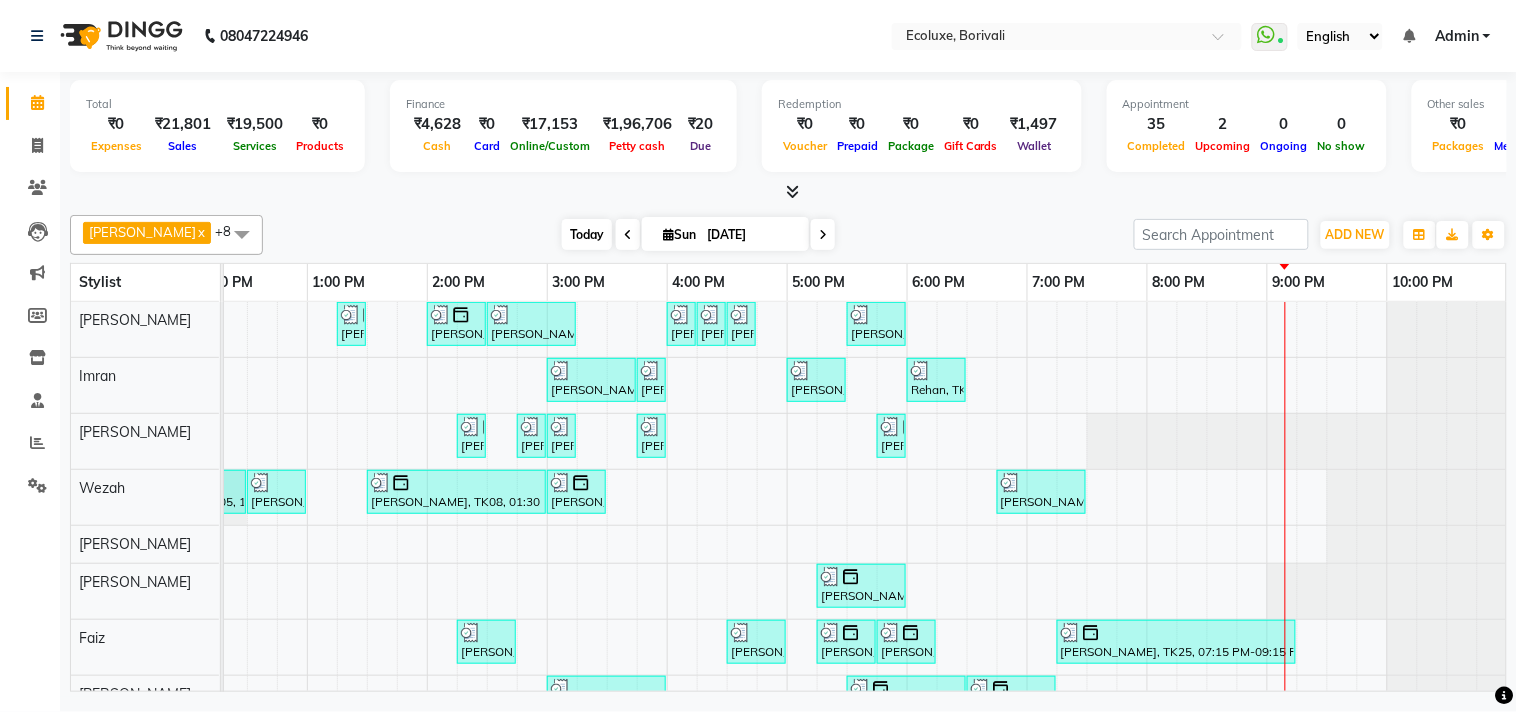 click on "Today" at bounding box center [587, 234] 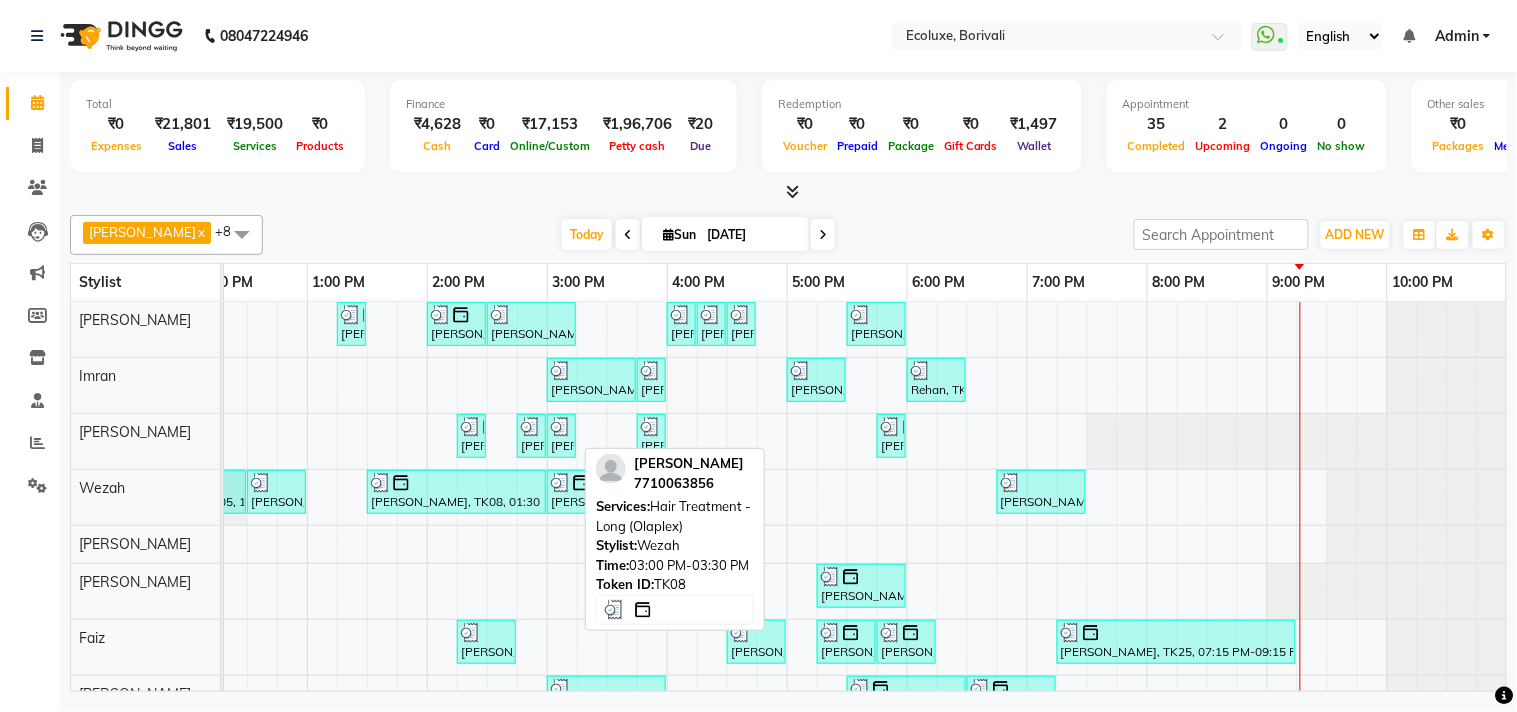 scroll, scrollTop: 94, scrollLeft: 397, axis: both 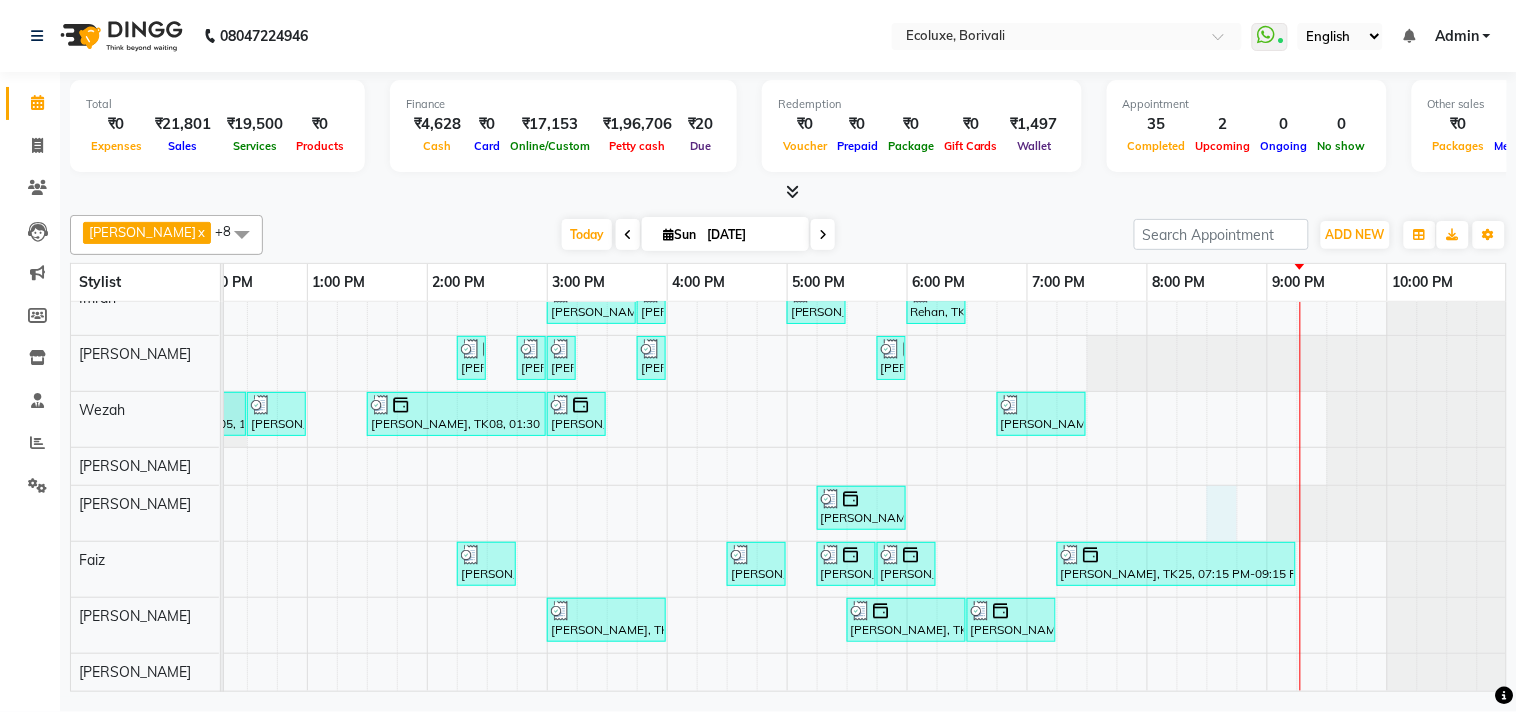 click on "Shashikala Naik, TK06, 01:15 PM-01:30 PM, Men Haircut - Senior Haircut     Anuj Shah, TK13, 02:00 PM-02:30 PM, Men - Beard     Bhavisha Bhalala, TK01, 02:30 PM-03:15 PM, Kids Haircut (Upto 4yrs)     Chirag Mewada, TK17, 04:00 PM-04:15 PM, Men - Hair styling      Chirag Mewada, TK17, 04:15 PM-04:30 PM, Men Haircut - Senior Haircut     Chirag Mewada, TK17, 04:30 PM-04:45 PM, Men - Beard     Jash Kothari, TK12, 05:30 PM-06:00 PM, Men Haircut - Senior Haircut     shewta Goyal, TK14, 03:00 PM-03:45 PM, Kids Haircut (Upto 4yrs)     shewta Goyal, TK14, 03:45 PM-04:00 PM, Kids Haircut (Upto 4yrs)     Nikkhil Borana, TK04, 05:00 PM-05:30 PM, Men - Beard     Rehan, TK20, 06:00 PM-06:30 PM, Men Haircut - Senior Haircut     Nimisha Desai, TK09, 02:15 PM-02:30 PM, Woman Eyebrow     Ami Bhuta, TK10, 02:45 PM-03:00 PM, Woman Upperlip      Ami Bhuta, TK10, 03:00 PM-03:15 PM, Woman Forehead     Avani Gandhi, TK11, 03:45 PM-04:00 PM, Waxing (Rica Wax) - Underarms     Krupali, TK19, 05:45 PM-06:00 PM, Woman Eyebrow" at bounding box center (667, 457) 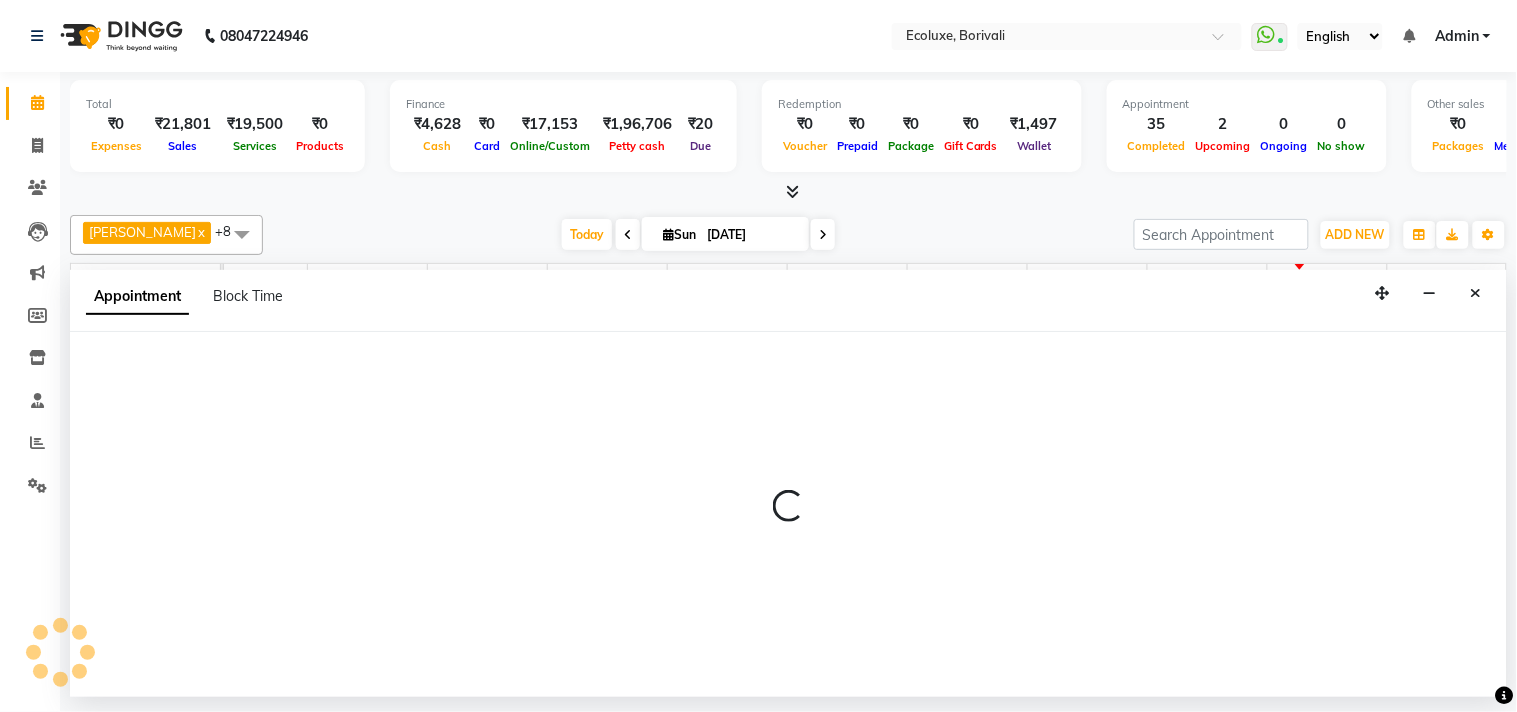 select on "50362" 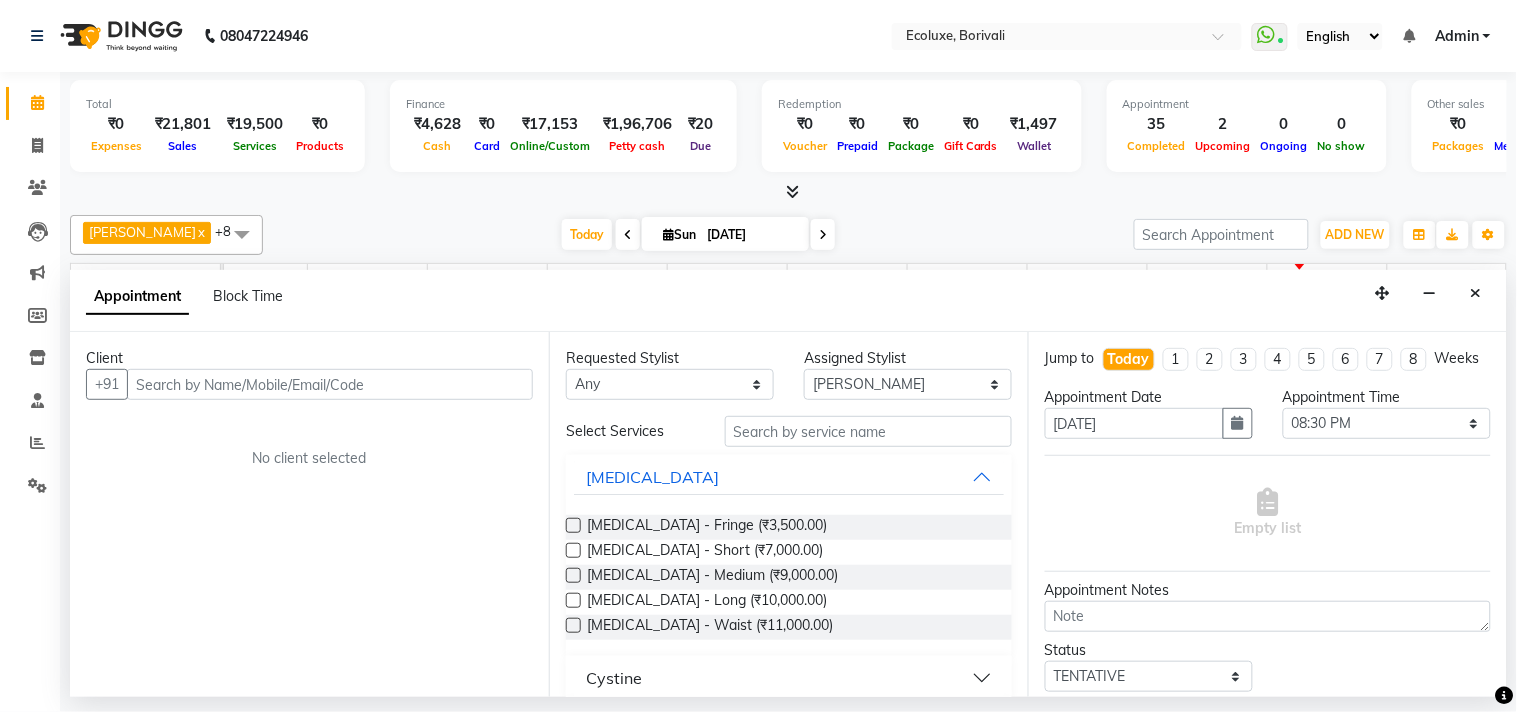 click at bounding box center (330, 384) 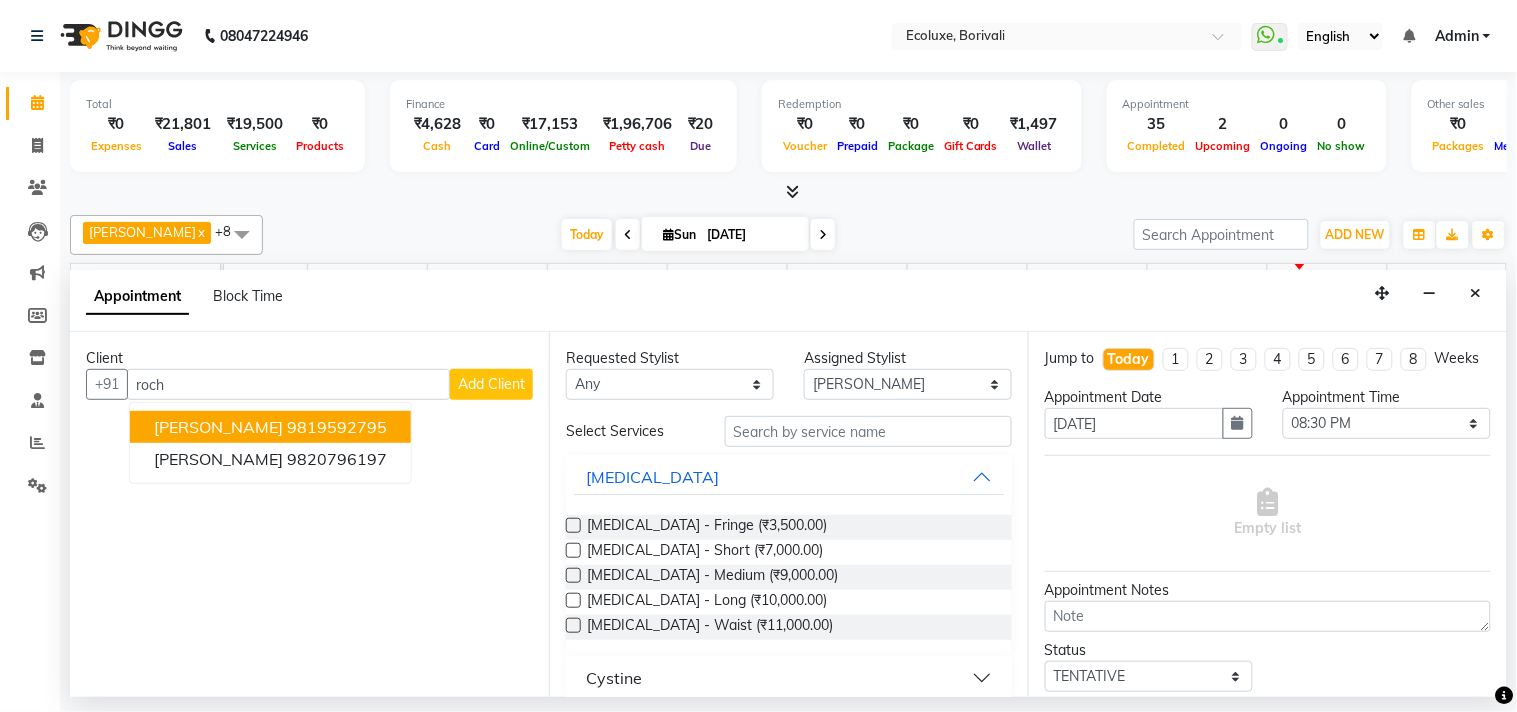 click on "9819592795" at bounding box center (337, 427) 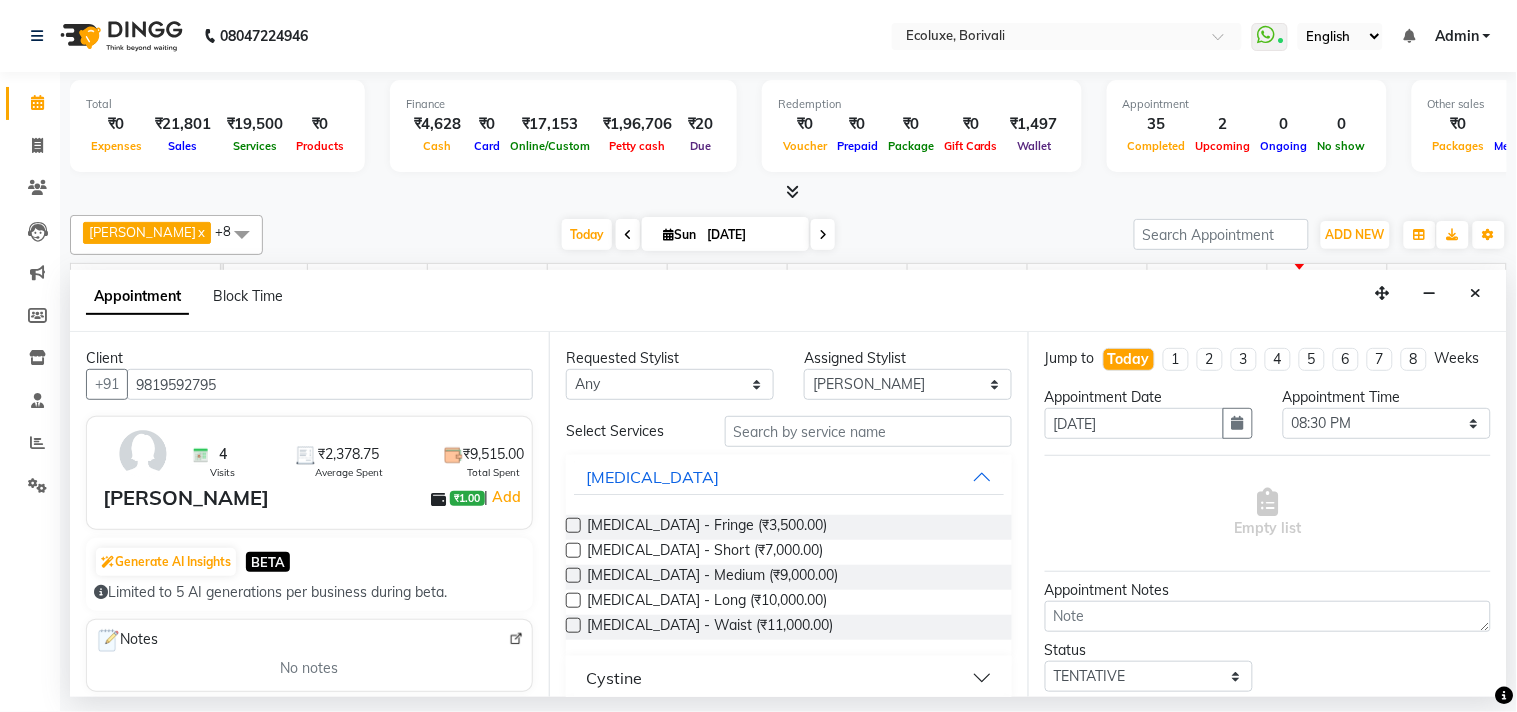 type on "9819592795" 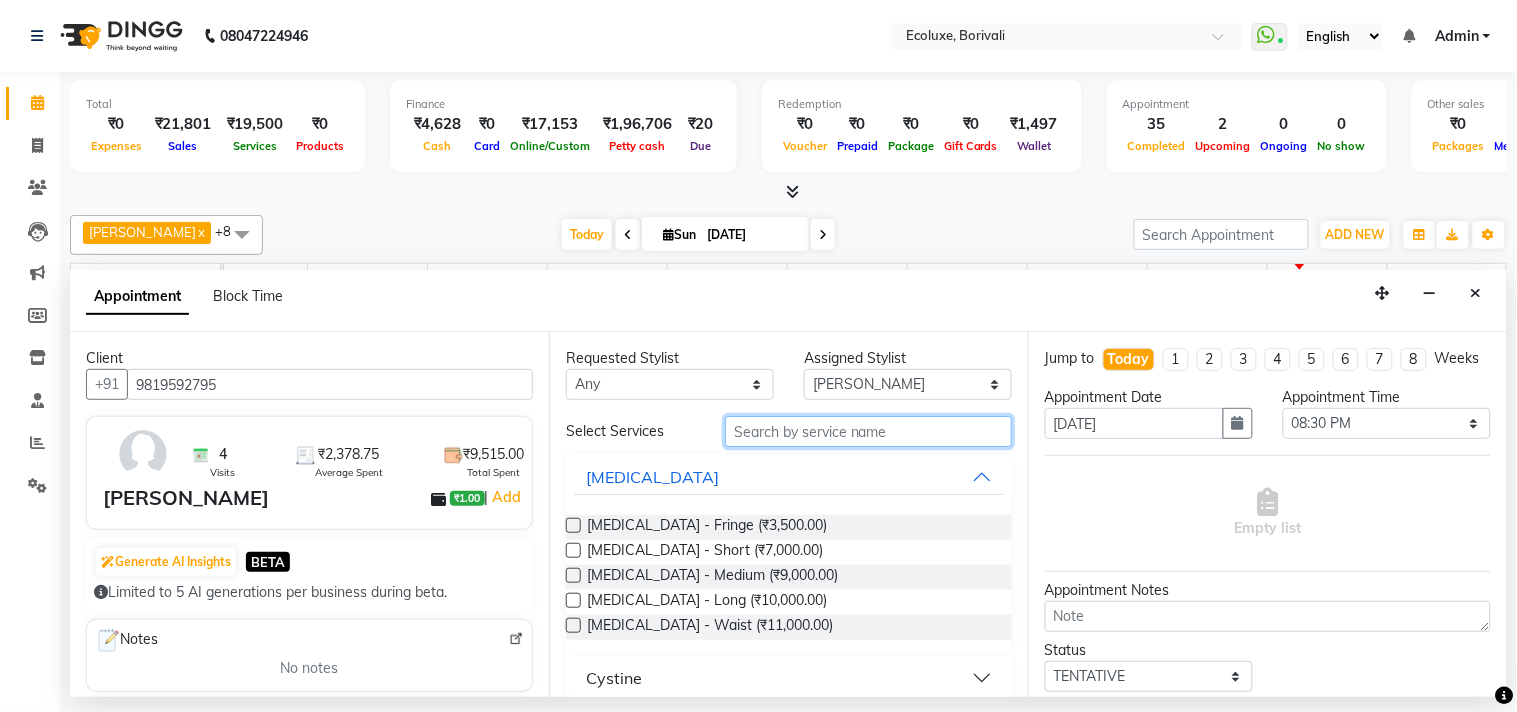 click at bounding box center (868, 431) 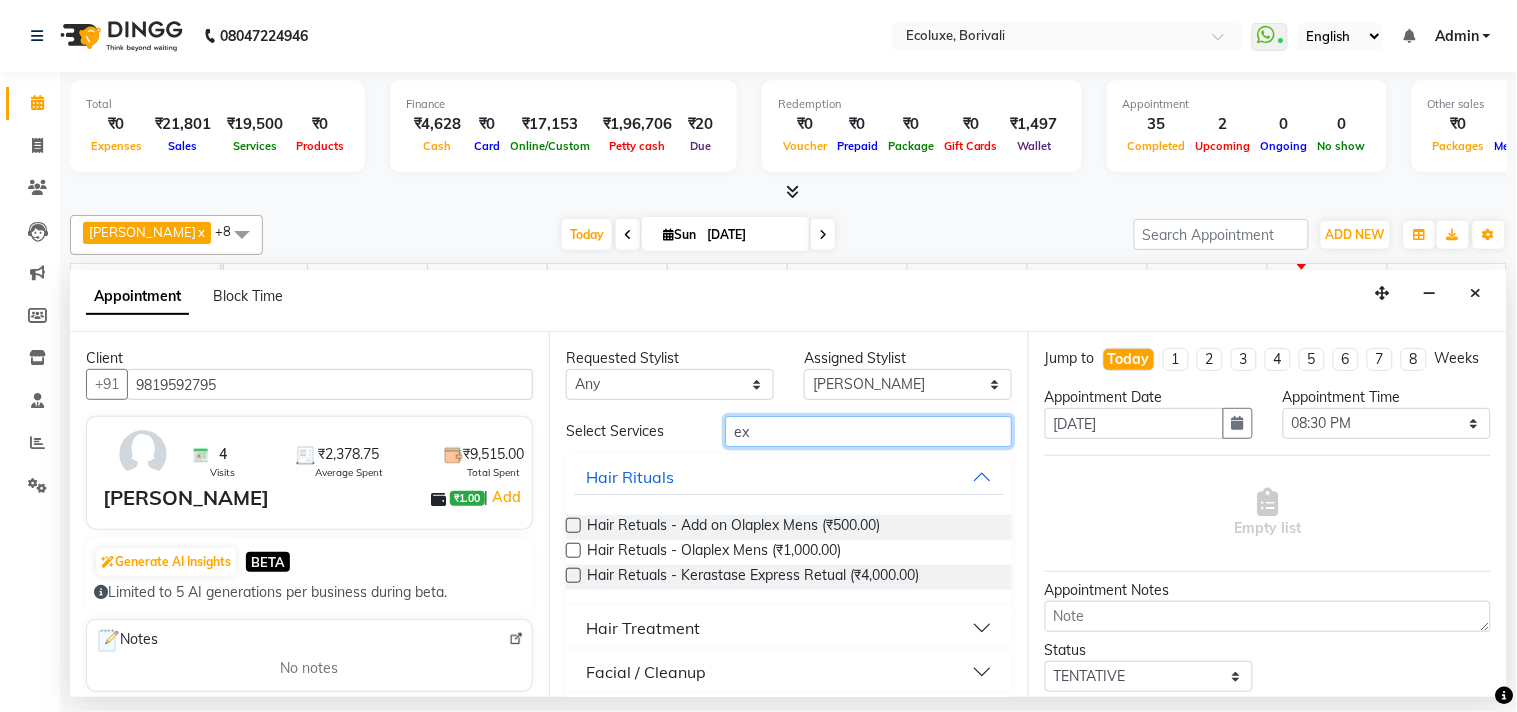 type on "e" 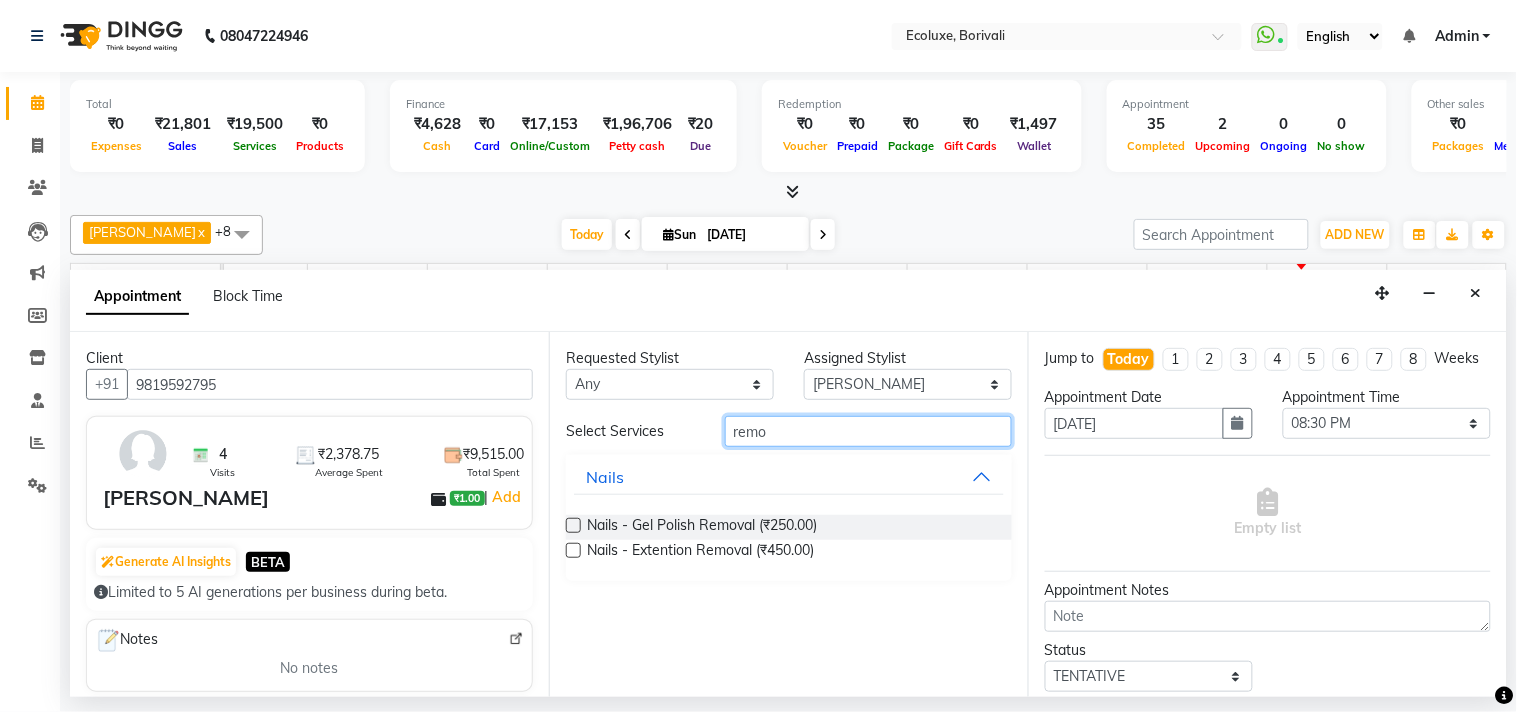 type on "remo" 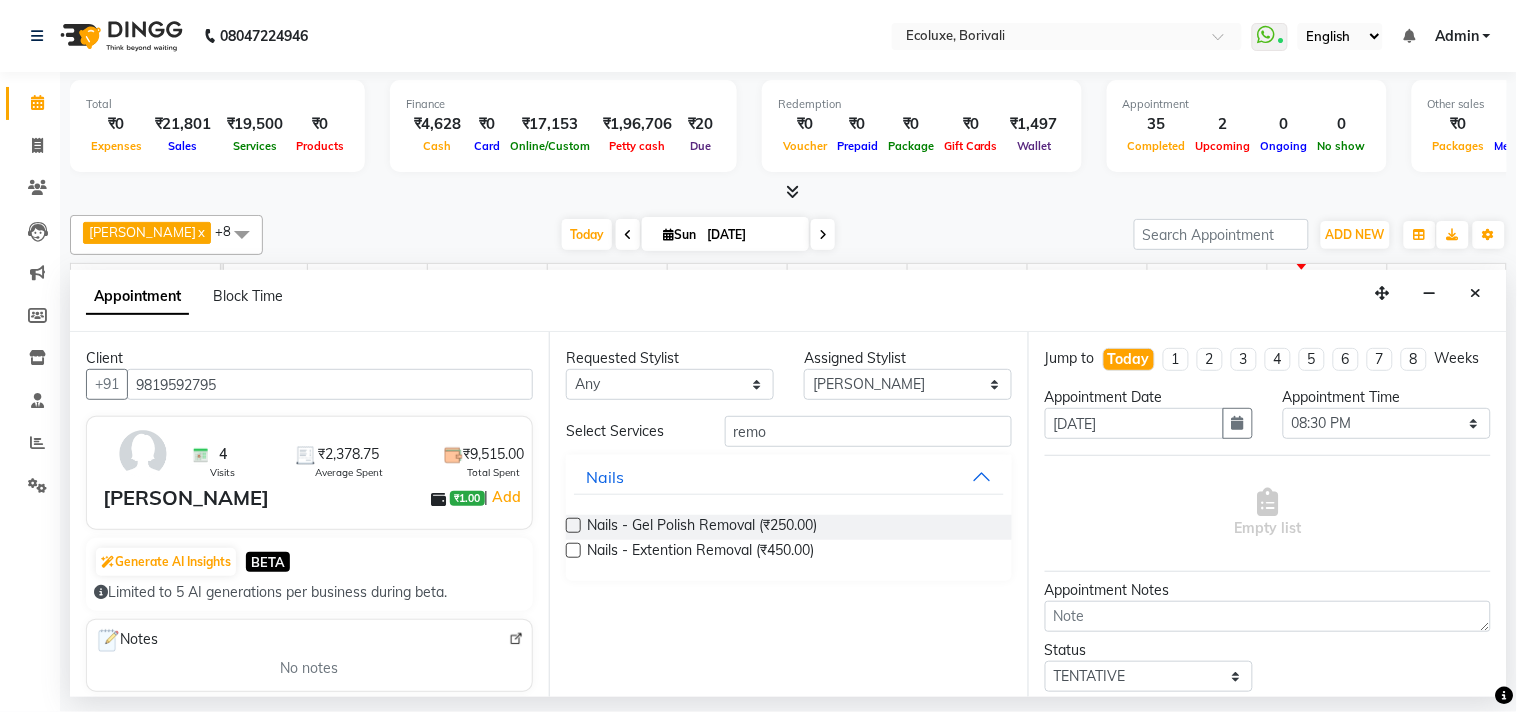 click at bounding box center [573, 550] 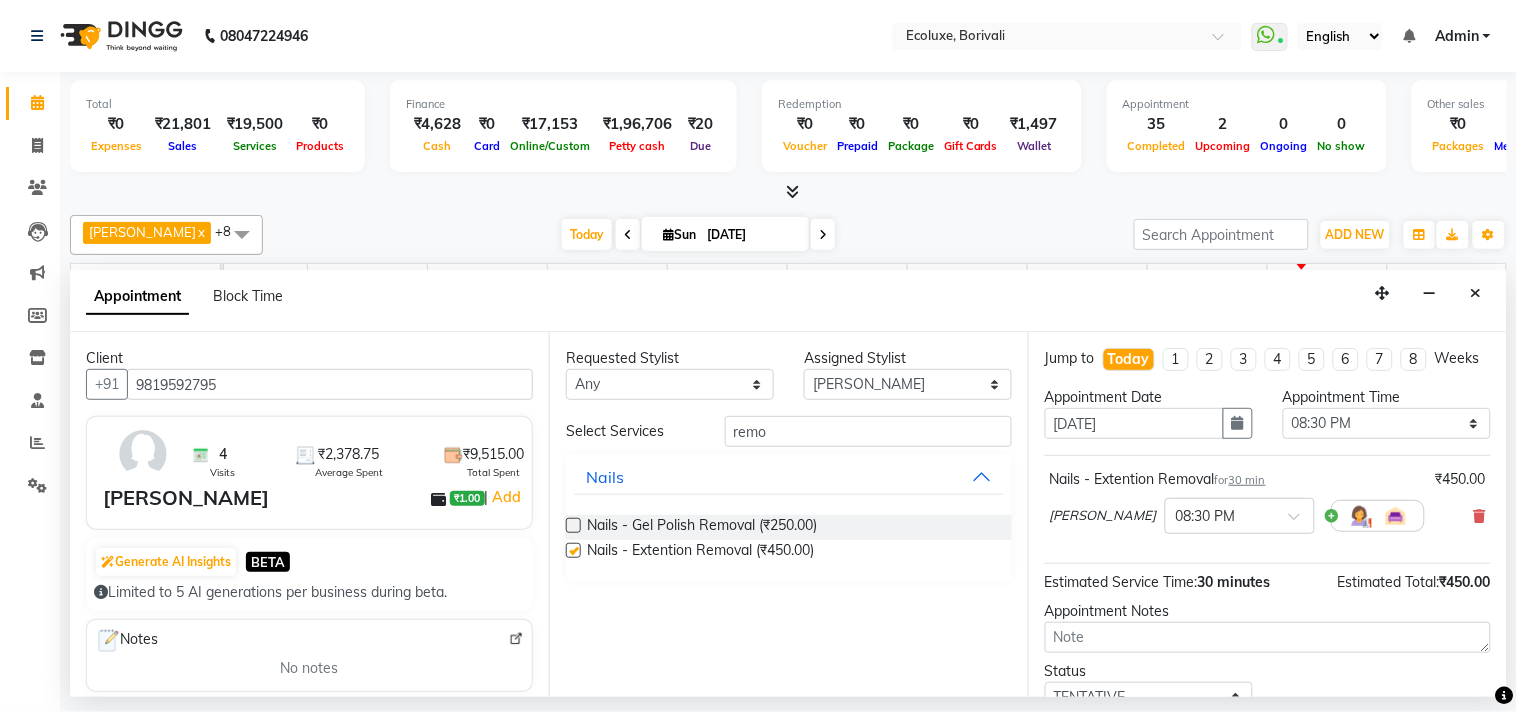 checkbox on "false" 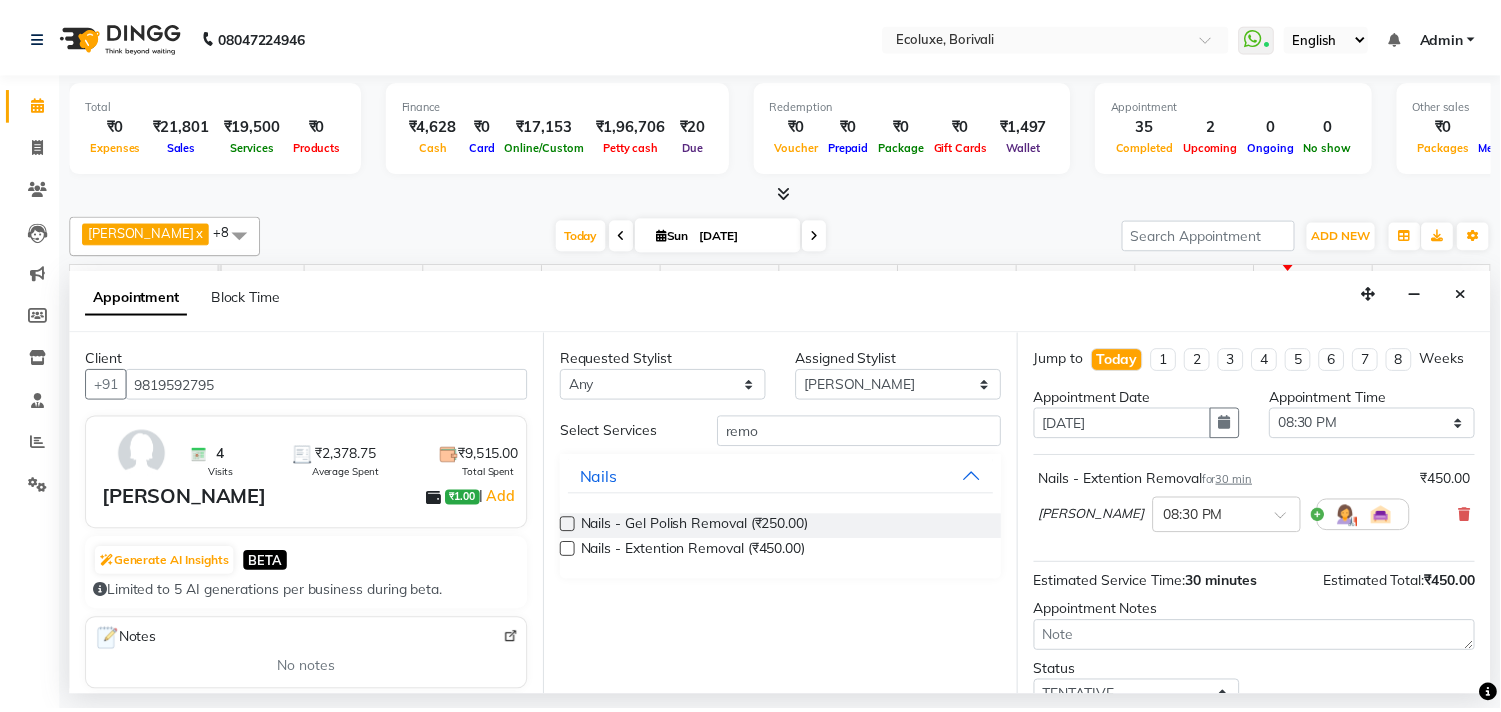 scroll, scrollTop: 161, scrollLeft: 0, axis: vertical 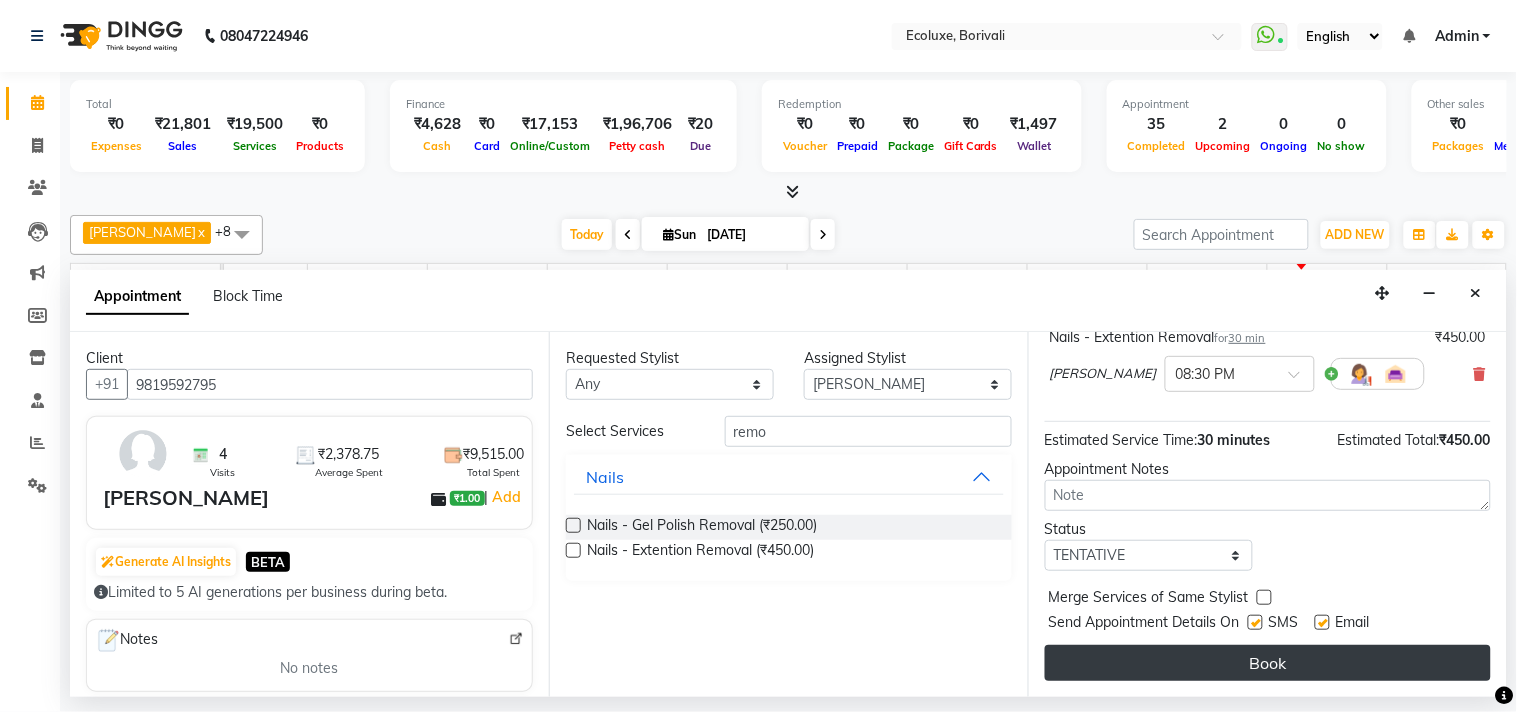 click on "Book" at bounding box center [1268, 663] 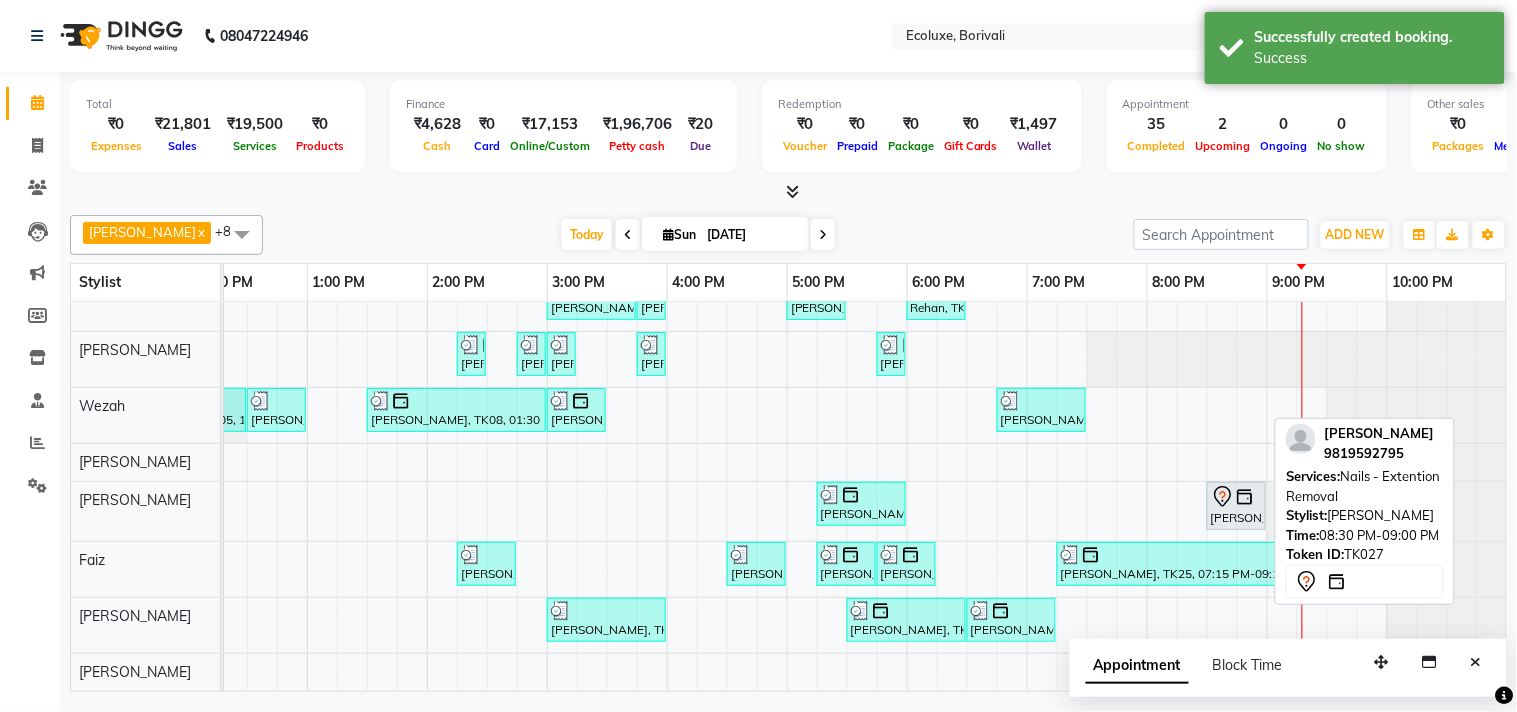 click on "Rochelle Dias, TK27, 08:30 PM-09:00 PM, Nails - Extention Removal" at bounding box center [1236, 506] 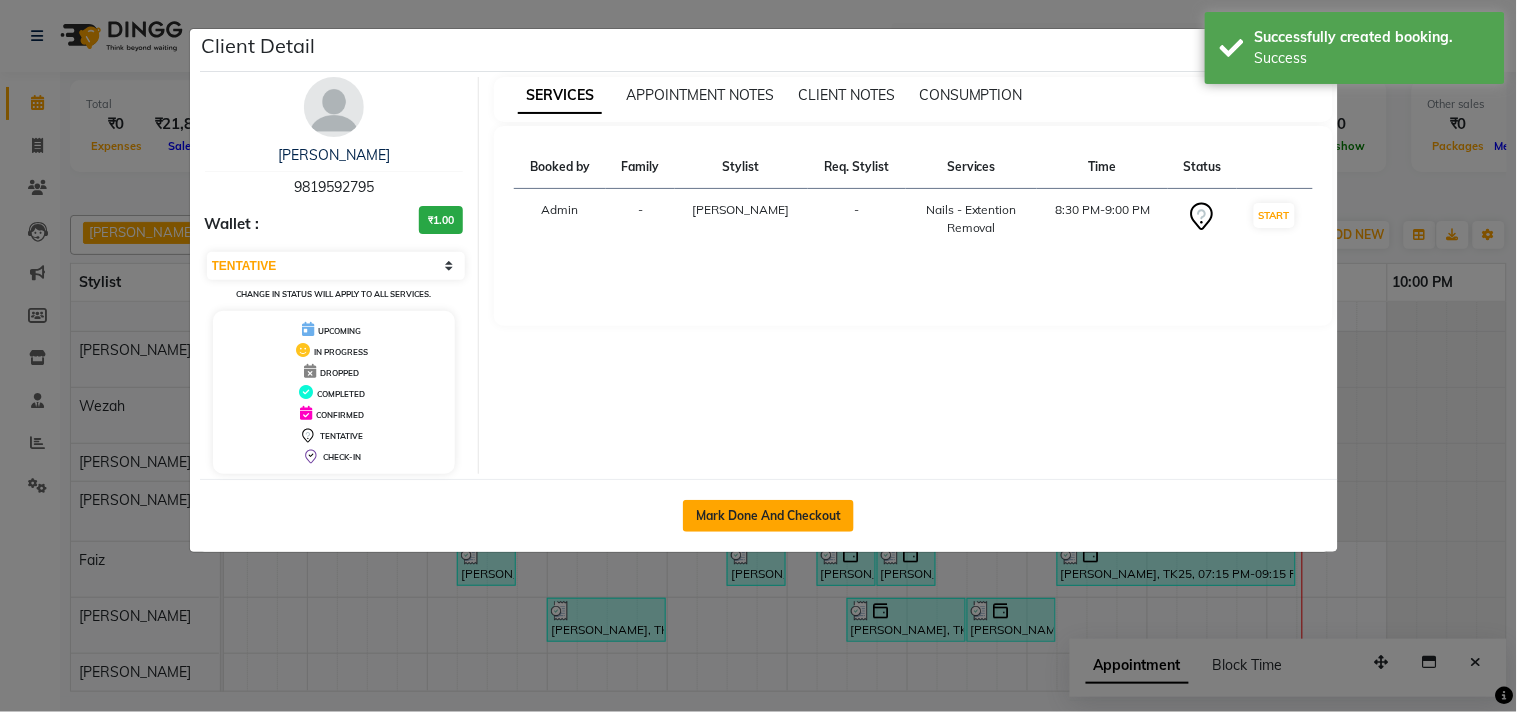 click on "Mark Done And Checkout" 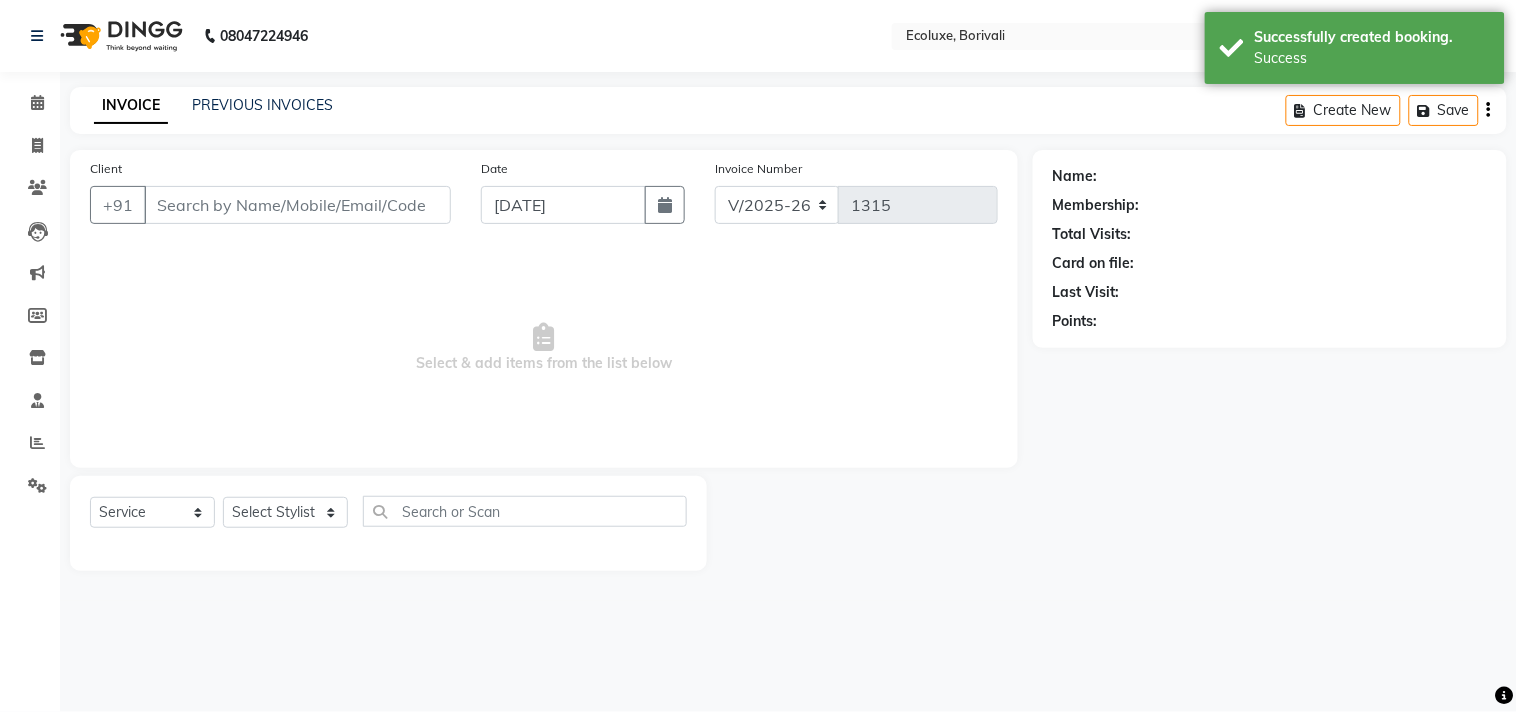 select on "3" 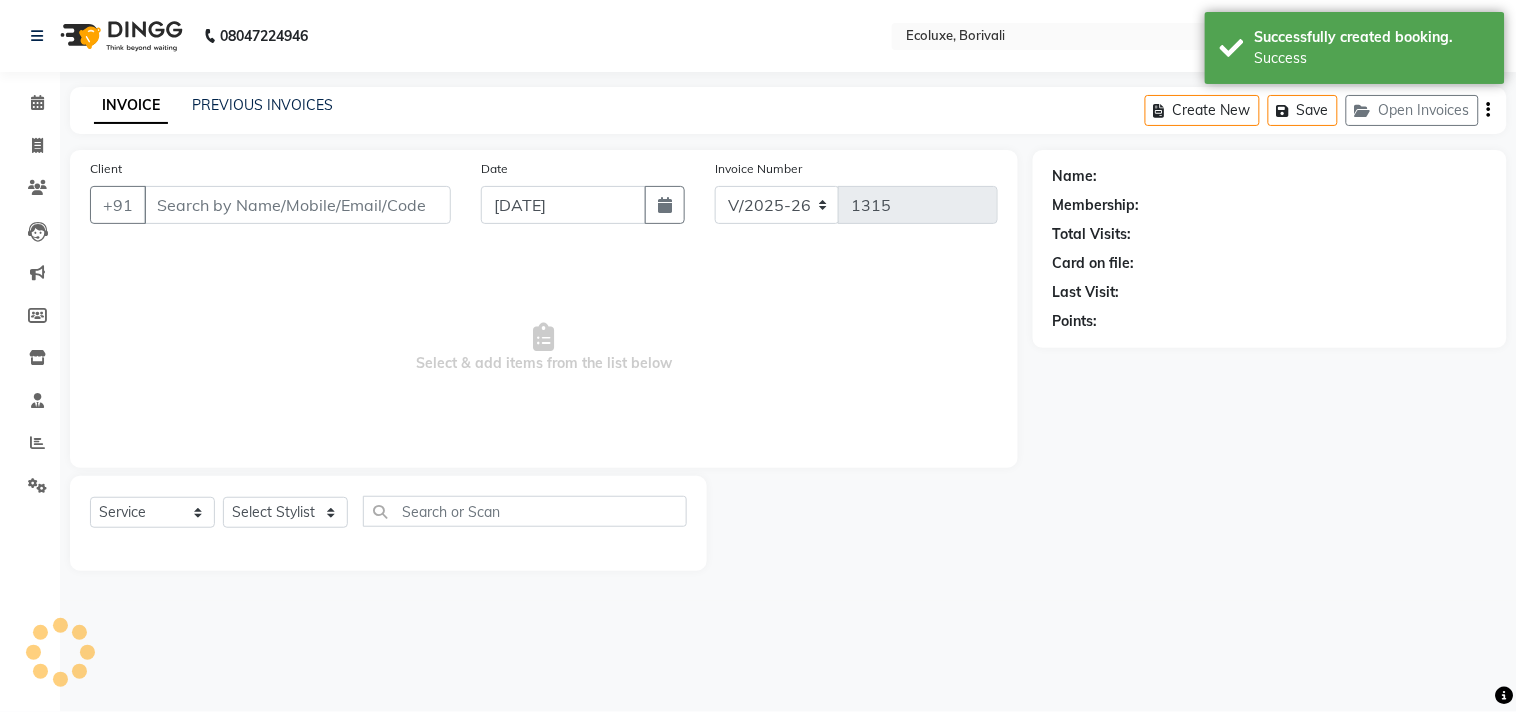 type on "9819592795" 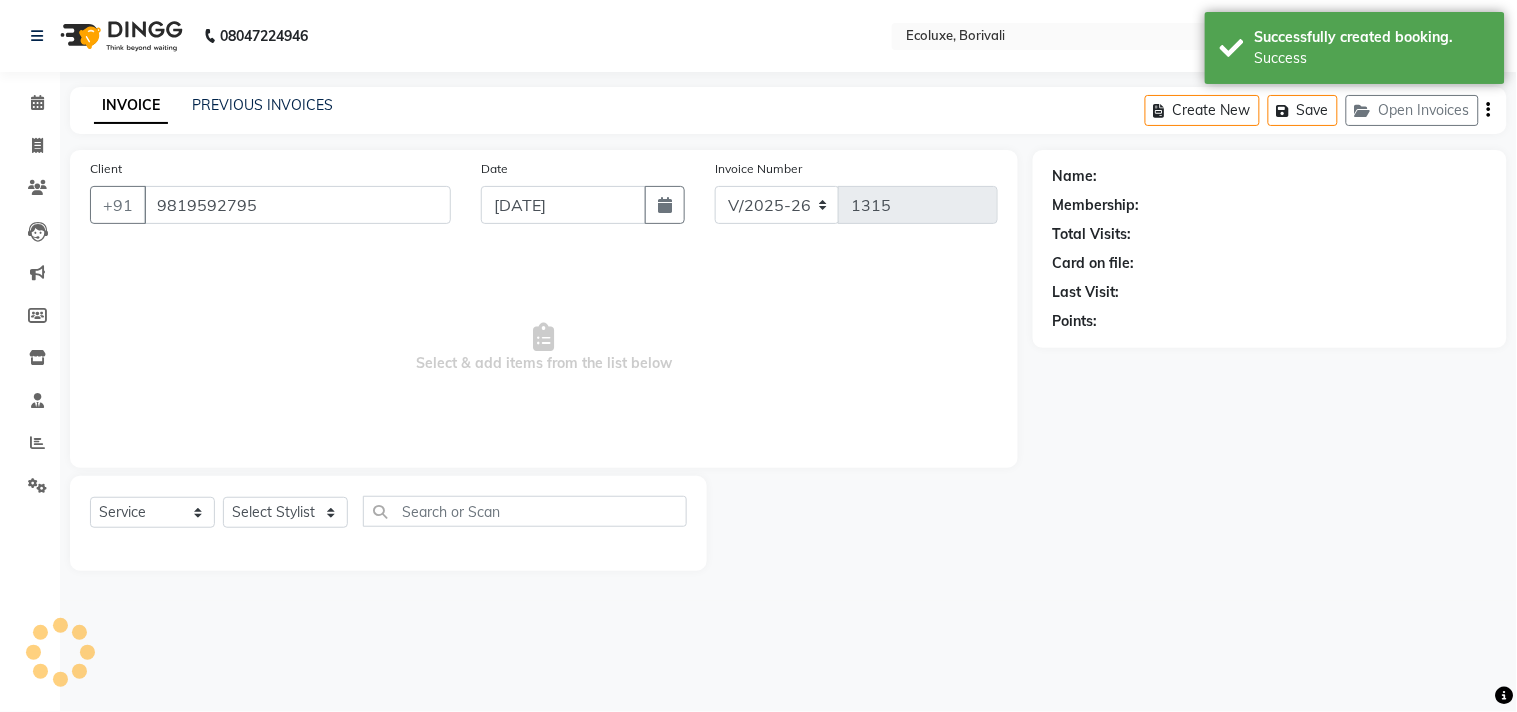 select on "50362" 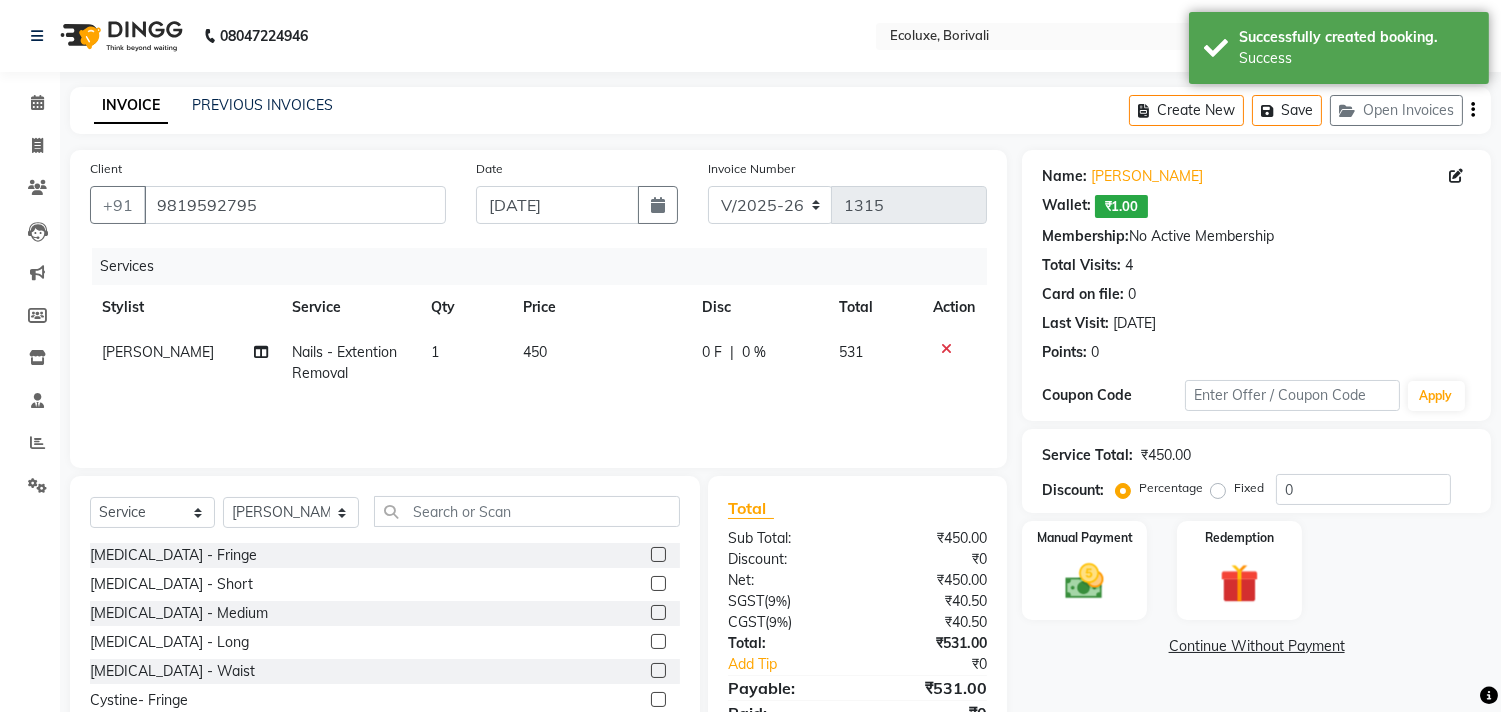 click 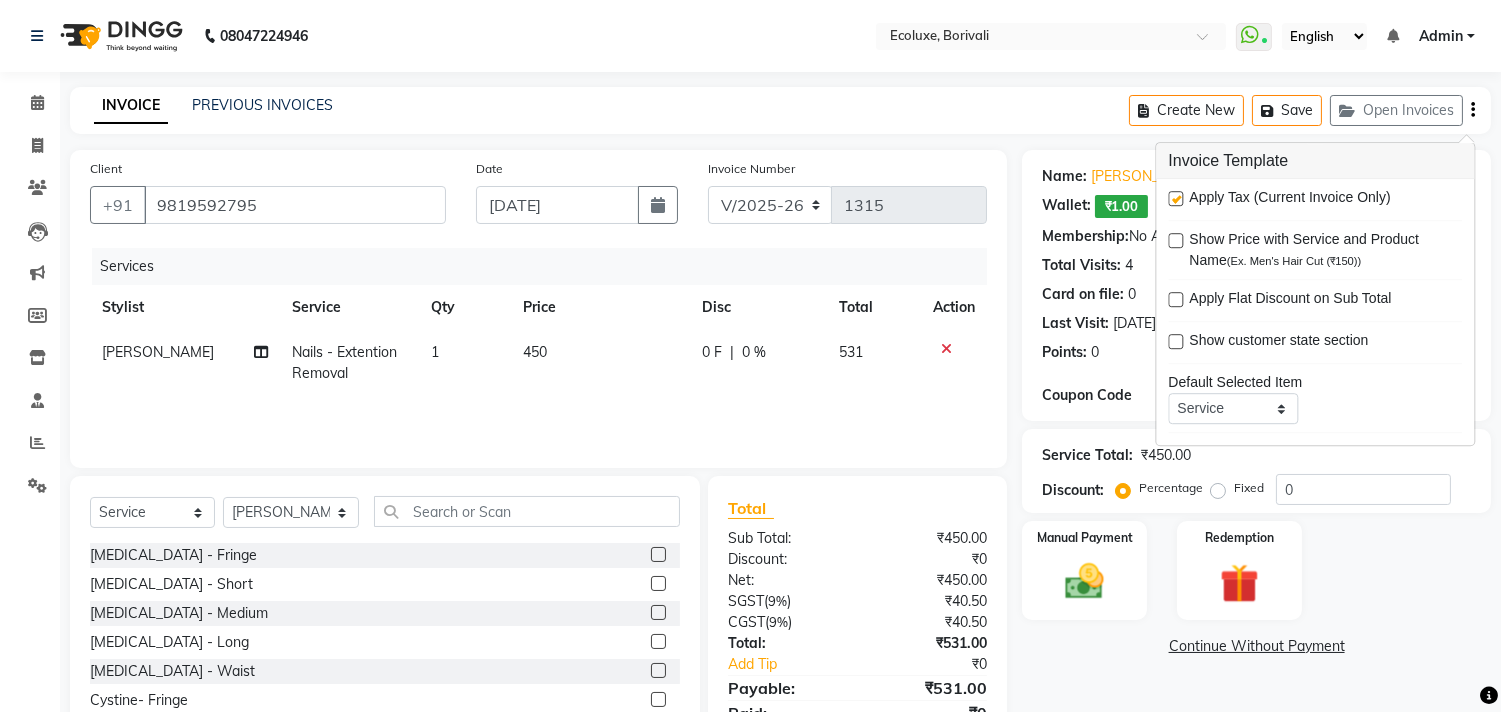 click at bounding box center (1175, 198) 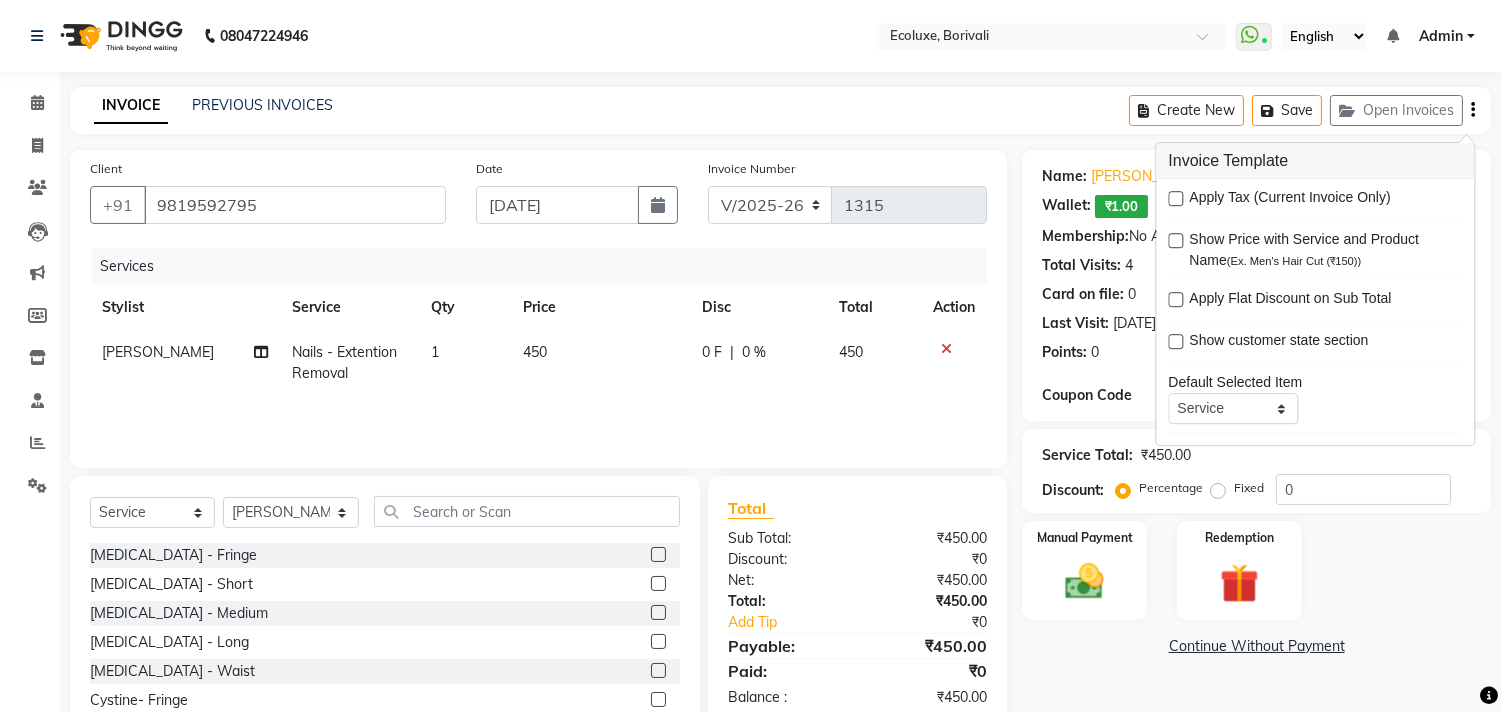 click on "INVOICE PREVIOUS INVOICES Create New   Save   Open Invoices" 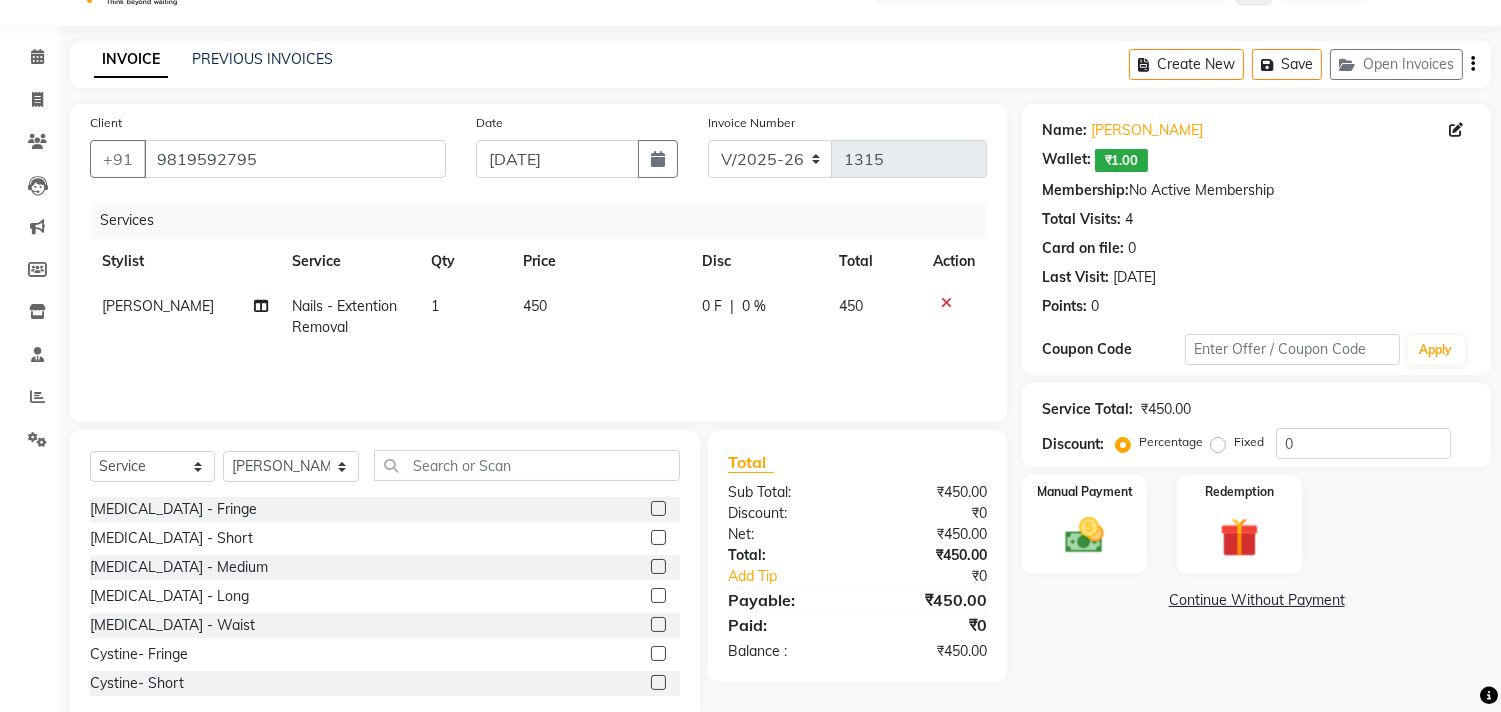 scroll, scrollTop: 88, scrollLeft: 0, axis: vertical 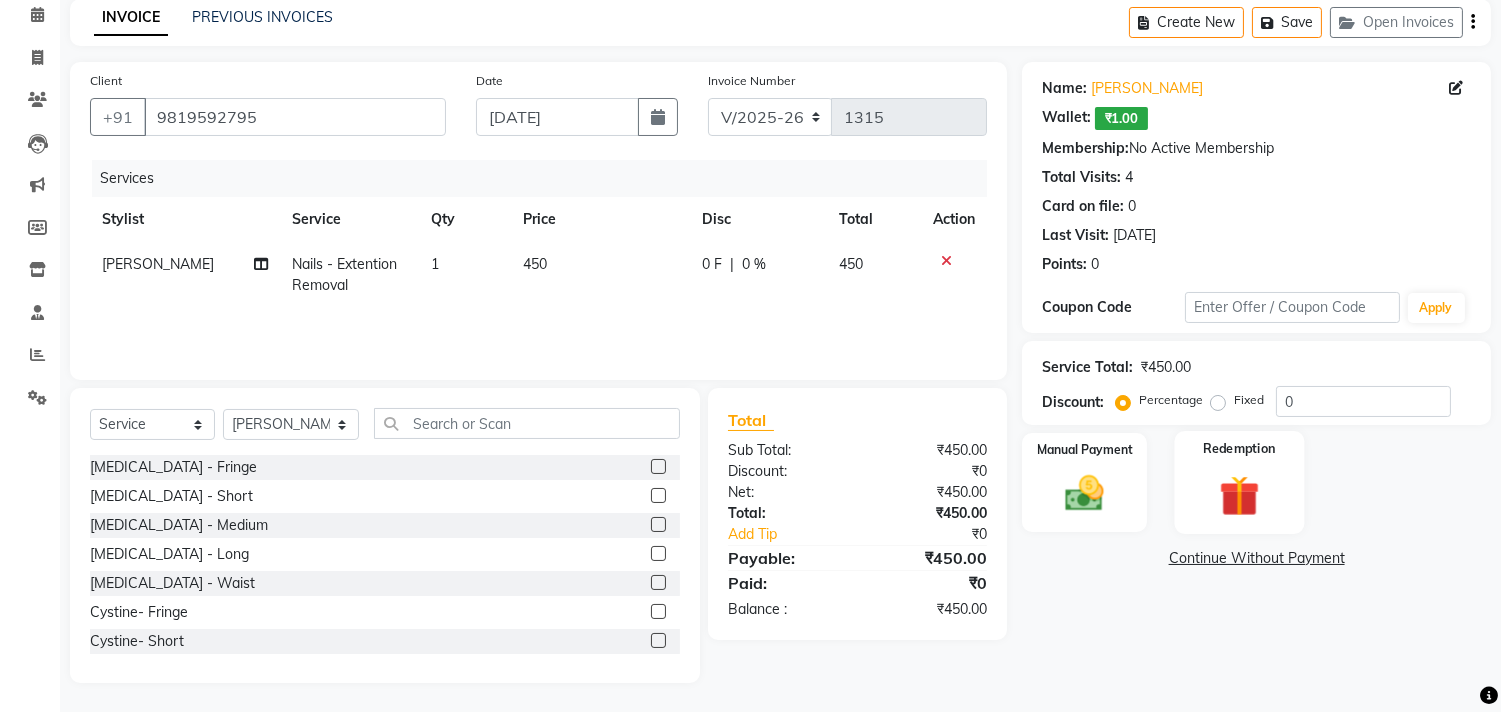 click 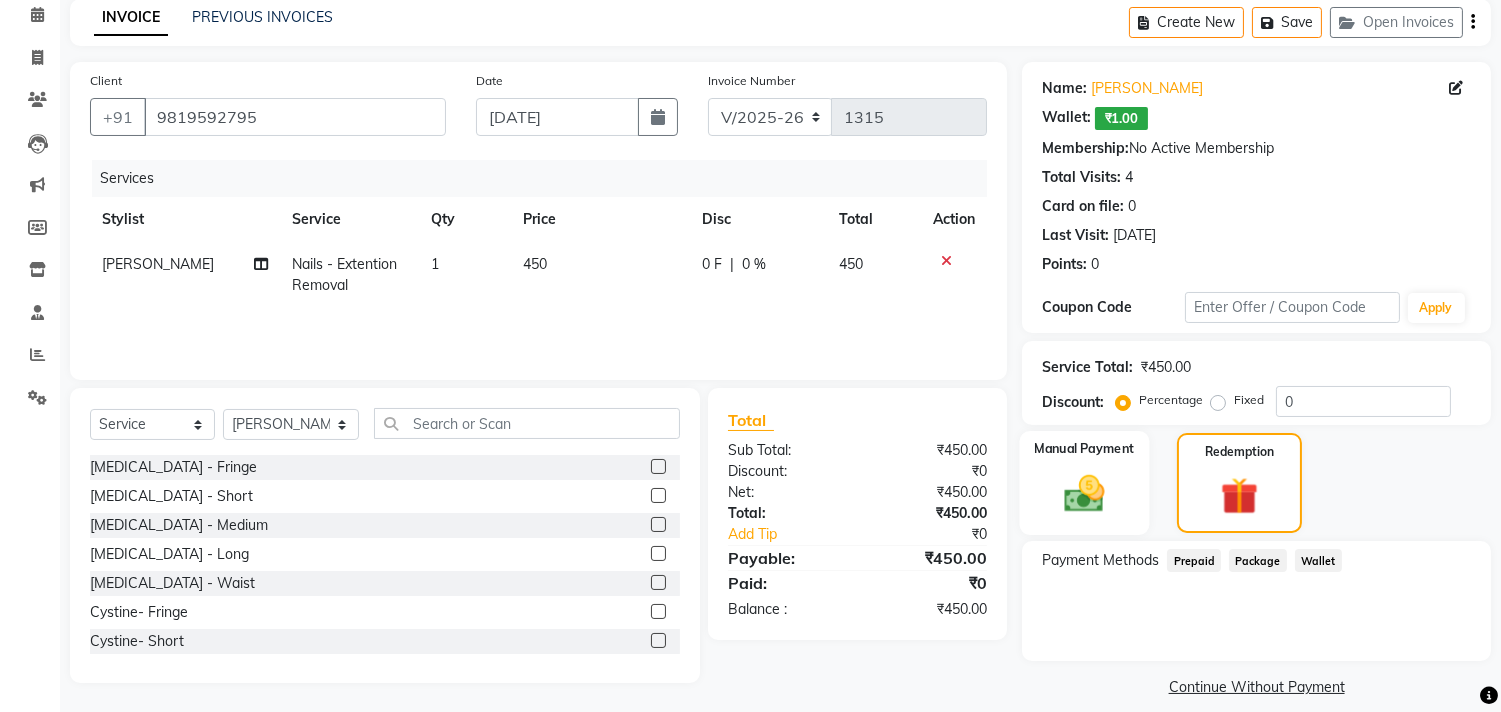 click 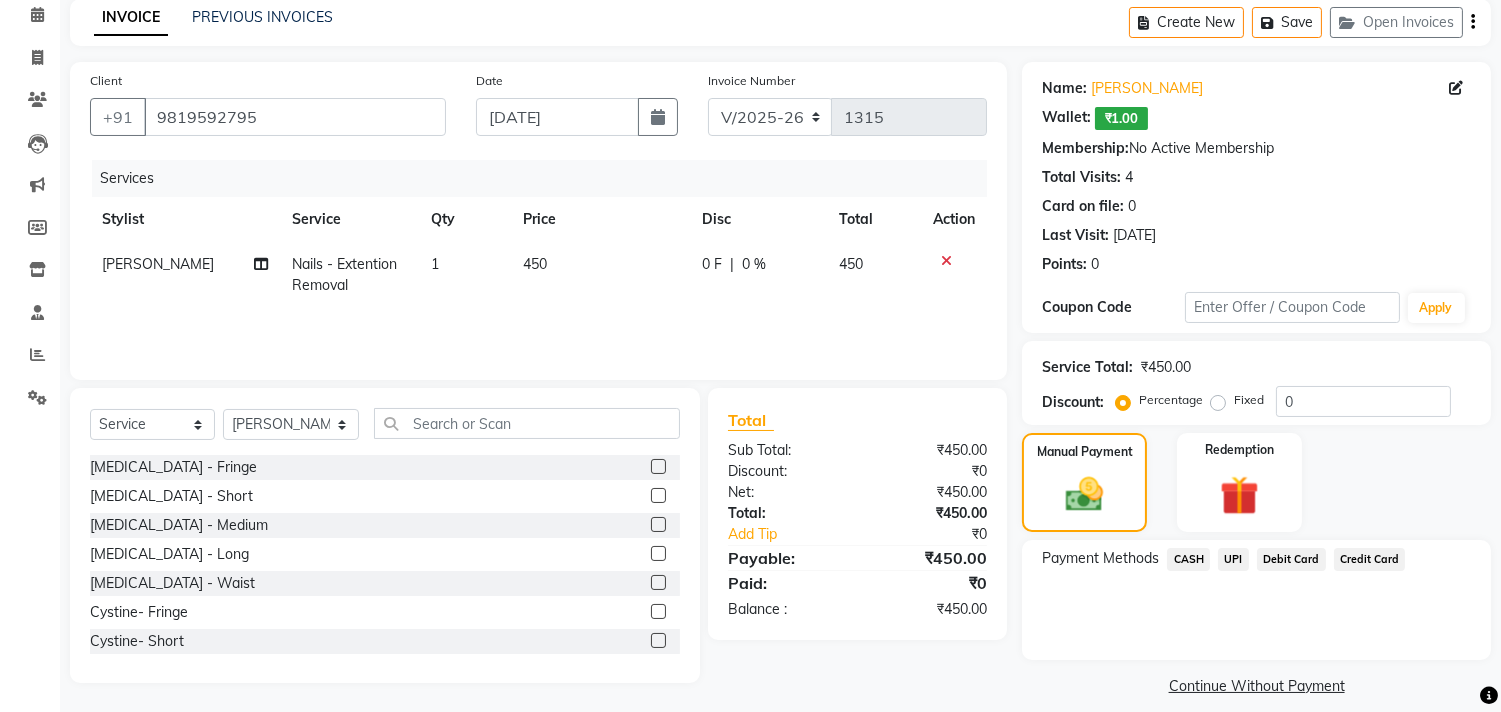 click on "UPI" 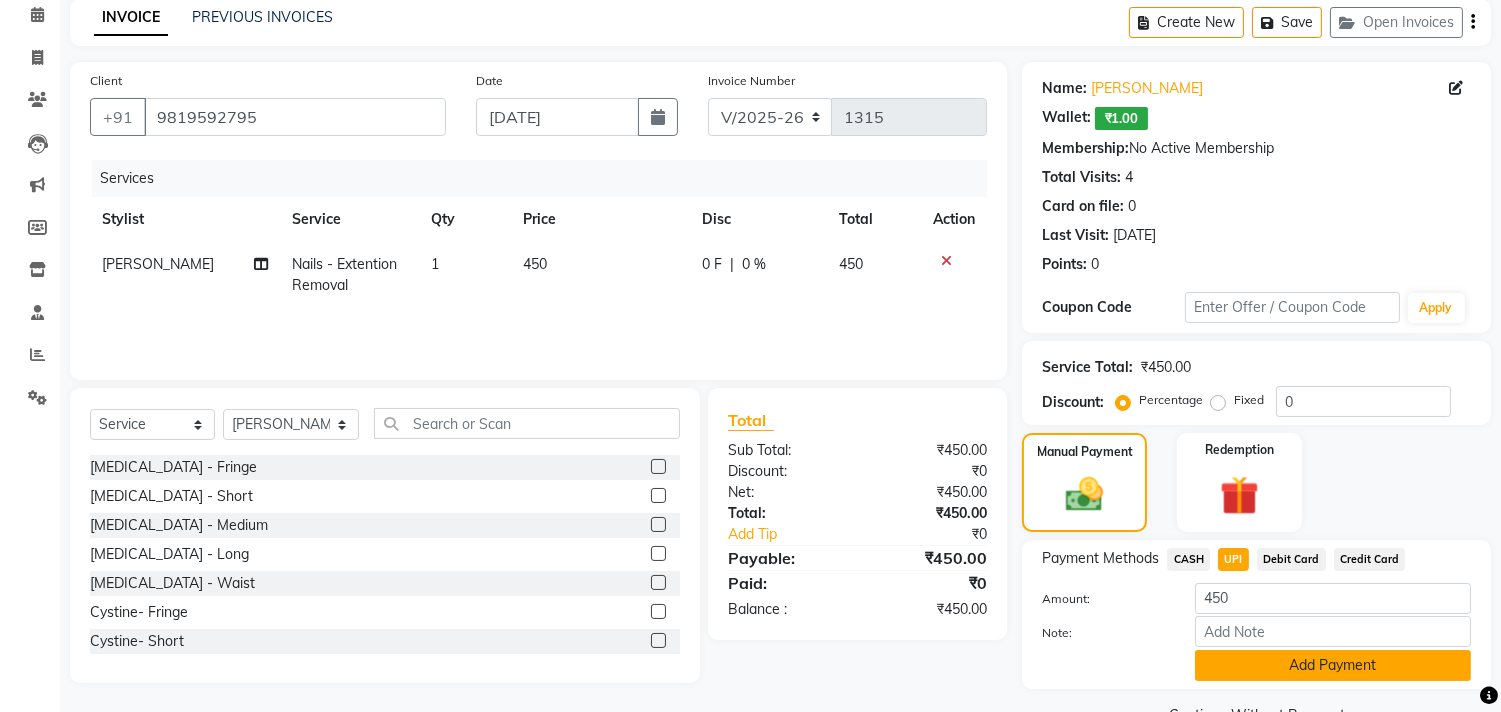 click on "Add Payment" 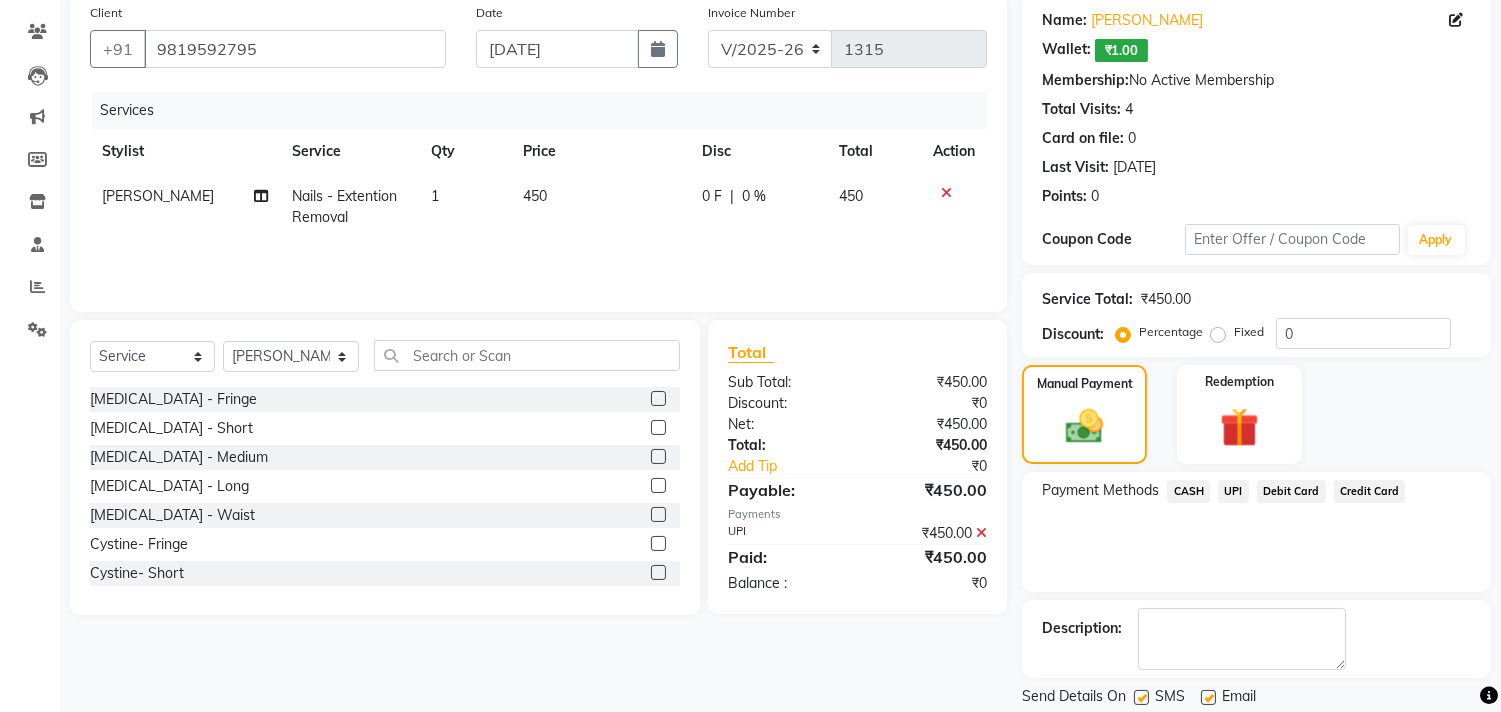 scroll, scrollTop: 218, scrollLeft: 0, axis: vertical 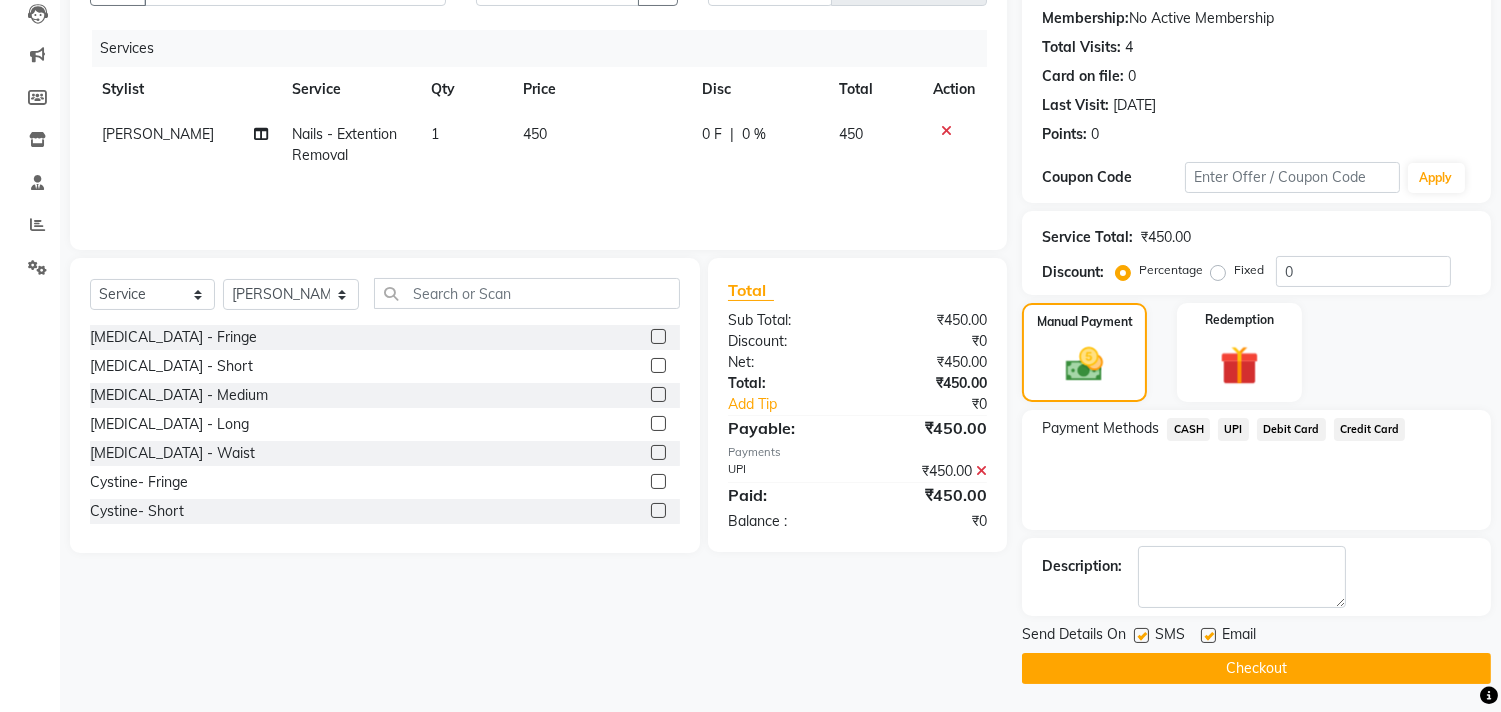 click on "Checkout" 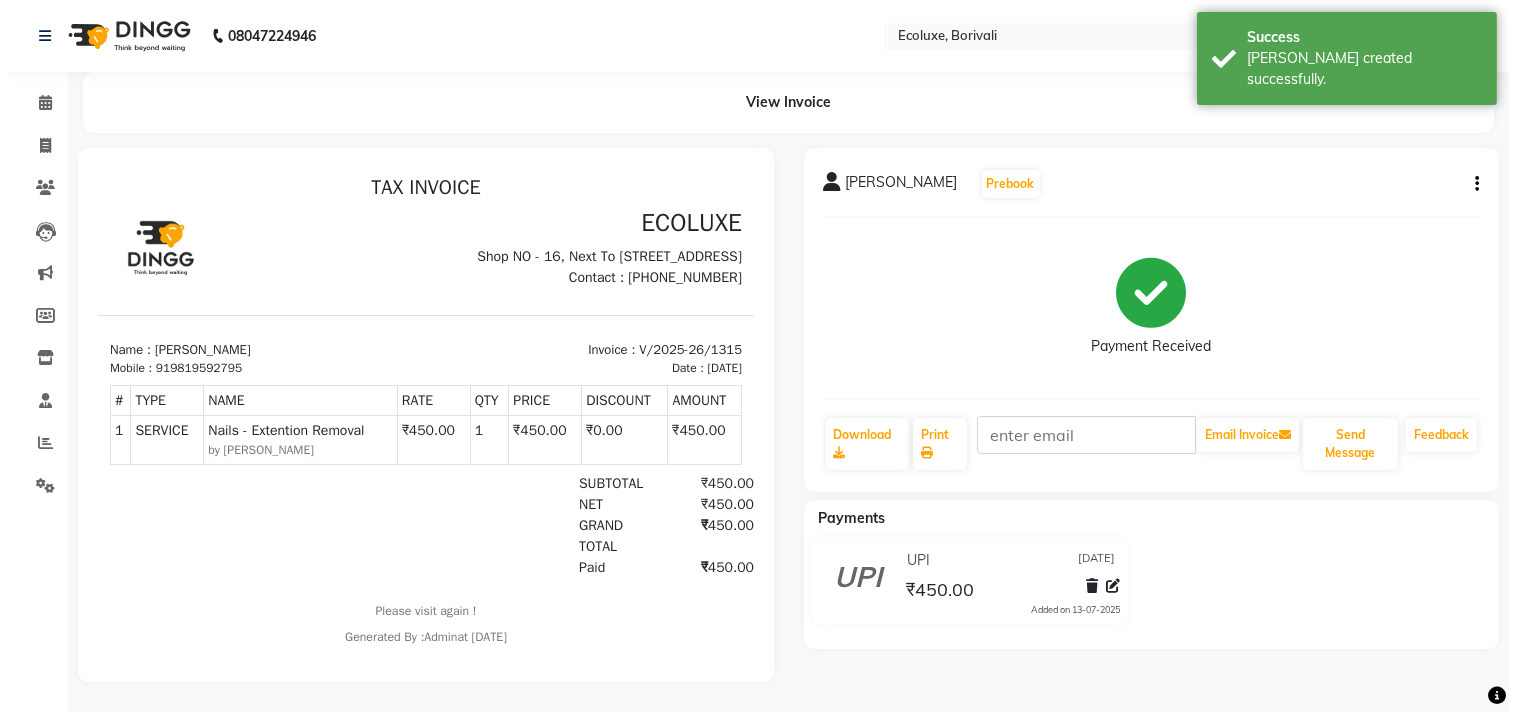 scroll, scrollTop: 0, scrollLeft: 0, axis: both 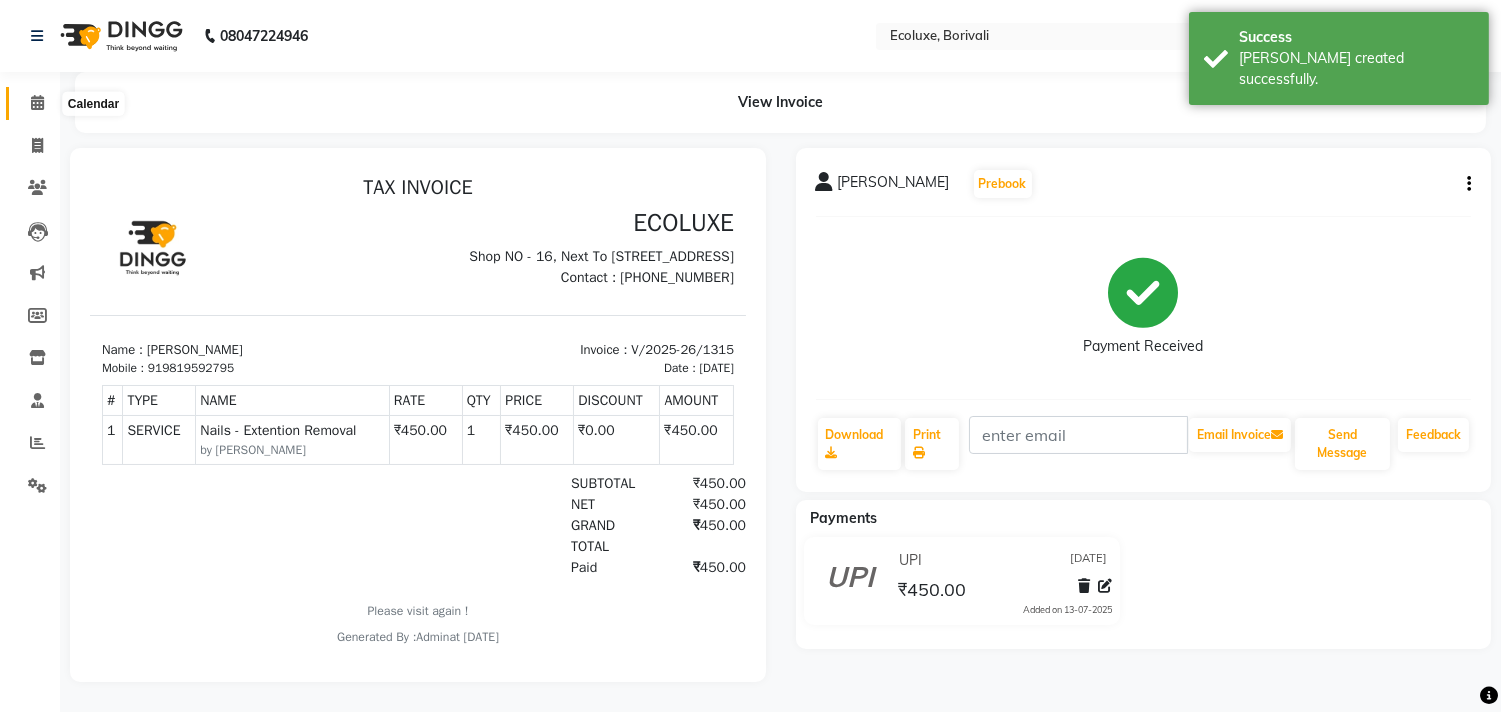 click 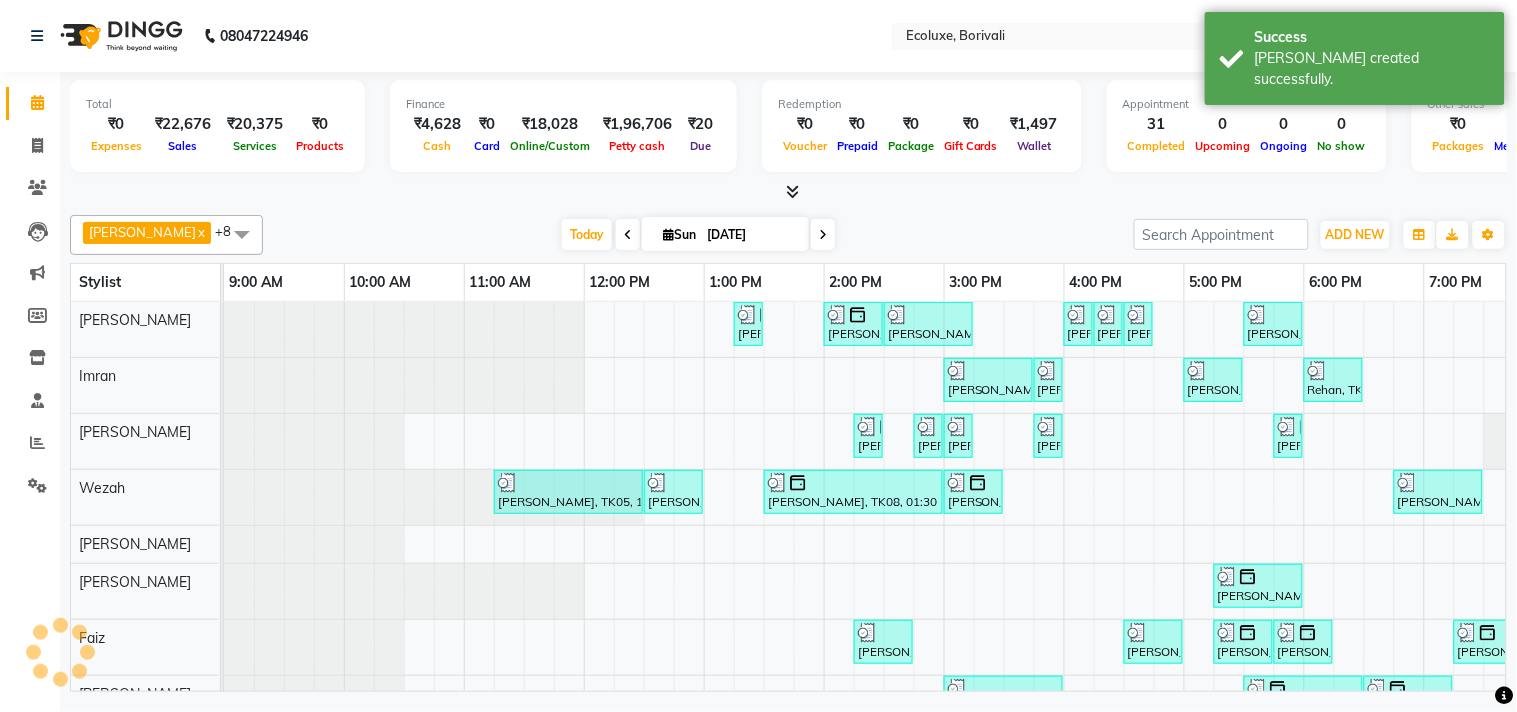 scroll, scrollTop: 0, scrollLeft: 397, axis: horizontal 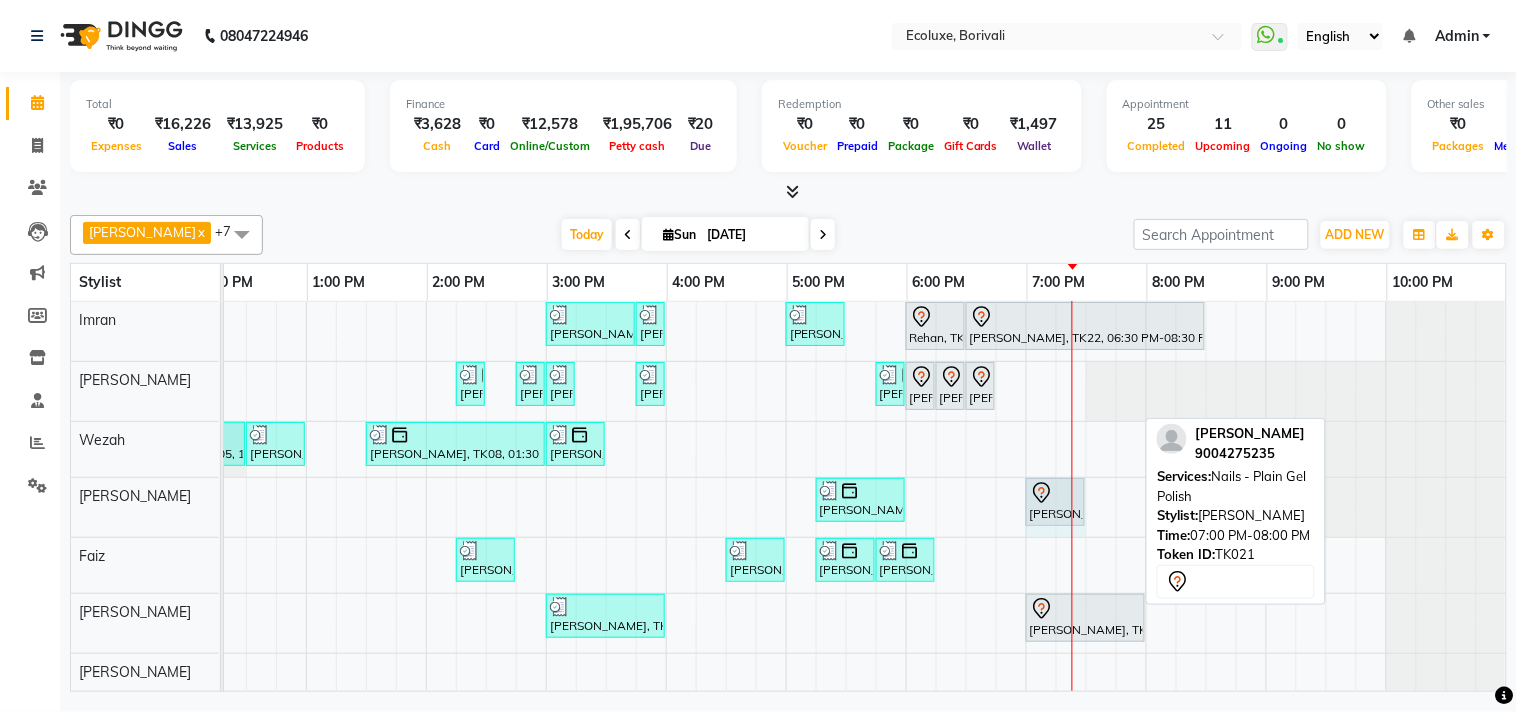 drag, startPoint x: 1134, startPoint y: 487, endPoint x: 1070, endPoint y: 487, distance: 64 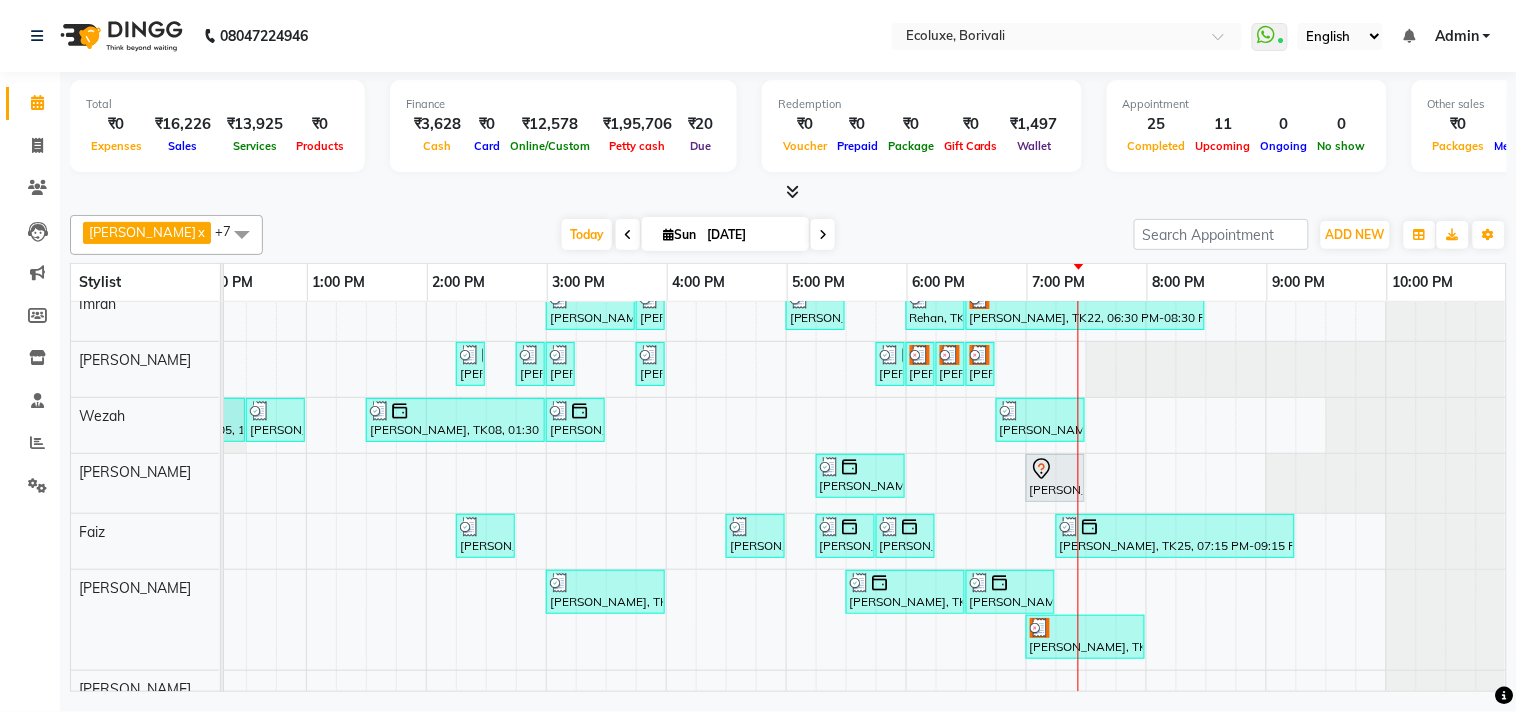 click on "[PERSON_NAME]  x [PERSON_NAME]   x  [PERSON_NAME]  x [PERSON_NAME]  x Wezah  x Faiz  x [PERSON_NAME]  x +7 Select All  [PERSON_NAME]  [PERSON_NAME] [PERSON_NAME] [PERSON_NAME]  [PERSON_NAME] [MEDICAL_DATA][PERSON_NAME] [PERSON_NAME] [PERSON_NAME]  [PERSON_NAME] Wezah [DATE]  [DATE] Toggle Dropdown Add Appointment Add Invoice Add Expense Add Attendance Add Client Add Transaction Toggle Dropdown Add Appointment Add Invoice Add Expense Add Attendance Add Client ADD NEW Toggle Dropdown Add Appointment Add Invoice Add Expense Add Attendance Add Client Add Transaction [PERSON_NAME]  x [PERSON_NAME]   x  [PERSON_NAME] Khende  x [PERSON_NAME]  x Wezah  x Faiz  x [PERSON_NAME]  x +7 Select All  Imran  [PERSON_NAME] Faiz Geeta [PERSON_NAME]  [PERSON_NAME] [PERSON_NAME]  [PERSON_NAME] [MEDICAL_DATA][PERSON_NAME] [PERSON_NAME] [PERSON_NAME]  [PERSON_NAME] Wezah Group By  Staff View   Room View  View as Vertical  Vertical - Week View  Horizontal  Horizontal - Week View  List  Toggle Dropdown Calendar Settings Manage Tags  Full Screen" at bounding box center (788, 235) 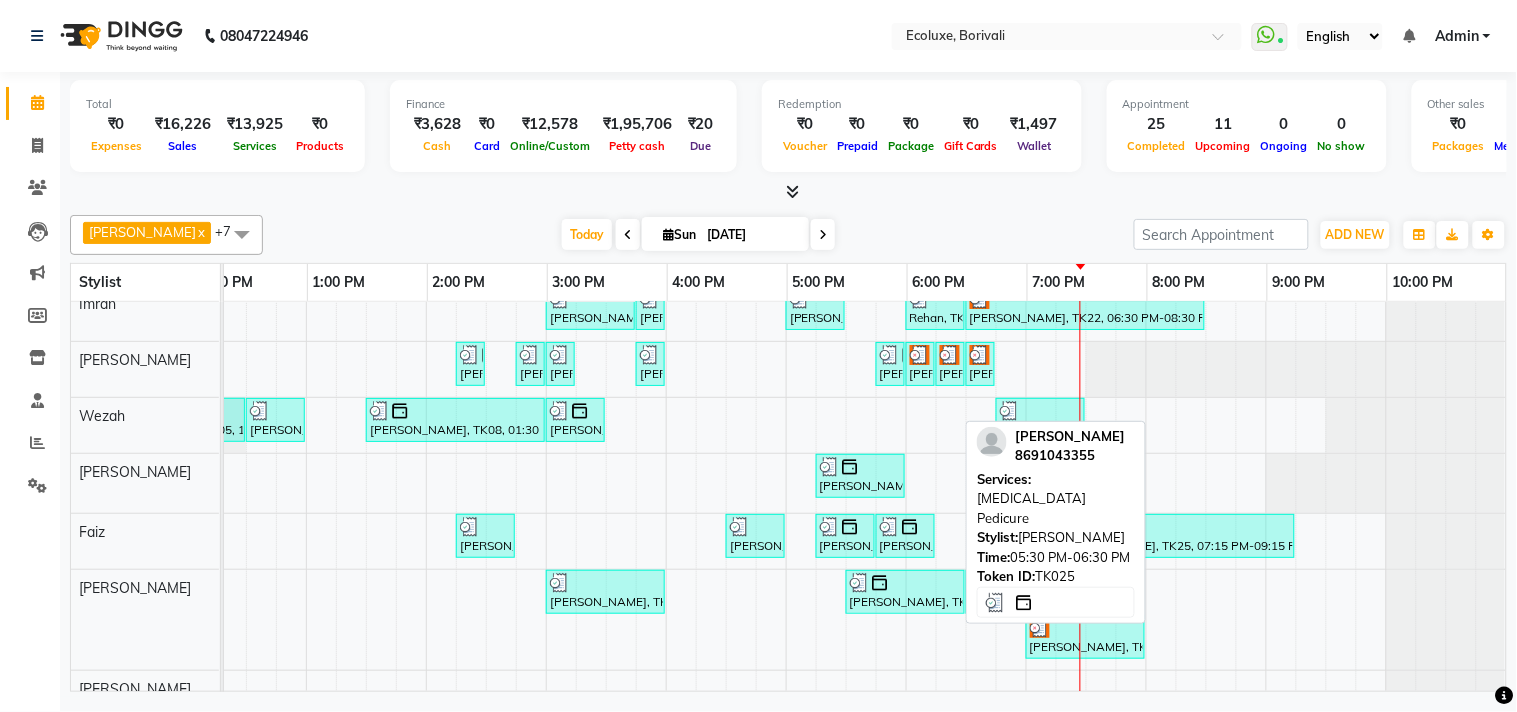 click on "[PERSON_NAME], TK25, 05:30 PM-06:30 PM, [MEDICAL_DATA] Pedicure" at bounding box center (905, 592) 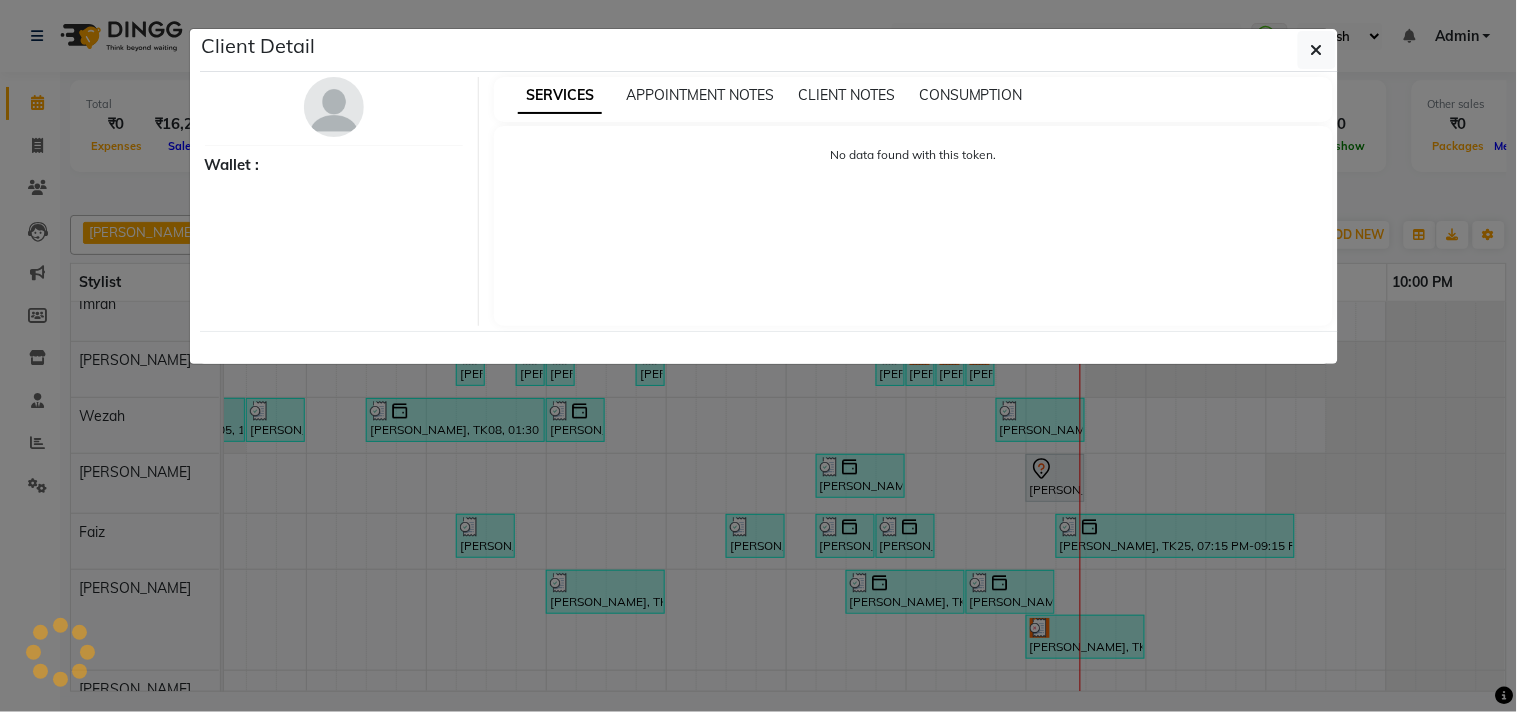 select on "3" 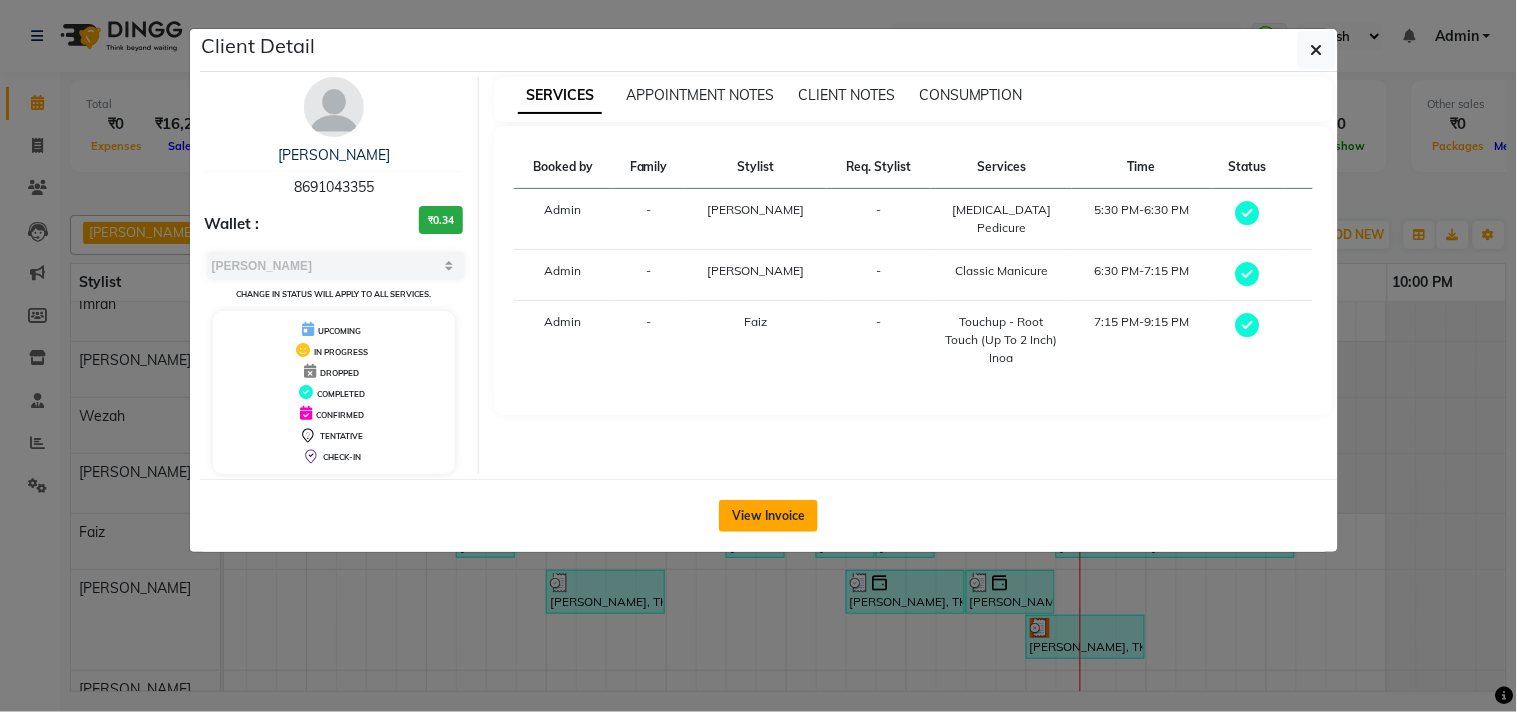 click on "View Invoice" 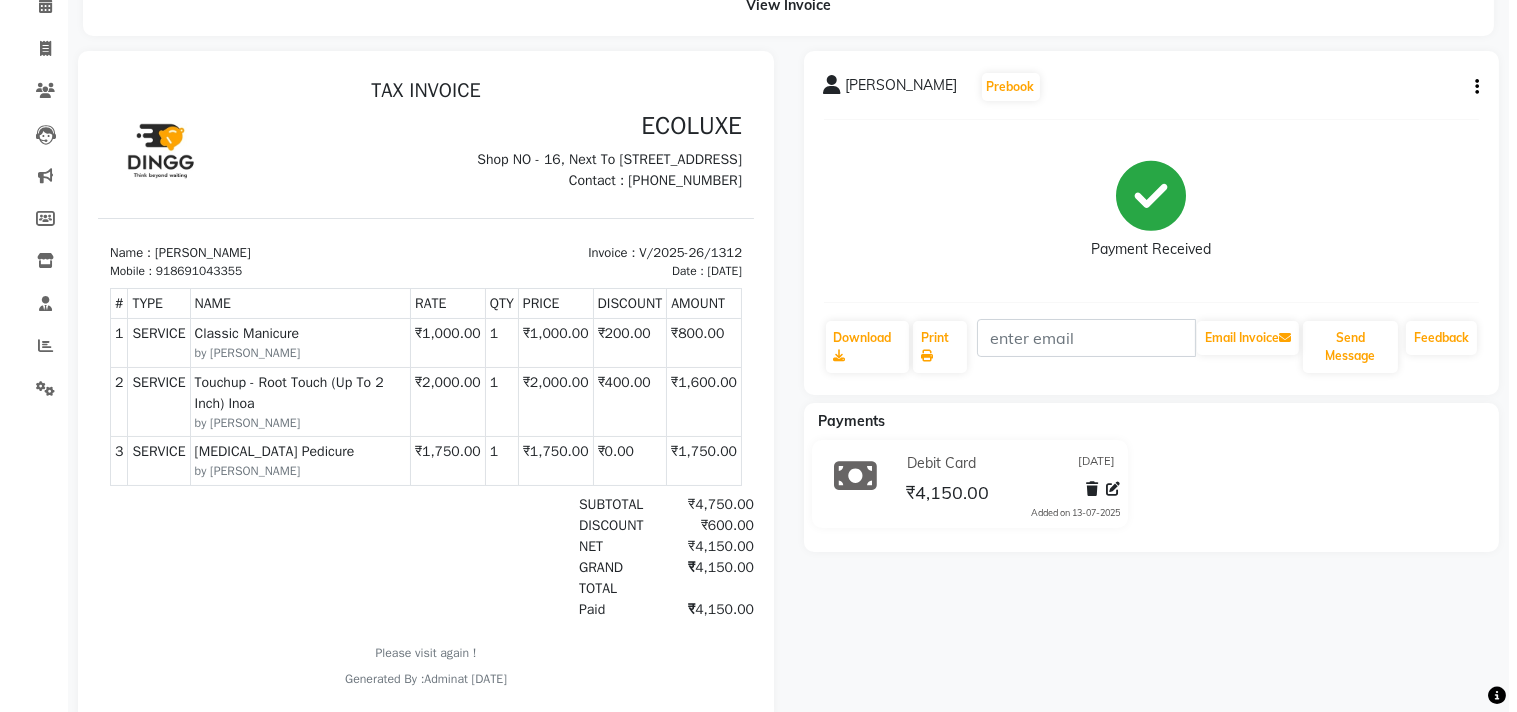 scroll, scrollTop: 0, scrollLeft: 0, axis: both 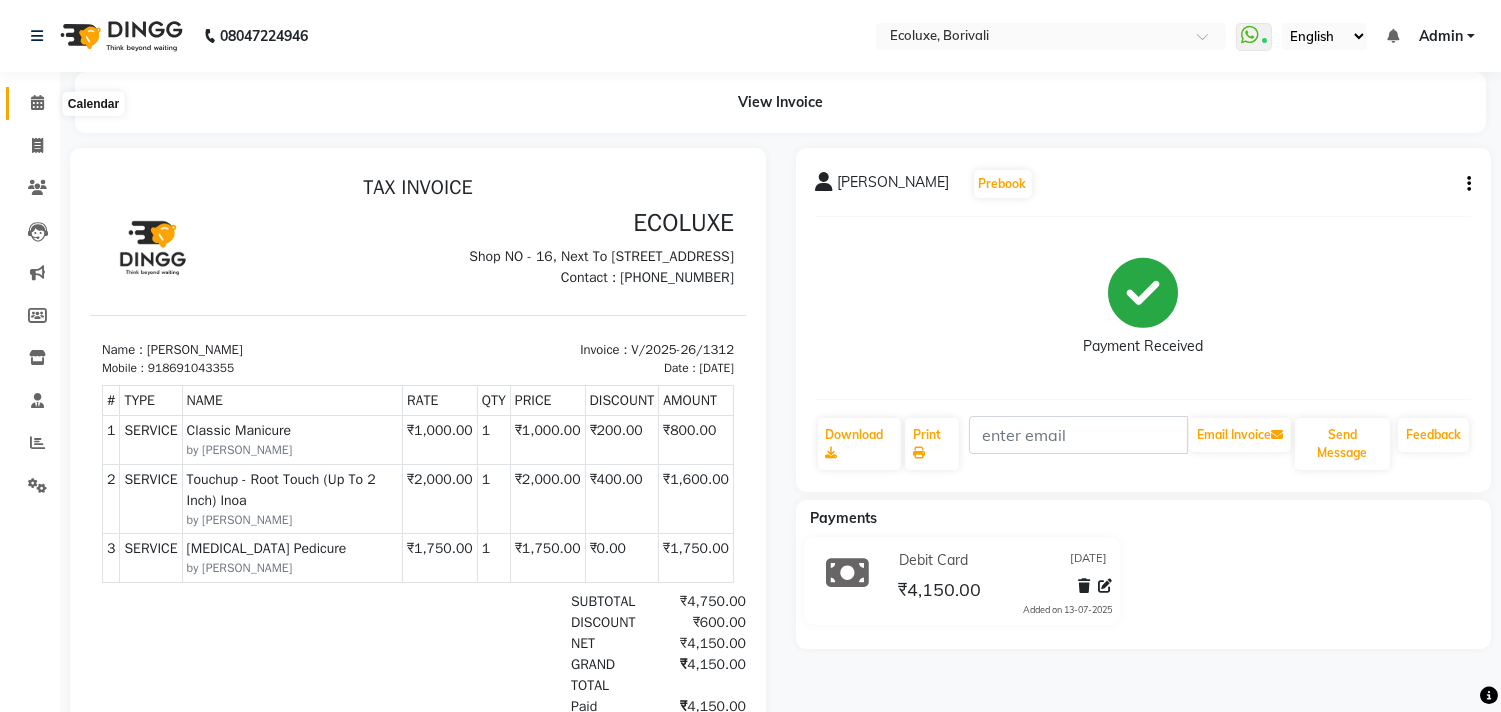 click 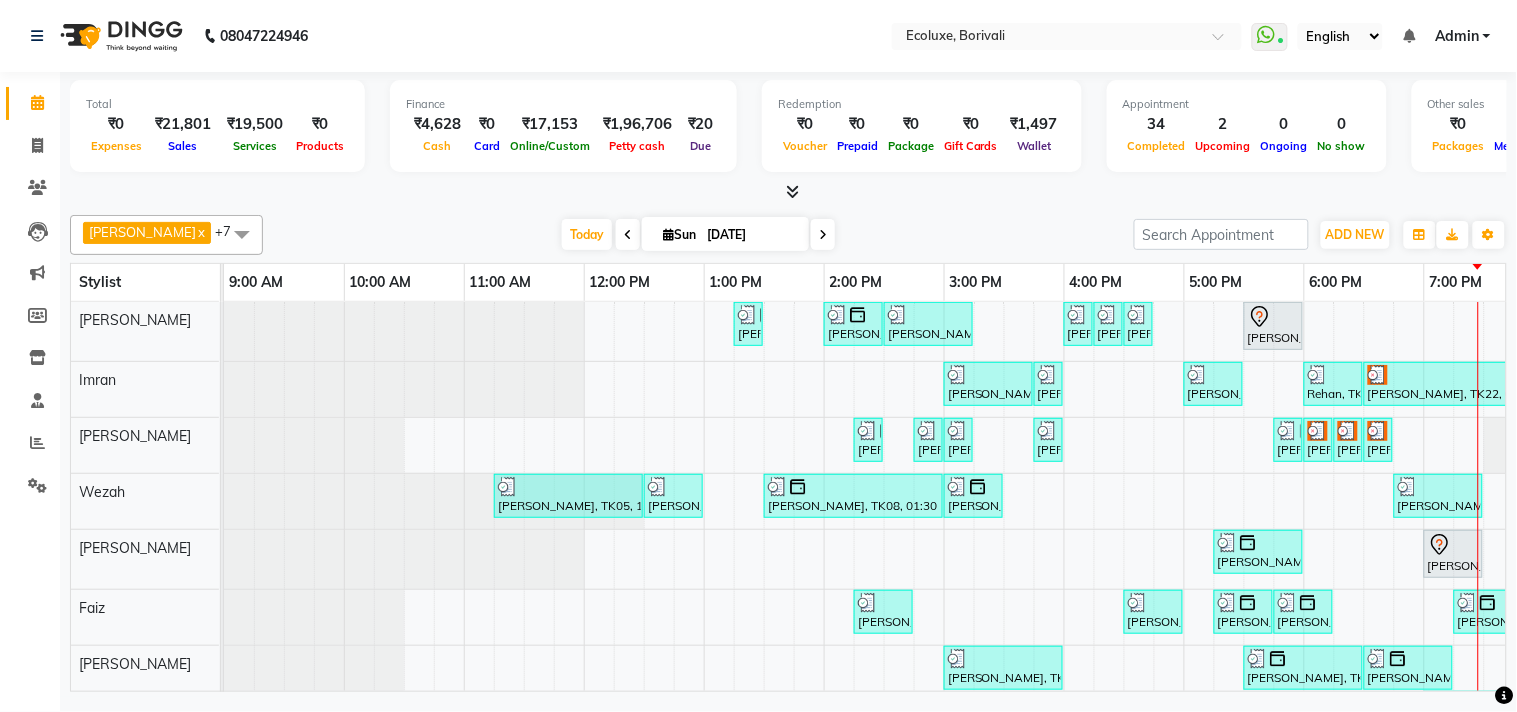 scroll, scrollTop: 0, scrollLeft: 414, axis: horizontal 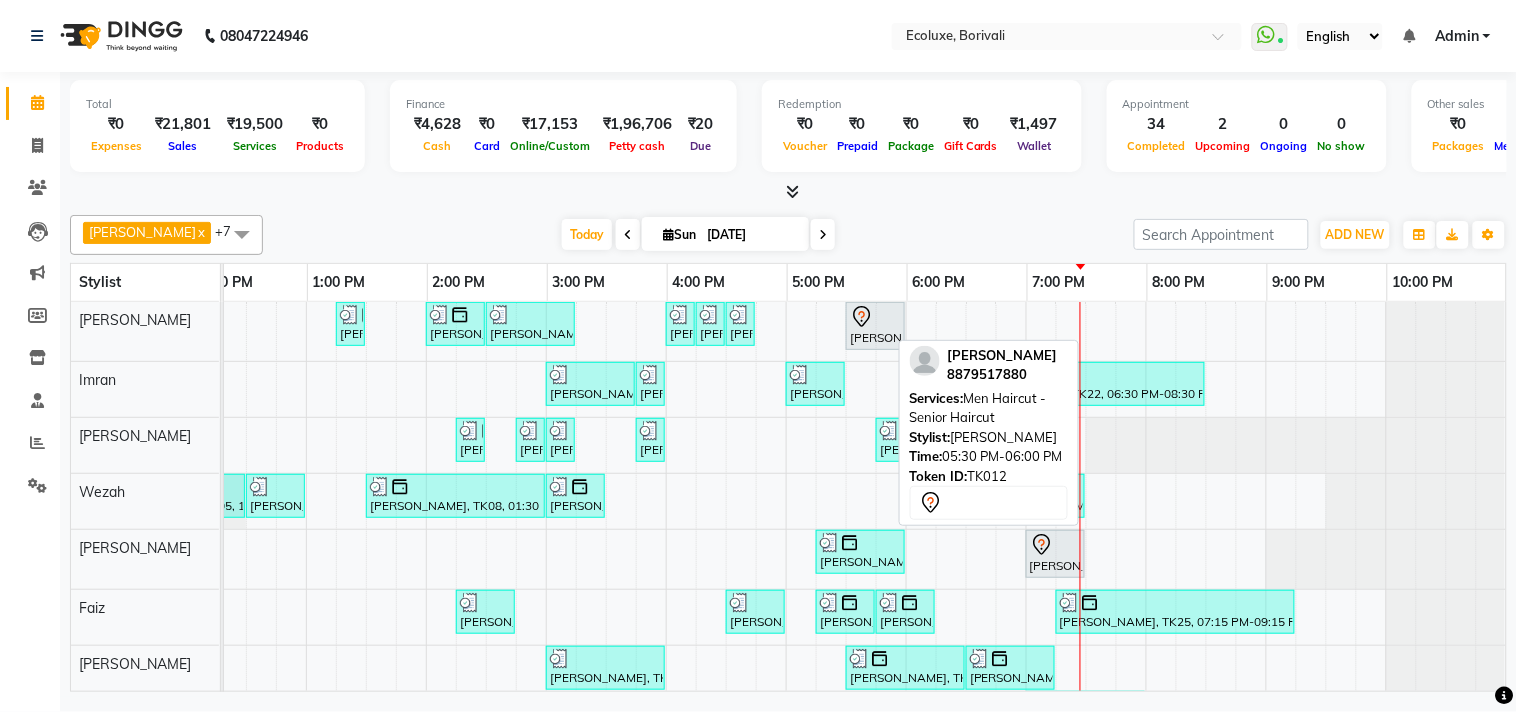click at bounding box center [875, 317] 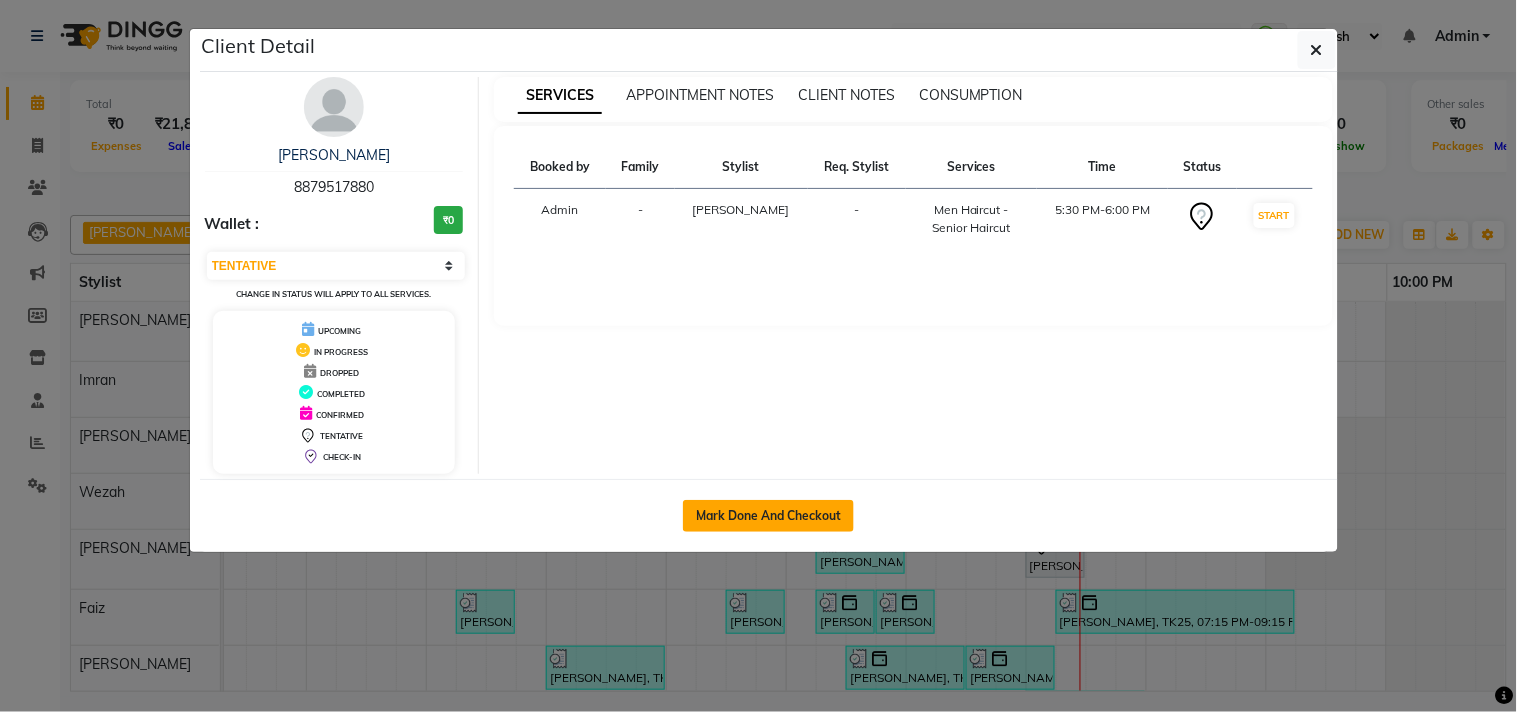 click on "Mark Done And Checkout" 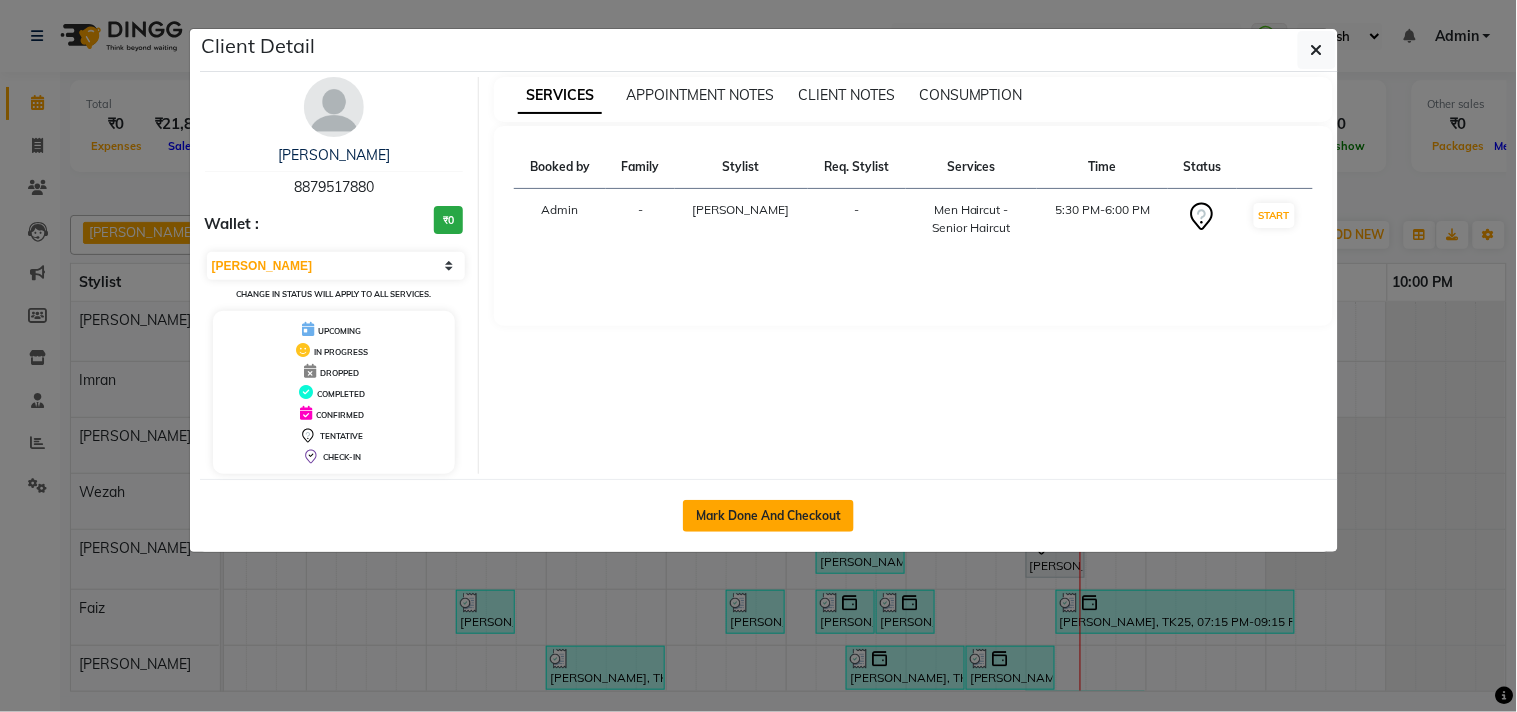 select on "5386" 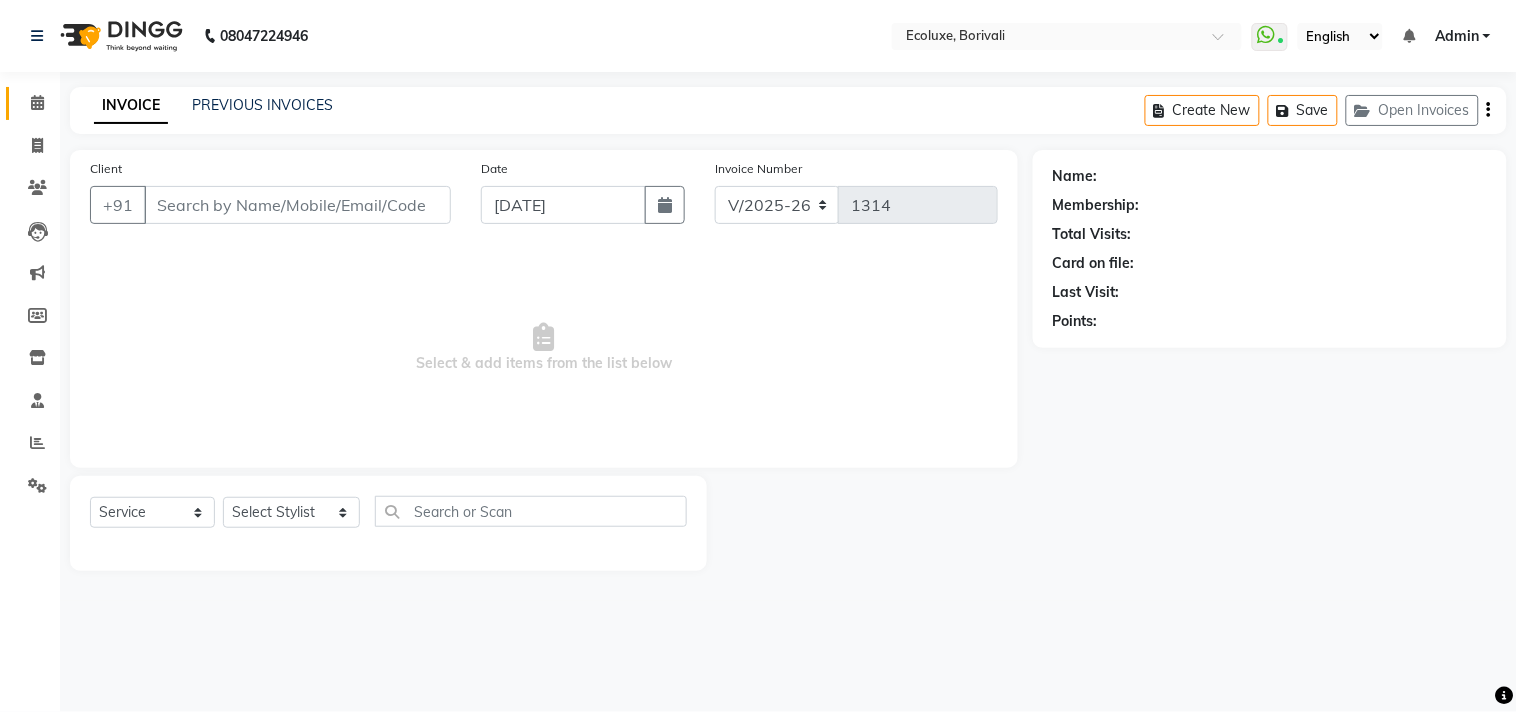 type on "8879517880" 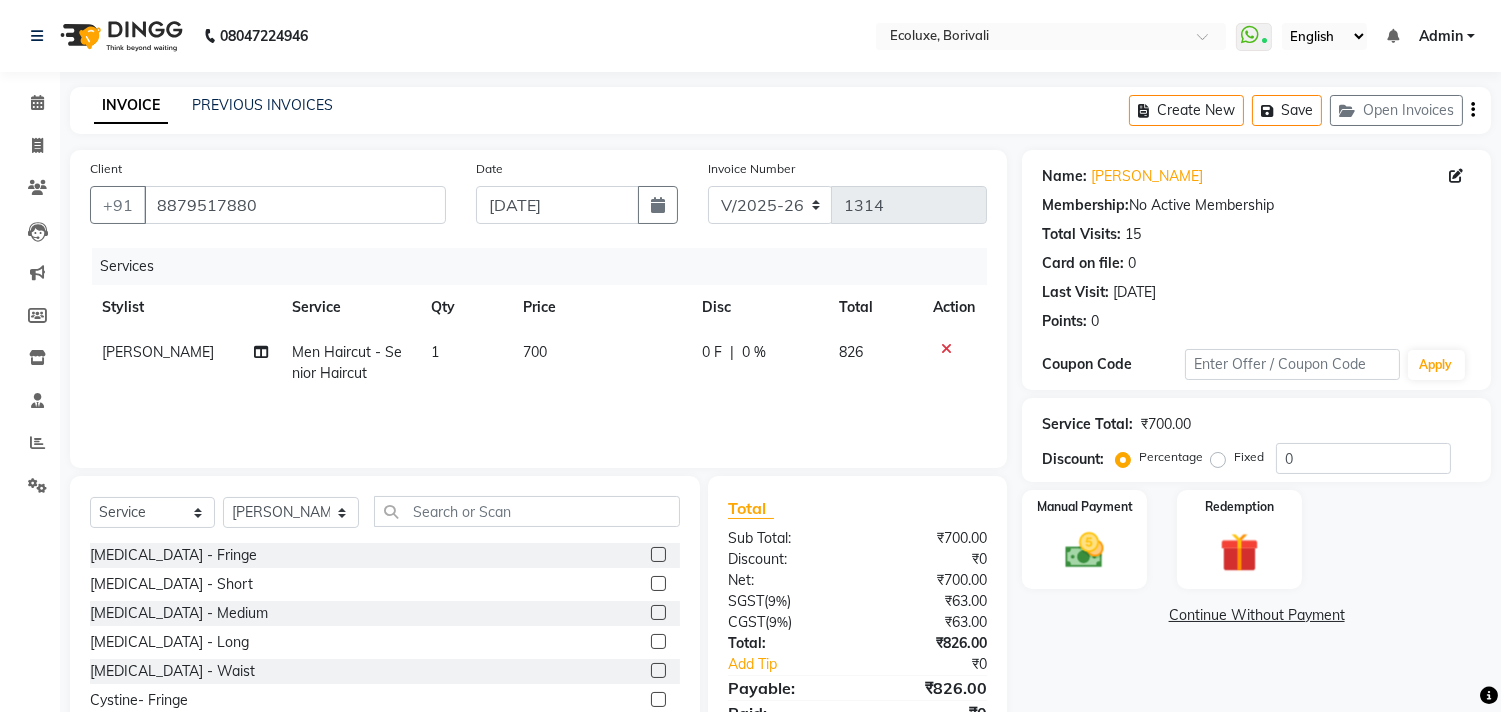 click 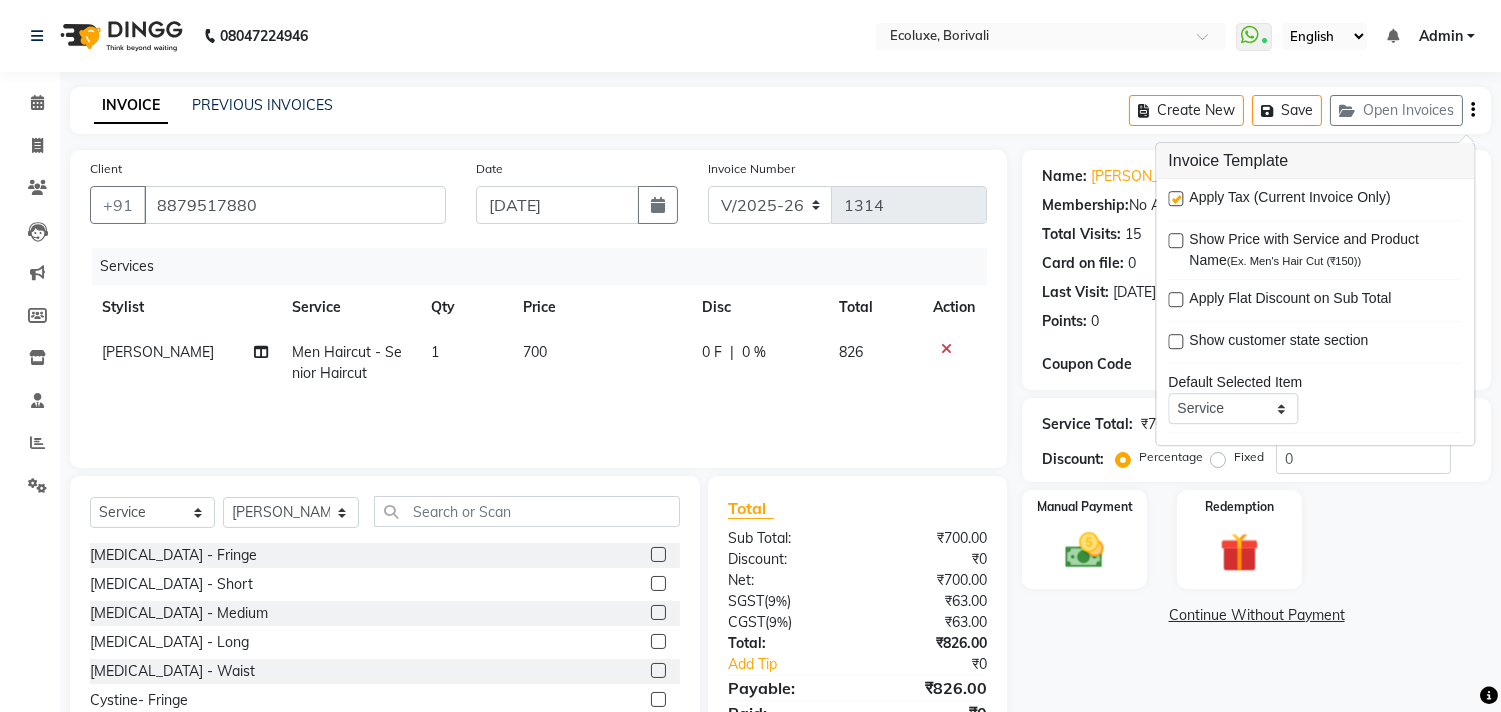 click at bounding box center (1175, 198) 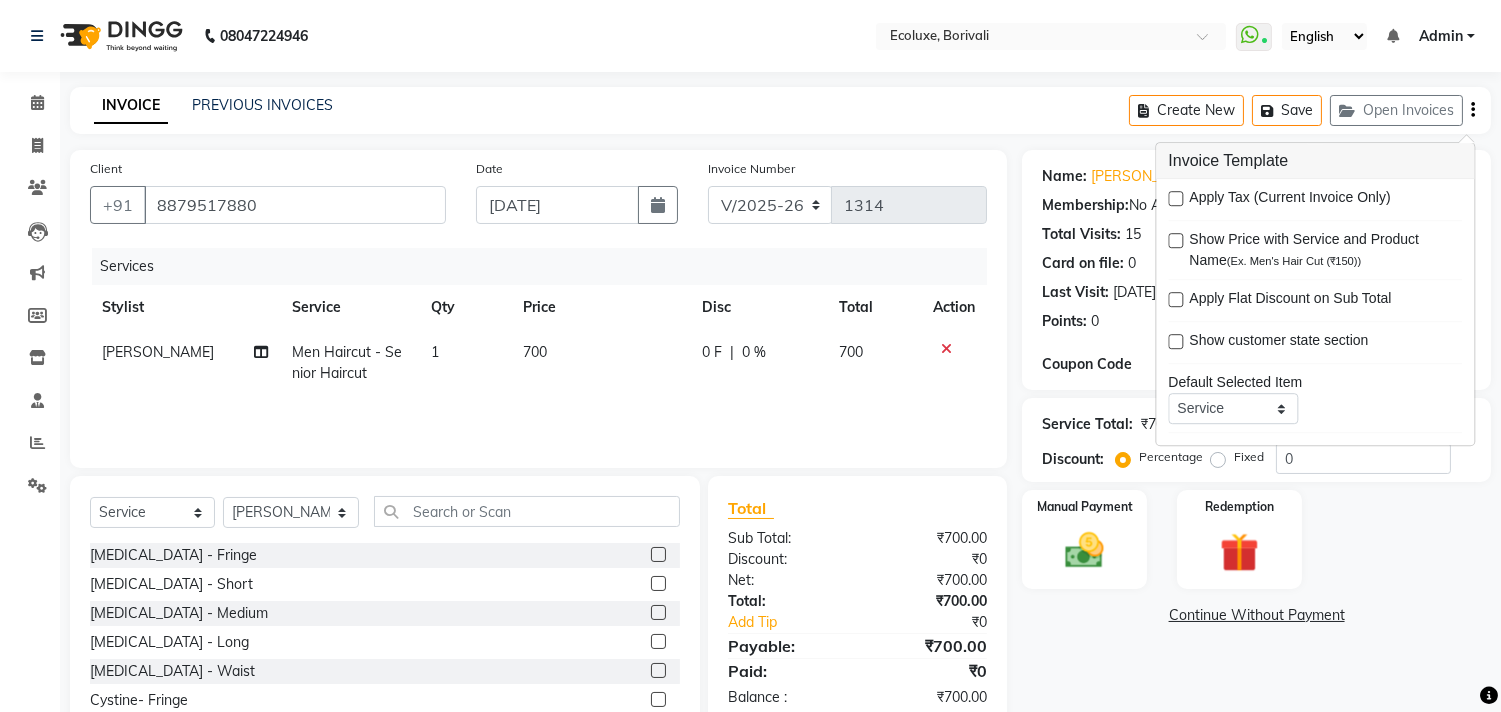 click on "700" 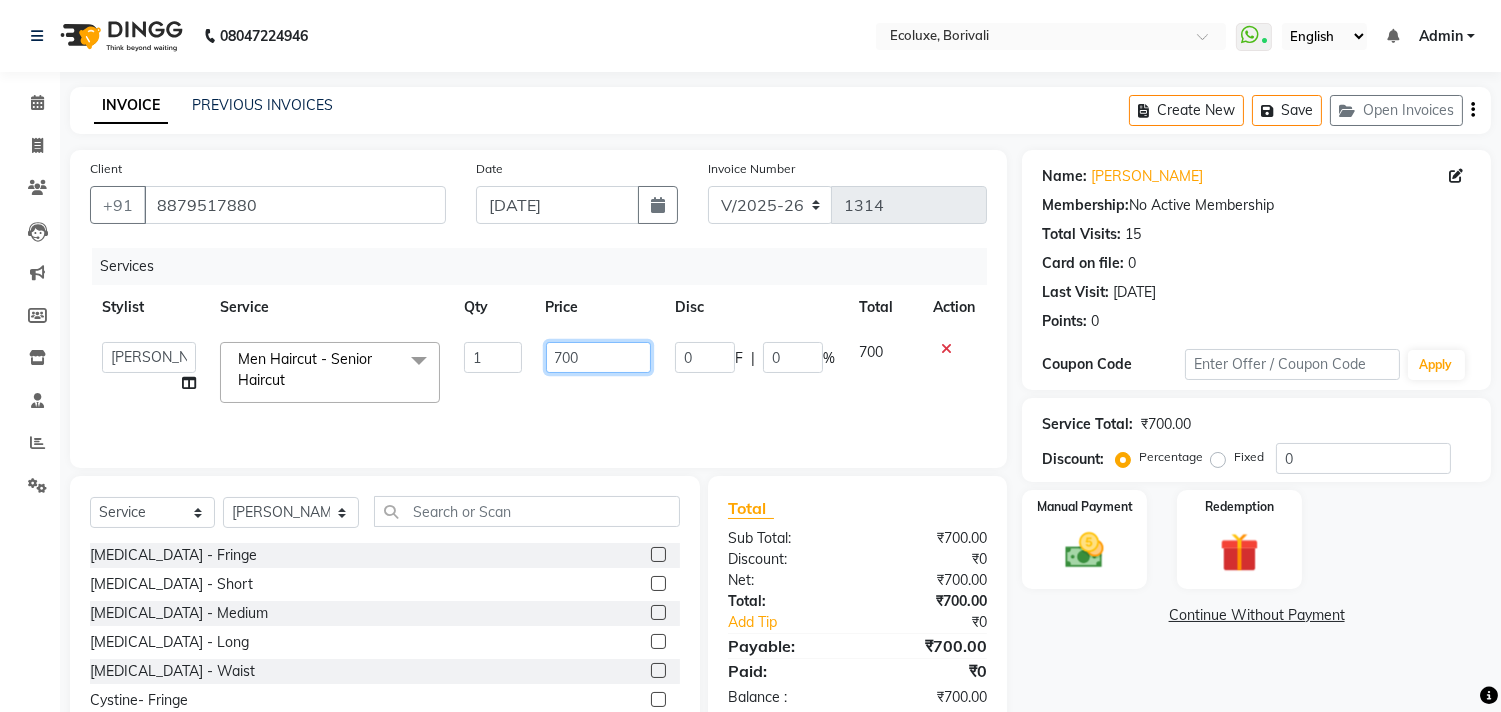 drag, startPoint x: 603, startPoint y: 361, endPoint x: 448, endPoint y: 325, distance: 159.12573 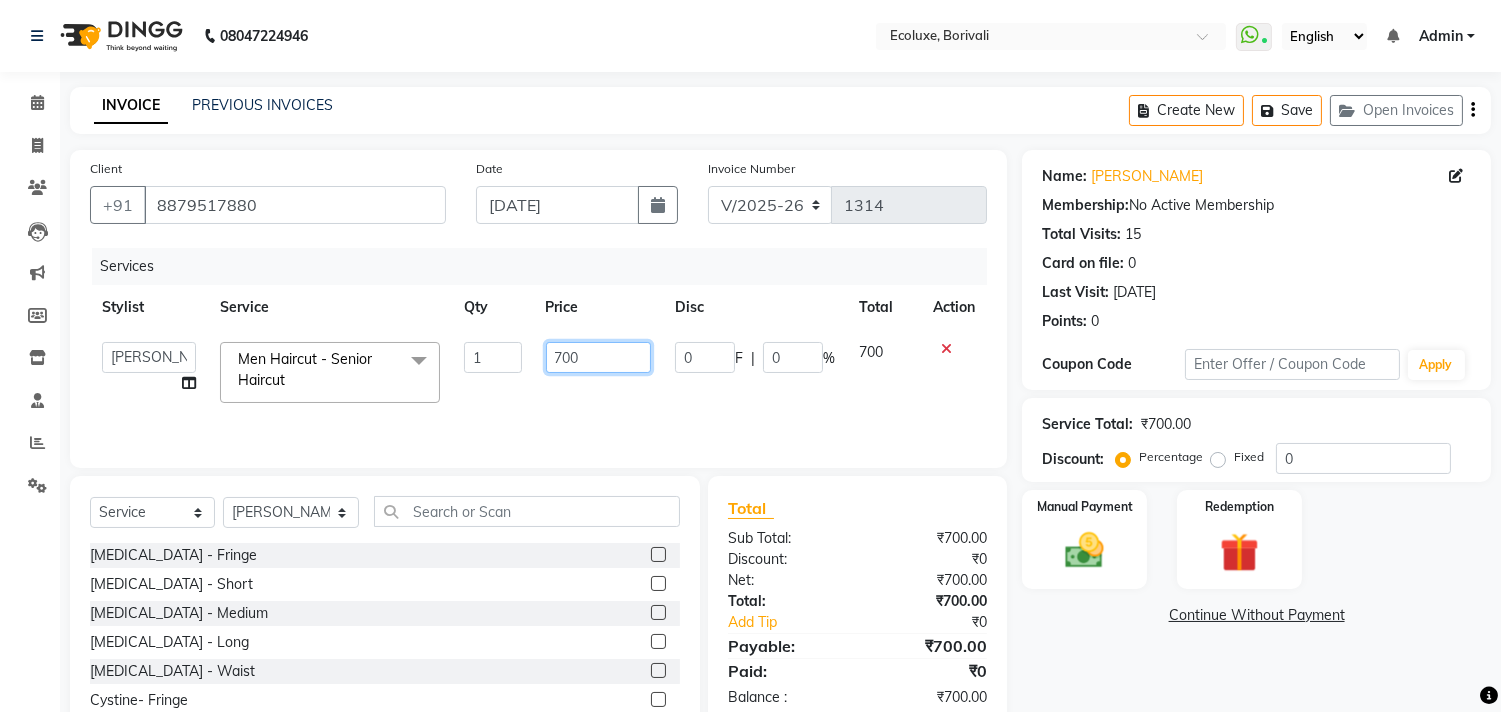 click on "Stylist Service Qty Price Disc Total Action  [PERSON_NAME]   [PERSON_NAME]   Faiz   [PERSON_NAME]     [PERSON_NAME]   [PERSON_NAME]    [PERSON_NAME]   [MEDICAL_DATA][PERSON_NAME]   [PERSON_NAME]   [PERSON_NAME]    [PERSON_NAME]  Men Haircut - Senior Haircut  x [MEDICAL_DATA] - Fringe [MEDICAL_DATA] - Short [MEDICAL_DATA] - Medium [MEDICAL_DATA] - Long [MEDICAL_DATA] - Waist Cystine- Fringe Cystine- Short Cystine- Medium Cystine- Long Cystine- Waist Smoothening / Straightening / Rebonding - Fringe Smoothening / Straightening / Rebonding - Short Smoothening / Straightening / Rebonding - Medium Smoothening / Straightening / Rebonding - Long Smoothening / Straightening / Rebonding - Waist Nano Plastia - Small   Nano Plastia - Small   Nano Plastia - Medium Nano Plastia - Long Nano Plastia - Waist Keratin - Small Keratin - Medium Keratin - Long Keratin - Waist Keratin - Fringe Touchup - Root Touch (Up To 2 Inch) Majirel Touchup - Root Touch (Up To 4 Inch) Majirel Touchup - Root Touch (Up To 2 Inch) Inoa Global - Short (Majirel) Oil Hairwash" 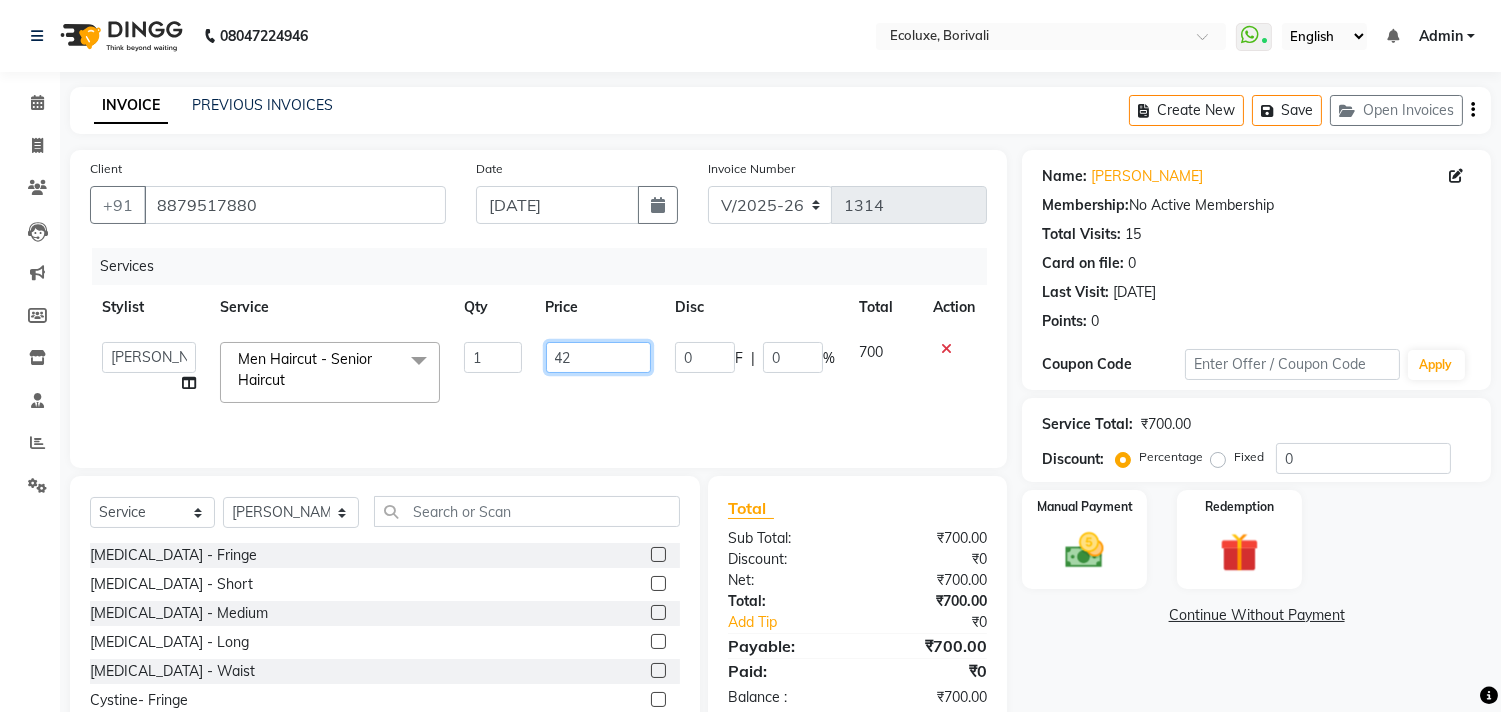 type on "425" 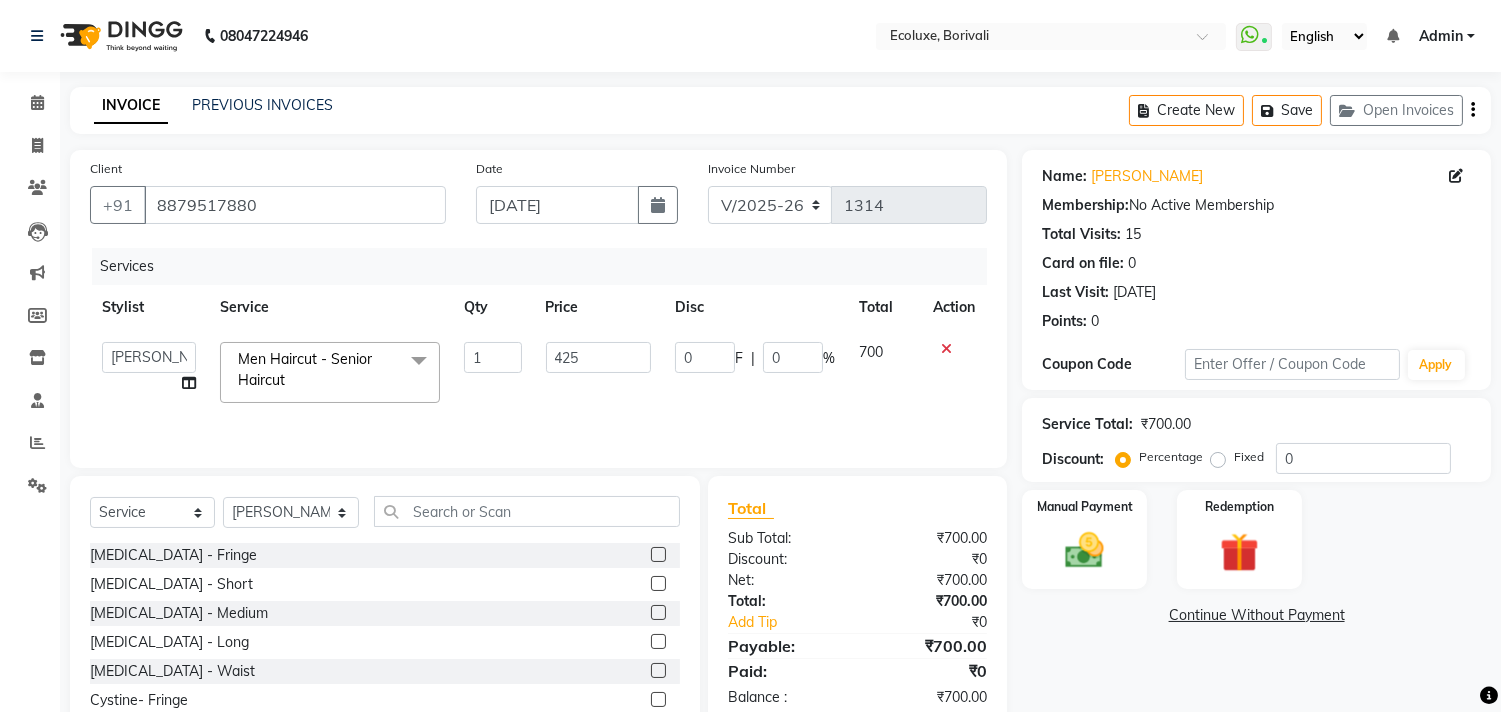 click on "INVOICE PREVIOUS INVOICES Create New   Save   Open Invoices" 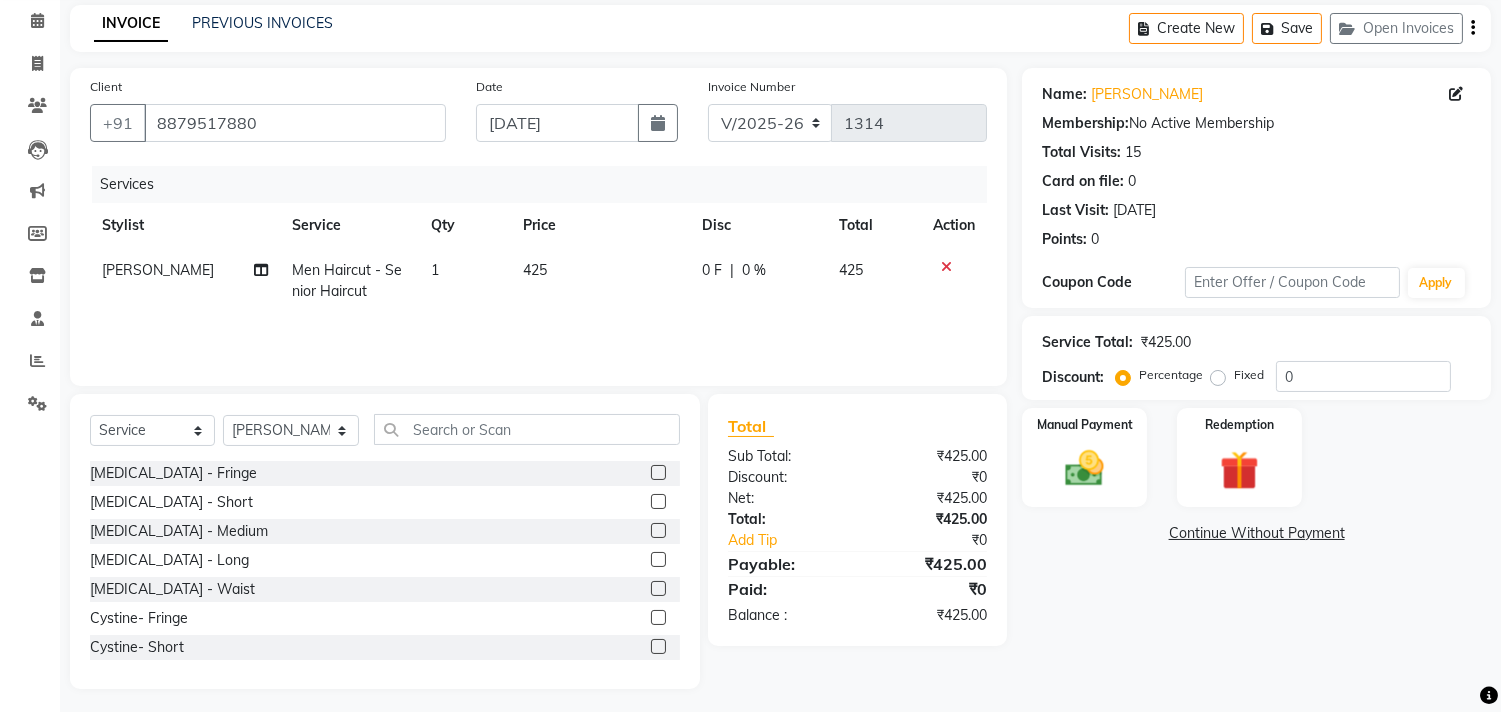 scroll, scrollTop: 88, scrollLeft: 0, axis: vertical 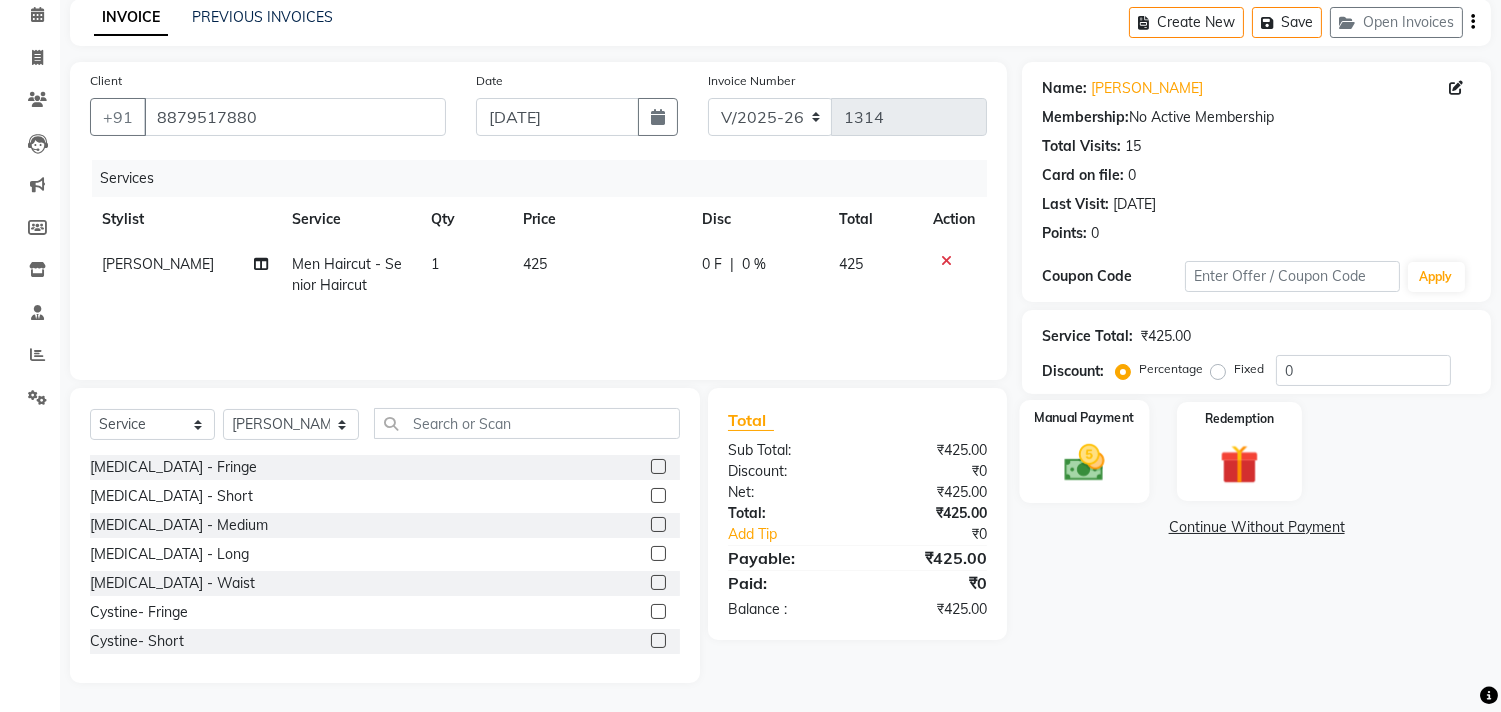 click 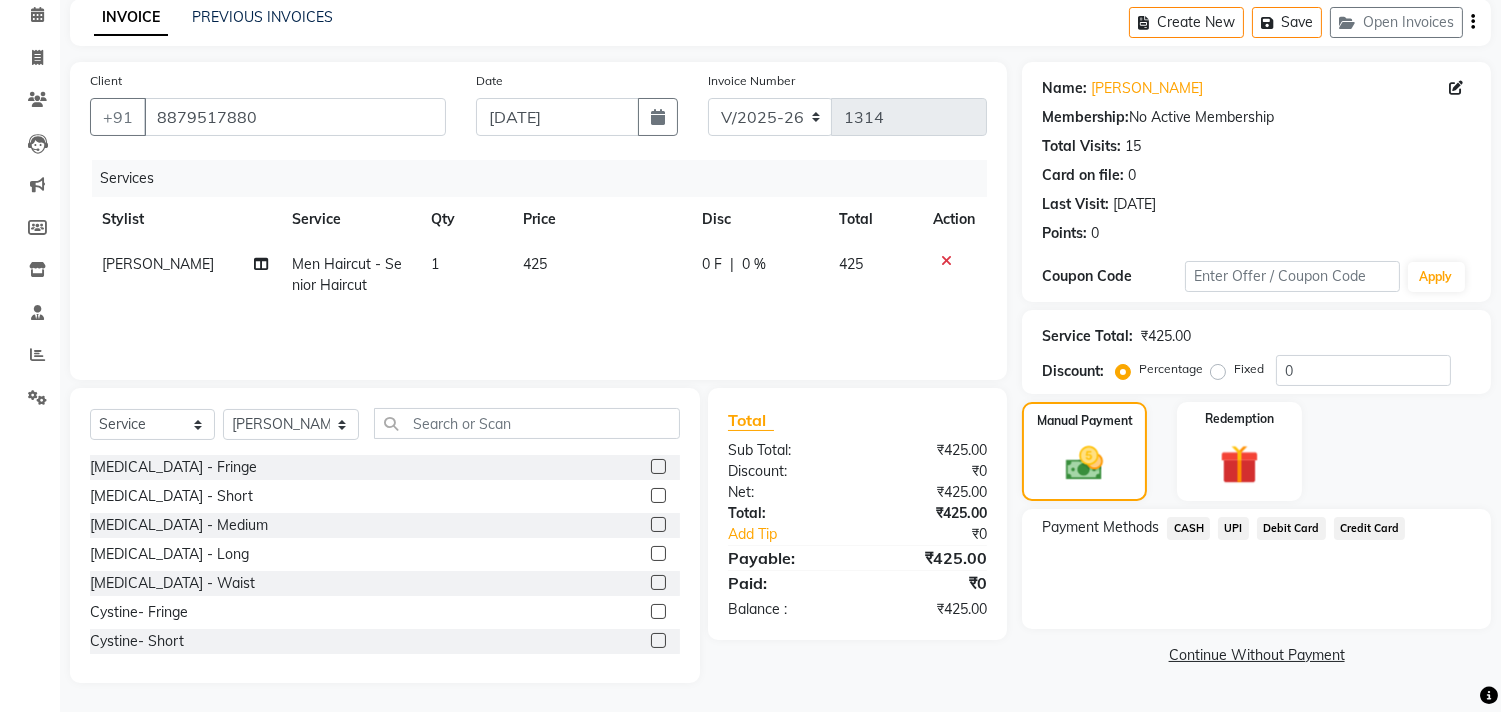click on "UPI" 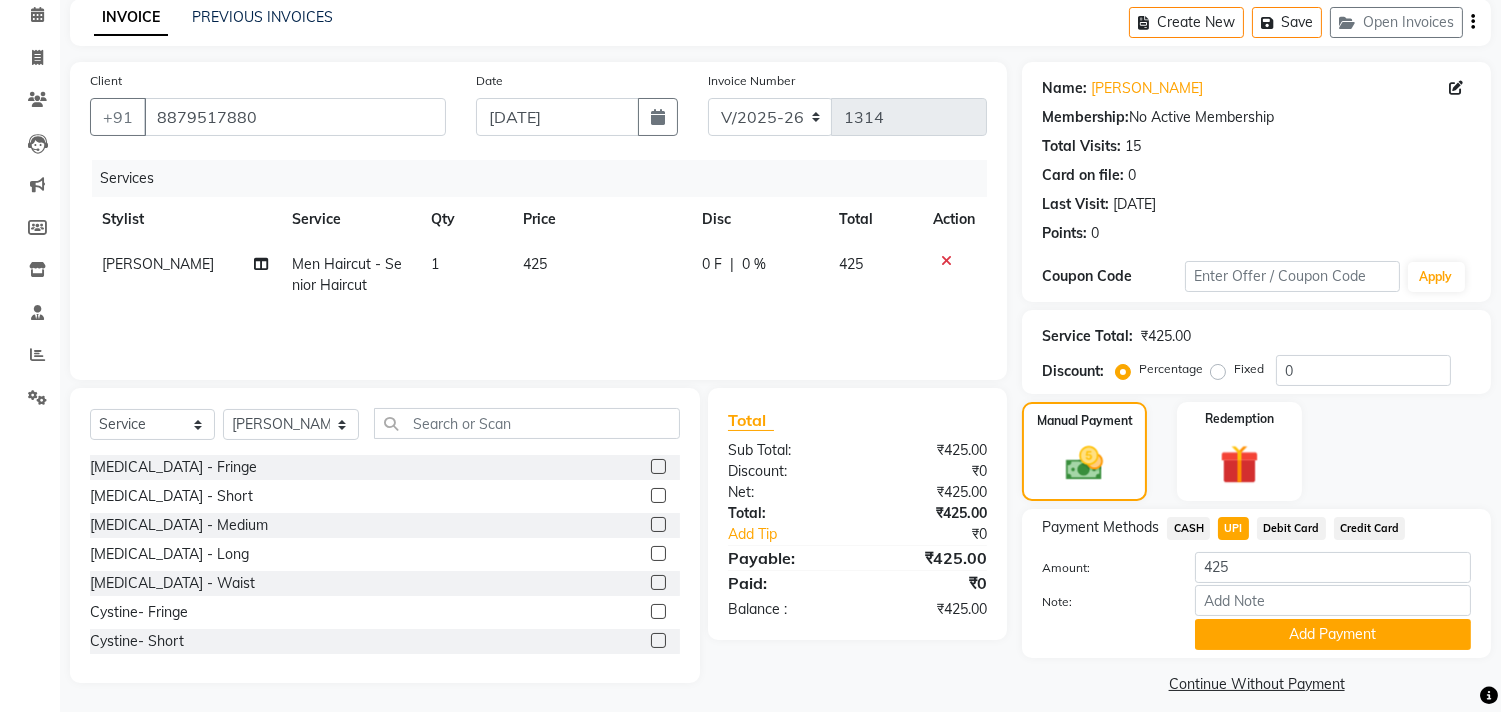 click on "Add Payment" 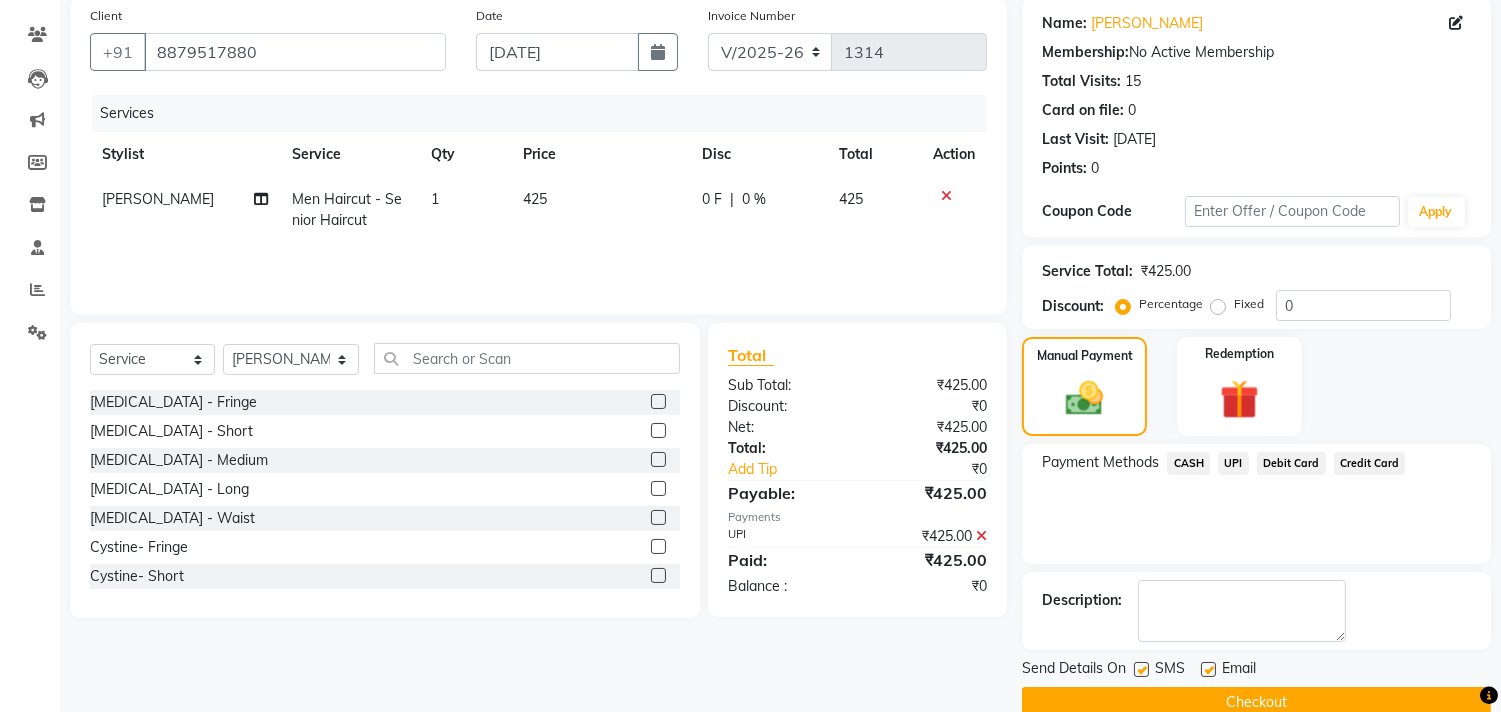 scroll, scrollTop: 187, scrollLeft: 0, axis: vertical 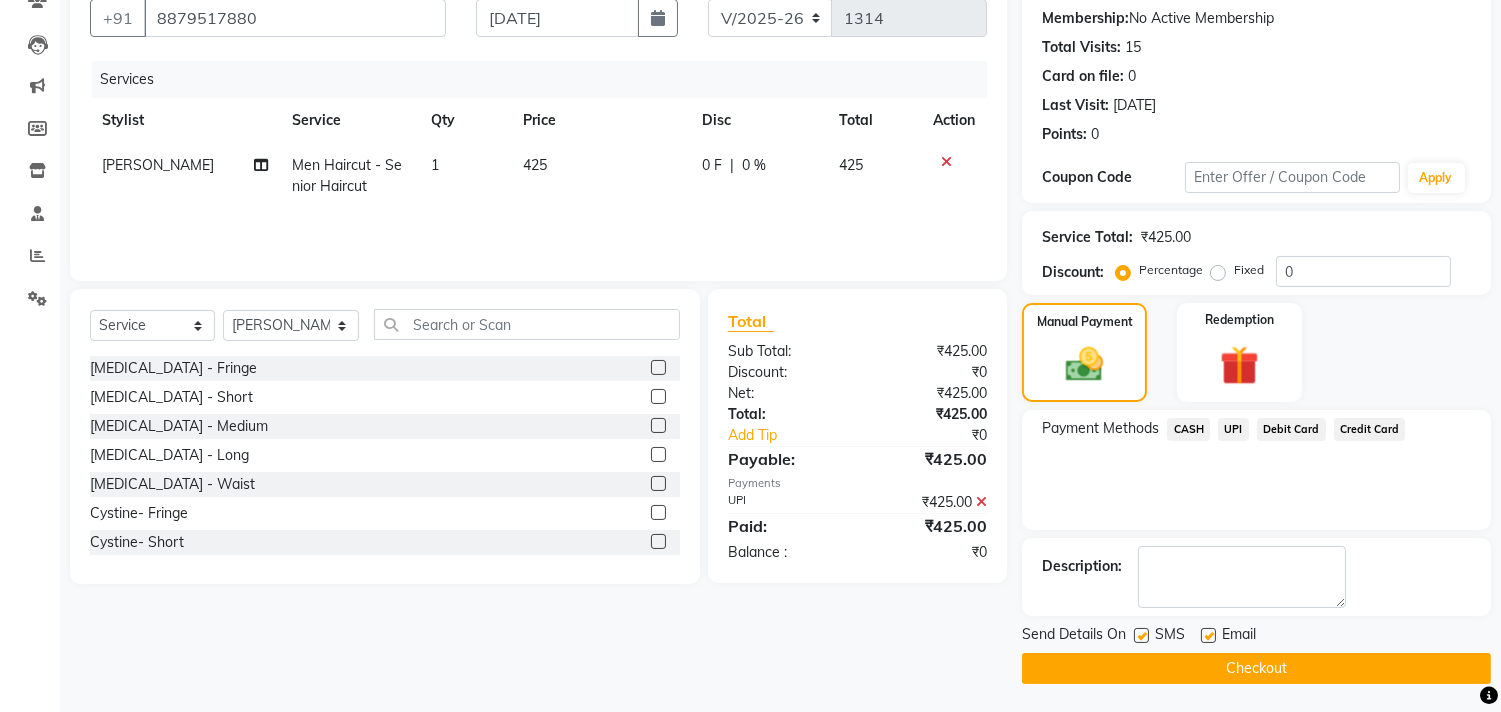 click on "Checkout" 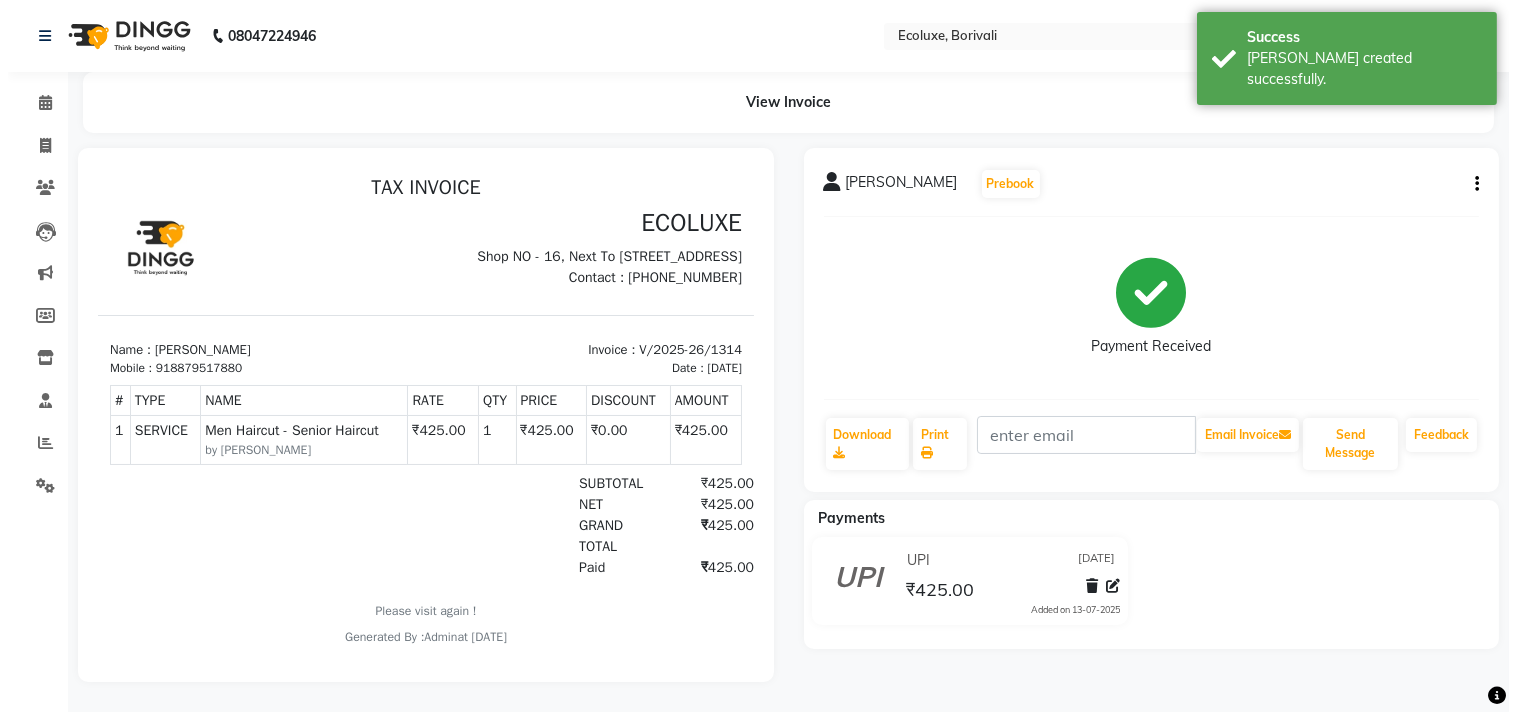 scroll, scrollTop: 0, scrollLeft: 0, axis: both 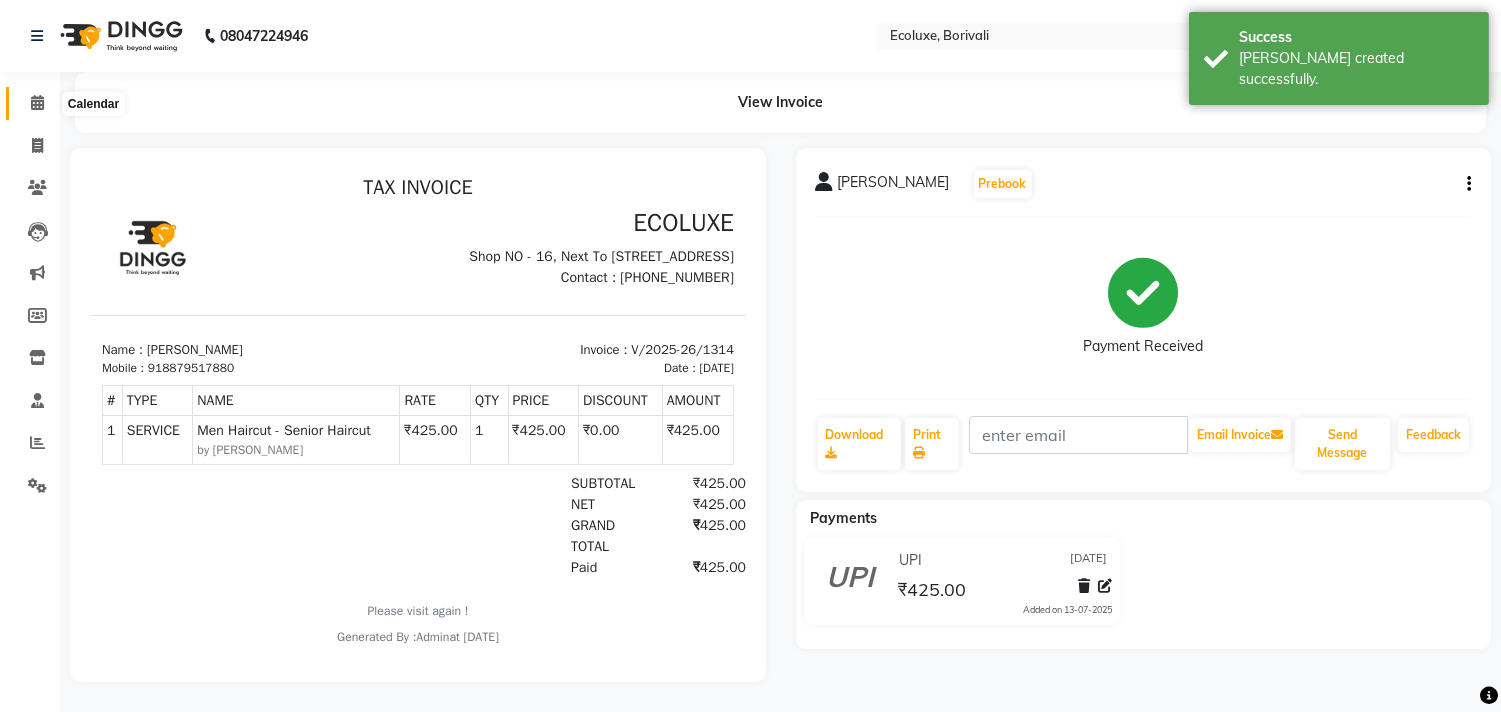 click 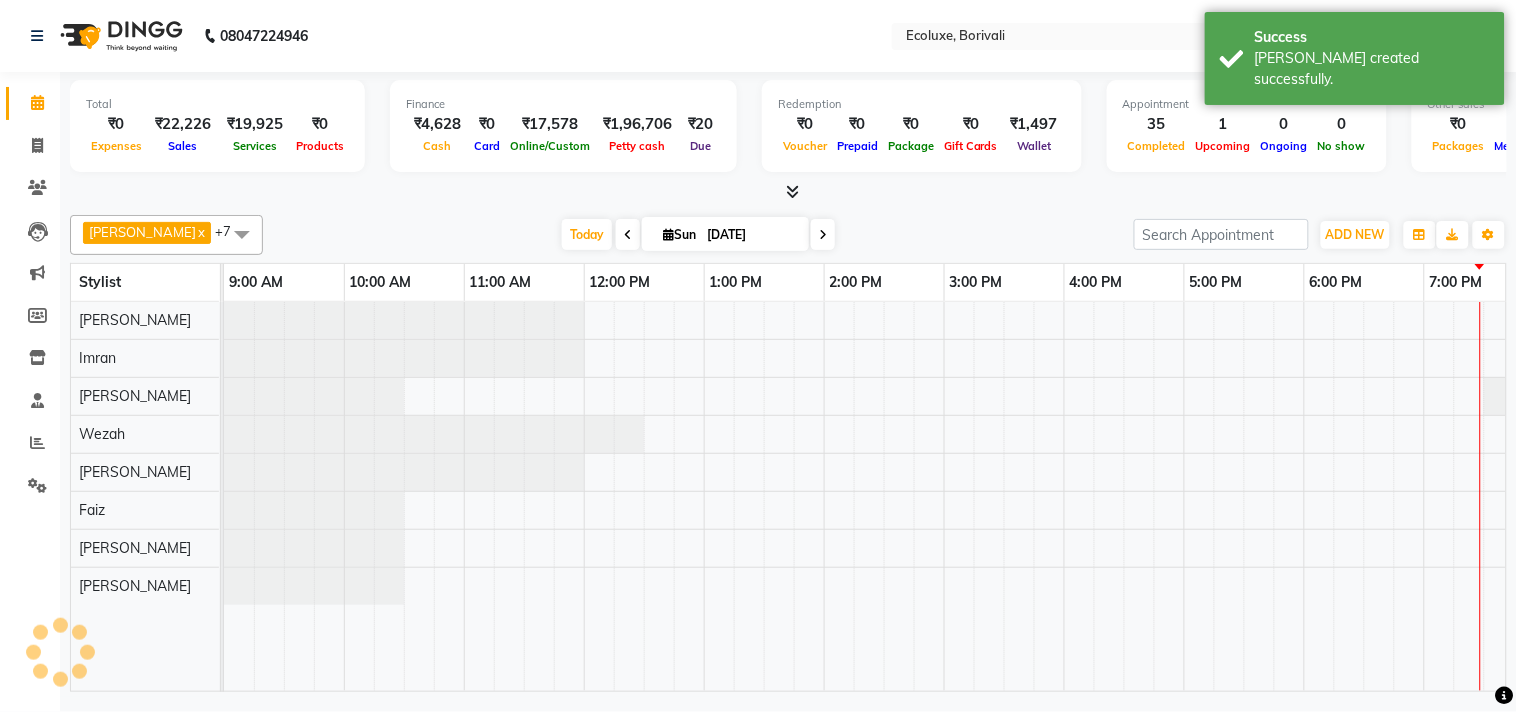 scroll, scrollTop: 0, scrollLeft: 0, axis: both 